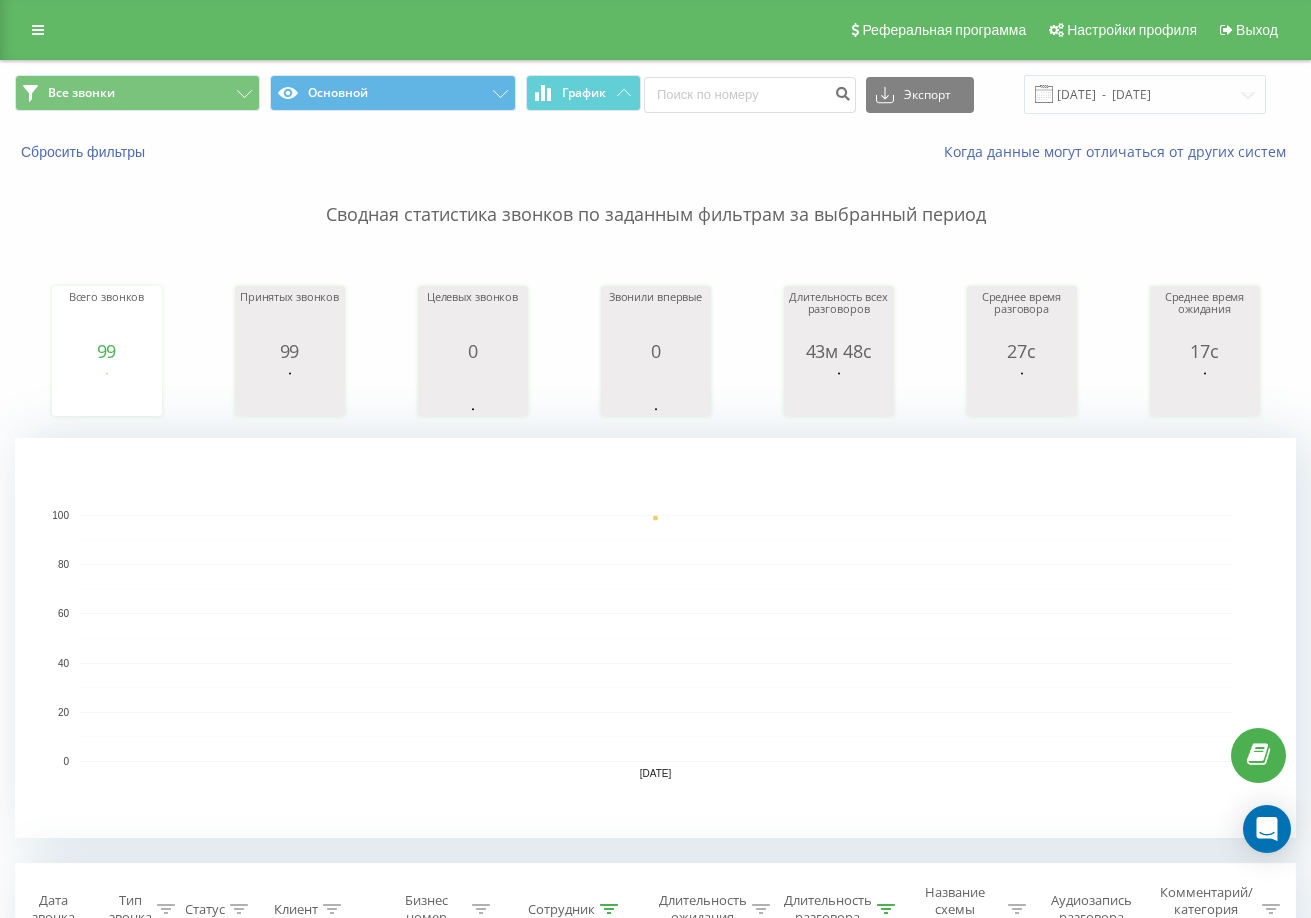 scroll, scrollTop: 0, scrollLeft: 0, axis: both 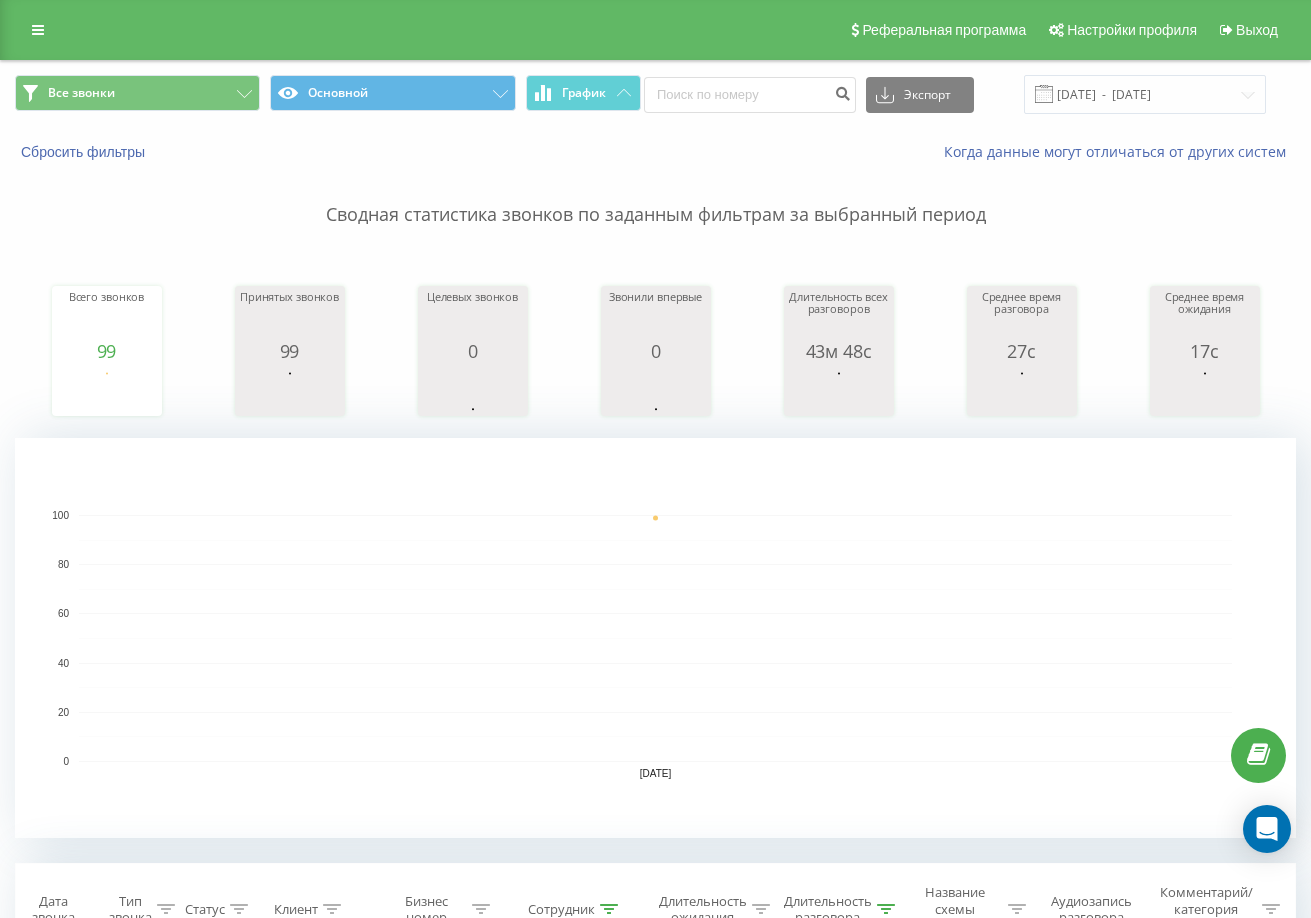 drag, startPoint x: 536, startPoint y: 670, endPoint x: 336, endPoint y: 440, distance: 304.795 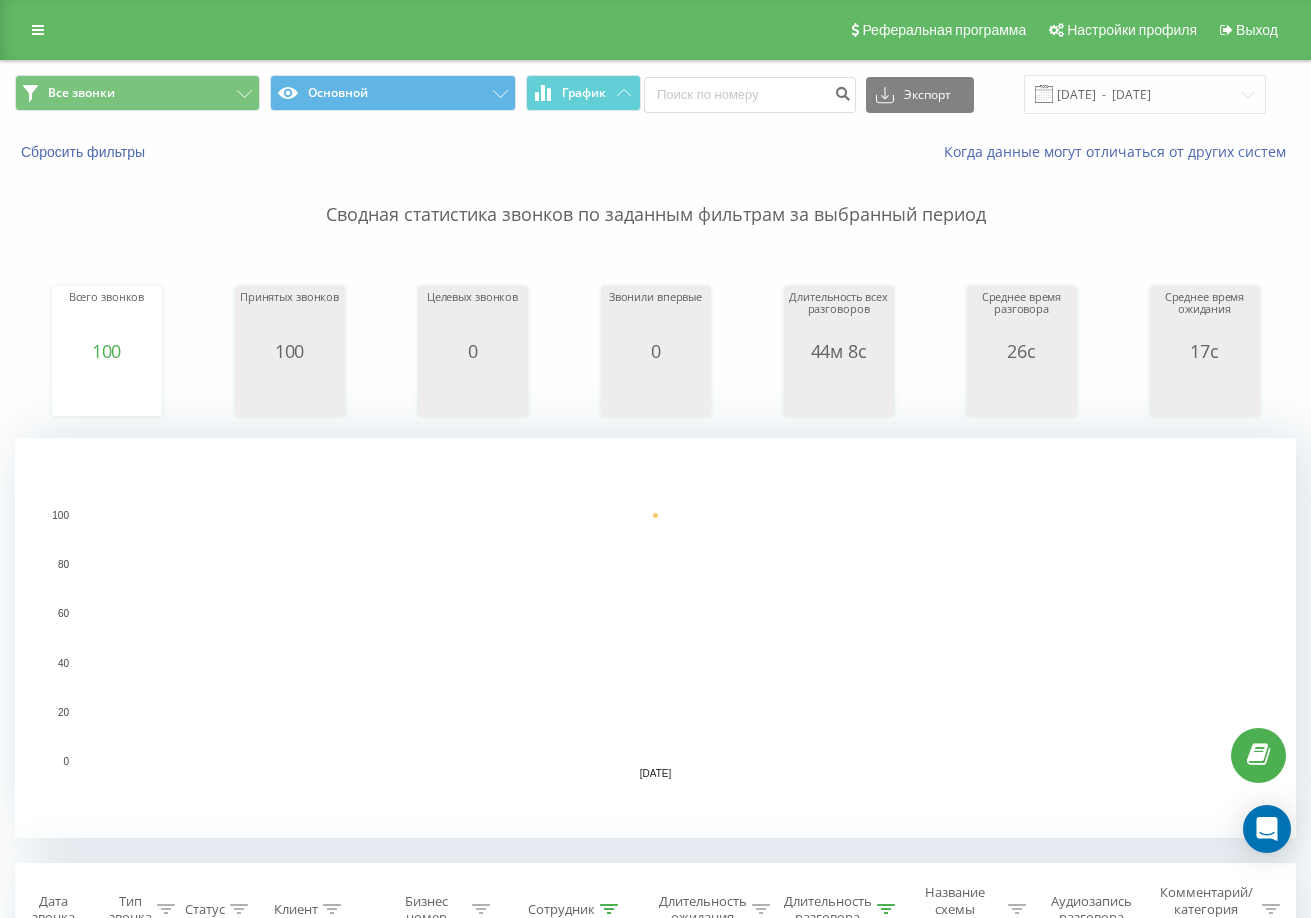 scroll, scrollTop: 0, scrollLeft: 0, axis: both 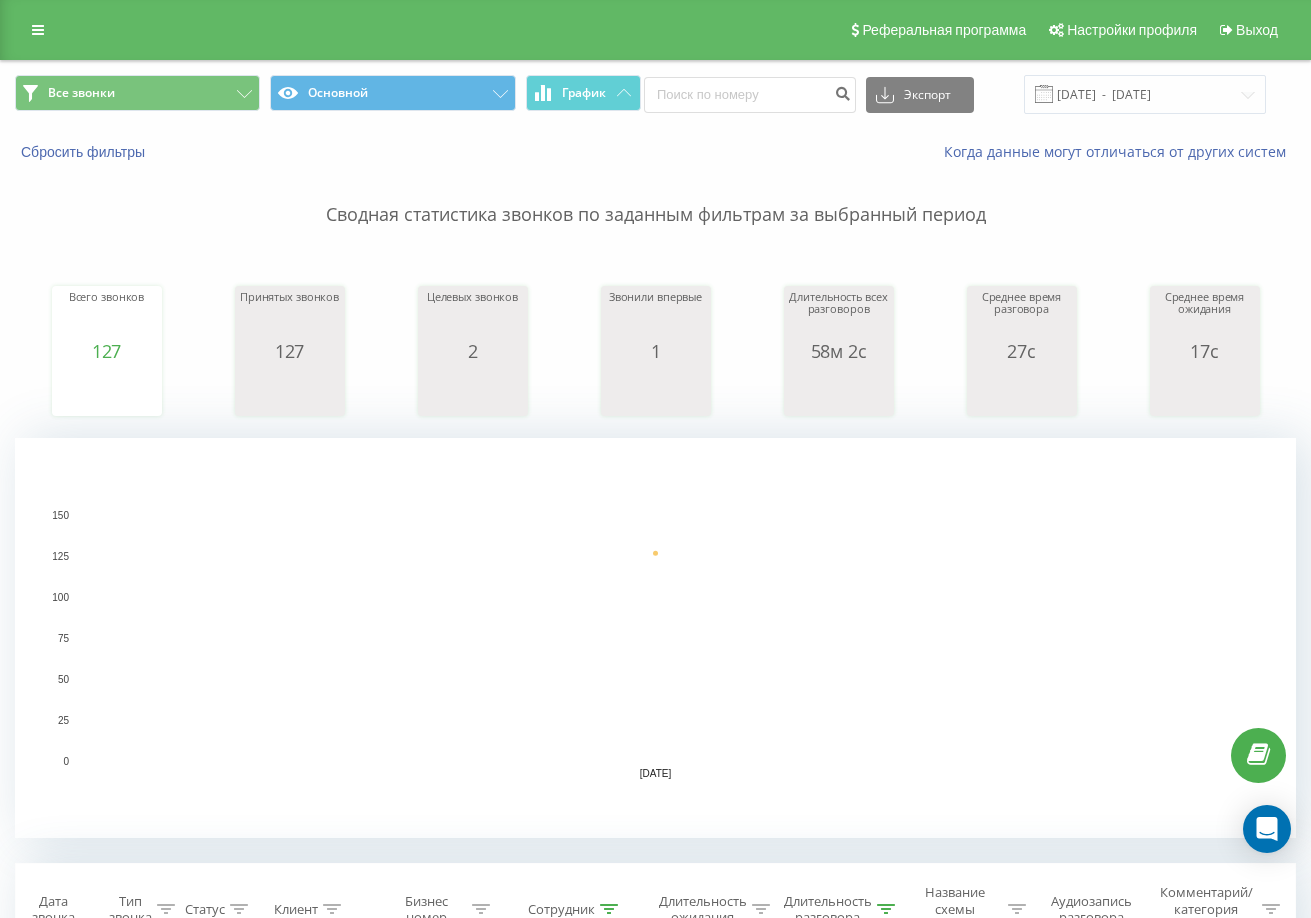 click 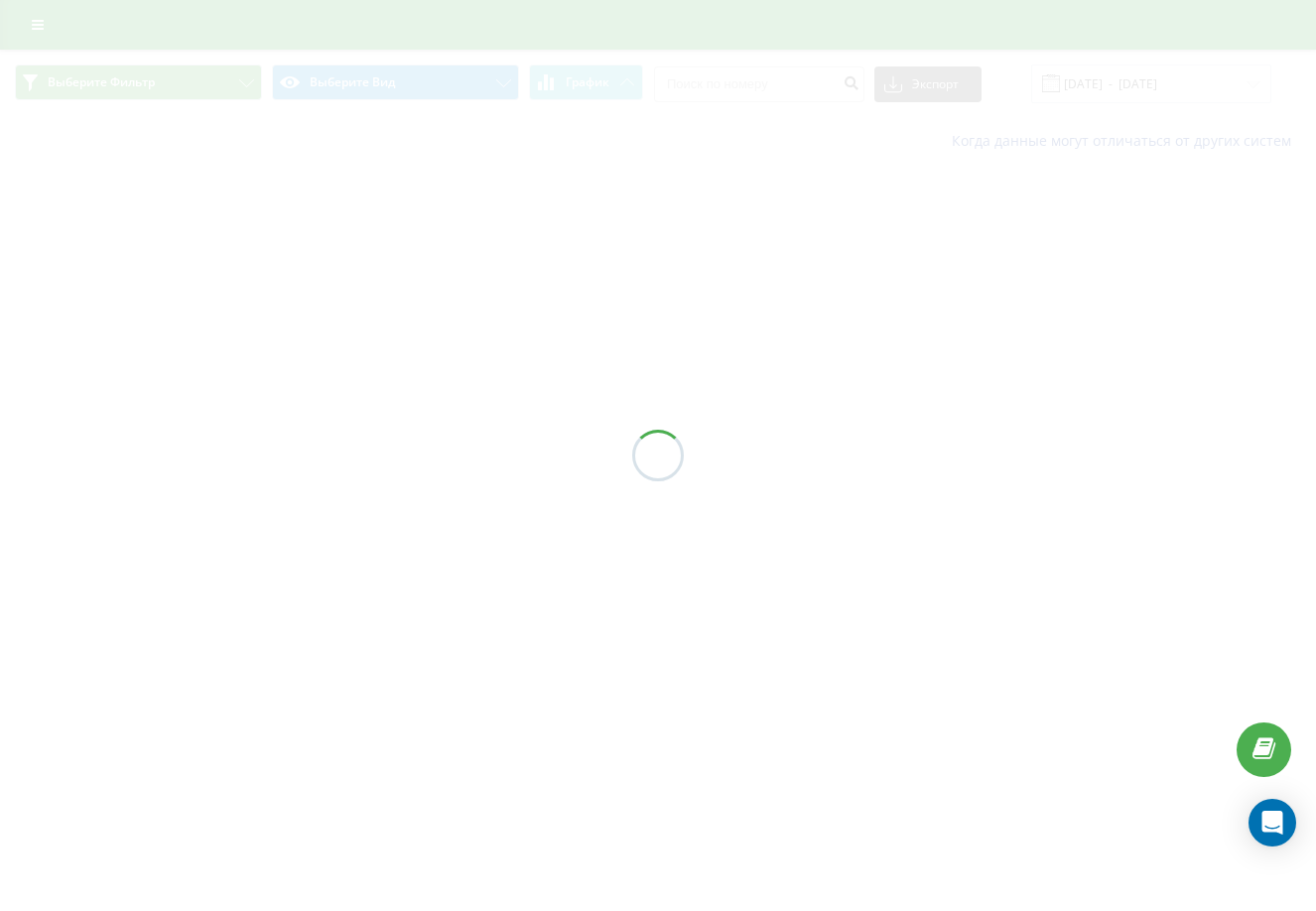 scroll, scrollTop: 0, scrollLeft: 0, axis: both 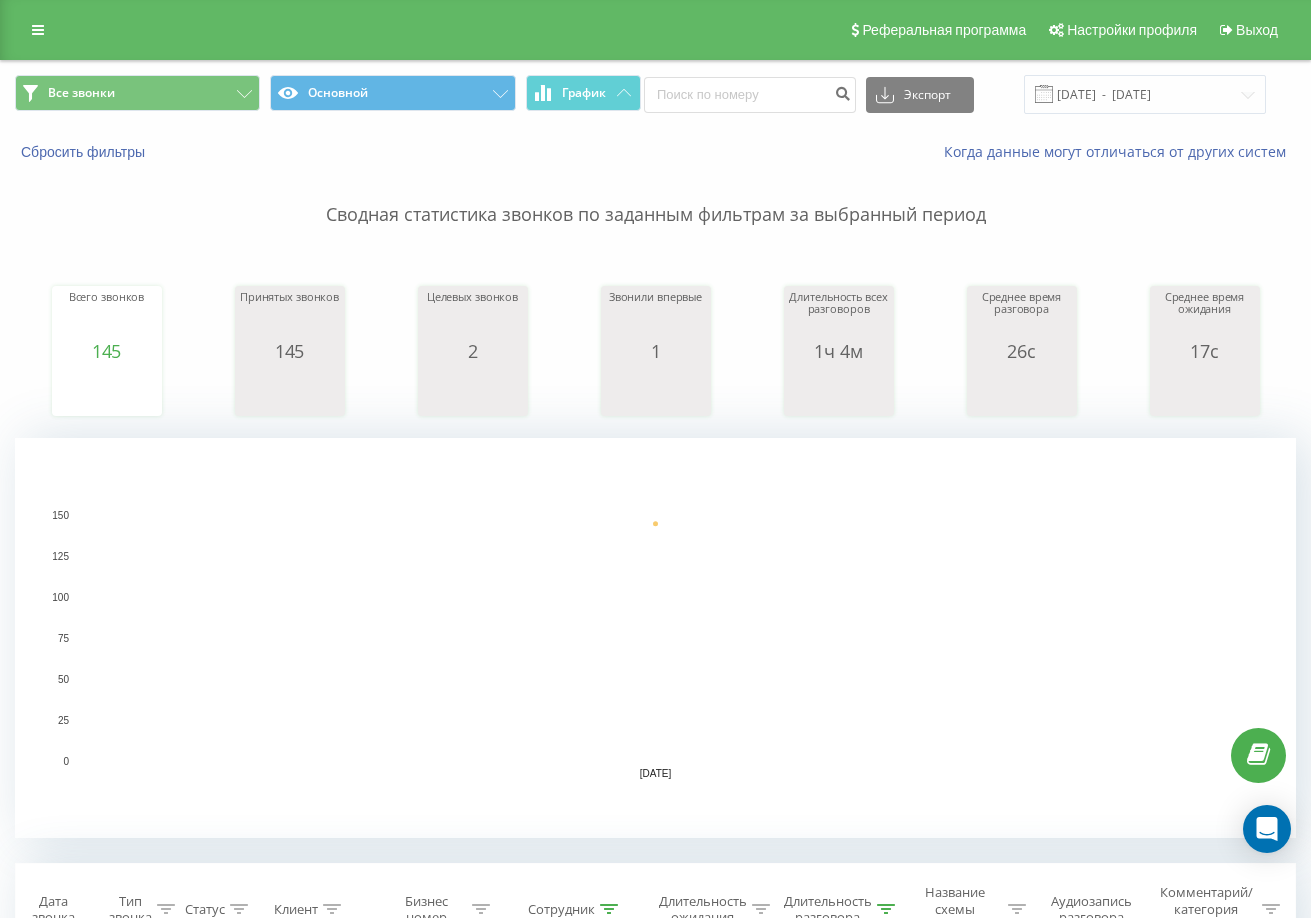 click 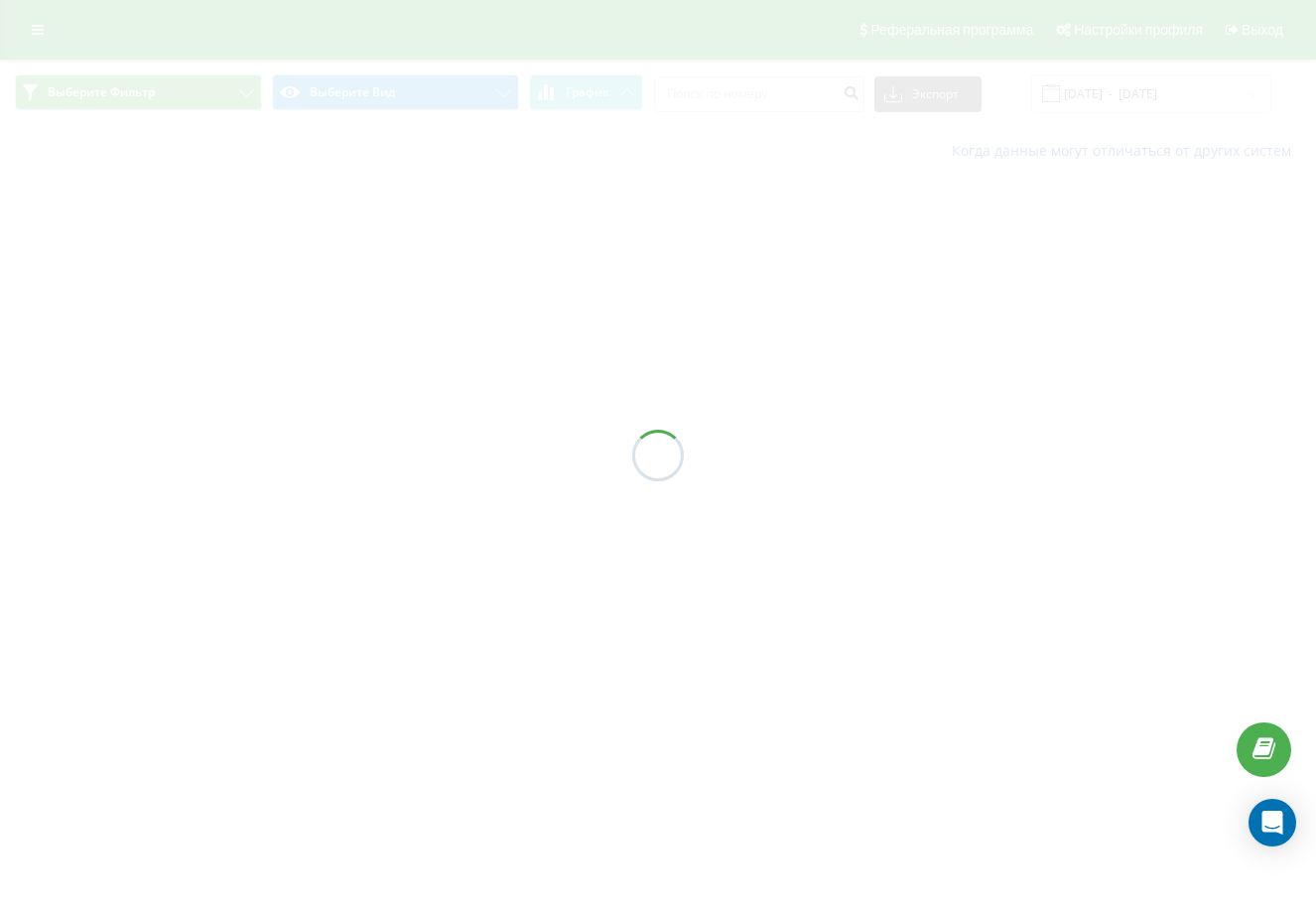 scroll, scrollTop: 0, scrollLeft: 0, axis: both 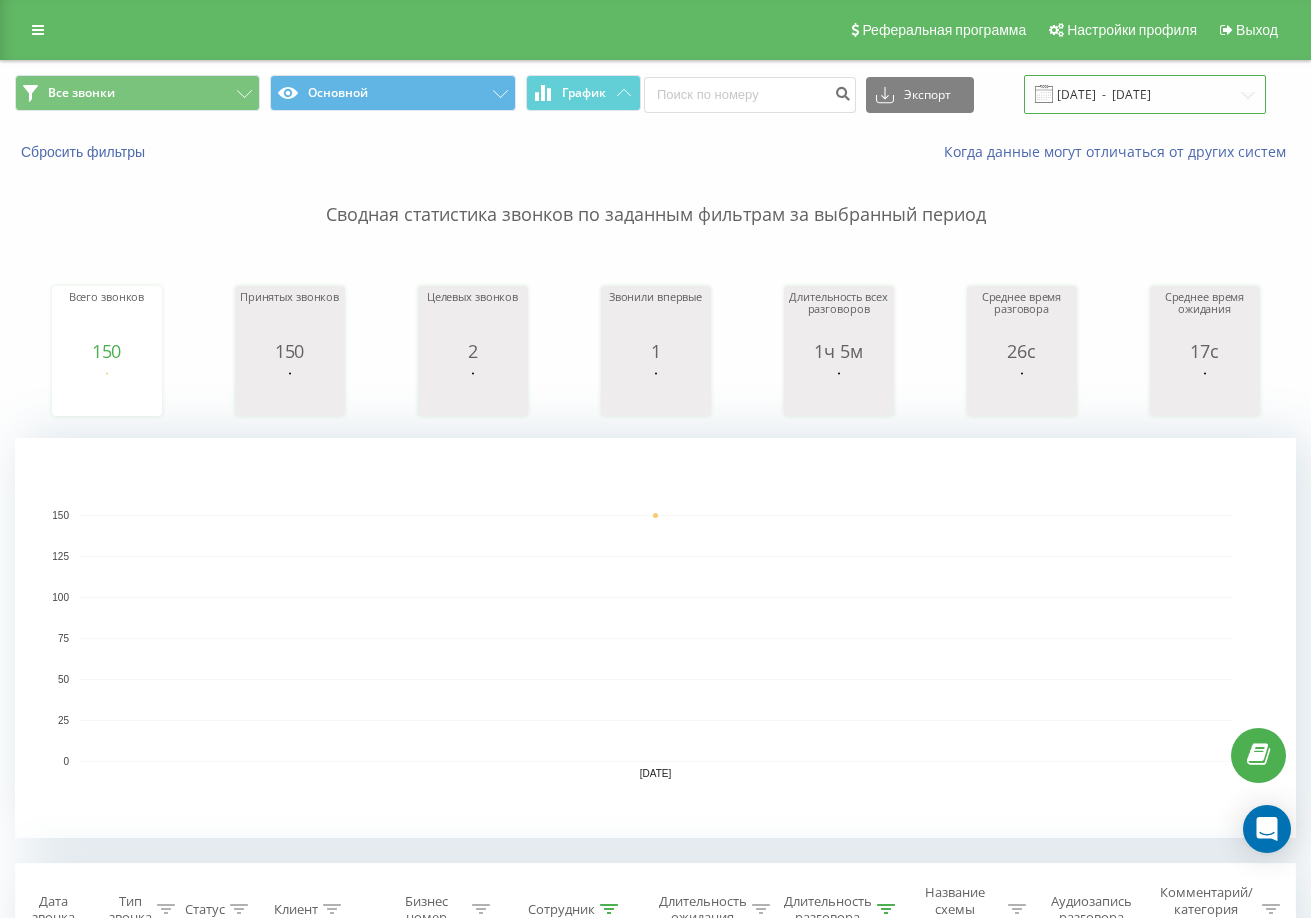 click on "[DATE]  -  [DATE]" at bounding box center [1145, 94] 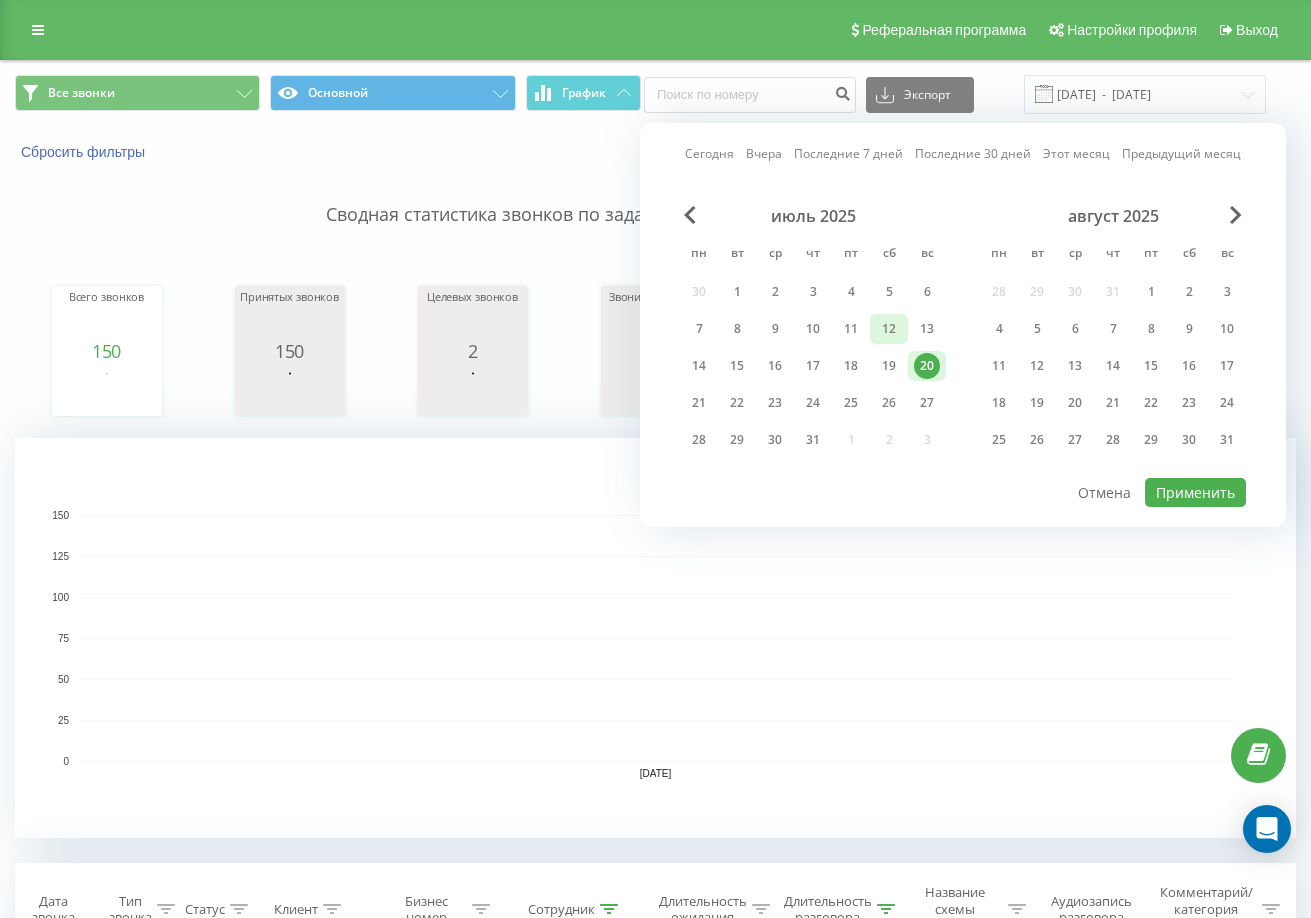 click on "12" at bounding box center (889, 329) 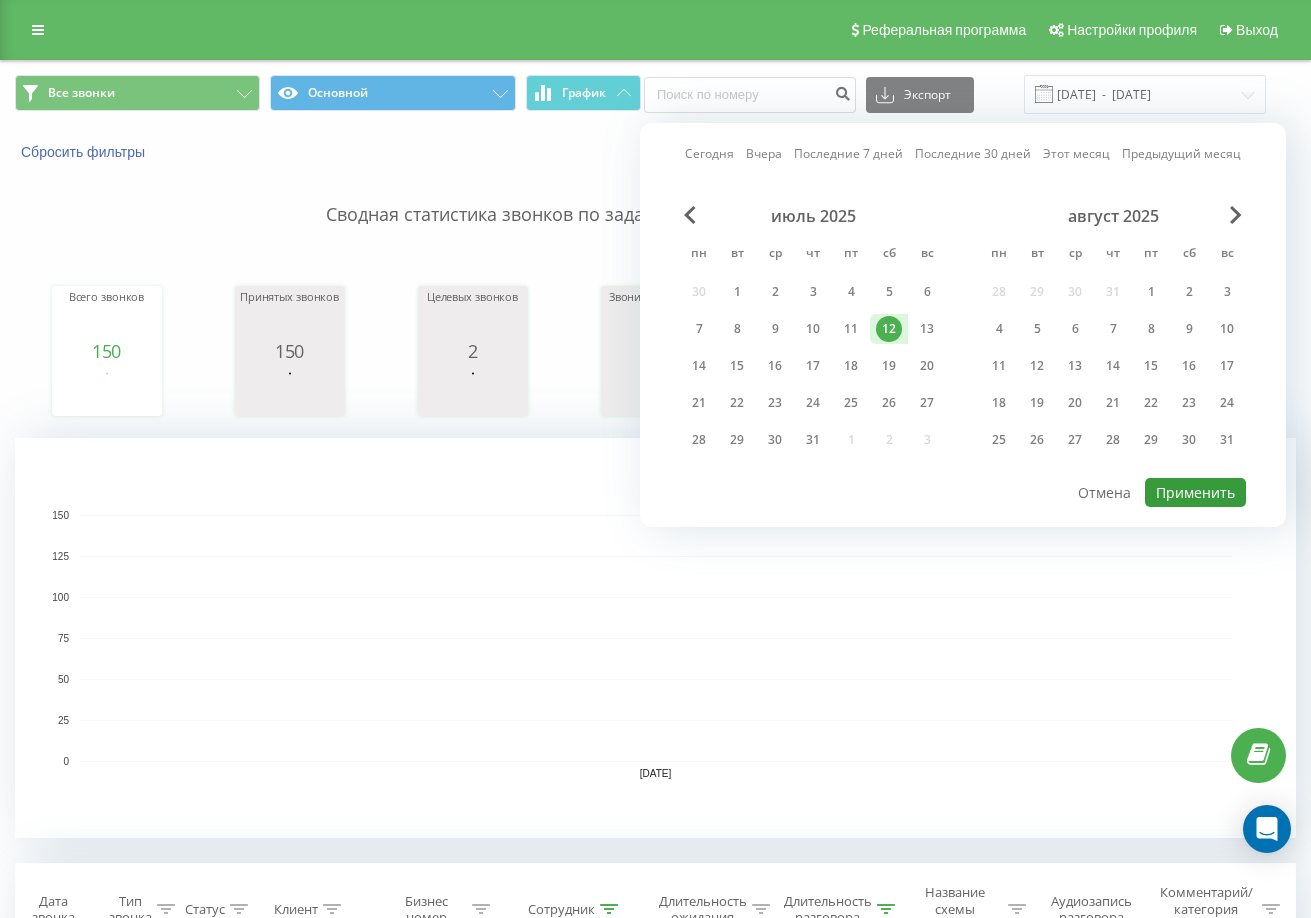 click on "Применить" at bounding box center (1195, 492) 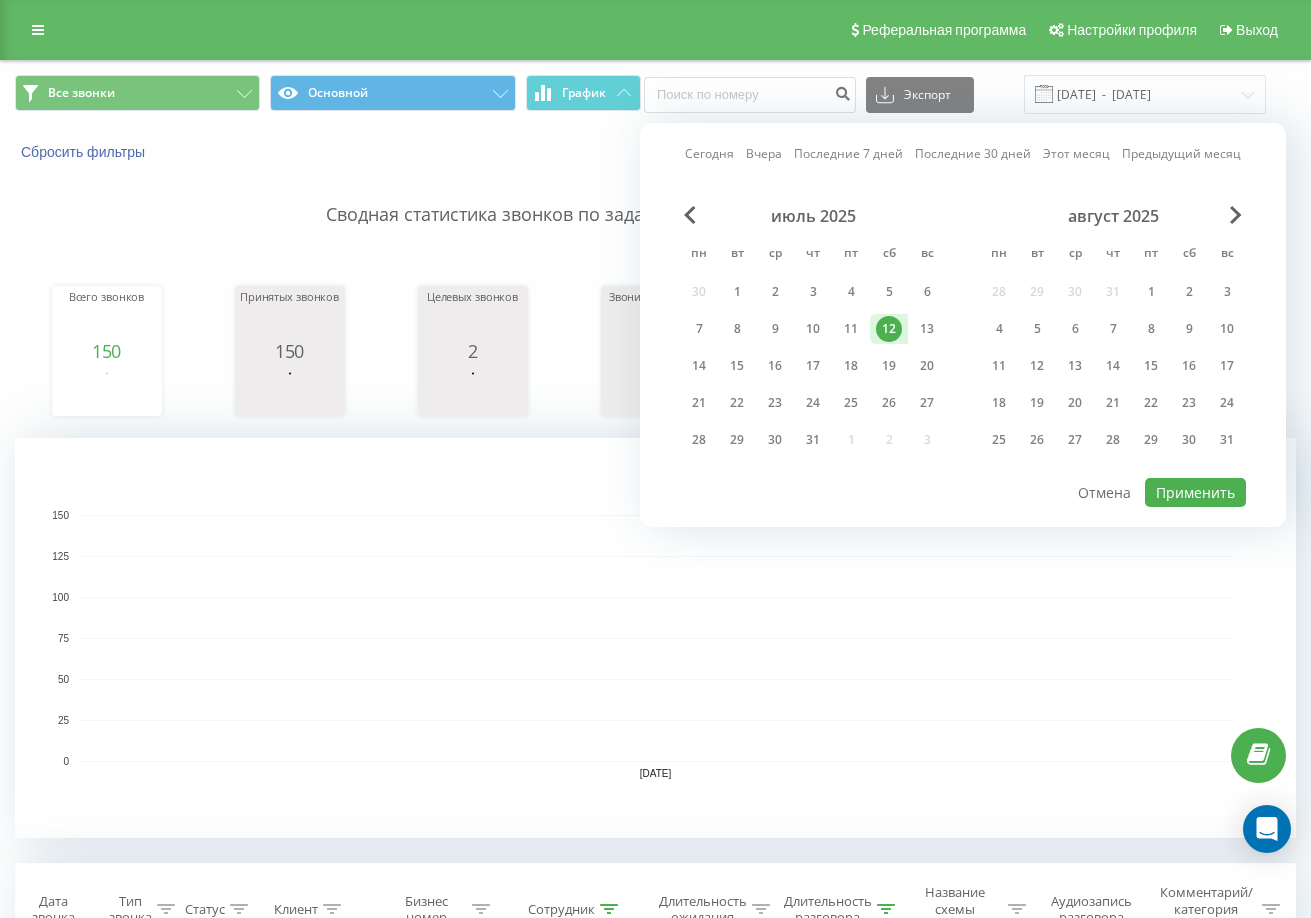 type on "[DATE]  -  [DATE]" 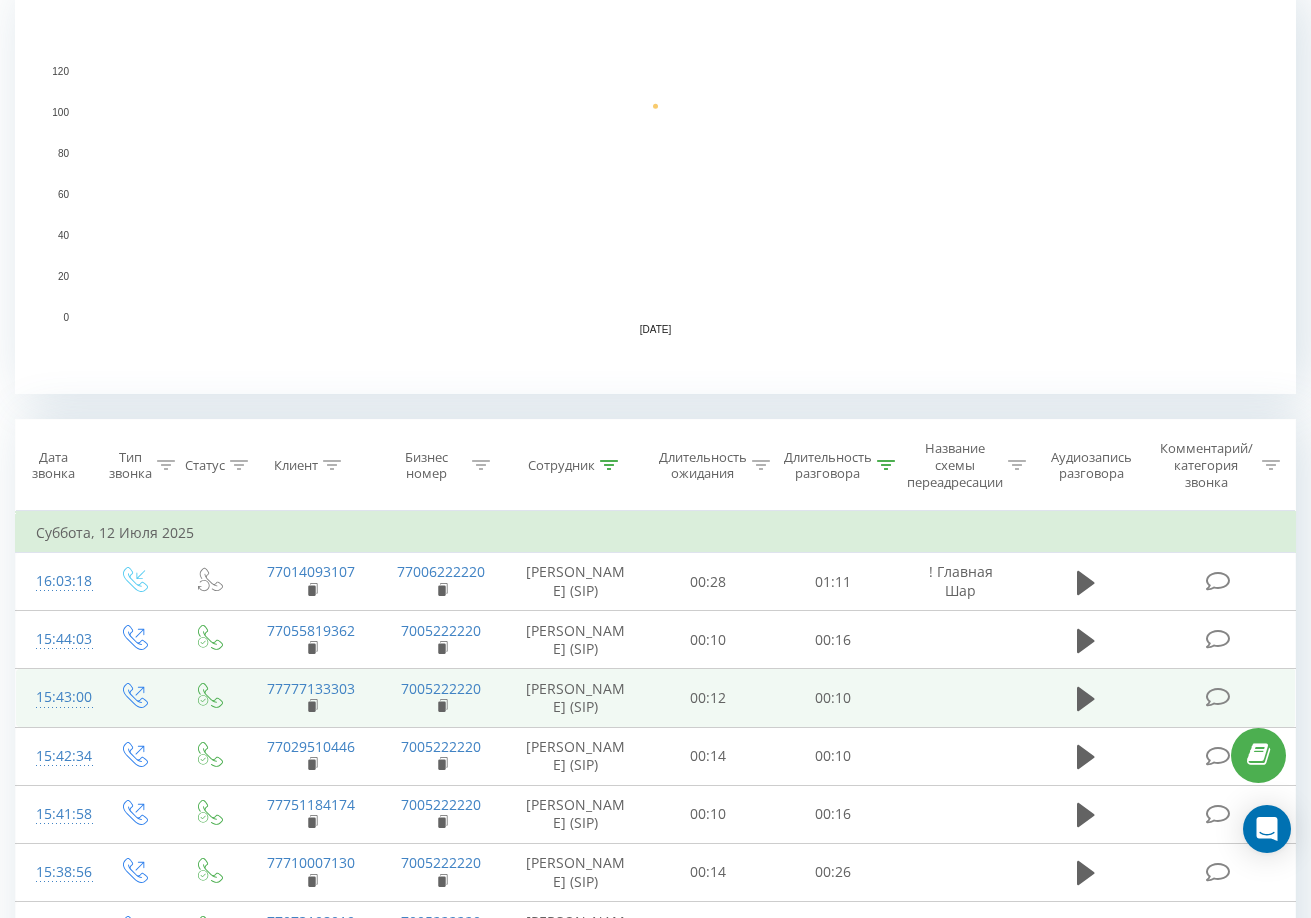 scroll, scrollTop: 600, scrollLeft: 0, axis: vertical 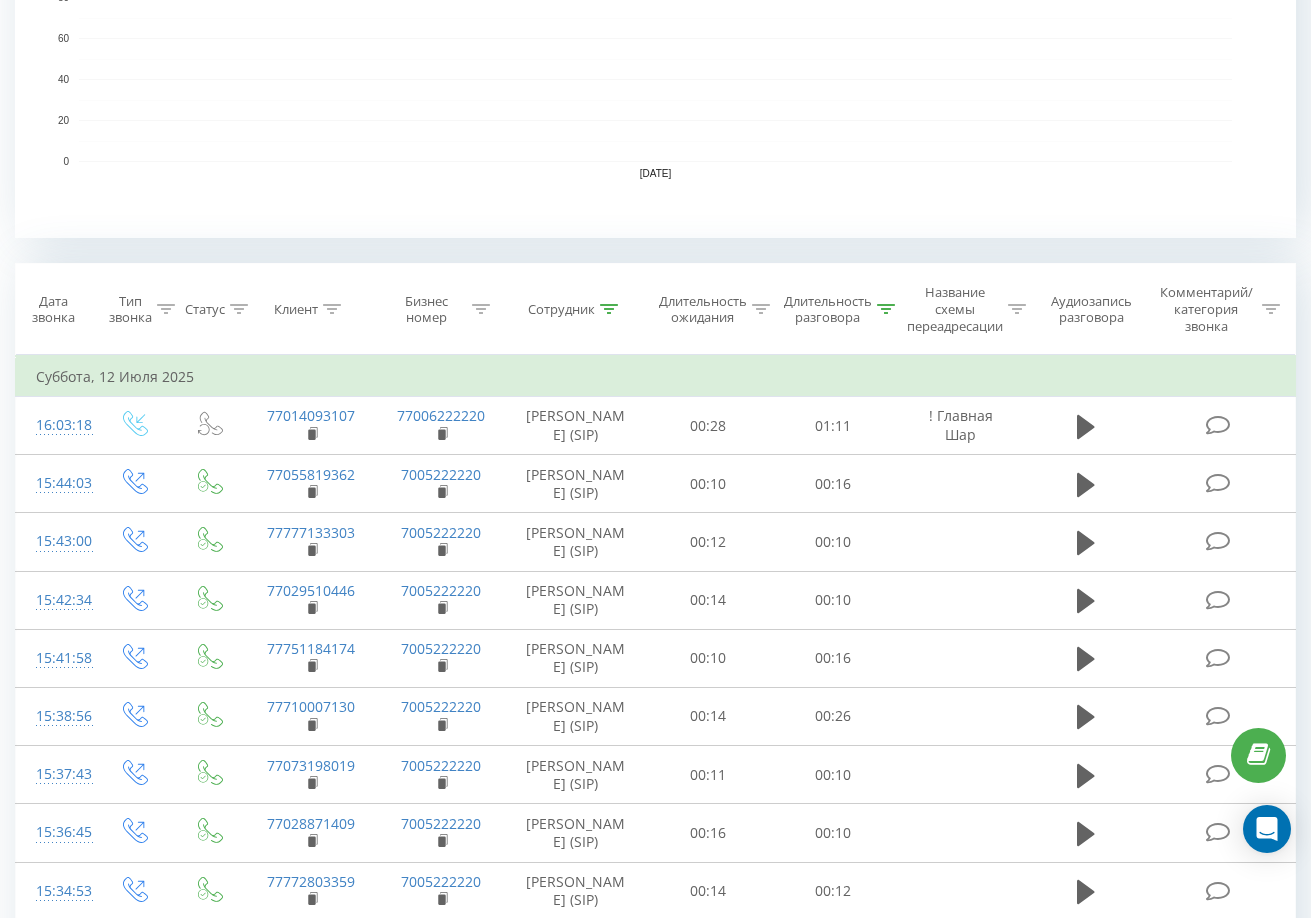 click 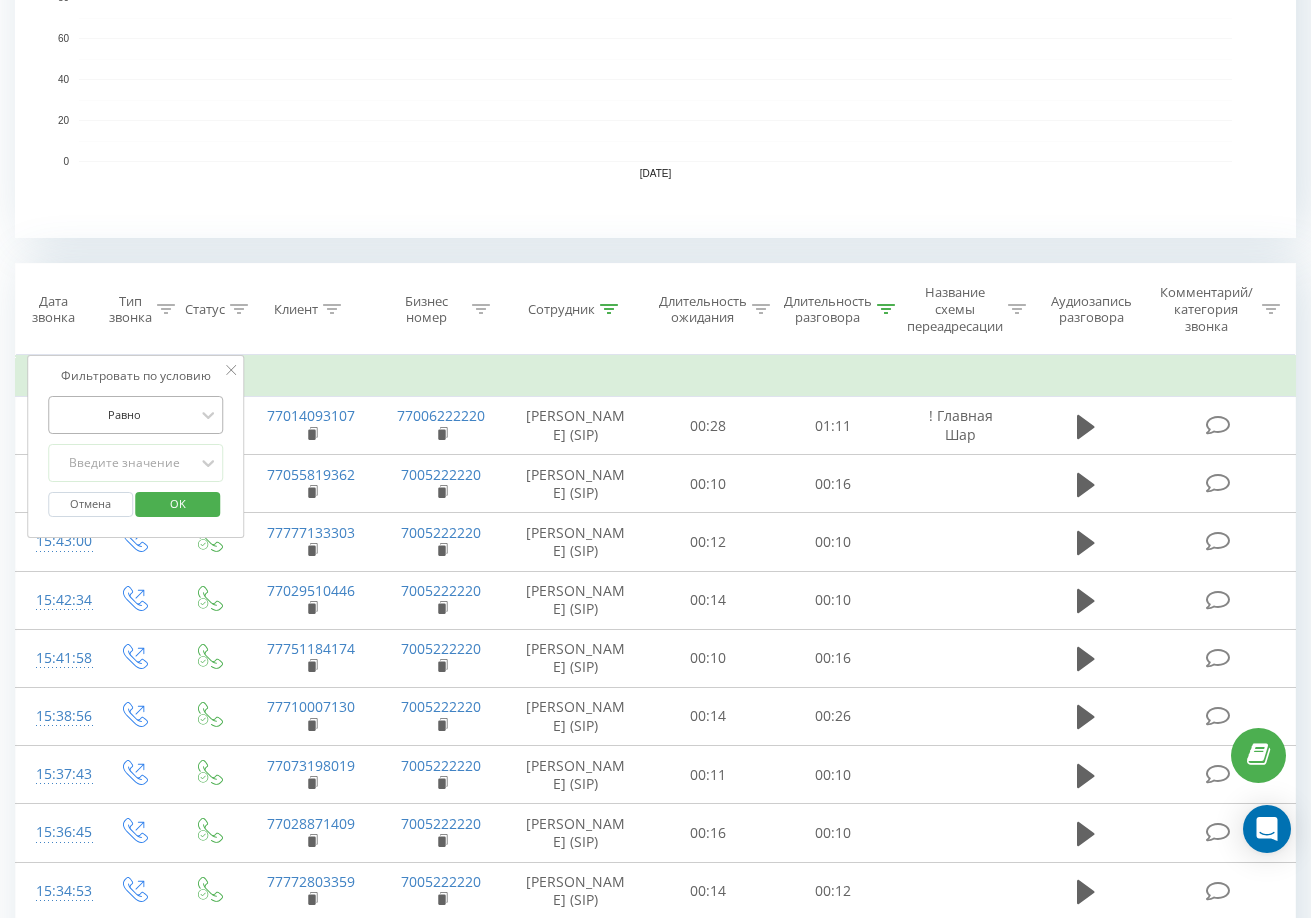 click at bounding box center (125, 414) 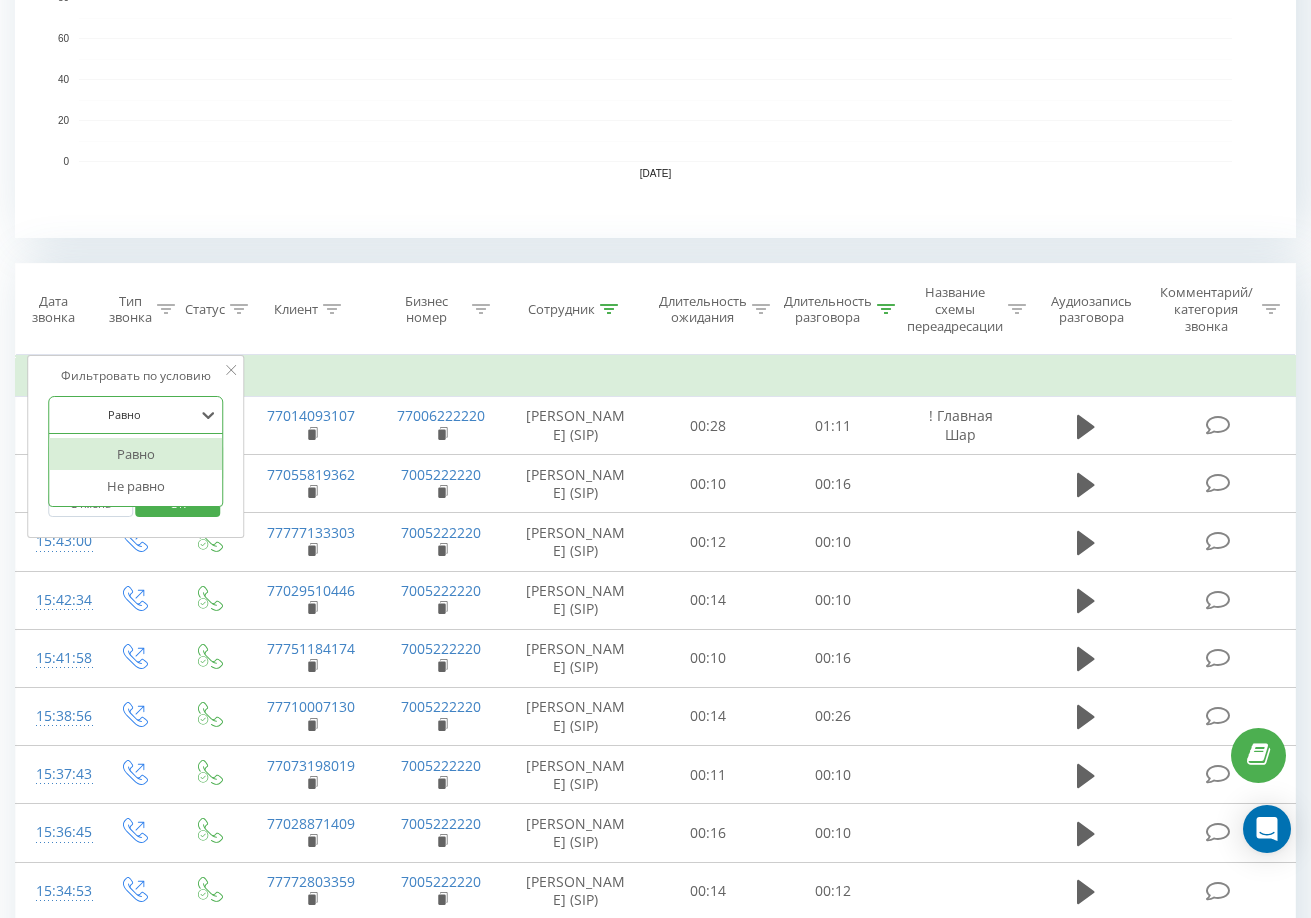 click on "Равно" at bounding box center (136, 454) 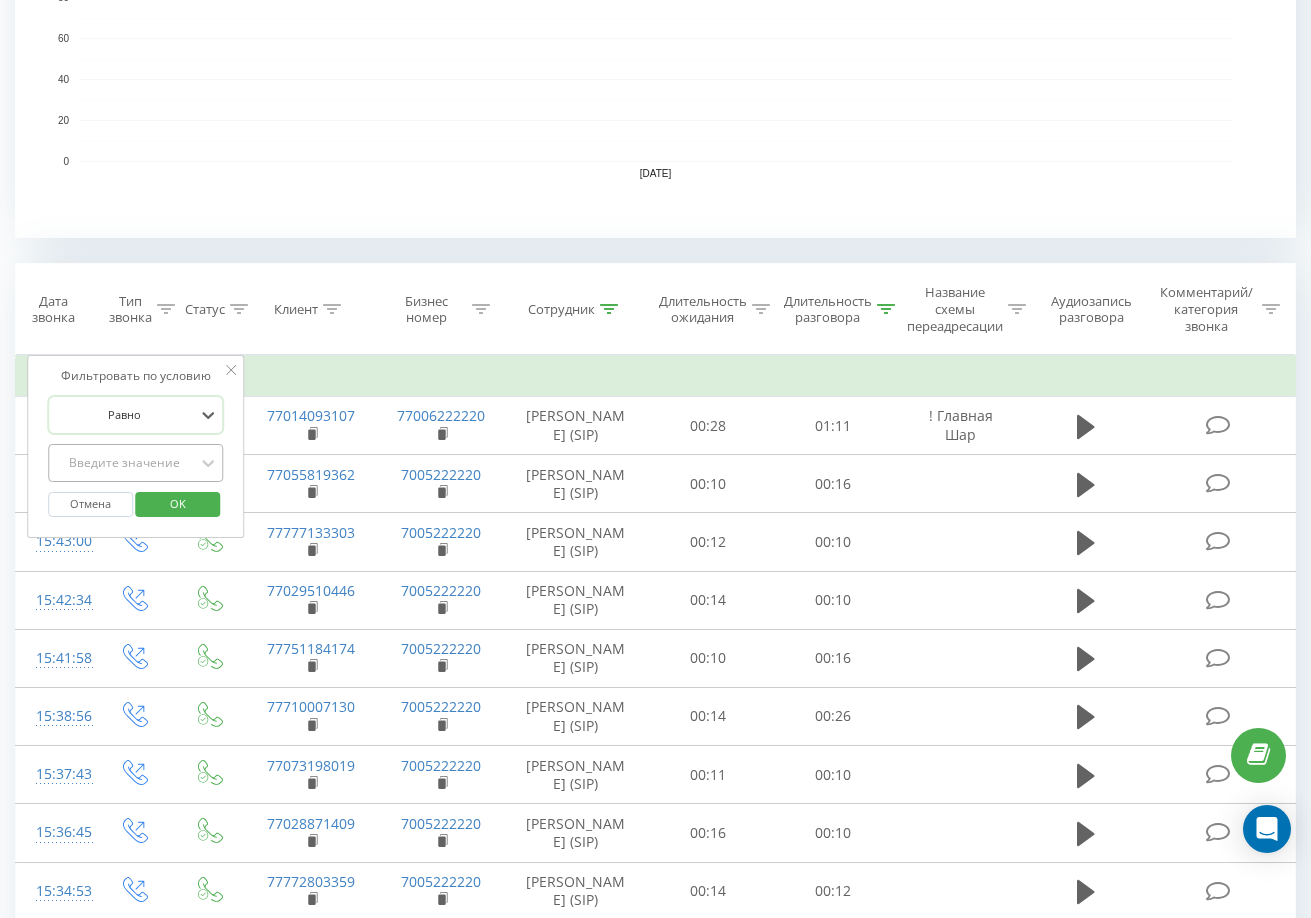 click on "Введите значение" at bounding box center [125, 463] 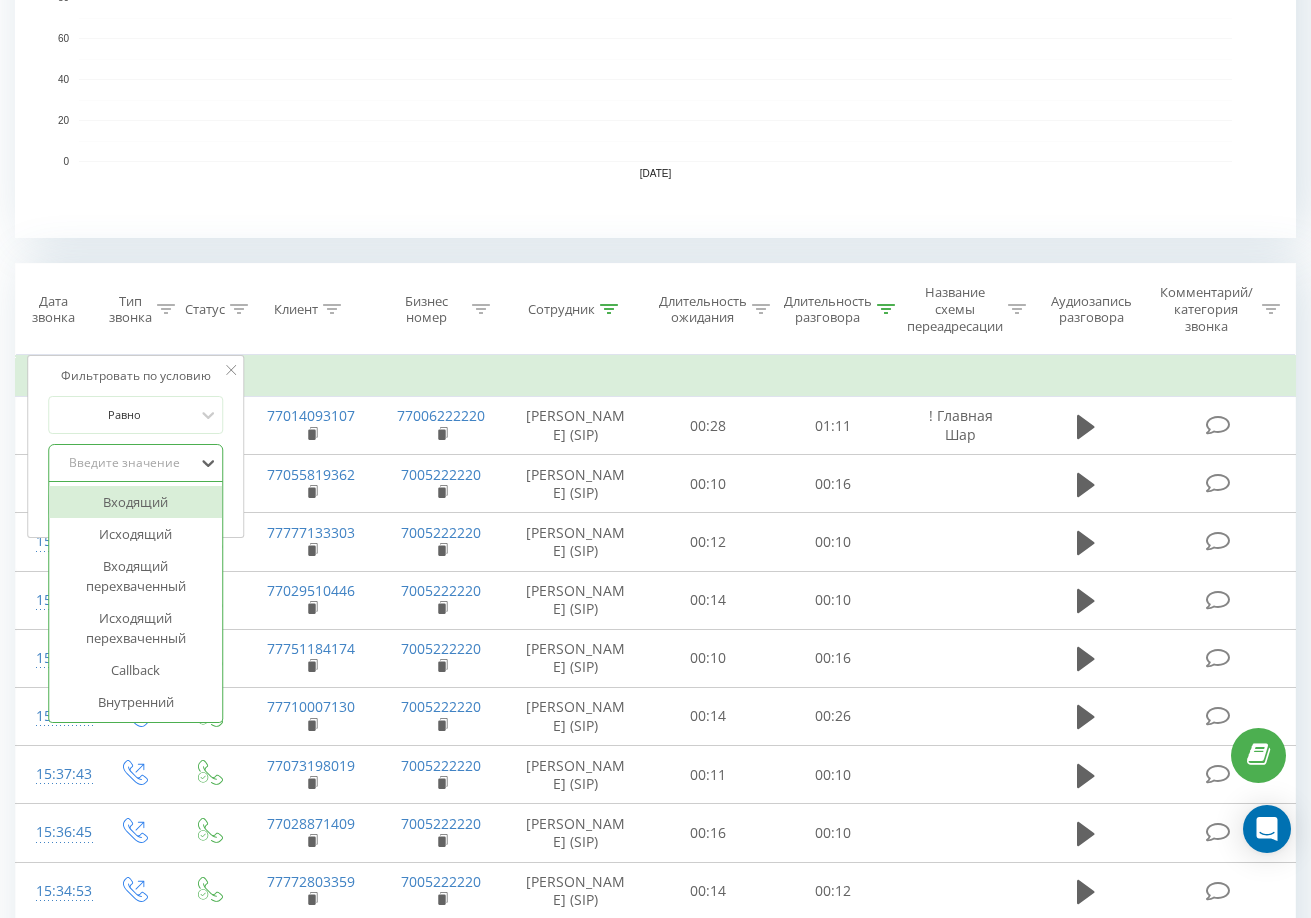 click on "Входящий" at bounding box center [136, 502] 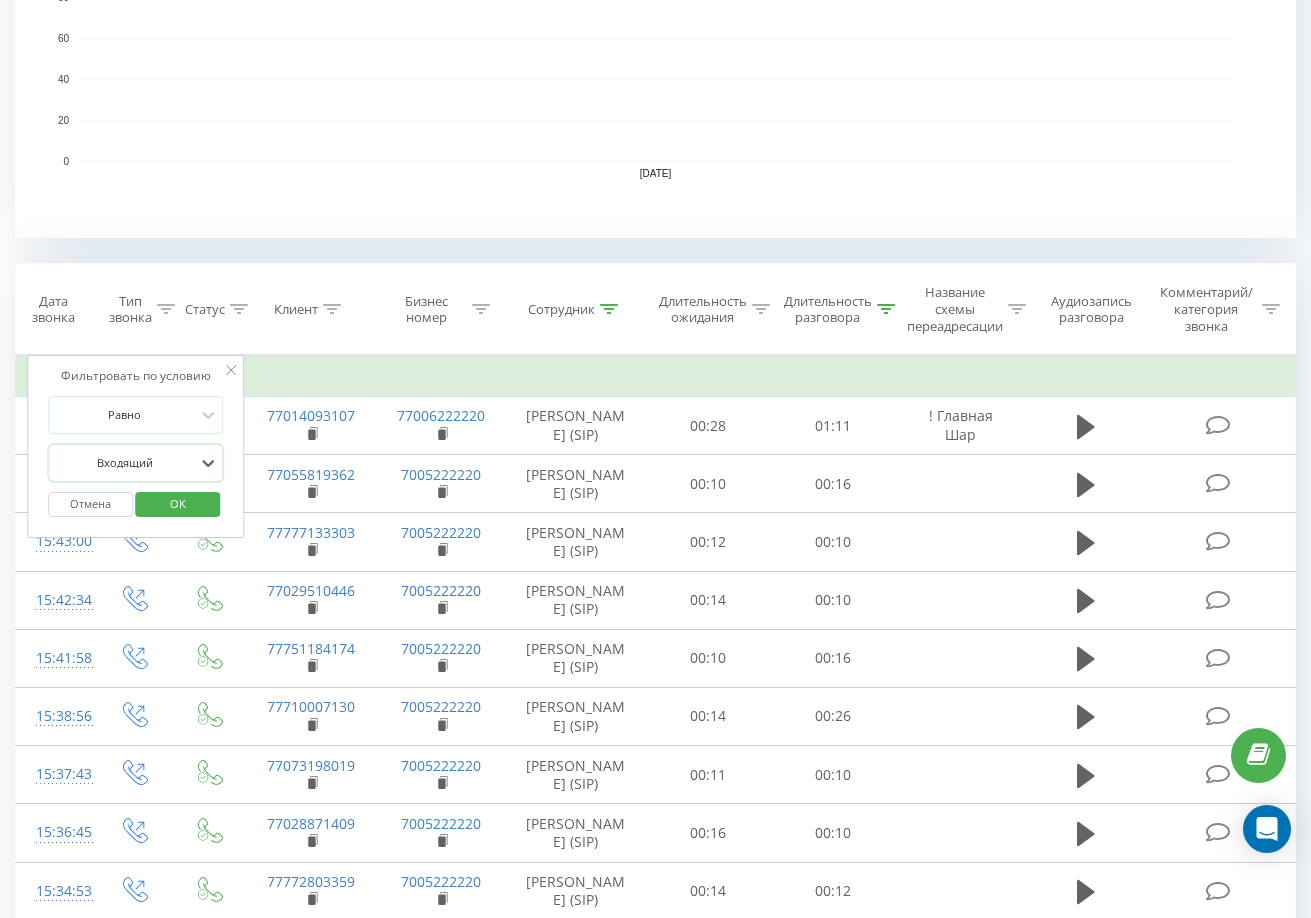 click on "OK" at bounding box center (178, 503) 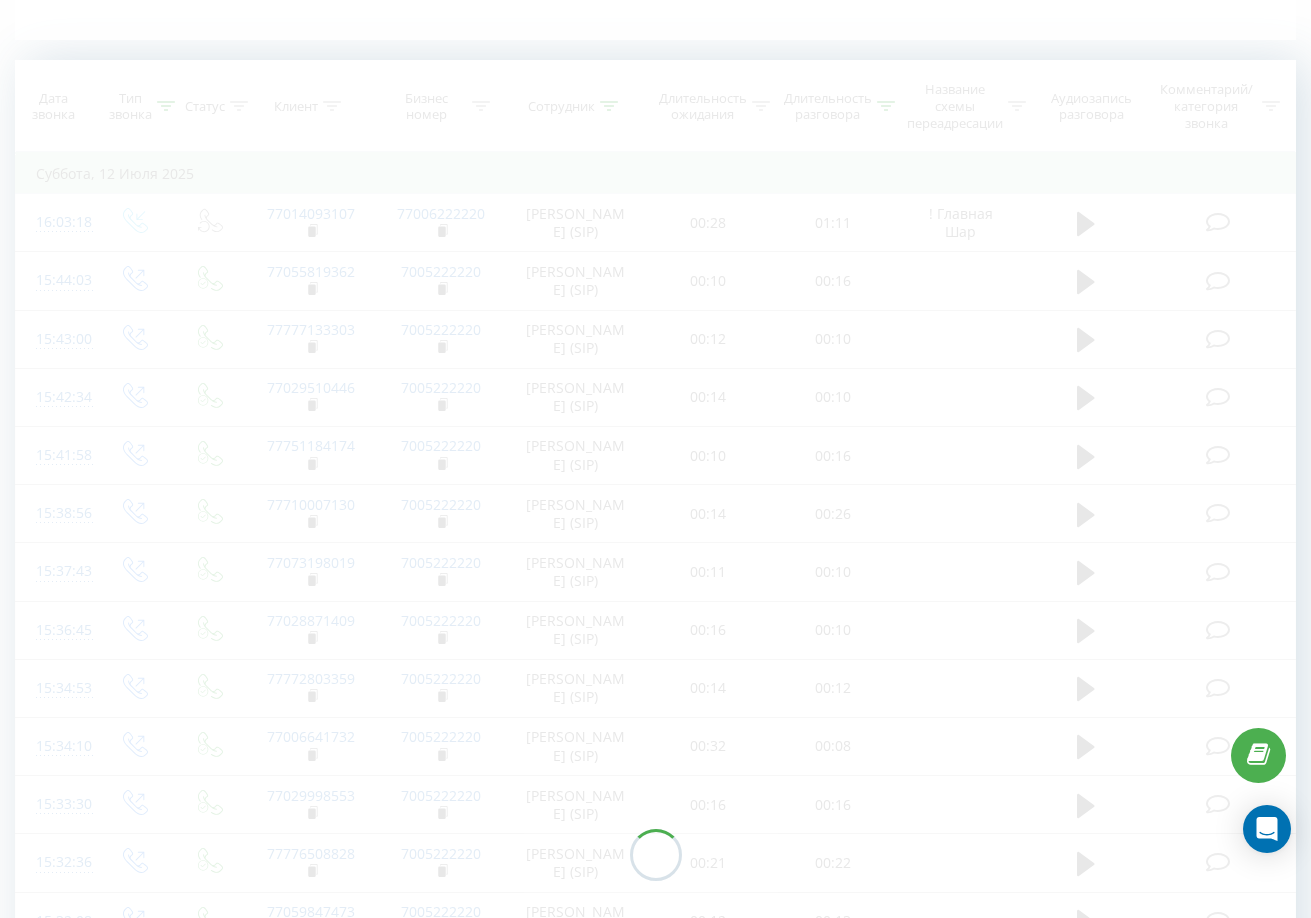 scroll, scrollTop: 0, scrollLeft: 0, axis: both 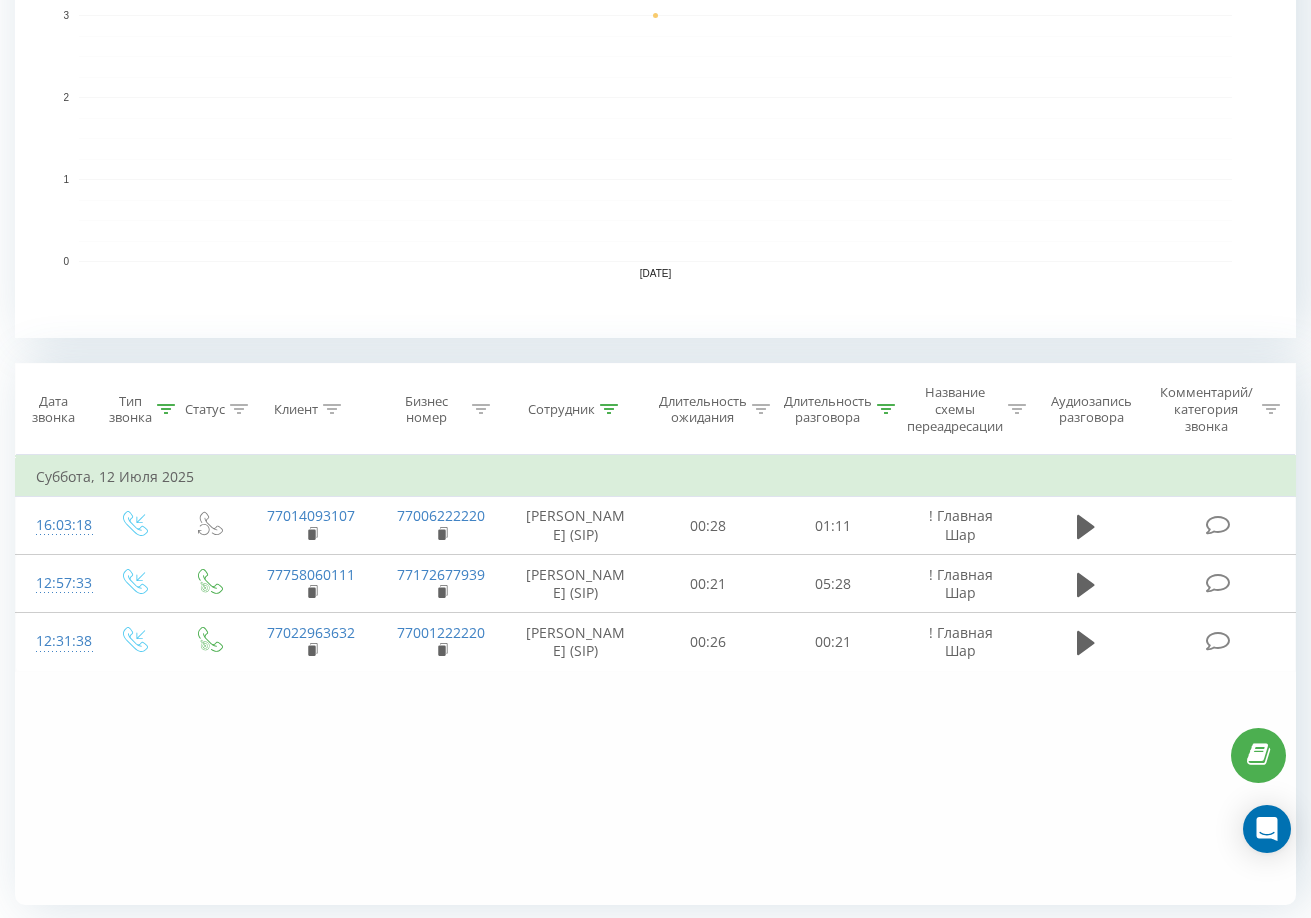 click 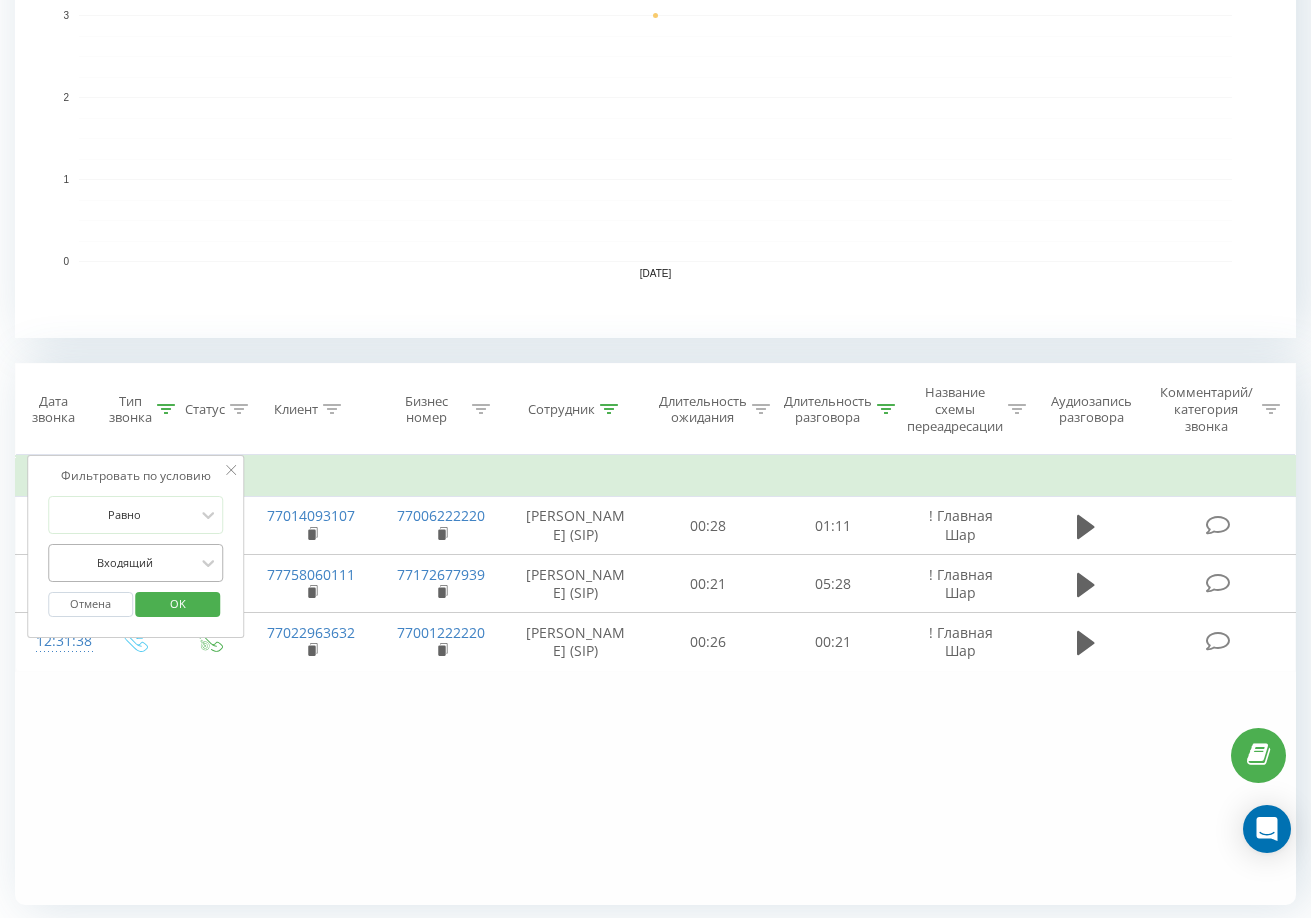 drag, startPoint x: 111, startPoint y: 555, endPoint x: 110, endPoint y: 565, distance: 10.049875 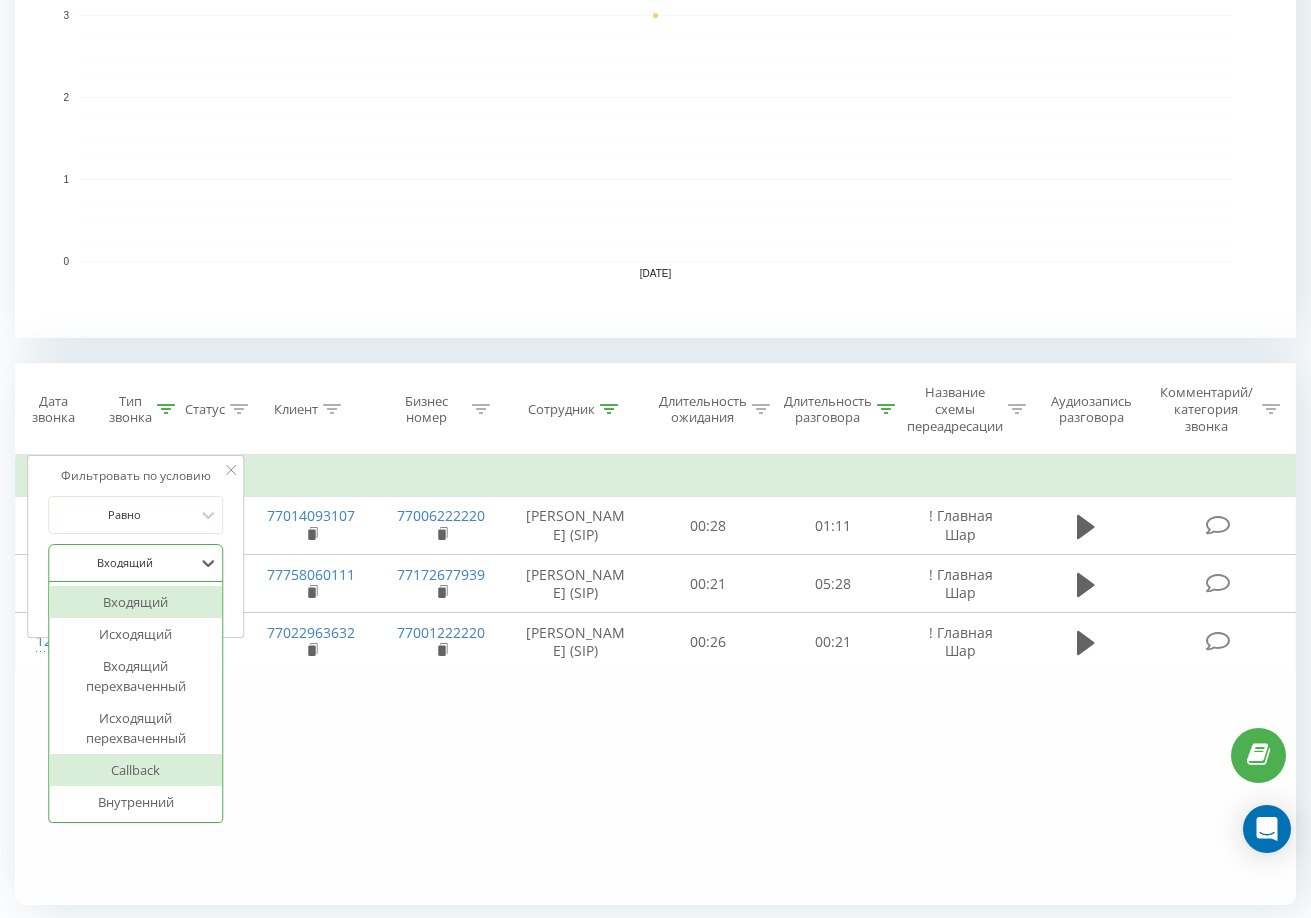 click on "Callback" at bounding box center (136, 770) 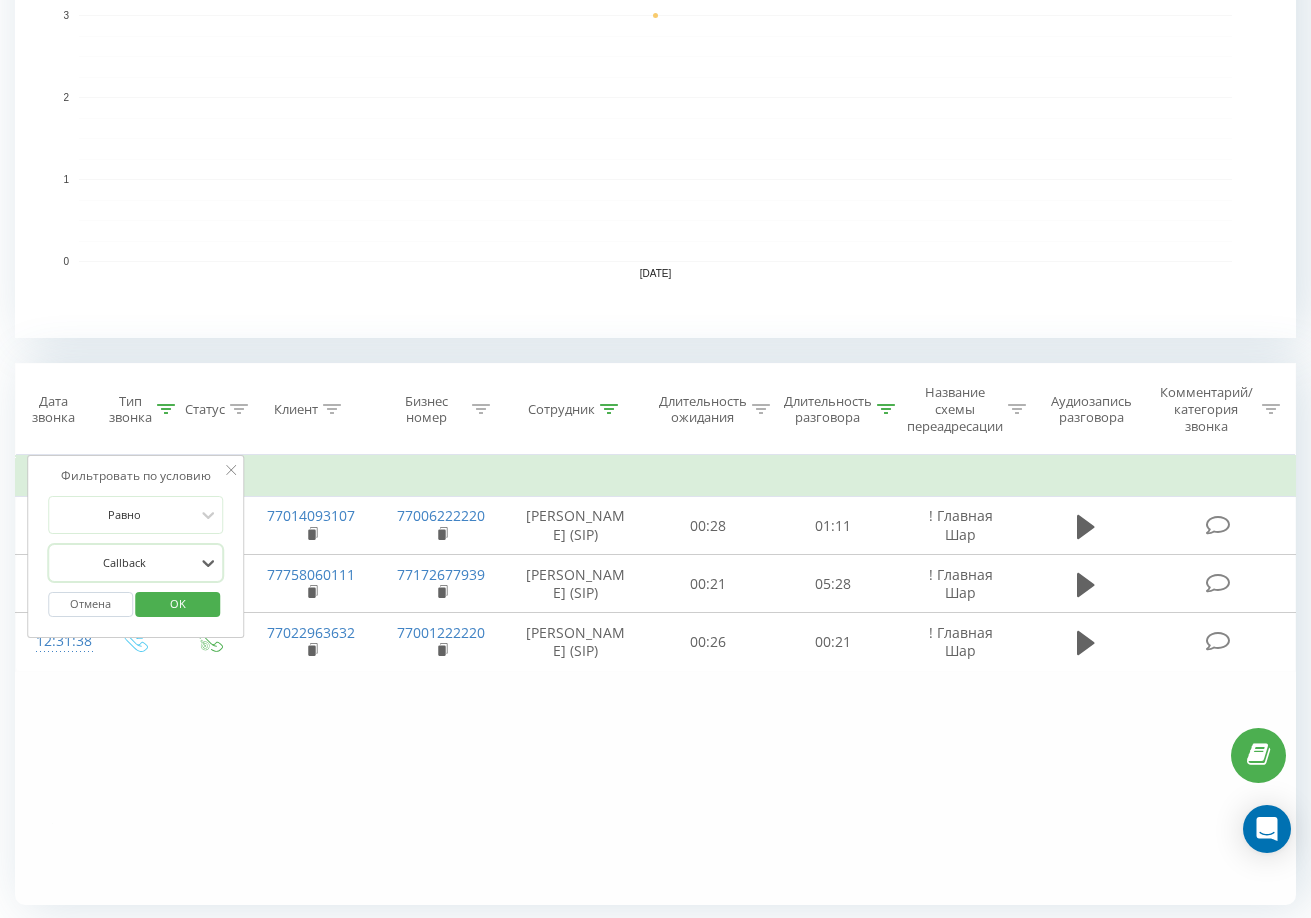 click on "OK" at bounding box center (178, 603) 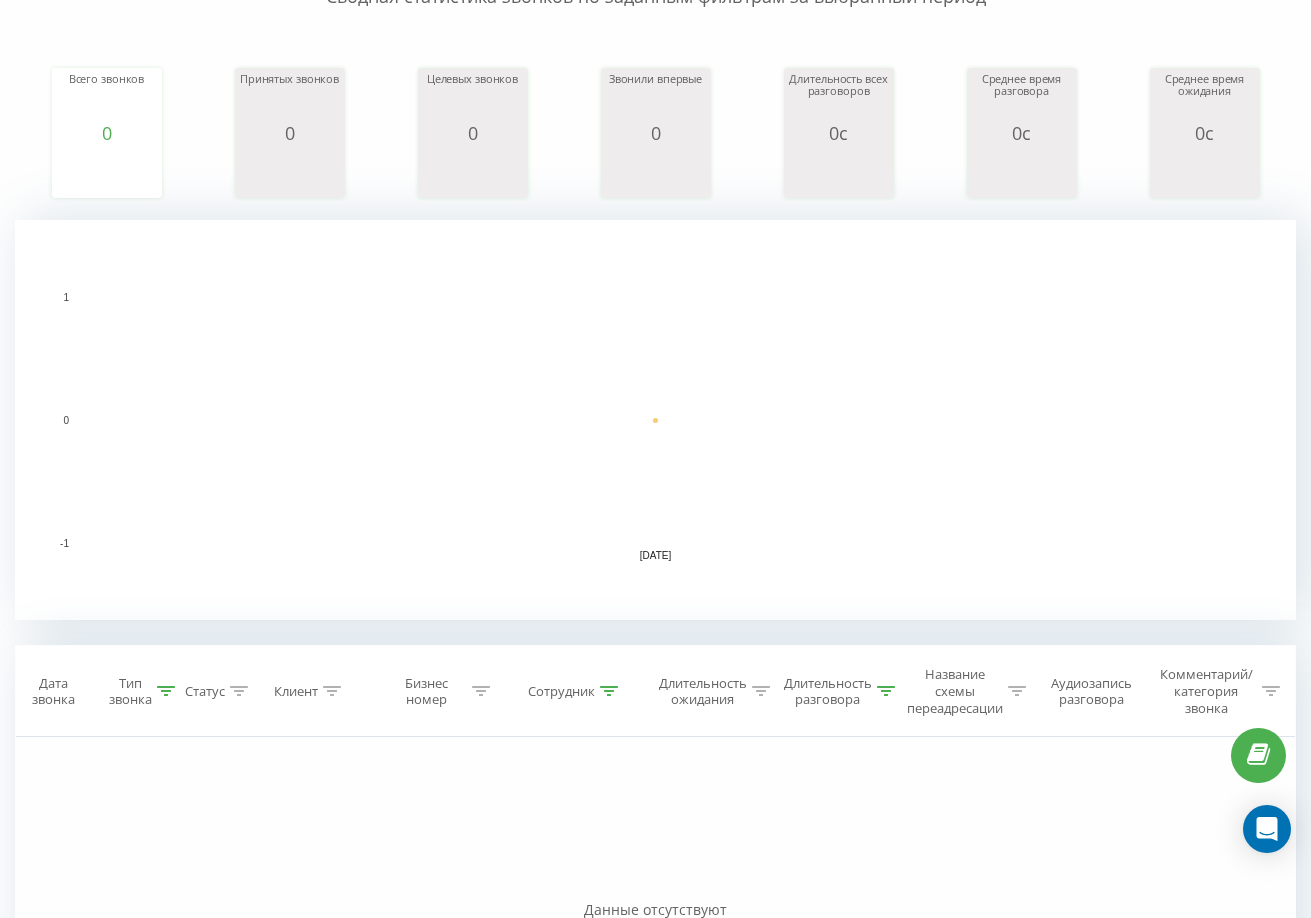 scroll, scrollTop: 504, scrollLeft: 0, axis: vertical 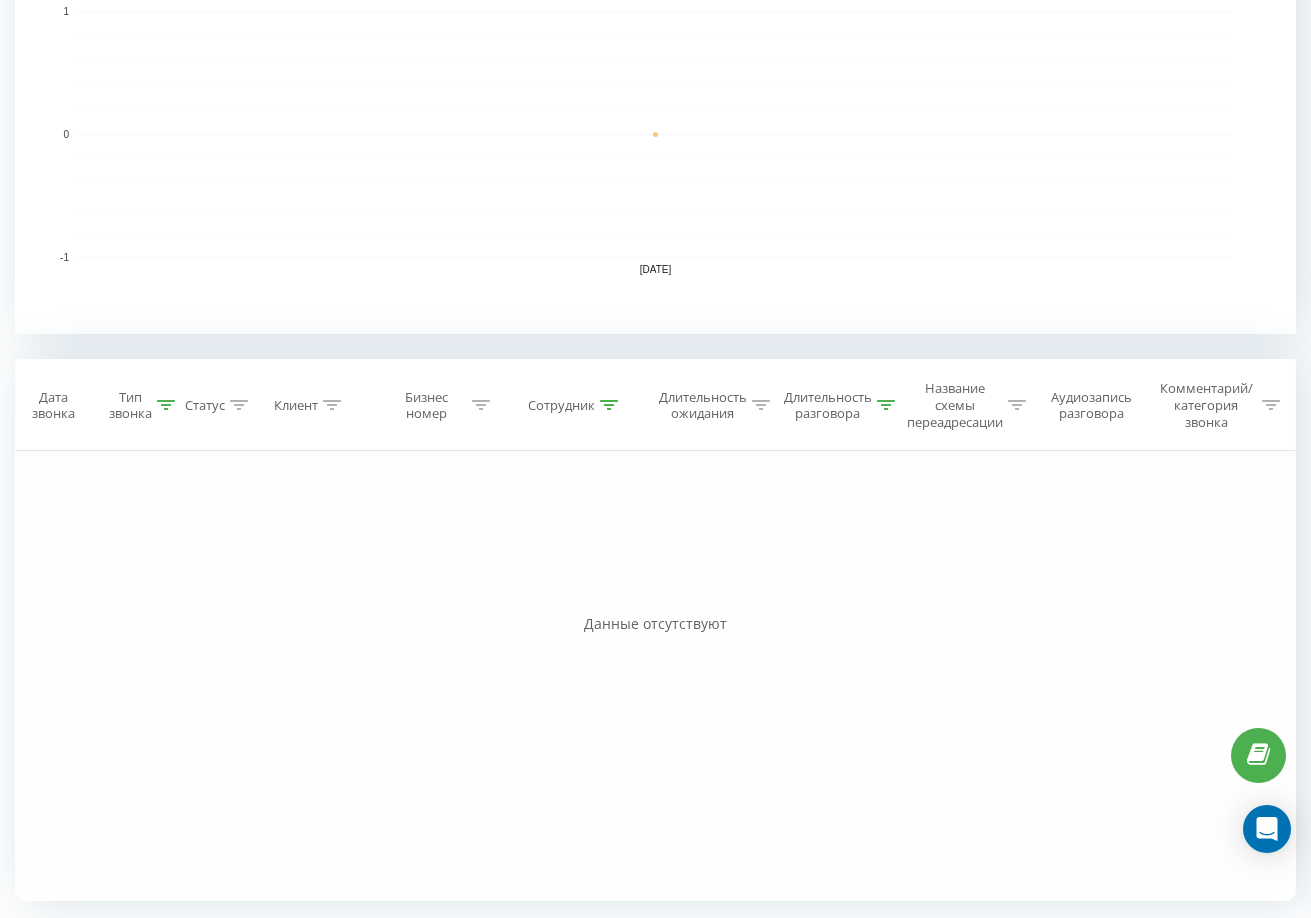 click 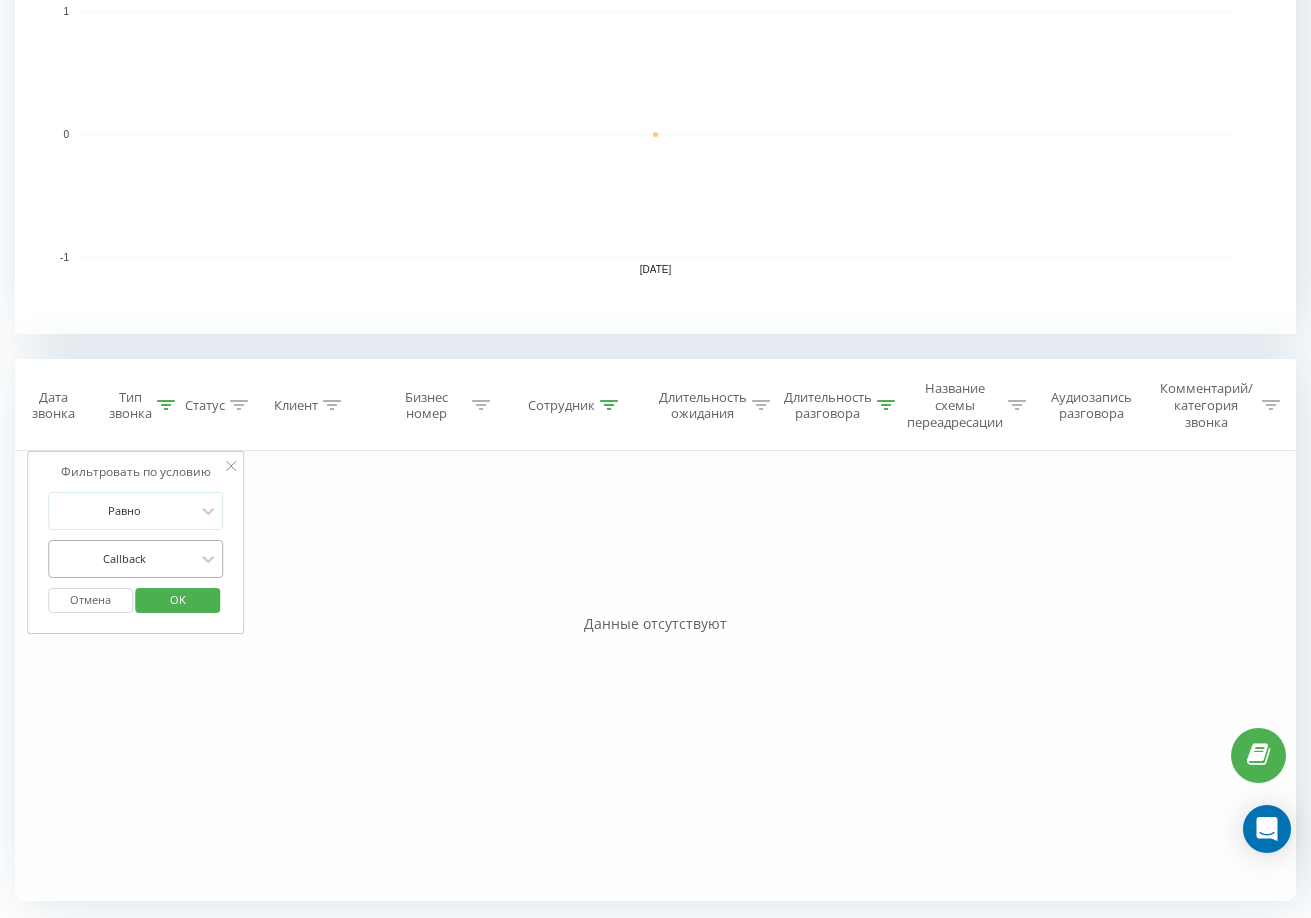 click at bounding box center [125, 558] 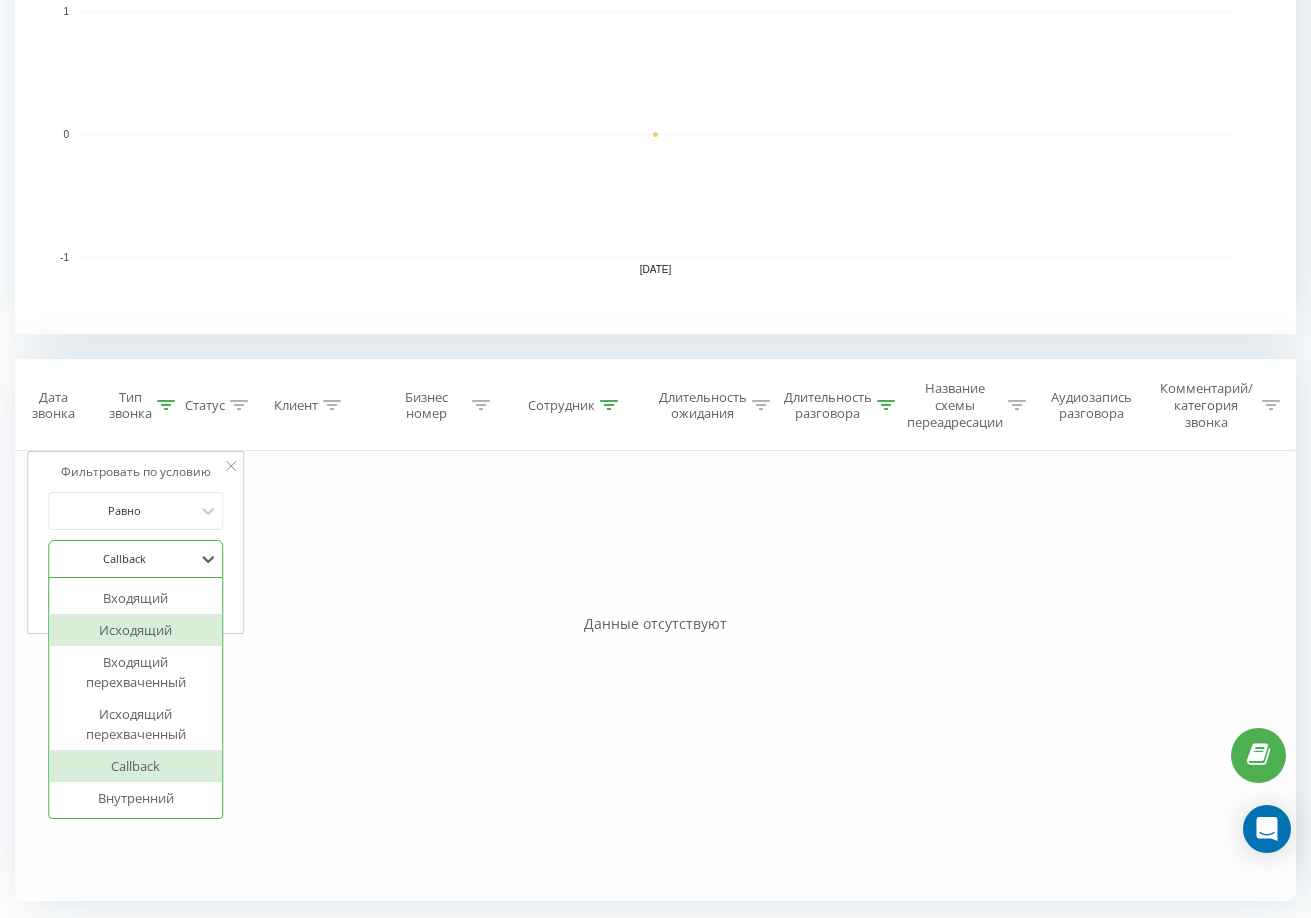 click on "Исходящий" at bounding box center (136, 630) 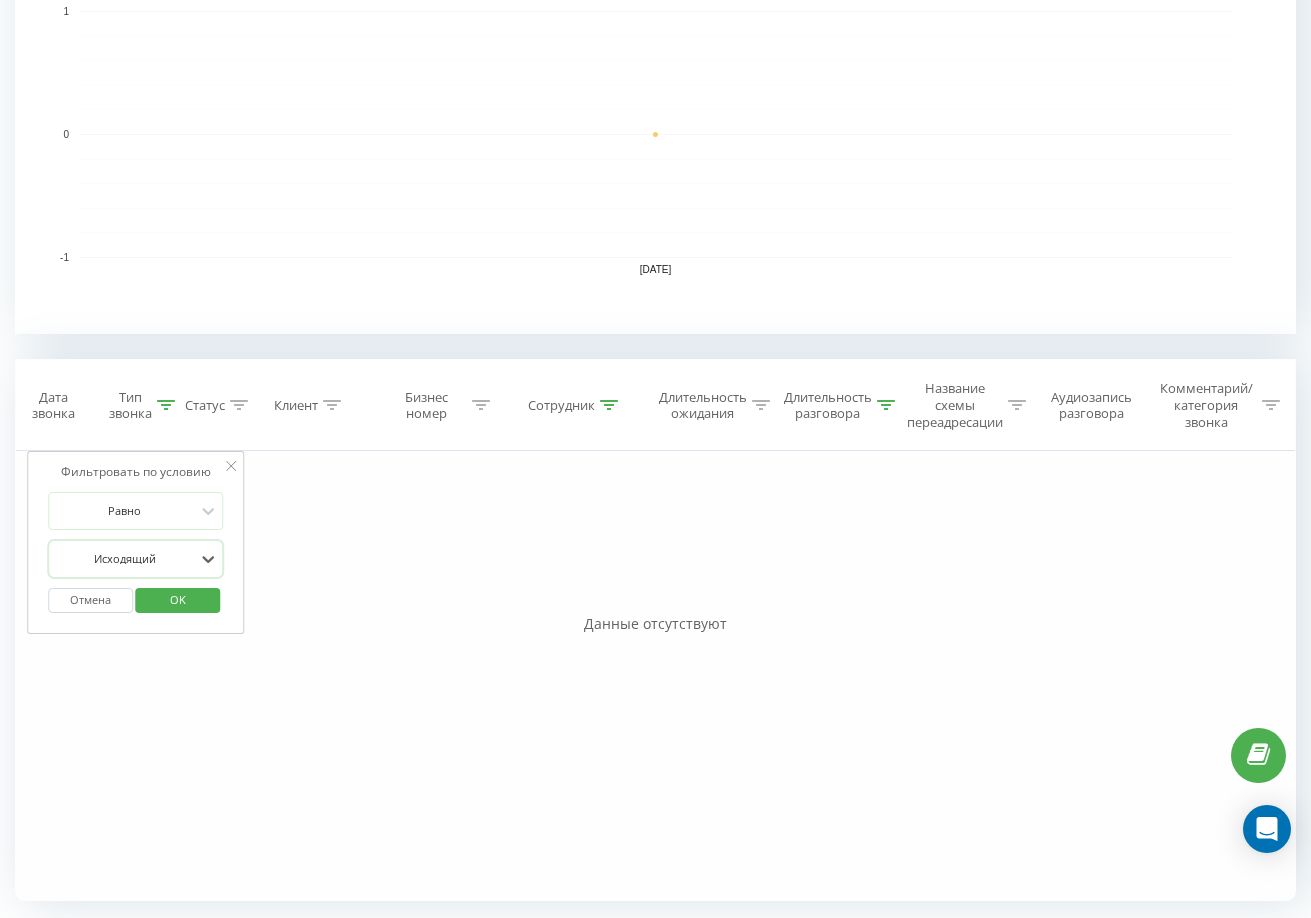click on "OK" at bounding box center [178, 599] 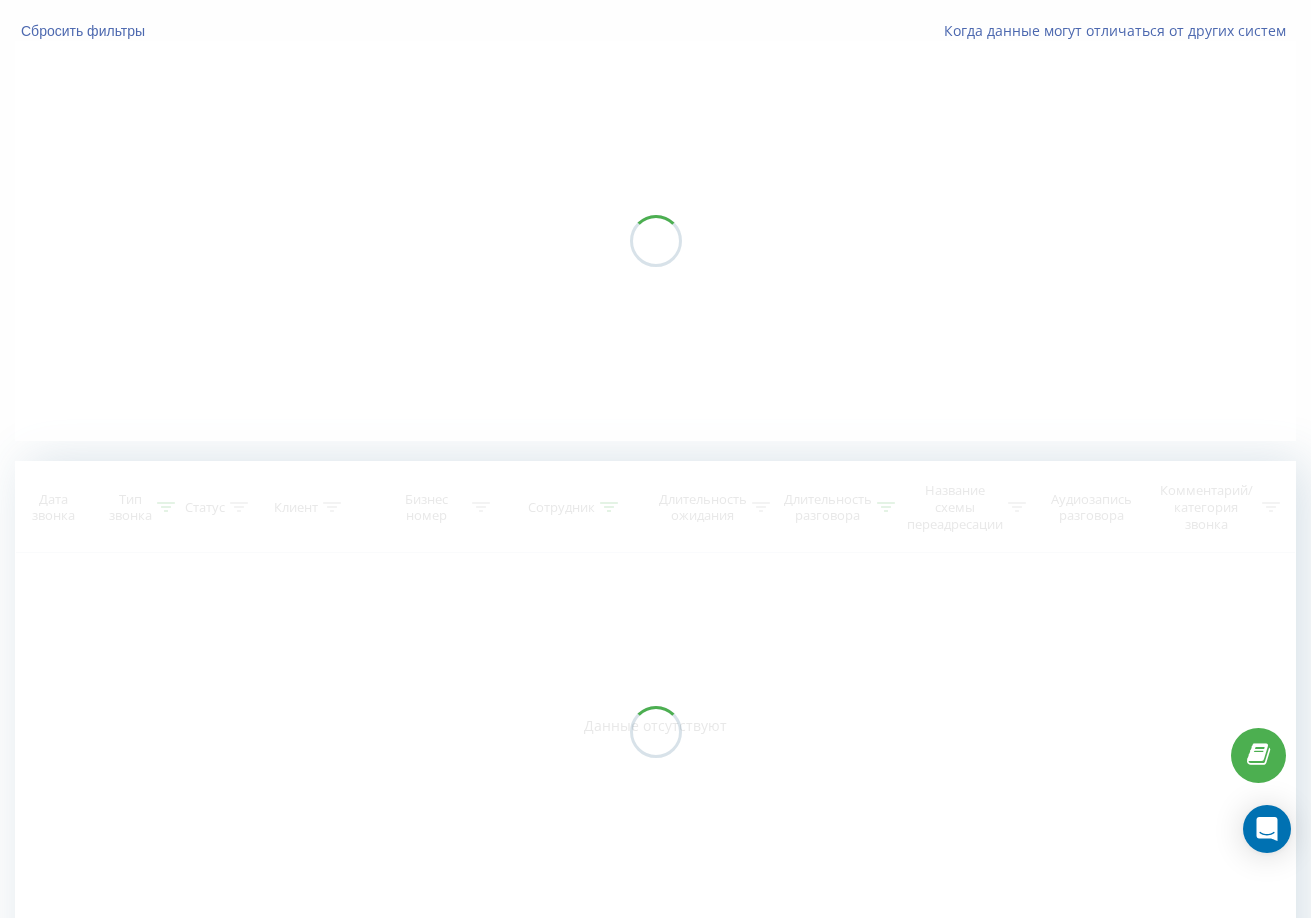 scroll, scrollTop: 0, scrollLeft: 0, axis: both 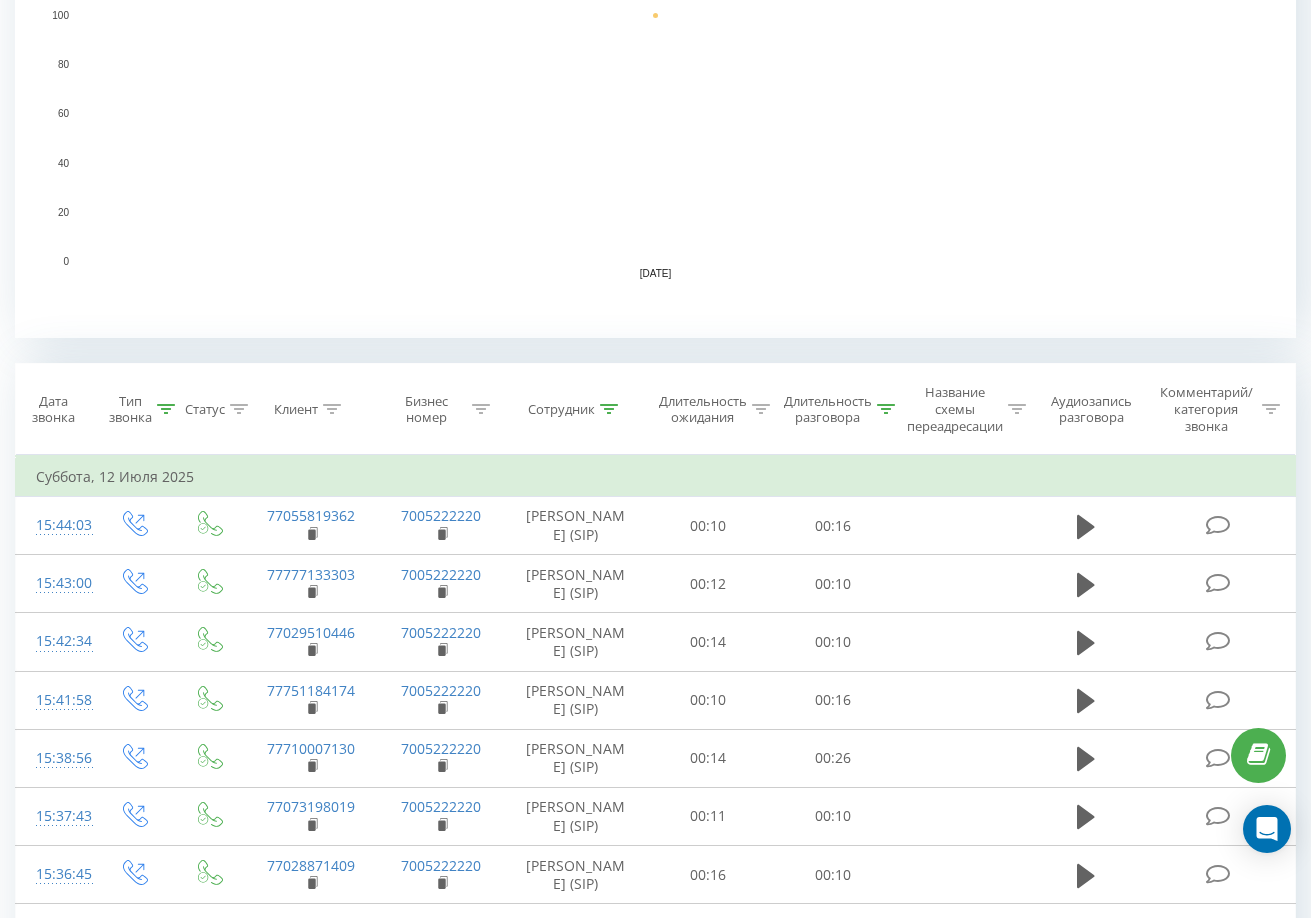 click 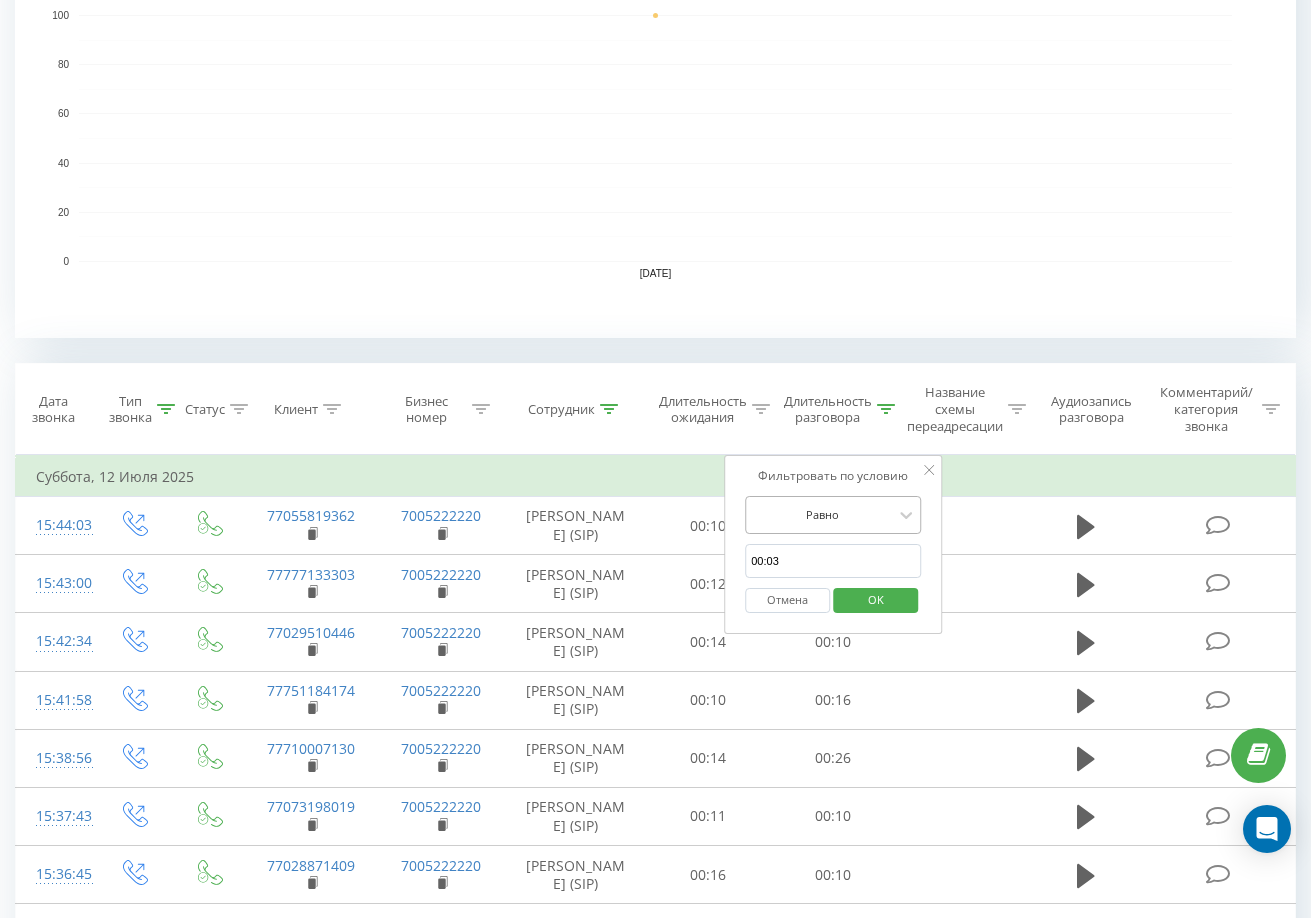 click at bounding box center (822, 514) 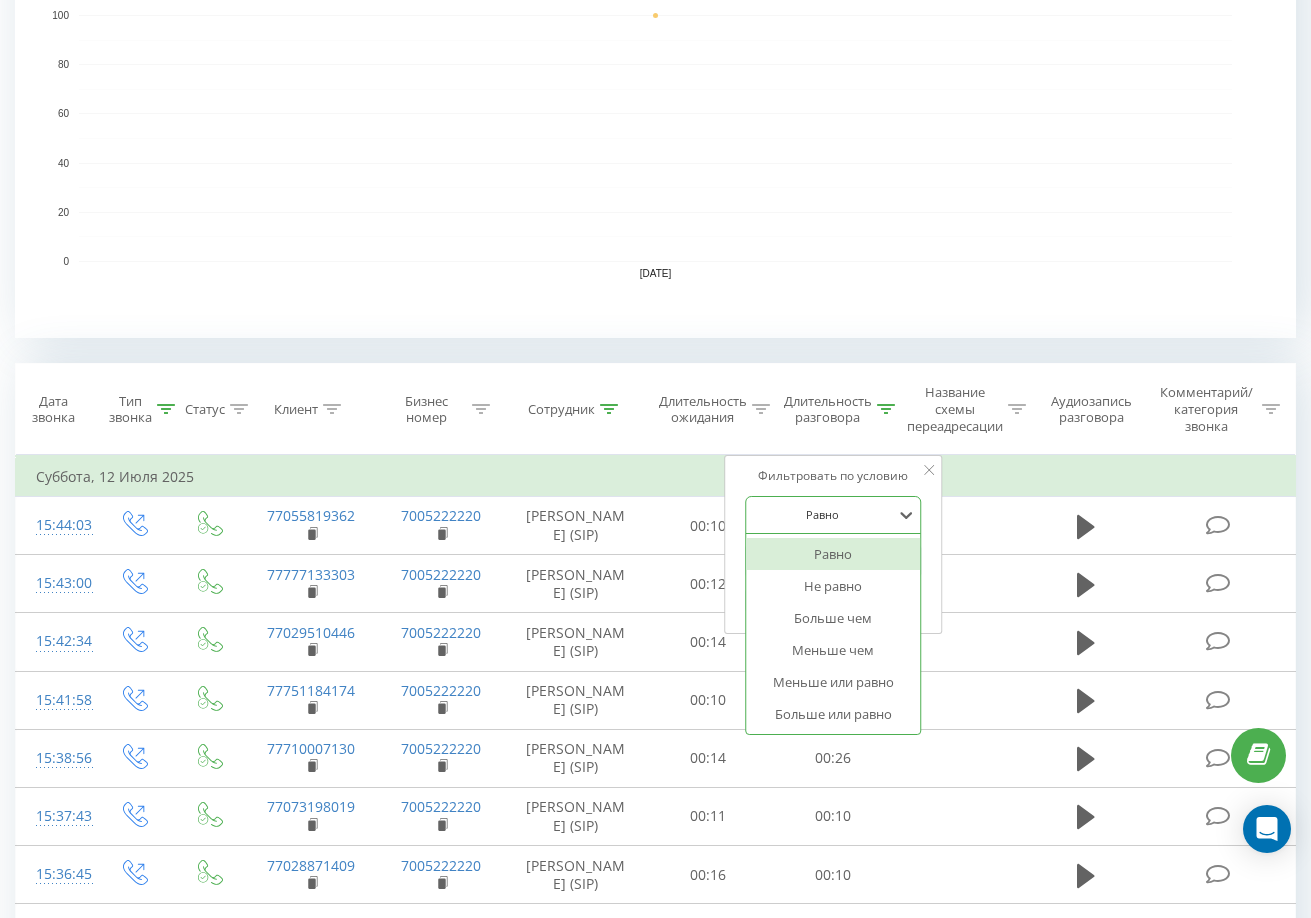 click on "Равно" at bounding box center (833, 554) 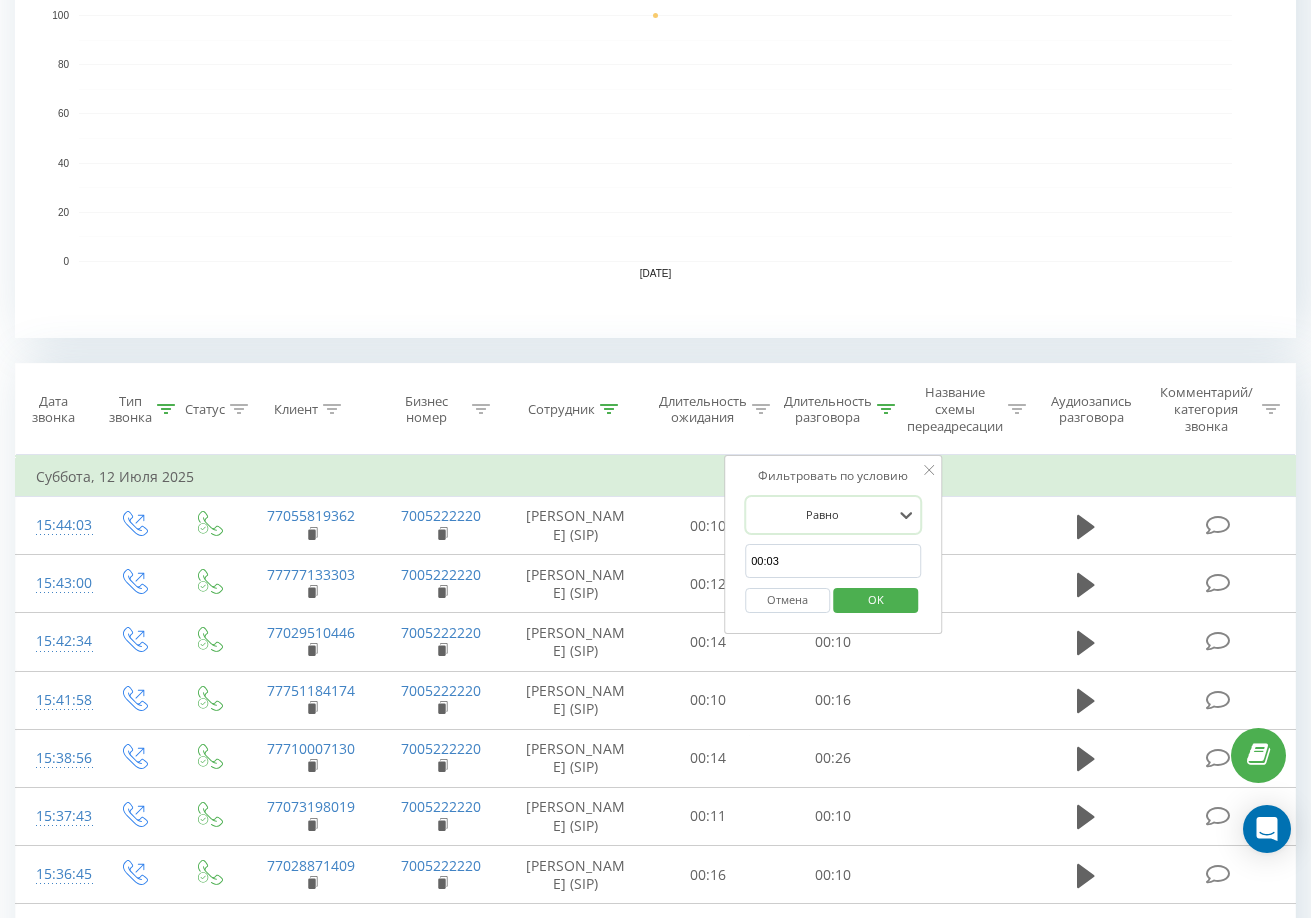 click on "00:03" at bounding box center [833, 561] 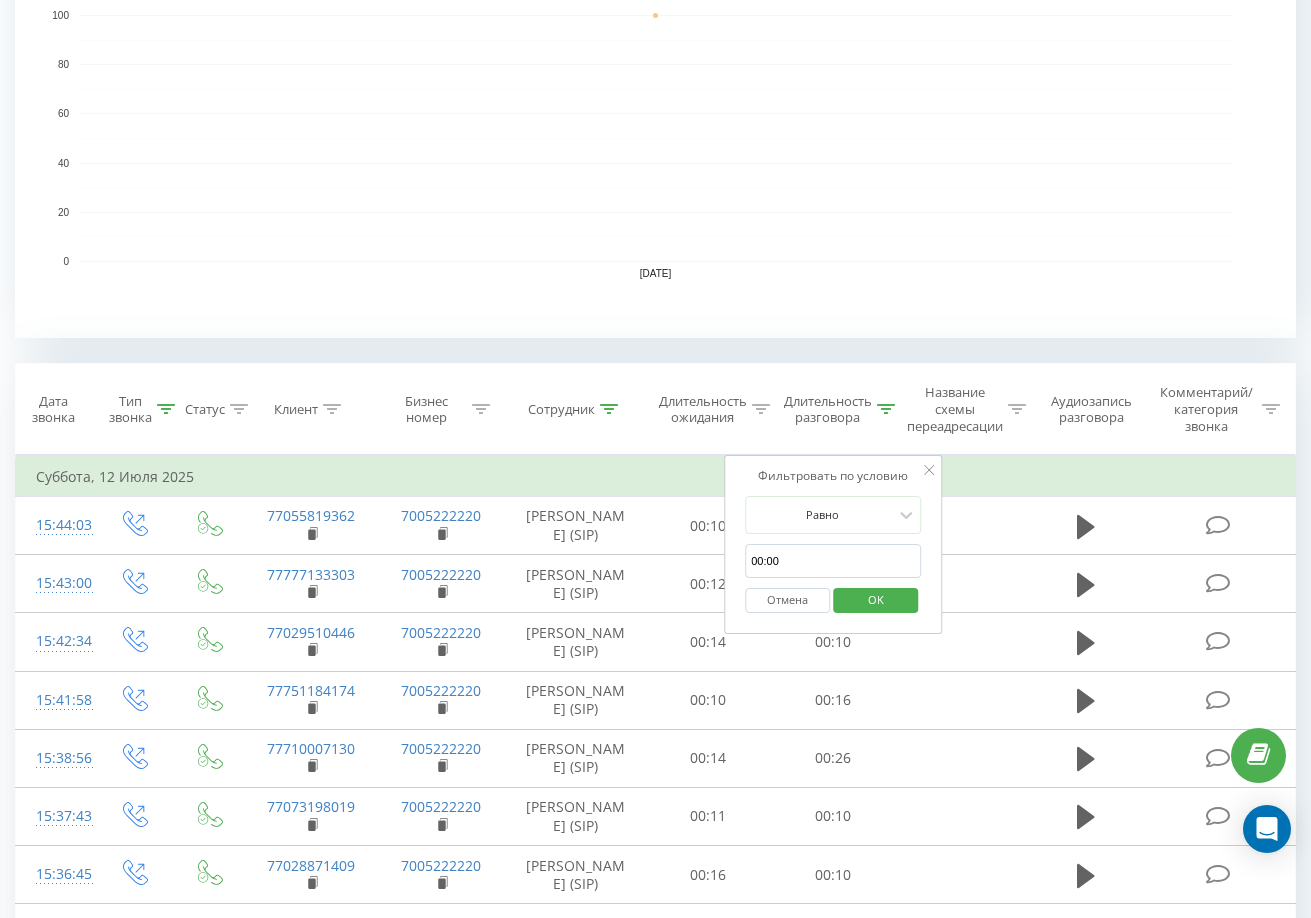 type on "00:00" 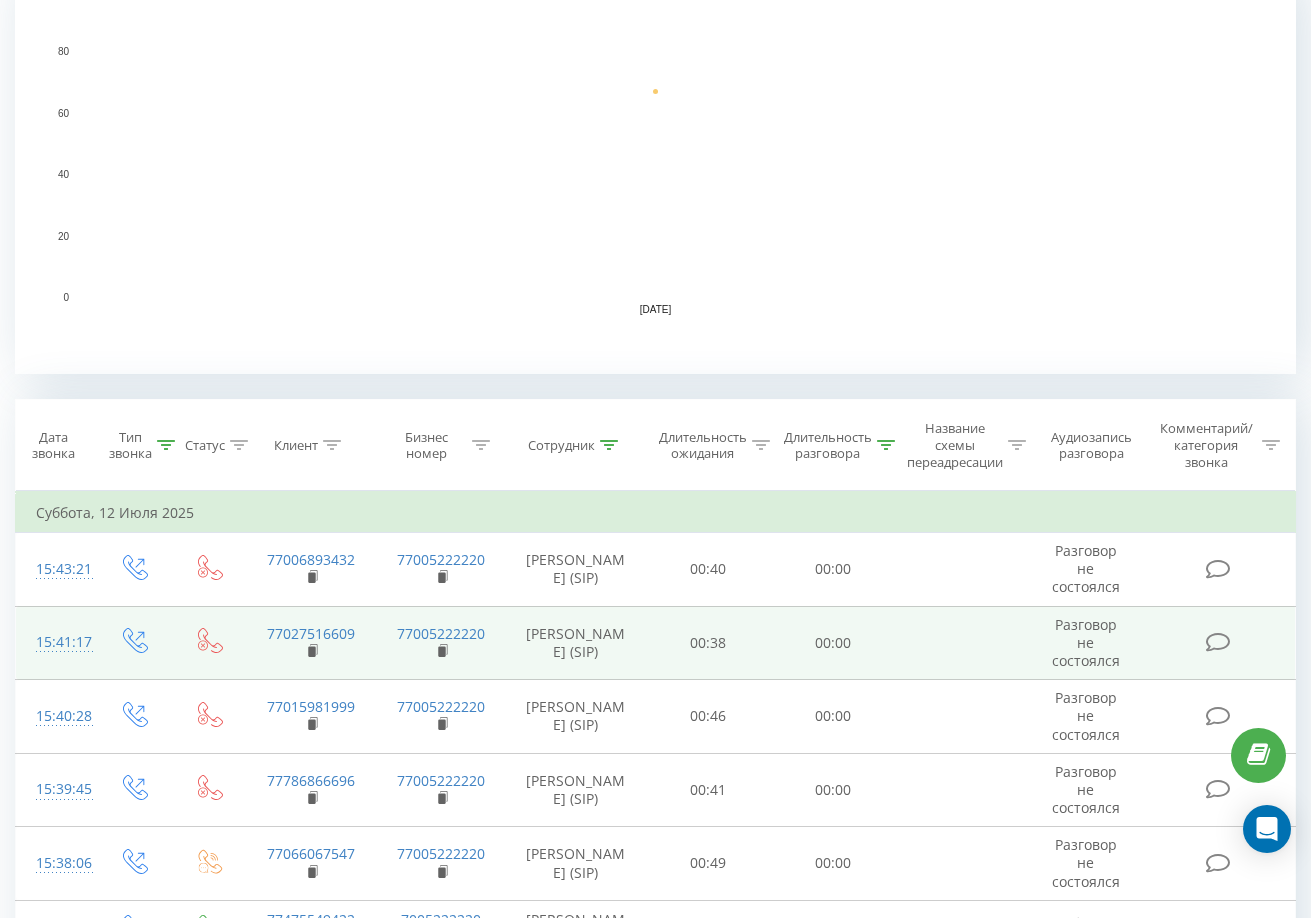 scroll, scrollTop: 500, scrollLeft: 0, axis: vertical 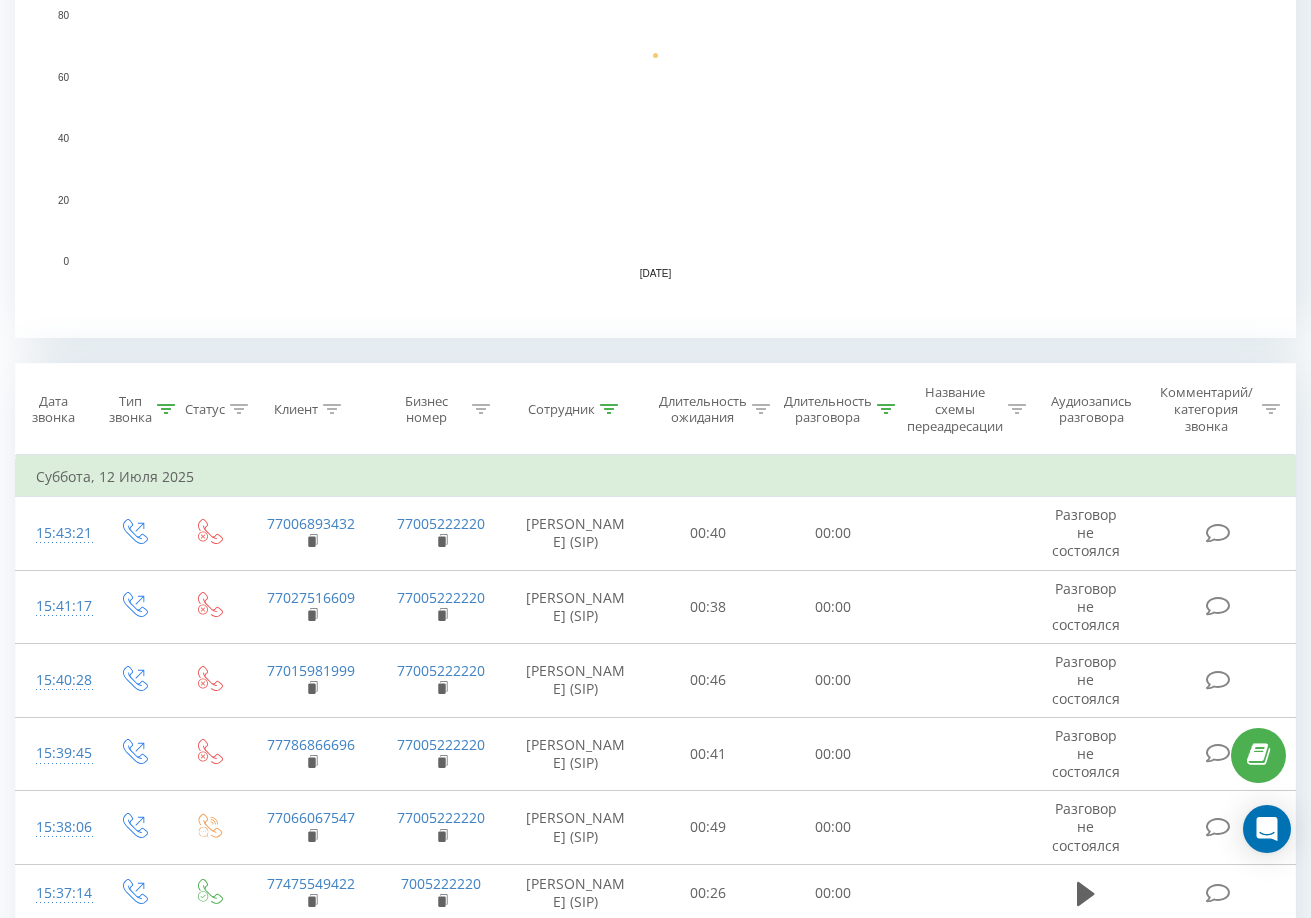 click 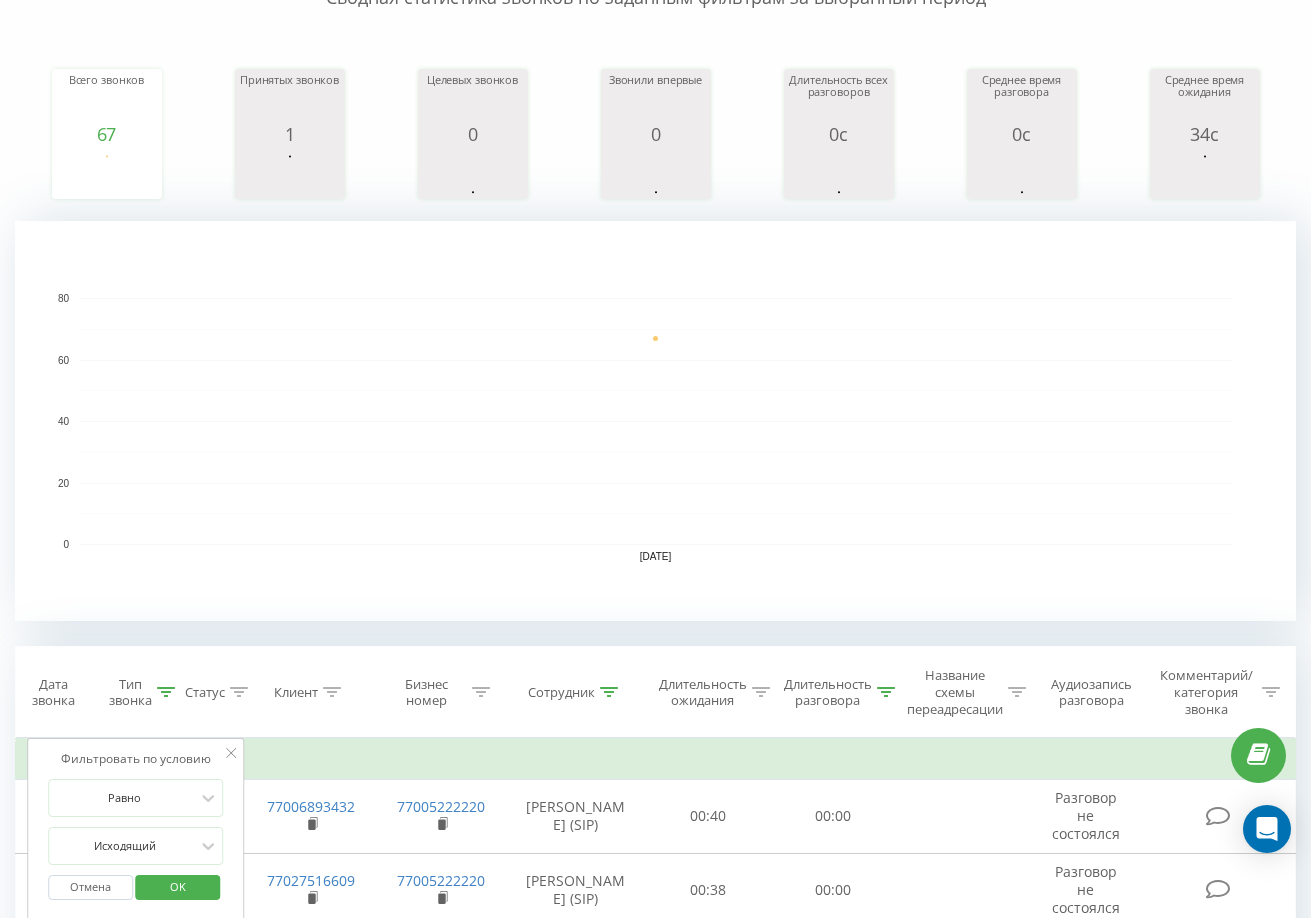 scroll, scrollTop: 0, scrollLeft: 0, axis: both 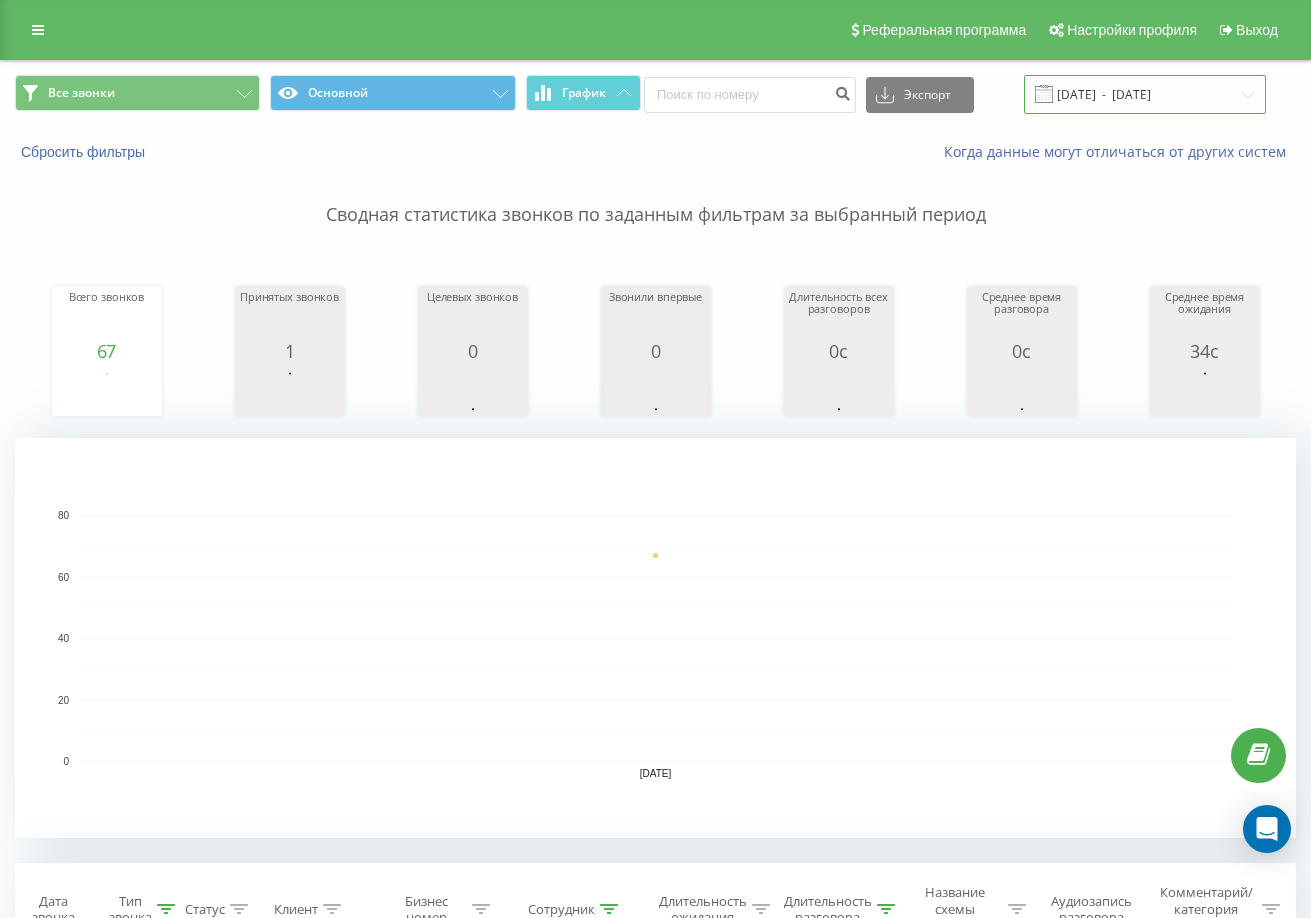 click on "[DATE]  -  [DATE]" at bounding box center (1145, 94) 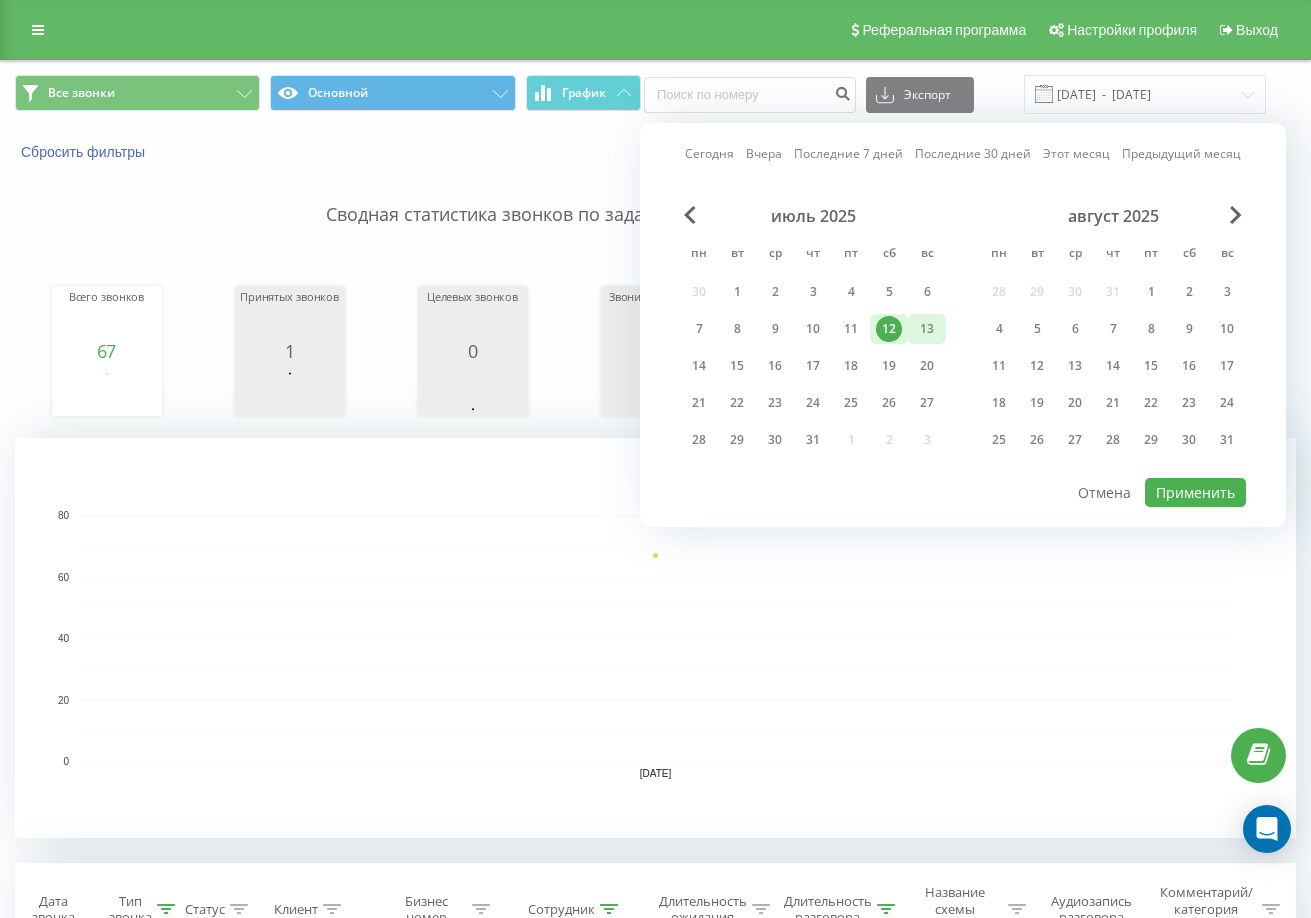 click on "13" at bounding box center (927, 329) 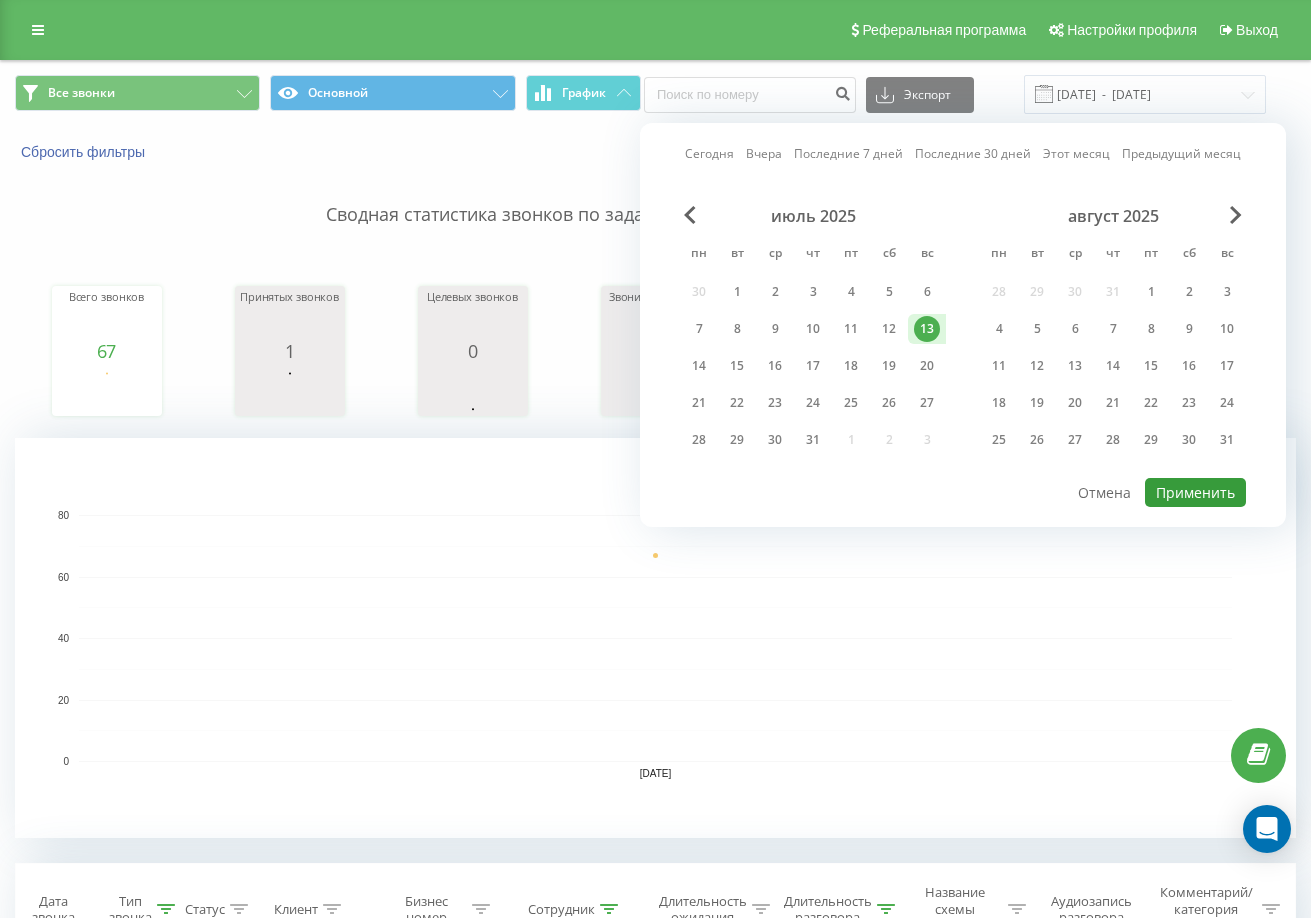 click on "Применить" at bounding box center [1195, 492] 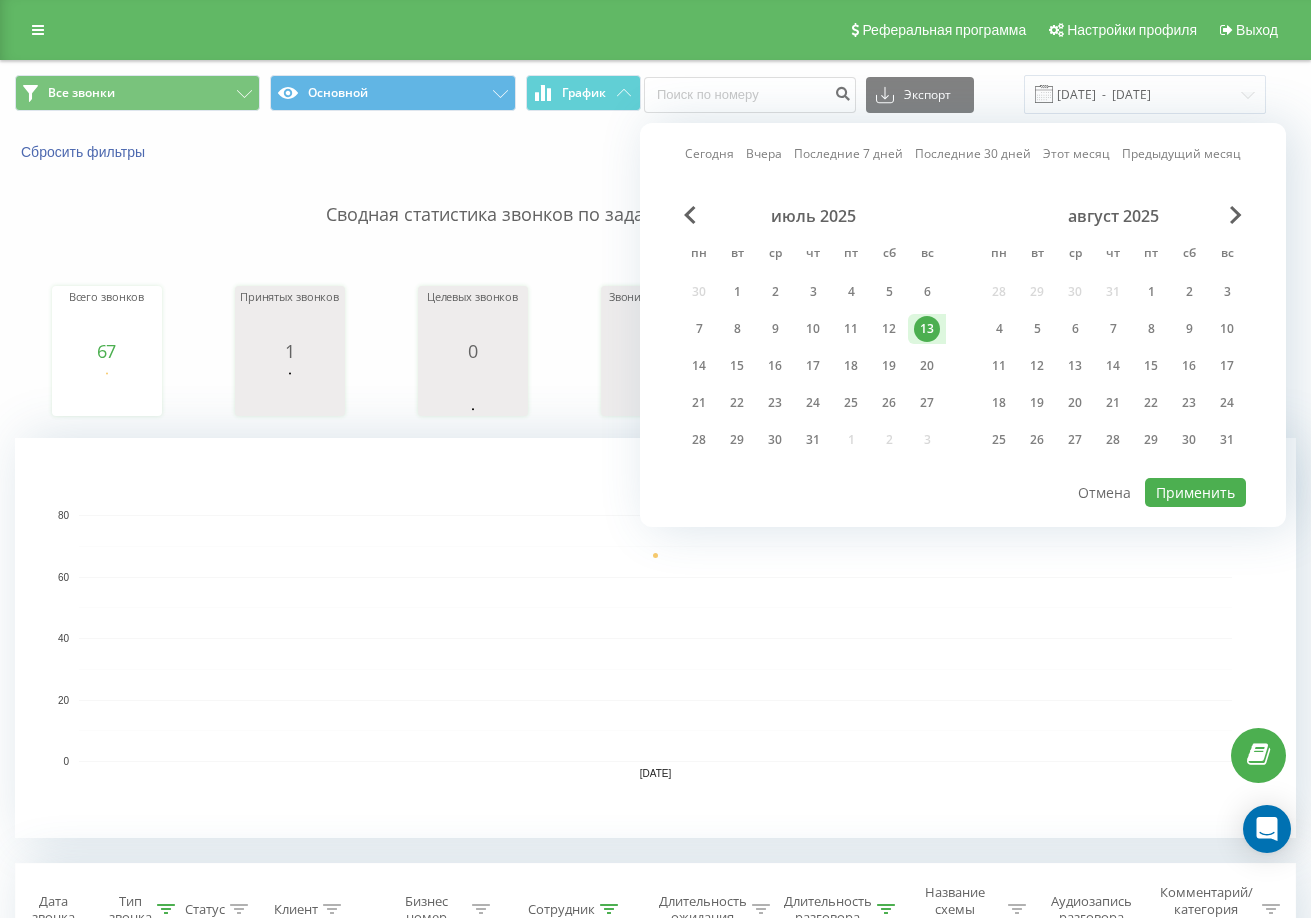 type on "[DATE]  -  [DATE]" 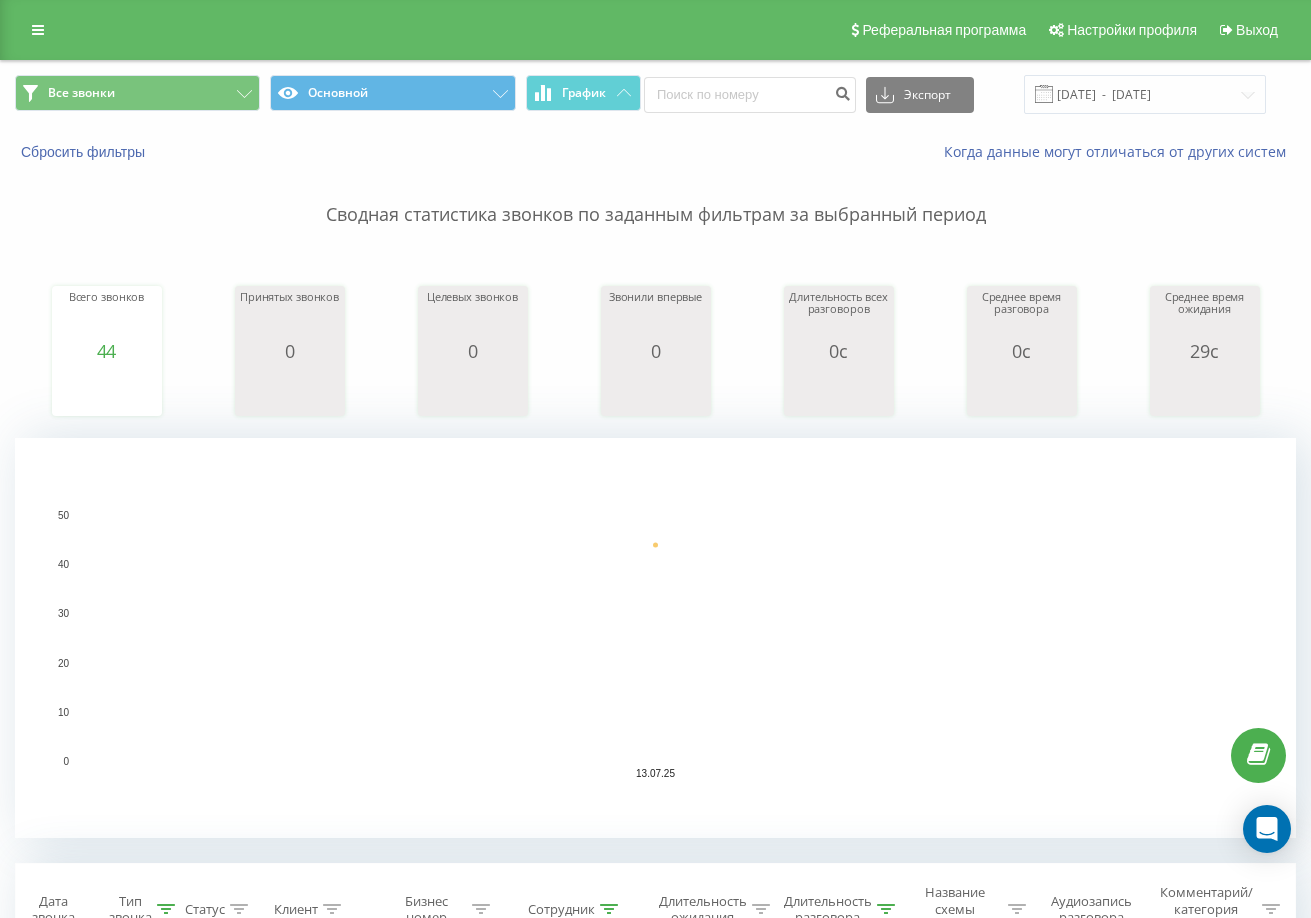 scroll, scrollTop: 500, scrollLeft: 0, axis: vertical 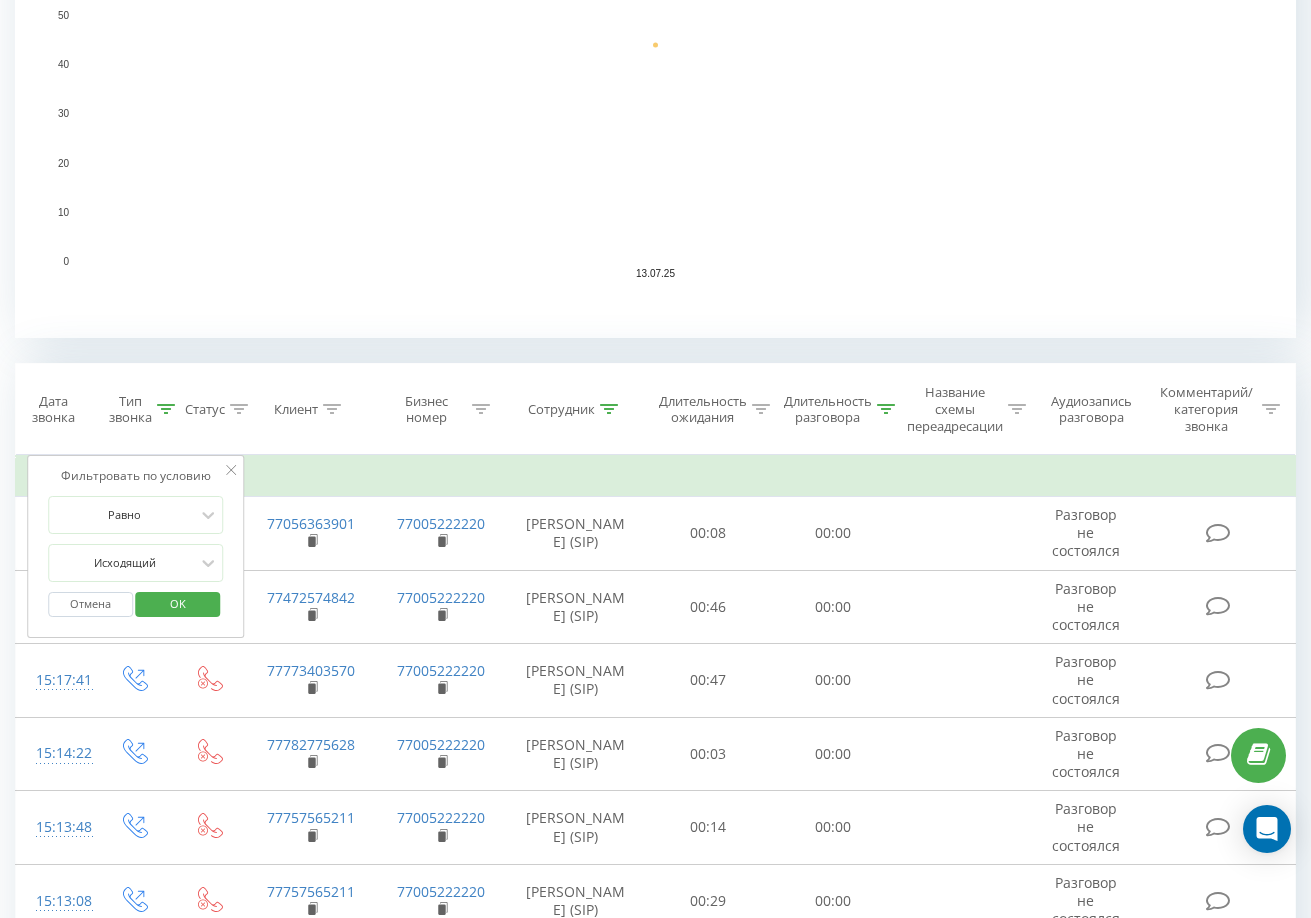 click 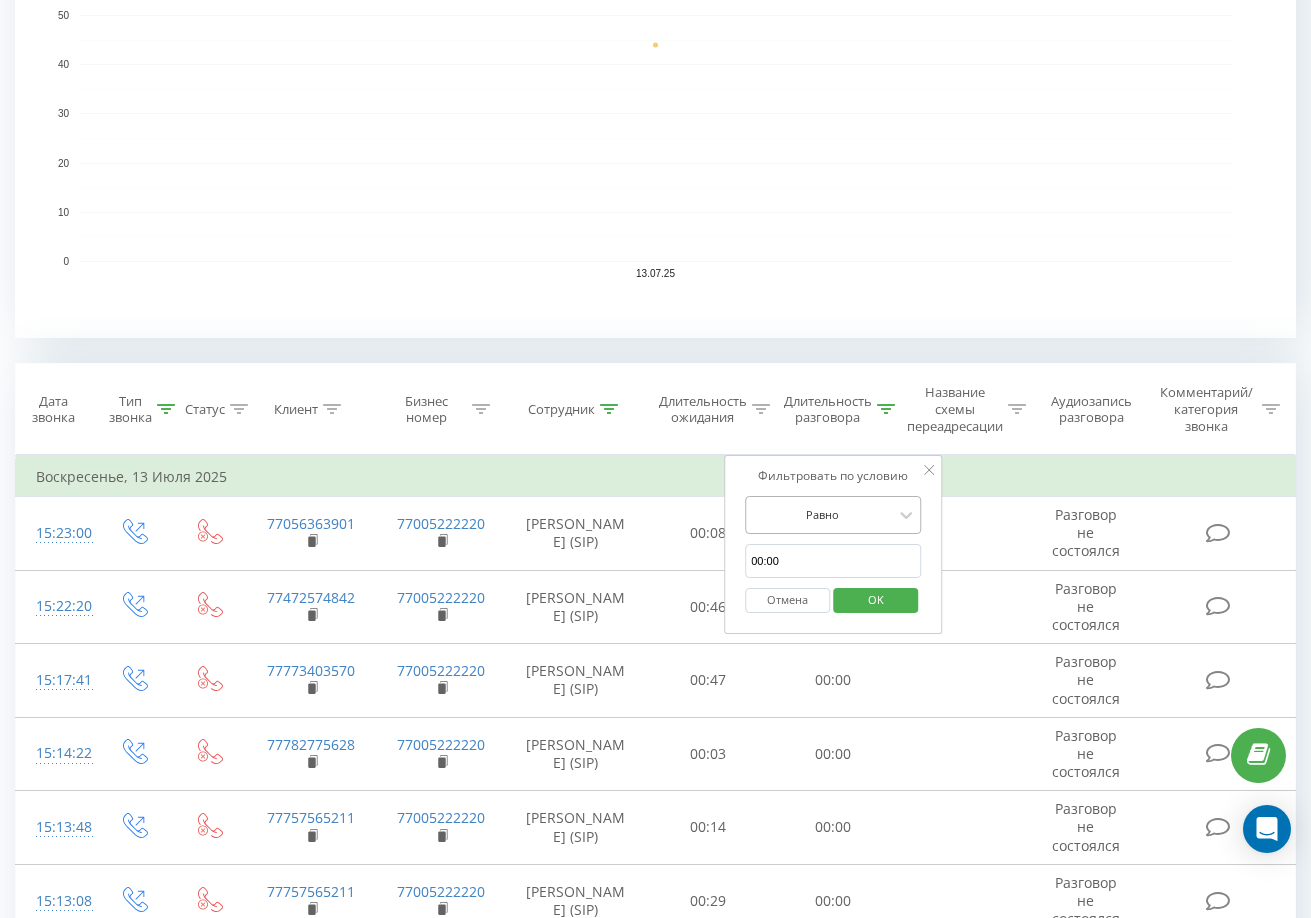 click at bounding box center [822, 514] 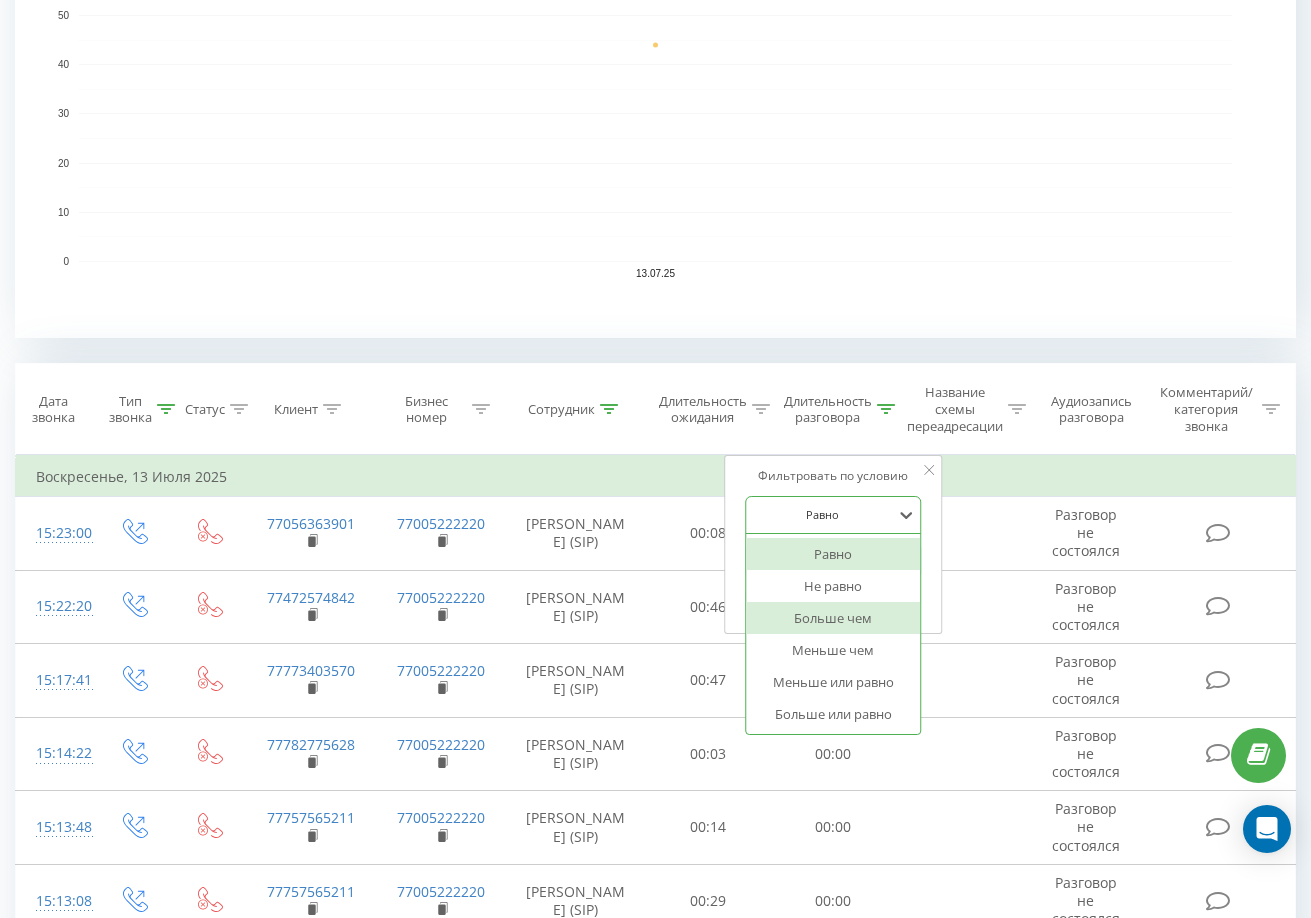click on "Больше чем" at bounding box center (833, 618) 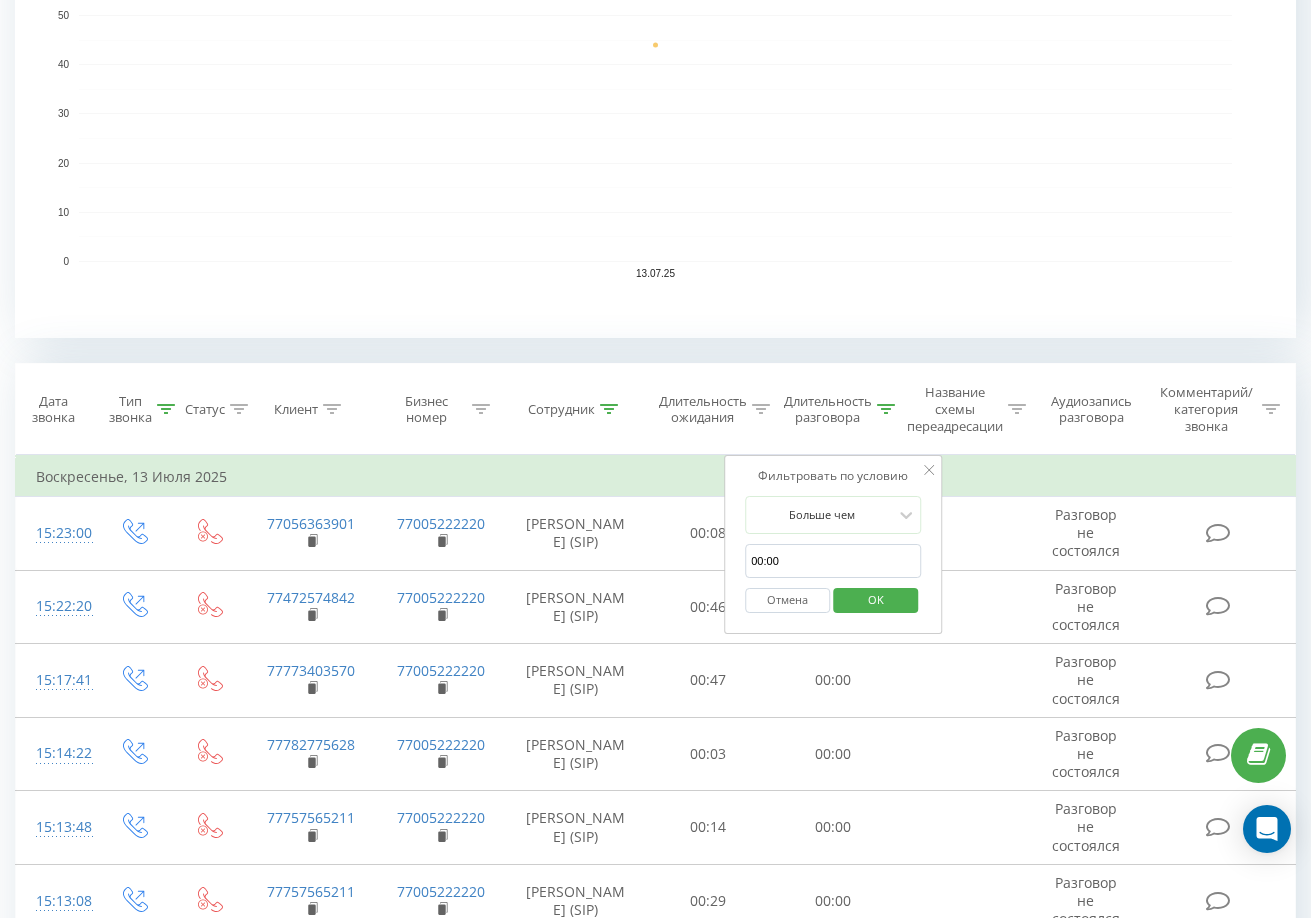 click on "00:00" at bounding box center (833, 561) 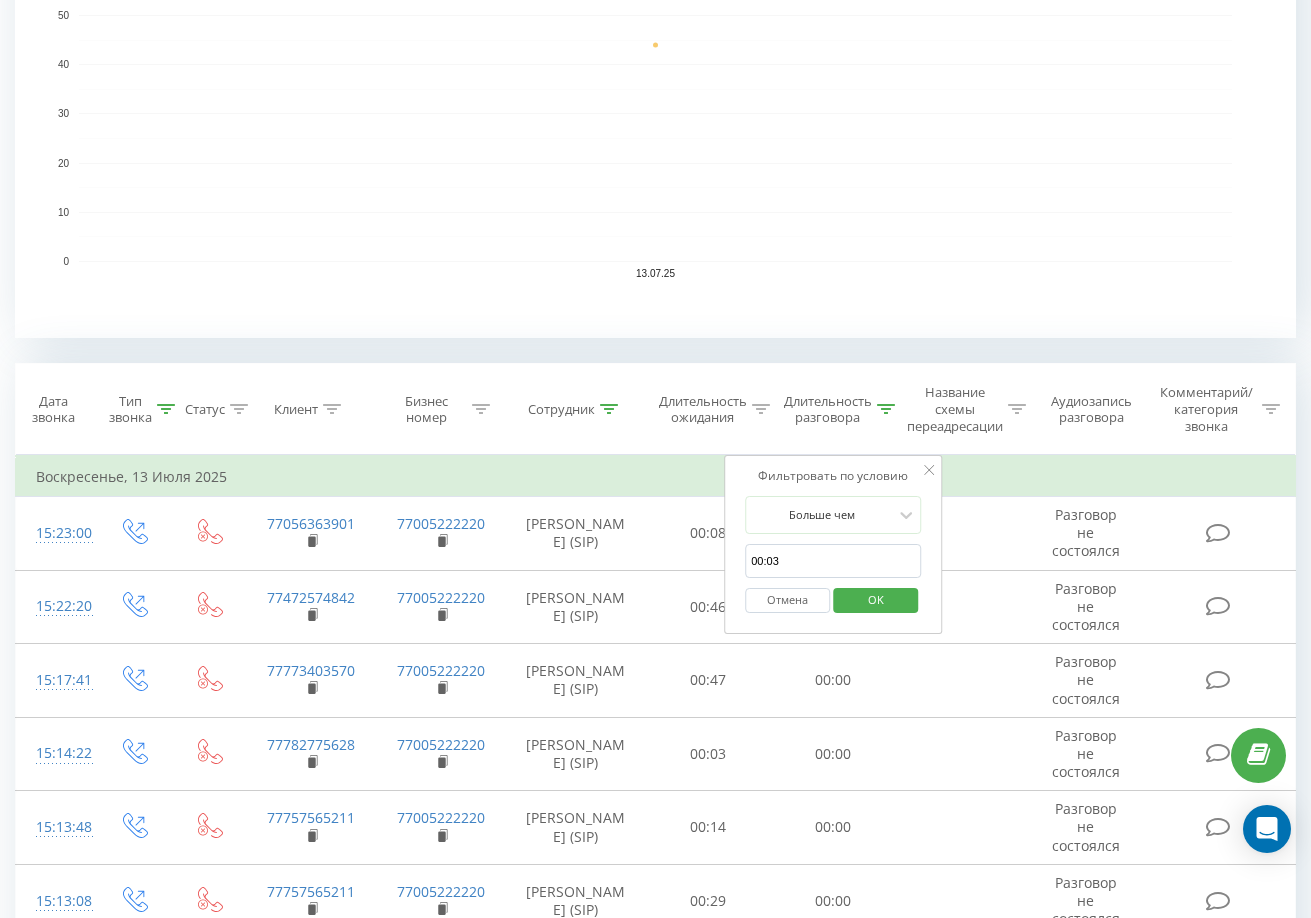 type on "00:03" 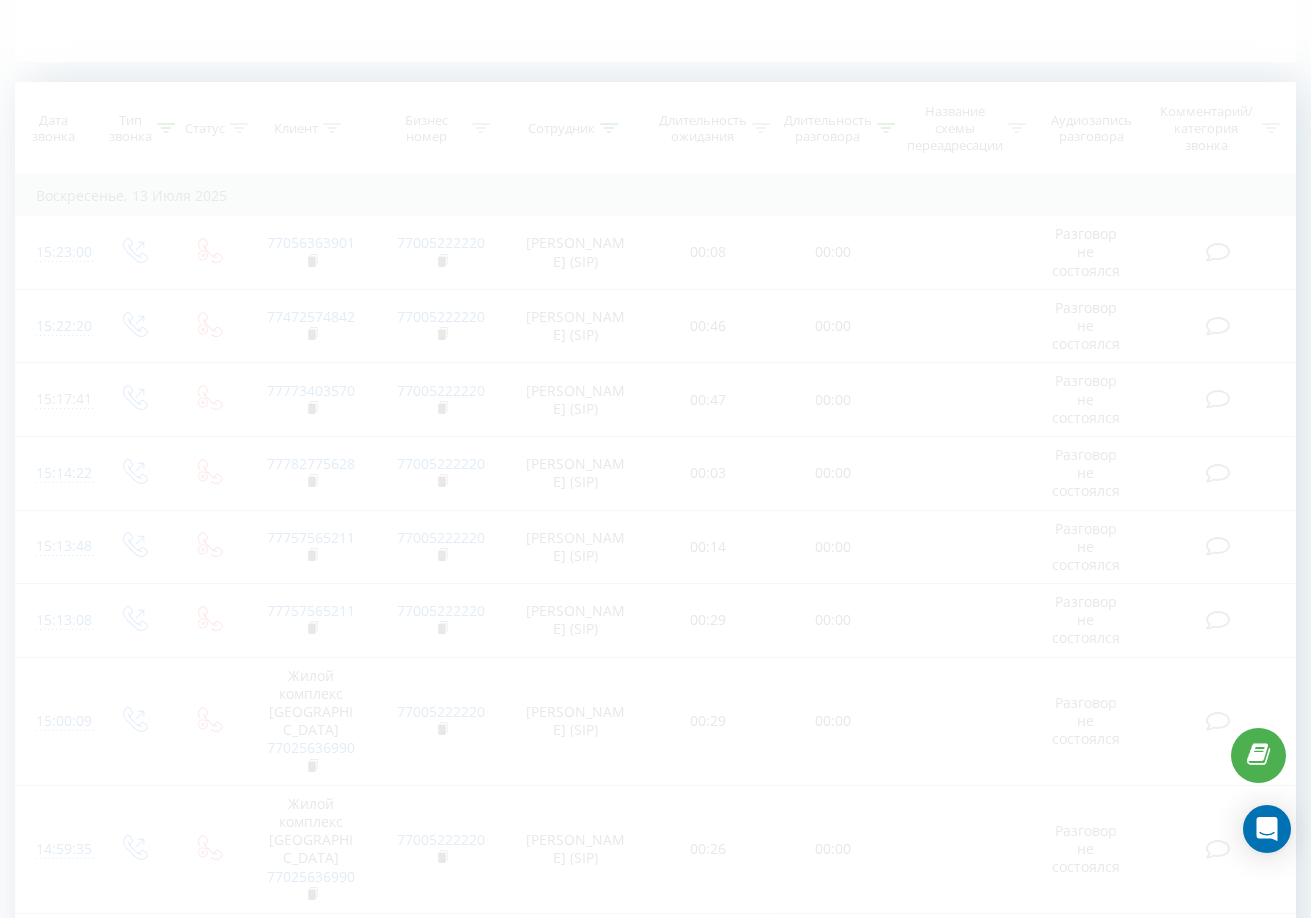 scroll, scrollTop: 0, scrollLeft: 0, axis: both 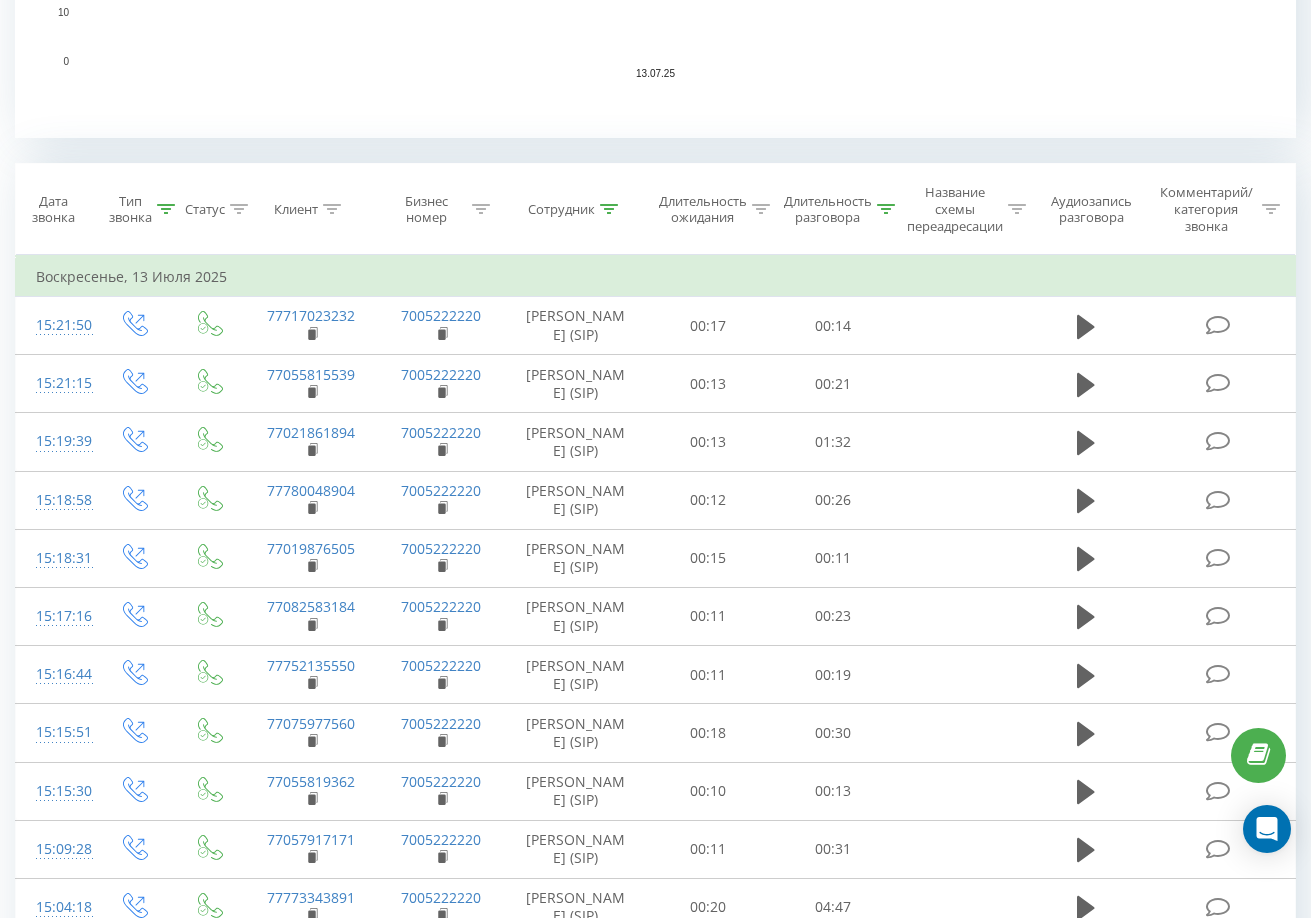click 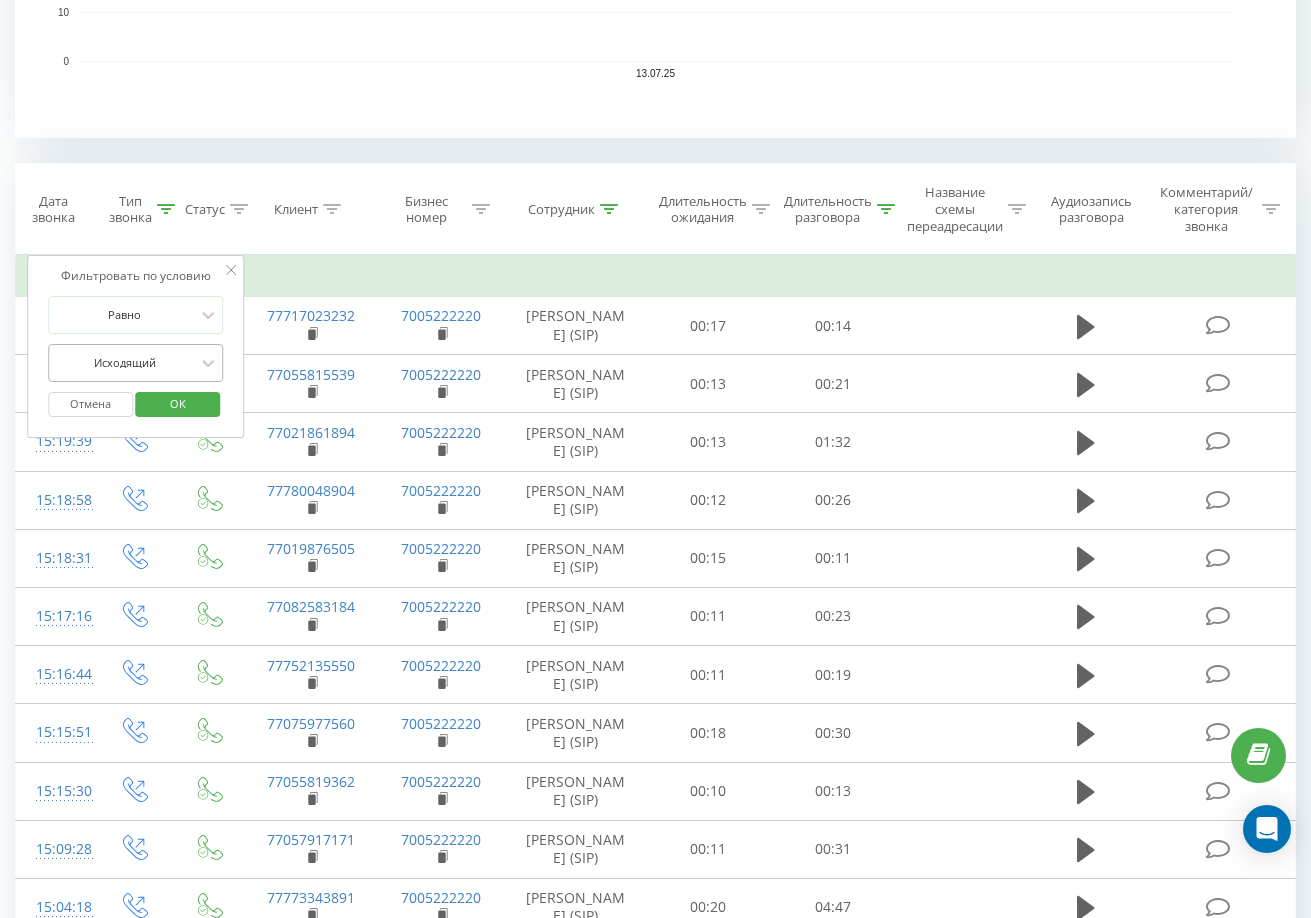 click at bounding box center [125, 362] 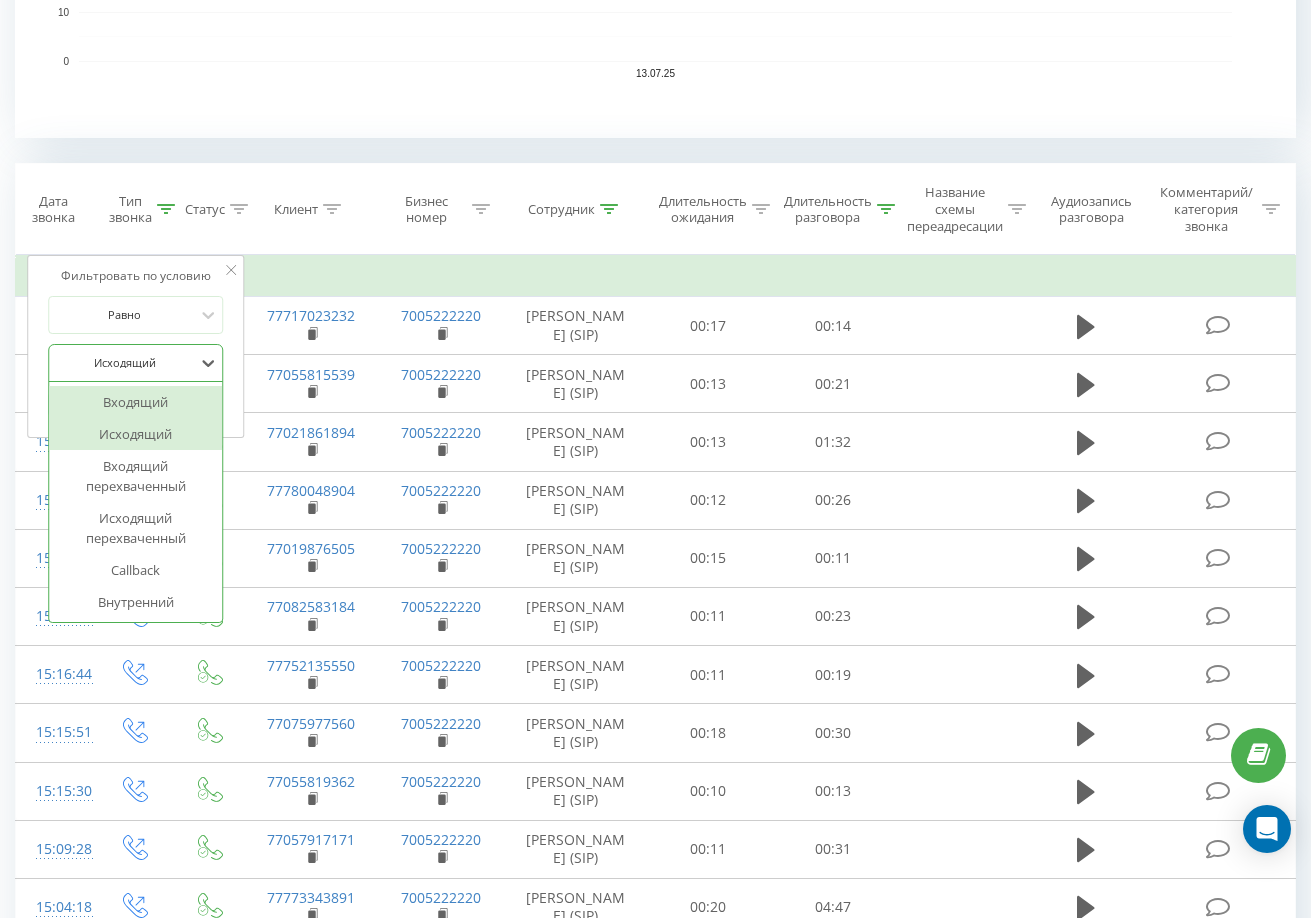 click on "Входящий" at bounding box center (136, 402) 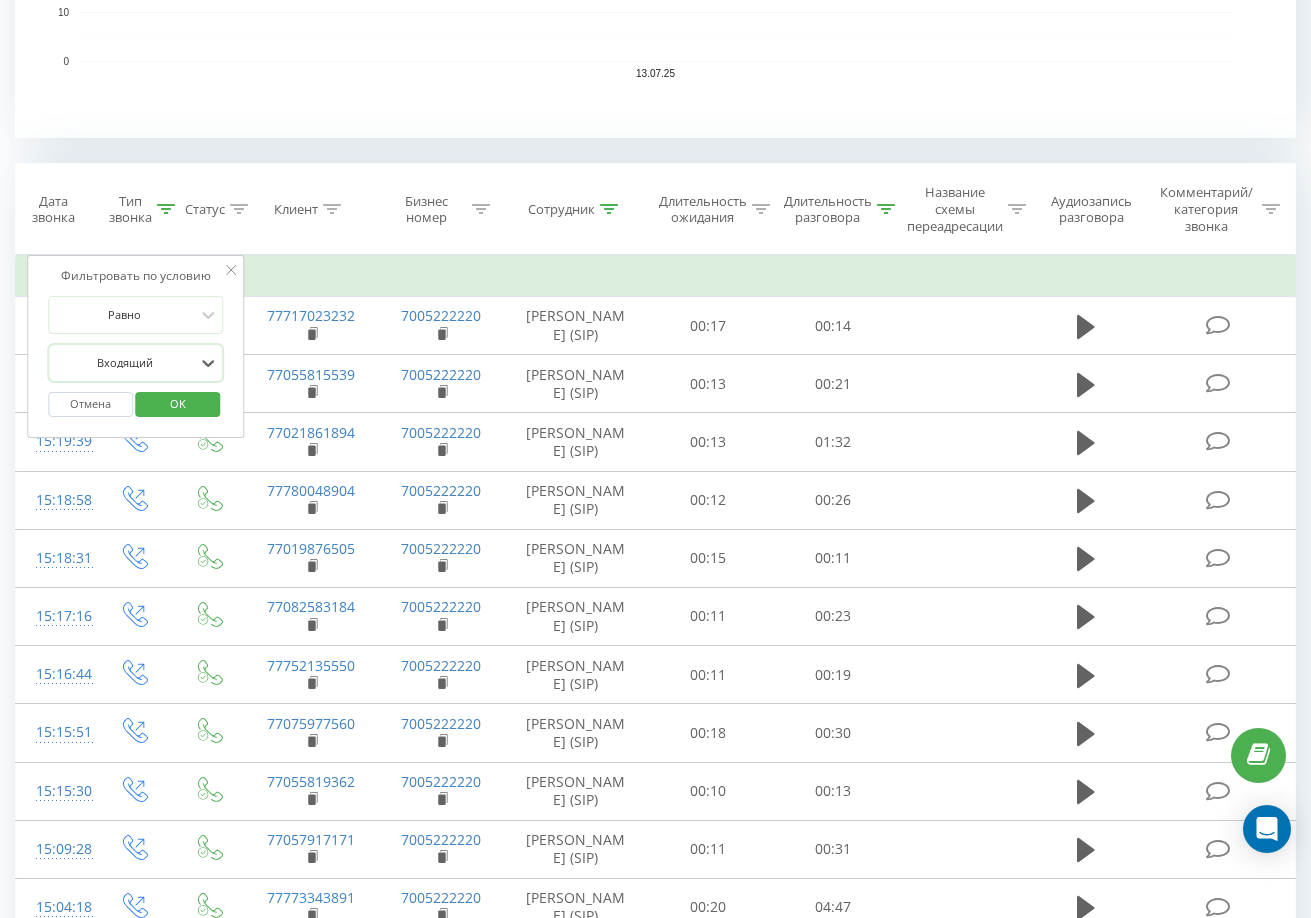 click on "OK" at bounding box center [178, 403] 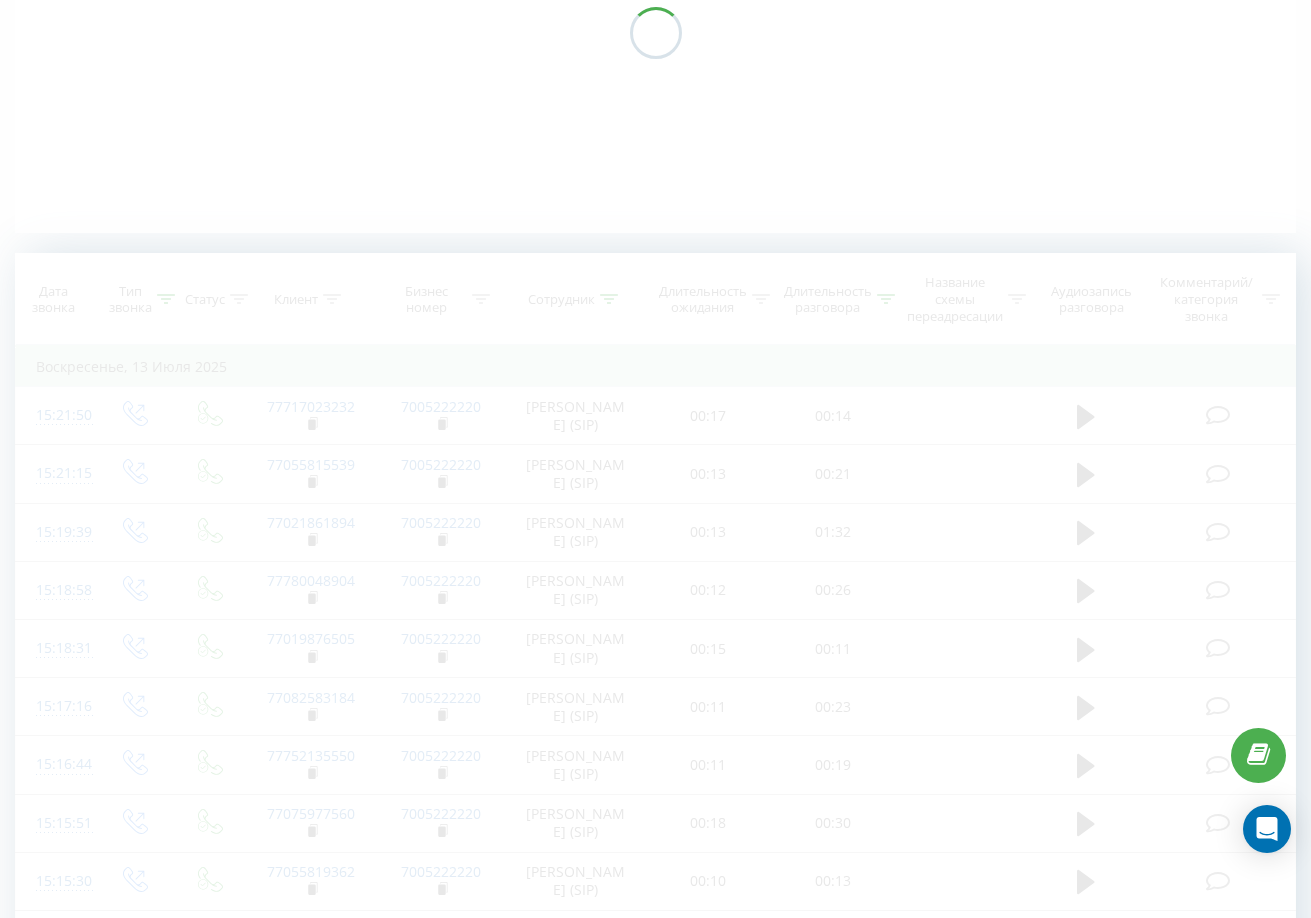 scroll, scrollTop: 0, scrollLeft: 0, axis: both 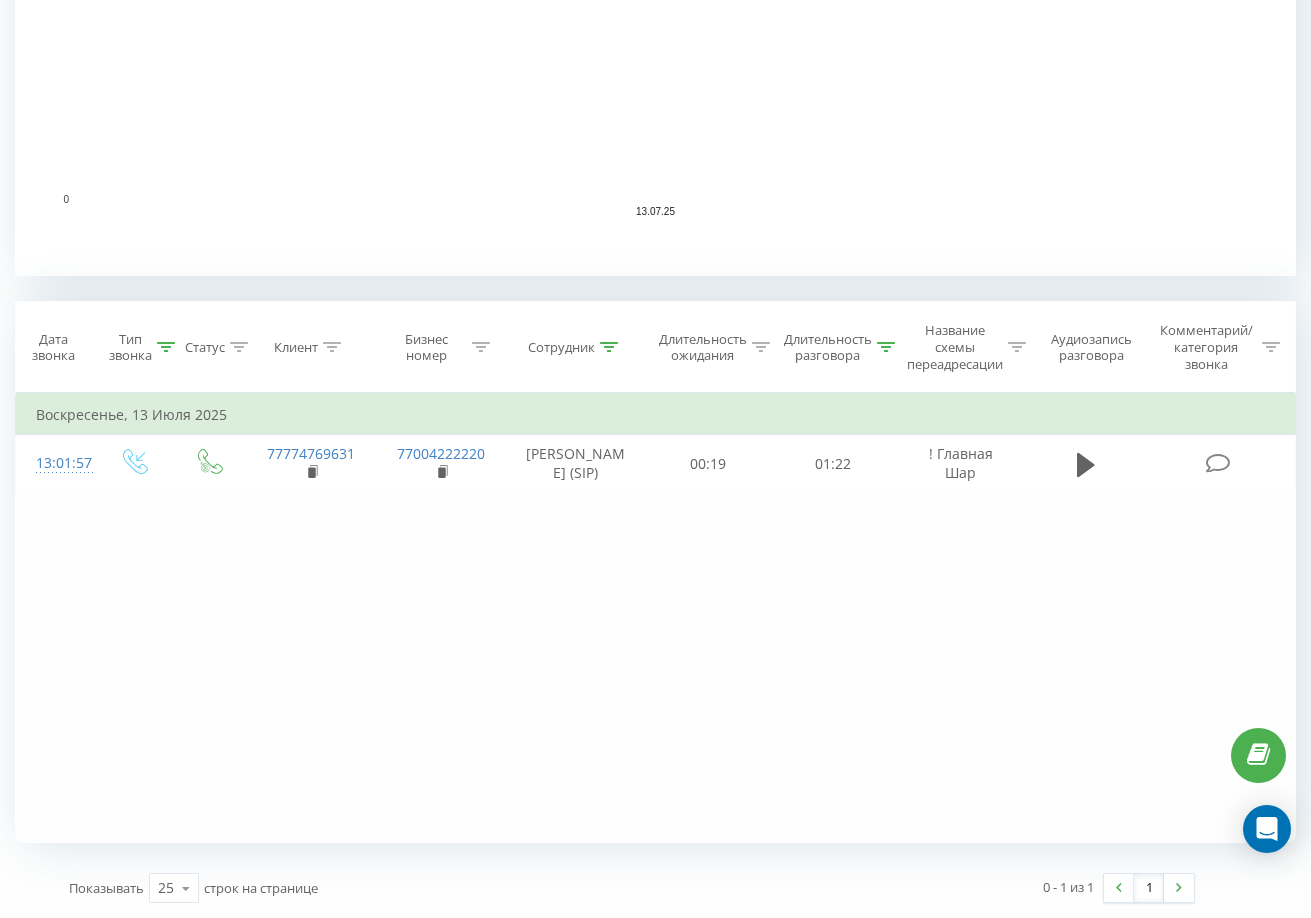 click 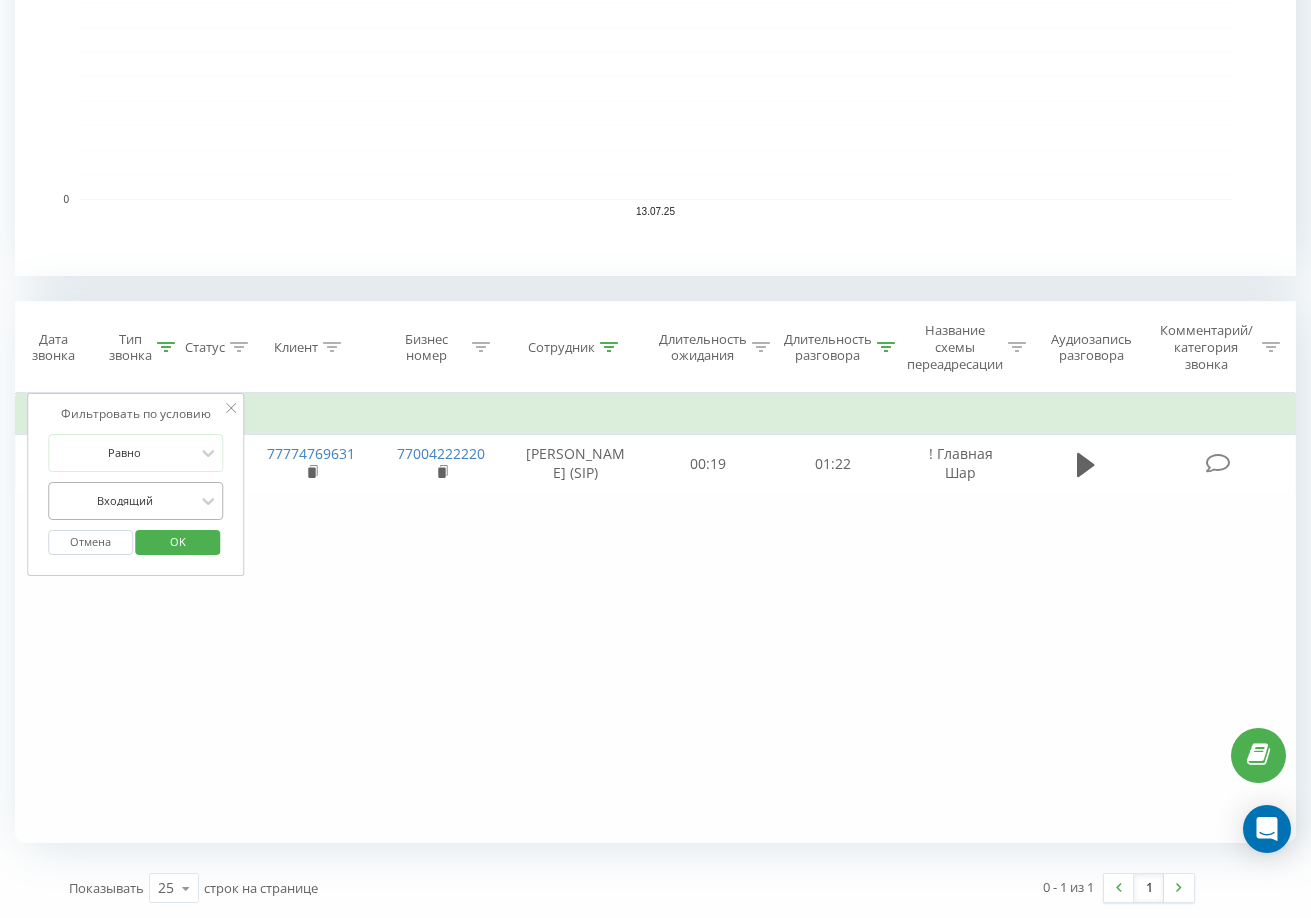 click at bounding box center [125, 500] 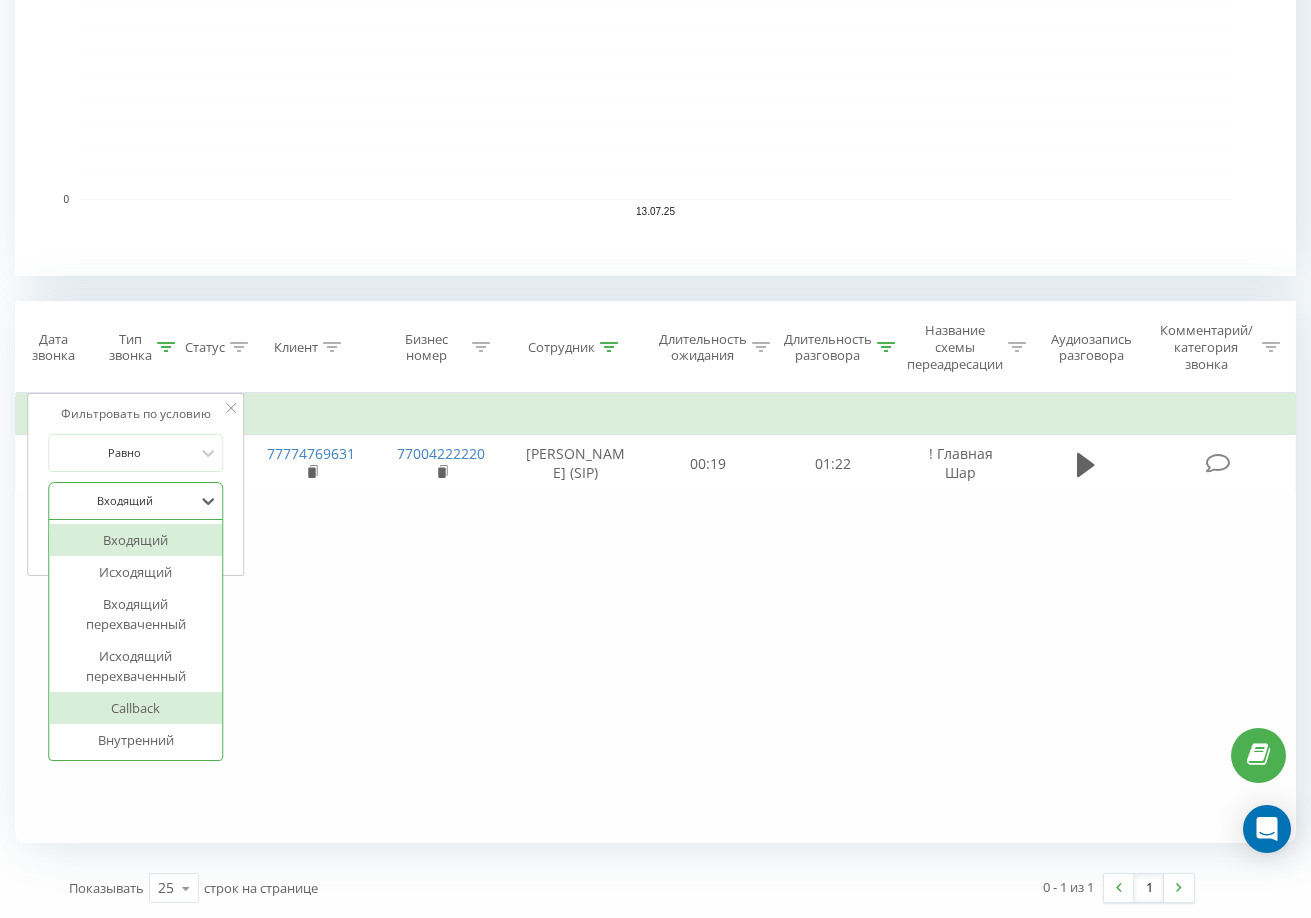 click on "Callback" at bounding box center (136, 708) 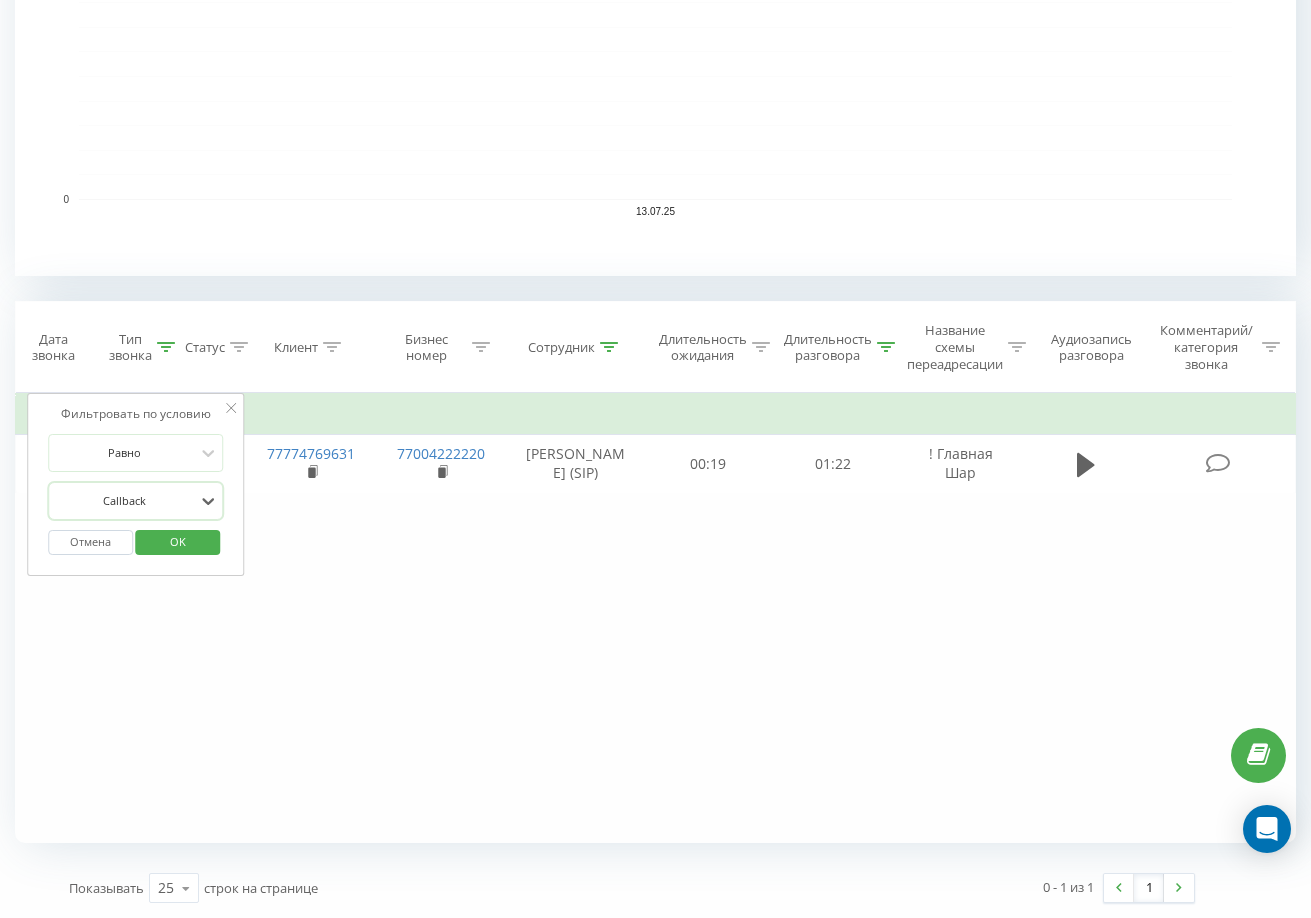 click on "OK" at bounding box center [178, 541] 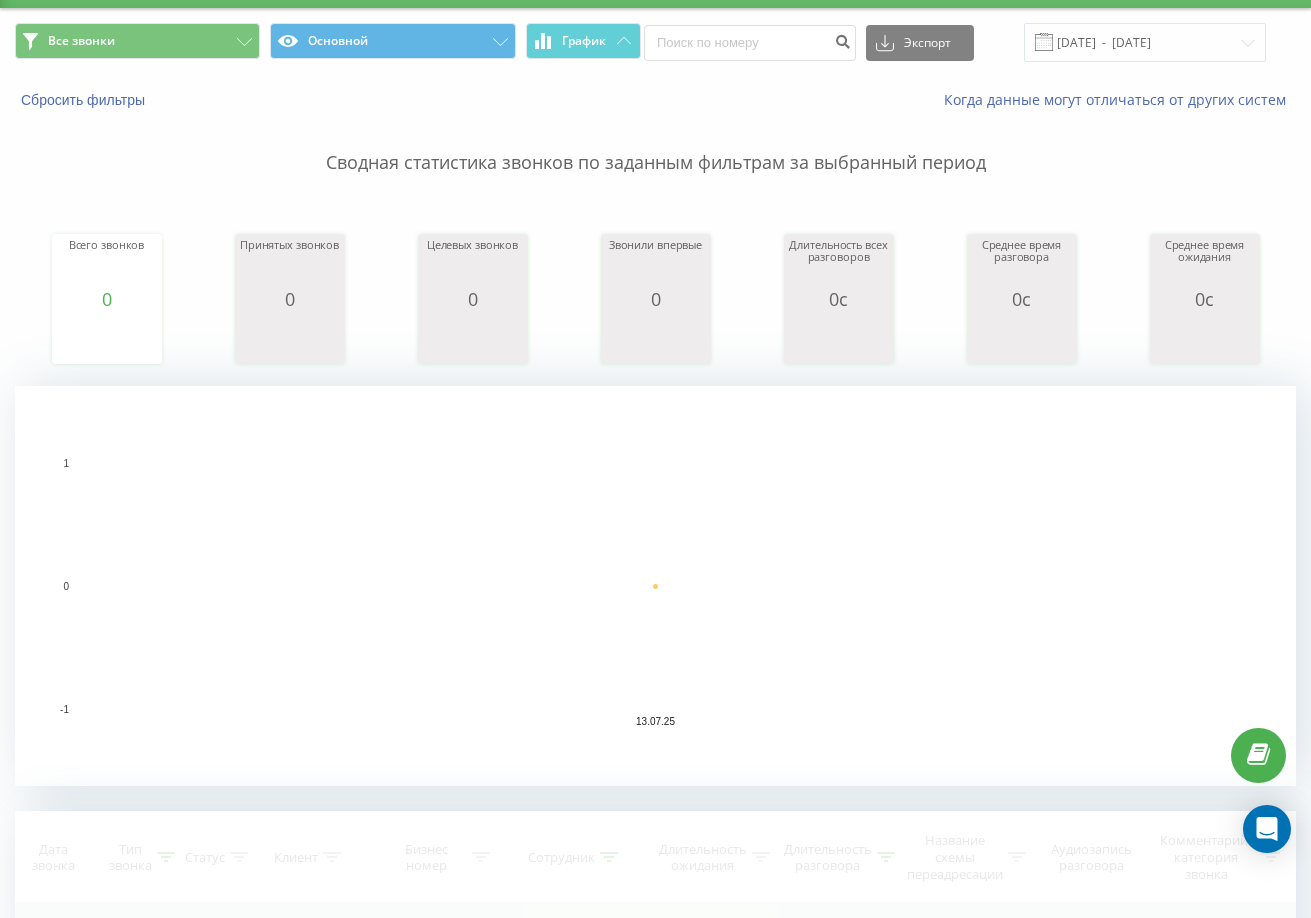 scroll, scrollTop: 0, scrollLeft: 0, axis: both 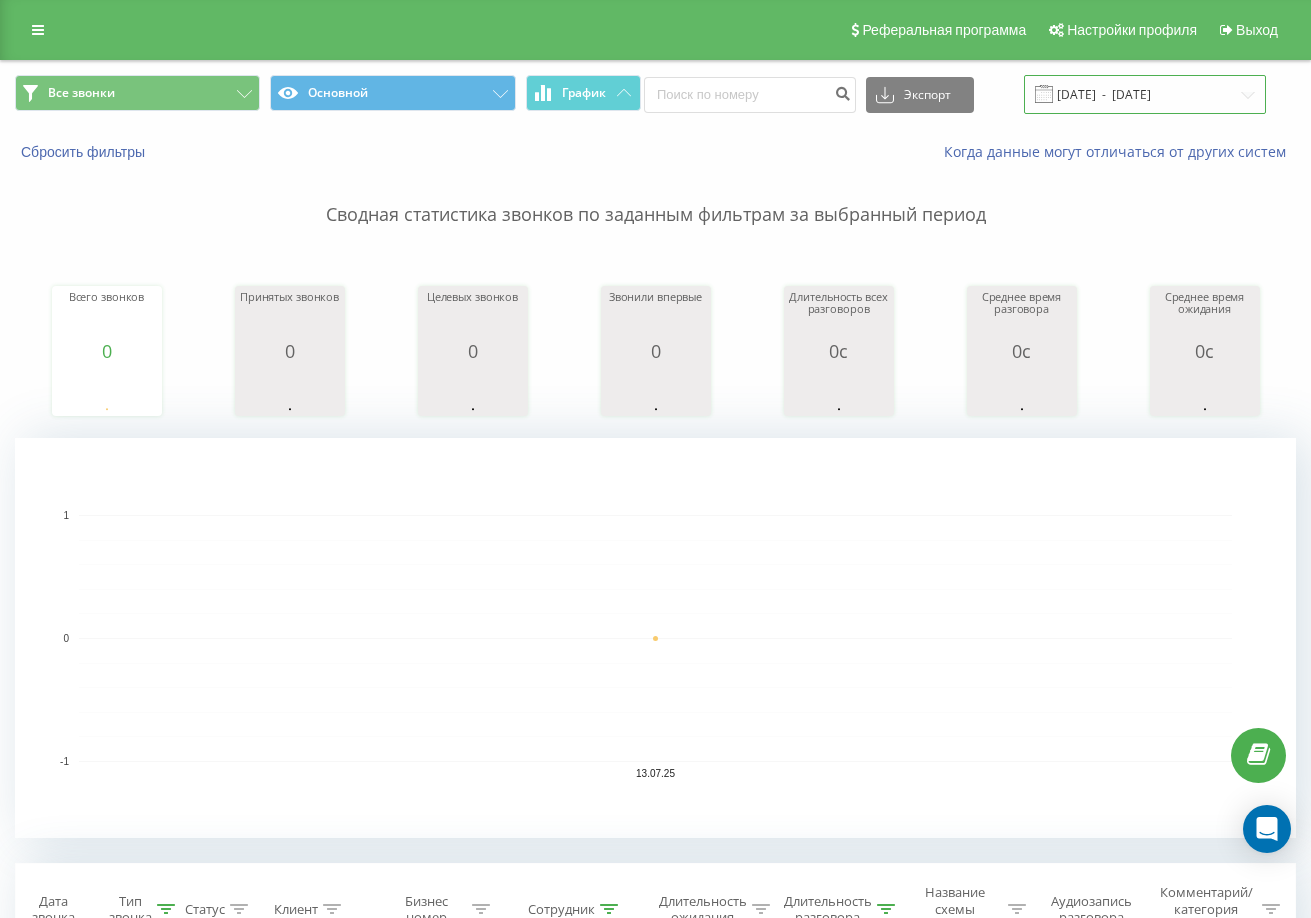 click on "[DATE]  -  [DATE]" at bounding box center [1145, 94] 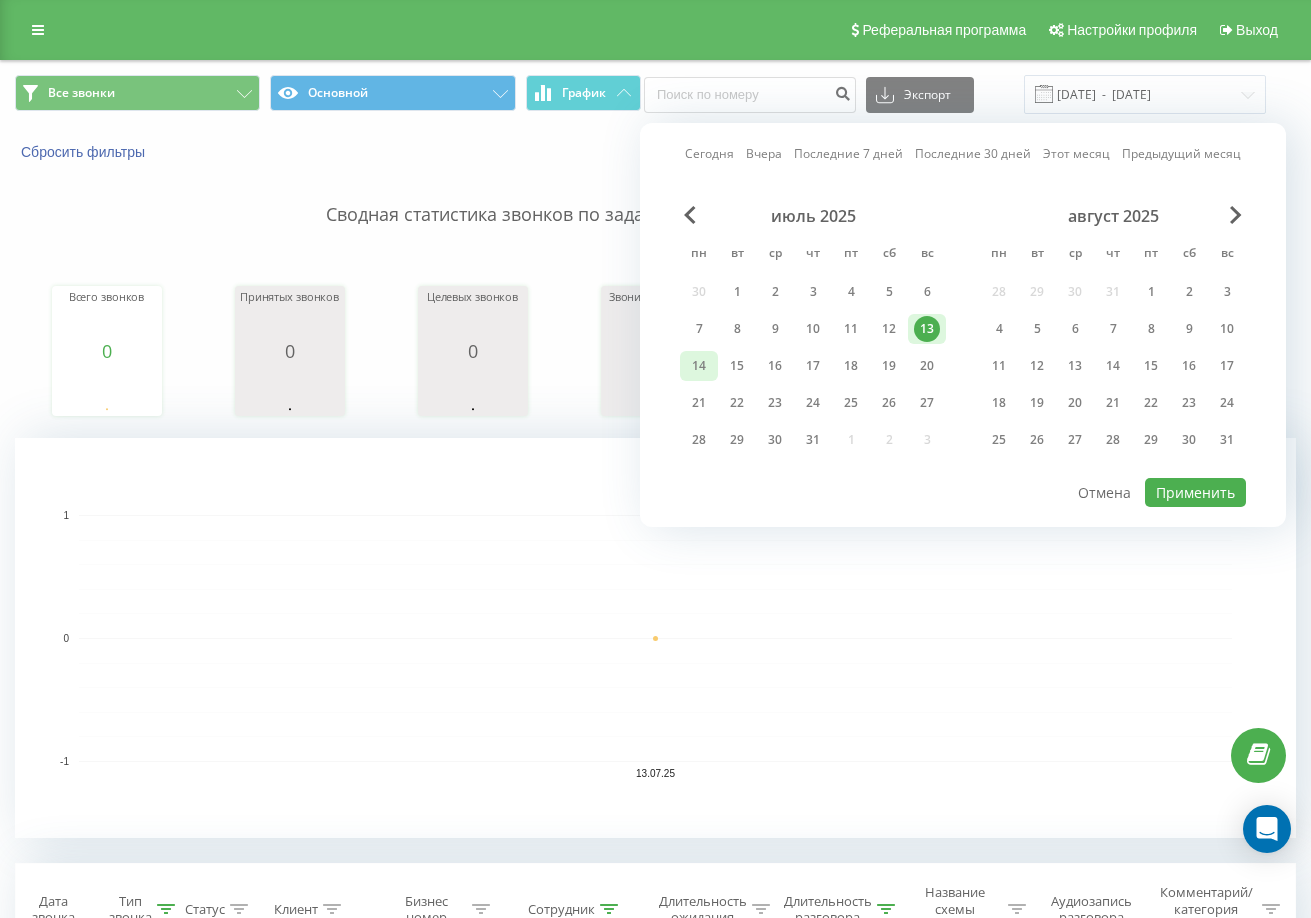 click on "14" at bounding box center (699, 366) 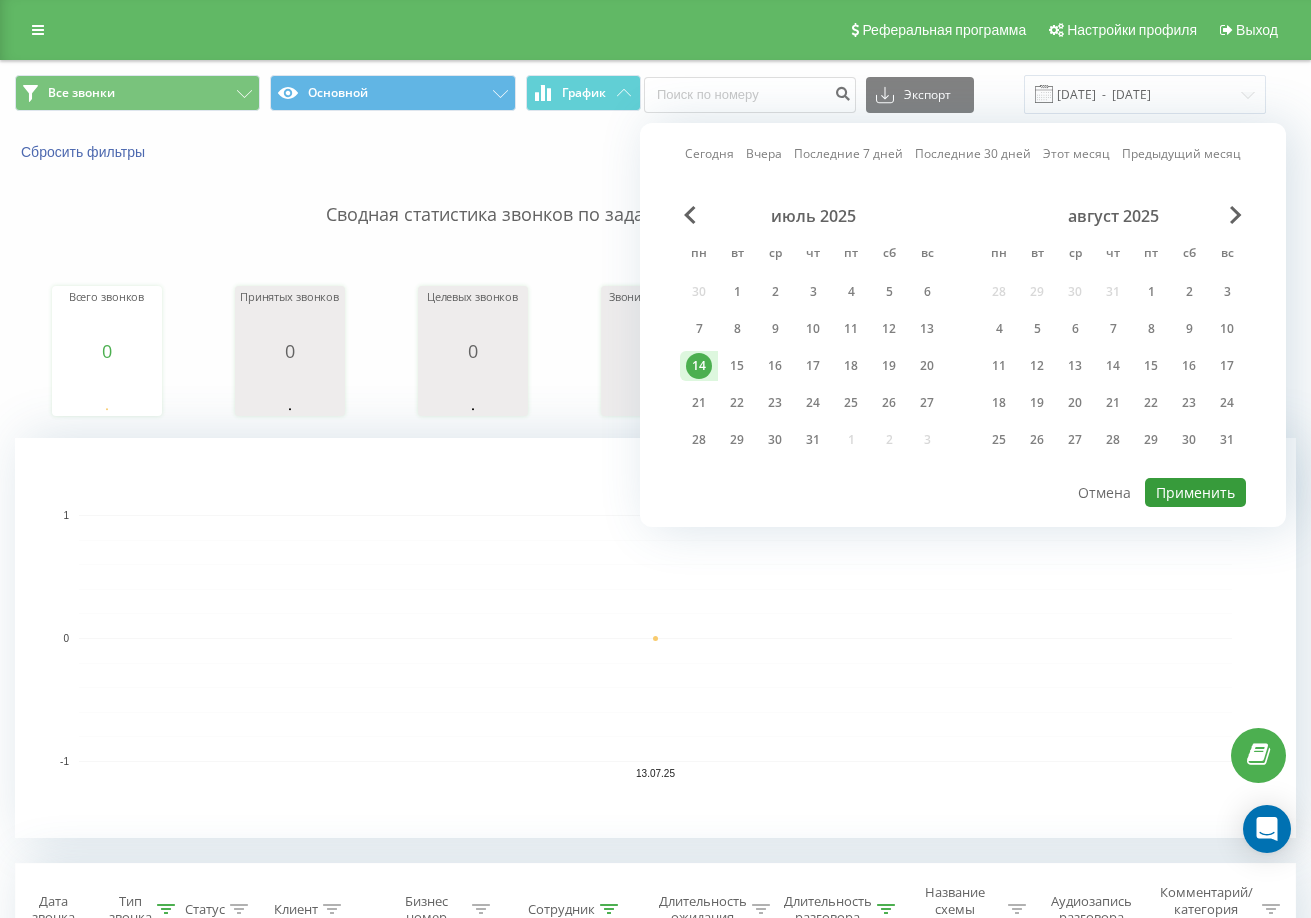 click on "Применить" at bounding box center [1195, 492] 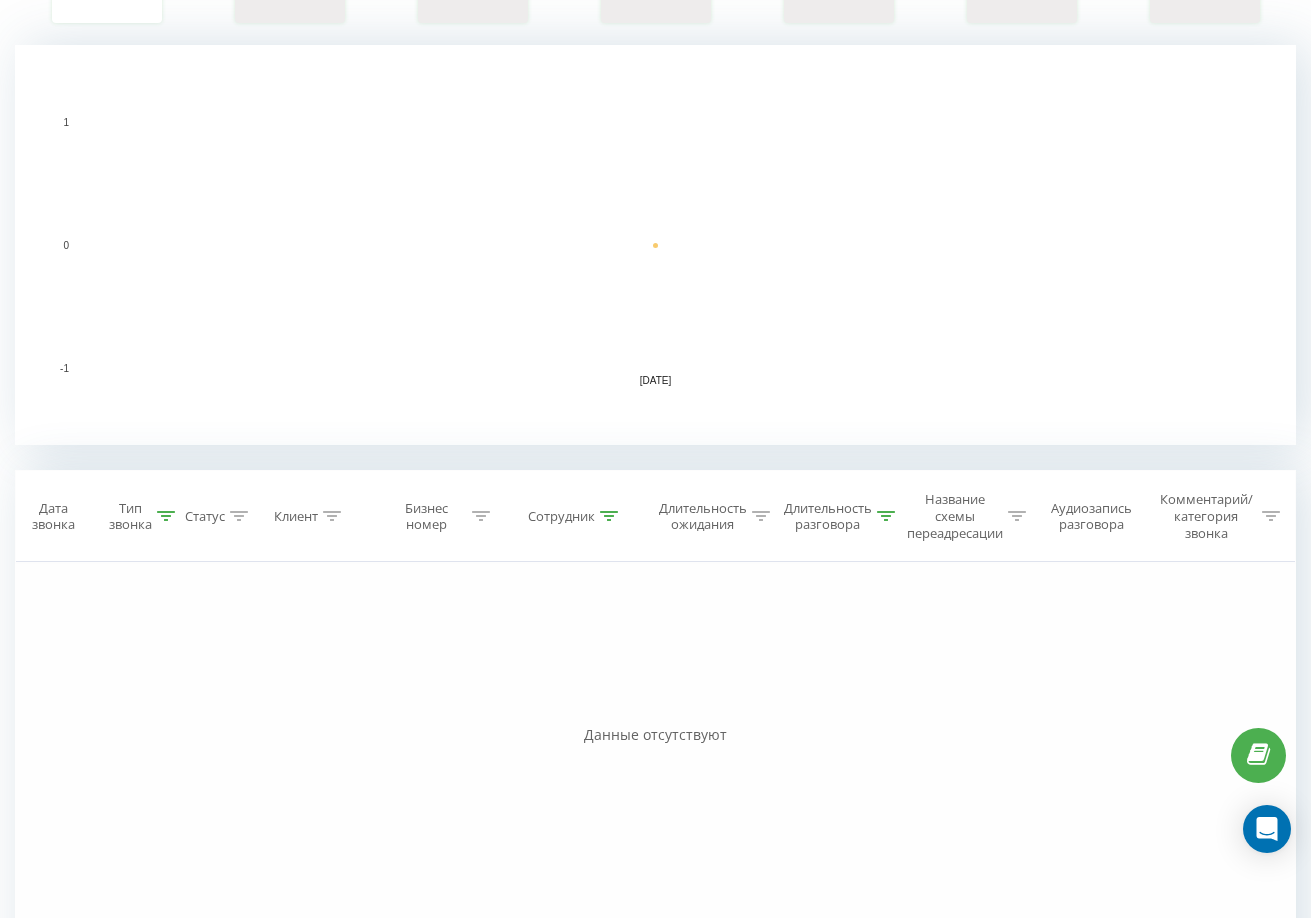 scroll, scrollTop: 500, scrollLeft: 0, axis: vertical 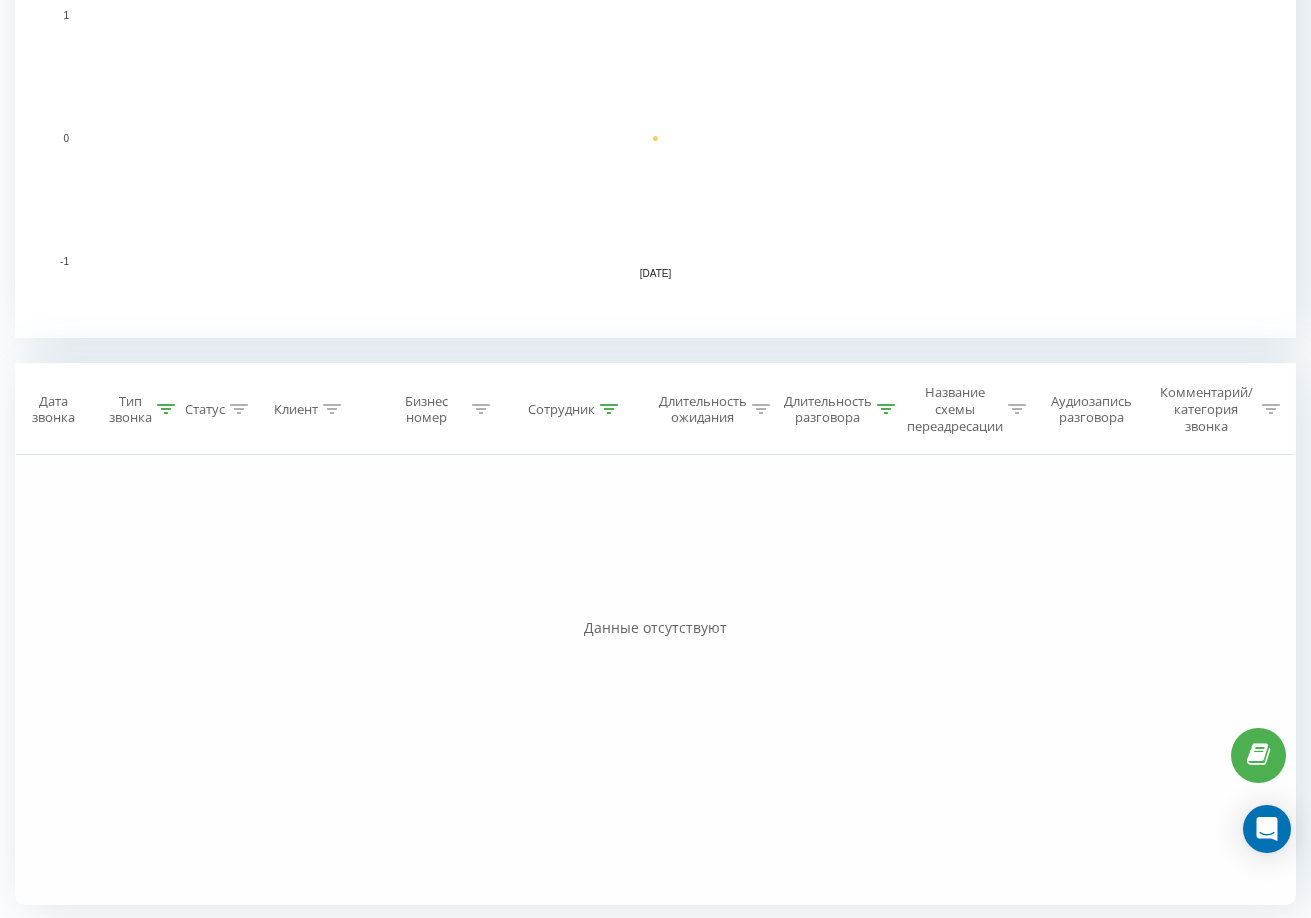 click at bounding box center (166, 409) 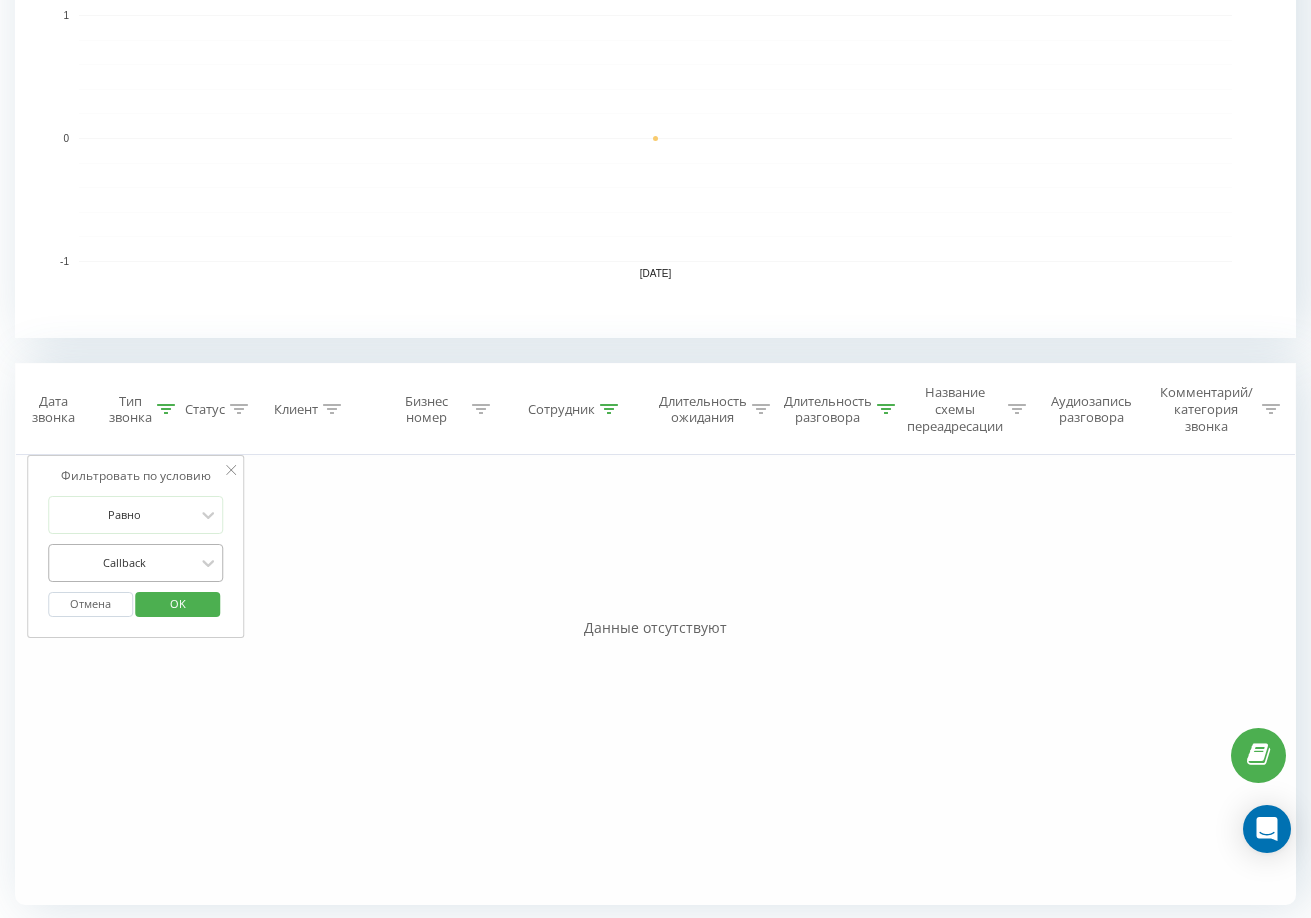 click at bounding box center [125, 562] 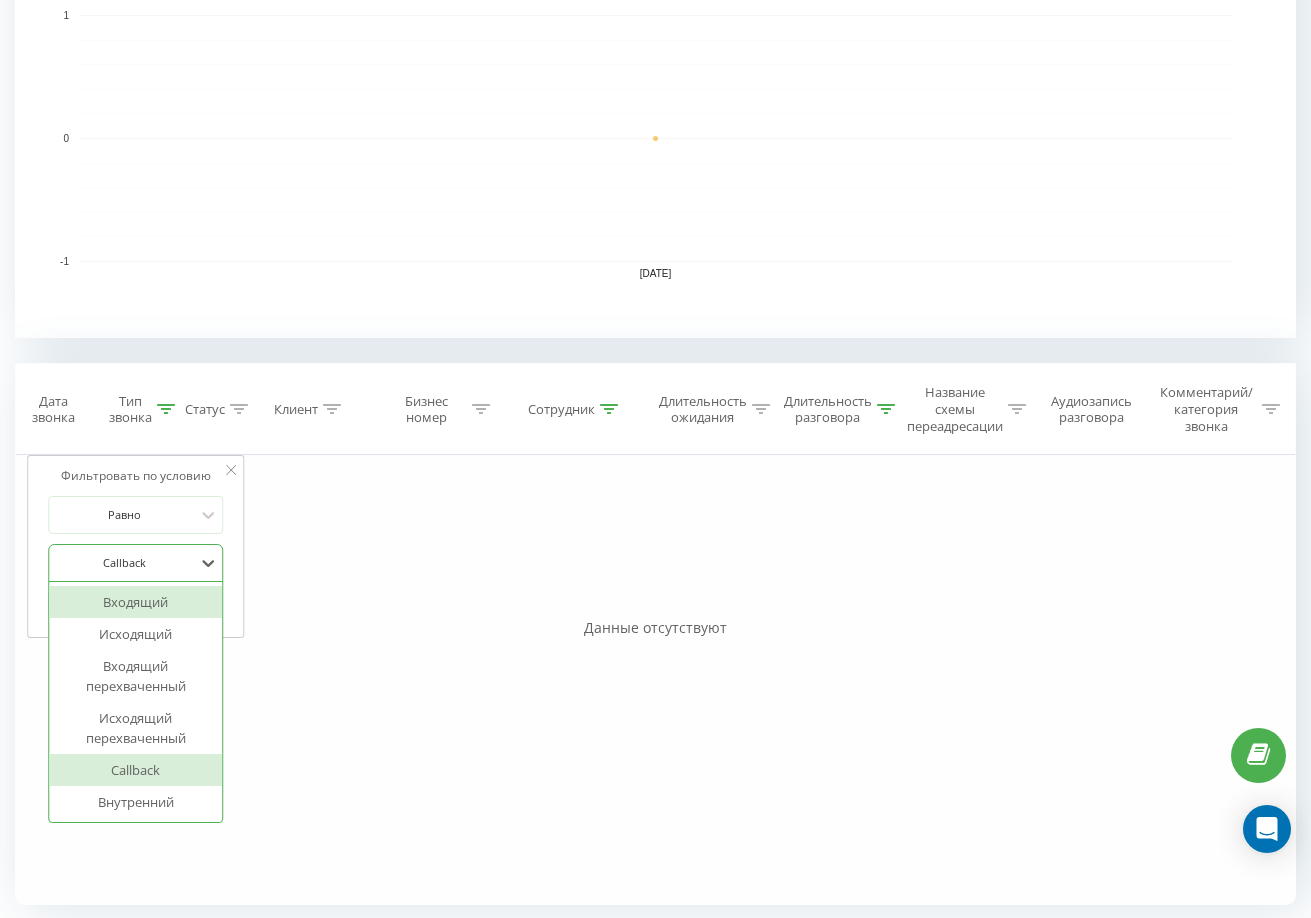 click on "Входящий" at bounding box center [136, 602] 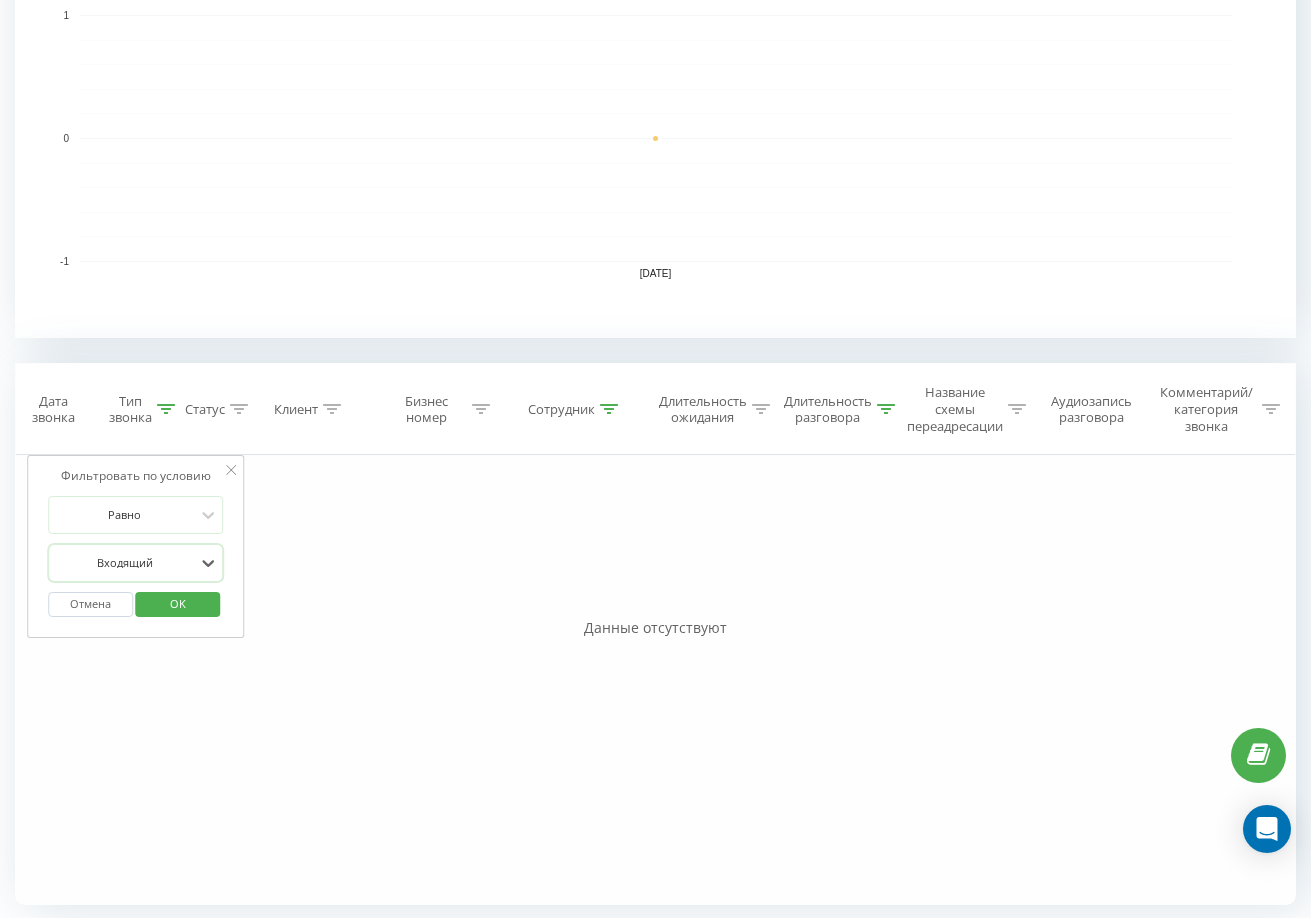 click on "OK" at bounding box center [178, 603] 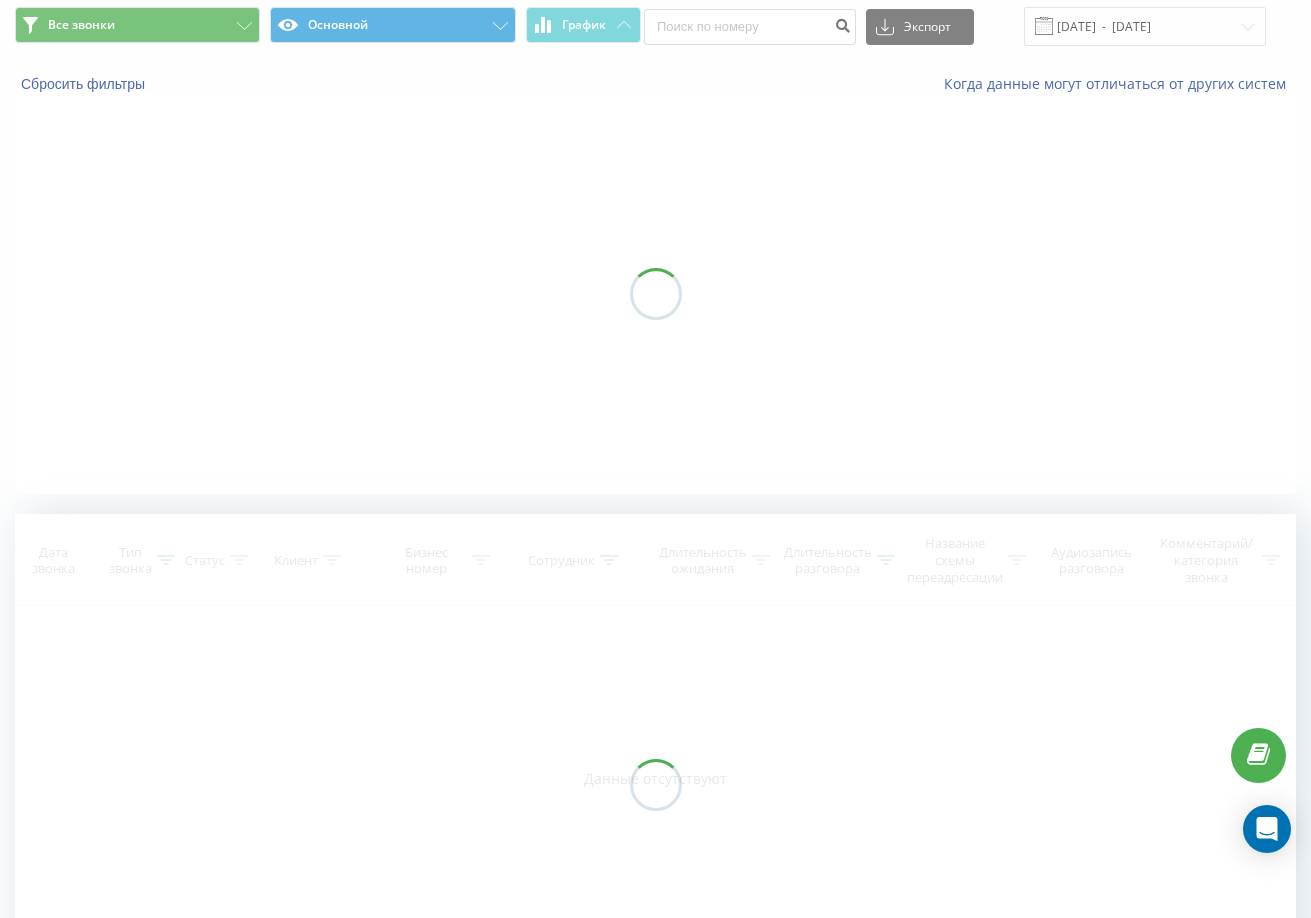 scroll, scrollTop: 0, scrollLeft: 0, axis: both 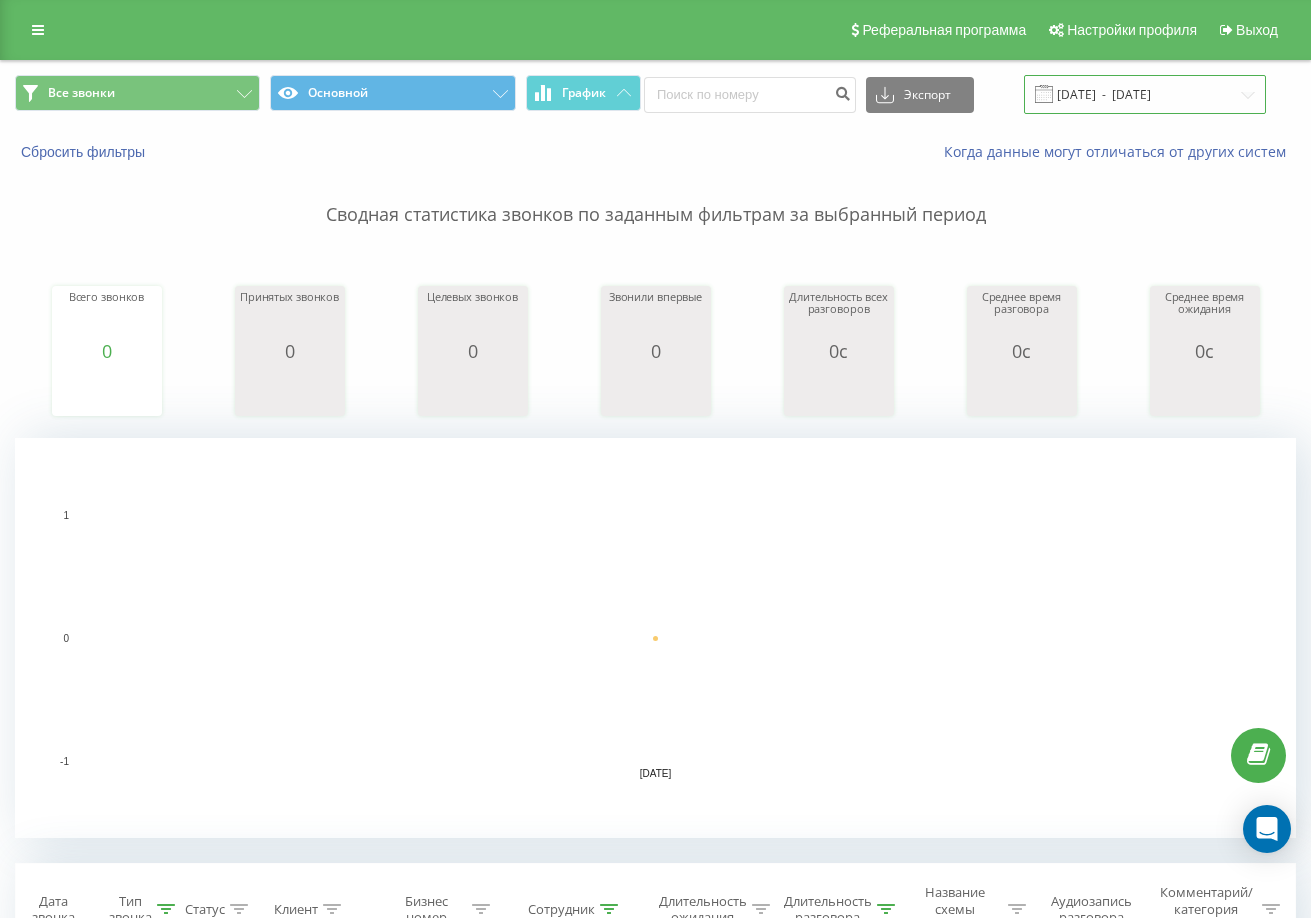 click on "[DATE]  -  [DATE]" at bounding box center (1145, 94) 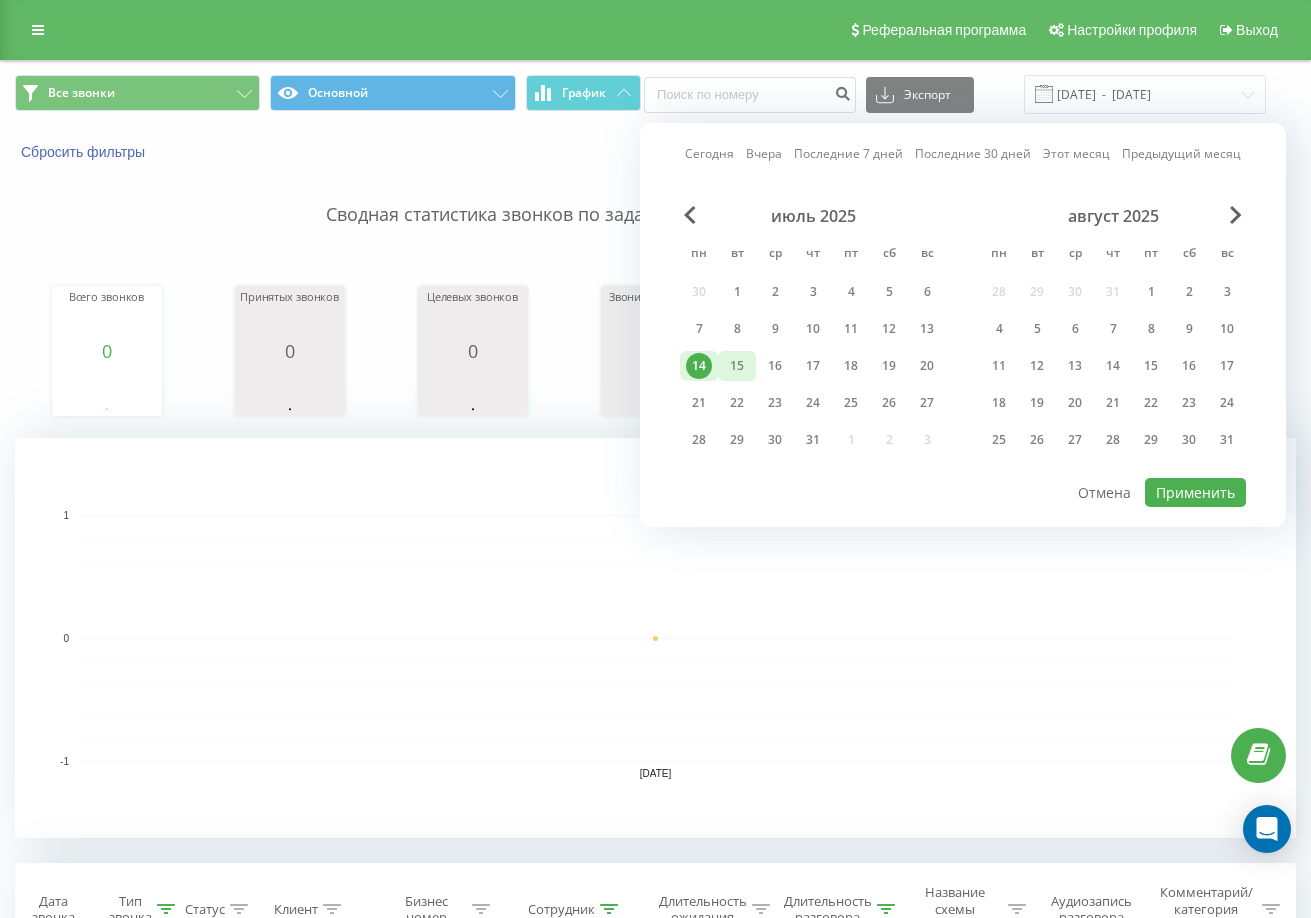 click on "15" at bounding box center [737, 366] 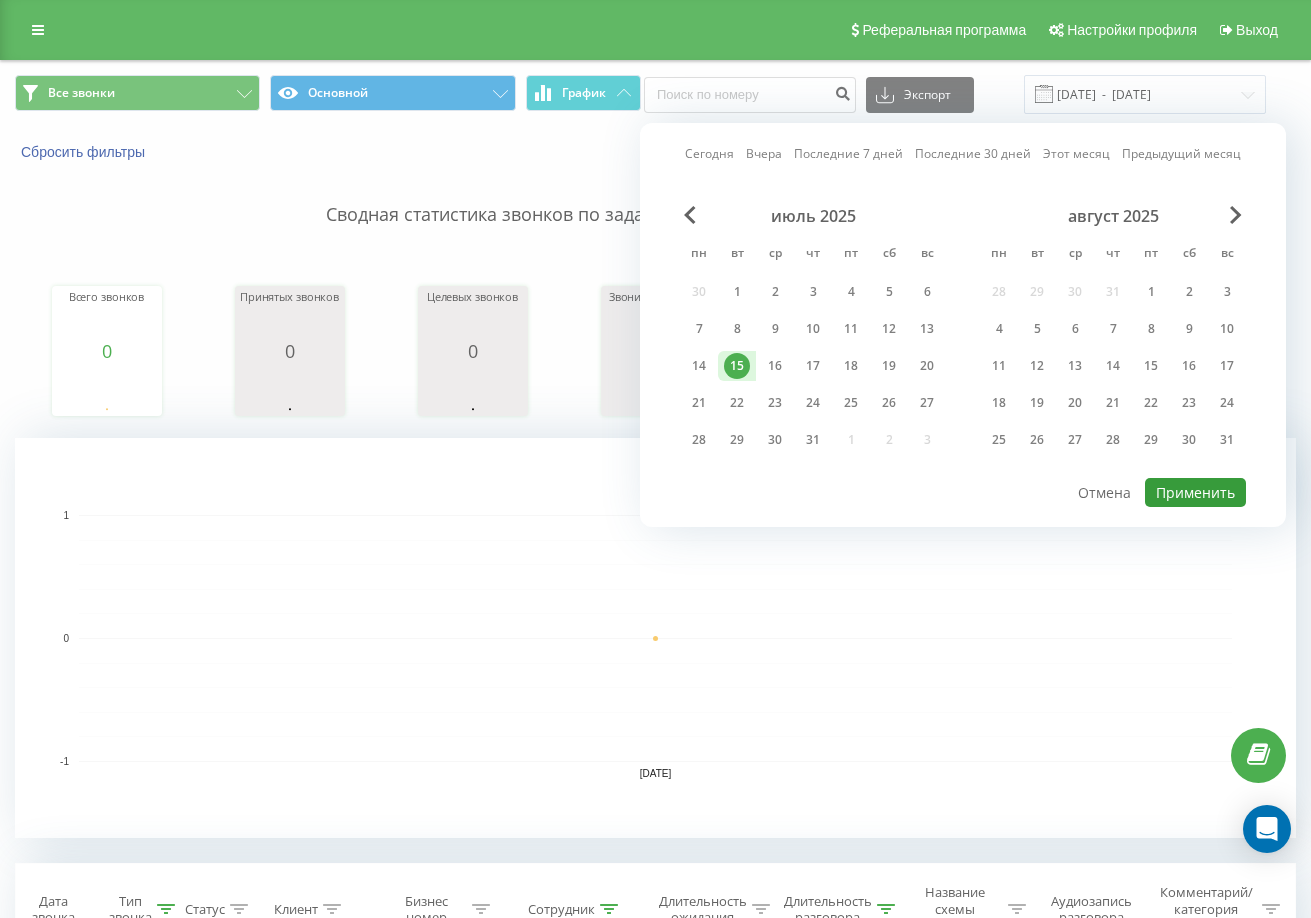 click on "Применить" at bounding box center [1195, 492] 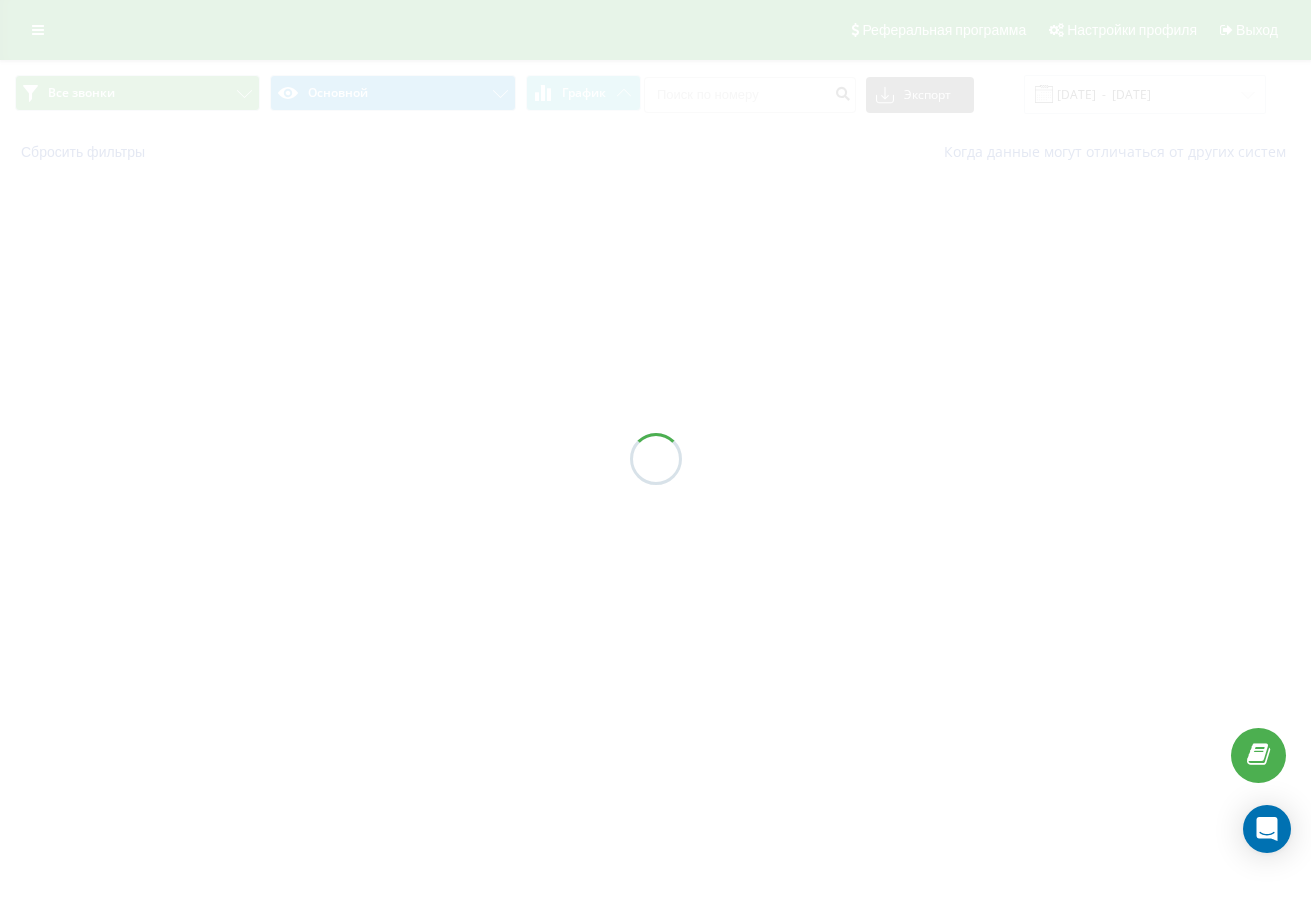 type on "[DATE]  -  [DATE]" 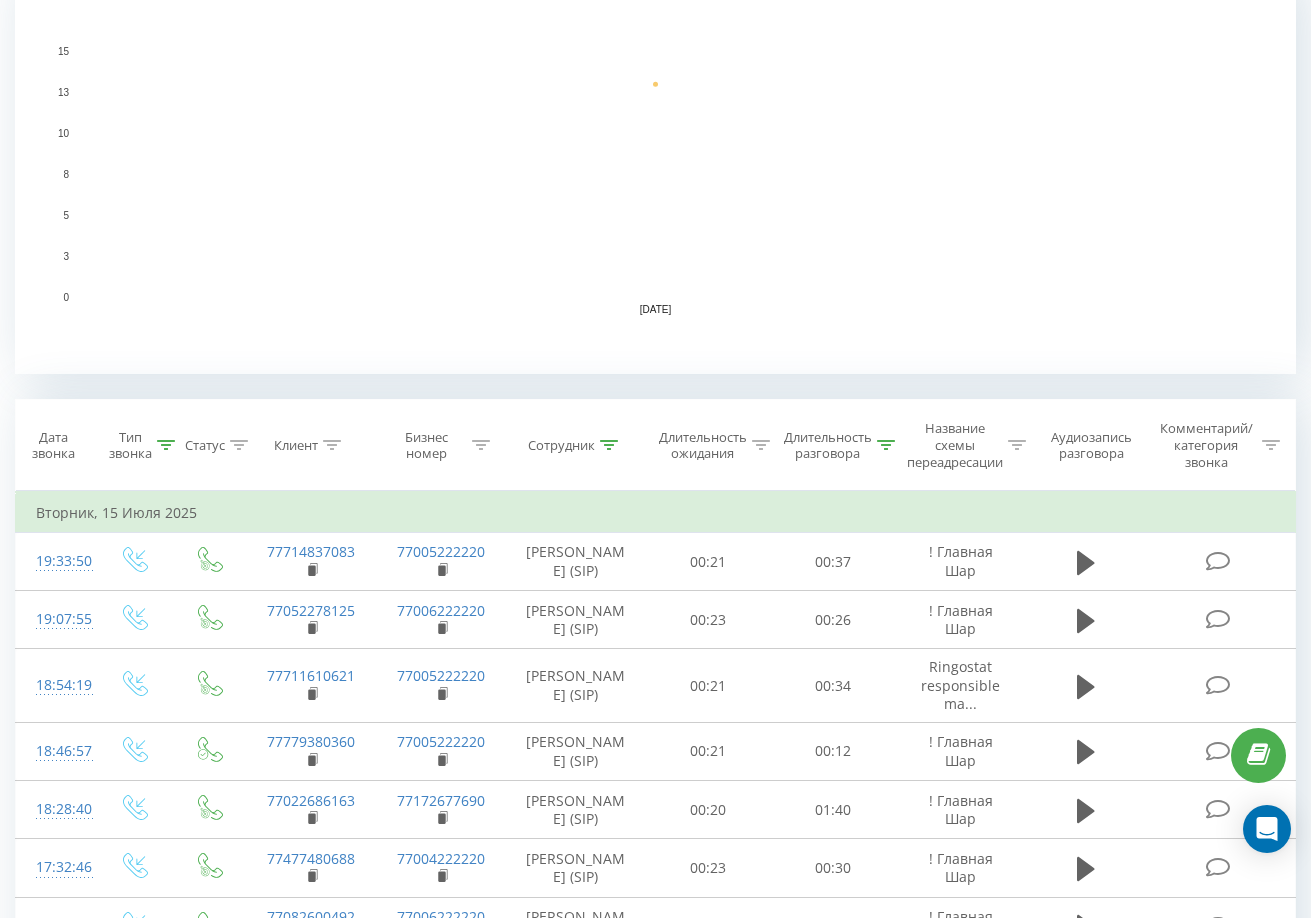 scroll, scrollTop: 500, scrollLeft: 0, axis: vertical 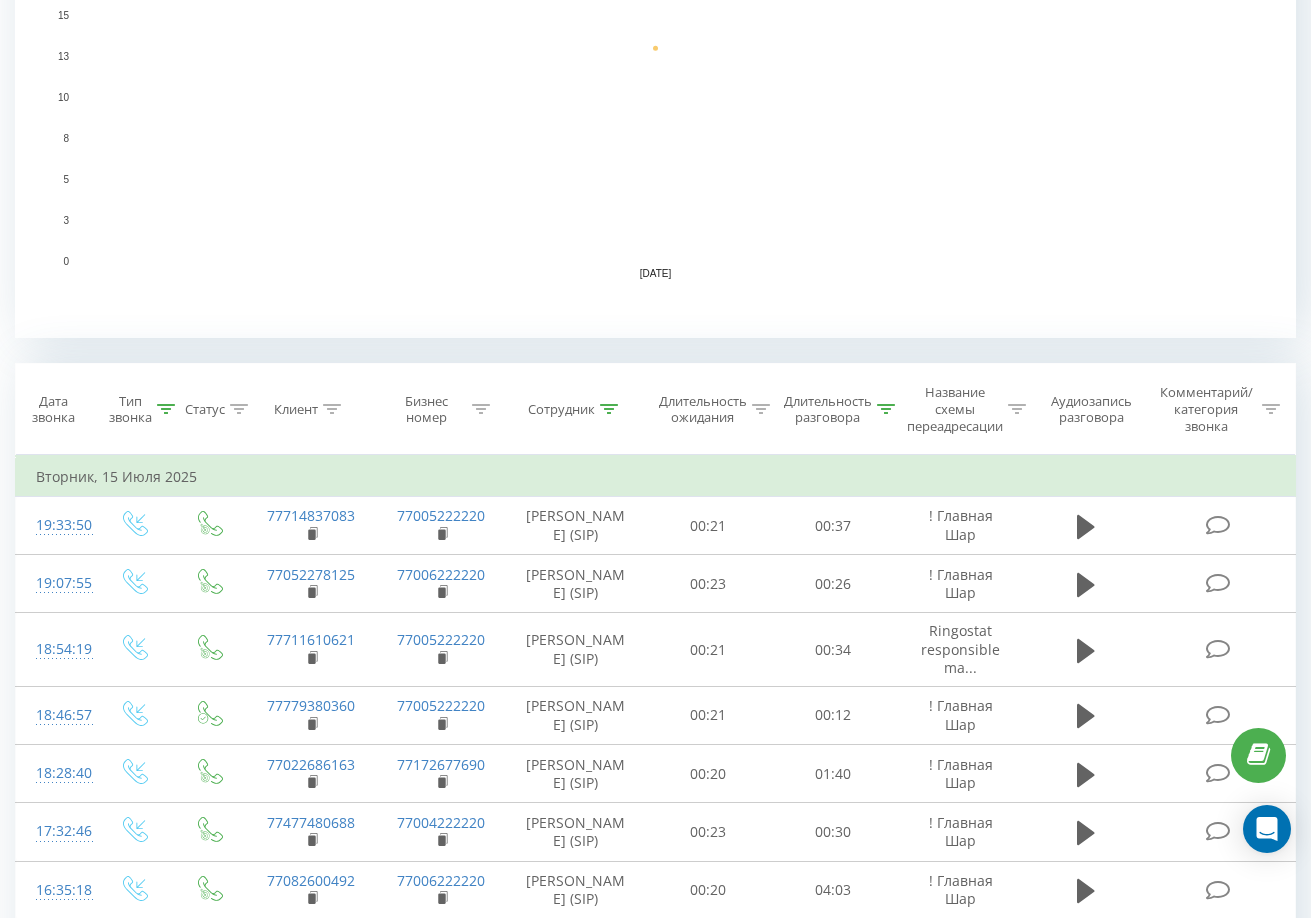 click 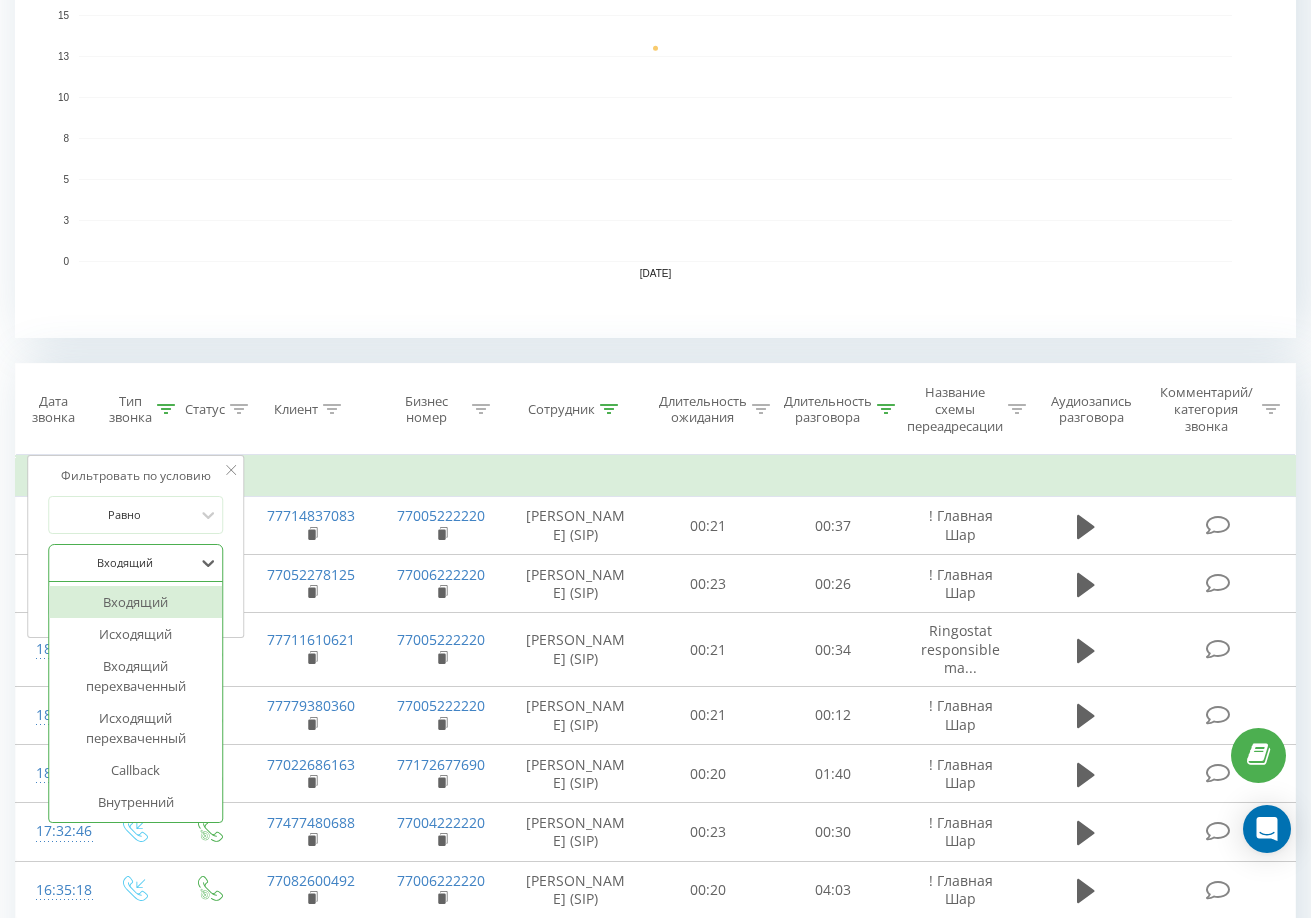 drag, startPoint x: 124, startPoint y: 562, endPoint x: 114, endPoint y: 643, distance: 81.61495 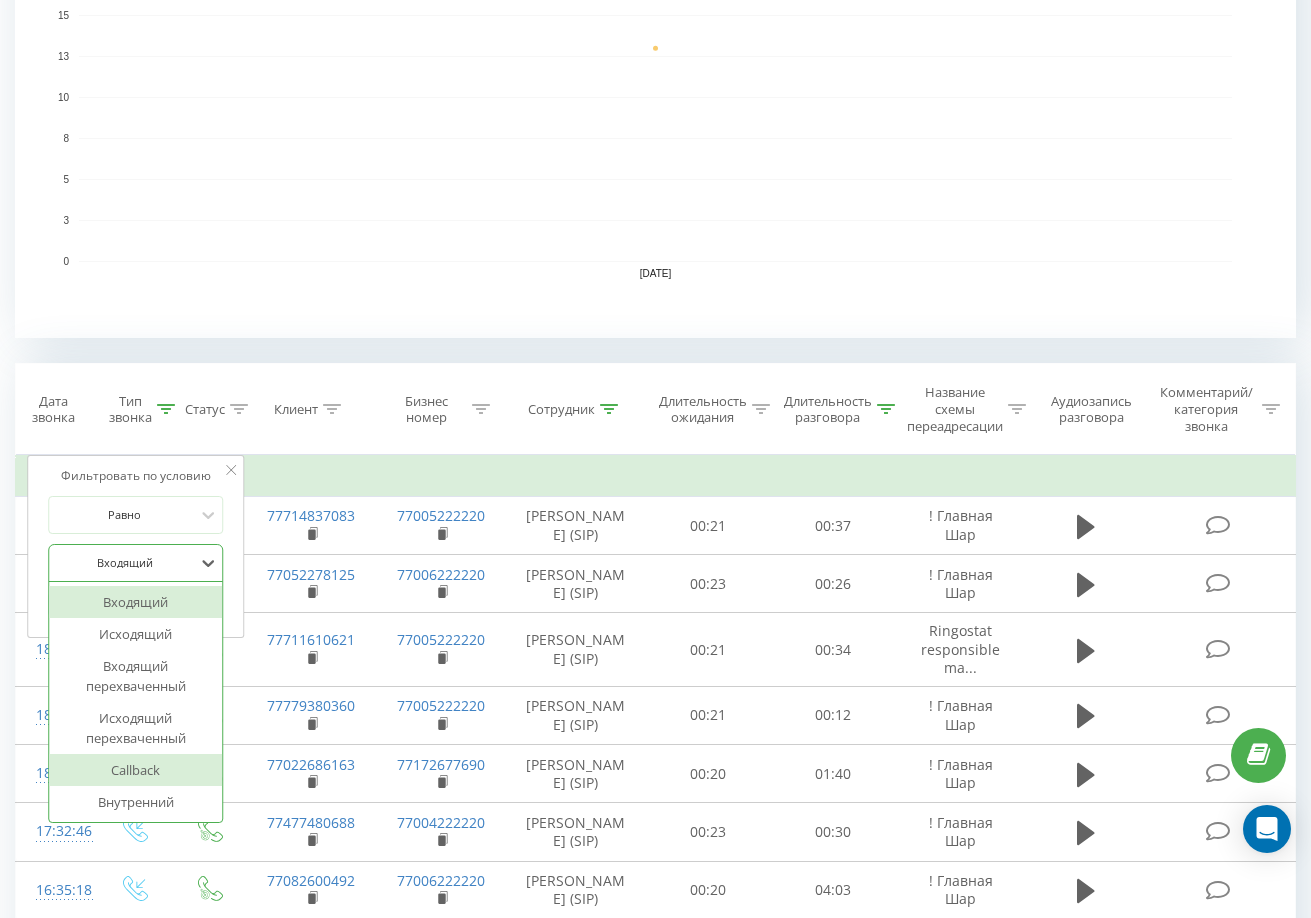 click on "Исходящий перехваченный" at bounding box center [136, 728] 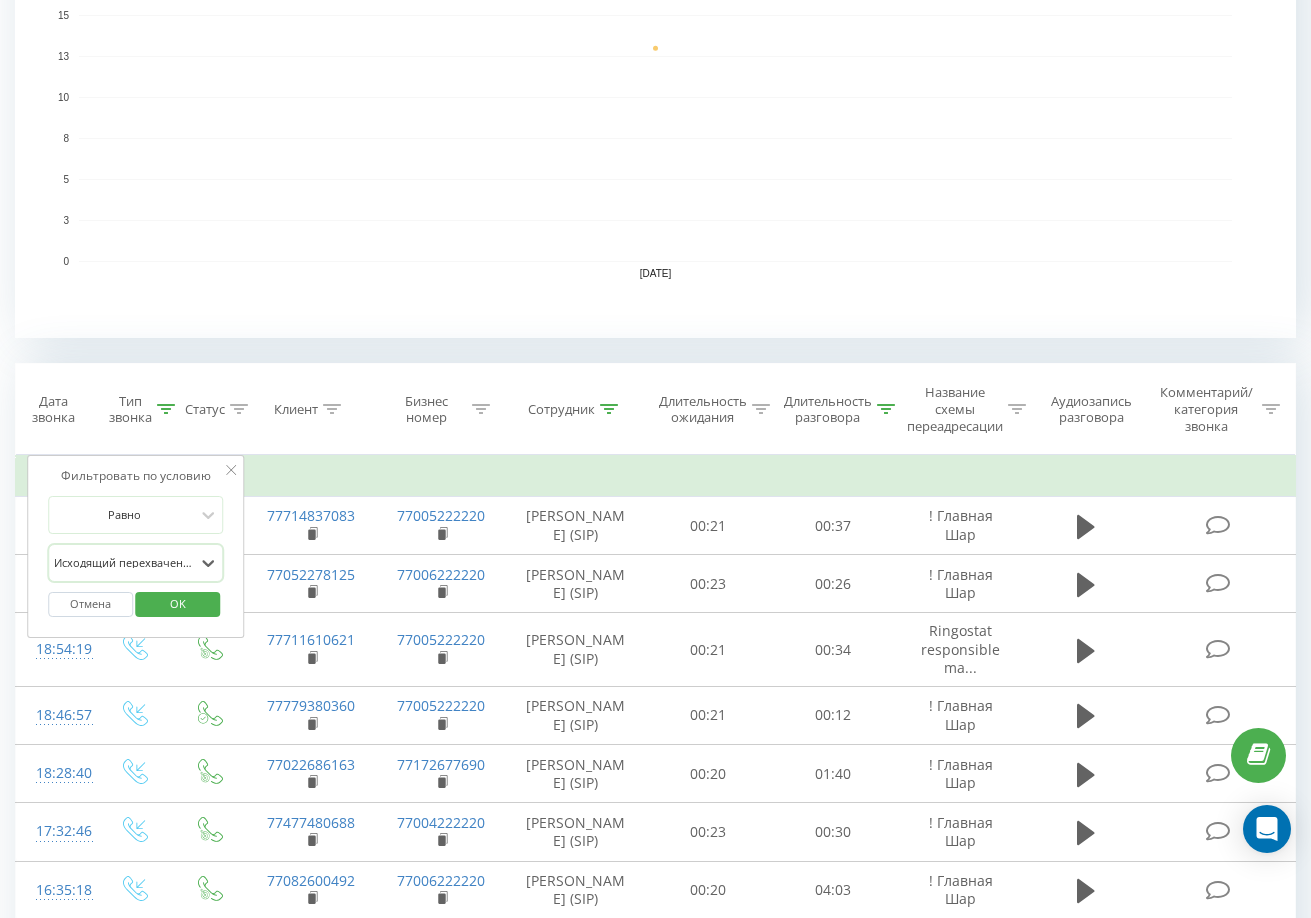 click on "Исходящий перехваченный" at bounding box center [136, 563] 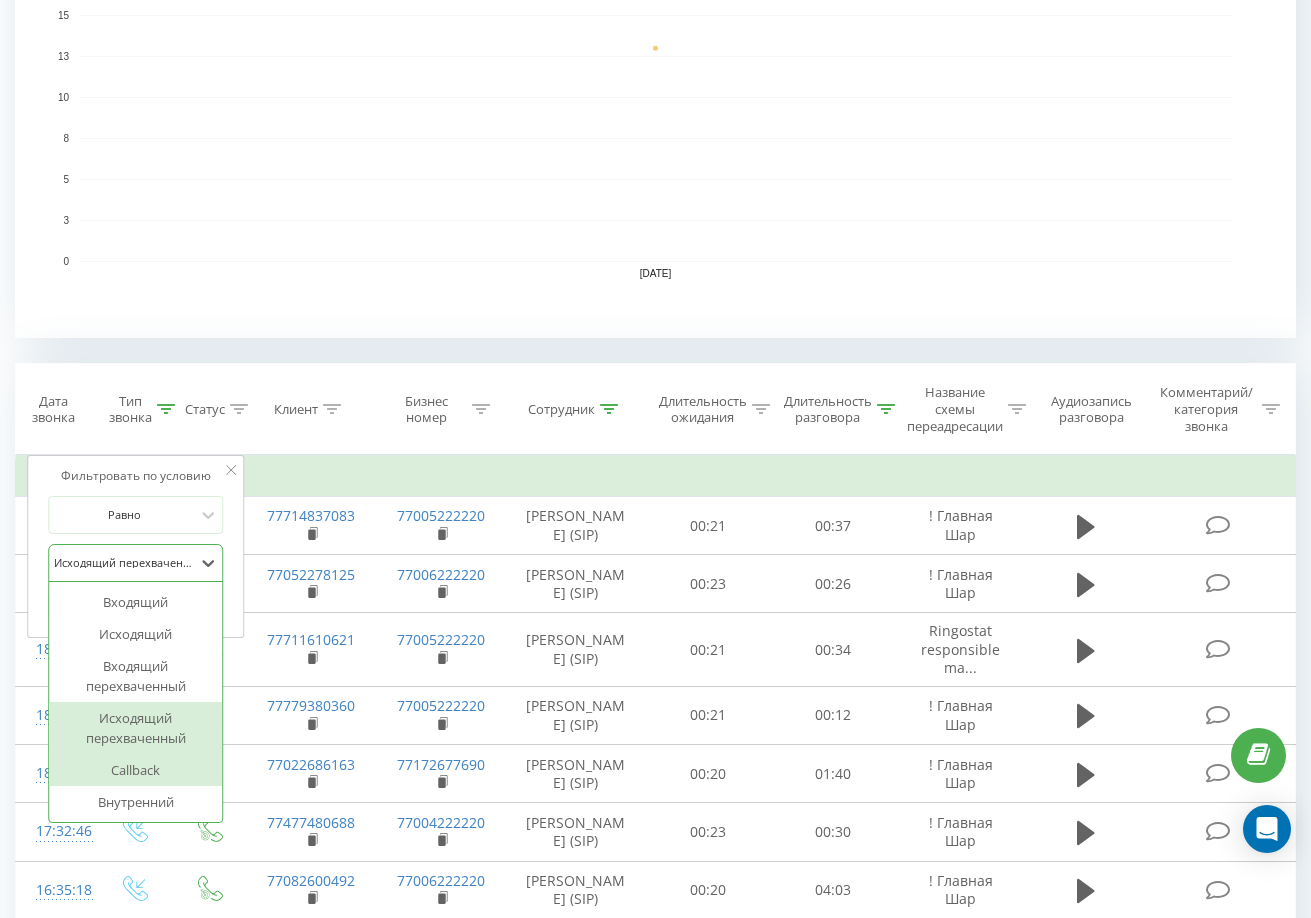 click on "Callback" at bounding box center (136, 770) 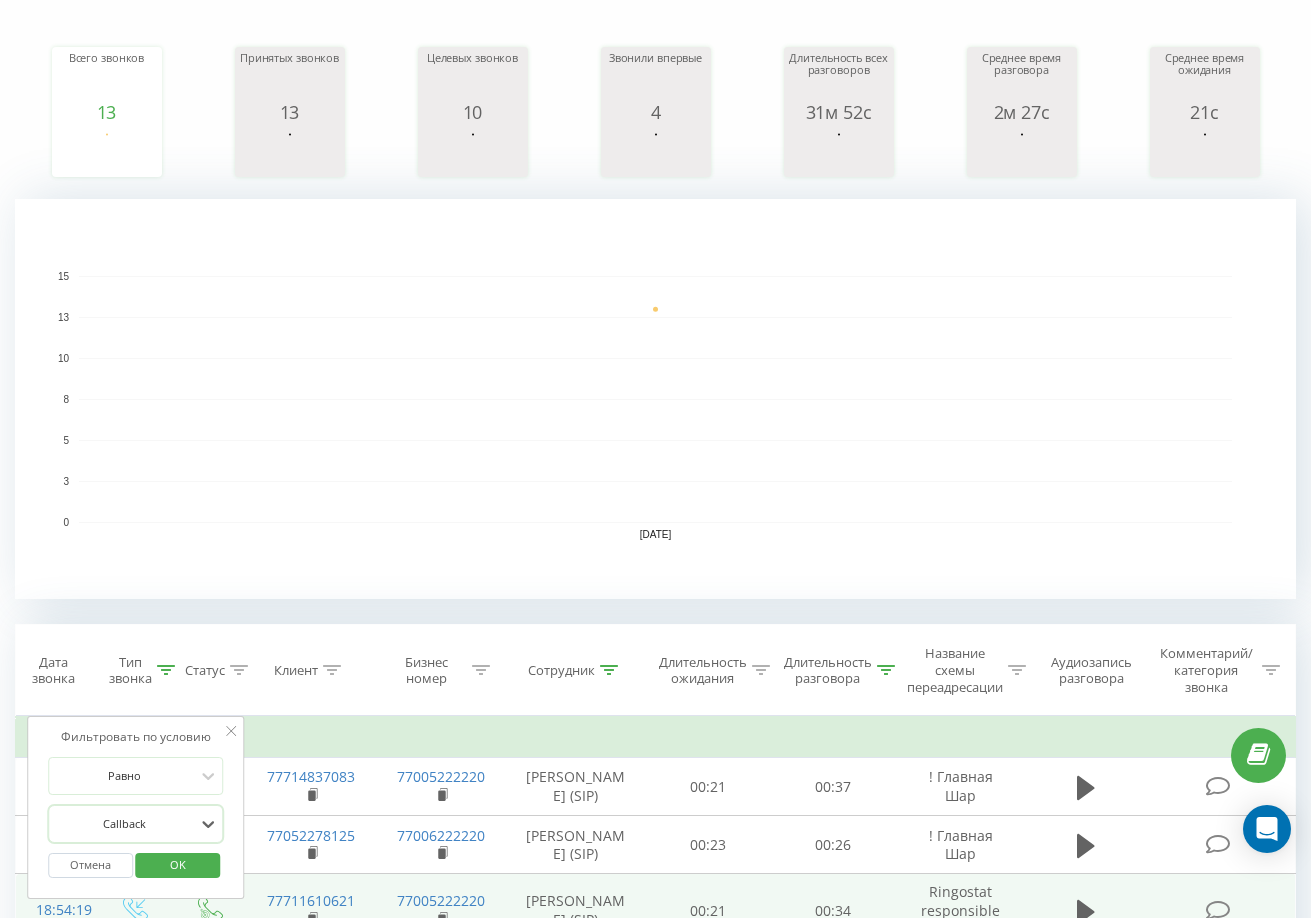scroll, scrollTop: 600, scrollLeft: 0, axis: vertical 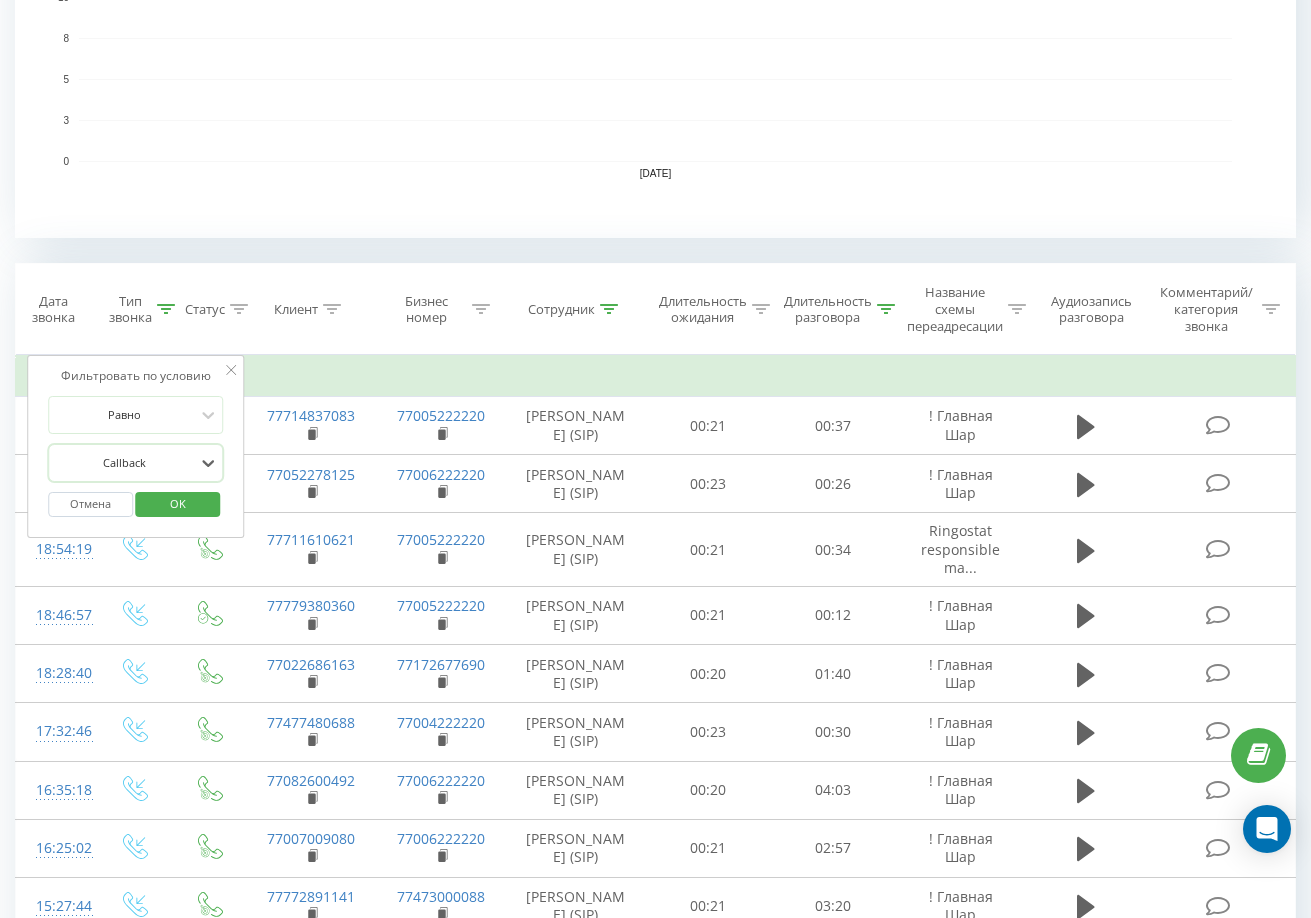 click on "OK" at bounding box center [178, 503] 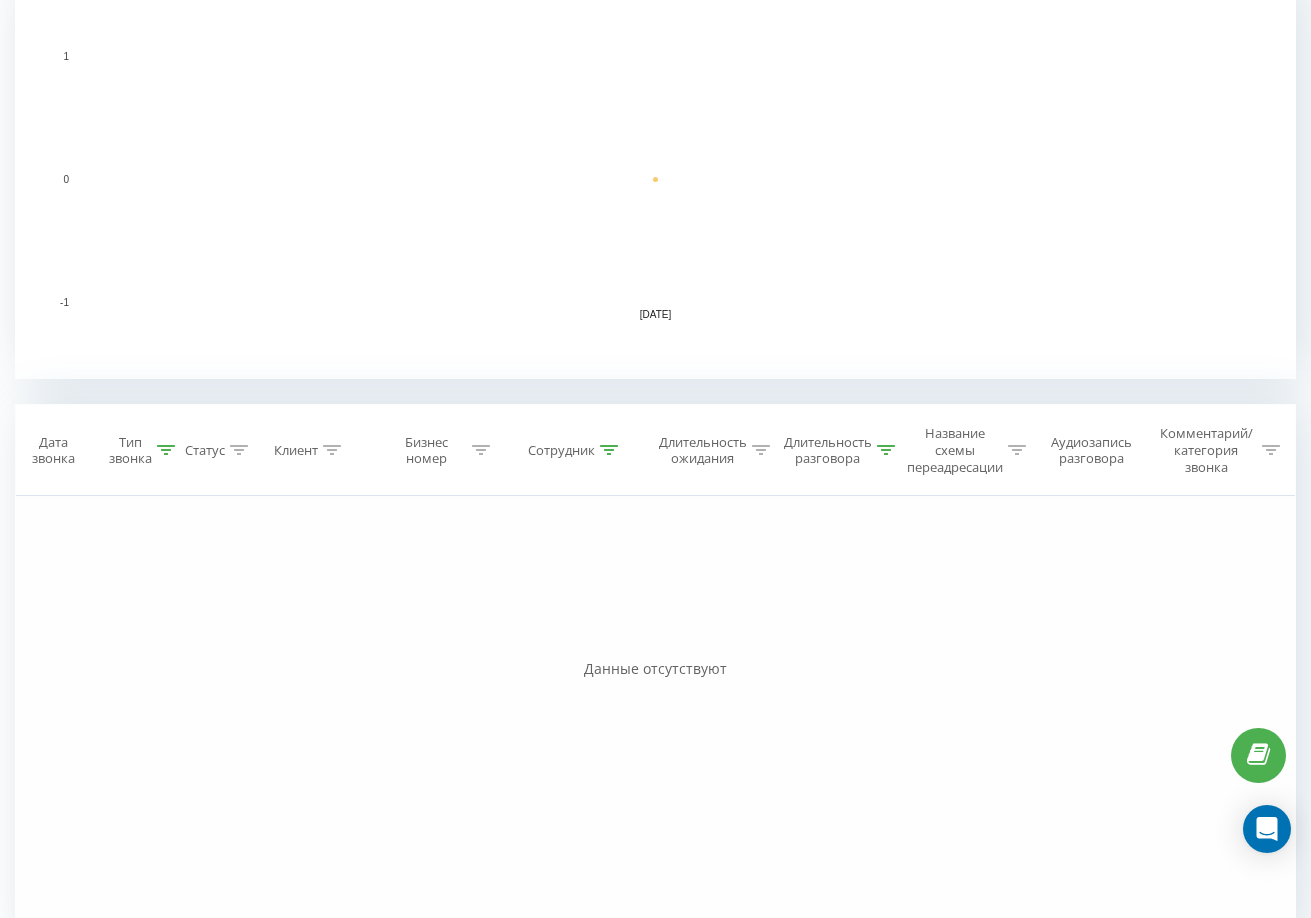scroll, scrollTop: 504, scrollLeft: 0, axis: vertical 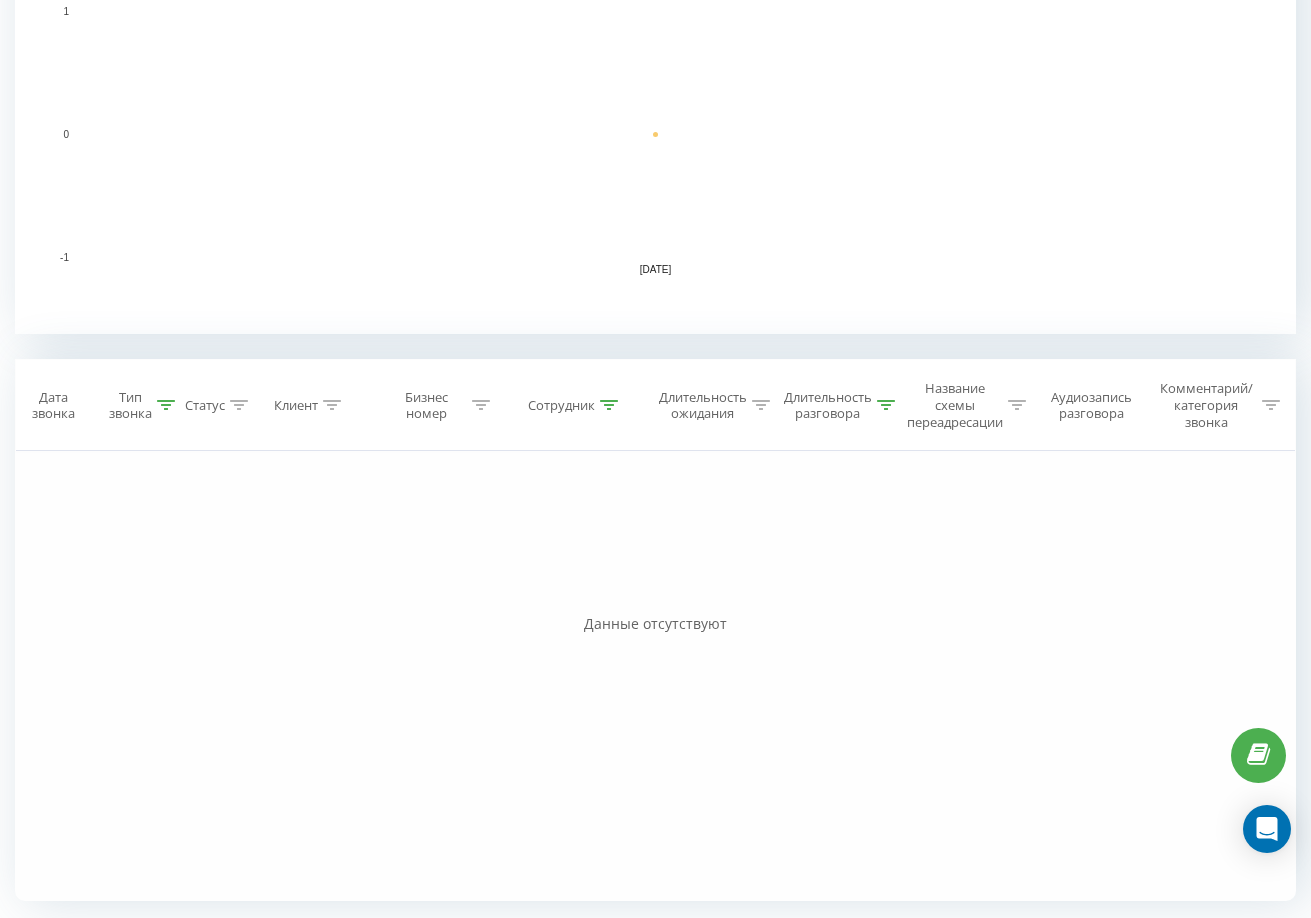 click 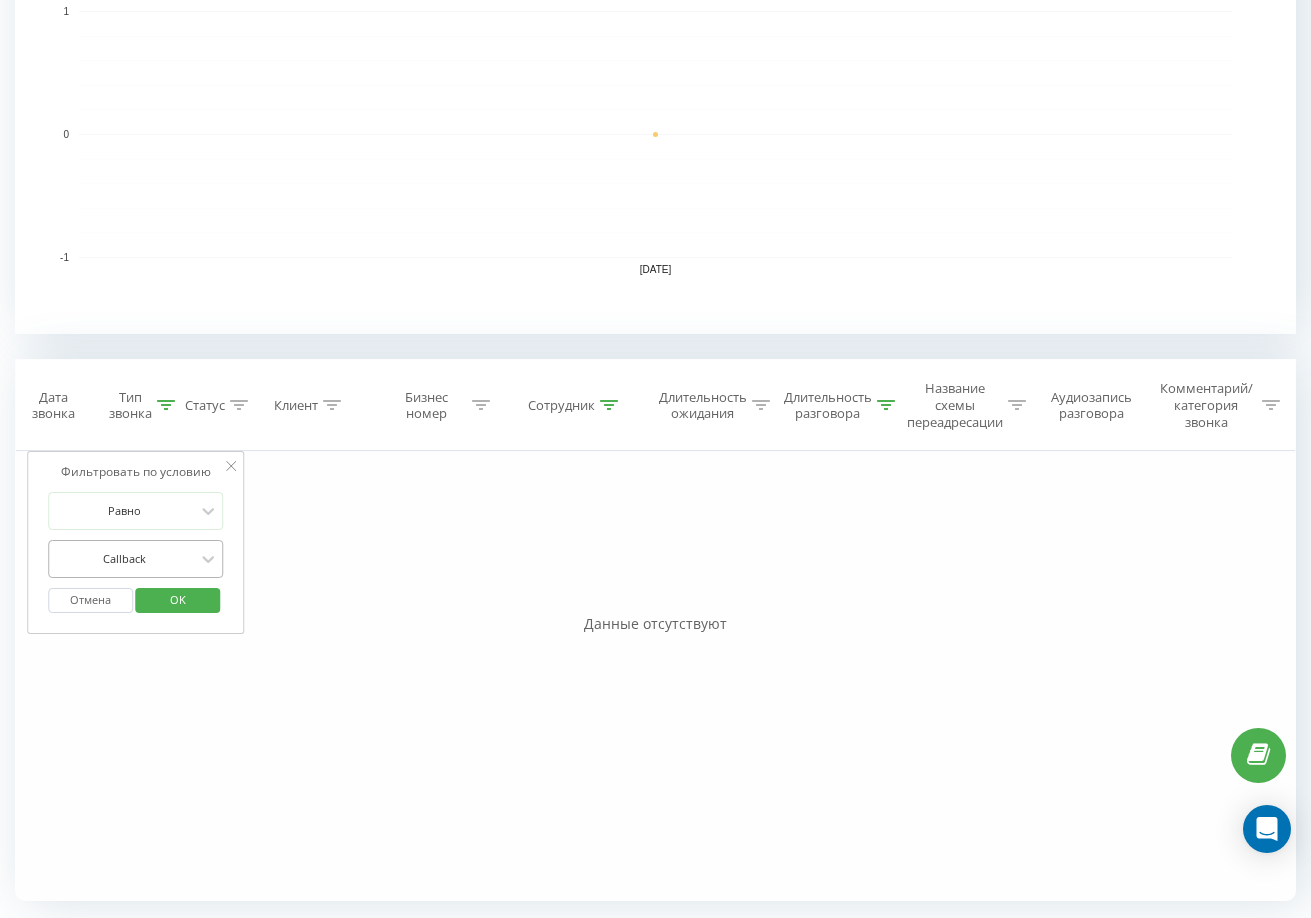 click at bounding box center [125, 558] 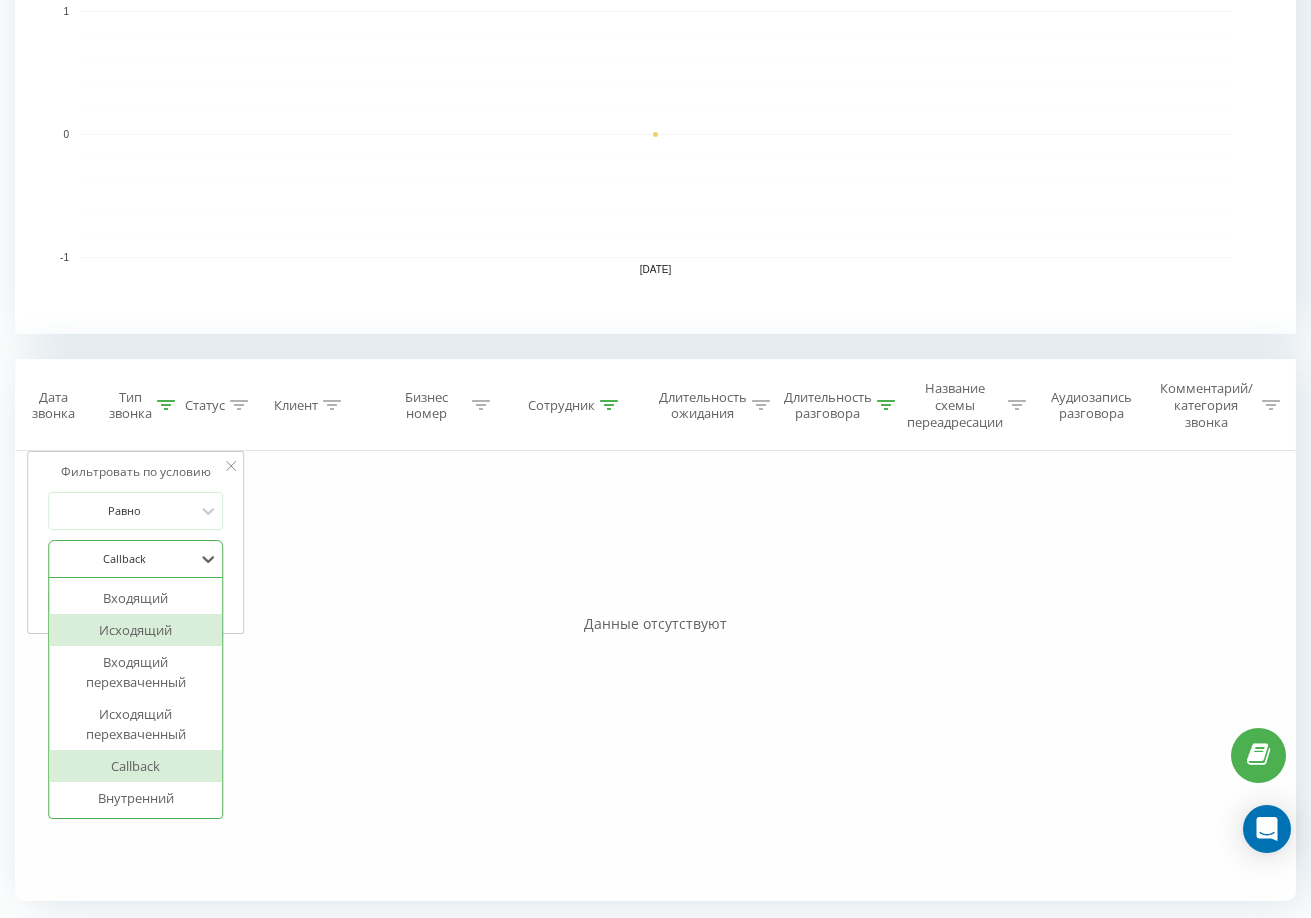click on "Исходящий" at bounding box center (136, 630) 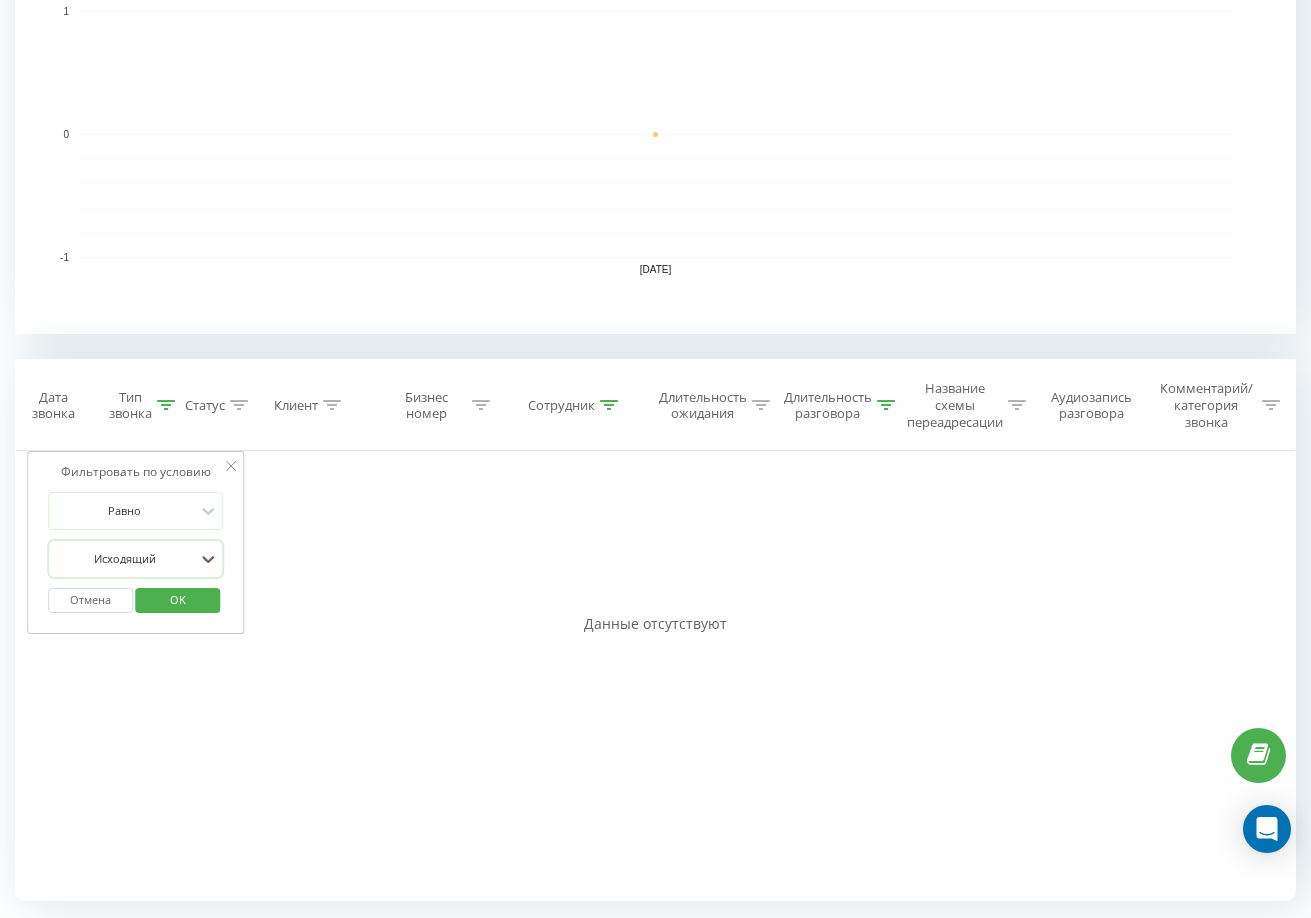 click on "OK" at bounding box center (178, 599) 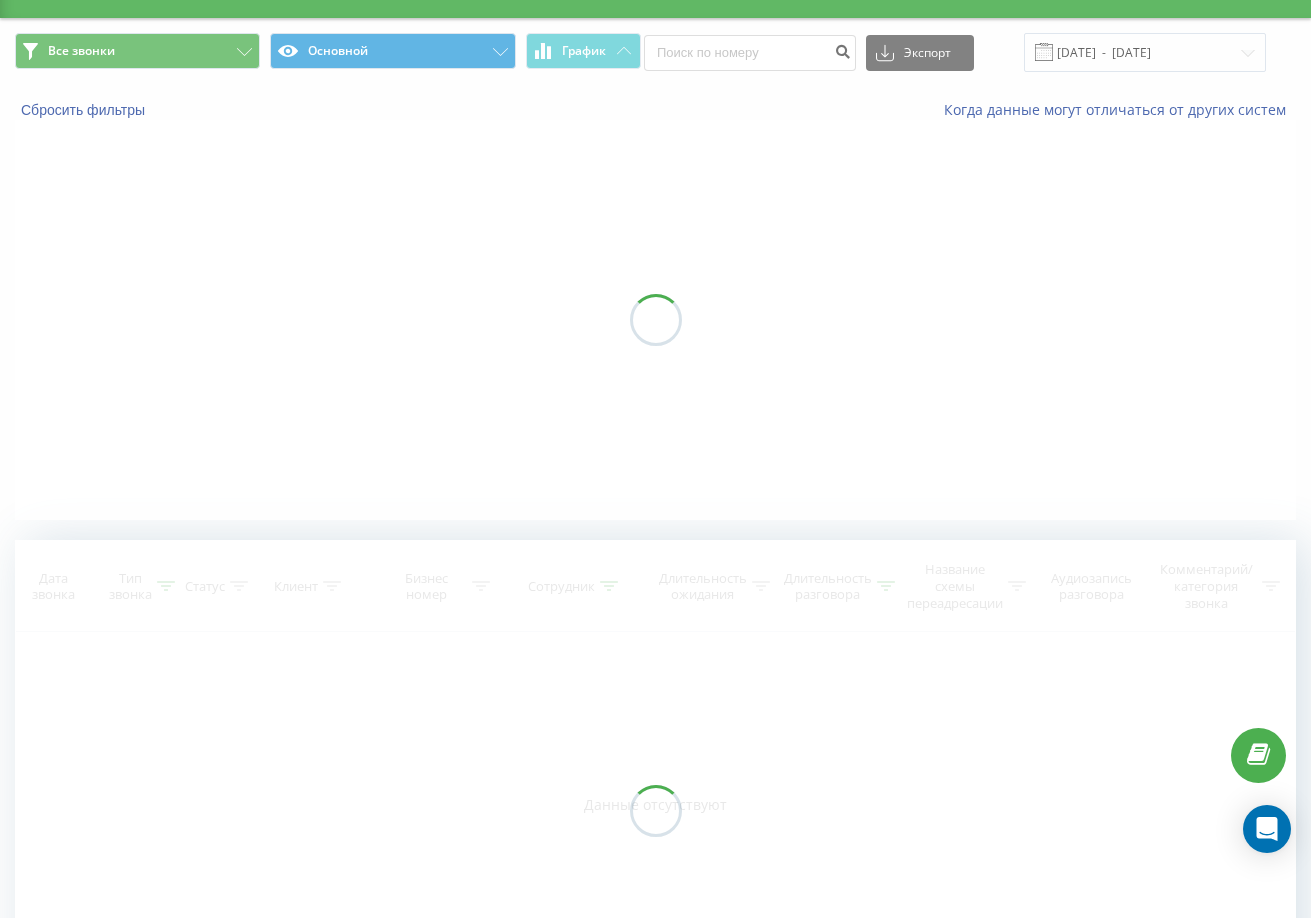 scroll, scrollTop: 0, scrollLeft: 0, axis: both 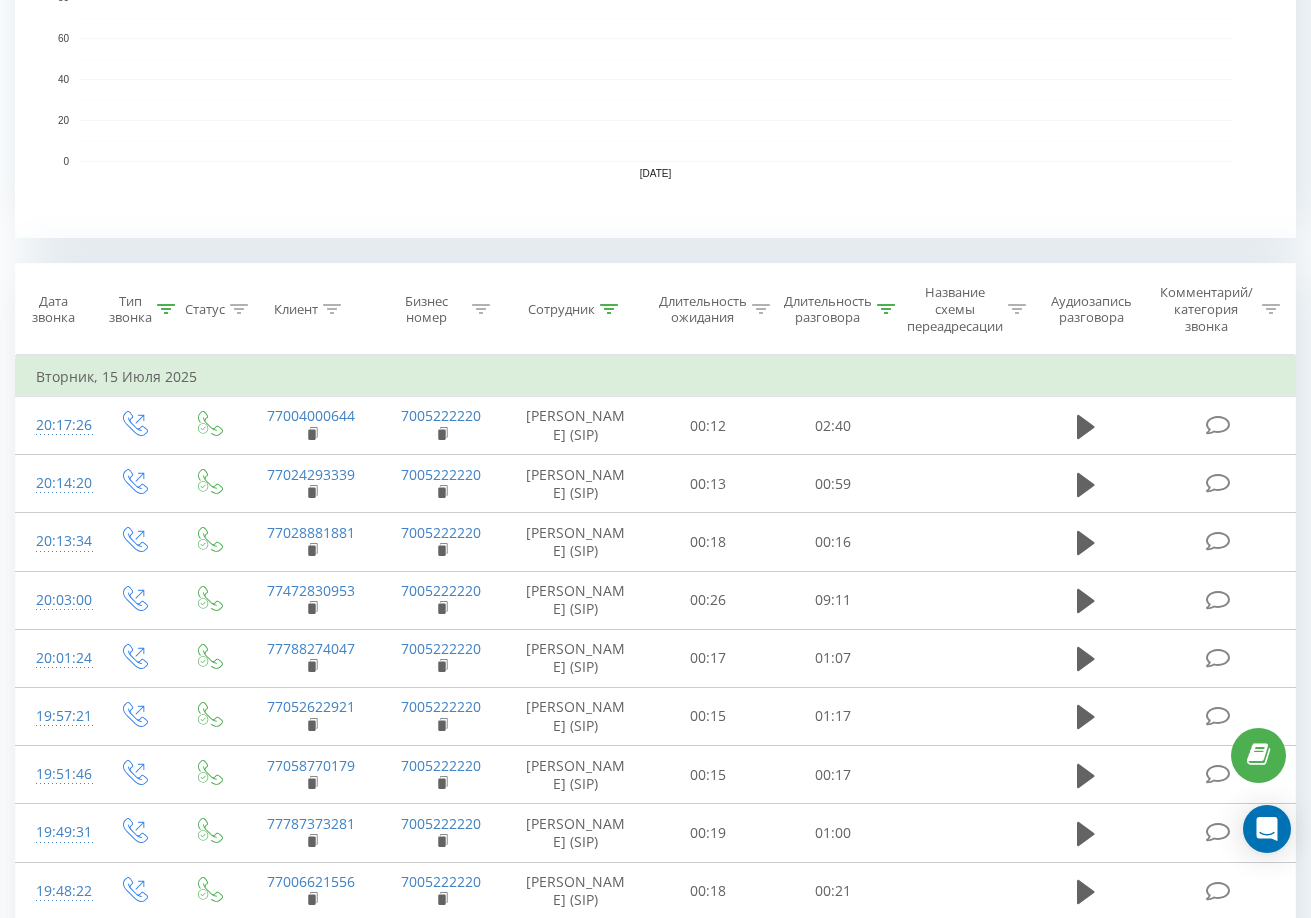 click 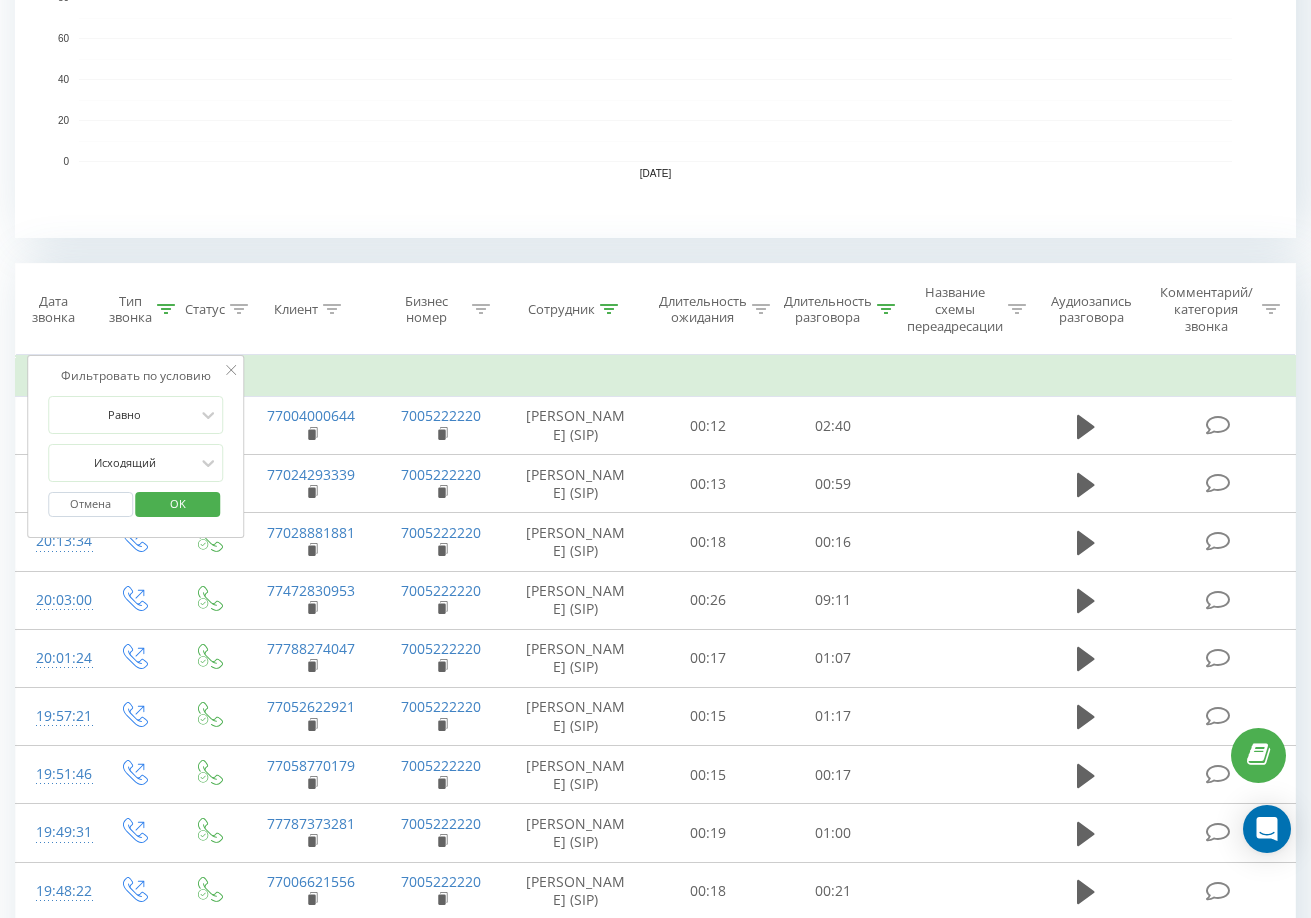 click 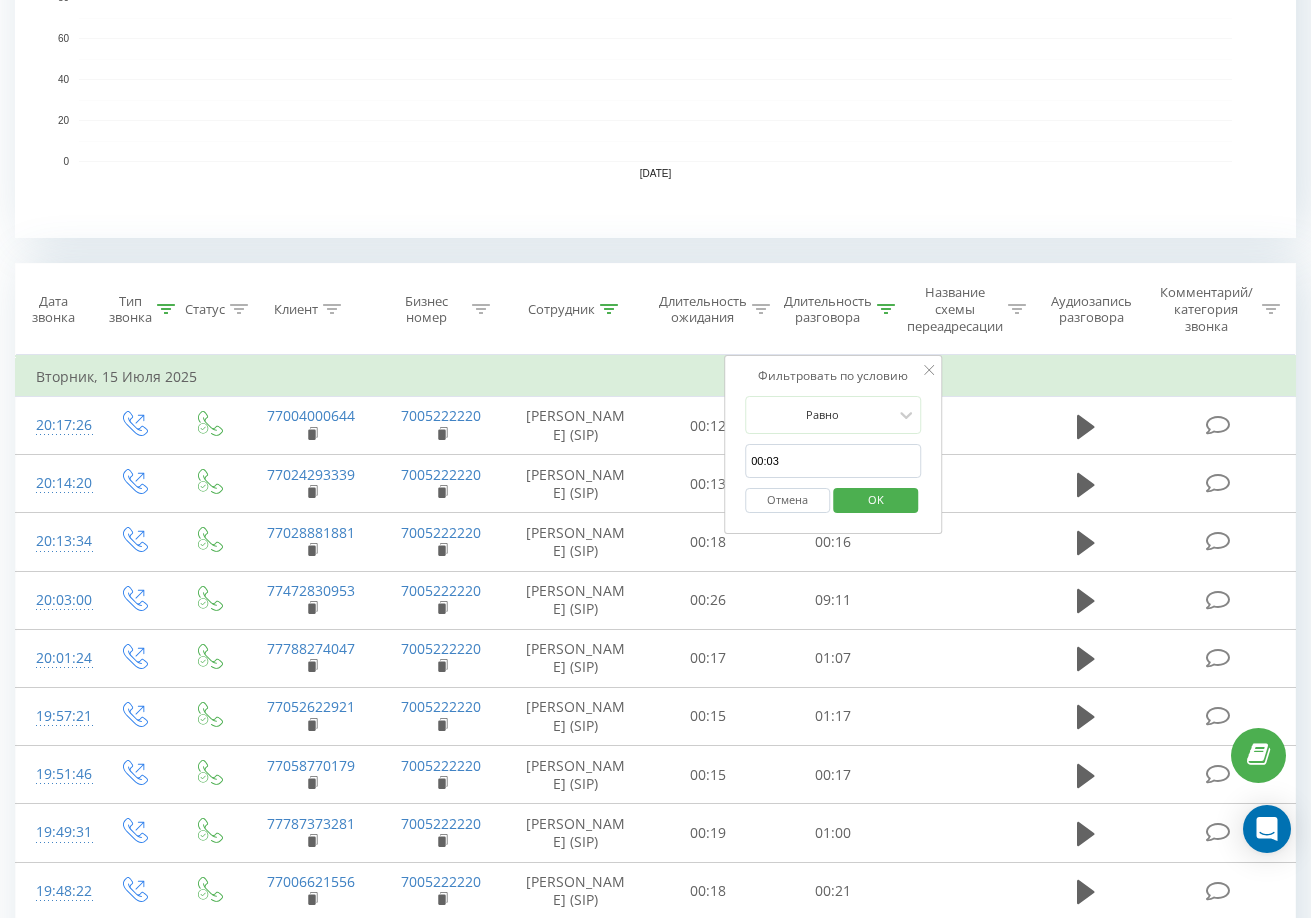 click on "00:03" at bounding box center (833, 461) 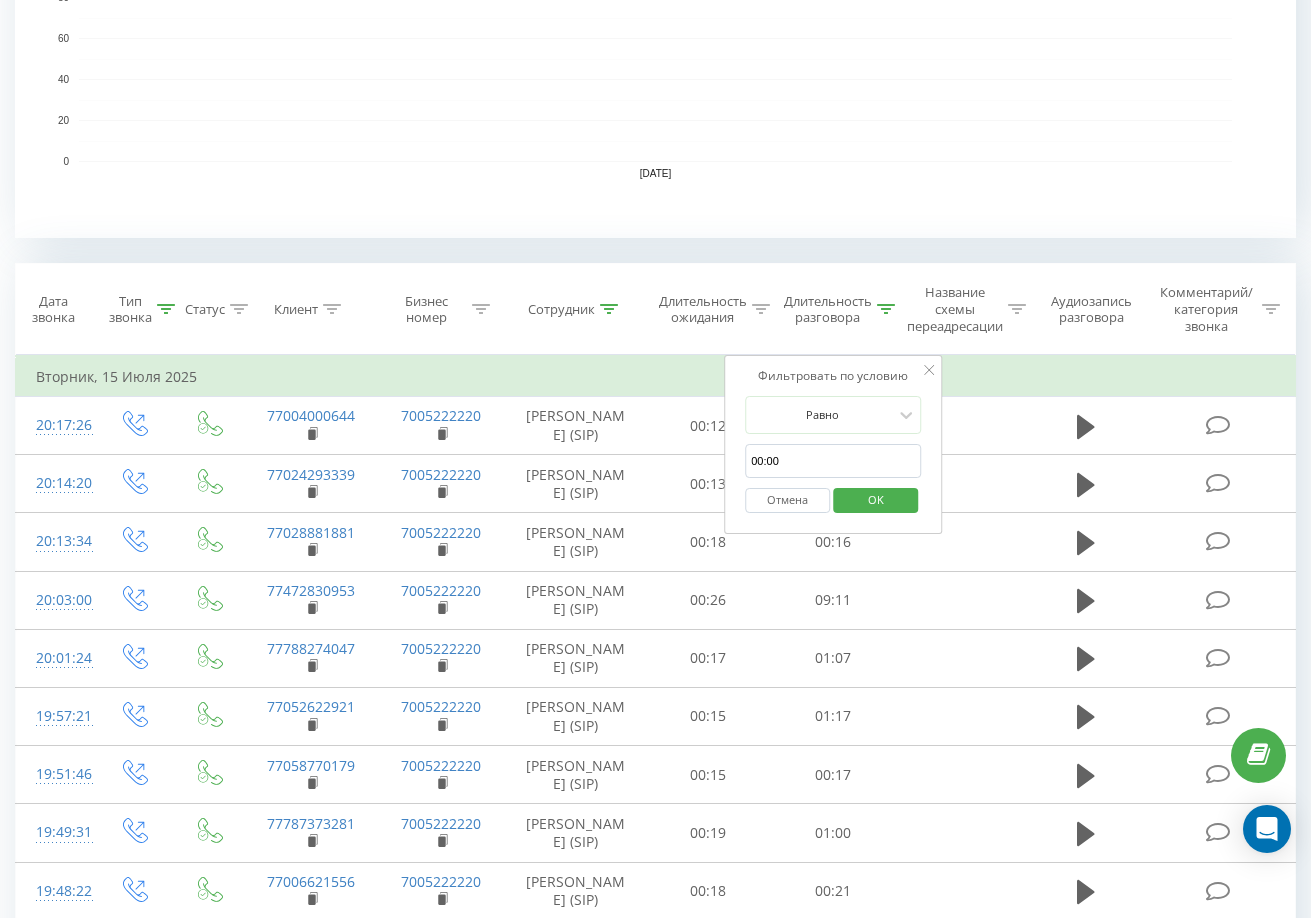 type on "00:00" 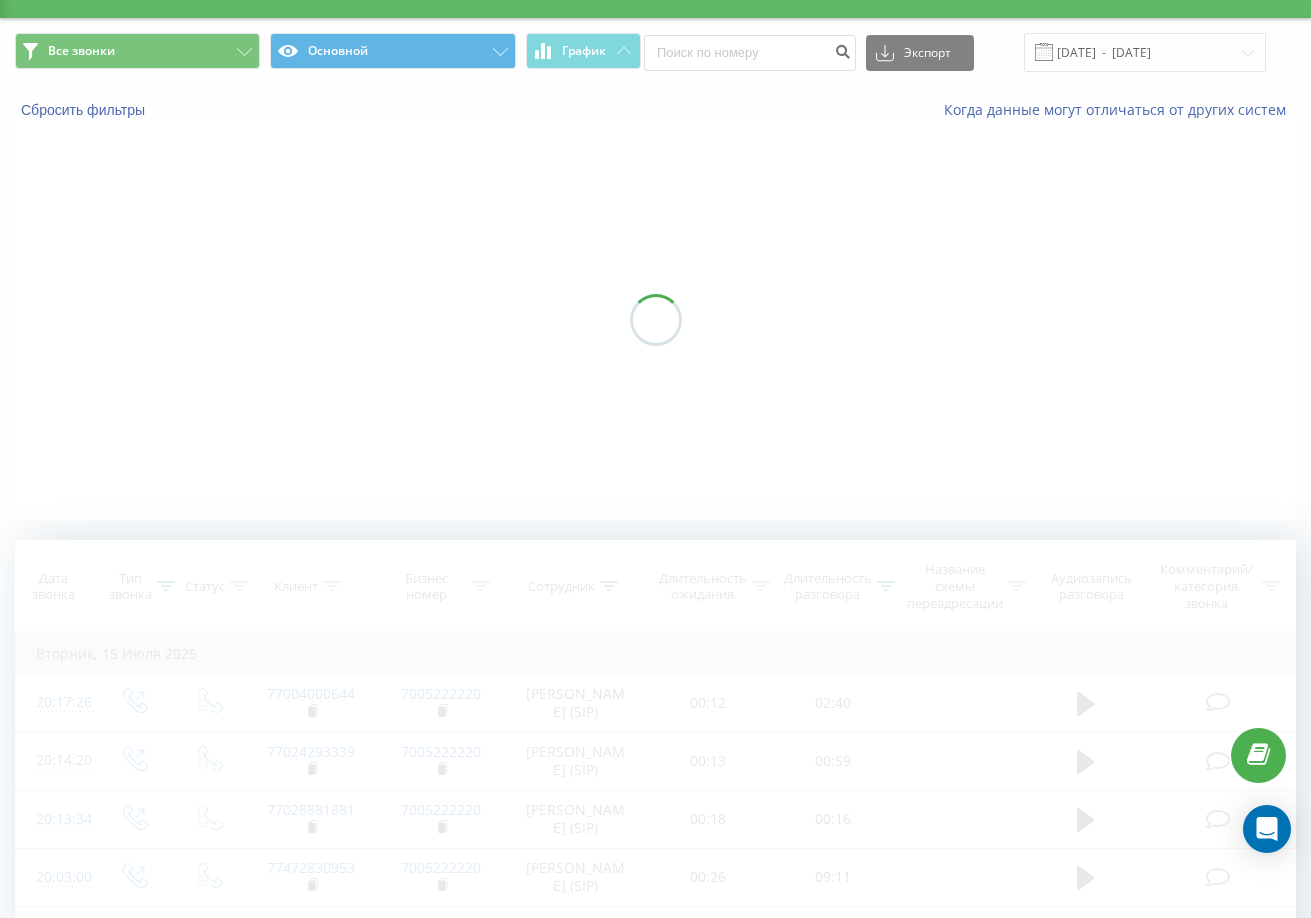 scroll, scrollTop: 0, scrollLeft: 0, axis: both 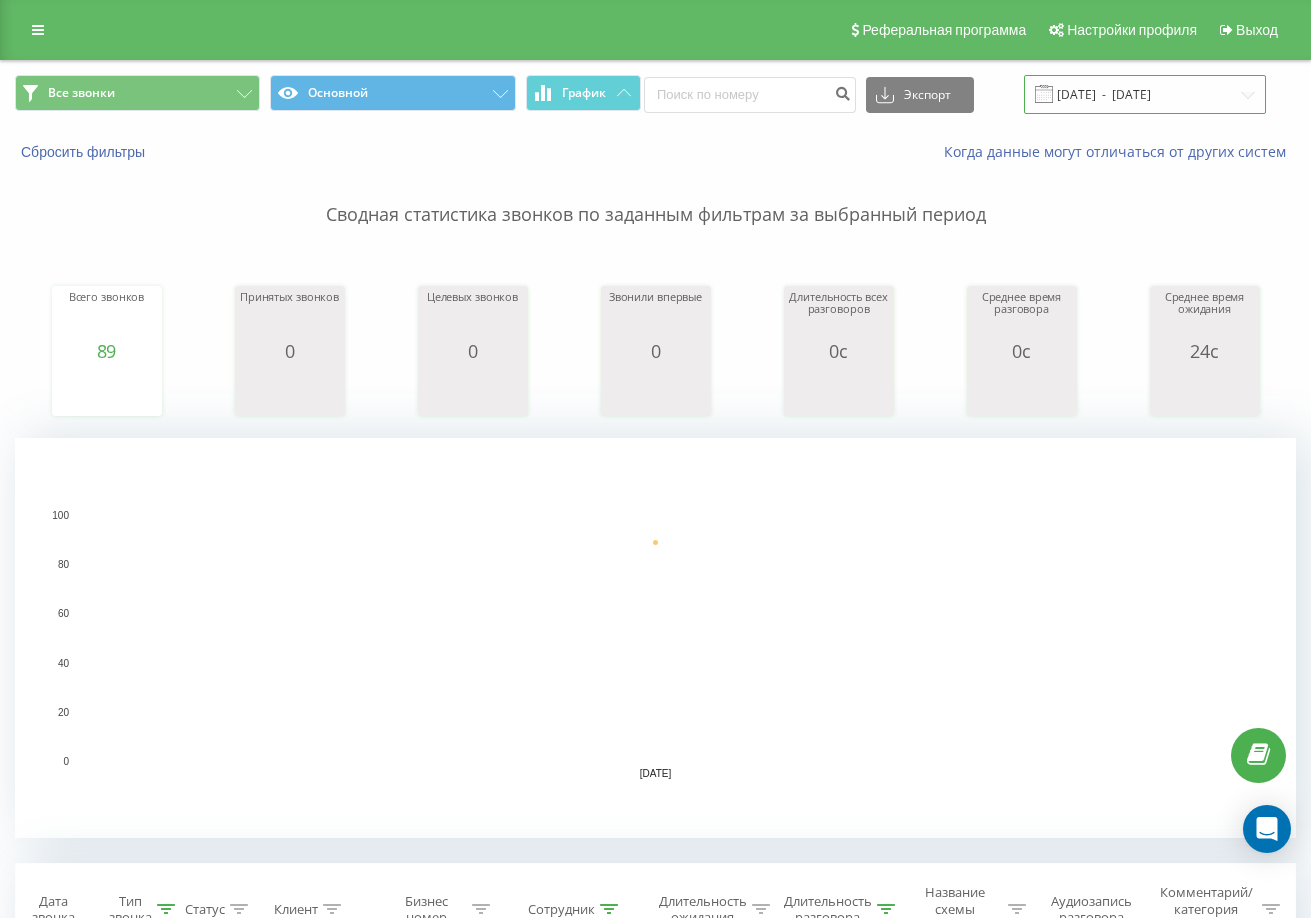 click on "[DATE]  -  [DATE]" at bounding box center [1145, 94] 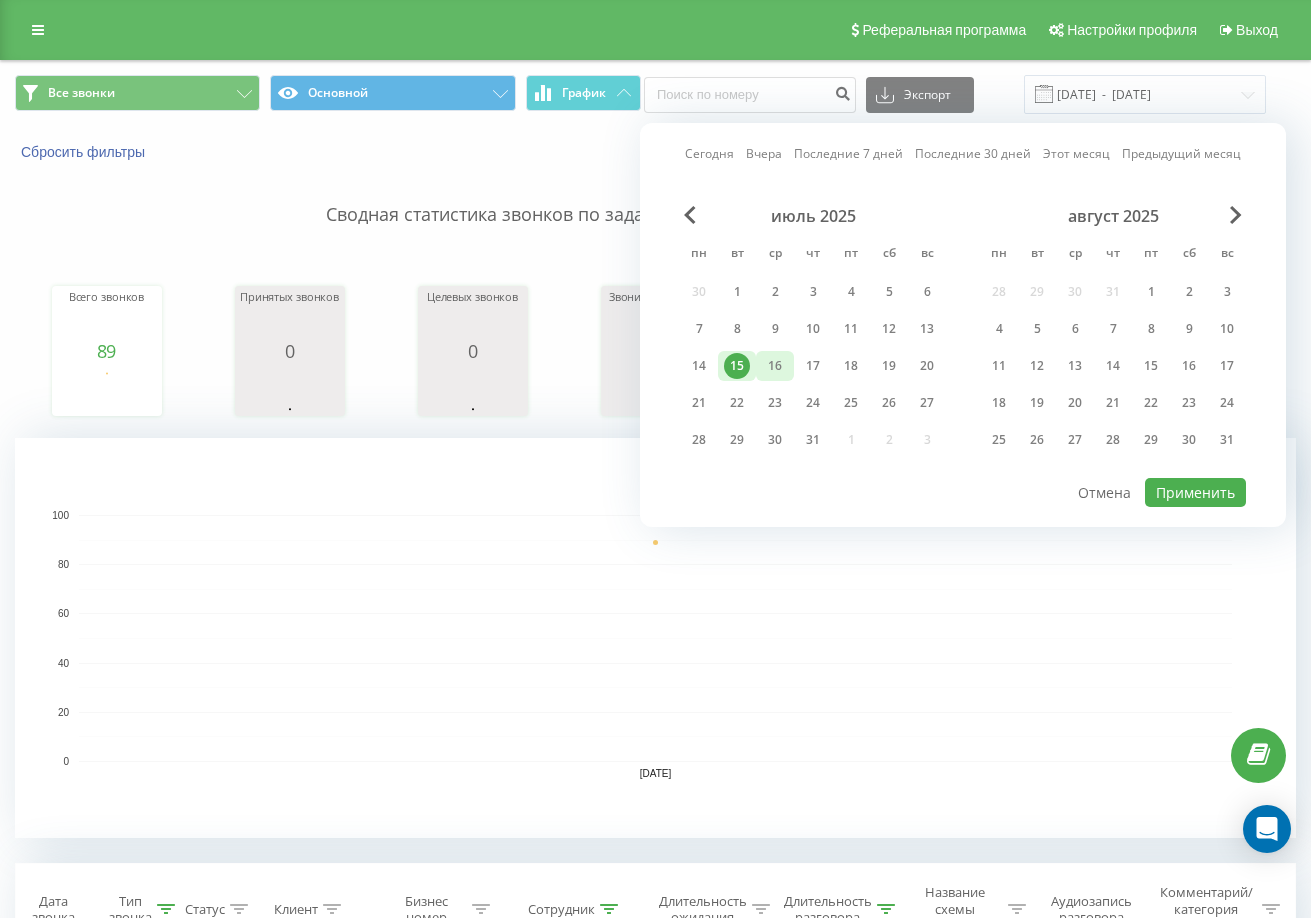 click on "16" at bounding box center (775, 366) 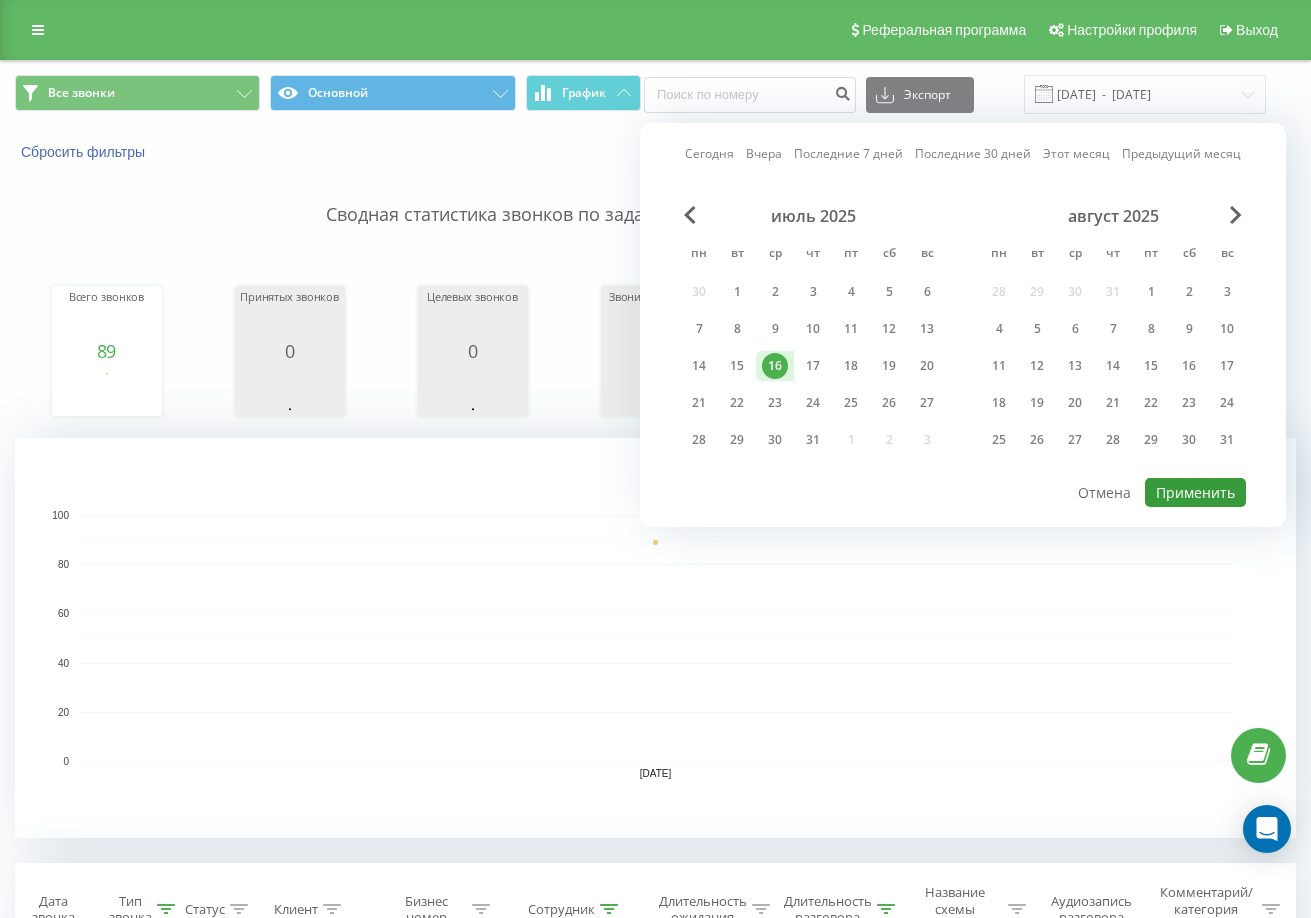 click on "Применить" at bounding box center (1195, 492) 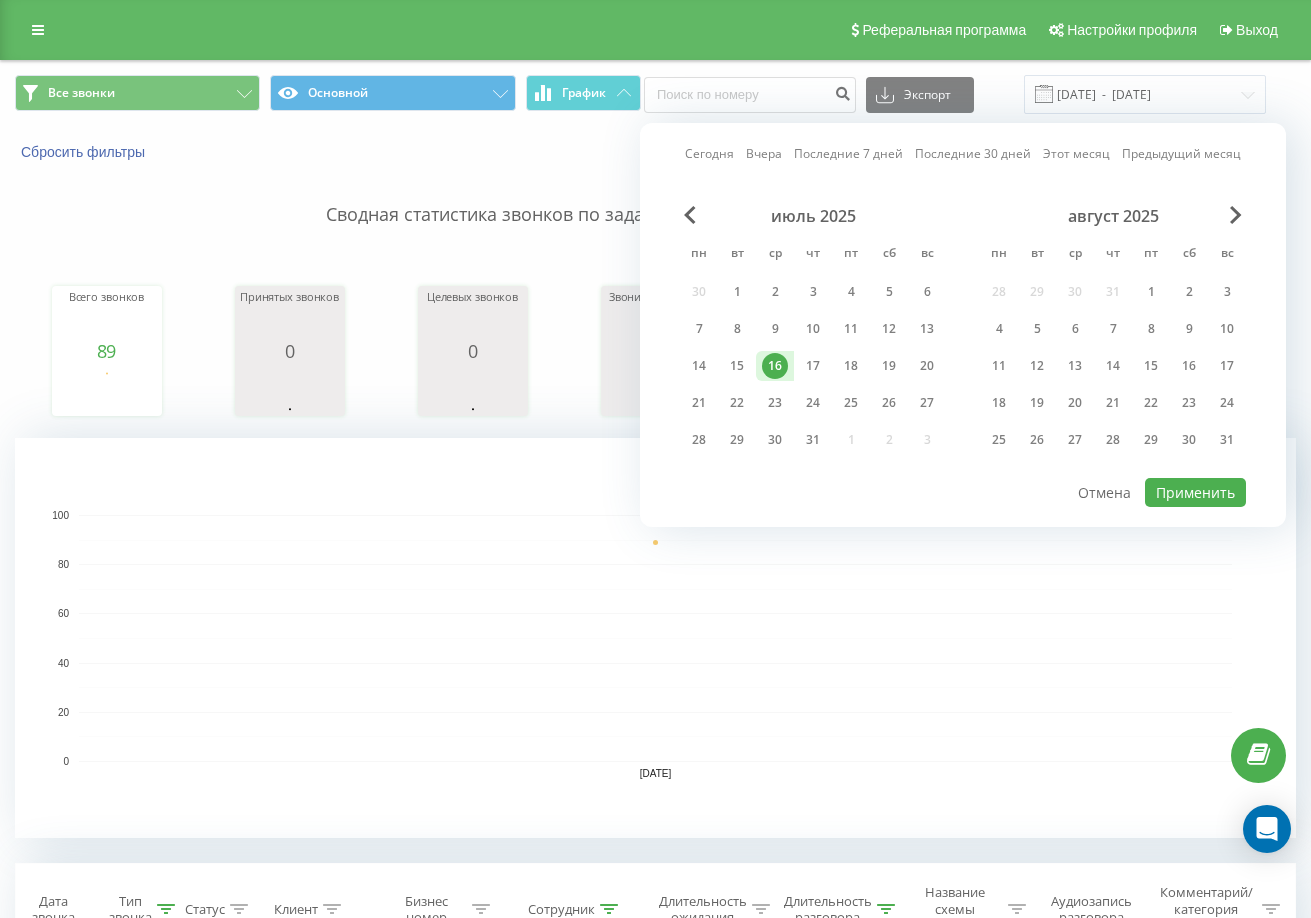 type on "[DATE]  -  [DATE]" 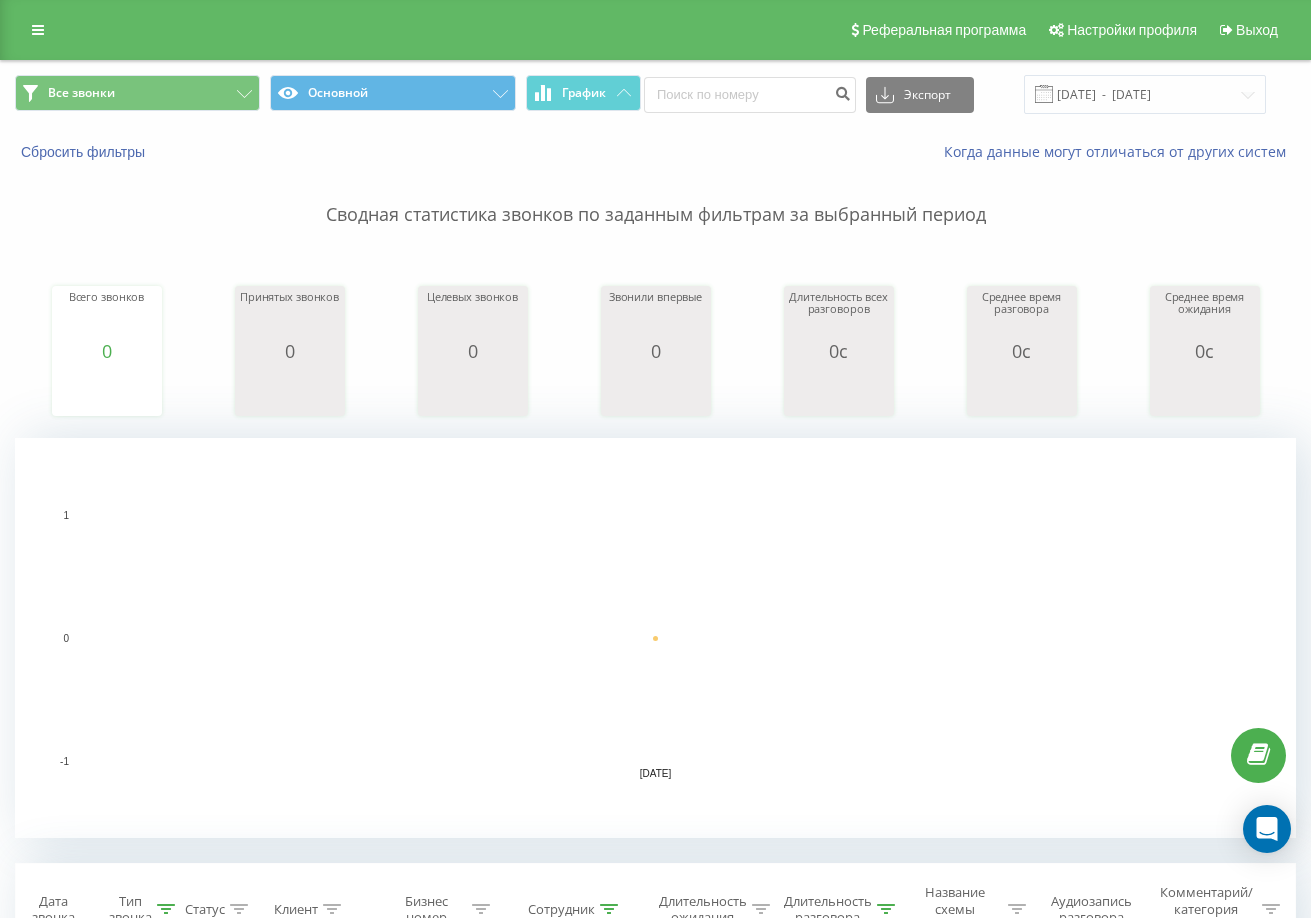 scroll, scrollTop: 504, scrollLeft: 0, axis: vertical 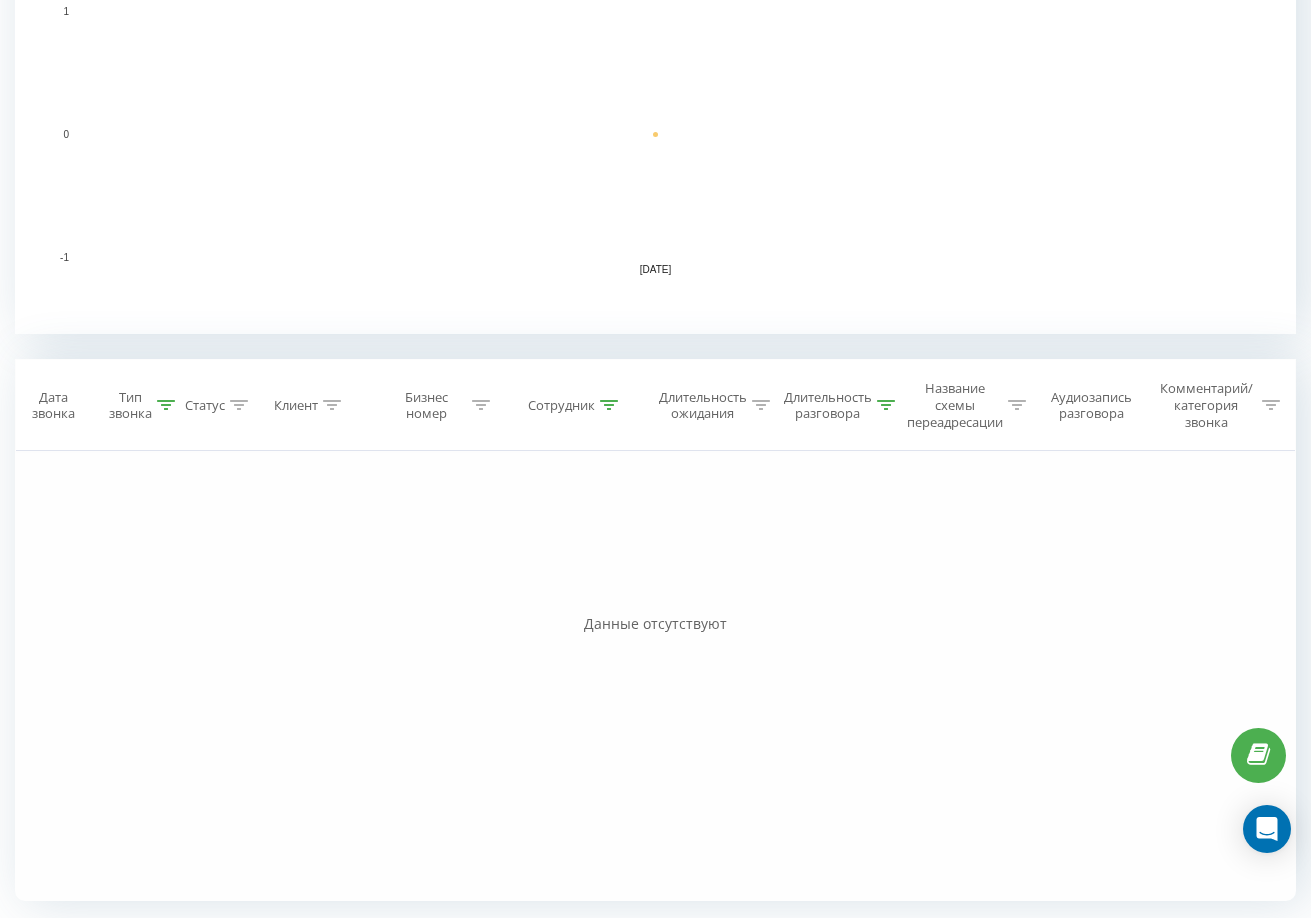 click 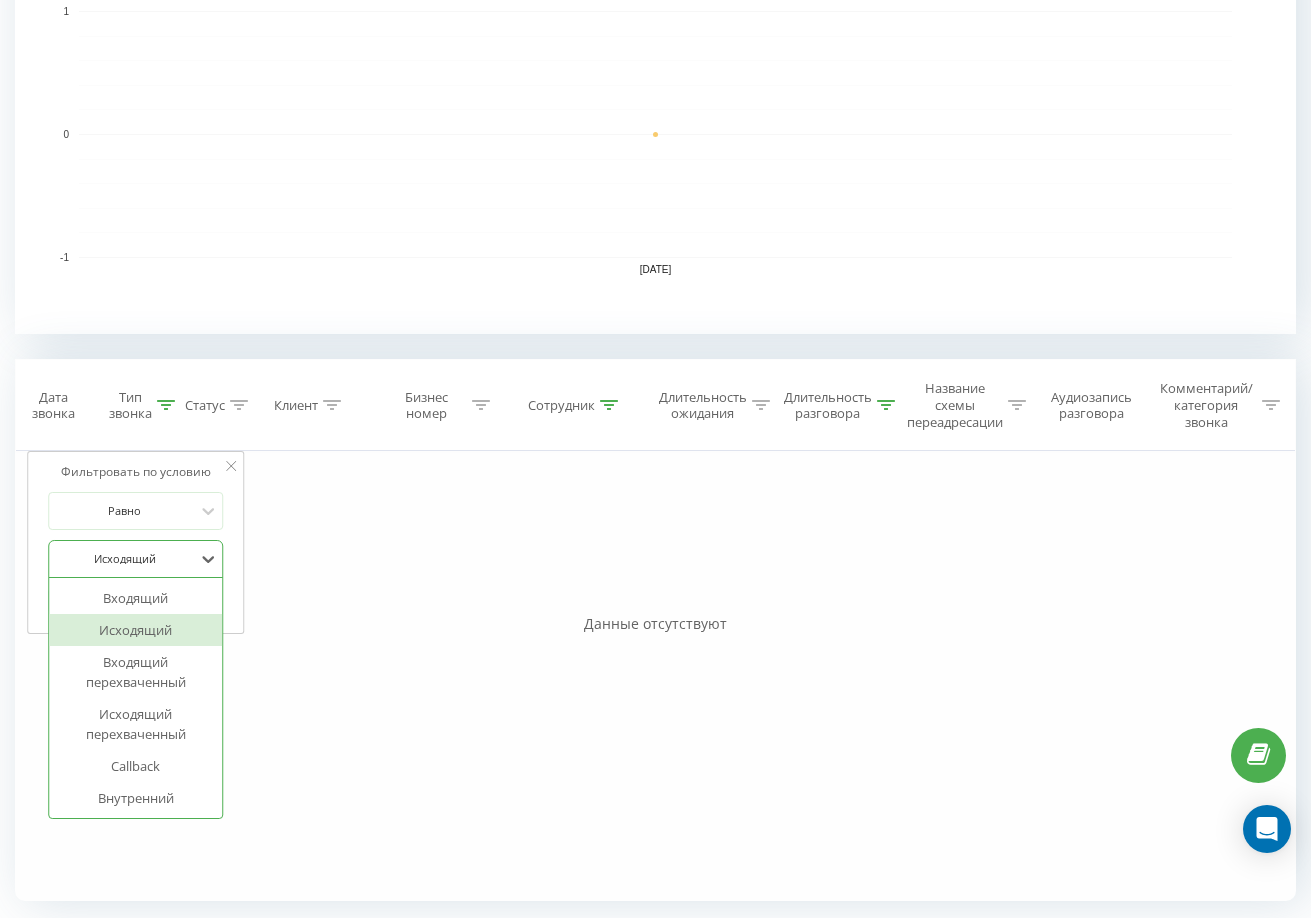 click at bounding box center [125, 558] 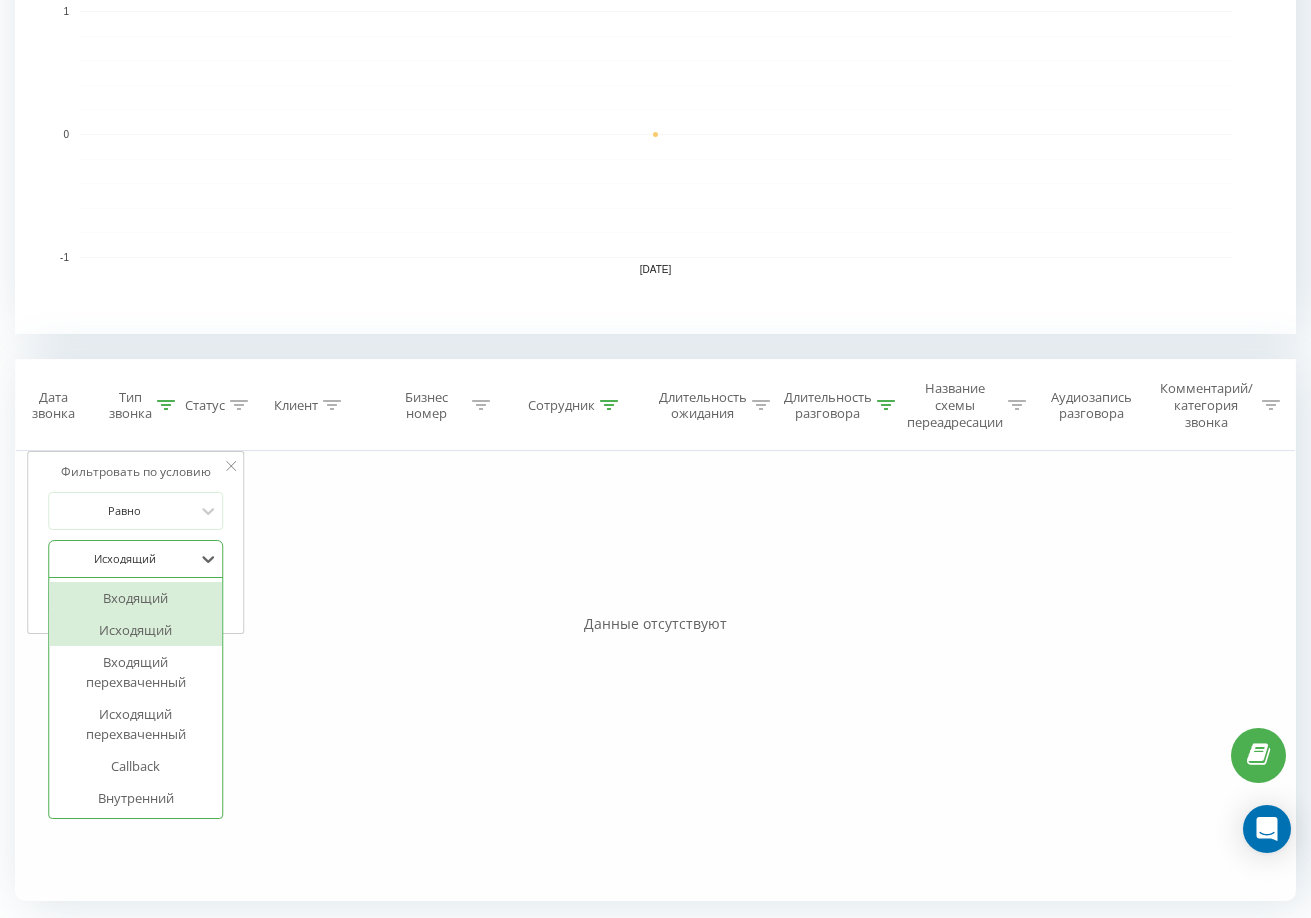 click on "Входящий" at bounding box center (136, 598) 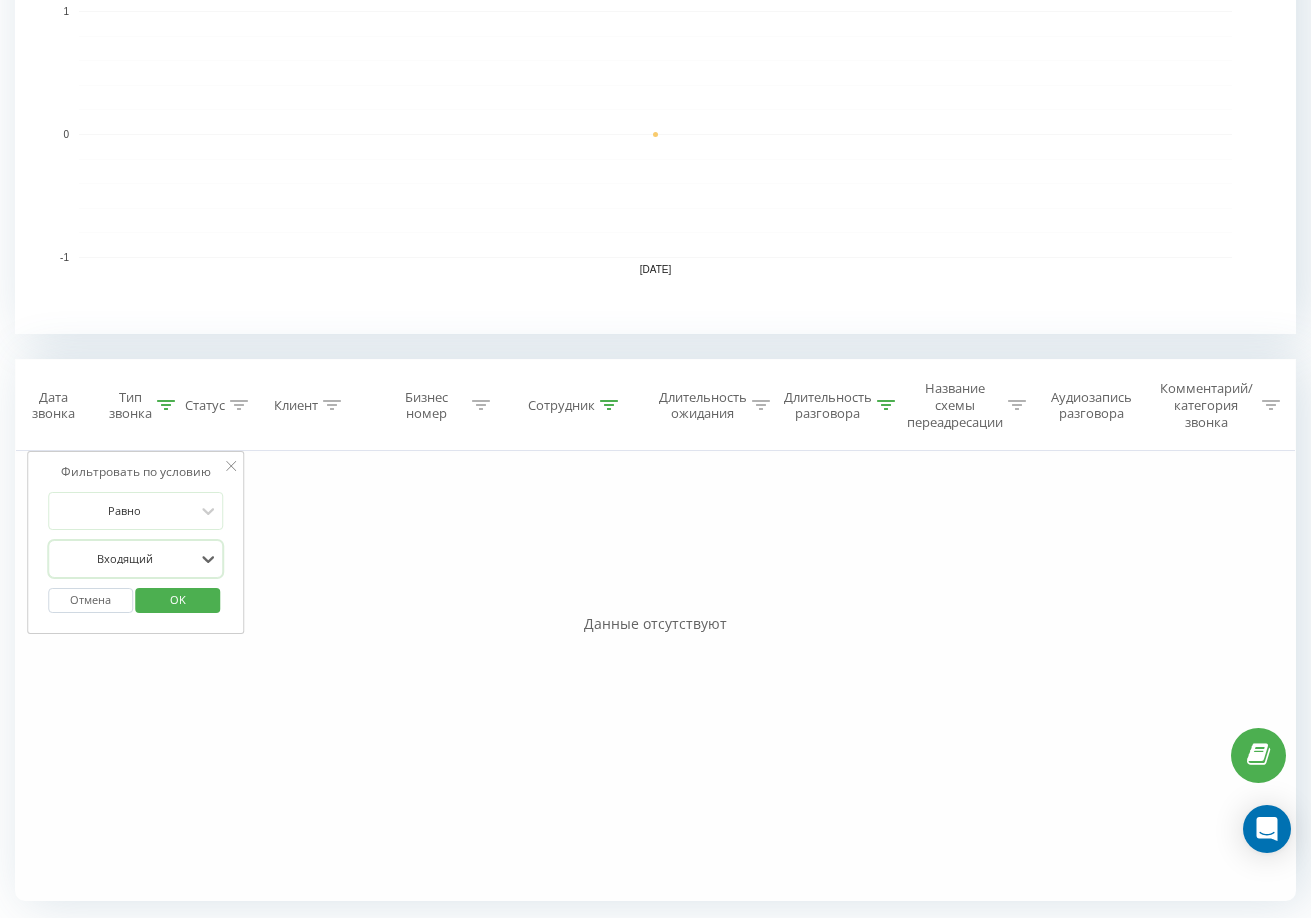 click on "OK" at bounding box center (178, 600) 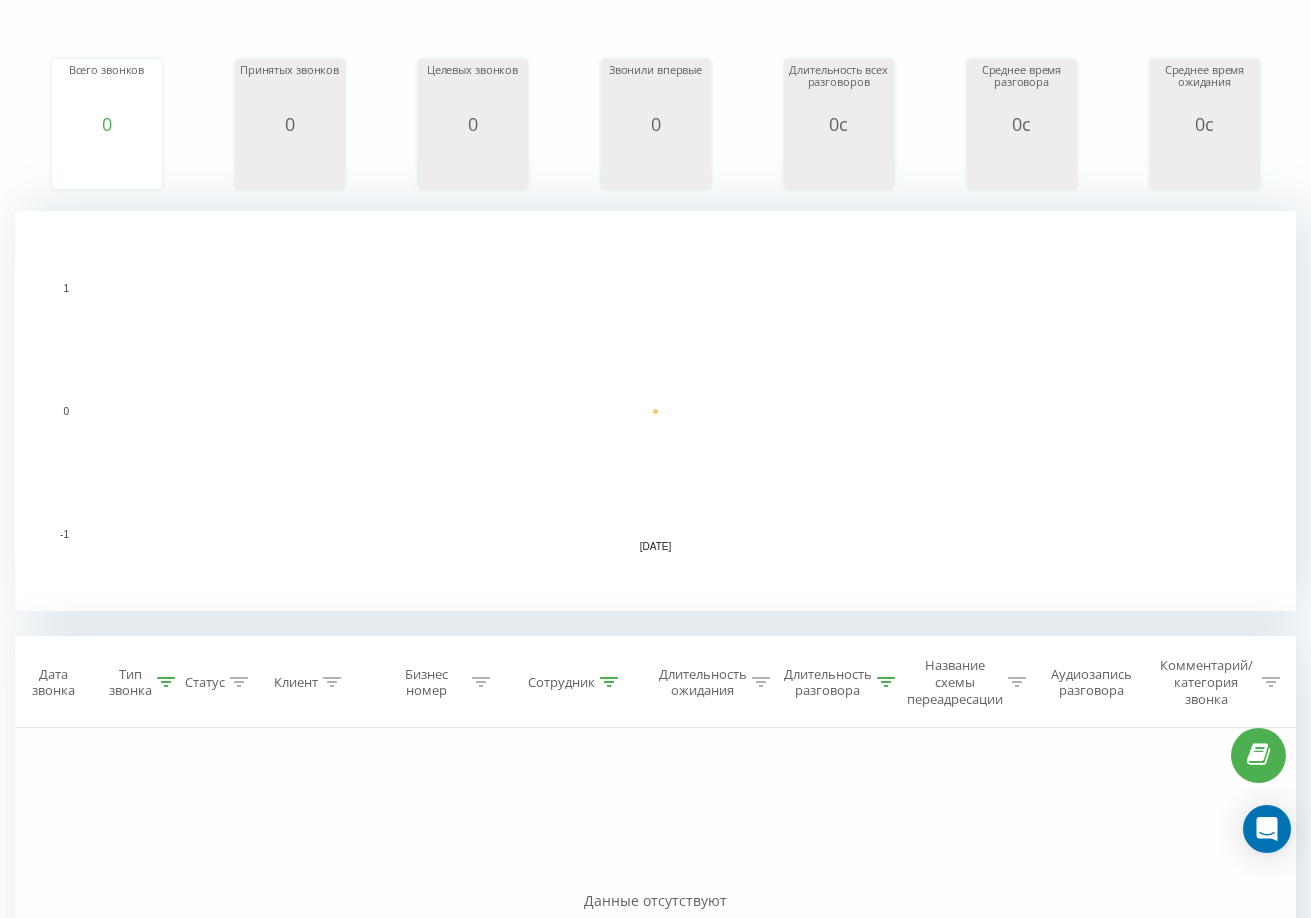 scroll, scrollTop: 504, scrollLeft: 0, axis: vertical 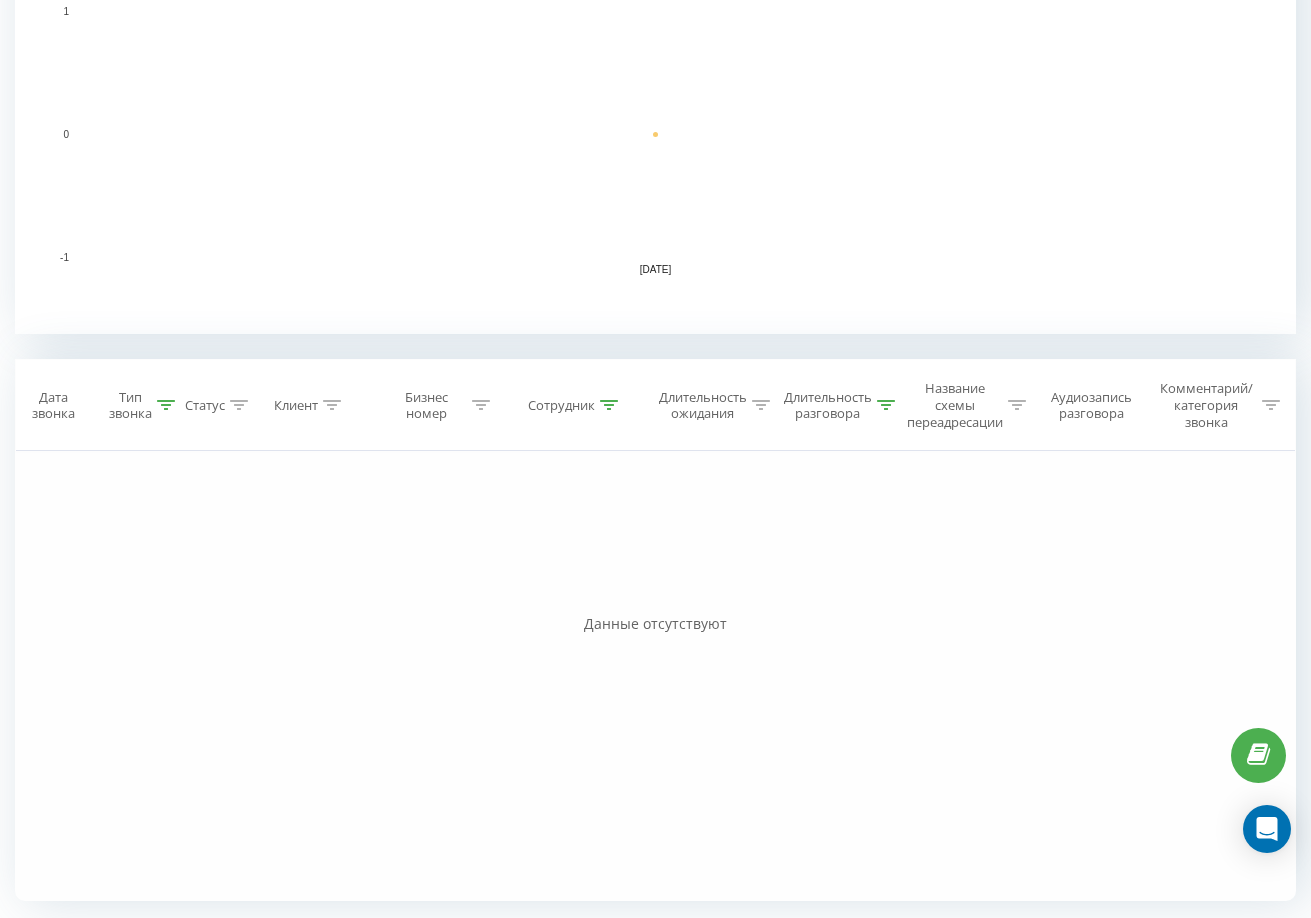 click 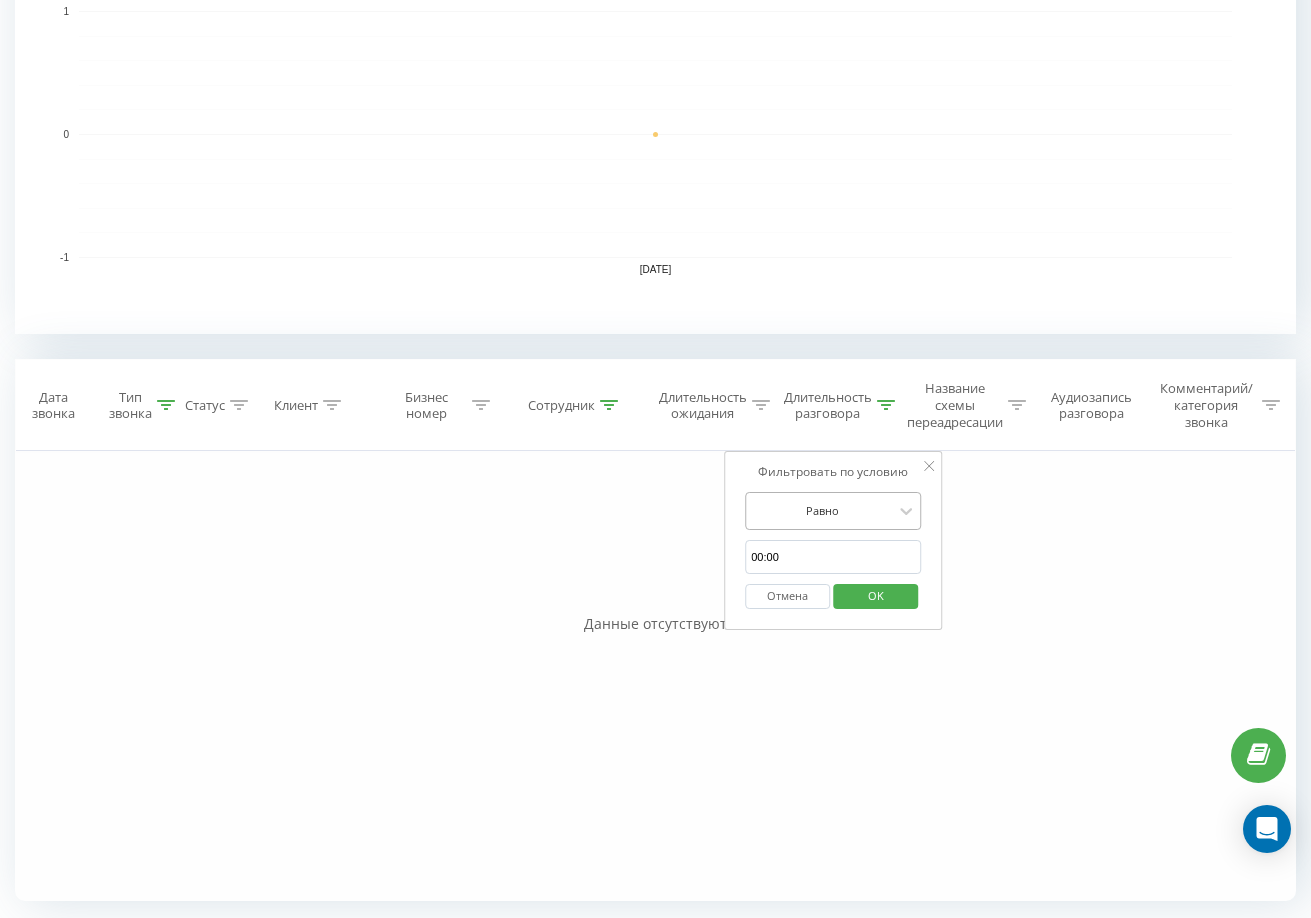 click at bounding box center (822, 510) 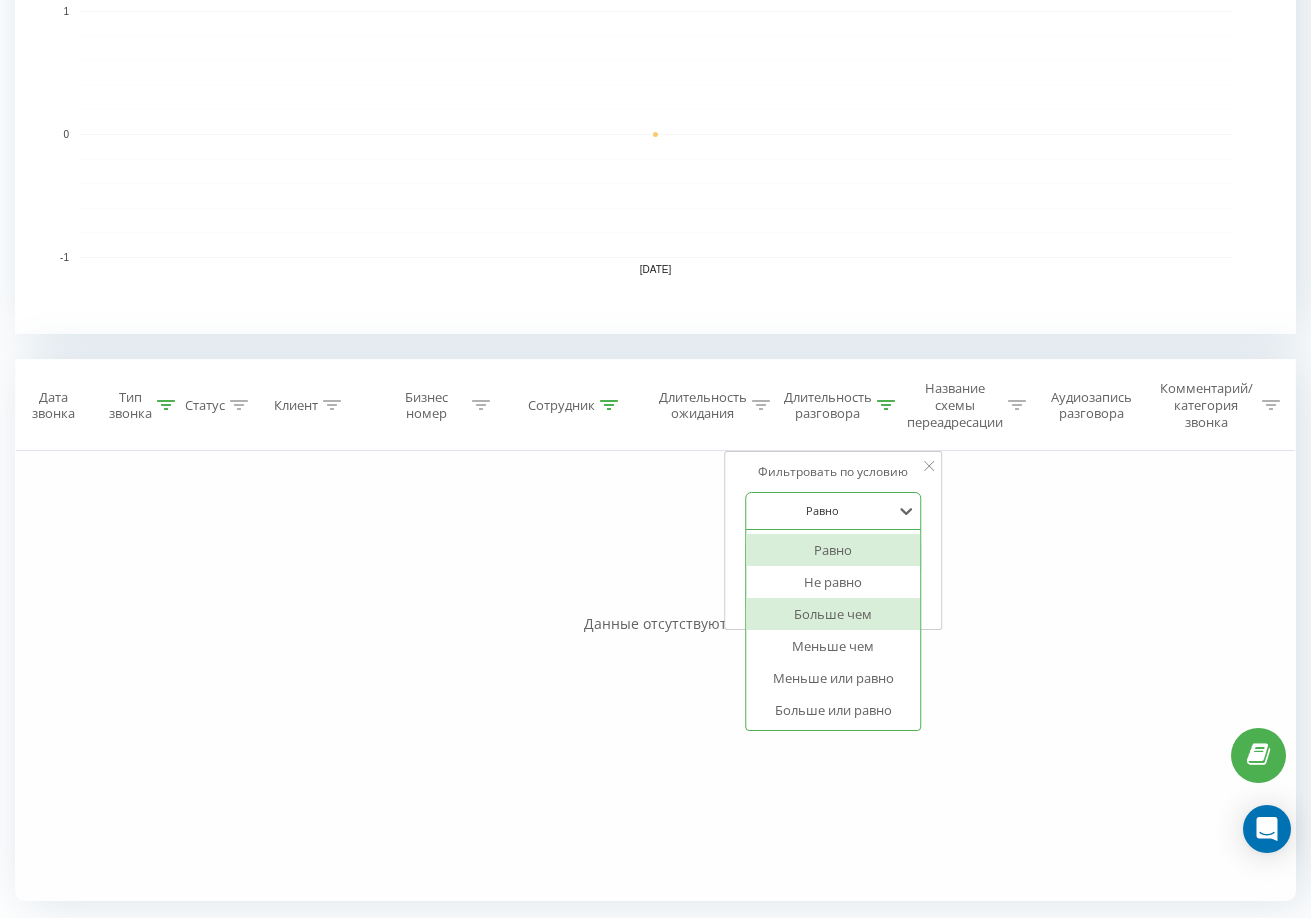 click on "Больше чем" at bounding box center [833, 614] 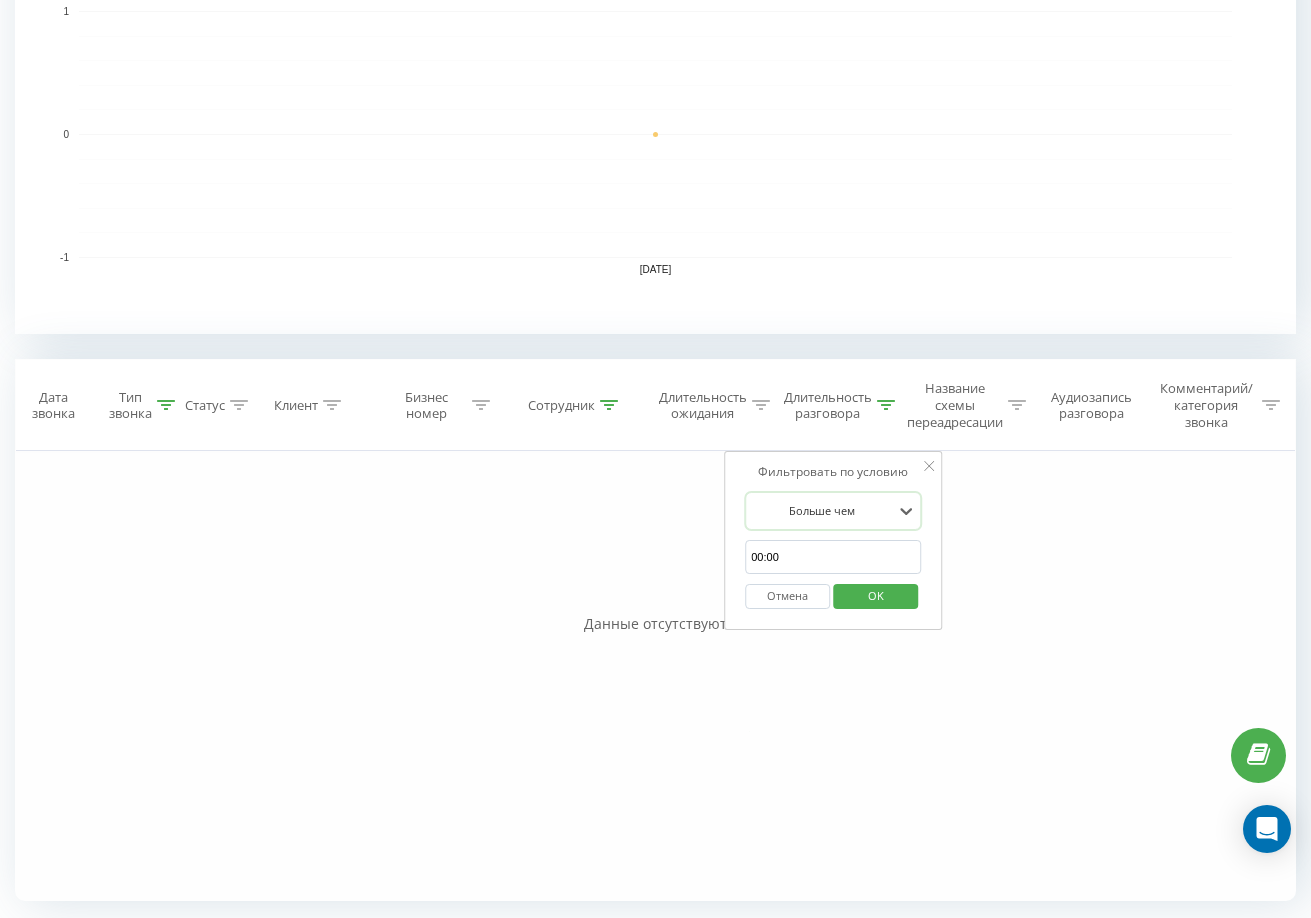 click on "00:00" at bounding box center (833, 557) 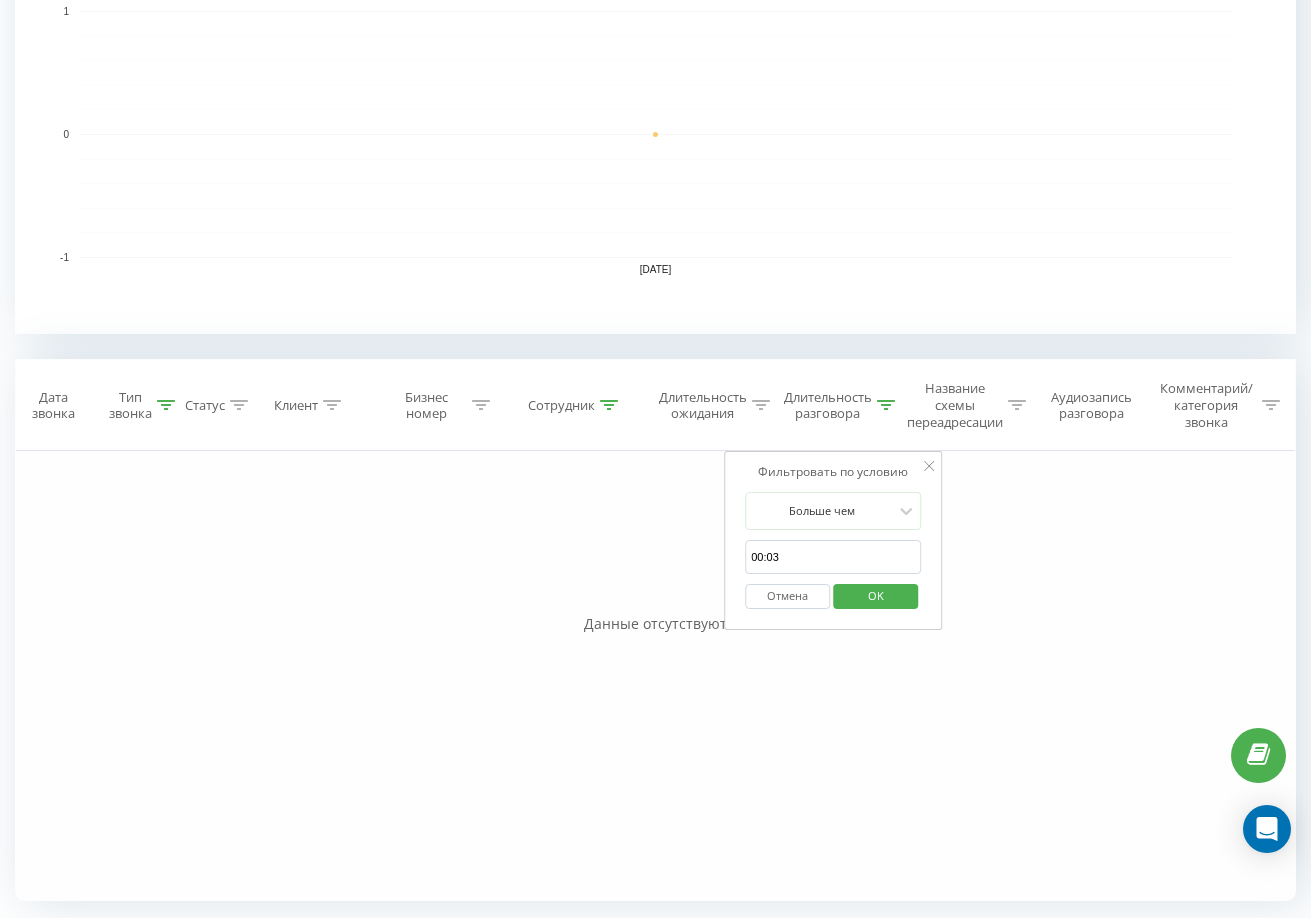 type on "00:03" 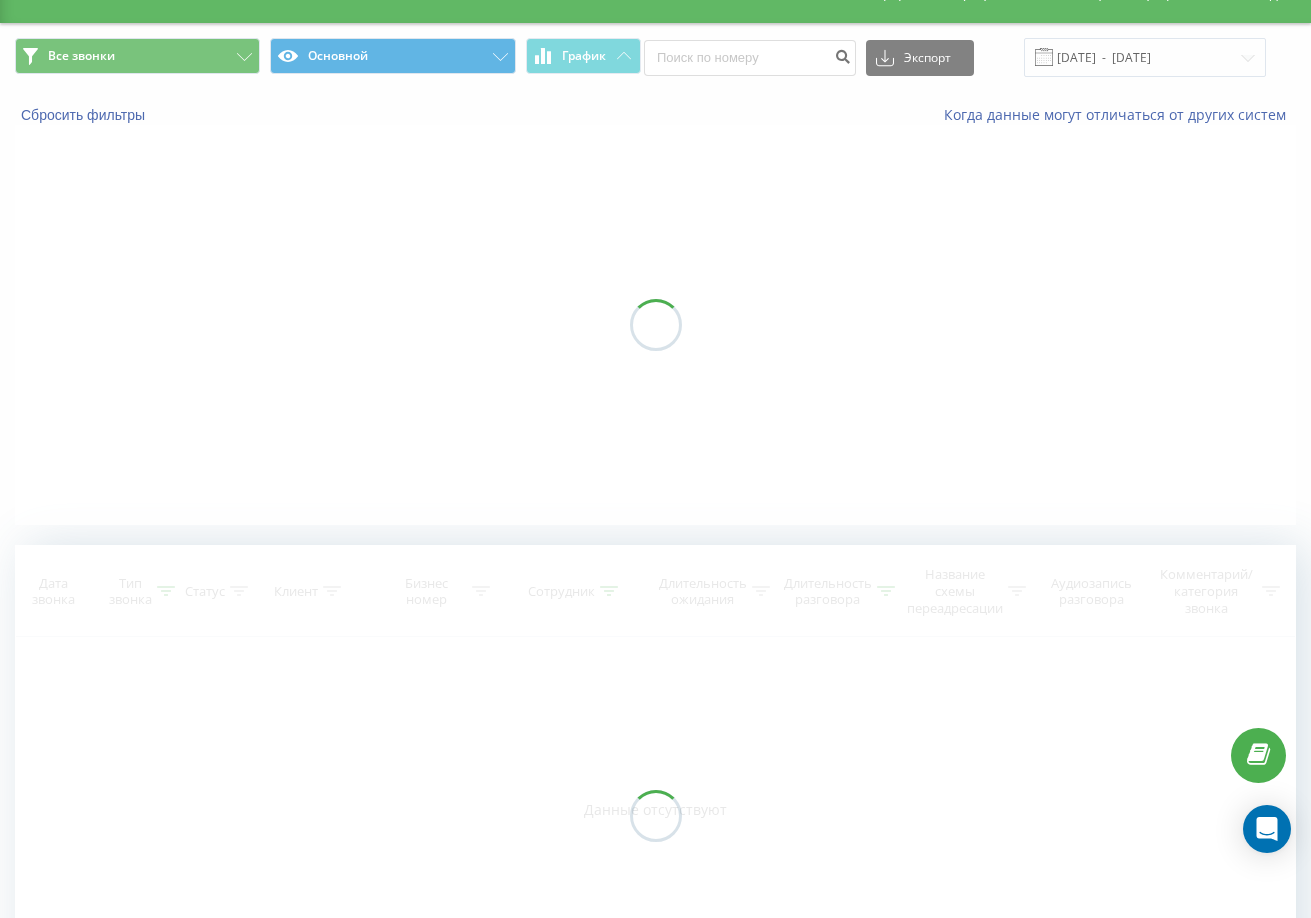 scroll, scrollTop: 0, scrollLeft: 0, axis: both 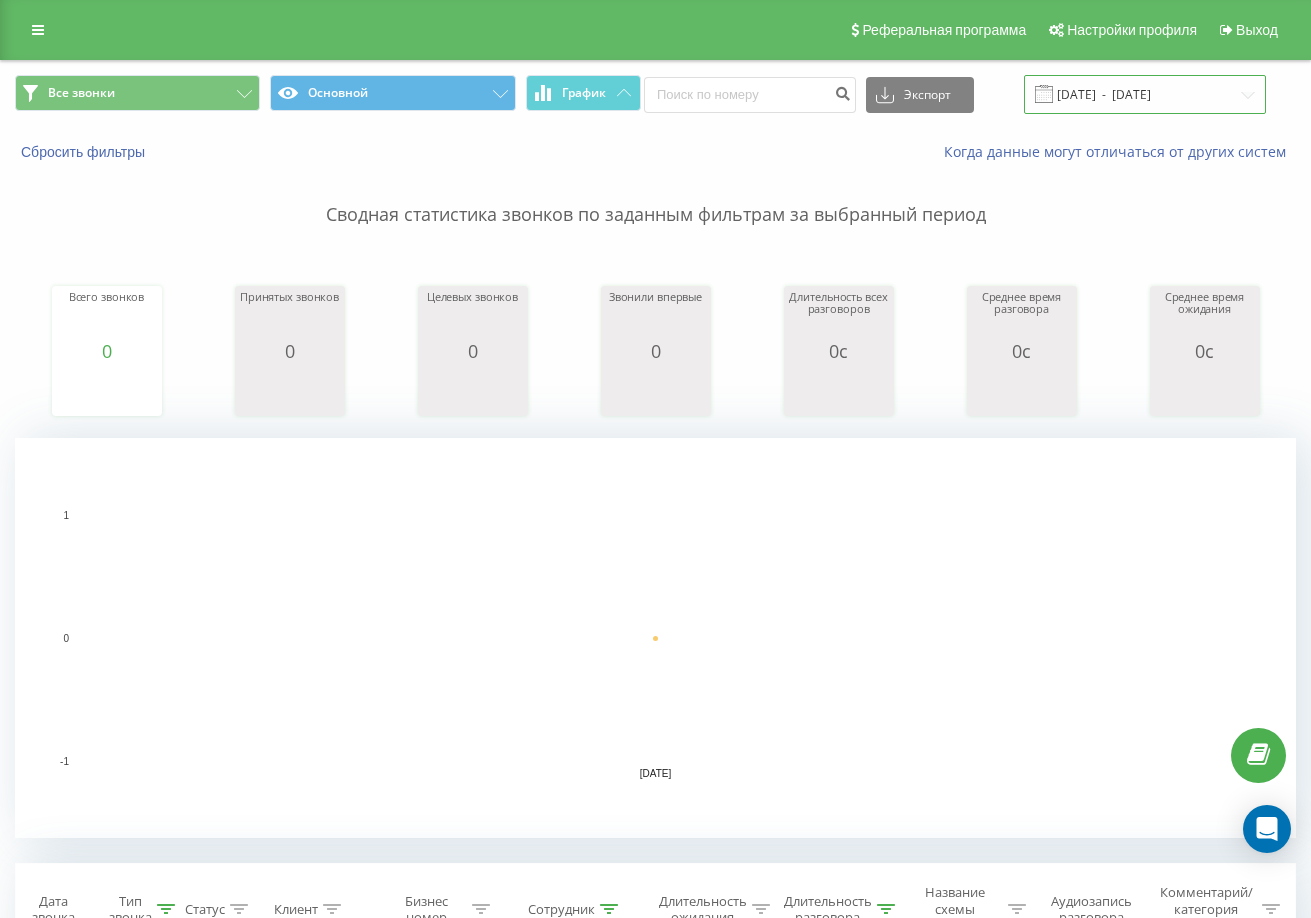 click on "[DATE]  -  [DATE]" at bounding box center (1145, 94) 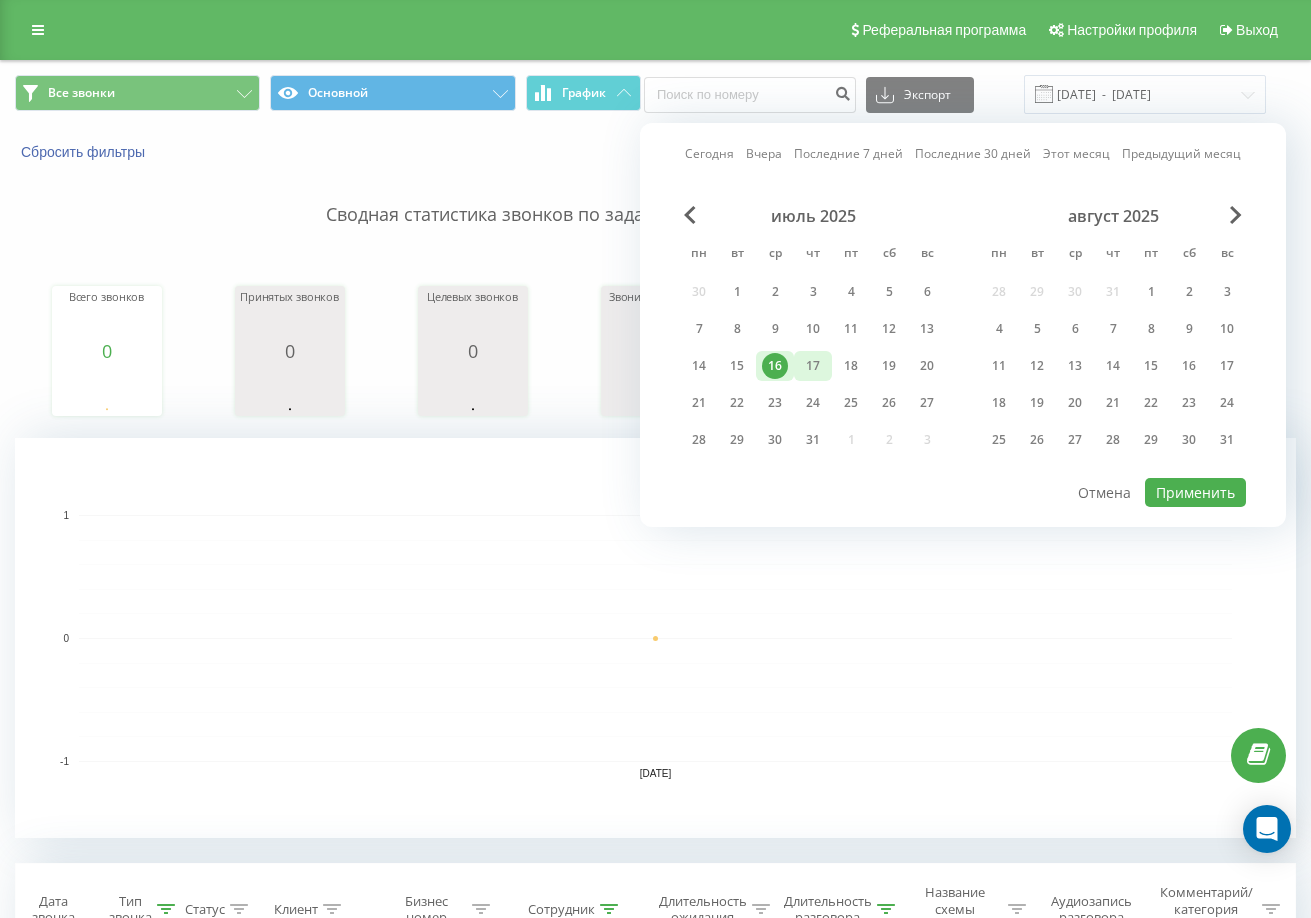 click on "17" at bounding box center [813, 366] 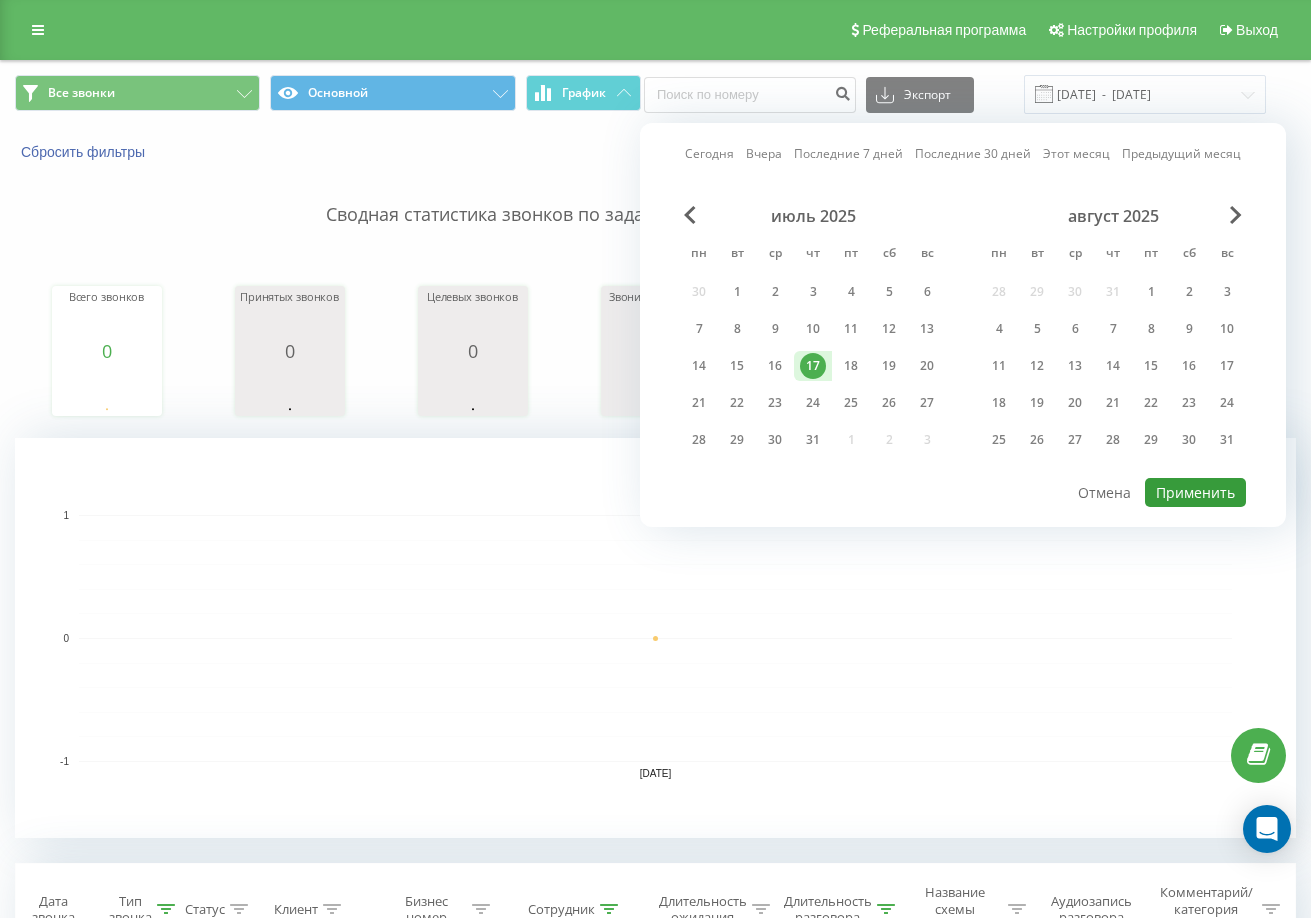 click on "Применить" at bounding box center (1195, 492) 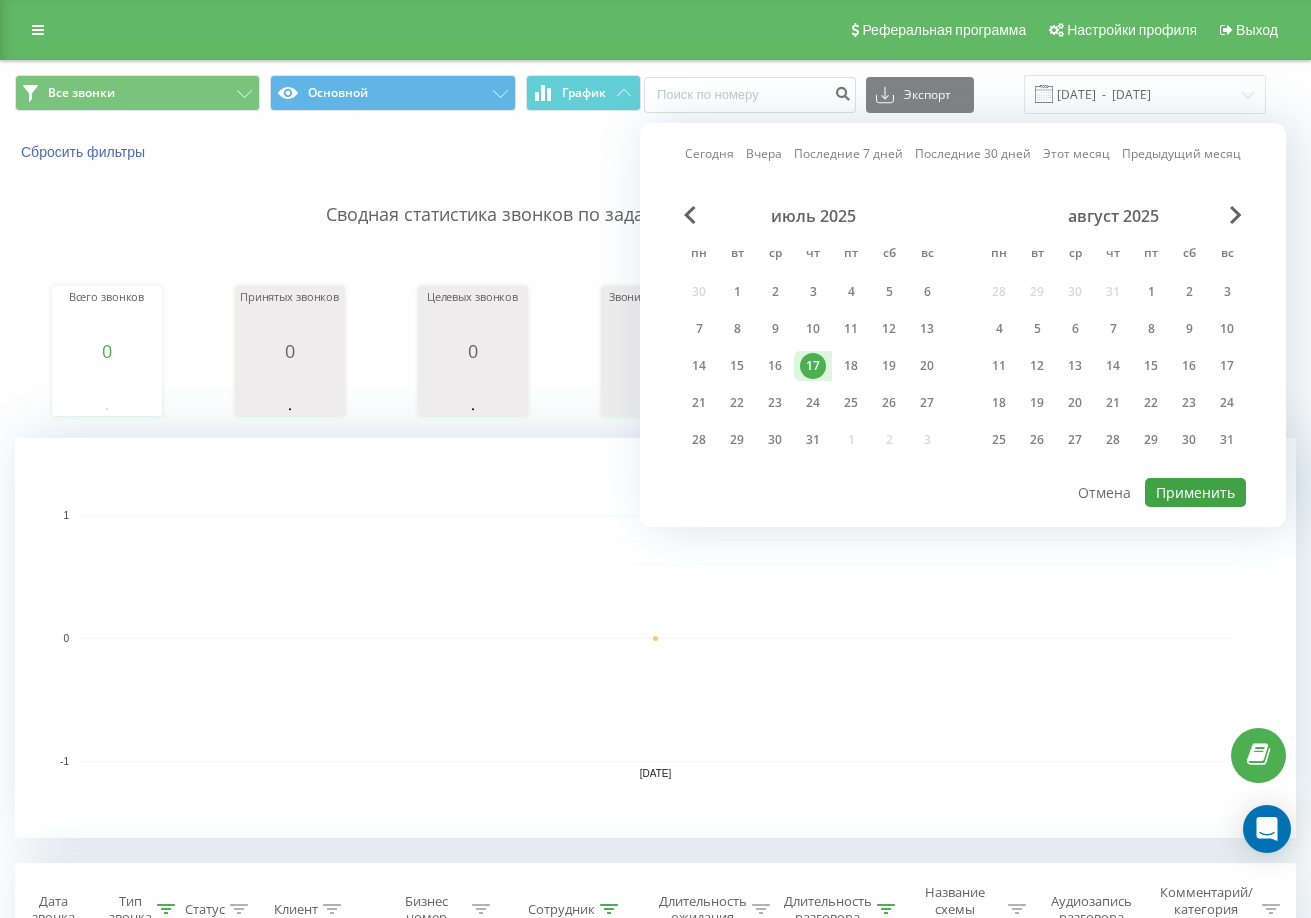 type on "[DATE]  -  [DATE]" 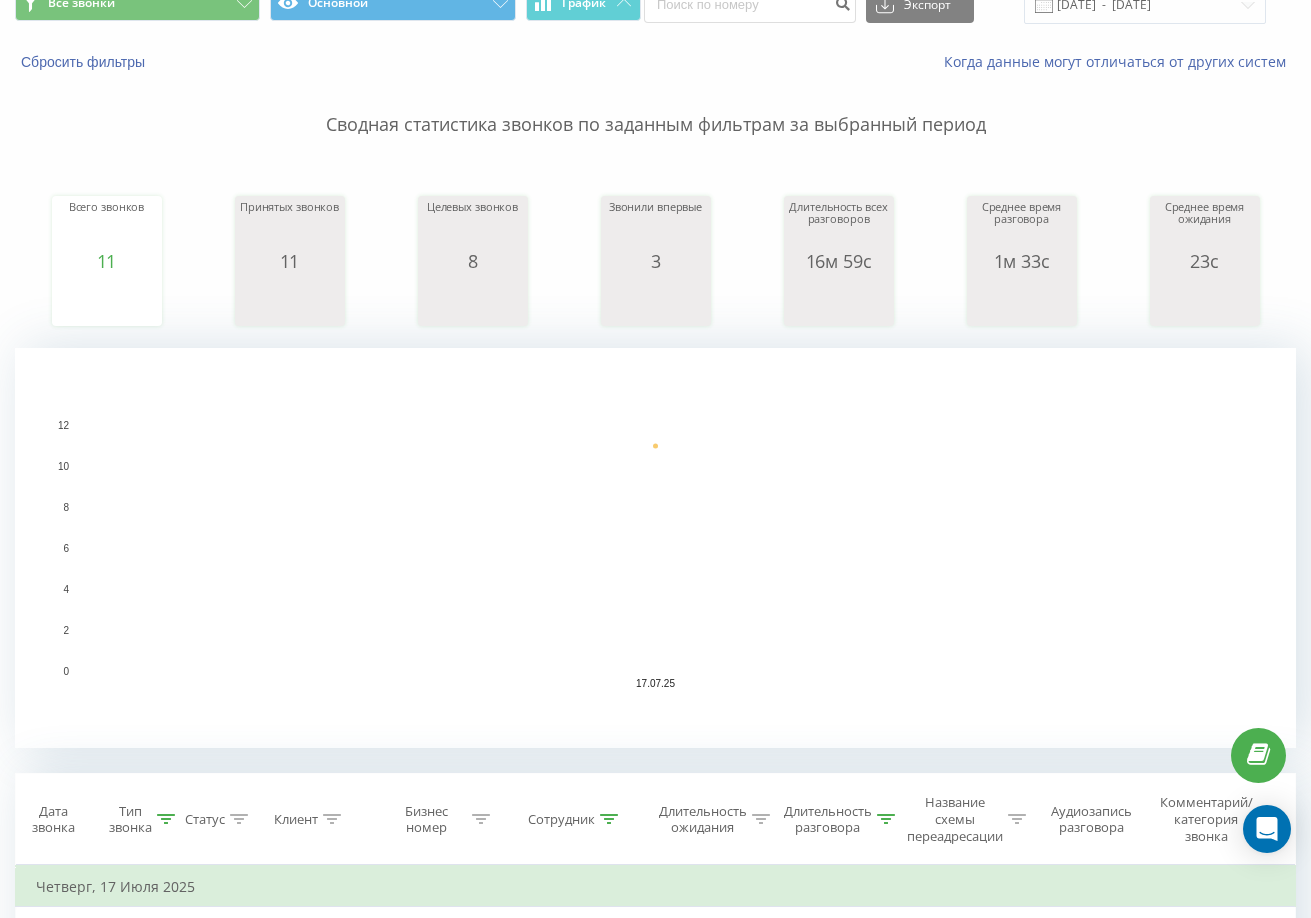 scroll, scrollTop: 600, scrollLeft: 0, axis: vertical 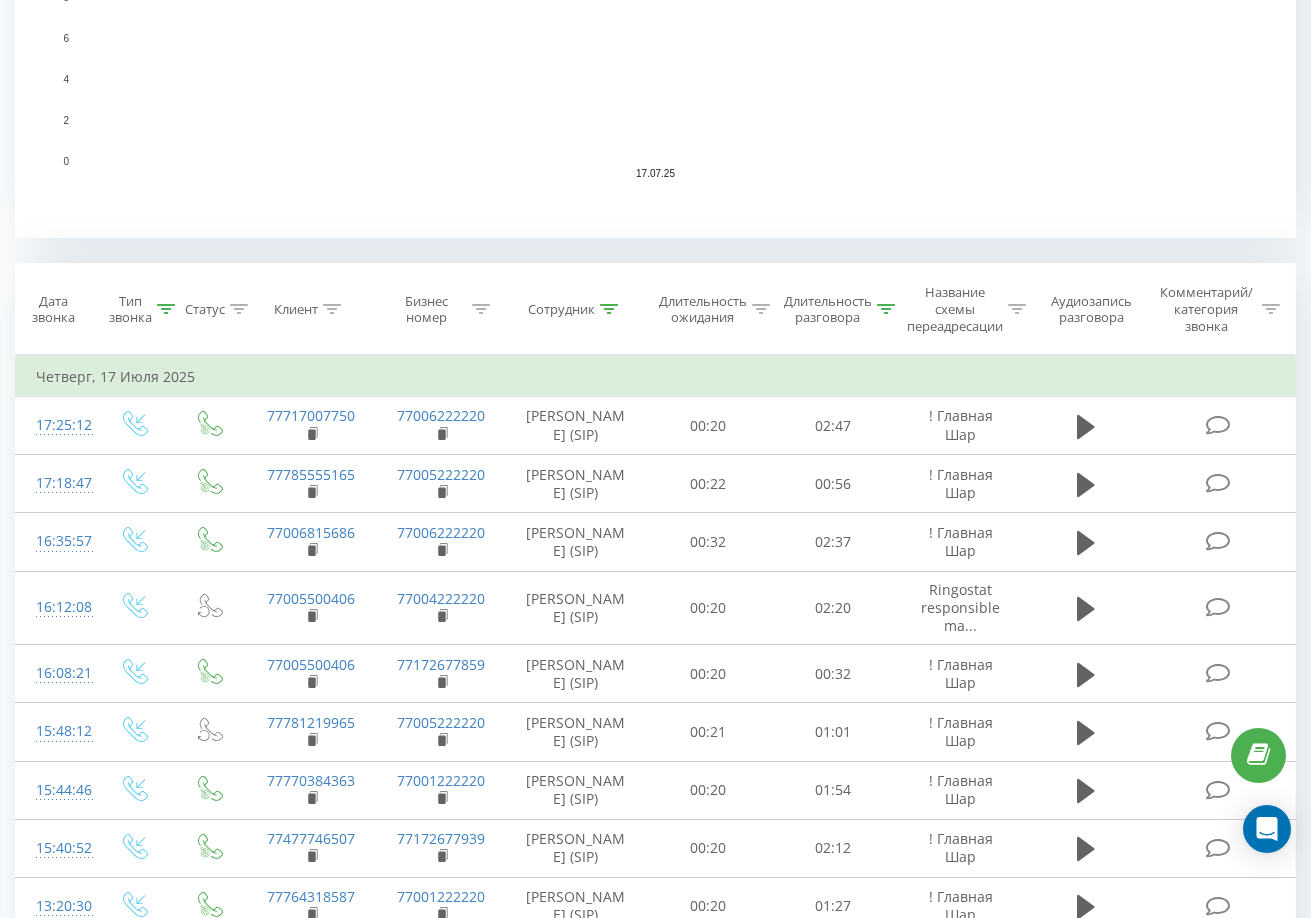 click 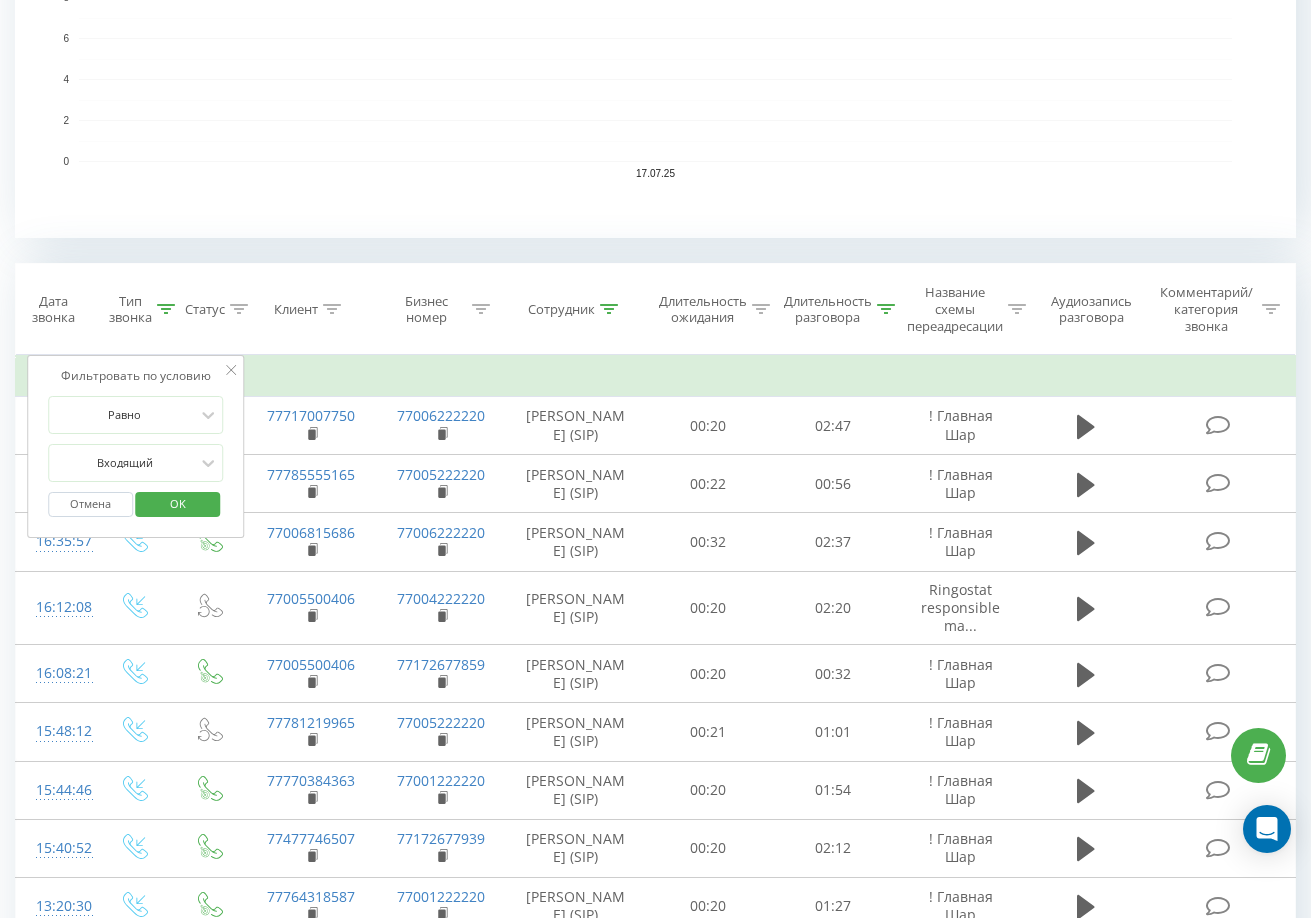 click on "Равно Входящий Отмена OK" at bounding box center [136, 461] 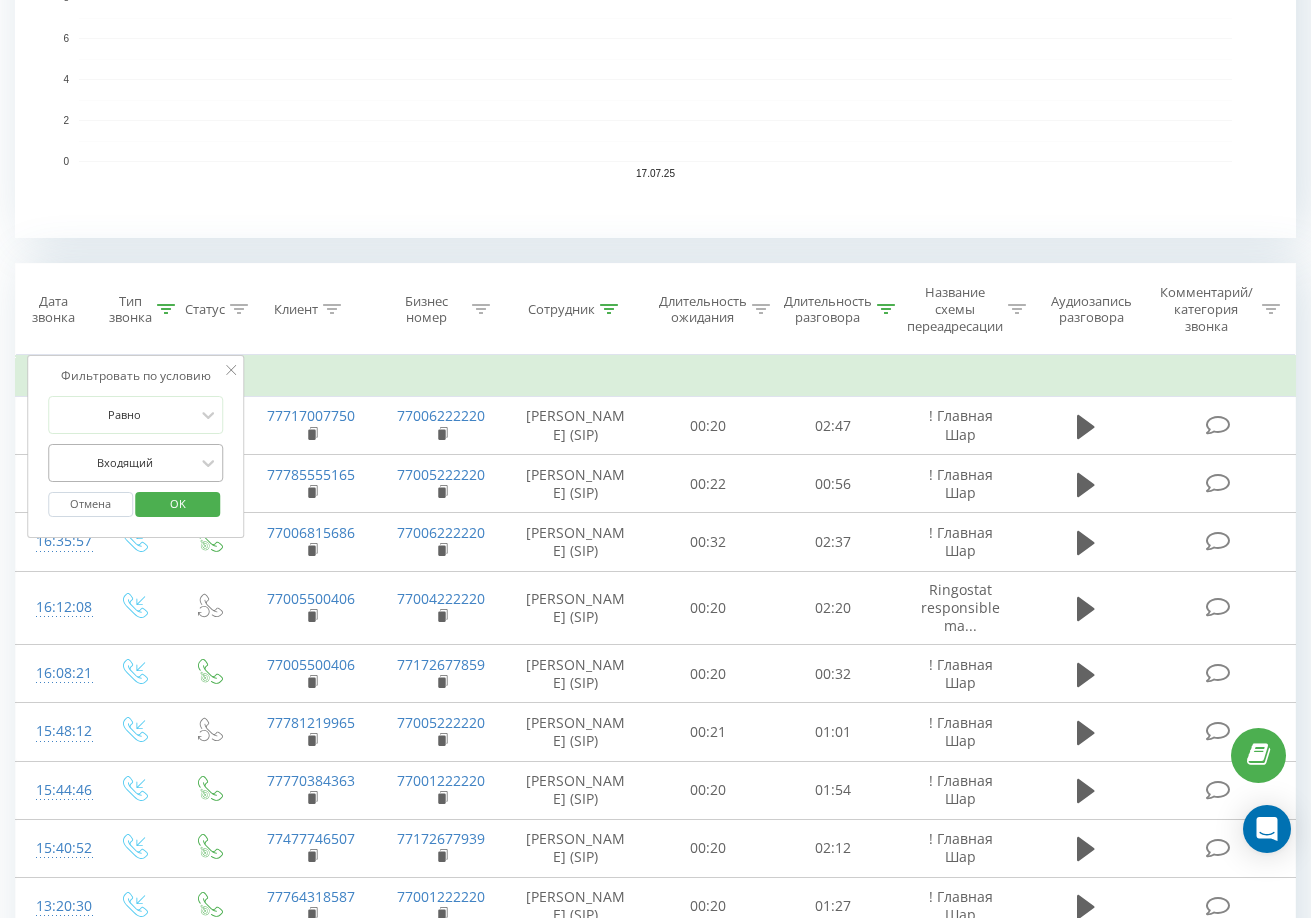 click at bounding box center [125, 462] 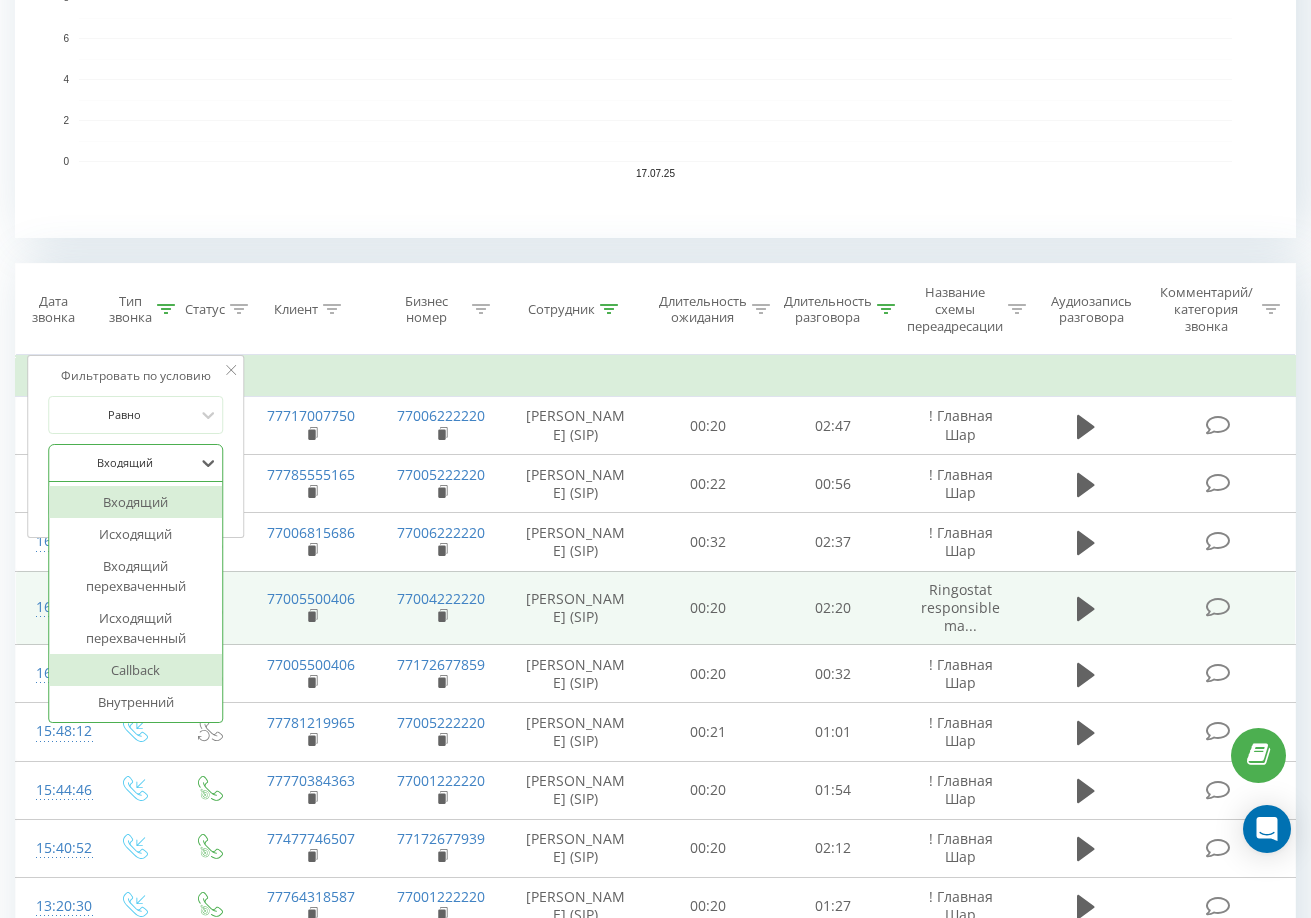 drag, startPoint x: 142, startPoint y: 659, endPoint x: 160, endPoint y: 612, distance: 50.32892 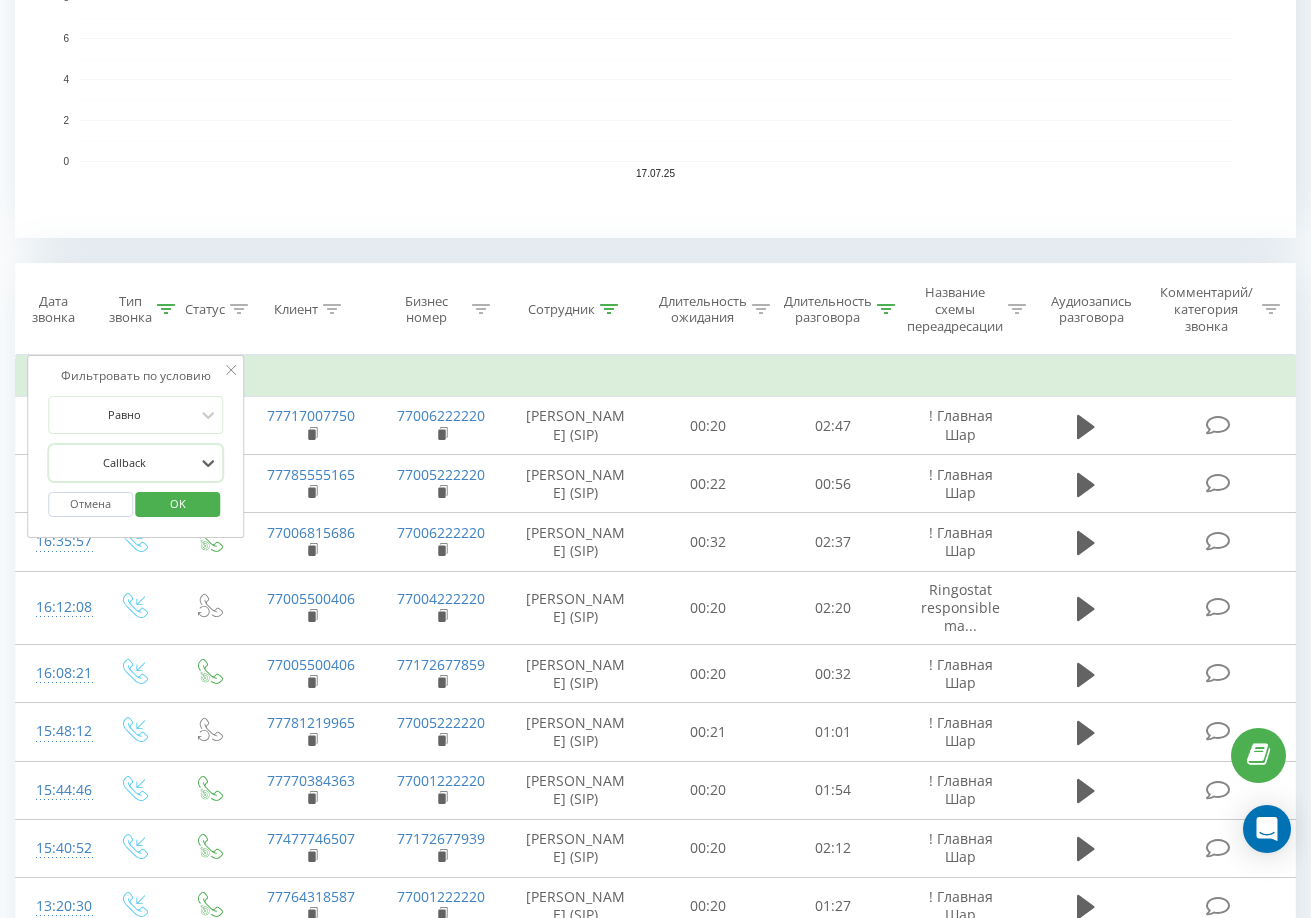 click on "OK" at bounding box center [178, 503] 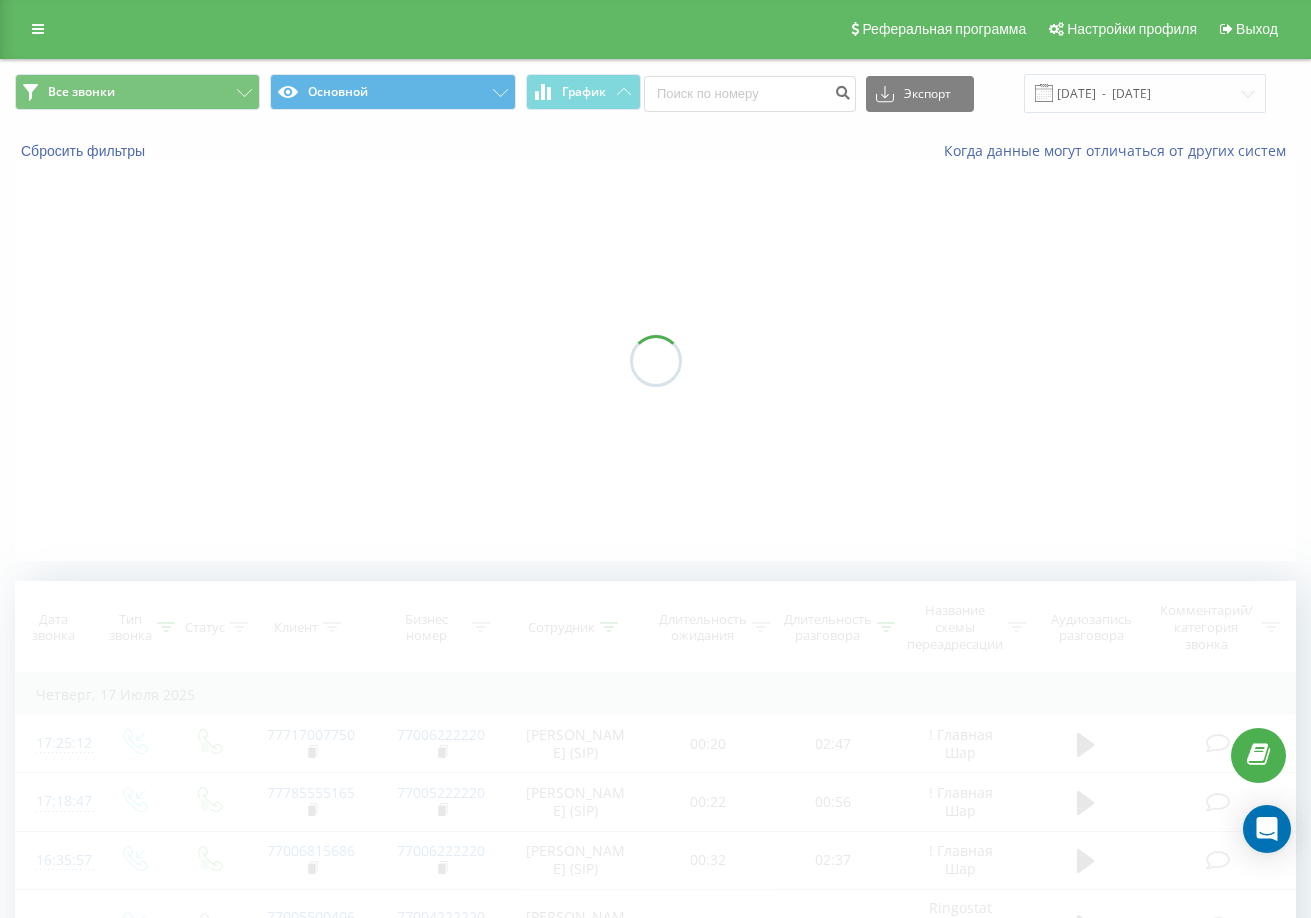 scroll, scrollTop: 0, scrollLeft: 0, axis: both 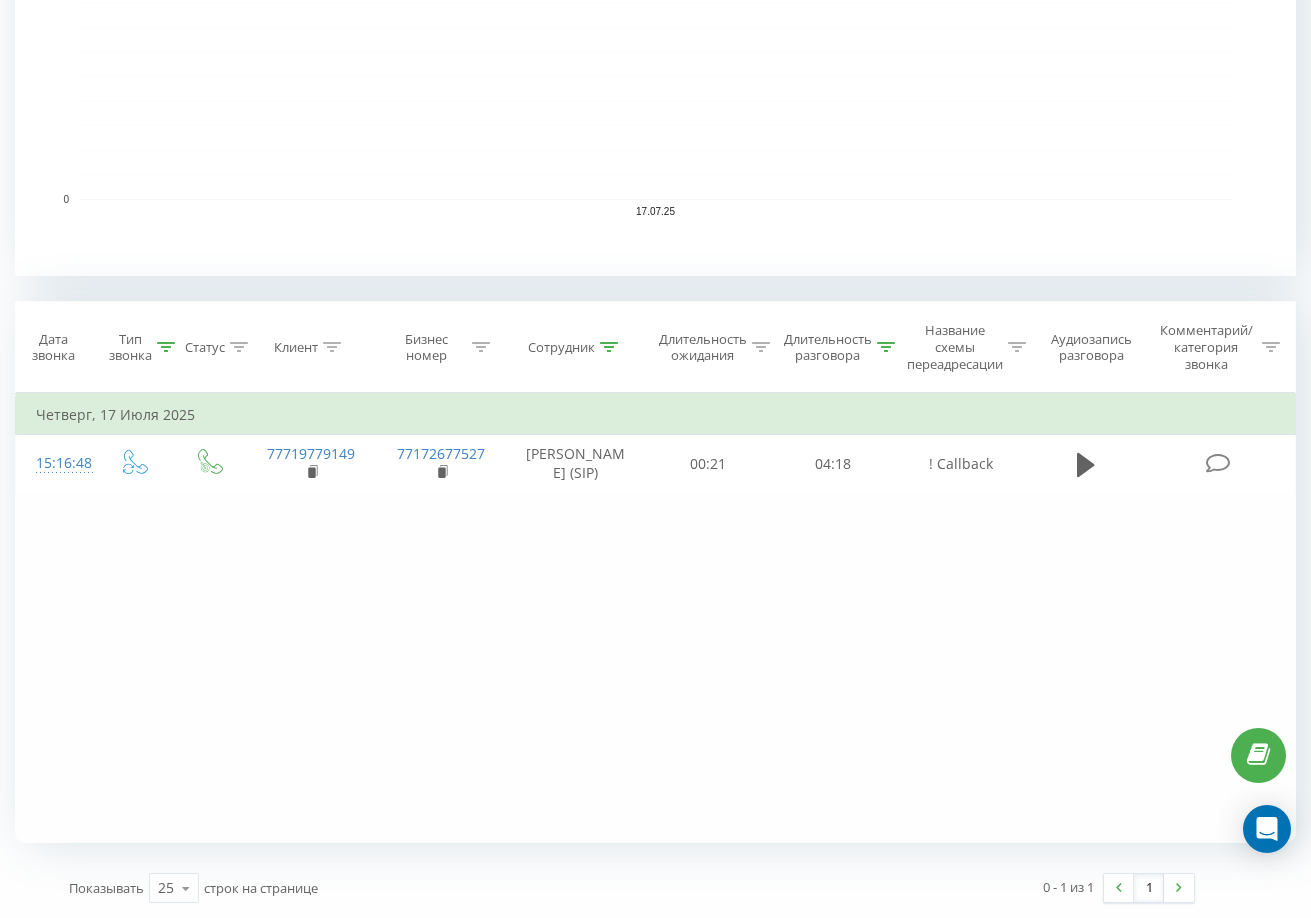click 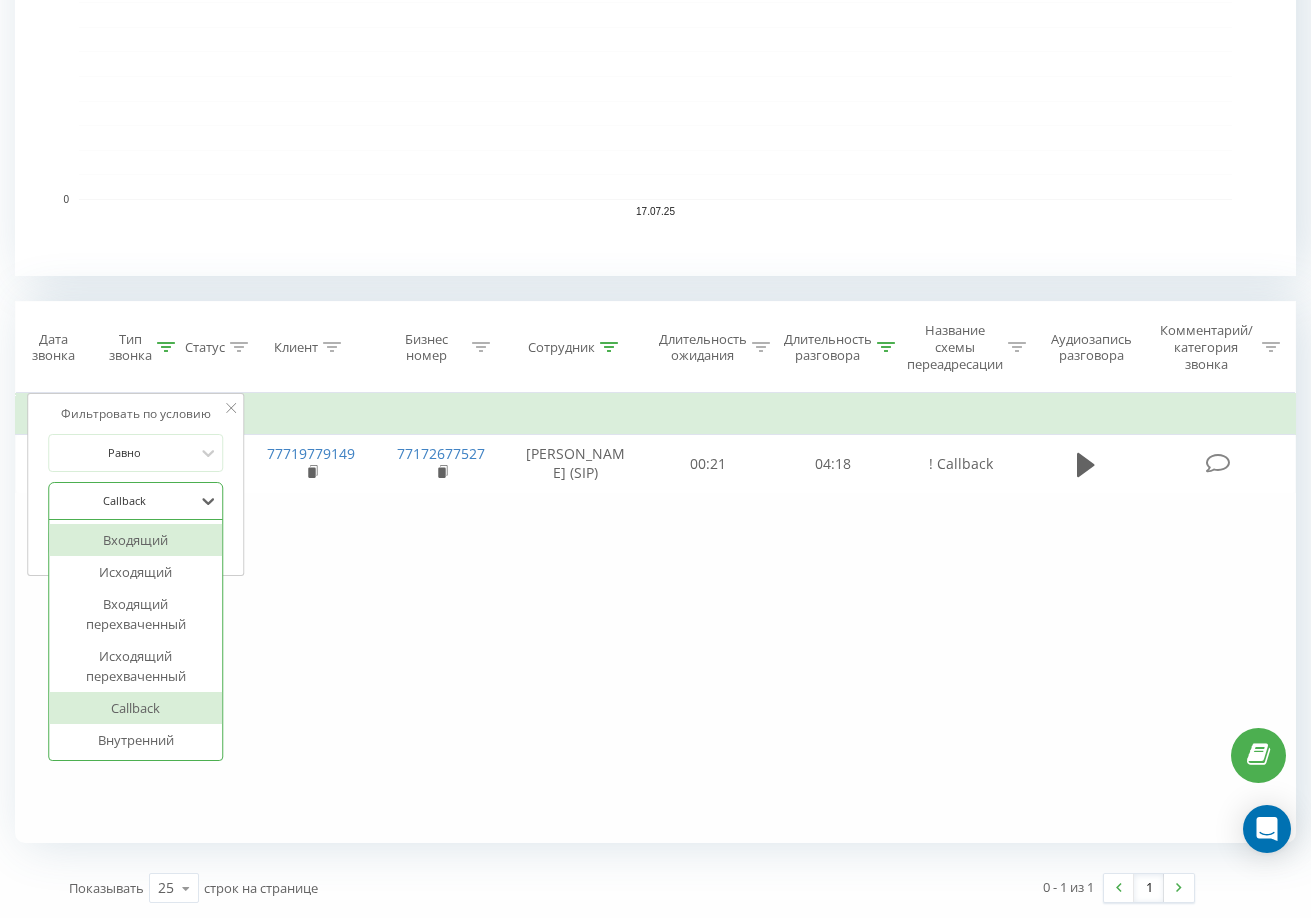drag, startPoint x: 96, startPoint y: 506, endPoint x: 248, endPoint y: 631, distance: 196.79684 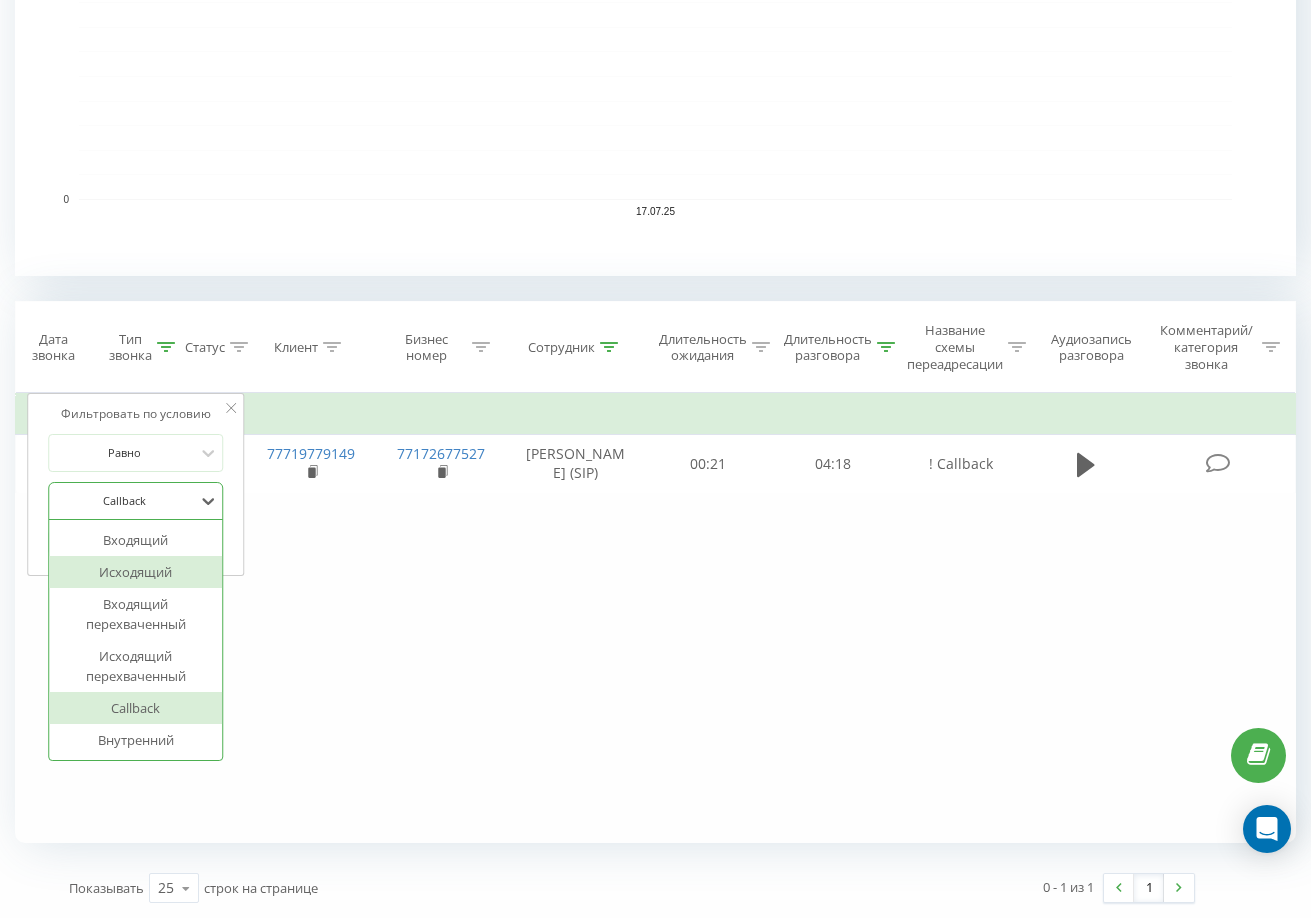 click on "Исходящий" at bounding box center (136, 572) 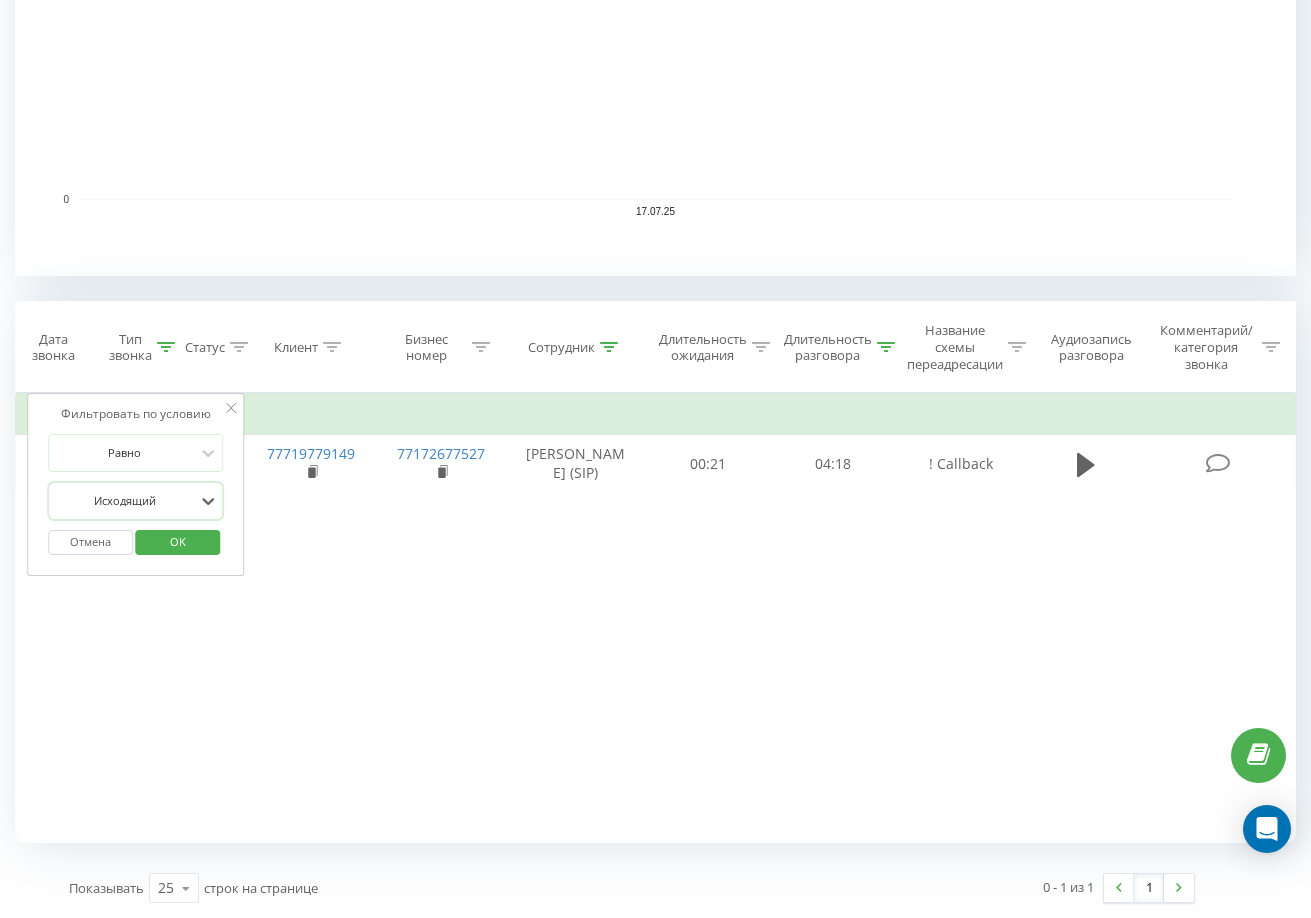 click on "OK" at bounding box center (178, 541) 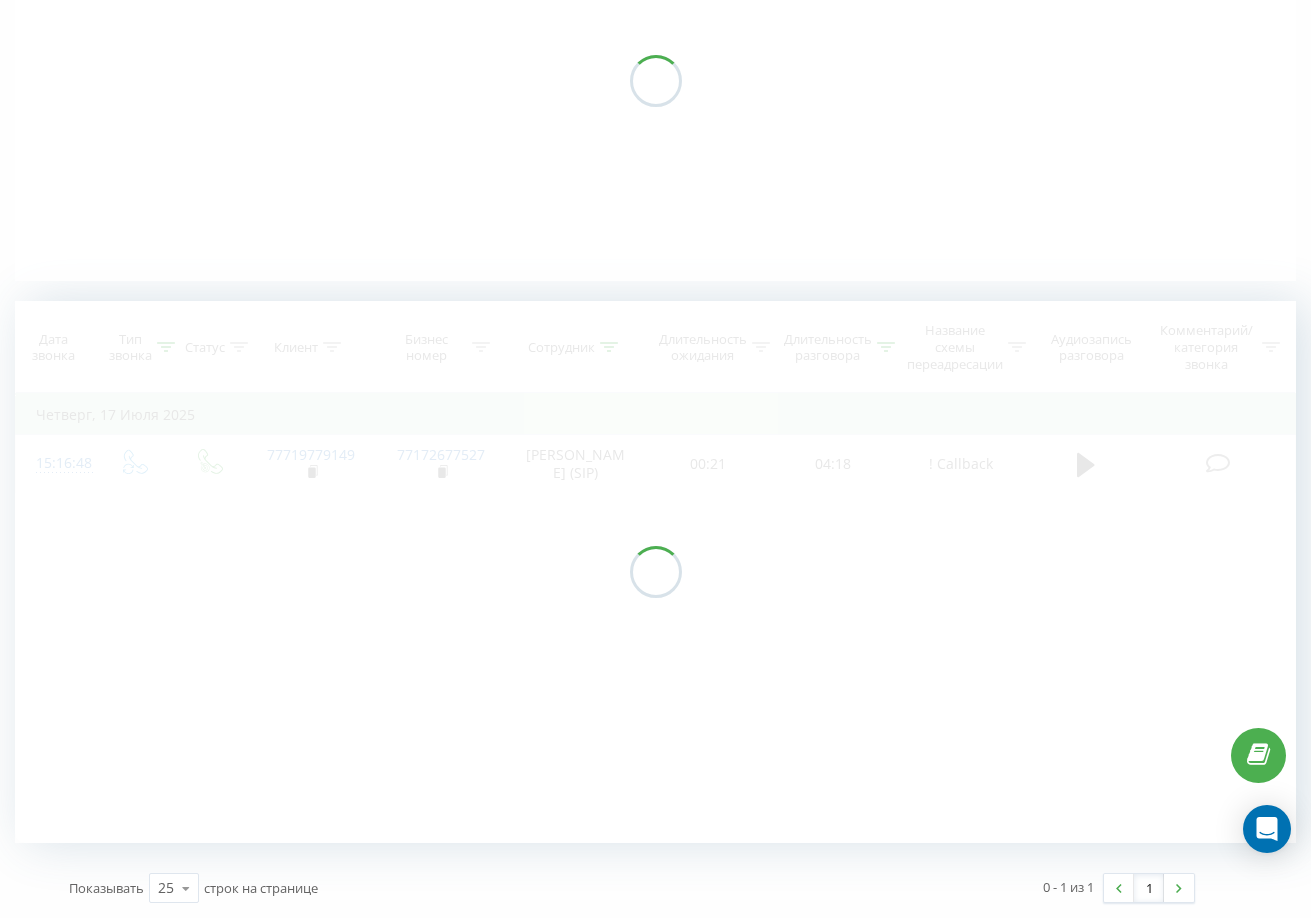 scroll, scrollTop: 53, scrollLeft: 0, axis: vertical 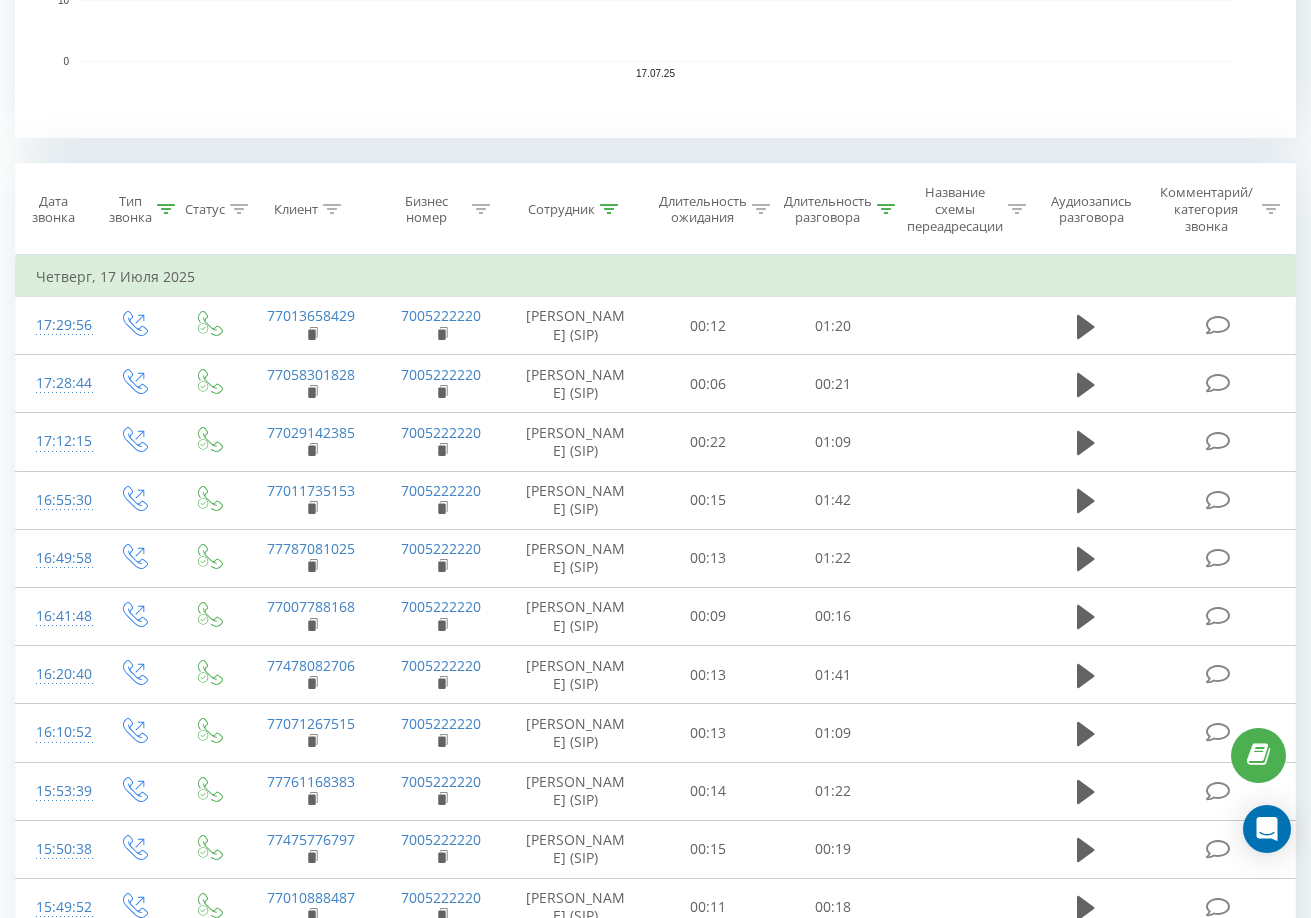 click 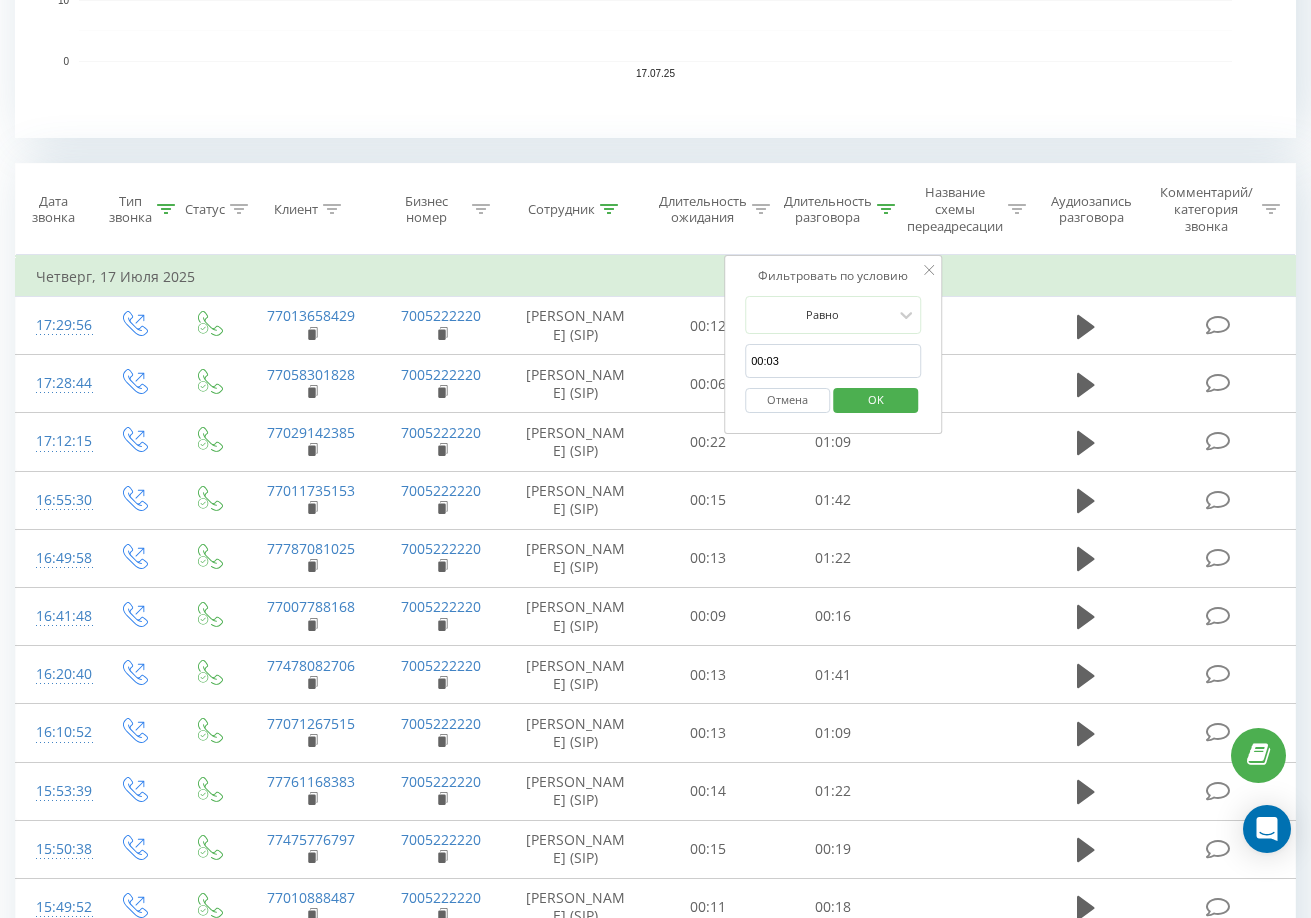 click on "00:03" at bounding box center [833, 361] 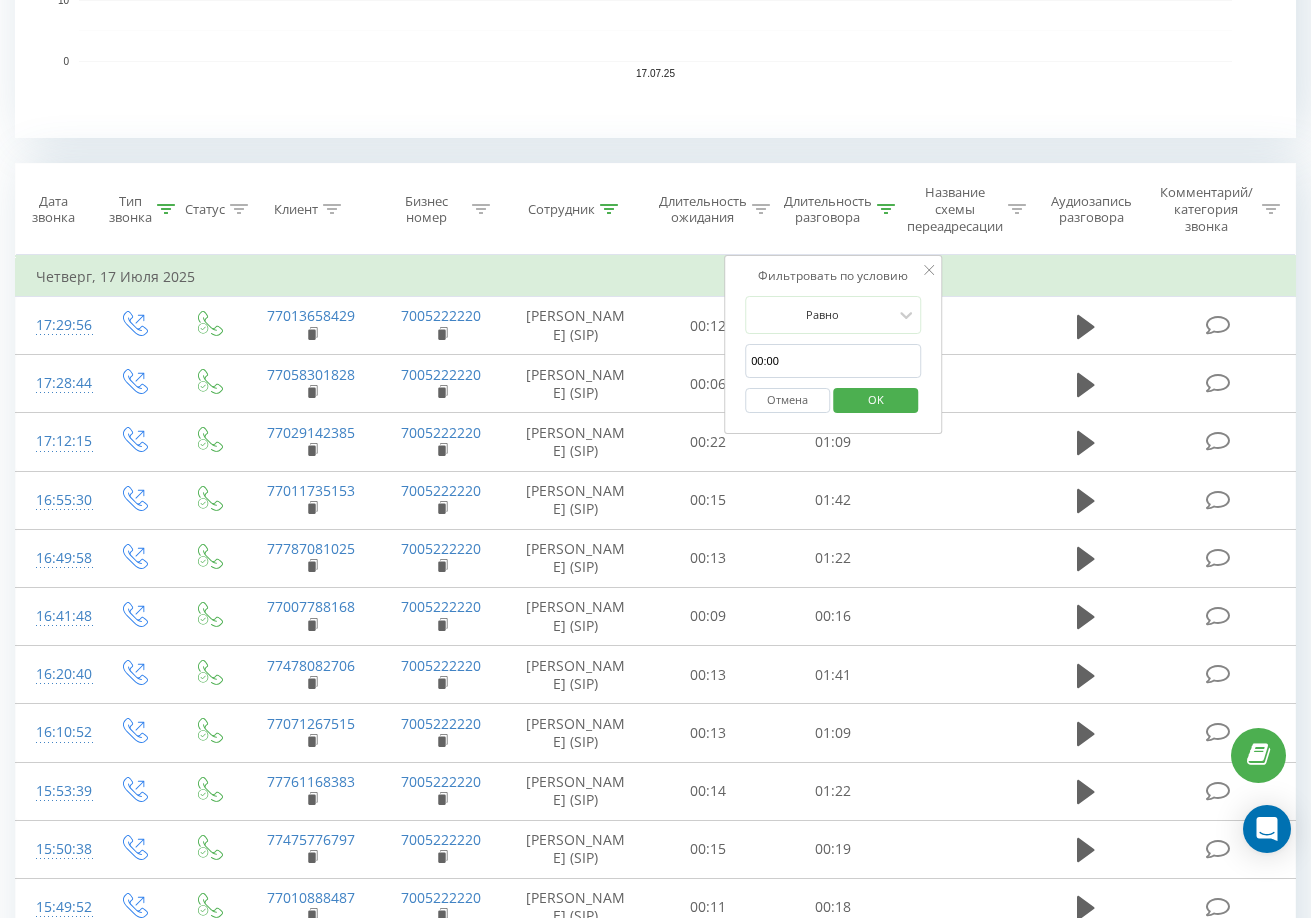 type on "00:00" 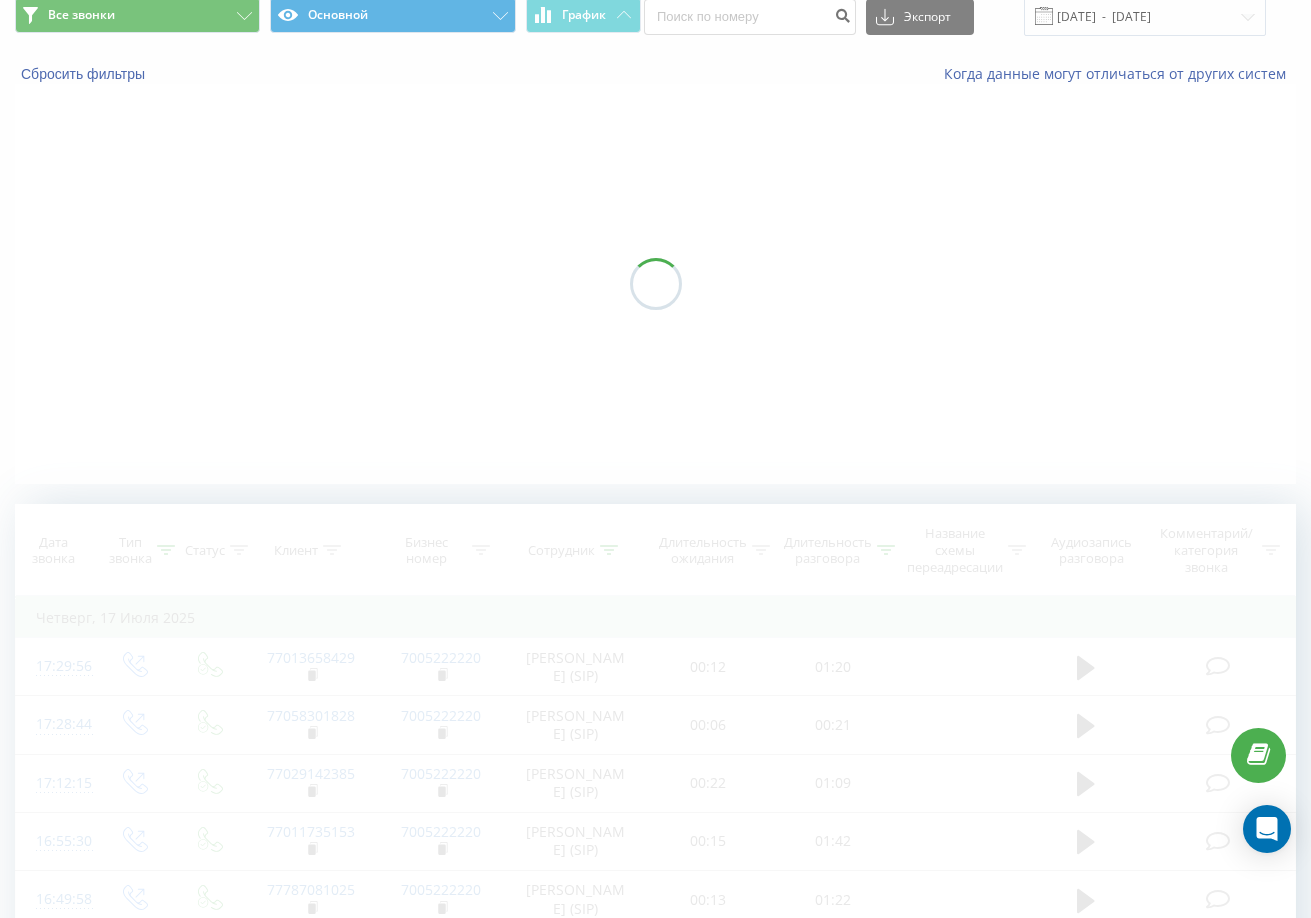 scroll, scrollTop: 0, scrollLeft: 0, axis: both 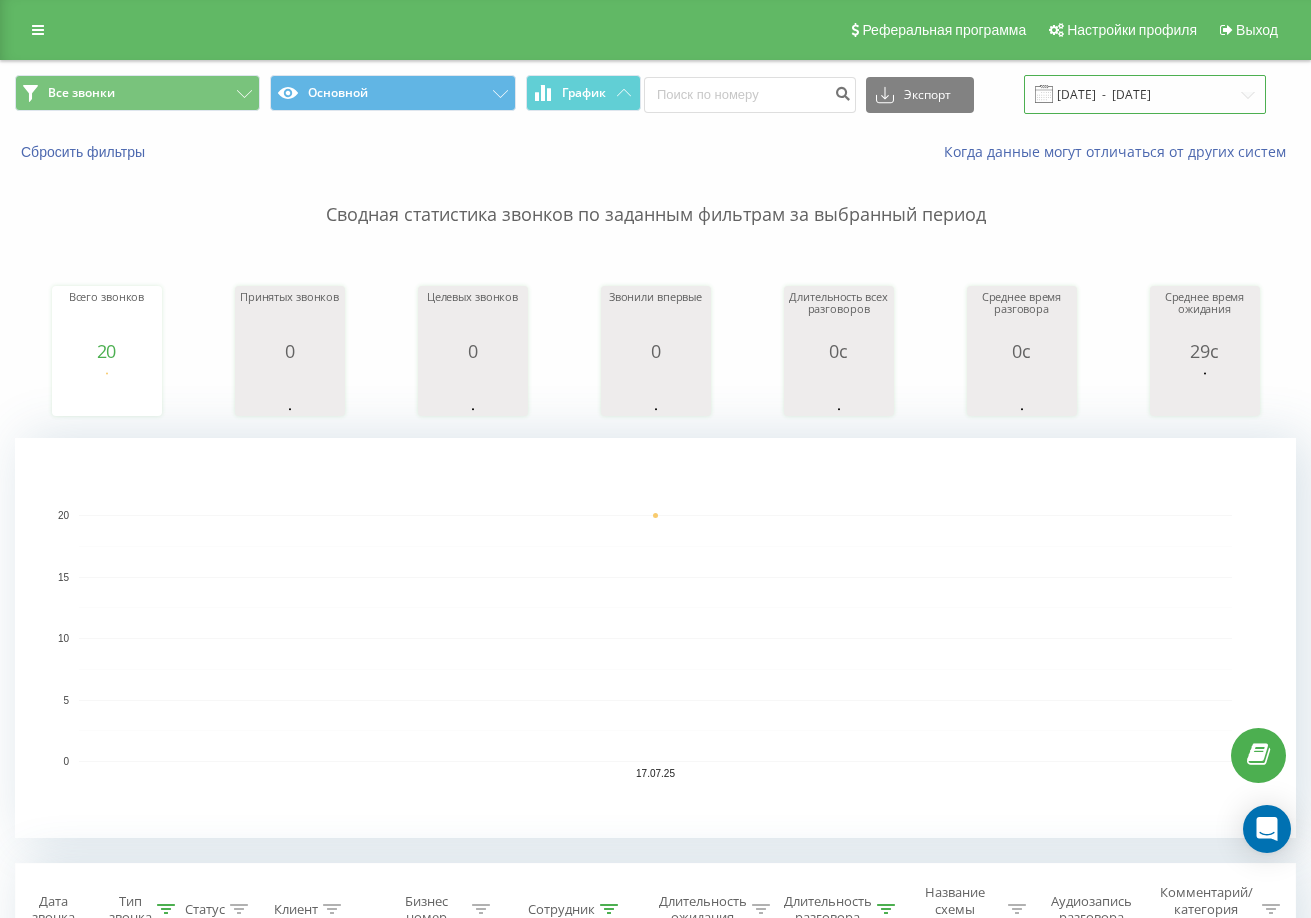 click on "[DATE]  -  [DATE]" at bounding box center (1145, 94) 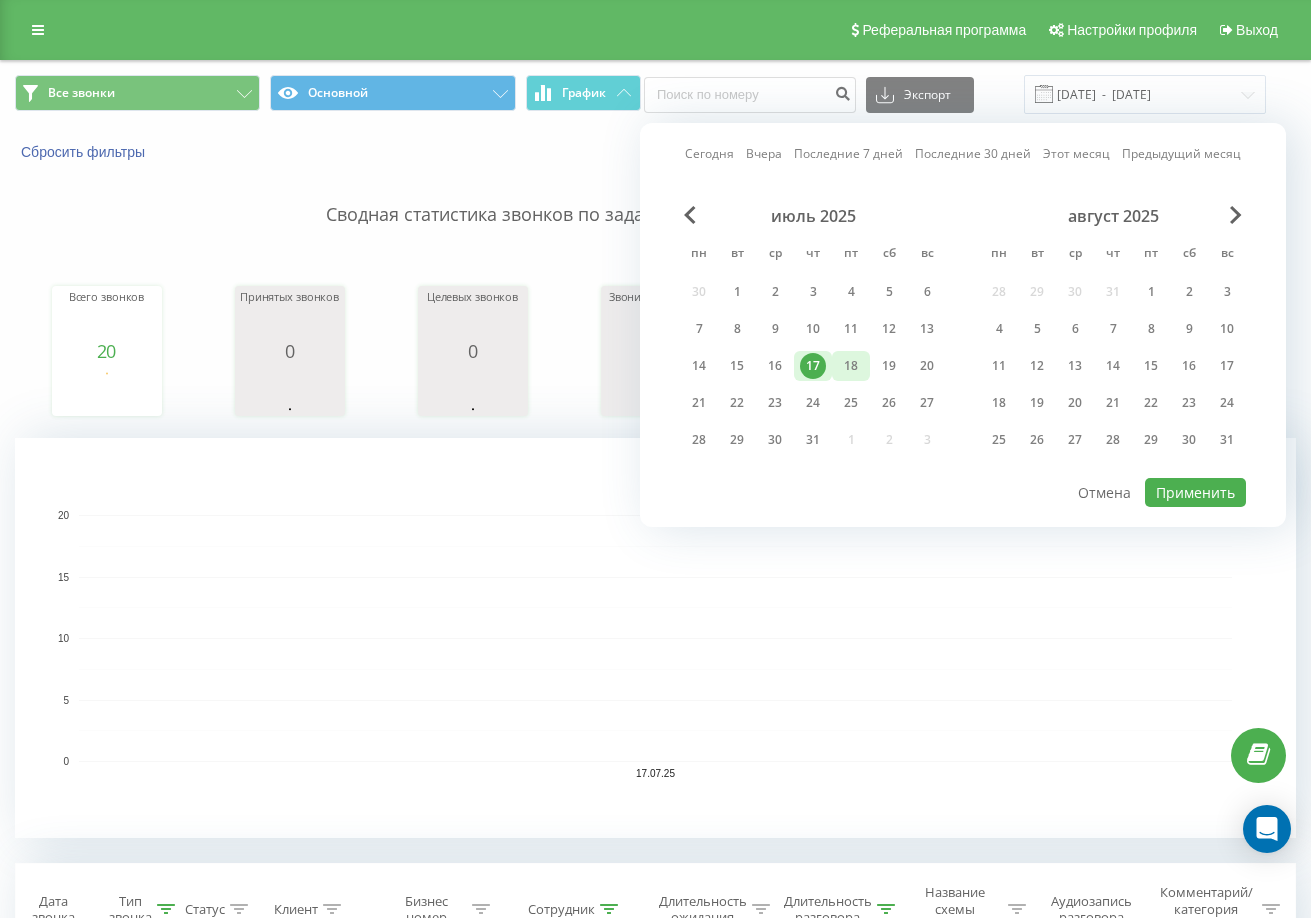 click on "18" at bounding box center (851, 366) 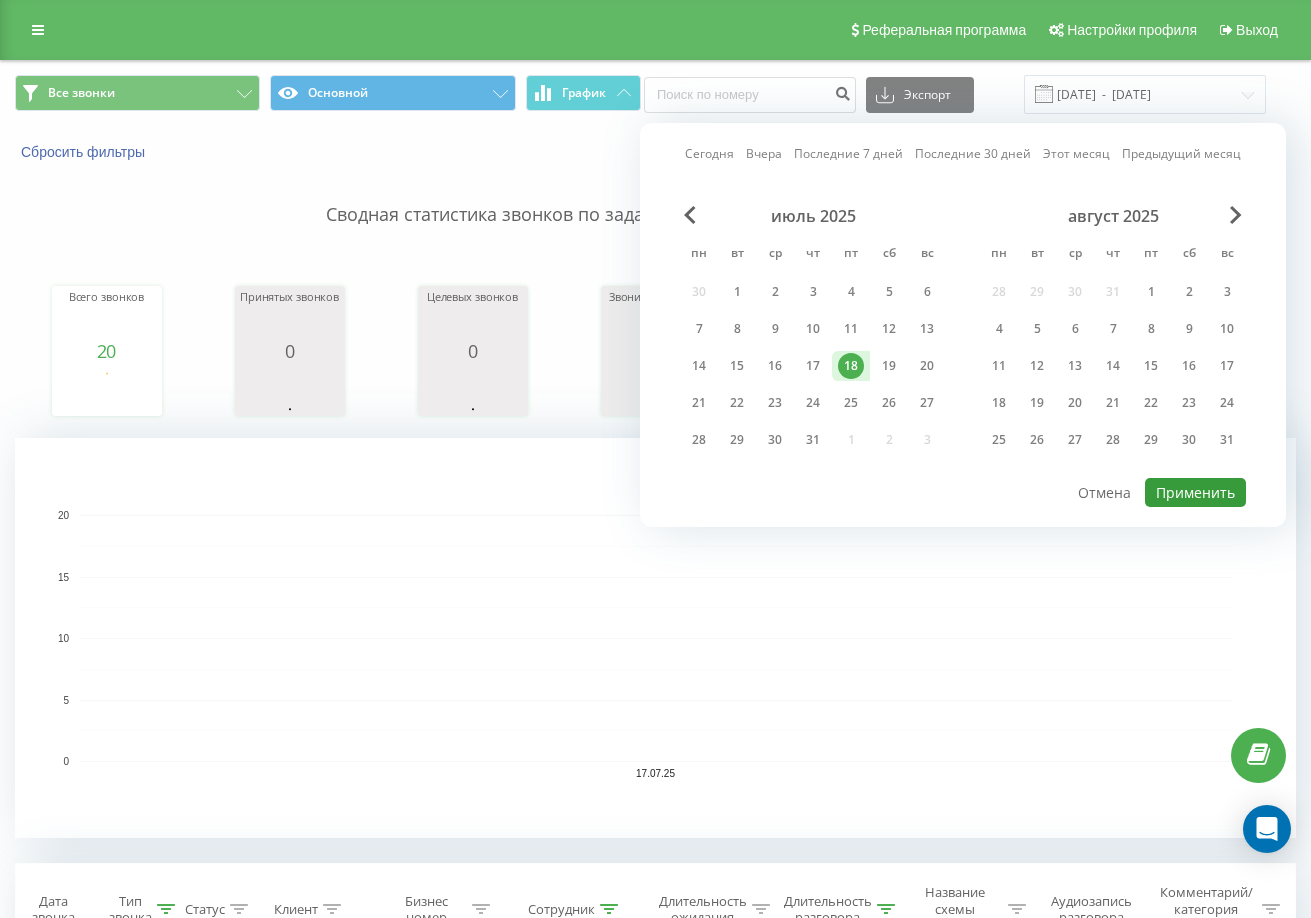 click on "Применить" at bounding box center (1195, 492) 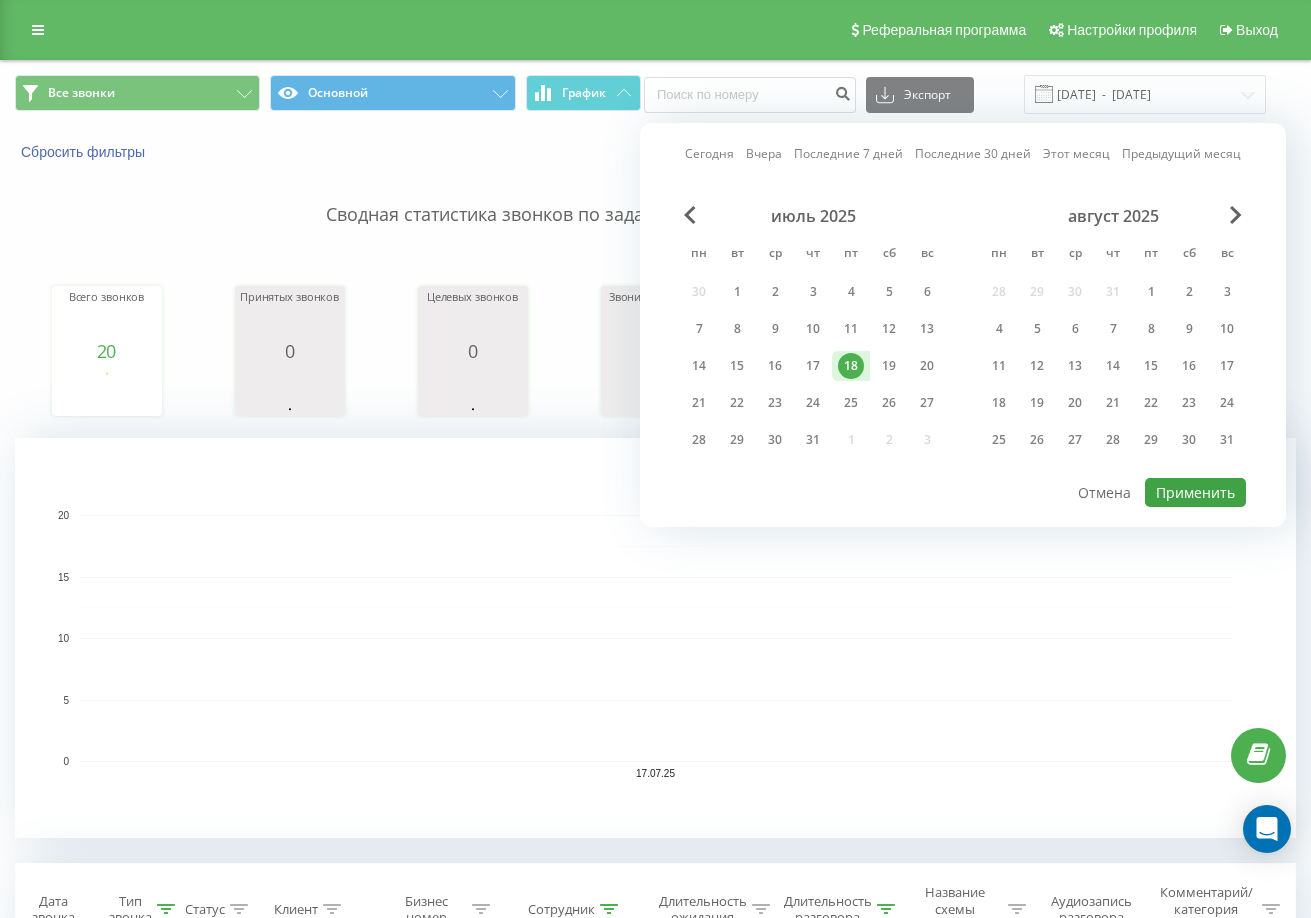 type on "[DATE]  -  [DATE]" 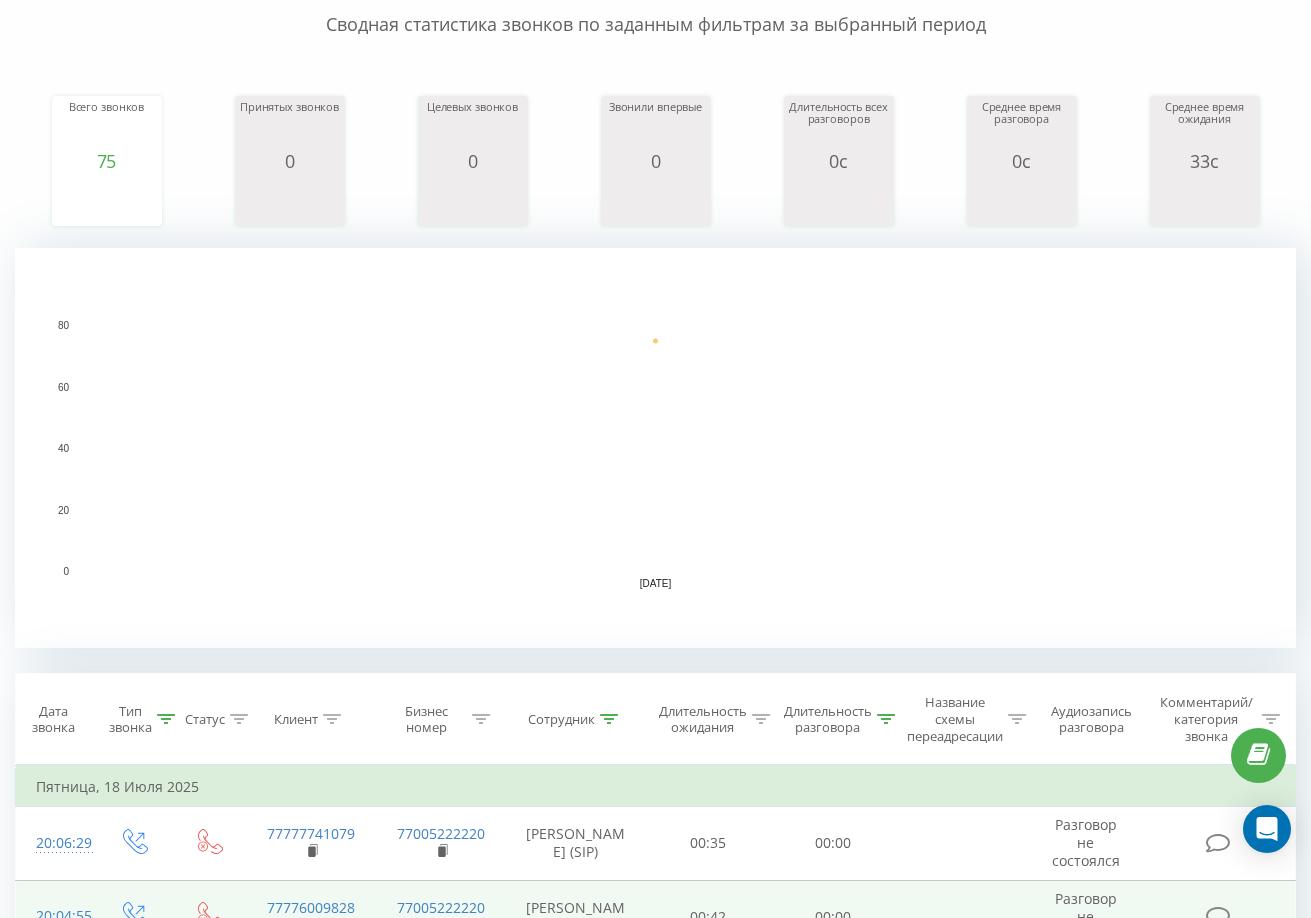 scroll, scrollTop: 500, scrollLeft: 0, axis: vertical 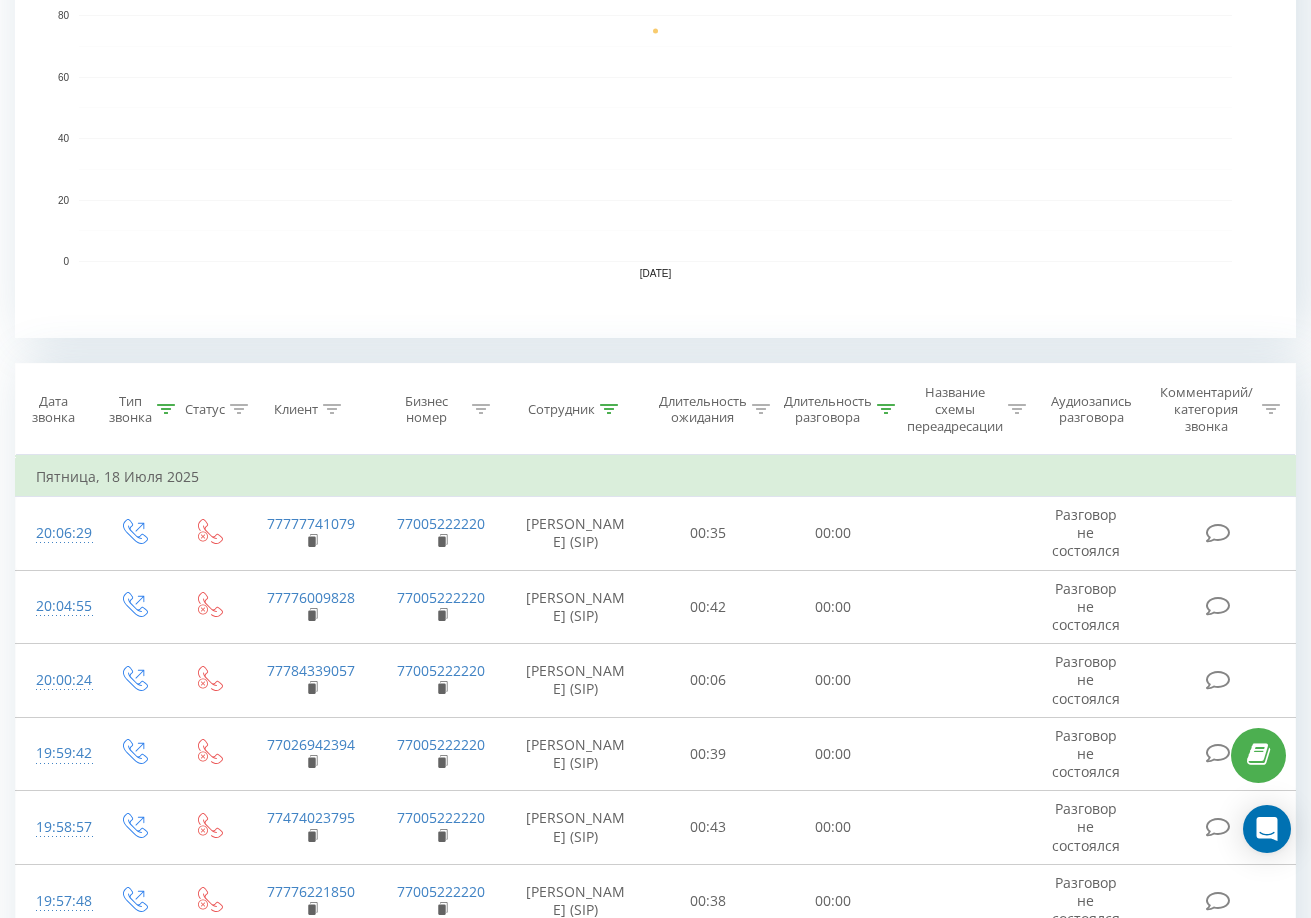 click 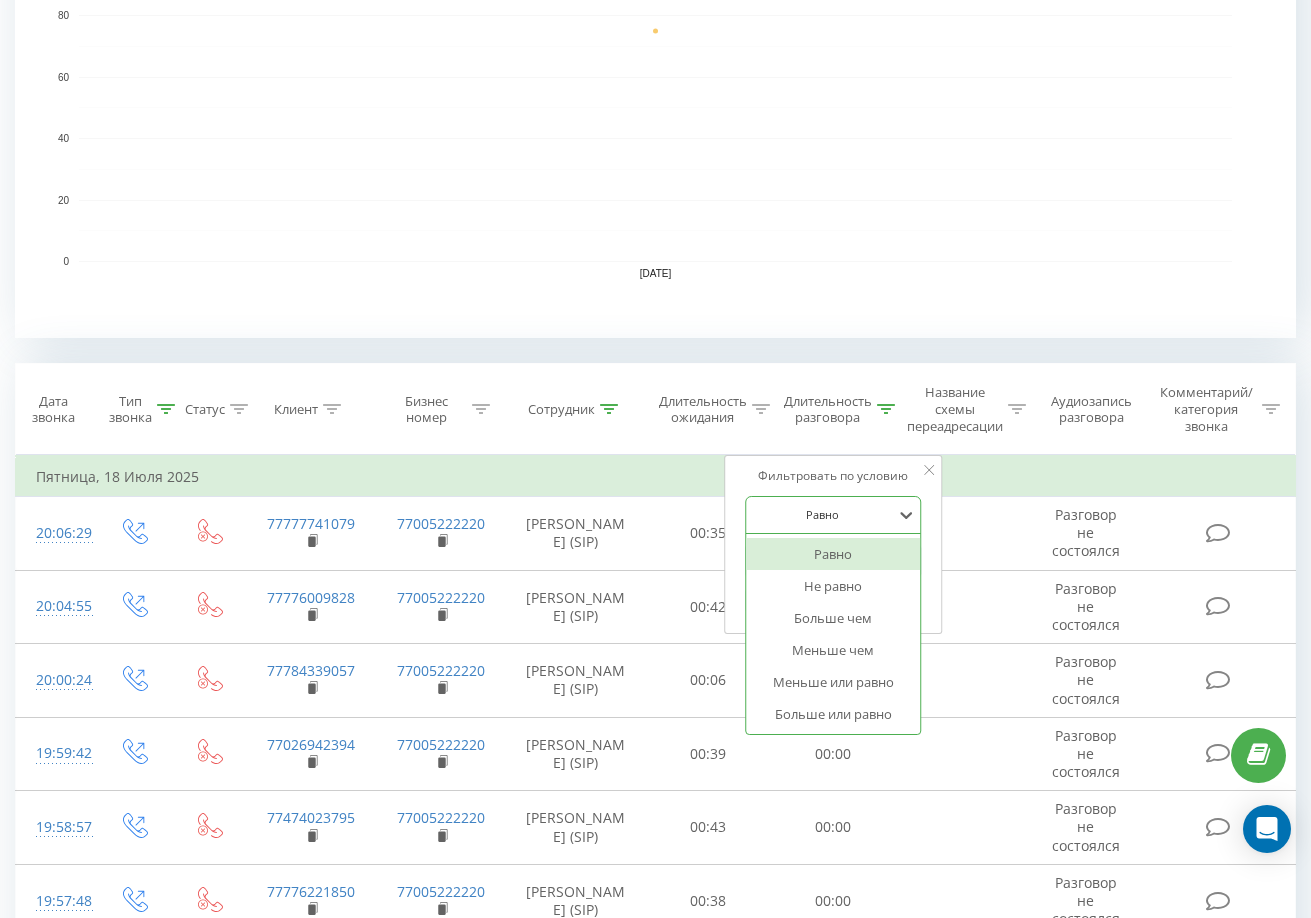 click on "Равно" at bounding box center (822, 515) 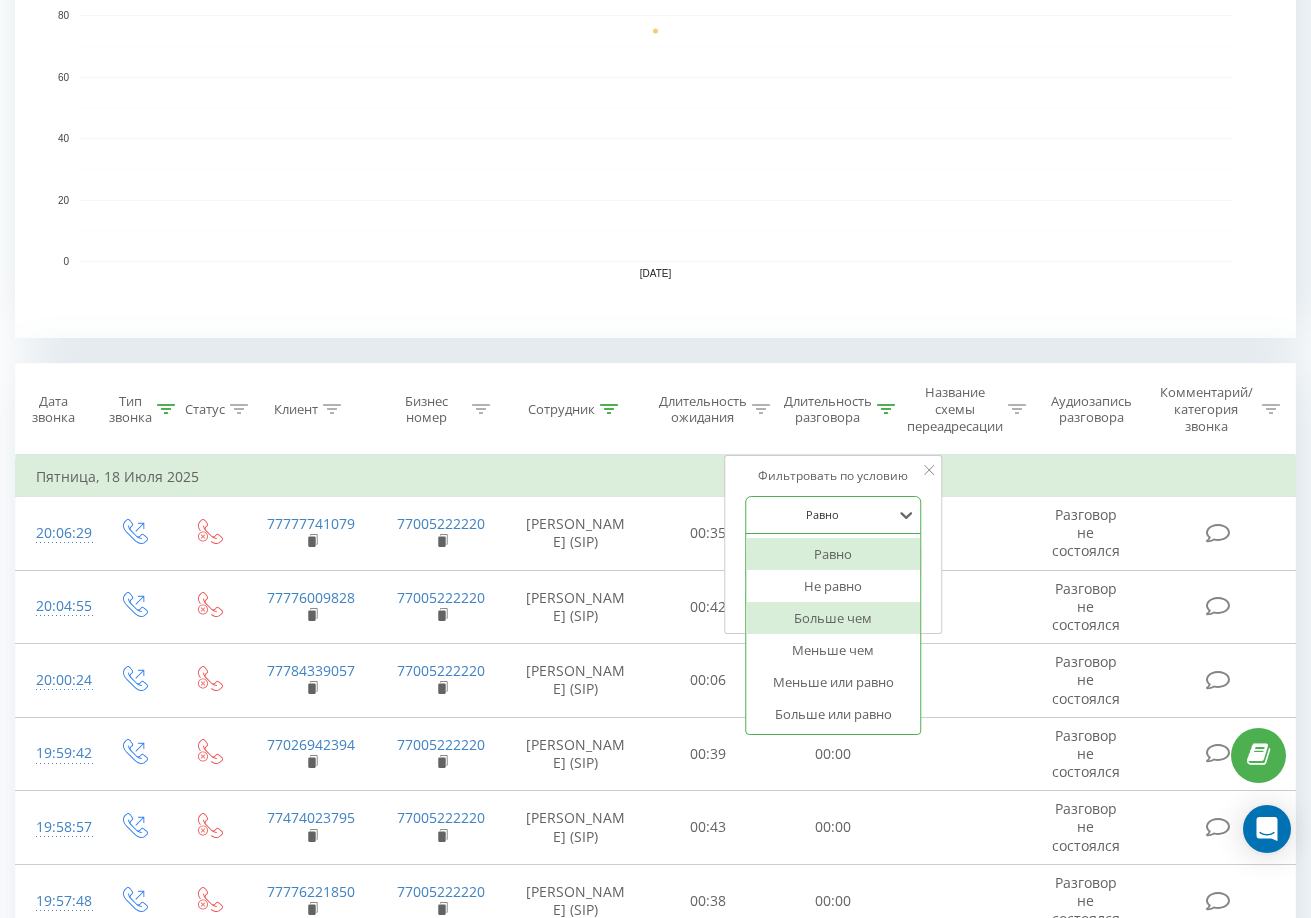 click on "Больше чем" at bounding box center (833, 618) 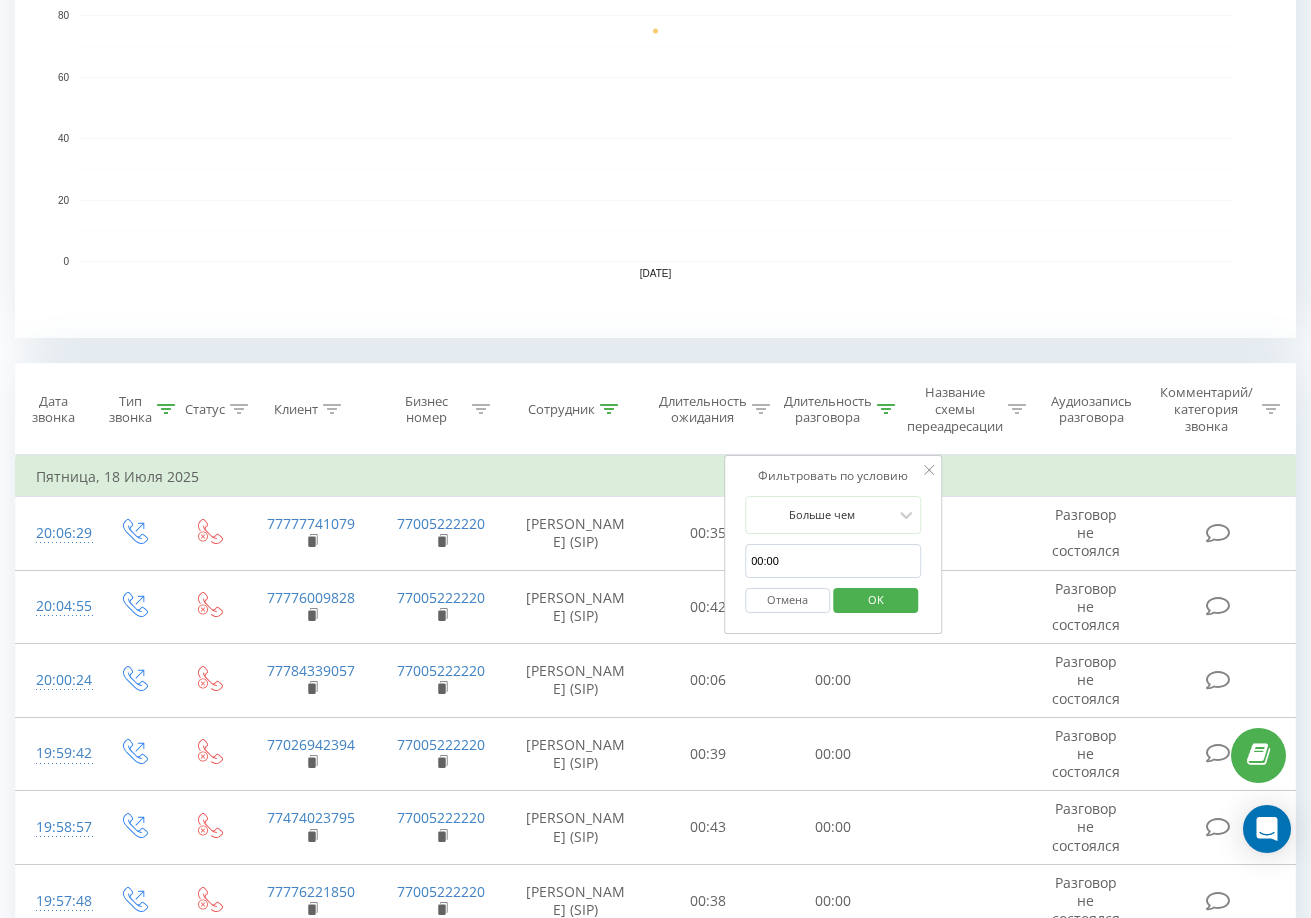 click on "00:00" at bounding box center (833, 561) 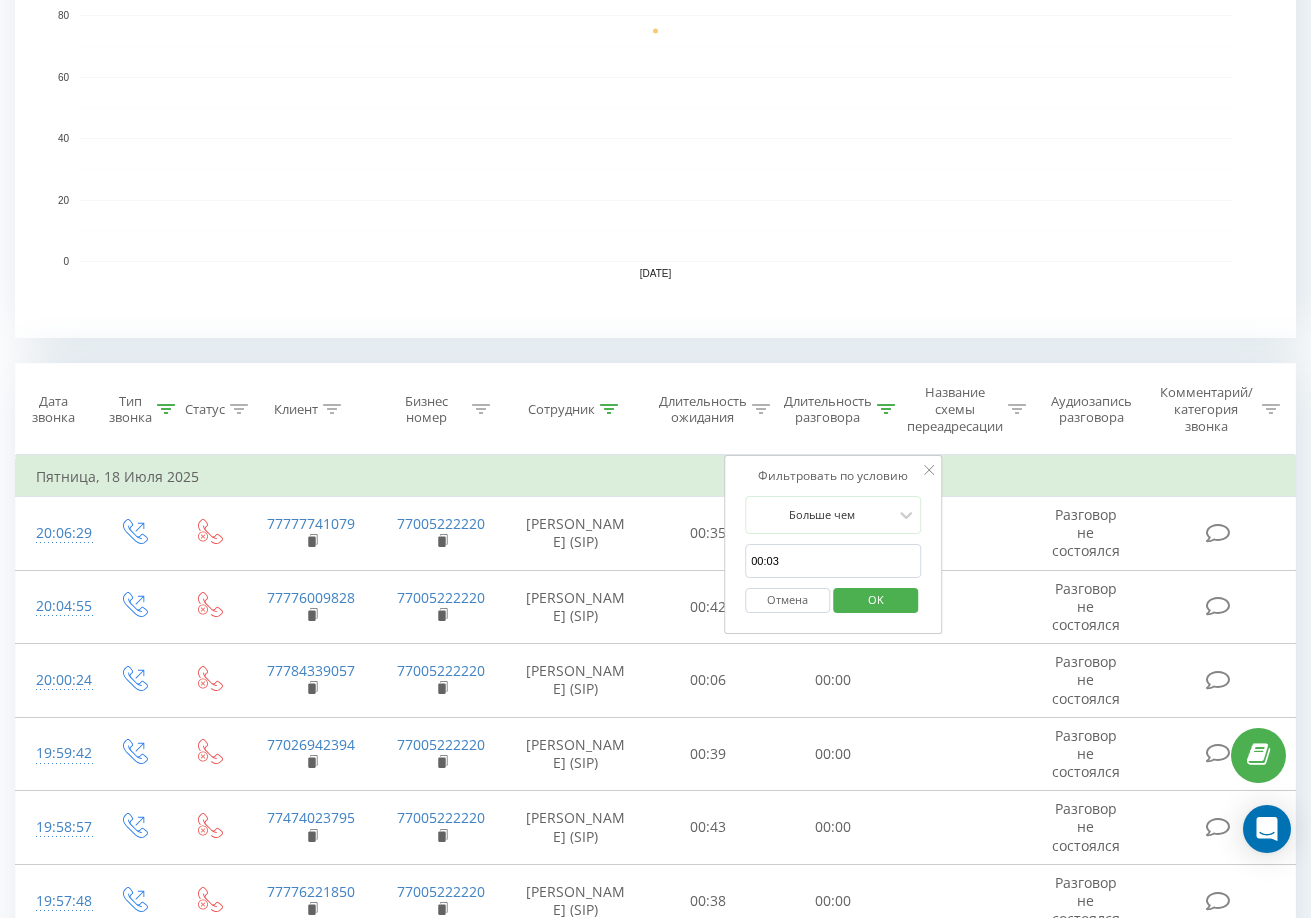 type on "00:03" 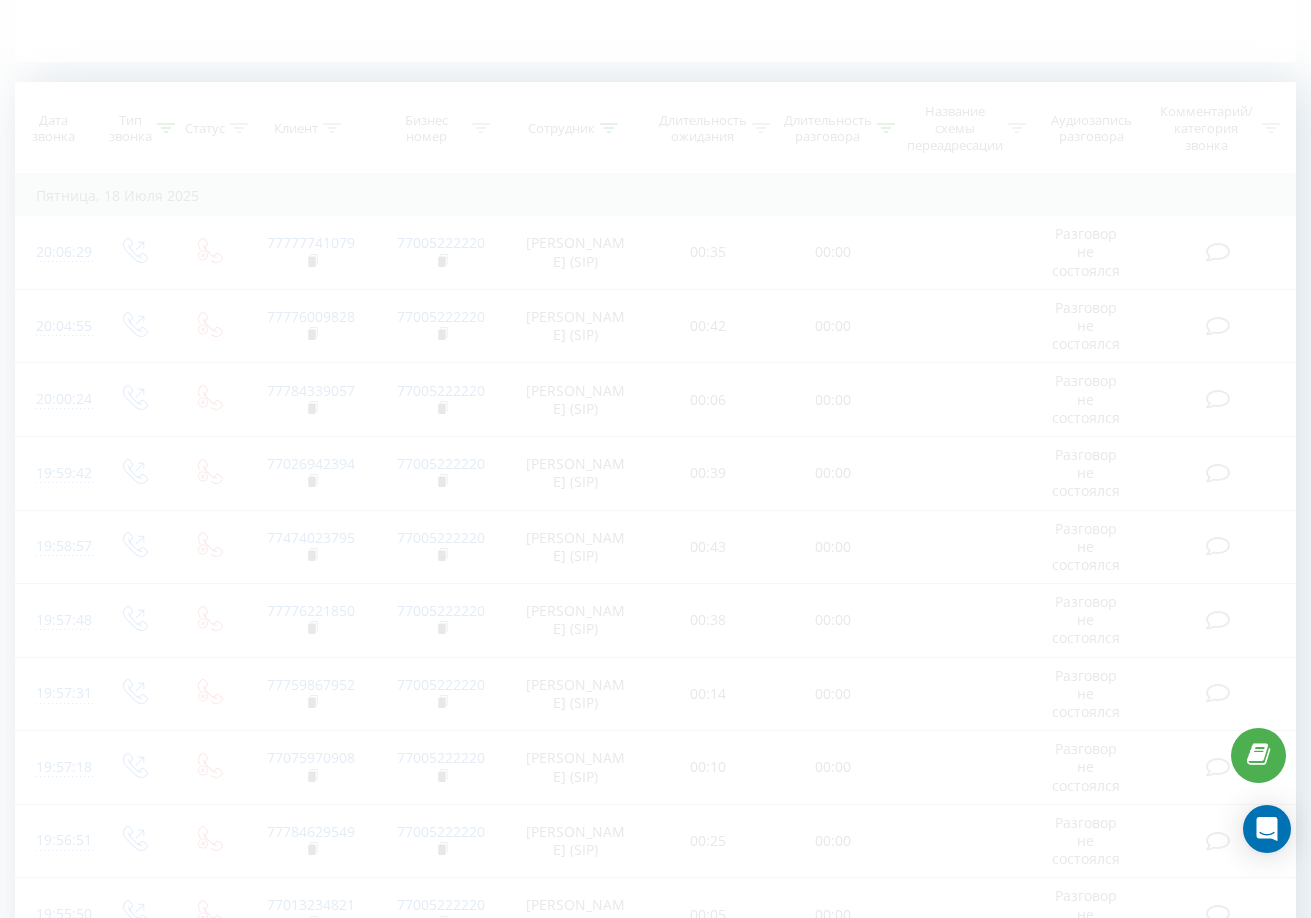 scroll, scrollTop: 0, scrollLeft: 0, axis: both 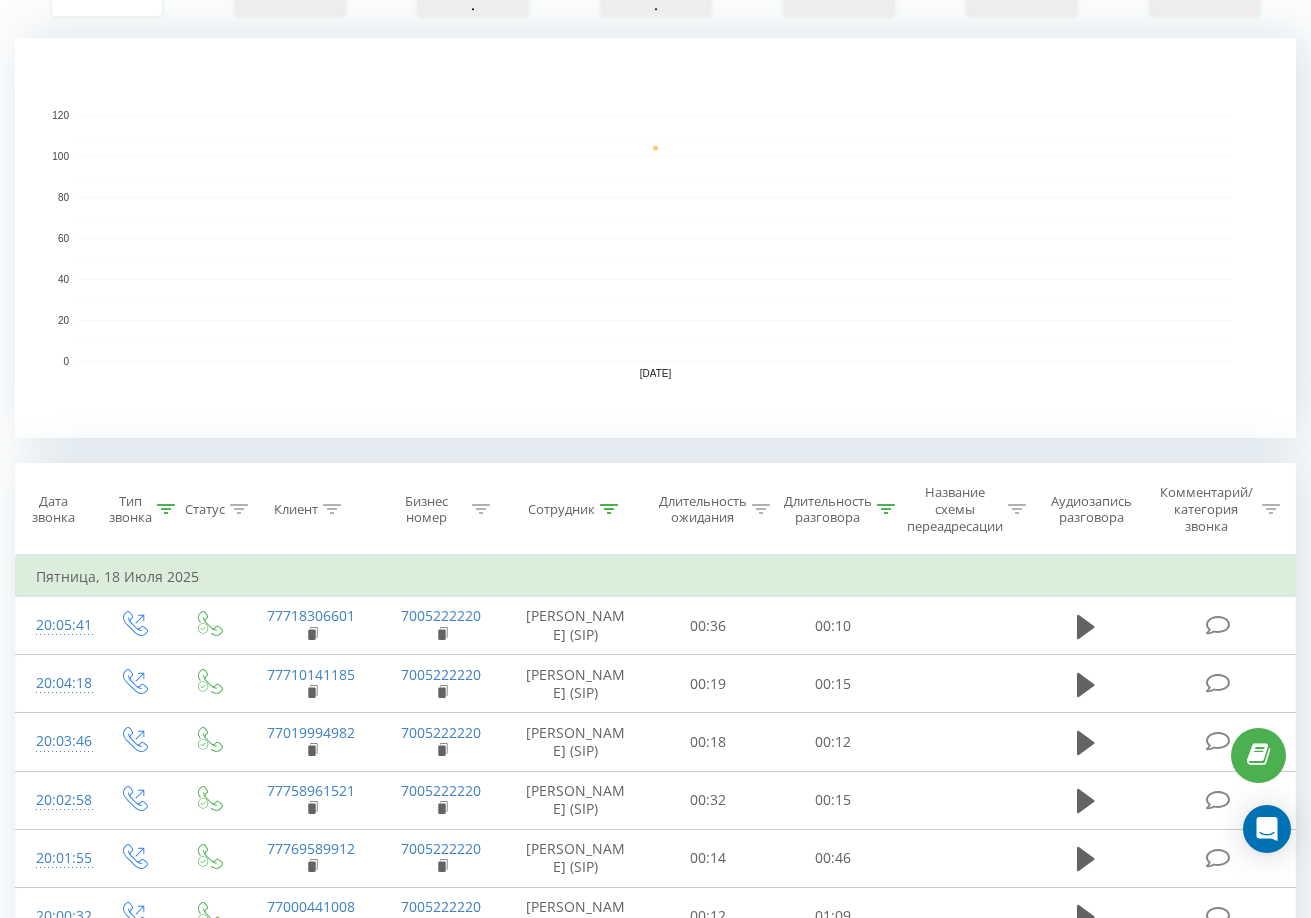 click 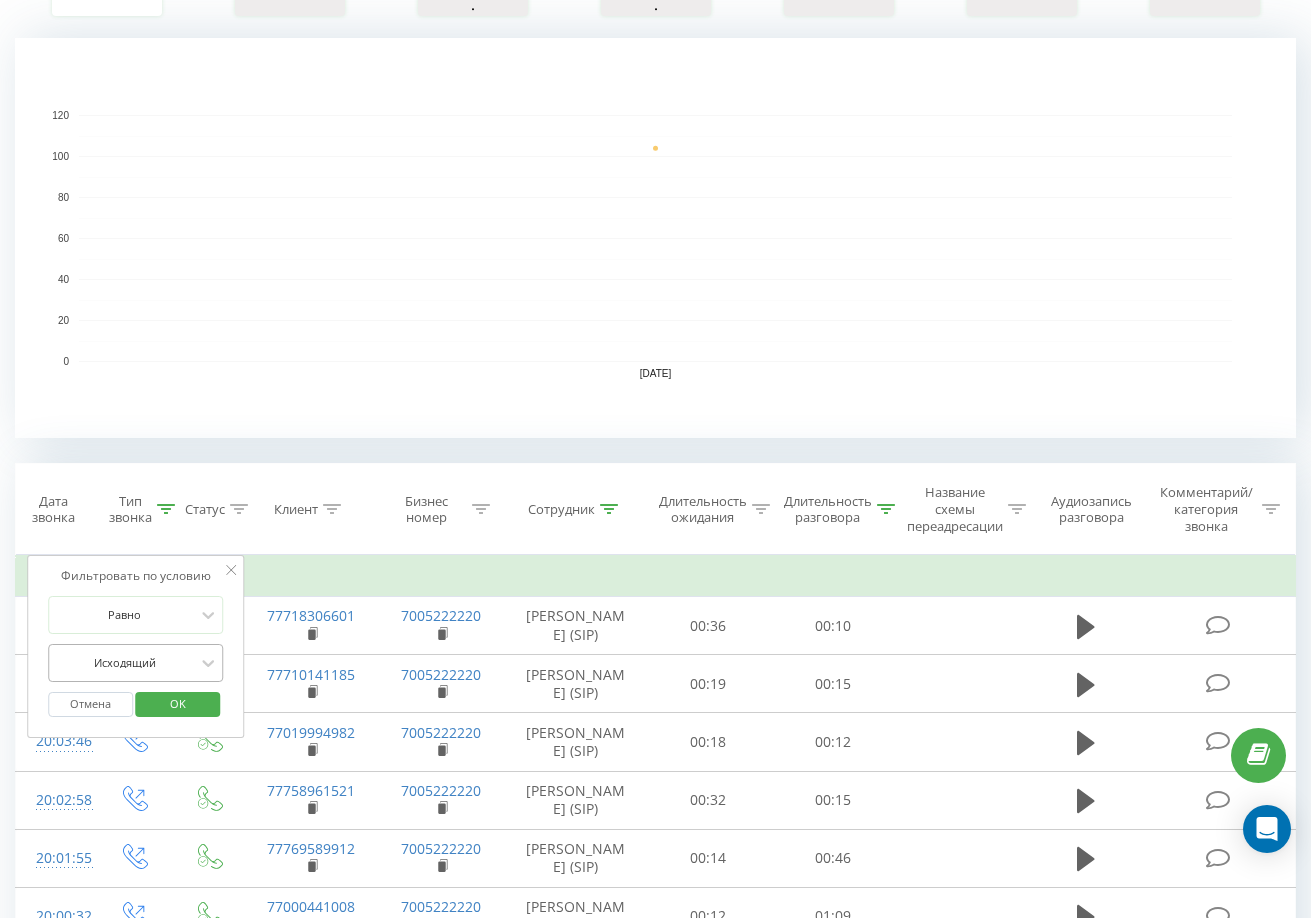 click at bounding box center (125, 662) 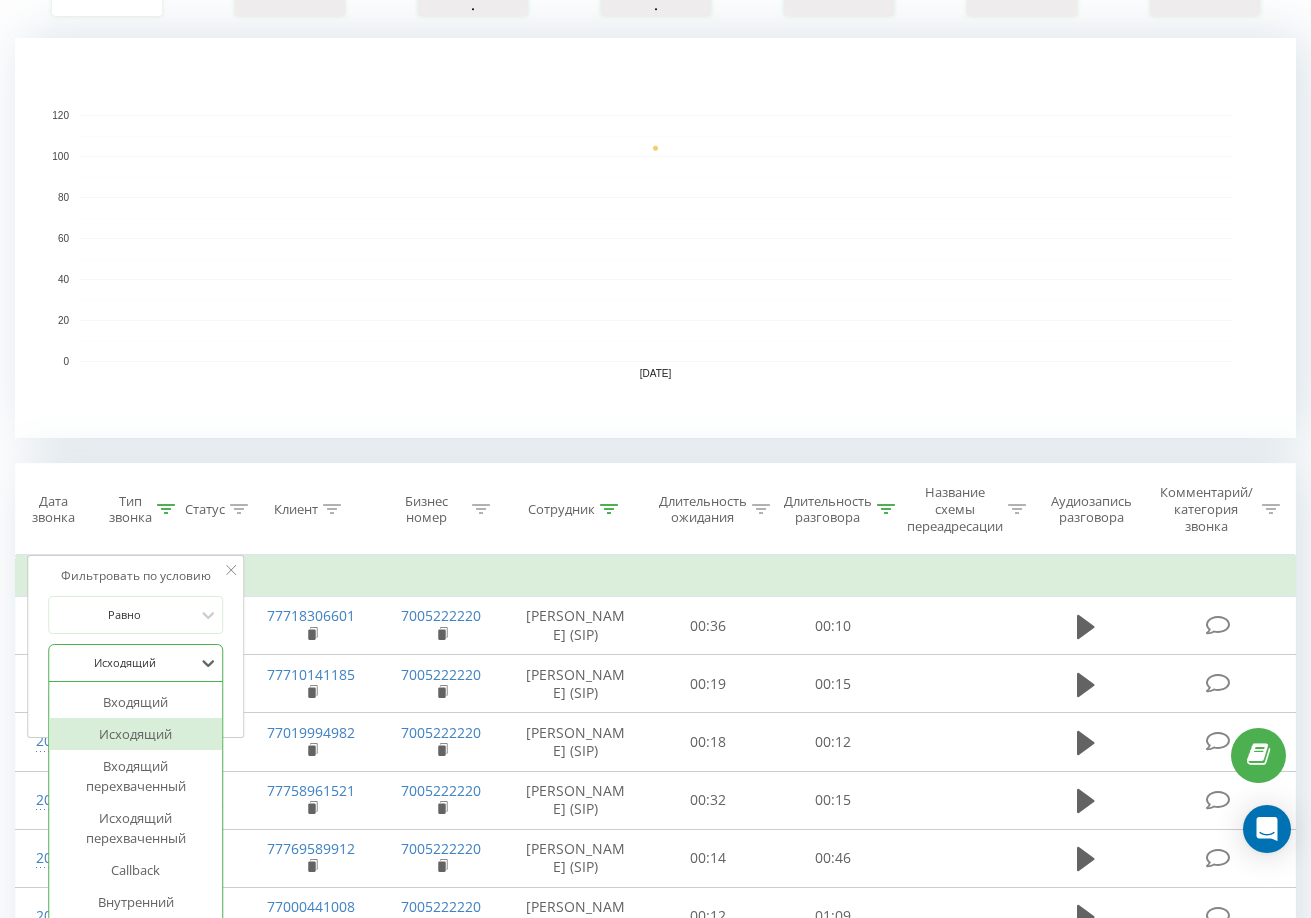 scroll, scrollTop: 405, scrollLeft: 0, axis: vertical 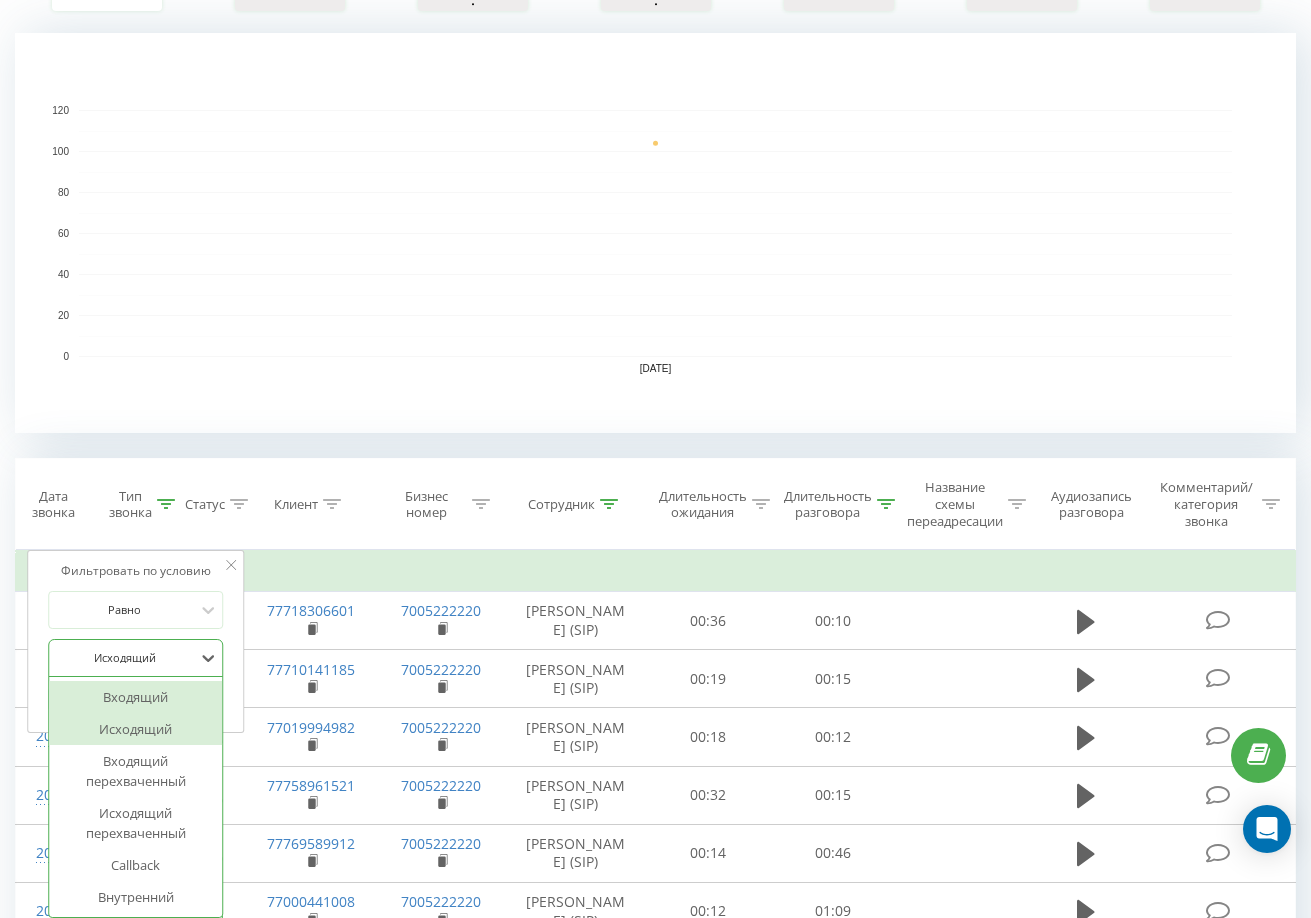 click on "Входящий" at bounding box center (136, 697) 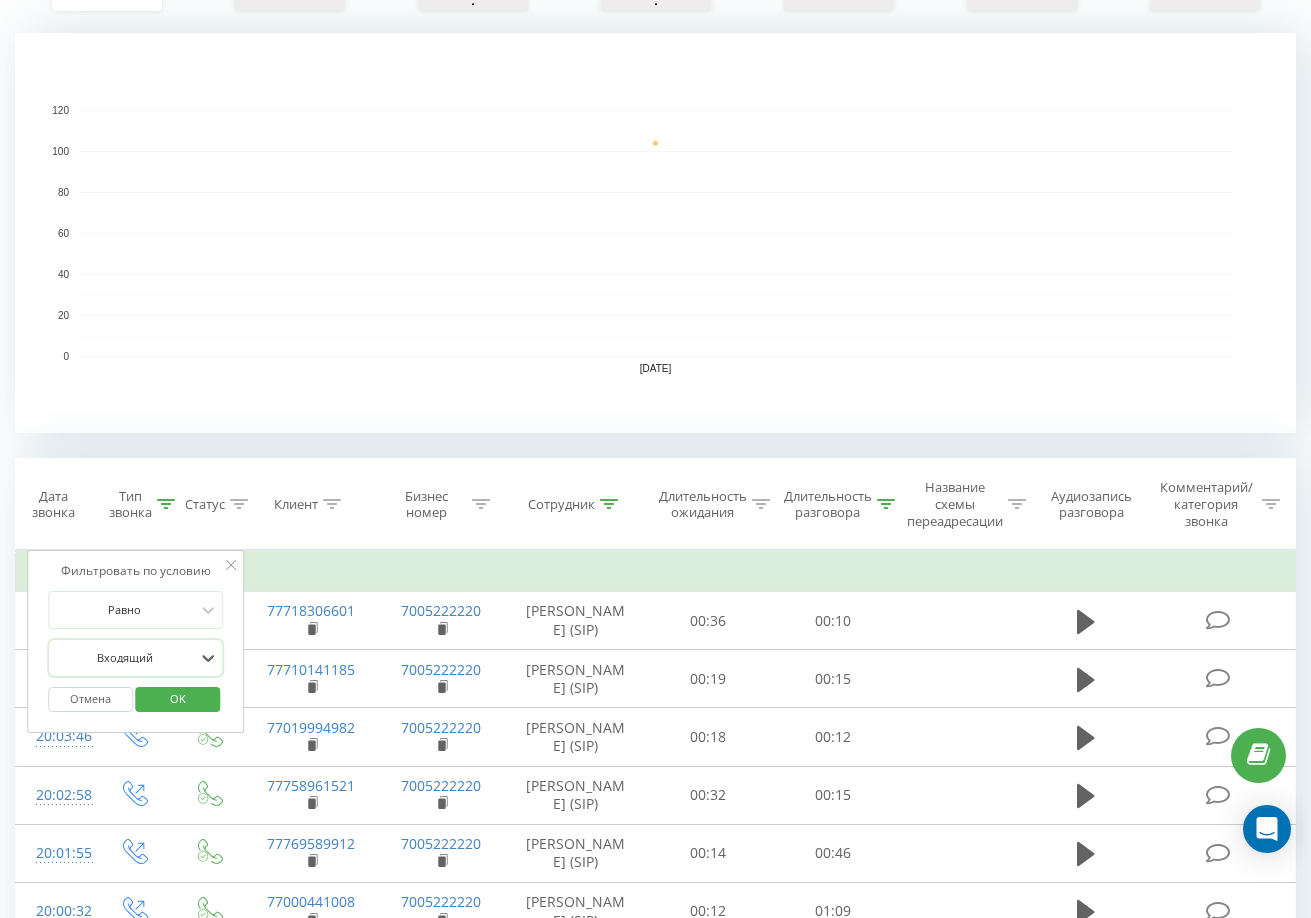 click on "OK" at bounding box center (178, 698) 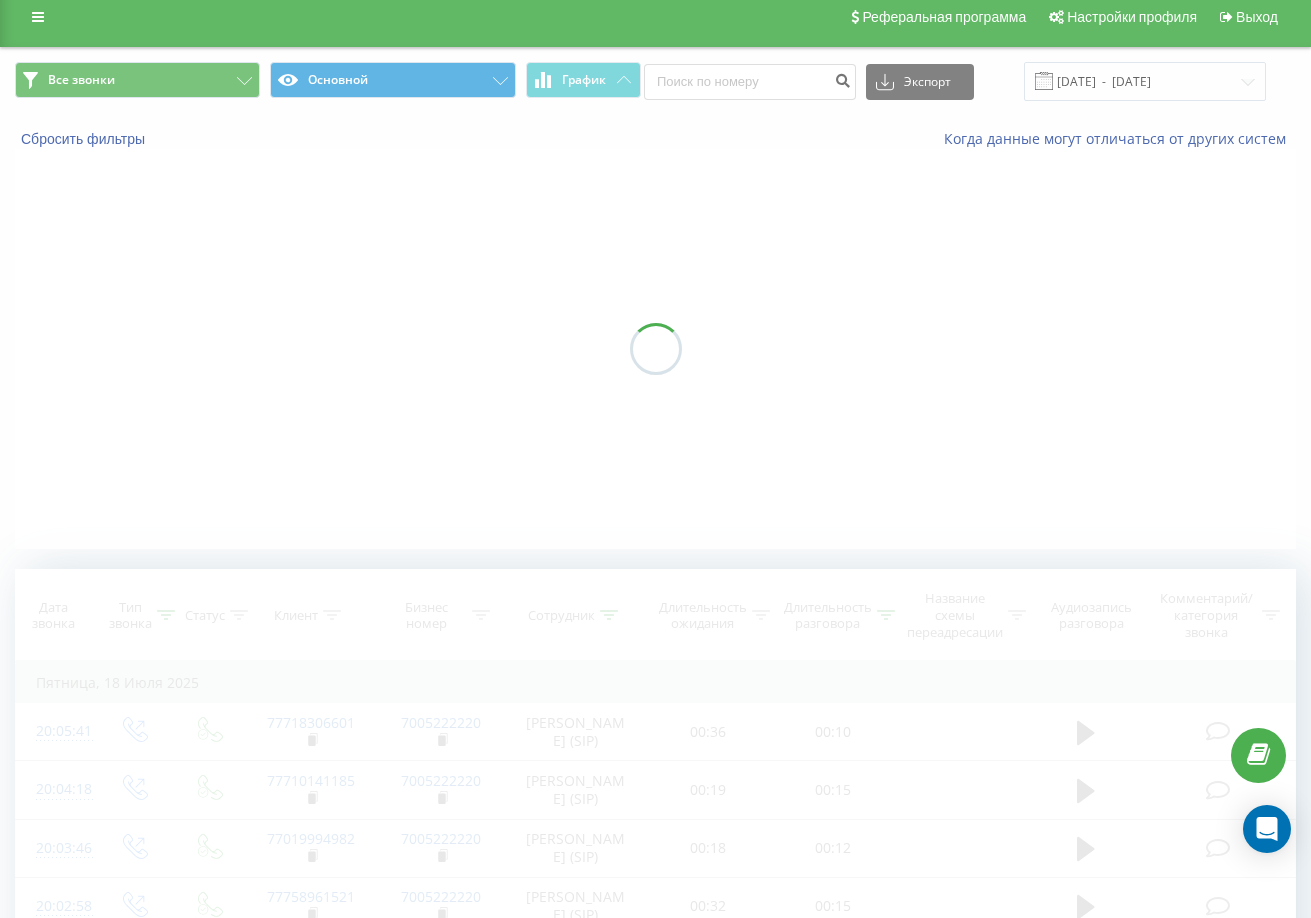 scroll, scrollTop: 0, scrollLeft: 0, axis: both 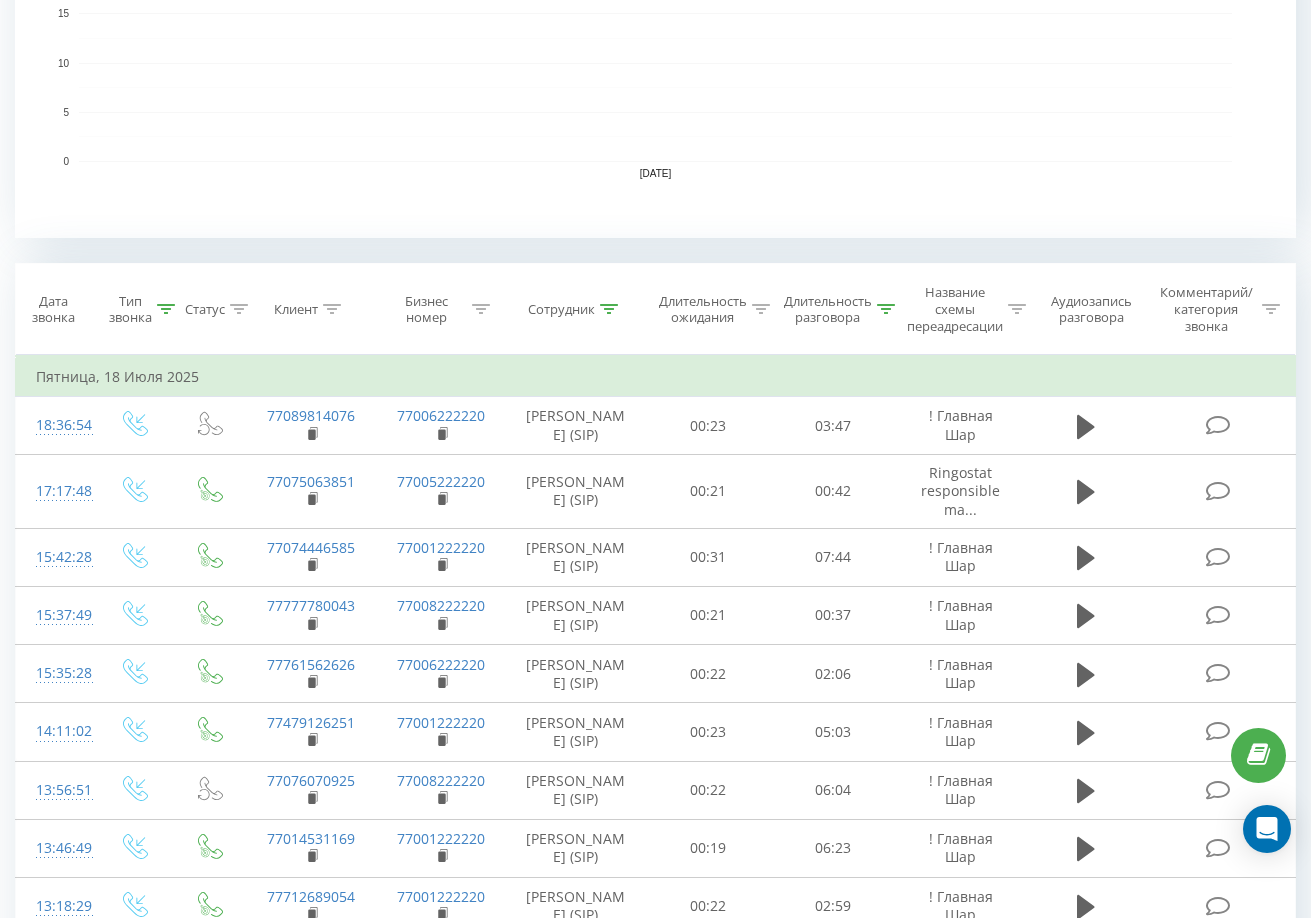 click 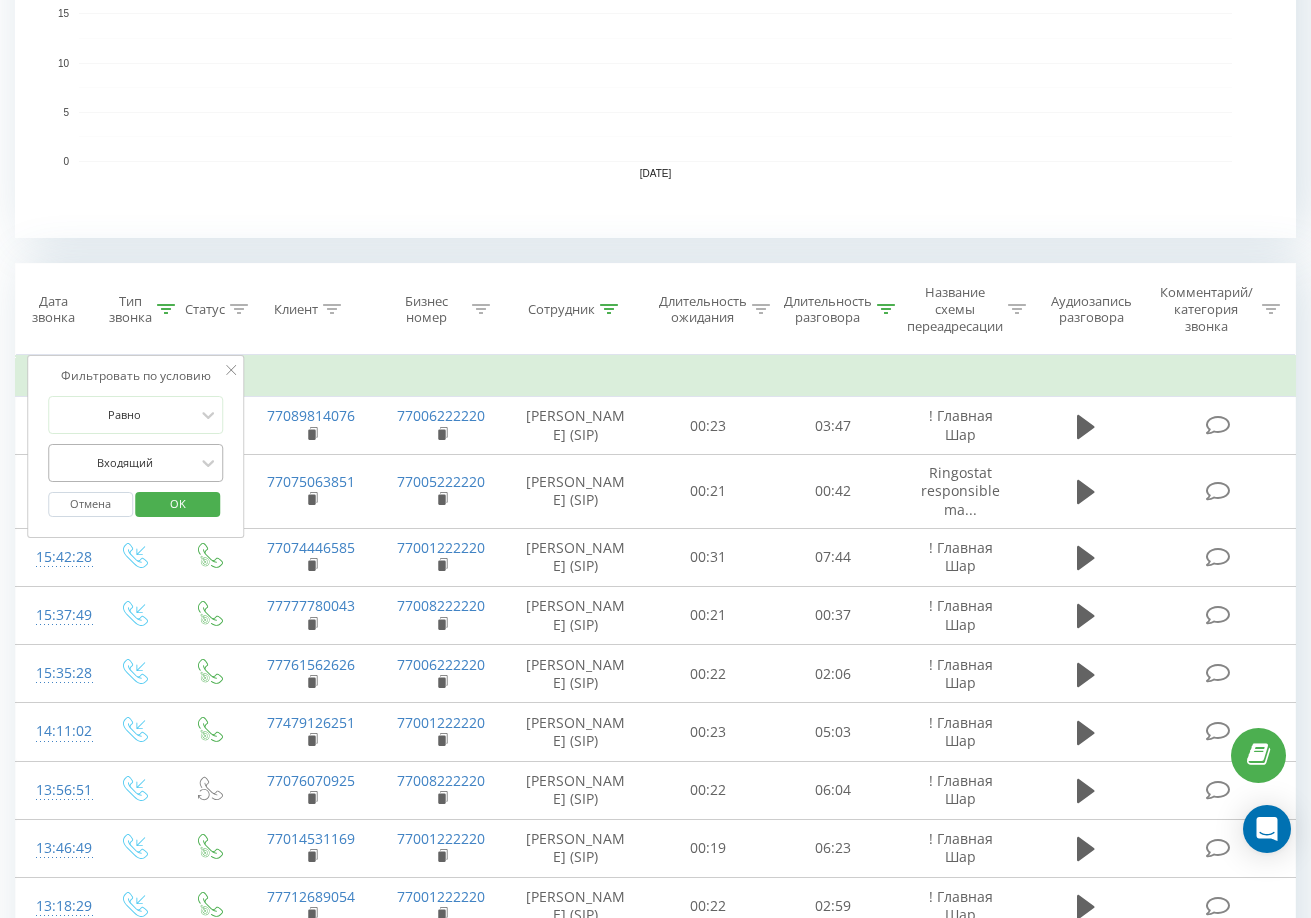 click at bounding box center [125, 462] 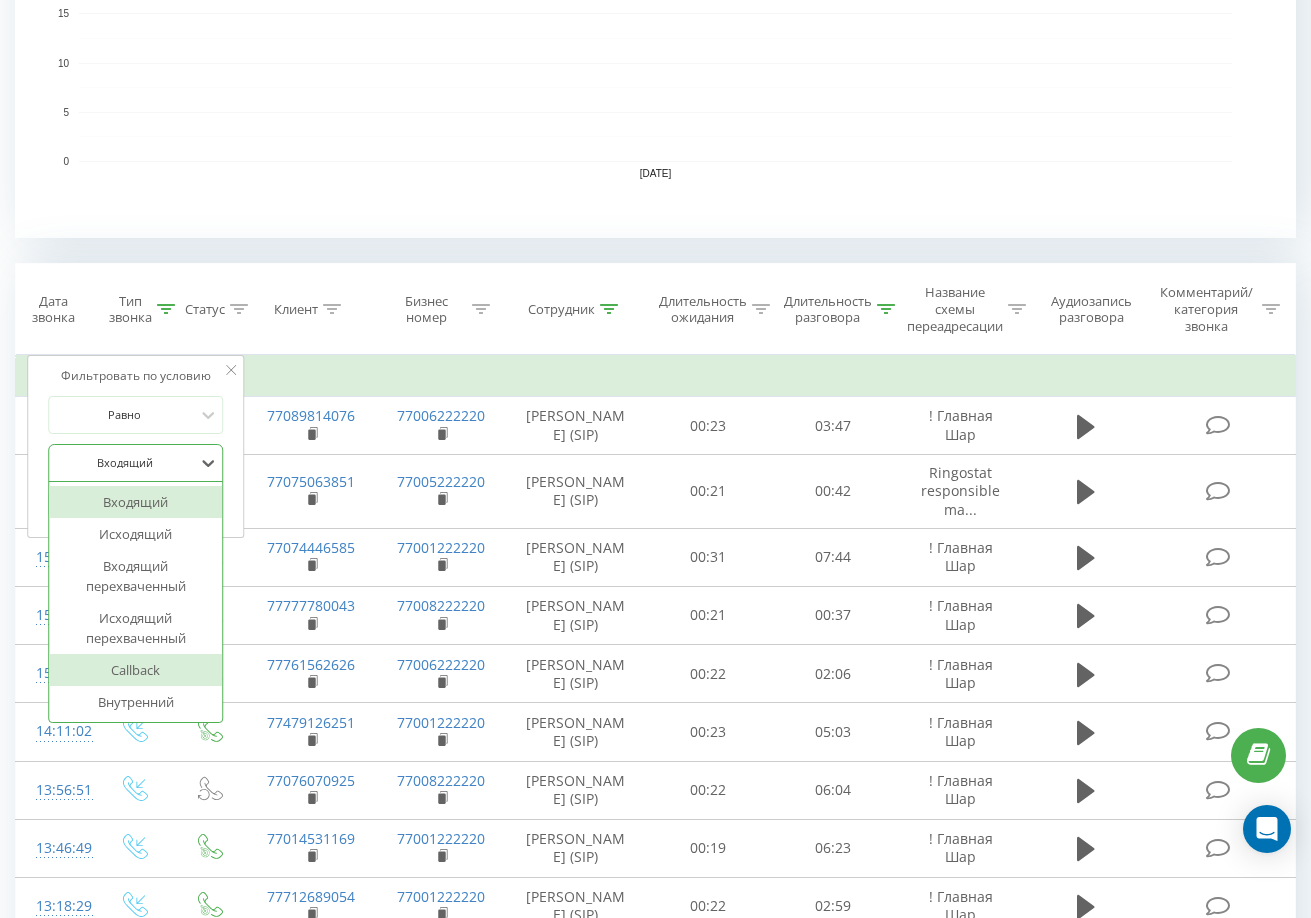 click on "Callback" at bounding box center (136, 670) 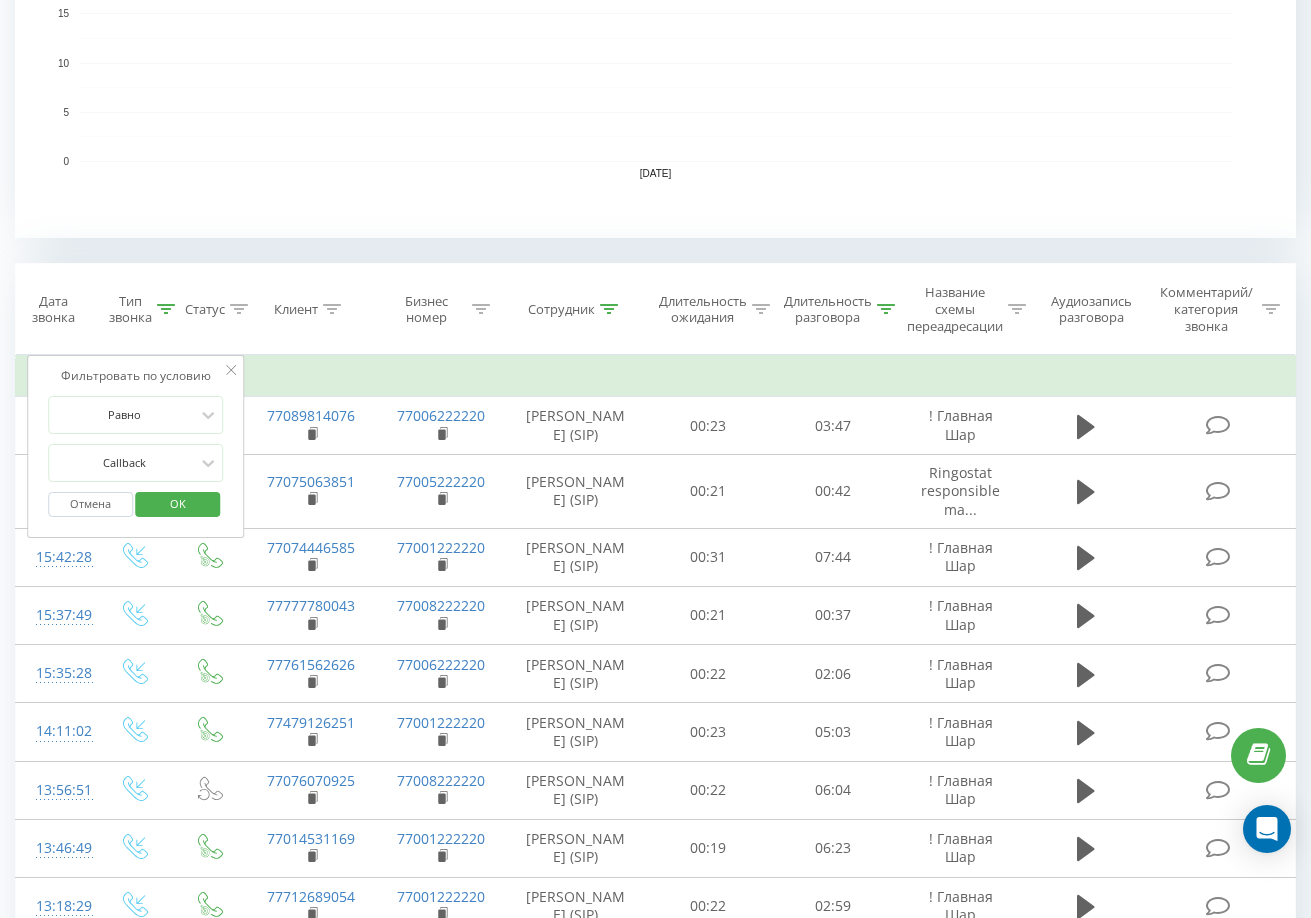click on "OK" at bounding box center (178, 503) 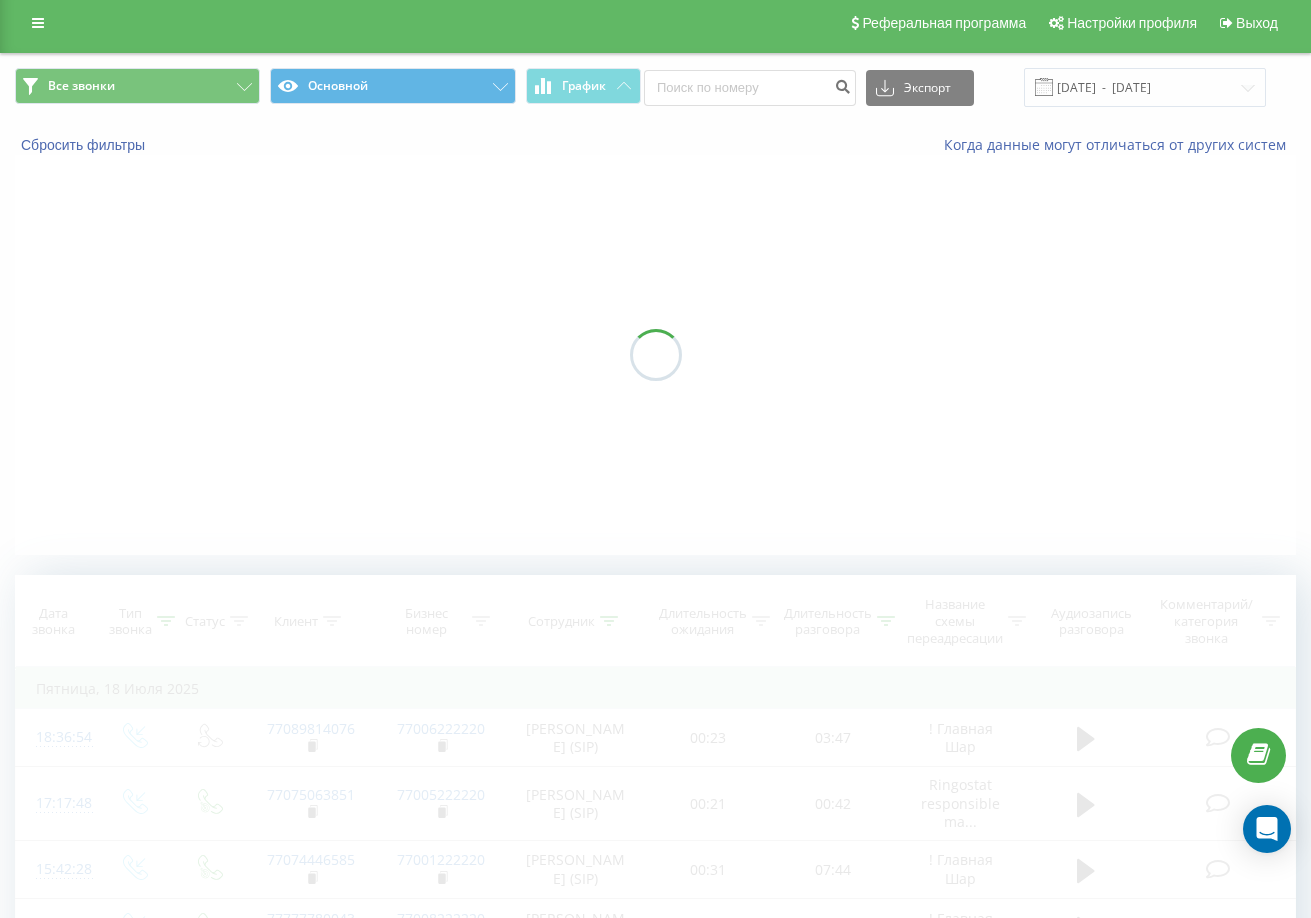 scroll, scrollTop: 0, scrollLeft: 0, axis: both 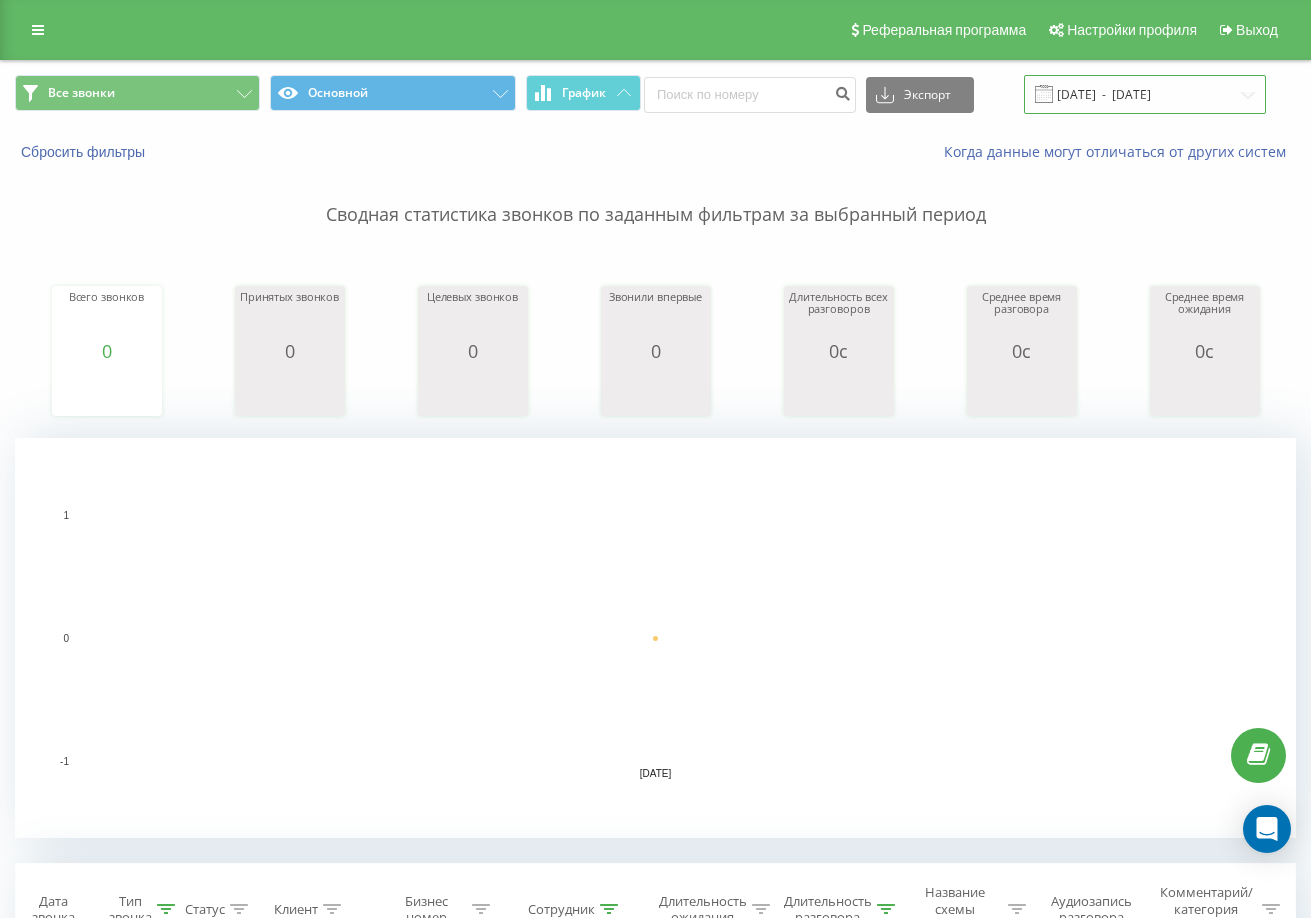 click on "[DATE]  -  [DATE]" at bounding box center [1145, 94] 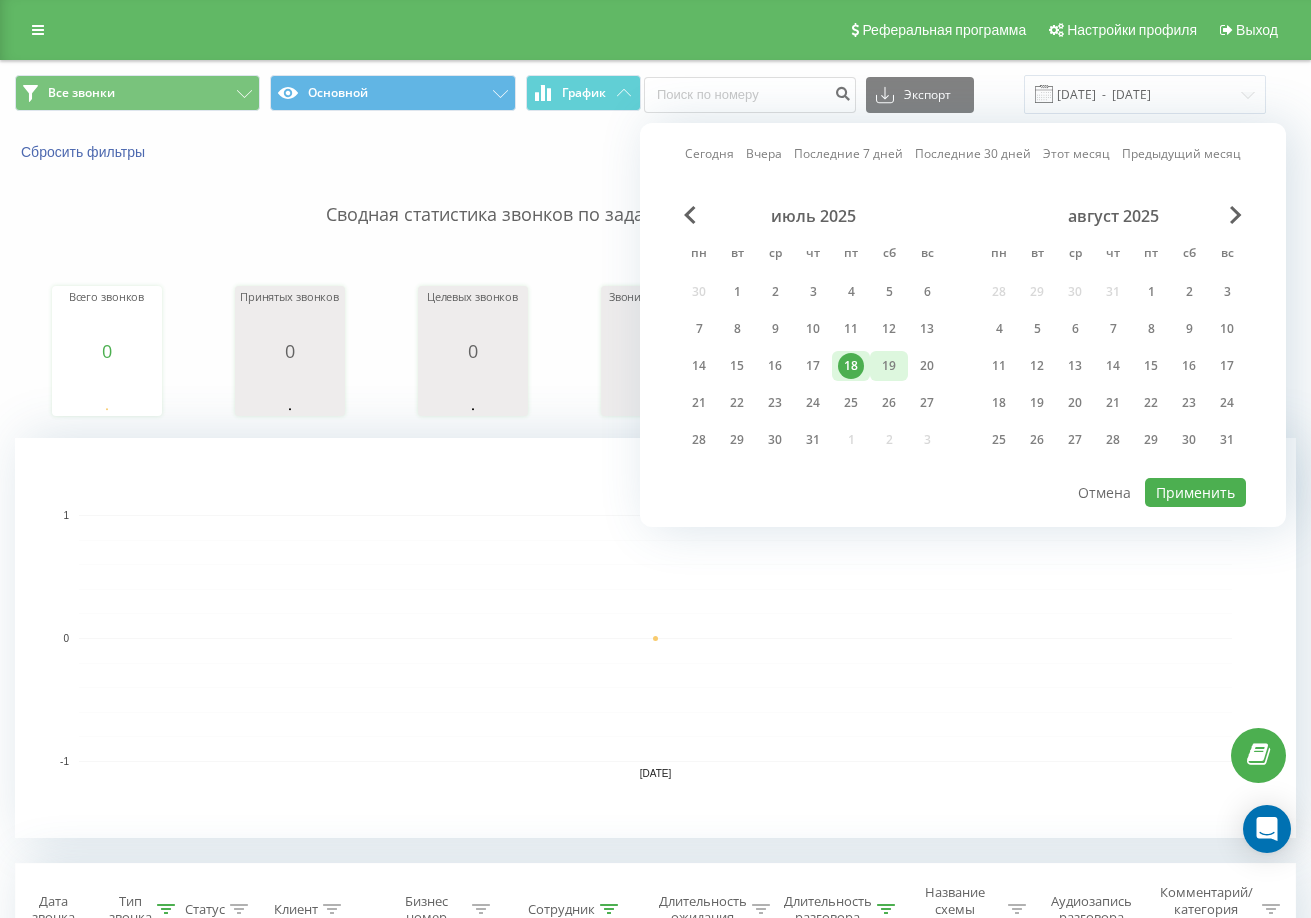 click on "19" at bounding box center (889, 366) 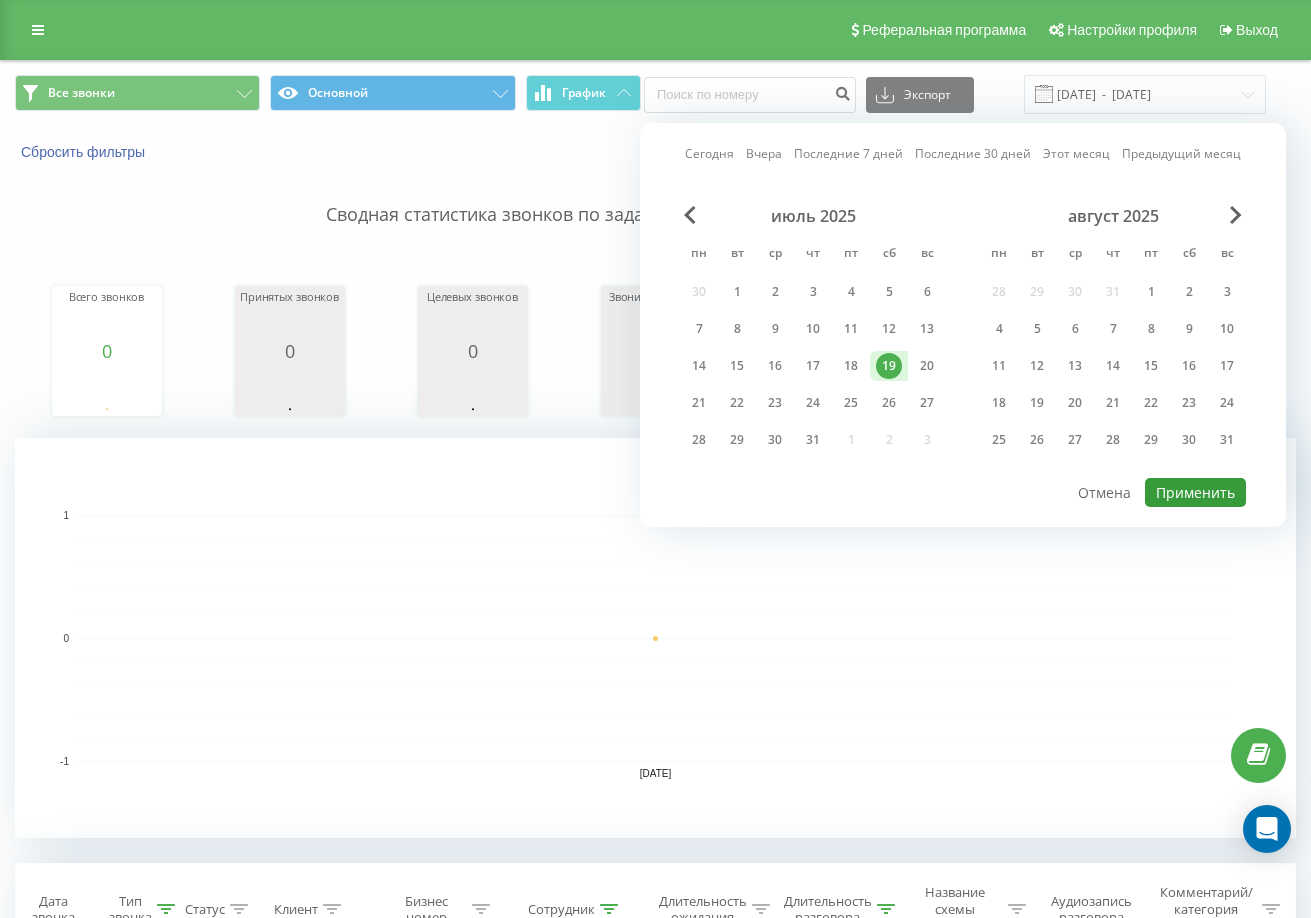 click on "Применить" at bounding box center (1195, 492) 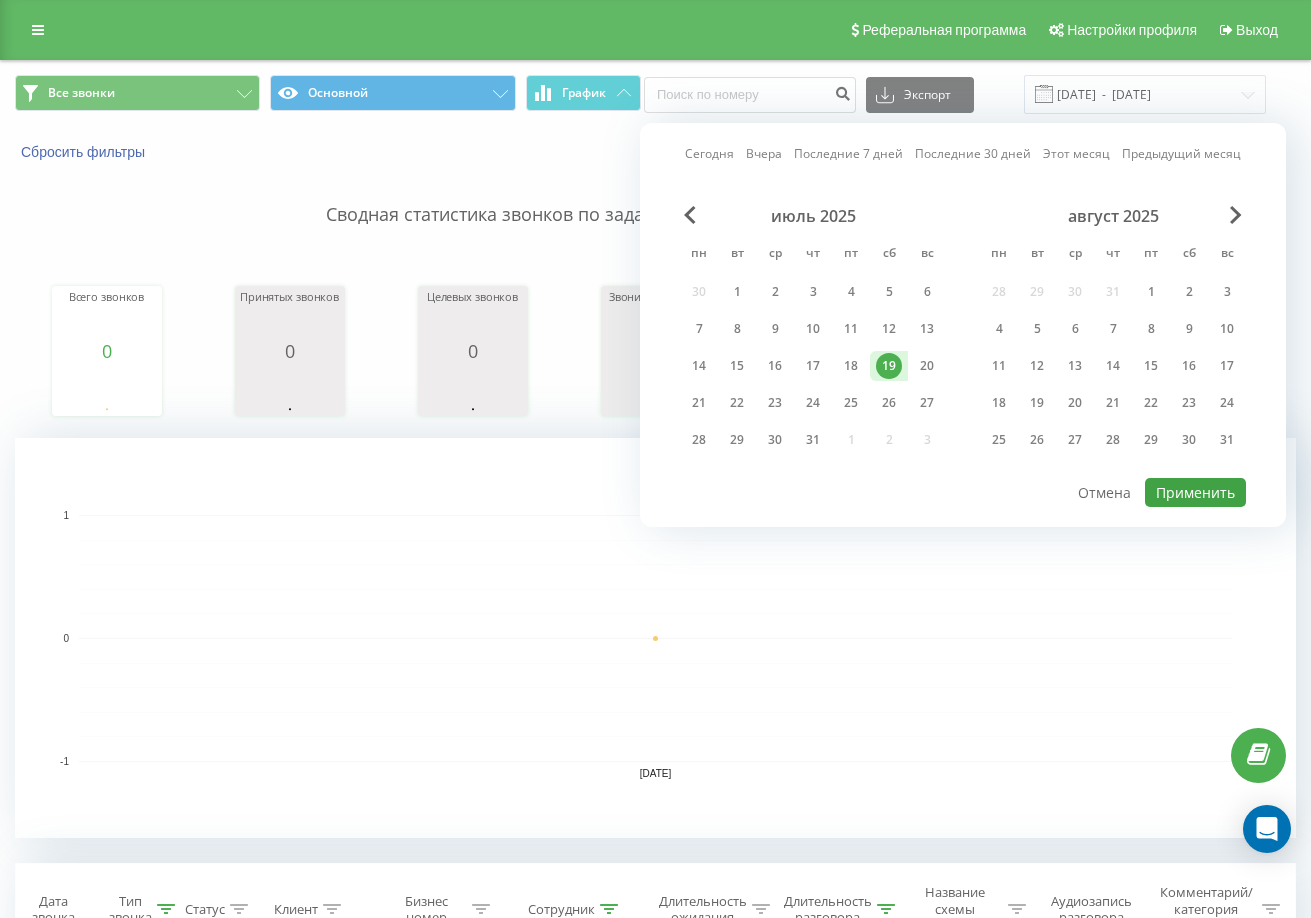 type on "[DATE]  -  [DATE]" 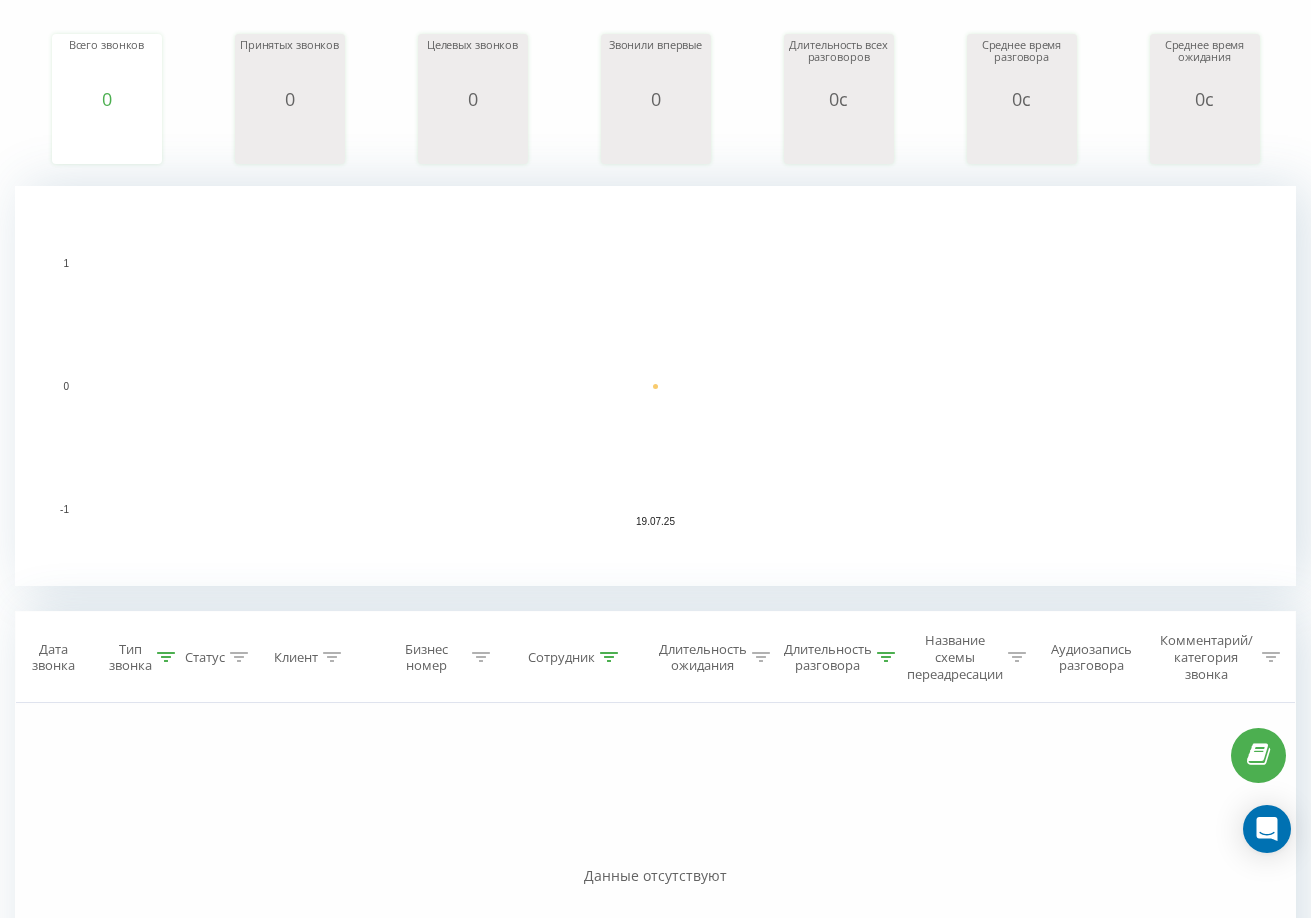 scroll, scrollTop: 500, scrollLeft: 0, axis: vertical 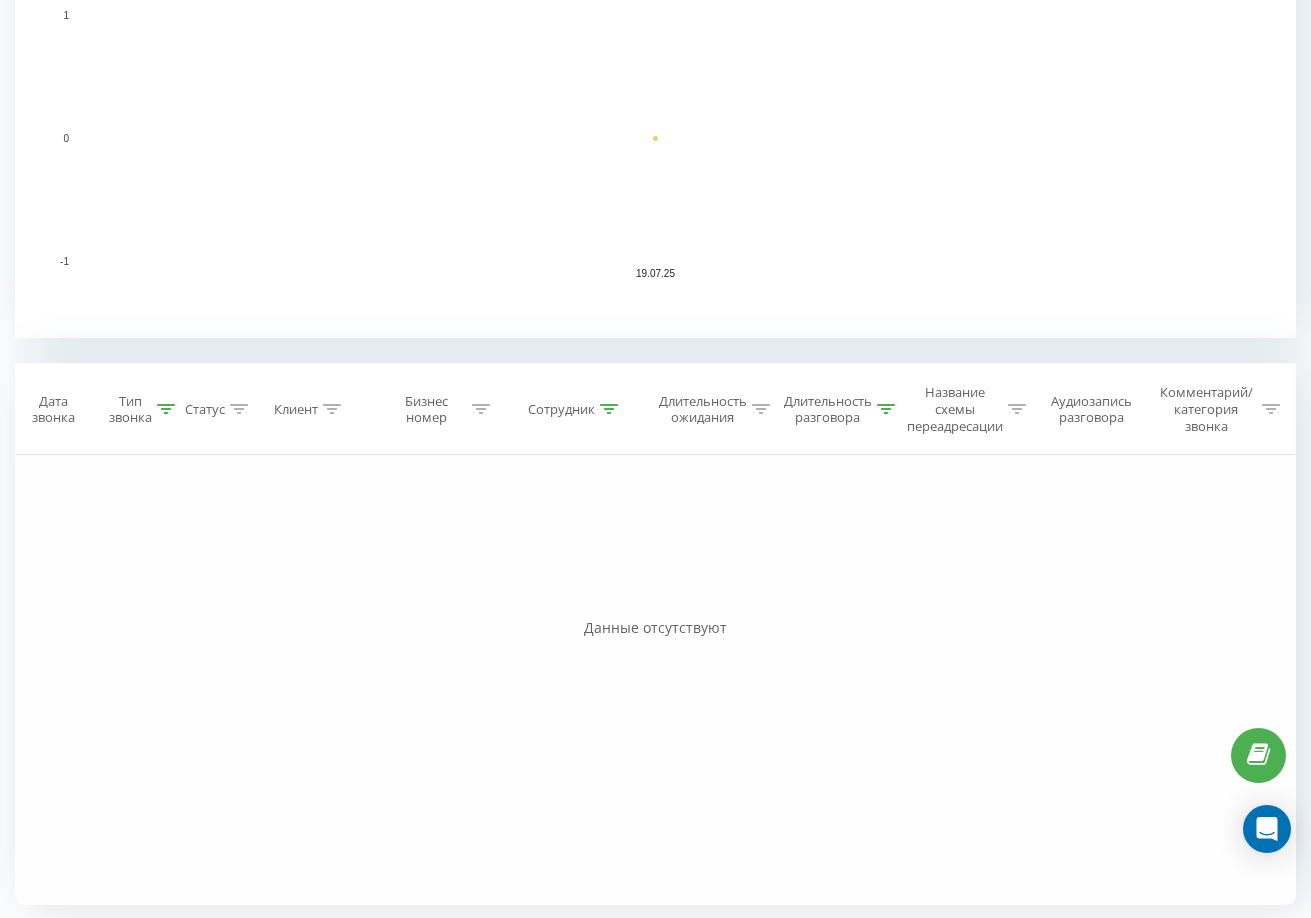 click 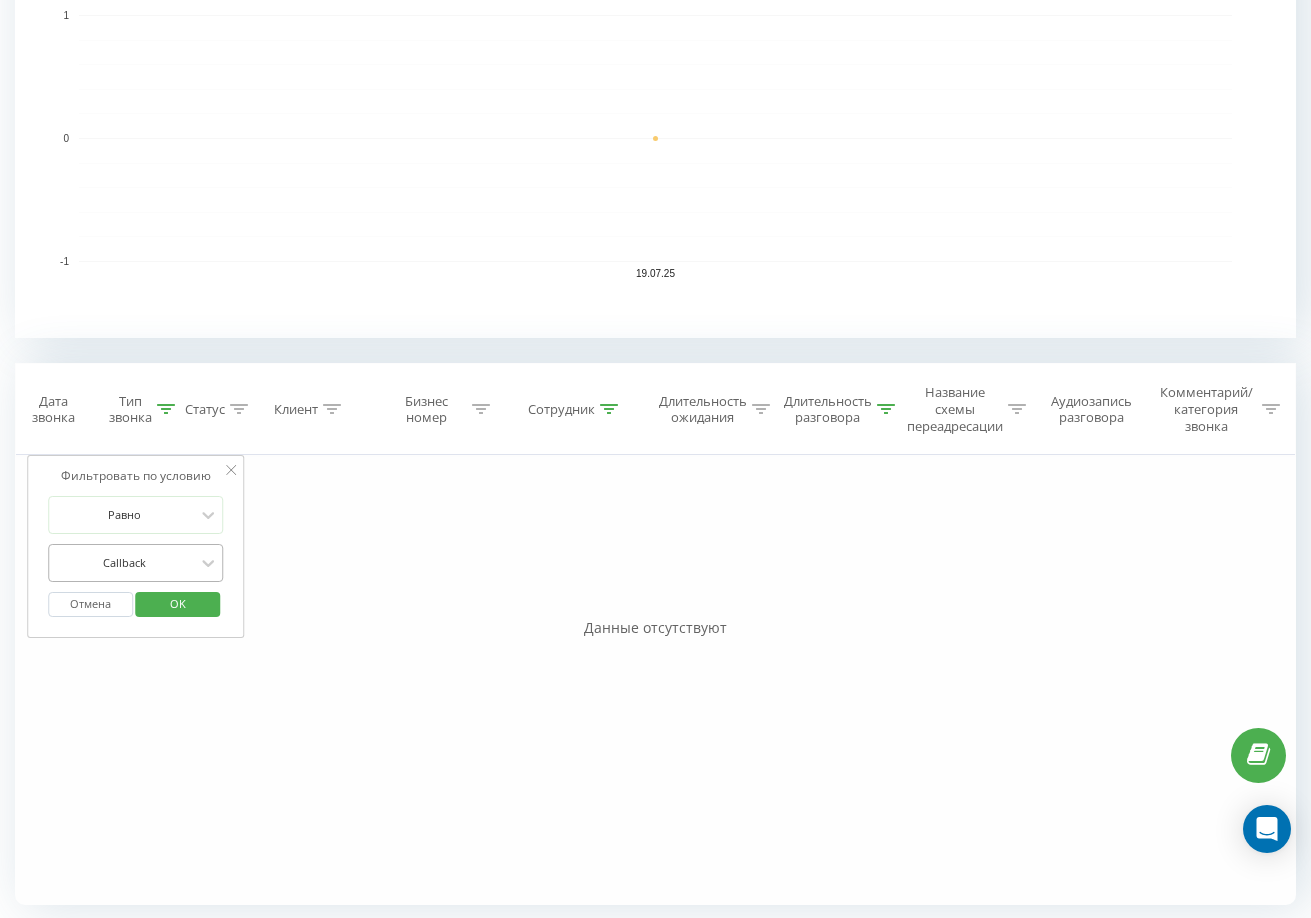 click at bounding box center [125, 562] 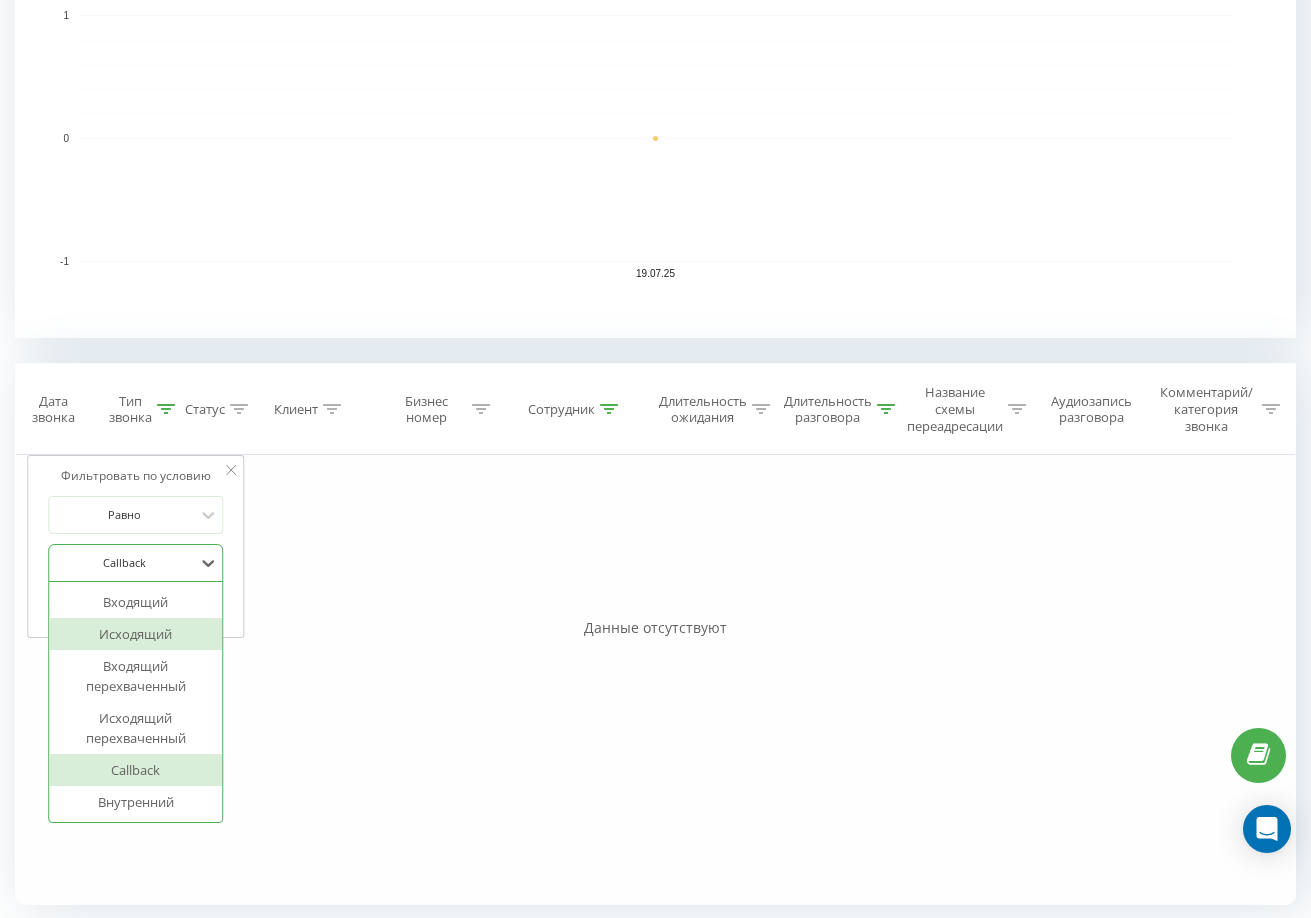 click on "Входящий" at bounding box center (136, 602) 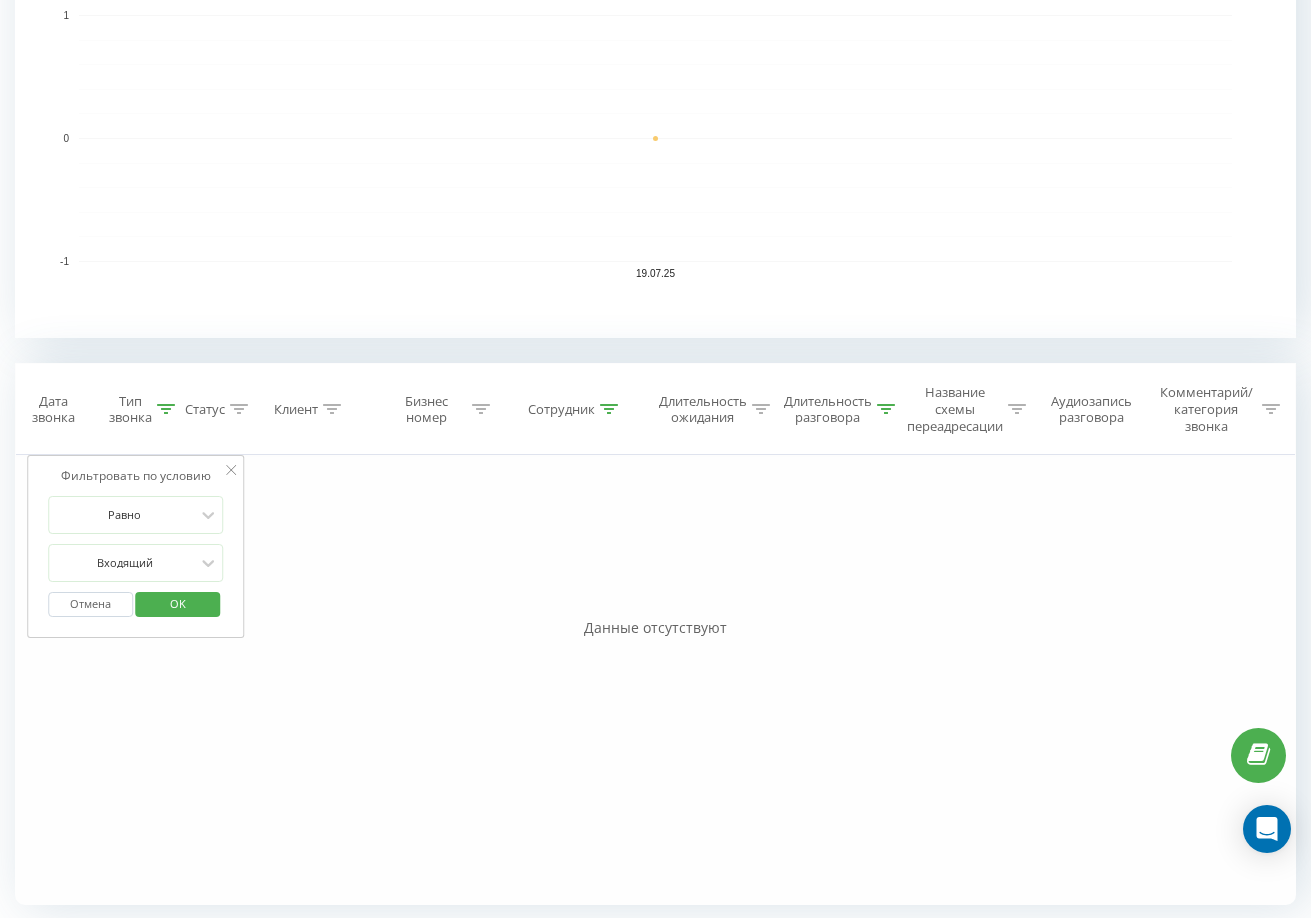 click on "OK" at bounding box center (178, 603) 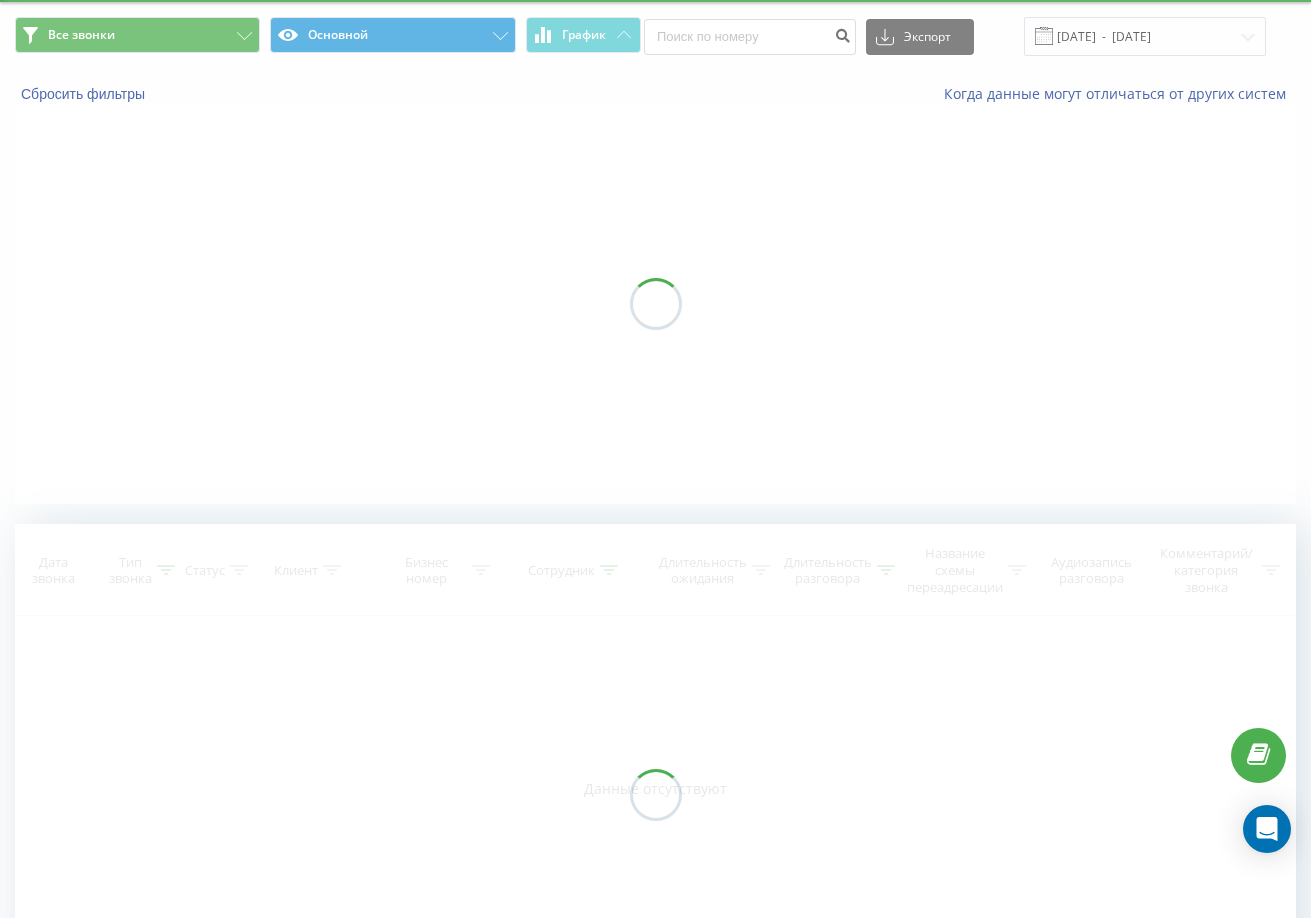 scroll, scrollTop: 0, scrollLeft: 0, axis: both 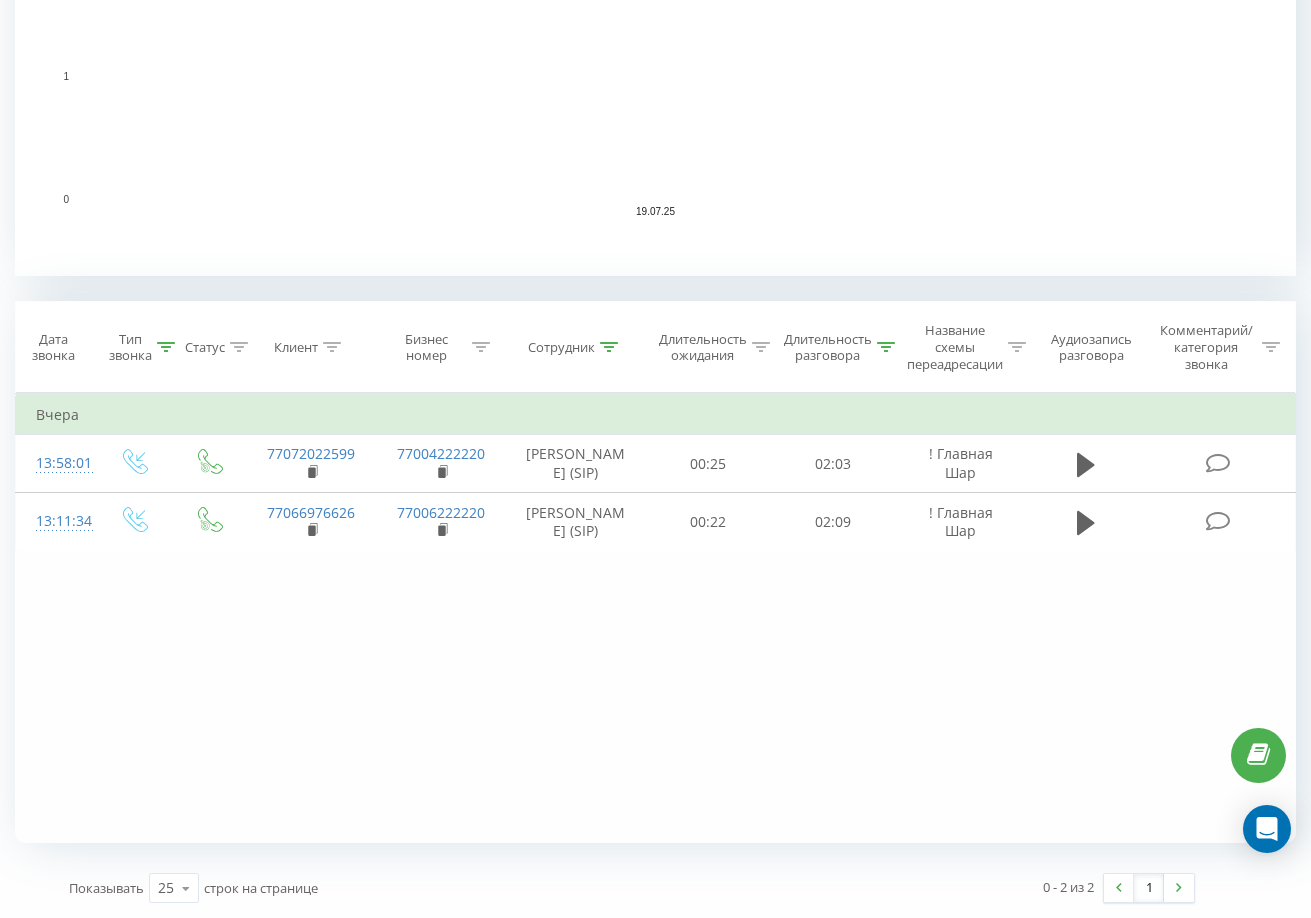 click on "Тип звонка" at bounding box center (142, 348) 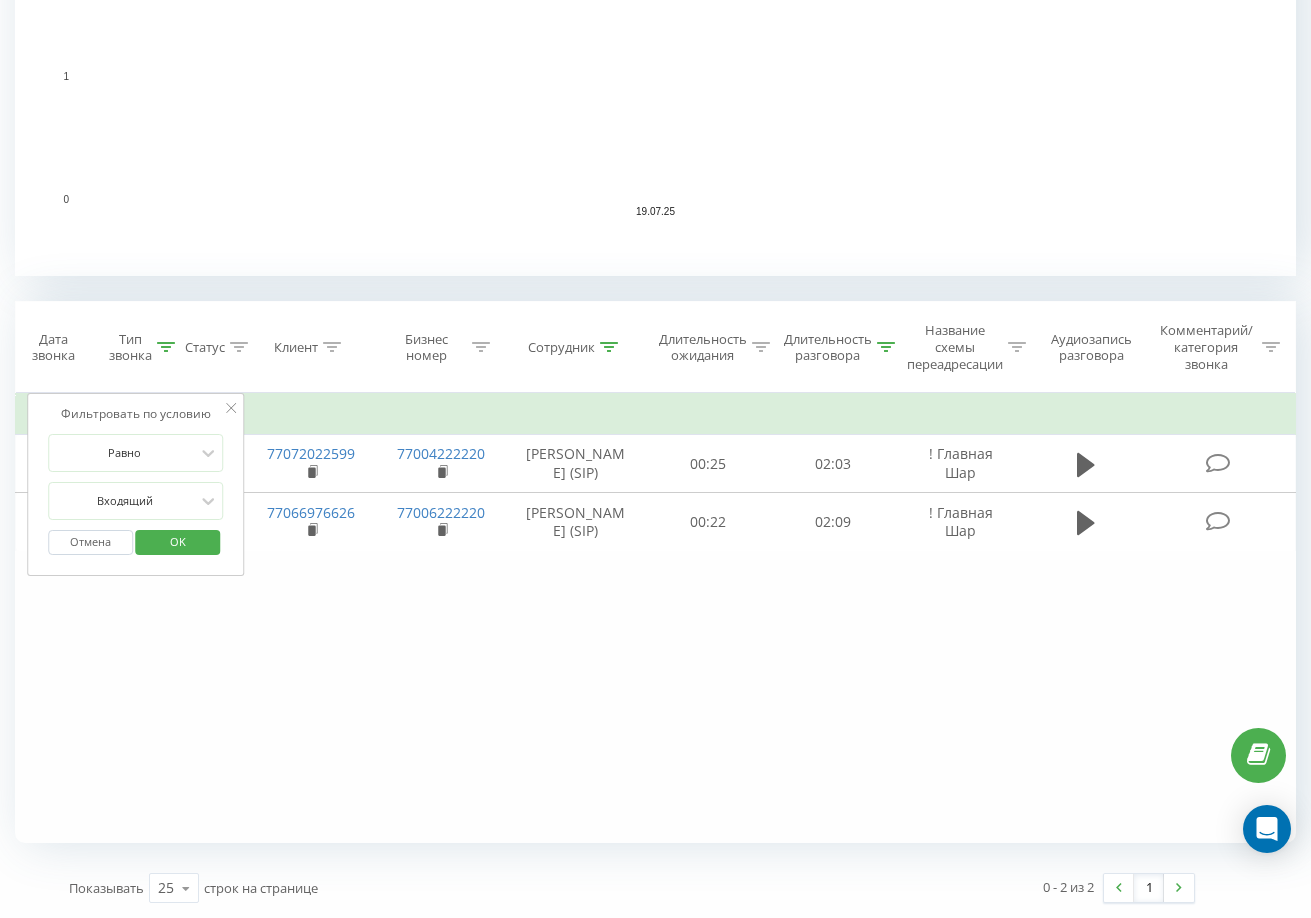 click 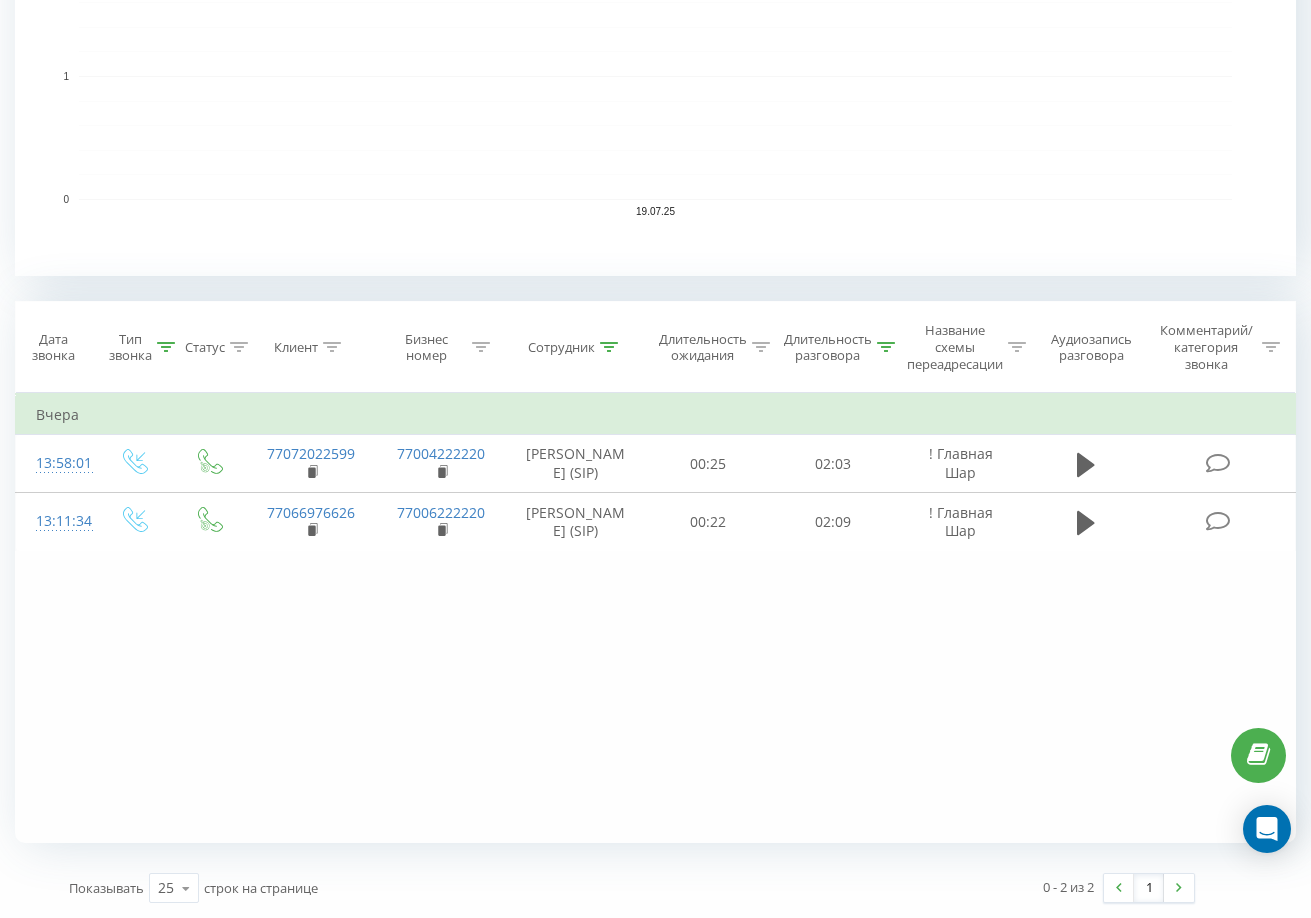 drag, startPoint x: 169, startPoint y: 343, endPoint x: 137, endPoint y: 555, distance: 214.40149 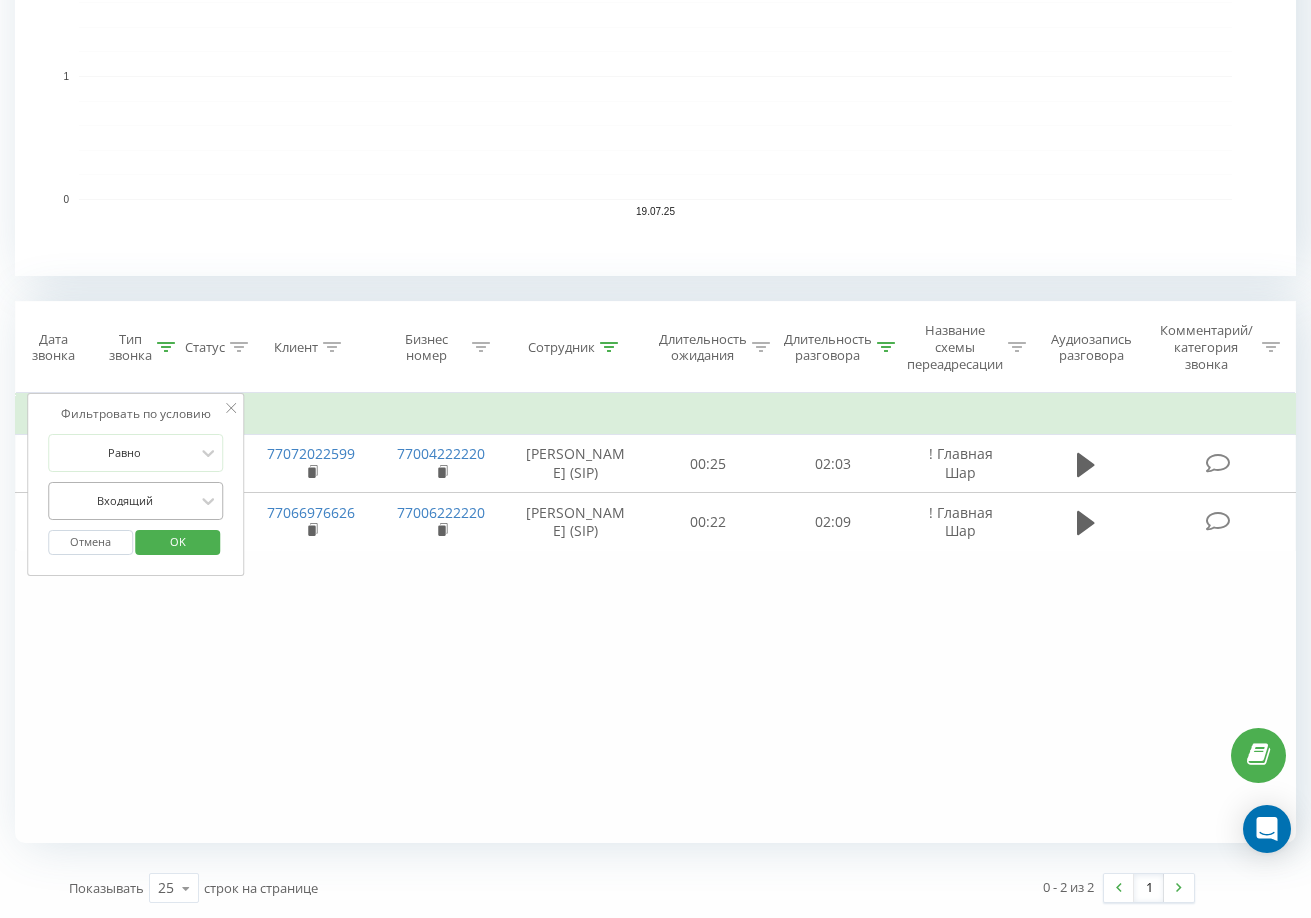 click at bounding box center (125, 500) 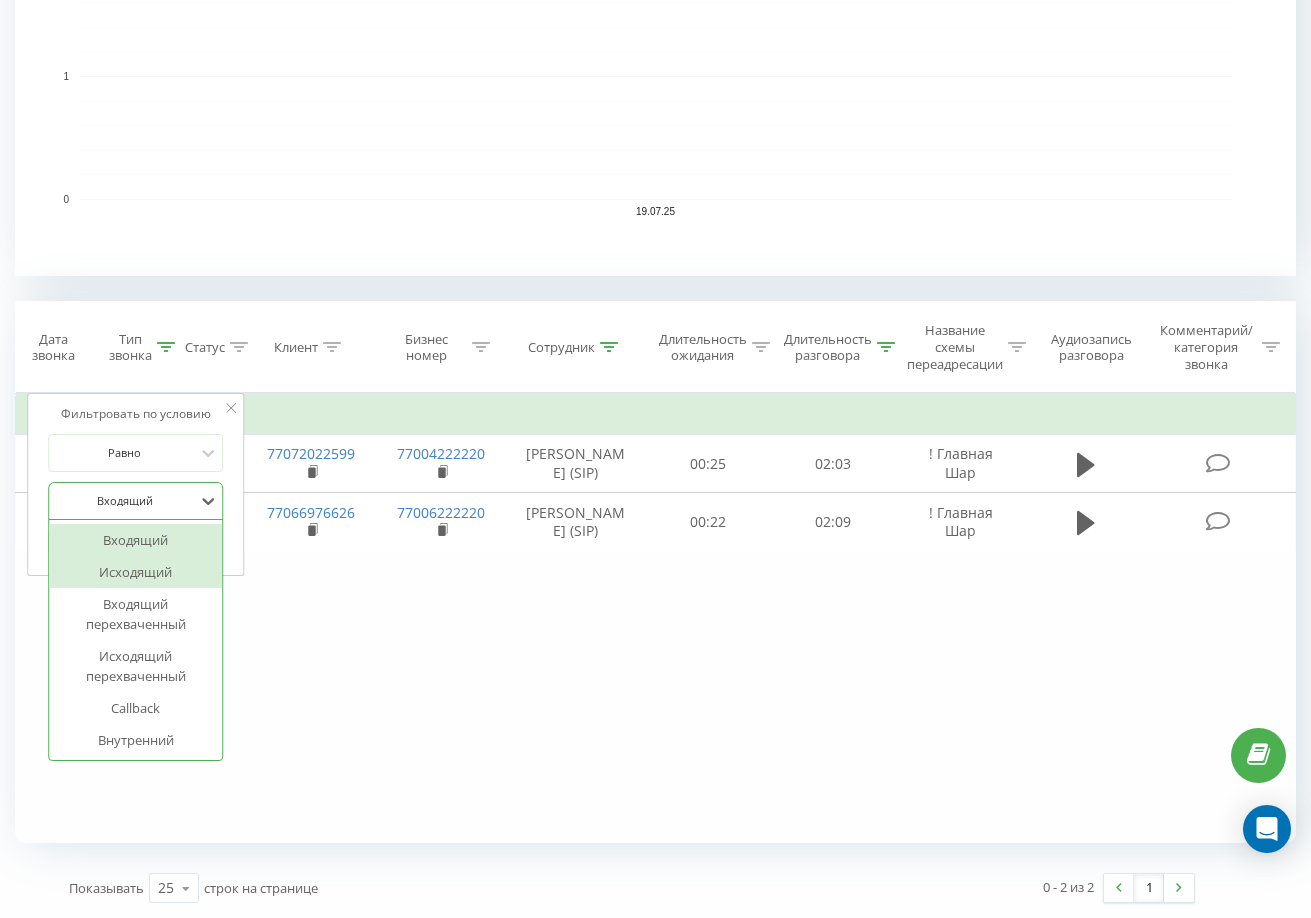 click on "Исходящий" at bounding box center [136, 572] 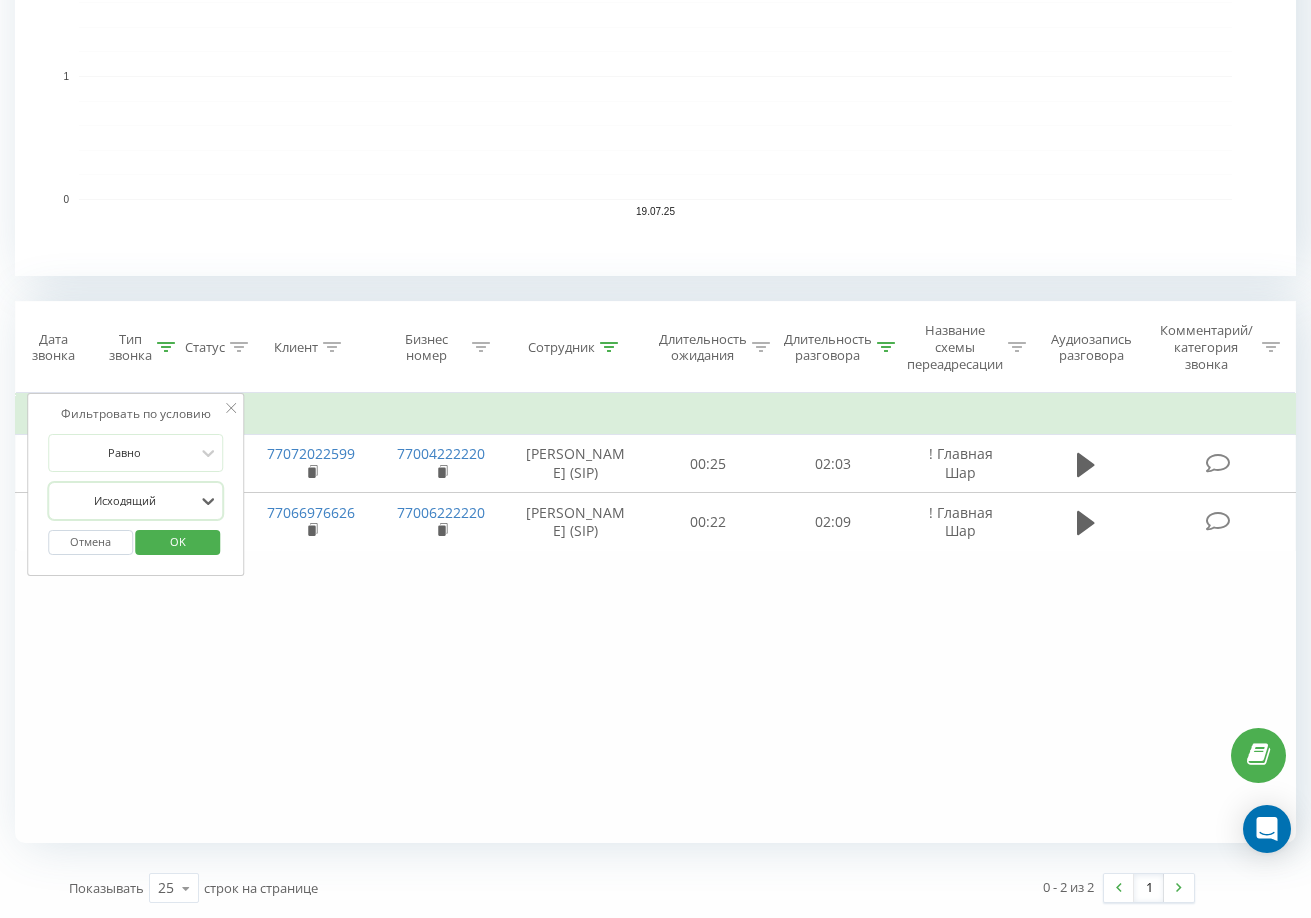 click on "OK" at bounding box center [178, 541] 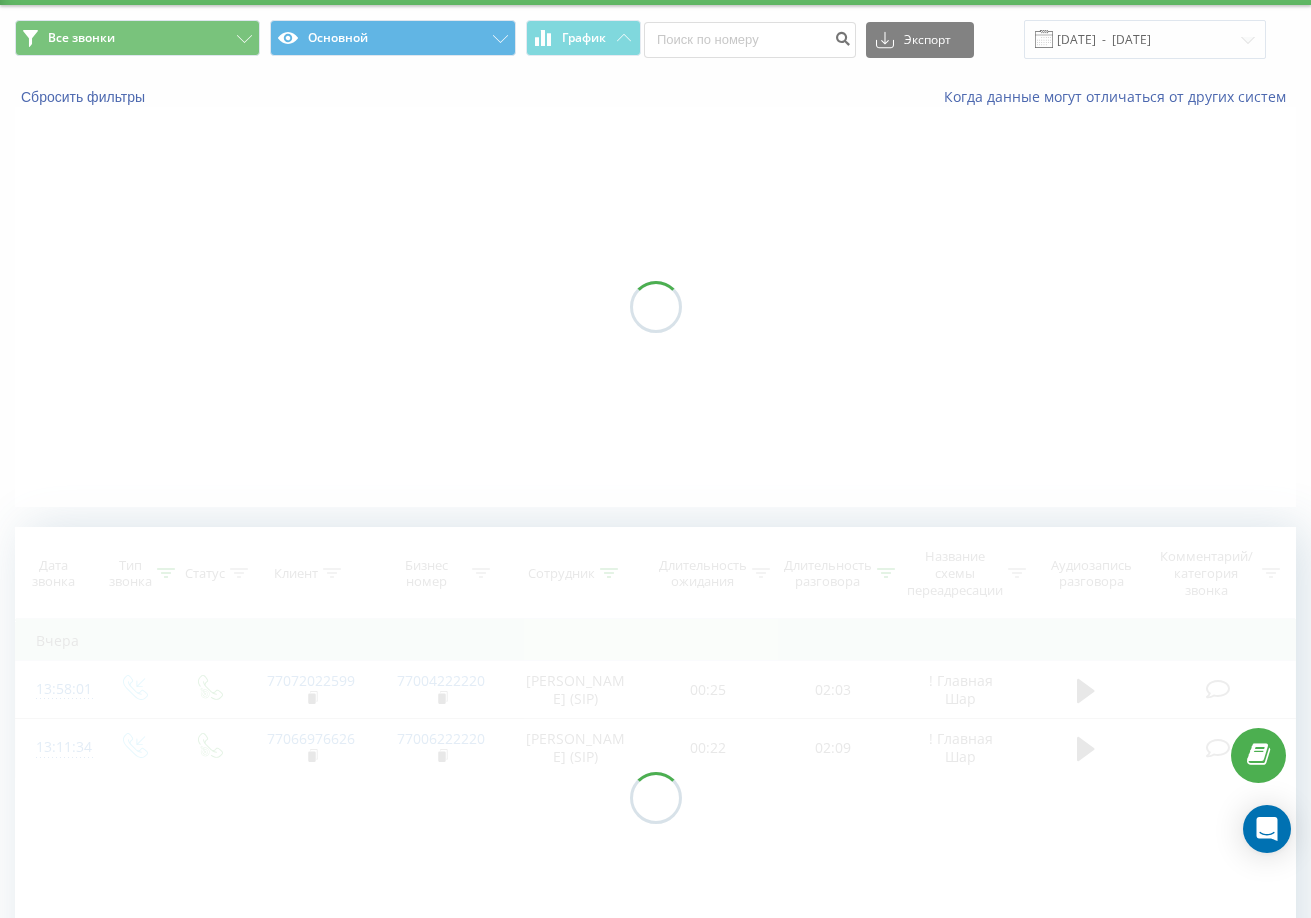 scroll, scrollTop: 0, scrollLeft: 0, axis: both 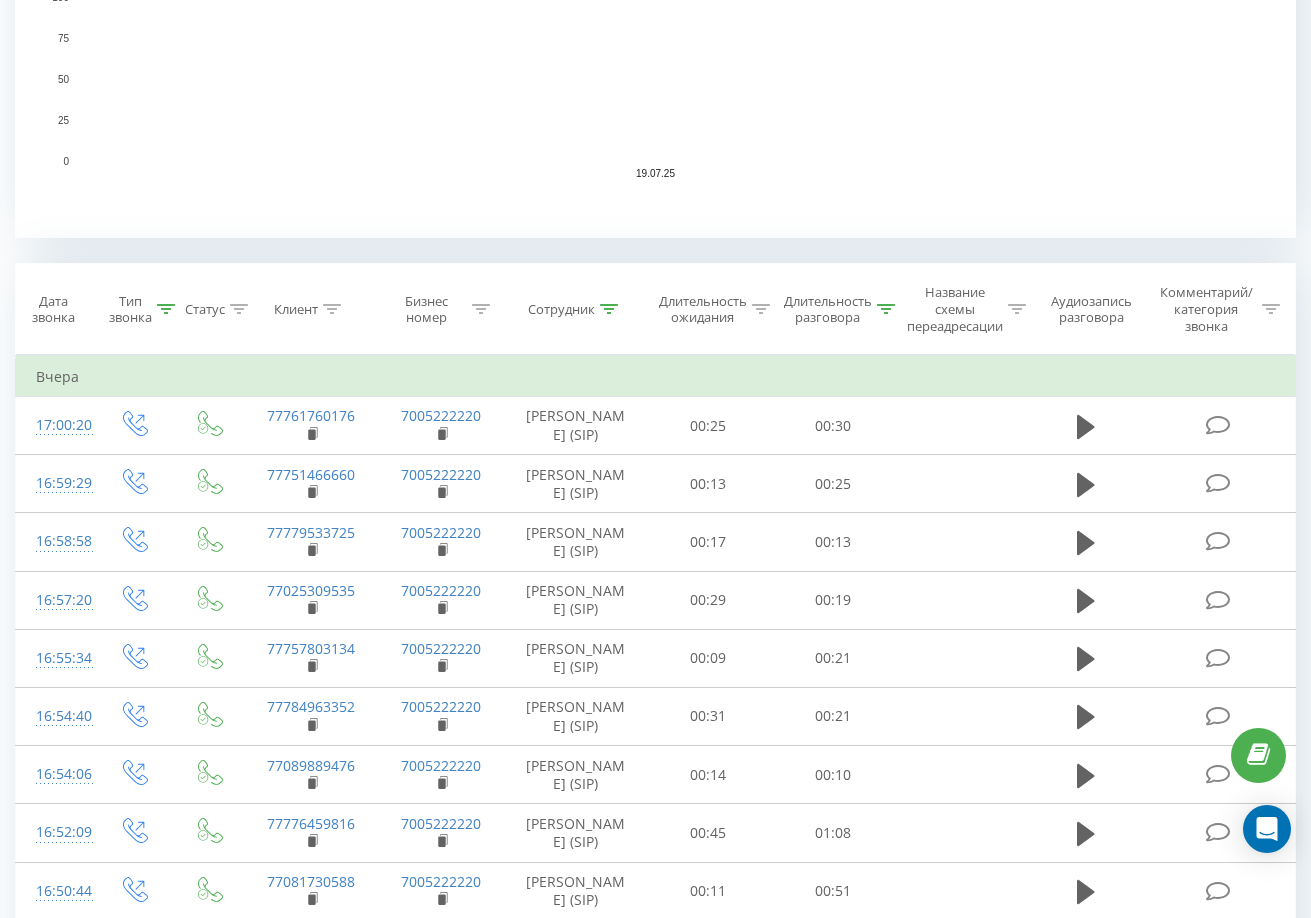 click 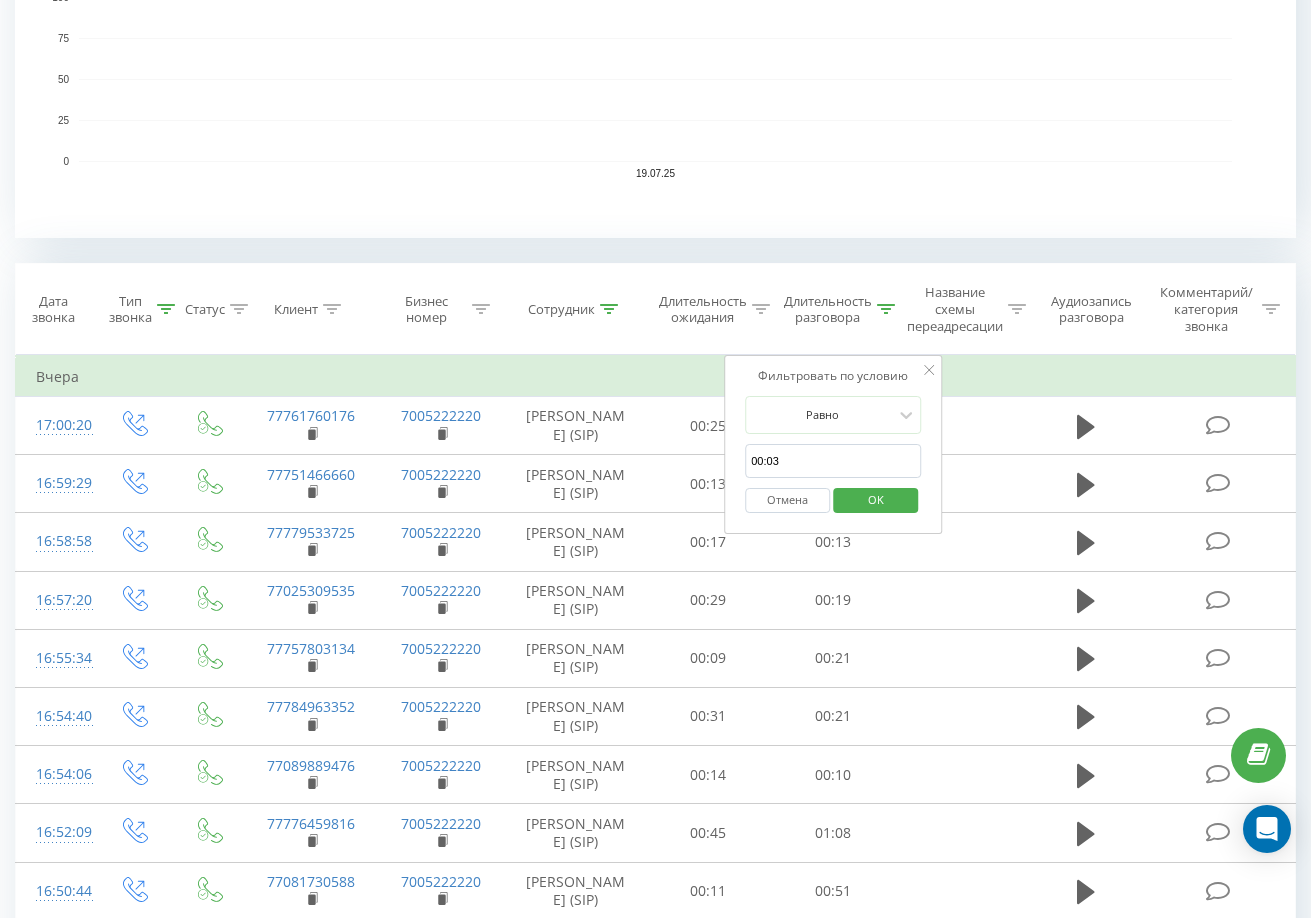click on "00:03" at bounding box center [833, 461] 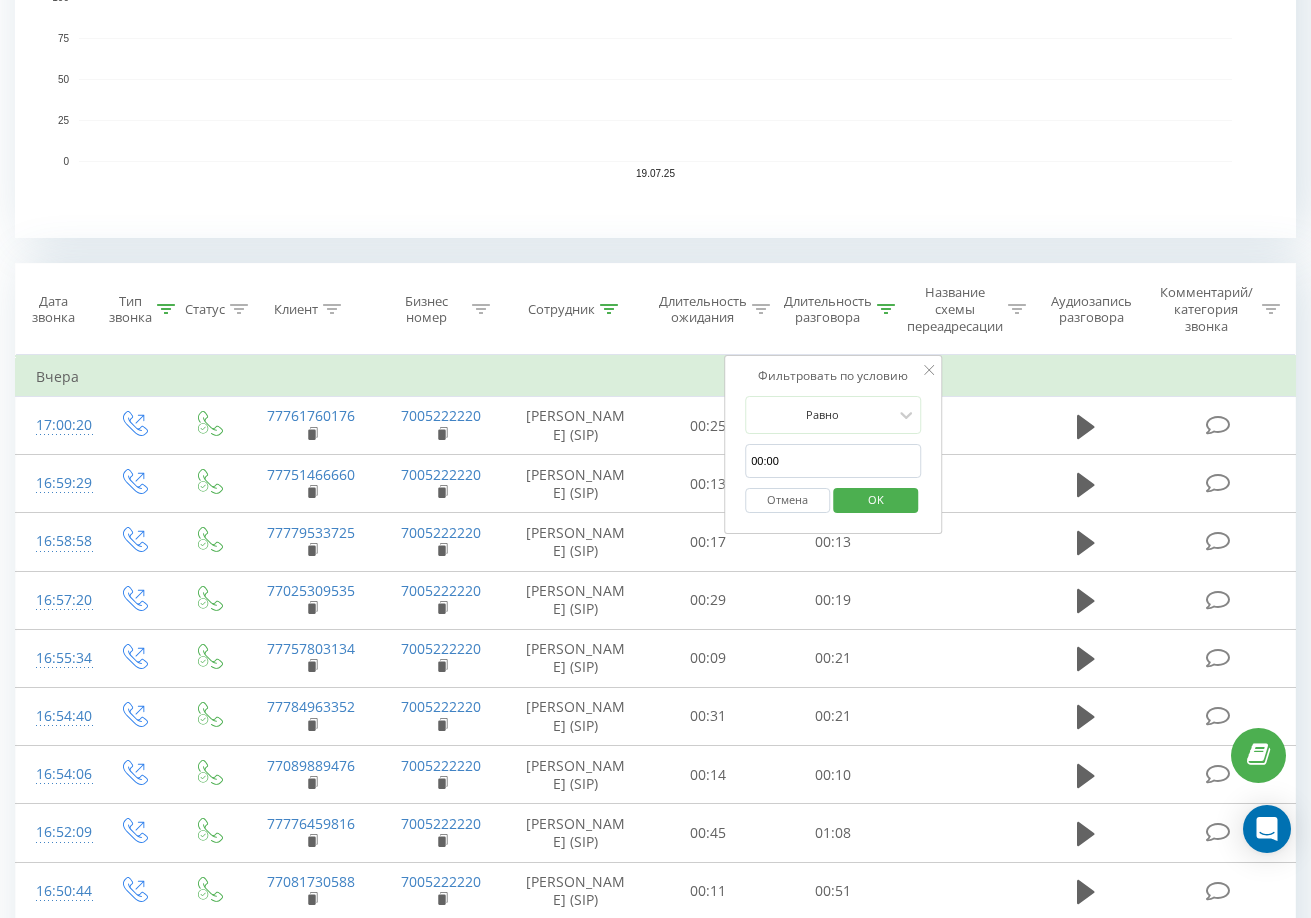 type on "00:00" 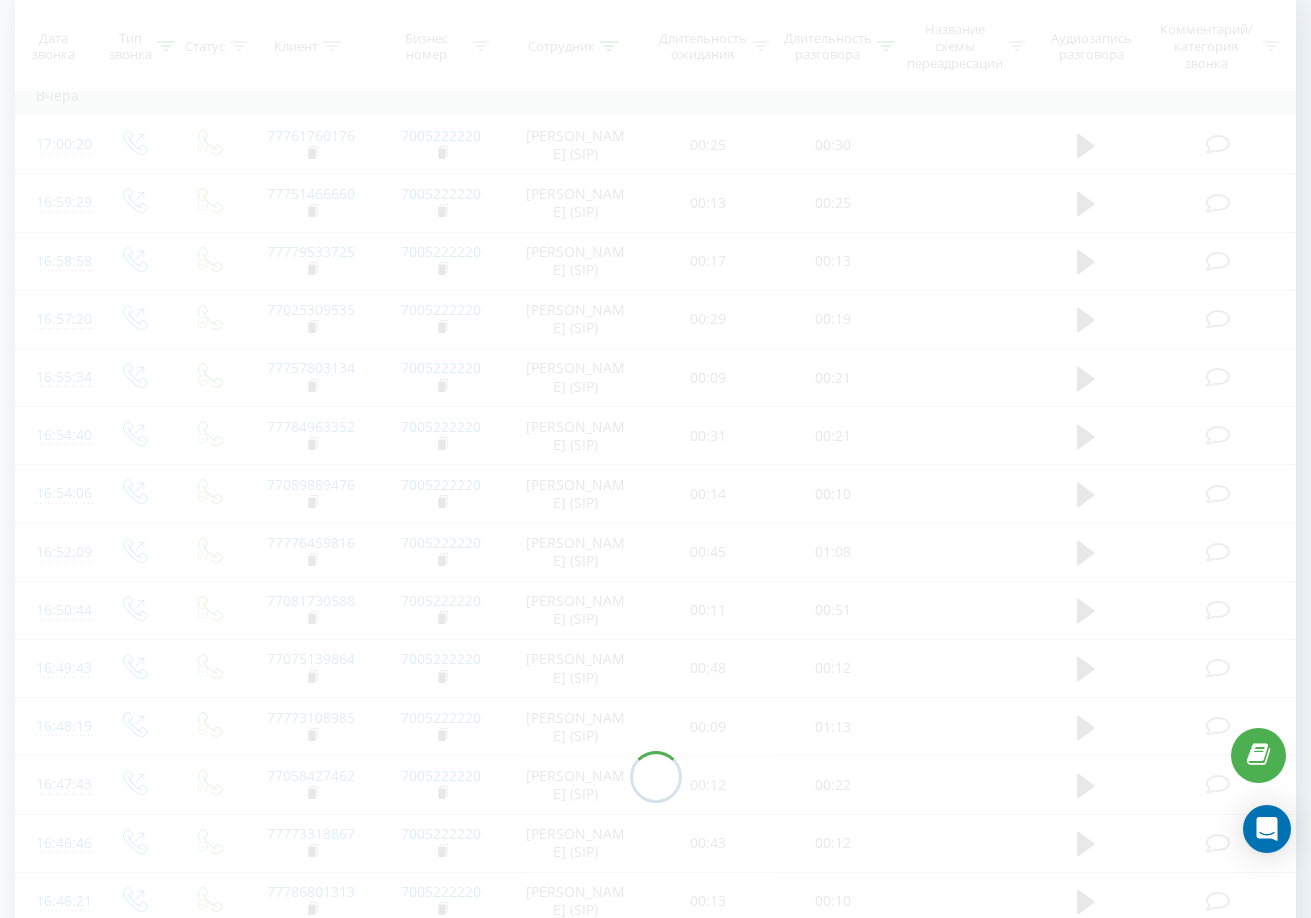 scroll, scrollTop: 0, scrollLeft: 0, axis: both 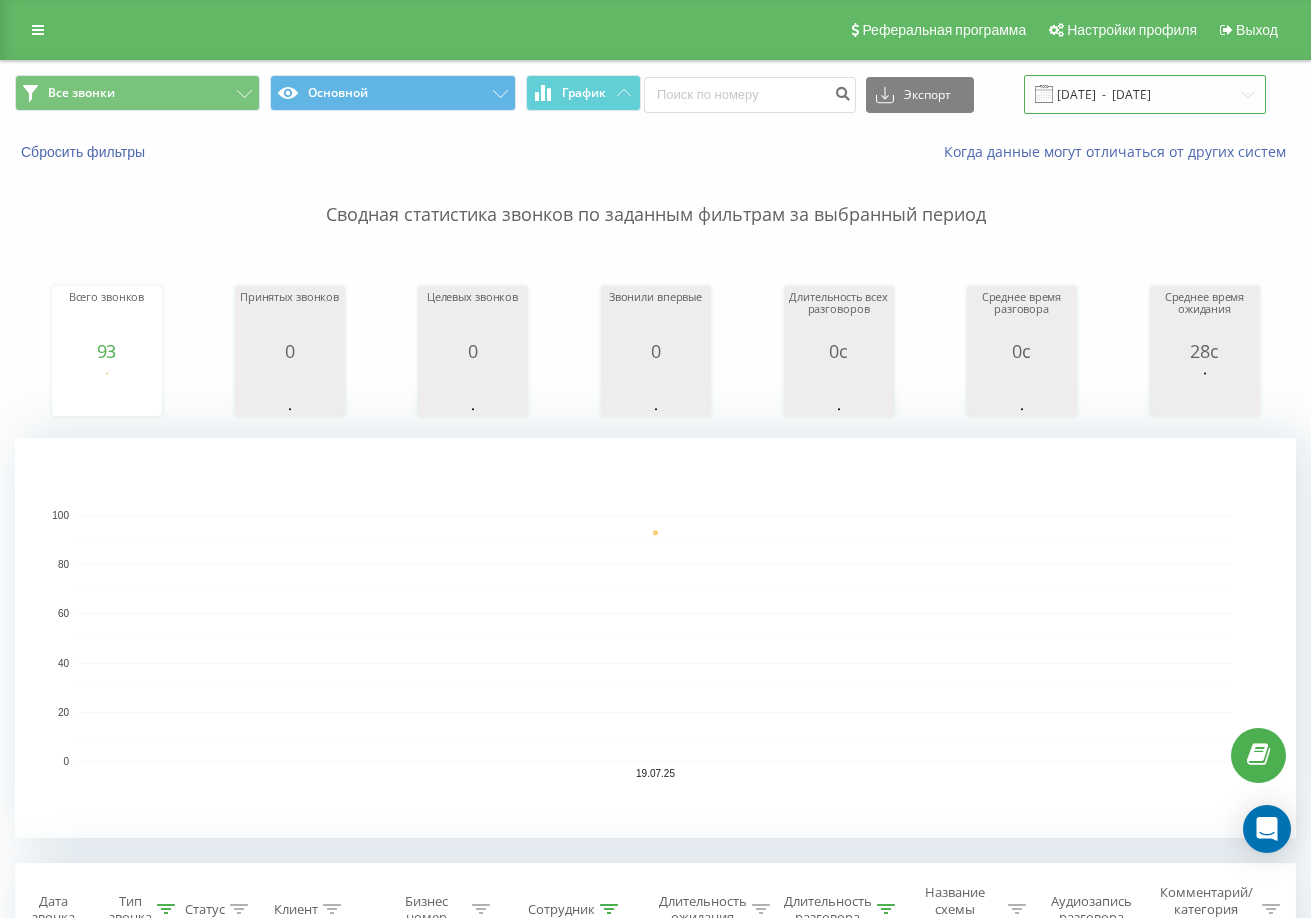 click on "[DATE]  -  [DATE]" at bounding box center [1145, 94] 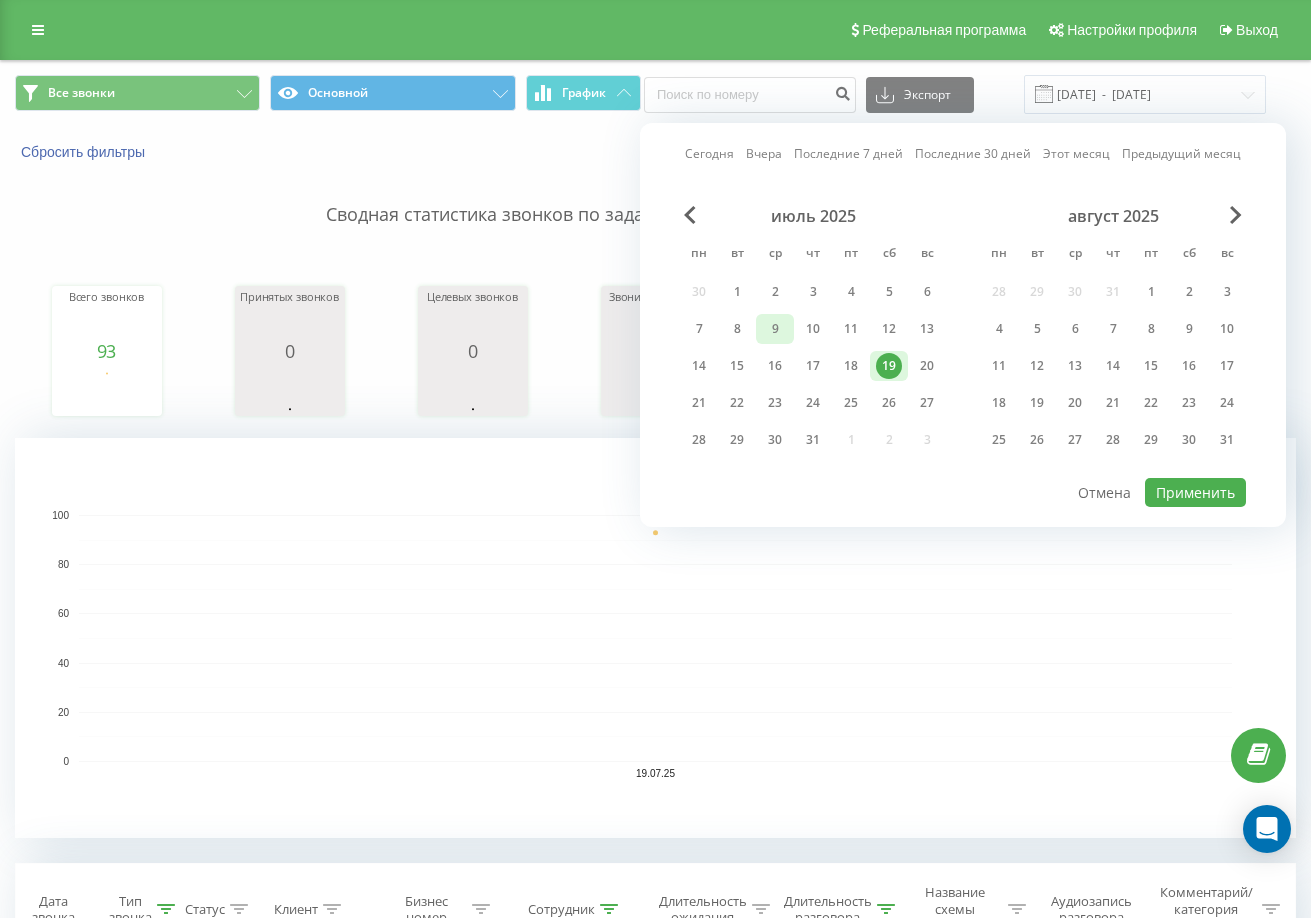 click on "9" at bounding box center [775, 329] 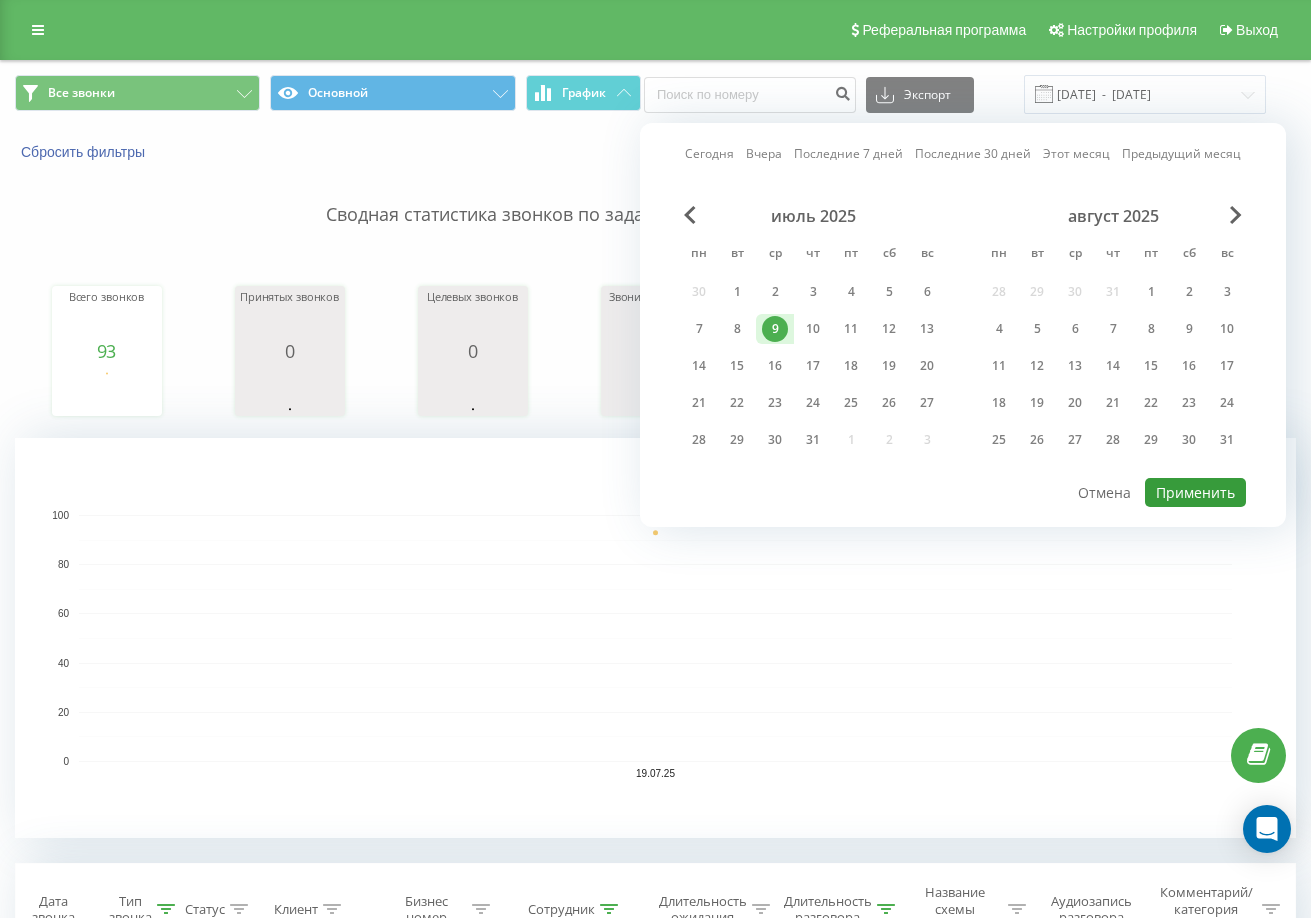 click on "Применить" at bounding box center [1195, 492] 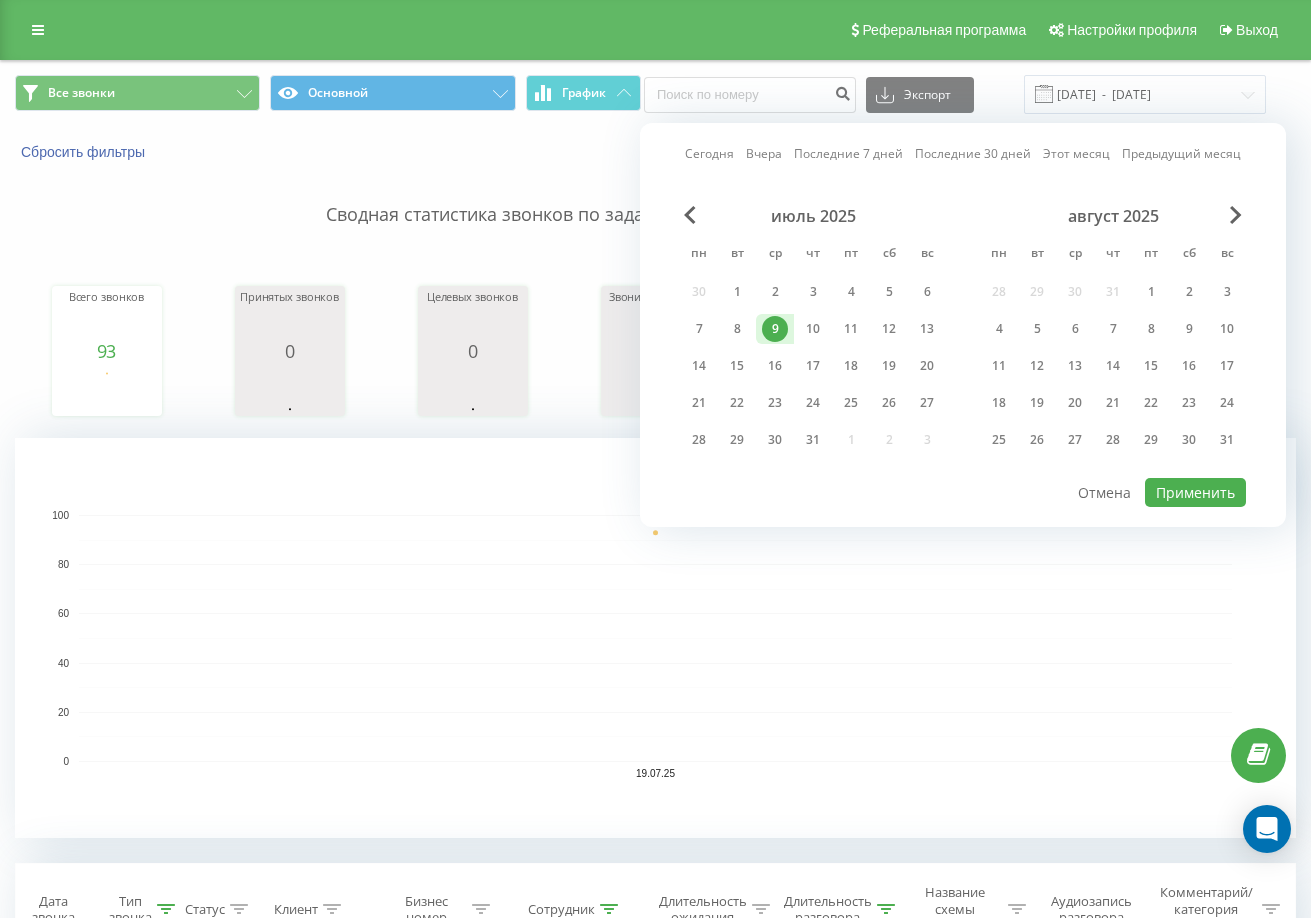 type on "[DATE]  -  [DATE]" 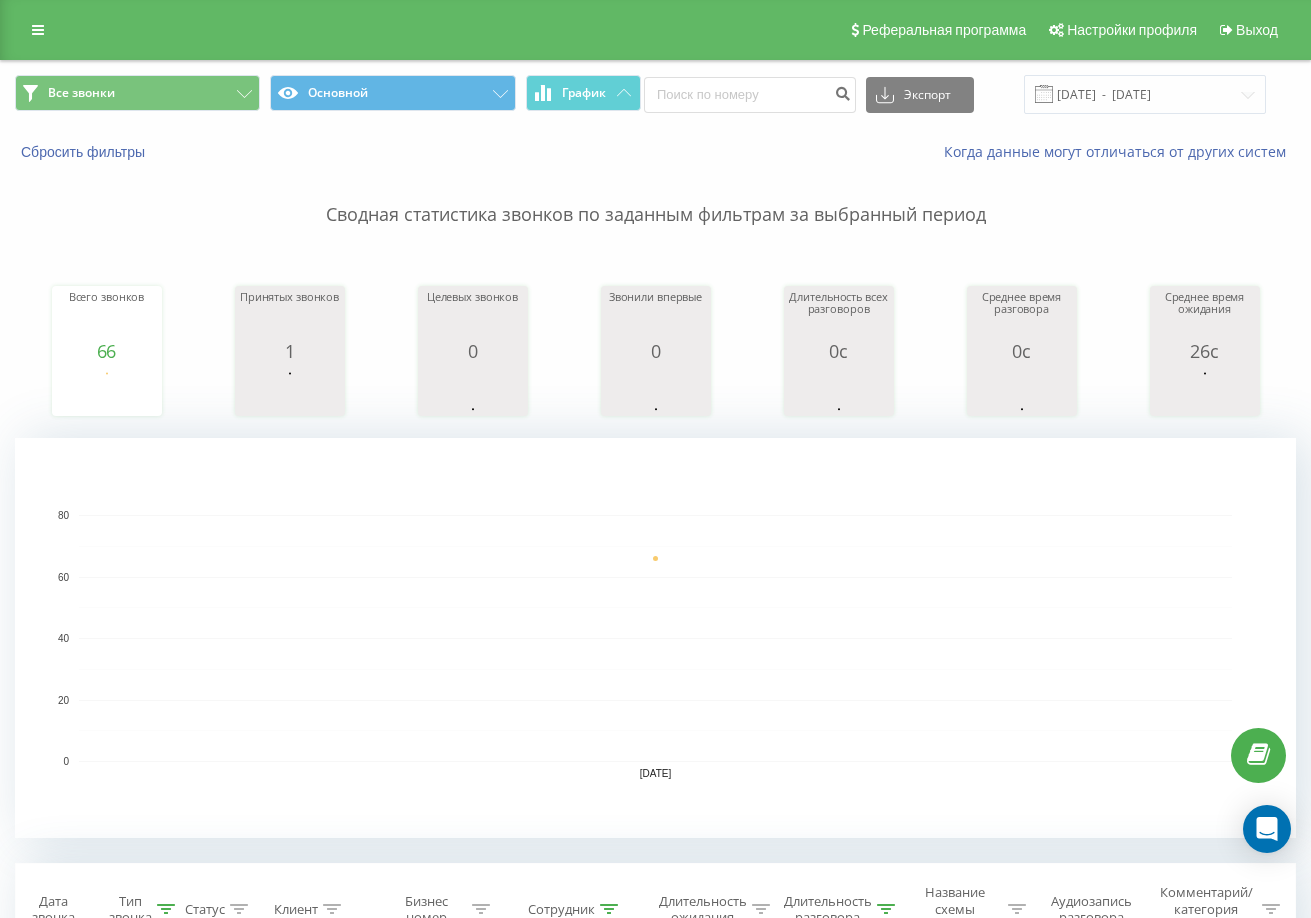 click 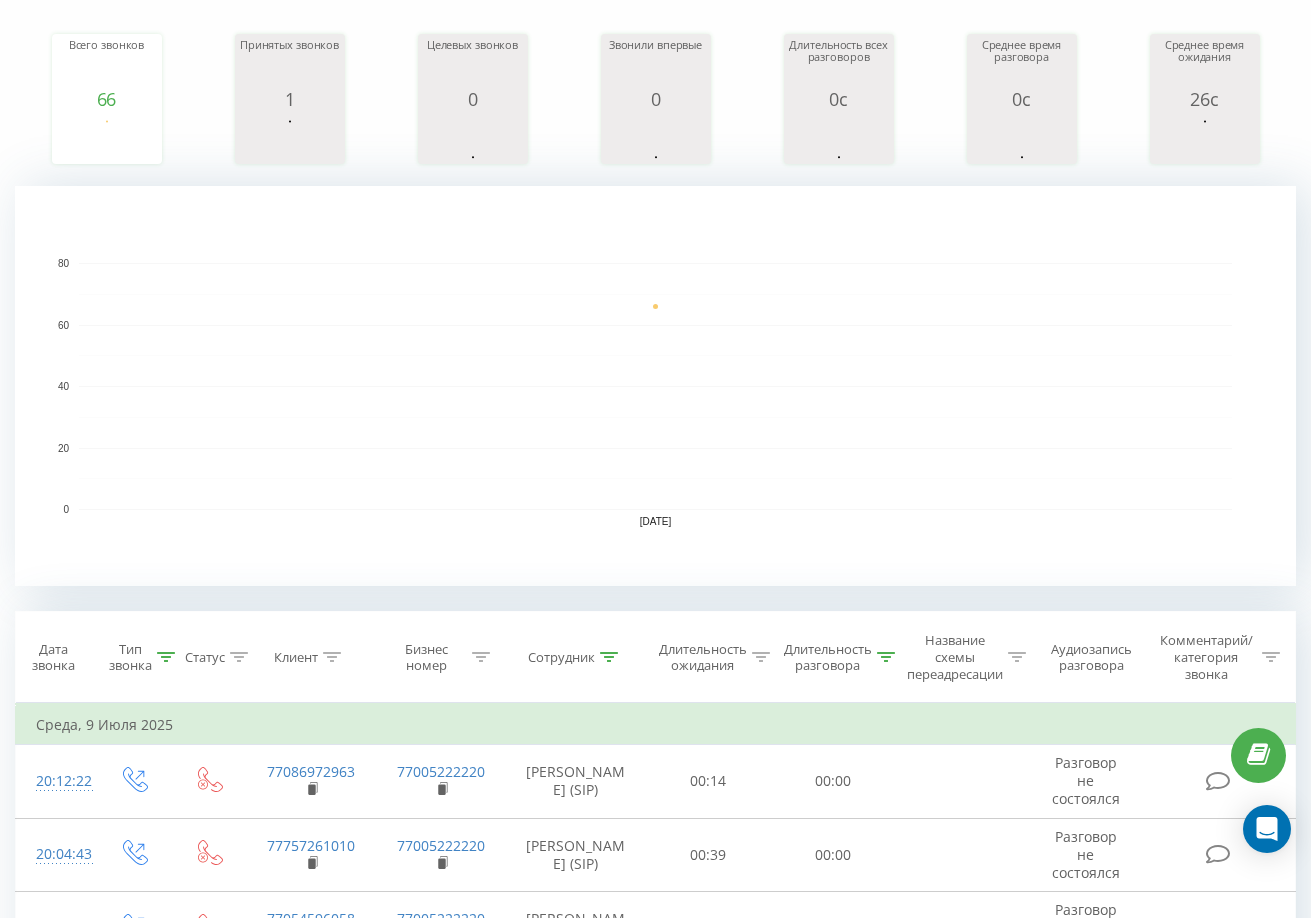 scroll, scrollTop: 400, scrollLeft: 0, axis: vertical 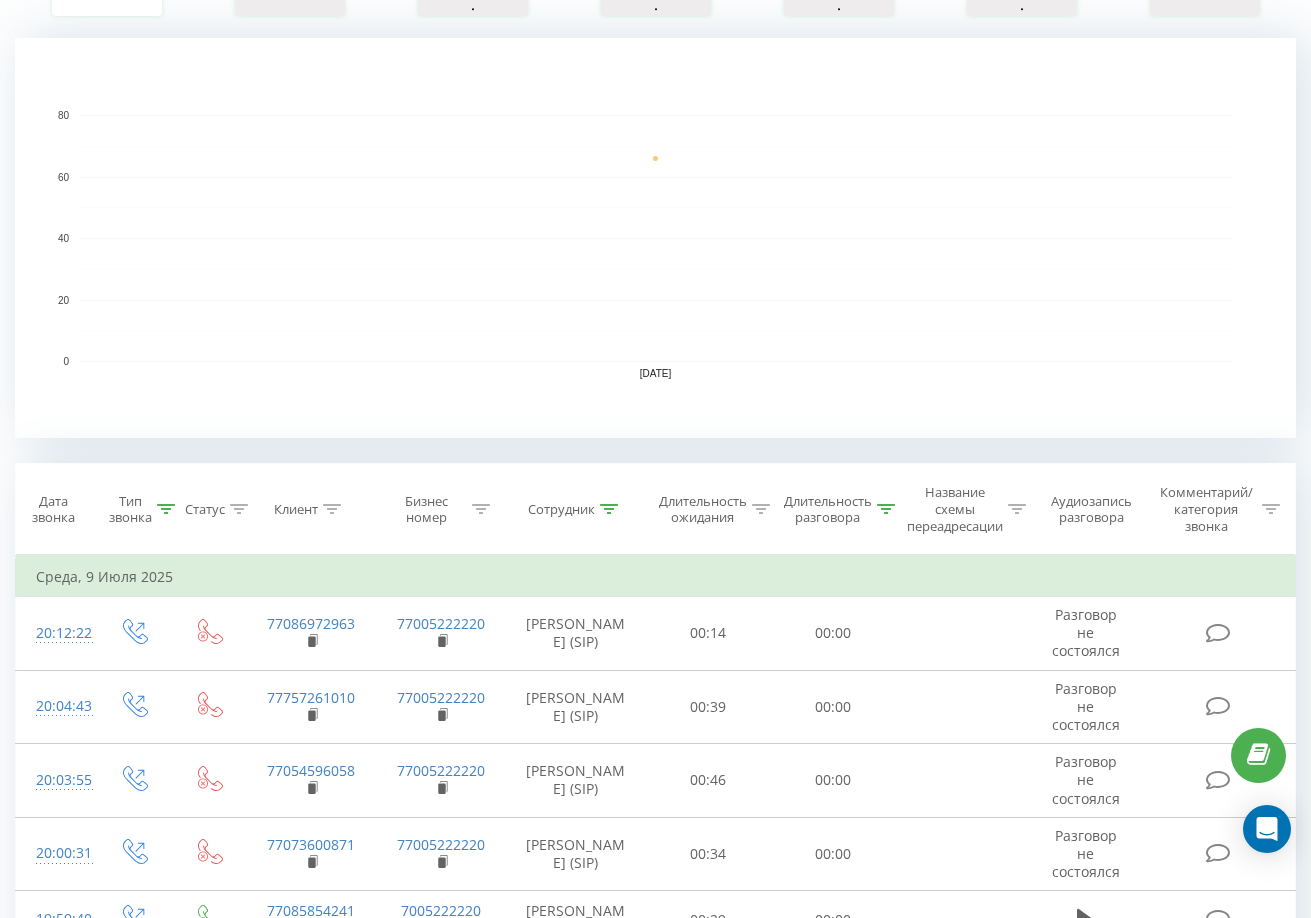 click 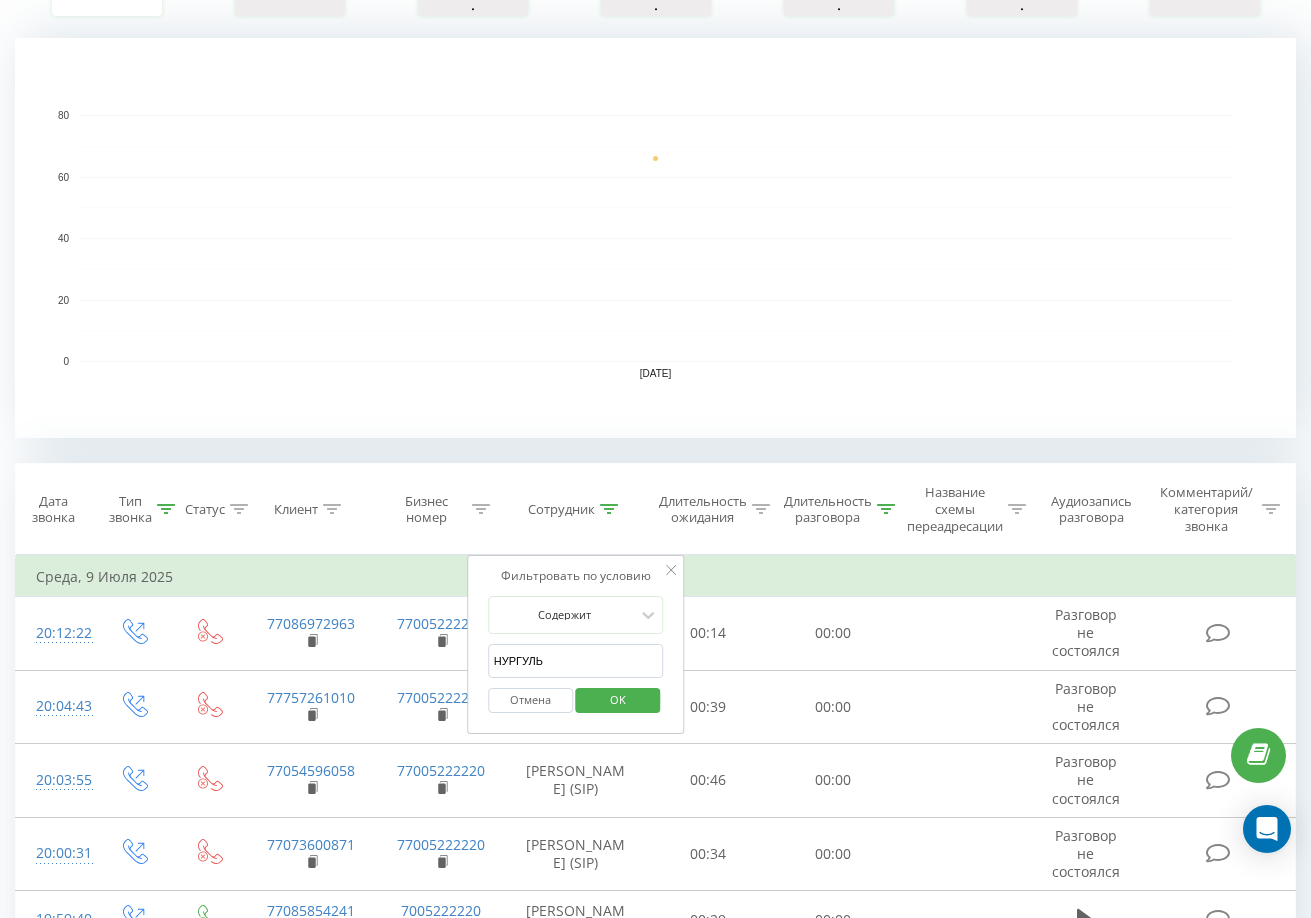 drag, startPoint x: 354, startPoint y: 606, endPoint x: 211, endPoint y: 561, distance: 149.91331 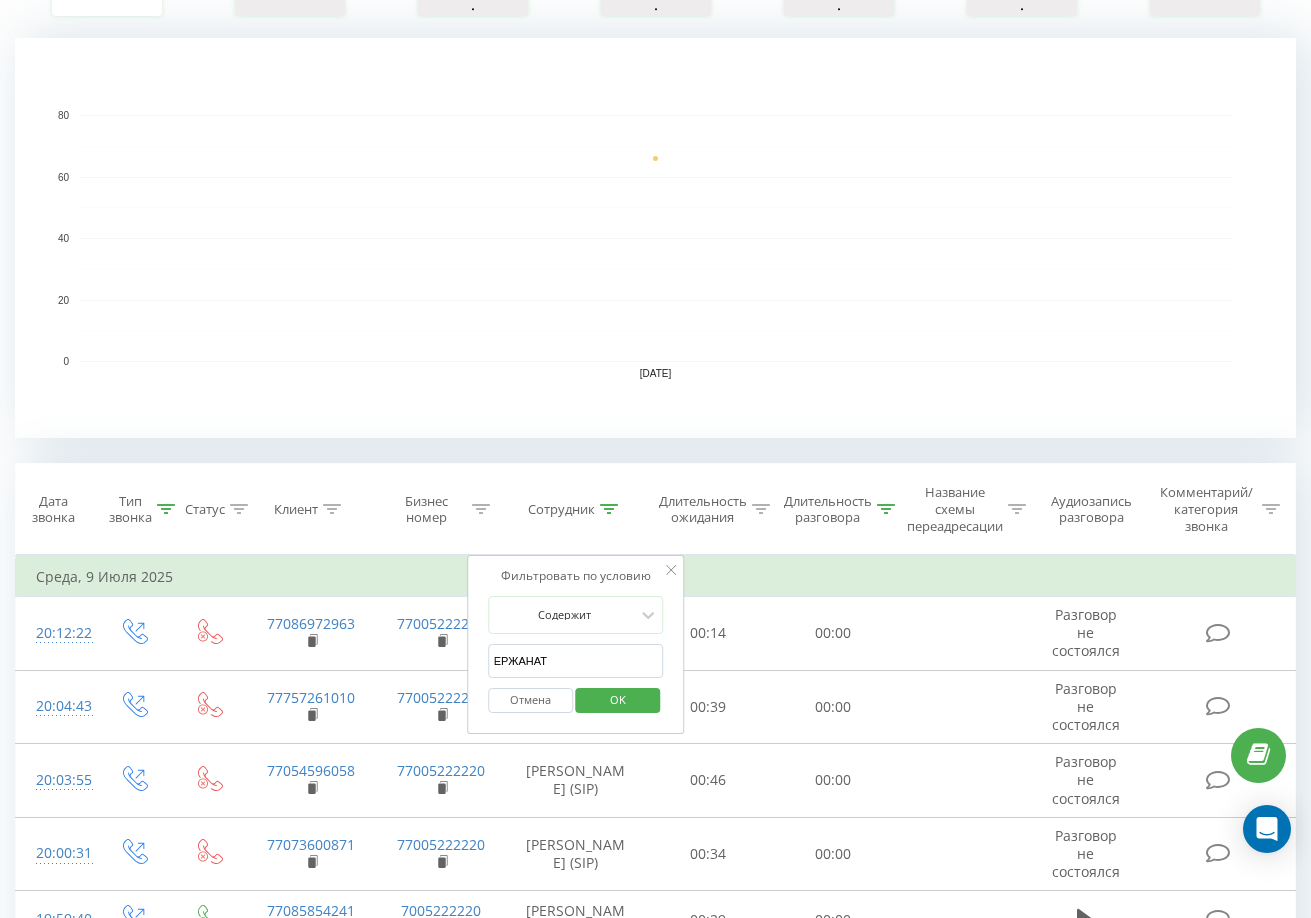 type on "ЕРЖАНАТ" 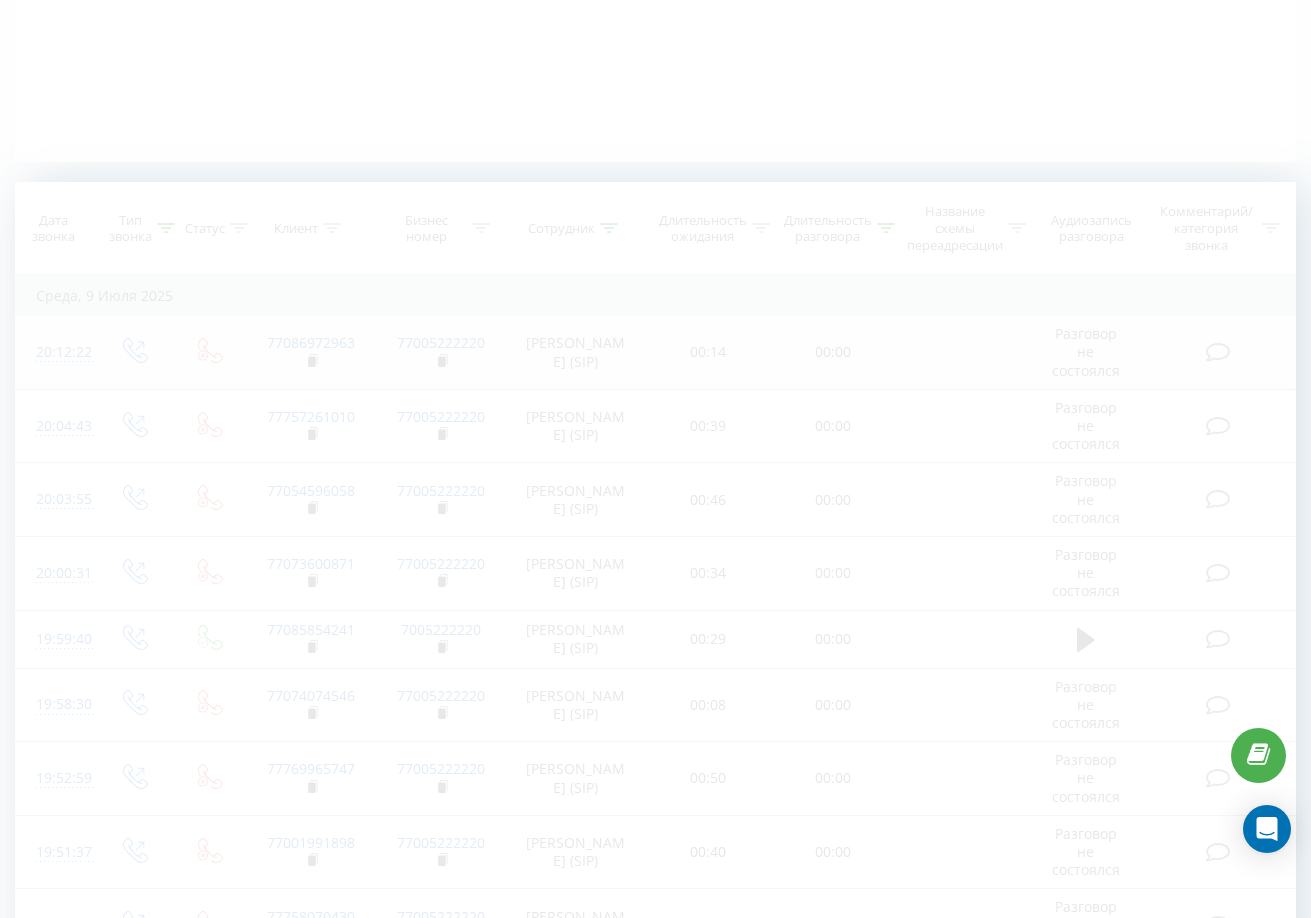 scroll, scrollTop: 133, scrollLeft: 0, axis: vertical 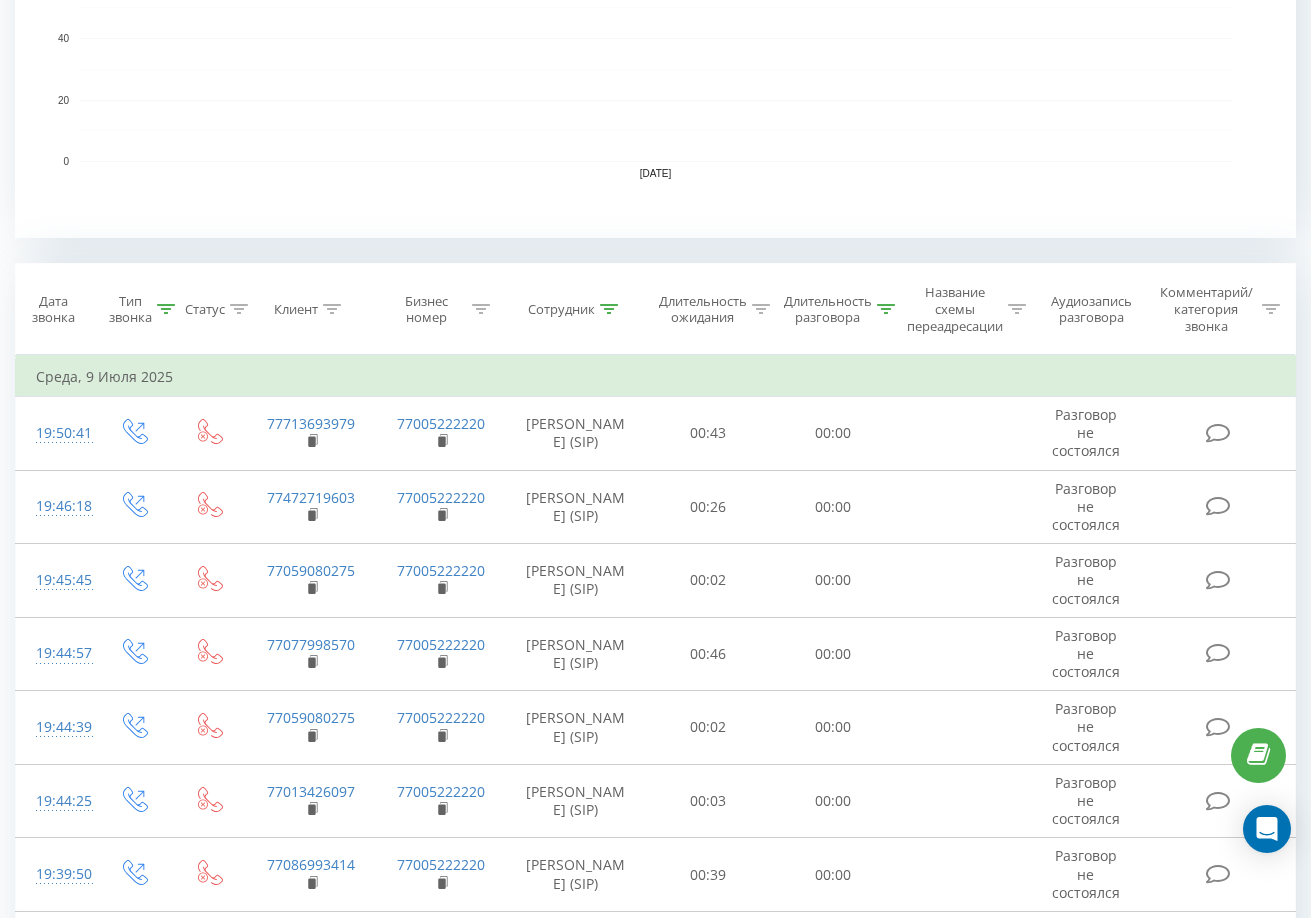click 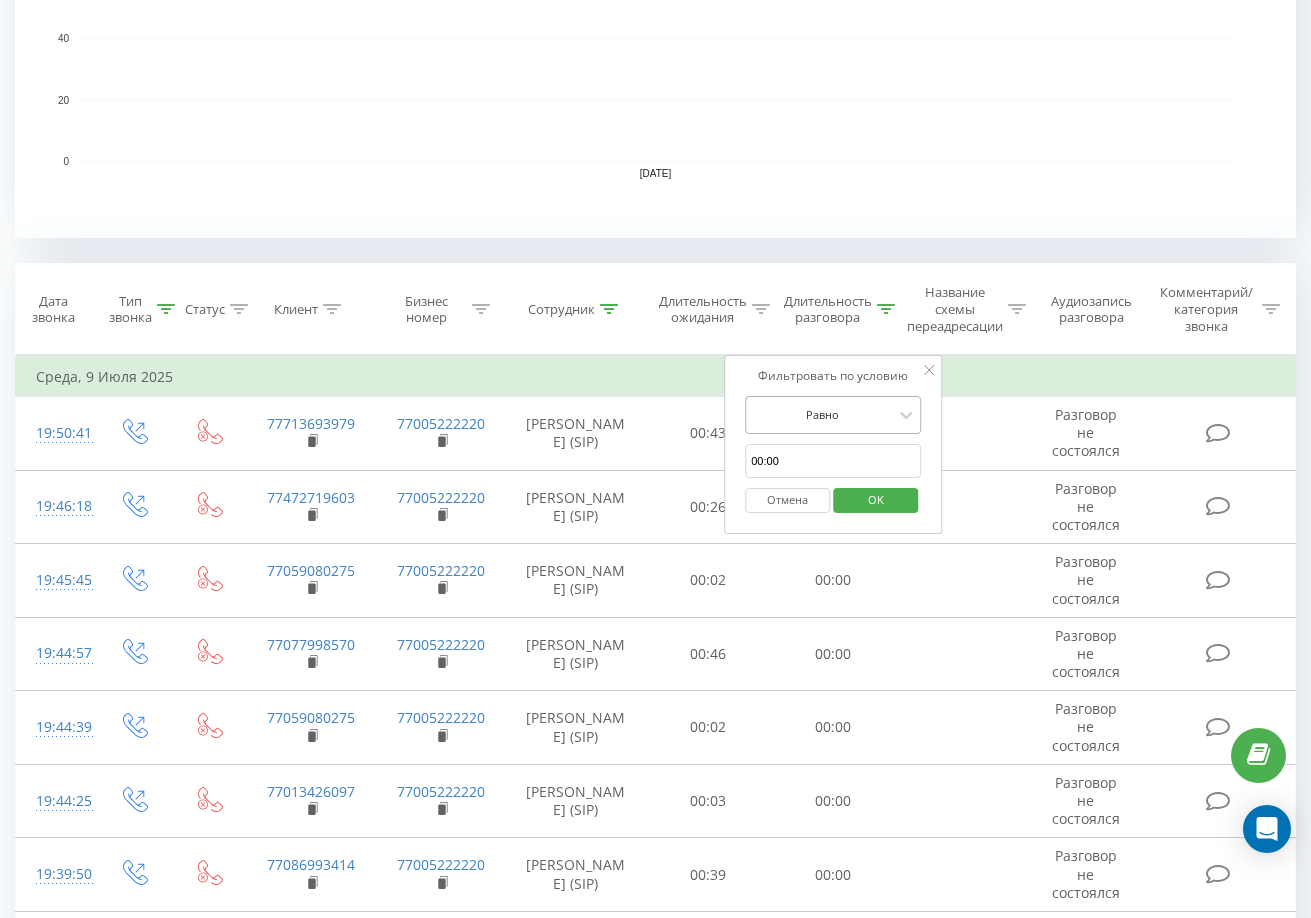 click at bounding box center (822, 414) 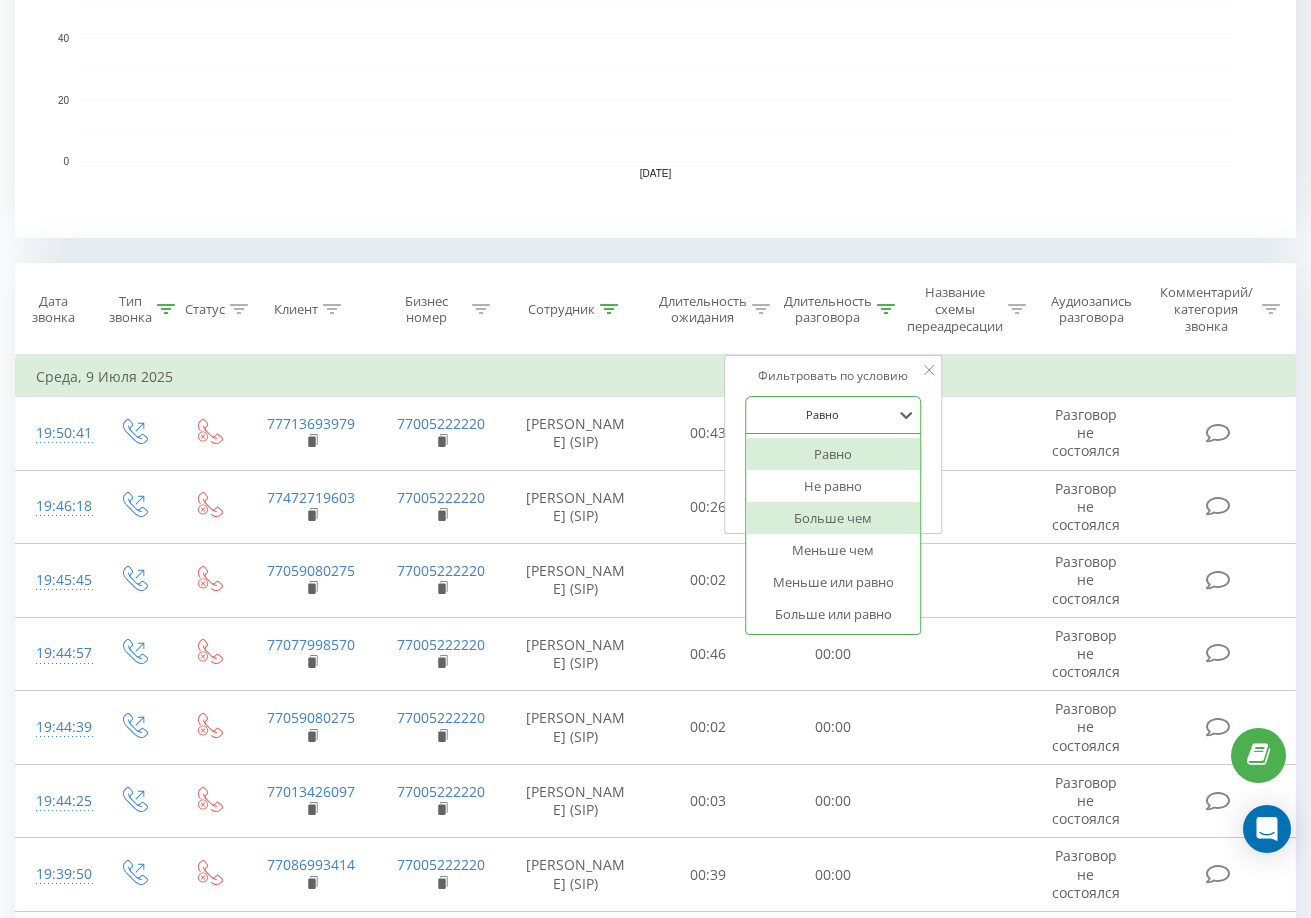 click on "Больше чем" at bounding box center (833, 518) 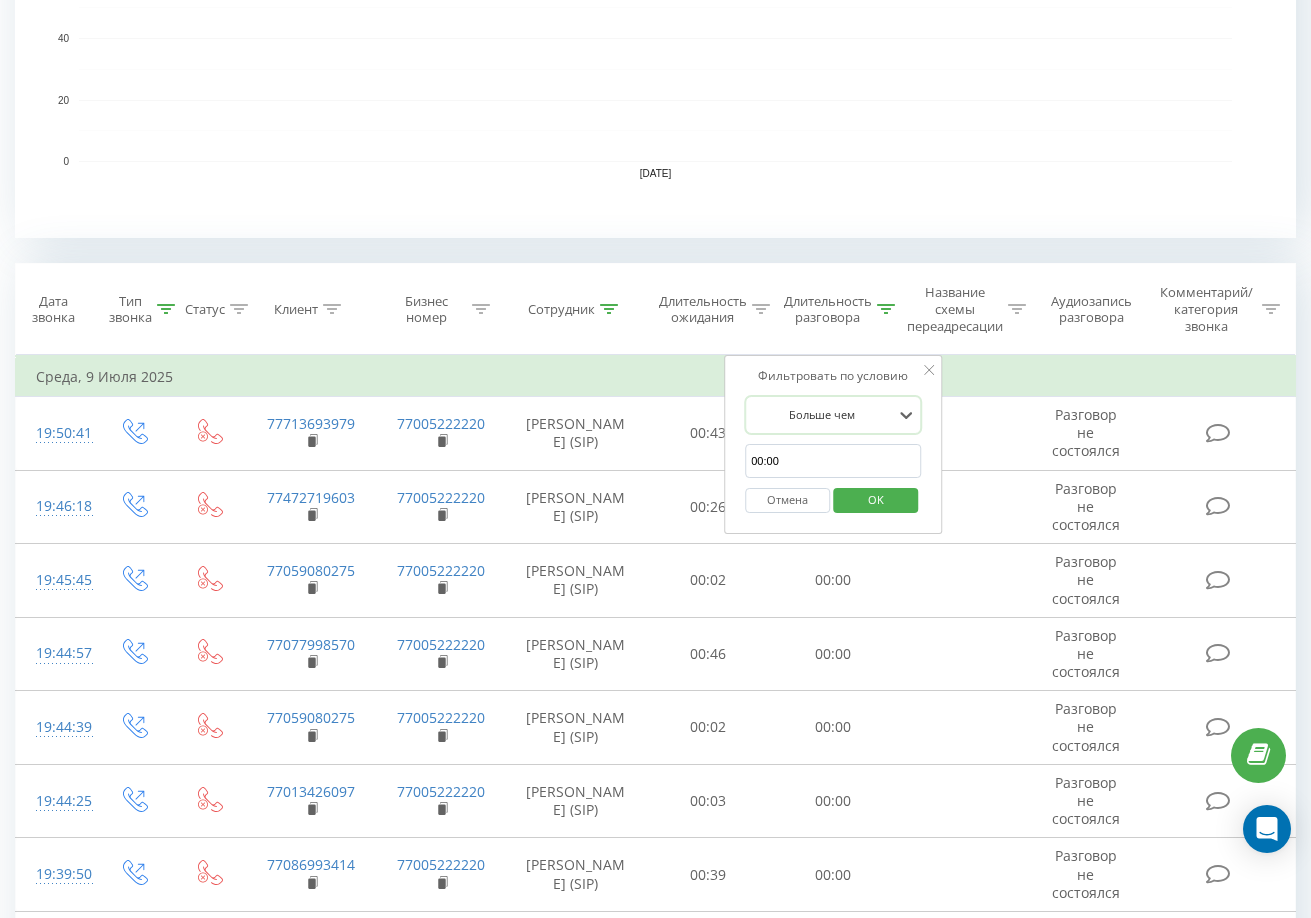 click on "00:00" at bounding box center [833, 461] 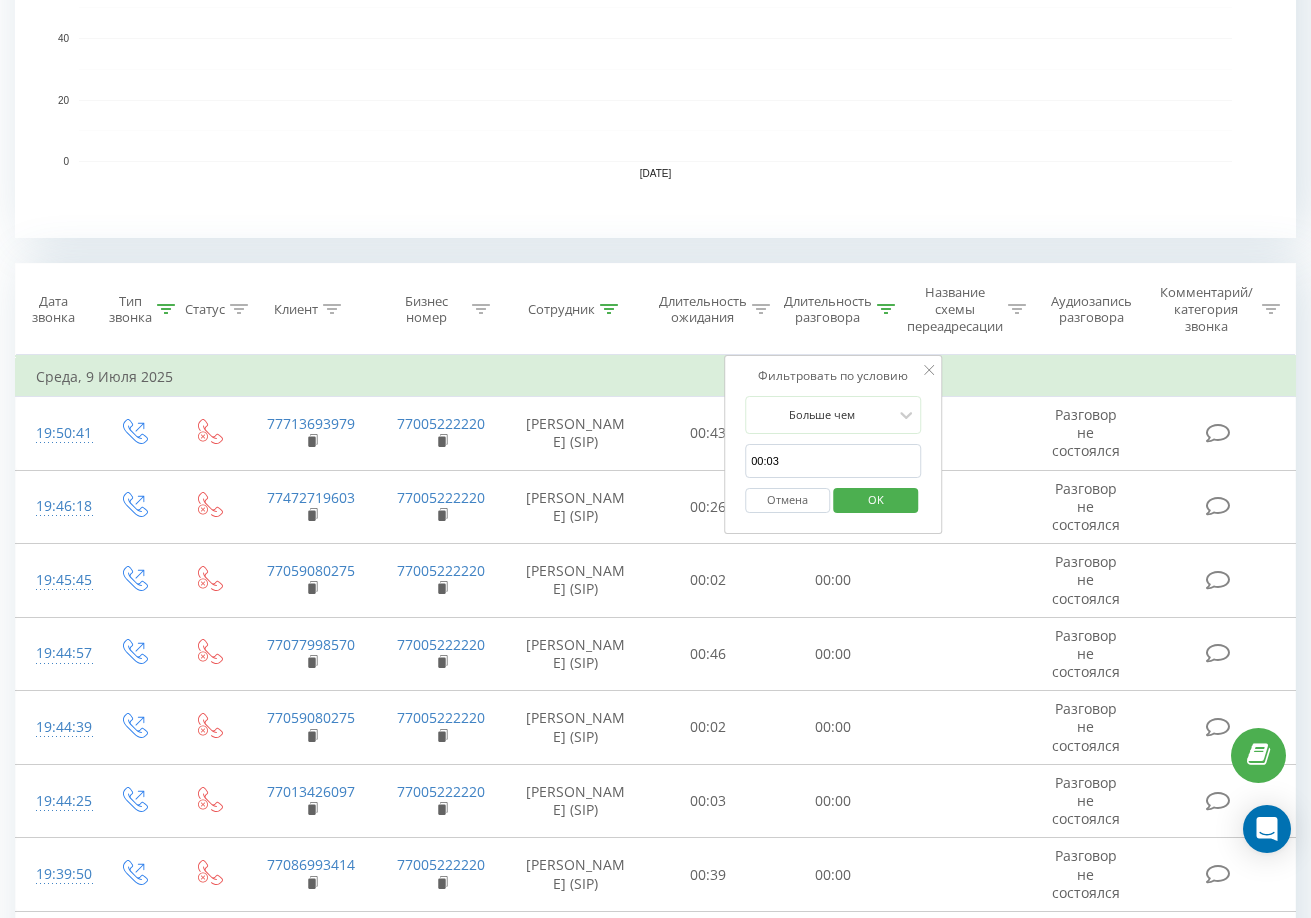 type on "00:03" 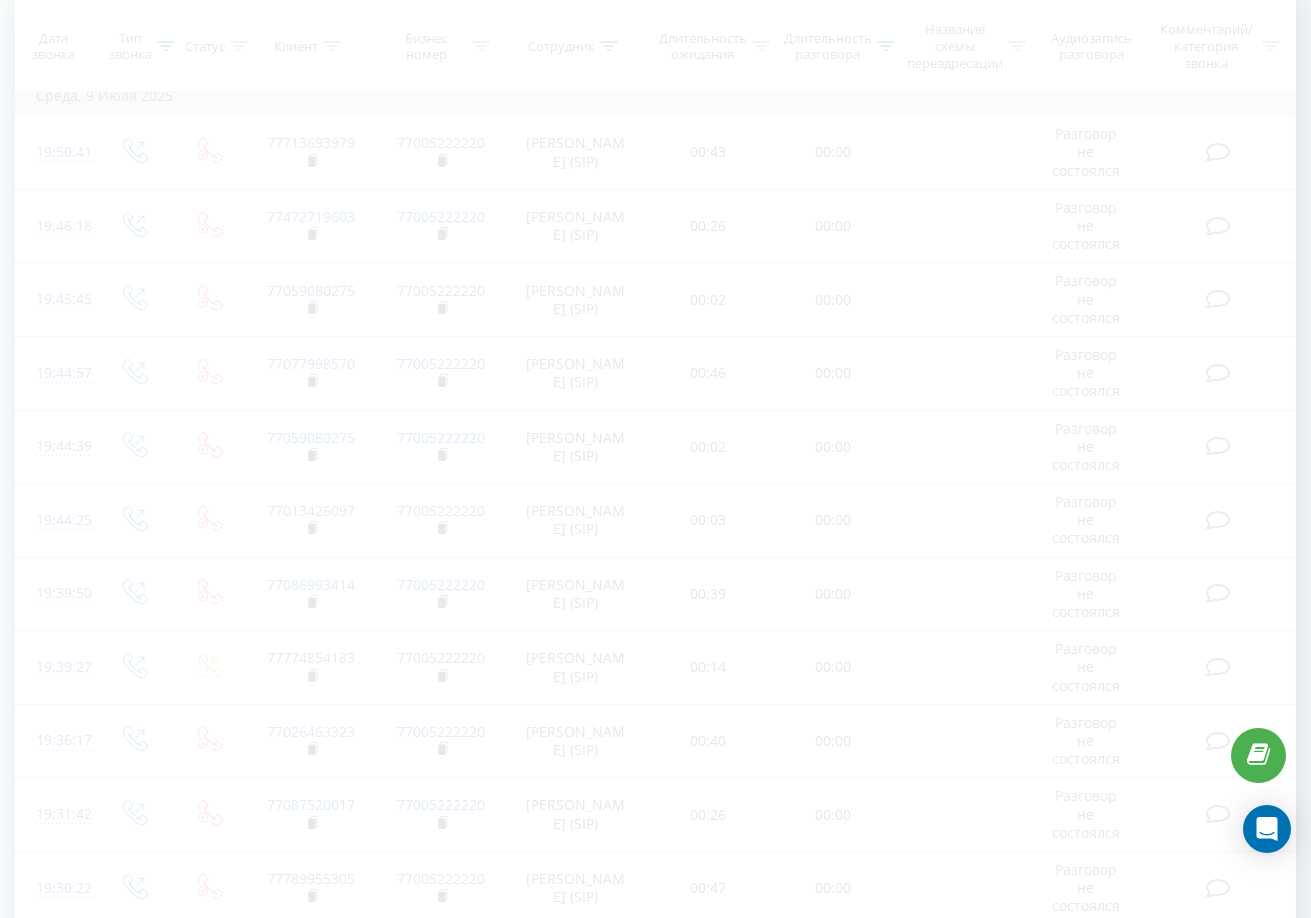 scroll, scrollTop: 0, scrollLeft: 0, axis: both 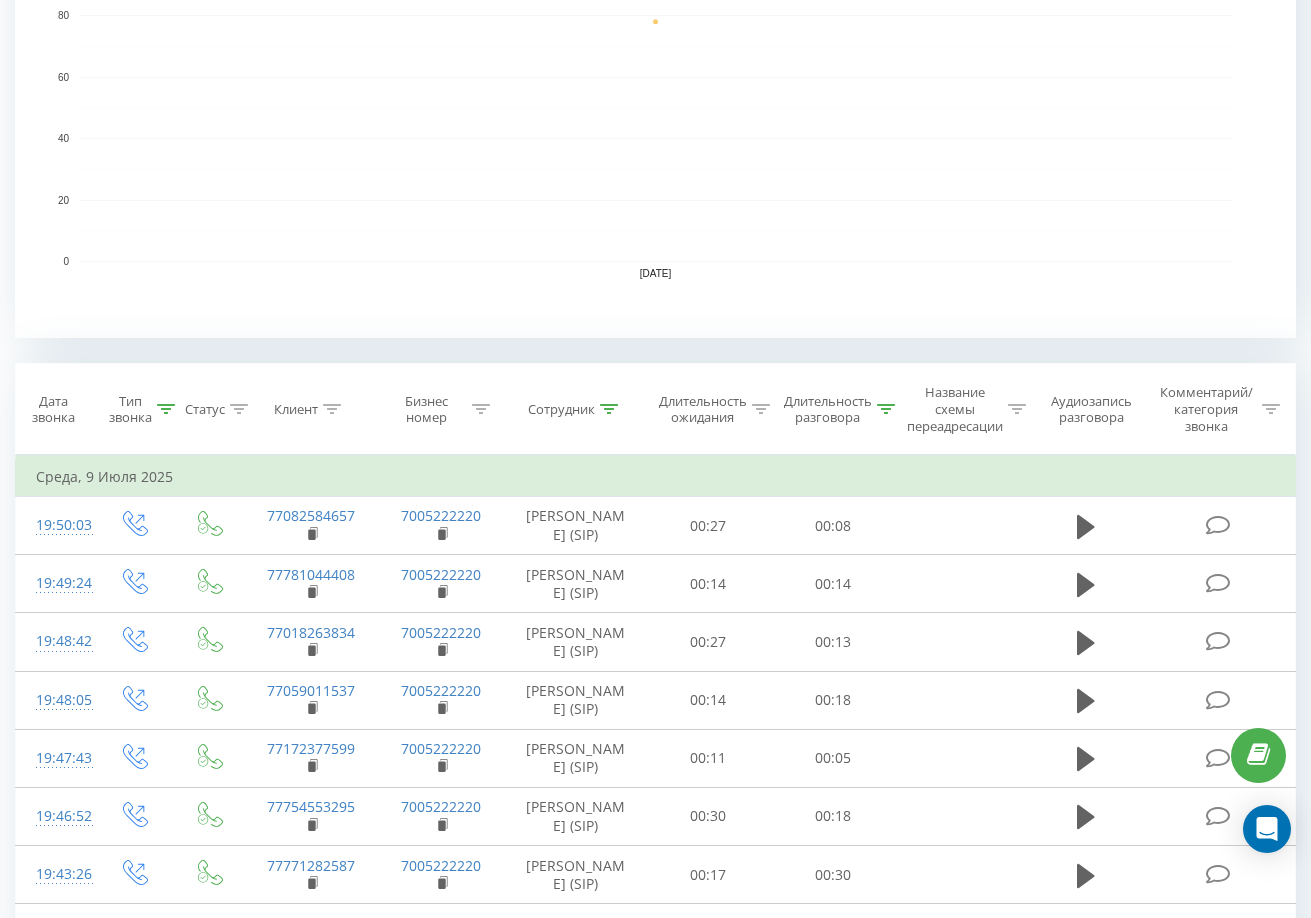 click on "Тип звонка" at bounding box center [142, 410] 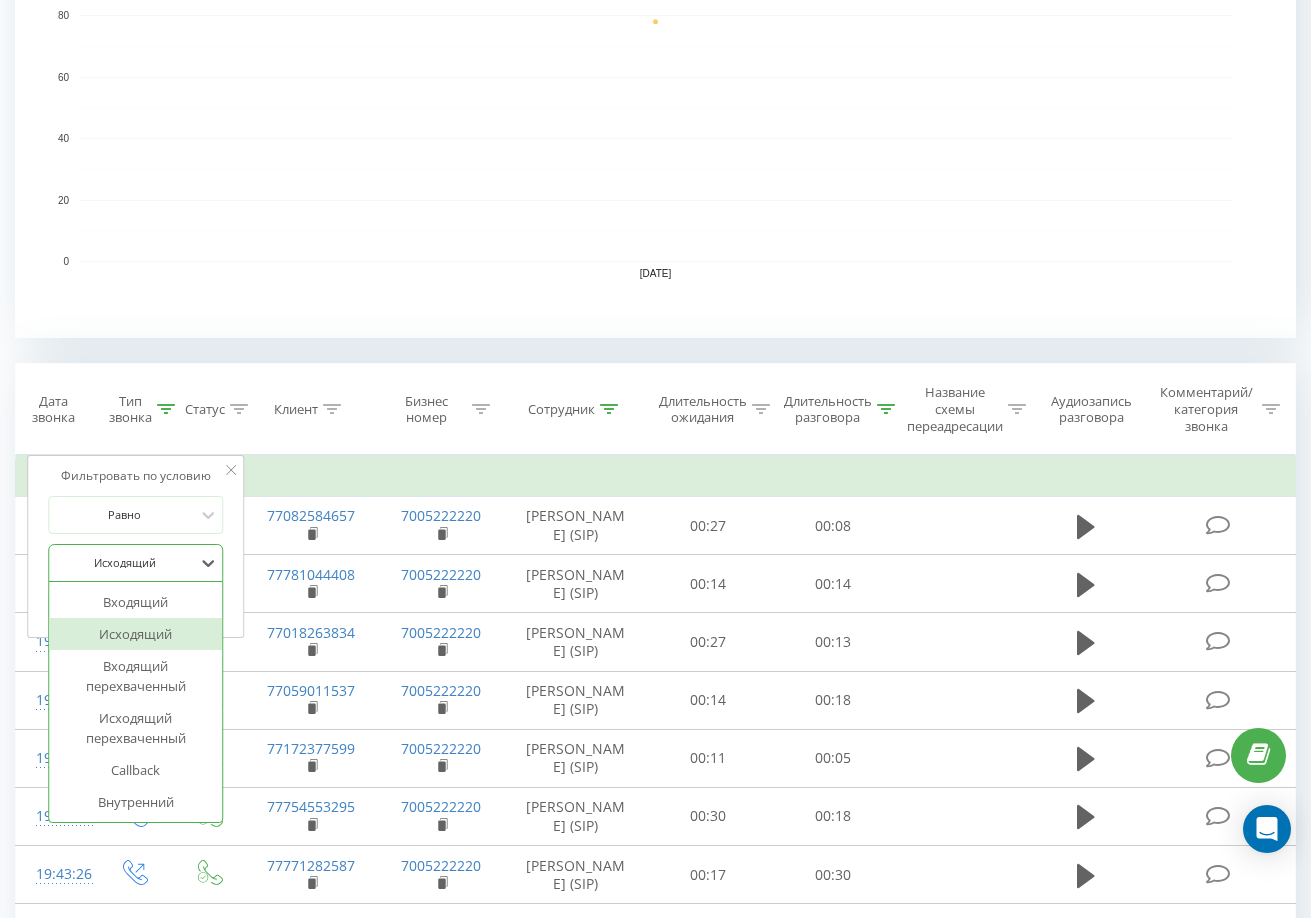 click at bounding box center (125, 562) 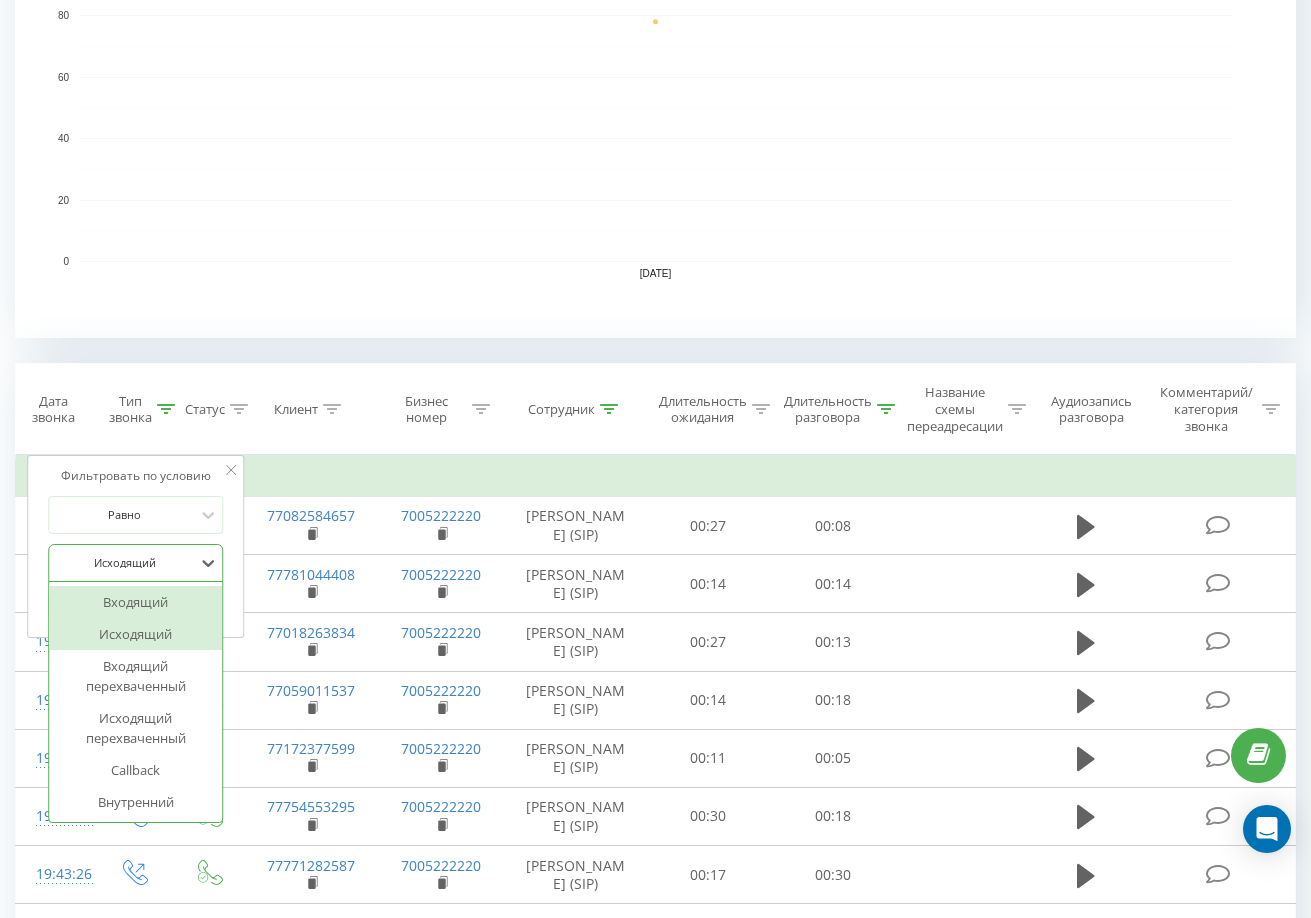 click on "Входящий" at bounding box center (136, 602) 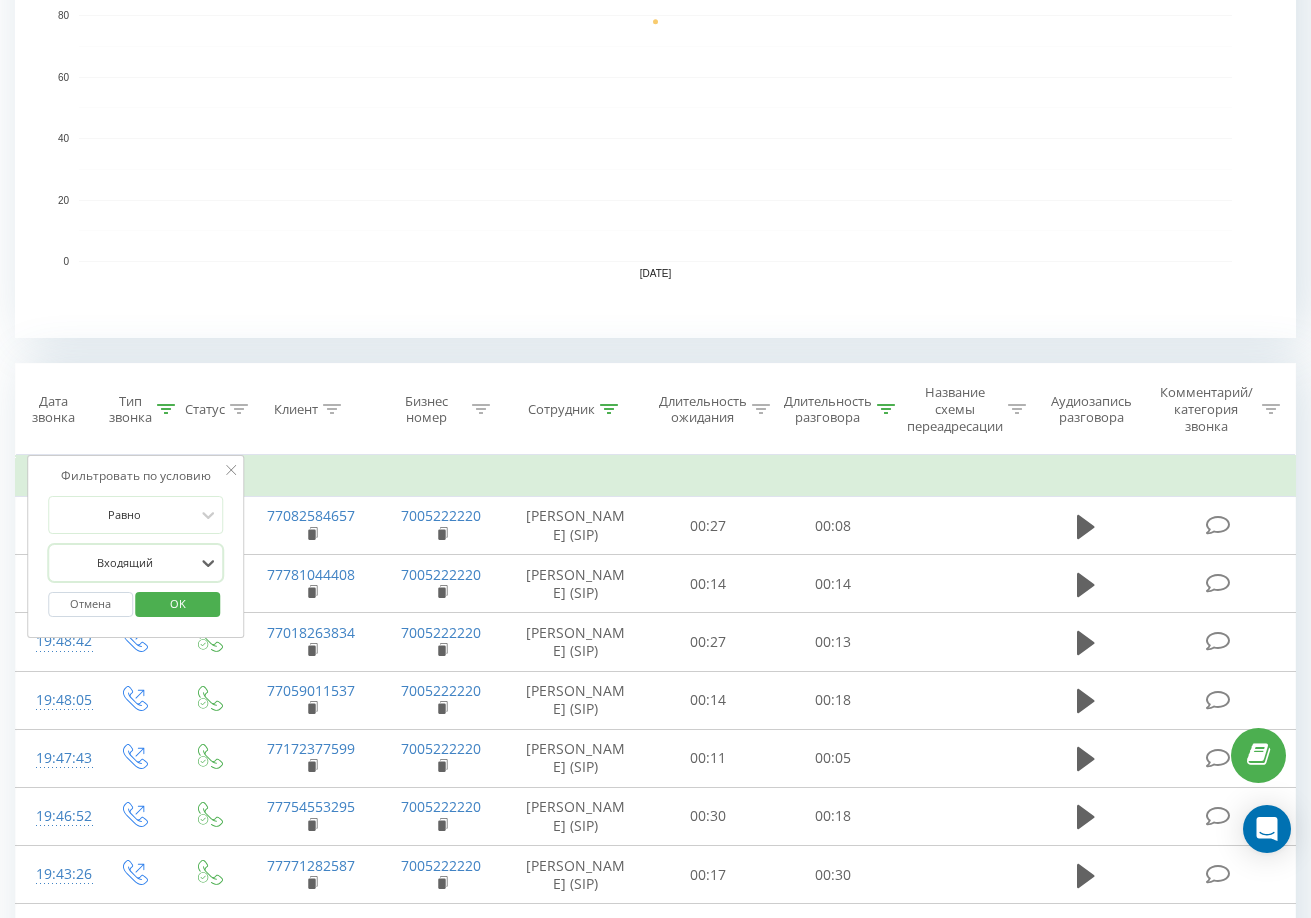 click on "OK" at bounding box center (178, 603) 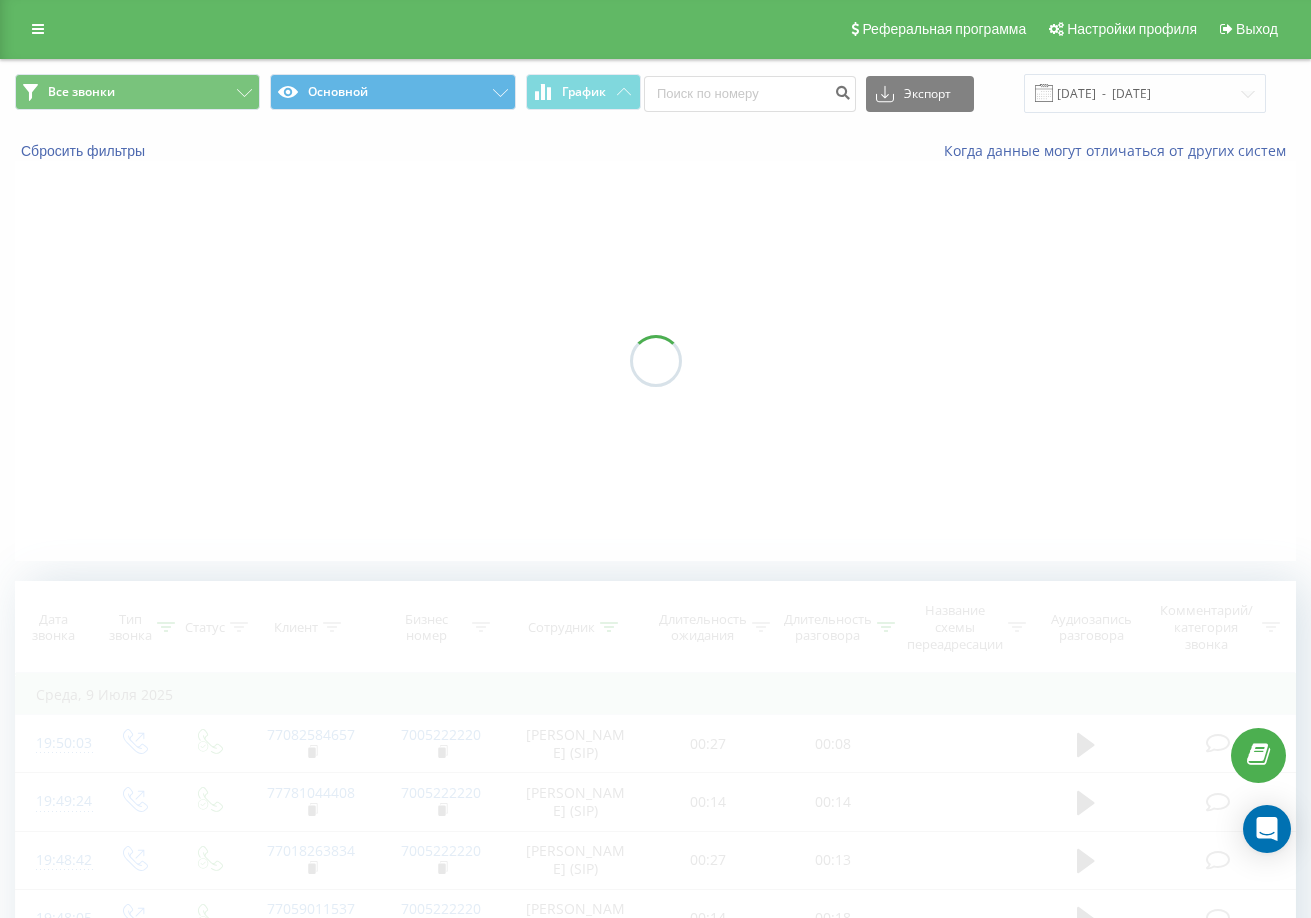 scroll, scrollTop: 0, scrollLeft: 0, axis: both 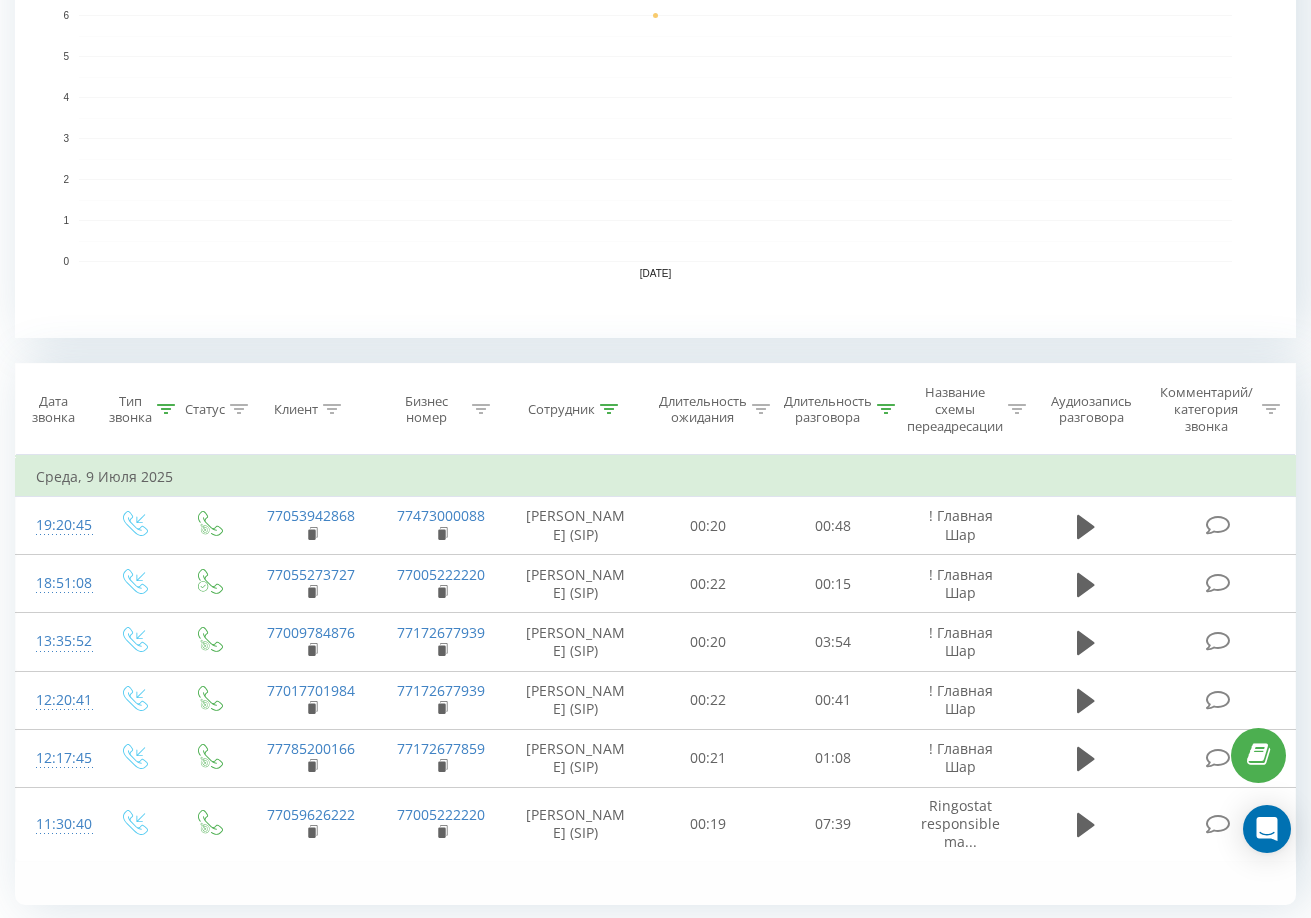 click on "Тип звонка" at bounding box center (142, 410) 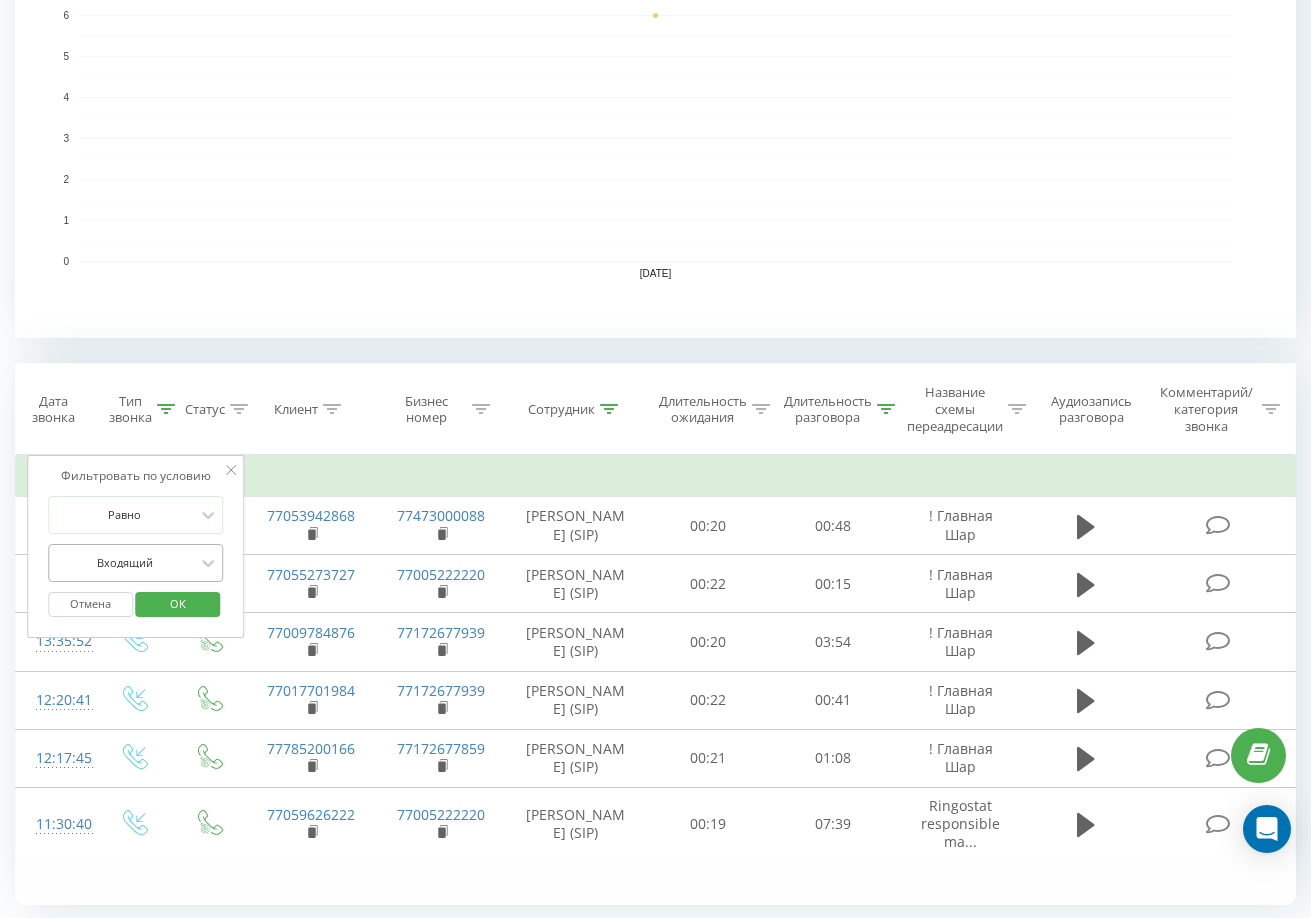 click at bounding box center (125, 562) 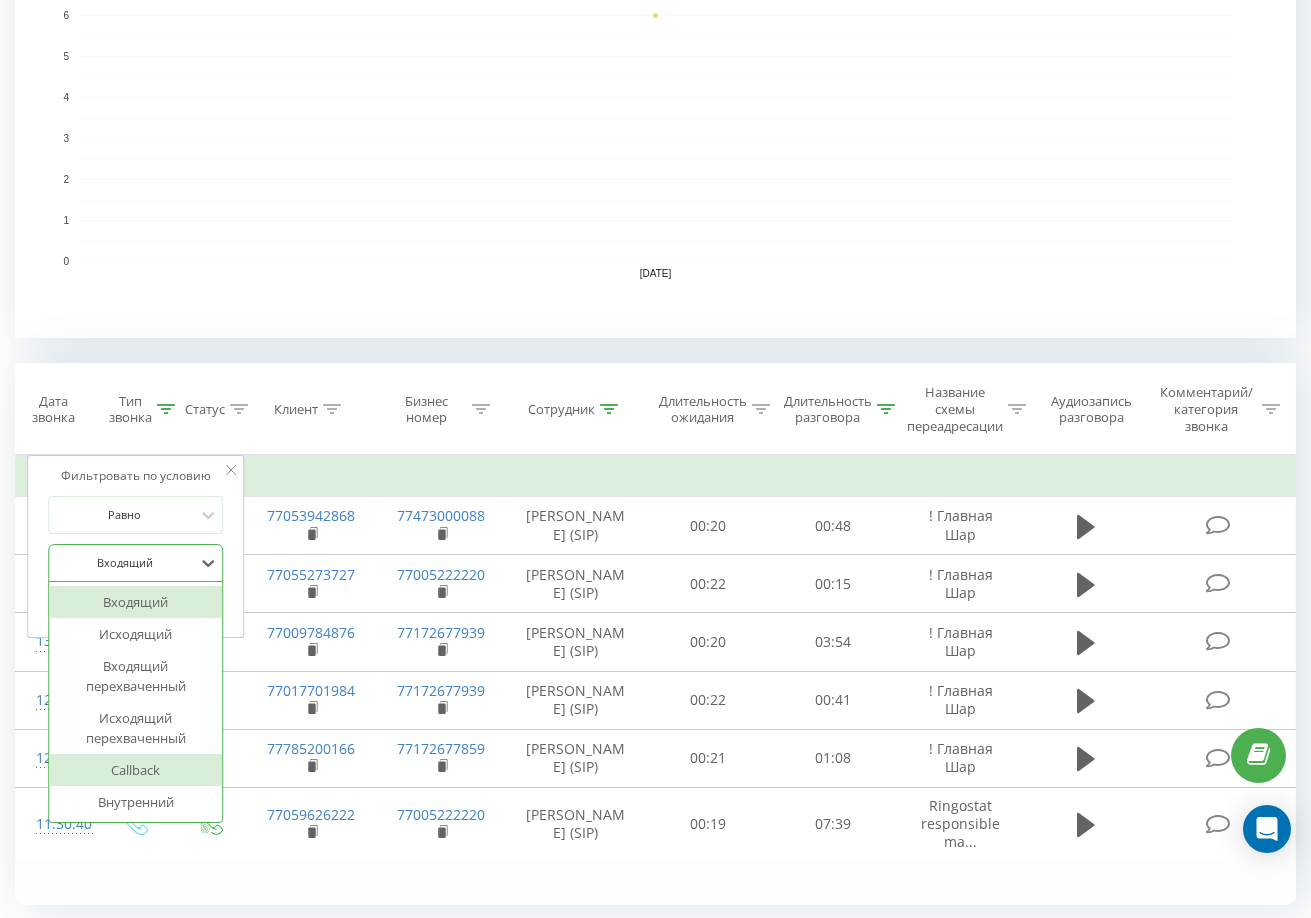 click on "Callback" at bounding box center [136, 770] 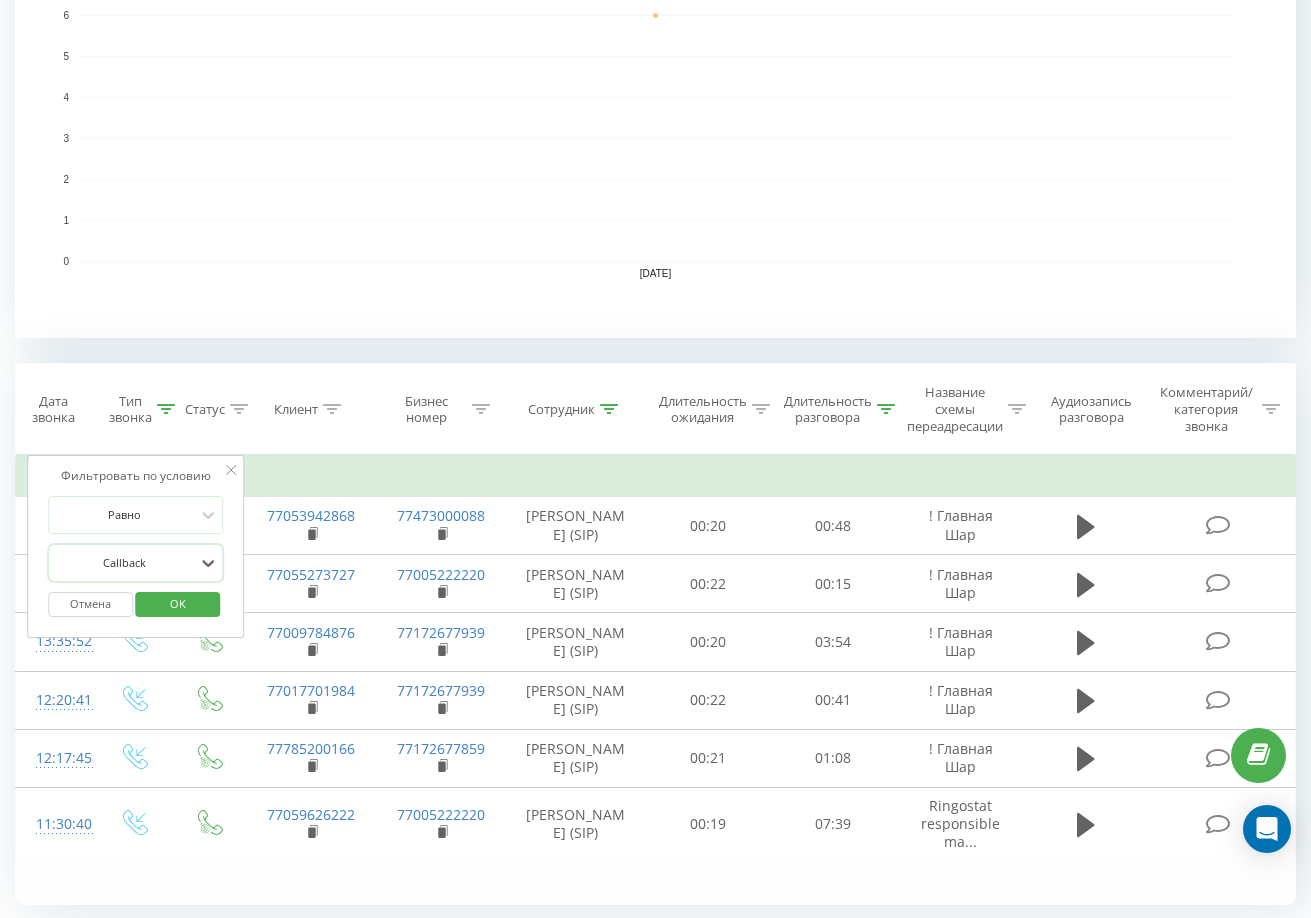 click on "OK" at bounding box center [178, 603] 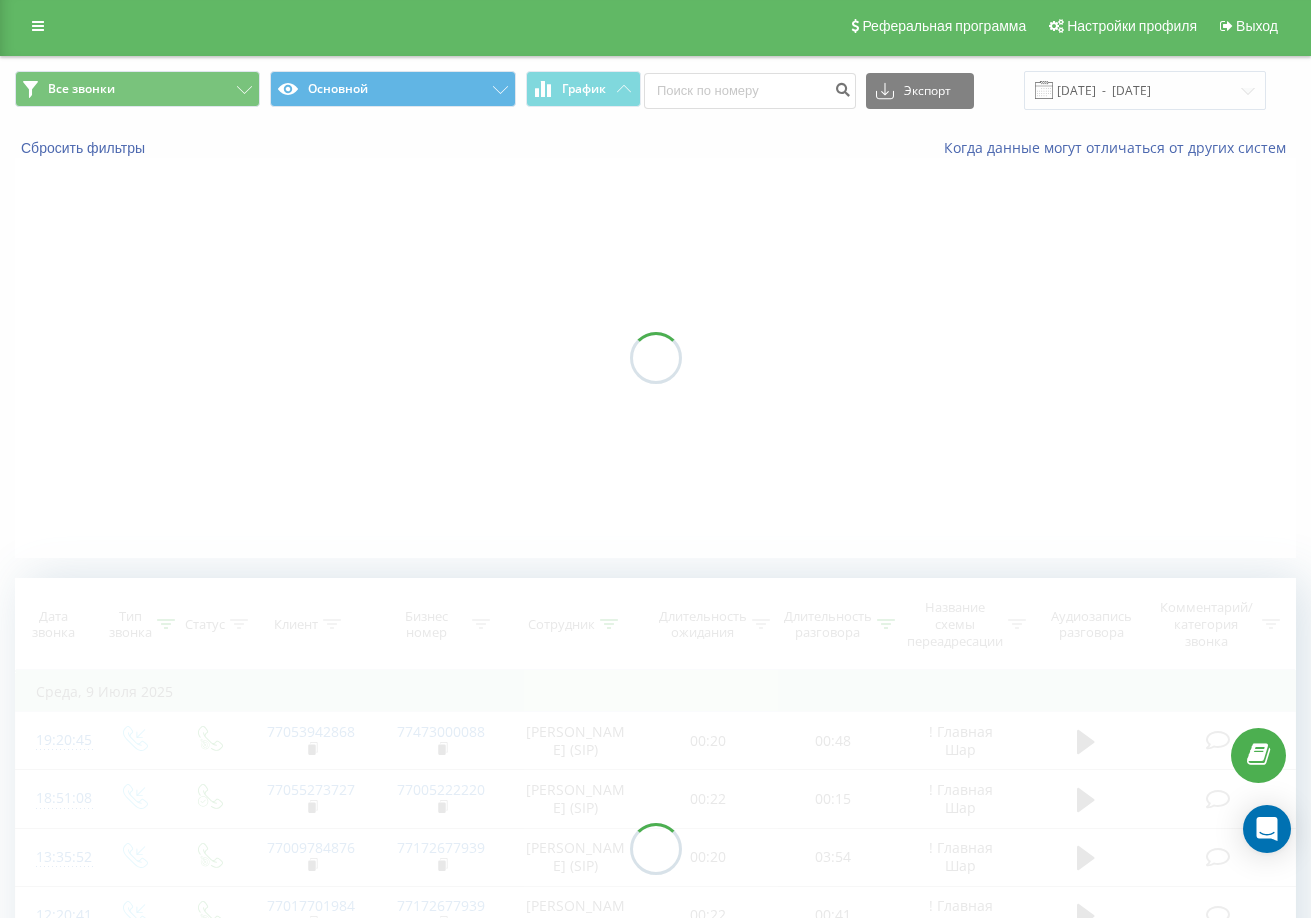 scroll, scrollTop: 0, scrollLeft: 0, axis: both 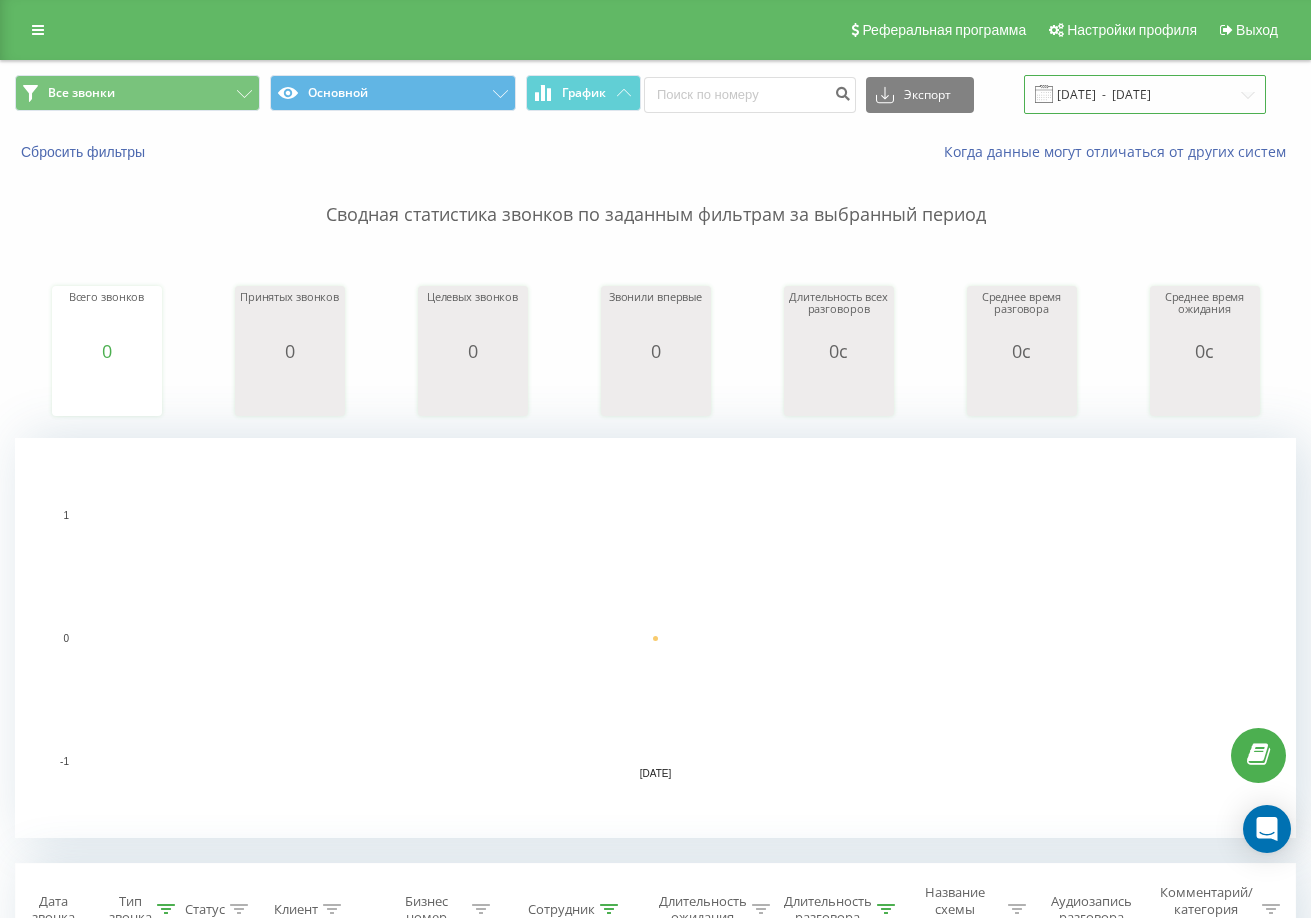 click on "[DATE]  -  [DATE]" at bounding box center (1145, 94) 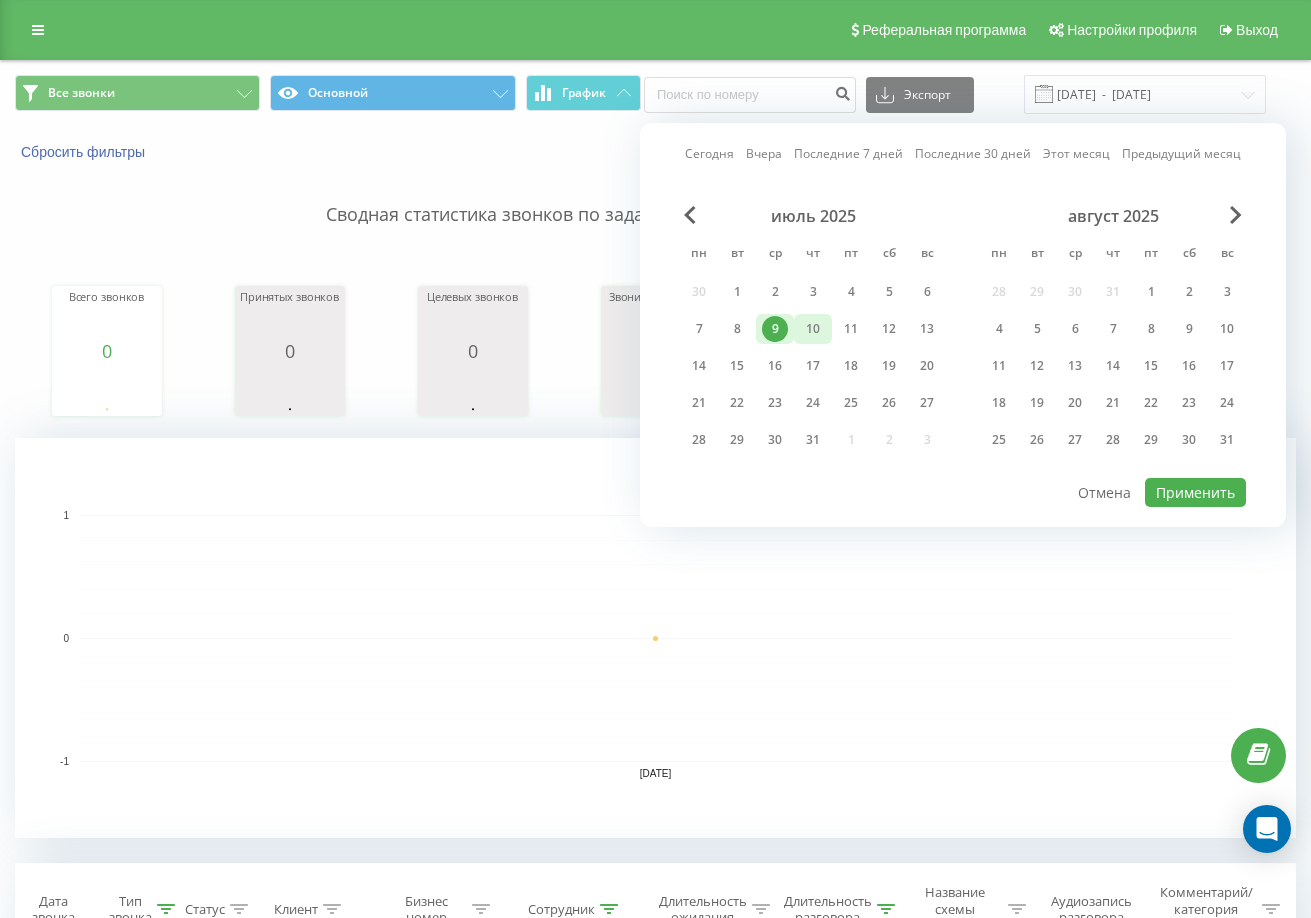 click on "10" at bounding box center [813, 329] 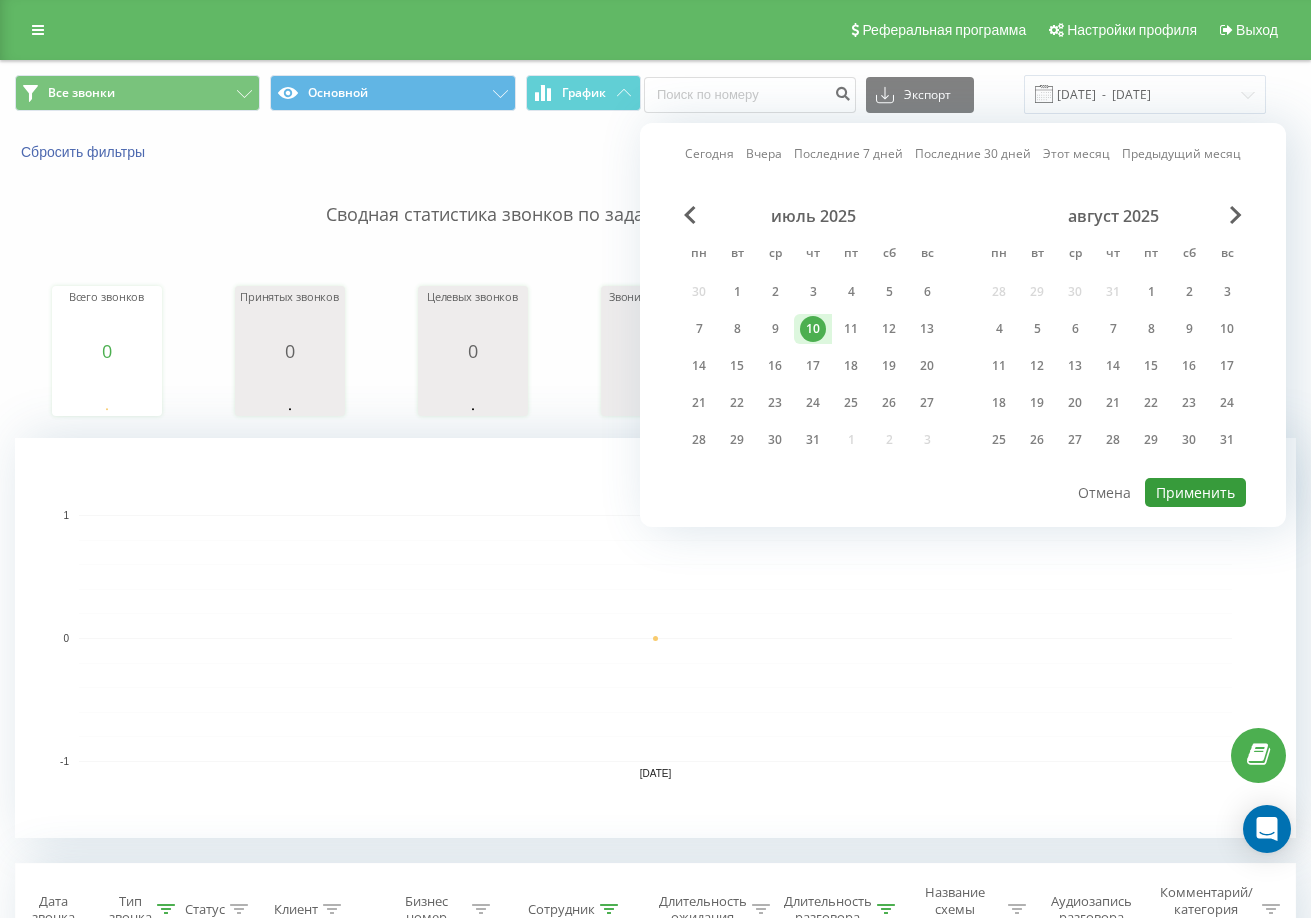 click on "Применить" at bounding box center (1195, 492) 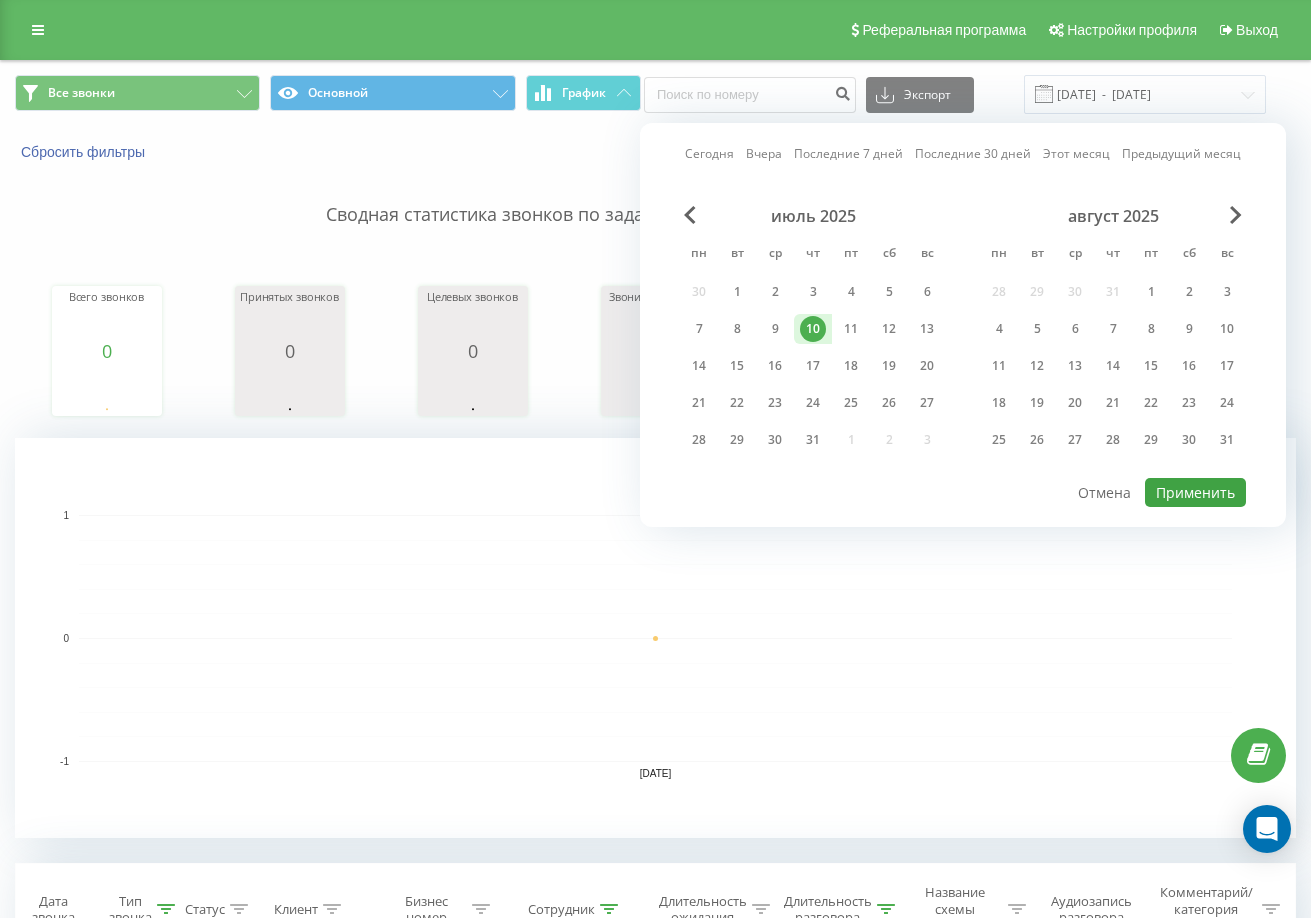 type on "[DATE]  -  [DATE]" 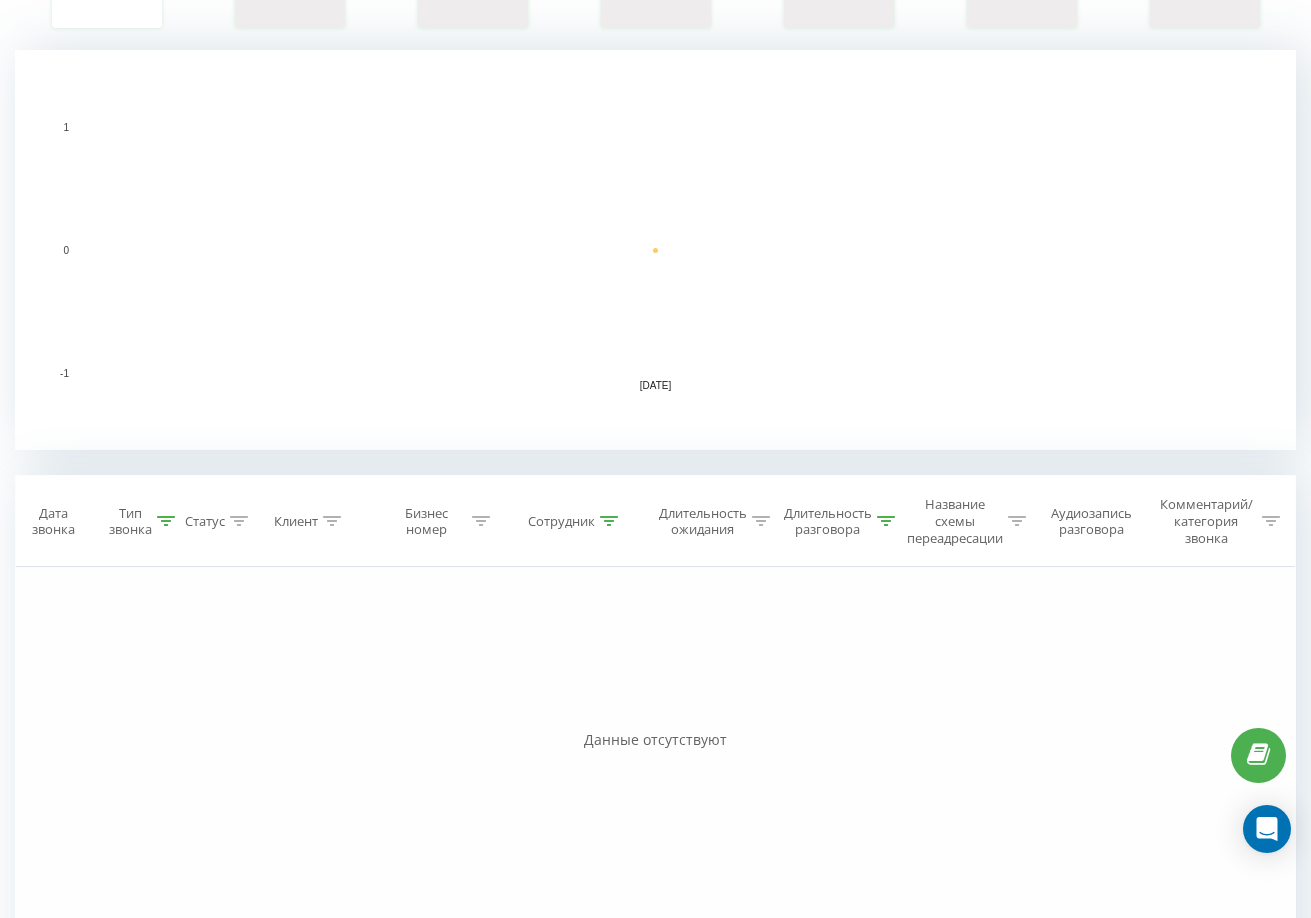 scroll, scrollTop: 400, scrollLeft: 0, axis: vertical 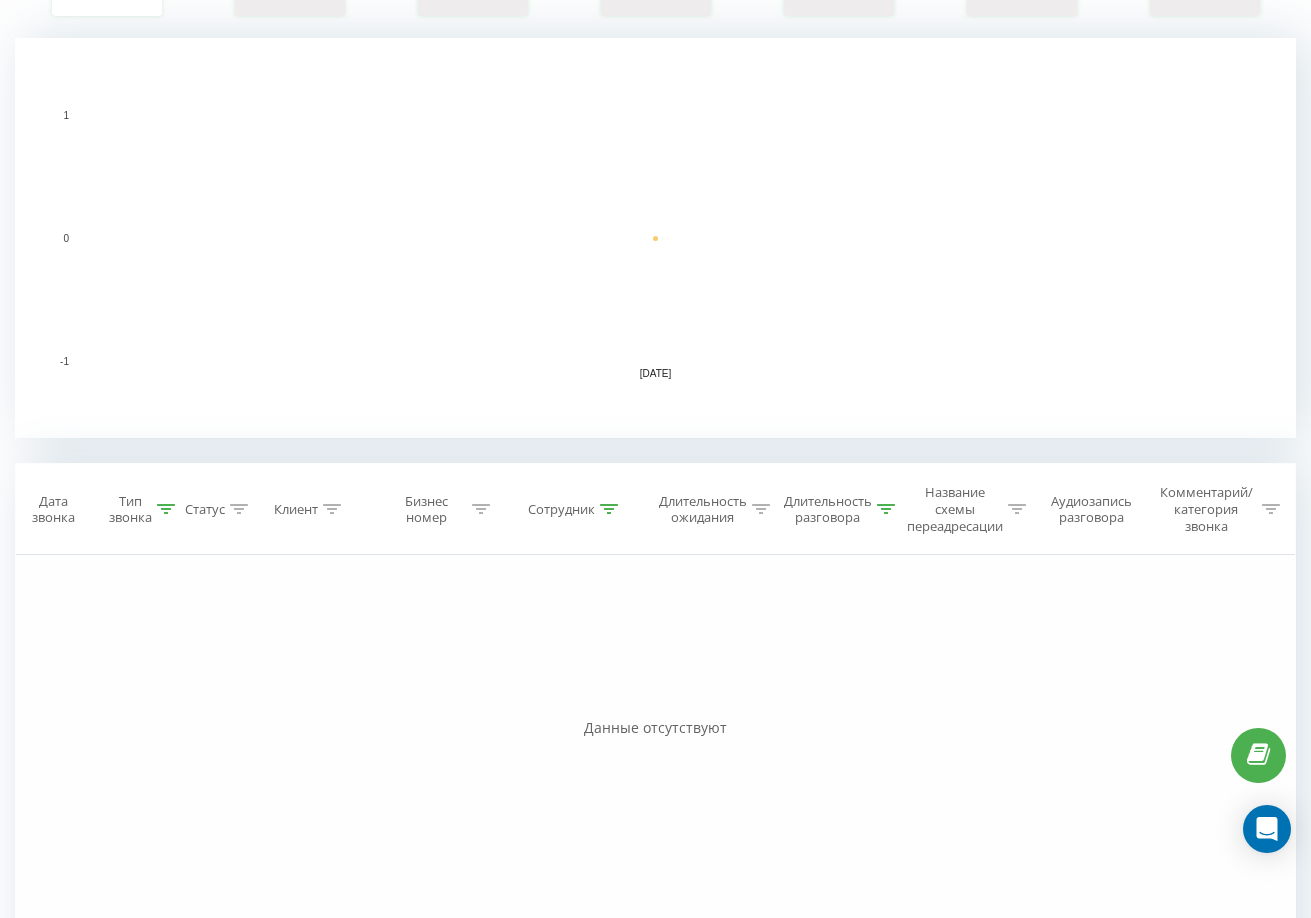 click 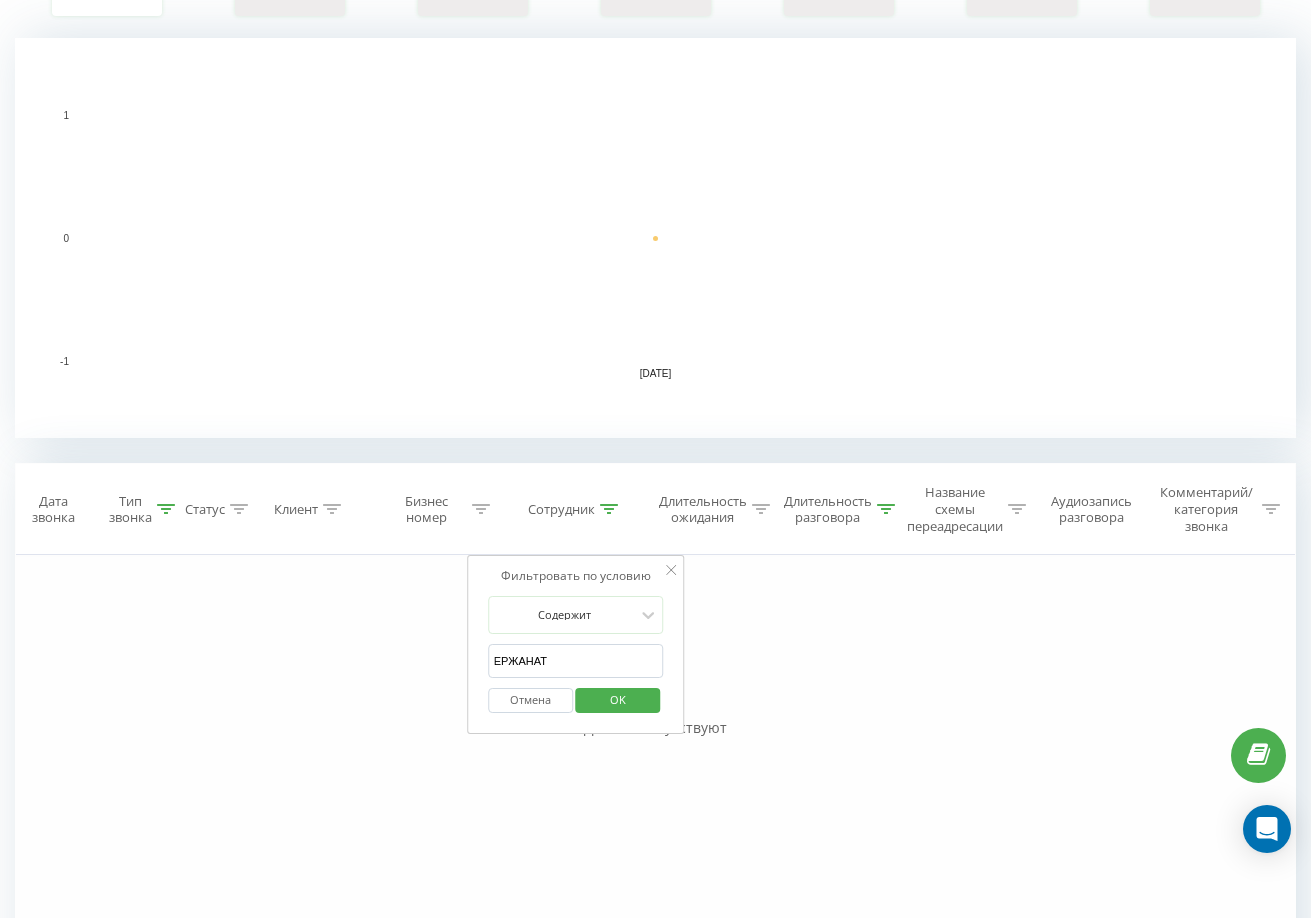 click 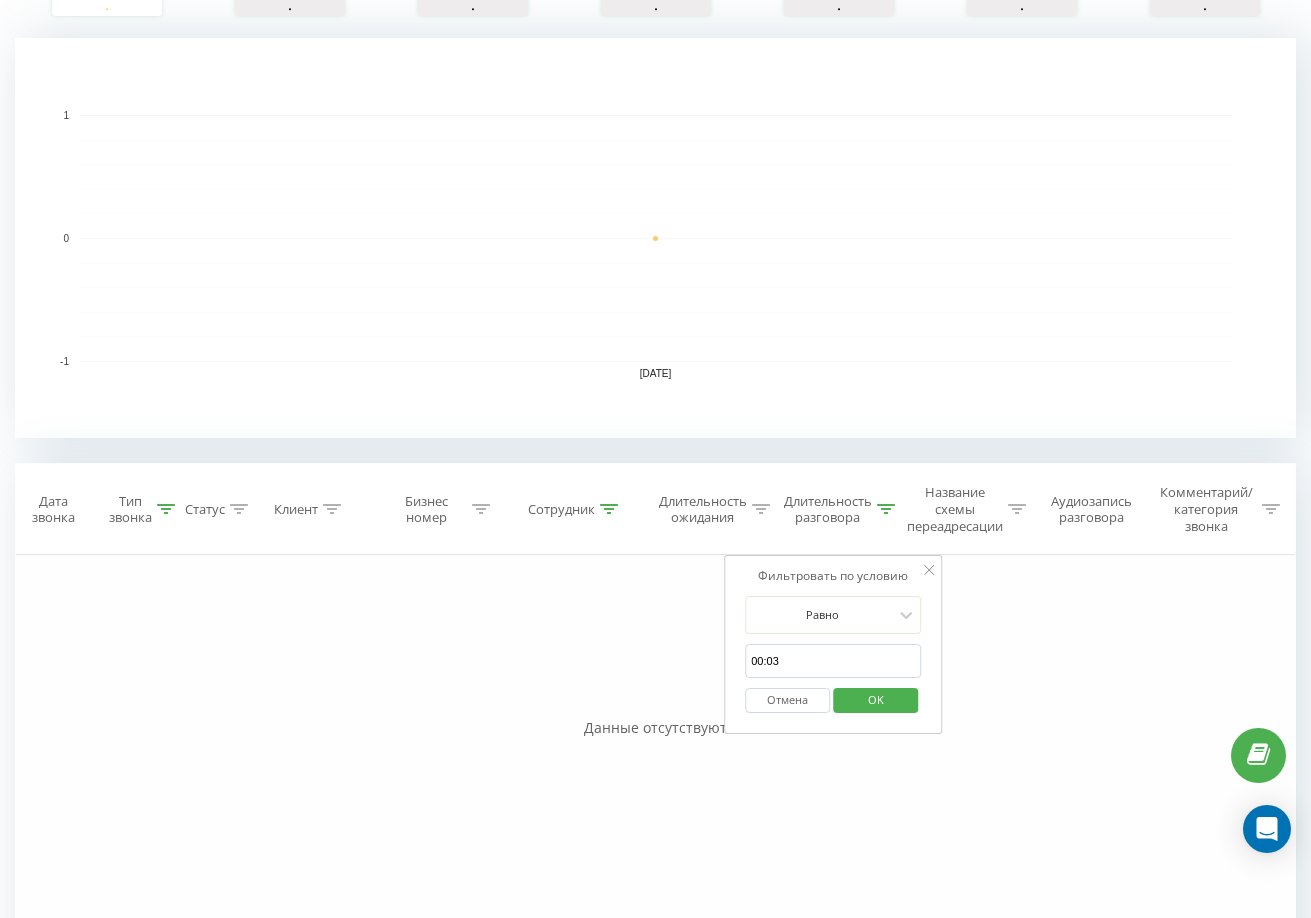 click on "Тип звонка" at bounding box center [130, 510] 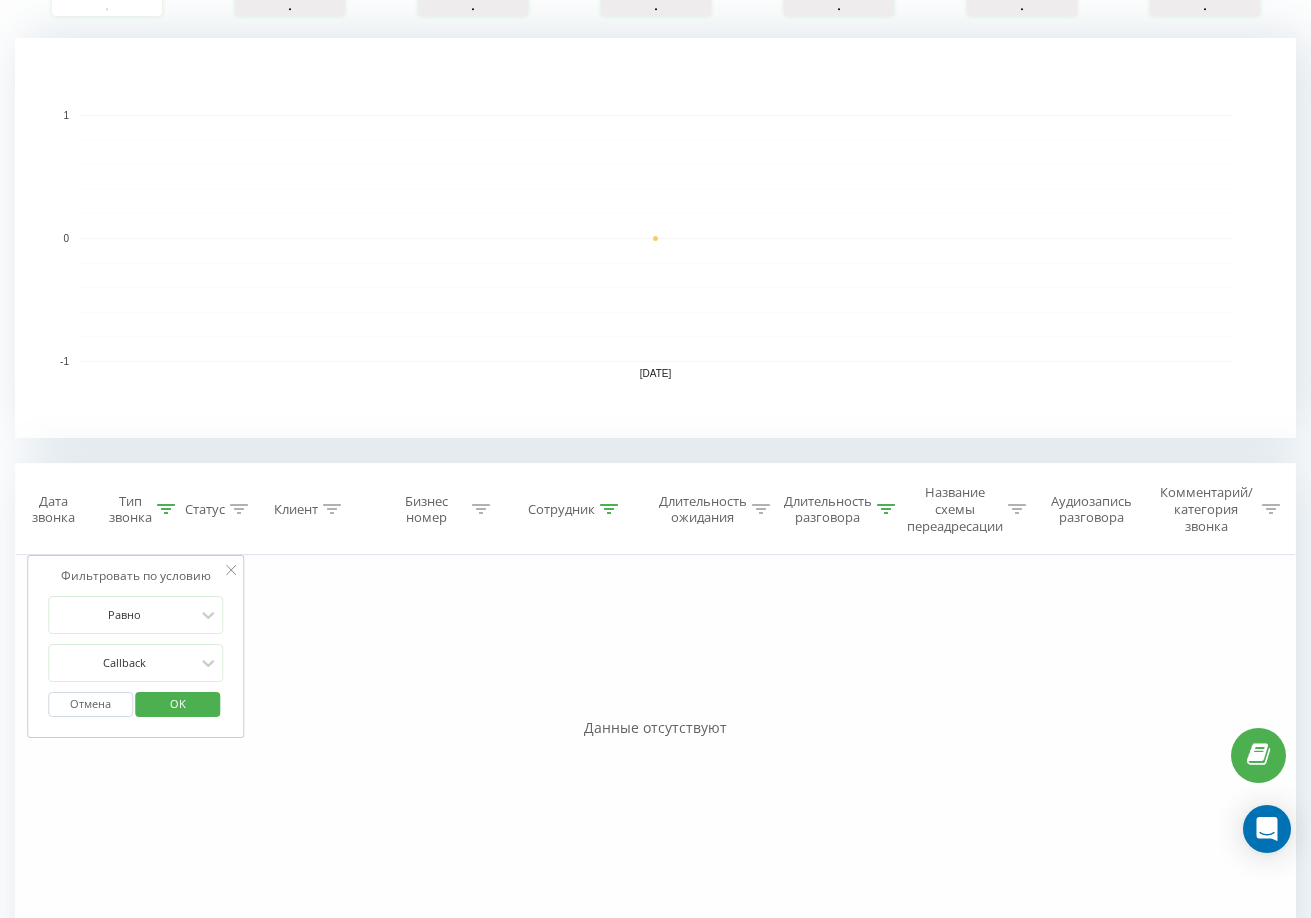 click 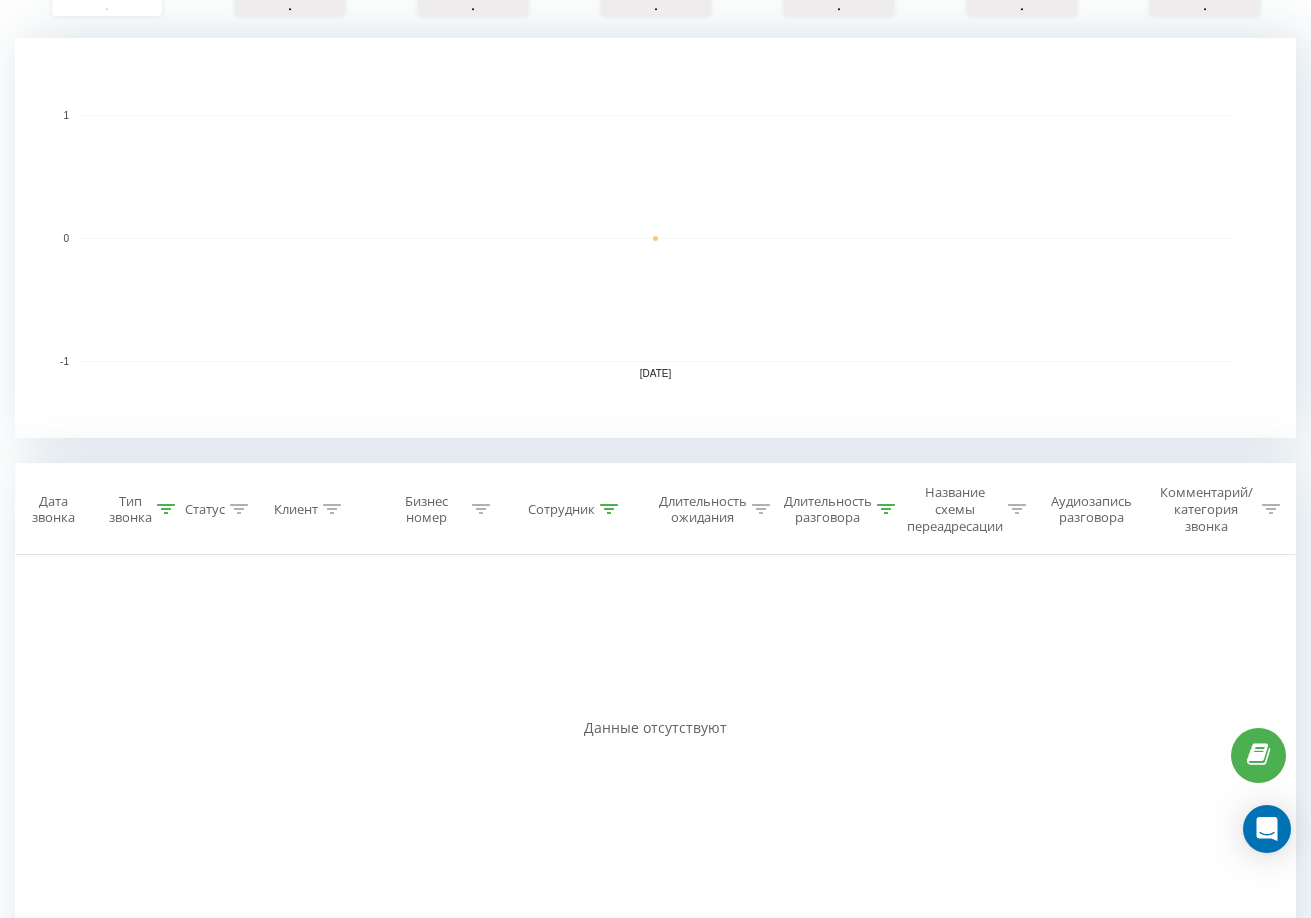 click 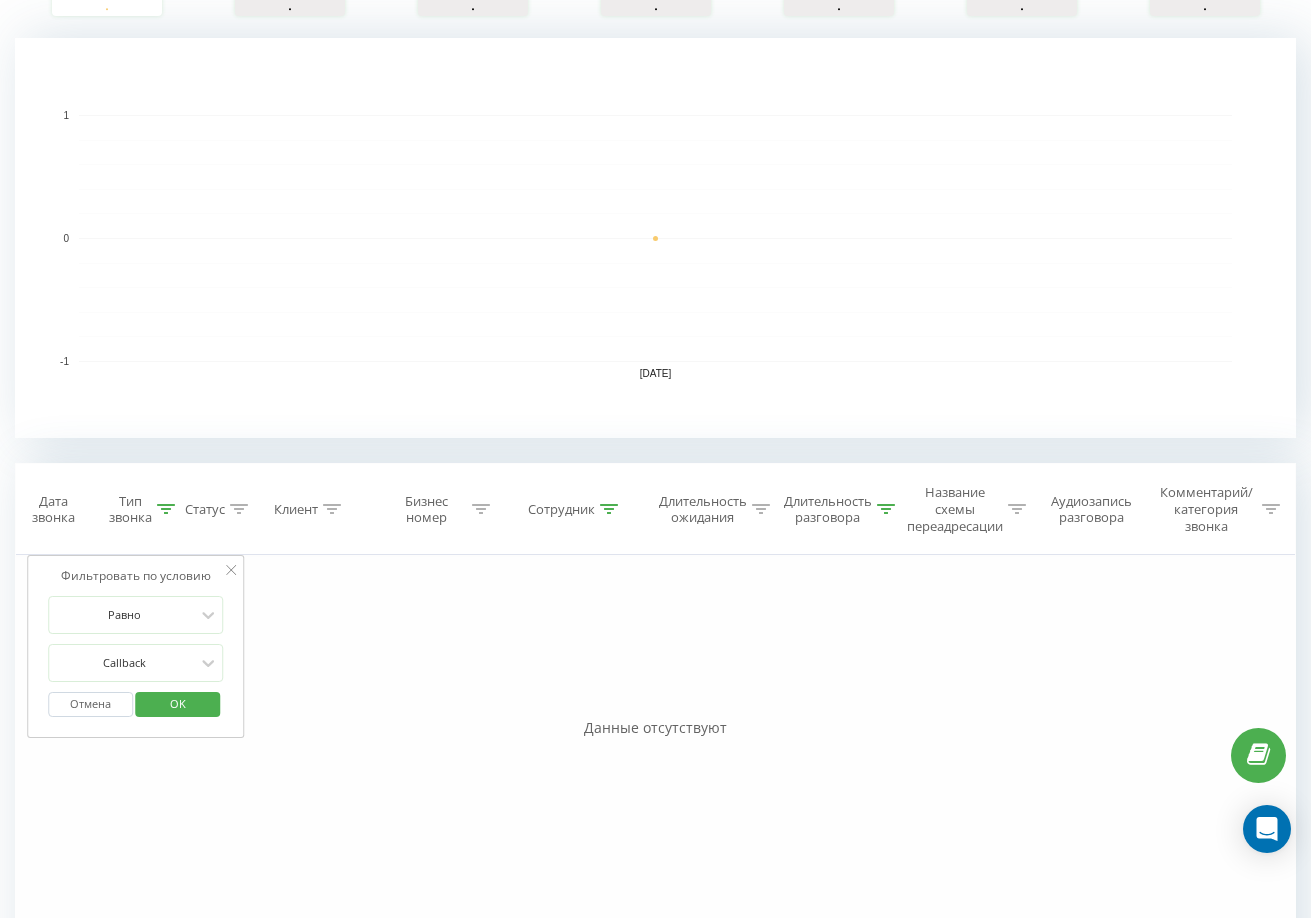 click on "Равно Callback Отмена OK" at bounding box center [136, 661] 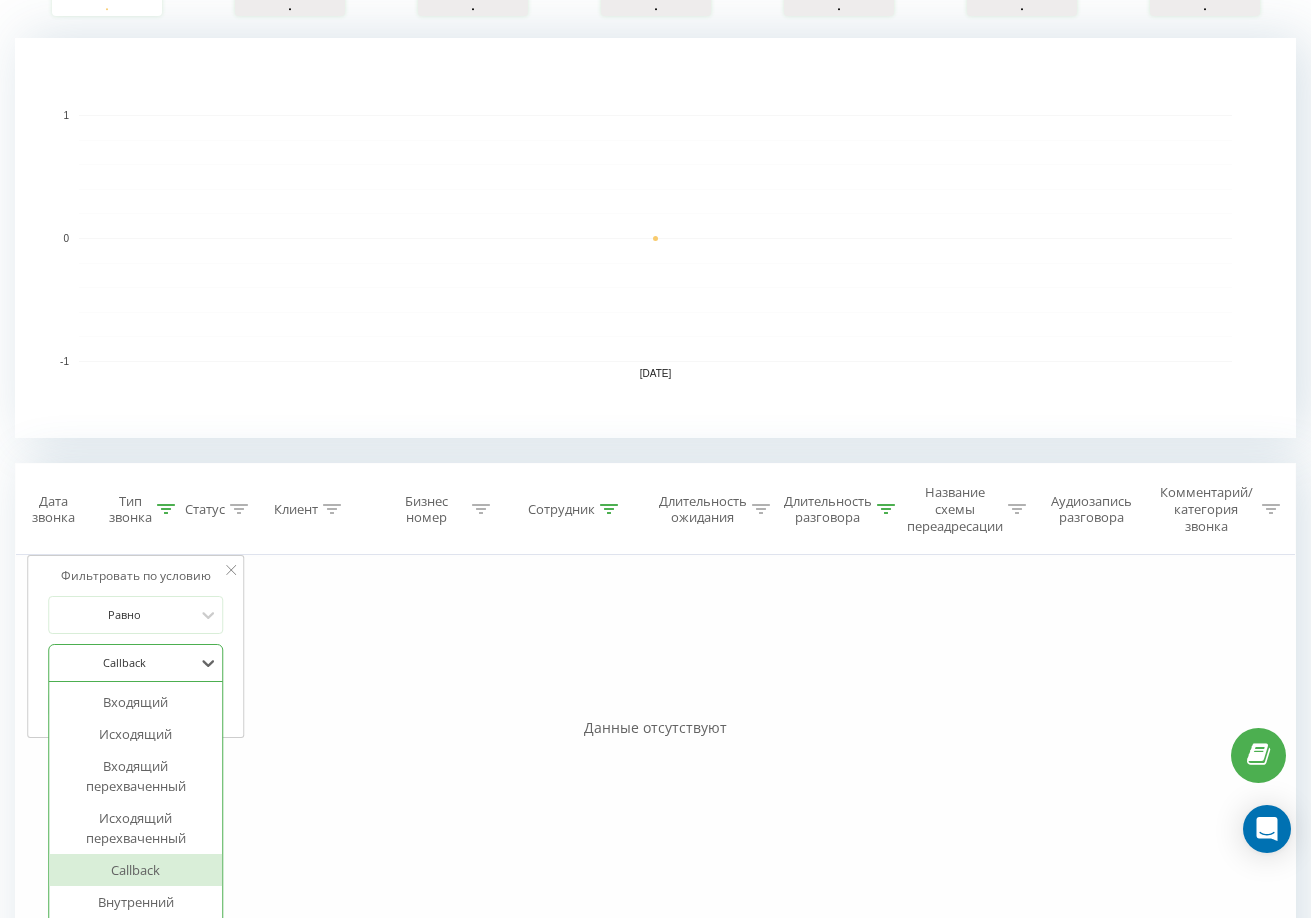 scroll, scrollTop: 405, scrollLeft: 0, axis: vertical 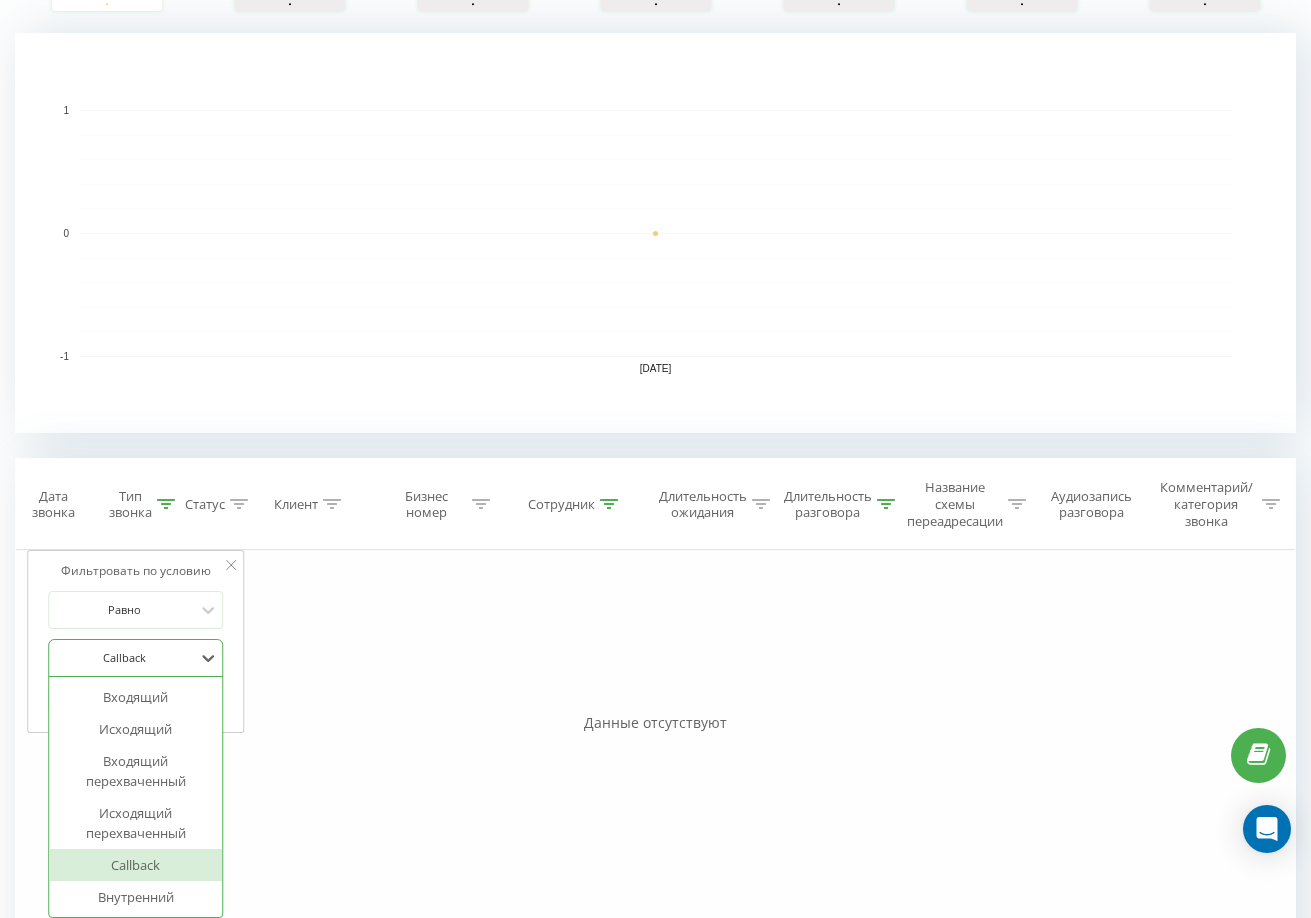 click at bounding box center (125, 657) 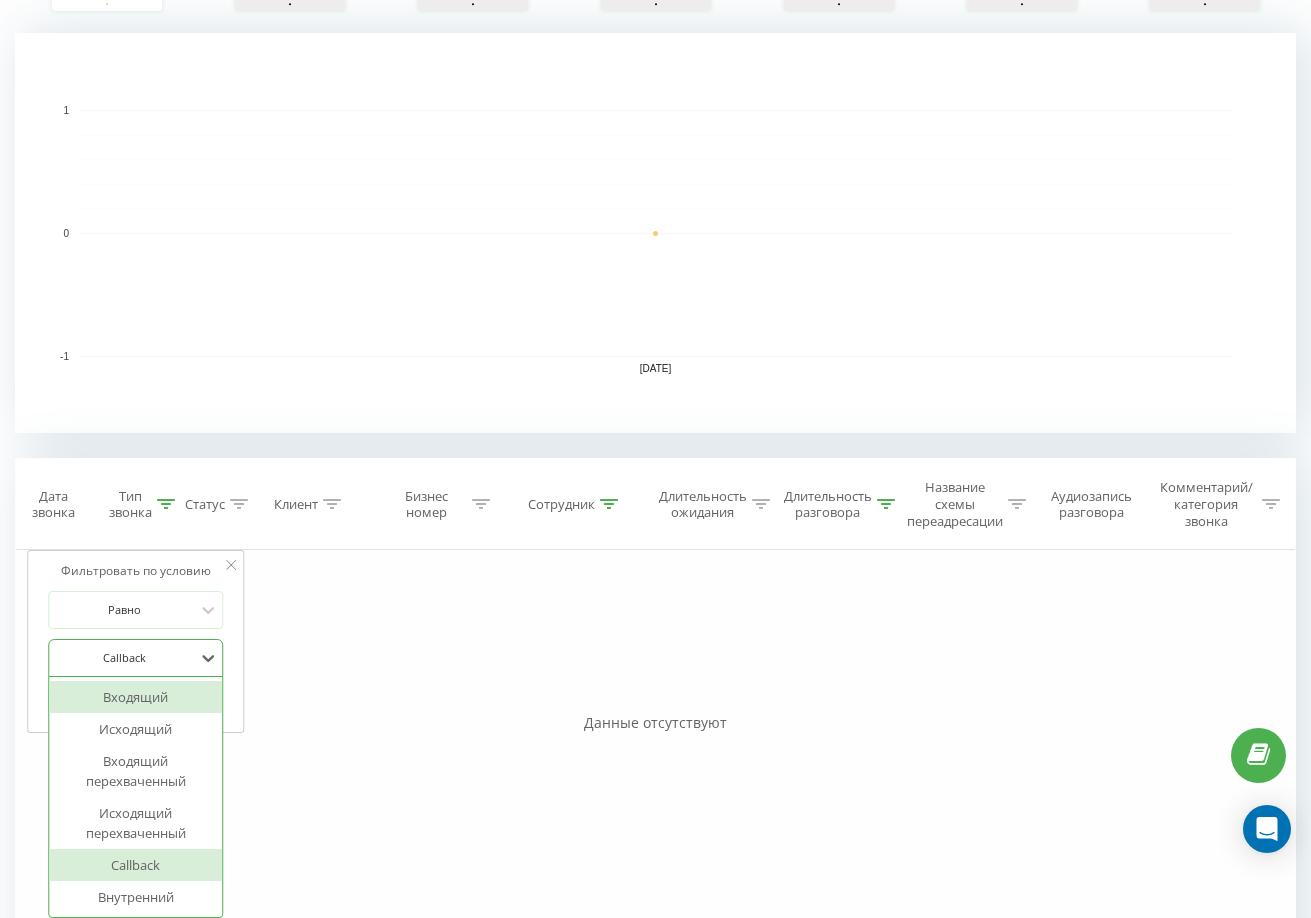 click on "Входящий" at bounding box center [136, 697] 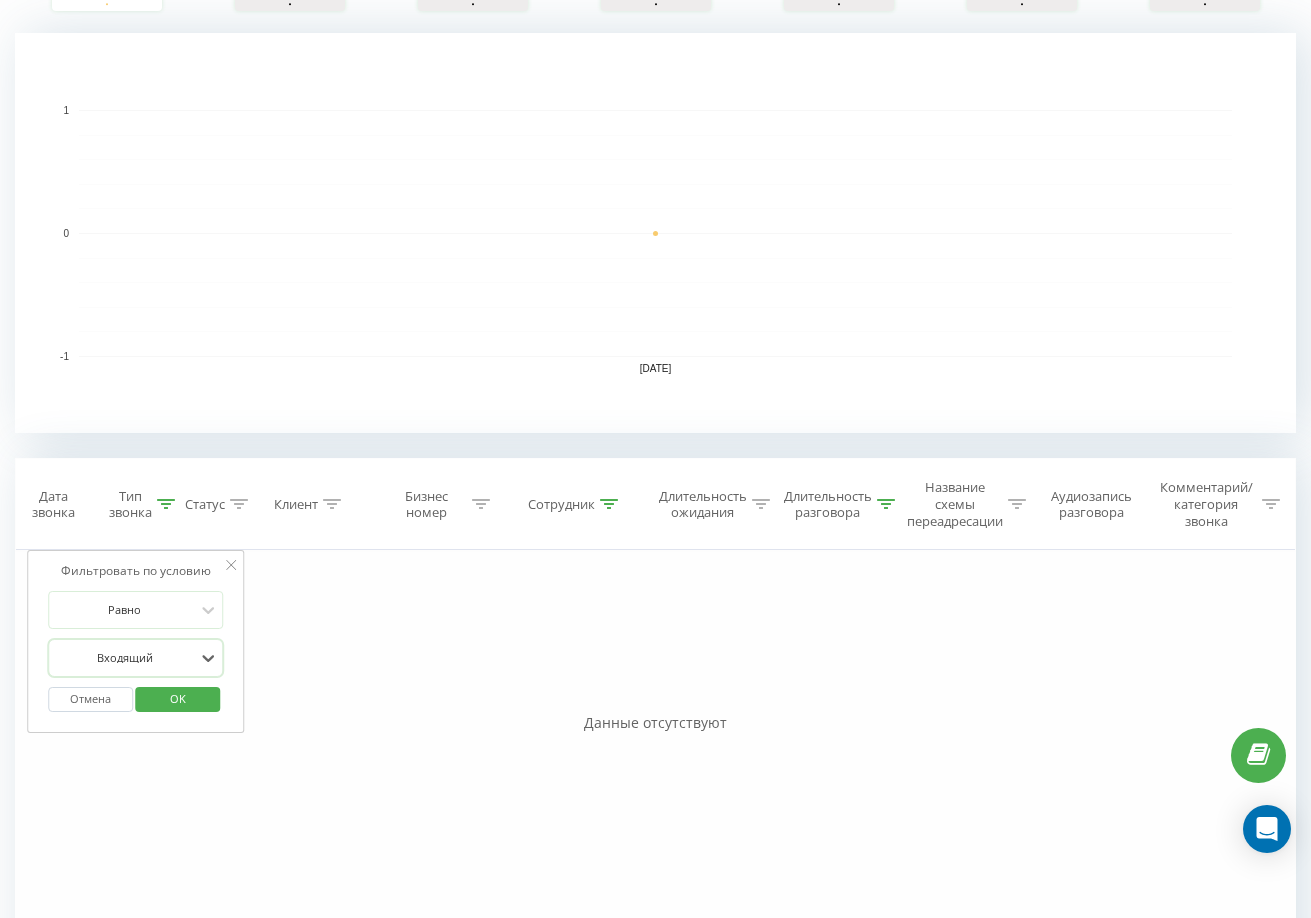 click on "OK" at bounding box center [178, 698] 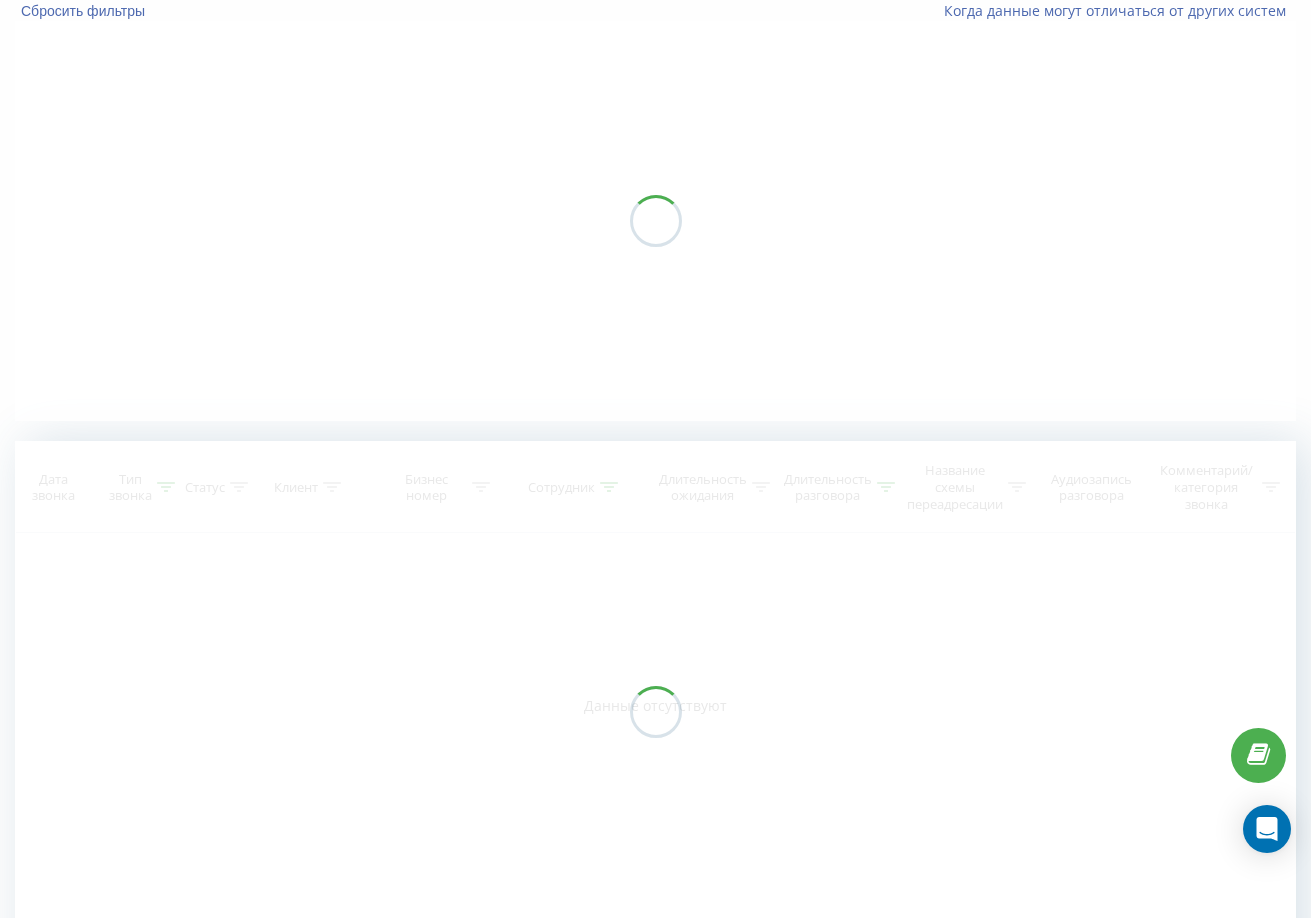 scroll, scrollTop: 0, scrollLeft: 0, axis: both 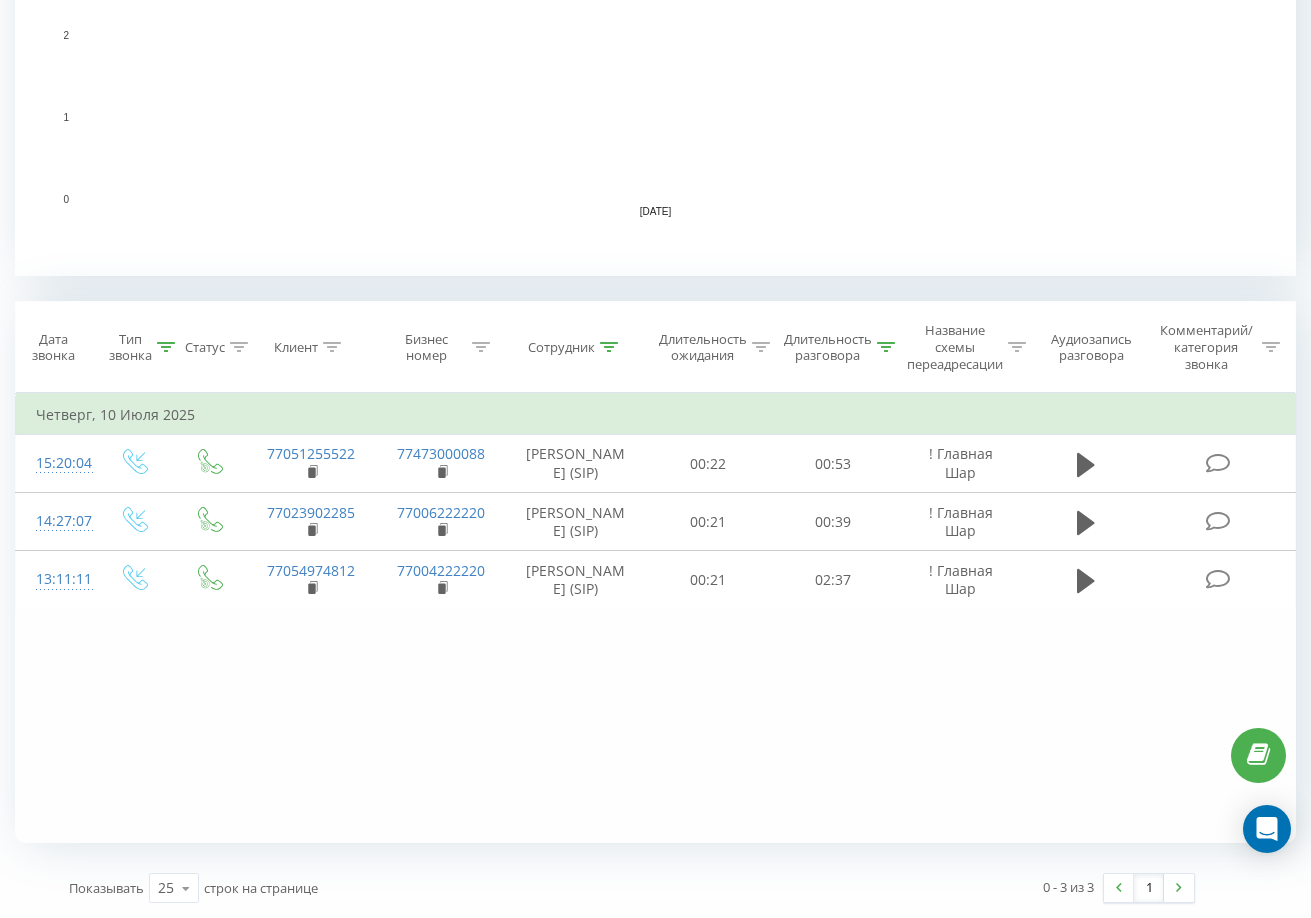 click 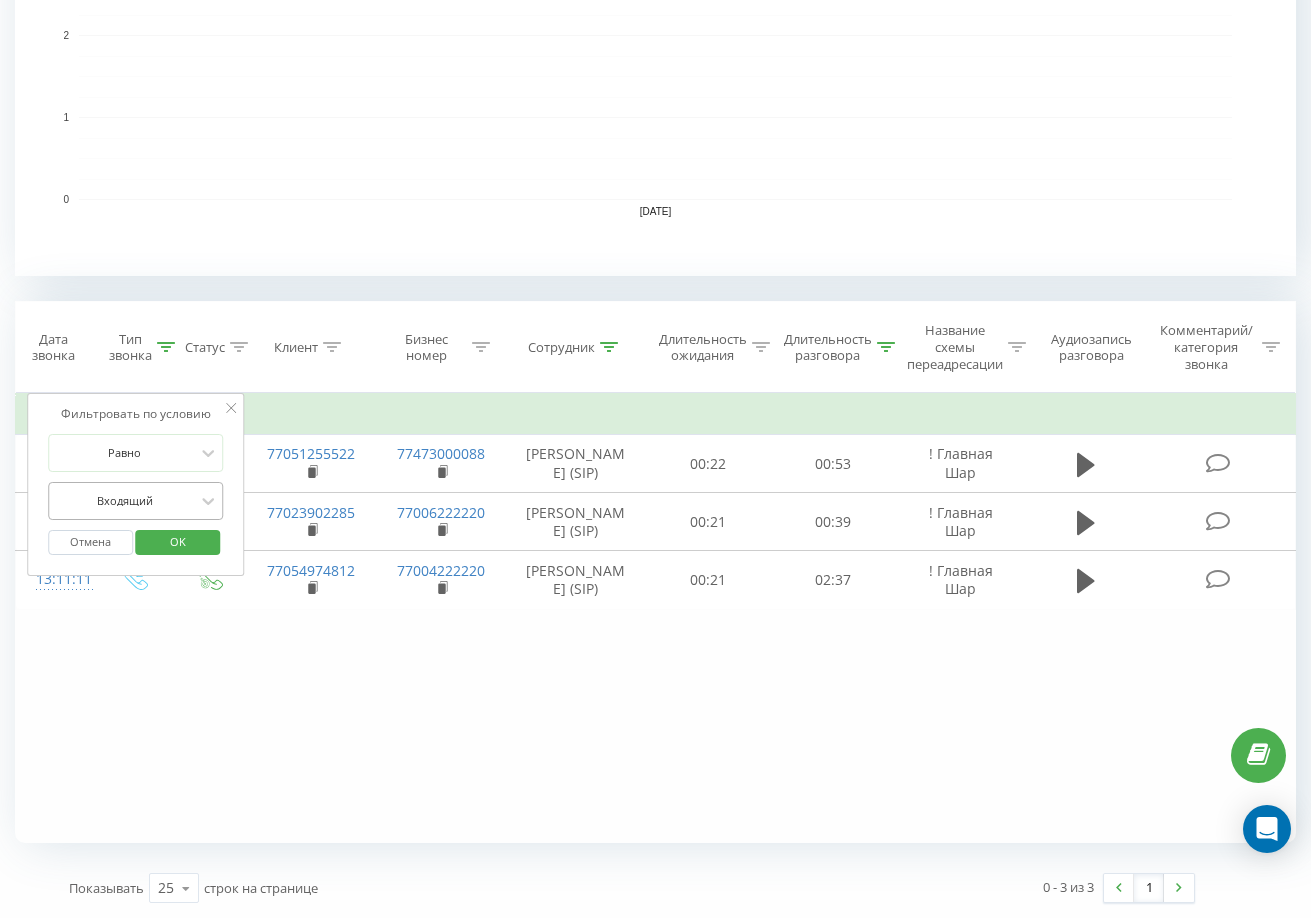 click at bounding box center [125, 500] 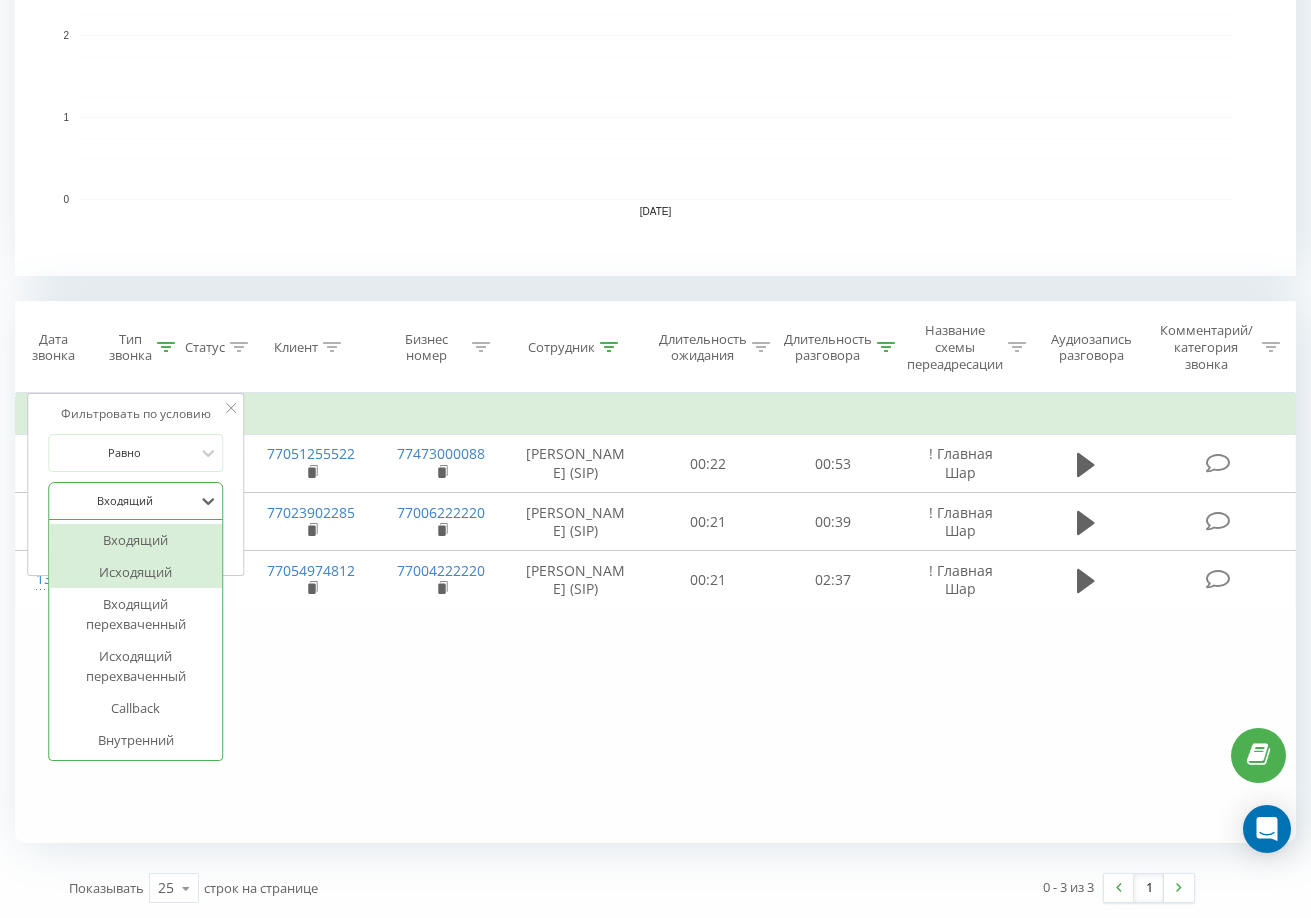 click on "Исходящий" at bounding box center (136, 572) 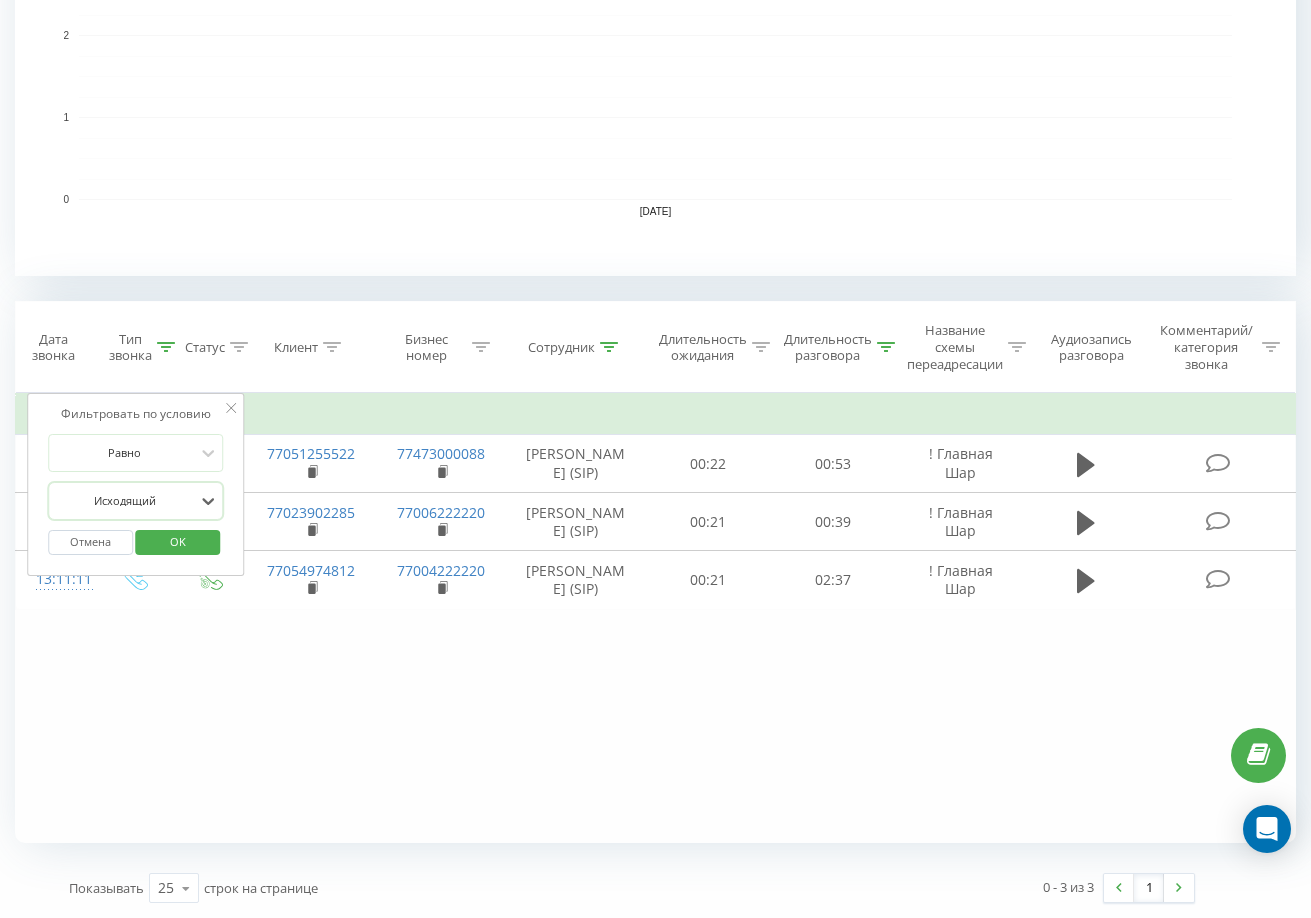 click on "OK" at bounding box center [178, 541] 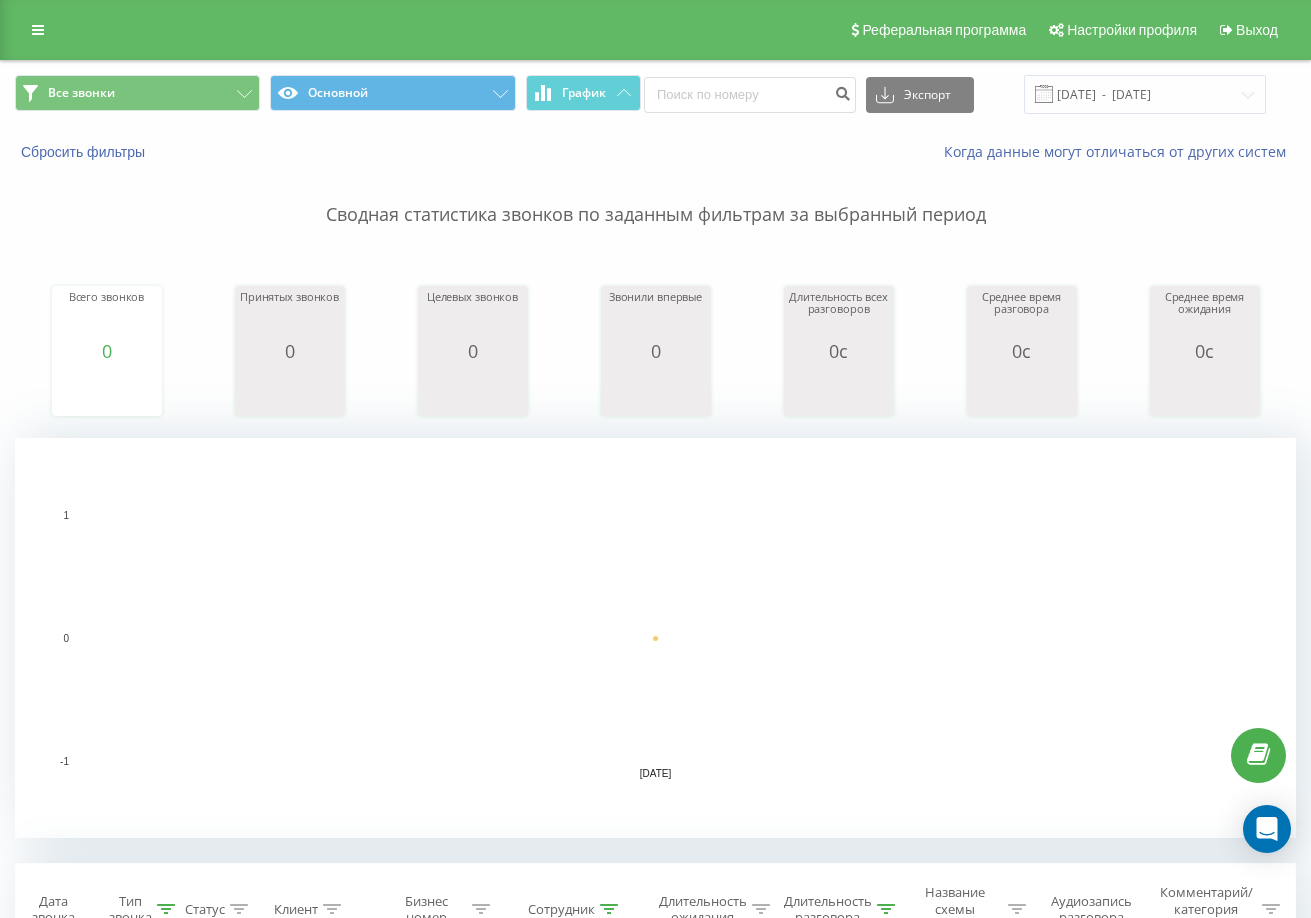 scroll, scrollTop: 504, scrollLeft: 0, axis: vertical 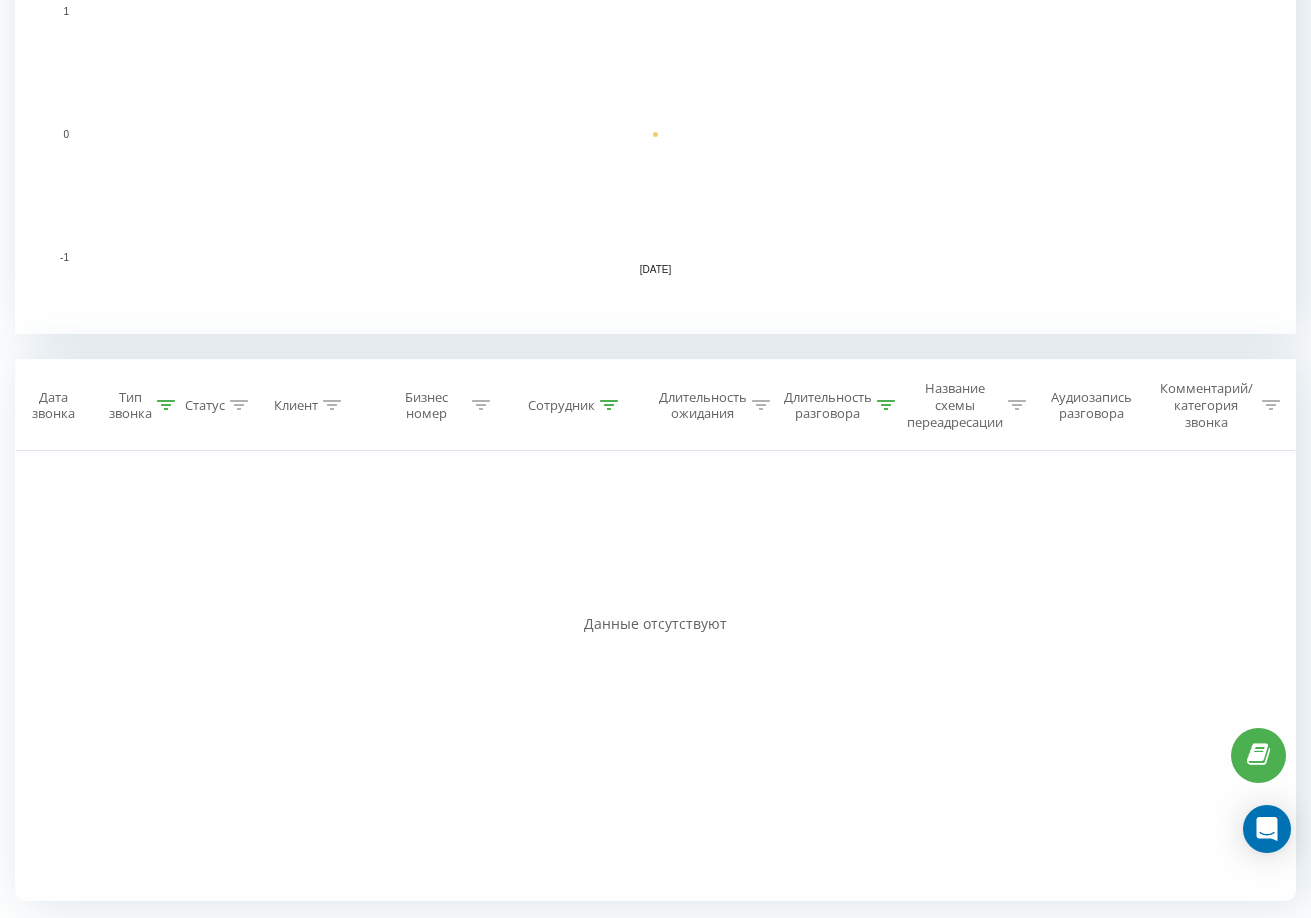 click 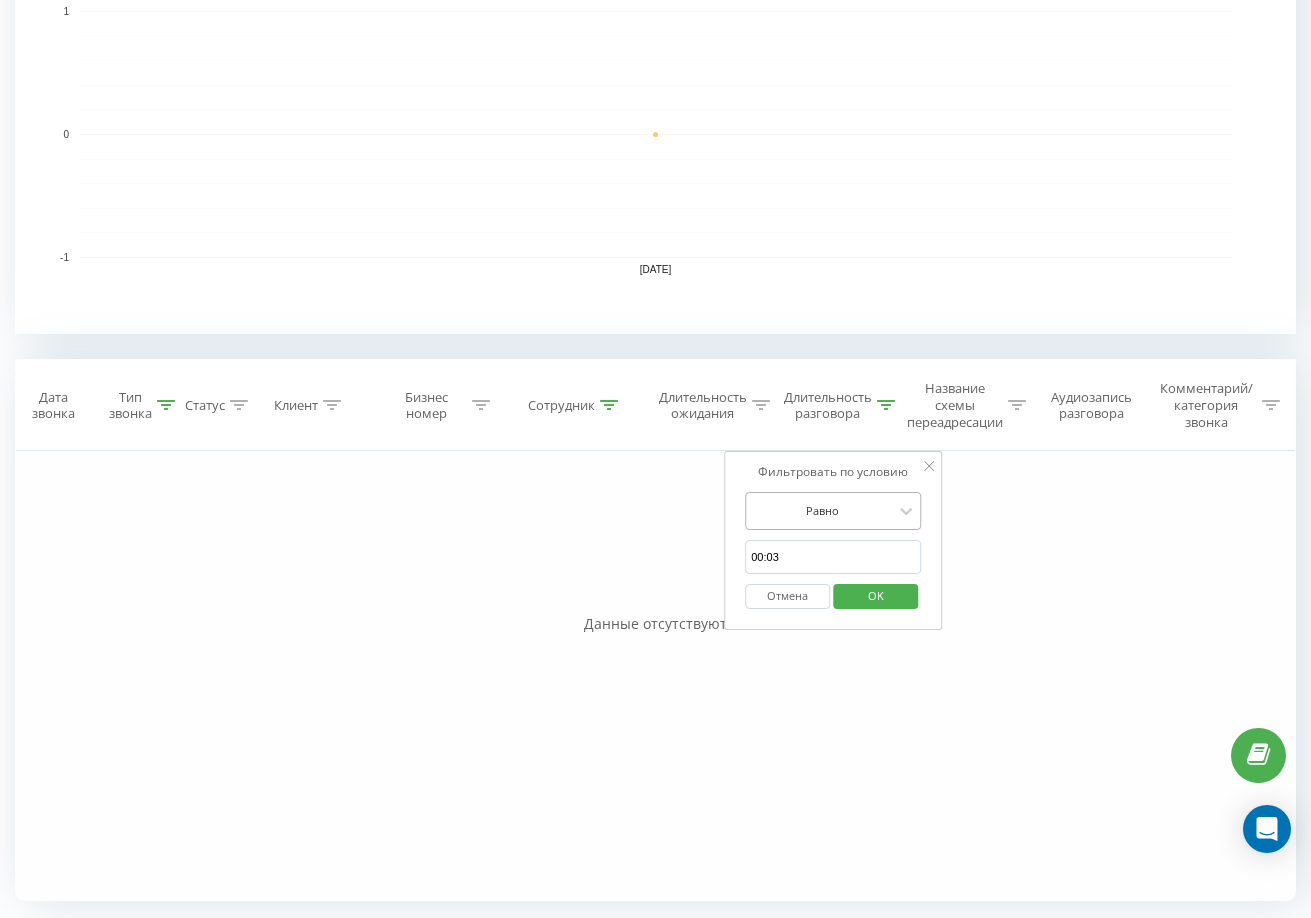 click at bounding box center (822, 510) 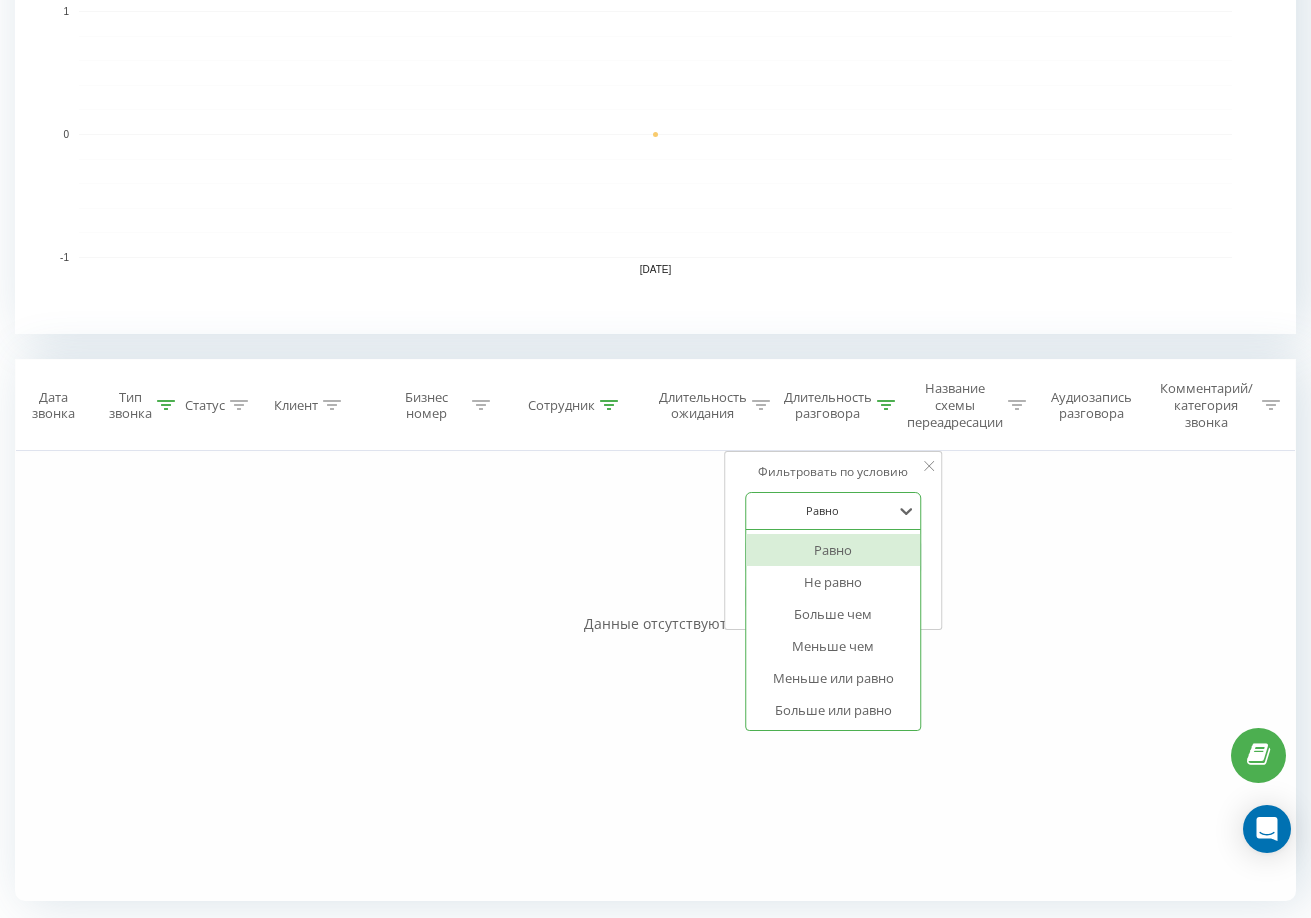 click on "Равно" at bounding box center (833, 550) 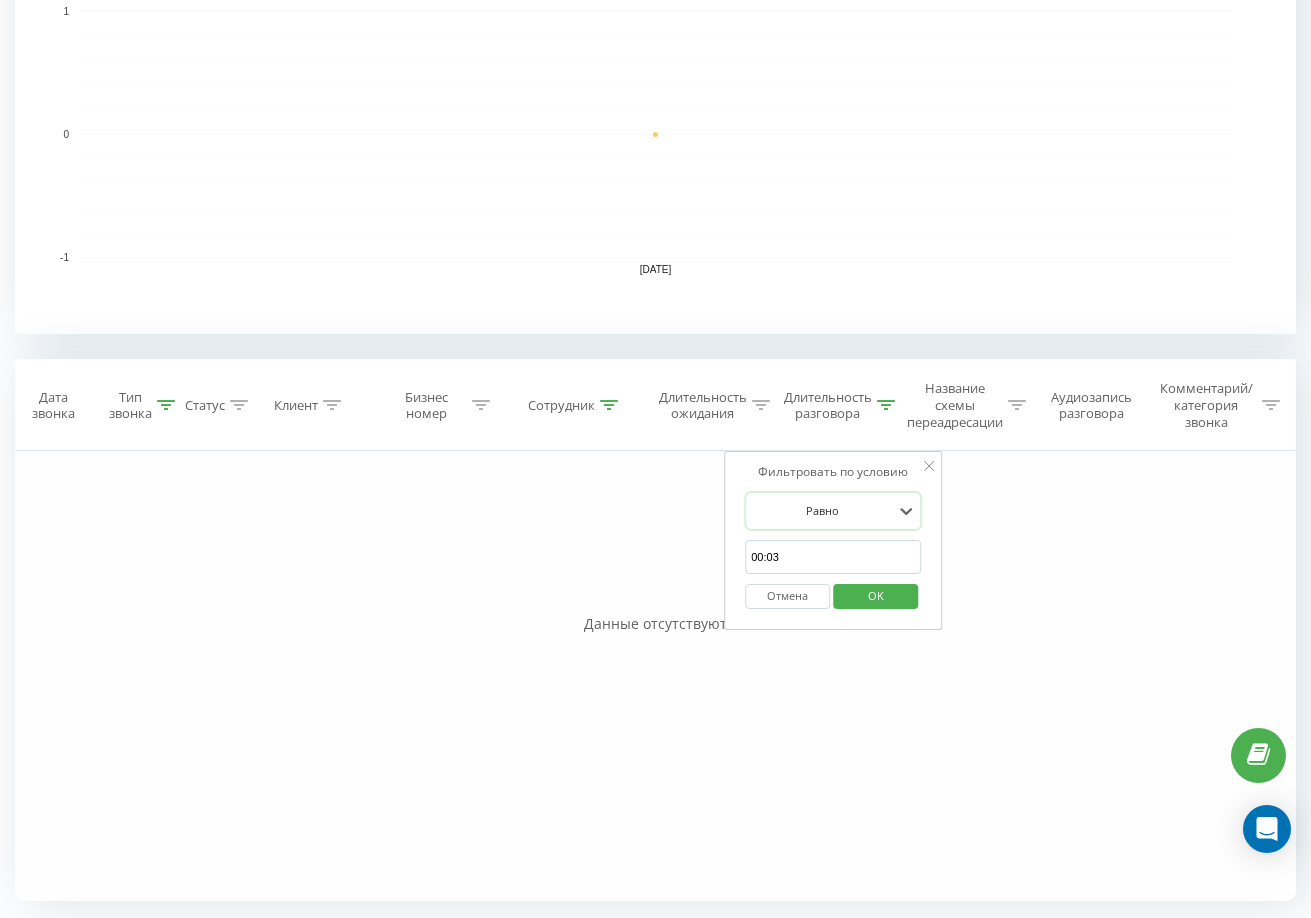 click on "00:03" at bounding box center [833, 557] 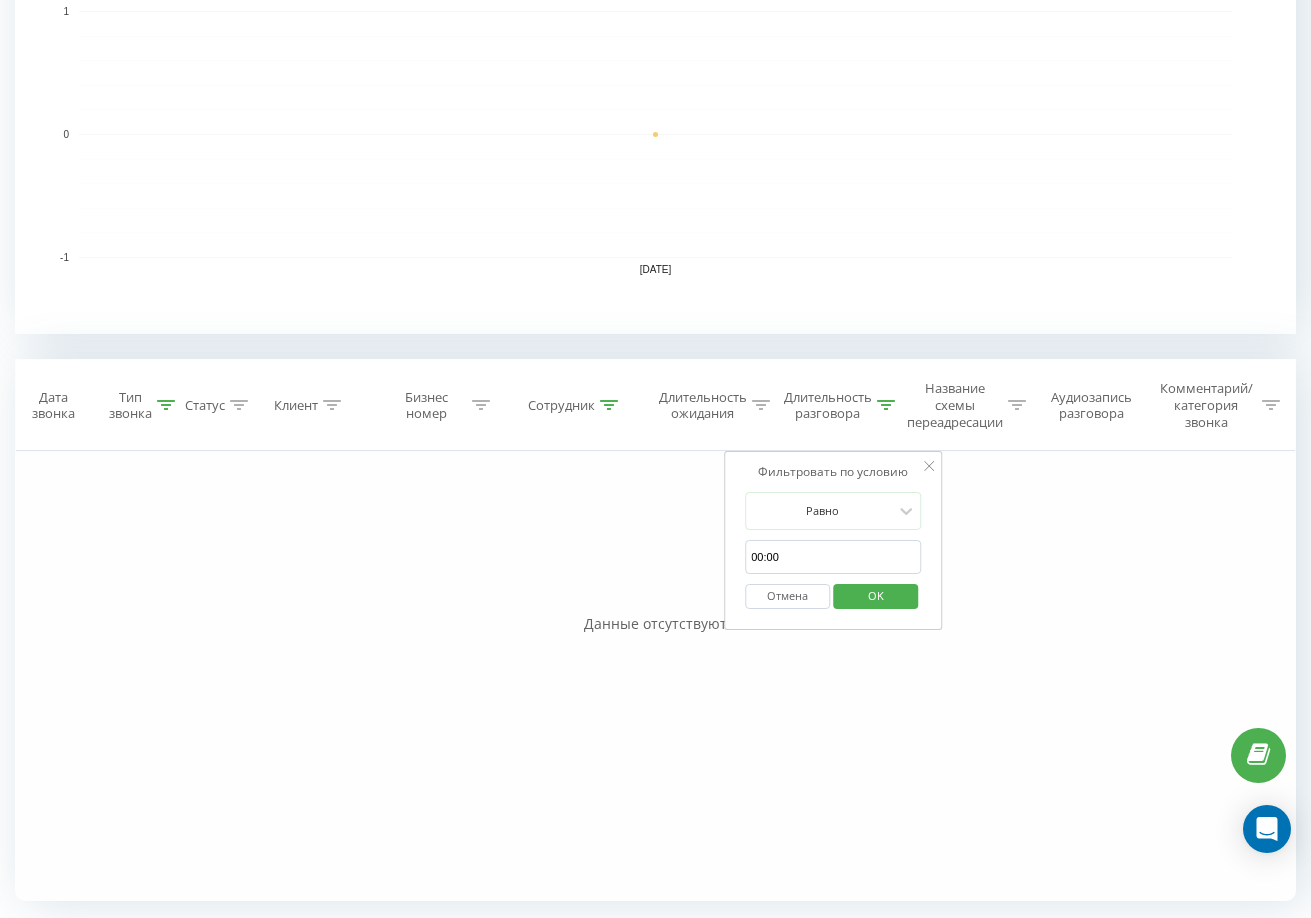 type on "00:00" 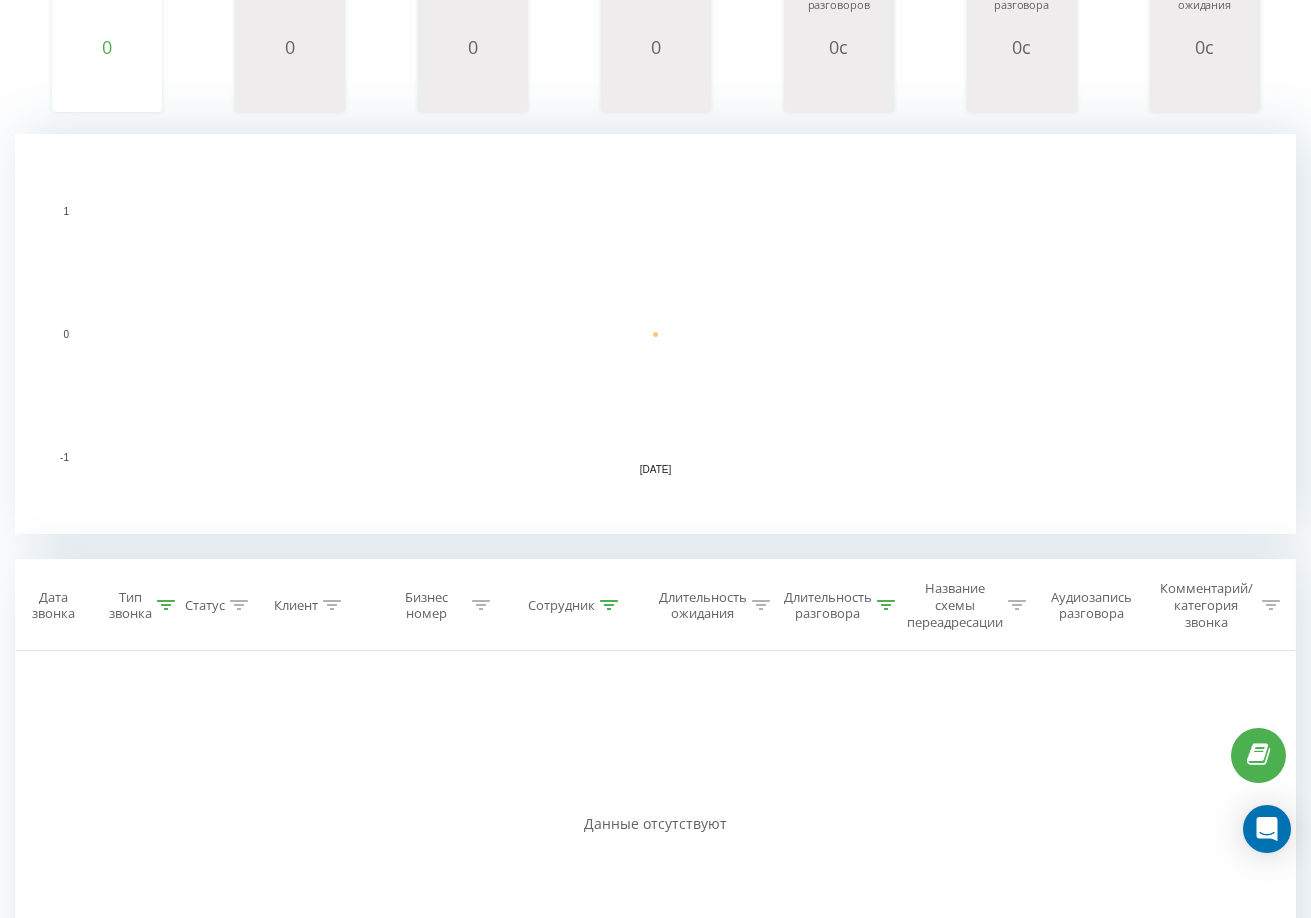 scroll, scrollTop: 504, scrollLeft: 0, axis: vertical 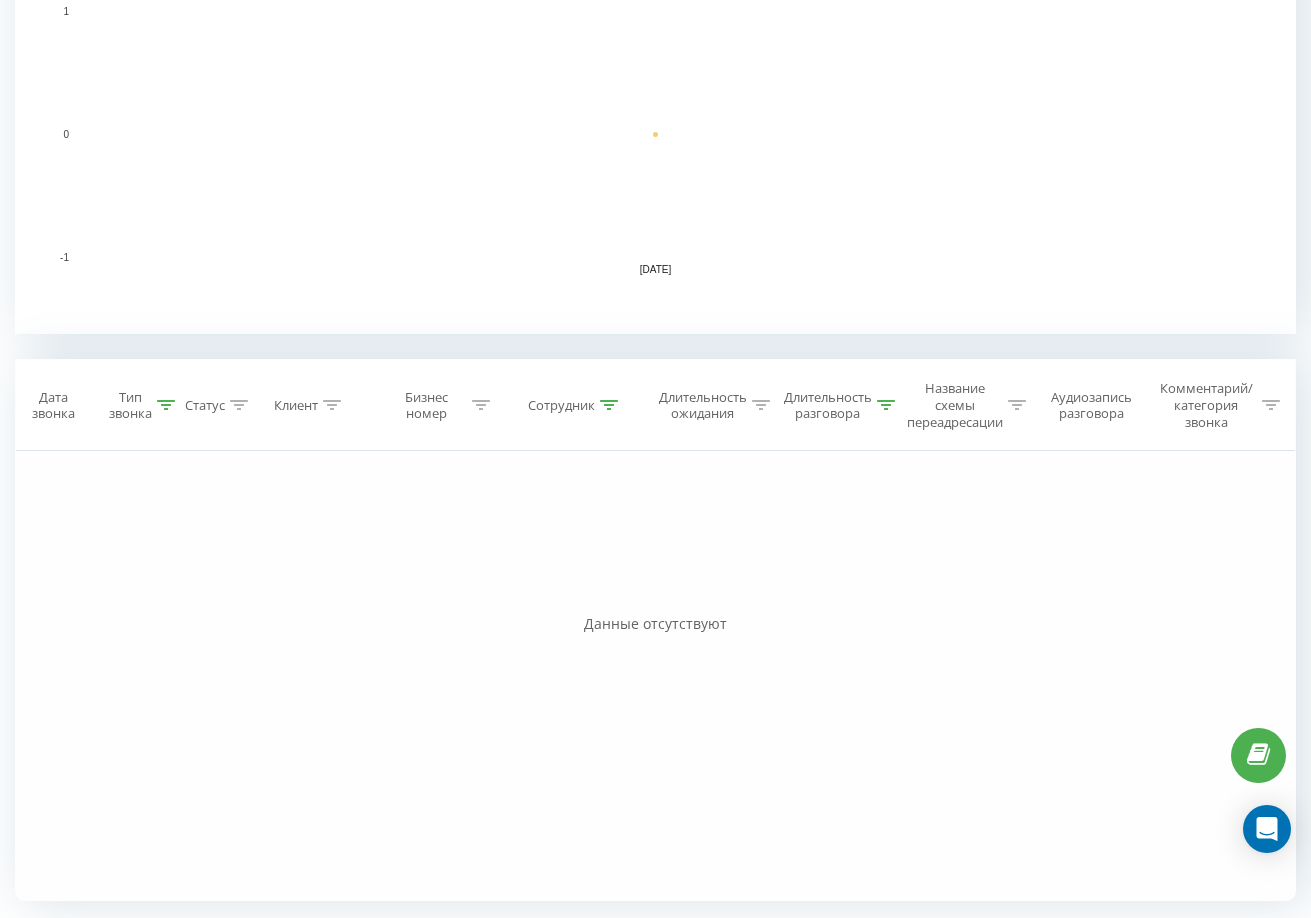 drag, startPoint x: 164, startPoint y: 403, endPoint x: 161, endPoint y: 438, distance: 35.128338 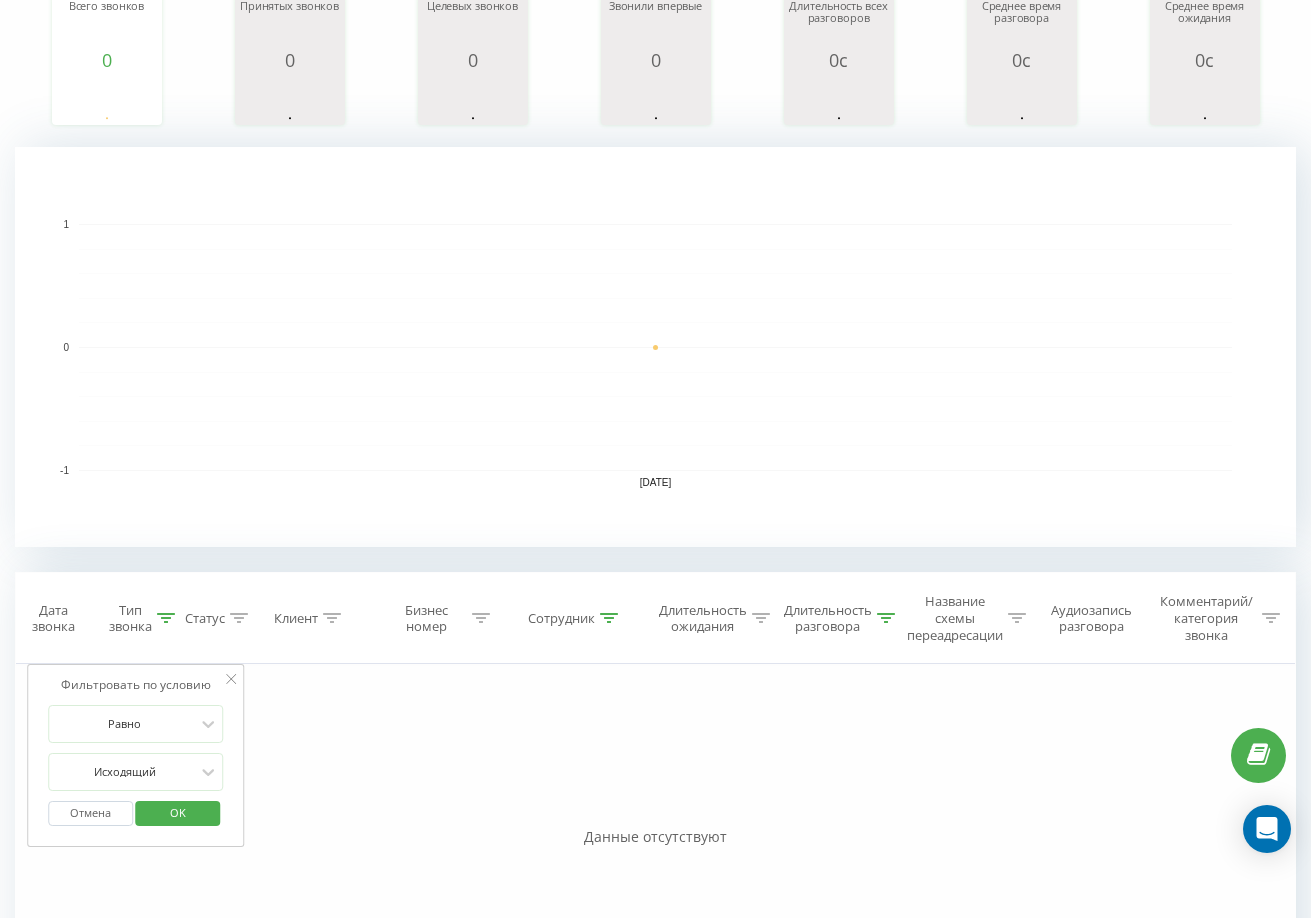 scroll, scrollTop: 0, scrollLeft: 0, axis: both 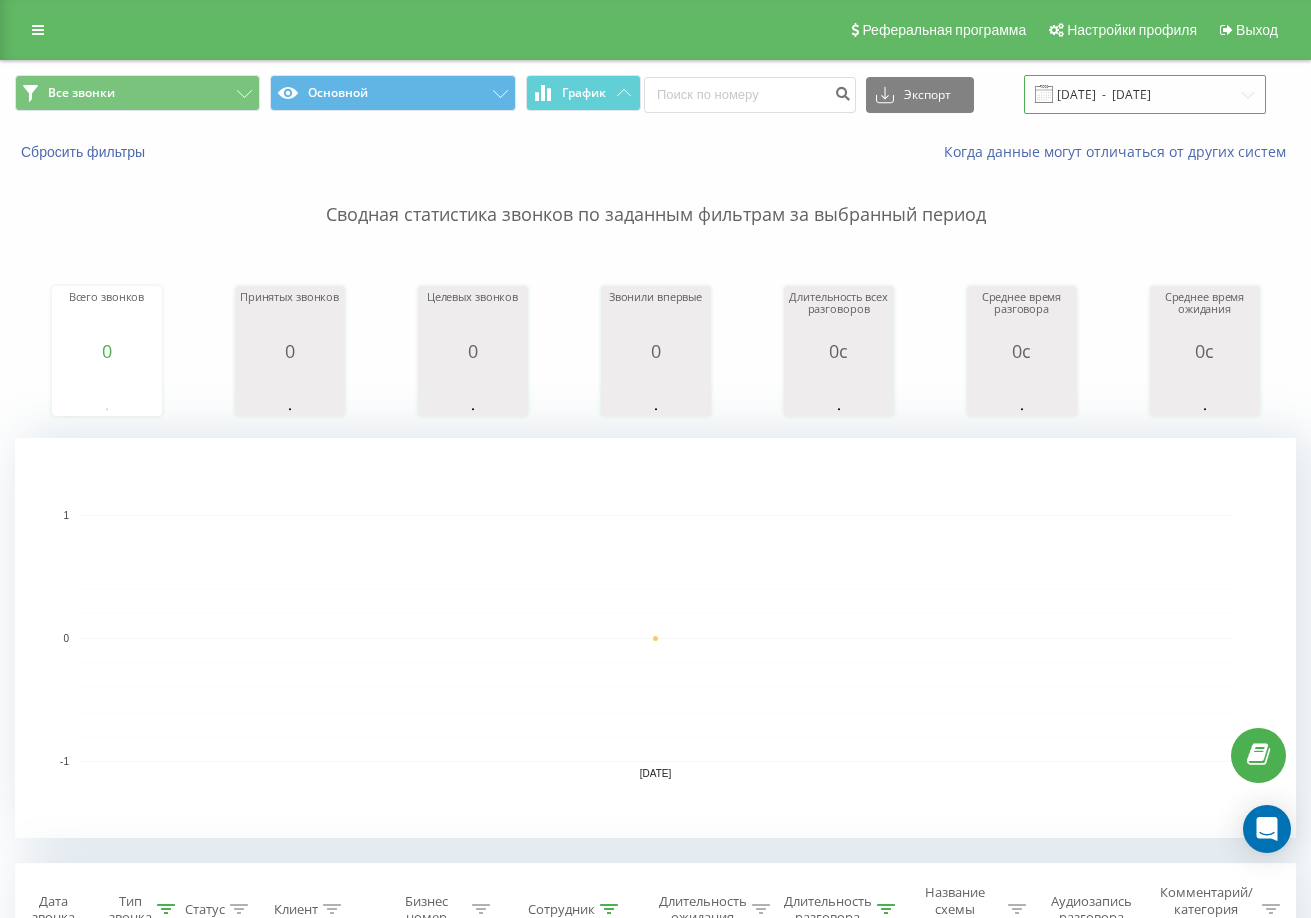 click on "[DATE]  -  [DATE]" at bounding box center [1145, 94] 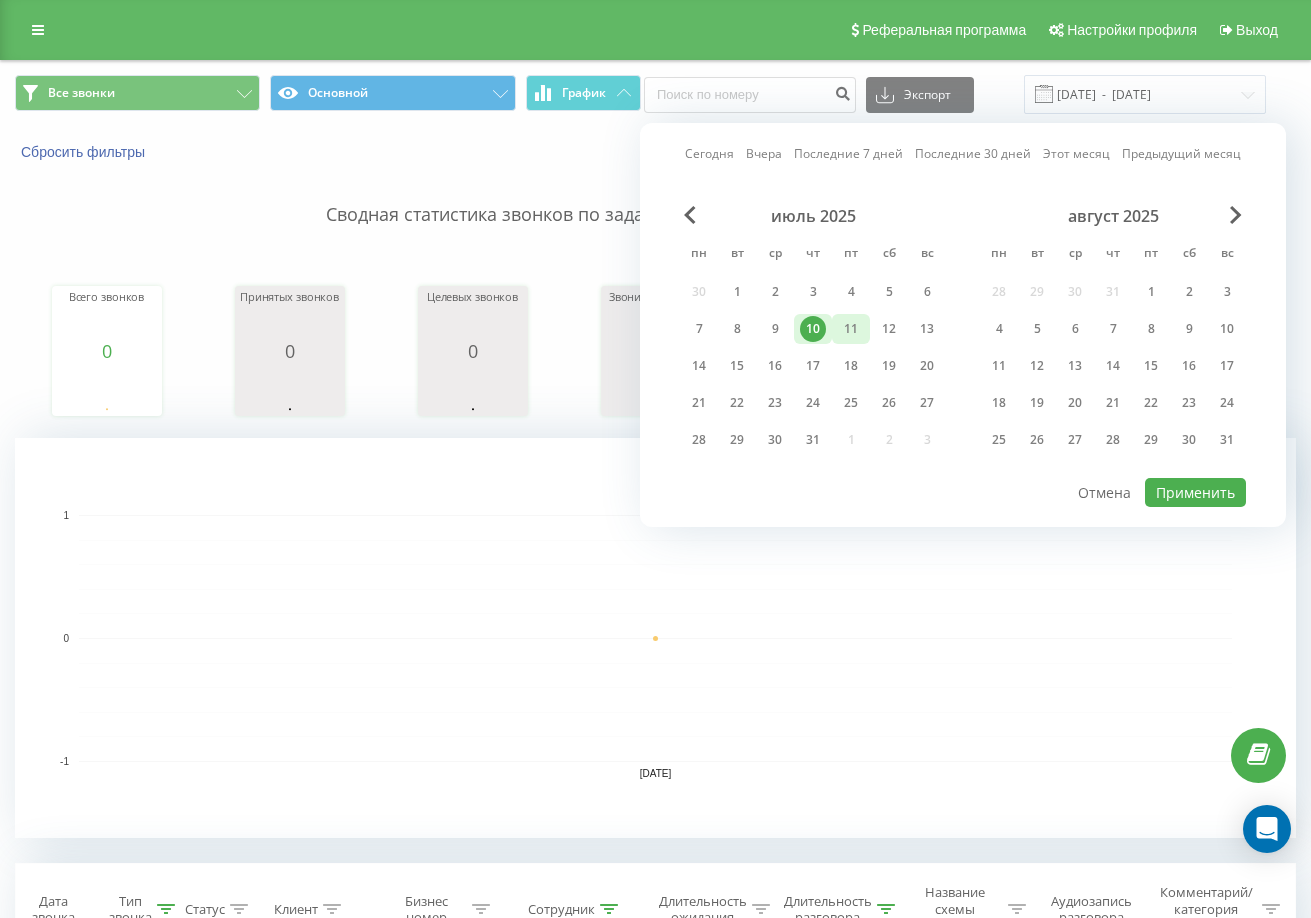 click on "11" at bounding box center [851, 329] 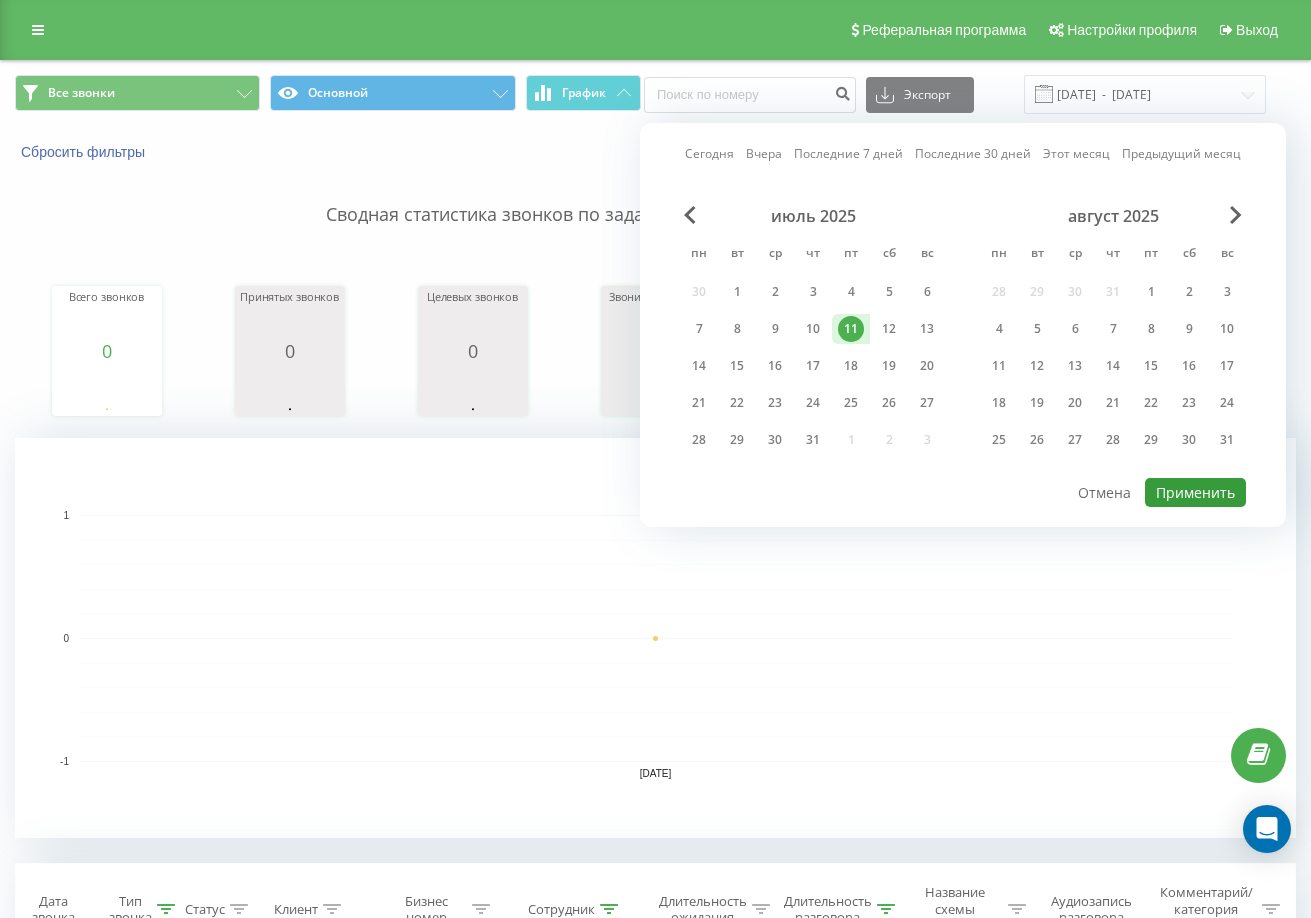 click on "Применить" at bounding box center (1195, 492) 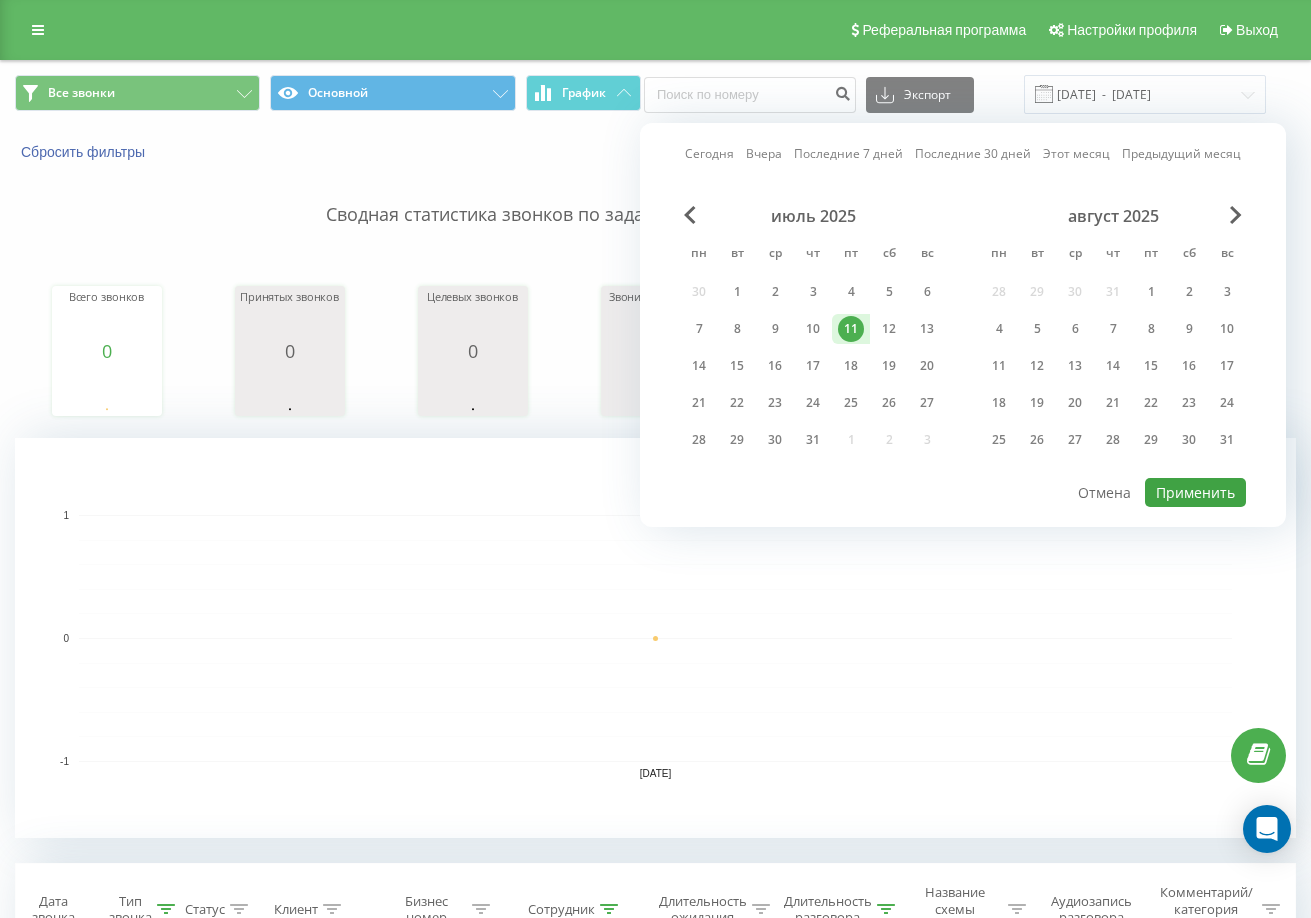 type on "[DATE]  -  [DATE]" 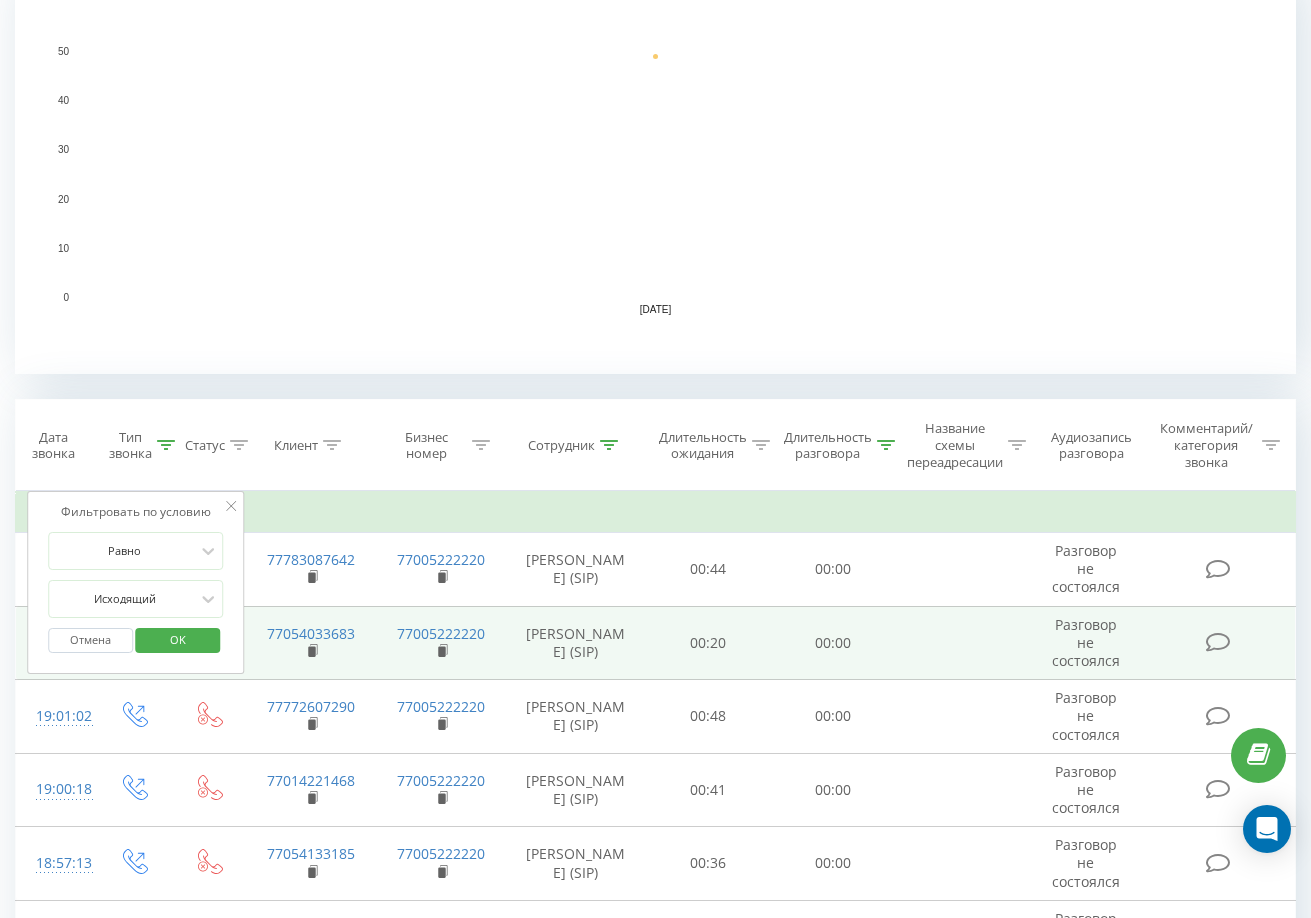 scroll, scrollTop: 500, scrollLeft: 0, axis: vertical 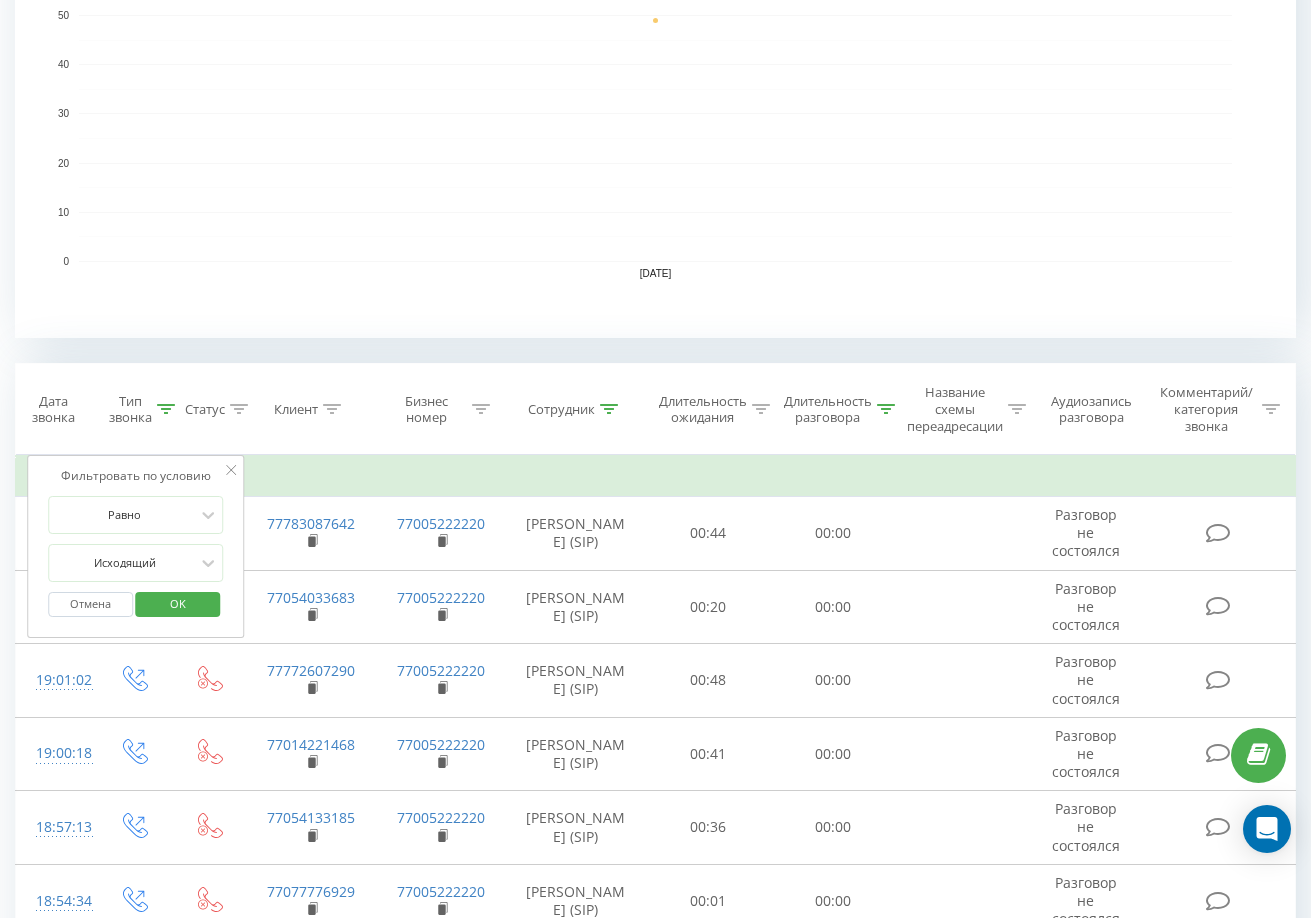 click 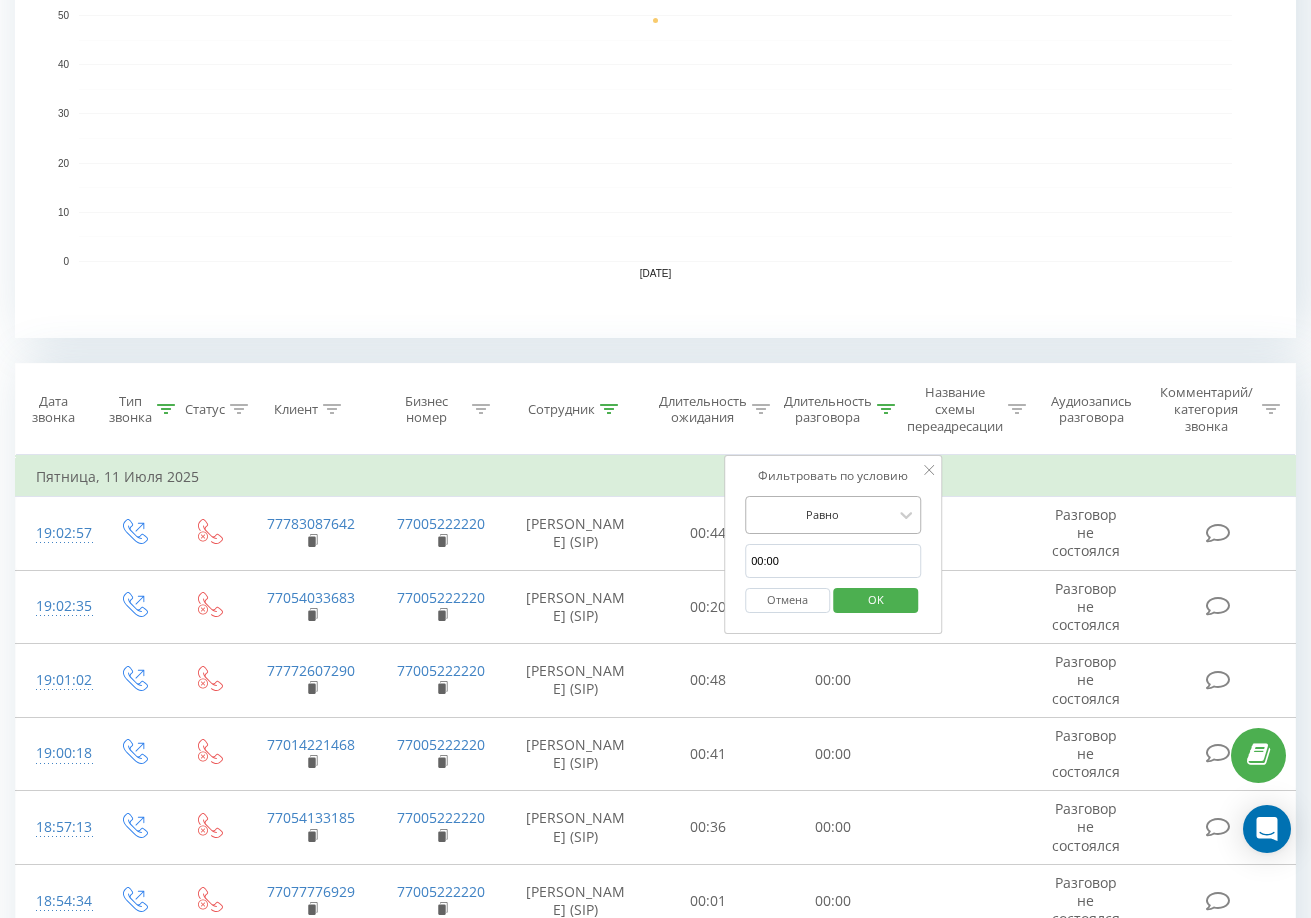 click at bounding box center (822, 514) 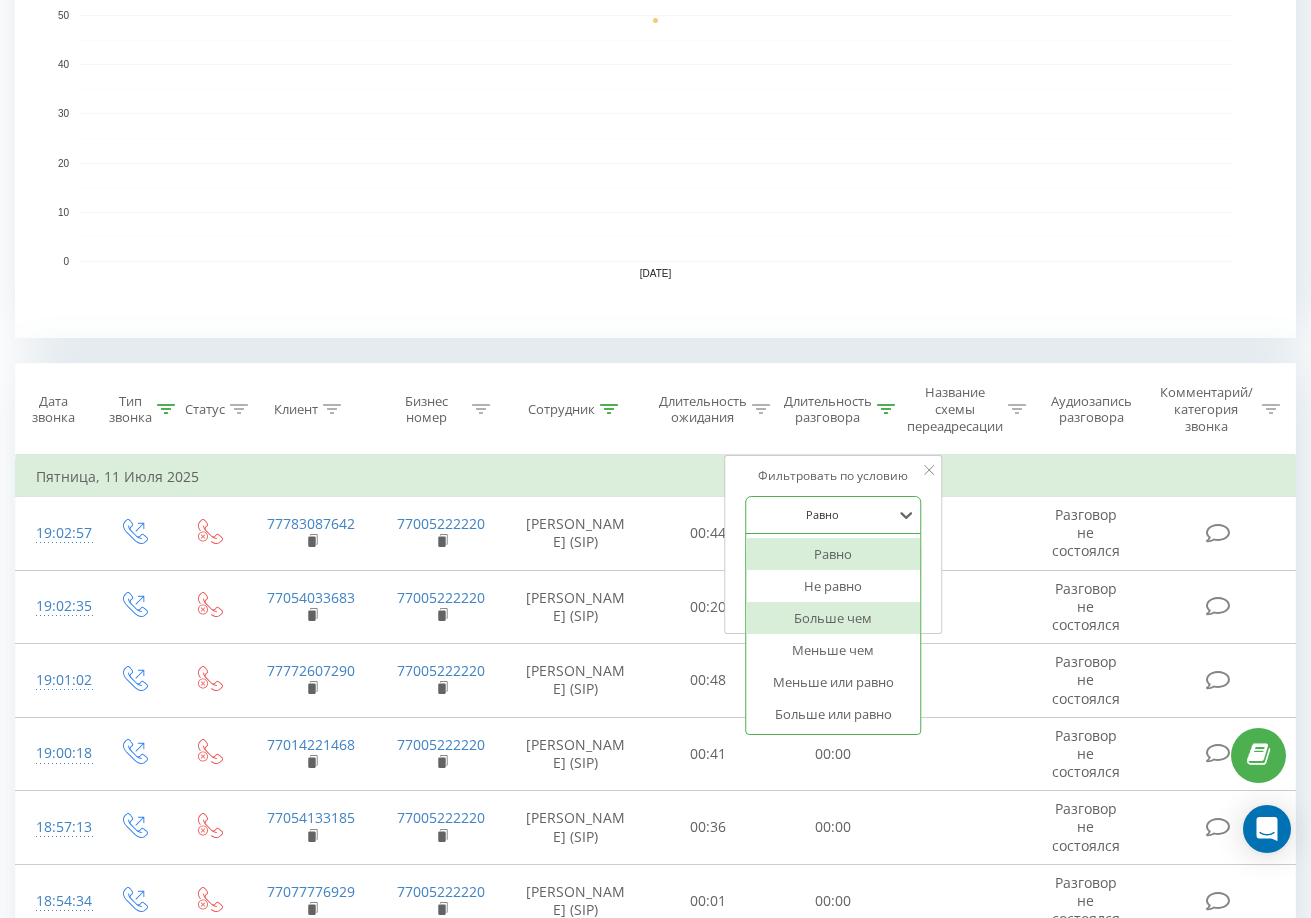 click on "Больше чем" at bounding box center [833, 618] 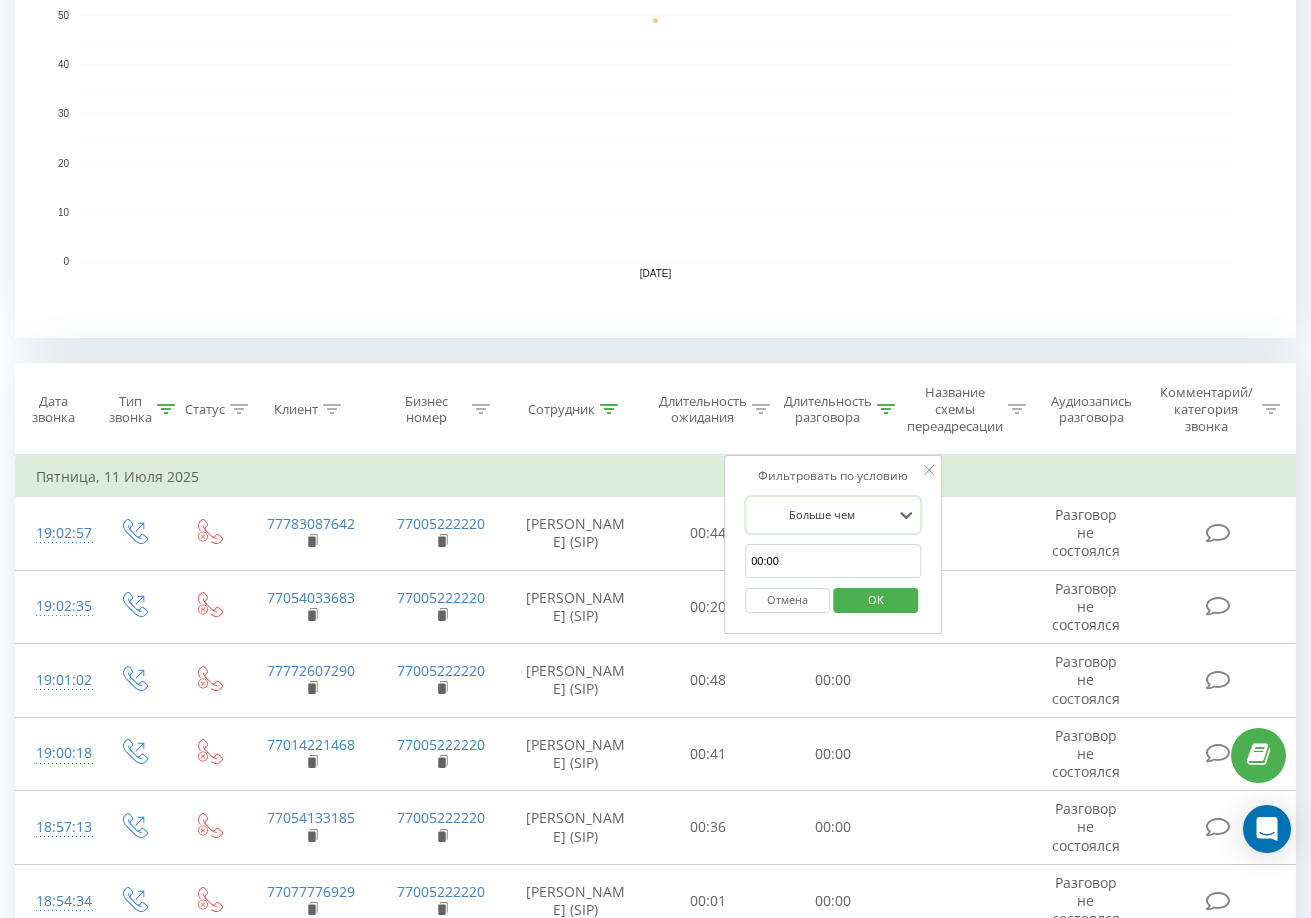 click on "00:00" at bounding box center (833, 561) 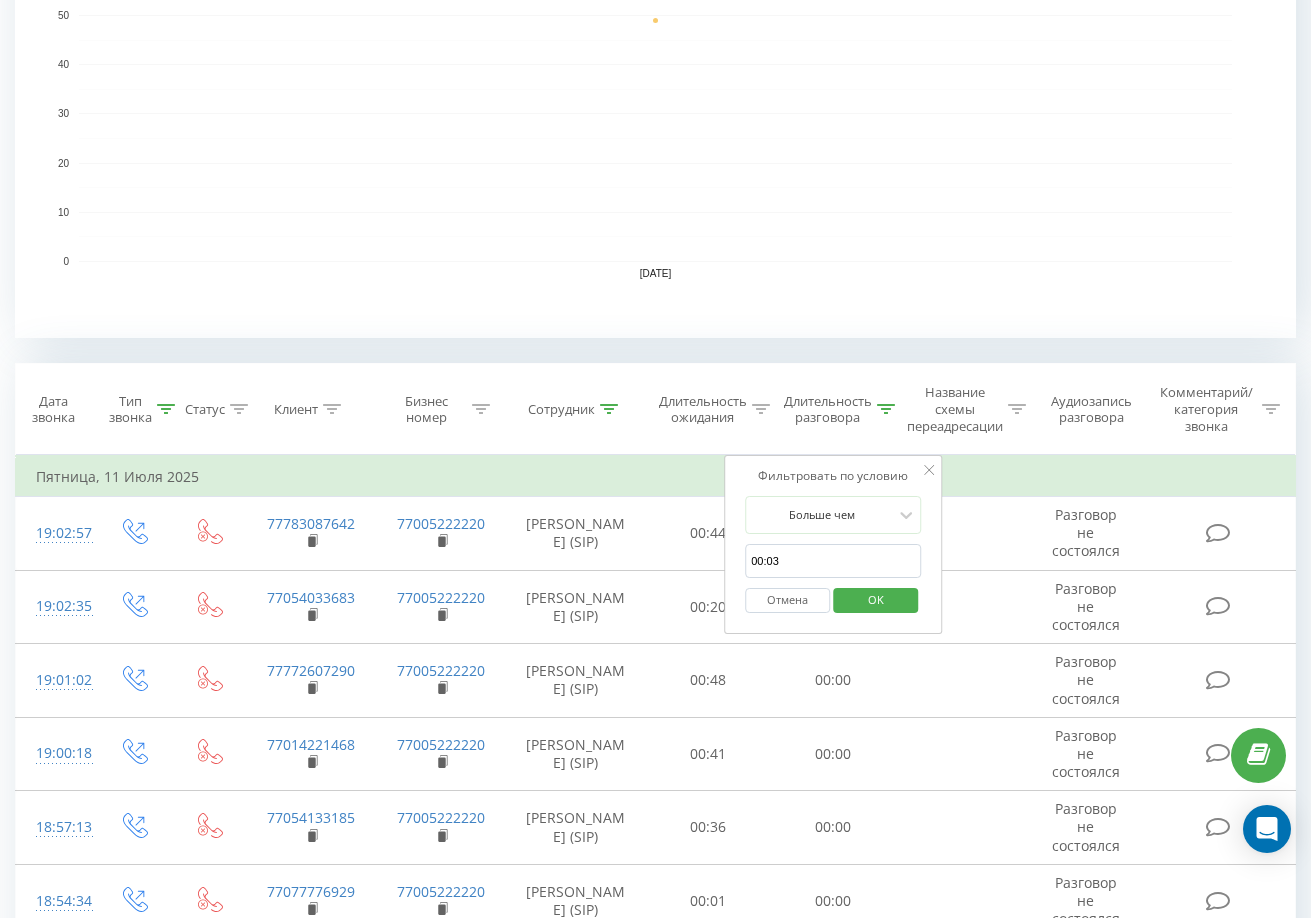 type on "00:03" 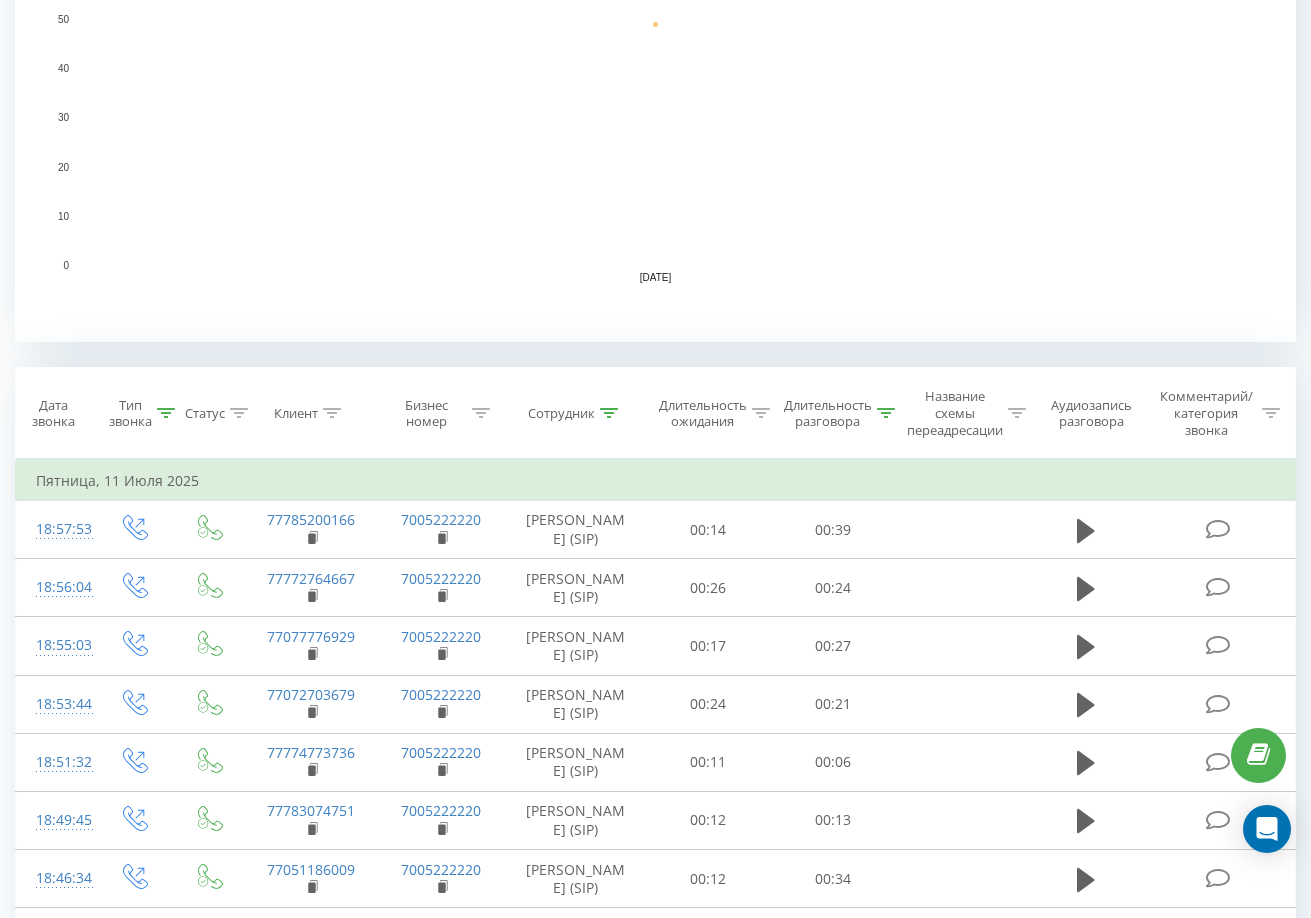 scroll, scrollTop: 500, scrollLeft: 0, axis: vertical 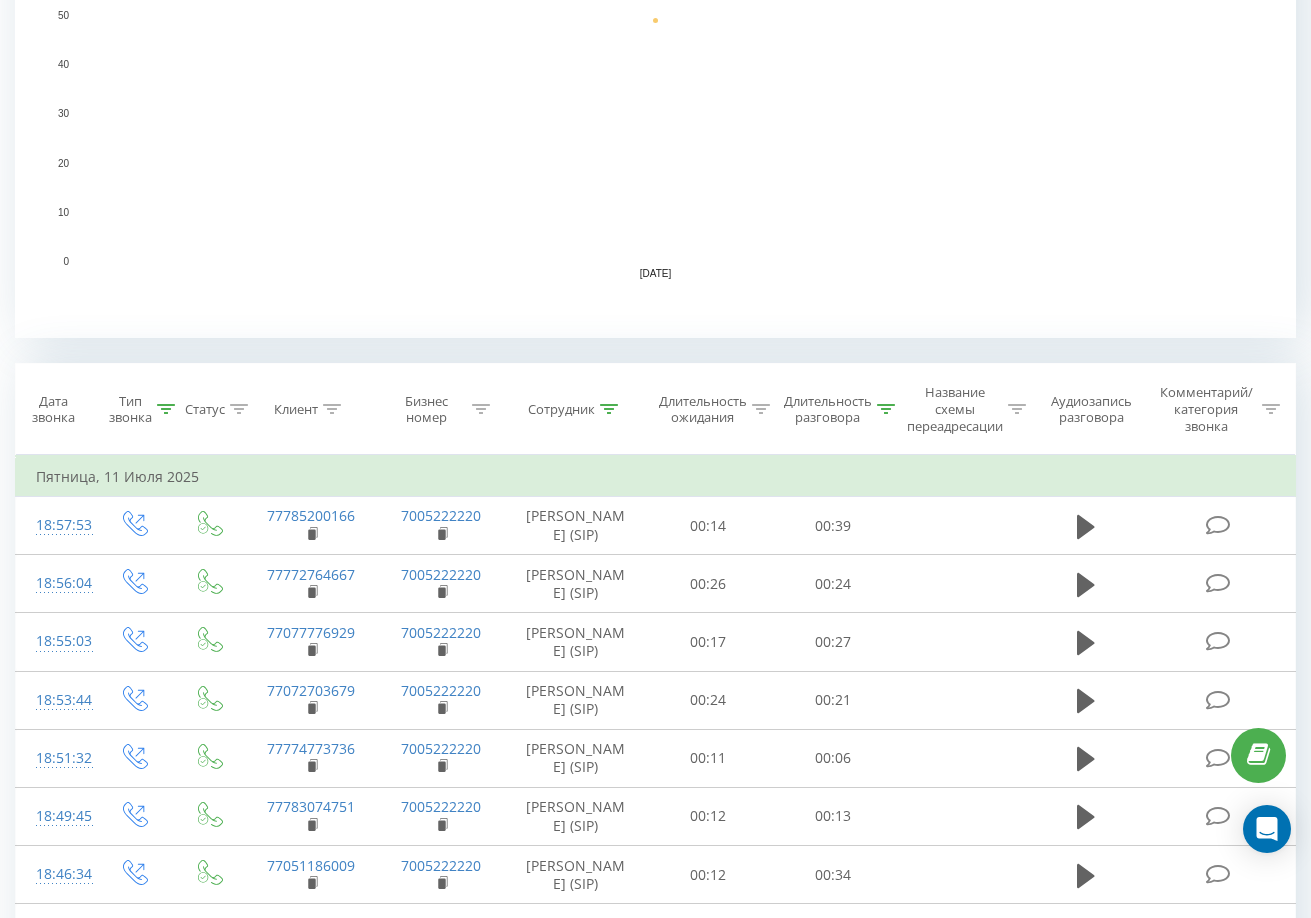 click 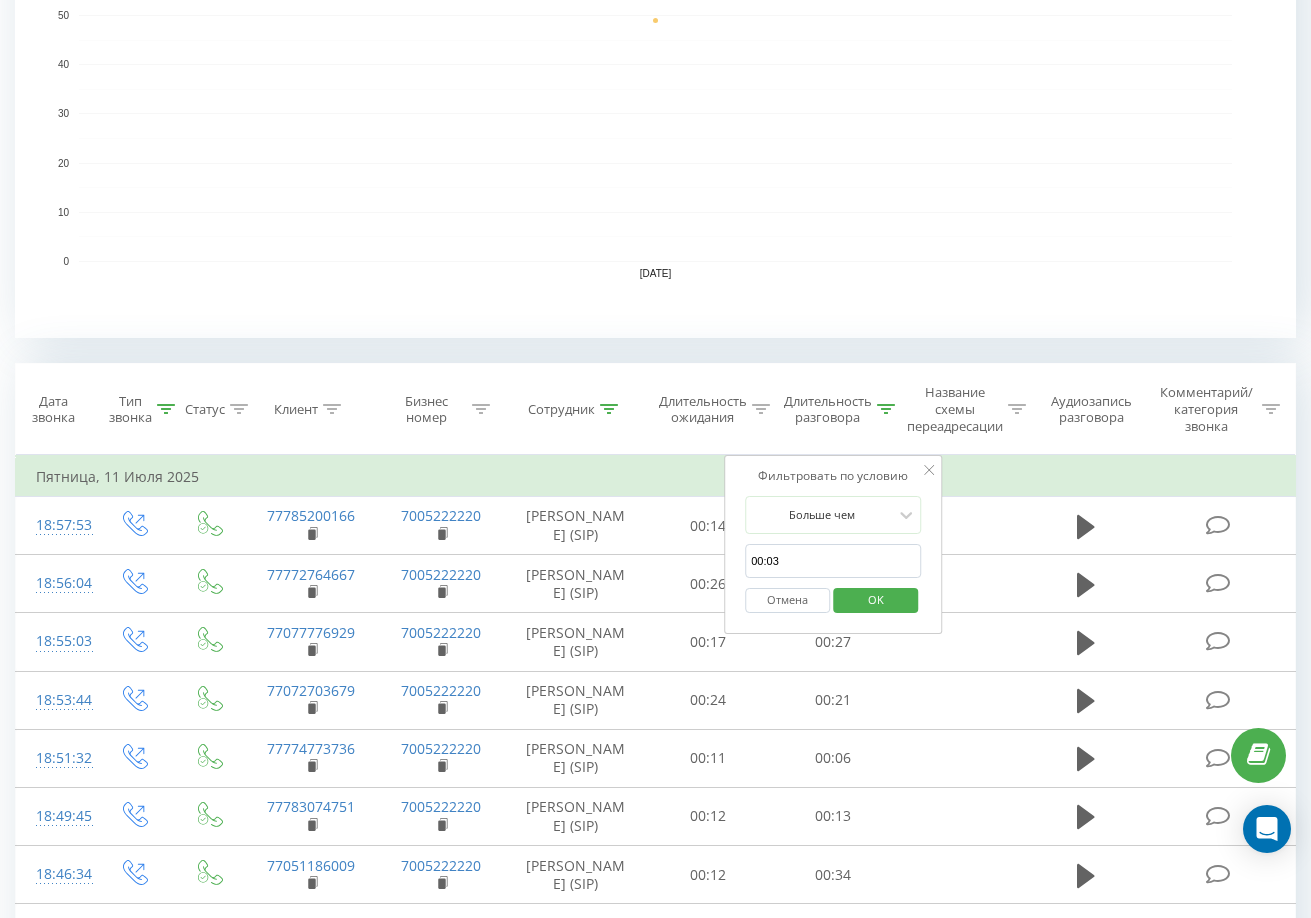 click at bounding box center (166, 409) 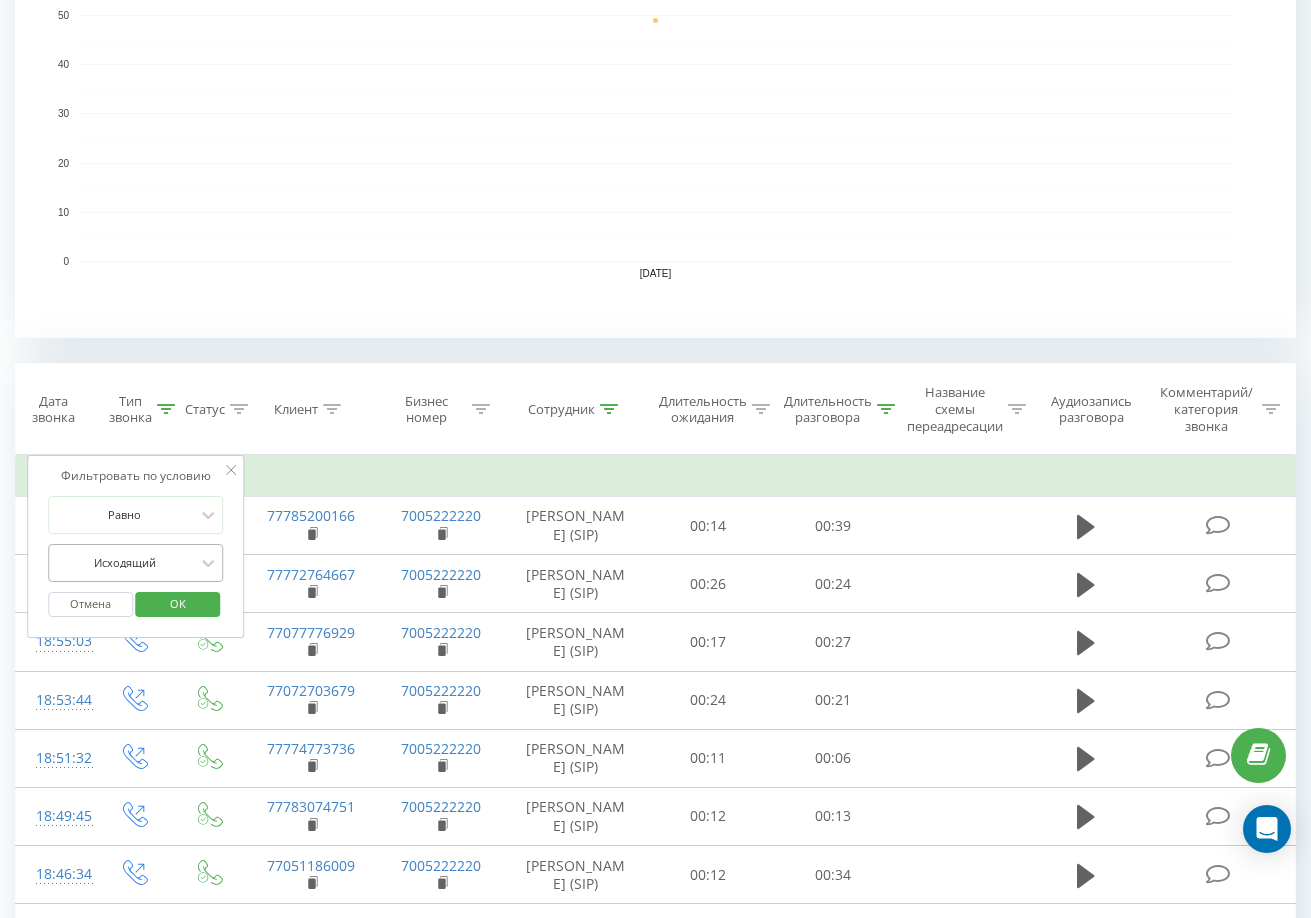click at bounding box center [125, 562] 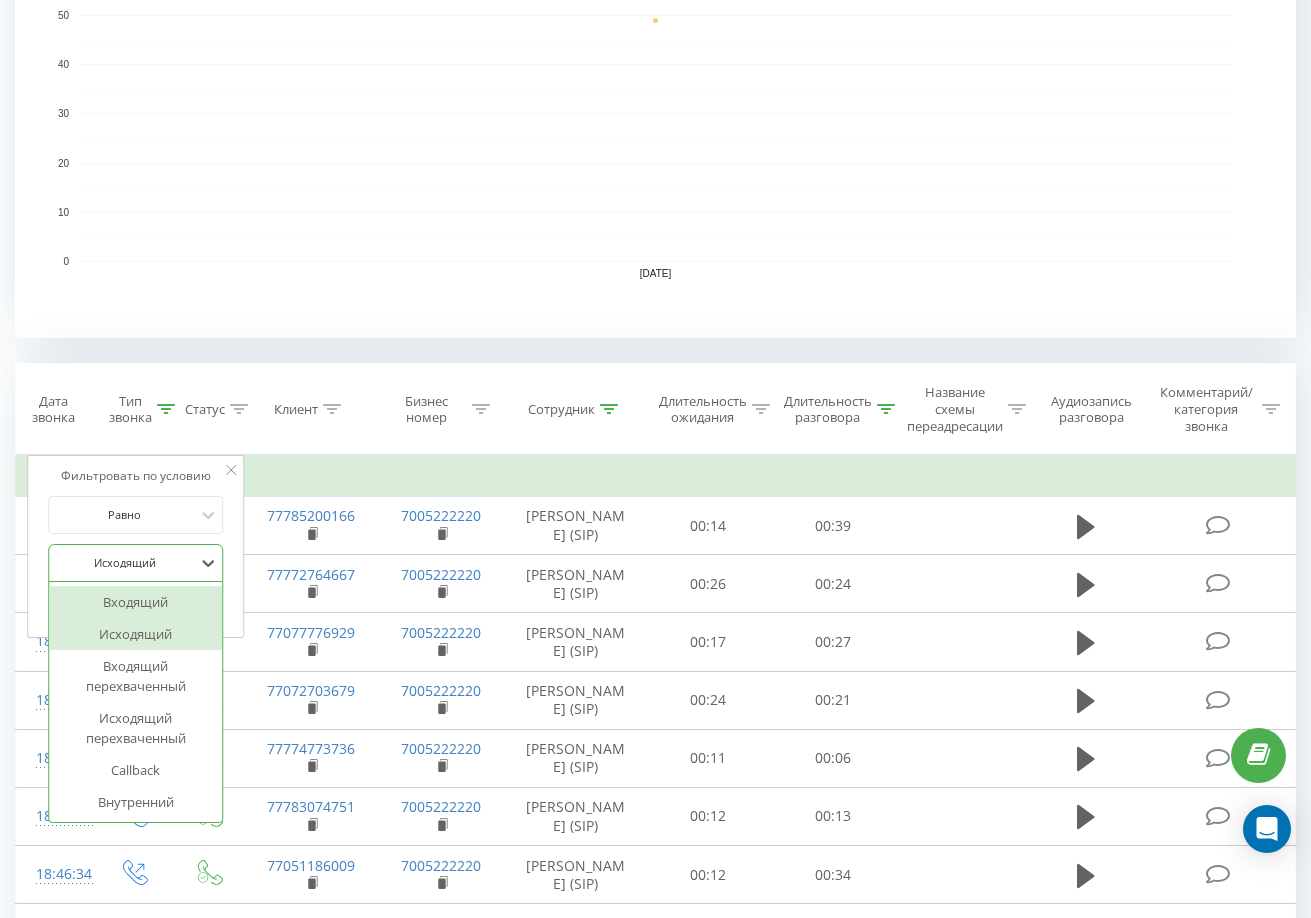 click on "Входящий" at bounding box center [136, 602] 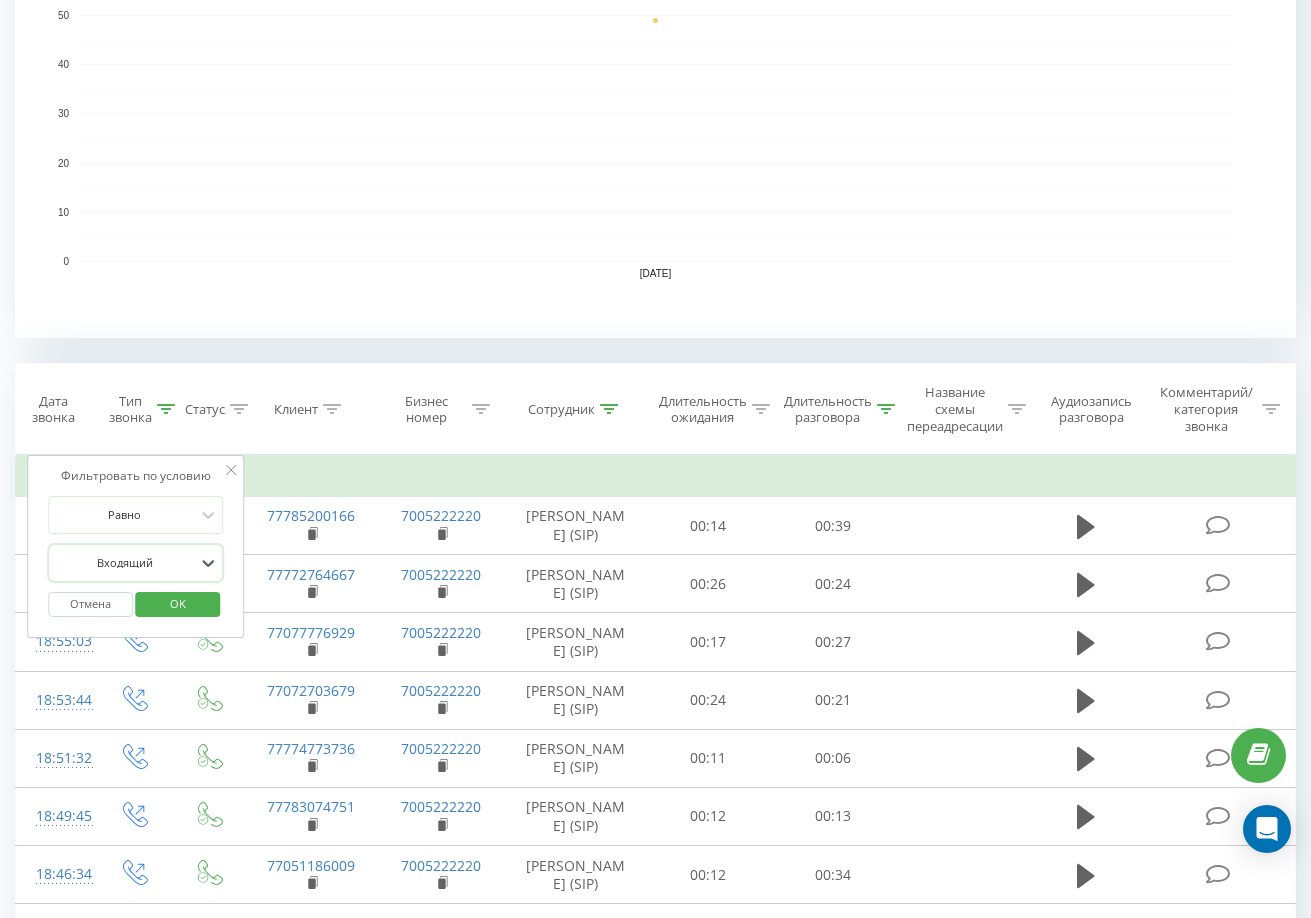 click on "OK" at bounding box center (178, 603) 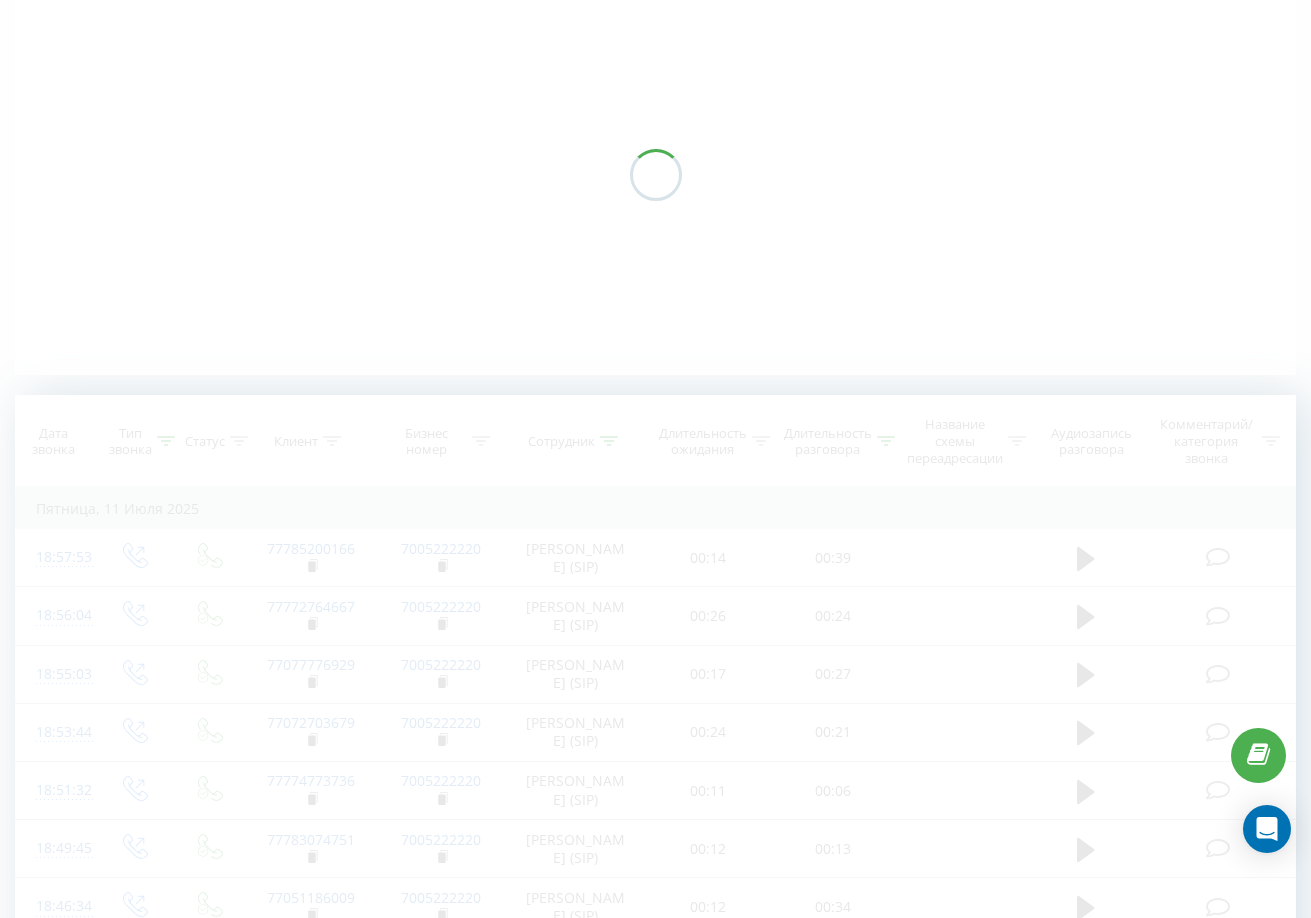 scroll, scrollTop: 0, scrollLeft: 0, axis: both 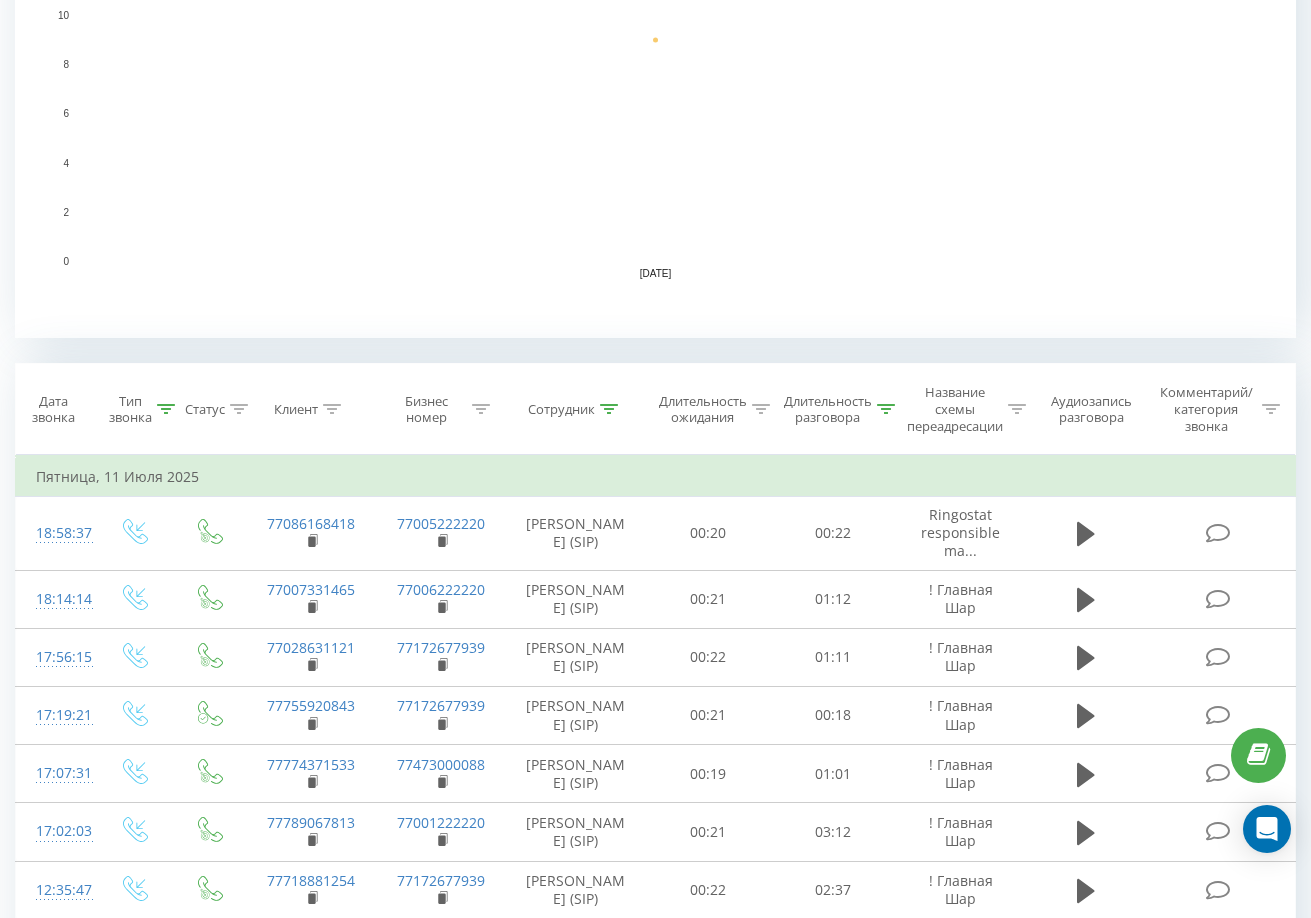 click 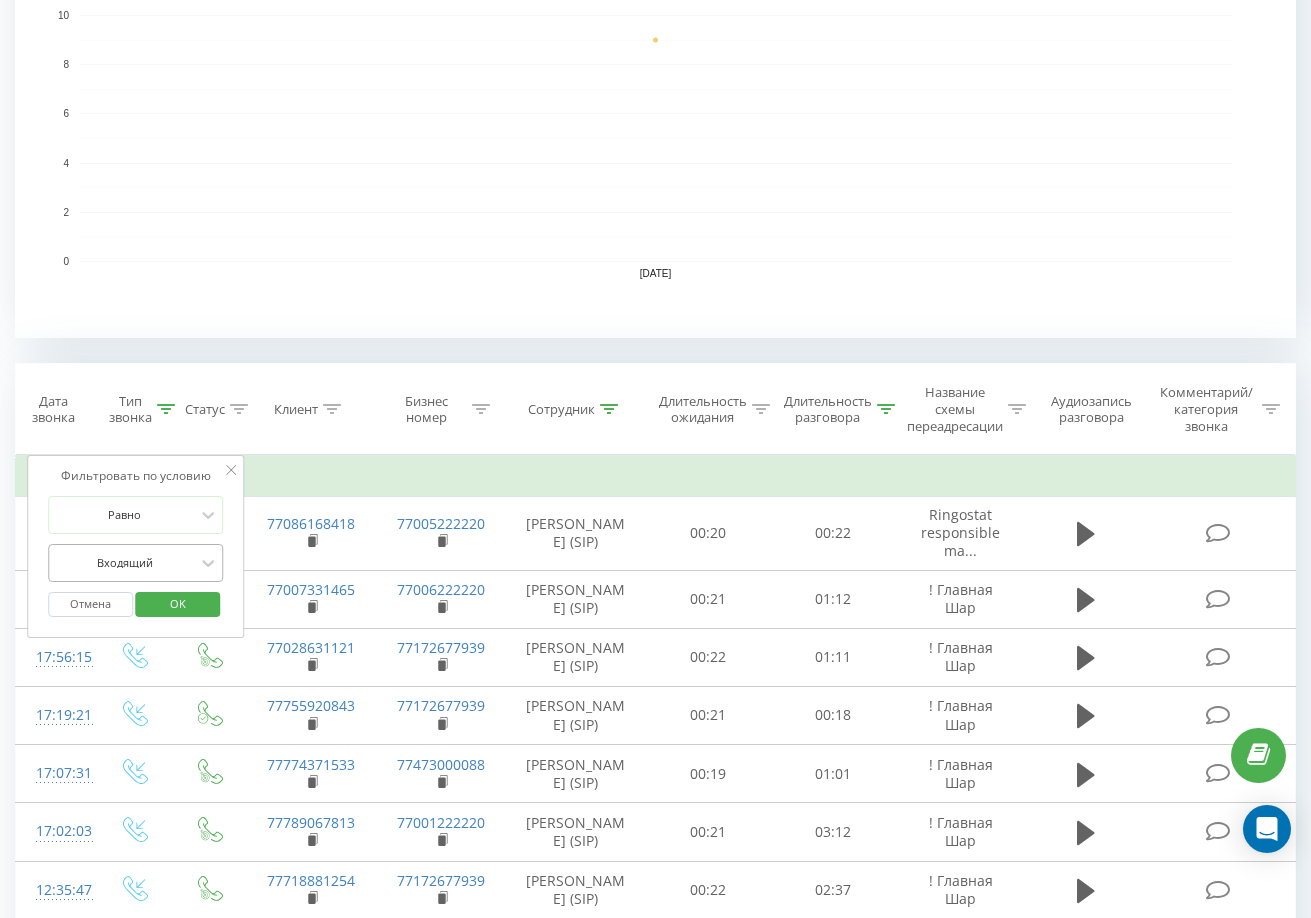drag, startPoint x: 119, startPoint y: 561, endPoint x: 115, endPoint y: 576, distance: 15.524175 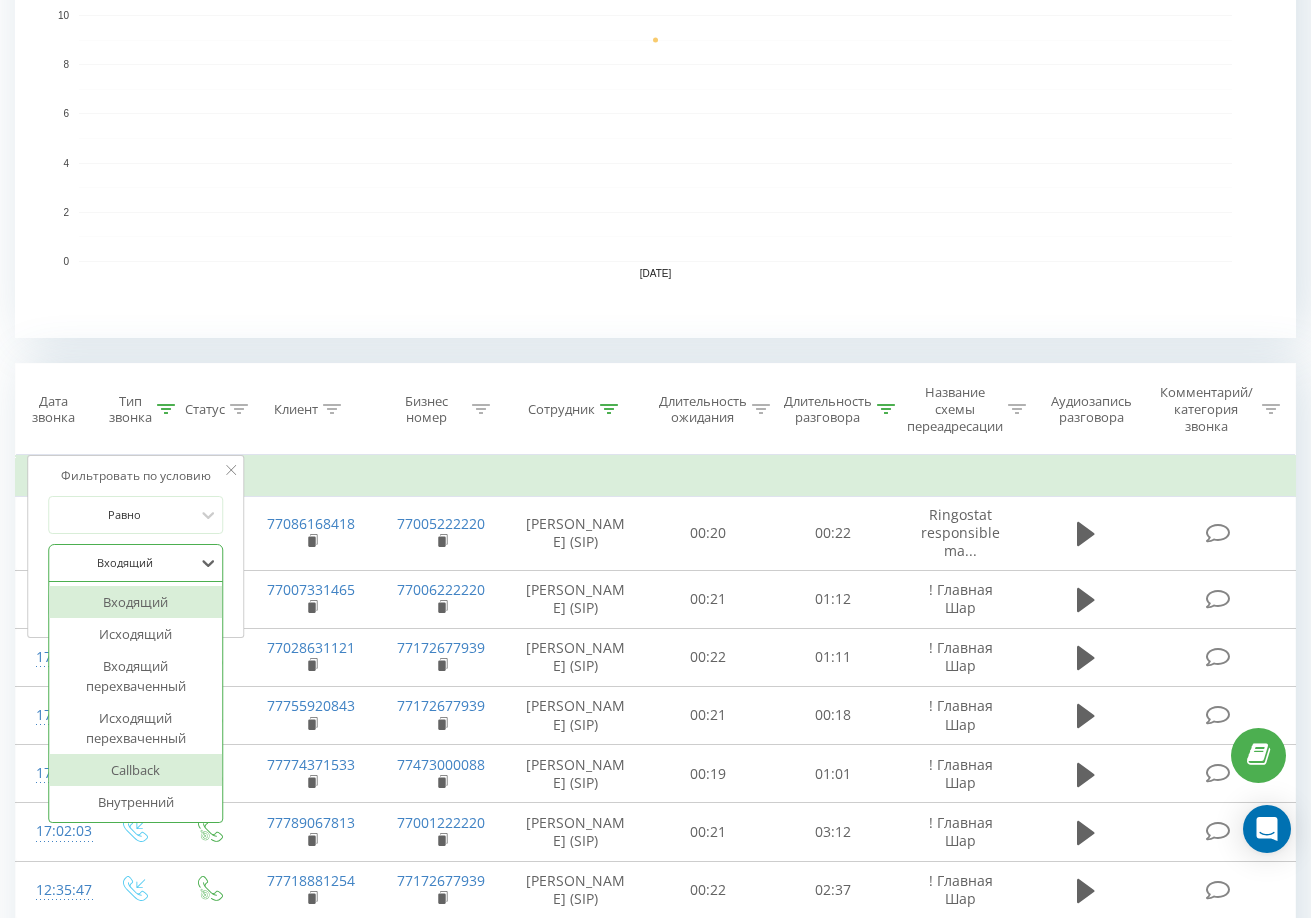 click on "Callback" at bounding box center (136, 770) 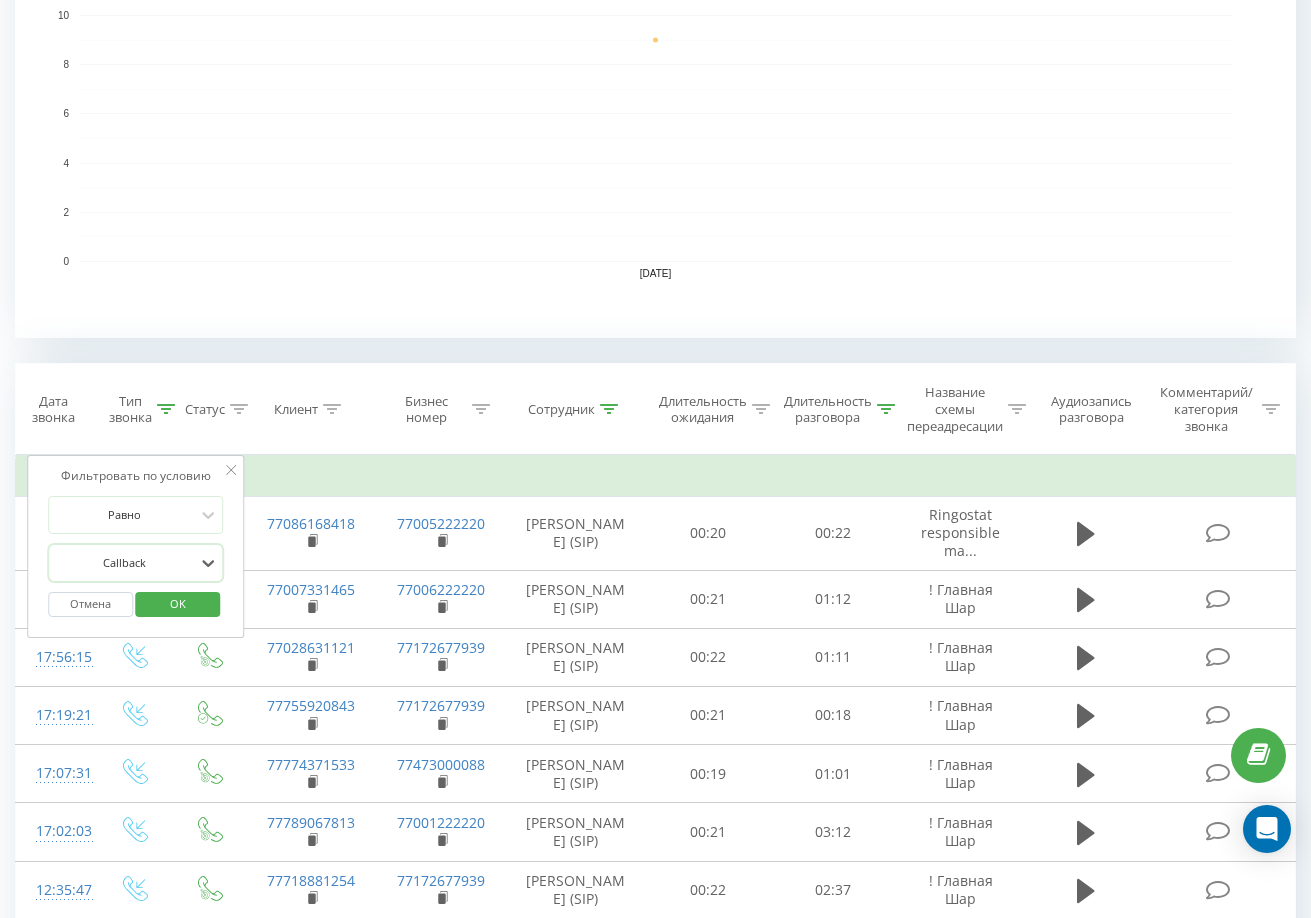click on "OK" at bounding box center [178, 603] 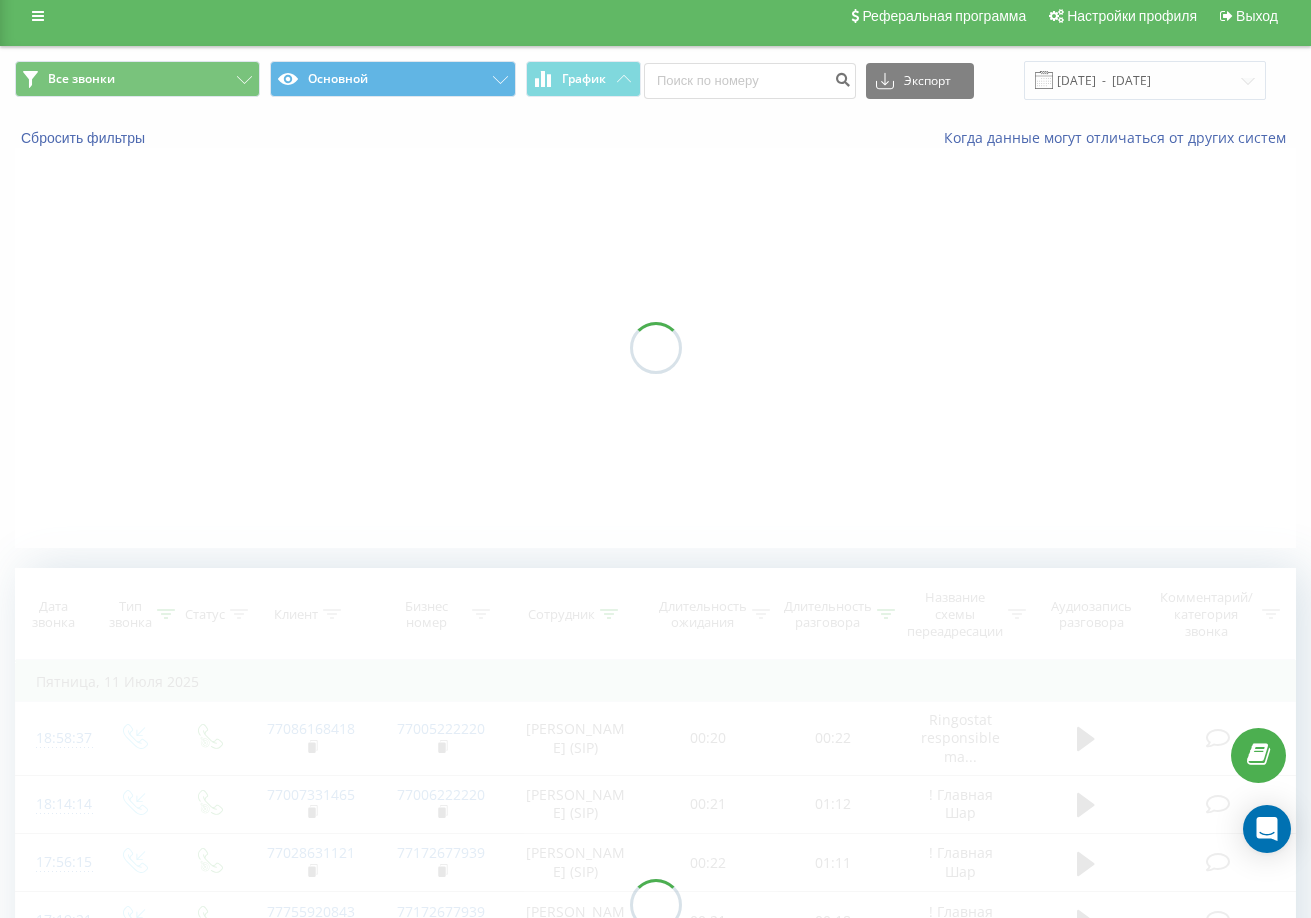 scroll, scrollTop: 0, scrollLeft: 0, axis: both 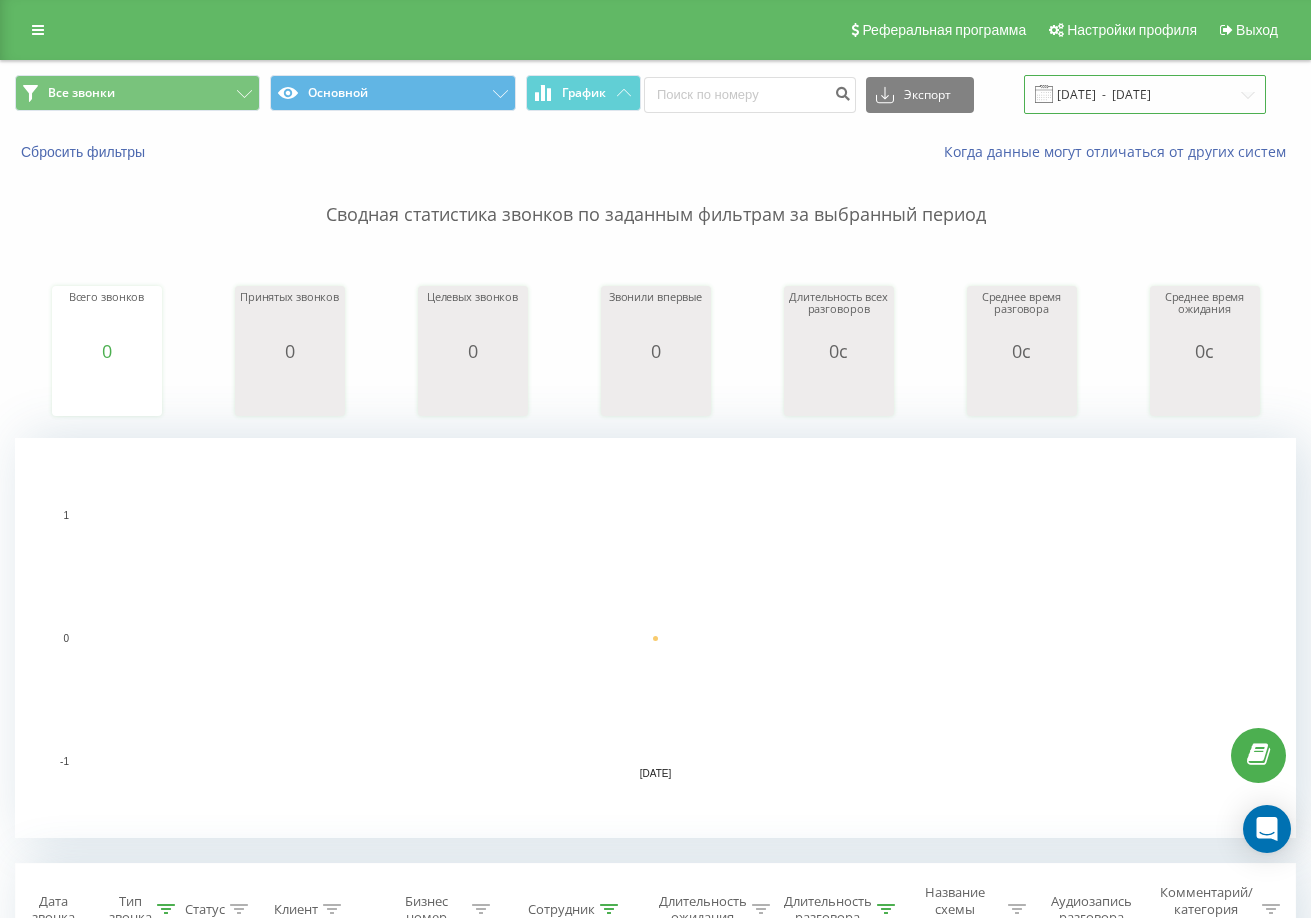 click on "[DATE]  -  [DATE]" at bounding box center [1145, 94] 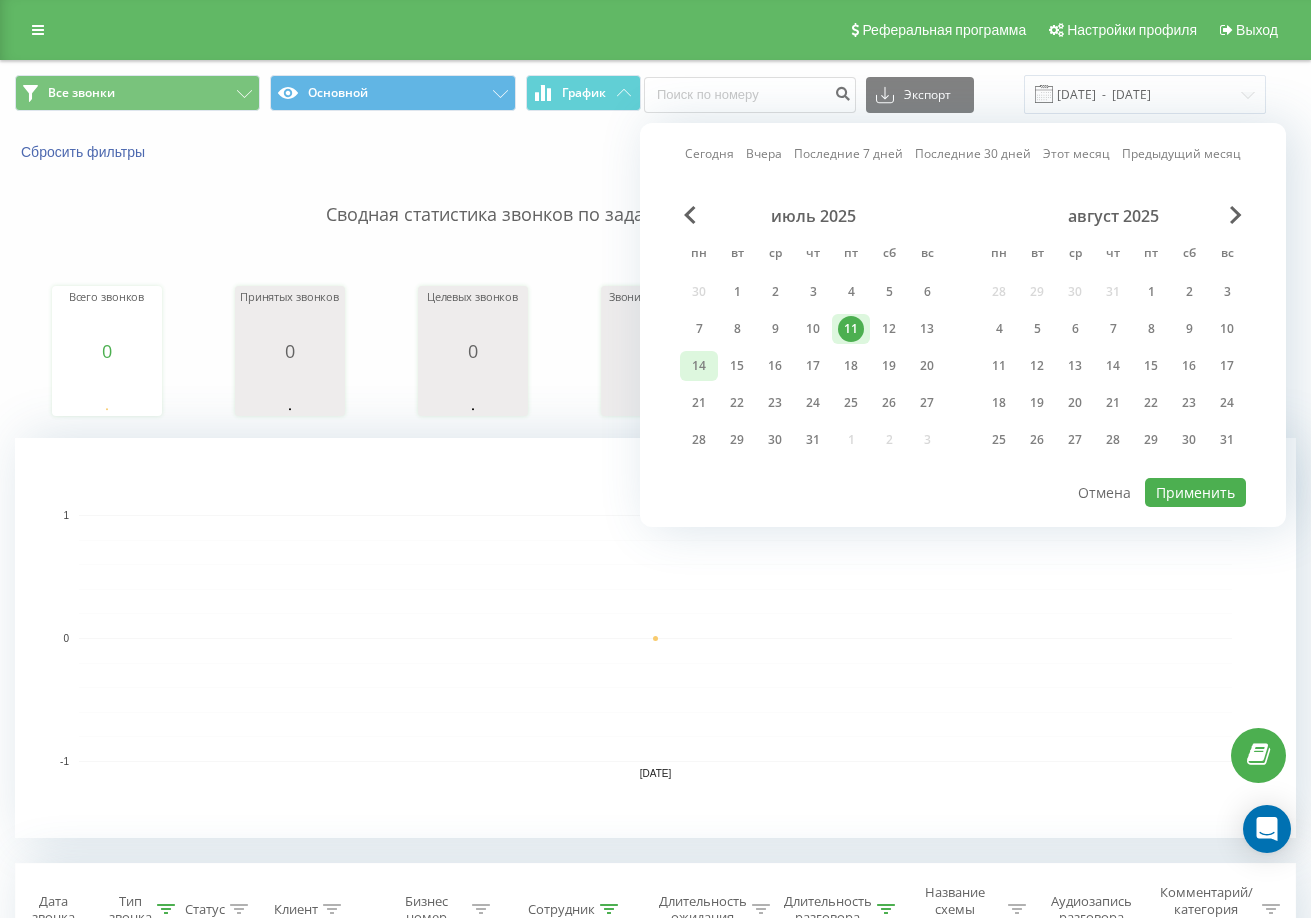 click on "14" at bounding box center (699, 366) 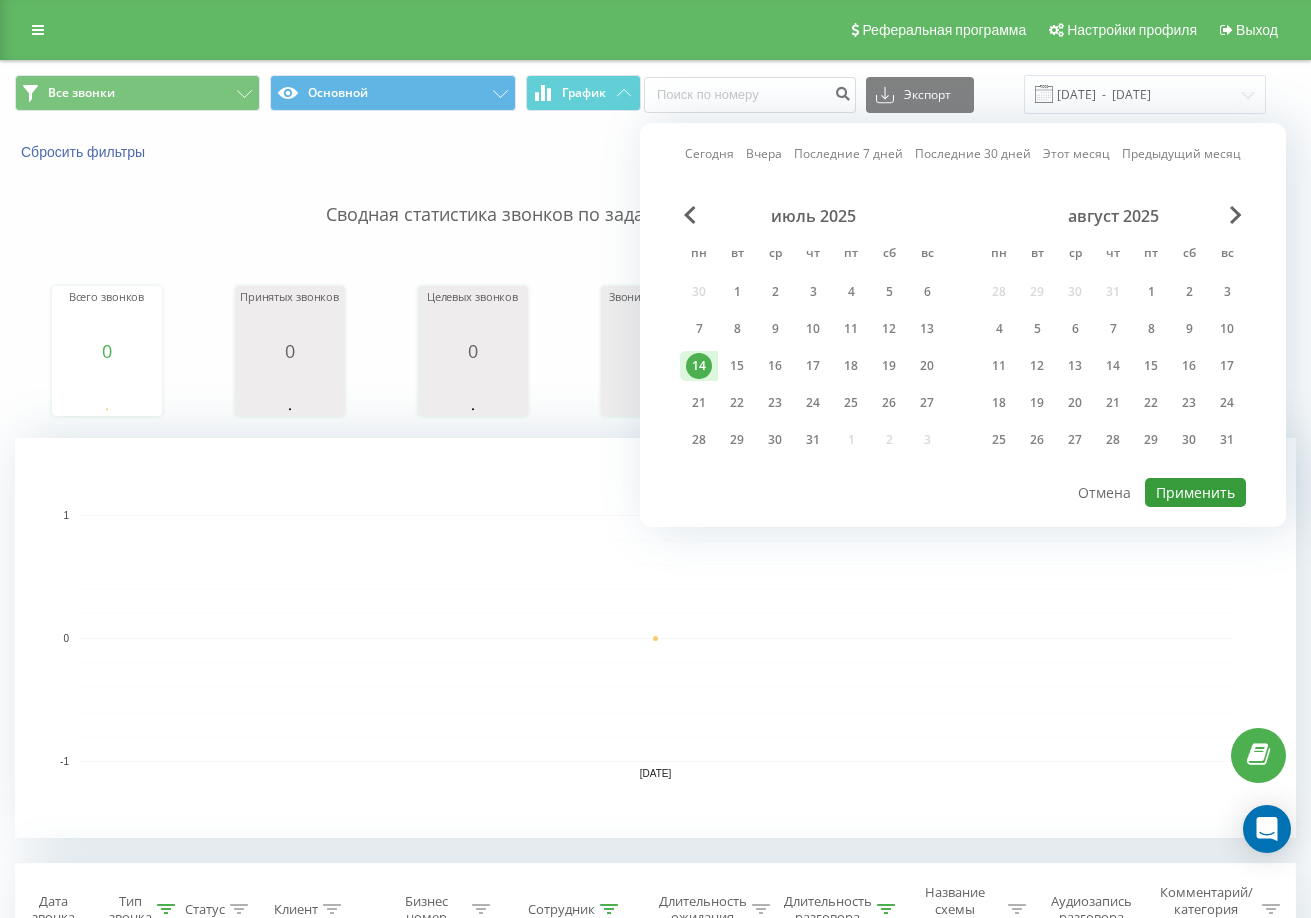 click on "Применить" at bounding box center (1195, 492) 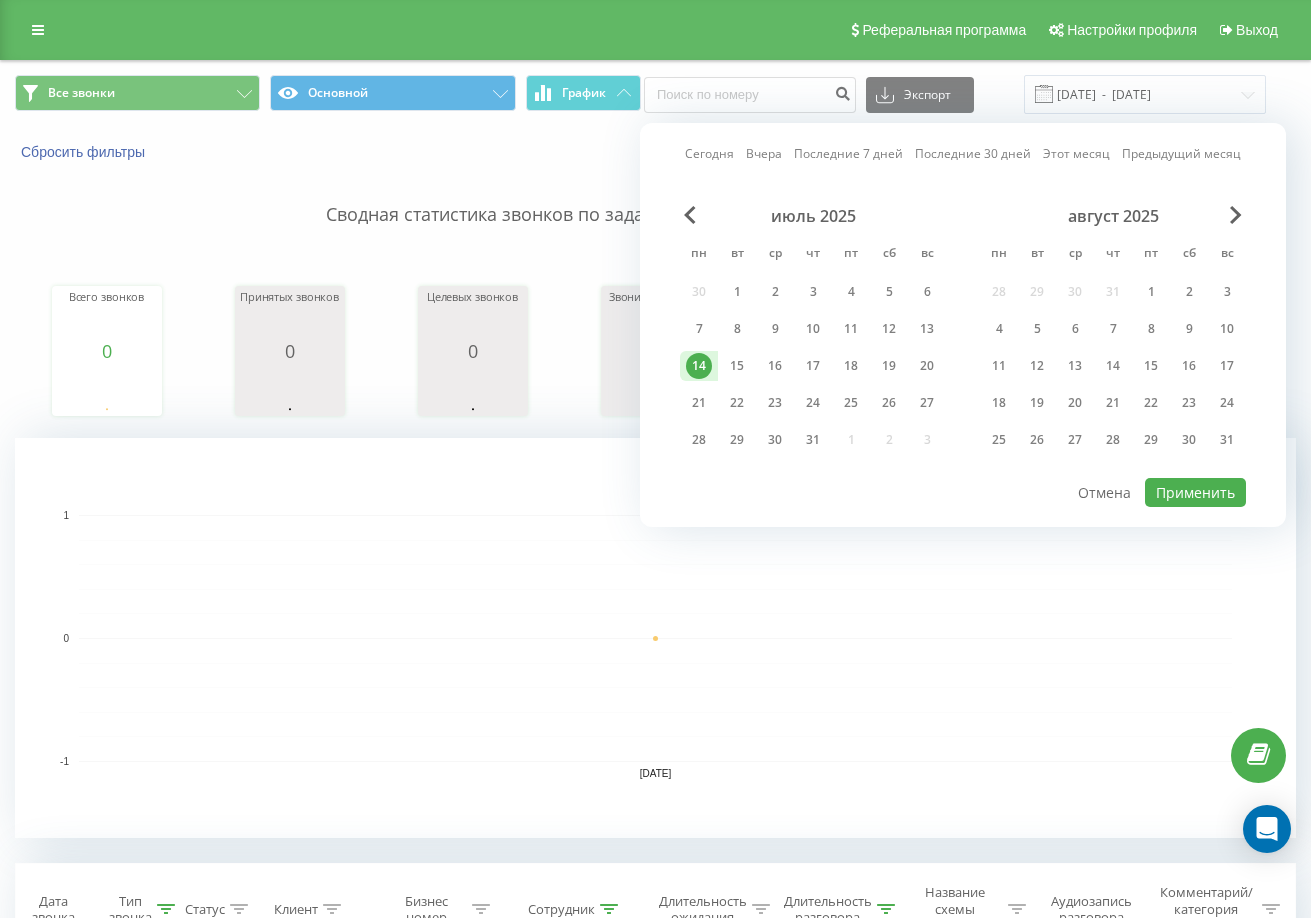 type on "[DATE]  -  [DATE]" 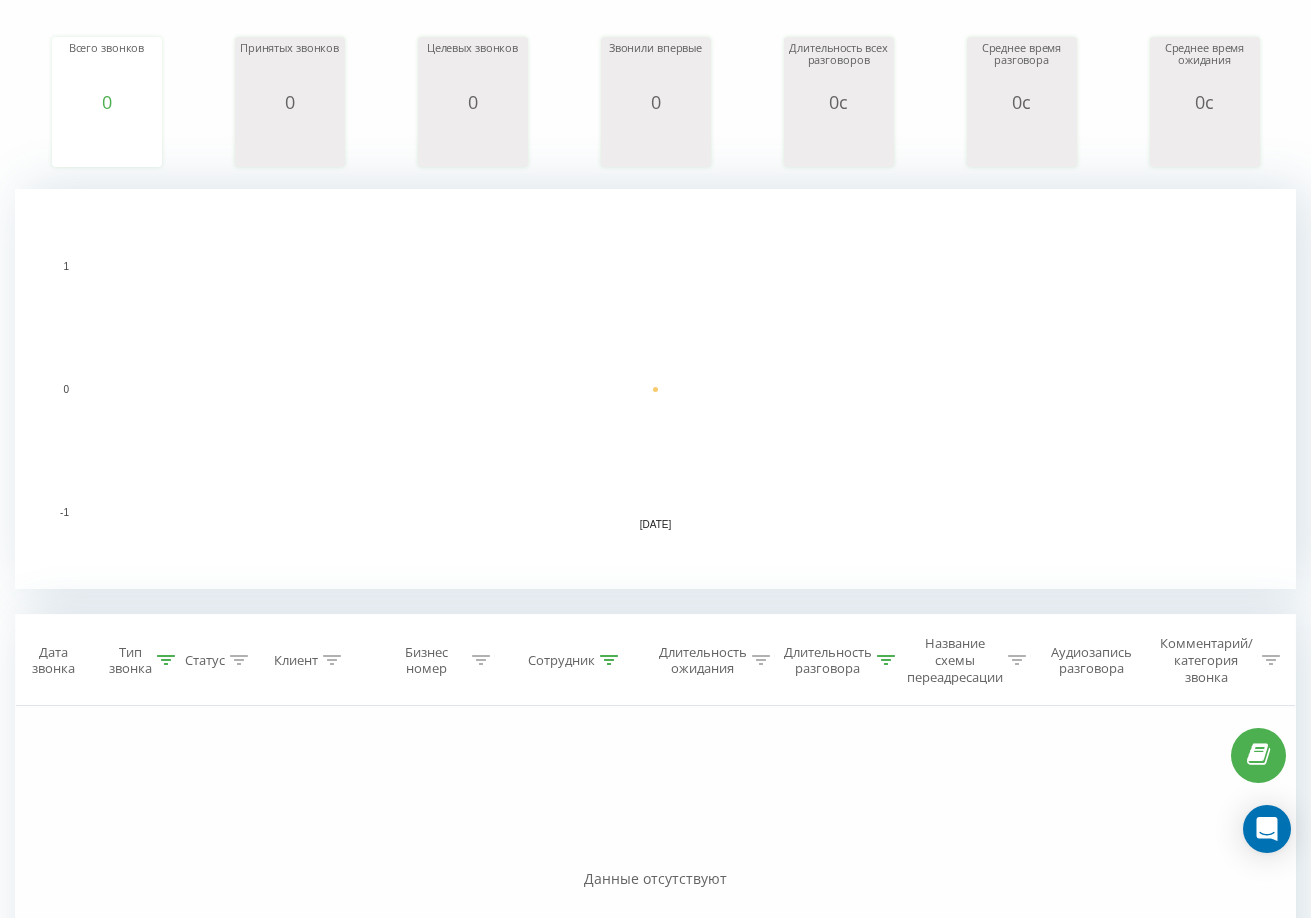 scroll, scrollTop: 300, scrollLeft: 0, axis: vertical 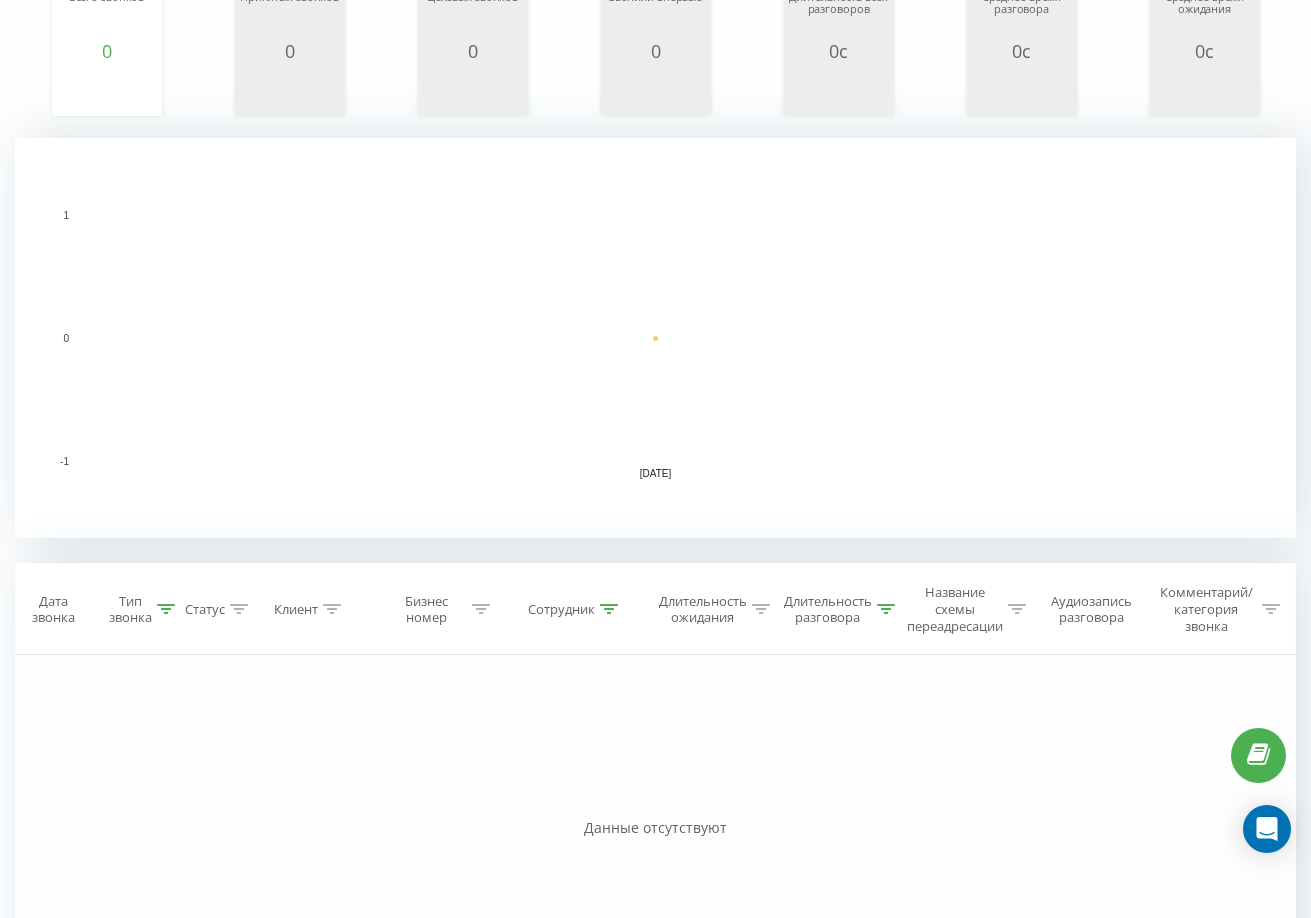 click 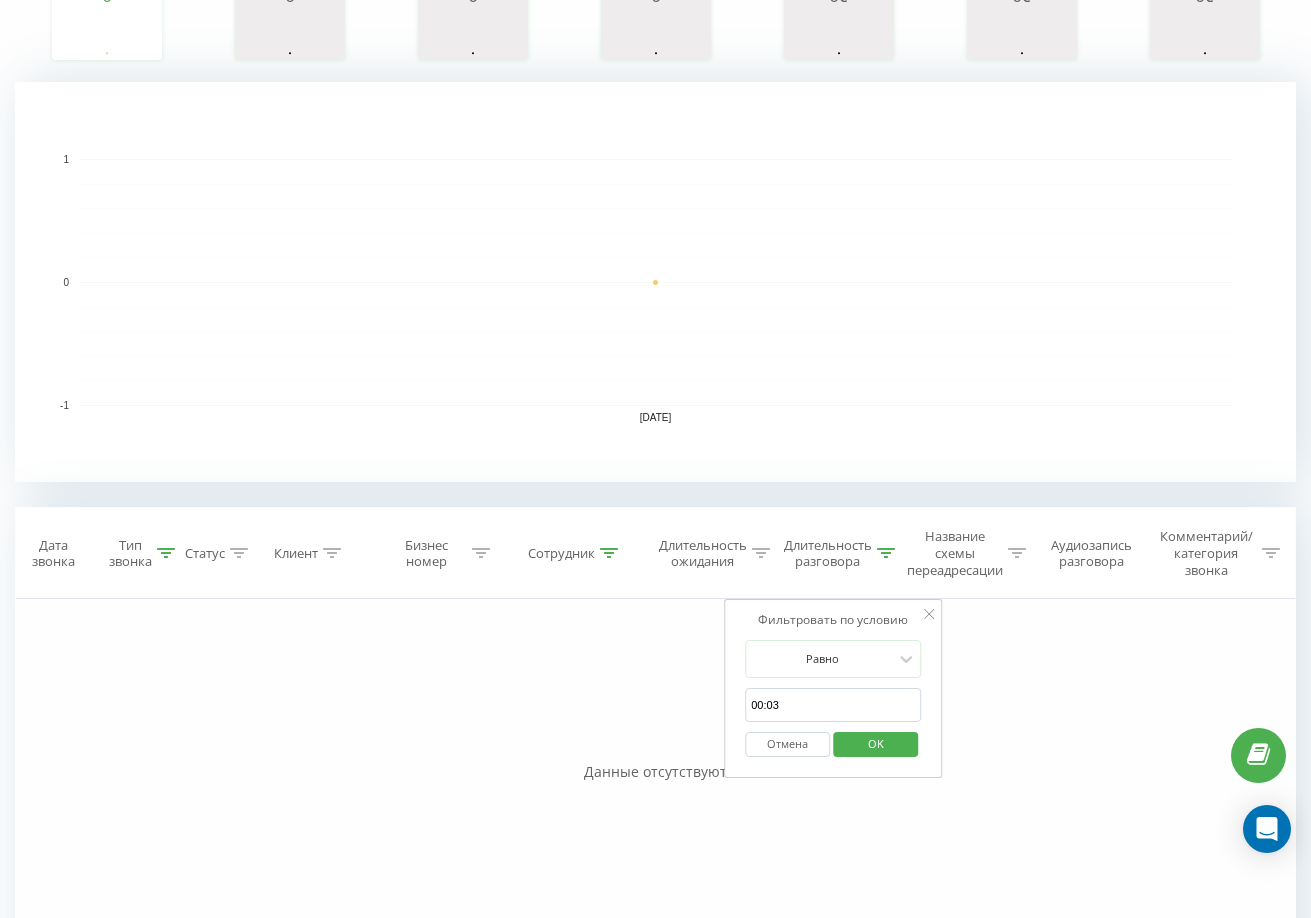 scroll, scrollTop: 504, scrollLeft: 0, axis: vertical 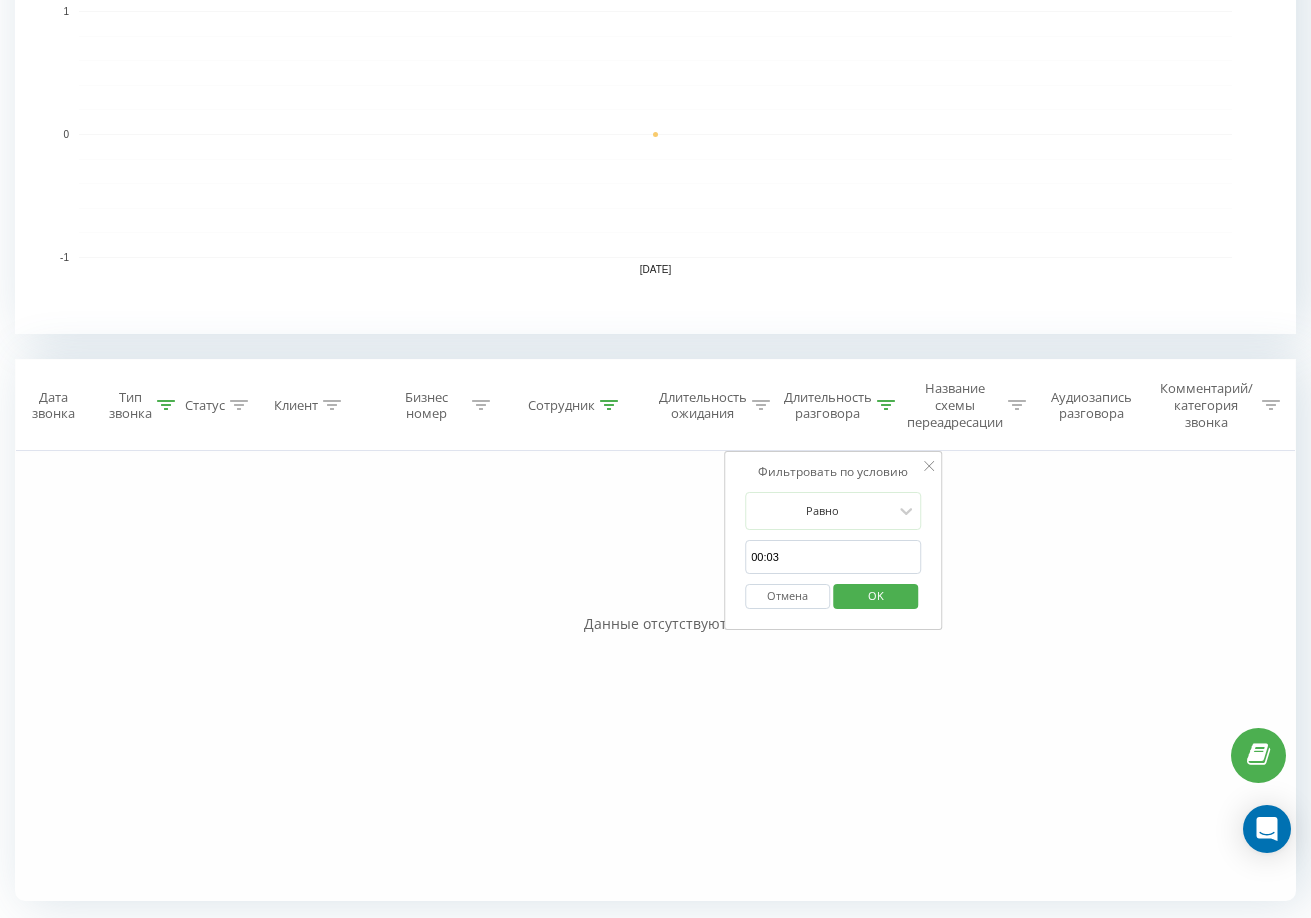 click on "Тип звонка" at bounding box center [142, 406] 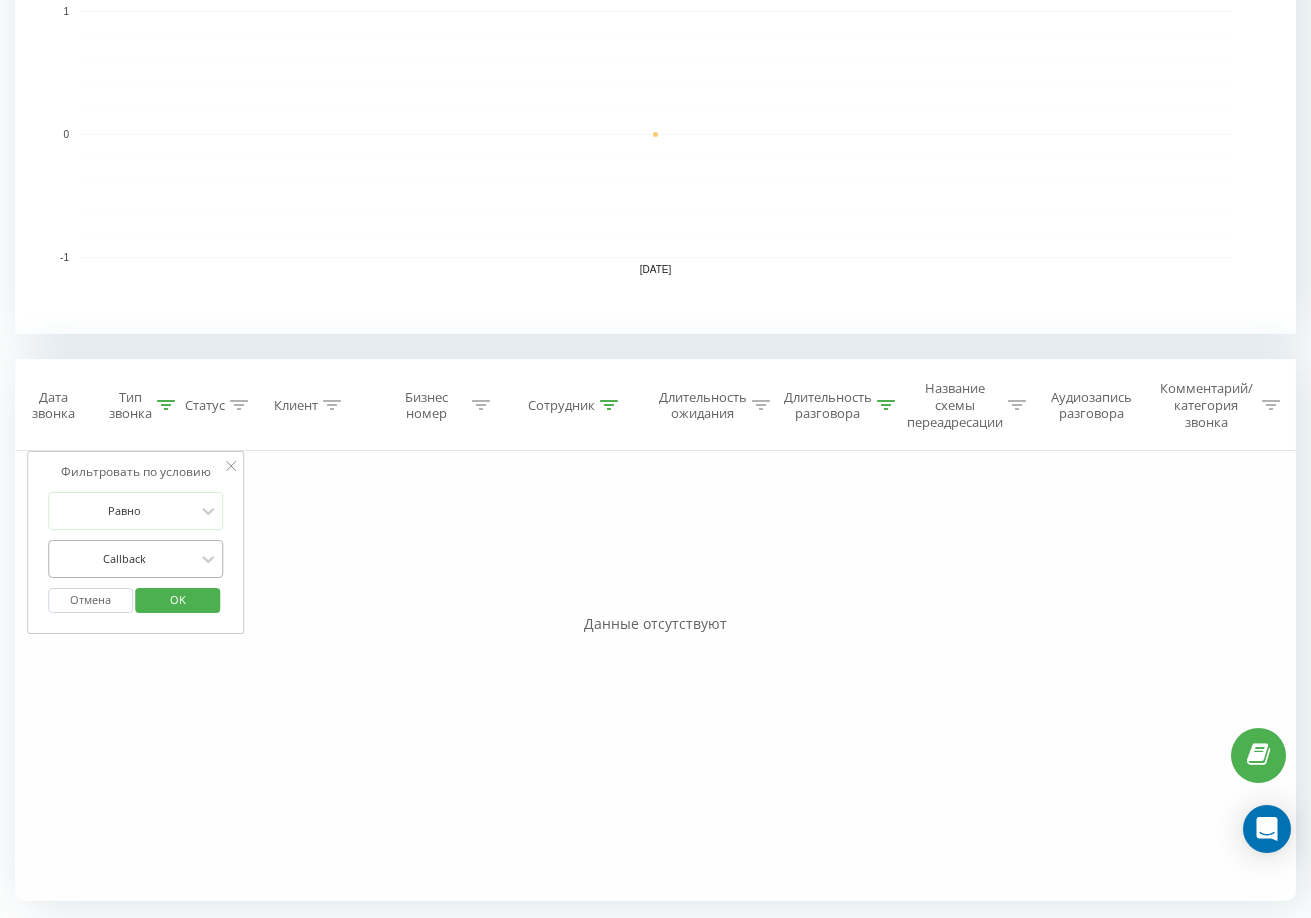 click at bounding box center [125, 558] 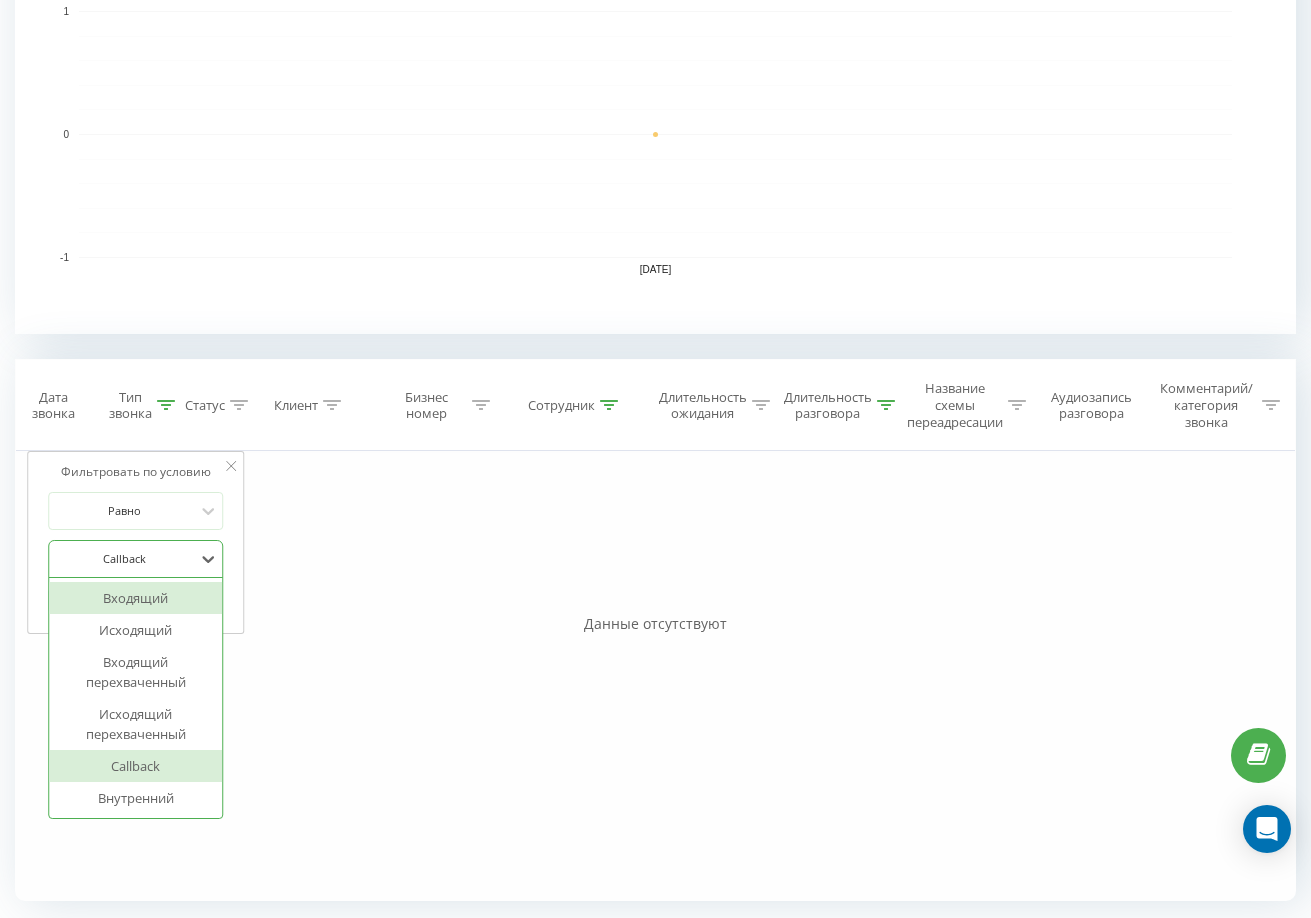 click on "Входящий" at bounding box center [136, 598] 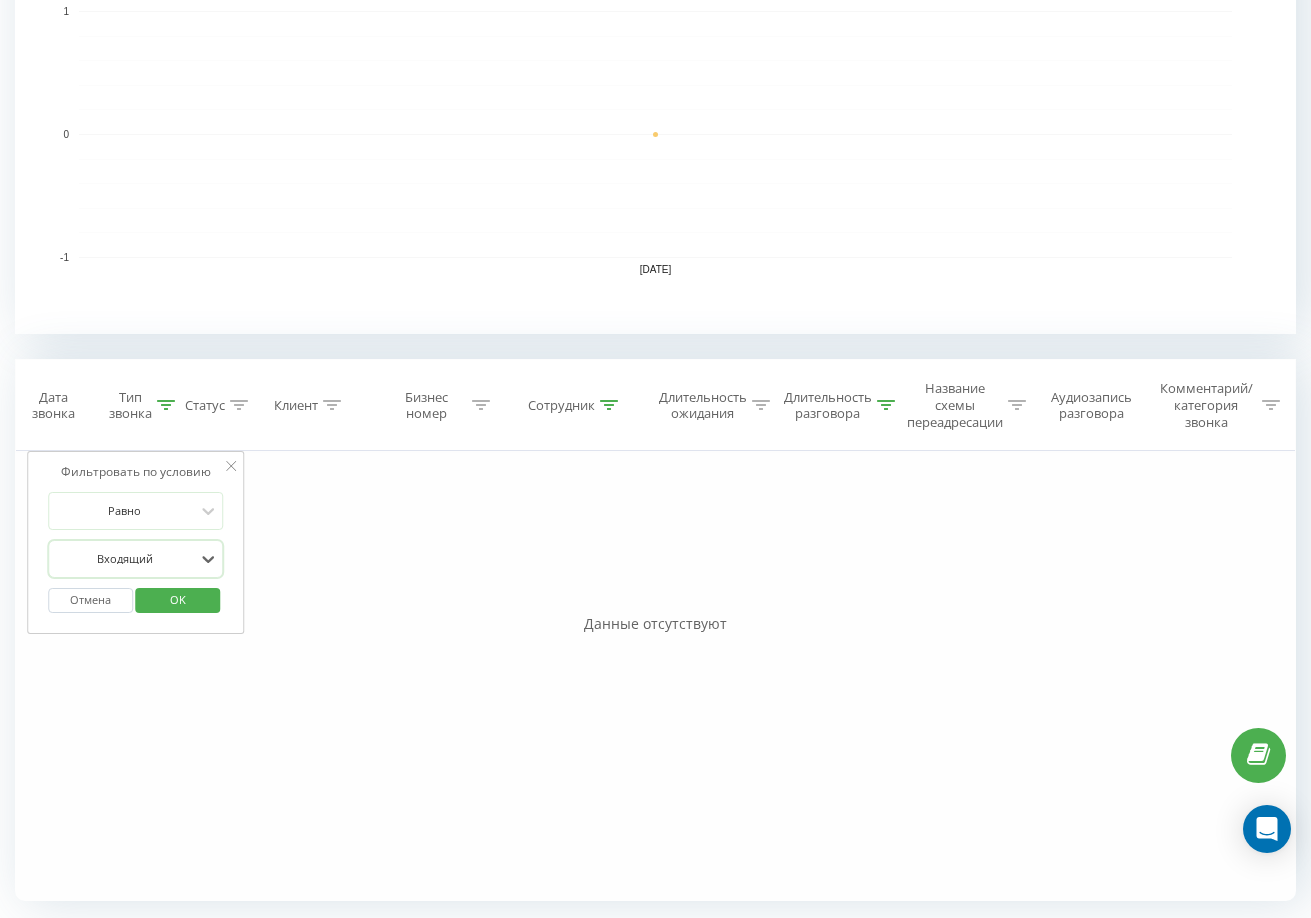 click on "OK" at bounding box center (178, 599) 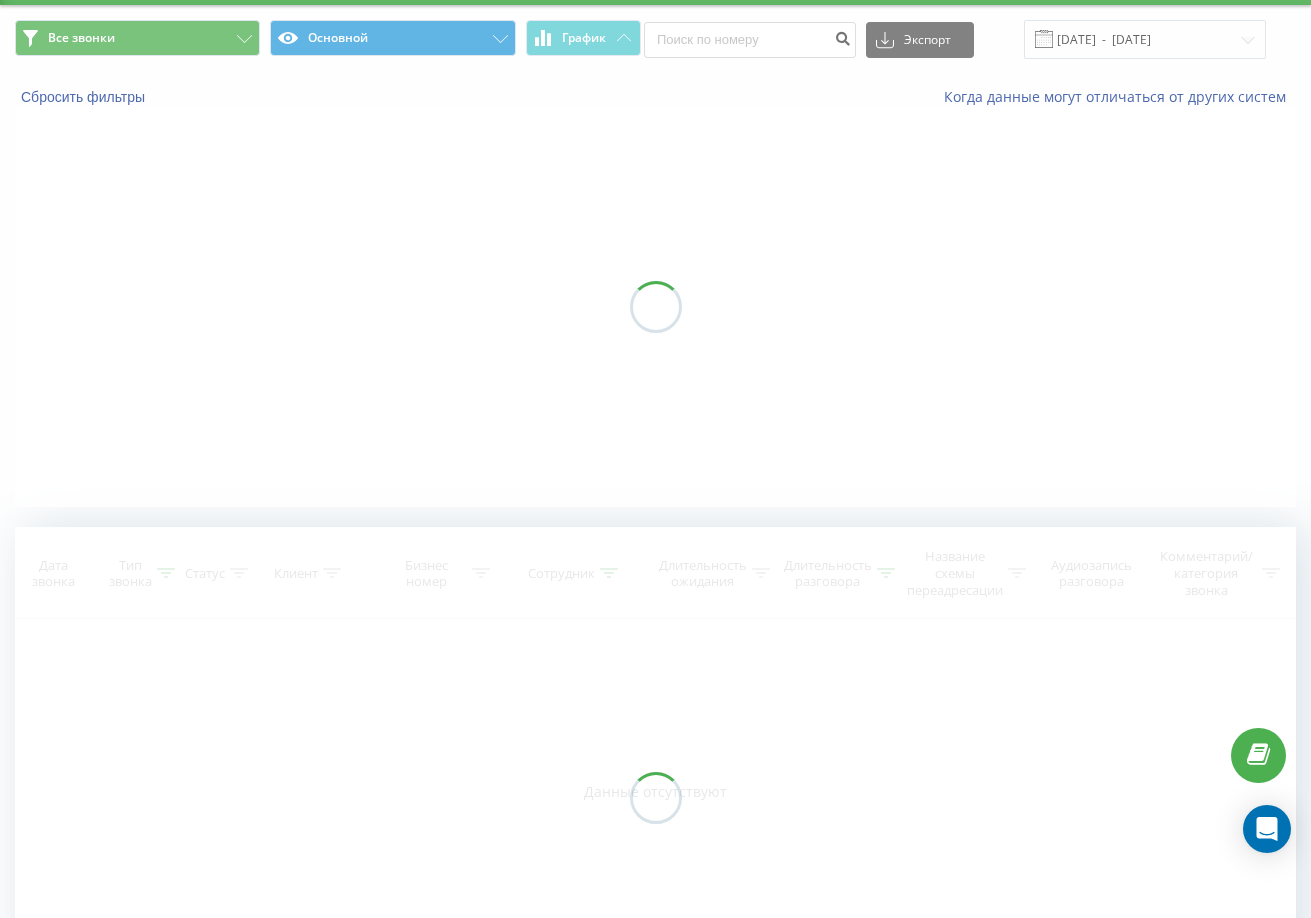 scroll, scrollTop: 0, scrollLeft: 0, axis: both 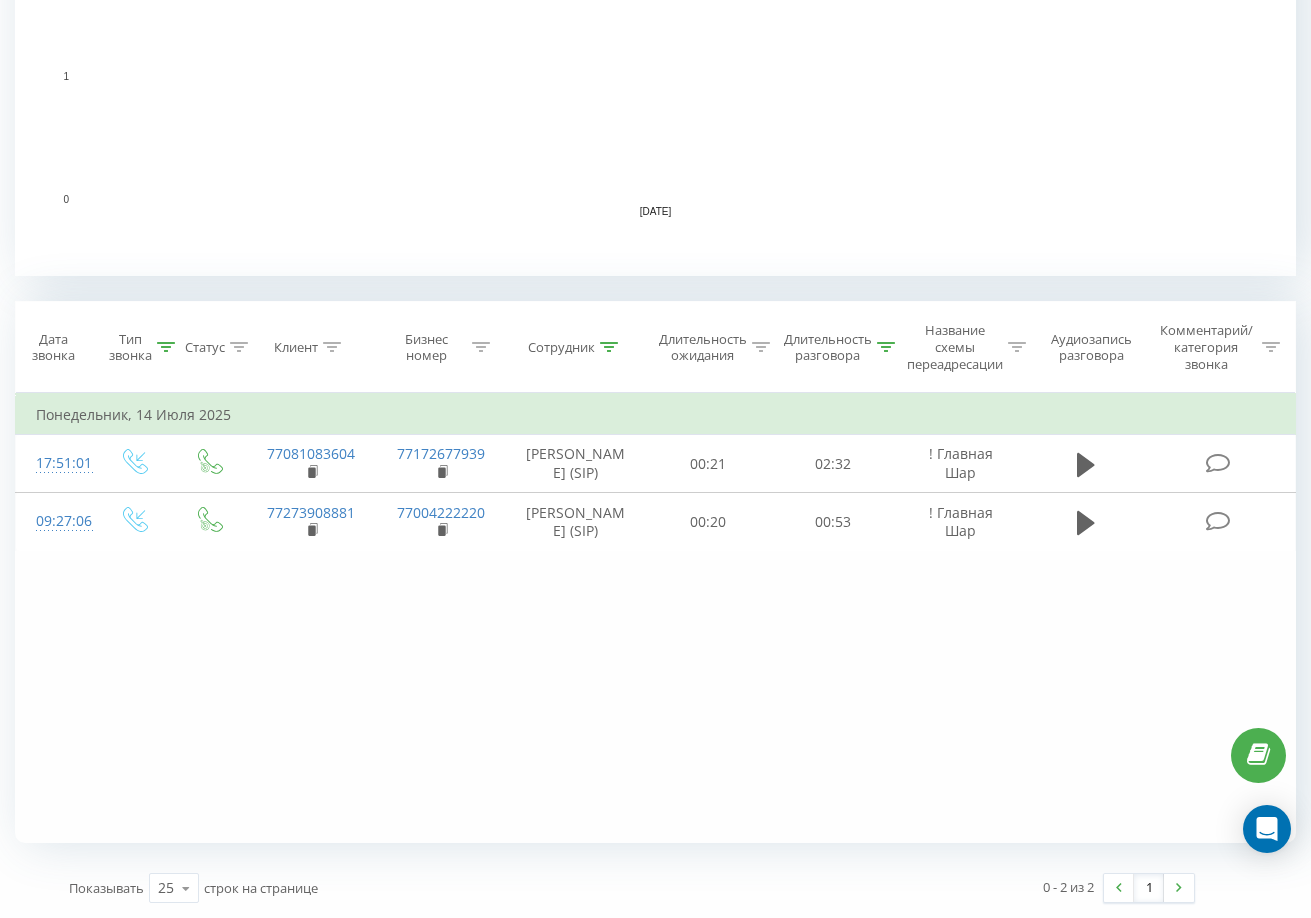 click 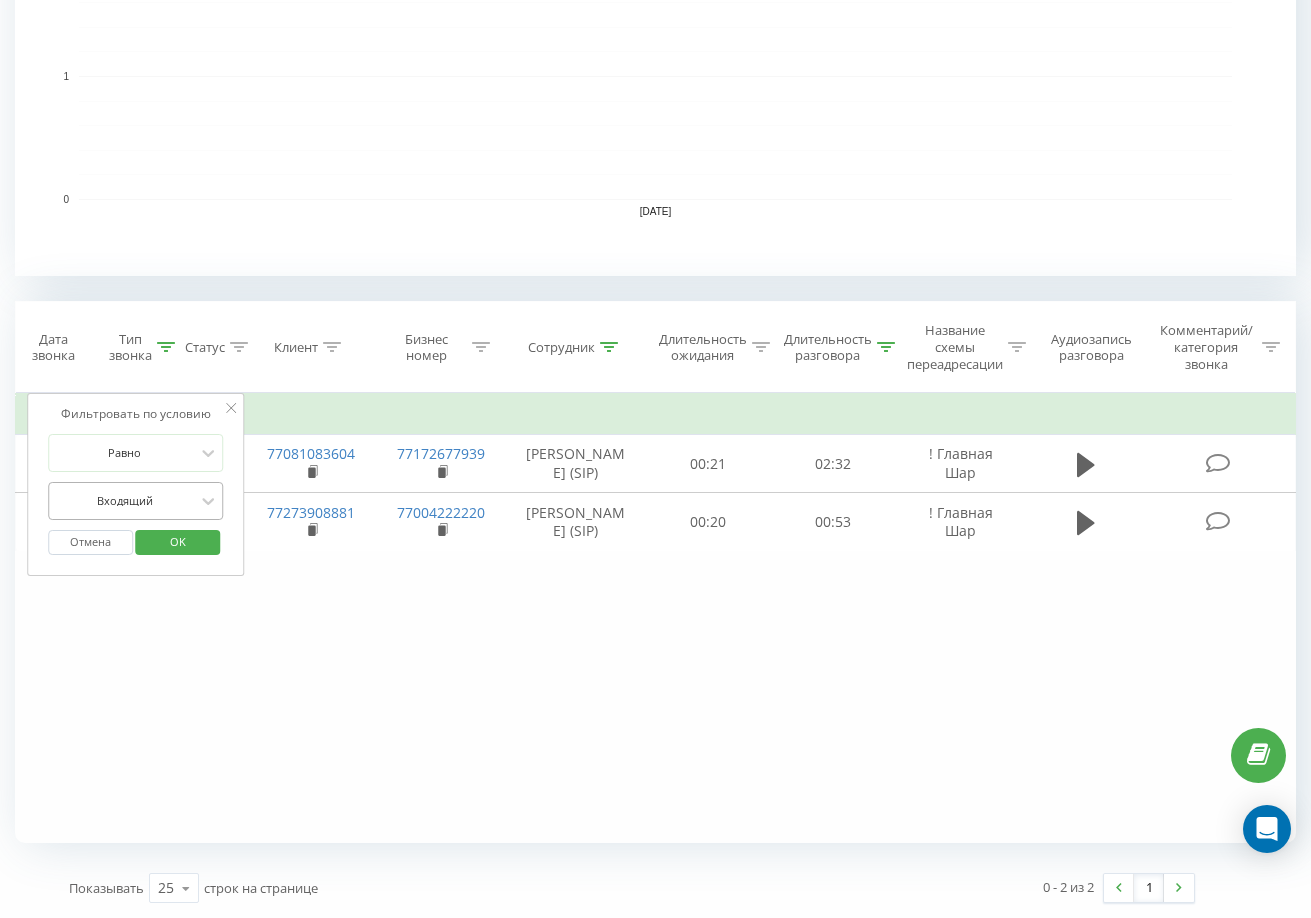 click at bounding box center [125, 500] 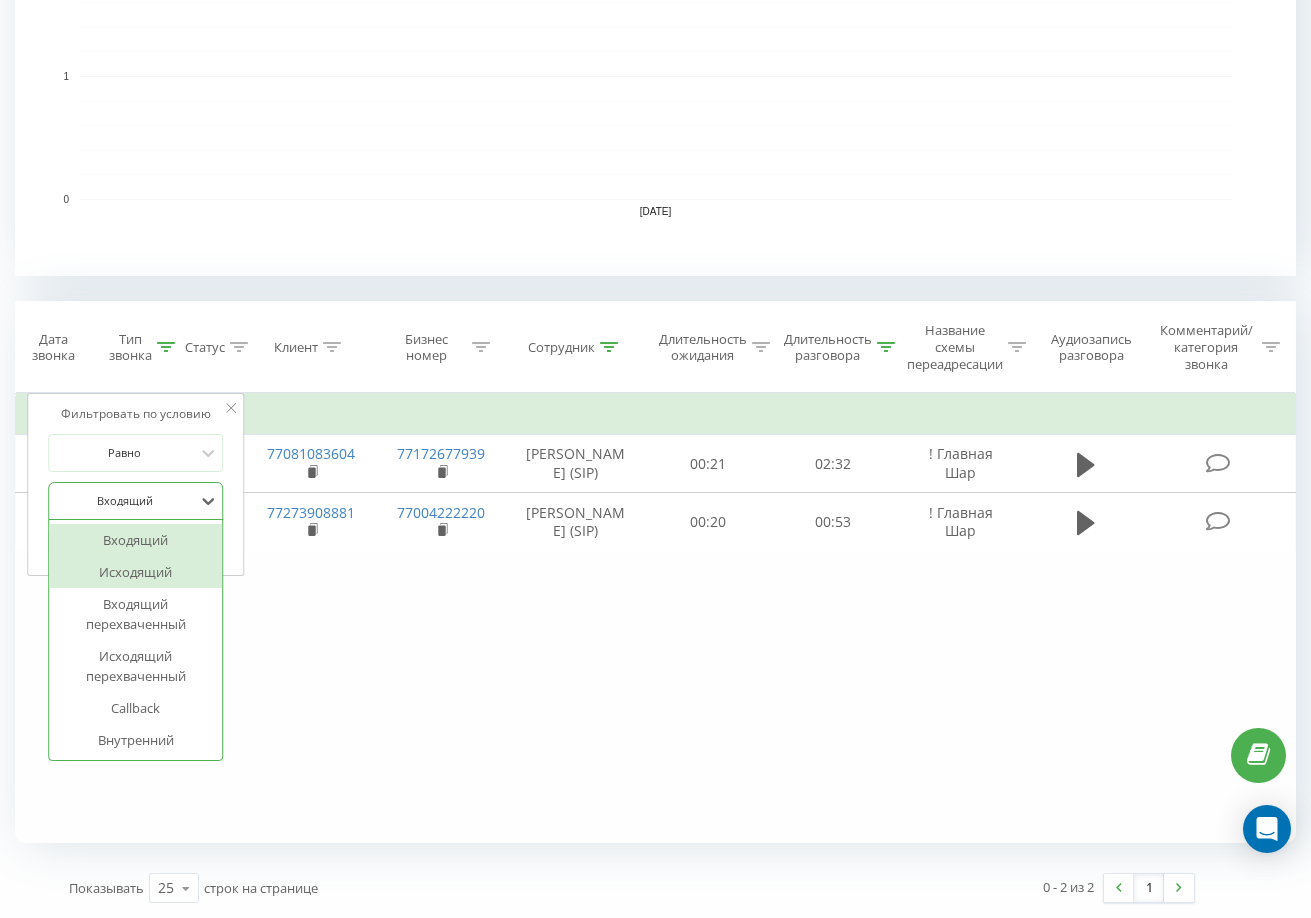click on "Исходящий" at bounding box center (136, 572) 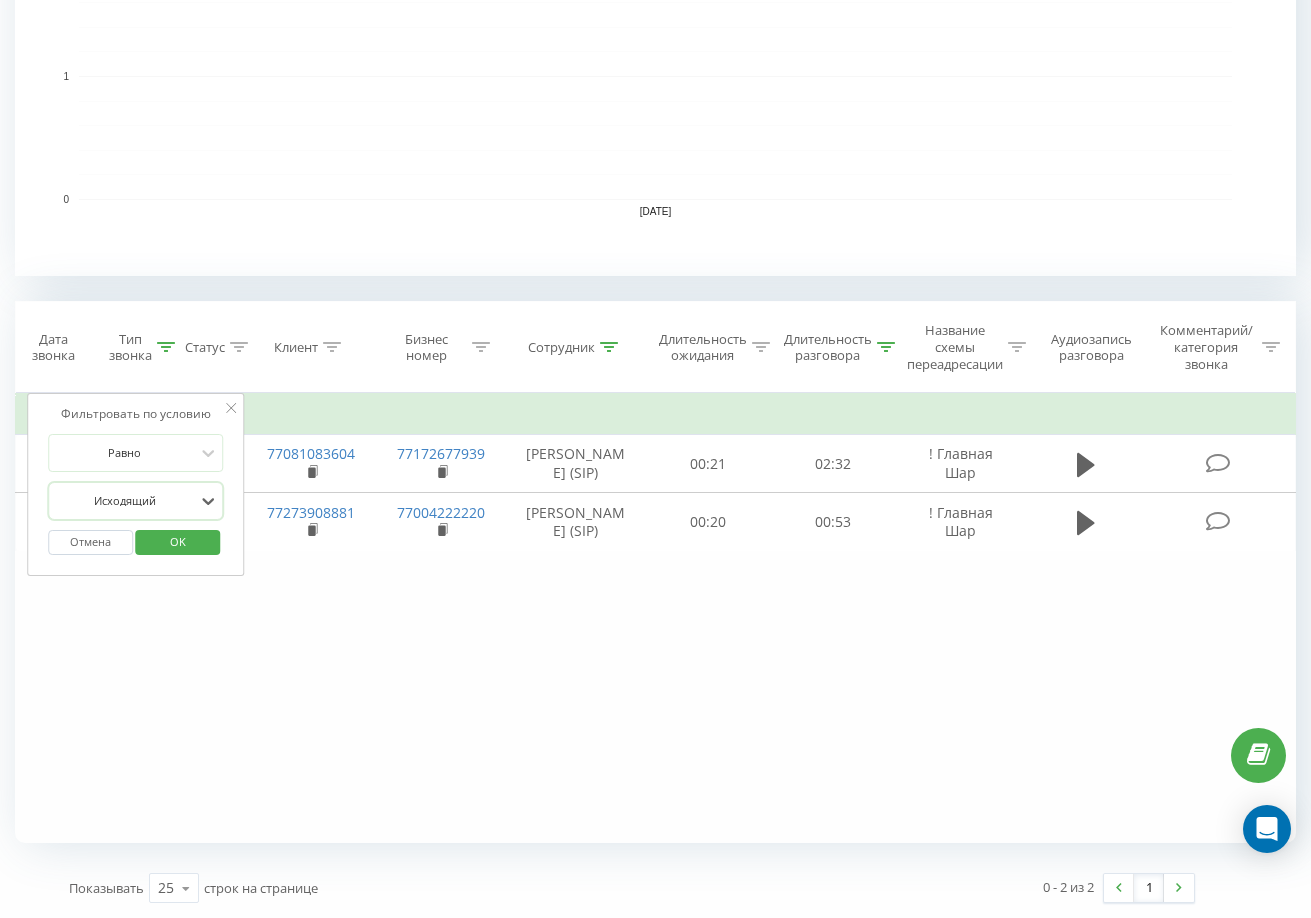 click on "OK" at bounding box center (178, 541) 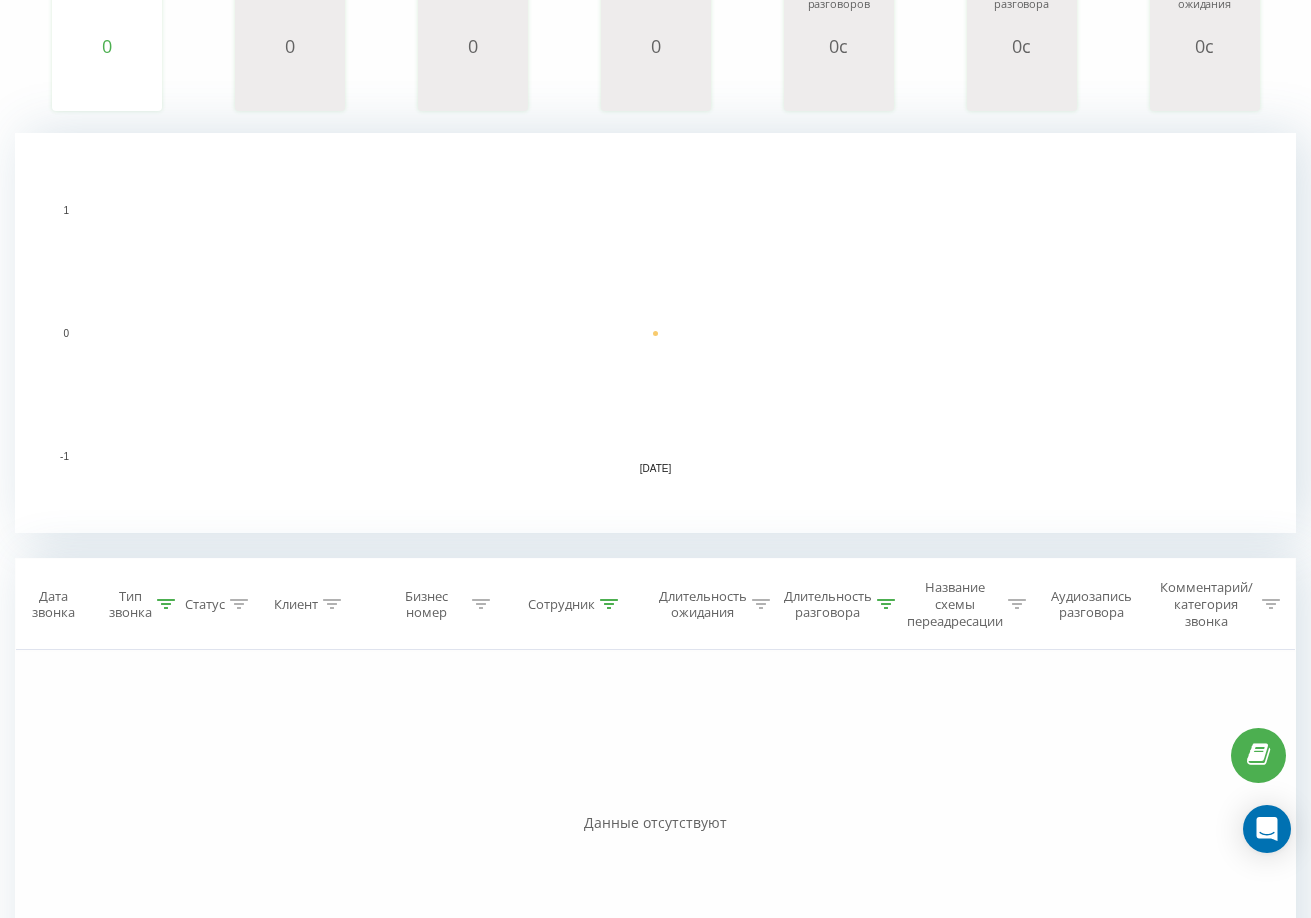 scroll, scrollTop: 504, scrollLeft: 0, axis: vertical 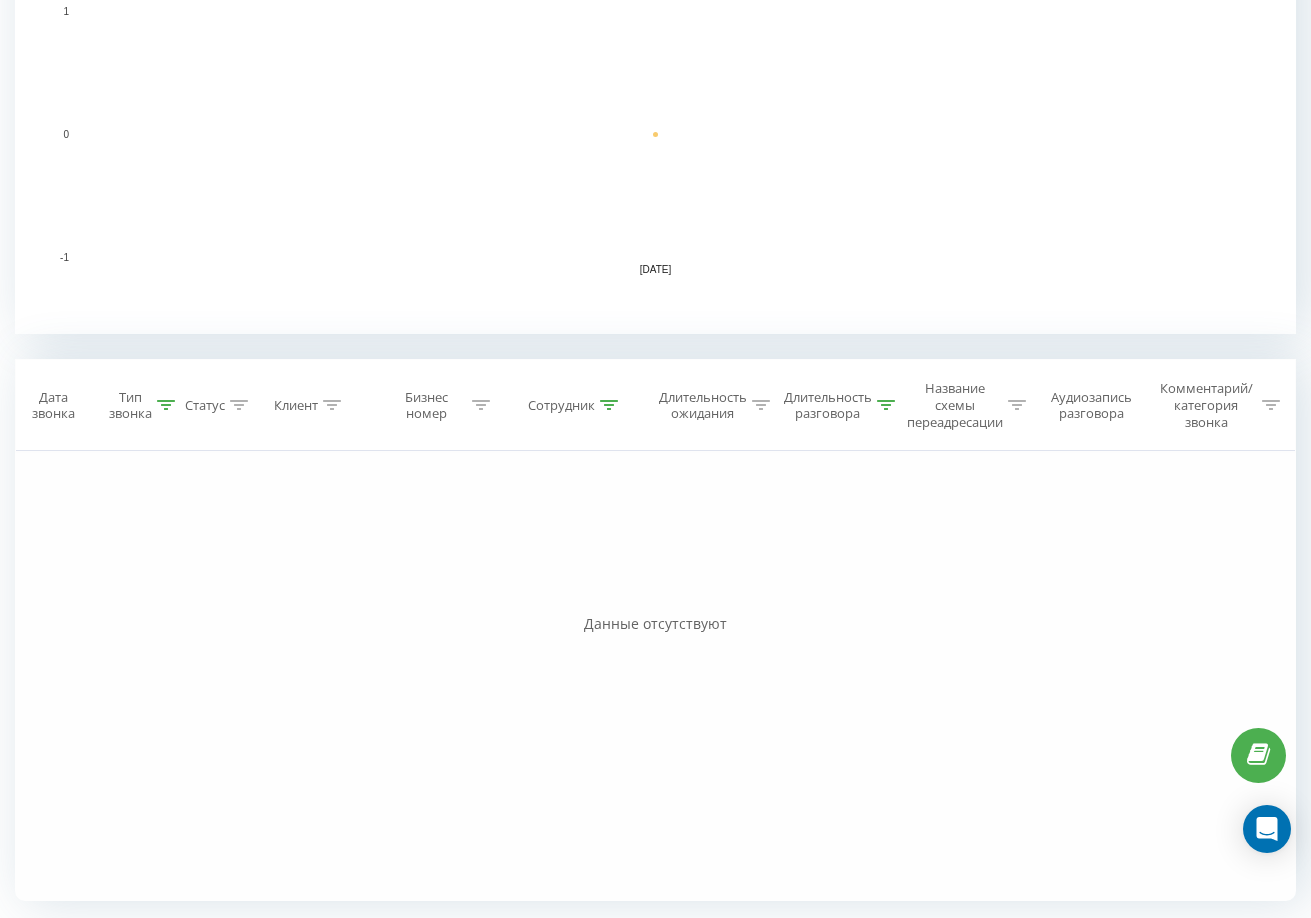 click 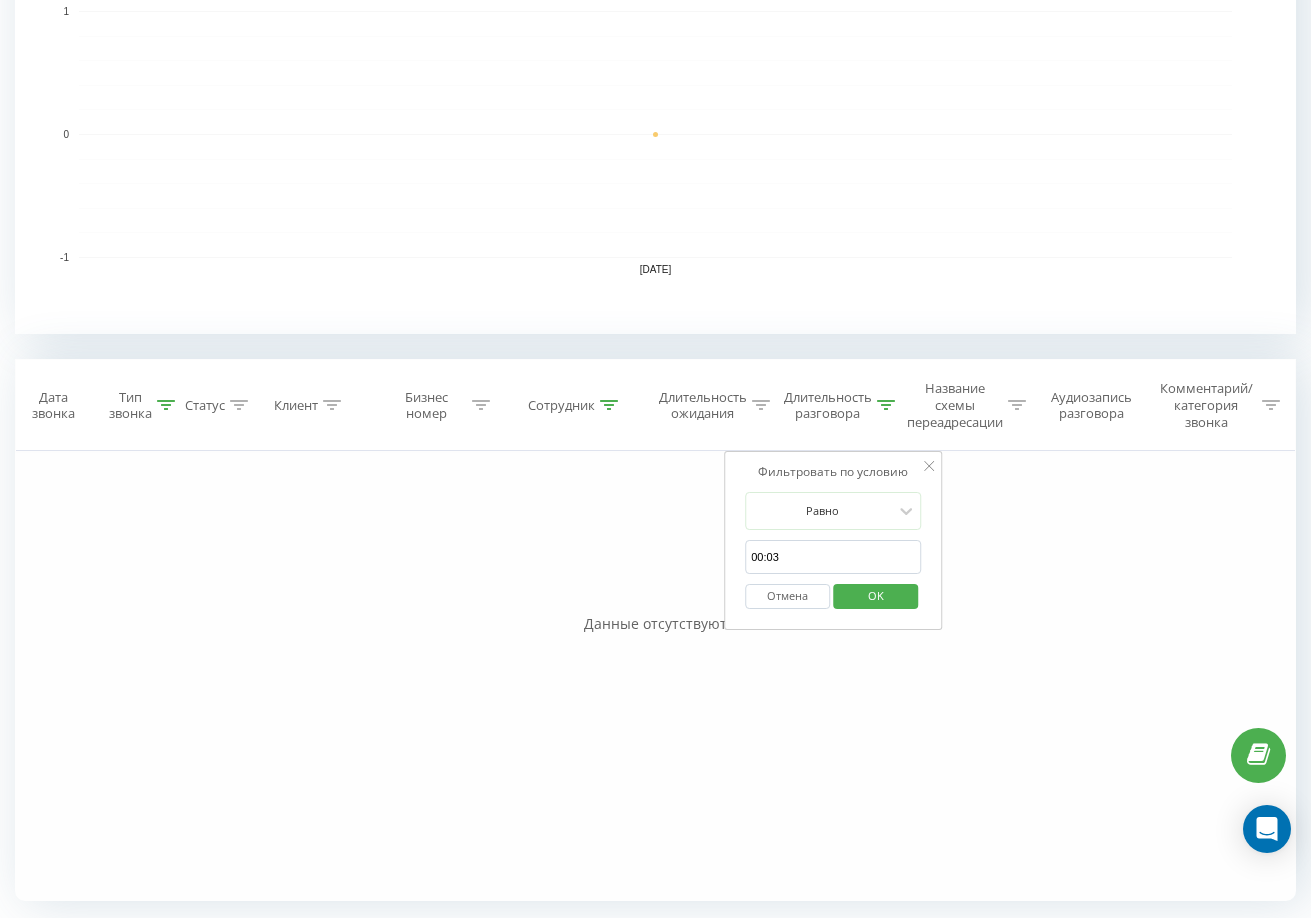 click on "00:03" at bounding box center [833, 557] 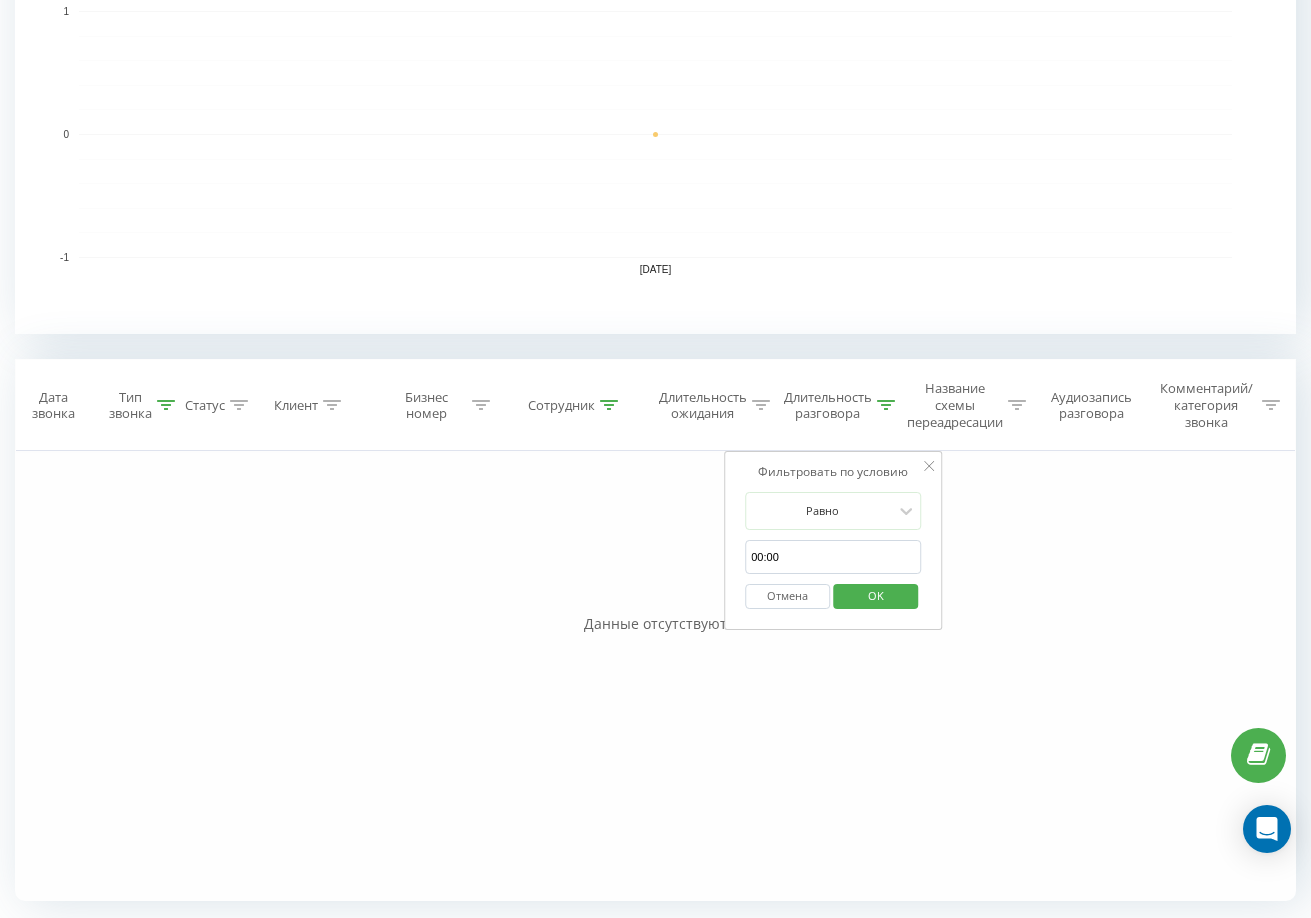 type on "00:00" 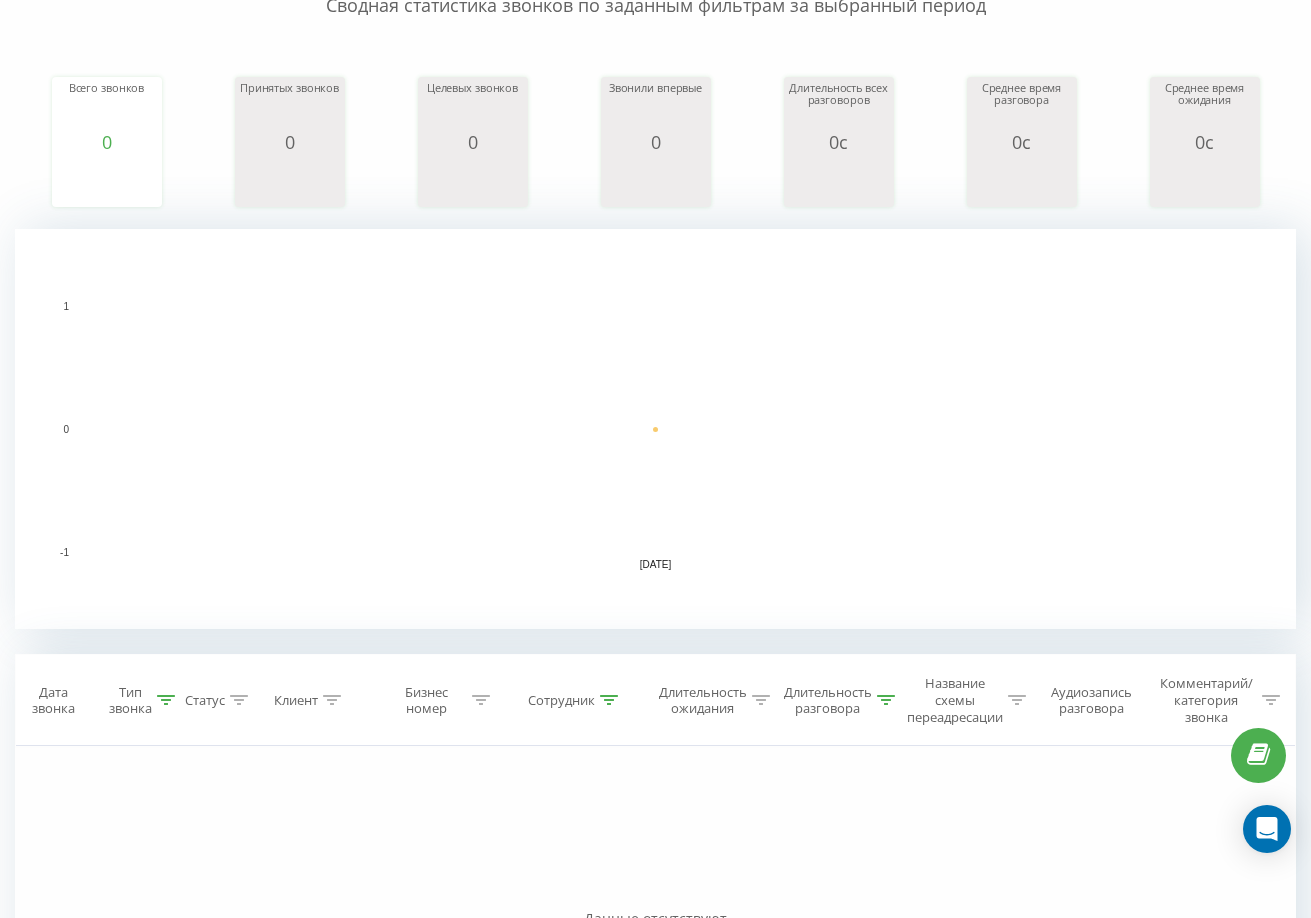scroll, scrollTop: 504, scrollLeft: 0, axis: vertical 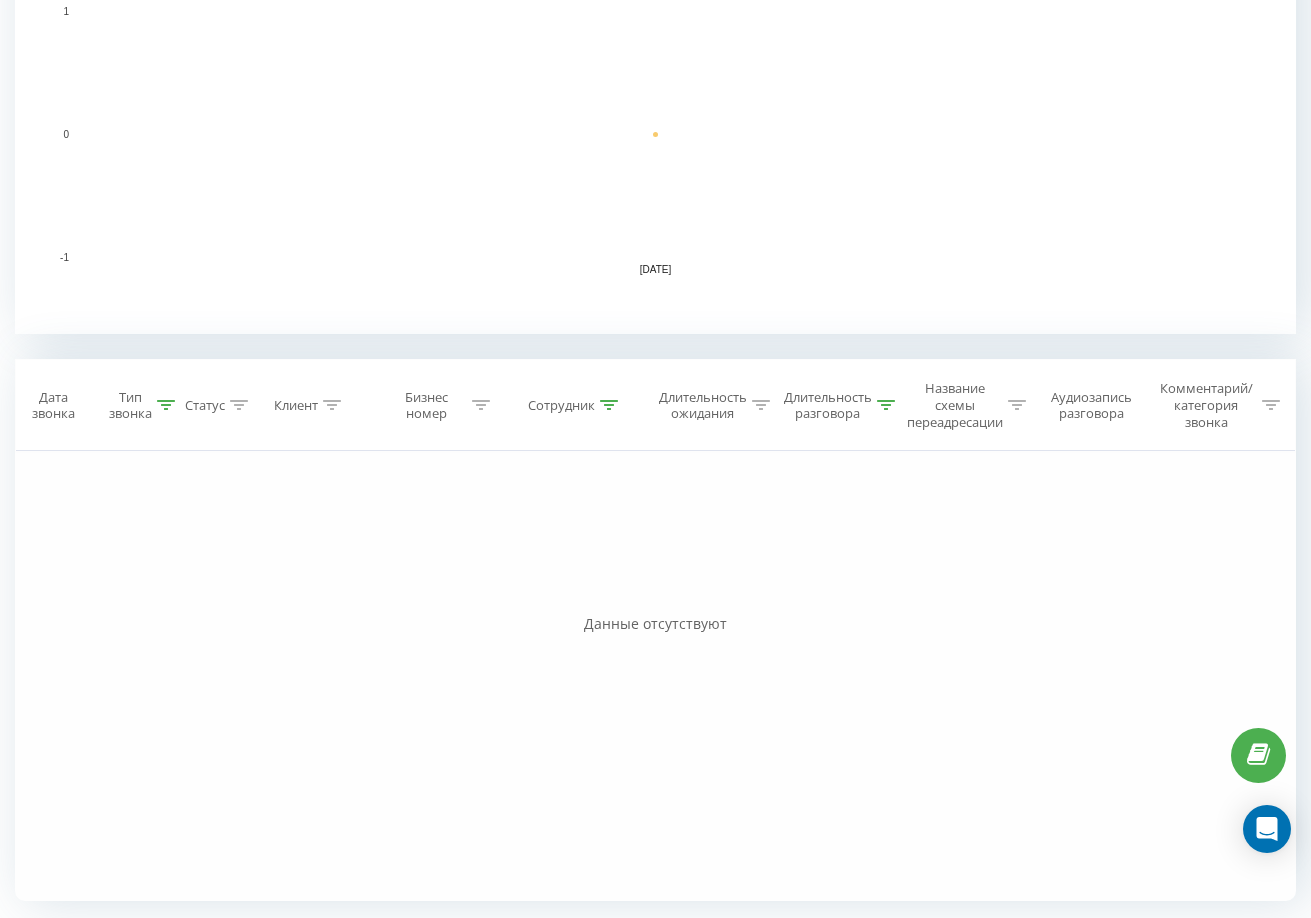 click 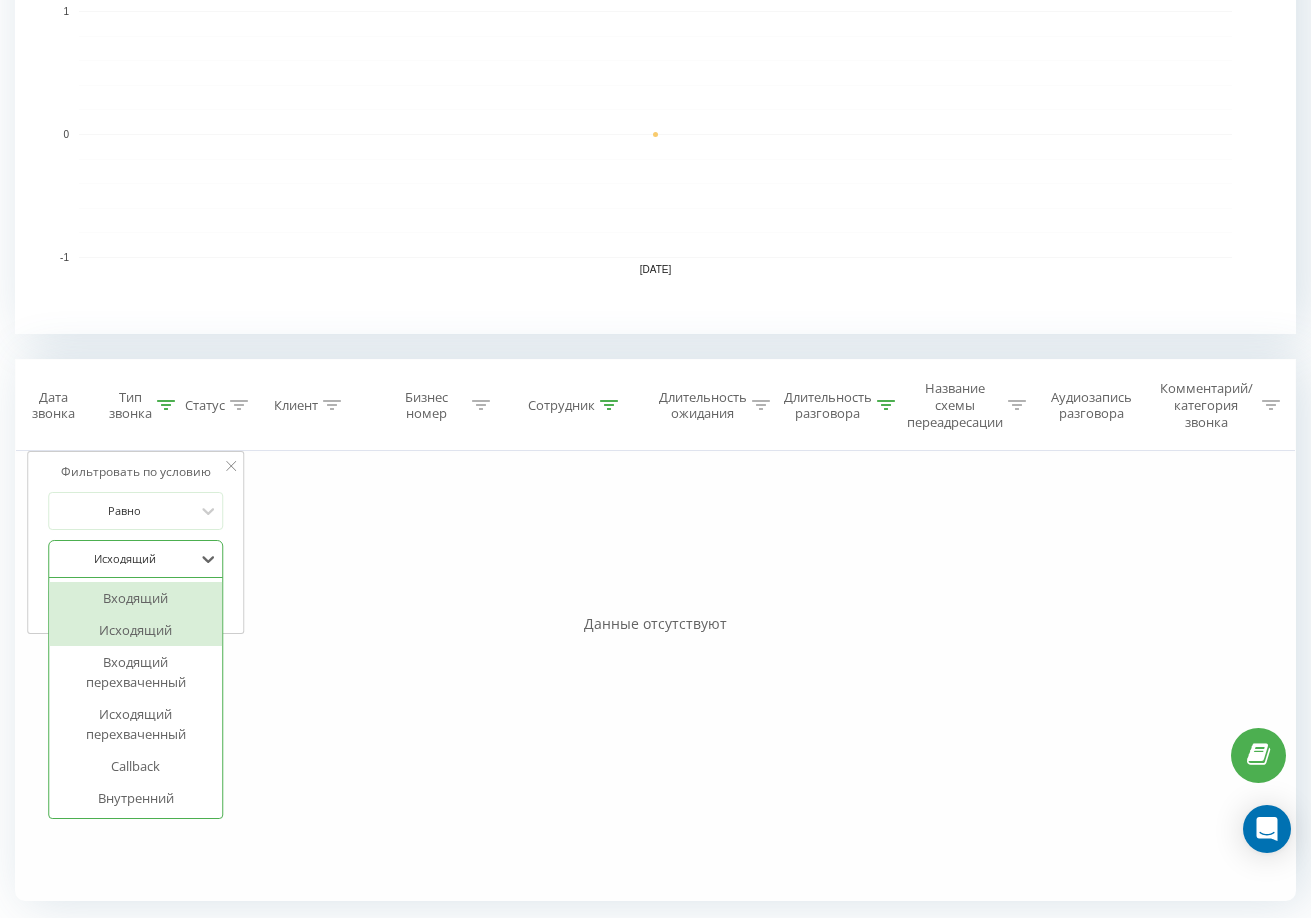 click at bounding box center (125, 558) 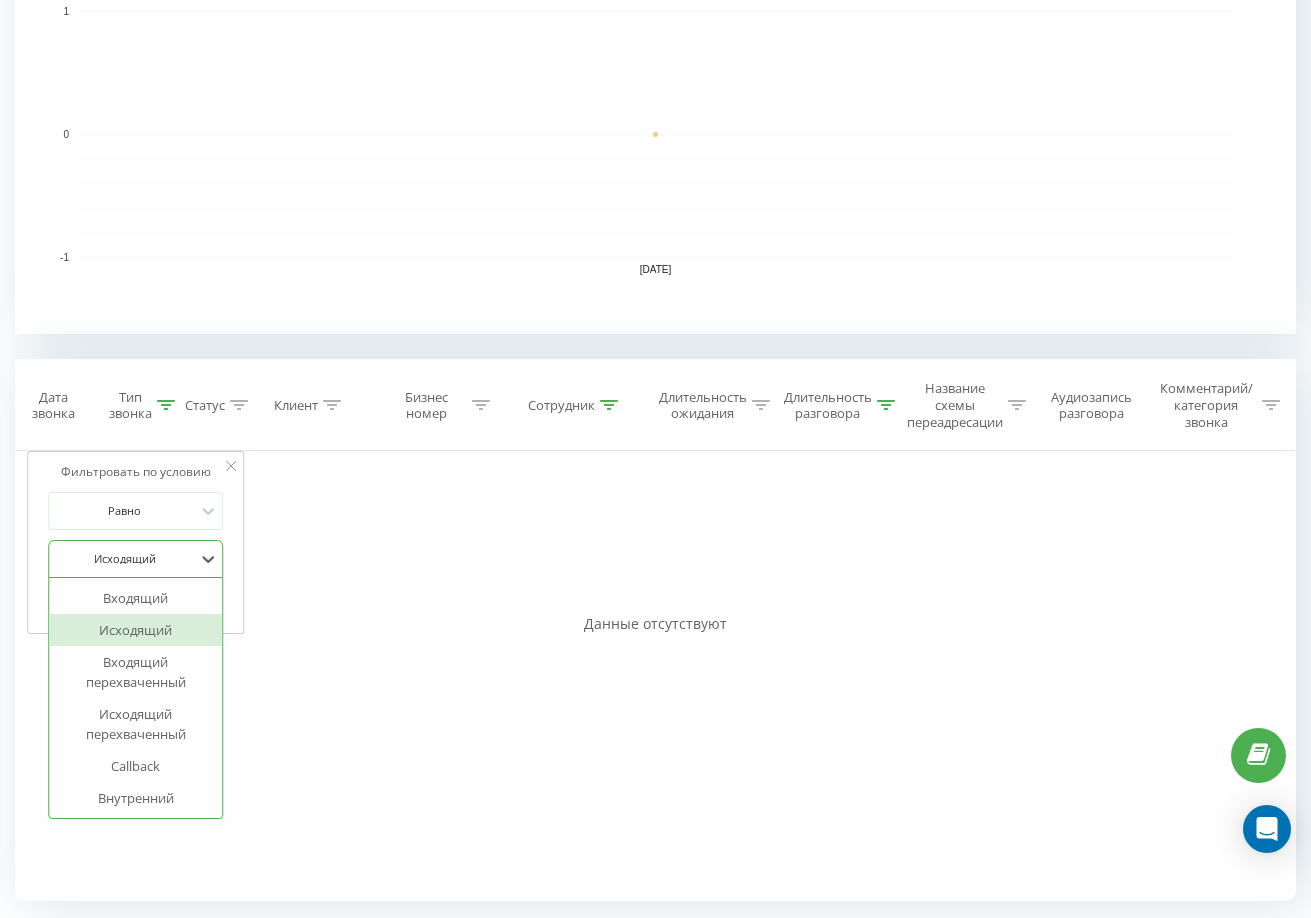 click on "Исходящий" at bounding box center (136, 630) 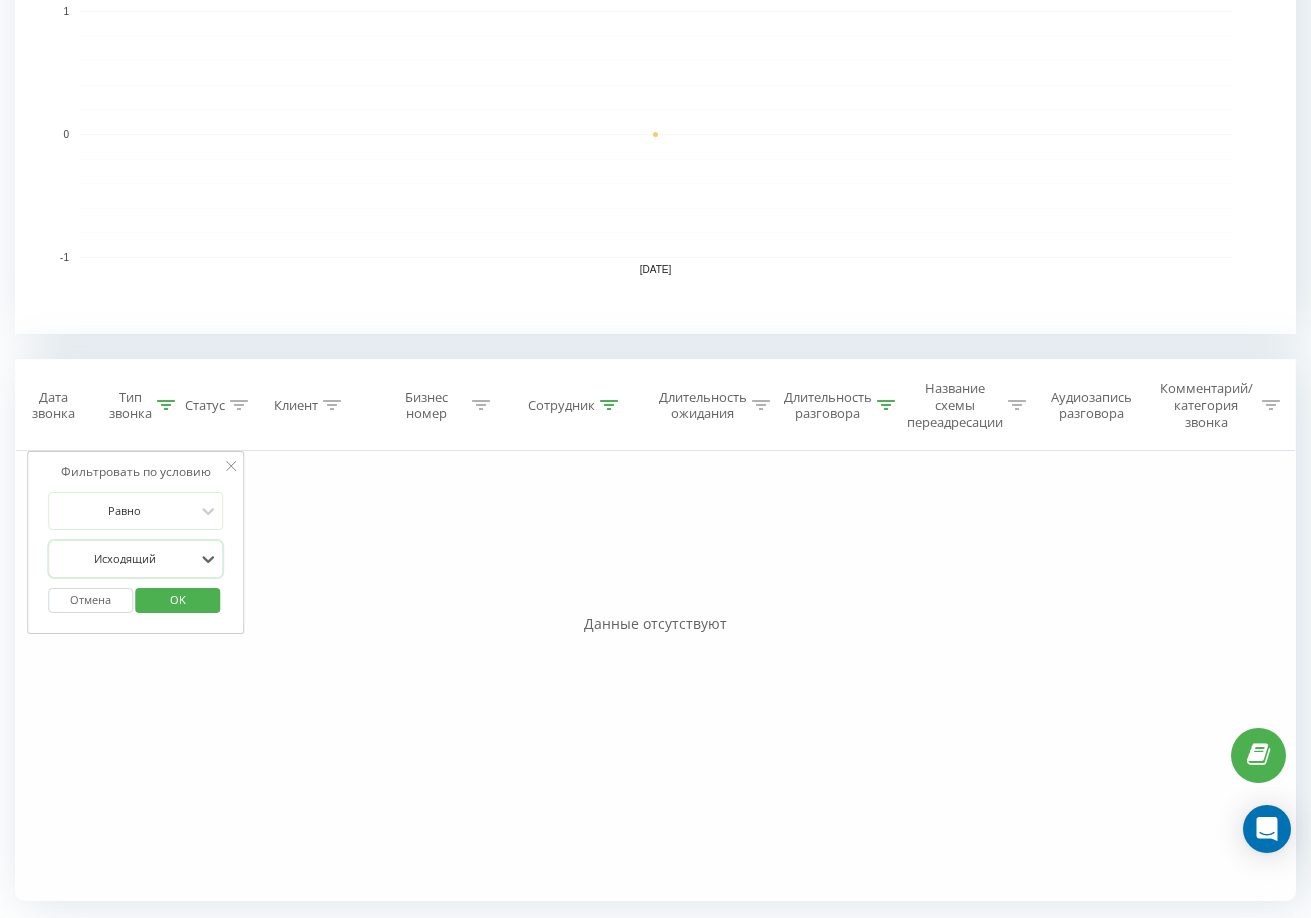 click on "OK" at bounding box center (178, 599) 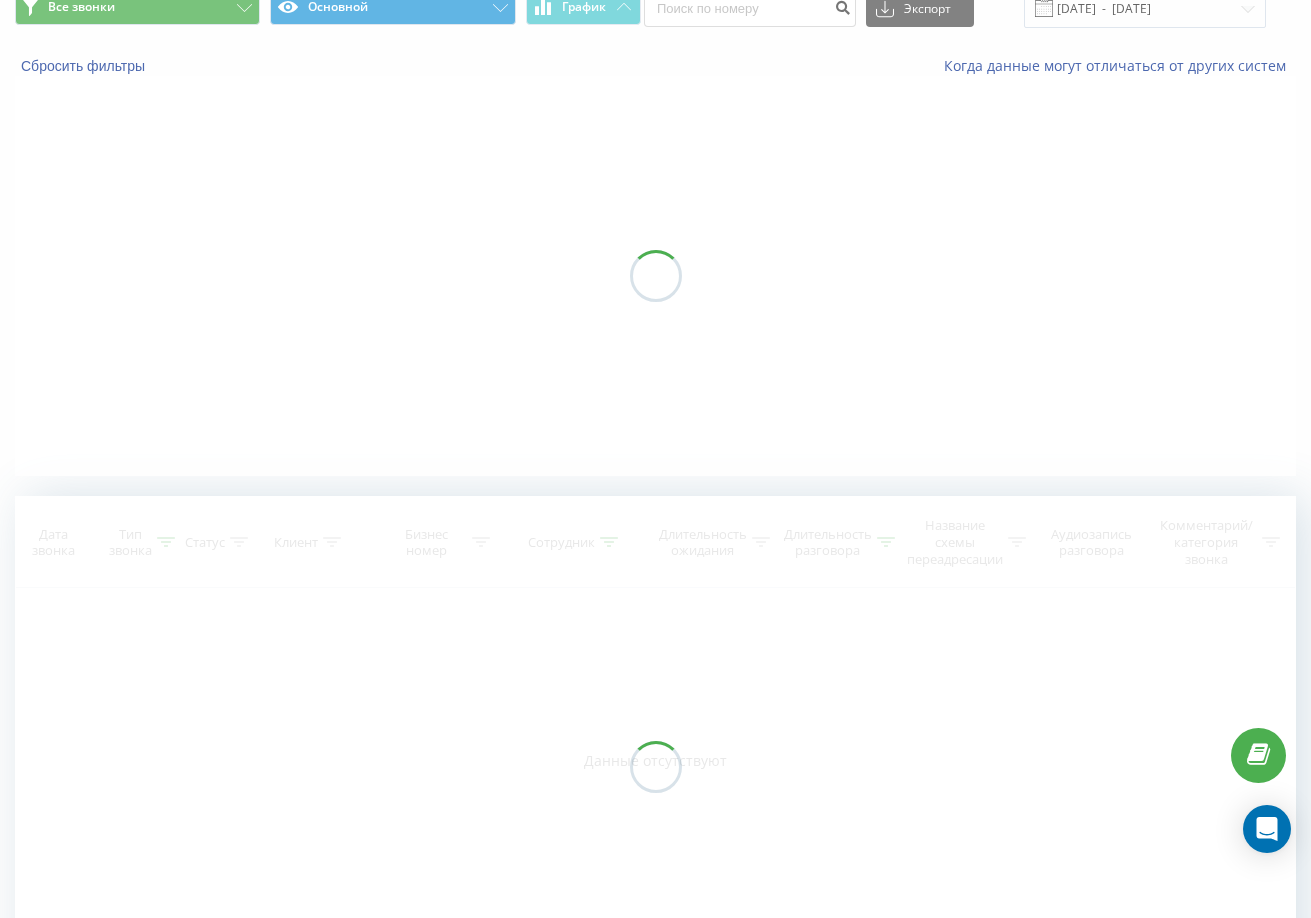 scroll, scrollTop: 0, scrollLeft: 0, axis: both 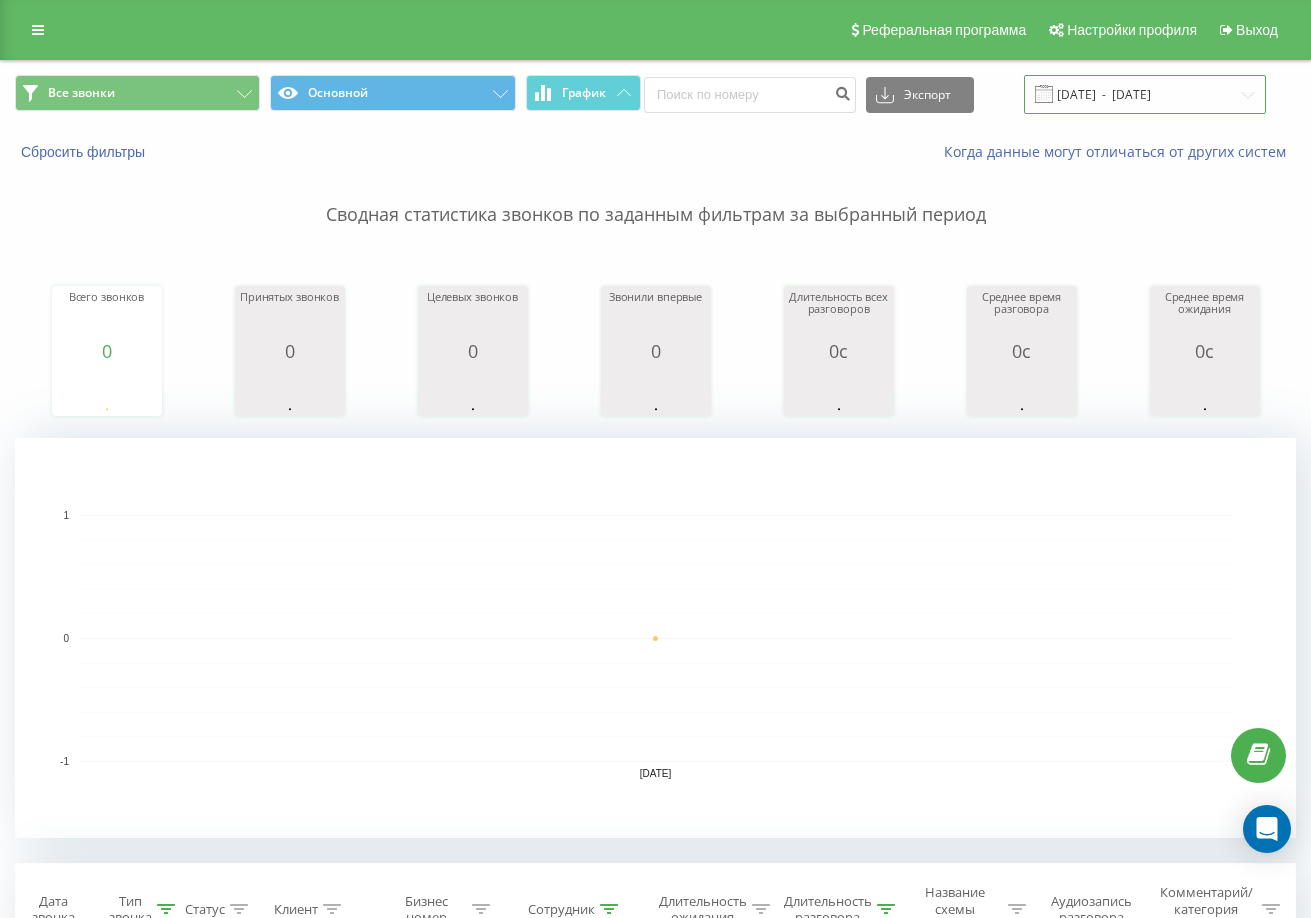 click on "[DATE]  -  [DATE]" at bounding box center [1145, 94] 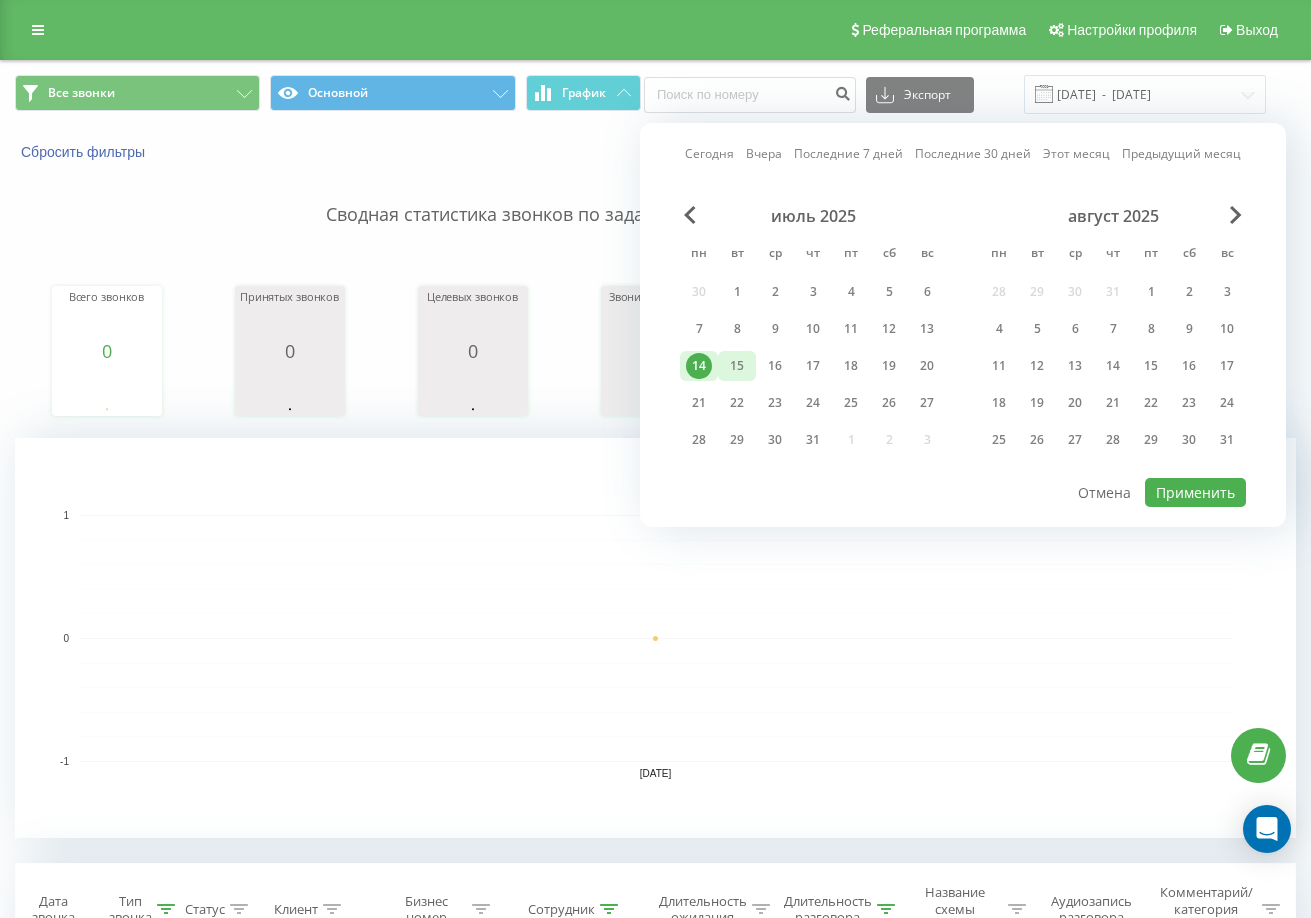 click on "15" at bounding box center [737, 366] 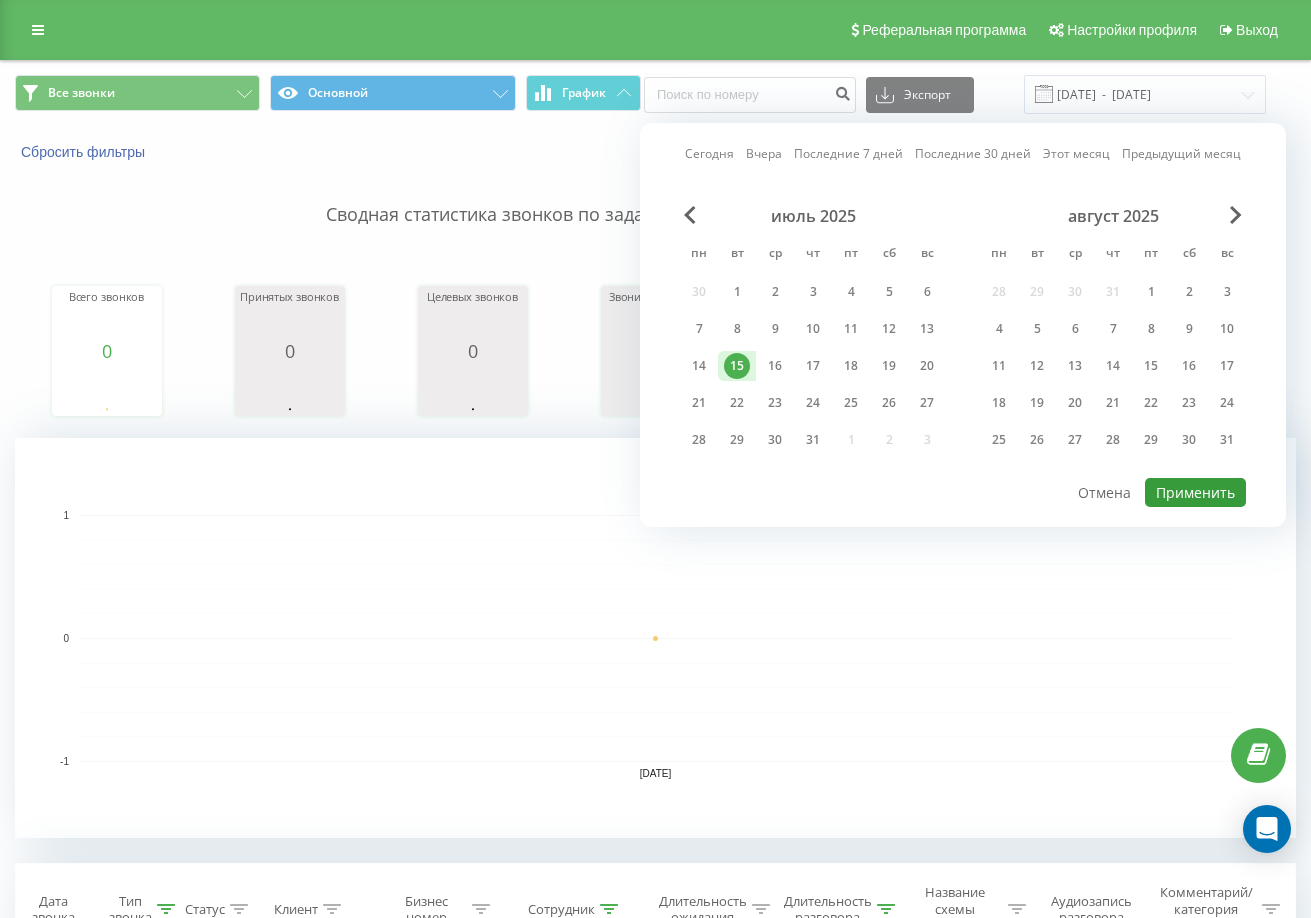 click on "Применить" at bounding box center [1195, 492] 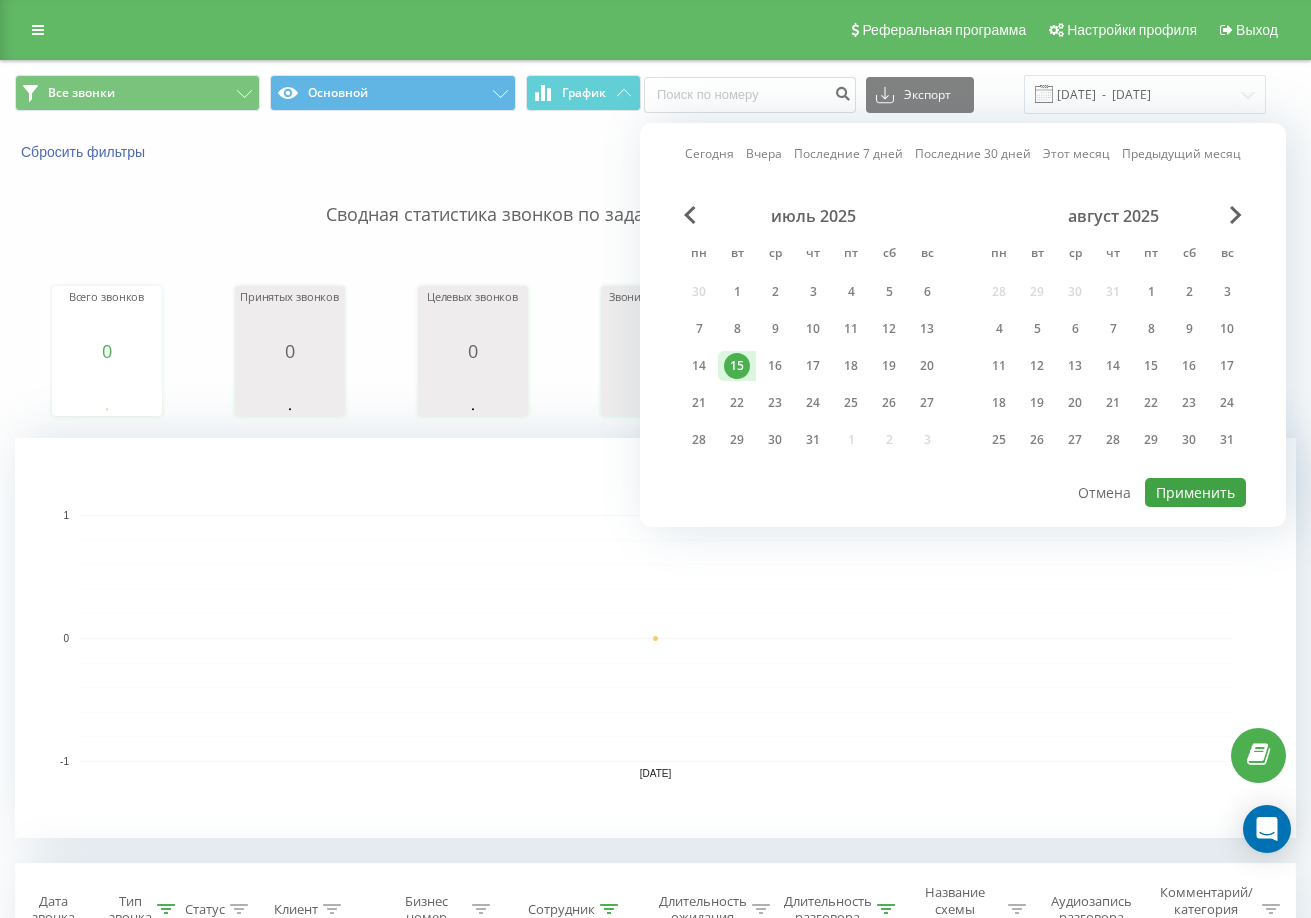 type on "[DATE]  -  [DATE]" 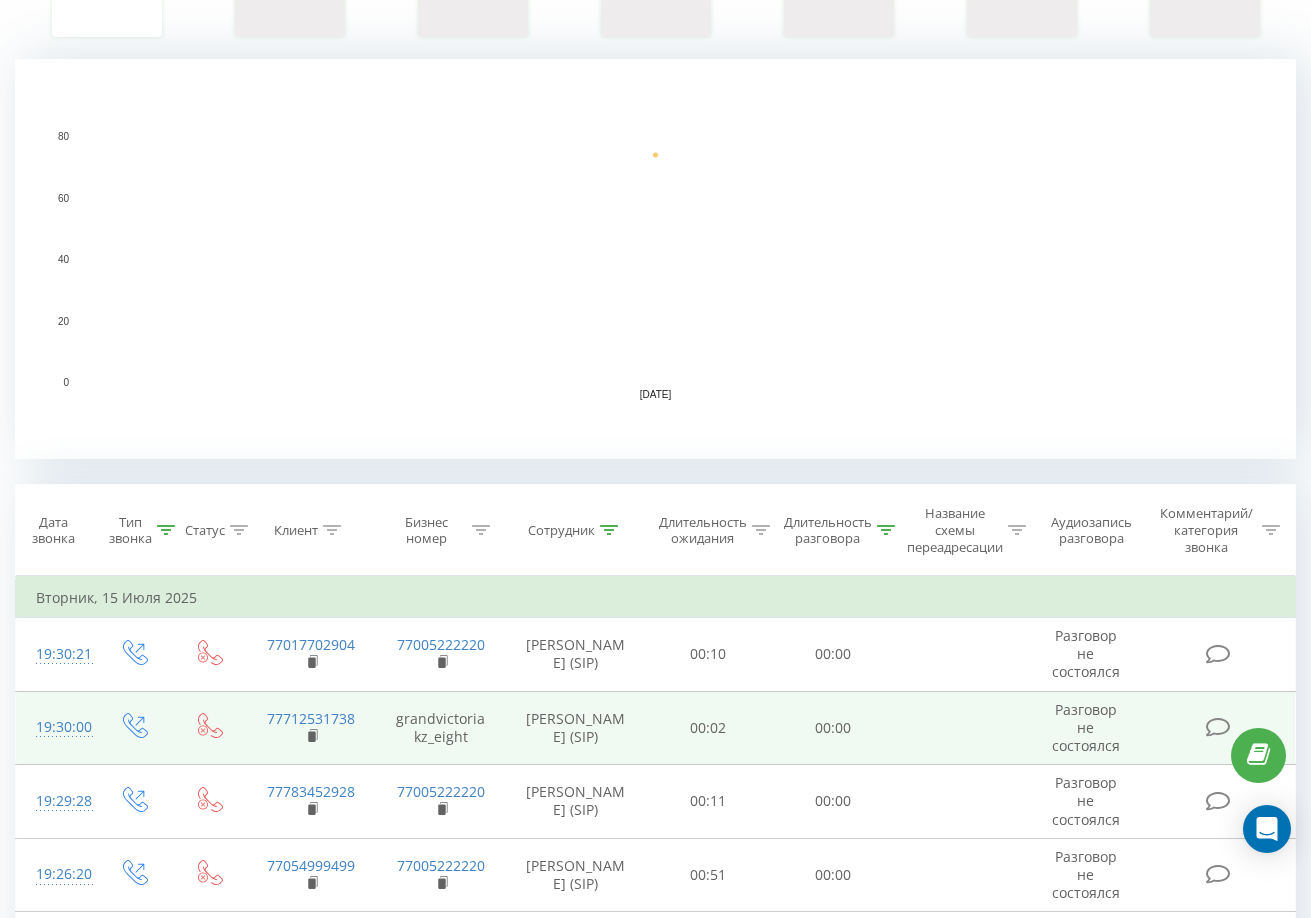 scroll, scrollTop: 600, scrollLeft: 0, axis: vertical 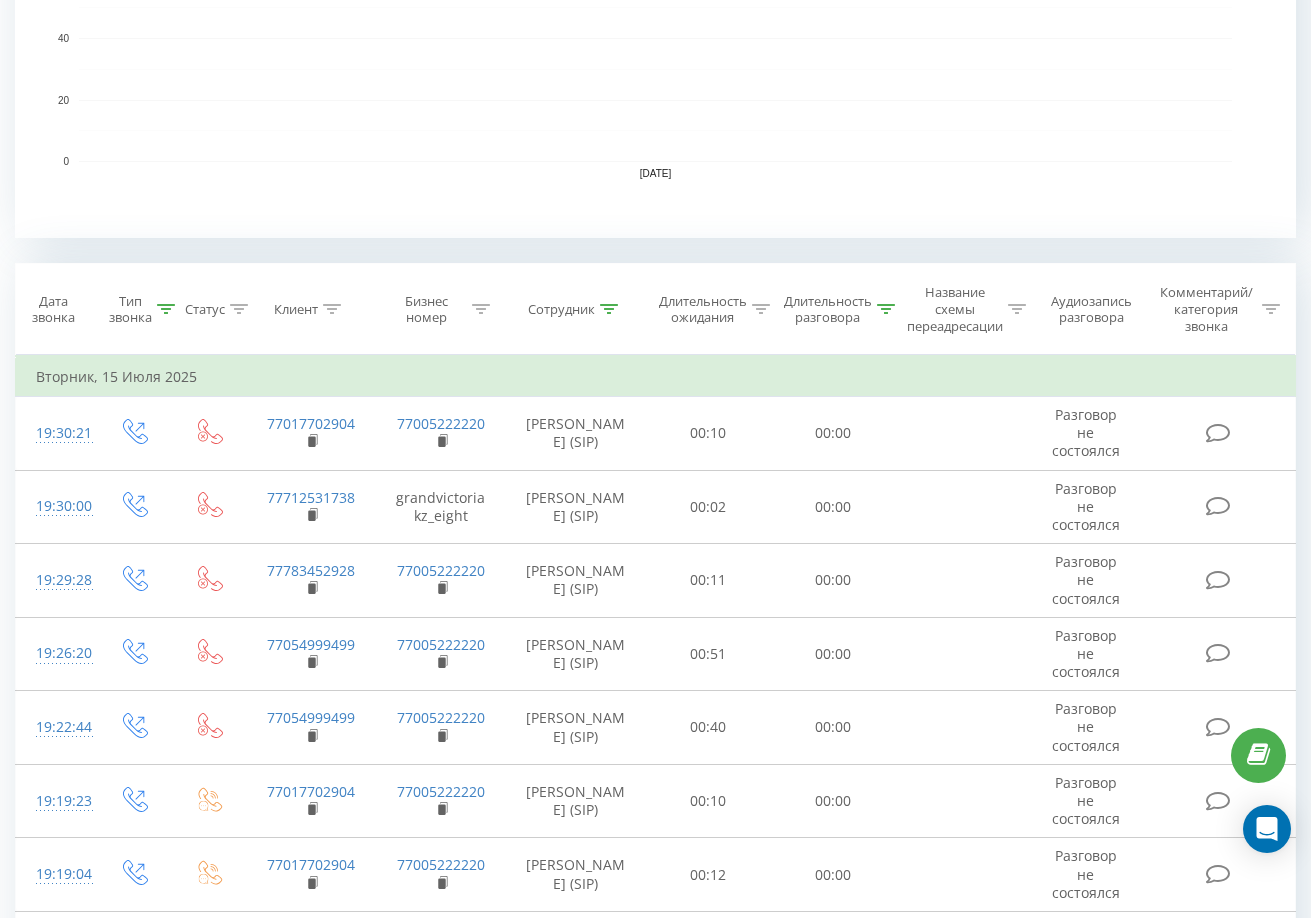 click 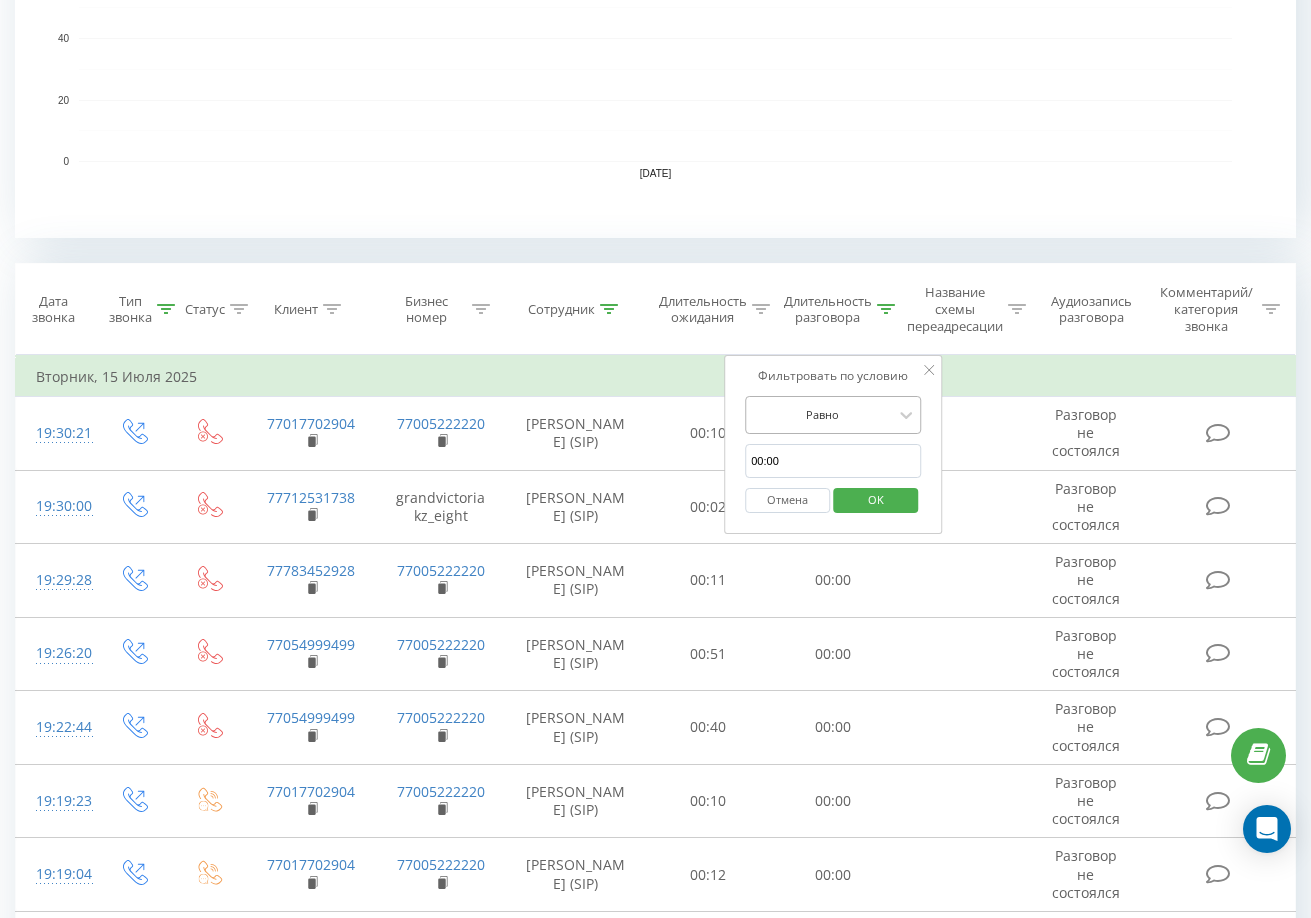 click on "Равно" at bounding box center (822, 415) 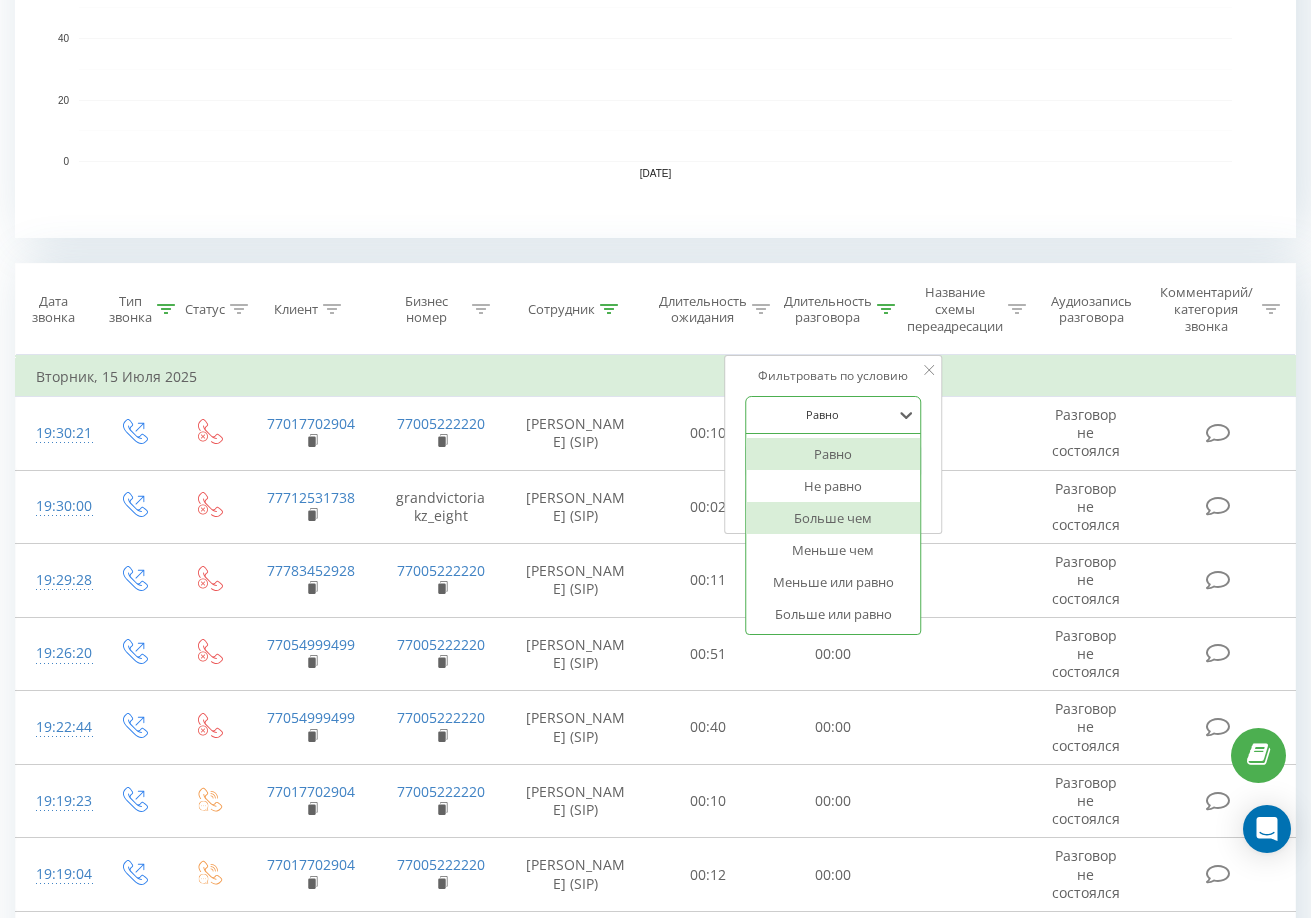 click on "Больше чем" at bounding box center (833, 518) 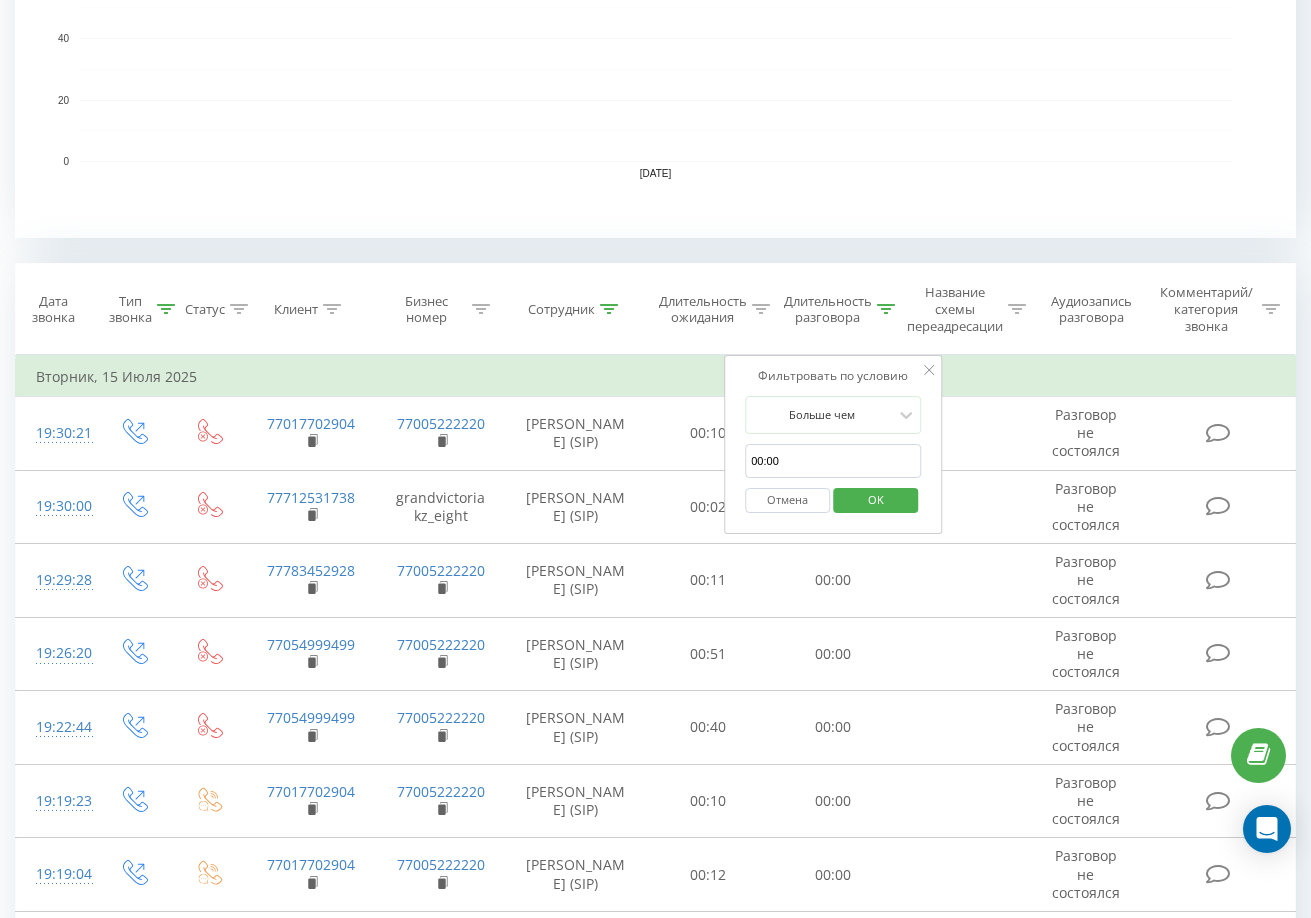 click on "00:00" at bounding box center [833, 461] 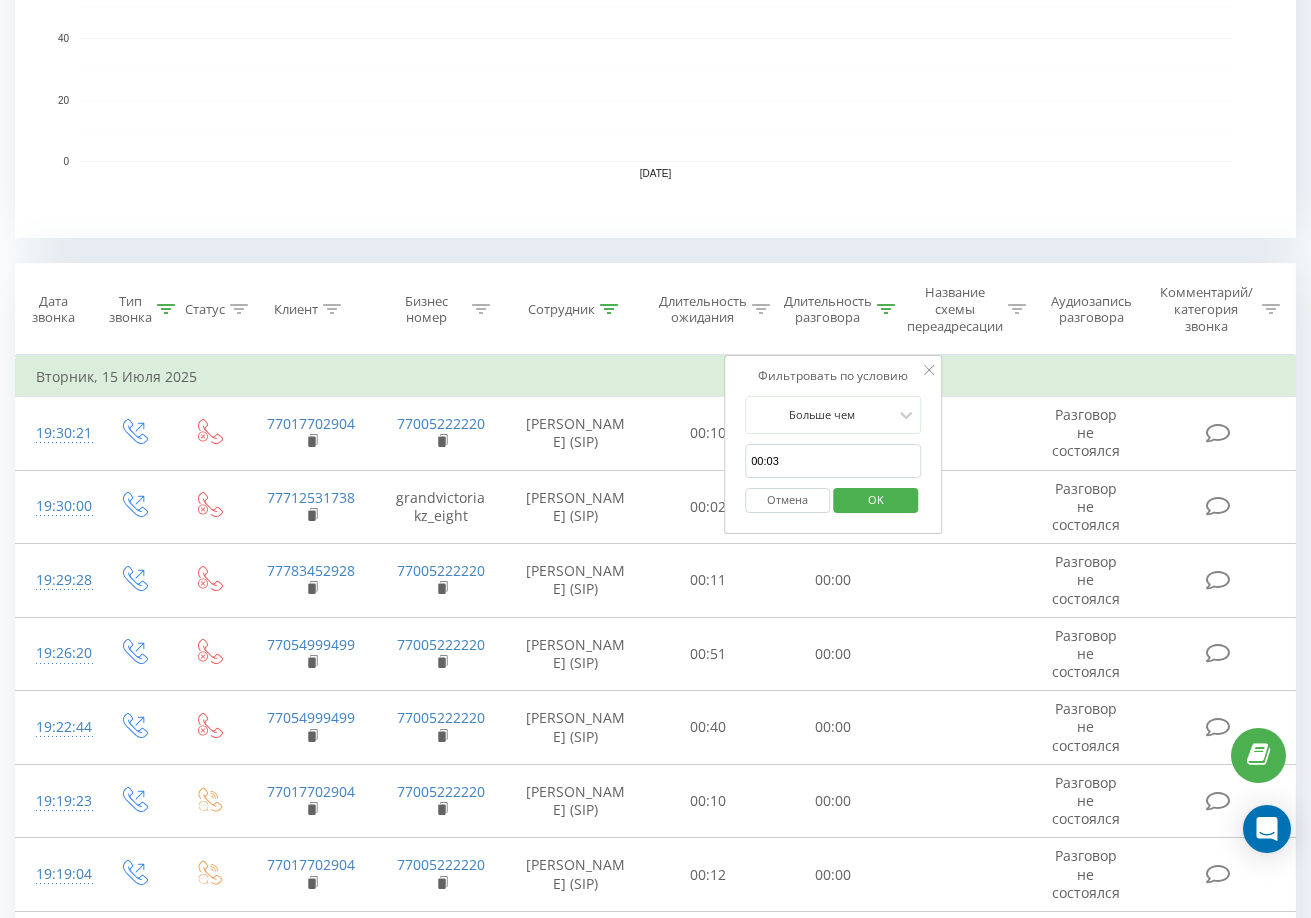 type on "00:03" 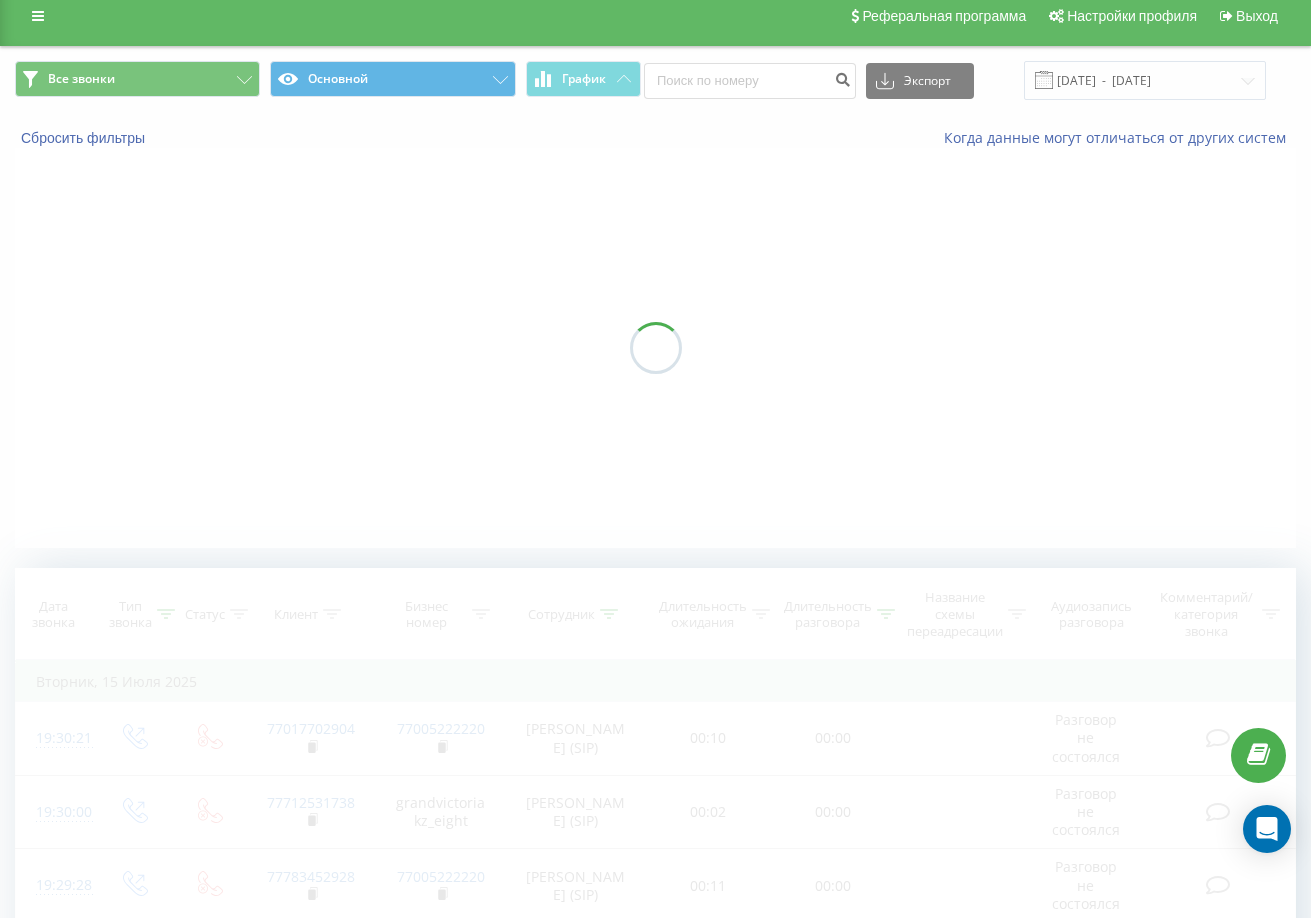 scroll, scrollTop: 0, scrollLeft: 0, axis: both 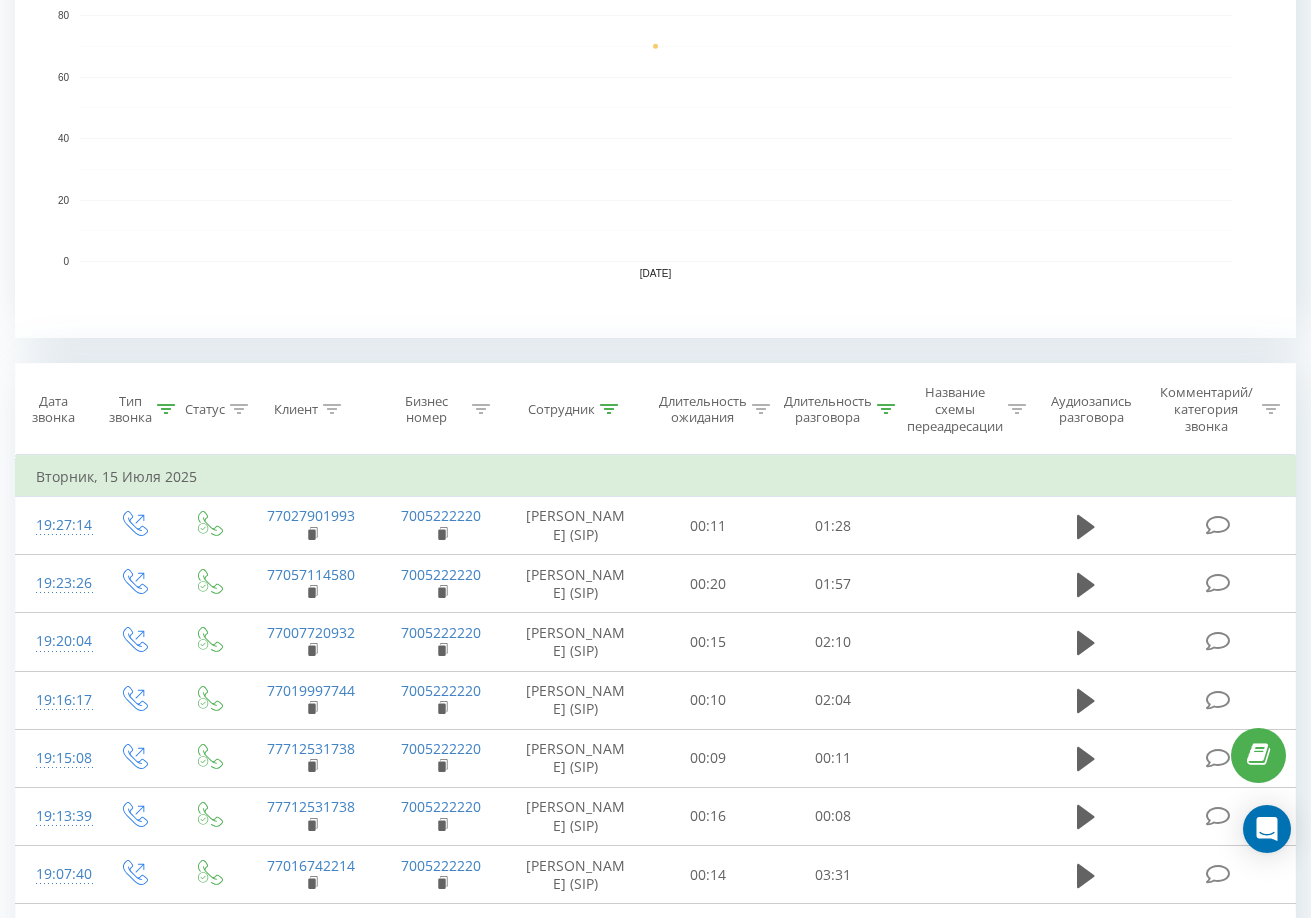 click 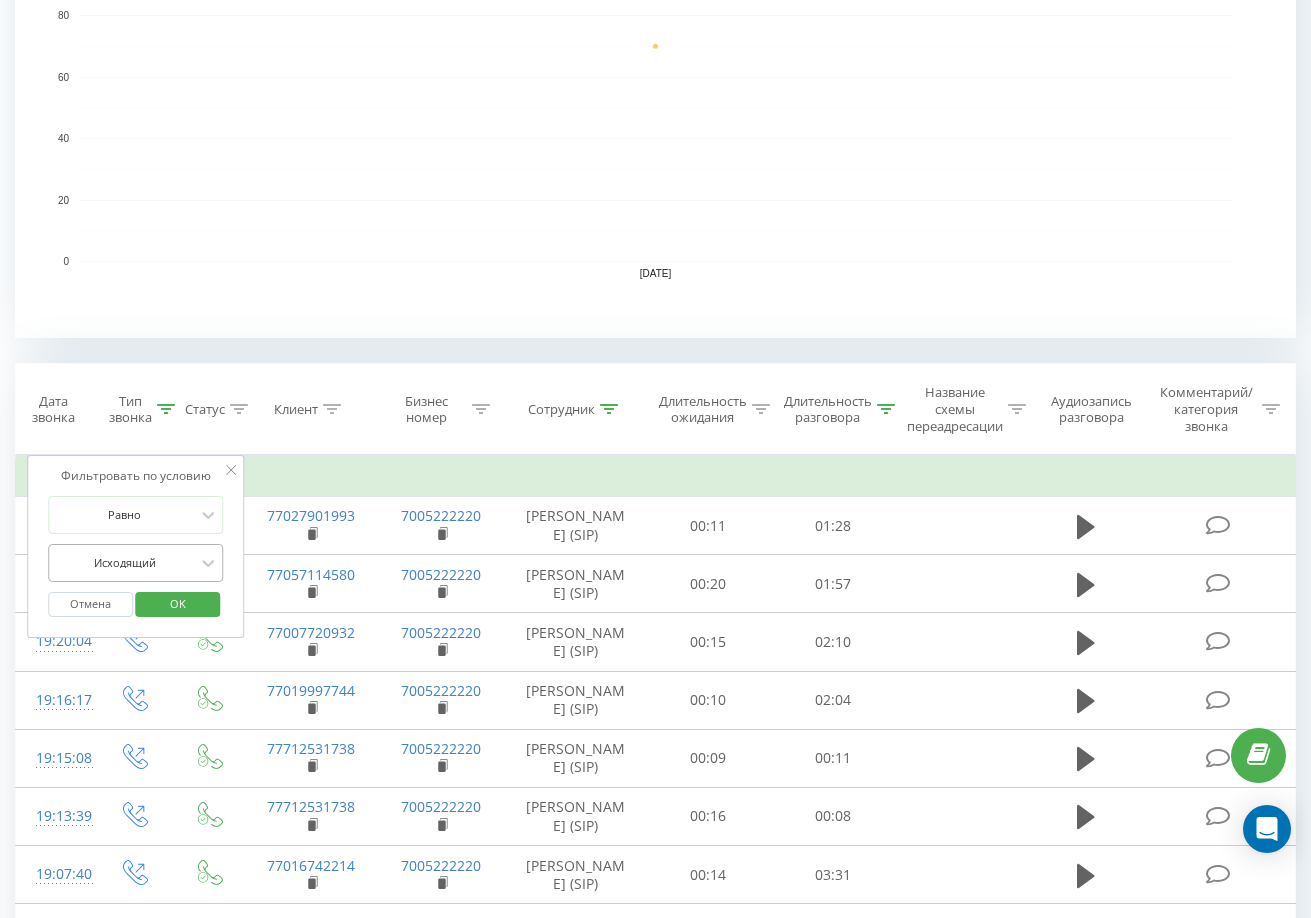 click on "Исходящий" at bounding box center [125, 563] 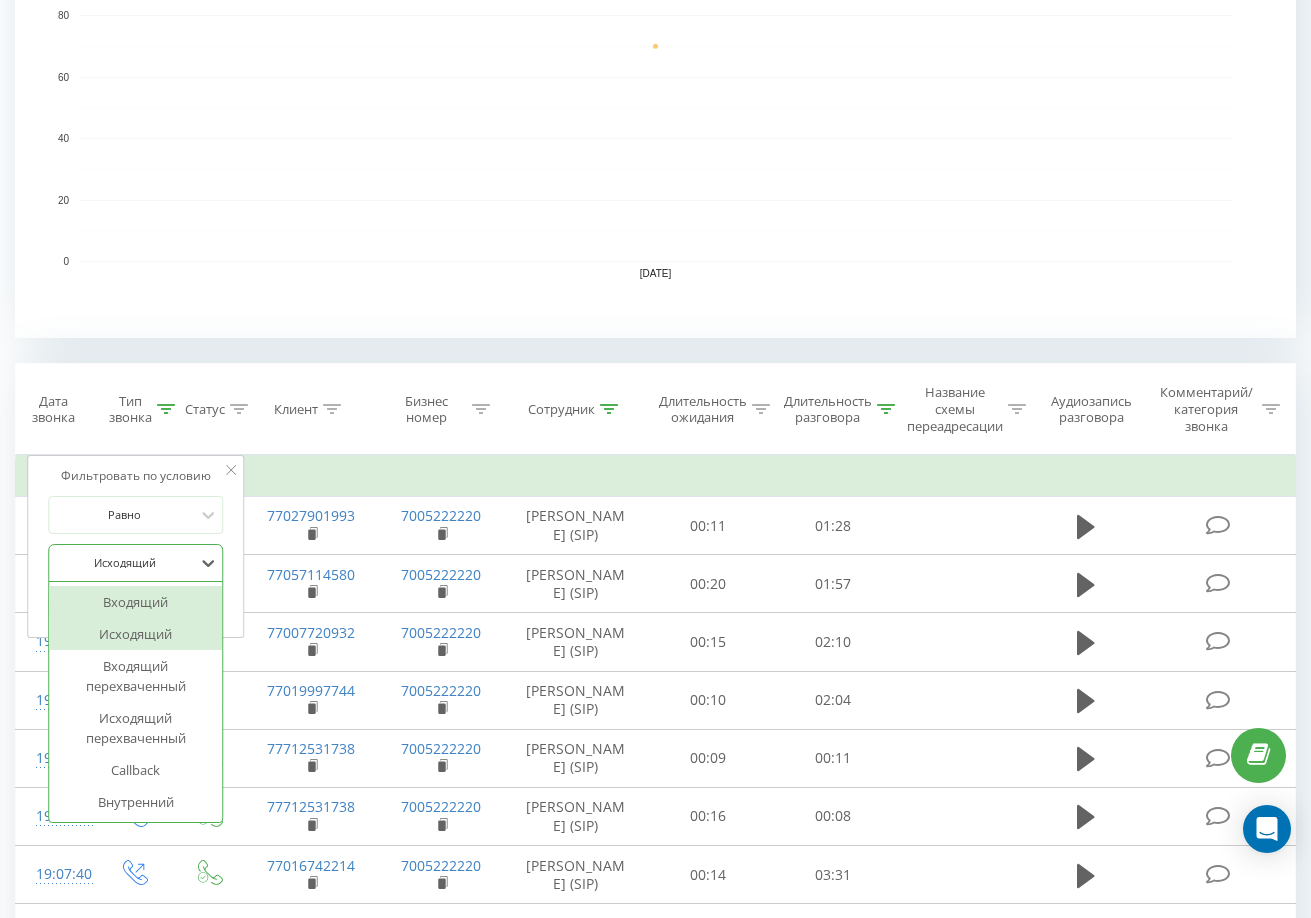 click on "Входящий" at bounding box center [136, 602] 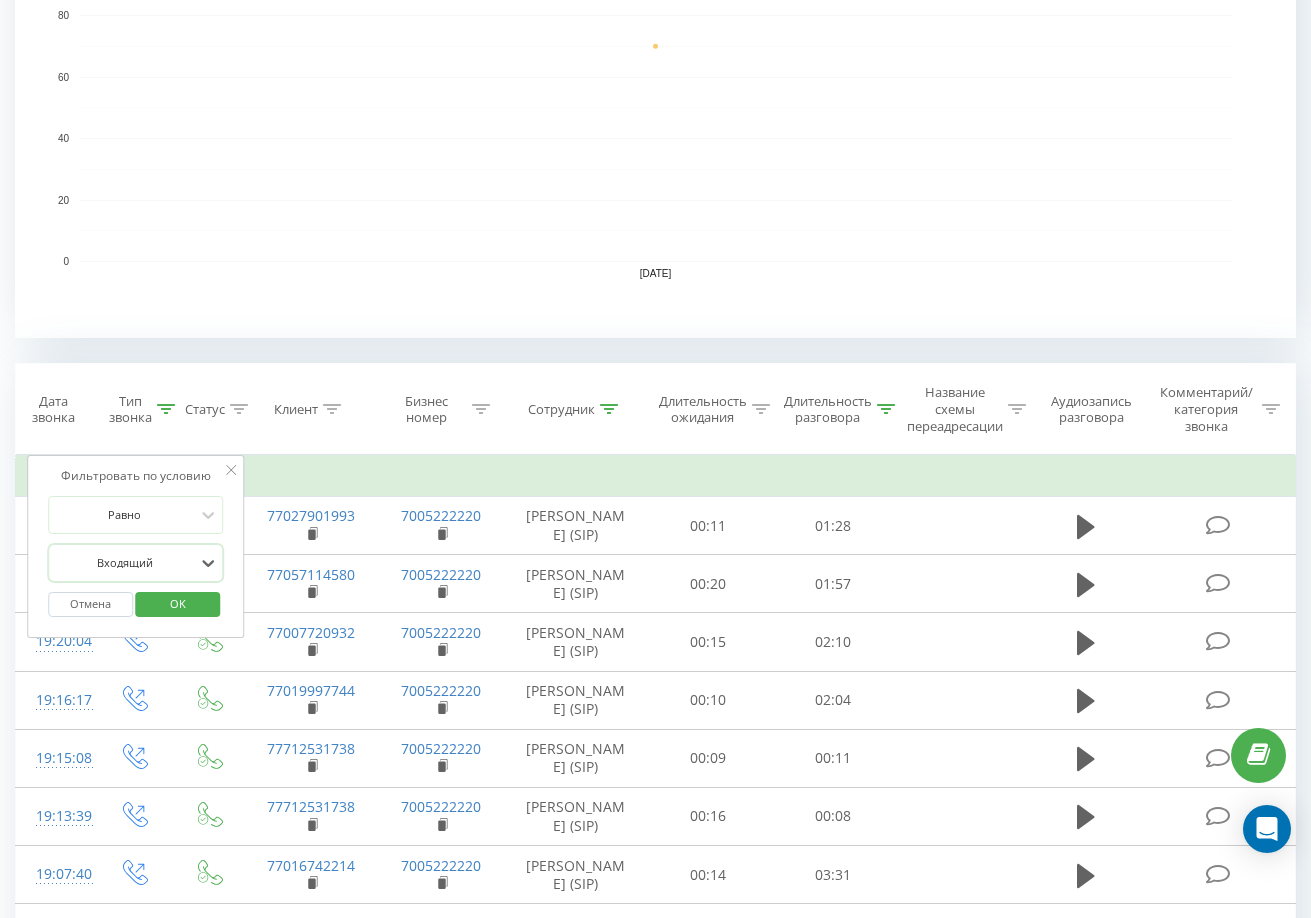 click on "OK" at bounding box center (178, 603) 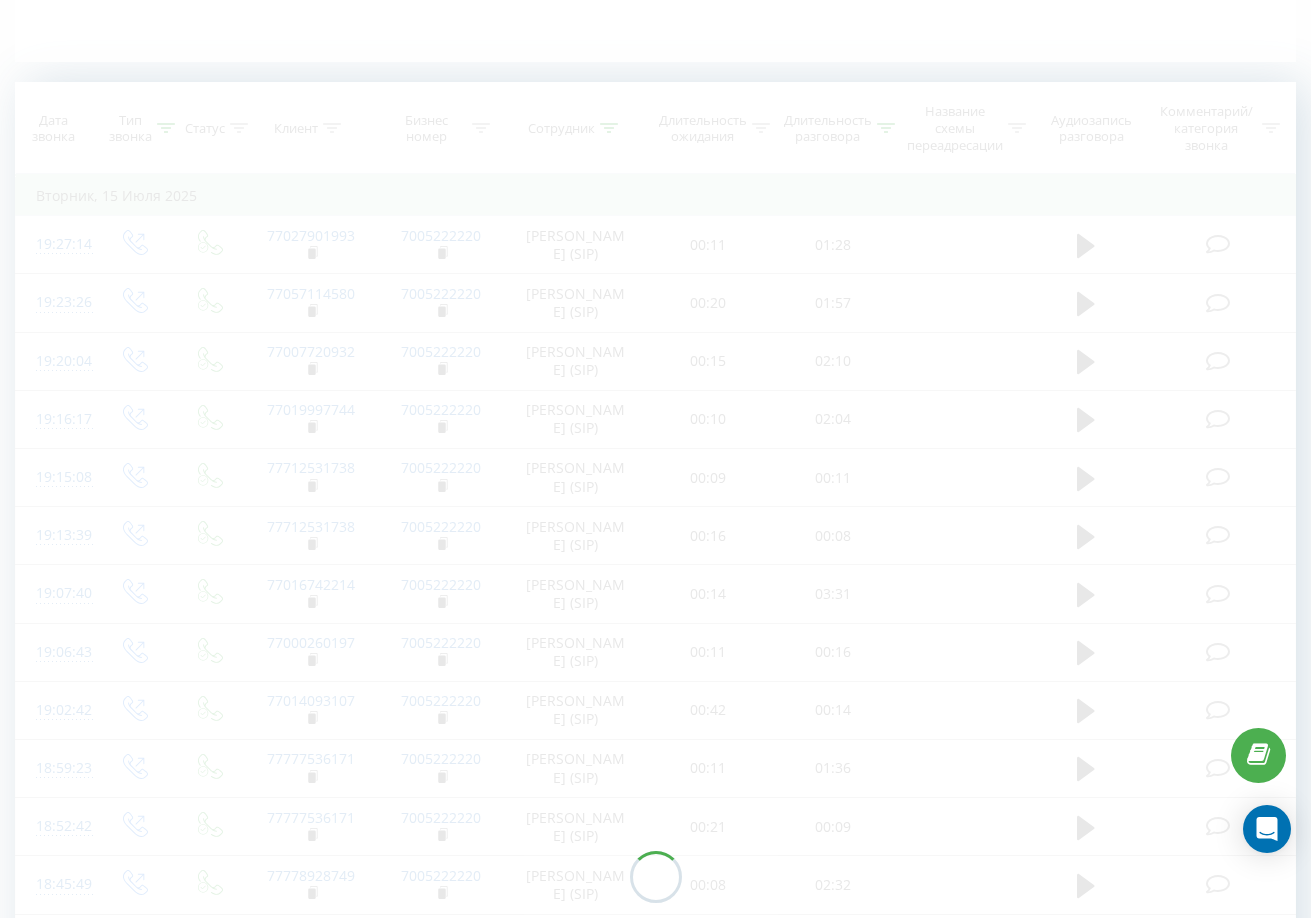 scroll, scrollTop: 0, scrollLeft: 0, axis: both 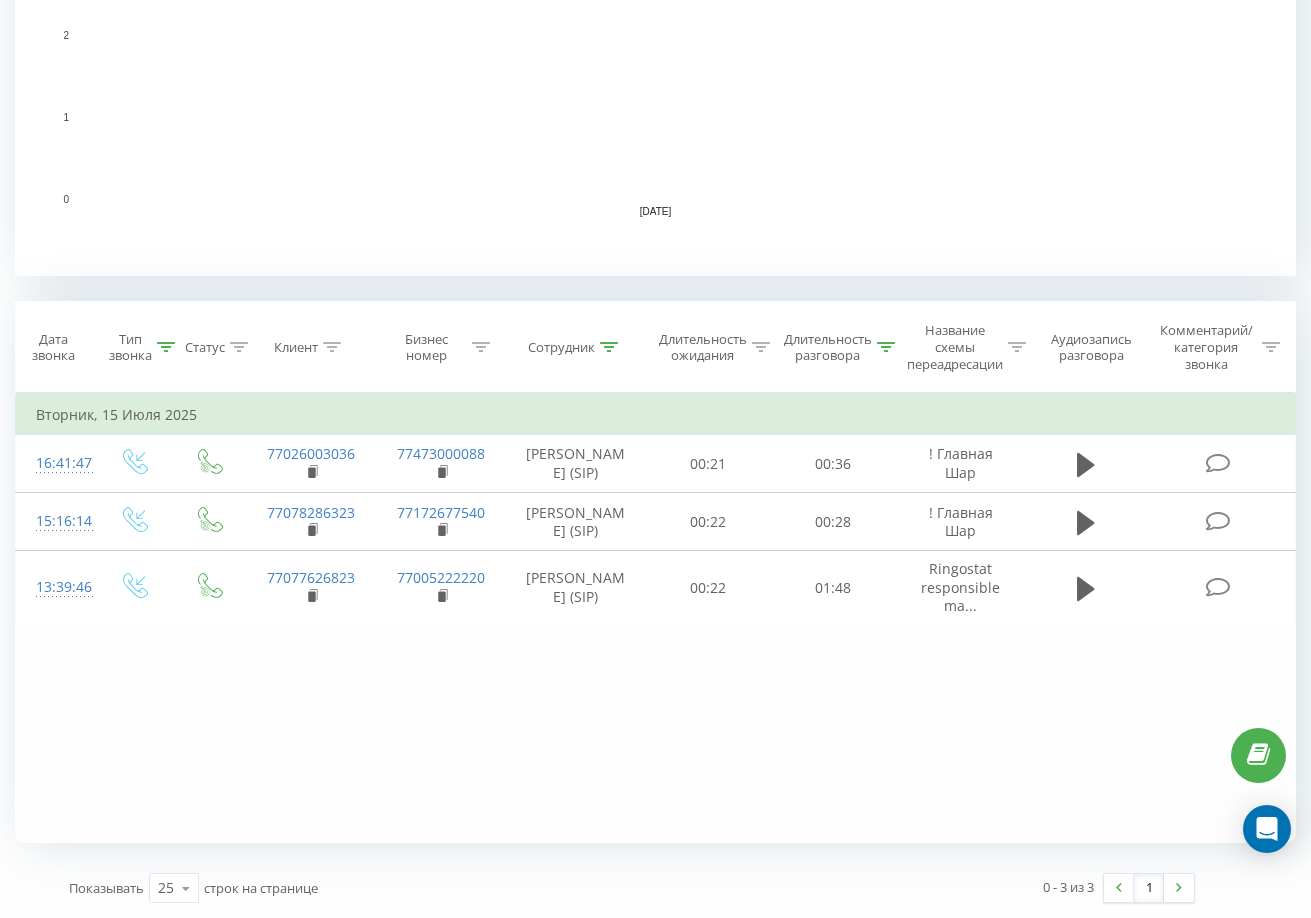 click 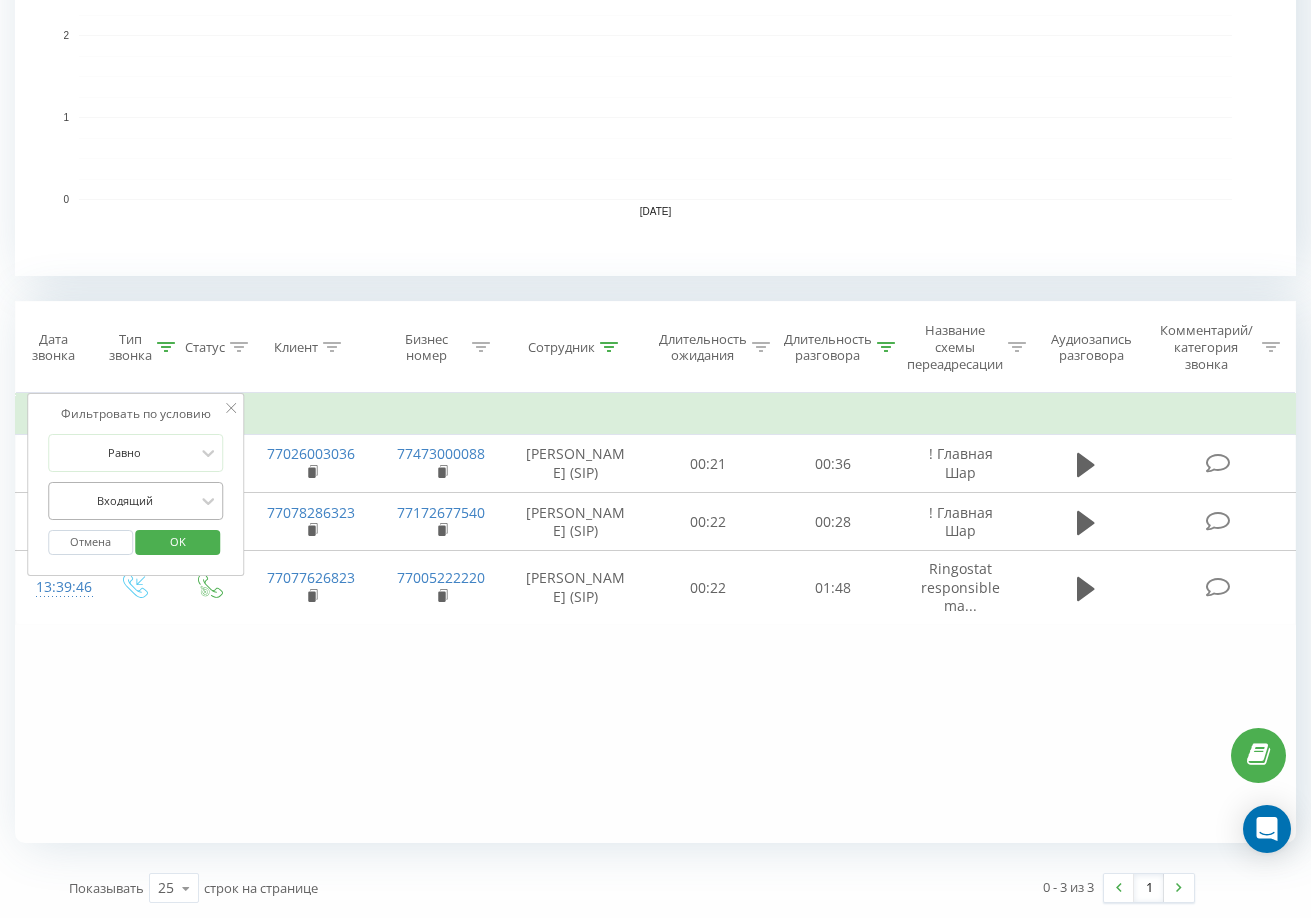 click at bounding box center (125, 500) 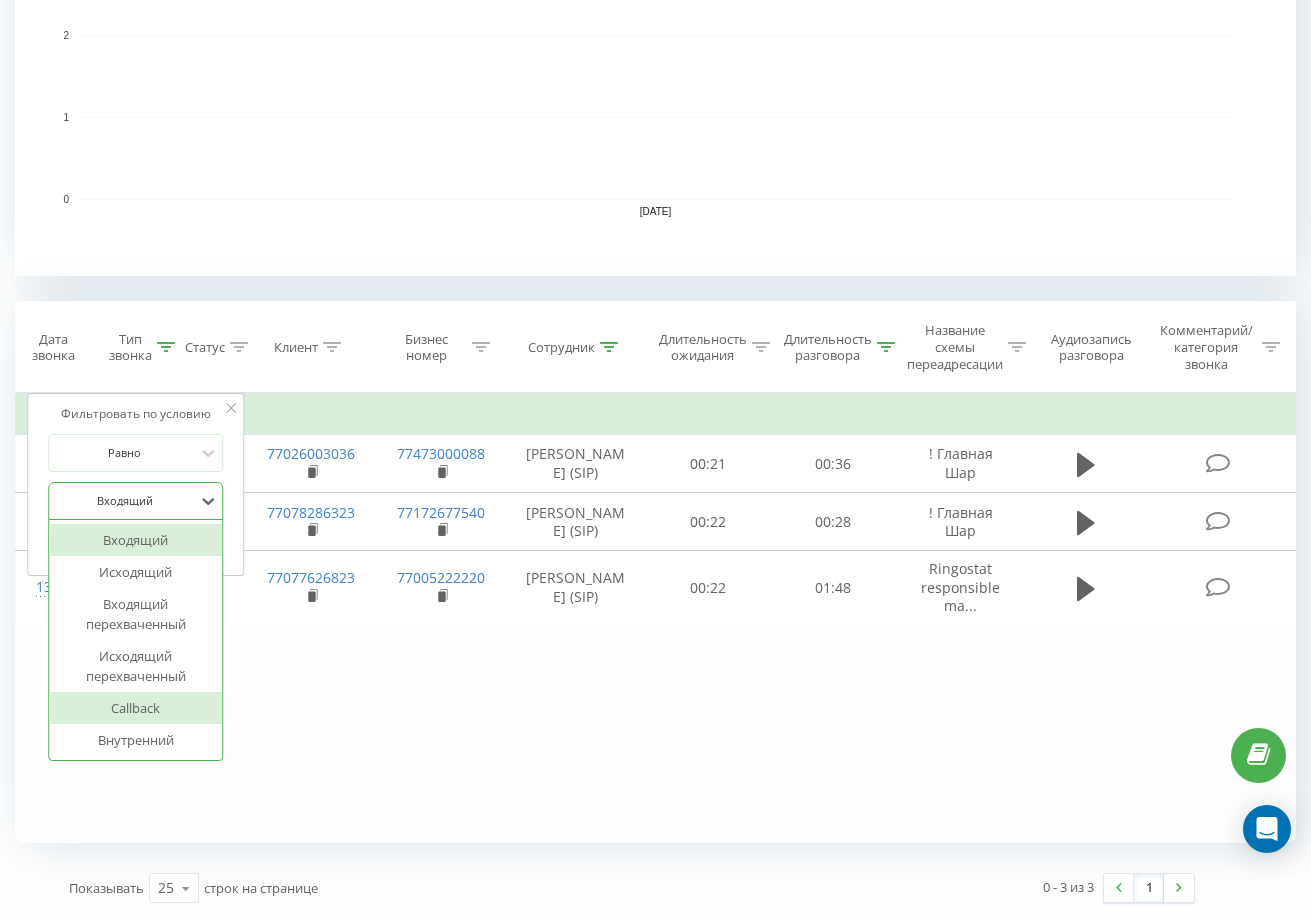 click on "Callback" at bounding box center [136, 708] 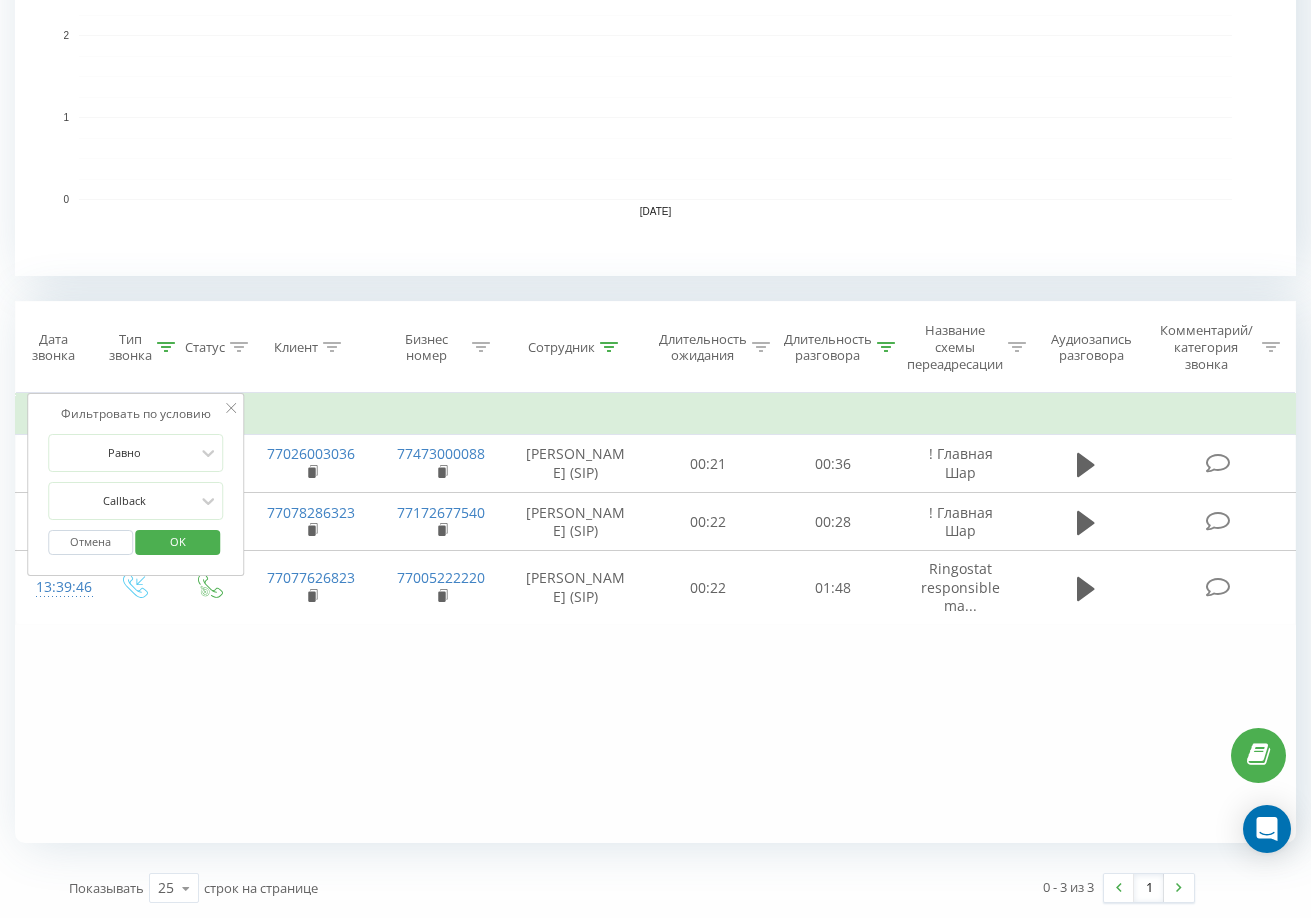 click on "OK" at bounding box center [178, 541] 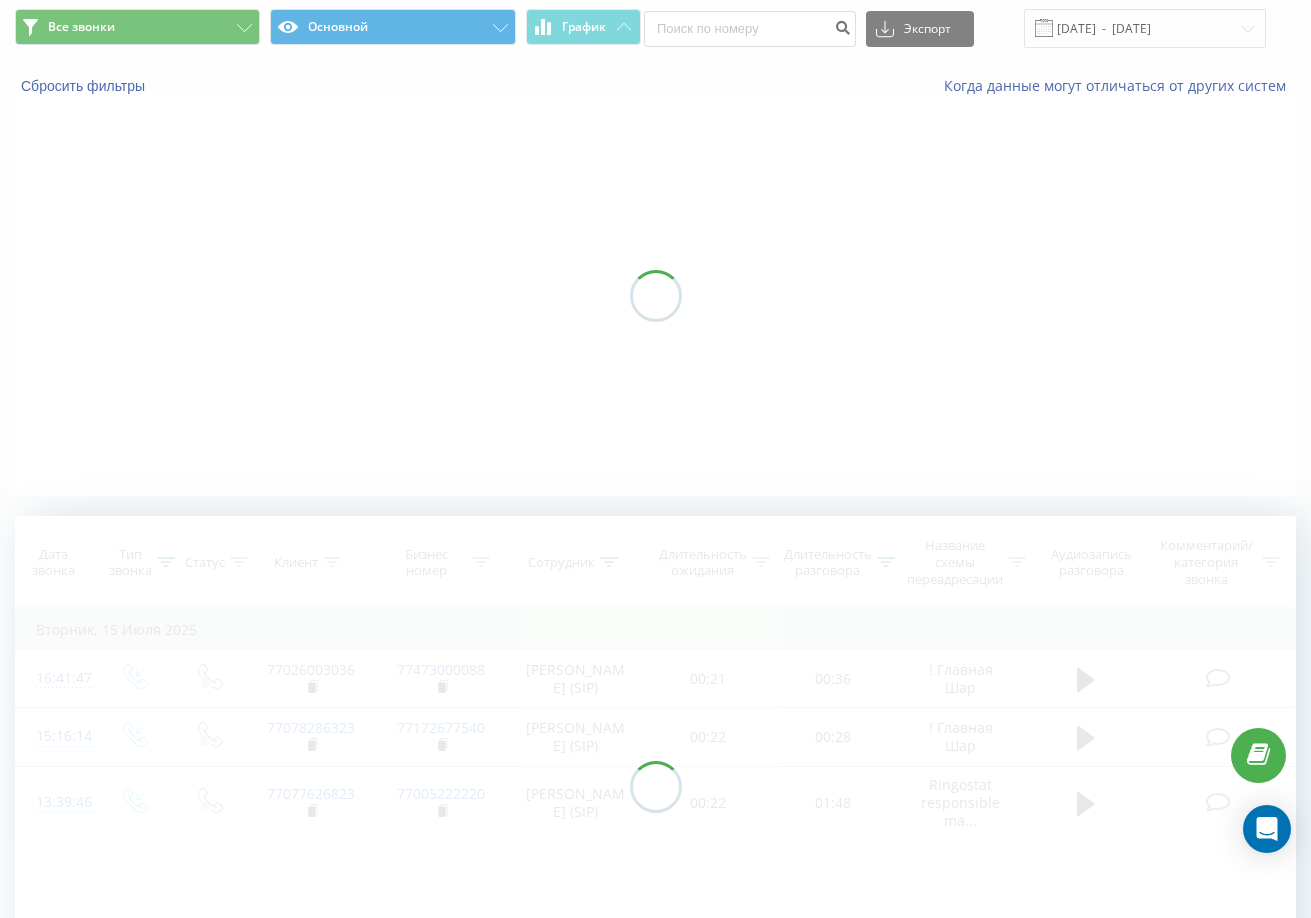 scroll, scrollTop: 0, scrollLeft: 0, axis: both 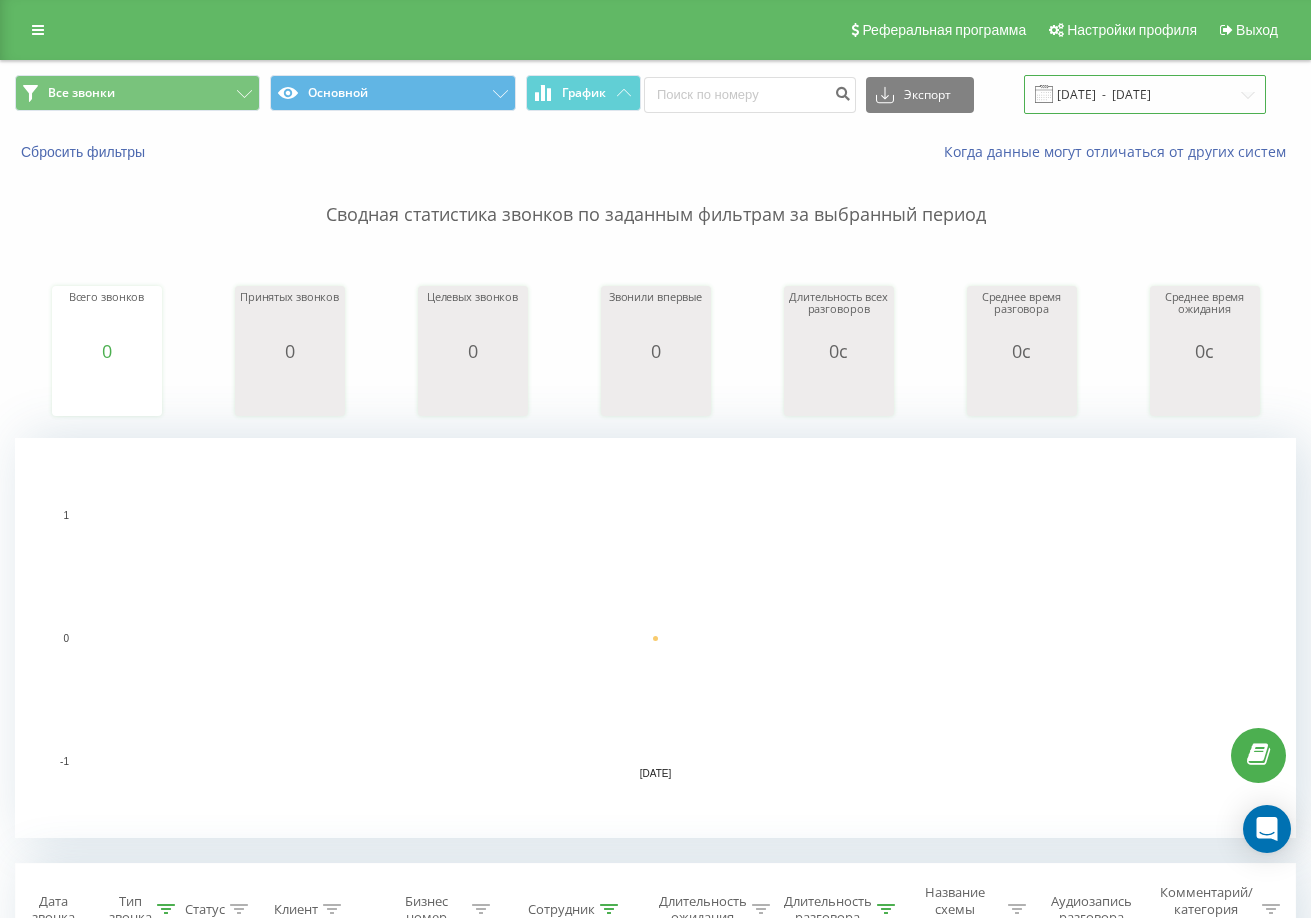 click on "[DATE]  -  [DATE]" at bounding box center (1145, 94) 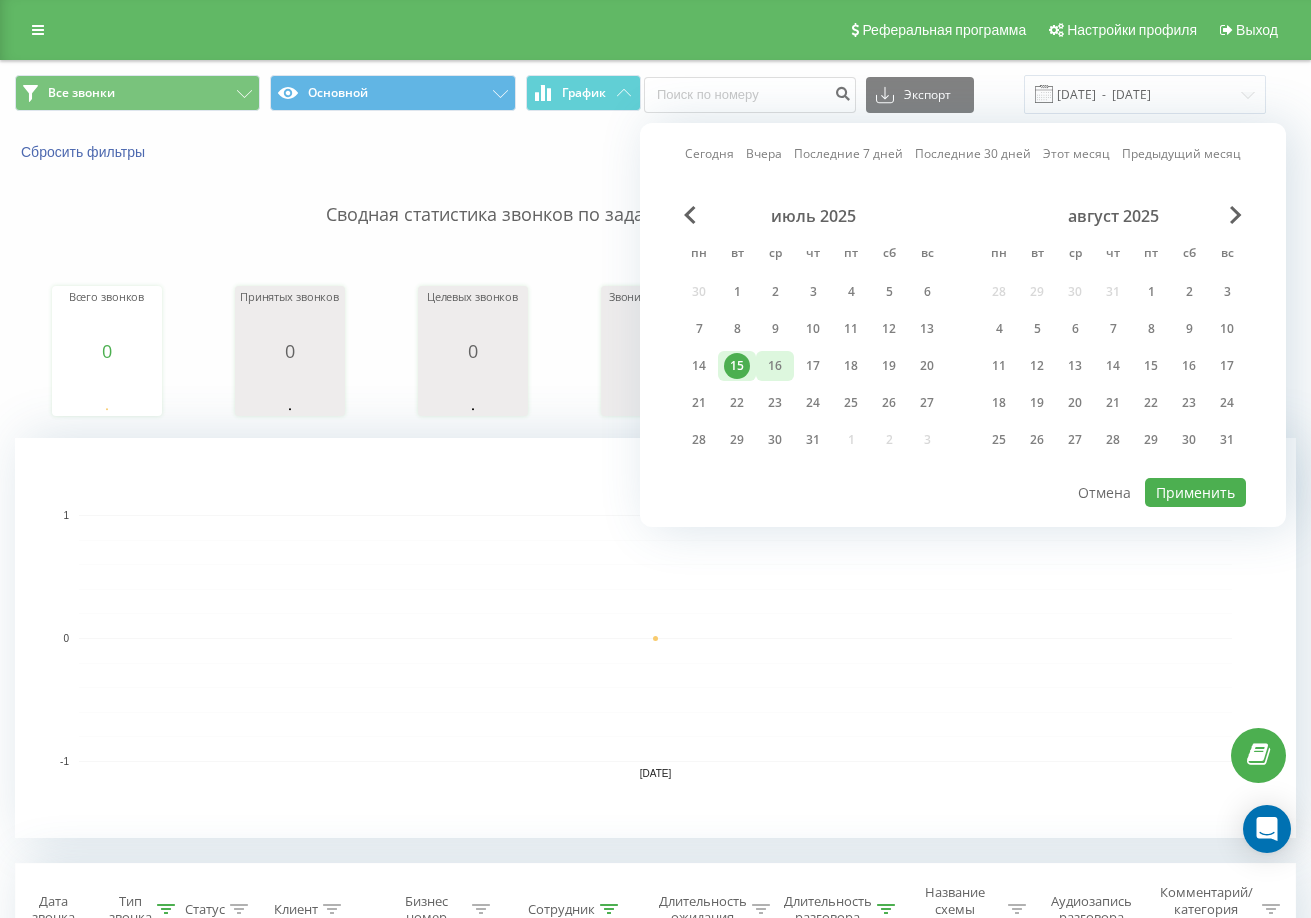 click on "16" at bounding box center (775, 366) 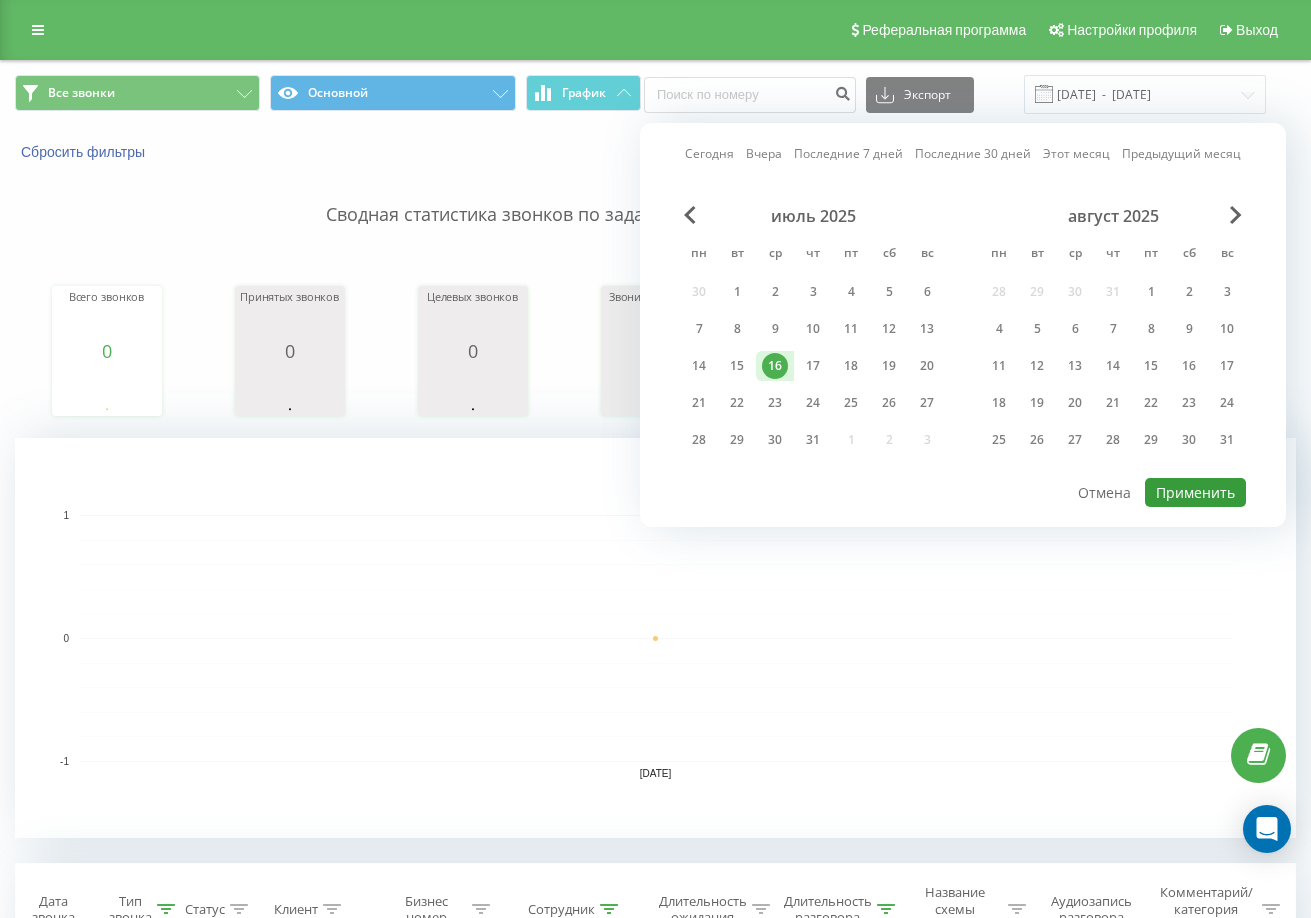 click on "Применить" at bounding box center [1195, 492] 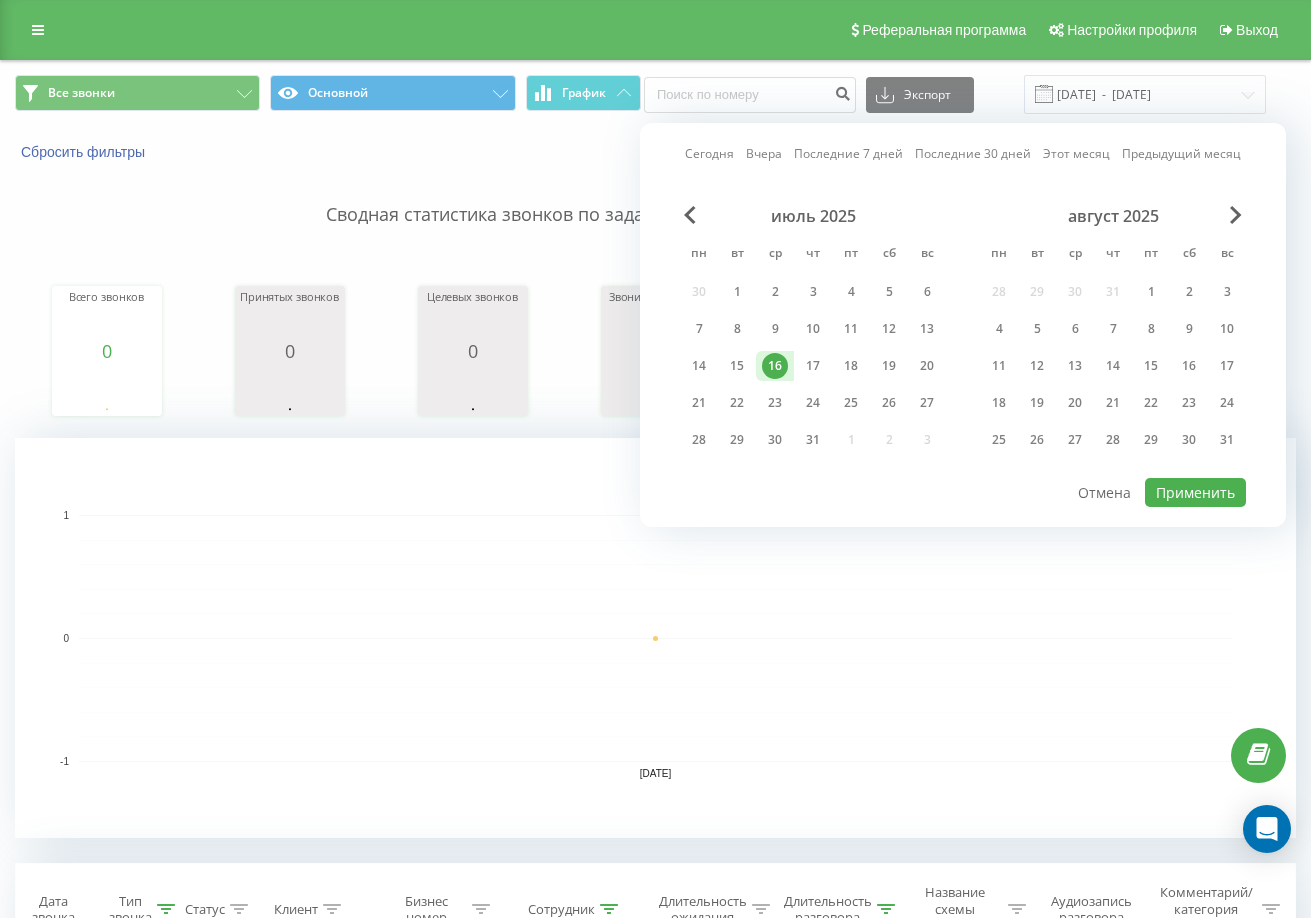 type on "[DATE]  -  [DATE]" 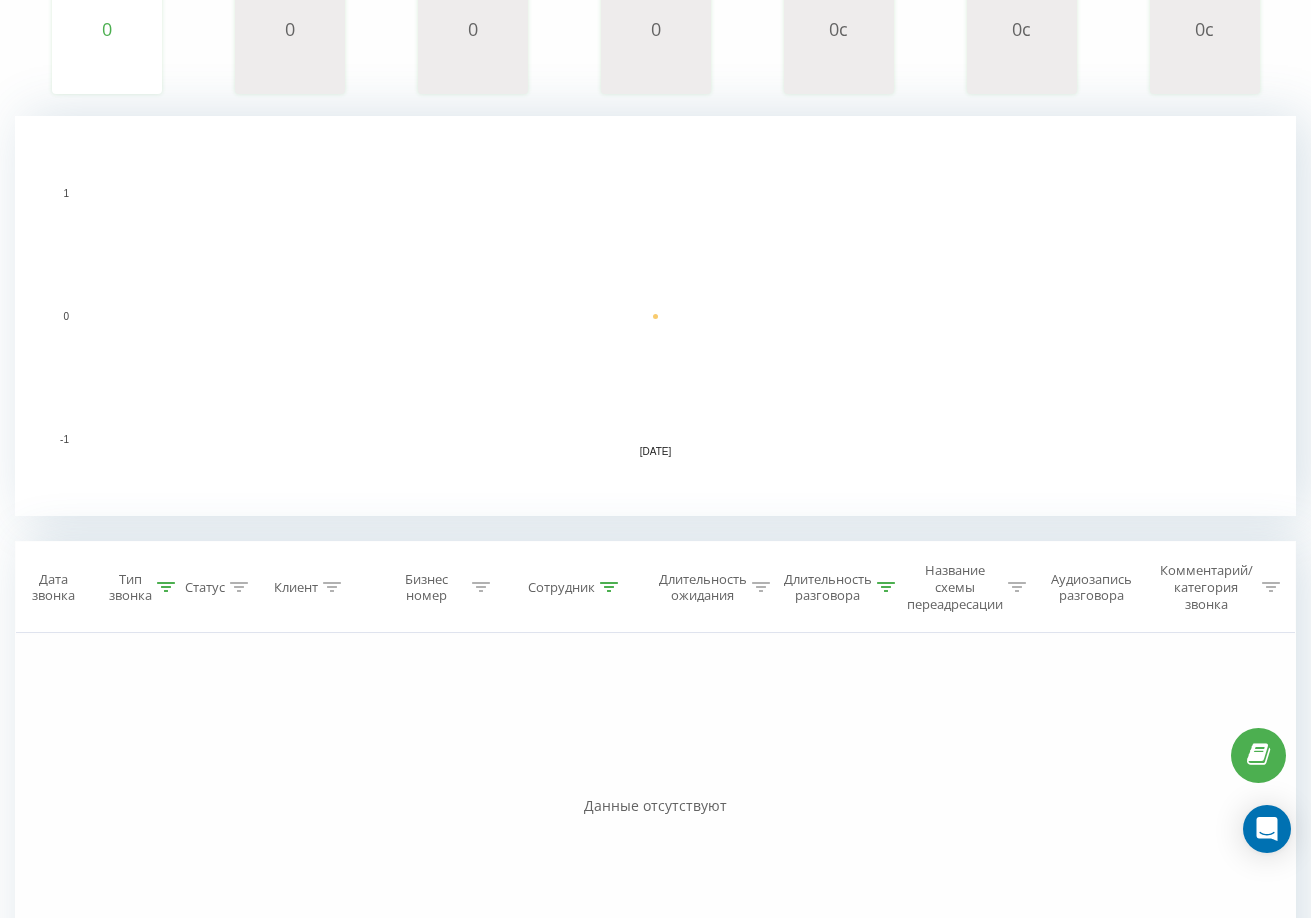 scroll, scrollTop: 504, scrollLeft: 0, axis: vertical 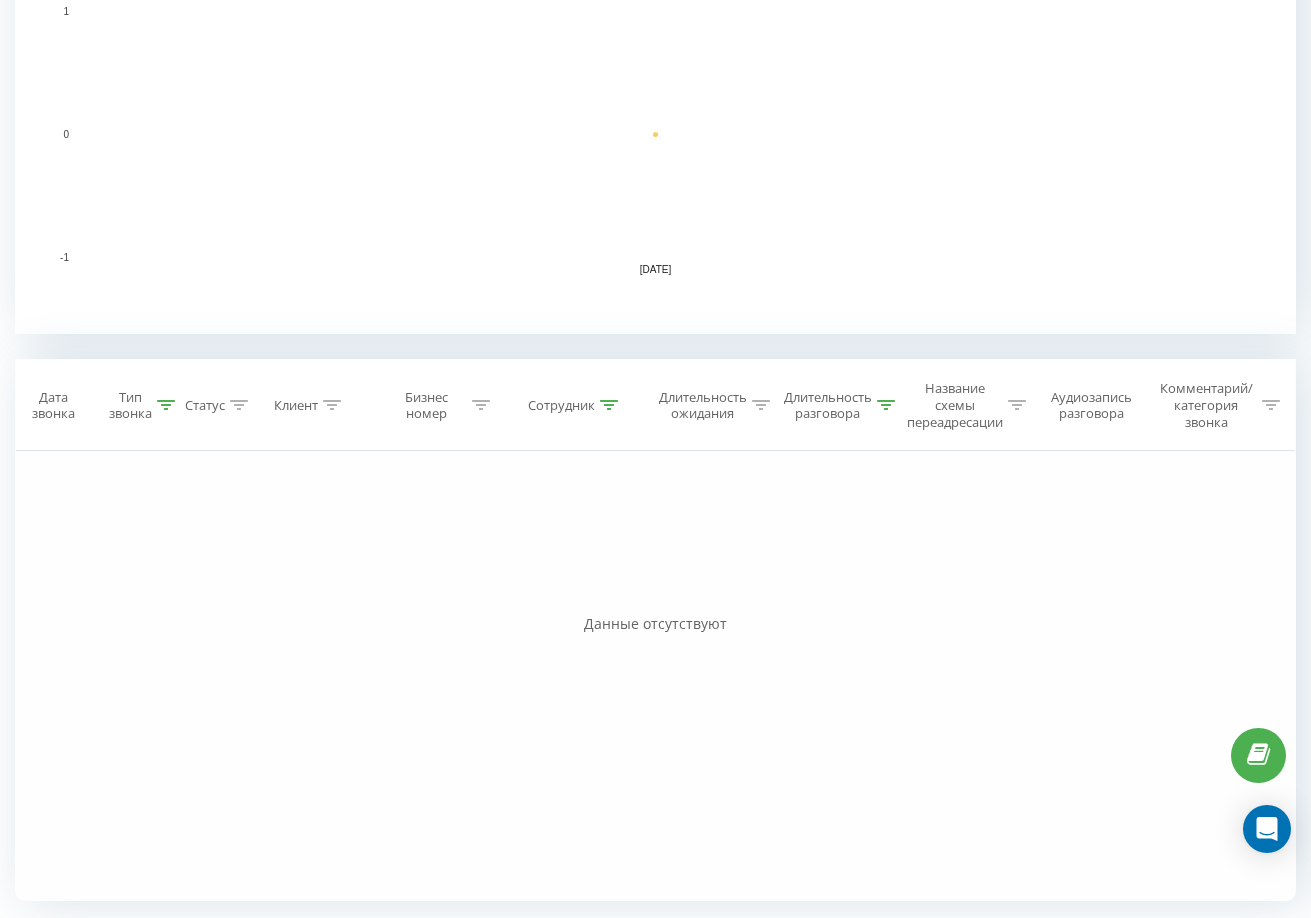 click 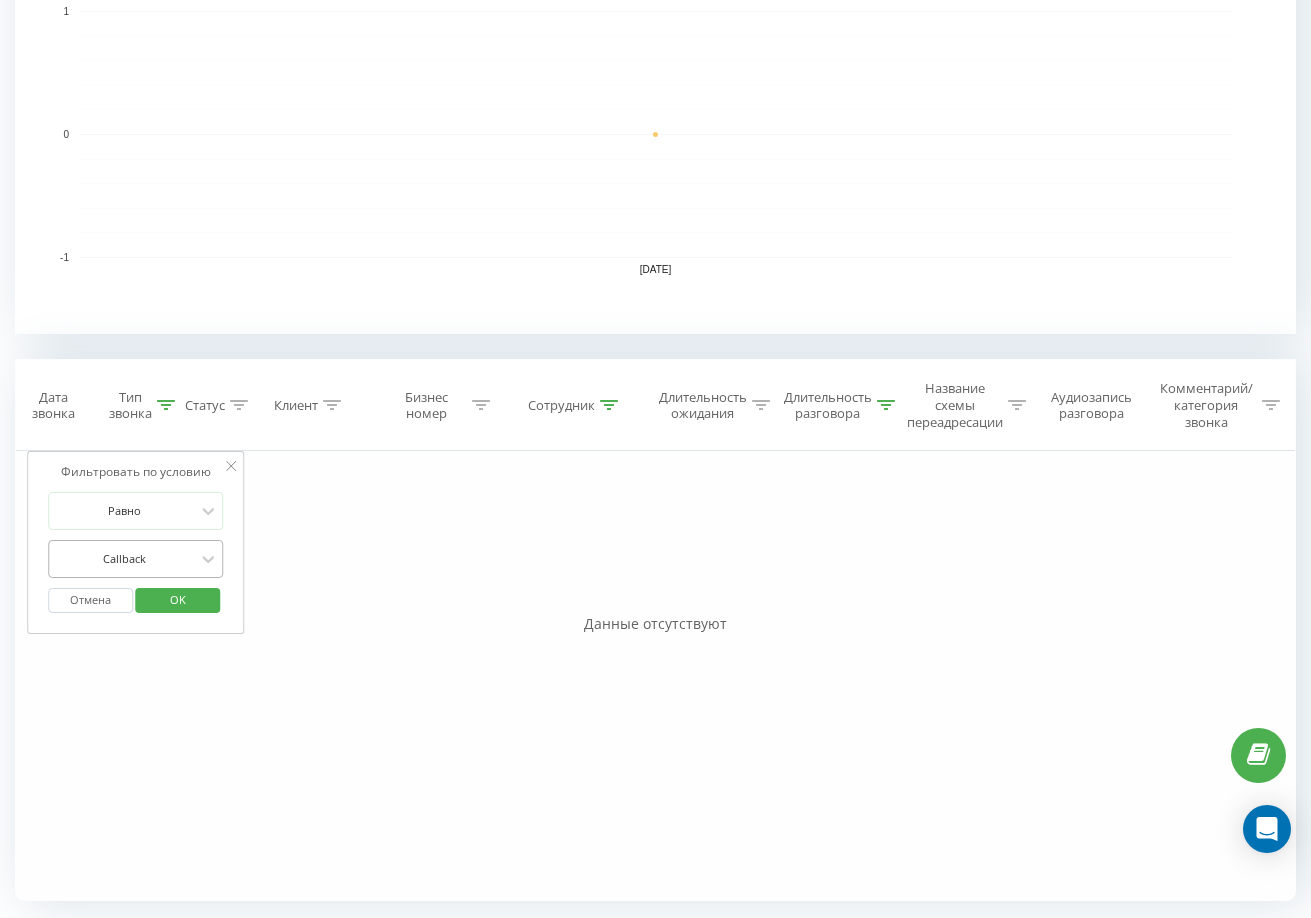 click on "Callback" at bounding box center (125, 559) 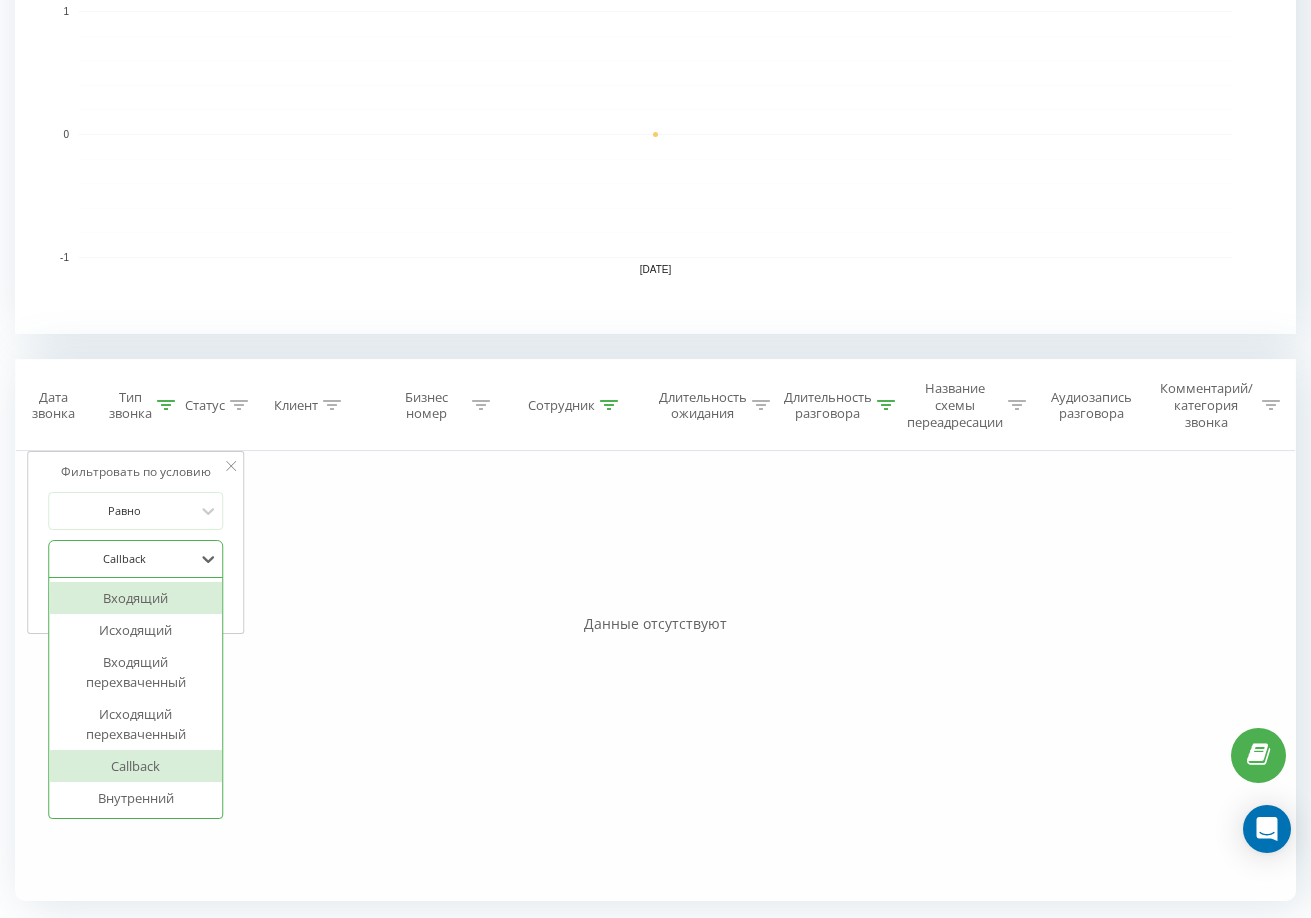 click on "Входящий" at bounding box center [136, 598] 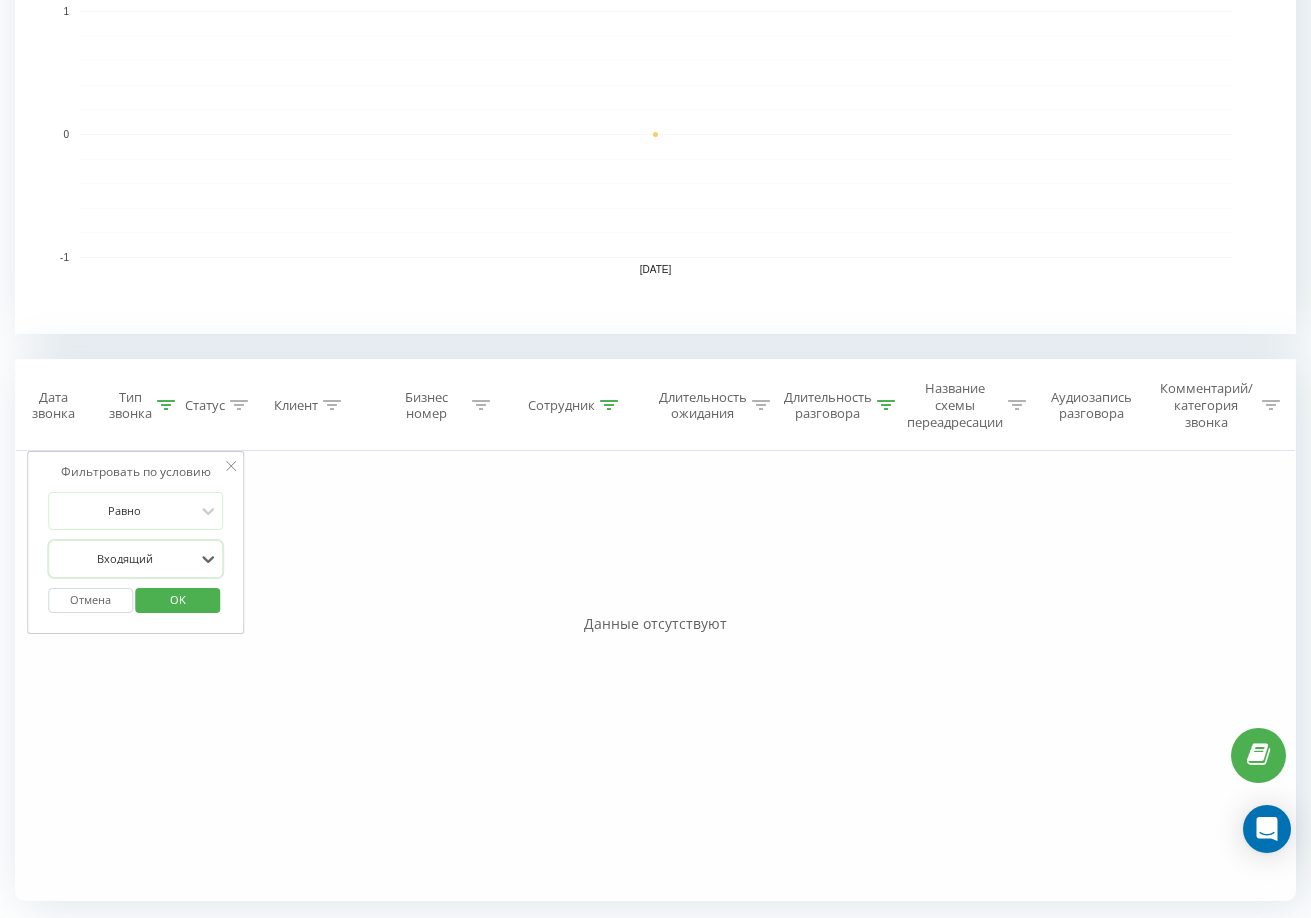click on "OK" at bounding box center (178, 600) 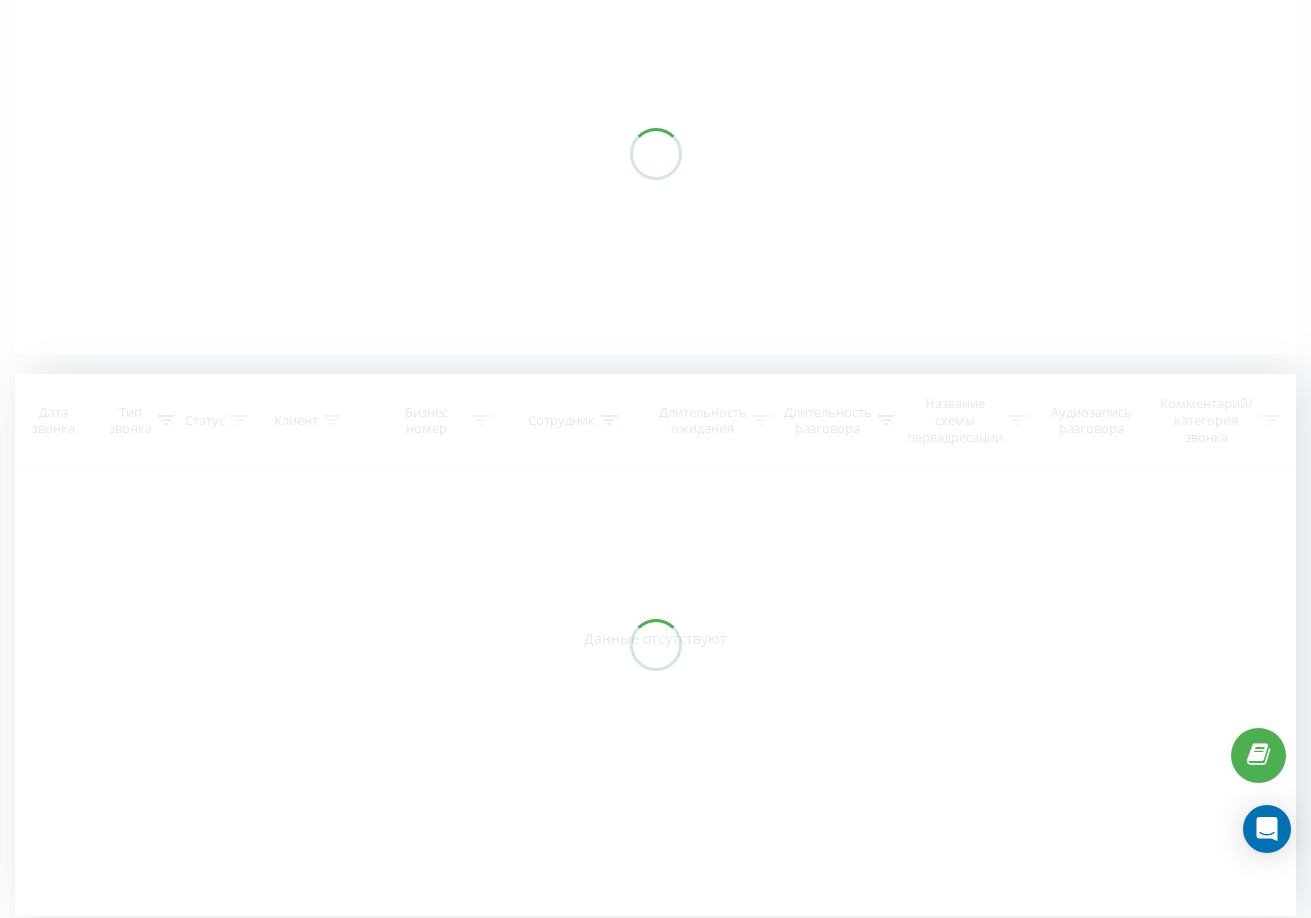 scroll, scrollTop: 0, scrollLeft: 0, axis: both 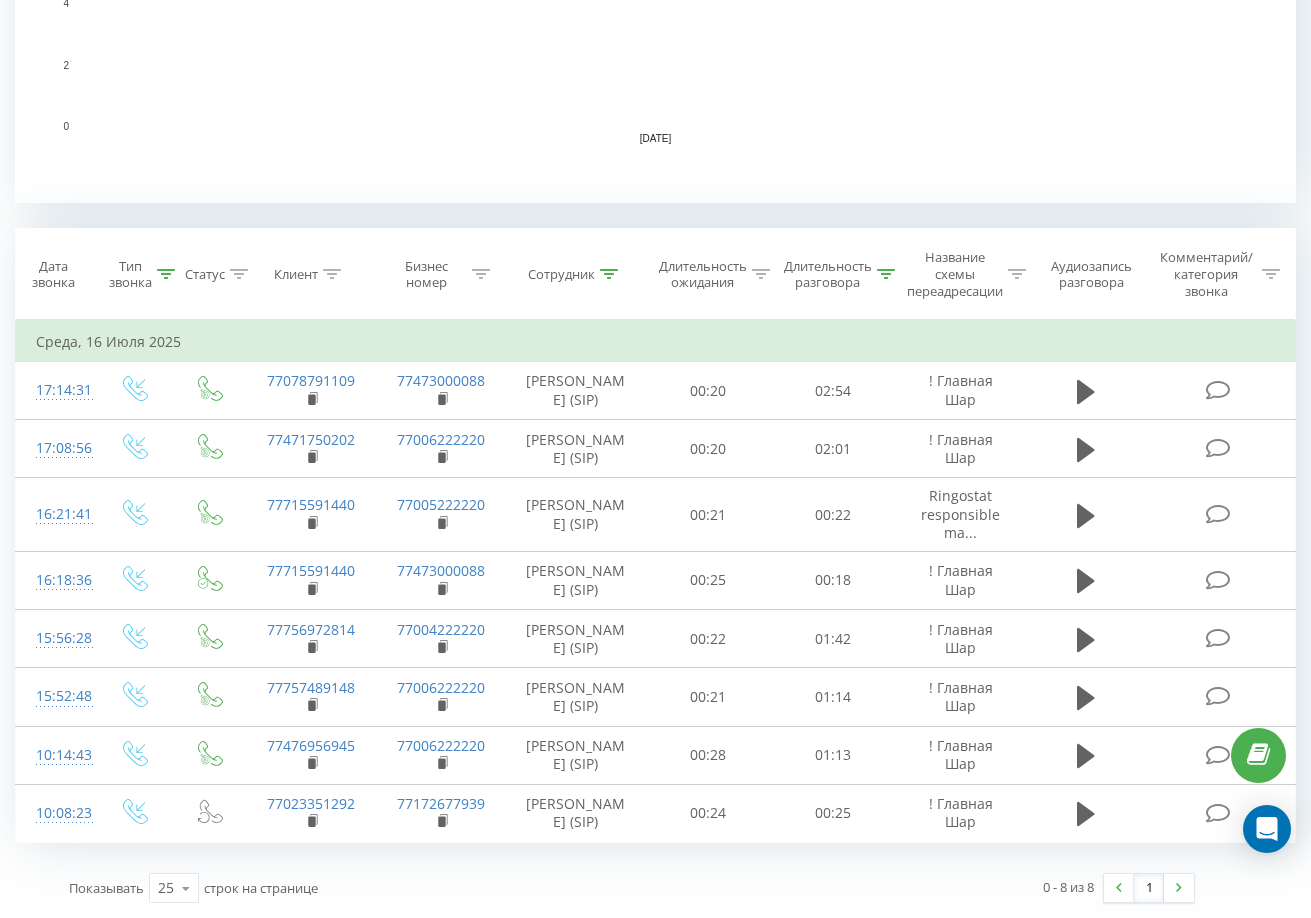 click 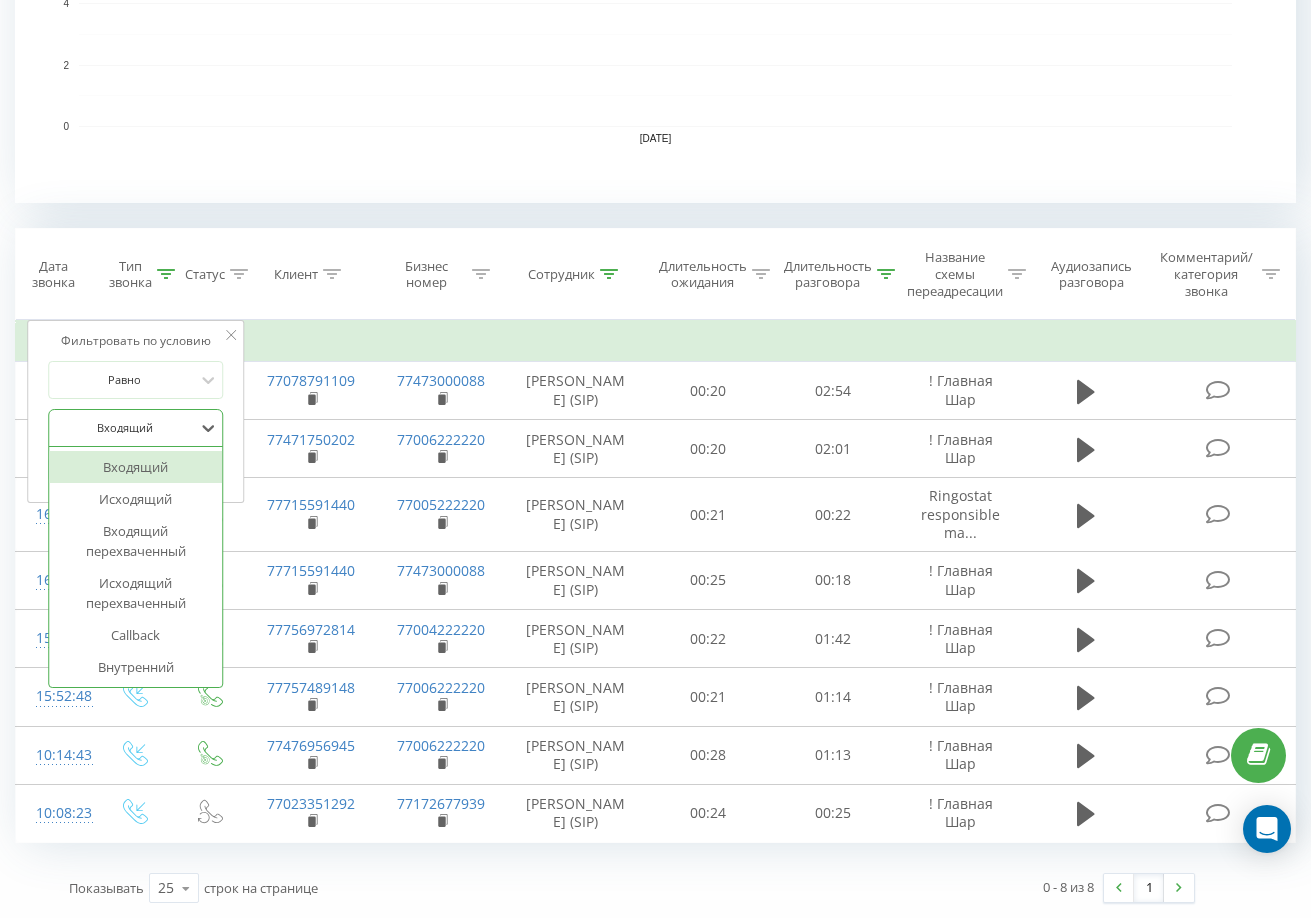 click at bounding box center [125, 427] 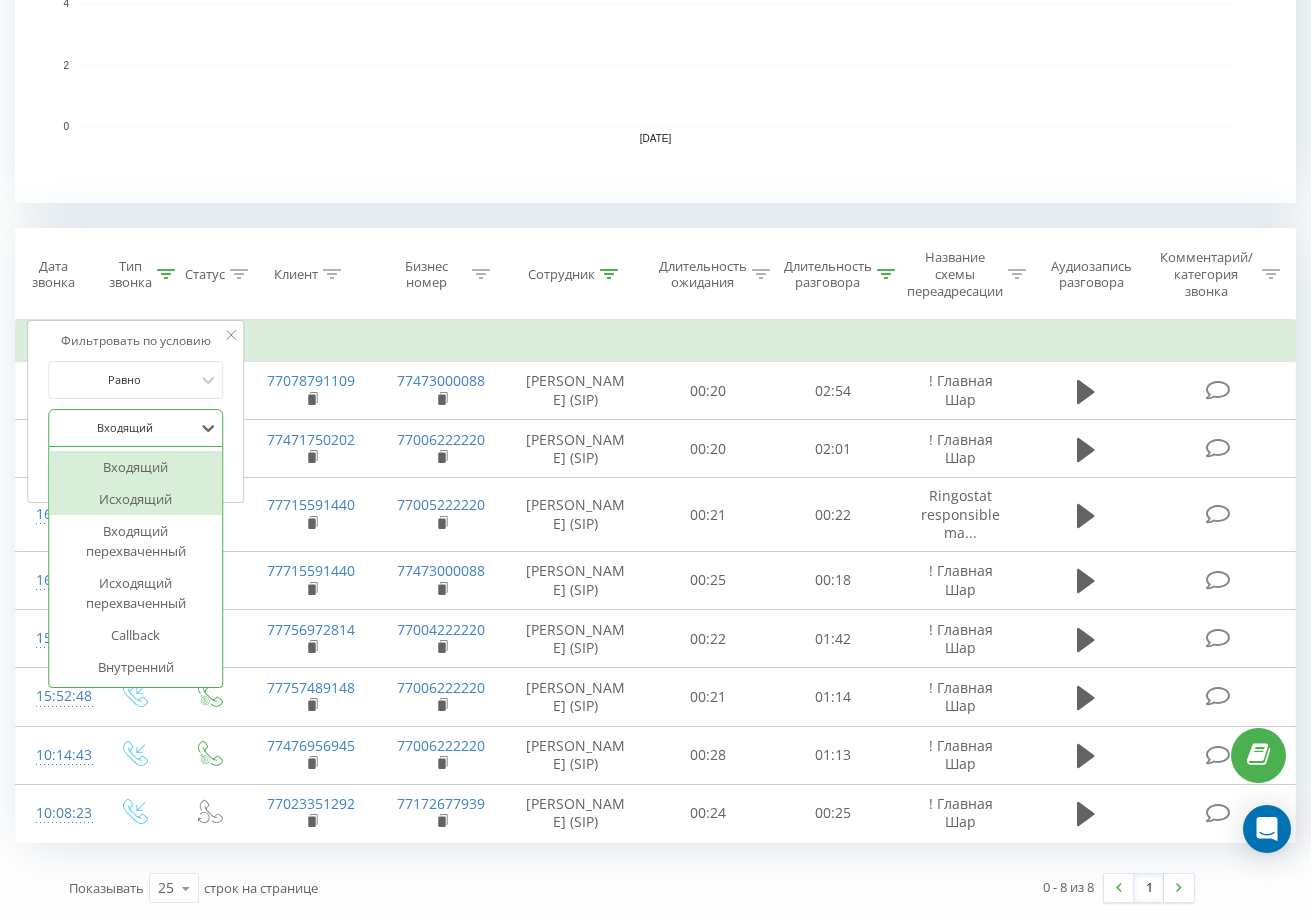 click on "Исходящий" at bounding box center (136, 499) 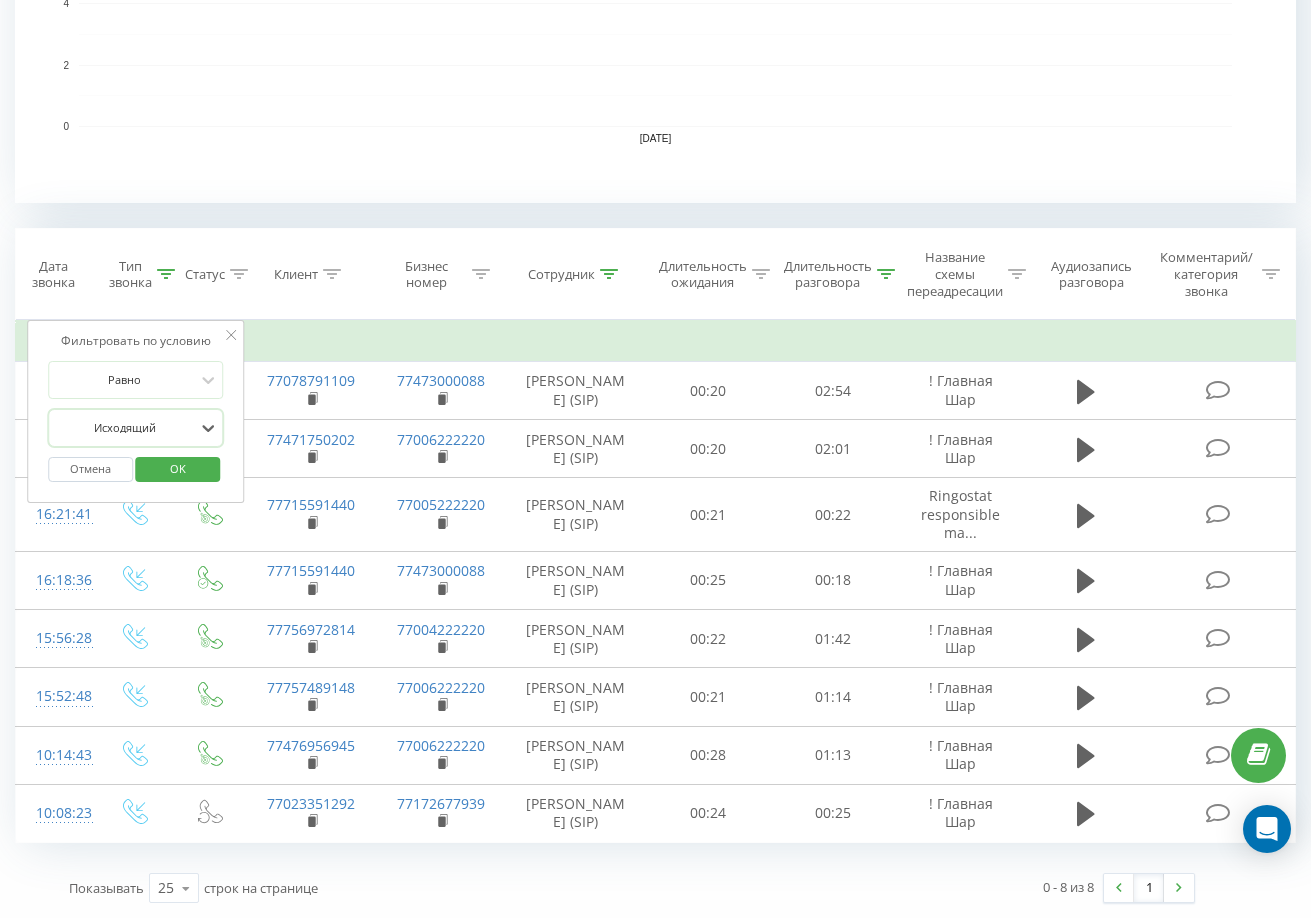 click on "OK" at bounding box center (178, 468) 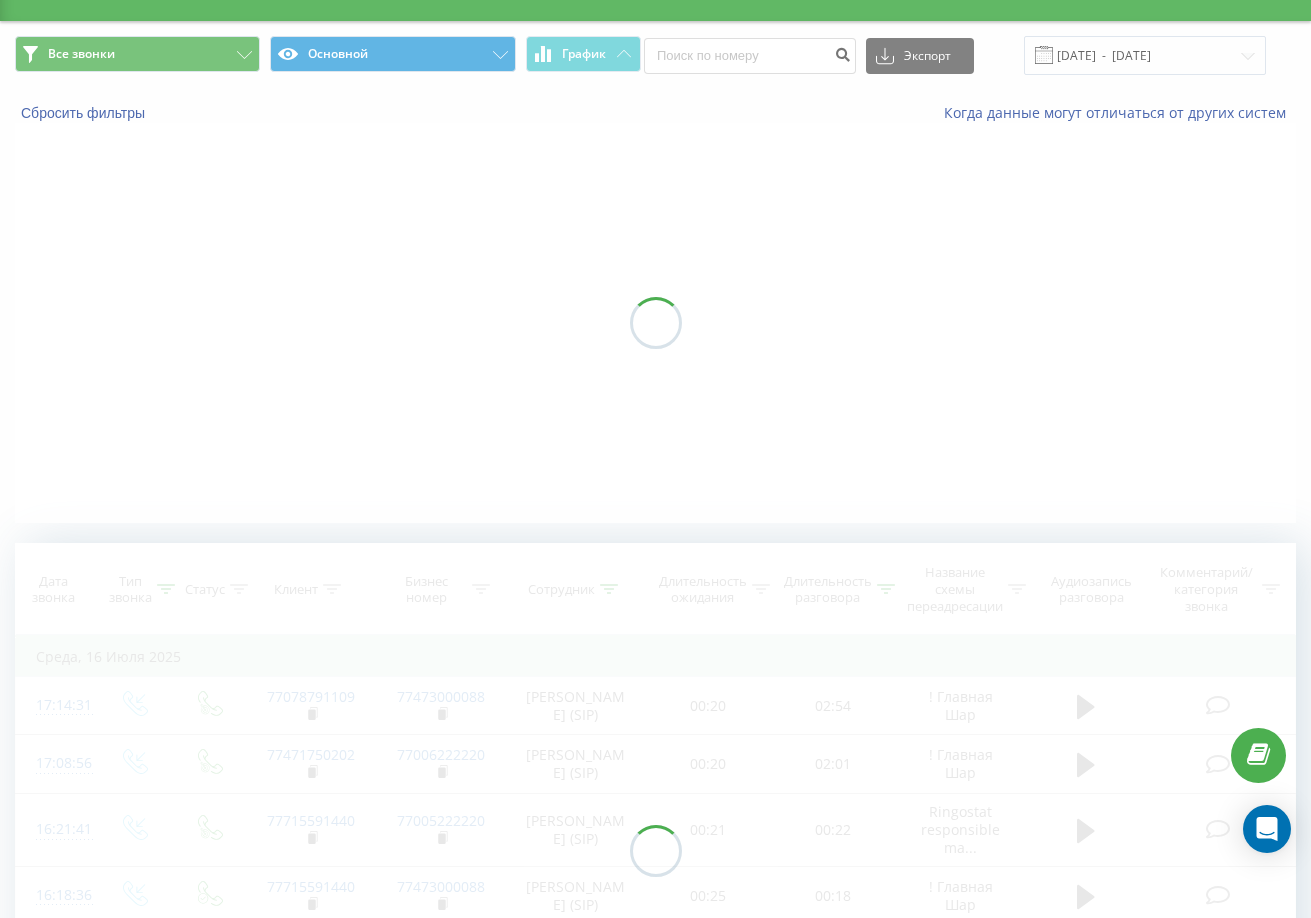 scroll, scrollTop: 0, scrollLeft: 0, axis: both 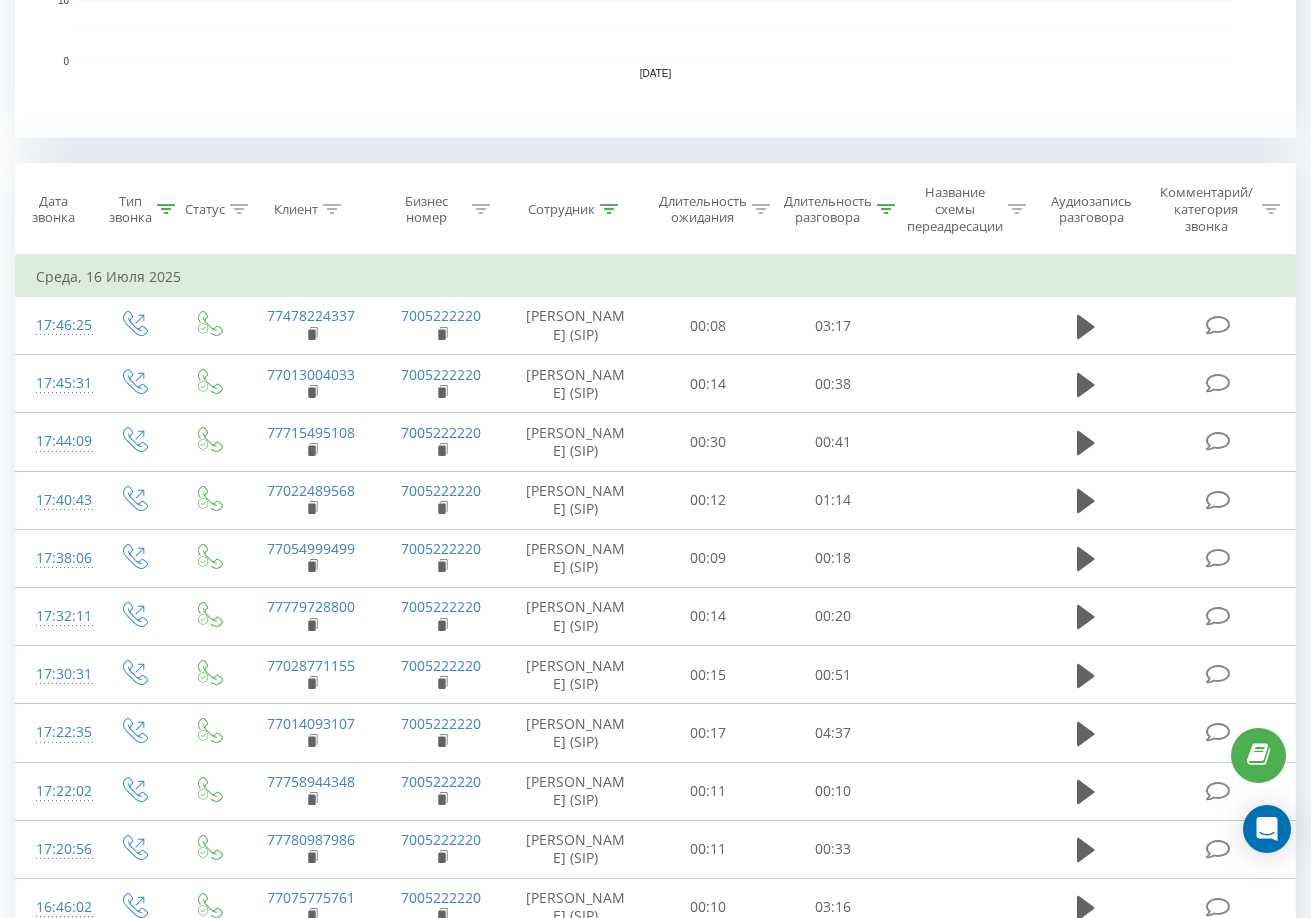 click 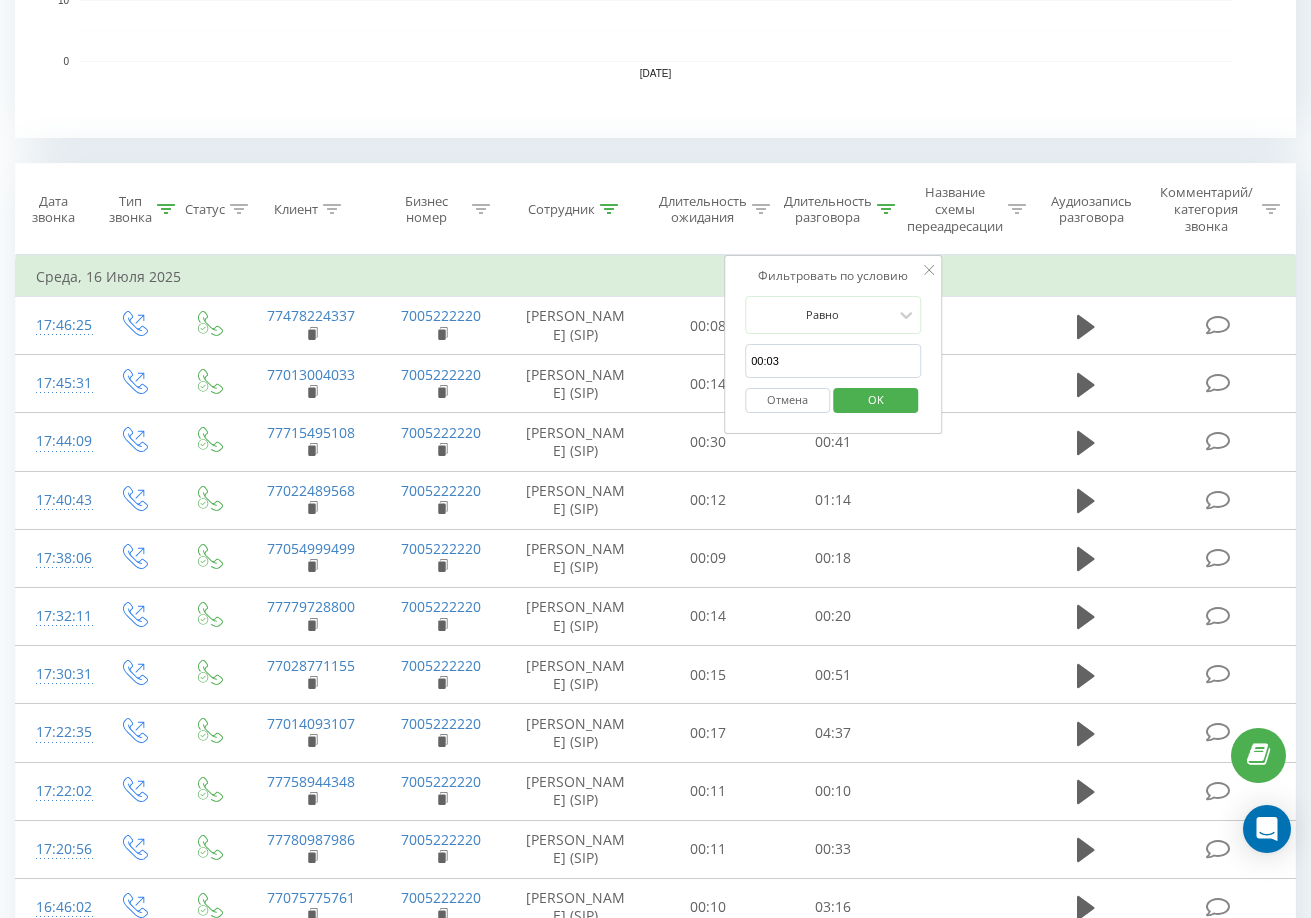 click on "00:03" at bounding box center [833, 361] 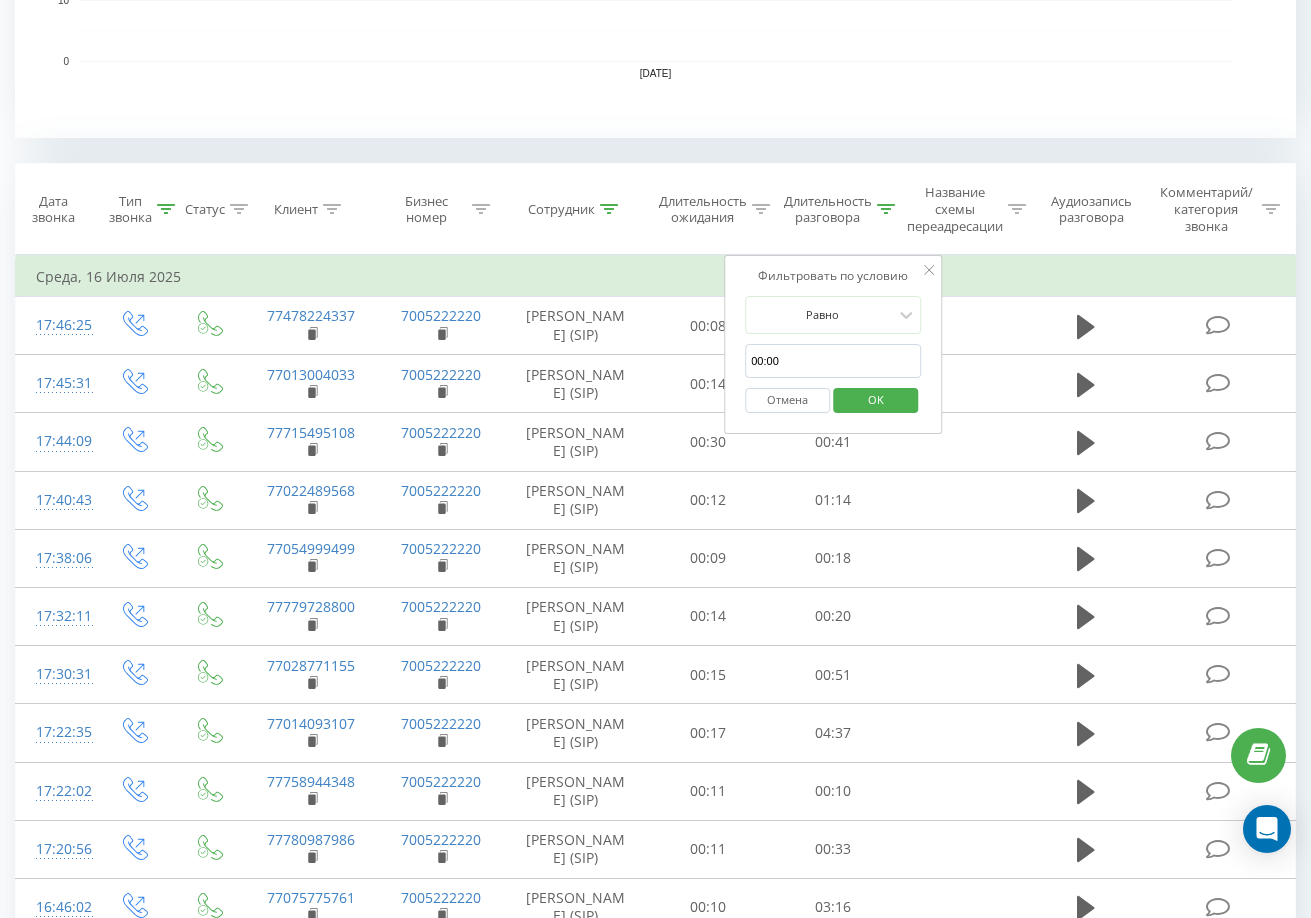 type on "00:00" 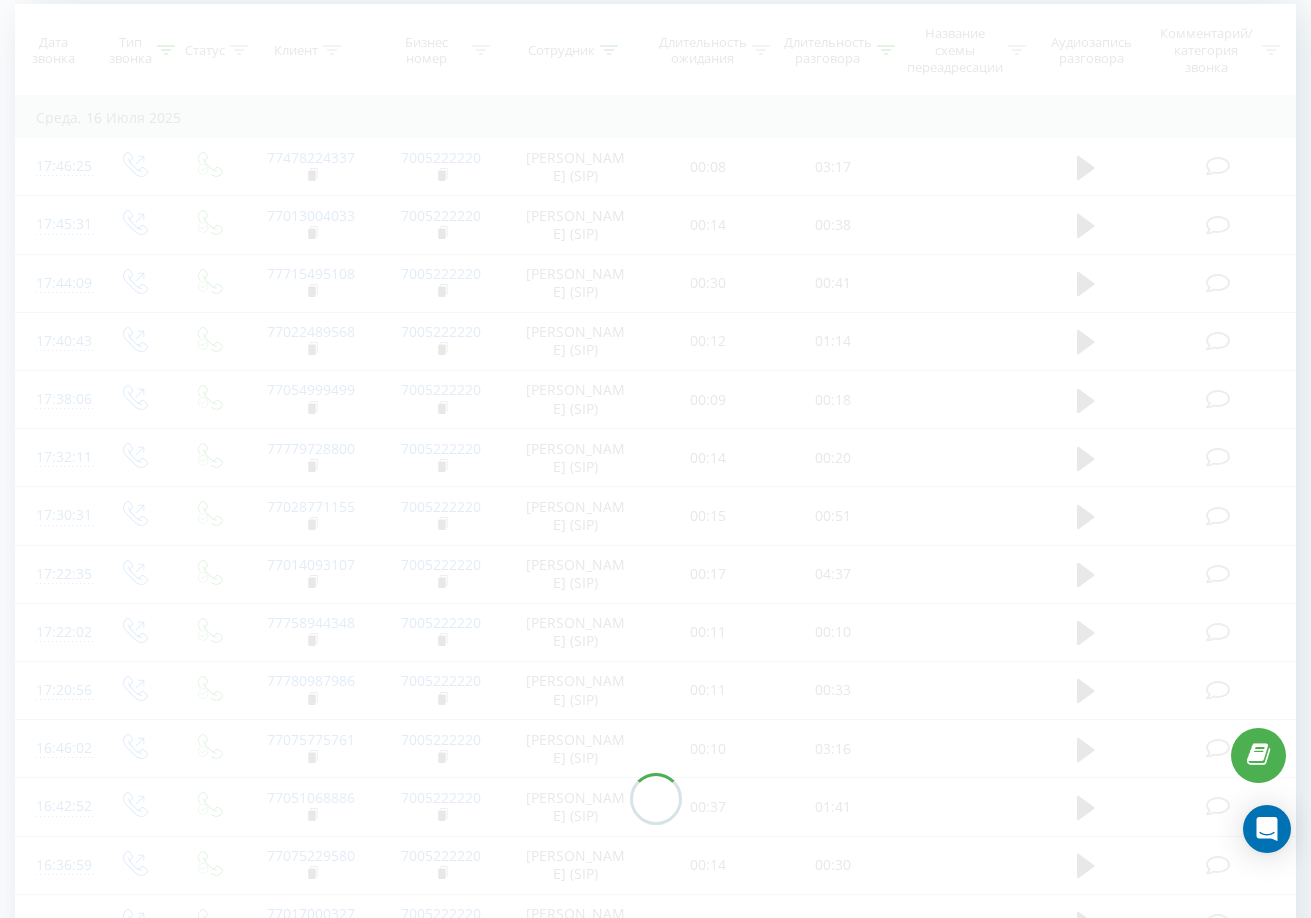 scroll, scrollTop: 0, scrollLeft: 0, axis: both 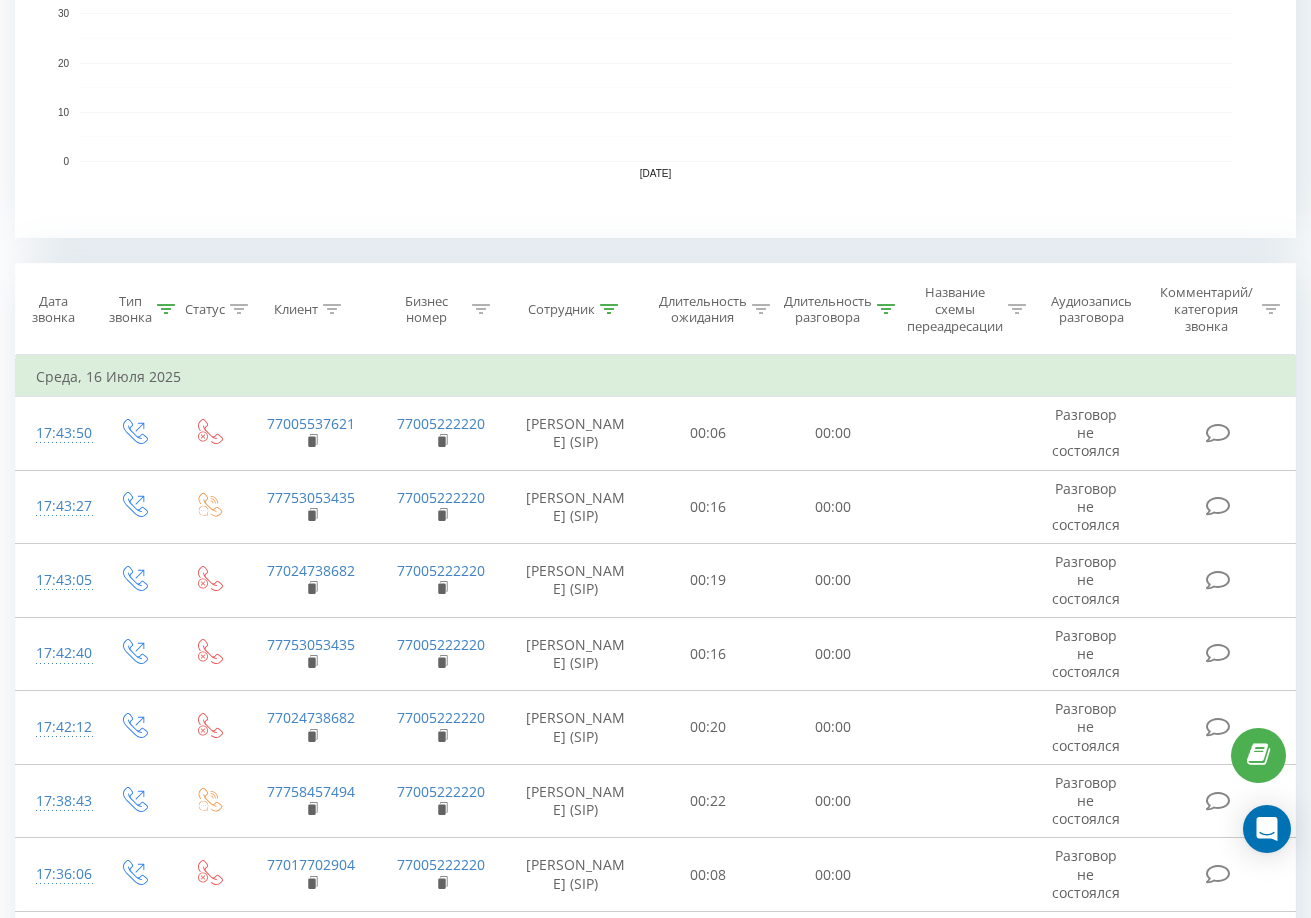 click 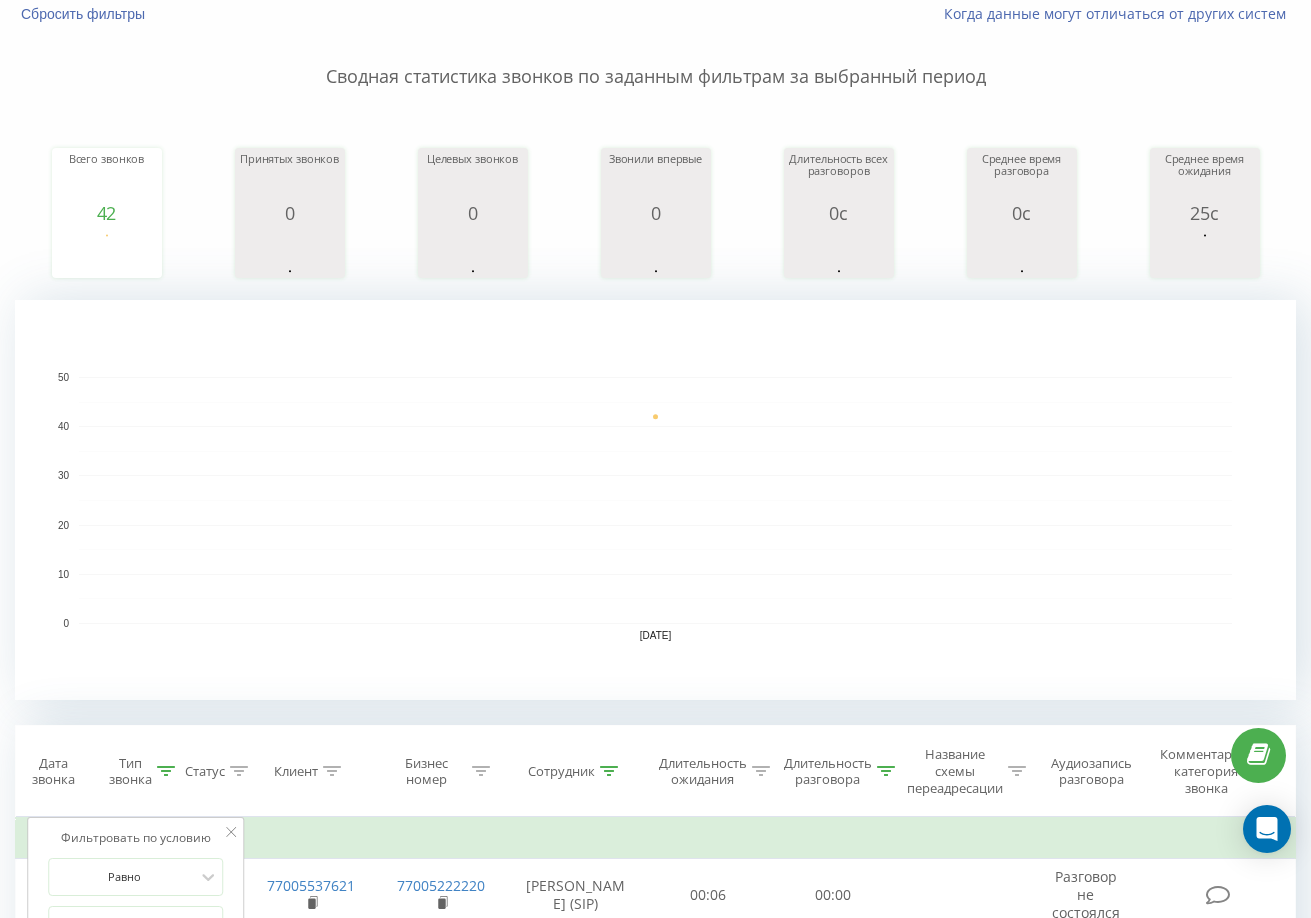 scroll, scrollTop: 0, scrollLeft: 0, axis: both 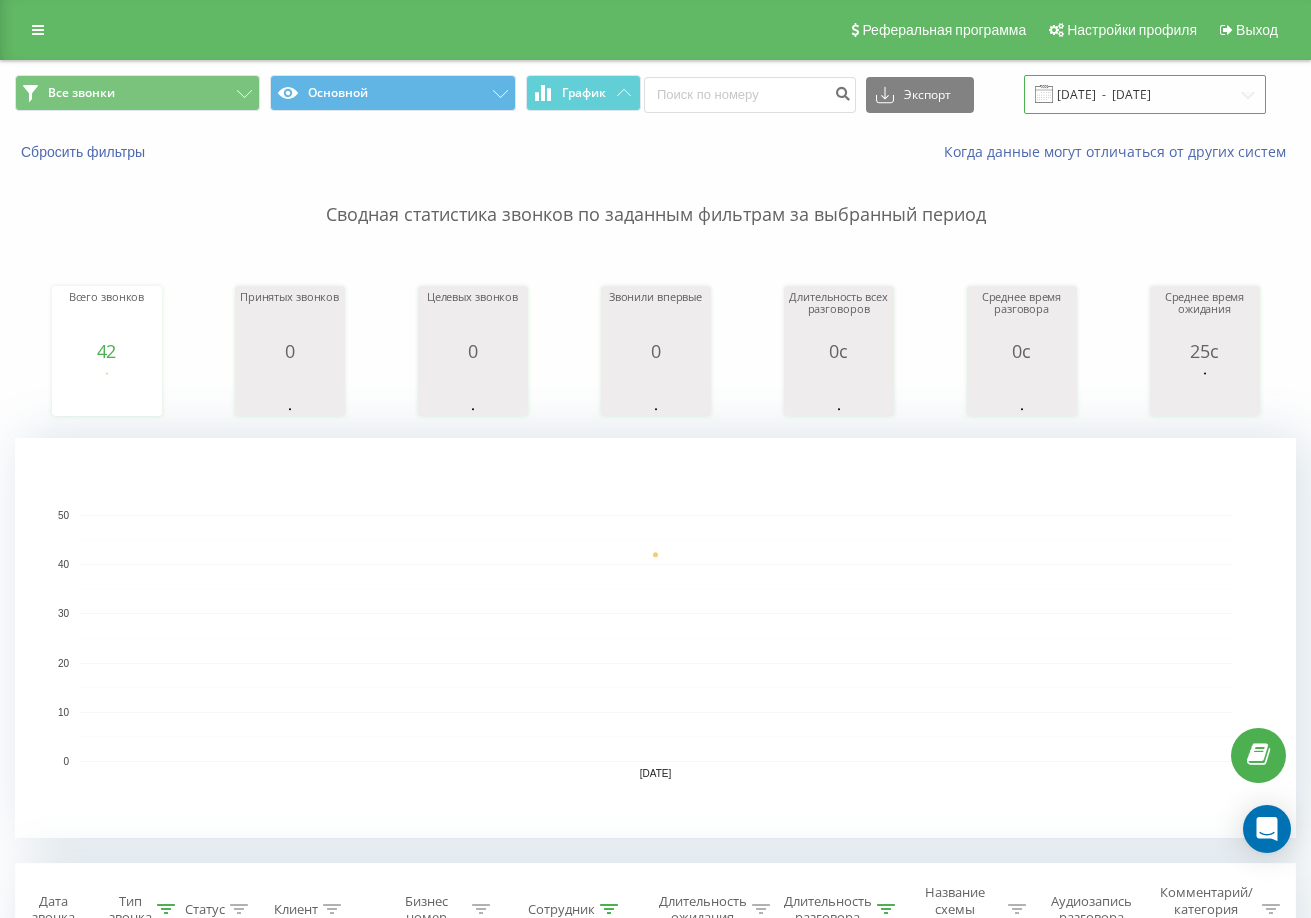 click on "[DATE]  -  [DATE]" at bounding box center (1145, 94) 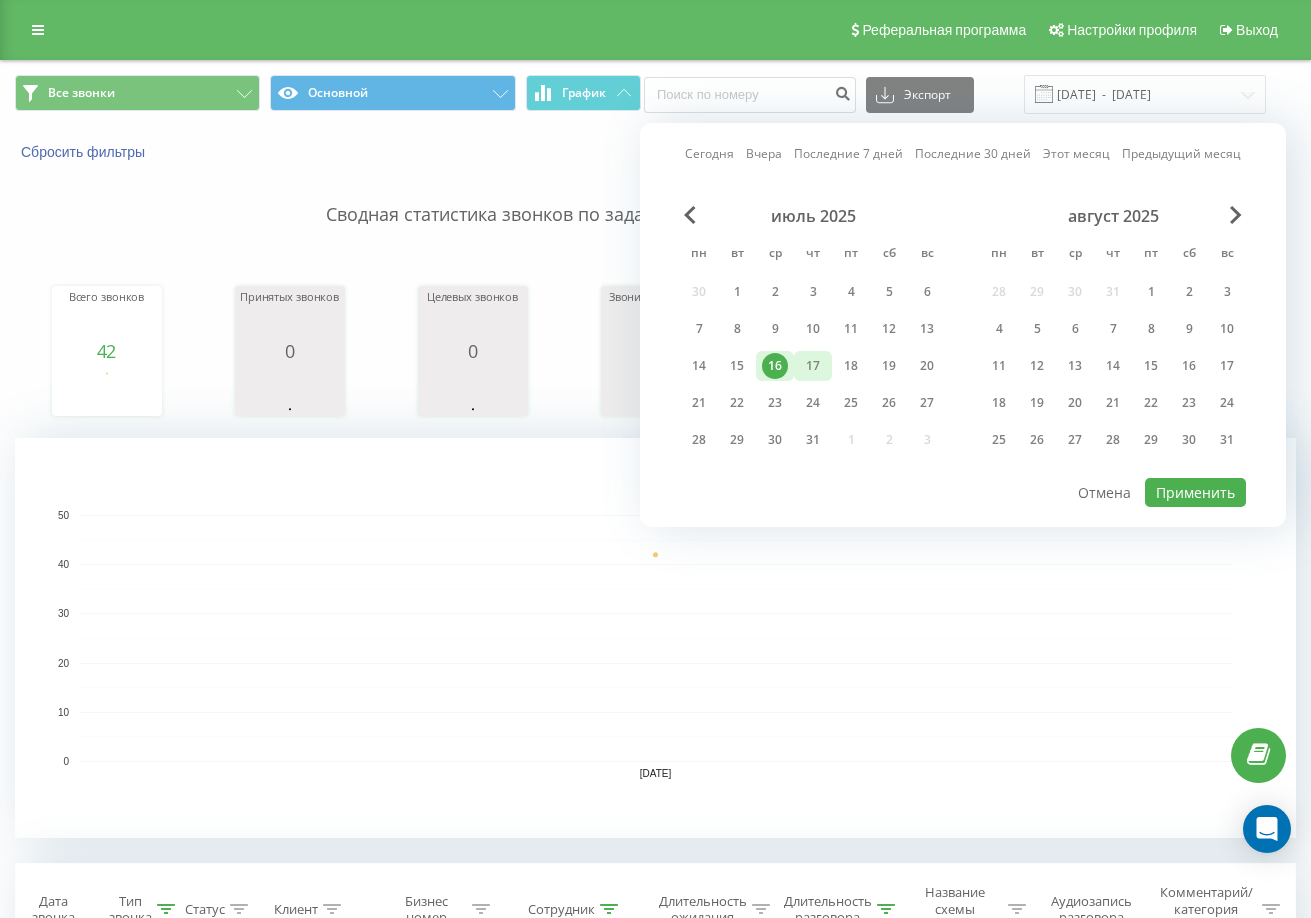 click on "17" at bounding box center [813, 366] 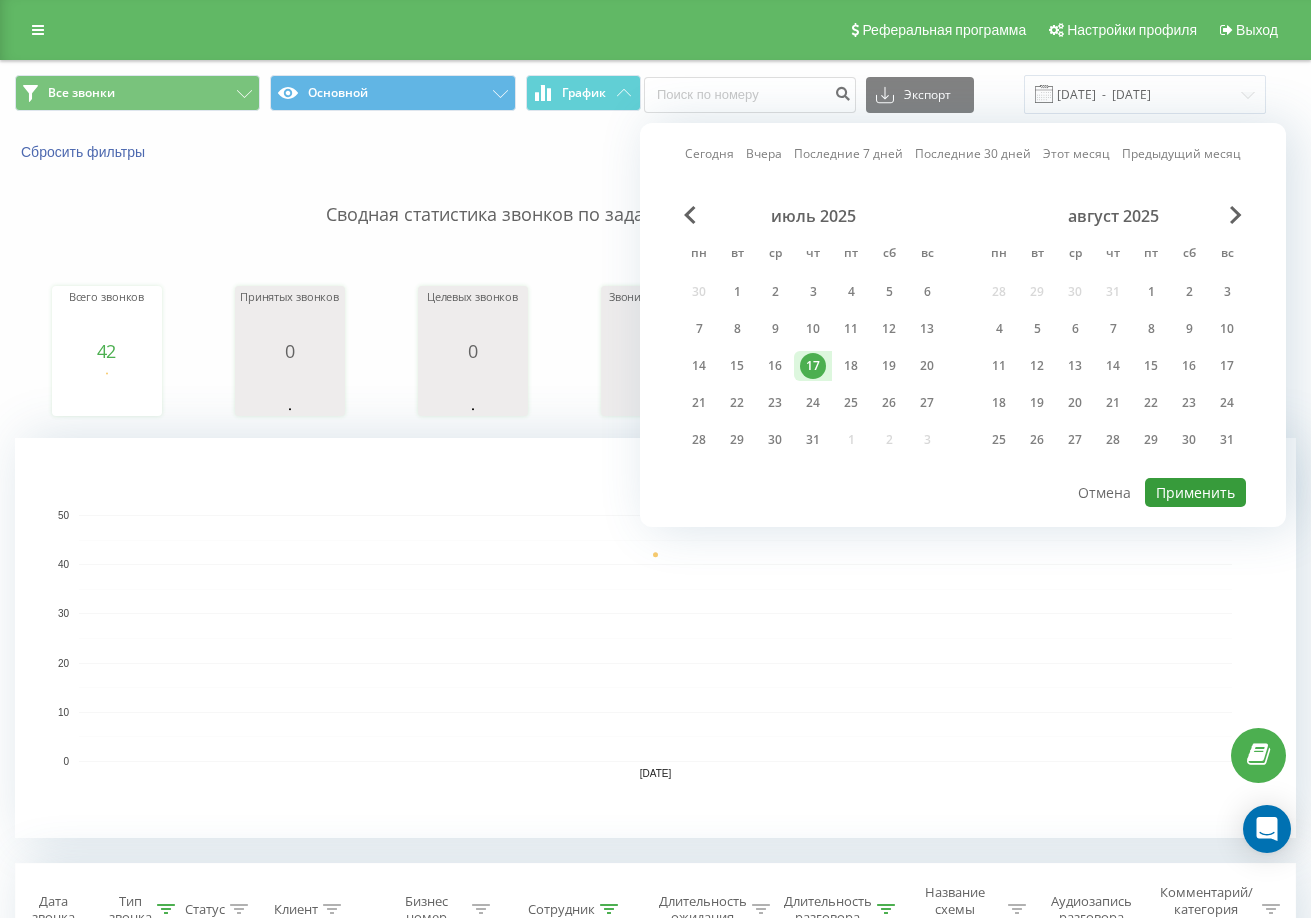 click on "Применить" at bounding box center [1195, 492] 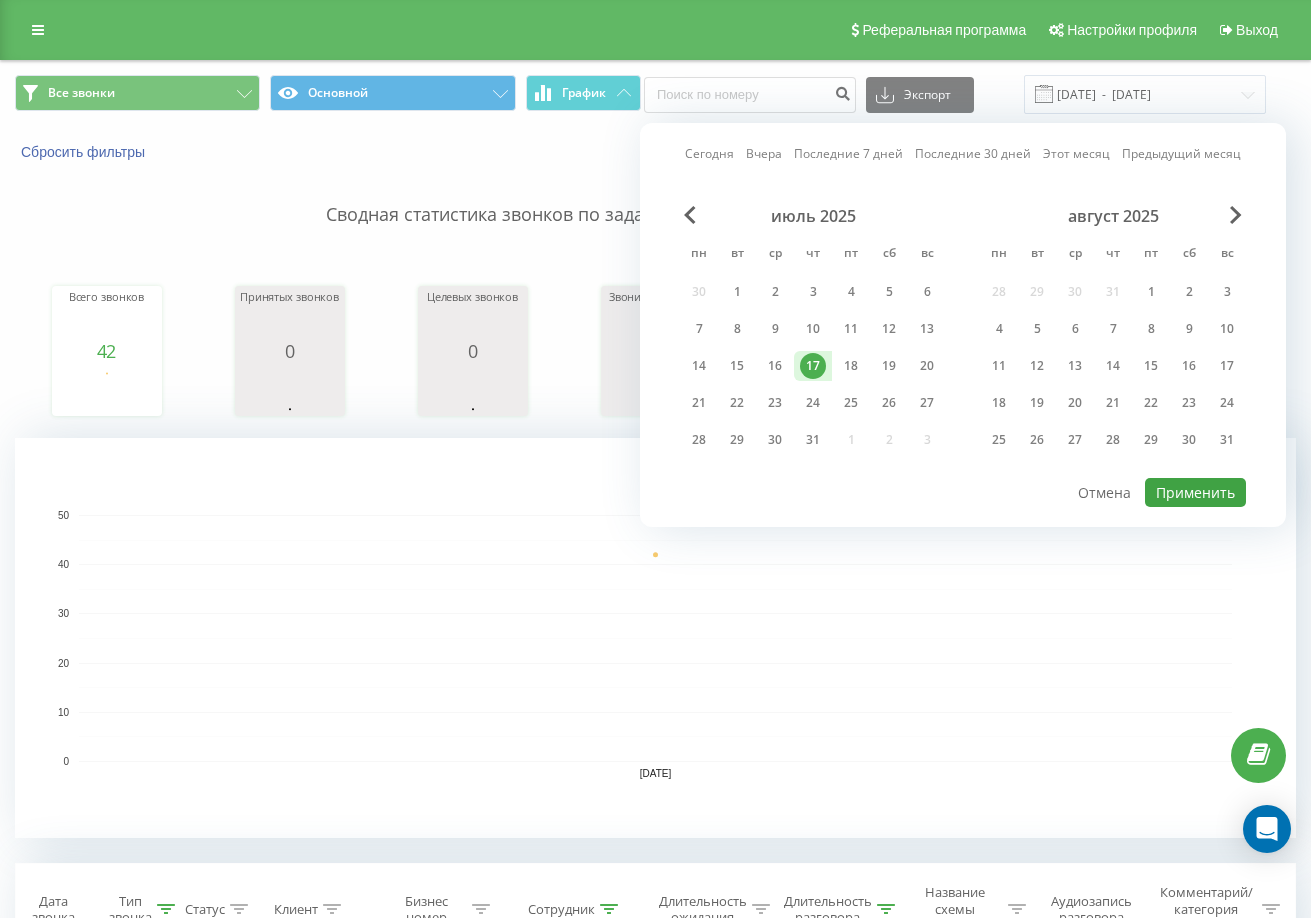 type on "[DATE]  -  [DATE]" 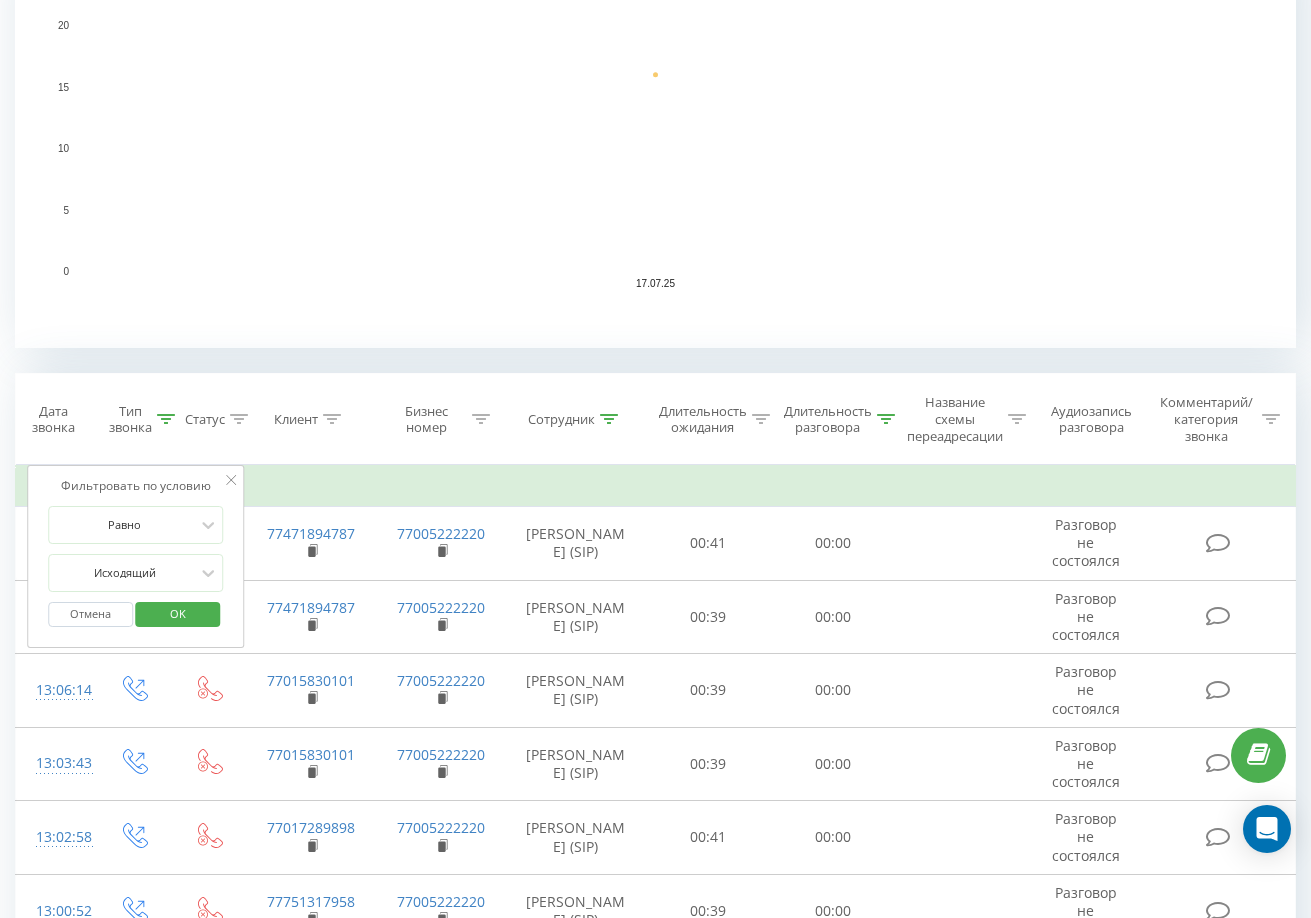 scroll, scrollTop: 600, scrollLeft: 0, axis: vertical 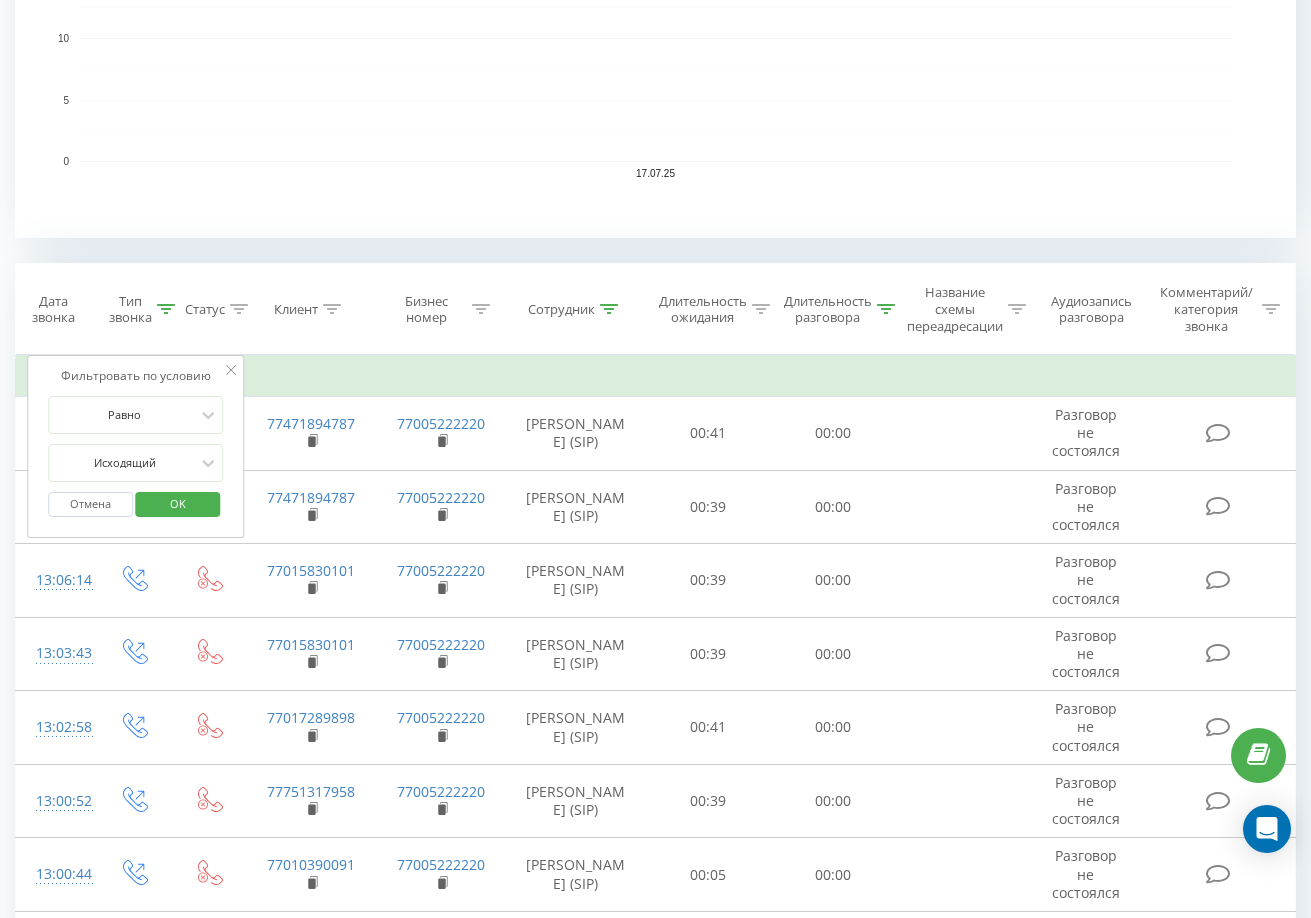 click 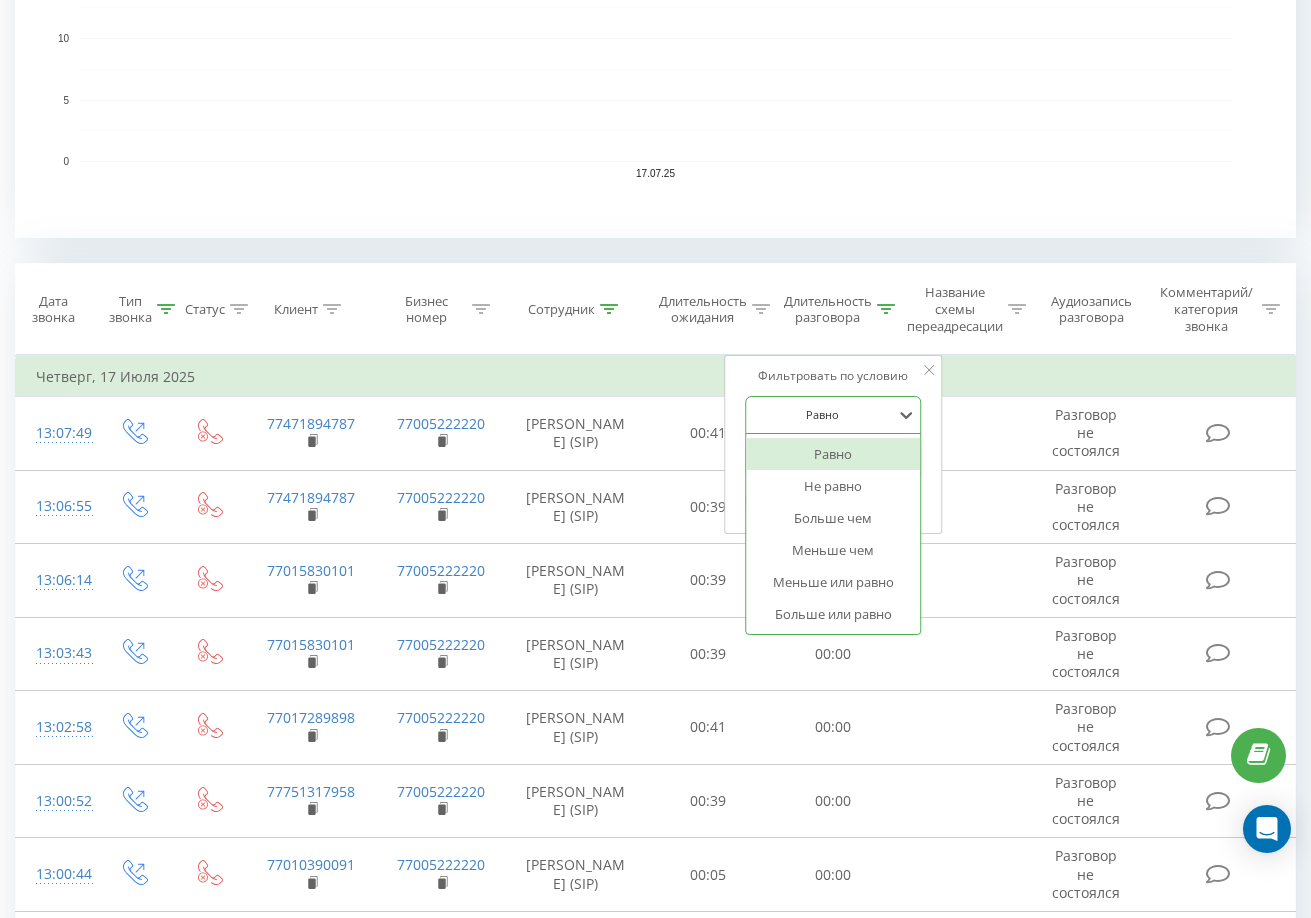 click at bounding box center (822, 414) 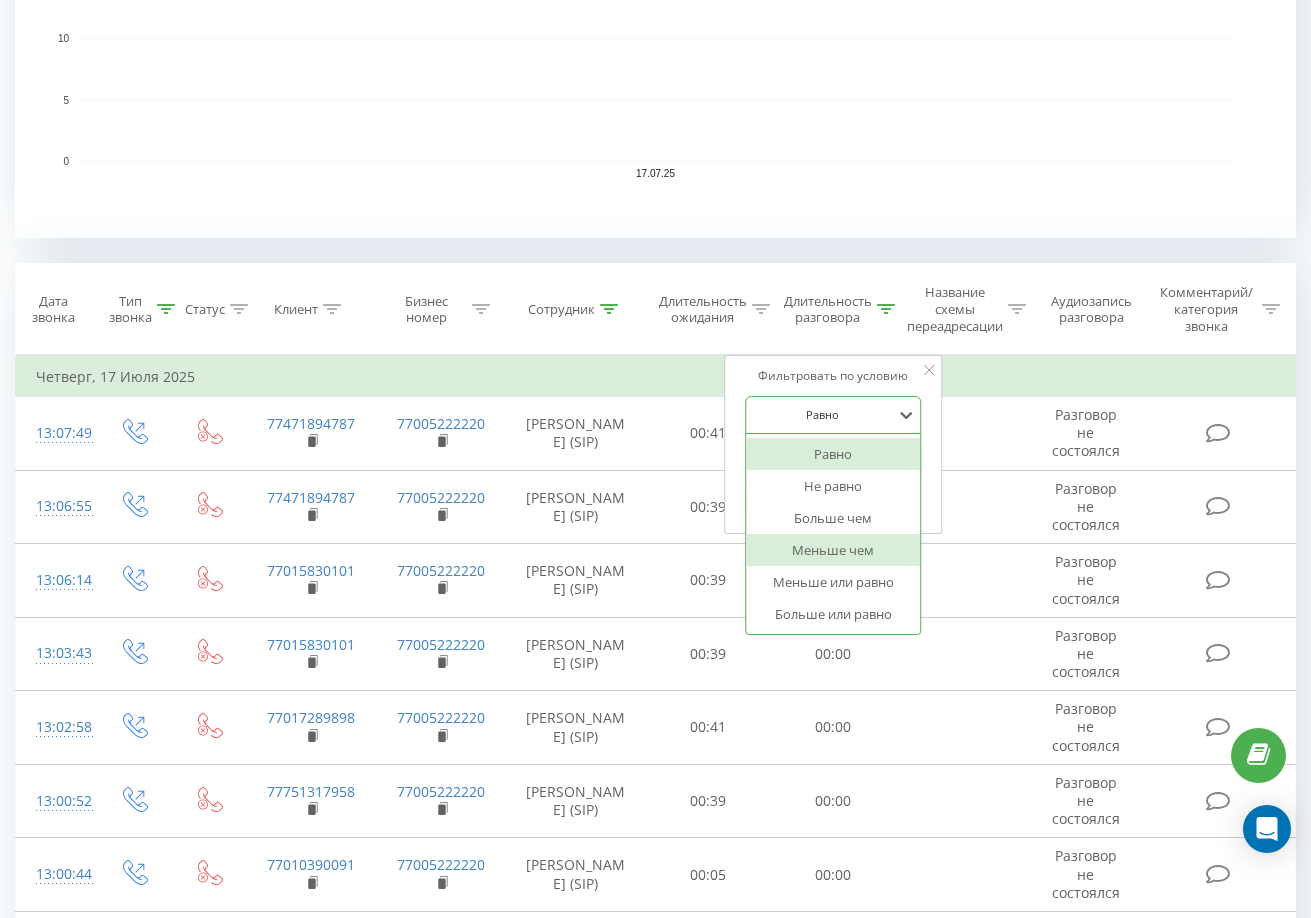 click on "Больше чем" at bounding box center [833, 518] 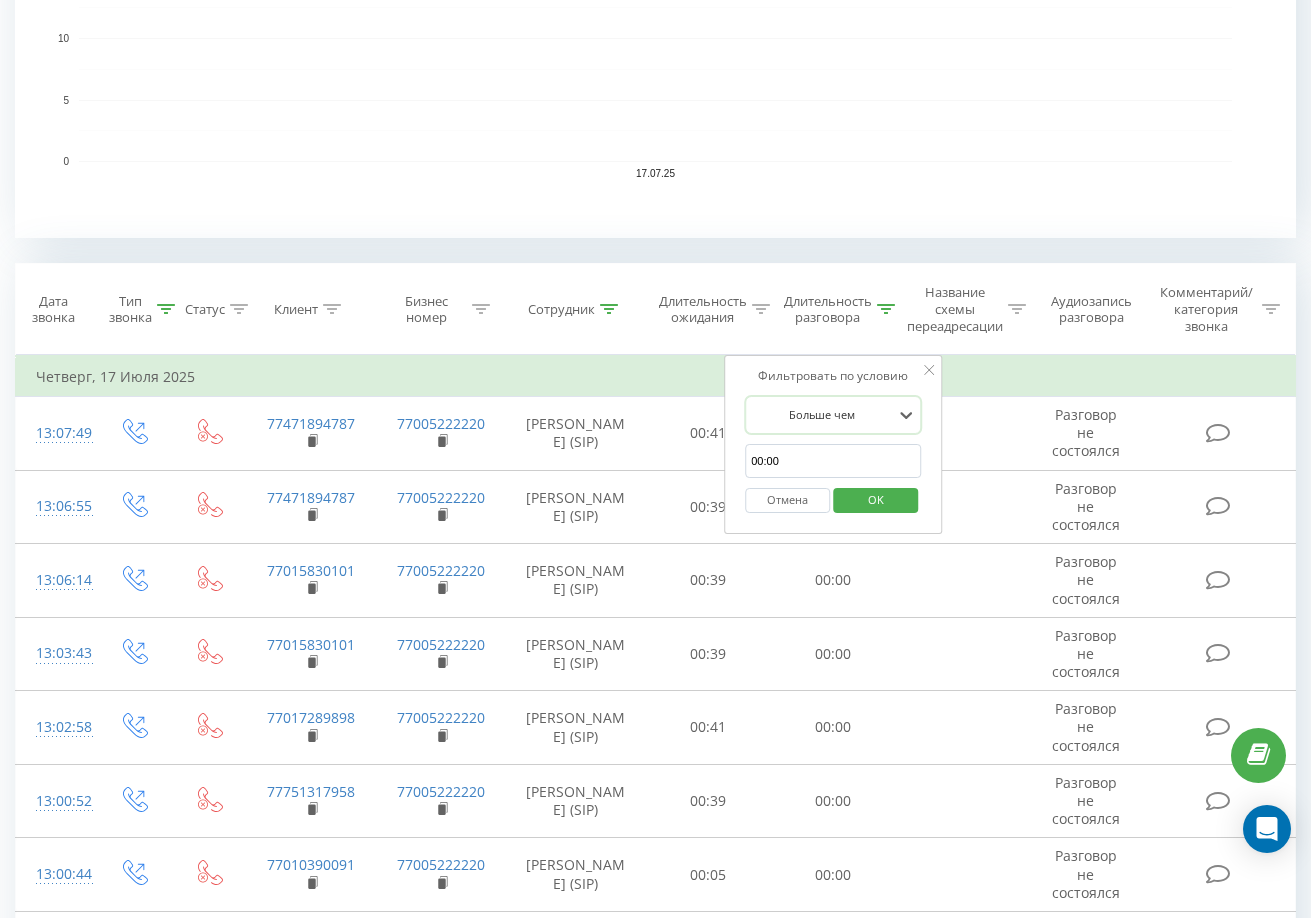 click on "00:00" at bounding box center [833, 461] 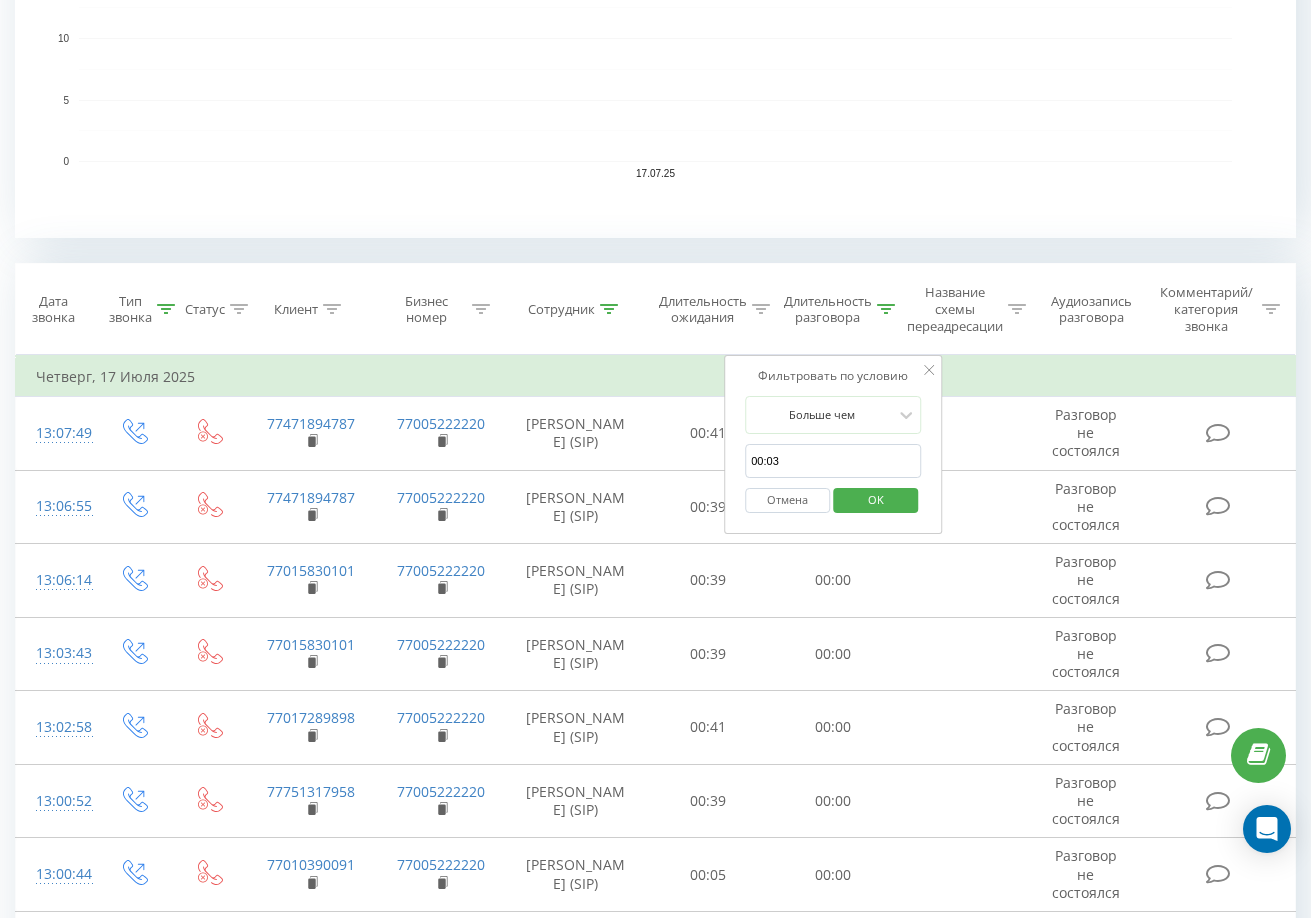 type on "00:03" 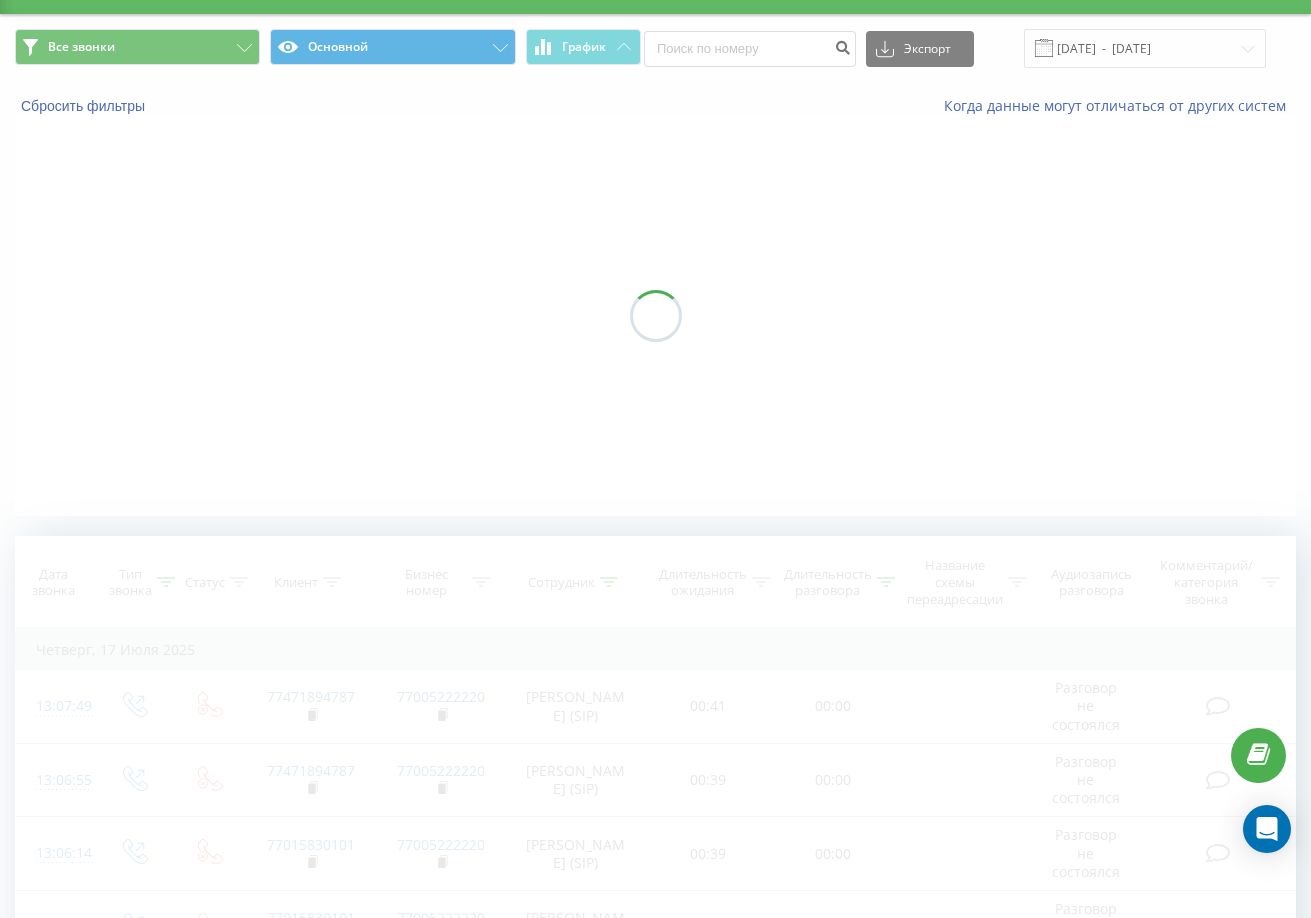 scroll, scrollTop: 0, scrollLeft: 0, axis: both 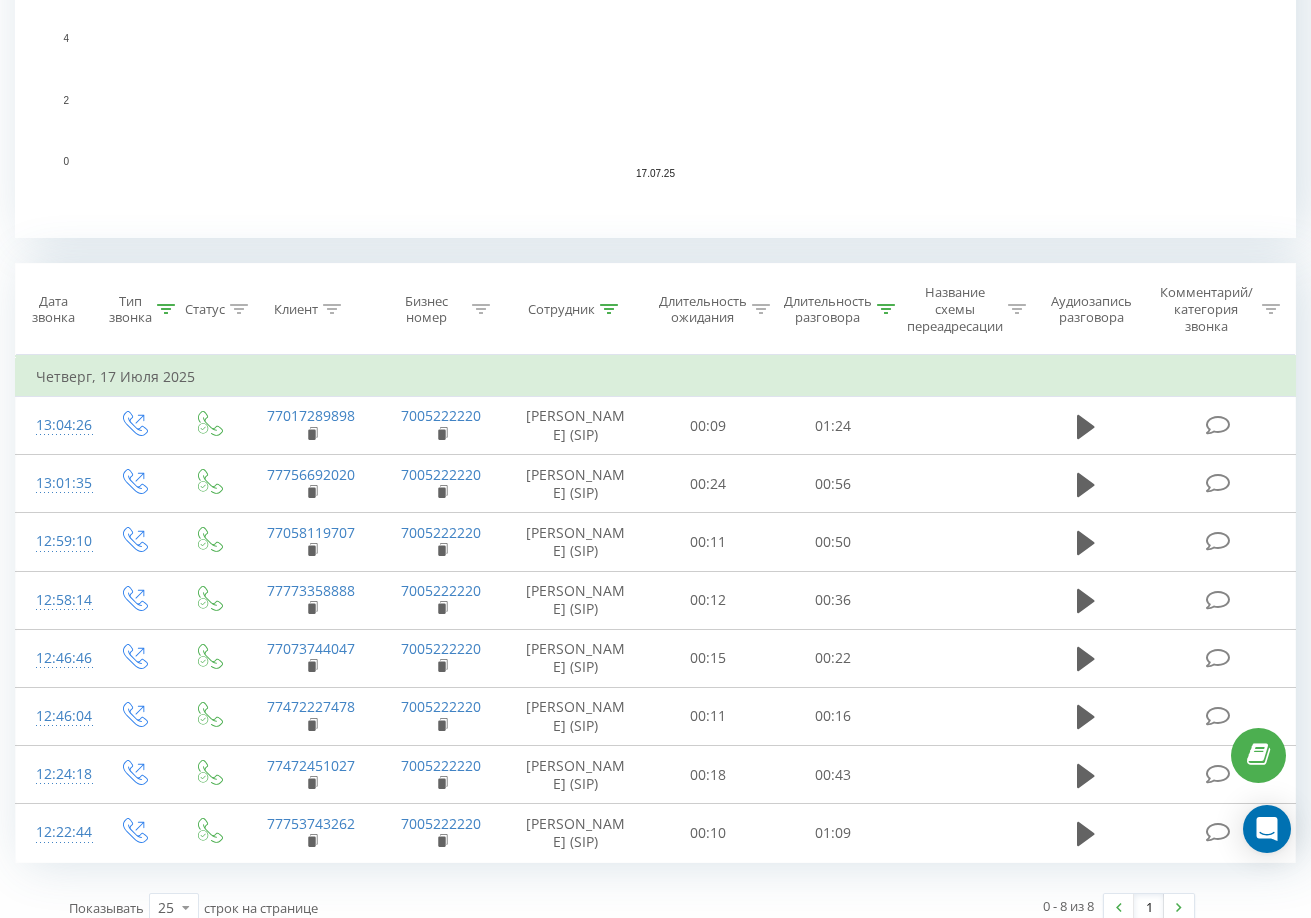 click 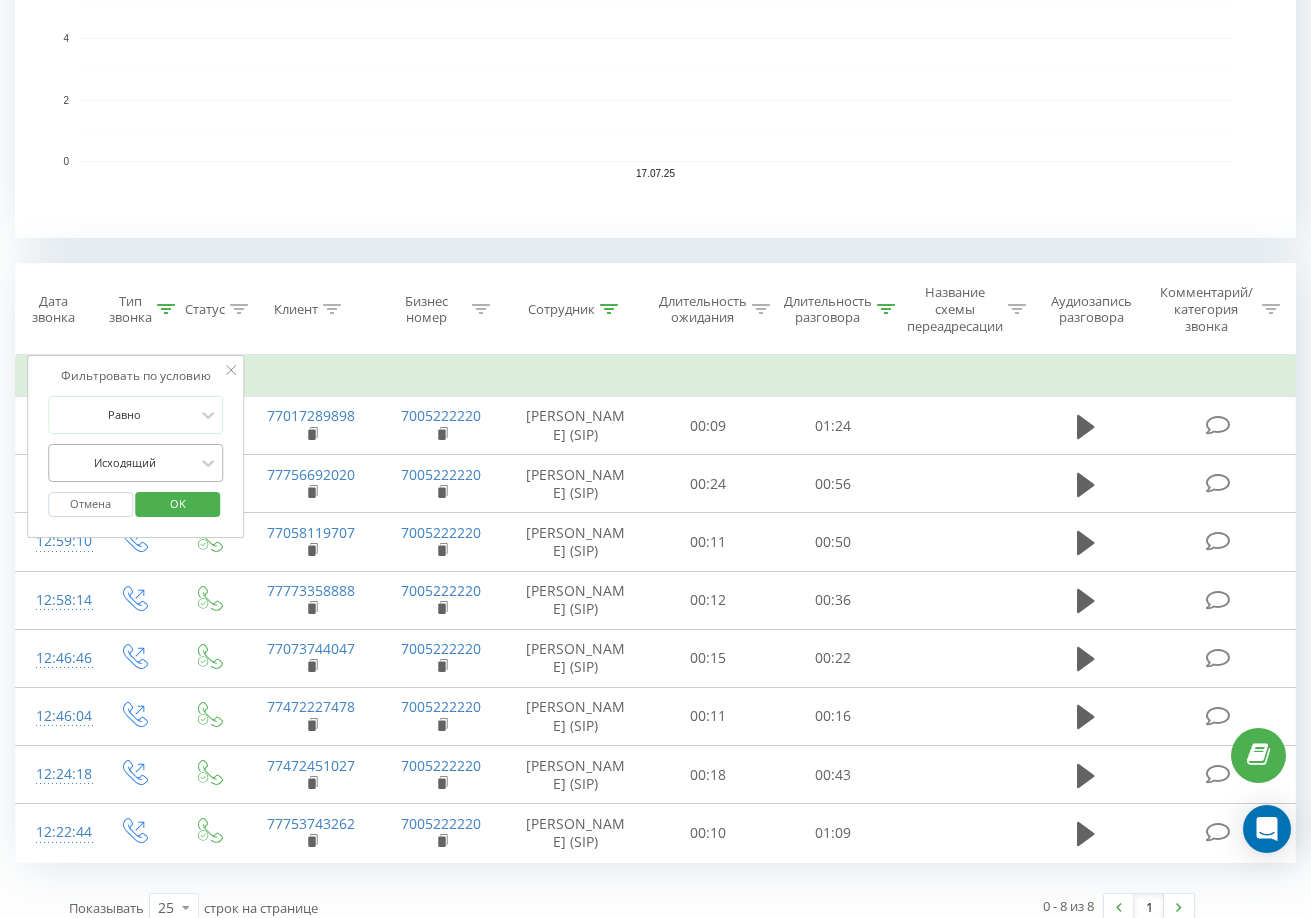 click at bounding box center (125, 462) 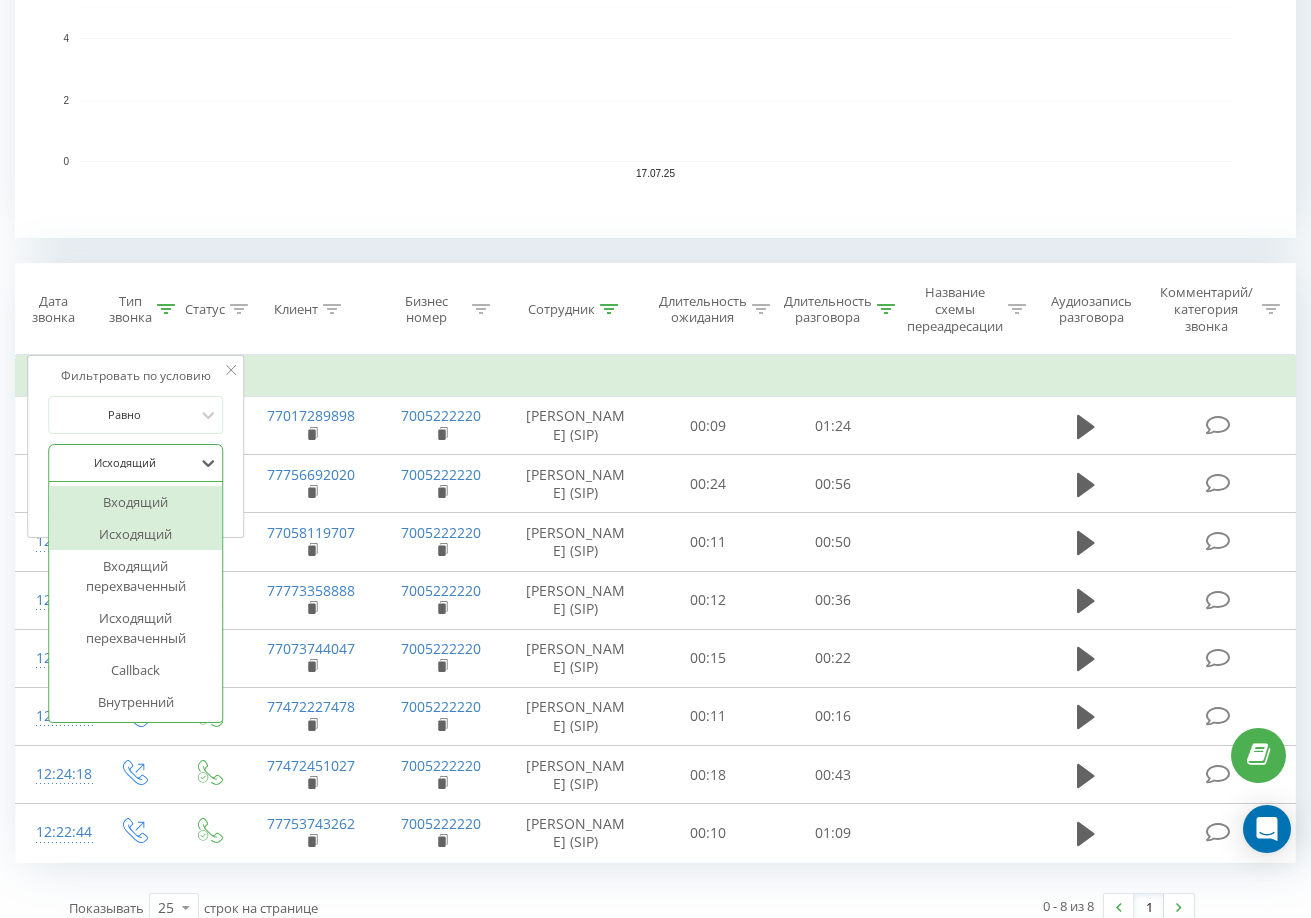 click on "Входящий" at bounding box center (136, 502) 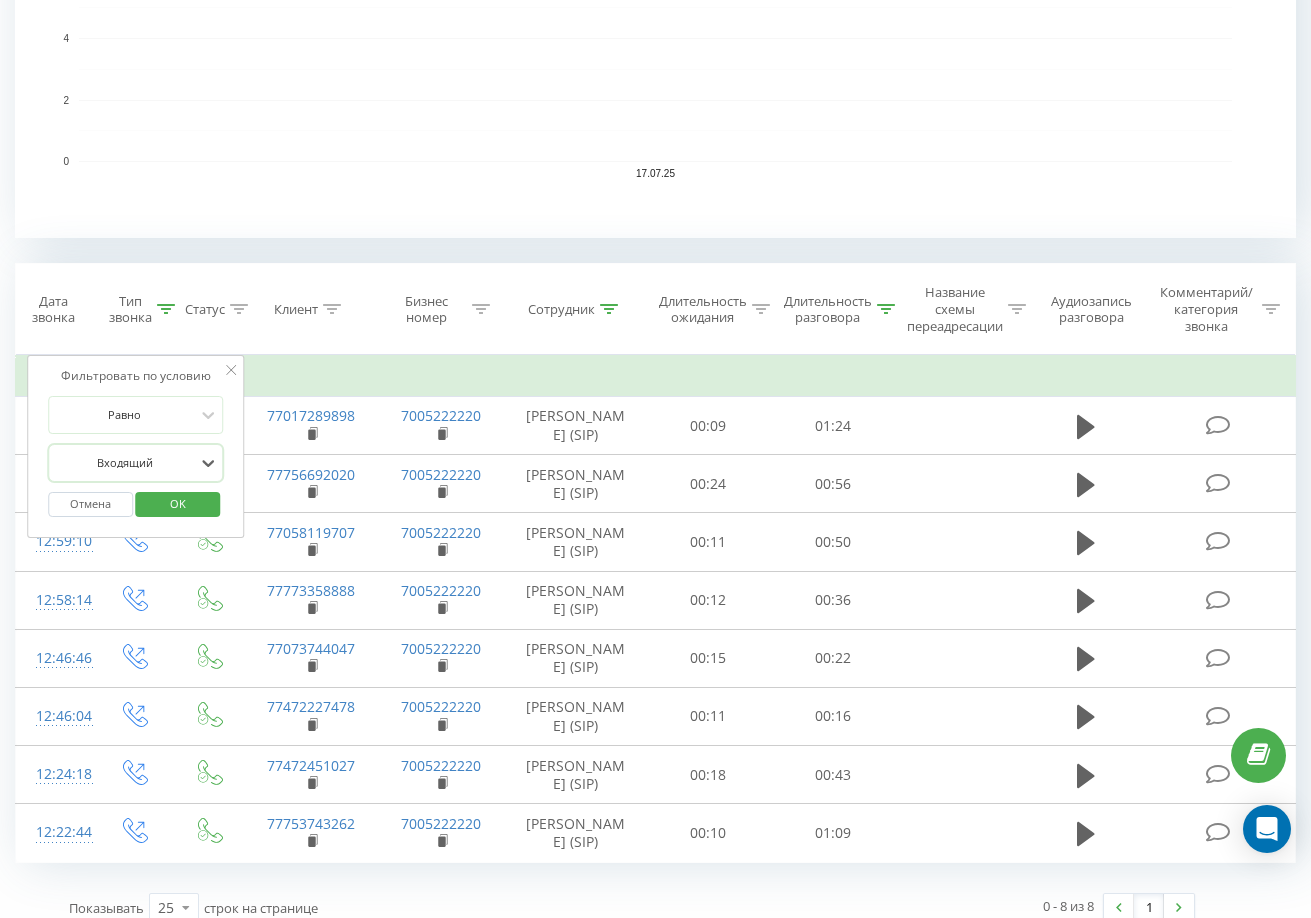 click on "OK" at bounding box center (178, 503) 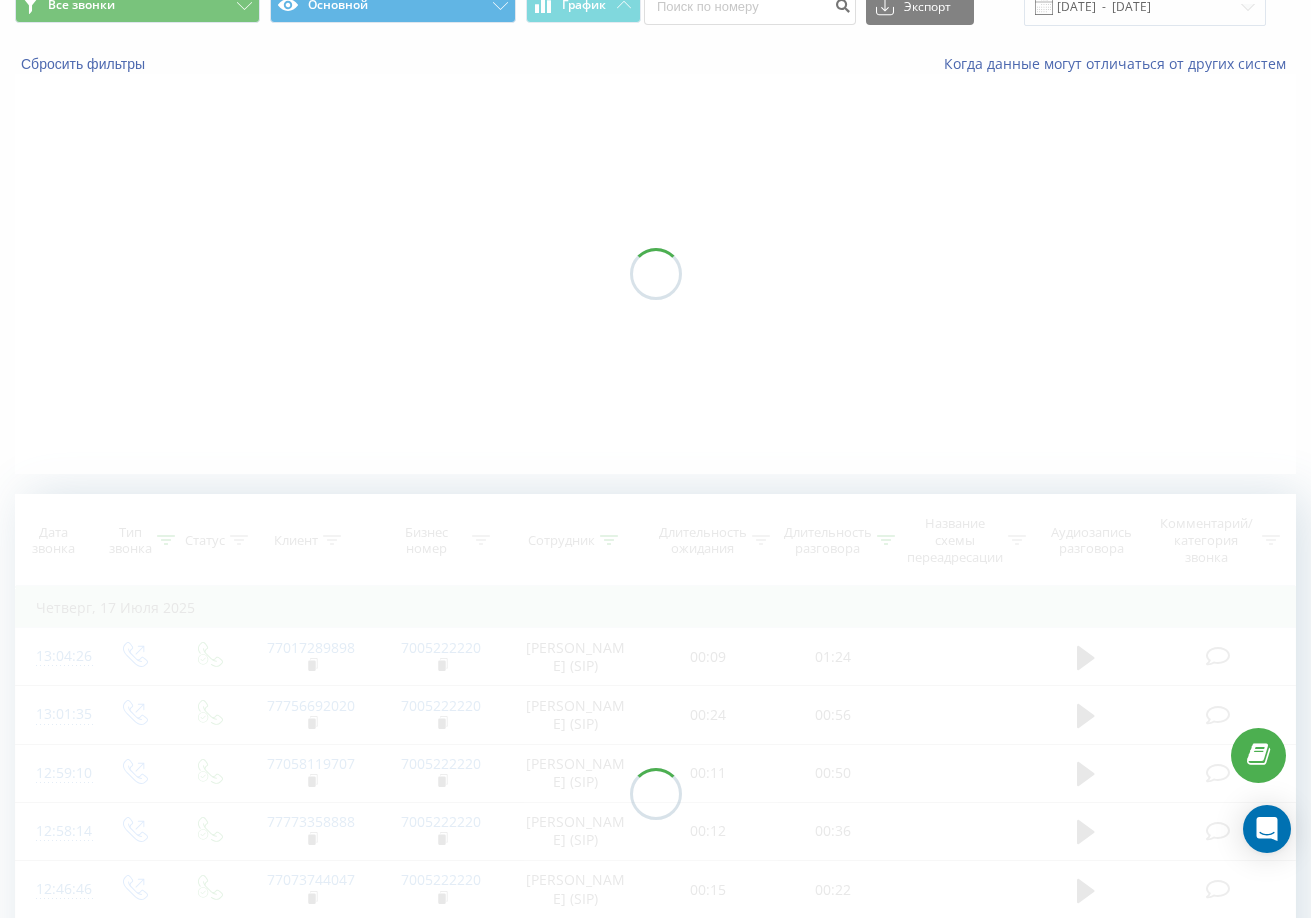 scroll, scrollTop: 0, scrollLeft: 0, axis: both 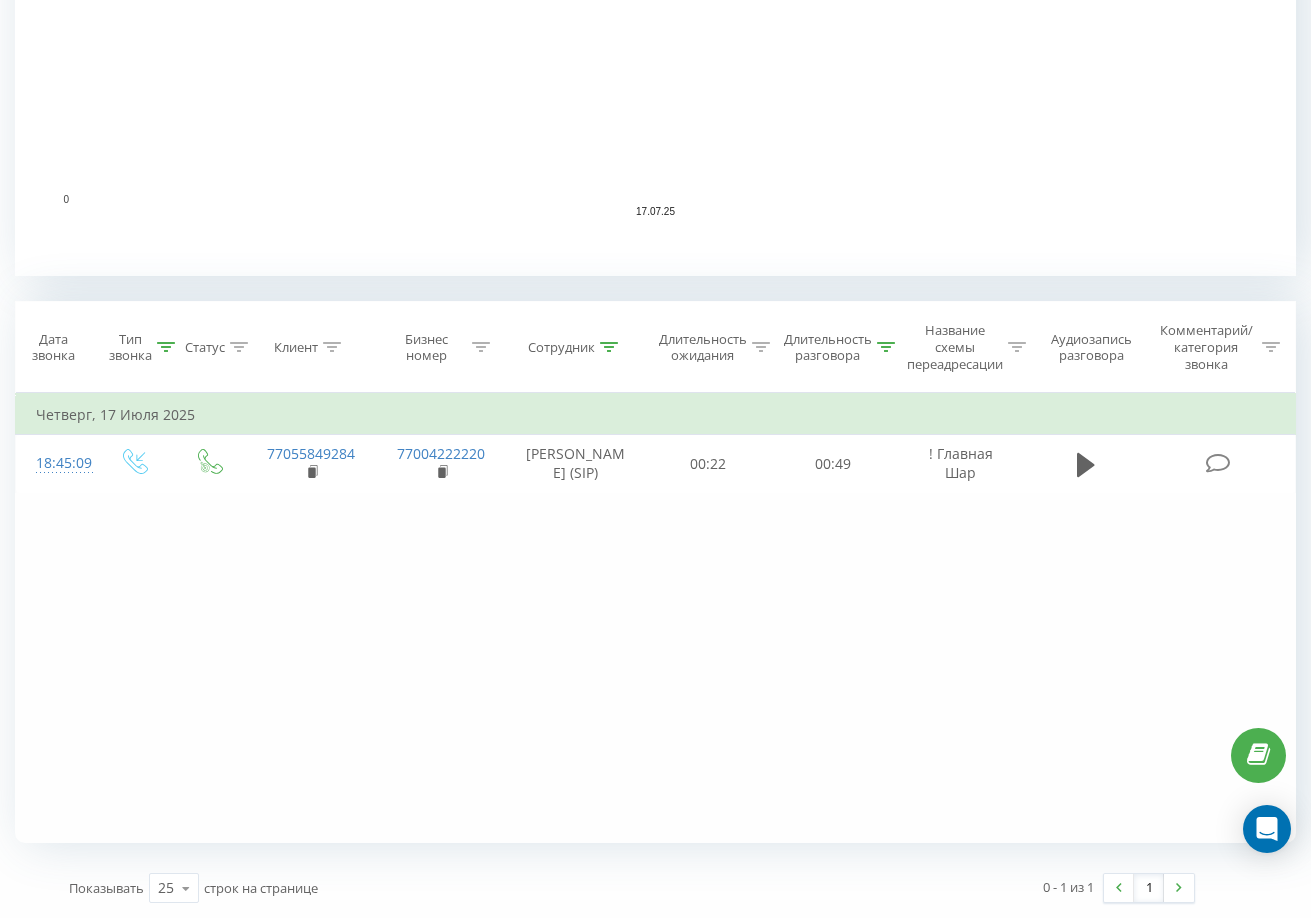 click on "Тип звонка" at bounding box center [142, 348] 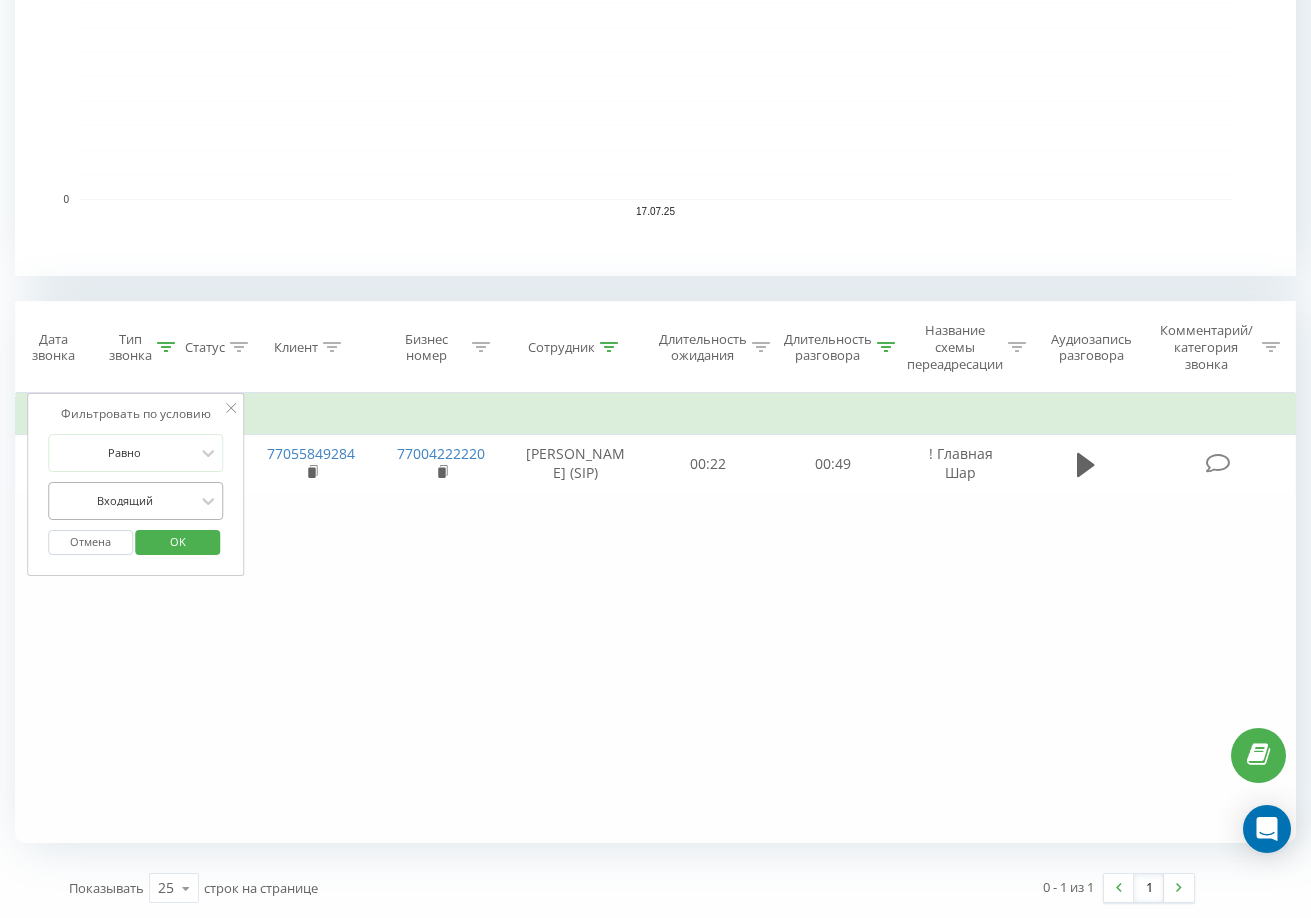 click on "Входящий" at bounding box center [125, 501] 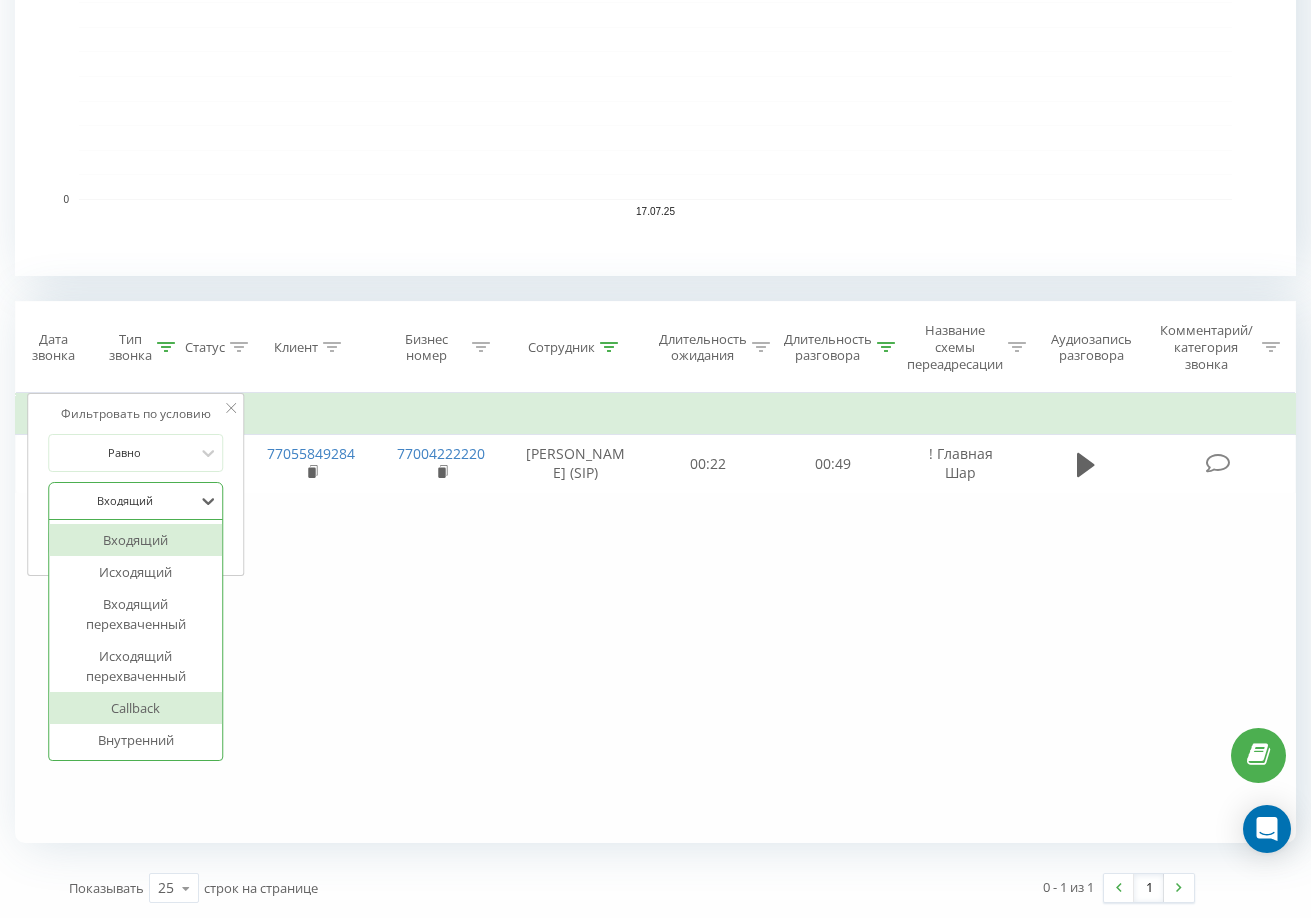 click on "Callback" at bounding box center (136, 708) 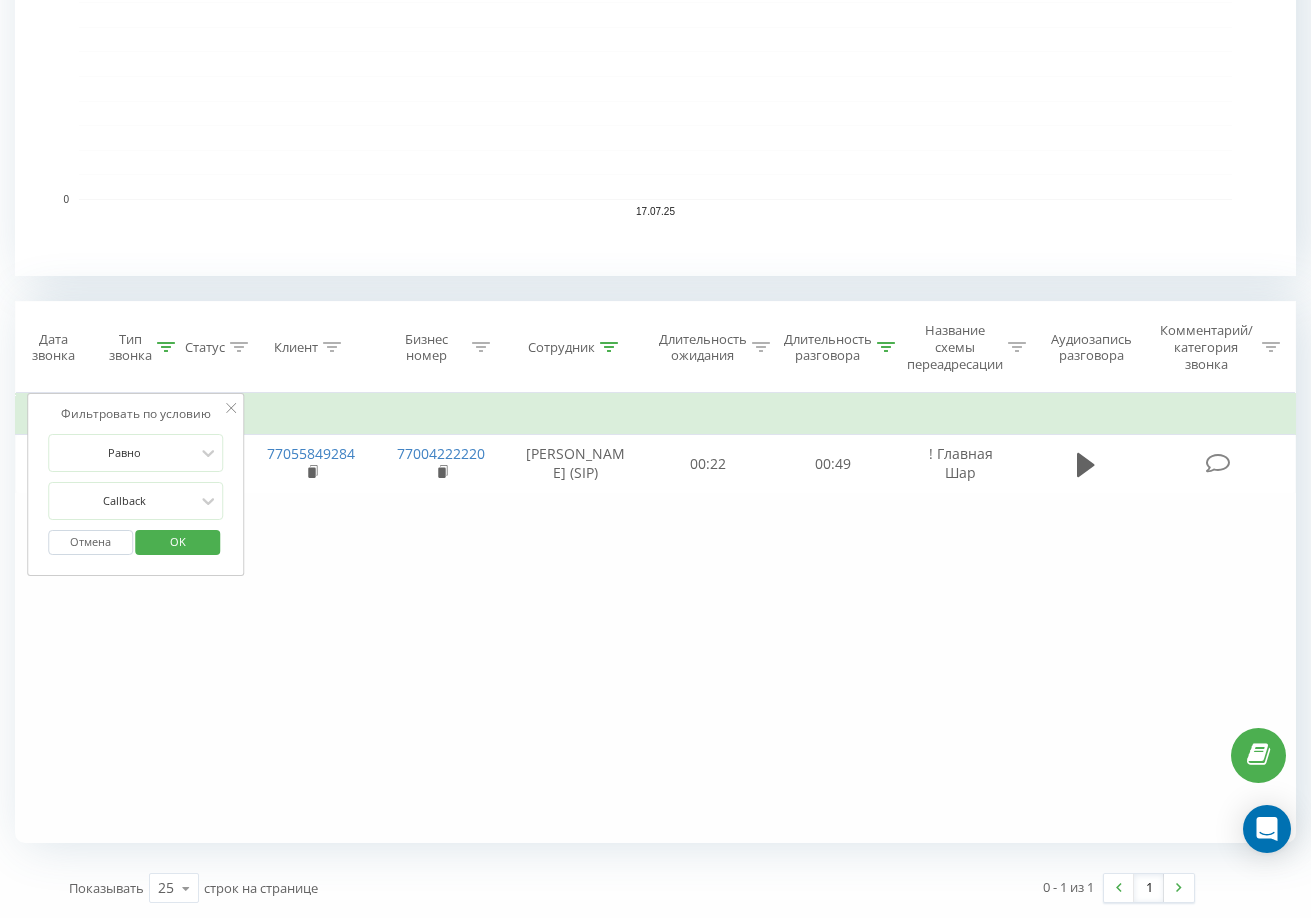 click on "OK" at bounding box center (178, 541) 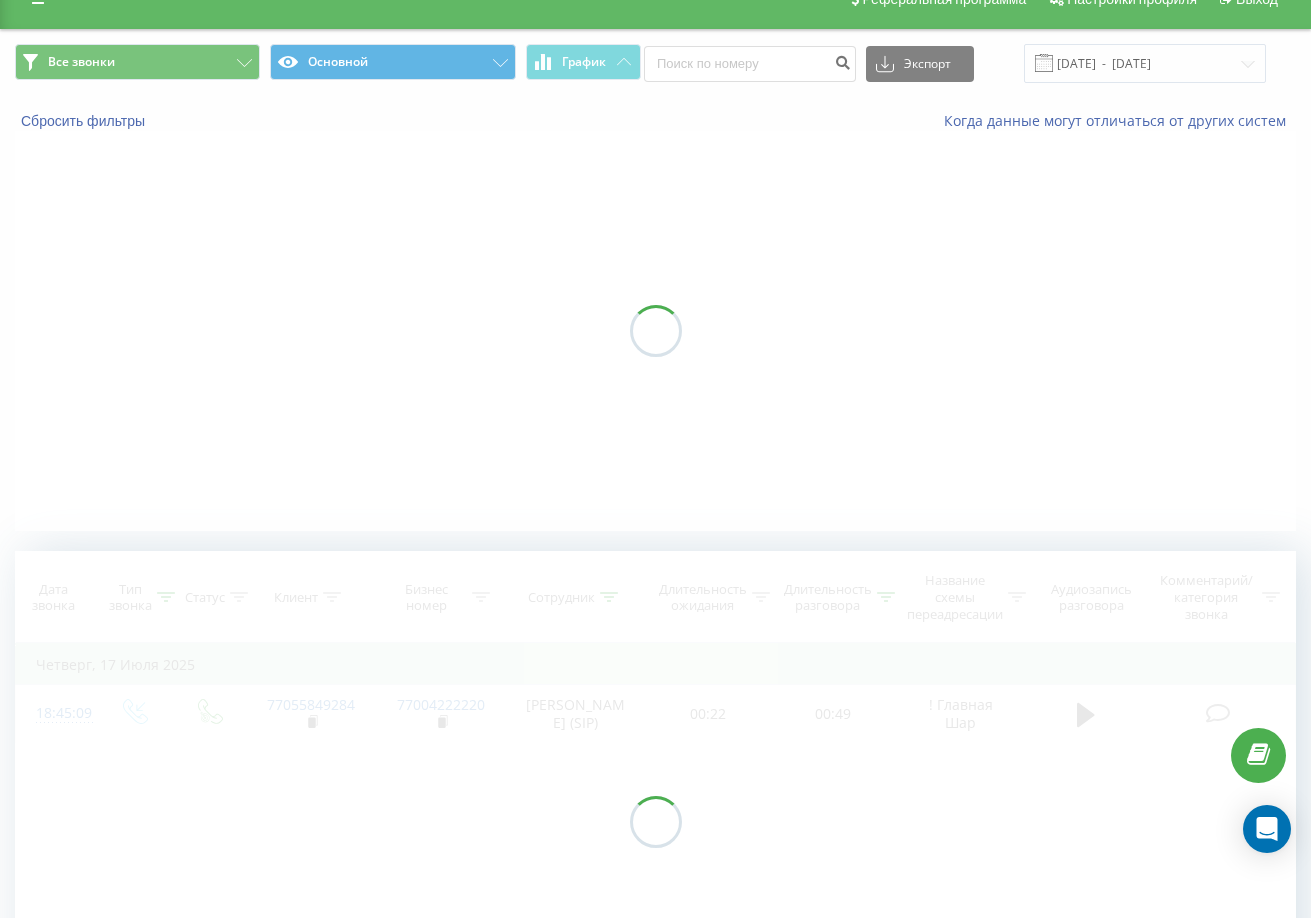 scroll, scrollTop: 0, scrollLeft: 0, axis: both 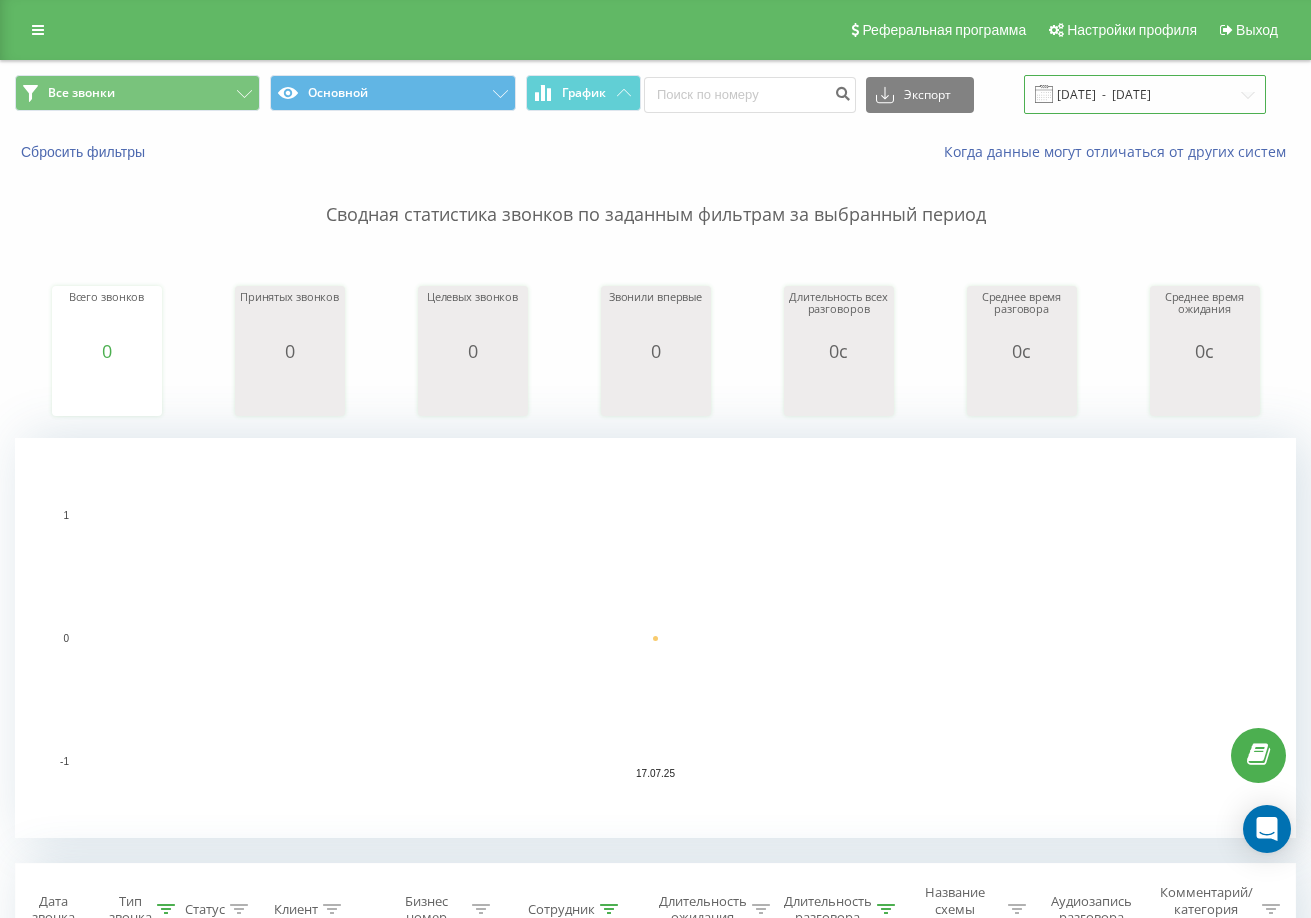 click on "[DATE]  -  [DATE]" at bounding box center [1145, 94] 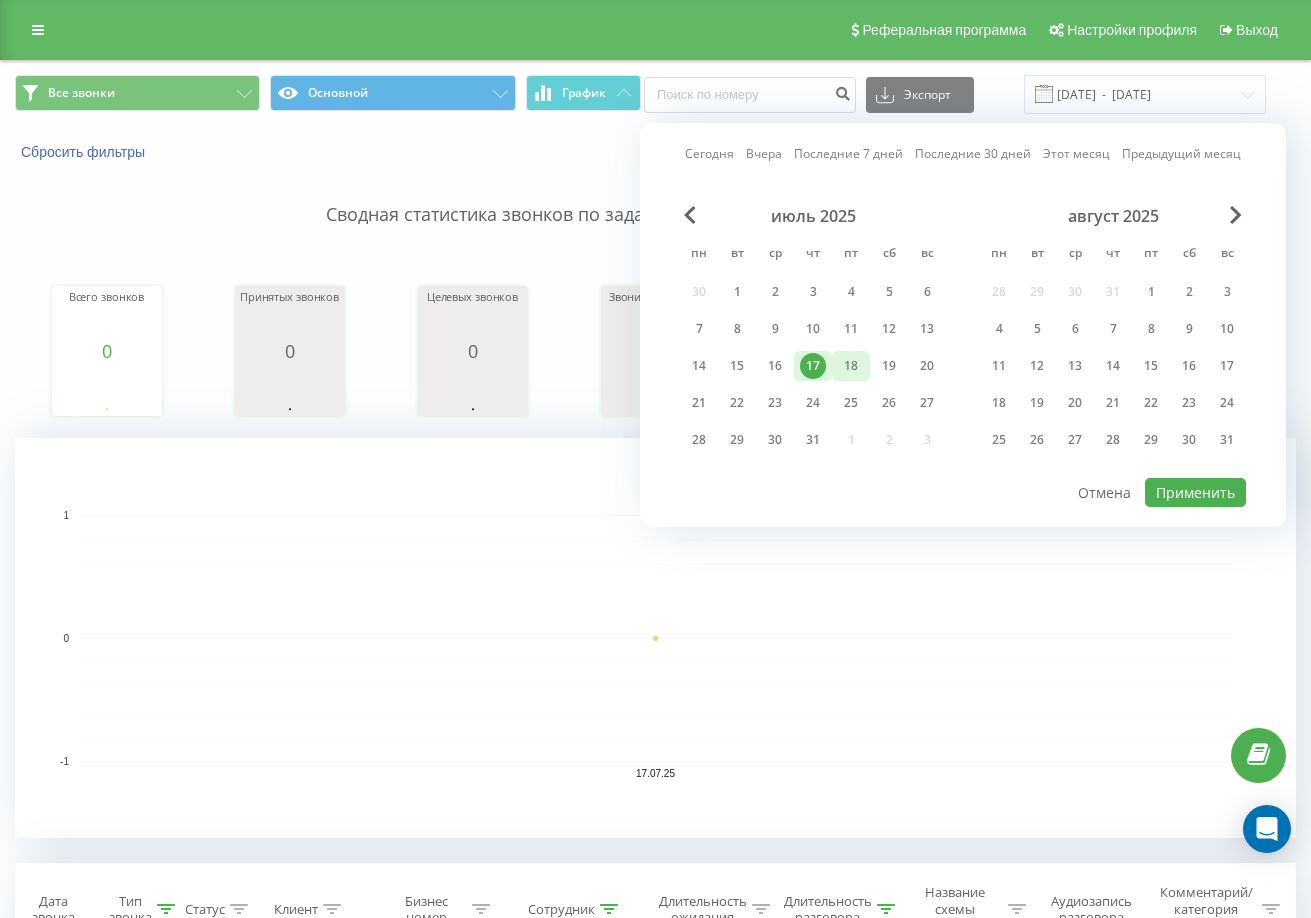 click on "18" at bounding box center (851, 366) 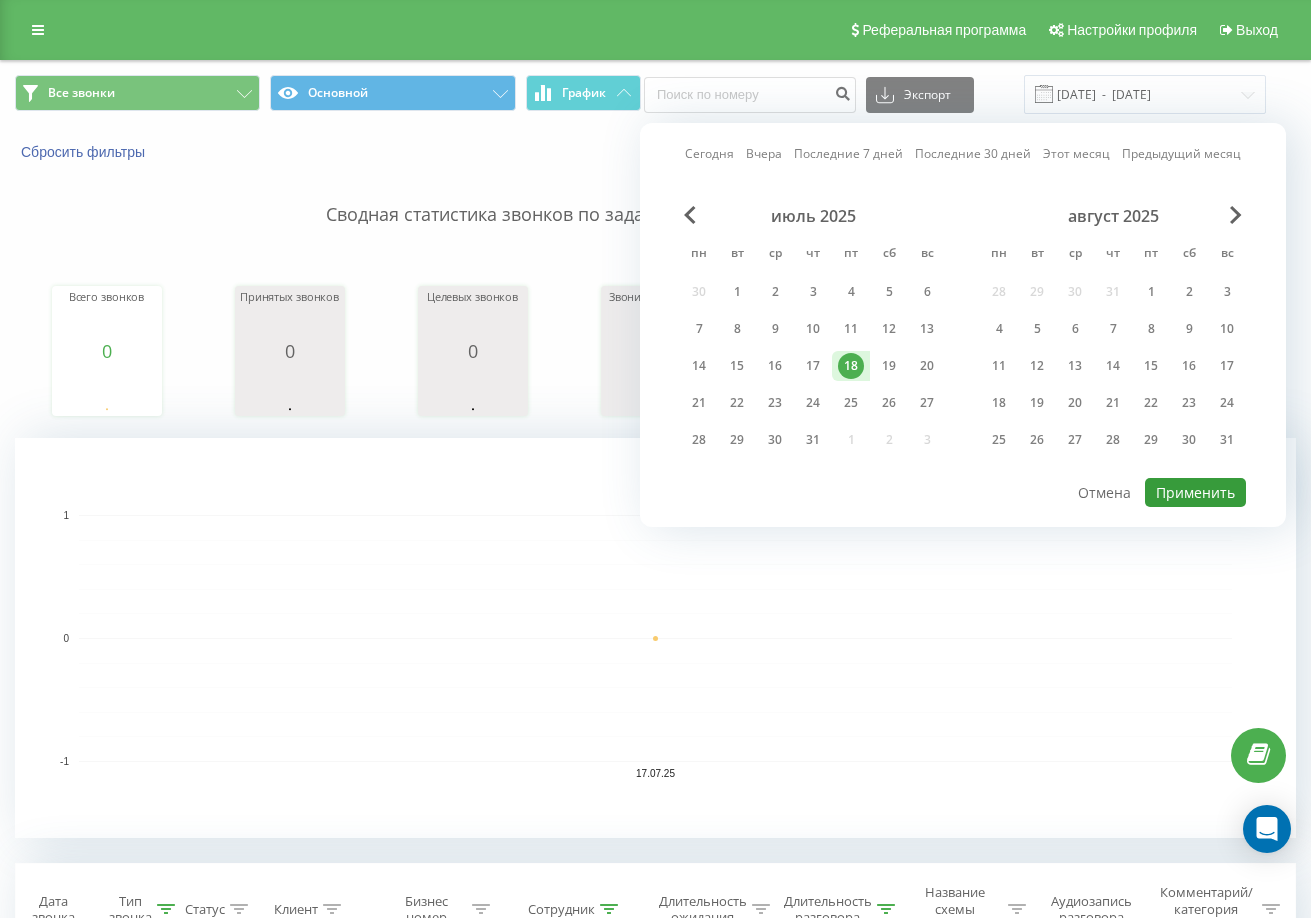 click on "Применить" at bounding box center [1195, 492] 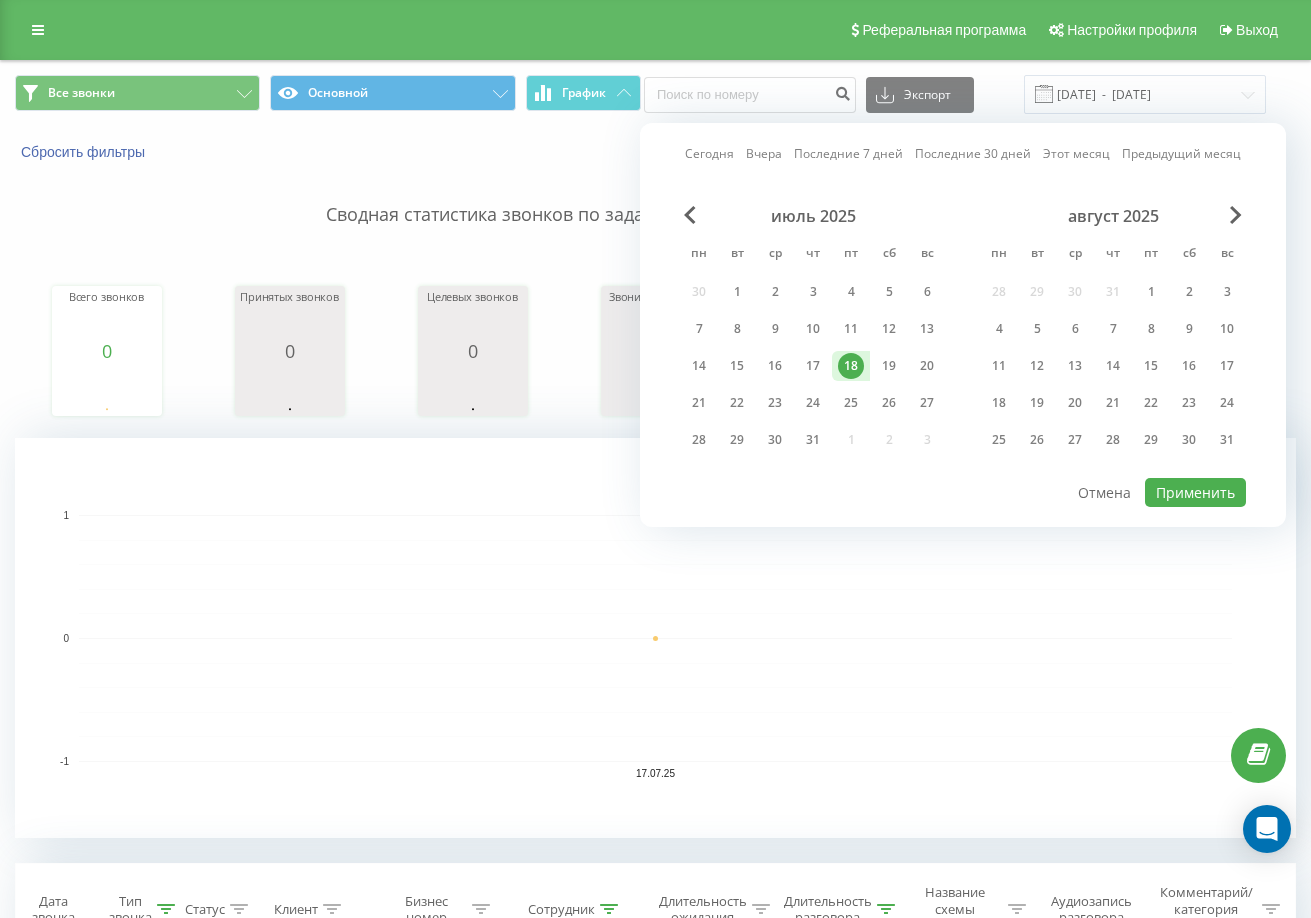 type on "[DATE]  -  [DATE]" 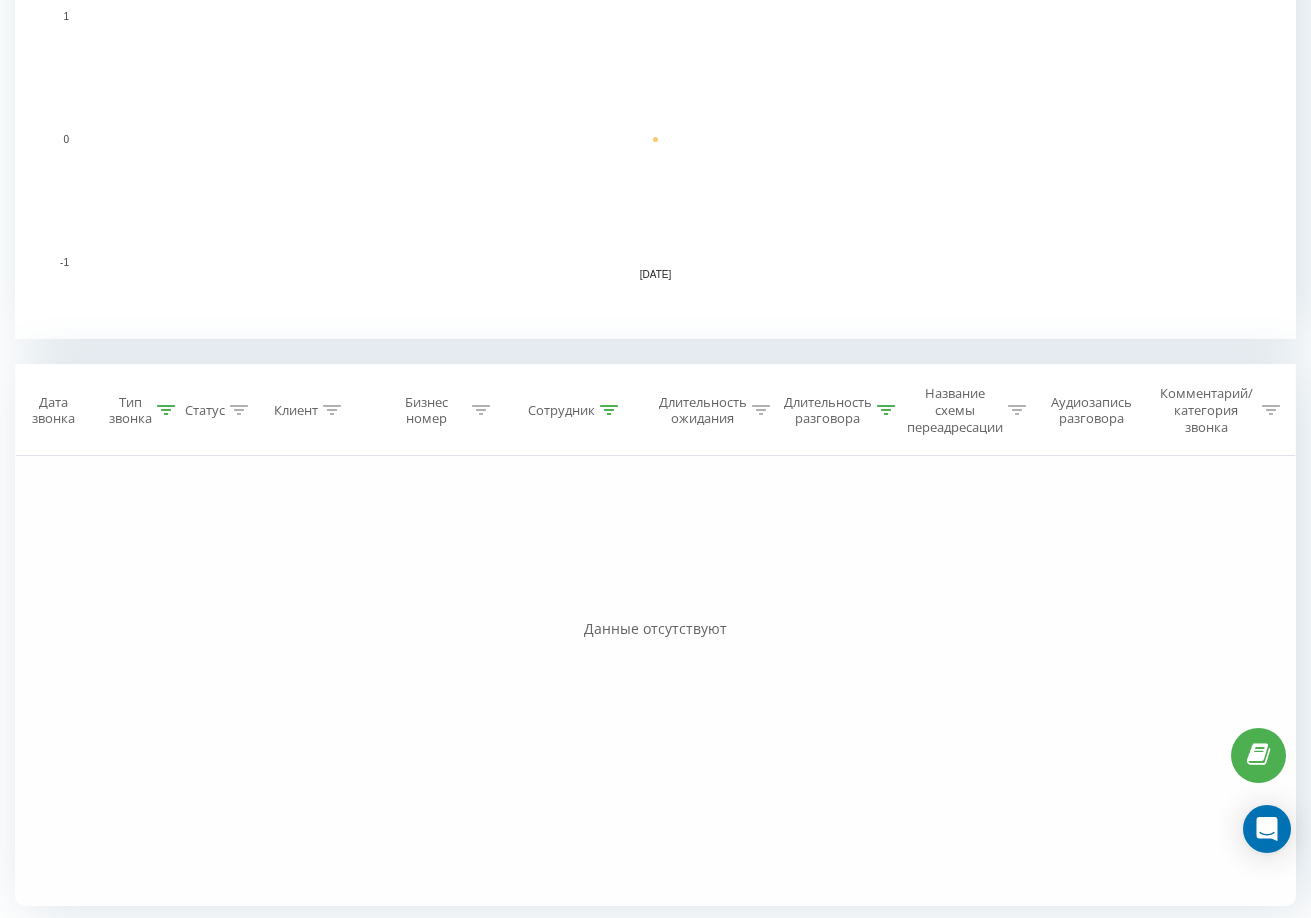 scroll, scrollTop: 504, scrollLeft: 0, axis: vertical 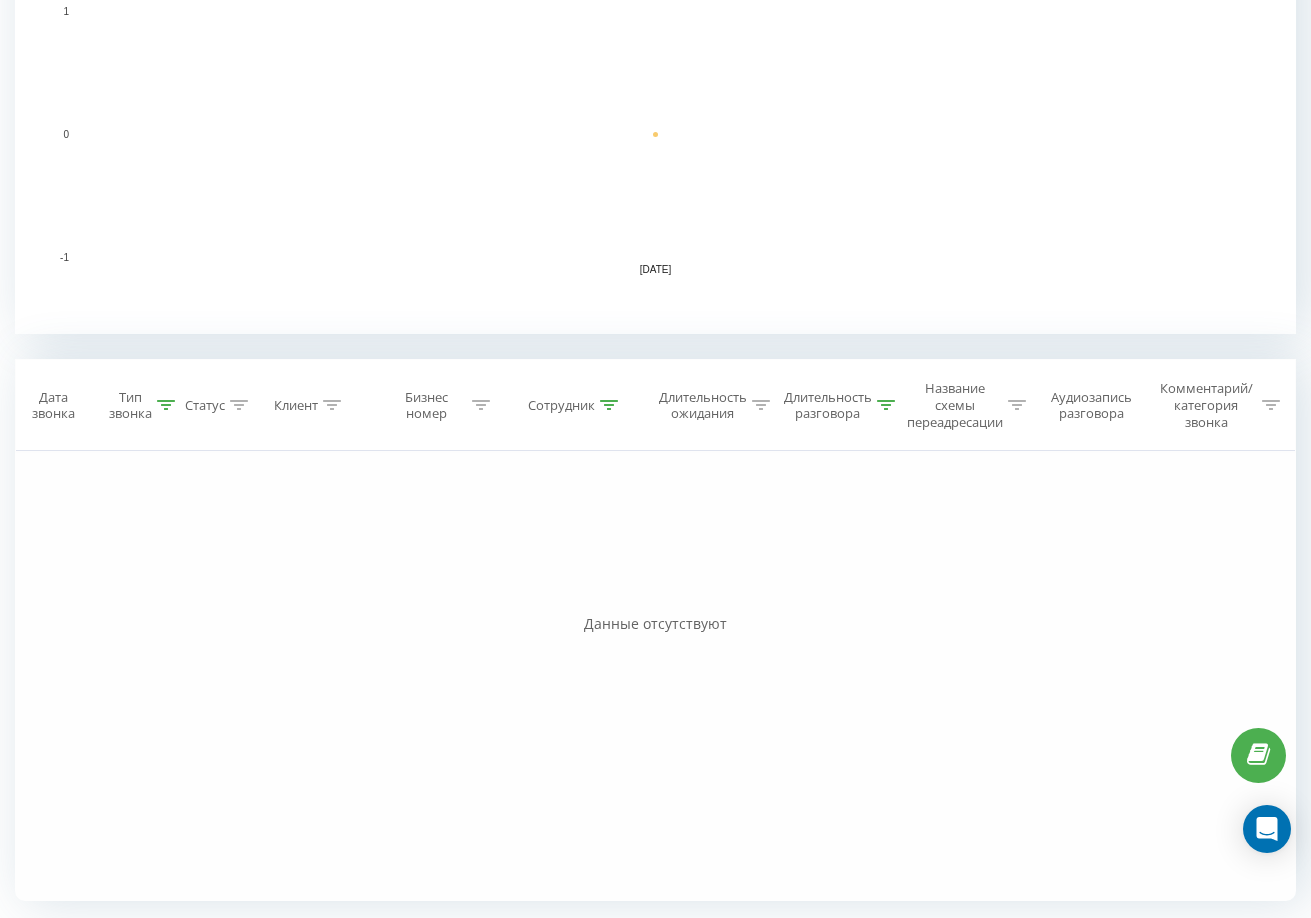click at bounding box center (609, 405) 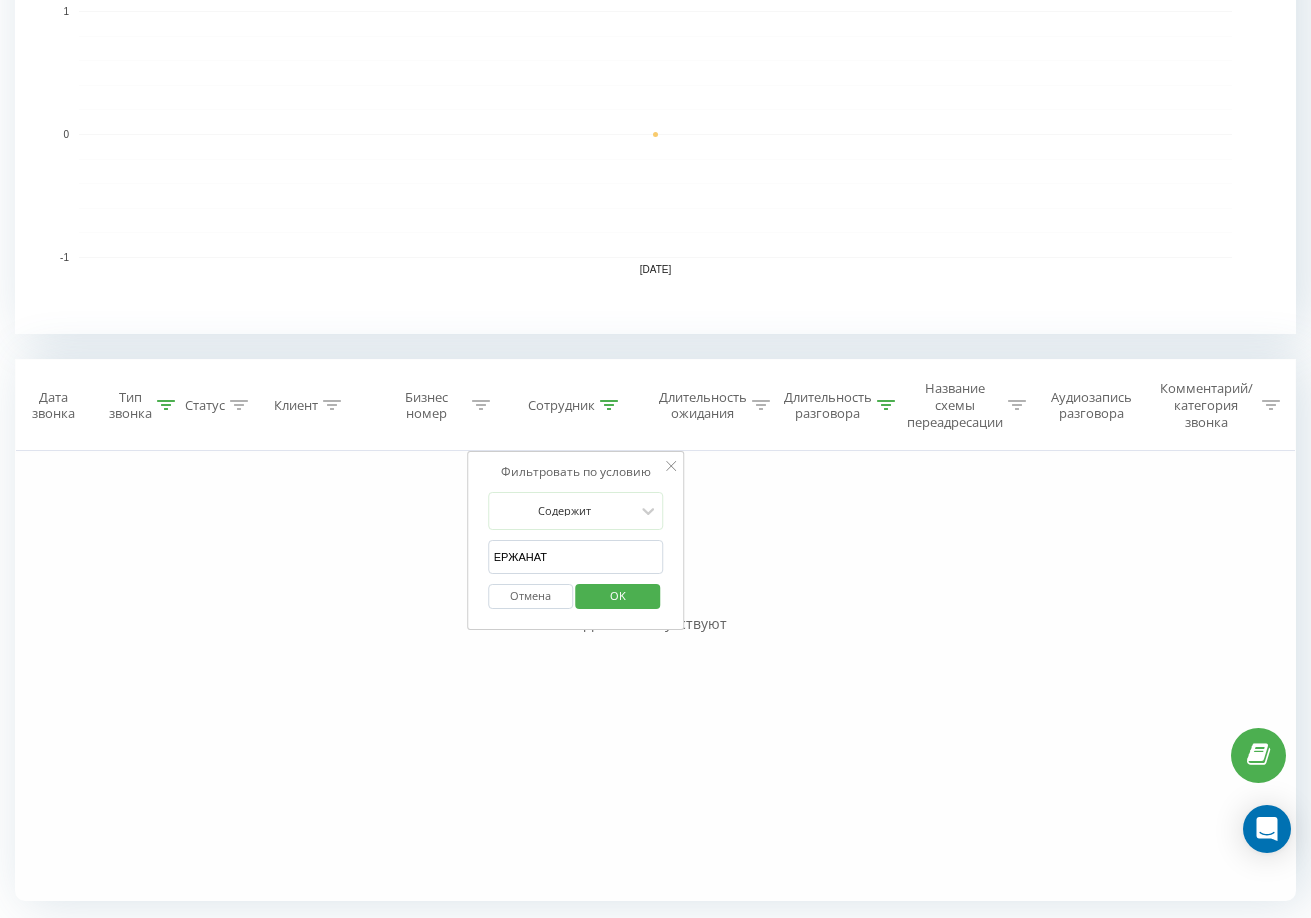 click 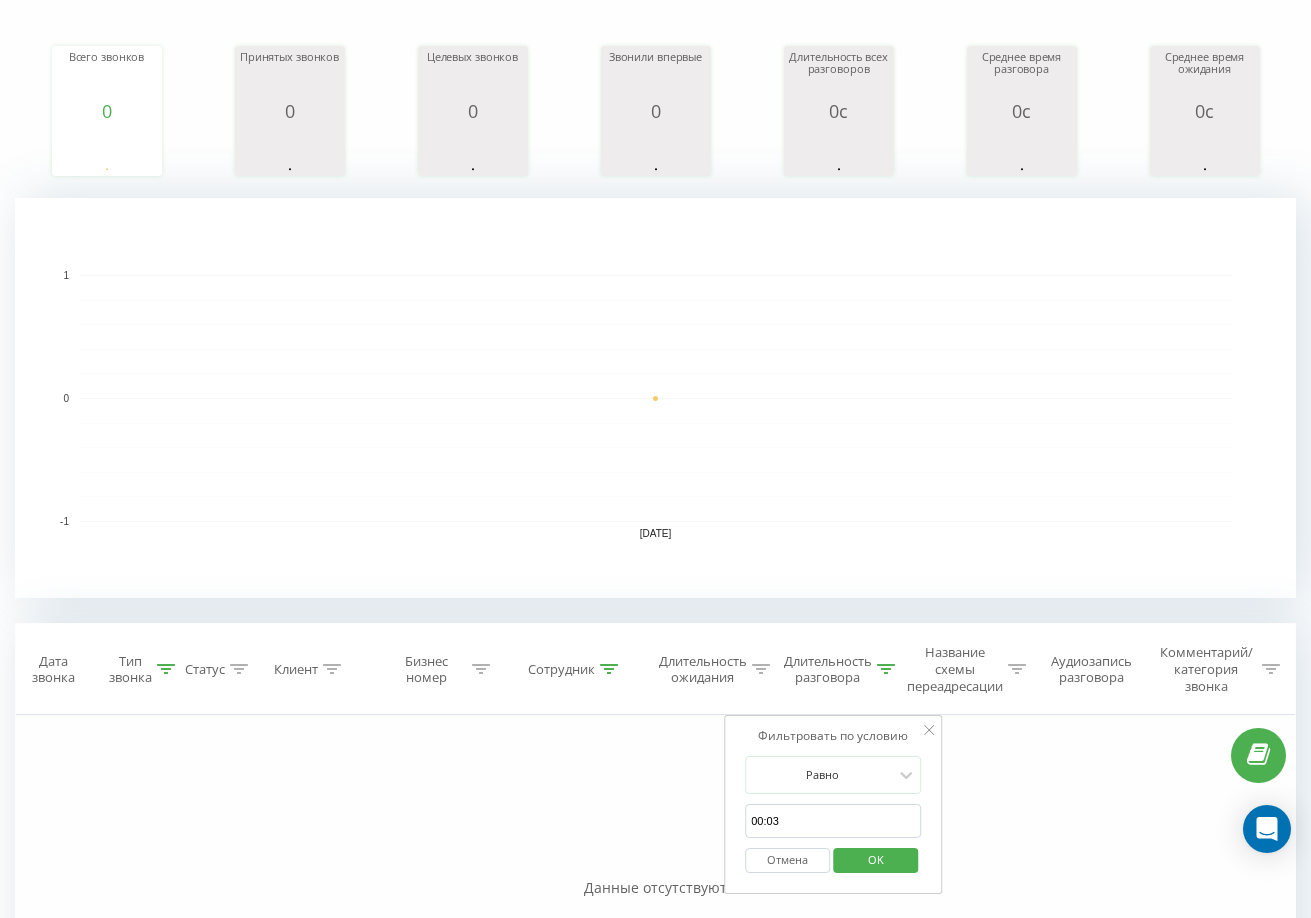 scroll, scrollTop: 504, scrollLeft: 0, axis: vertical 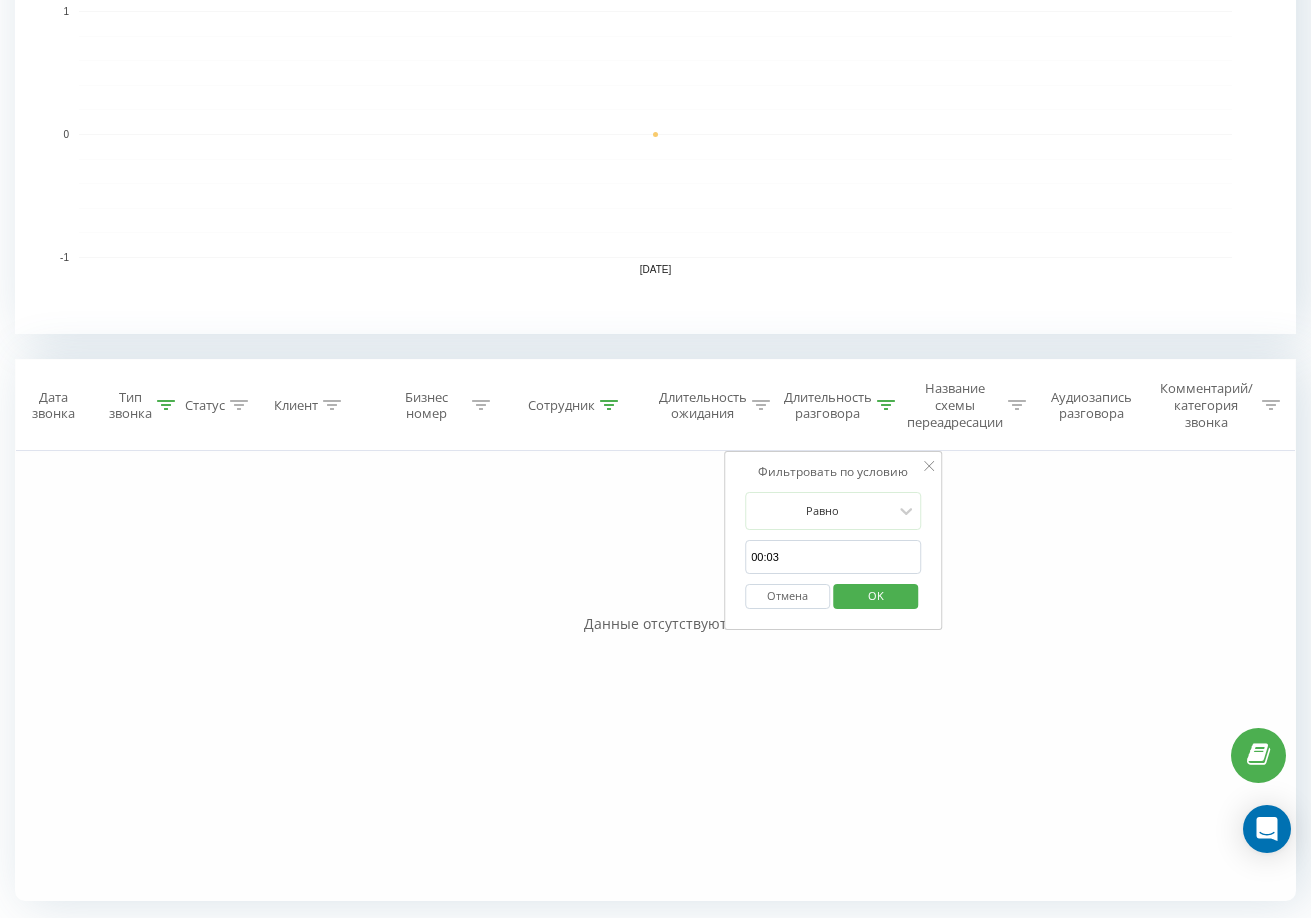 click 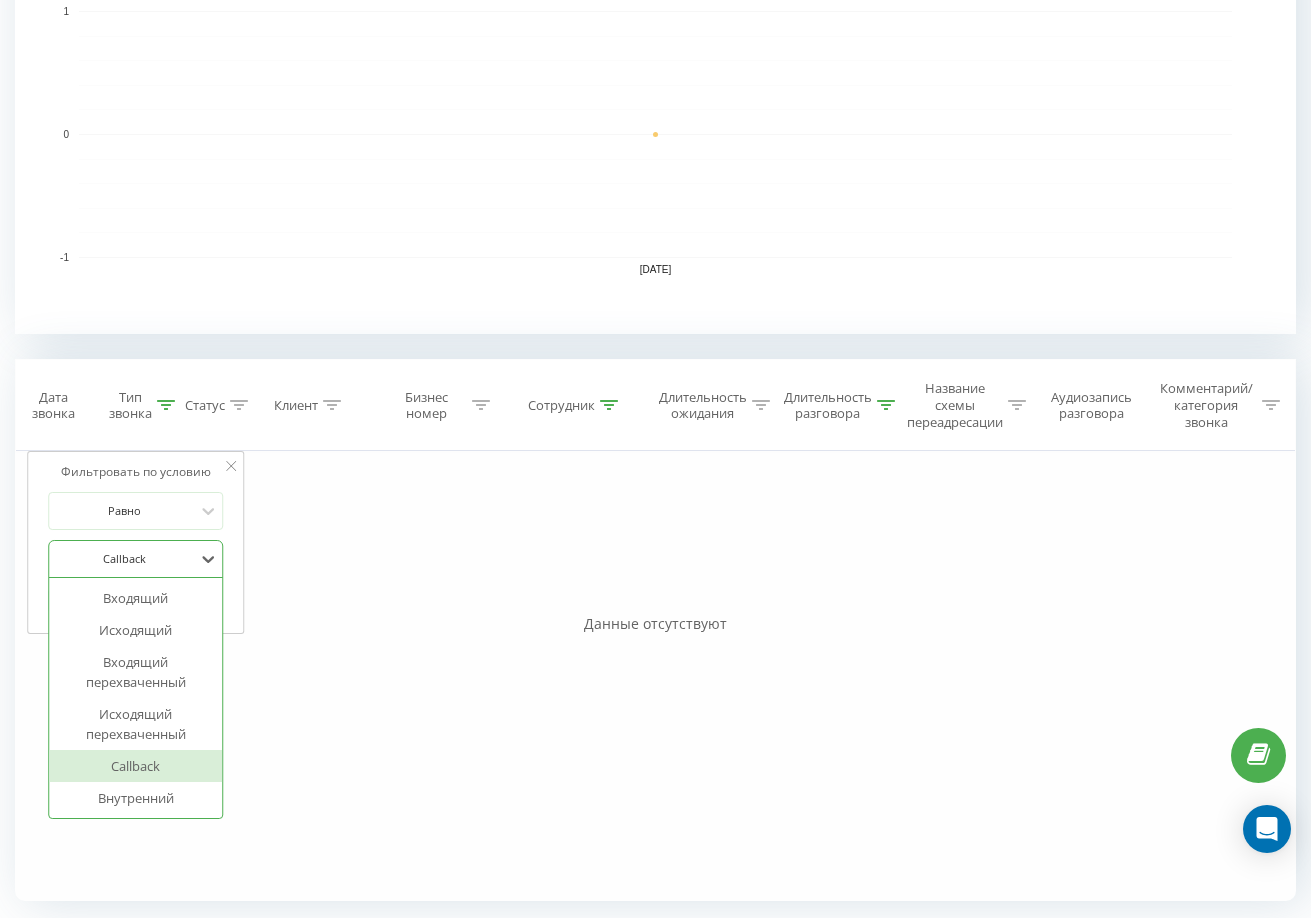click at bounding box center (125, 558) 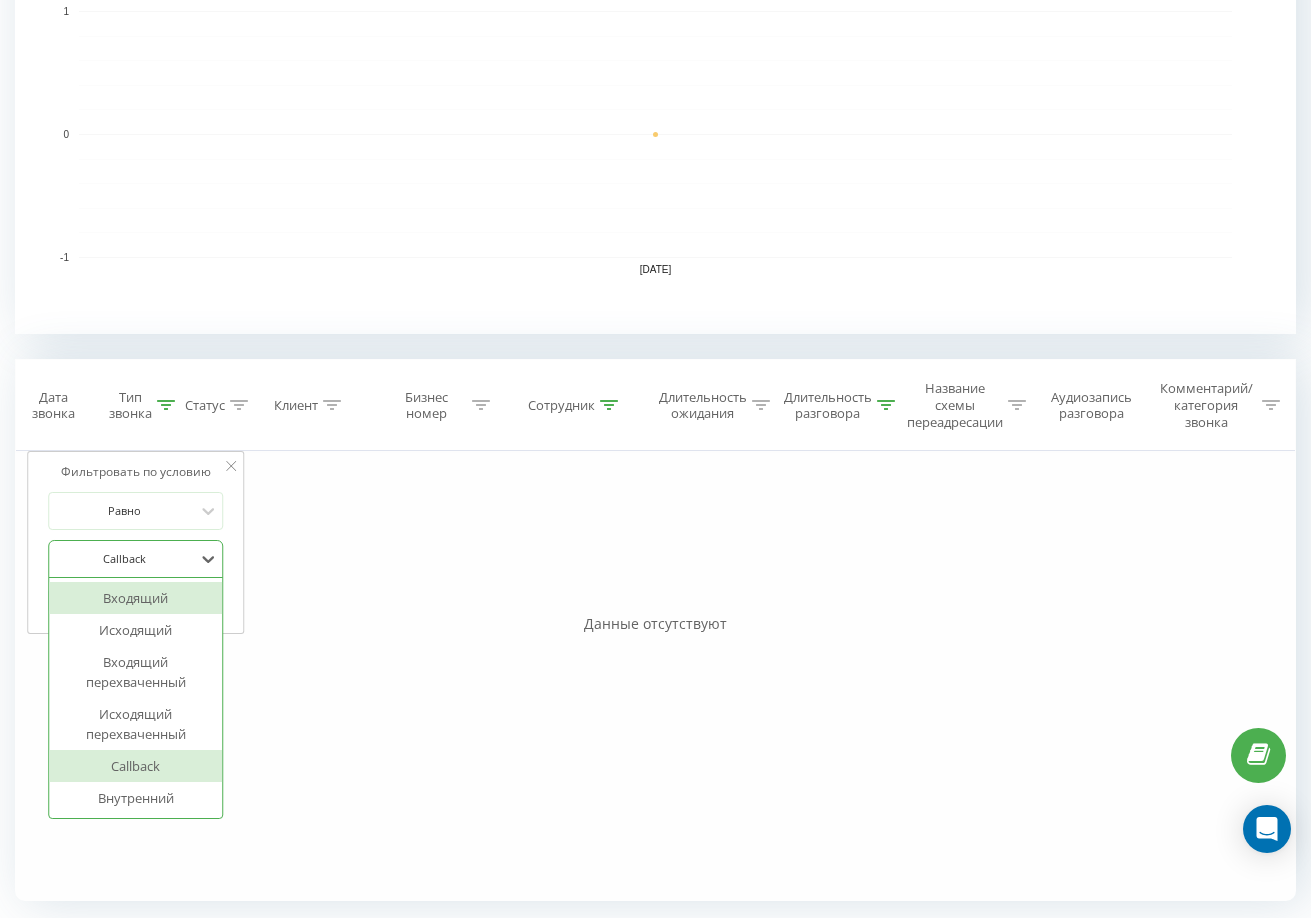 click on "Входящий" at bounding box center (136, 598) 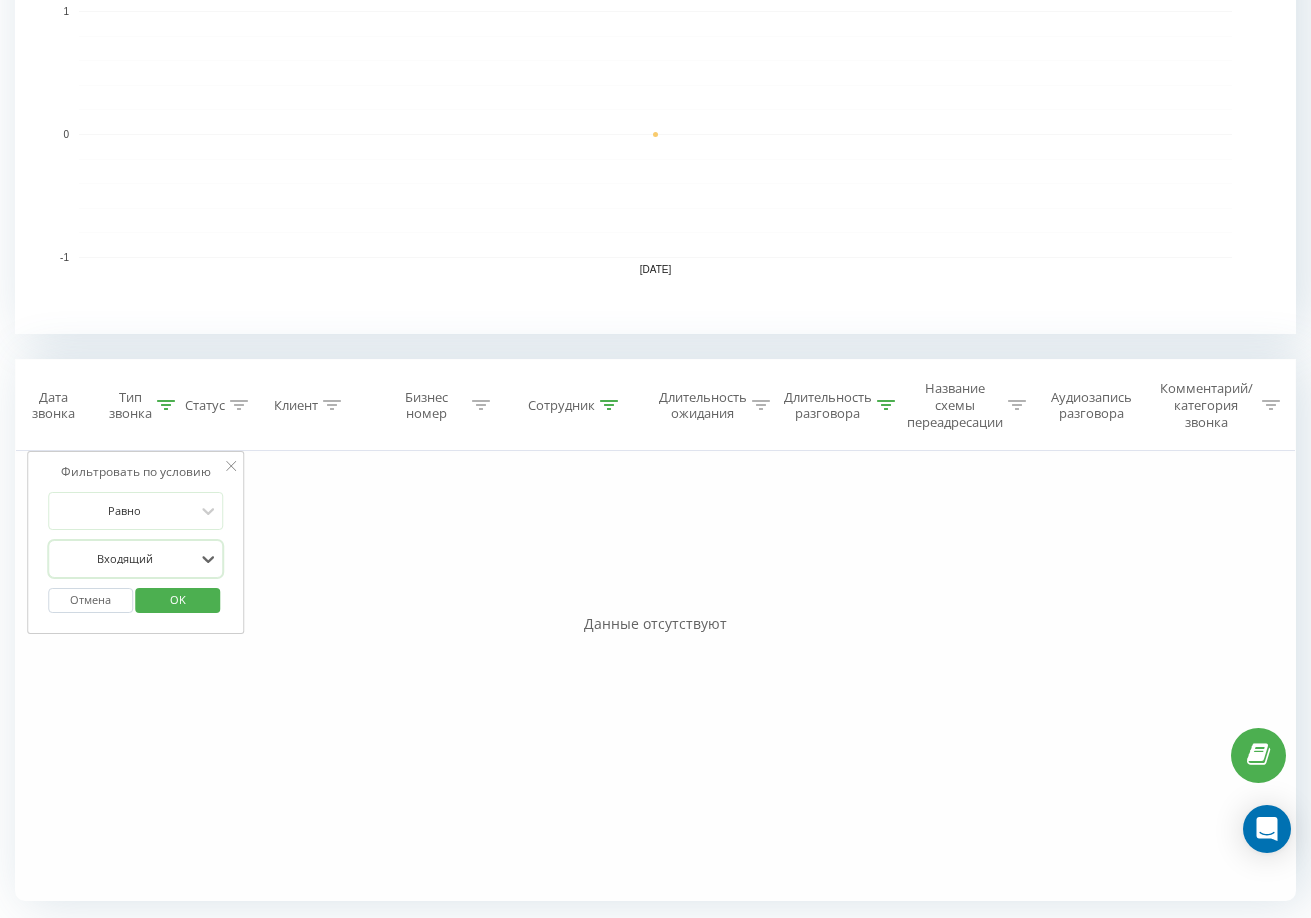 click on "OK" at bounding box center (178, 599) 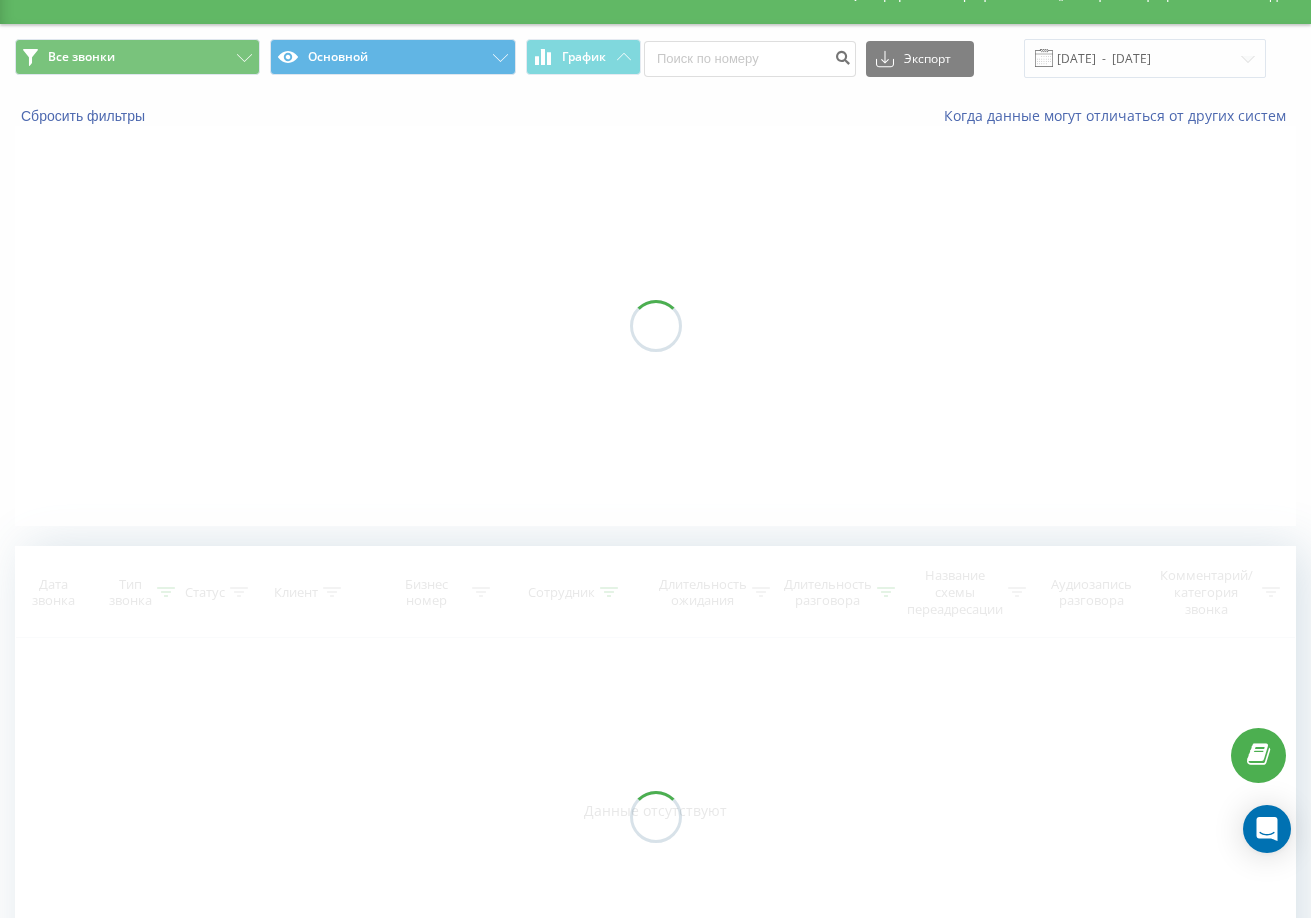 scroll, scrollTop: 0, scrollLeft: 0, axis: both 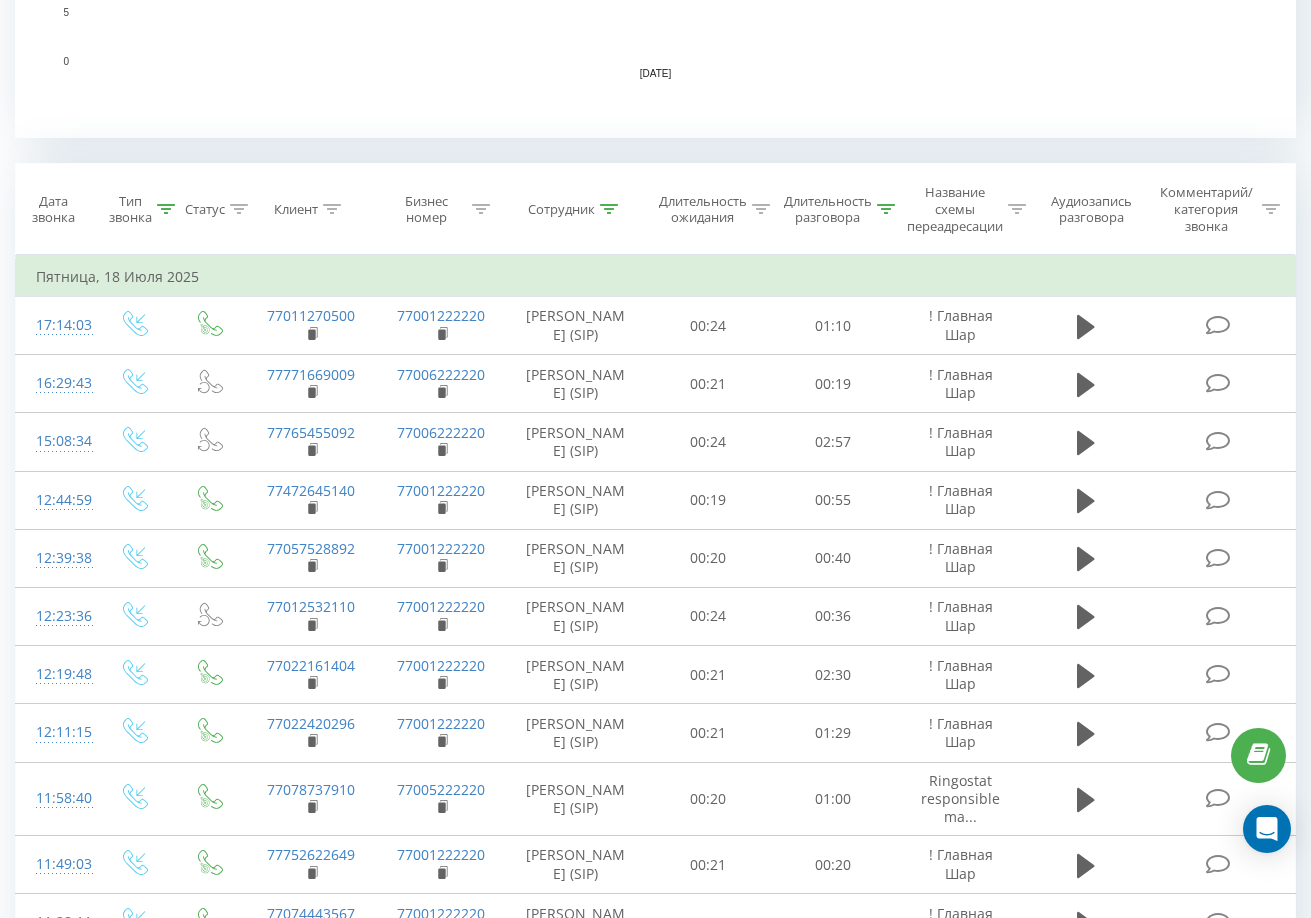 click 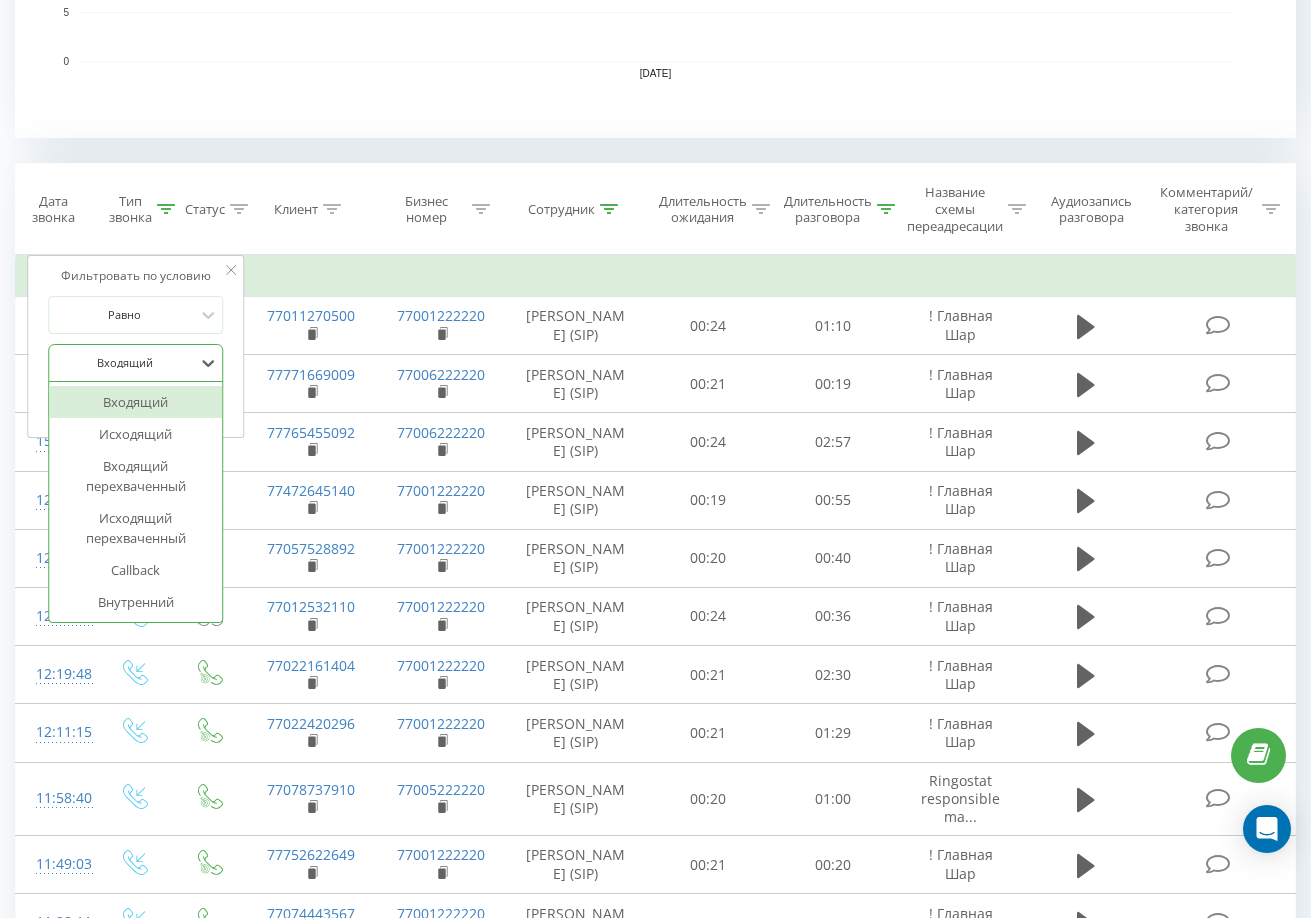 click at bounding box center (125, 362) 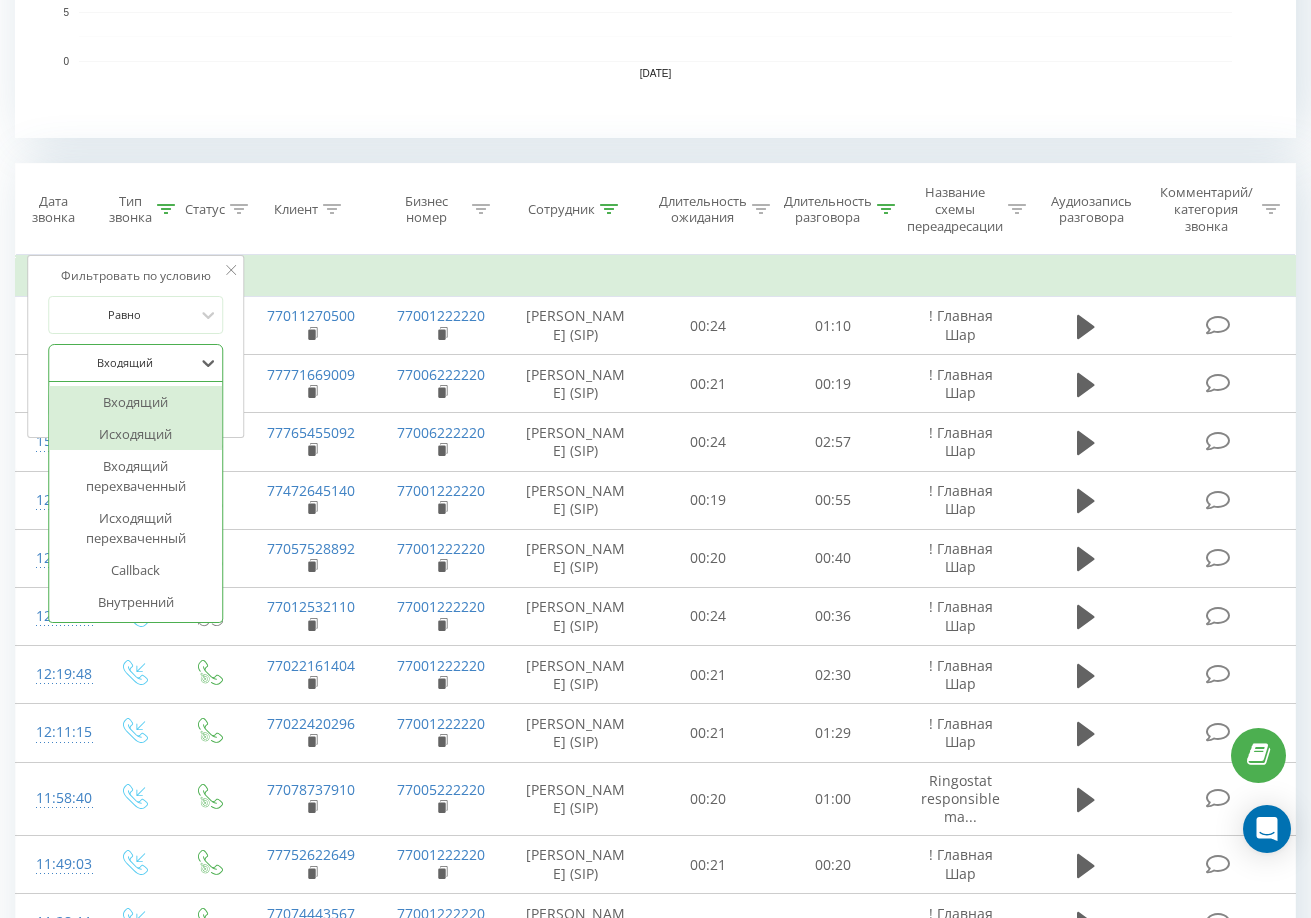 click on "Исходящий" at bounding box center (136, 434) 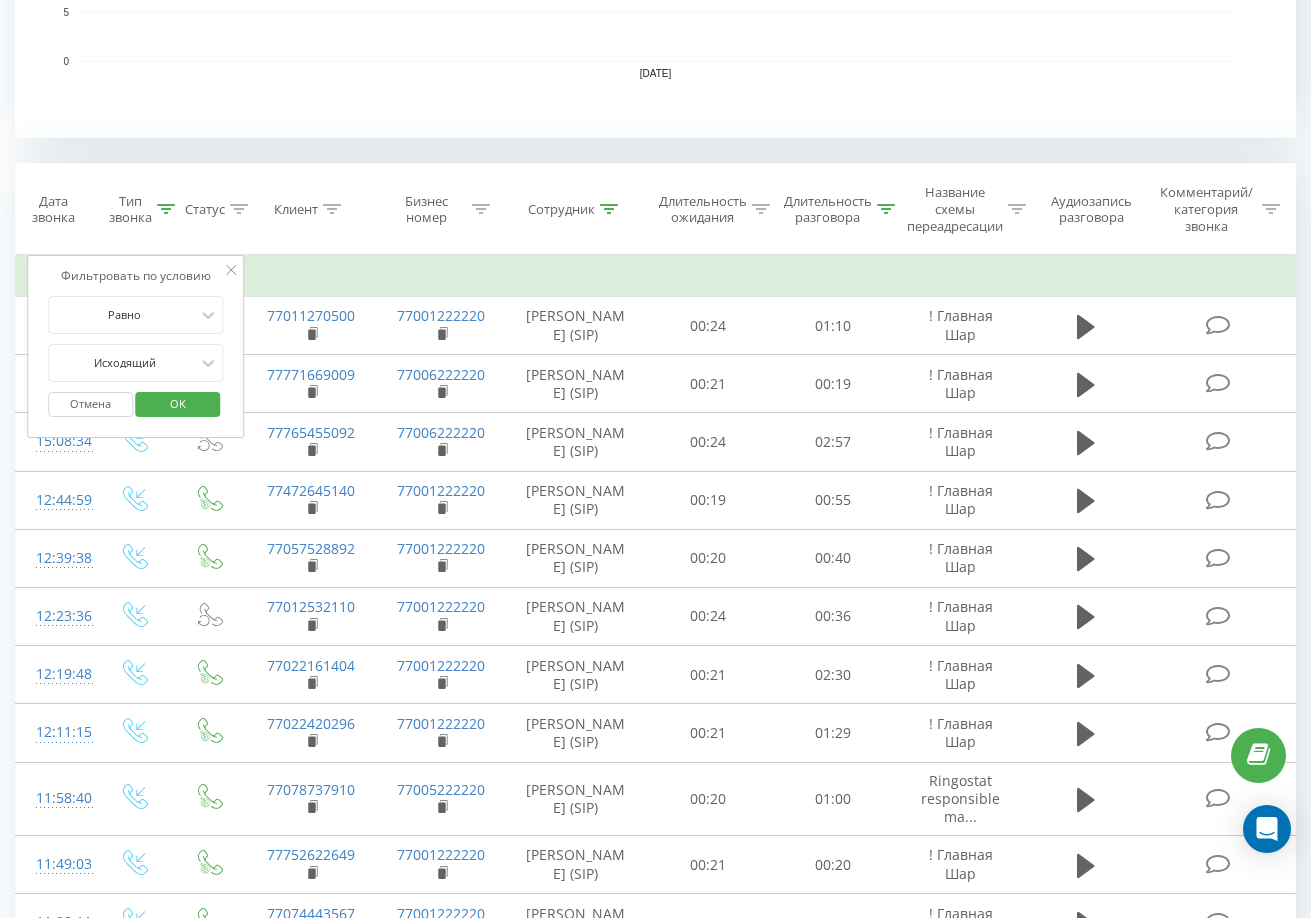 click on "OK" at bounding box center (178, 403) 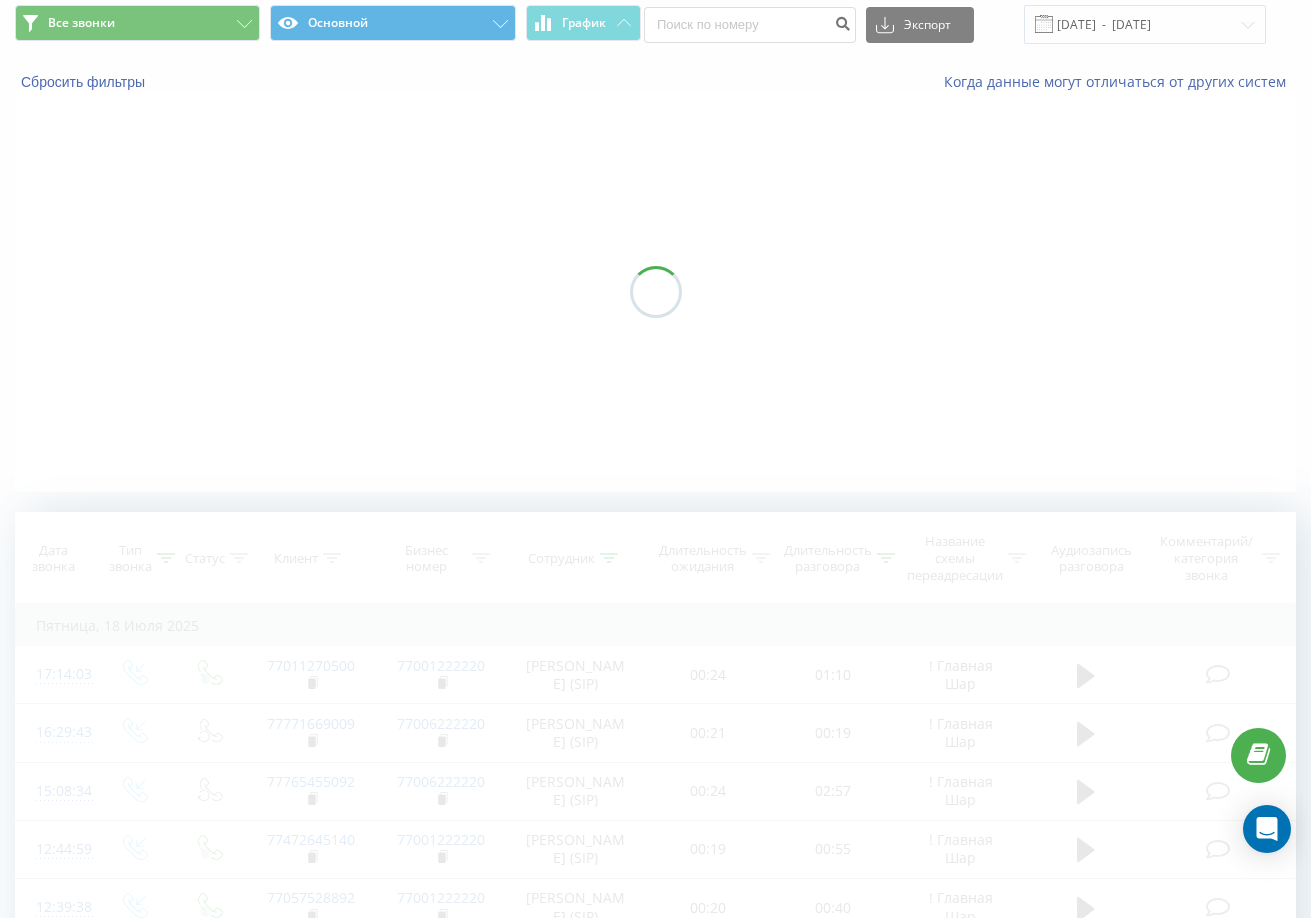 scroll, scrollTop: 0, scrollLeft: 0, axis: both 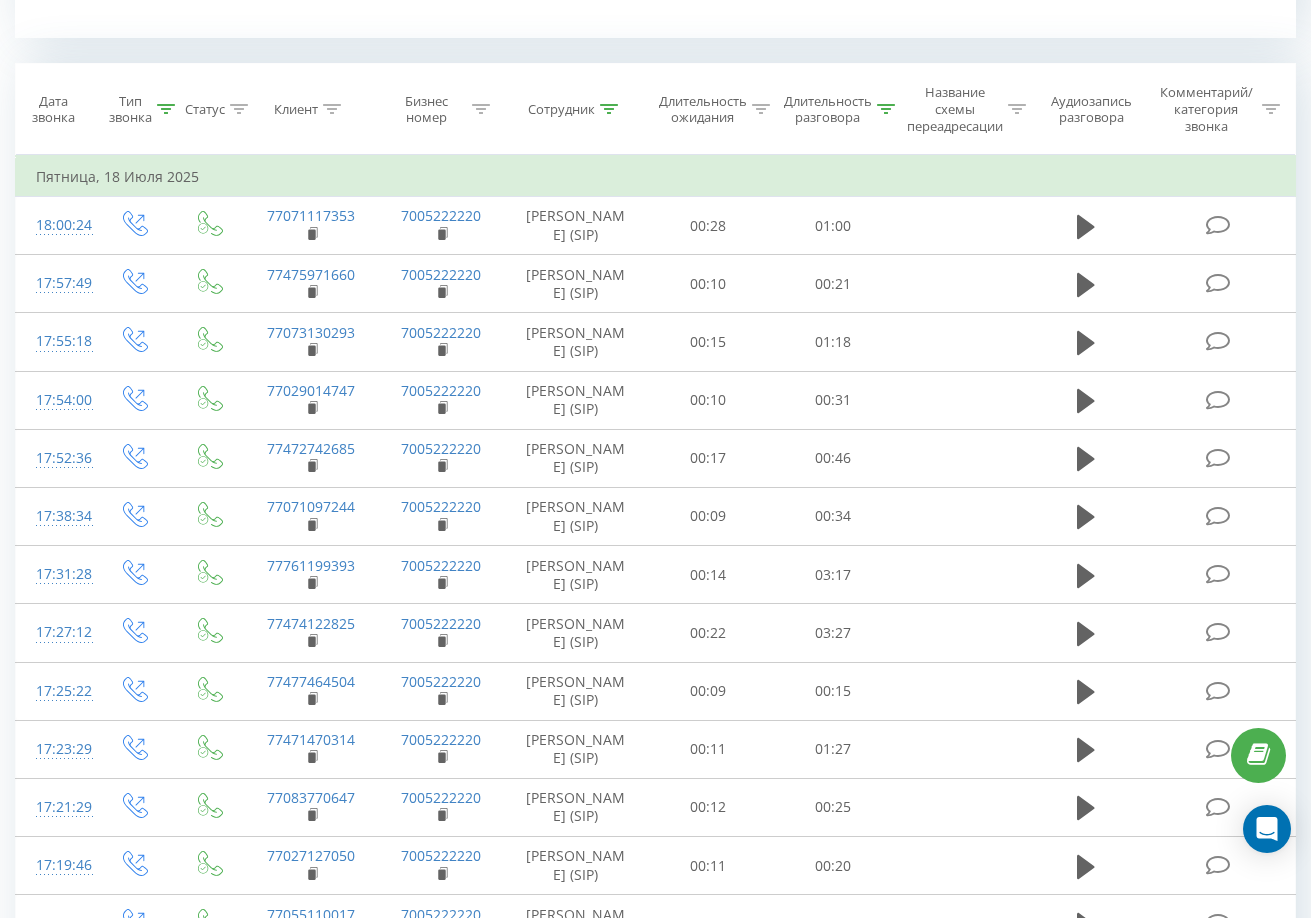 click on "Название схемы переадресации" at bounding box center [961, 109] 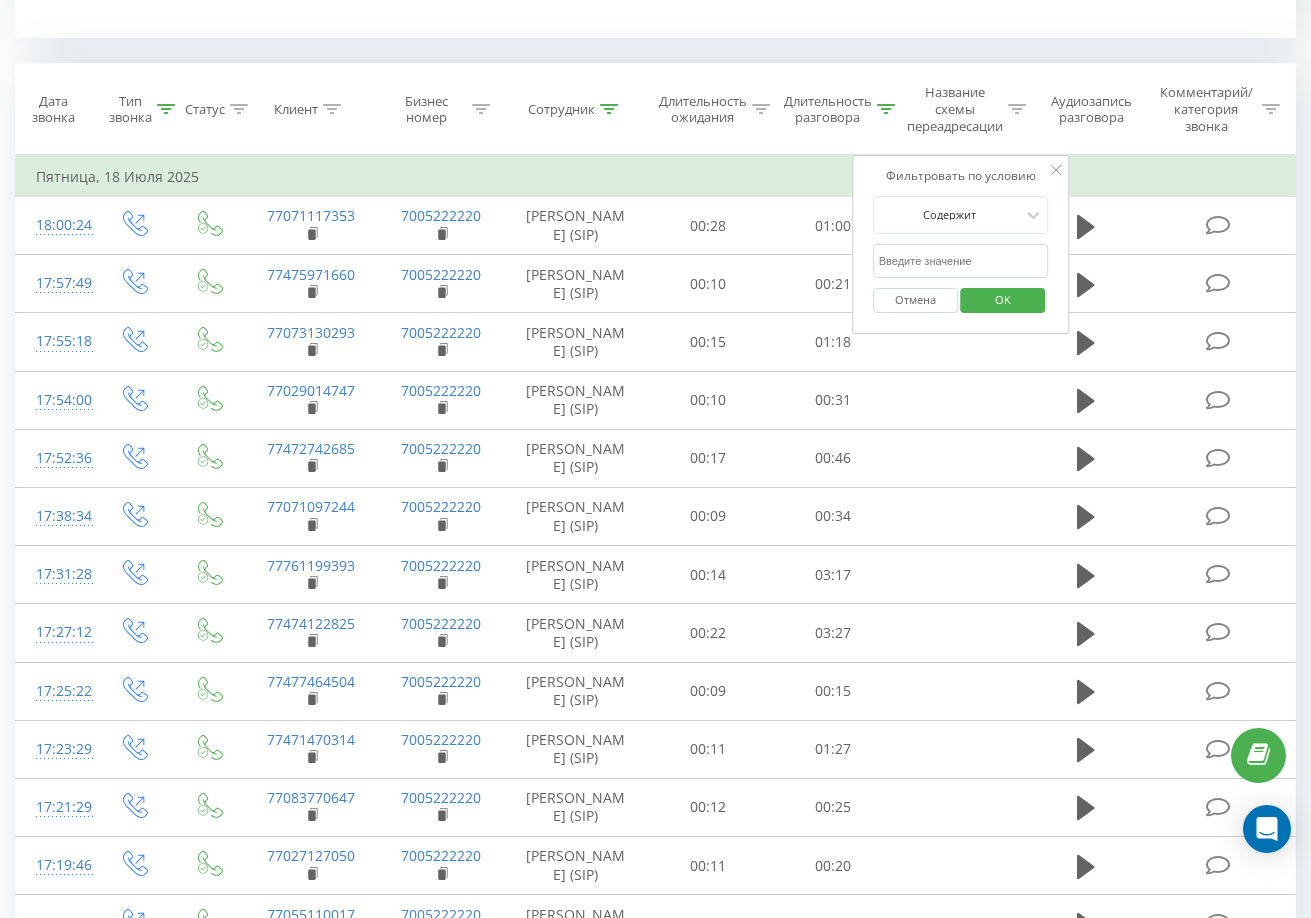 click at bounding box center (886, 109) 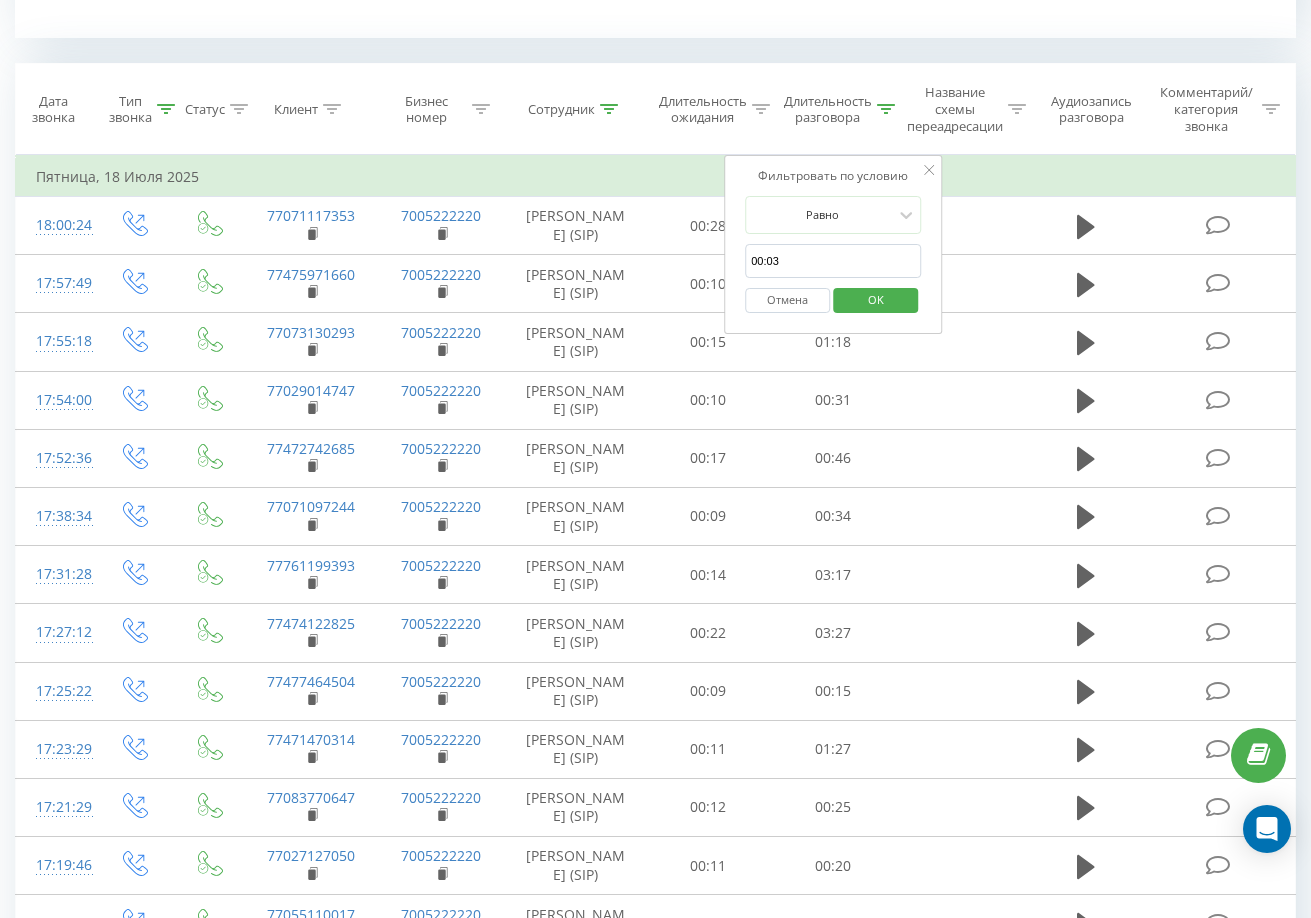 click on "00:03" at bounding box center (833, 261) 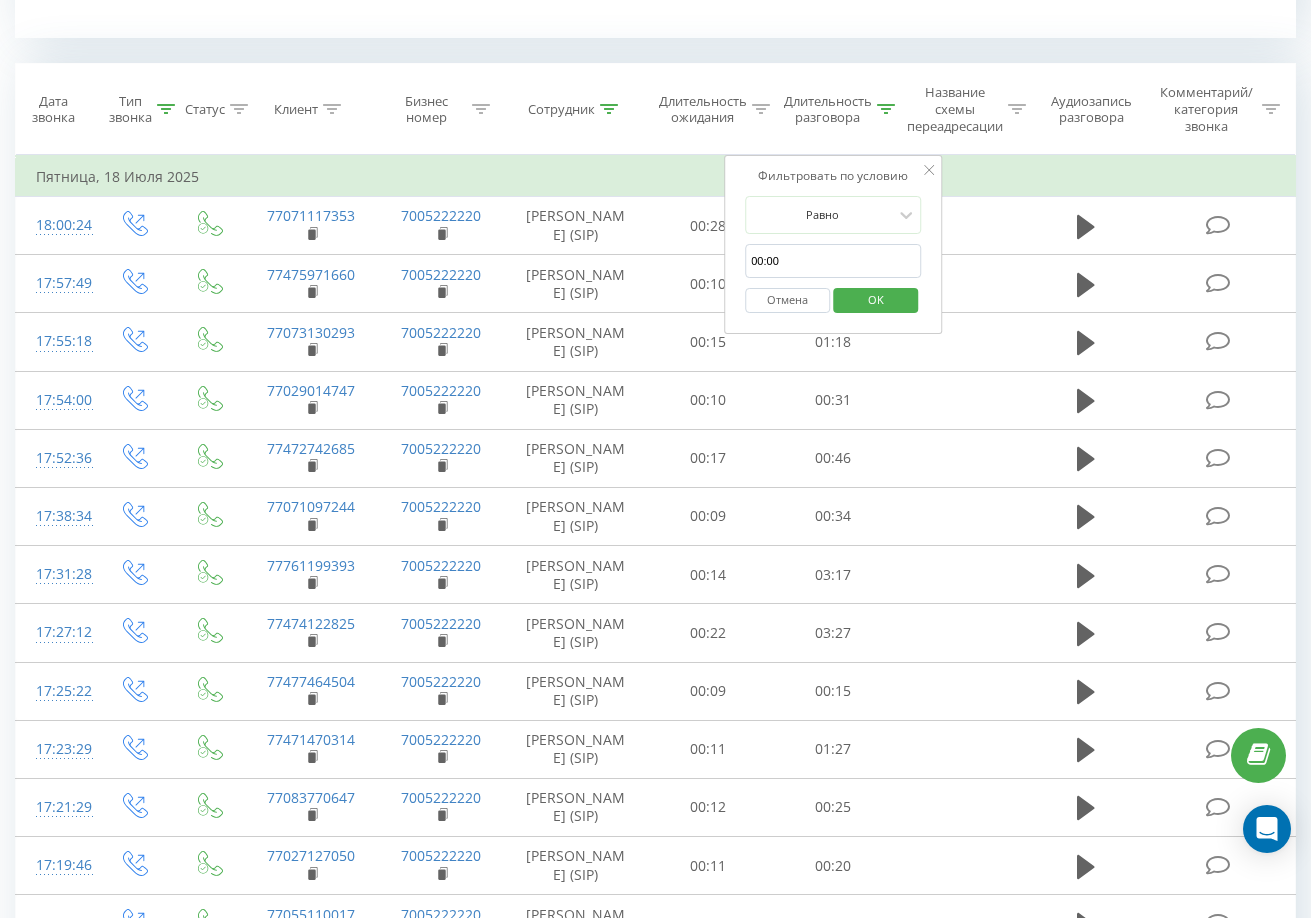 type on "00:00" 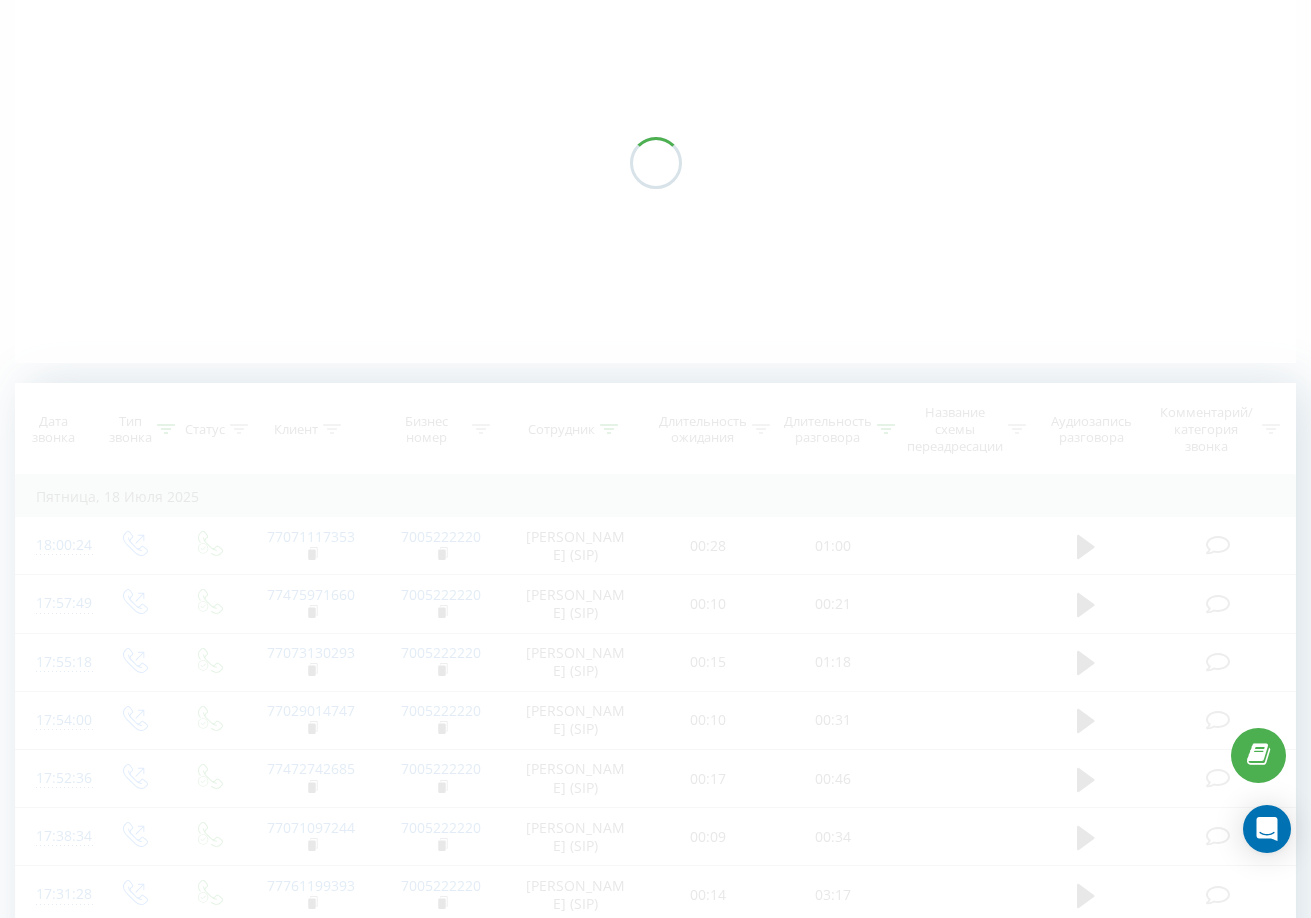 scroll, scrollTop: 0, scrollLeft: 0, axis: both 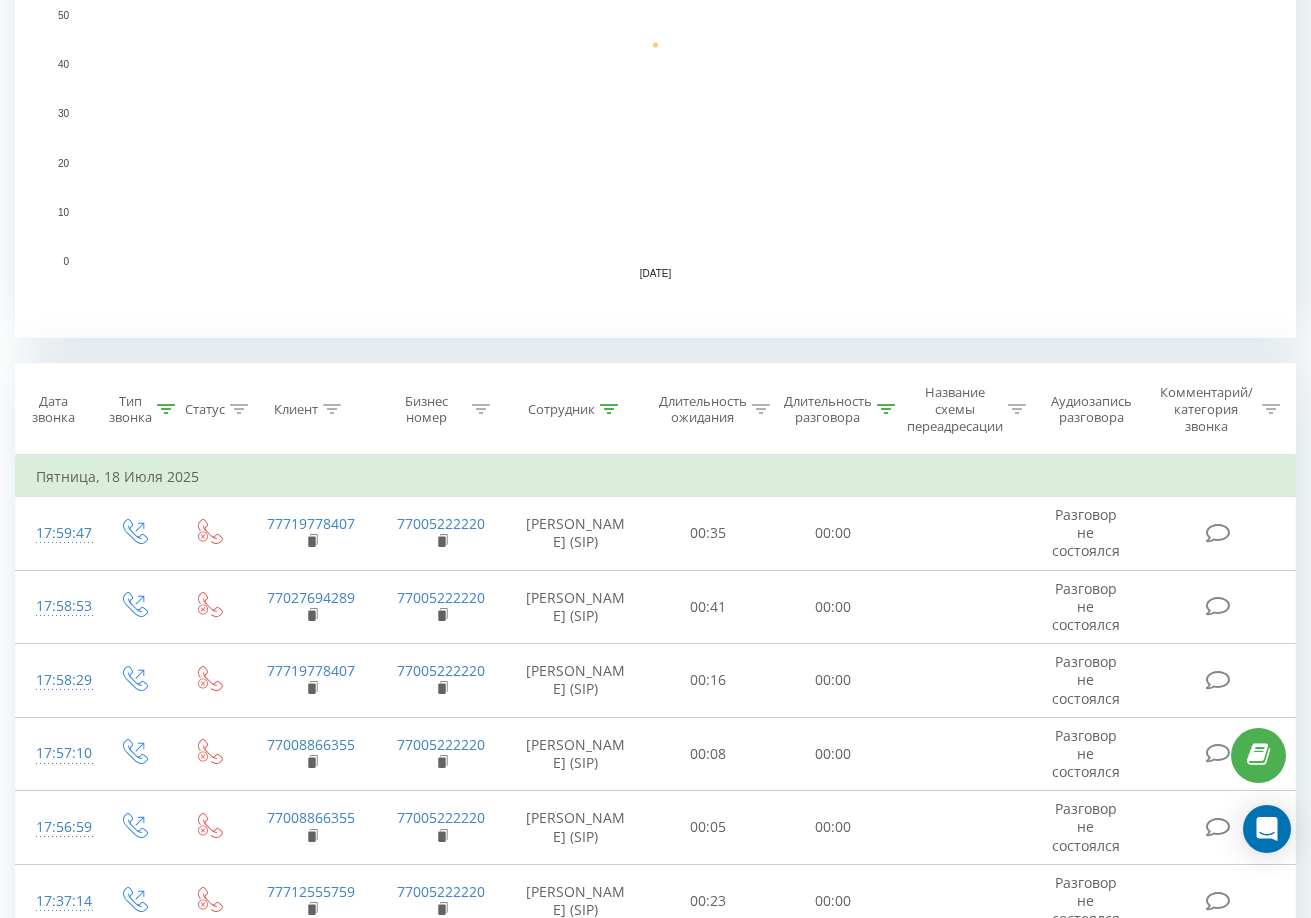 click 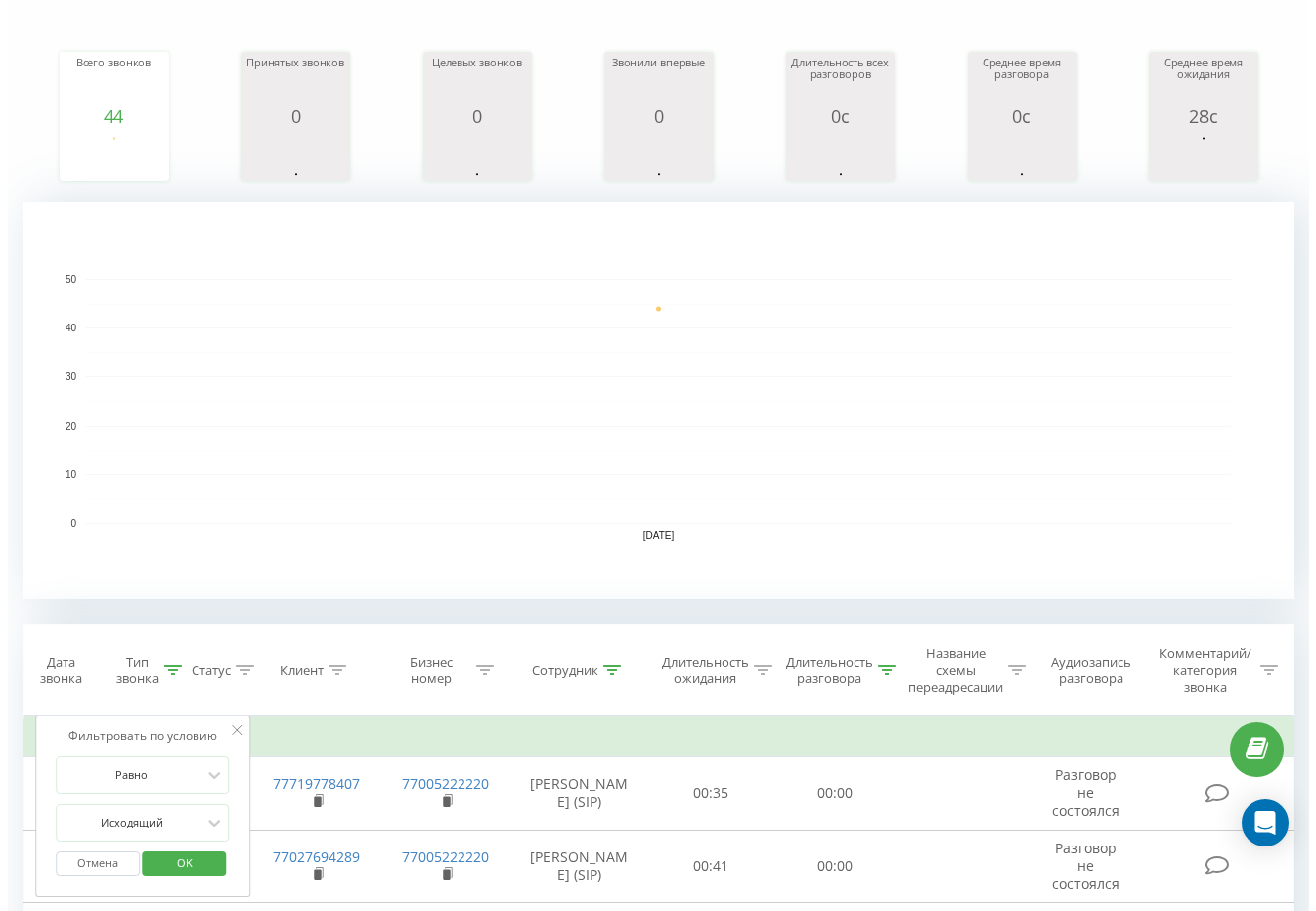 scroll, scrollTop: 0, scrollLeft: 0, axis: both 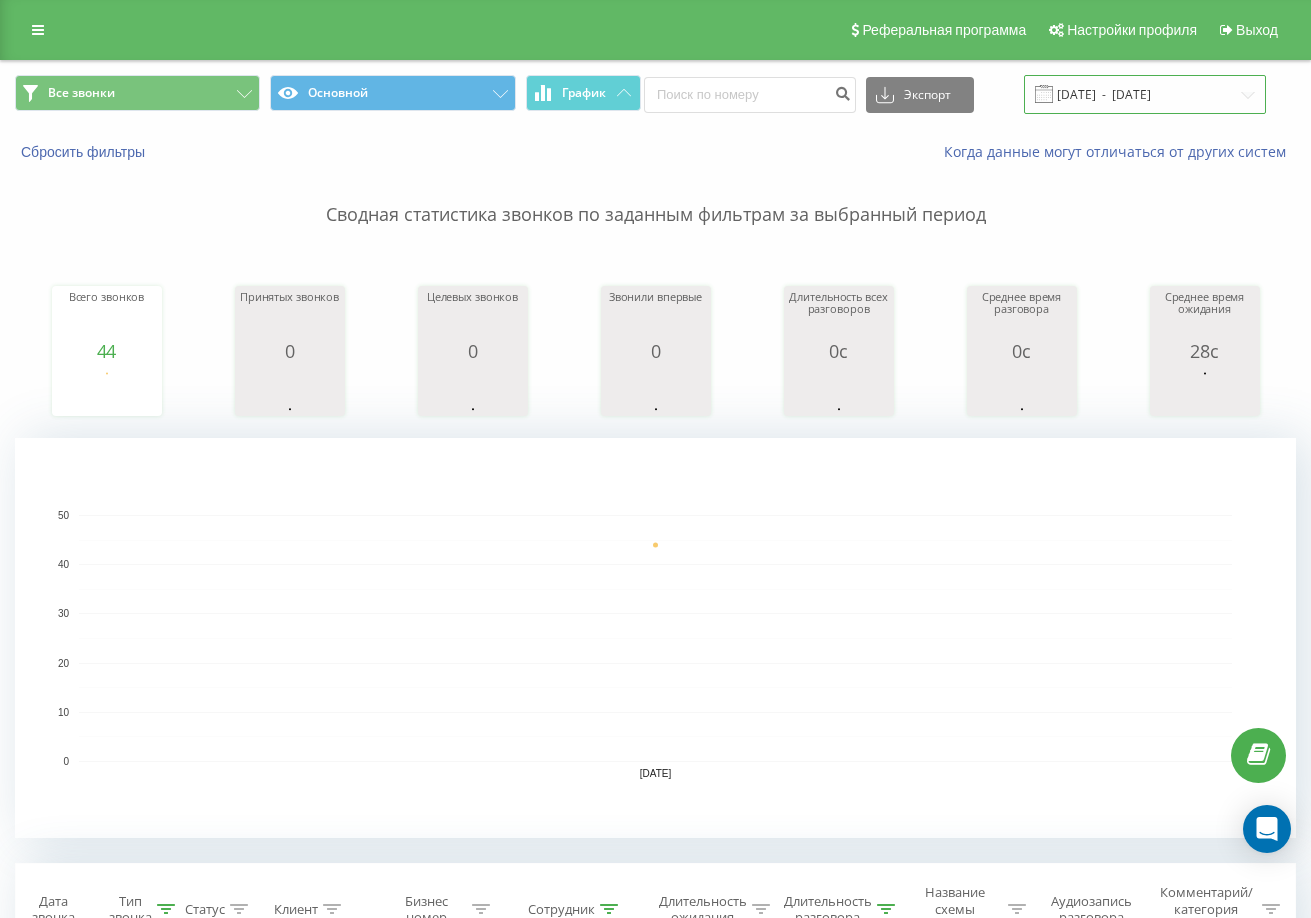 click on "[DATE]  -  [DATE]" at bounding box center (1145, 94) 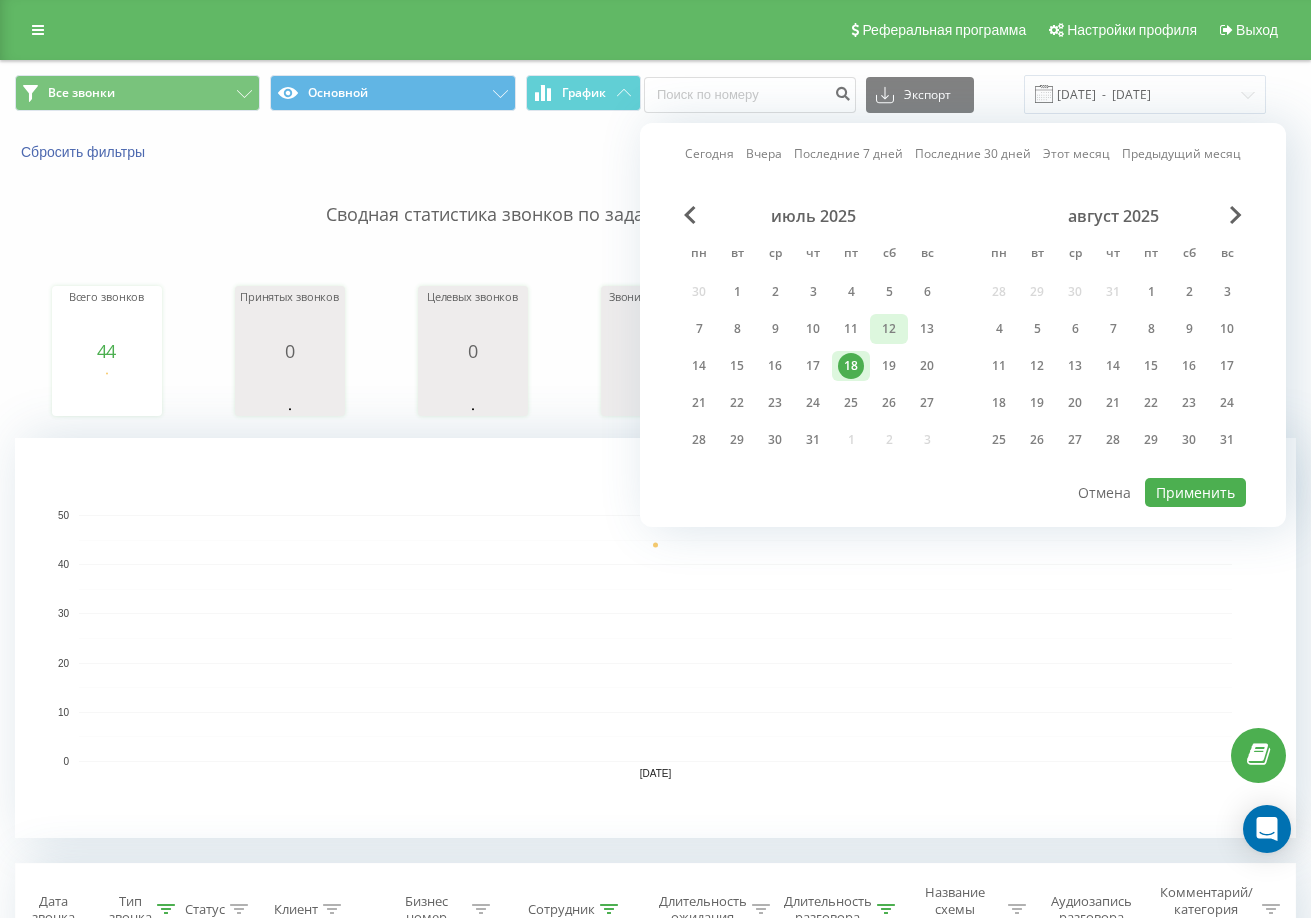 click on "12" at bounding box center (889, 329) 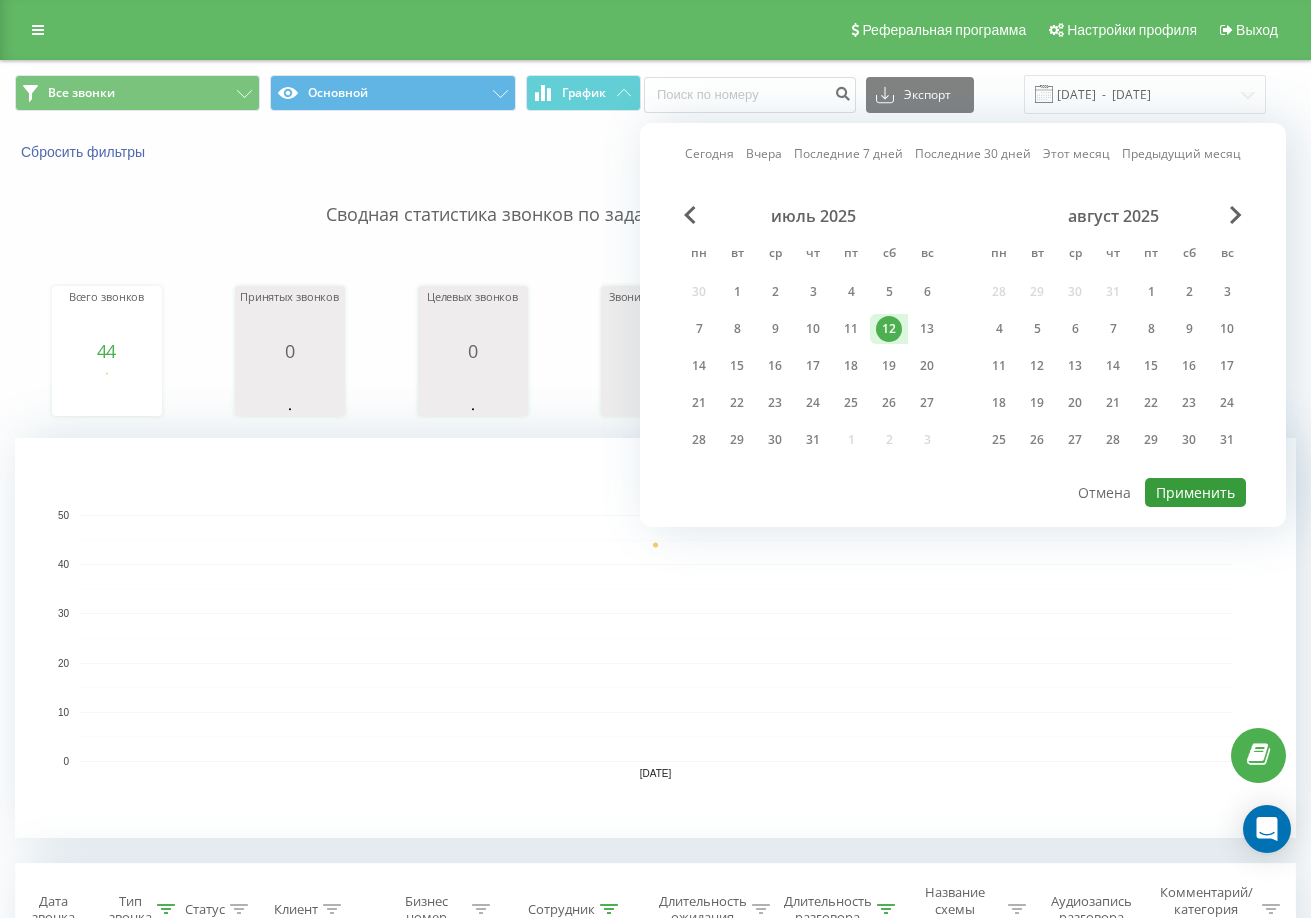 click on "Применить" at bounding box center (1195, 492) 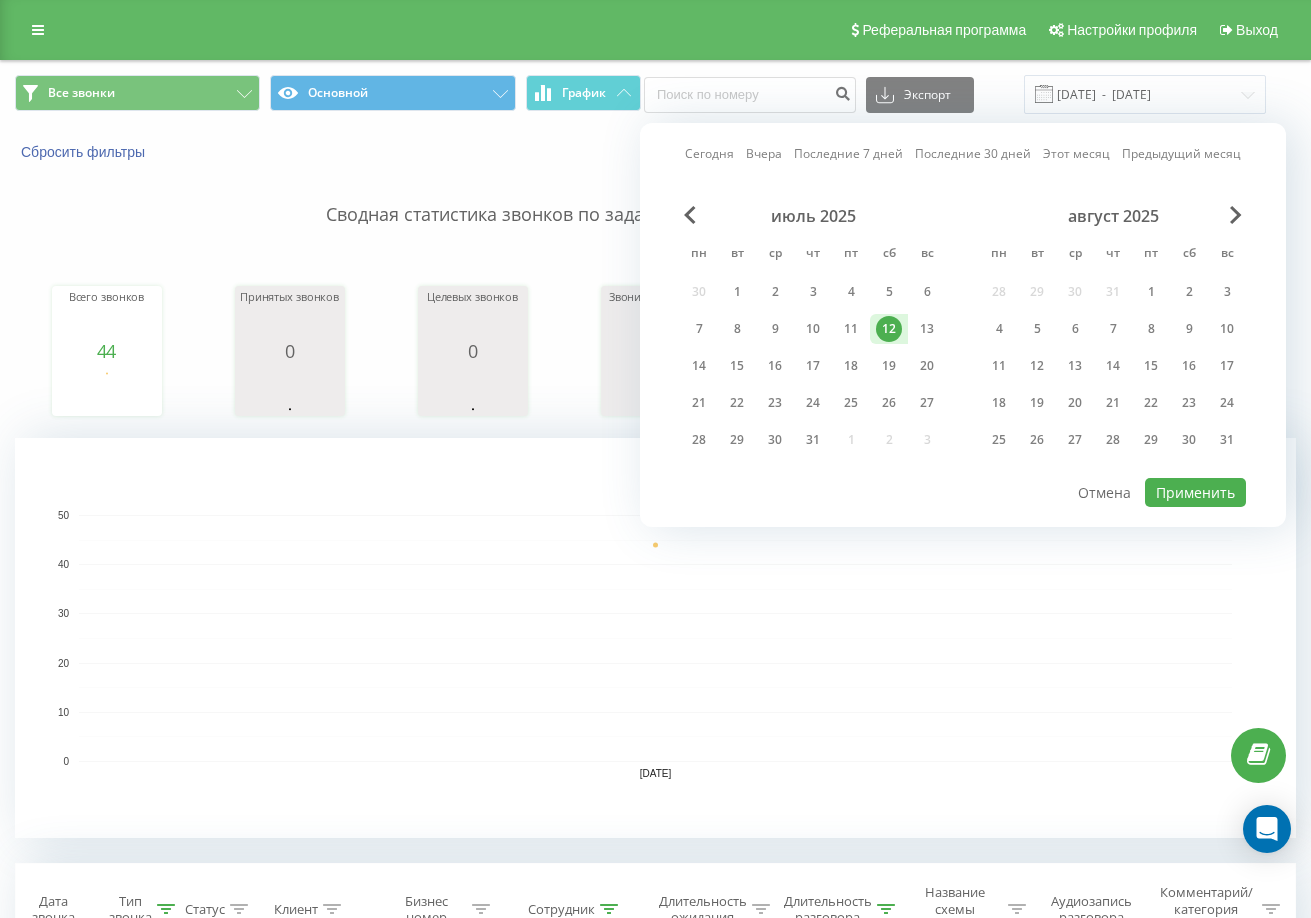 type on "[DATE]  -  [DATE]" 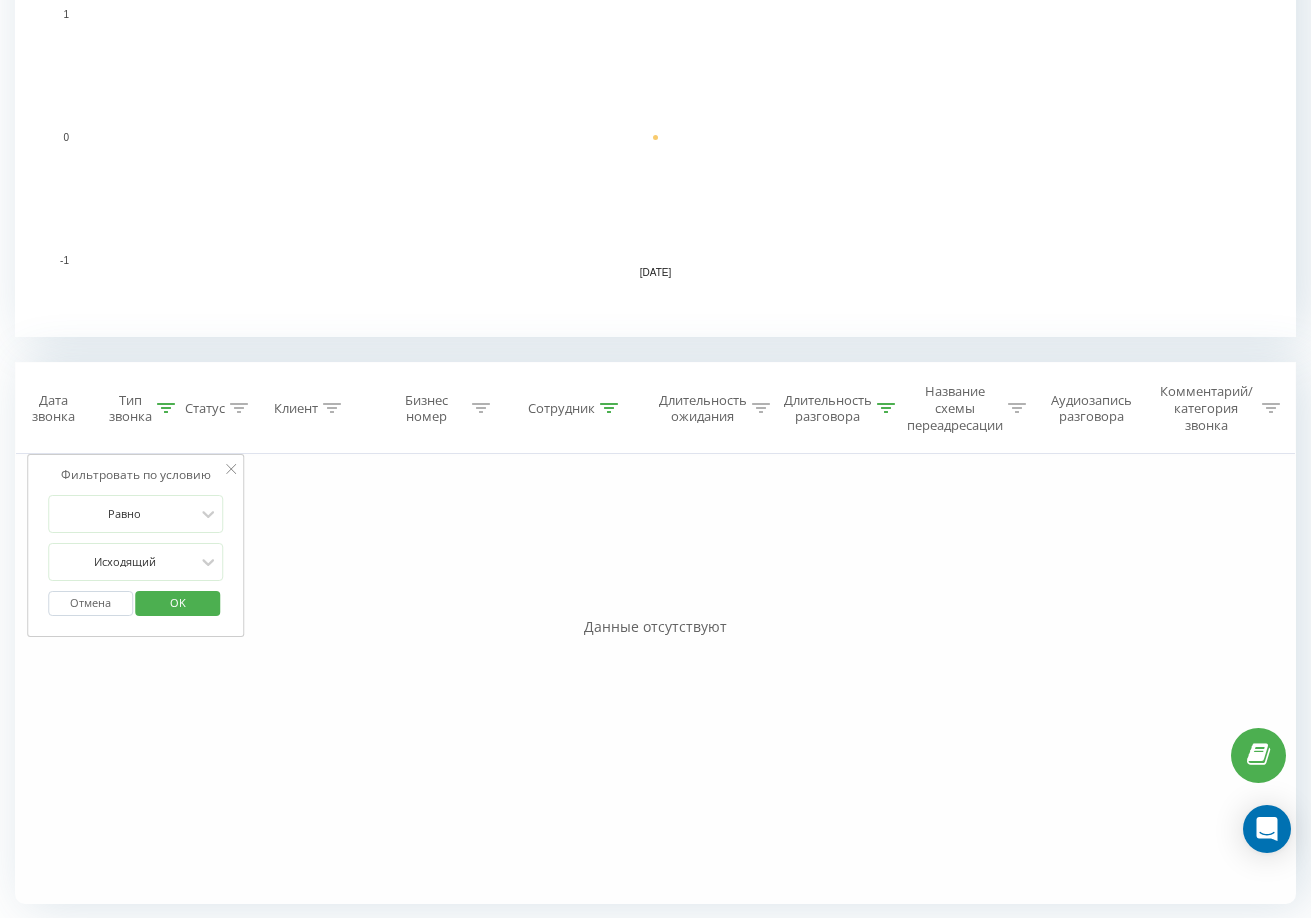 scroll, scrollTop: 504, scrollLeft: 0, axis: vertical 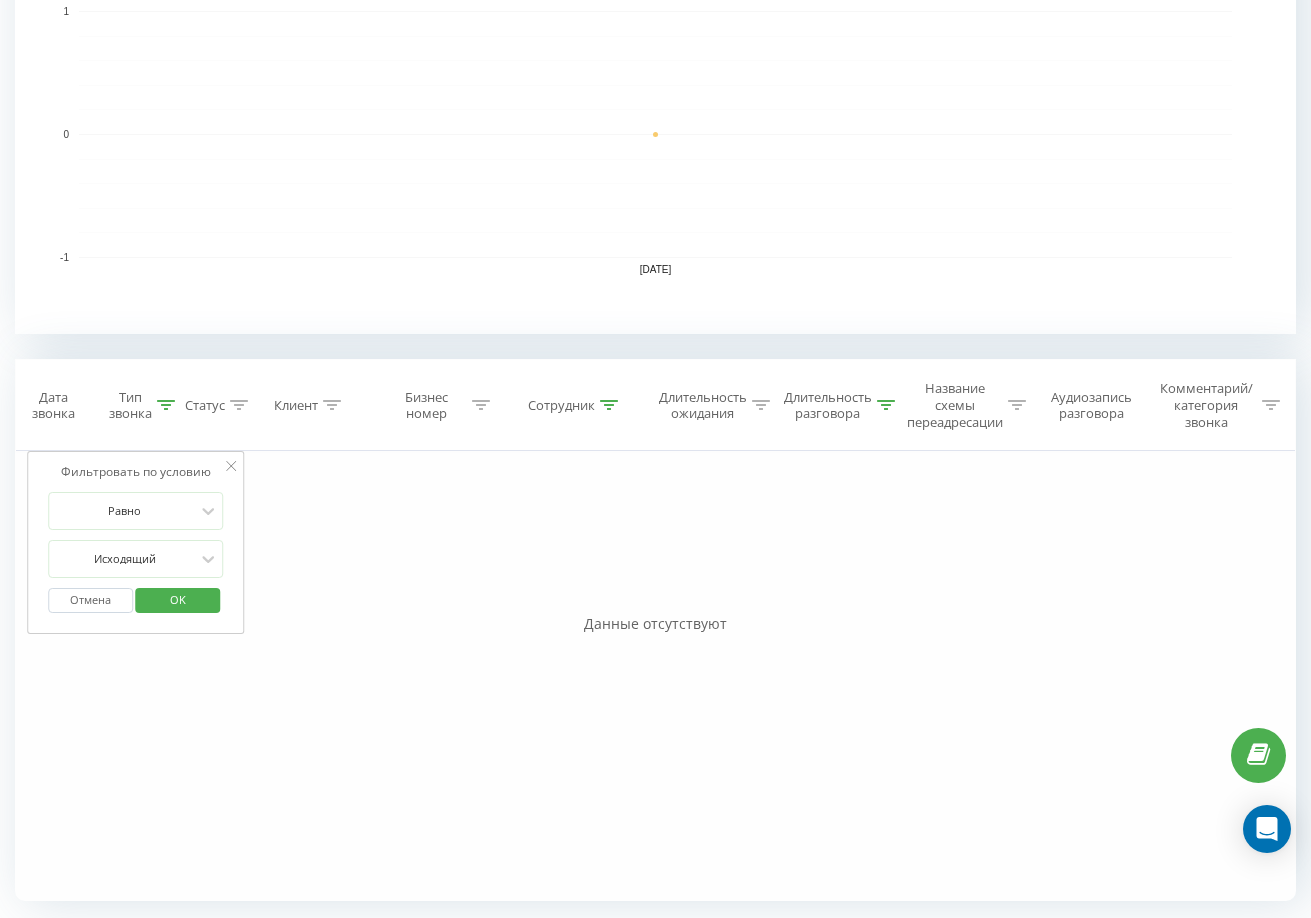 click on "Сотрудник" at bounding box center [576, 405] 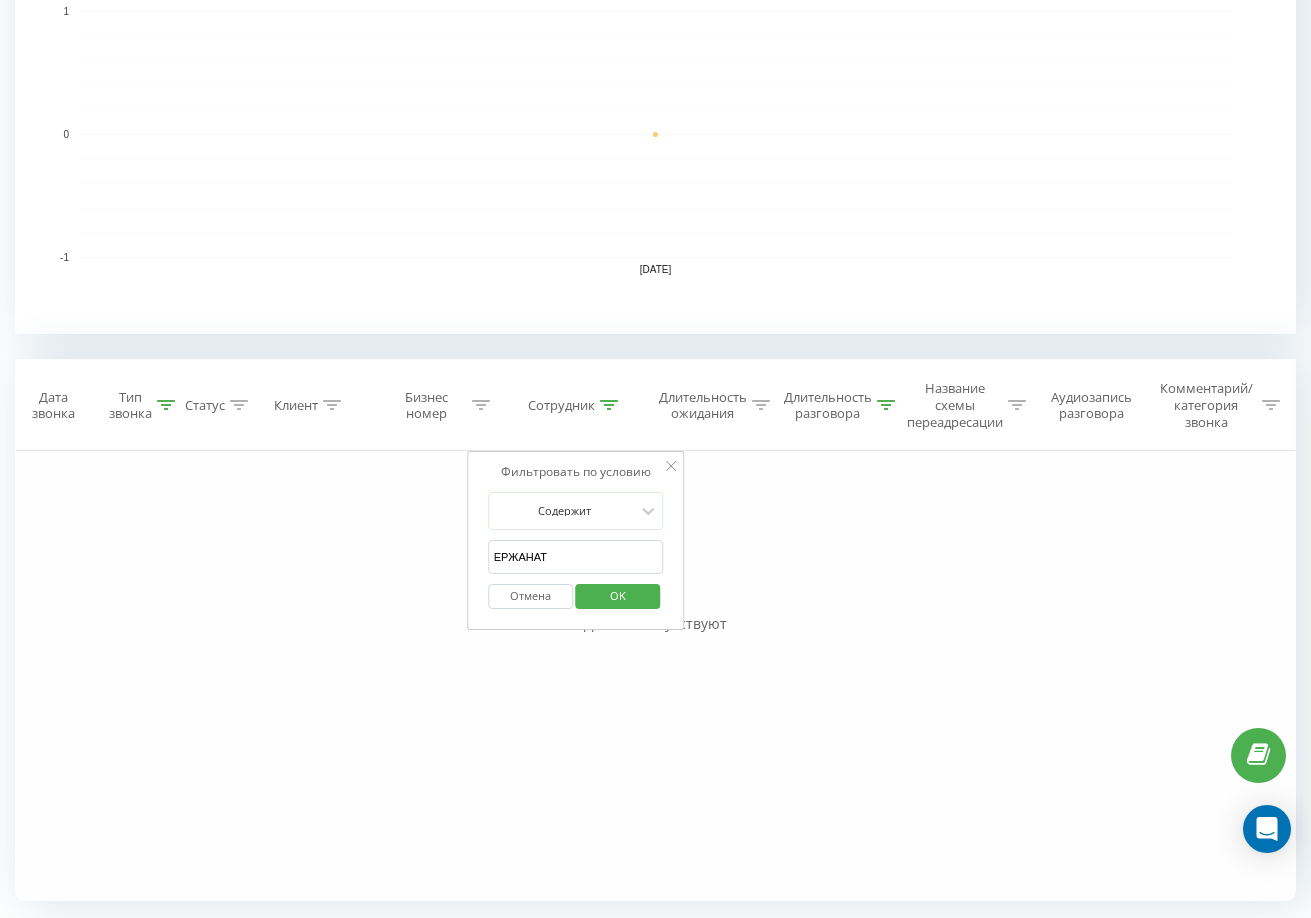 drag, startPoint x: 608, startPoint y: 556, endPoint x: 29, endPoint y: 371, distance: 607.83716 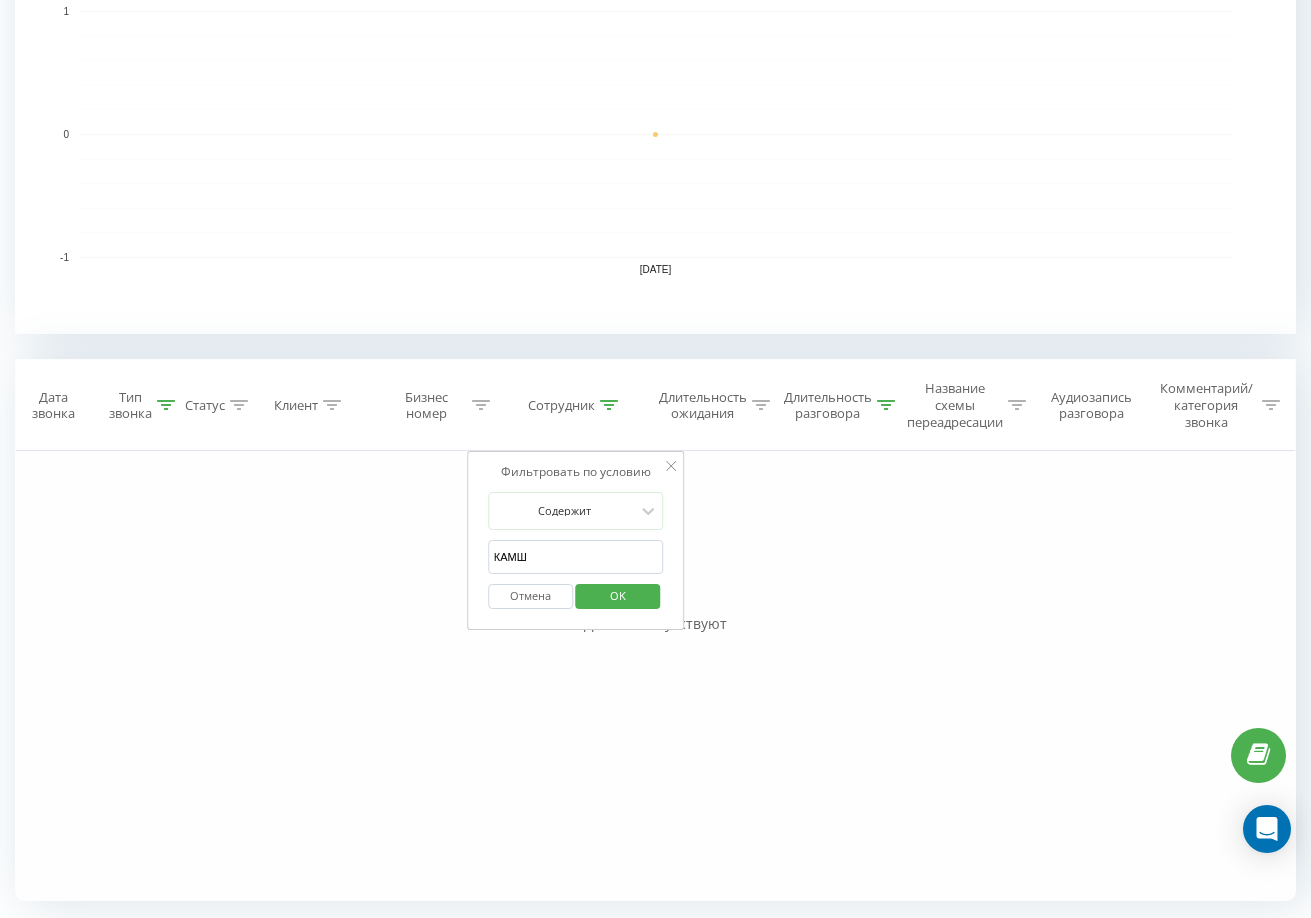 type on "КАМШАТ" 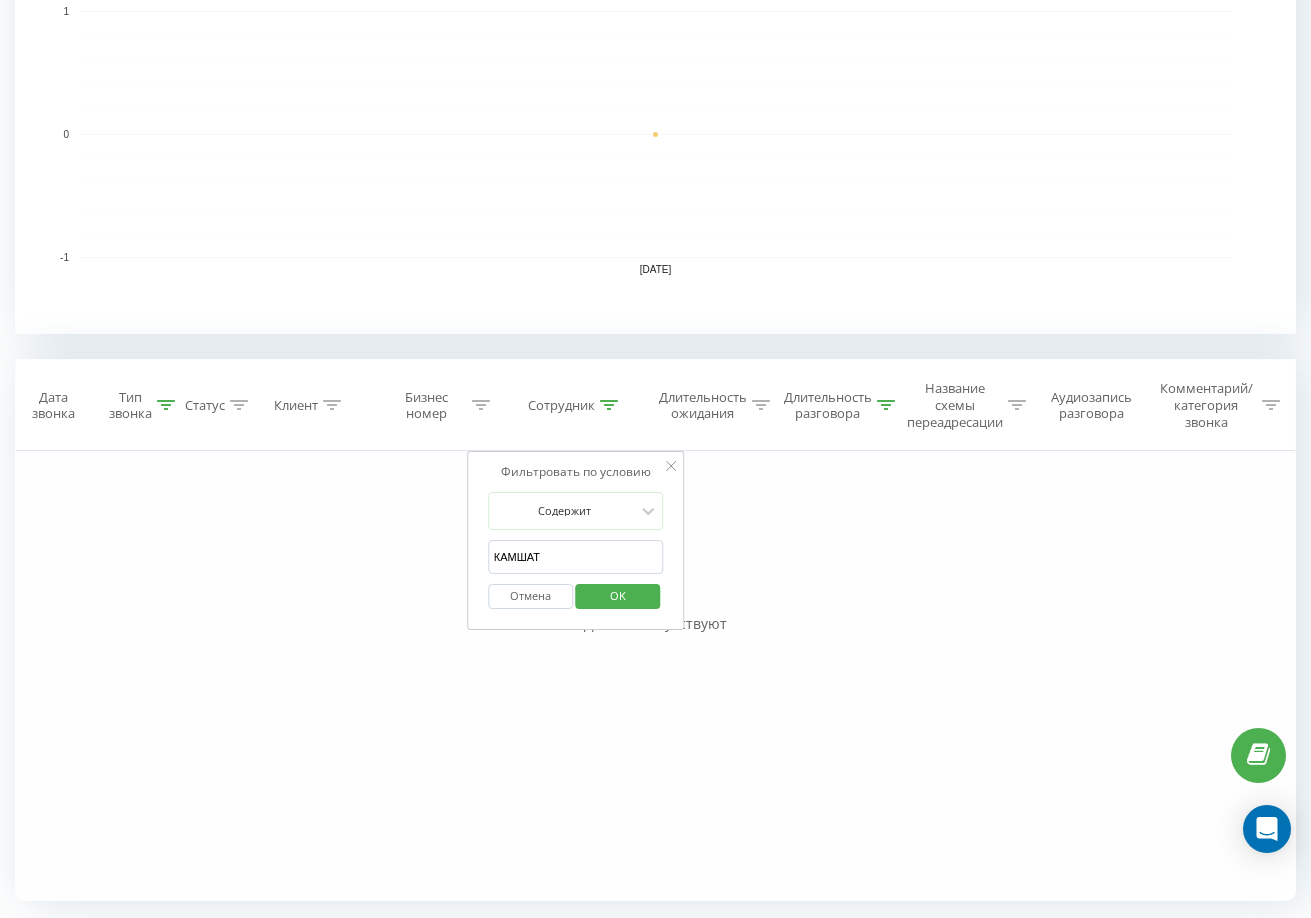 click on "OK" at bounding box center (618, 595) 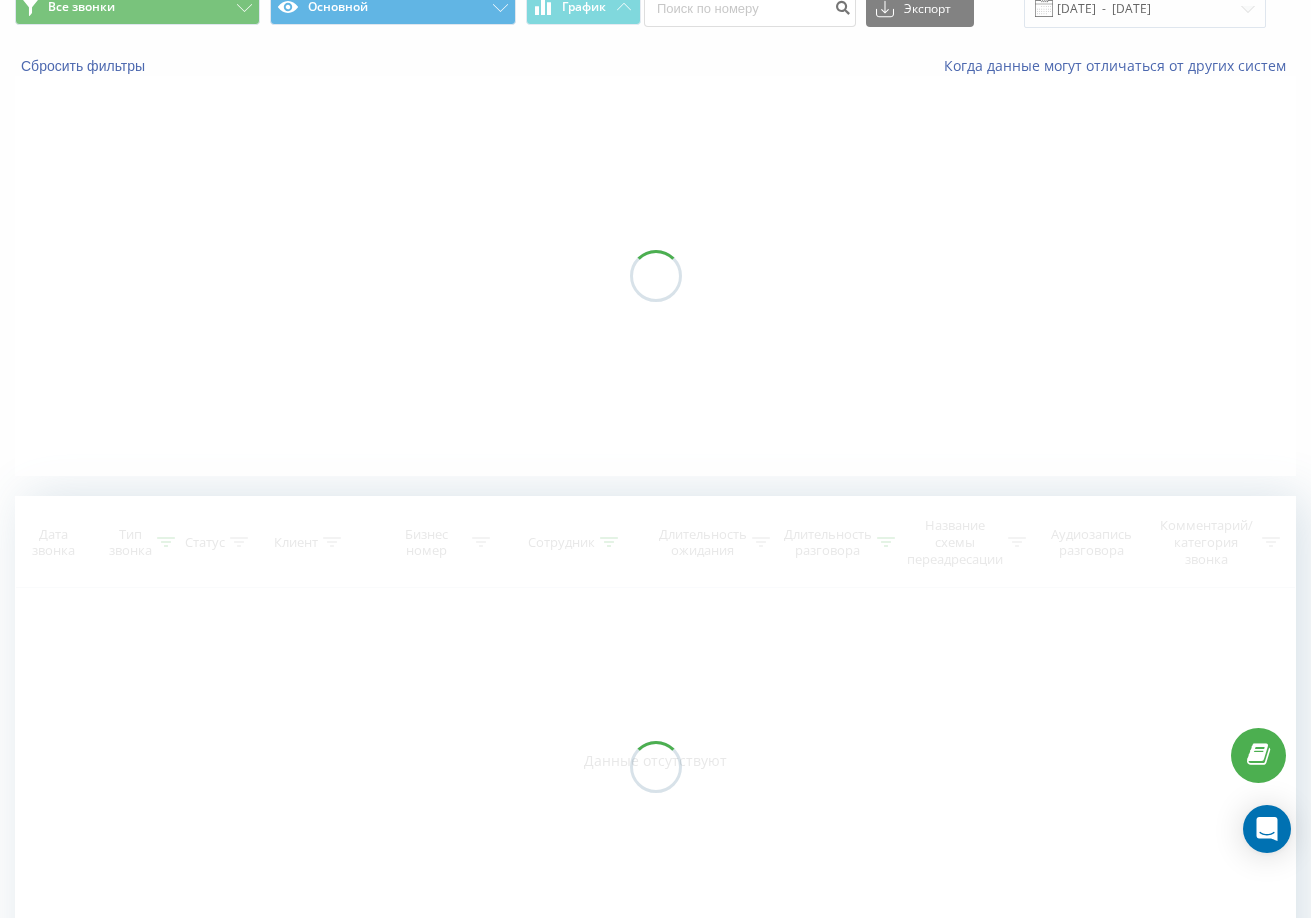 scroll, scrollTop: 0, scrollLeft: 0, axis: both 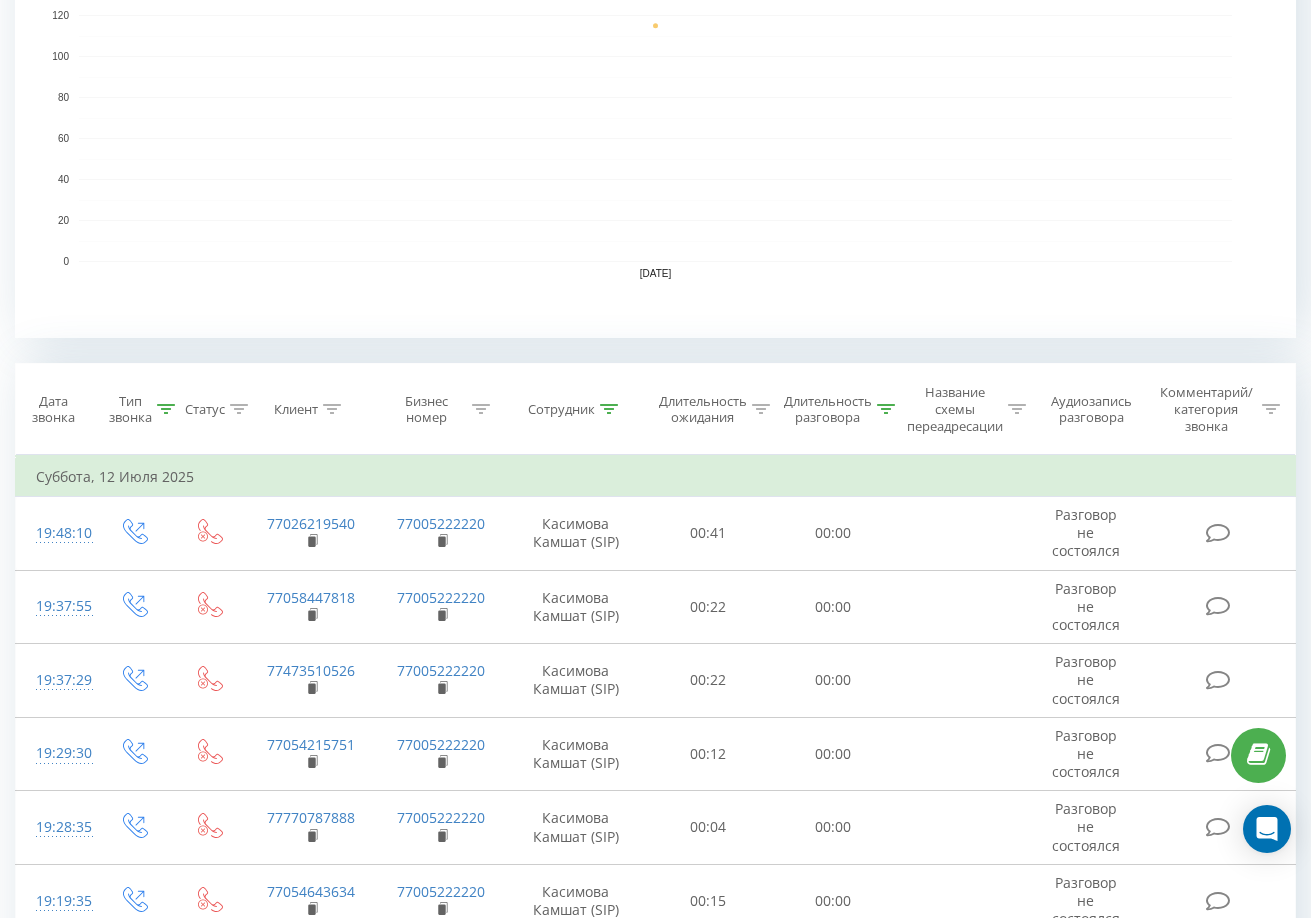 click 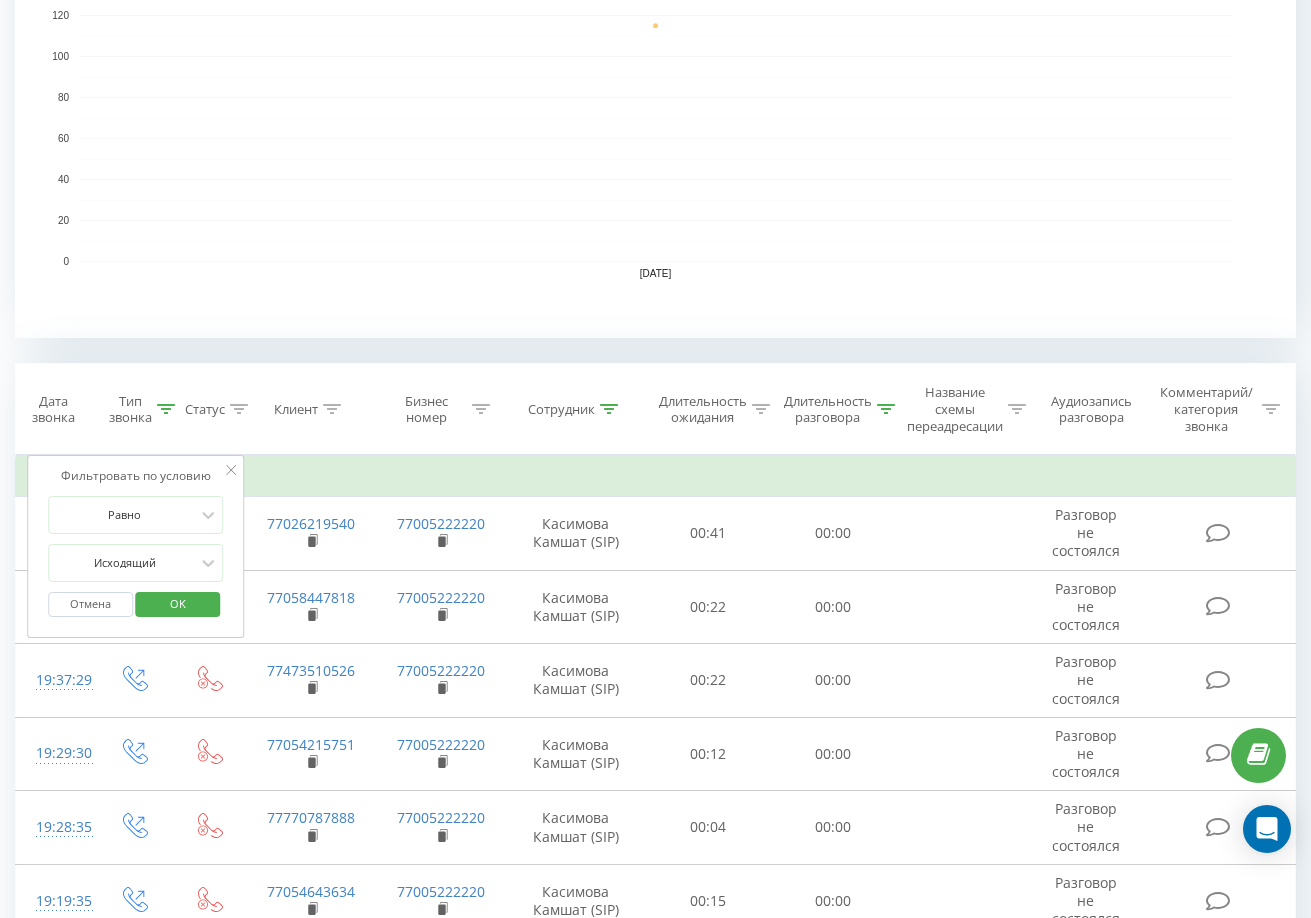 click on "Длительность разговора" at bounding box center (839, 410) 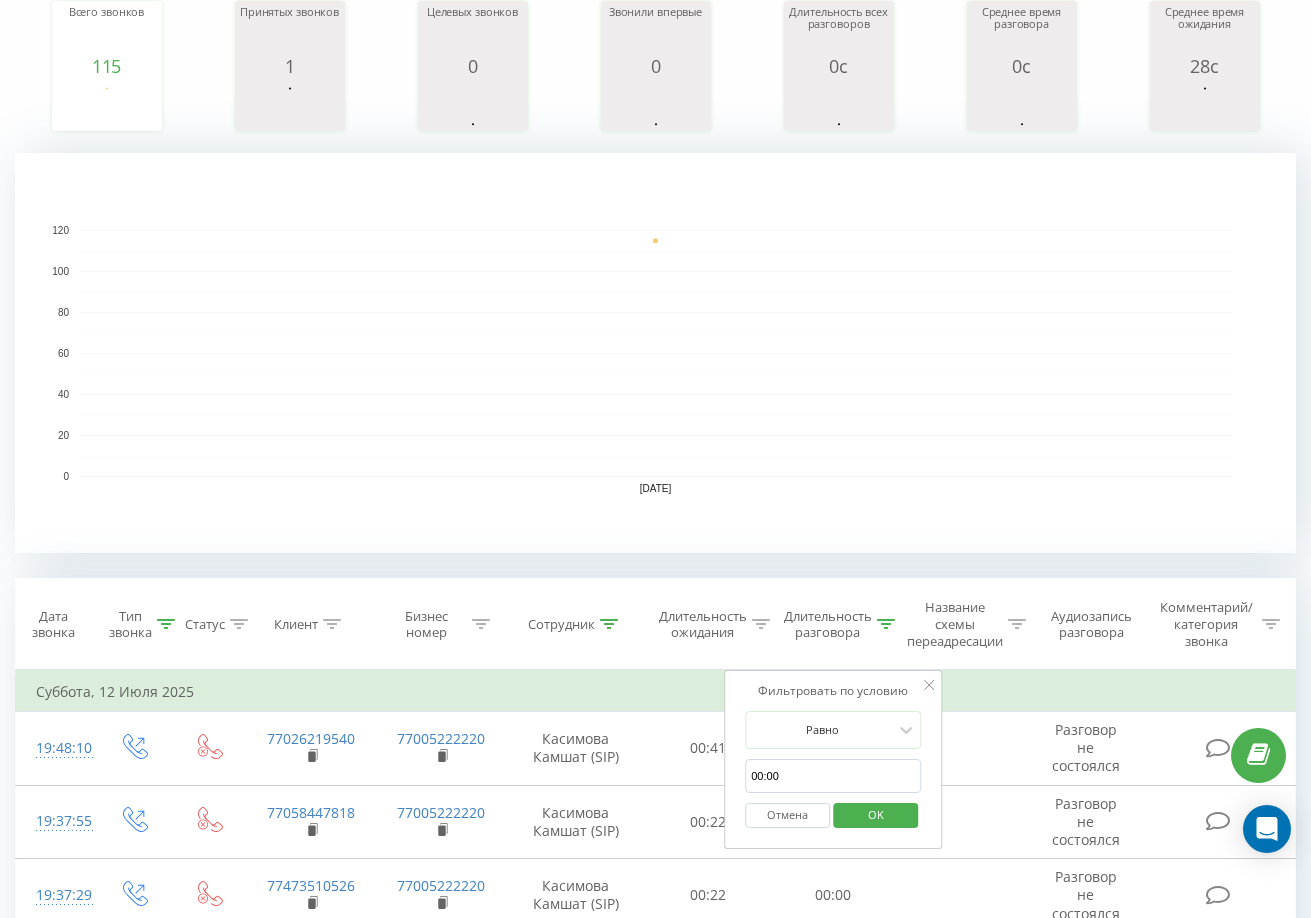 scroll, scrollTop: 500, scrollLeft: 0, axis: vertical 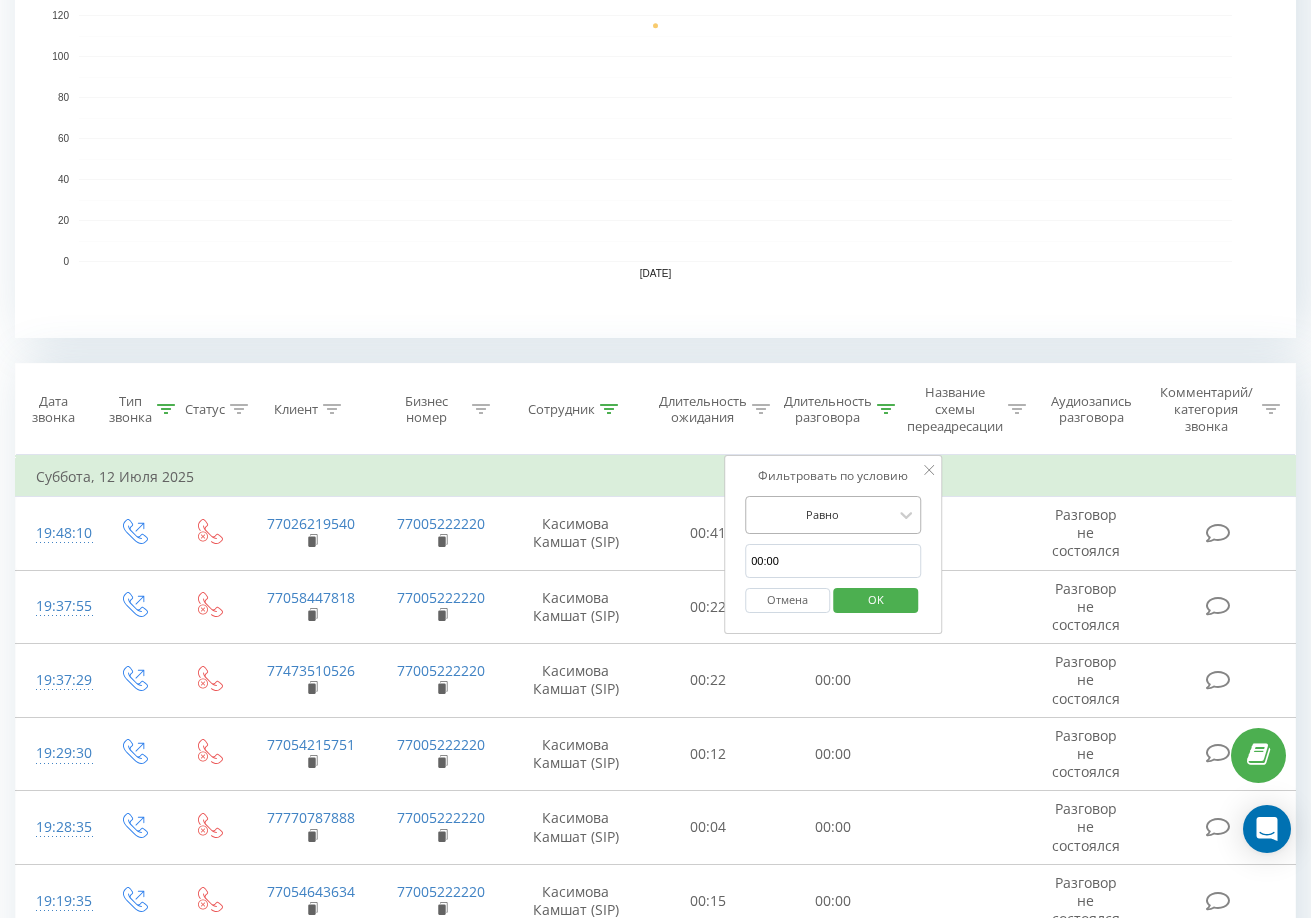 click at bounding box center (822, 514) 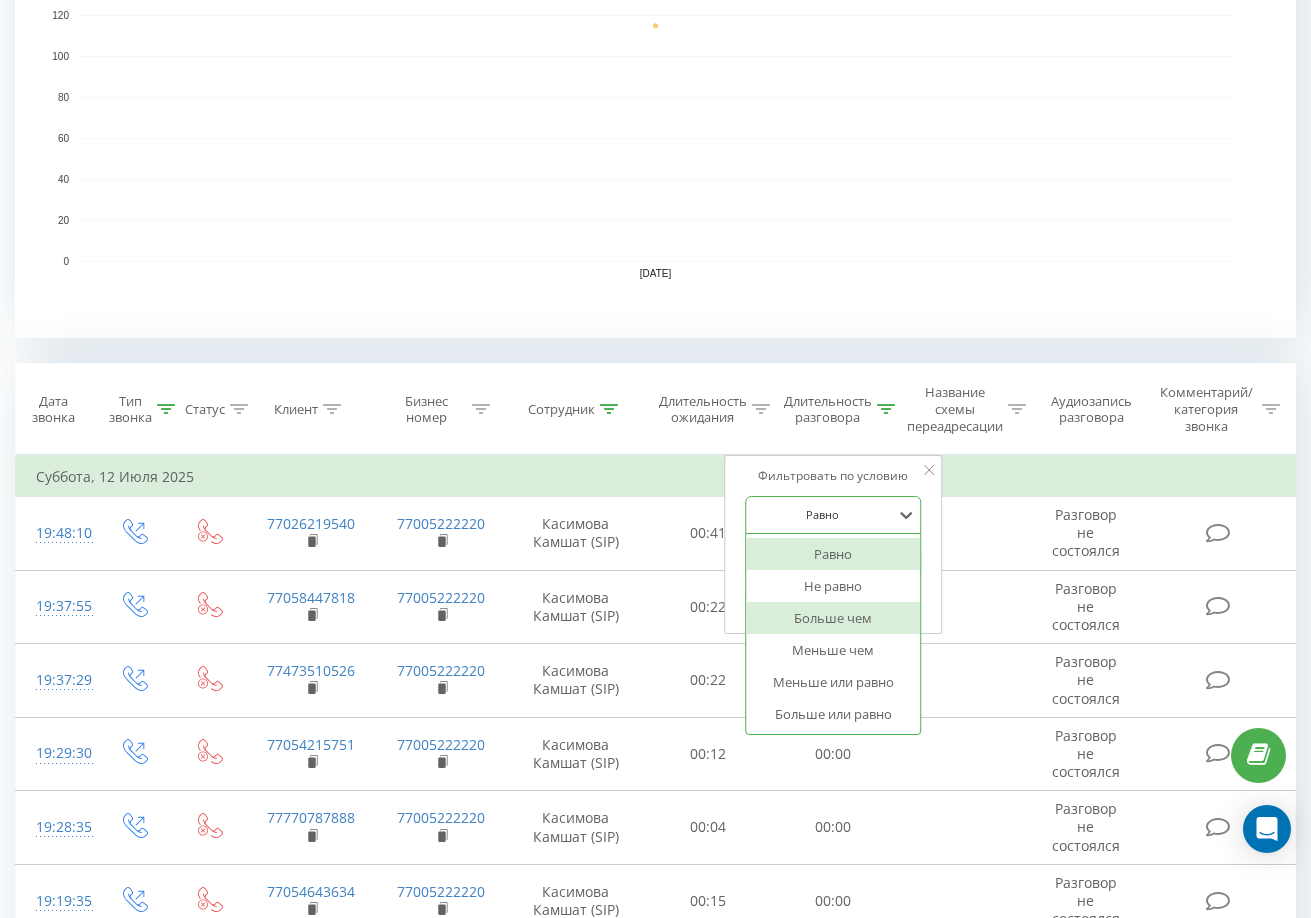 click on "Больше чем" at bounding box center [833, 618] 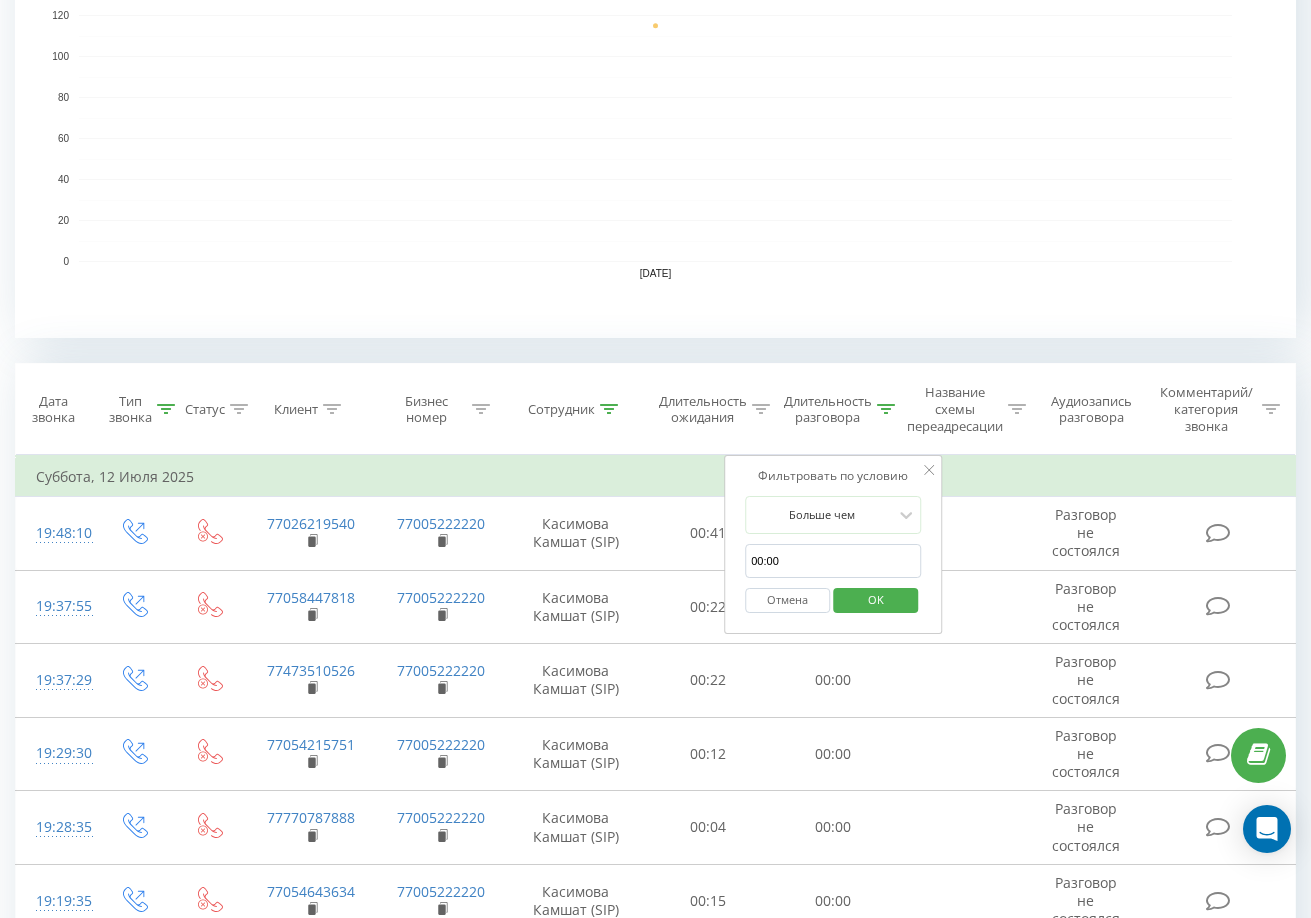click on "00:00" at bounding box center (833, 561) 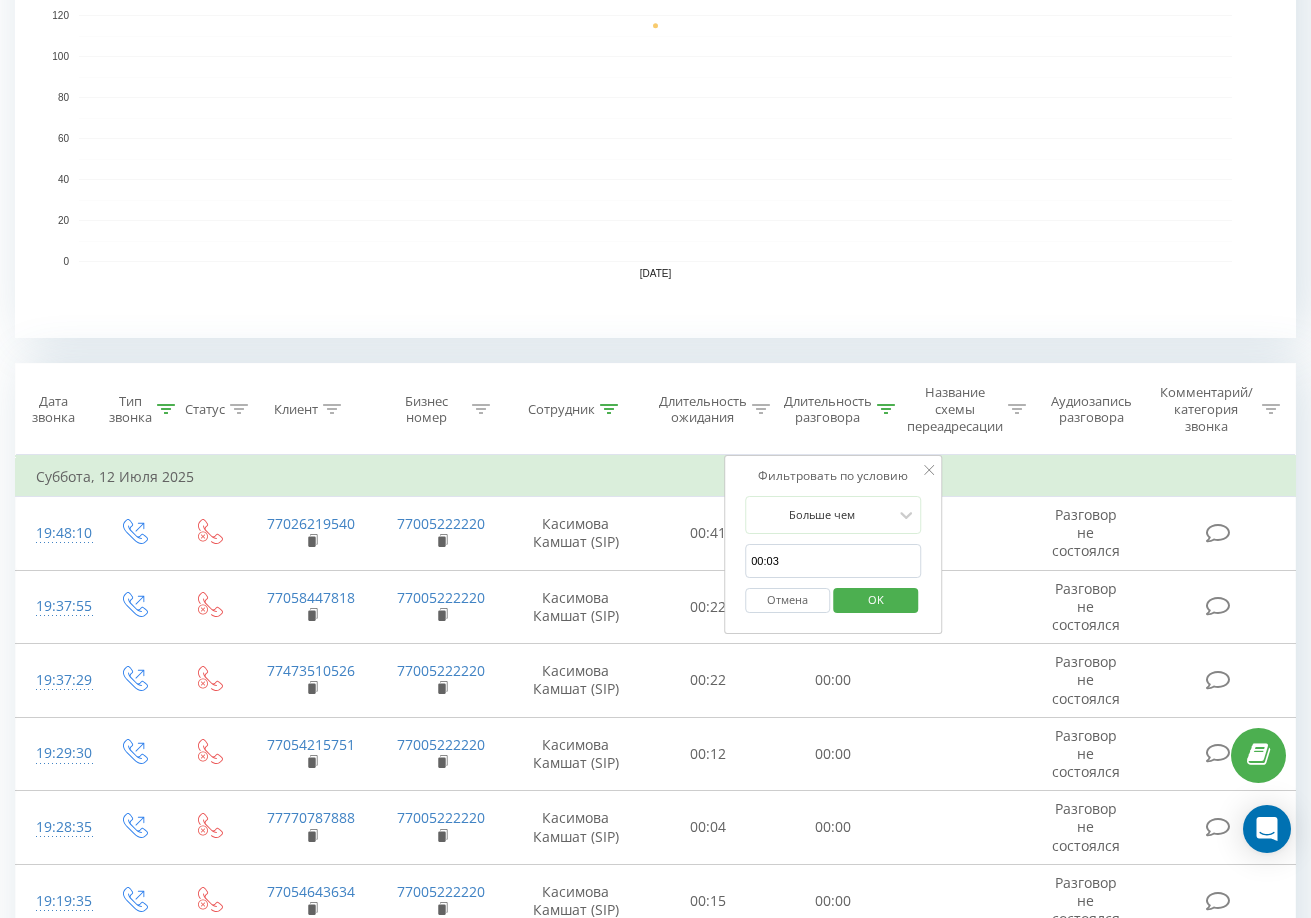 type on "00:03" 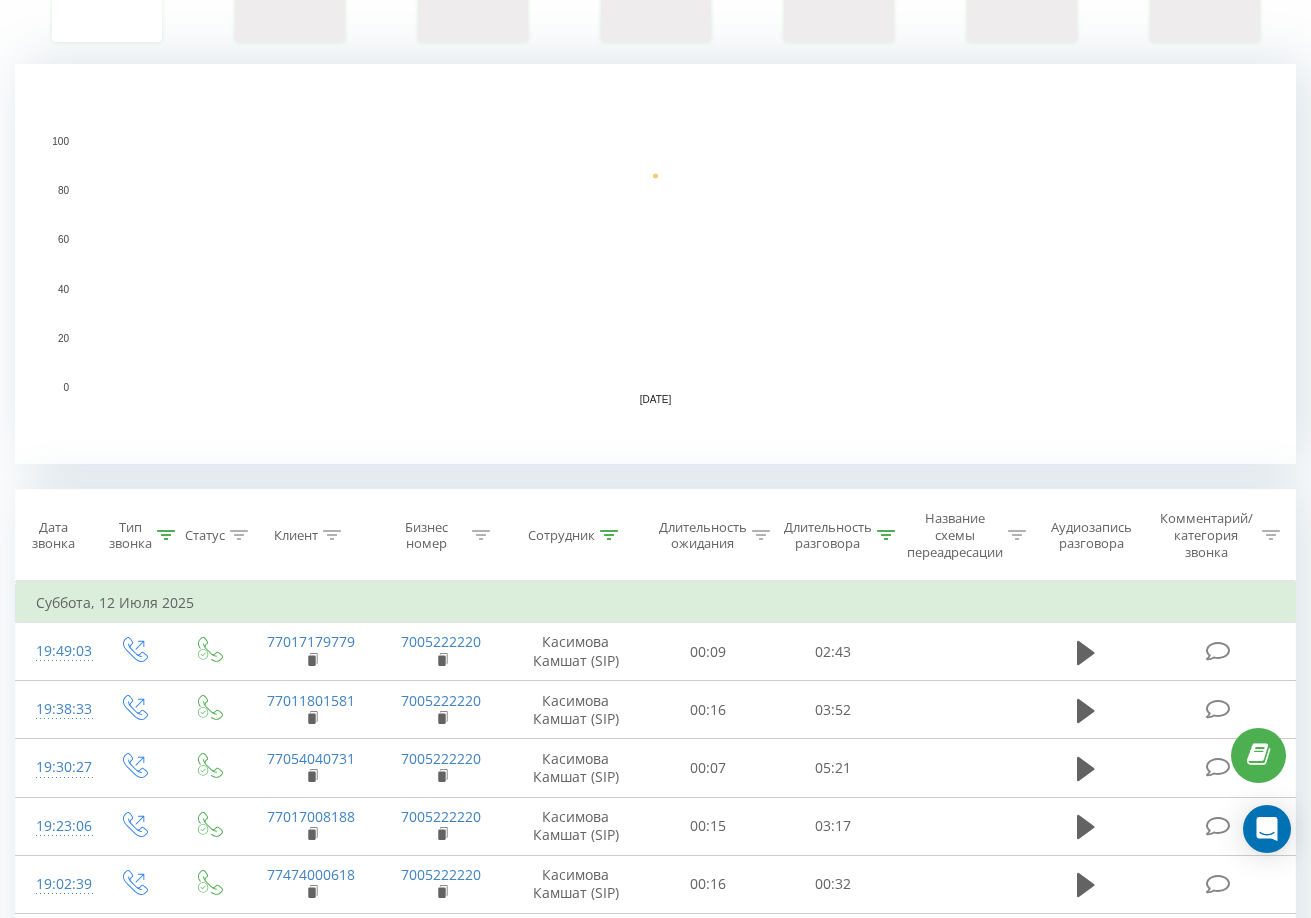 scroll, scrollTop: 500, scrollLeft: 0, axis: vertical 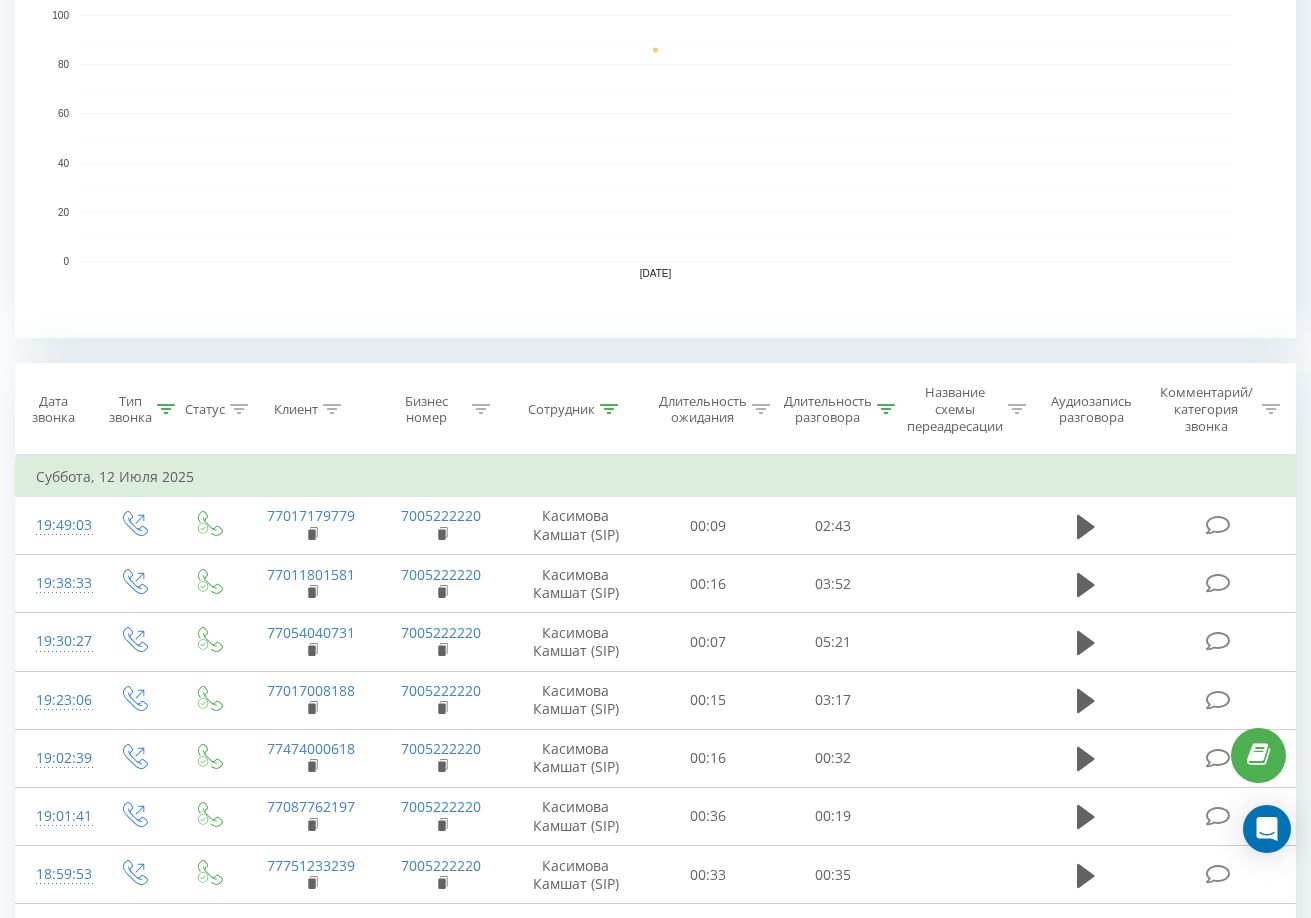 click 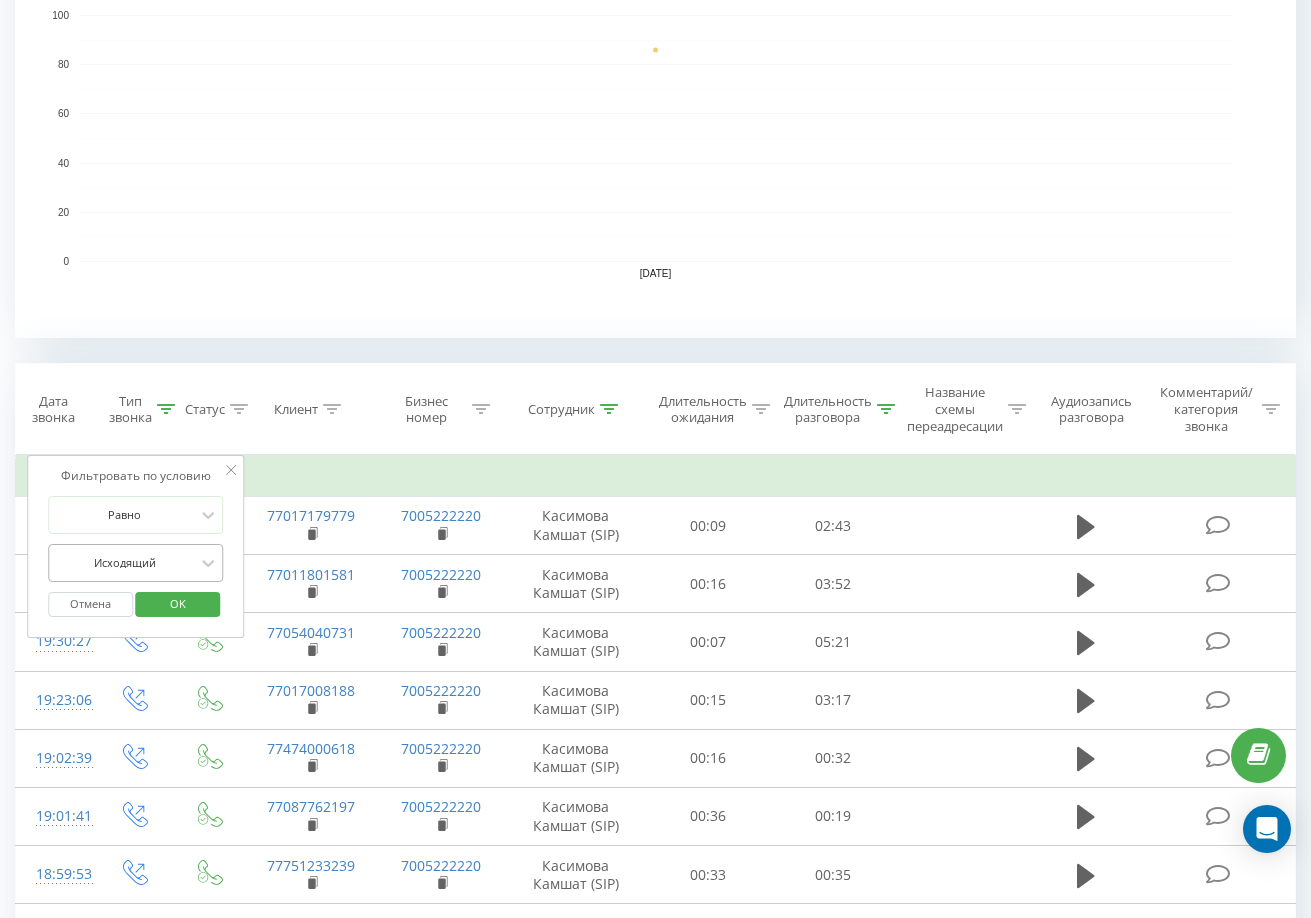 click at bounding box center (125, 562) 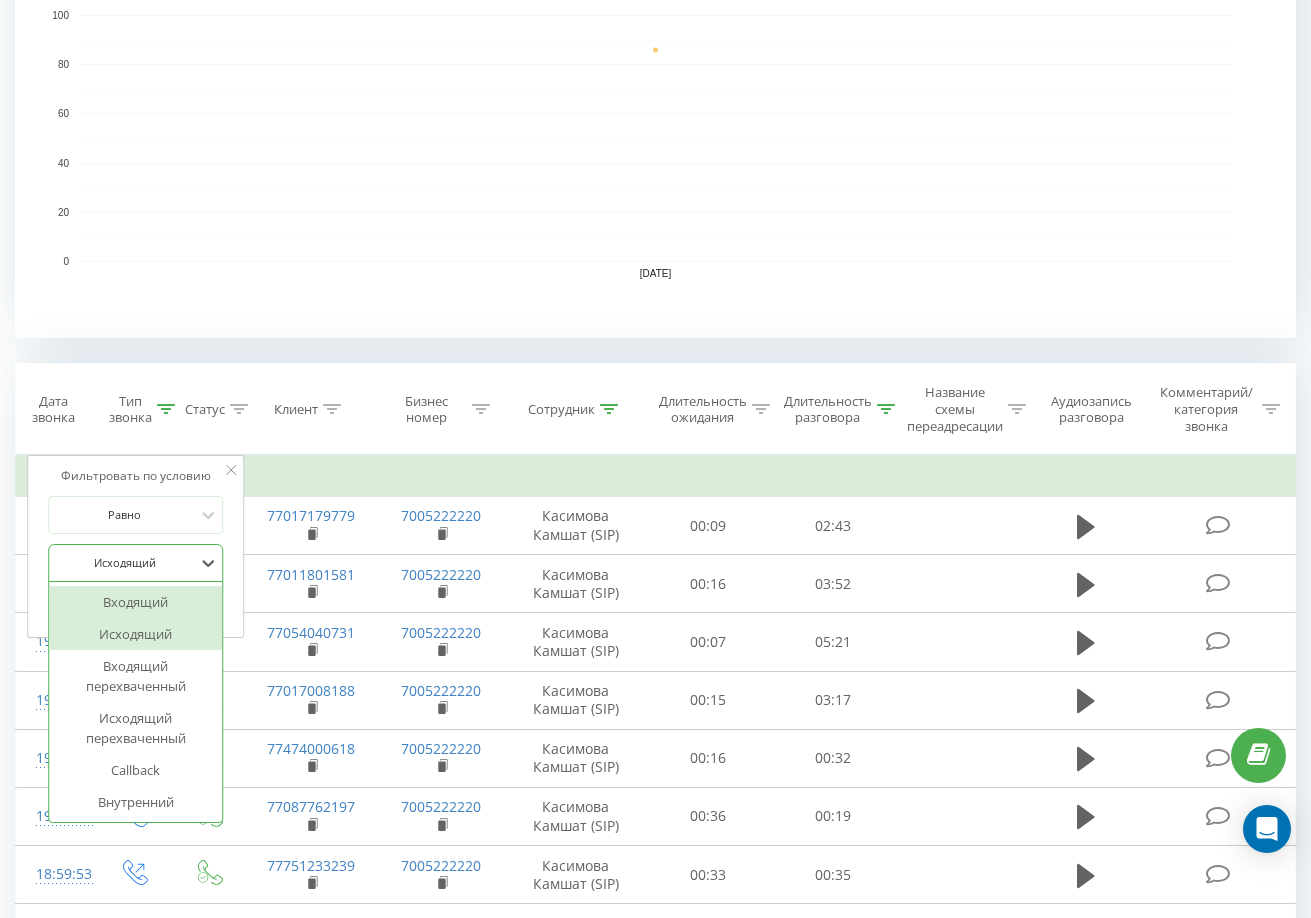 click on "Входящий" at bounding box center (136, 602) 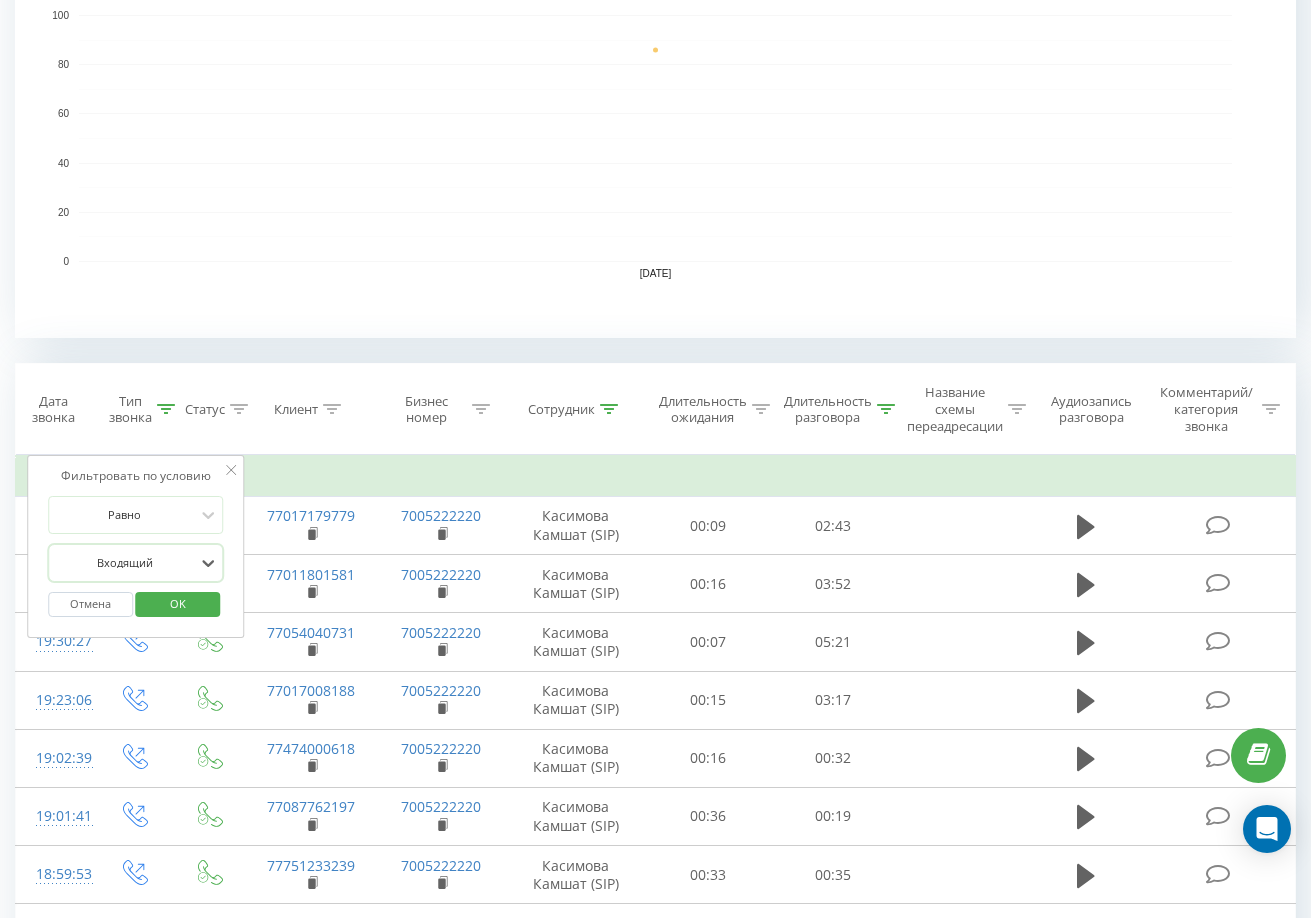 click on "OK" at bounding box center (178, 603) 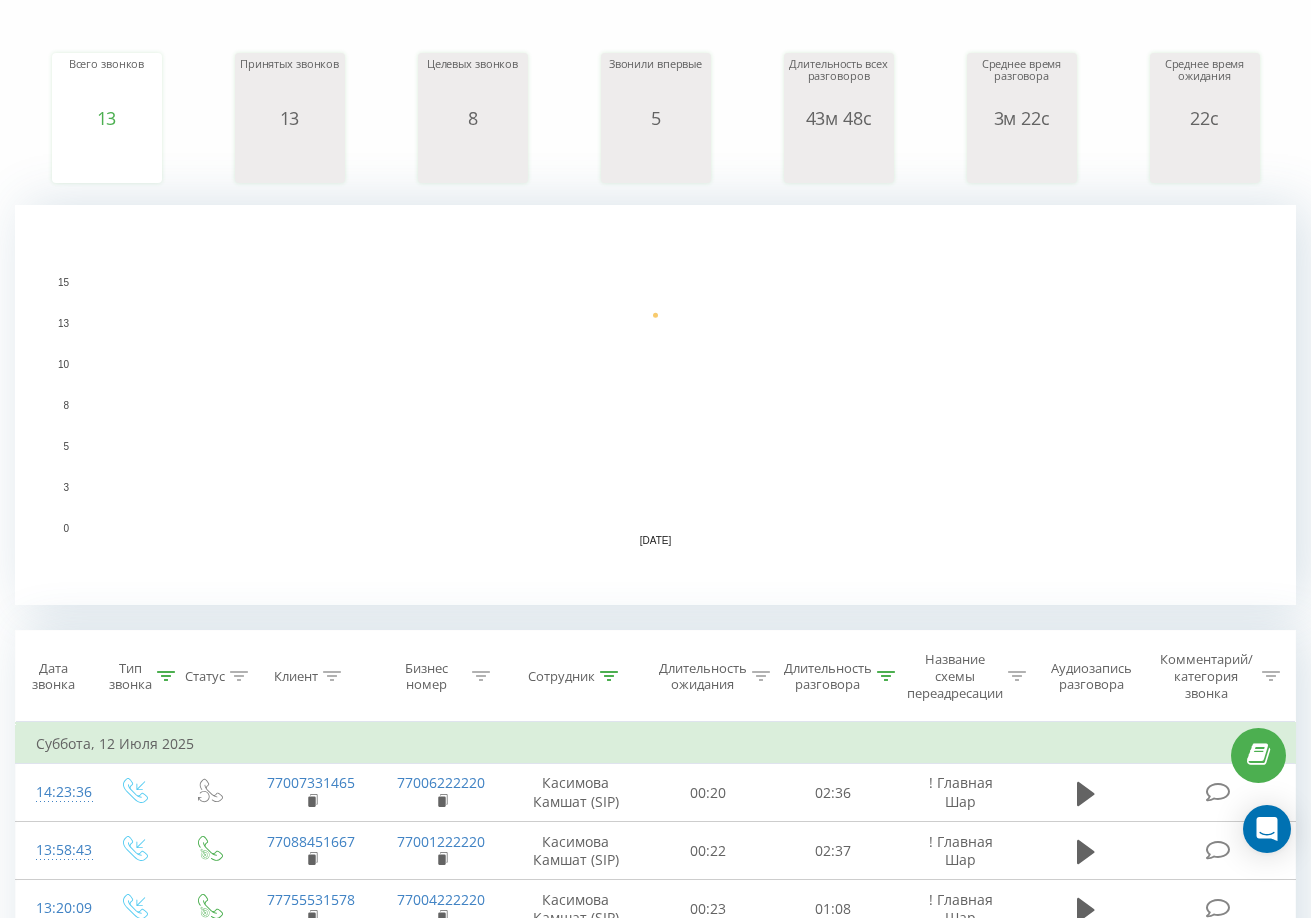 scroll, scrollTop: 500, scrollLeft: 0, axis: vertical 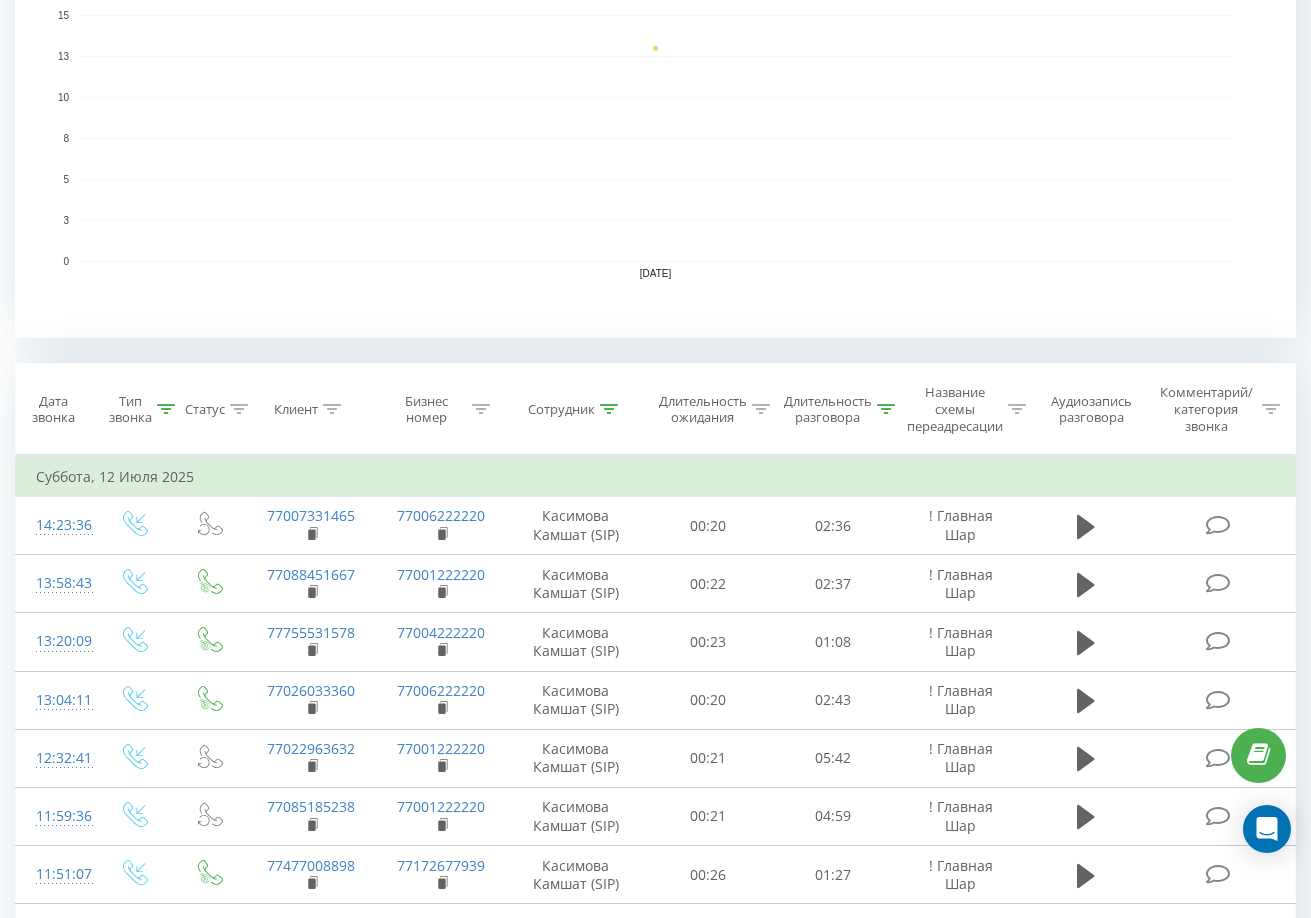 click 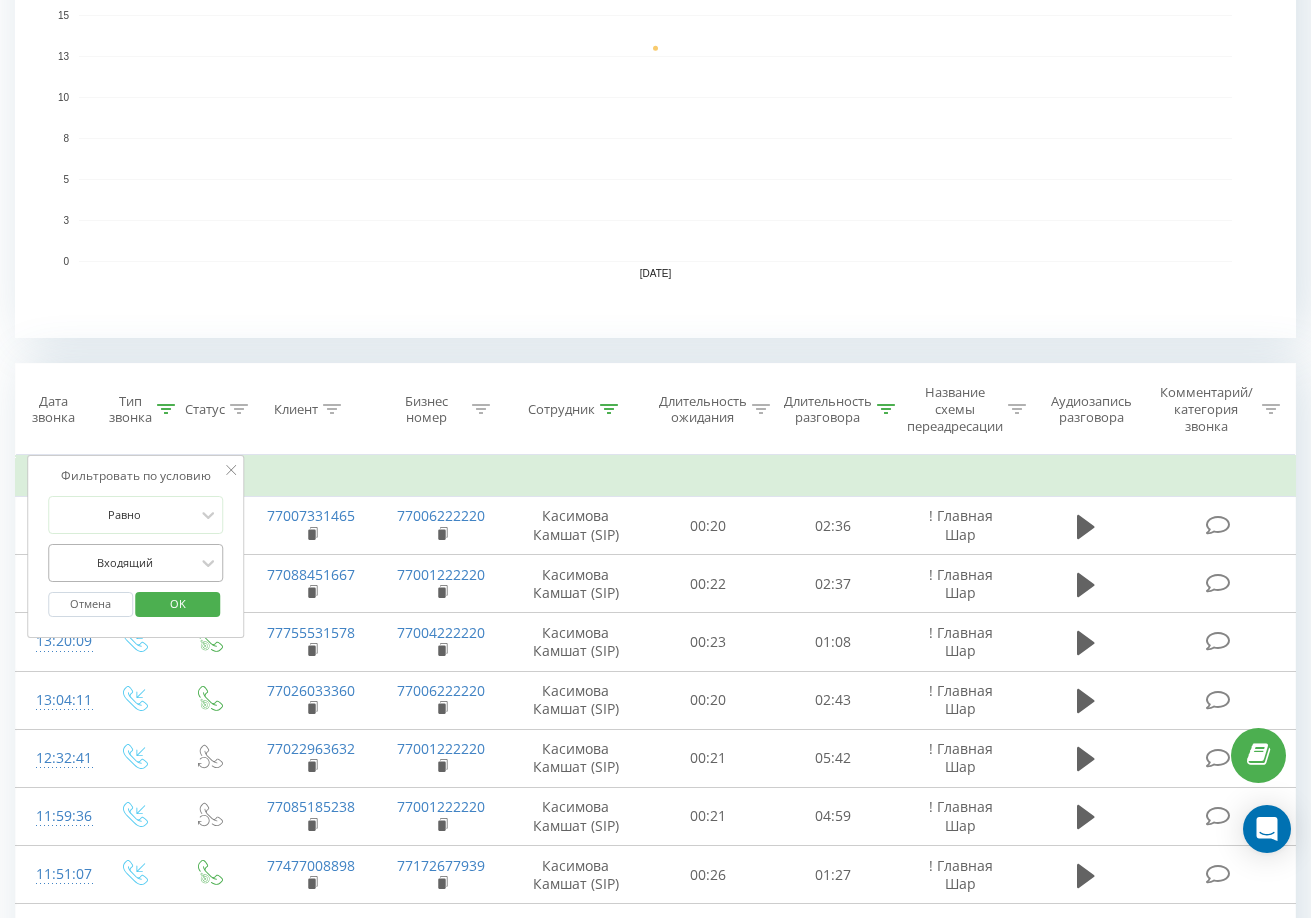click on "Входящий" at bounding box center (125, 563) 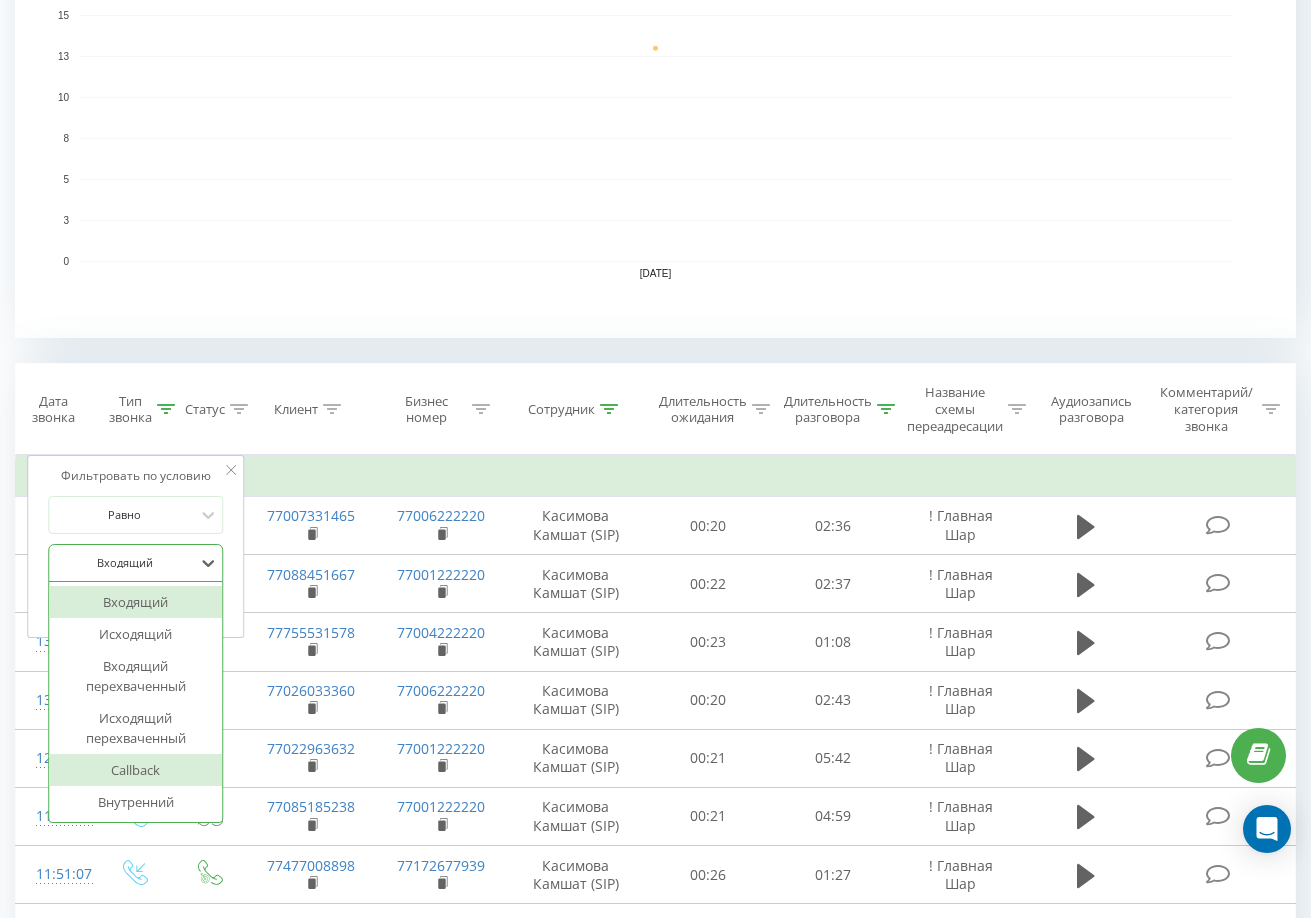 click on "Callback" at bounding box center (136, 770) 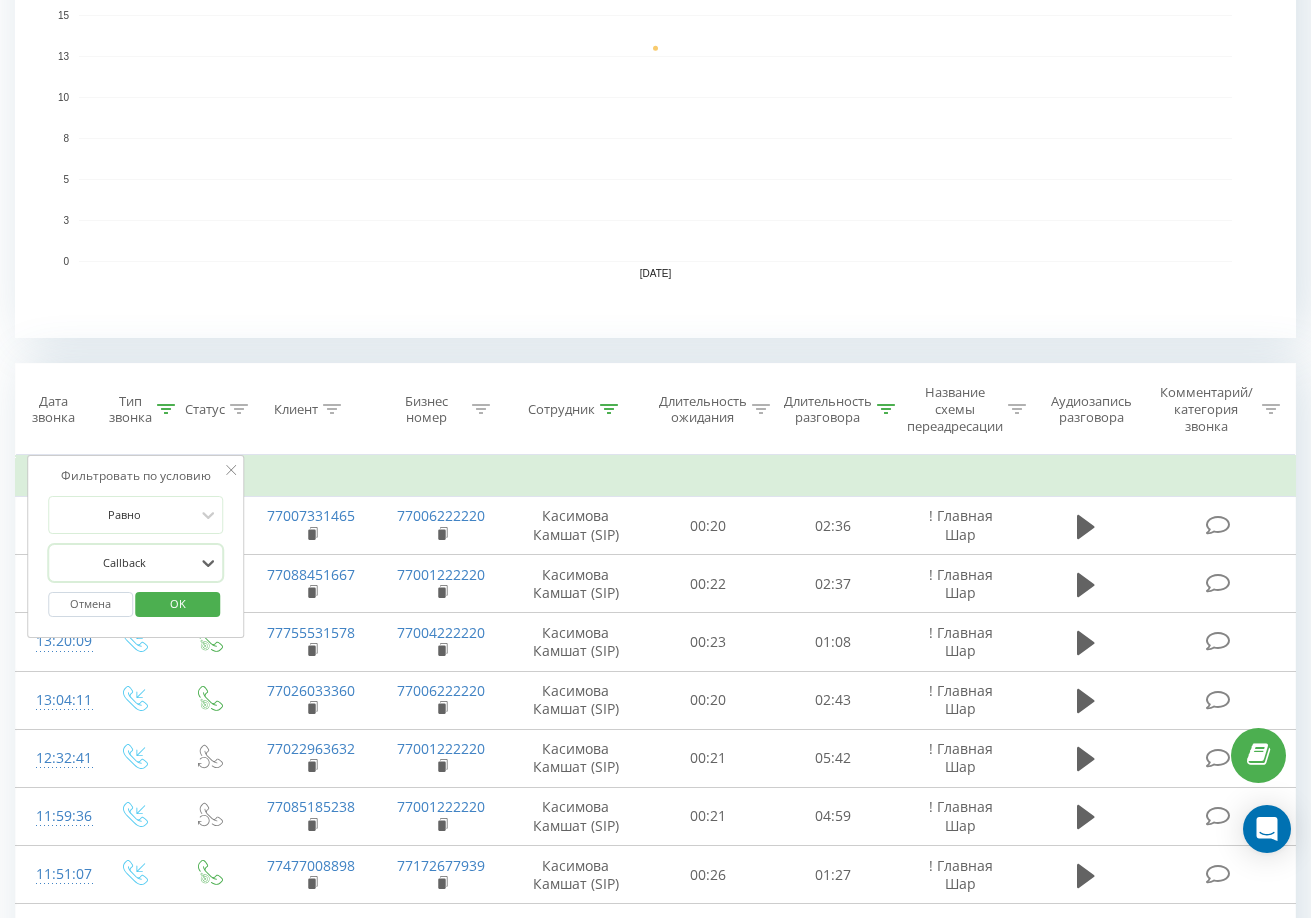 click on "OK" at bounding box center (178, 603) 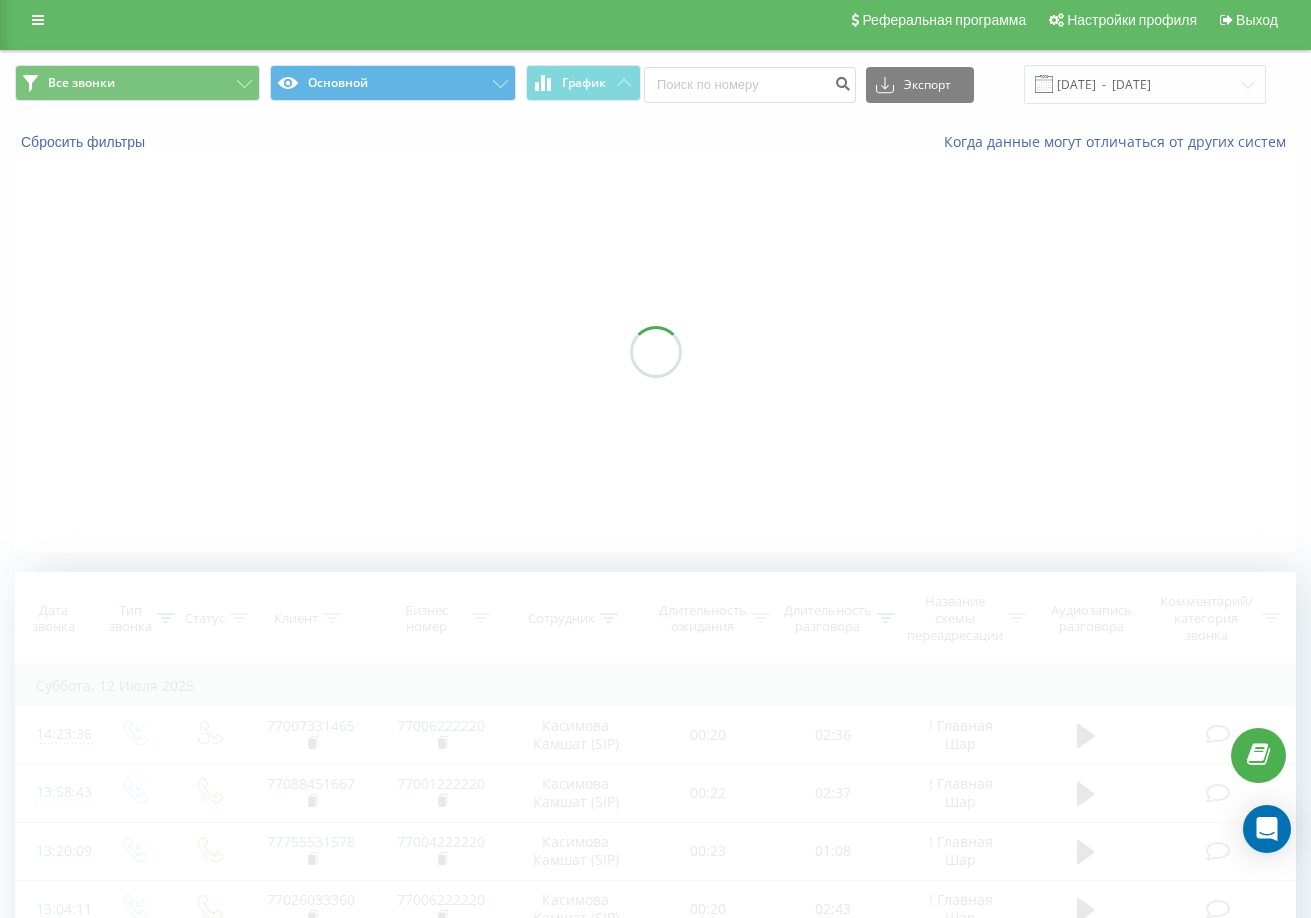scroll, scrollTop: 0, scrollLeft: 0, axis: both 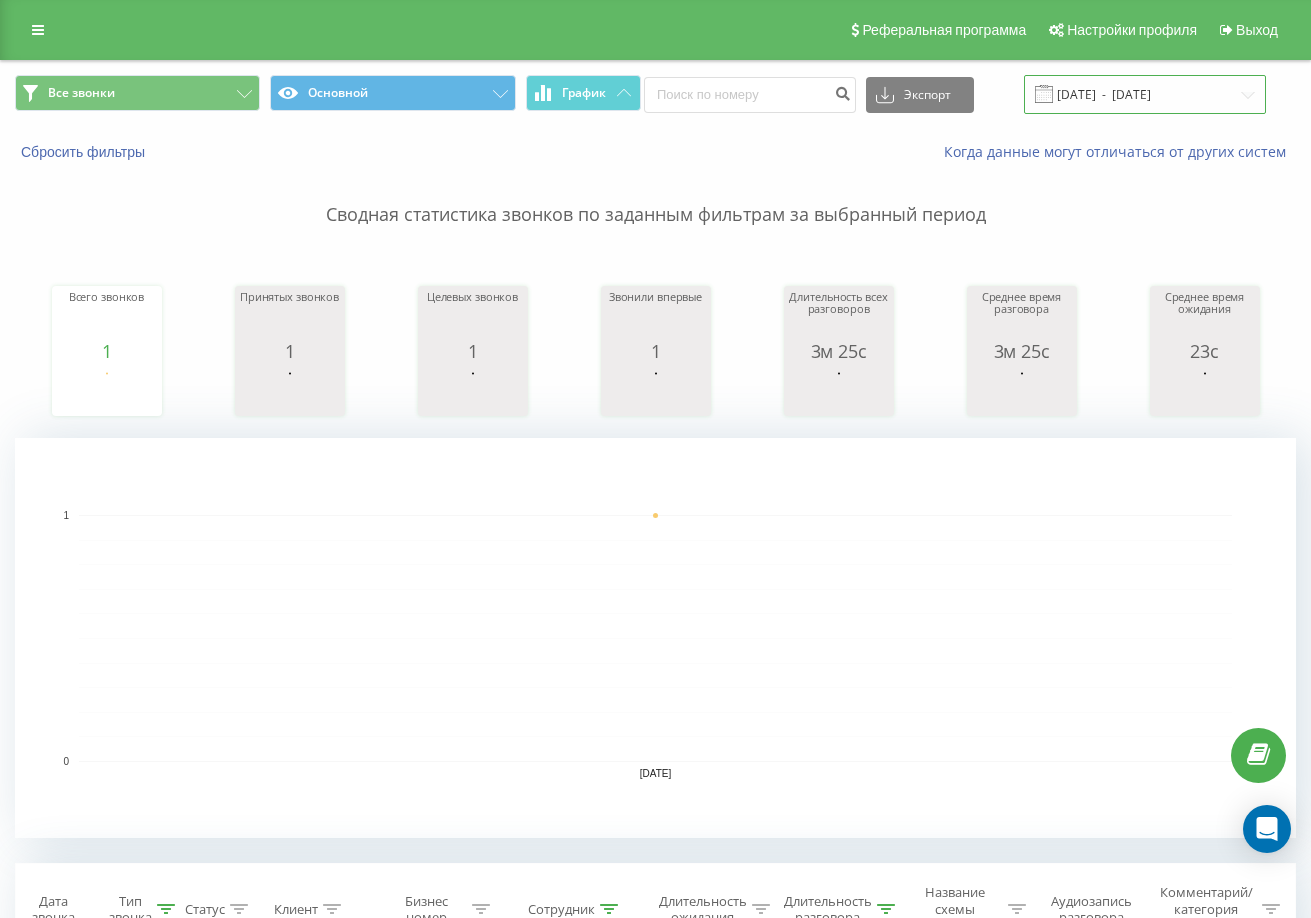 click on "[DATE]  -  [DATE]" at bounding box center [1145, 94] 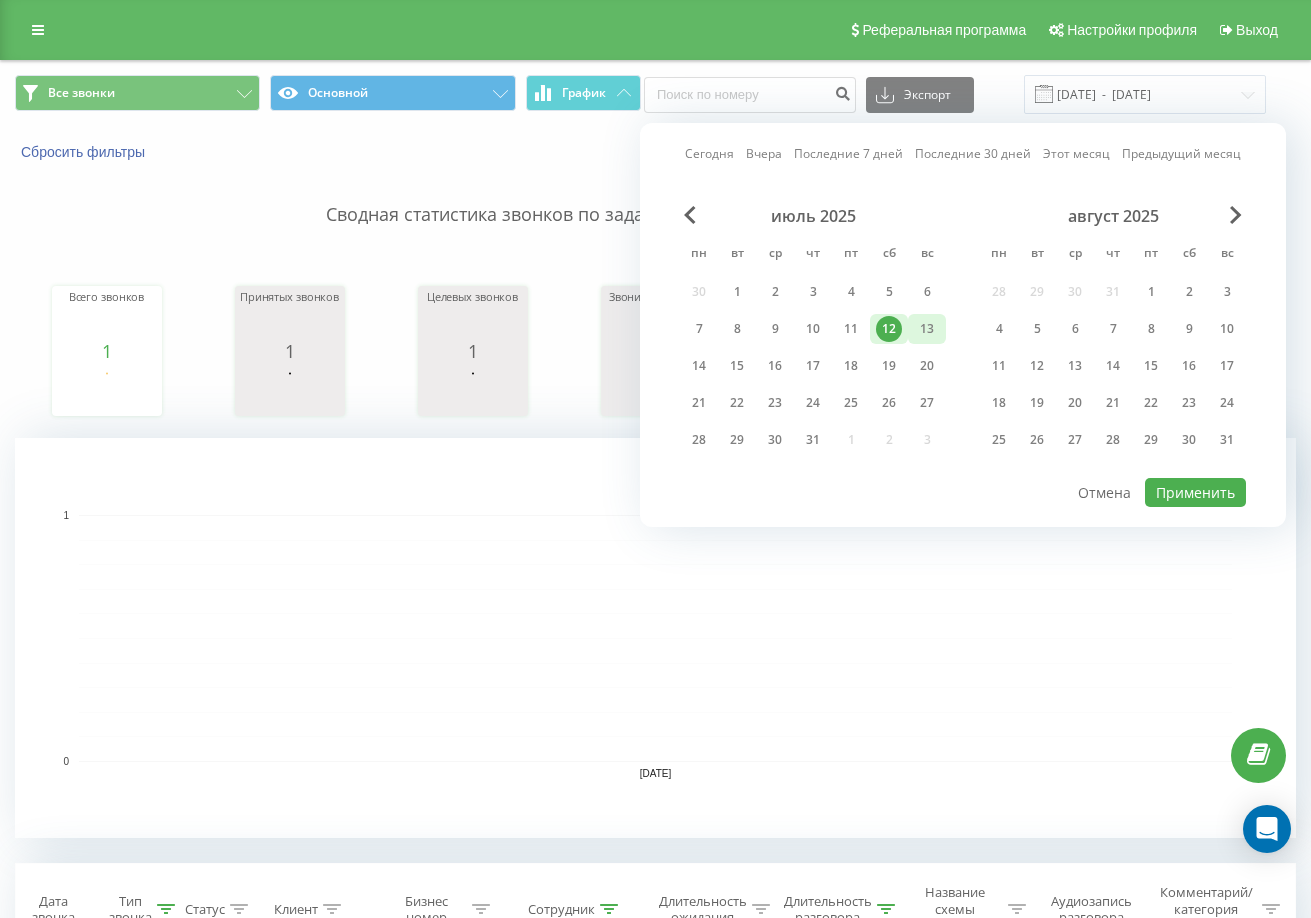 click on "13" at bounding box center [927, 329] 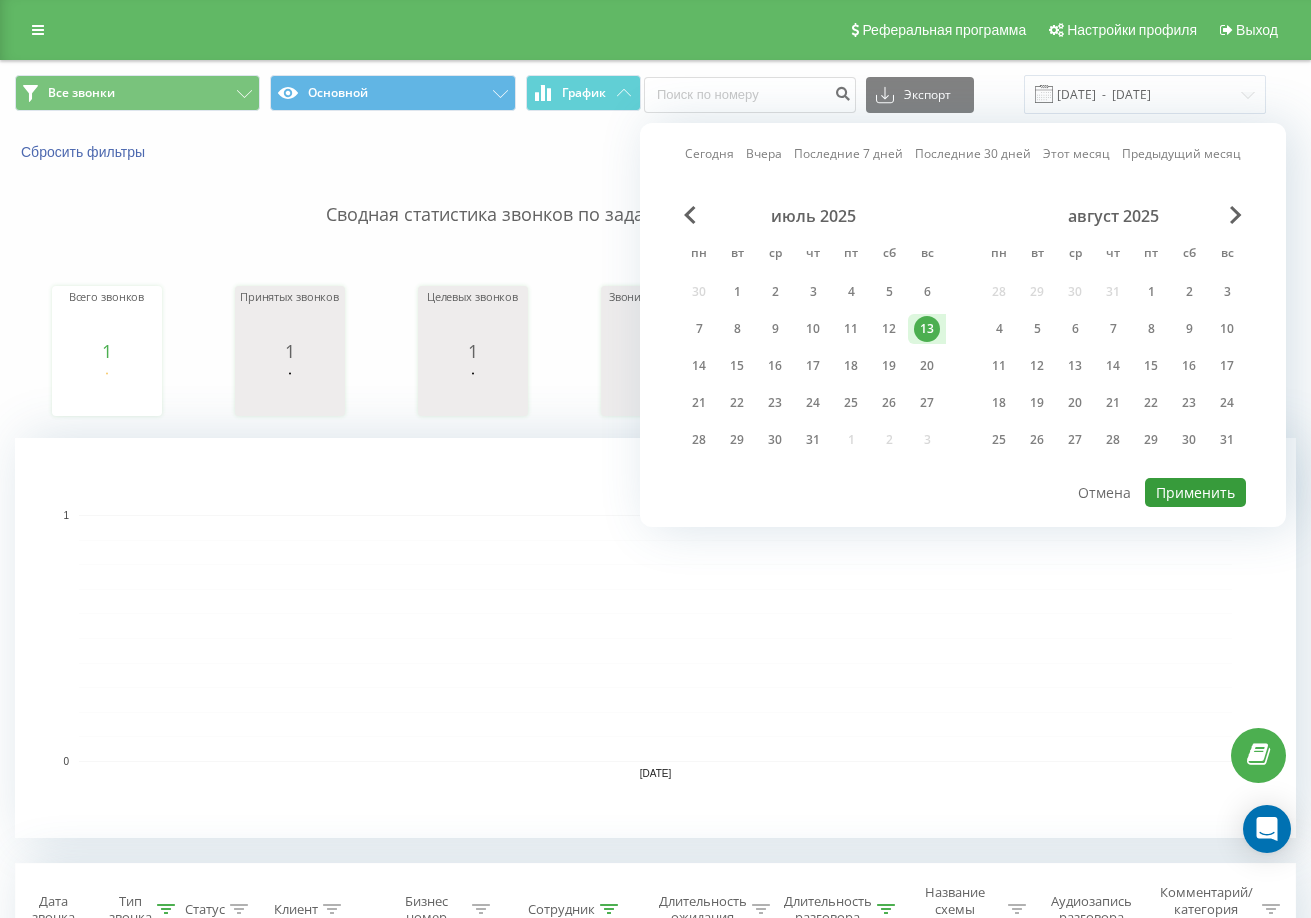 click on "Применить" at bounding box center [1195, 492] 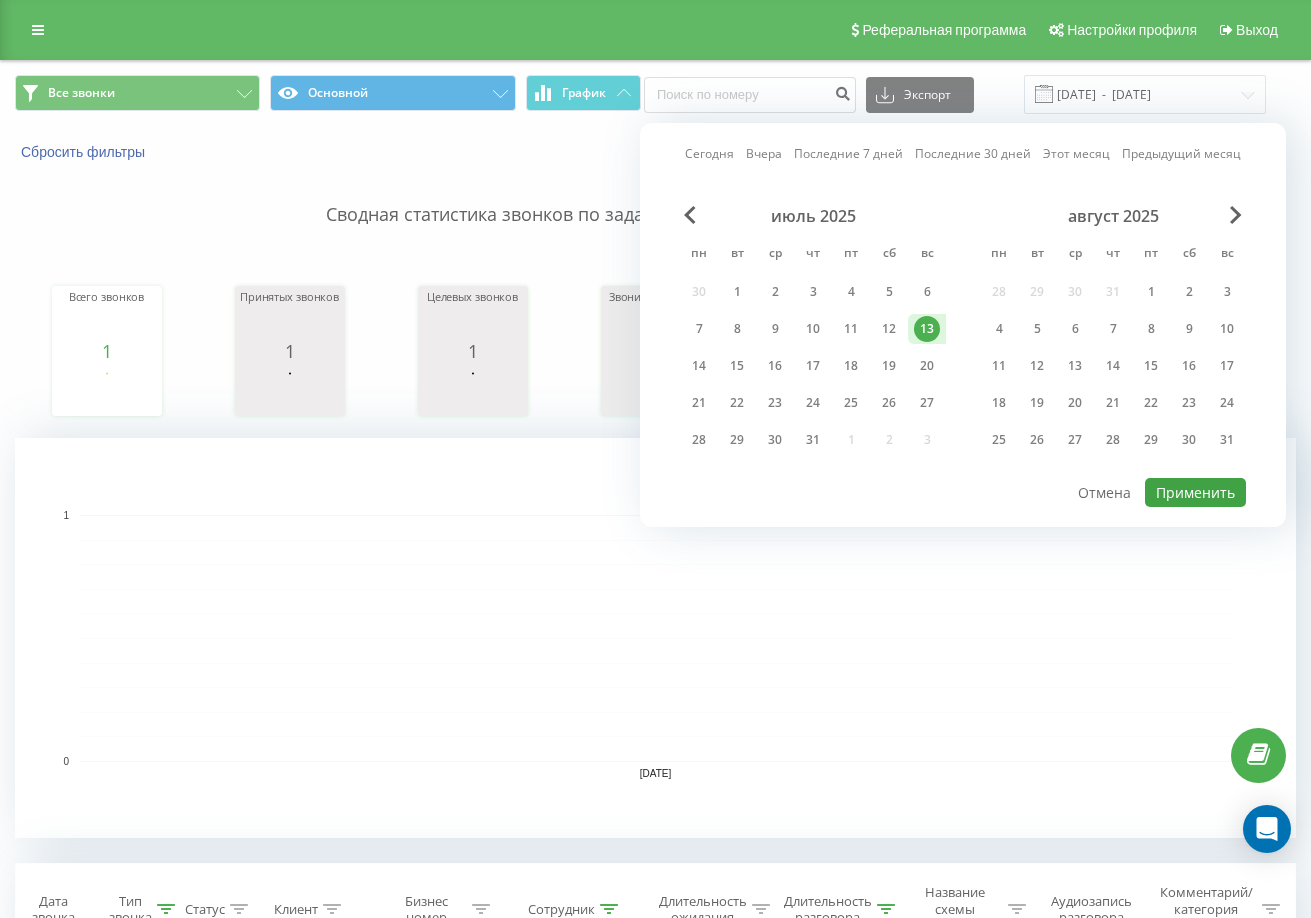 type on "[DATE]  -  [DATE]" 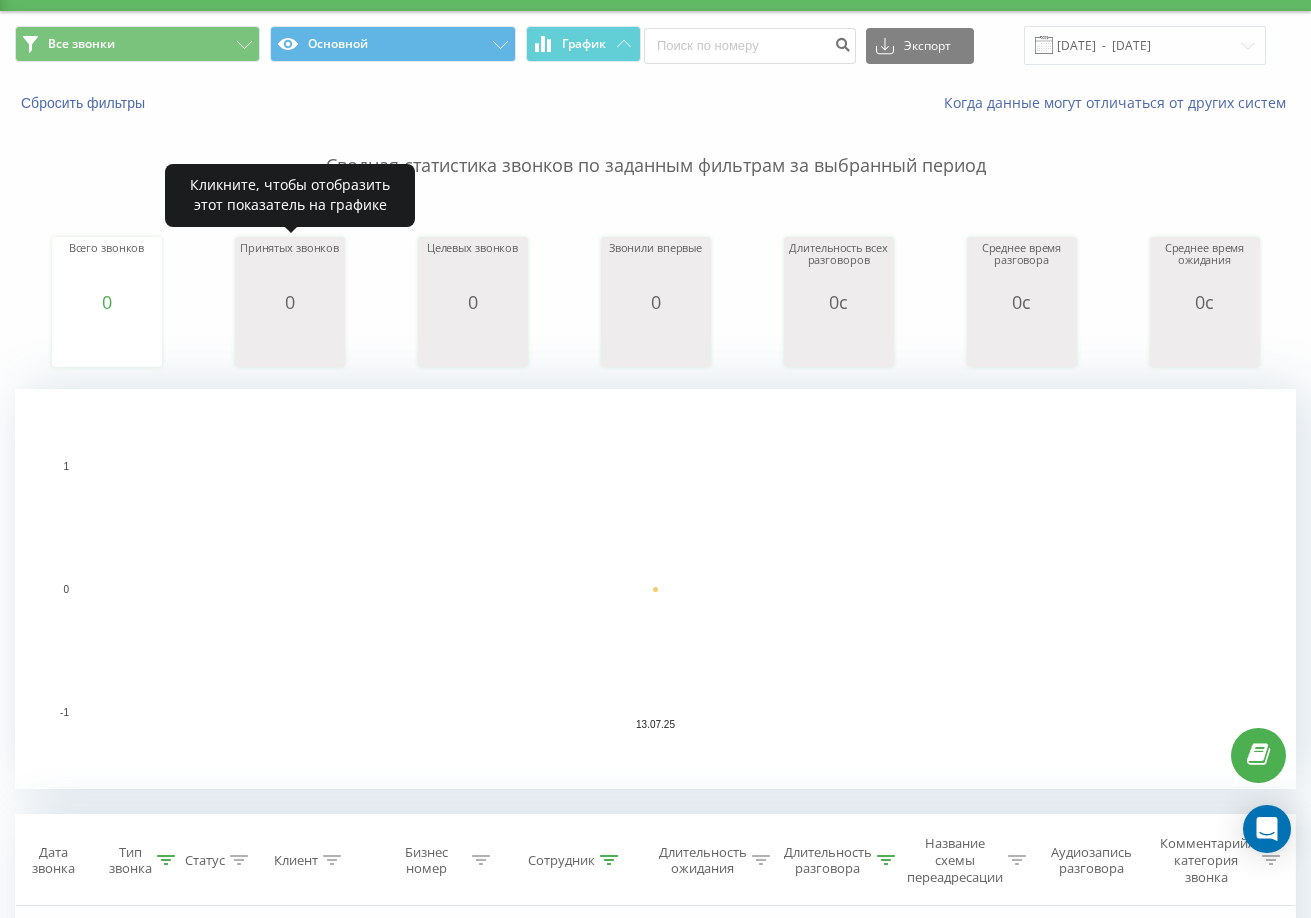scroll, scrollTop: 504, scrollLeft: 0, axis: vertical 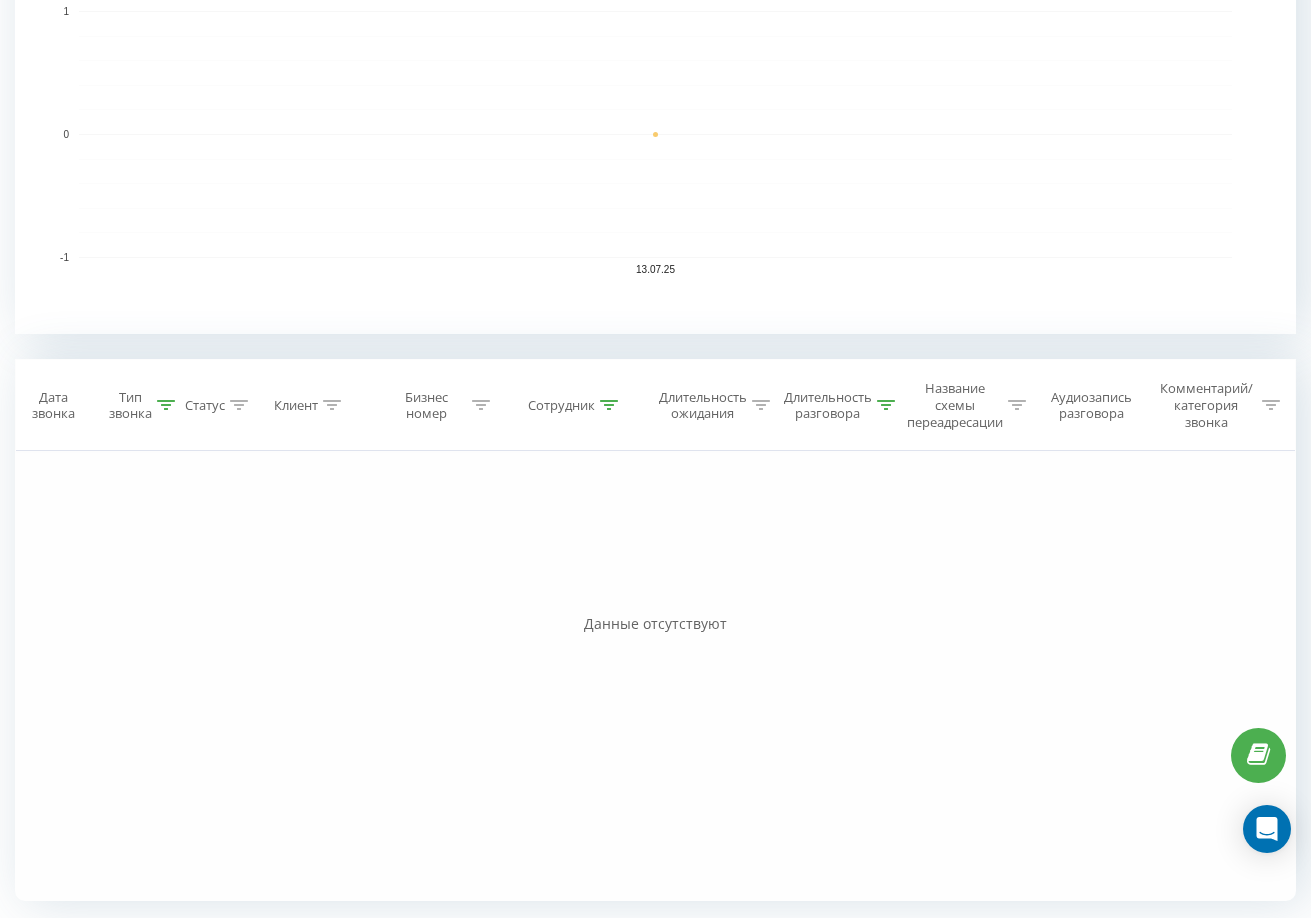 click 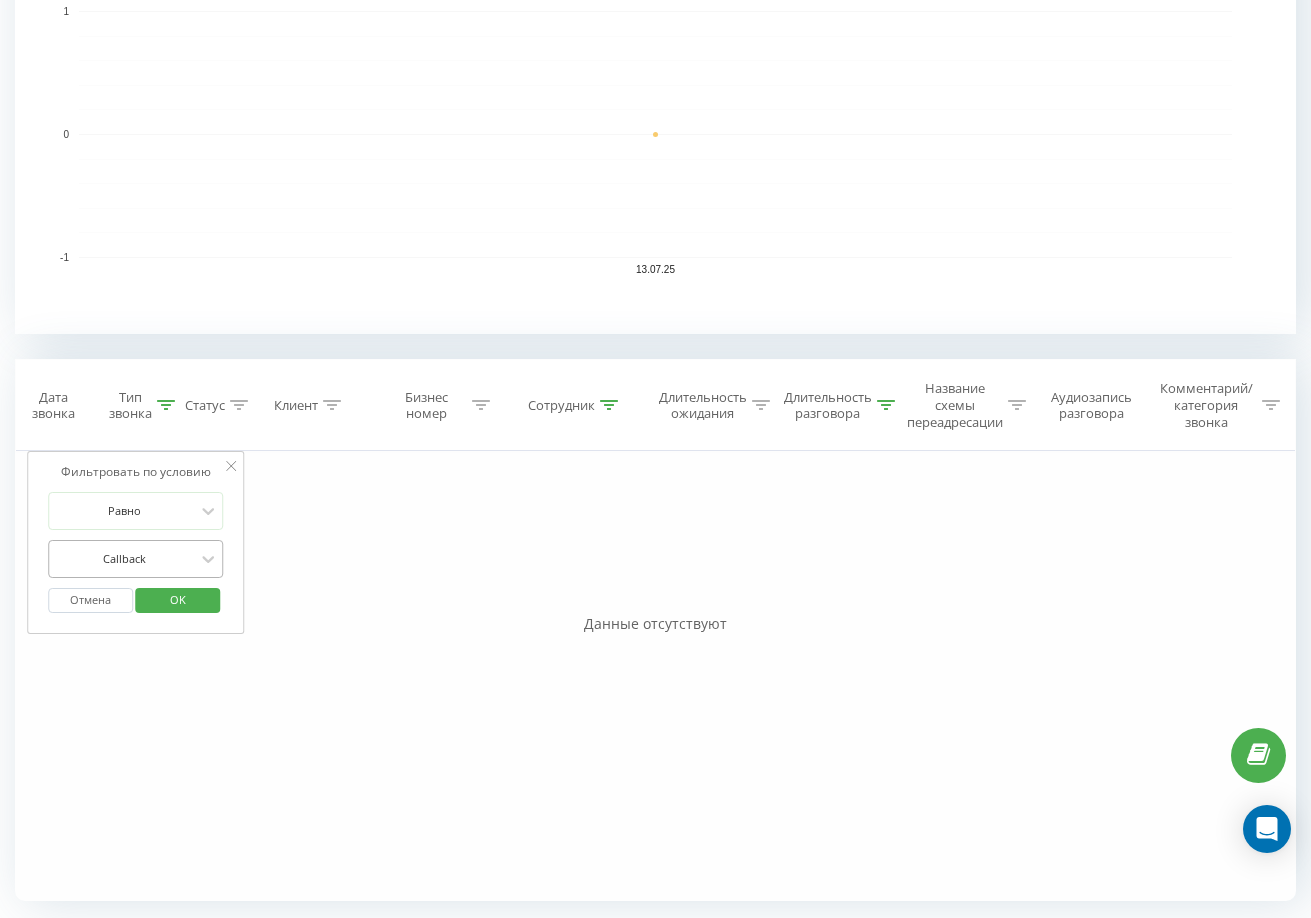 click at bounding box center [125, 558] 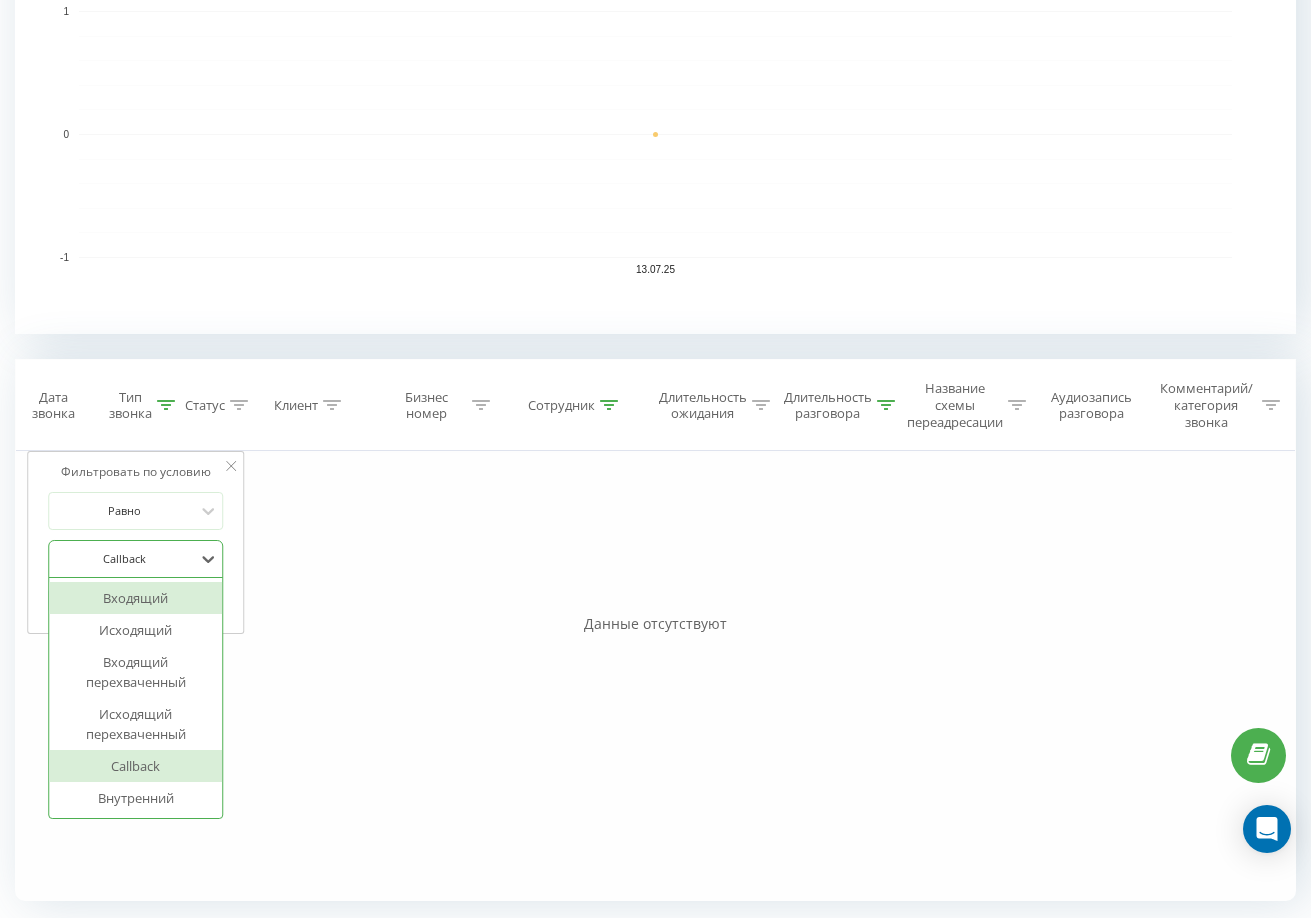 click on "Входящий" at bounding box center [136, 598] 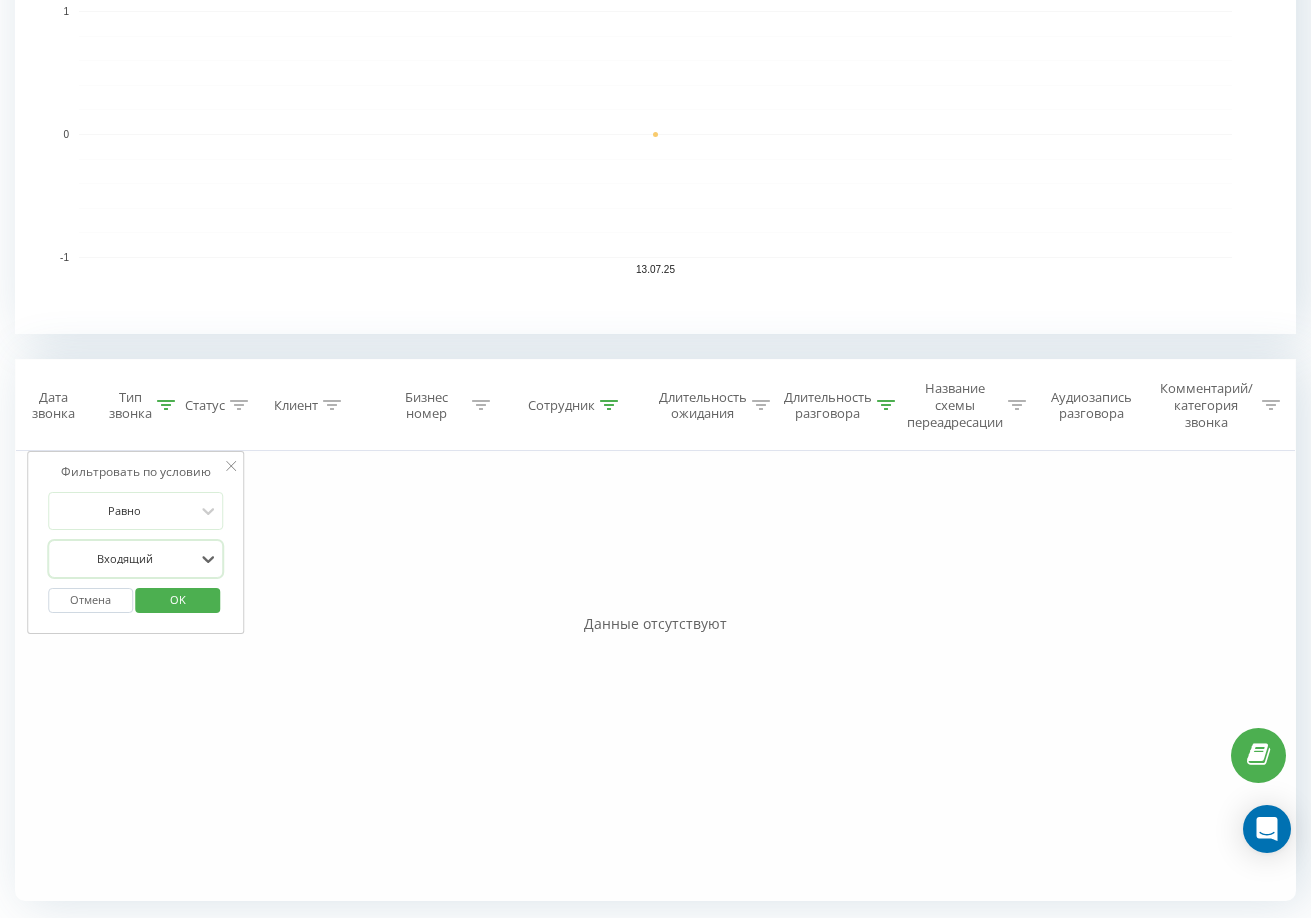click on "OK" at bounding box center (178, 599) 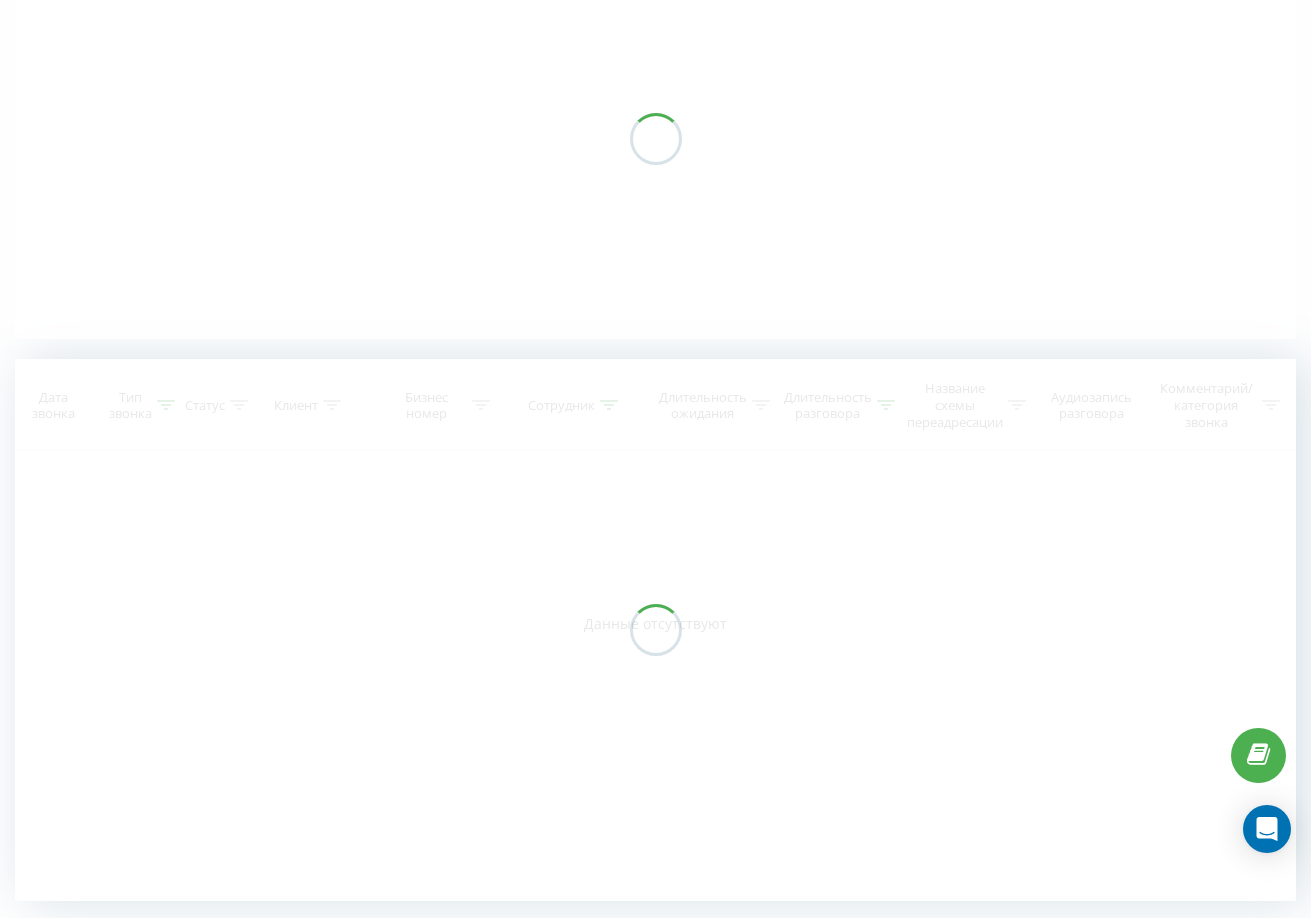 scroll, scrollTop: 0, scrollLeft: 0, axis: both 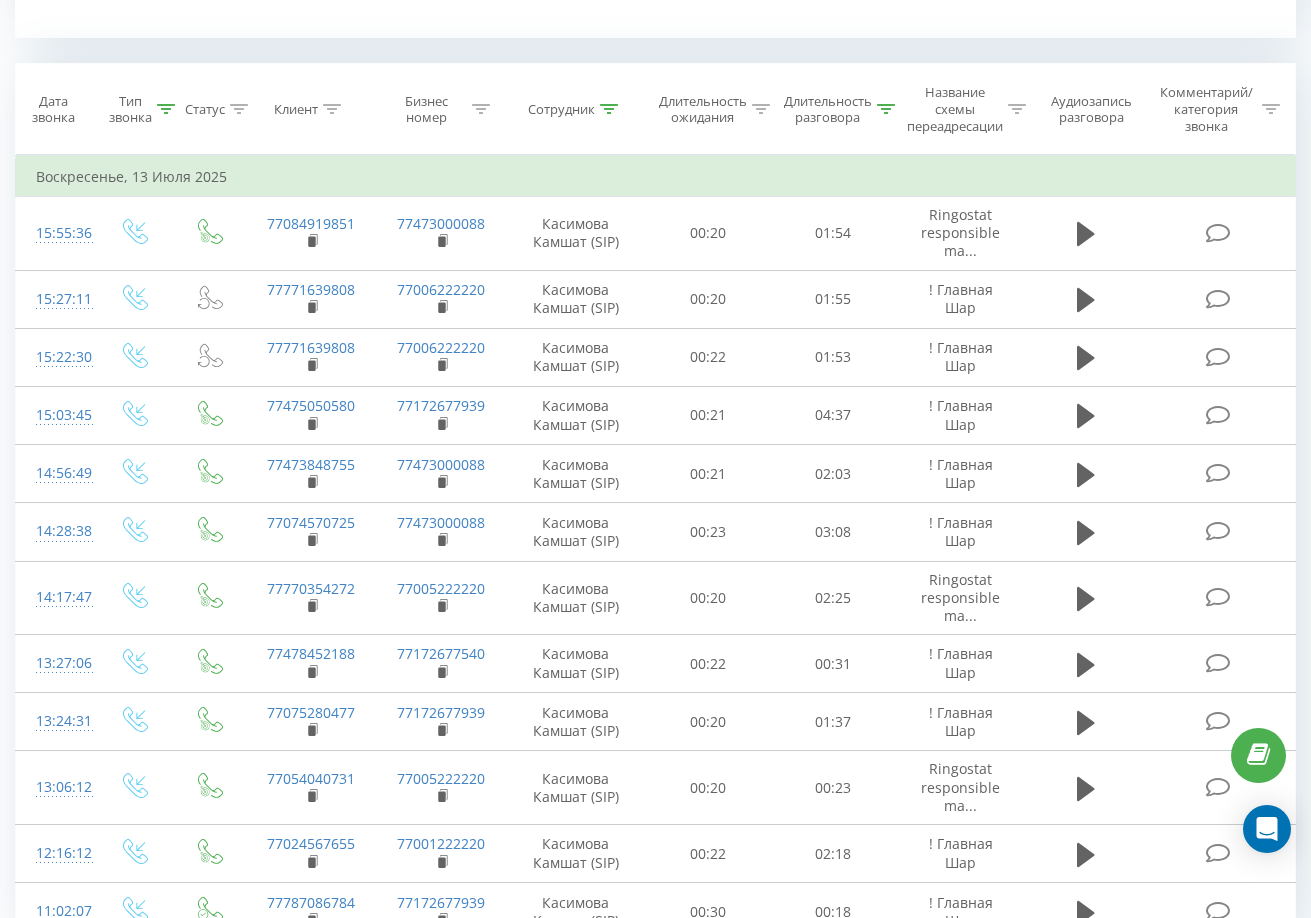 click 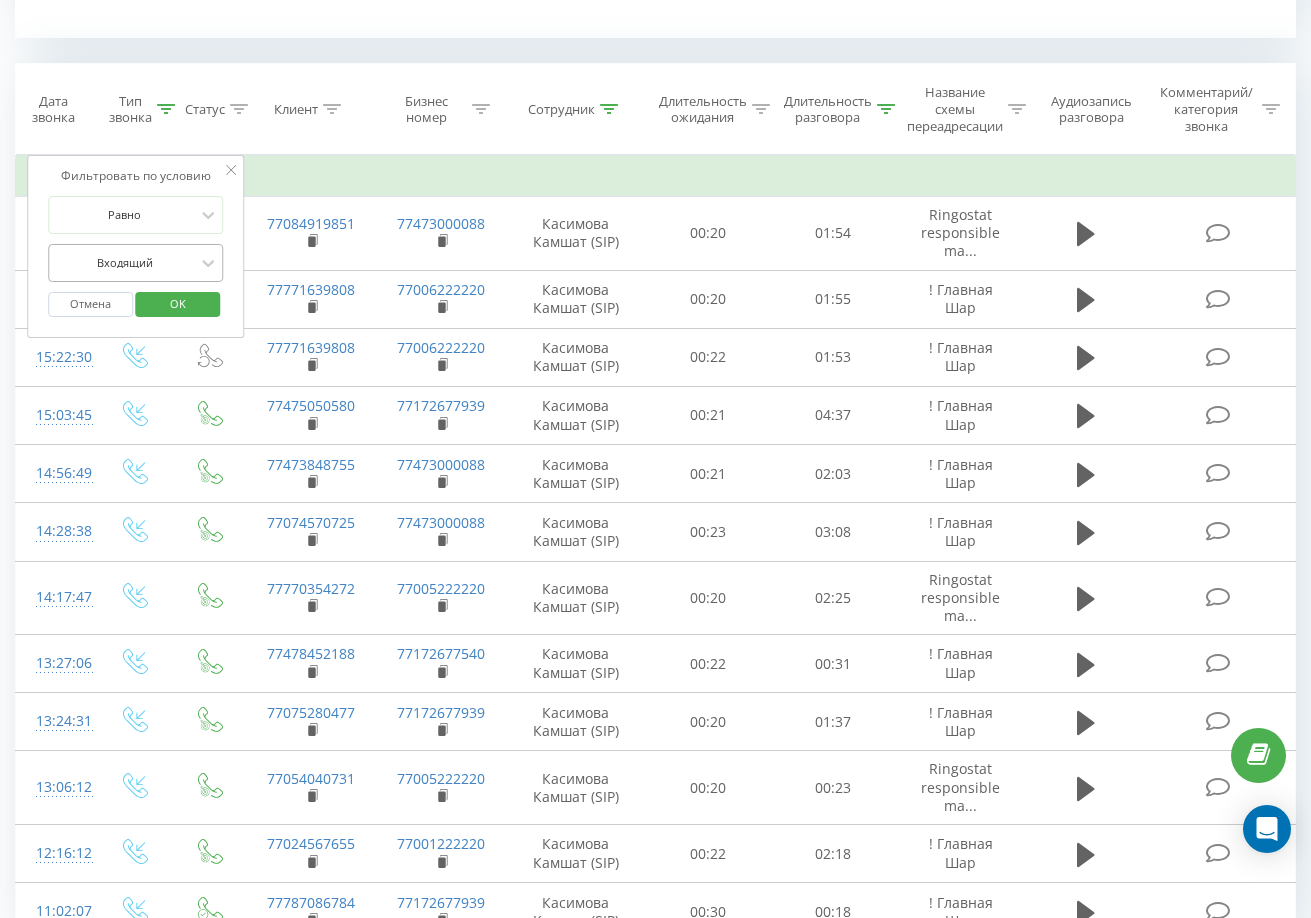 click on "Входящий" at bounding box center (125, 263) 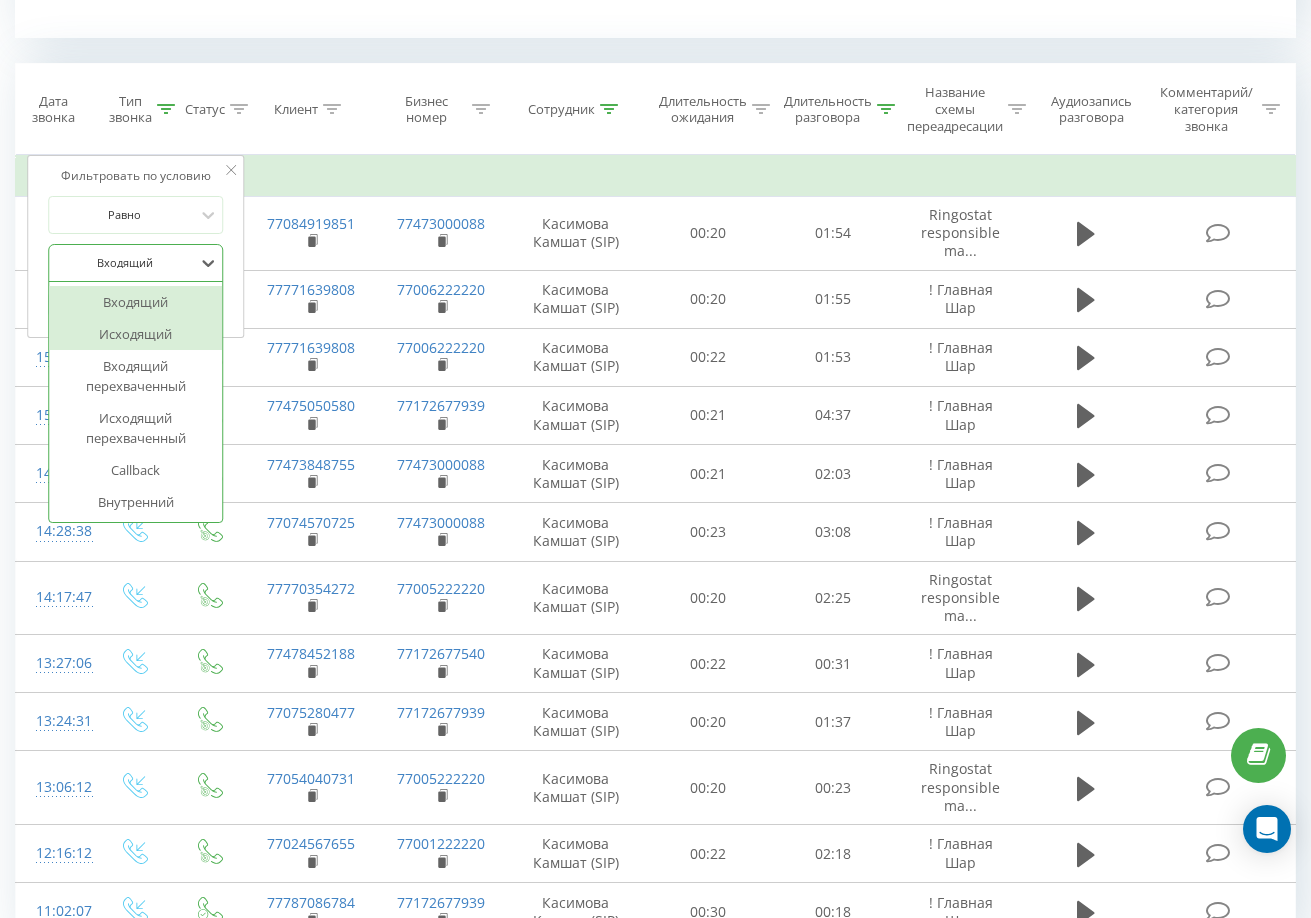 click on "Исходящий" at bounding box center [136, 334] 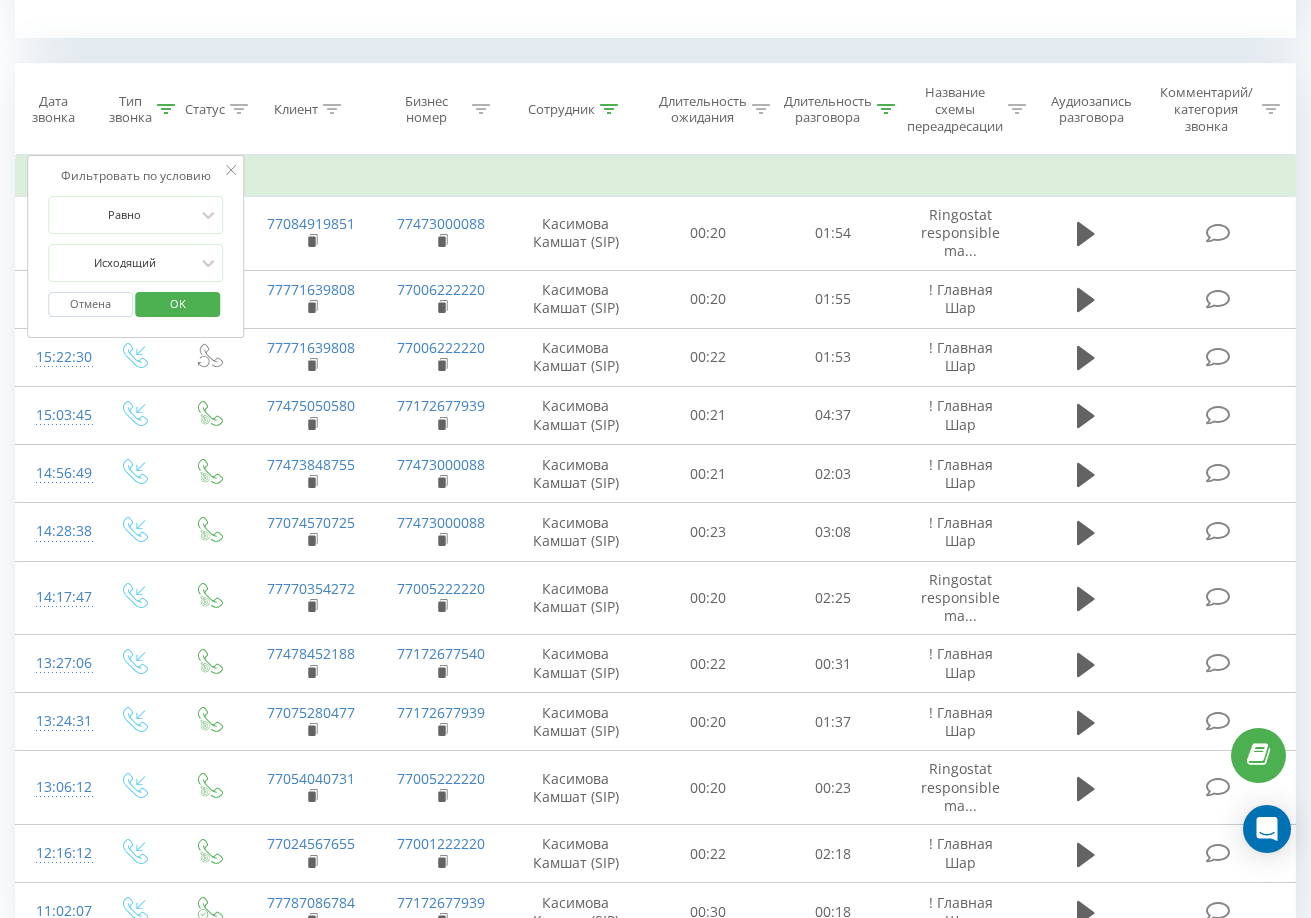 click on "OK" at bounding box center [178, 303] 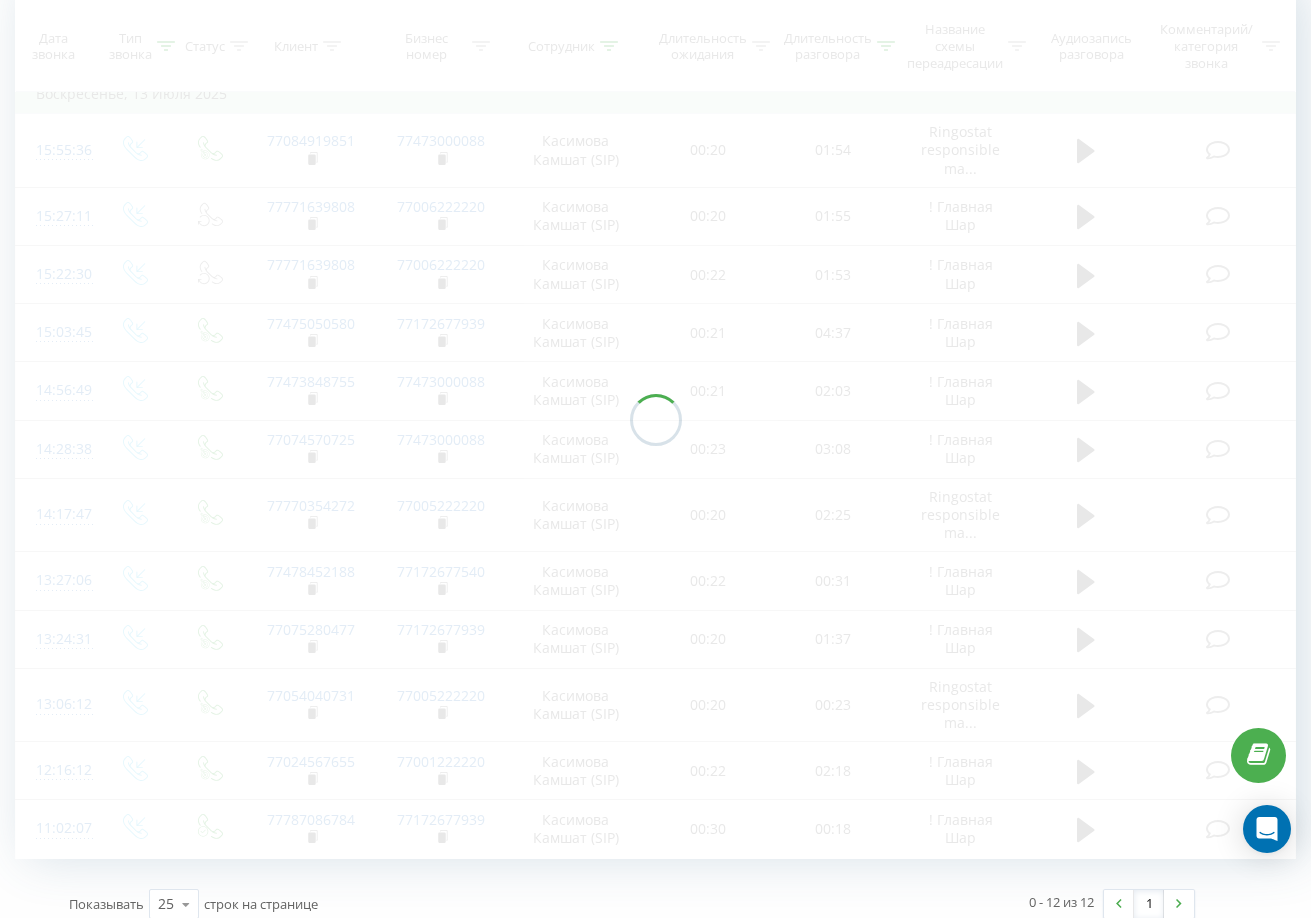scroll, scrollTop: 18, scrollLeft: 0, axis: vertical 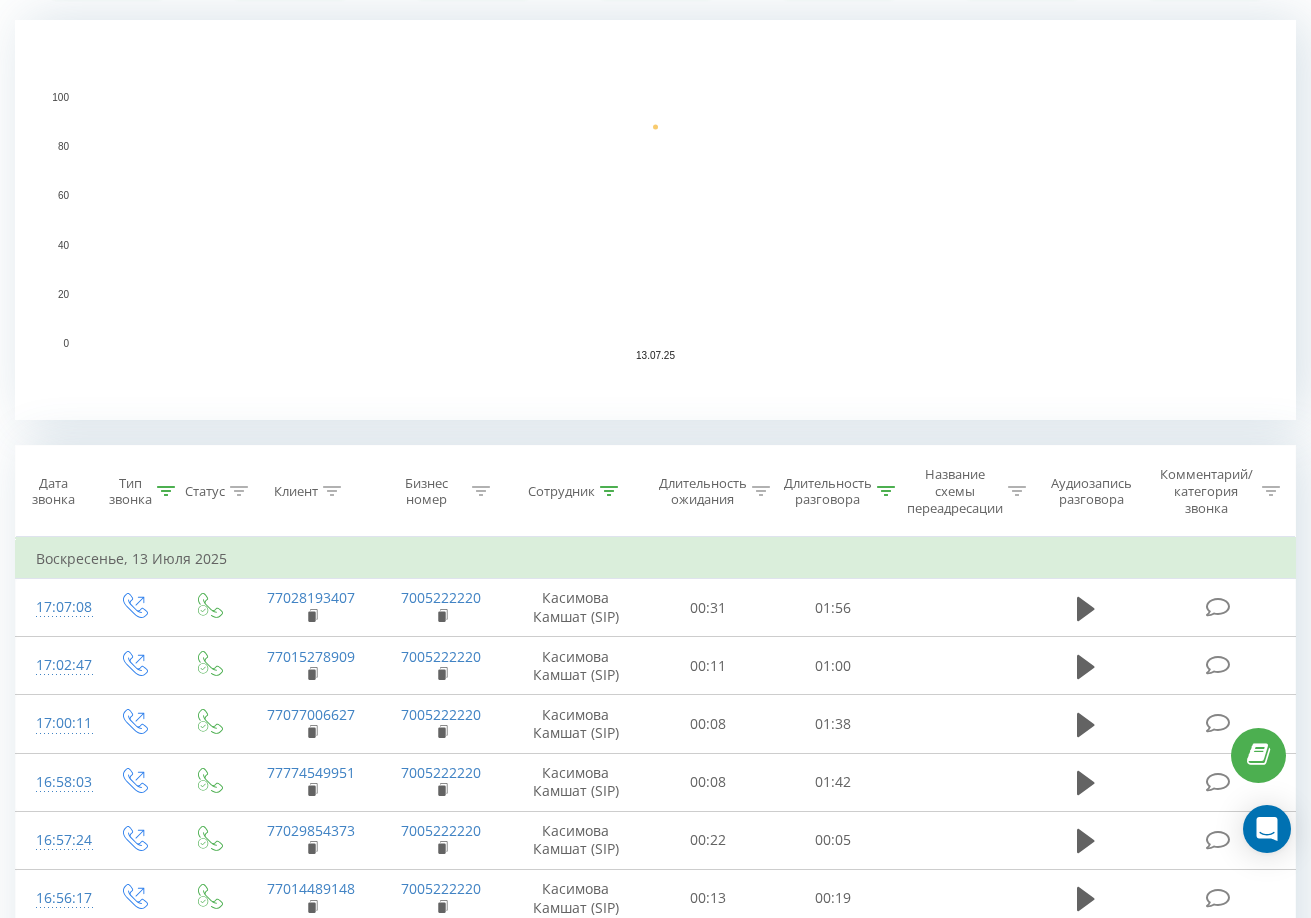 click on "Длительность разговора" at bounding box center (839, 492) 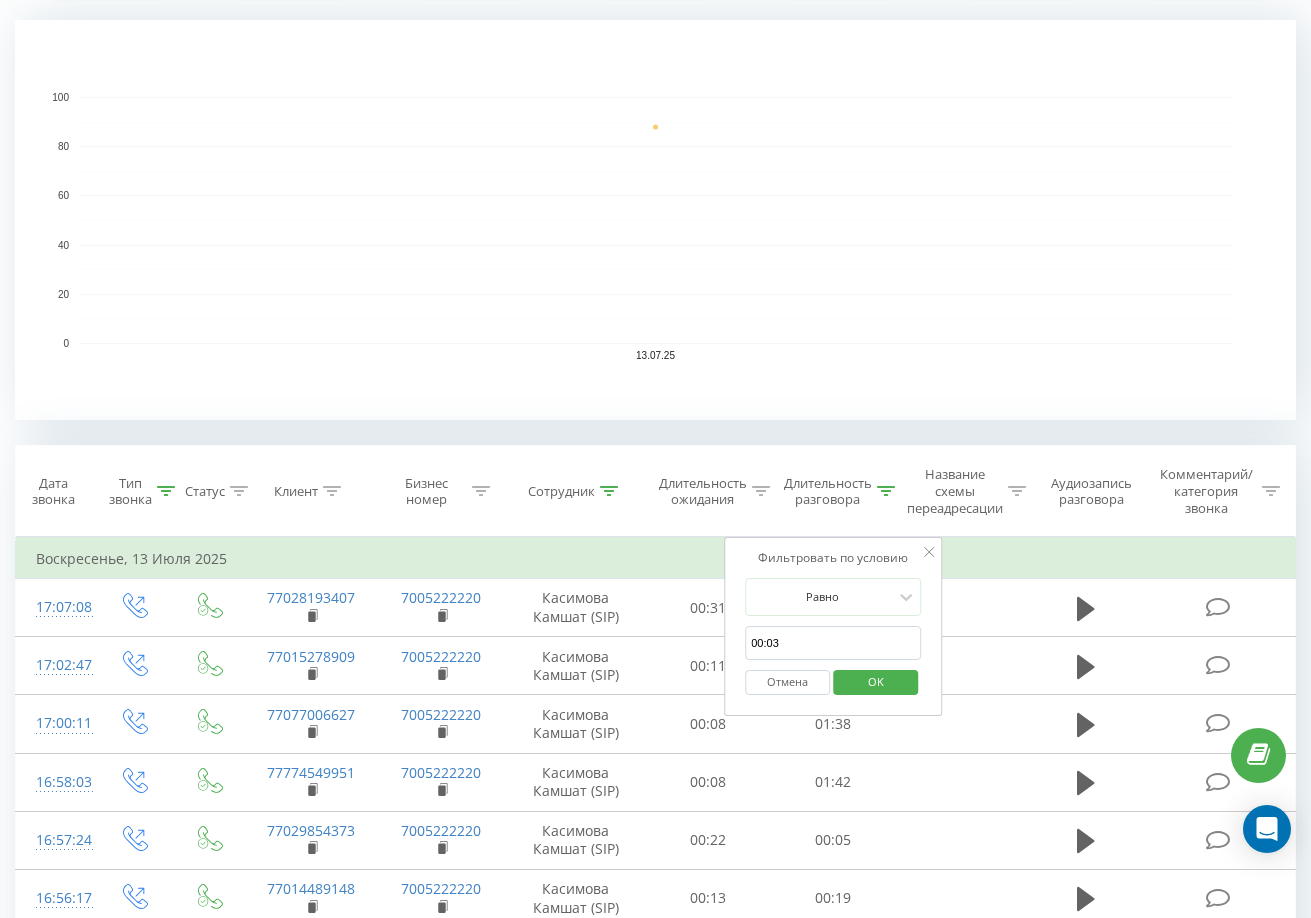 click on "00:03" at bounding box center (833, 643) 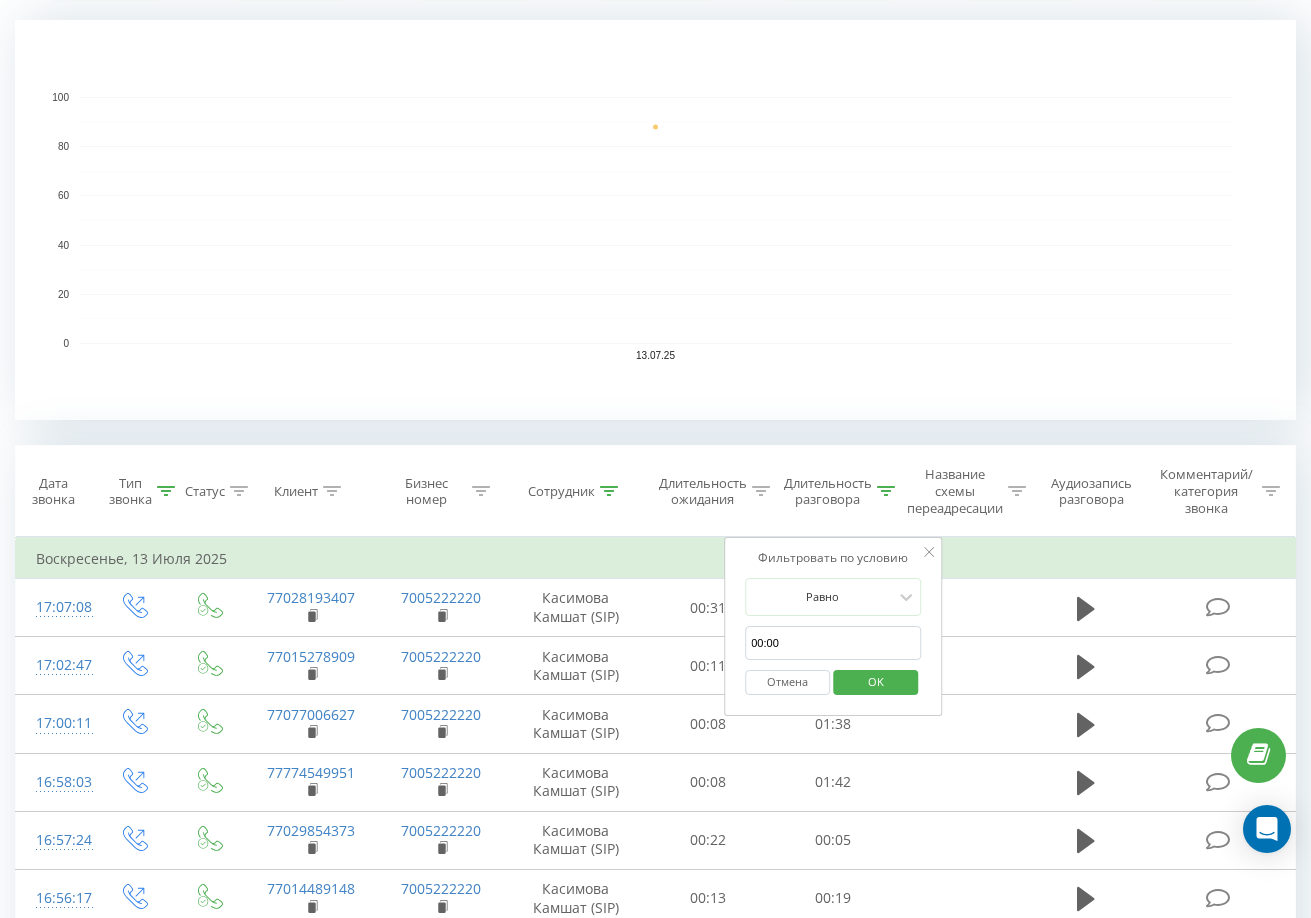 type on "00:00" 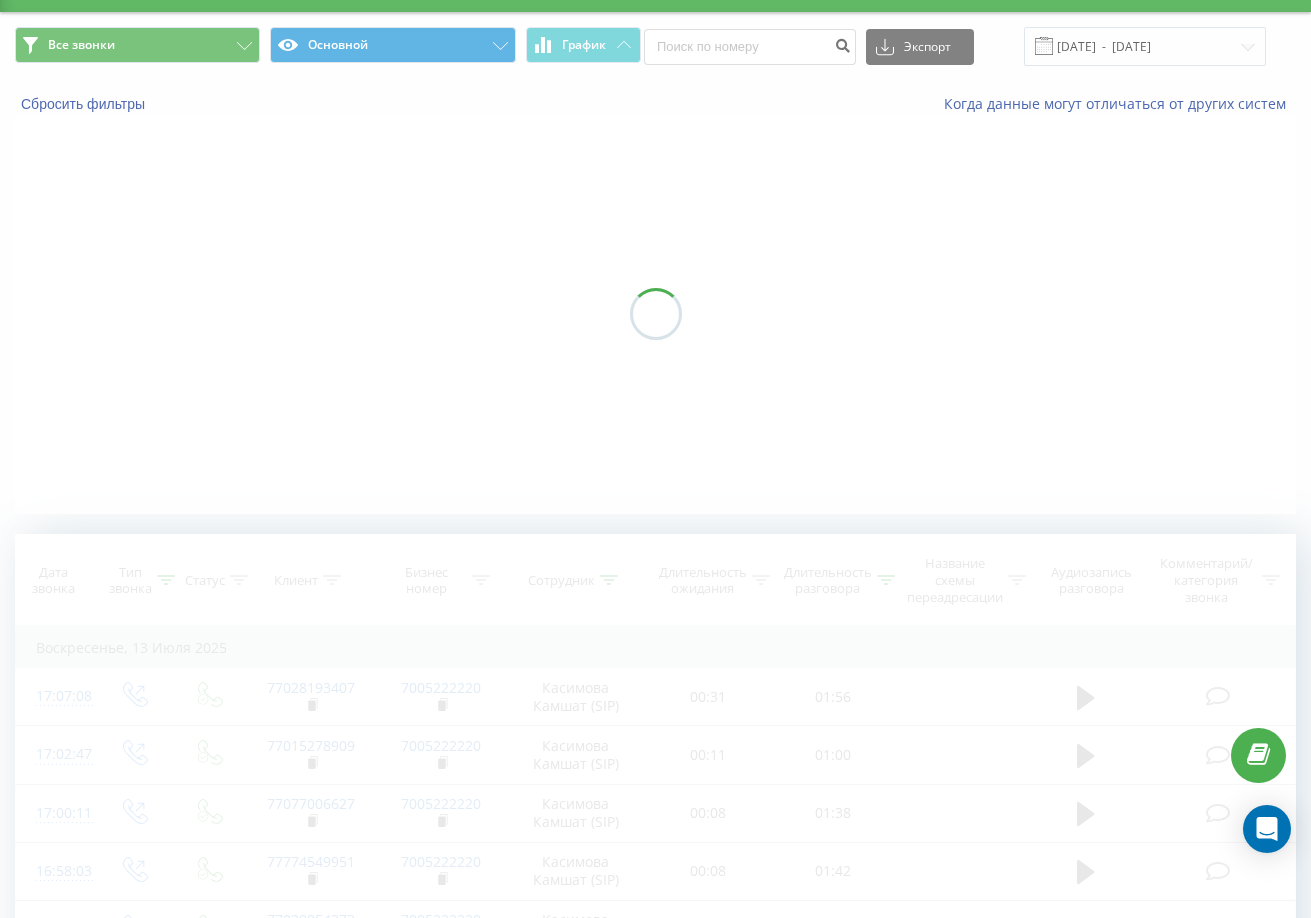 scroll, scrollTop: 0, scrollLeft: 0, axis: both 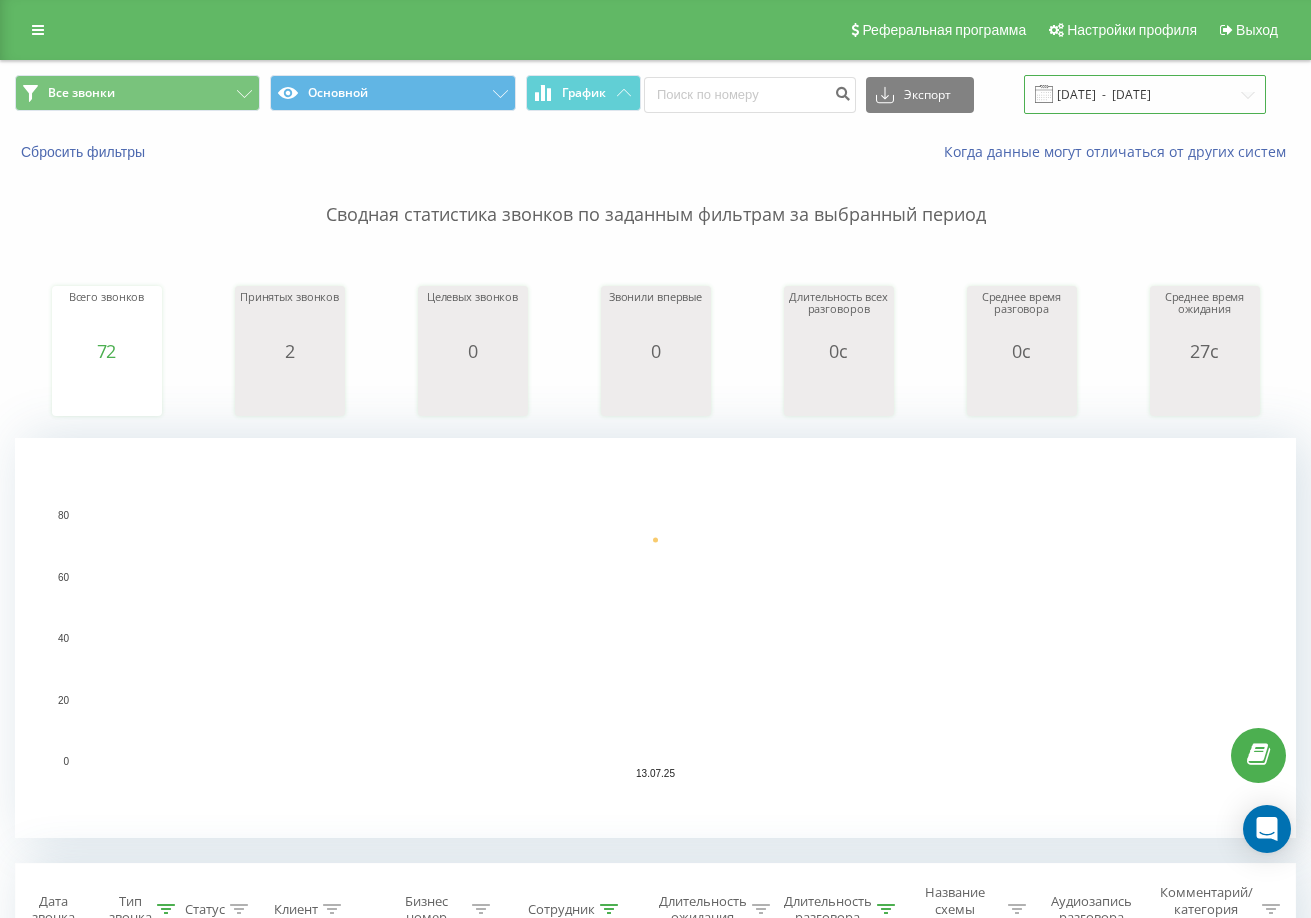 click on "[DATE]  -  [DATE]" at bounding box center (1145, 94) 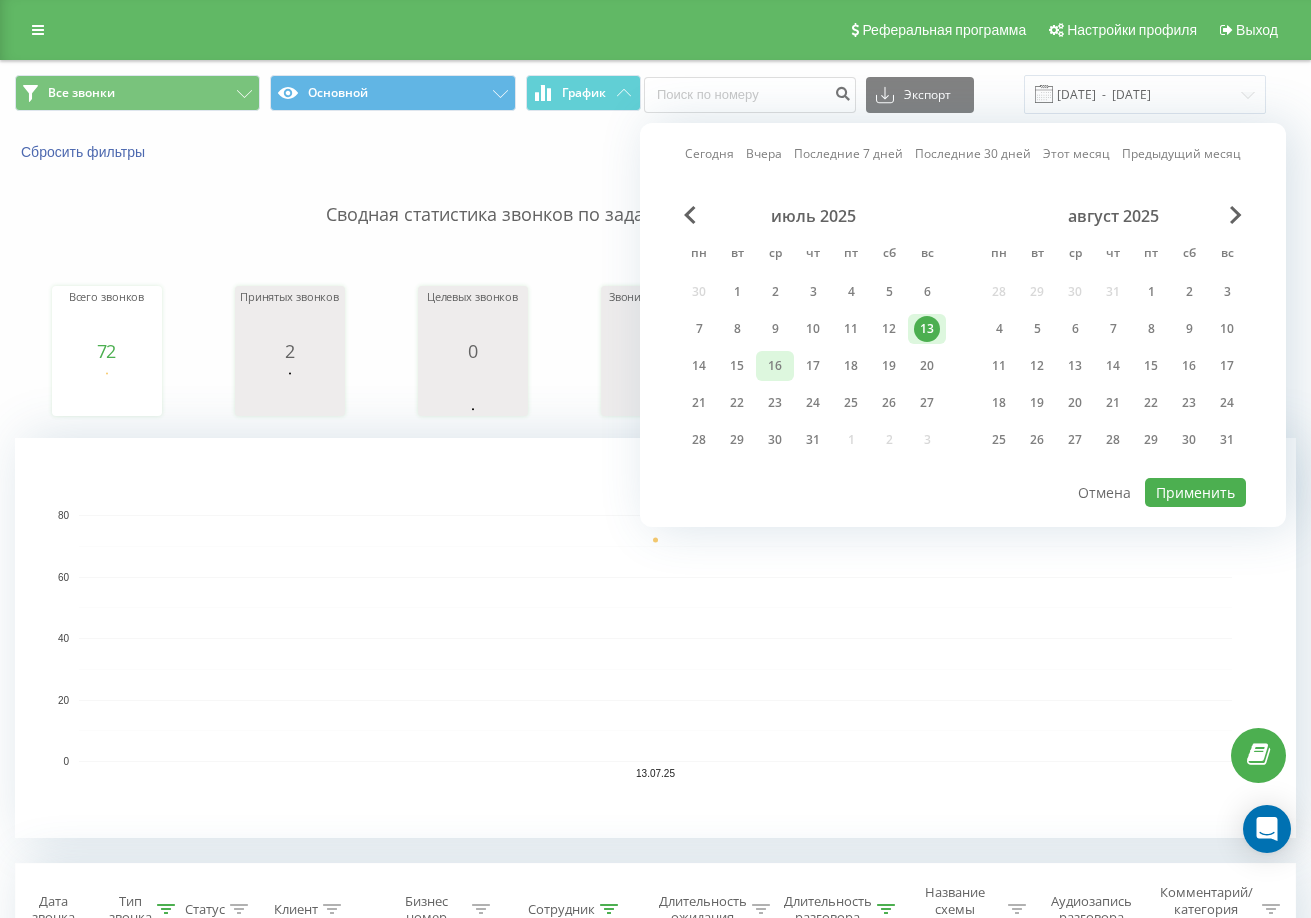 click on "16" at bounding box center (775, 366) 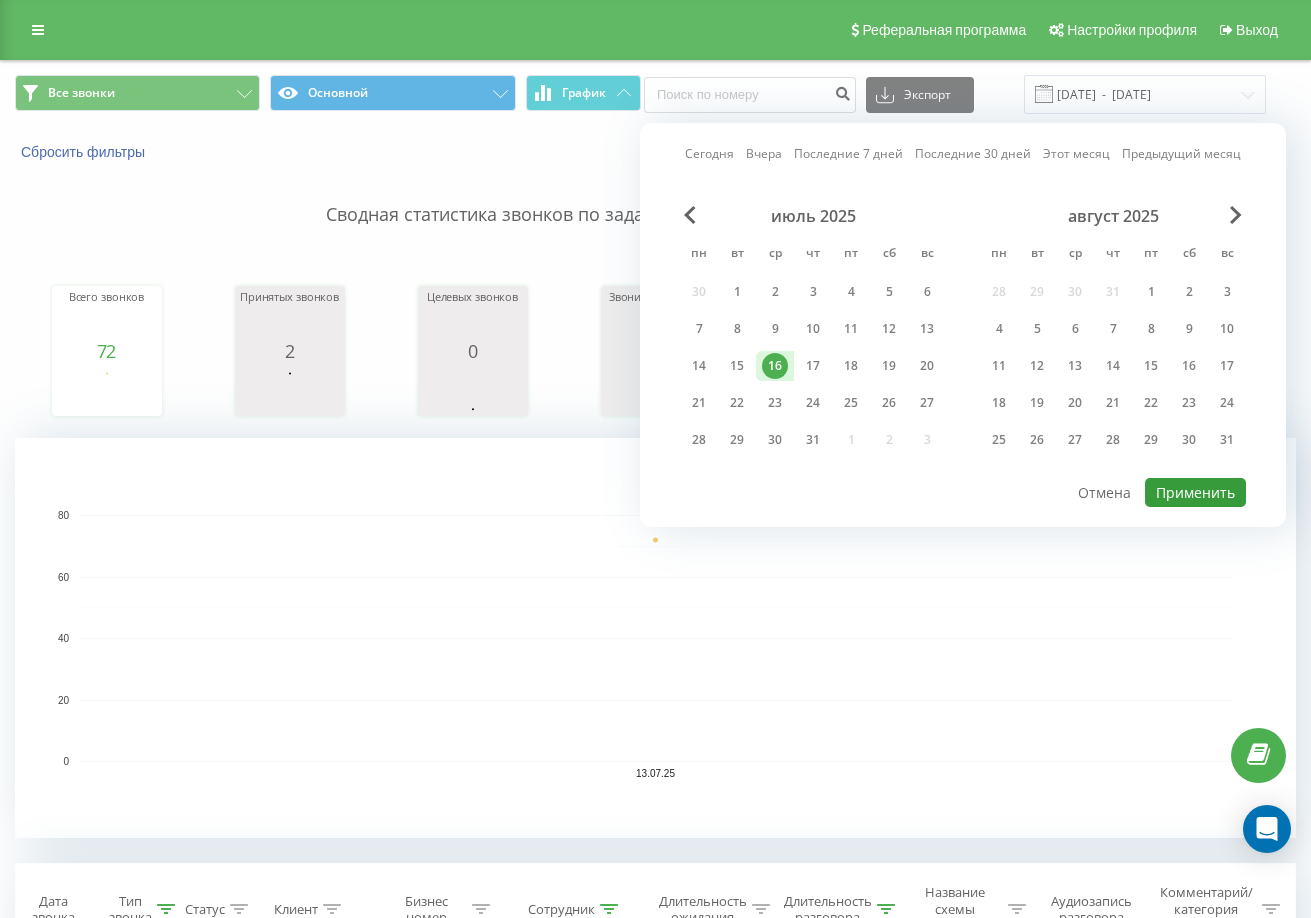 click on "Применить" at bounding box center (1195, 492) 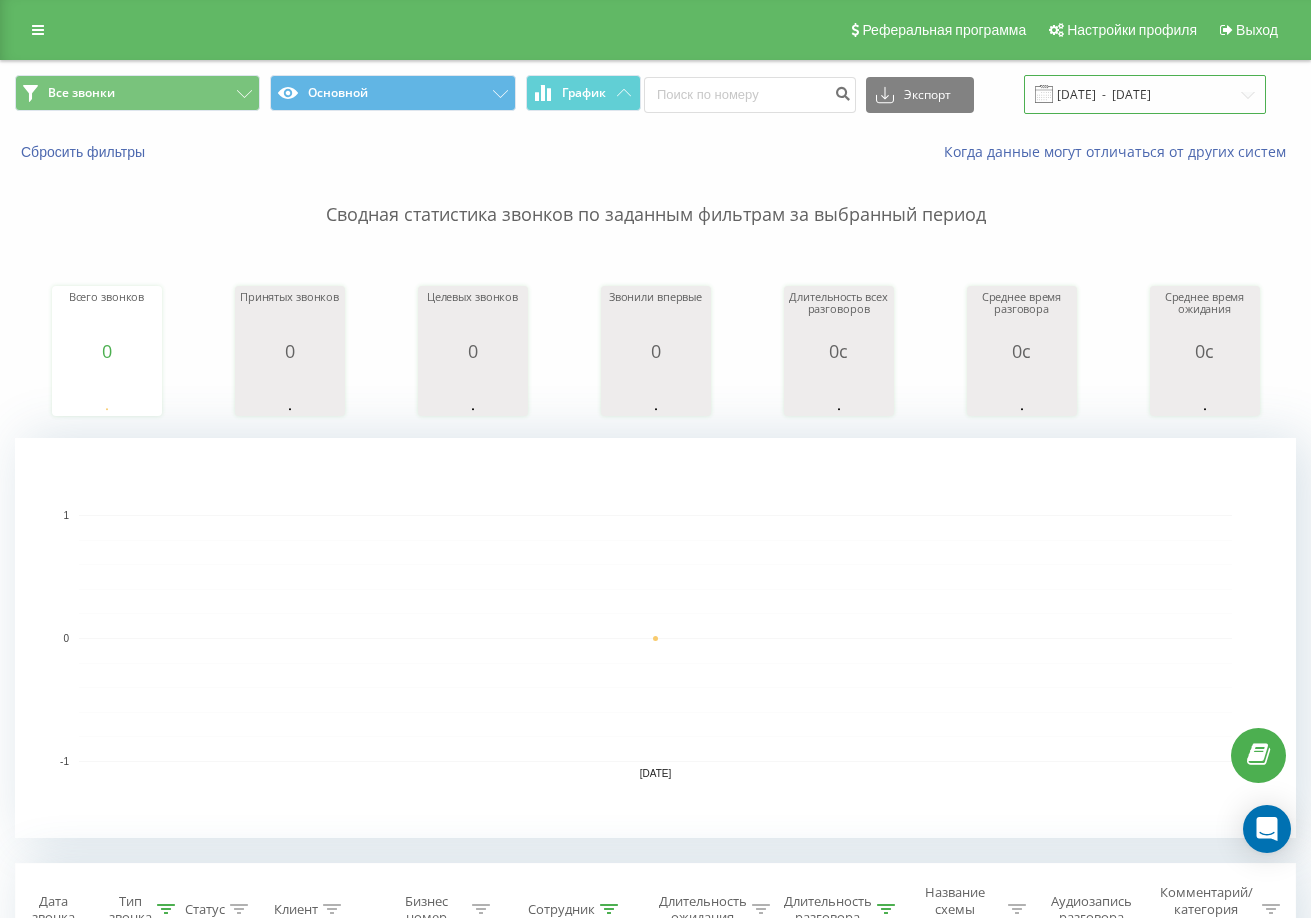 click on "[DATE]  -  [DATE]" at bounding box center (1145, 94) 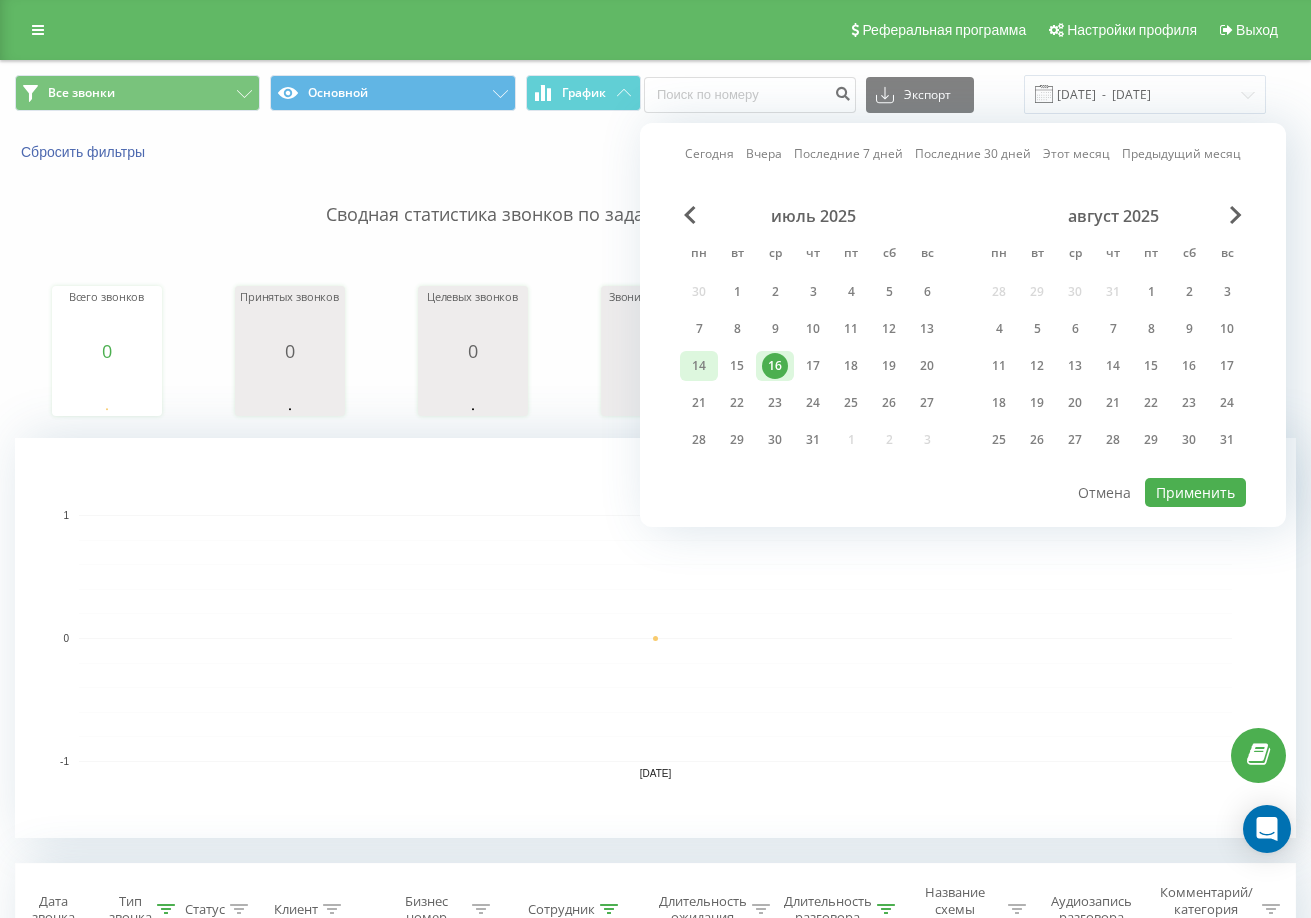 click on "14" at bounding box center (699, 366) 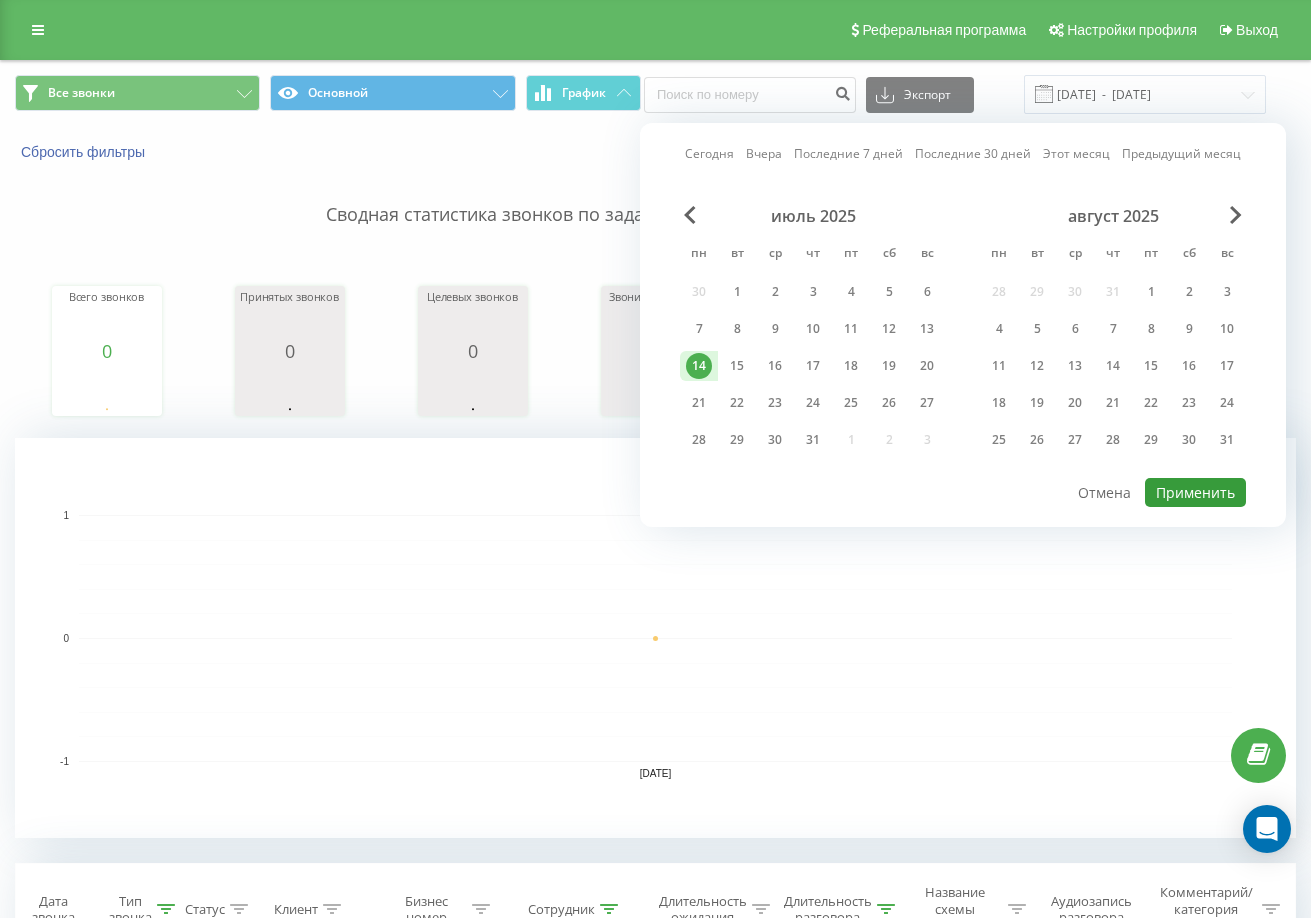 click on "Применить" at bounding box center (1195, 492) 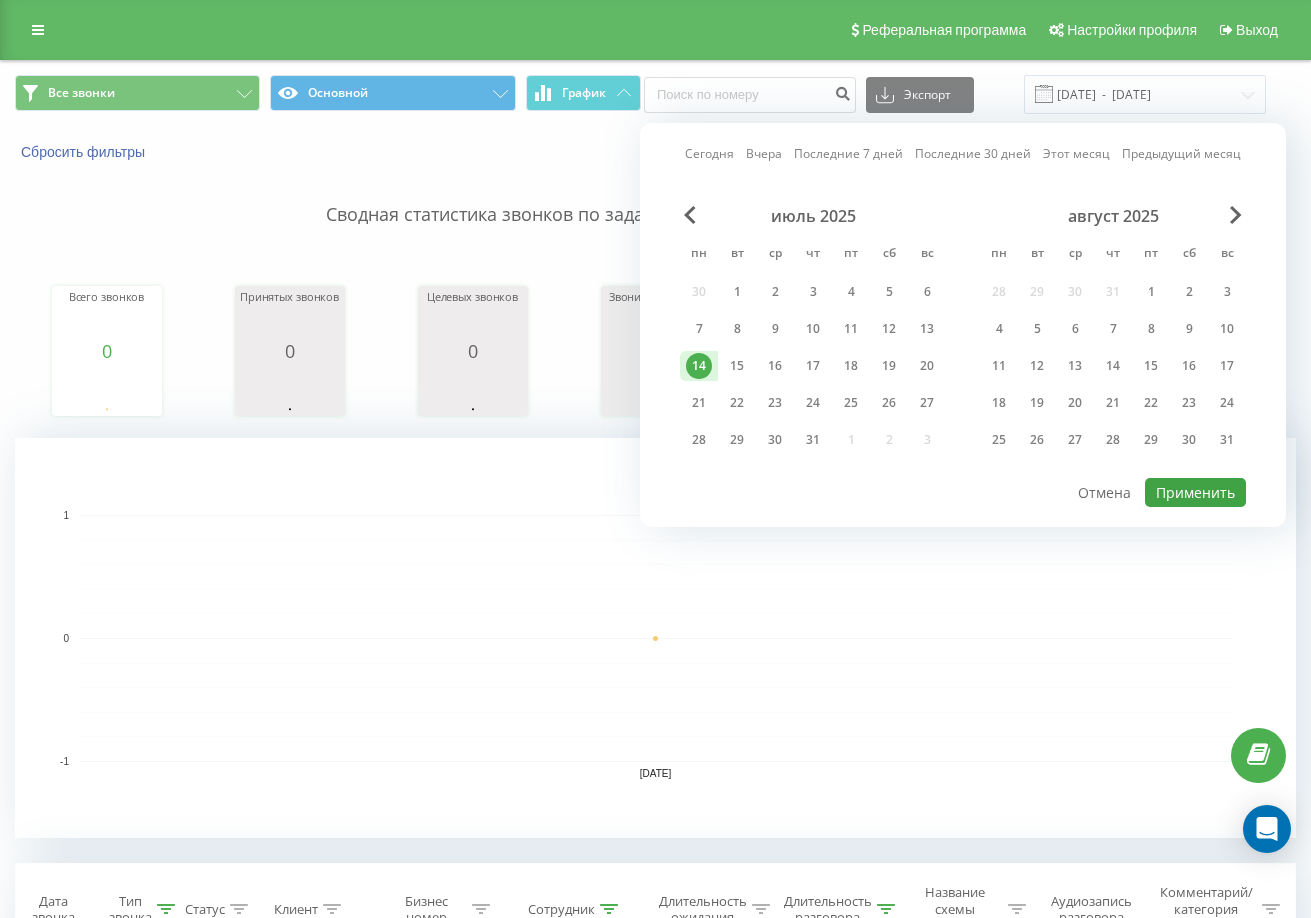 type on "[DATE]  -  [DATE]" 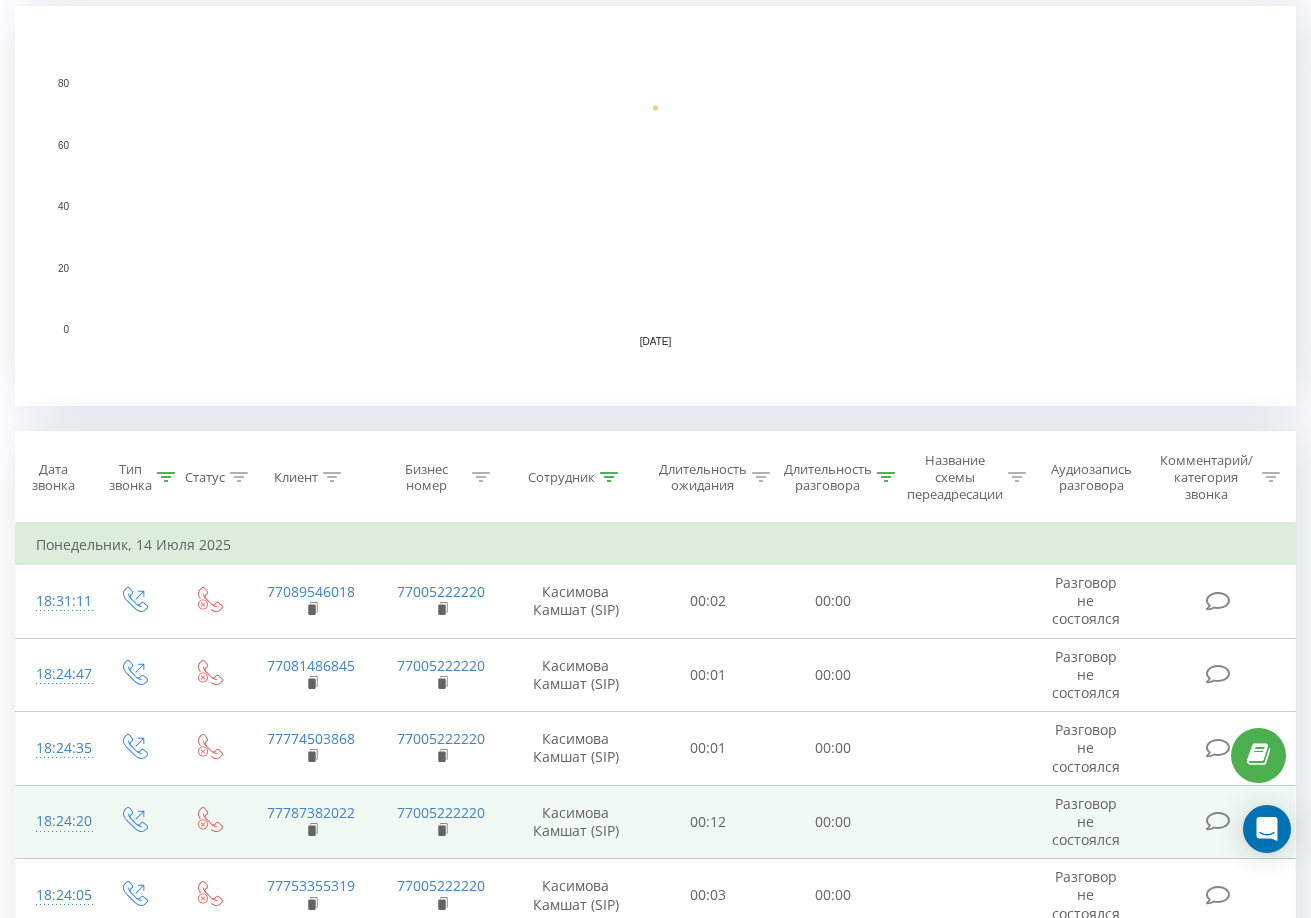 scroll, scrollTop: 600, scrollLeft: 0, axis: vertical 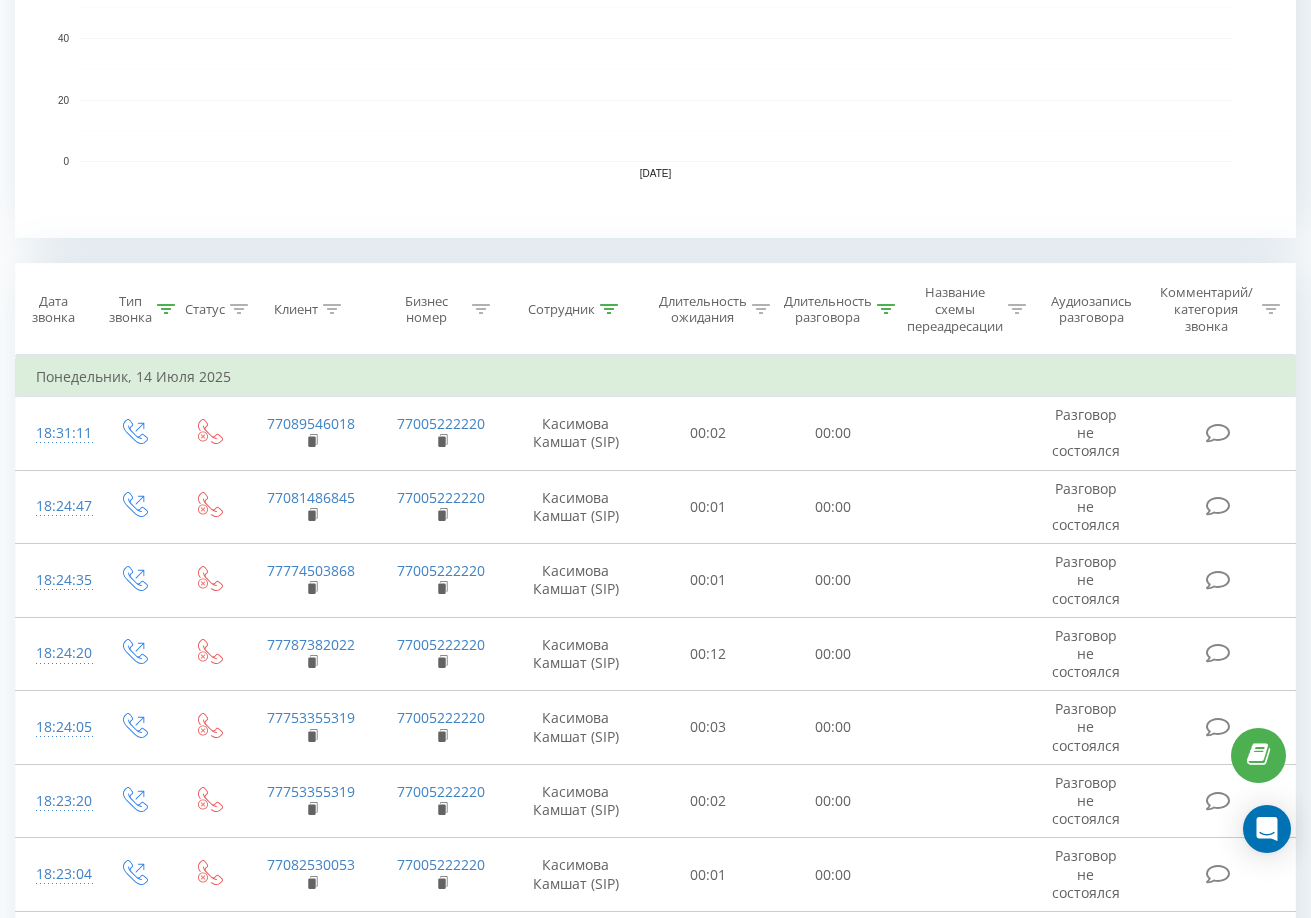 click 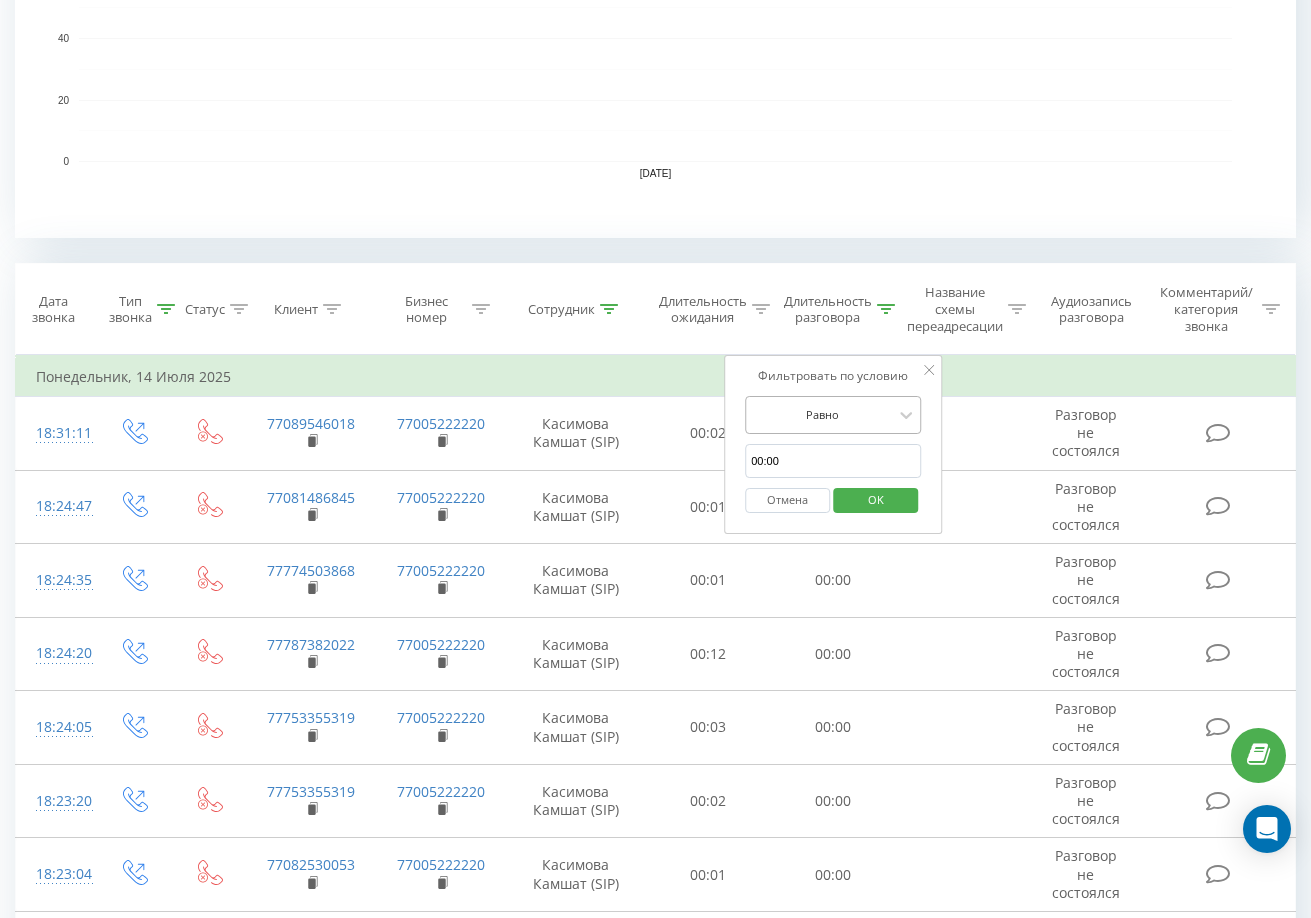 click at bounding box center (822, 414) 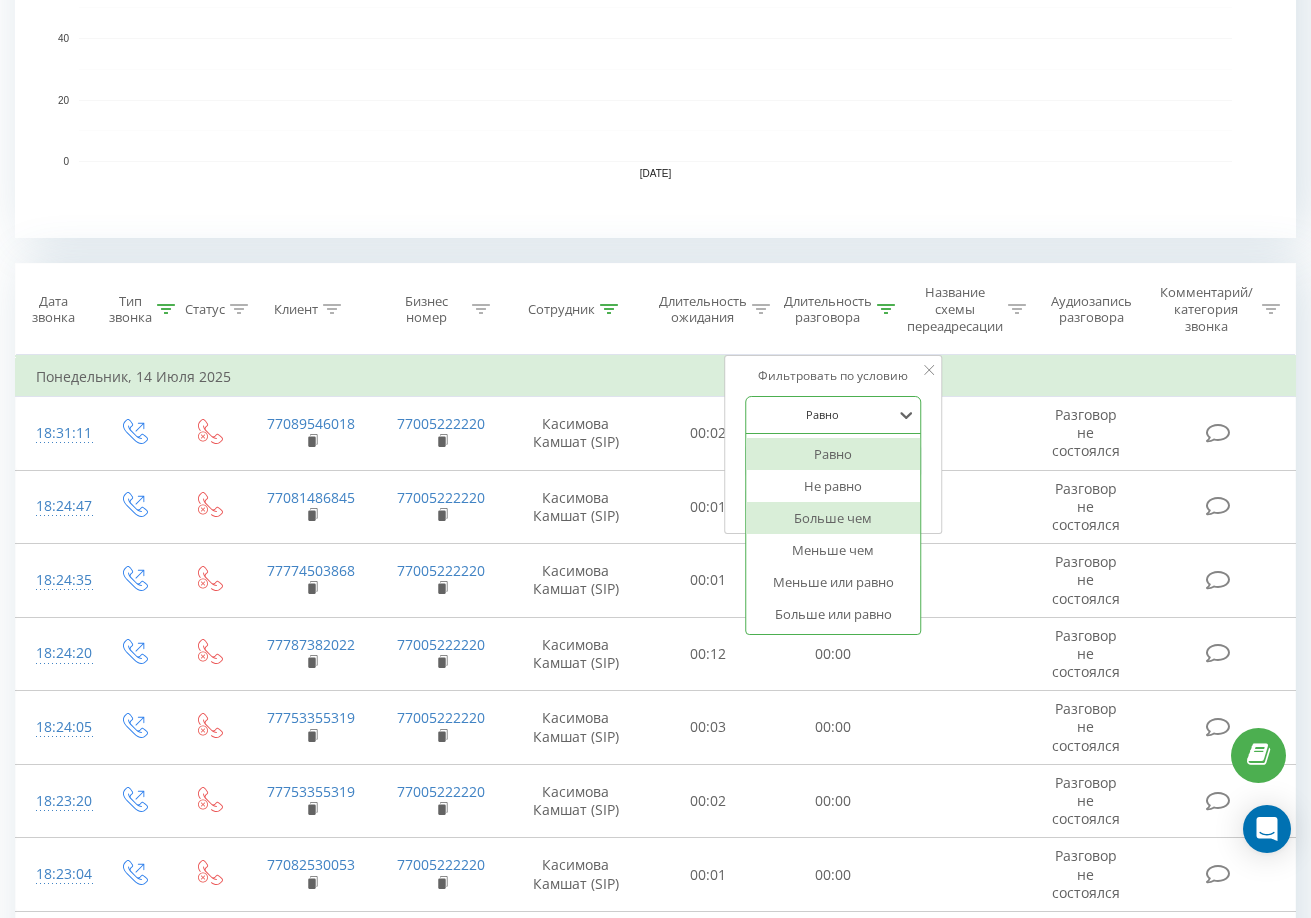 click on "Больше чем" at bounding box center [833, 518] 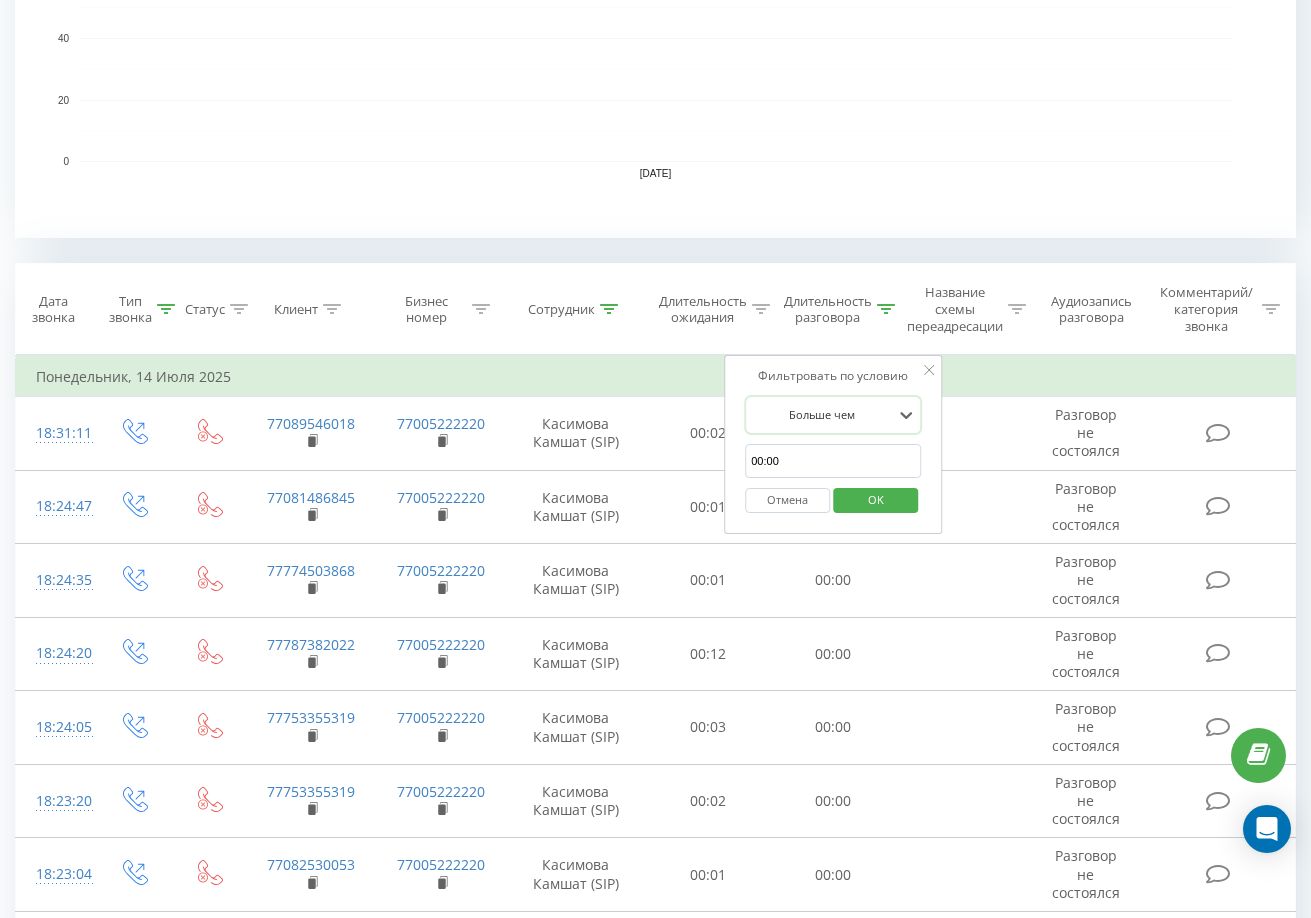click on "00:00" at bounding box center (833, 461) 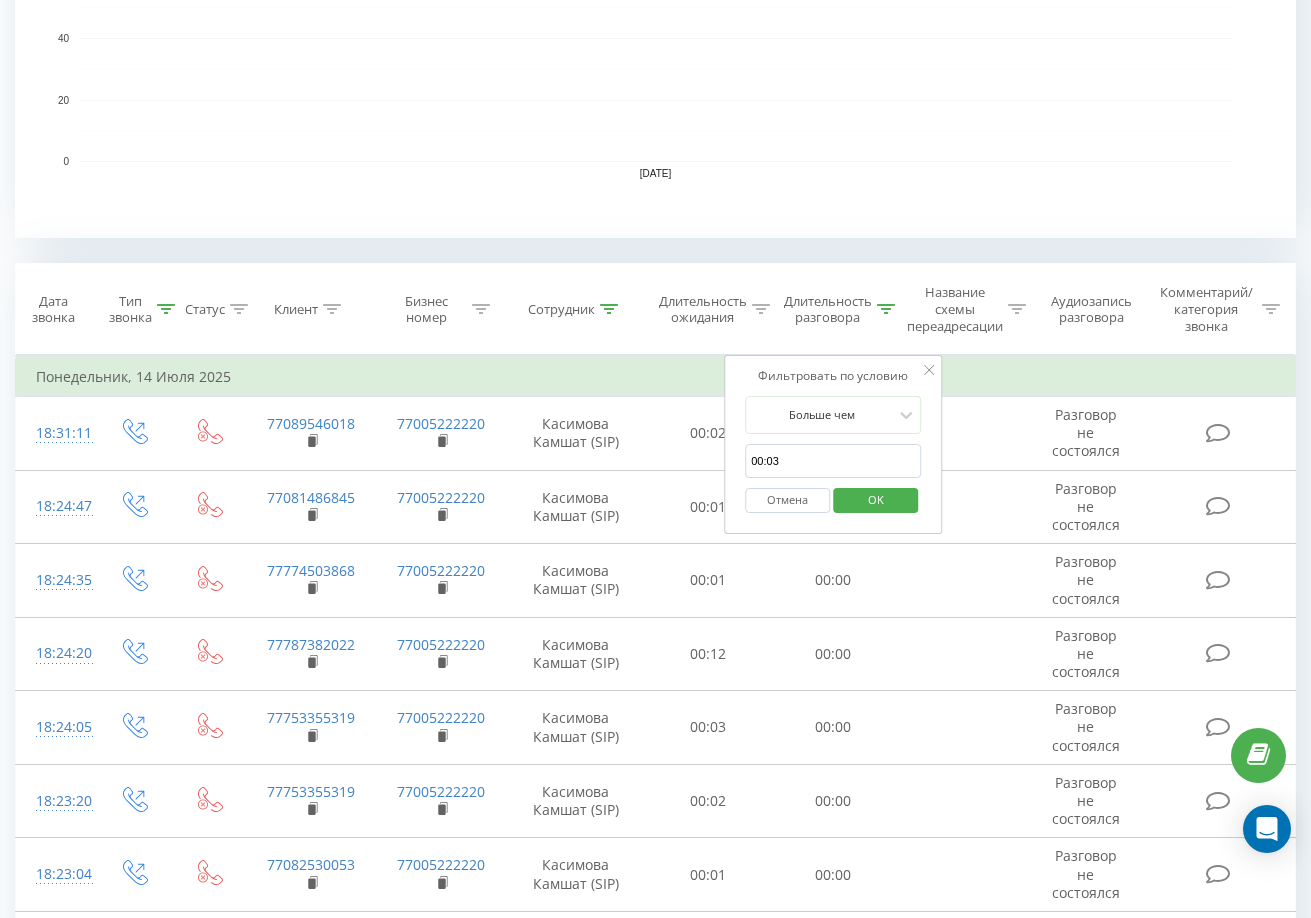 type on "00:03" 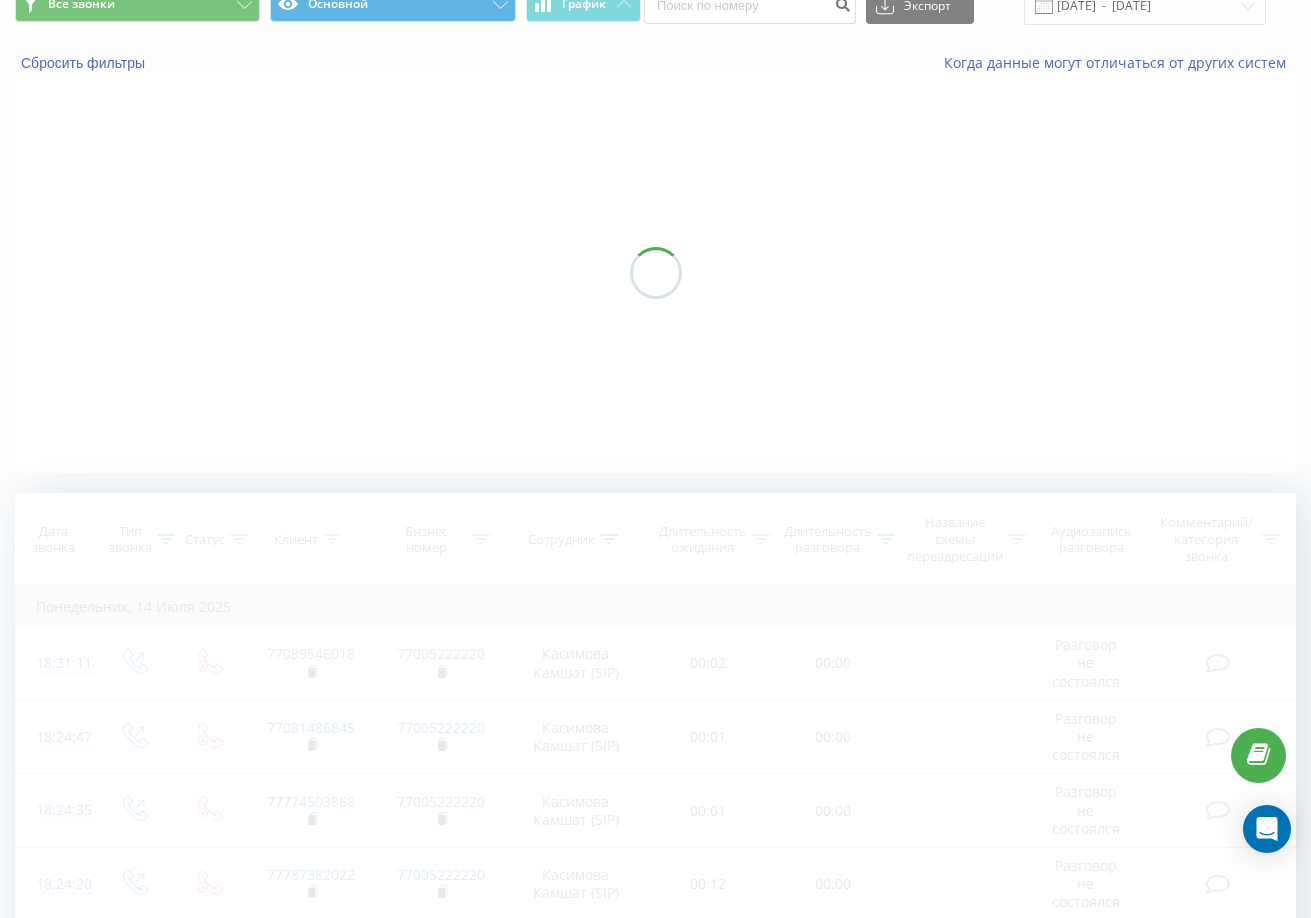 scroll, scrollTop: 0, scrollLeft: 0, axis: both 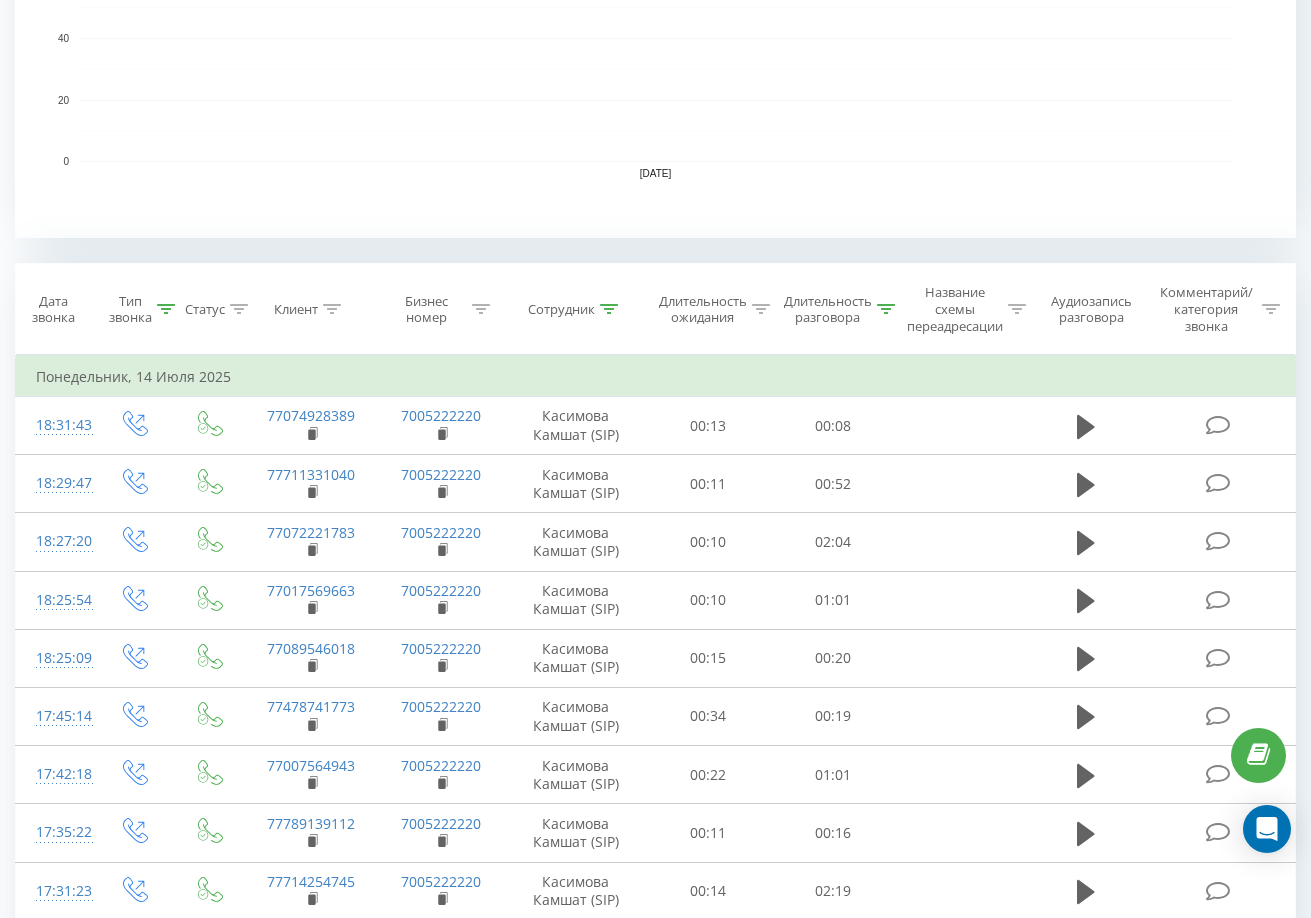 click 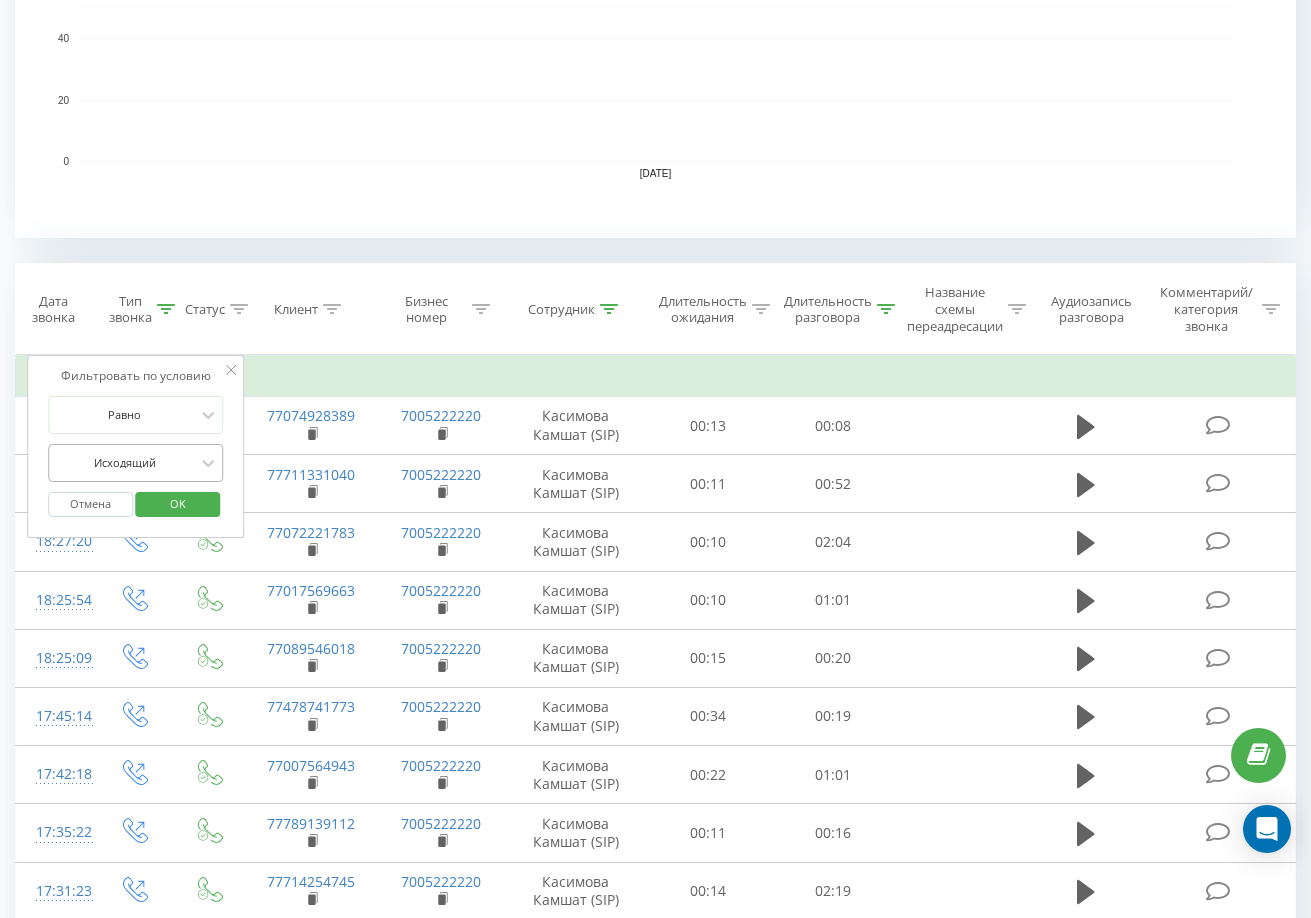 click at bounding box center [125, 462] 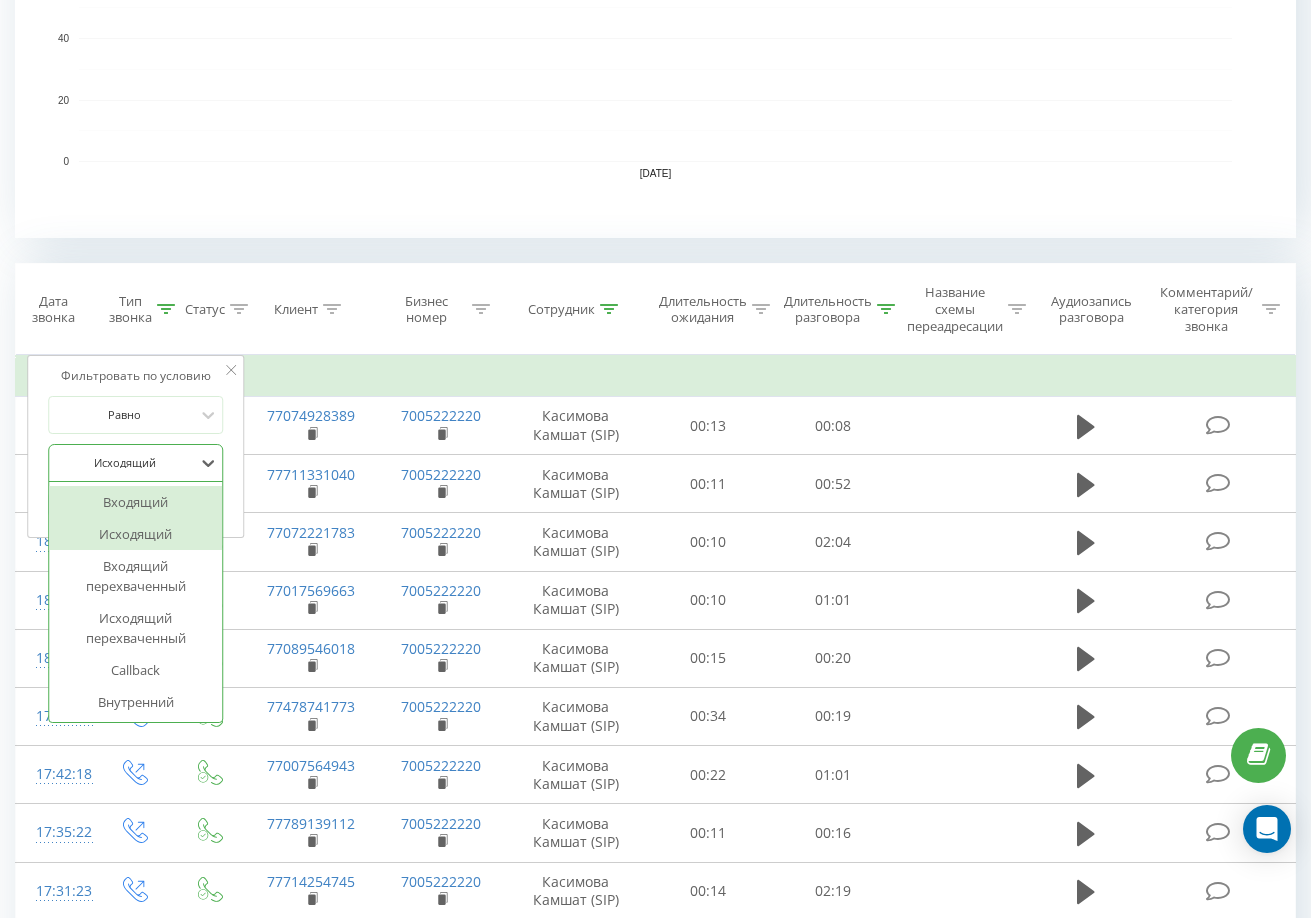click on "Входящий" at bounding box center [136, 502] 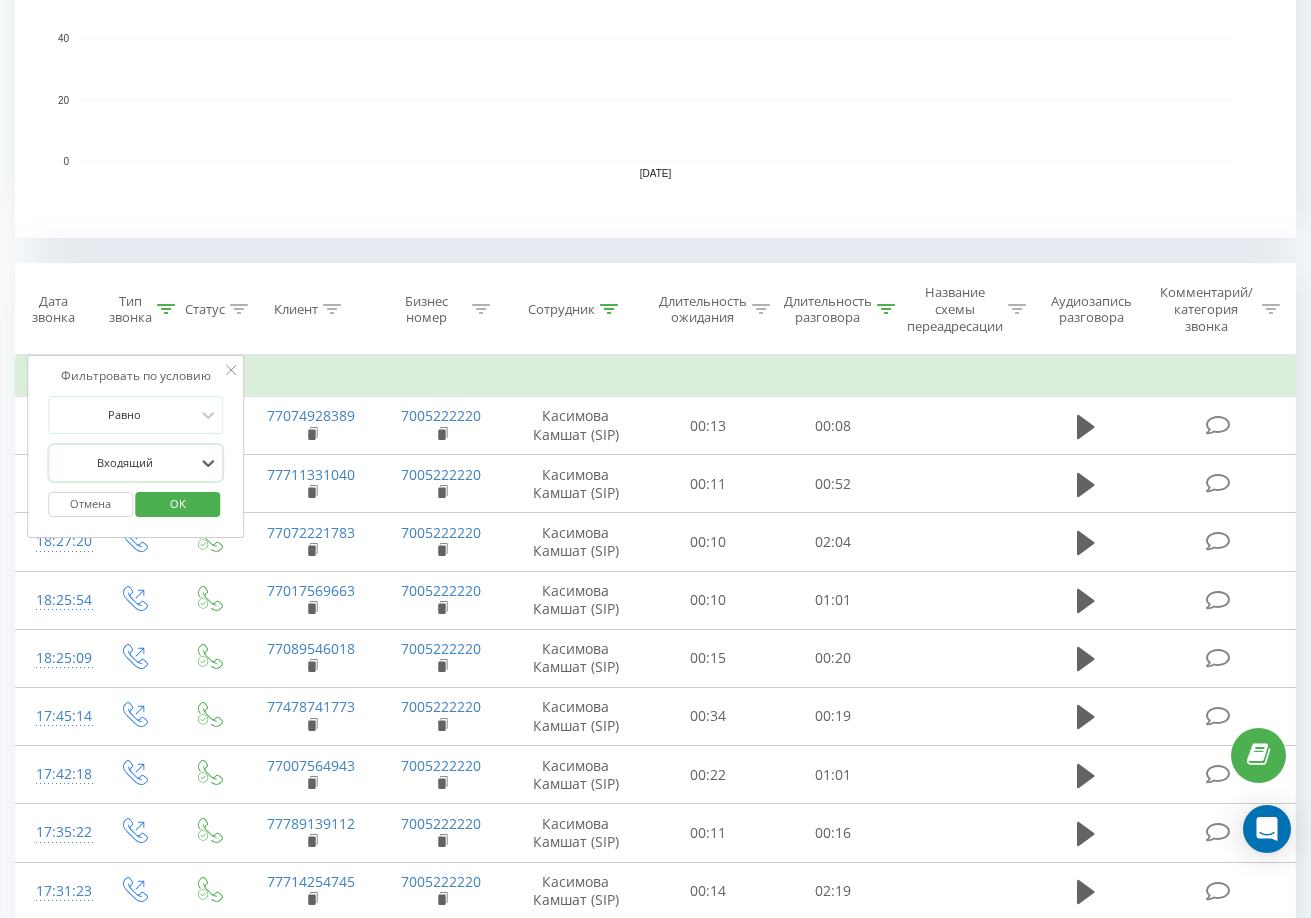 click on "OK" at bounding box center (178, 503) 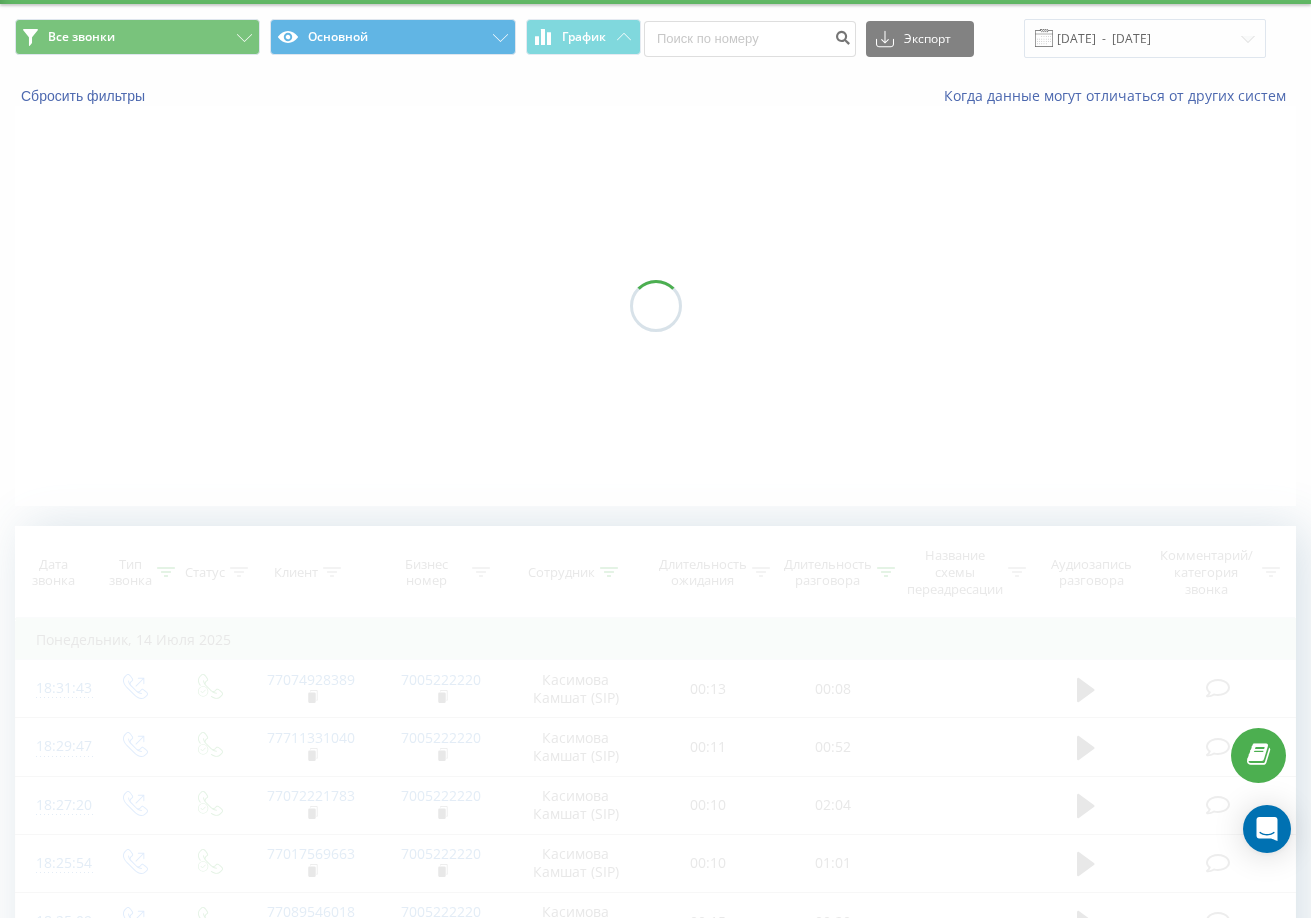 scroll, scrollTop: 0, scrollLeft: 0, axis: both 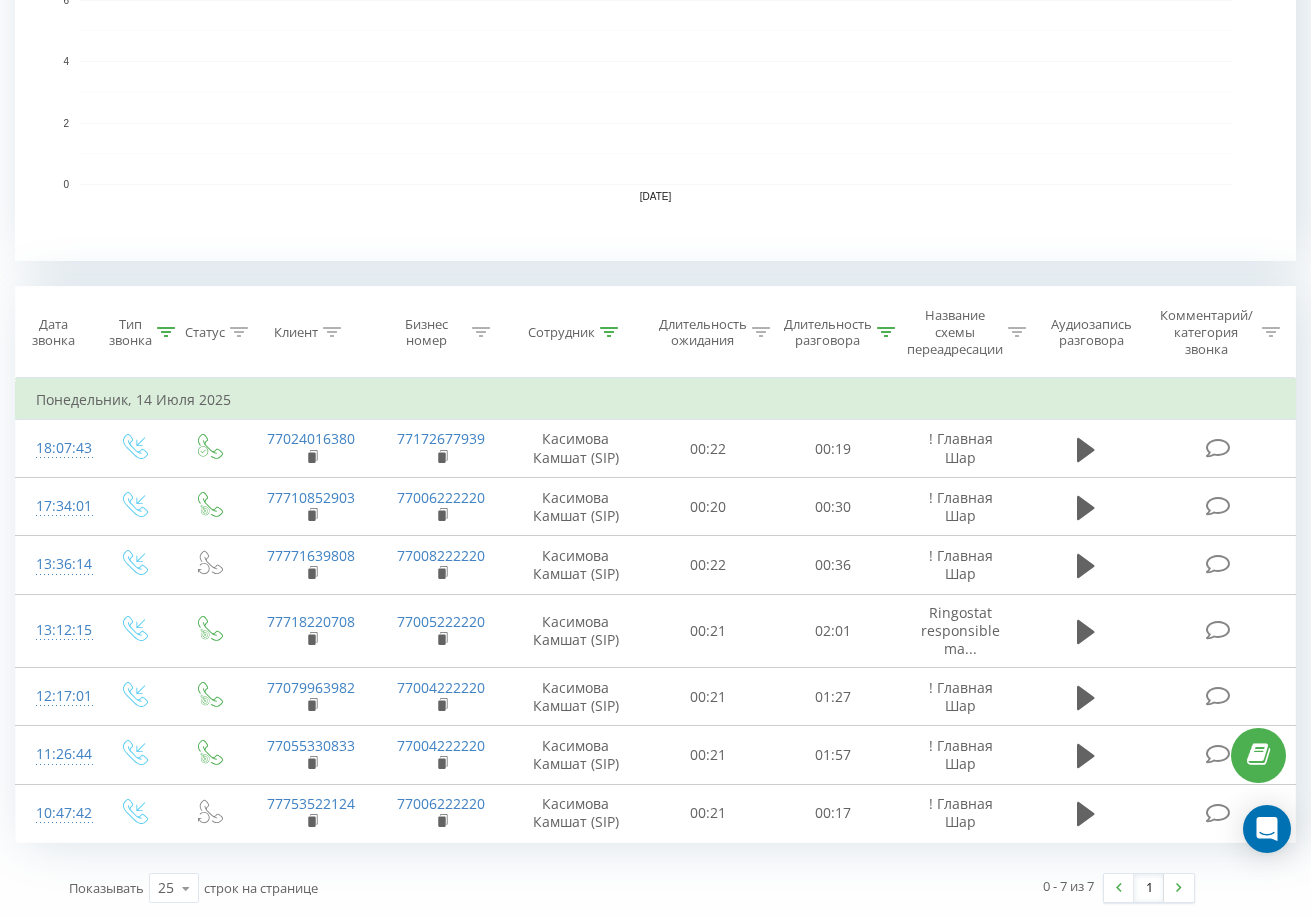 click on "Тип звонка" at bounding box center [142, 333] 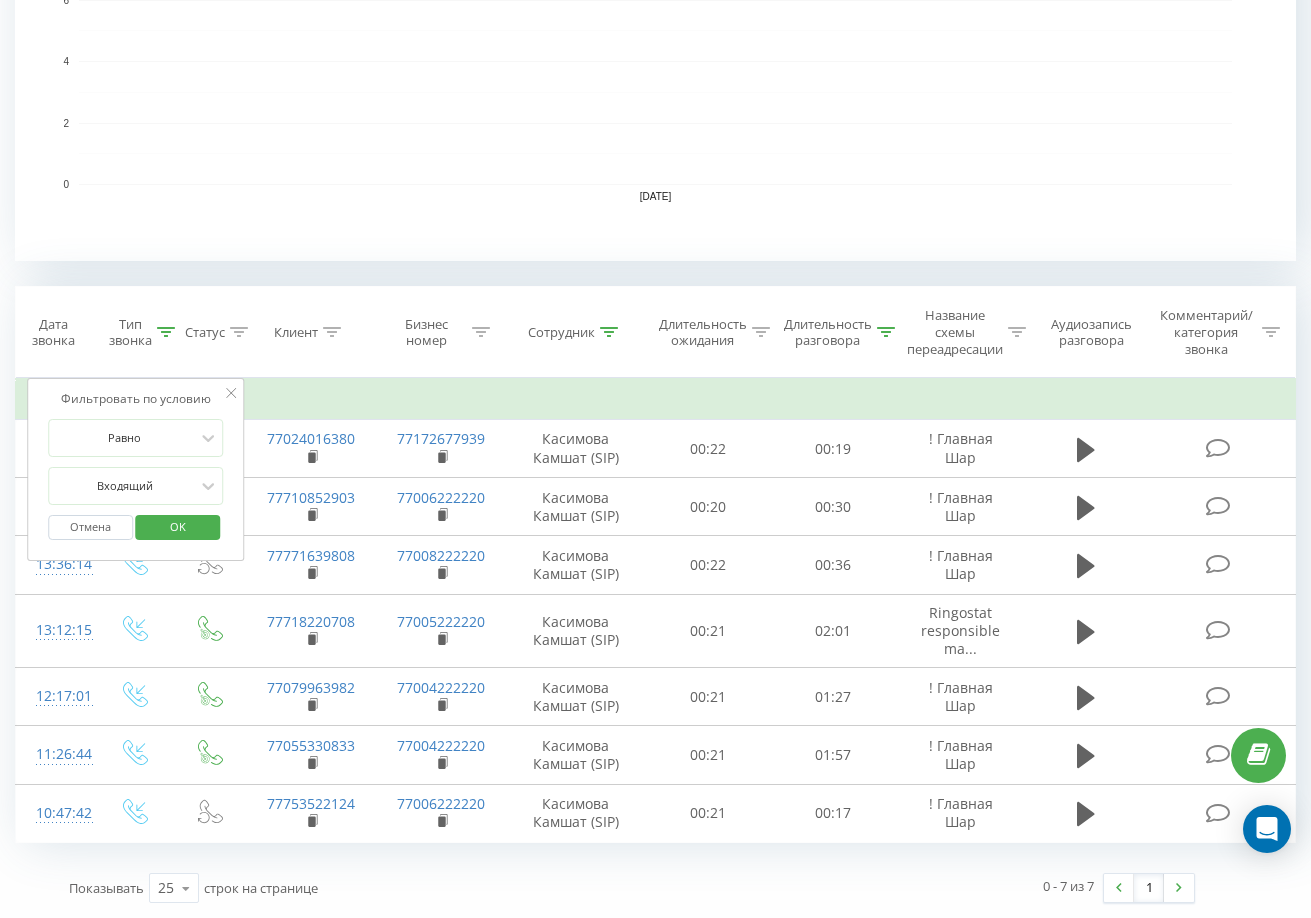 click 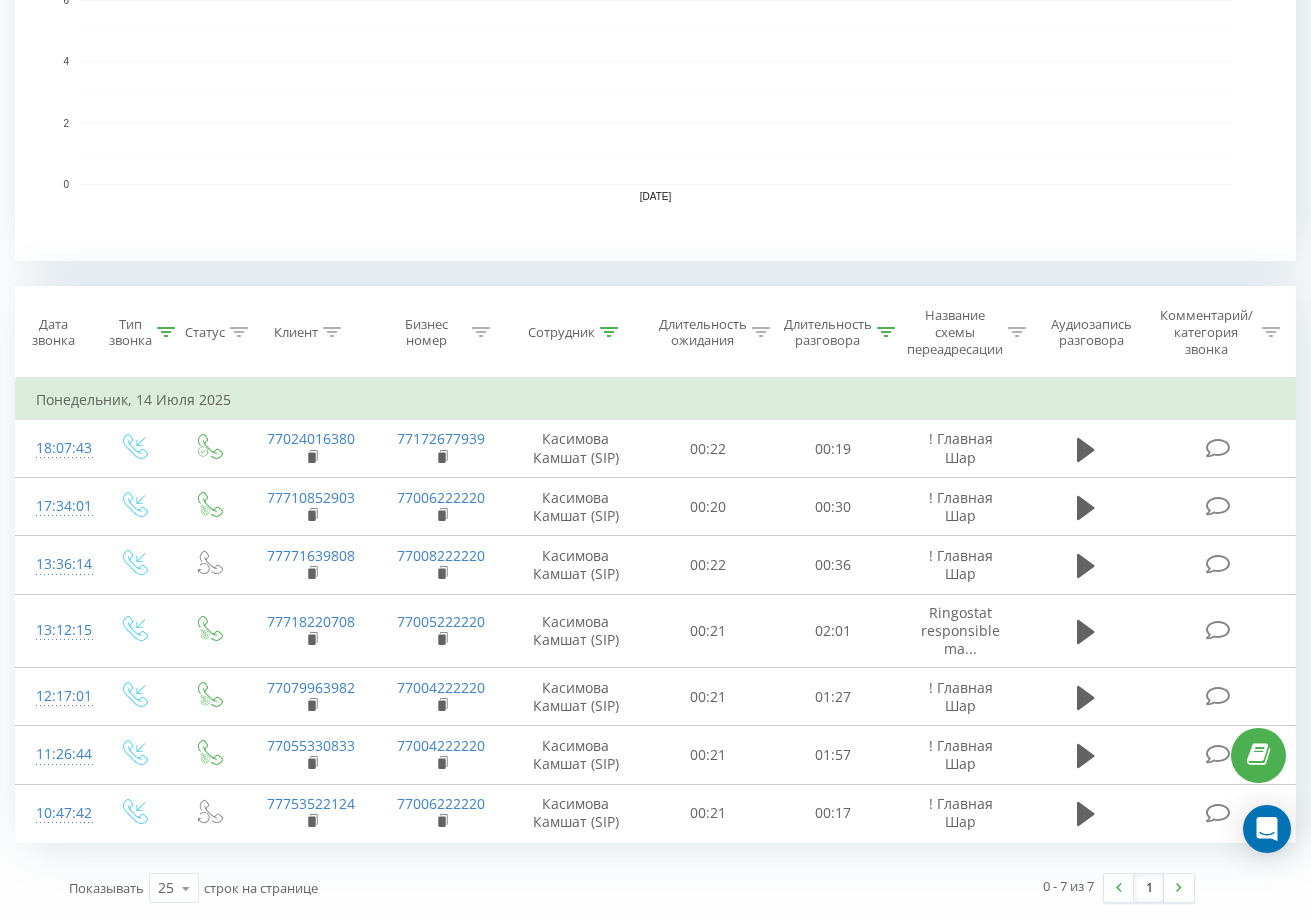 click 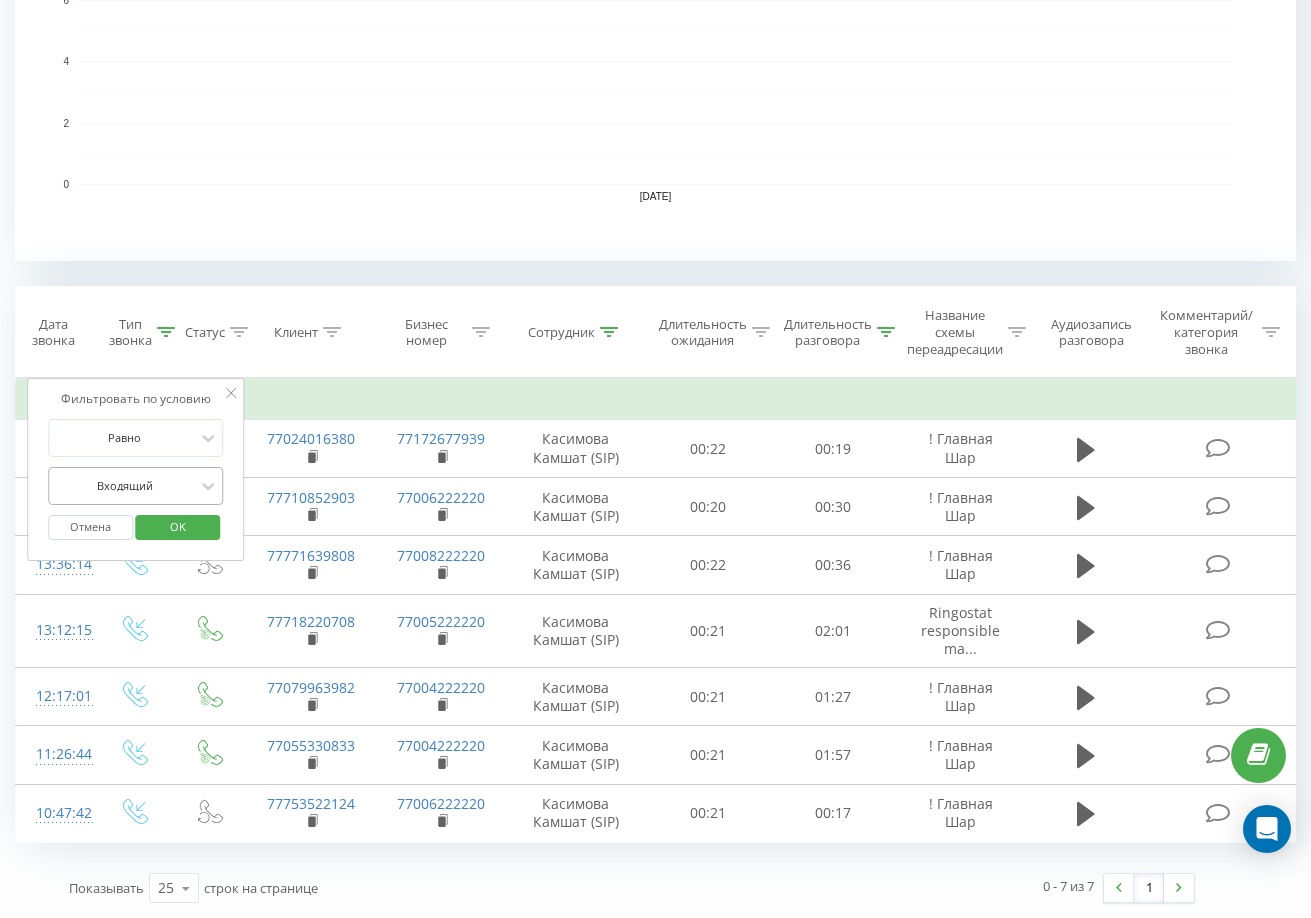 click at bounding box center (125, 485) 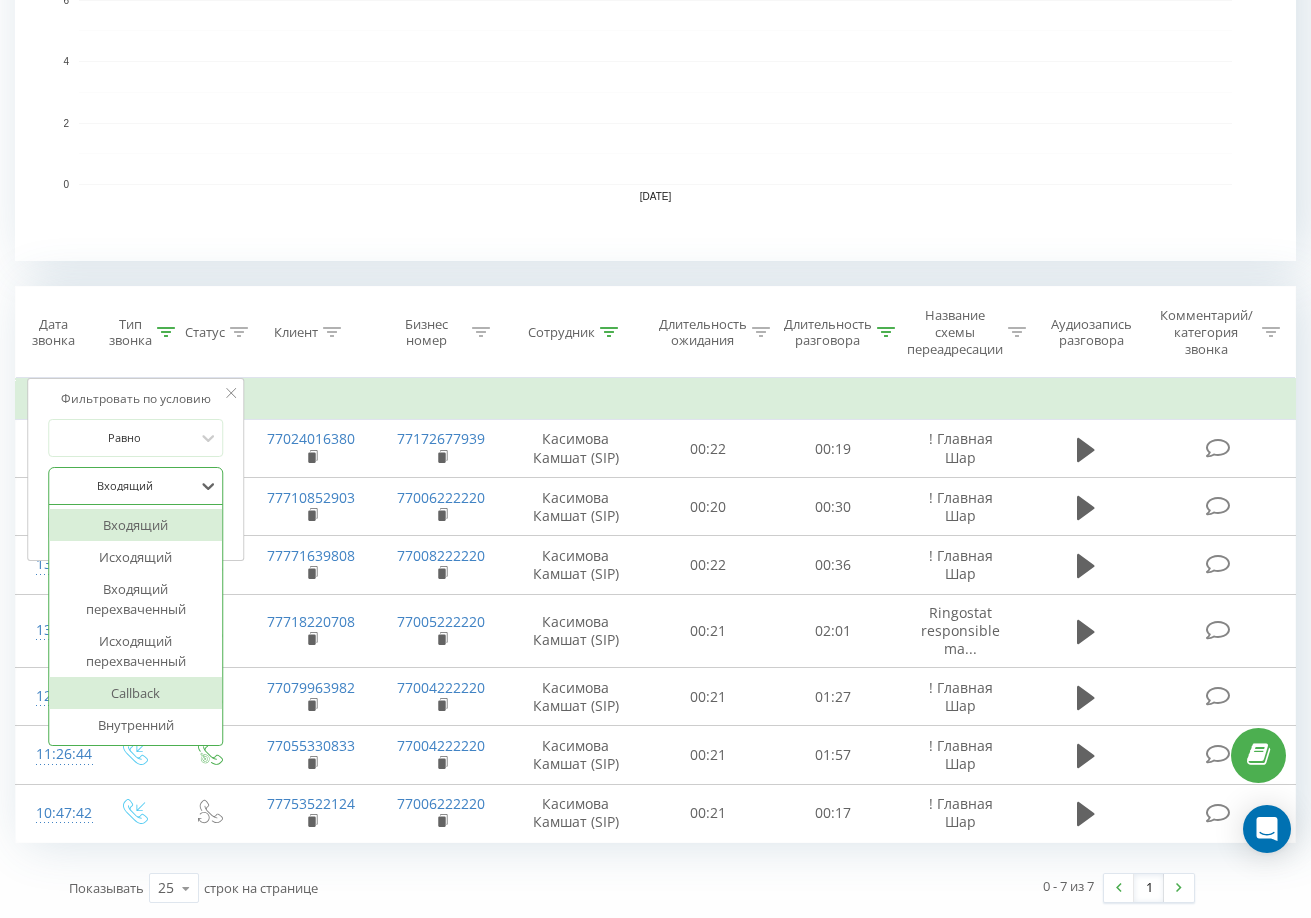 click on "Callback" at bounding box center (136, 693) 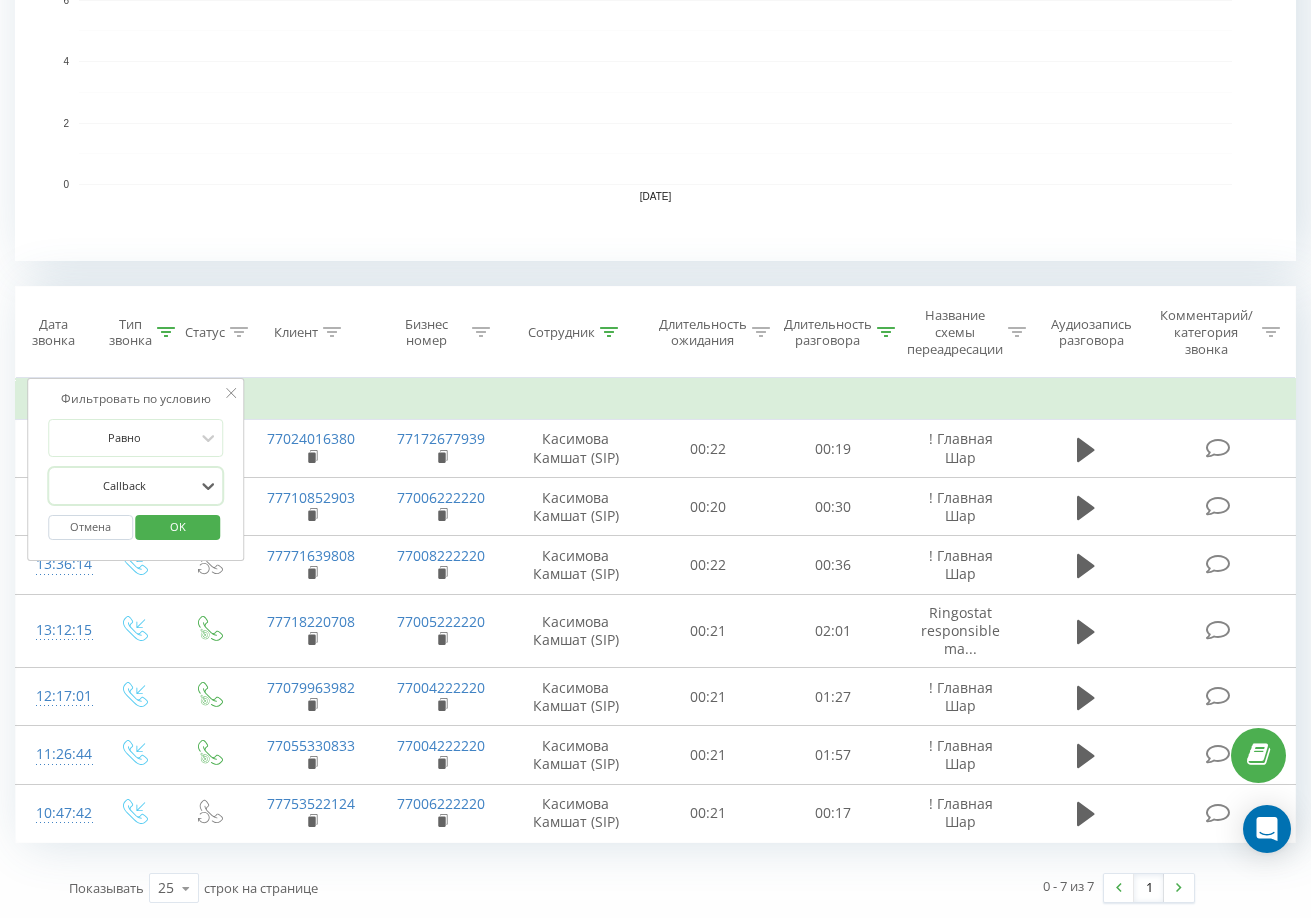 click on "OK" at bounding box center [178, 526] 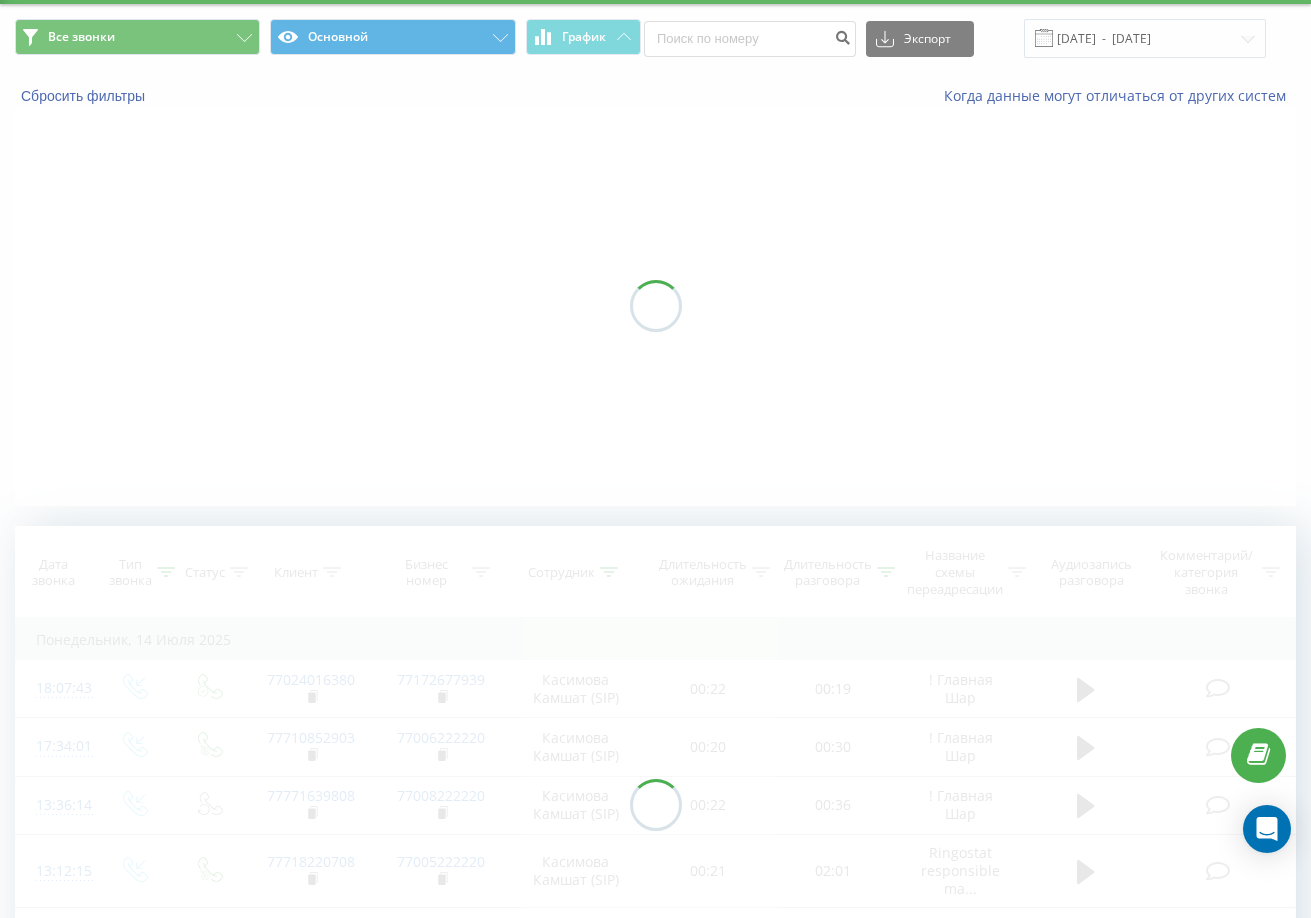 scroll, scrollTop: 0, scrollLeft: 0, axis: both 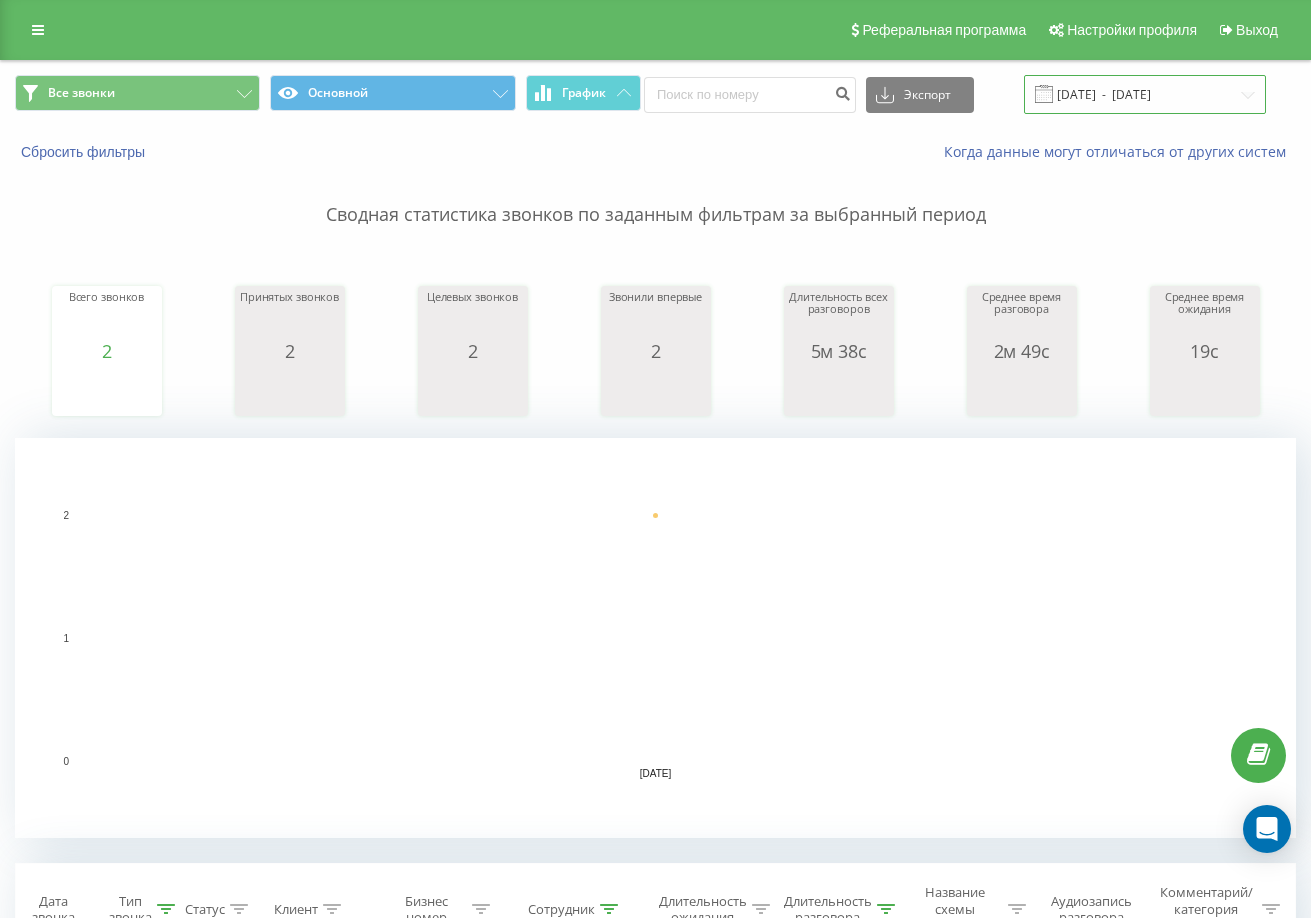 click on "[DATE]  -  [DATE]" at bounding box center (1145, 94) 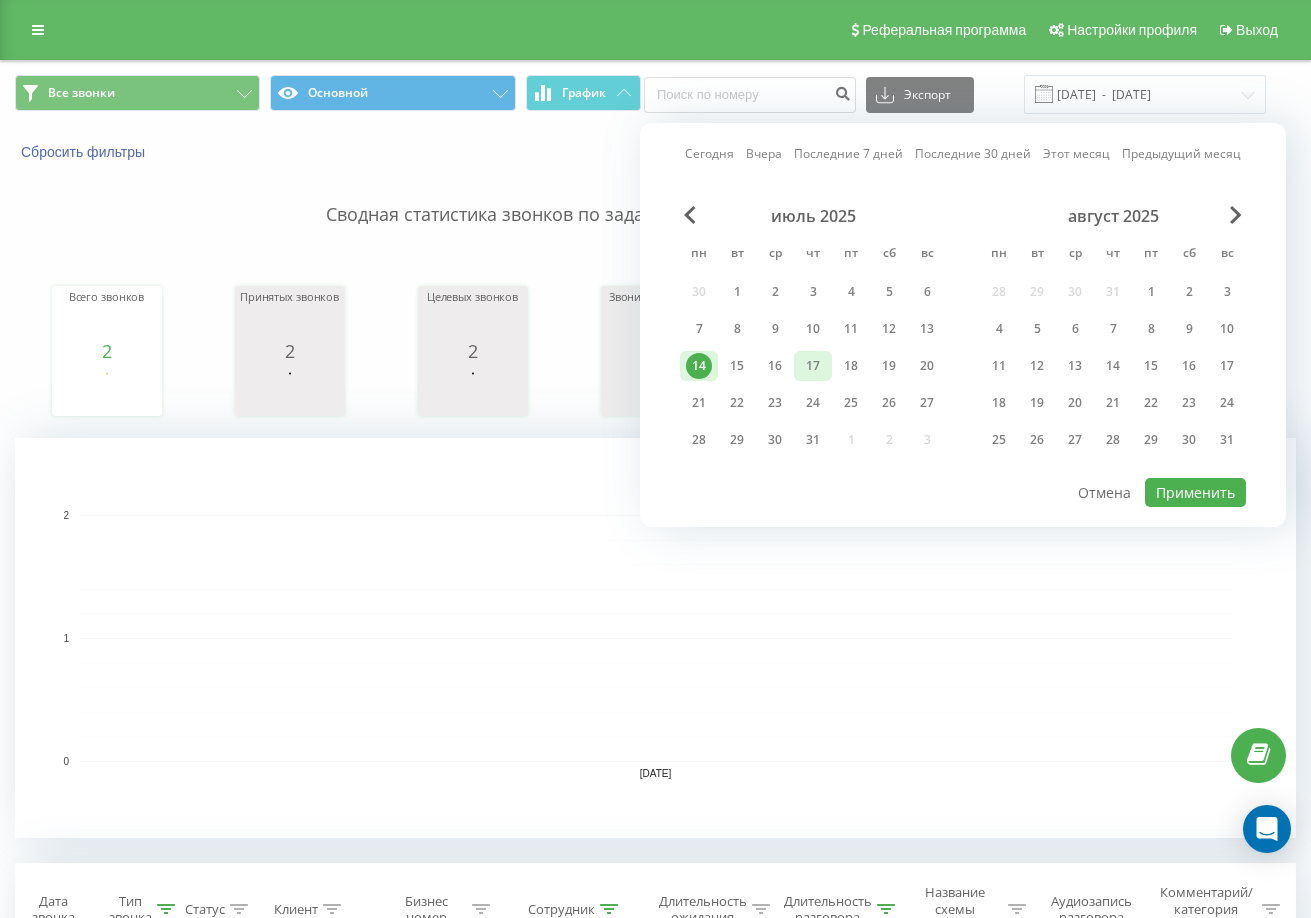 click on "17" at bounding box center (813, 366) 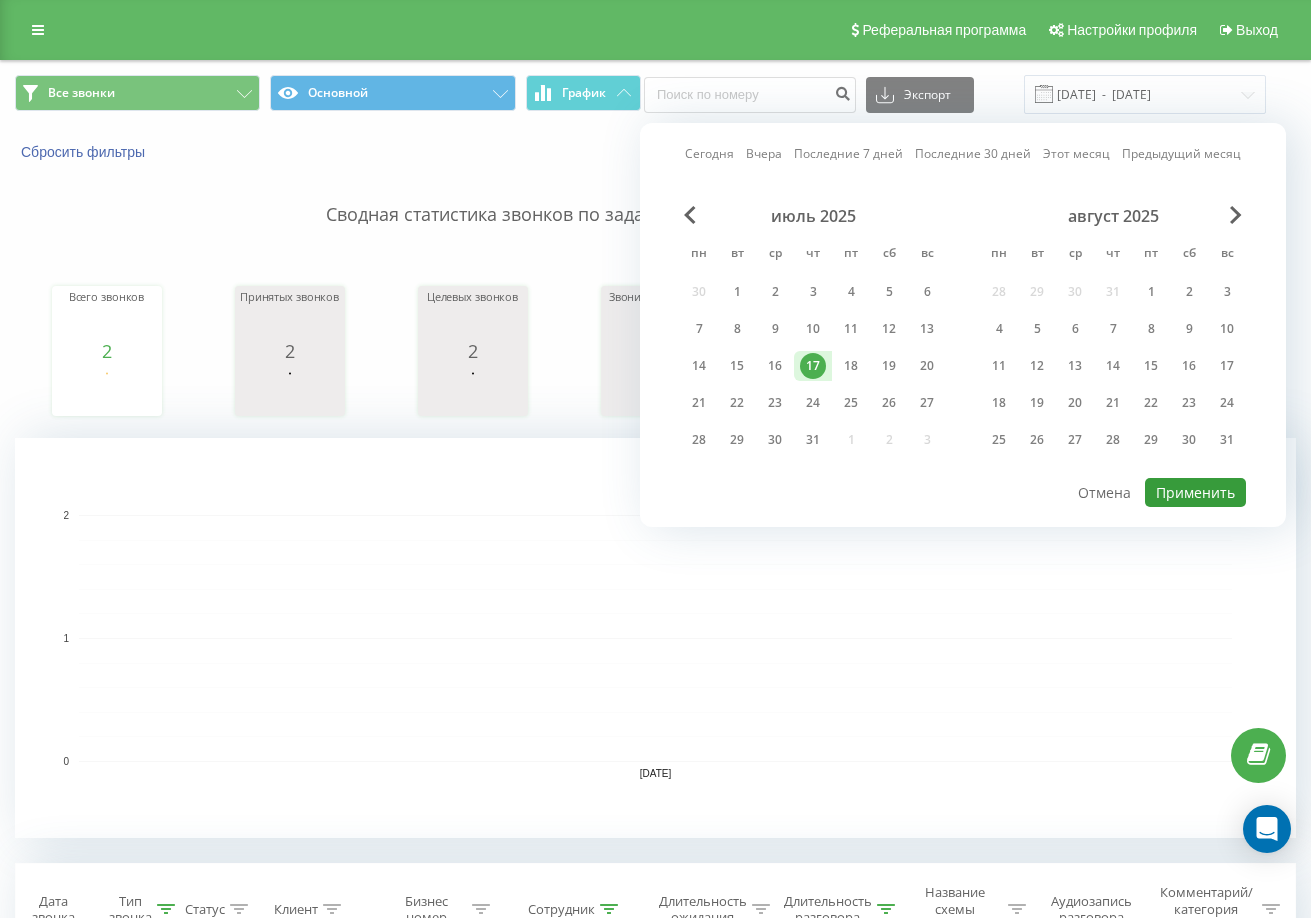 click on "Применить" at bounding box center [1195, 492] 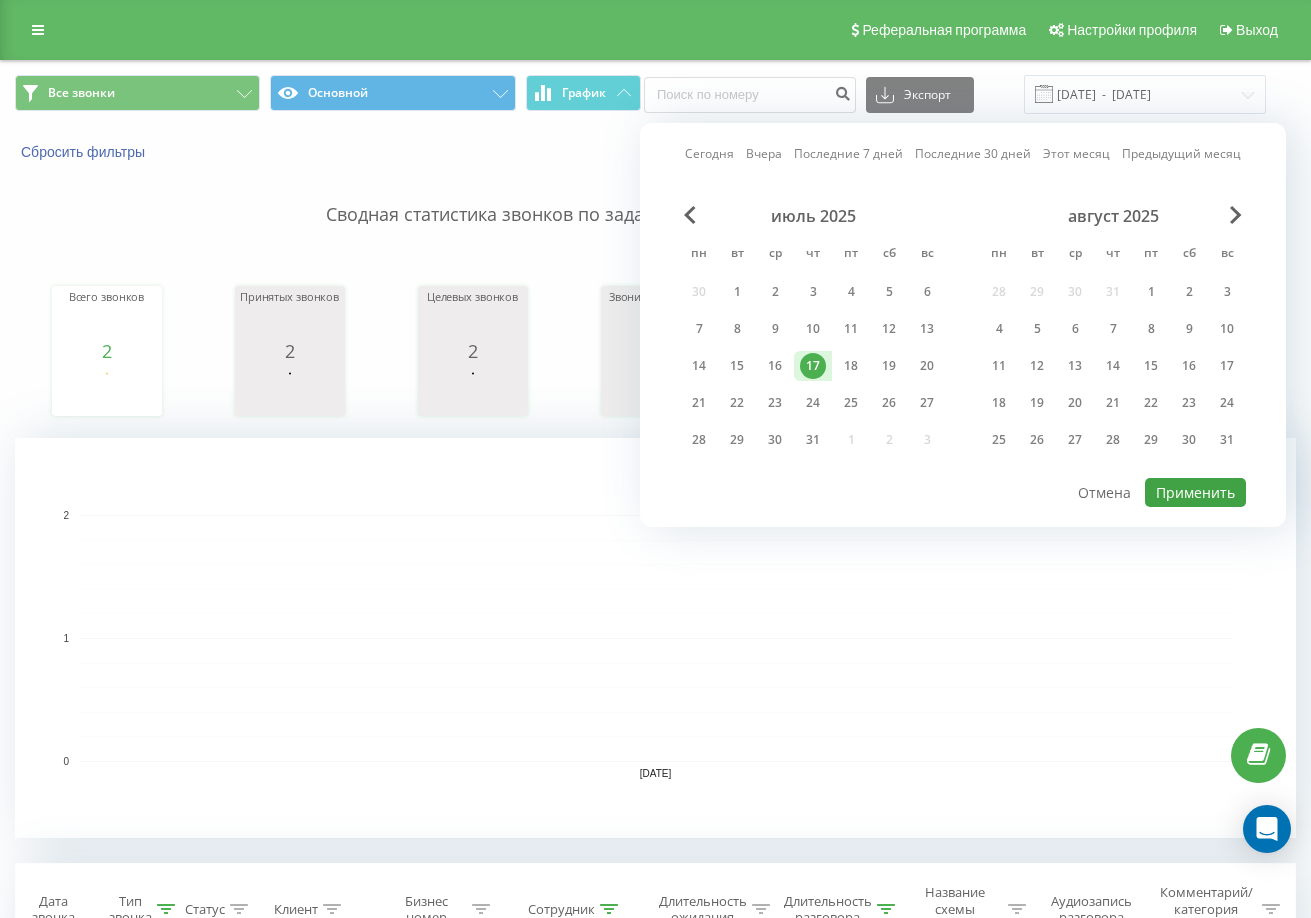 type on "[DATE]  -  [DATE]" 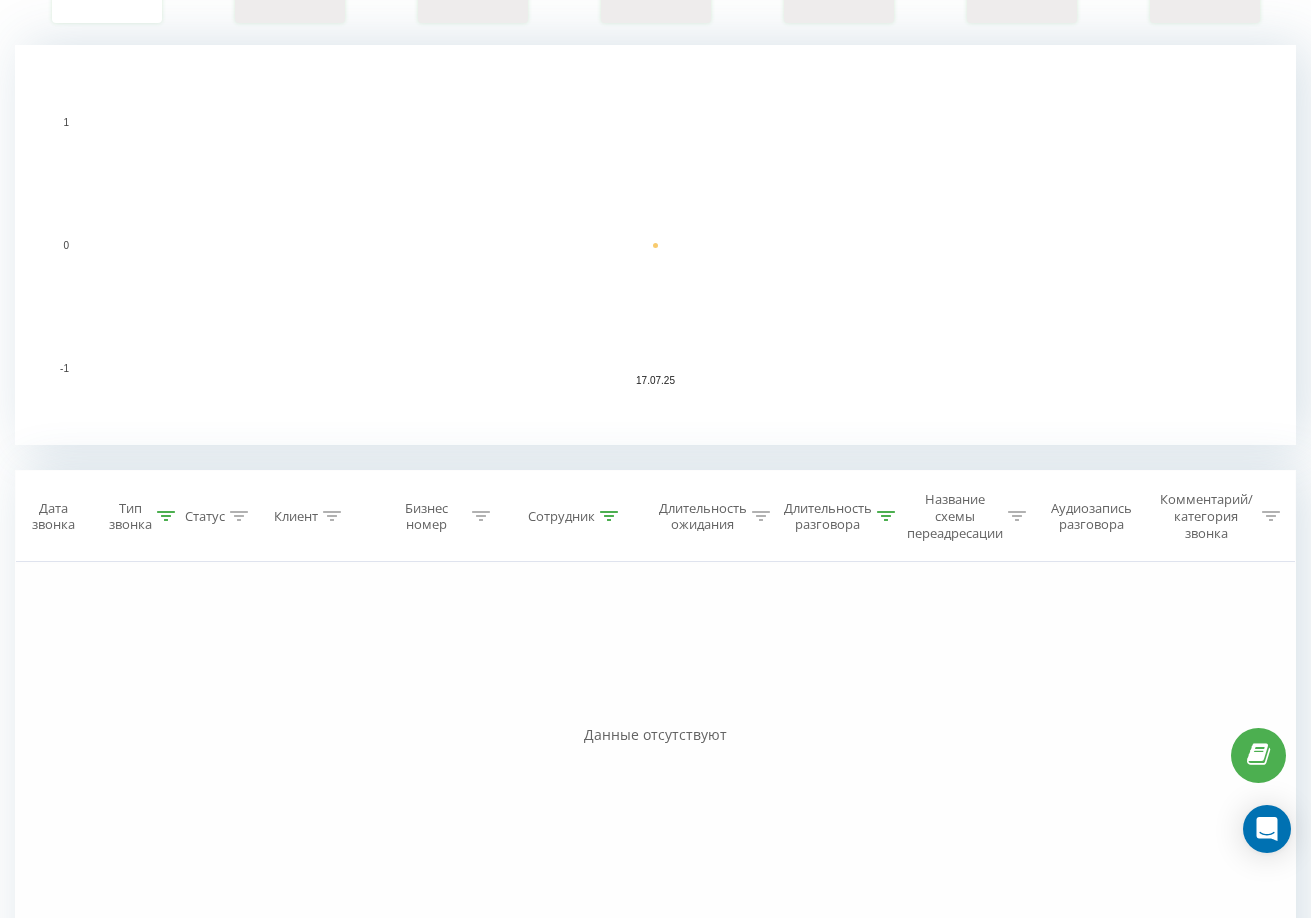 scroll, scrollTop: 500, scrollLeft: 0, axis: vertical 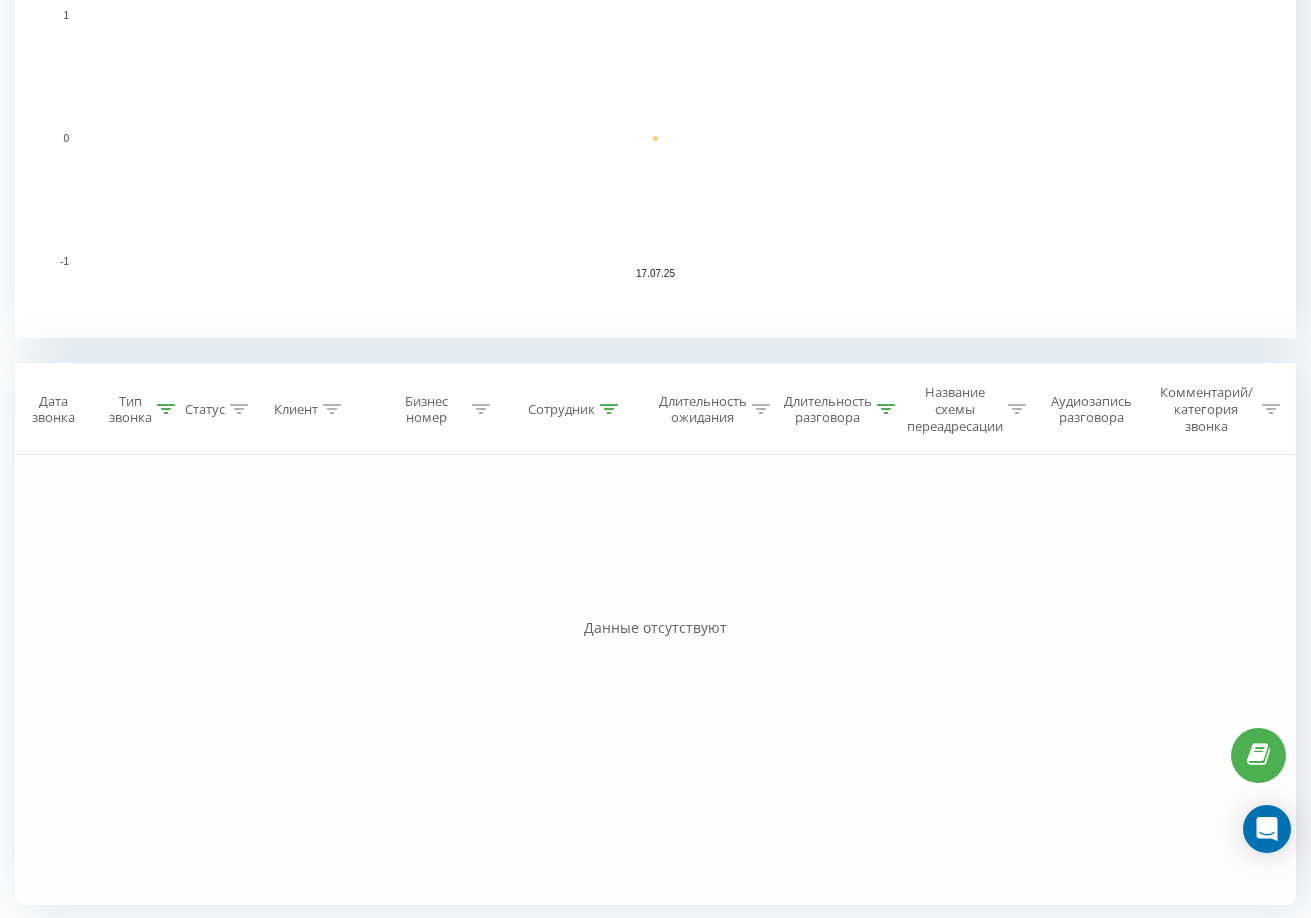 click 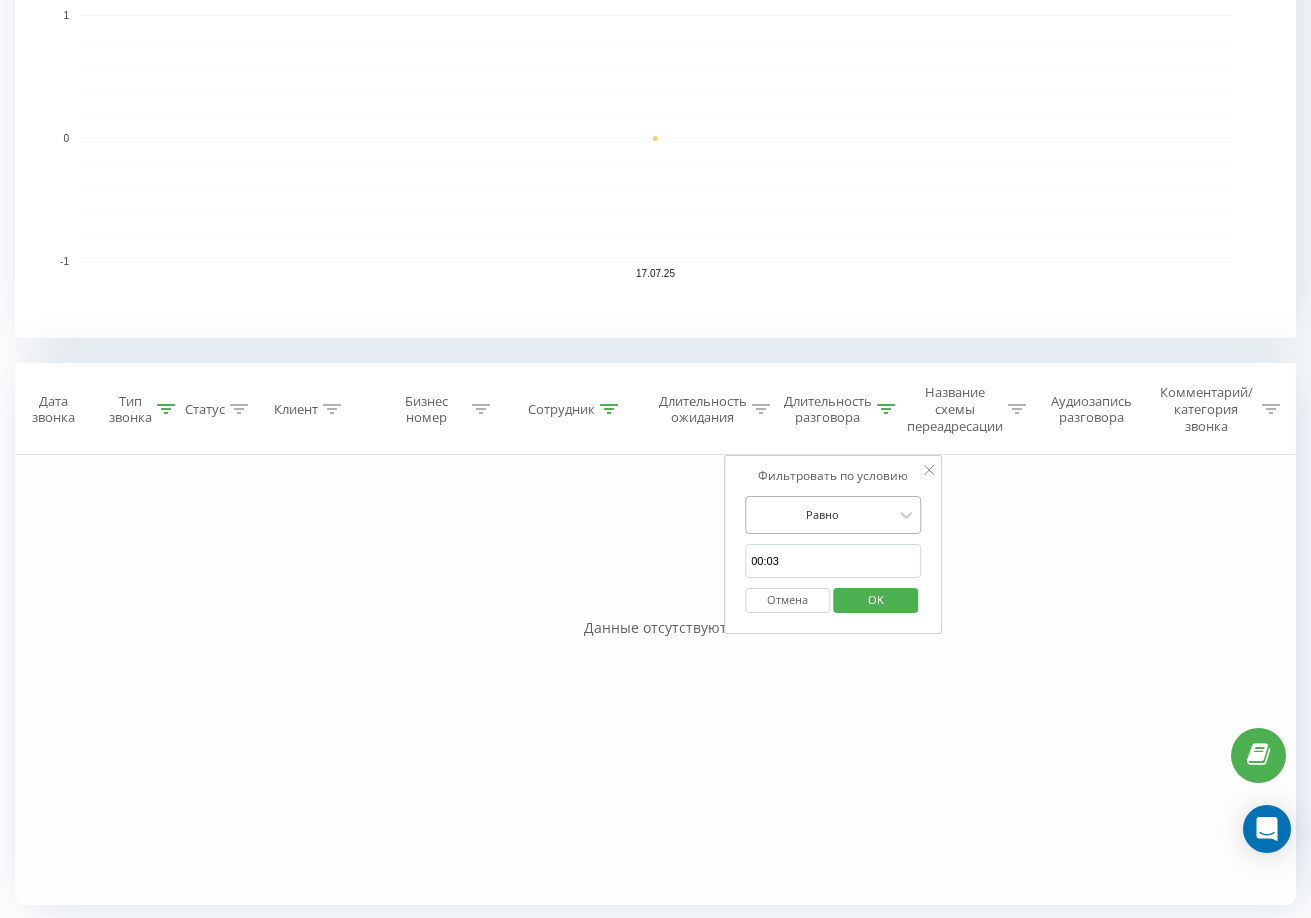 drag, startPoint x: 871, startPoint y: 508, endPoint x: 872, endPoint y: 526, distance: 18.027756 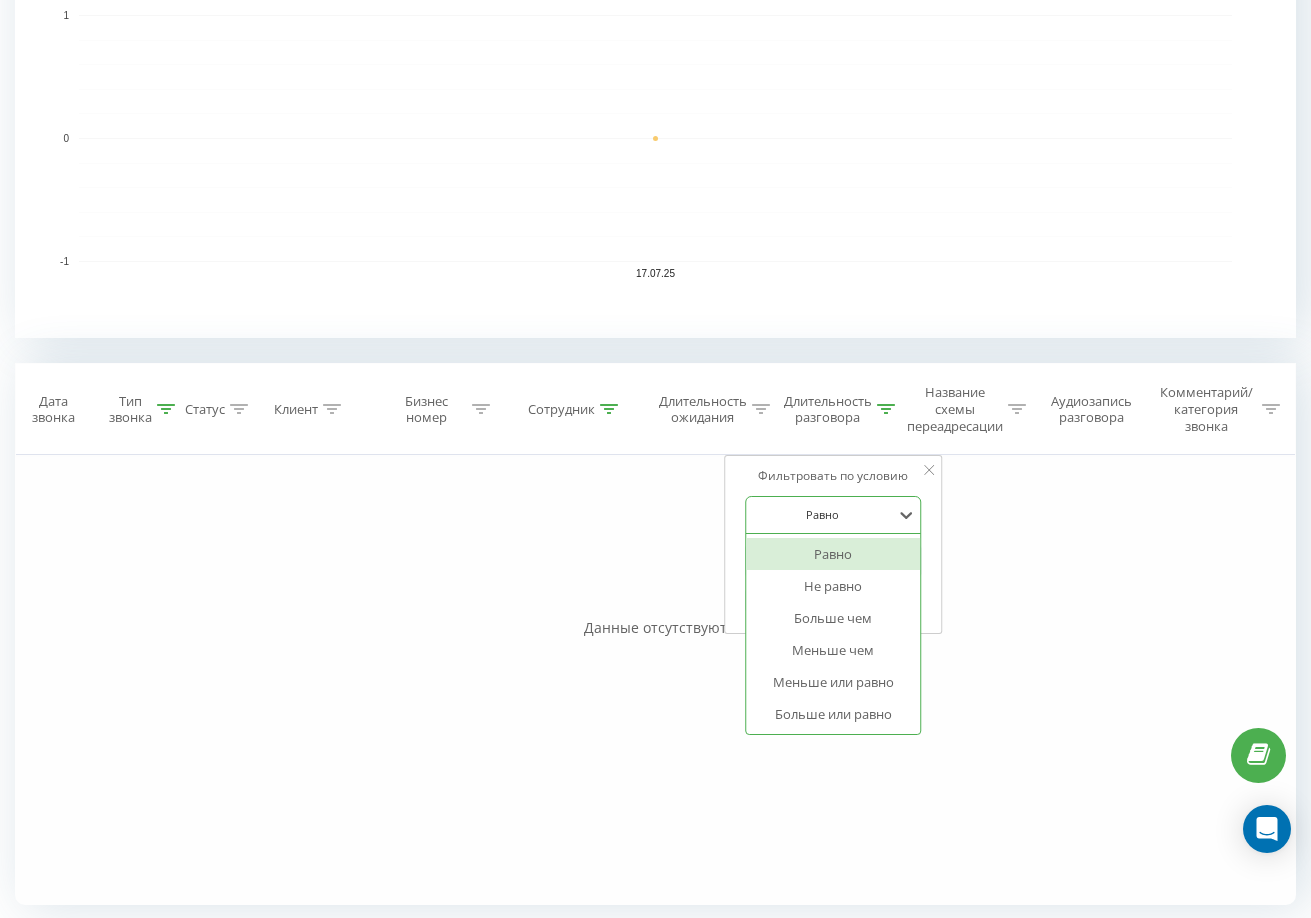 click on "Тип звонка" at bounding box center [142, 410] 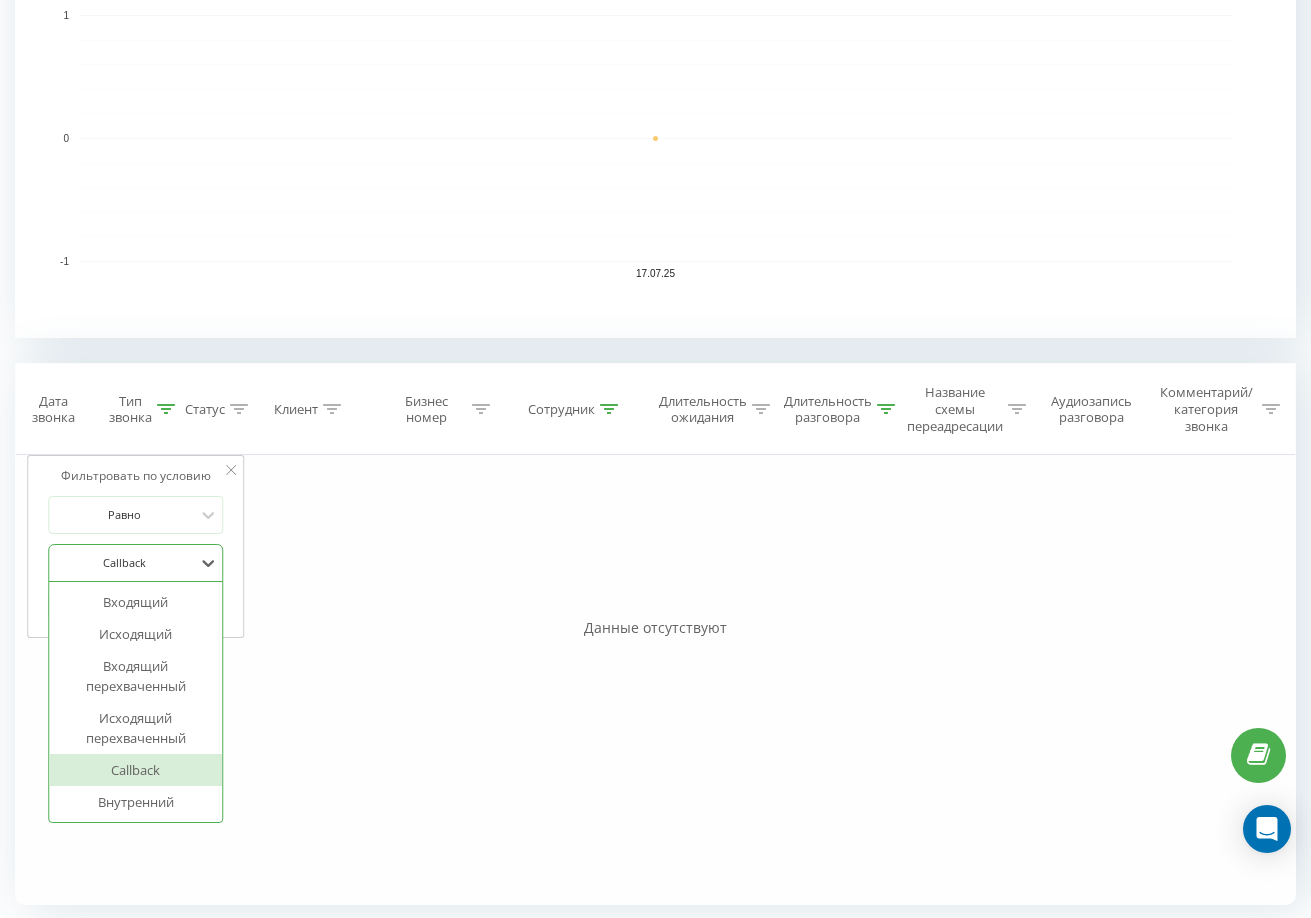 click at bounding box center (125, 562) 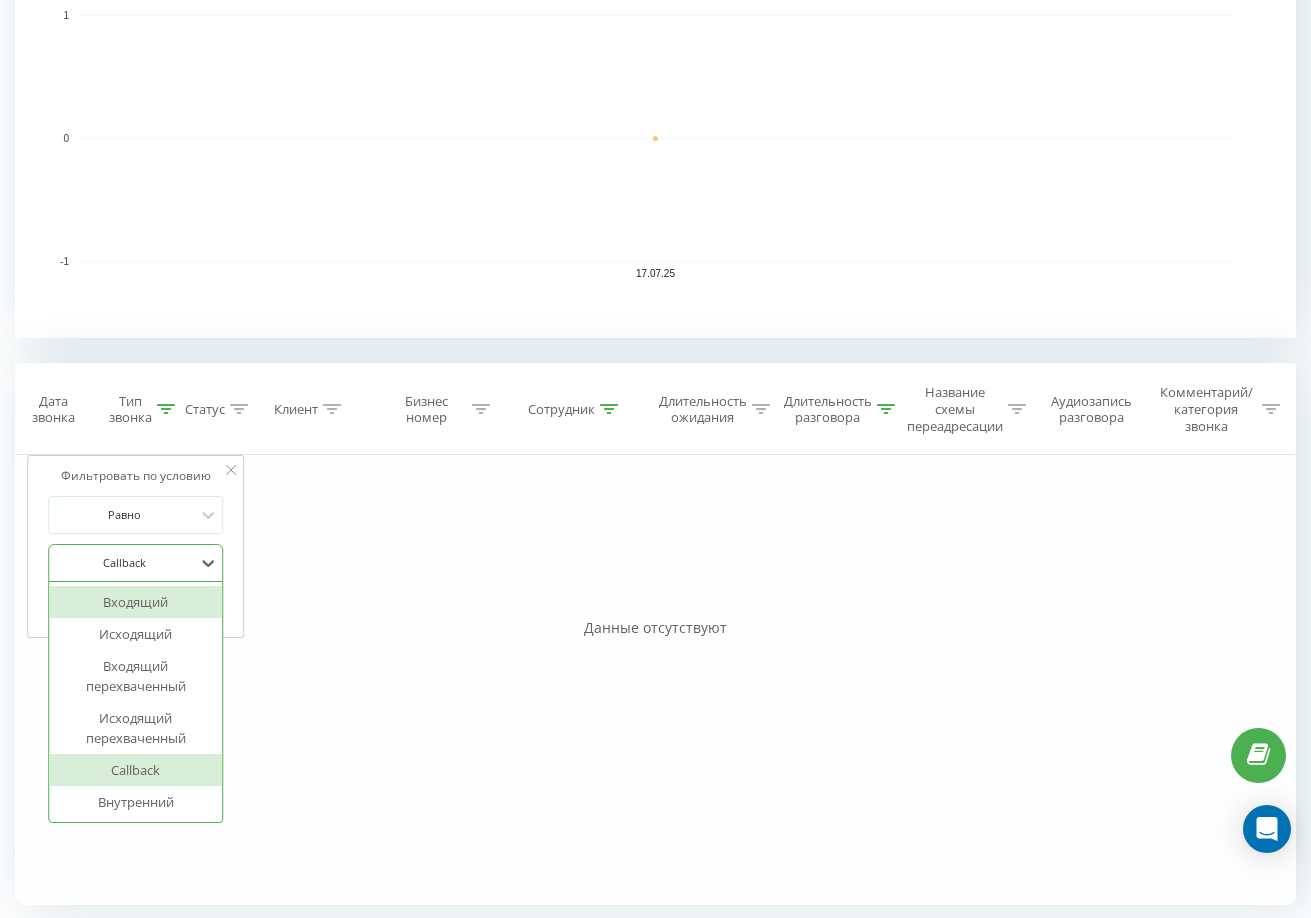 click on "Входящий" at bounding box center (136, 602) 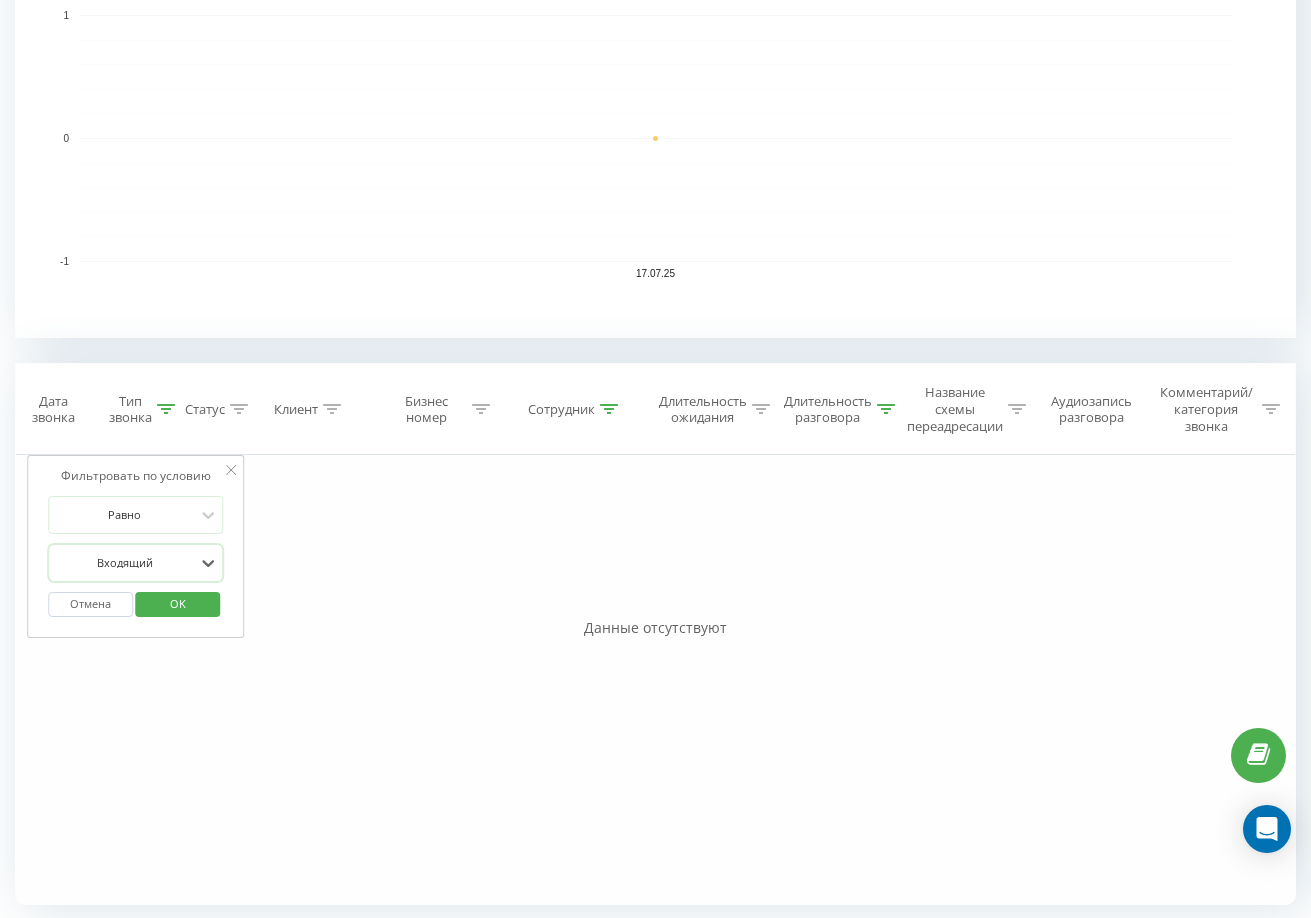 click on "OK" at bounding box center (178, 603) 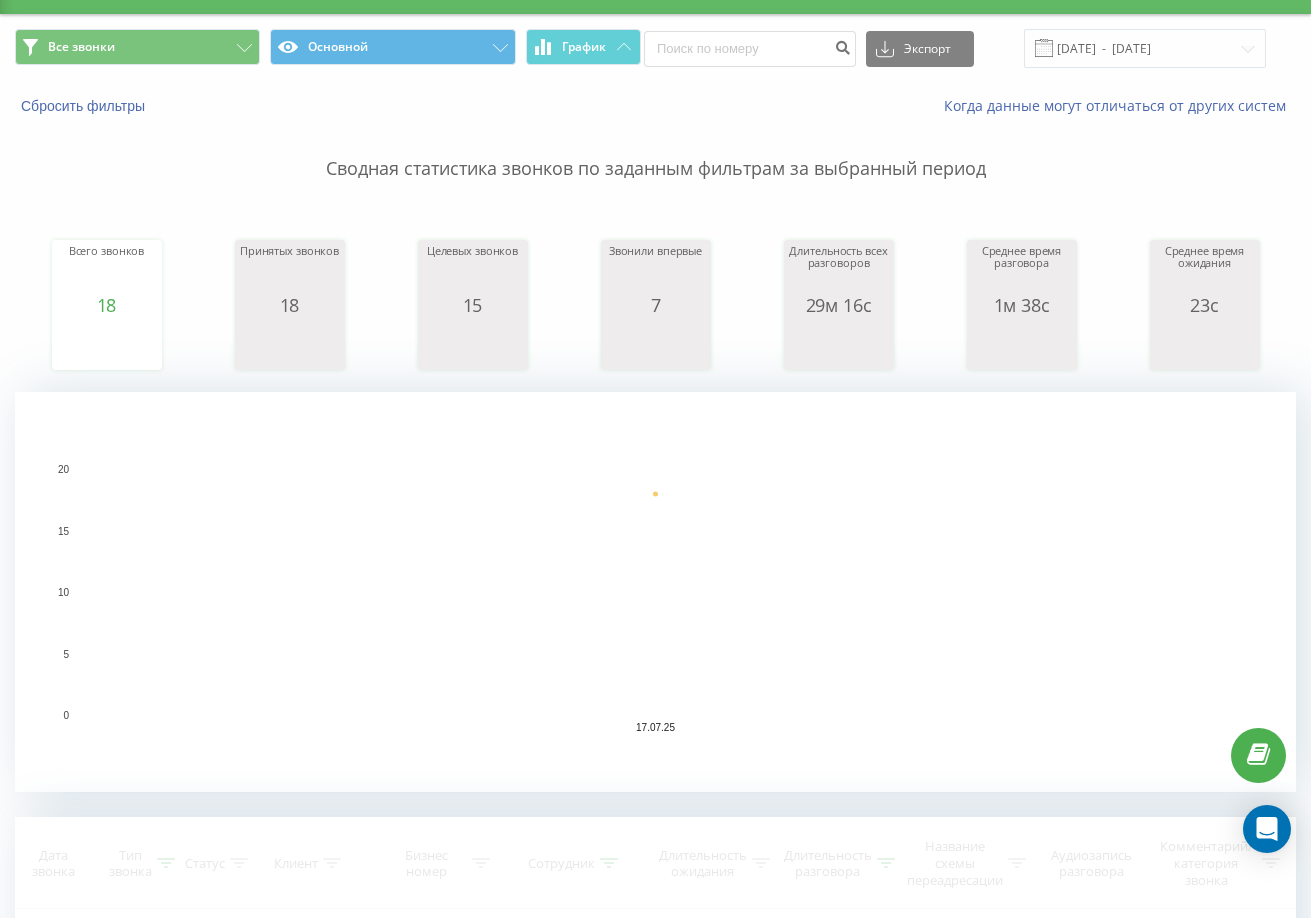 scroll, scrollTop: 0, scrollLeft: 0, axis: both 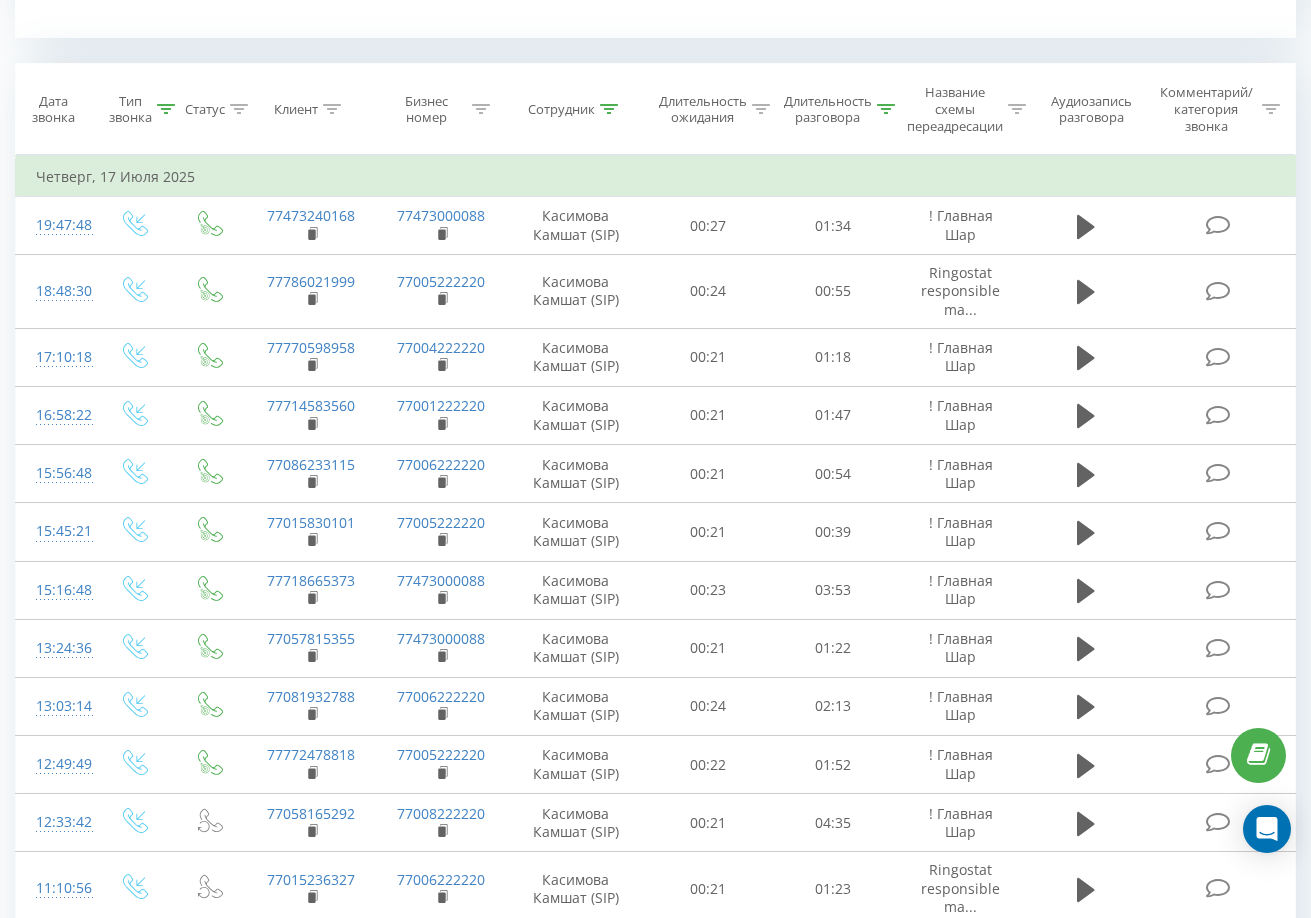 click 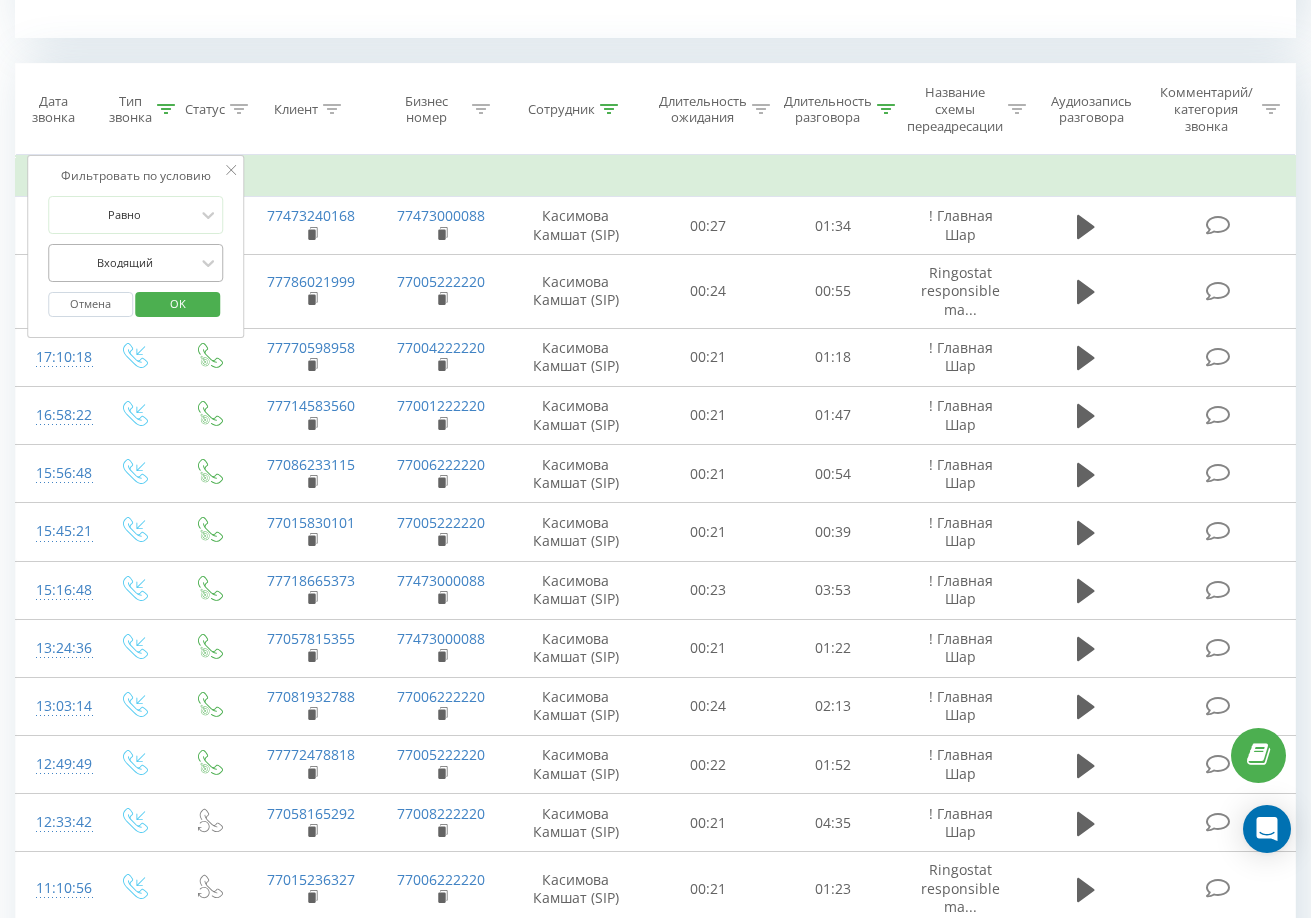 click at bounding box center (125, 262) 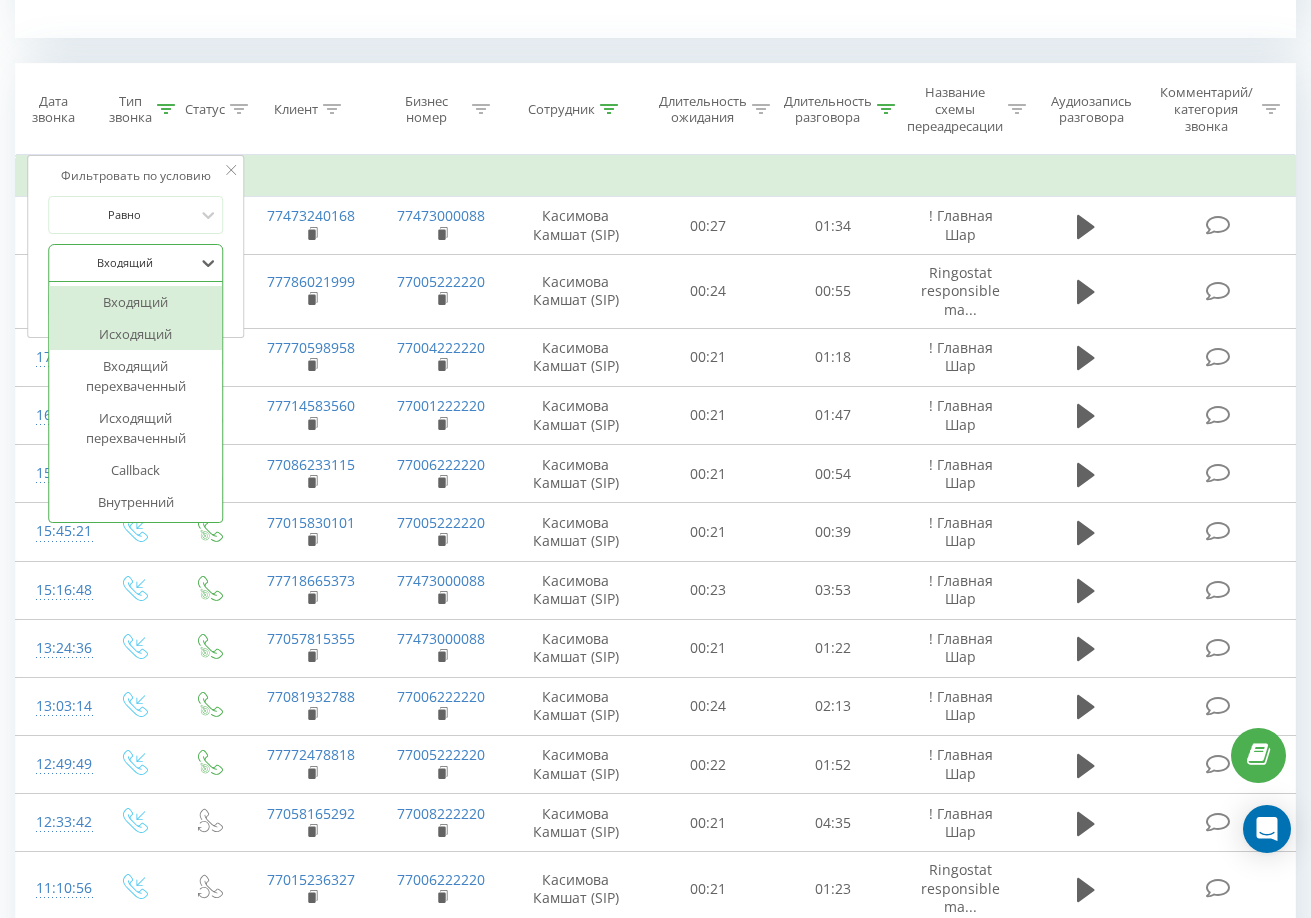 click on "Исходящий" at bounding box center [136, 334] 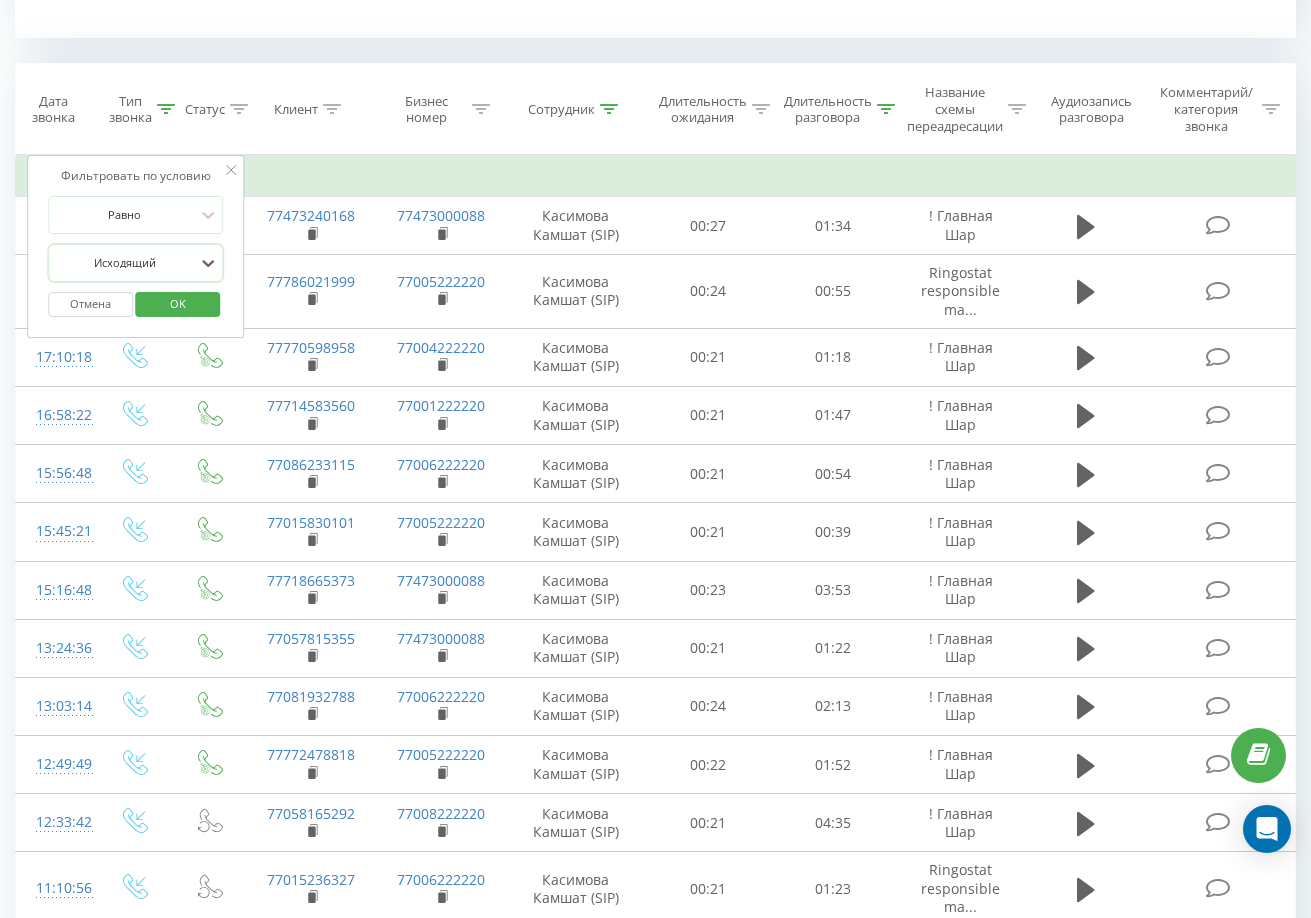 click on "OK" at bounding box center (178, 303) 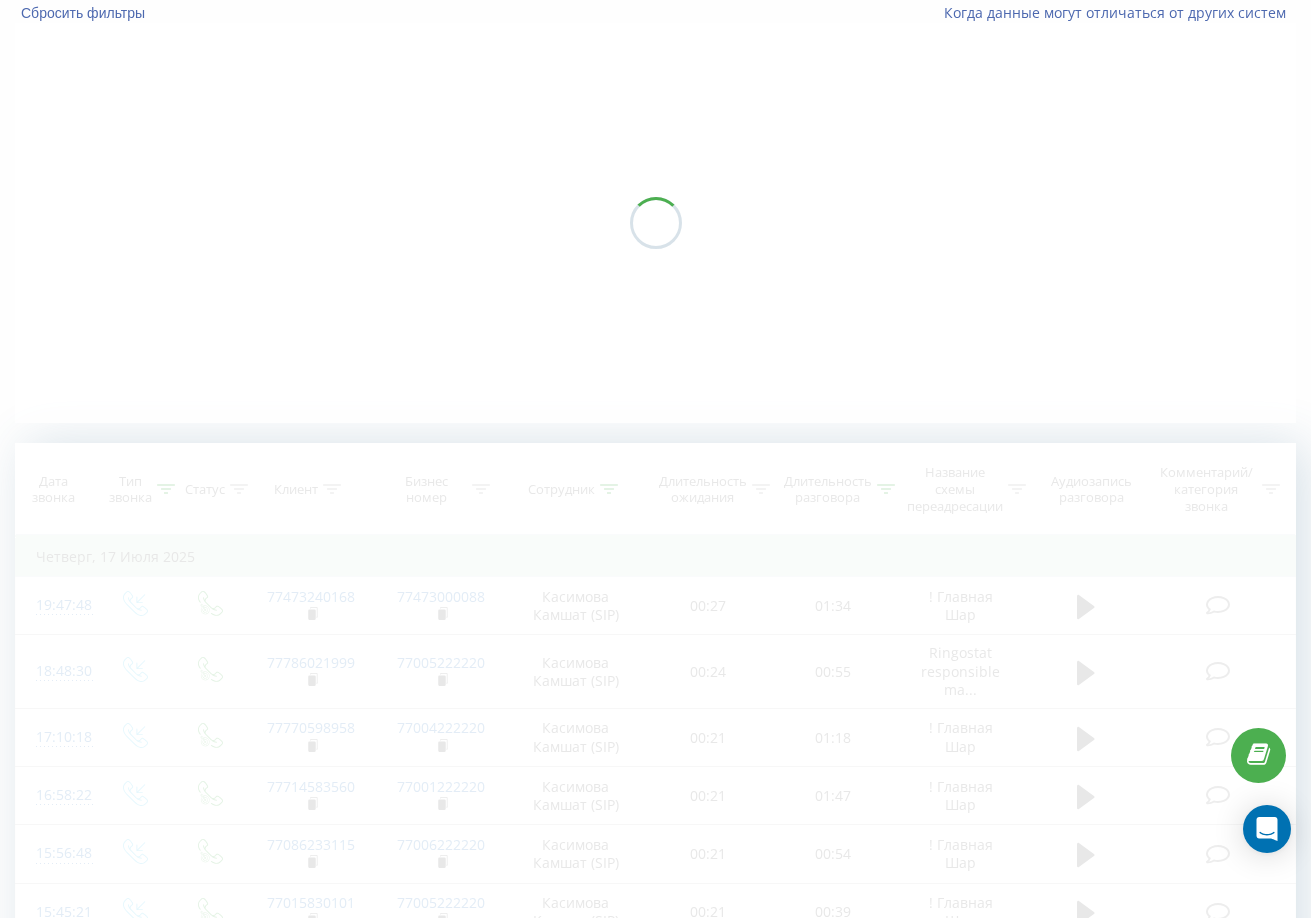 scroll, scrollTop: 100, scrollLeft: 0, axis: vertical 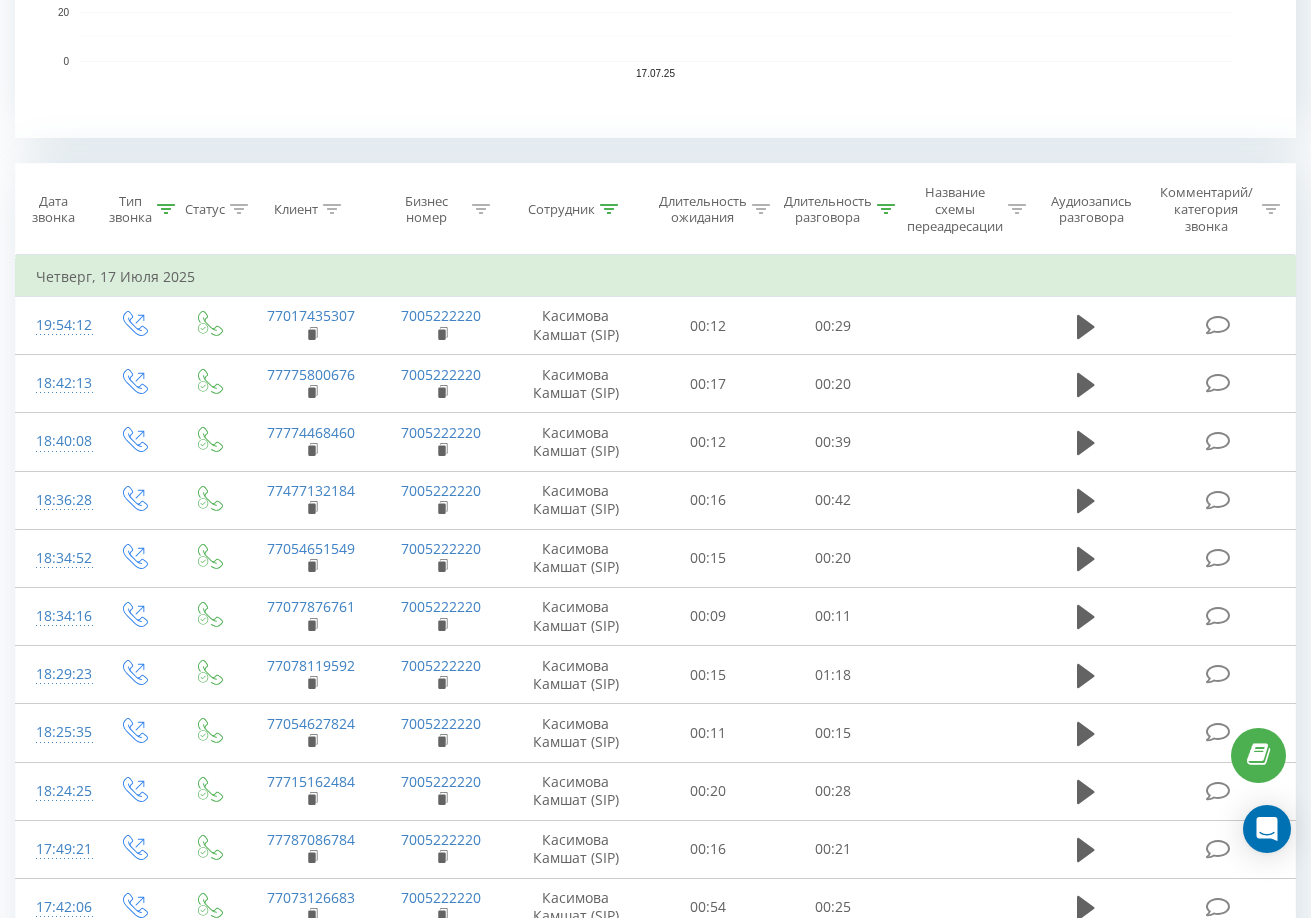 click 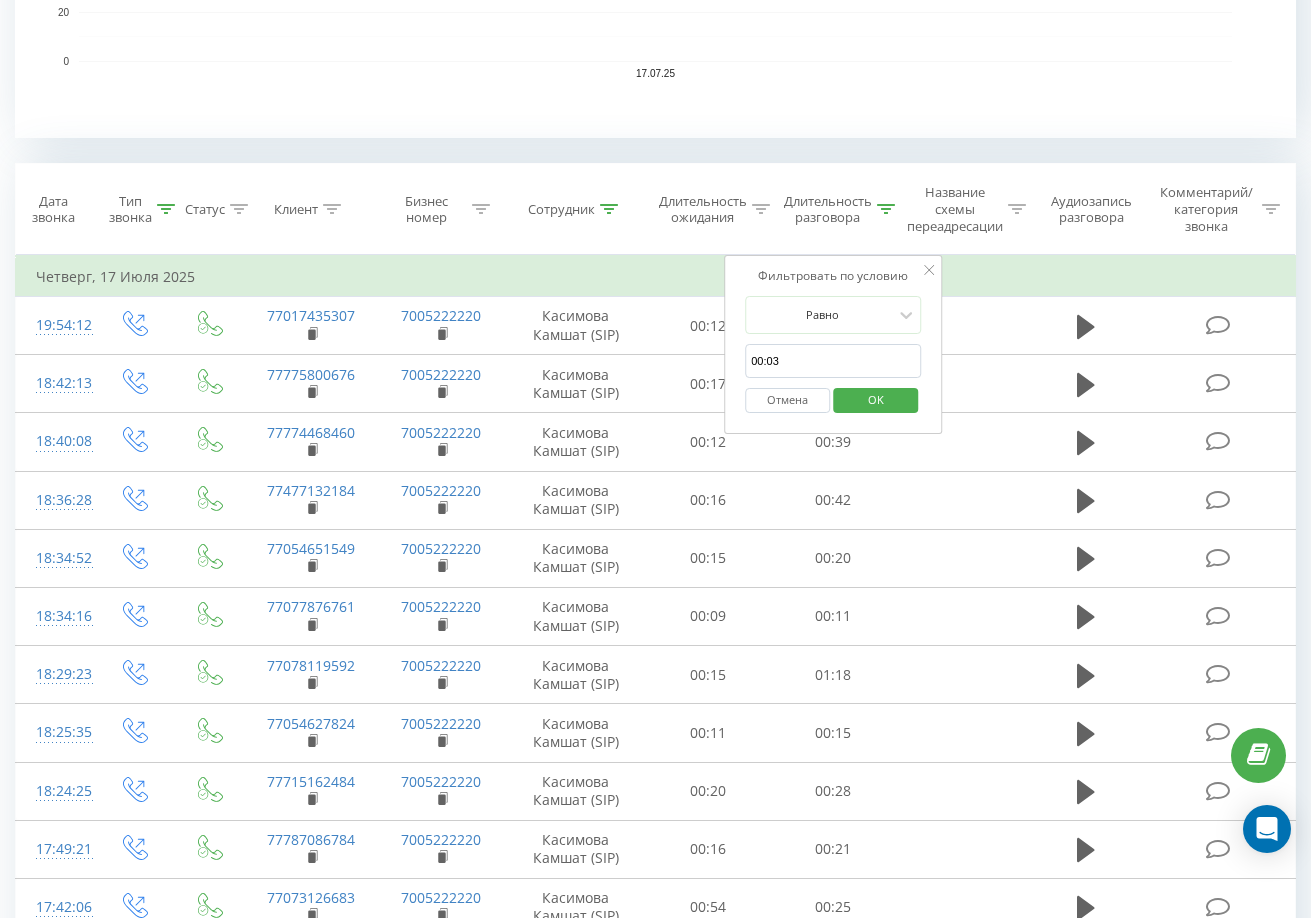 click on "00:03" at bounding box center [833, 361] 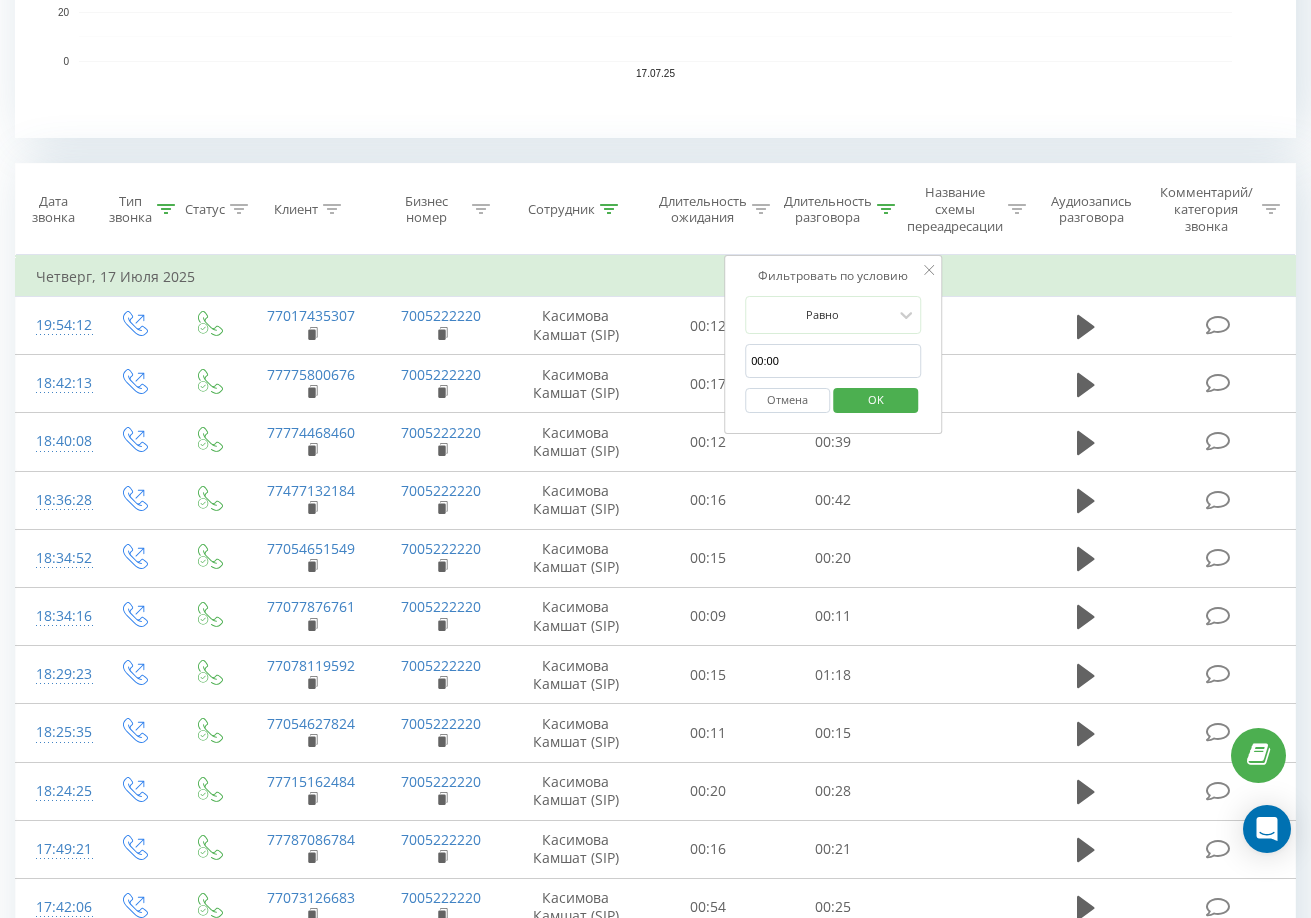 type on "00:00" 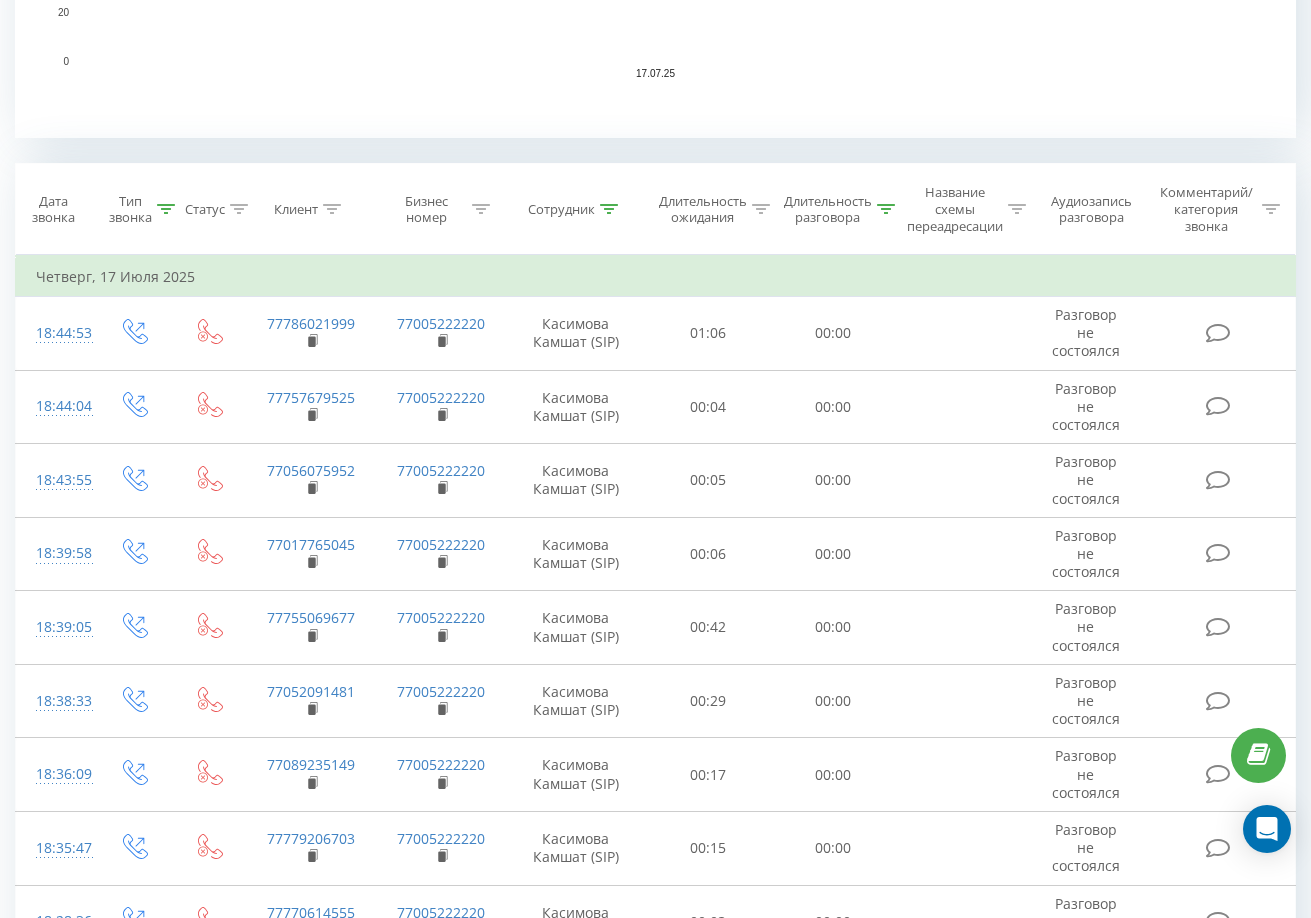 scroll, scrollTop: 0, scrollLeft: 0, axis: both 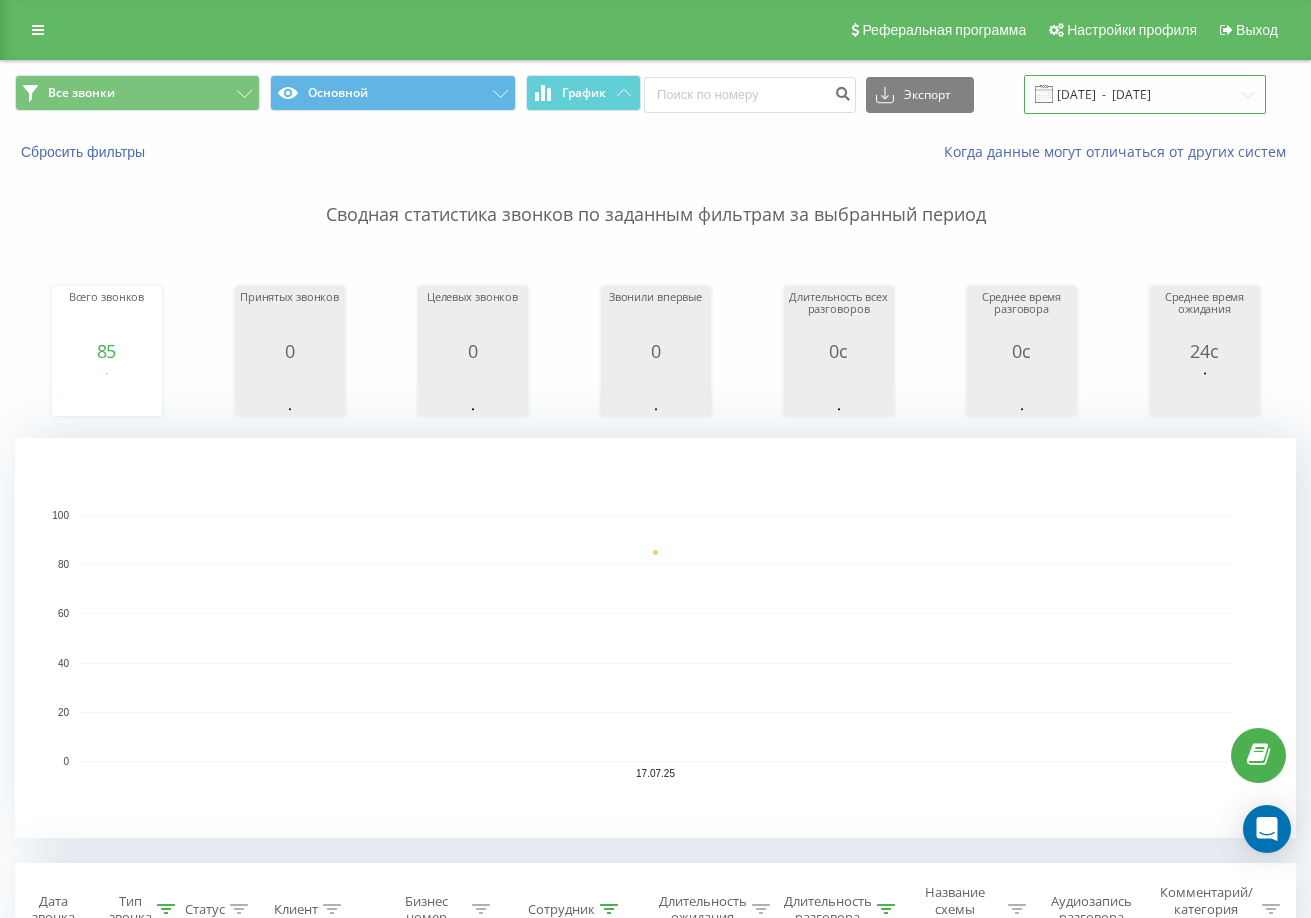 click on "[DATE]  -  [DATE]" at bounding box center (1145, 94) 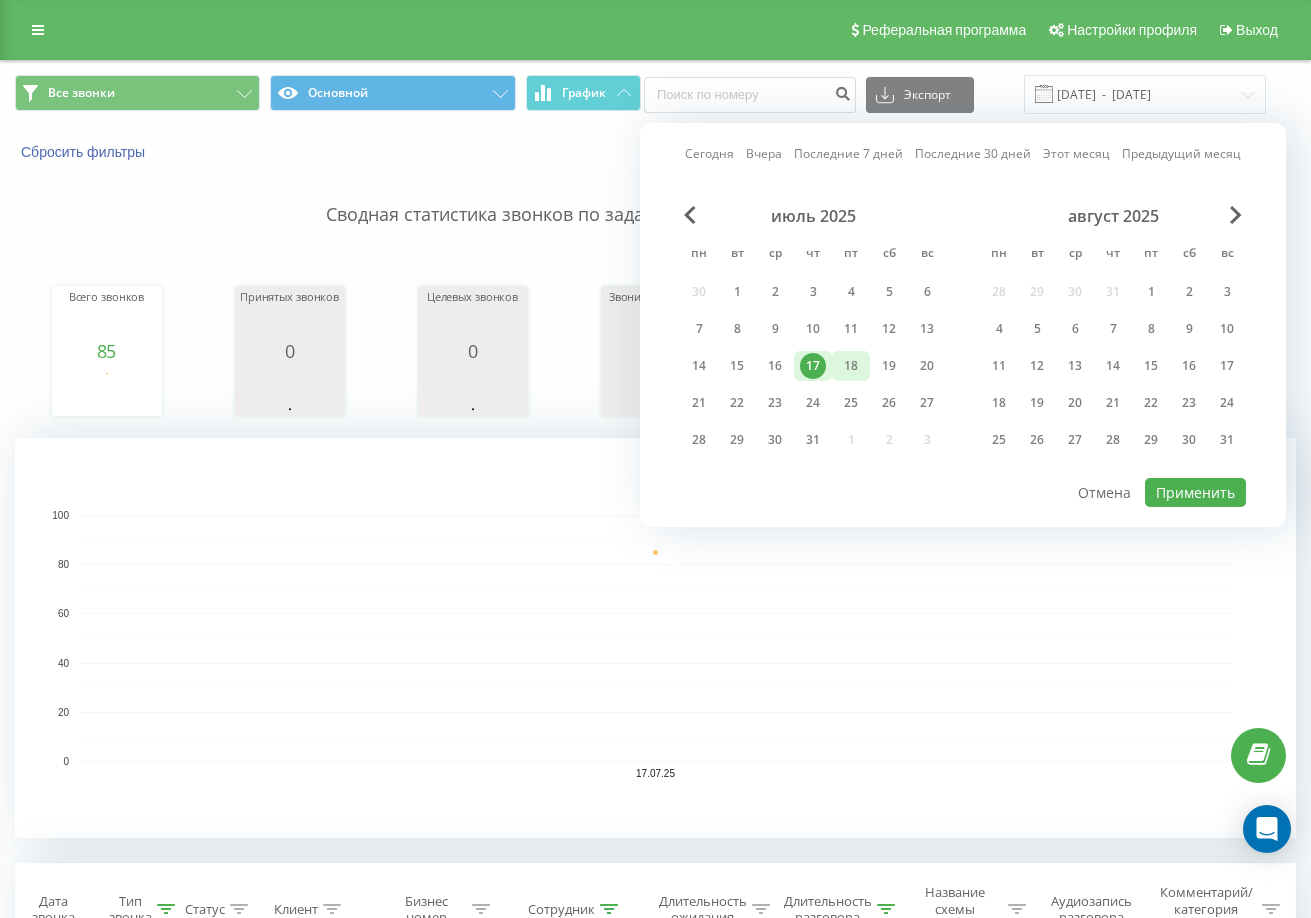 click on "18" at bounding box center (851, 366) 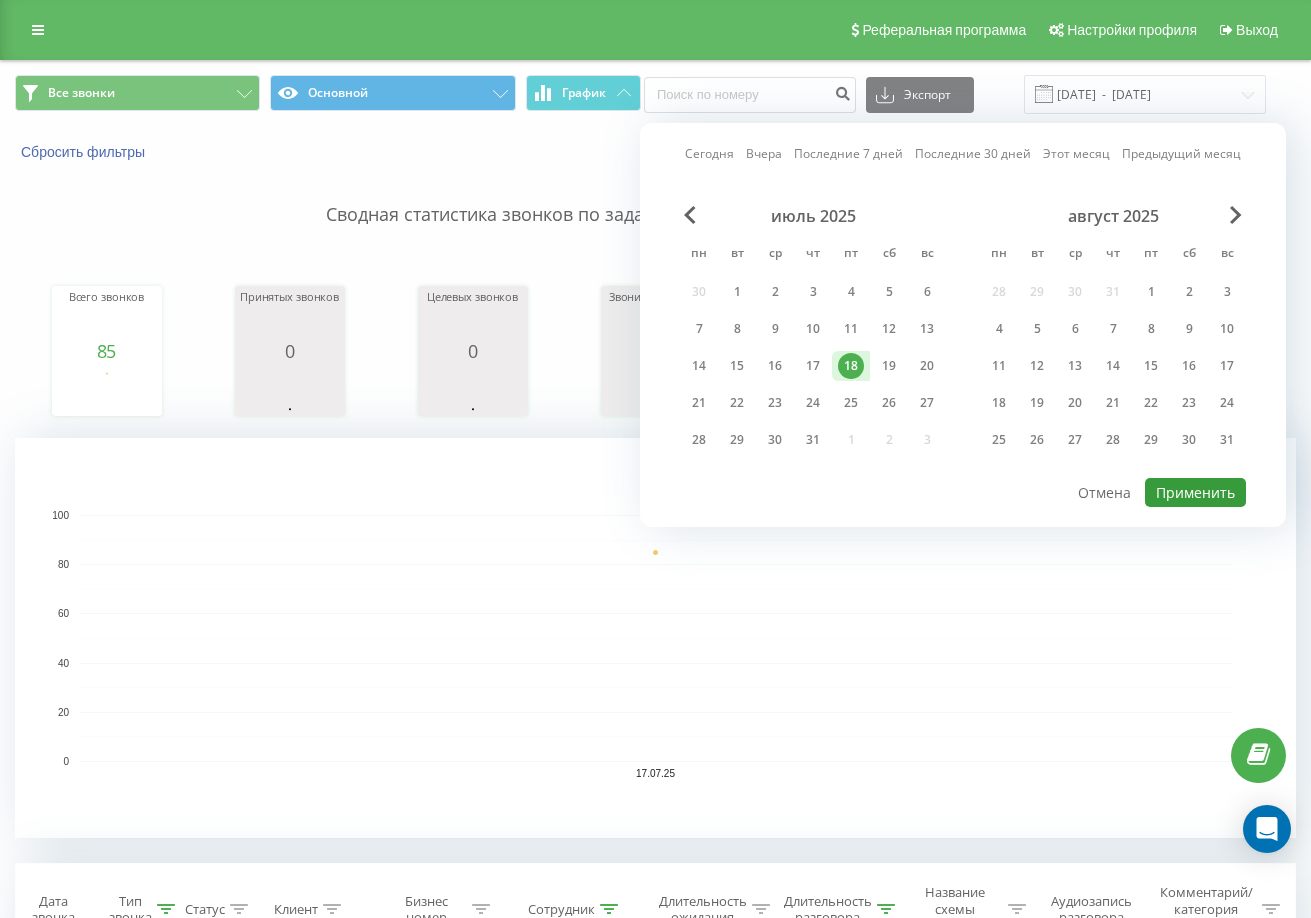 click on "Применить" at bounding box center [1195, 492] 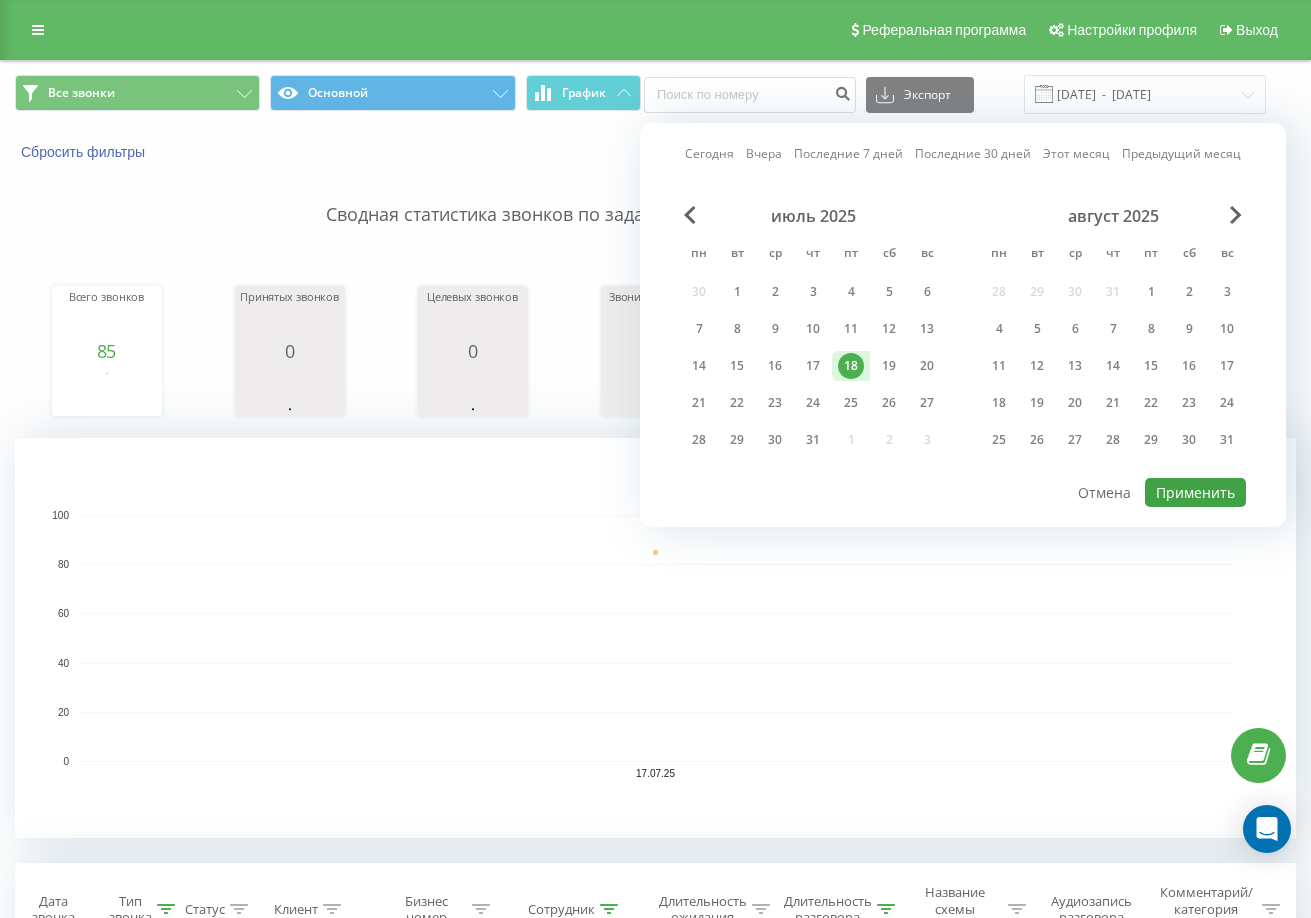 type on "[DATE]  -  [DATE]" 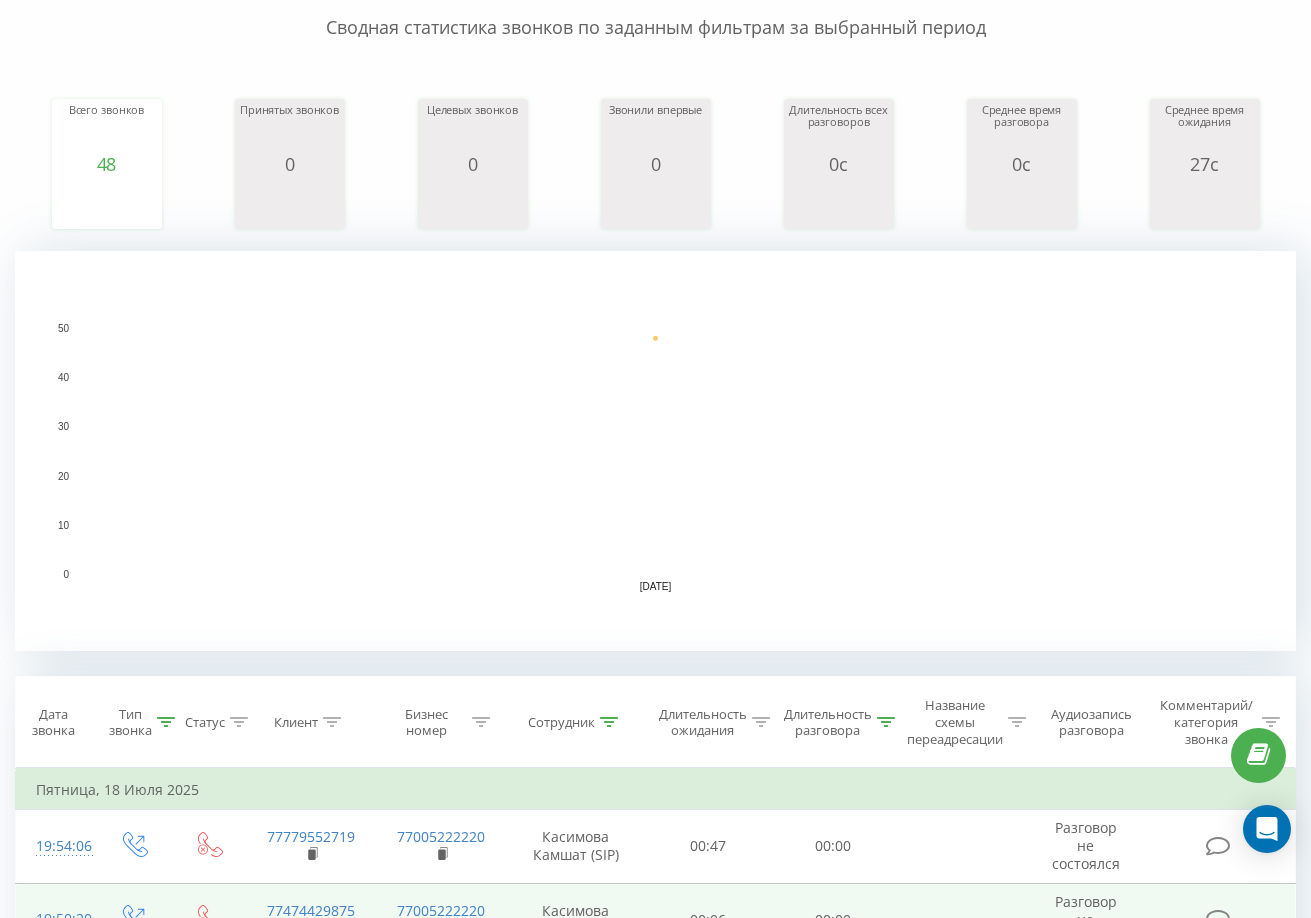 scroll, scrollTop: 500, scrollLeft: 0, axis: vertical 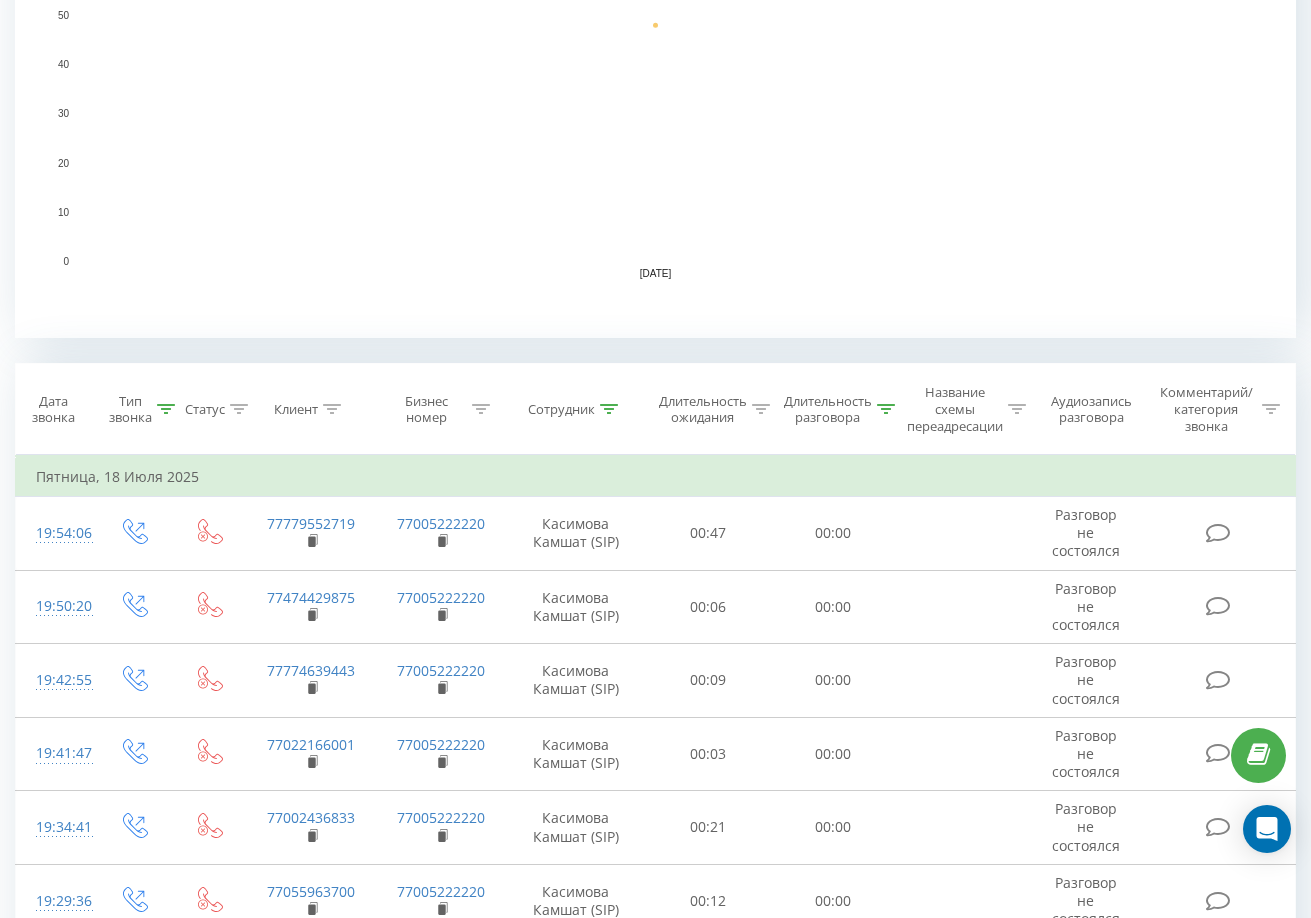click on "Тип звонка" at bounding box center (142, 410) 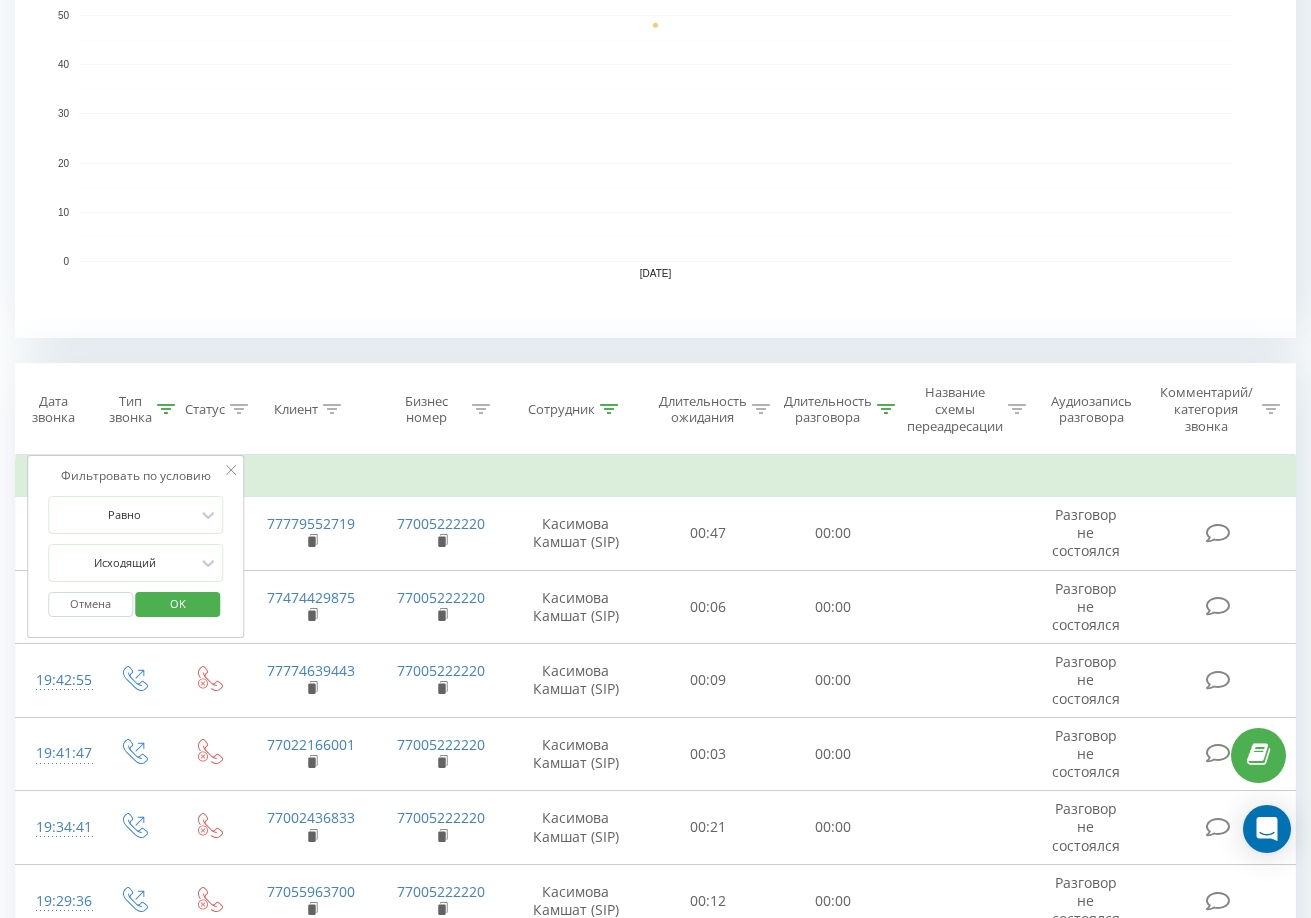 click 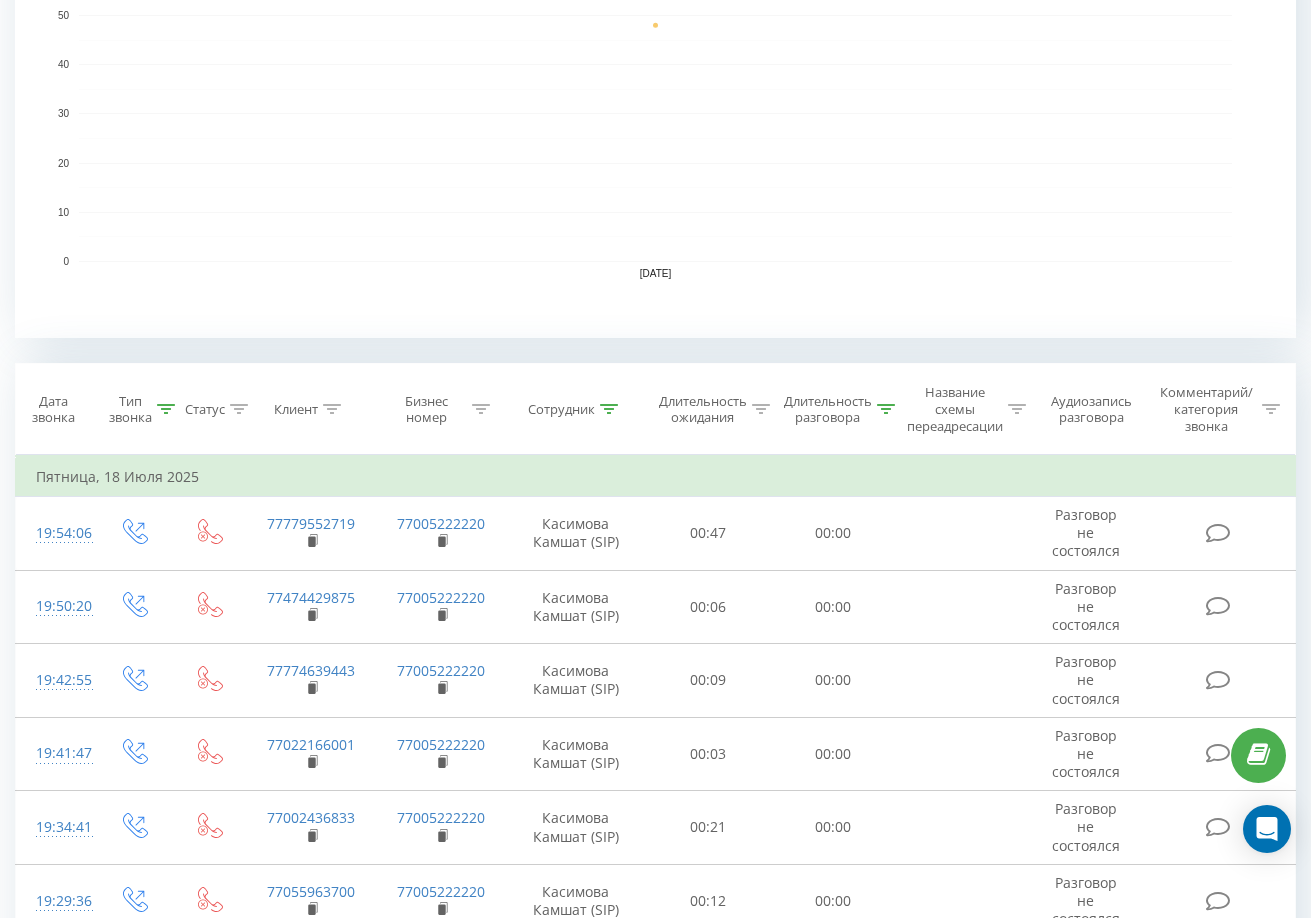 click 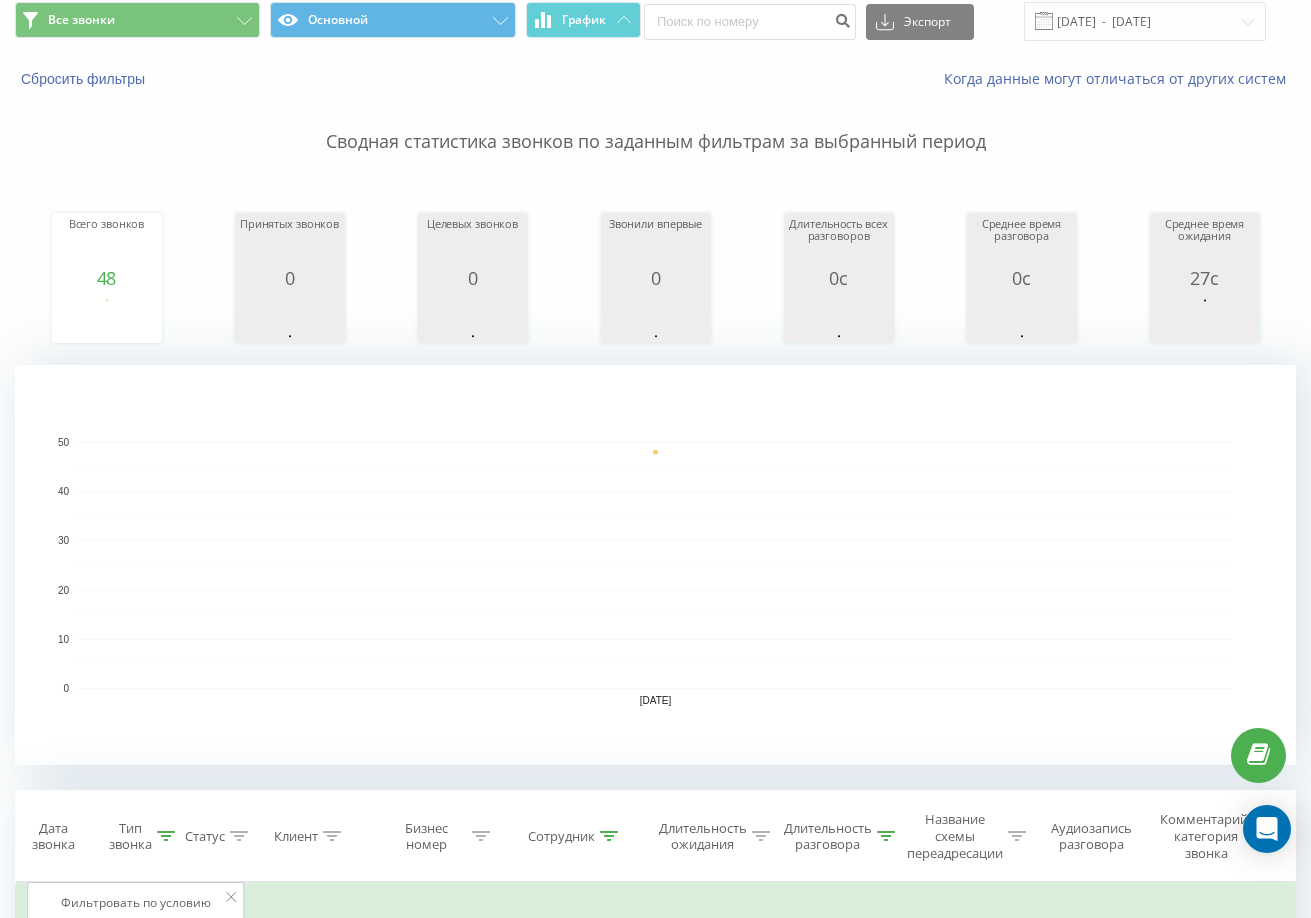 scroll, scrollTop: 600, scrollLeft: 0, axis: vertical 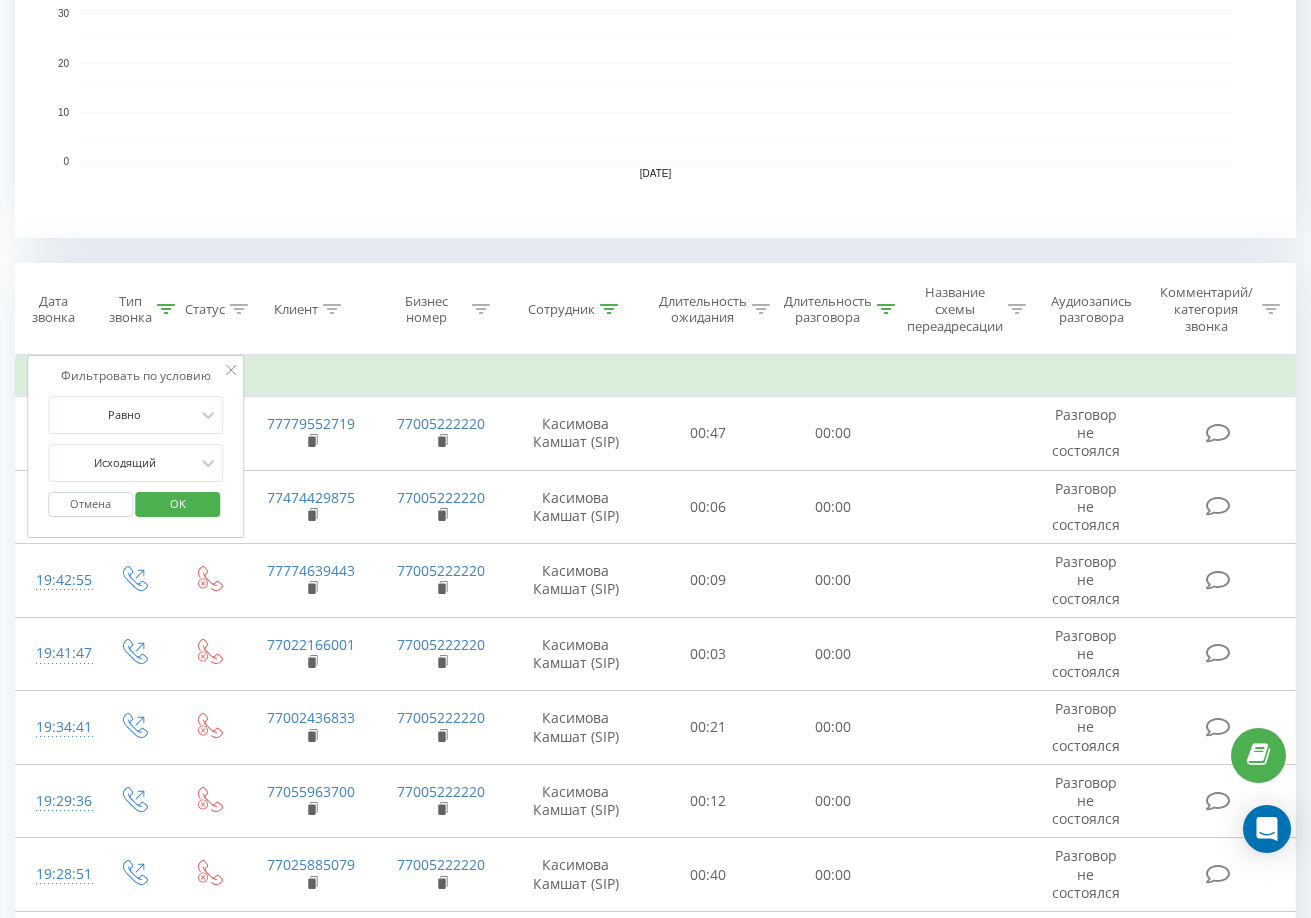 click 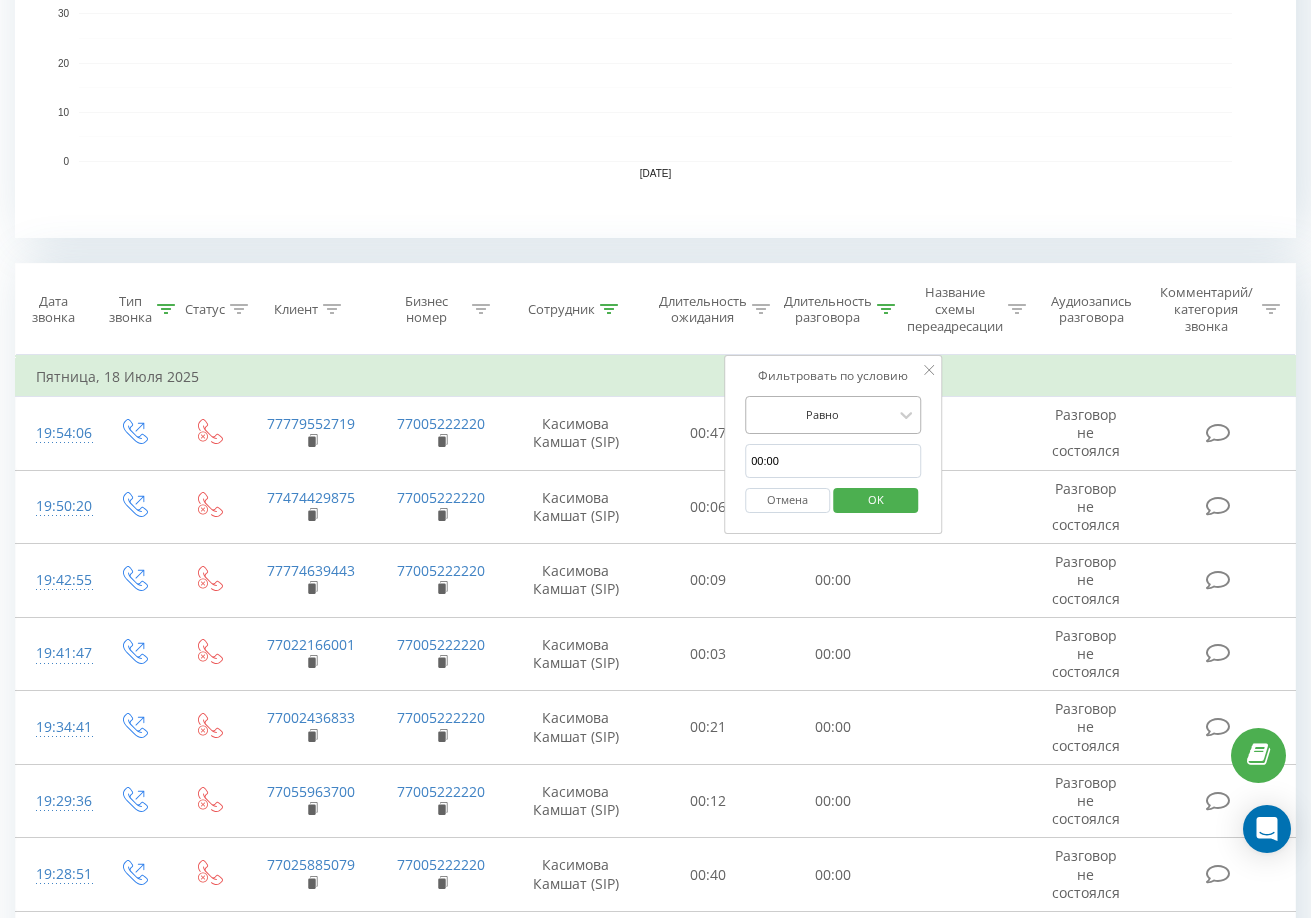 click at bounding box center [822, 414] 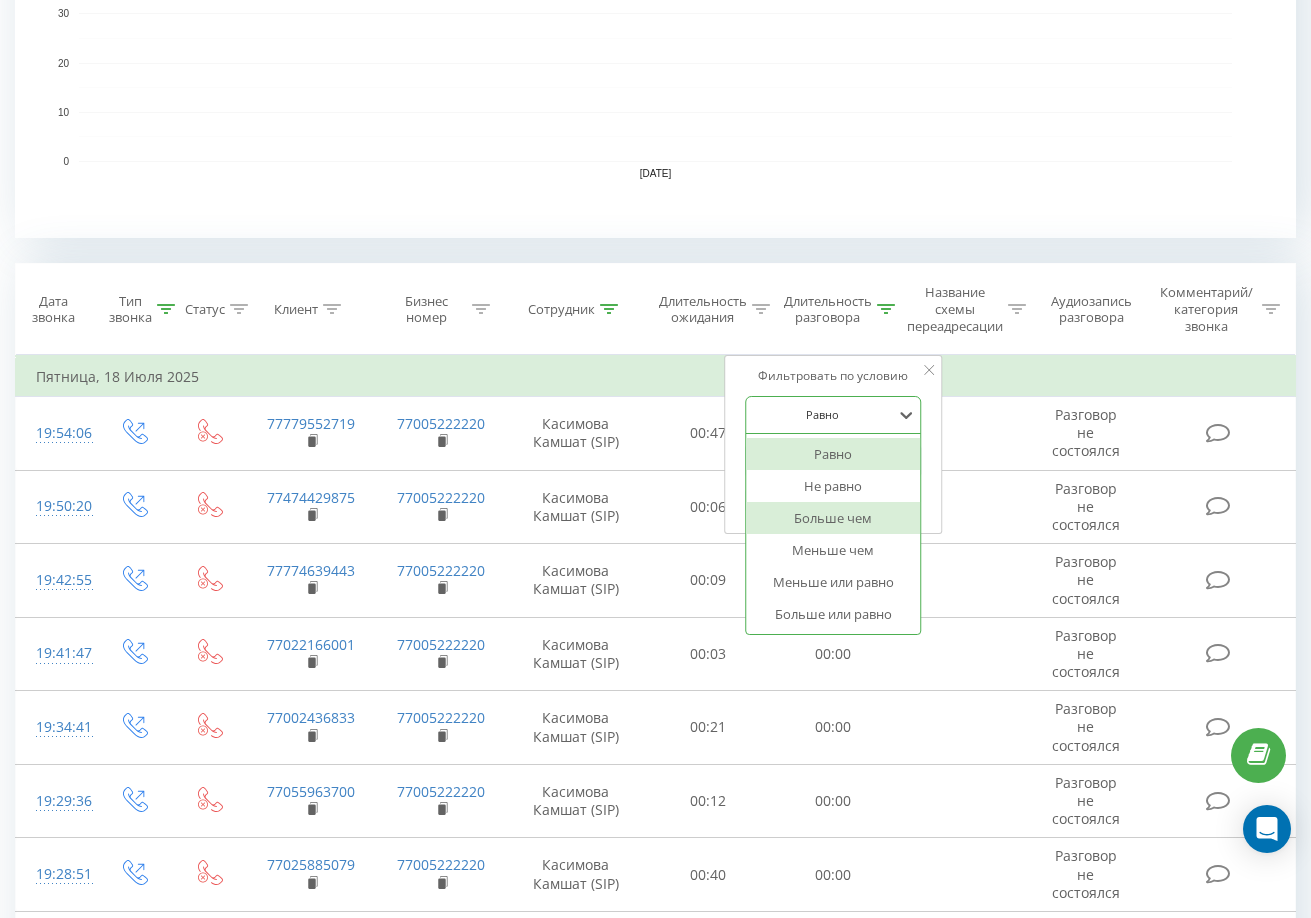 click on "Больше чем" at bounding box center [833, 518] 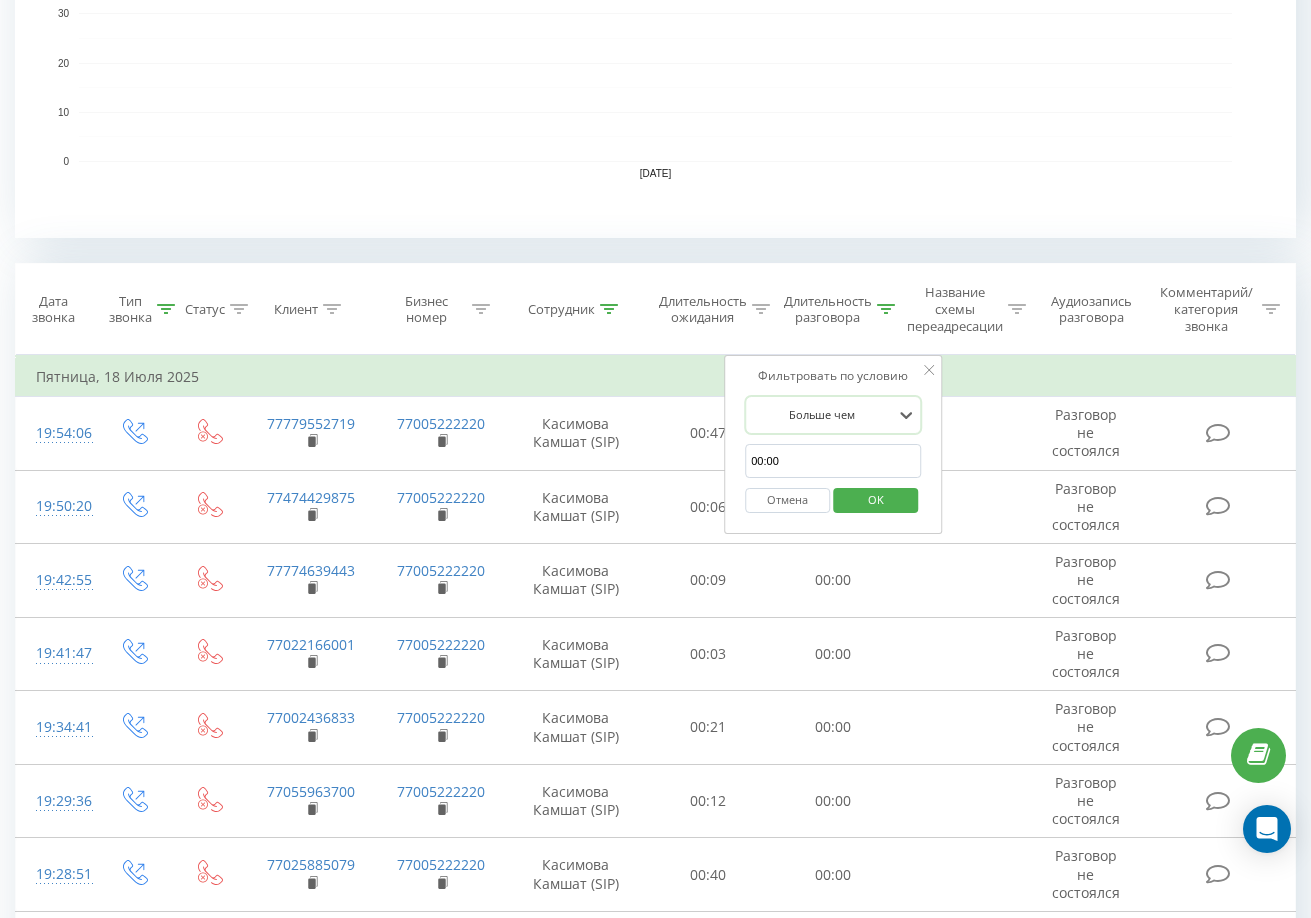 click on "00:00" at bounding box center (833, 461) 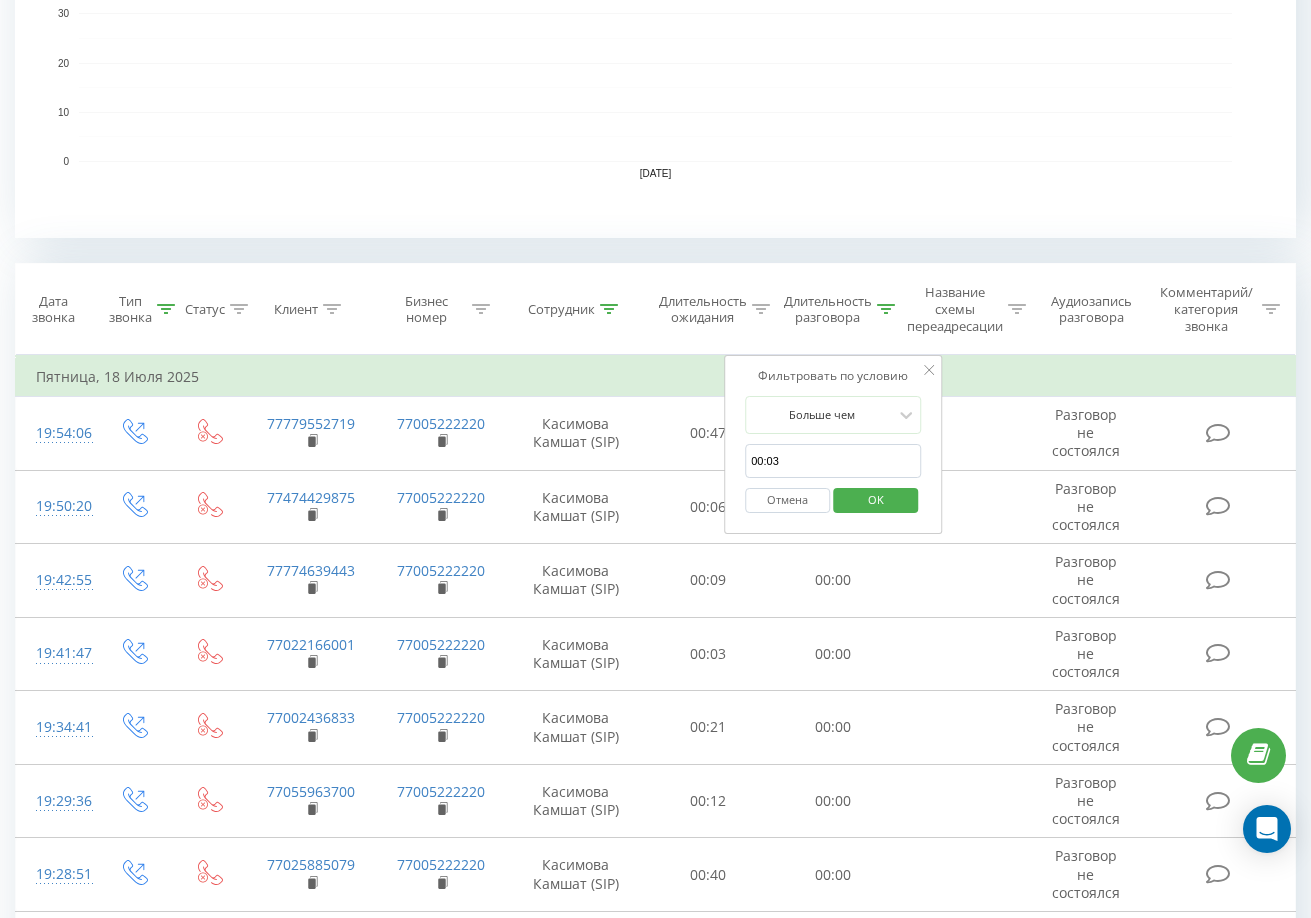 type on "00:03" 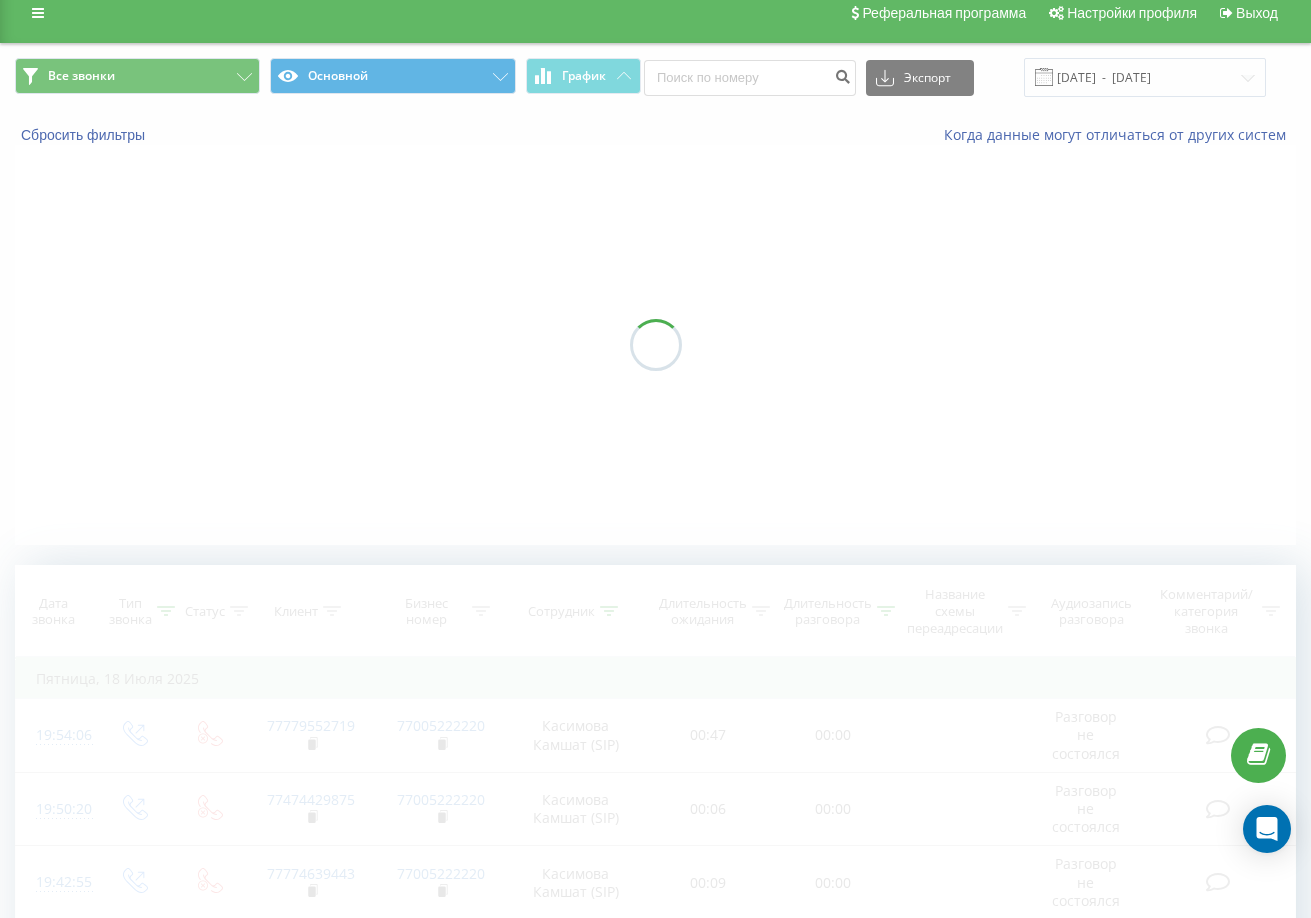 scroll, scrollTop: 0, scrollLeft: 0, axis: both 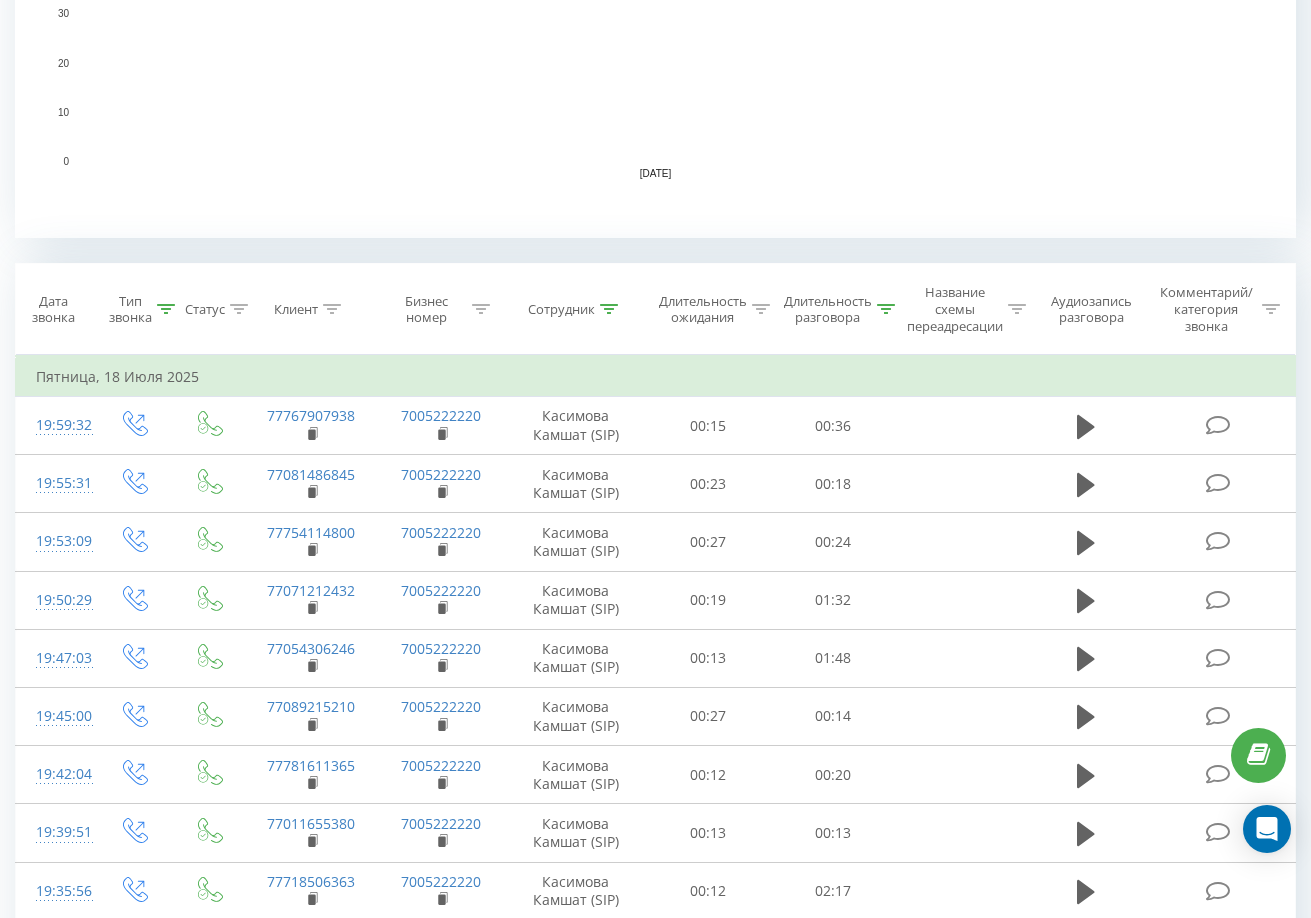 click 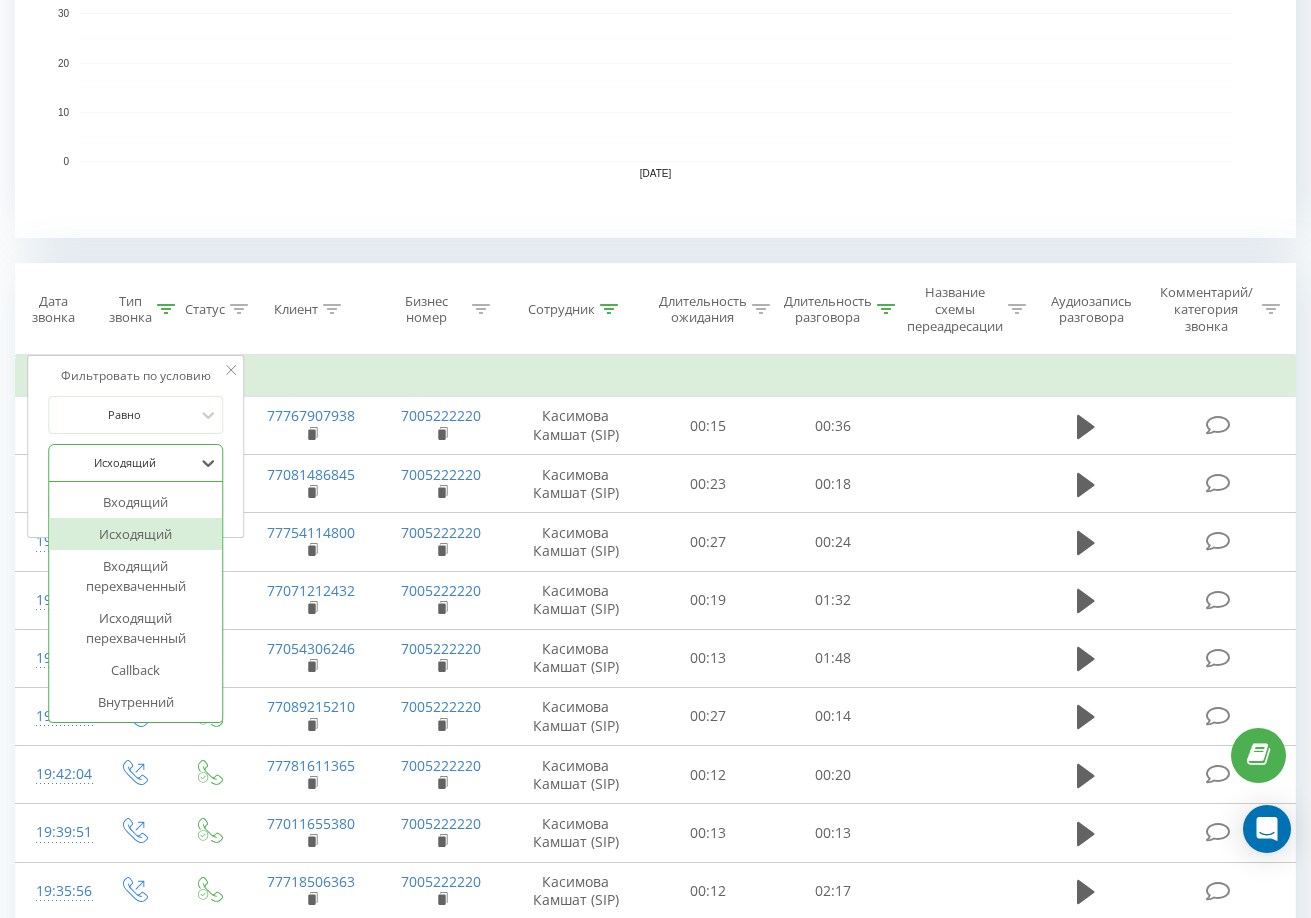 click at bounding box center [125, 462] 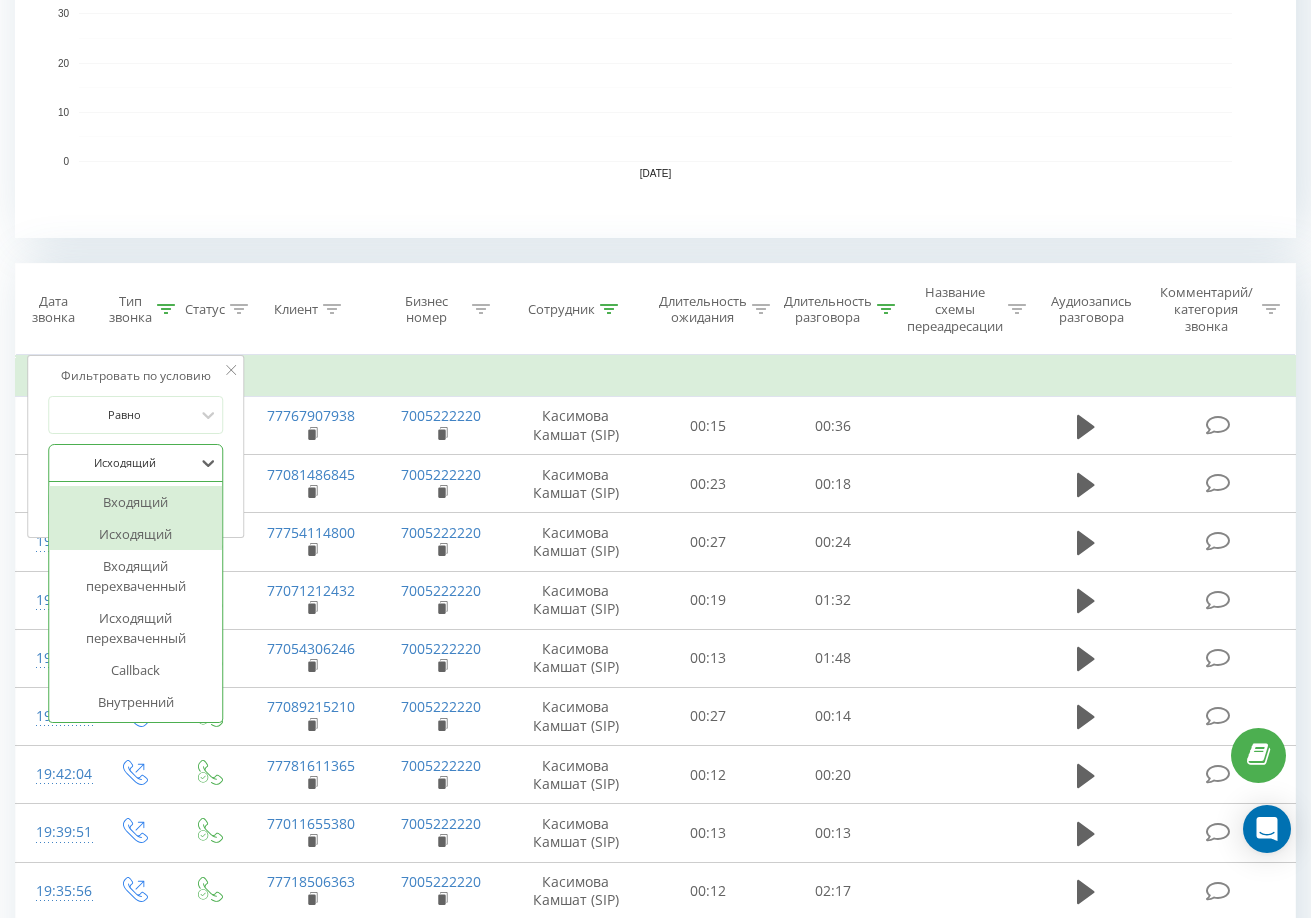 click on "Входящий" at bounding box center (136, 502) 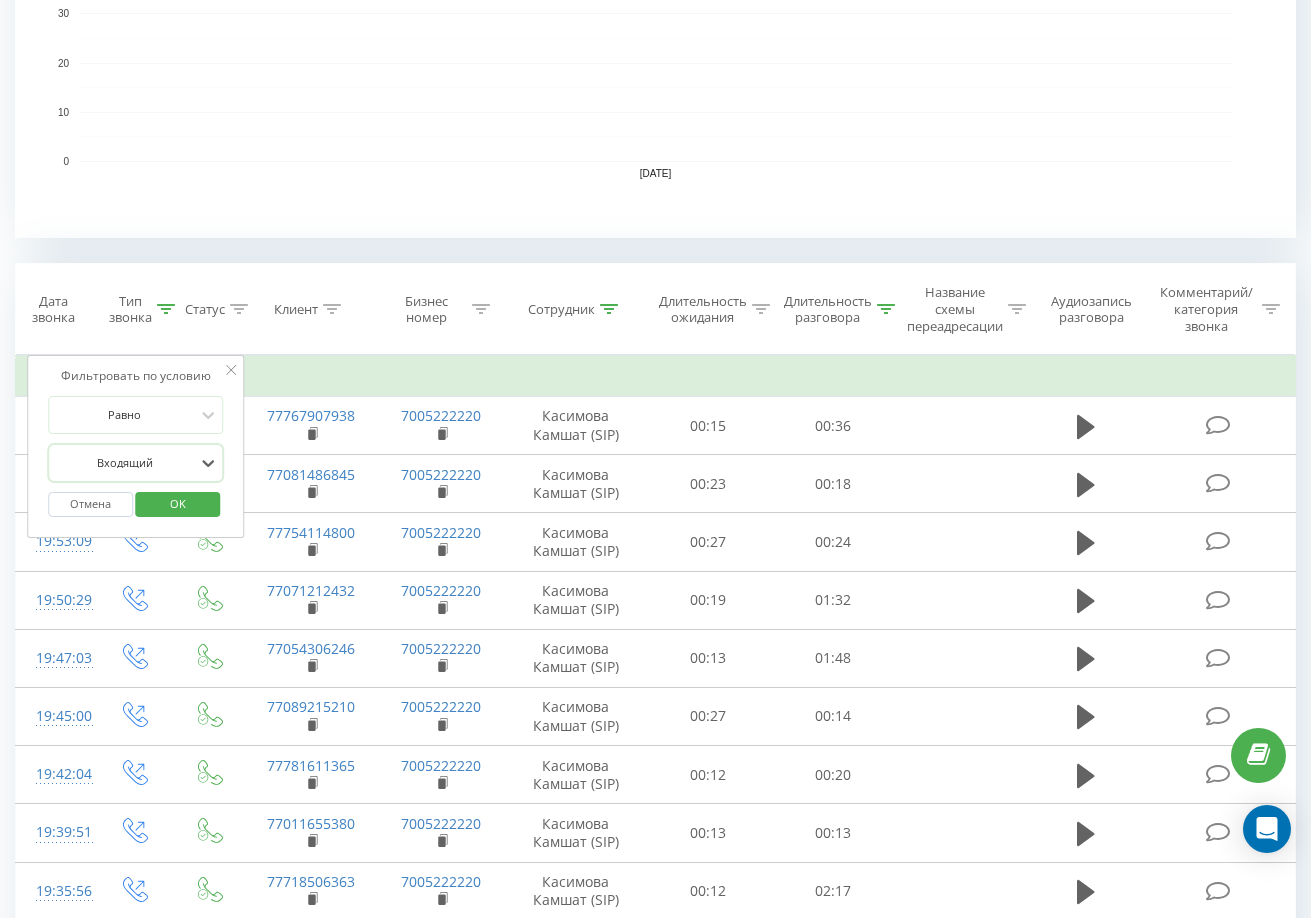 click on "OK" at bounding box center [178, 503] 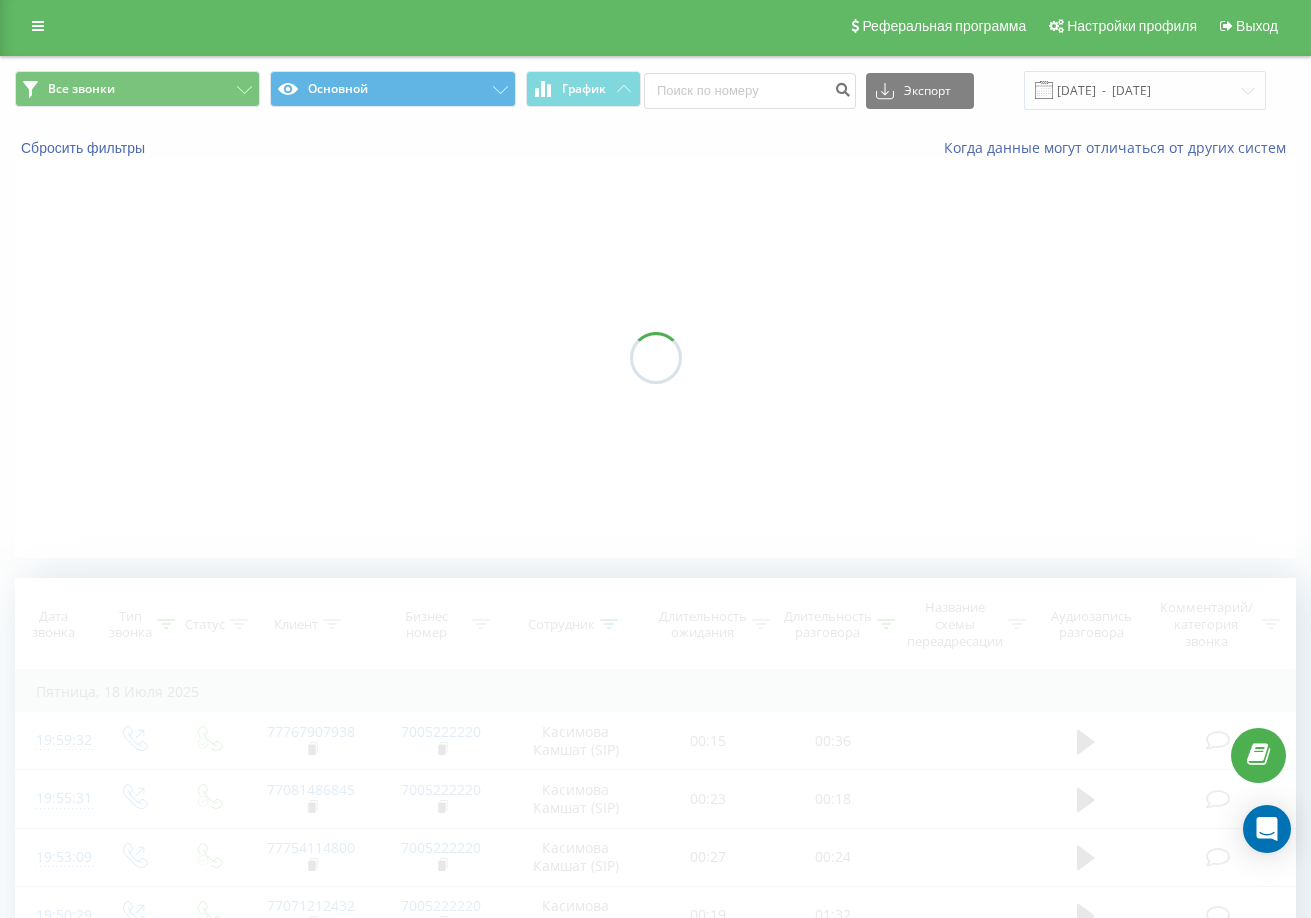 scroll, scrollTop: 0, scrollLeft: 0, axis: both 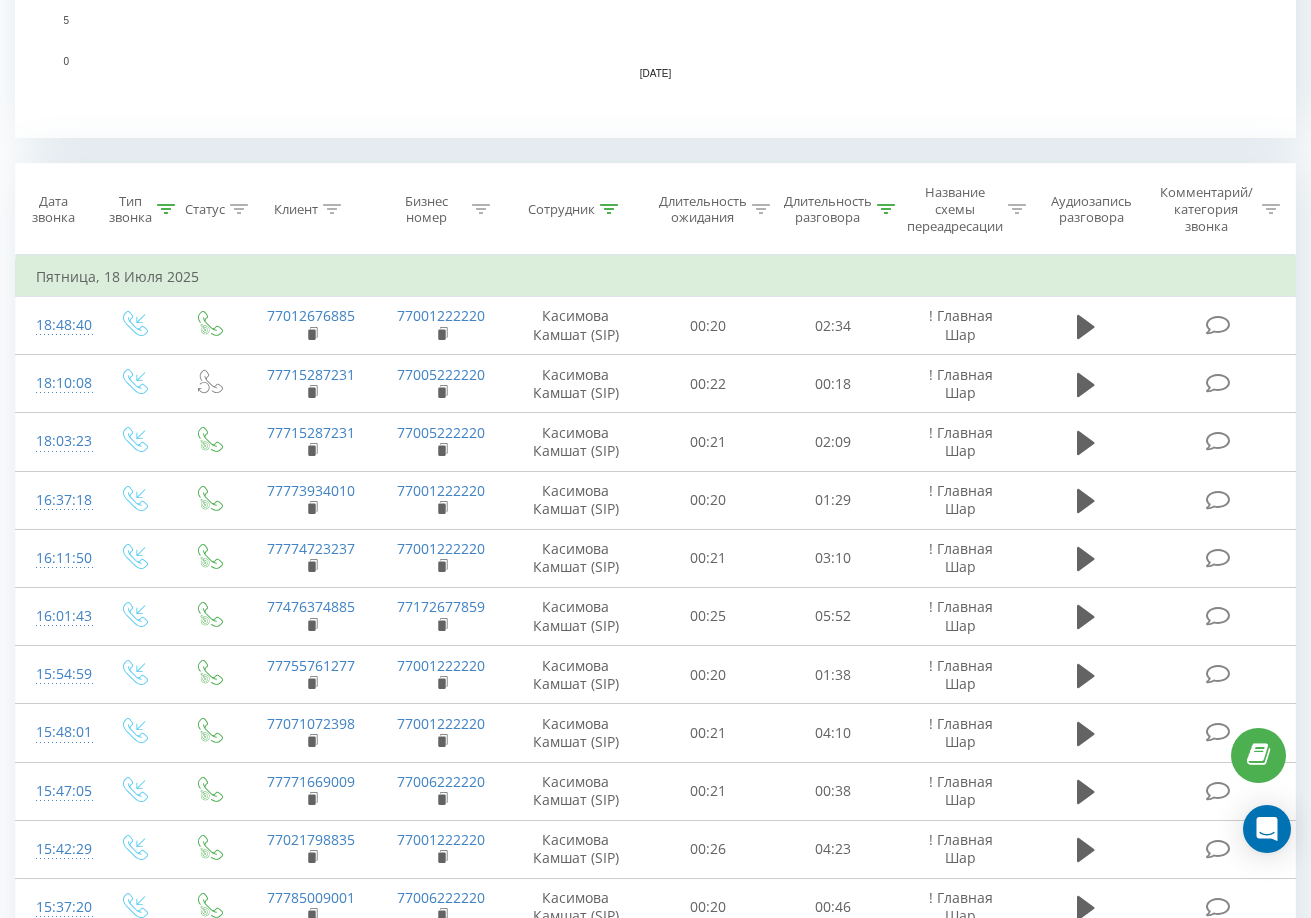 click 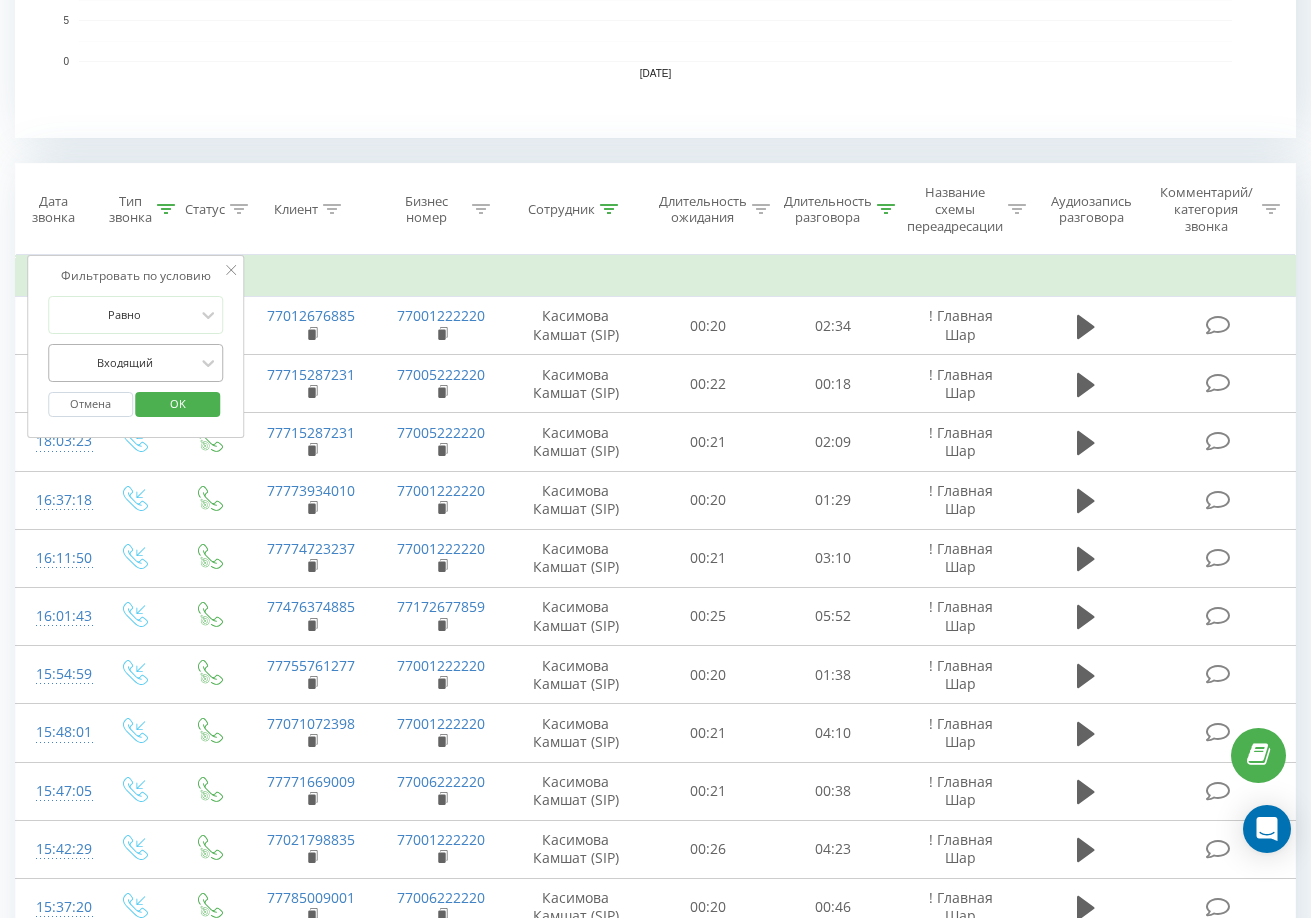 click on "Входящий" at bounding box center (125, 363) 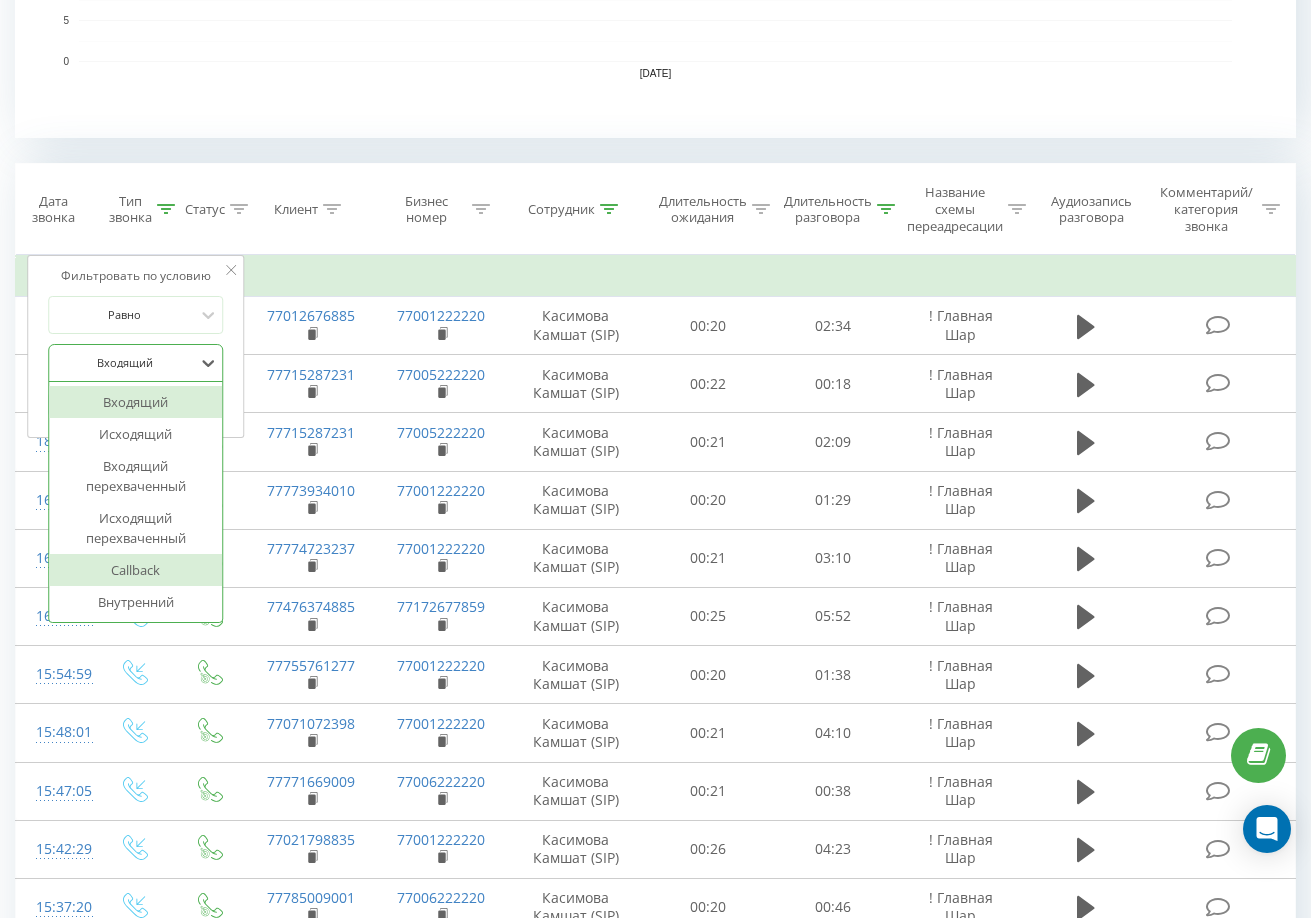 click on "Callback" at bounding box center [136, 570] 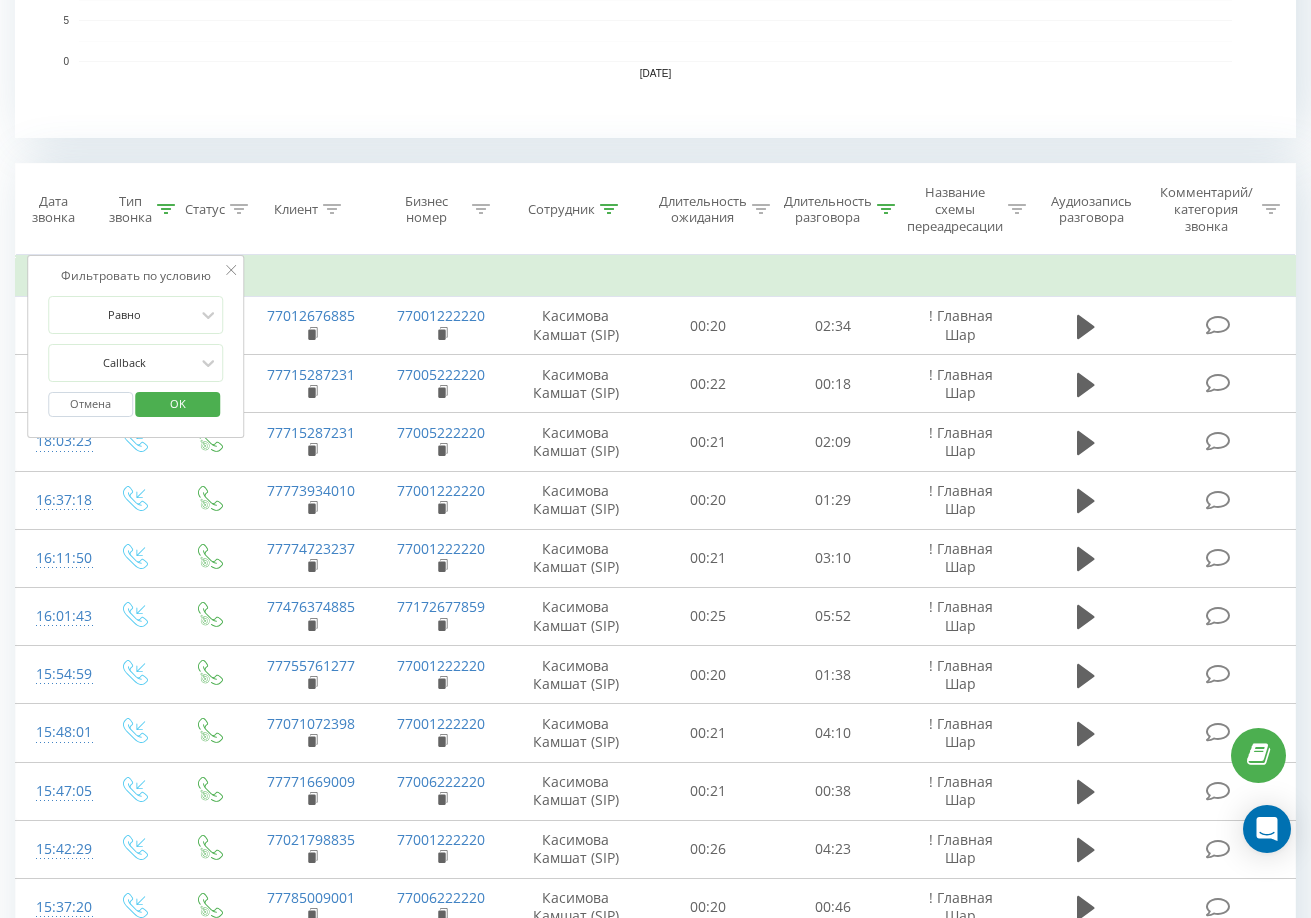 click on "OK" at bounding box center [178, 403] 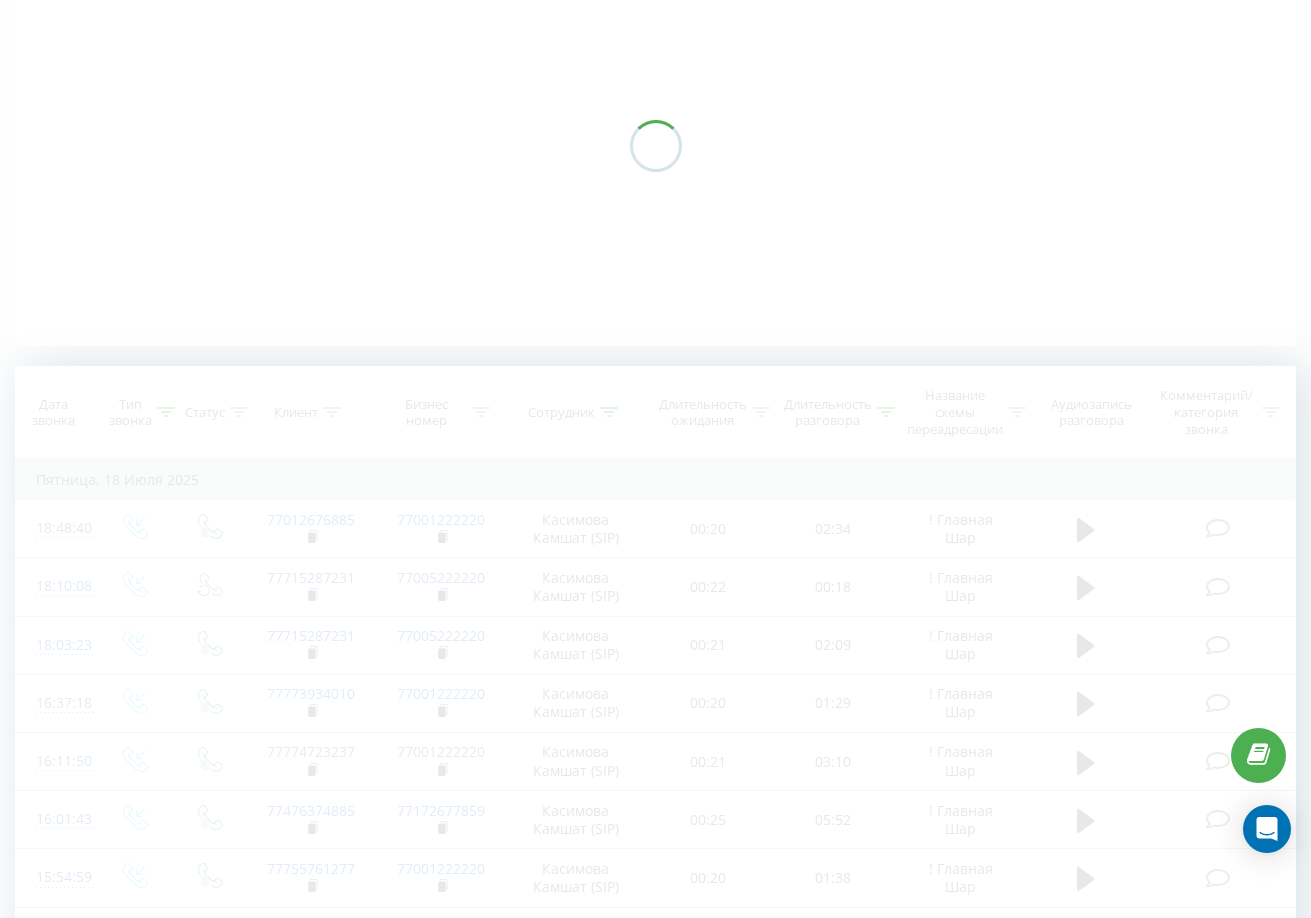 scroll, scrollTop: 0, scrollLeft: 0, axis: both 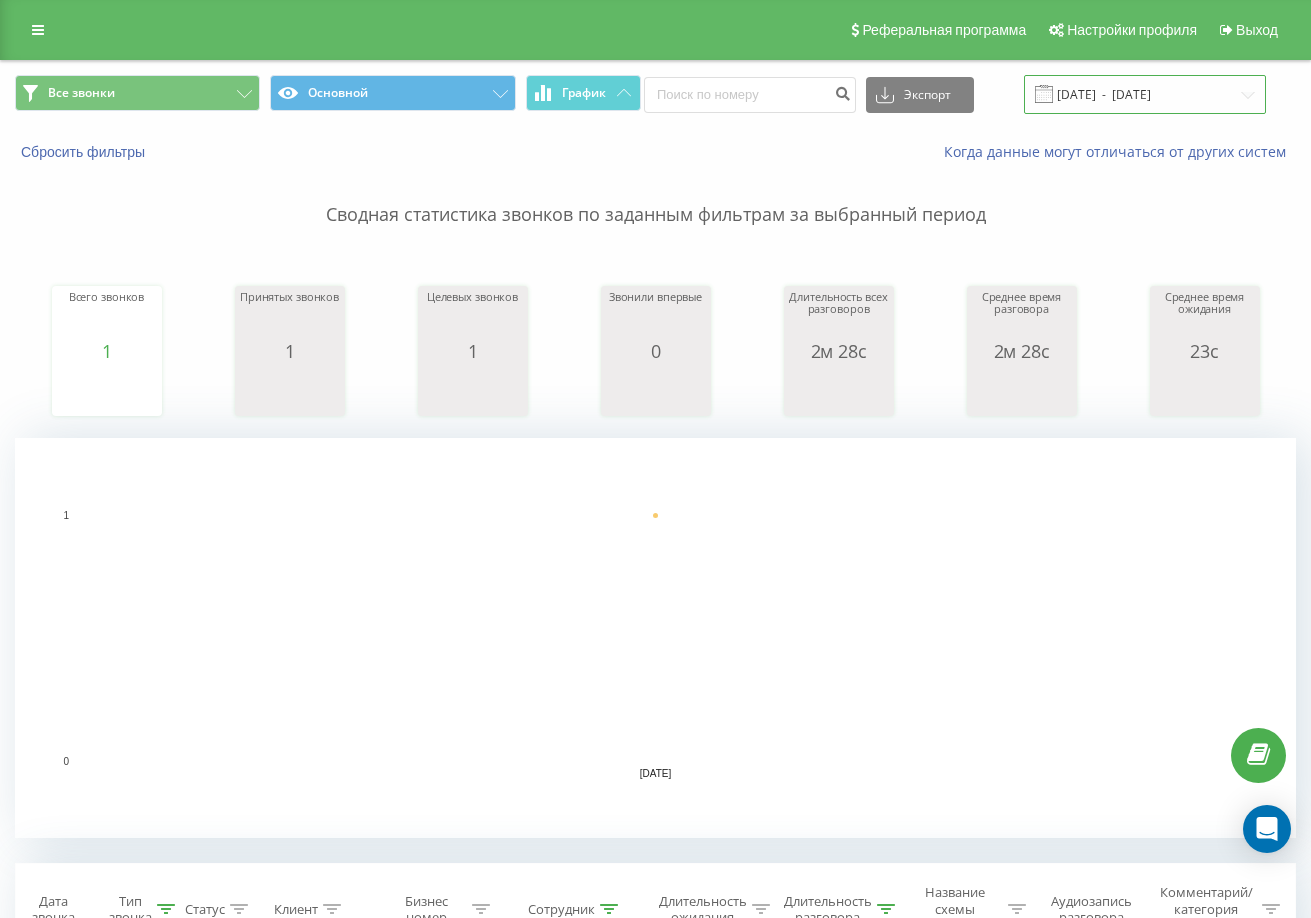 click on "[DATE]  -  [DATE]" at bounding box center (1145, 94) 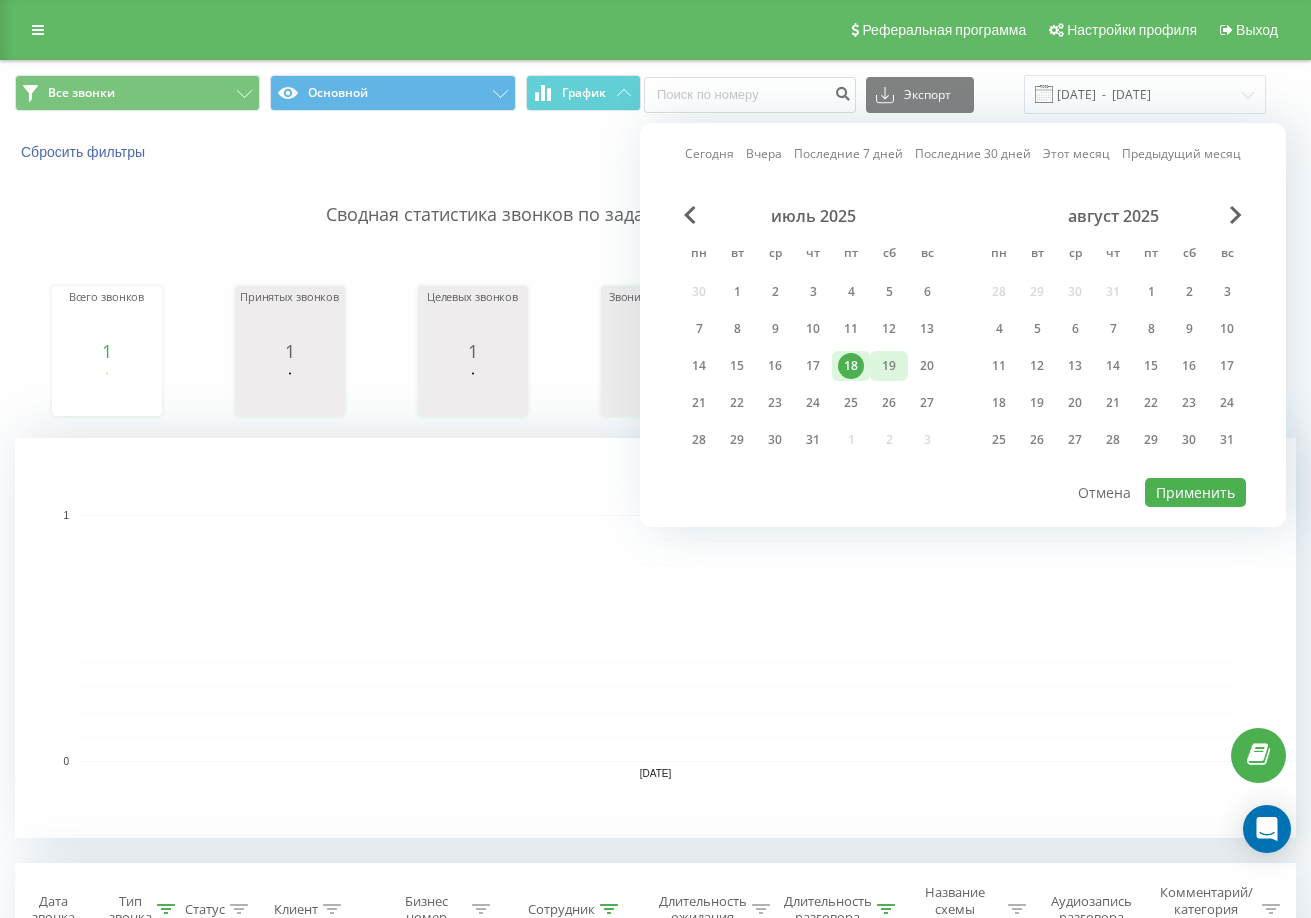click on "19" at bounding box center (889, 366) 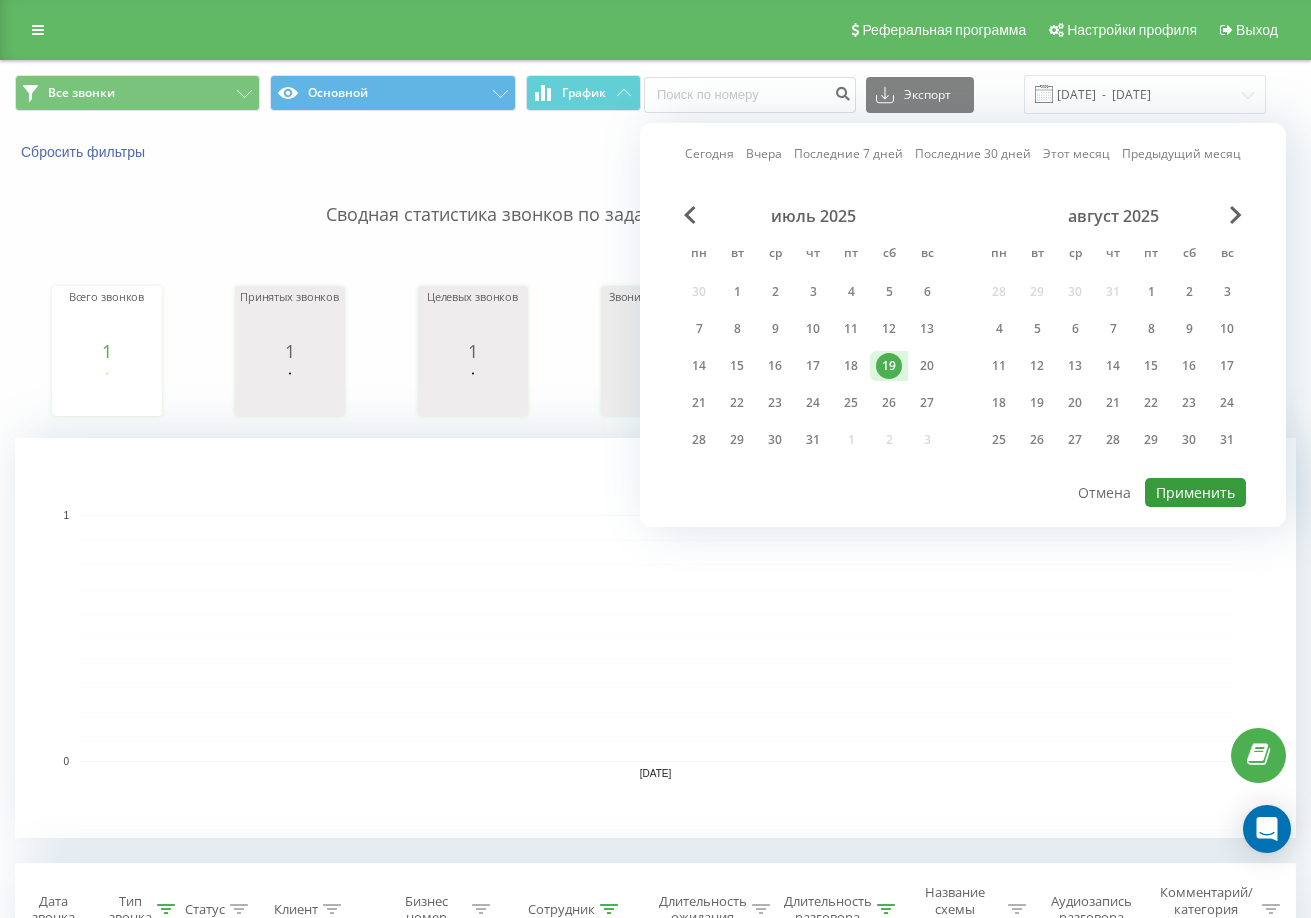 click on "Применить" at bounding box center (1195, 492) 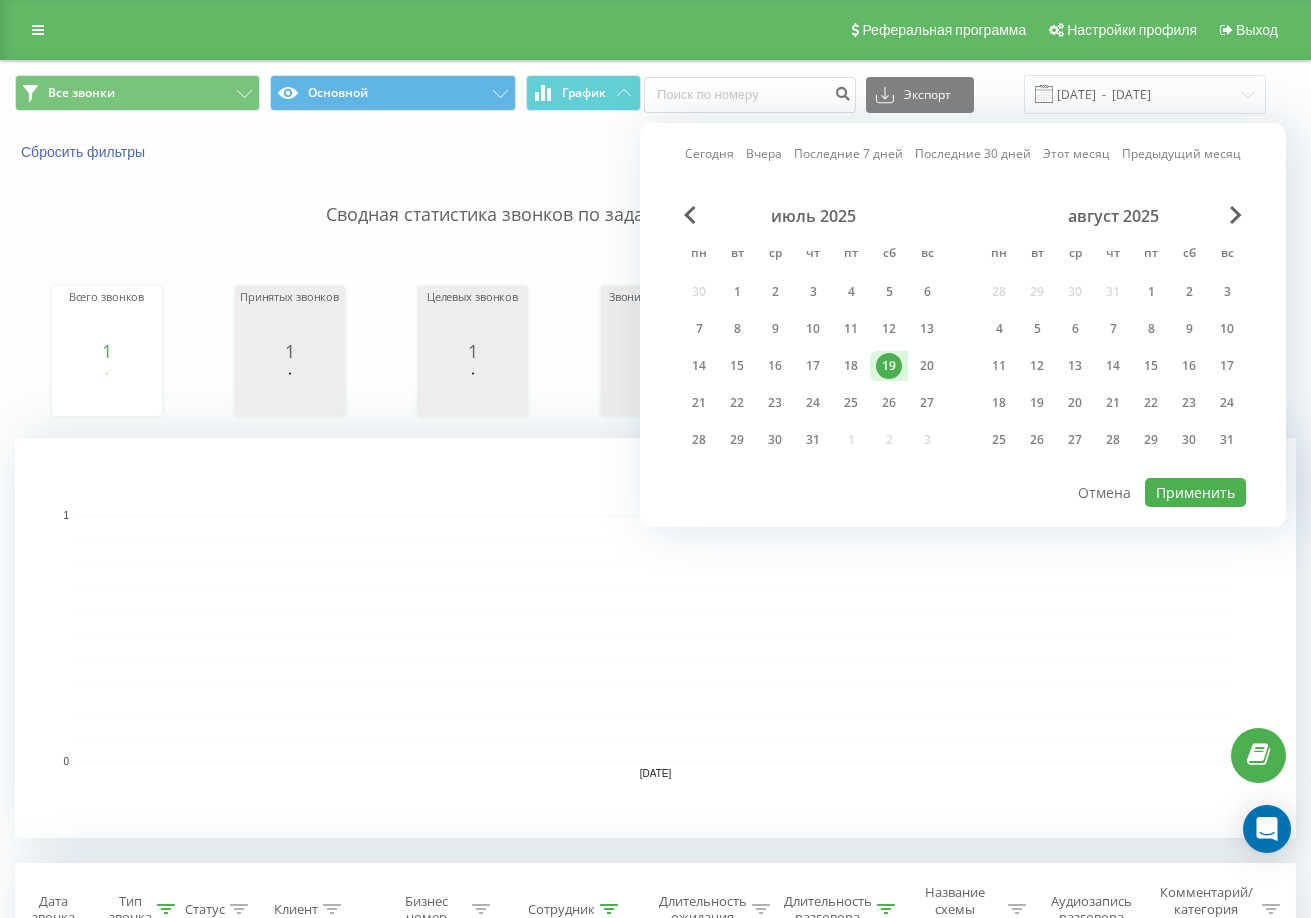 type on "[DATE]  -  [DATE]" 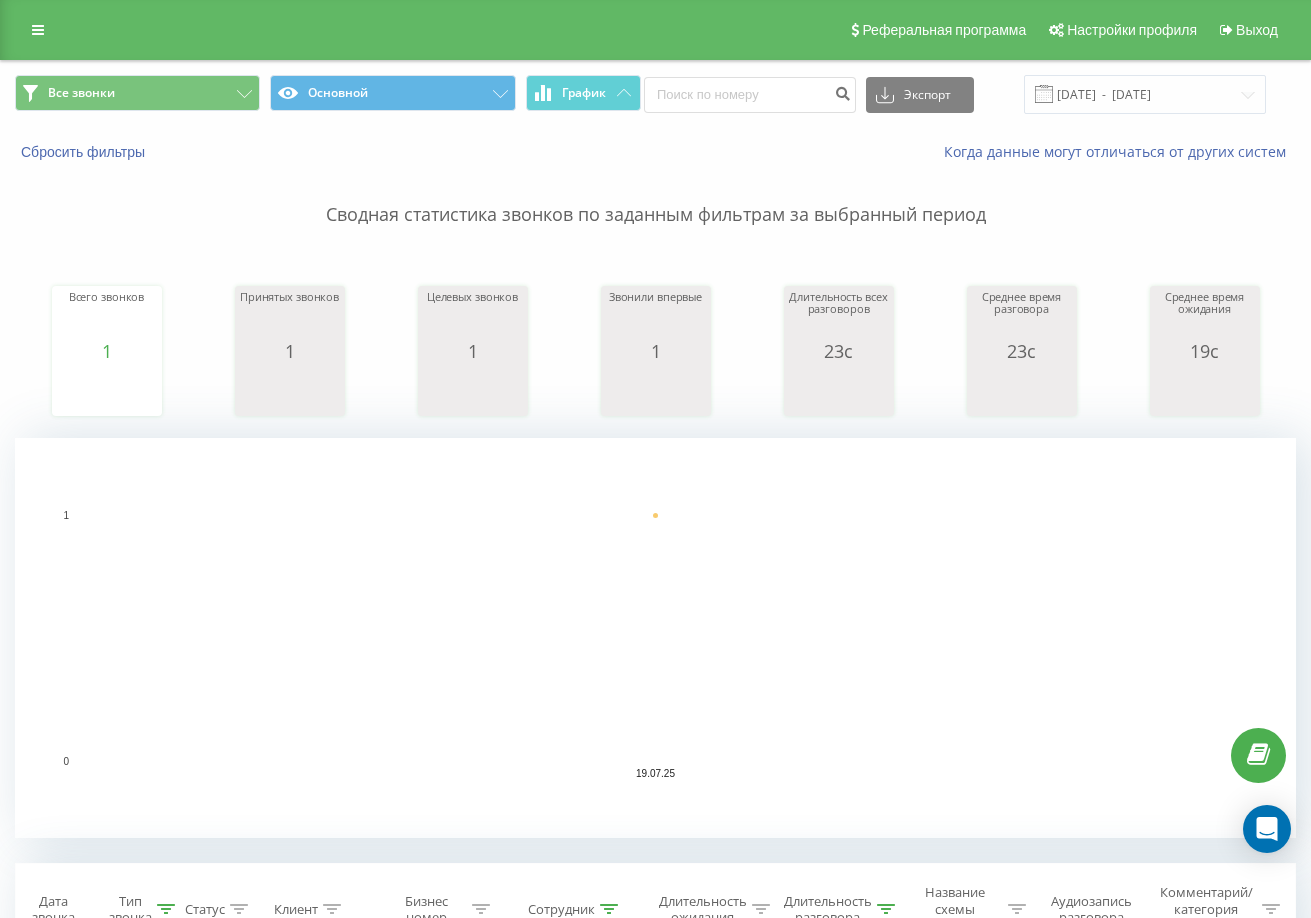 scroll, scrollTop: 562, scrollLeft: 0, axis: vertical 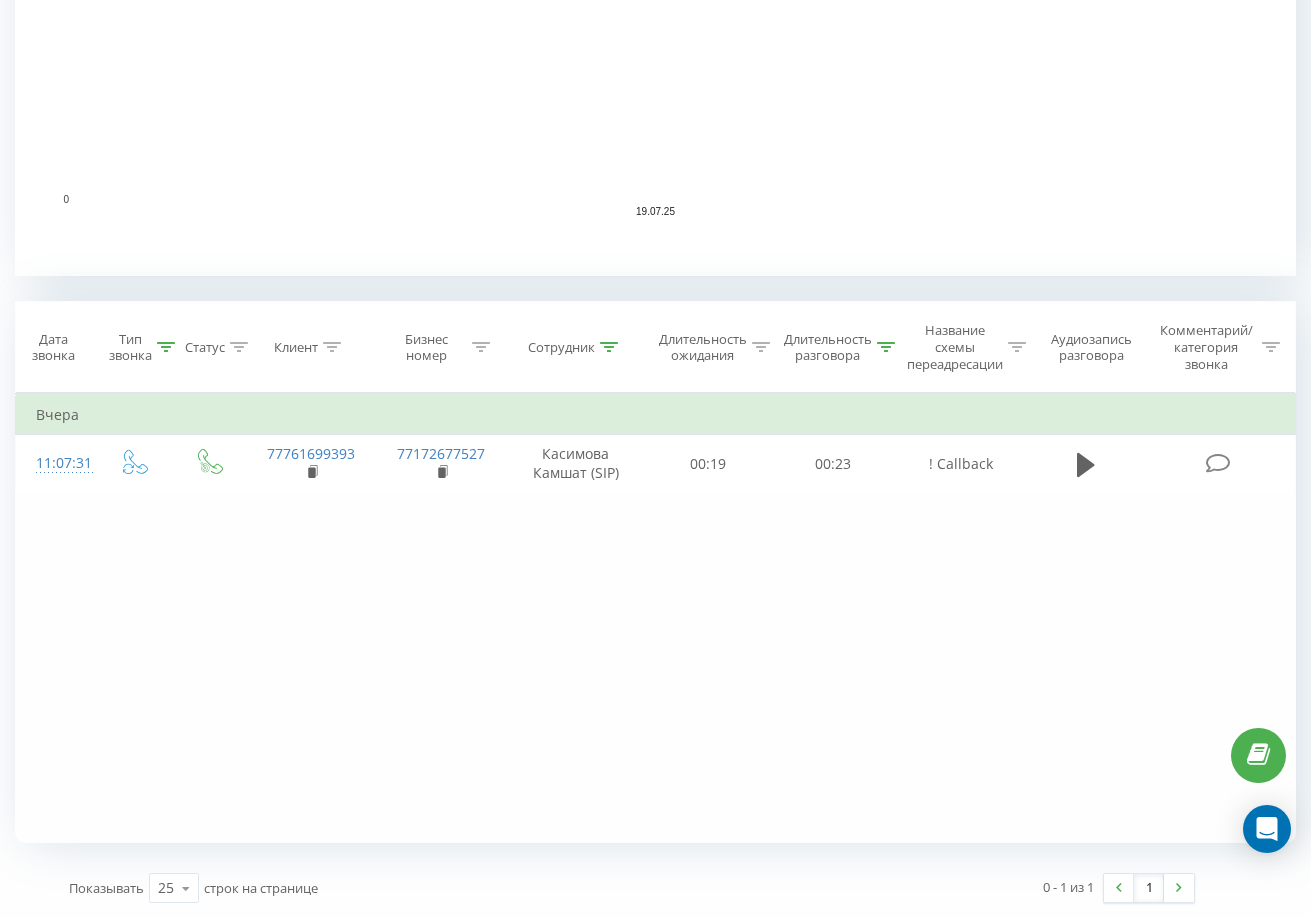 click 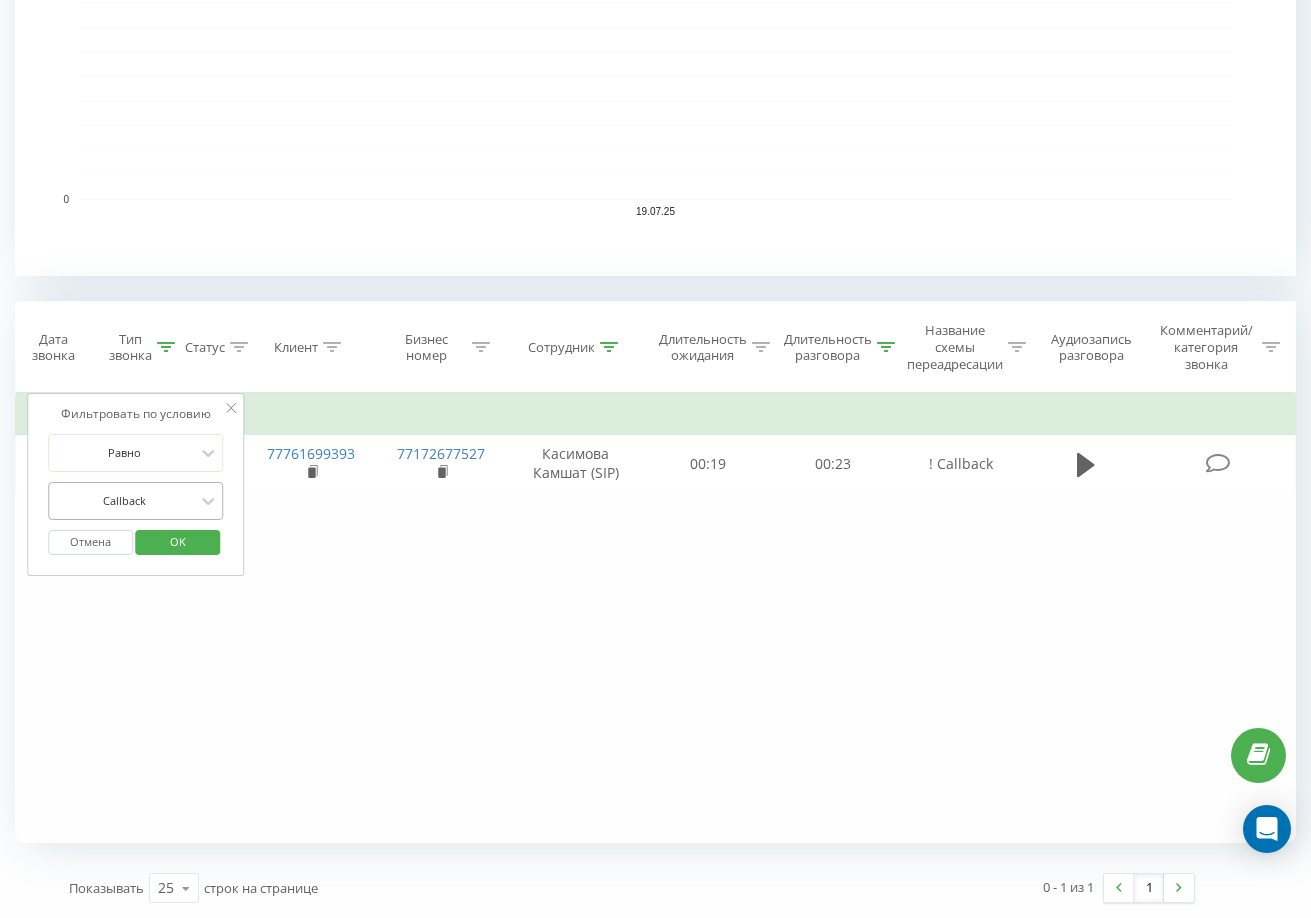 click at bounding box center (125, 500) 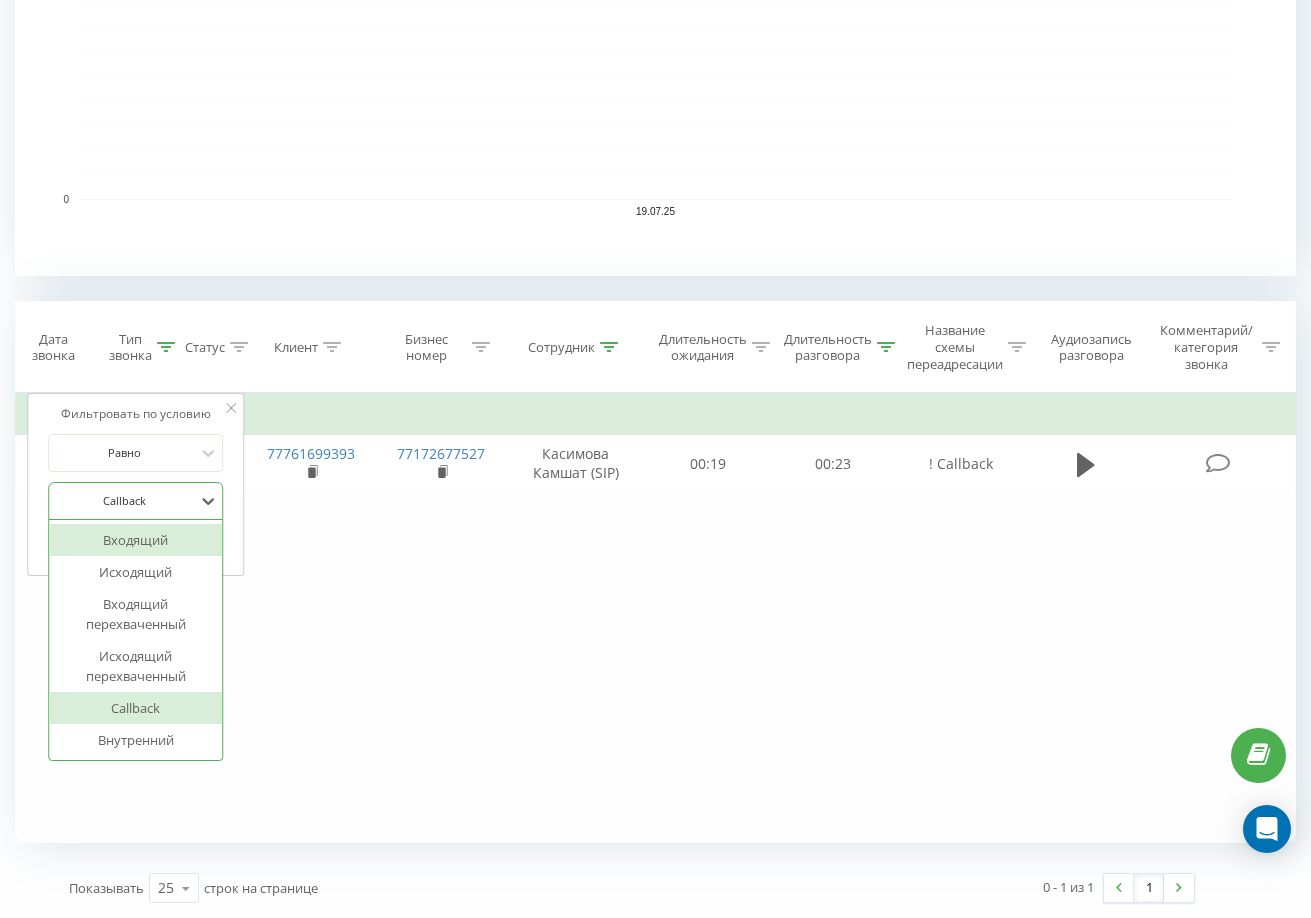 click on "Входящий" at bounding box center [136, 540] 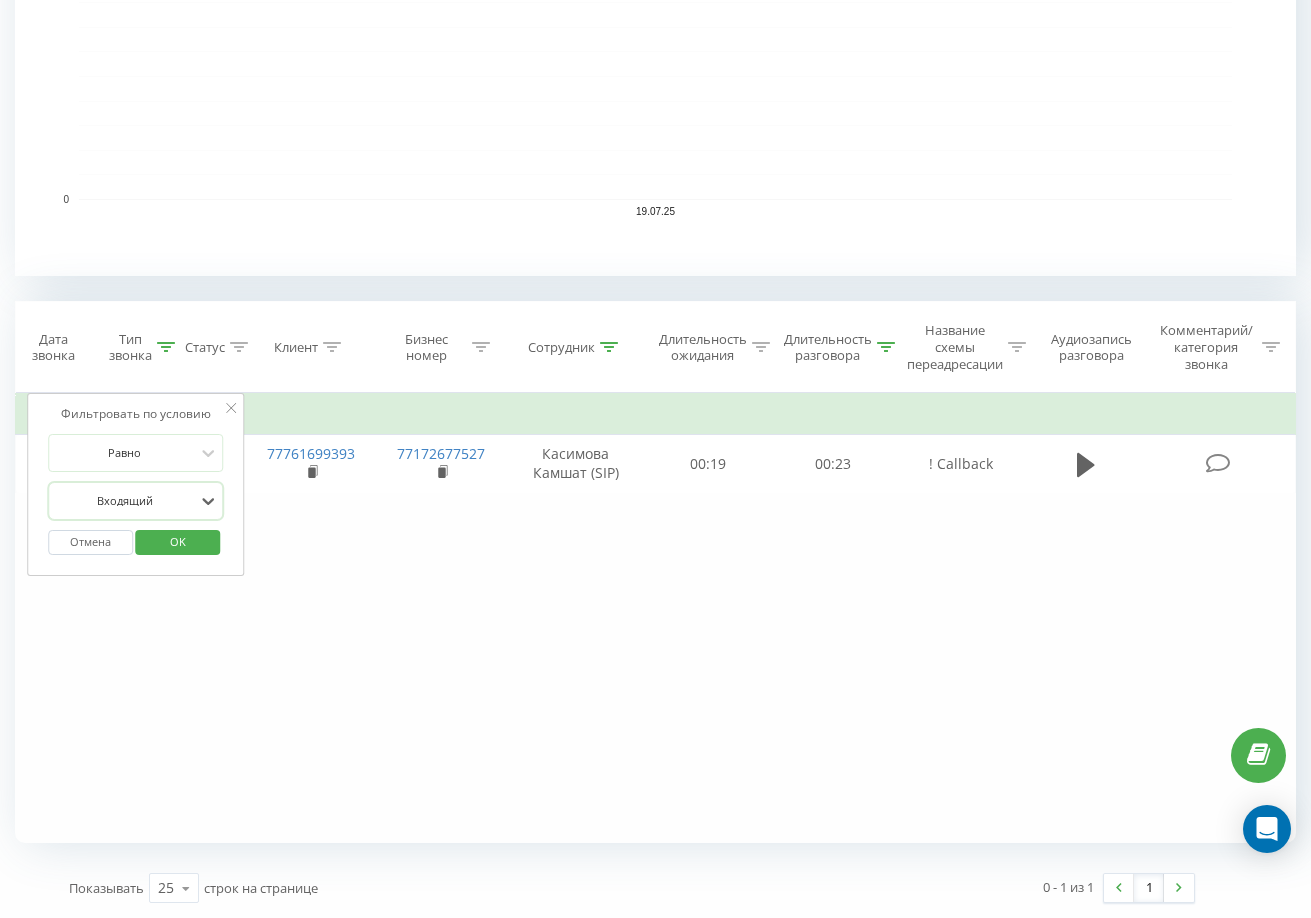 click on "OK" at bounding box center [178, 541] 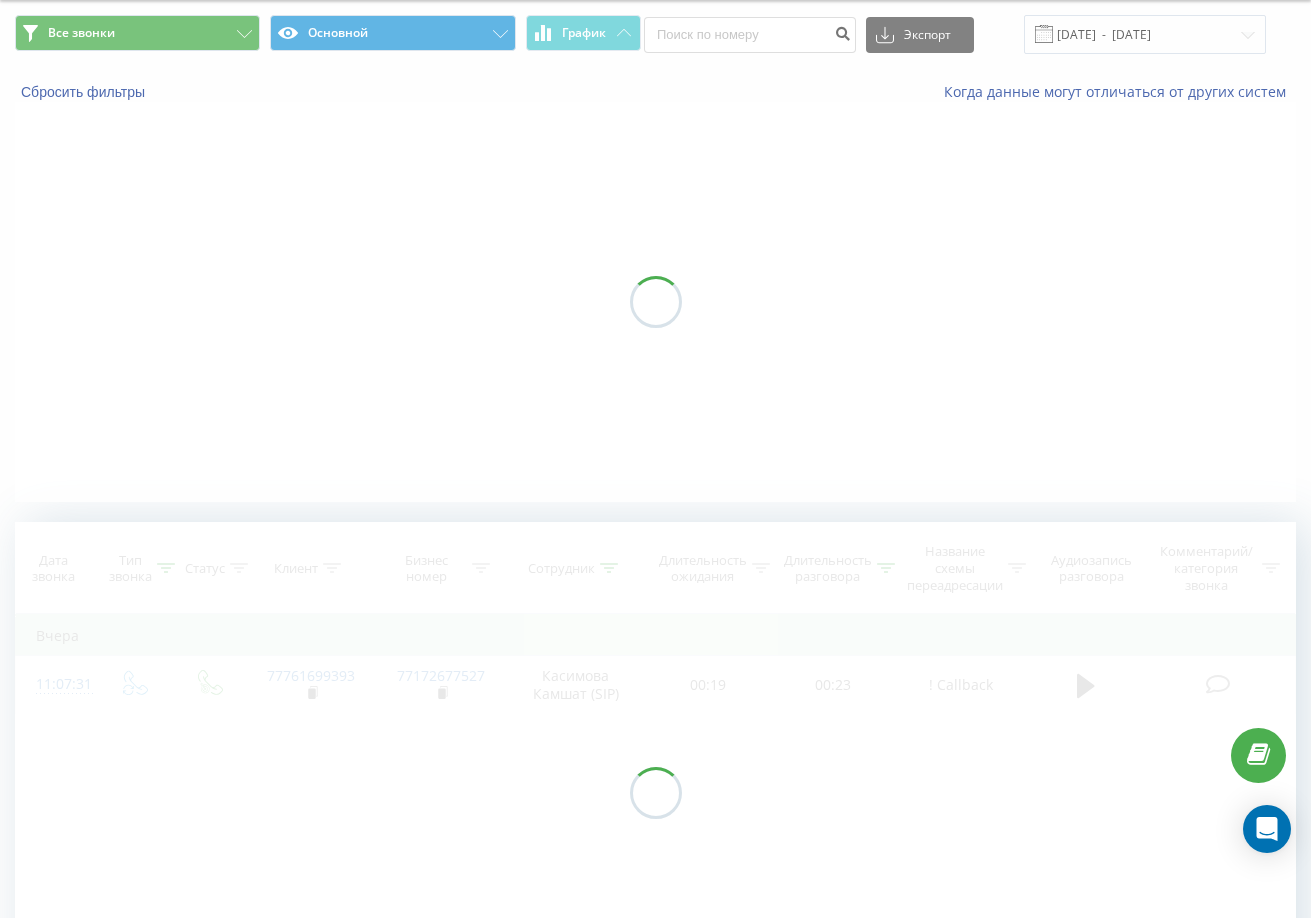 scroll, scrollTop: 0, scrollLeft: 0, axis: both 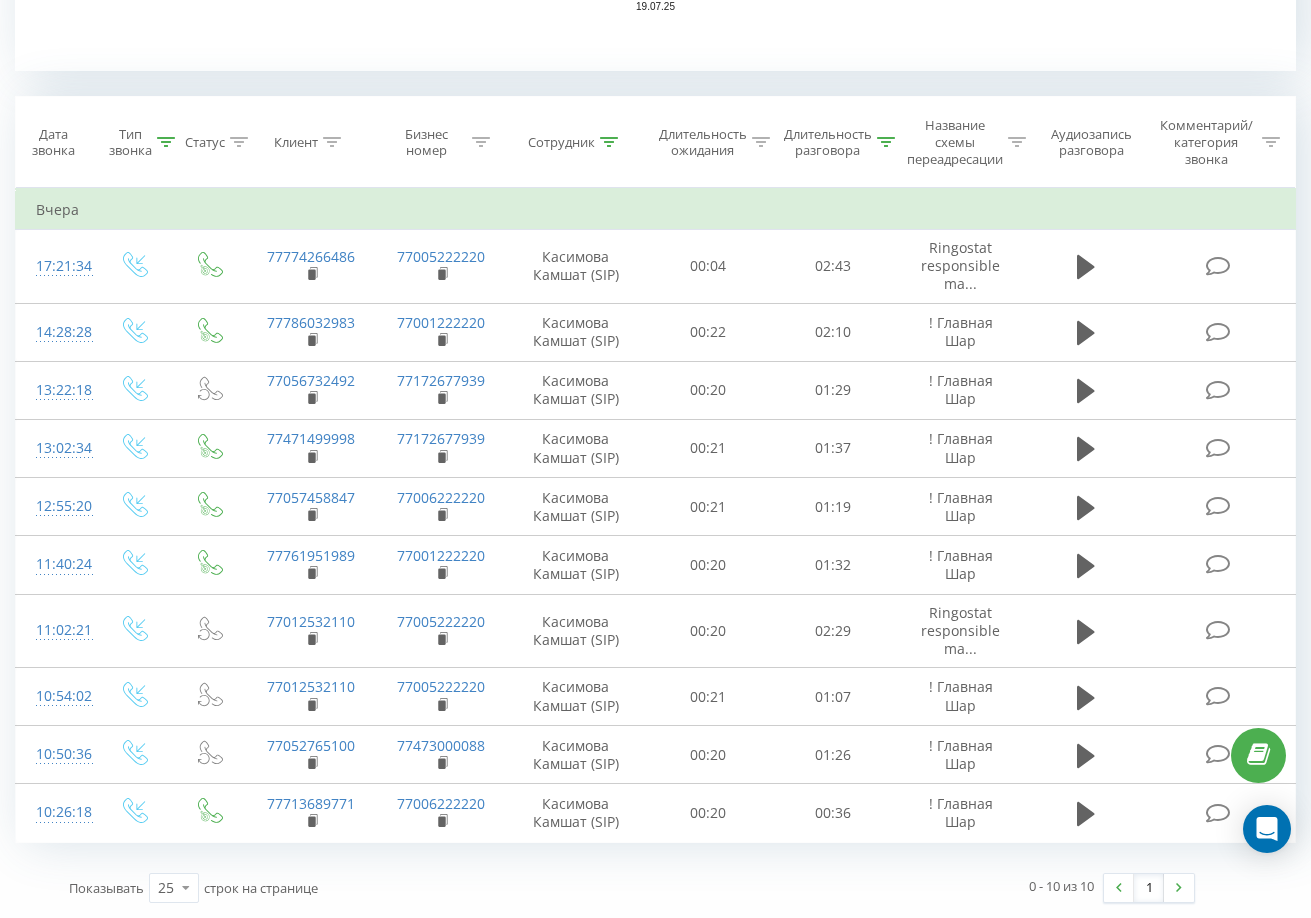 click 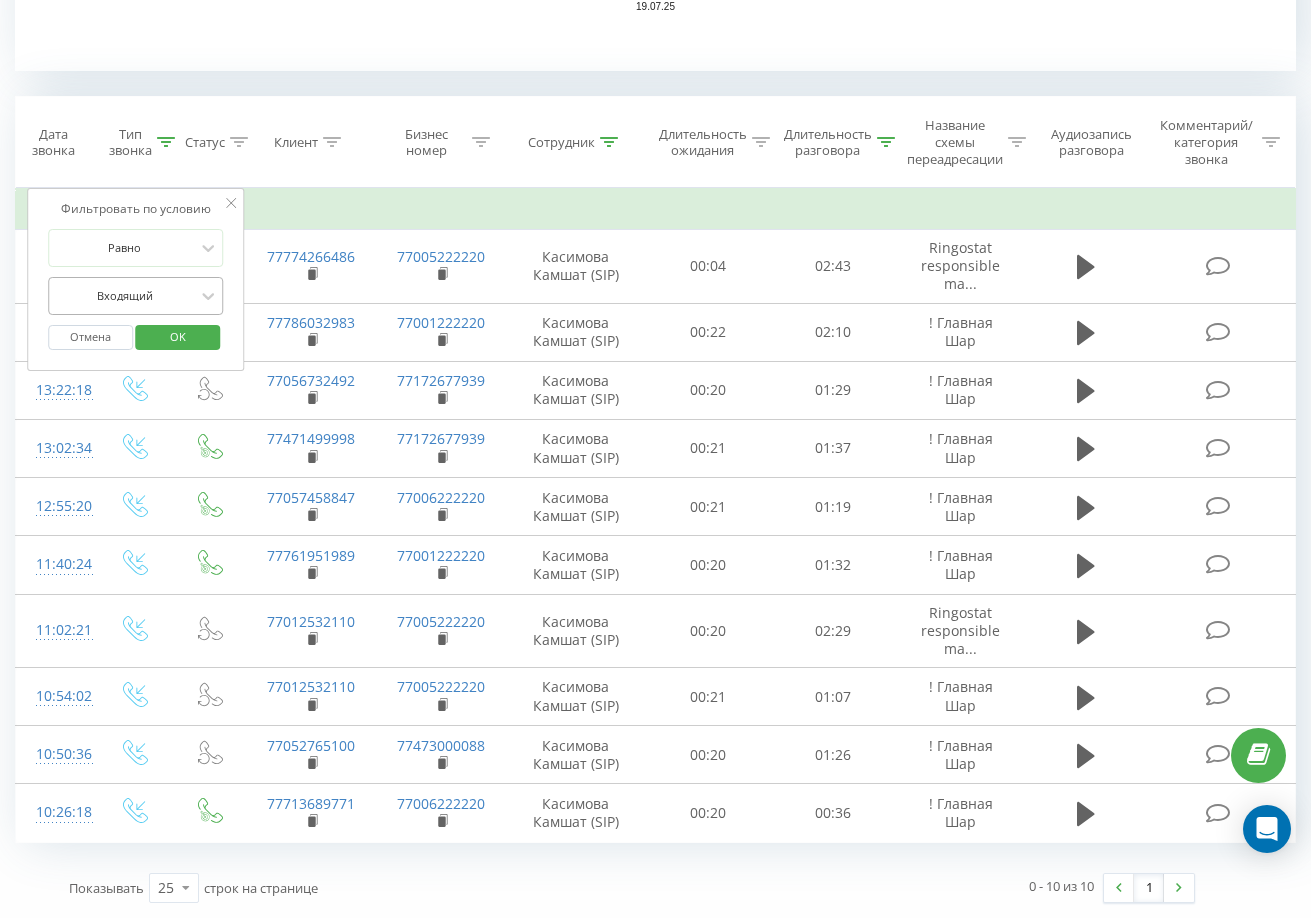 click at bounding box center (125, 295) 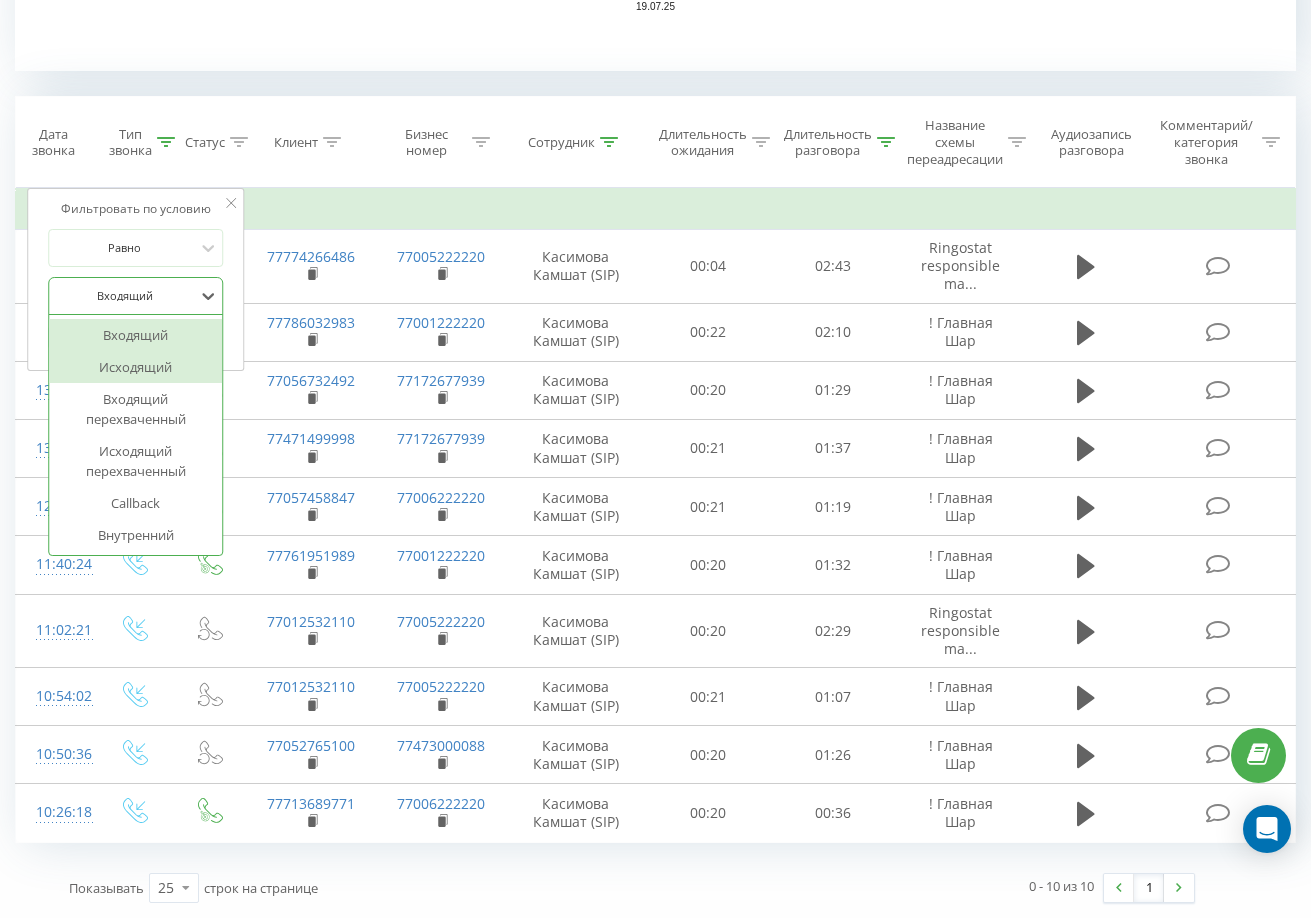 click on "Исходящий" at bounding box center (136, 367) 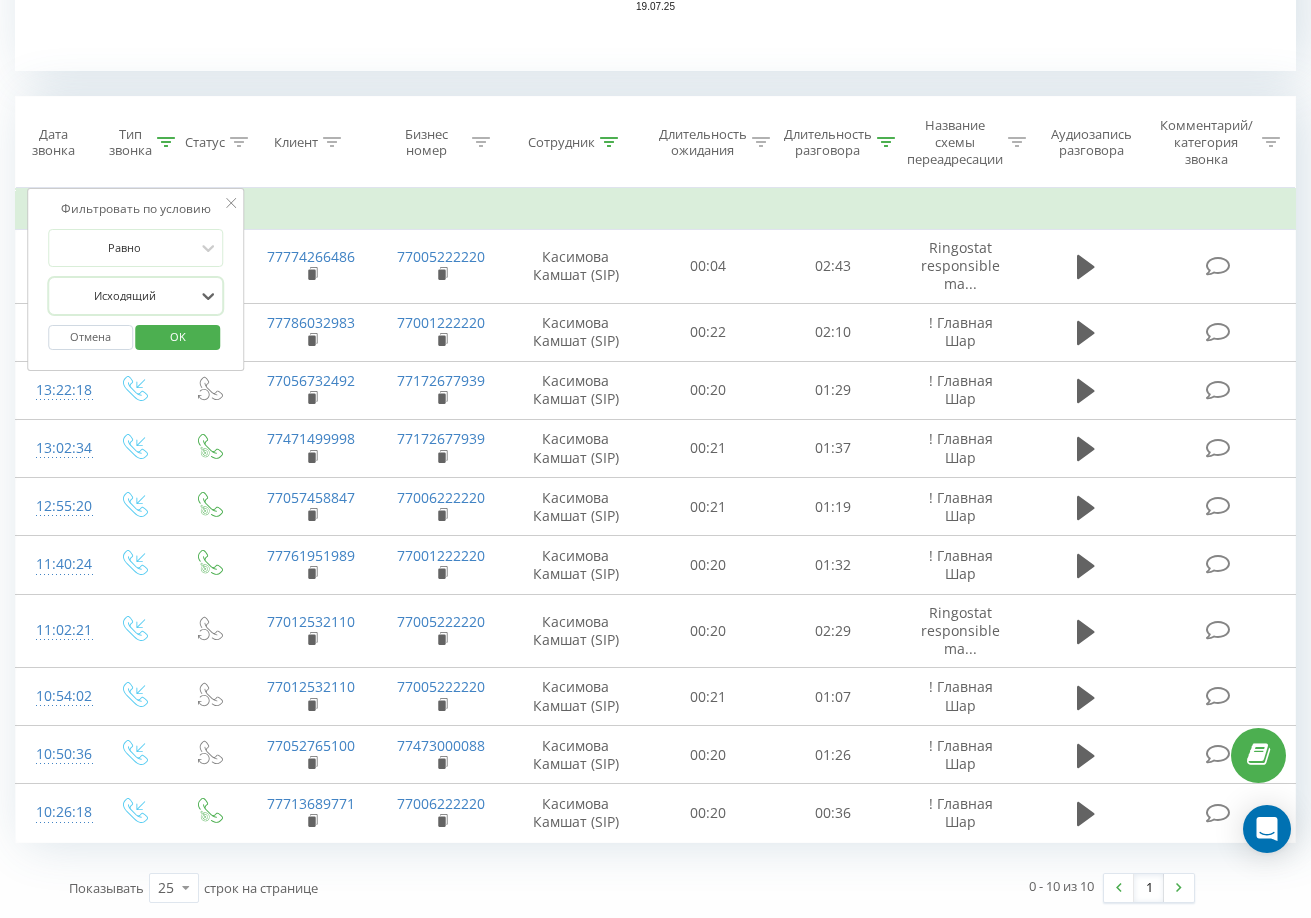 click on "OK" at bounding box center [178, 336] 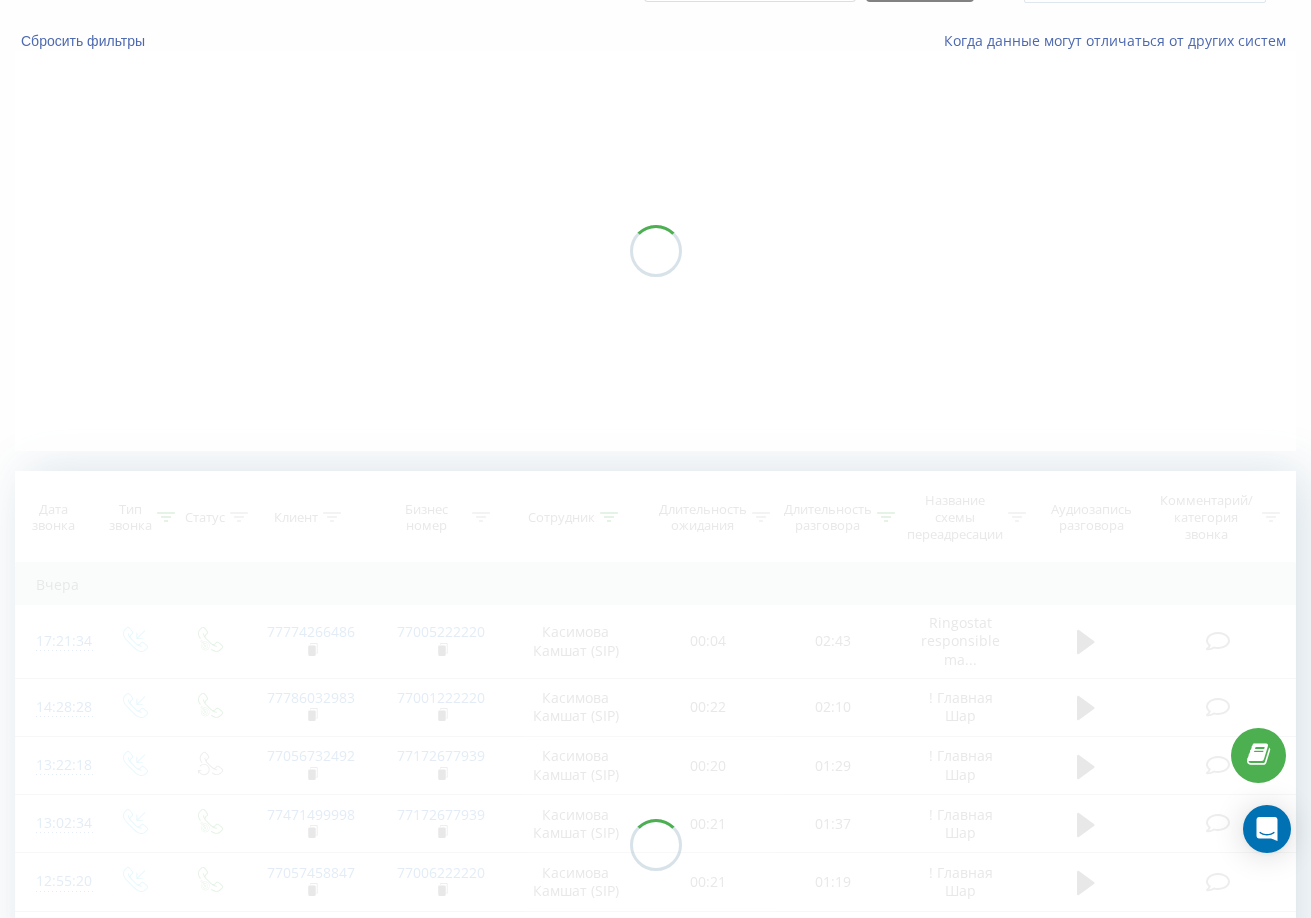 scroll, scrollTop: 0, scrollLeft: 0, axis: both 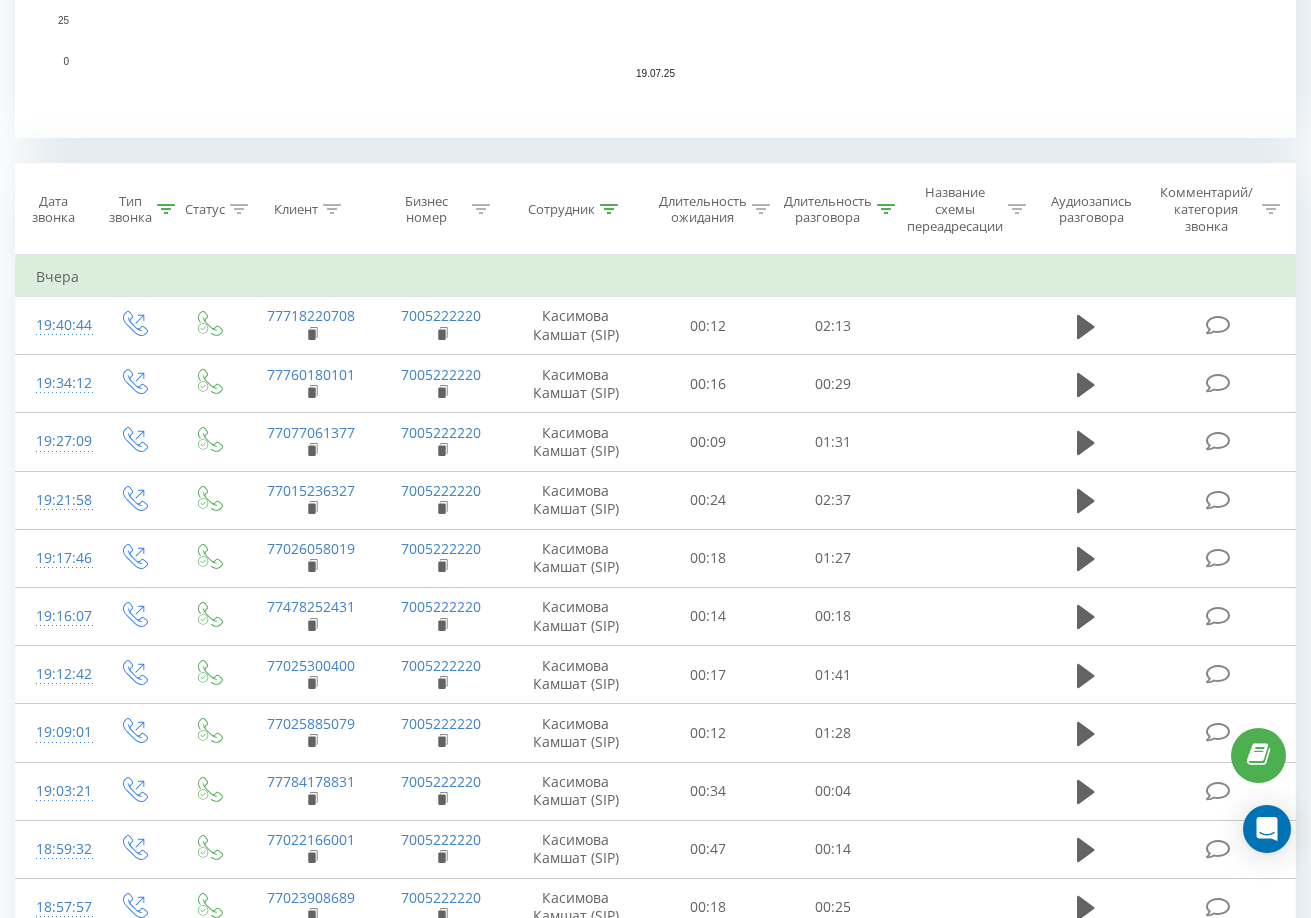 click 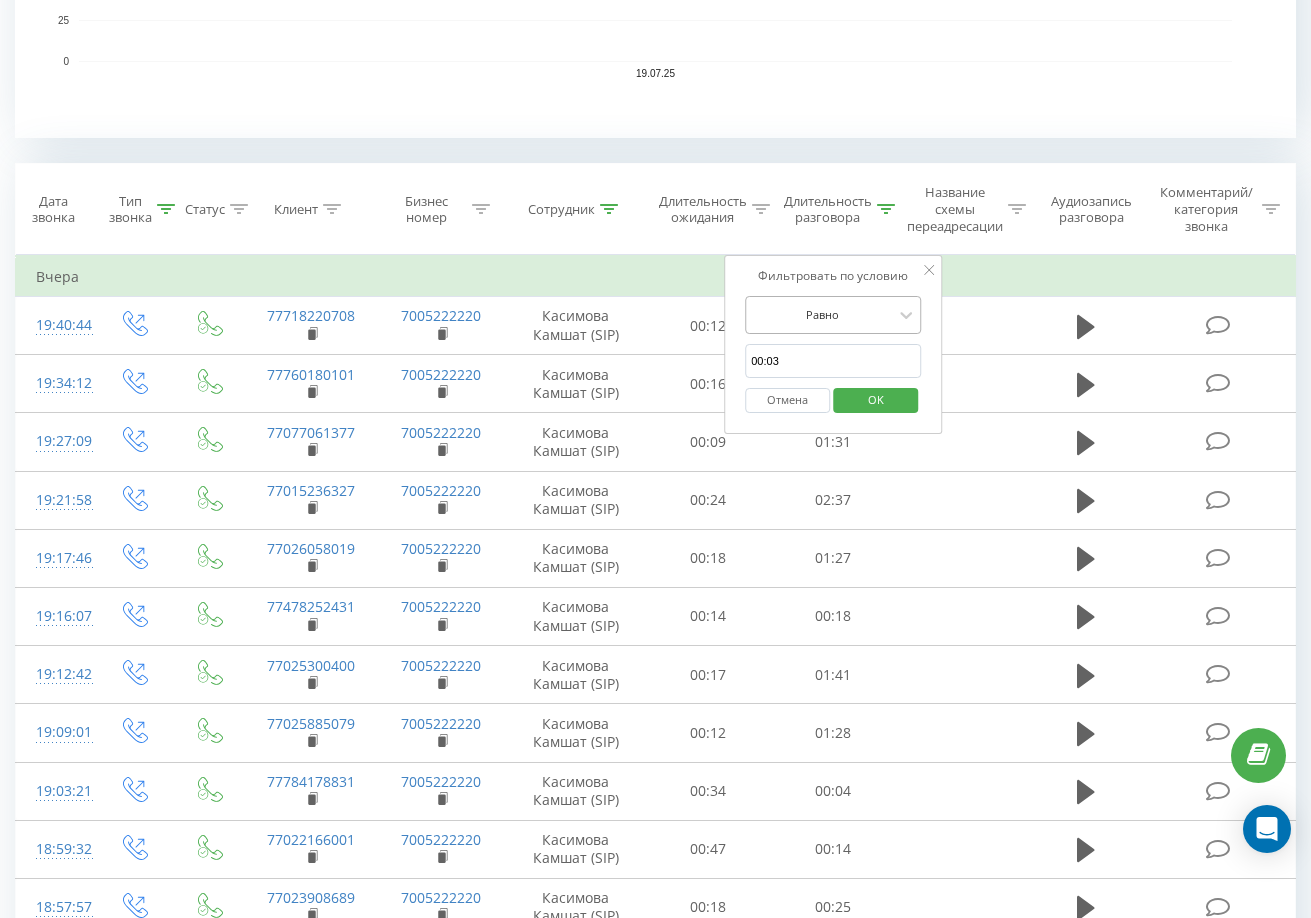 click at bounding box center (822, 314) 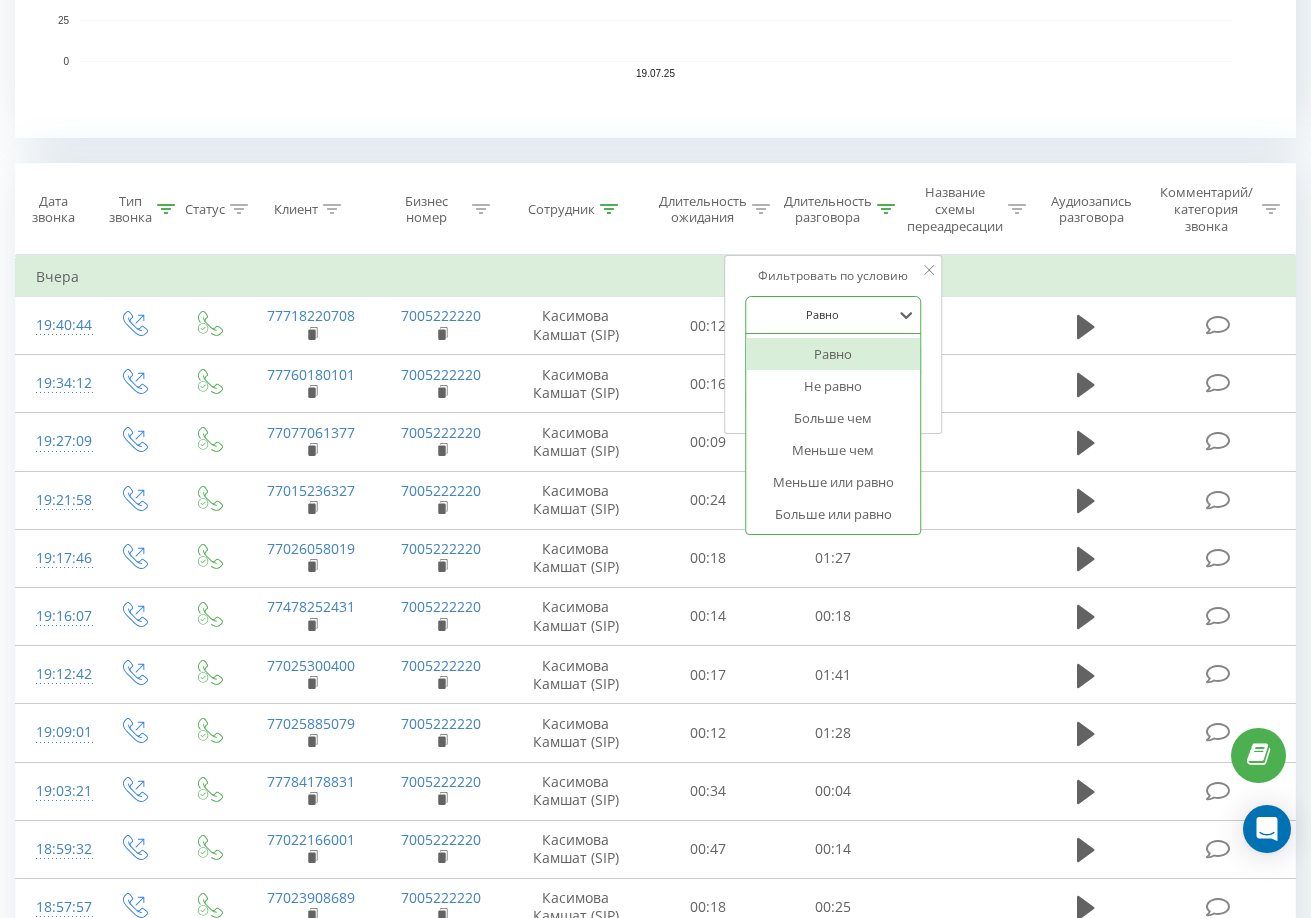 click on "Равно" at bounding box center [833, 354] 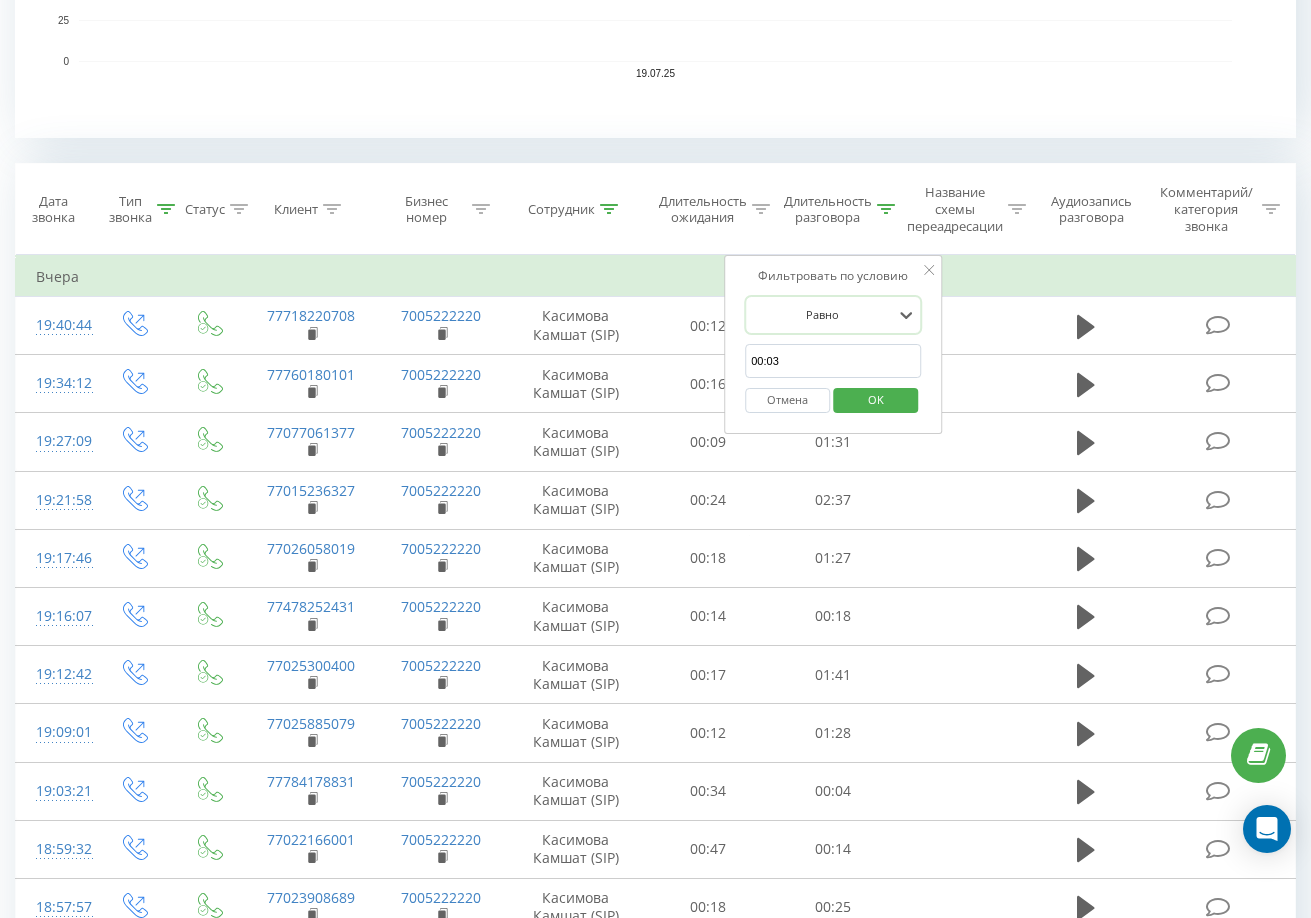 click on "00:03" at bounding box center (833, 361) 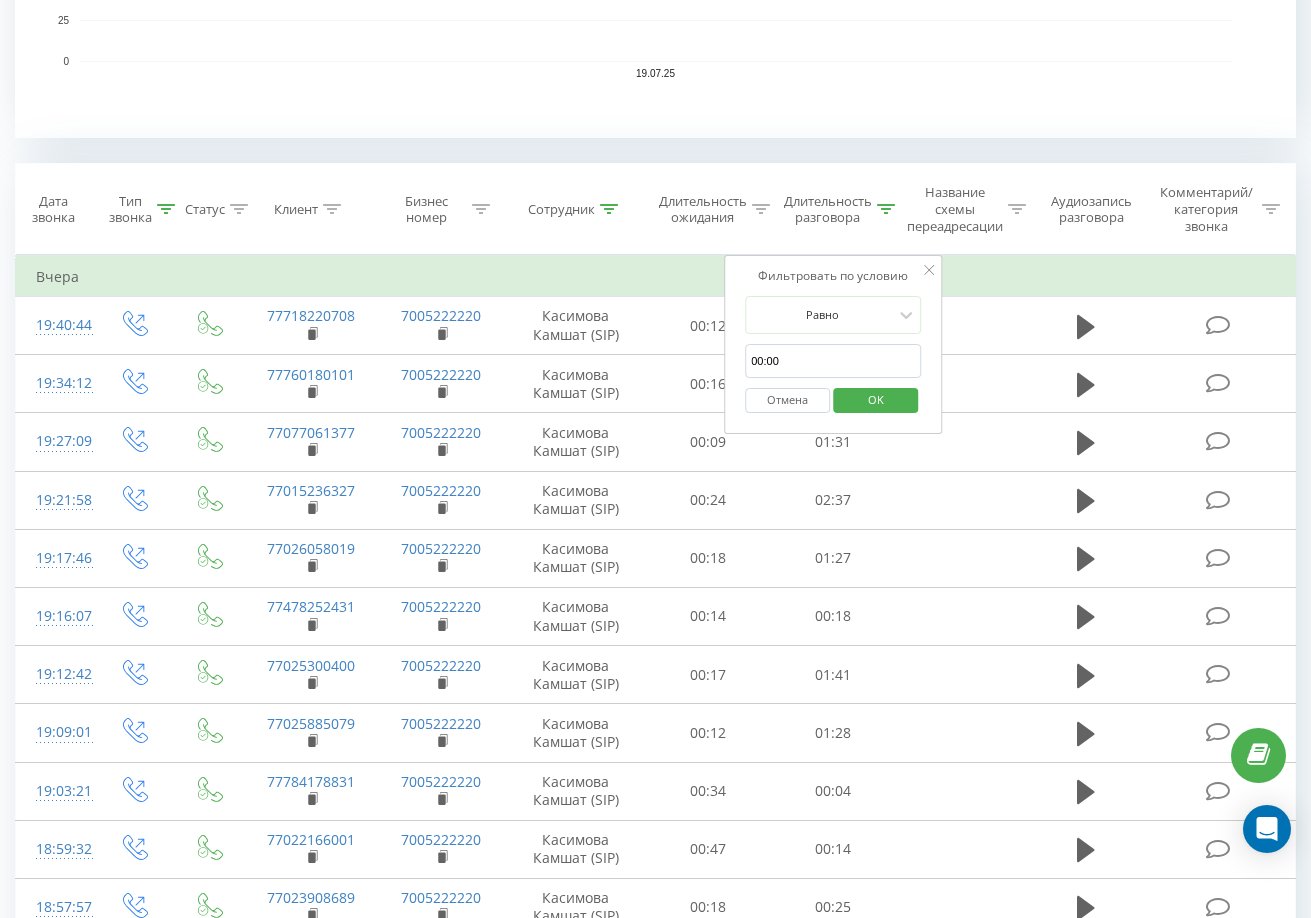 type on "00:00" 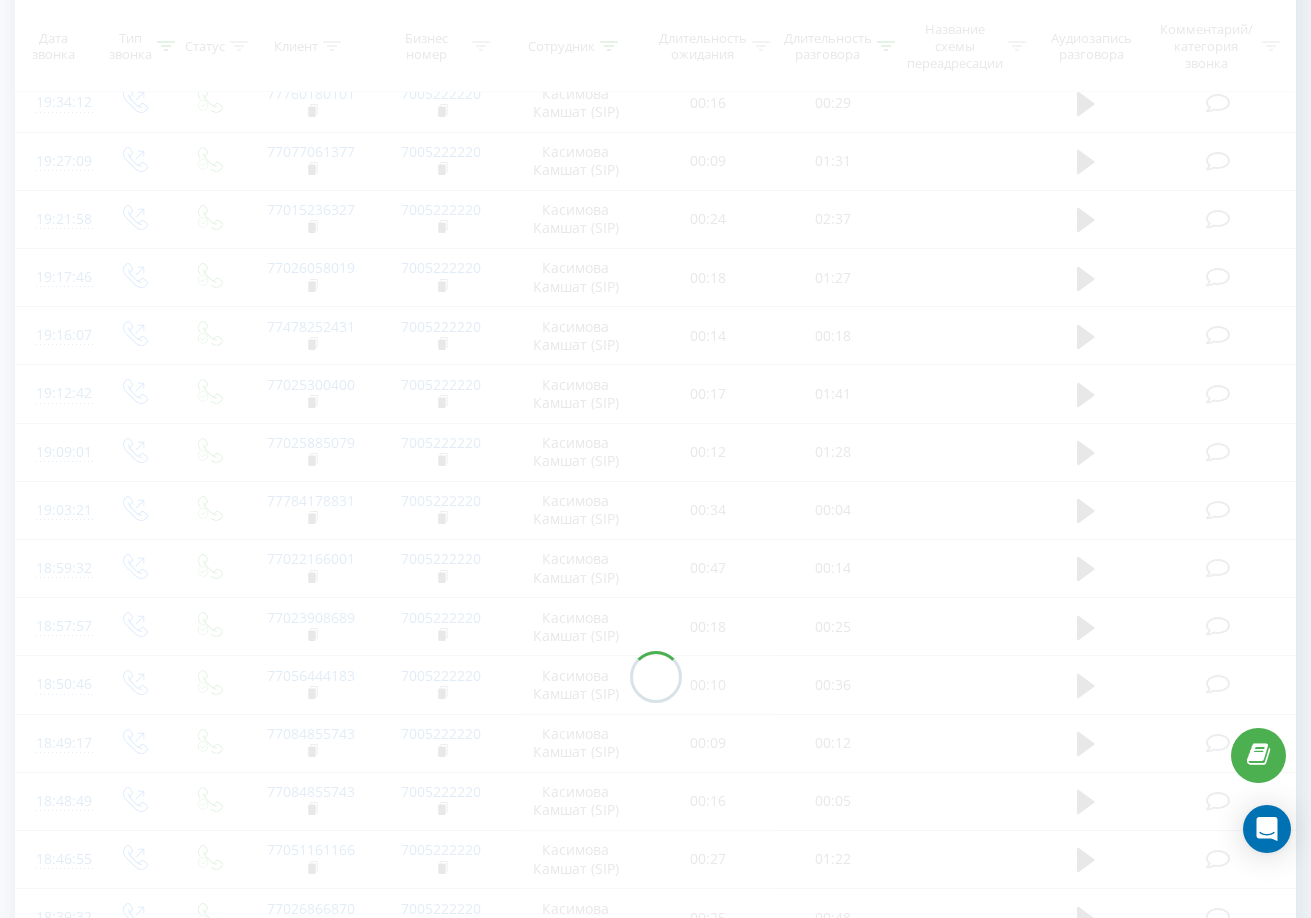 scroll, scrollTop: 116, scrollLeft: 0, axis: vertical 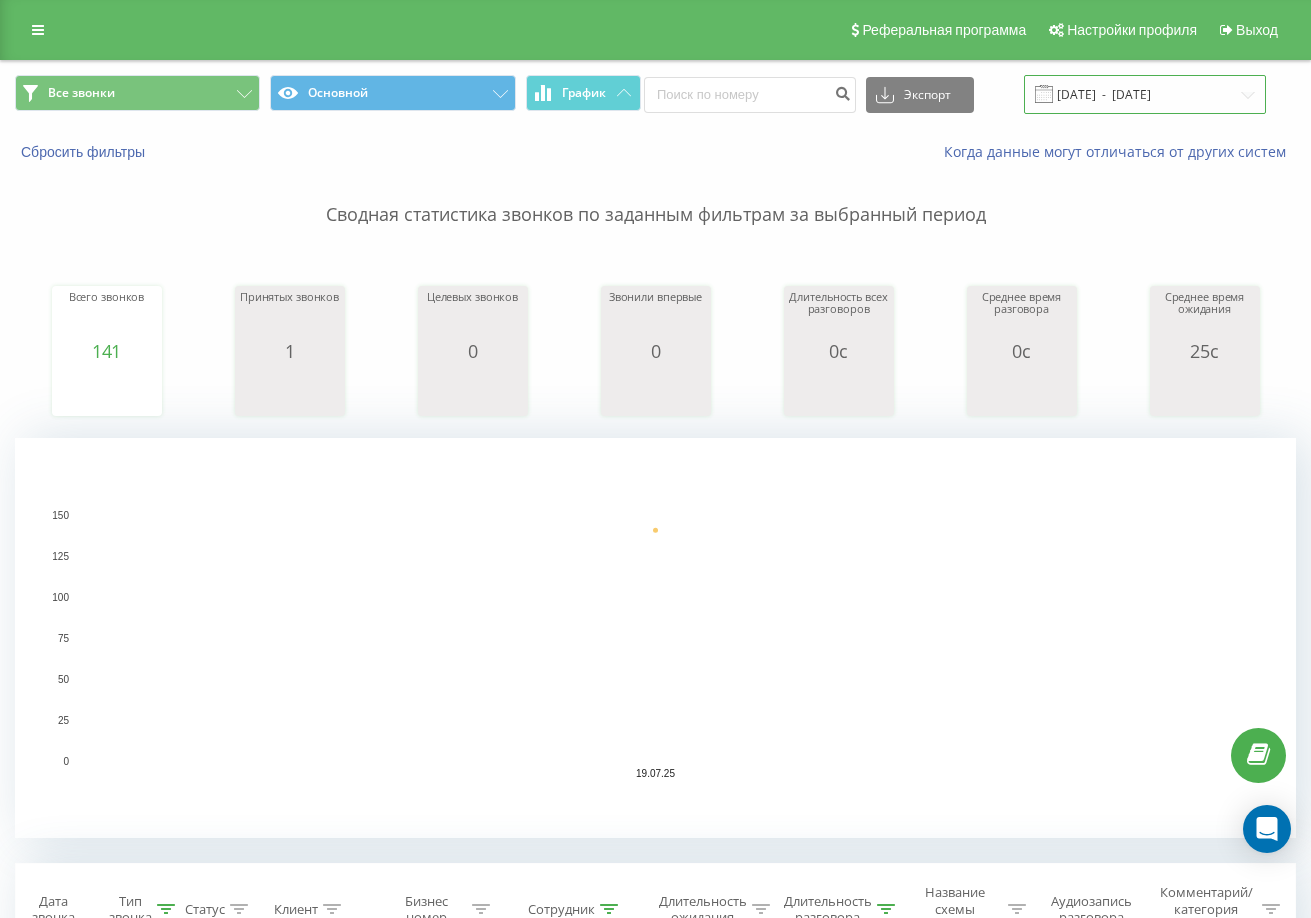 click on "[DATE]  -  [DATE]" at bounding box center (1145, 94) 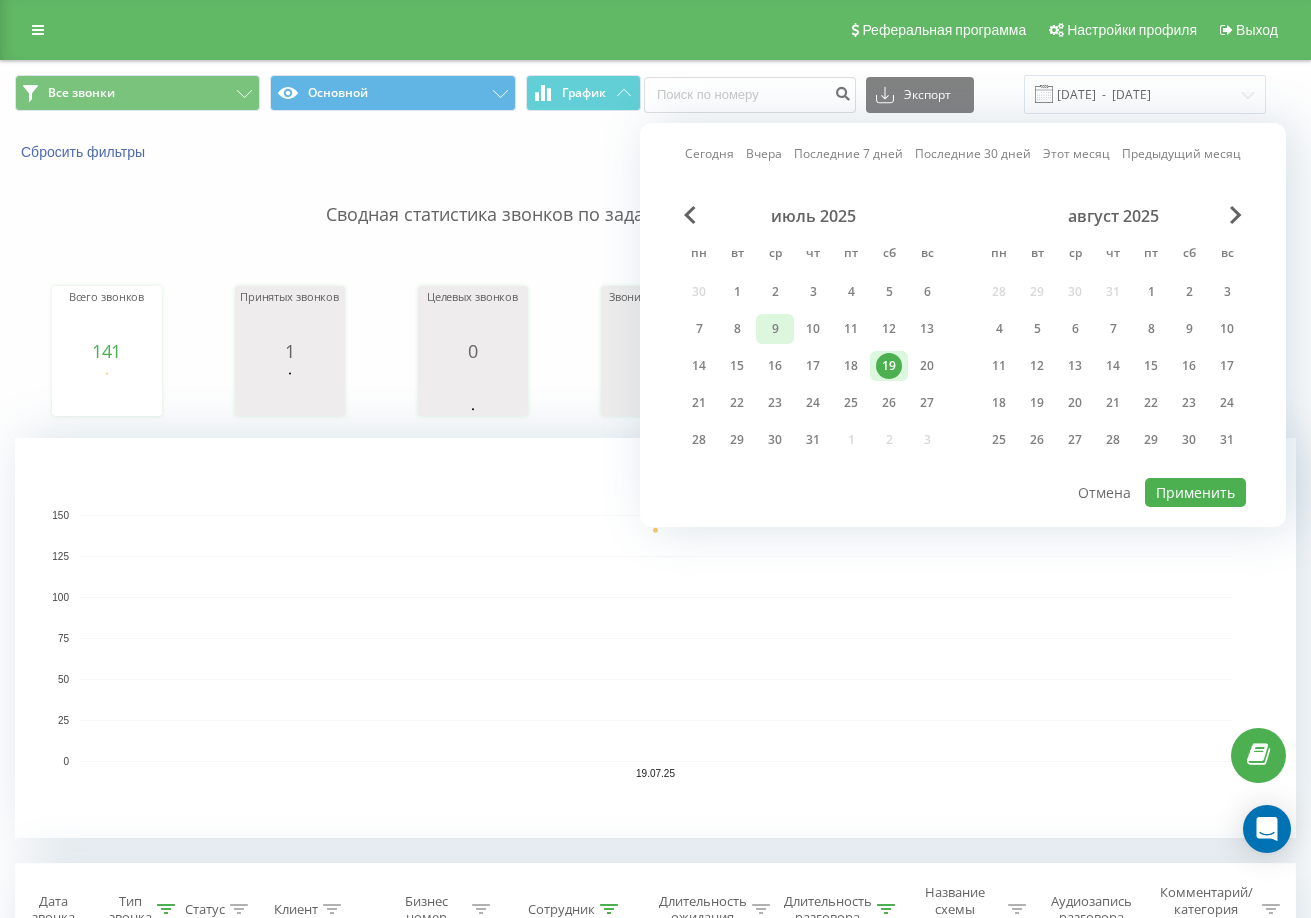 click on "9" at bounding box center (775, 329) 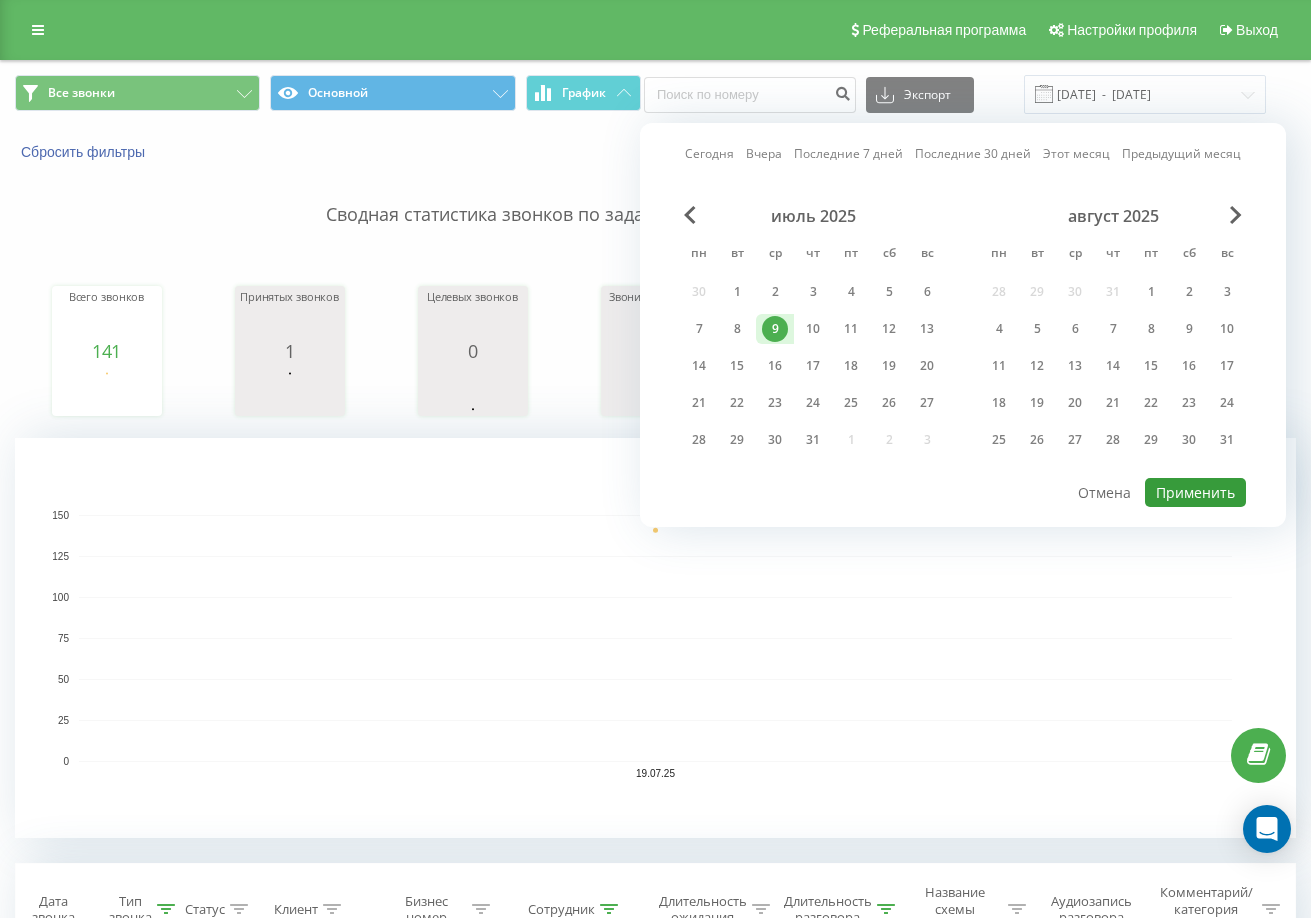 click on "Применить" at bounding box center [1195, 492] 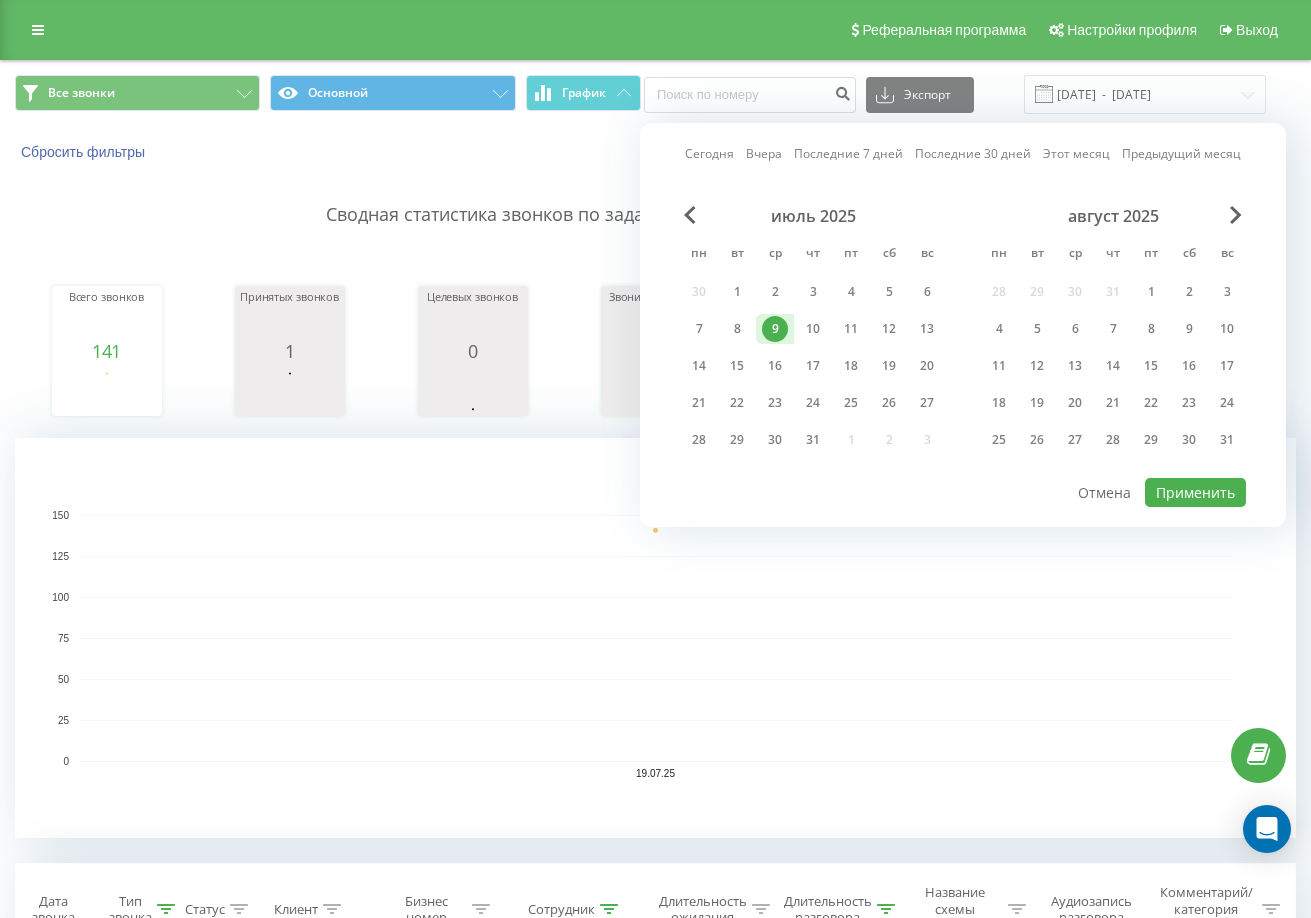 type on "[DATE]  -  [DATE]" 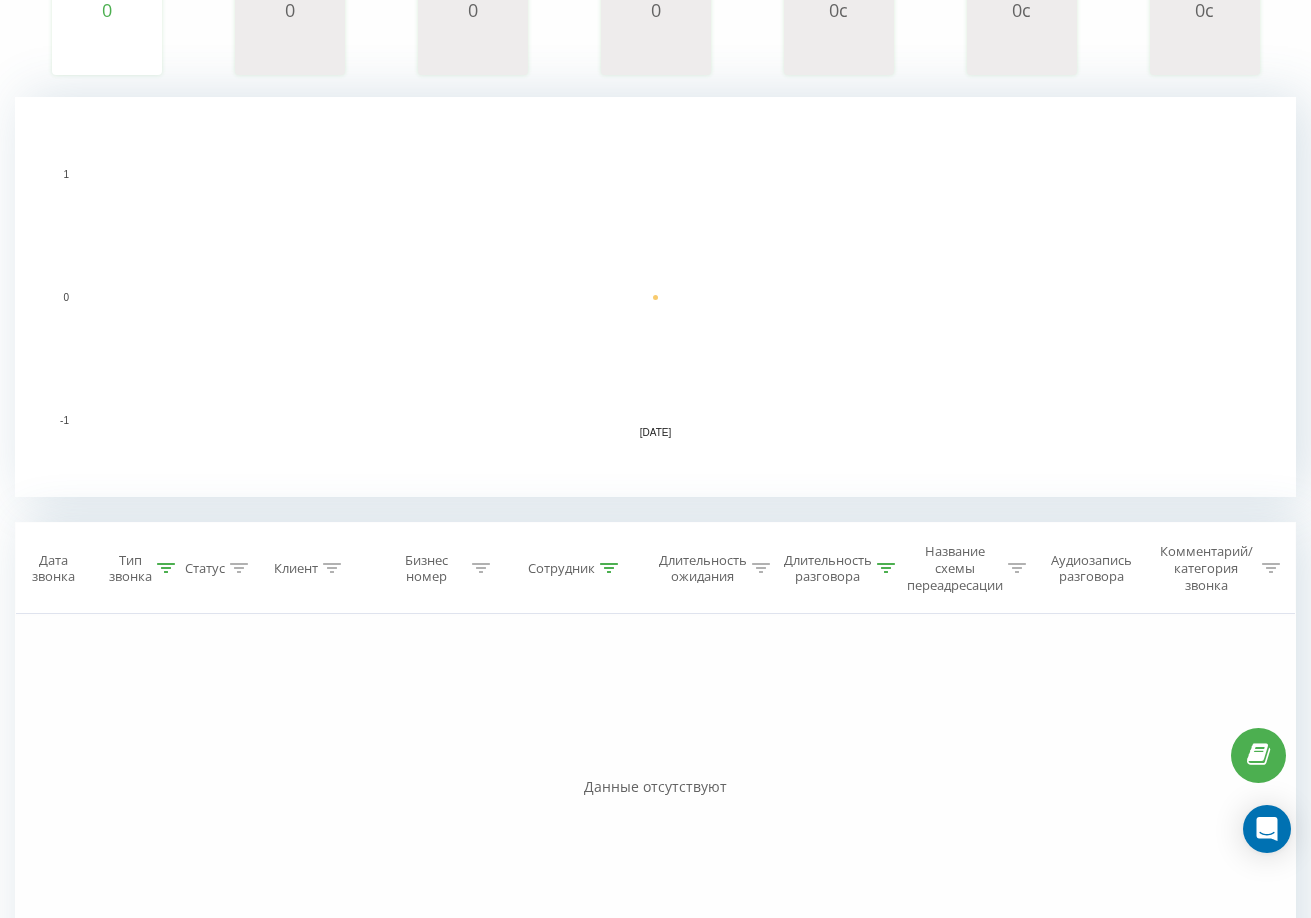 scroll, scrollTop: 504, scrollLeft: 0, axis: vertical 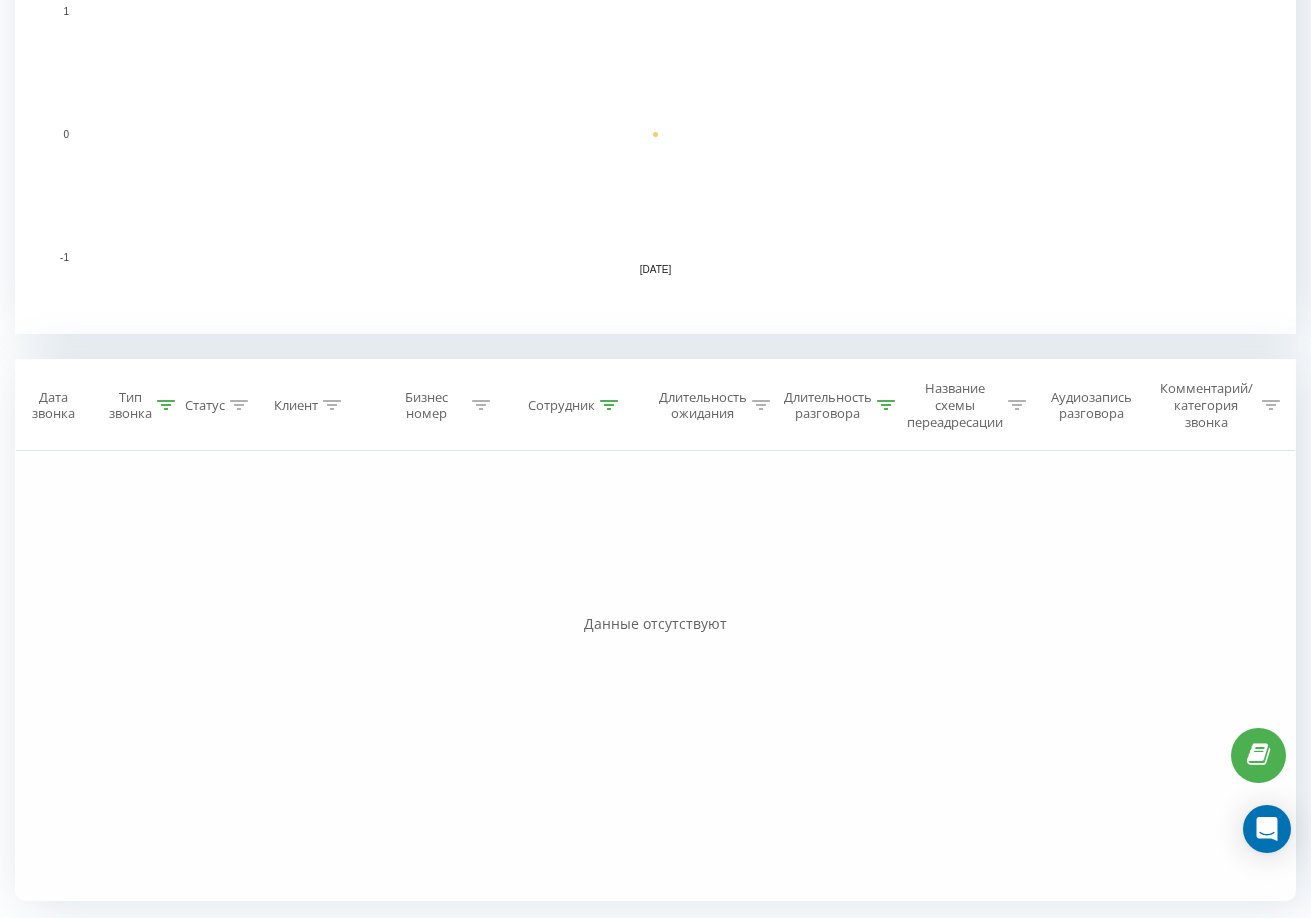 click 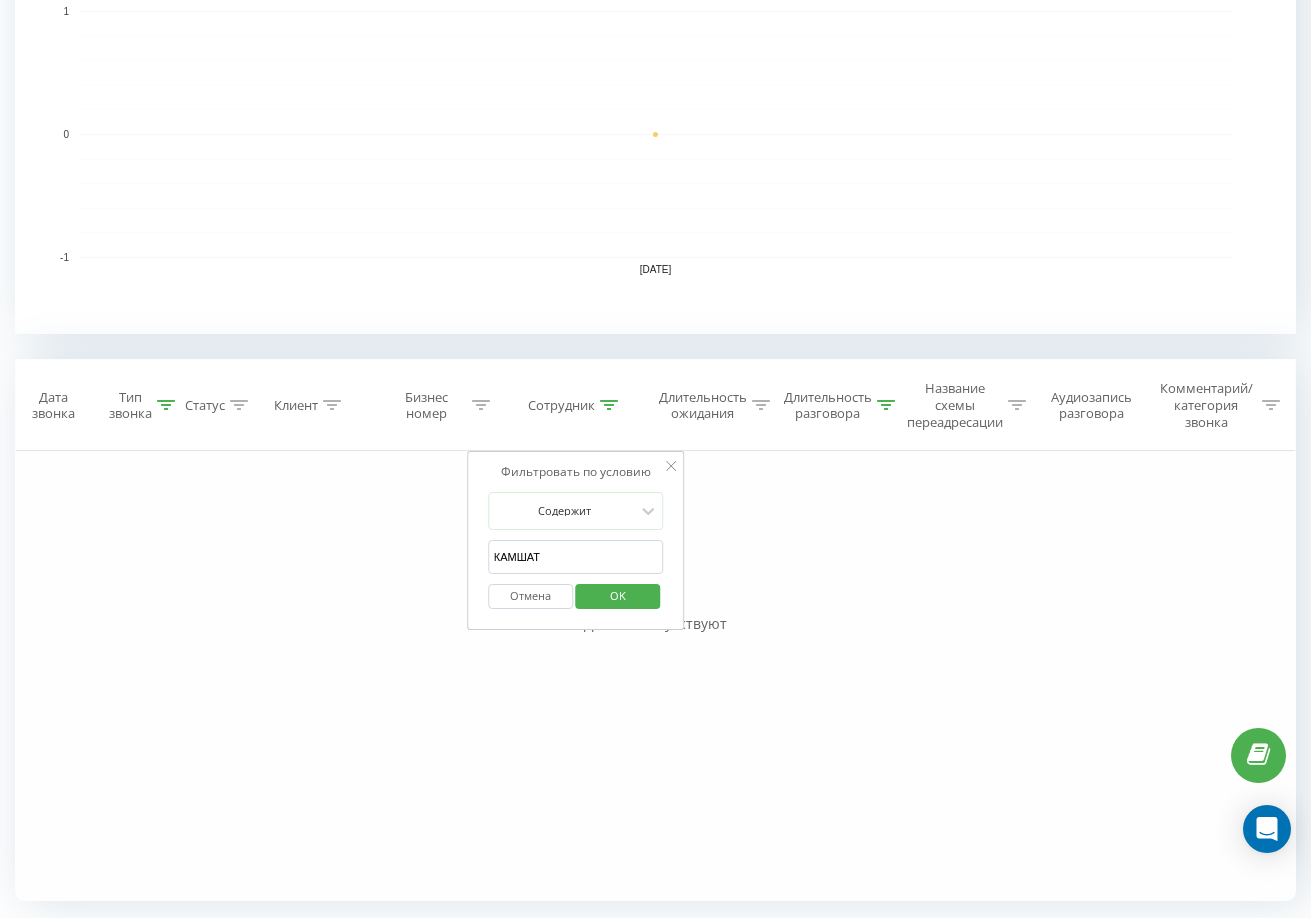 drag, startPoint x: 573, startPoint y: 560, endPoint x: 320, endPoint y: 469, distance: 268.868 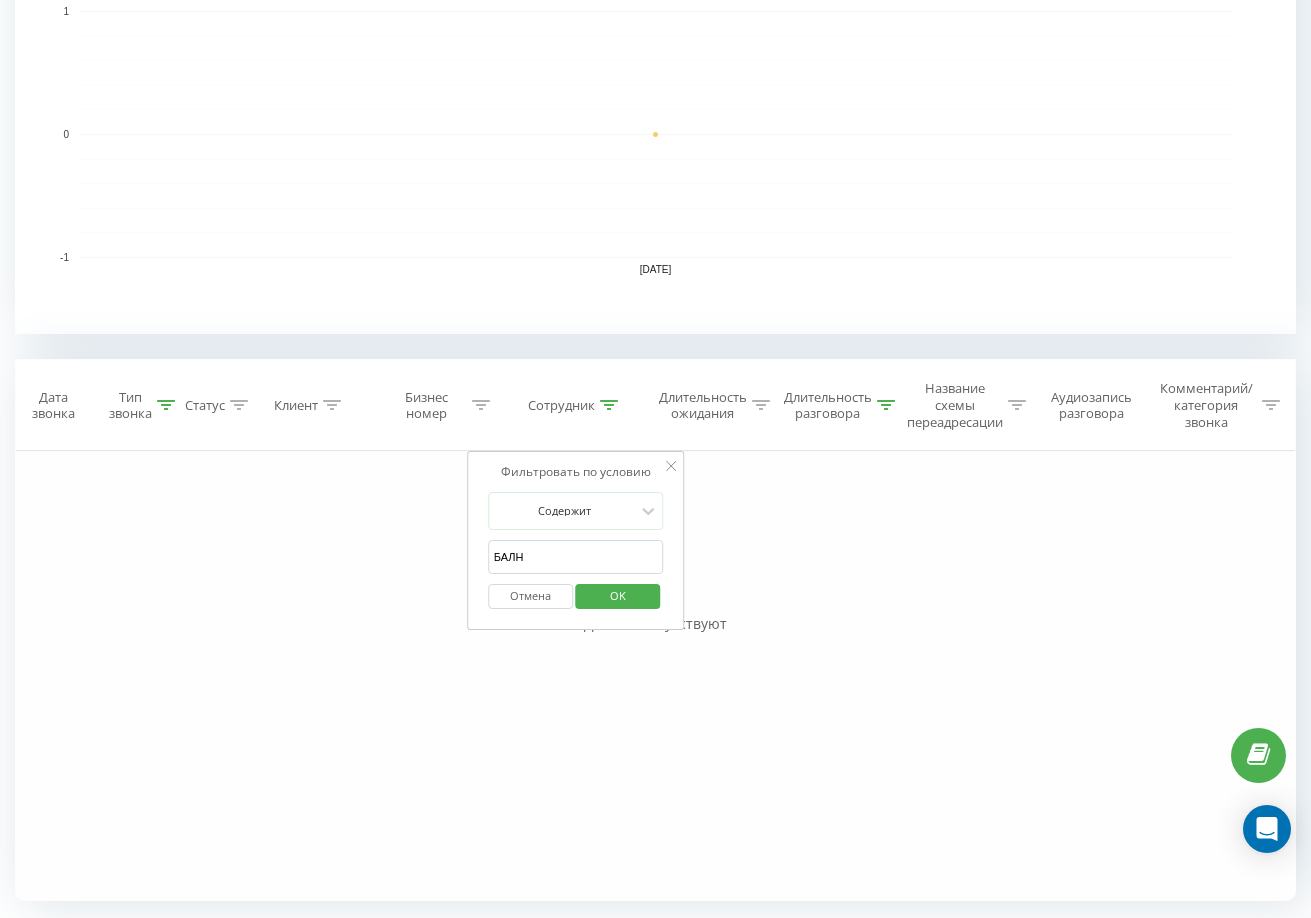 type on "БАЛНУР" 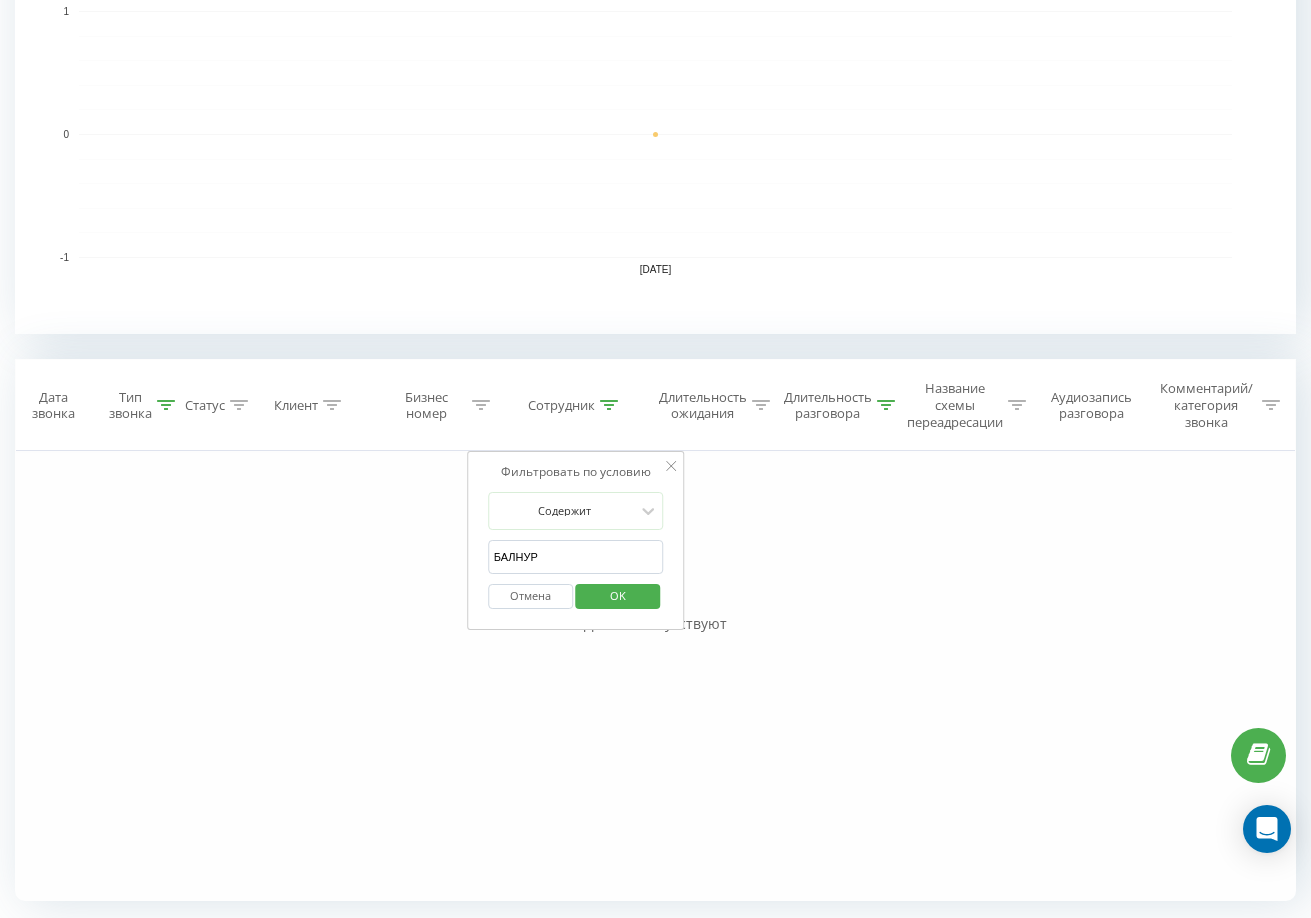 click on "OK" at bounding box center (618, 595) 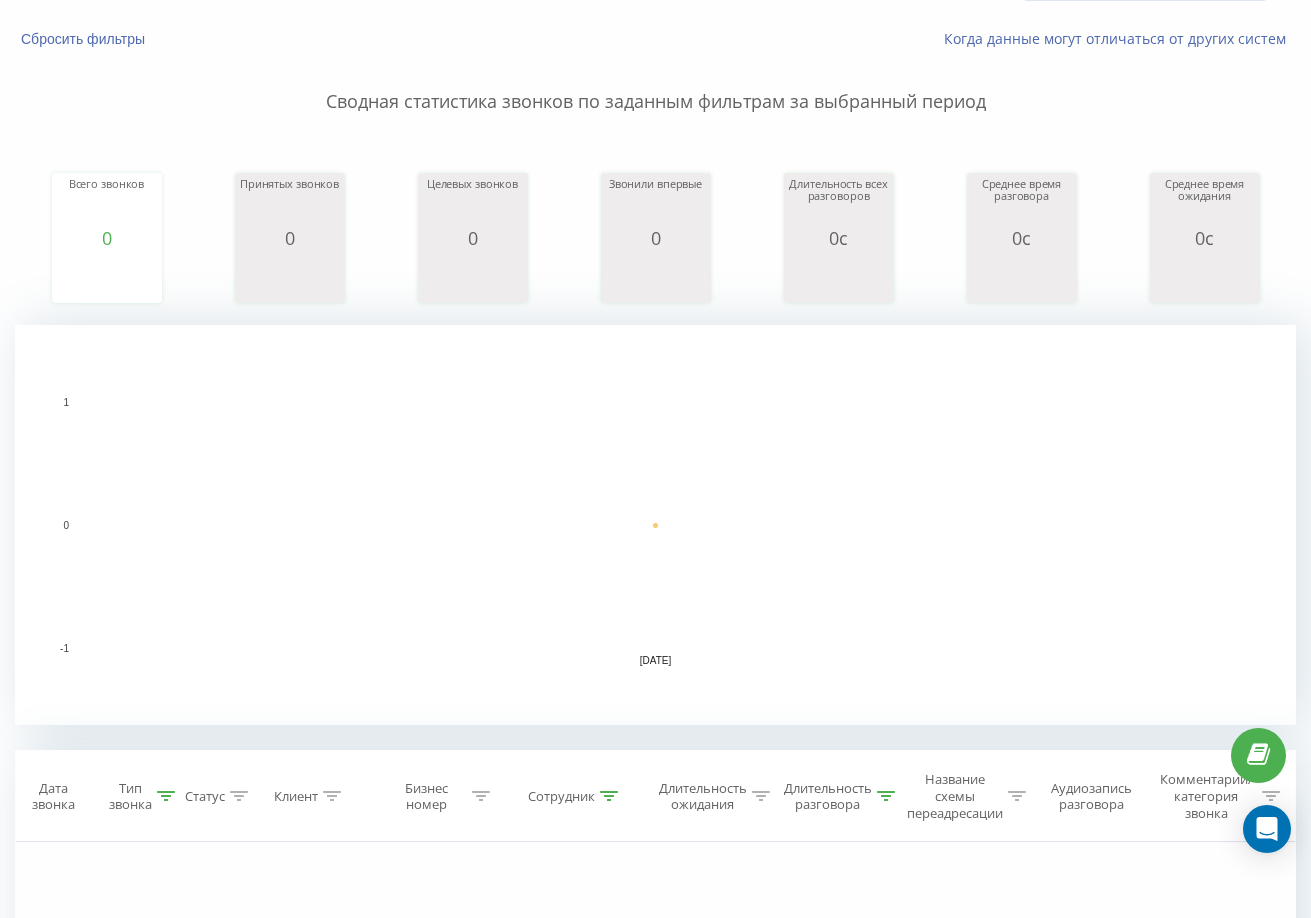 scroll, scrollTop: 504, scrollLeft: 0, axis: vertical 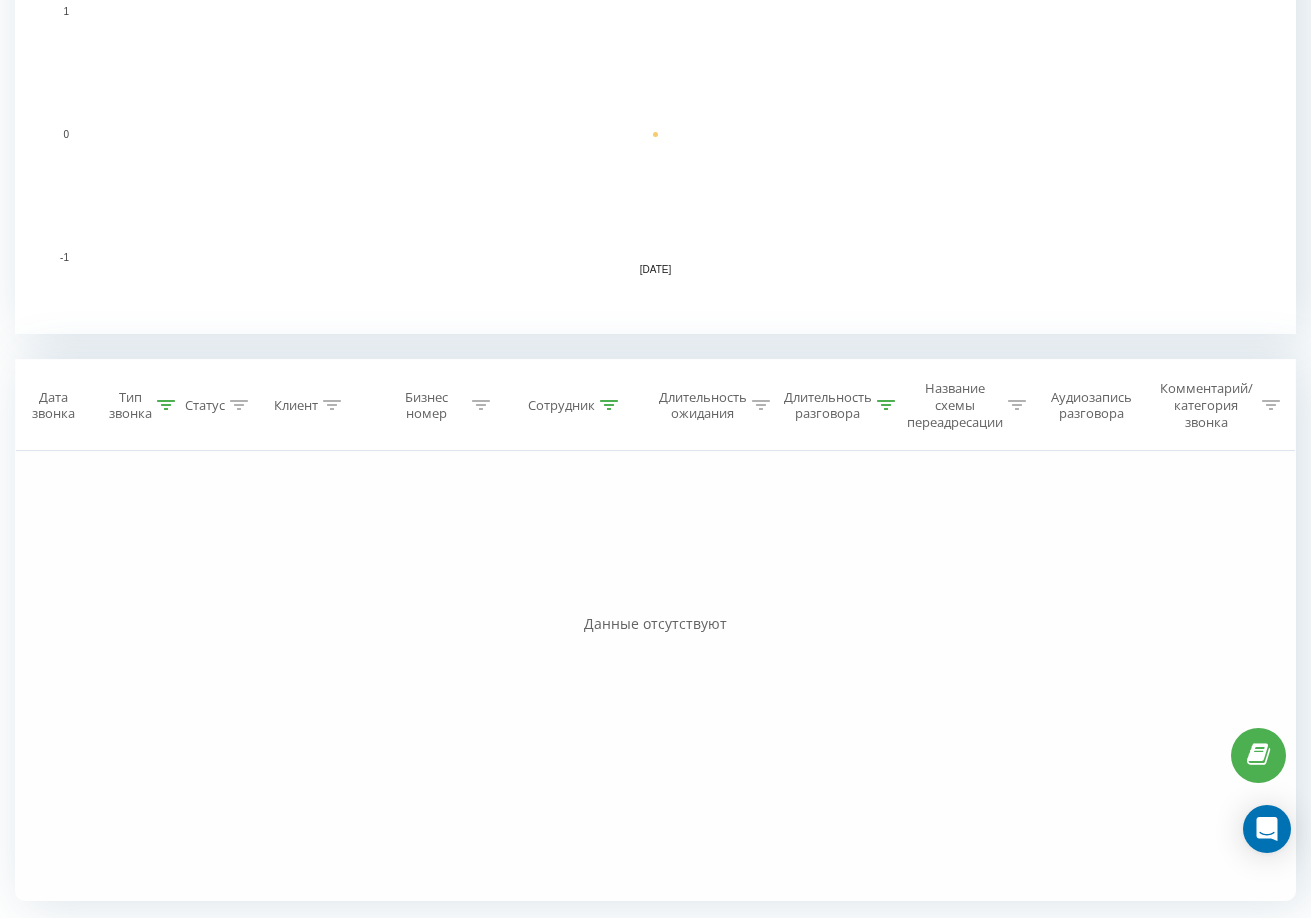 drag, startPoint x: 162, startPoint y: 403, endPoint x: 211, endPoint y: 546, distance: 151.16217 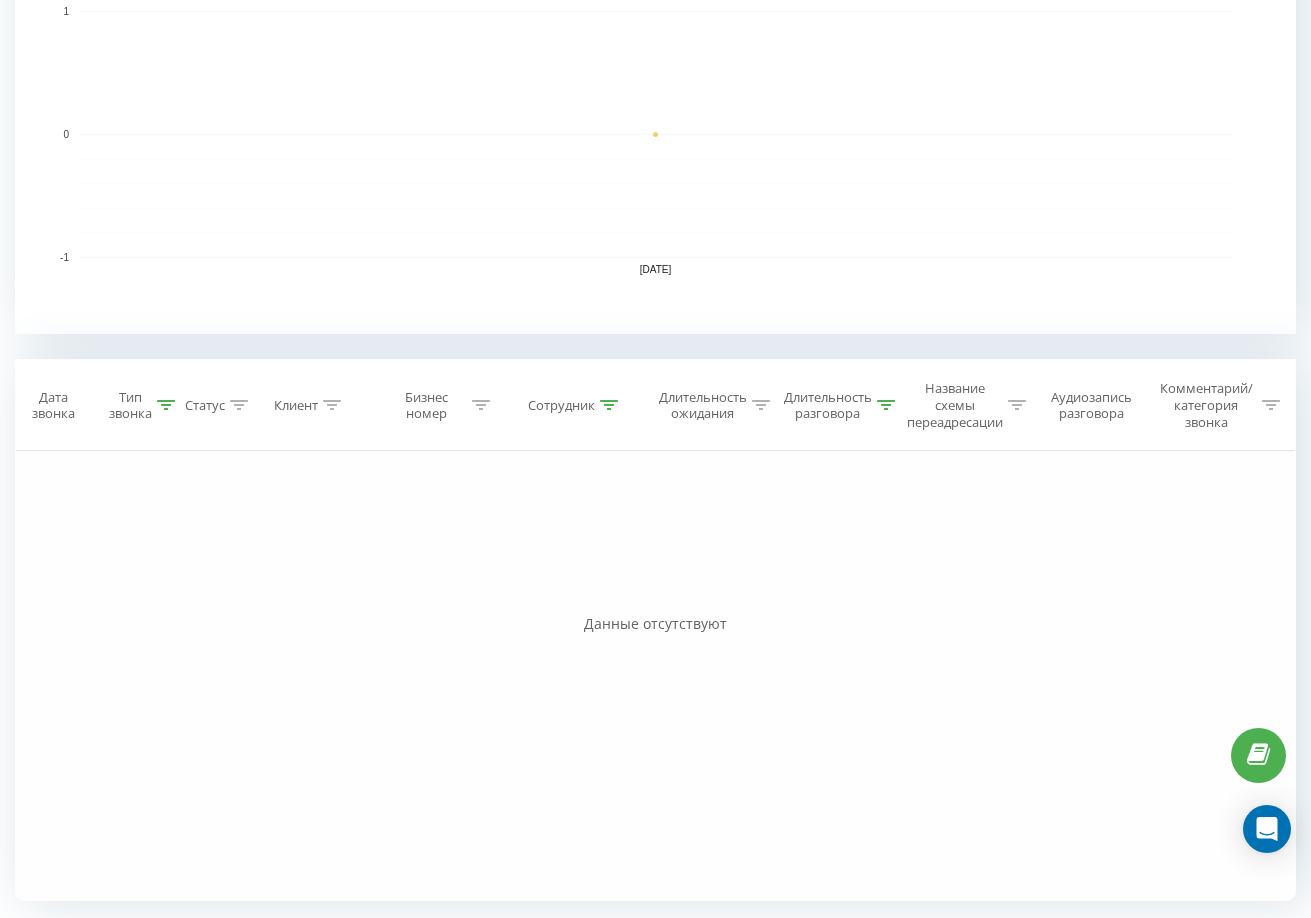 click 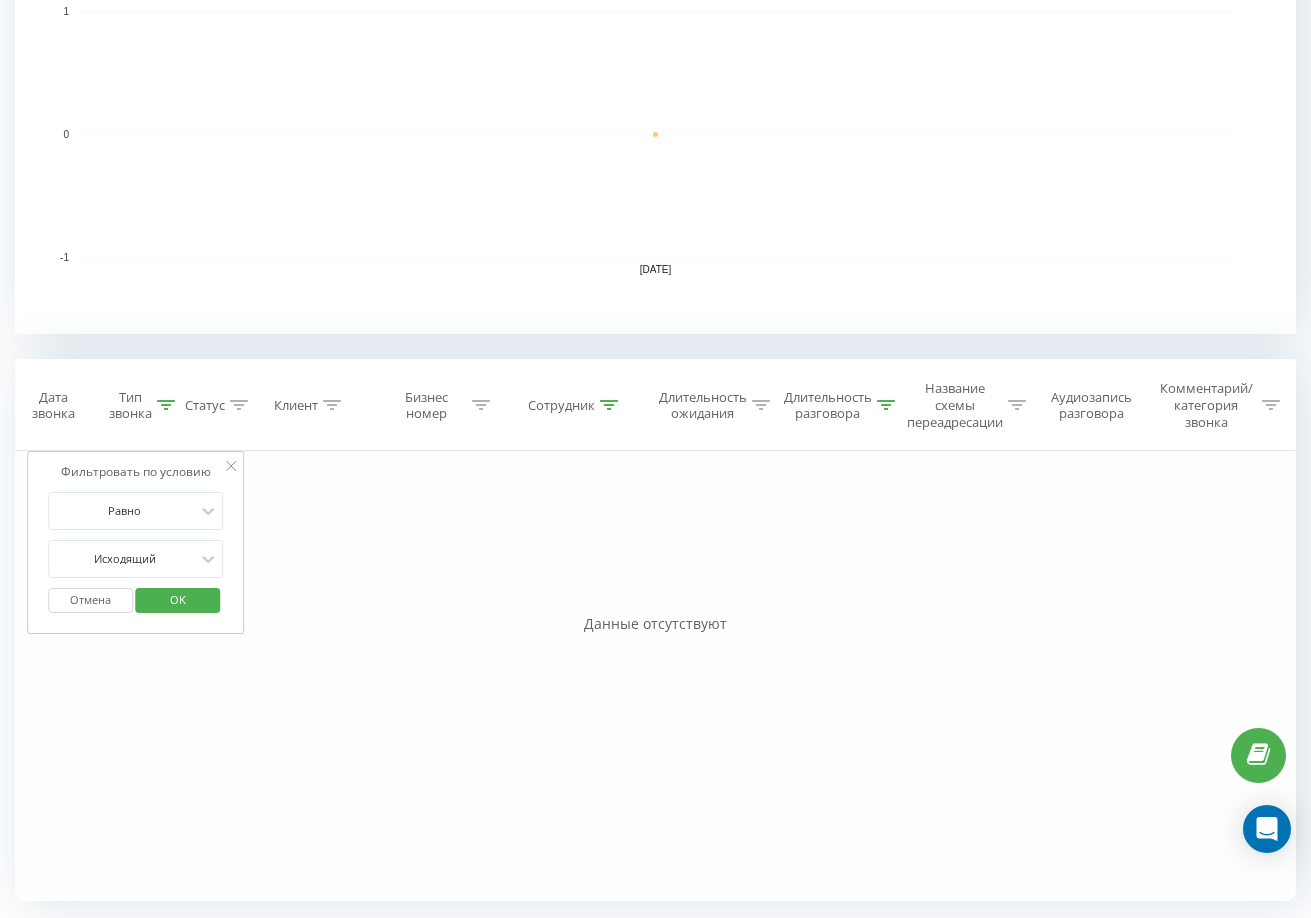 click on "Длительность разговора" at bounding box center (839, 406) 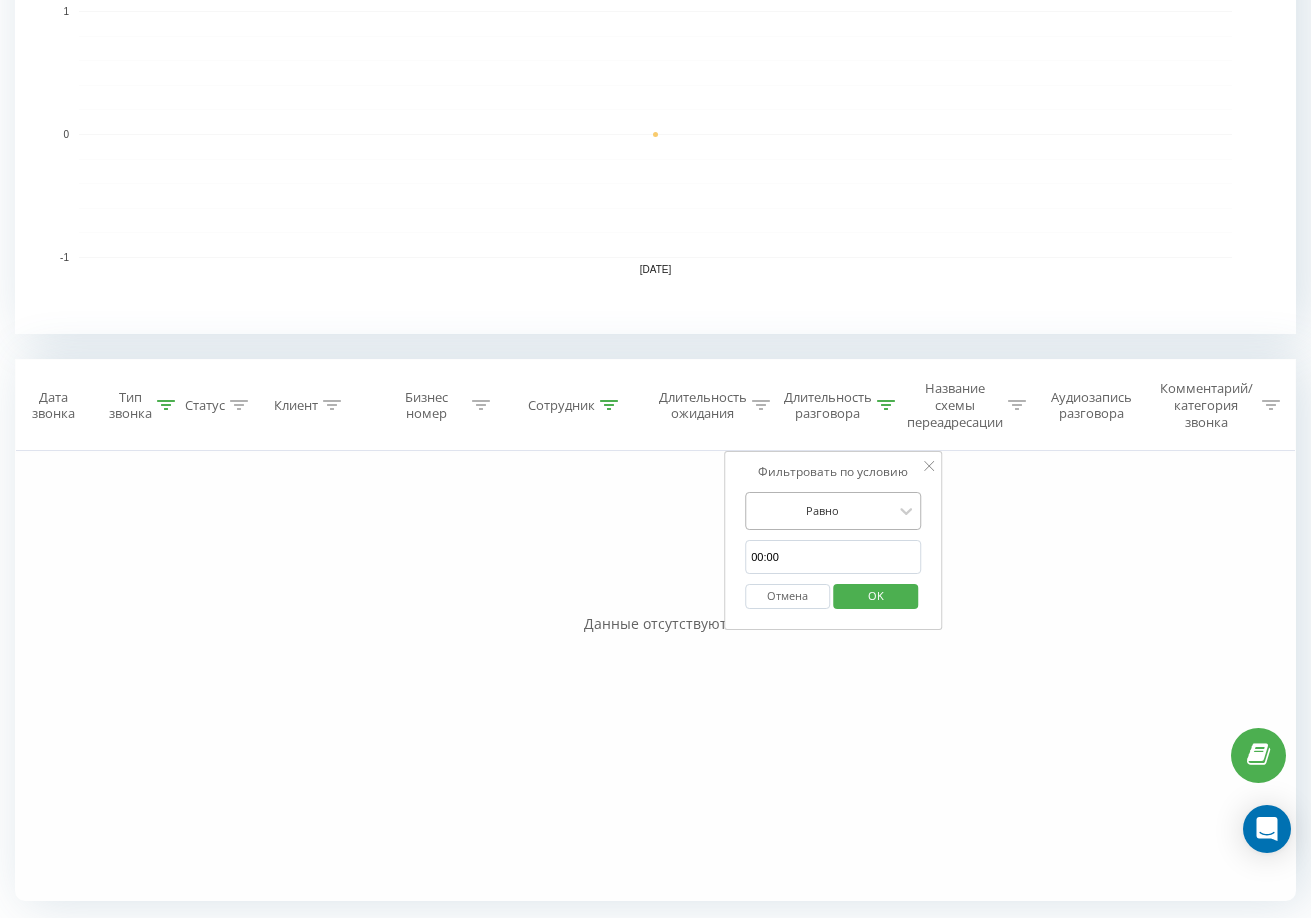click at bounding box center [822, 510] 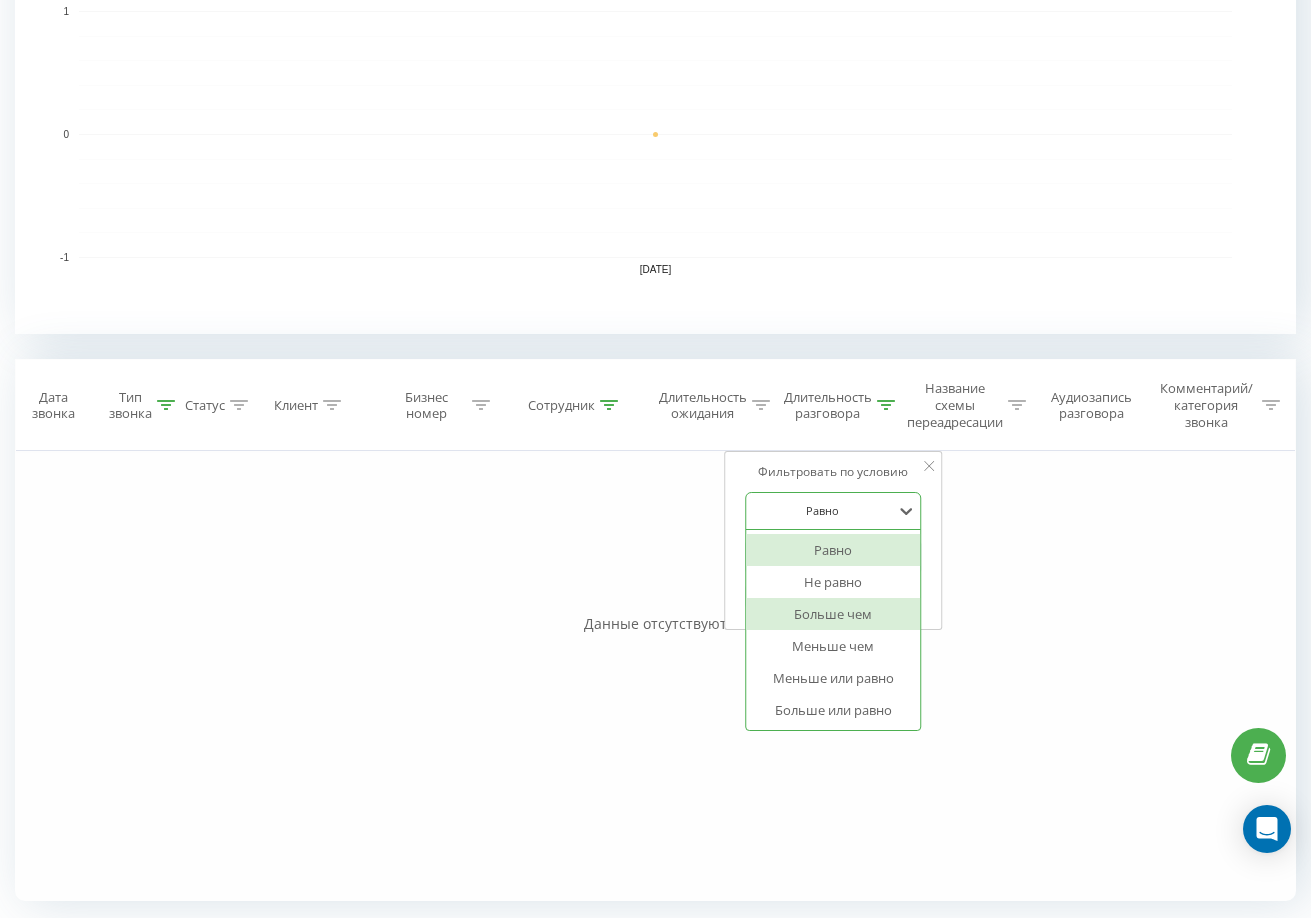 click on "Больше чем" at bounding box center [833, 614] 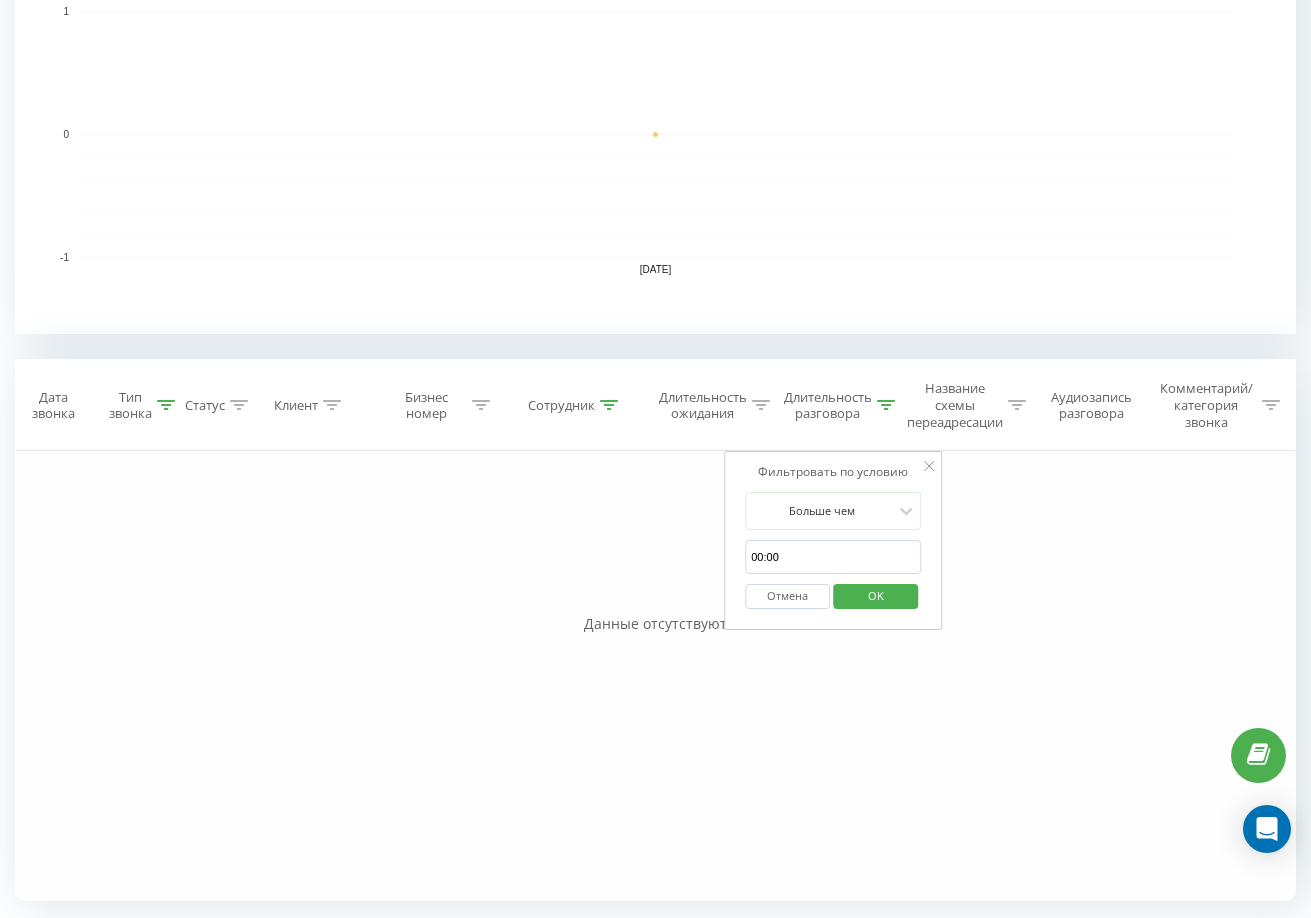 click on "00:00" at bounding box center (833, 557) 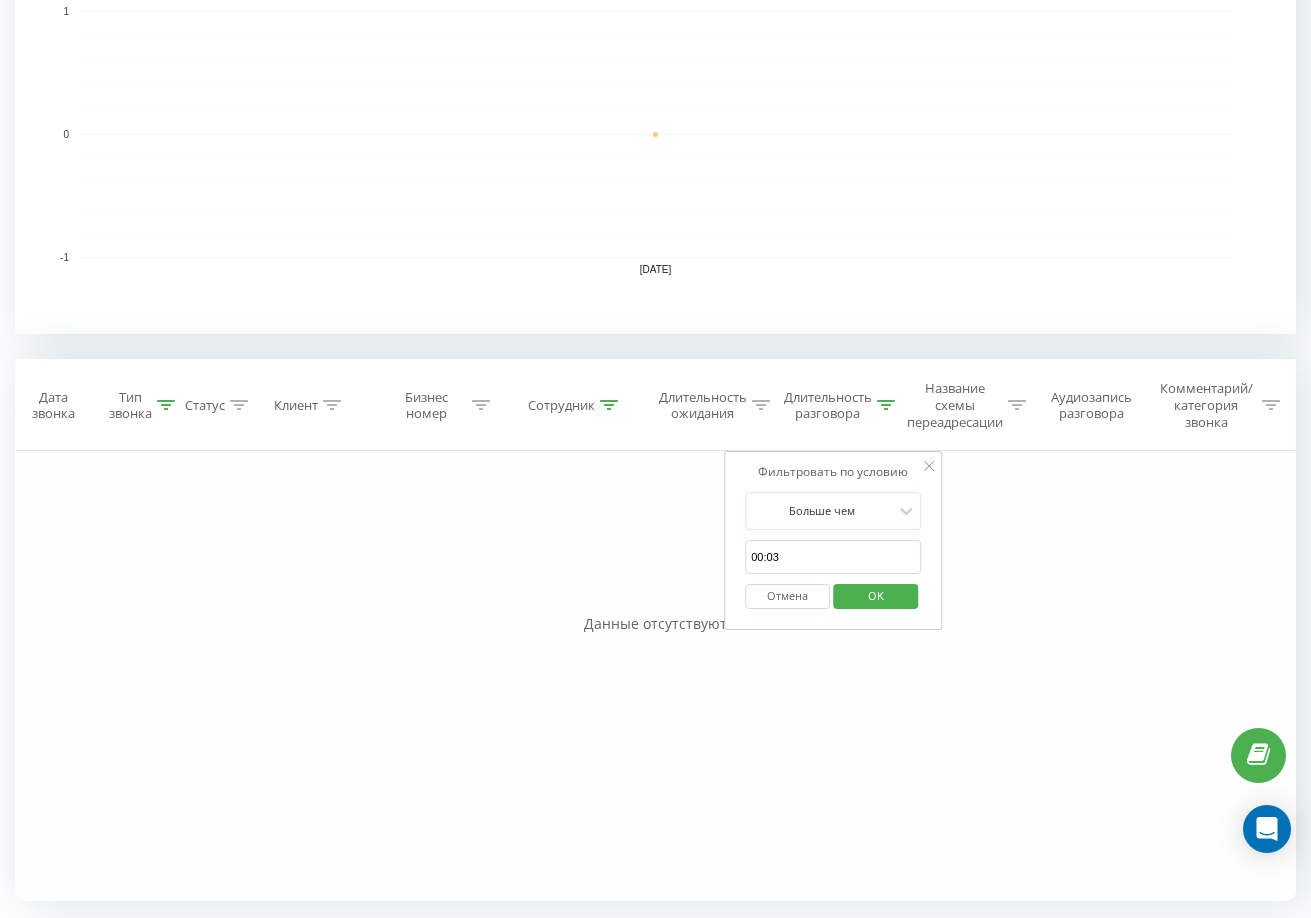 type on "00:03" 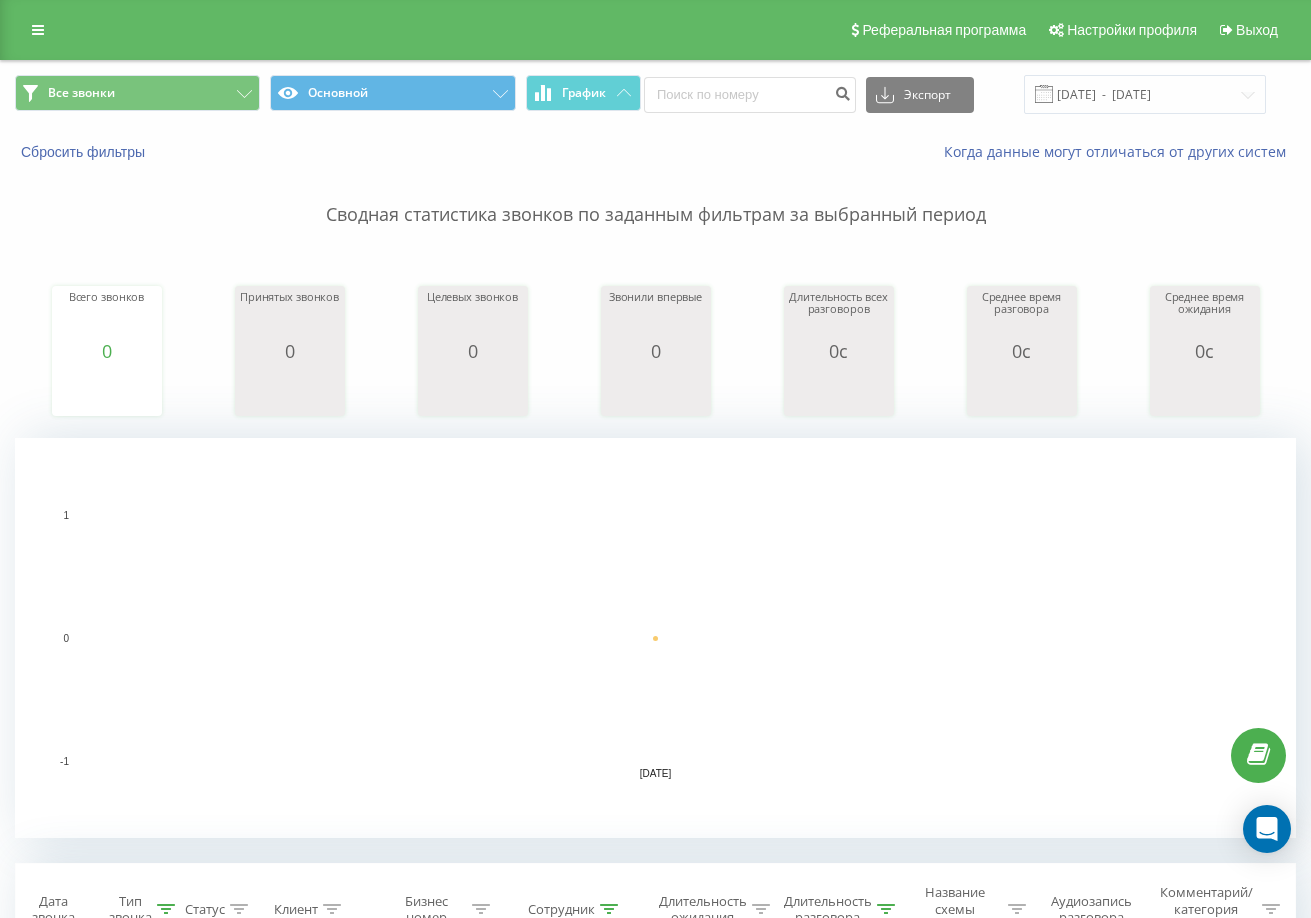 scroll, scrollTop: 500, scrollLeft: 0, axis: vertical 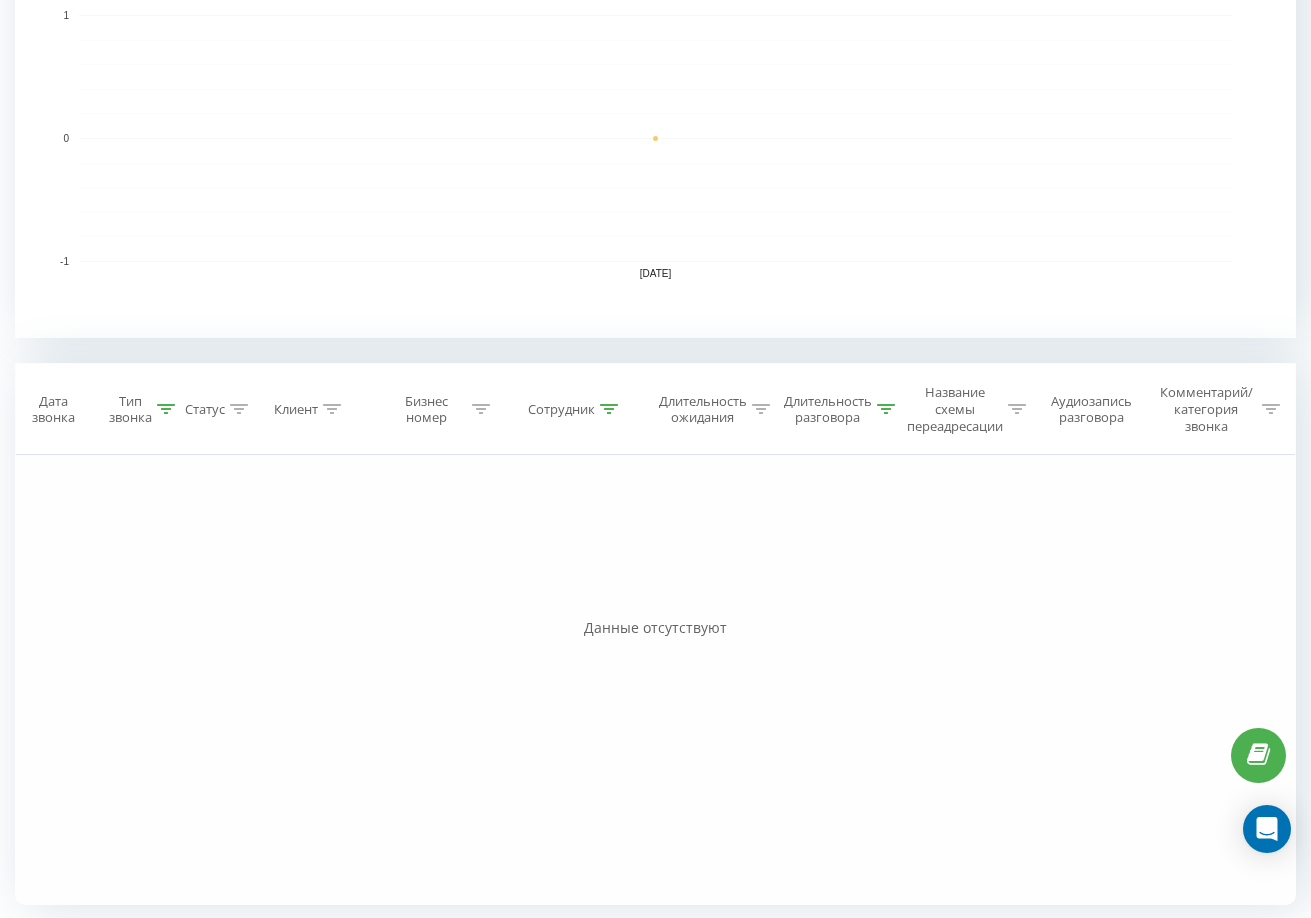 click 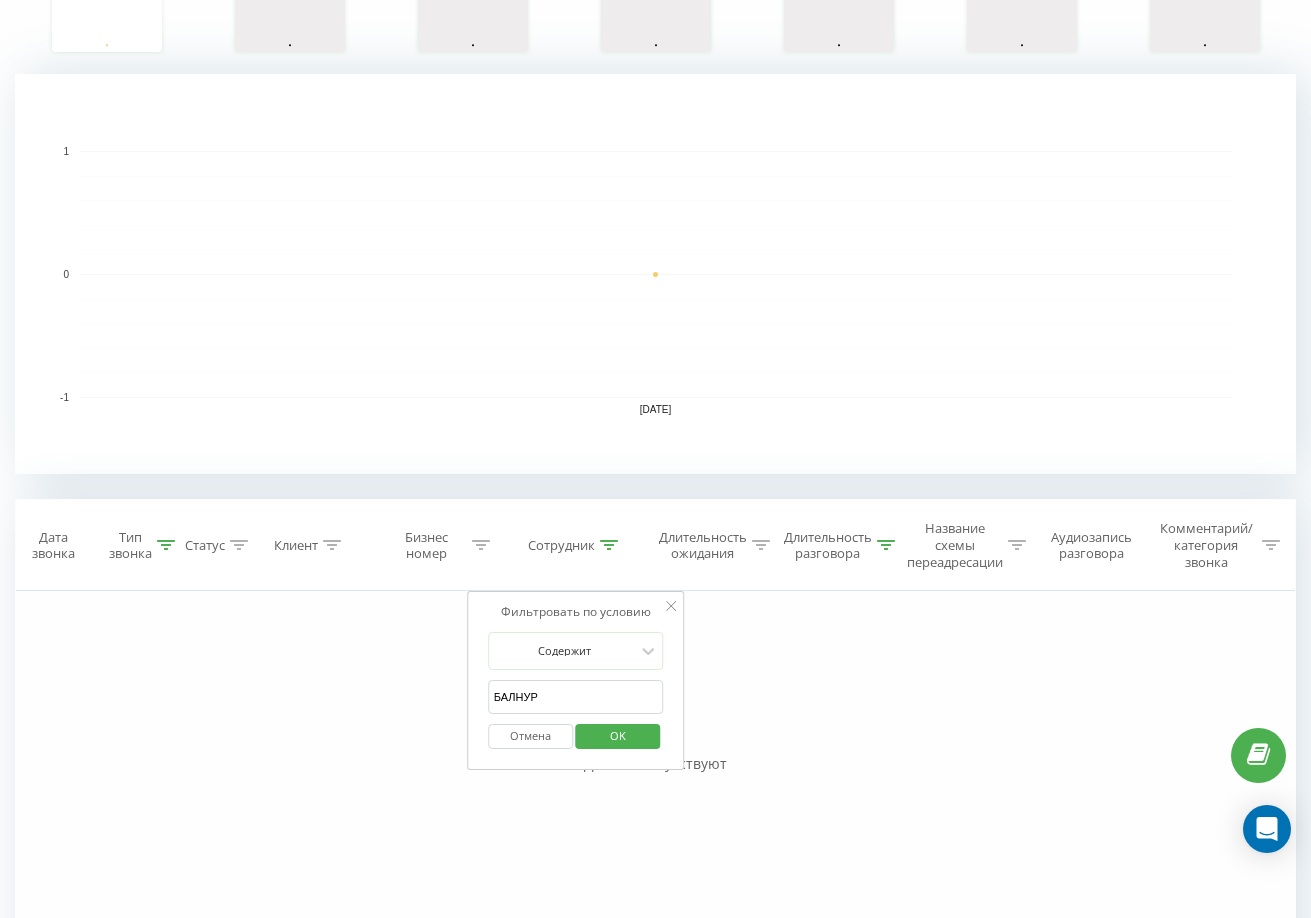 scroll, scrollTop: 504, scrollLeft: 0, axis: vertical 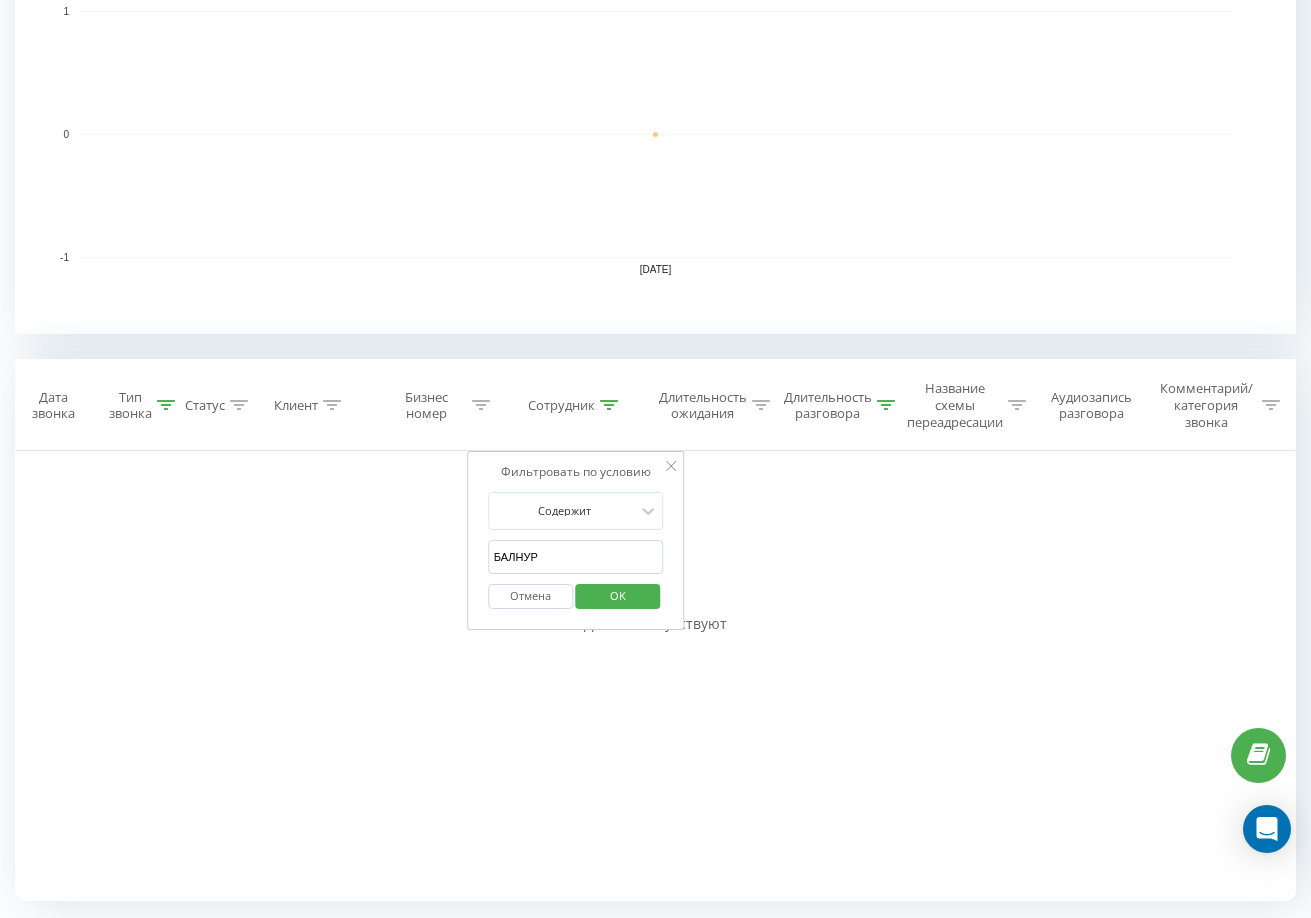 click 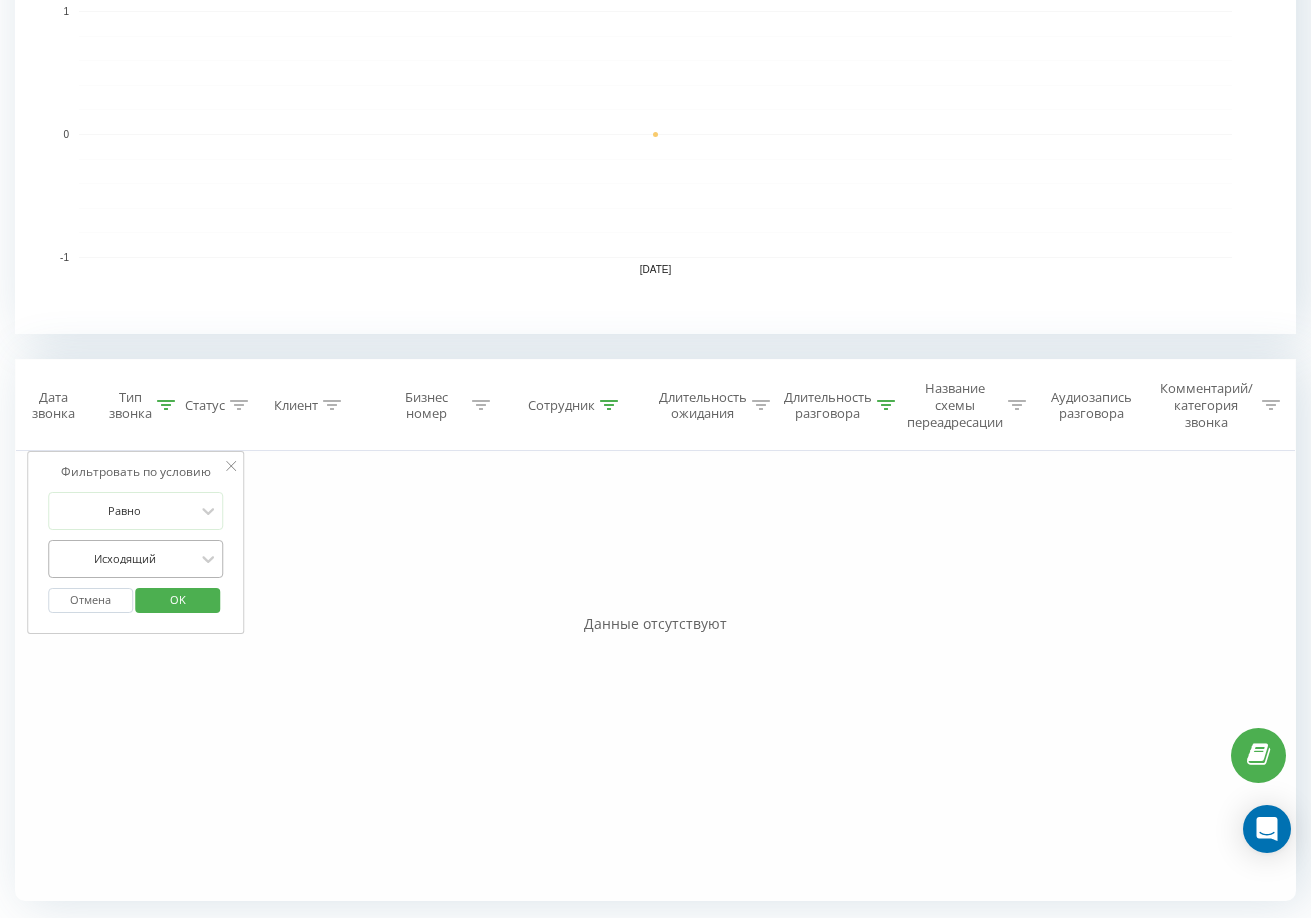 click at bounding box center [125, 558] 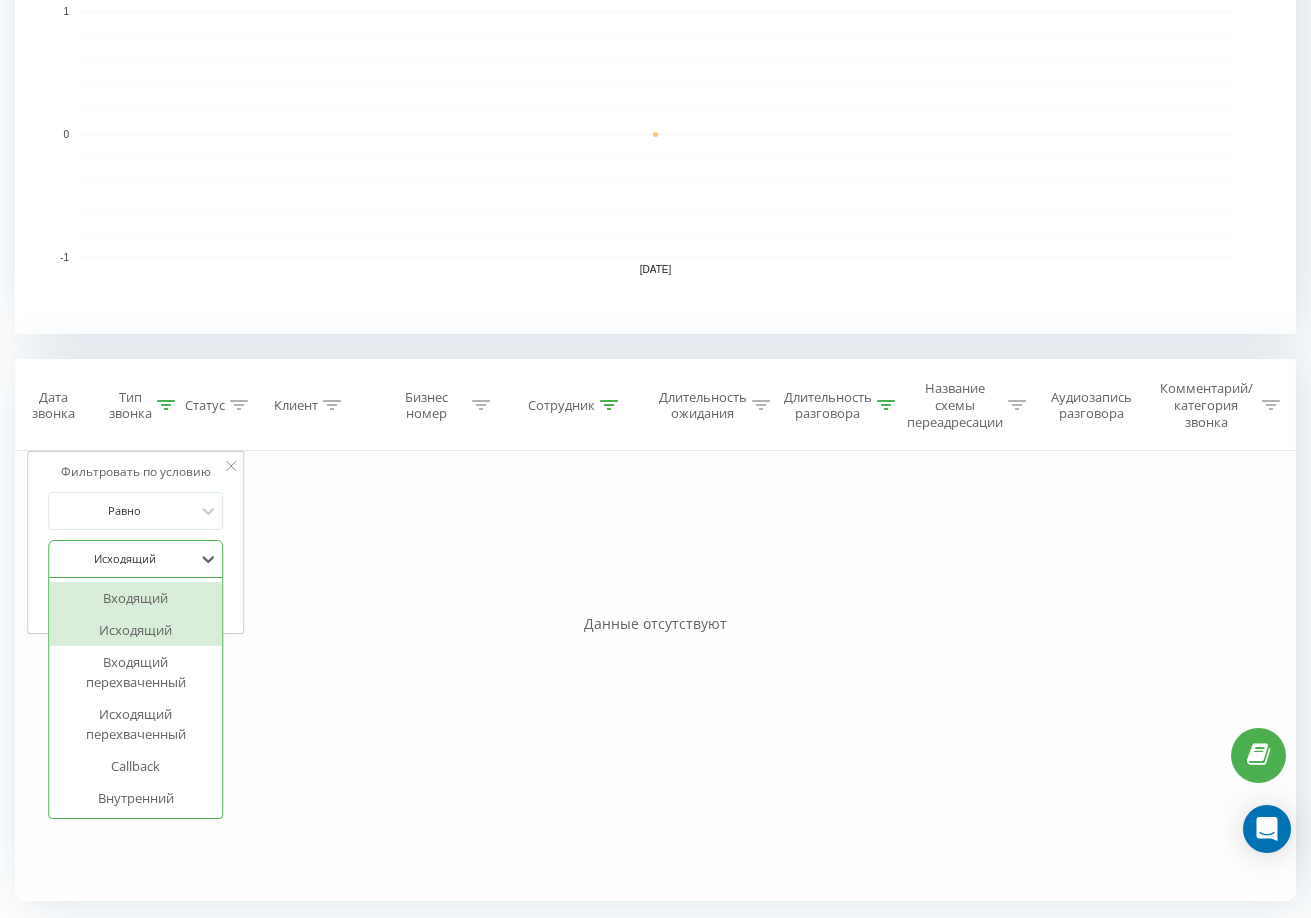 click on "Входящий" at bounding box center [136, 598] 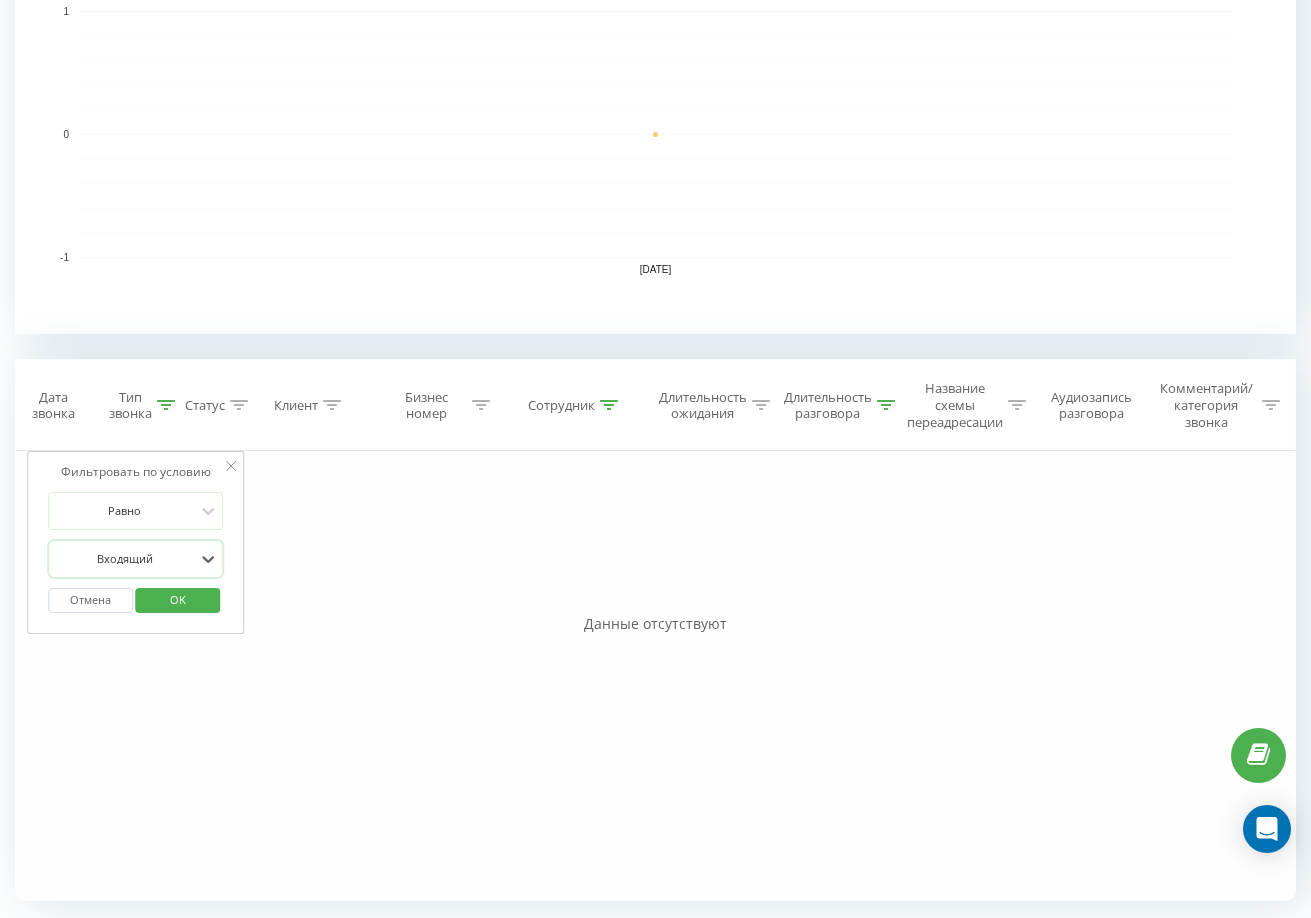 drag, startPoint x: 157, startPoint y: 595, endPoint x: 203, endPoint y: 640, distance: 64.3506 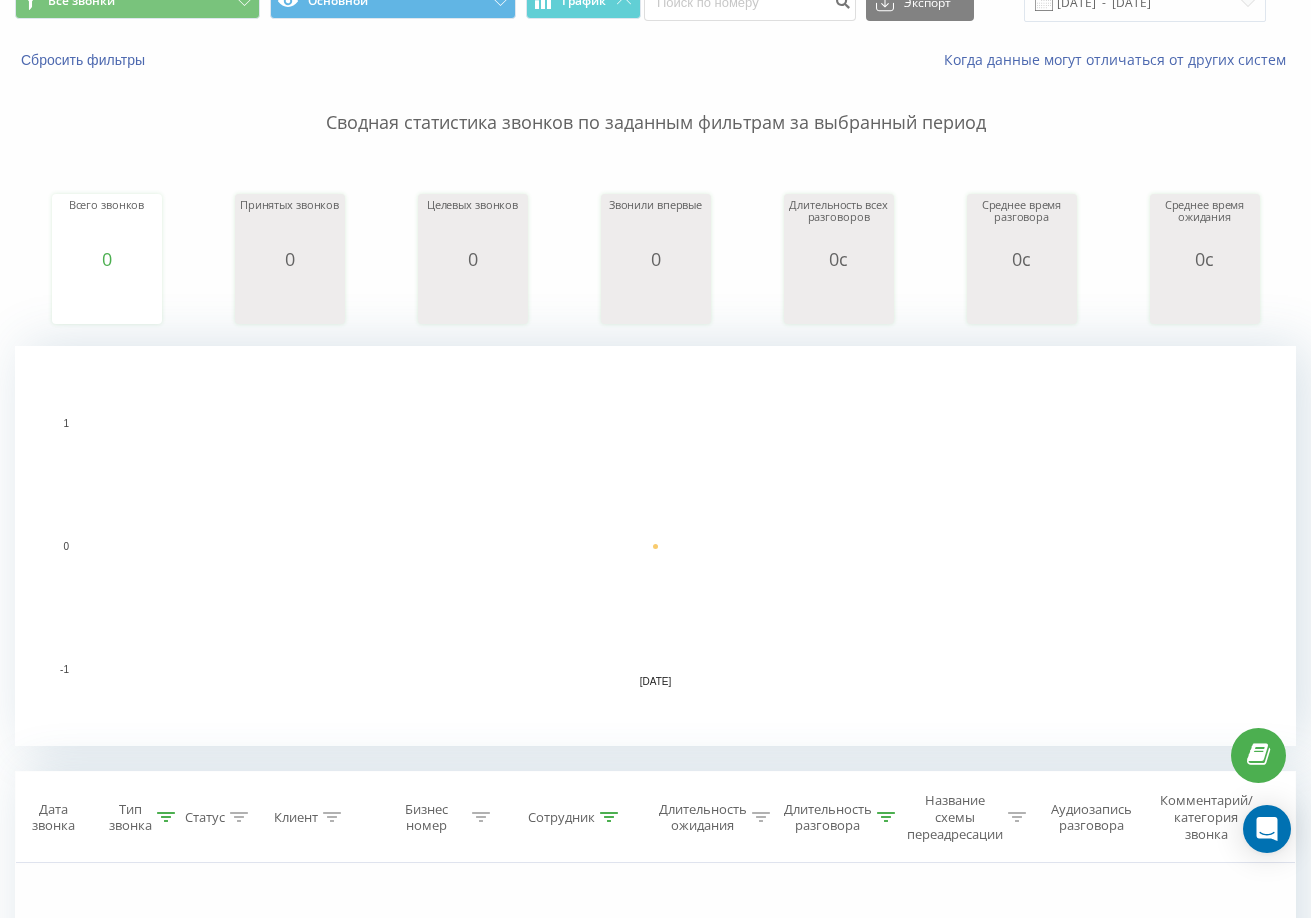 scroll, scrollTop: 400, scrollLeft: 0, axis: vertical 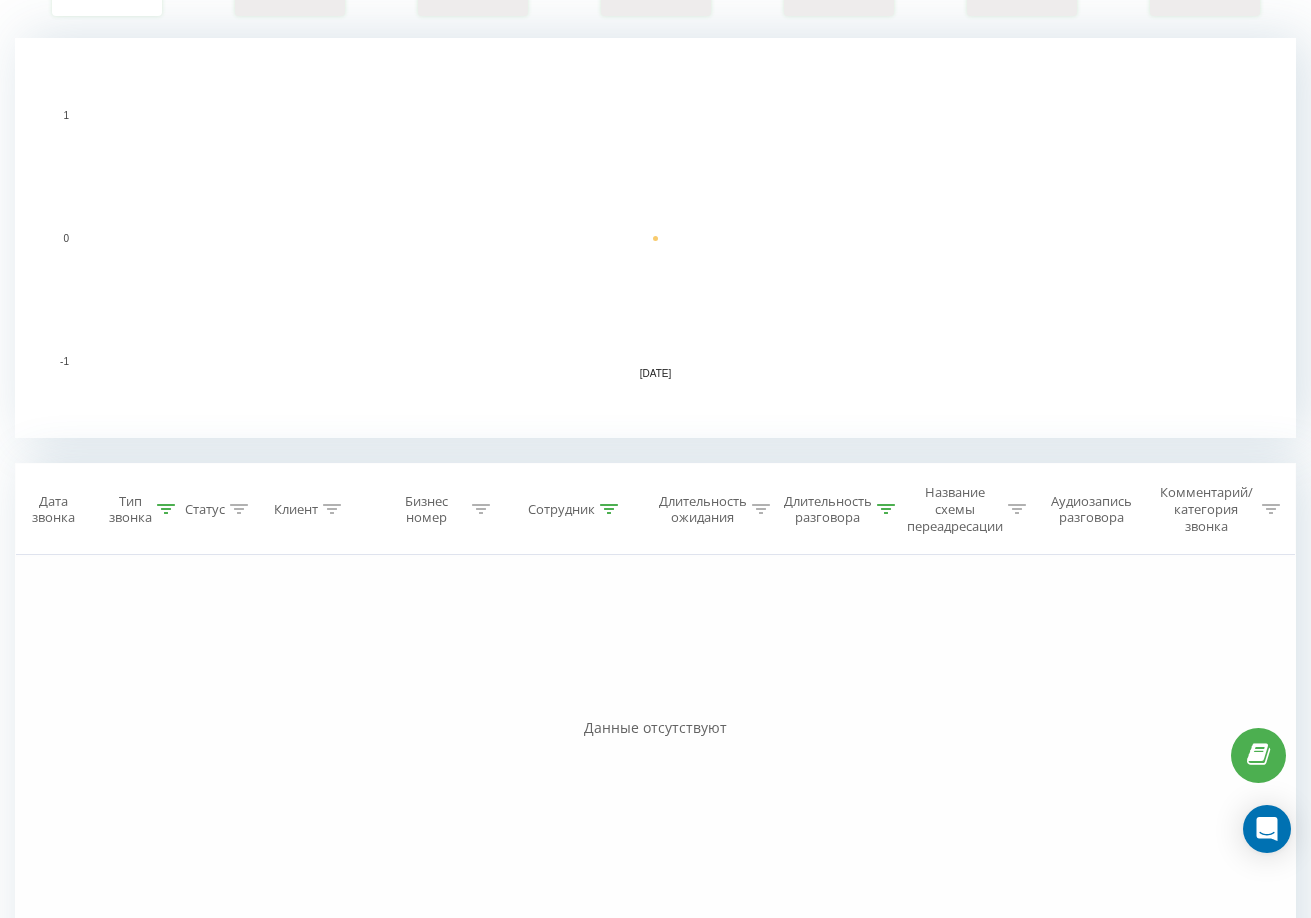 click on "Длительность разговора" at bounding box center [828, 510] 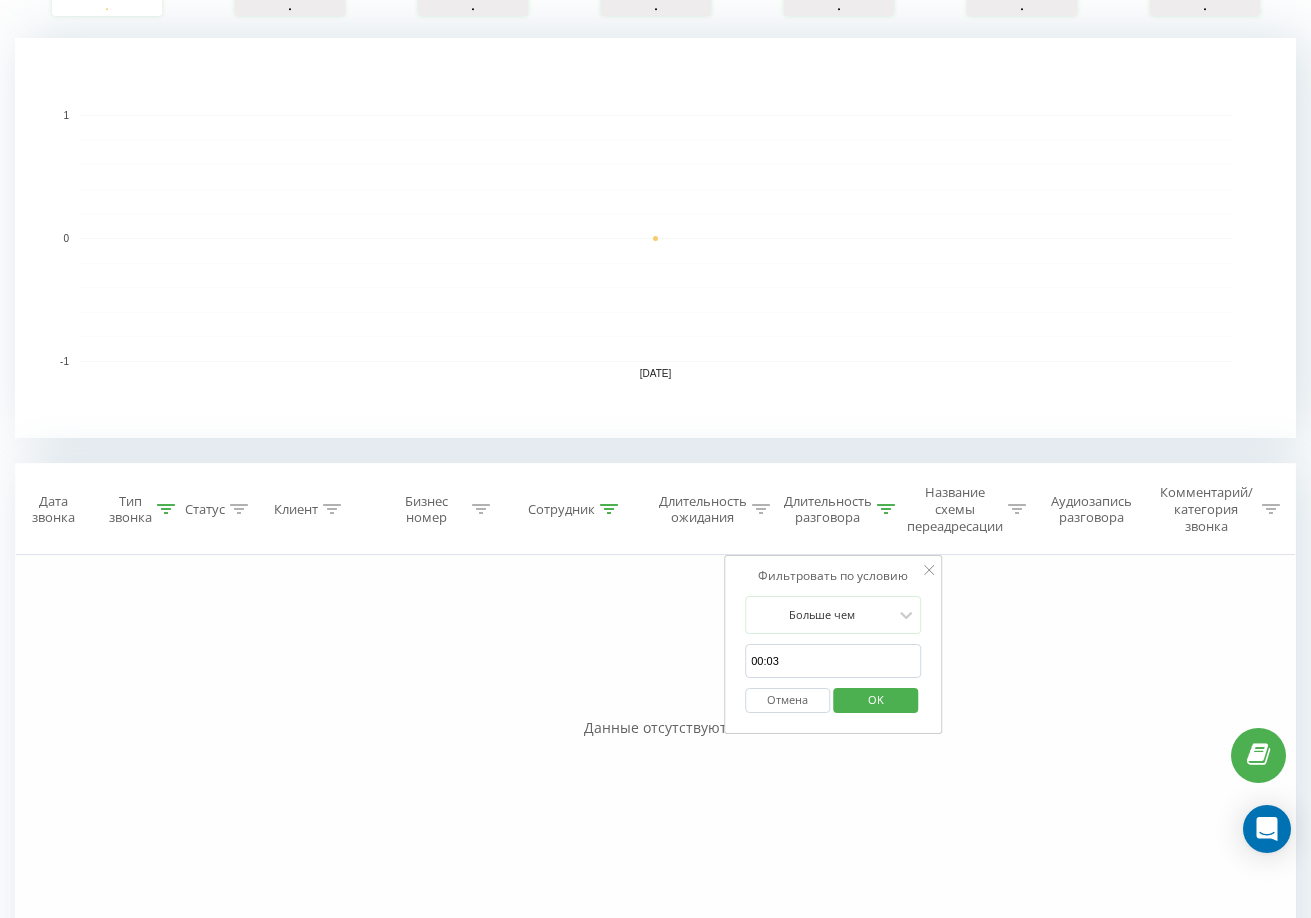 click 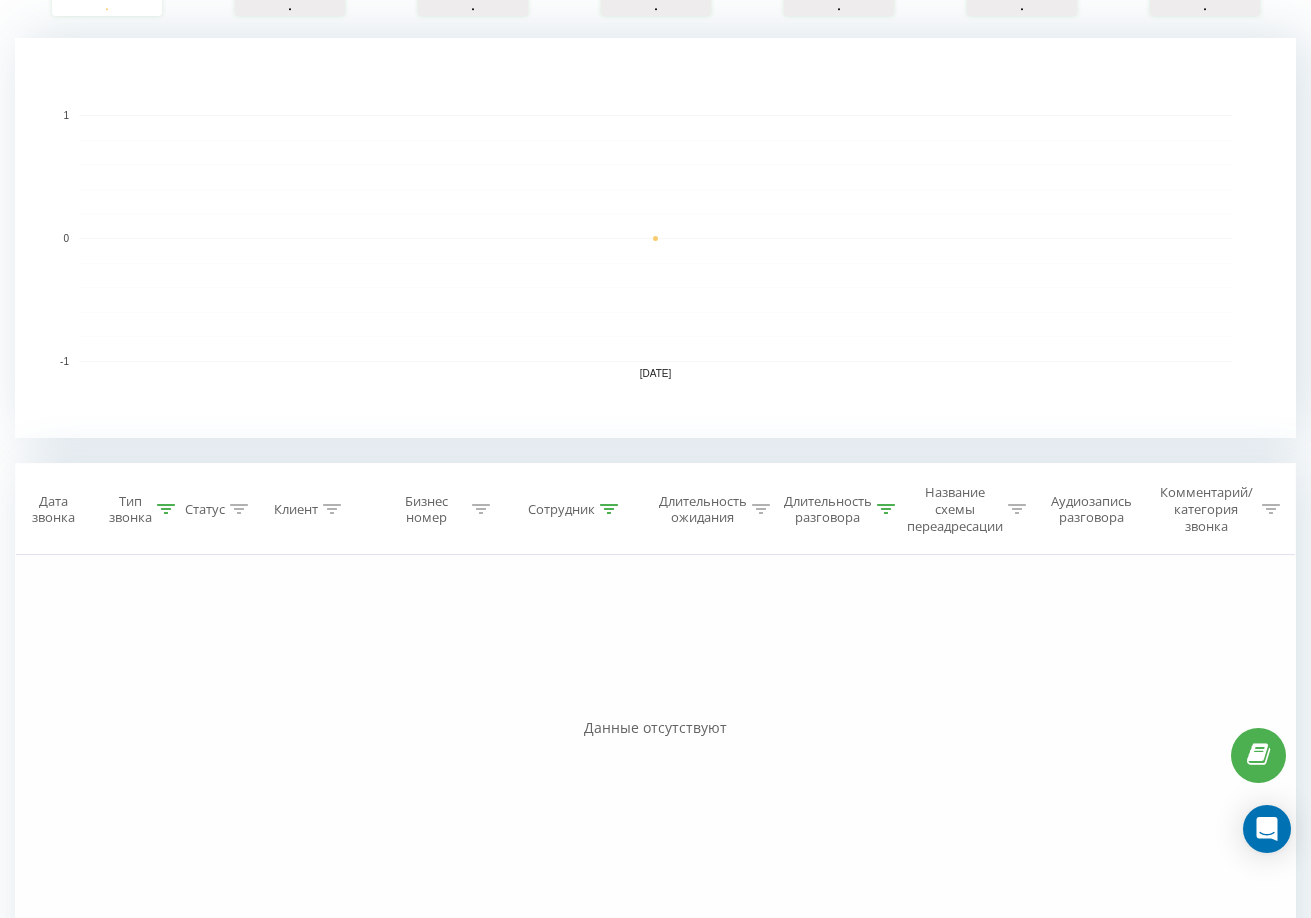 click 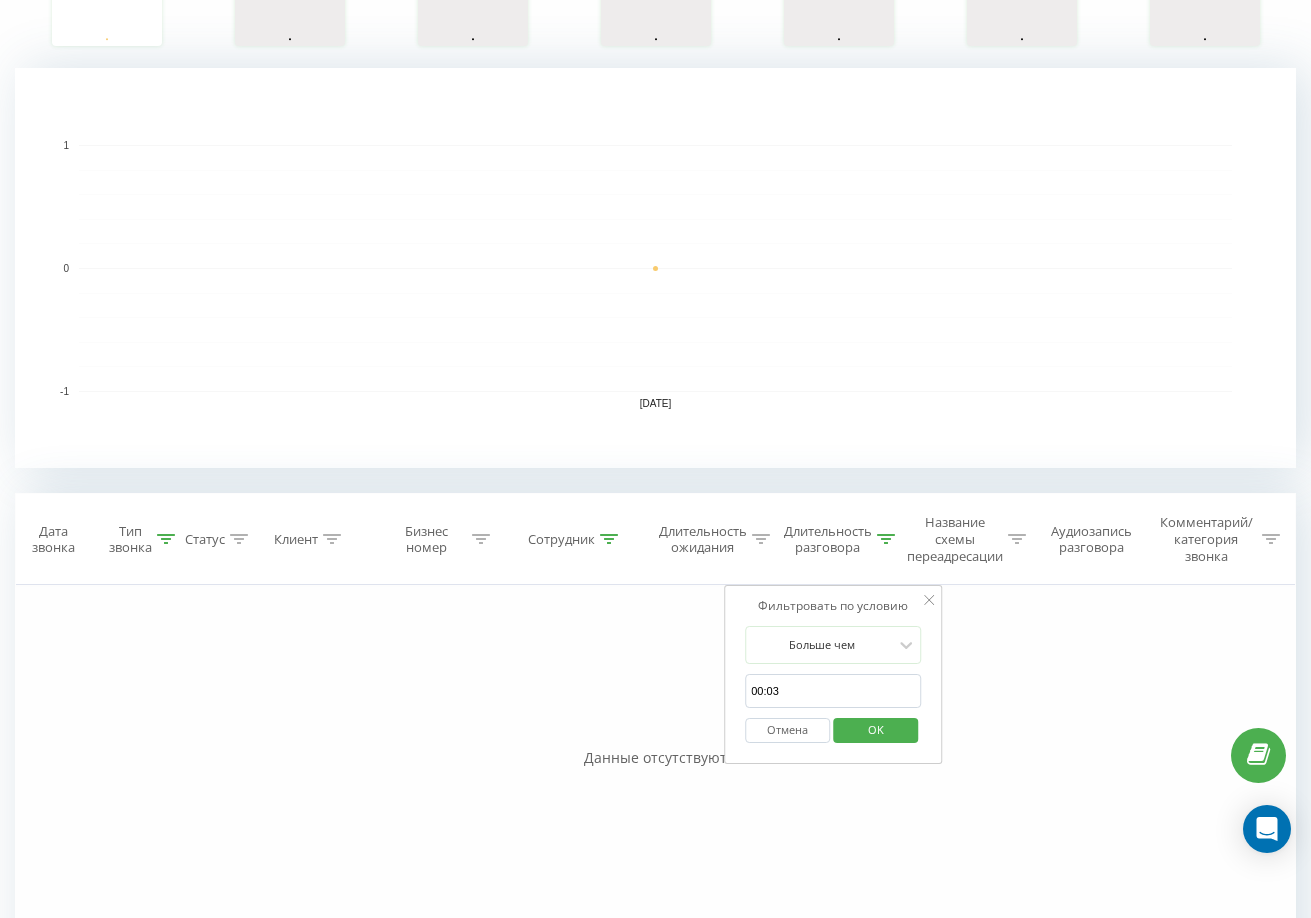 scroll, scrollTop: 504, scrollLeft: 0, axis: vertical 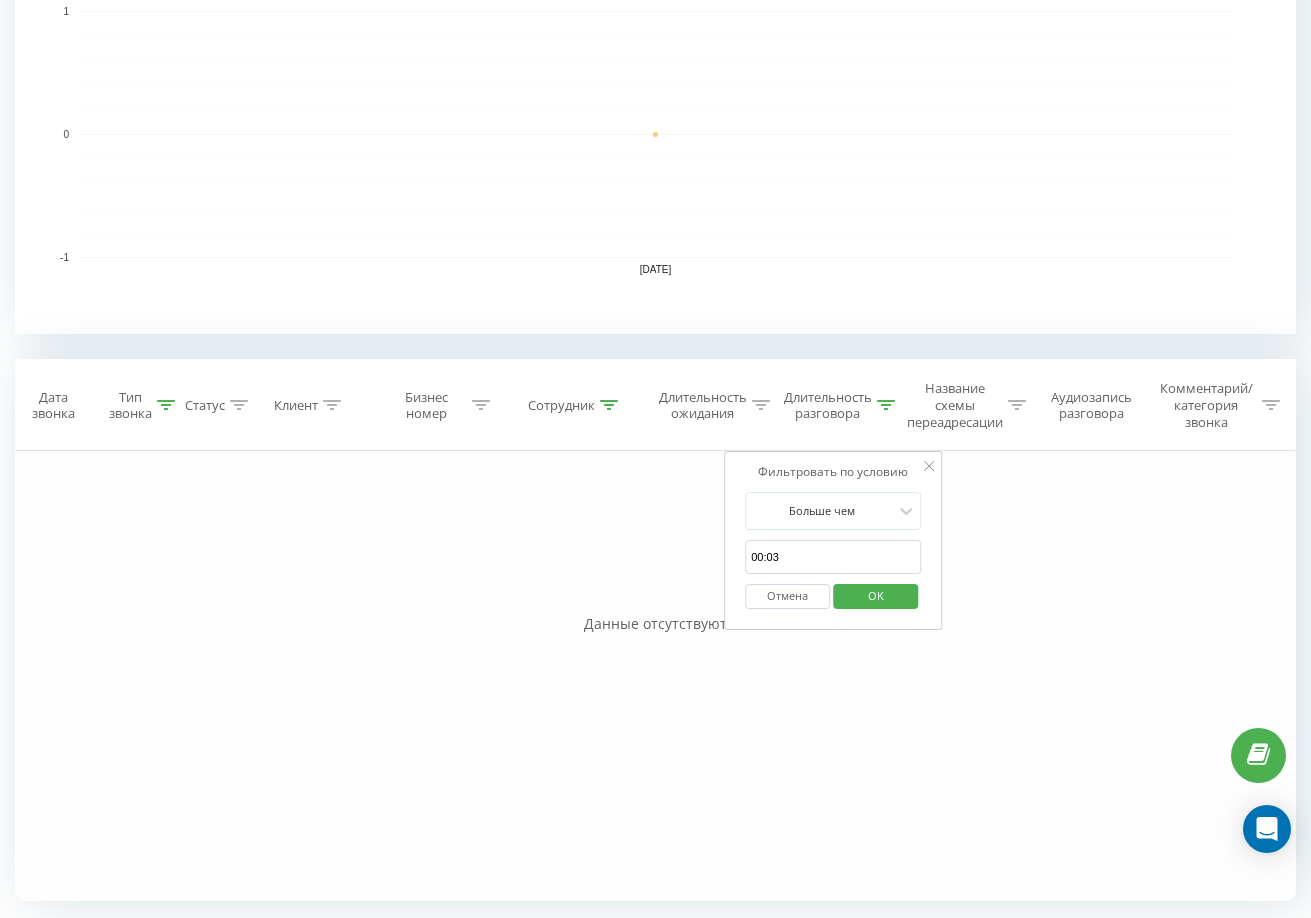 click 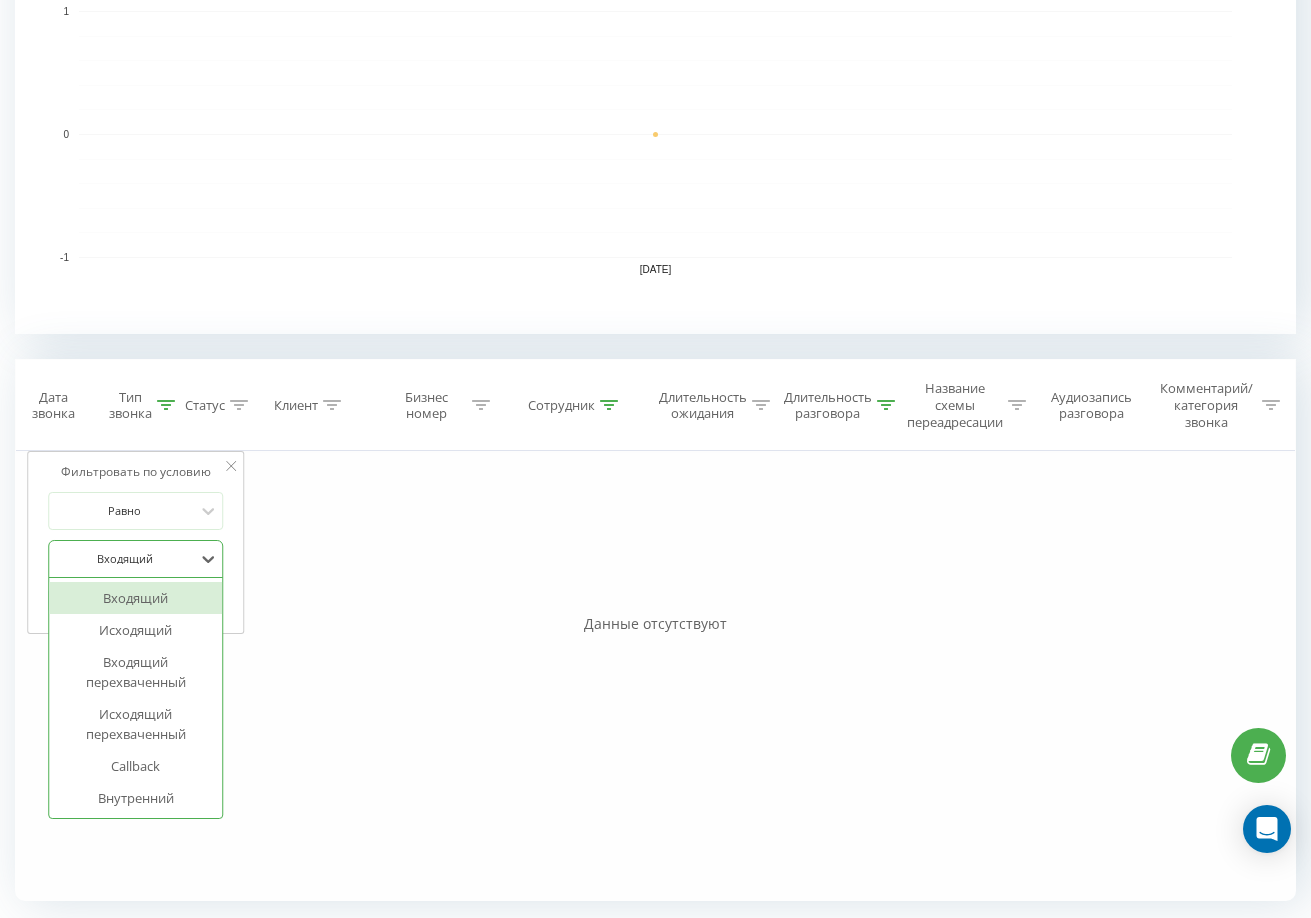 click at bounding box center (125, 558) 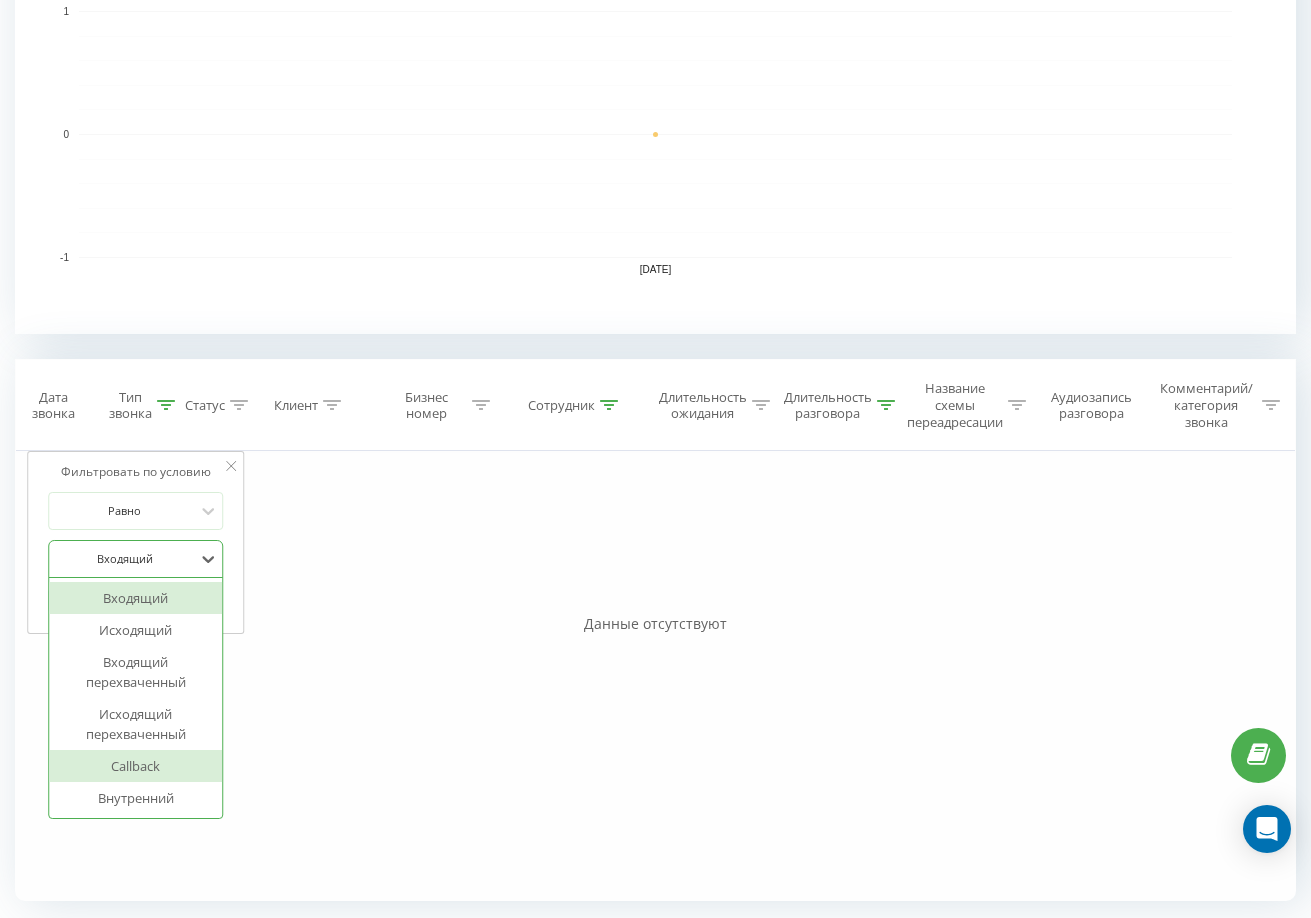 click on "Callback" at bounding box center [136, 766] 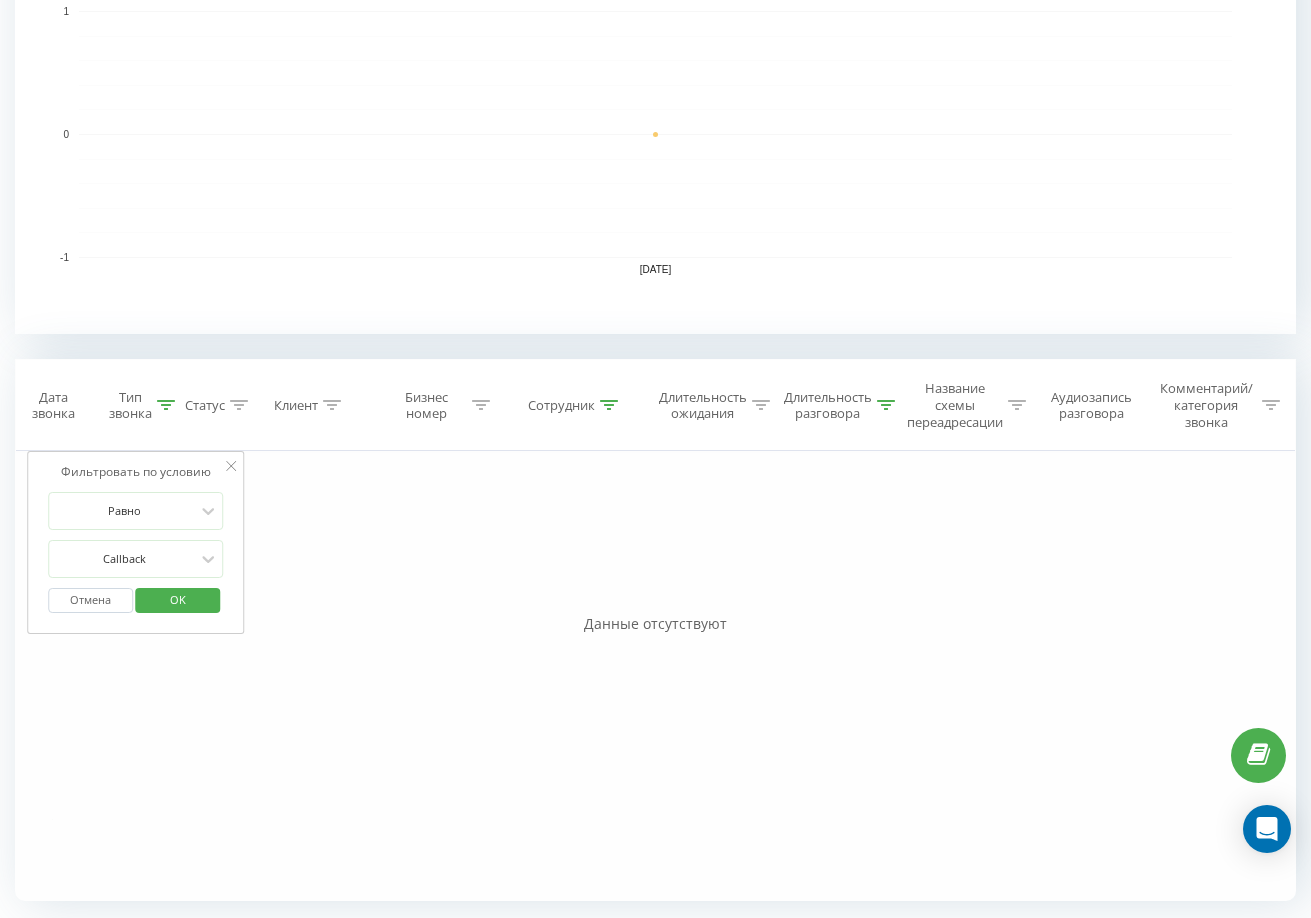 click on "OK" at bounding box center (178, 599) 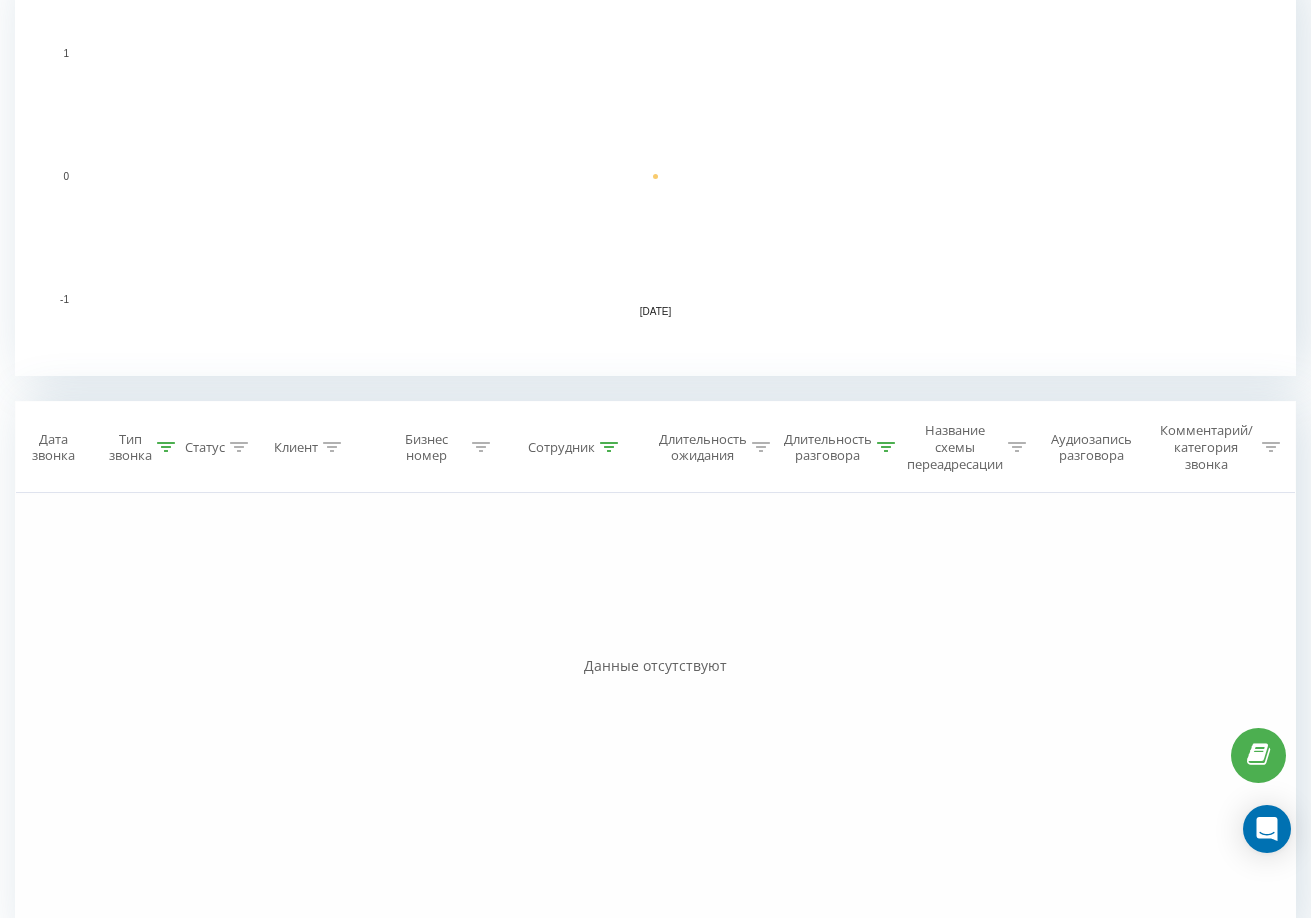 scroll, scrollTop: 504, scrollLeft: 0, axis: vertical 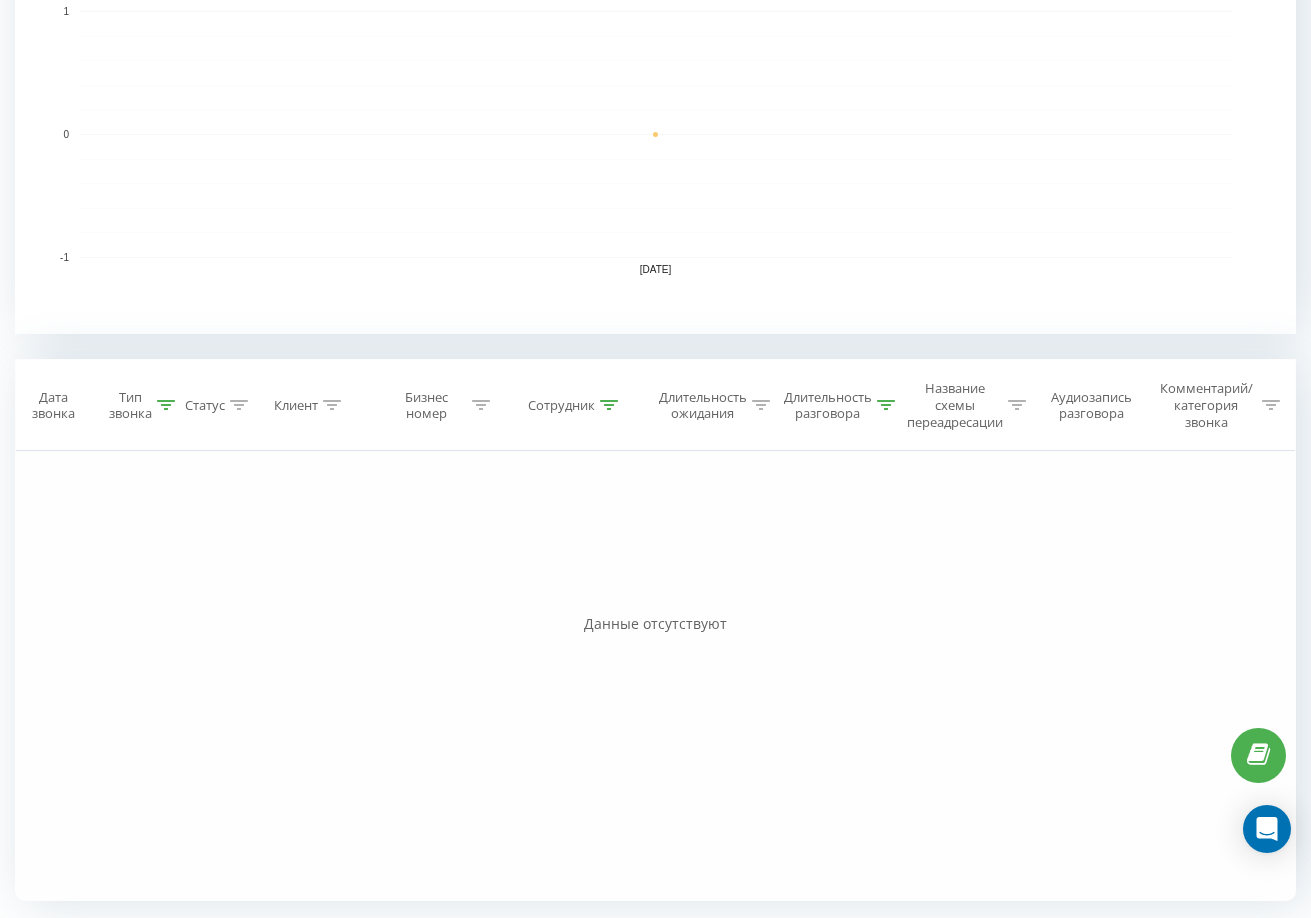 click at bounding box center [609, 405] 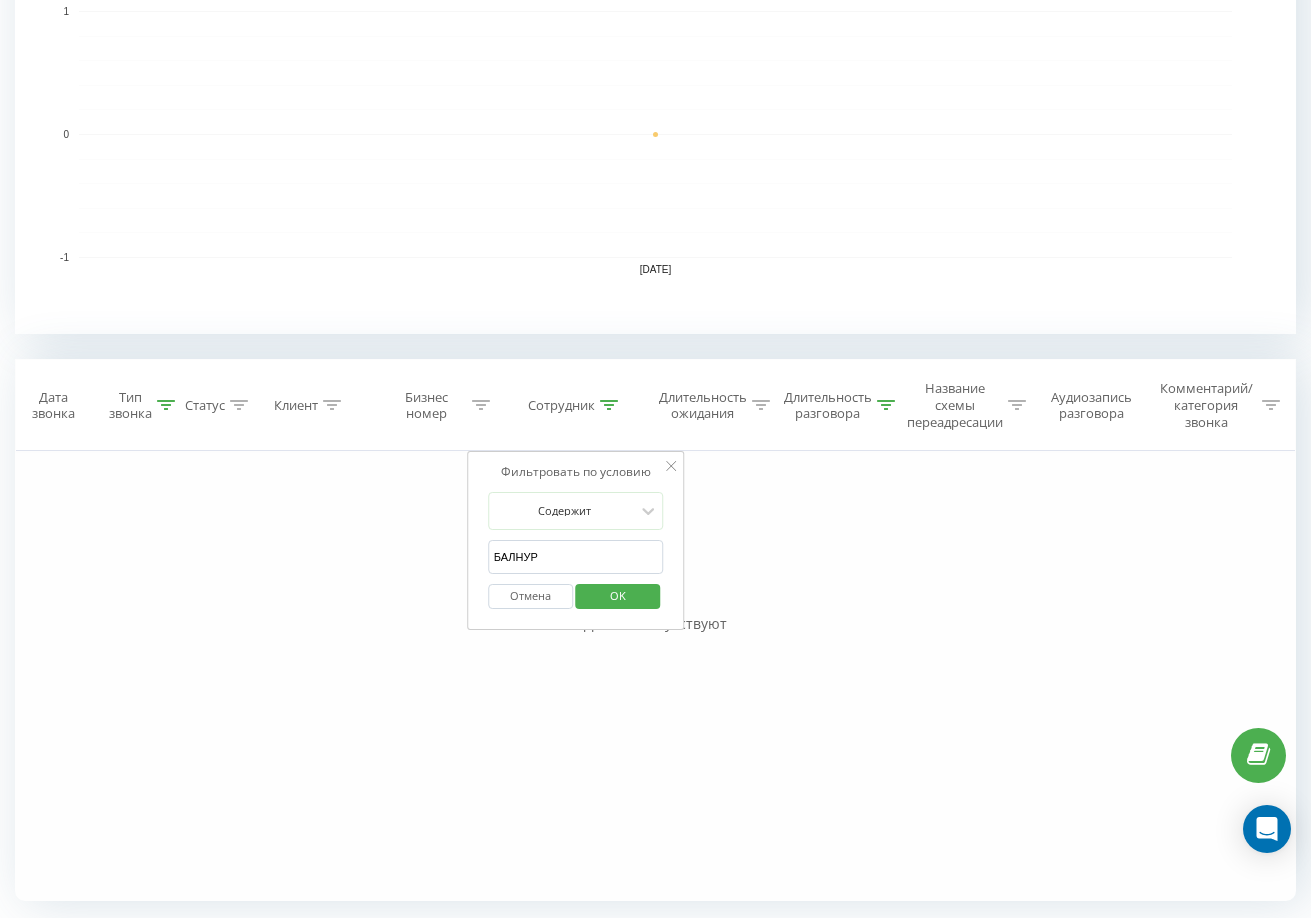 click on "БАЛНУР" at bounding box center [576, 557] 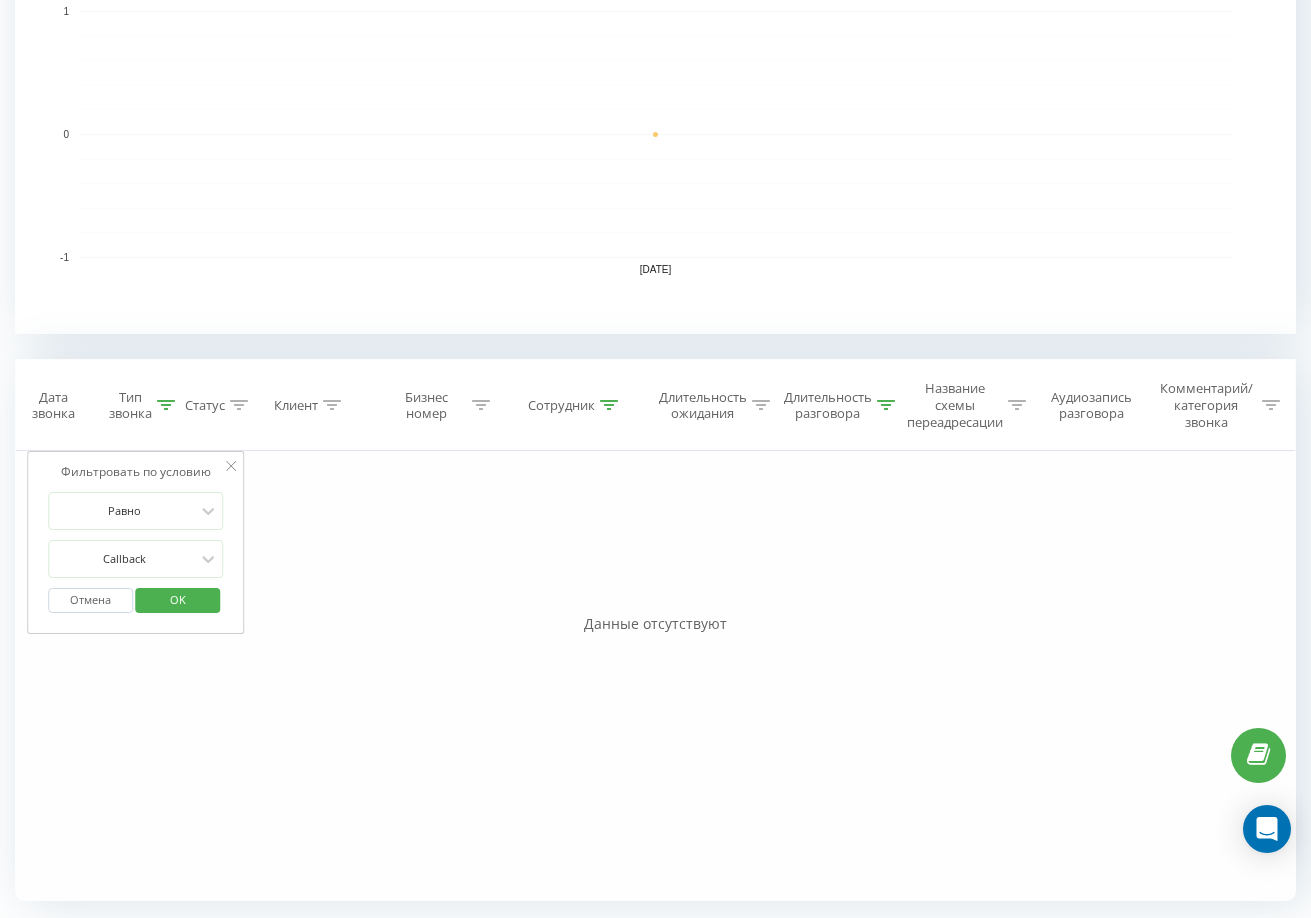 click on "Отмена" at bounding box center (90, 600) 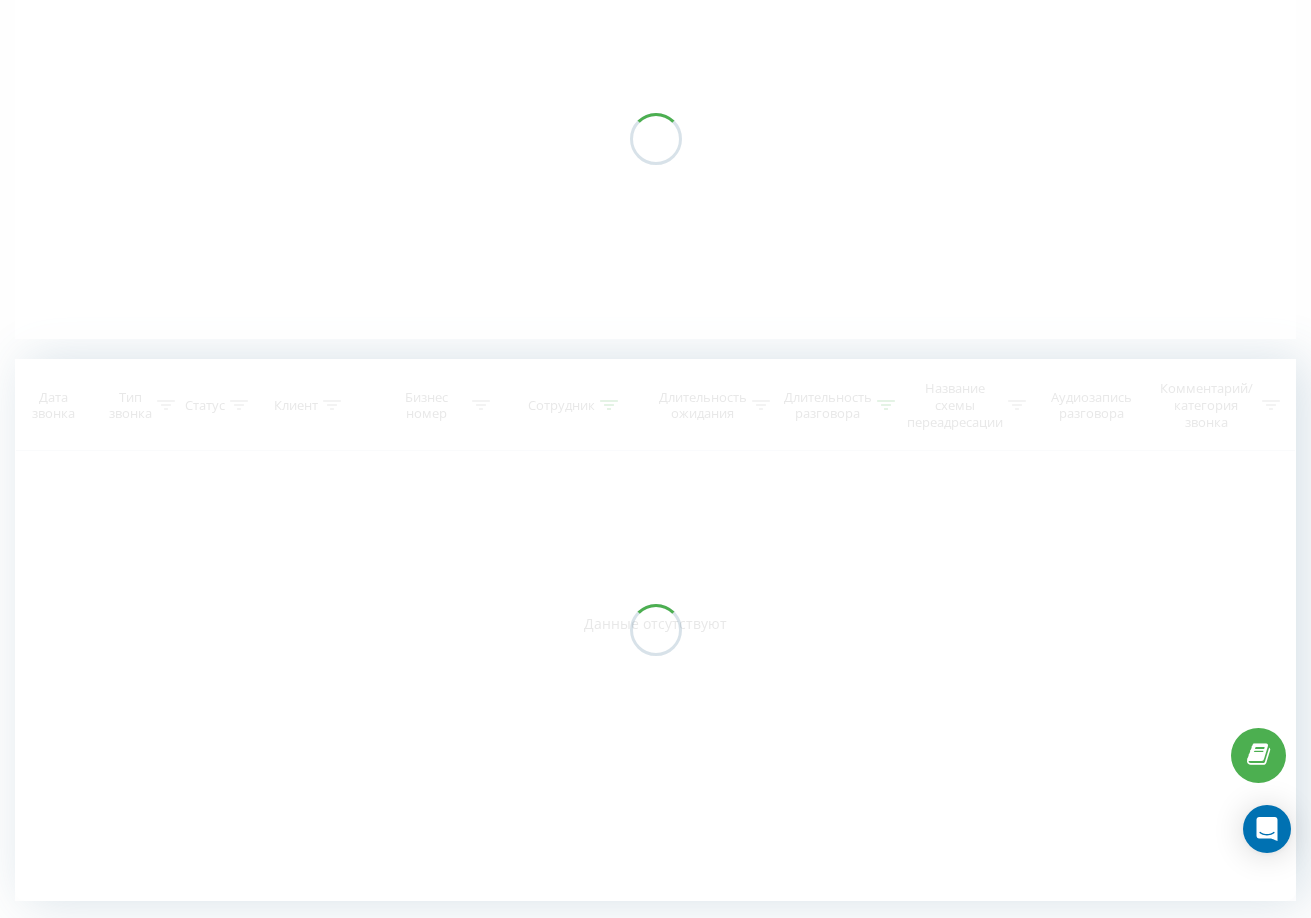 scroll, scrollTop: 0, scrollLeft: 0, axis: both 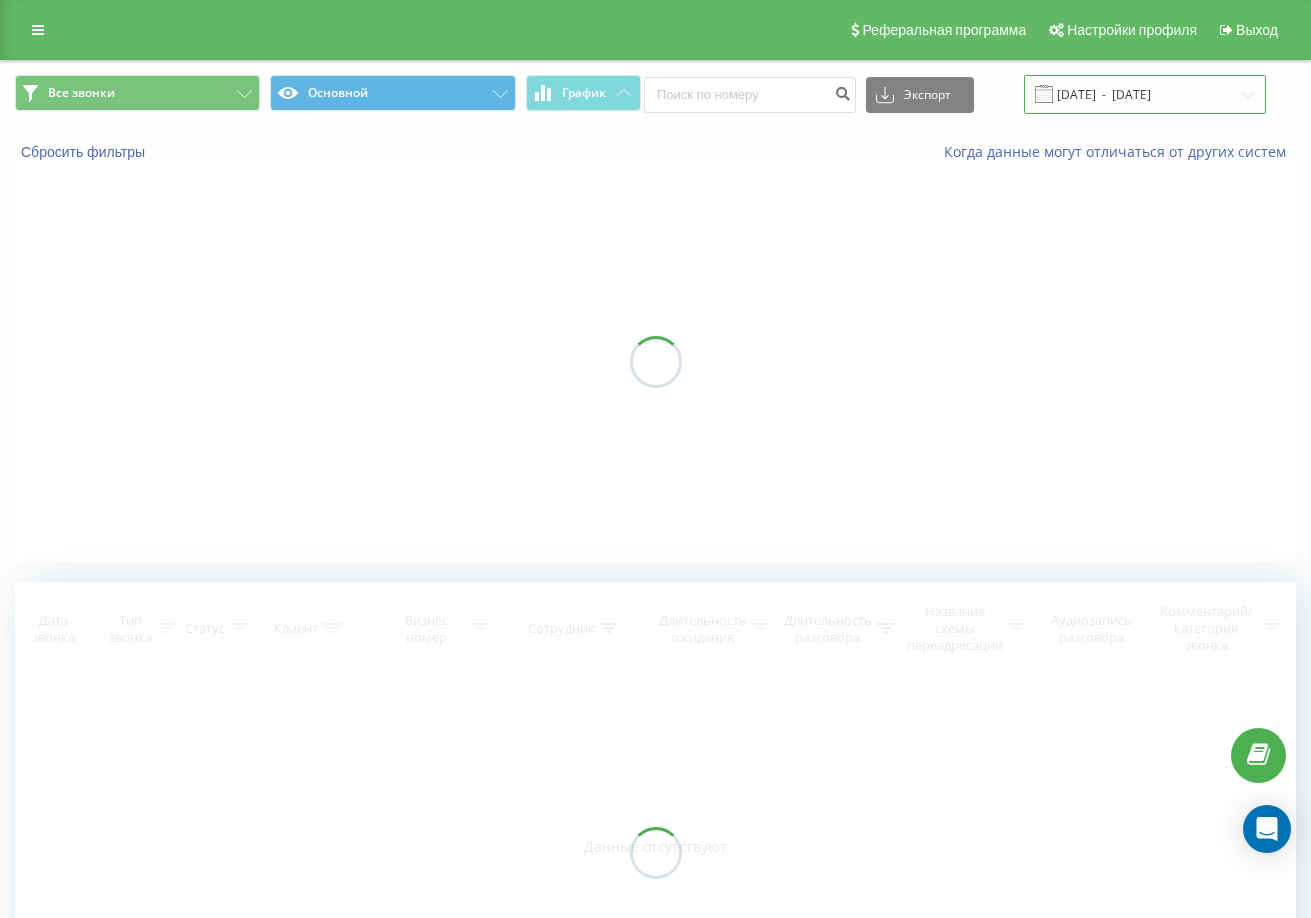 click on "[DATE]  -  [DATE]" at bounding box center (1145, 94) 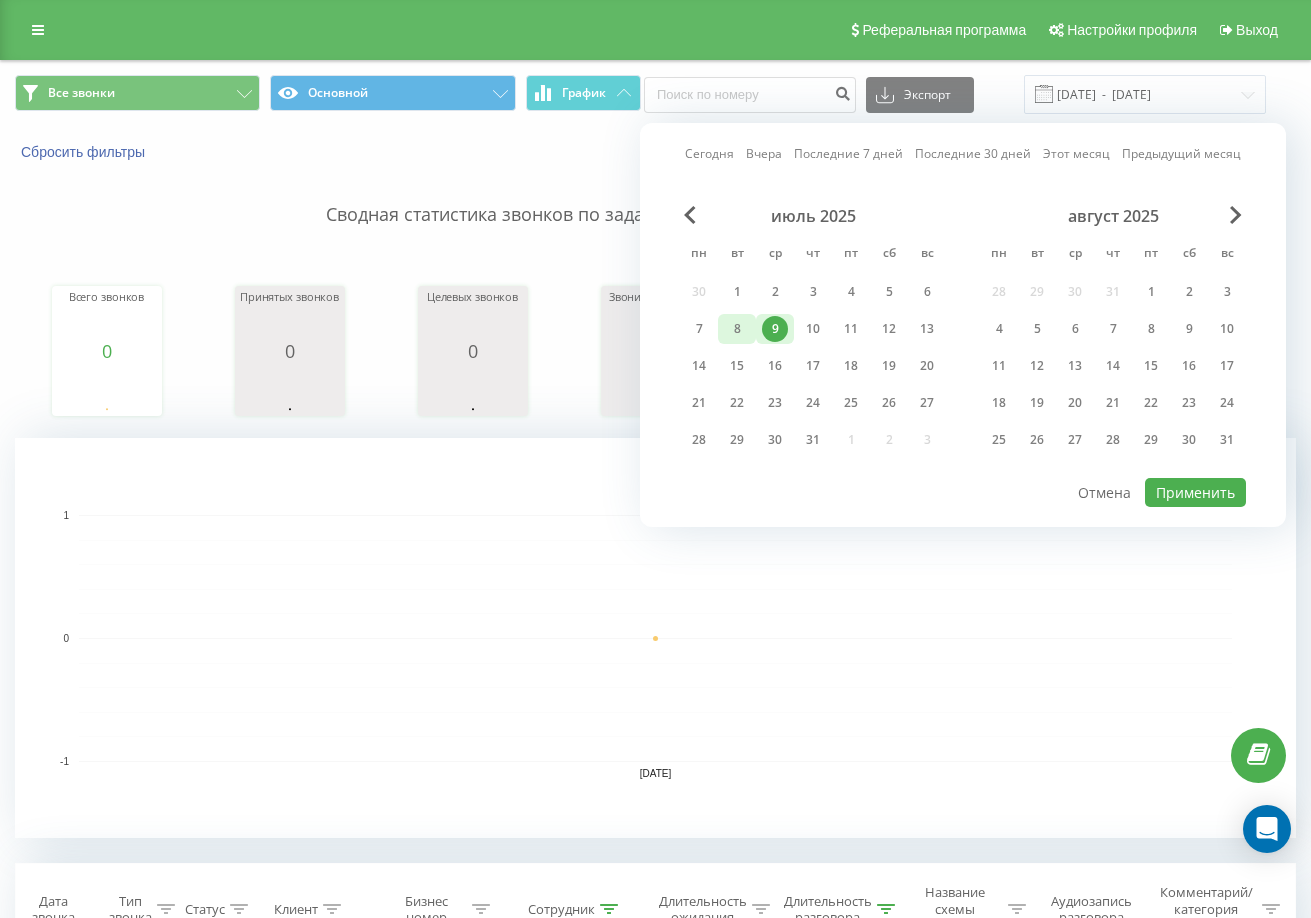 click on "8" at bounding box center [737, 329] 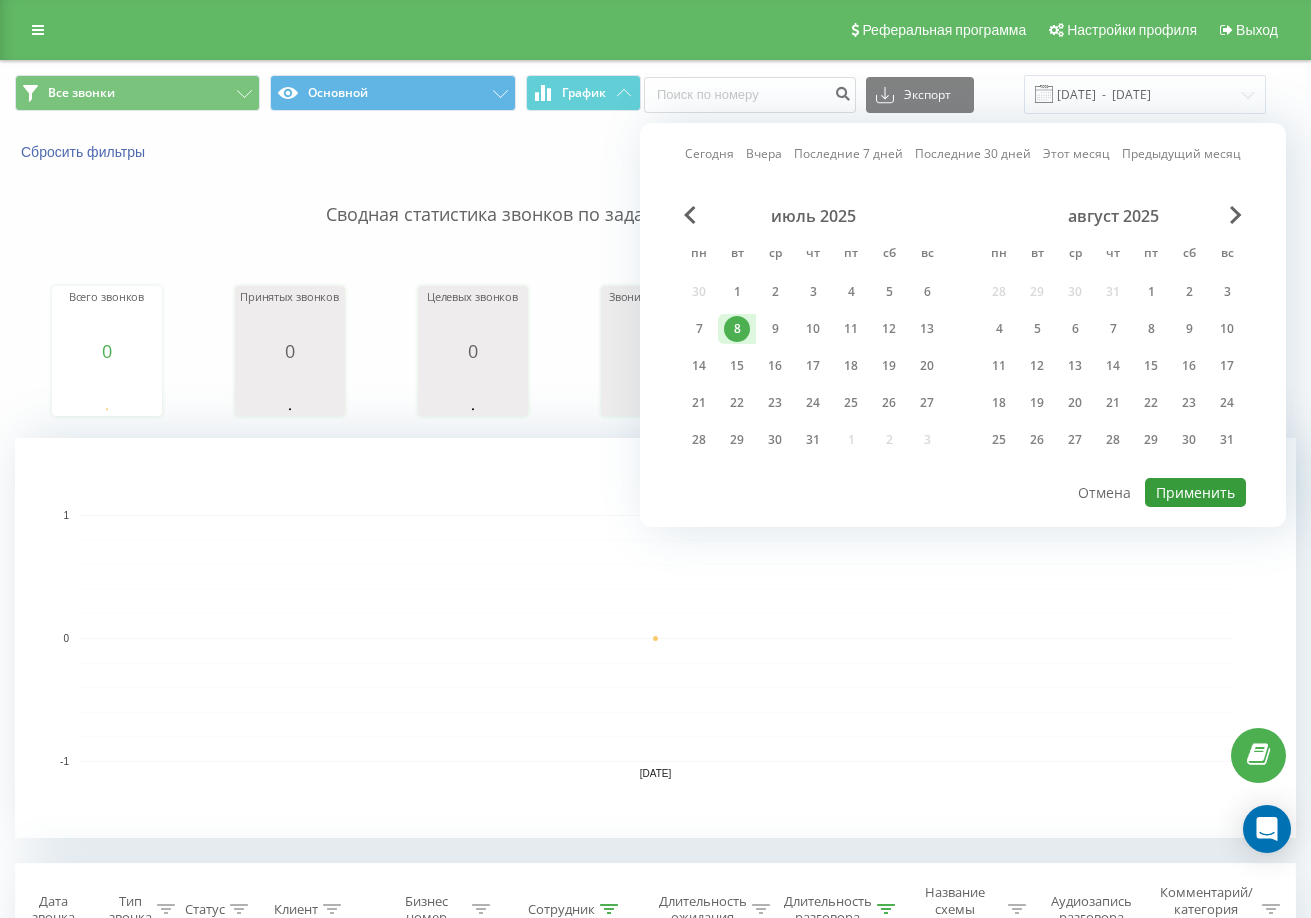 click on "Применить" at bounding box center (1195, 492) 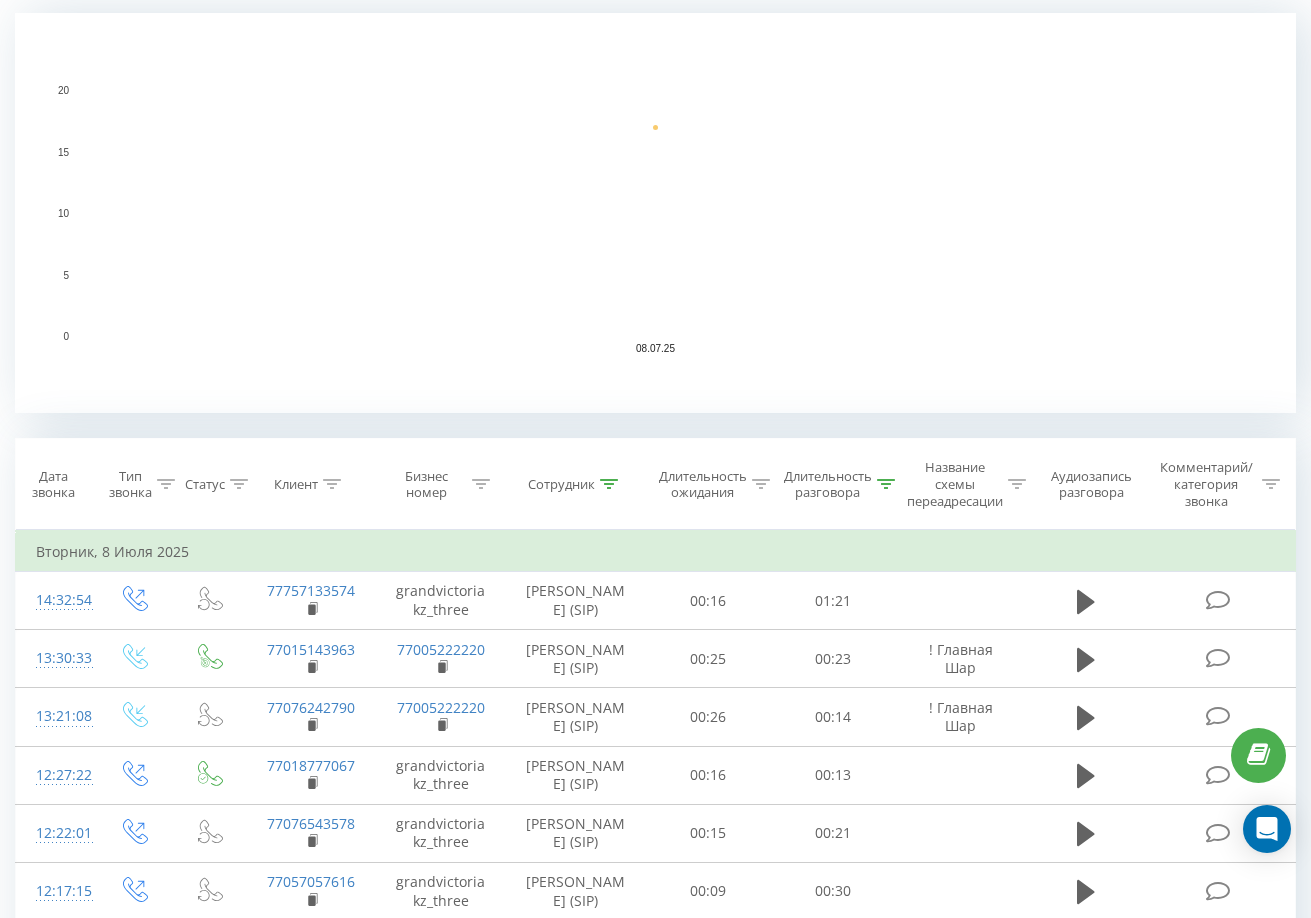 scroll, scrollTop: 500, scrollLeft: 0, axis: vertical 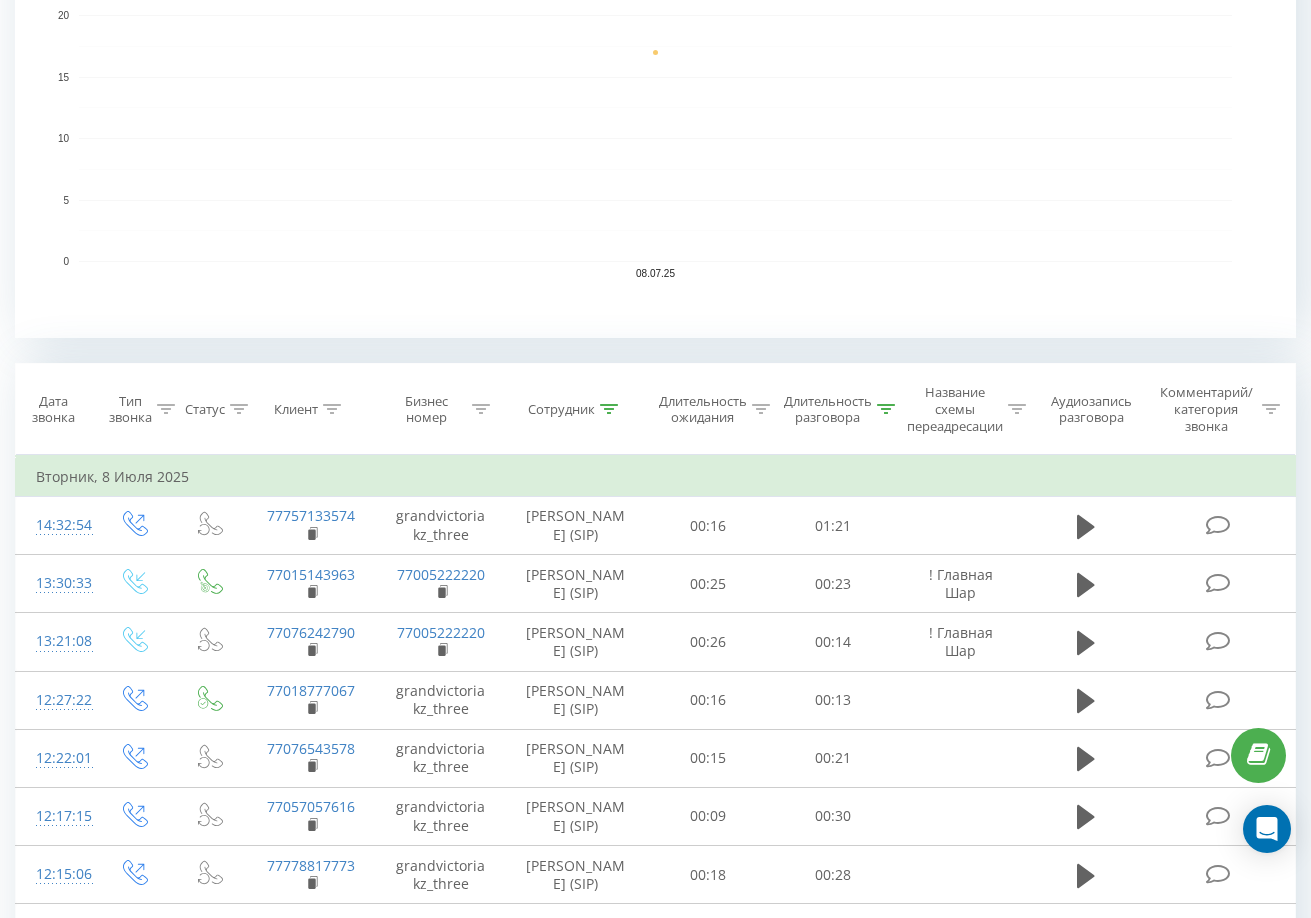click 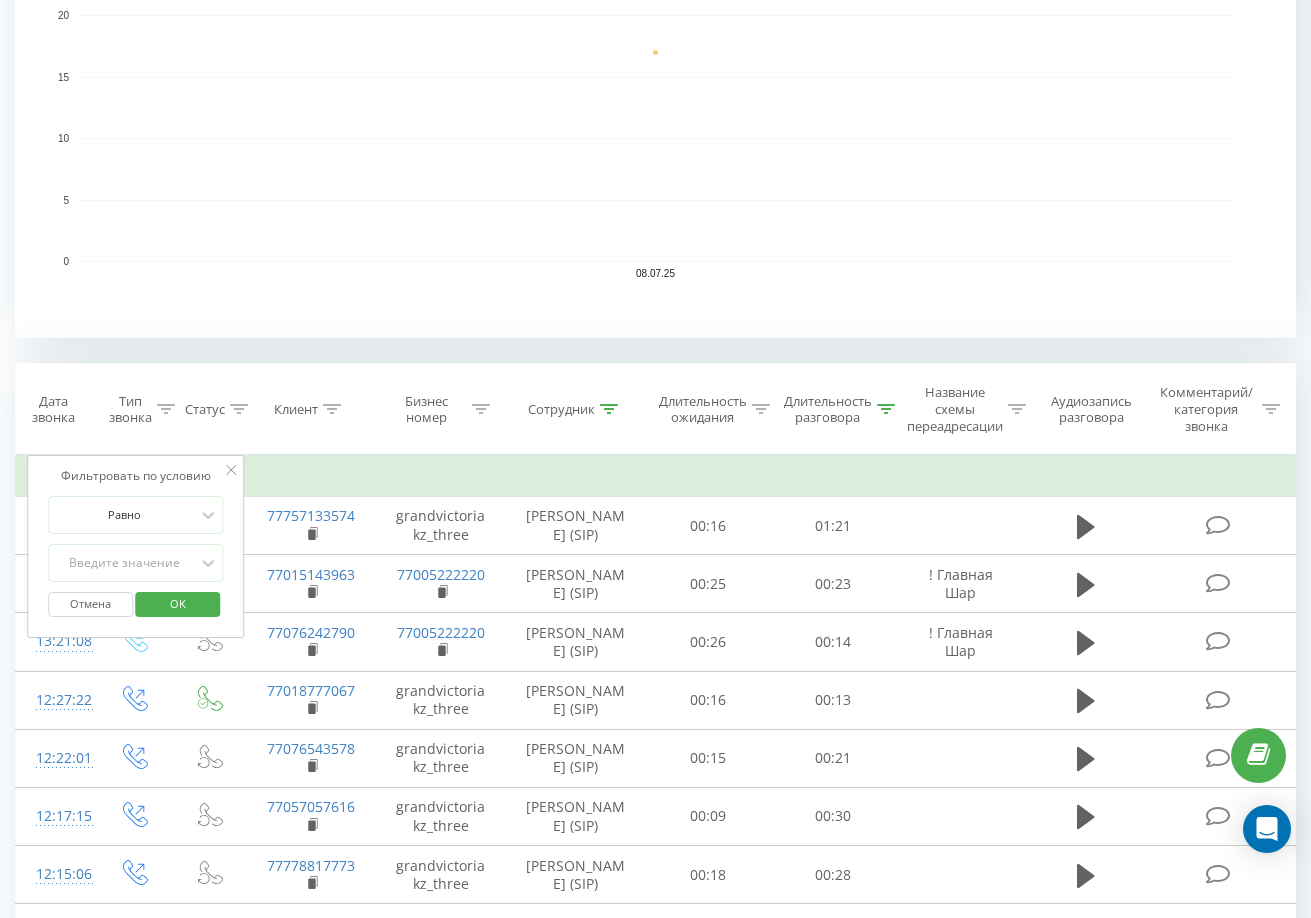 click 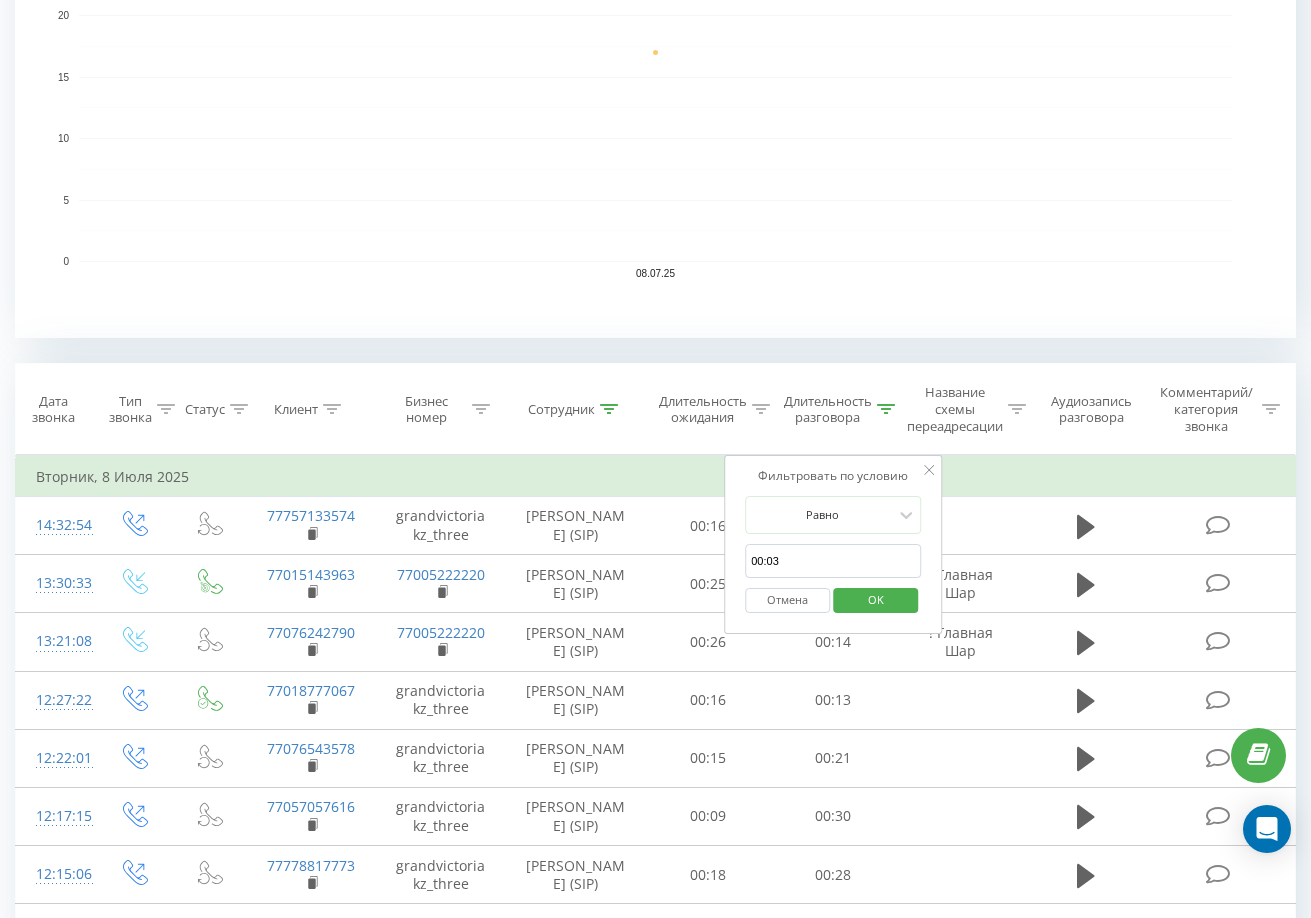 click 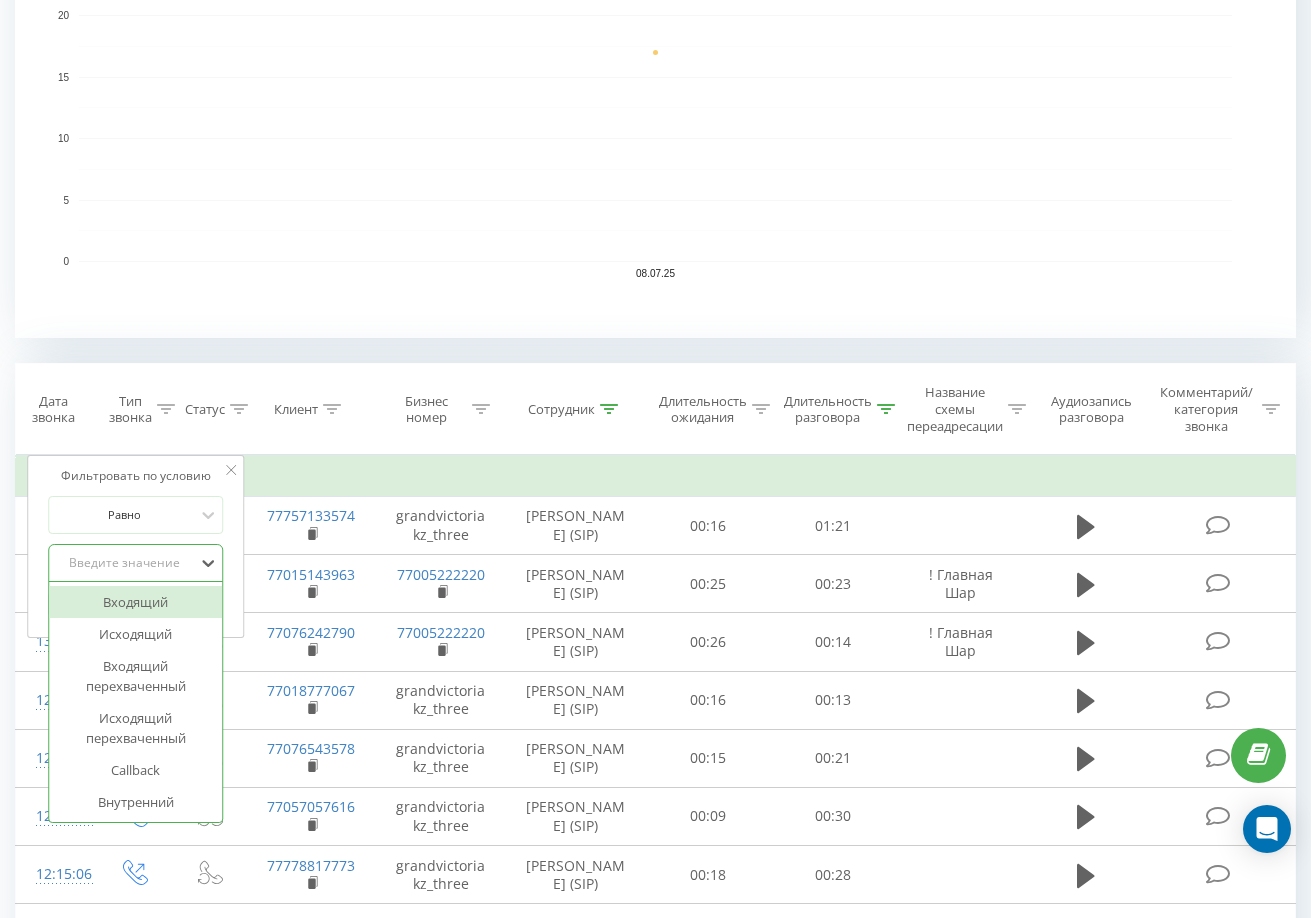 click on "Введите значение" at bounding box center [125, 563] 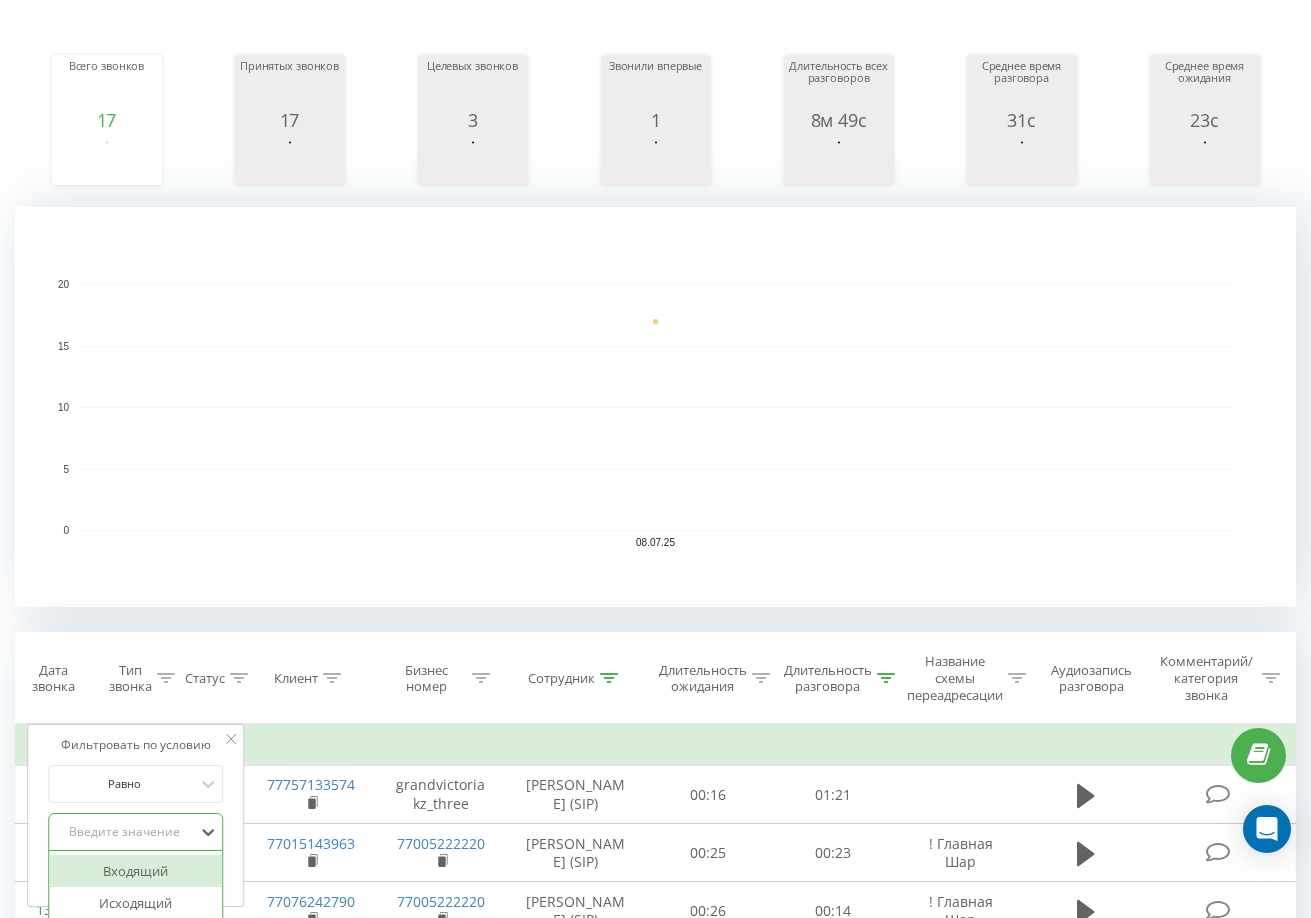 scroll, scrollTop: 0, scrollLeft: 0, axis: both 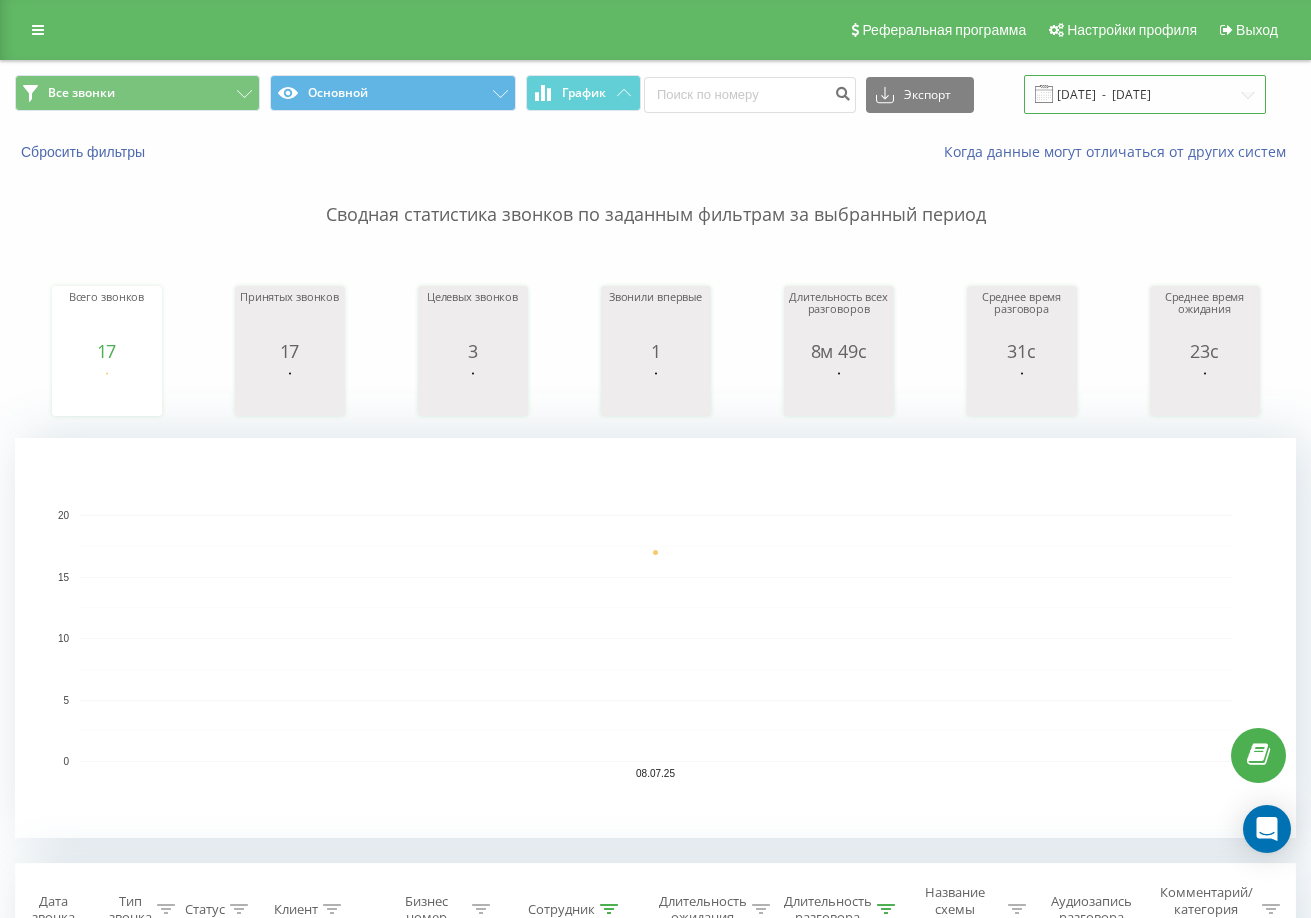 click on "[DATE]  -  [DATE]" at bounding box center [1145, 94] 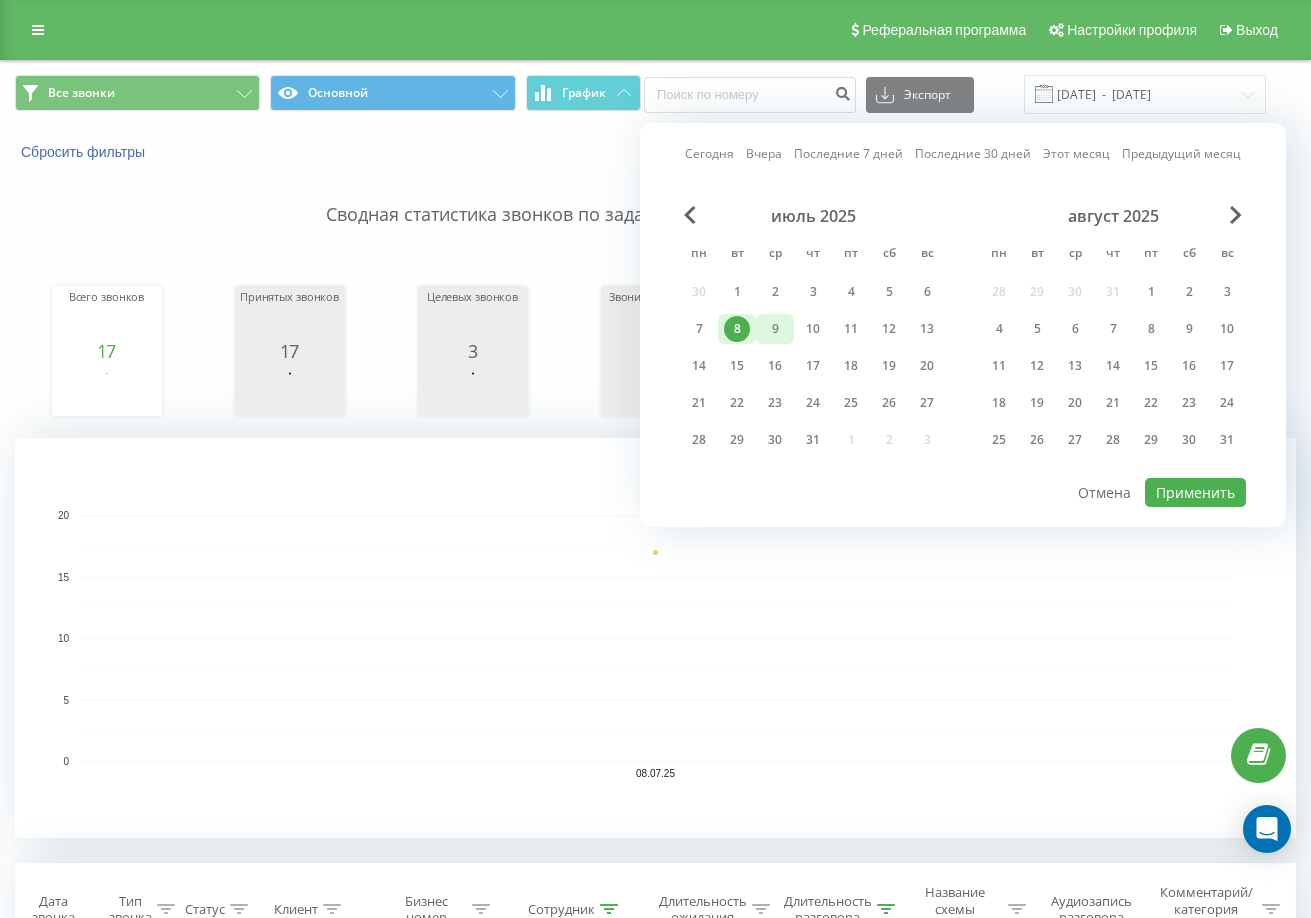 click on "9" at bounding box center (775, 329) 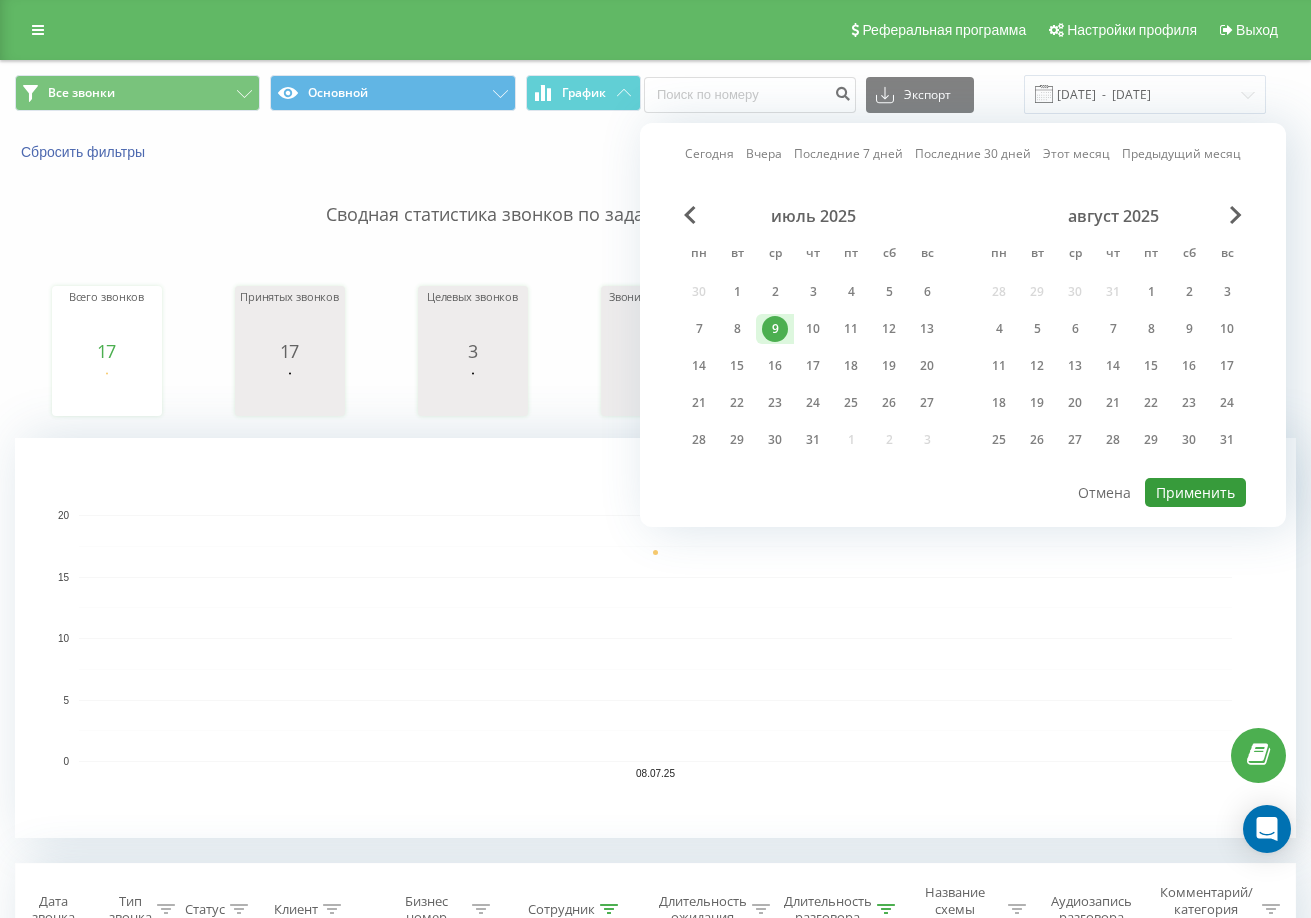 click on "Применить" at bounding box center [1195, 492] 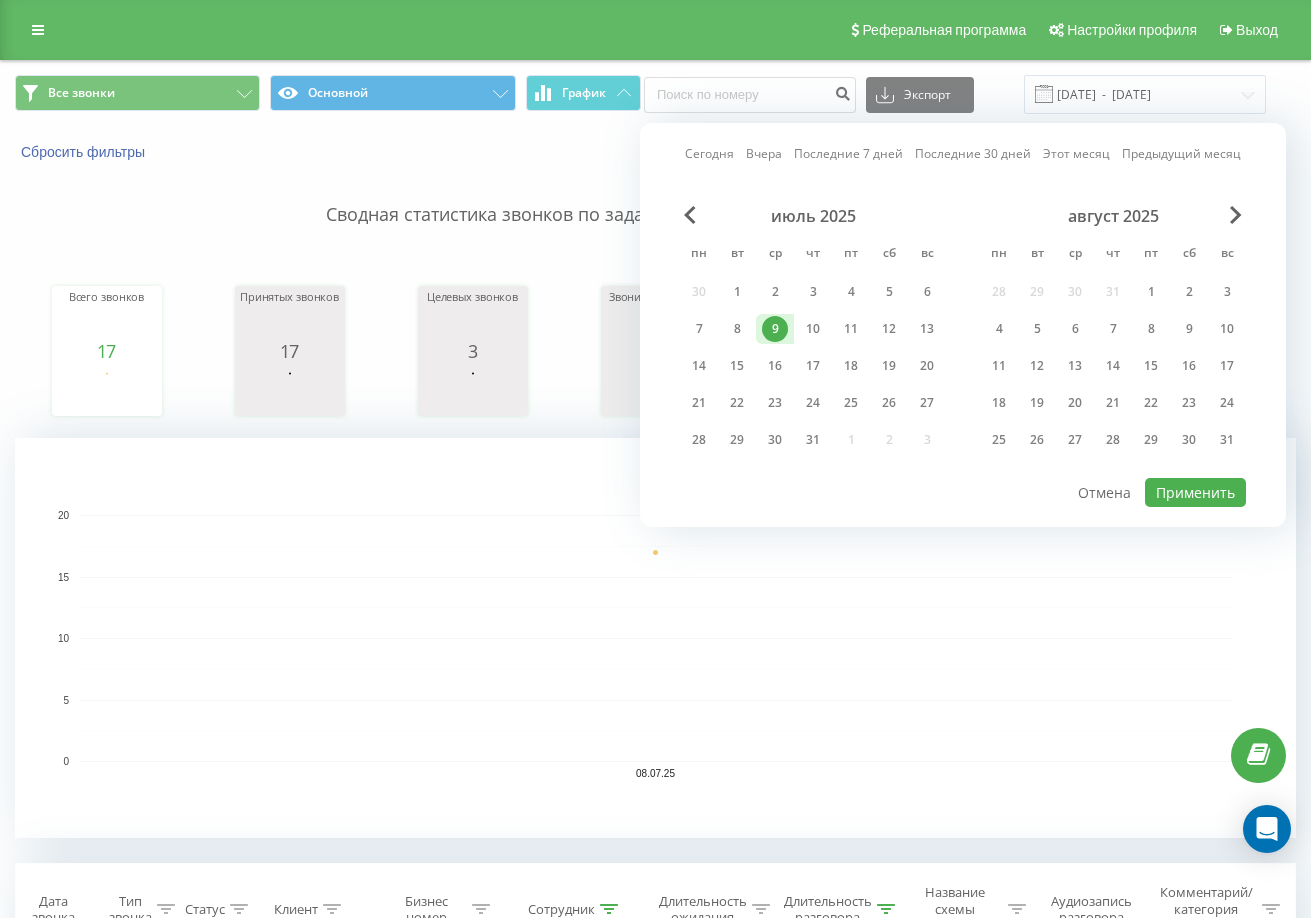 type on "[DATE]  -  [DATE]" 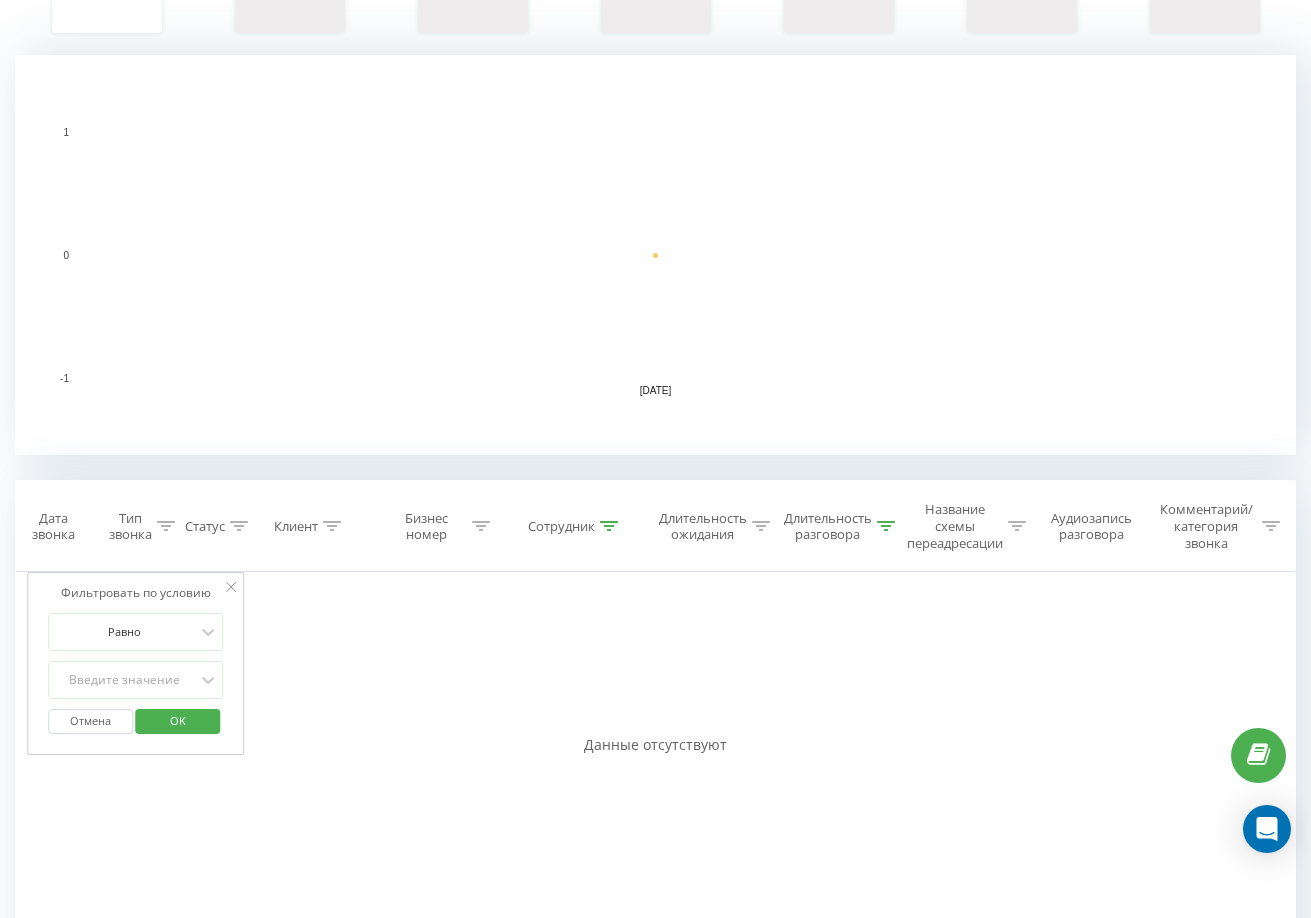 scroll, scrollTop: 504, scrollLeft: 0, axis: vertical 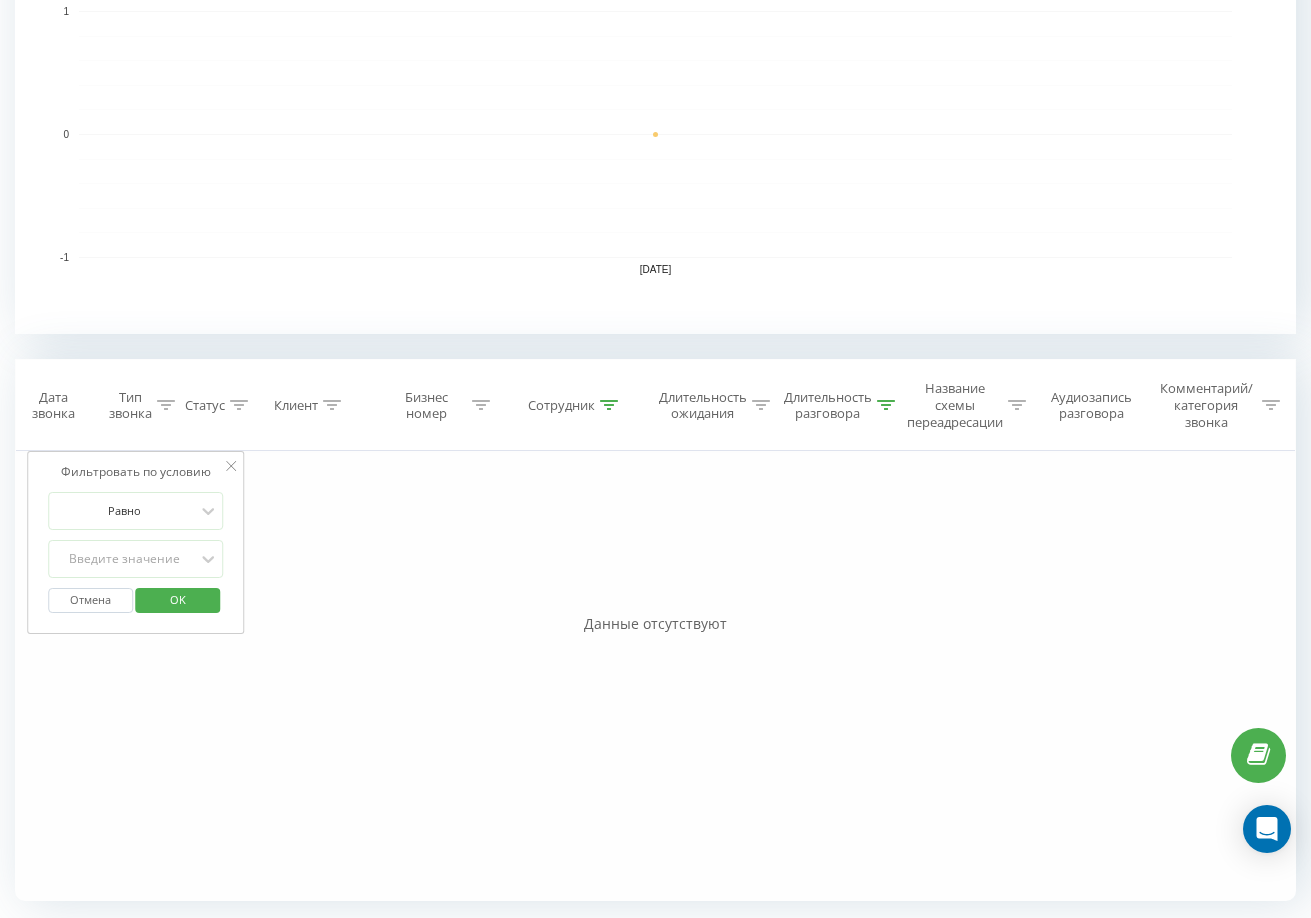 click on "Сотрудник" at bounding box center (573, 405) 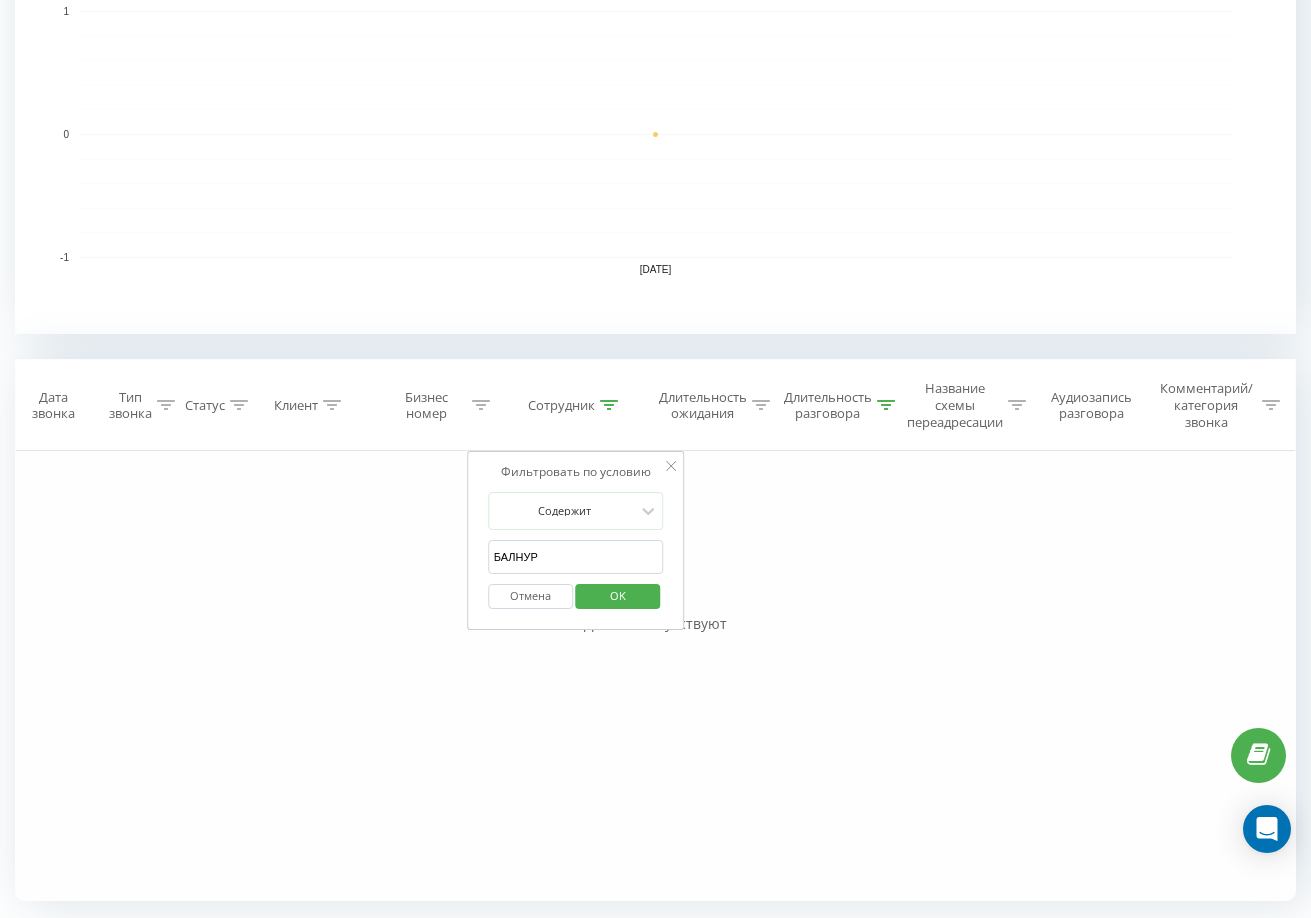 drag, startPoint x: 585, startPoint y: 554, endPoint x: 28, endPoint y: 400, distance: 577.89703 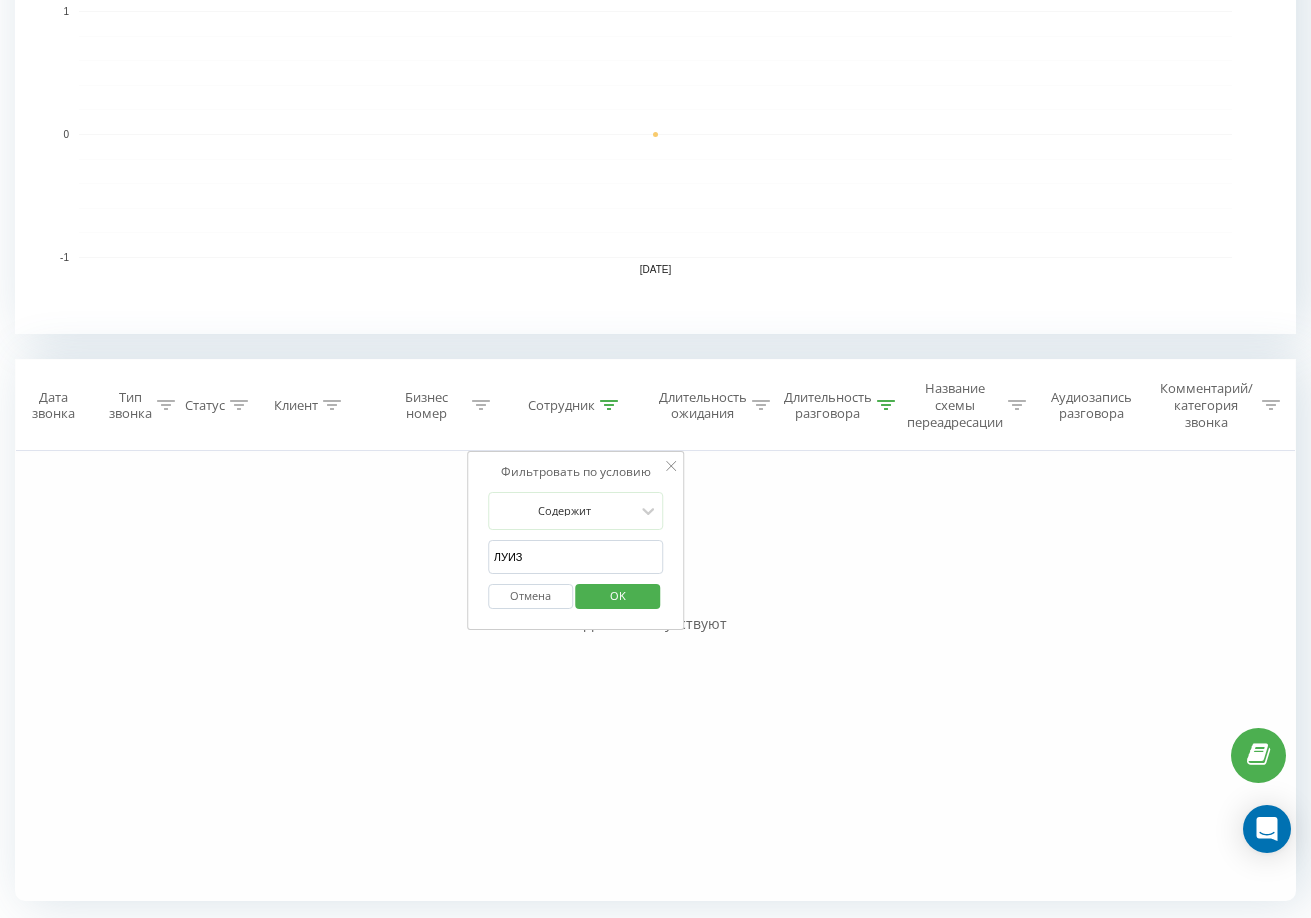 type on "[PERSON_NAME]" 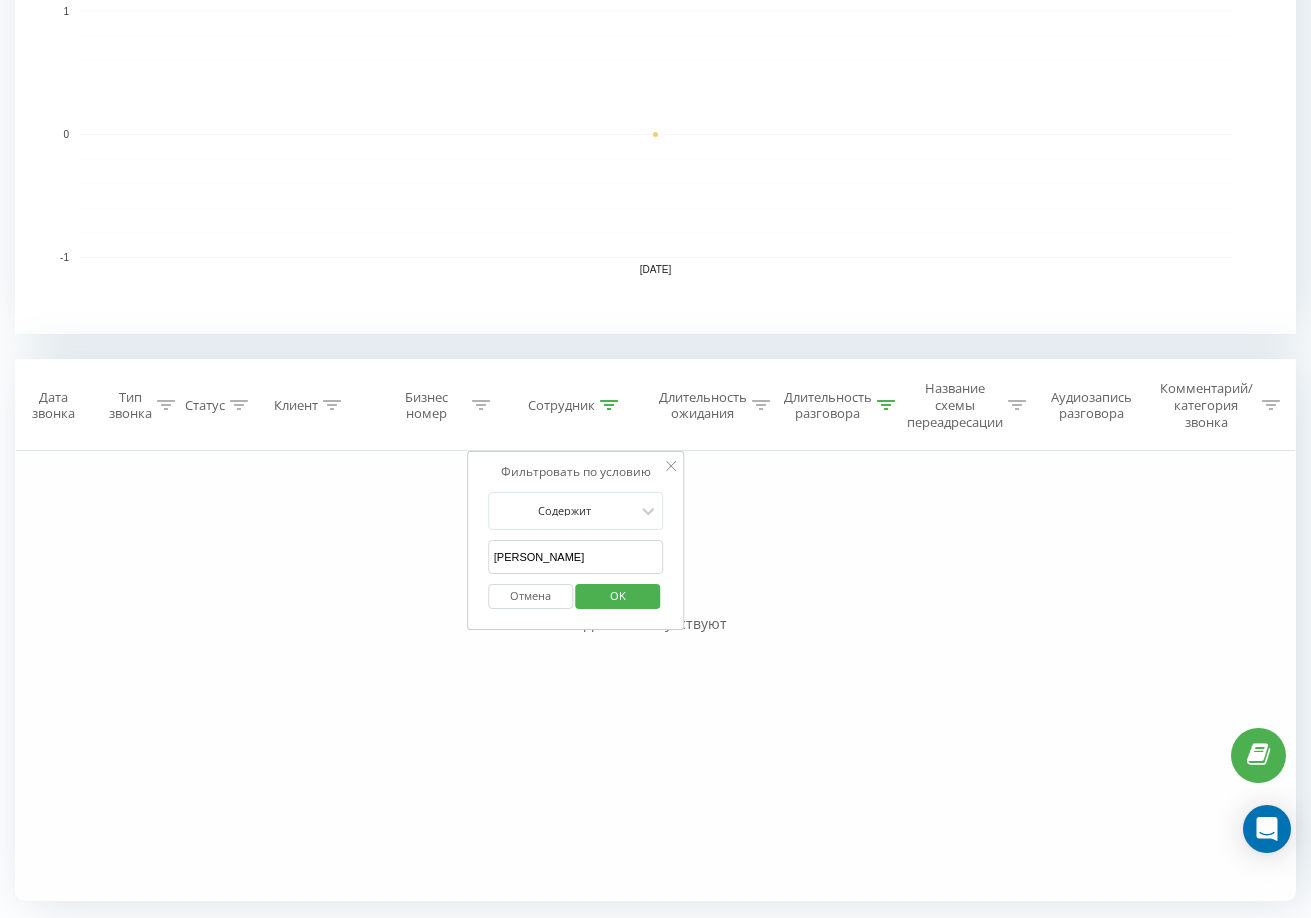 click on "OK" at bounding box center [618, 596] 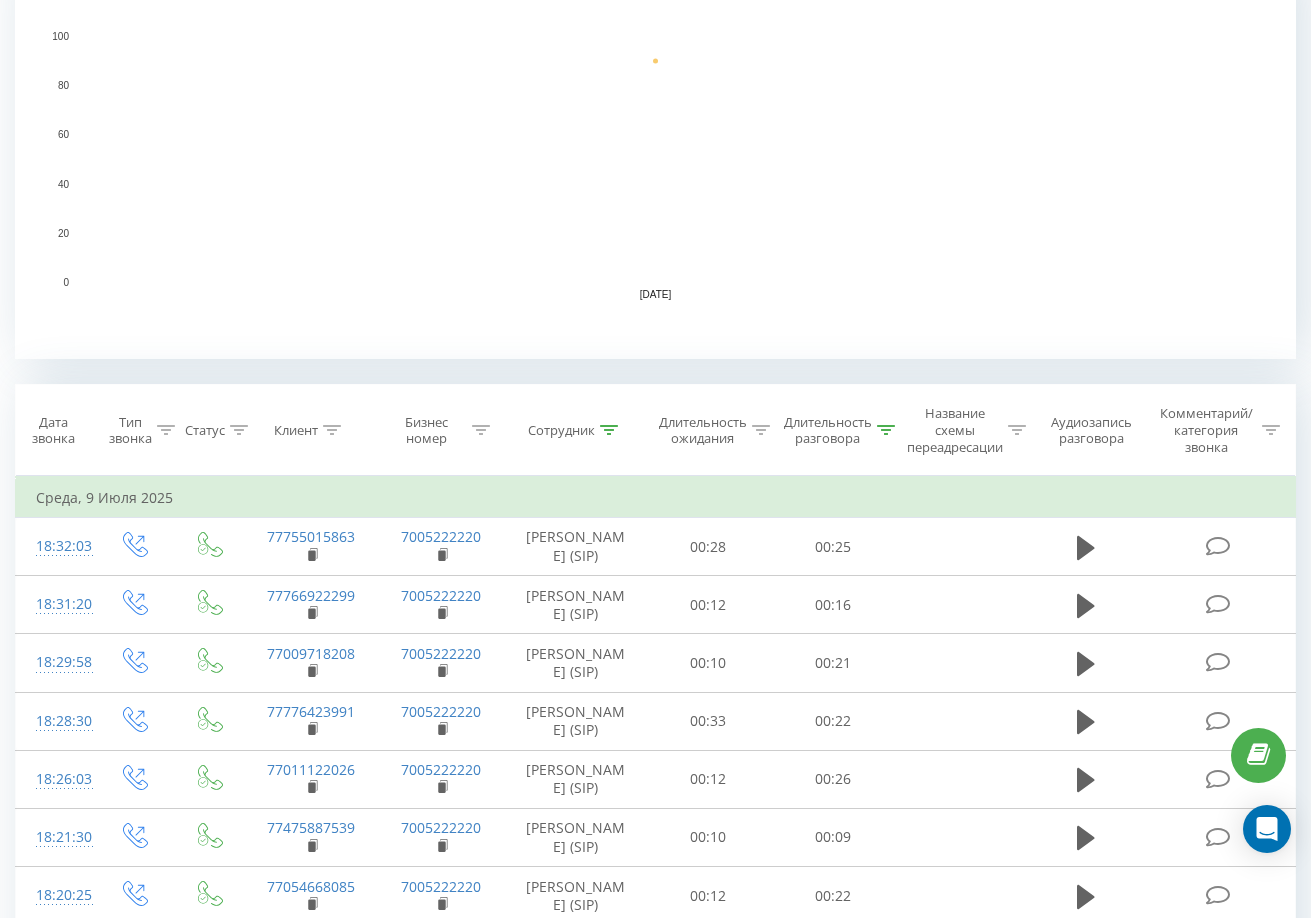 scroll, scrollTop: 500, scrollLeft: 0, axis: vertical 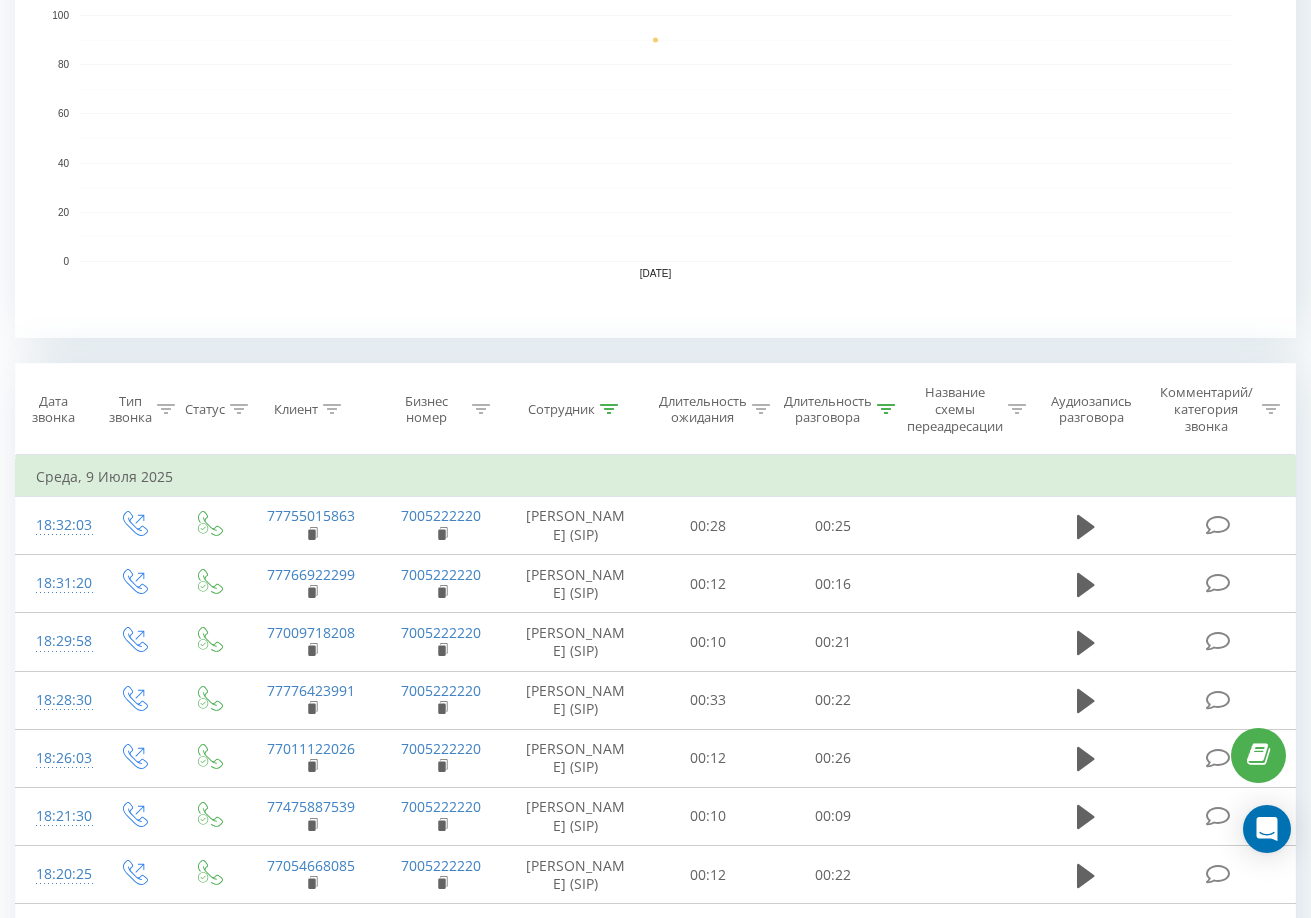 click 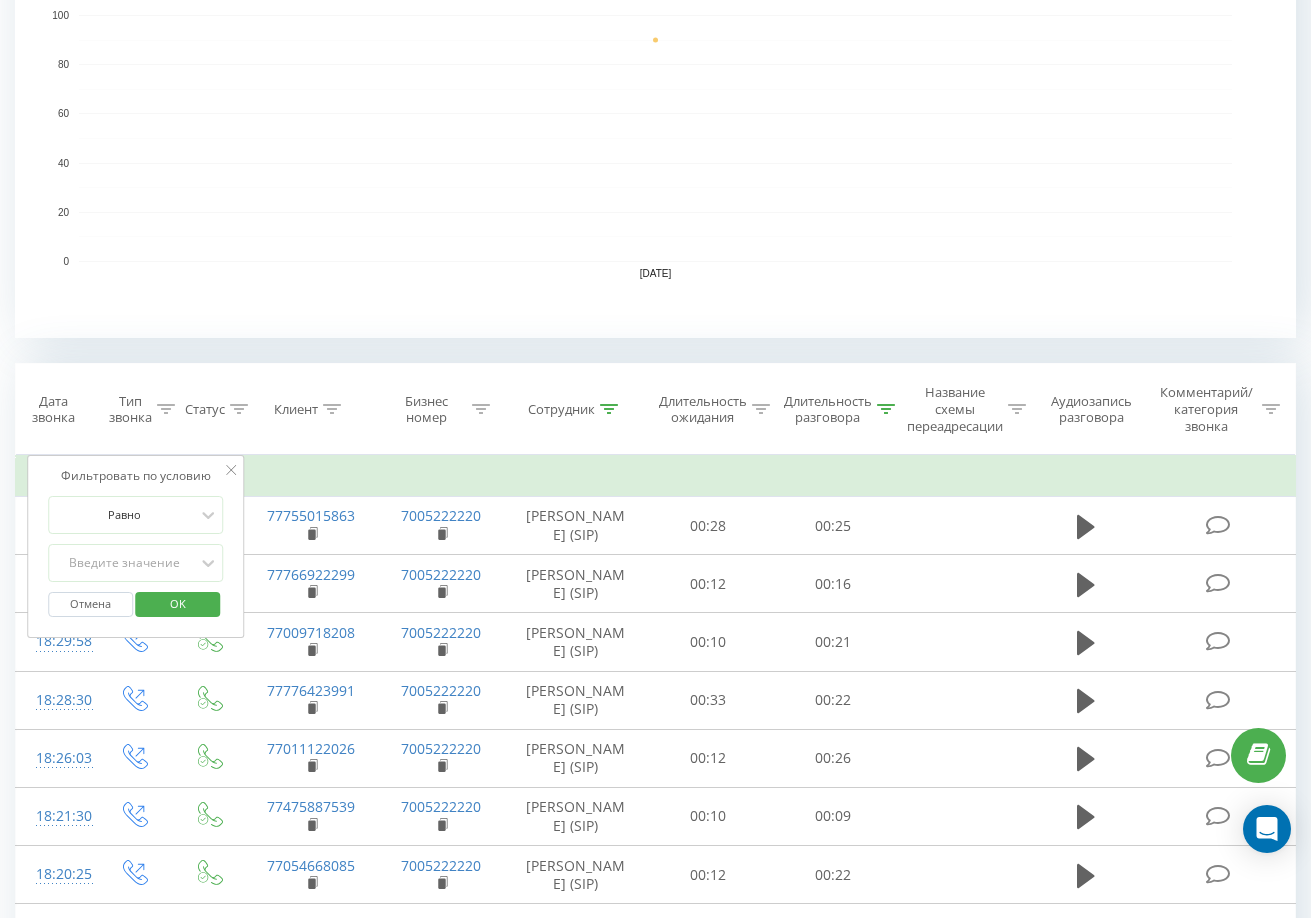 click 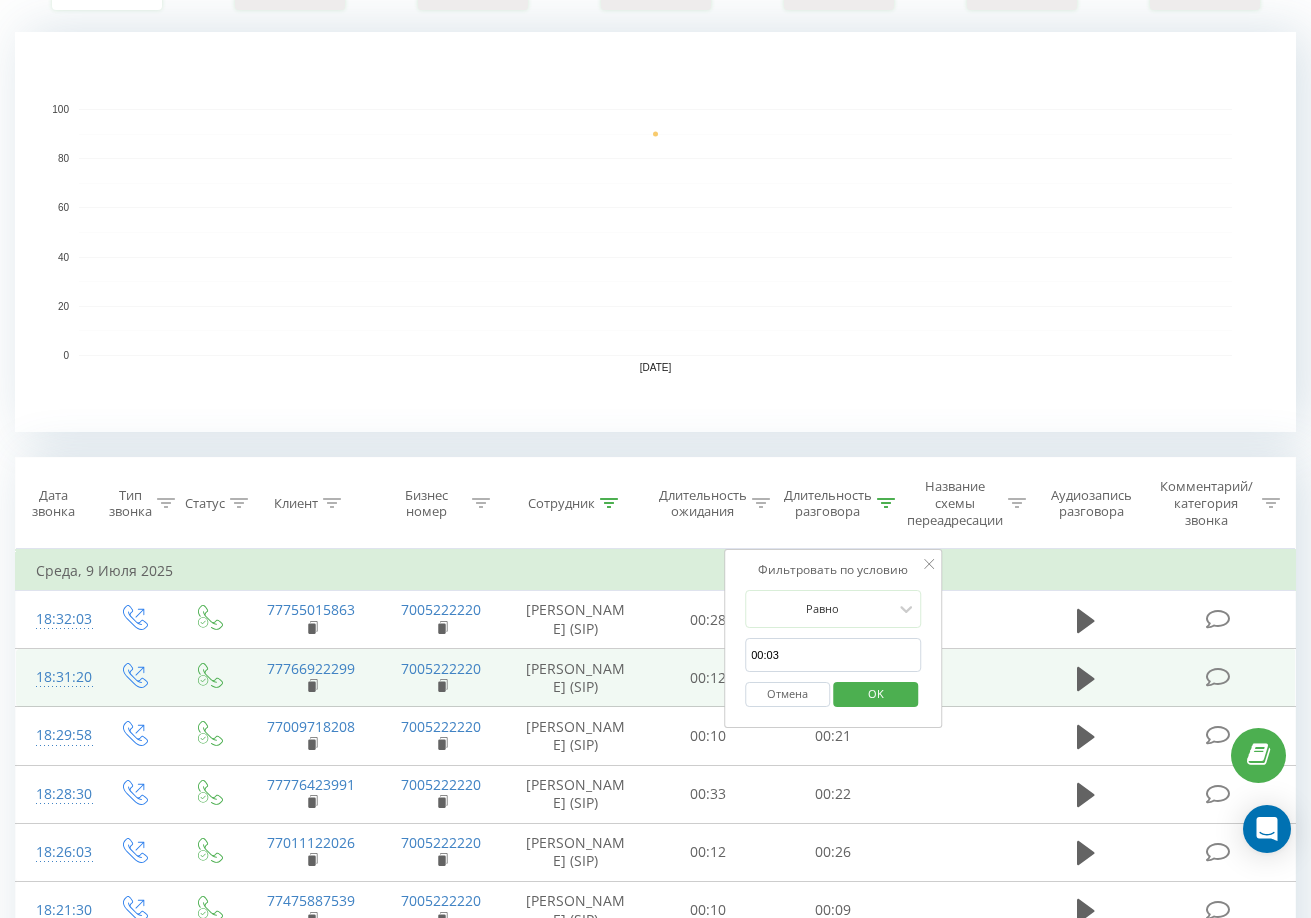 scroll, scrollTop: 600, scrollLeft: 0, axis: vertical 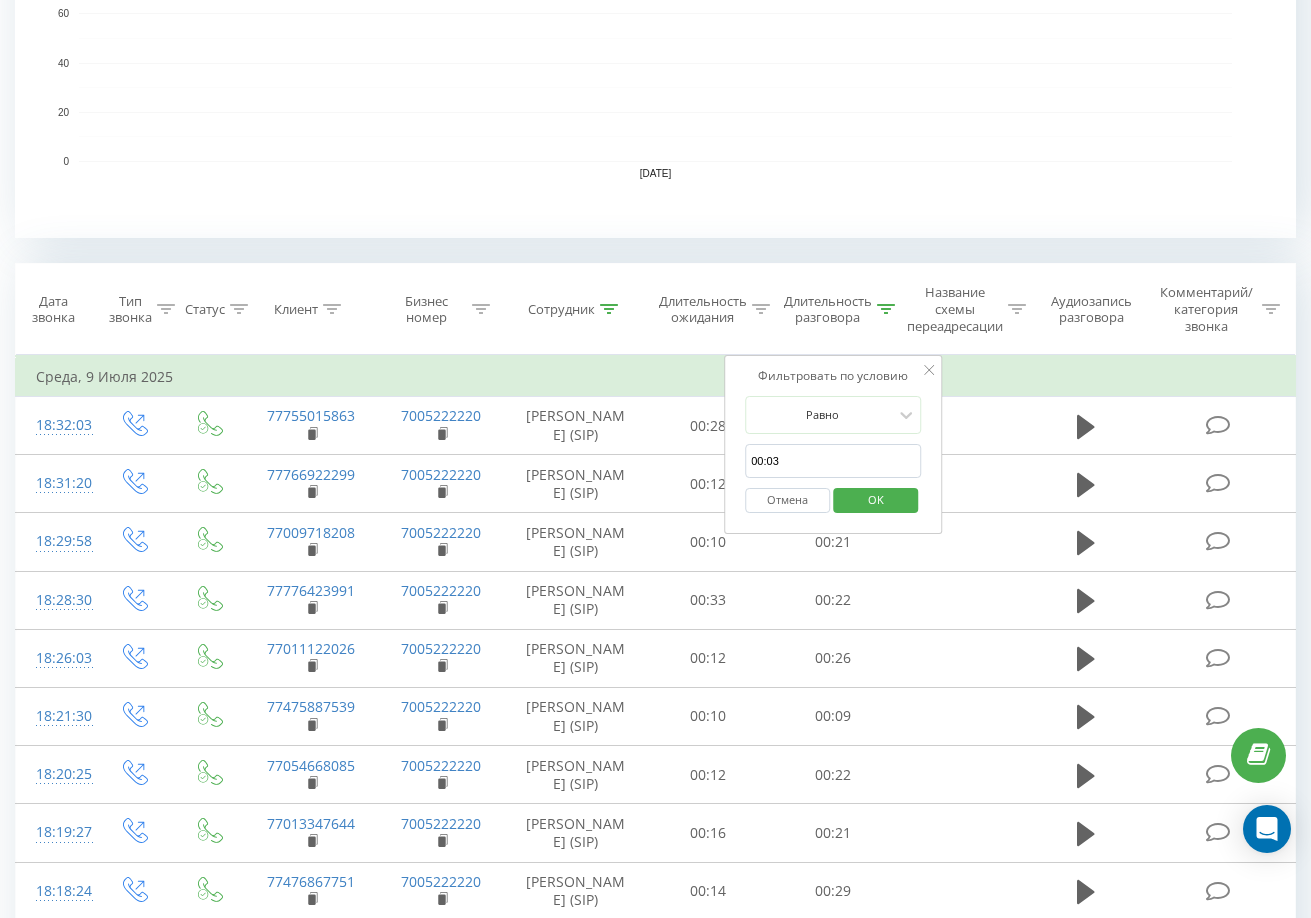 click 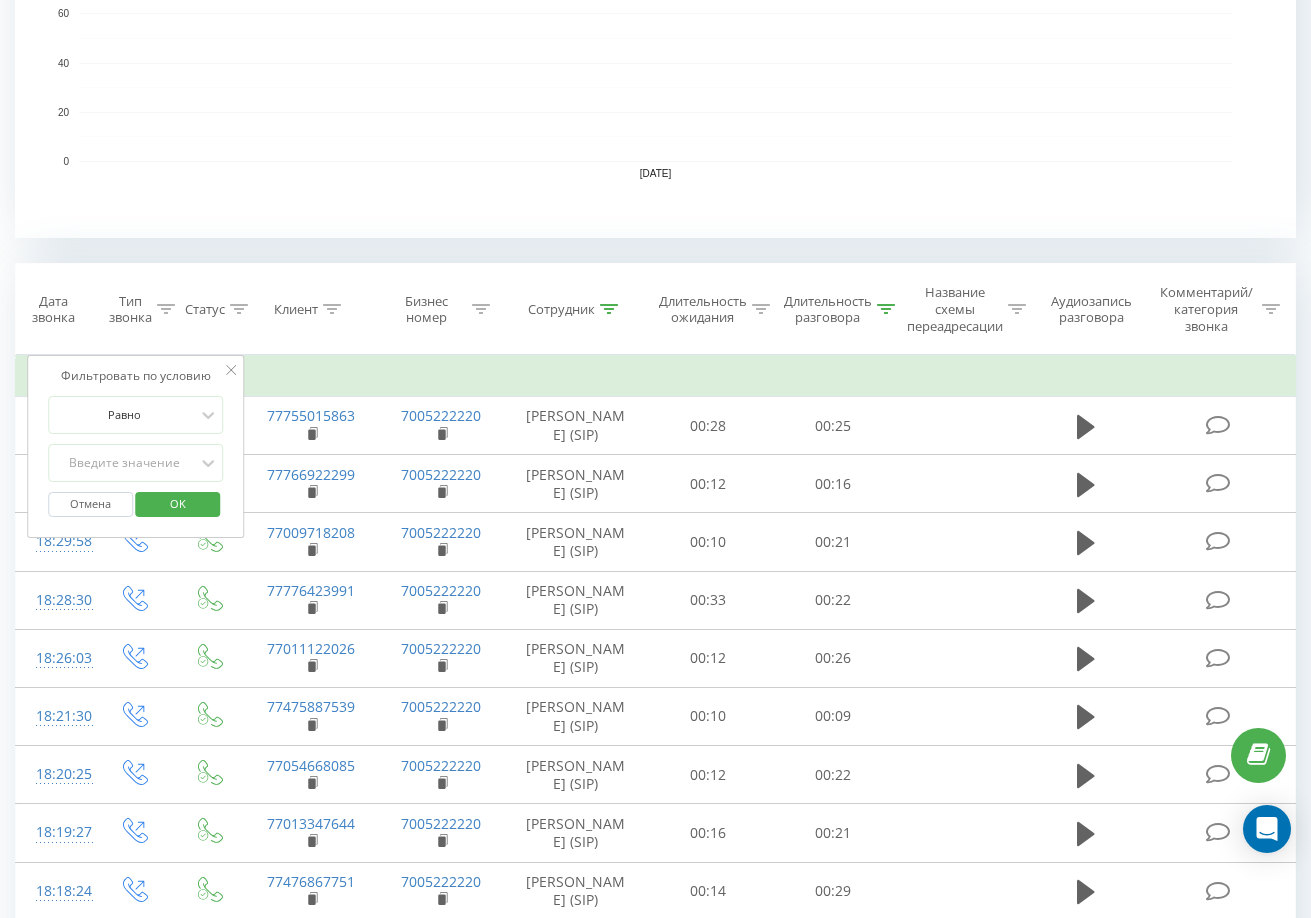click on "Равно Введите значение Отмена OK" at bounding box center [136, 461] 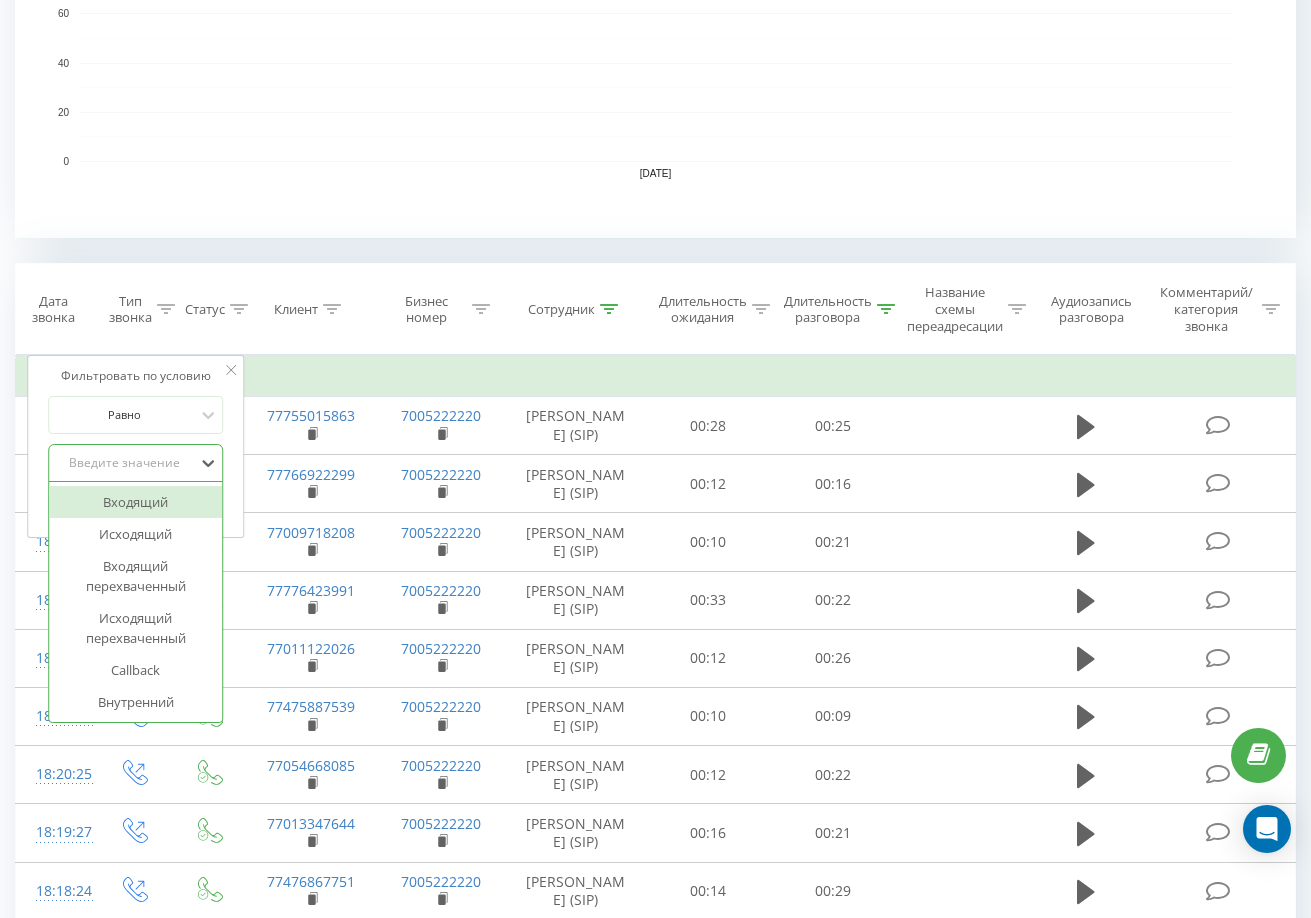 click on "Введите значение" at bounding box center [125, 463] 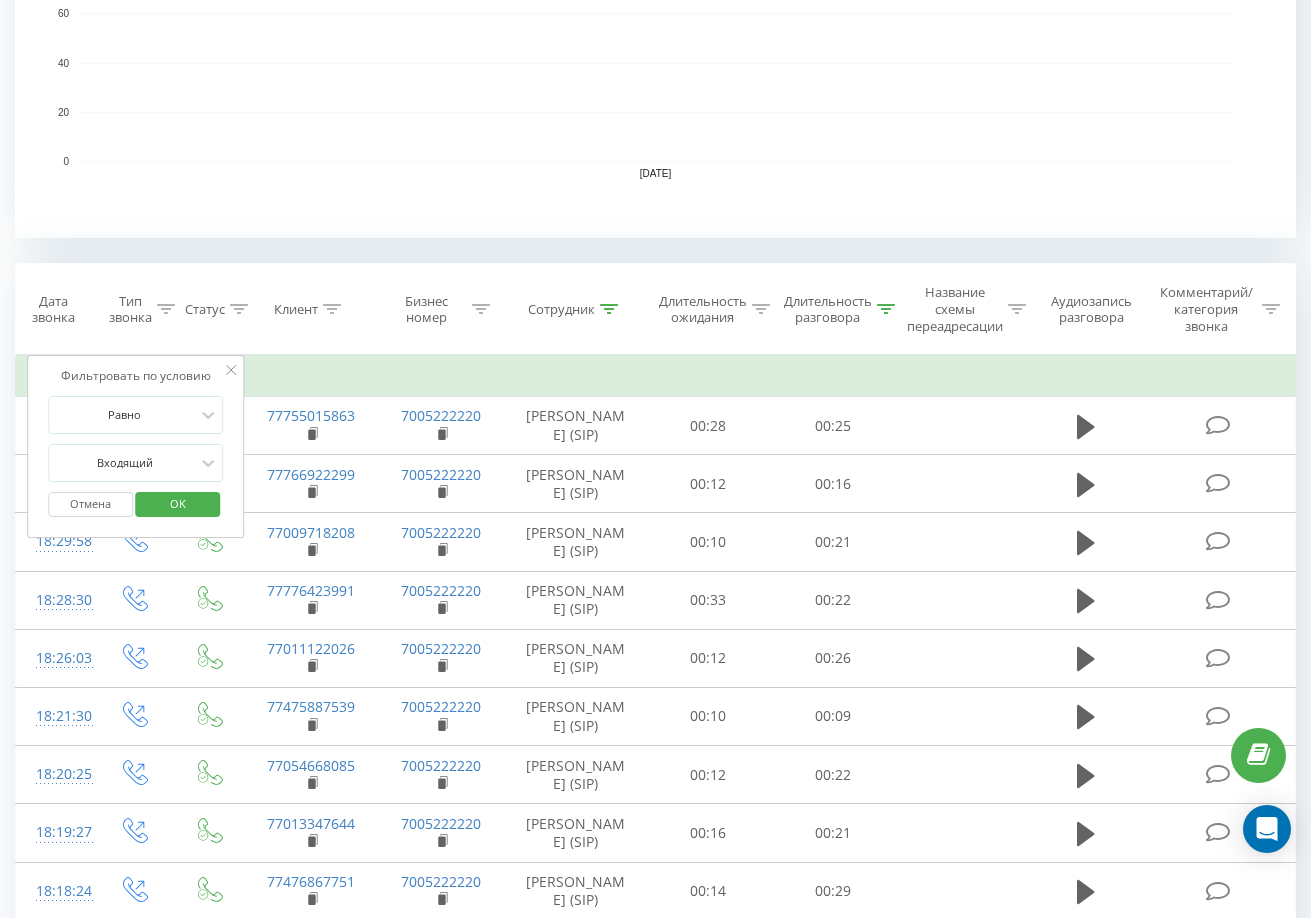 click on "OK" at bounding box center [178, 503] 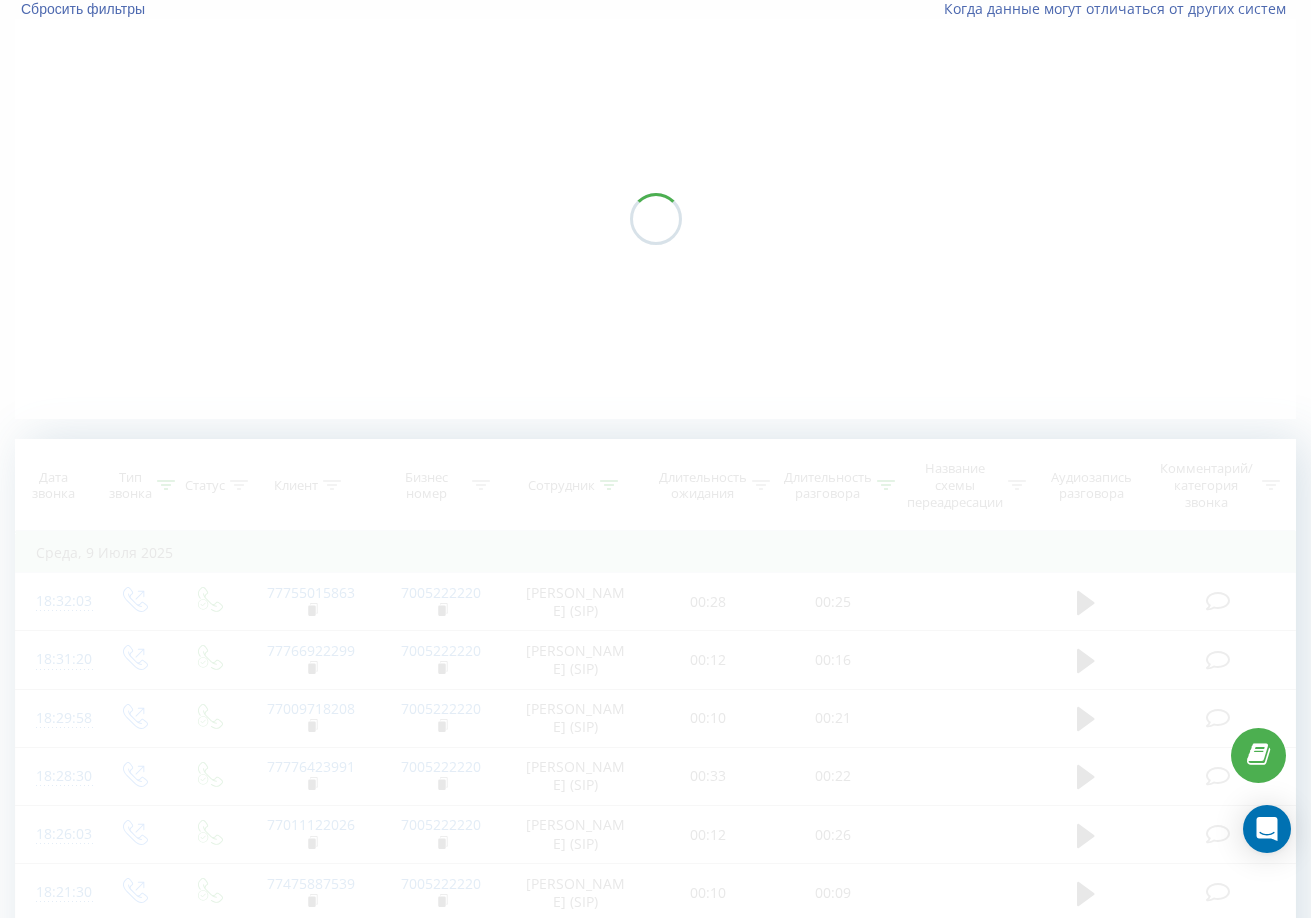 scroll, scrollTop: 0, scrollLeft: 0, axis: both 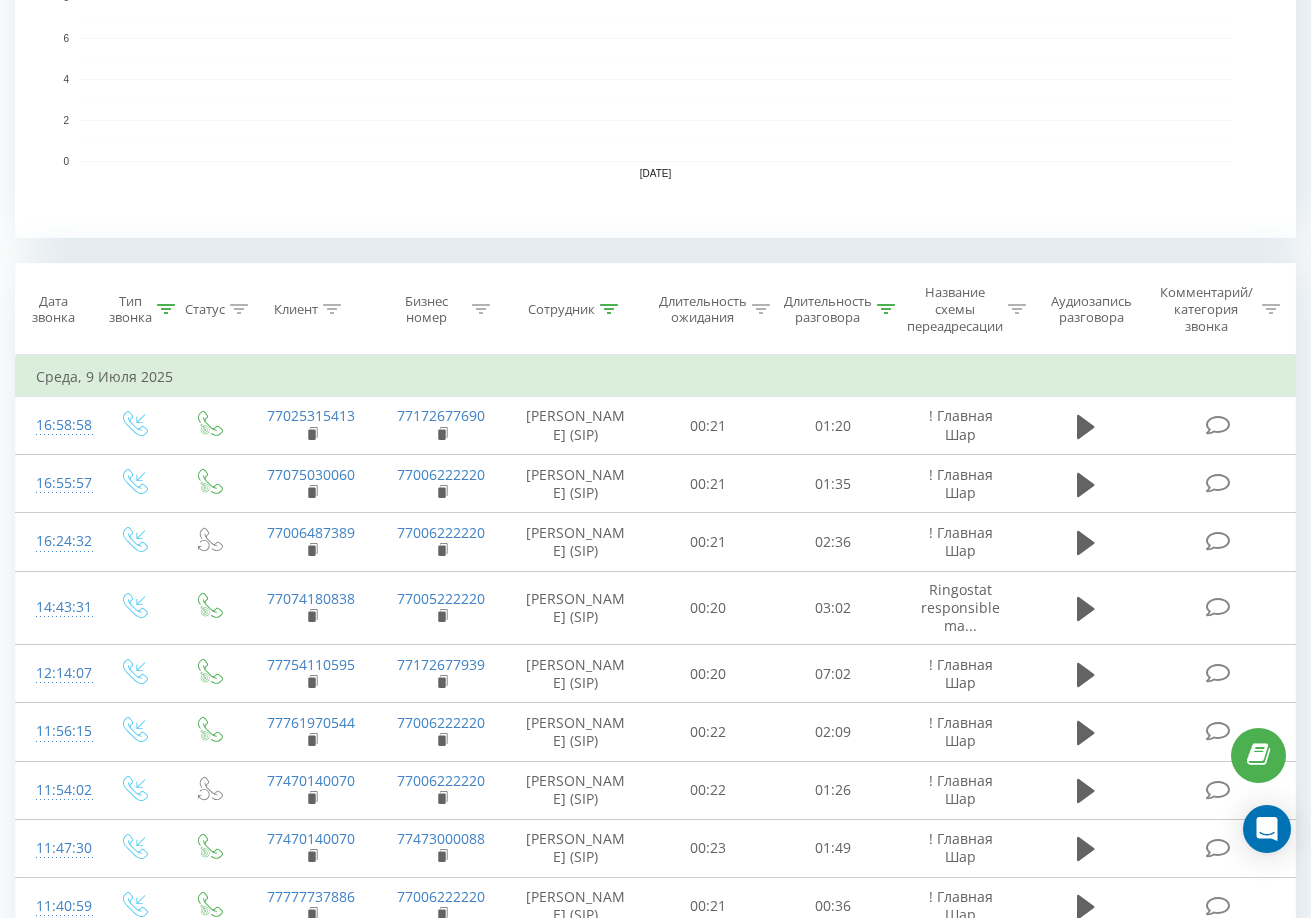 click 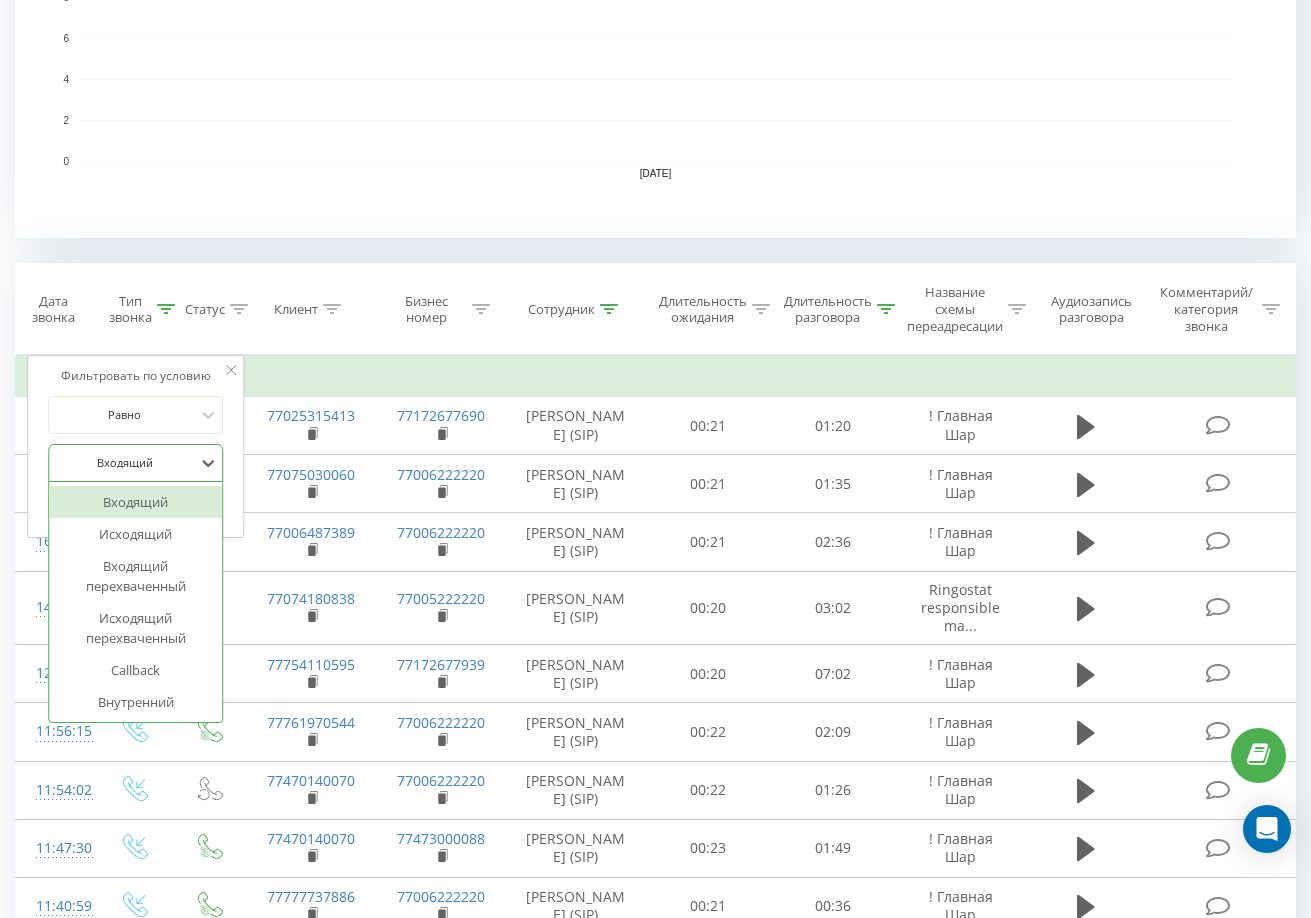 click on "Входящий" at bounding box center [136, 463] 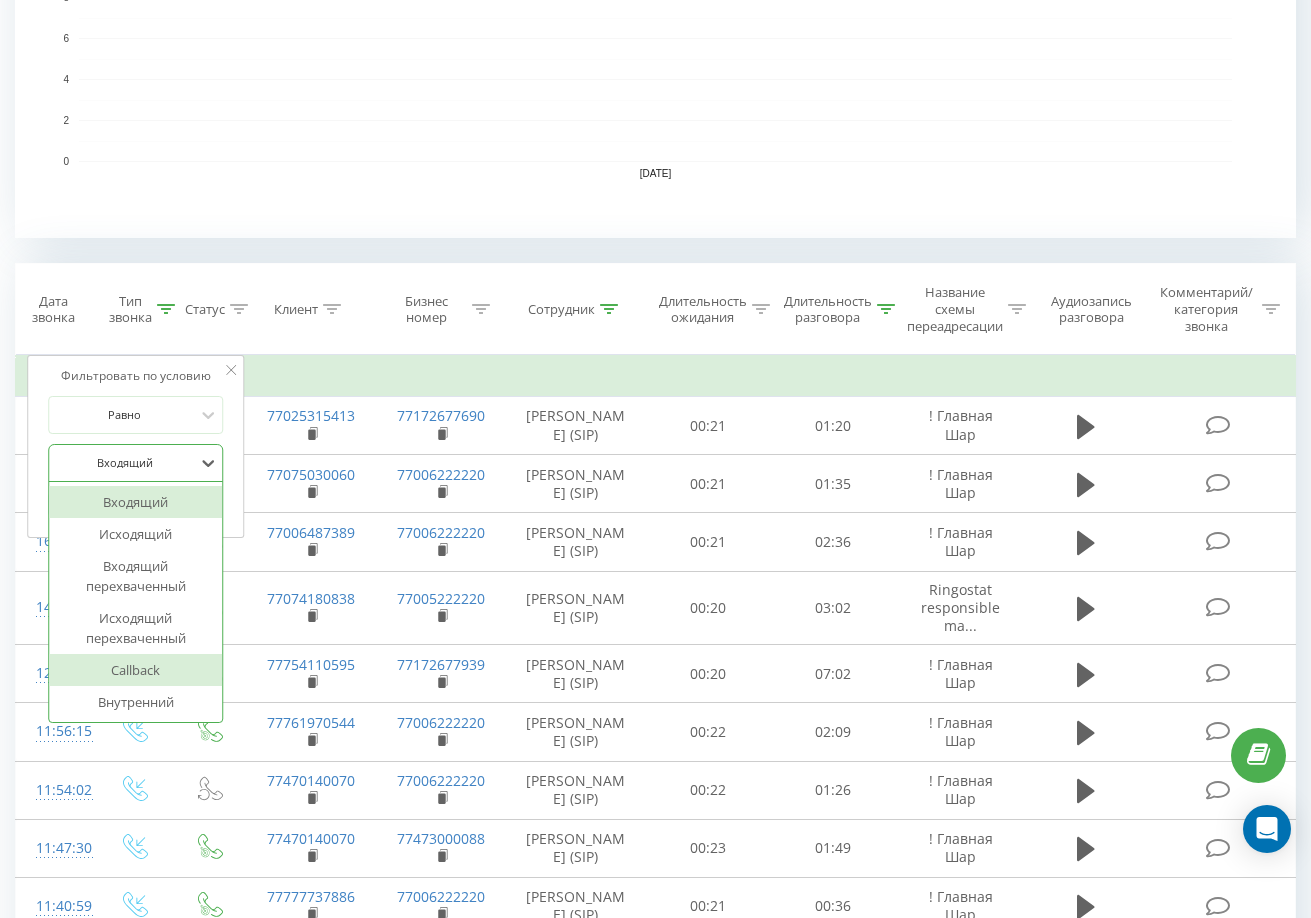 click on "Callback" at bounding box center (136, 670) 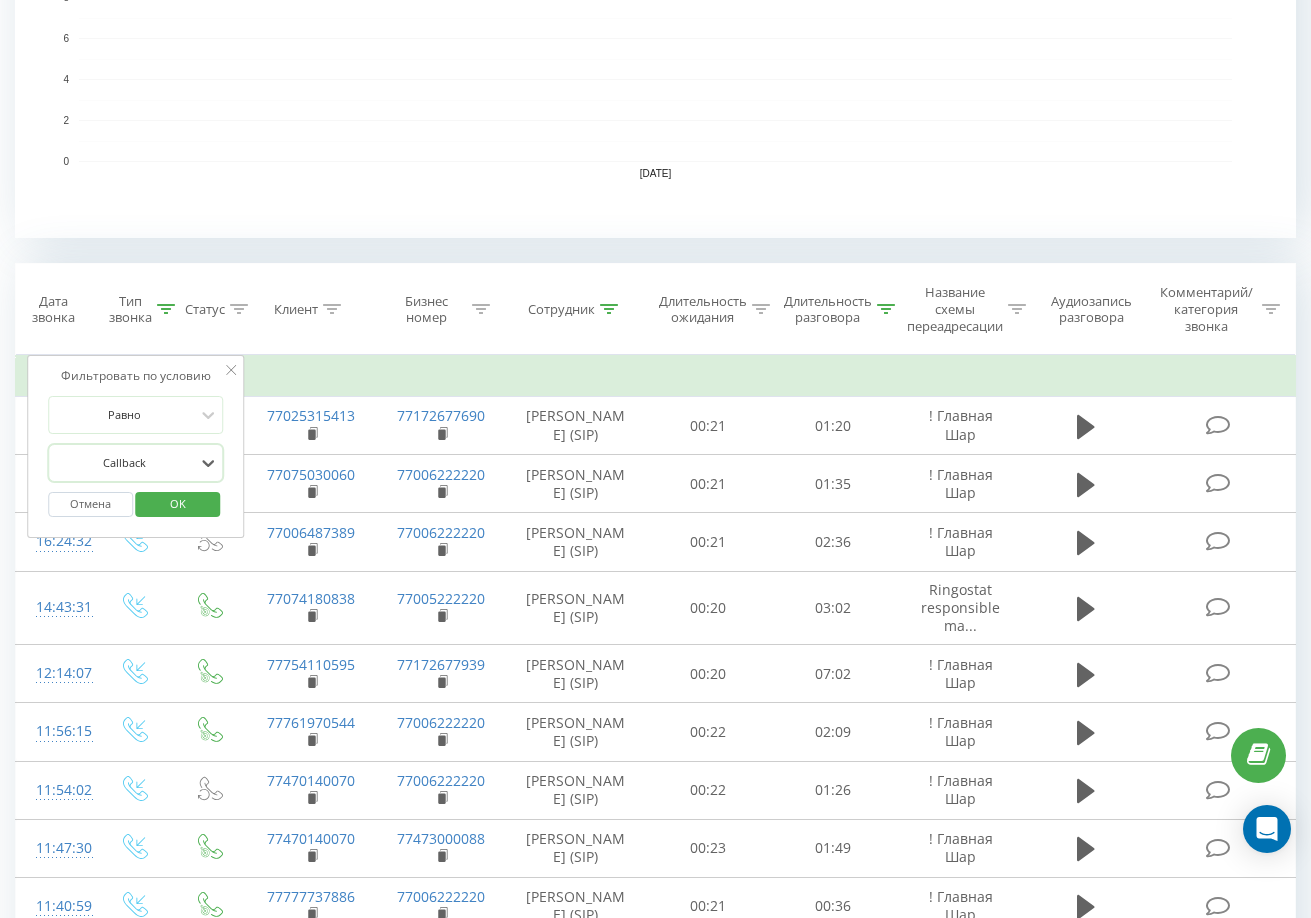 click on "OK" at bounding box center [178, 503] 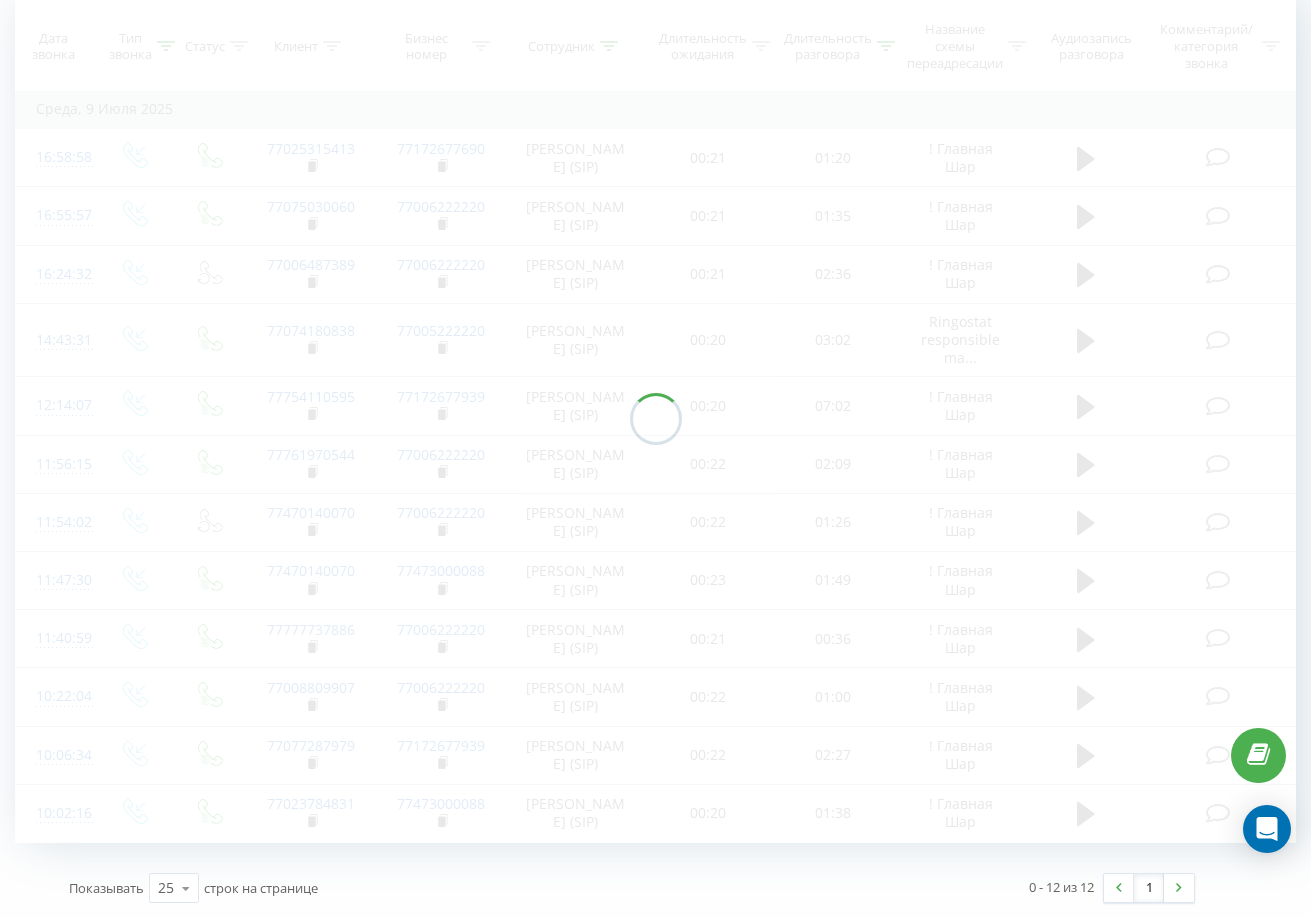 scroll, scrollTop: 63, scrollLeft: 0, axis: vertical 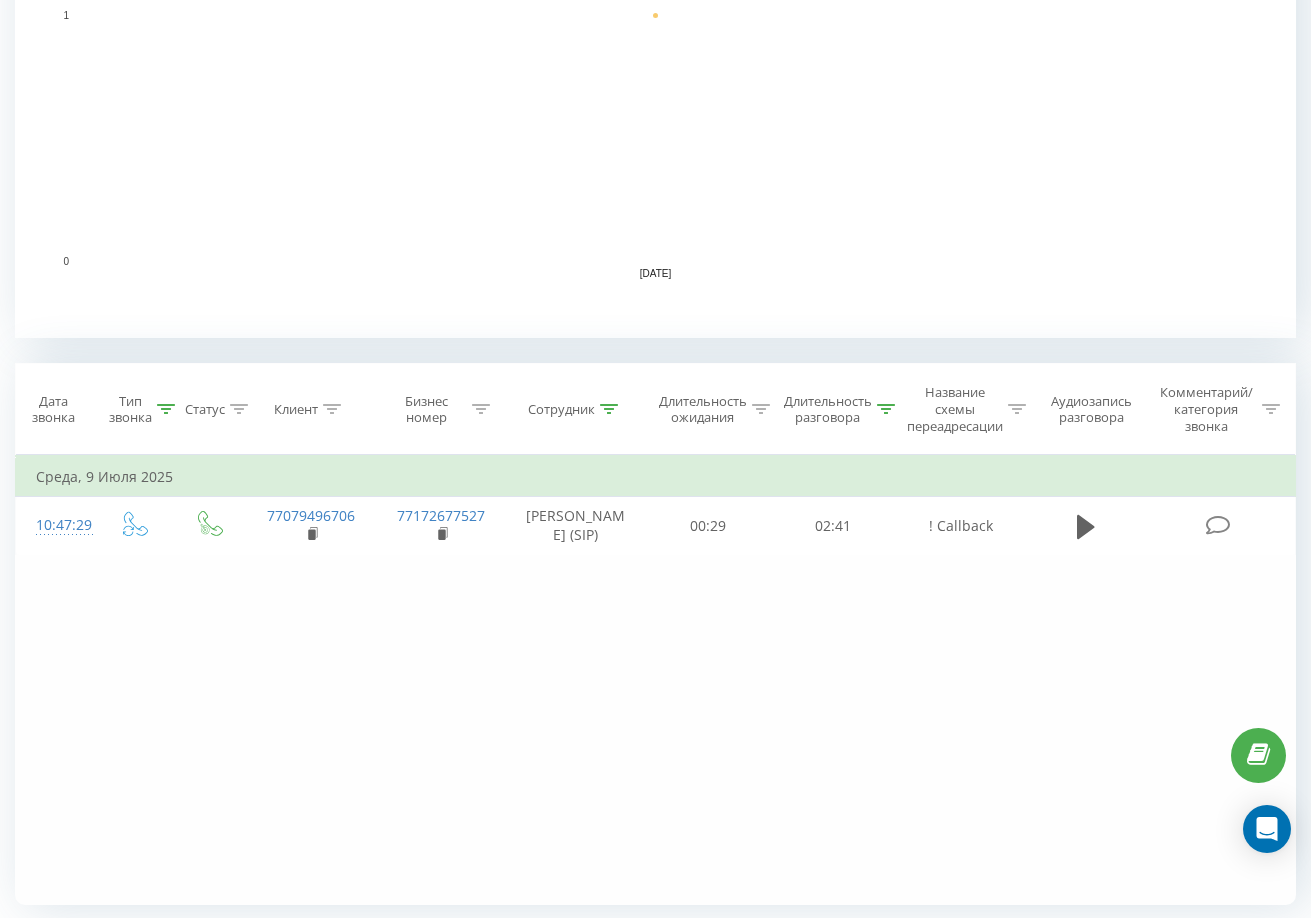 click at bounding box center [166, 409] 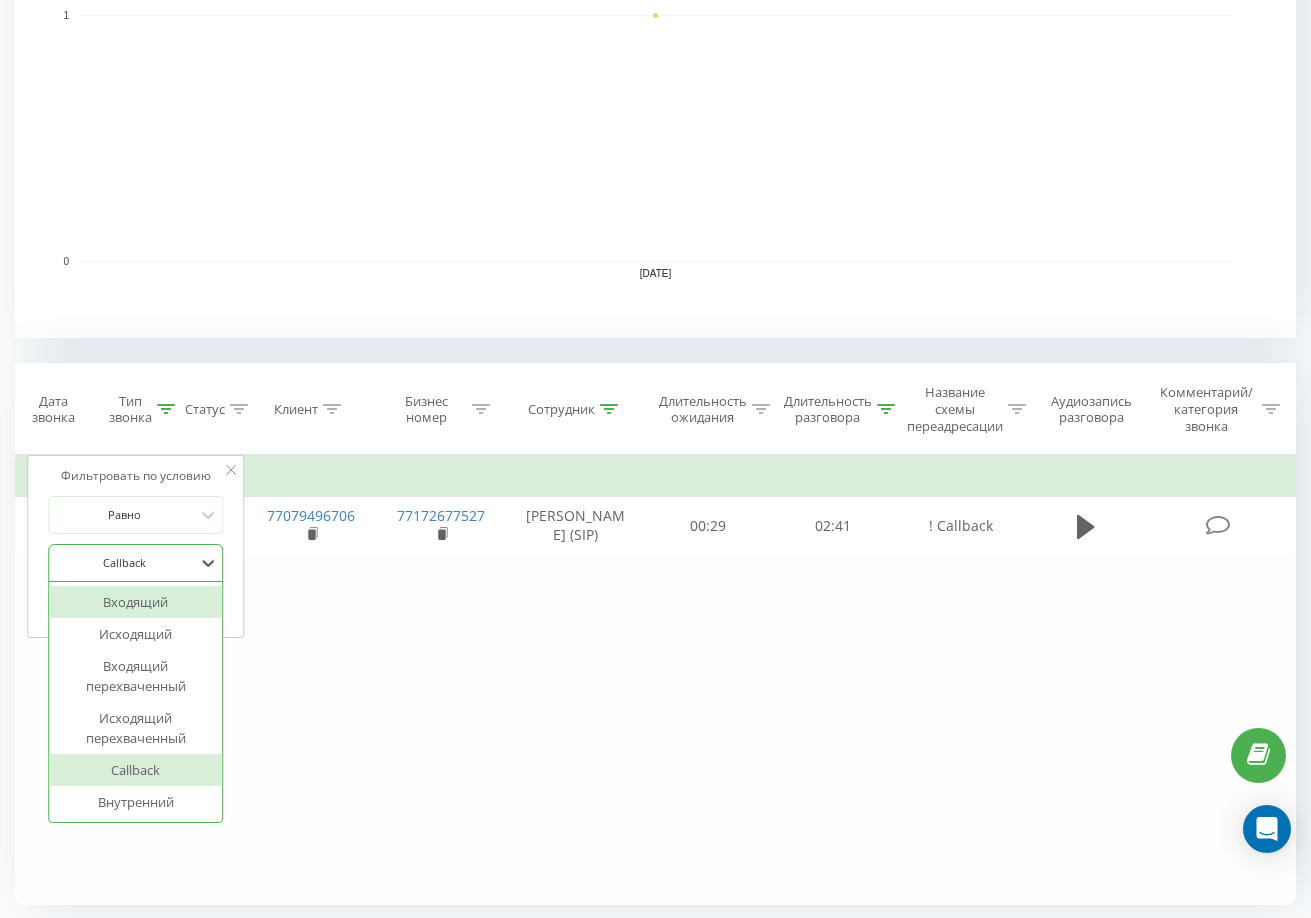 click at bounding box center [125, 562] 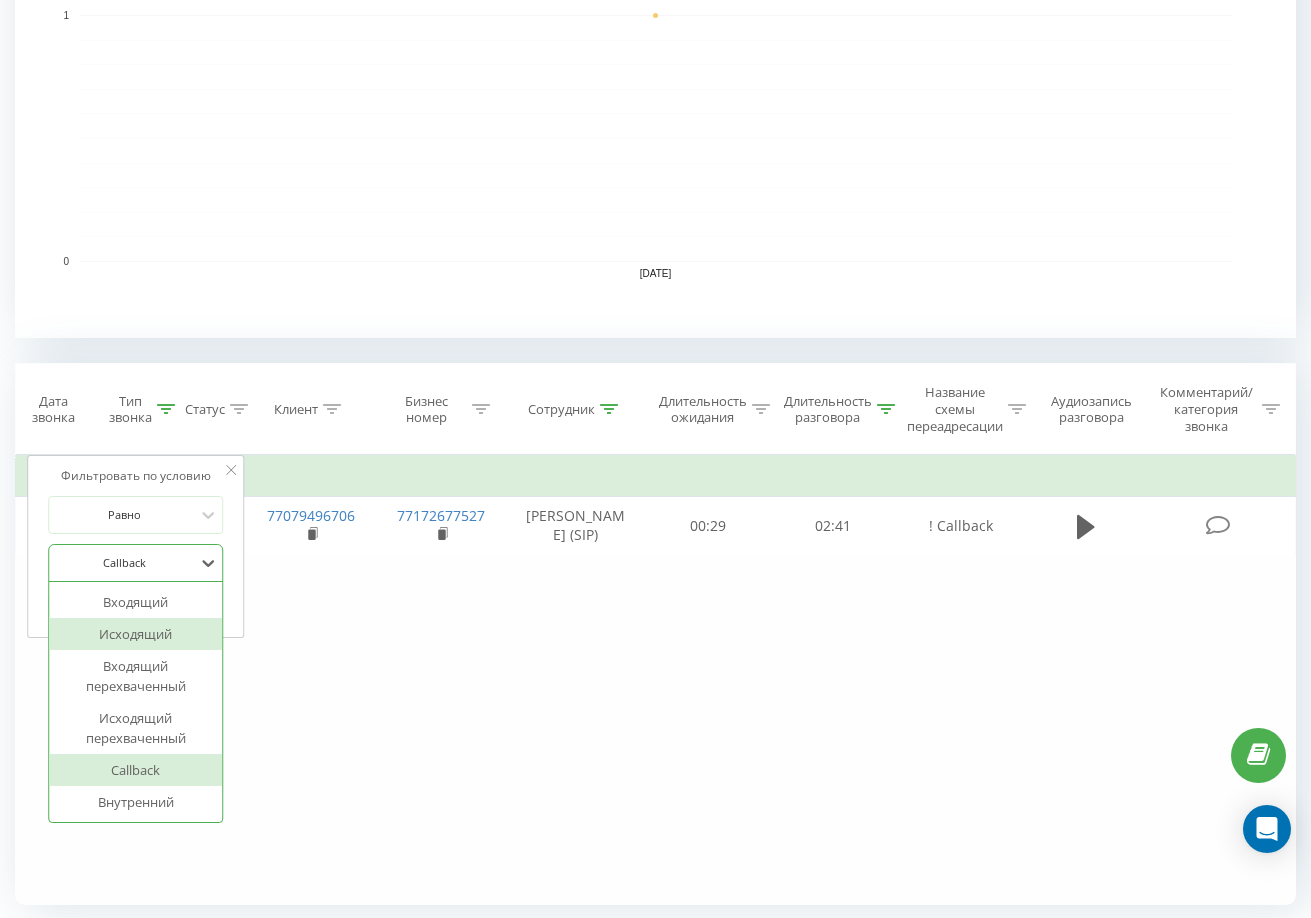 click on "Исходящий" at bounding box center (136, 634) 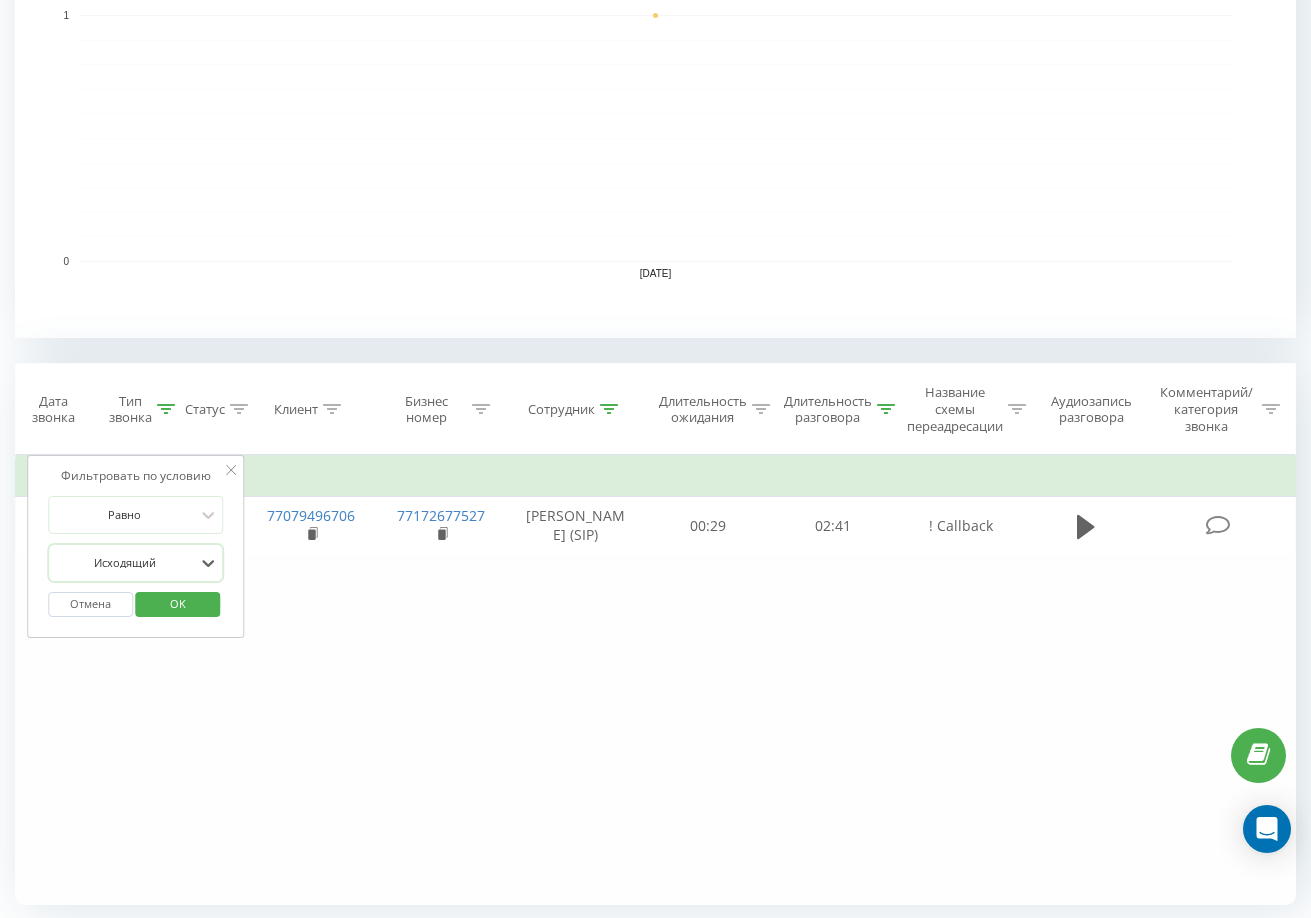 click on "OK" at bounding box center [178, 603] 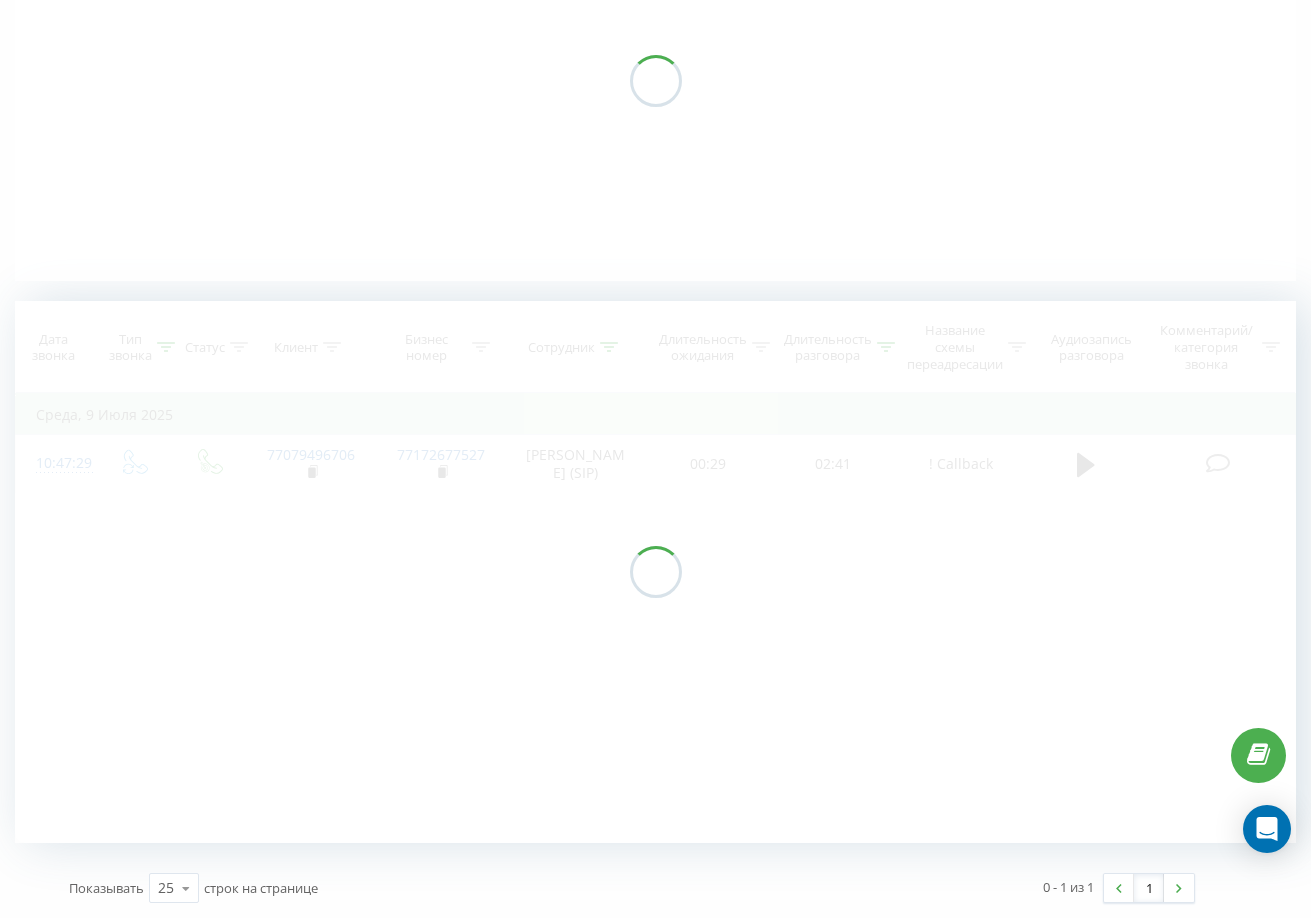 scroll, scrollTop: 0, scrollLeft: 0, axis: both 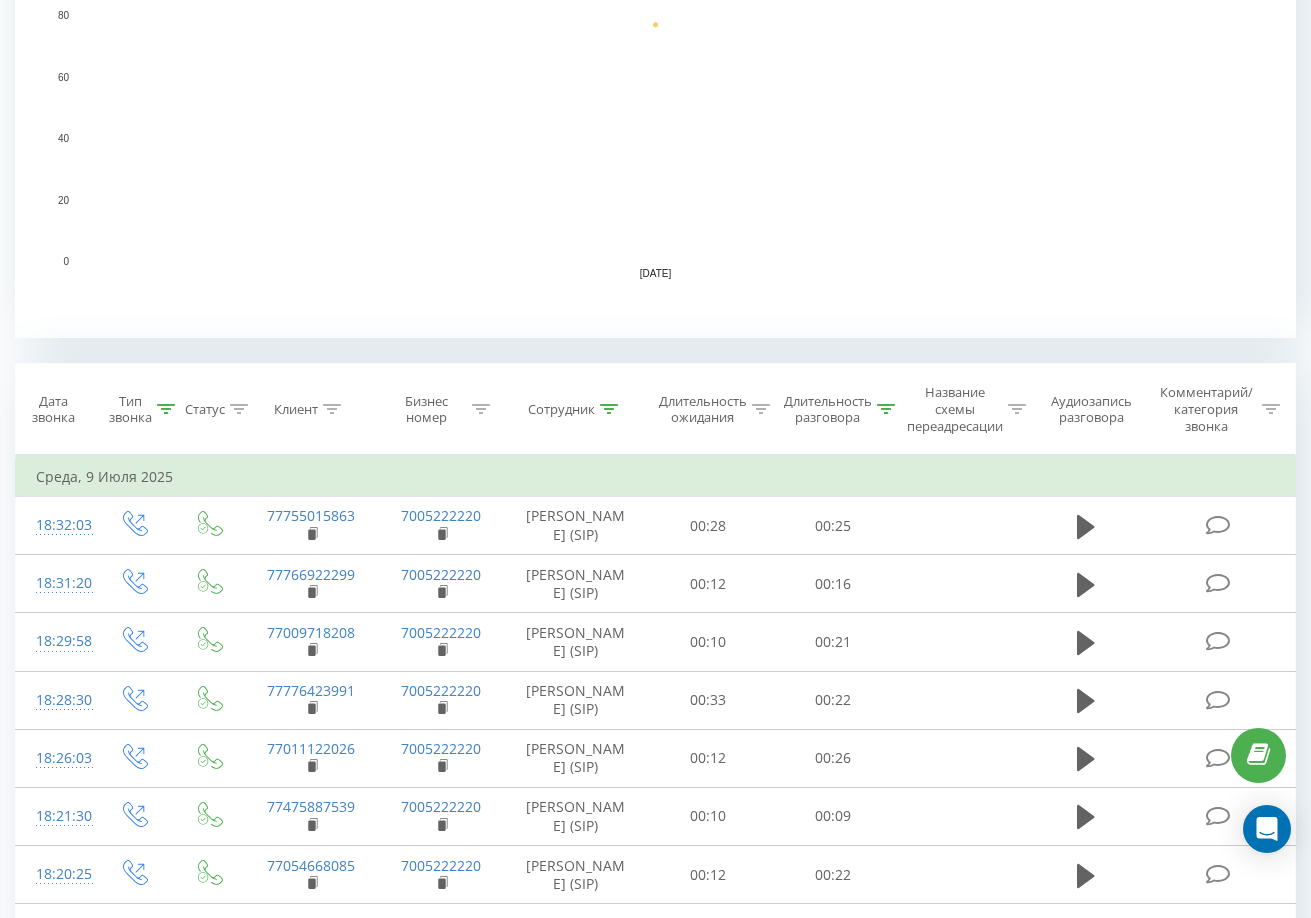 drag, startPoint x: 886, startPoint y: 411, endPoint x: 872, endPoint y: 440, distance: 32.202484 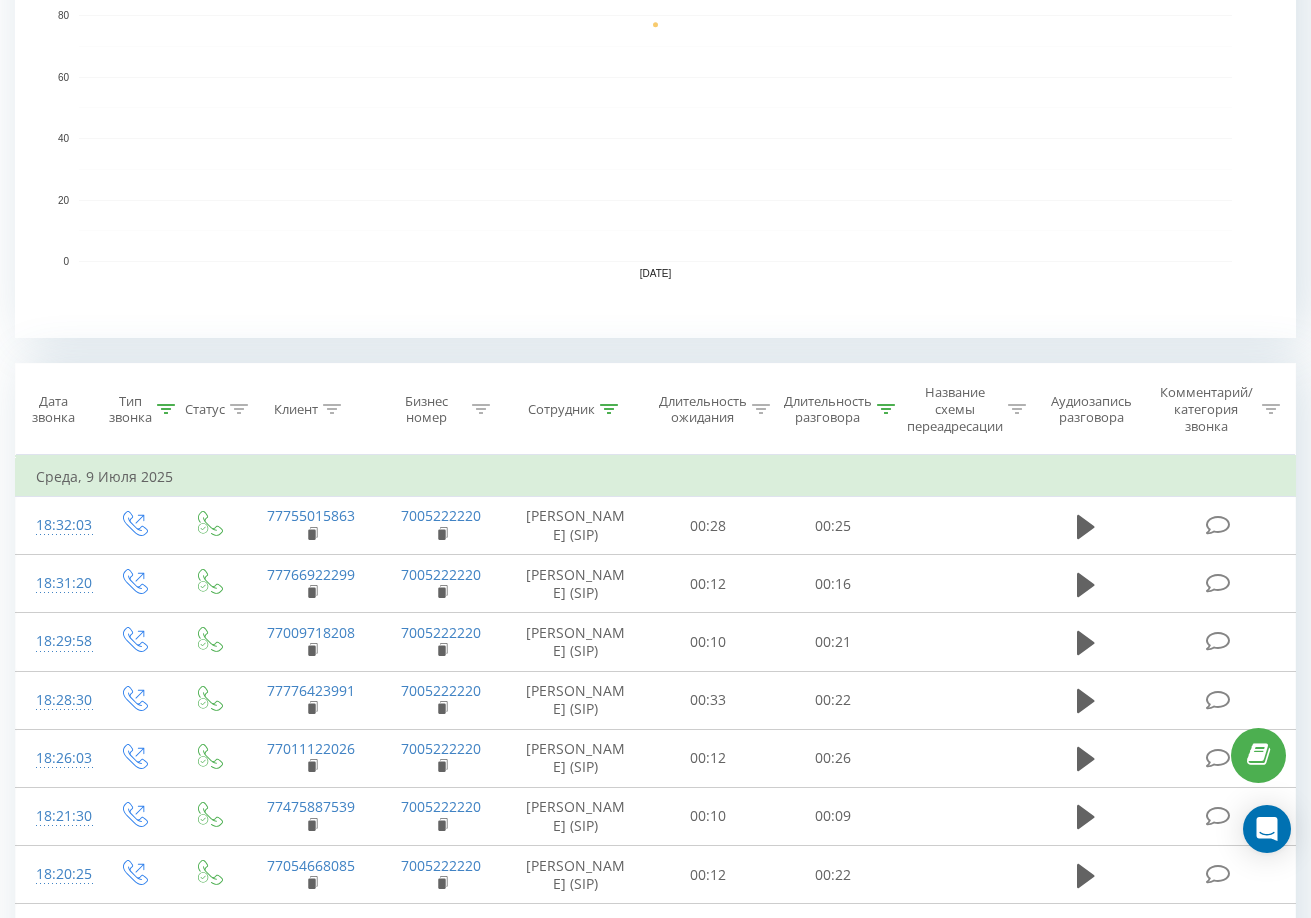click 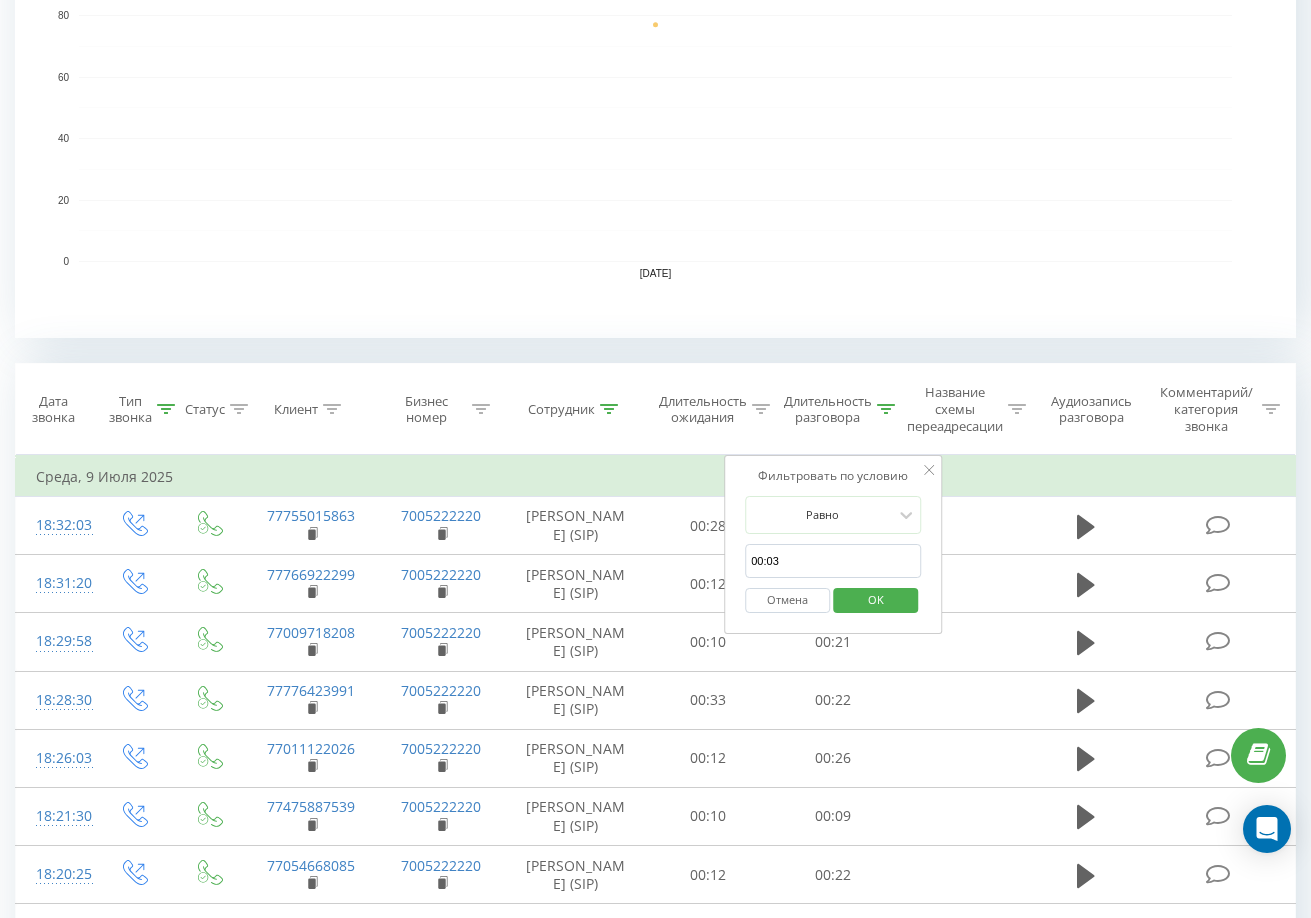 click on "00:03" at bounding box center (833, 561) 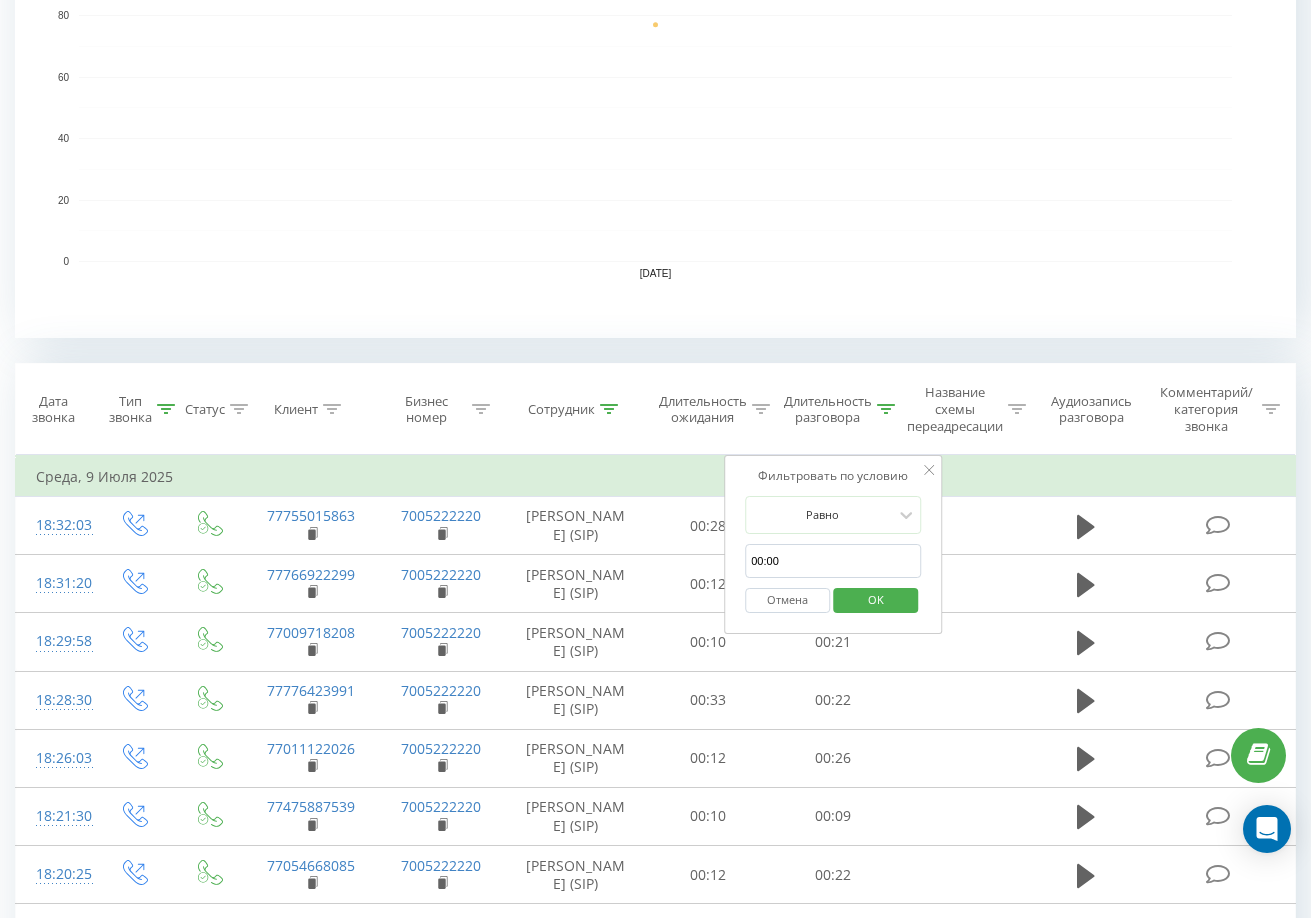 type on "00:00" 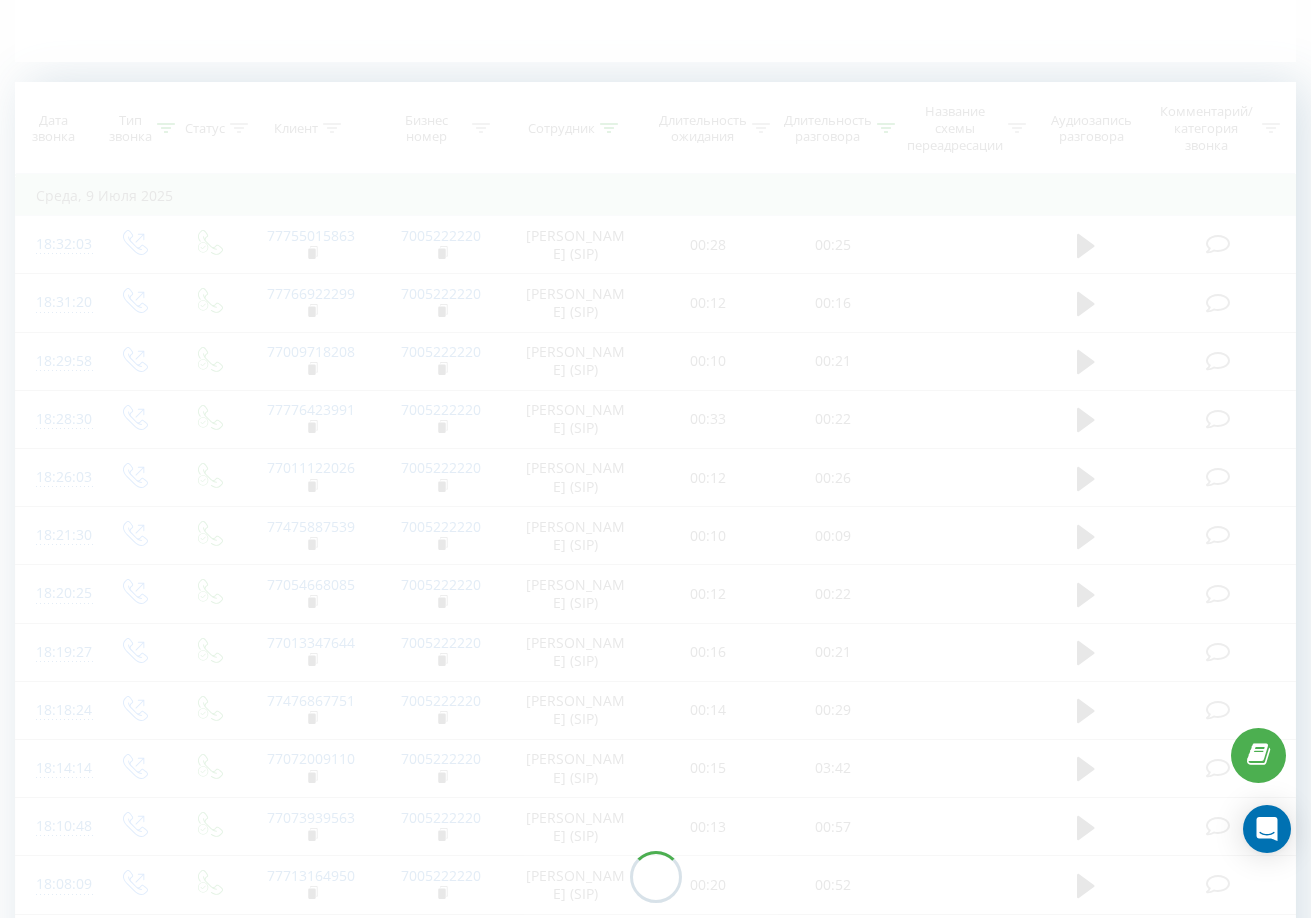 scroll, scrollTop: 0, scrollLeft: 0, axis: both 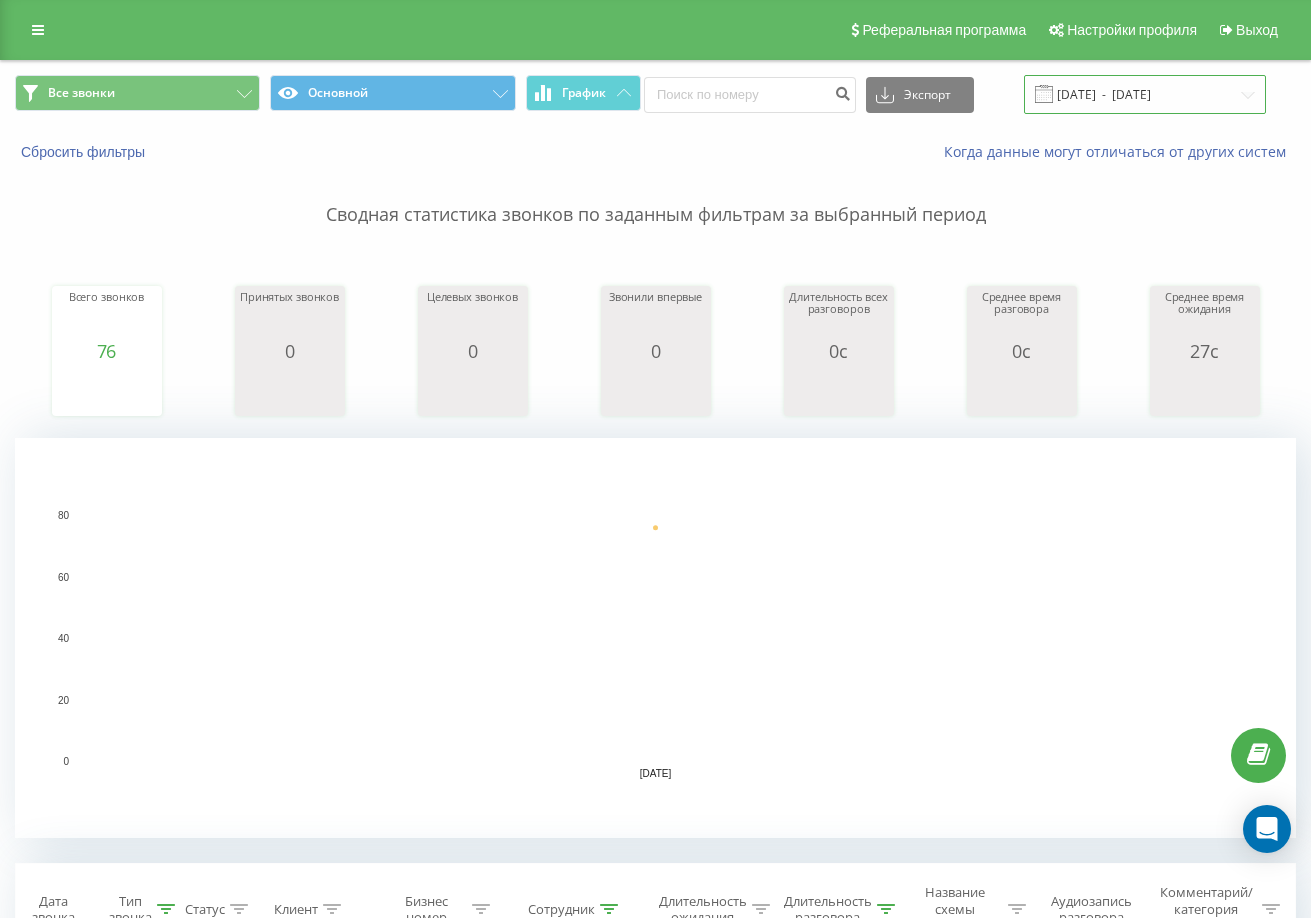 click on "[DATE]  -  [DATE]" at bounding box center (1145, 94) 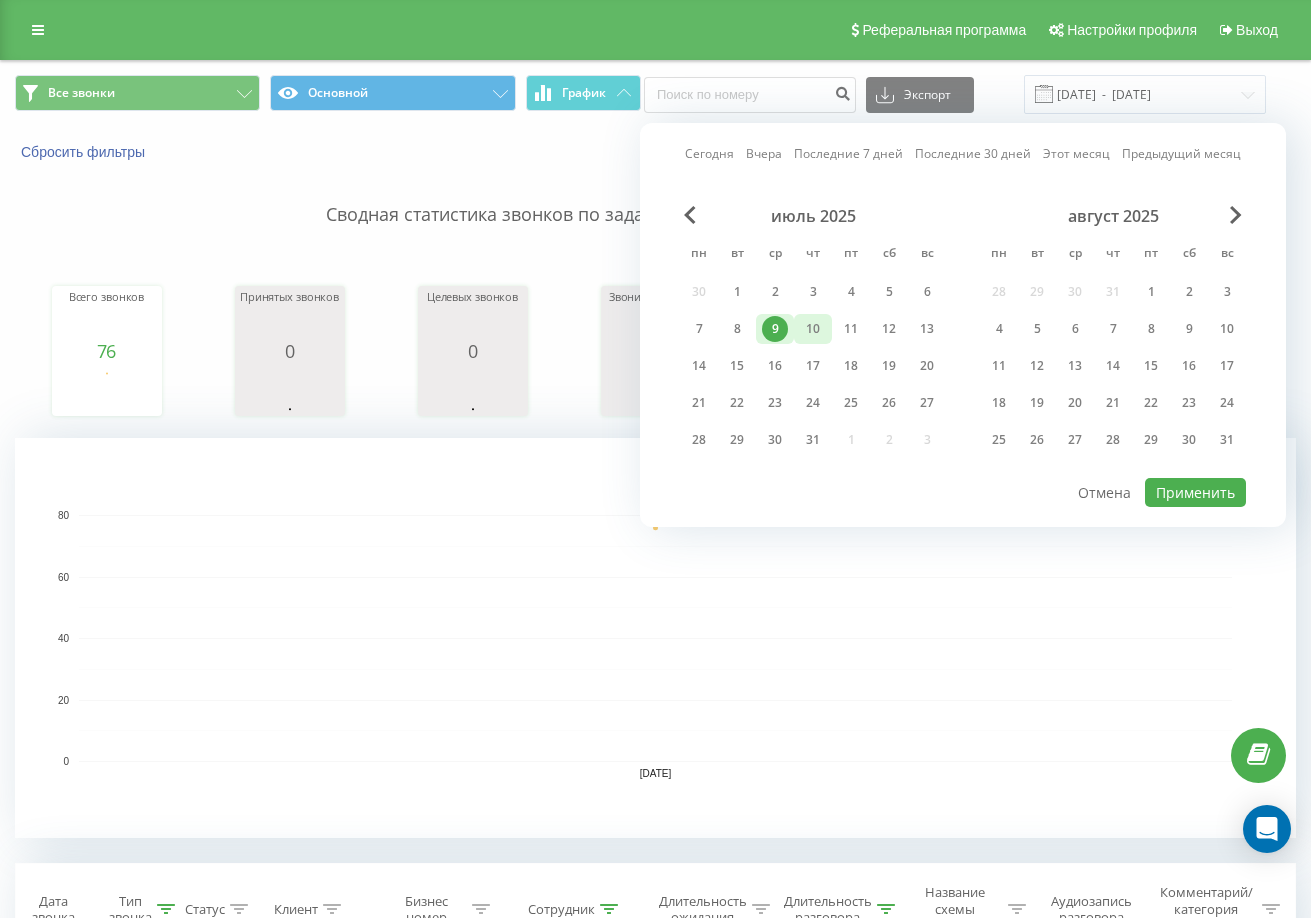 click on "10" at bounding box center [813, 329] 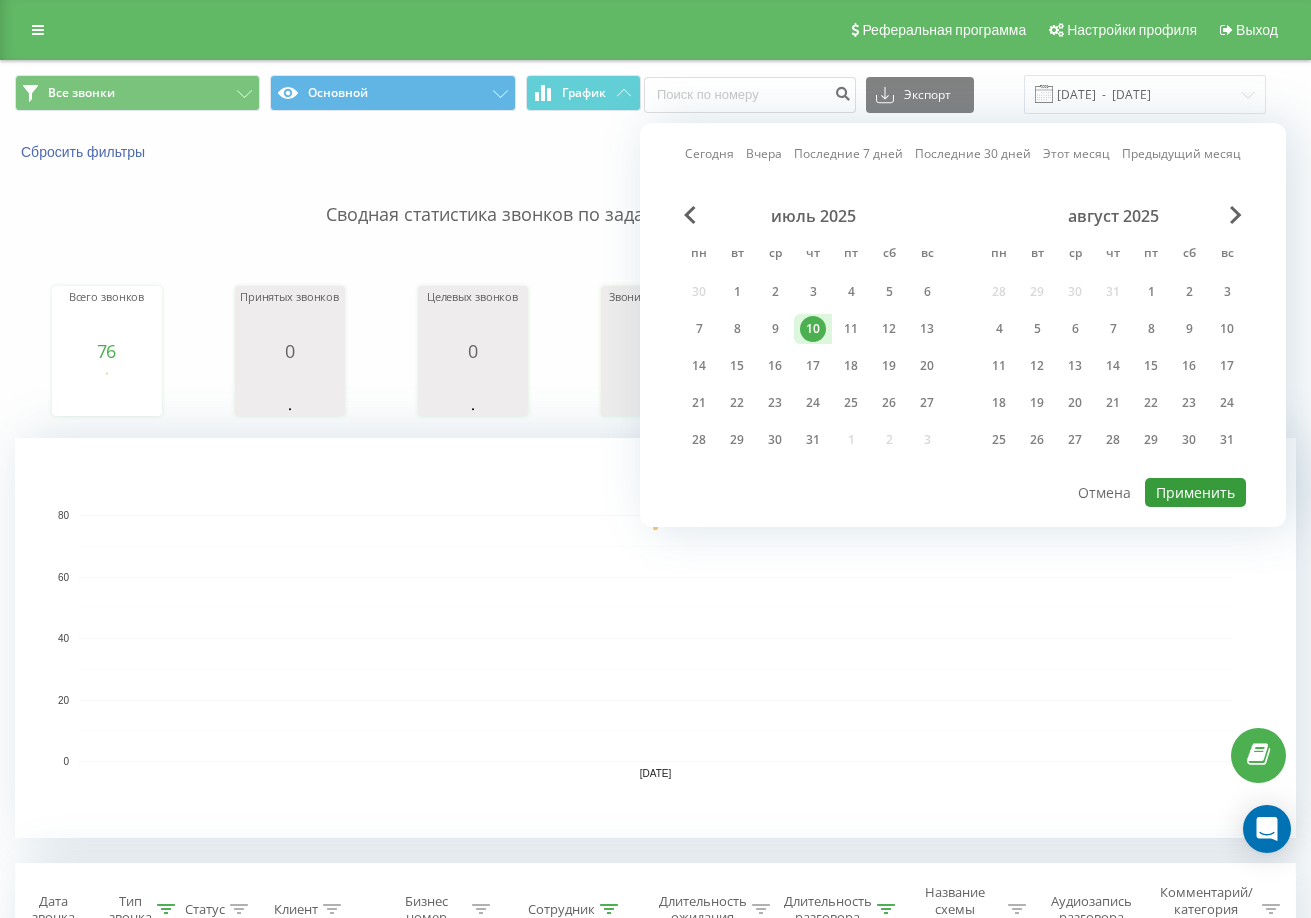 click on "Применить" at bounding box center (1195, 492) 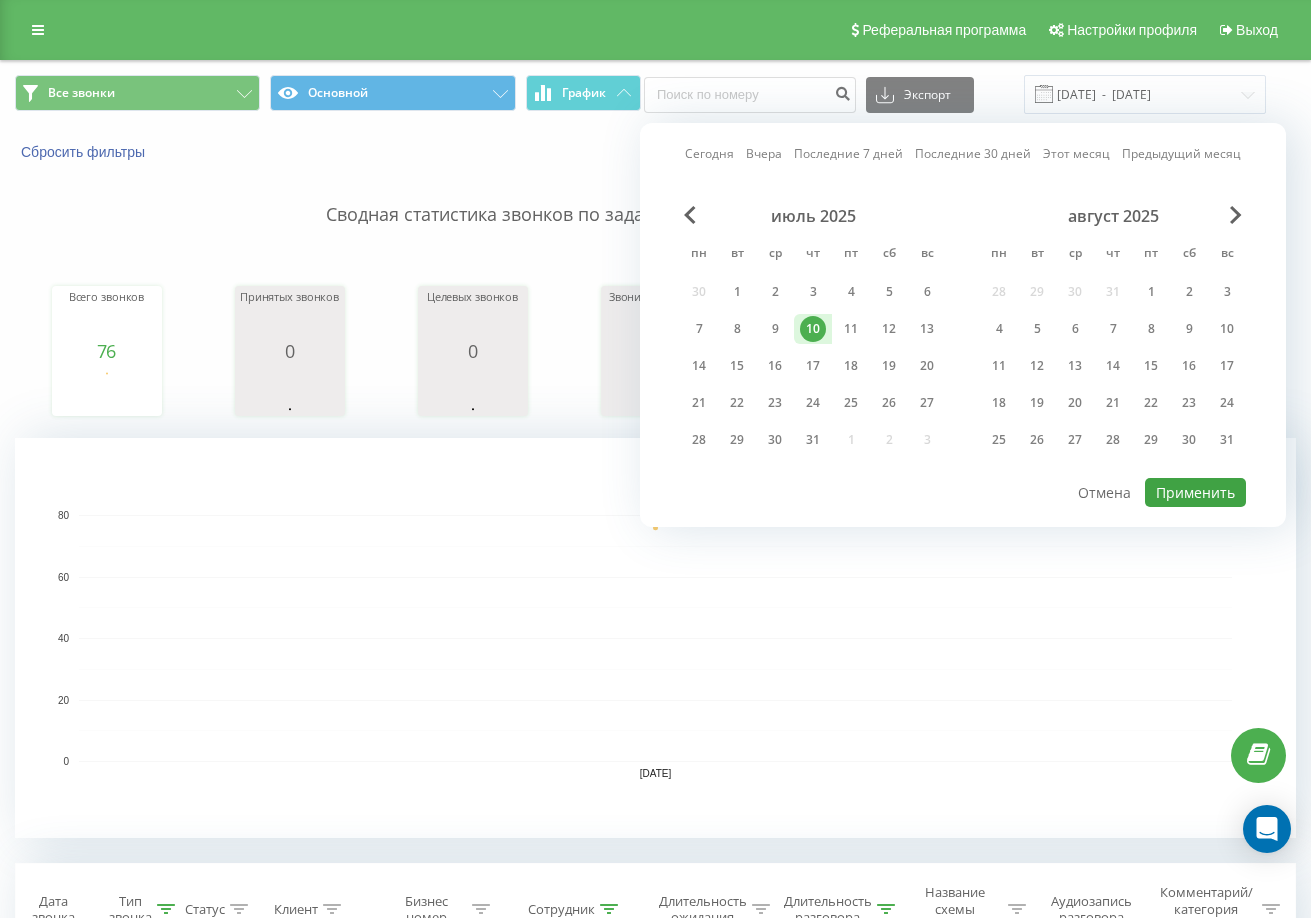 type on "[DATE]  -  [DATE]" 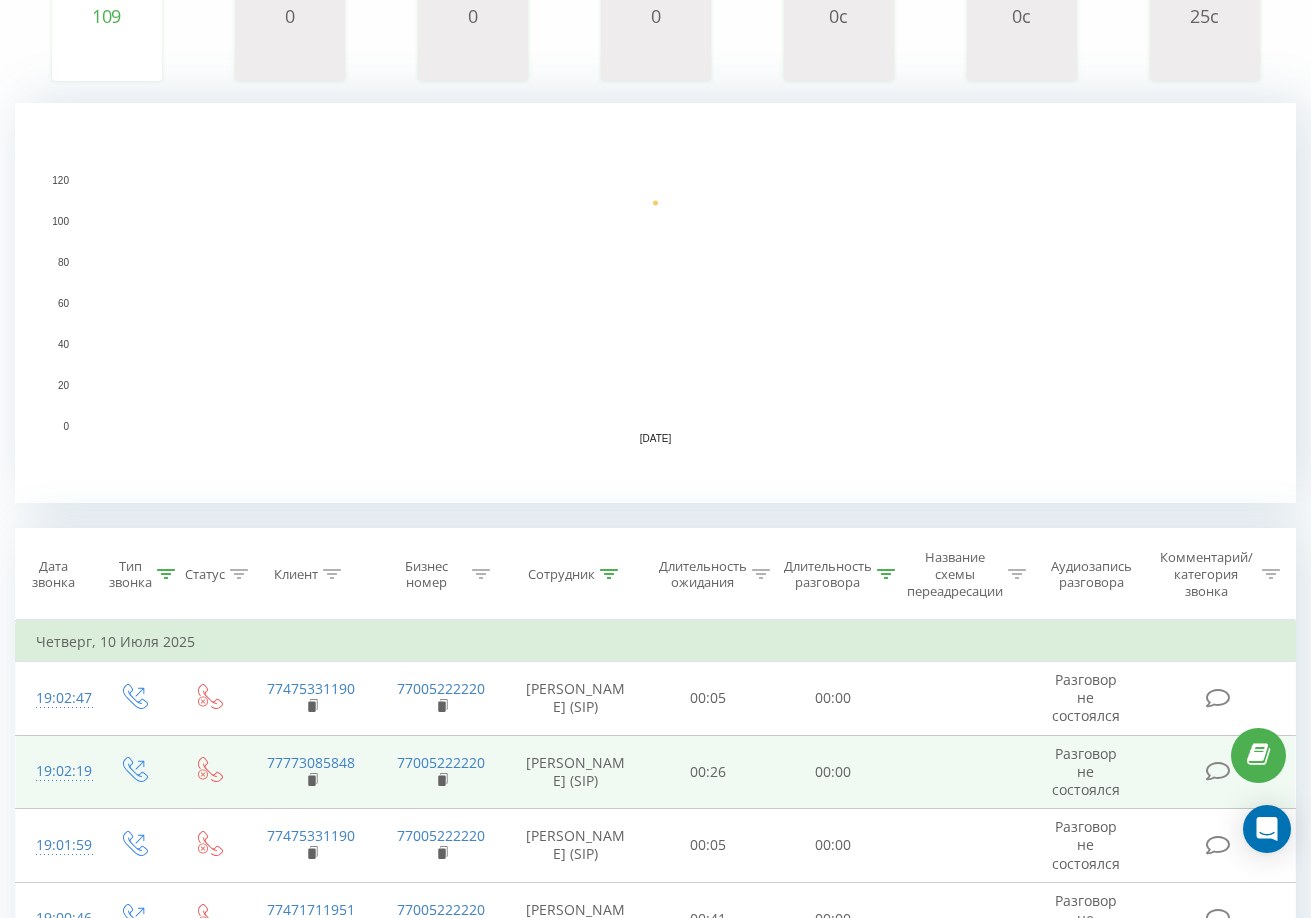 scroll, scrollTop: 500, scrollLeft: 0, axis: vertical 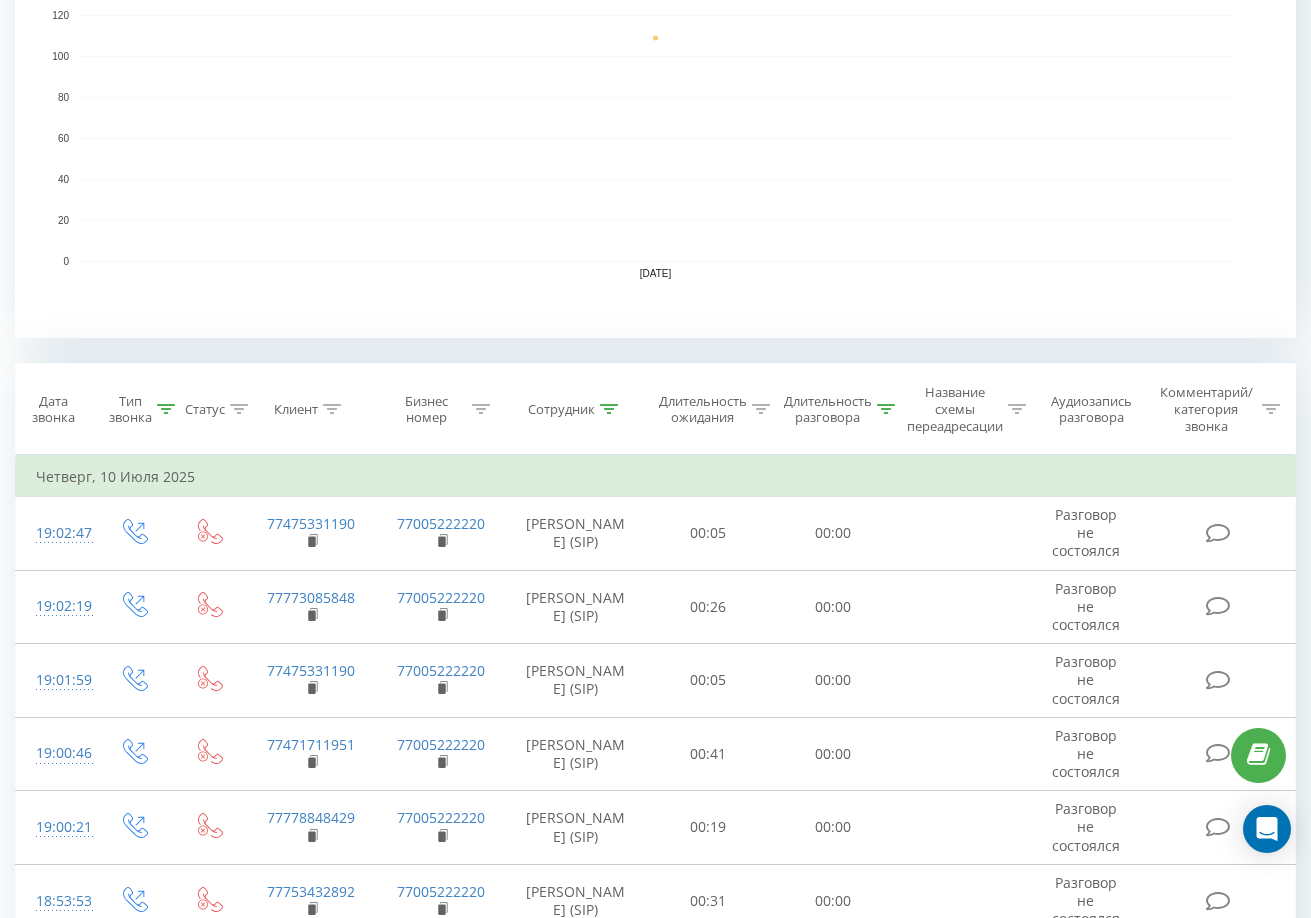 click 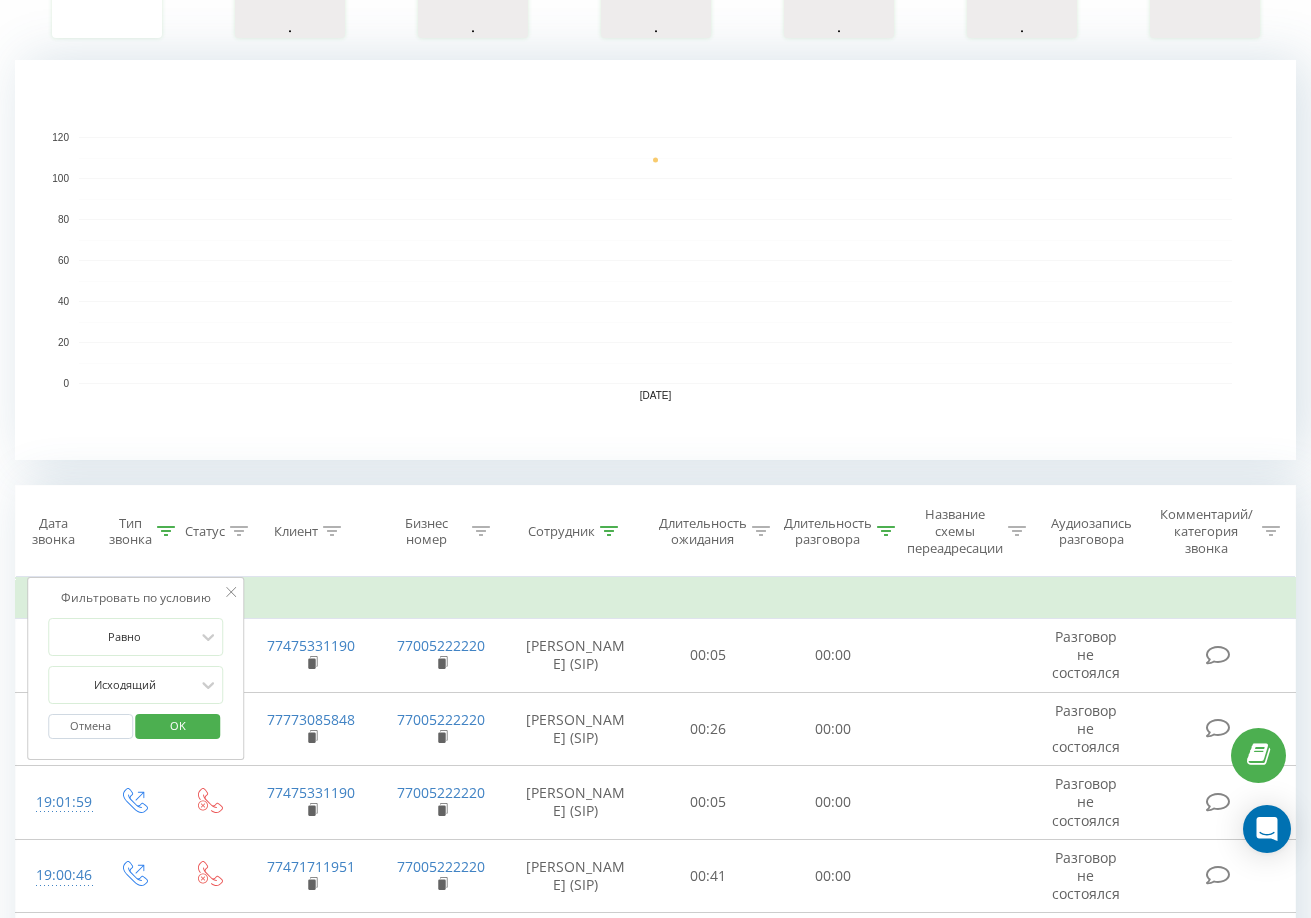 scroll, scrollTop: 500, scrollLeft: 0, axis: vertical 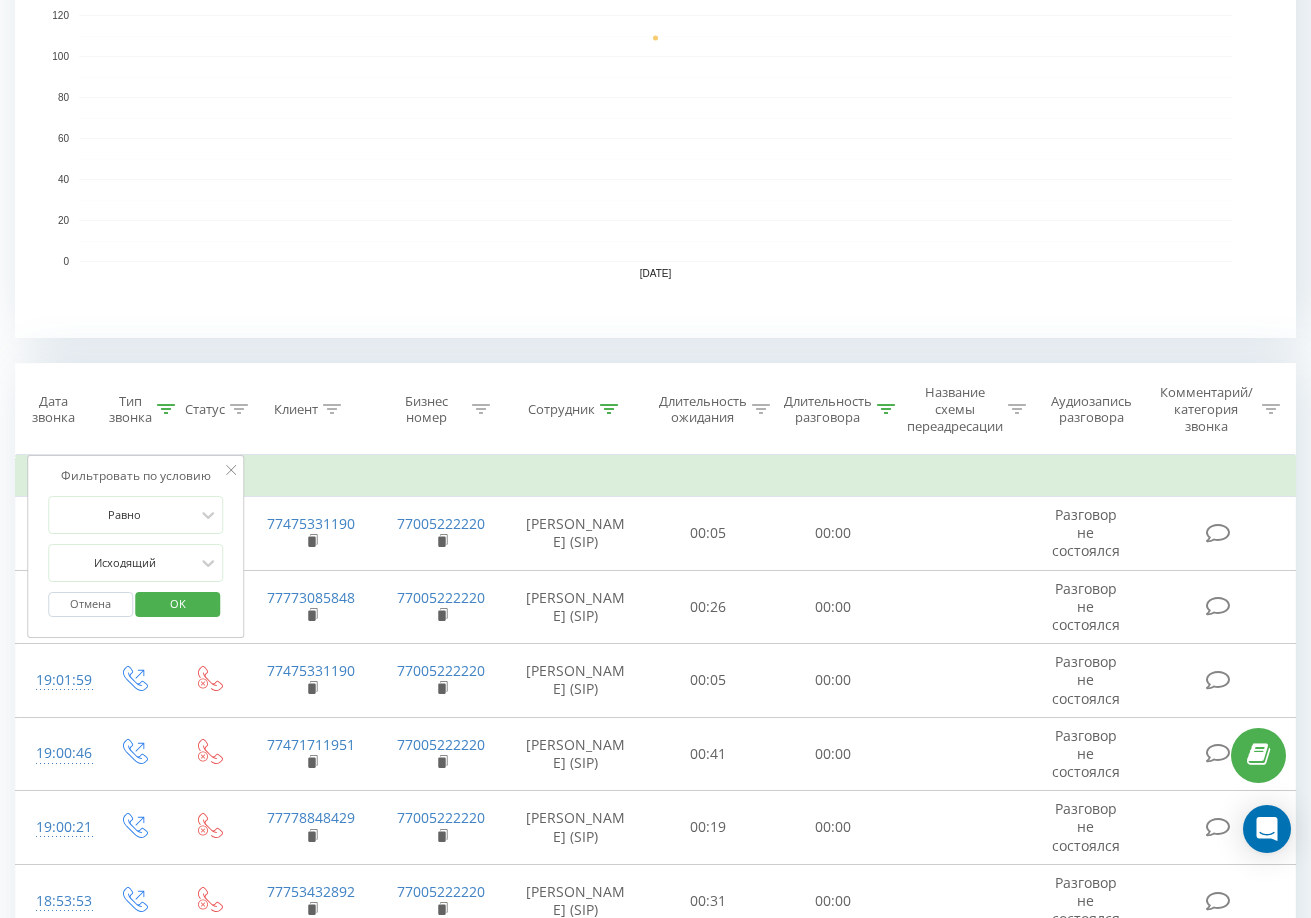 click on "Длительность разговора" at bounding box center [839, 410] 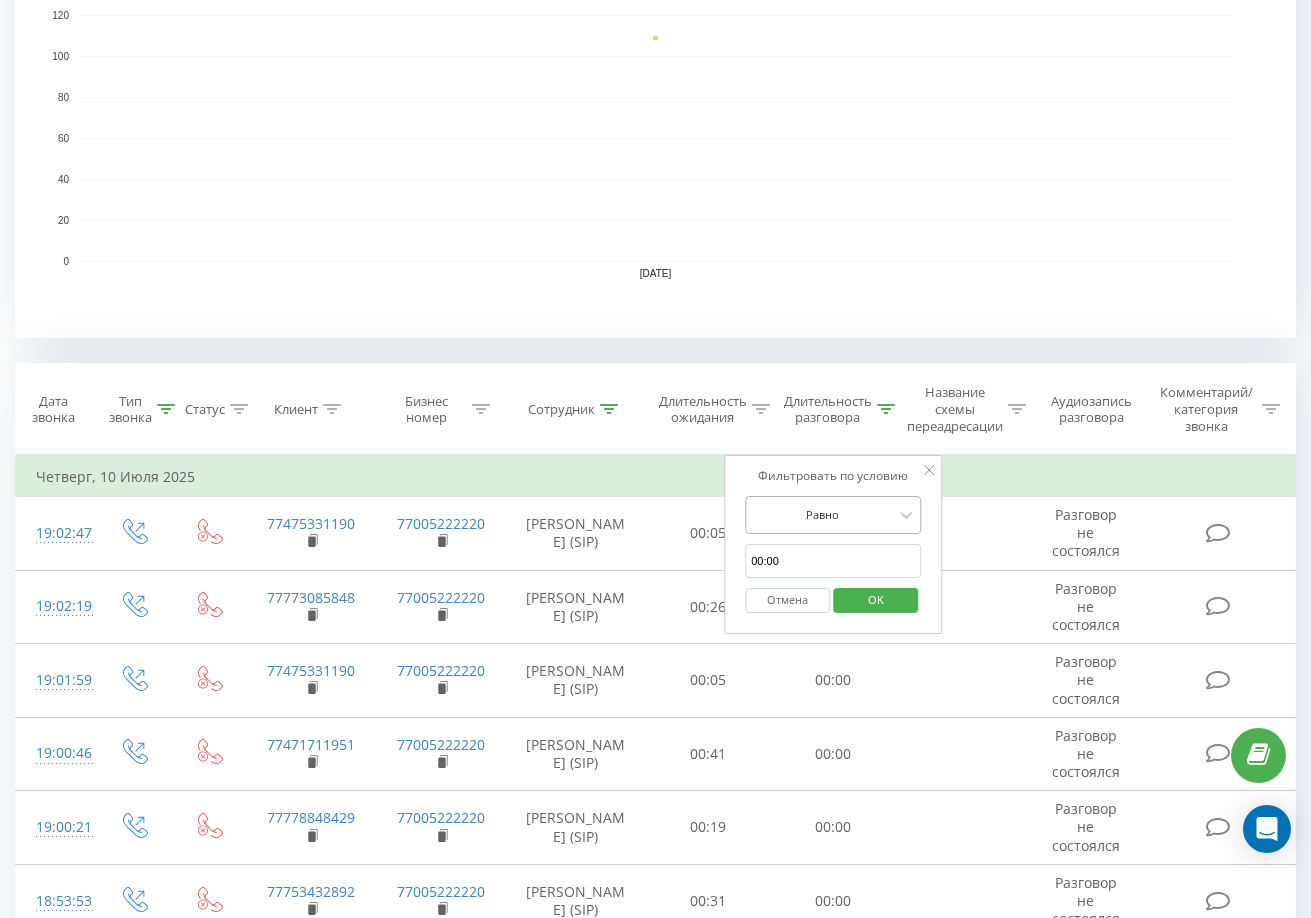 click at bounding box center (822, 514) 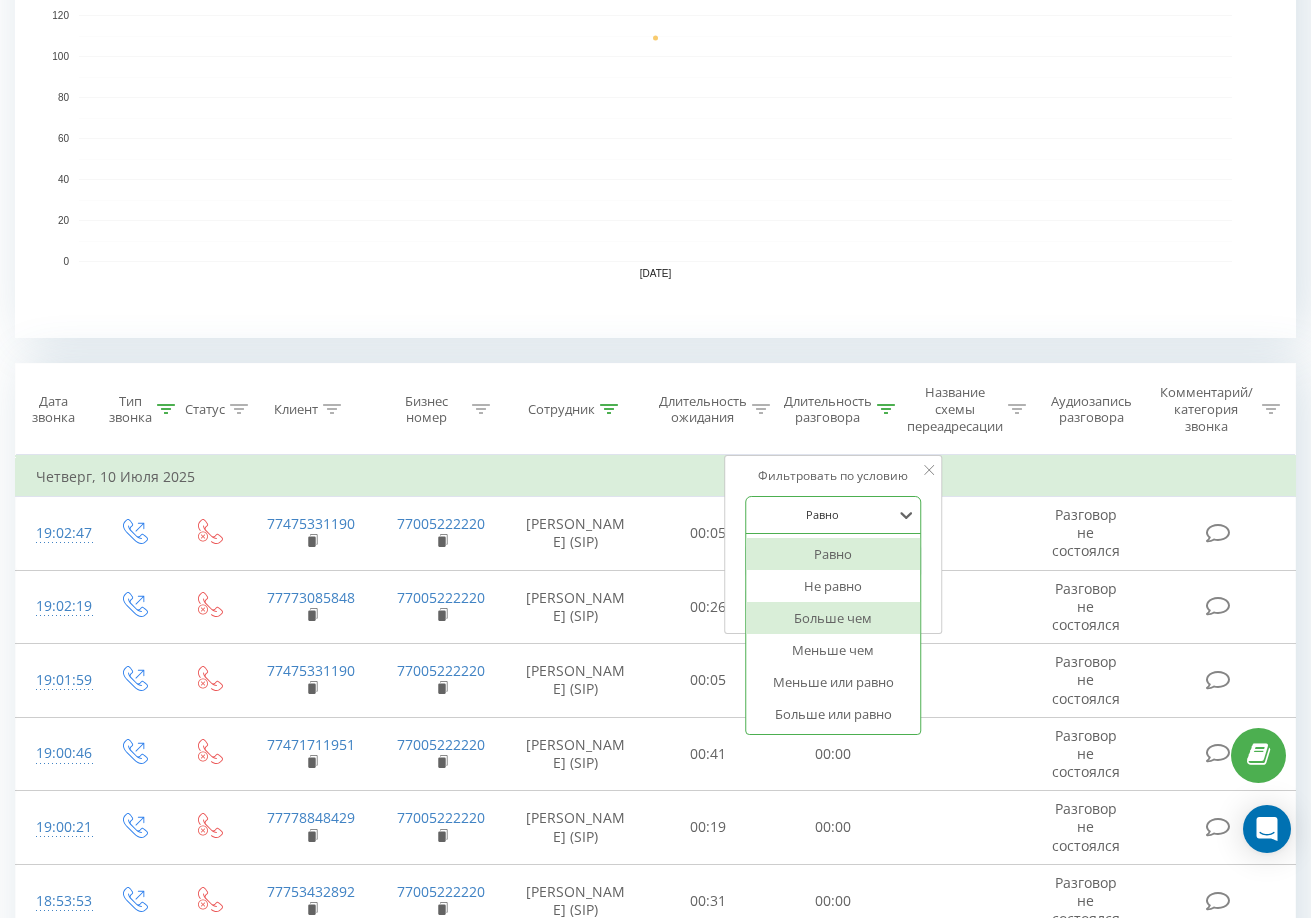 click on "Больше чем" at bounding box center [833, 618] 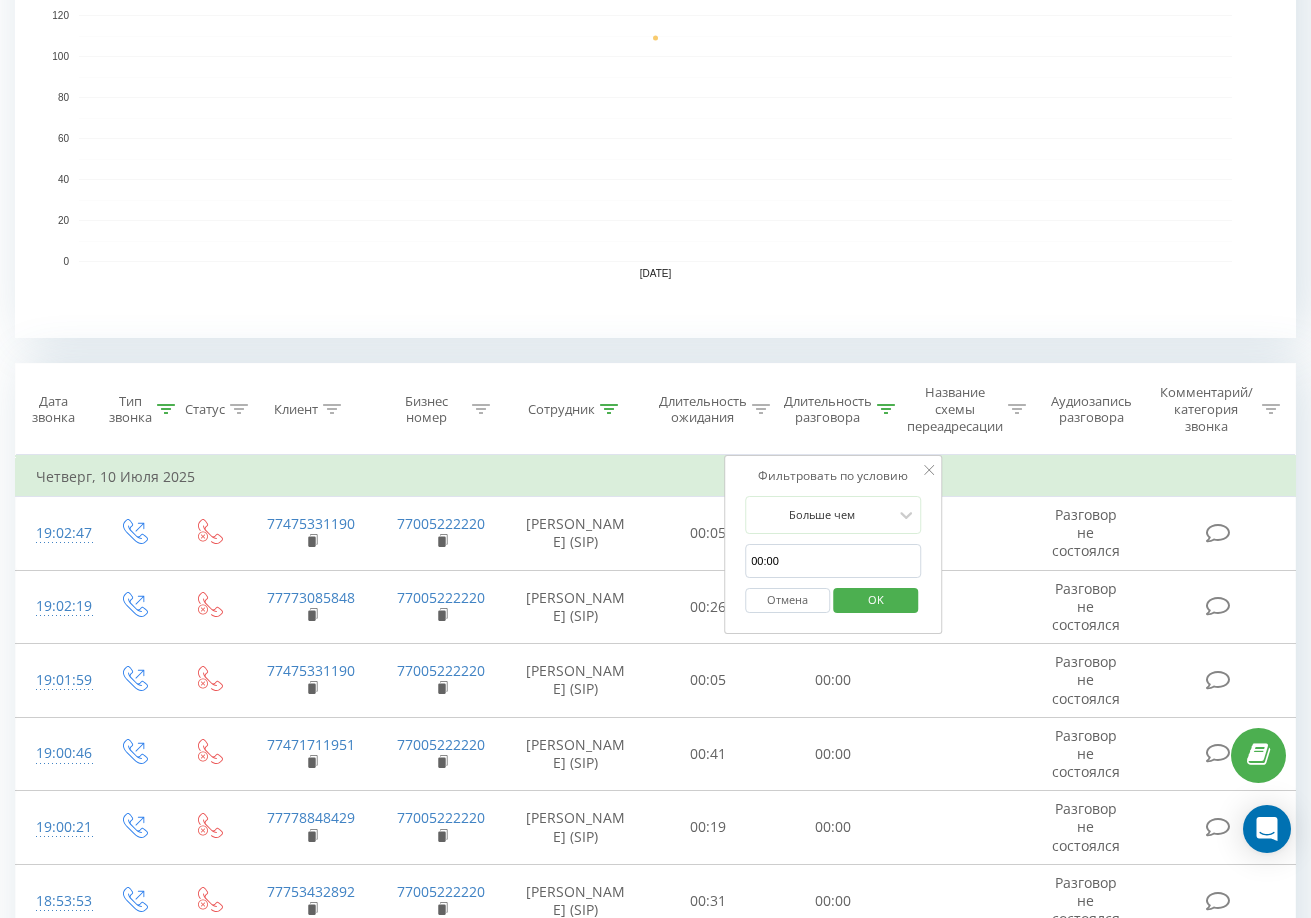 click on "00:00" at bounding box center [833, 561] 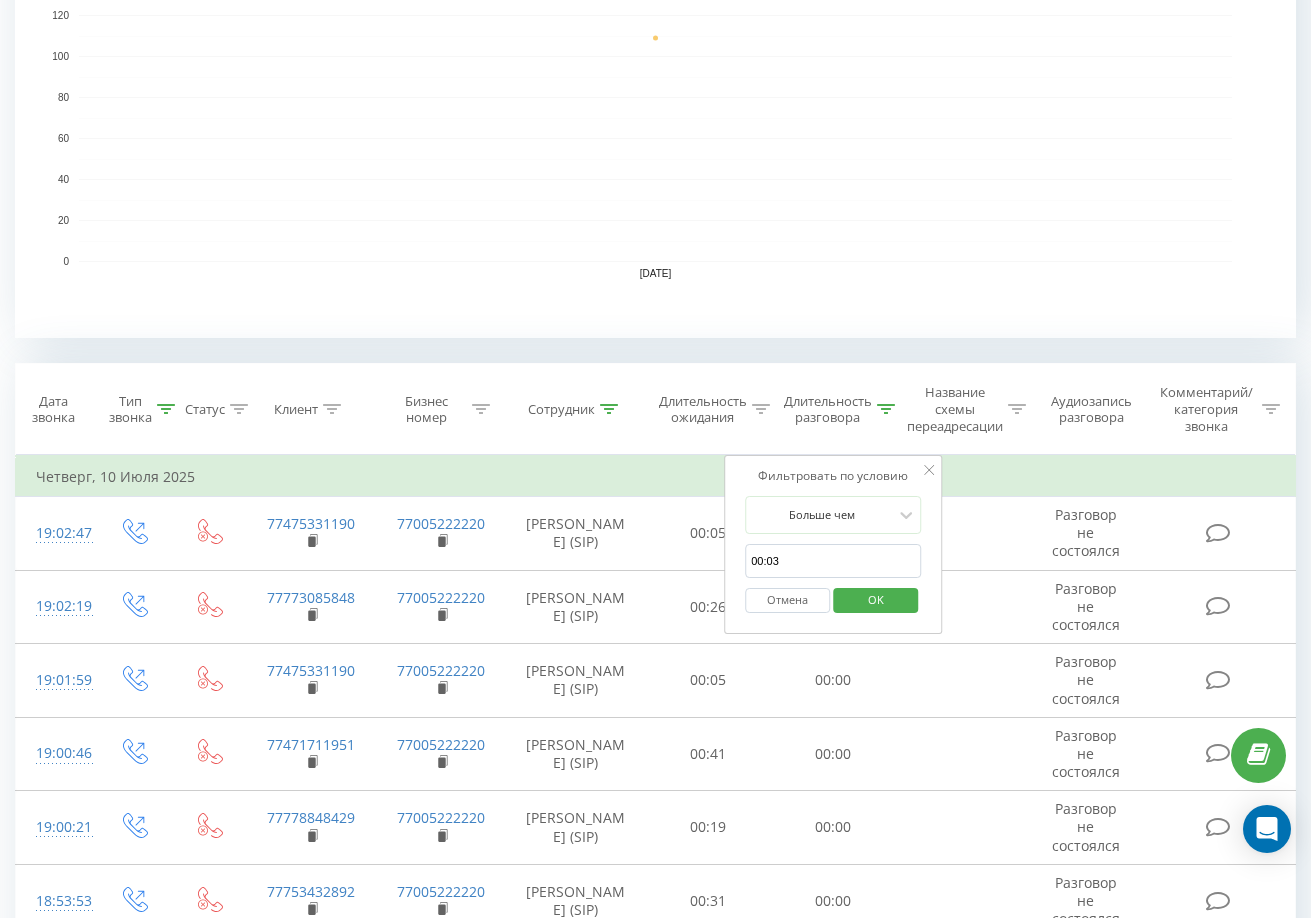 type on "00:03" 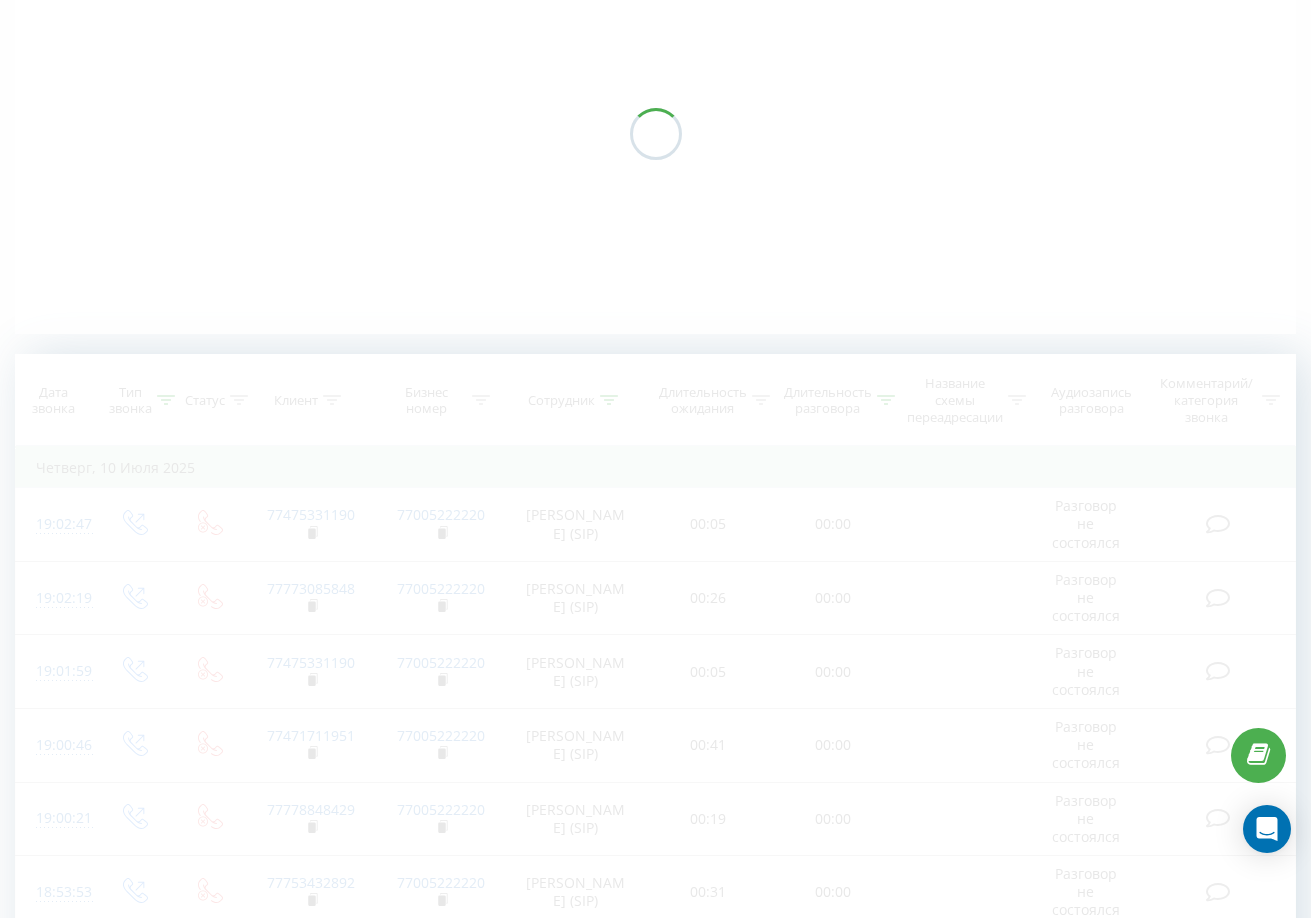 scroll, scrollTop: 200, scrollLeft: 0, axis: vertical 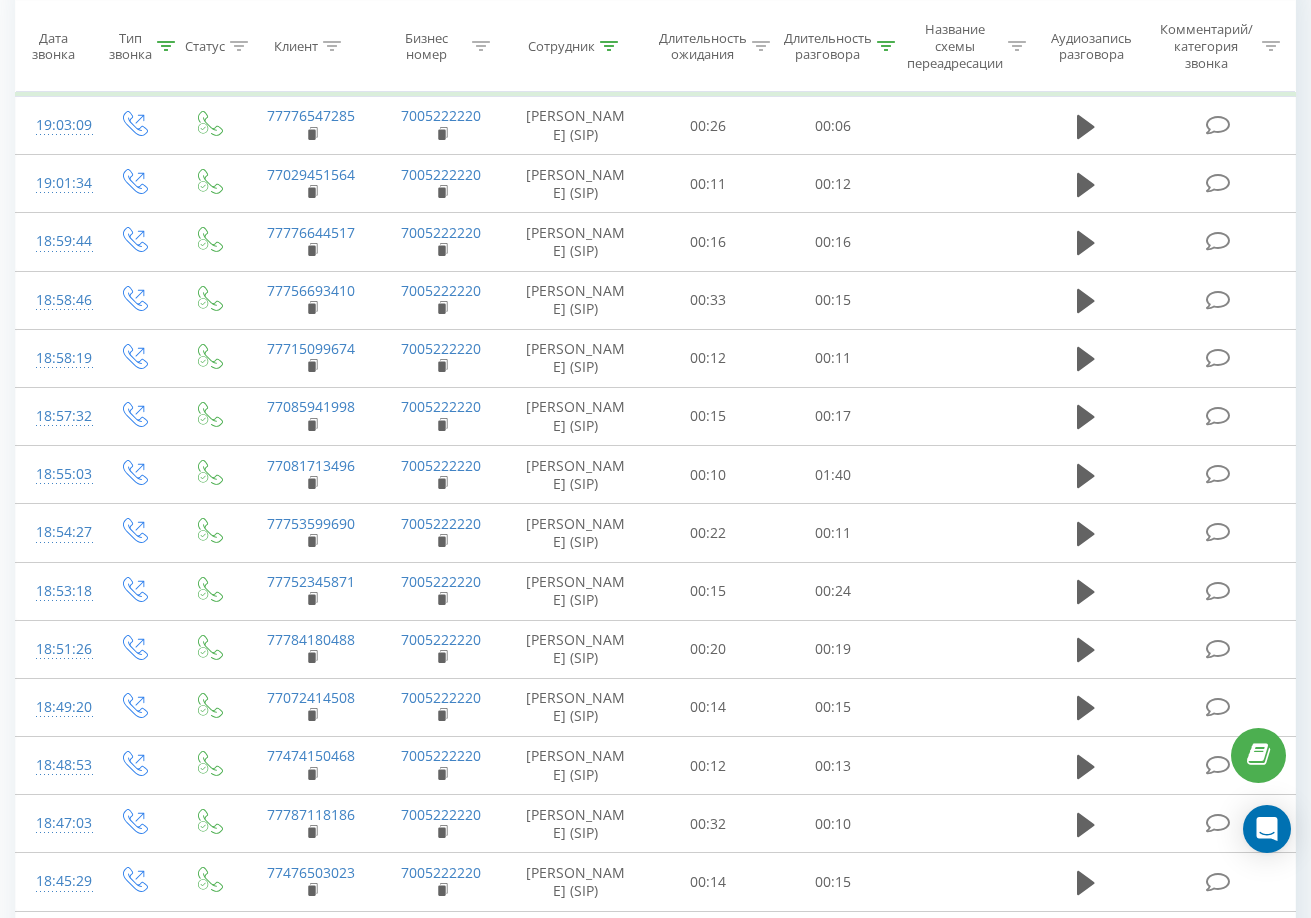 click 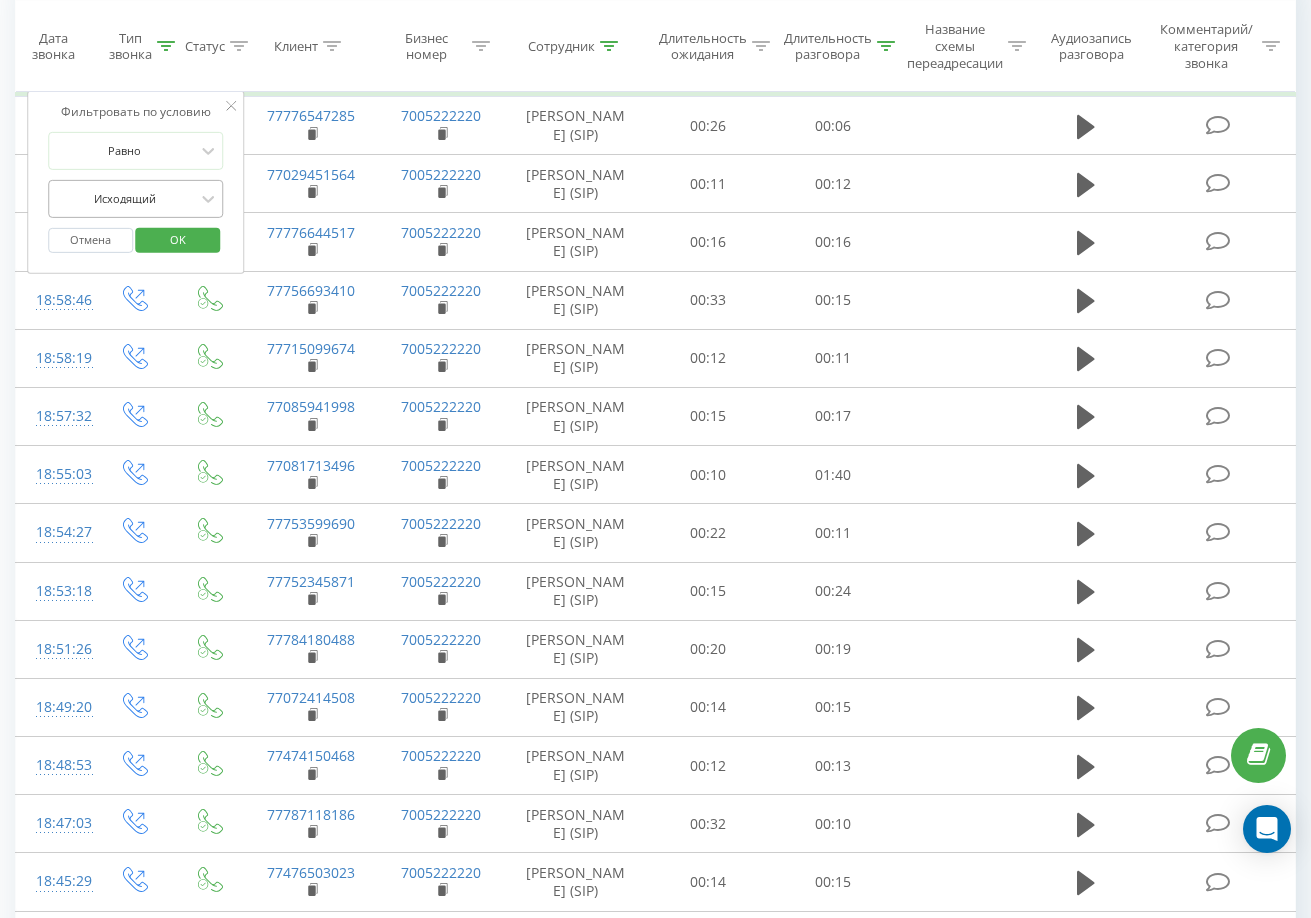 click on "Исходящий" at bounding box center (125, 199) 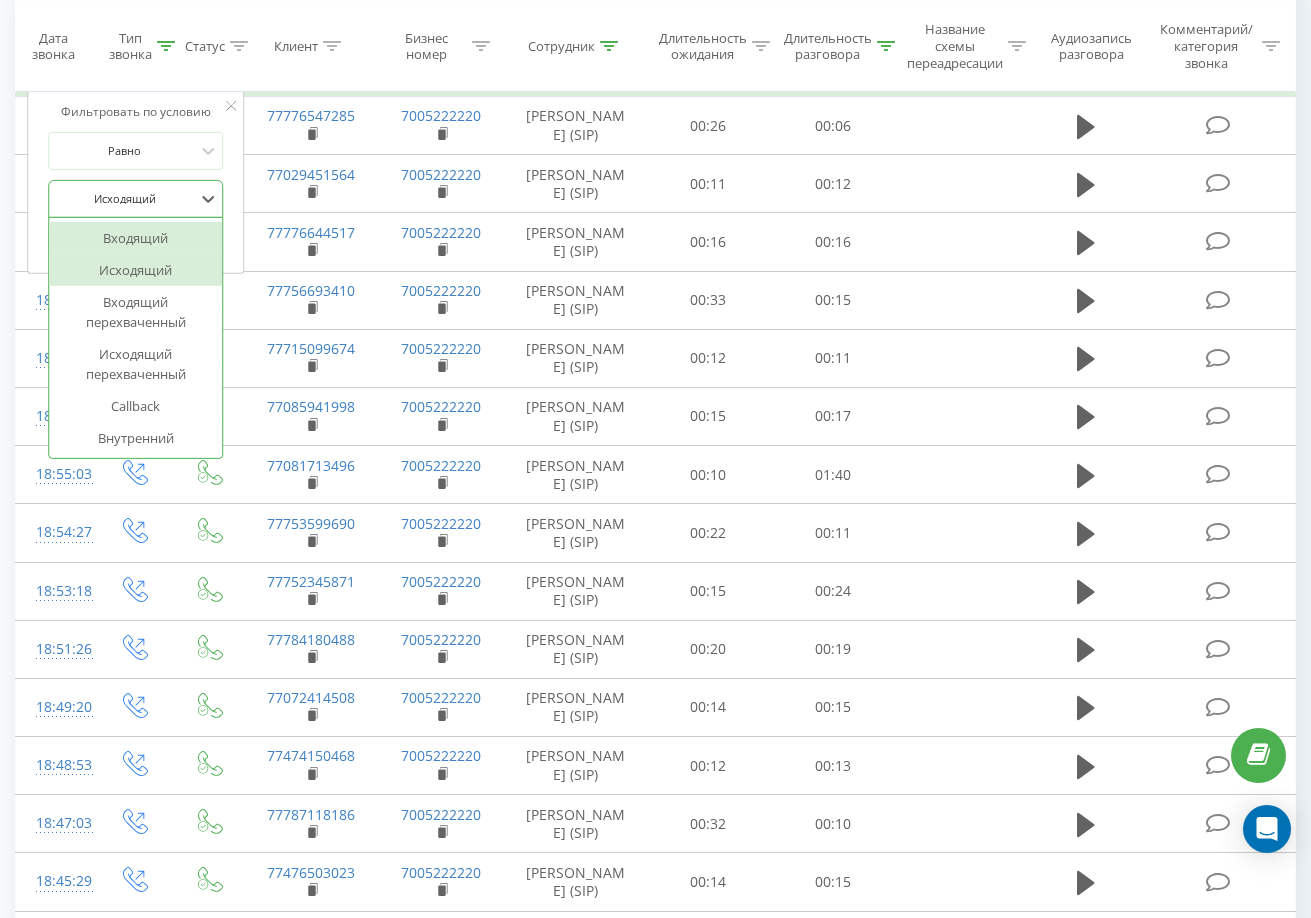 click on "Входящий" at bounding box center (136, 238) 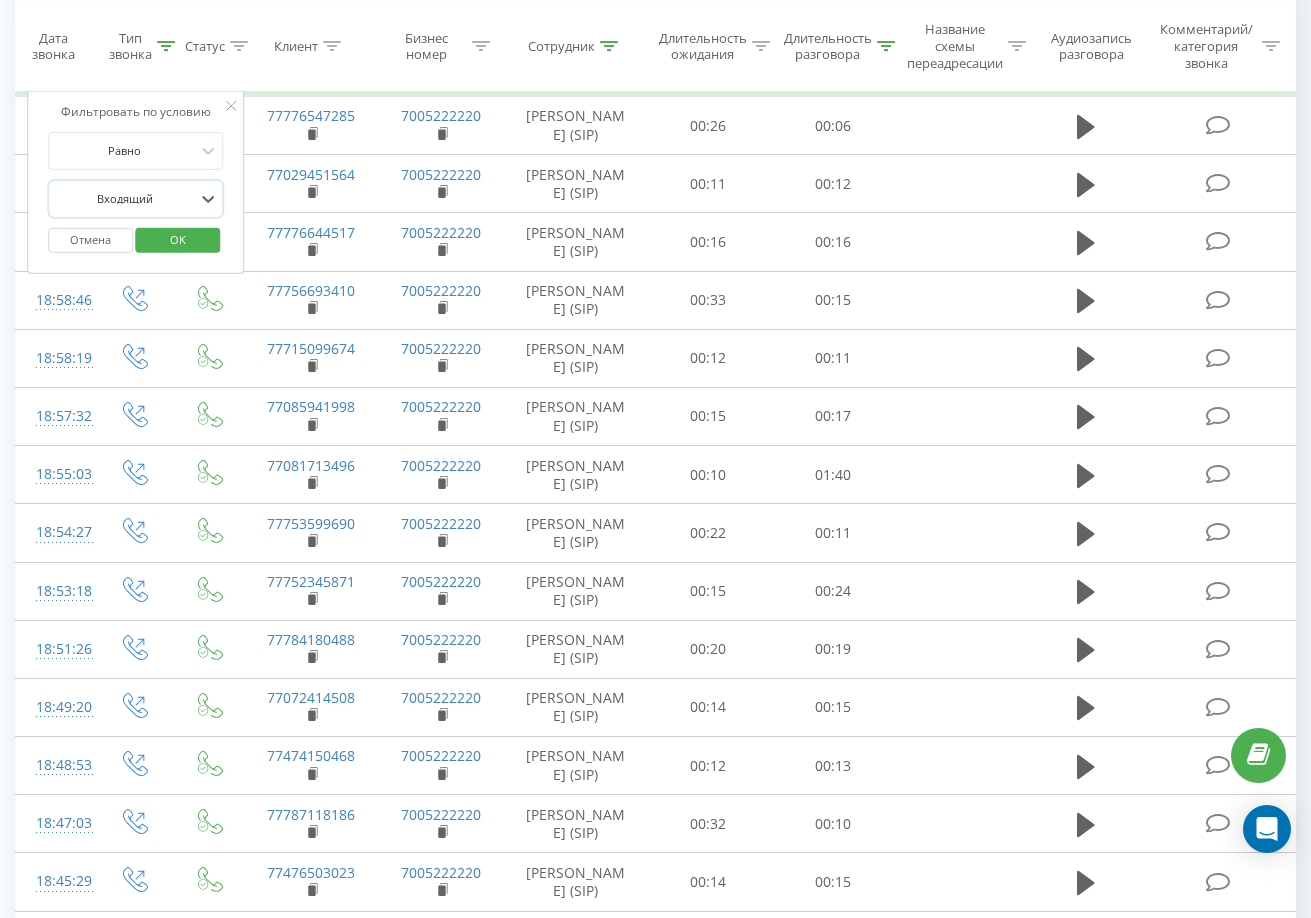 click on "OK" at bounding box center [178, 239] 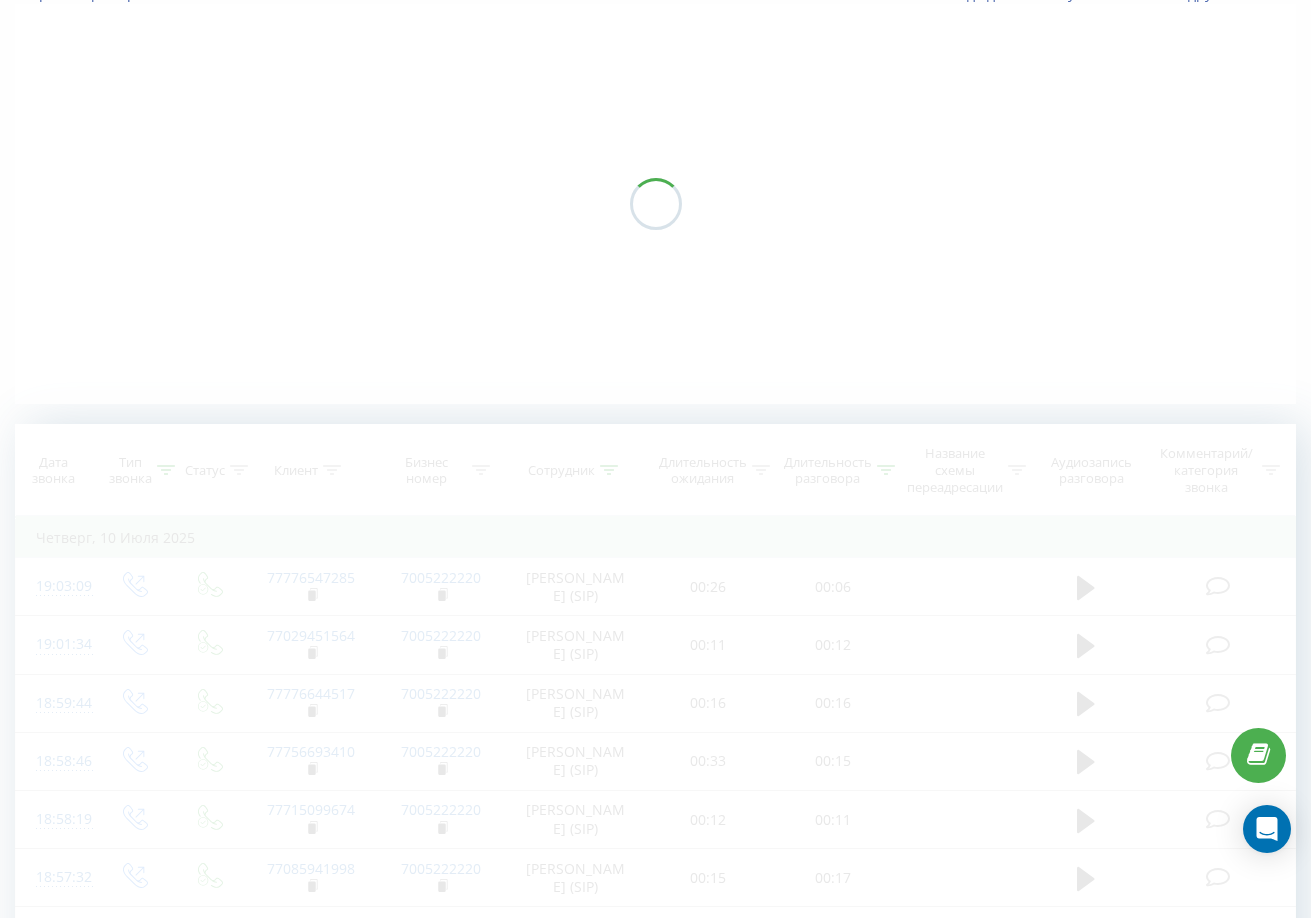 scroll, scrollTop: 0, scrollLeft: 0, axis: both 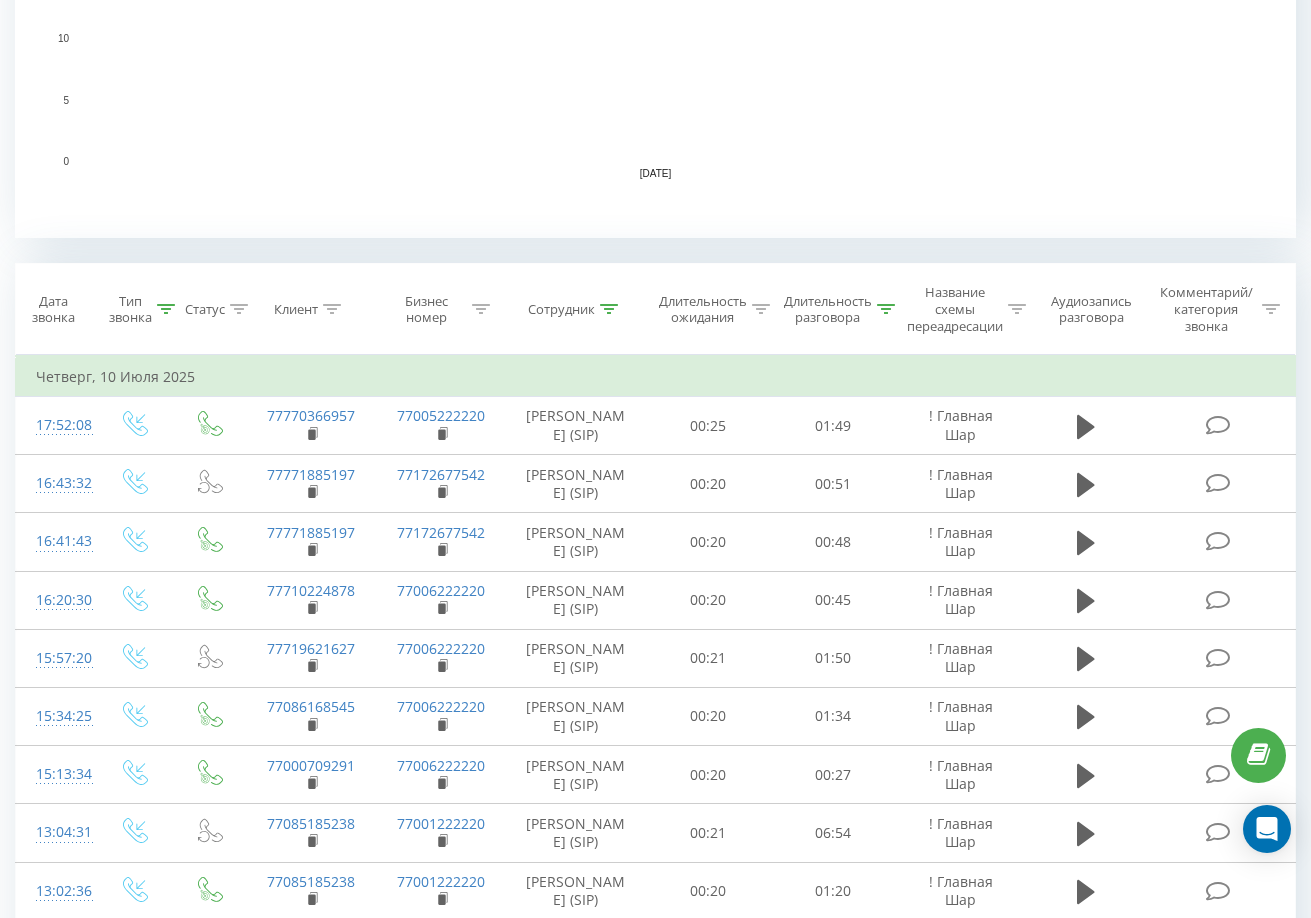 click 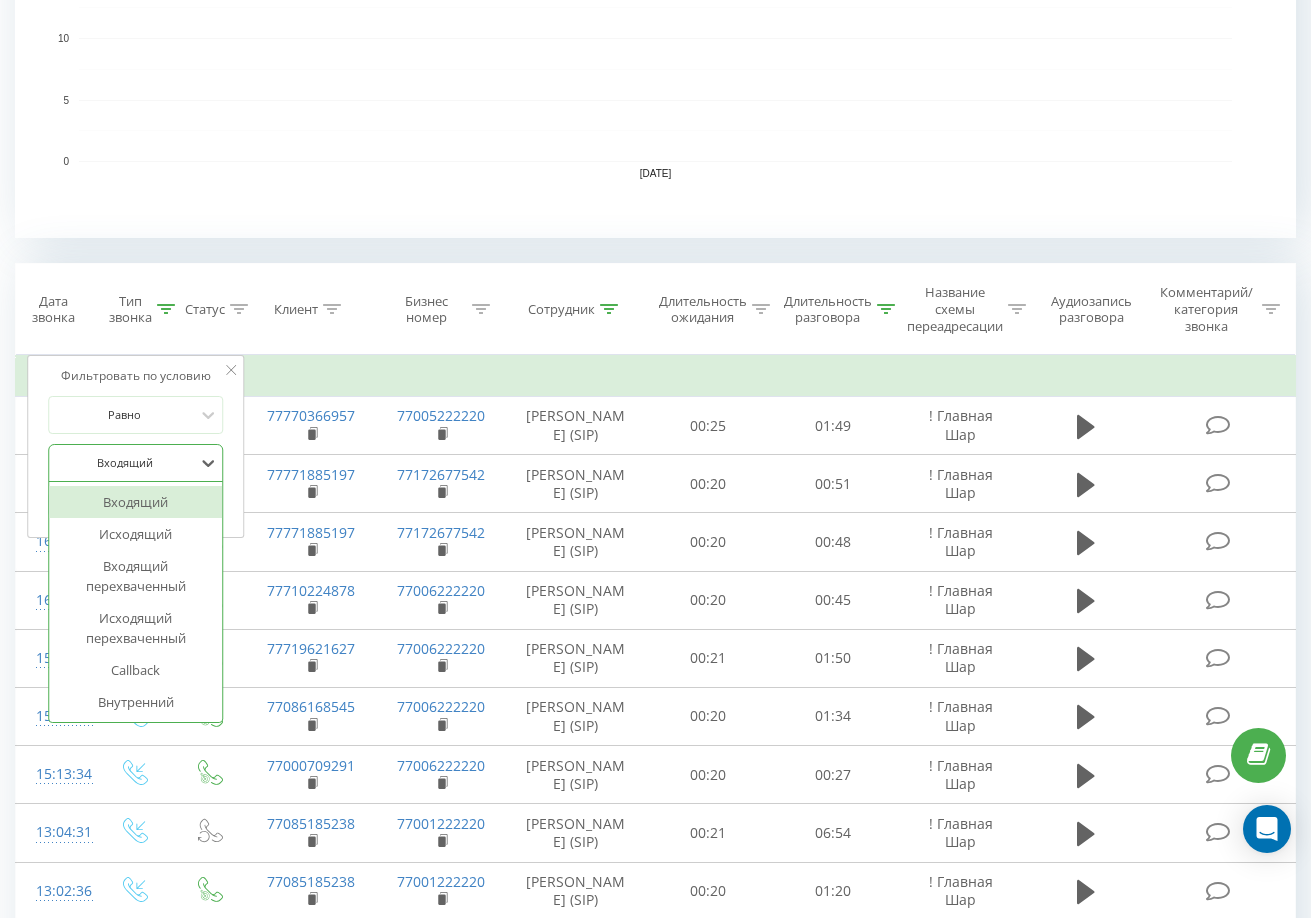 click at bounding box center (125, 462) 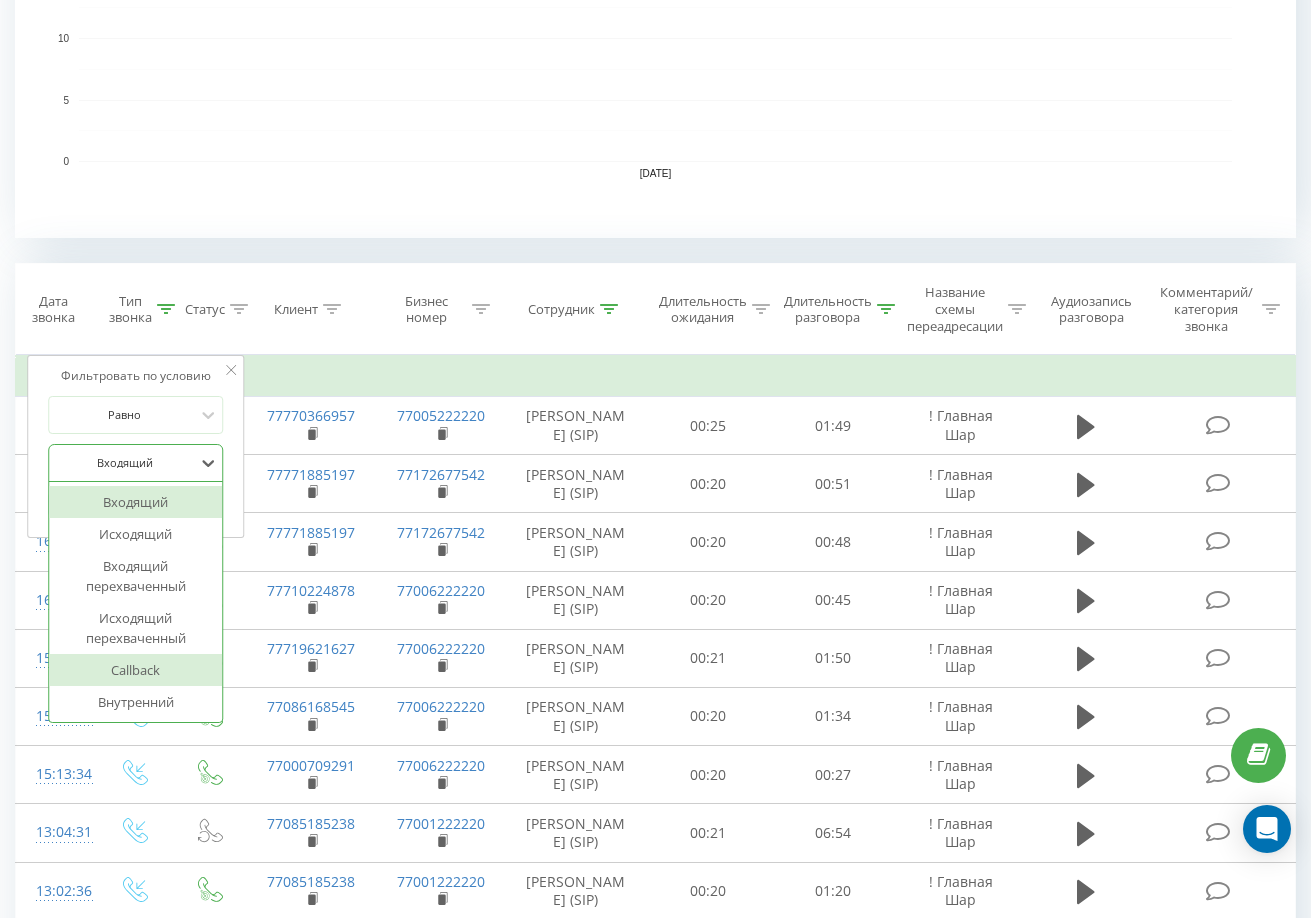 click on "Callback" at bounding box center [136, 670] 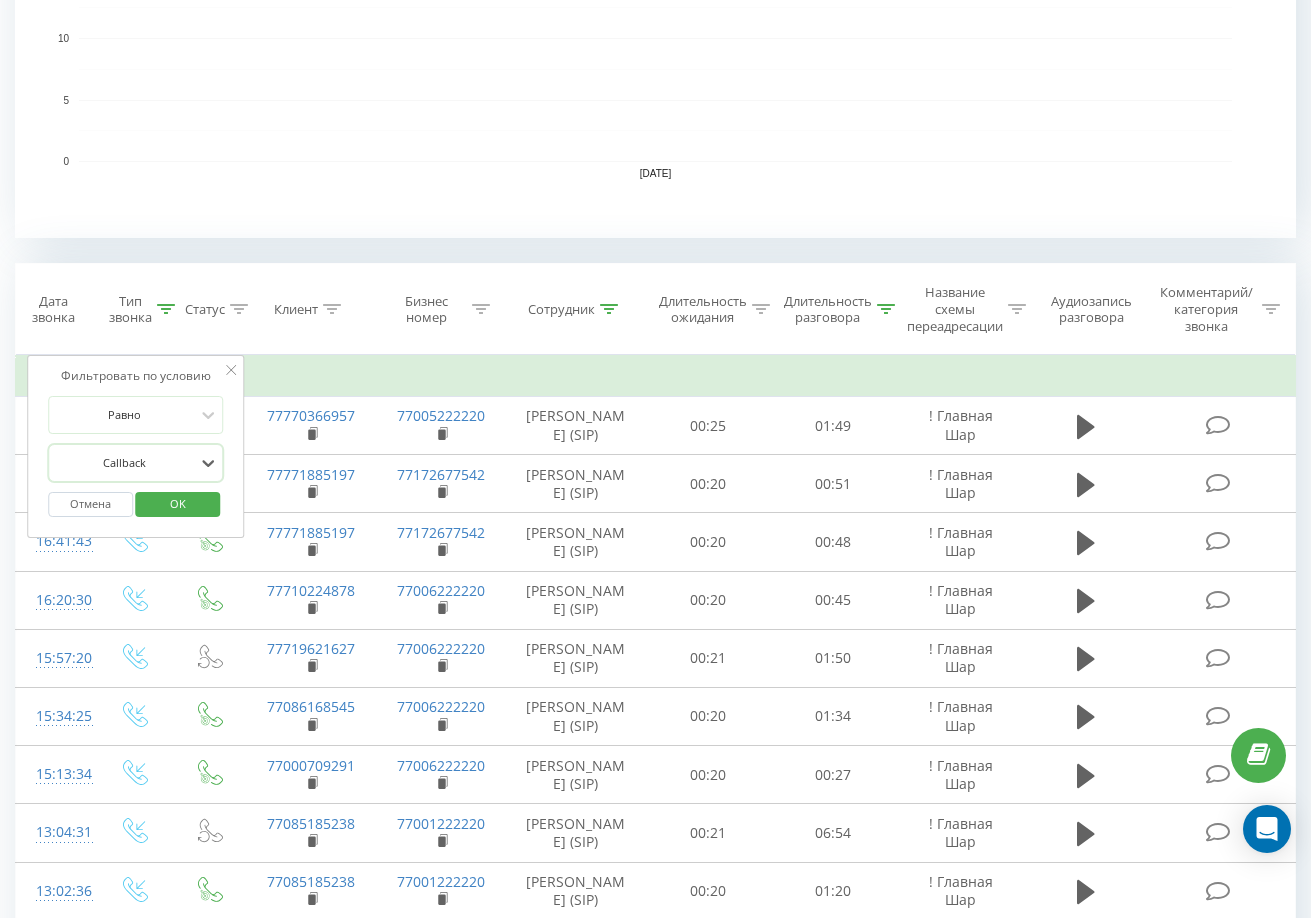 click on "OK" at bounding box center (178, 503) 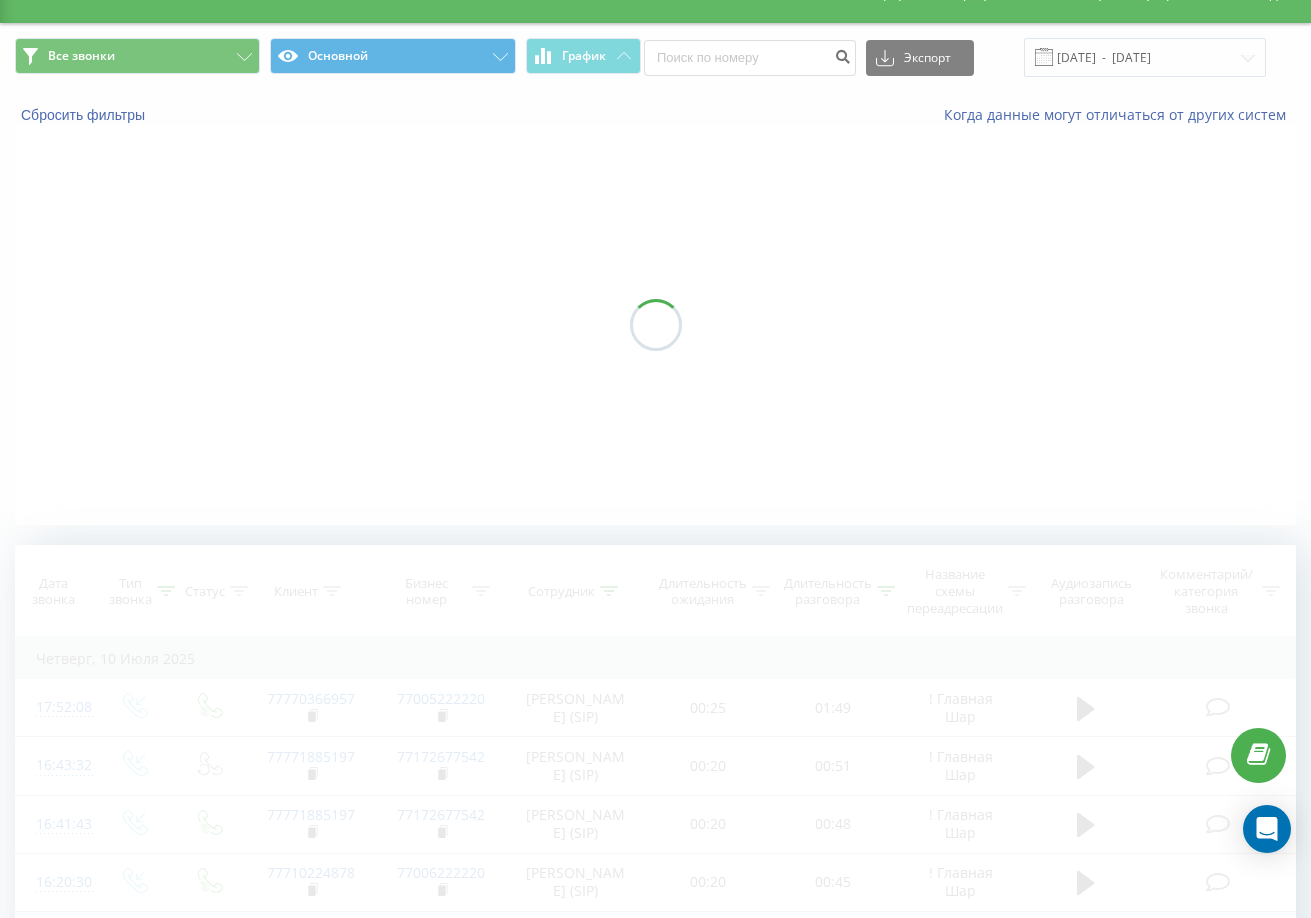 scroll, scrollTop: 0, scrollLeft: 0, axis: both 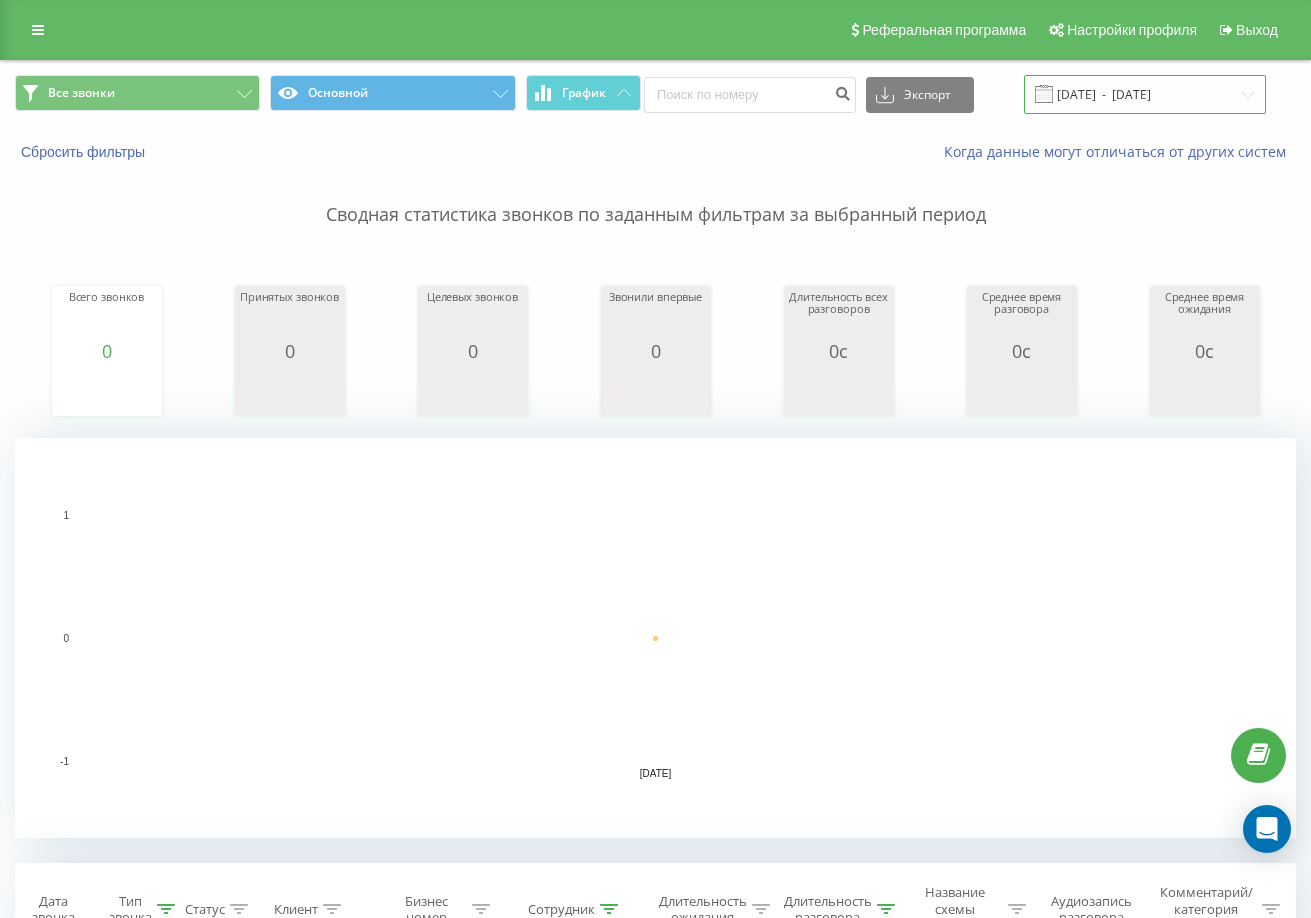 click on "[DATE]  -  [DATE]" at bounding box center (1145, 94) 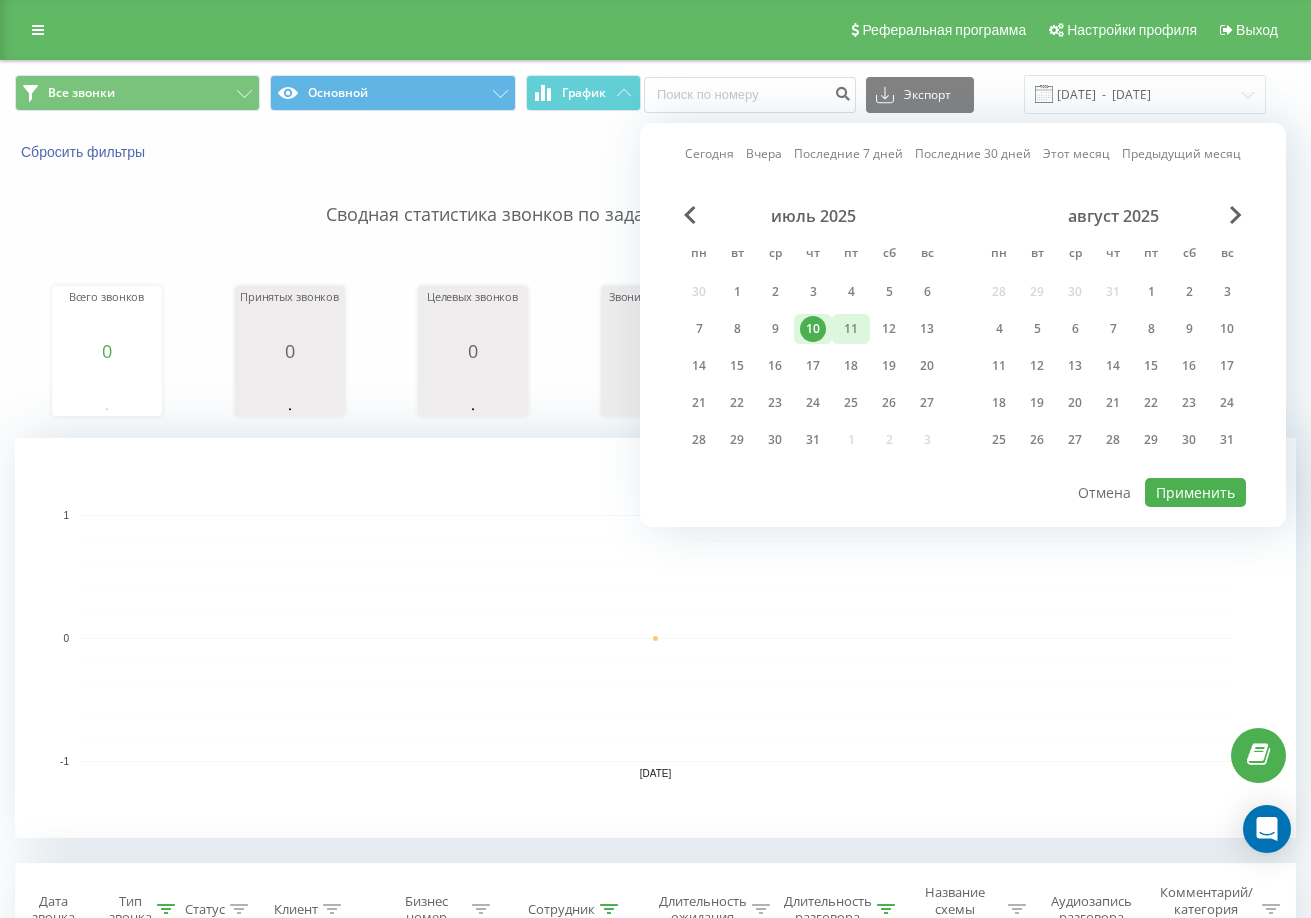 click on "11" at bounding box center [851, 329] 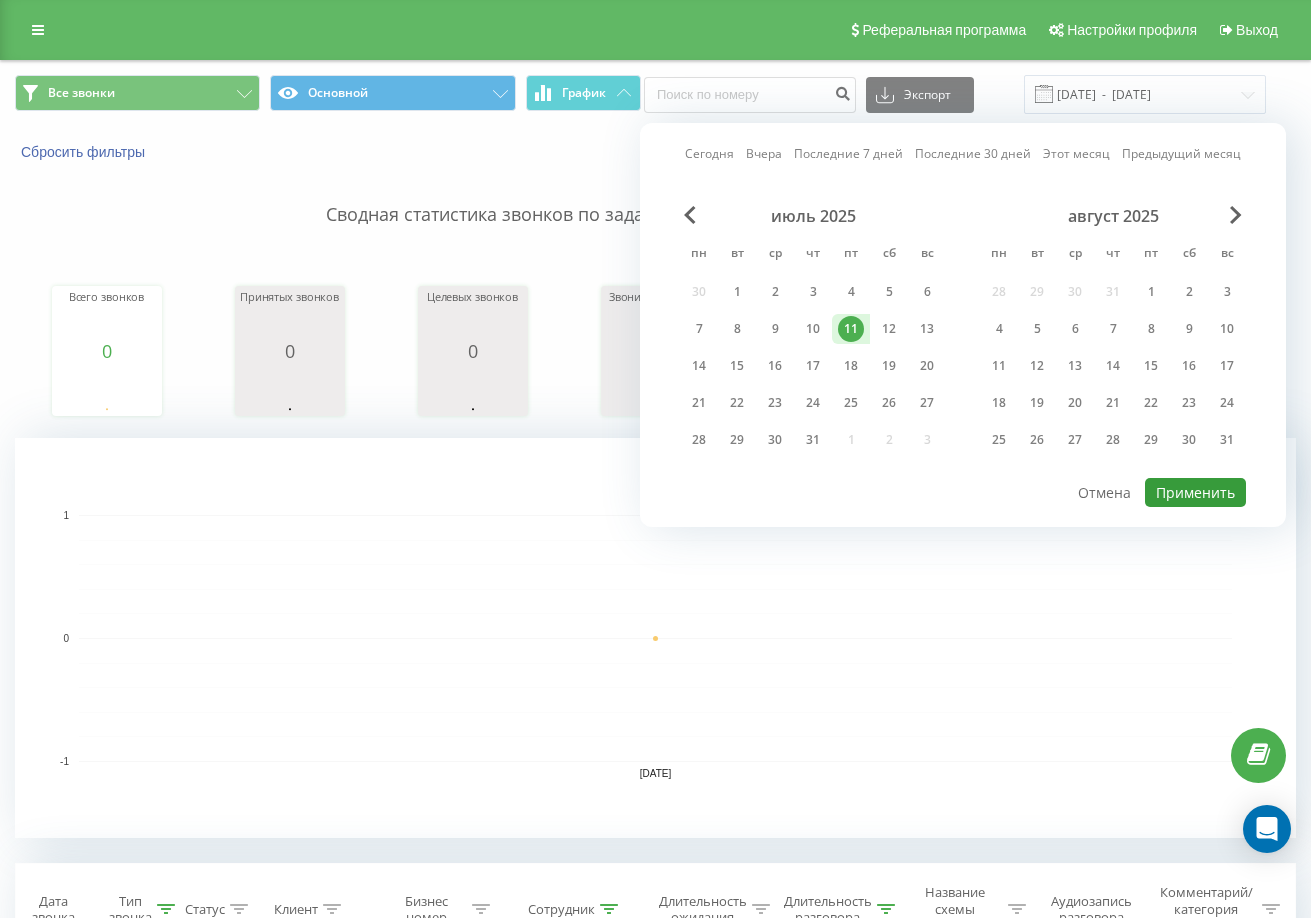 click on "Применить" at bounding box center (1195, 492) 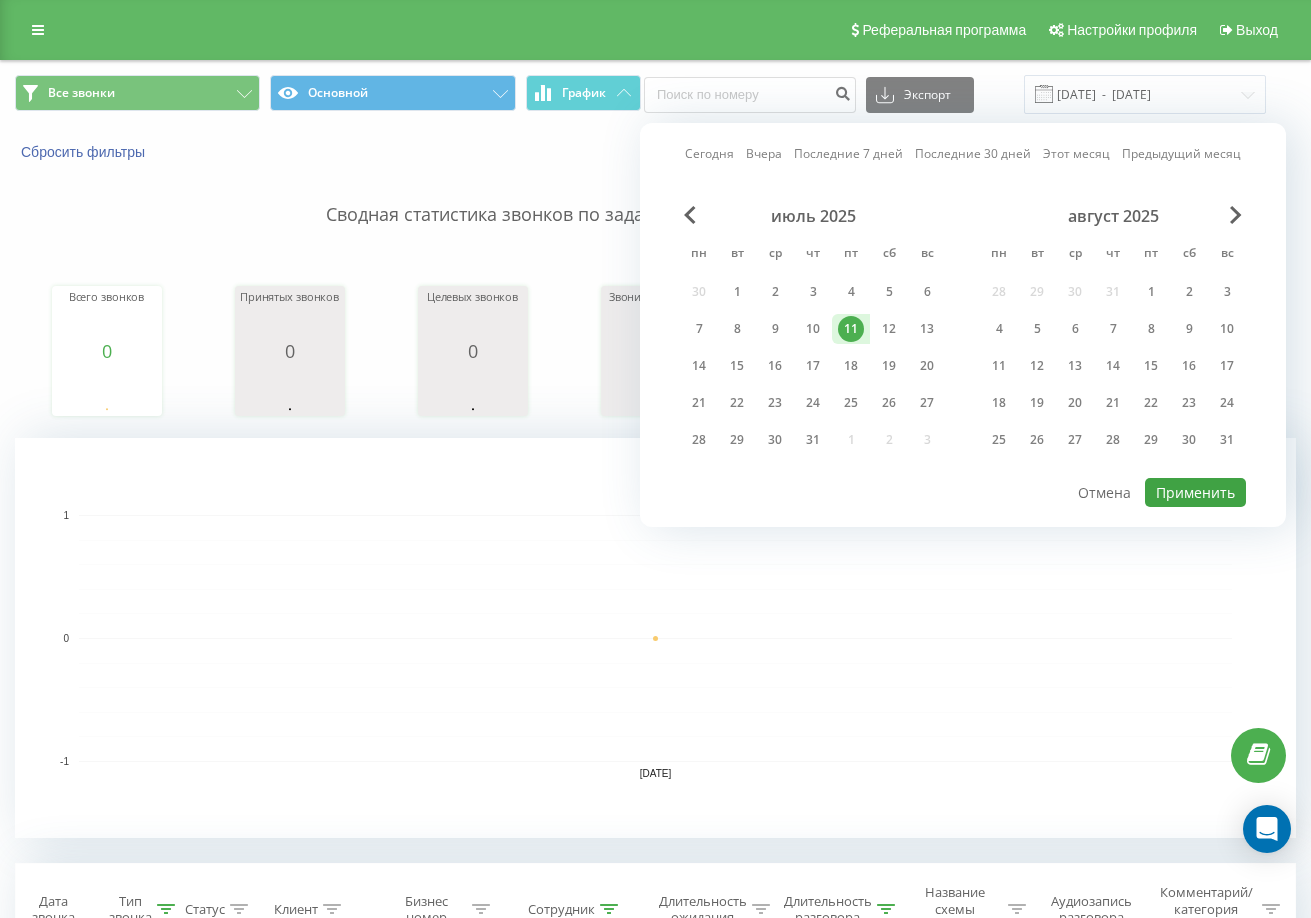 type on "[DATE]  -  [DATE]" 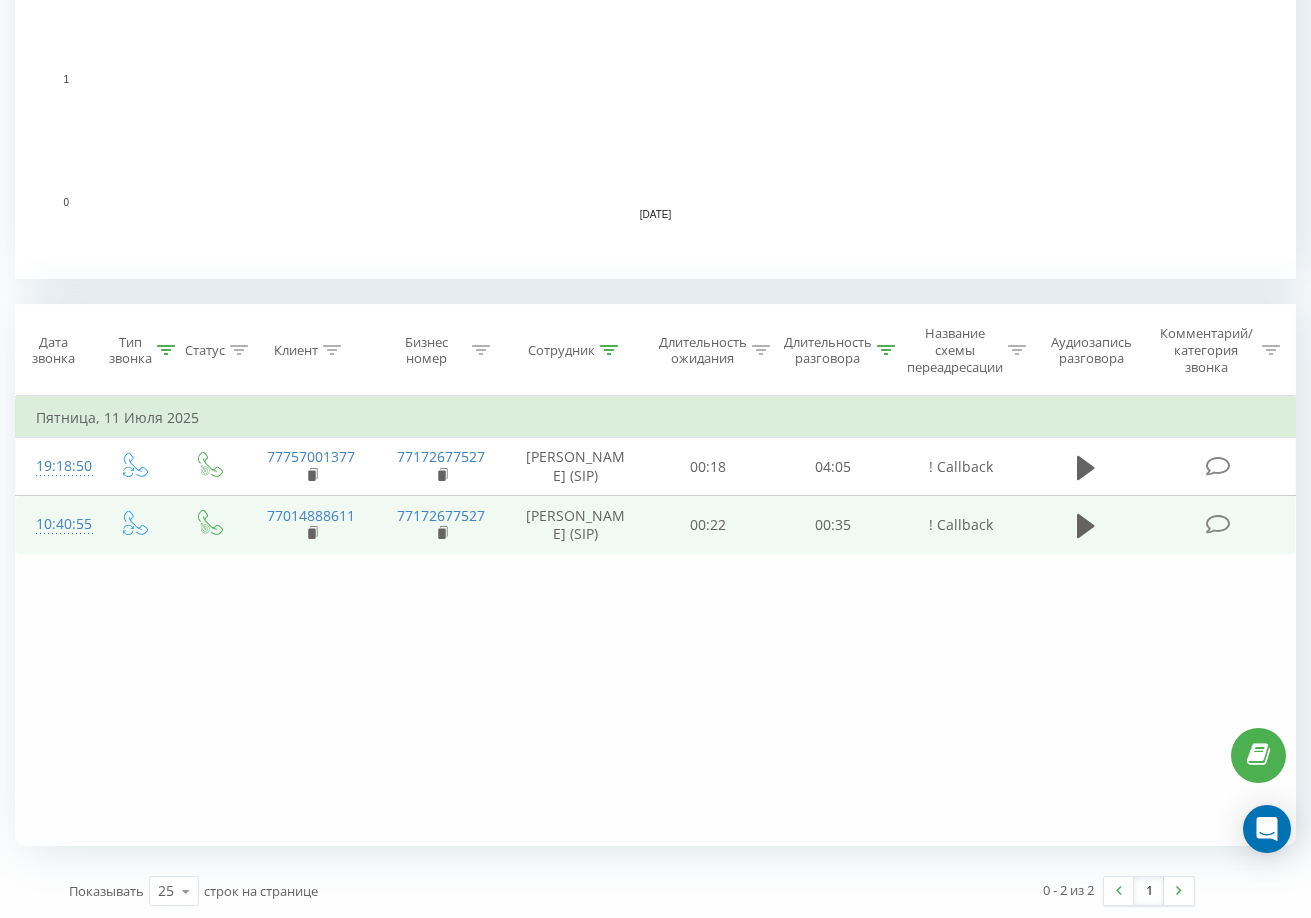 scroll, scrollTop: 562, scrollLeft: 0, axis: vertical 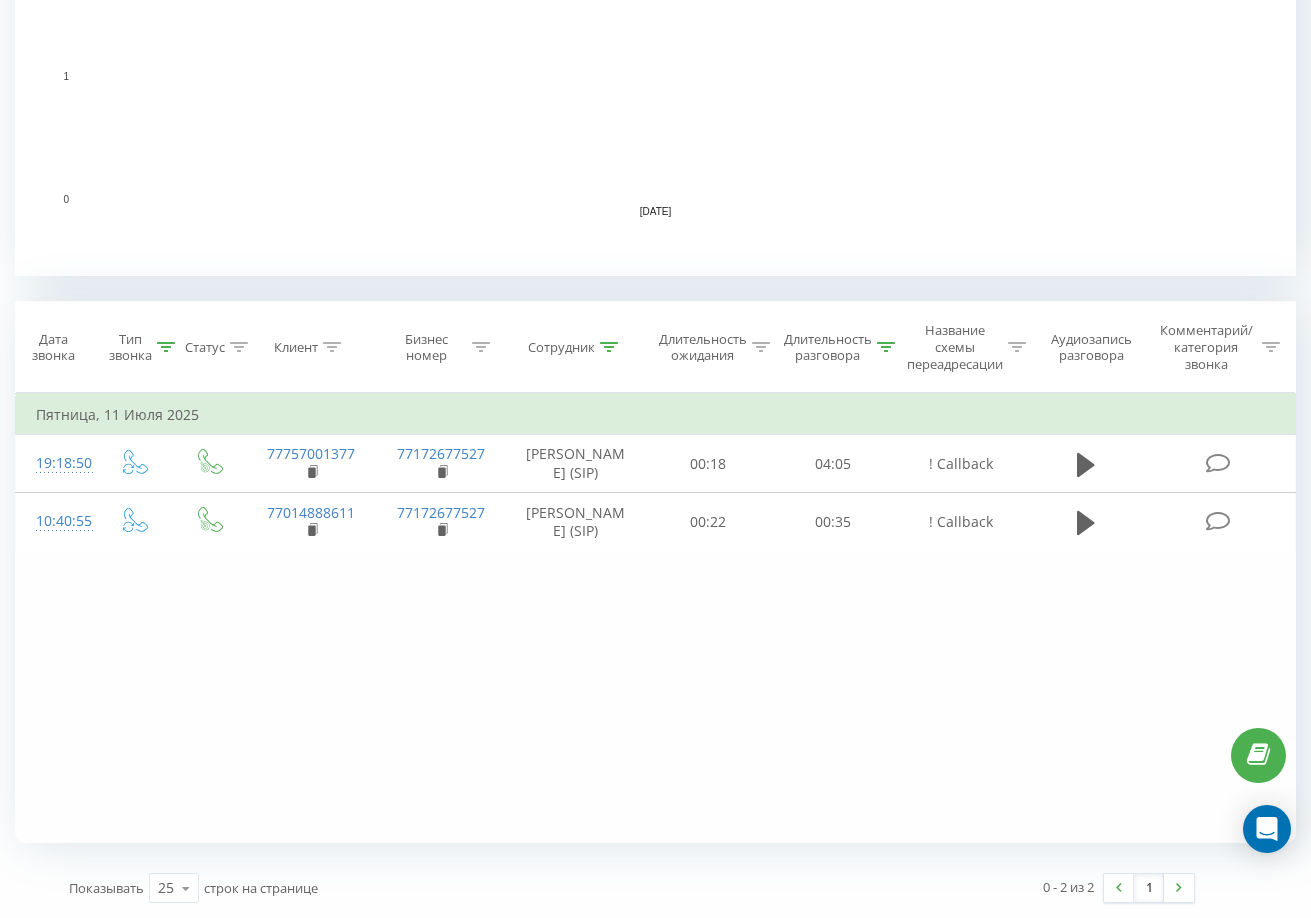 click 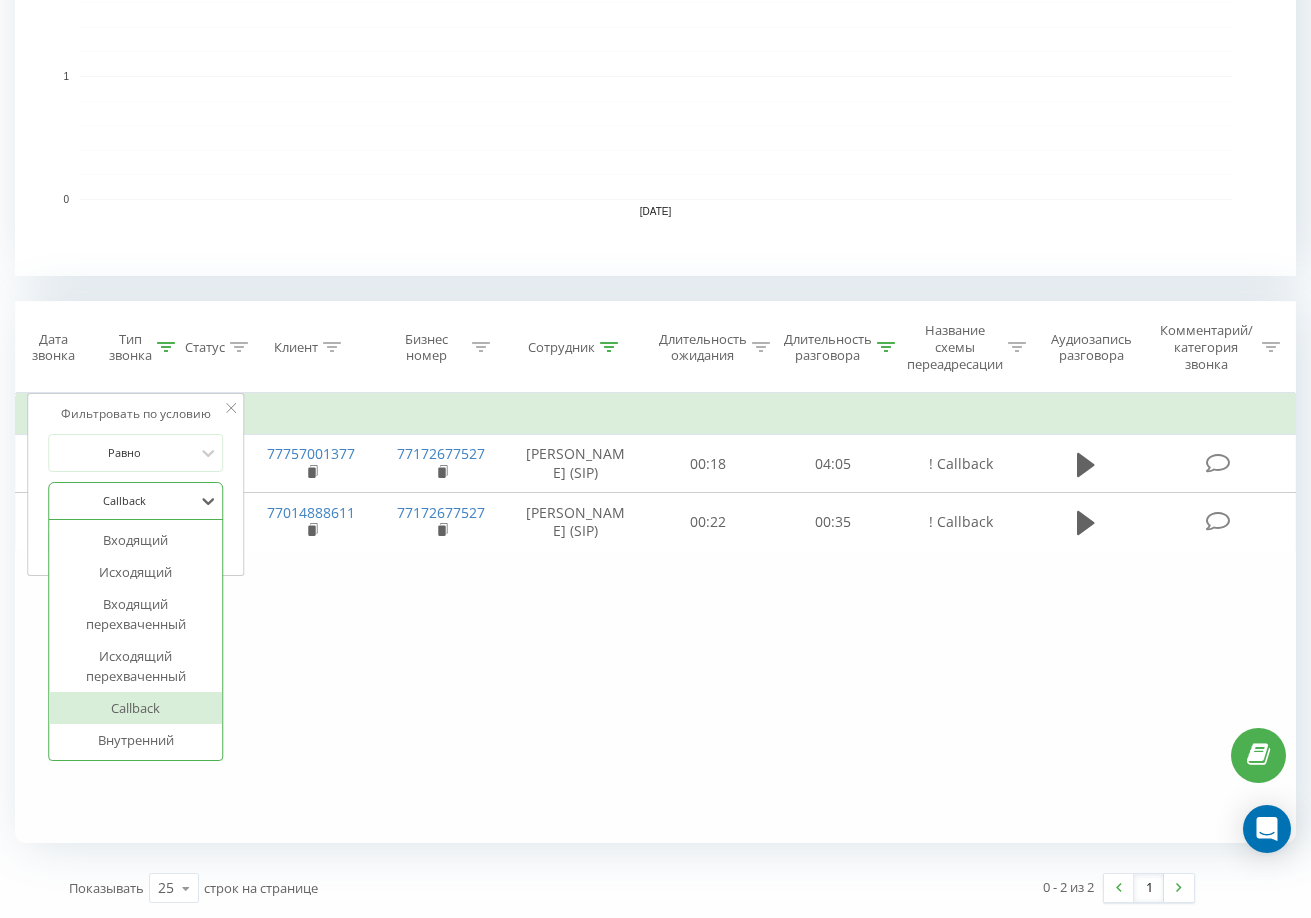 click at bounding box center (125, 500) 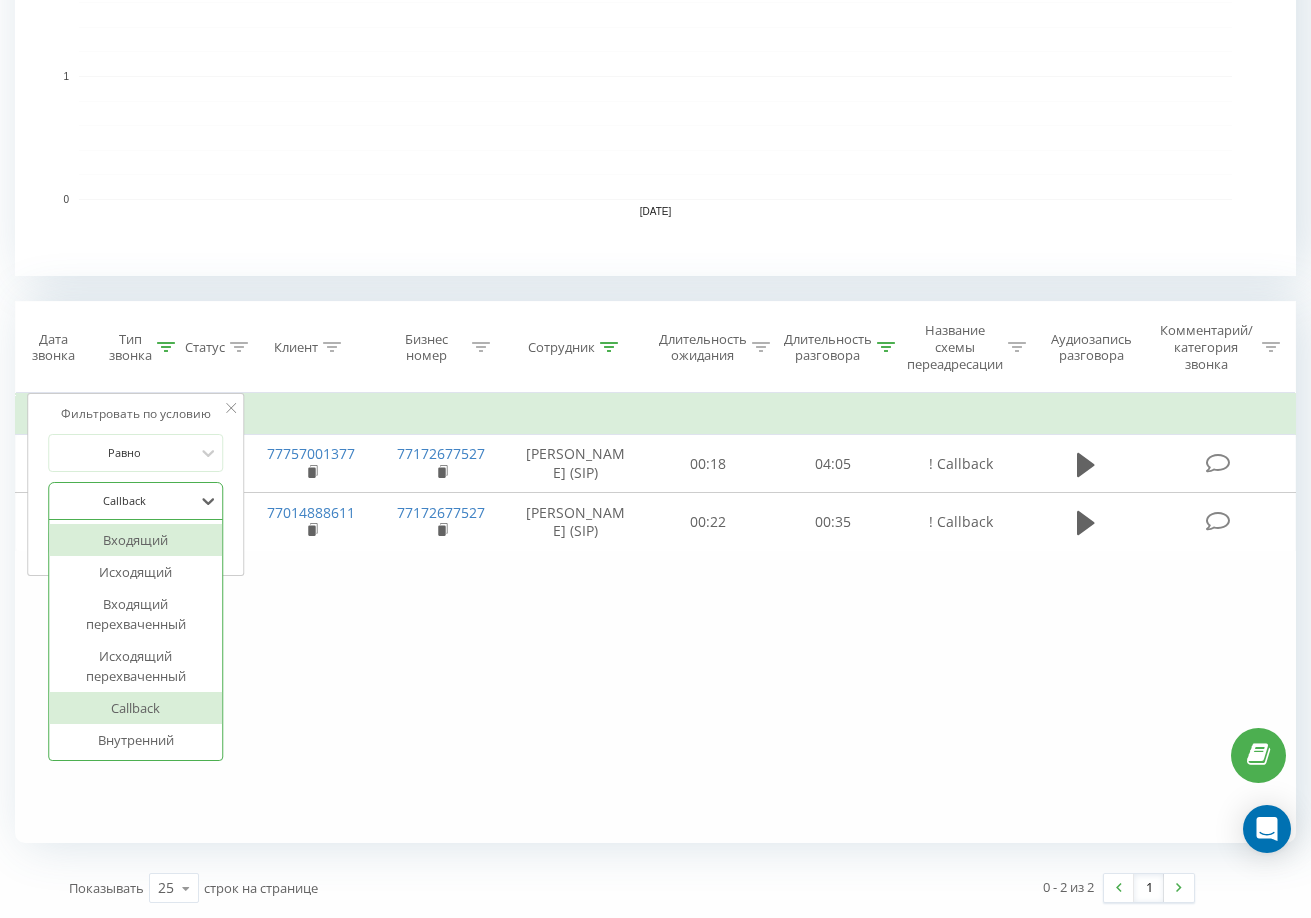 click on "Входящий" at bounding box center (136, 540) 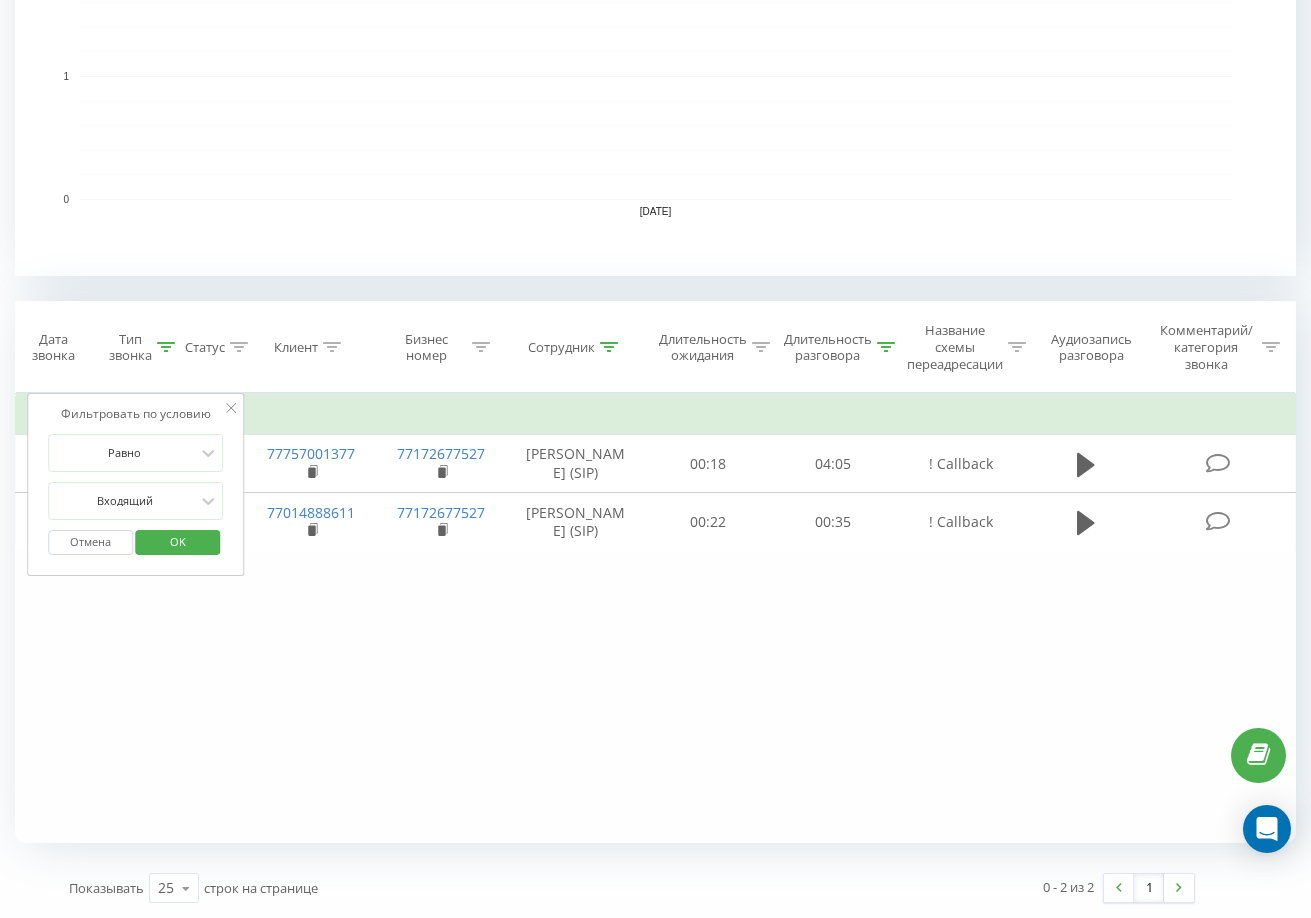 click on "OK" at bounding box center [178, 541] 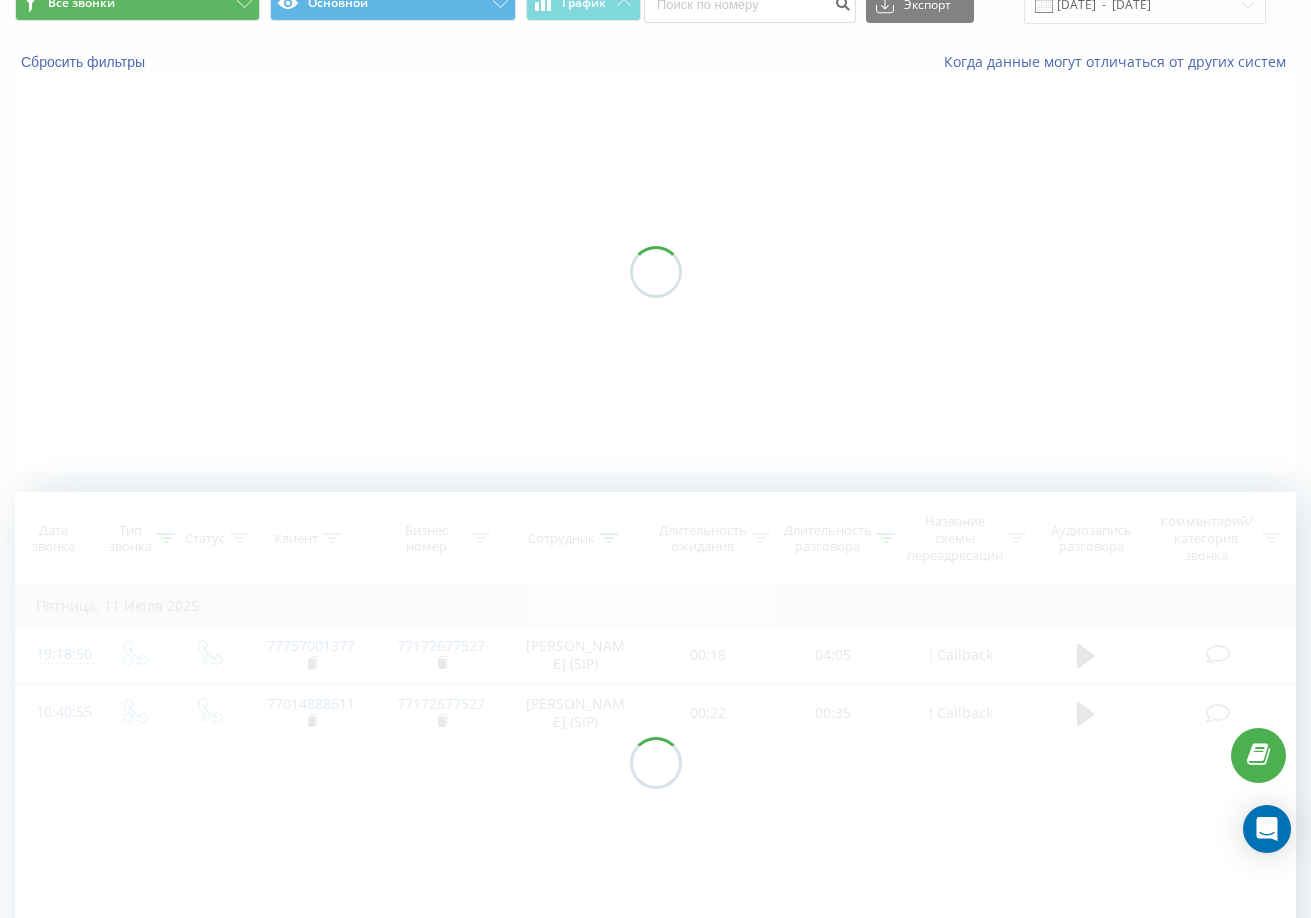 scroll, scrollTop: 0, scrollLeft: 0, axis: both 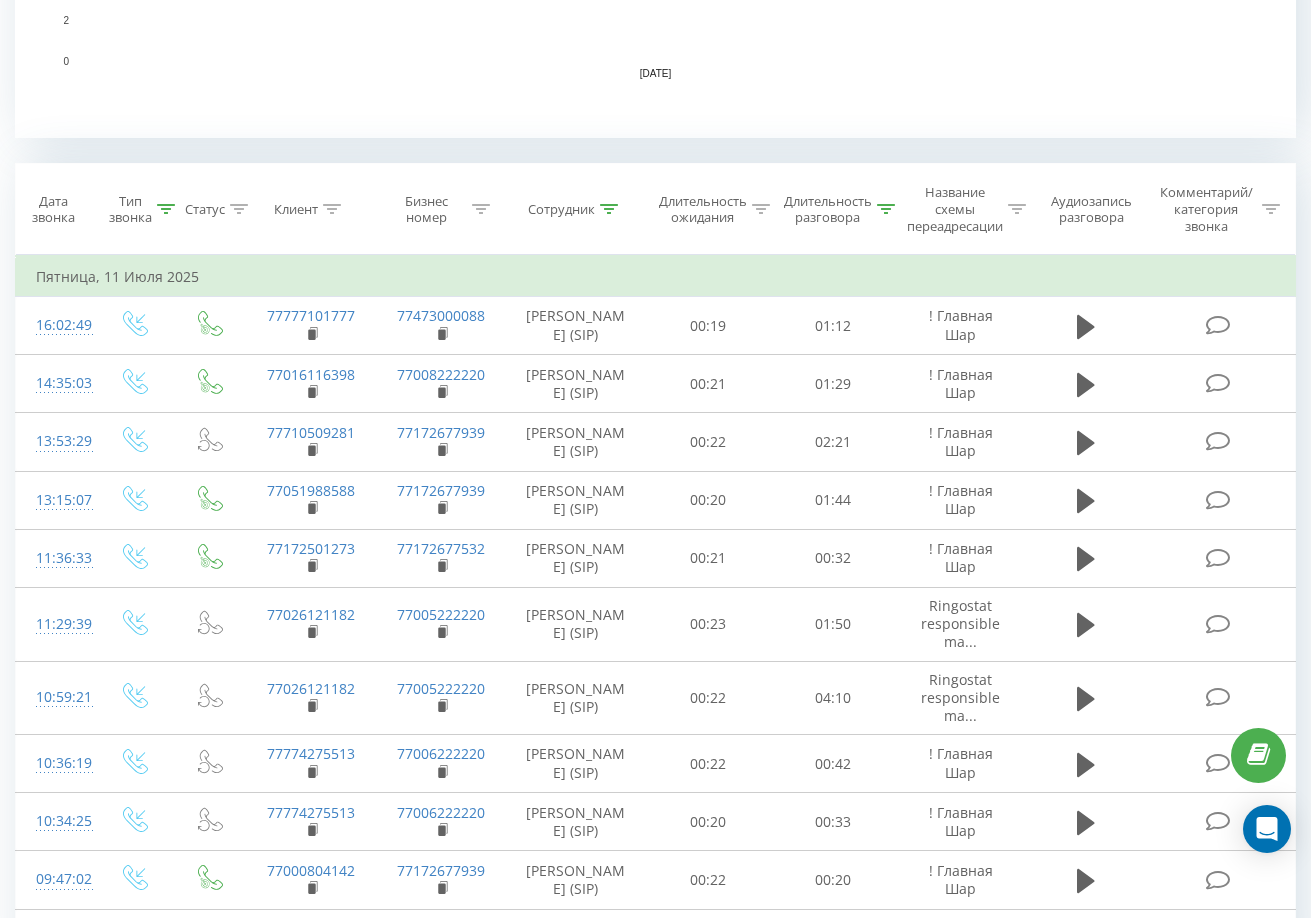 click 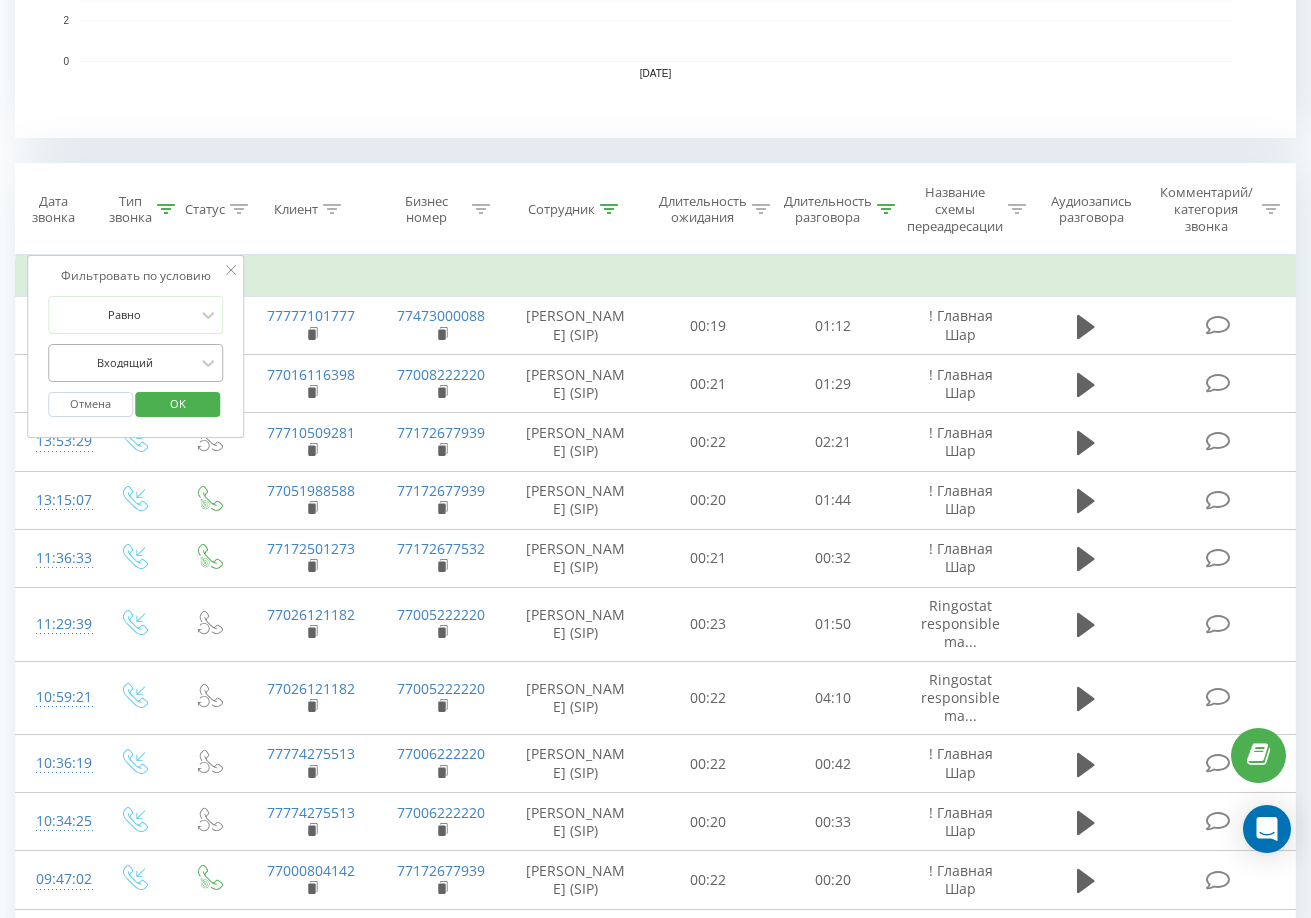 click at bounding box center [125, 362] 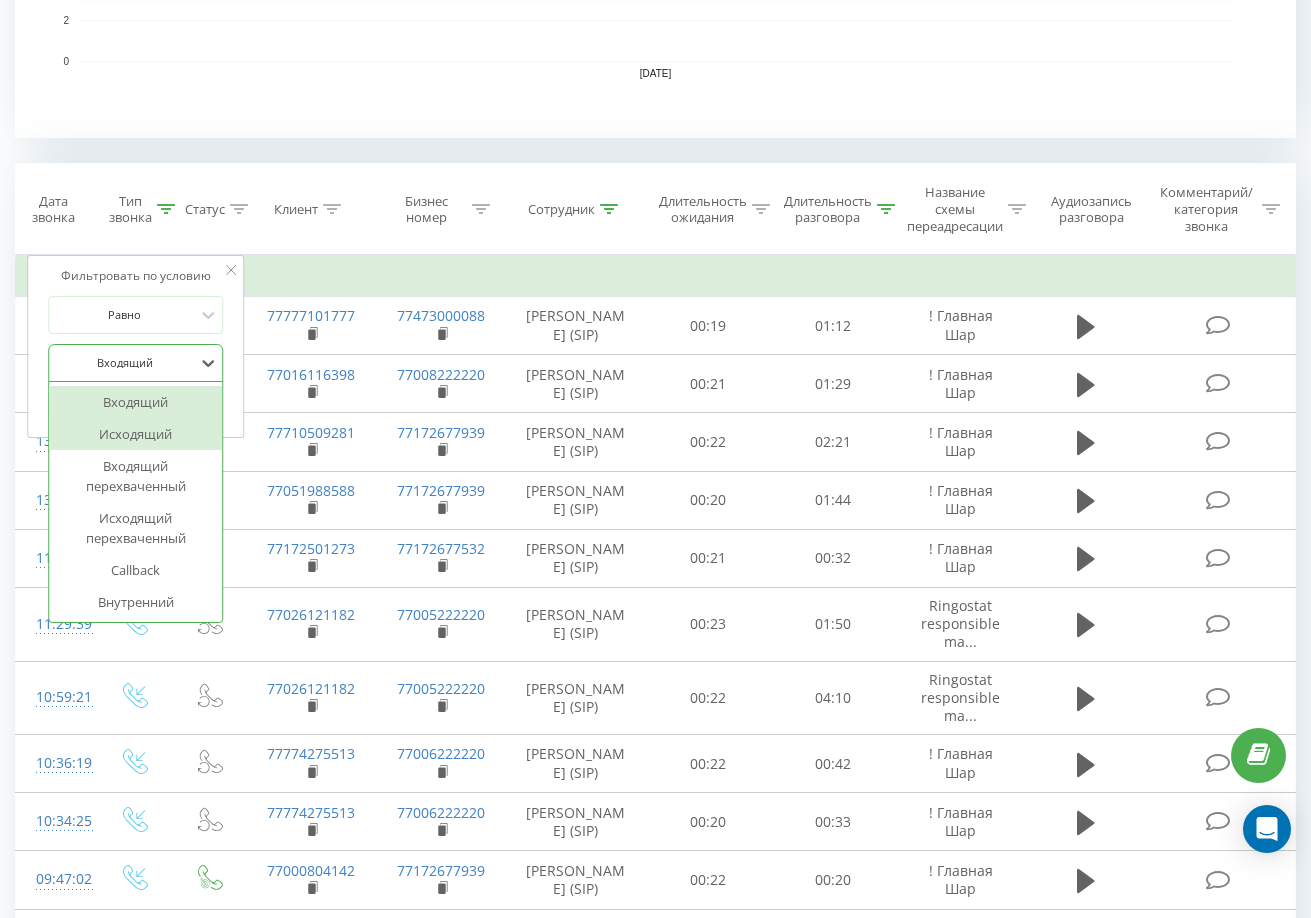 click on "Исходящий" at bounding box center (136, 434) 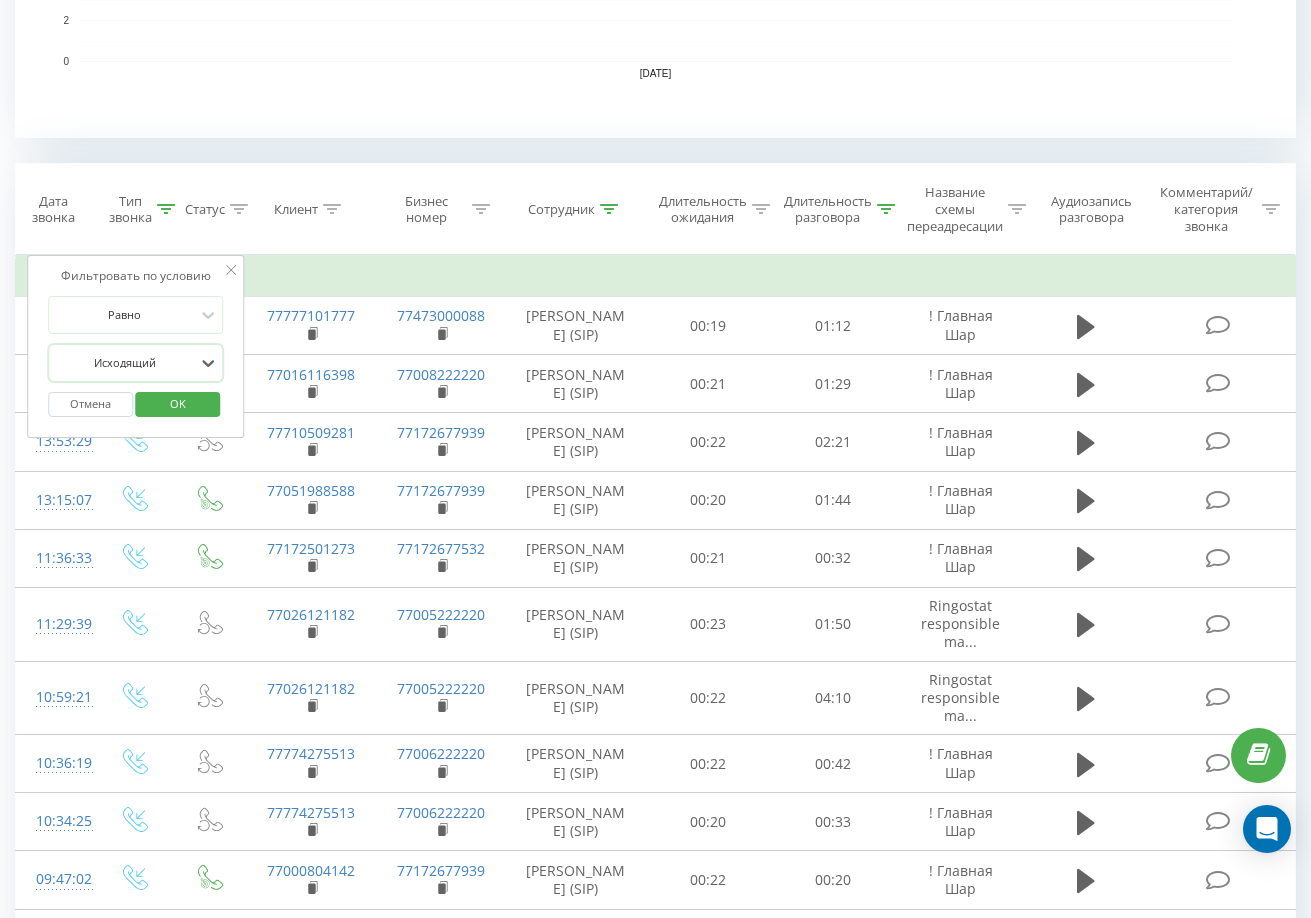 click on "OK" at bounding box center [178, 403] 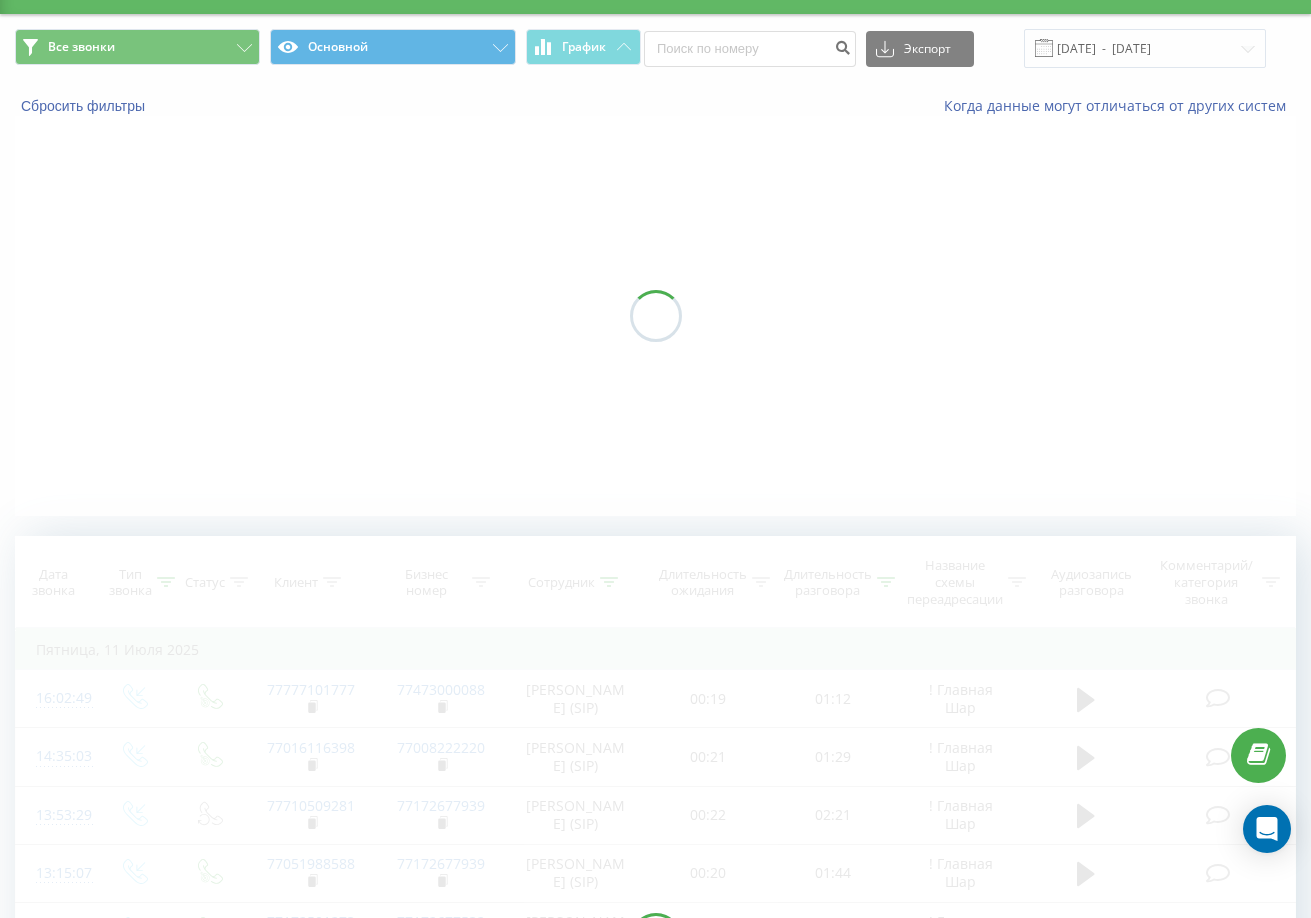 scroll, scrollTop: 0, scrollLeft: 0, axis: both 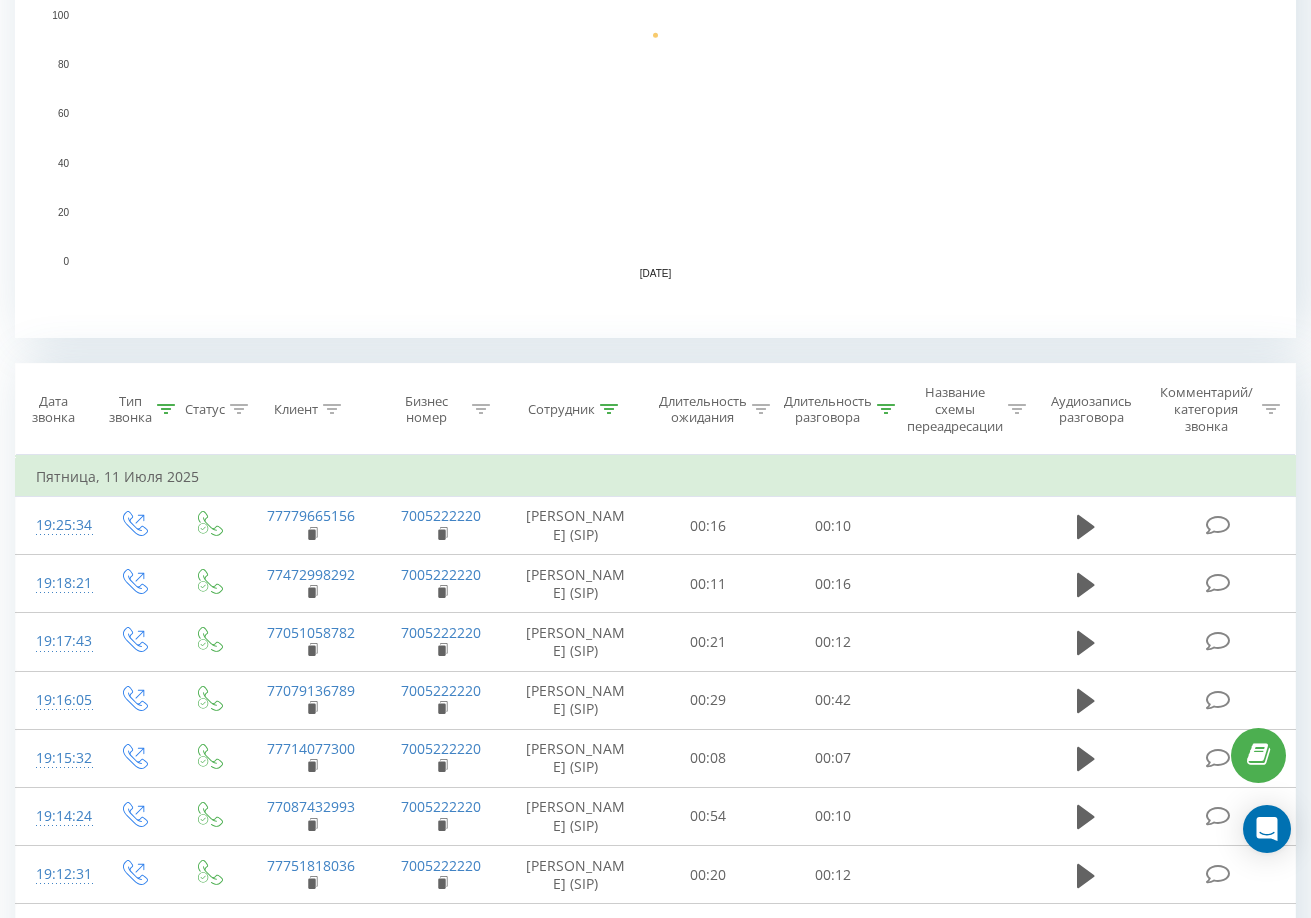 click 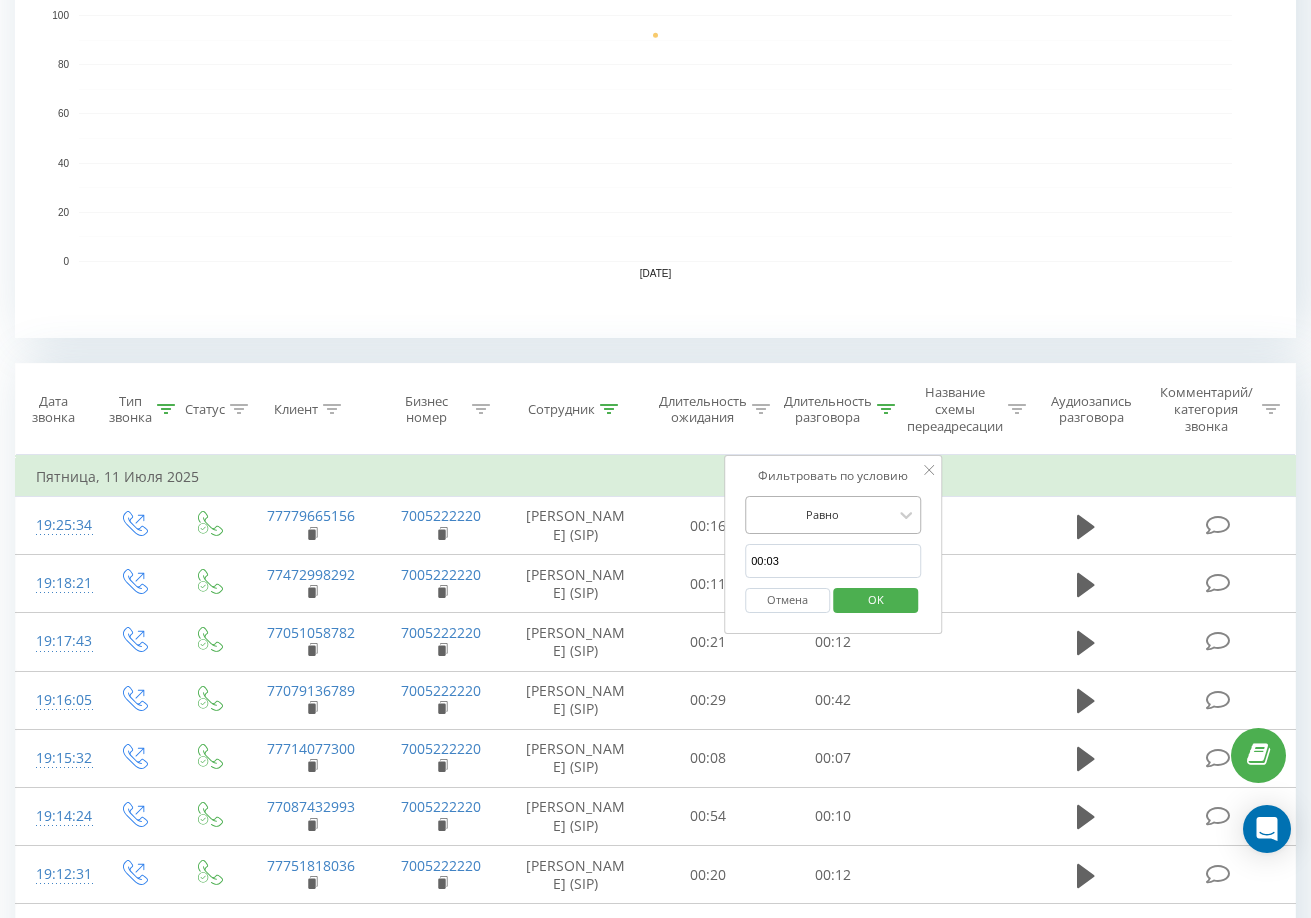 click on "Равно" at bounding box center [822, 515] 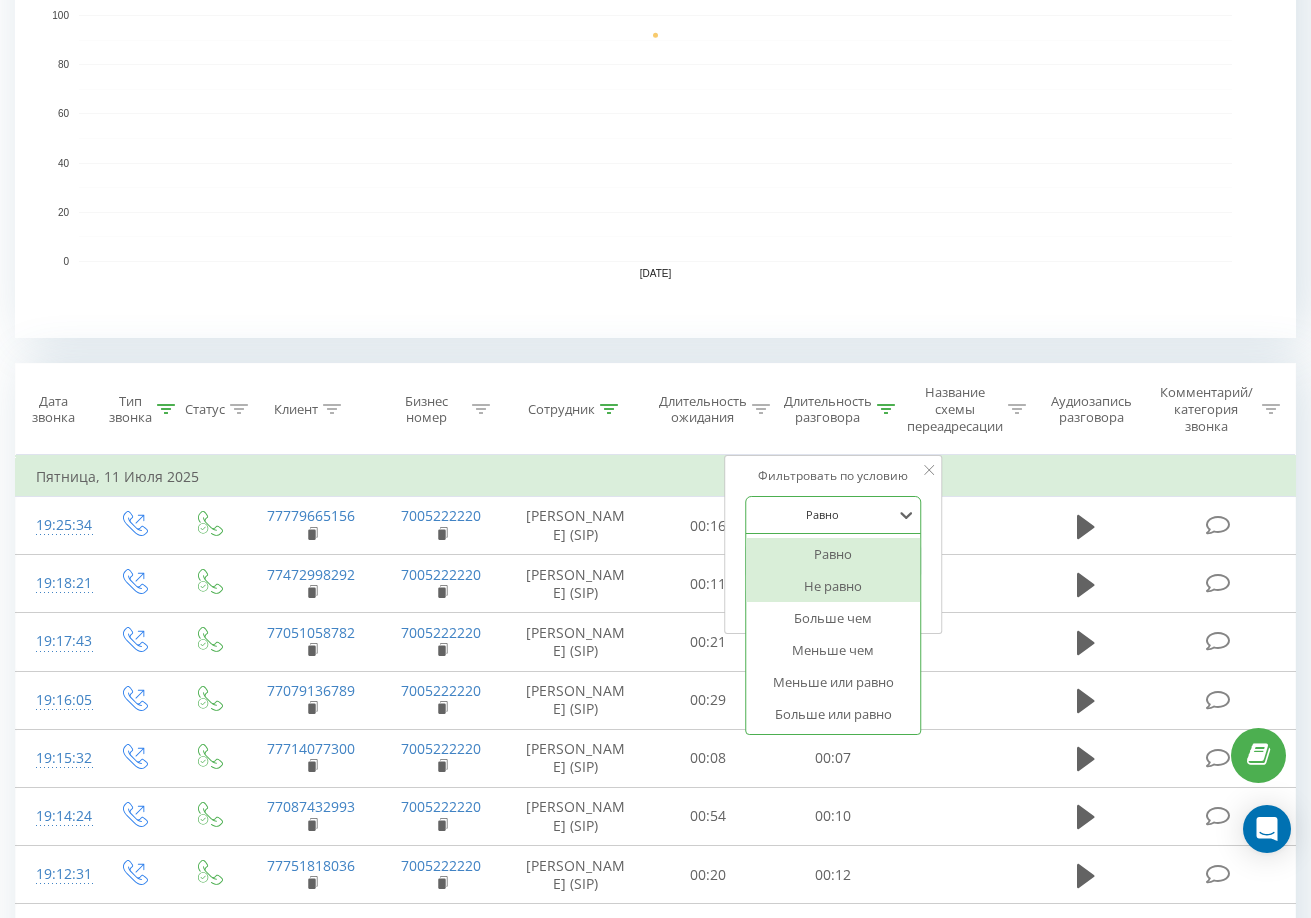 click on "Не равно" at bounding box center [833, 586] 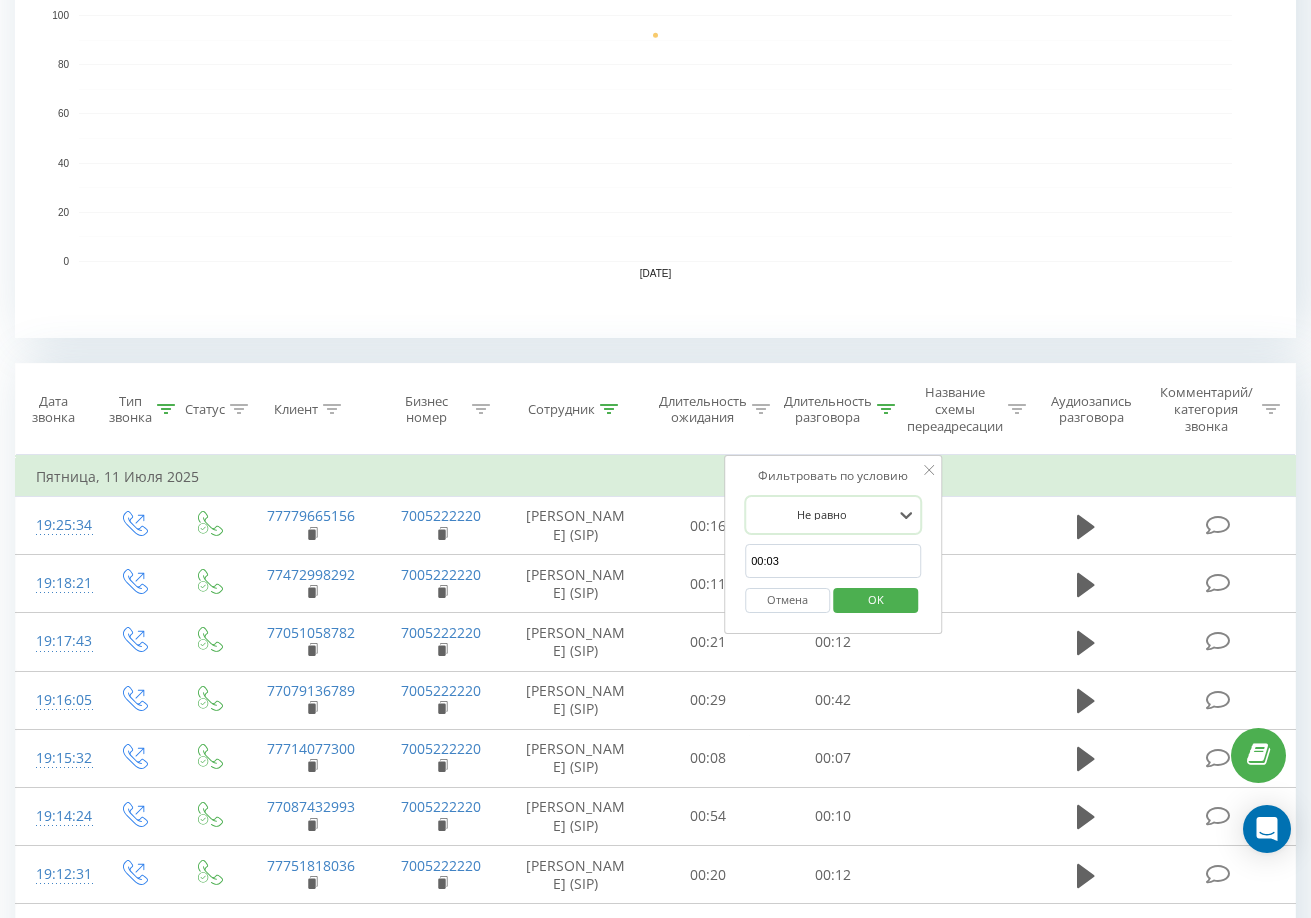 click at bounding box center [822, 514] 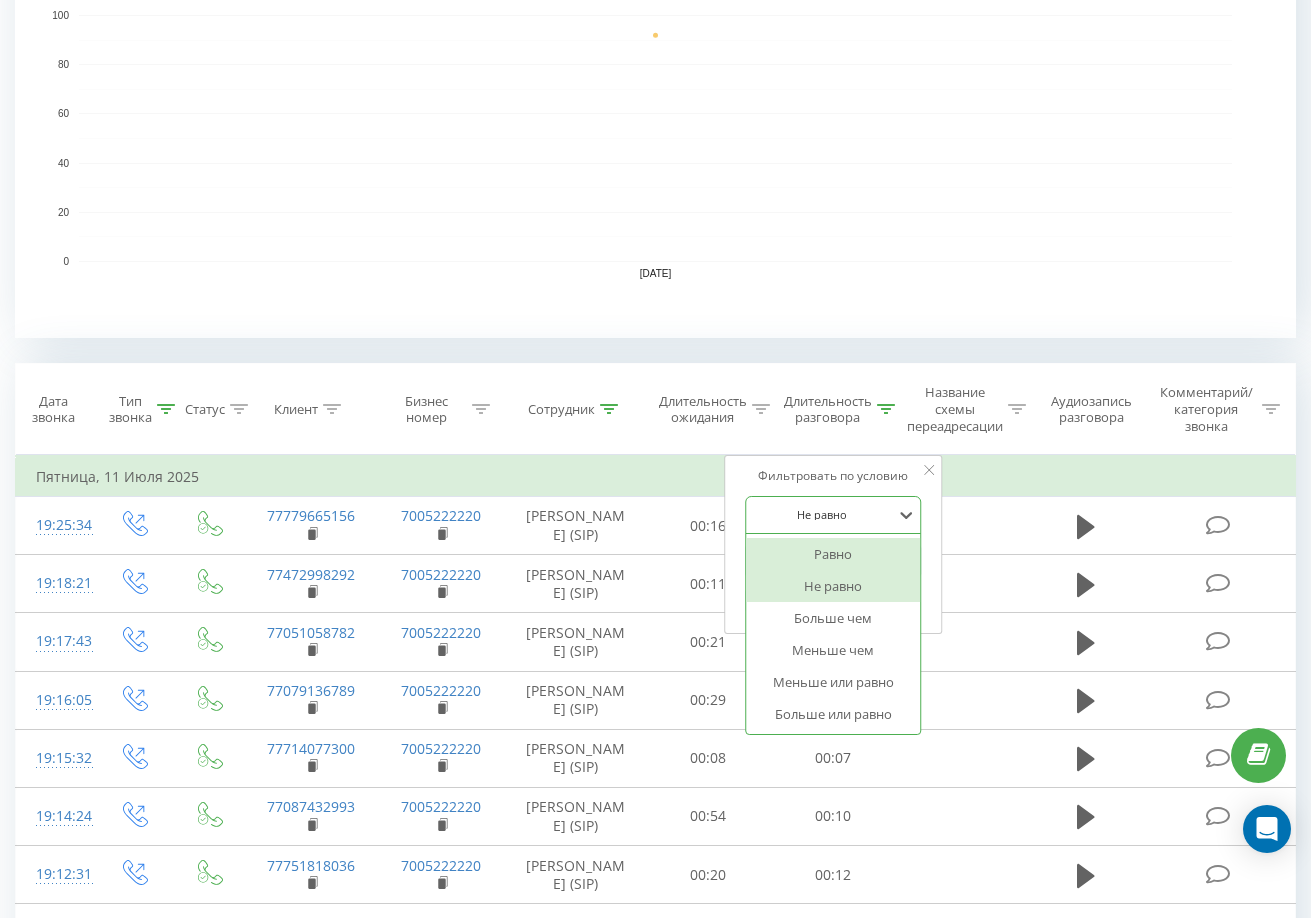 click on "Равно" at bounding box center (833, 554) 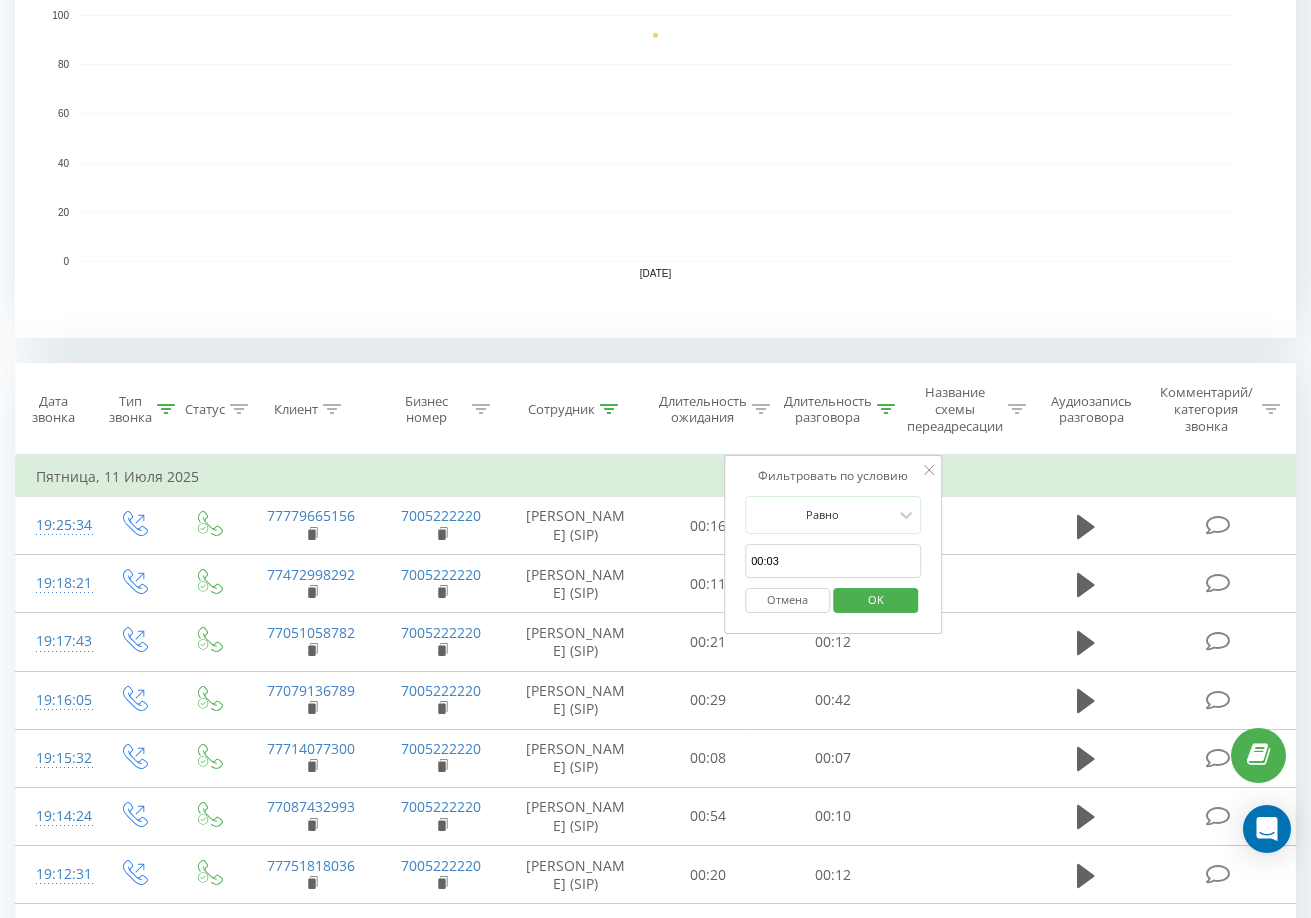 click on "00:03" at bounding box center [833, 561] 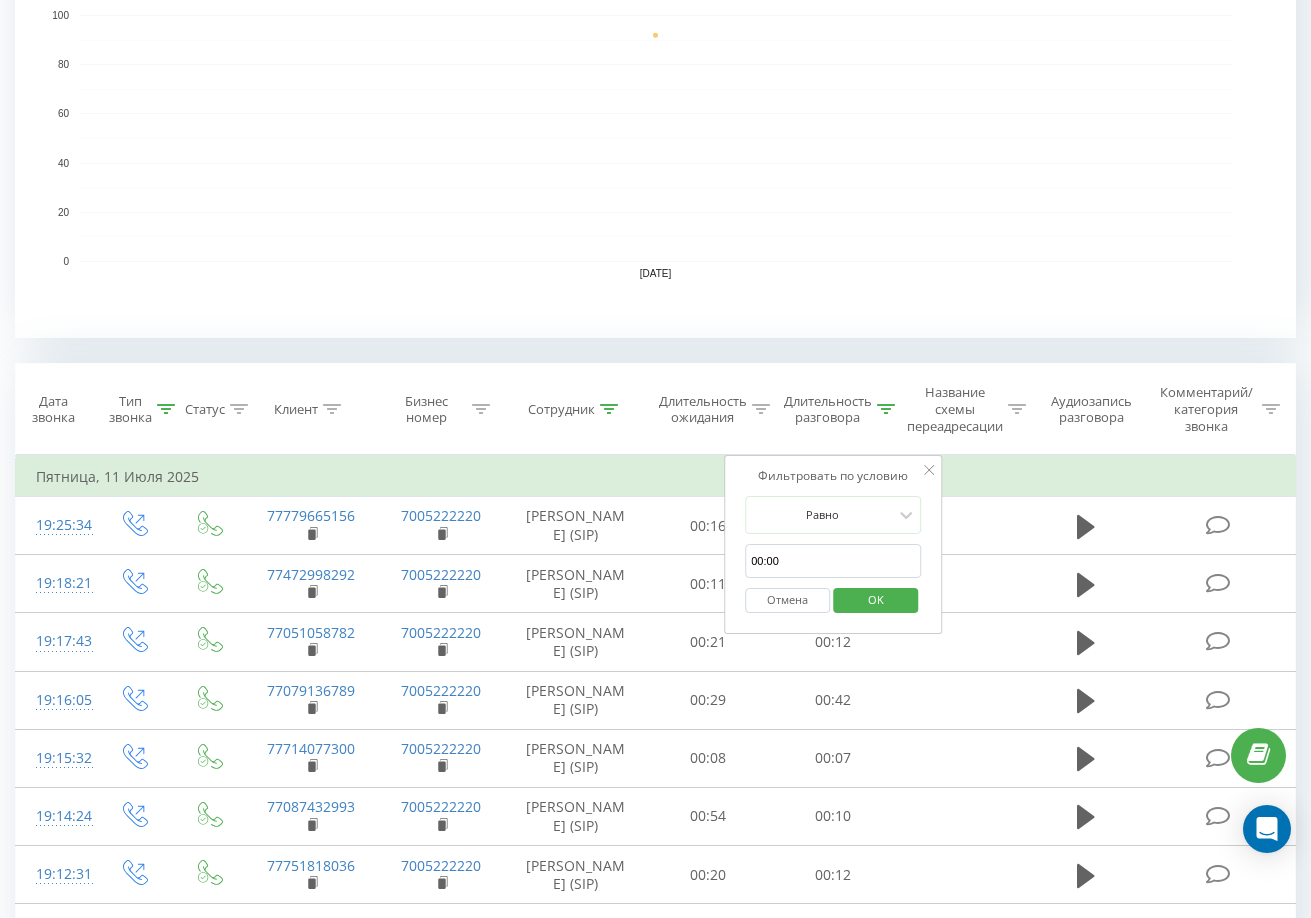 type on "00:00" 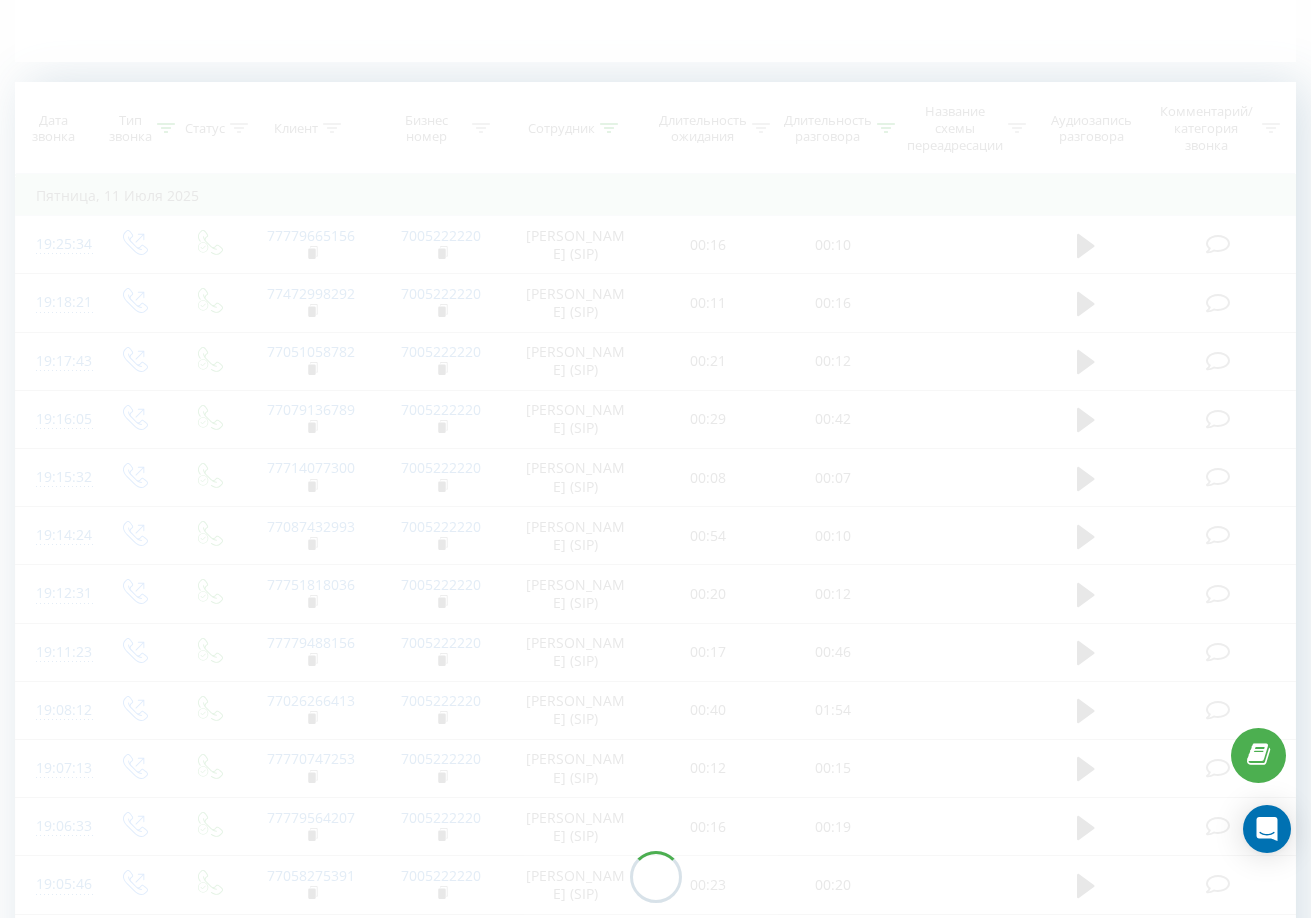 scroll, scrollTop: 52, scrollLeft: 0, axis: vertical 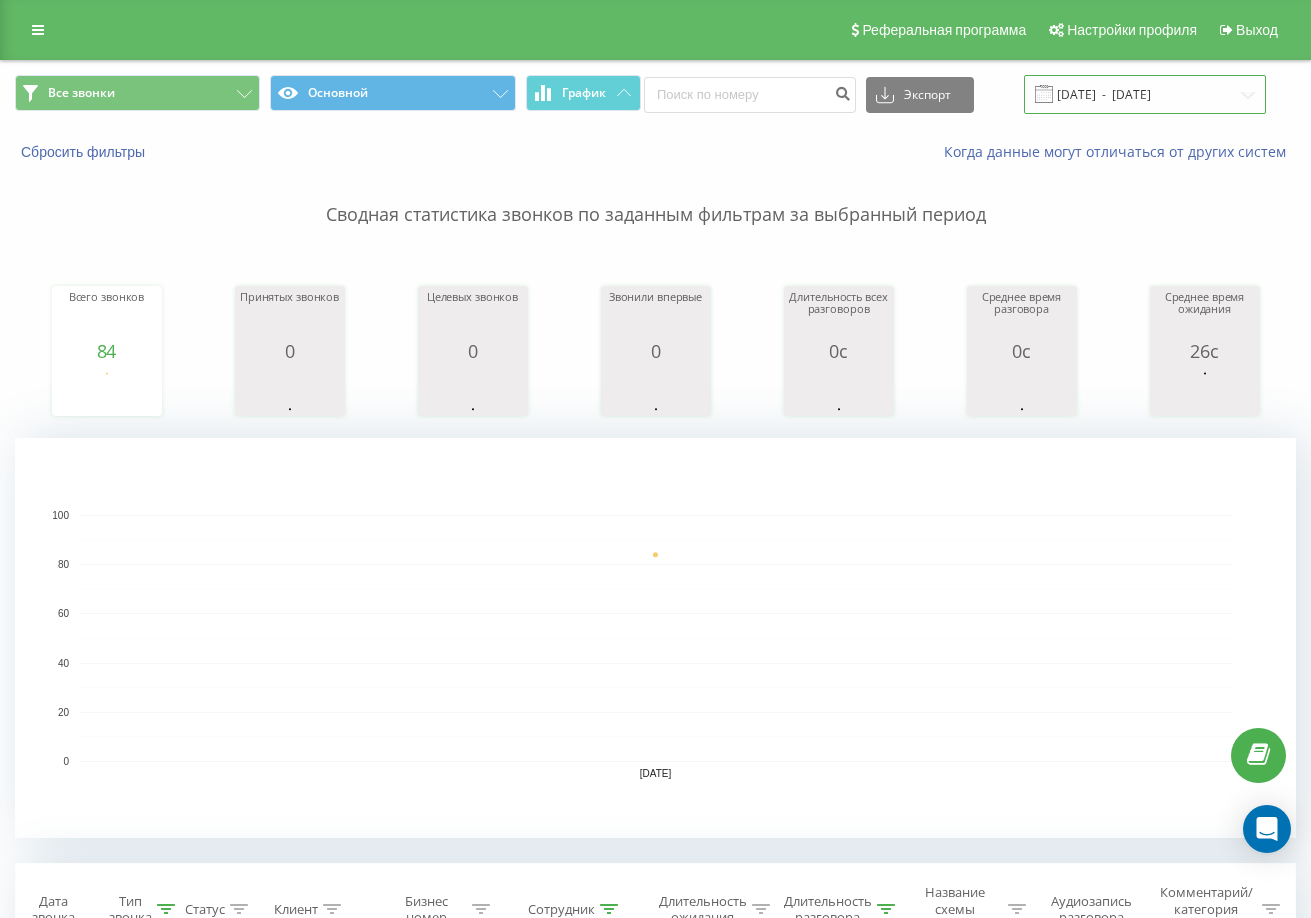 click on "[DATE]  -  [DATE]" at bounding box center [1145, 94] 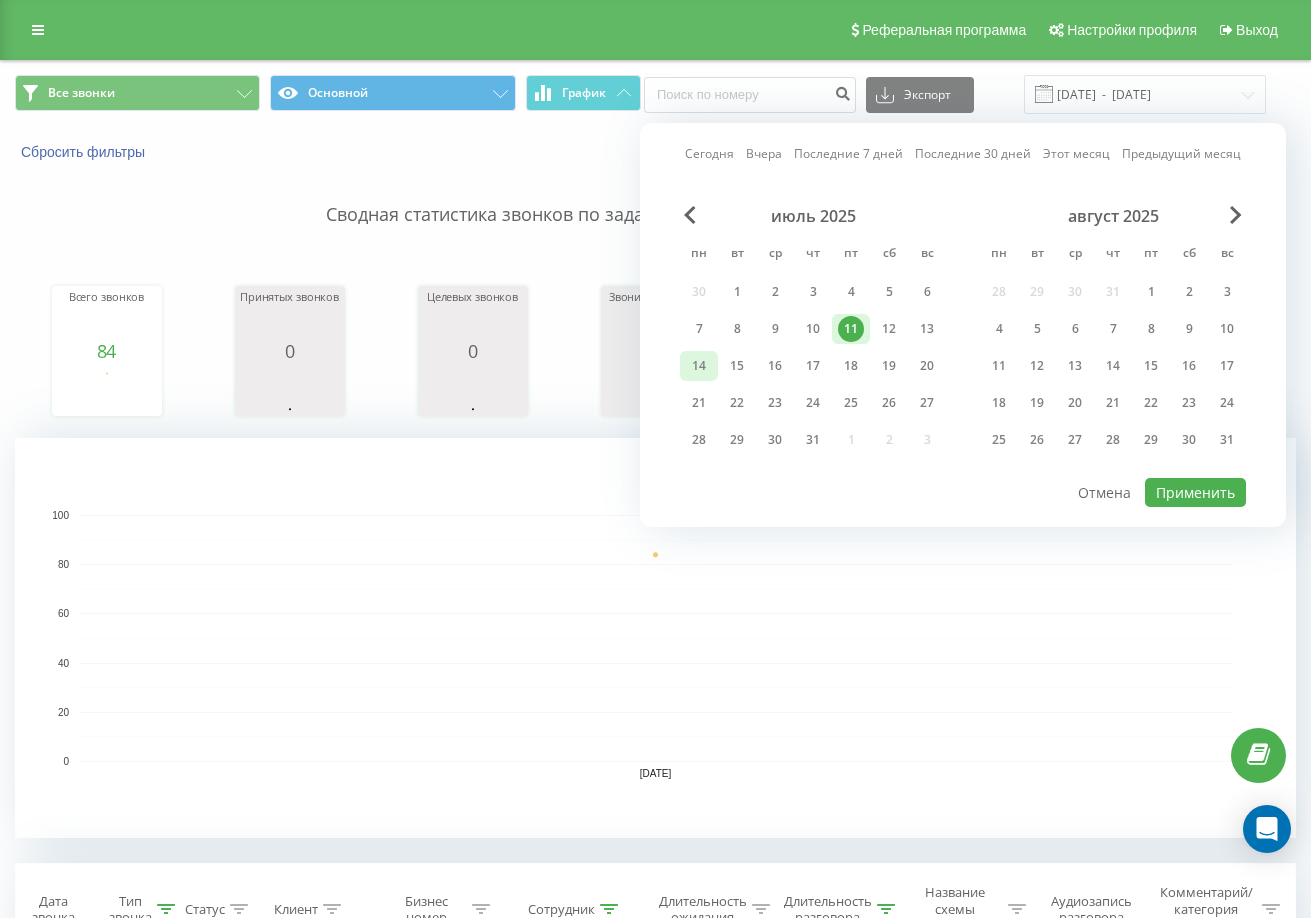 click on "14" at bounding box center (699, 366) 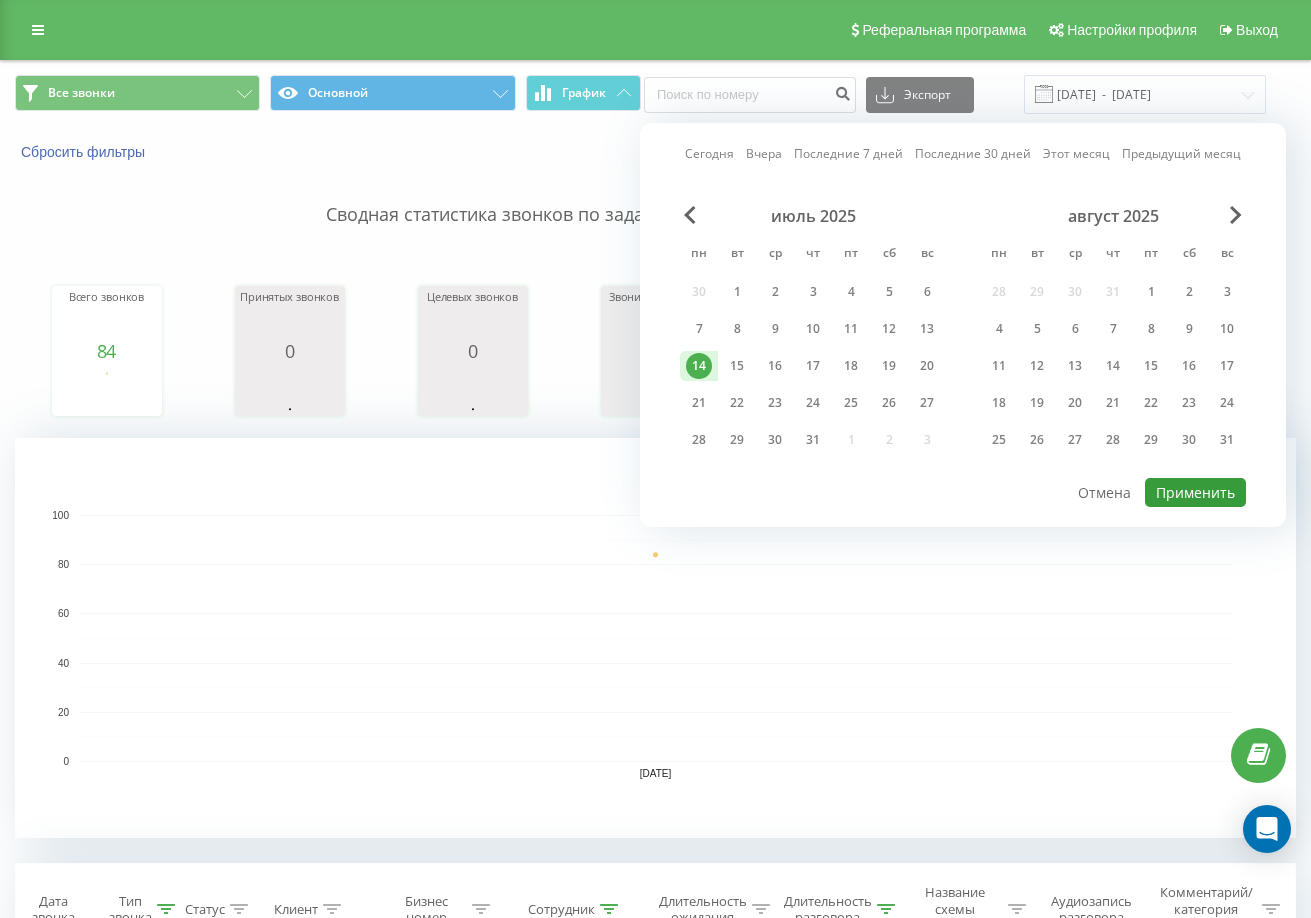 drag, startPoint x: 1171, startPoint y: 487, endPoint x: 1212, endPoint y: 487, distance: 41 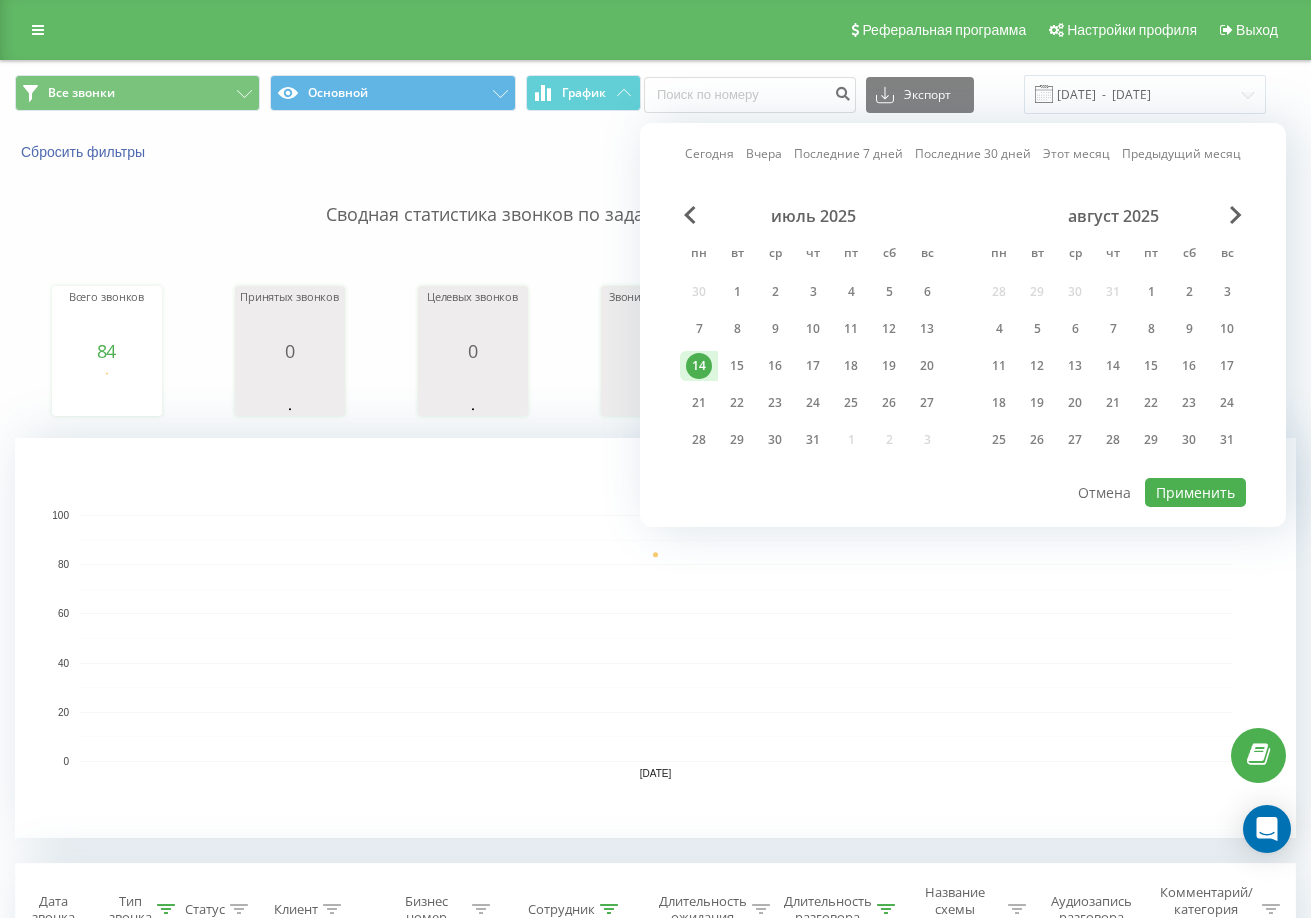 type on "[DATE]  -  [DATE]" 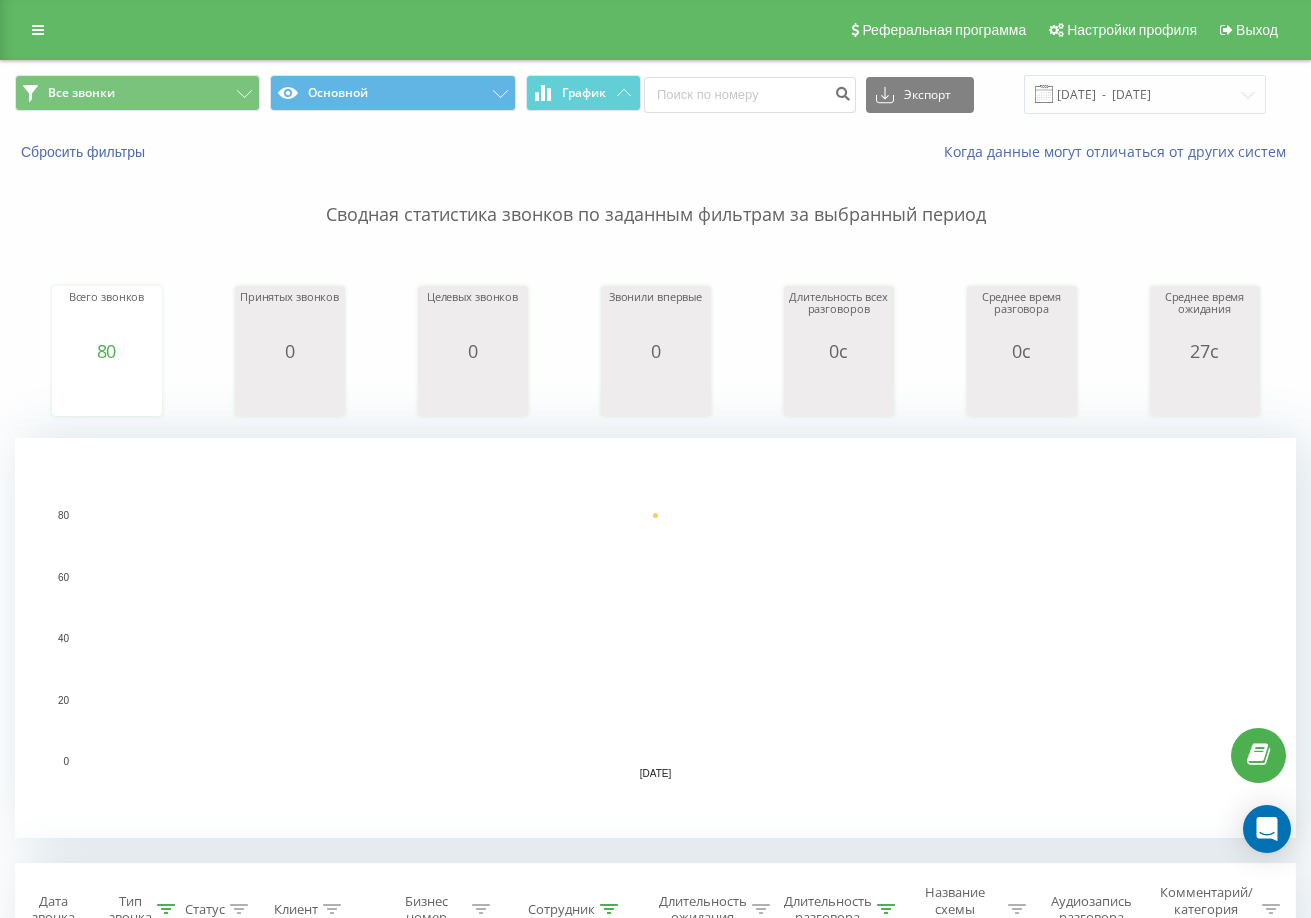 scroll, scrollTop: 700, scrollLeft: 0, axis: vertical 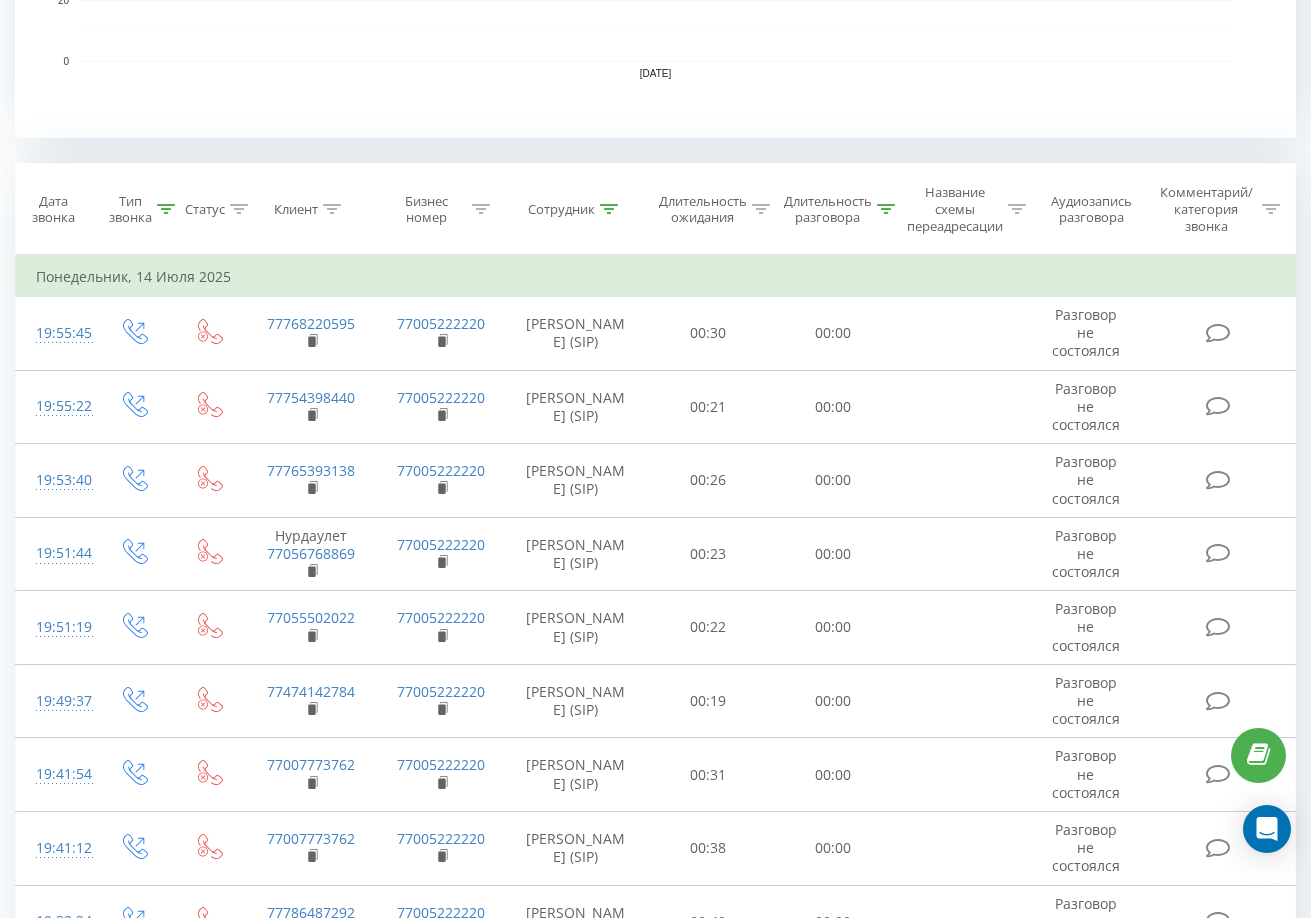 click 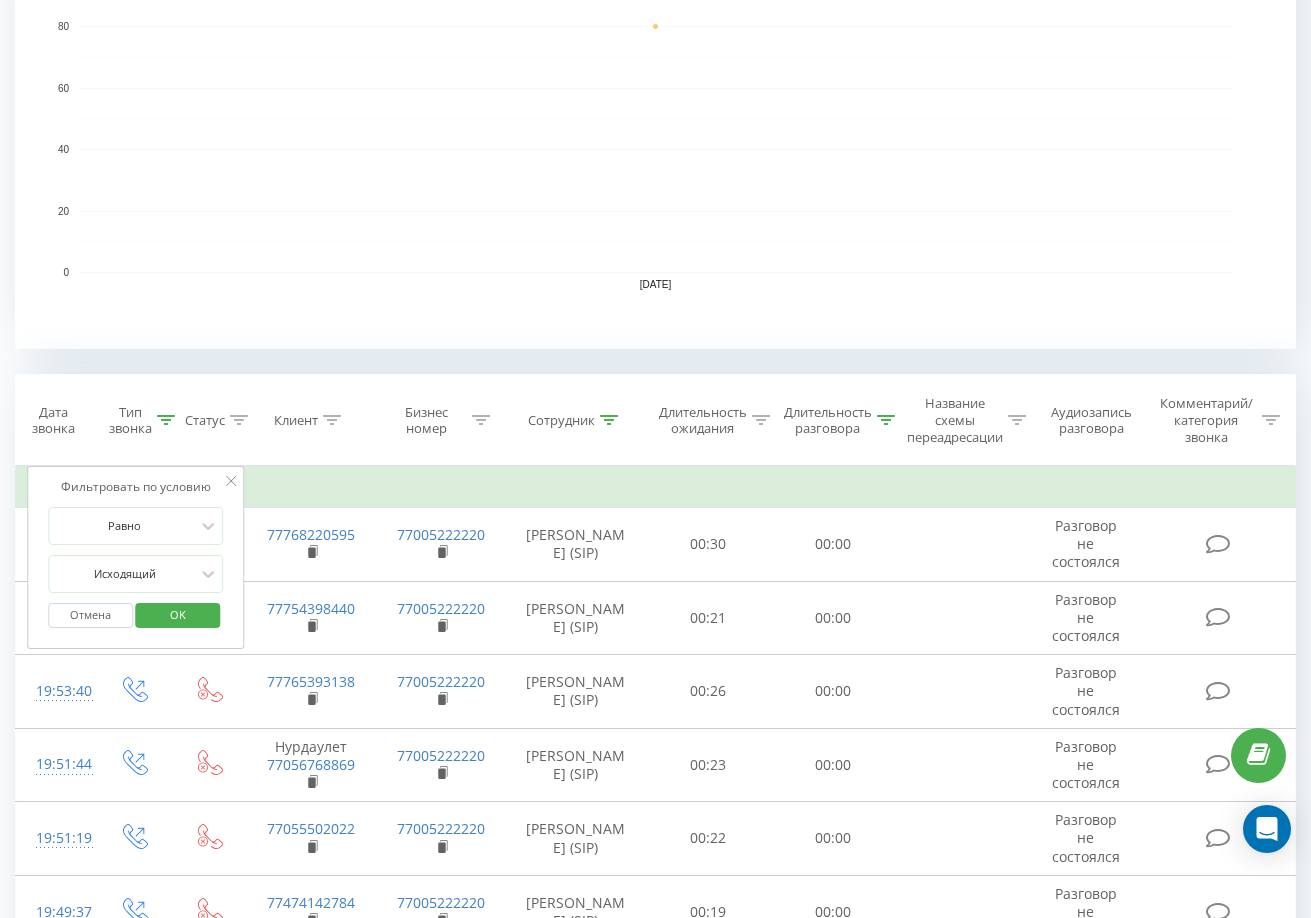 scroll, scrollTop: 500, scrollLeft: 0, axis: vertical 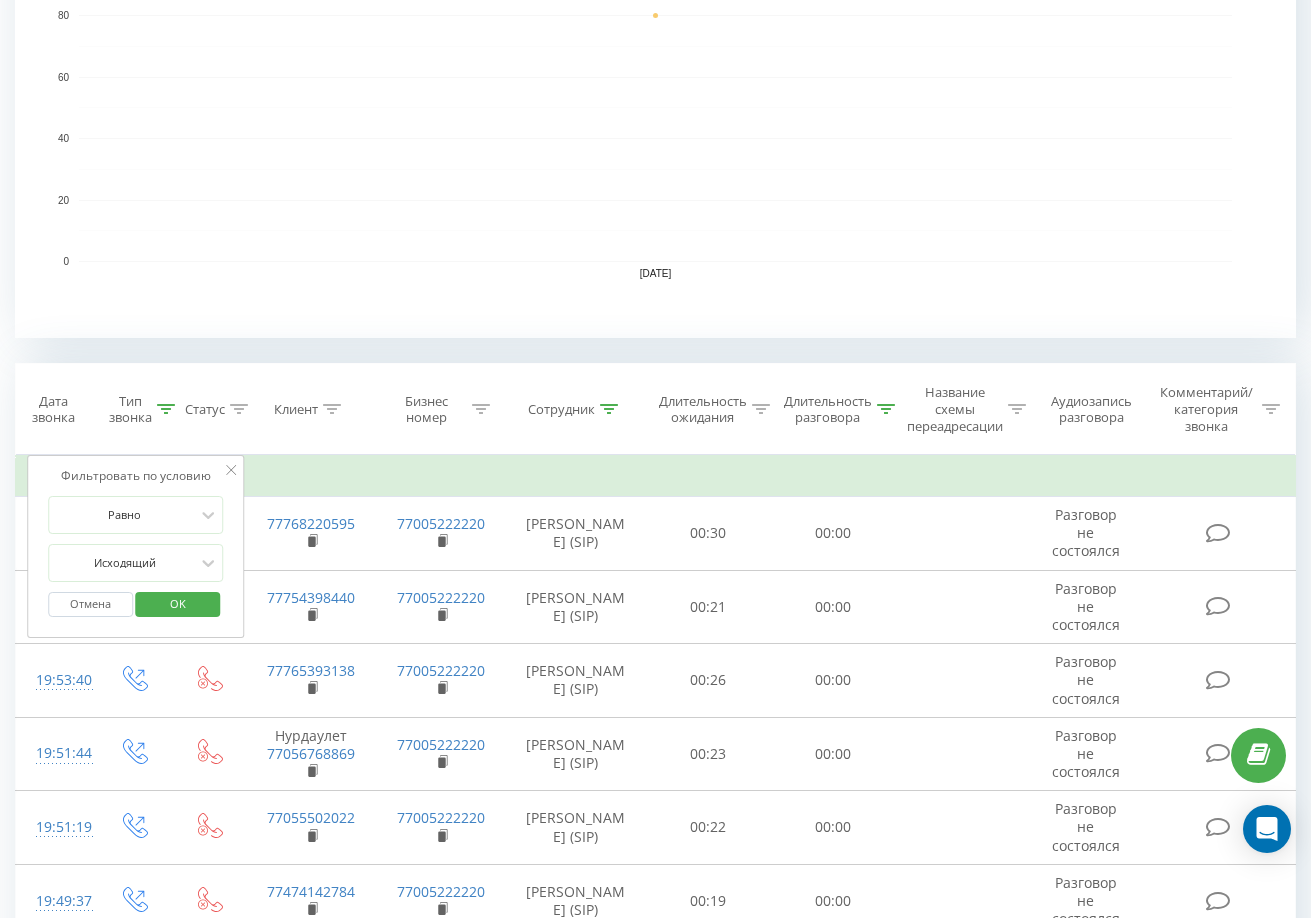 click 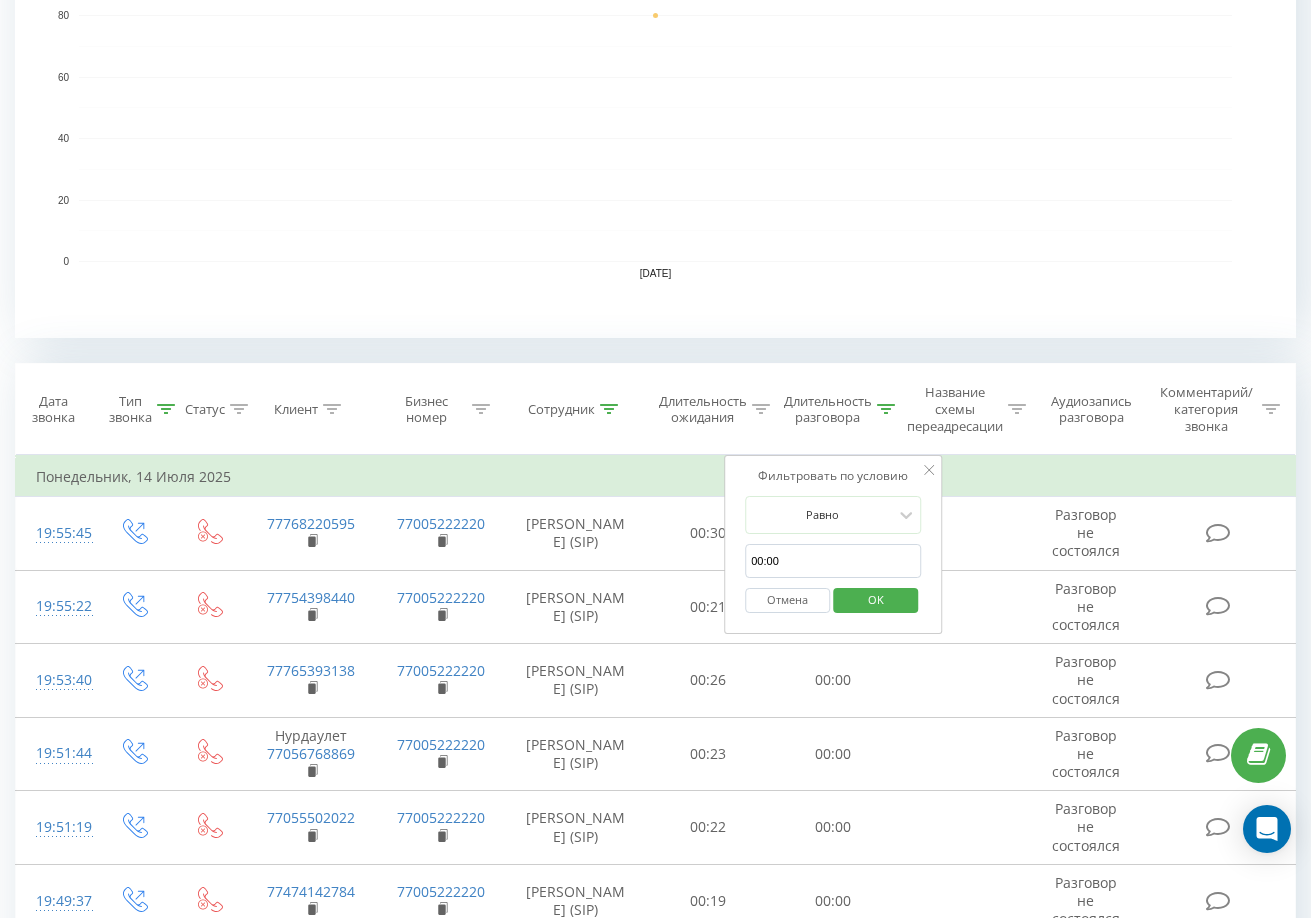 click on "Фильтровать по условию Равно 00:00 Отмена OK" at bounding box center (833, 545) 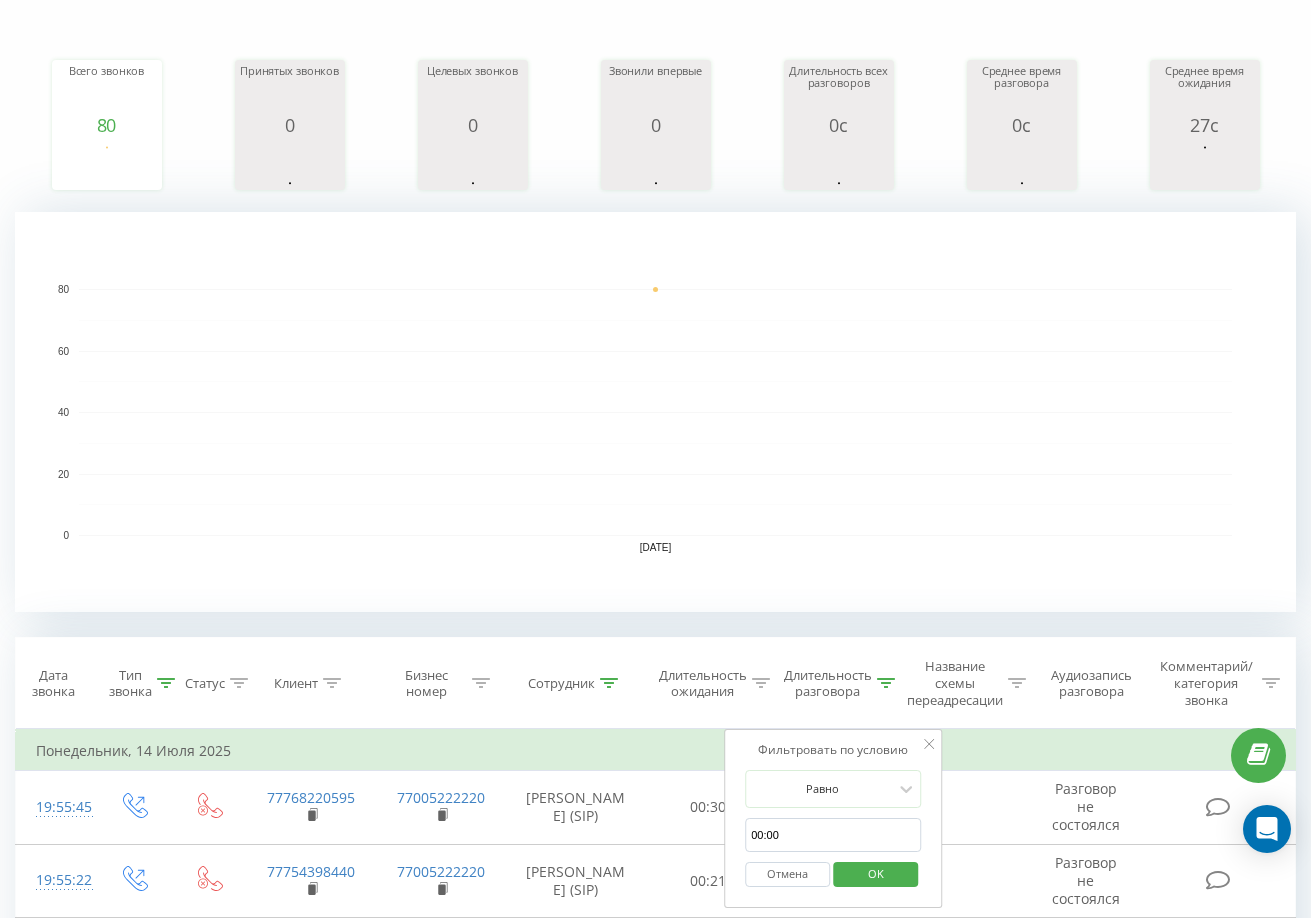 scroll, scrollTop: 500, scrollLeft: 0, axis: vertical 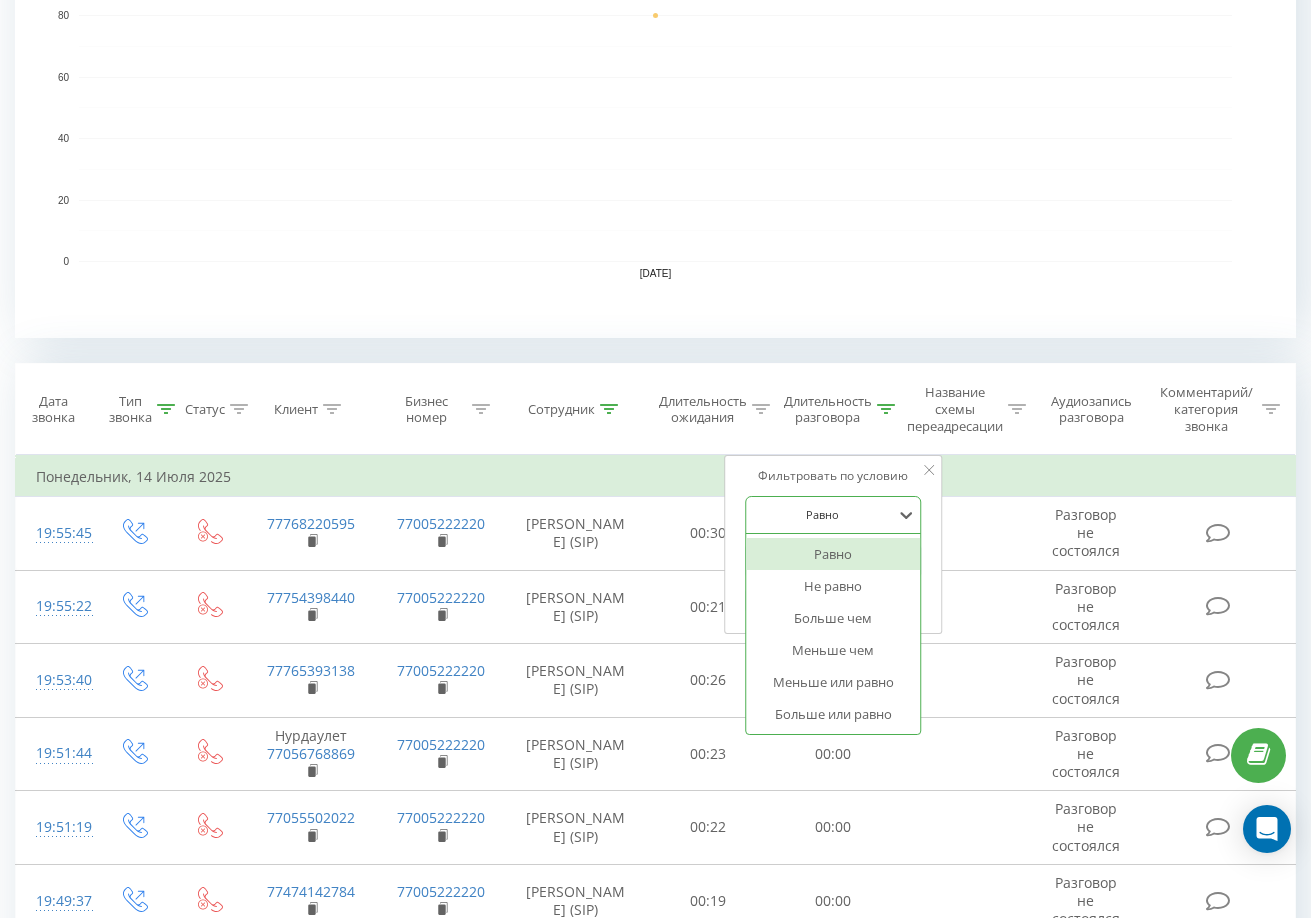 click at bounding box center [822, 514] 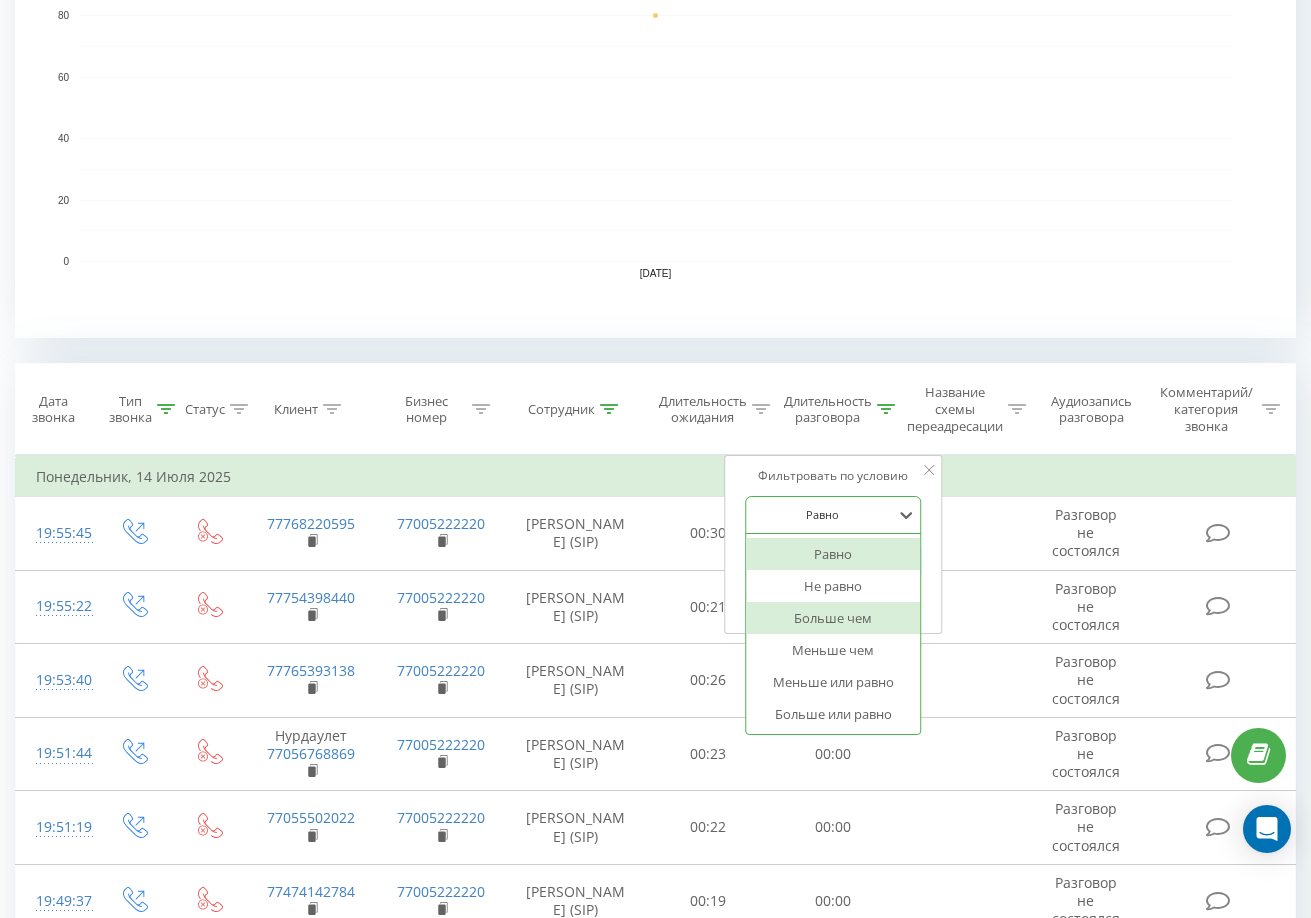 click on "Больше чем" at bounding box center (833, 618) 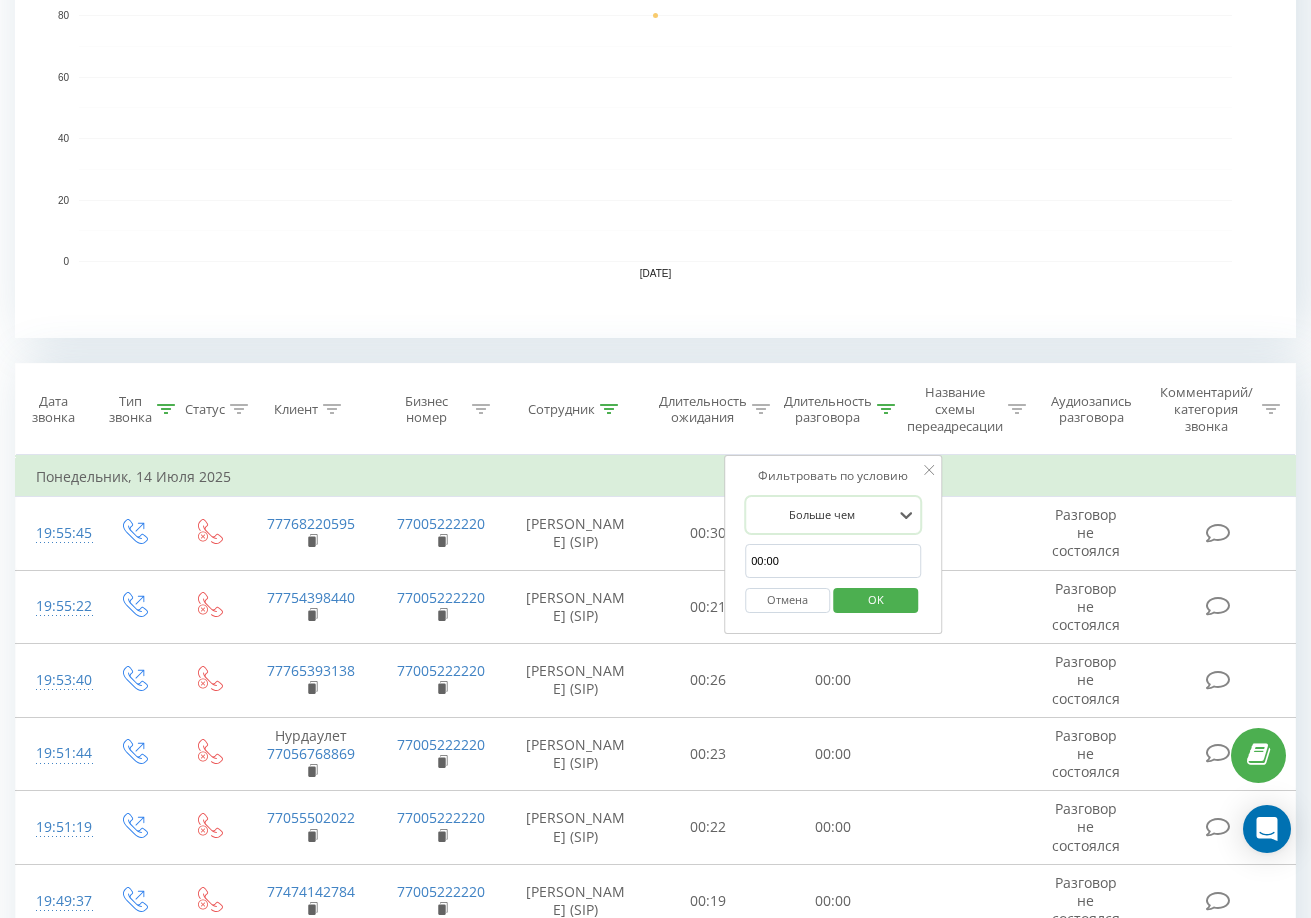 click on "00:00" at bounding box center (833, 561) 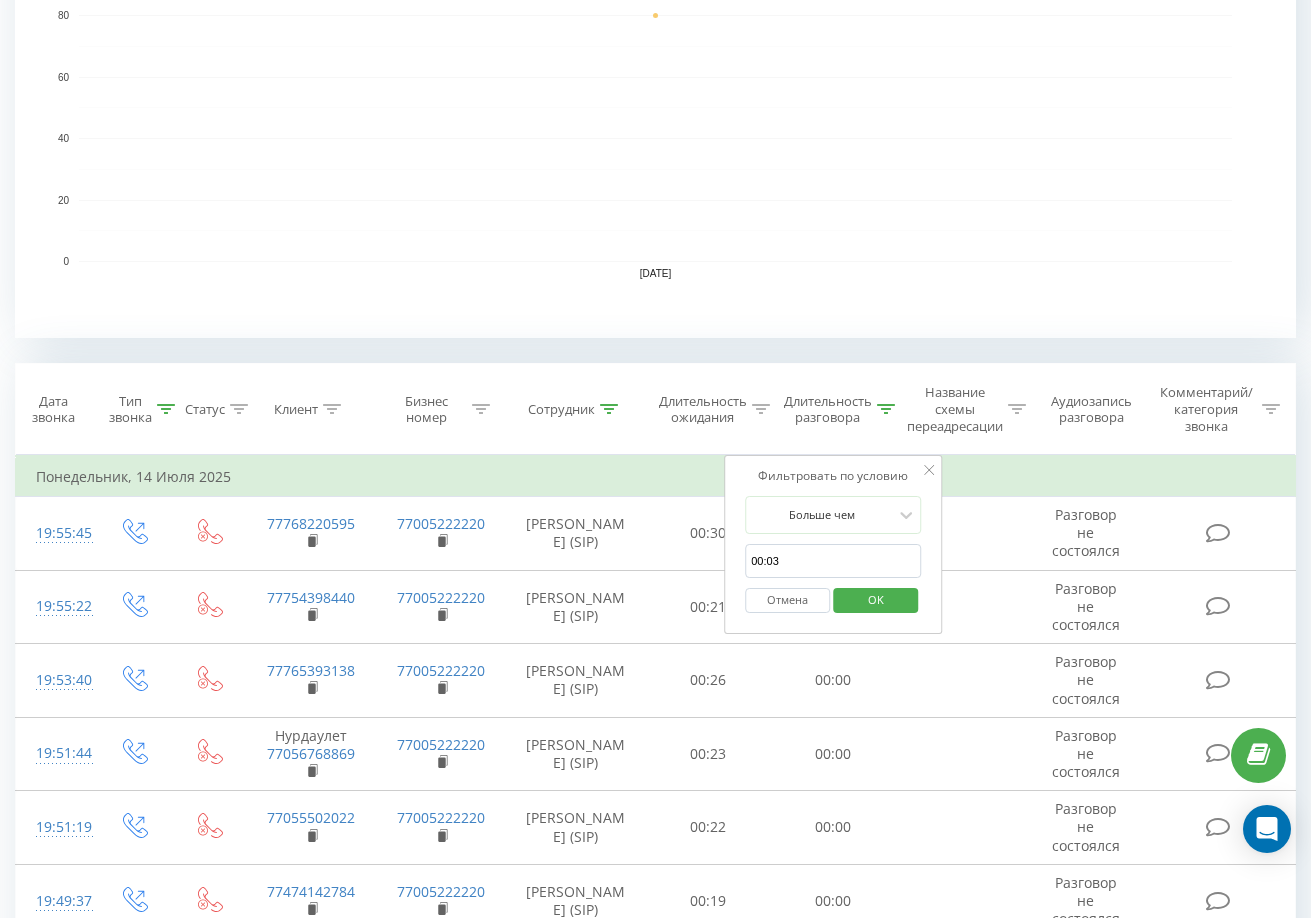 type on "00:03" 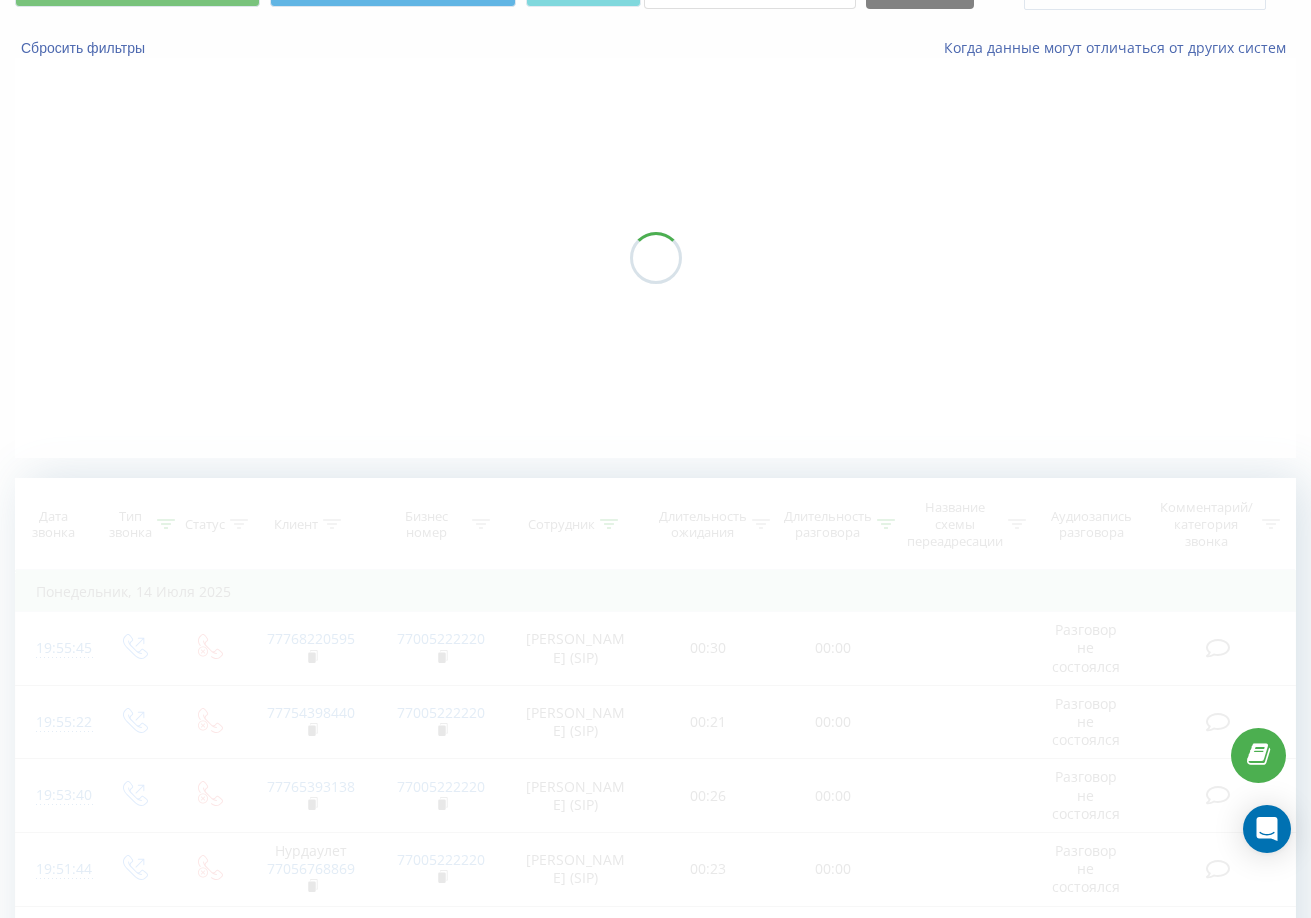 scroll, scrollTop: 0, scrollLeft: 0, axis: both 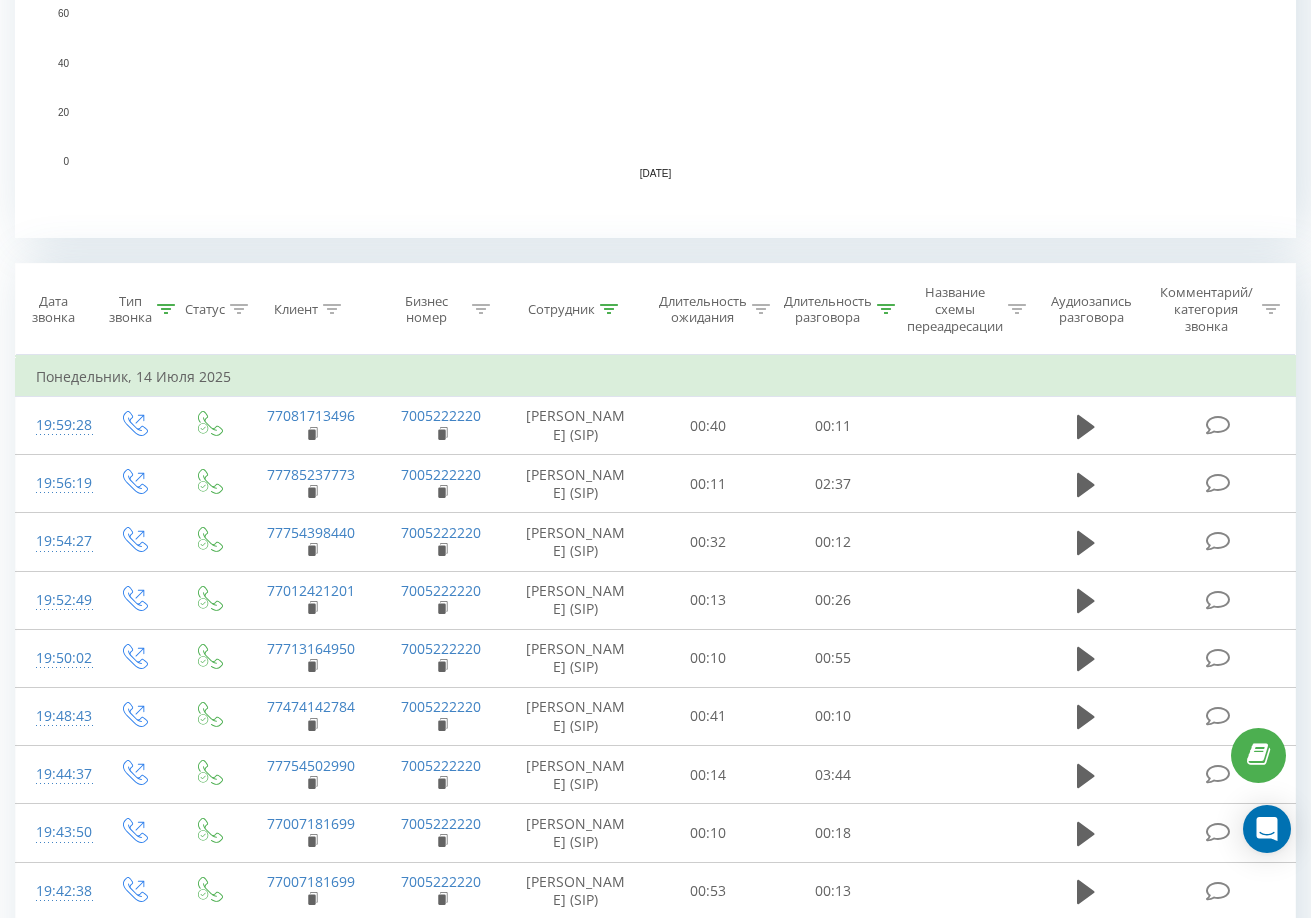 click 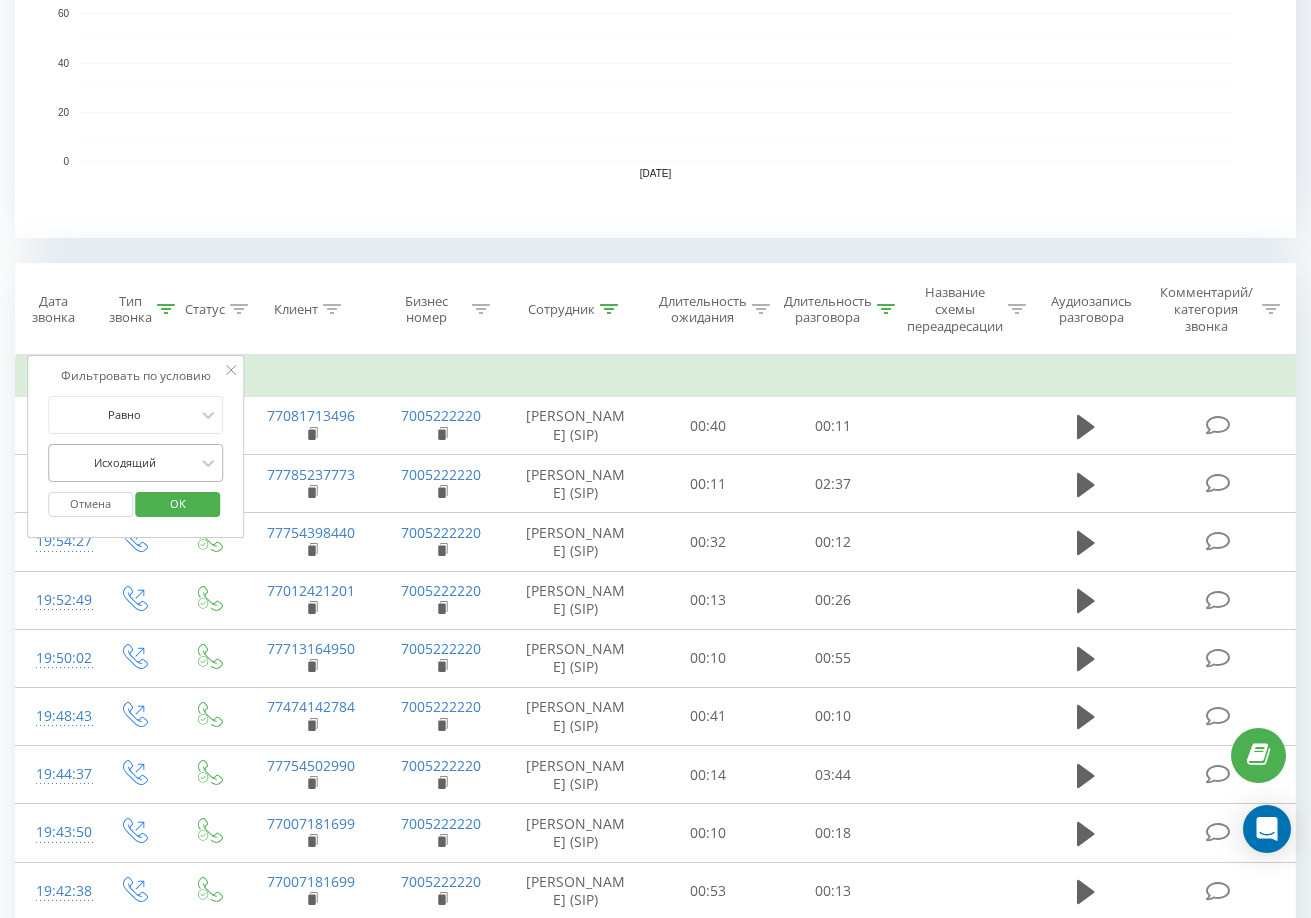click on "Исходящий" at bounding box center (125, 463) 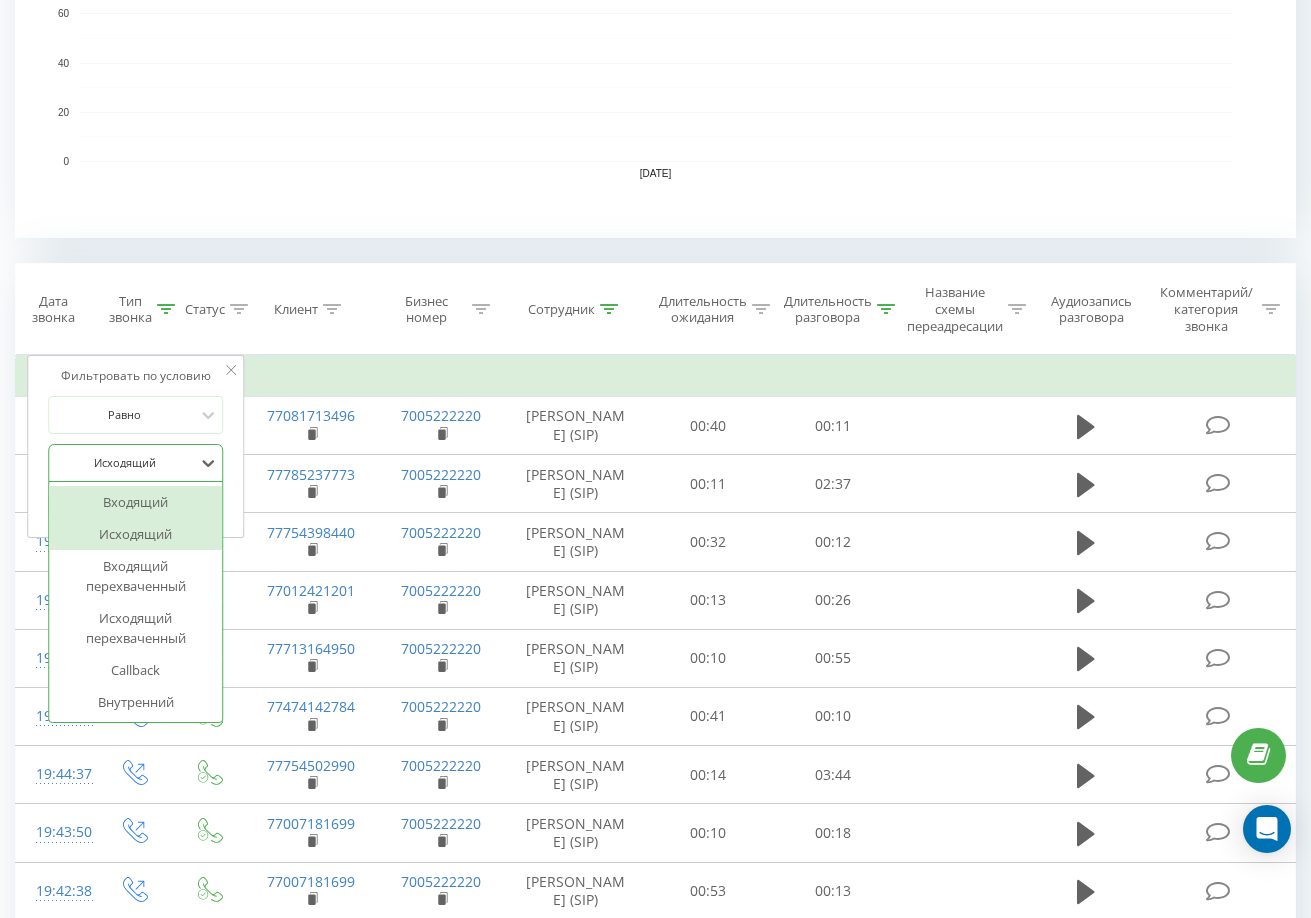 click on "Входящий" at bounding box center (136, 502) 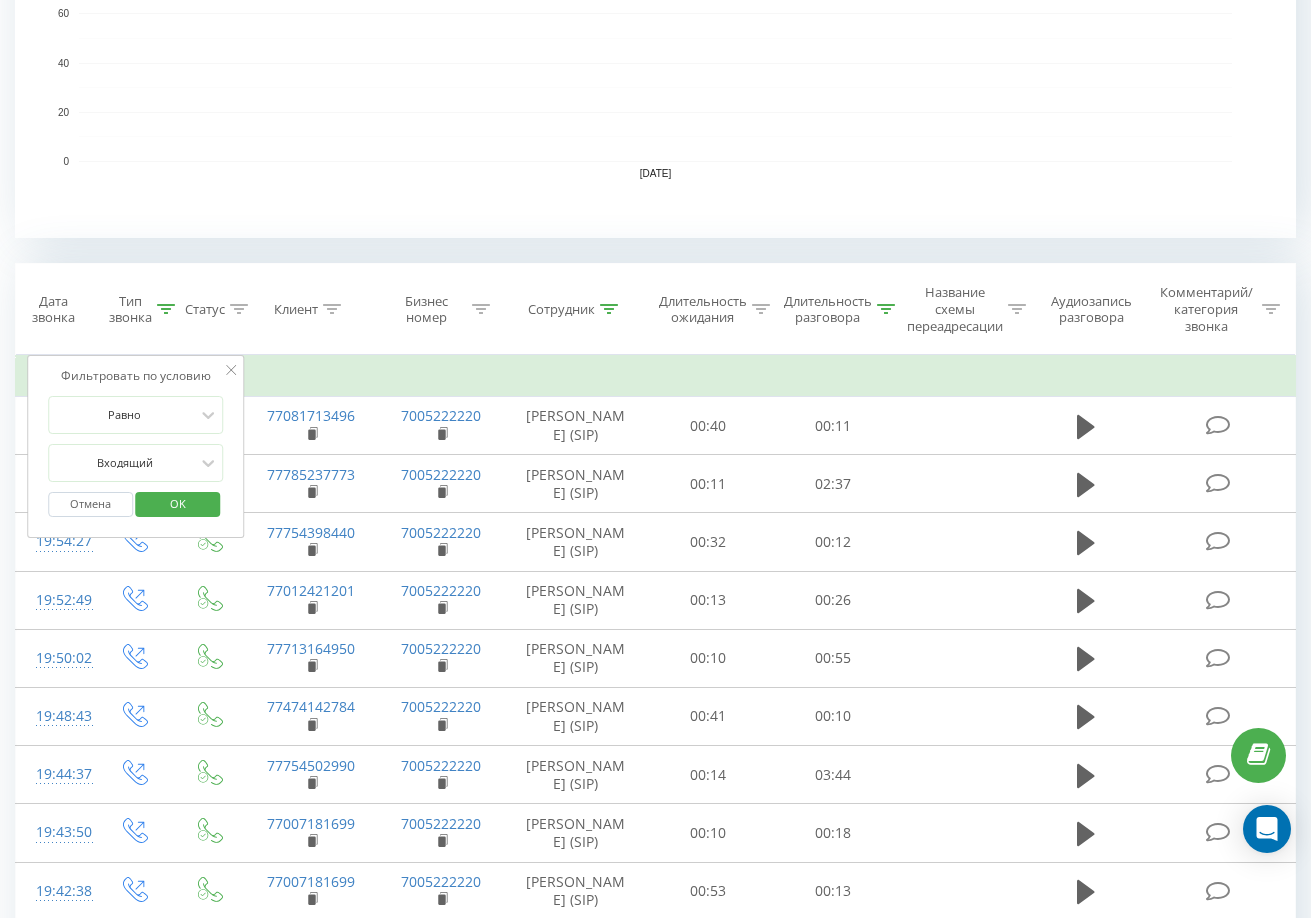 click on "OK" at bounding box center [178, 503] 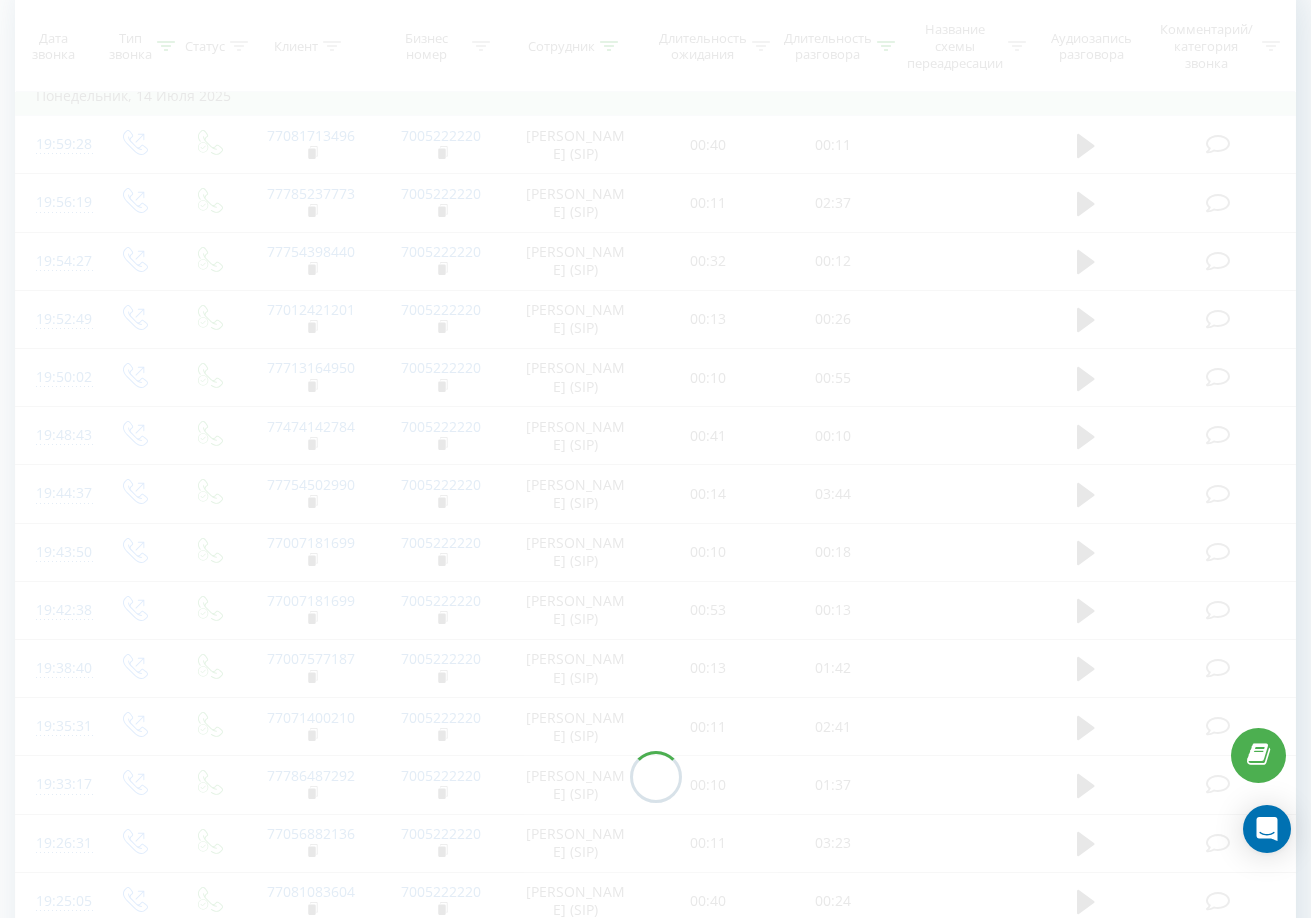 scroll, scrollTop: 0, scrollLeft: 0, axis: both 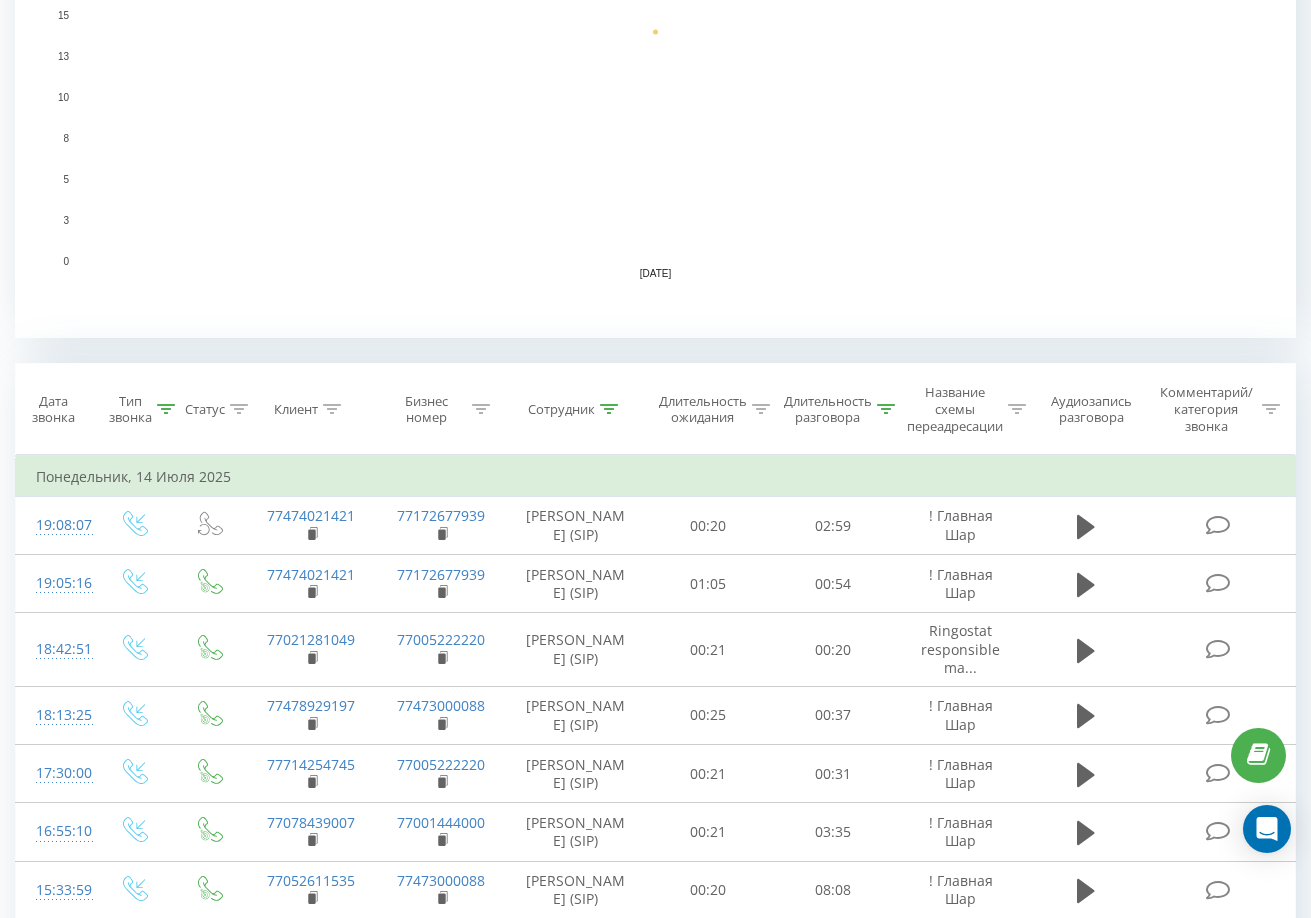 click 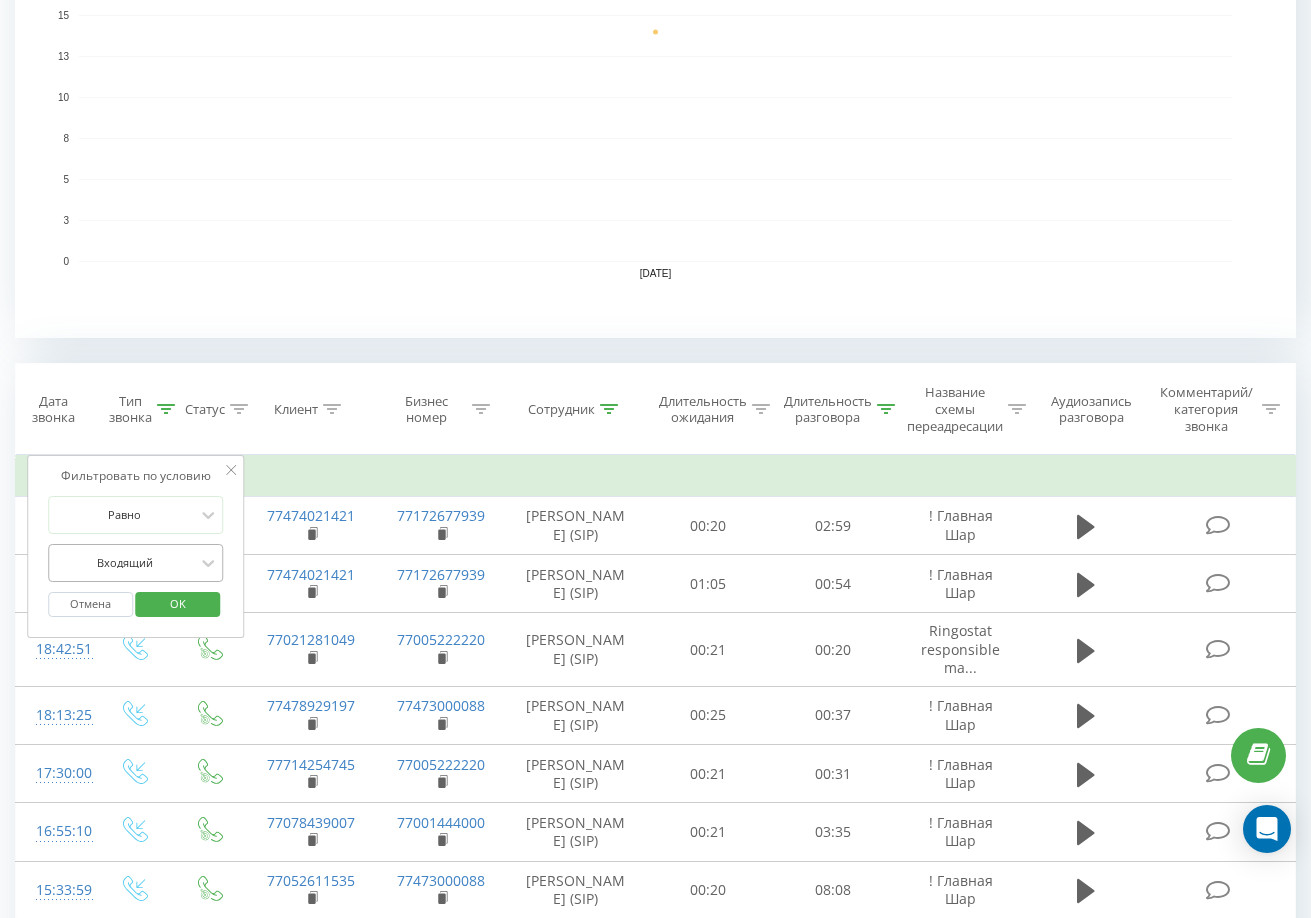 click at bounding box center [125, 562] 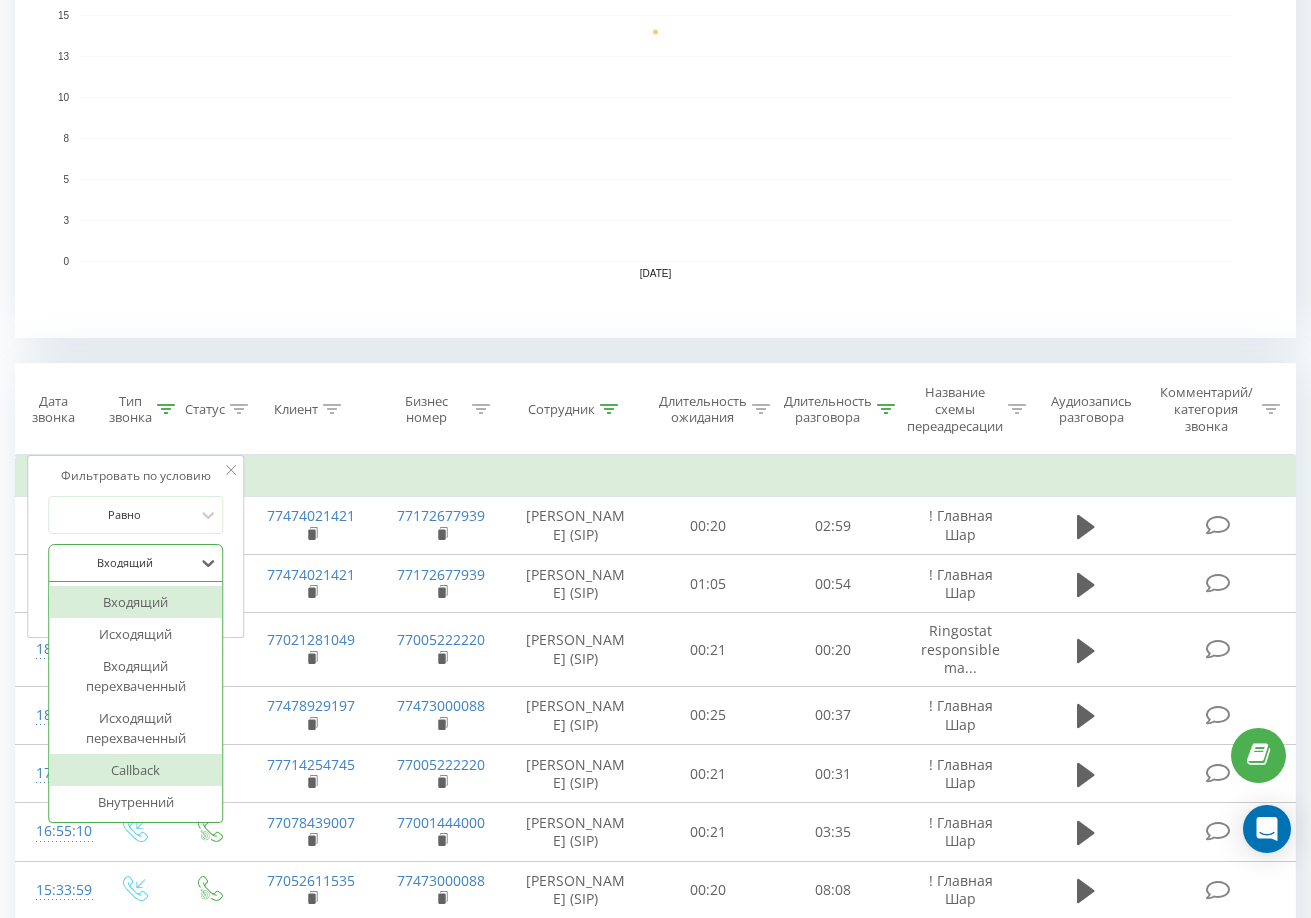 click on "Callback" at bounding box center (136, 770) 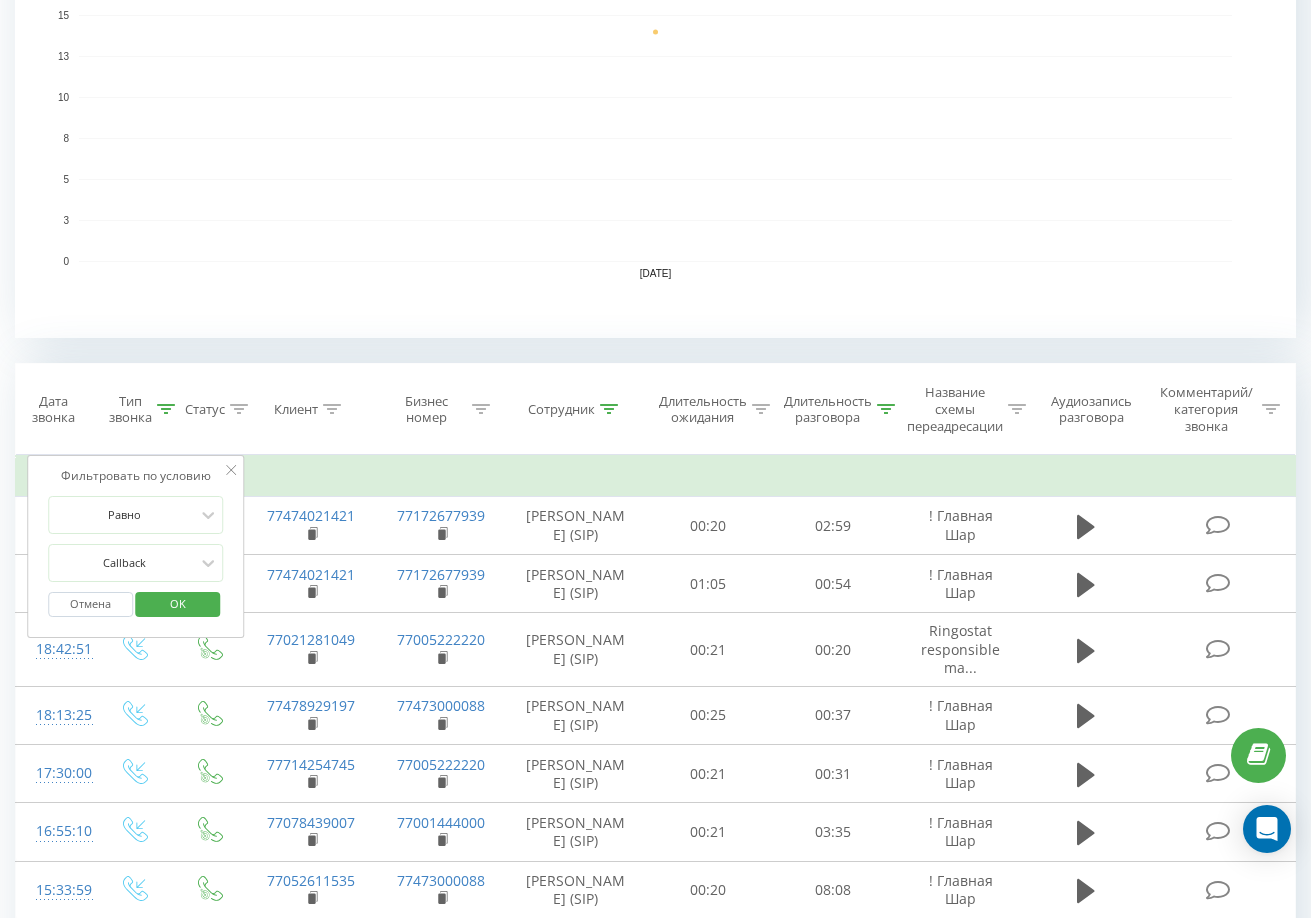 click on "OK" at bounding box center (178, 603) 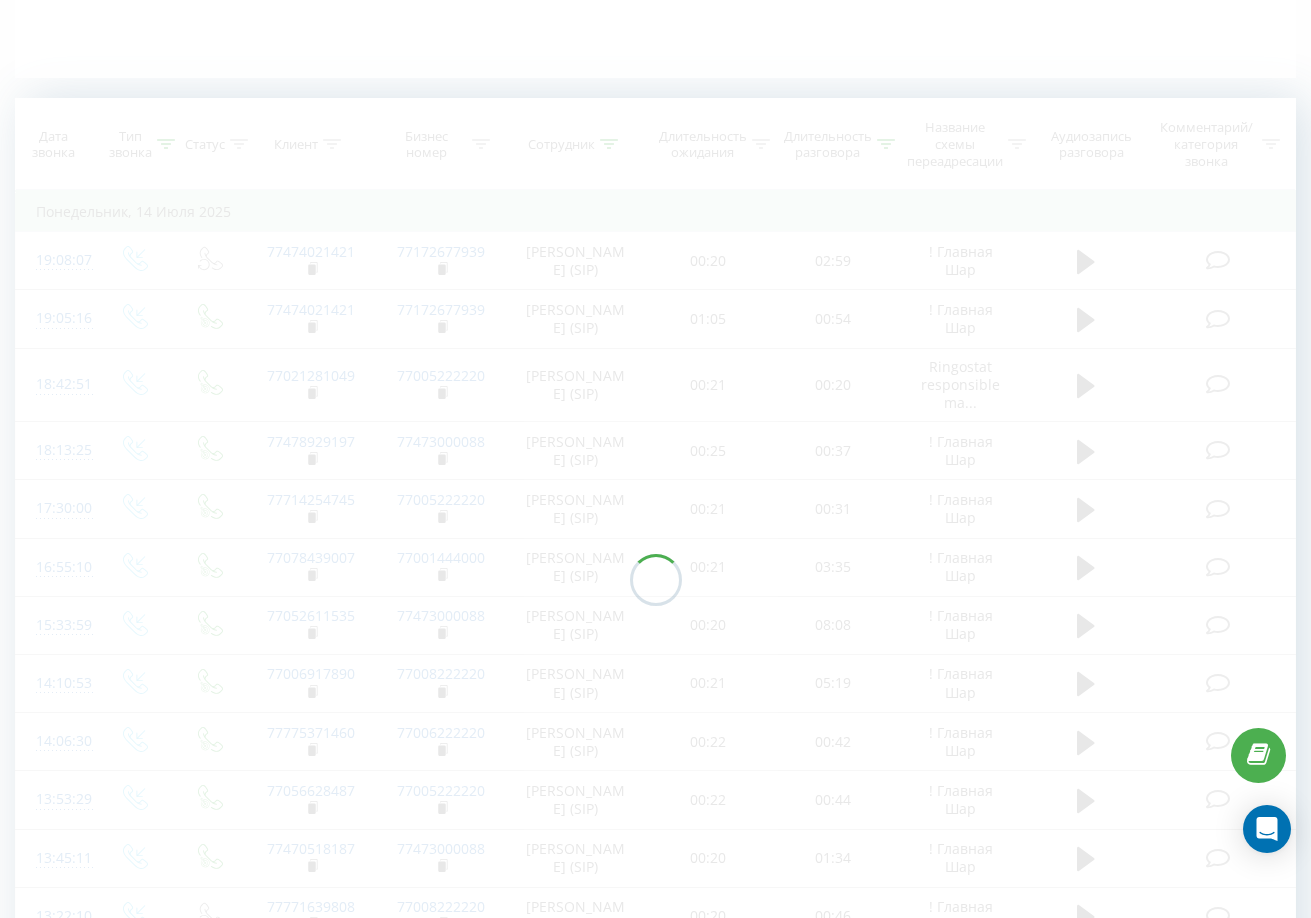 scroll, scrollTop: 0, scrollLeft: 0, axis: both 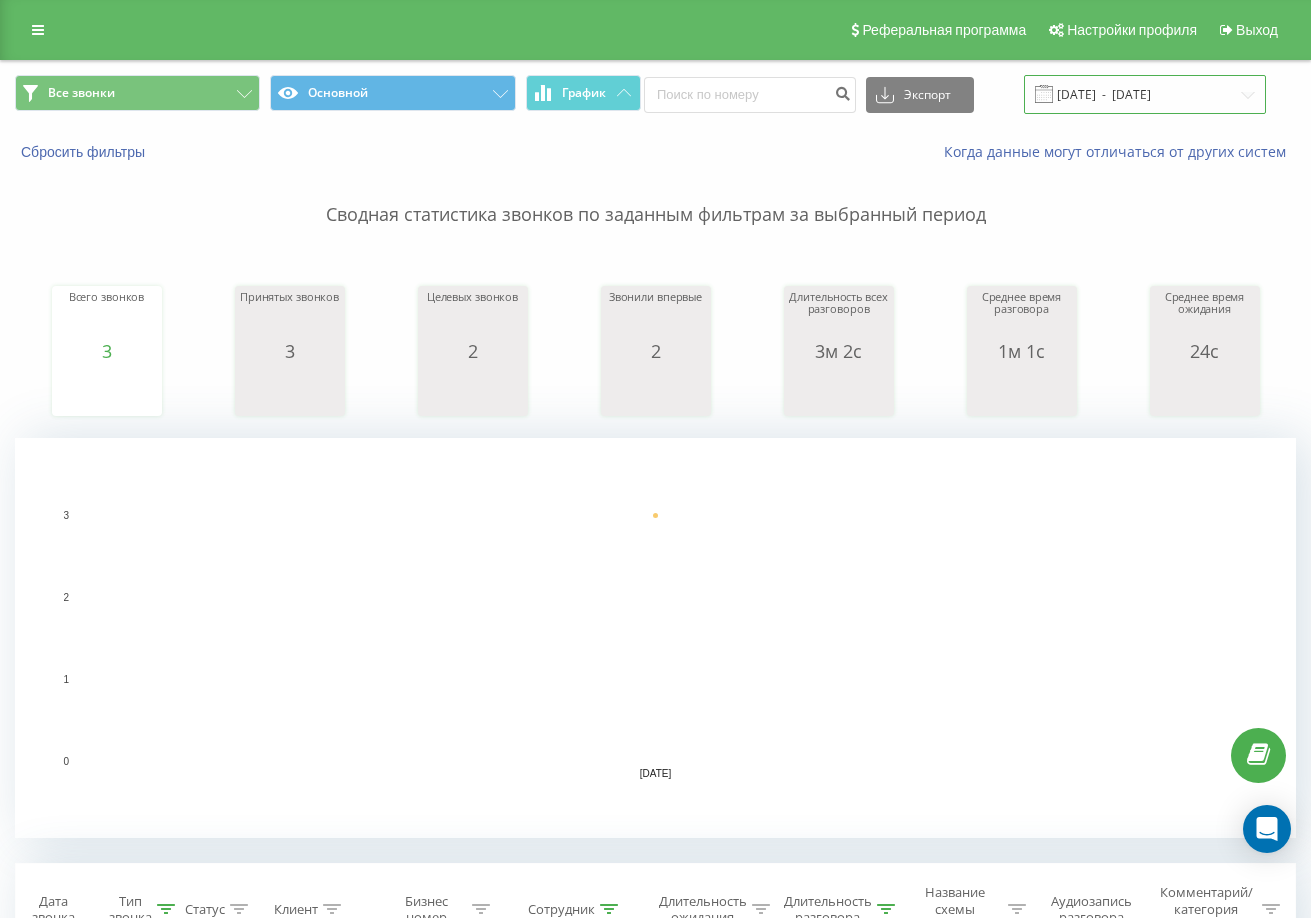 click on "[DATE]  -  [DATE]" at bounding box center (1145, 94) 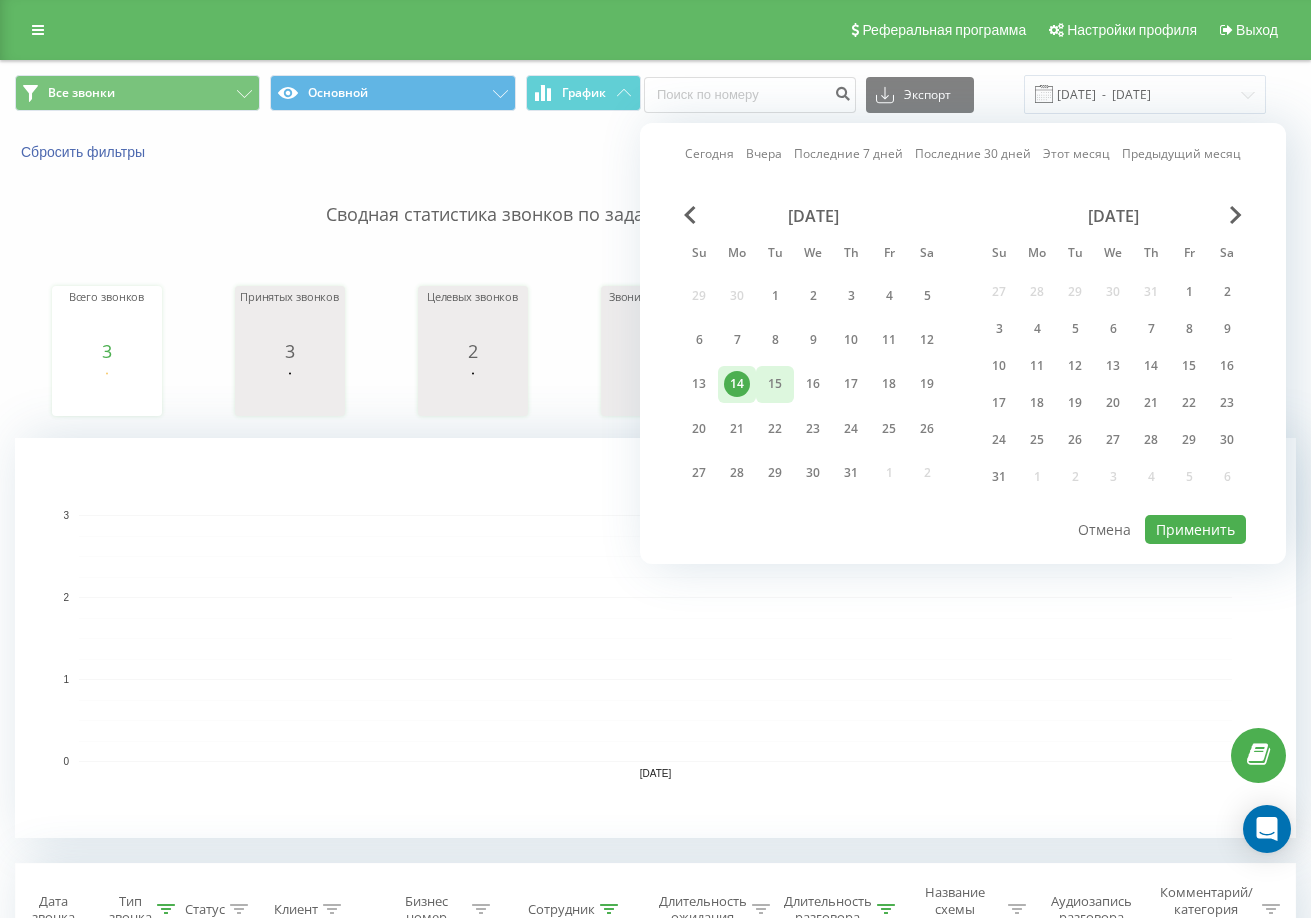 click on "15" at bounding box center (775, 384) 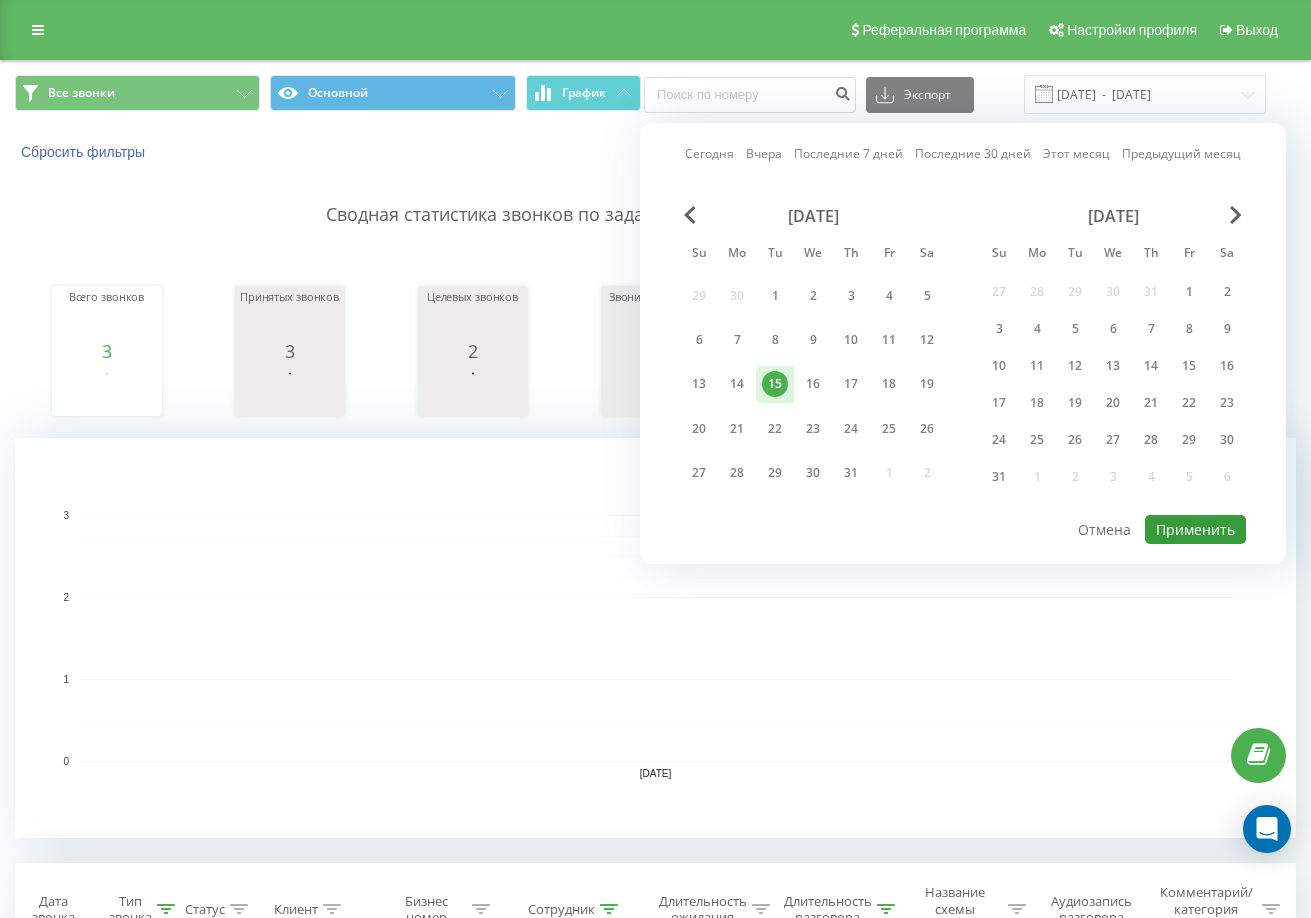 click on "Применить" at bounding box center (1195, 529) 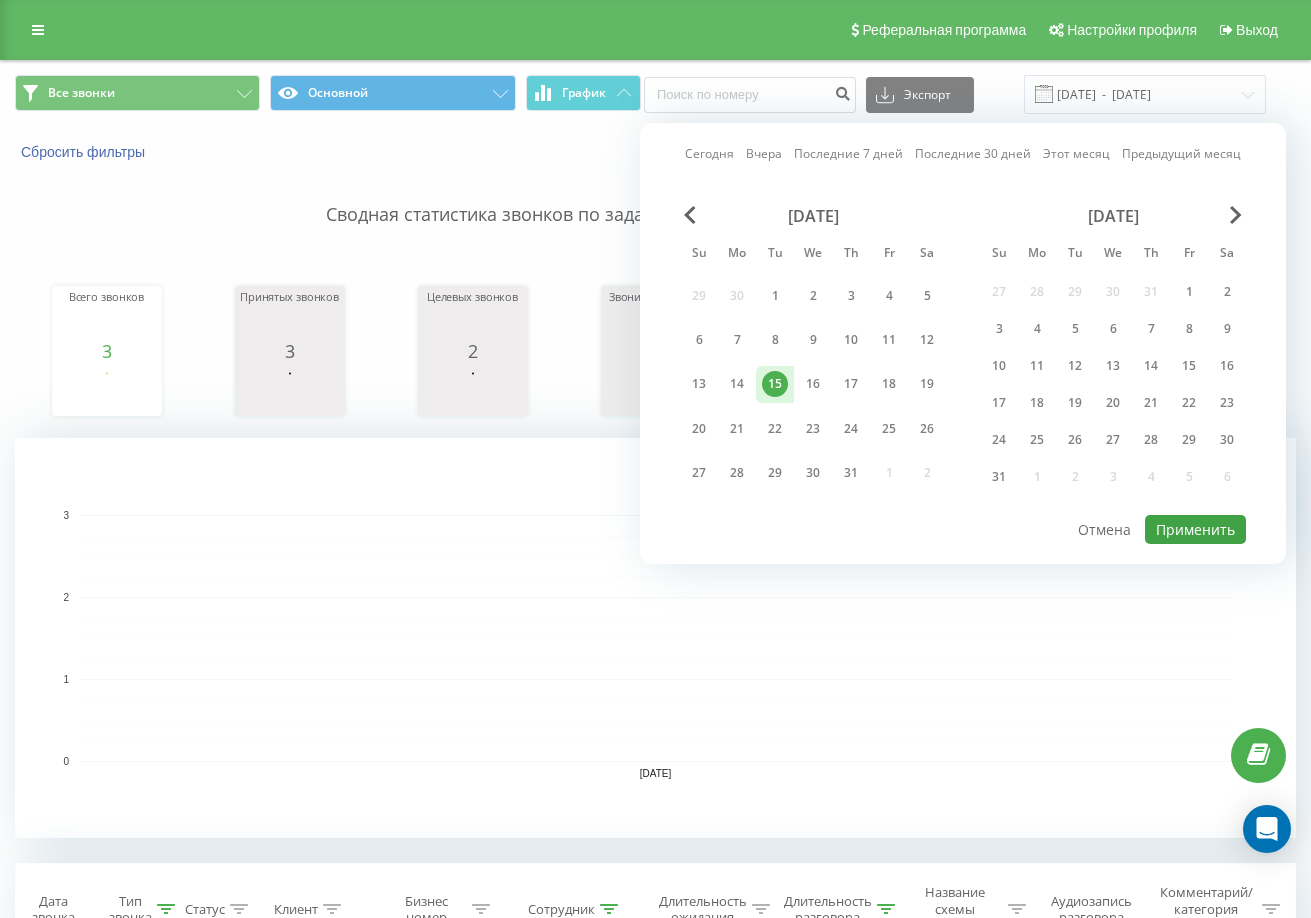 type on "[DATE]  -  [DATE]" 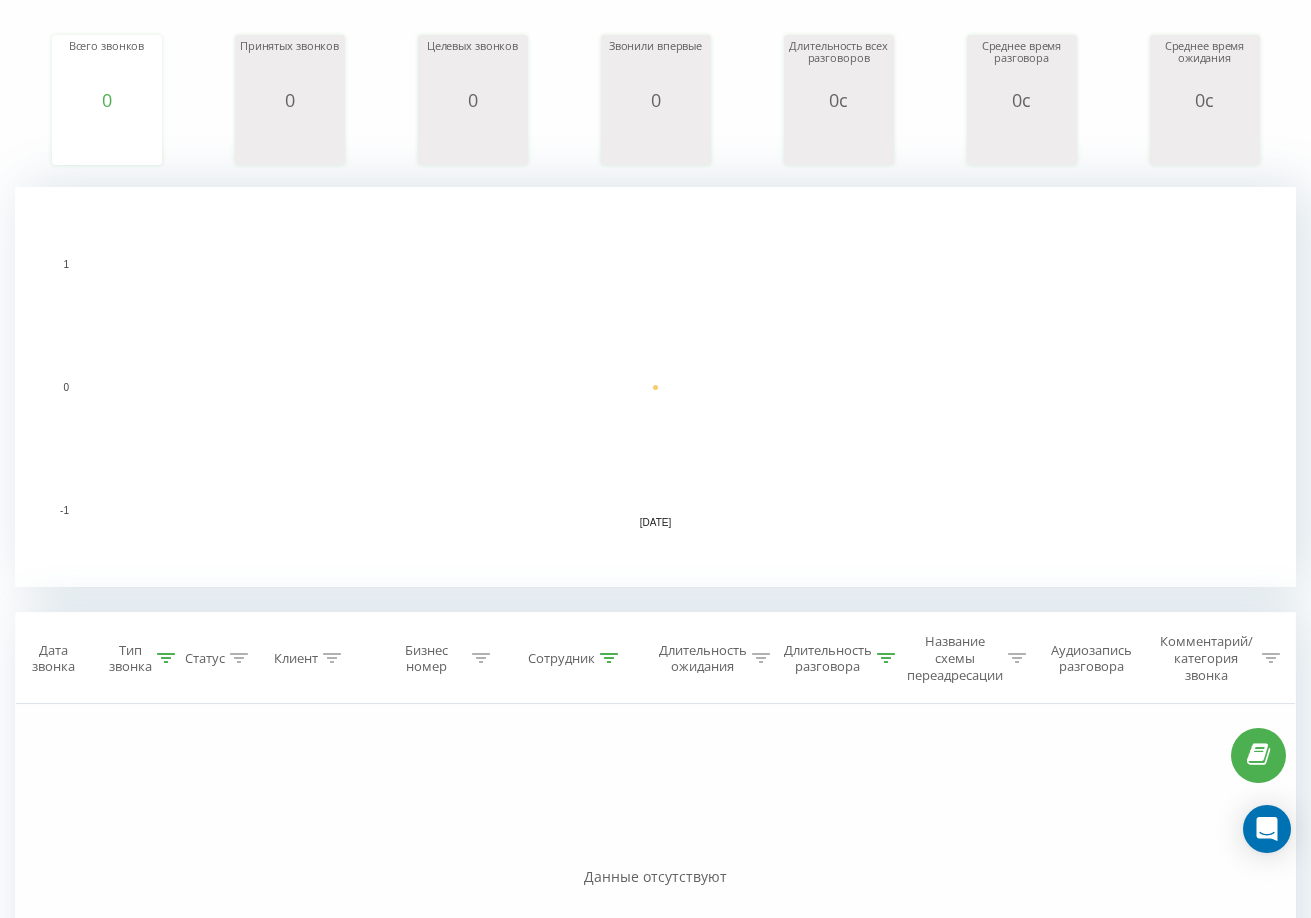 scroll, scrollTop: 500, scrollLeft: 0, axis: vertical 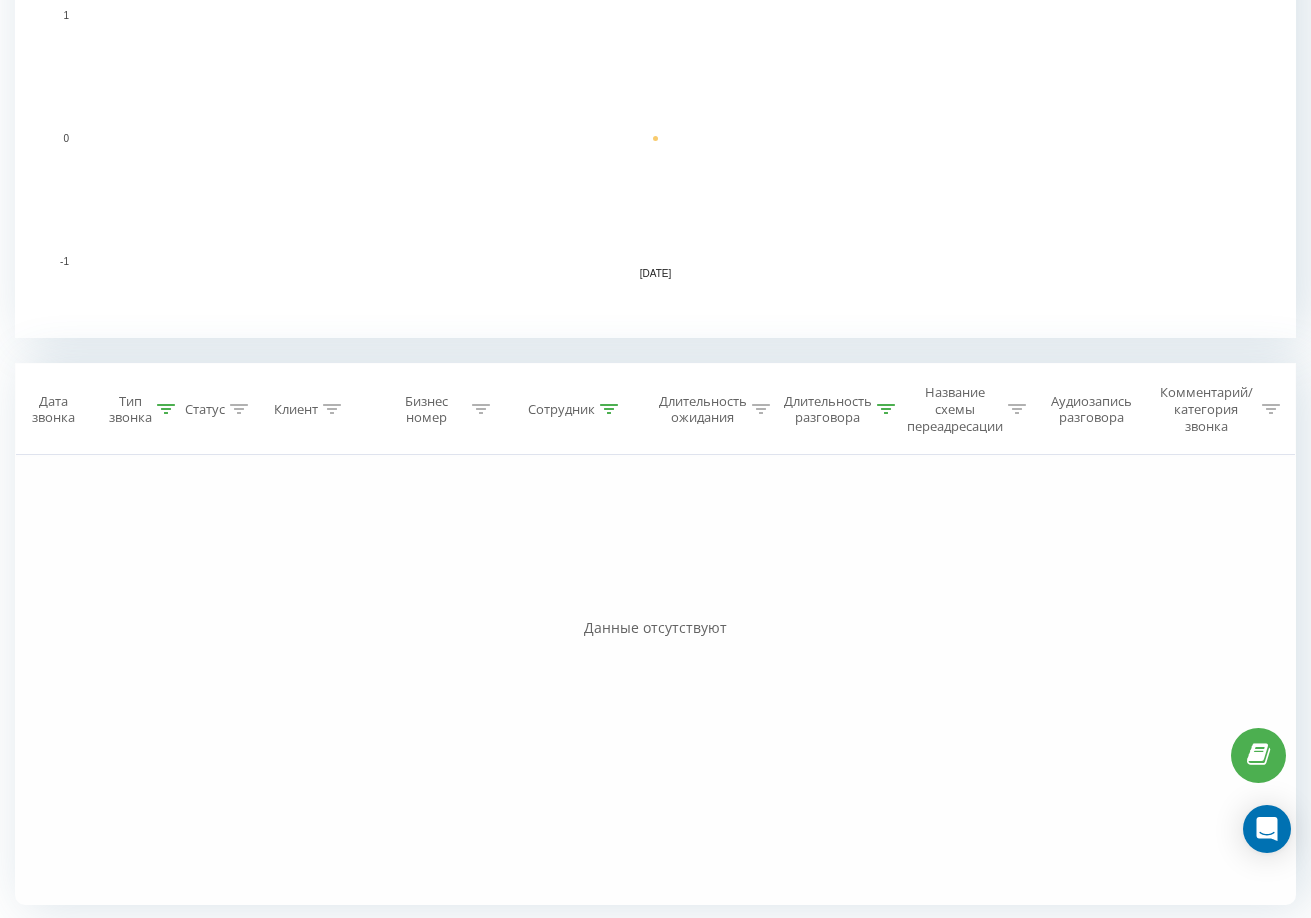 click 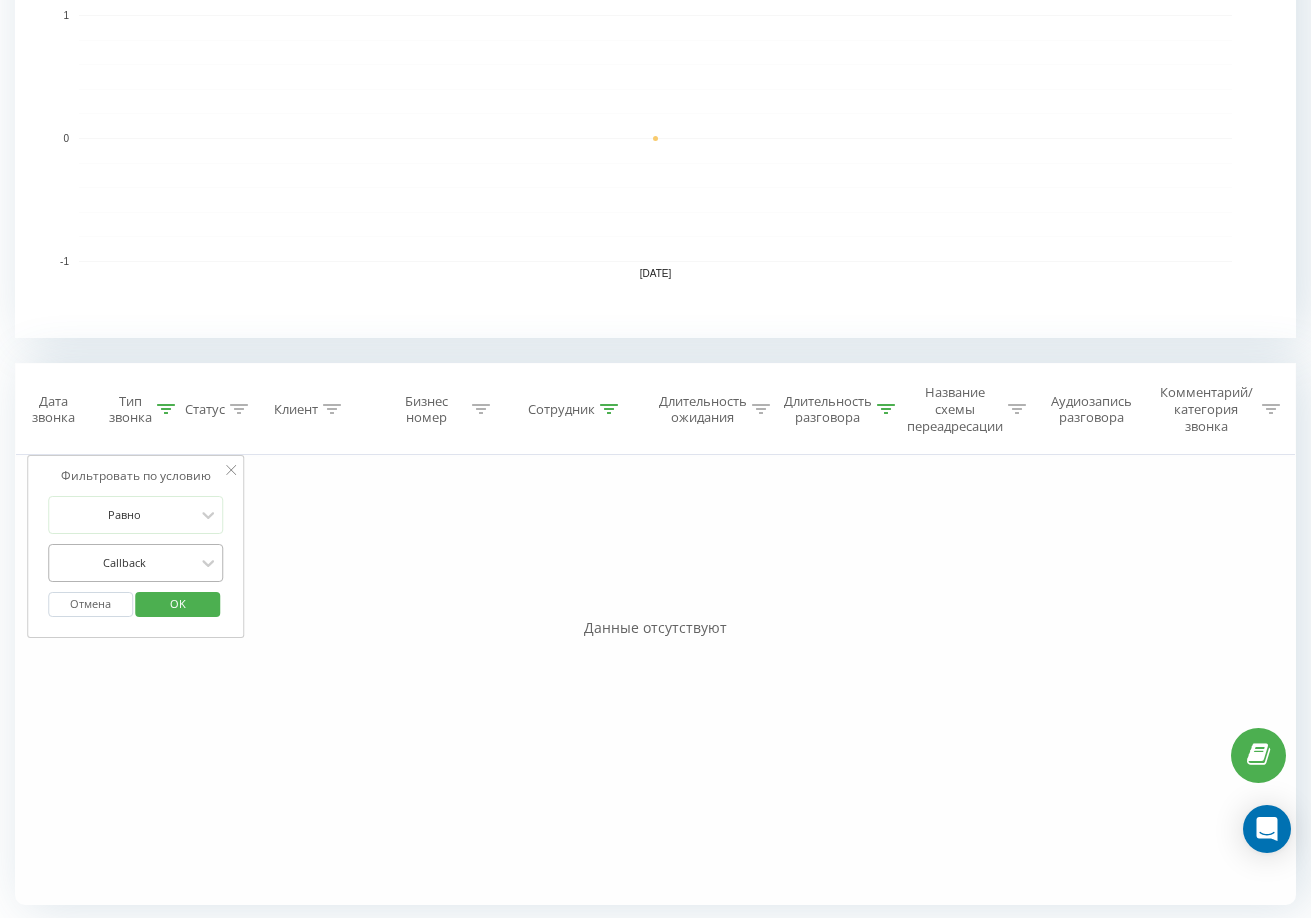 click at bounding box center (125, 562) 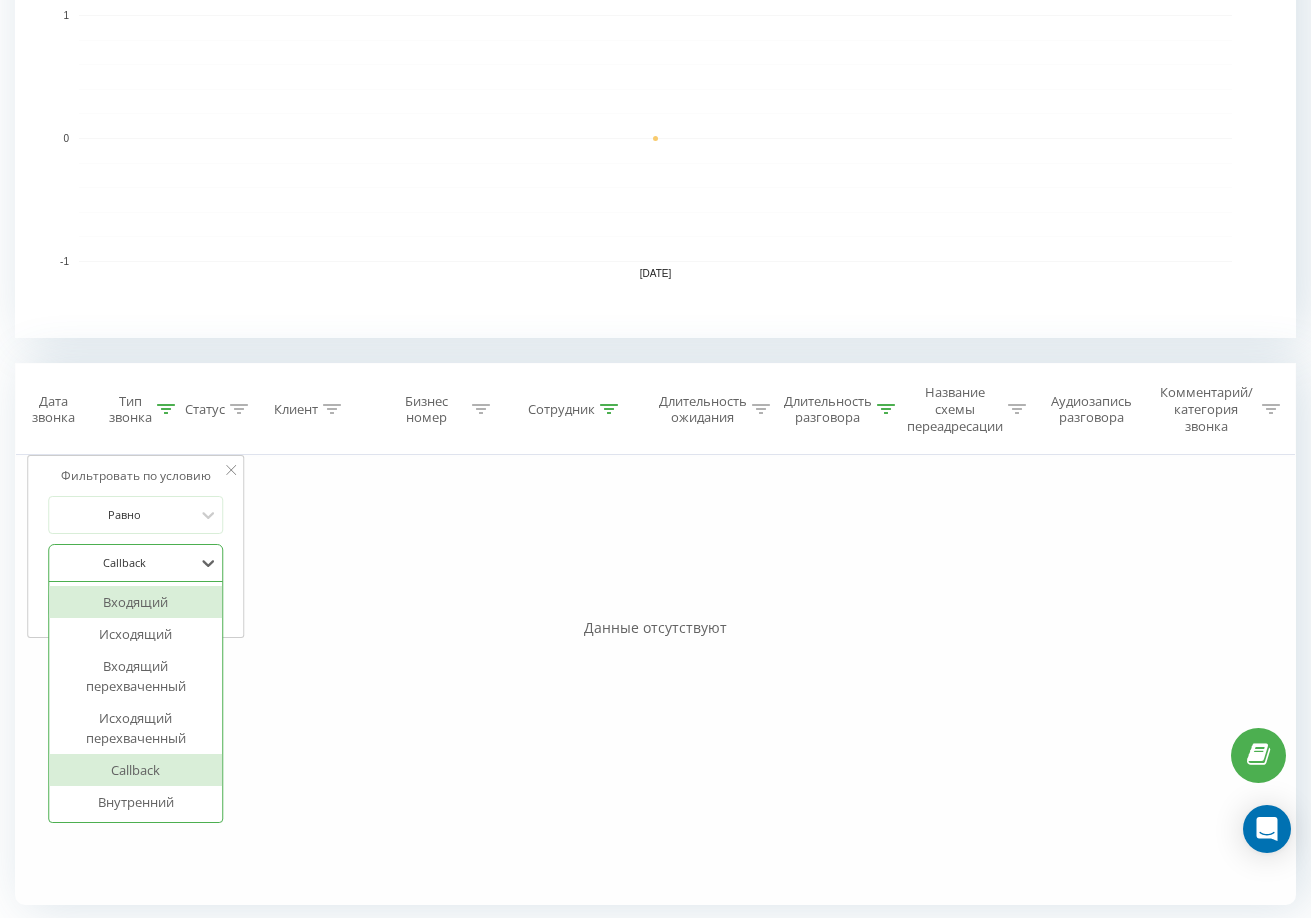 click on "Входящий" at bounding box center (136, 602) 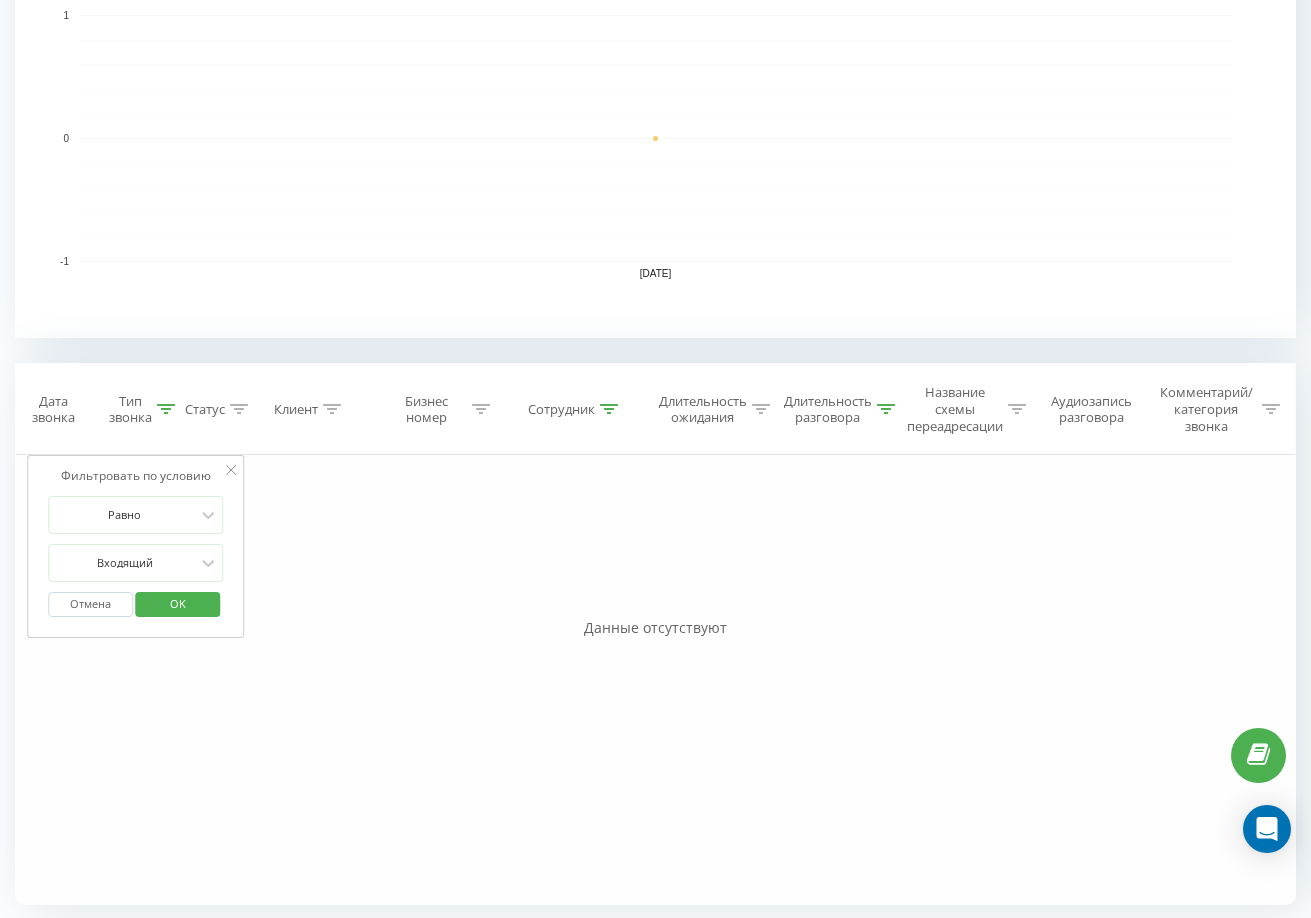 click on "OK" at bounding box center (178, 603) 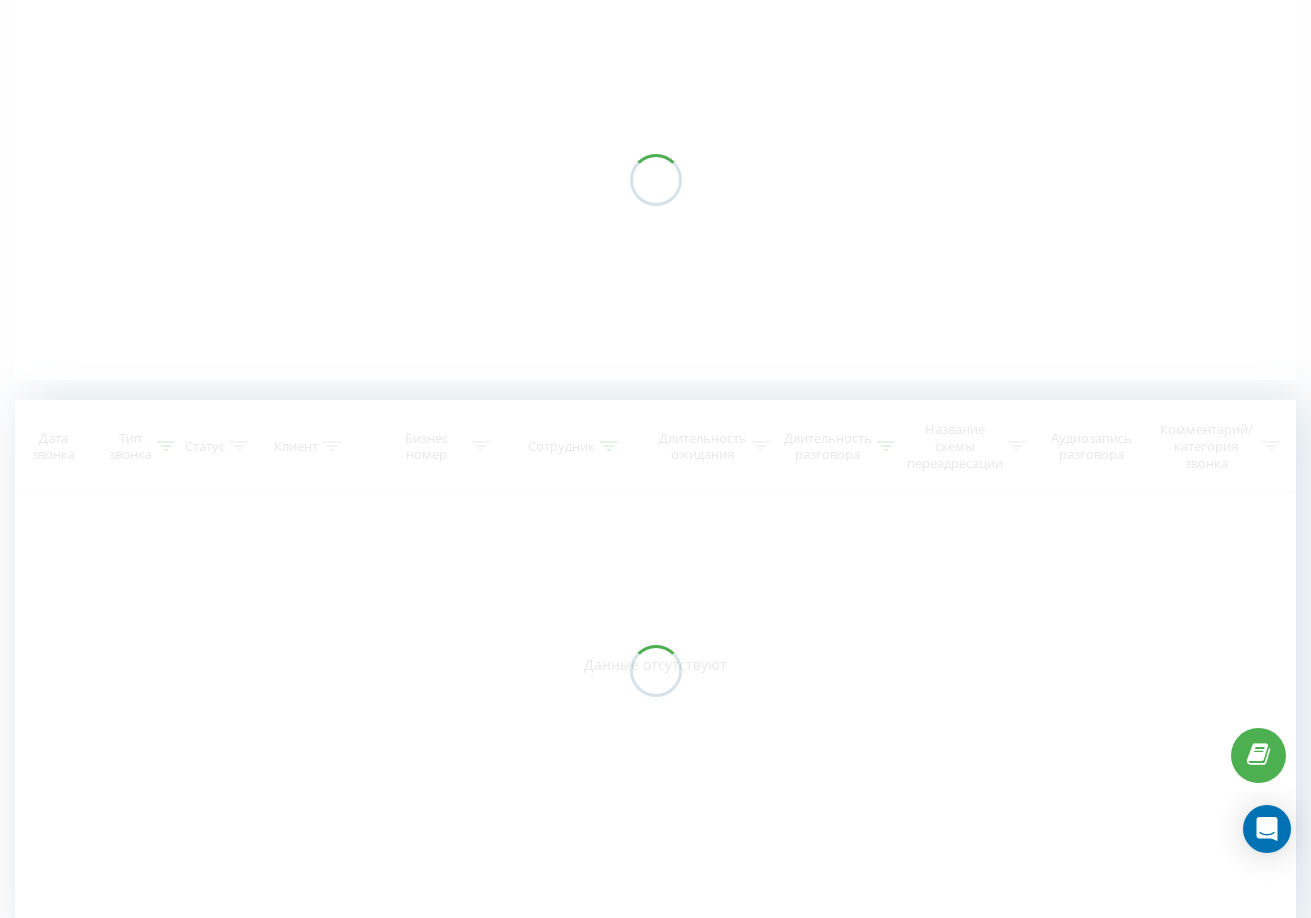scroll, scrollTop: 0, scrollLeft: 0, axis: both 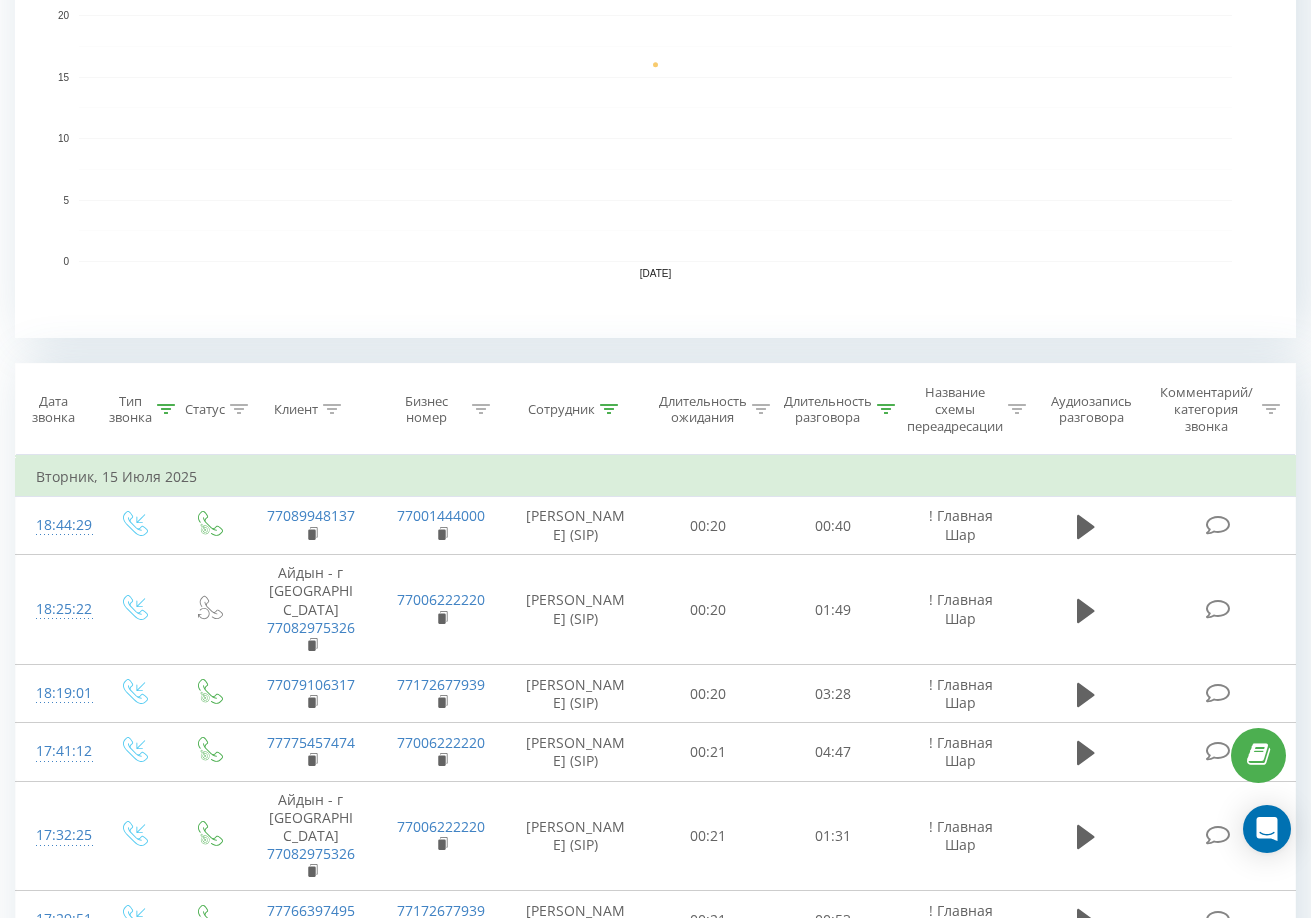 click 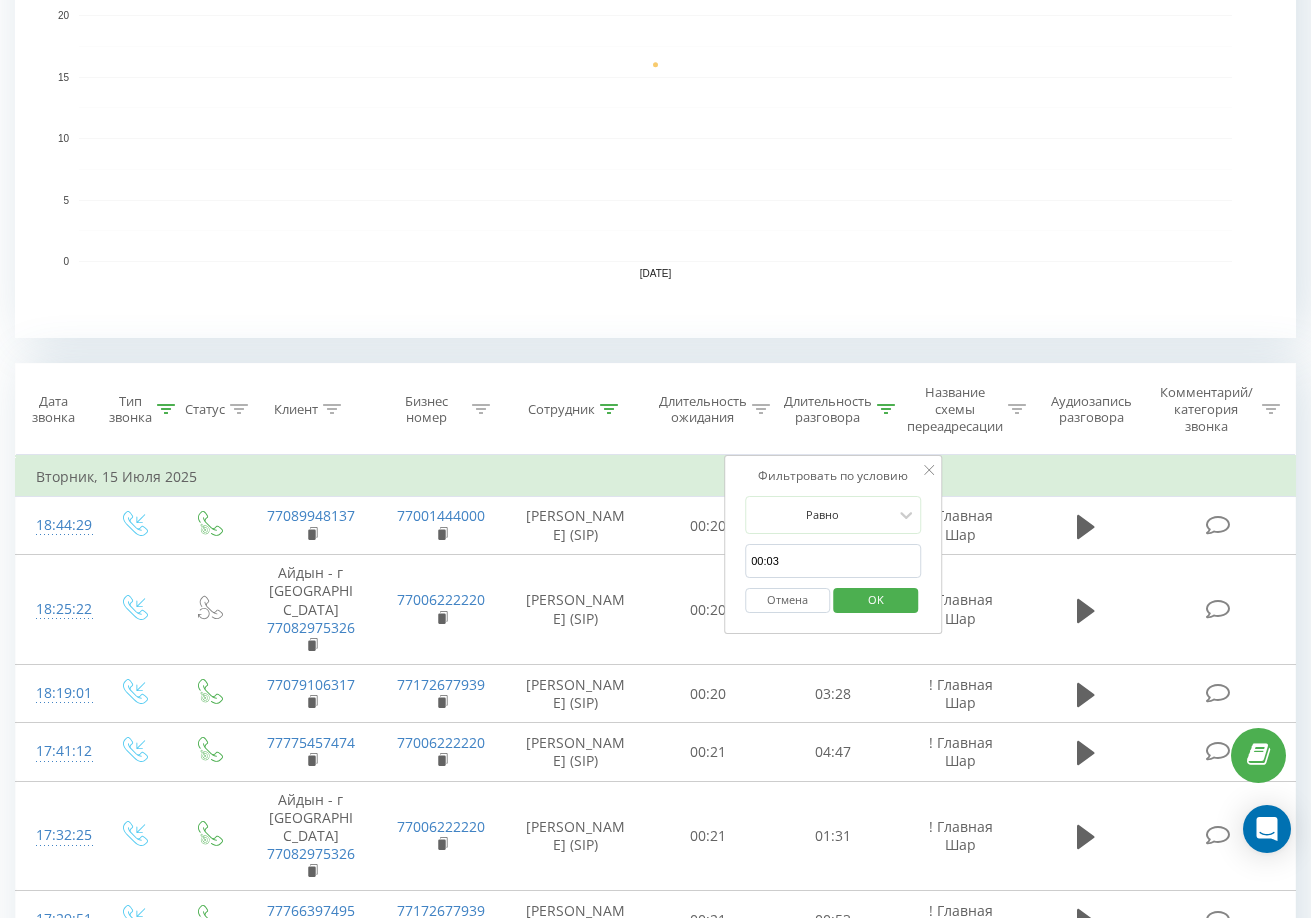 drag, startPoint x: 153, startPoint y: 412, endPoint x: 163, endPoint y: 495, distance: 83.60024 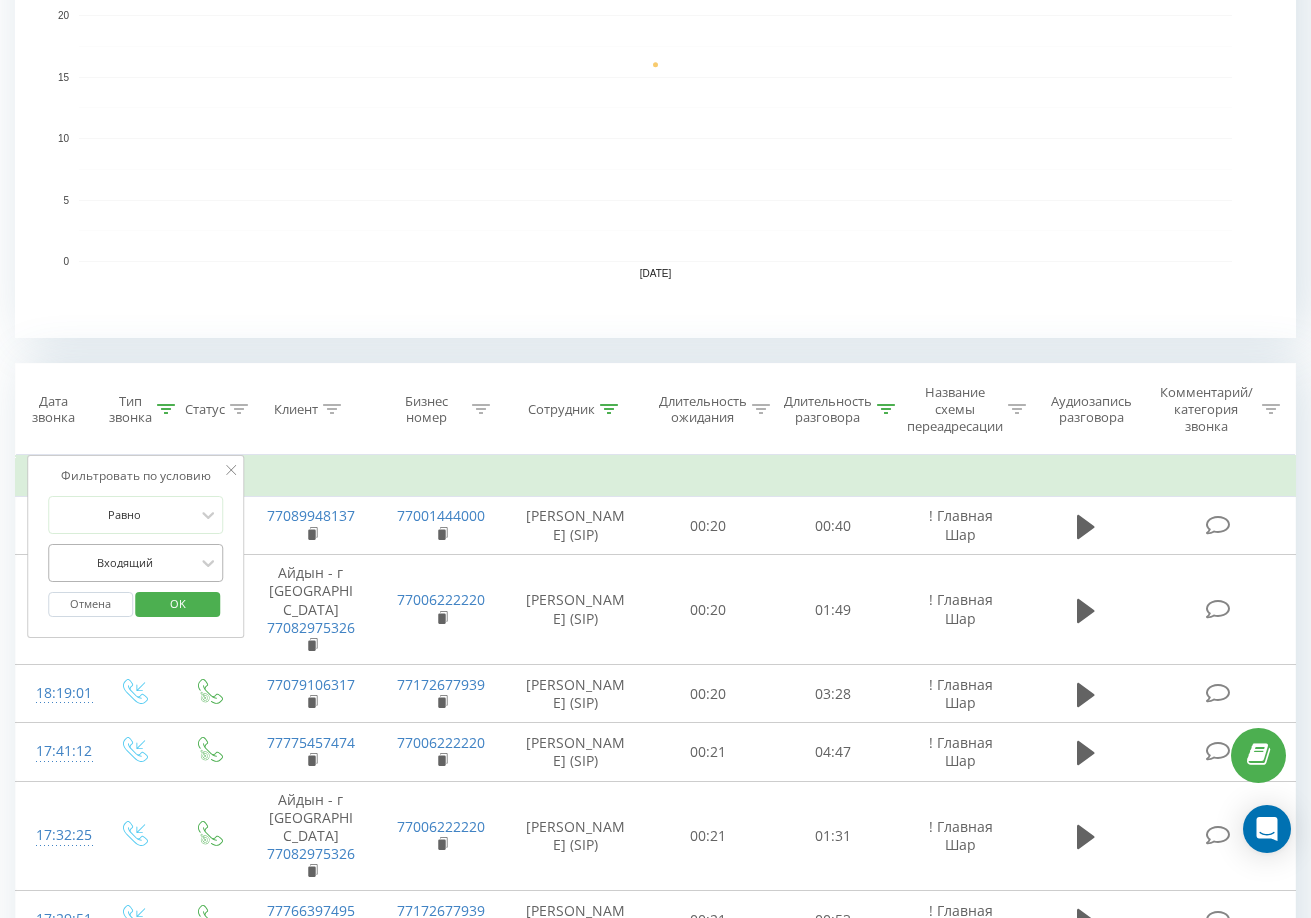 click on "Входящий" at bounding box center [125, 563] 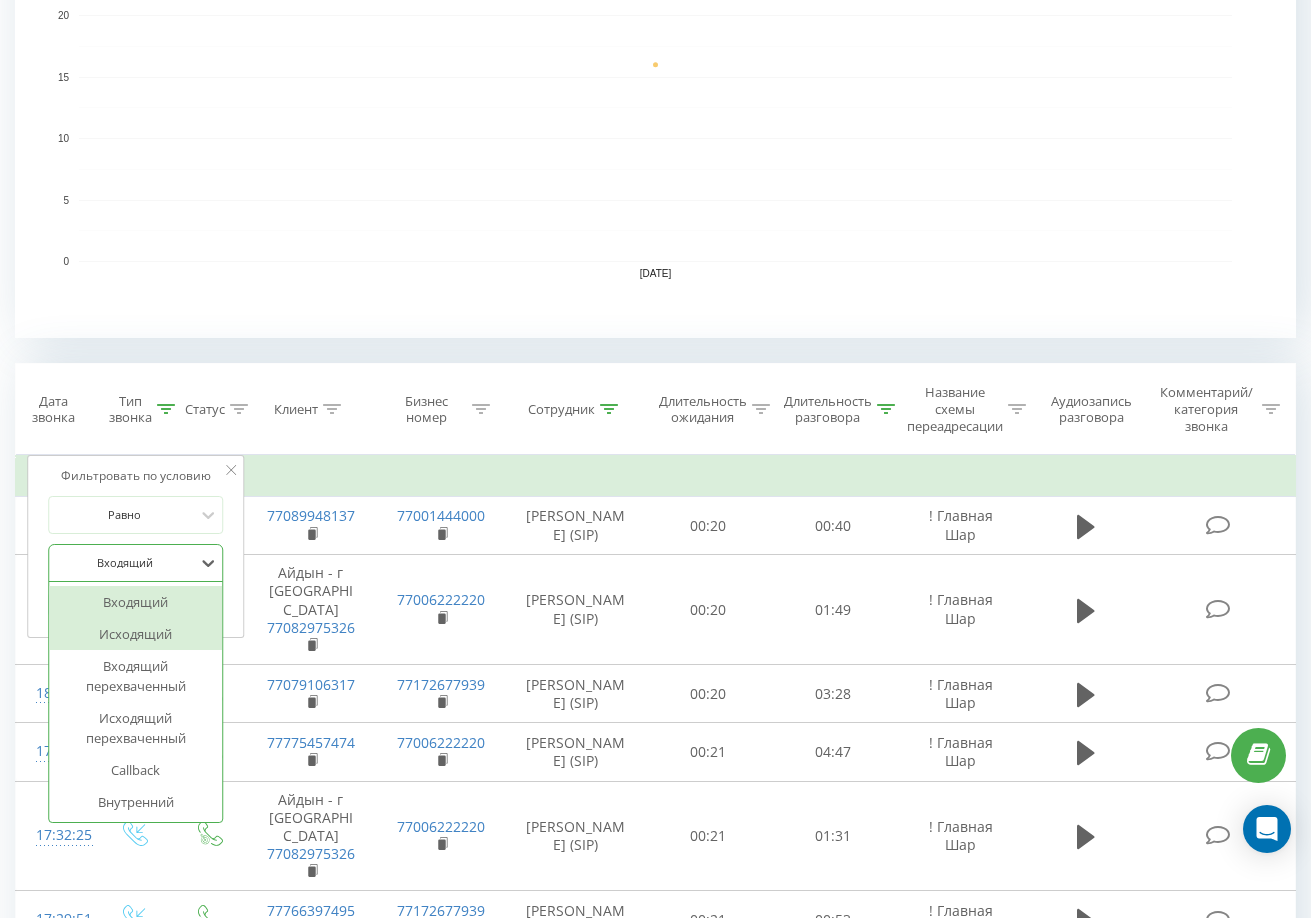 click on "Исходящий" at bounding box center (136, 634) 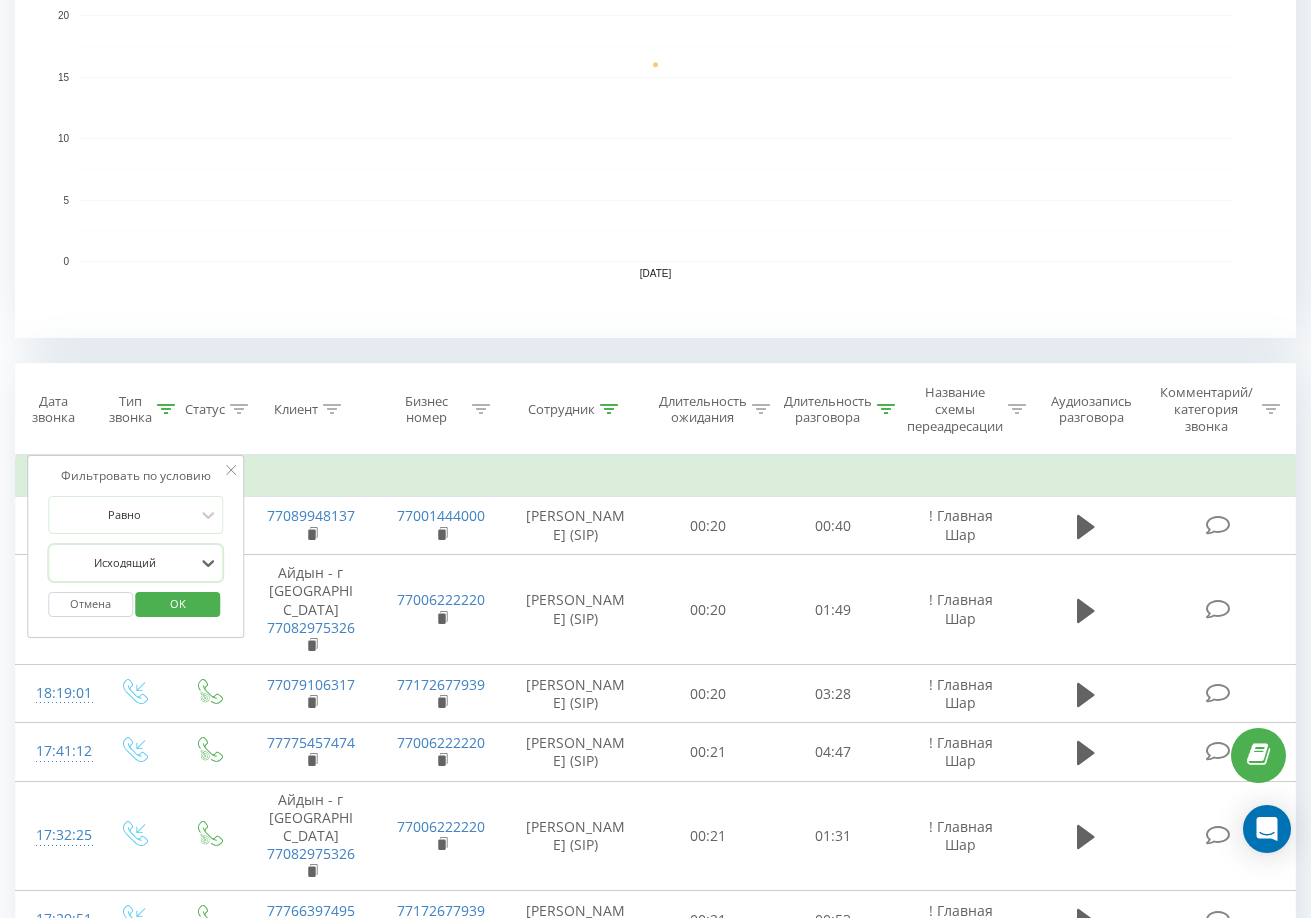 click on "OK" at bounding box center (178, 603) 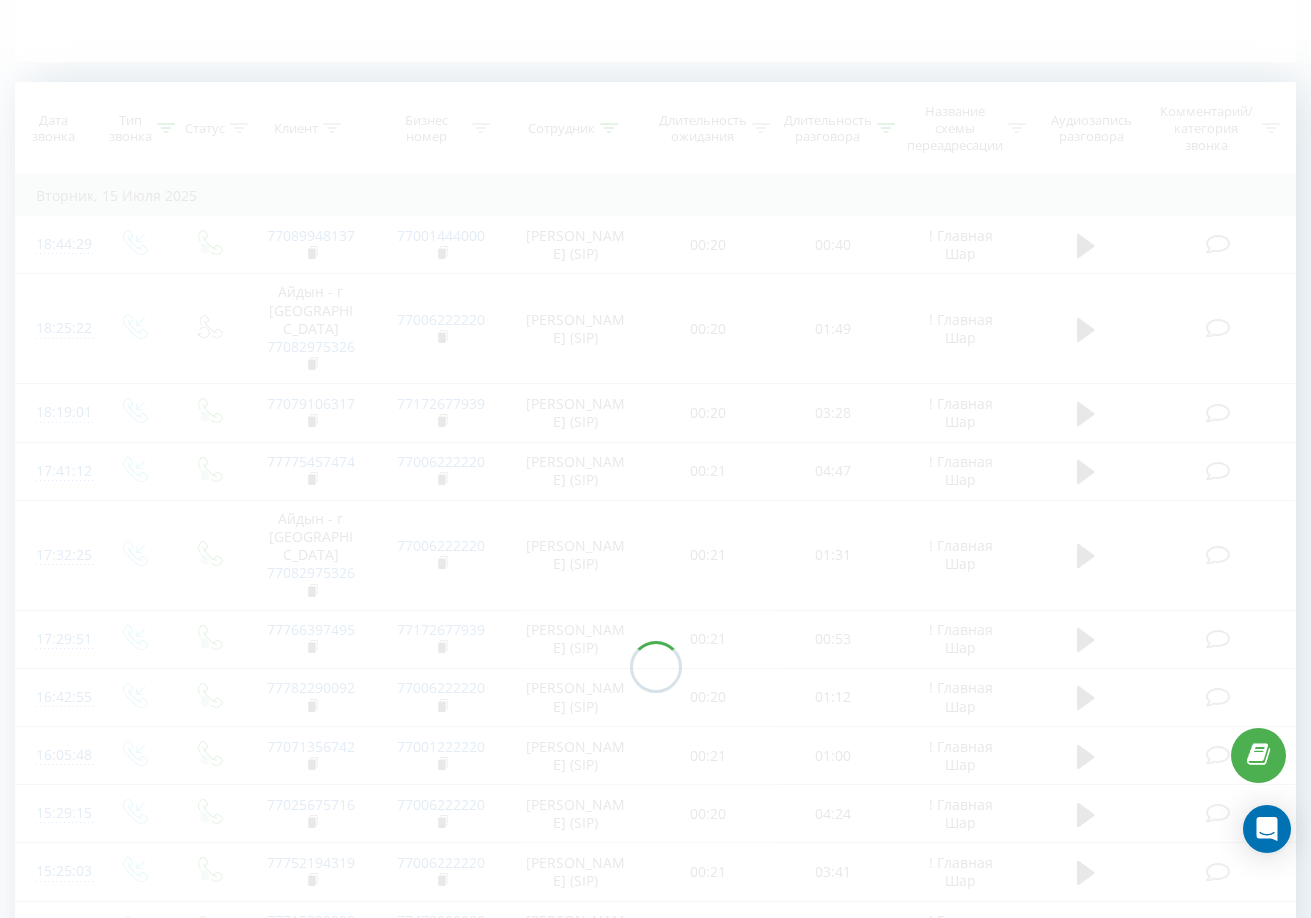 scroll, scrollTop: 0, scrollLeft: 0, axis: both 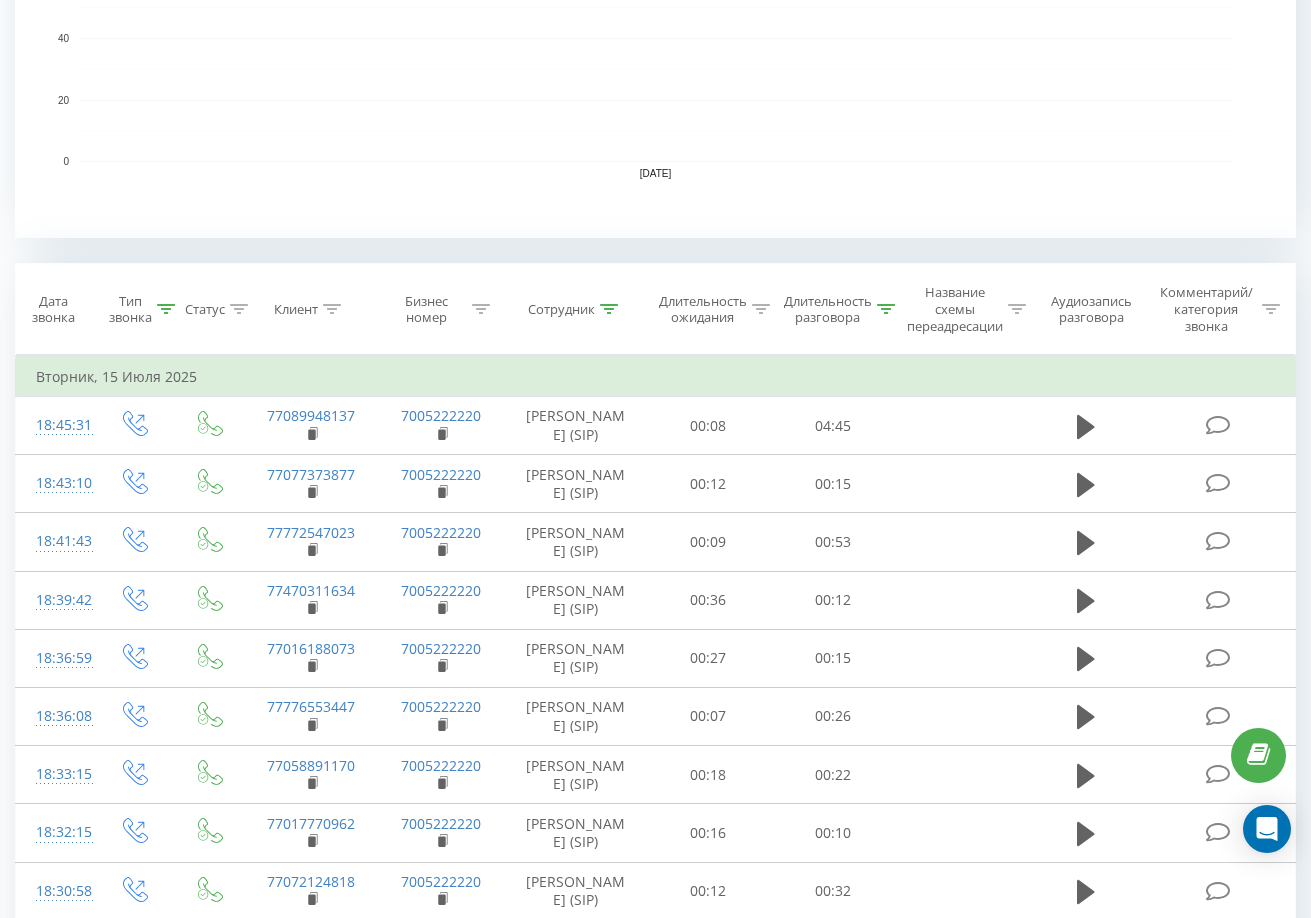 click on "Длительность разговора" at bounding box center [839, 310] 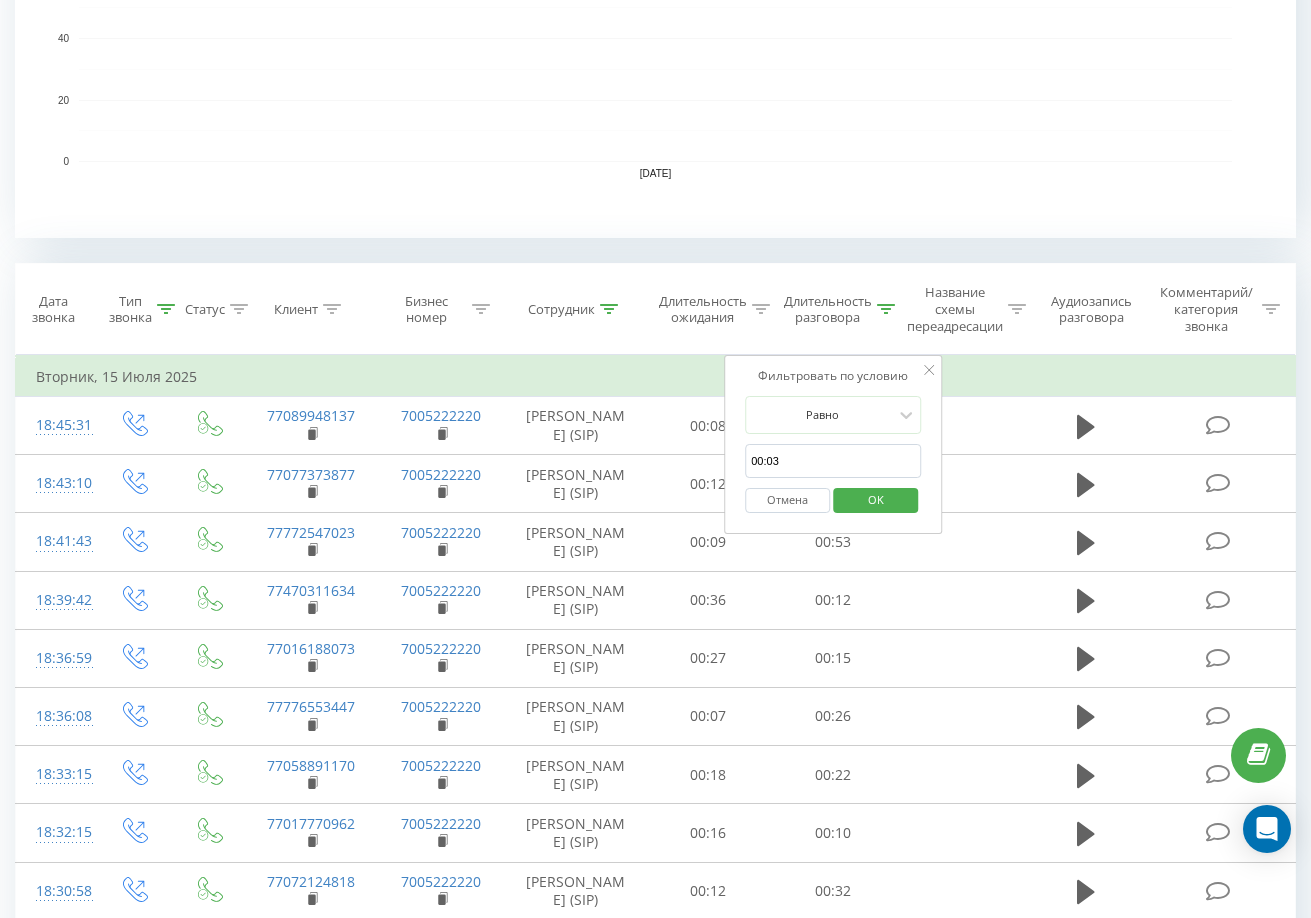 click on "00:03" at bounding box center [833, 461] 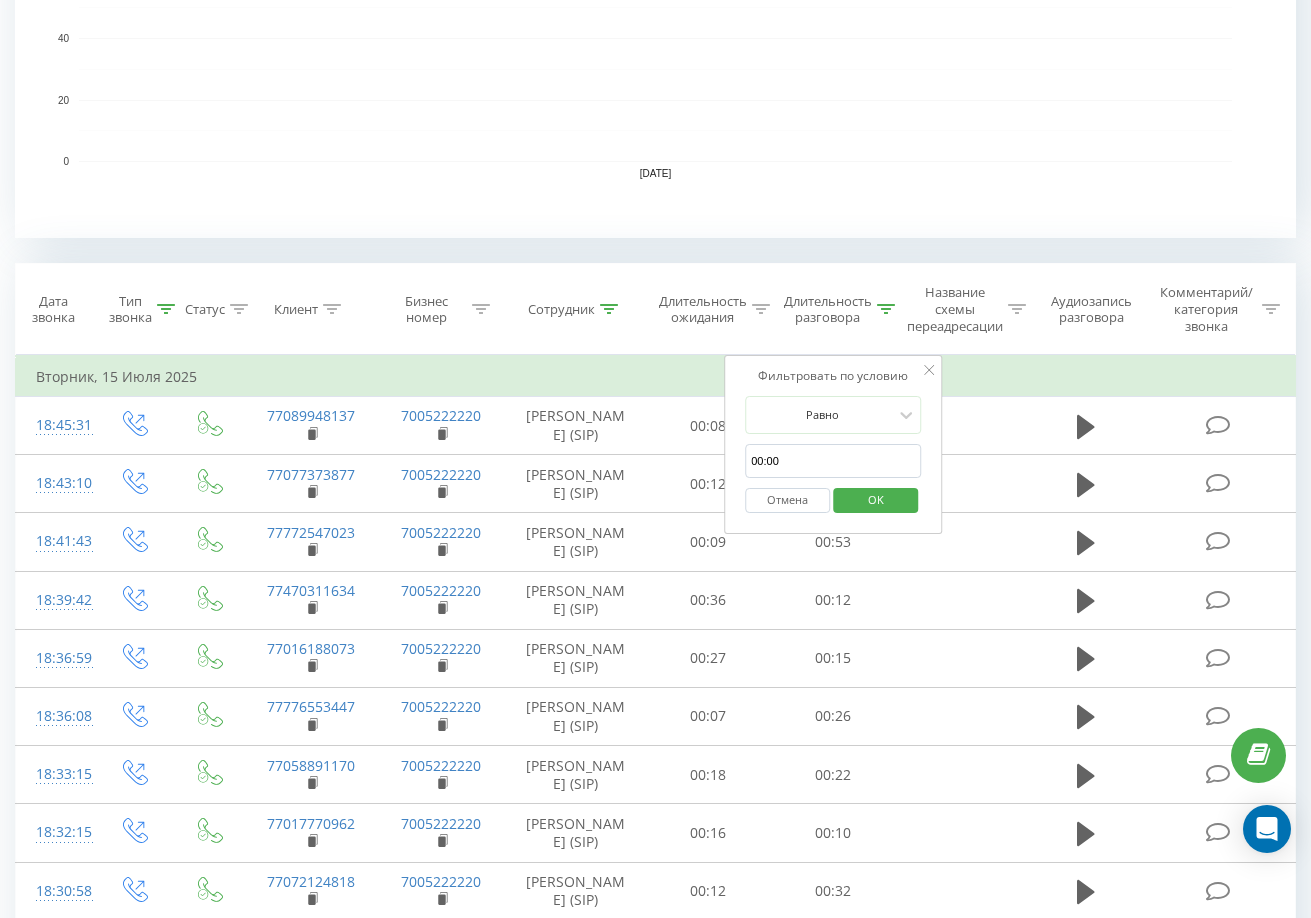 type on "00:00" 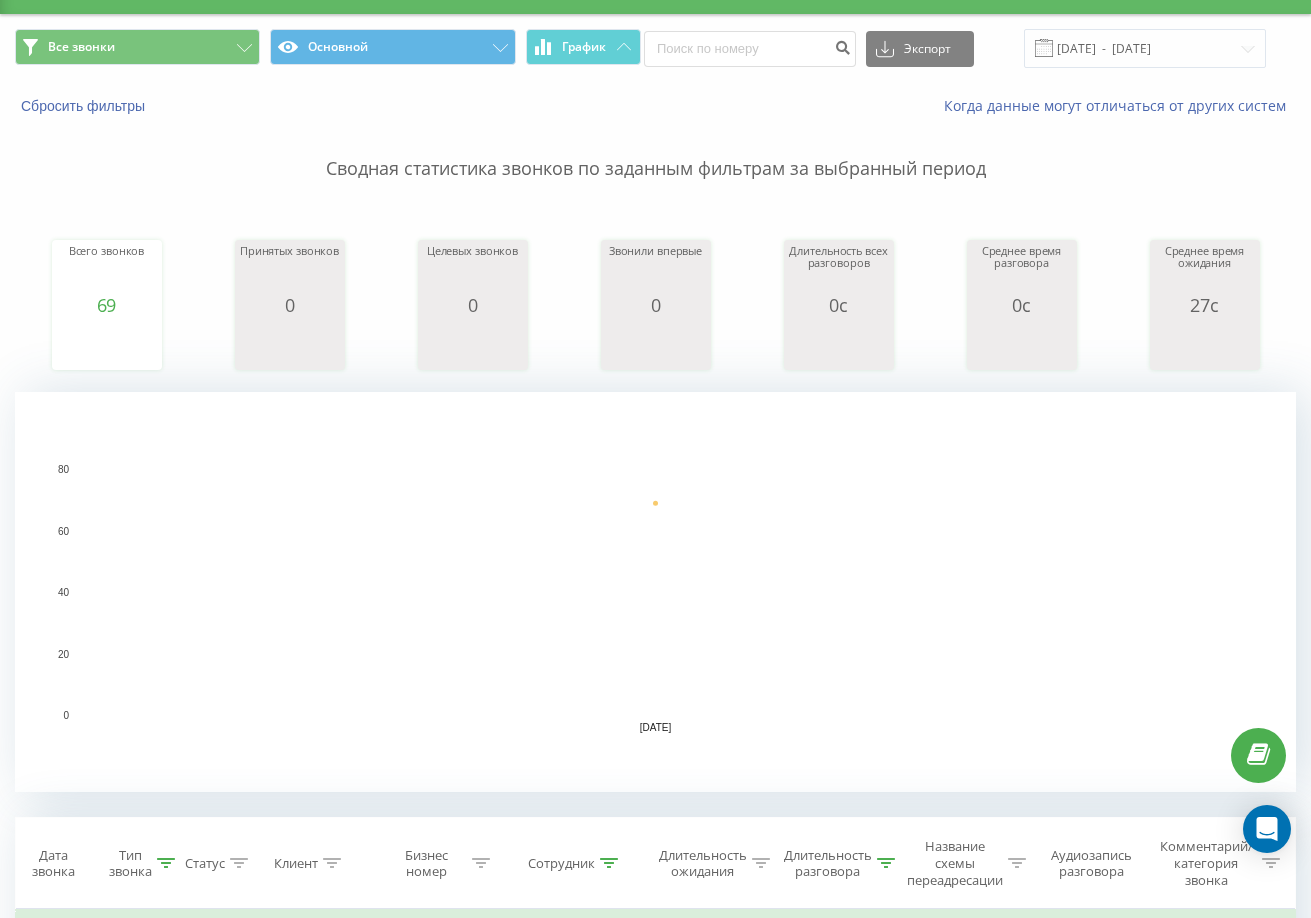 scroll, scrollTop: 0, scrollLeft: 0, axis: both 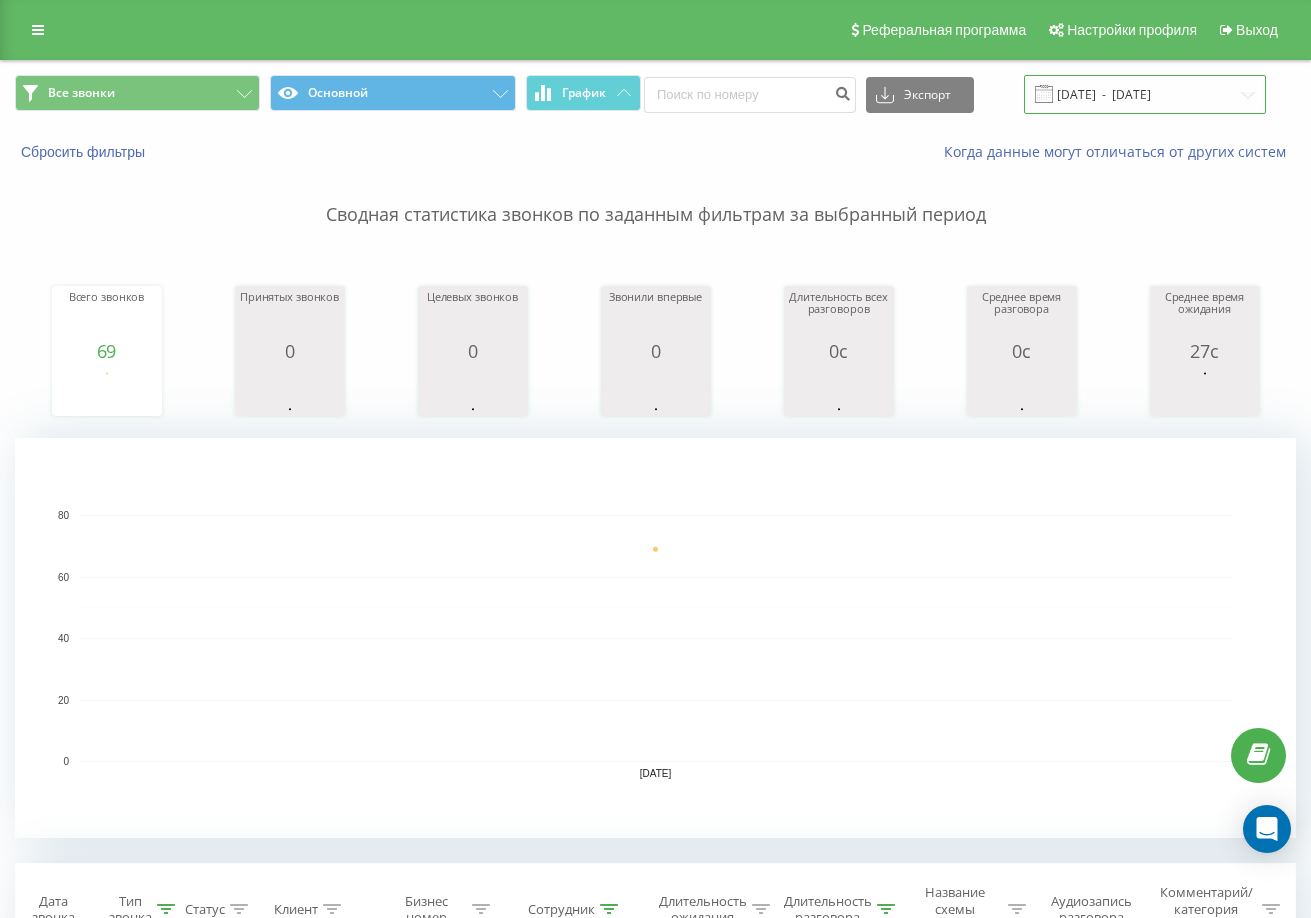 click on "[DATE]  -  [DATE]" at bounding box center (1145, 94) 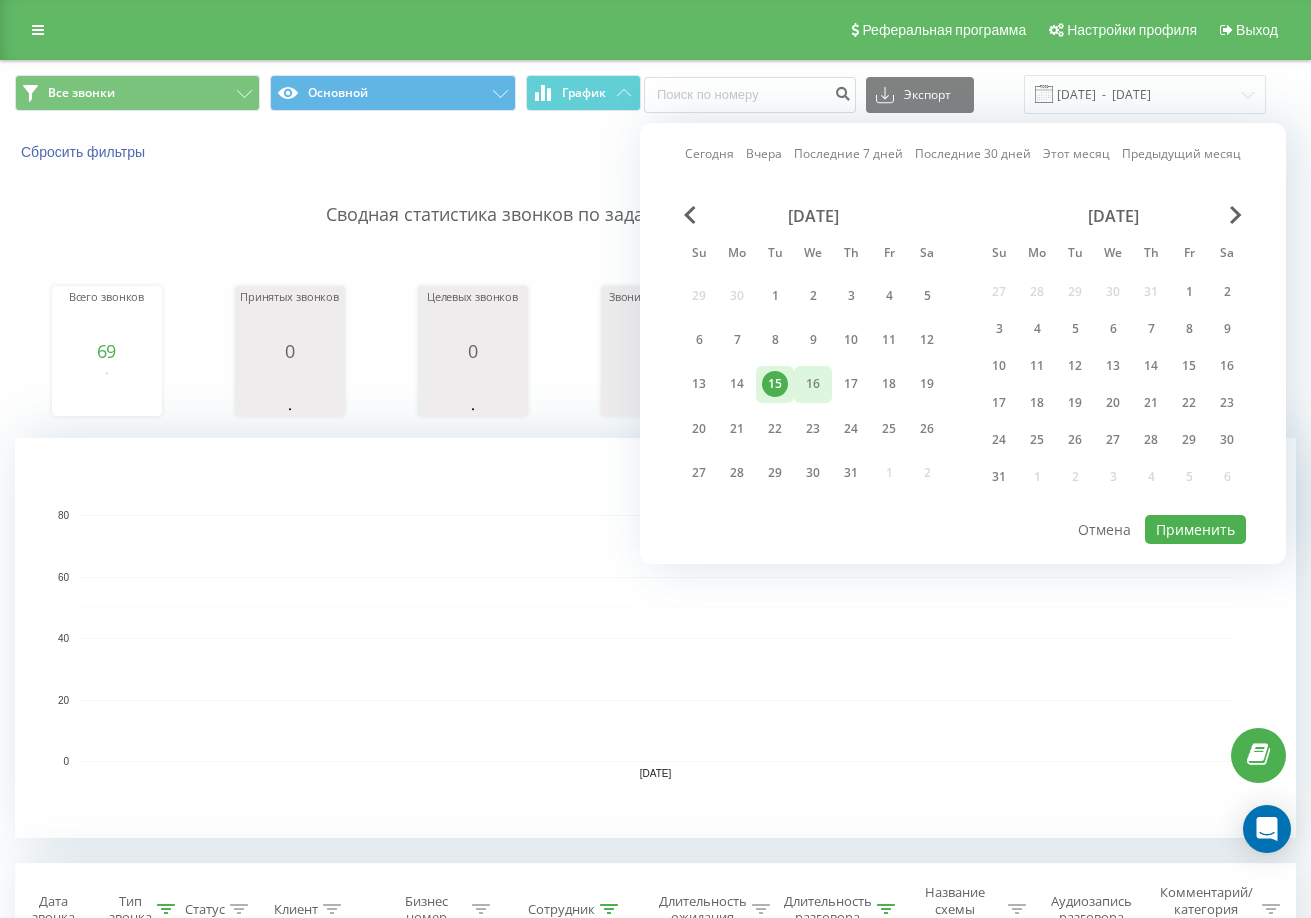click on "16" at bounding box center (813, 384) 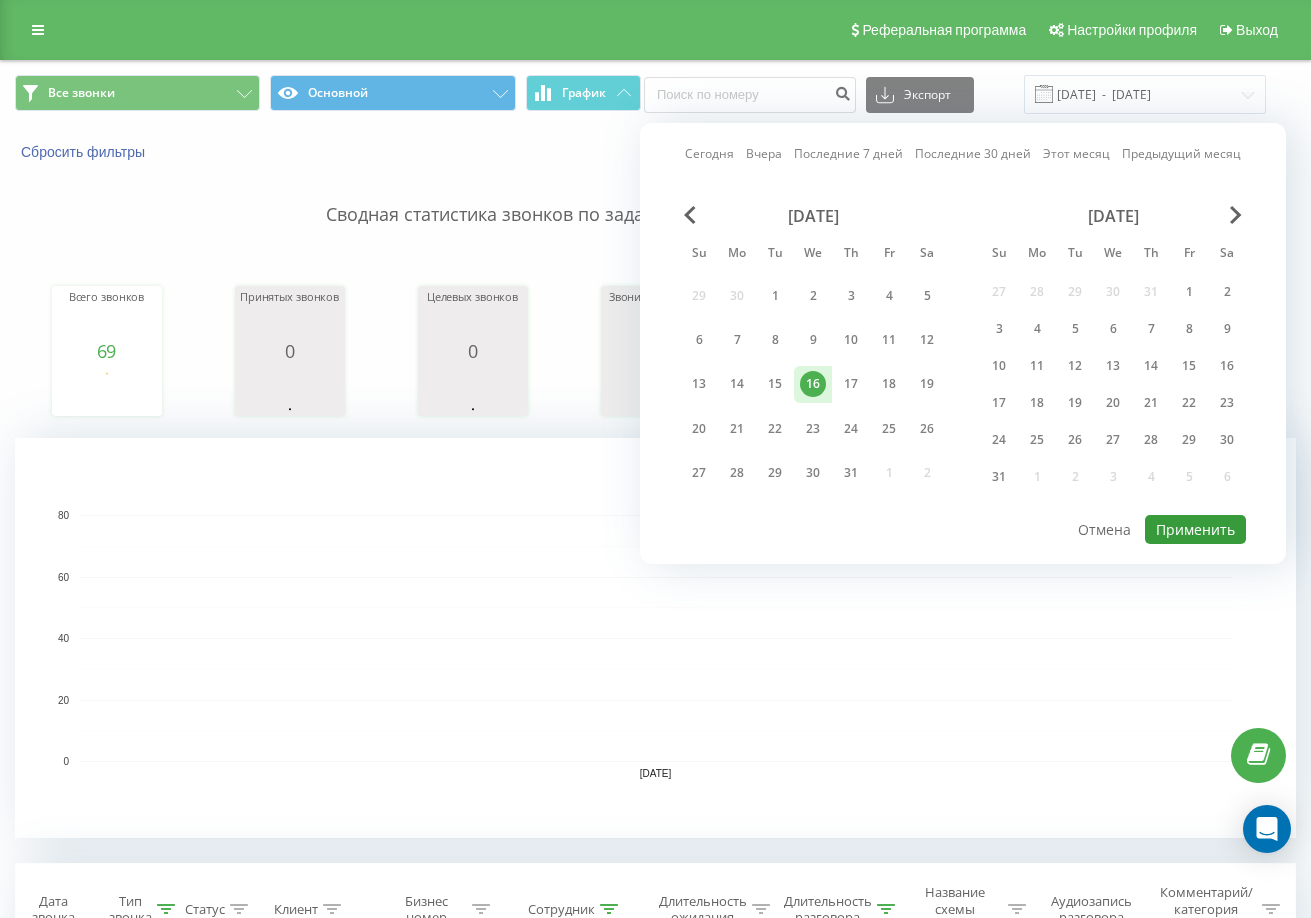 drag, startPoint x: 1205, startPoint y: 538, endPoint x: 1198, endPoint y: 528, distance: 12.206555 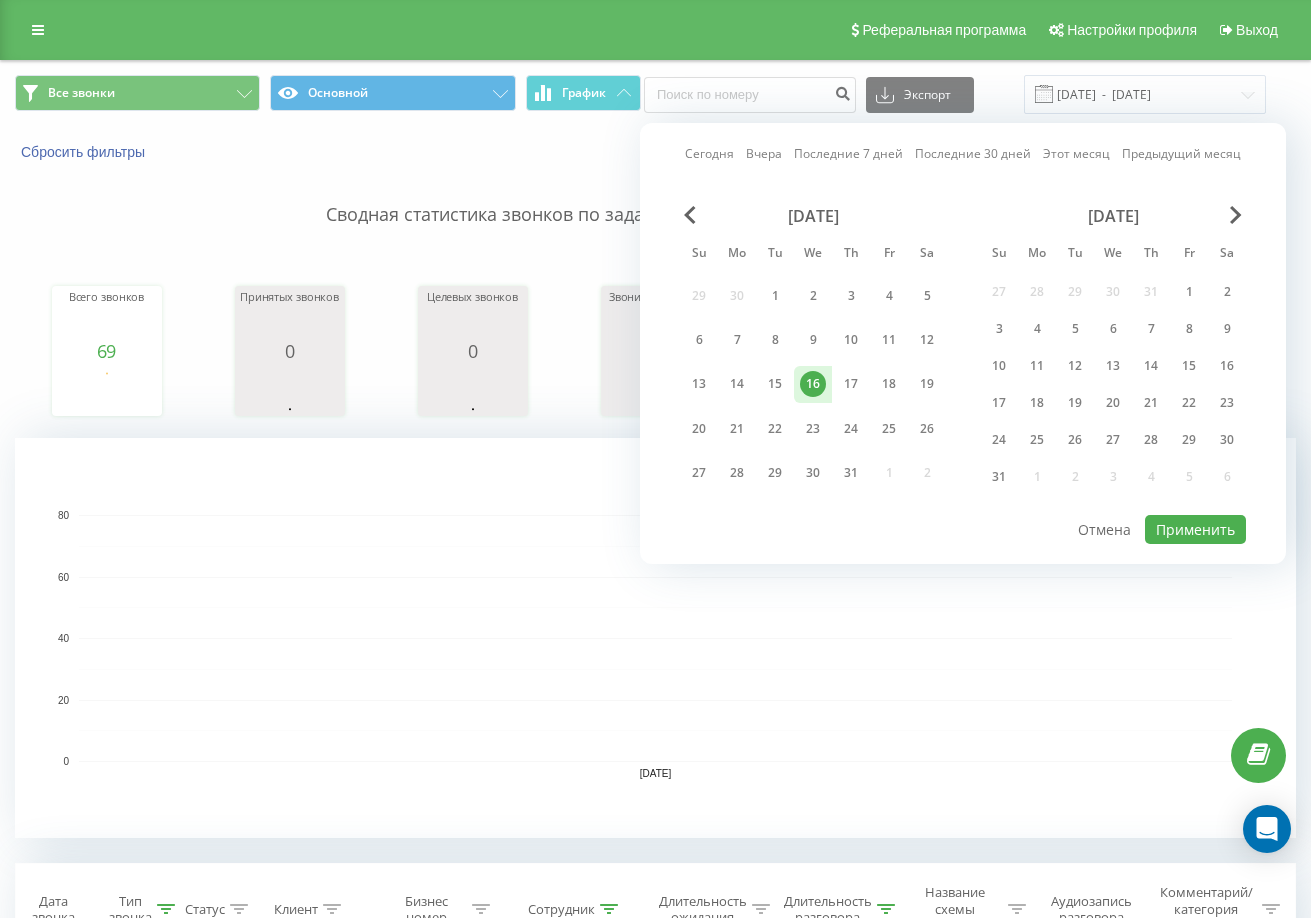 type on "[DATE]  -  [DATE]" 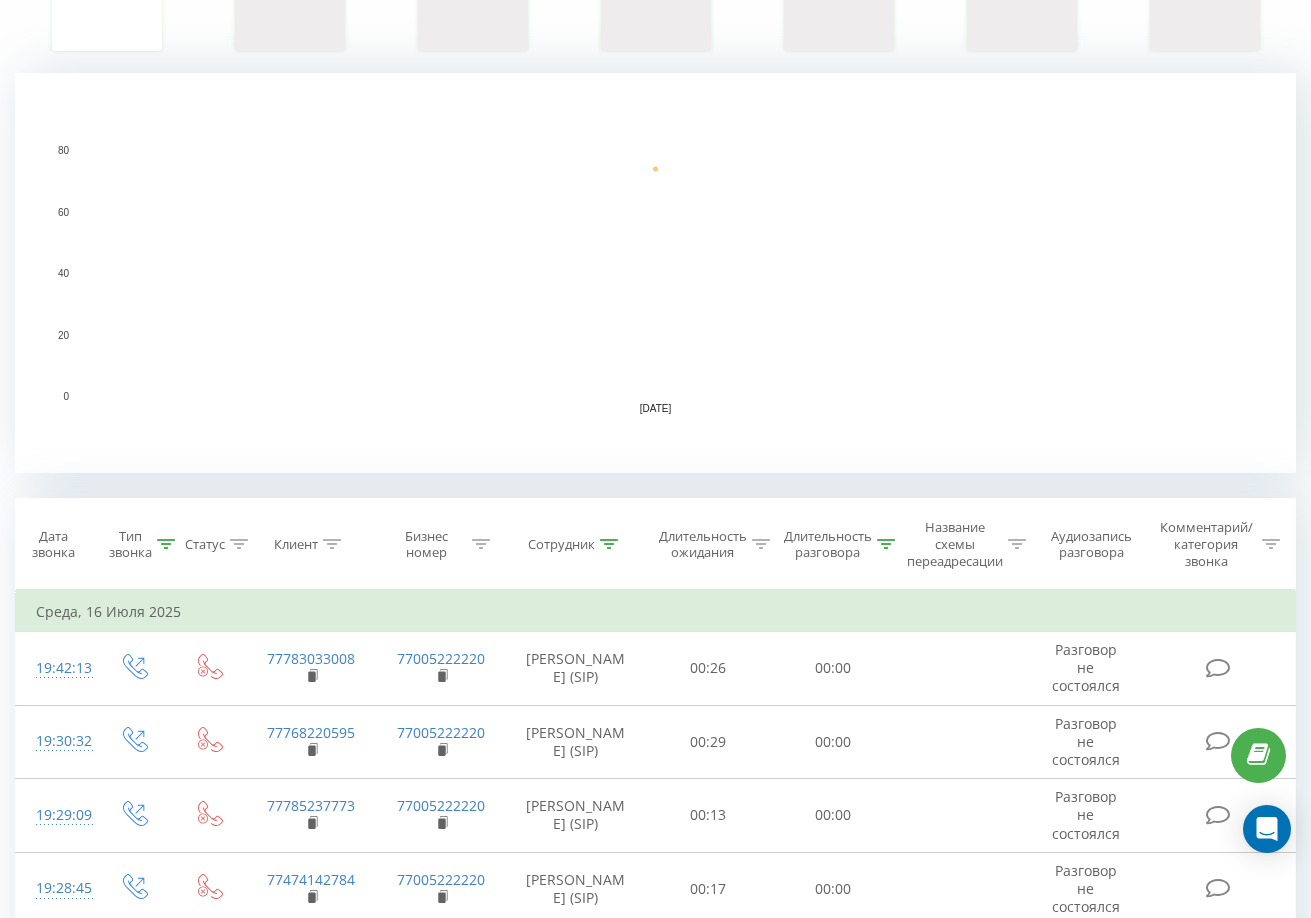 scroll, scrollTop: 400, scrollLeft: 0, axis: vertical 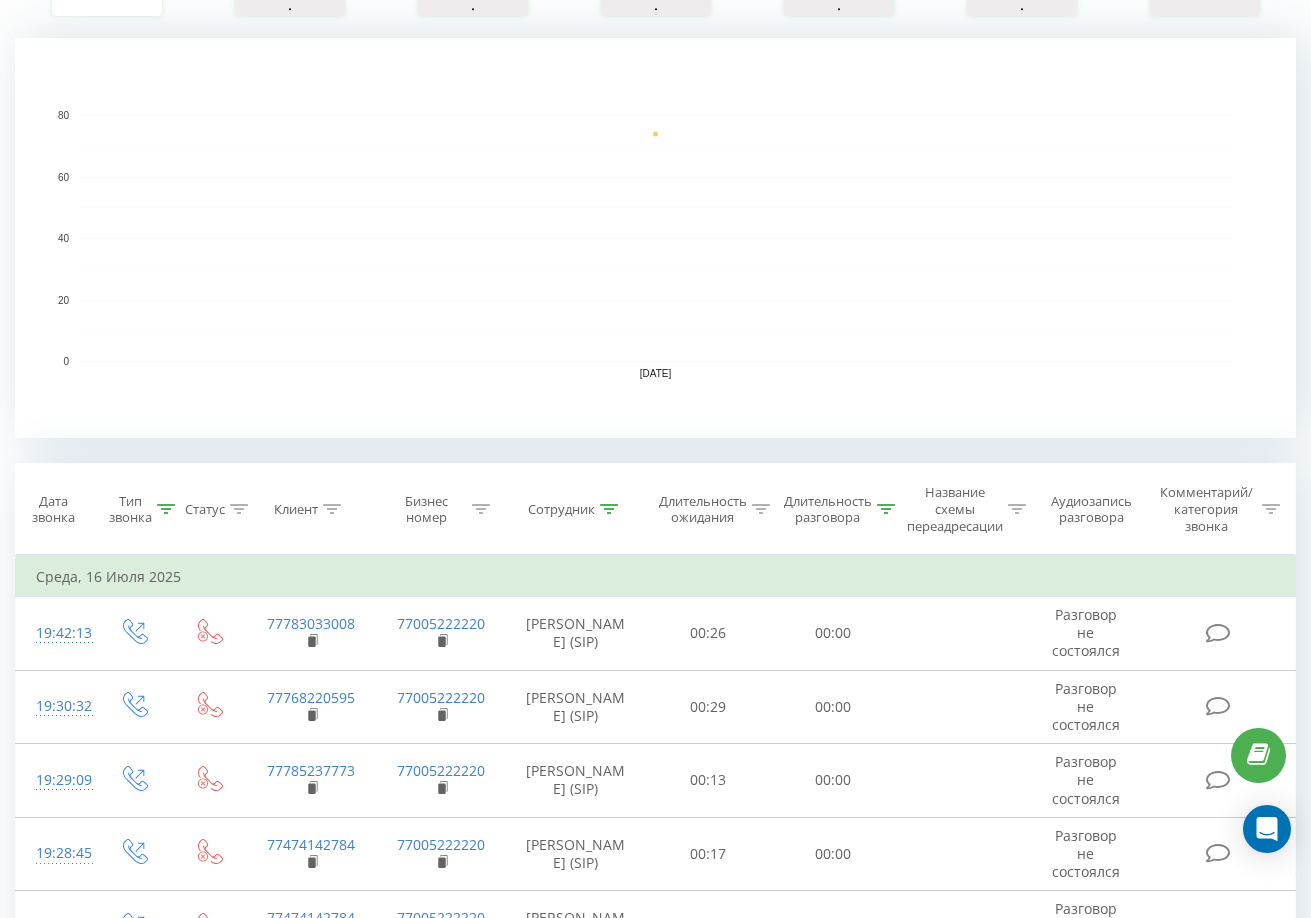 click 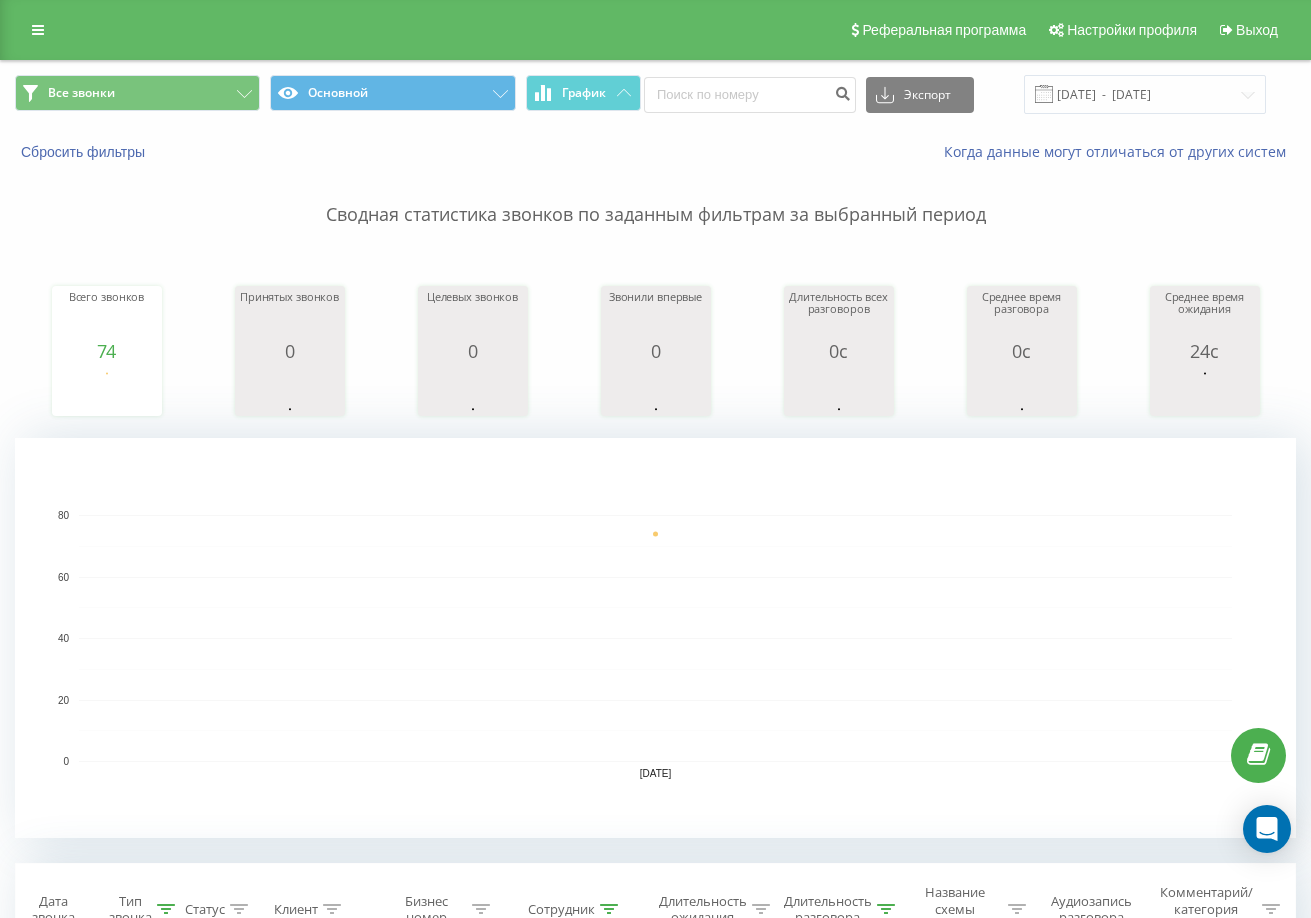 scroll, scrollTop: 400, scrollLeft: 0, axis: vertical 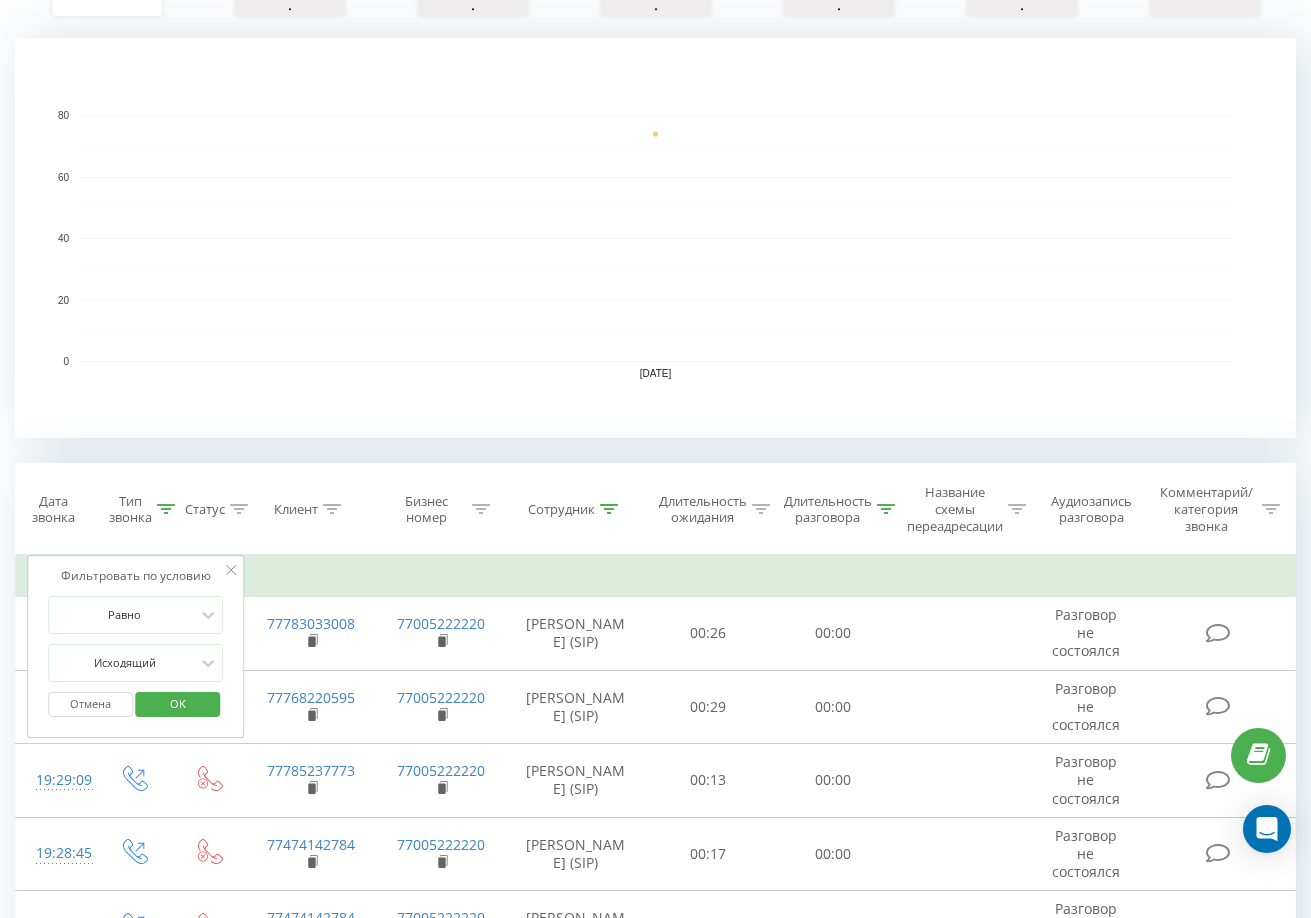drag, startPoint x: 893, startPoint y: 502, endPoint x: 886, endPoint y: 566, distance: 64.381676 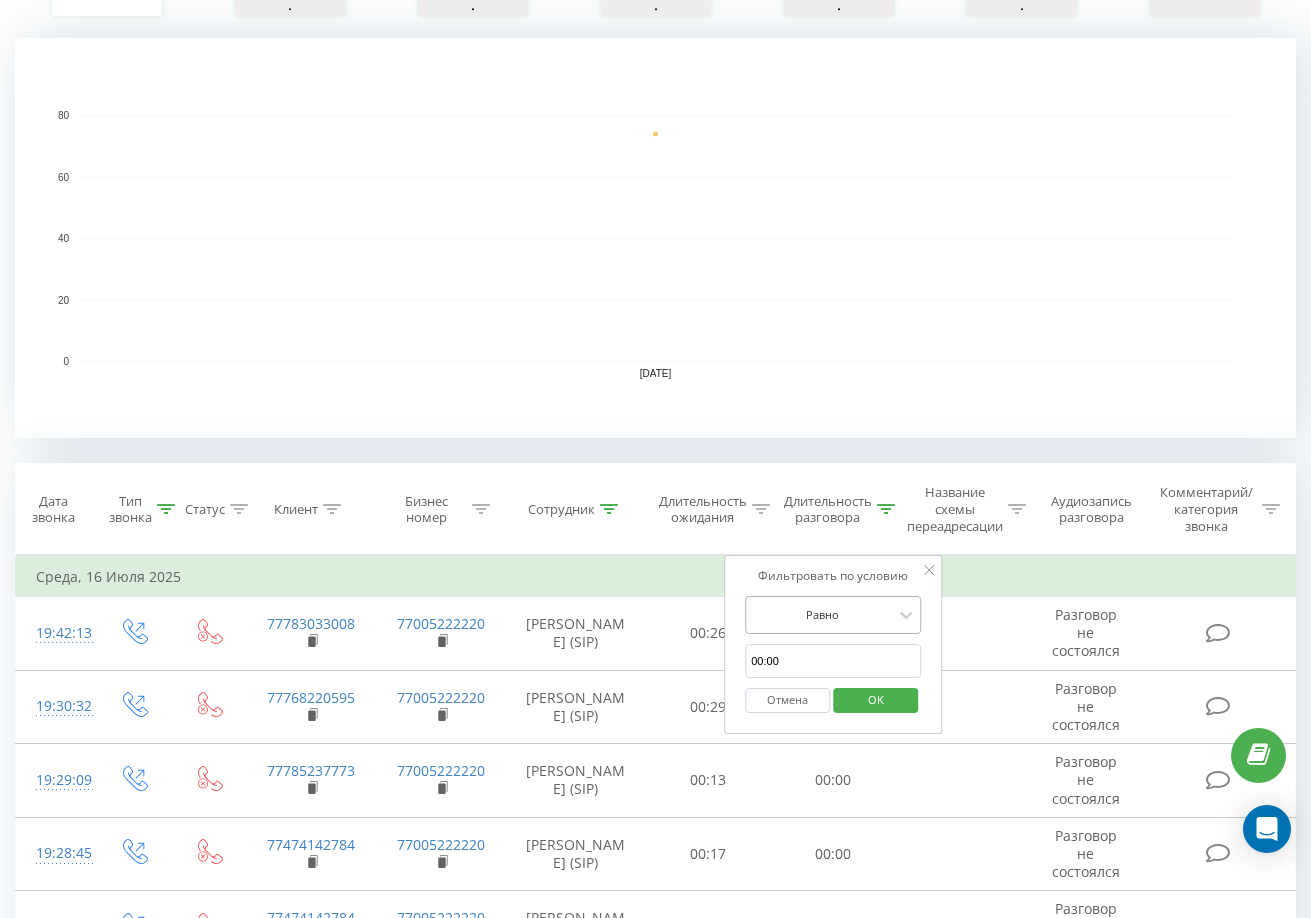 click at bounding box center (822, 614) 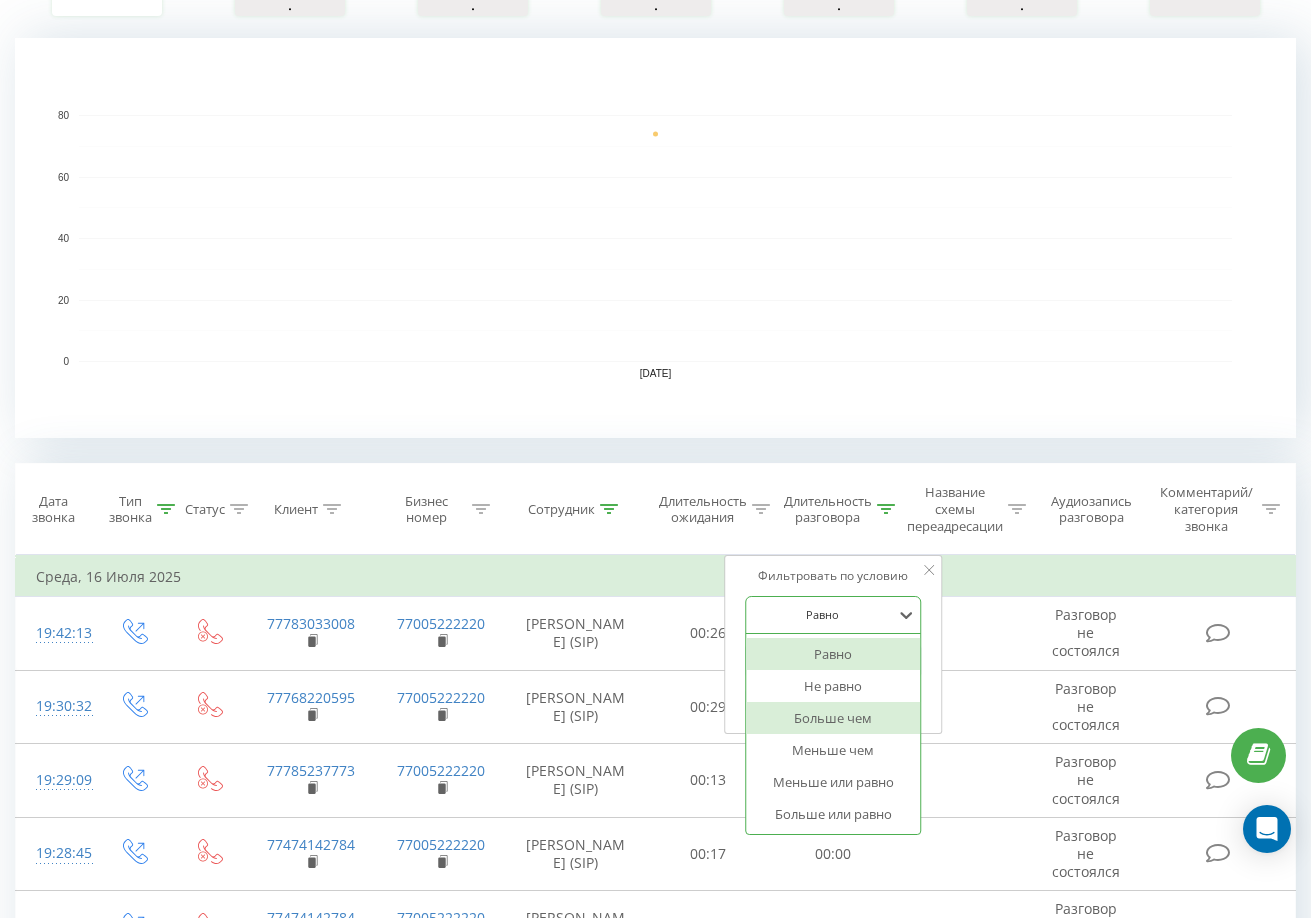 click on "Больше чем" at bounding box center [833, 718] 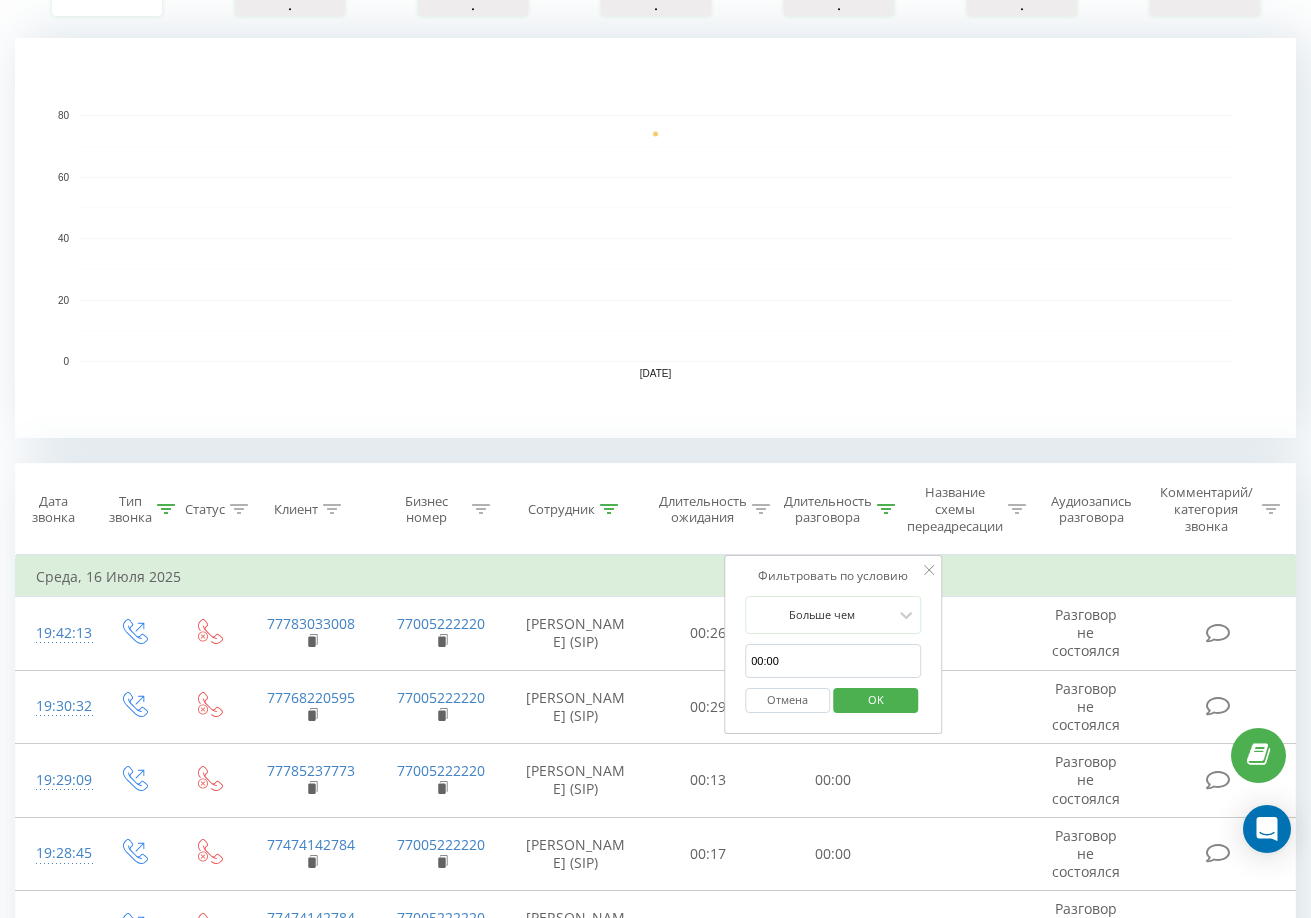 click on "00:00" at bounding box center [833, 661] 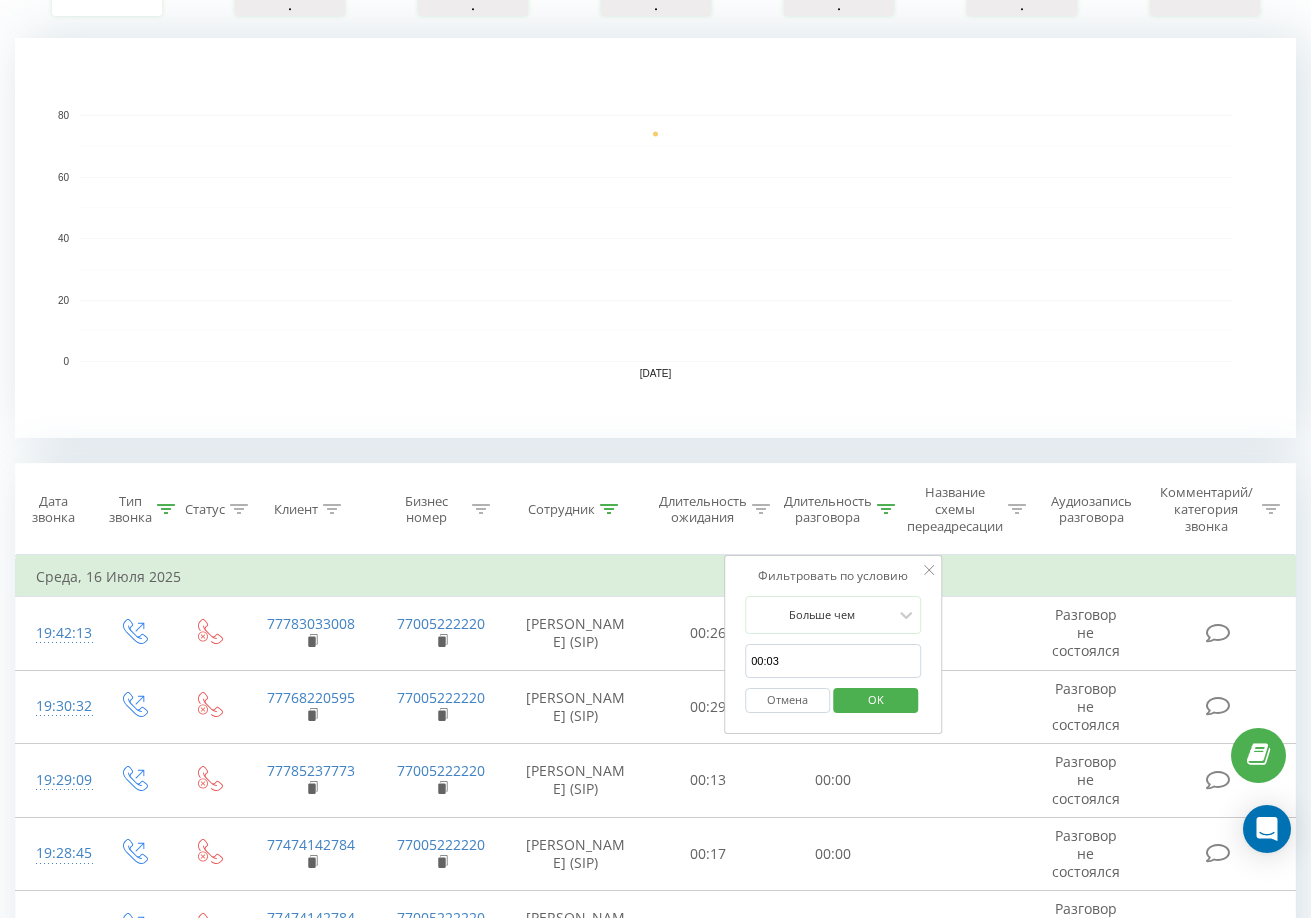 type on "00:03" 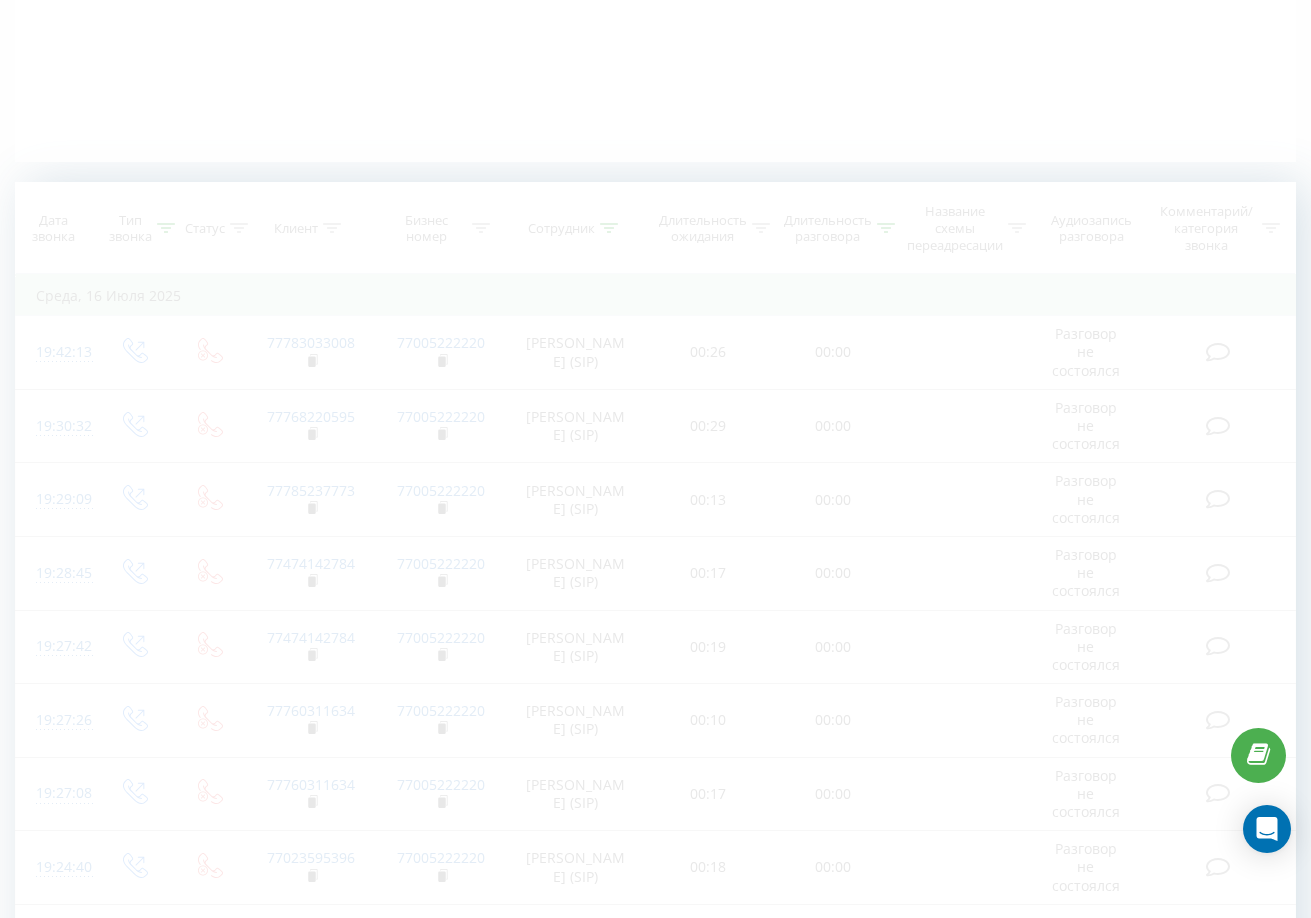 scroll, scrollTop: 0, scrollLeft: 0, axis: both 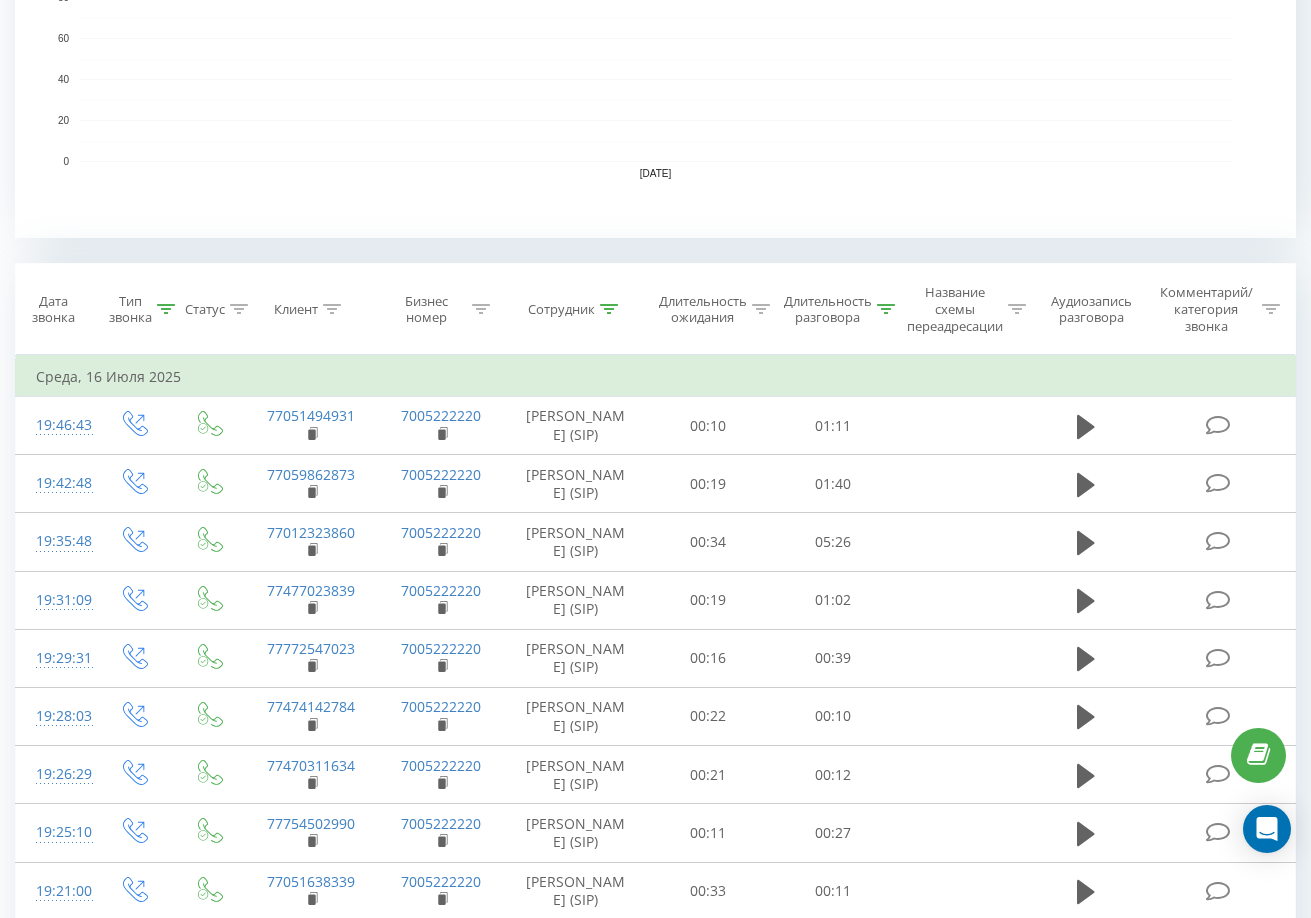 click on "Статус" at bounding box center [211, 309] 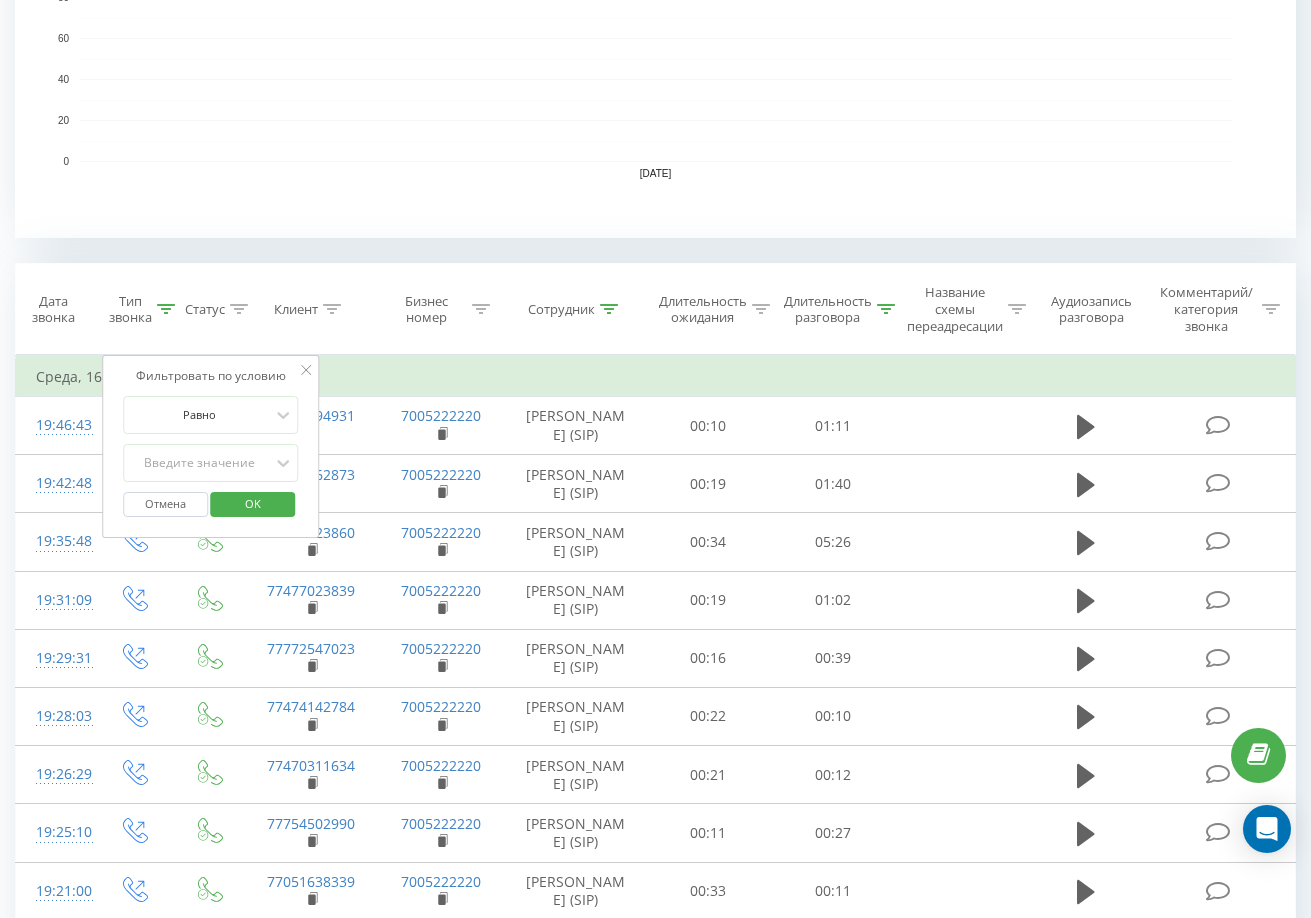 click 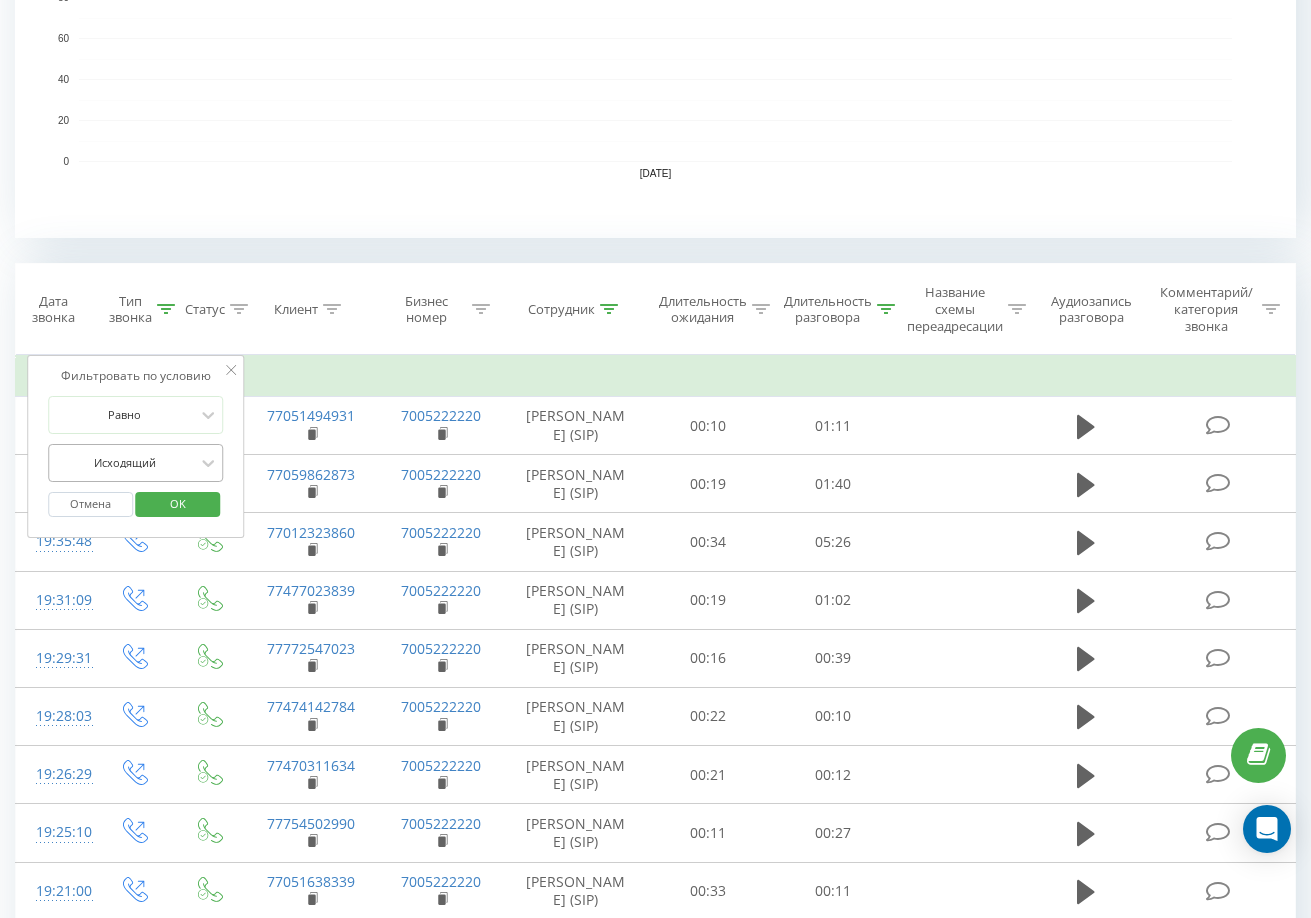 click at bounding box center [125, 462] 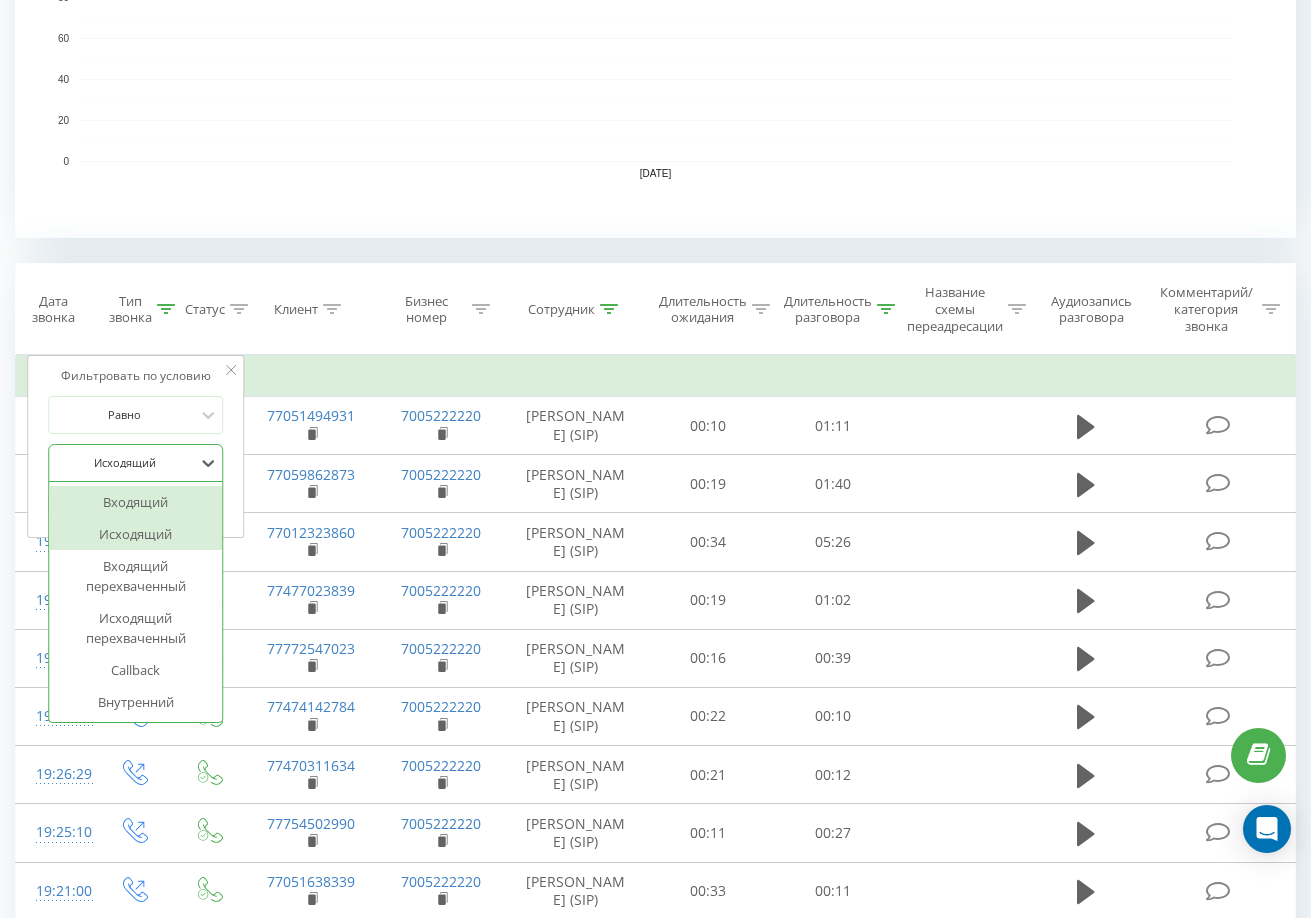 click on "Входящий" at bounding box center (136, 502) 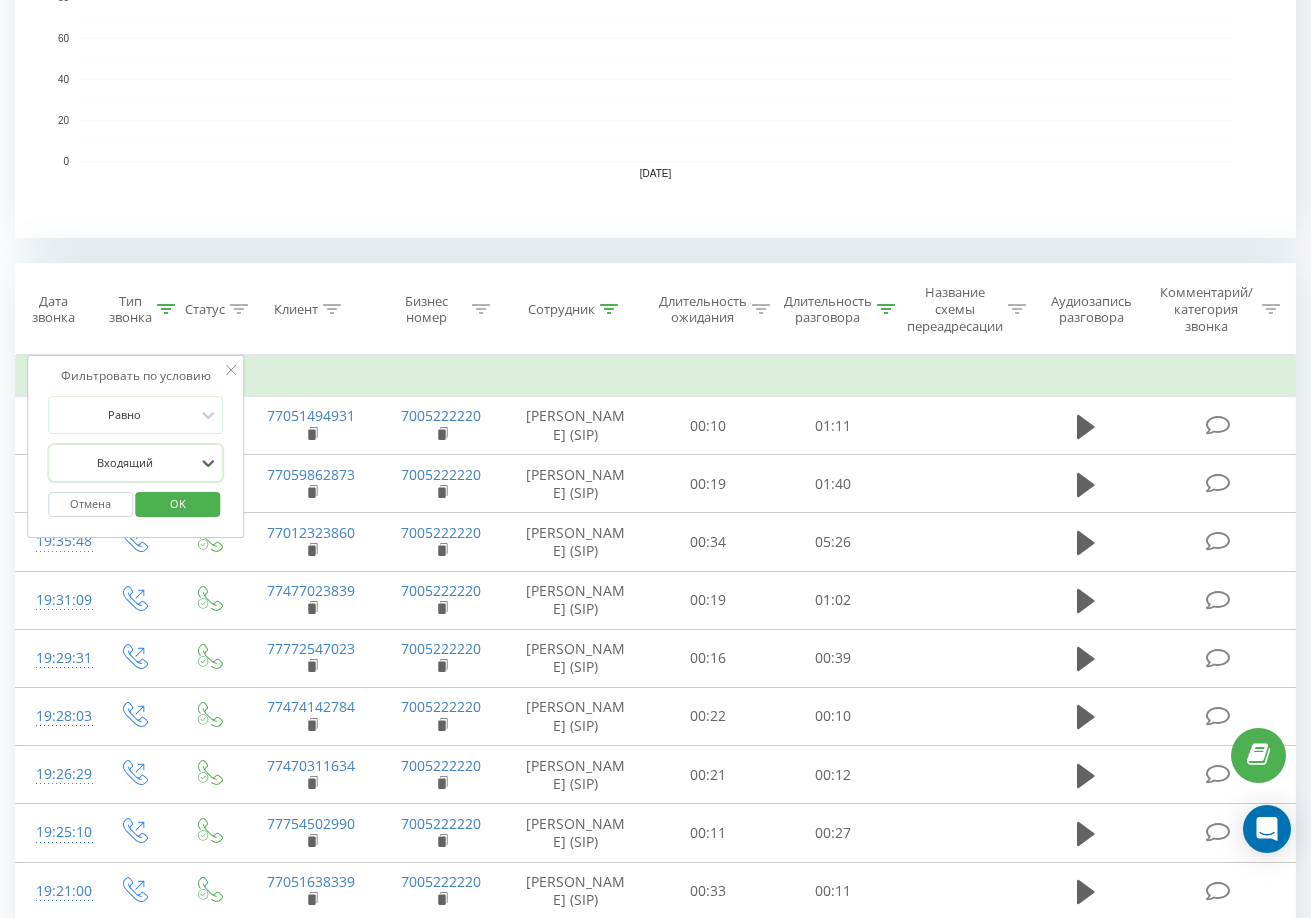 click on "OK" at bounding box center [178, 503] 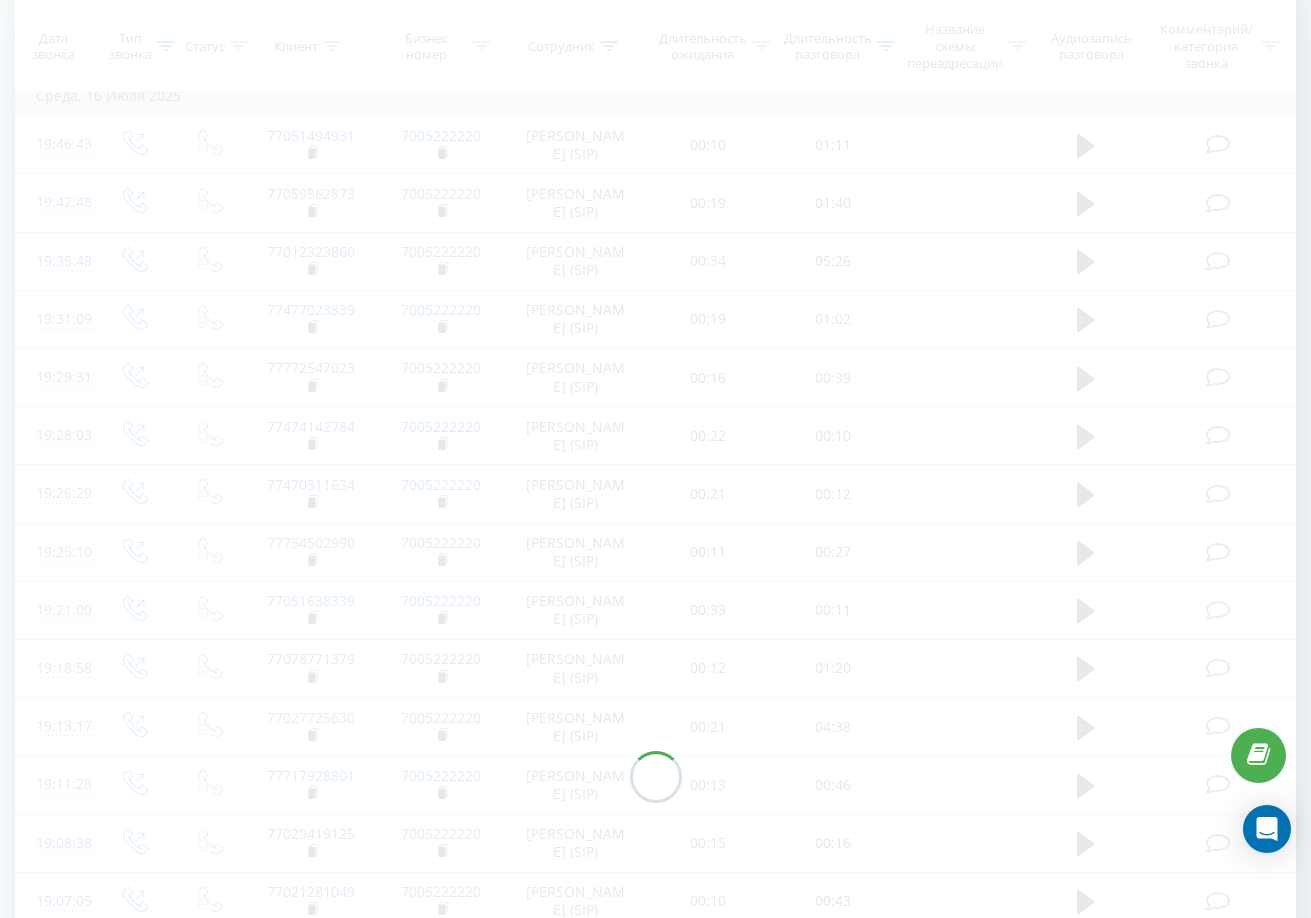 scroll, scrollTop: 16, scrollLeft: 0, axis: vertical 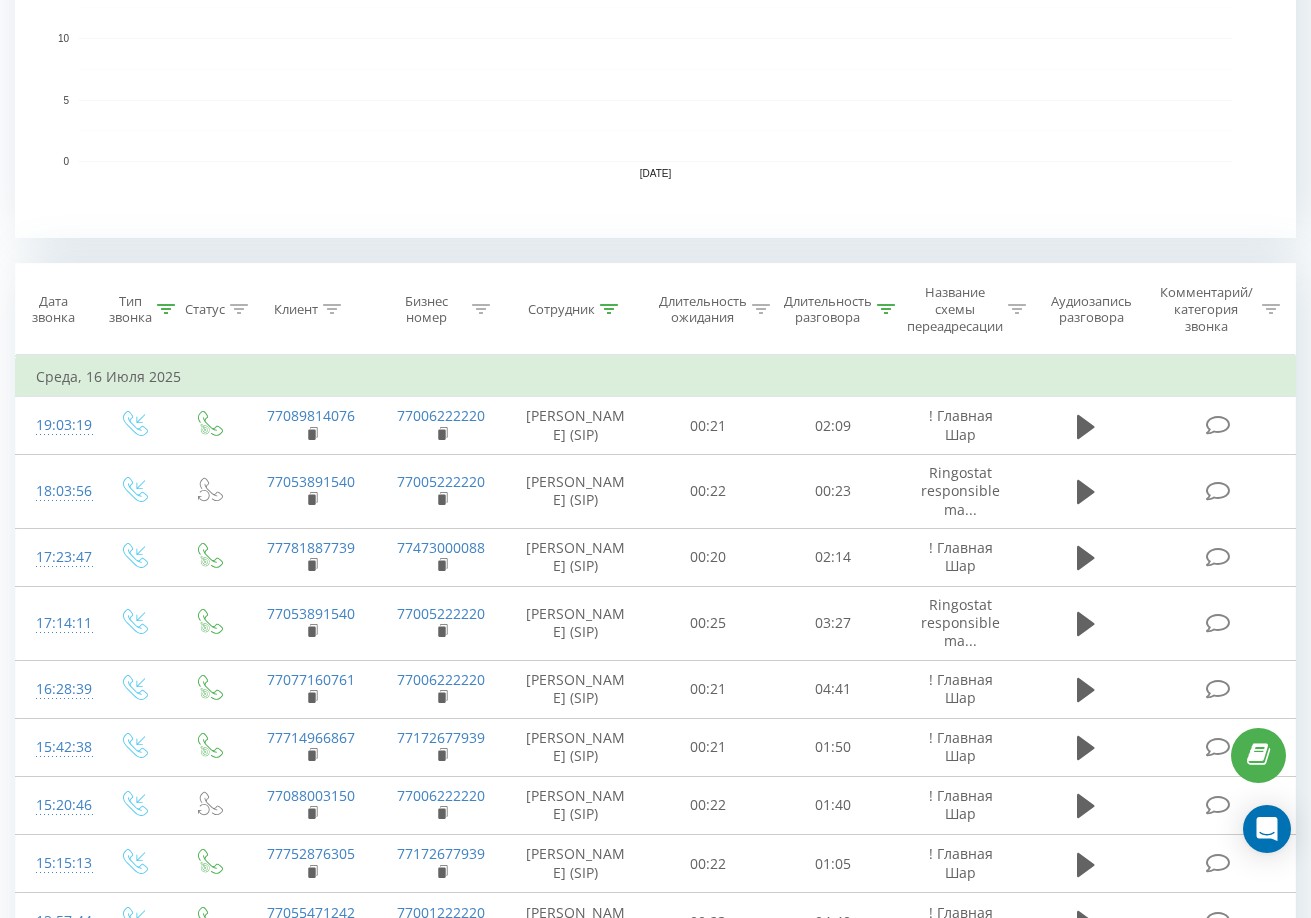 click on "Тип звонка" at bounding box center [142, 310] 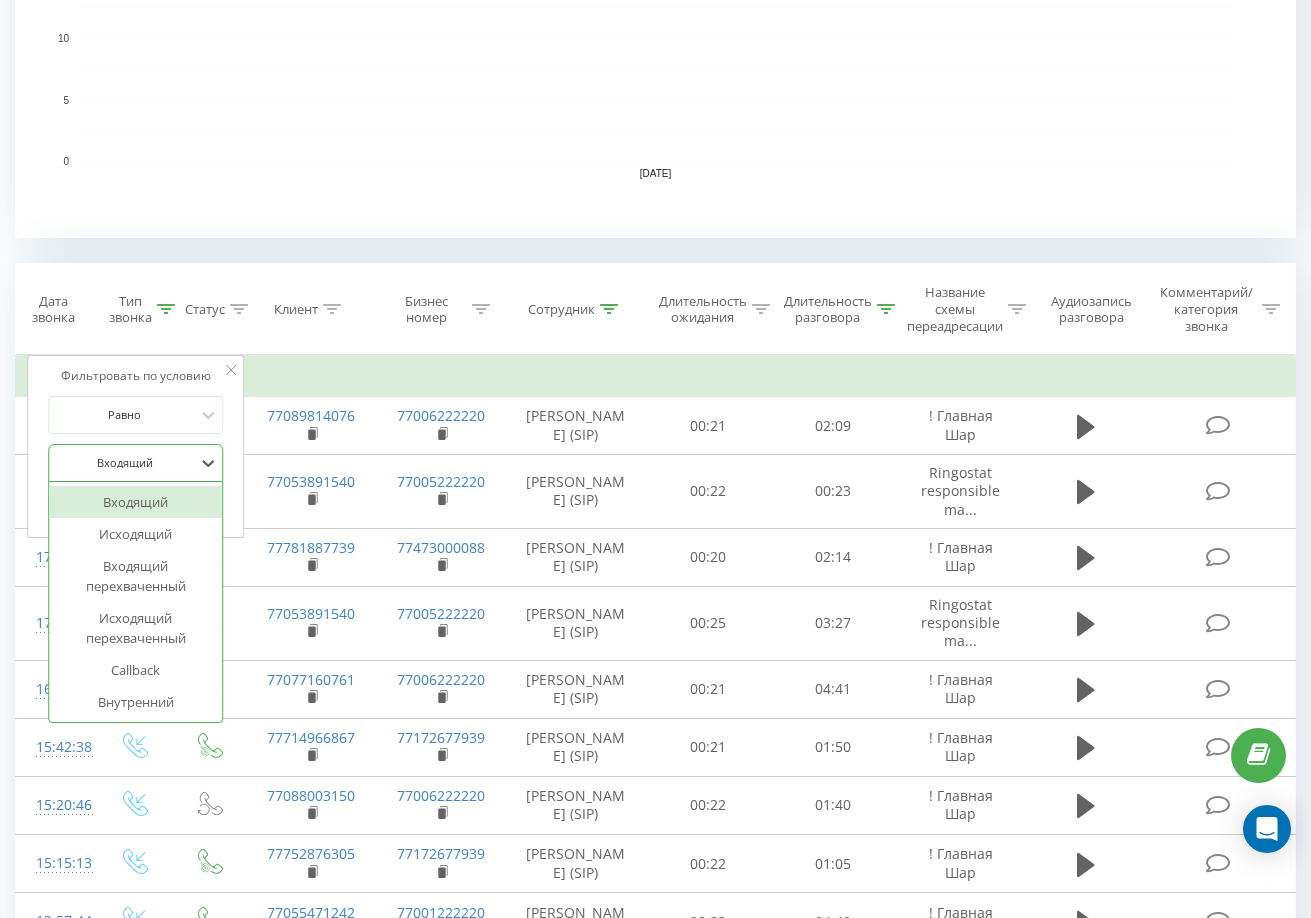 click at bounding box center [125, 462] 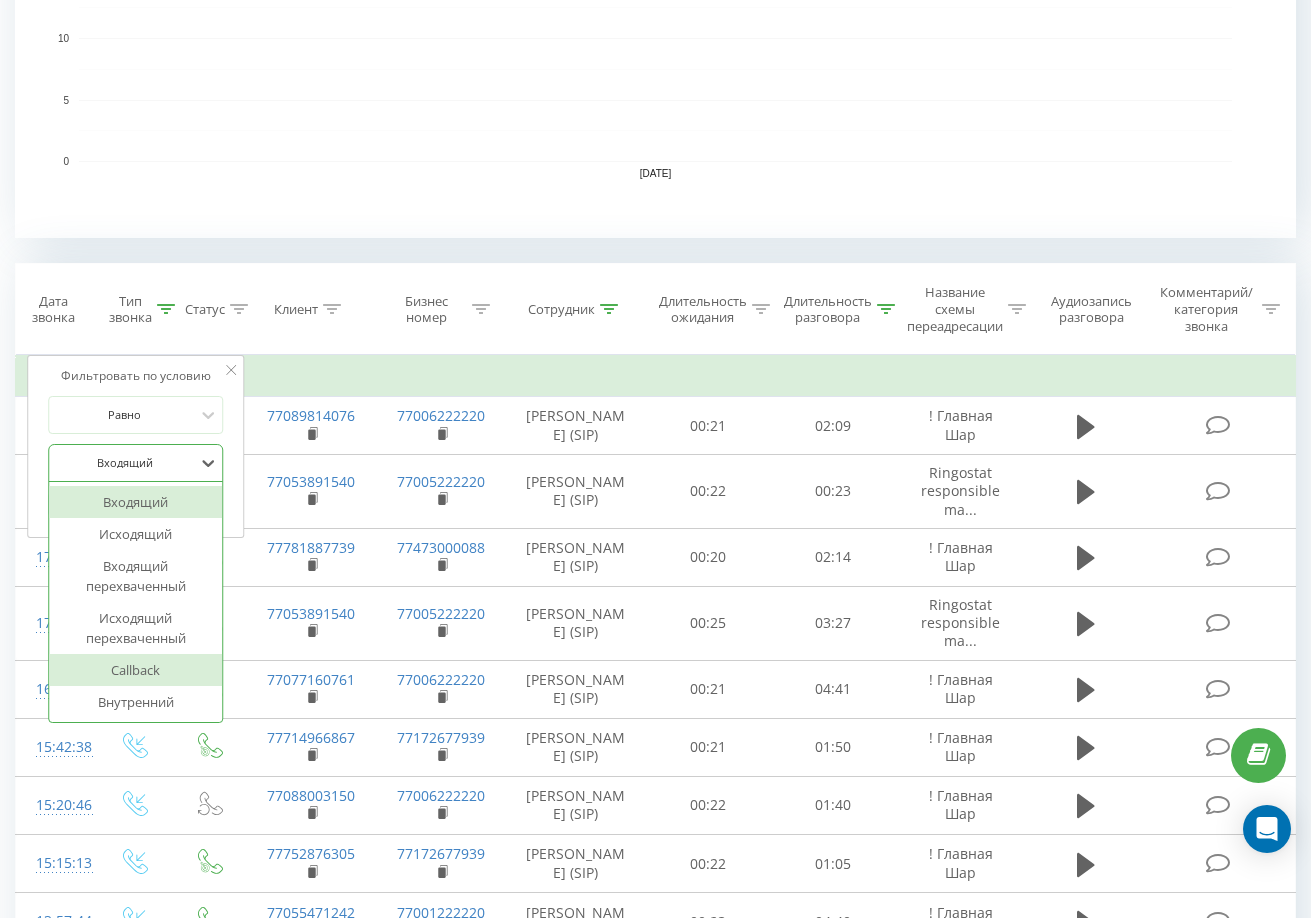 click on "Callback" at bounding box center (136, 670) 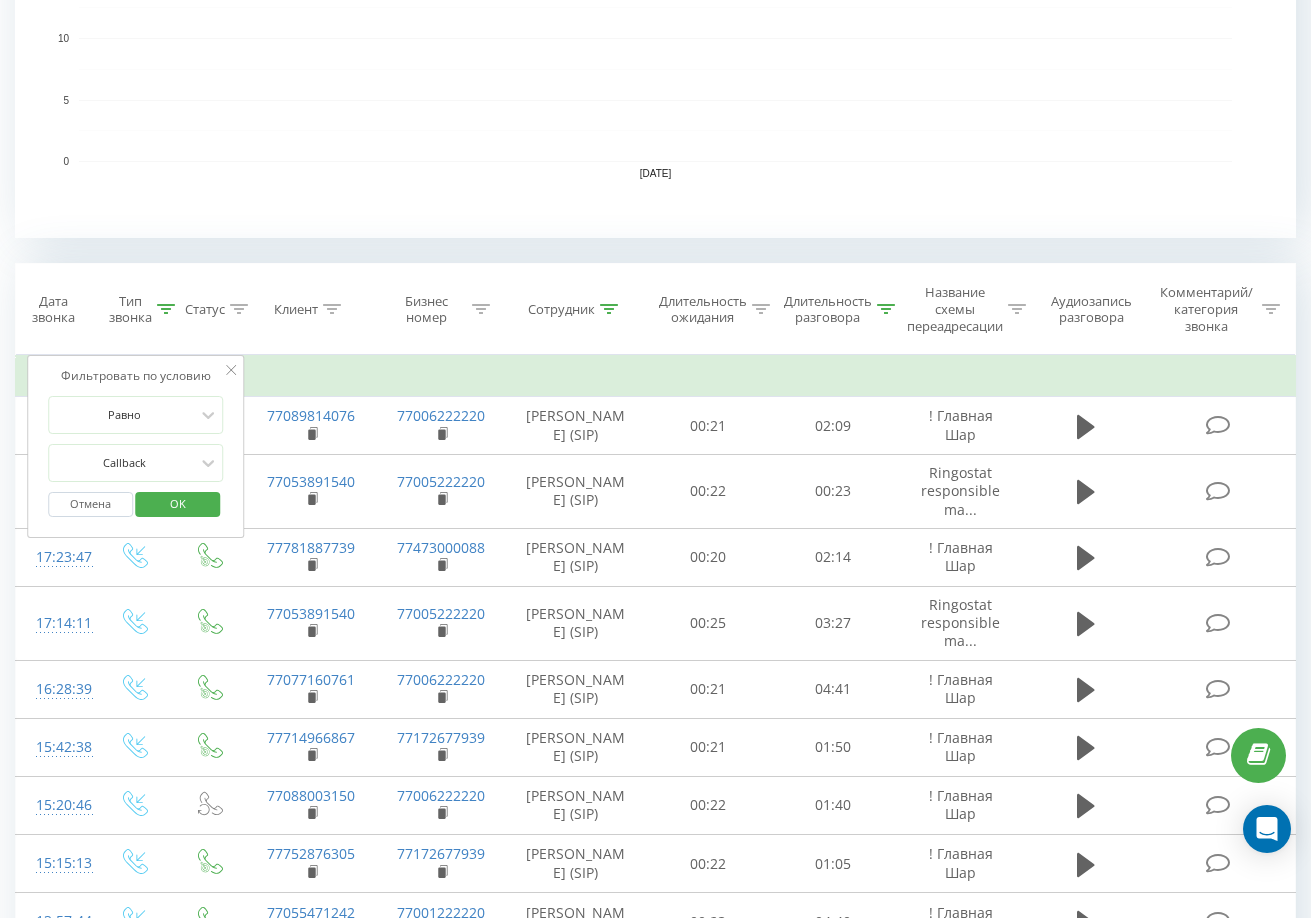 click on "OK" at bounding box center (178, 503) 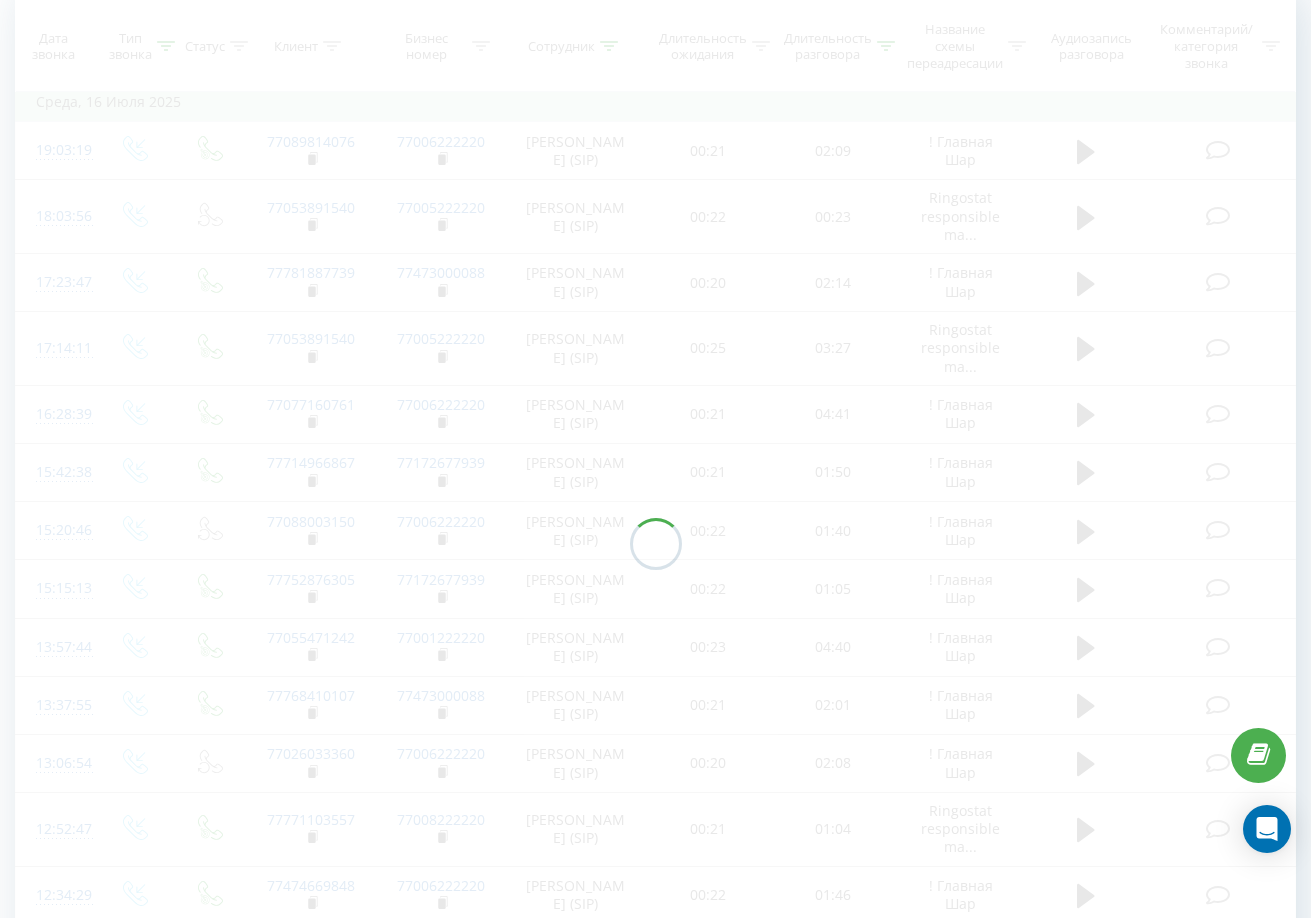 scroll, scrollTop: 0, scrollLeft: 0, axis: both 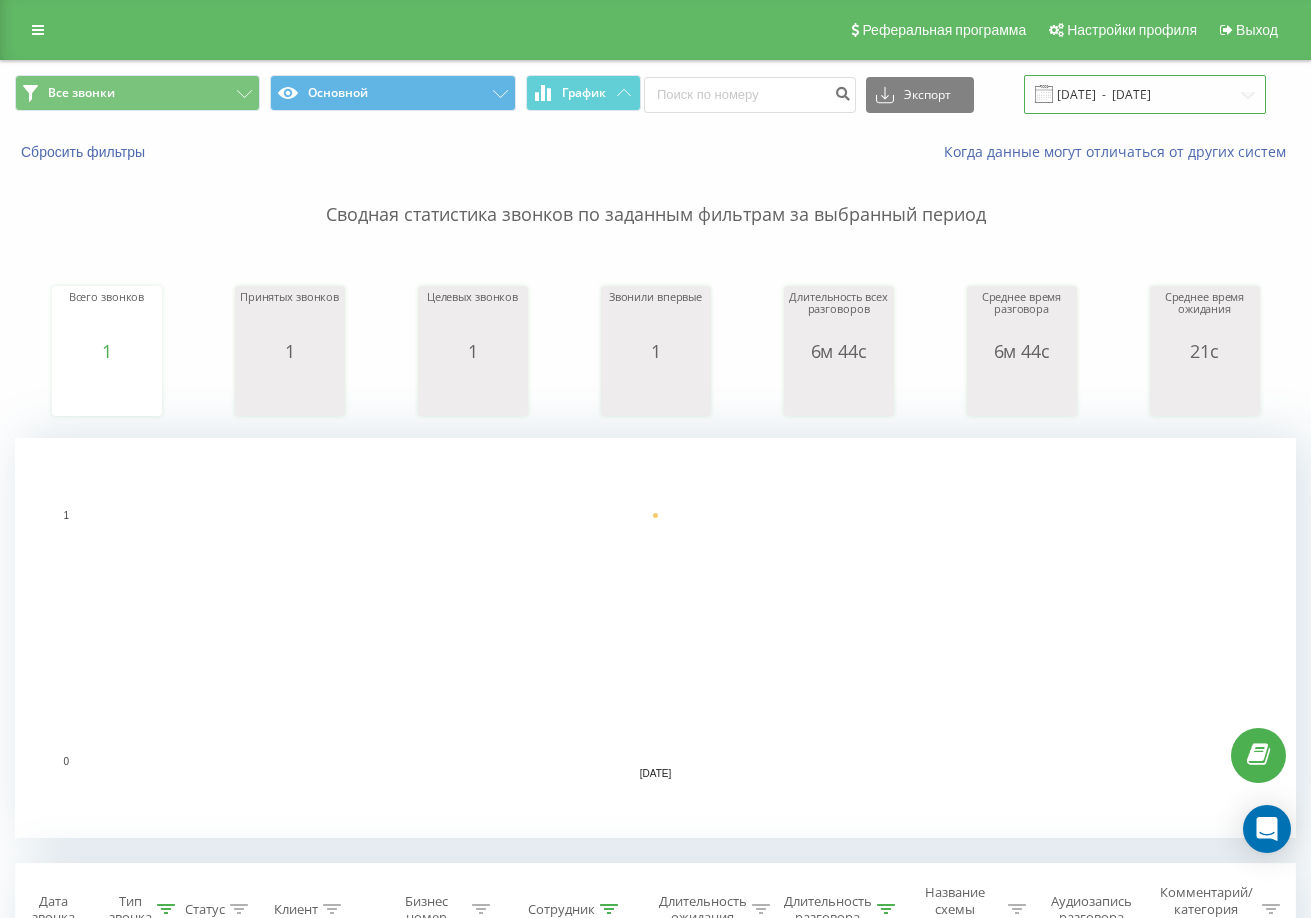 click on "[DATE]  -  [DATE]" at bounding box center [1145, 94] 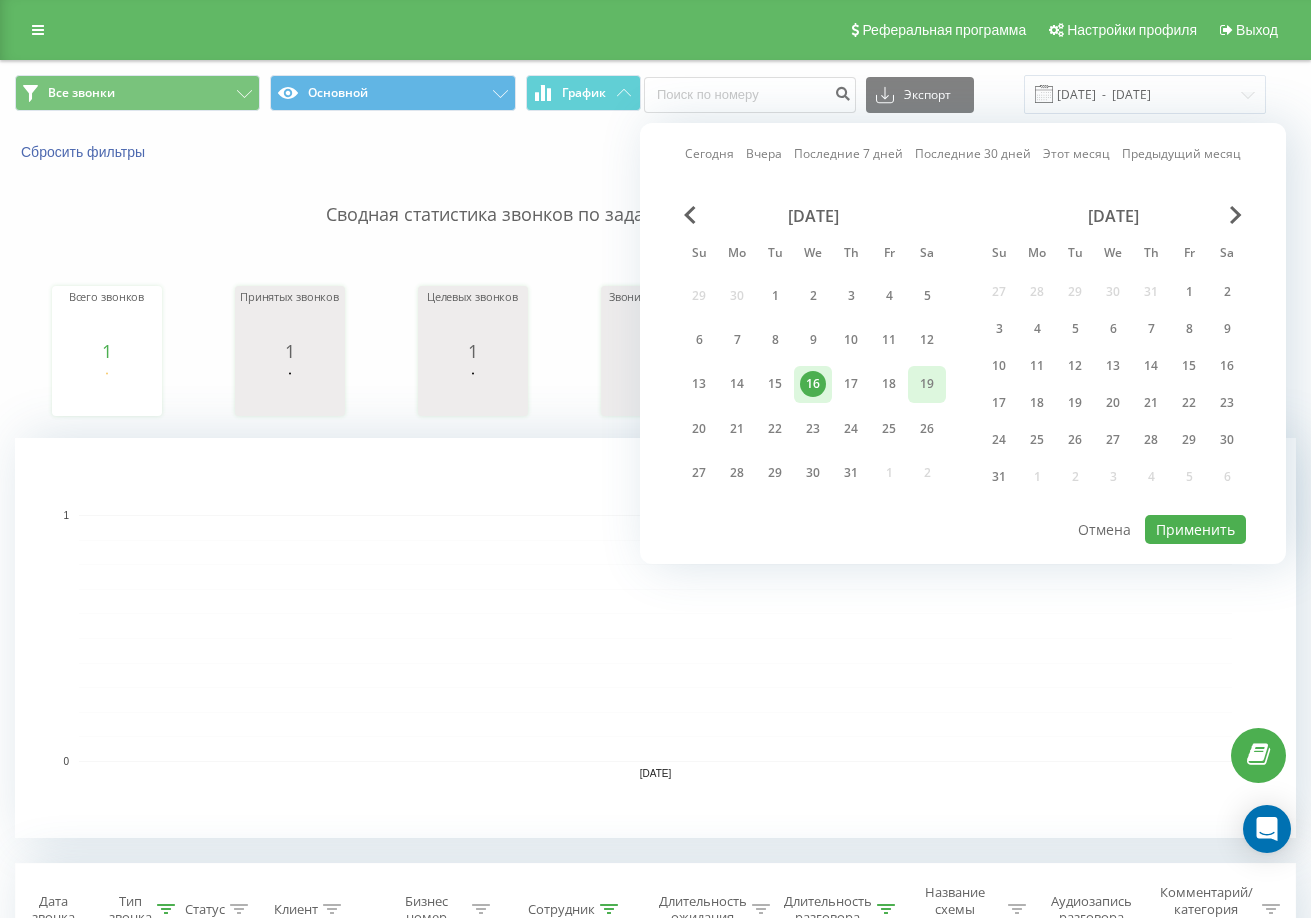 click on "19" at bounding box center [927, 384] 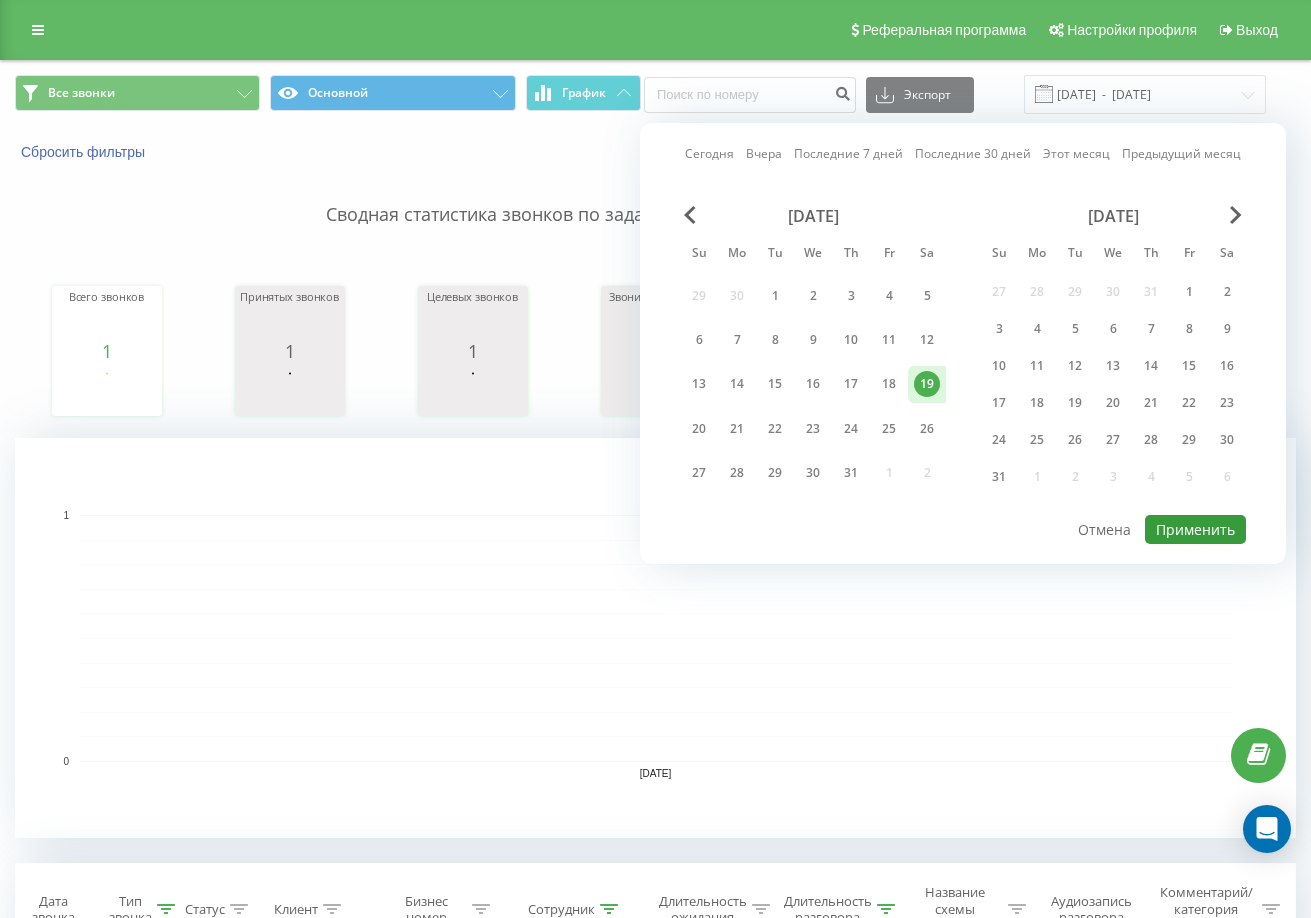 click on "Применить" at bounding box center [1195, 529] 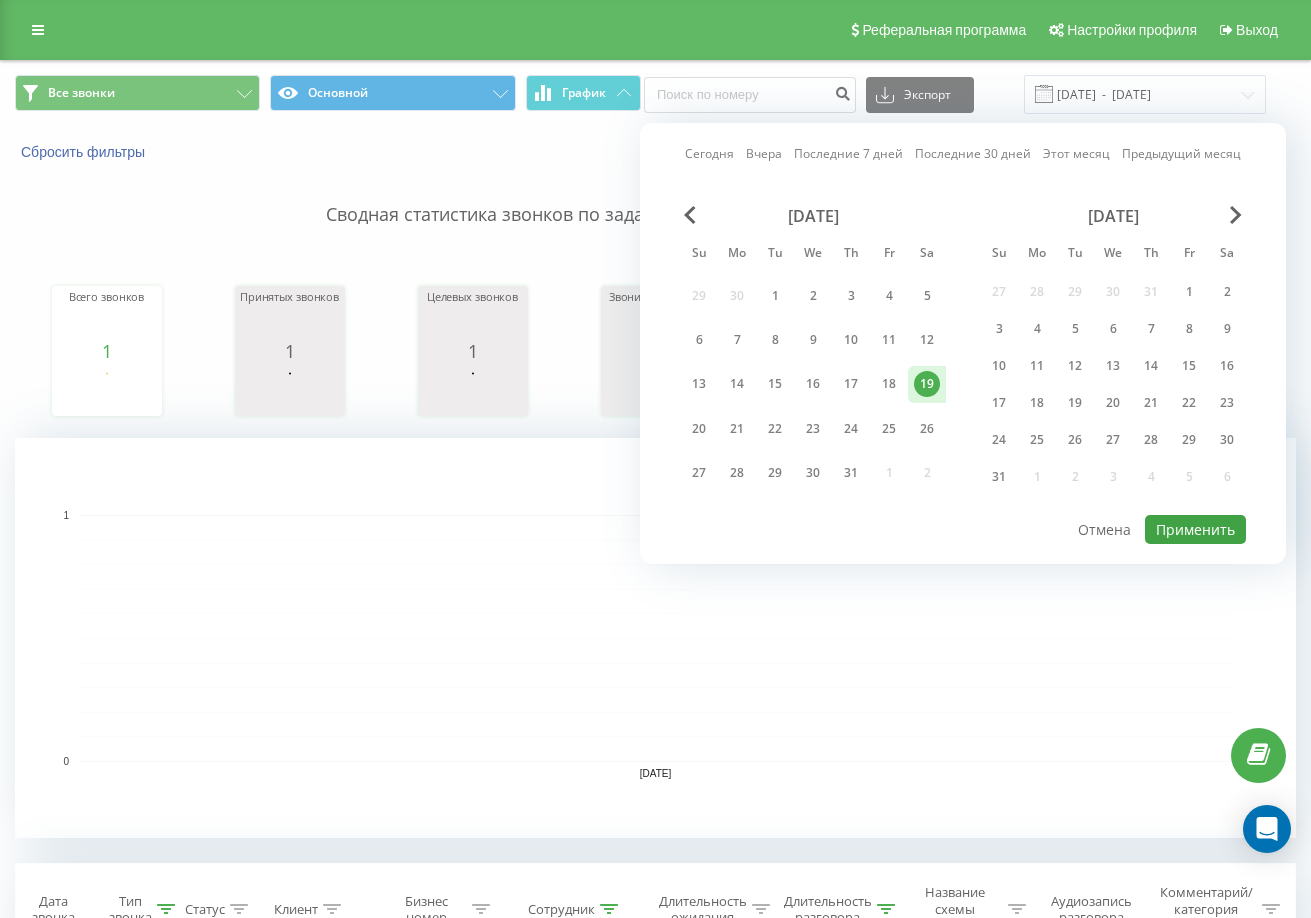 type on "[DATE]  -  [DATE]" 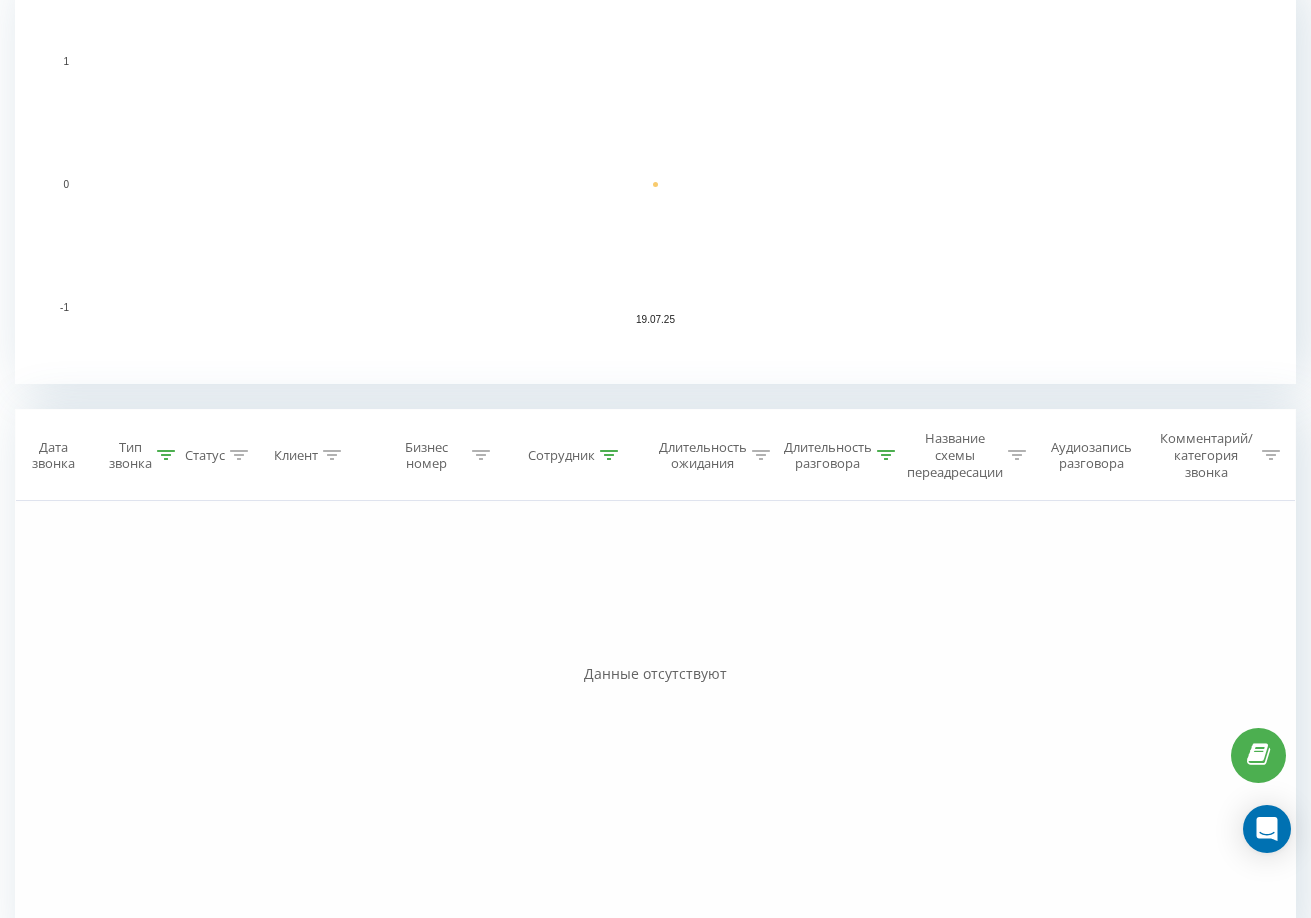 scroll, scrollTop: 504, scrollLeft: 0, axis: vertical 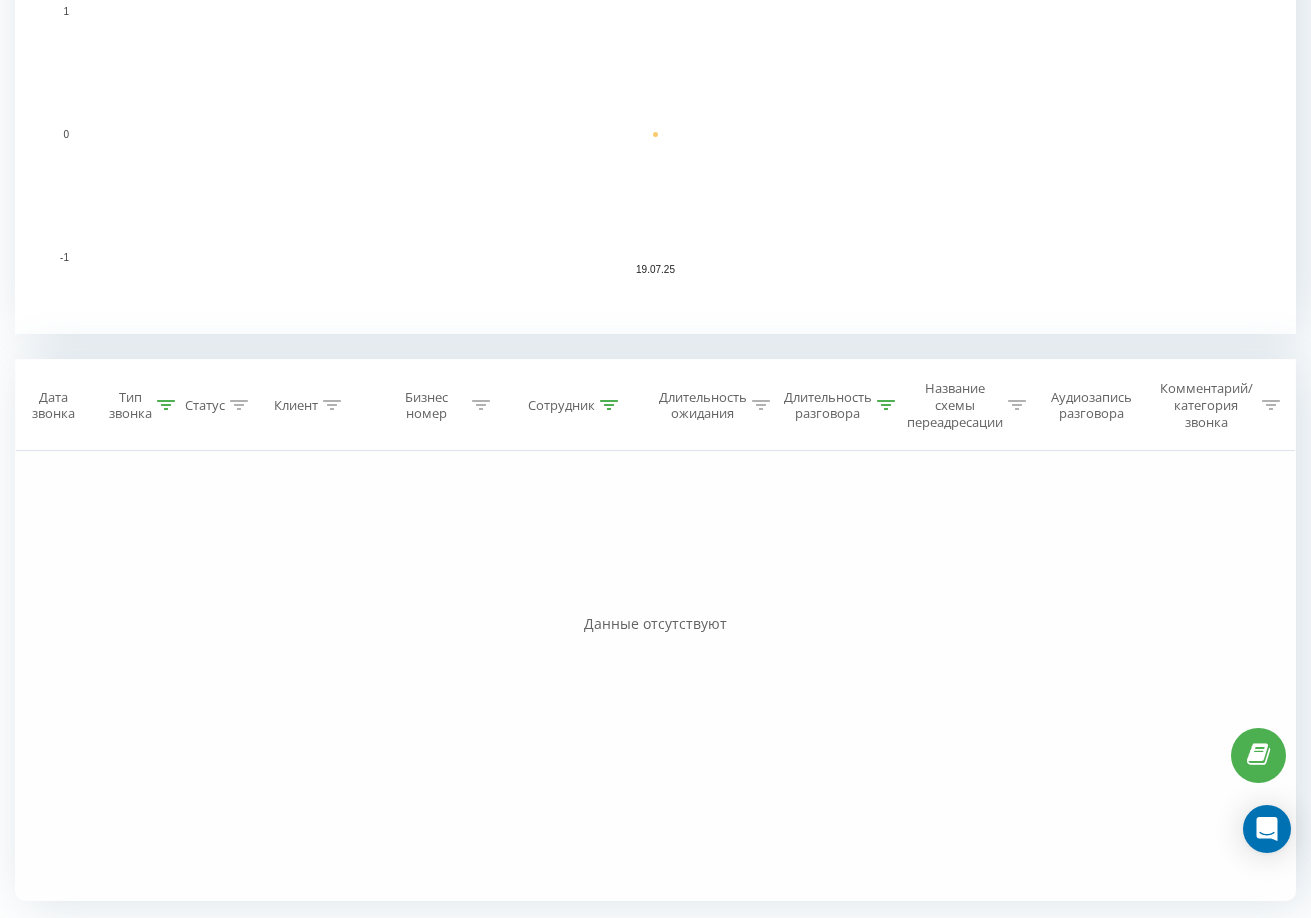 drag, startPoint x: 162, startPoint y: 403, endPoint x: 146, endPoint y: 460, distance: 59.20304 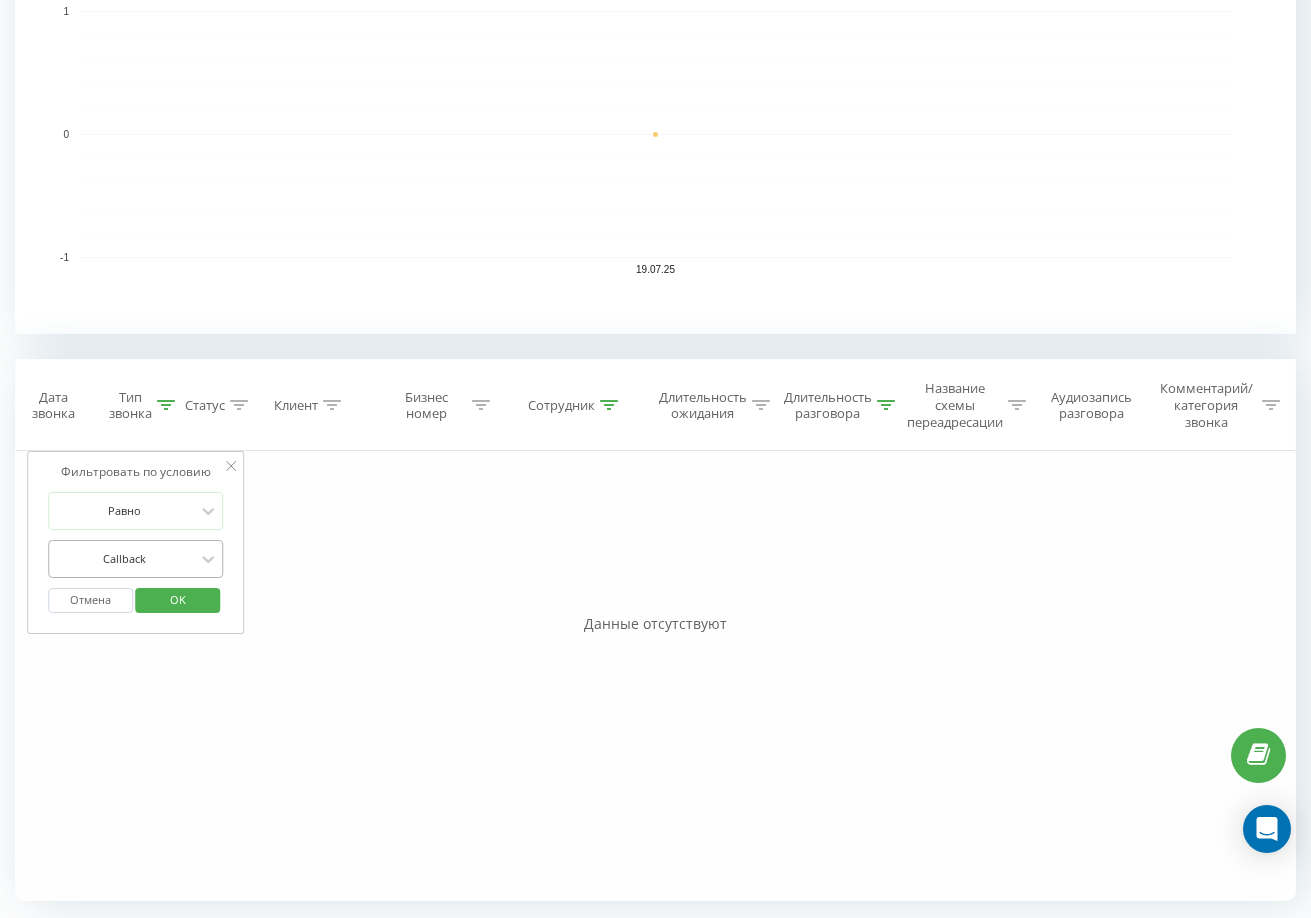 click at bounding box center [125, 558] 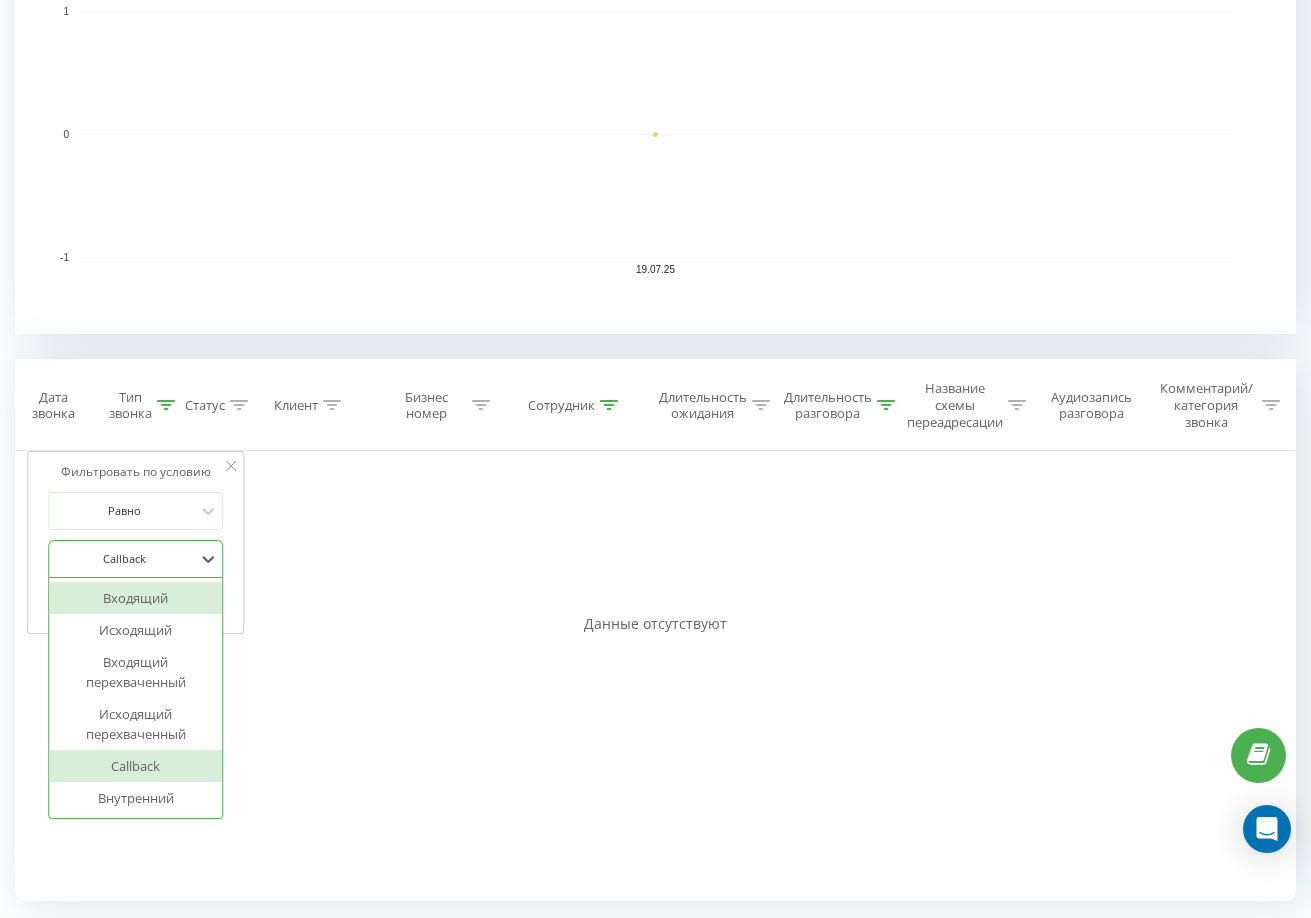 click on "Входящий" at bounding box center (136, 598) 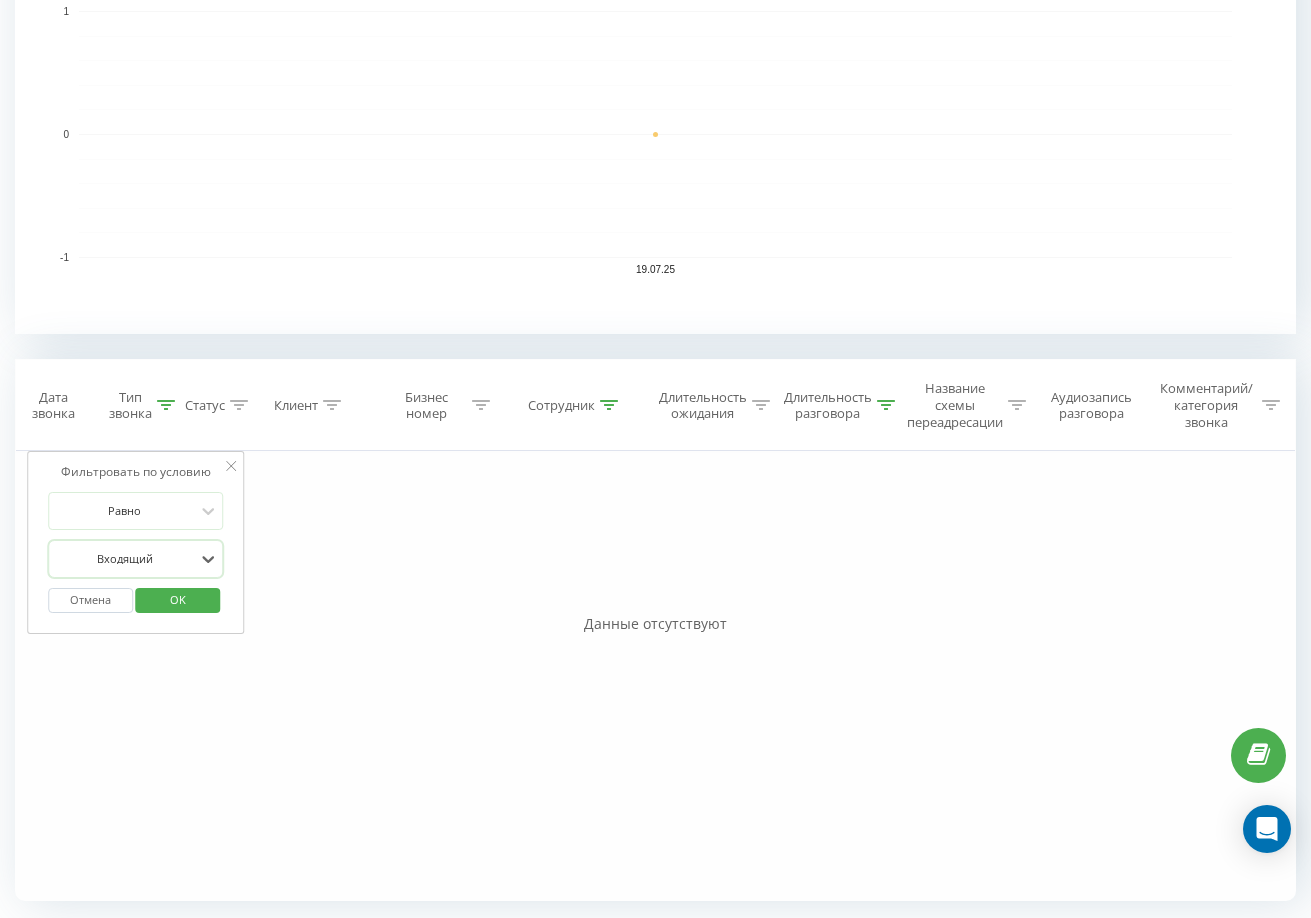 drag, startPoint x: 161, startPoint y: 602, endPoint x: 194, endPoint y: 615, distance: 35.468296 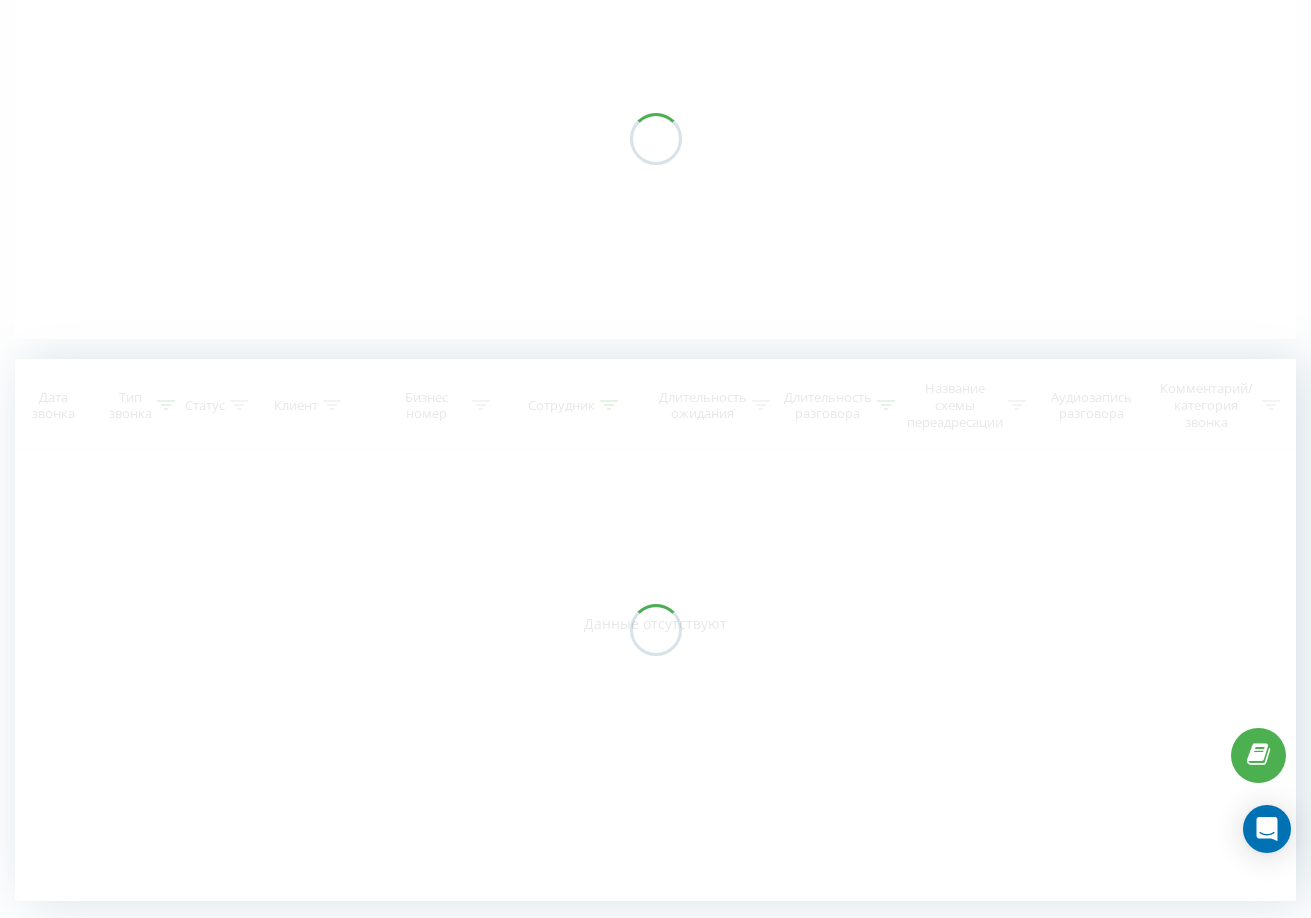 scroll, scrollTop: 0, scrollLeft: 0, axis: both 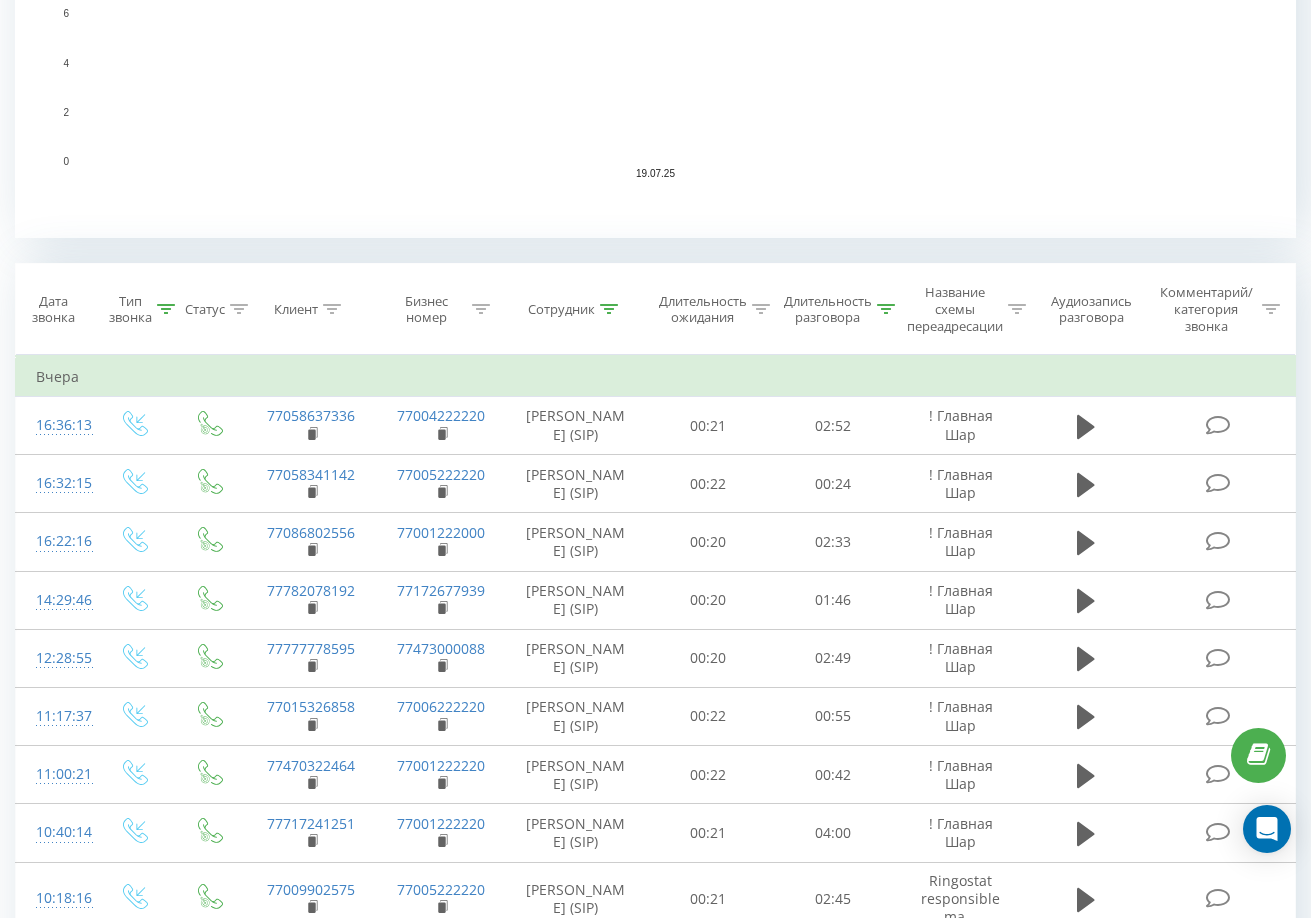 click 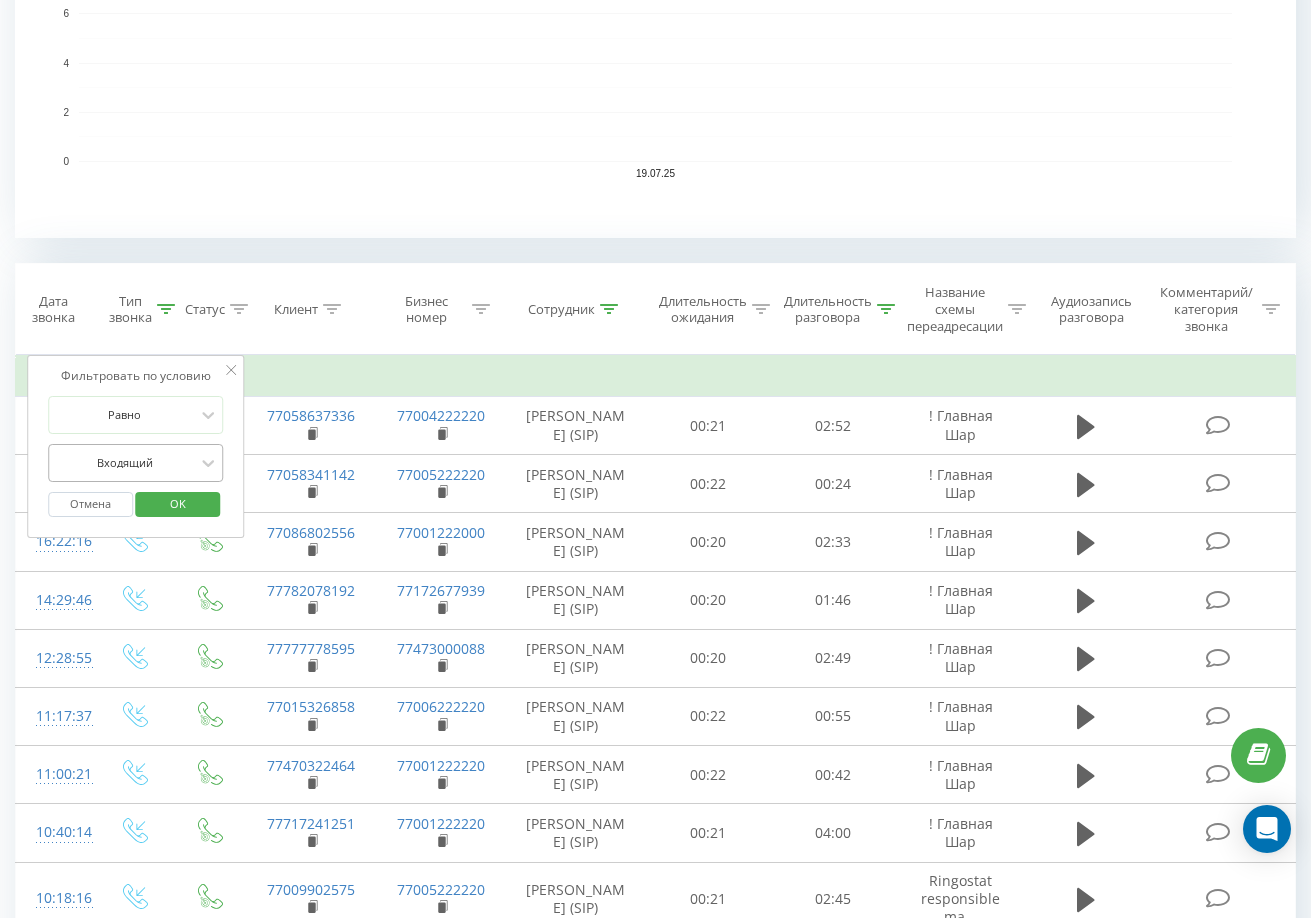 click at bounding box center (125, 462) 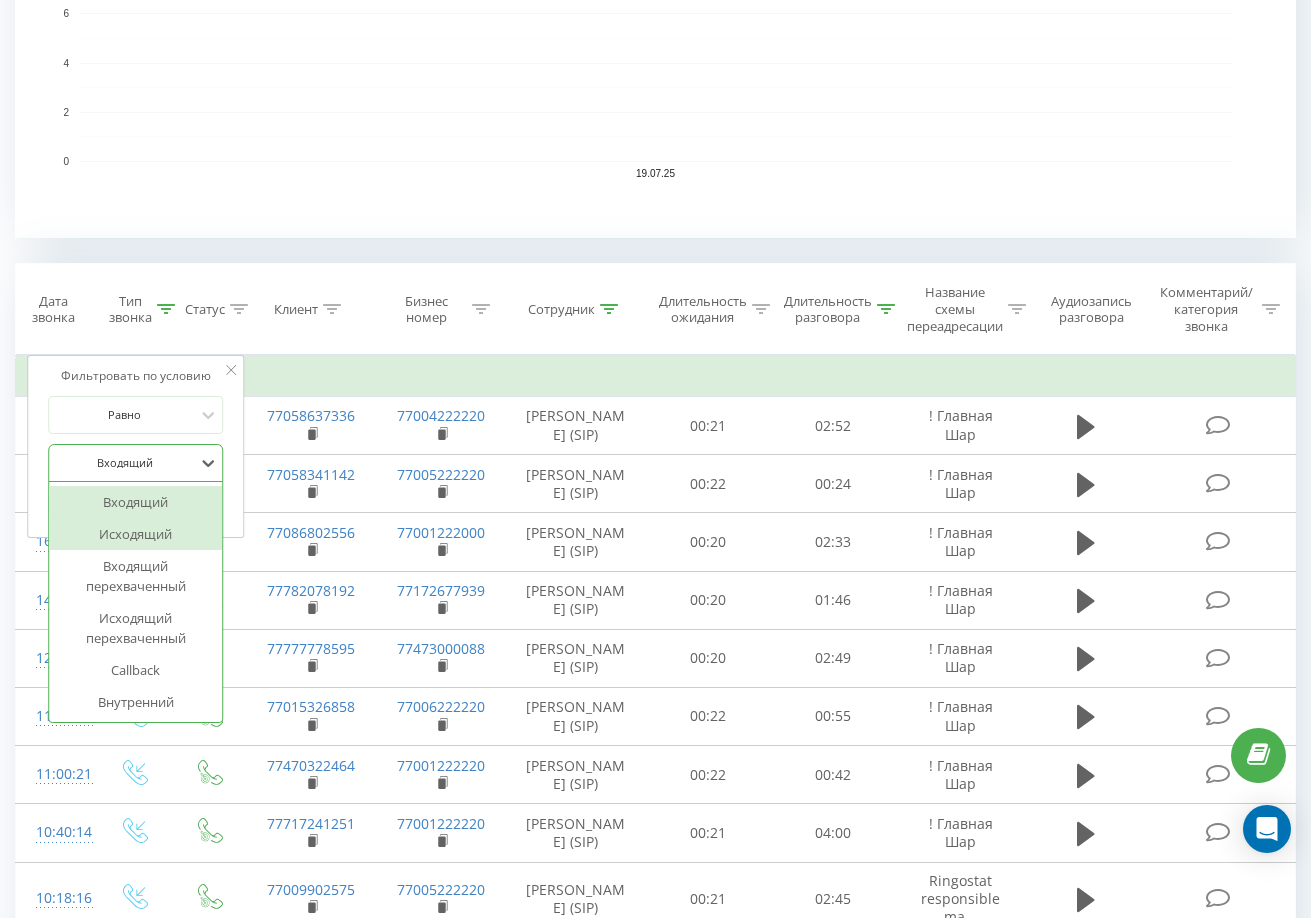 click on "Исходящий" at bounding box center [136, 534] 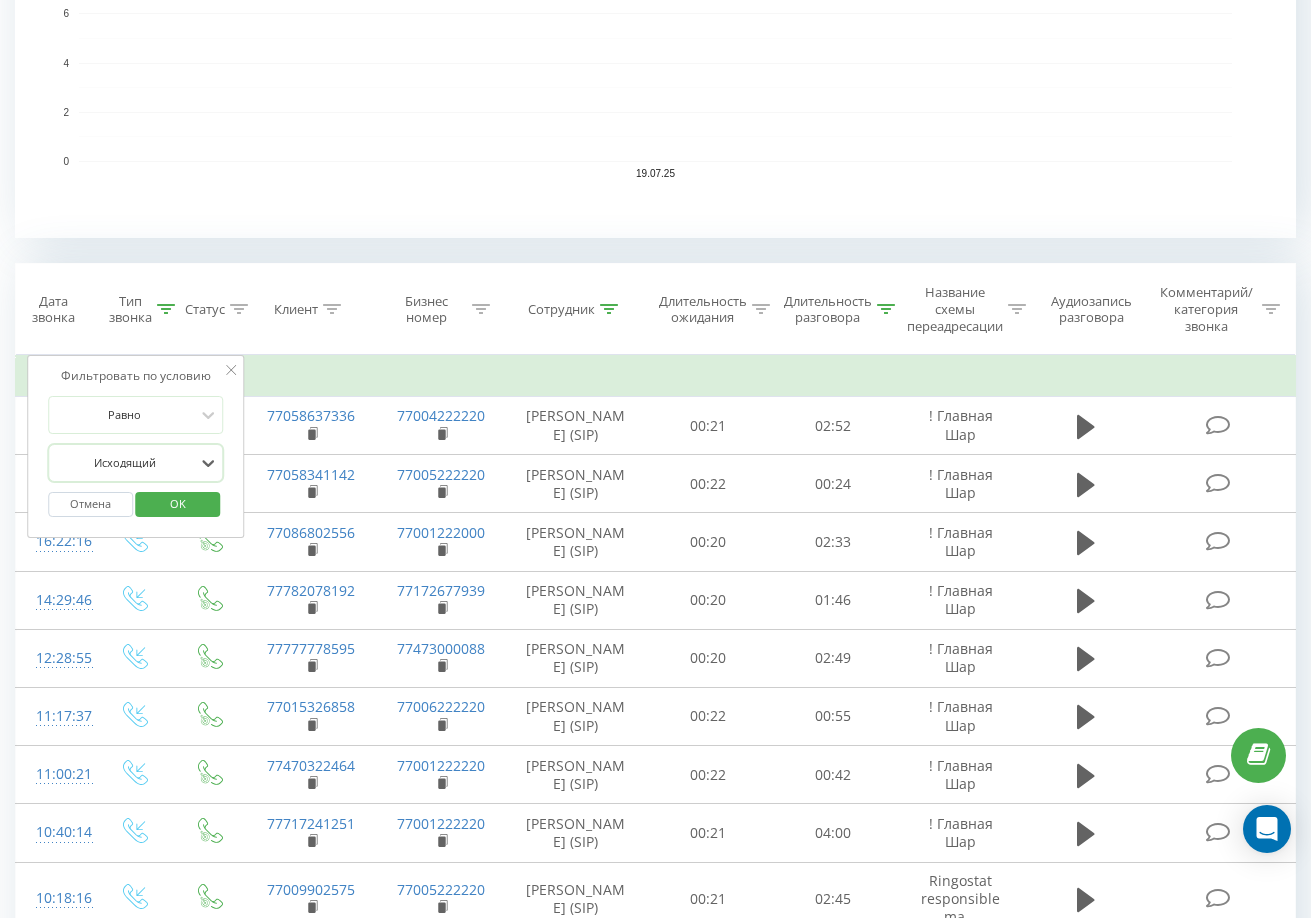 click on "OK" at bounding box center (178, 503) 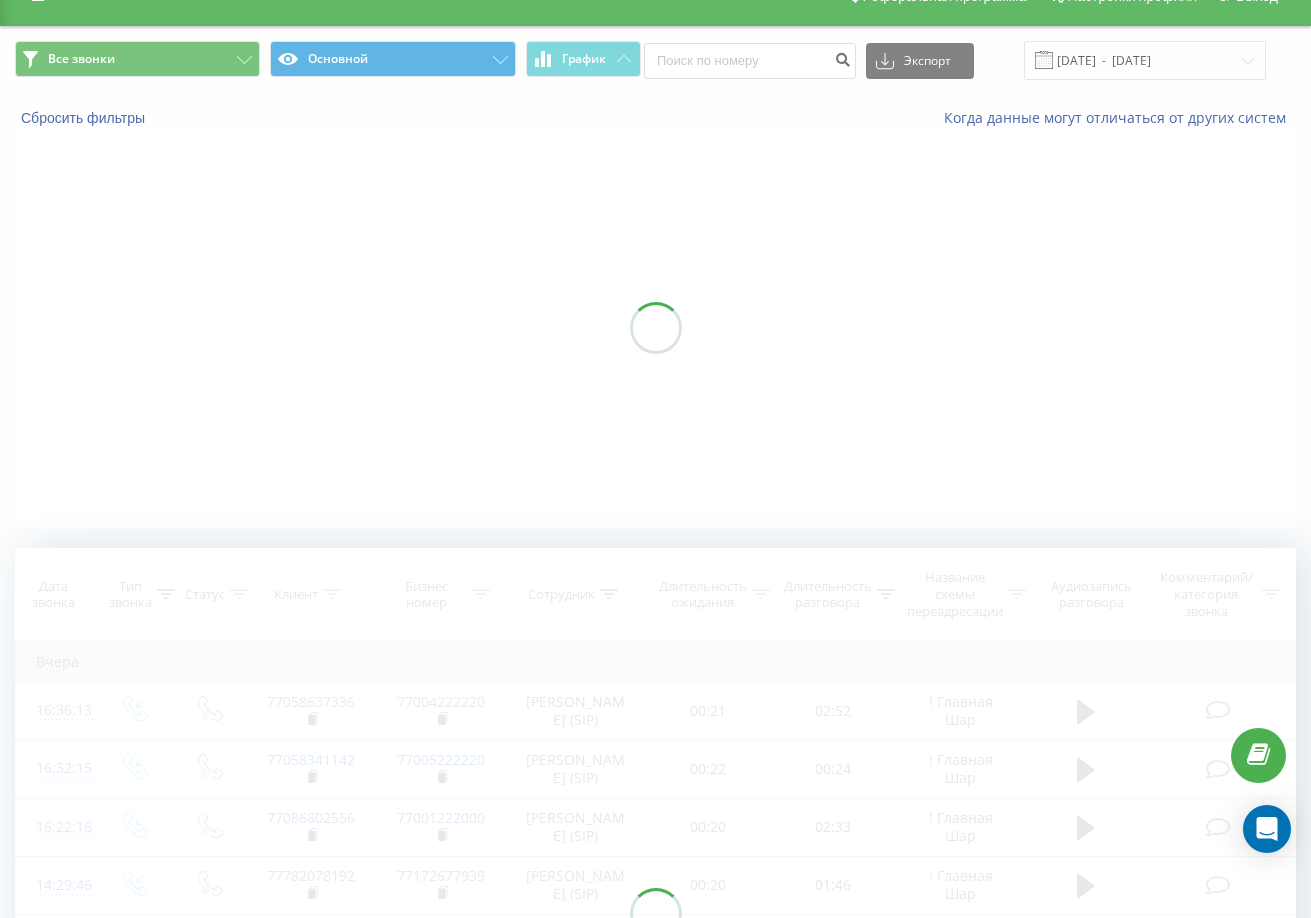 scroll, scrollTop: 0, scrollLeft: 0, axis: both 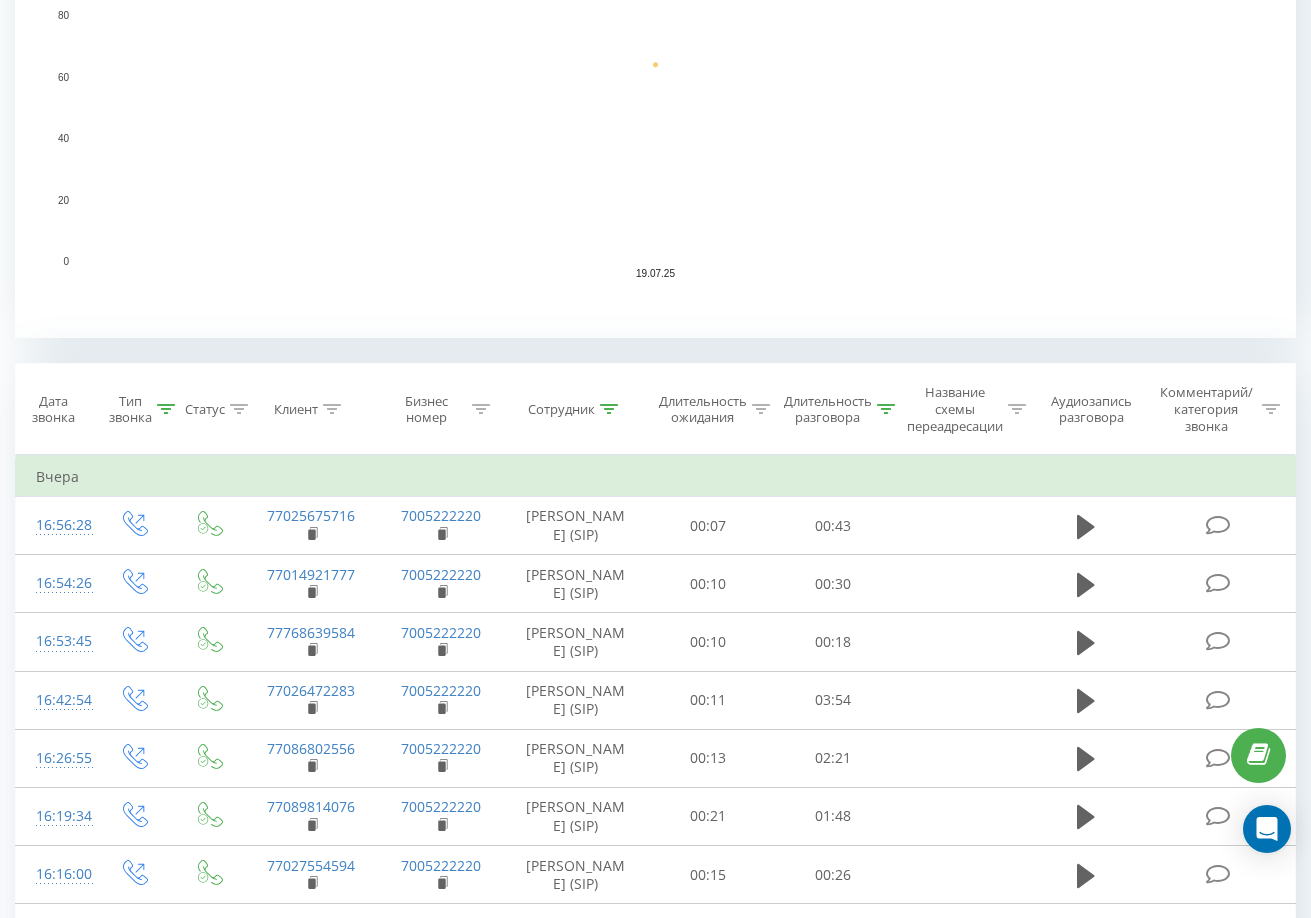 click 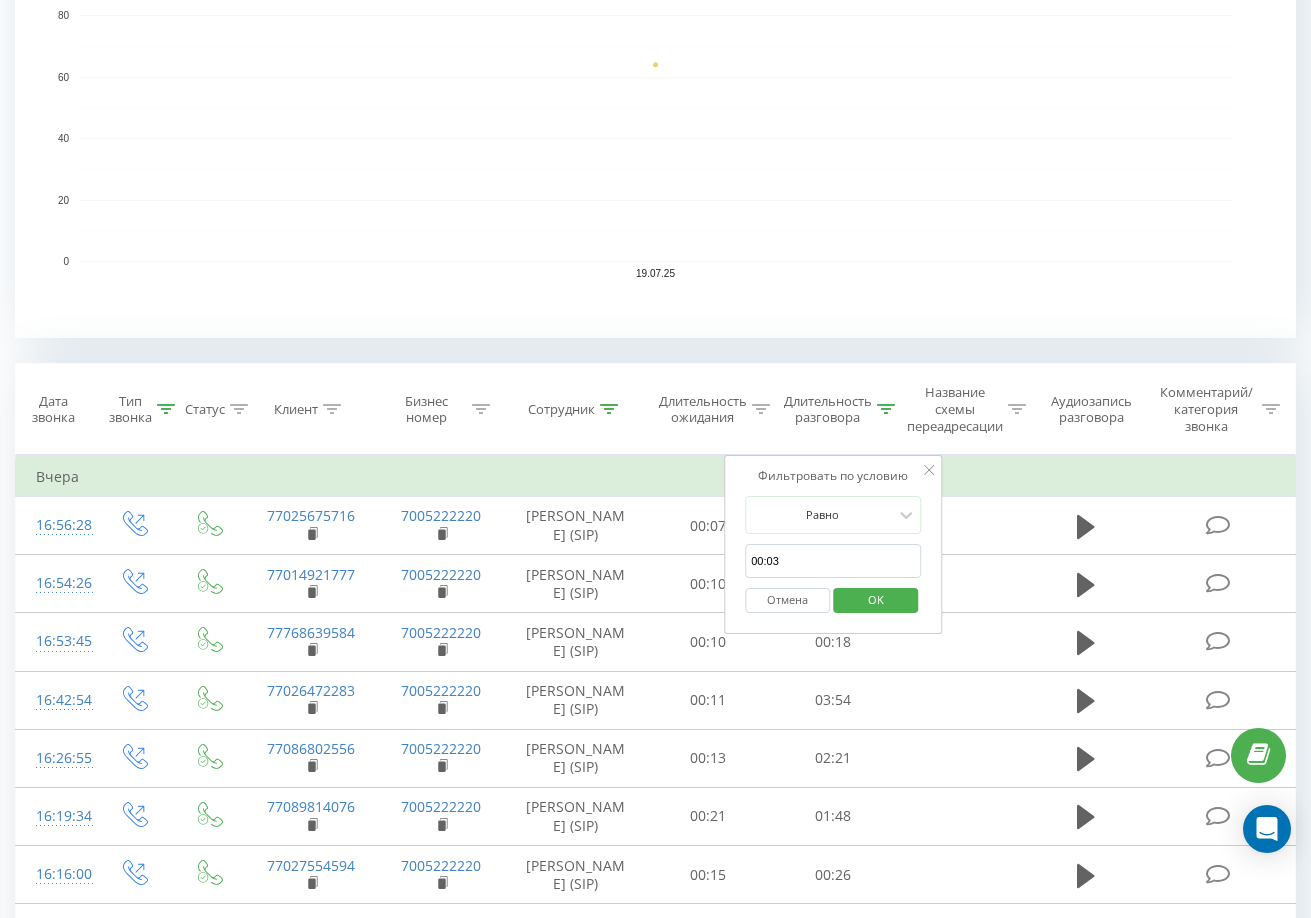 click on "00:03" at bounding box center (833, 561) 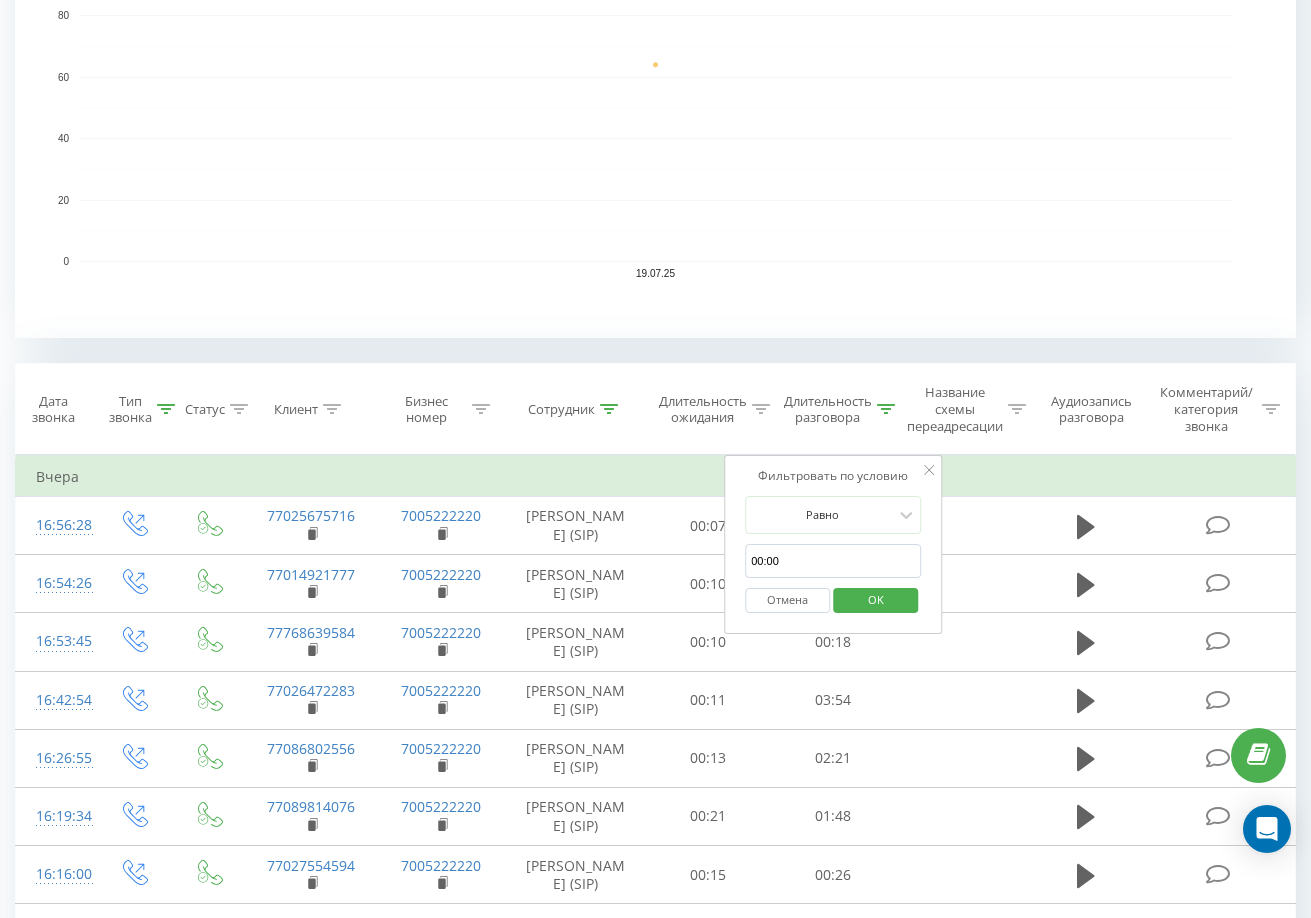 type on "00:00" 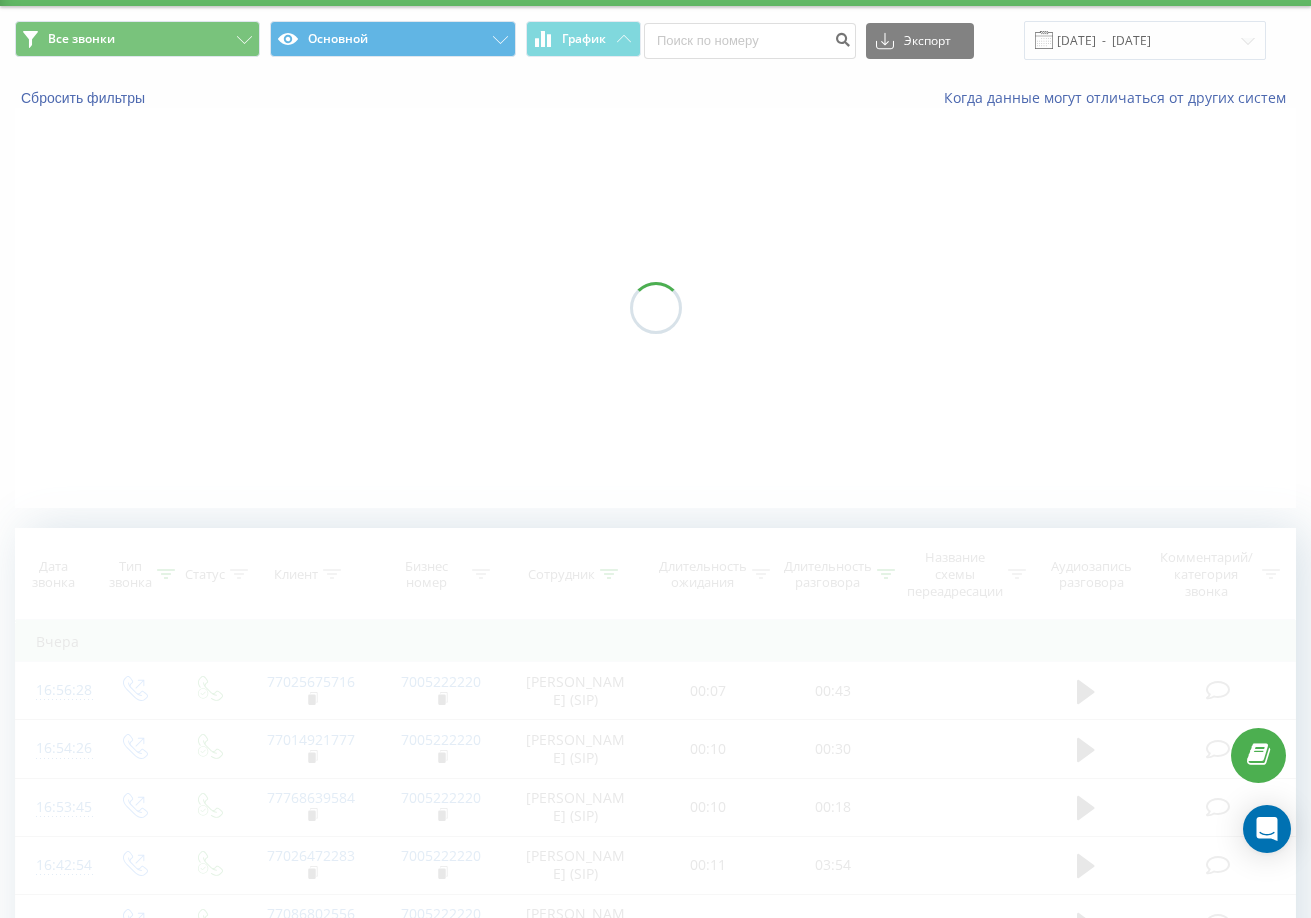 scroll, scrollTop: 0, scrollLeft: 0, axis: both 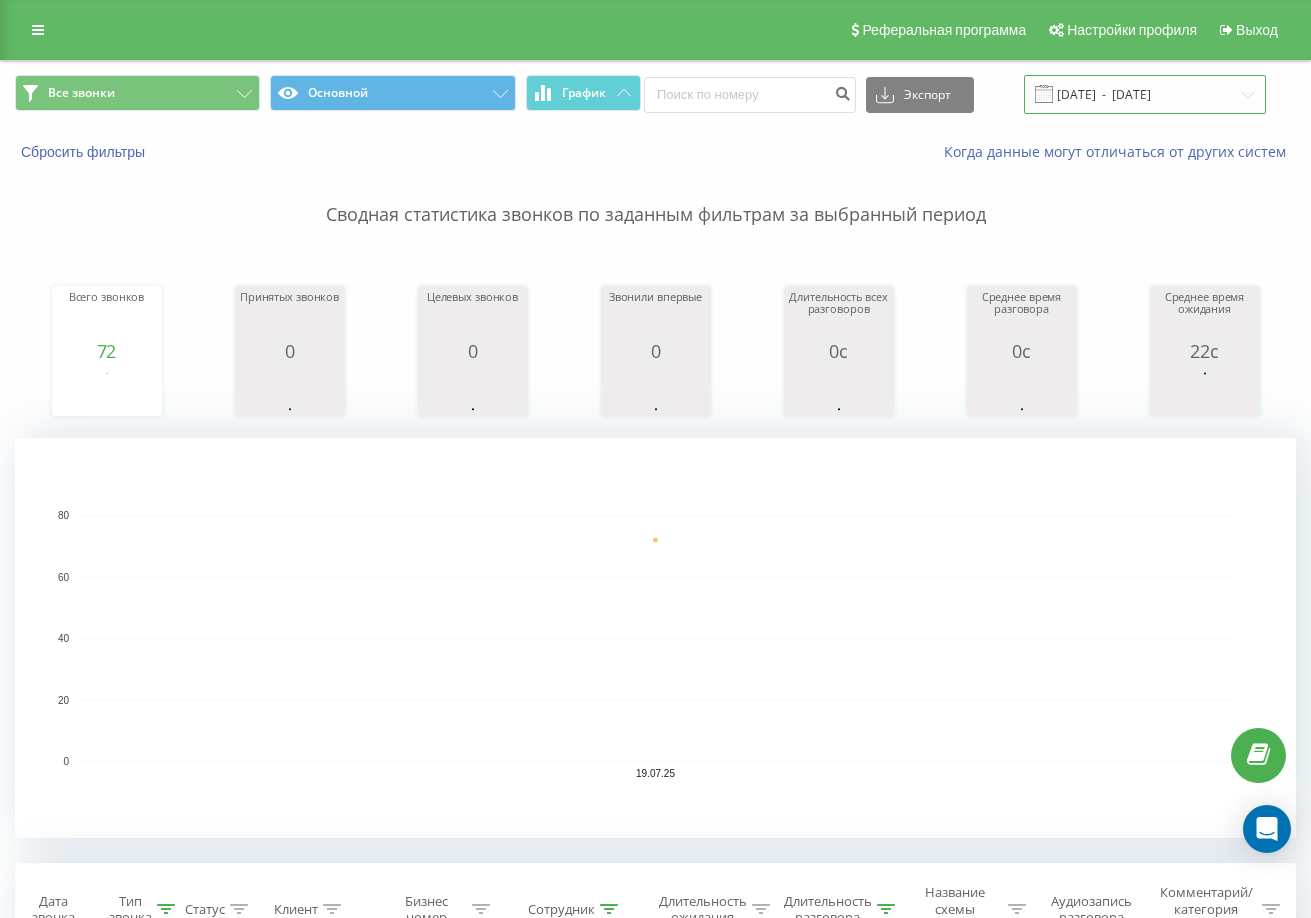 click on "[DATE]  -  [DATE]" at bounding box center [1145, 94] 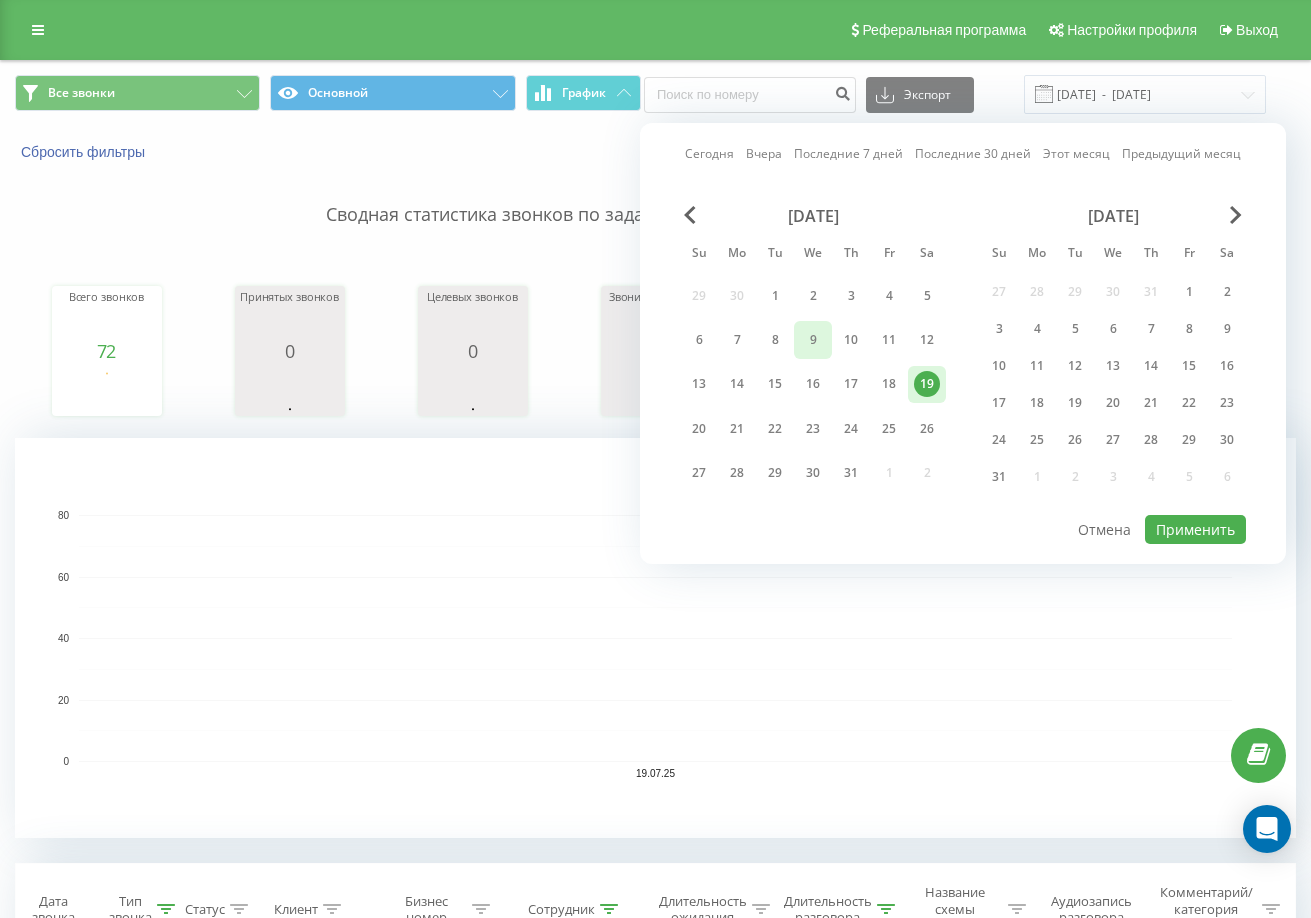 click on "9" at bounding box center (813, 340) 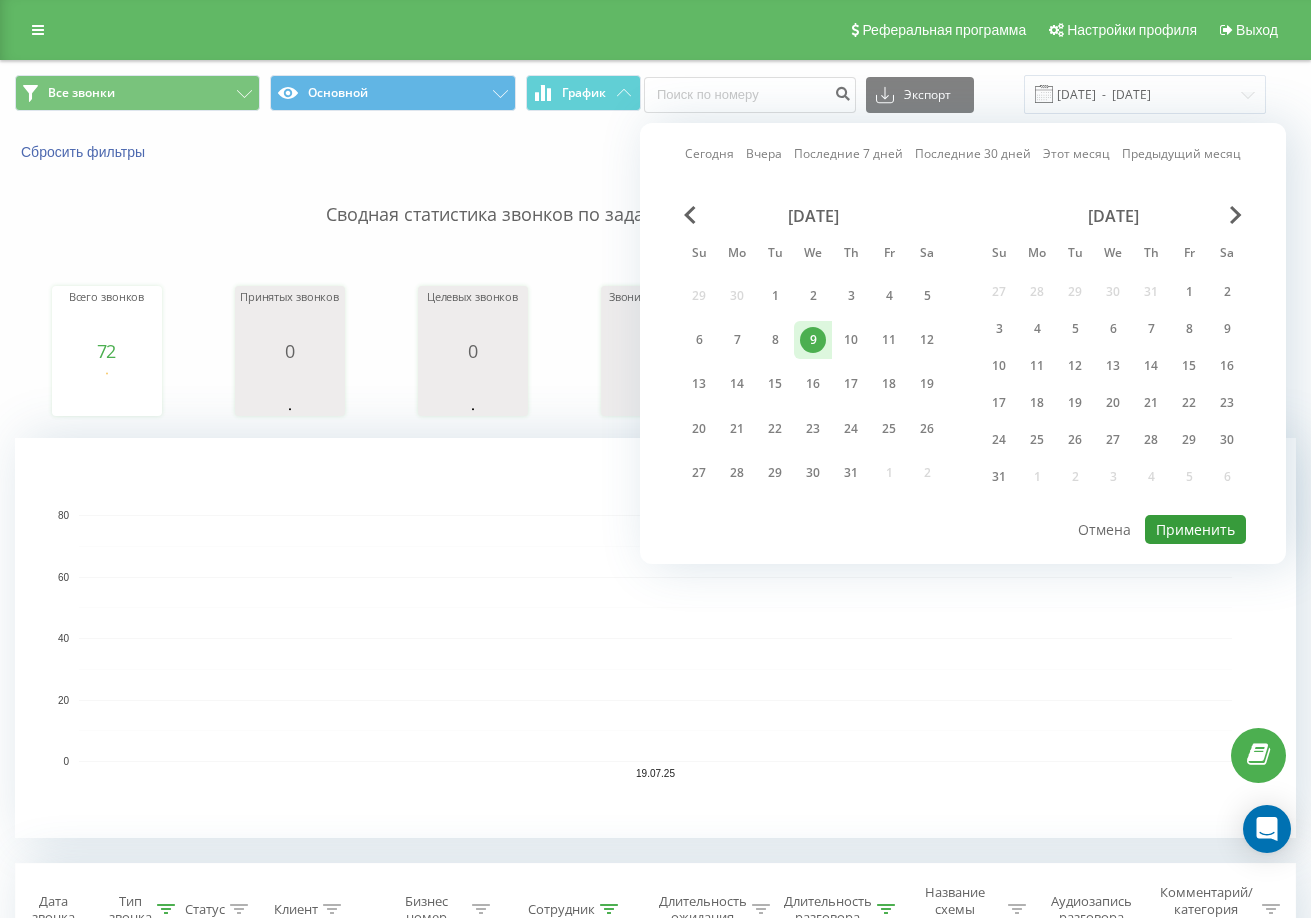 click on "Применить" at bounding box center (1195, 529) 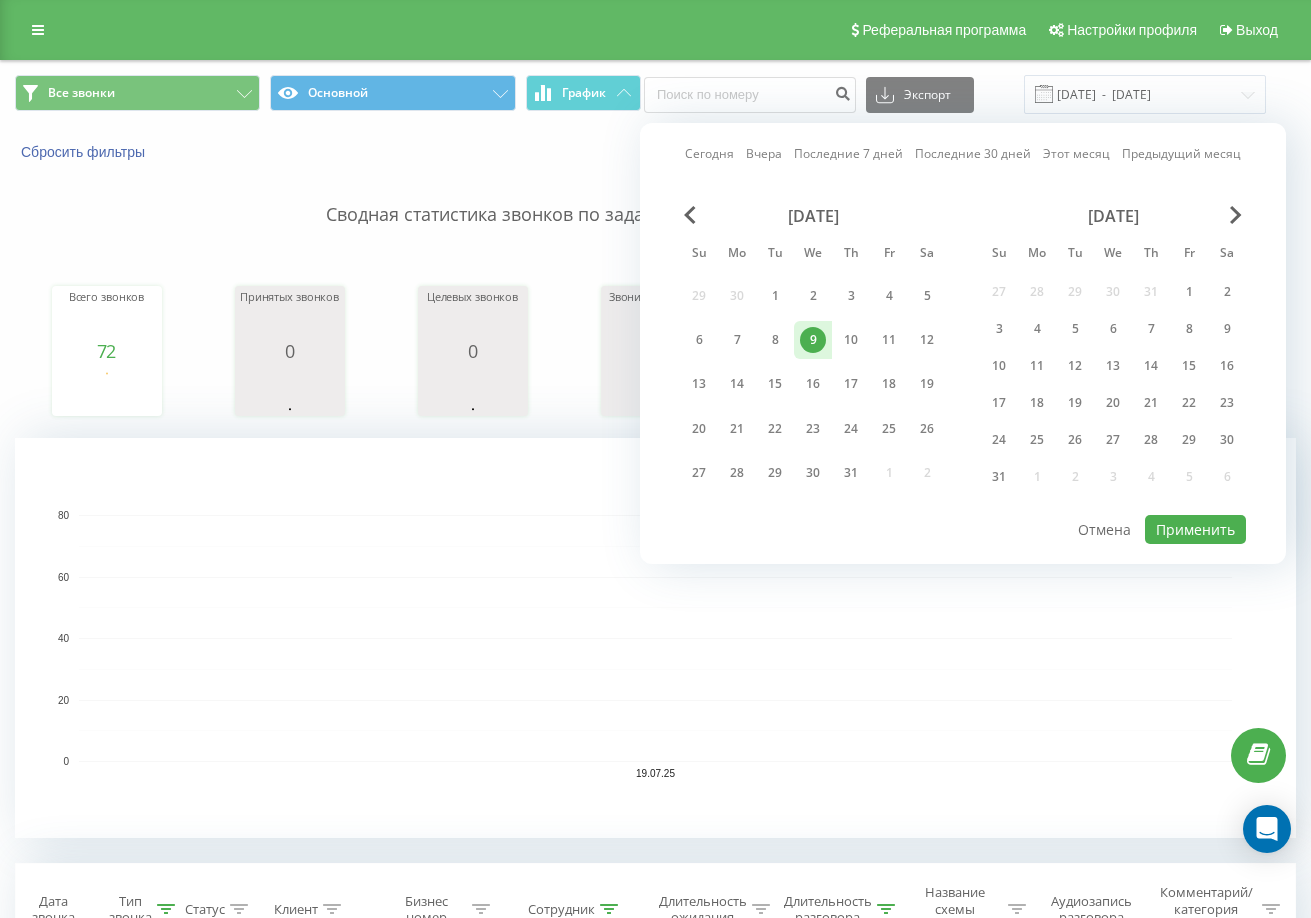 type on "[DATE]  -  [DATE]" 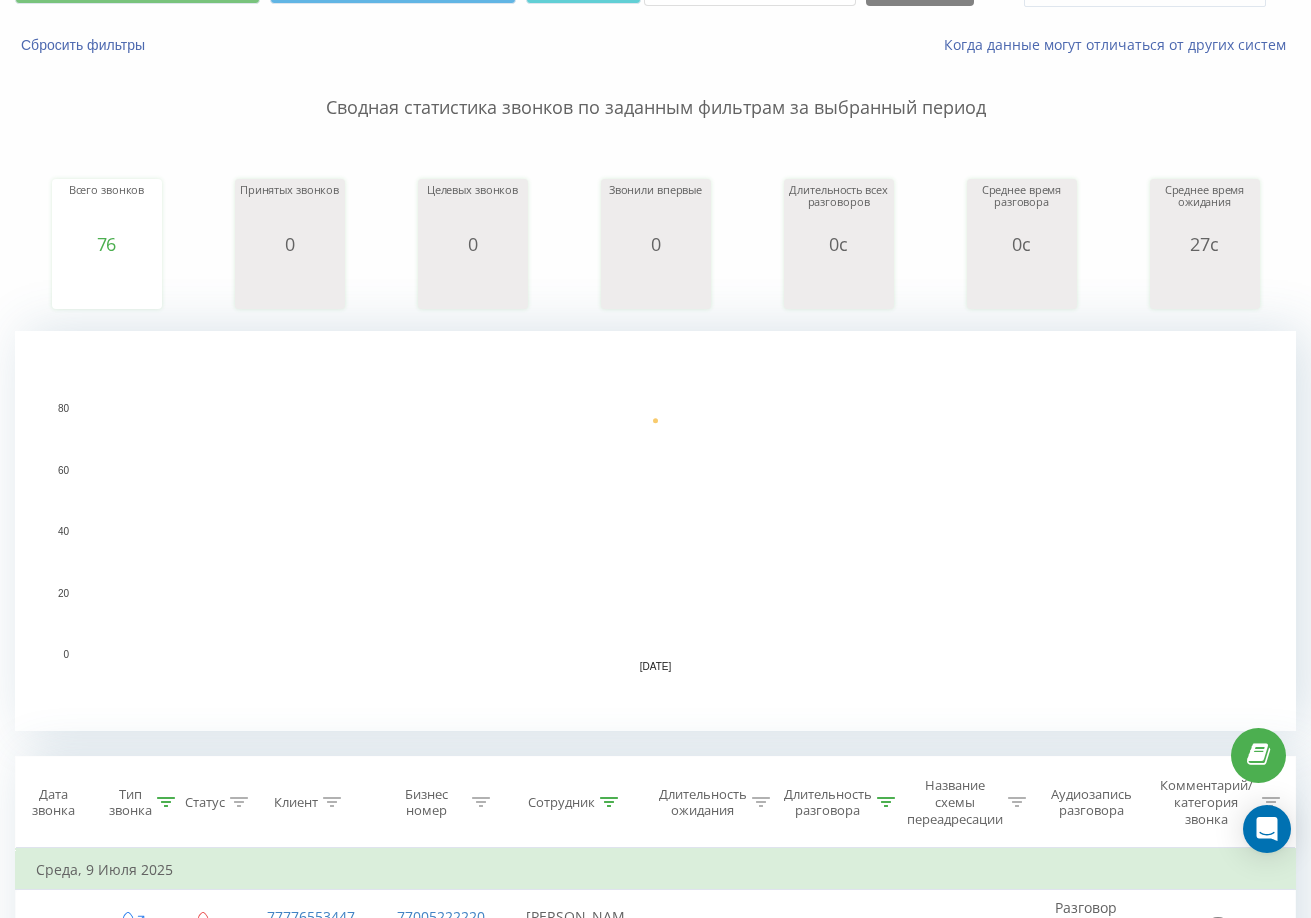 scroll, scrollTop: 500, scrollLeft: 0, axis: vertical 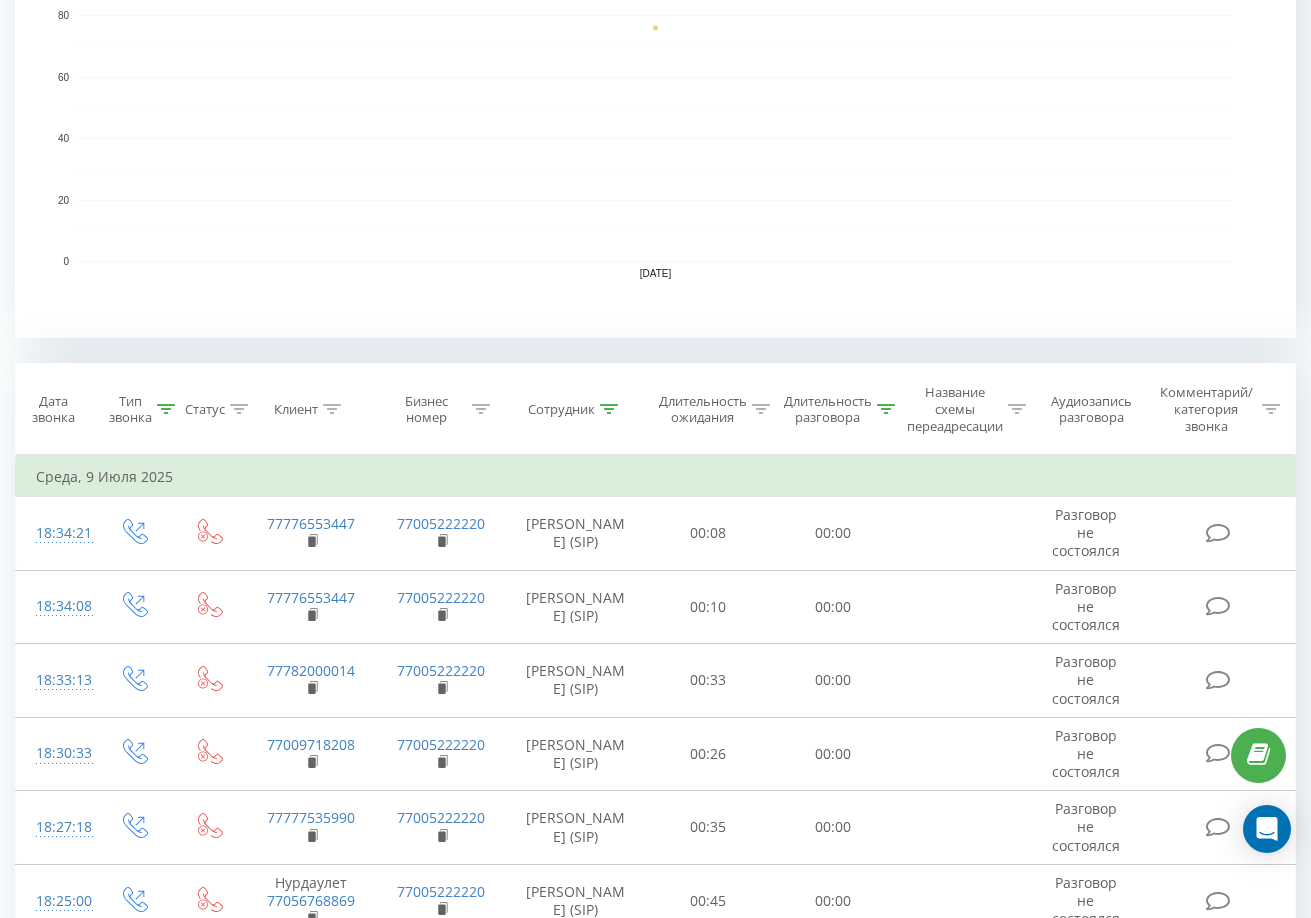 click 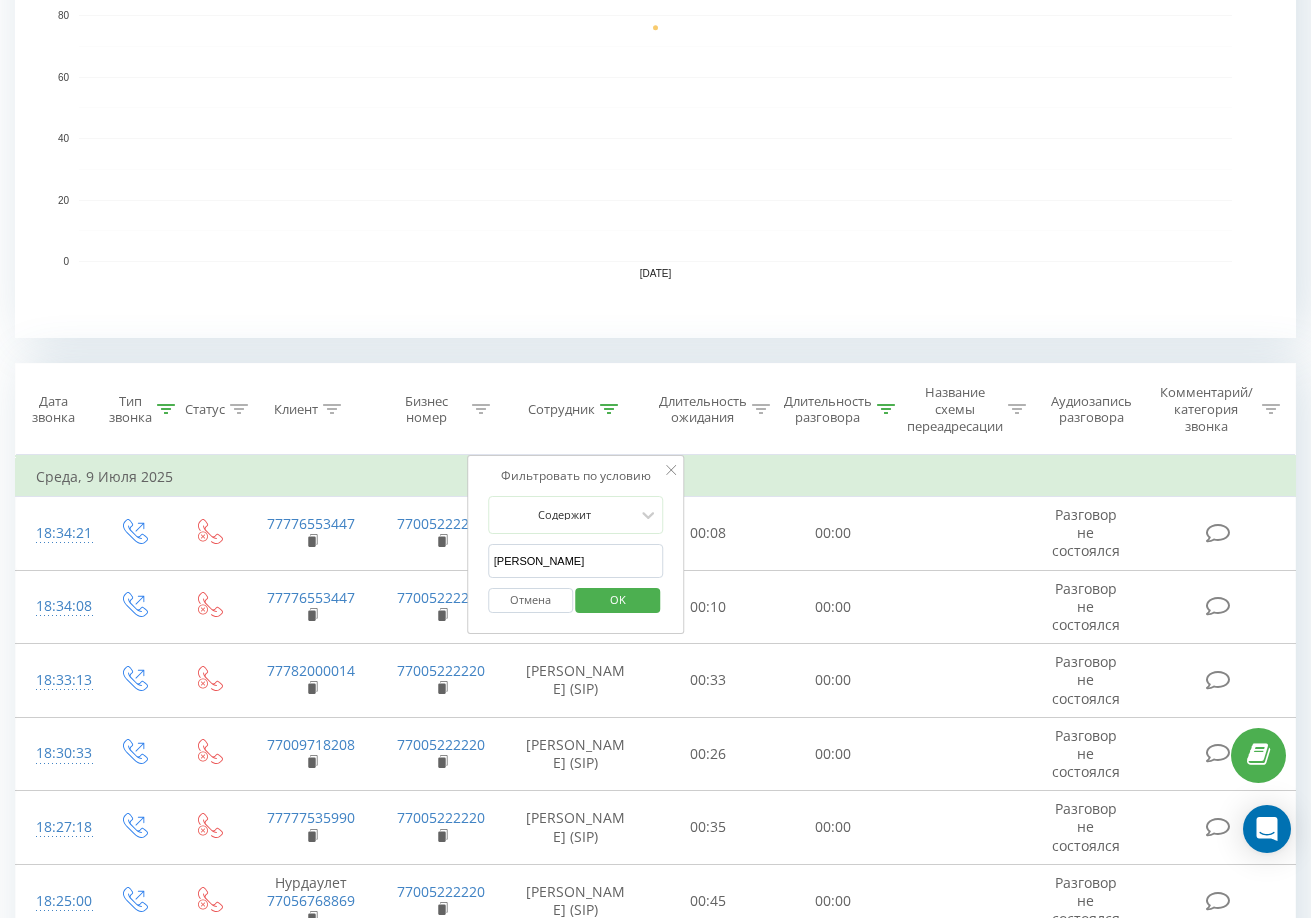 drag, startPoint x: 189, startPoint y: 499, endPoint x: 154, endPoint y: 494, distance: 35.35534 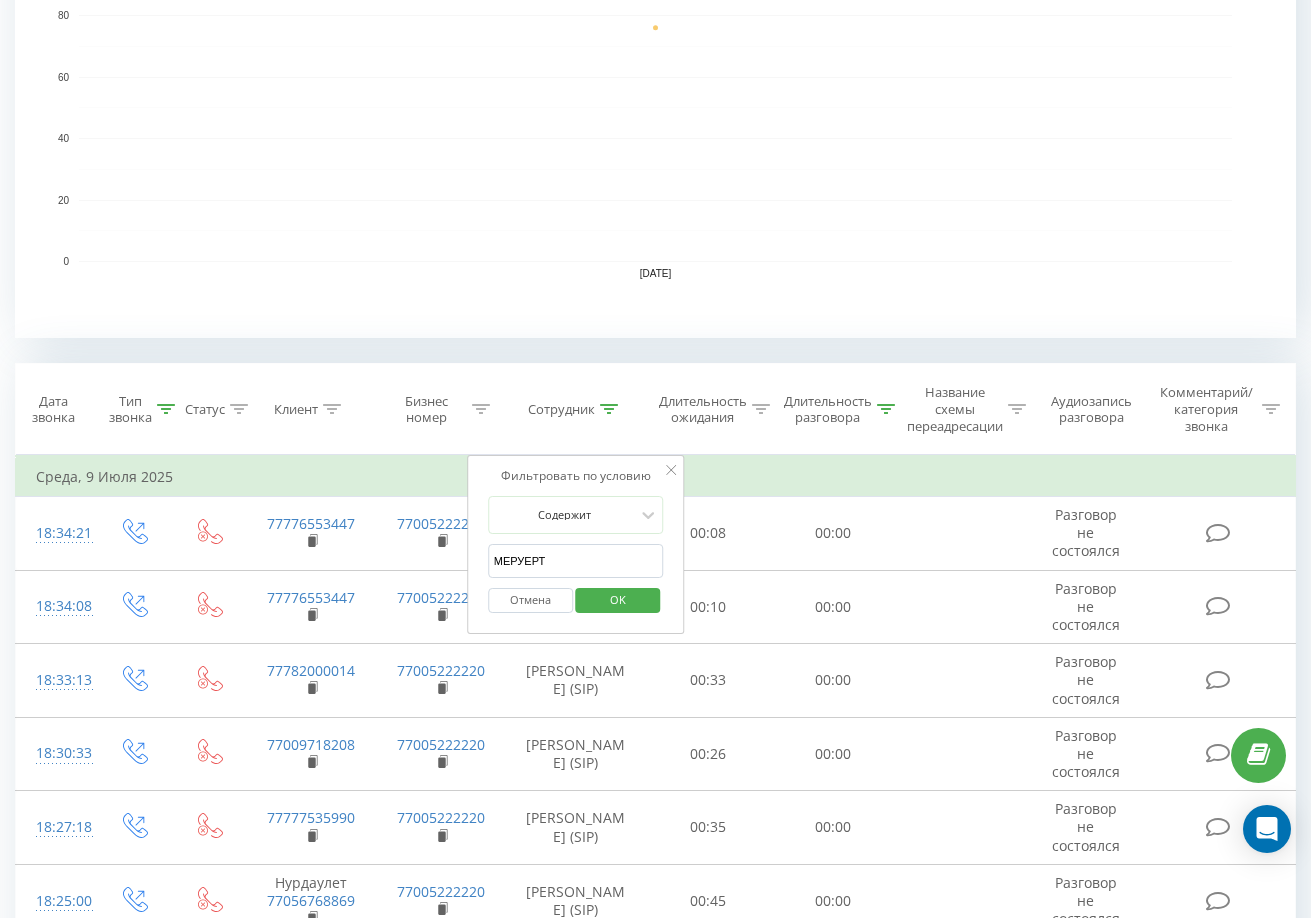 click on "OK" at bounding box center [618, 599] 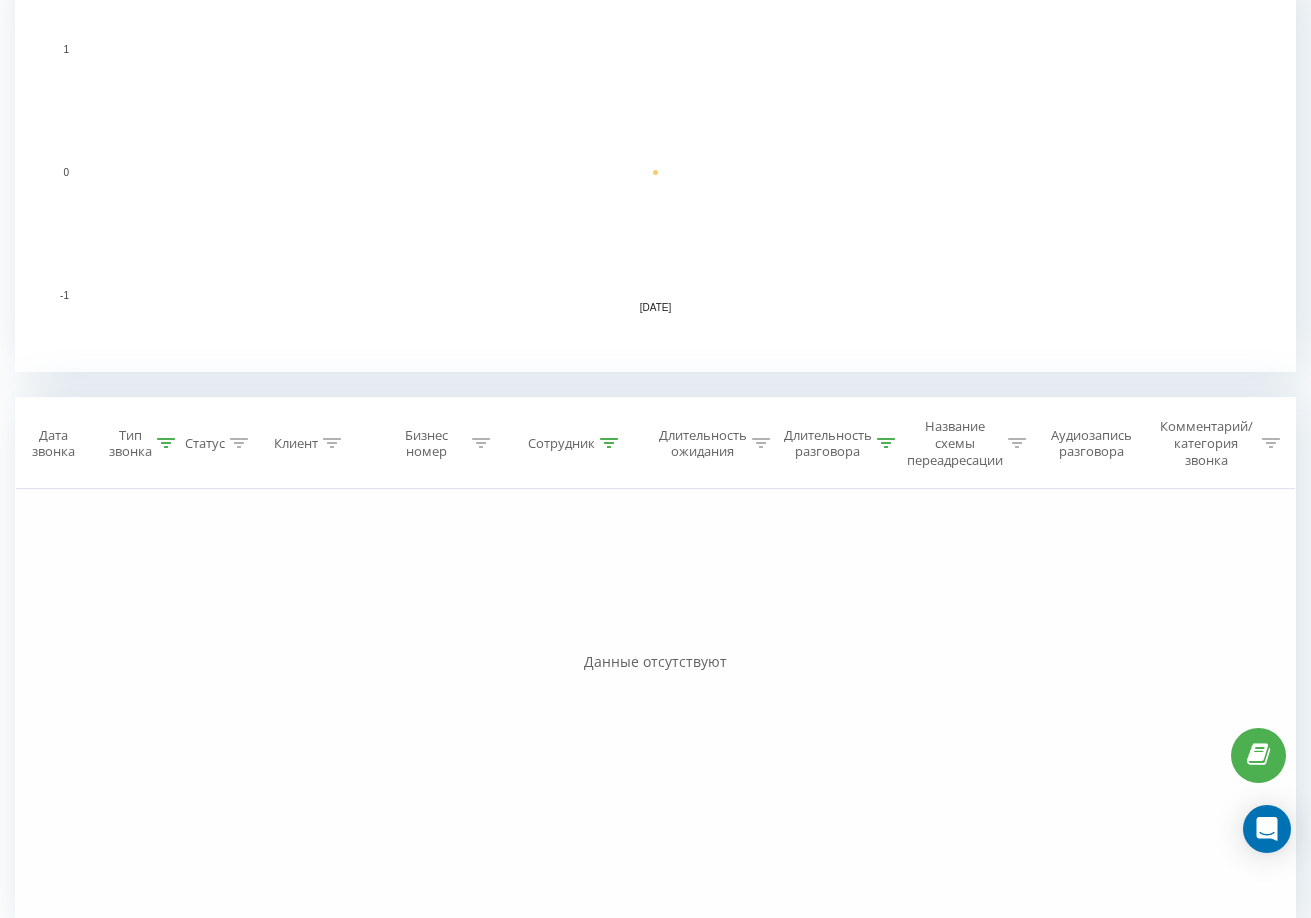 scroll, scrollTop: 500, scrollLeft: 0, axis: vertical 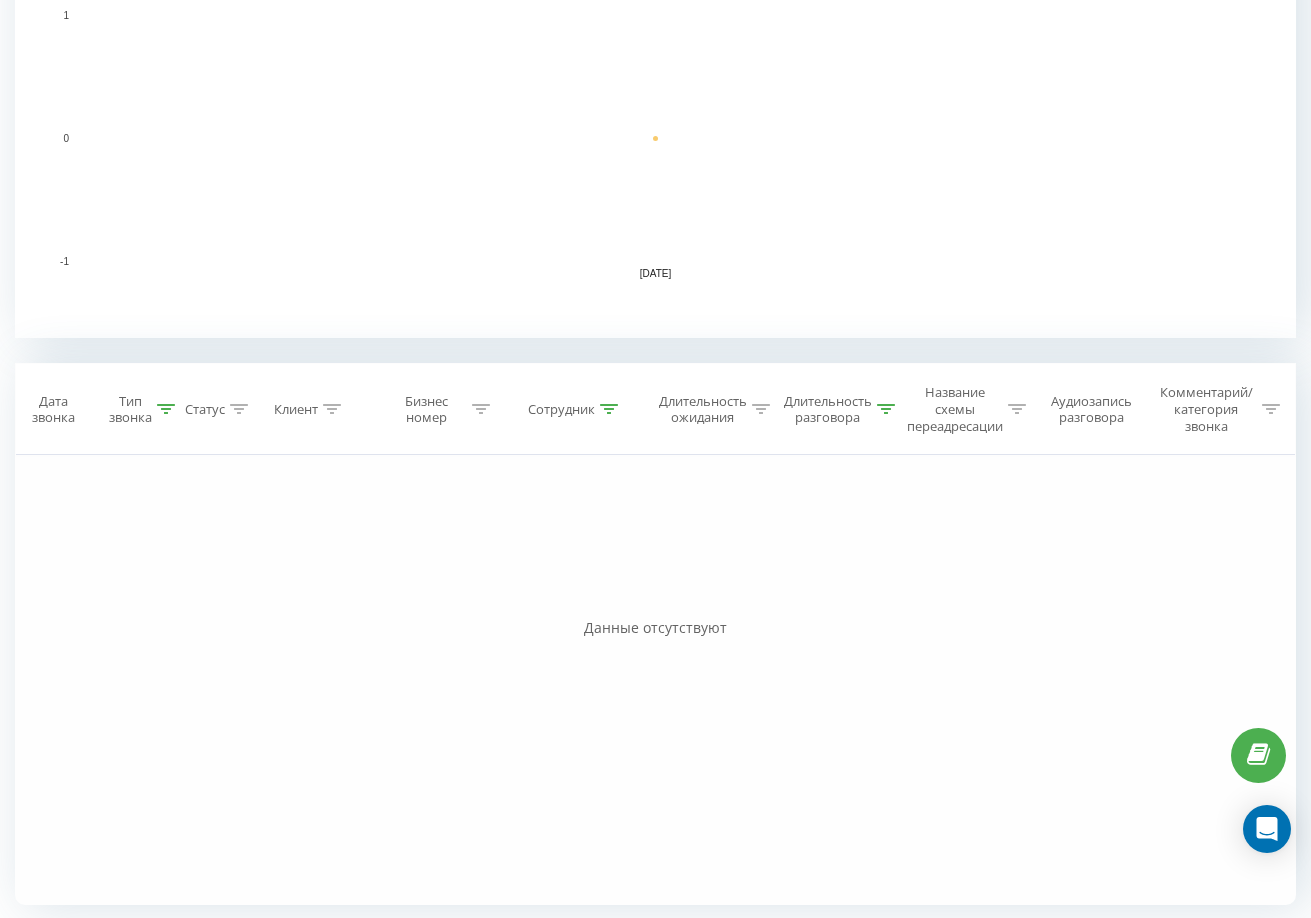 drag, startPoint x: 167, startPoint y: 406, endPoint x: 186, endPoint y: 409, distance: 19.235384 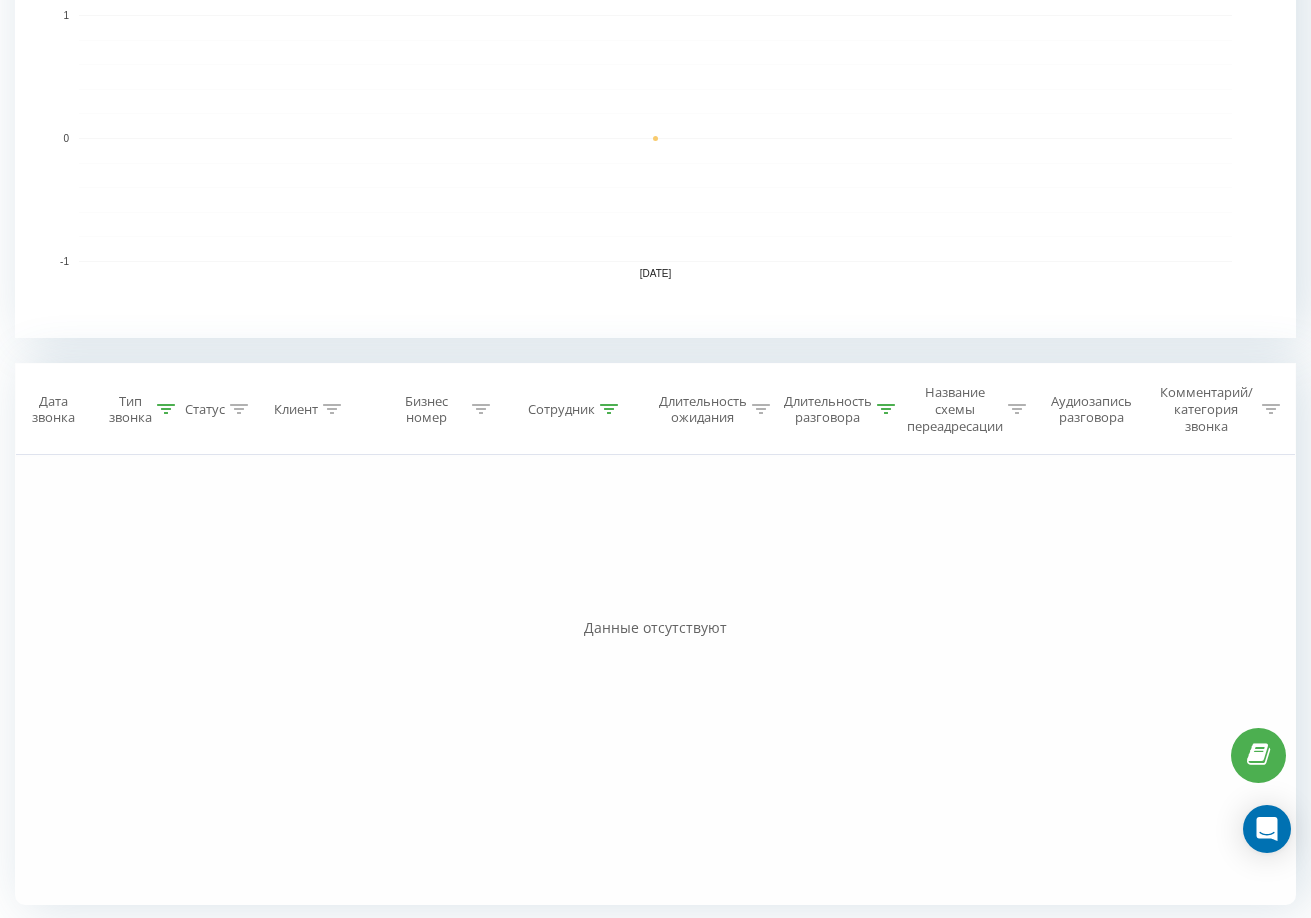 click 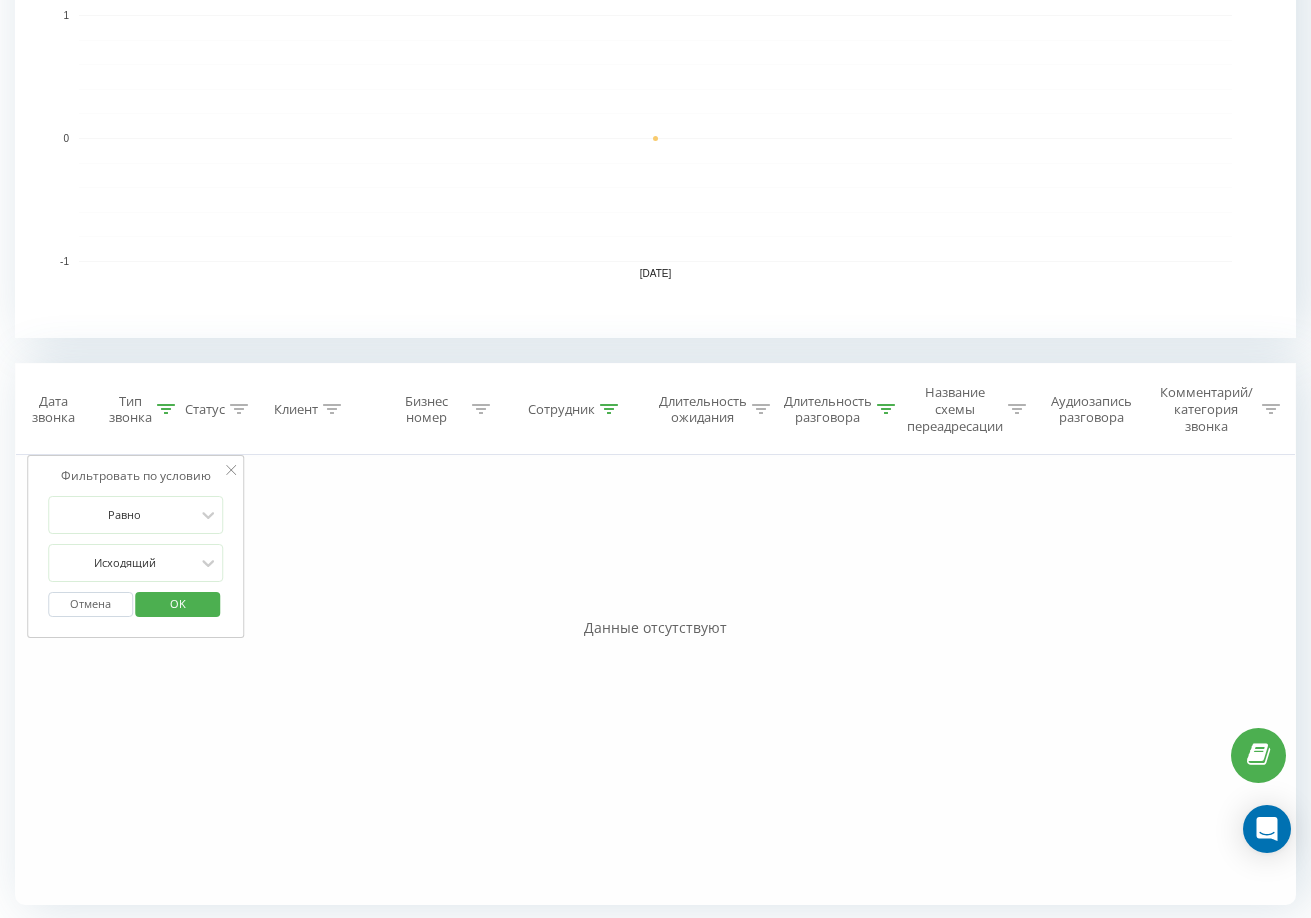 click 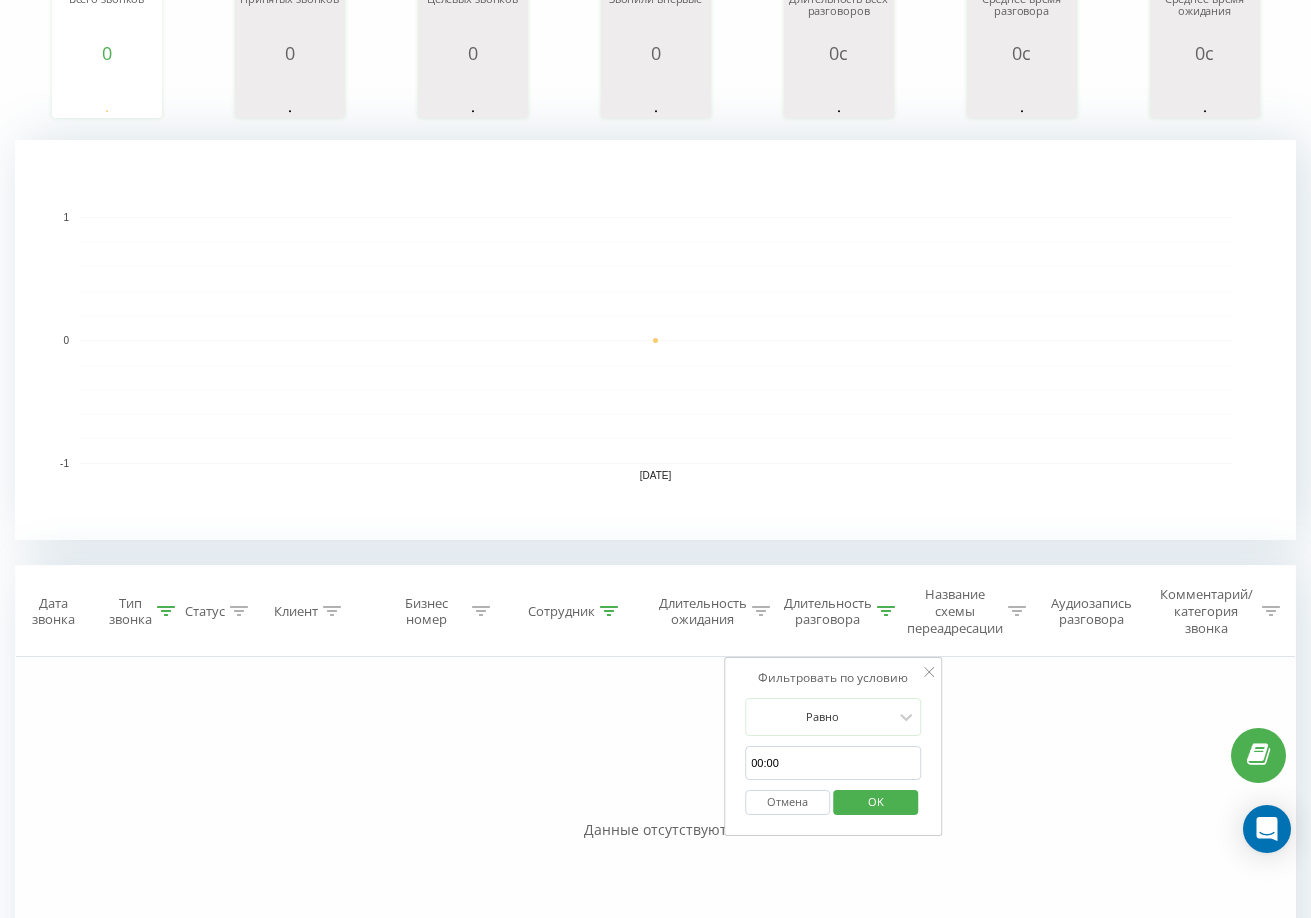 scroll, scrollTop: 300, scrollLeft: 0, axis: vertical 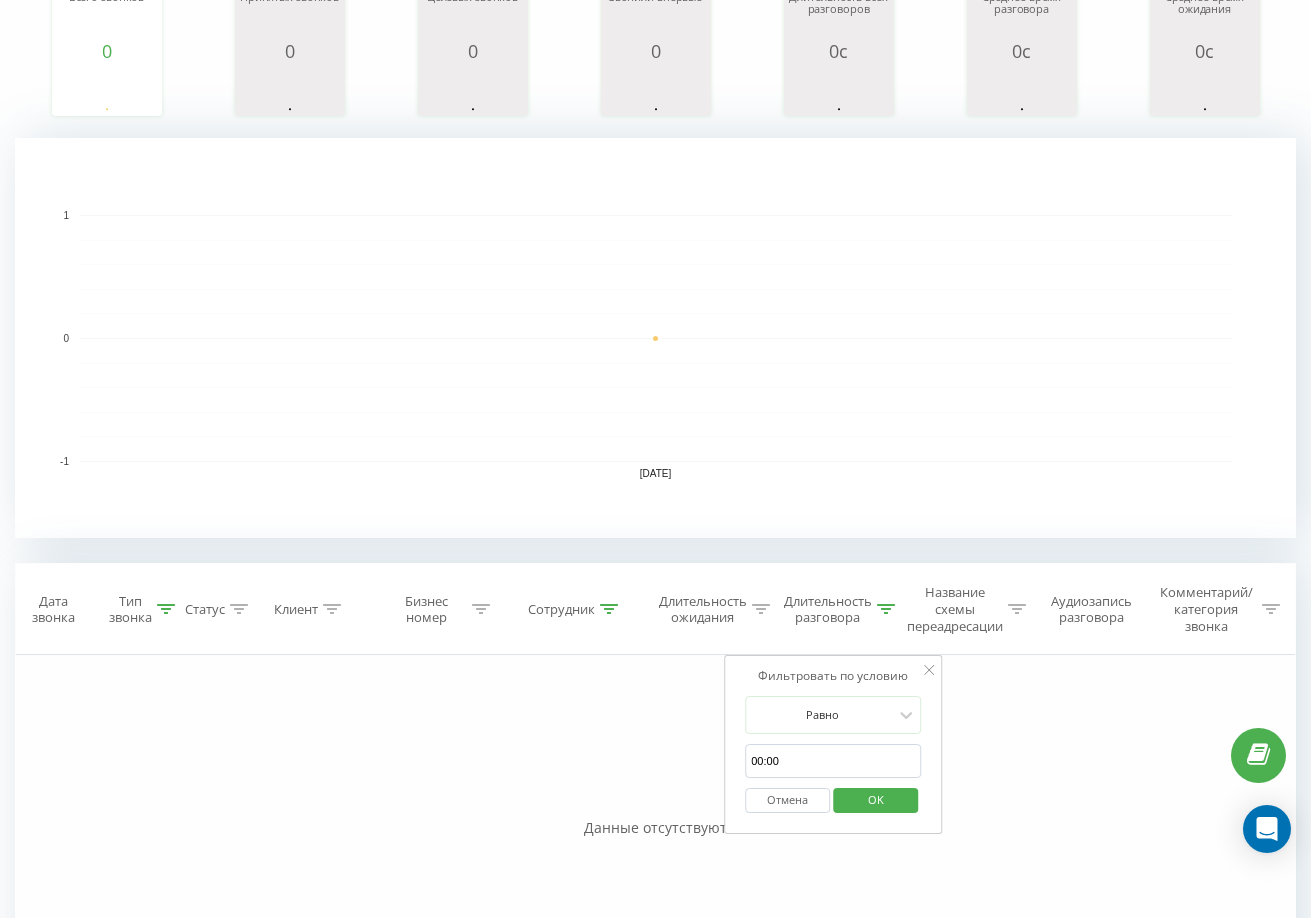 click 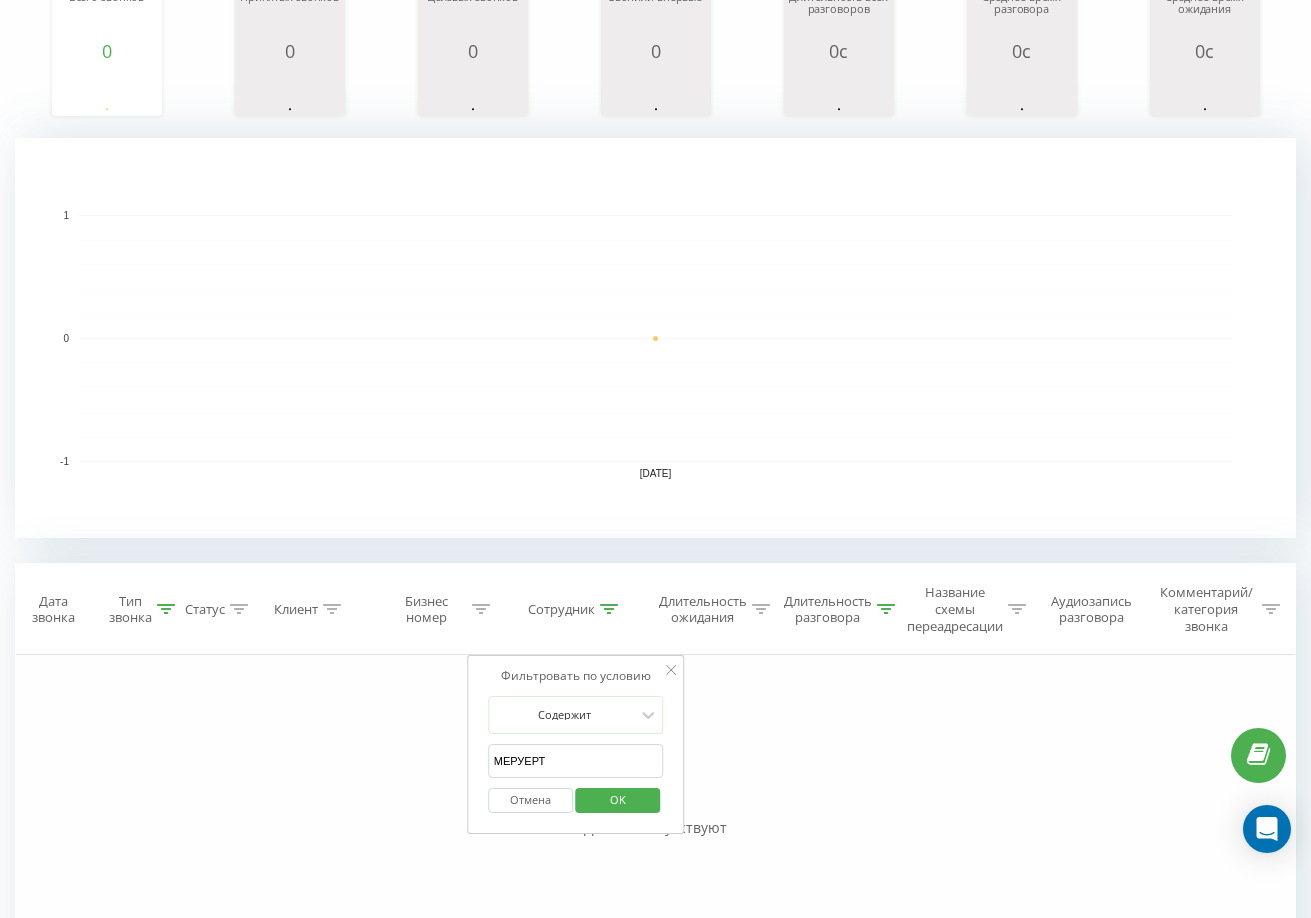 click on "МЕРУЕРТ" at bounding box center (576, 761) 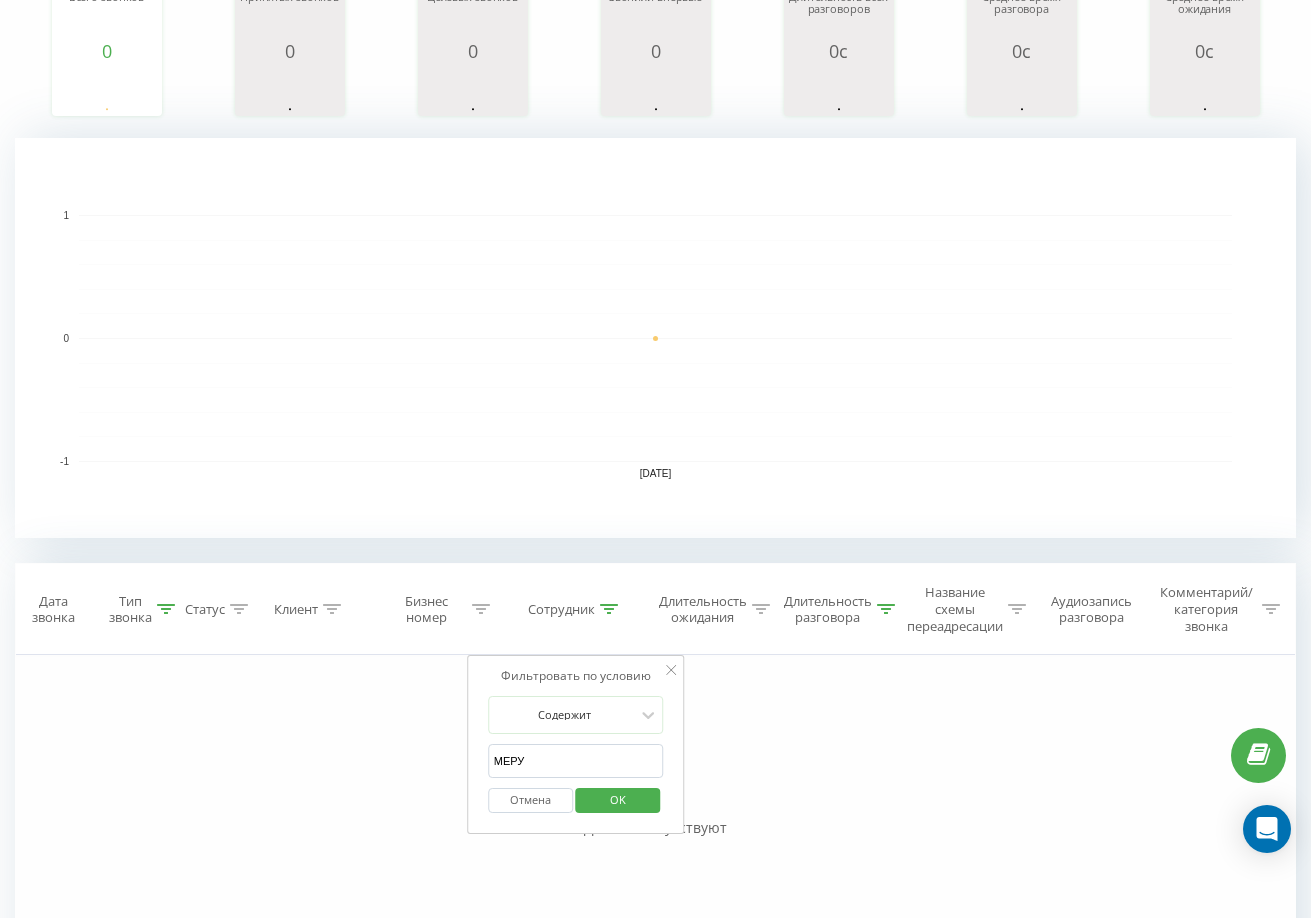 type on "МЕРУЕТ" 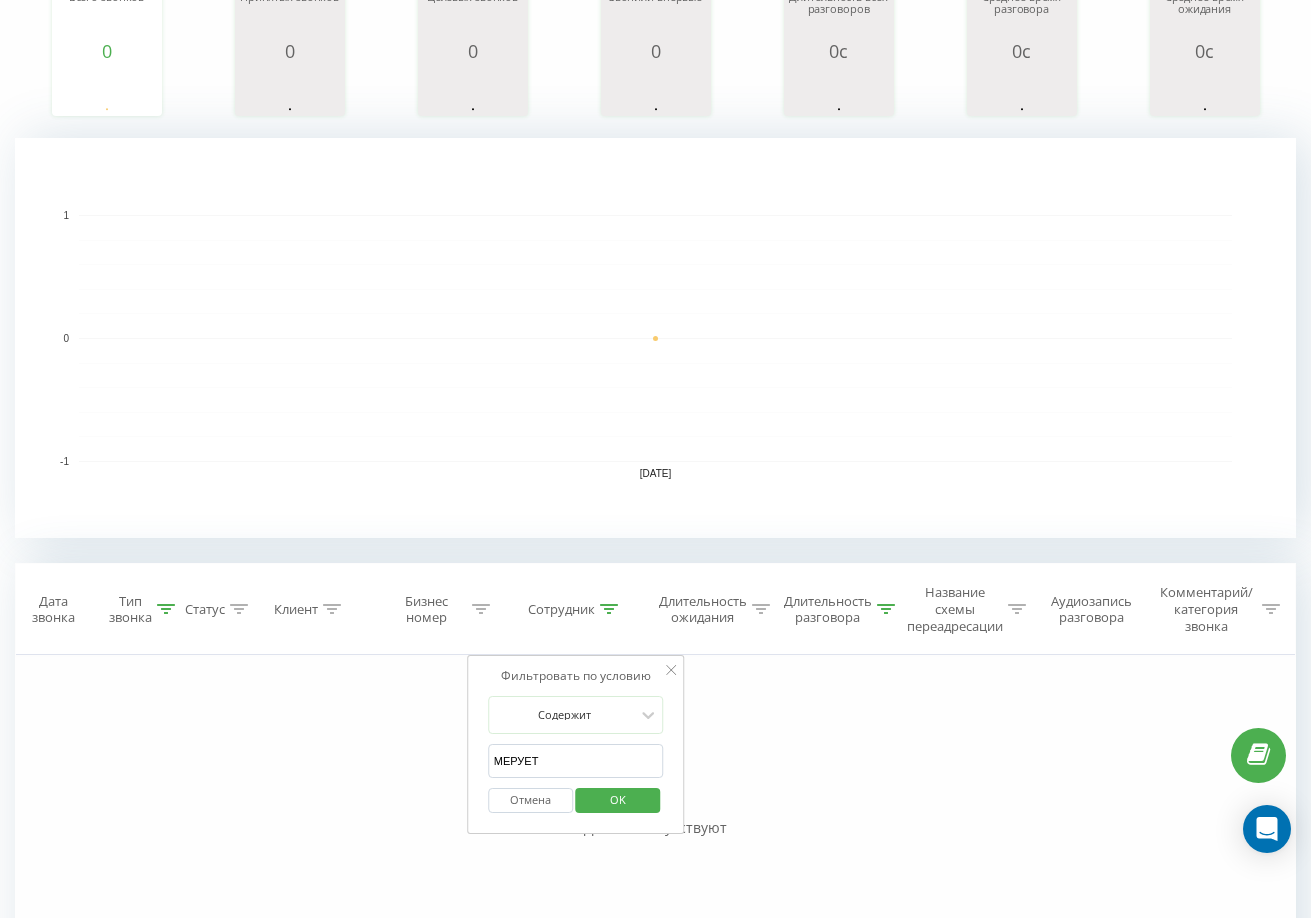 click on "OK" at bounding box center [618, 799] 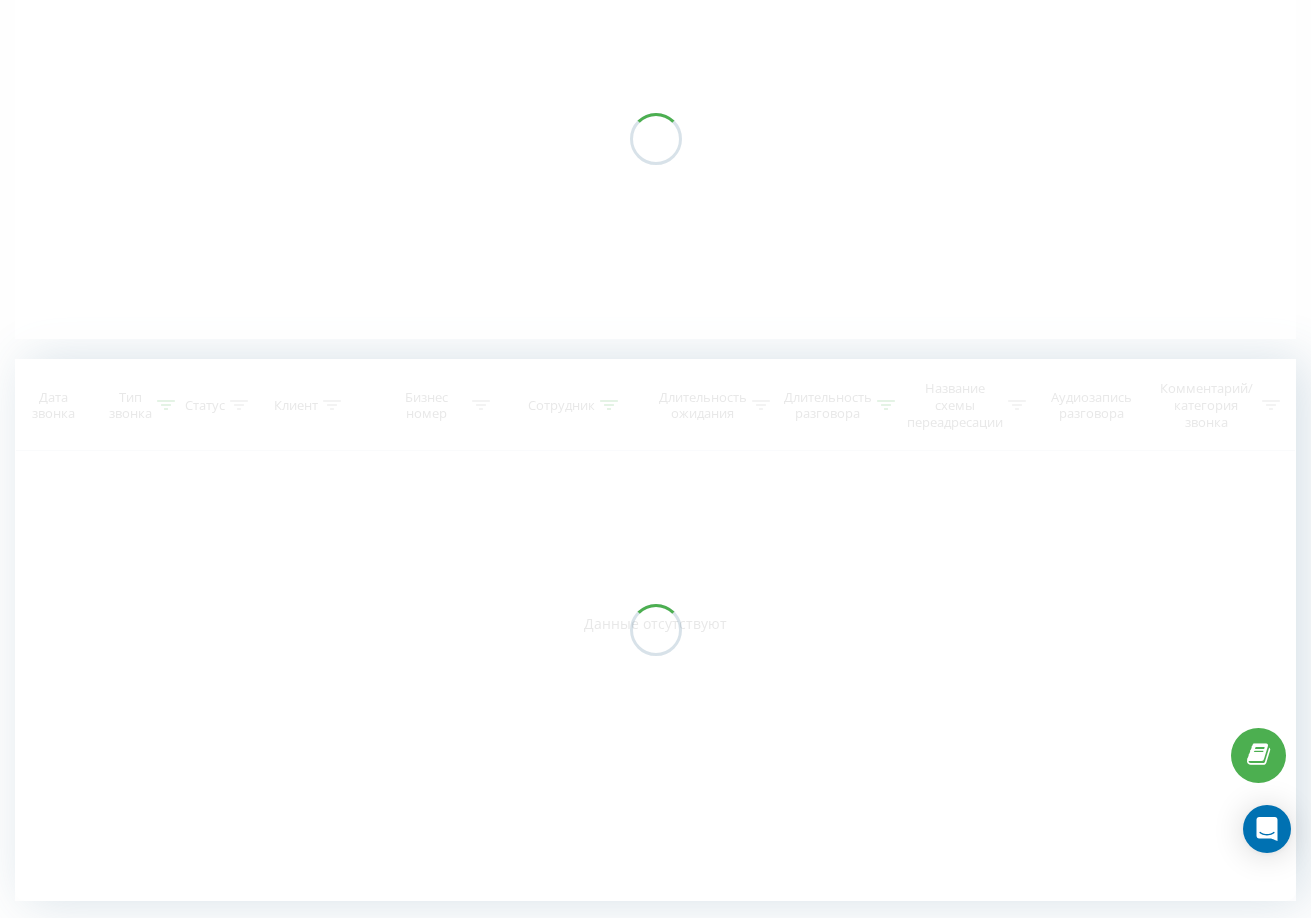 scroll, scrollTop: 0, scrollLeft: 0, axis: both 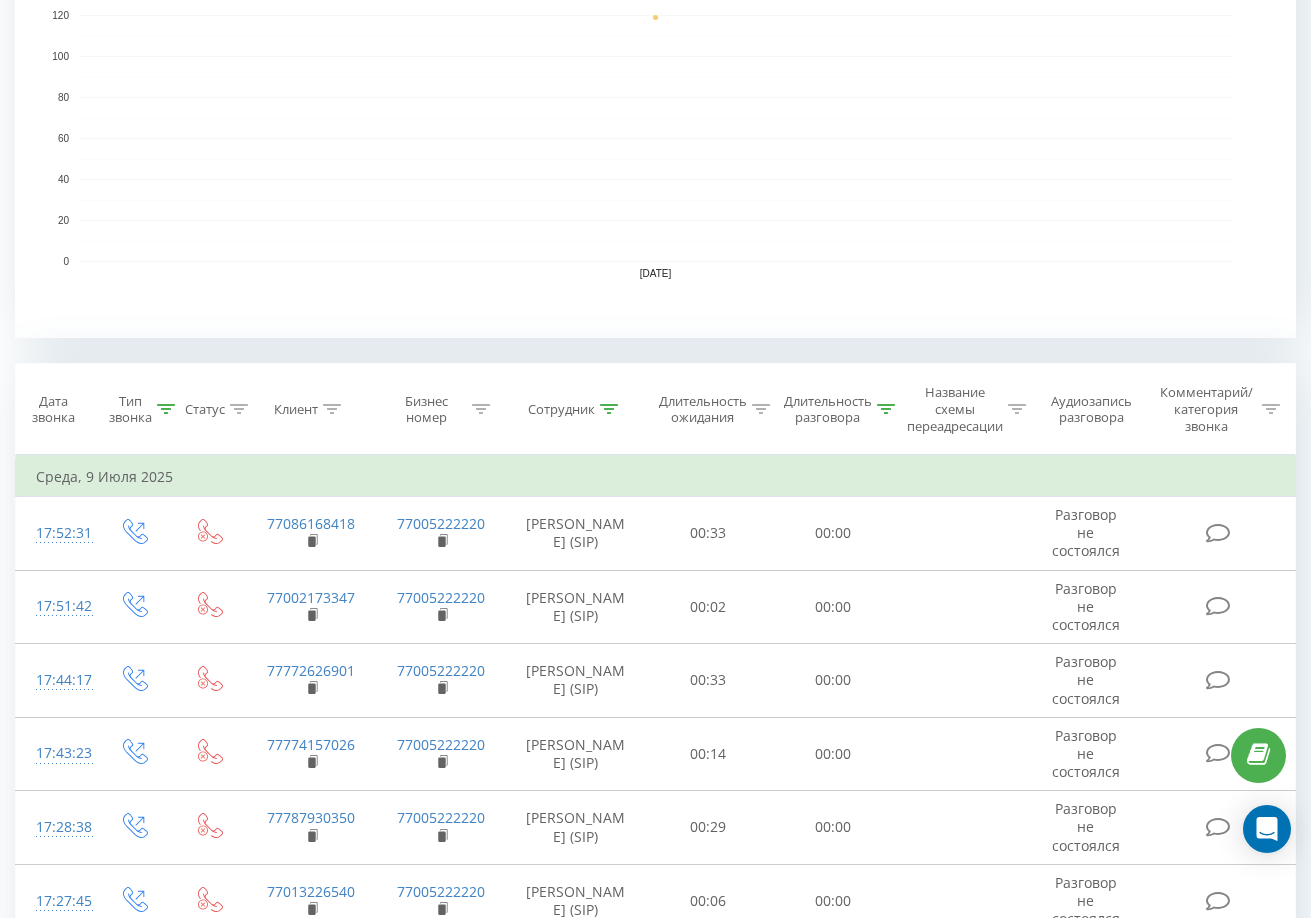 click 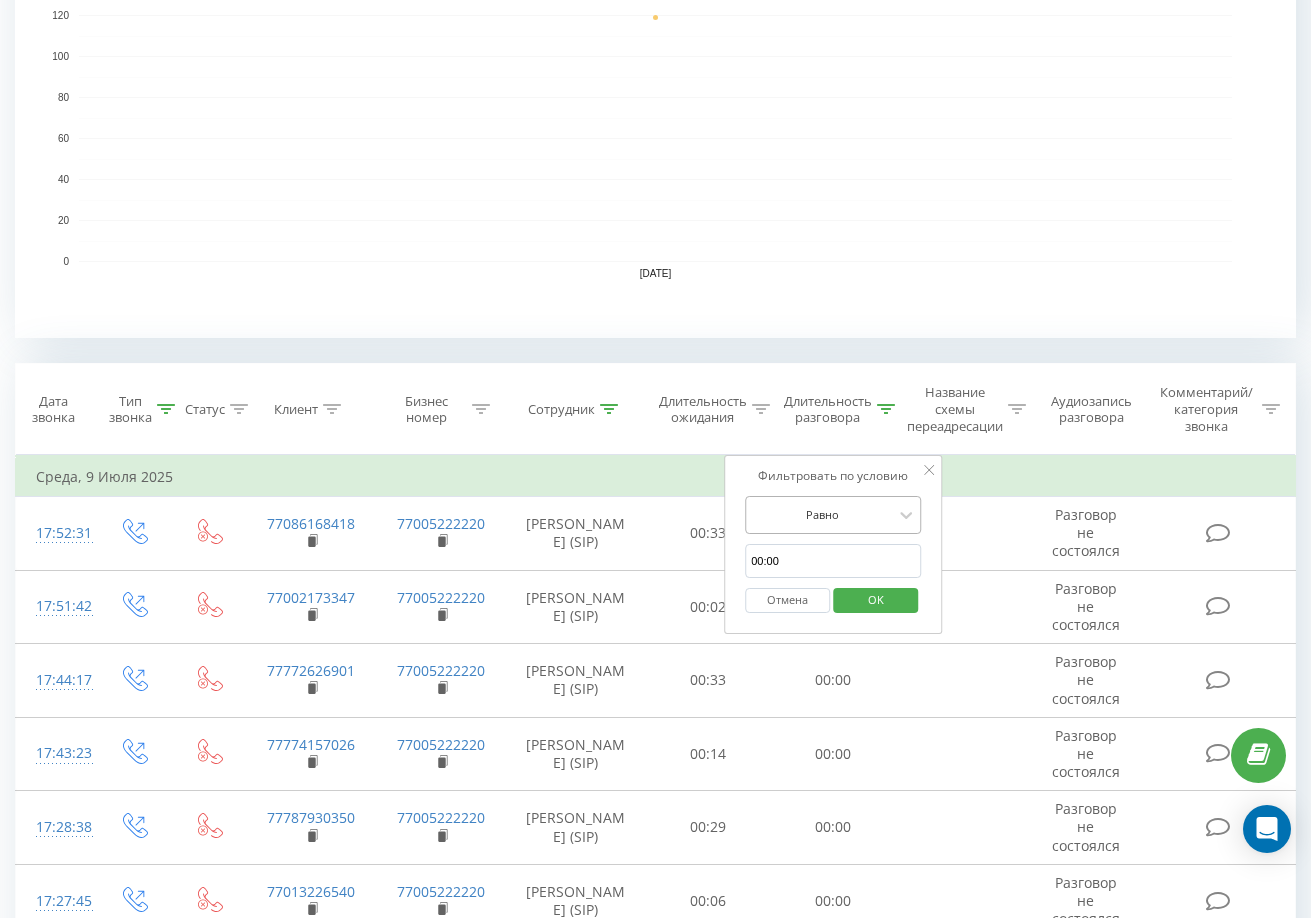 click at bounding box center (822, 514) 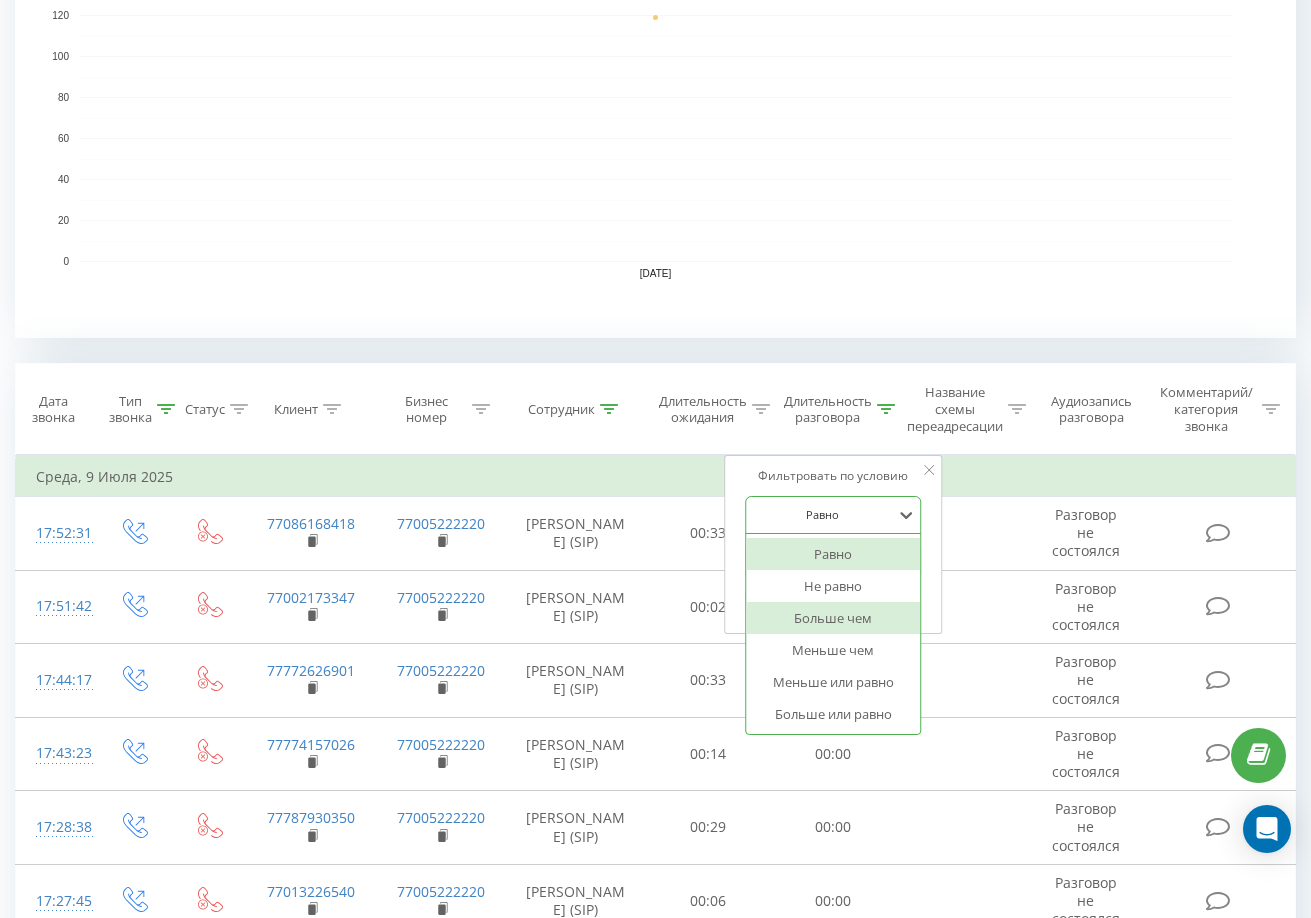click on "Больше чем" at bounding box center [833, 618] 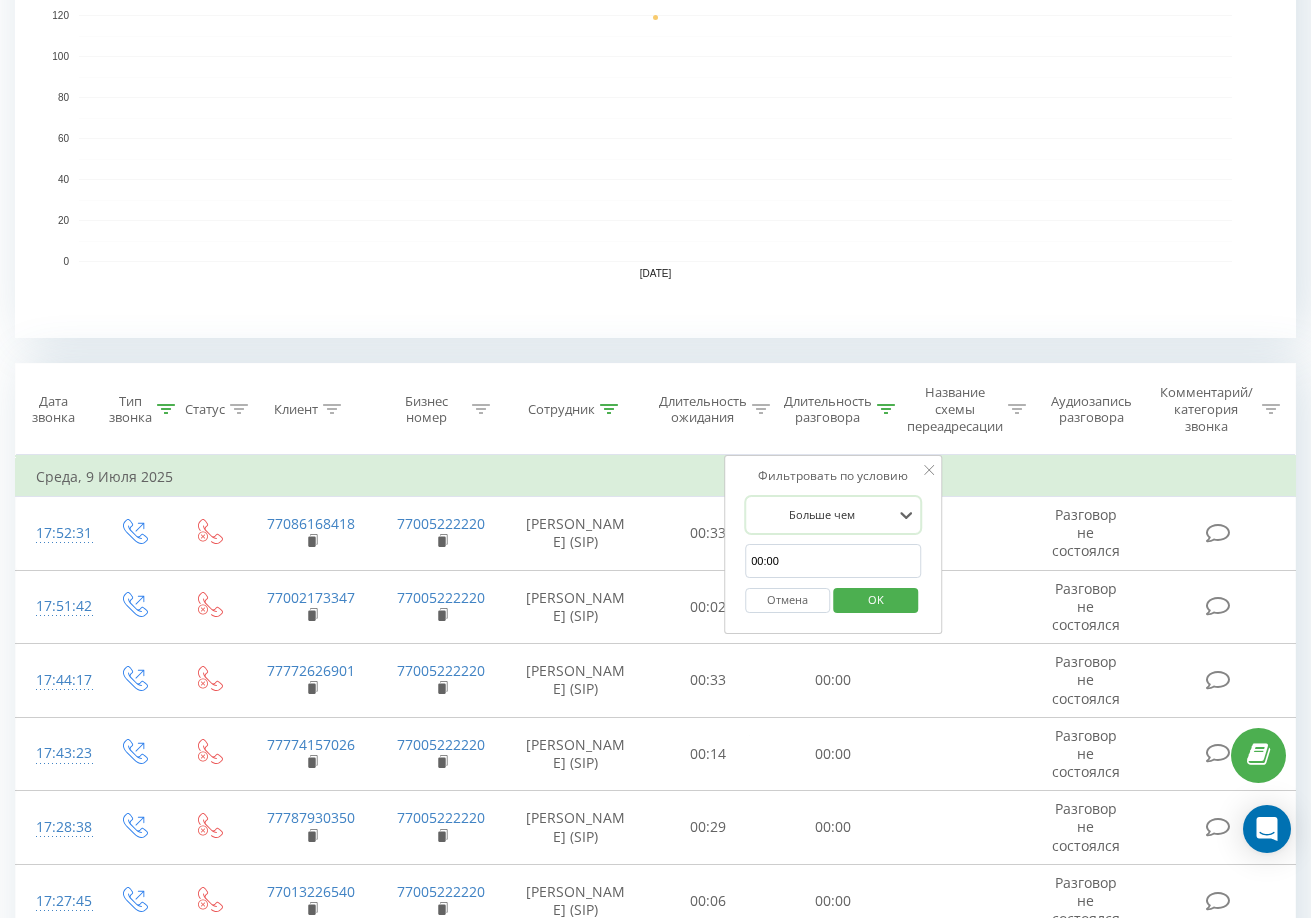 click on "00:00" at bounding box center (833, 561) 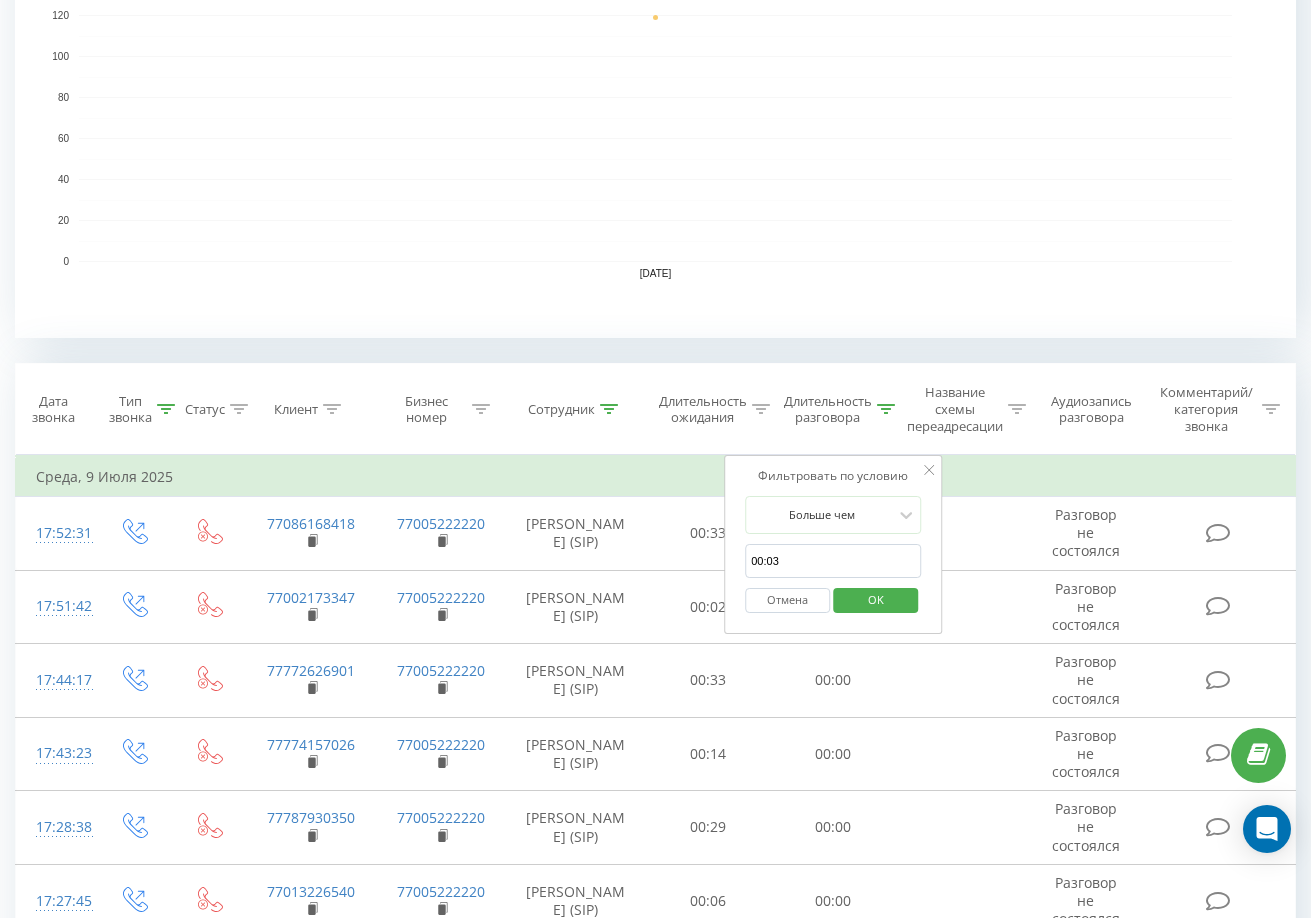 type on "00:03" 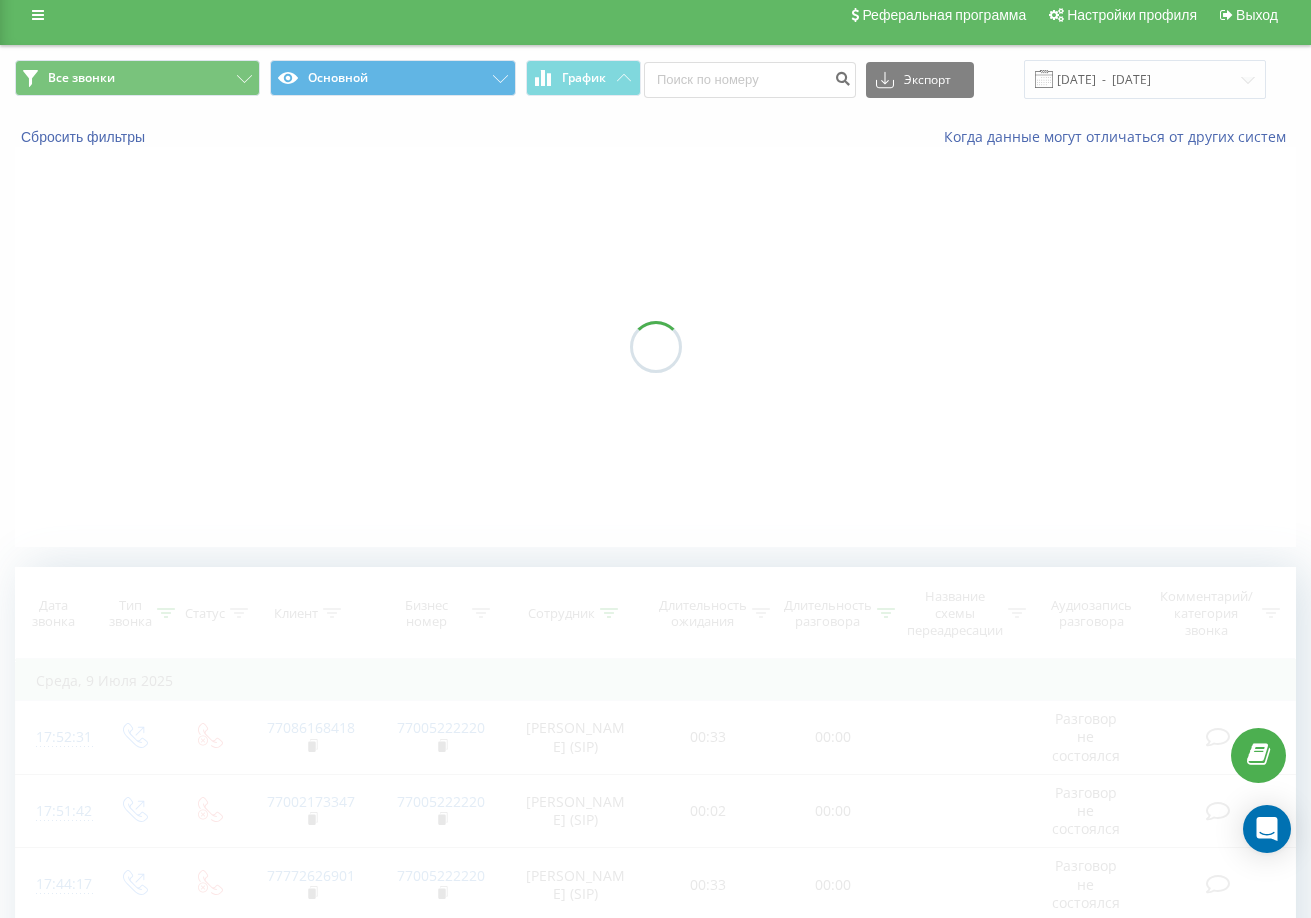 scroll, scrollTop: 0, scrollLeft: 0, axis: both 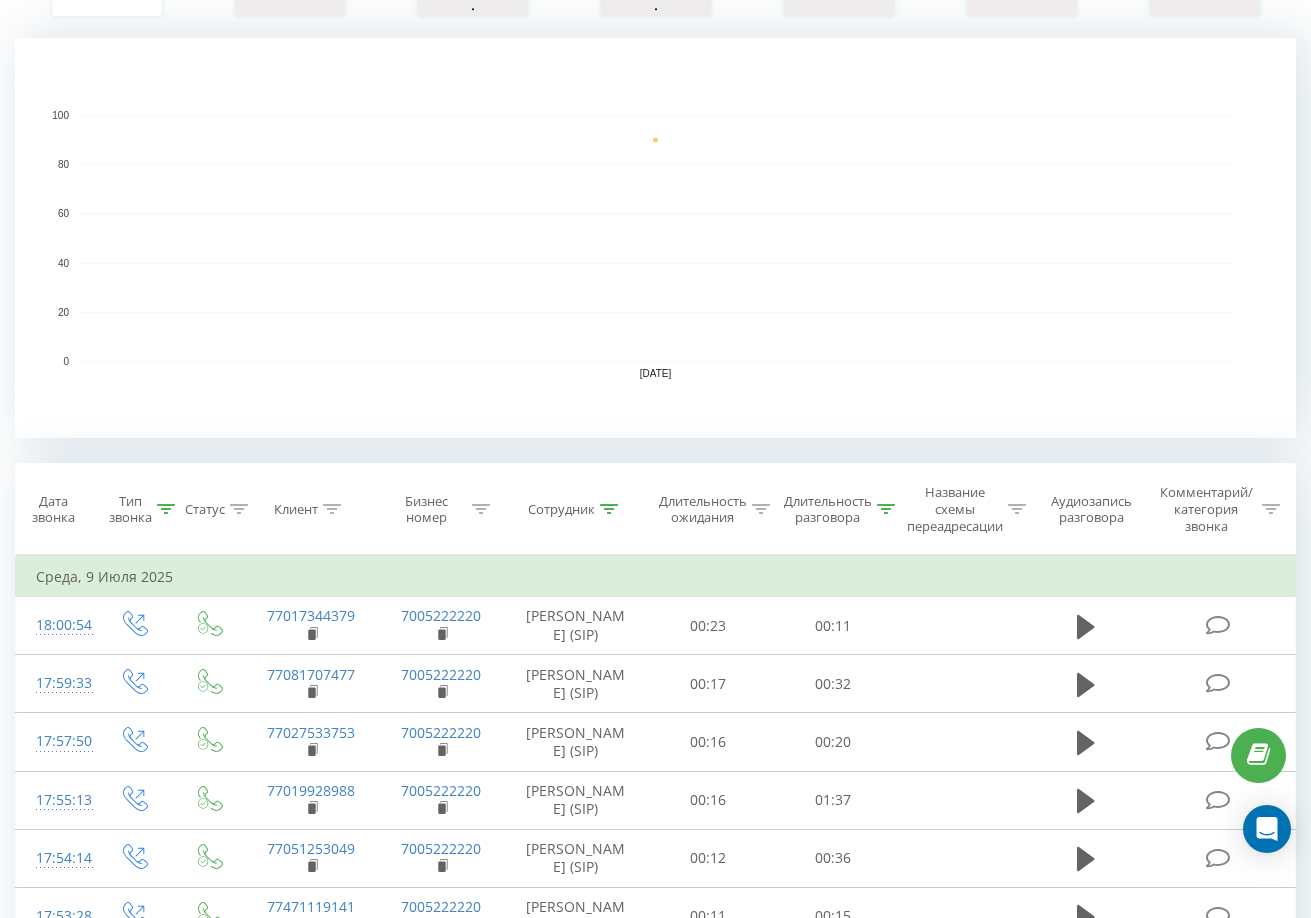 click 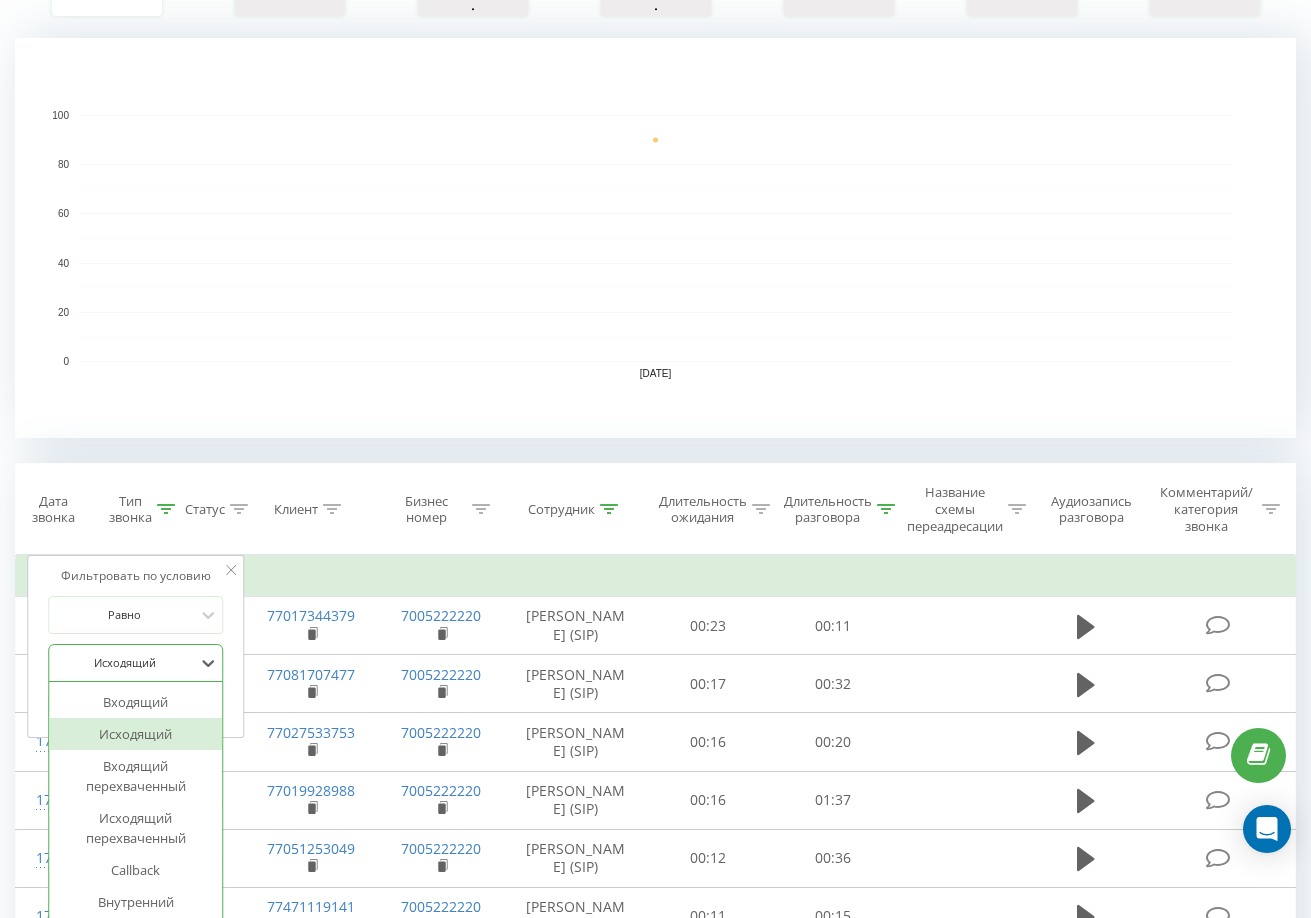 scroll, scrollTop: 405, scrollLeft: 0, axis: vertical 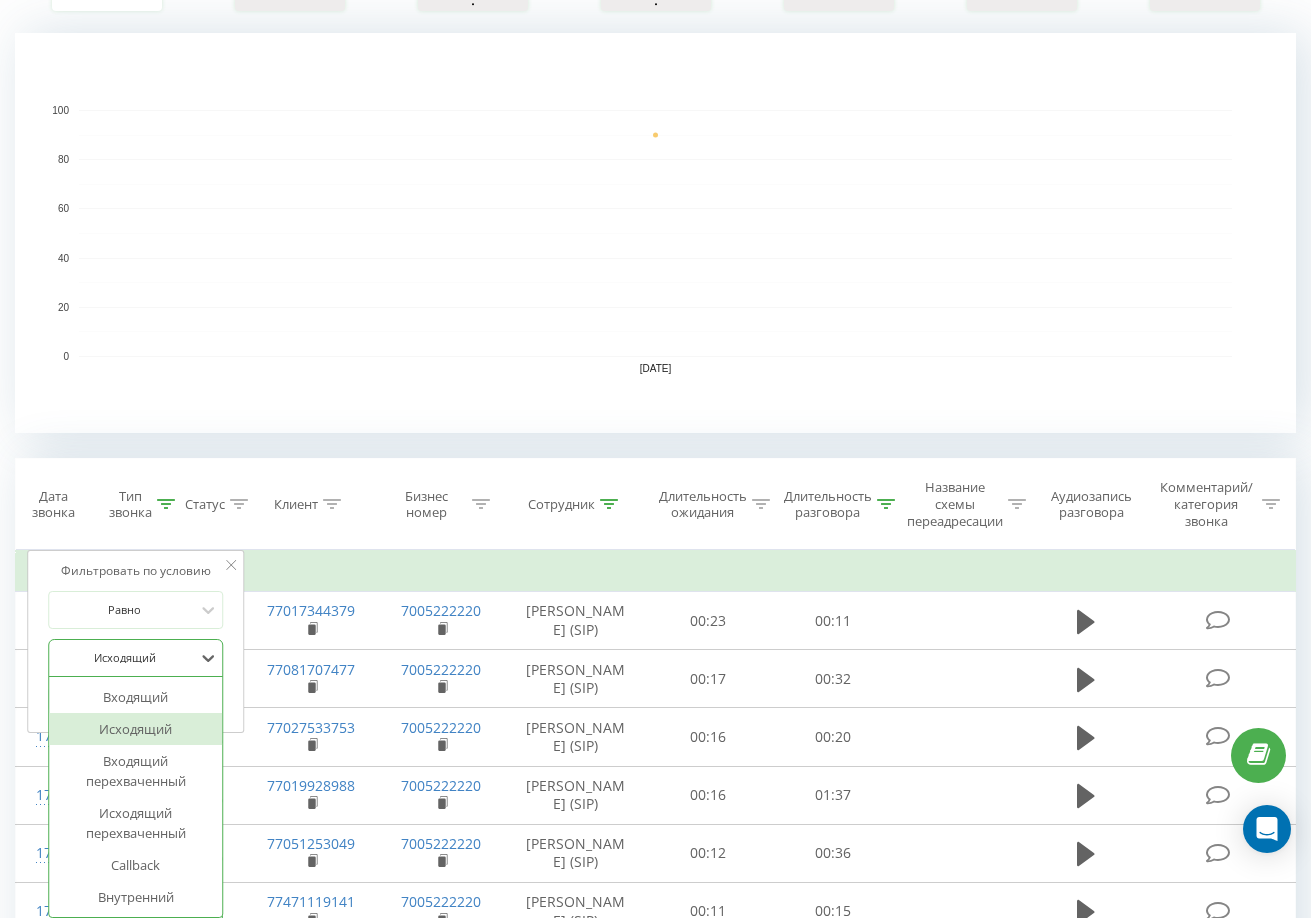 click at bounding box center (125, 657) 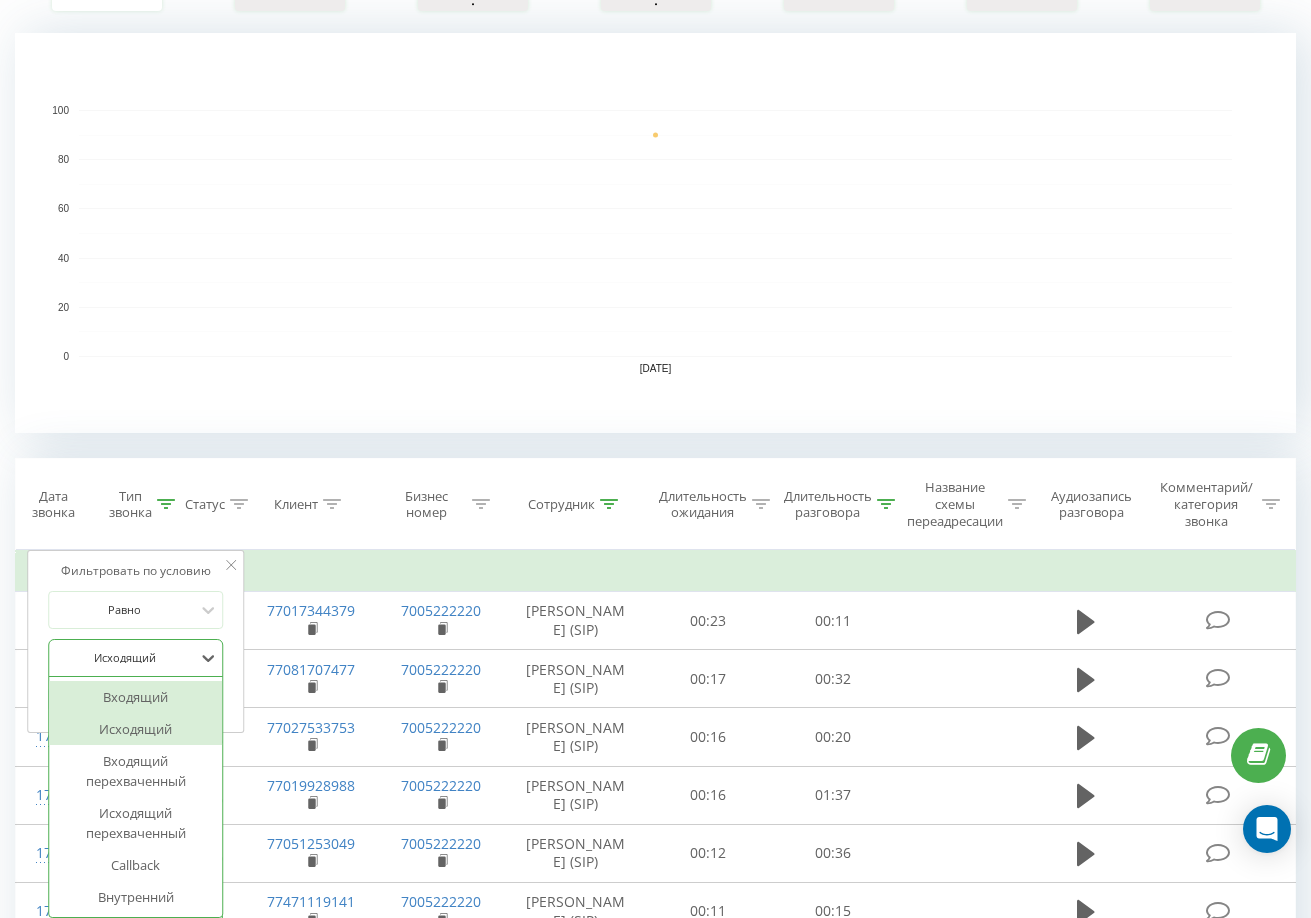 click on "Входящий" at bounding box center (136, 697) 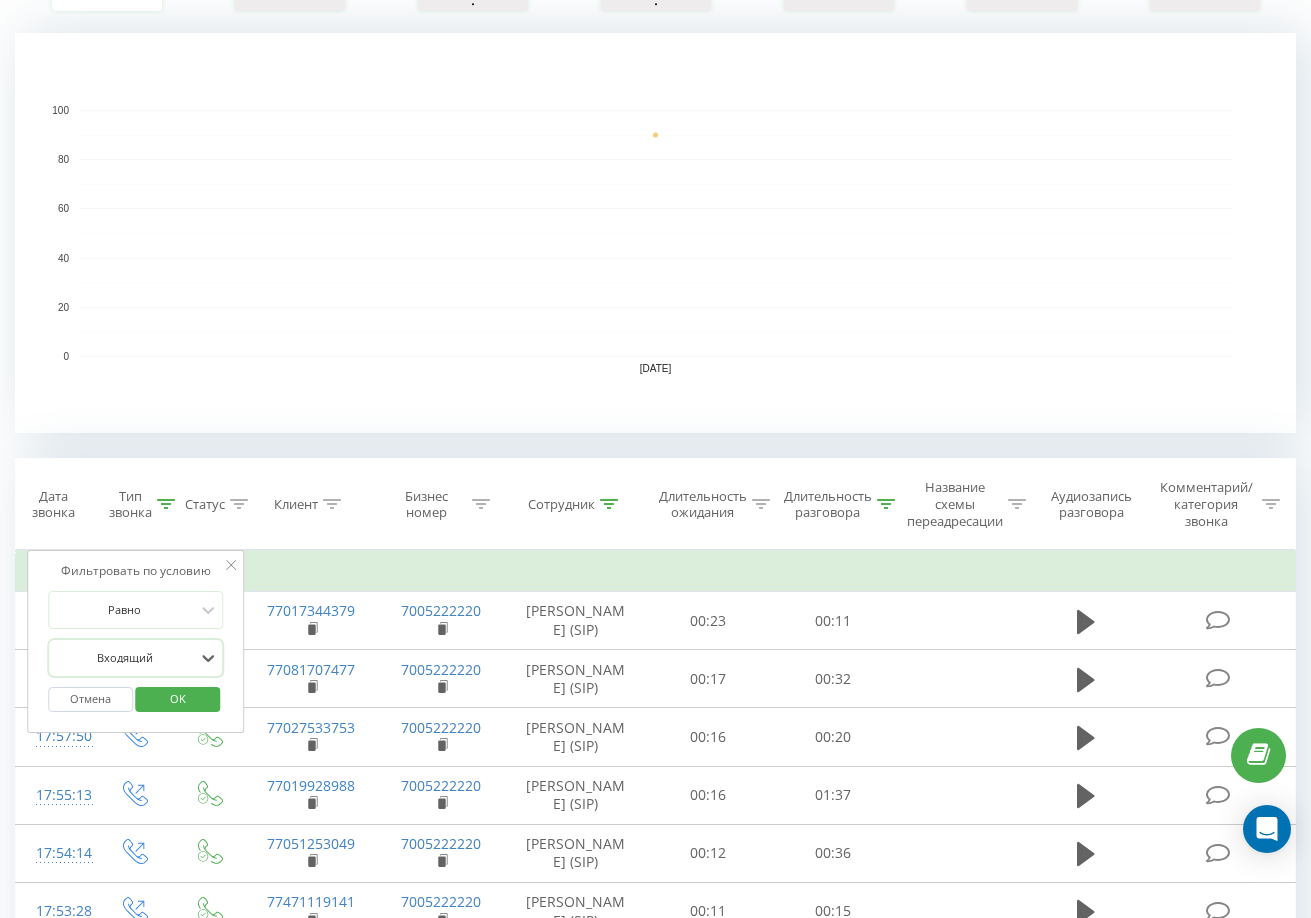 click on "OK" at bounding box center [178, 698] 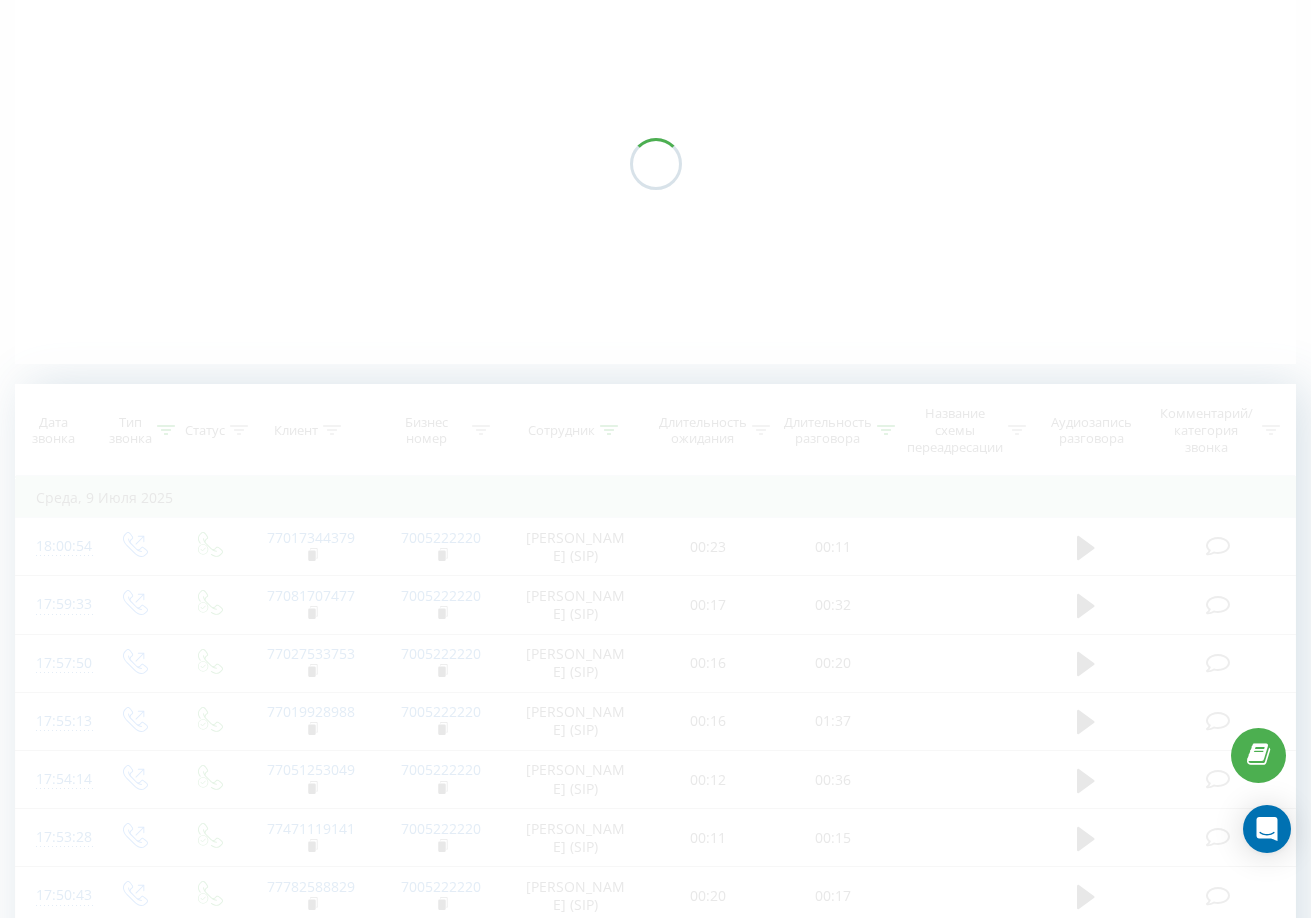 scroll, scrollTop: 105, scrollLeft: 0, axis: vertical 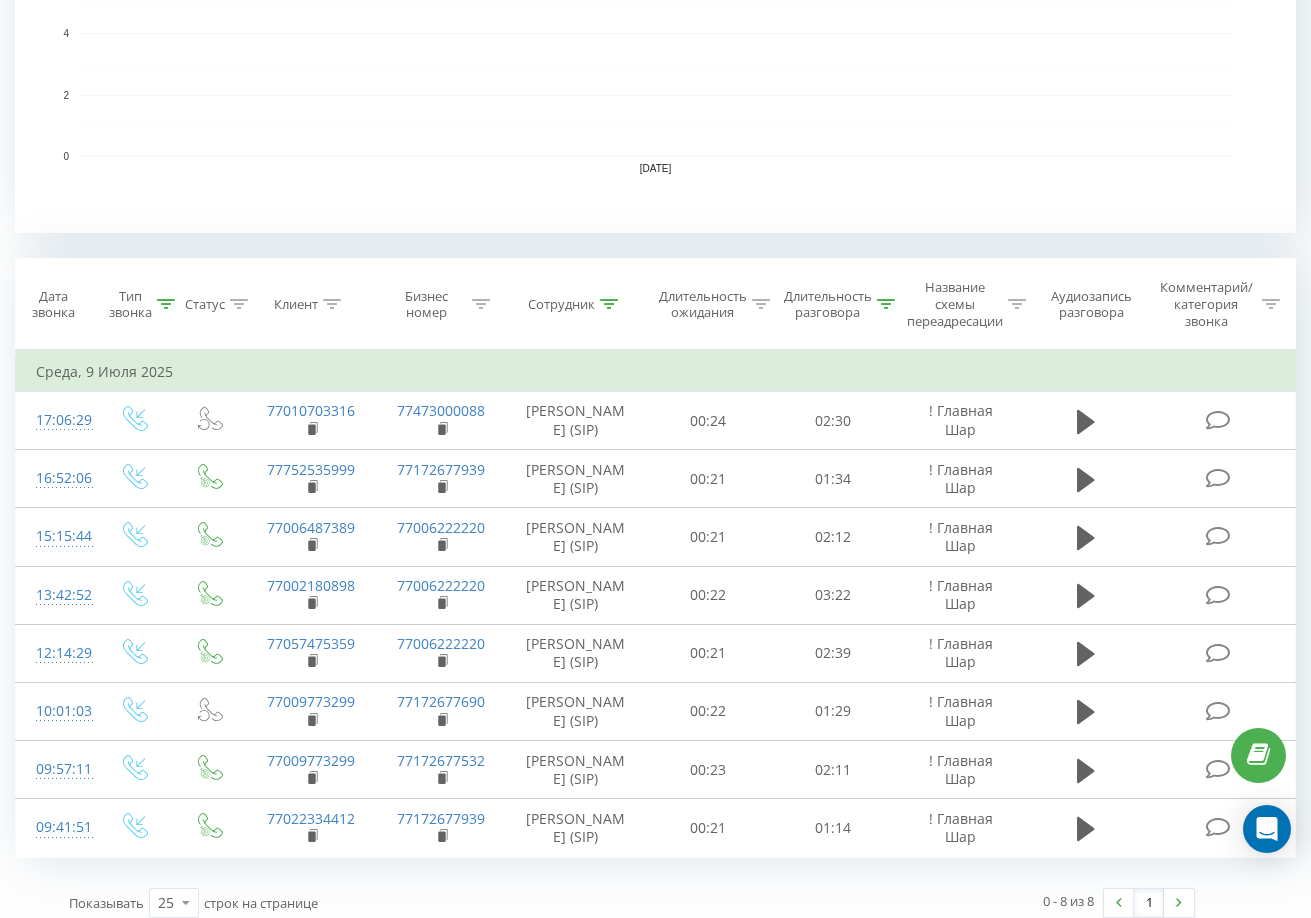 click 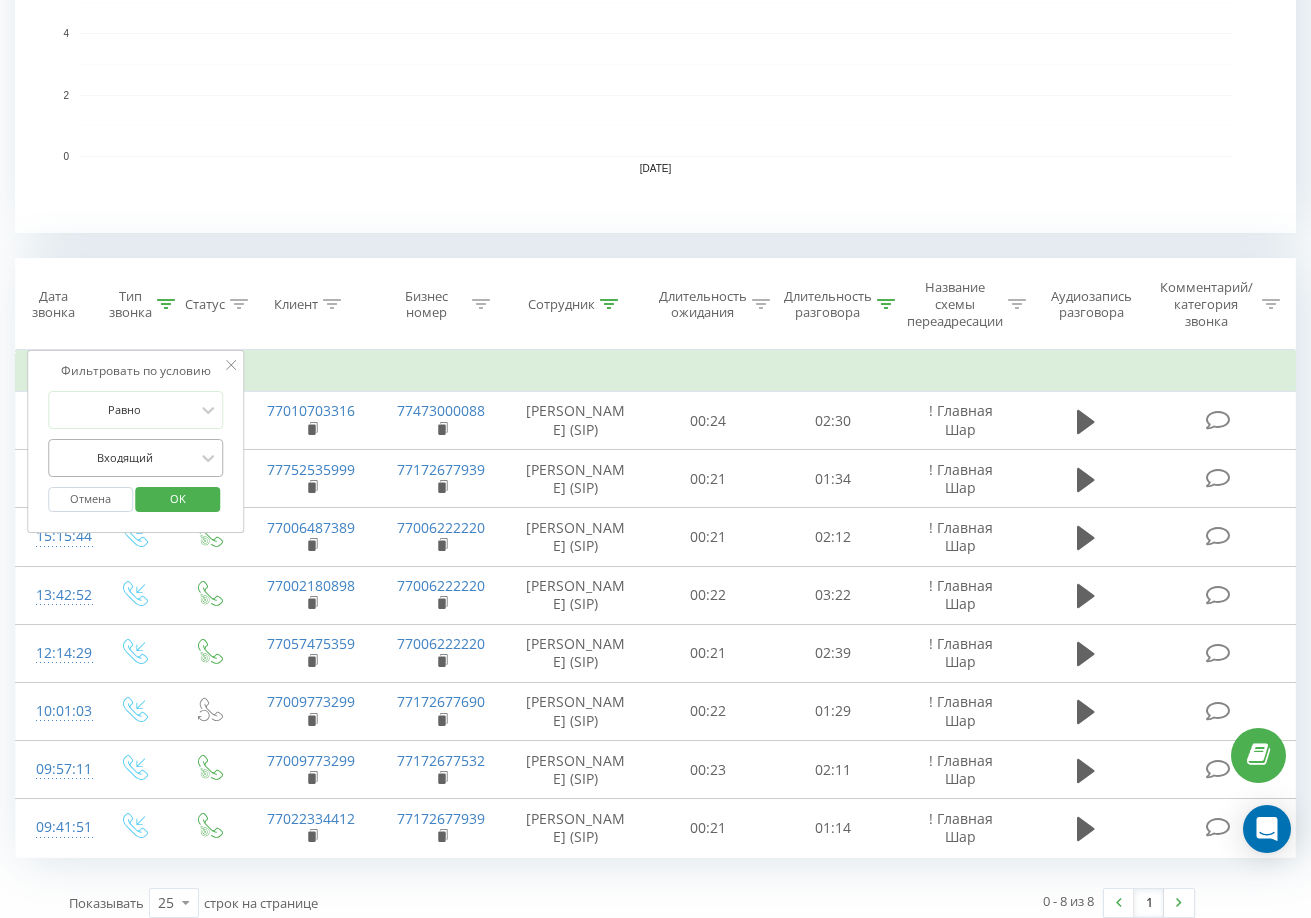 click at bounding box center [125, 457] 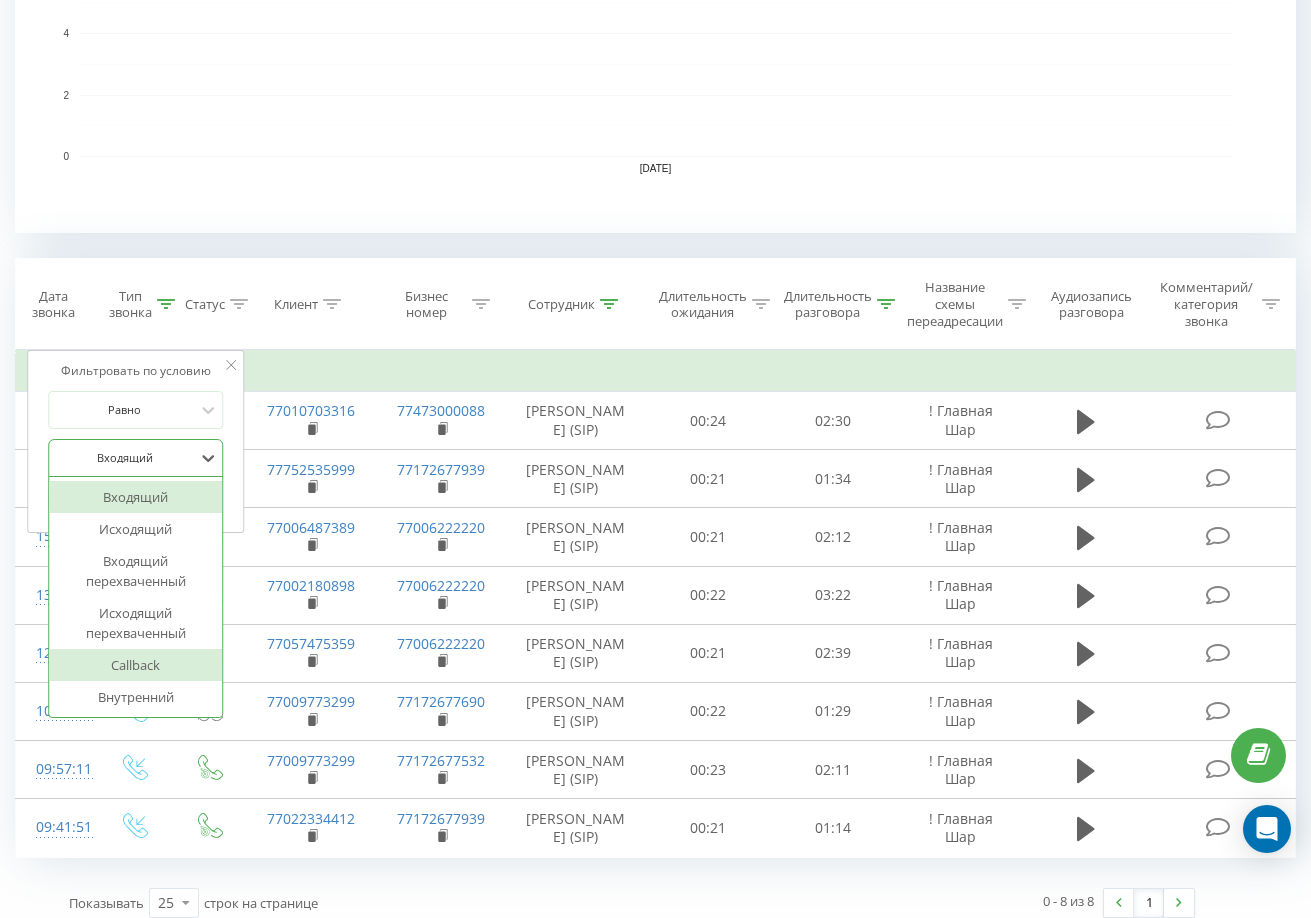 click on "Callback" at bounding box center [136, 665] 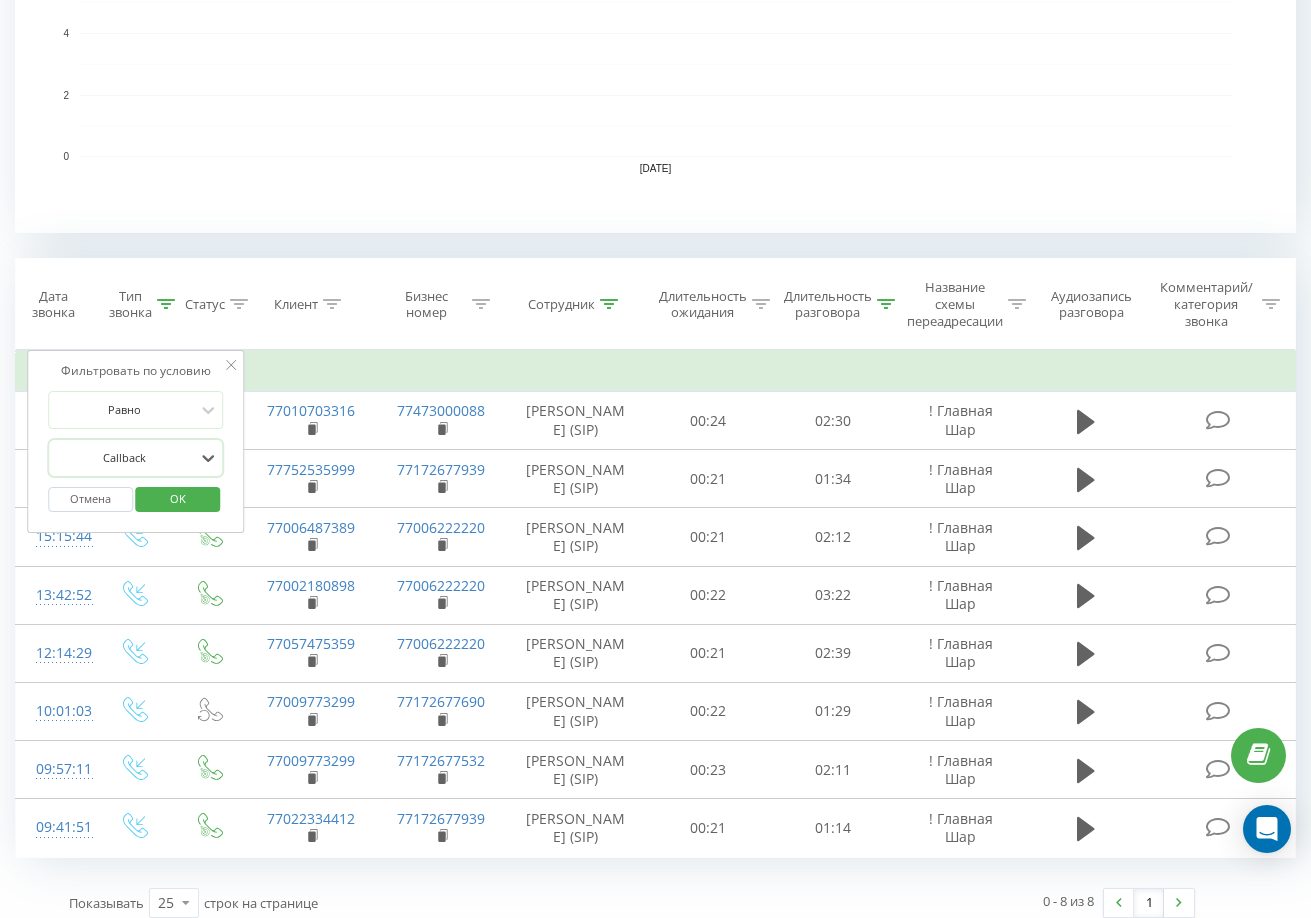 click on "OK" at bounding box center (178, 498) 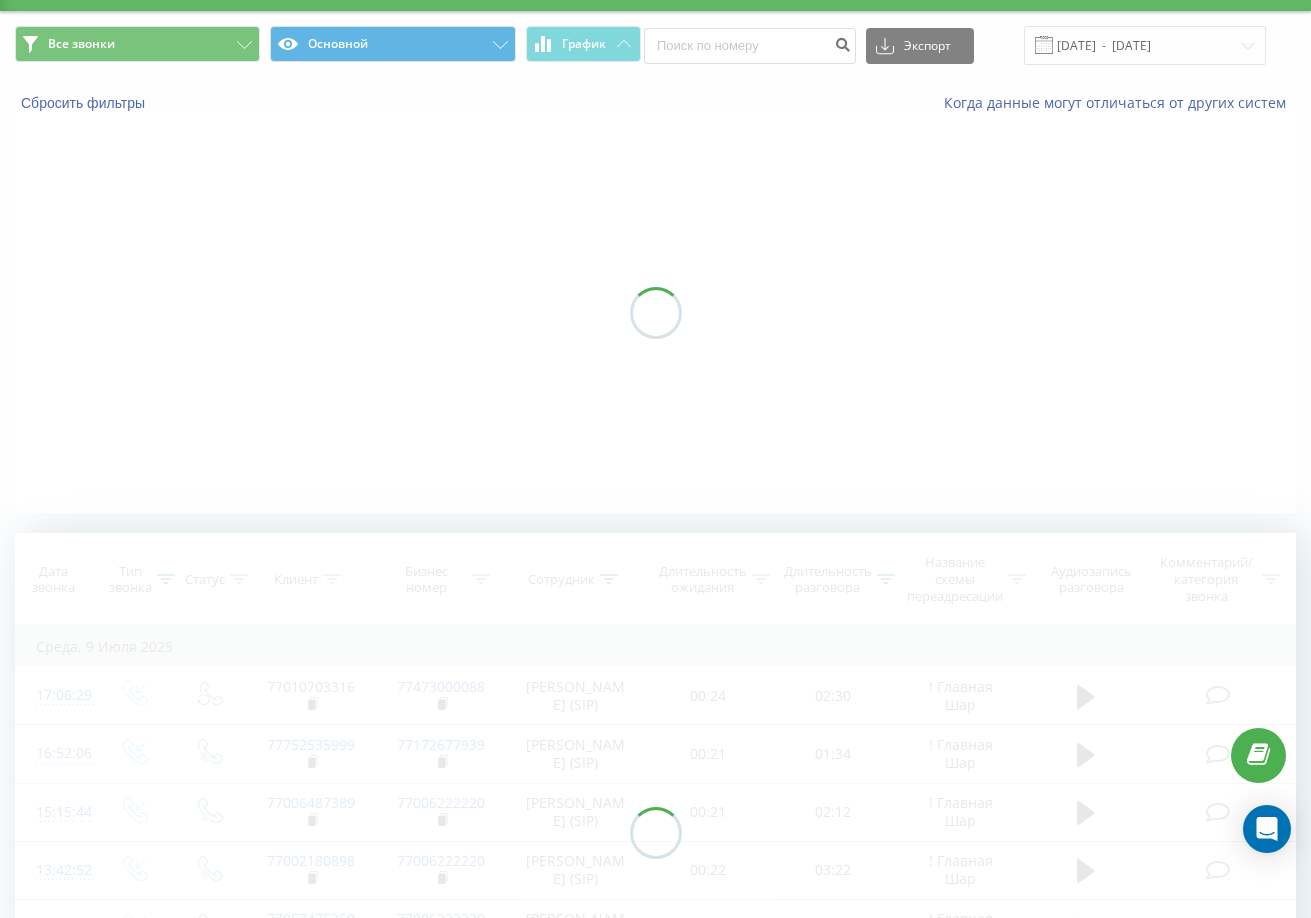 scroll, scrollTop: 0, scrollLeft: 0, axis: both 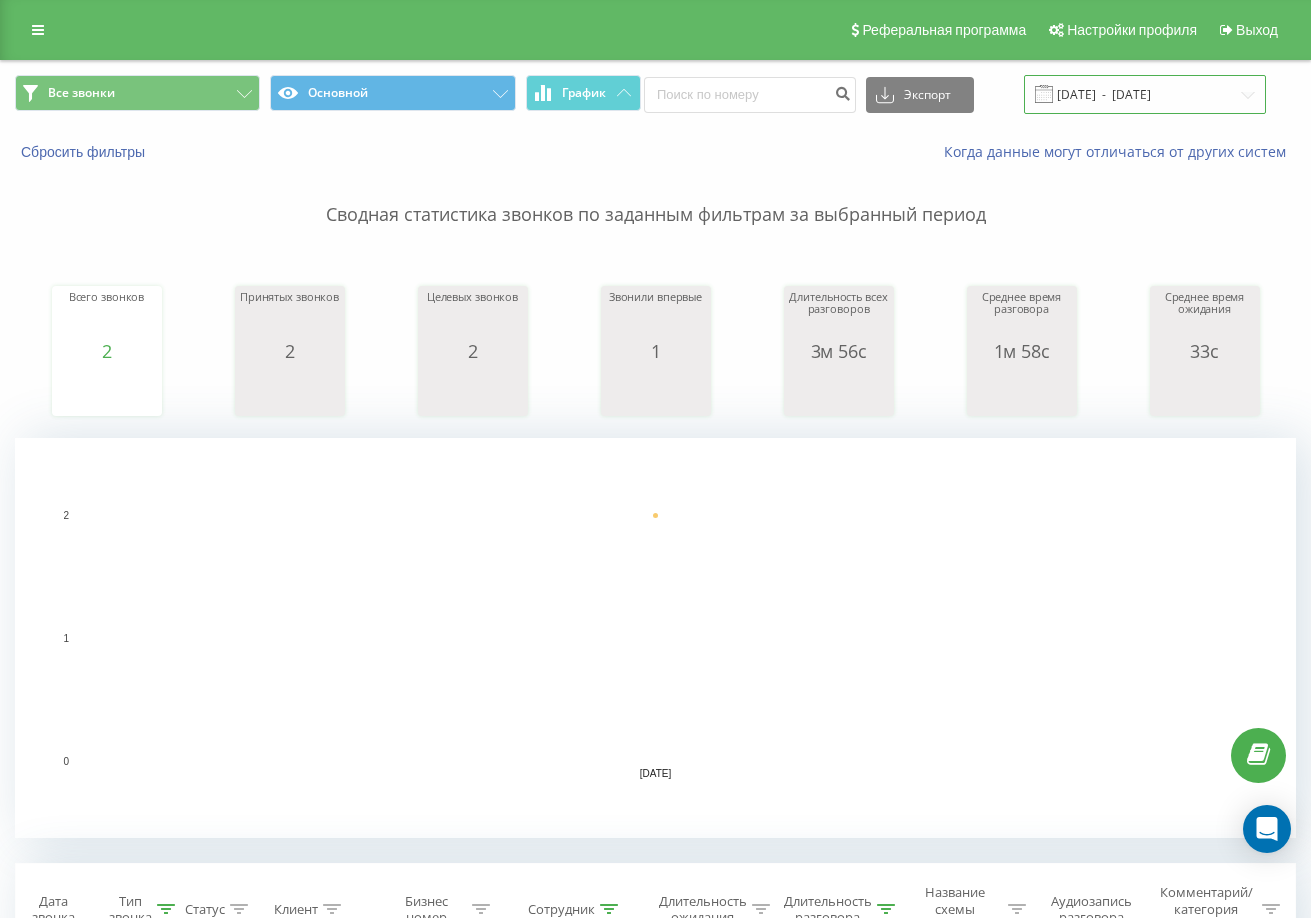 click on "[DATE]  -  [DATE]" at bounding box center (1145, 94) 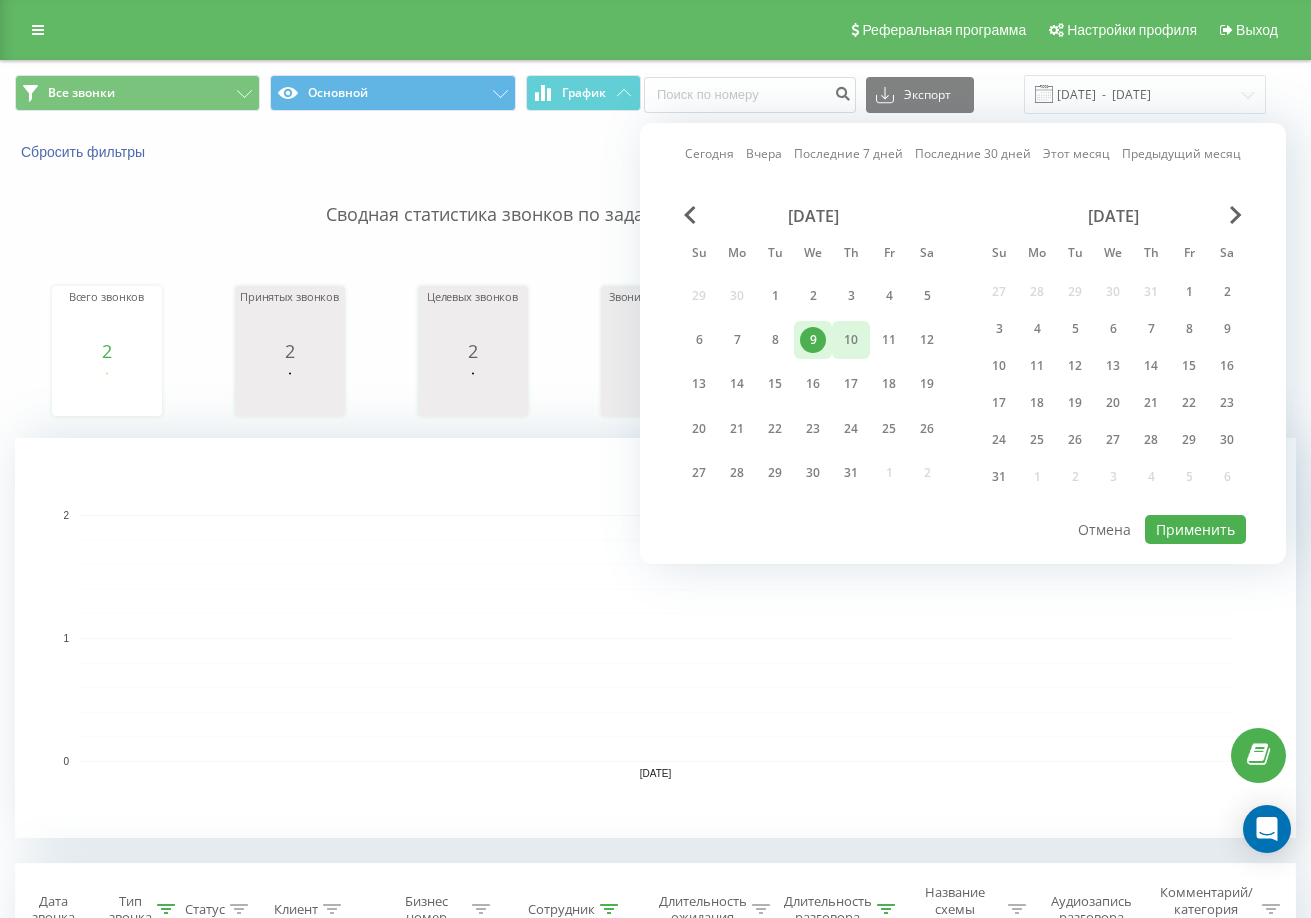 click on "10" at bounding box center (851, 339) 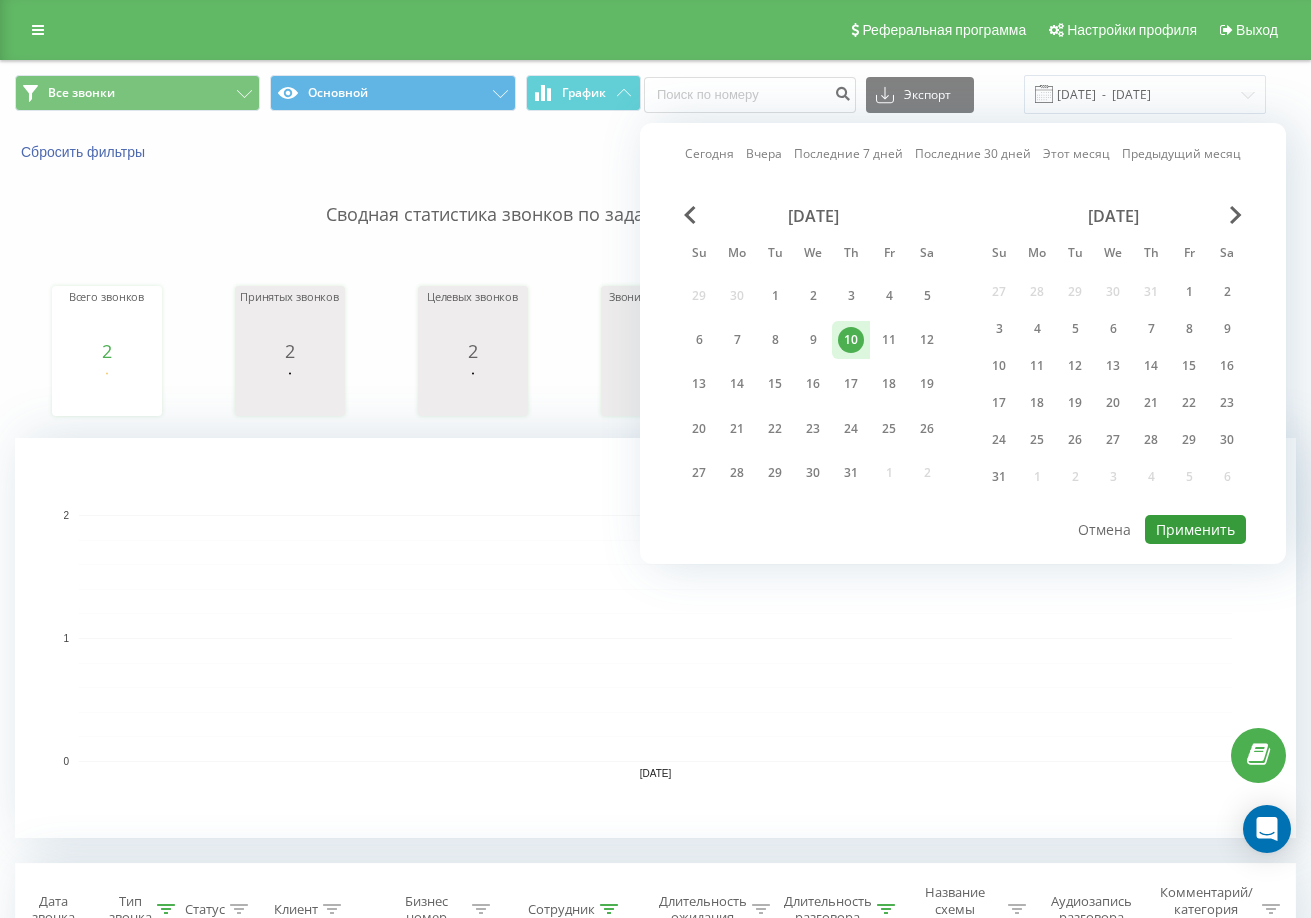 click on "Применить" at bounding box center [1195, 529] 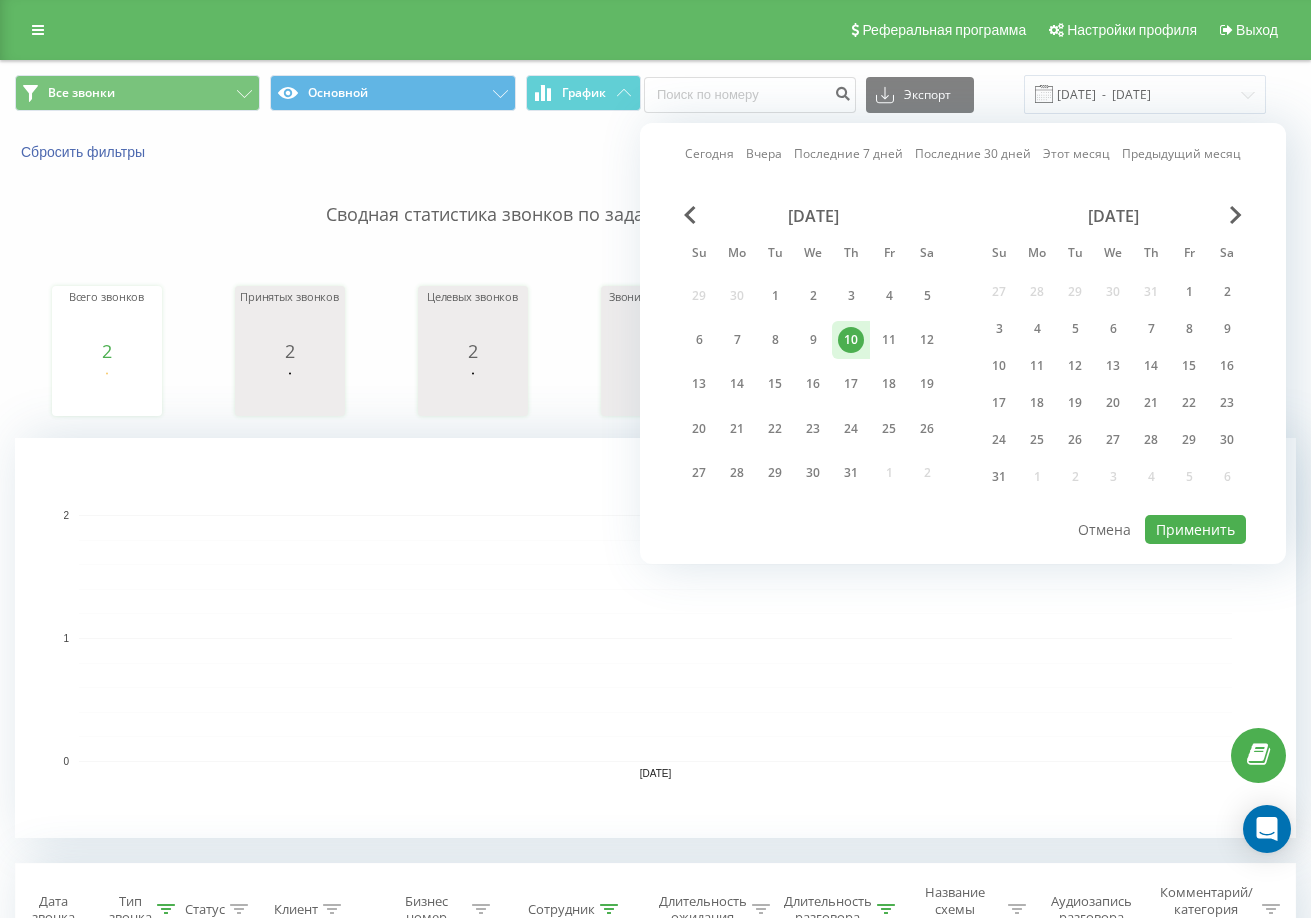 type on "[DATE]  -  [DATE]" 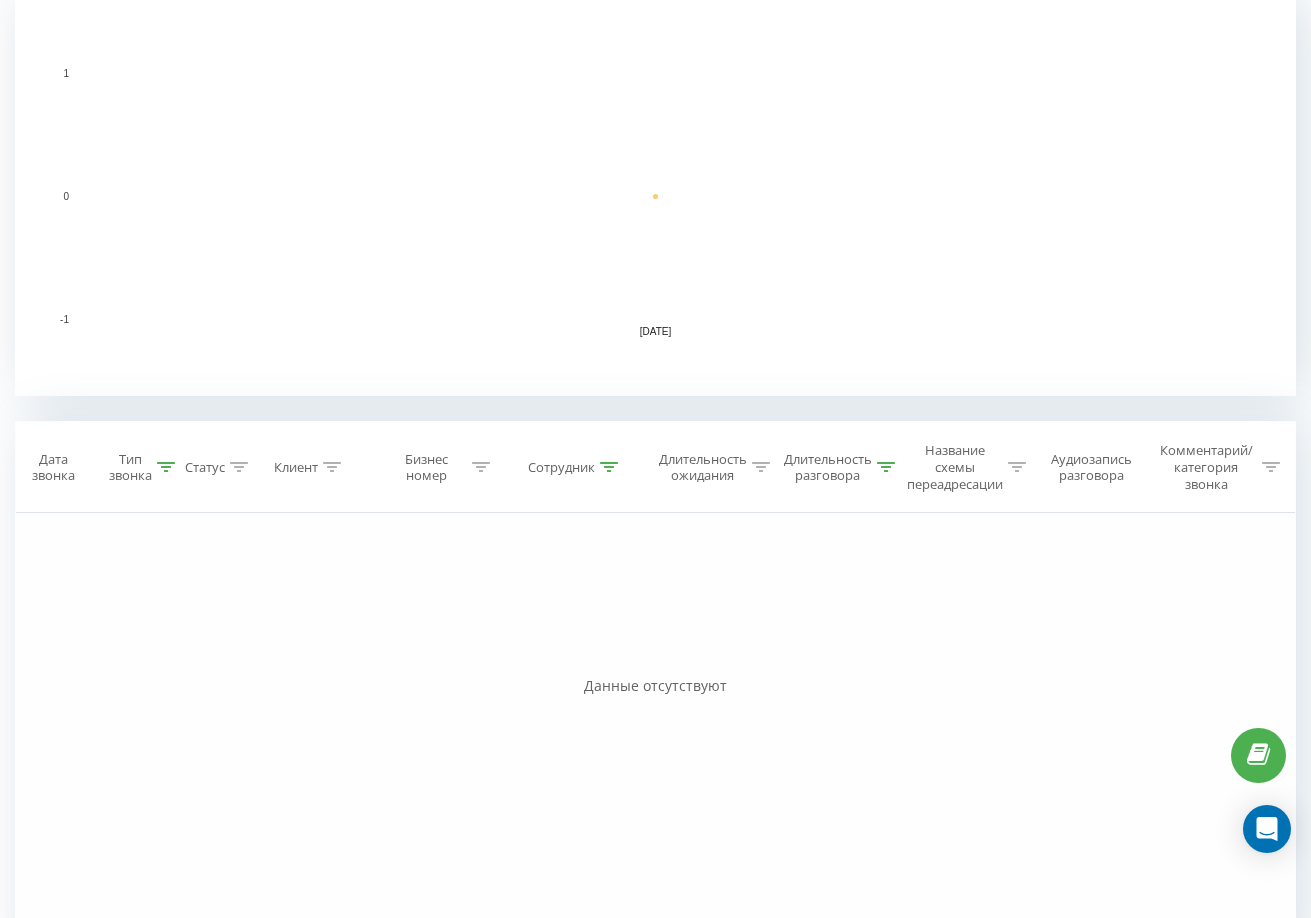 scroll, scrollTop: 500, scrollLeft: 0, axis: vertical 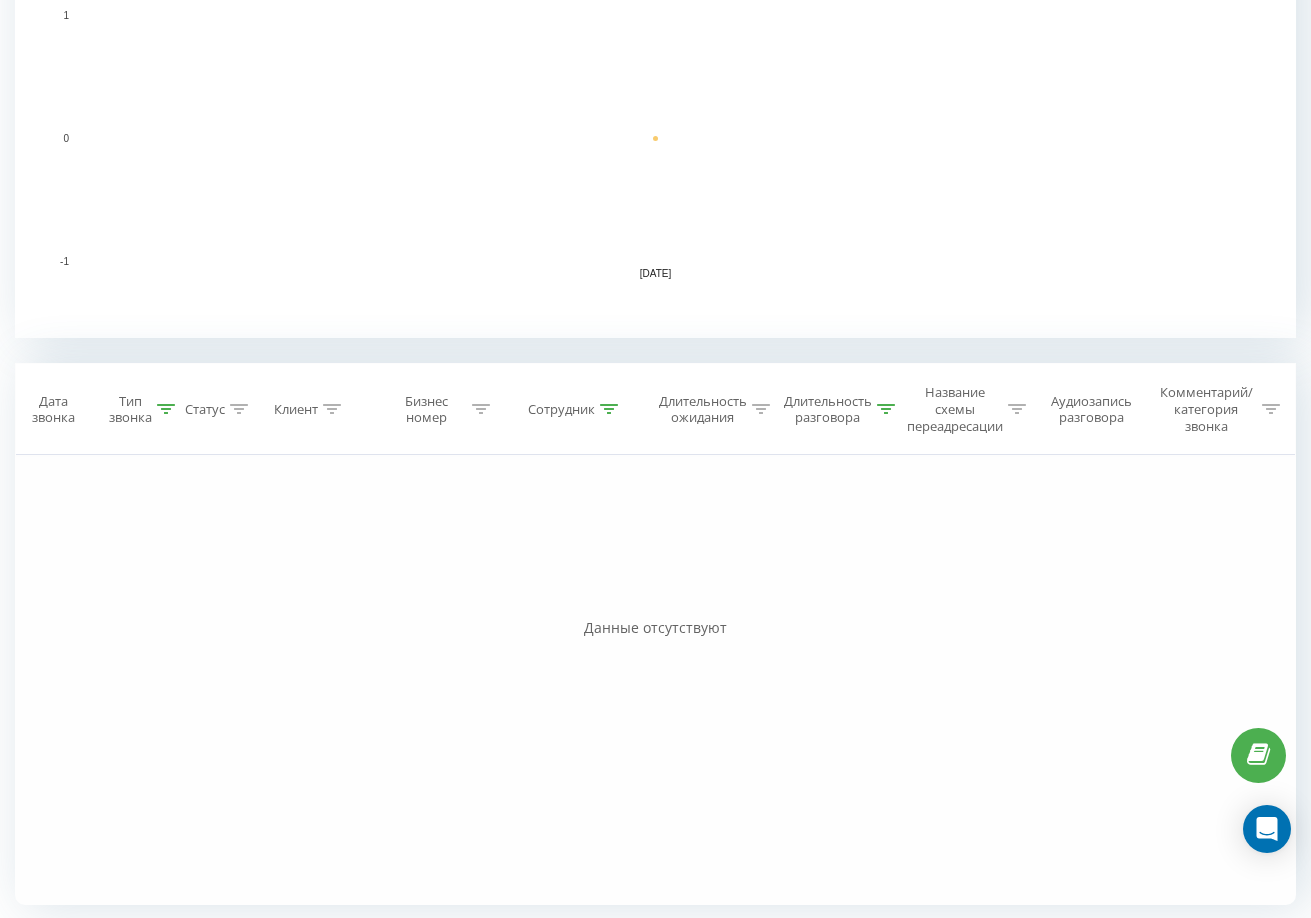 click 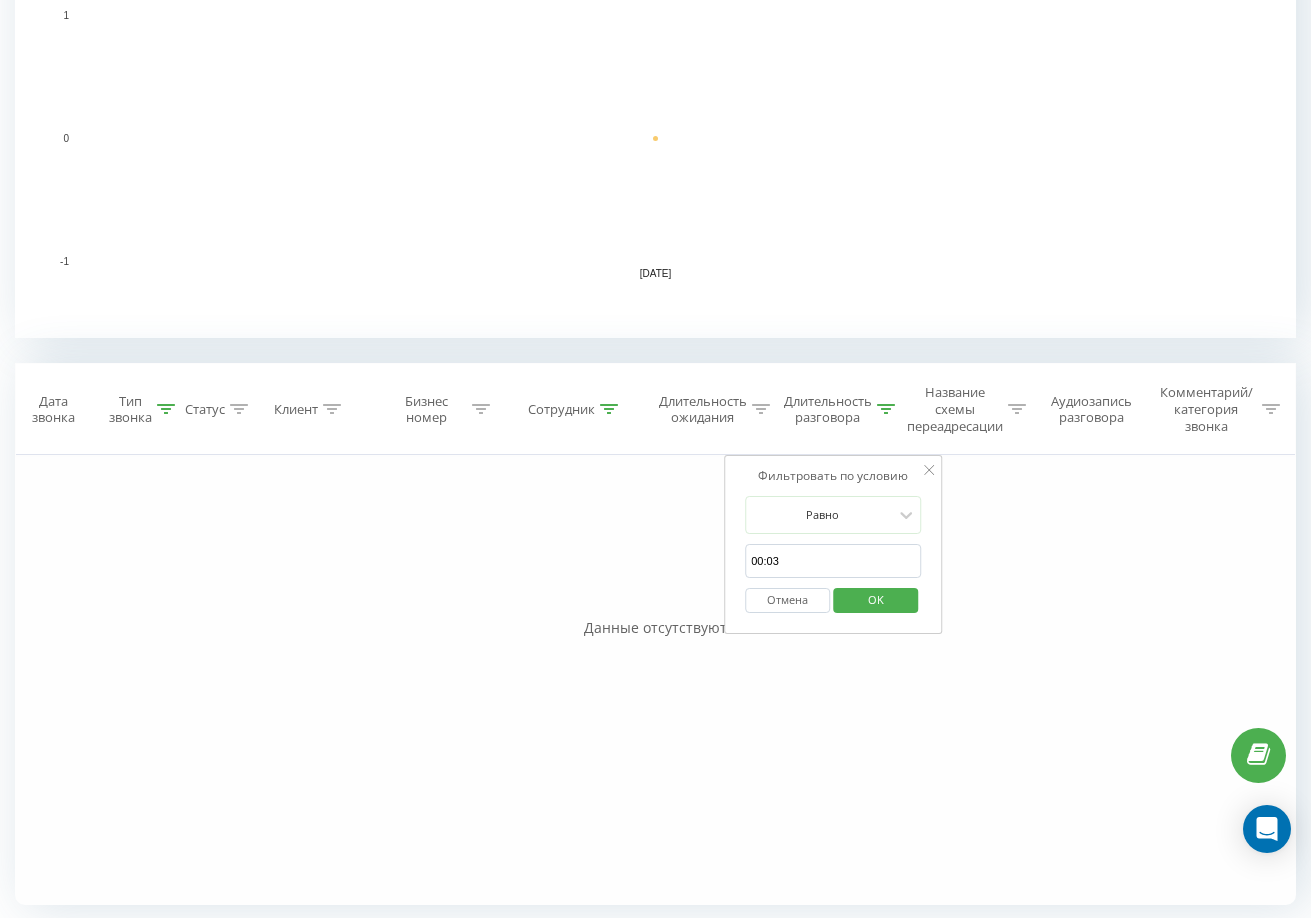 click 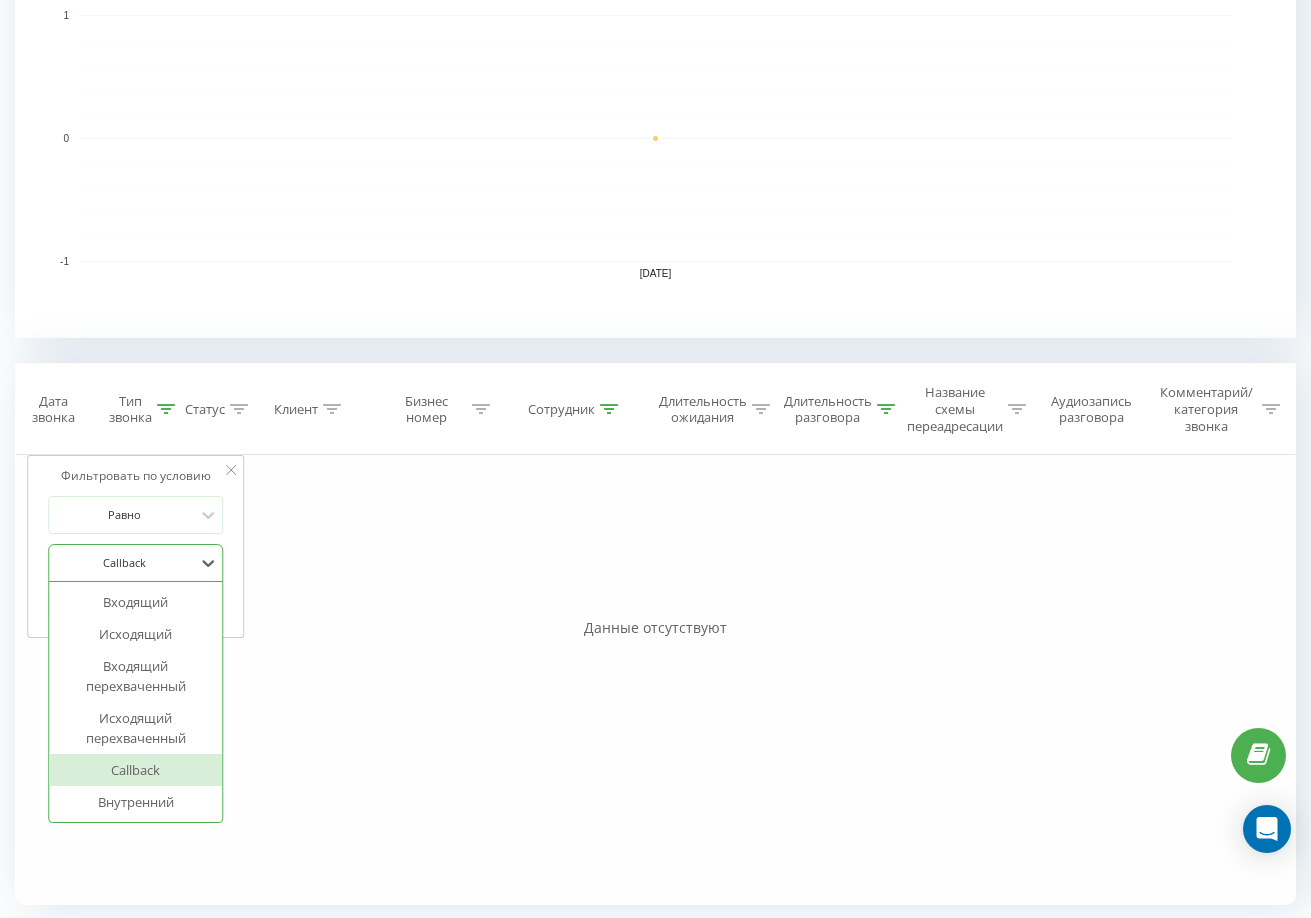 click at bounding box center (125, 562) 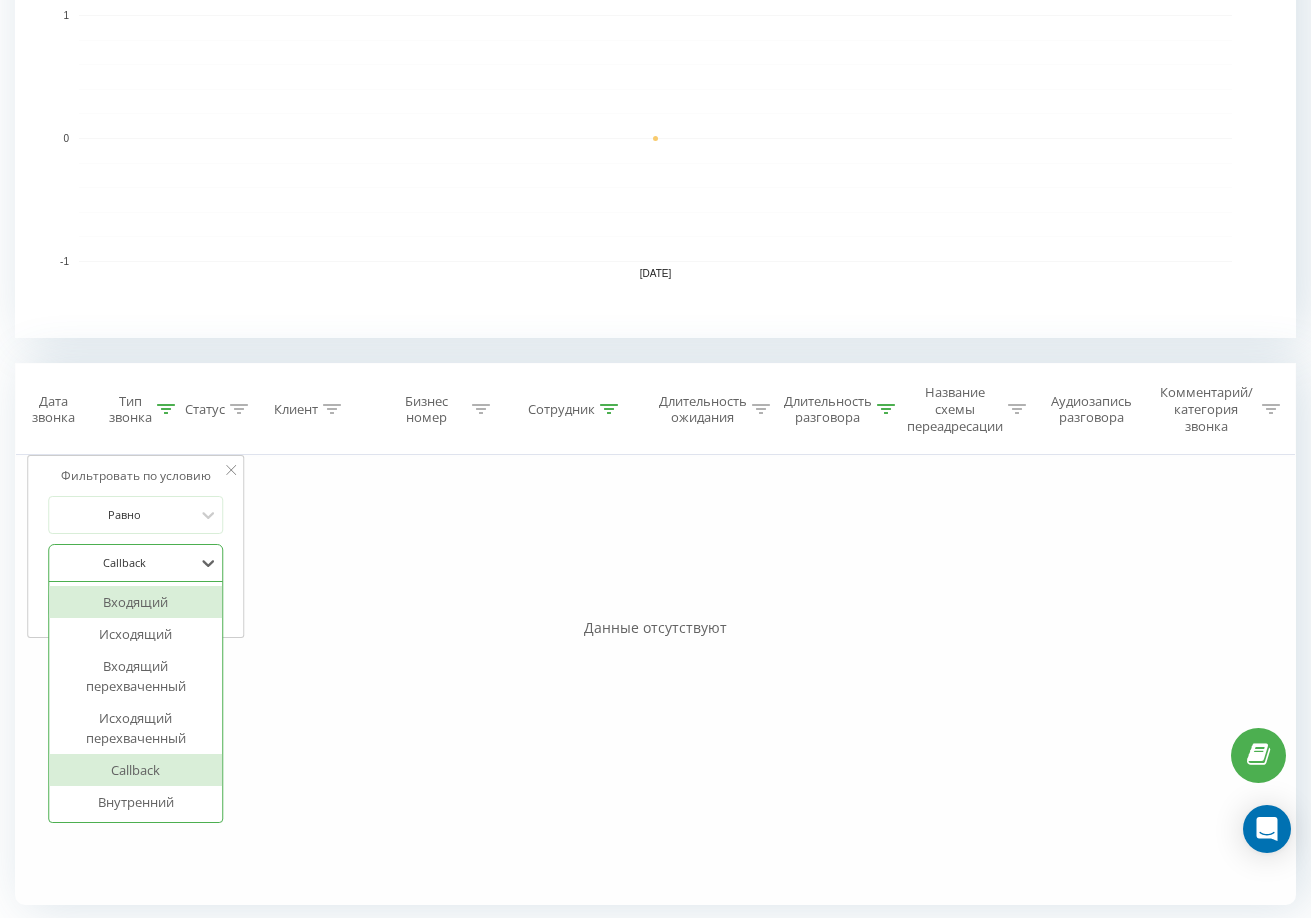 click on "Входящий" at bounding box center (136, 602) 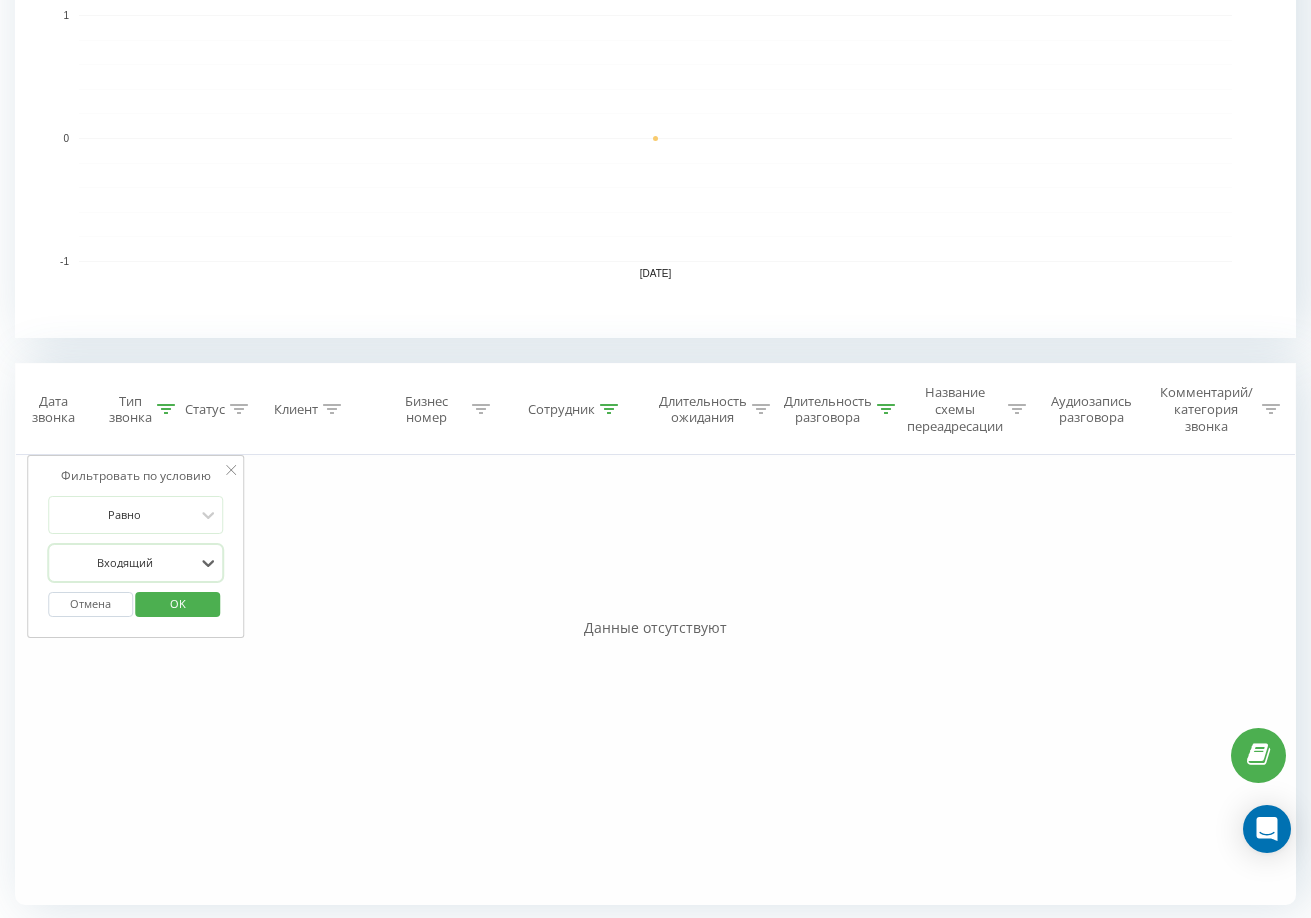 click on "OK" at bounding box center [178, 603] 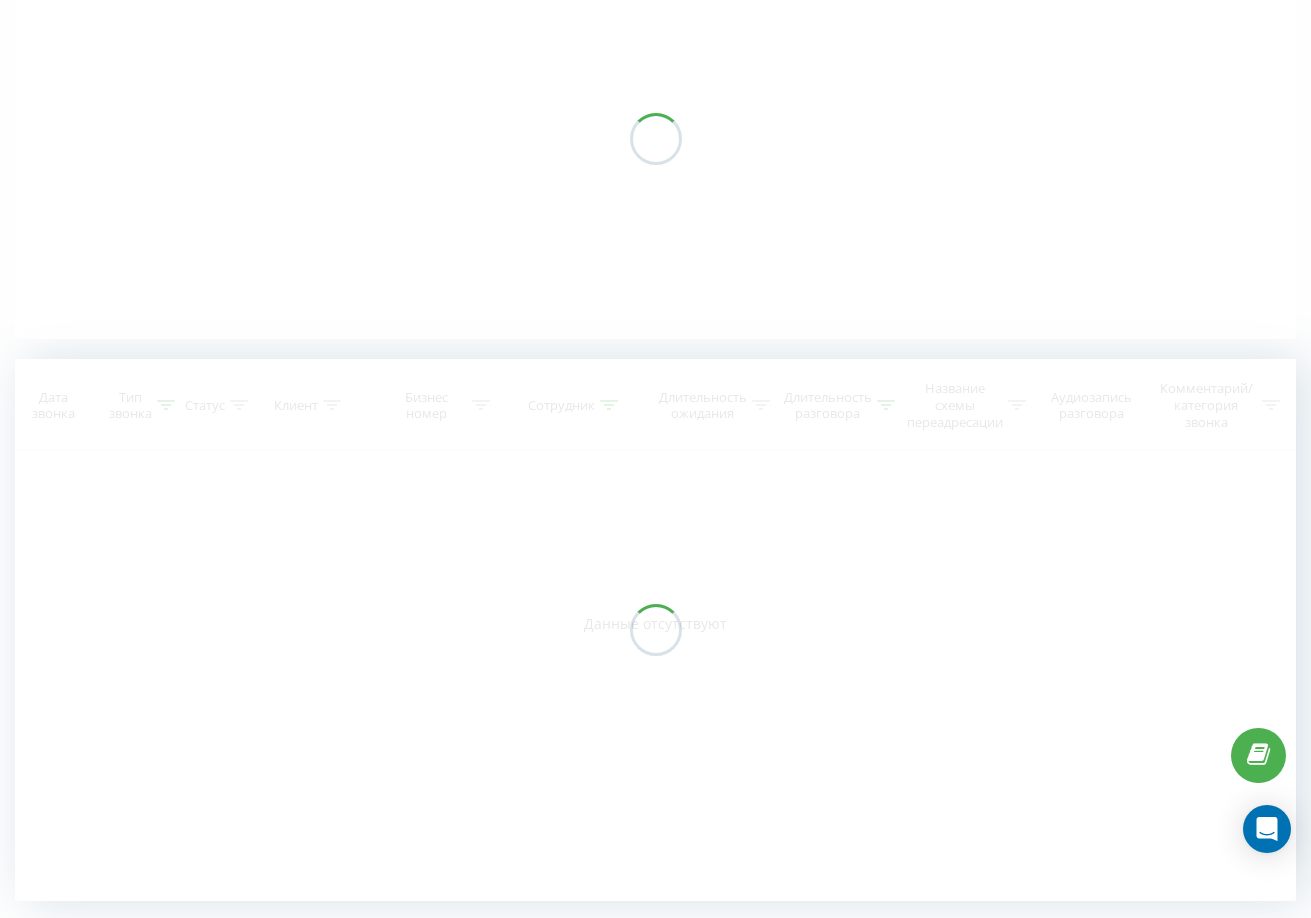 scroll, scrollTop: 0, scrollLeft: 0, axis: both 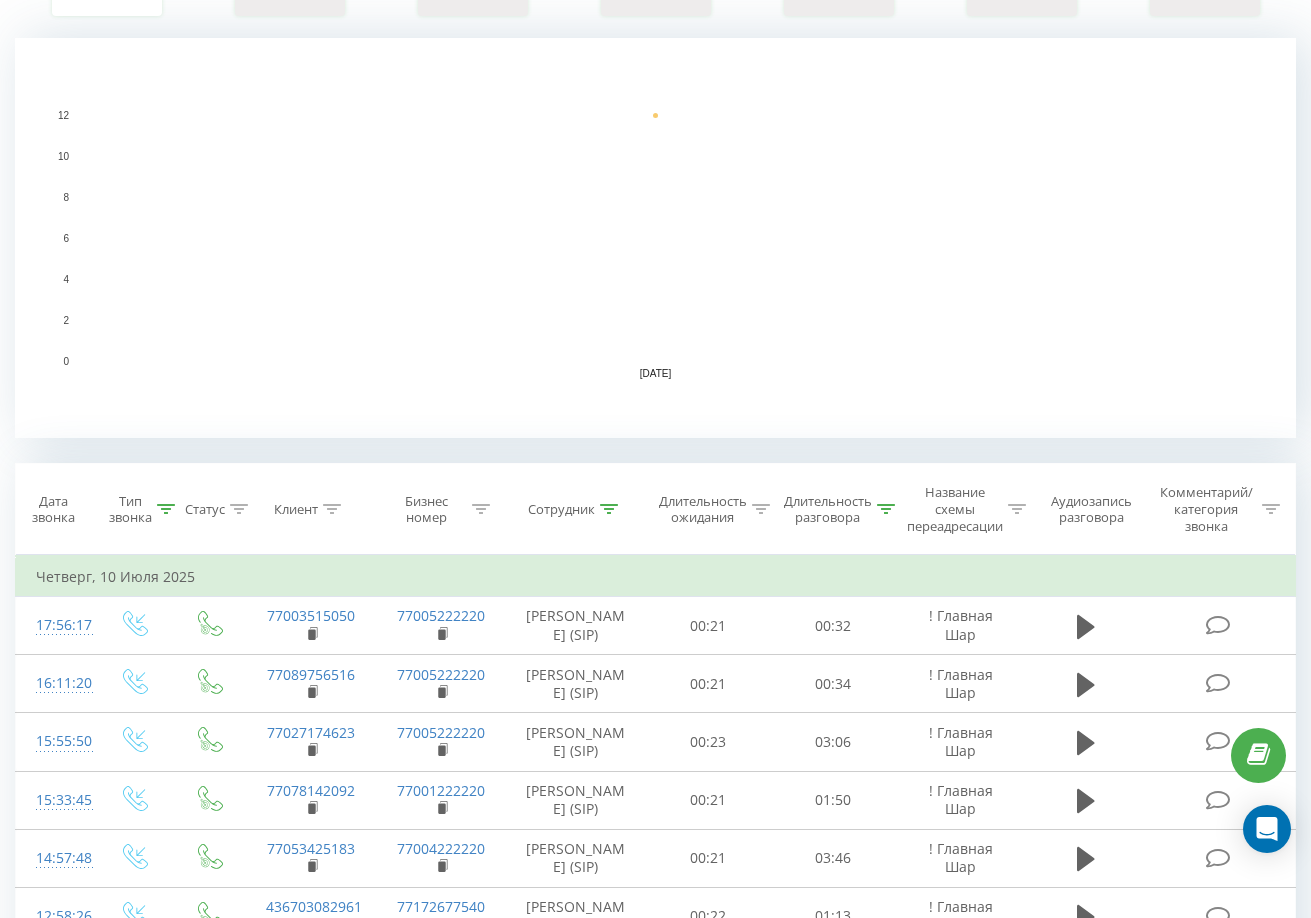 click 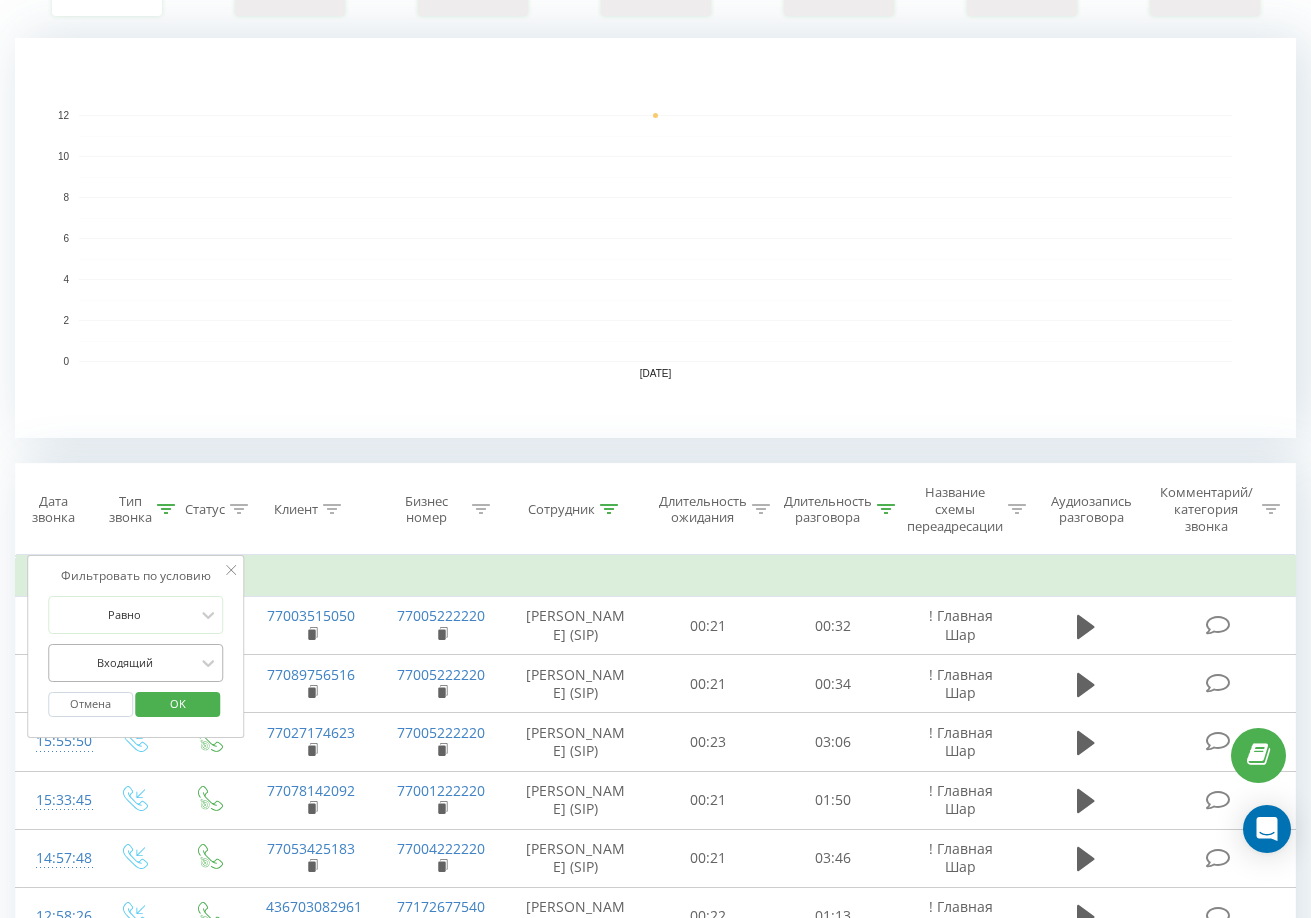 scroll, scrollTop: 405, scrollLeft: 0, axis: vertical 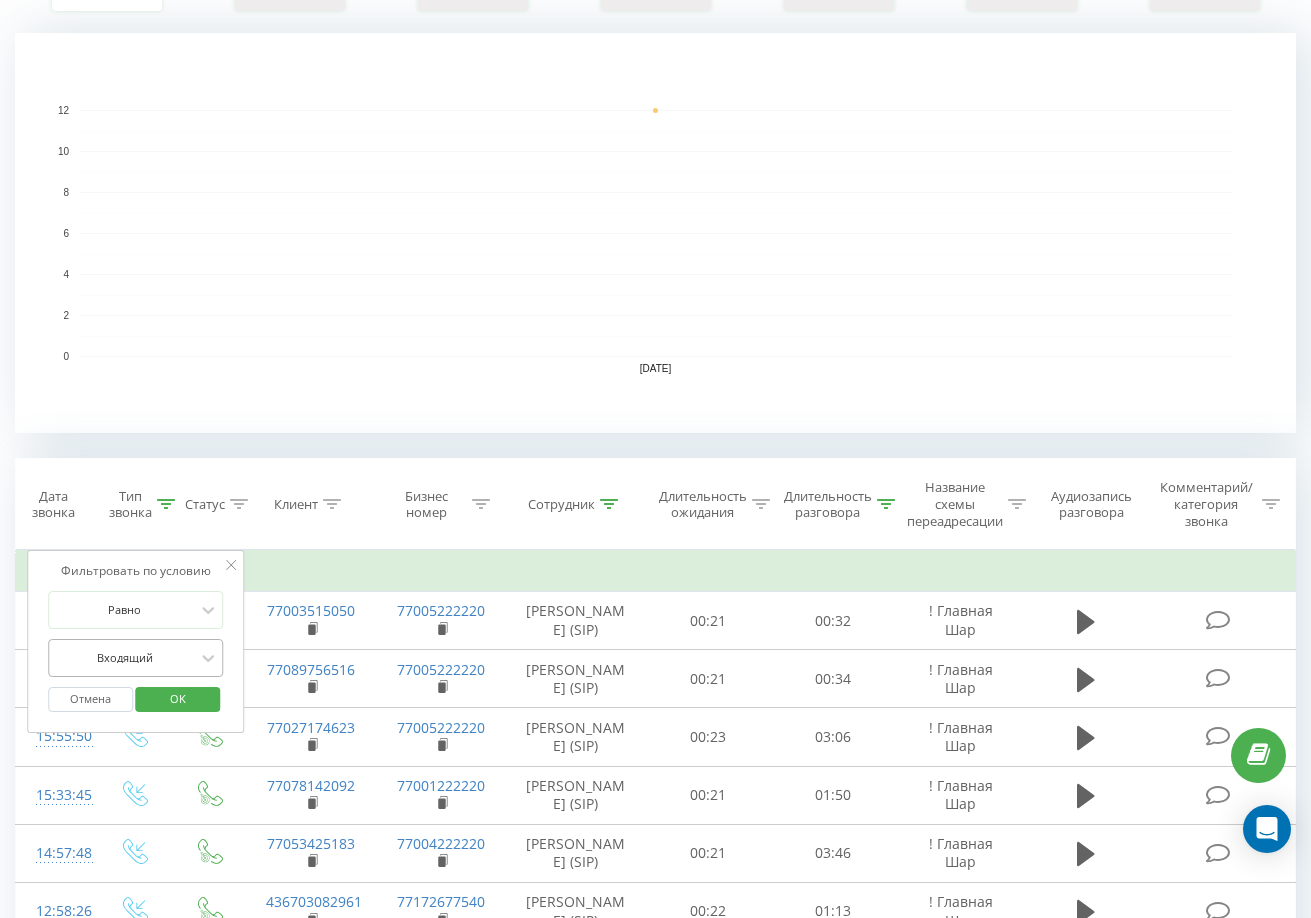click at bounding box center [125, 657] 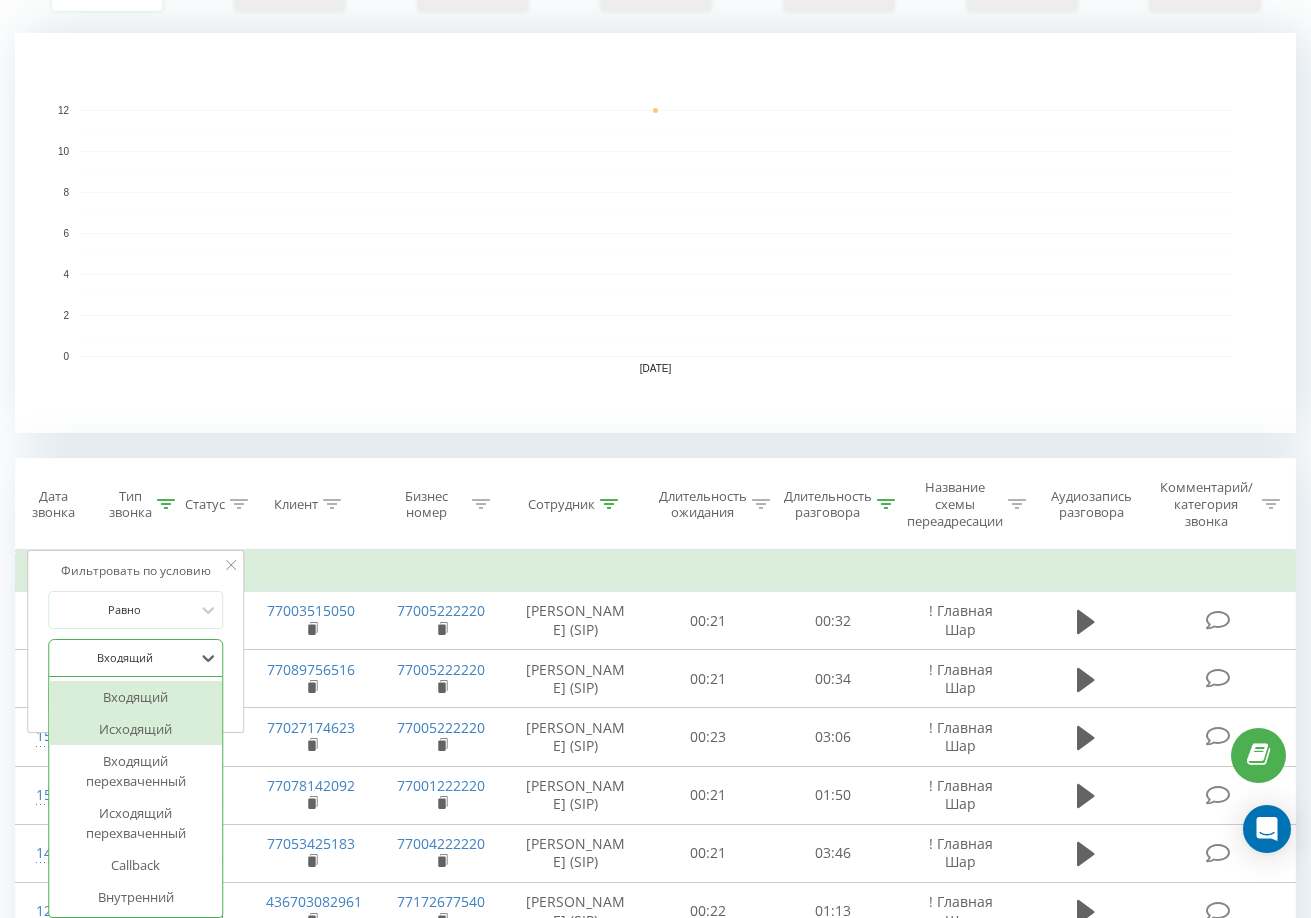 click on "Исходящий" at bounding box center (136, 729) 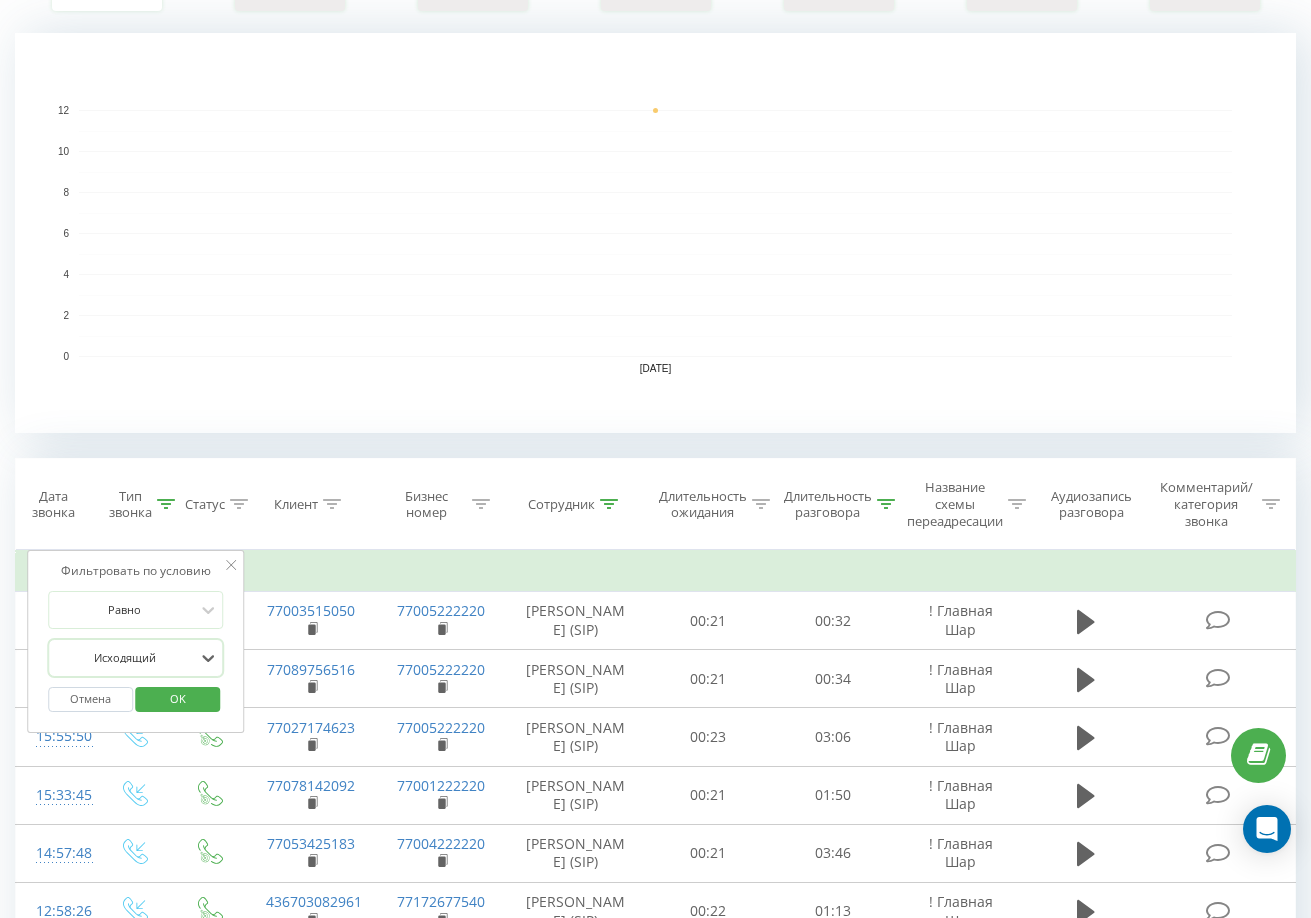 click on "OK" at bounding box center [178, 698] 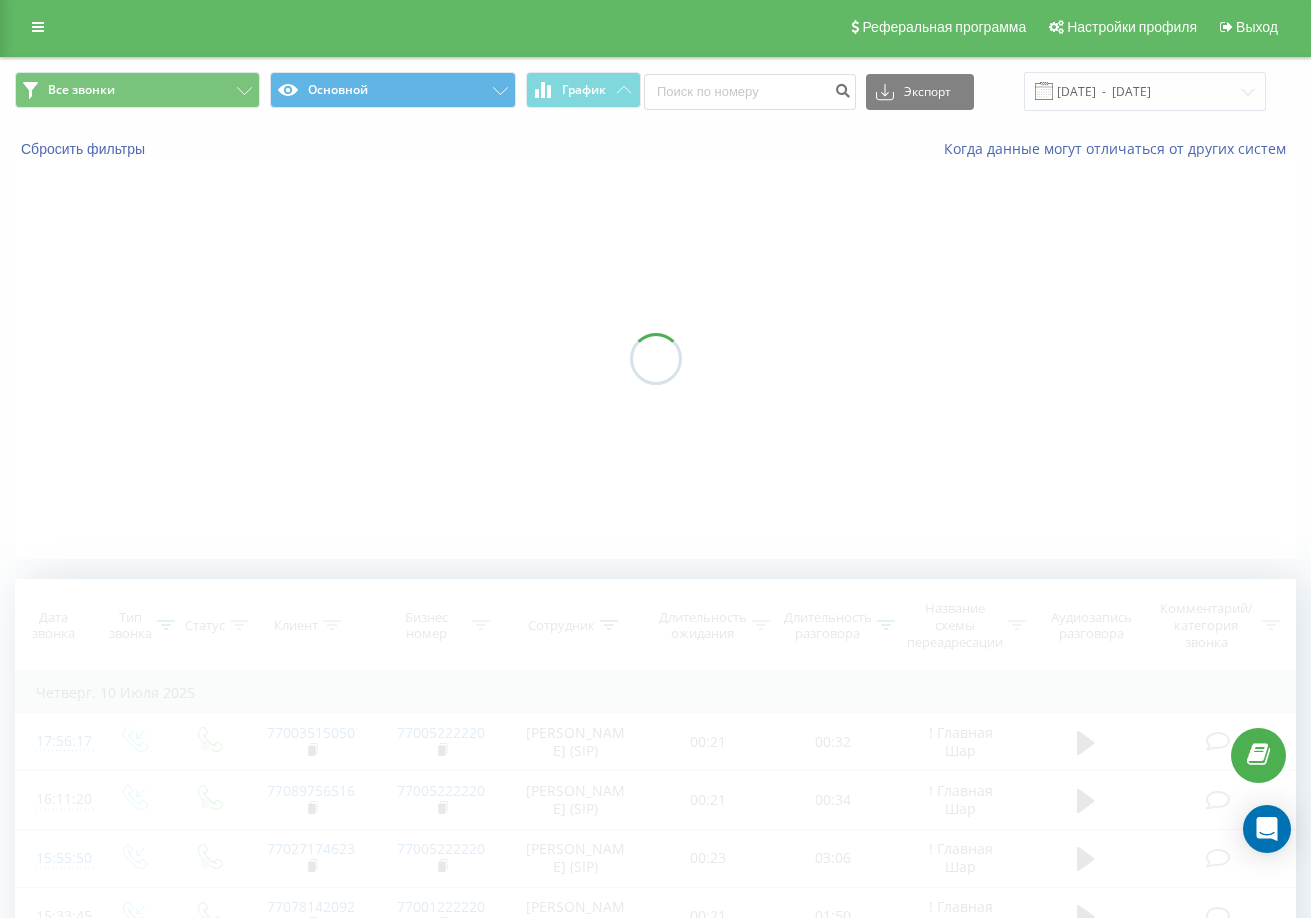 scroll, scrollTop: 0, scrollLeft: 0, axis: both 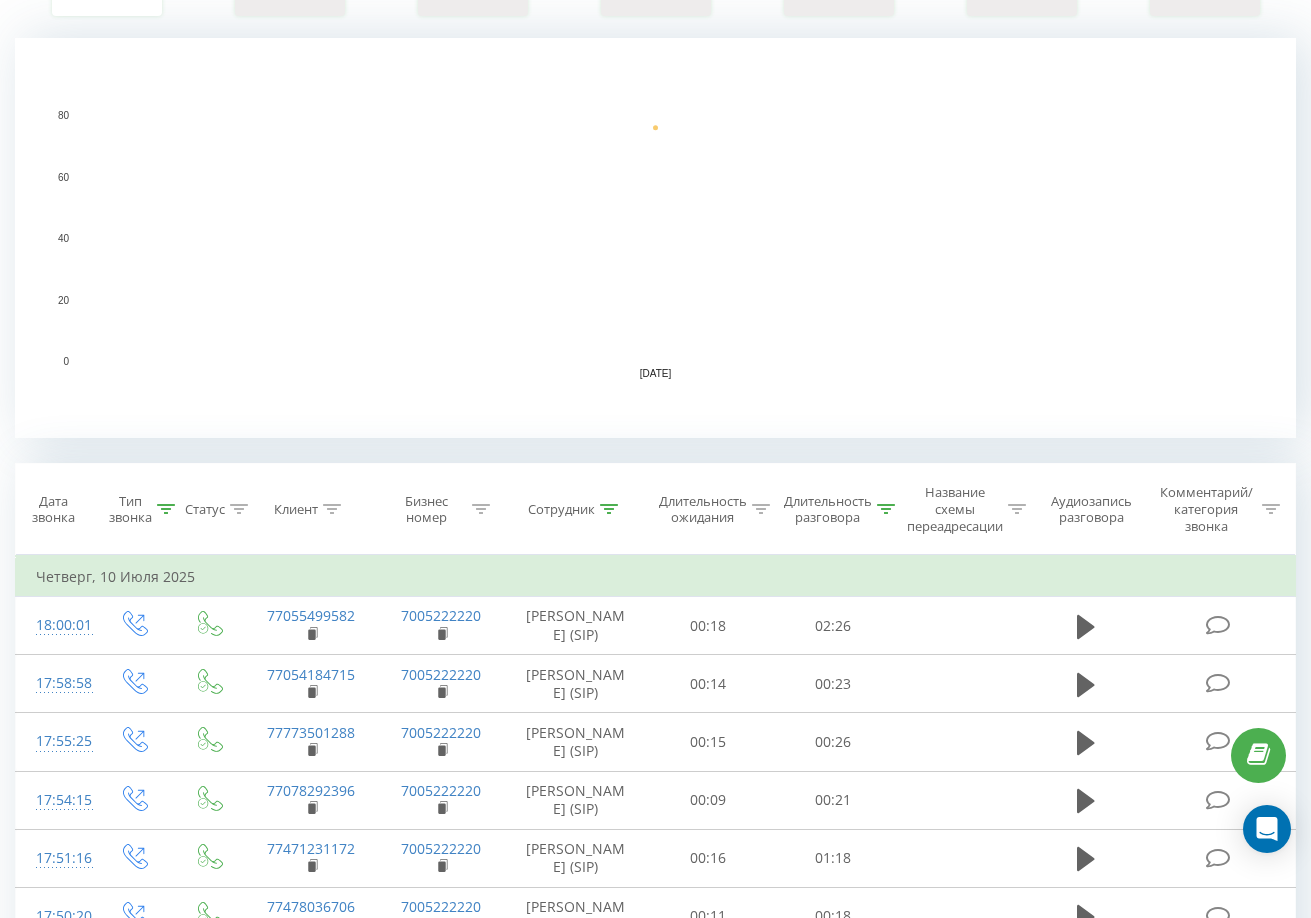 click 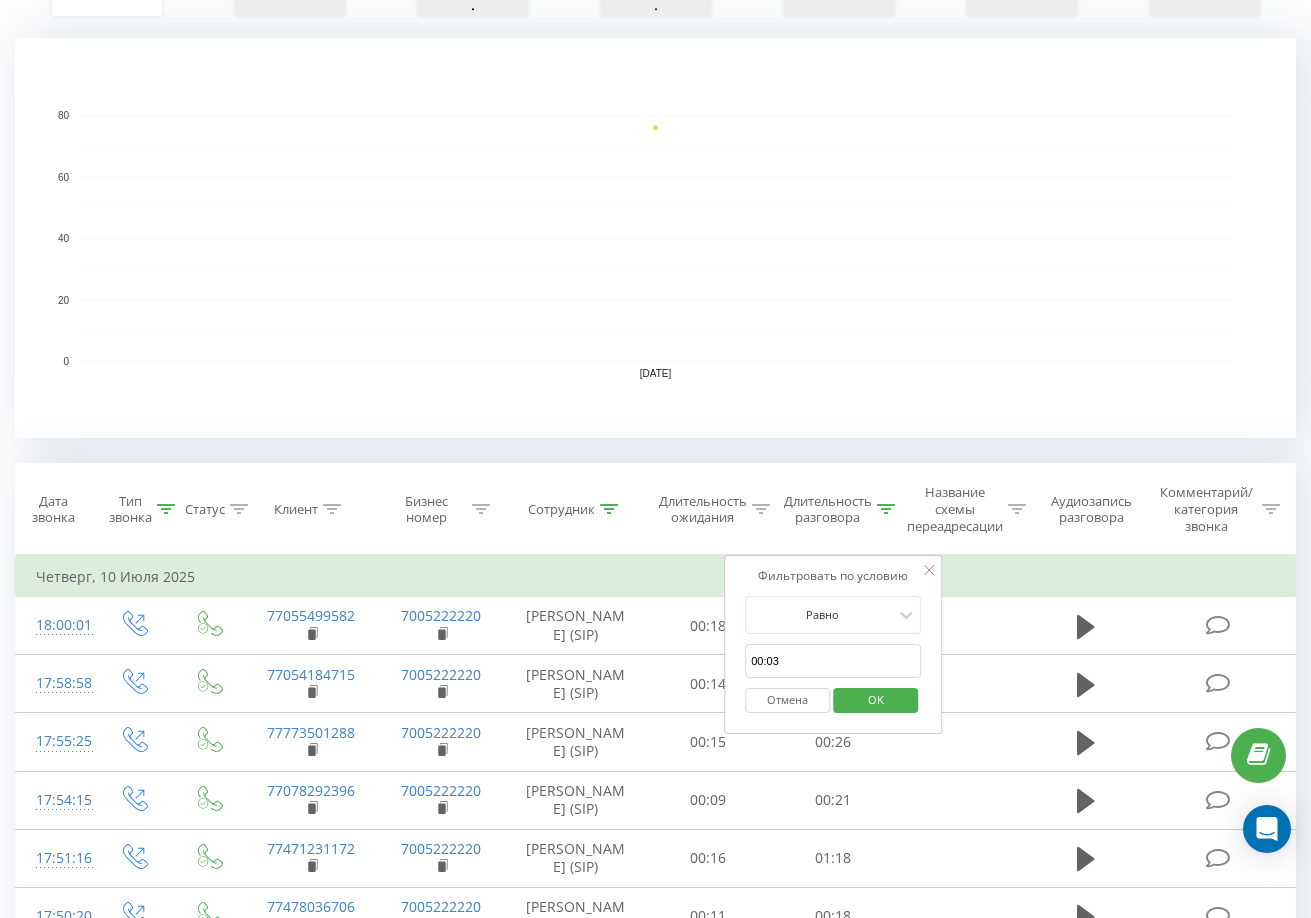 click on "00:03" at bounding box center (833, 661) 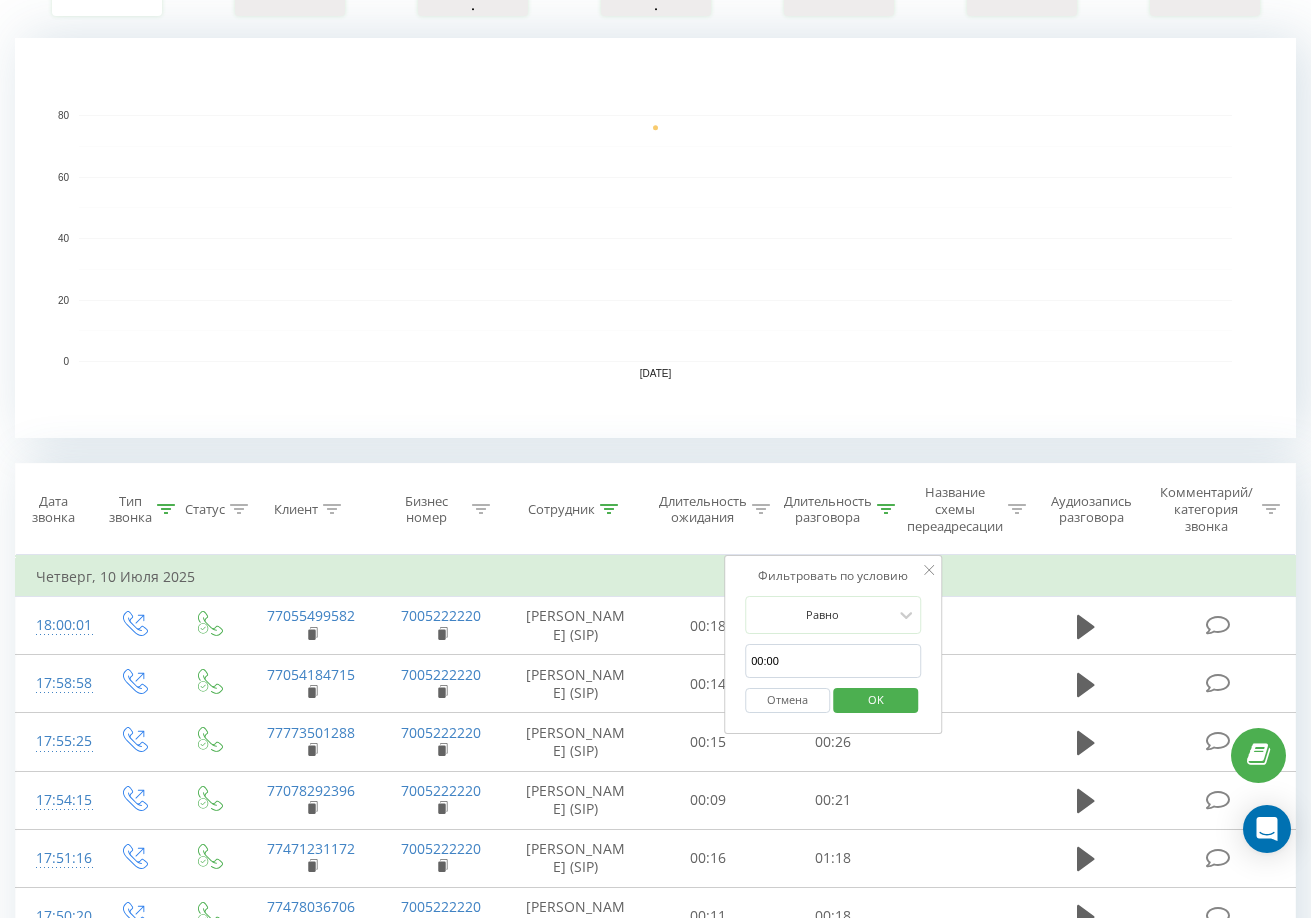 click on "00:00" at bounding box center [833, 661] 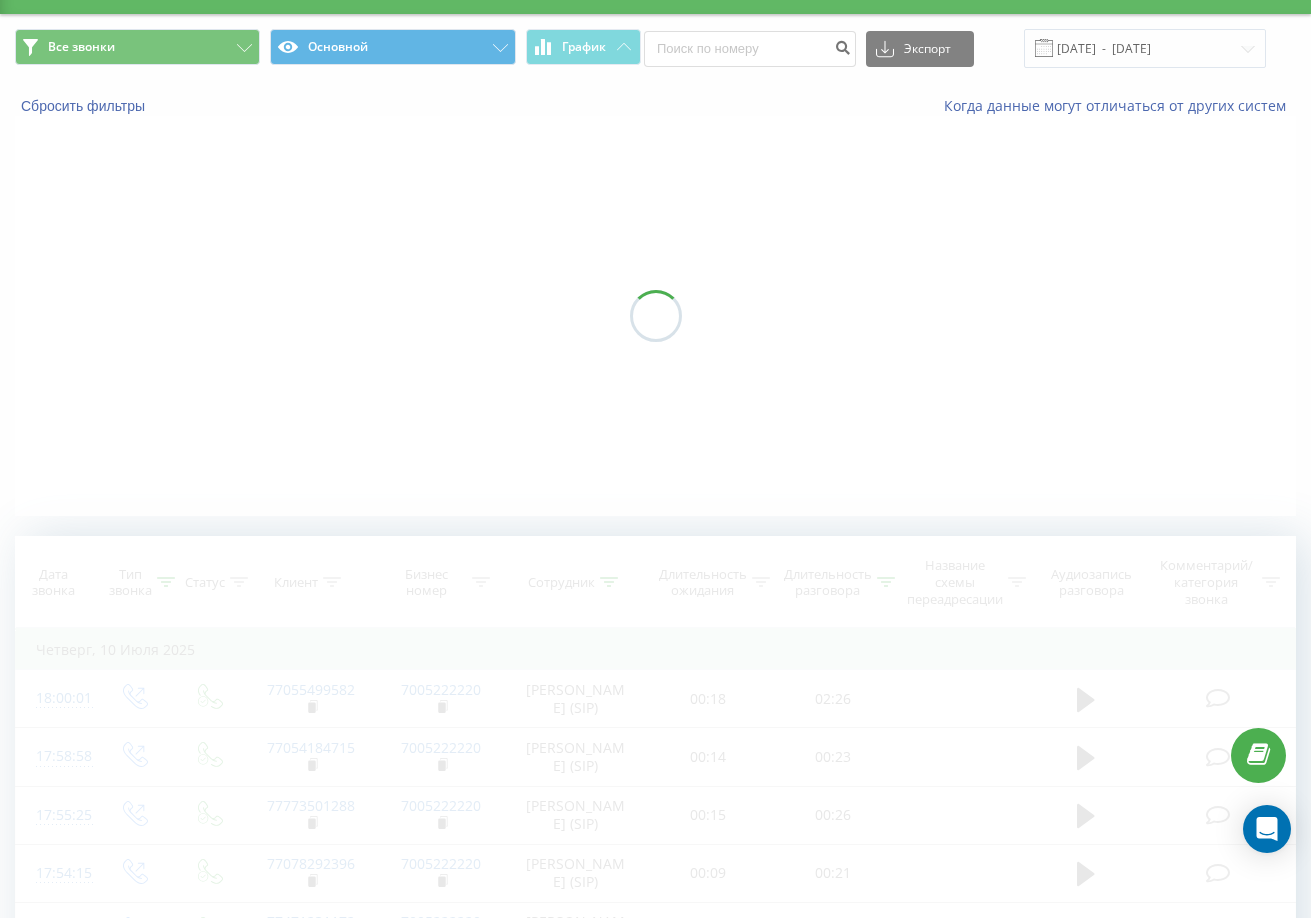 scroll, scrollTop: 0, scrollLeft: 0, axis: both 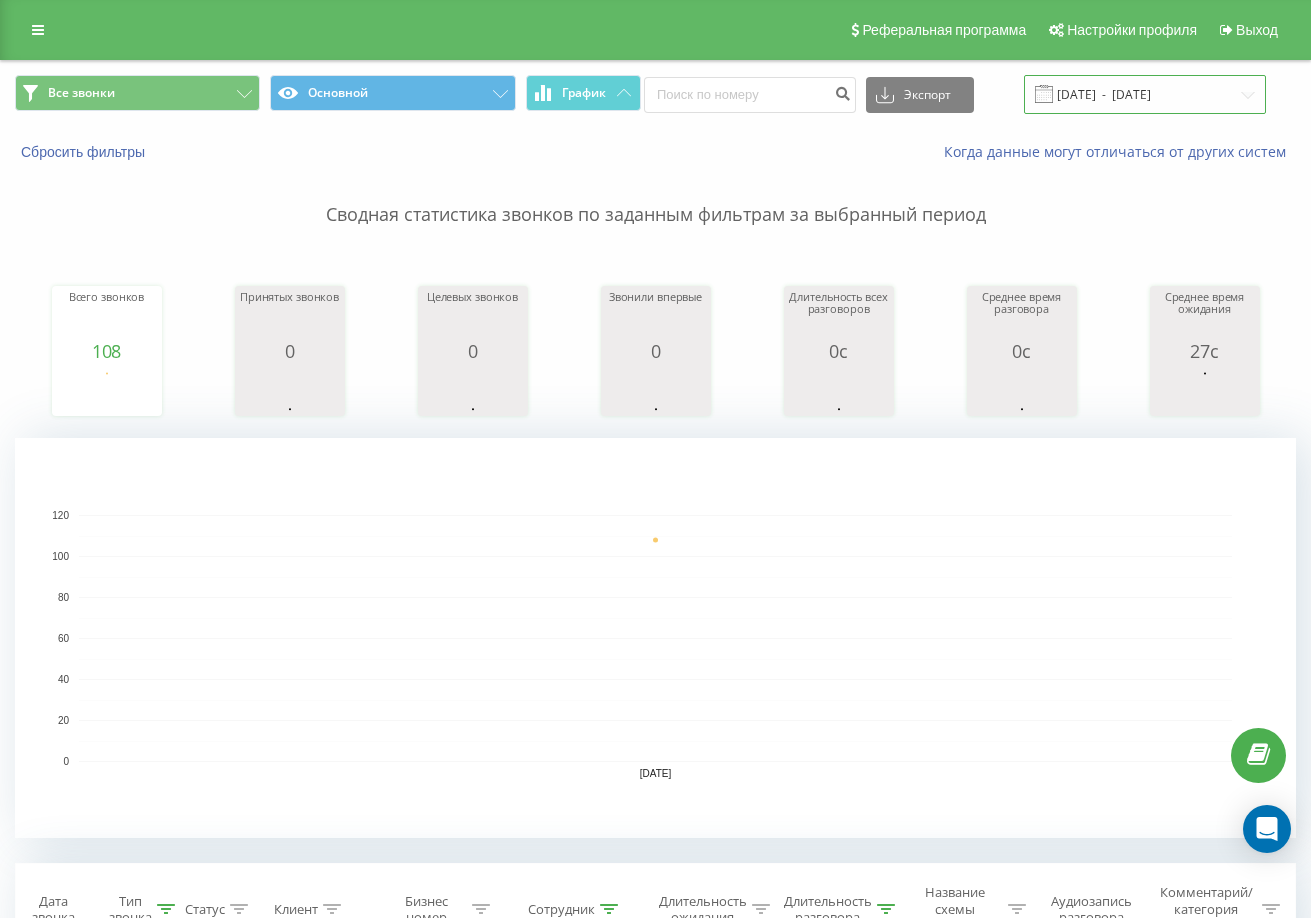 click on "[DATE]  -  [DATE]" at bounding box center [1145, 94] 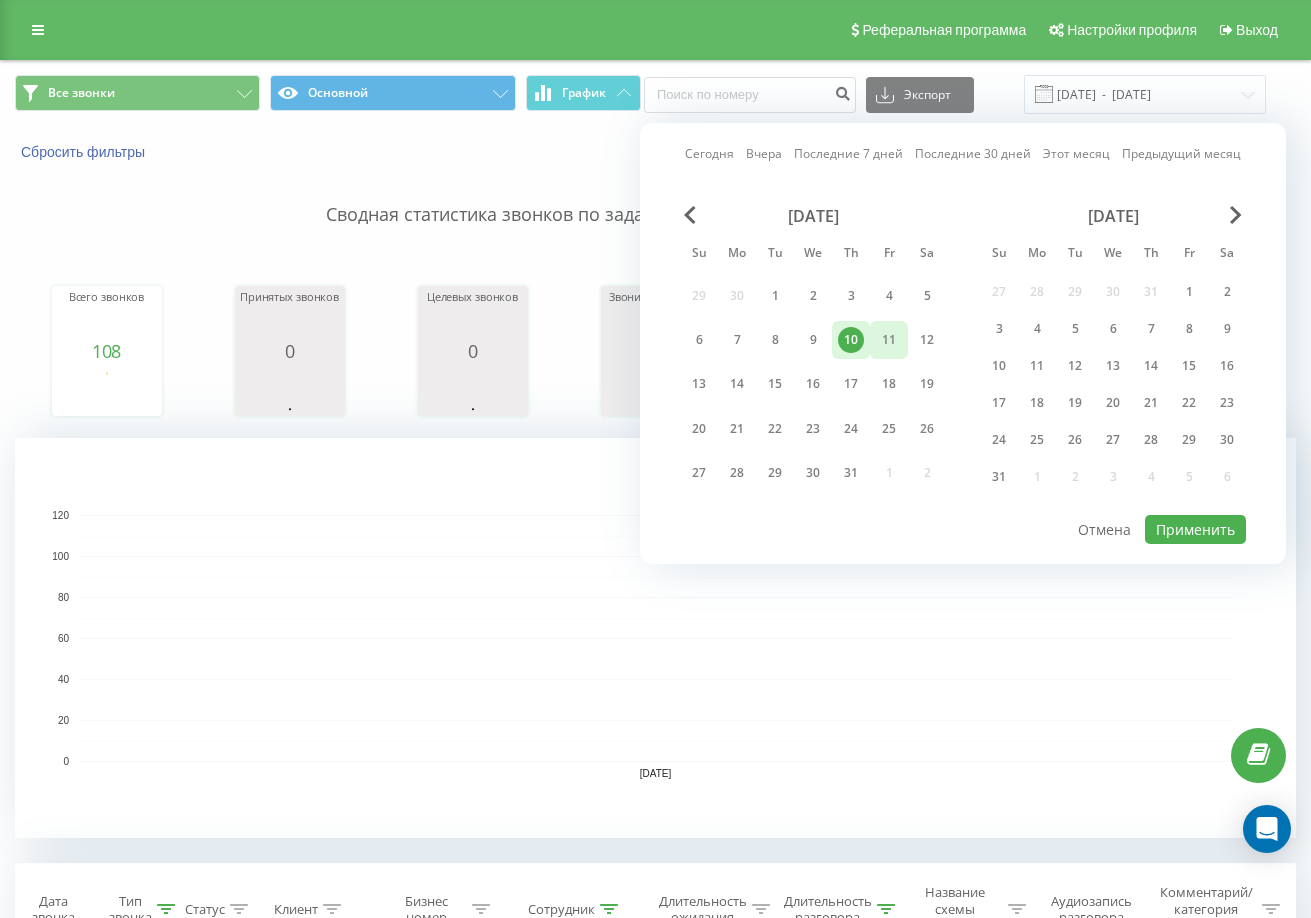 click on "11" at bounding box center [889, 340] 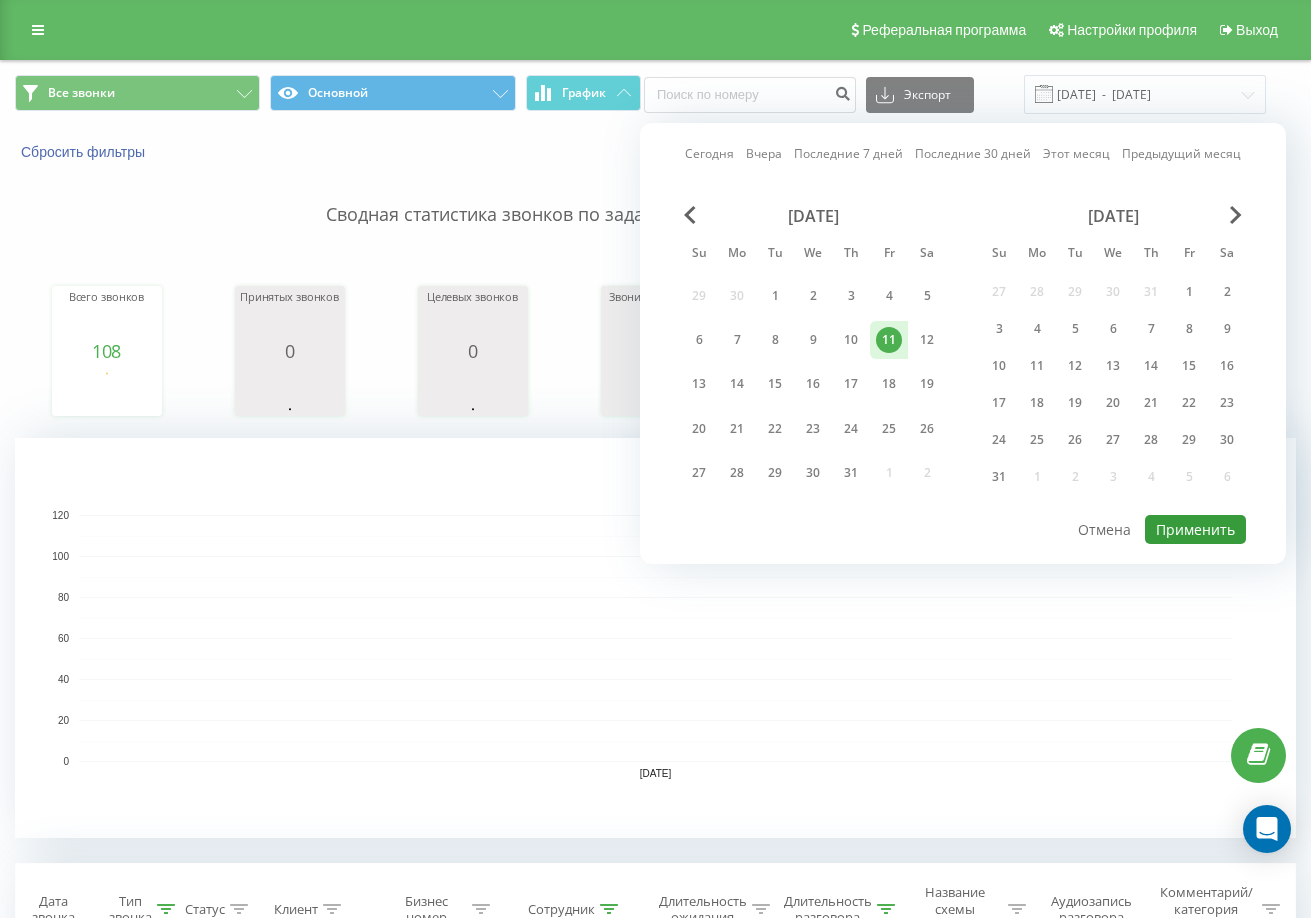 click on "Применить" at bounding box center (1195, 529) 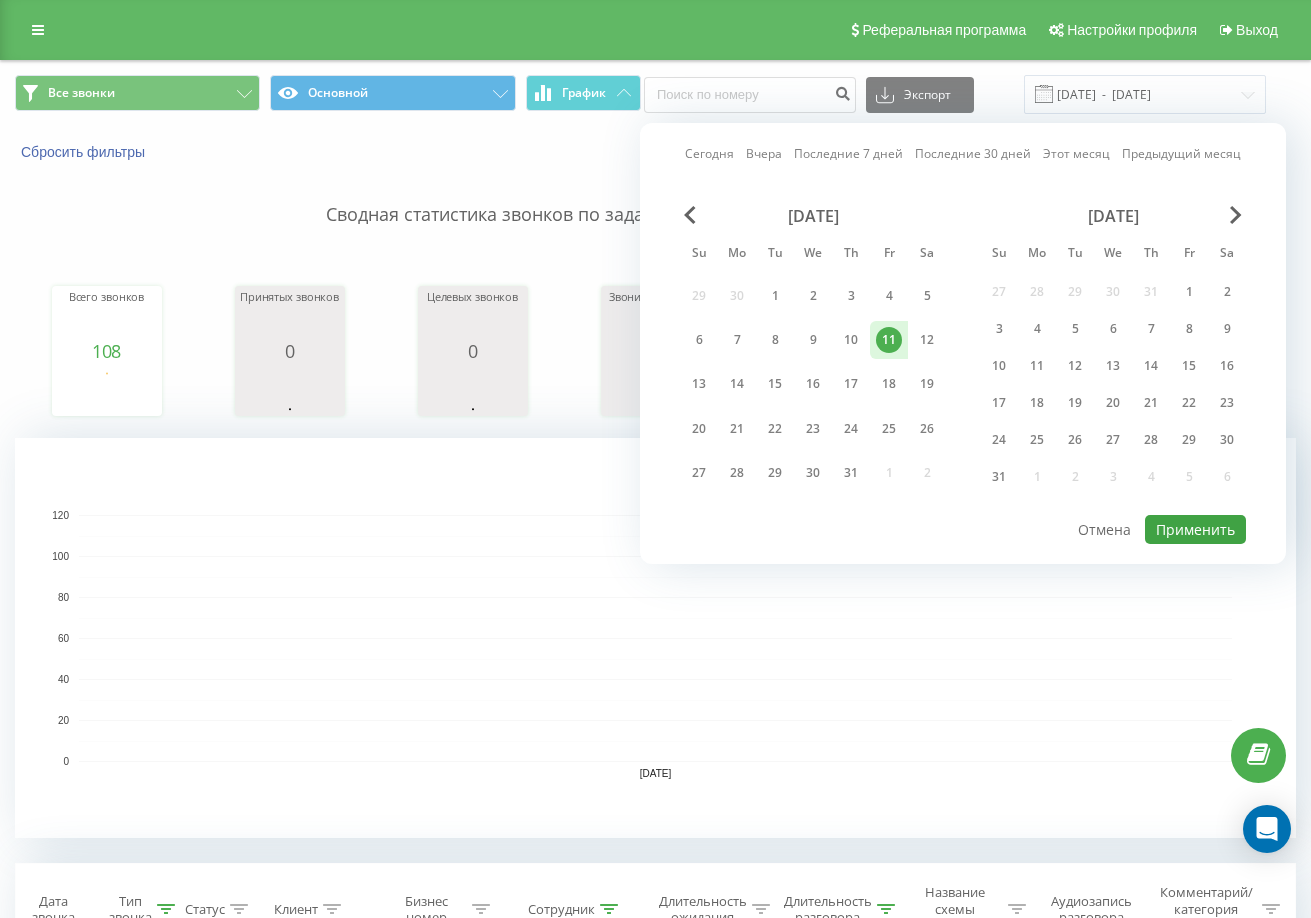 type on "[DATE]  -  [DATE]" 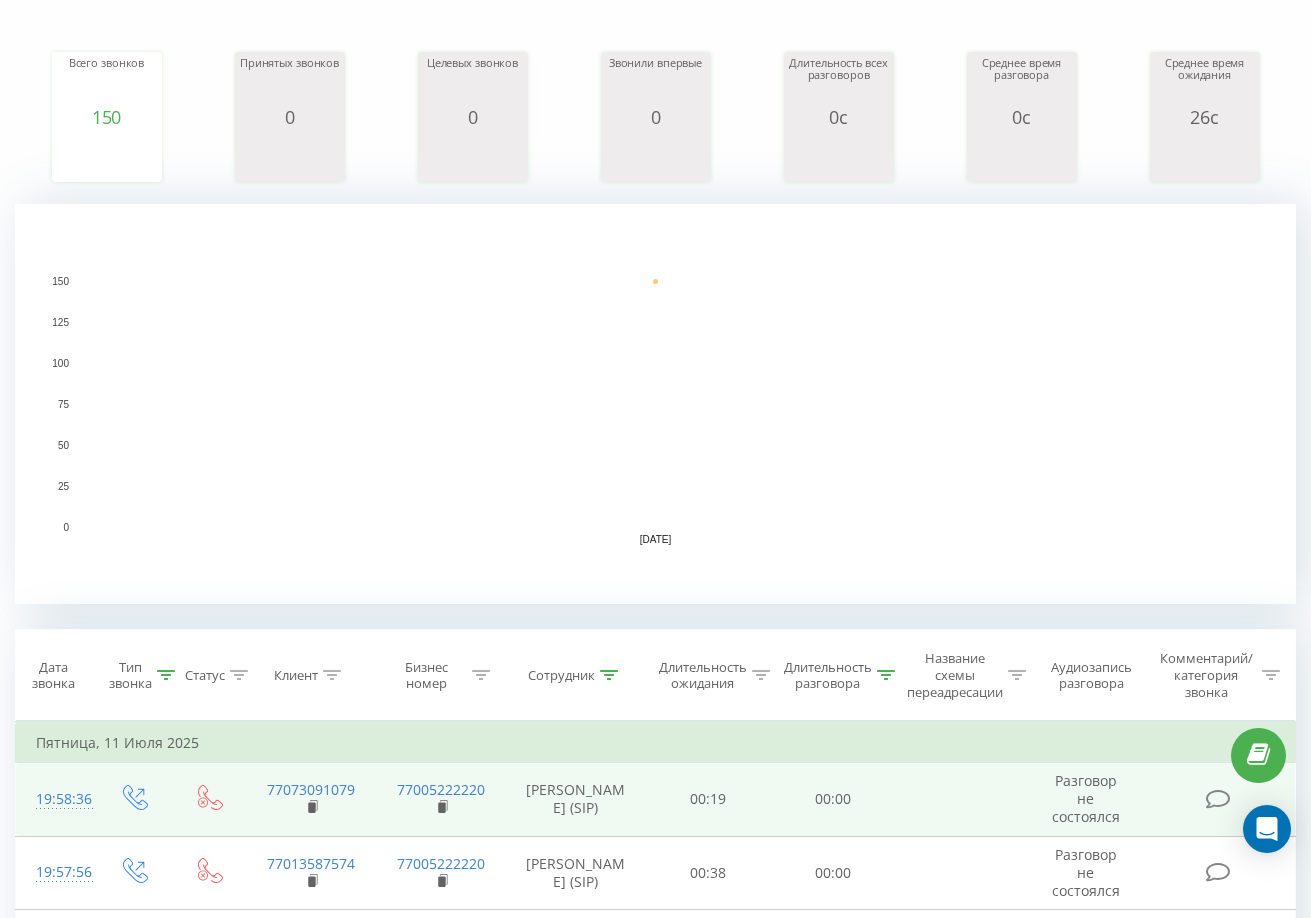 scroll, scrollTop: 500, scrollLeft: 0, axis: vertical 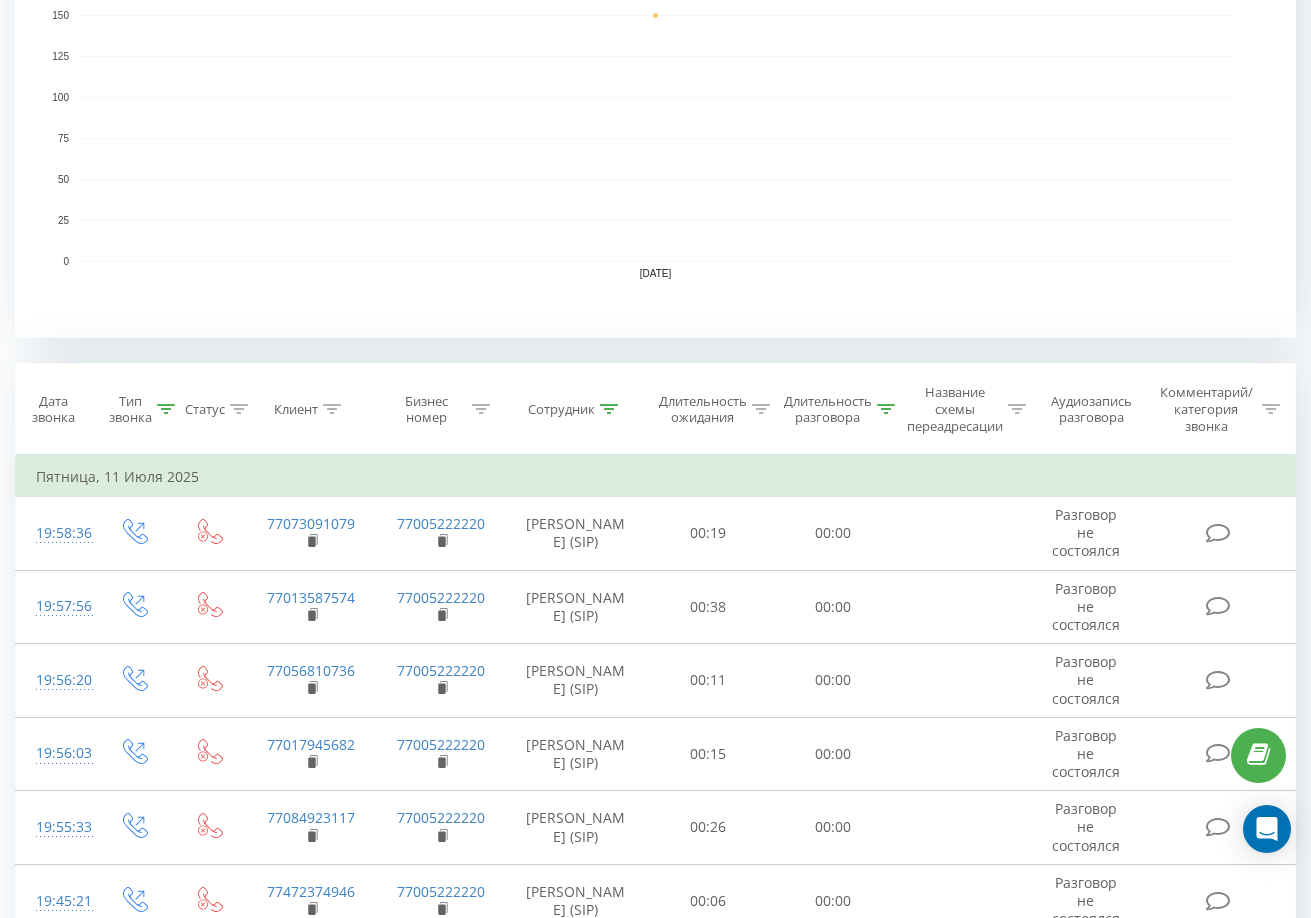 click 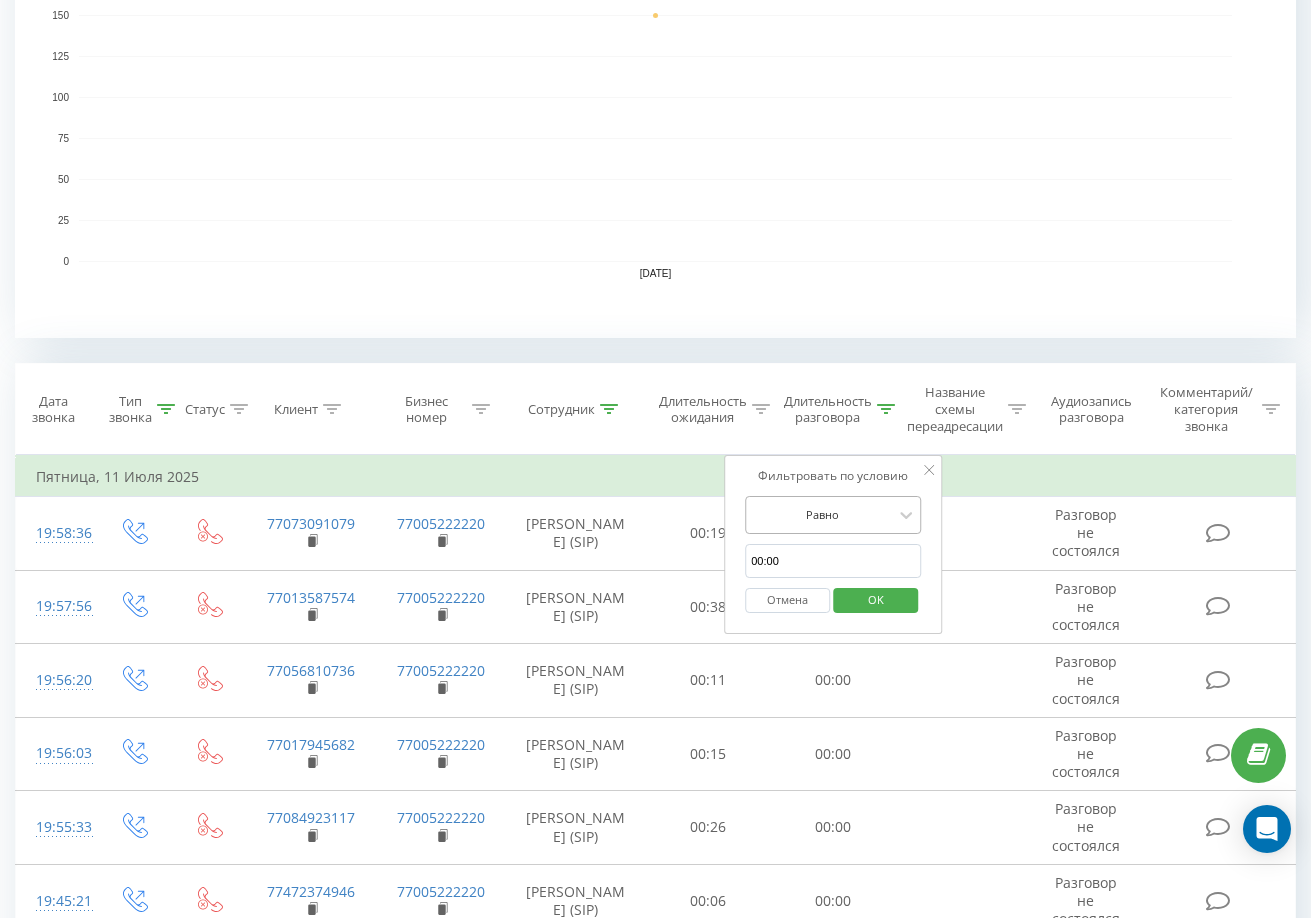 click at bounding box center (822, 514) 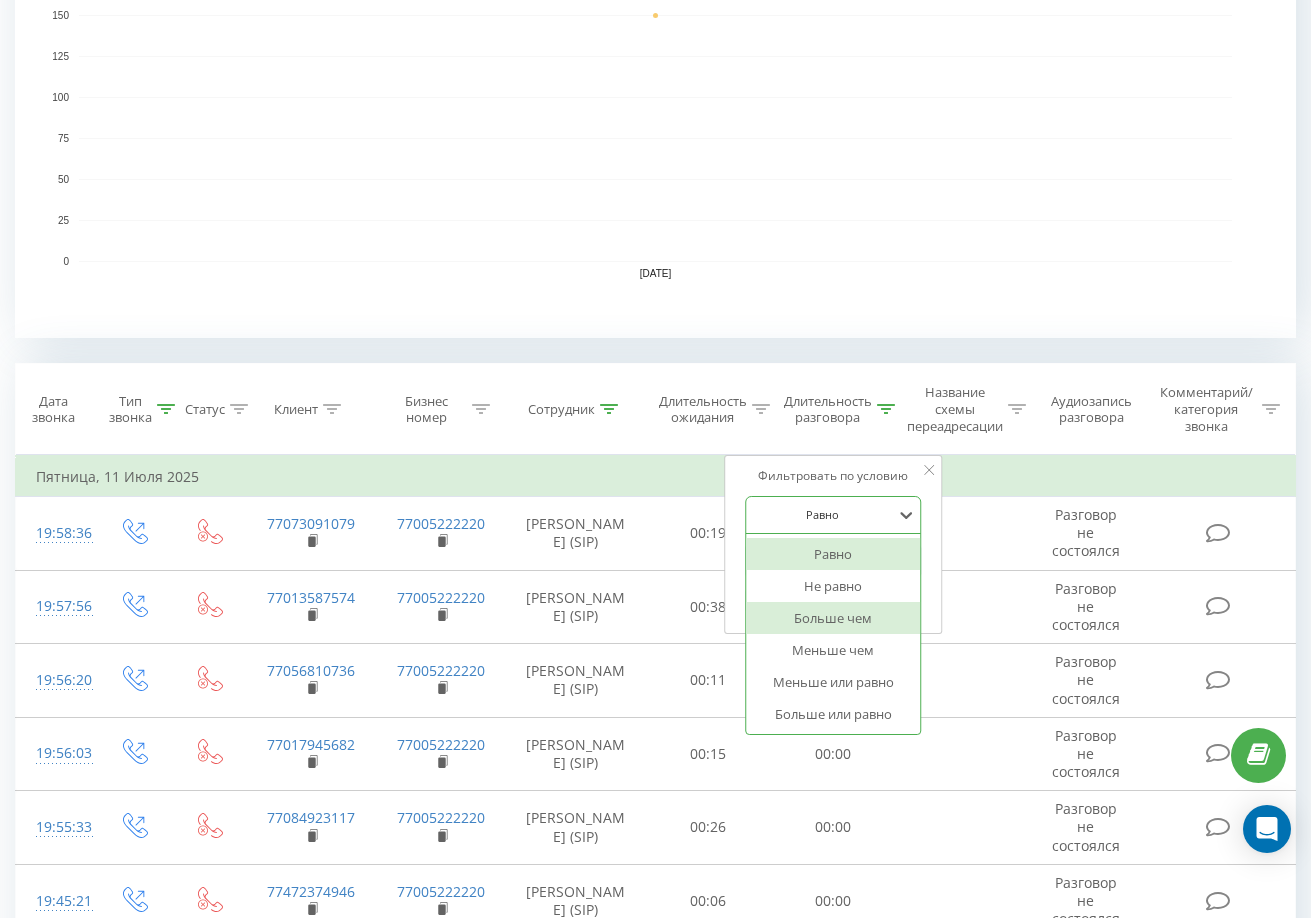 click on "Больше чем" at bounding box center [833, 618] 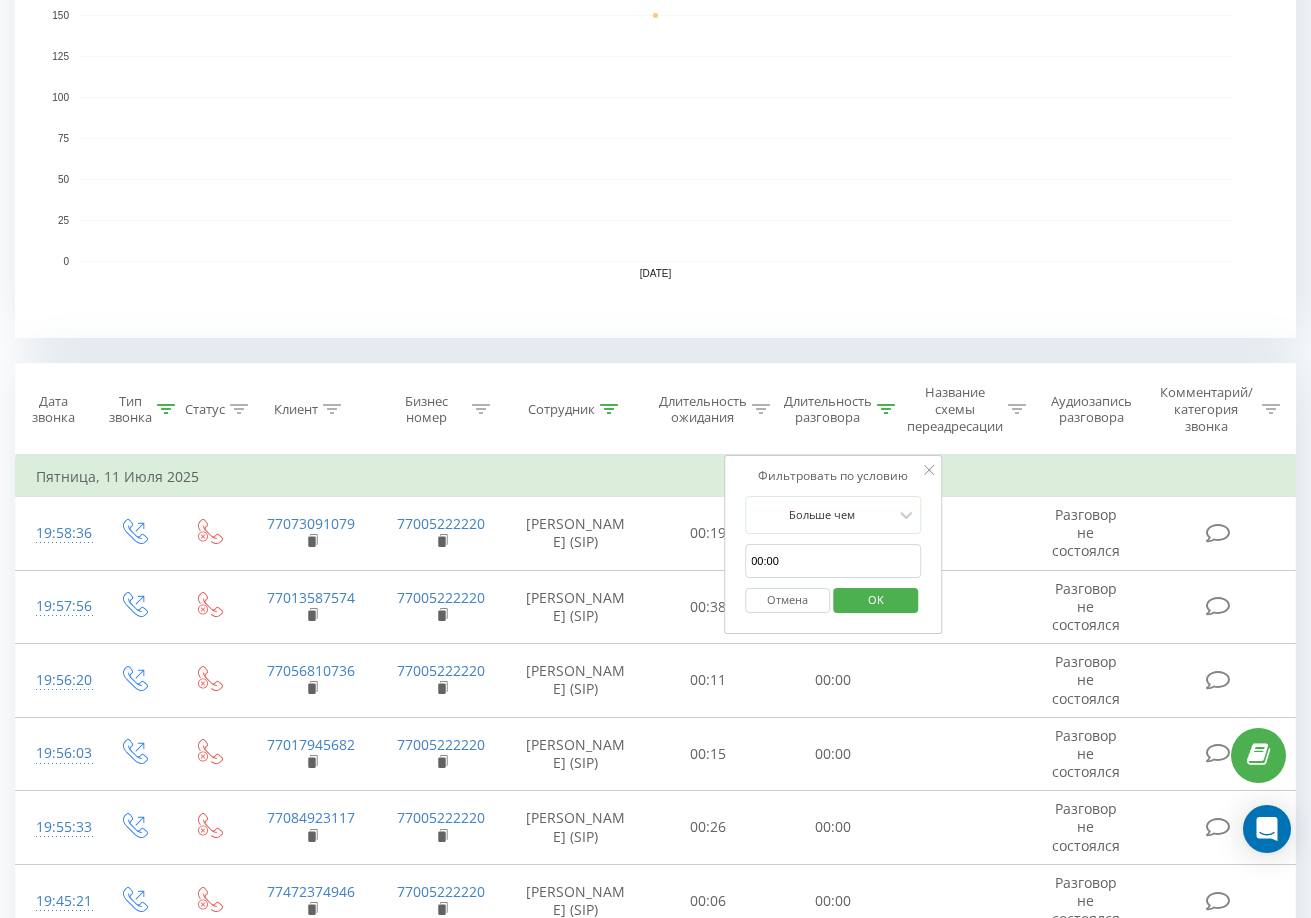 click on "00:00" at bounding box center (833, 561) 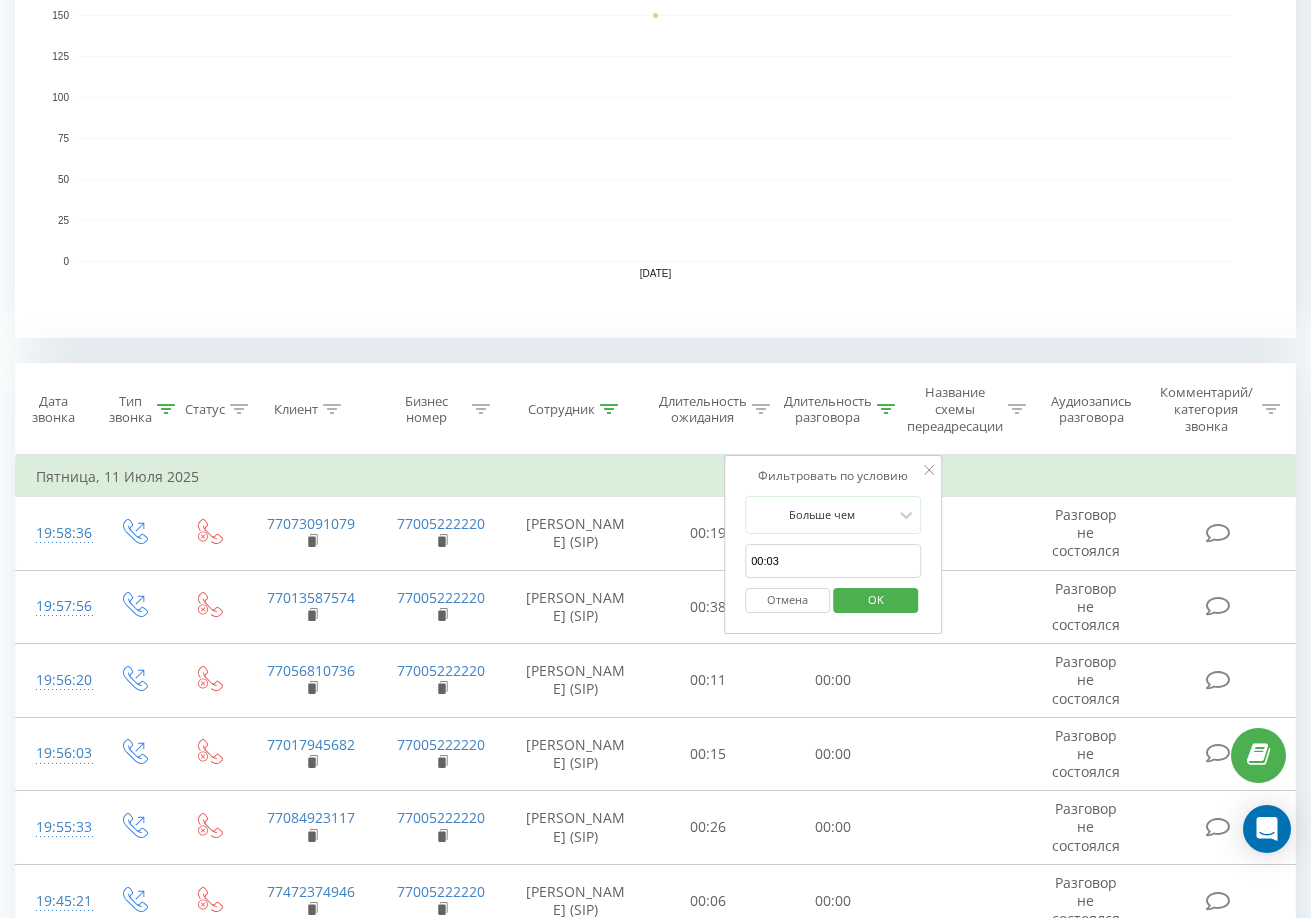 type on "00:03" 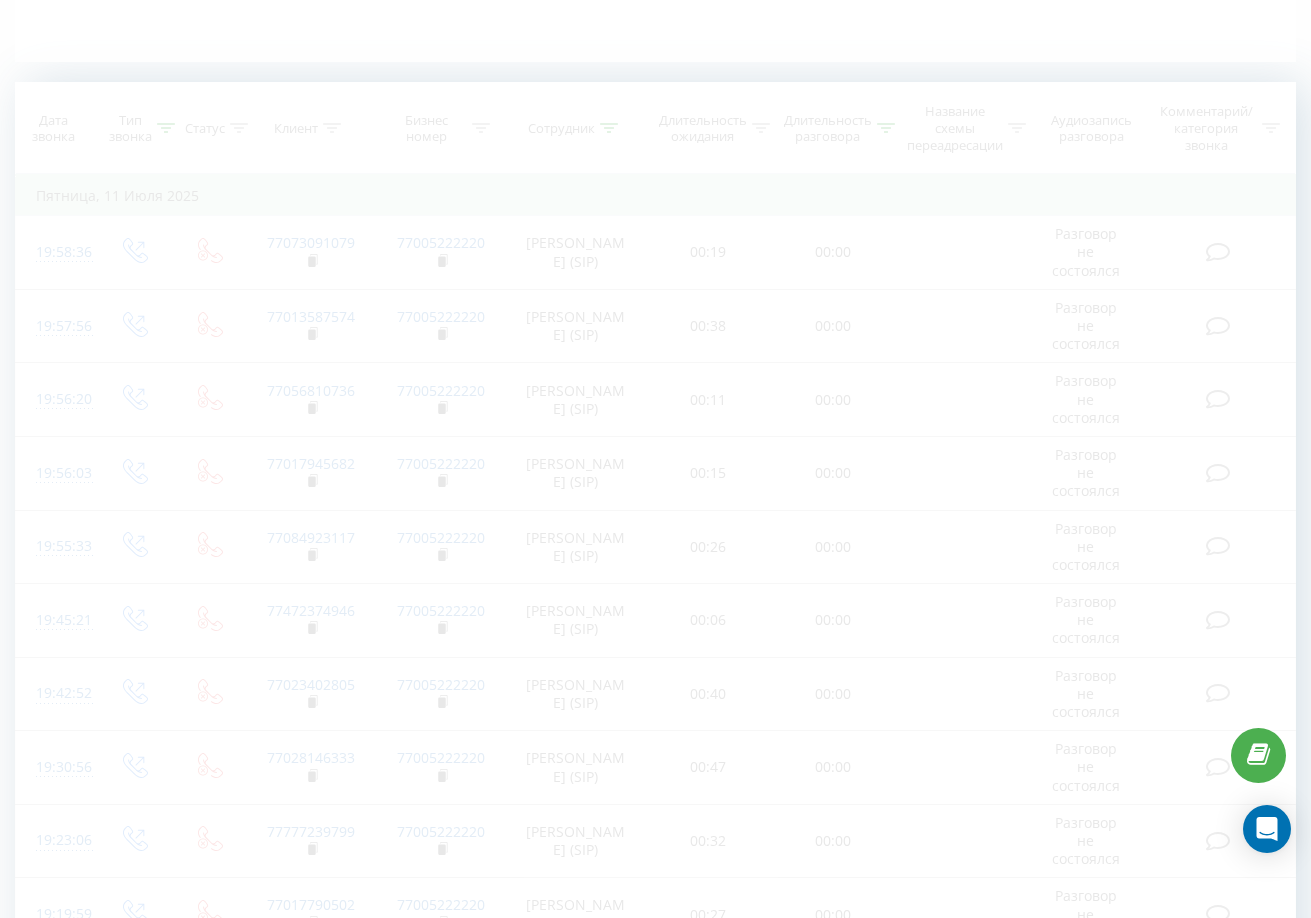 scroll, scrollTop: 0, scrollLeft: 0, axis: both 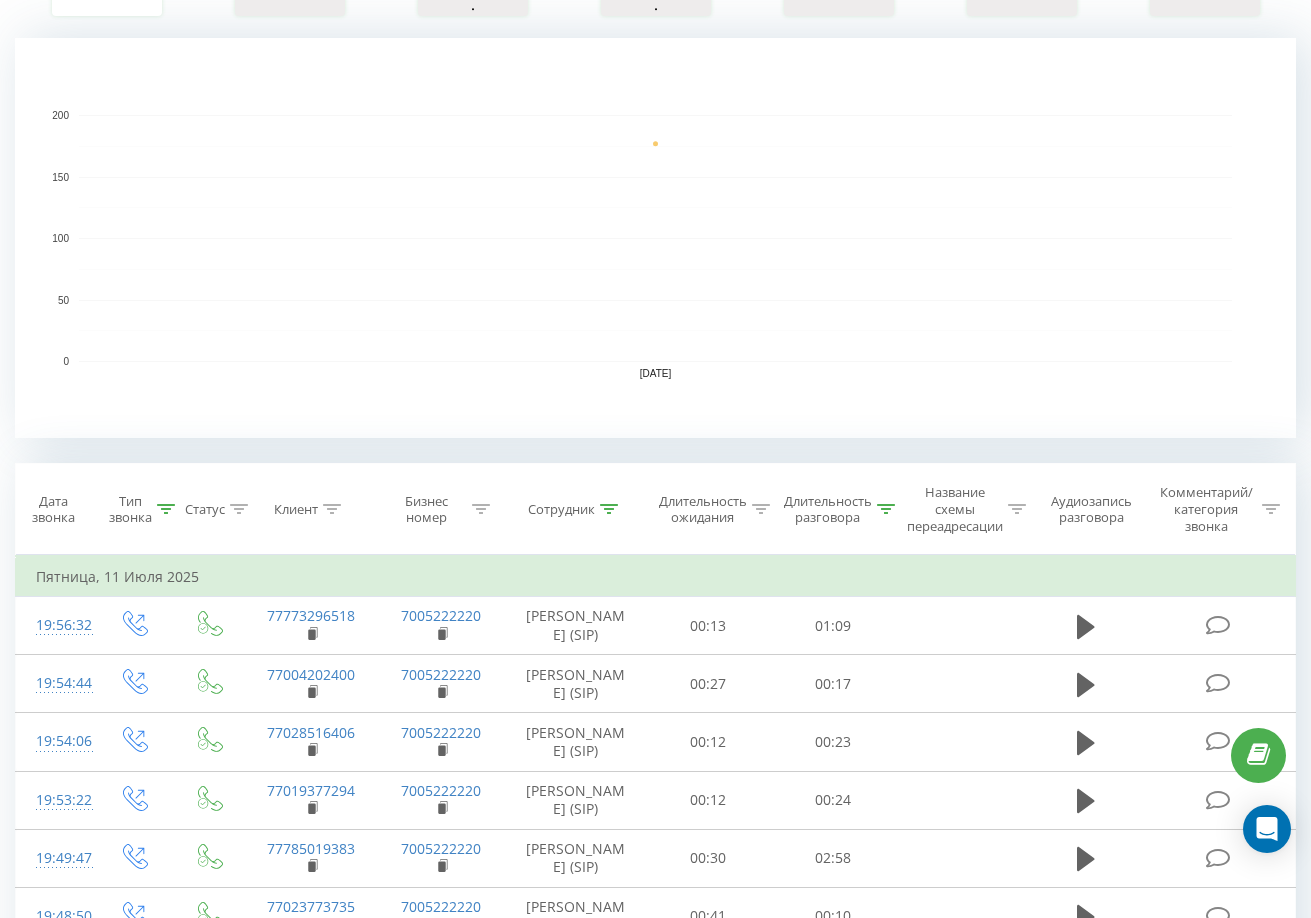 click 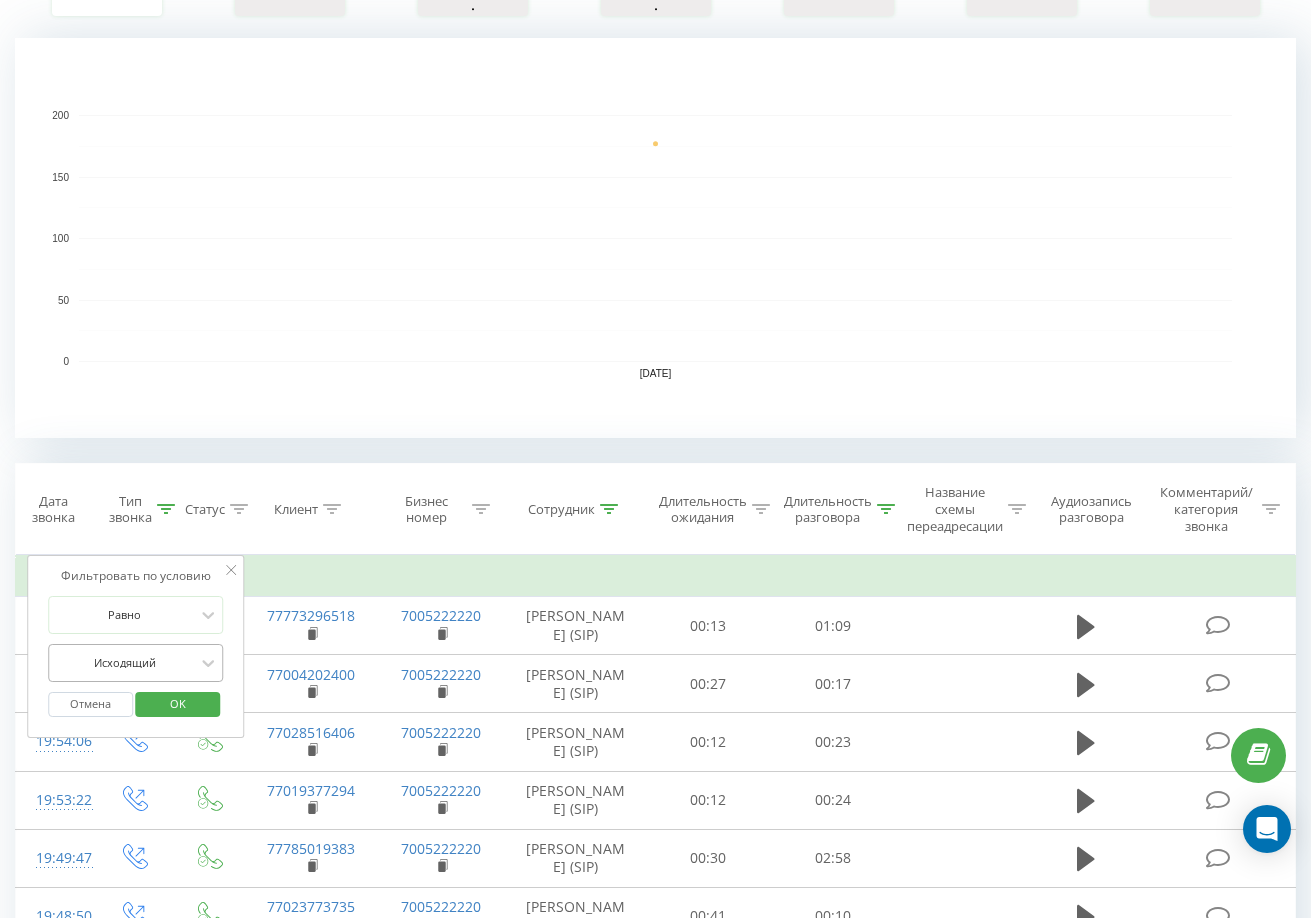 click at bounding box center (125, 662) 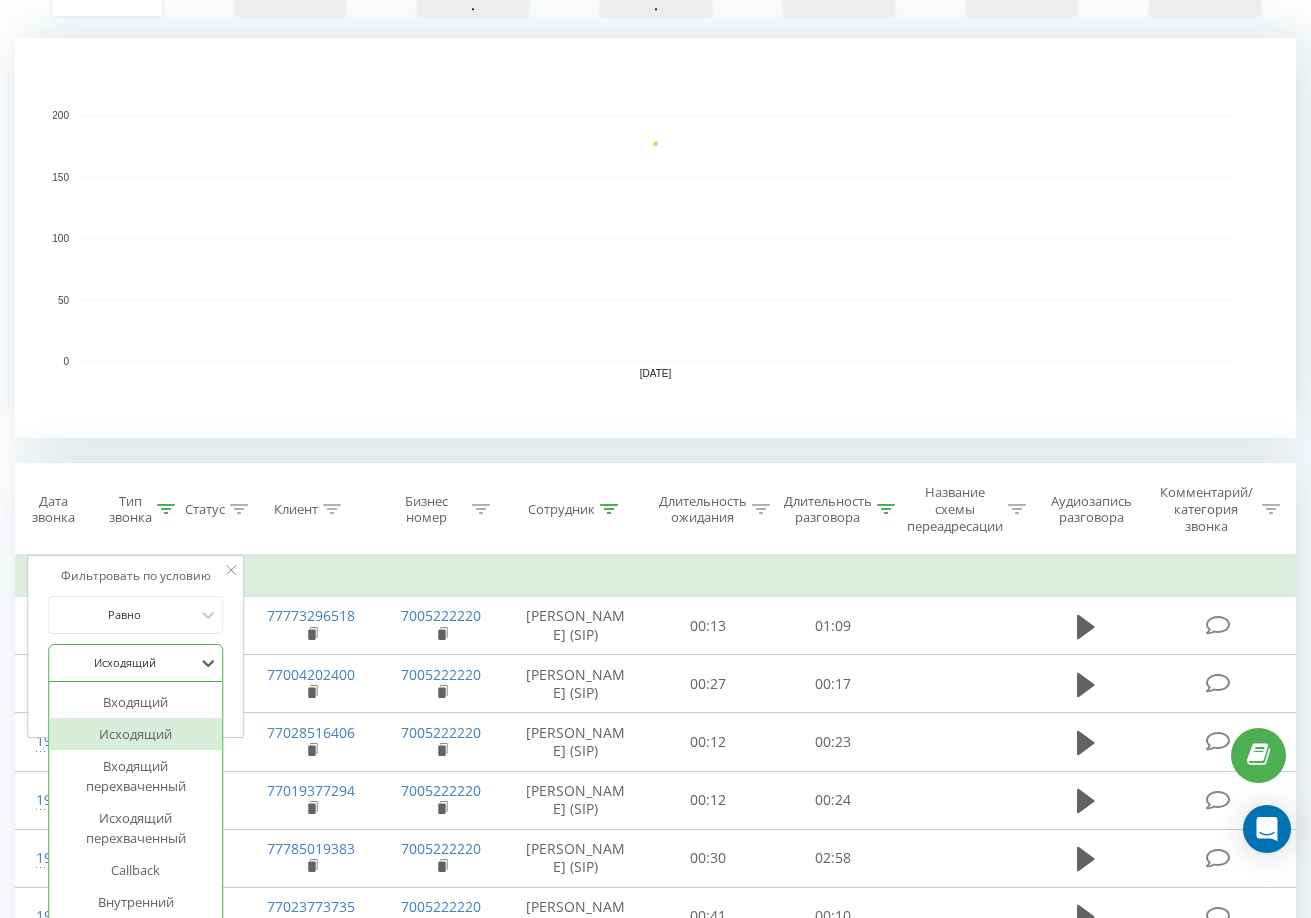 scroll, scrollTop: 405, scrollLeft: 0, axis: vertical 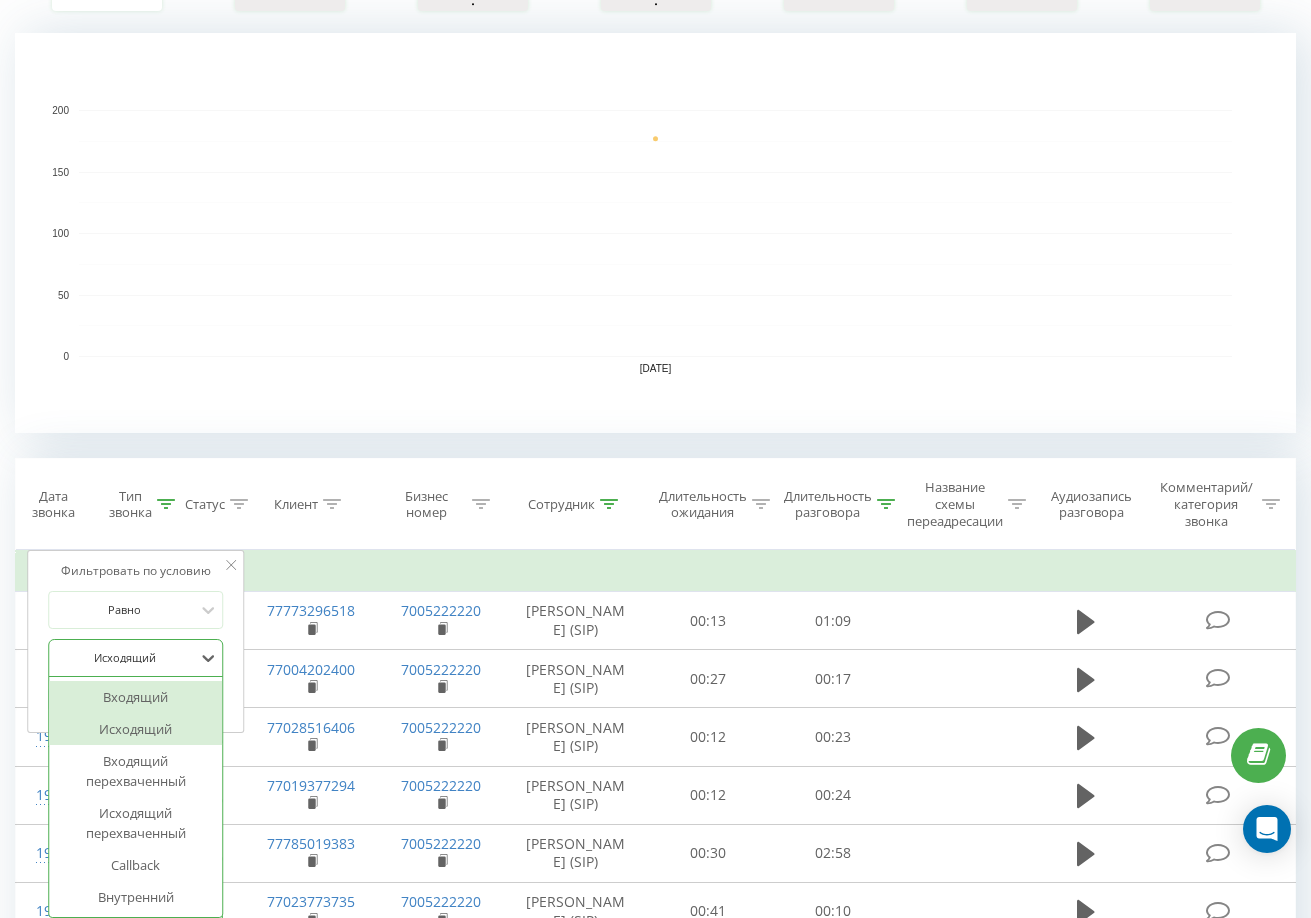 click on "Входящий" at bounding box center [136, 697] 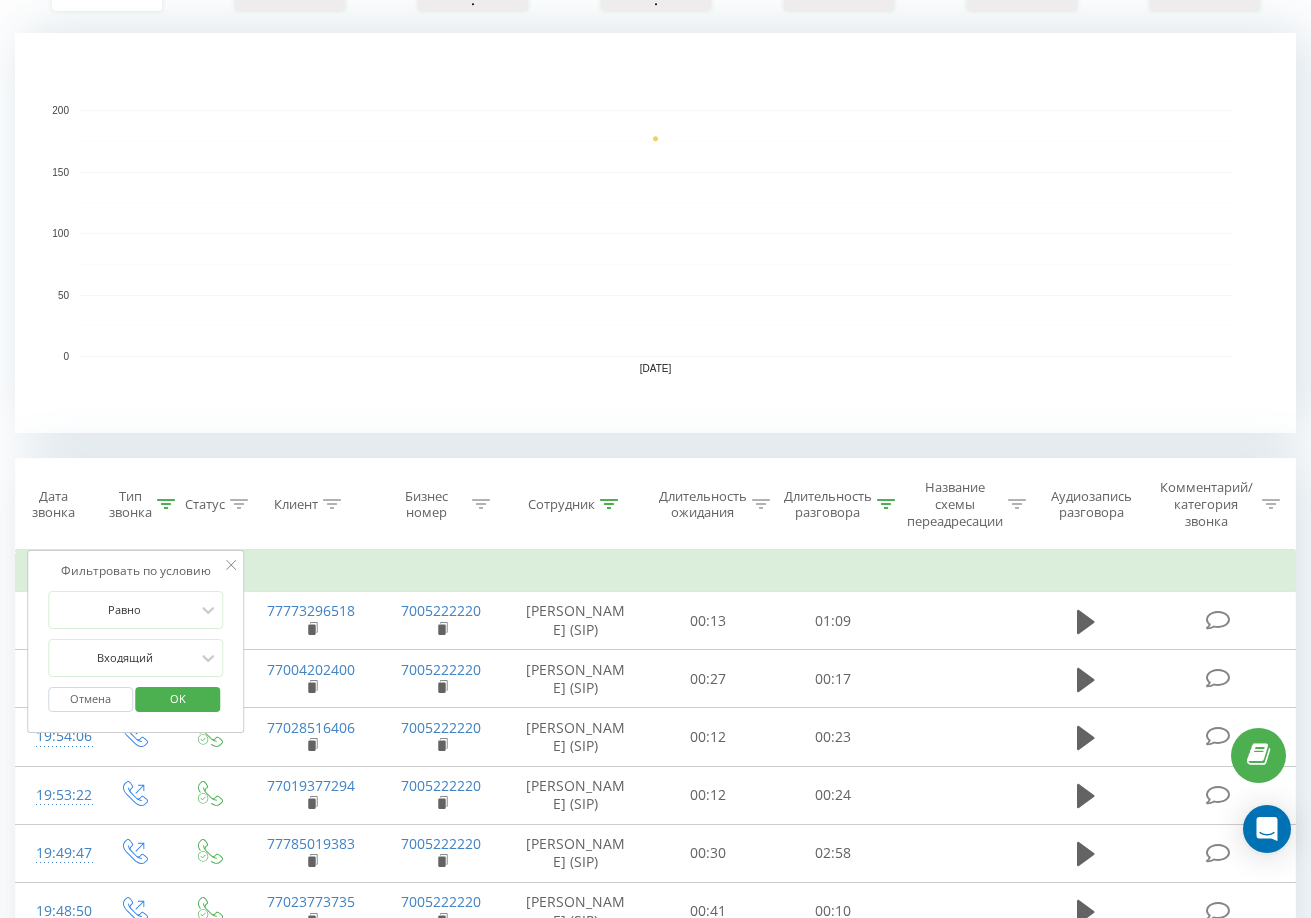 click on "OK" at bounding box center (178, 698) 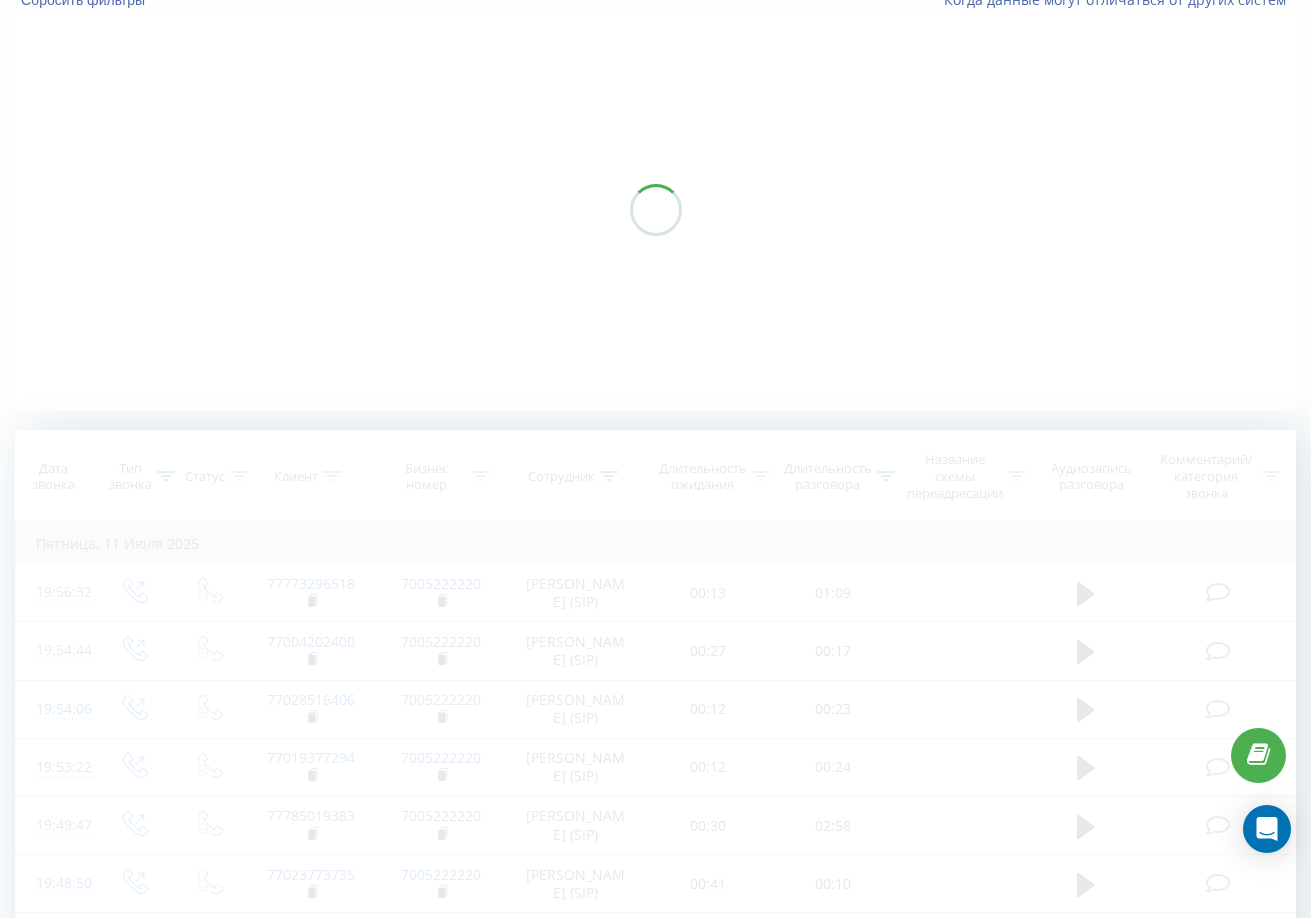 scroll, scrollTop: 0, scrollLeft: 0, axis: both 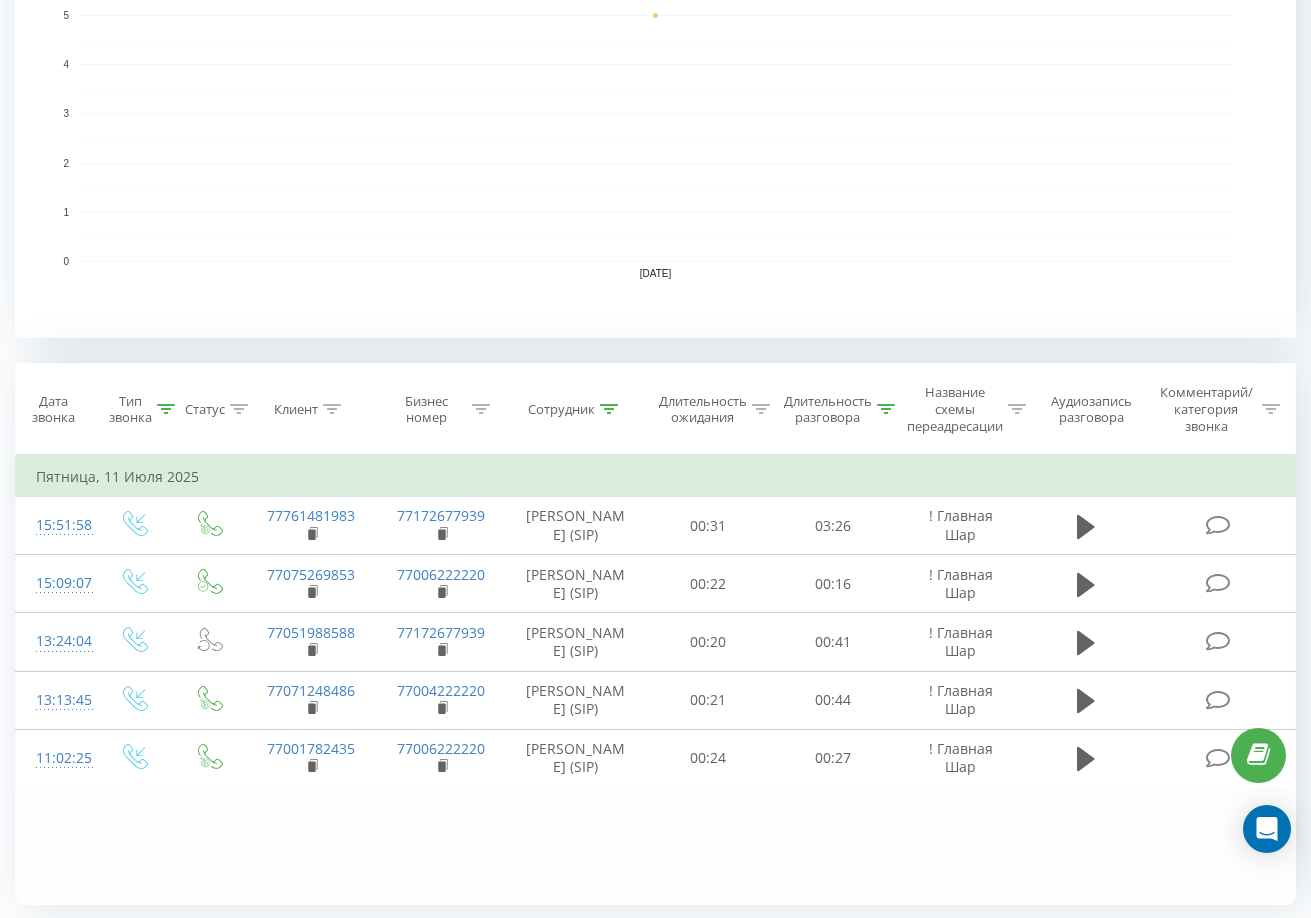 click 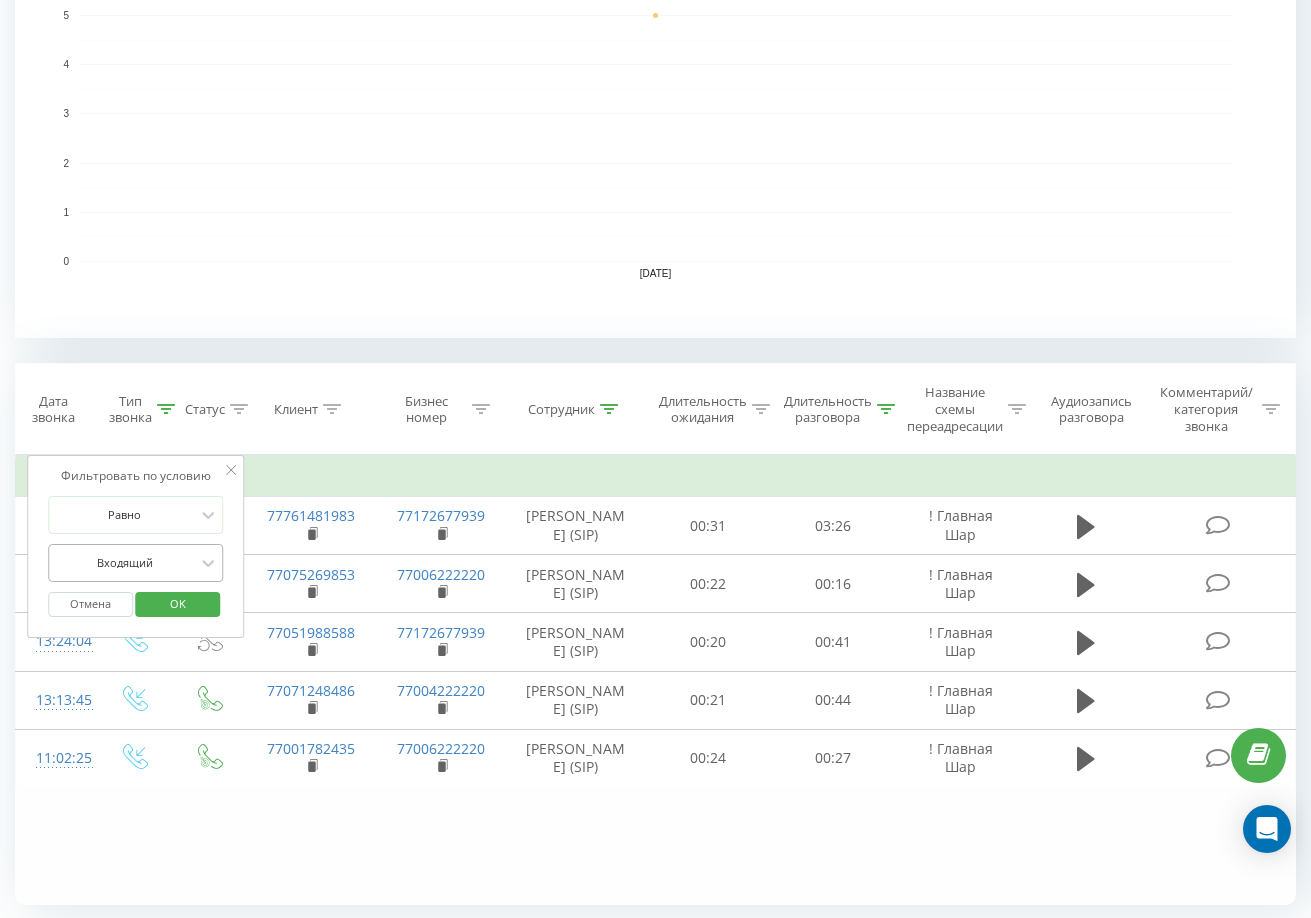 click at bounding box center (125, 562) 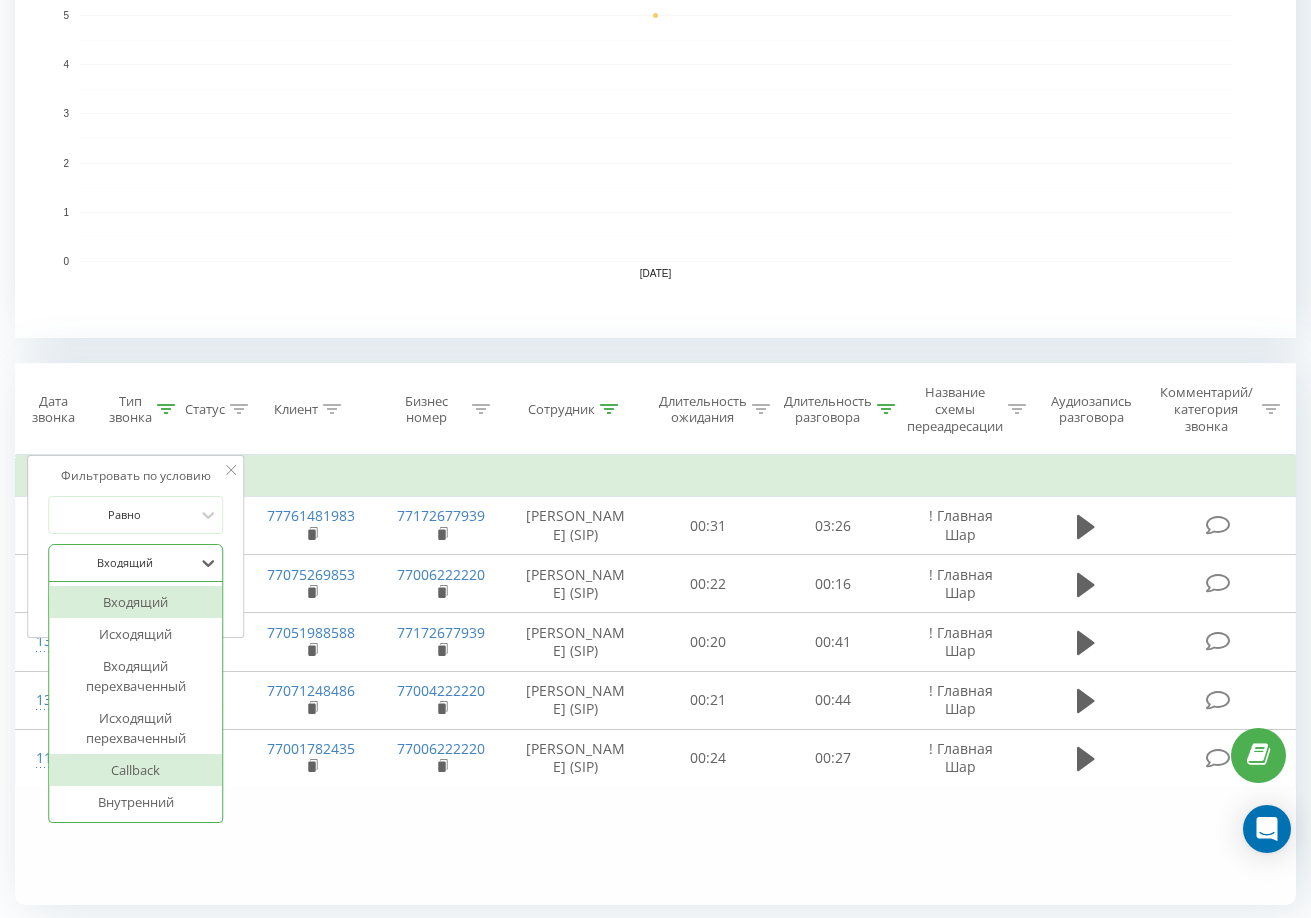 click on "Callback" at bounding box center [136, 770] 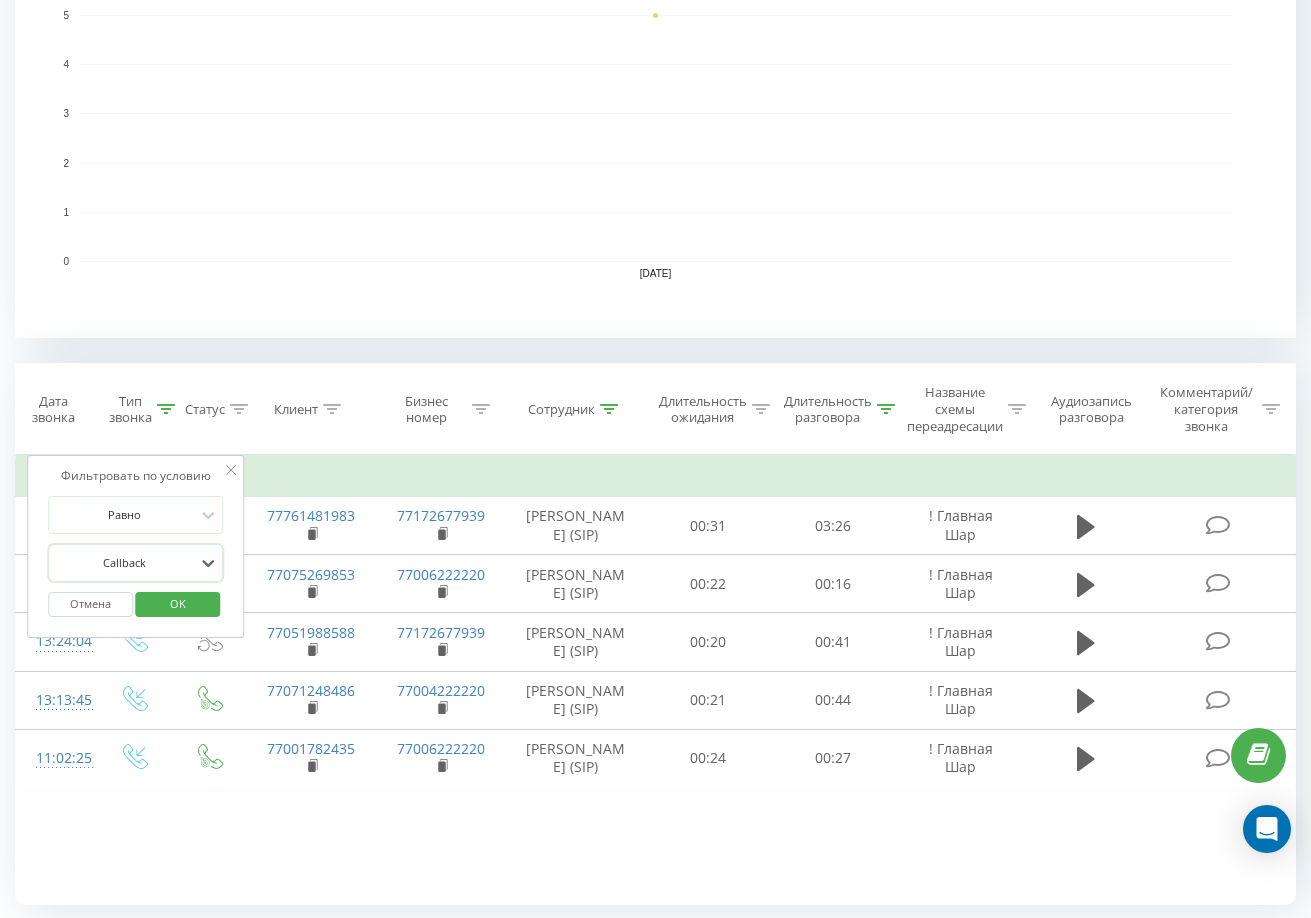 click on "OK" at bounding box center (178, 603) 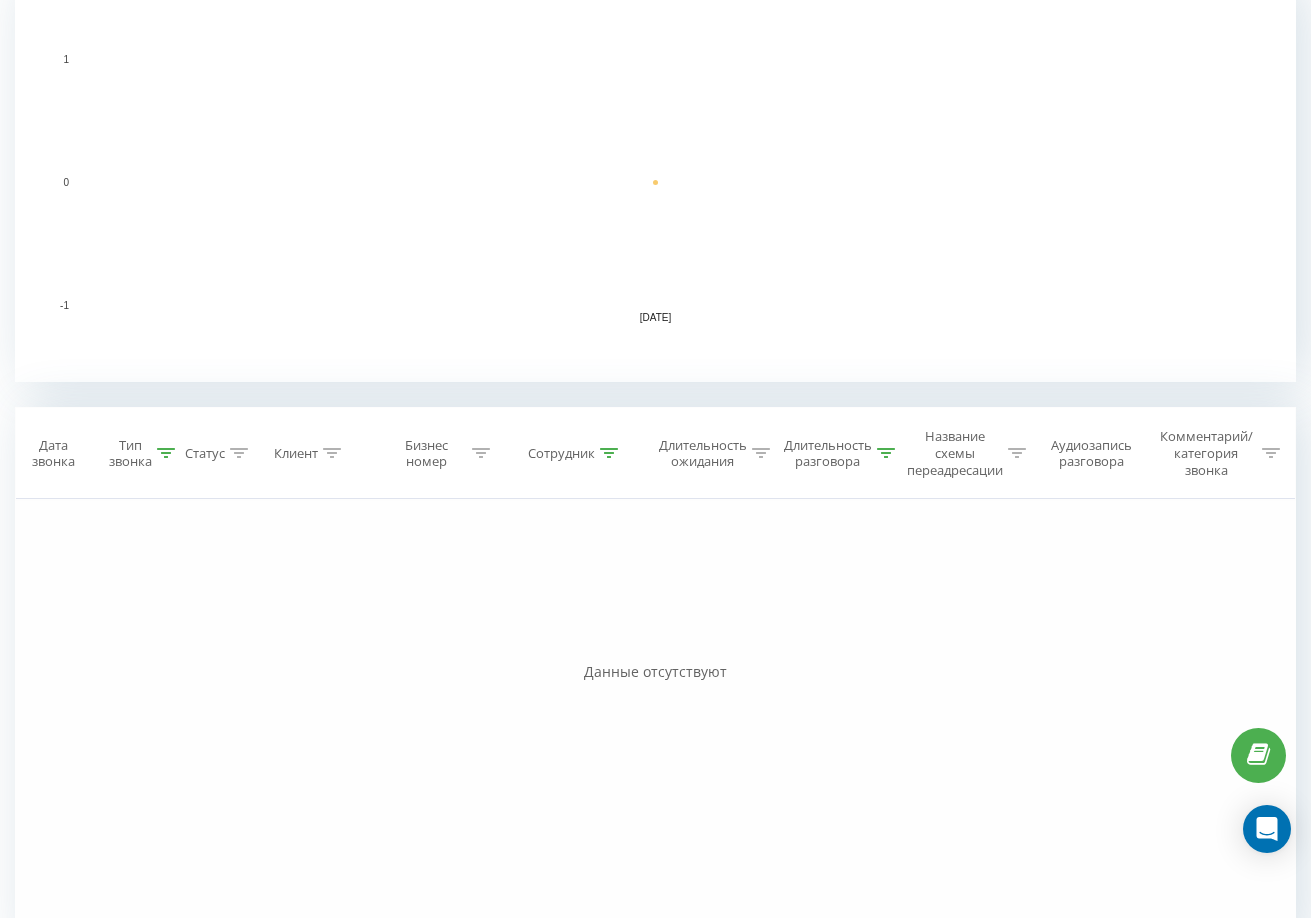 scroll, scrollTop: 500, scrollLeft: 0, axis: vertical 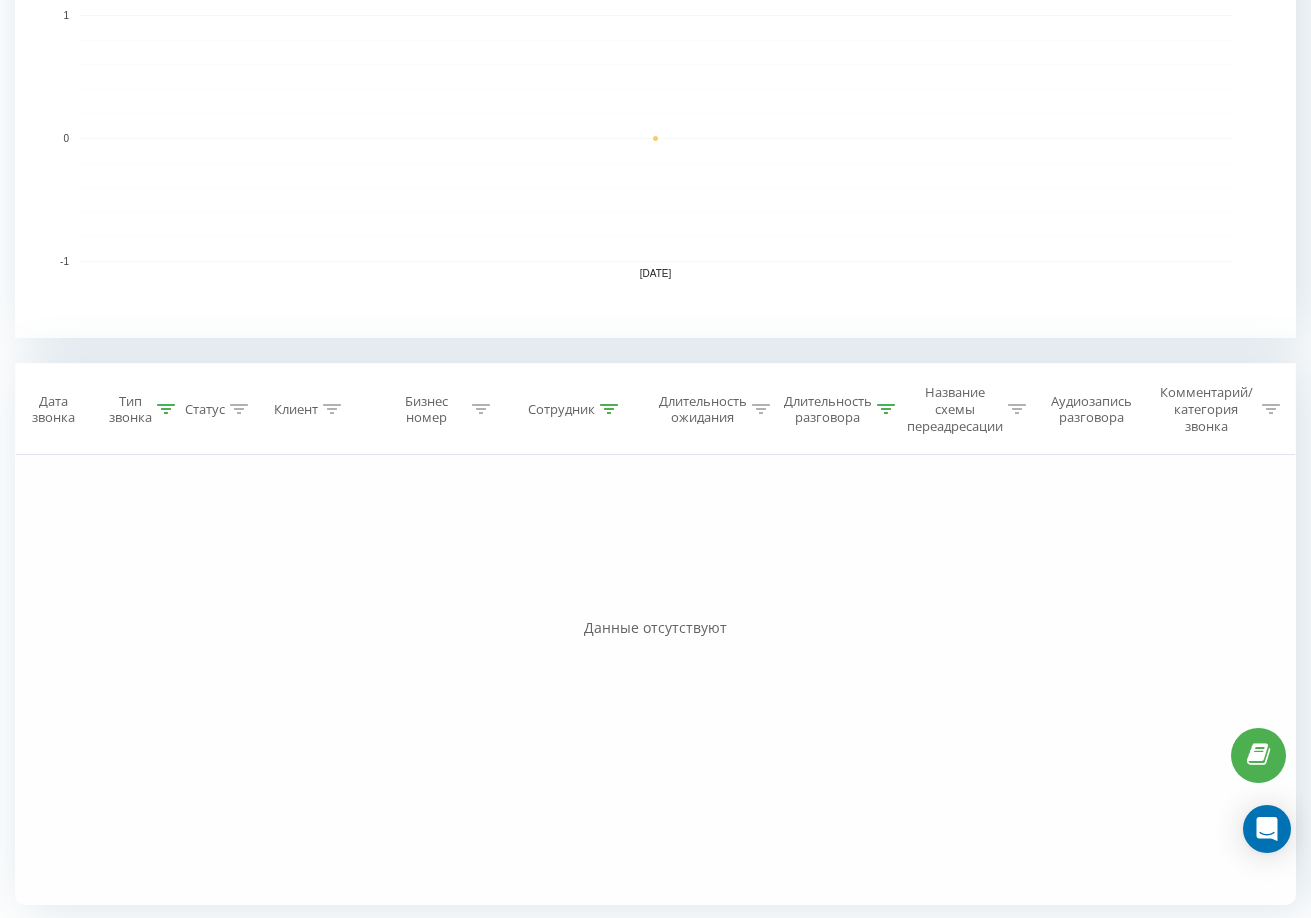 click 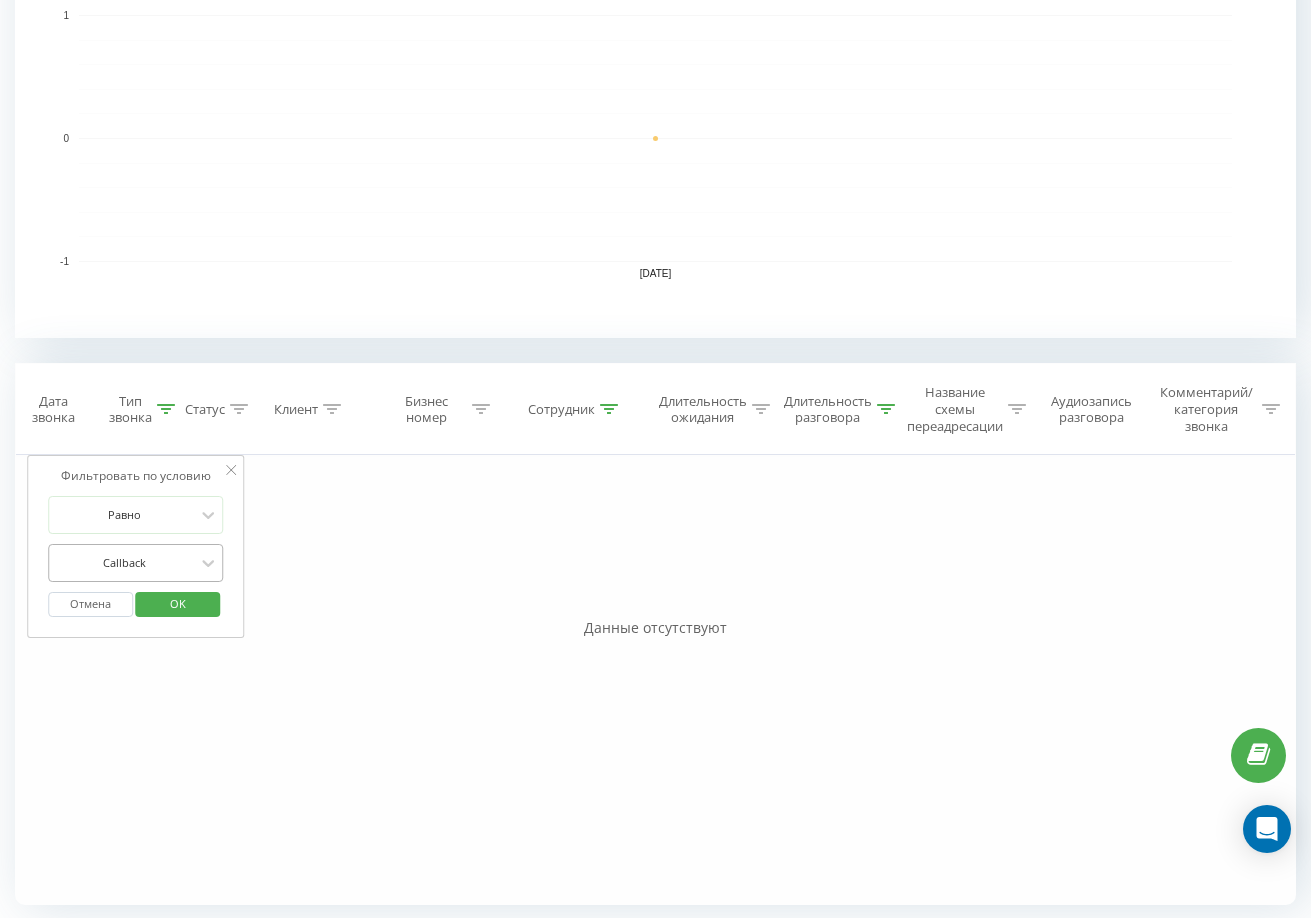 click at bounding box center (125, 562) 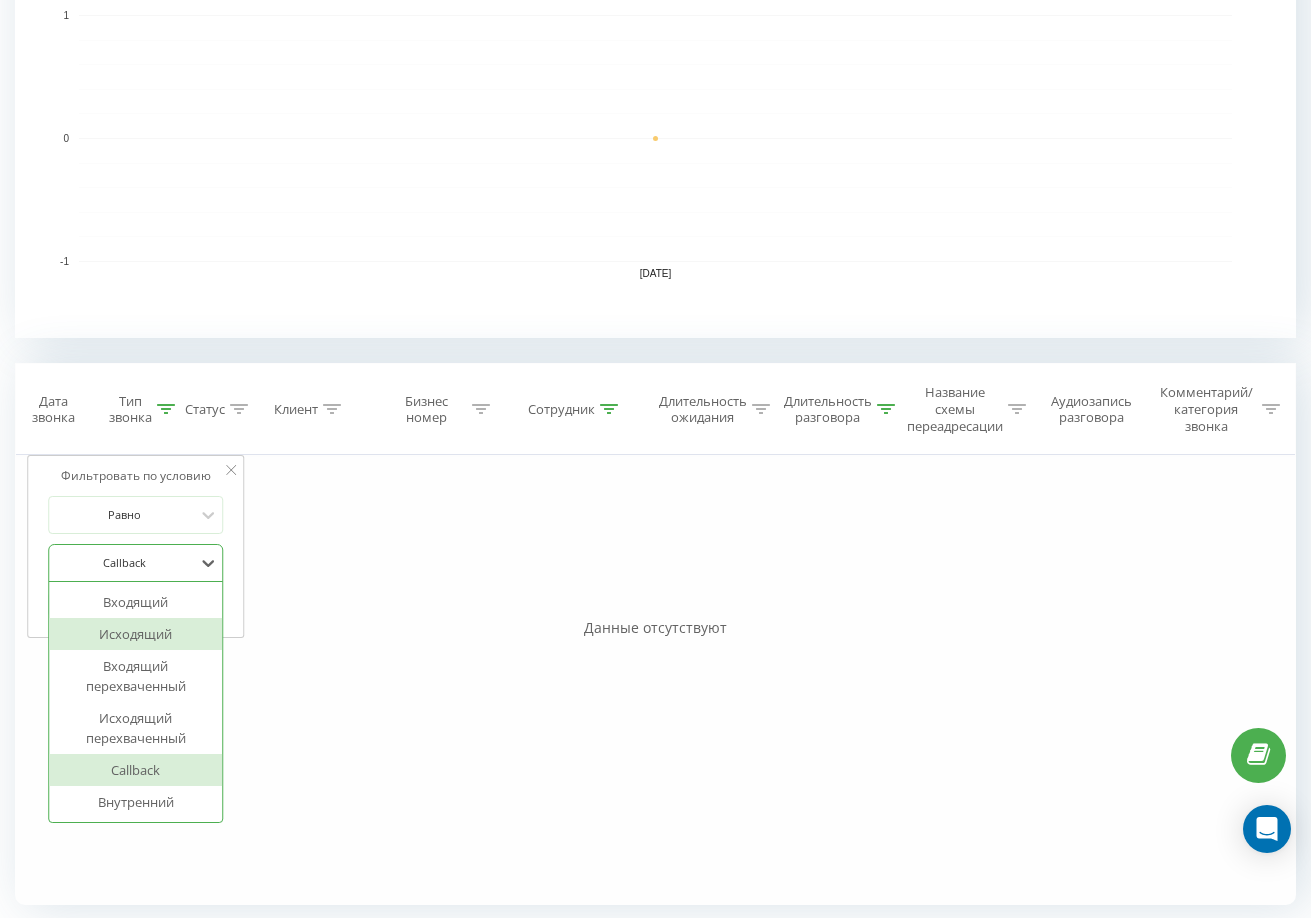 click on "Исходящий" at bounding box center (136, 634) 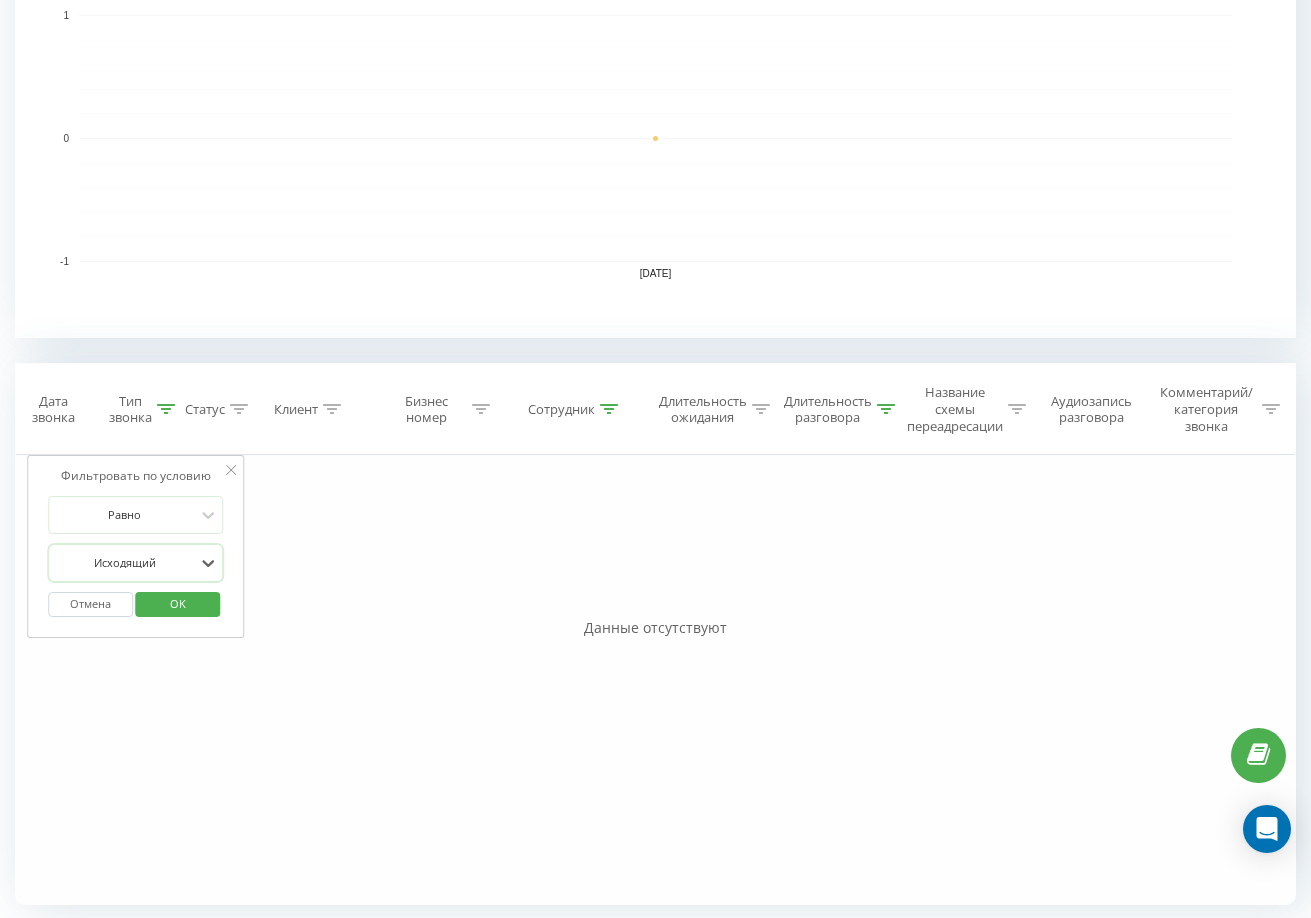 click on "OK" at bounding box center [178, 603] 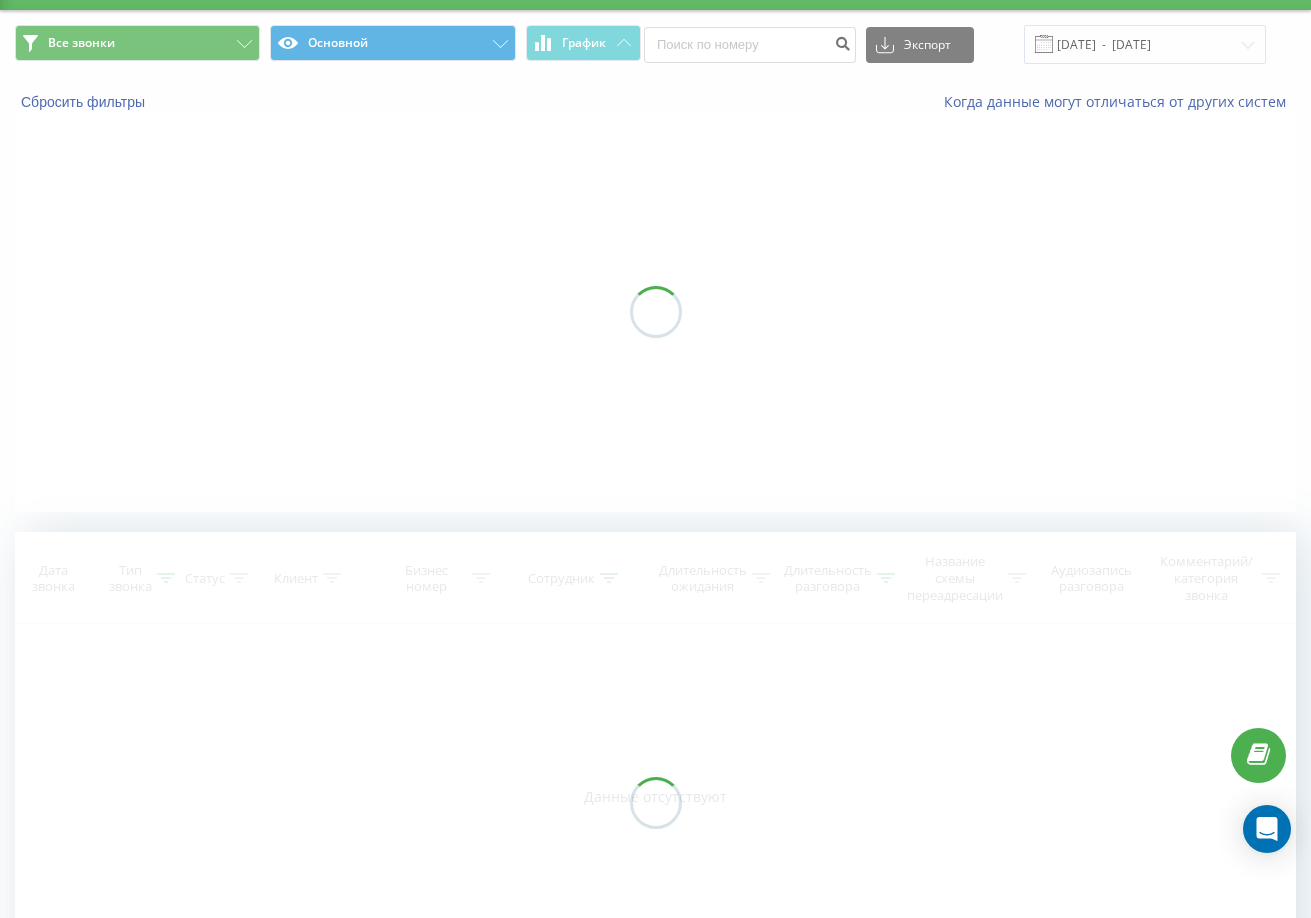 scroll, scrollTop: 0, scrollLeft: 0, axis: both 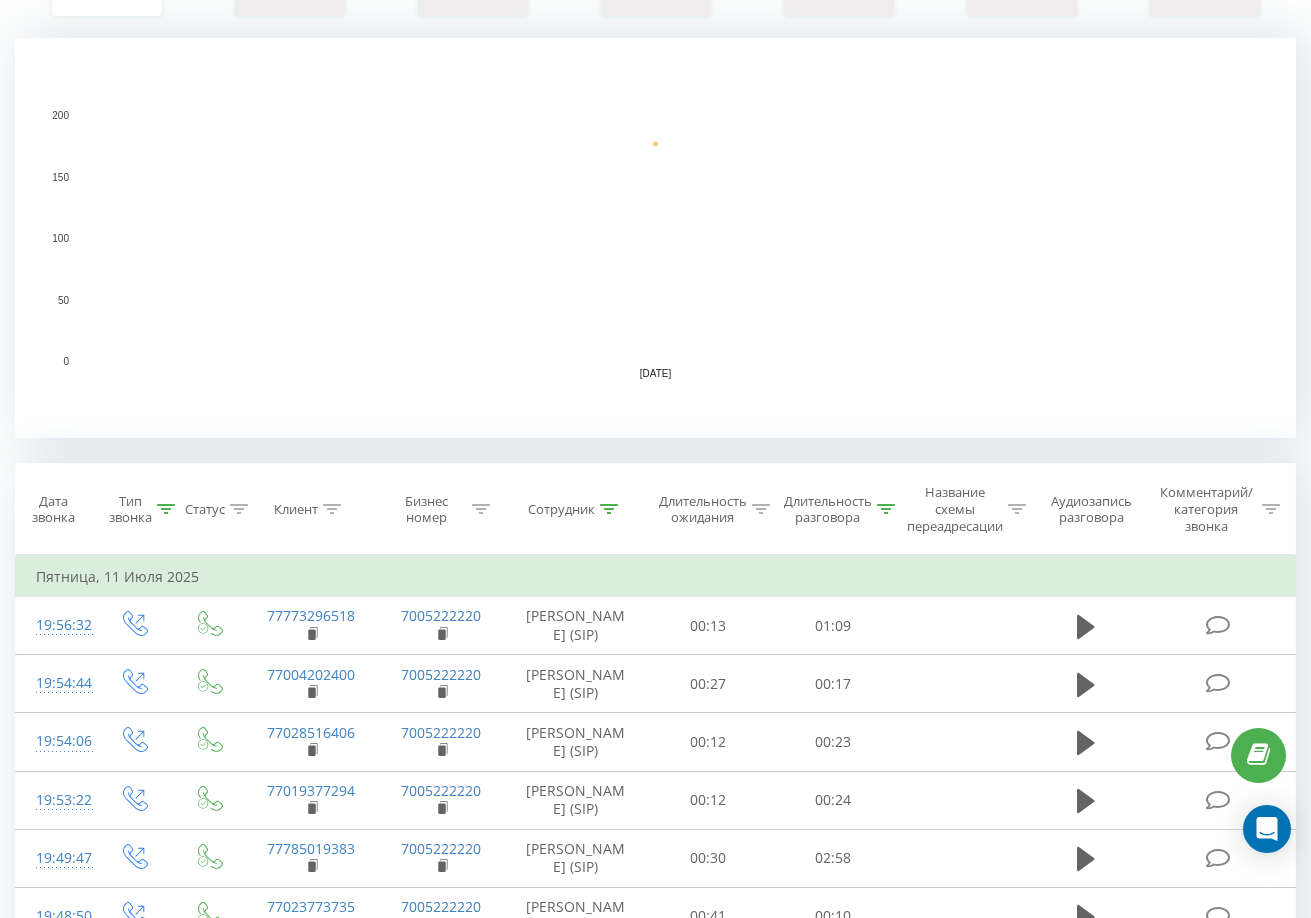 click 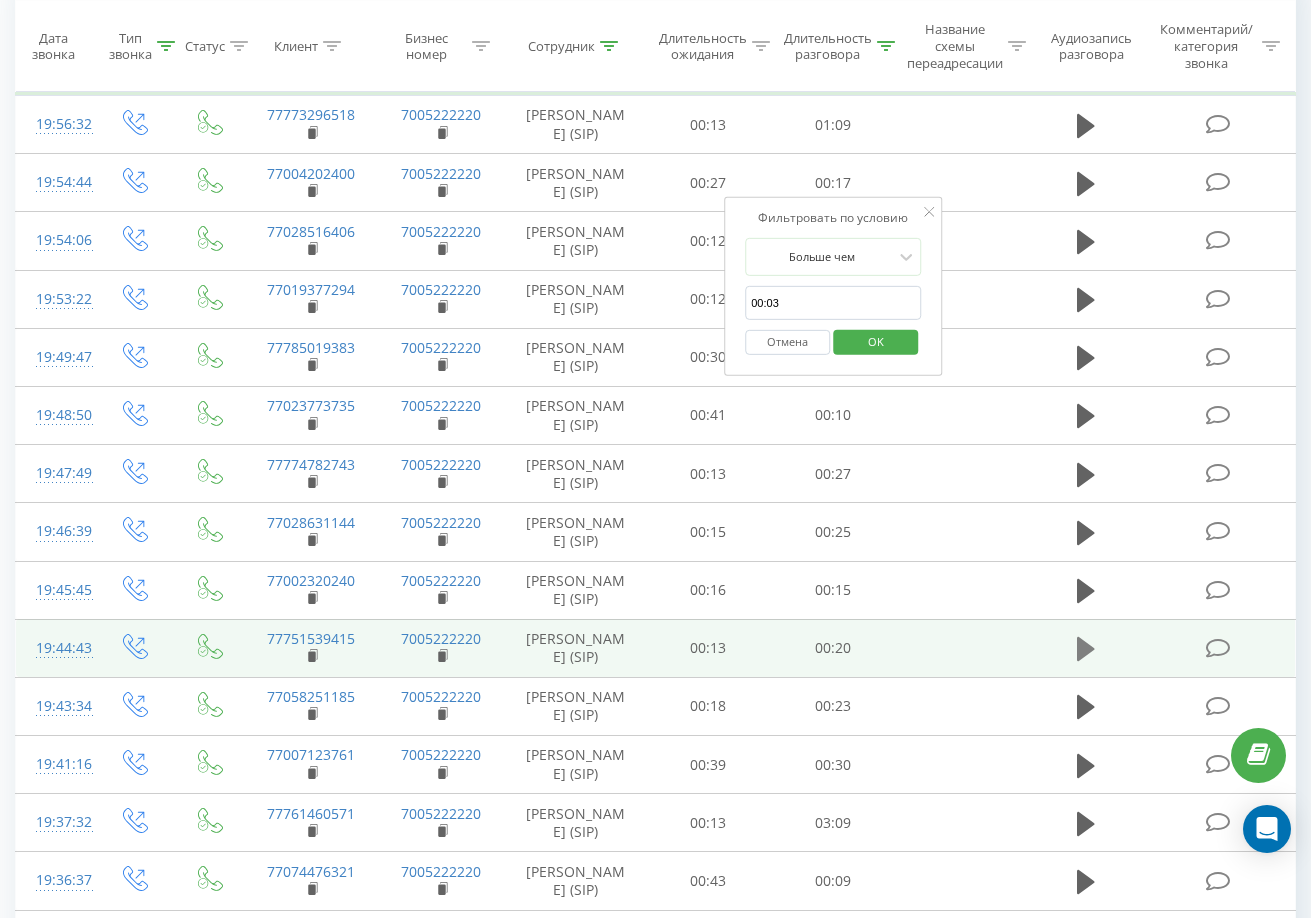 scroll, scrollTop: 800, scrollLeft: 0, axis: vertical 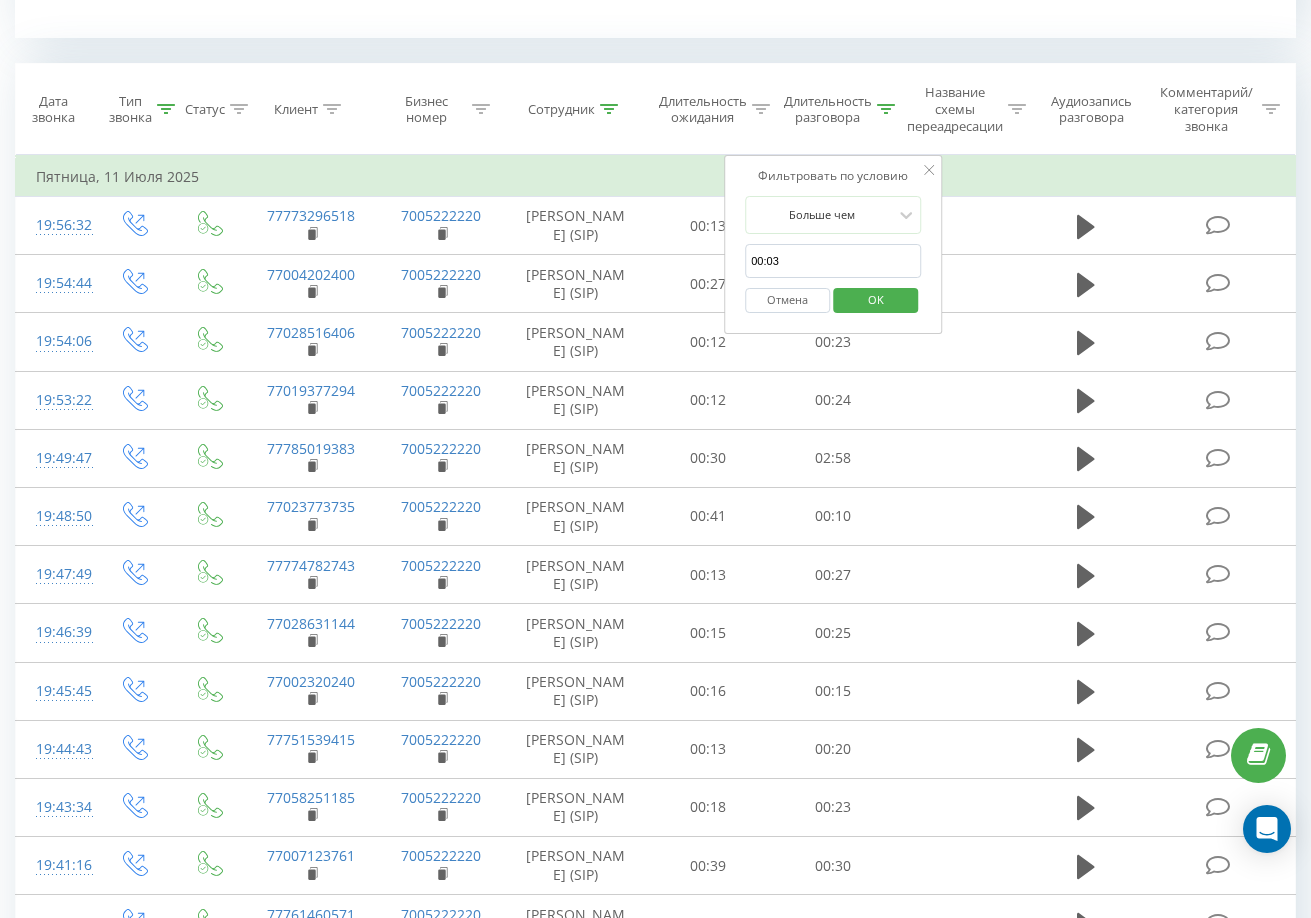 click 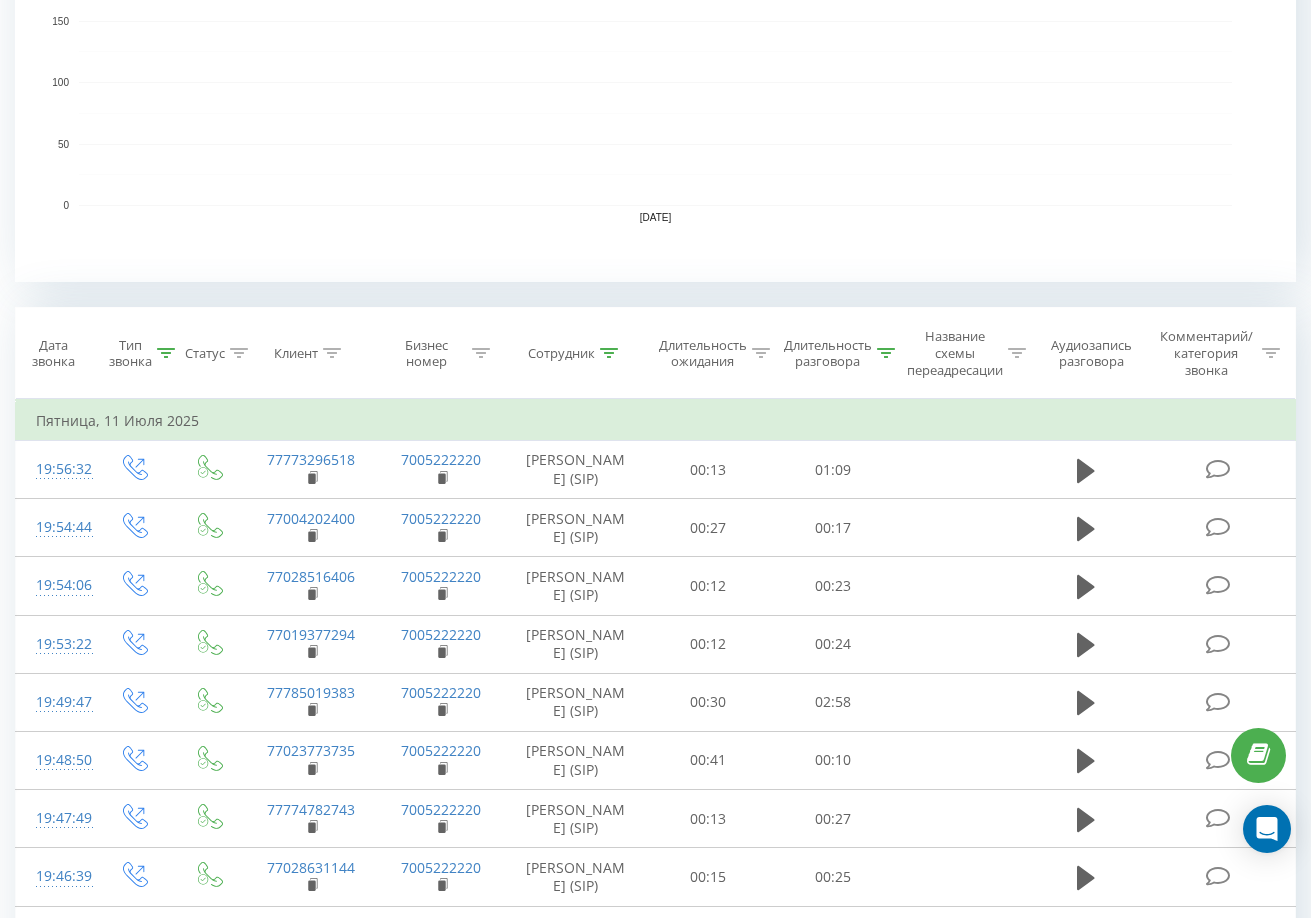 scroll, scrollTop: 700, scrollLeft: 0, axis: vertical 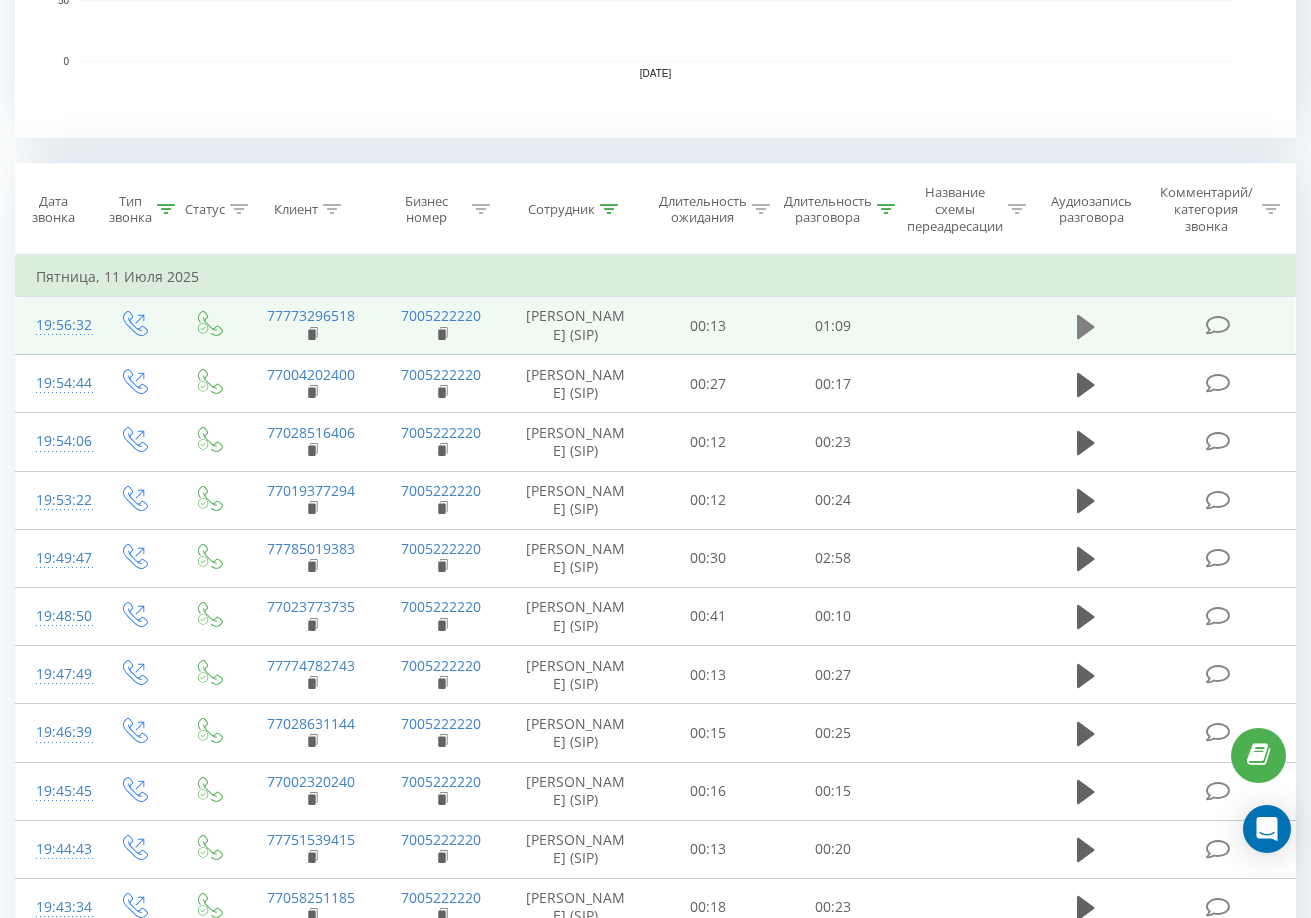 click 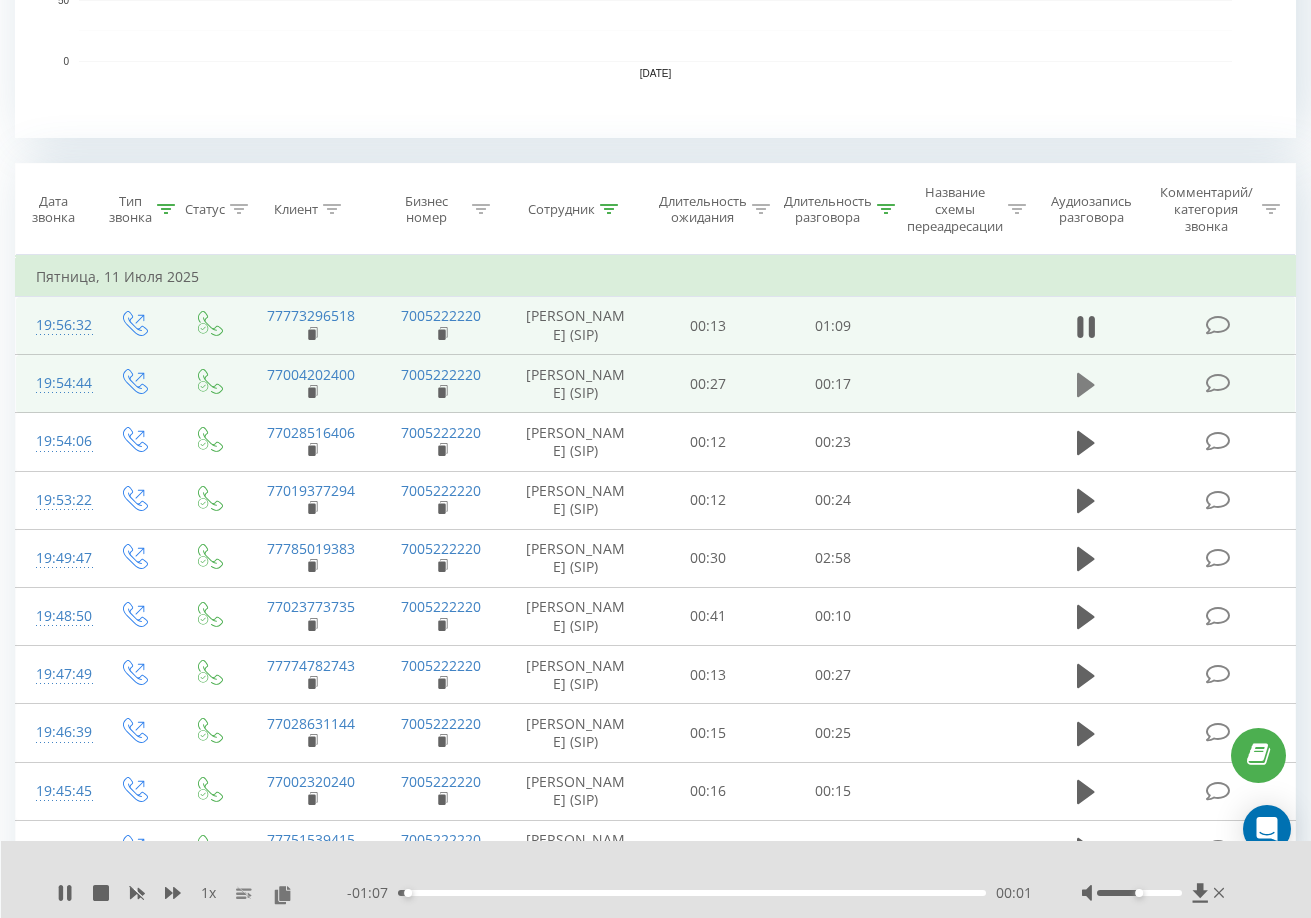 click 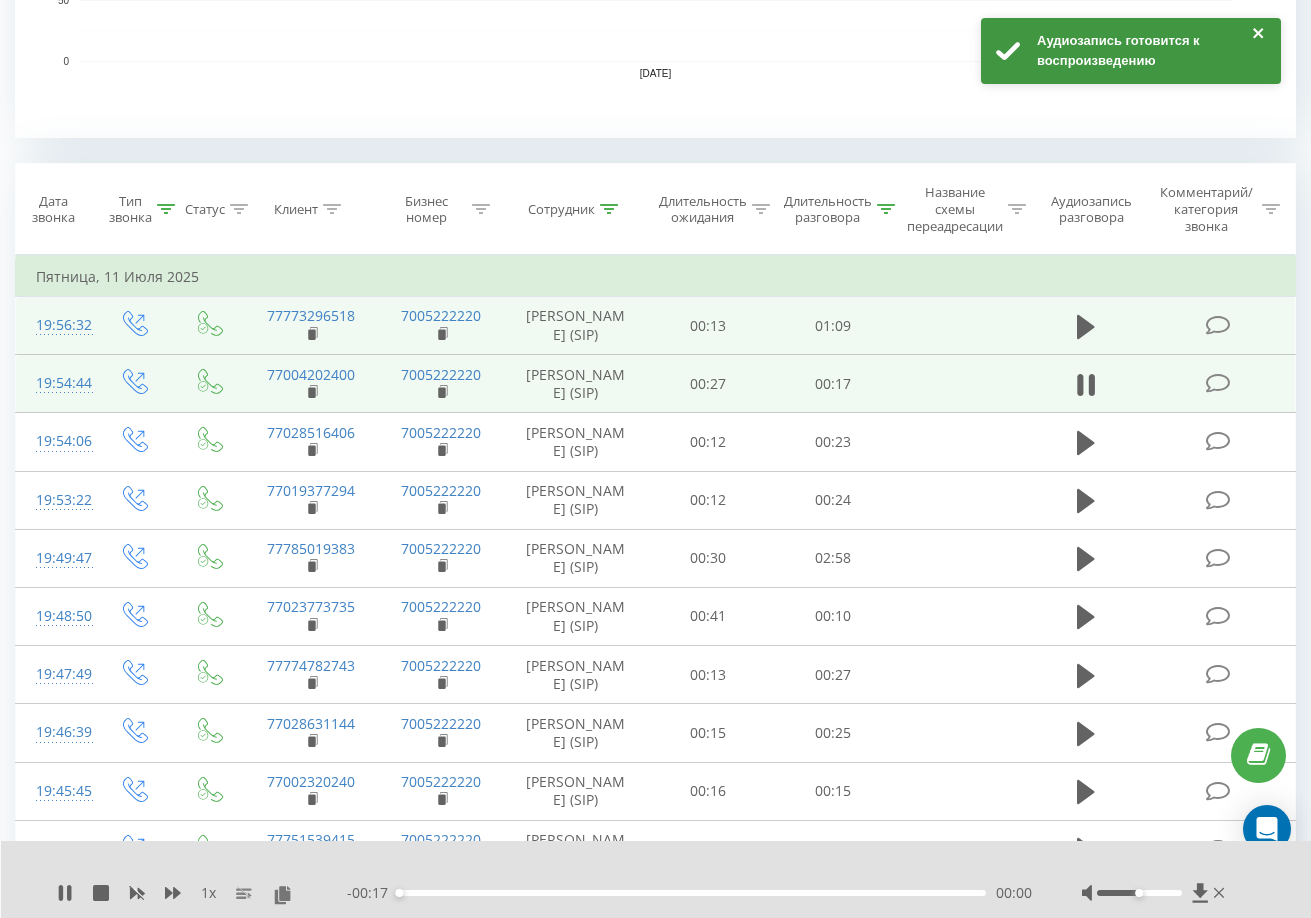 click 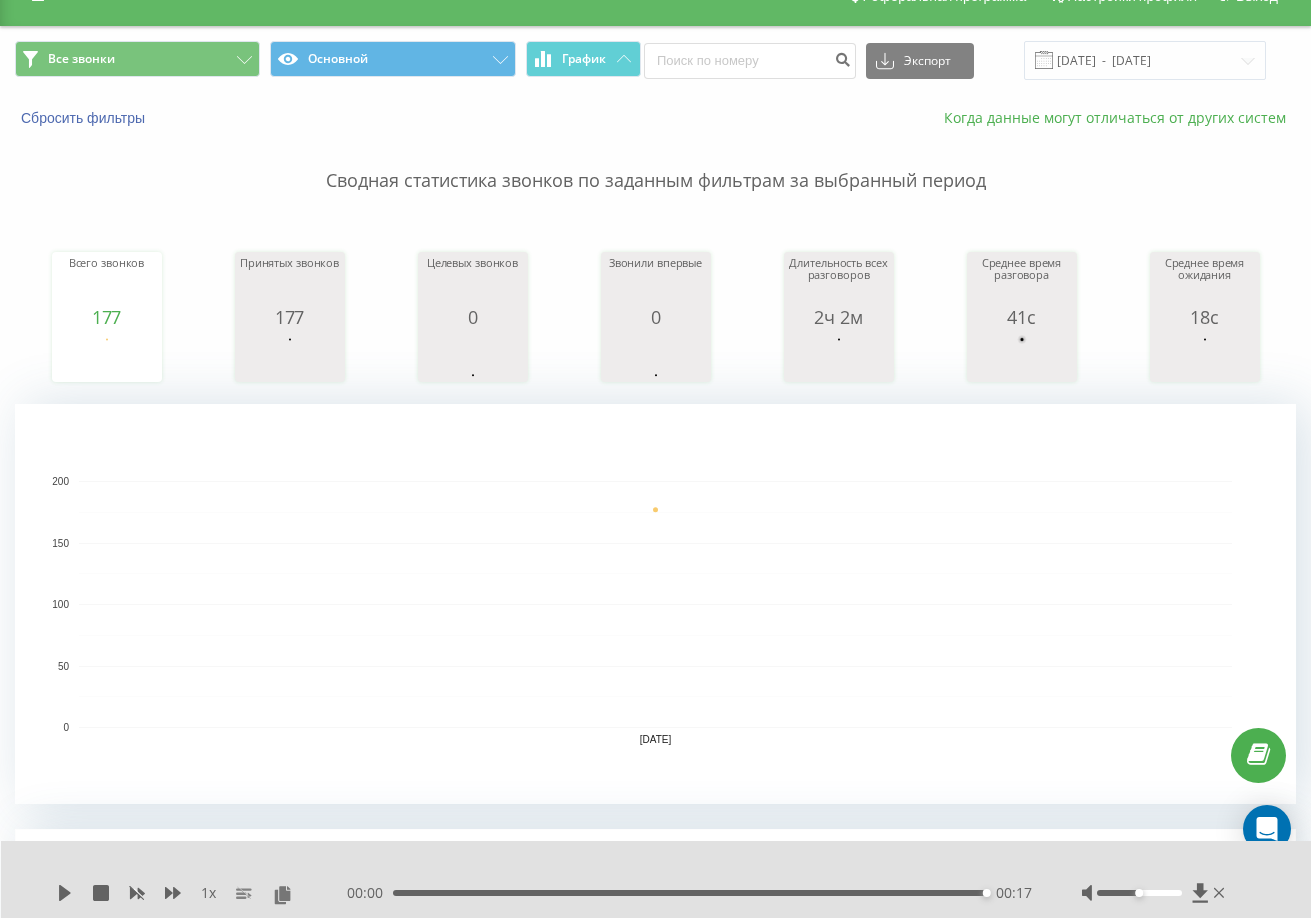 scroll, scrollTop: 0, scrollLeft: 0, axis: both 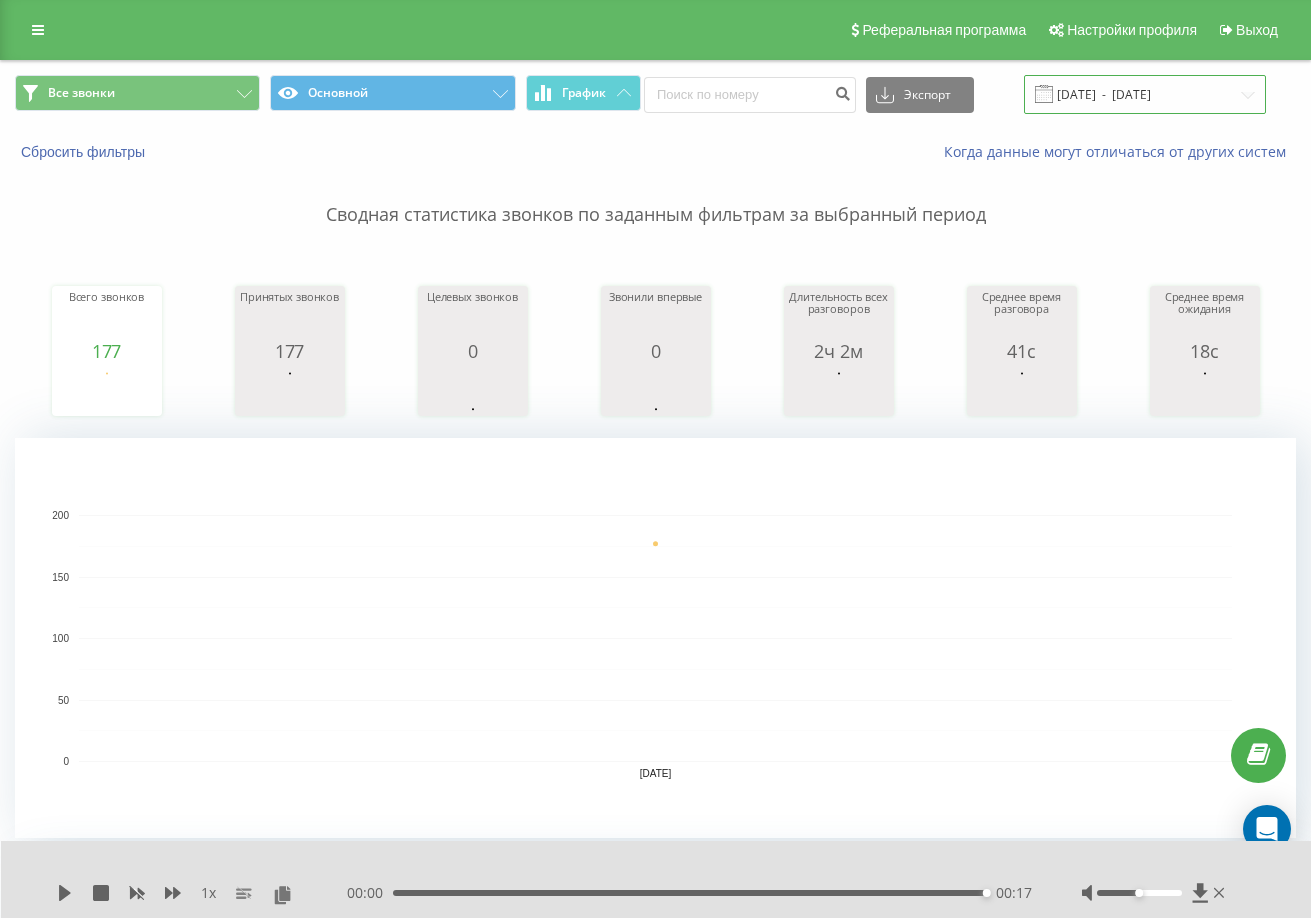 click on "[DATE]  -  [DATE]" at bounding box center (1145, 94) 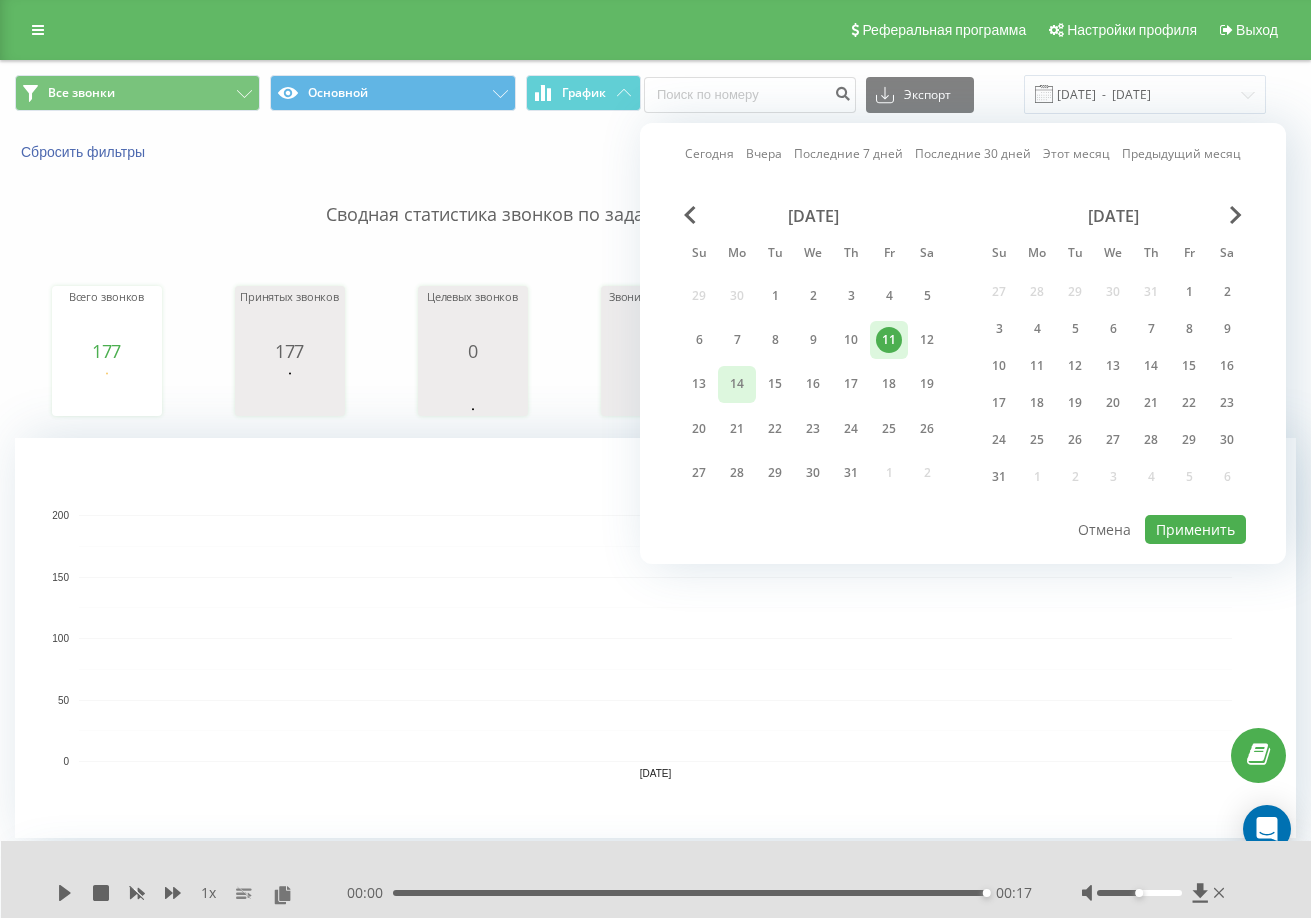 click on "14" at bounding box center [737, 384] 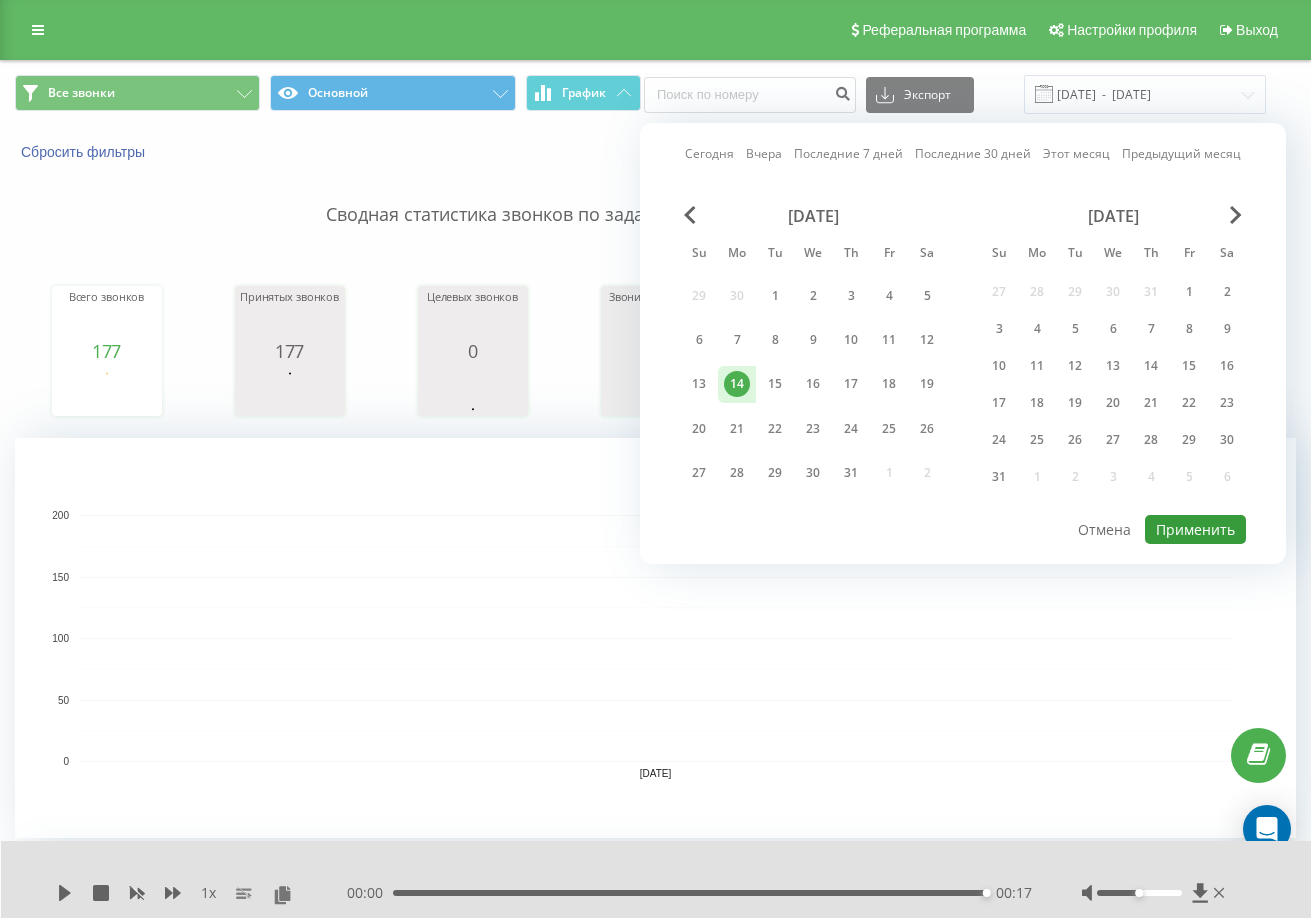 click on "Применить" at bounding box center [1195, 529] 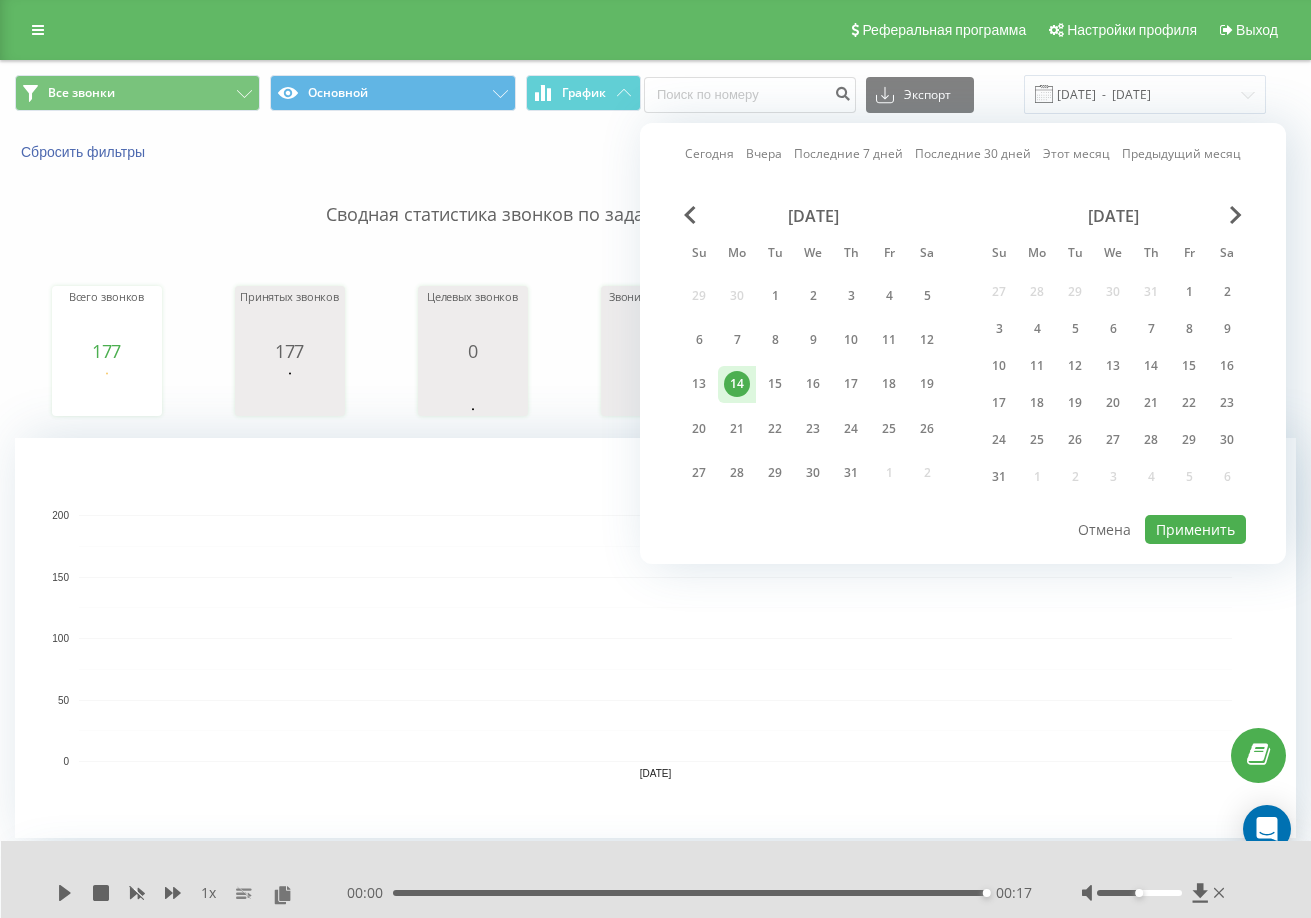 type on "[DATE]  -  [DATE]" 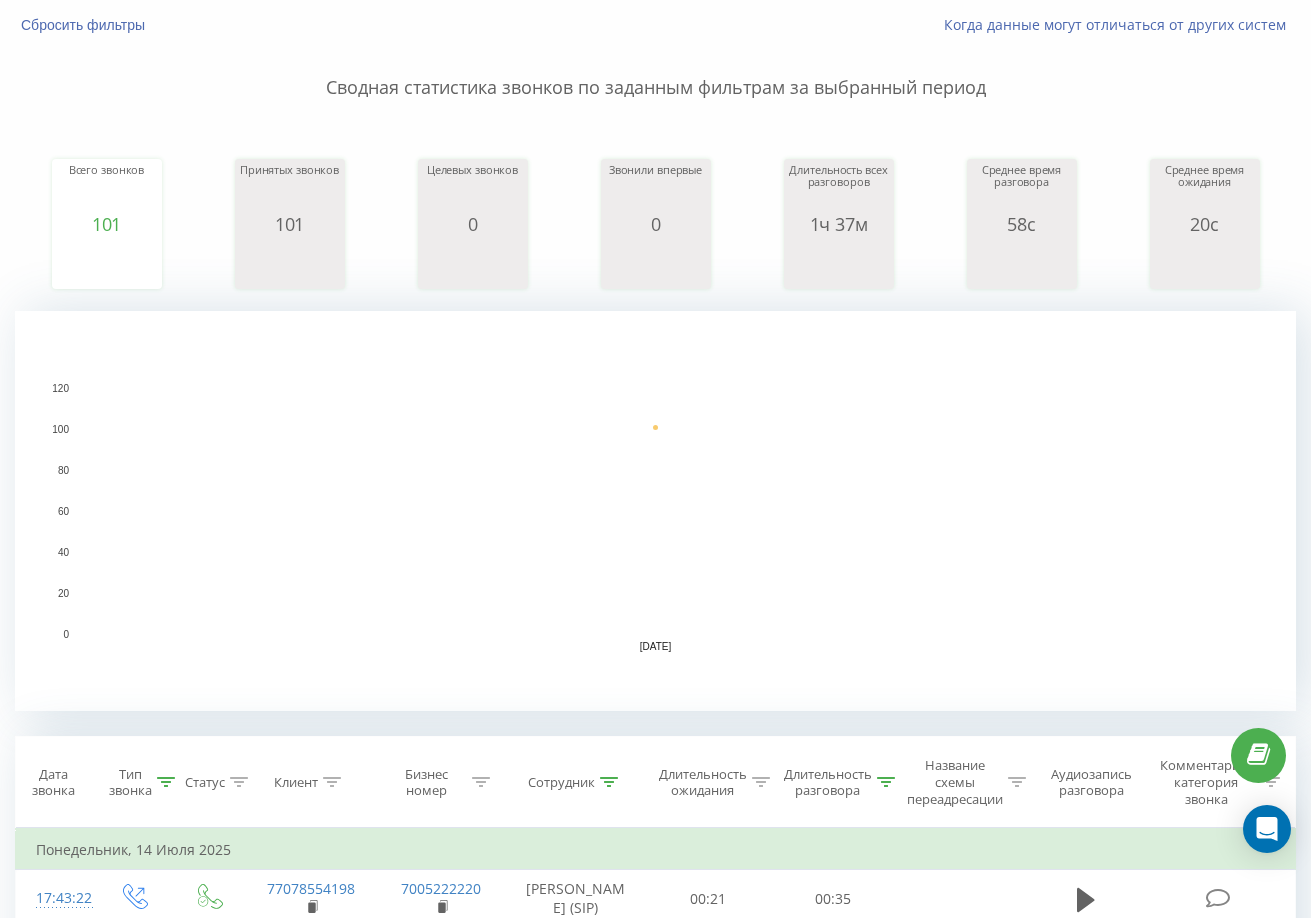 scroll, scrollTop: 400, scrollLeft: 0, axis: vertical 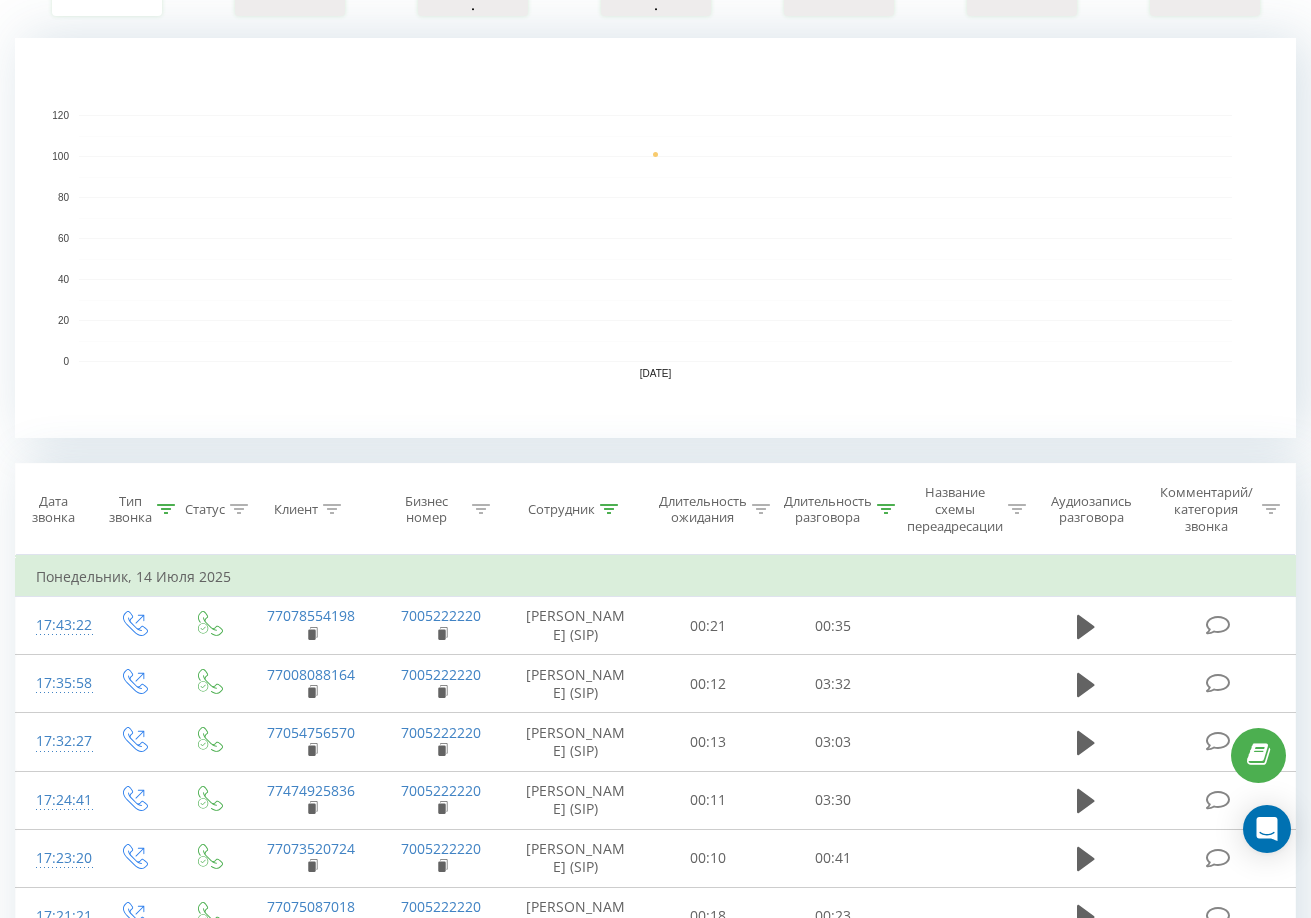 click 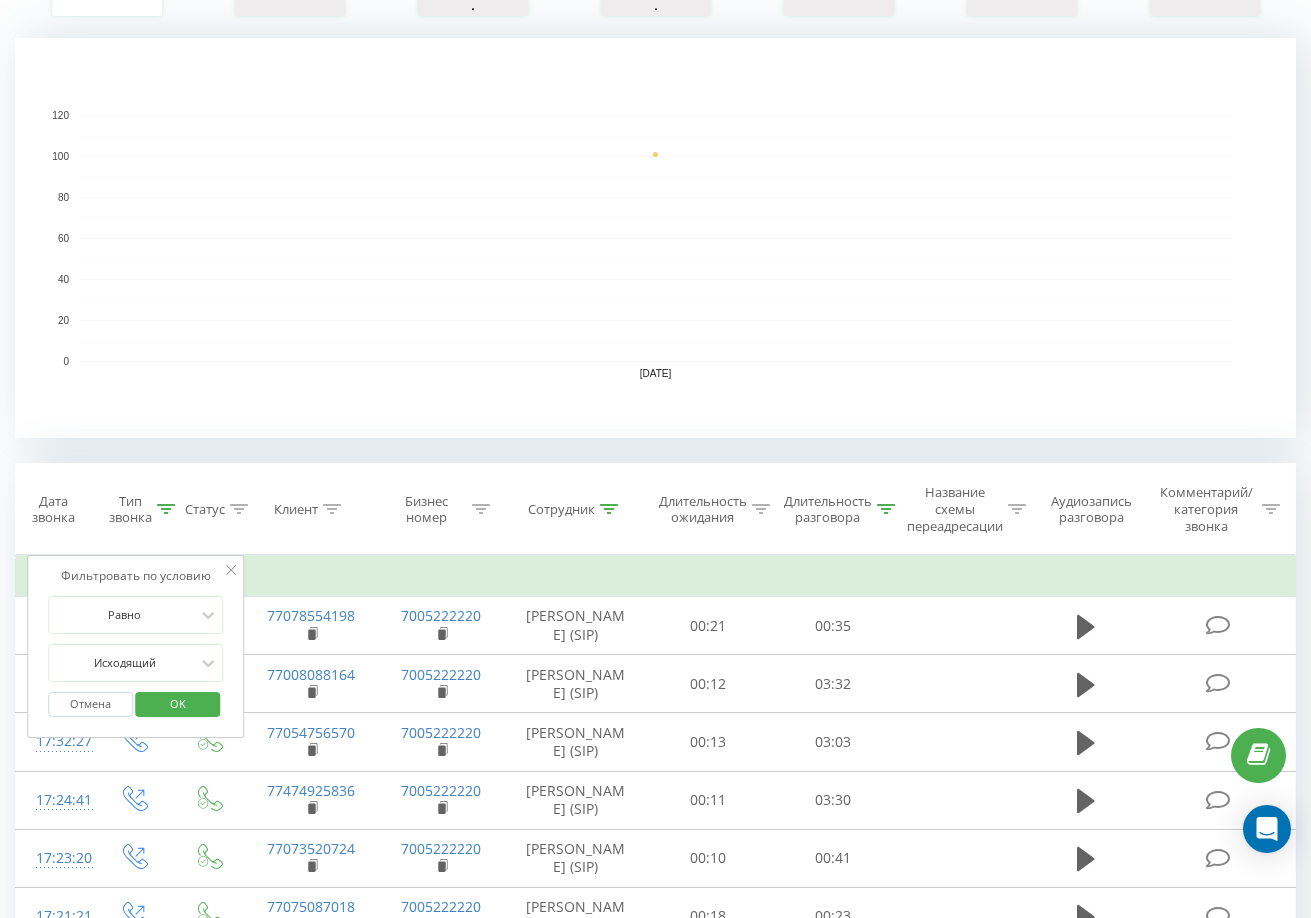 click 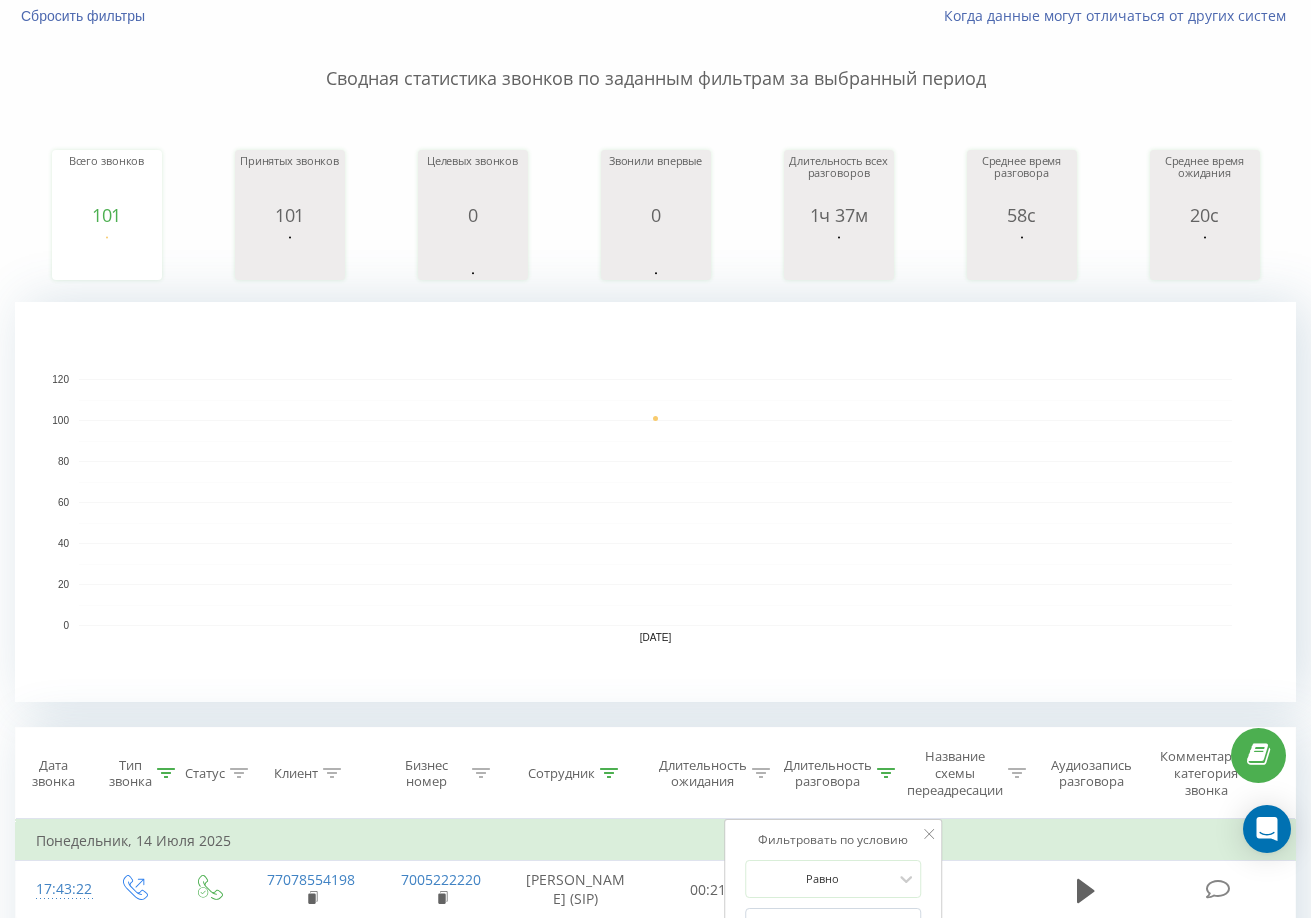 scroll, scrollTop: 300, scrollLeft: 0, axis: vertical 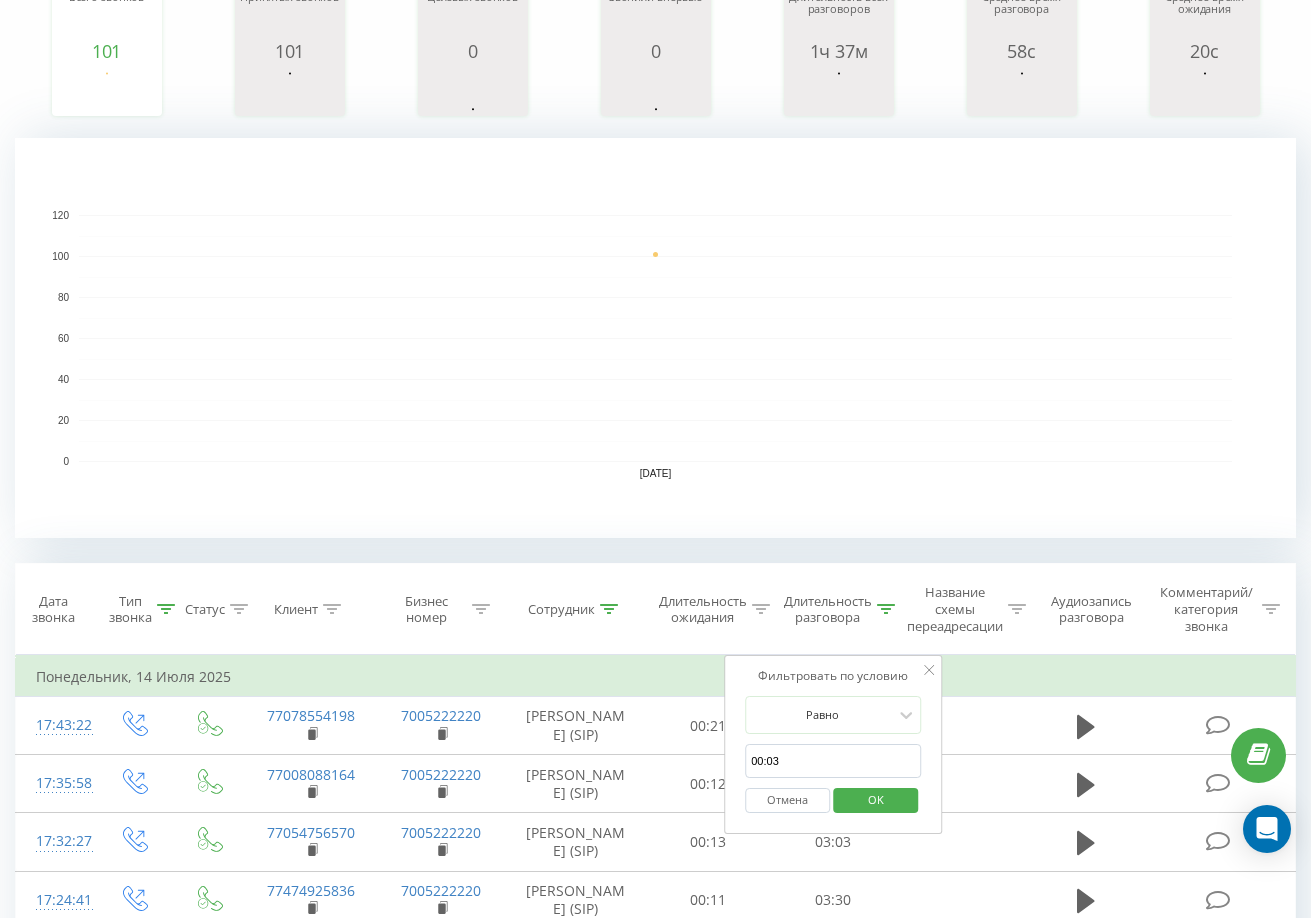 click 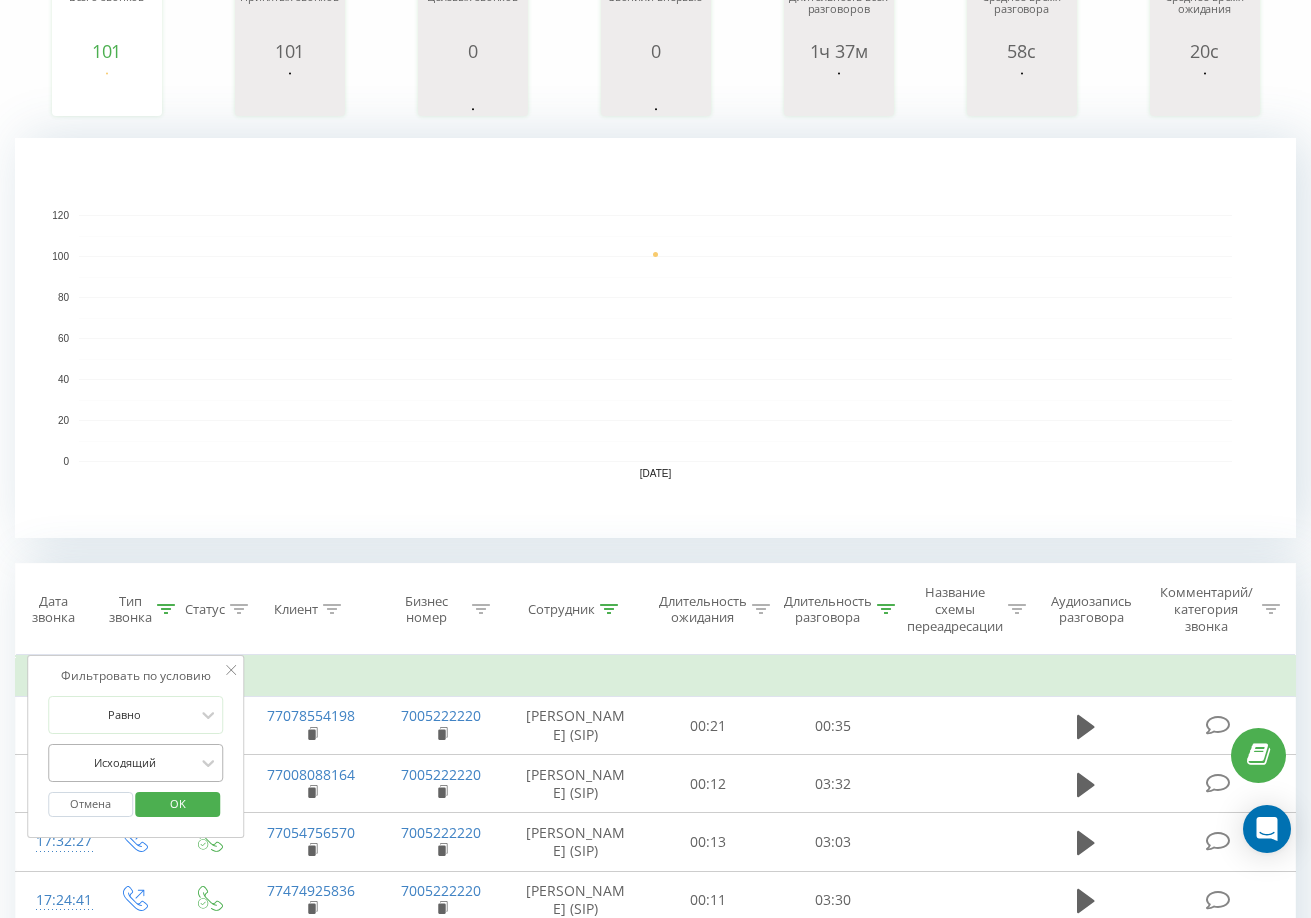 click on "Исходящий" at bounding box center (136, 763) 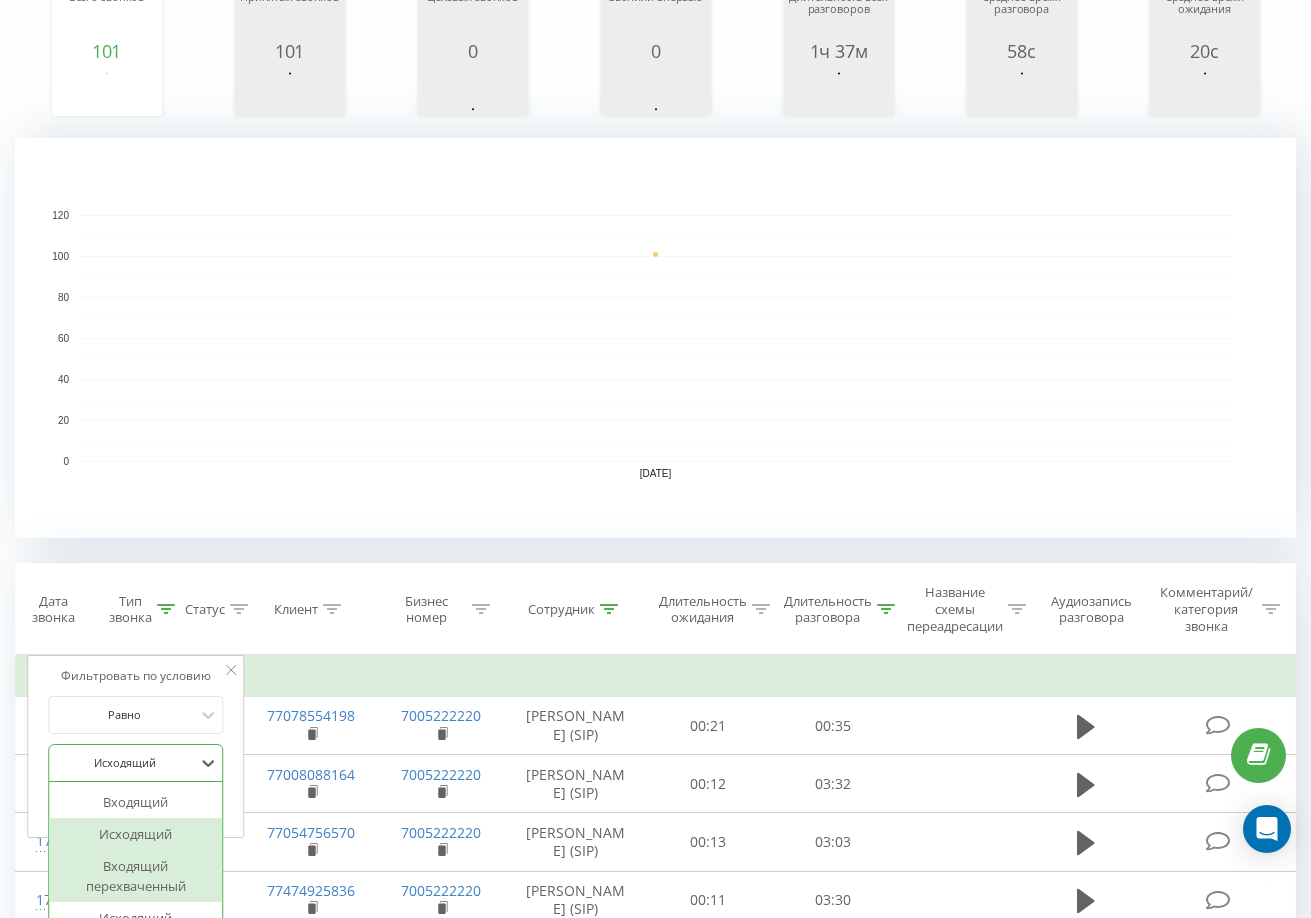 scroll, scrollTop: 405, scrollLeft: 0, axis: vertical 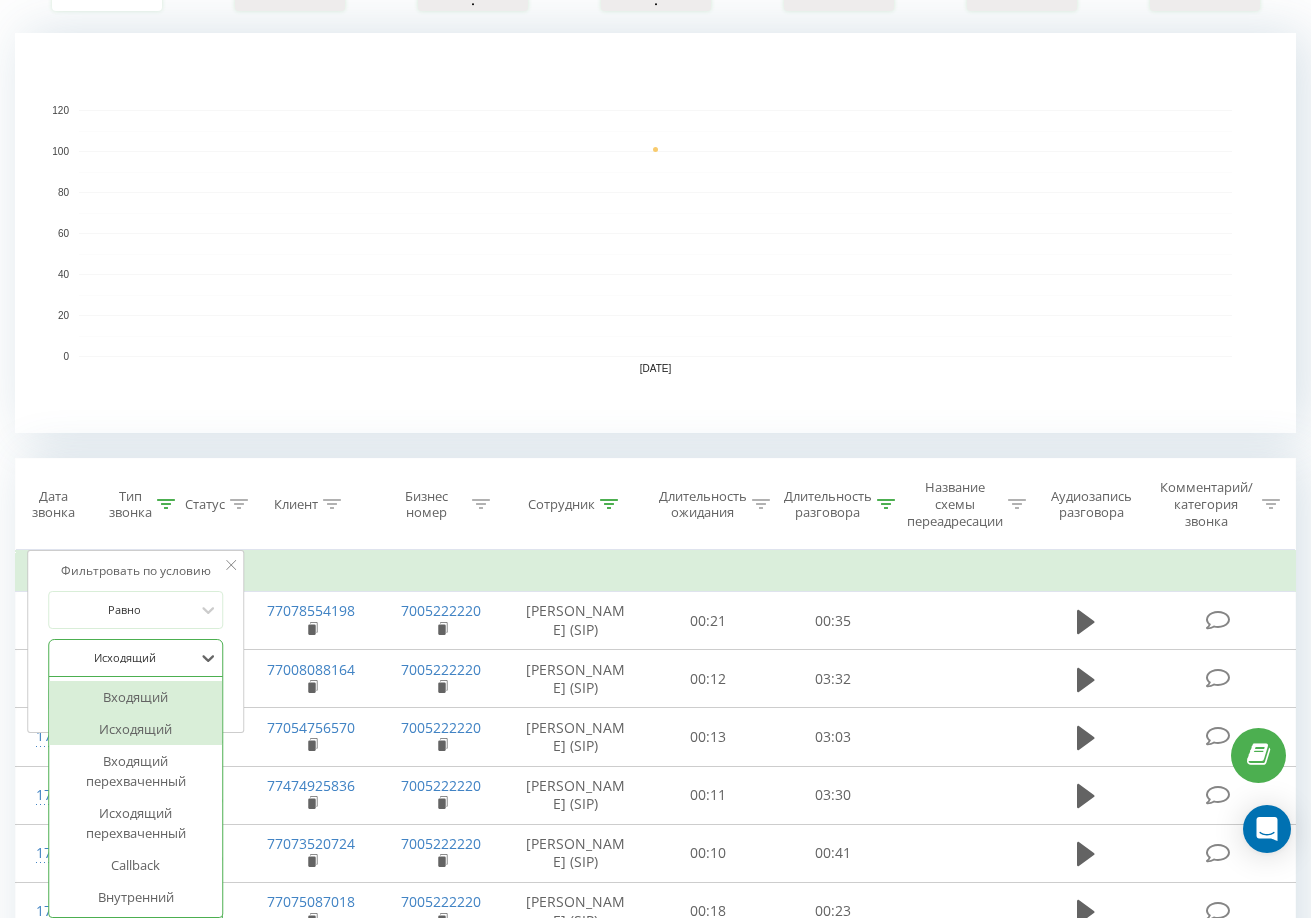 click on "Входящий" at bounding box center [136, 697] 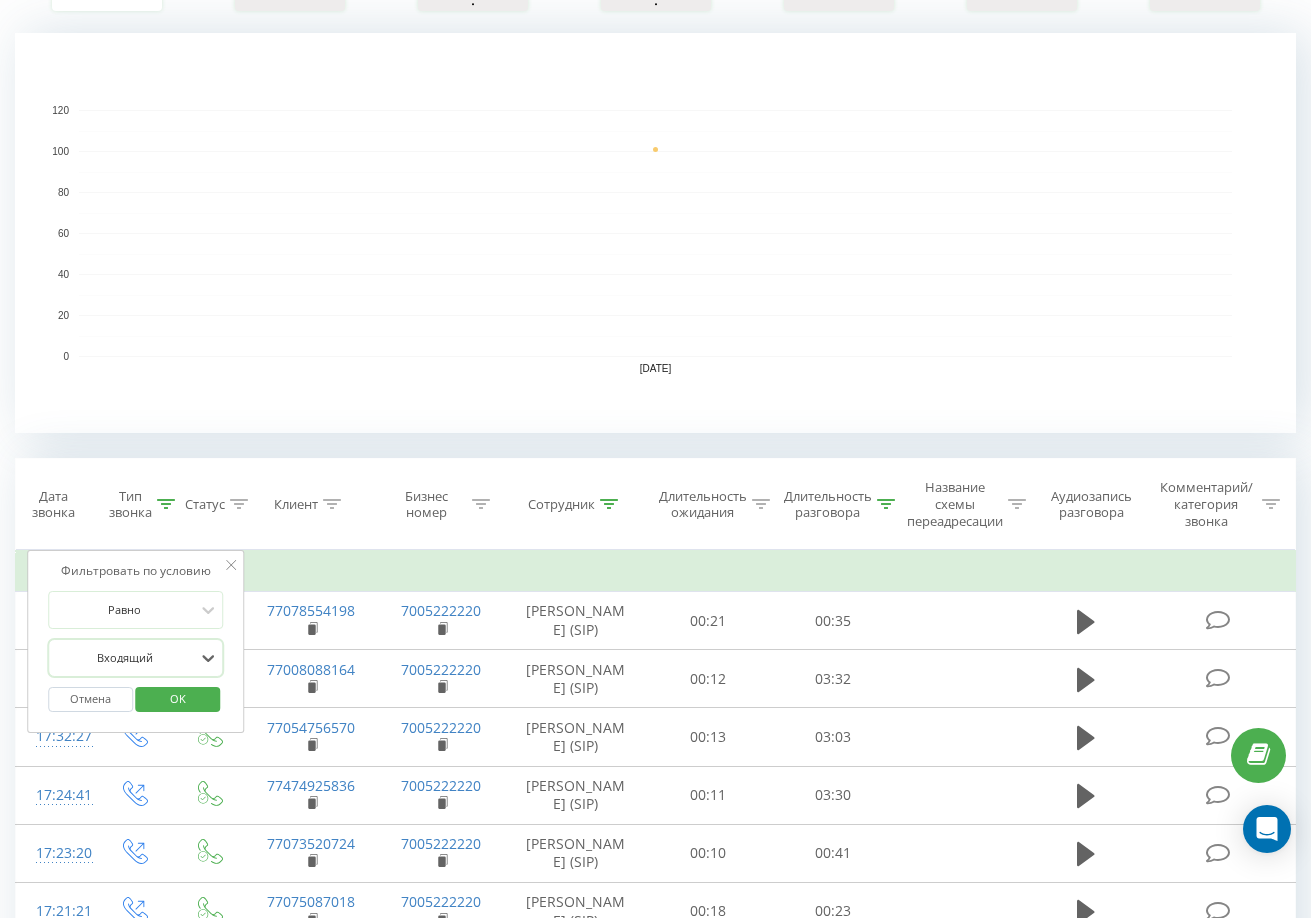 click on "OK" at bounding box center [178, 698] 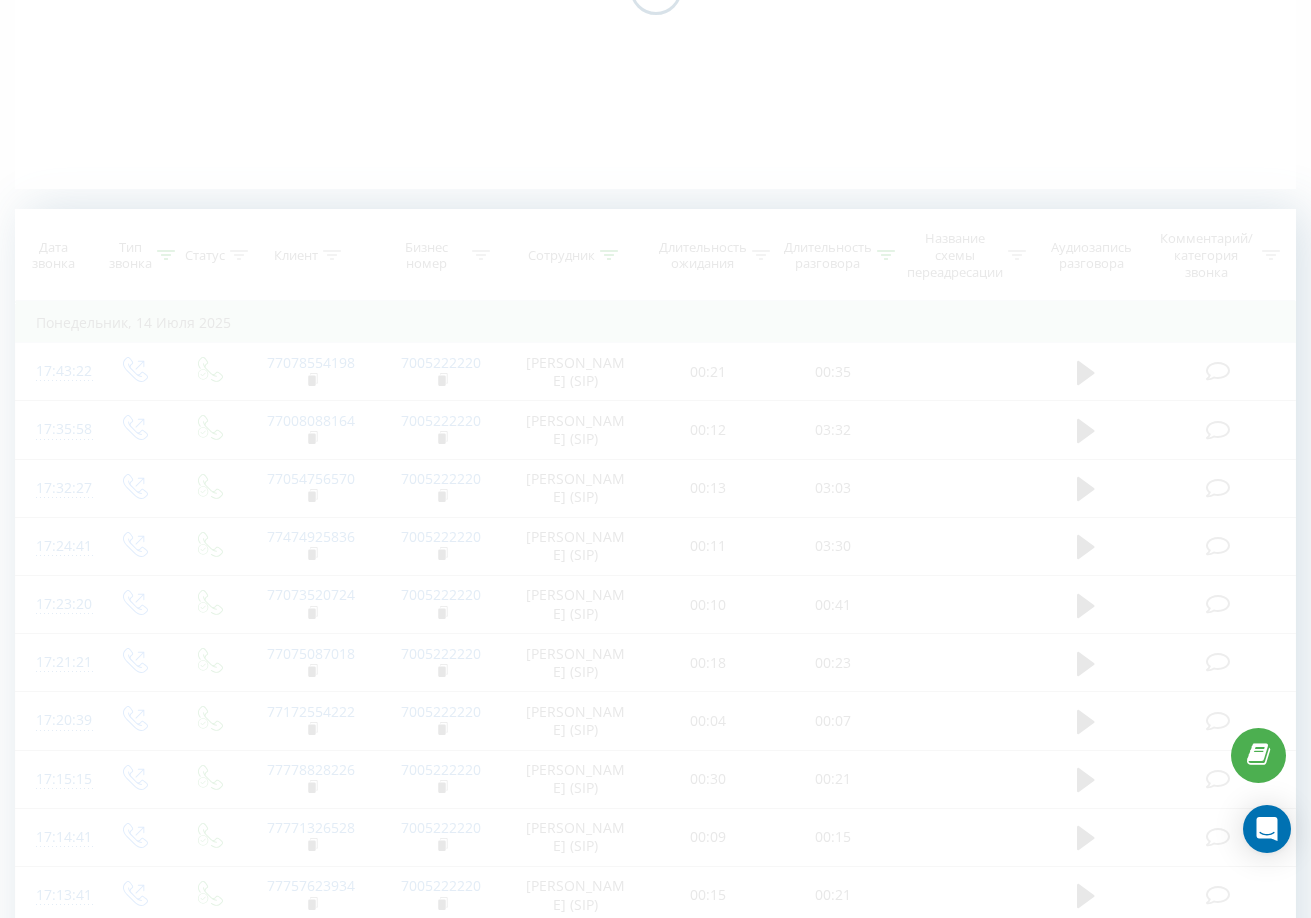 scroll, scrollTop: 0, scrollLeft: 0, axis: both 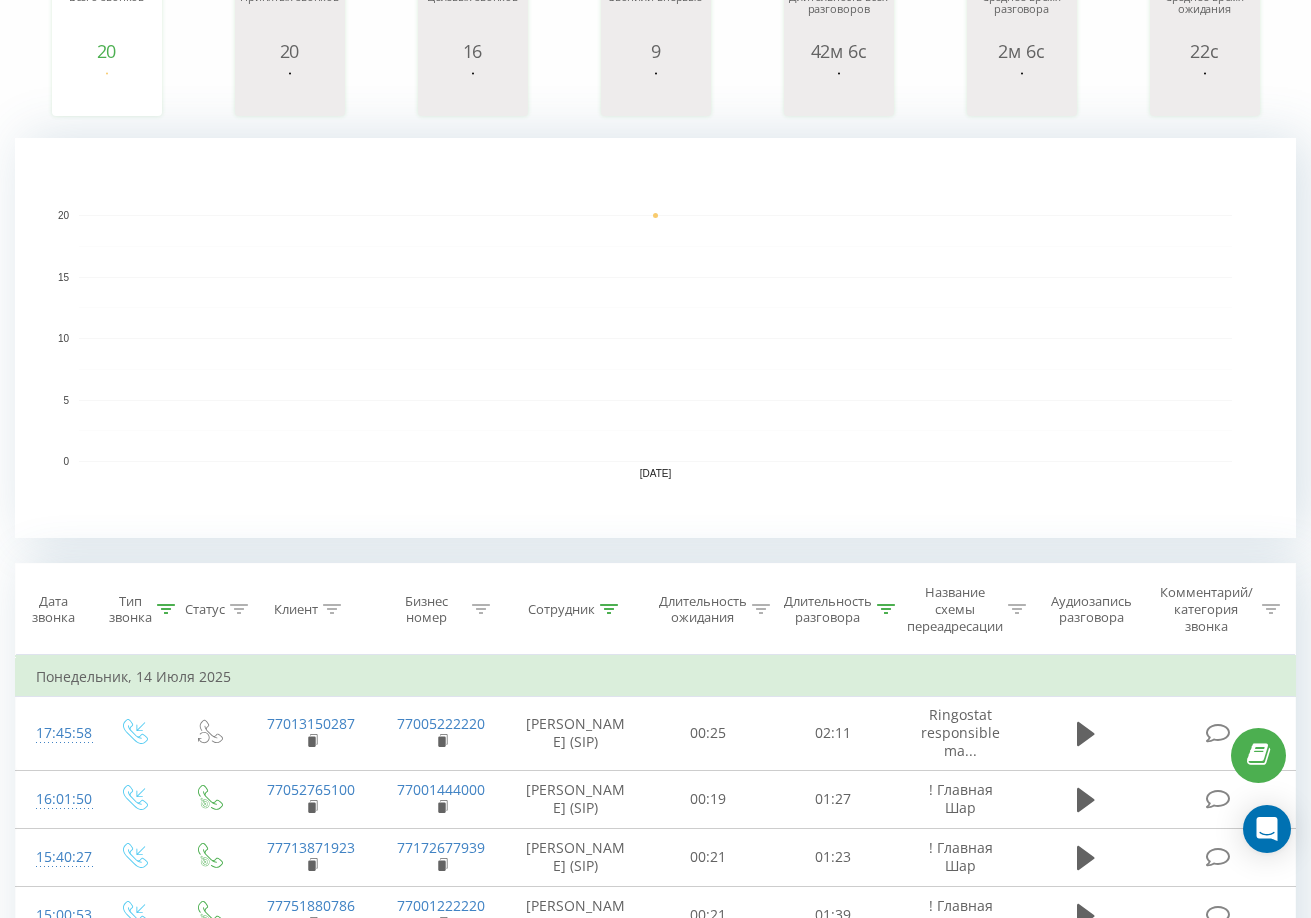 click 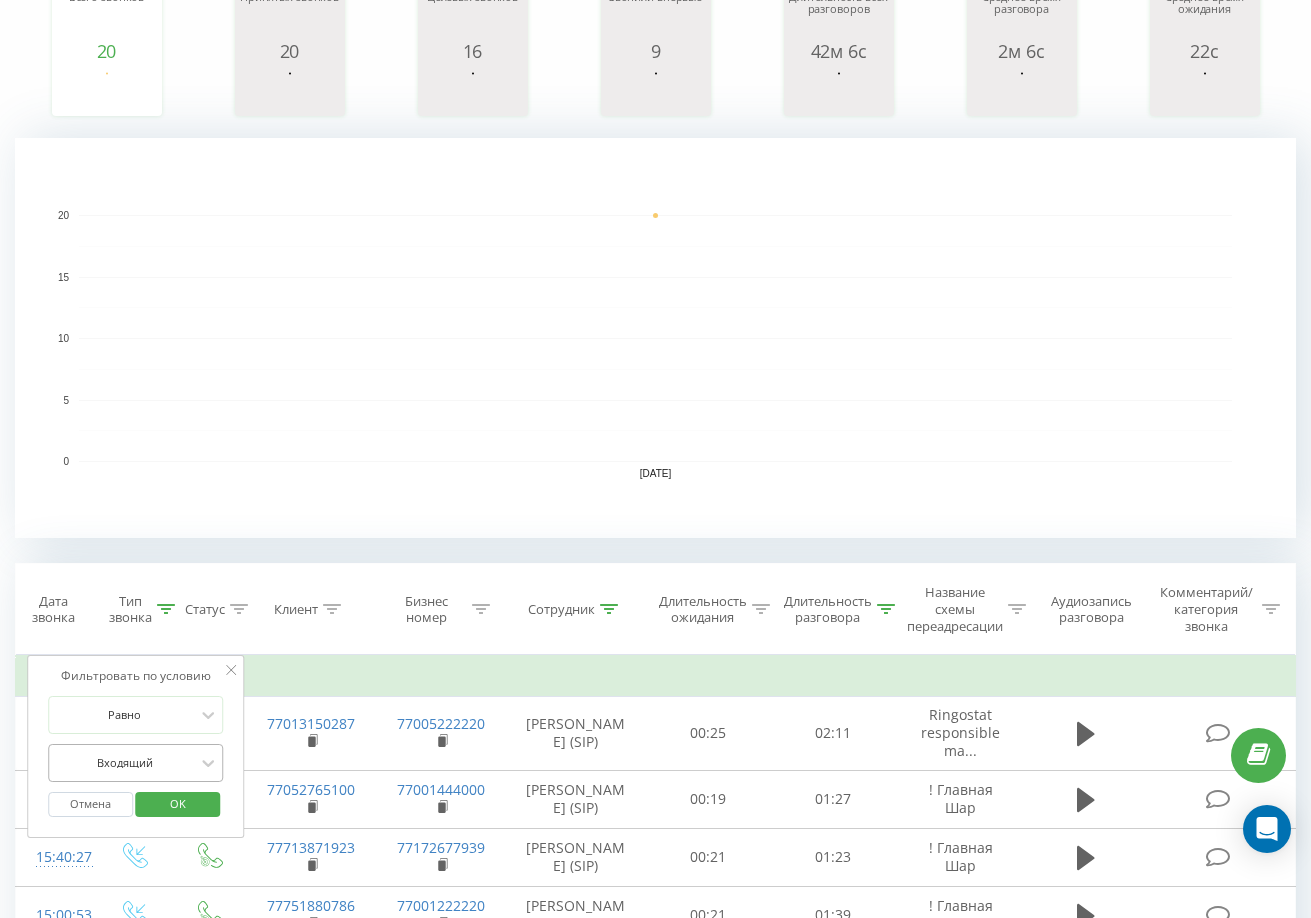 scroll, scrollTop: 405, scrollLeft: 0, axis: vertical 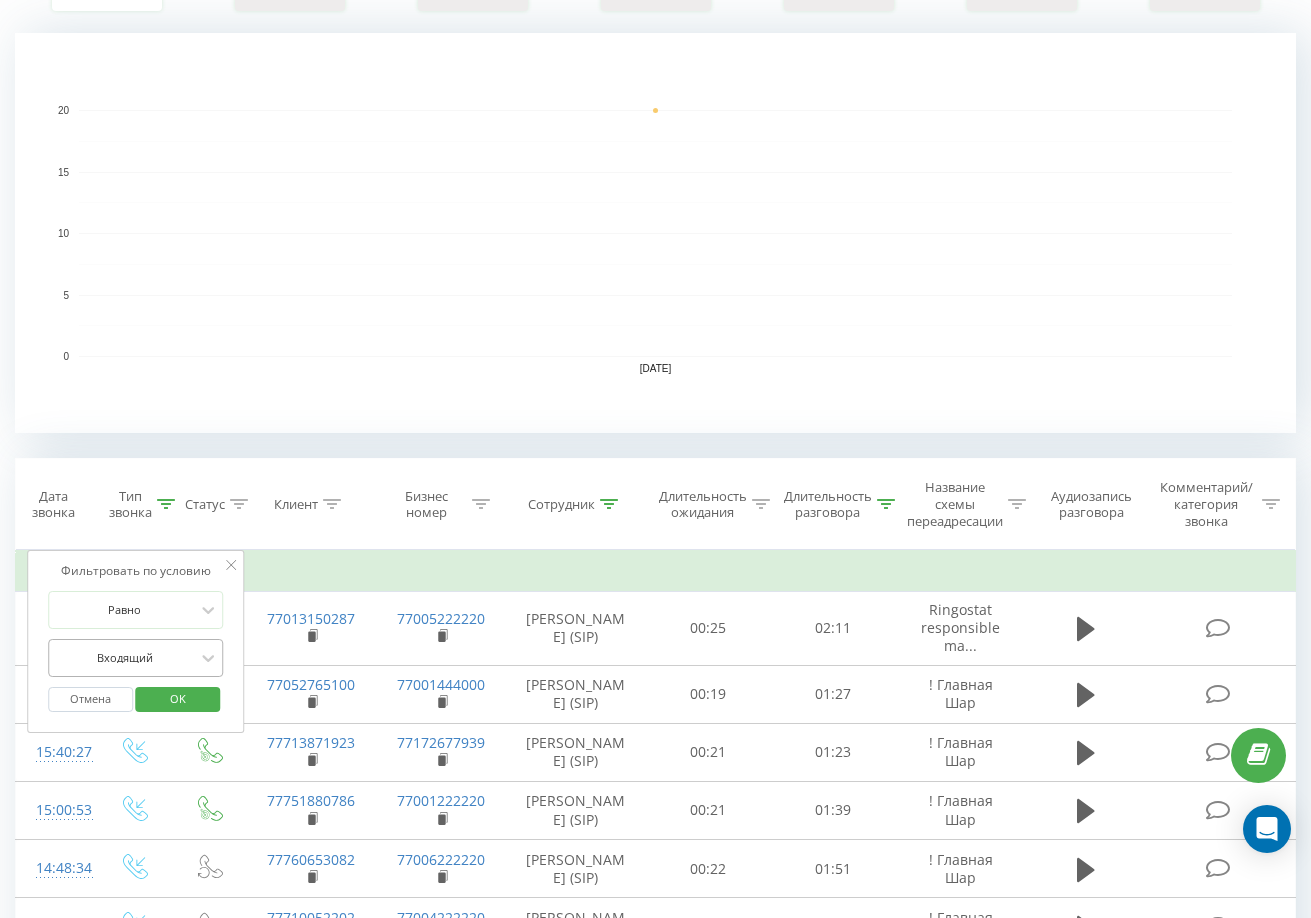 click on "Входящий" at bounding box center (136, 658) 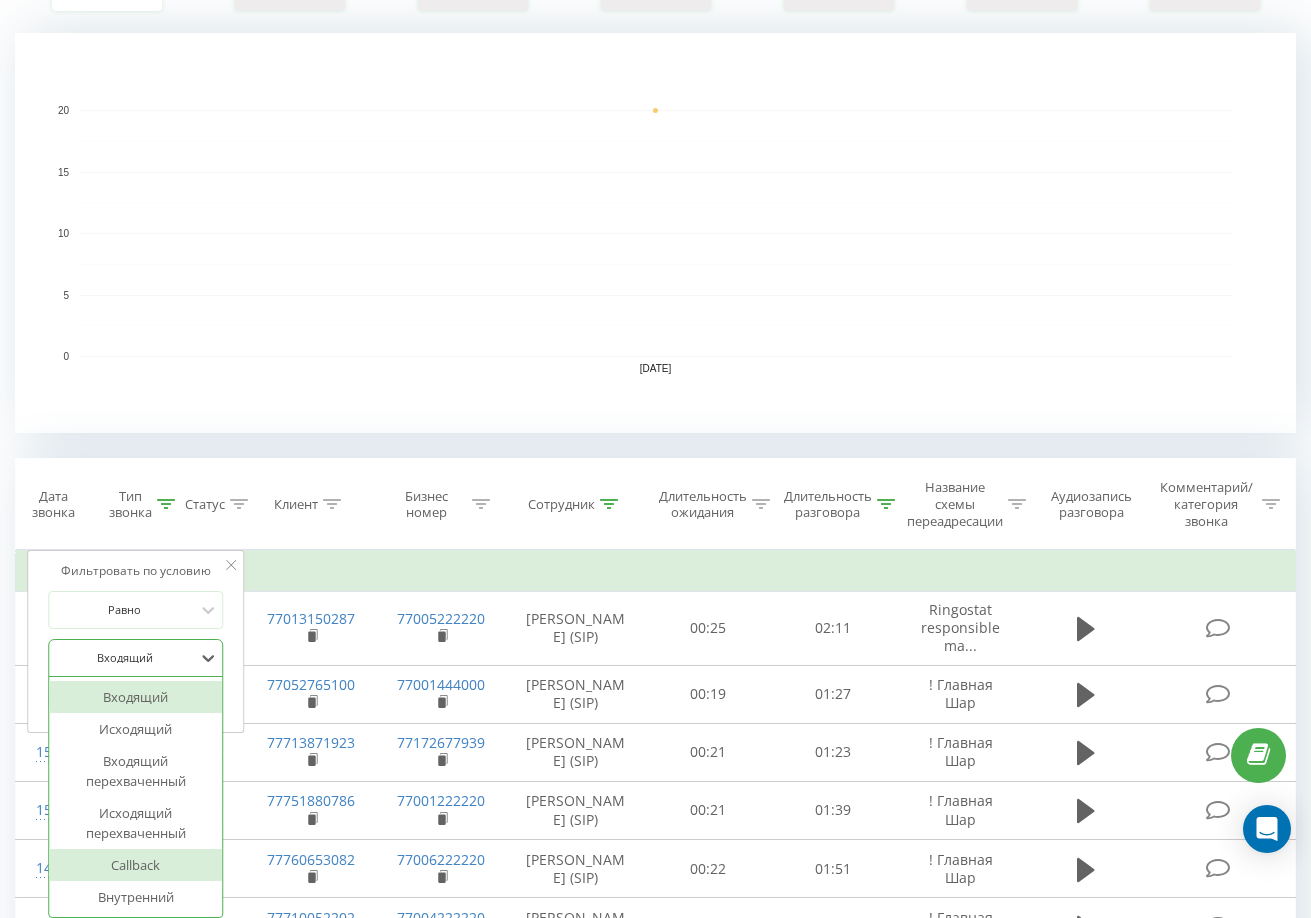 click on "Callback" at bounding box center [136, 865] 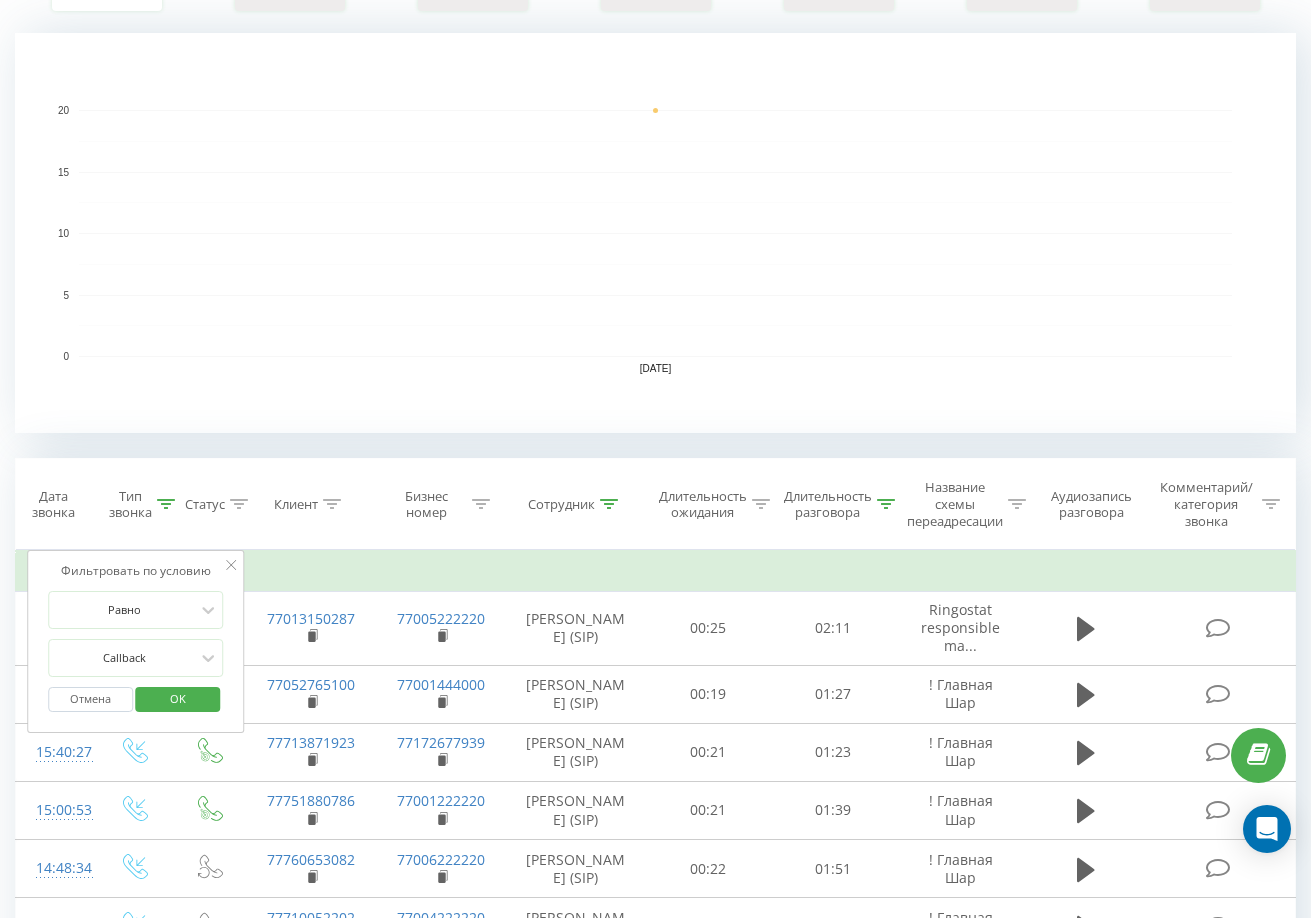 click on "OK" at bounding box center [178, 698] 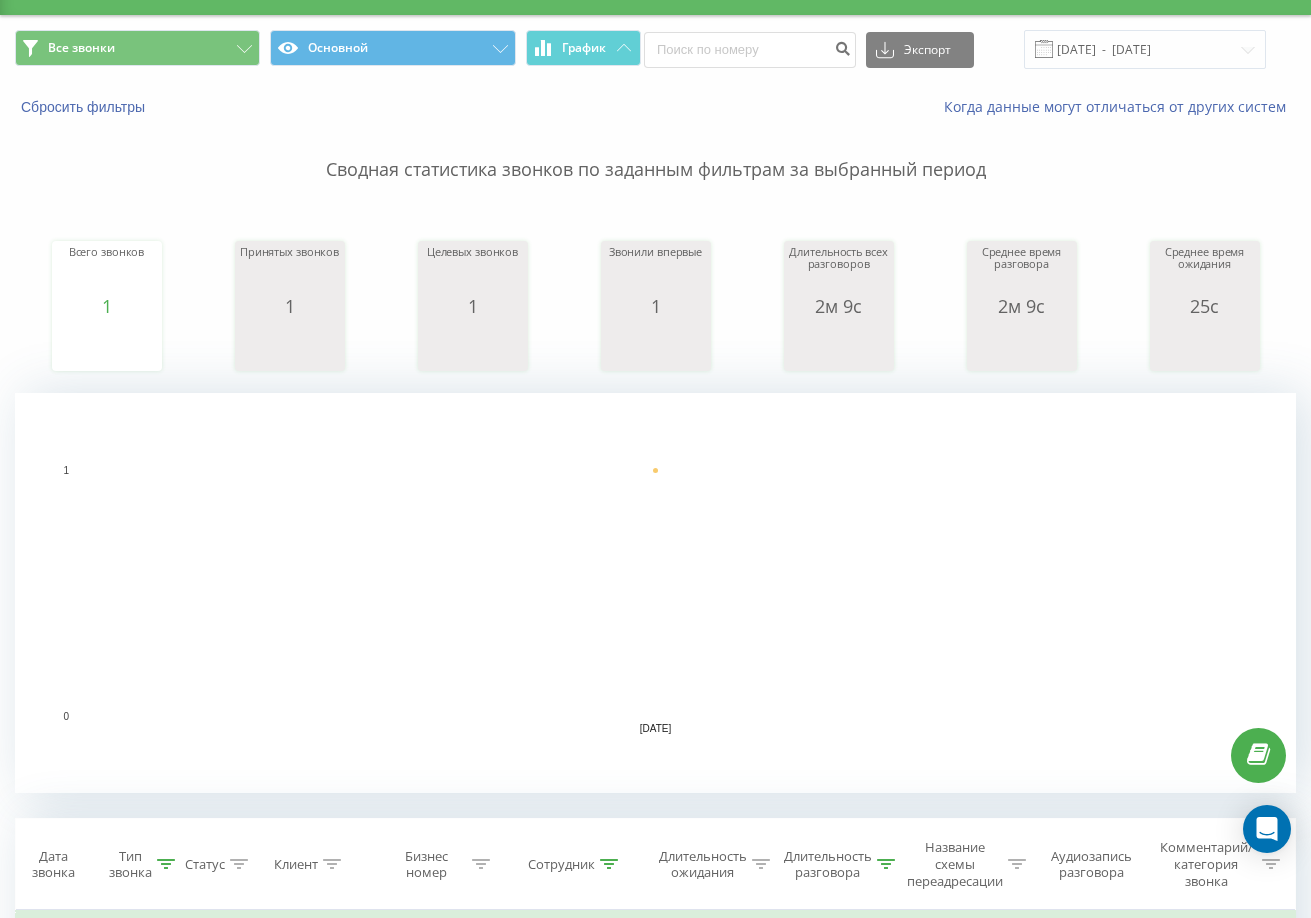 scroll, scrollTop: 5, scrollLeft: 0, axis: vertical 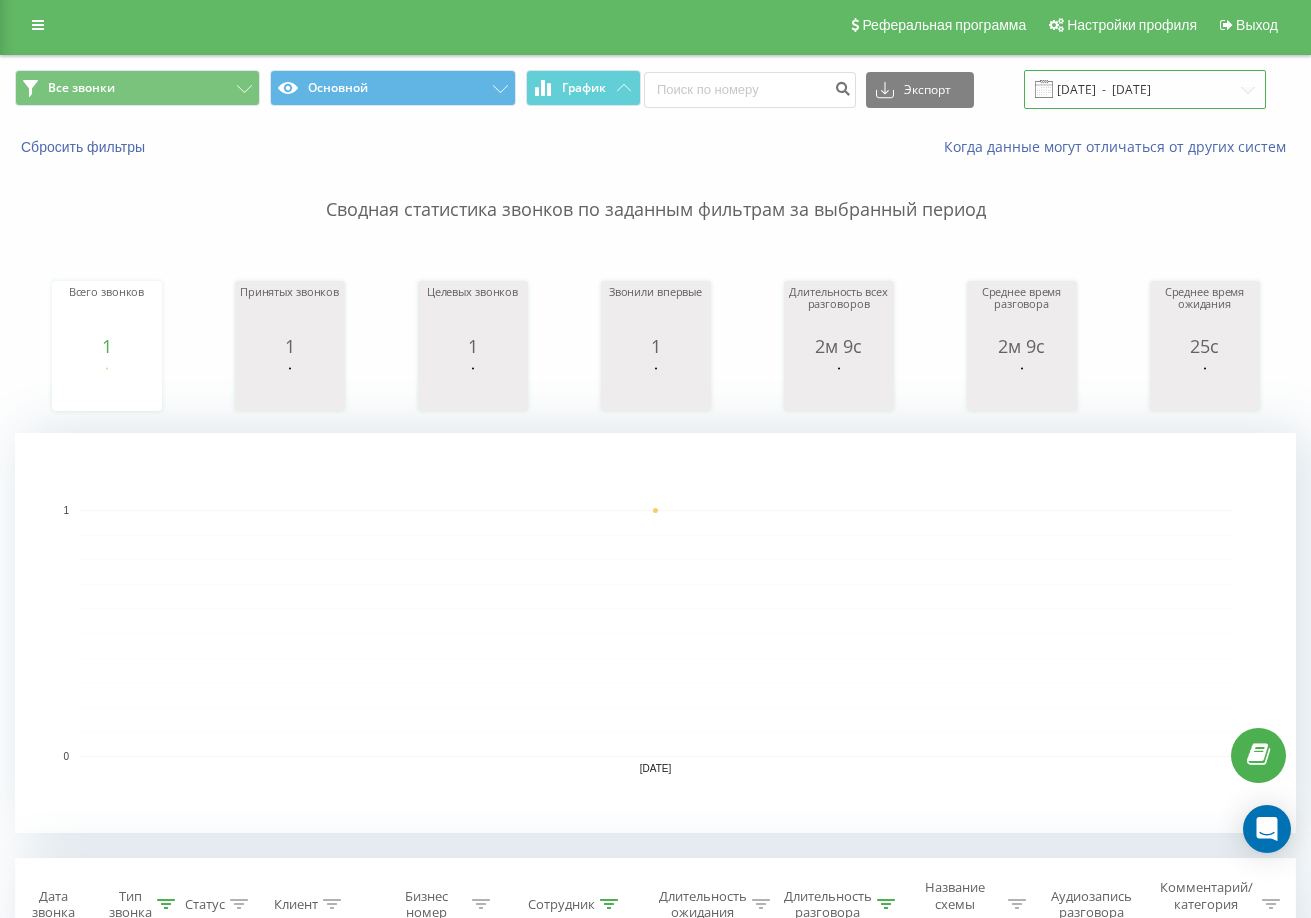 click on "[DATE]  -  [DATE]" at bounding box center (1145, 89) 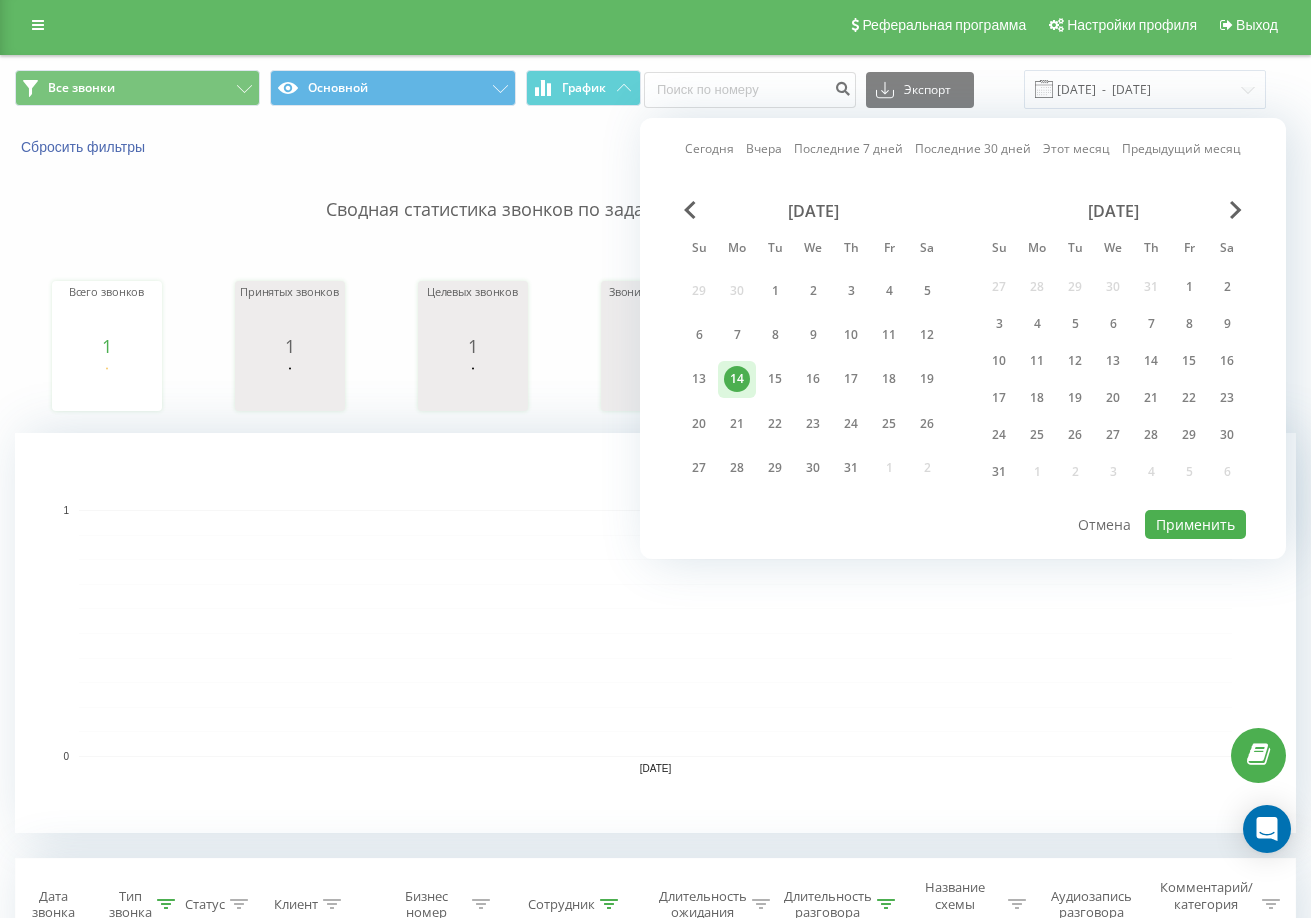 click 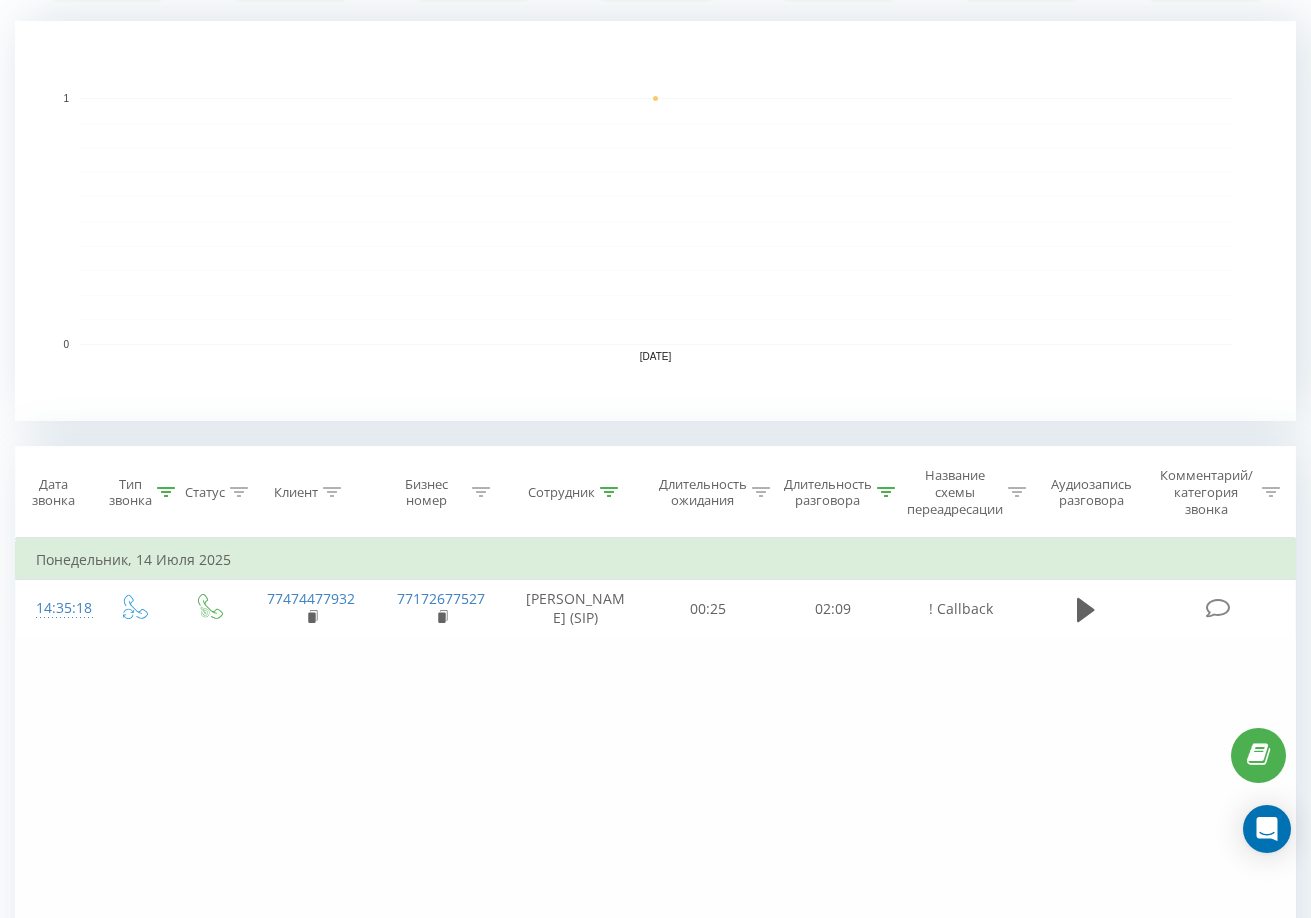scroll, scrollTop: 562, scrollLeft: 0, axis: vertical 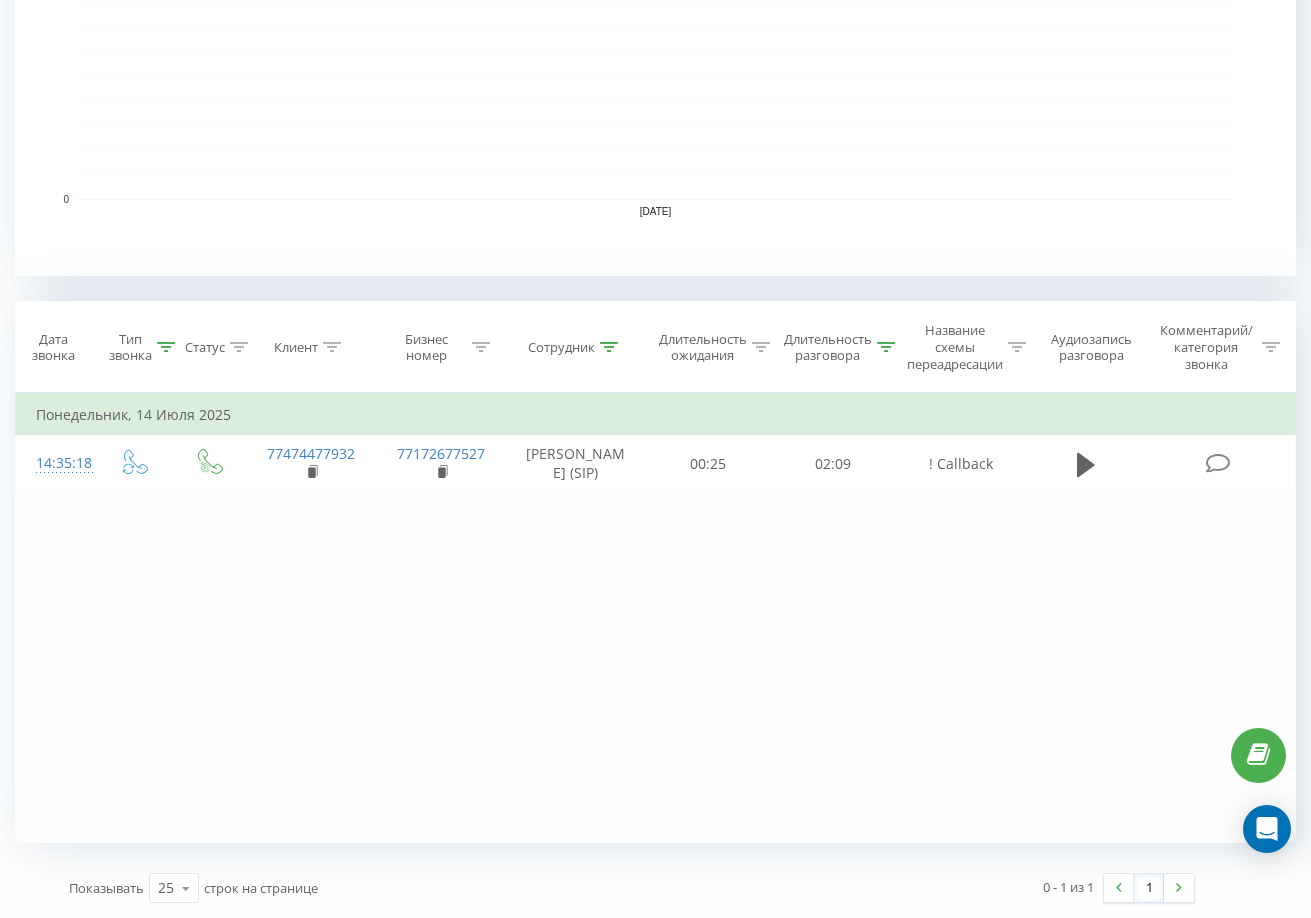 click 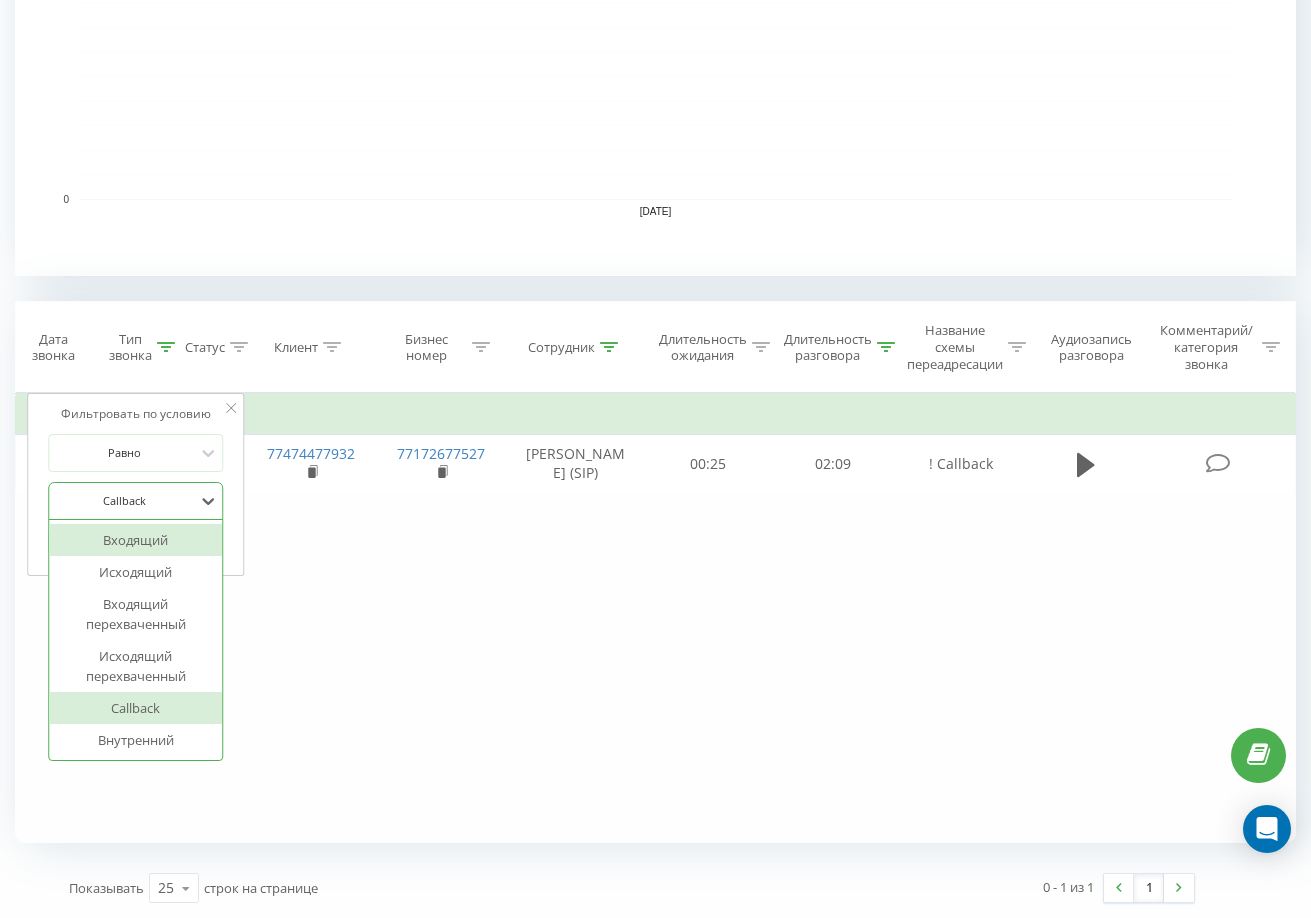 click at bounding box center [125, 500] 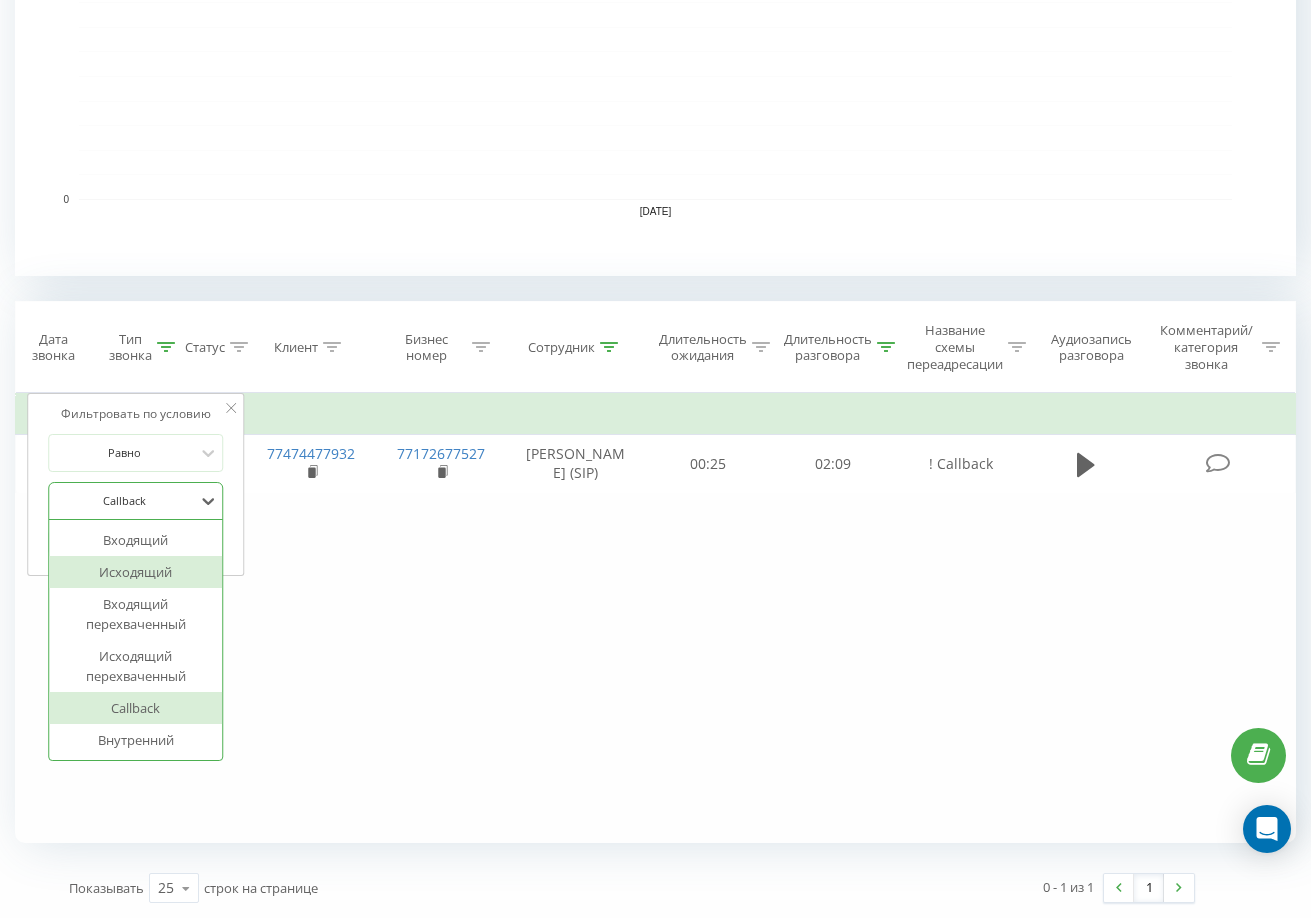 click on "Исходящий" at bounding box center (136, 572) 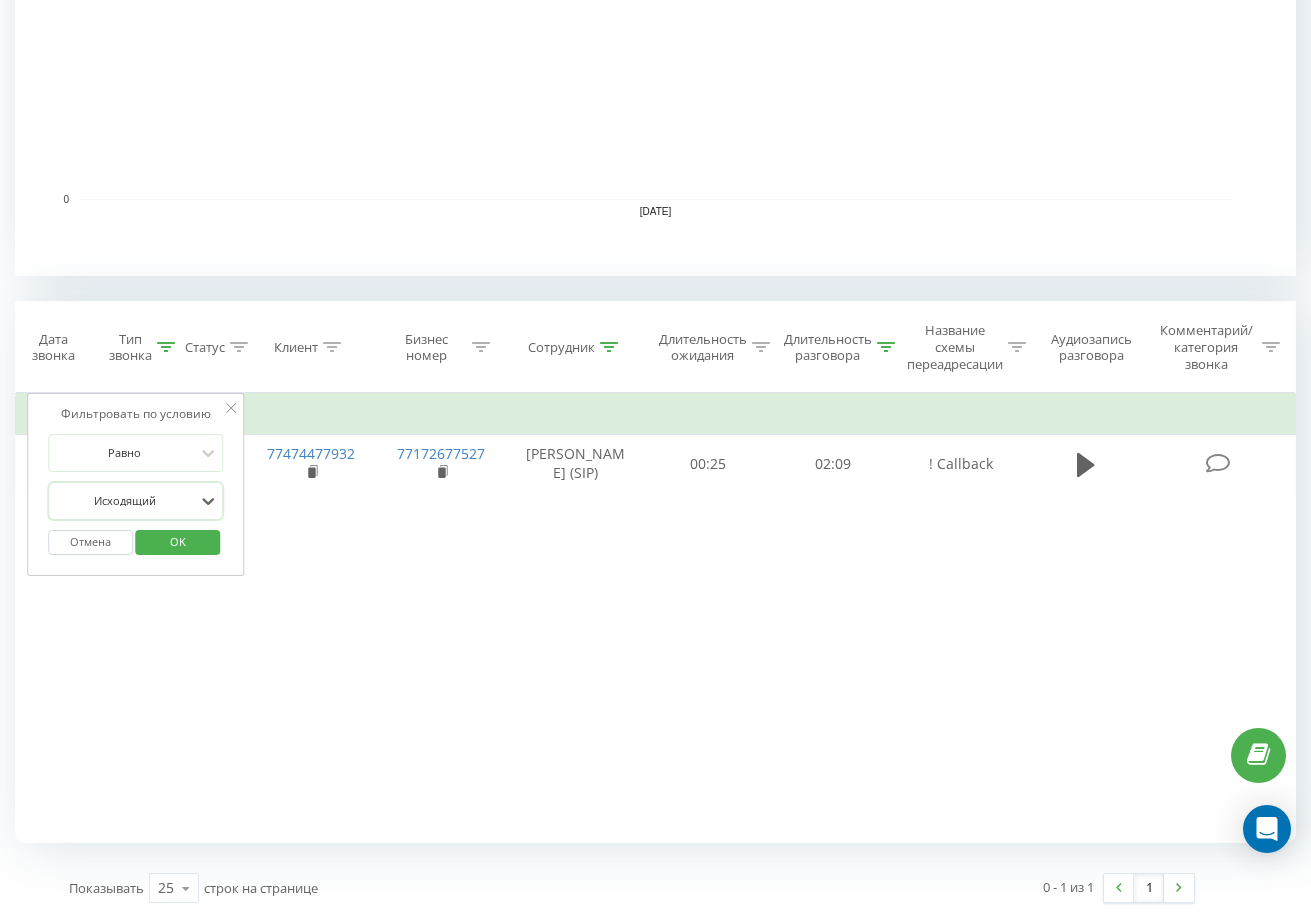 click on "OK" at bounding box center (178, 541) 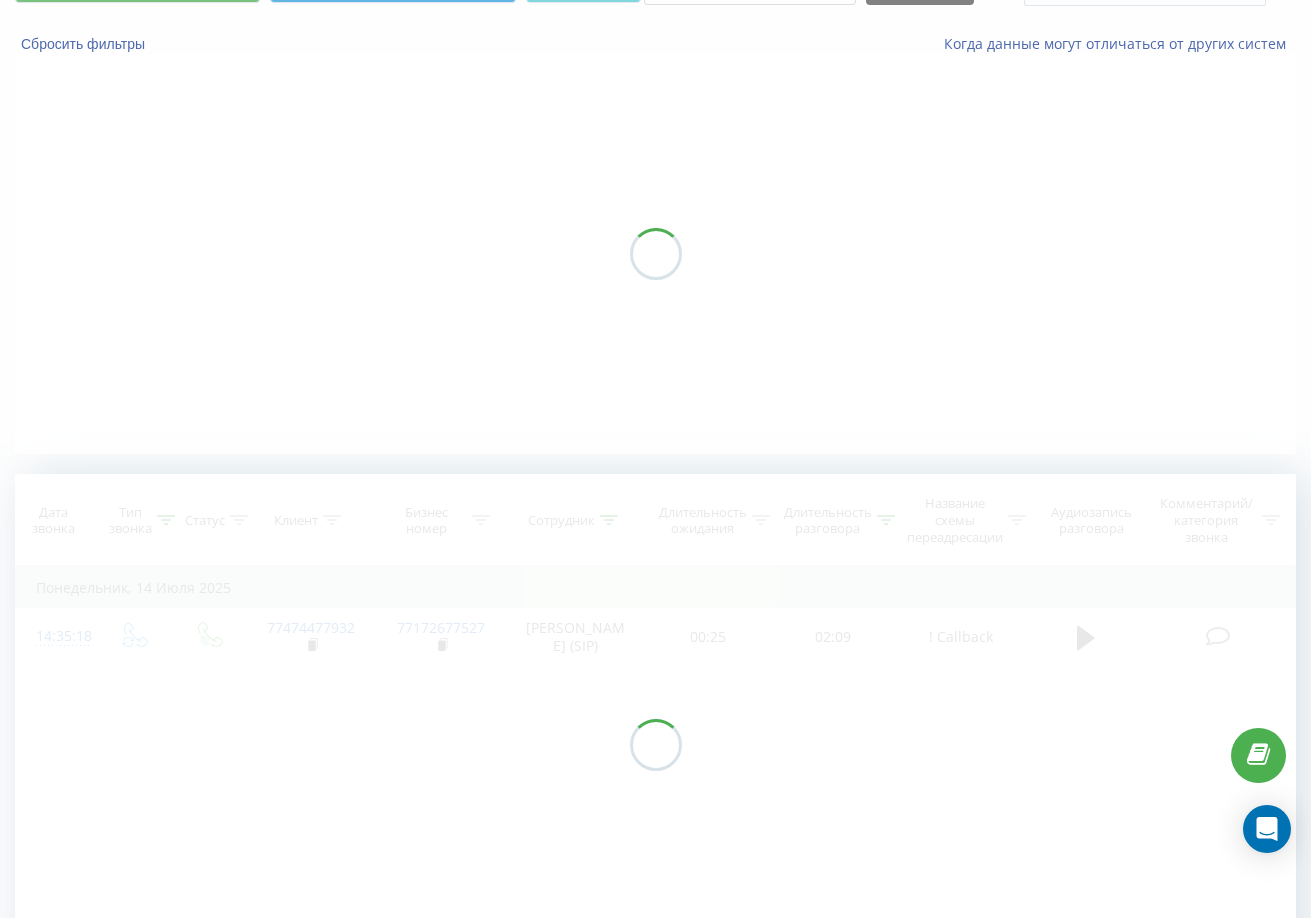 scroll, scrollTop: 0, scrollLeft: 0, axis: both 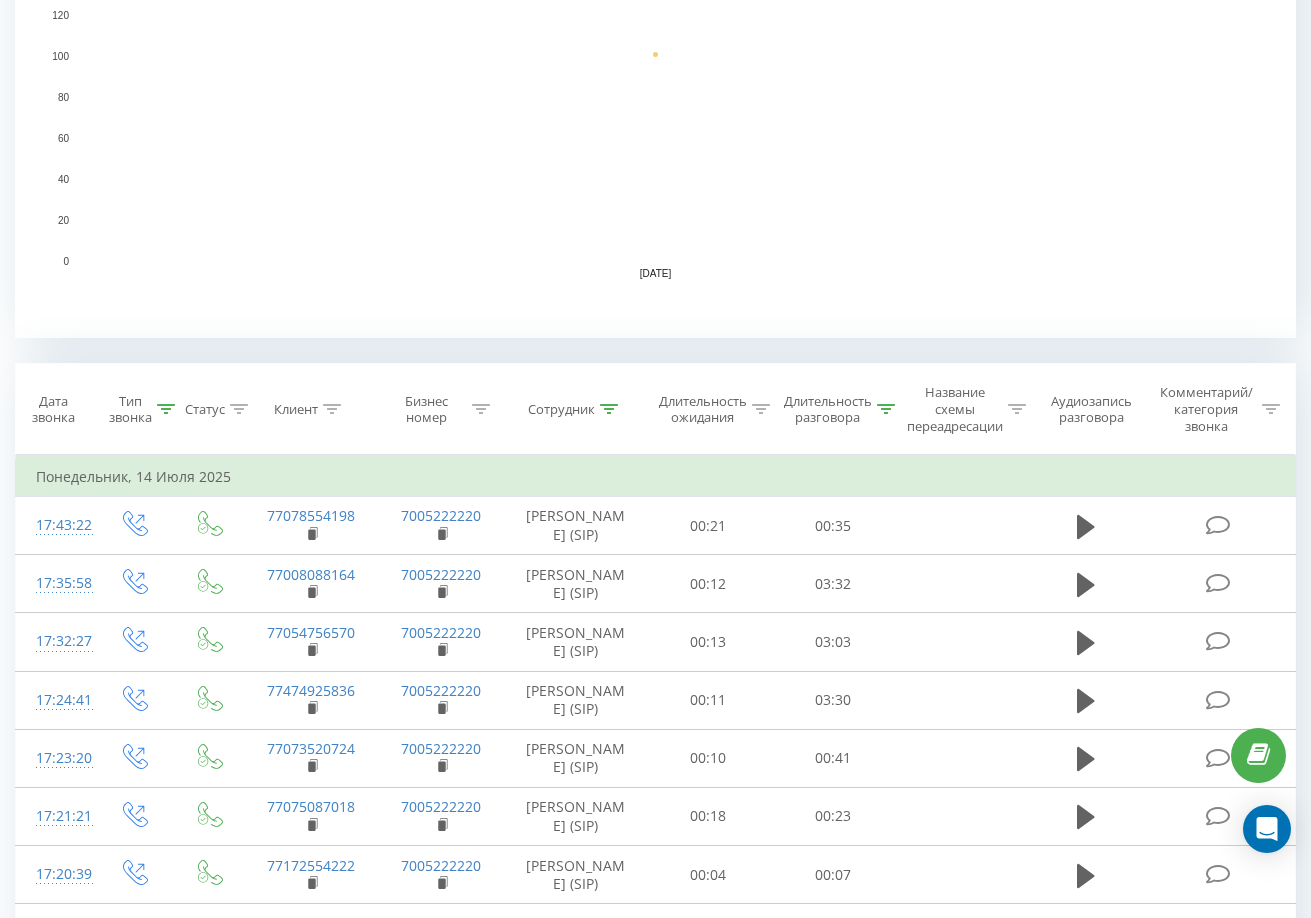 drag, startPoint x: 887, startPoint y: 411, endPoint x: 884, endPoint y: 511, distance: 100.04499 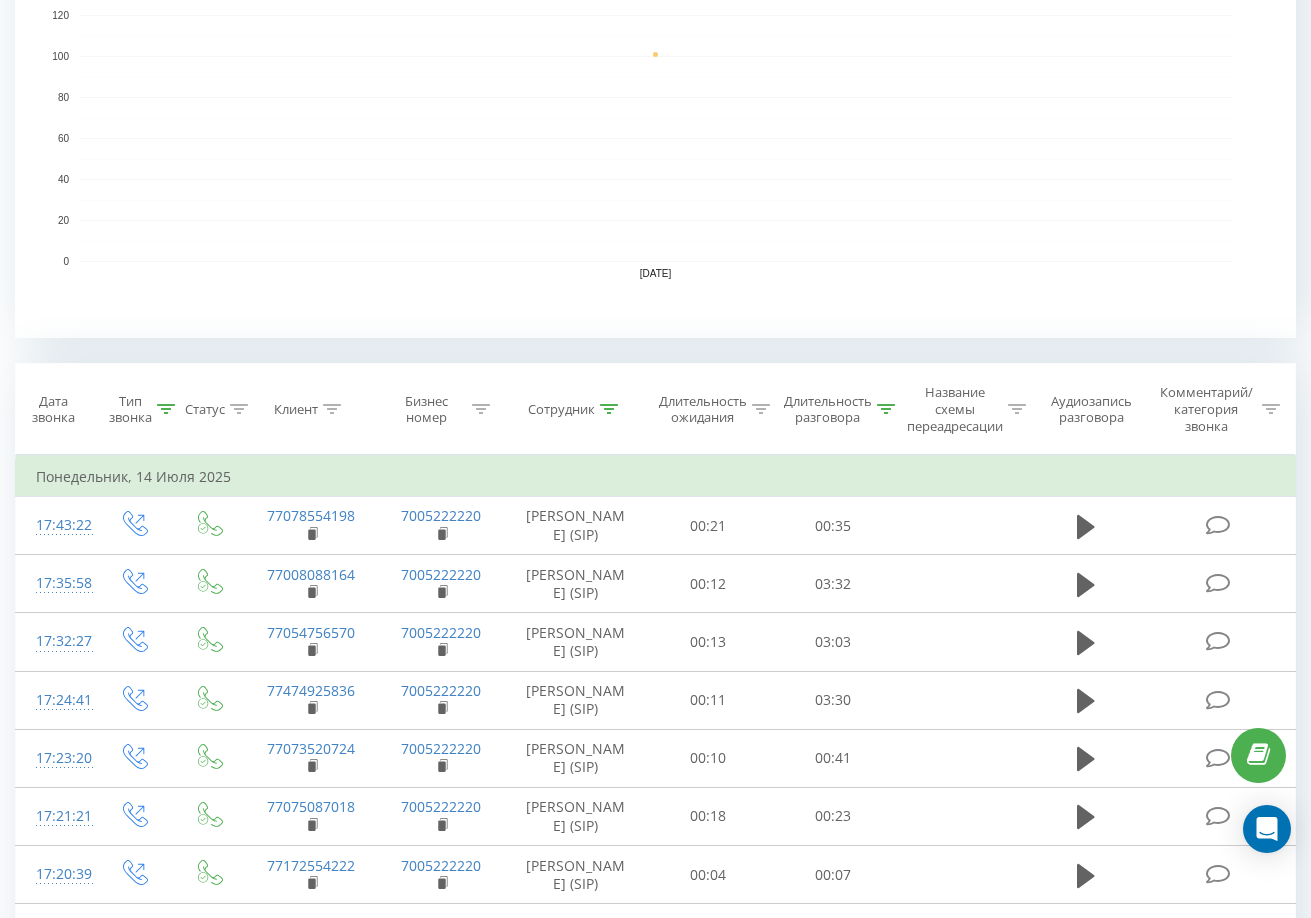 click 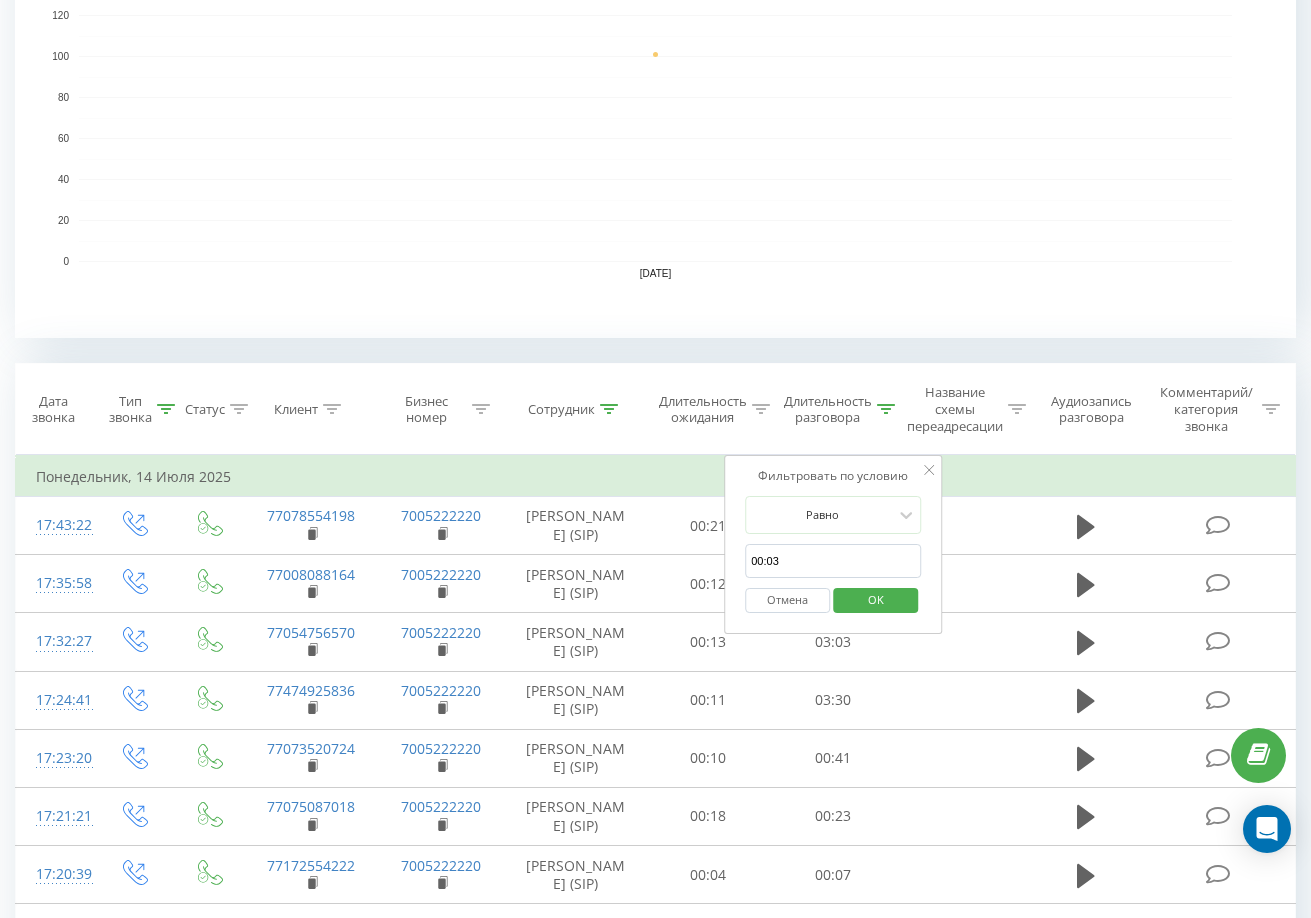 click on "00:03" at bounding box center (833, 561) 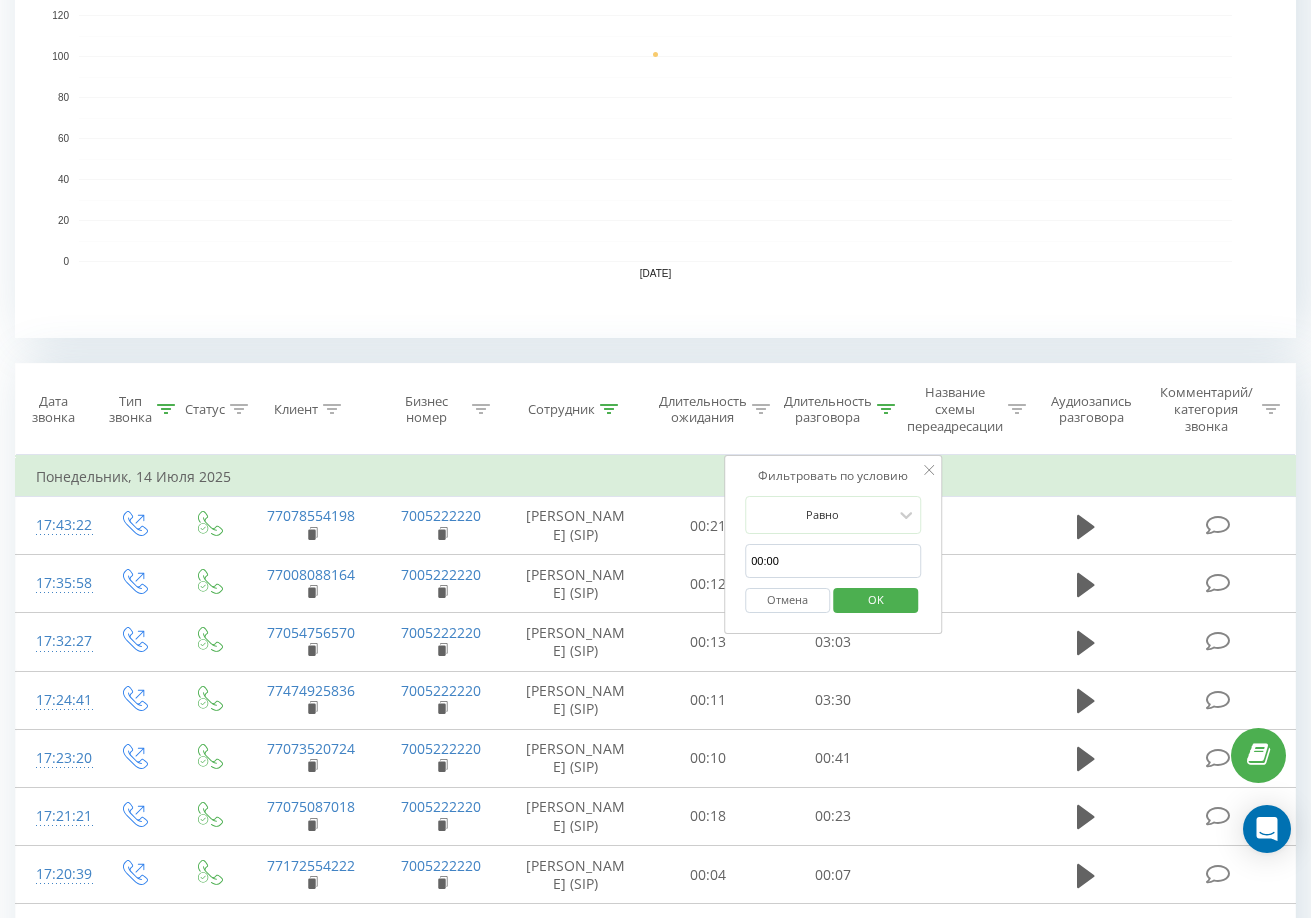 type on "00:00" 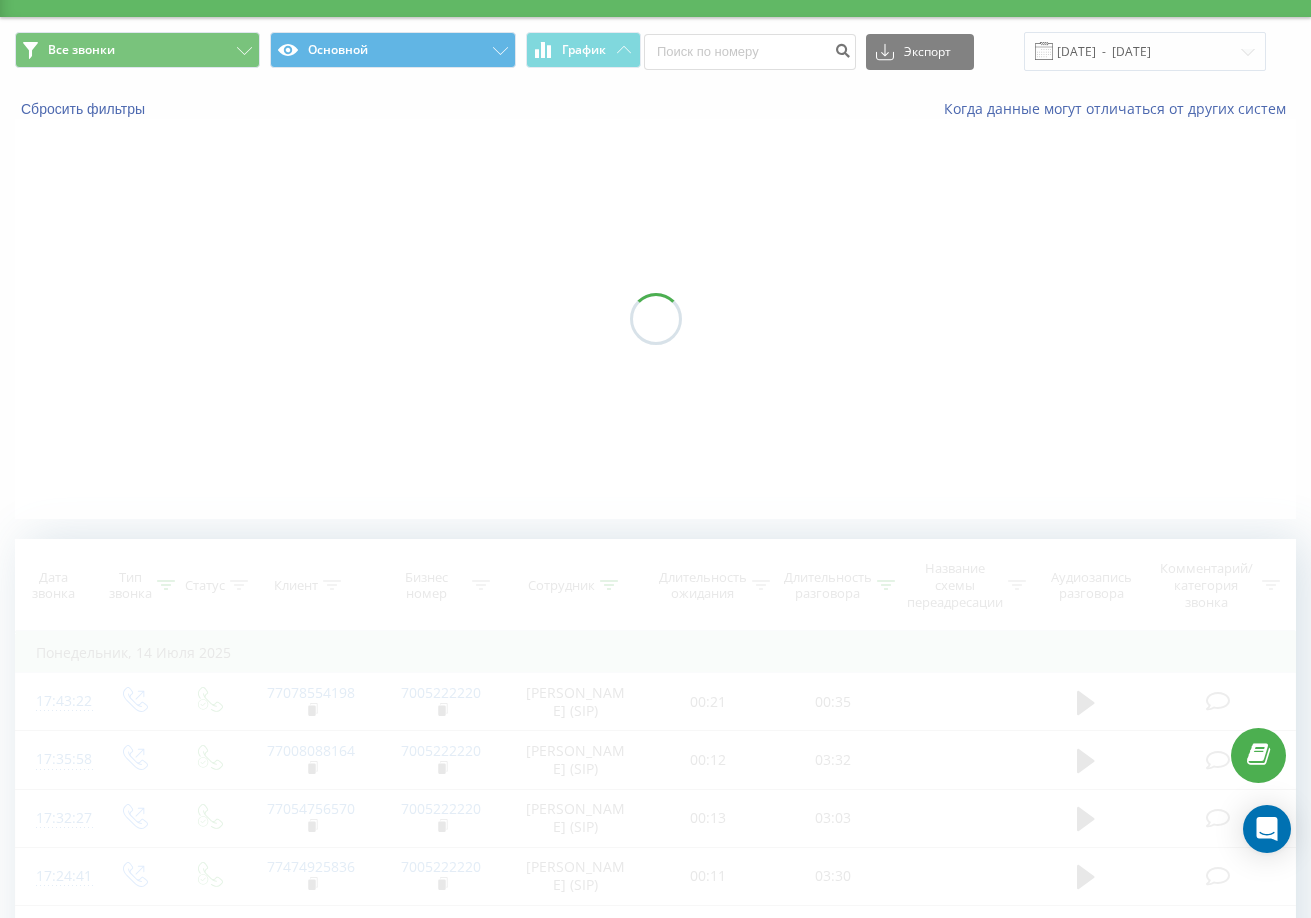 scroll, scrollTop: 0, scrollLeft: 0, axis: both 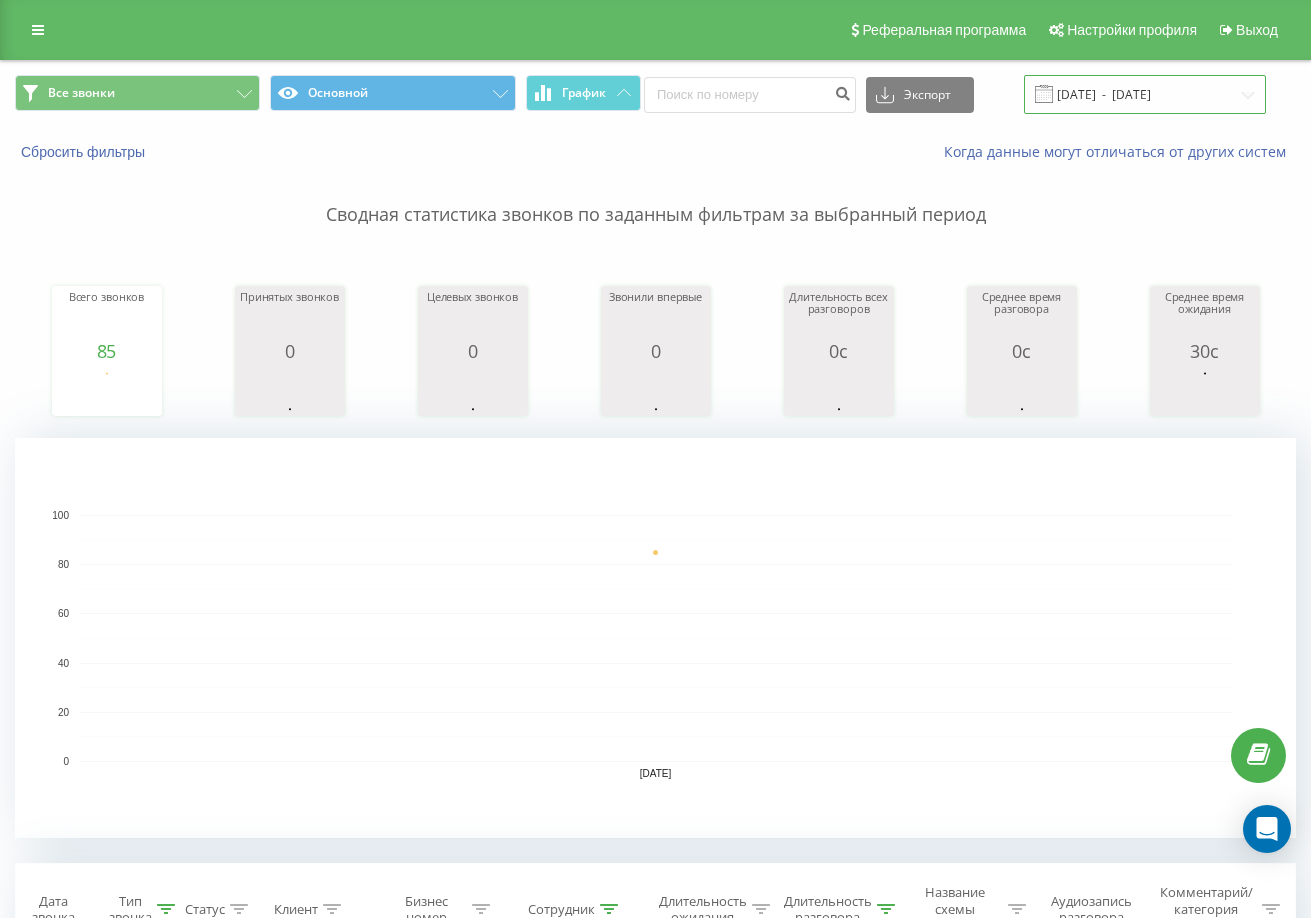 click on "[DATE]  -  [DATE]" at bounding box center [1145, 94] 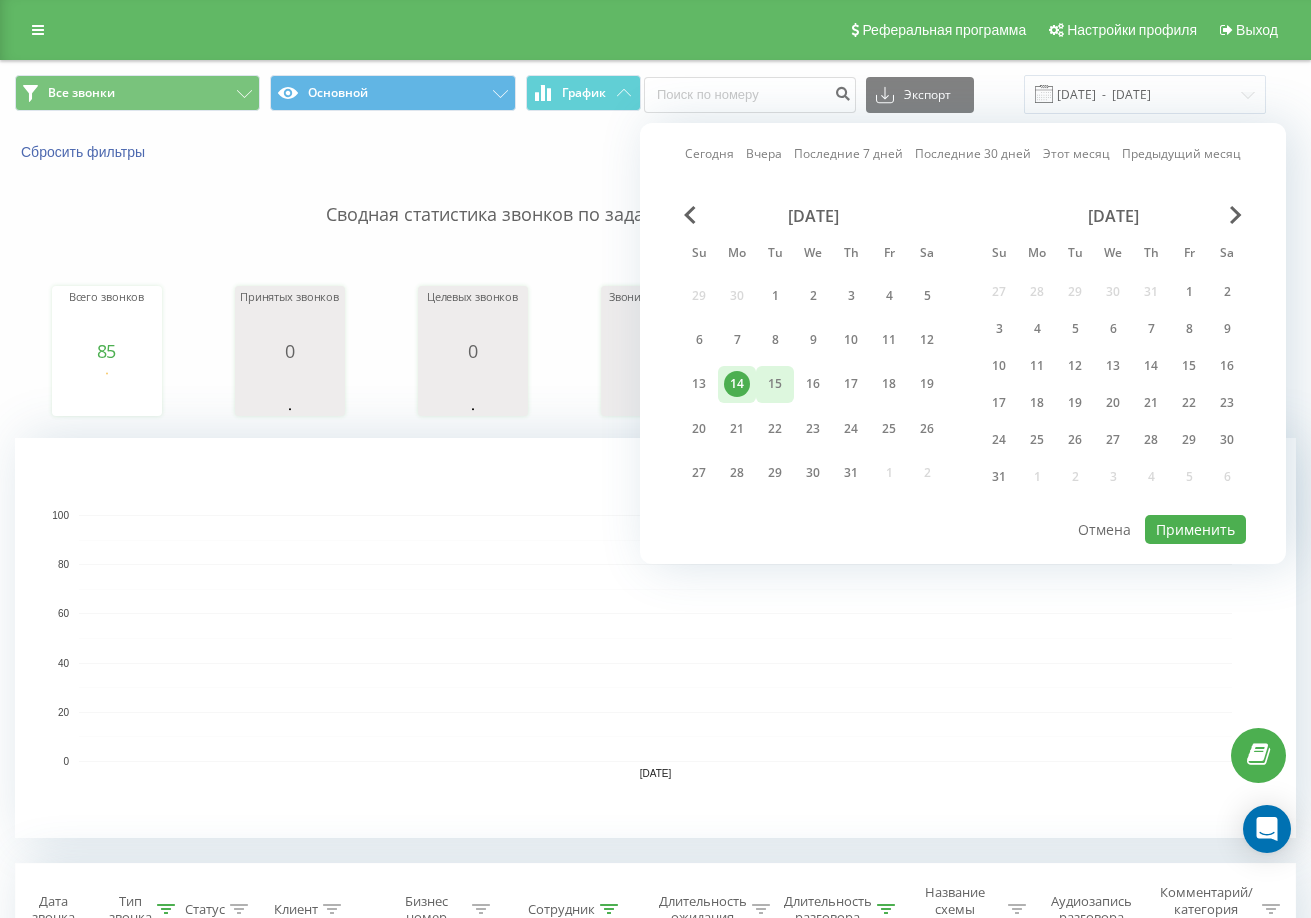 click on "15" at bounding box center [775, 384] 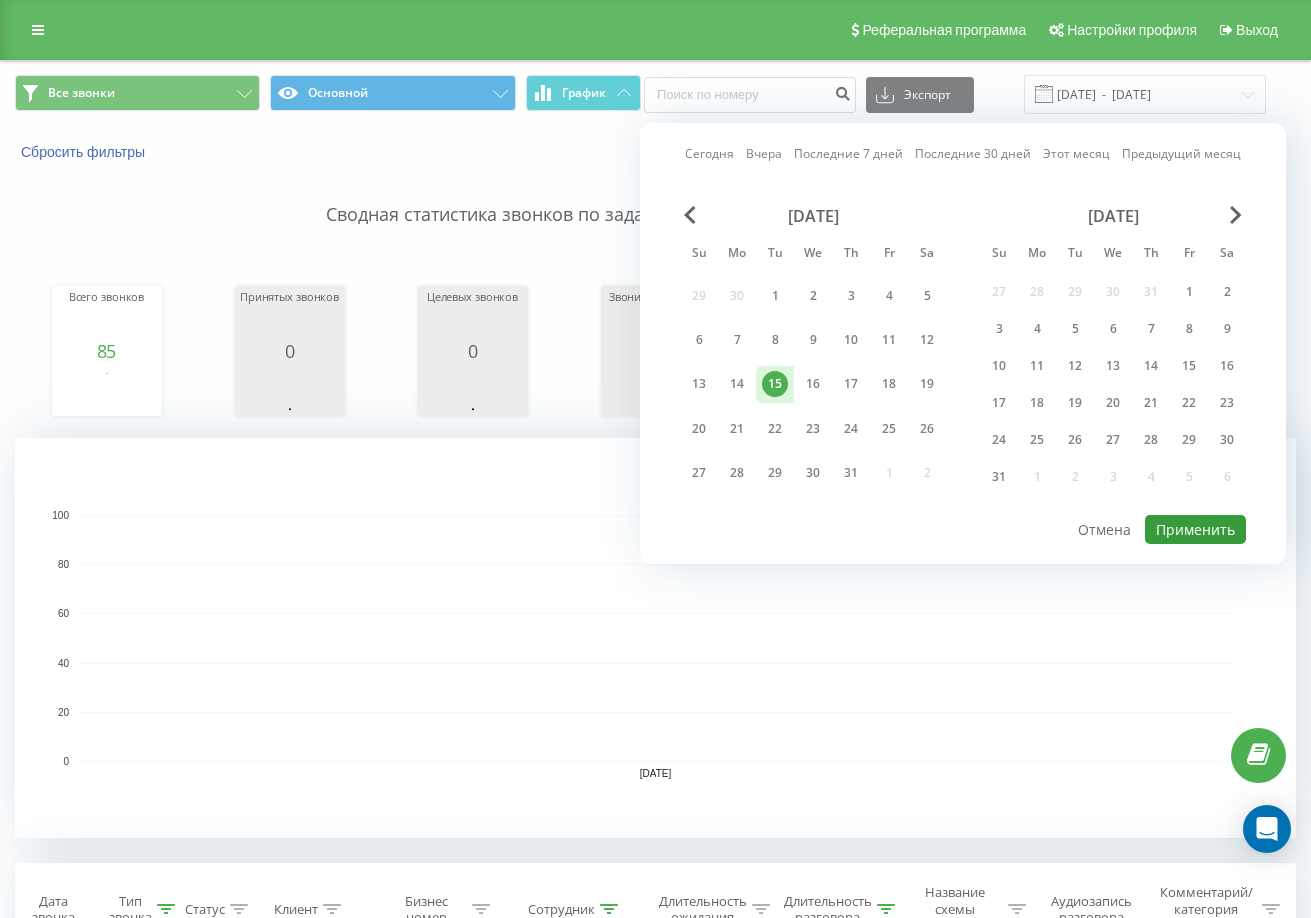 click on "Применить" at bounding box center (1195, 529) 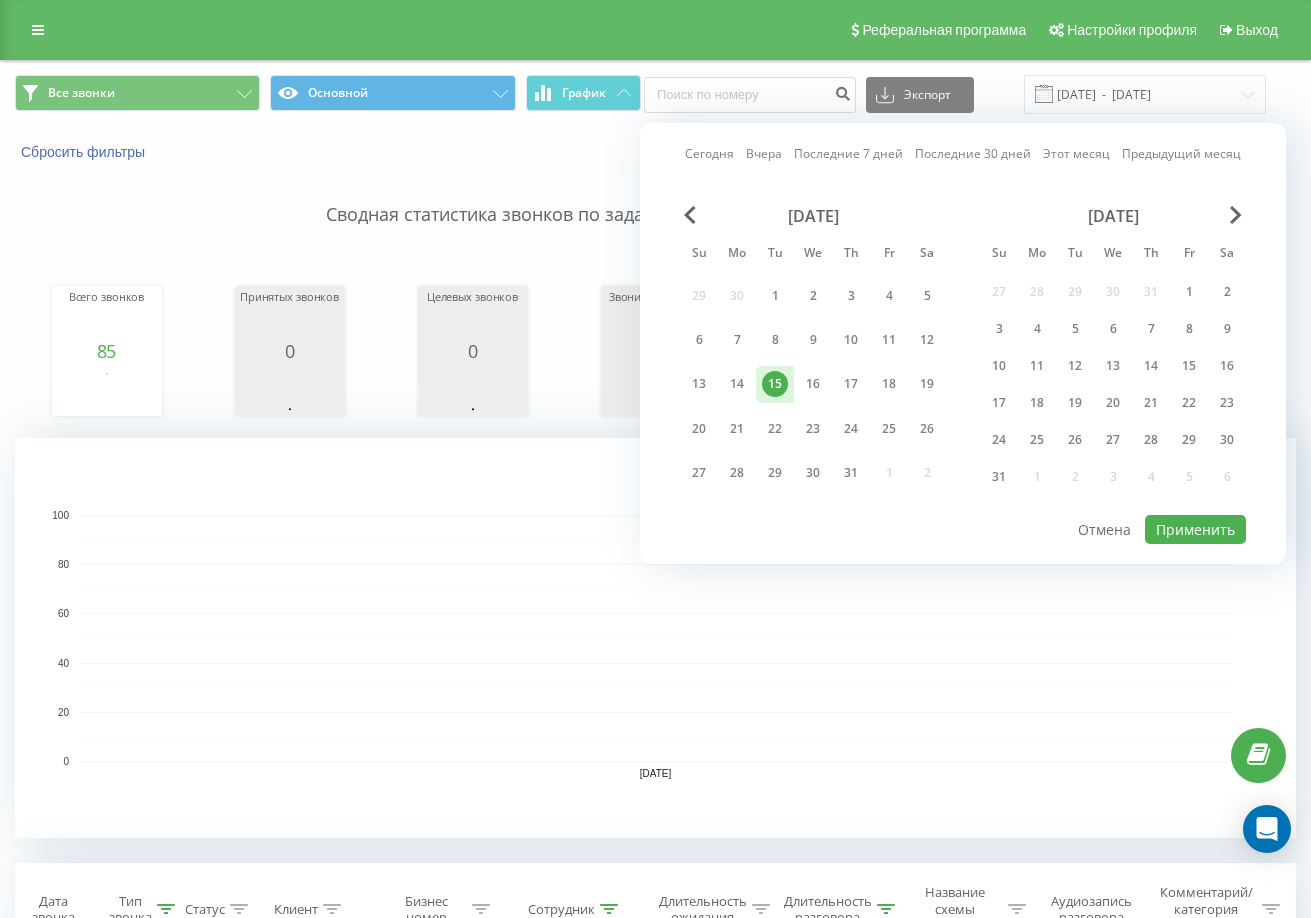 type on "[DATE]  -  [DATE]" 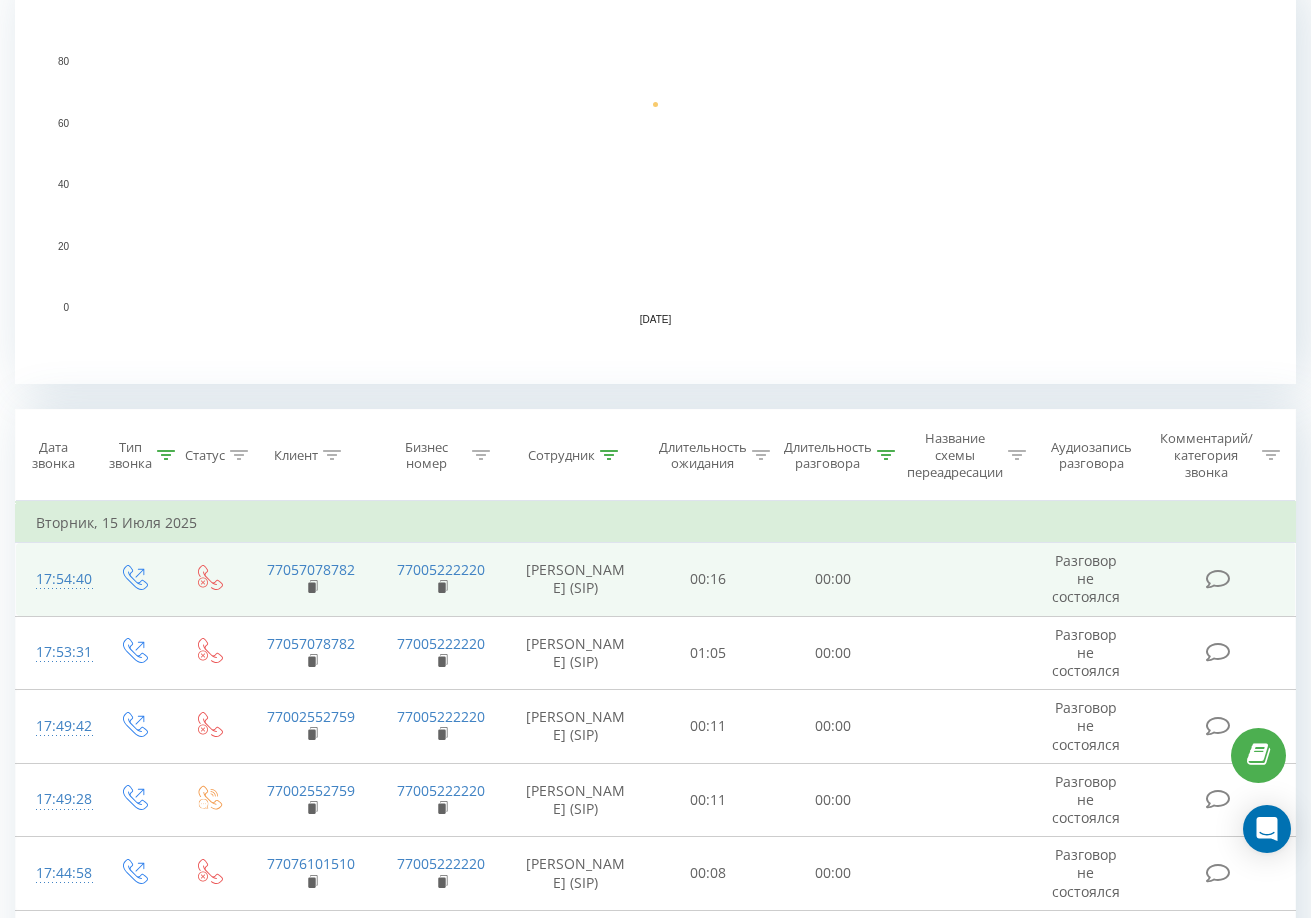scroll, scrollTop: 500, scrollLeft: 0, axis: vertical 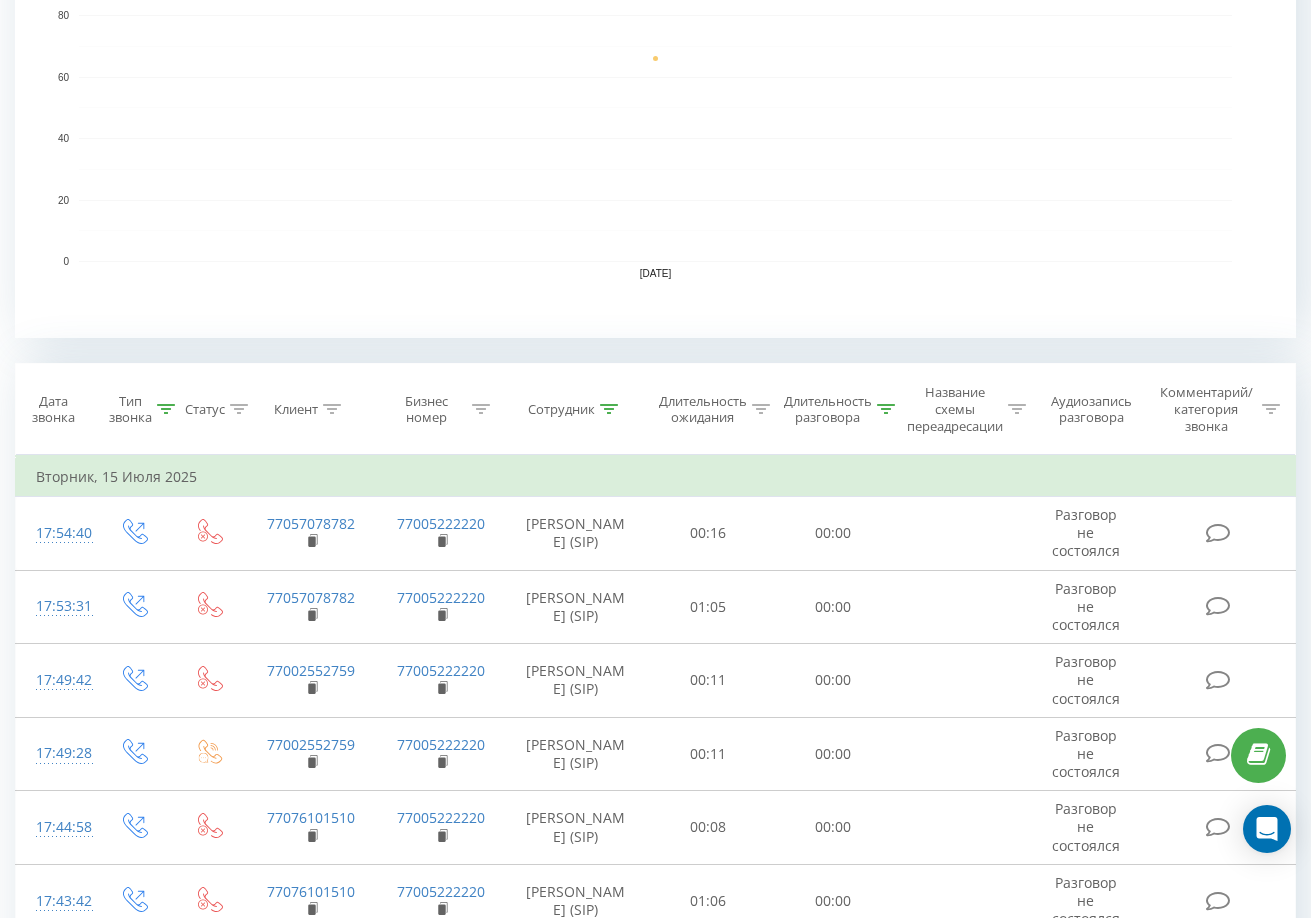 click at bounding box center [166, 409] 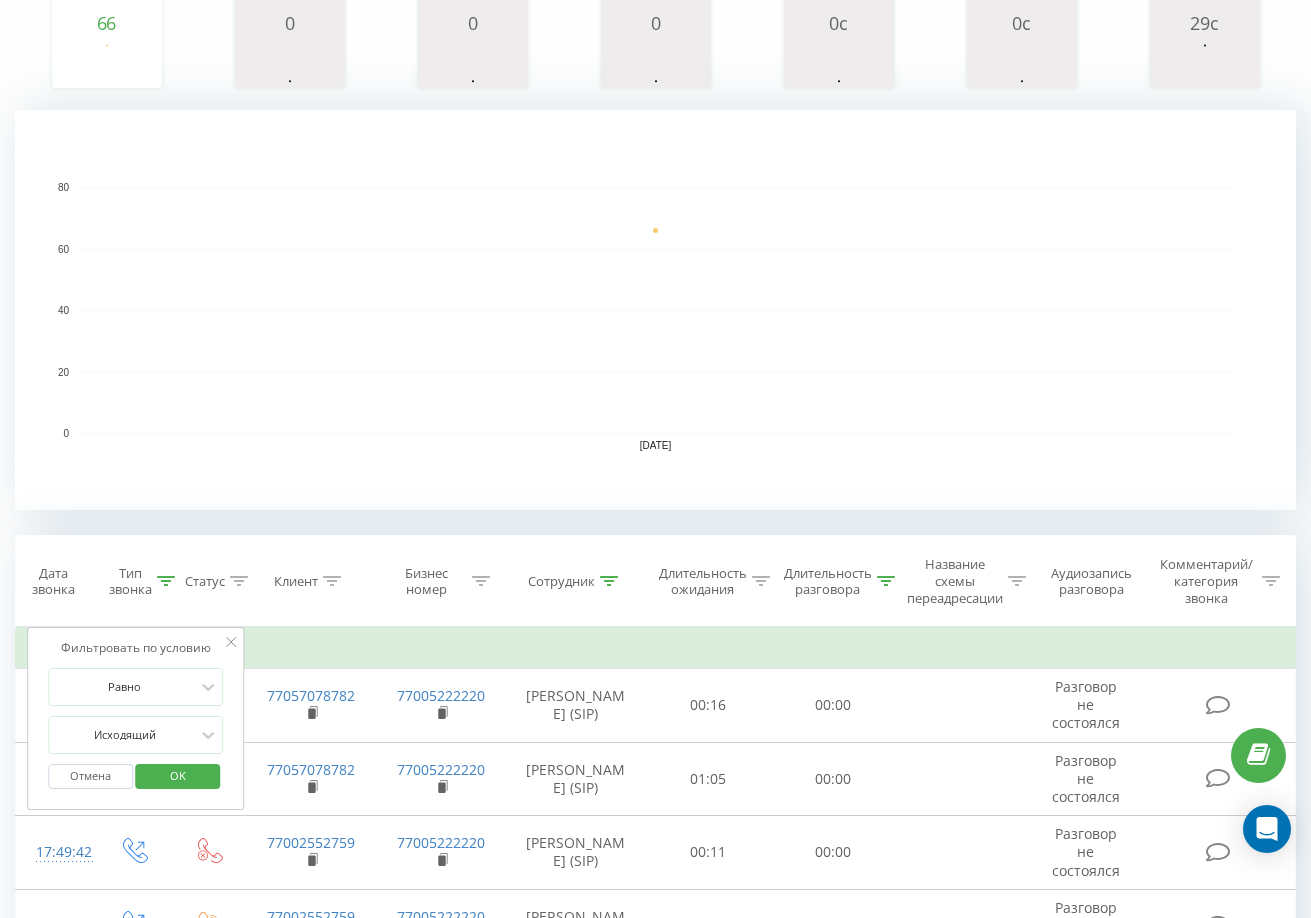 scroll, scrollTop: 400, scrollLeft: 0, axis: vertical 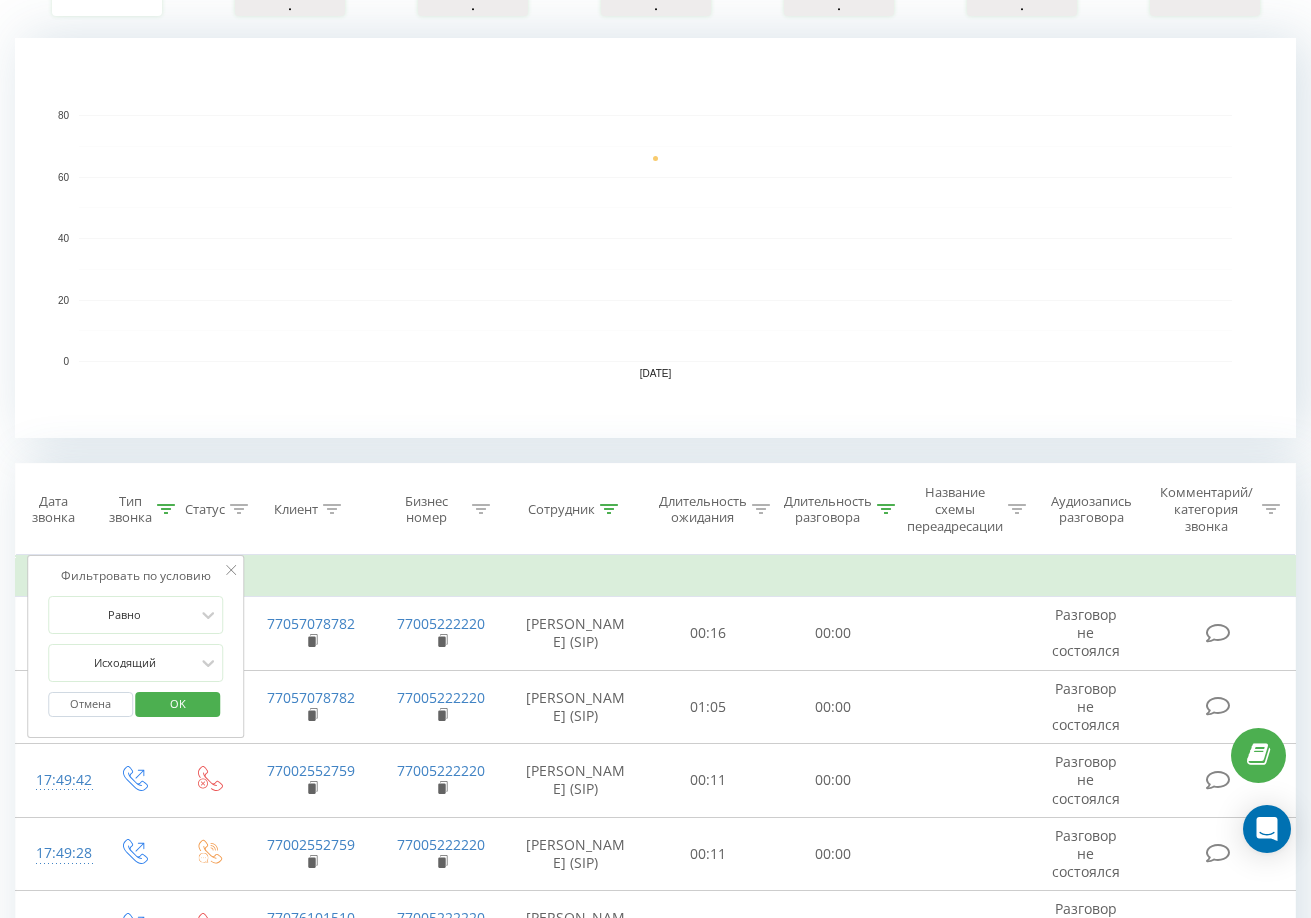 drag, startPoint x: 889, startPoint y: 501, endPoint x: 888, endPoint y: 529, distance: 28.01785 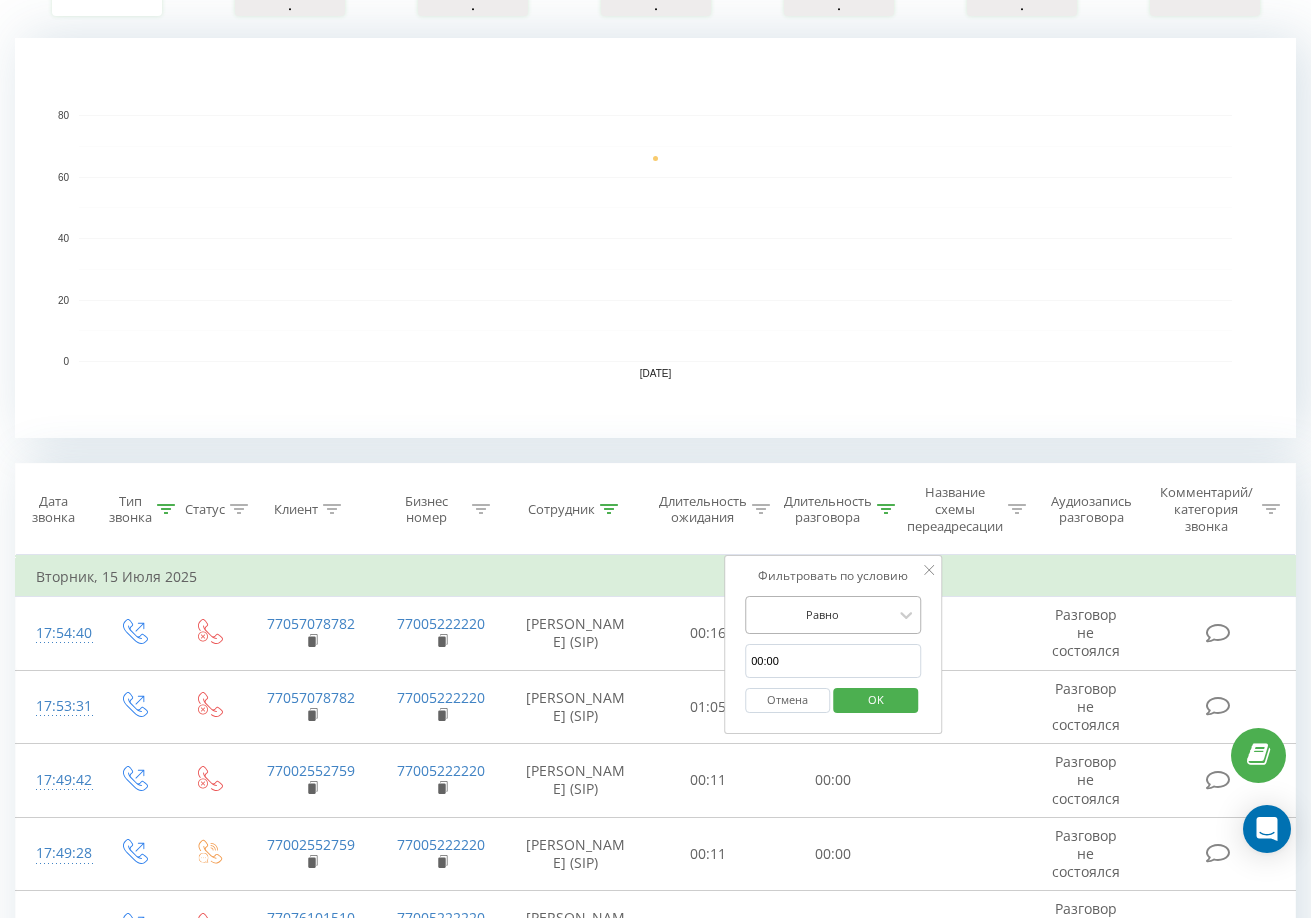 click on "Равно" at bounding box center [822, 615] 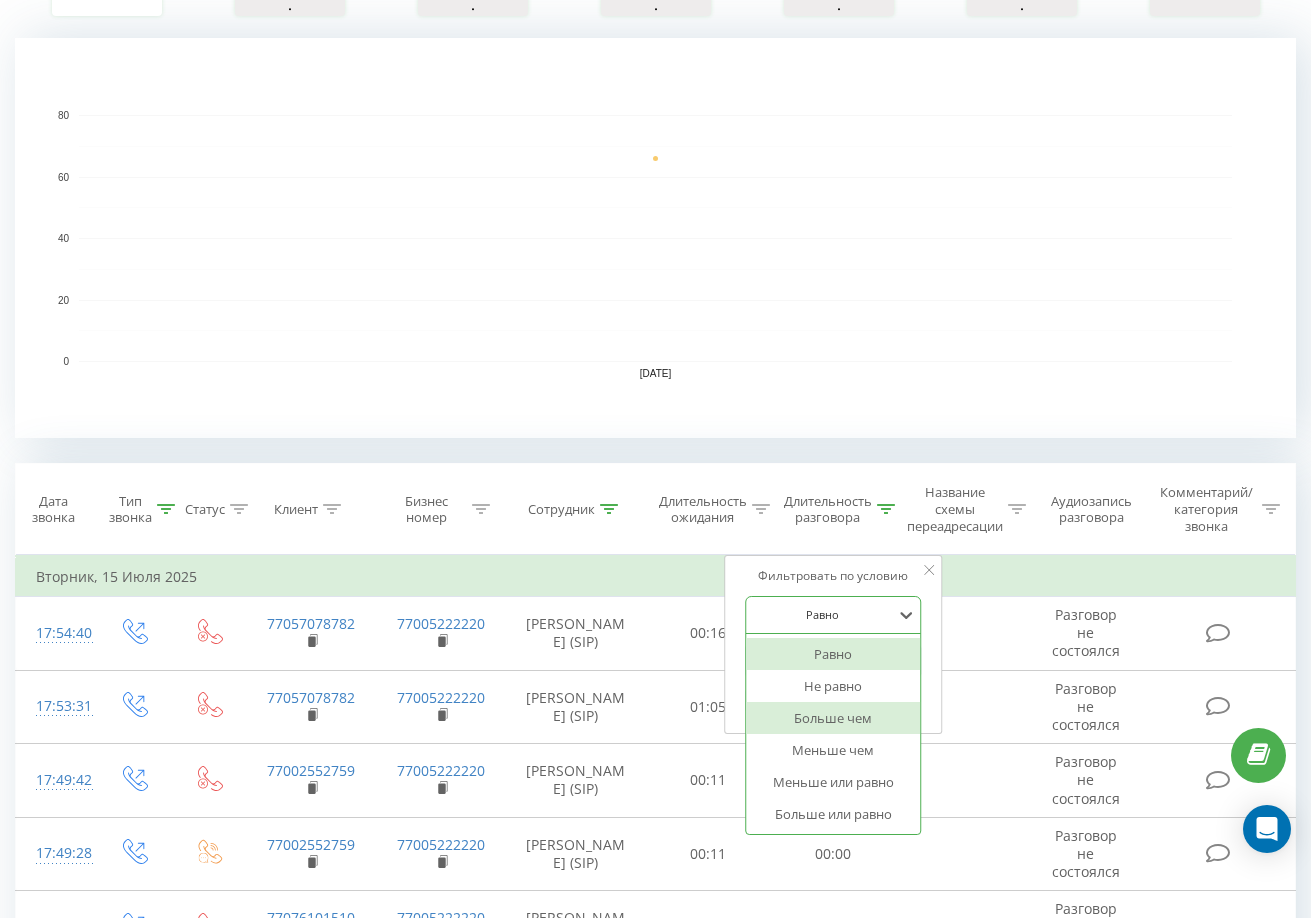 click on "Больше чем" at bounding box center (833, 718) 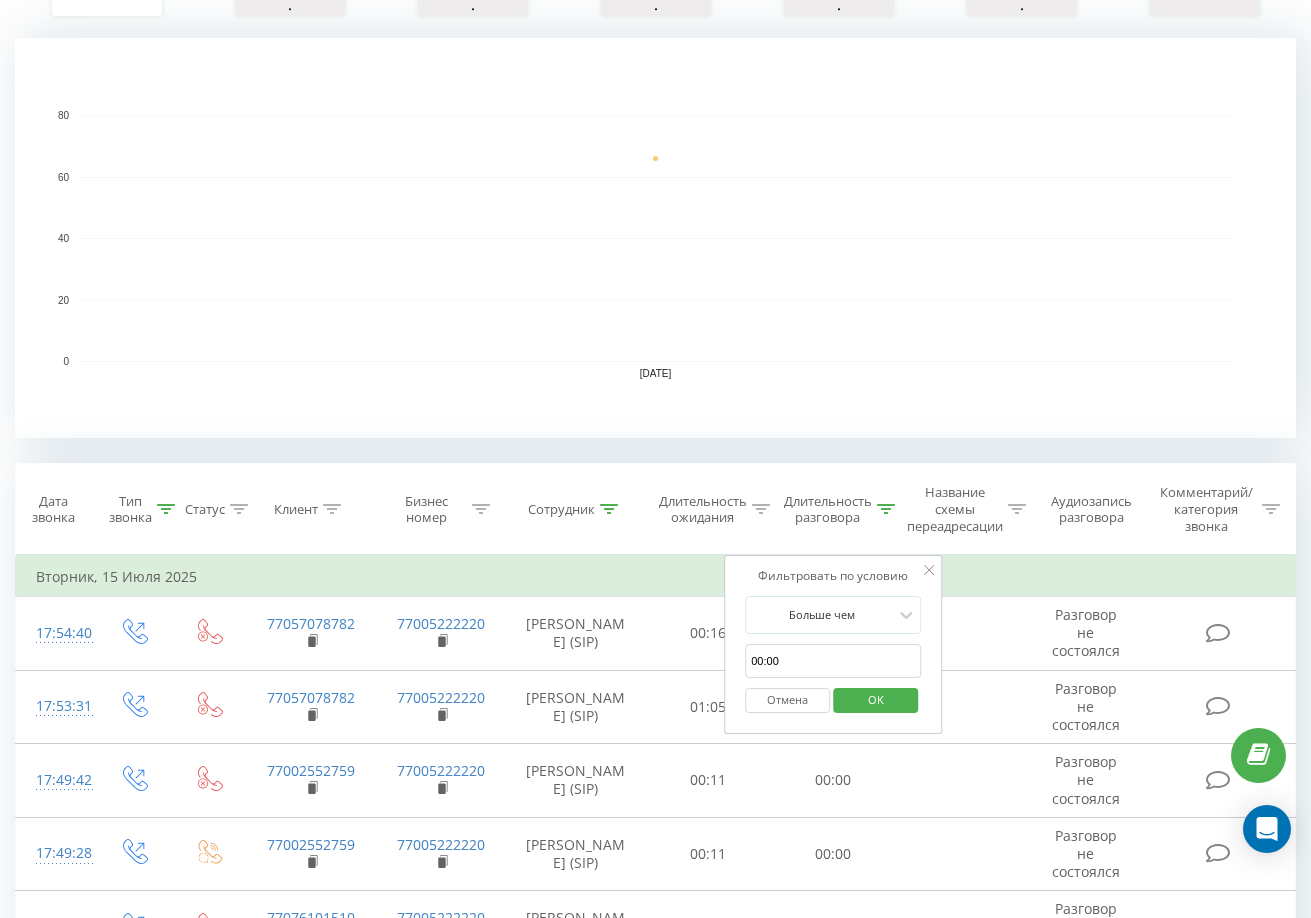 click on "00:00" at bounding box center [833, 661] 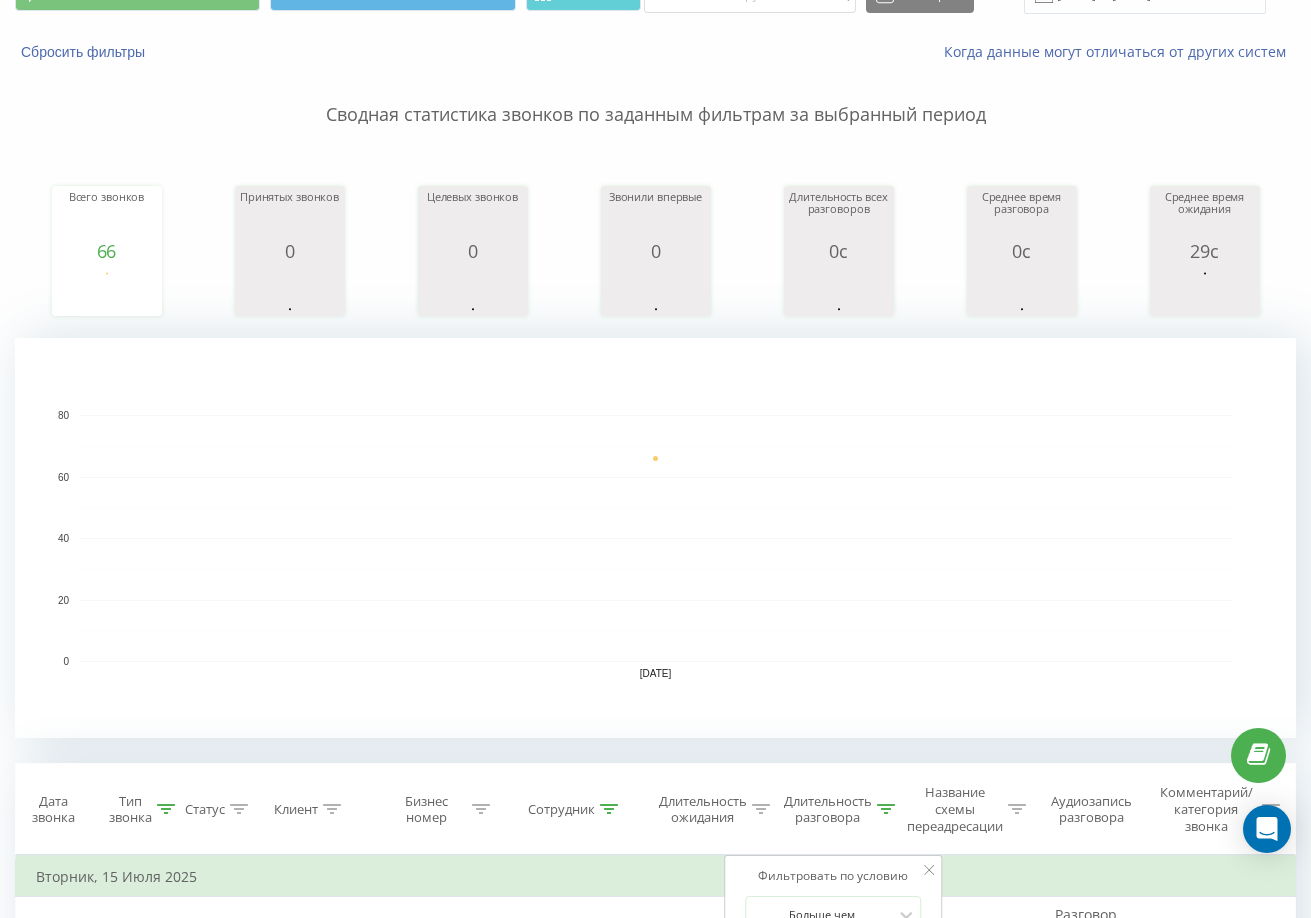 scroll, scrollTop: 500, scrollLeft: 0, axis: vertical 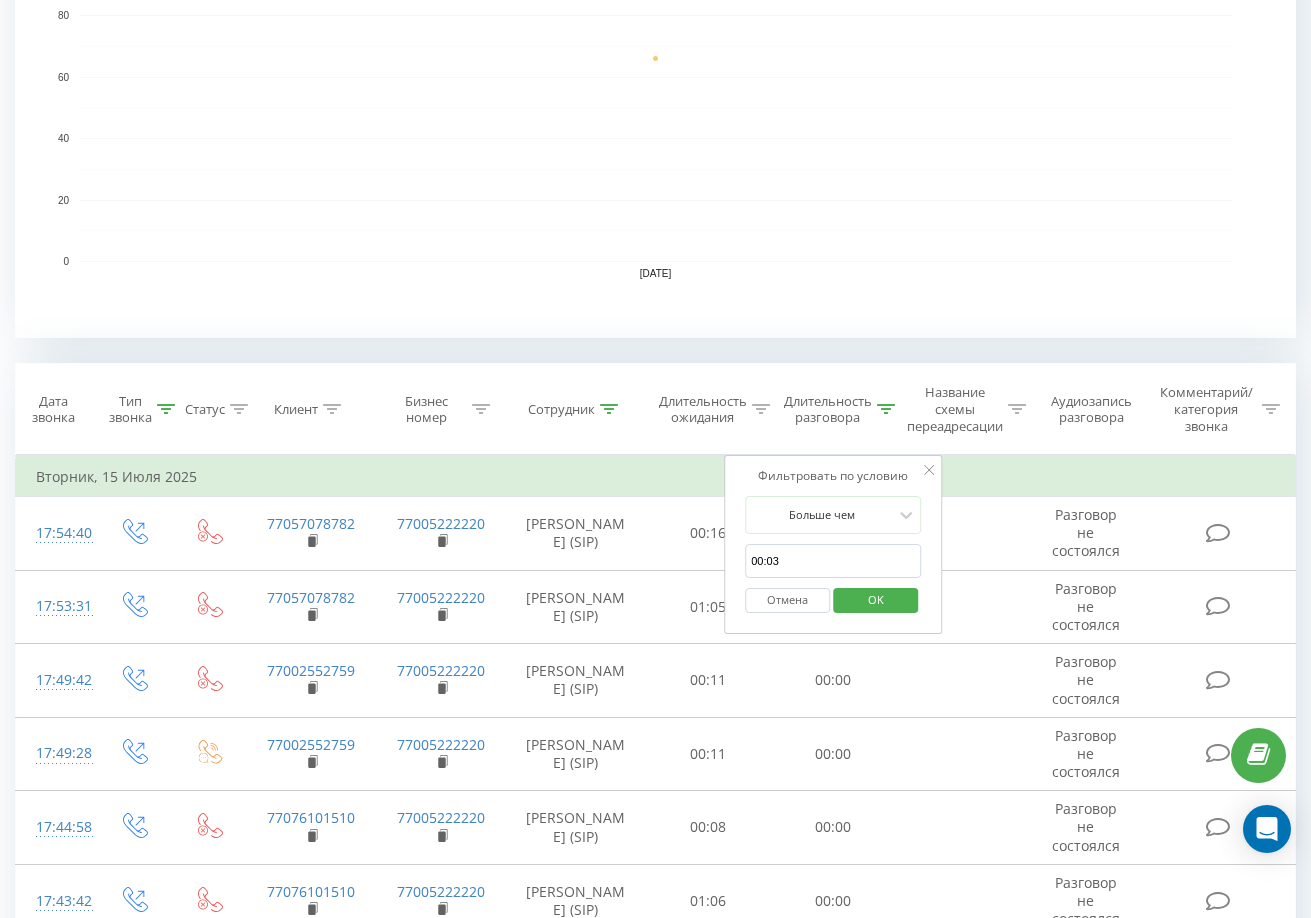 type on "00:03" 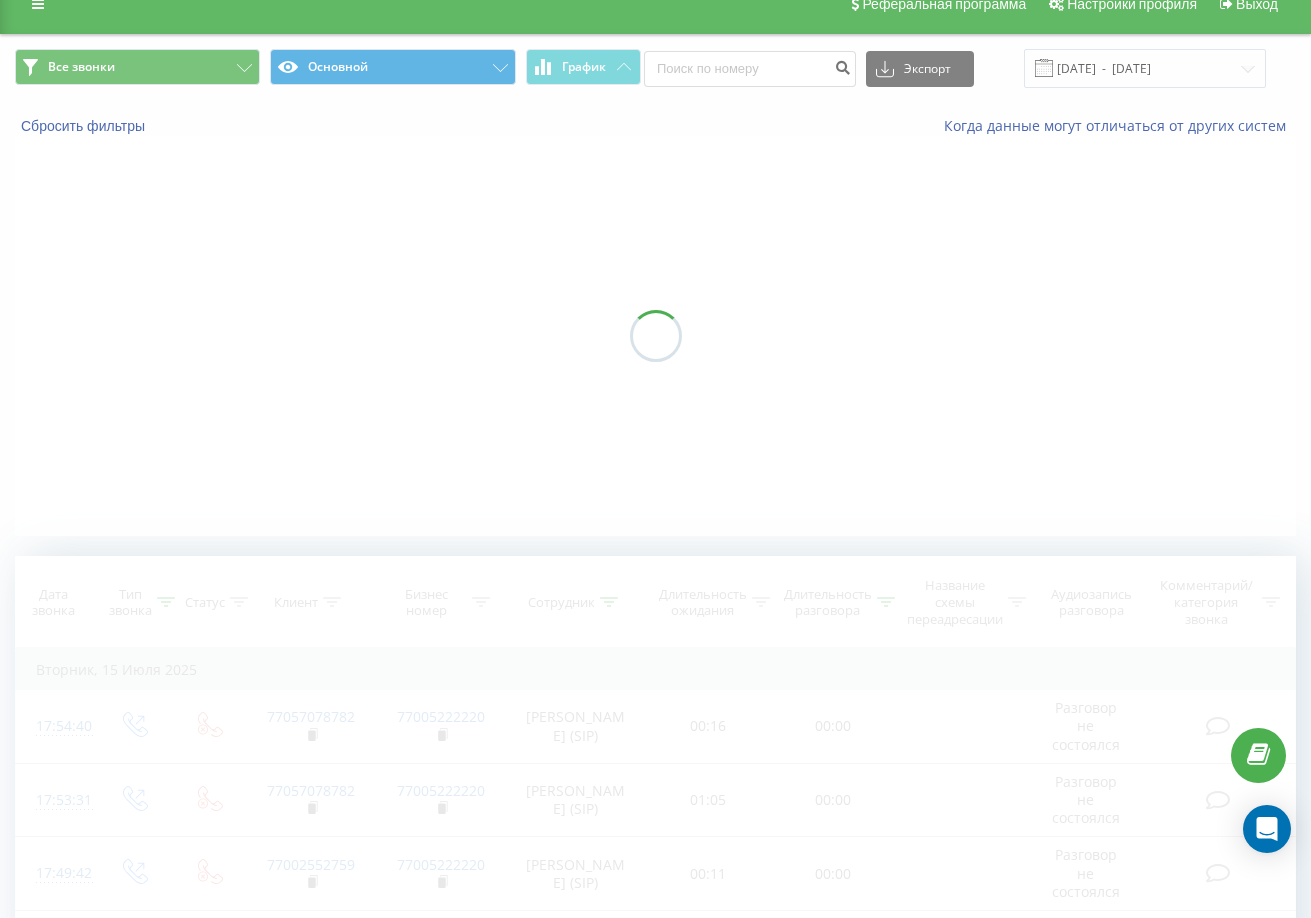 scroll, scrollTop: 0, scrollLeft: 0, axis: both 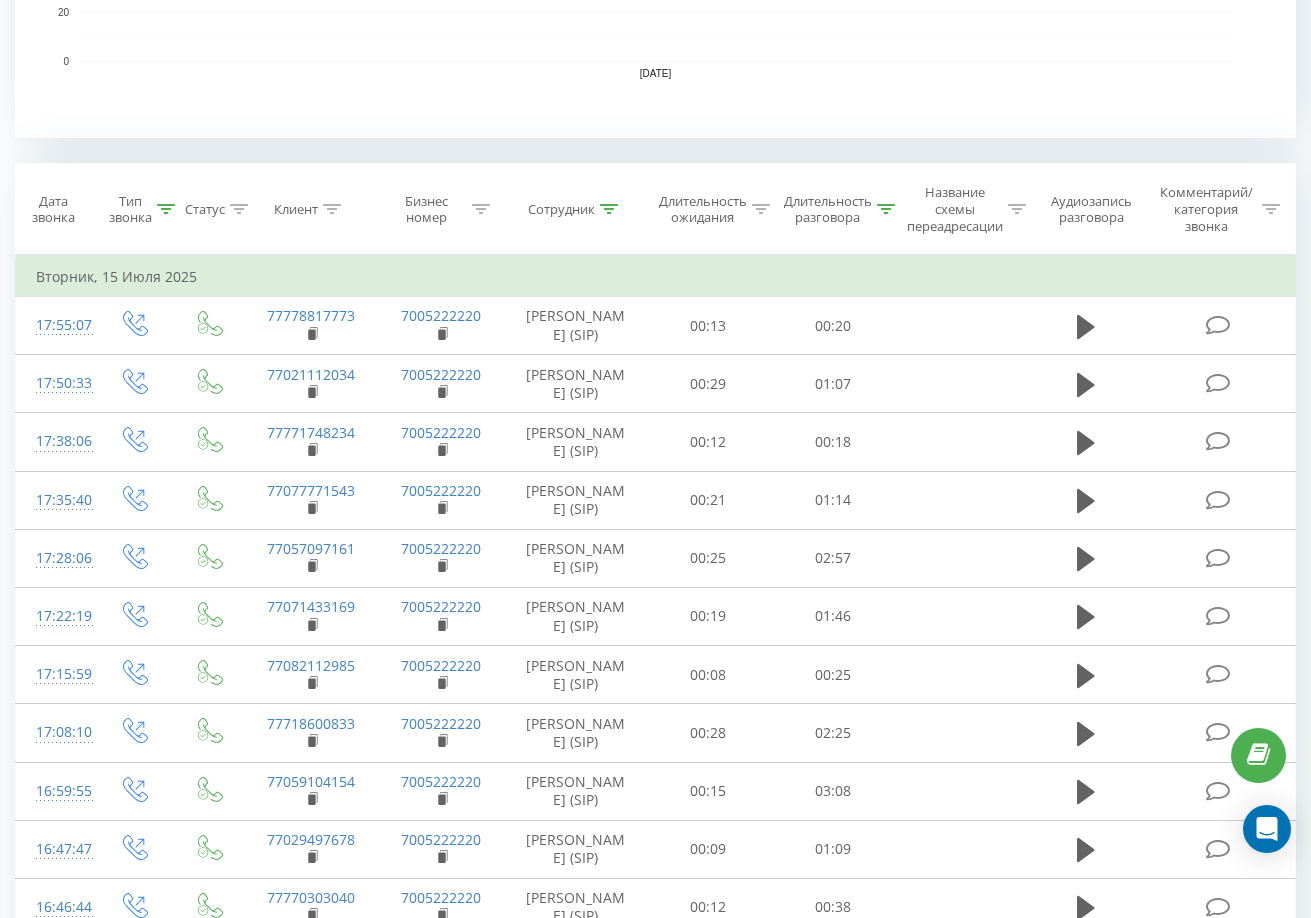 click at bounding box center [166, 209] 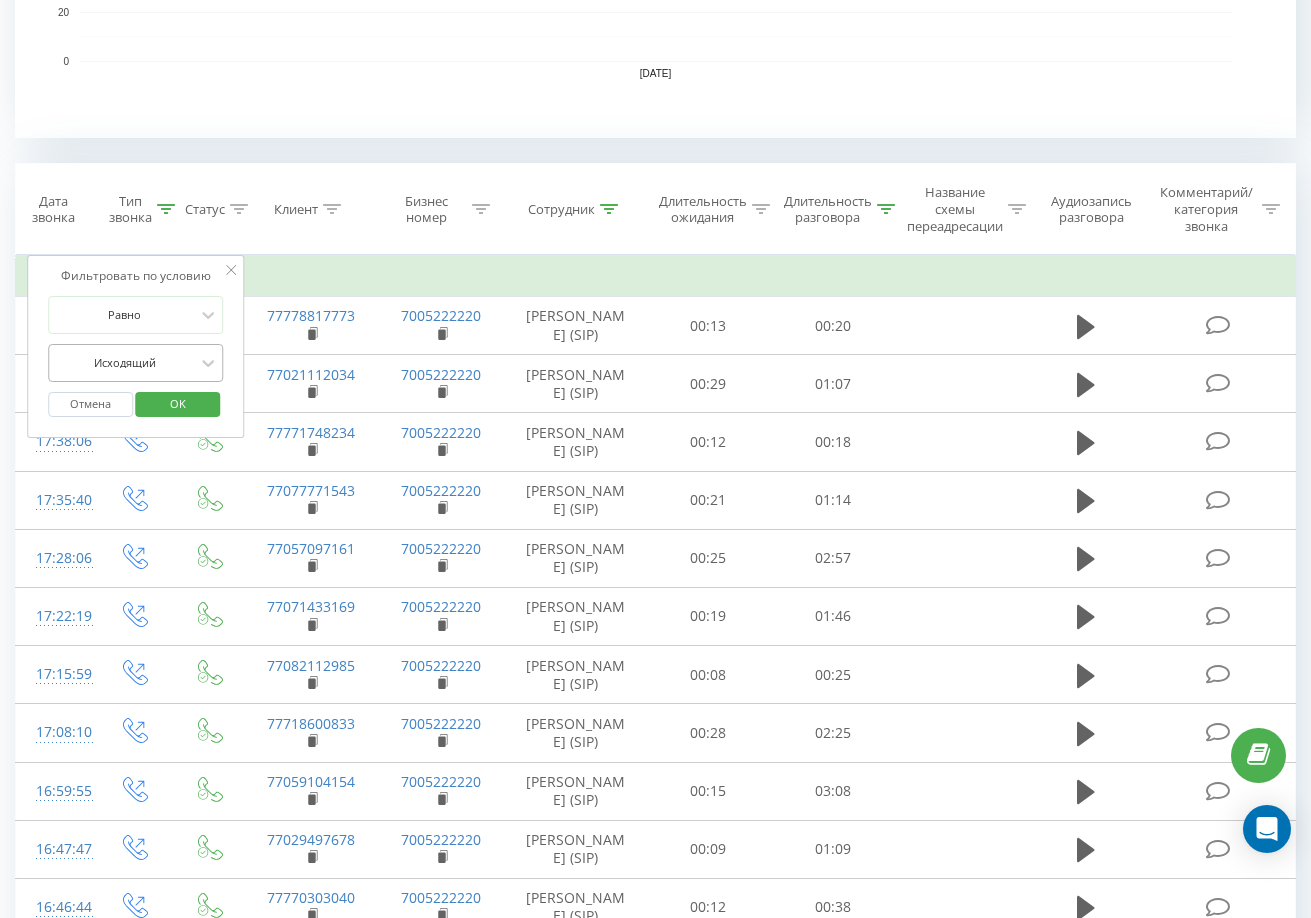 click at bounding box center (125, 362) 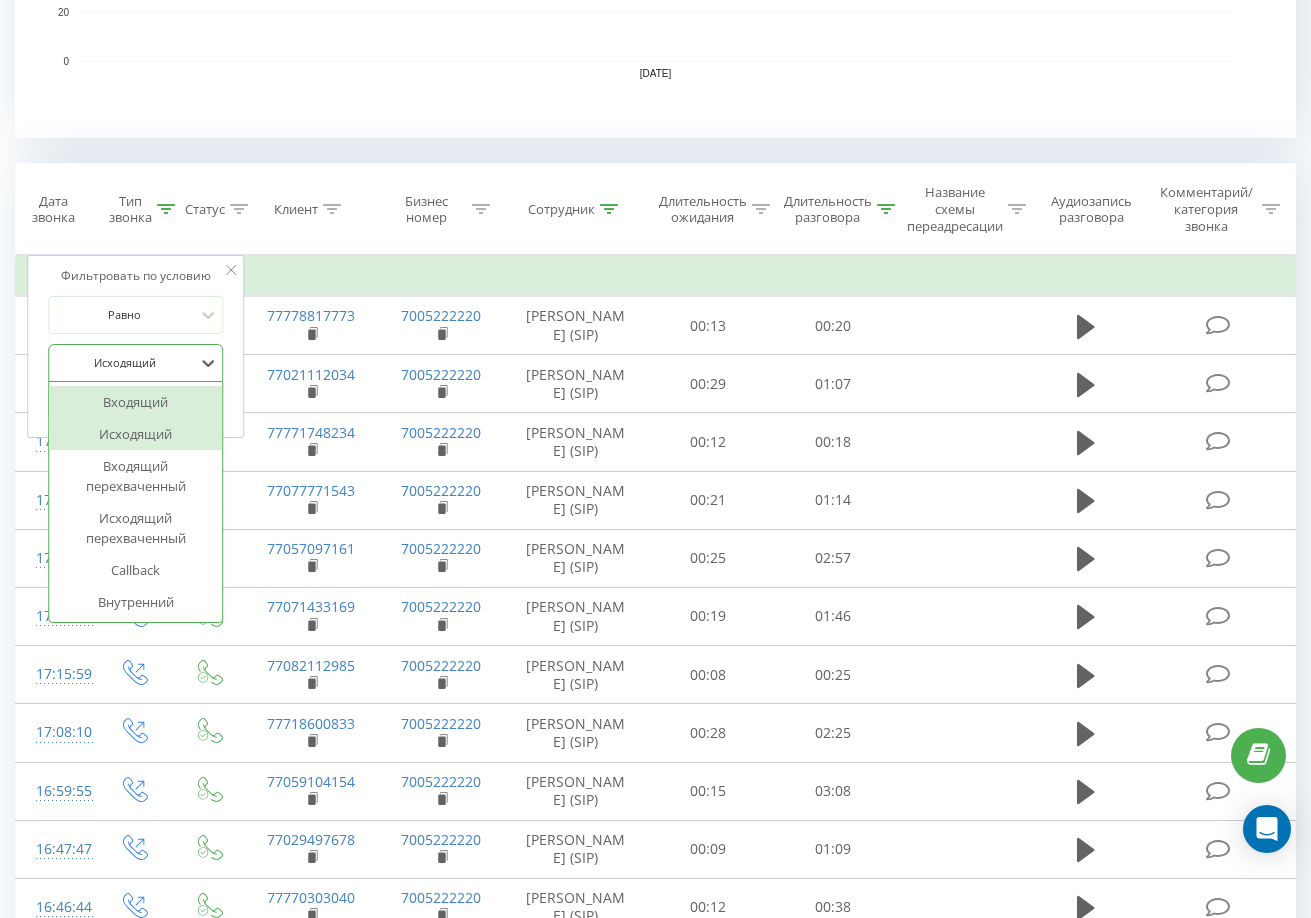 click on "Входящий" at bounding box center [136, 402] 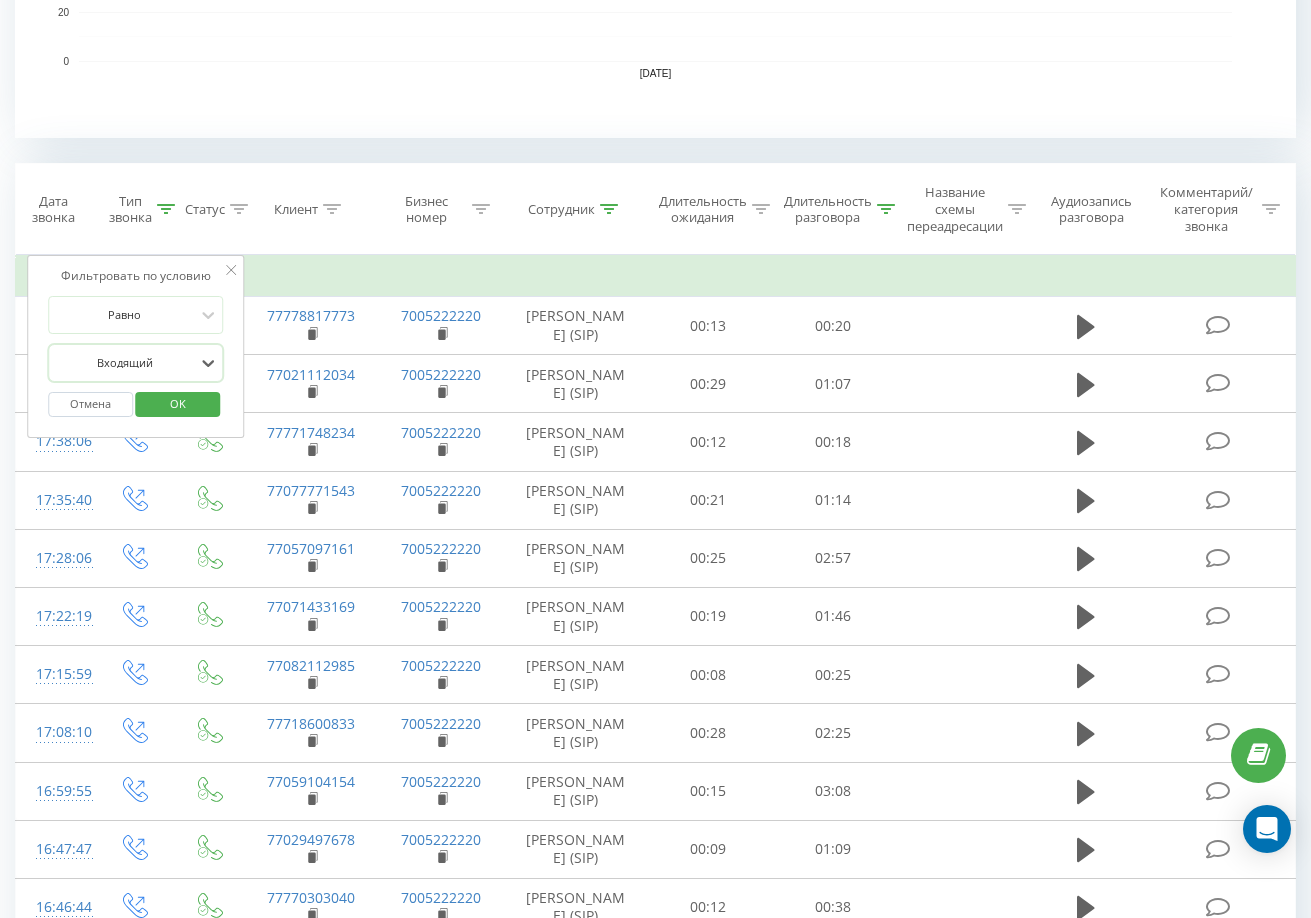 click on "OK" at bounding box center (178, 403) 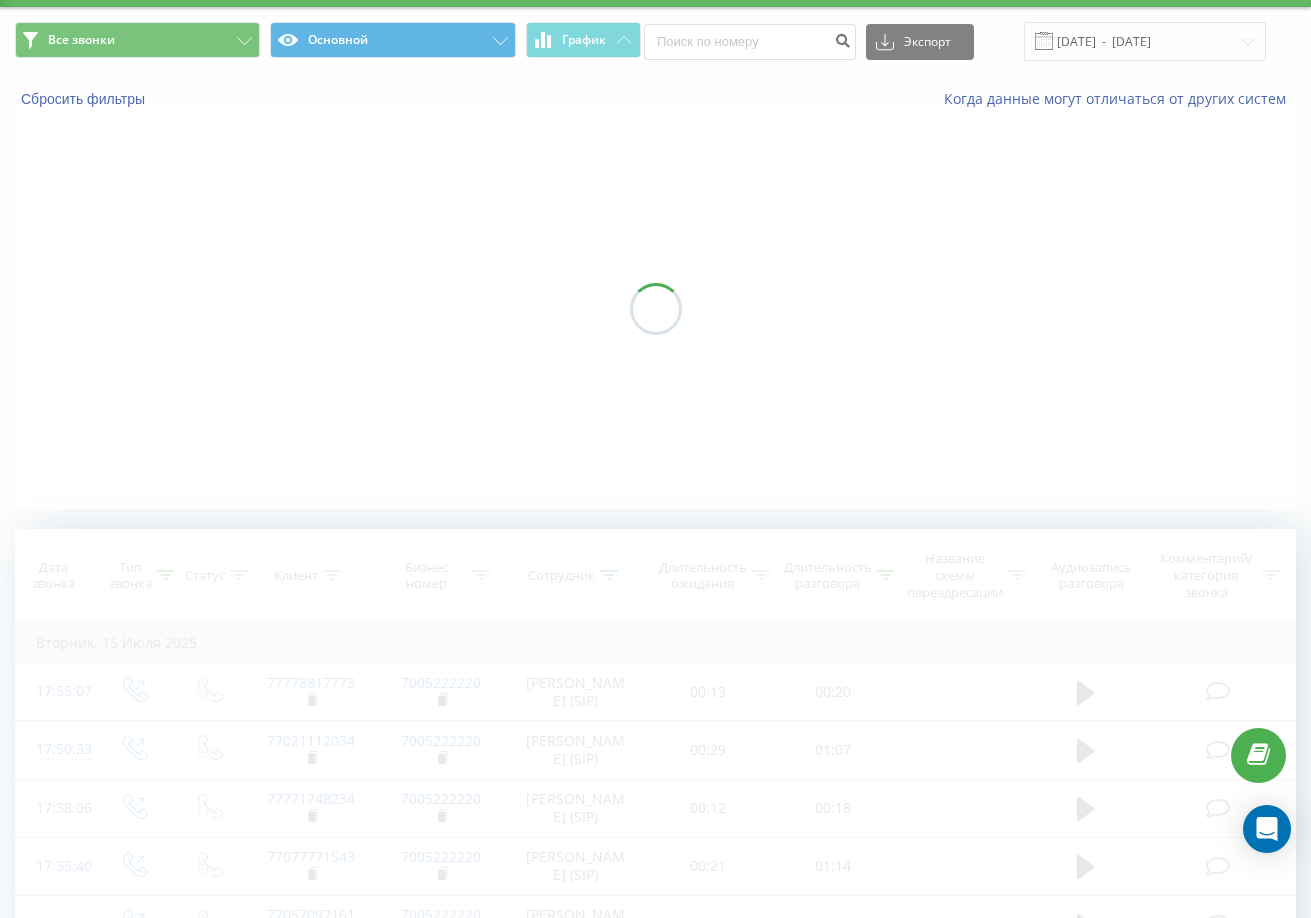 scroll, scrollTop: 0, scrollLeft: 0, axis: both 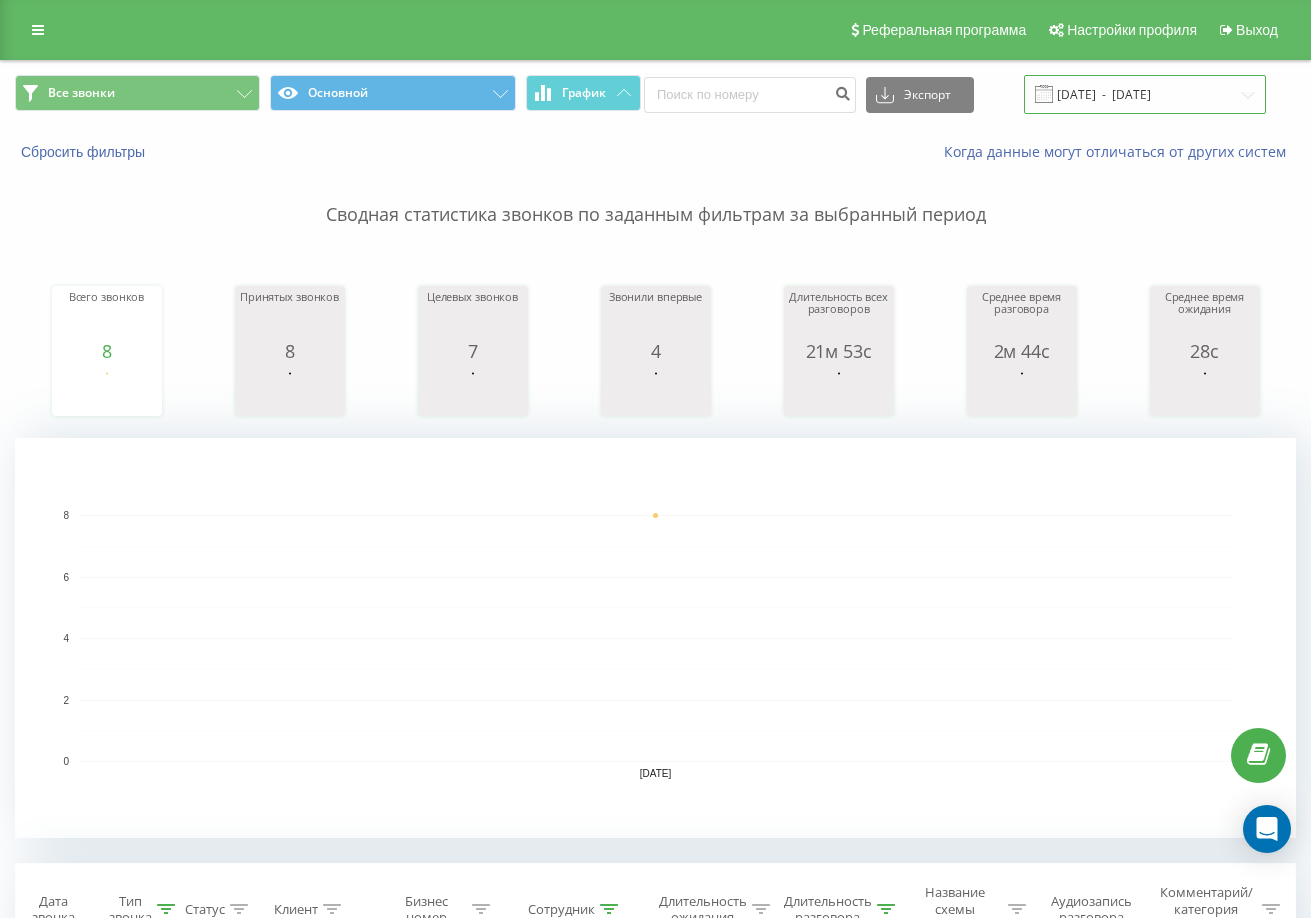 click on "[DATE]  -  [DATE]" at bounding box center (1145, 94) 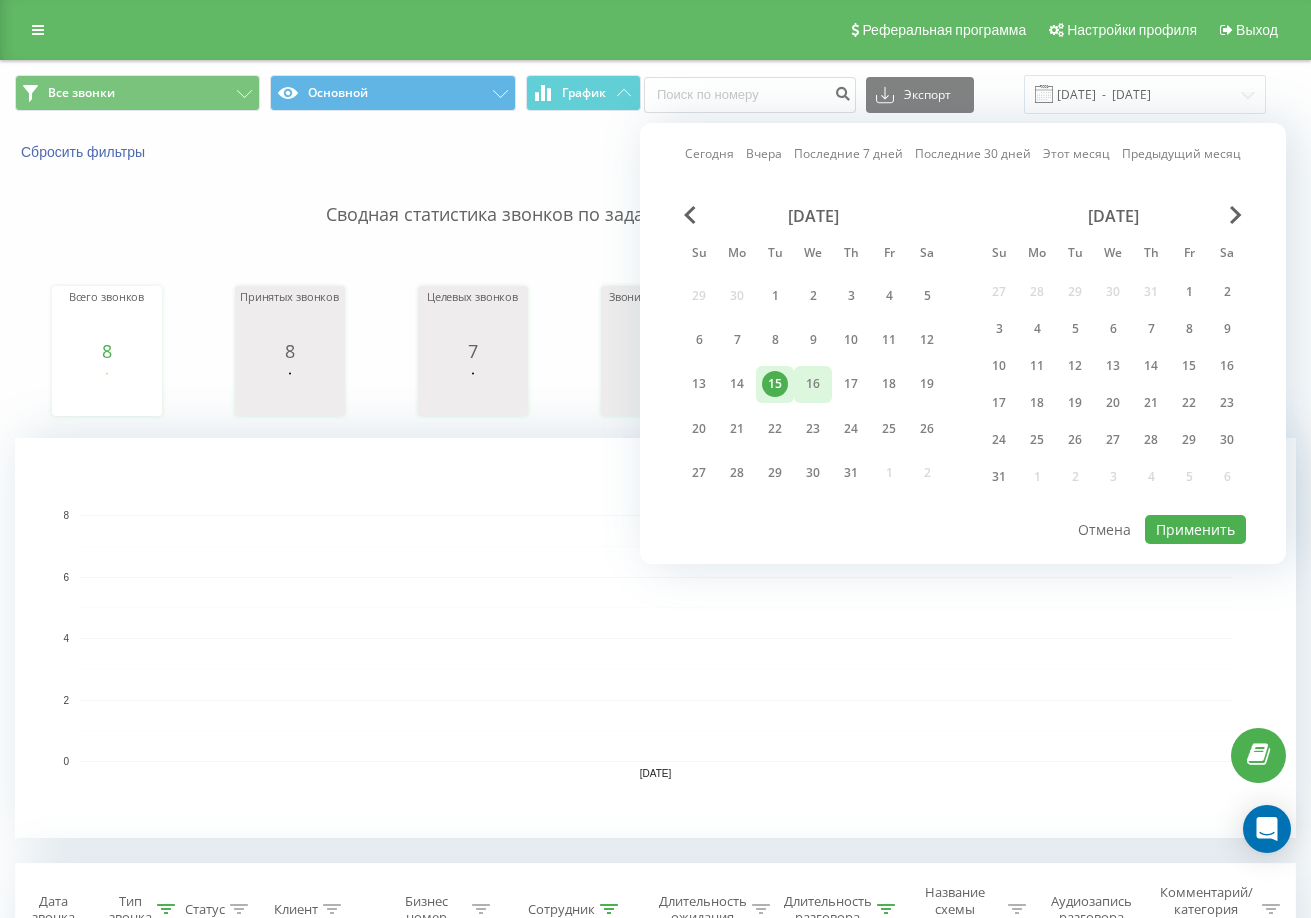 click on "16" at bounding box center (813, 384) 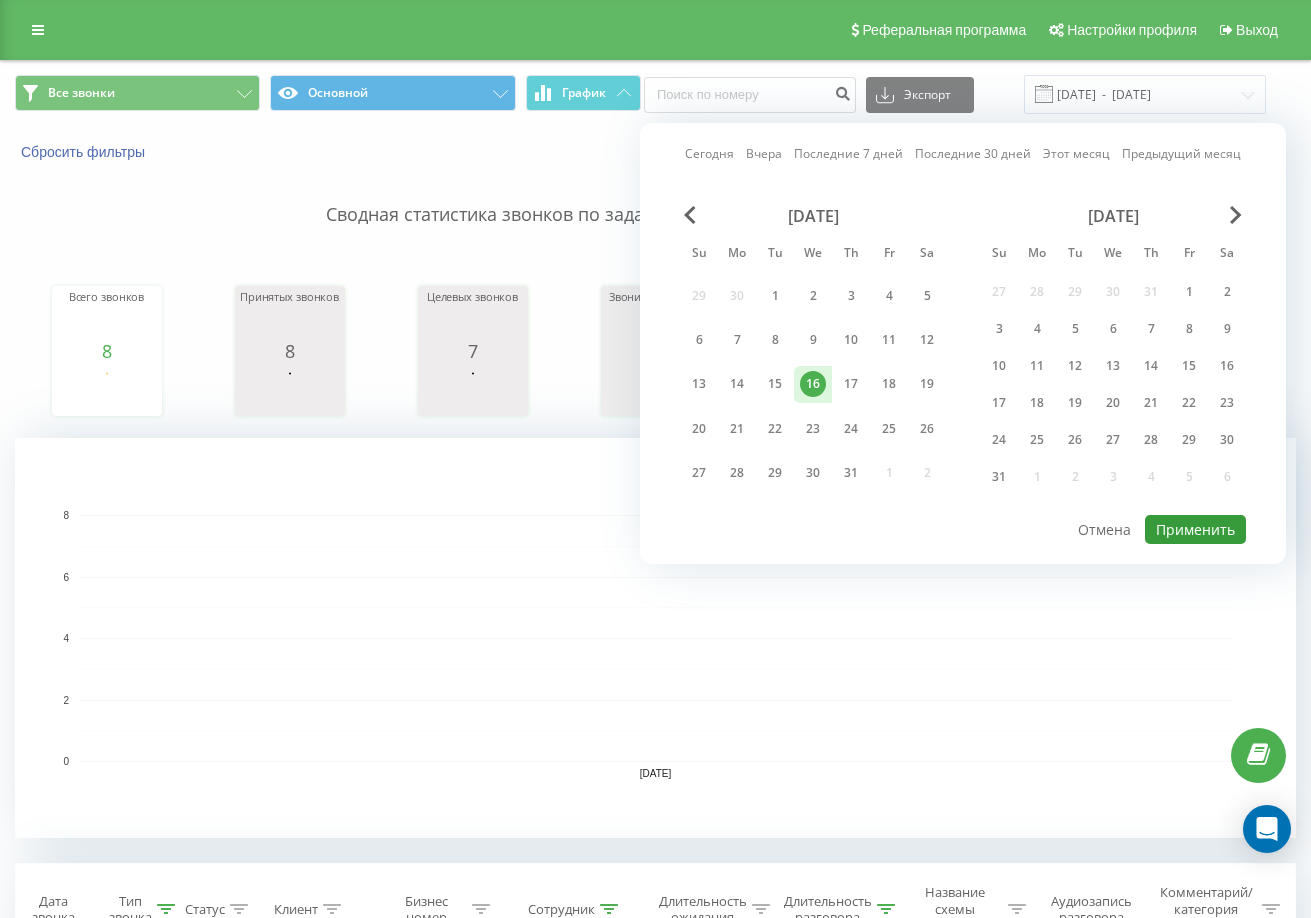 click on "Применить" at bounding box center (1195, 529) 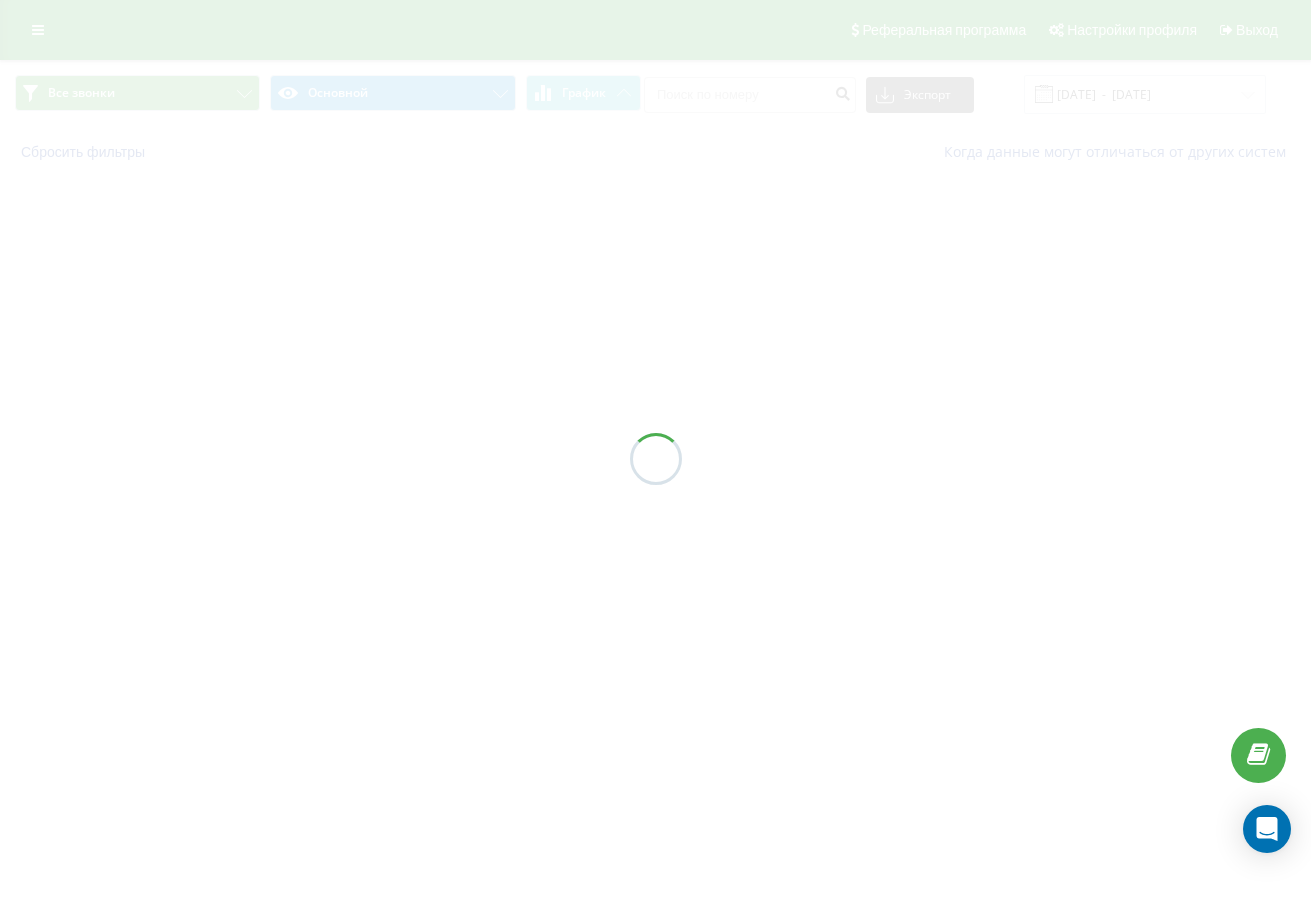 type on "[DATE]  -  [DATE]" 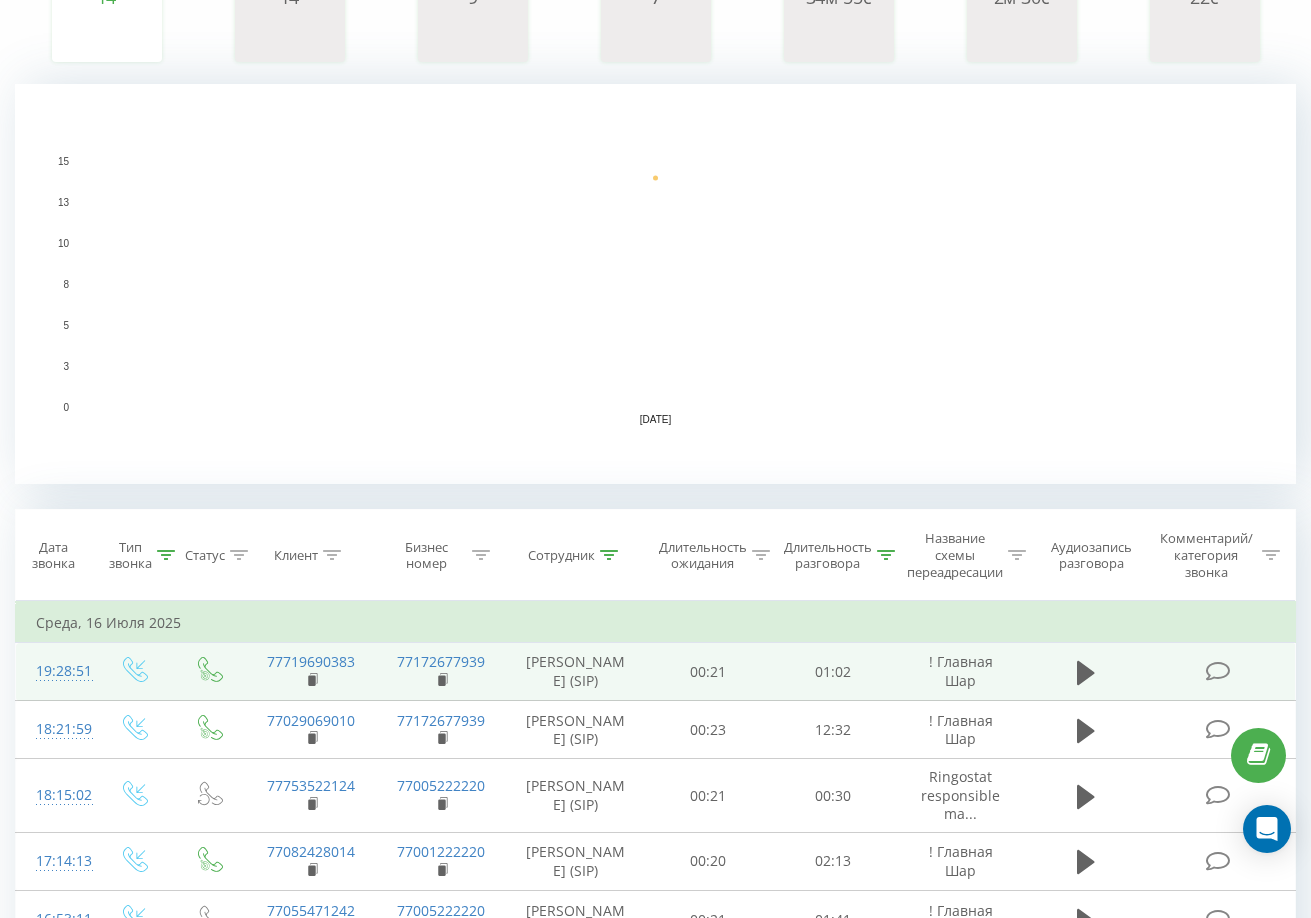 scroll, scrollTop: 400, scrollLeft: 0, axis: vertical 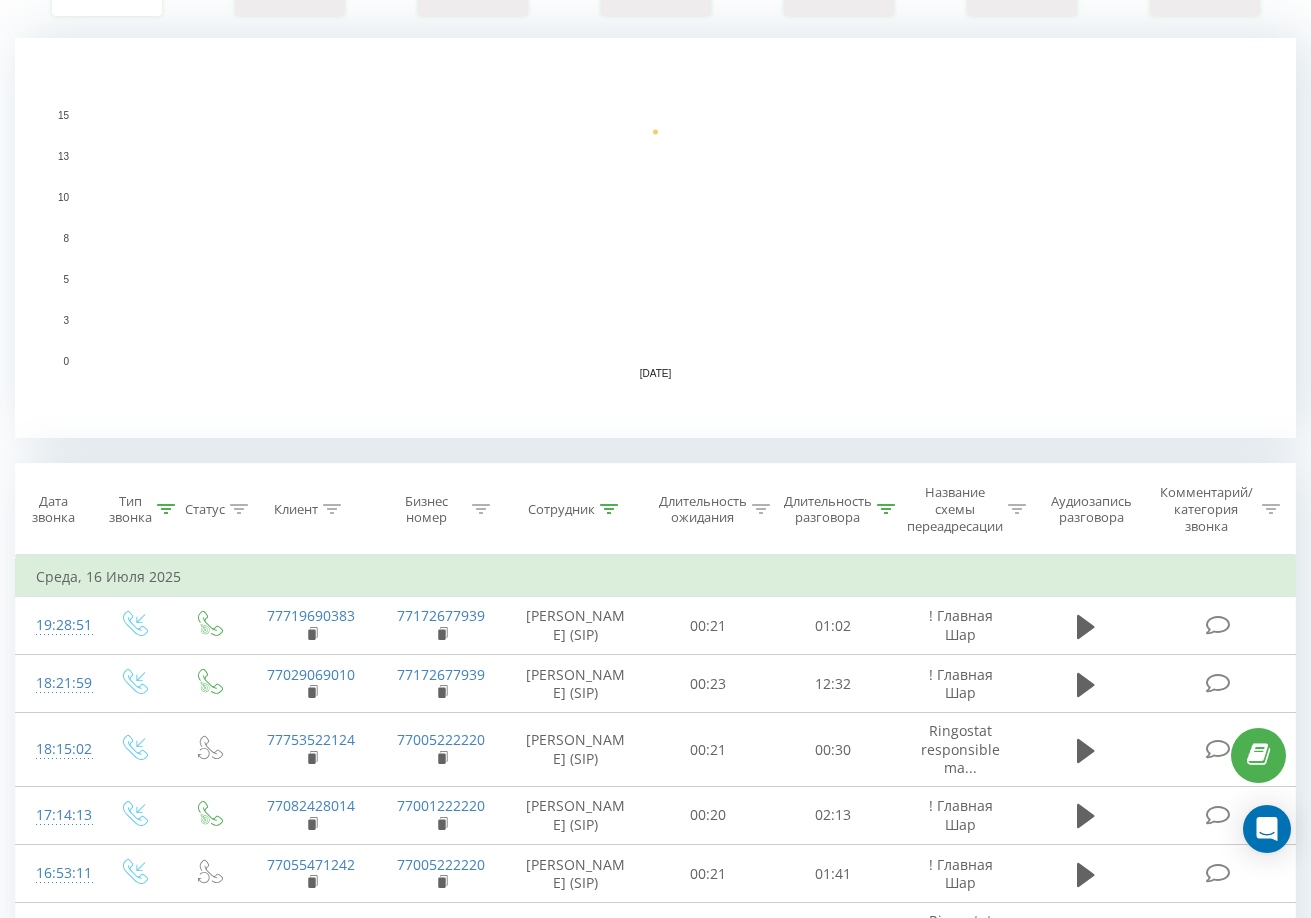 click 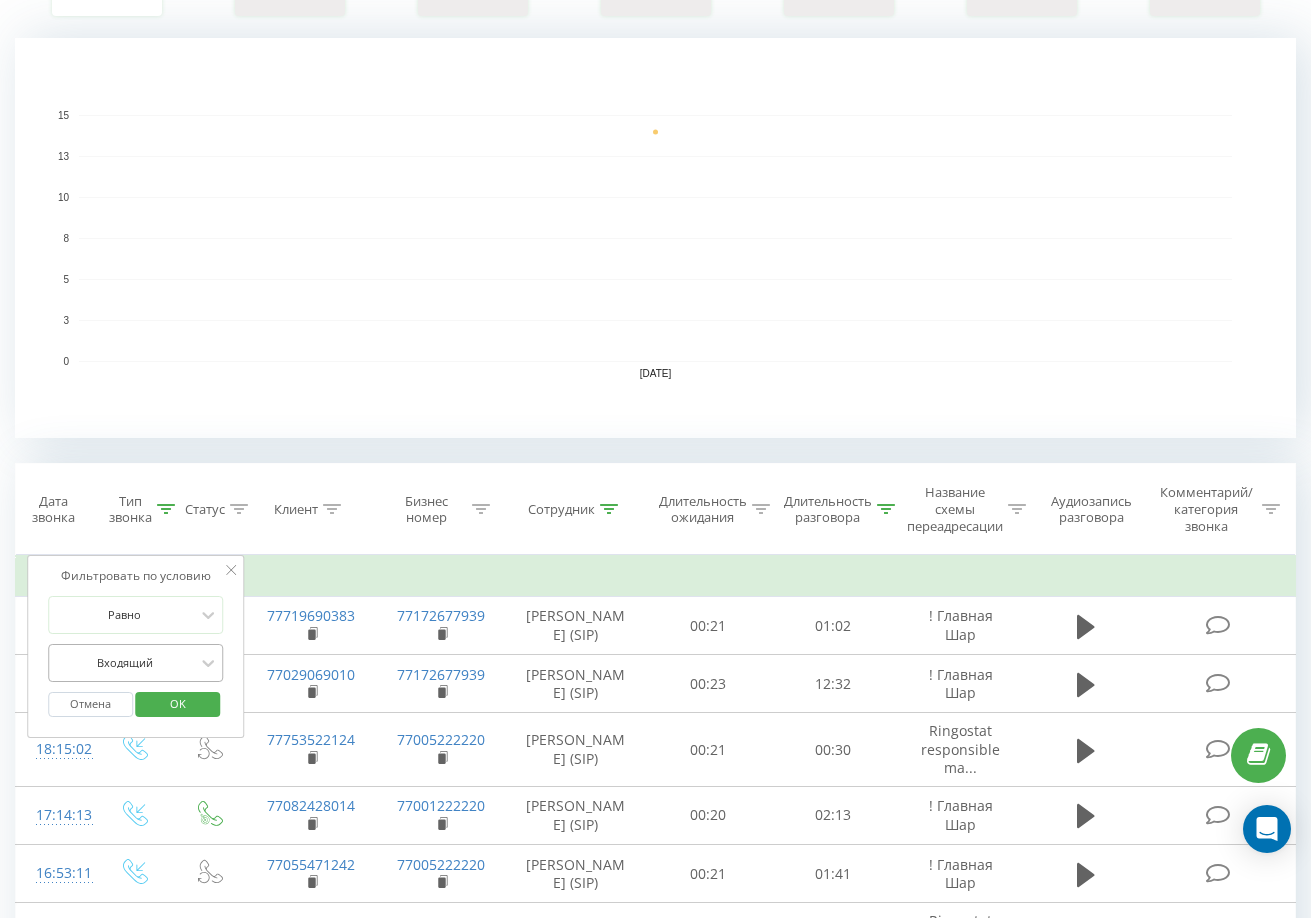 click at bounding box center (125, 662) 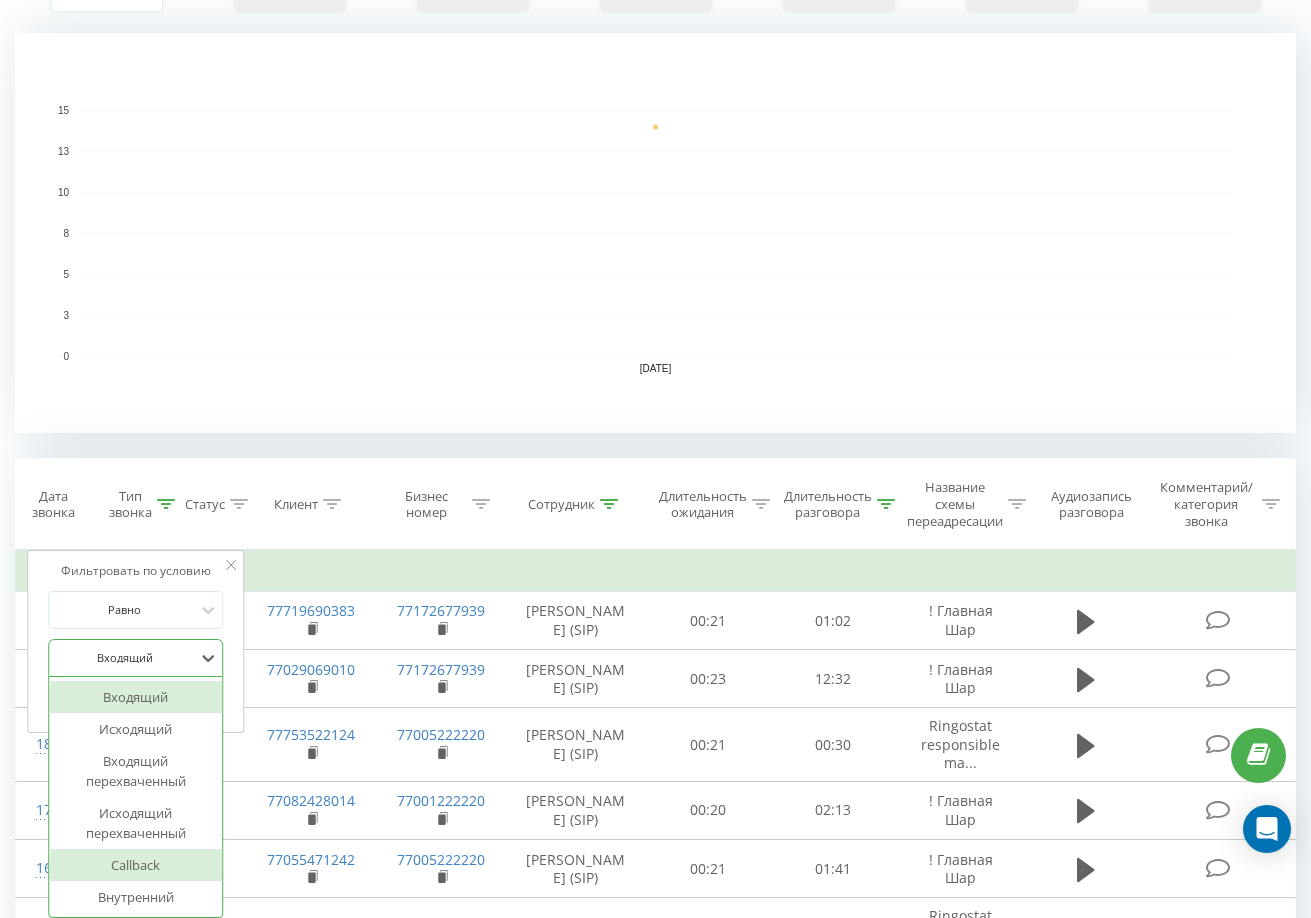 click on "Callback" at bounding box center (136, 865) 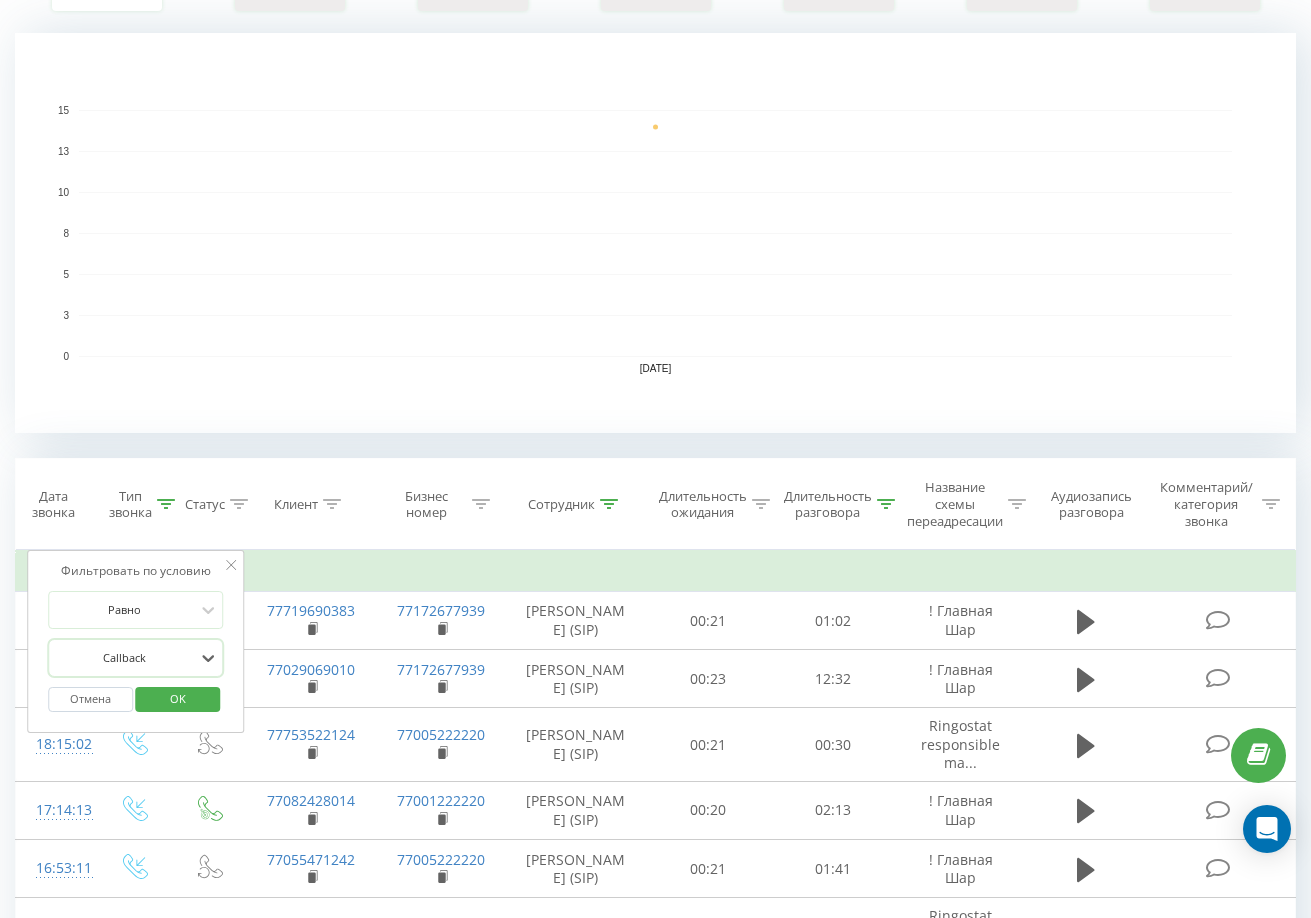 click on "OK" at bounding box center [178, 698] 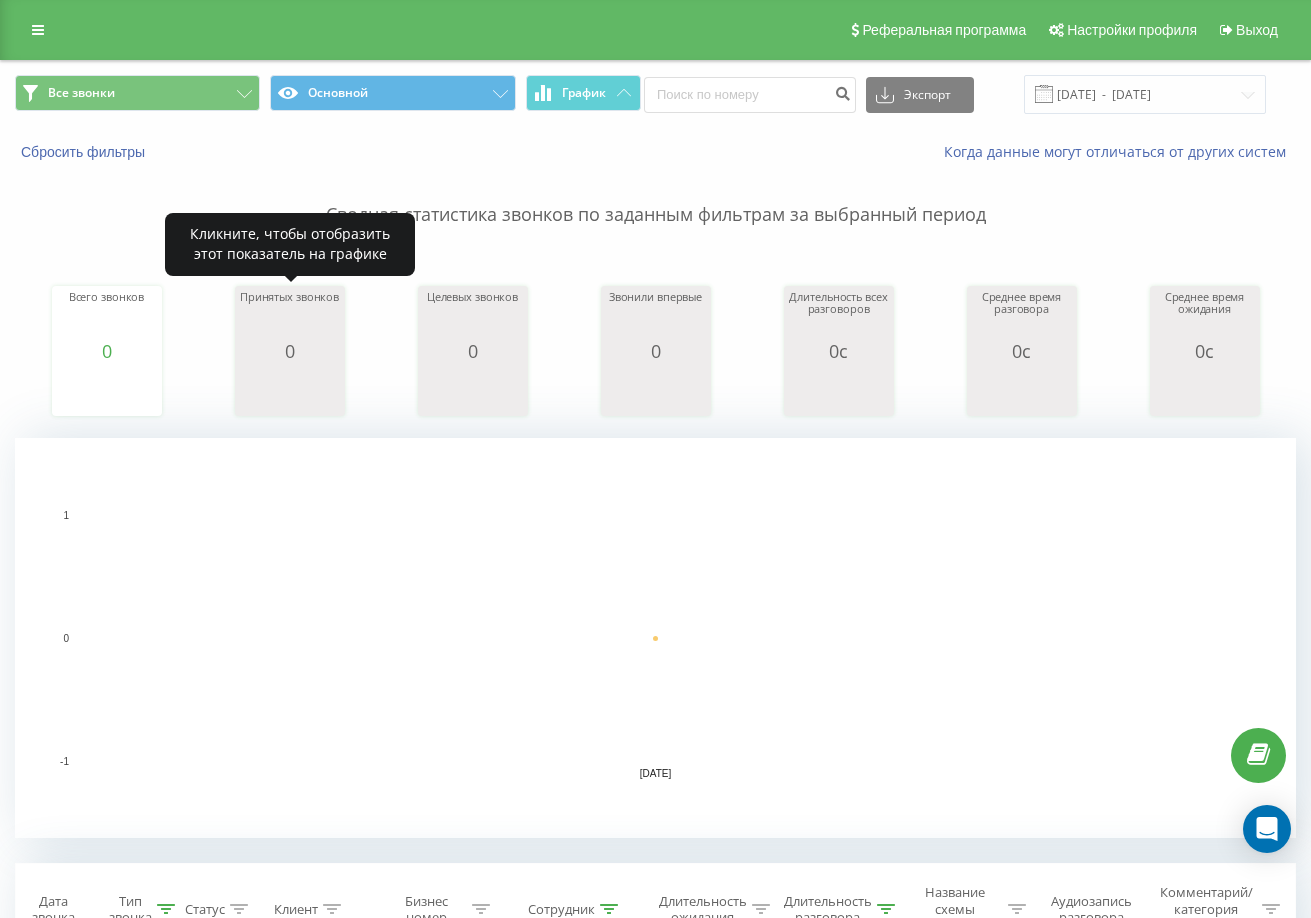 scroll, scrollTop: 500, scrollLeft: 0, axis: vertical 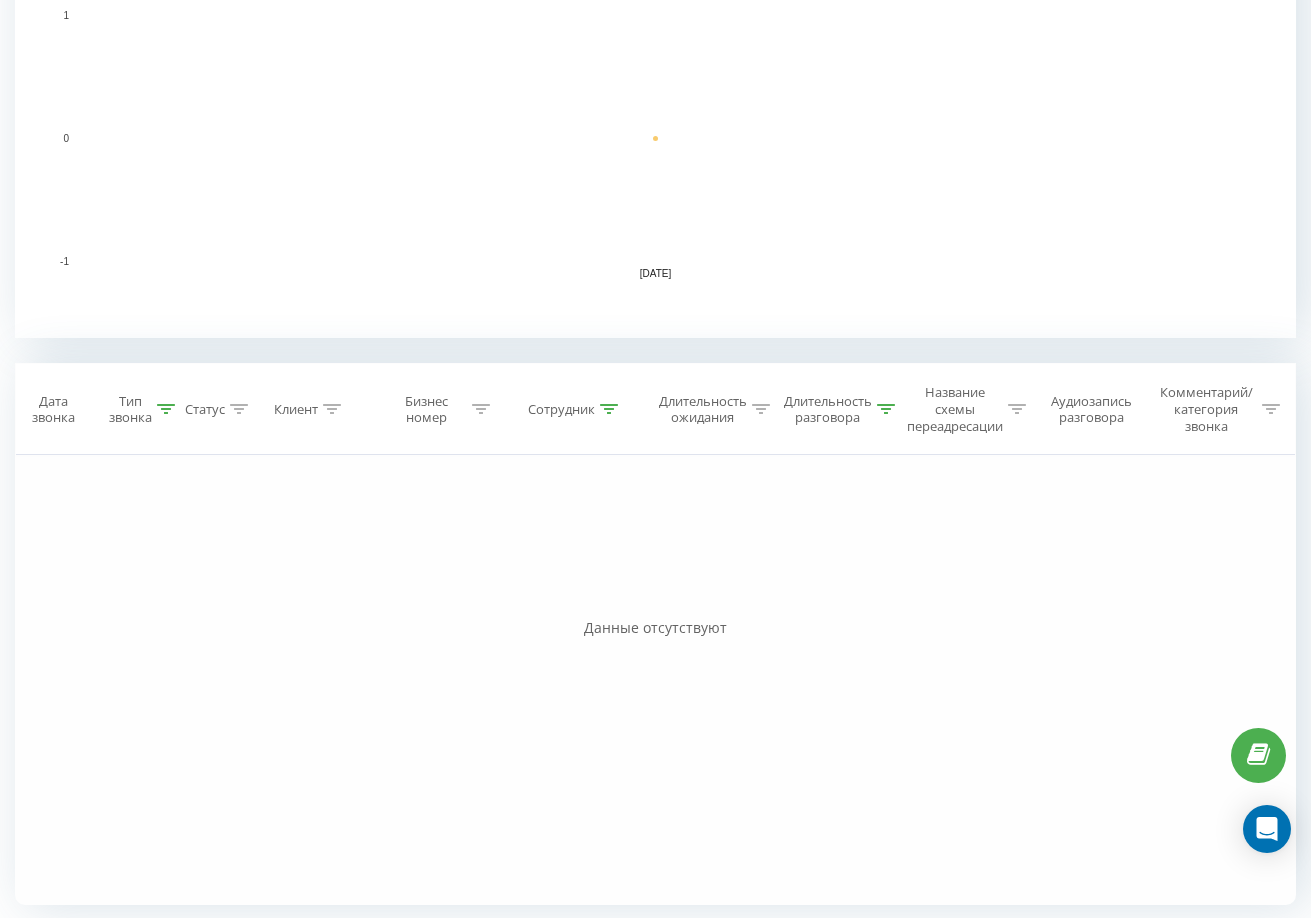 click 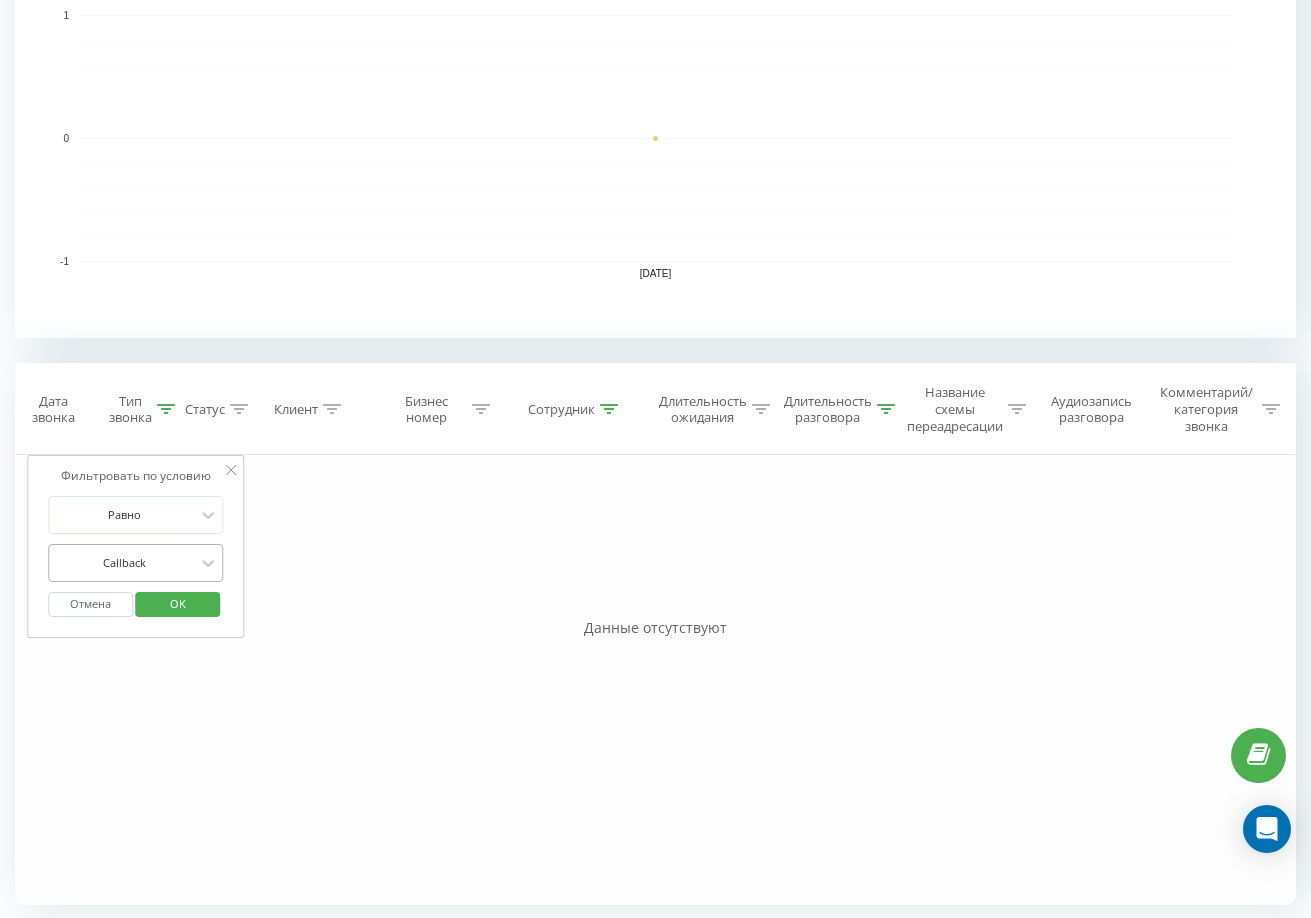 click at bounding box center (125, 562) 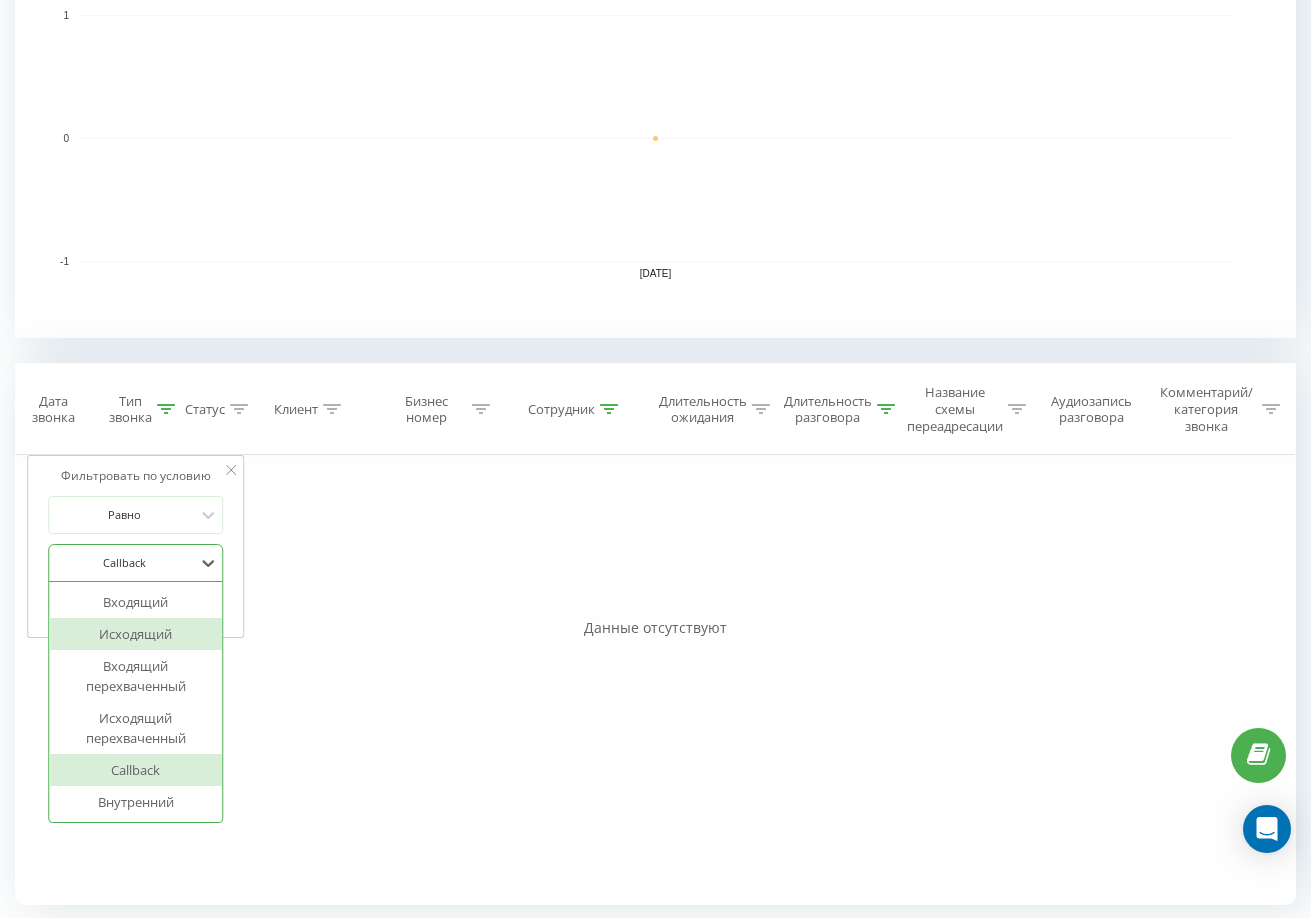 click on "Исходящий" at bounding box center [136, 634] 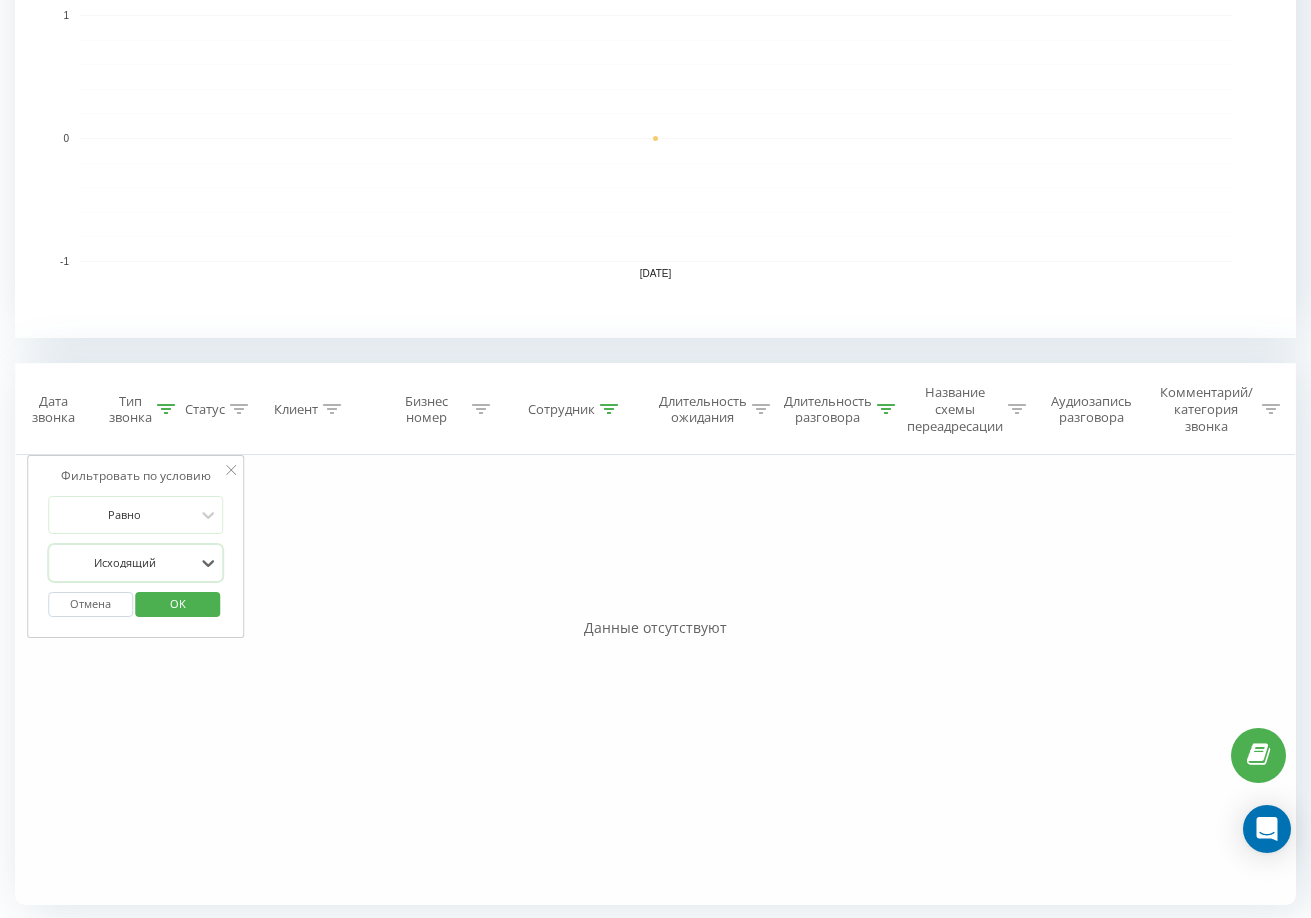 click on "OK" at bounding box center [178, 603] 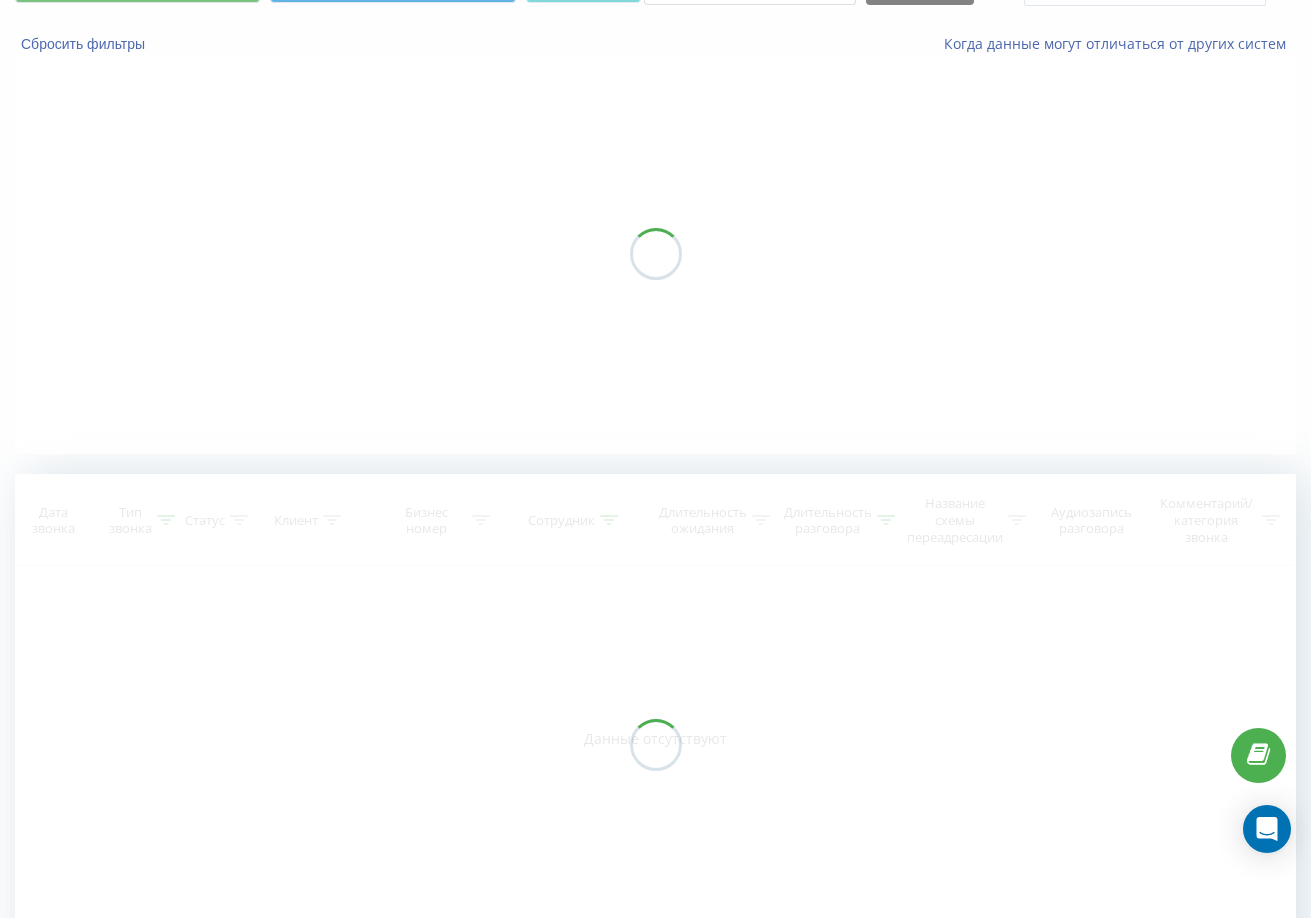 scroll, scrollTop: 0, scrollLeft: 0, axis: both 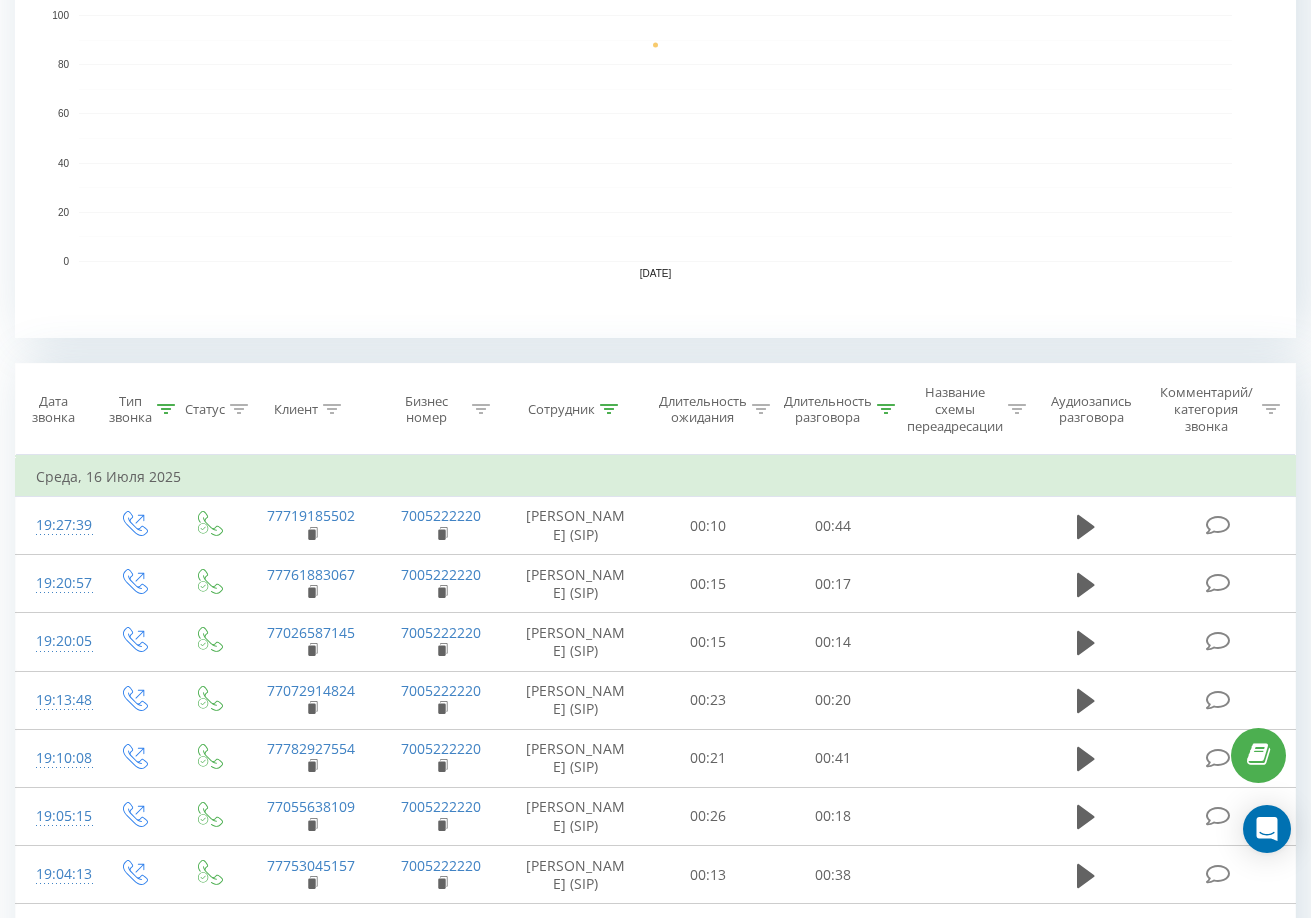 click 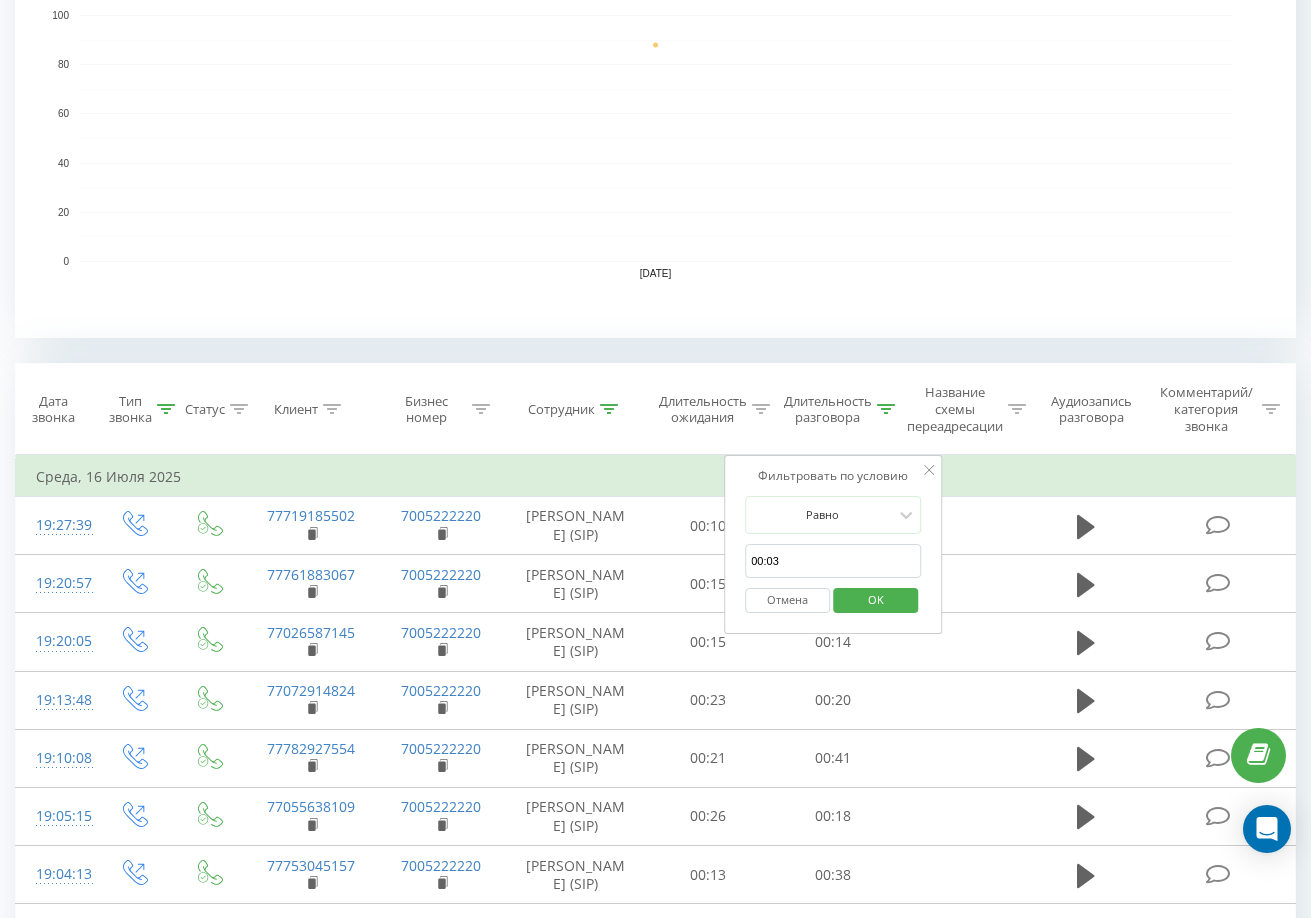 click on "00:03" at bounding box center (833, 561) 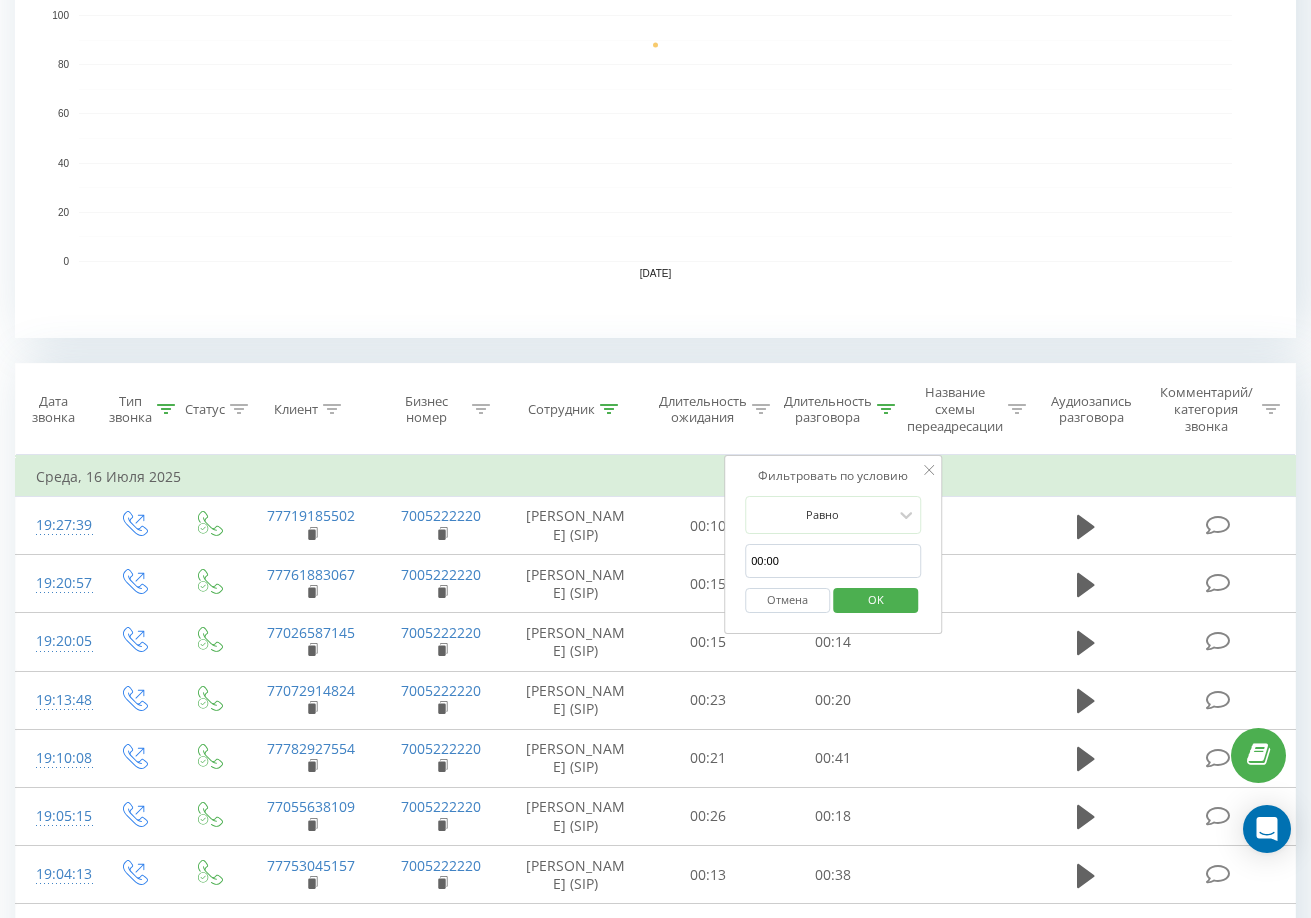 type on "00:00" 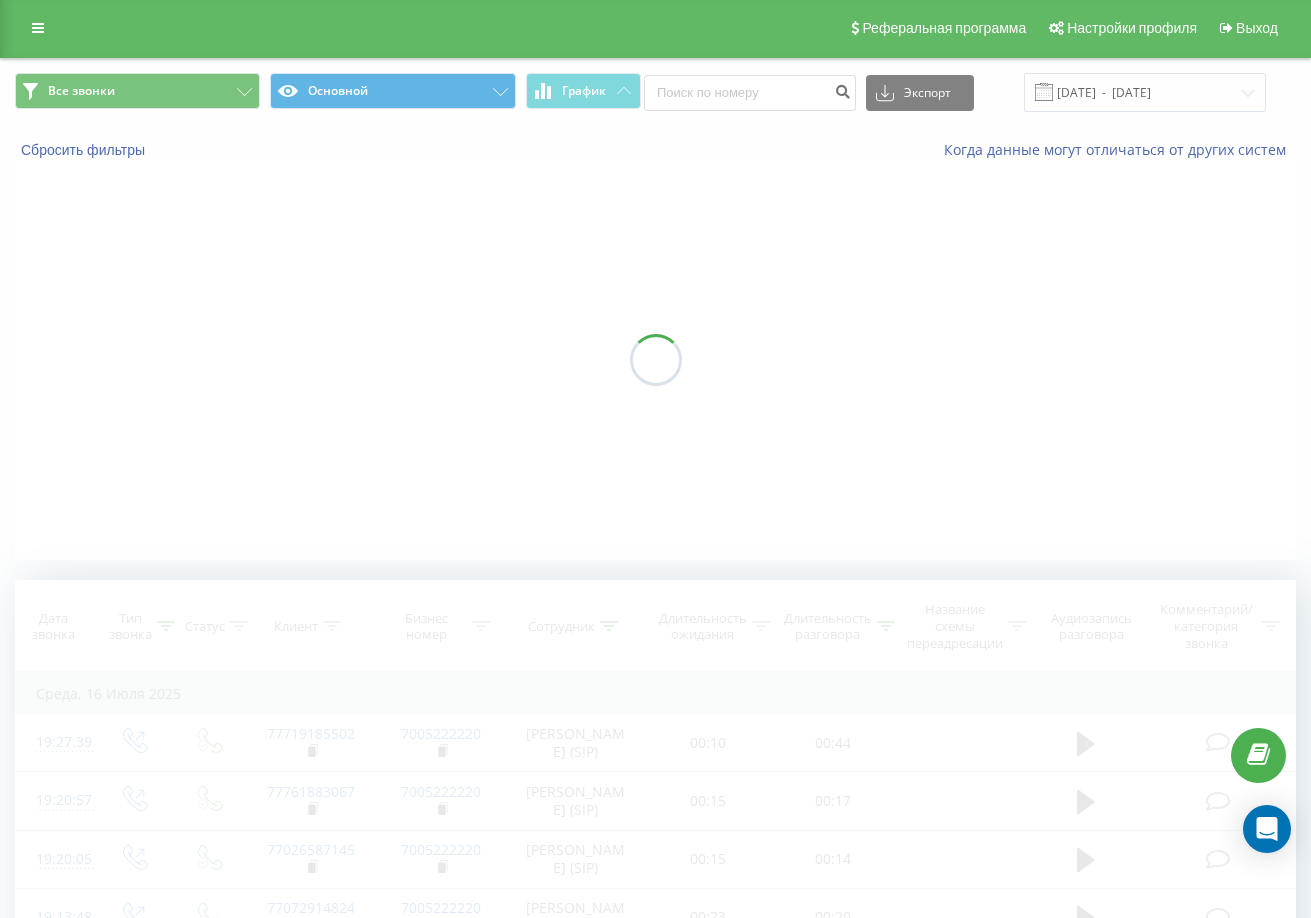 scroll, scrollTop: 0, scrollLeft: 0, axis: both 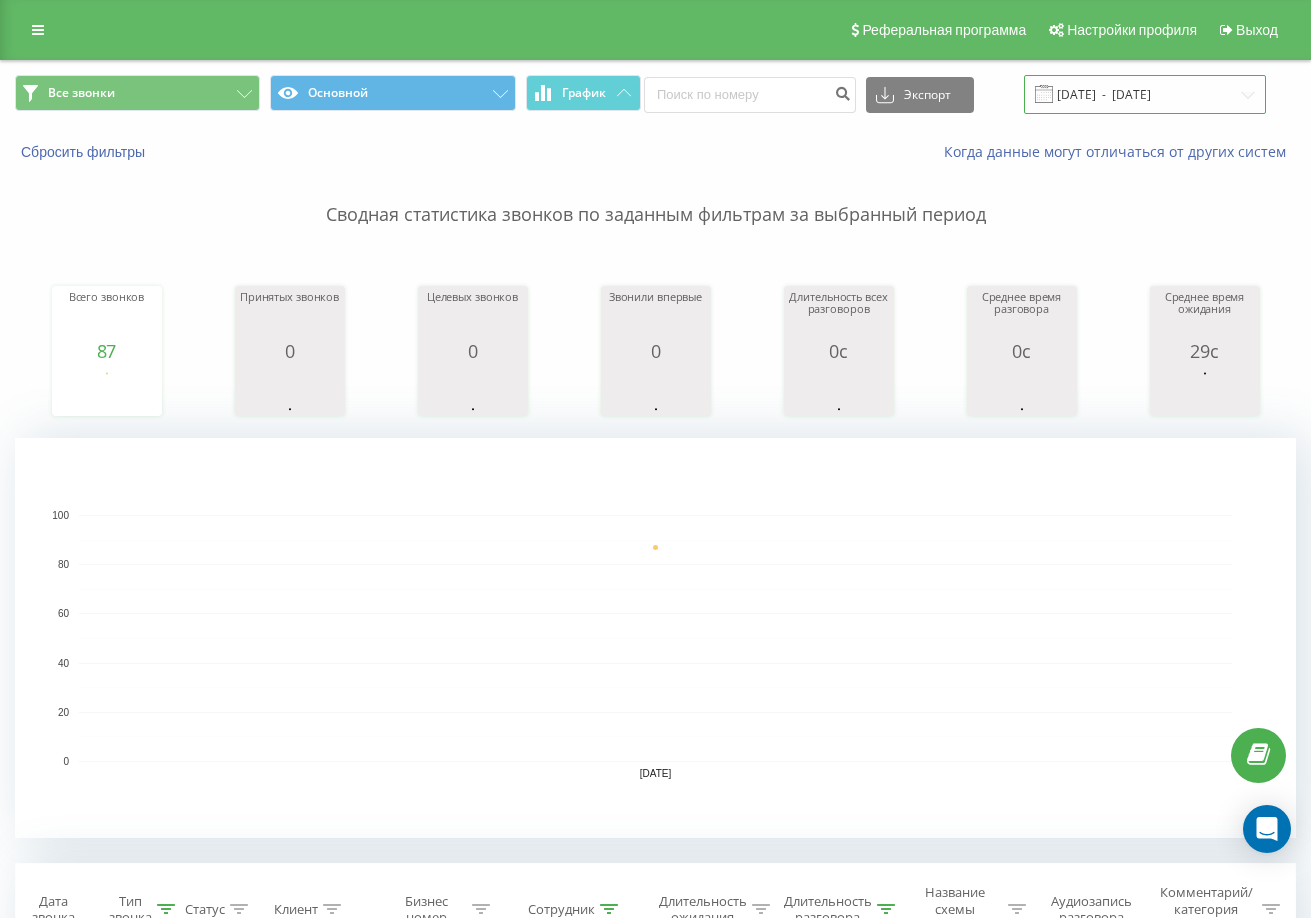 click on "[DATE]  -  [DATE]" at bounding box center [1145, 94] 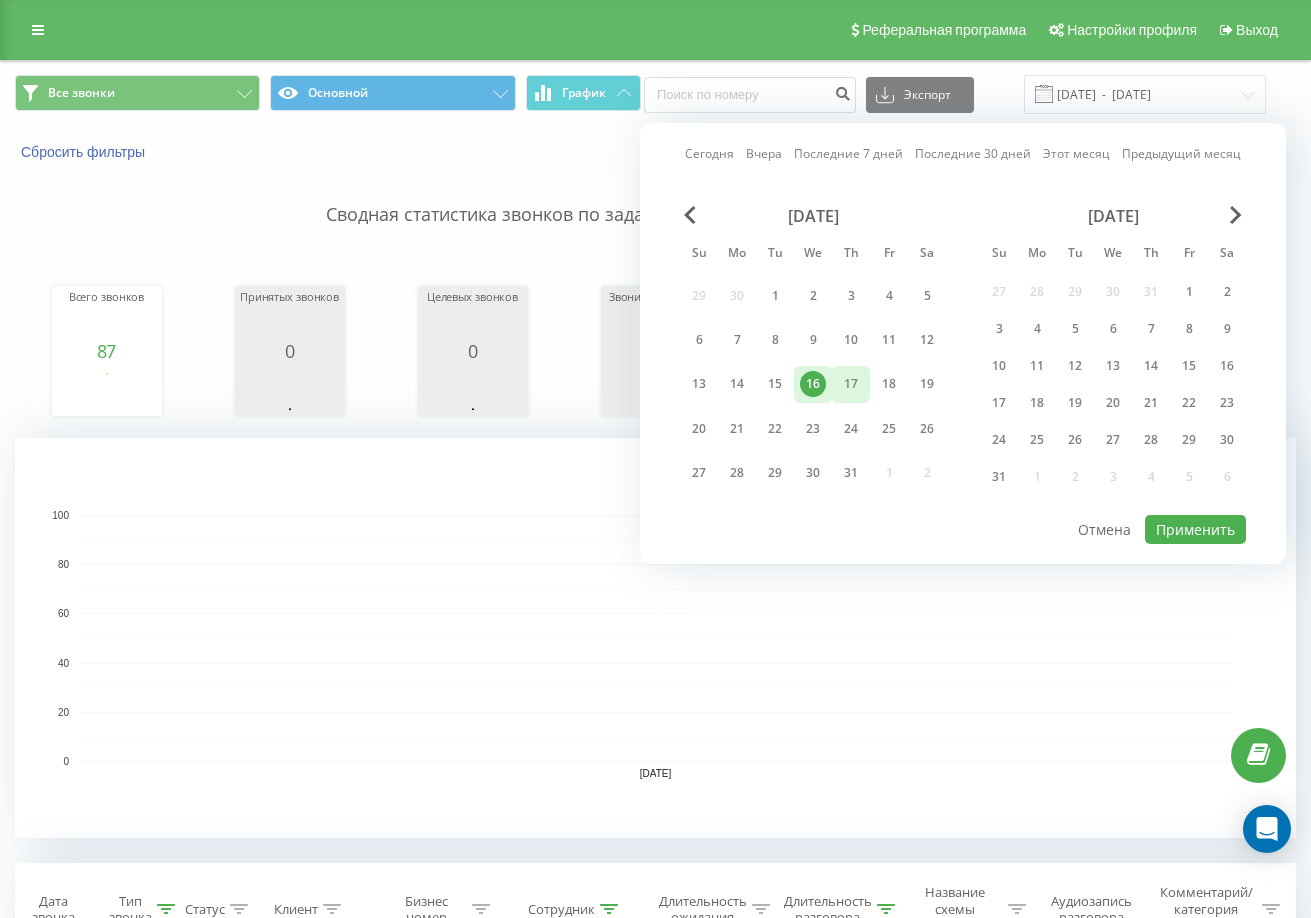 click on "17" at bounding box center (851, 384) 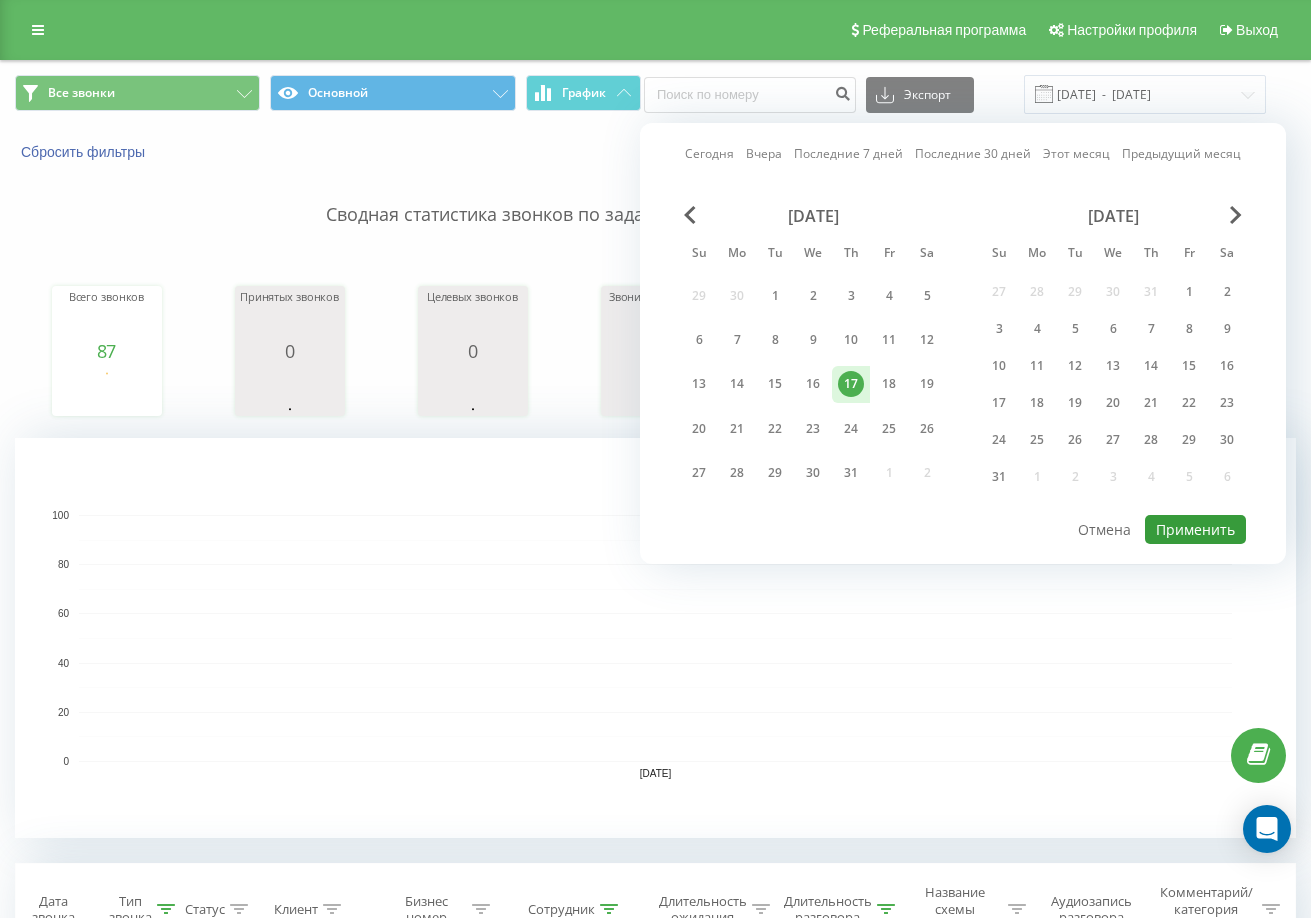 click on "Применить" at bounding box center (1195, 529) 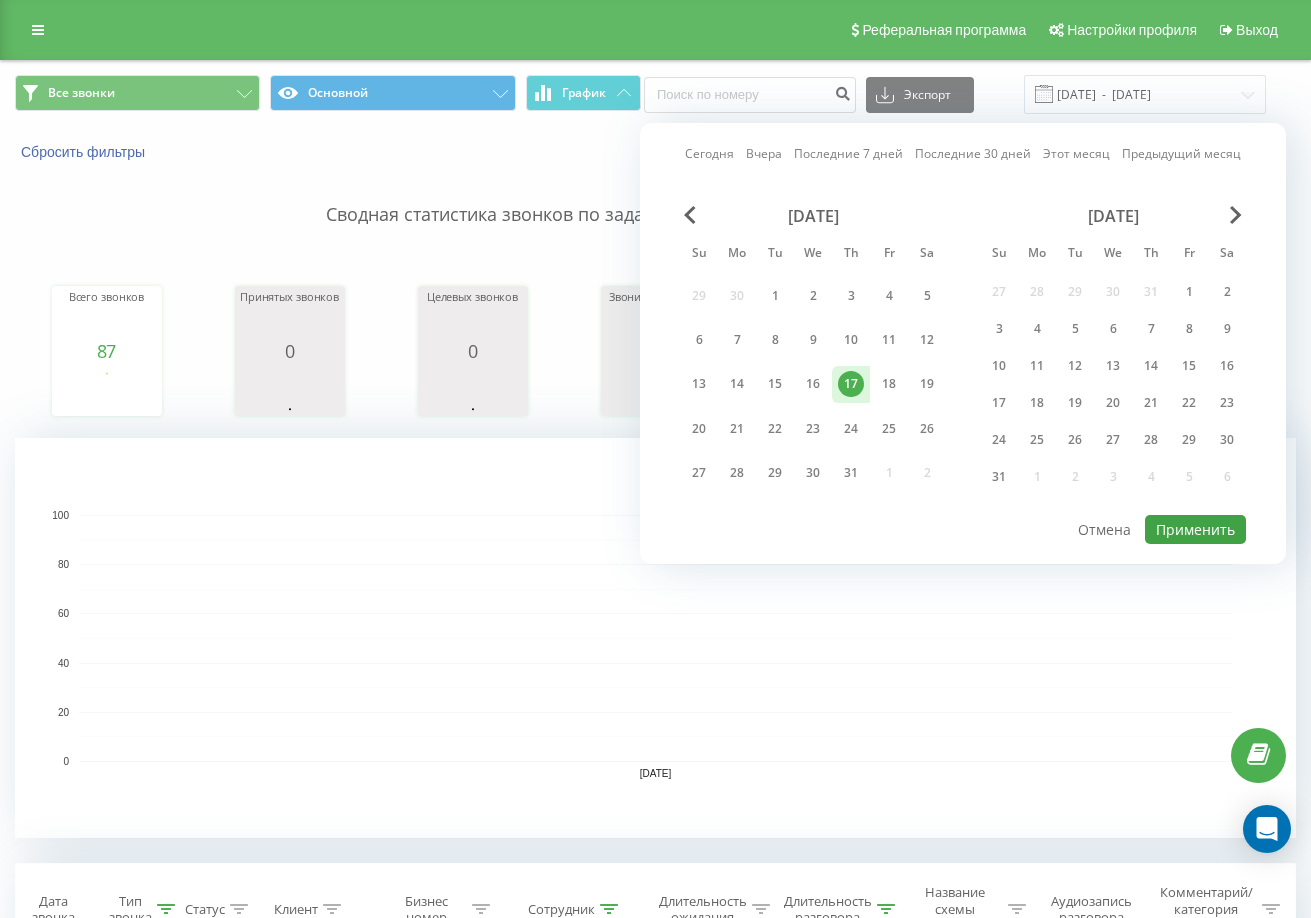 type on "[DATE]  -  [DATE]" 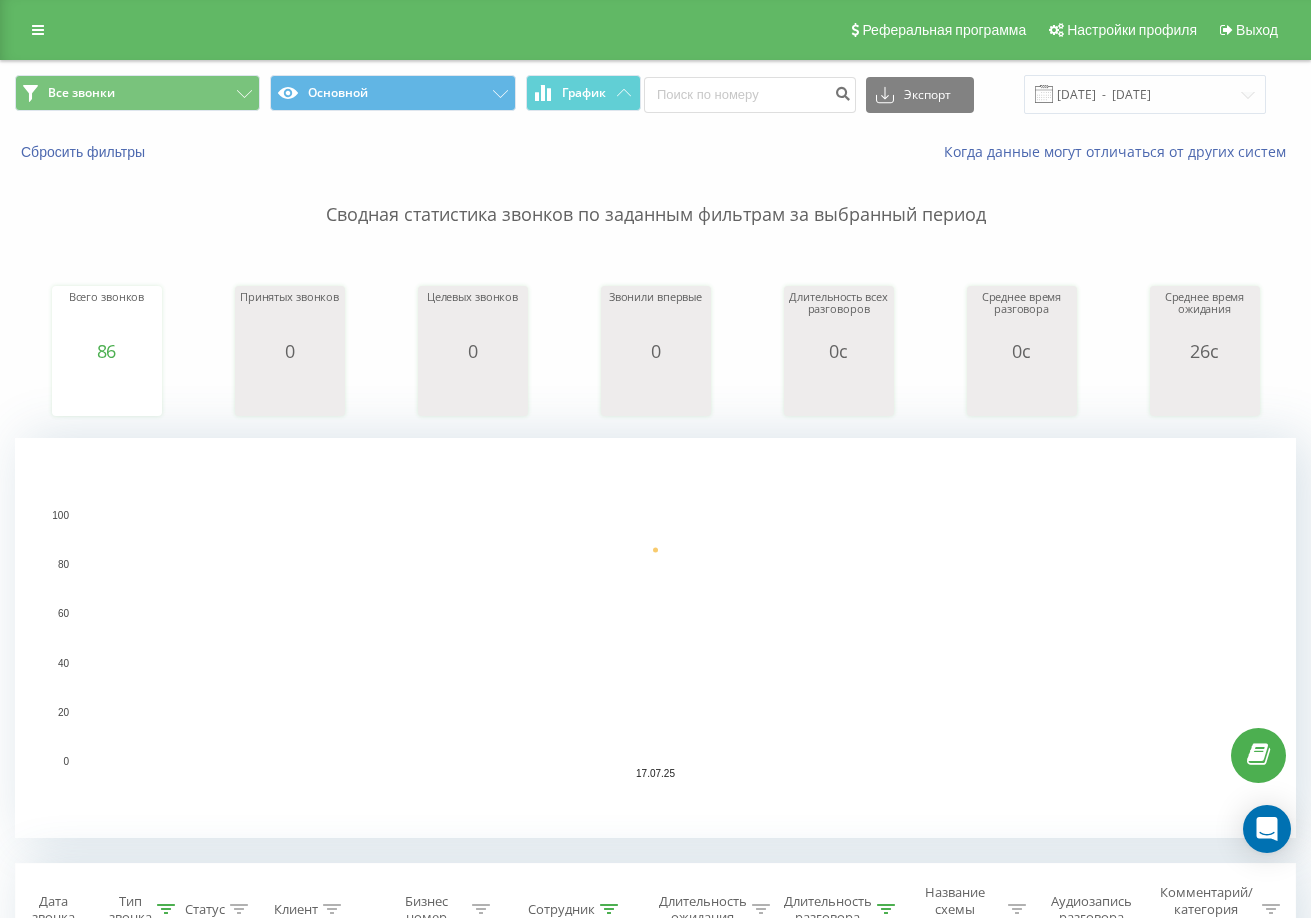 scroll, scrollTop: 600, scrollLeft: 0, axis: vertical 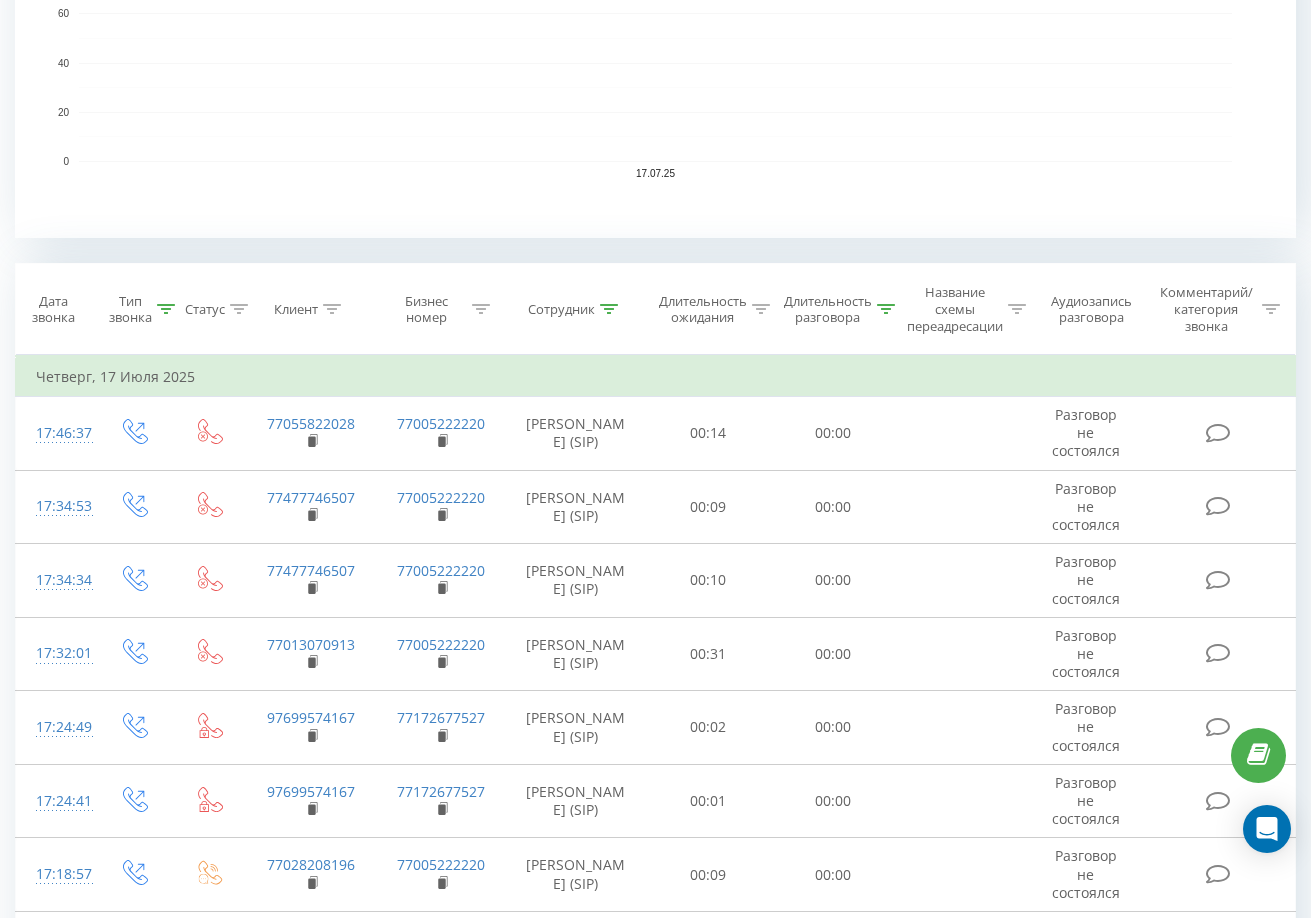 click 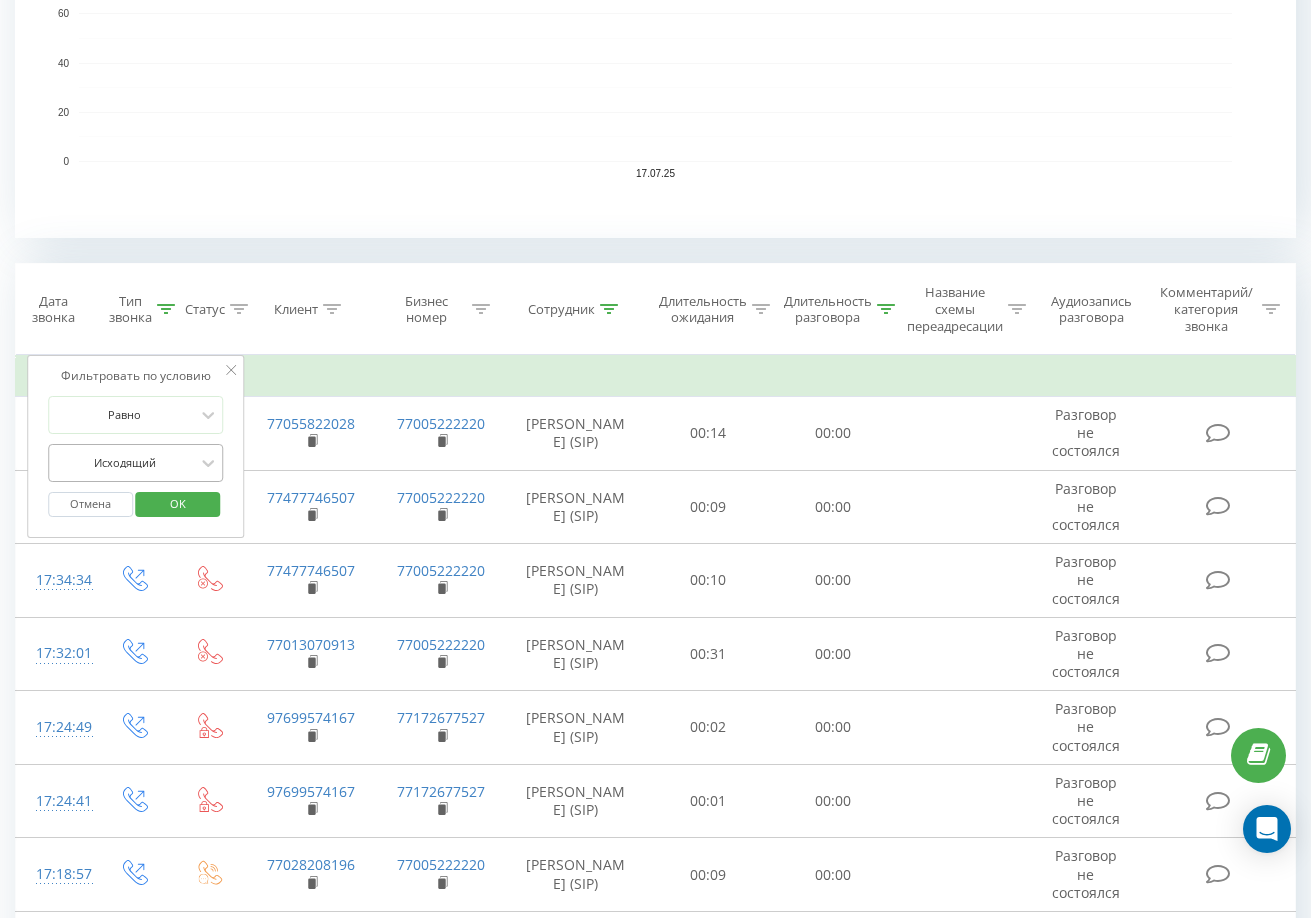 click at bounding box center [125, 462] 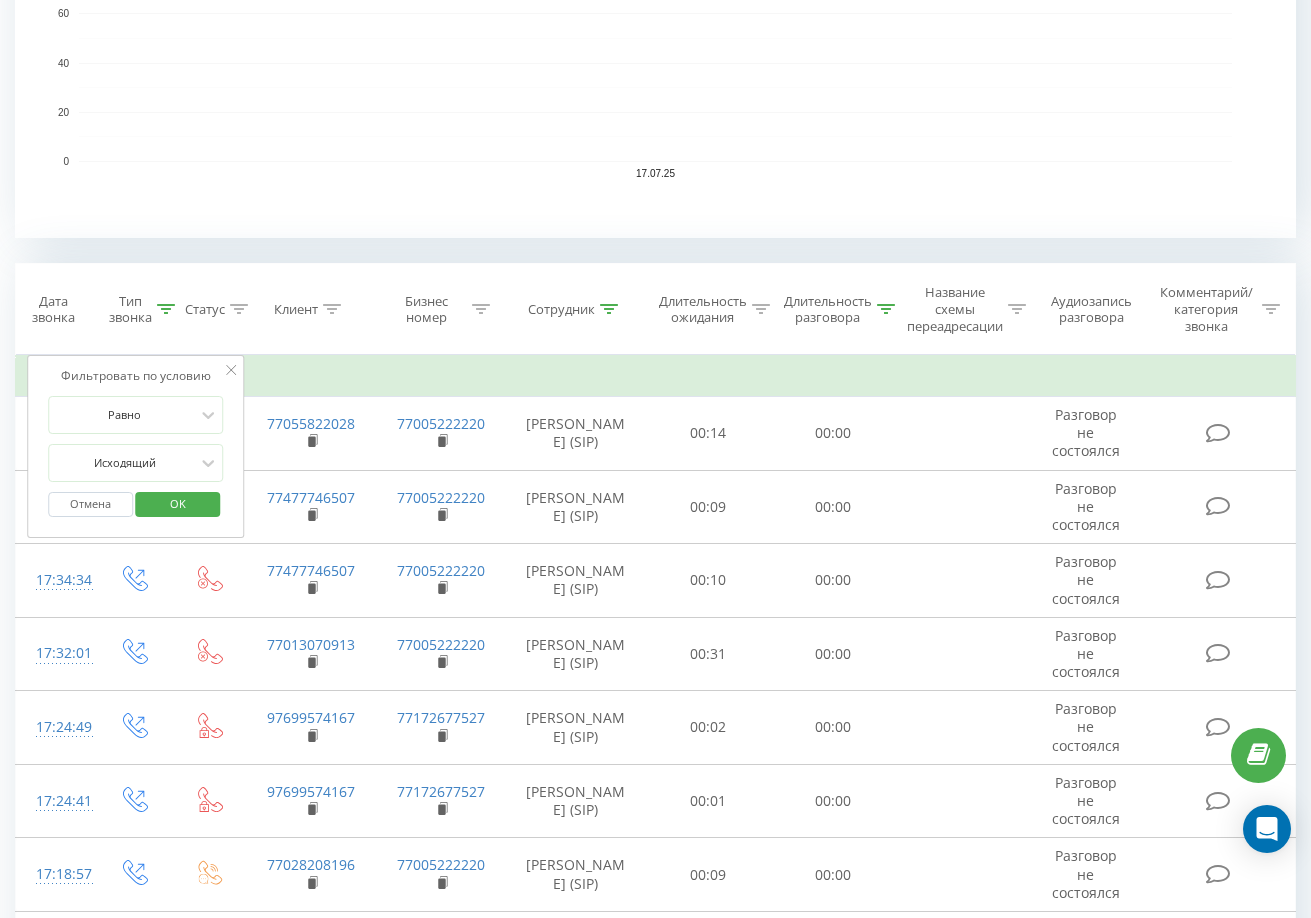 click 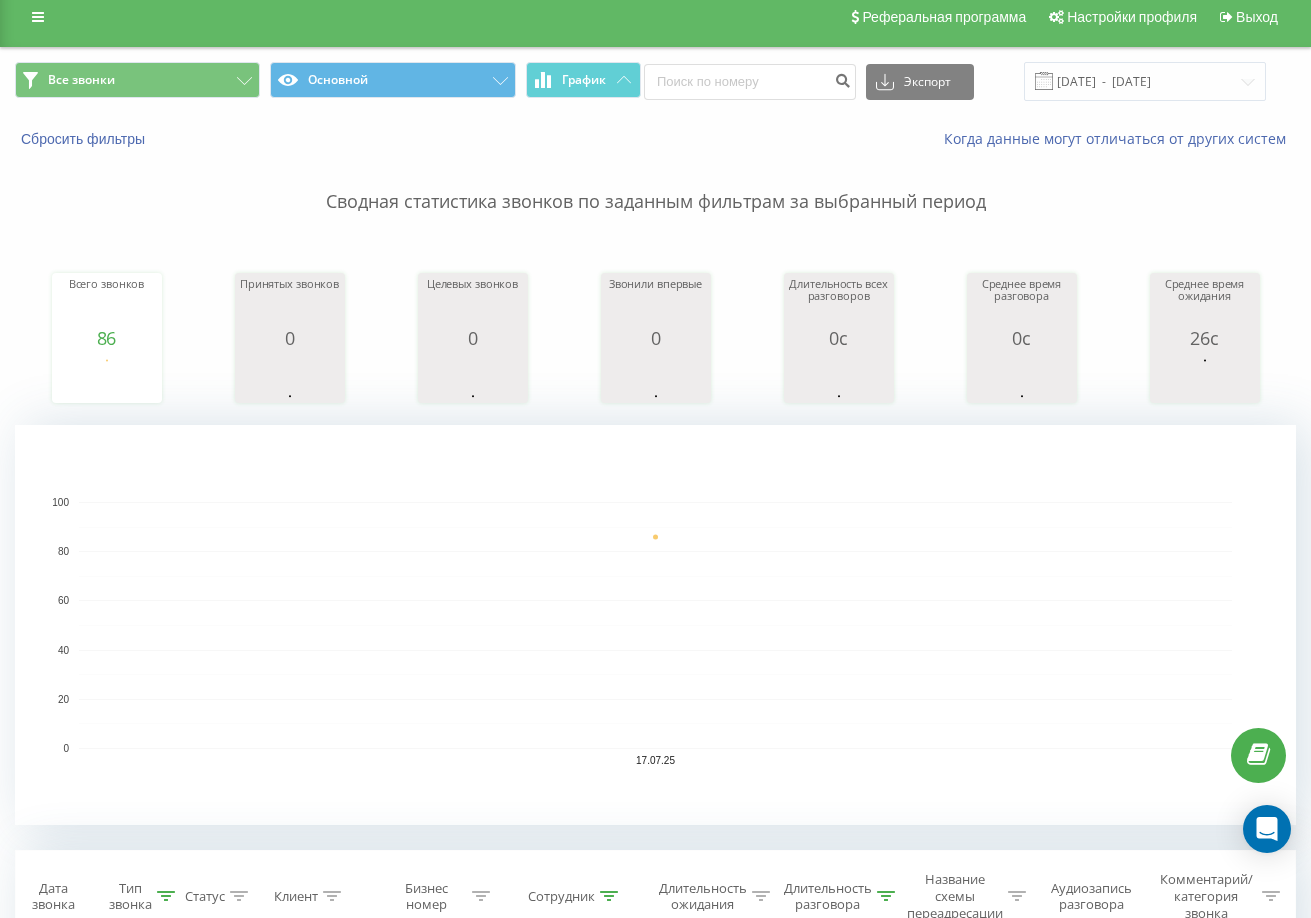 scroll, scrollTop: 500, scrollLeft: 0, axis: vertical 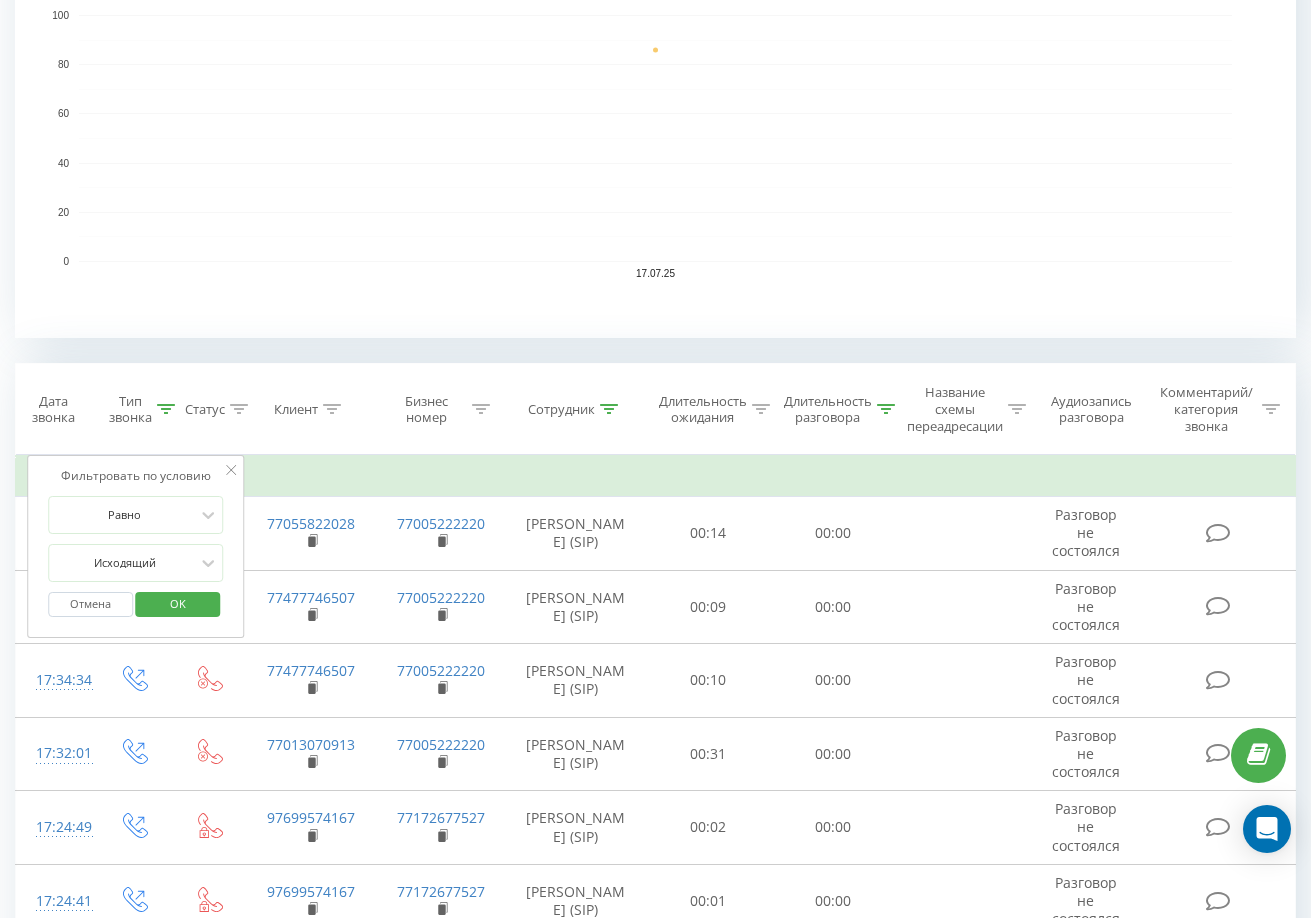 click 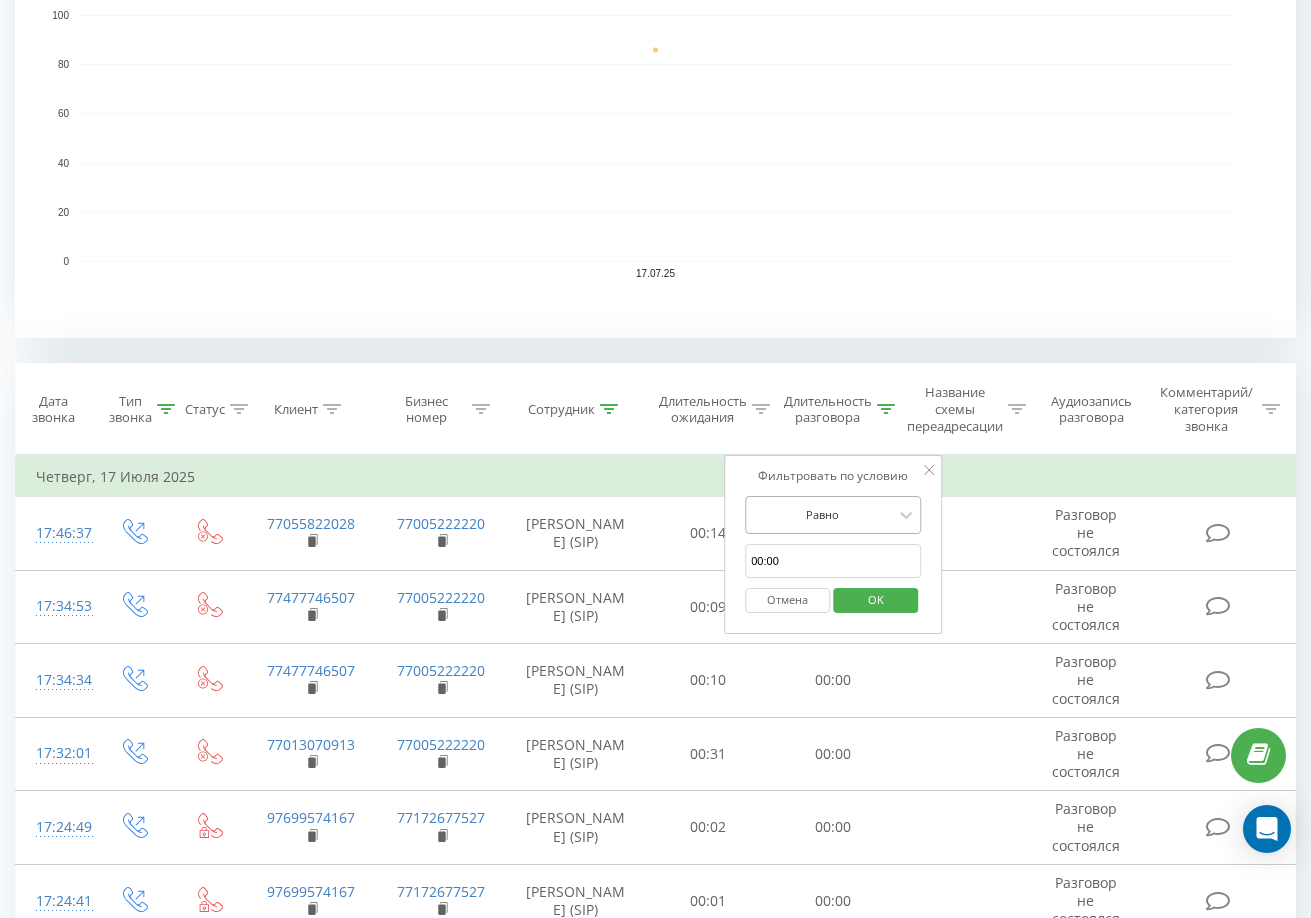 click at bounding box center [822, 514] 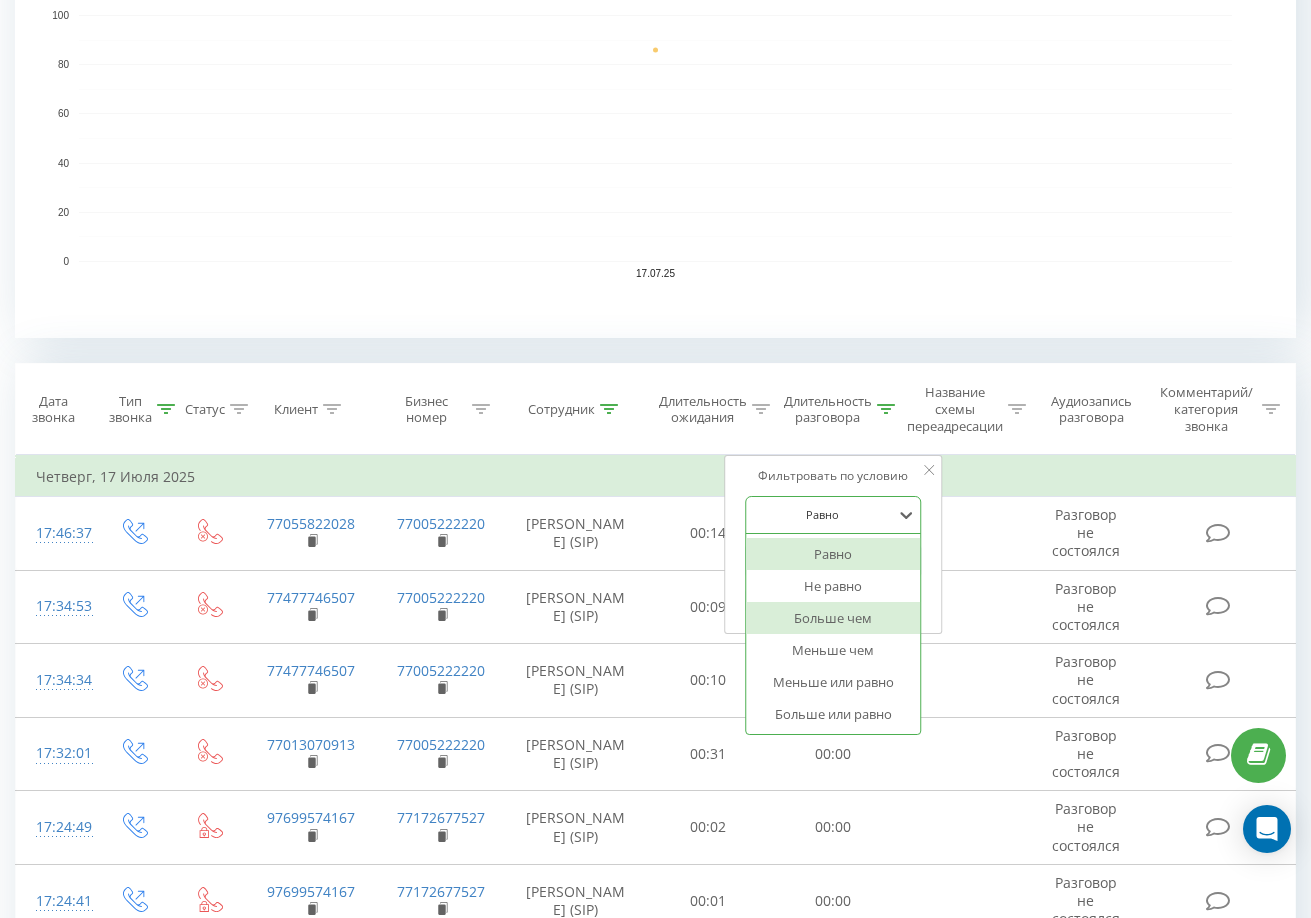 click on "Больше чем" at bounding box center (833, 618) 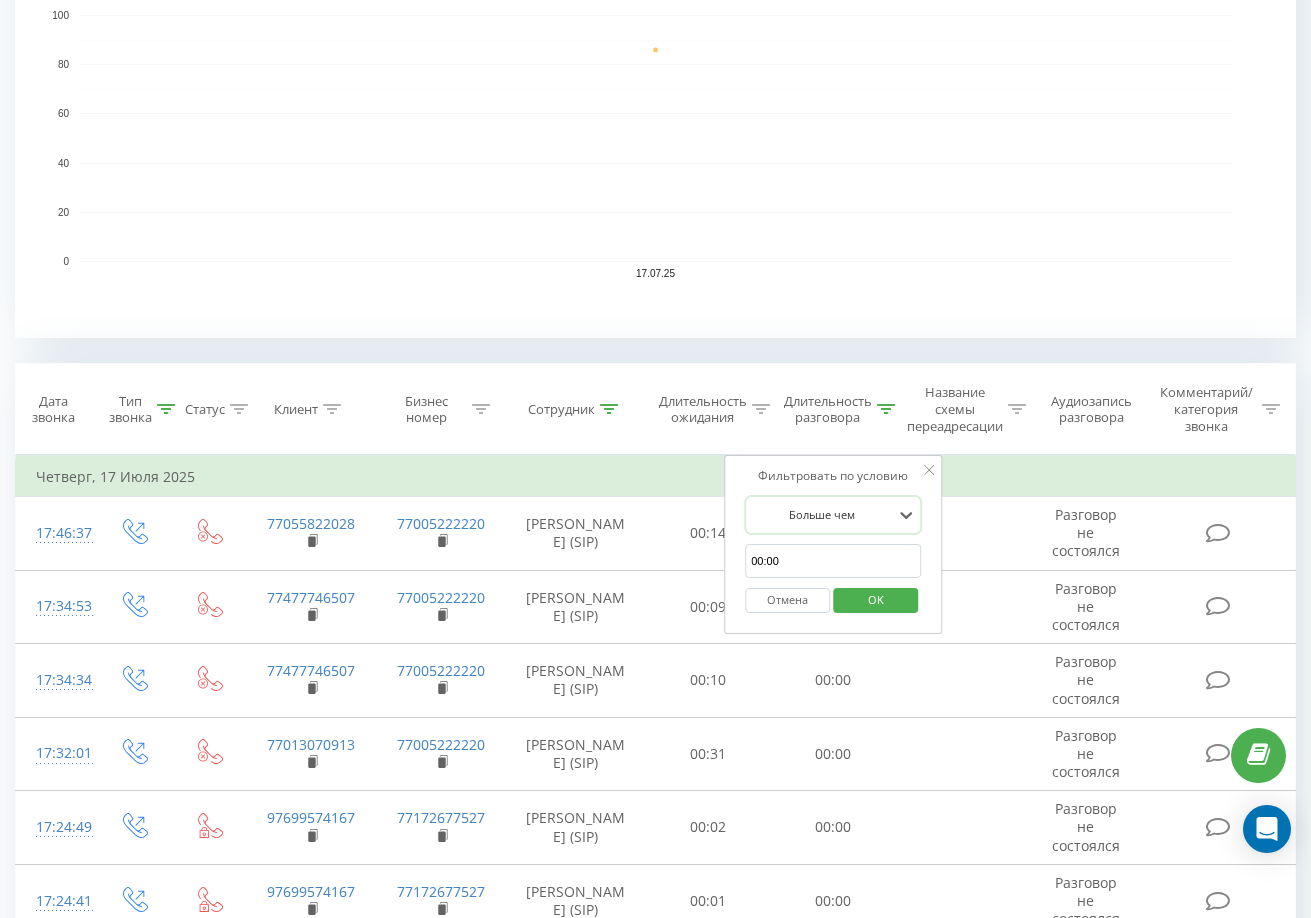 click on "00:00" at bounding box center (833, 561) 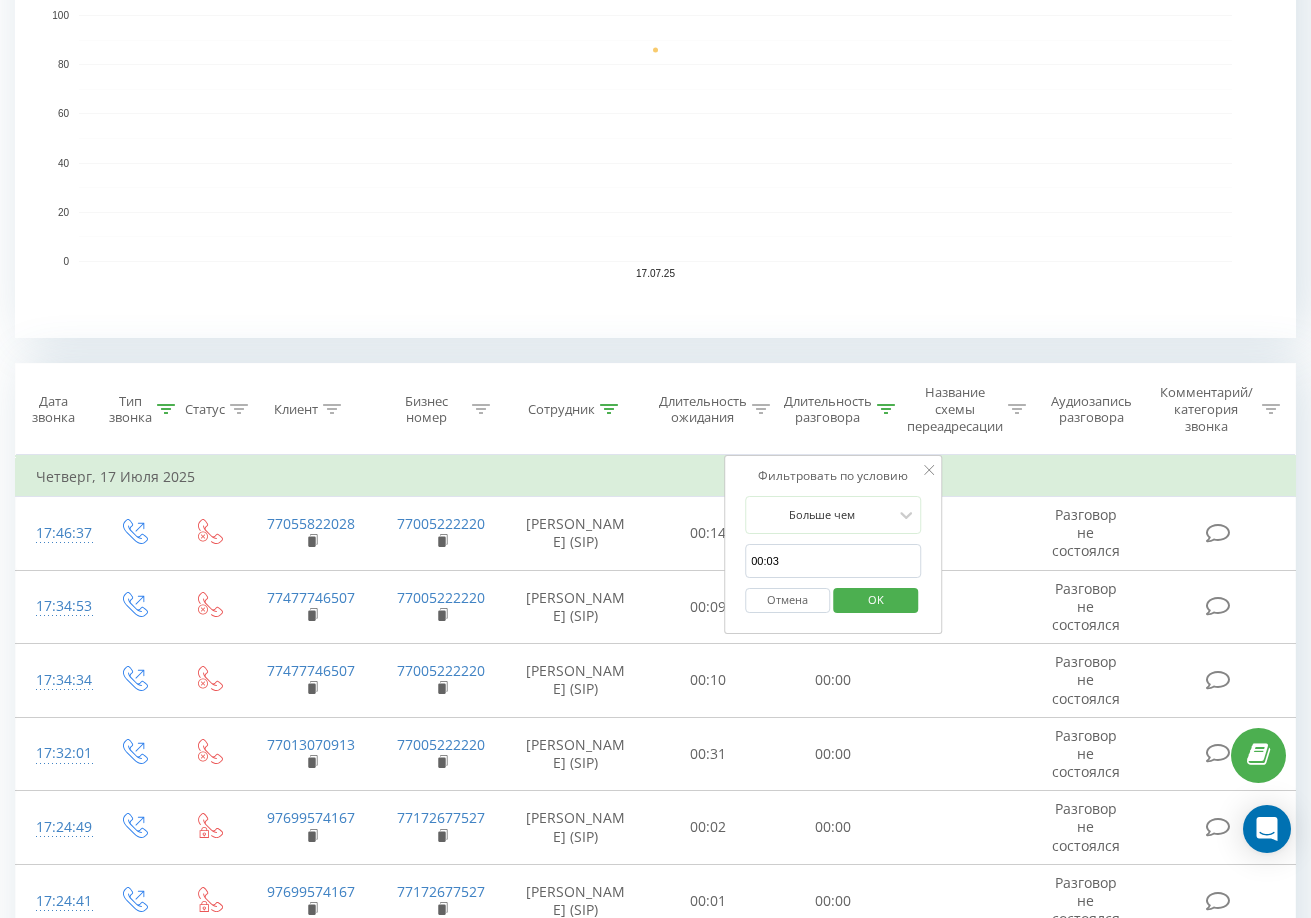 type on "00:03" 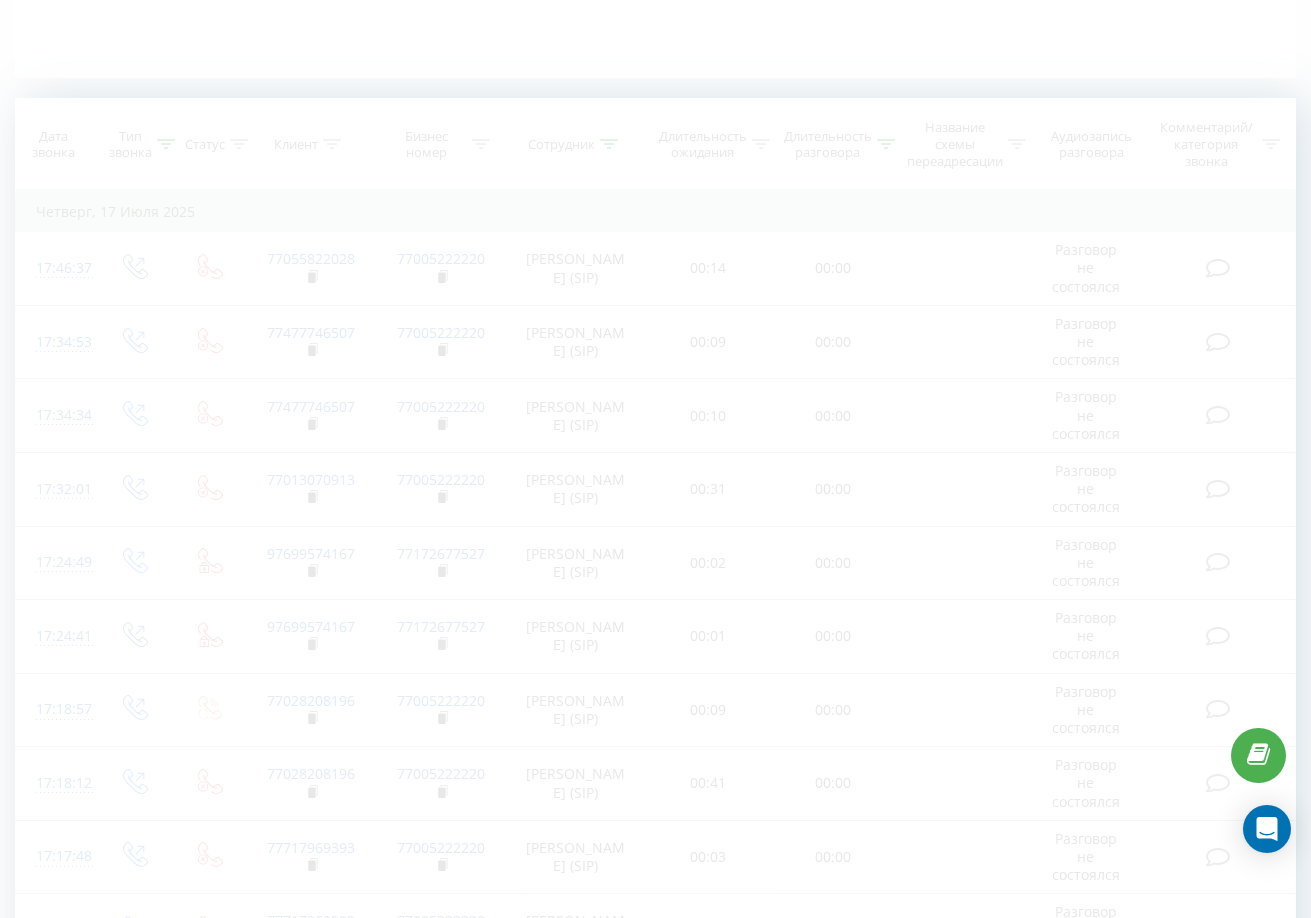 scroll, scrollTop: 0, scrollLeft: 0, axis: both 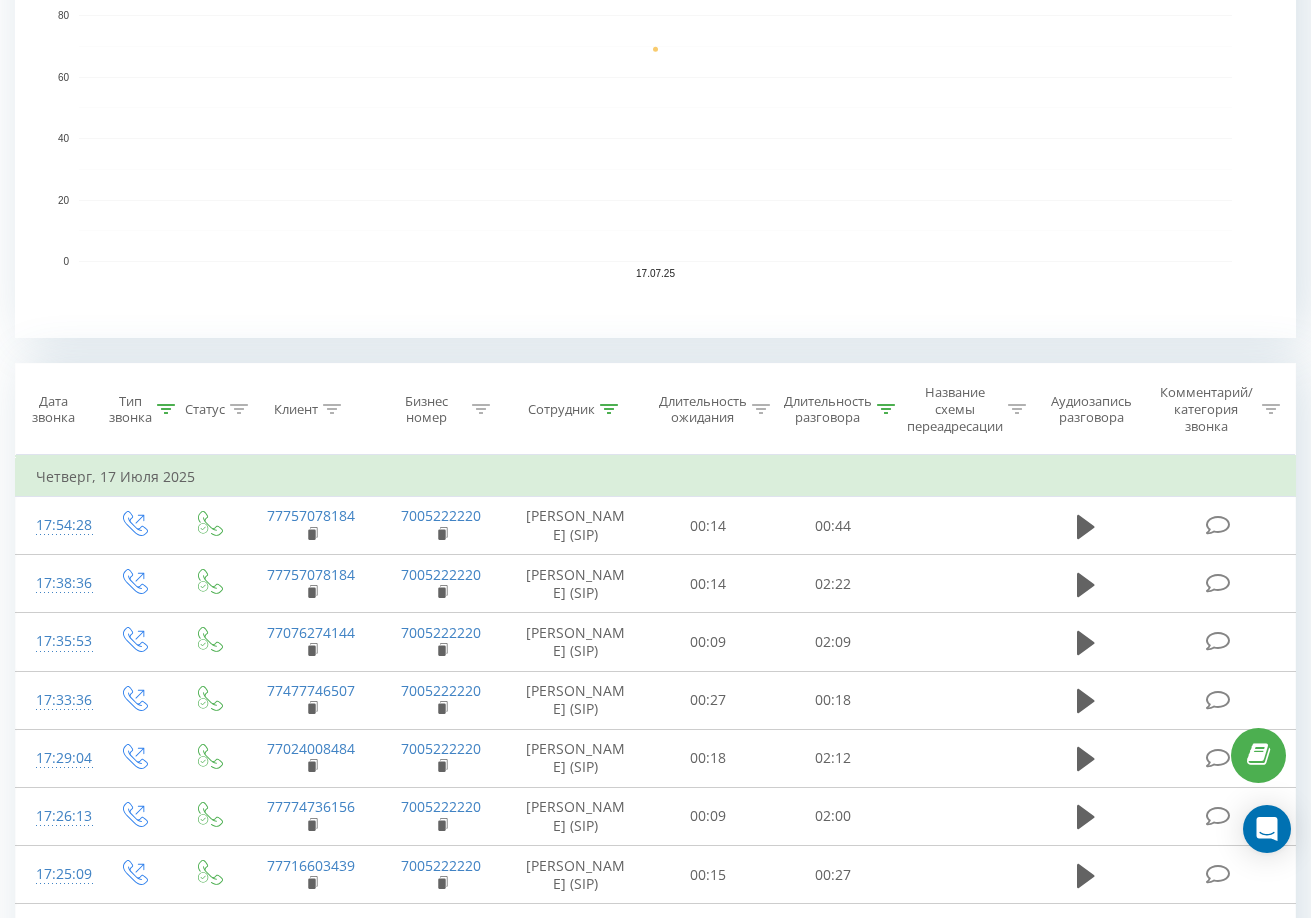 click 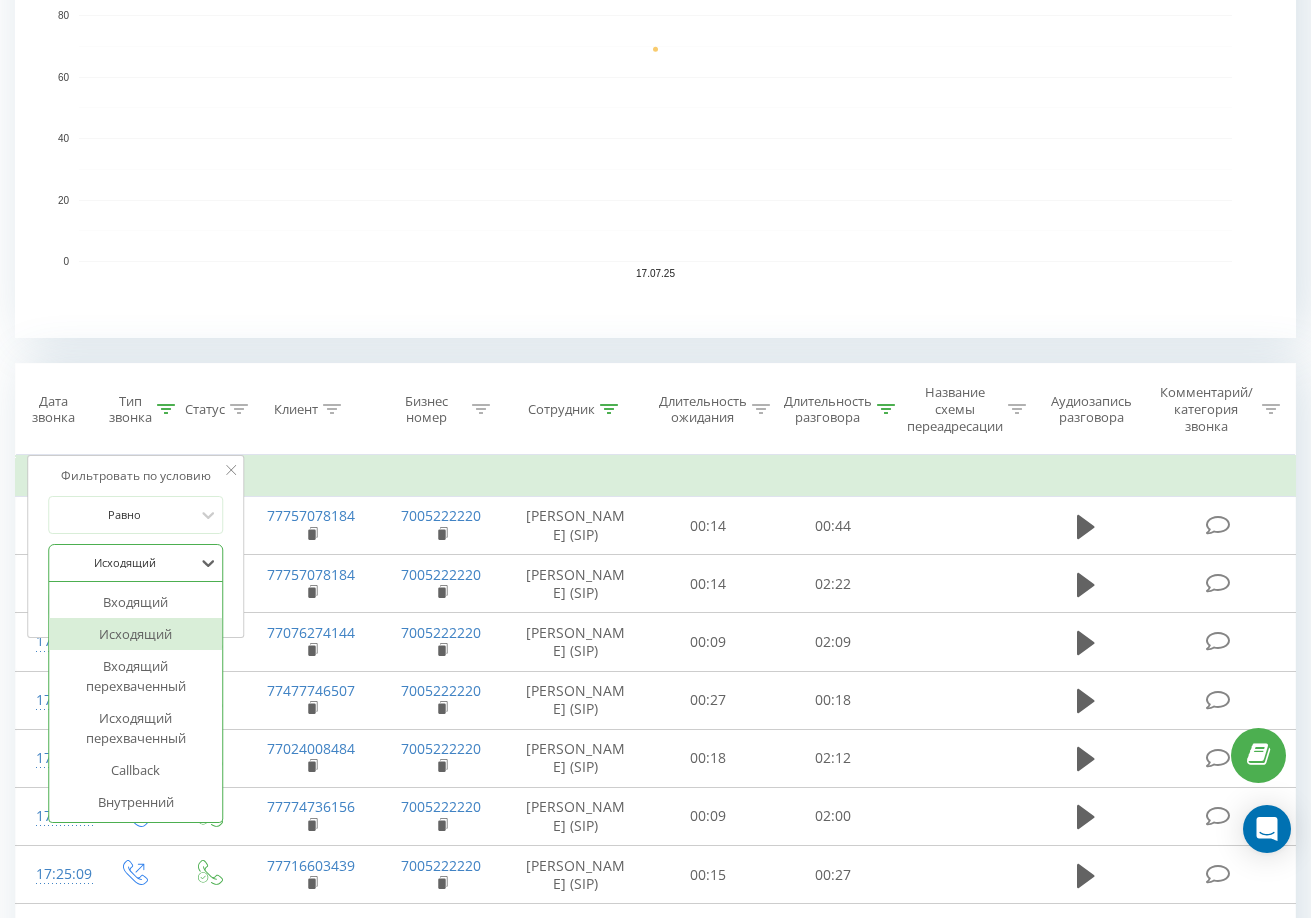 drag, startPoint x: 127, startPoint y: 548, endPoint x: 134, endPoint y: 584, distance: 36.67424 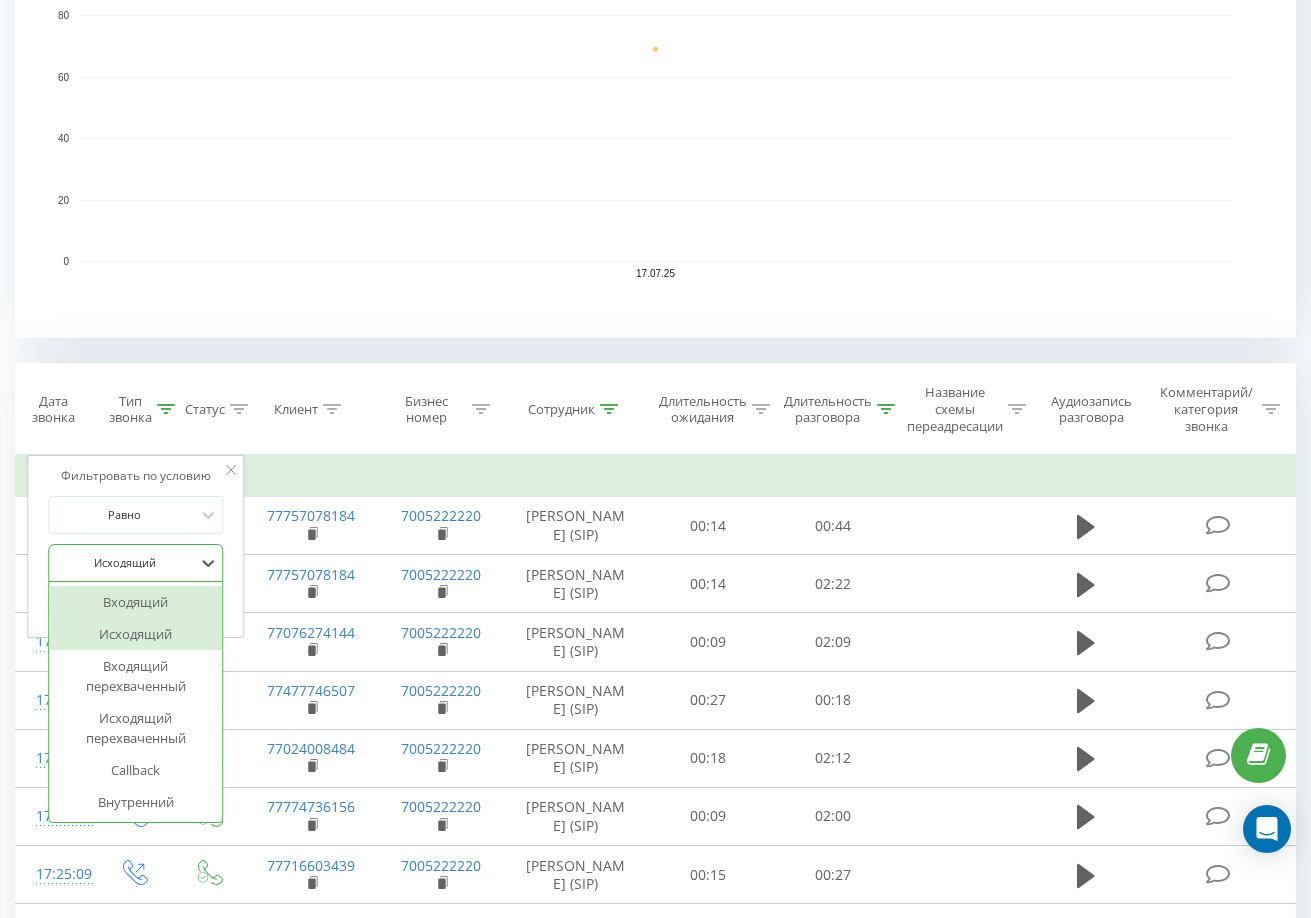 click on "Входящий" at bounding box center (136, 602) 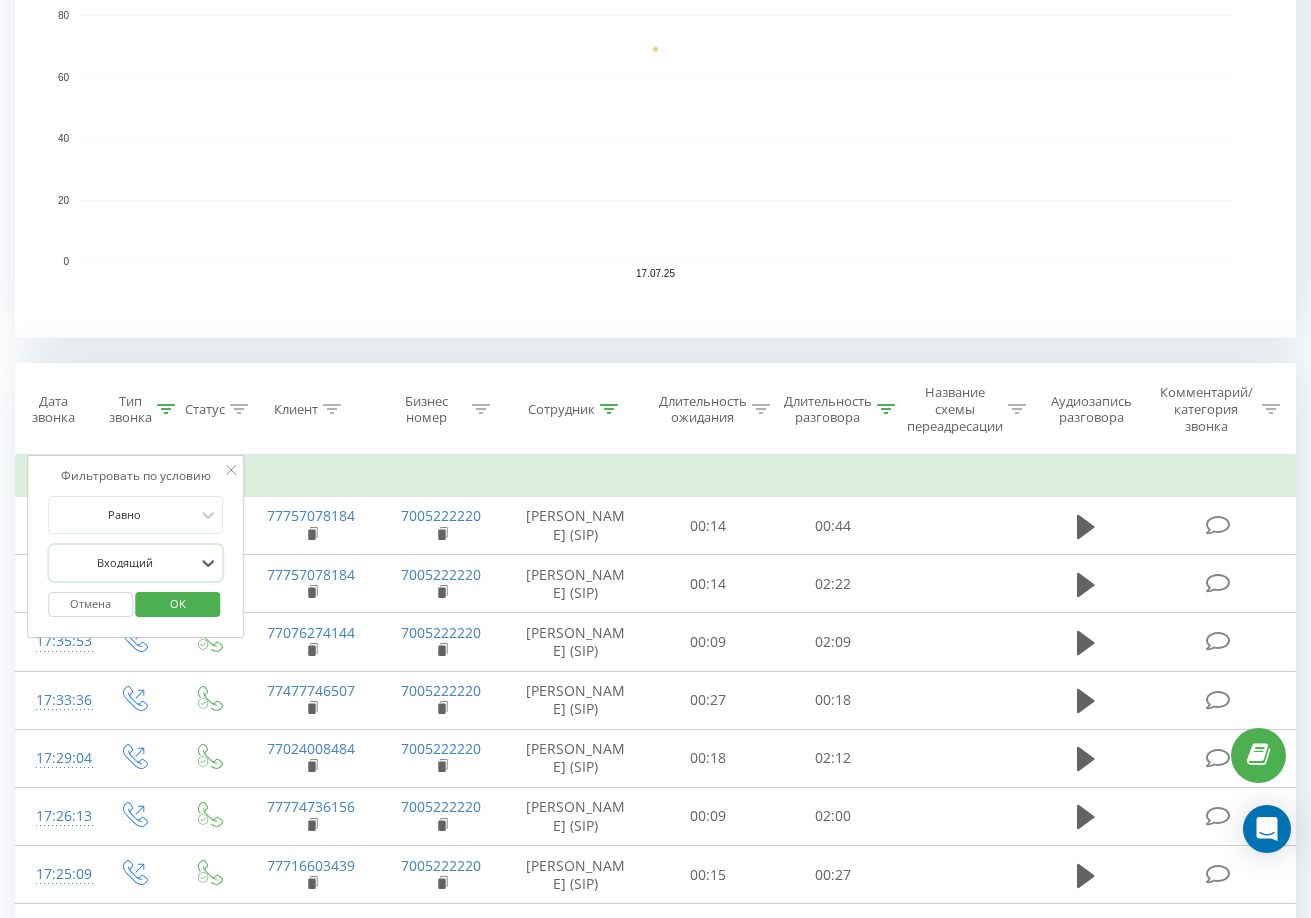 click on "OK" at bounding box center (178, 603) 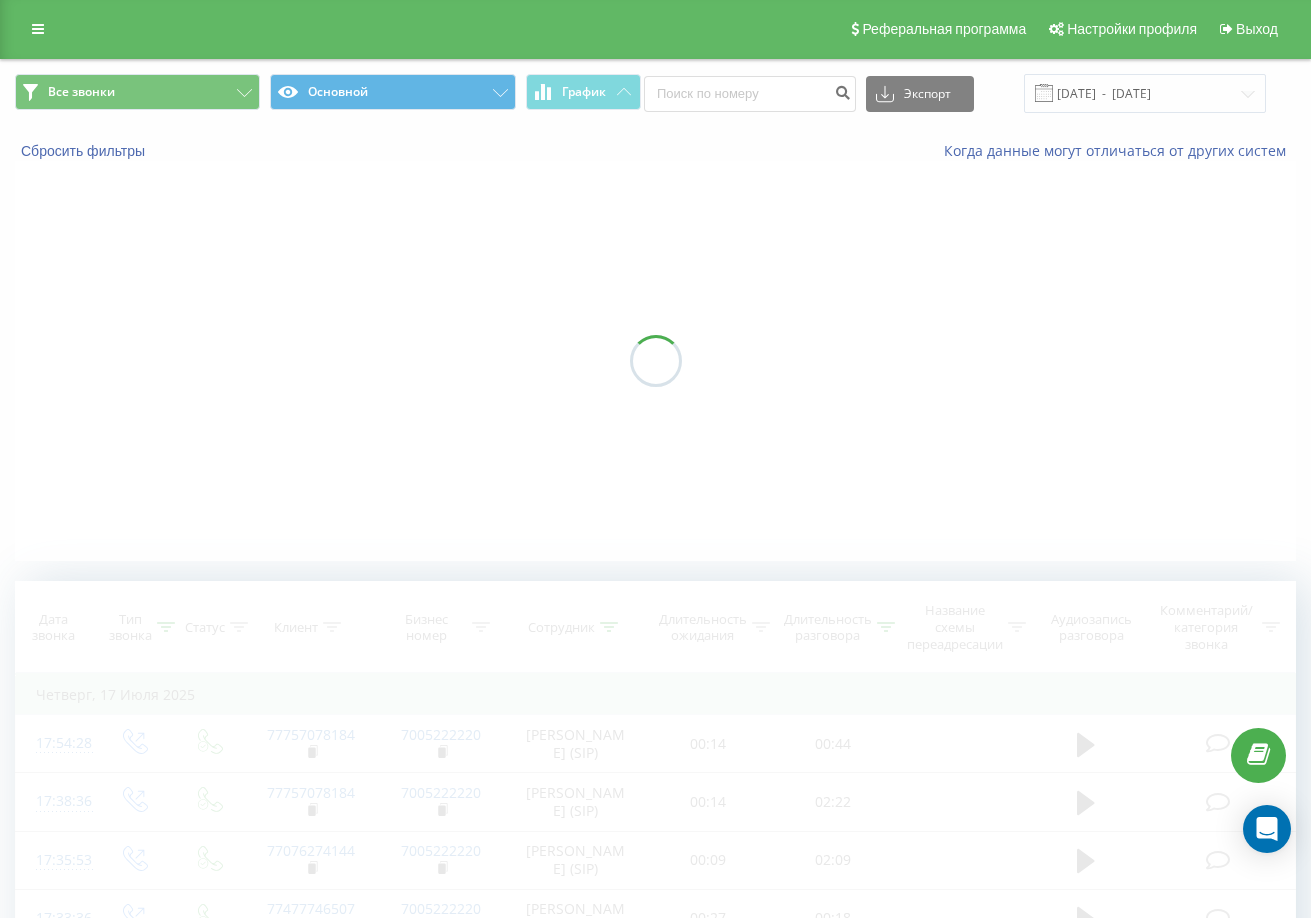 scroll, scrollTop: 0, scrollLeft: 0, axis: both 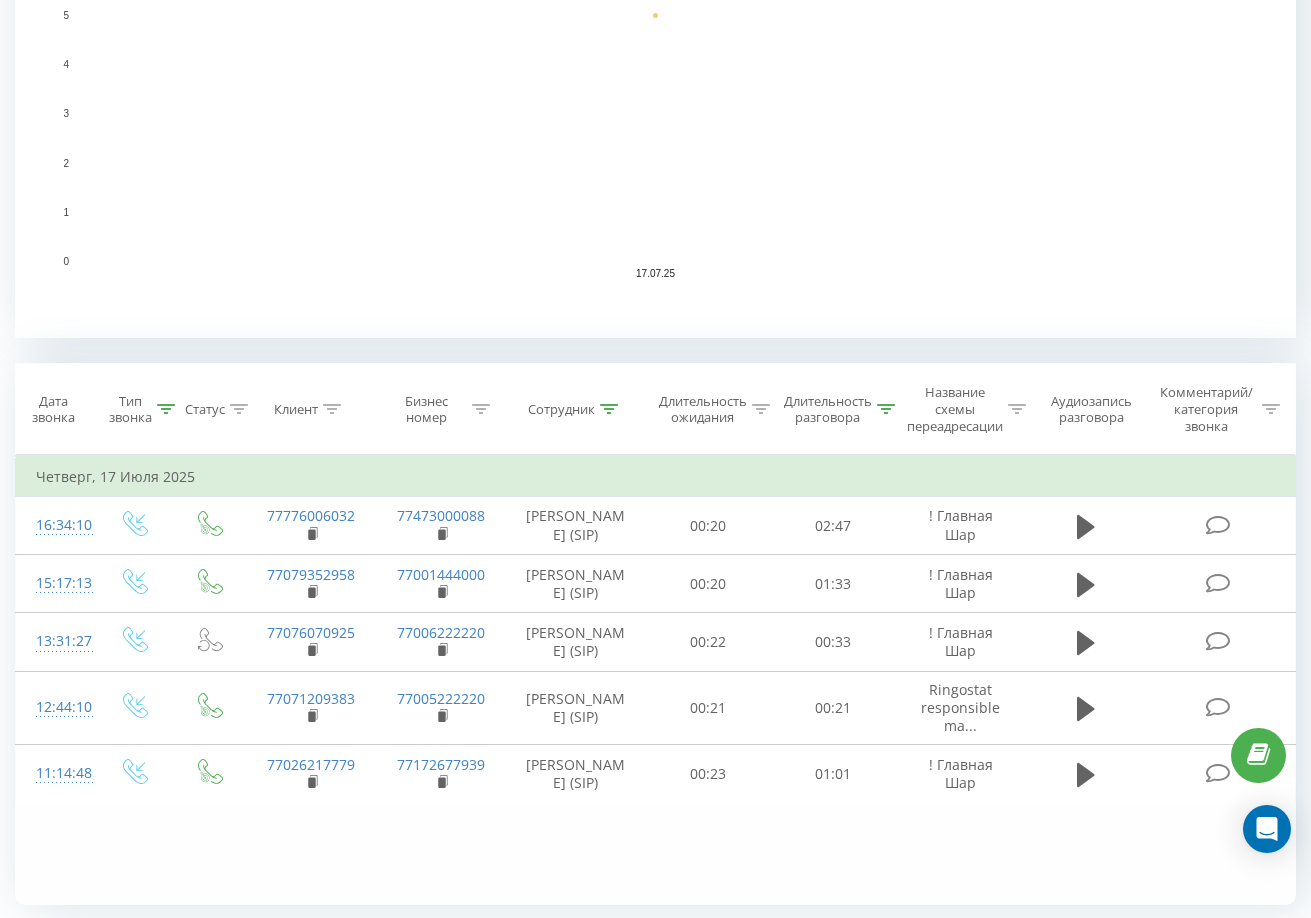 click 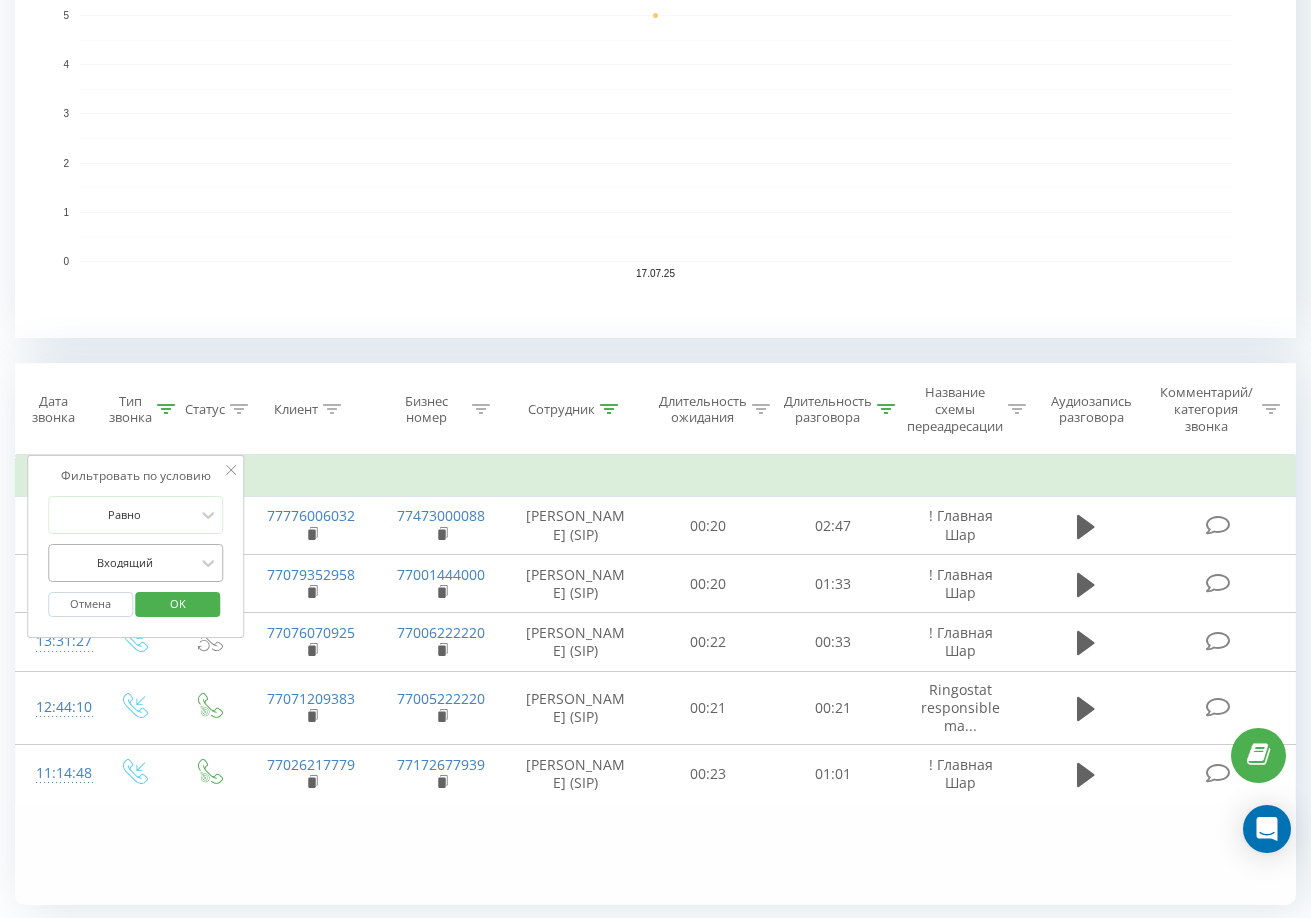 click at bounding box center (125, 562) 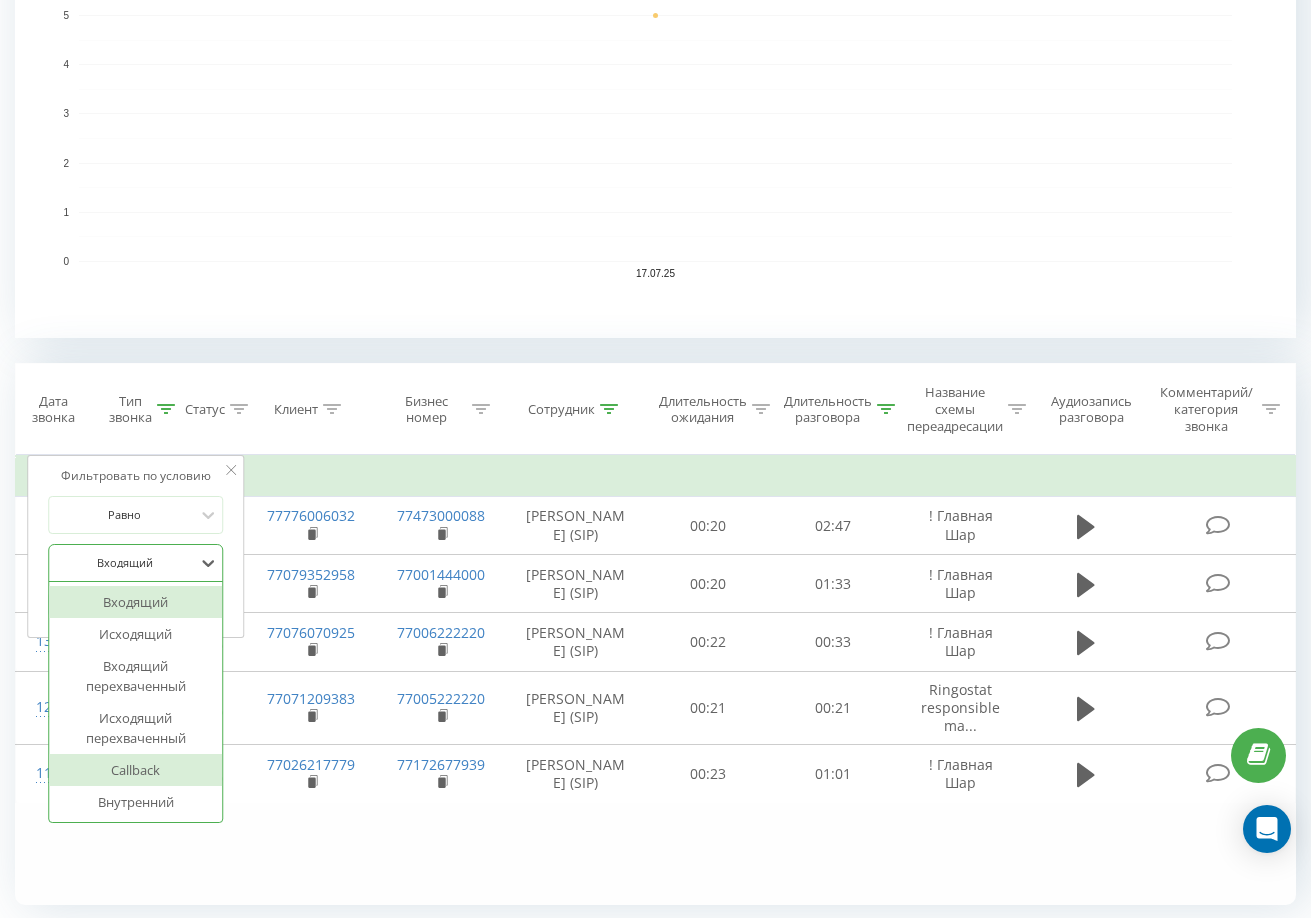 click on "Callback" at bounding box center [136, 770] 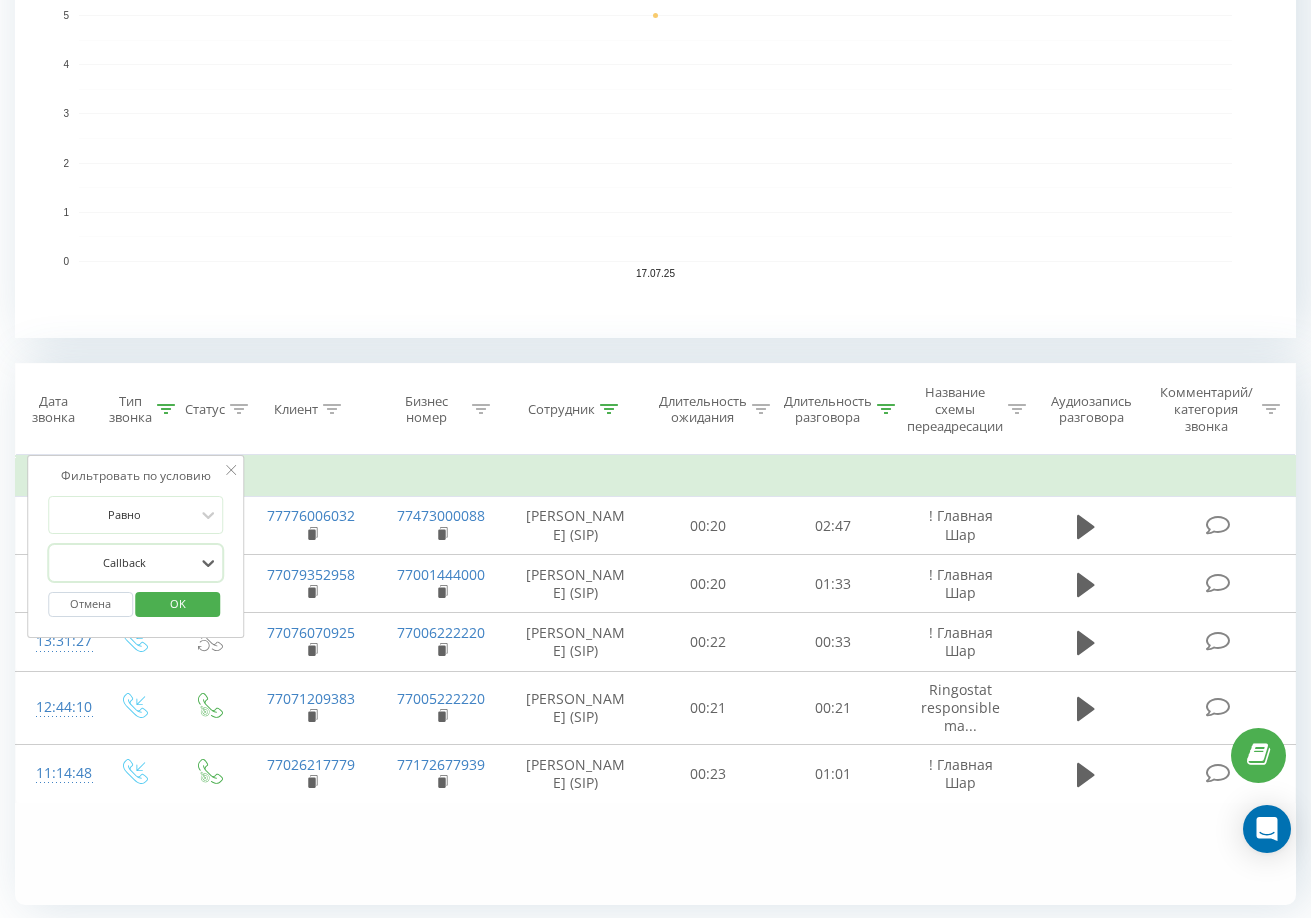 click on "OK" at bounding box center [178, 603] 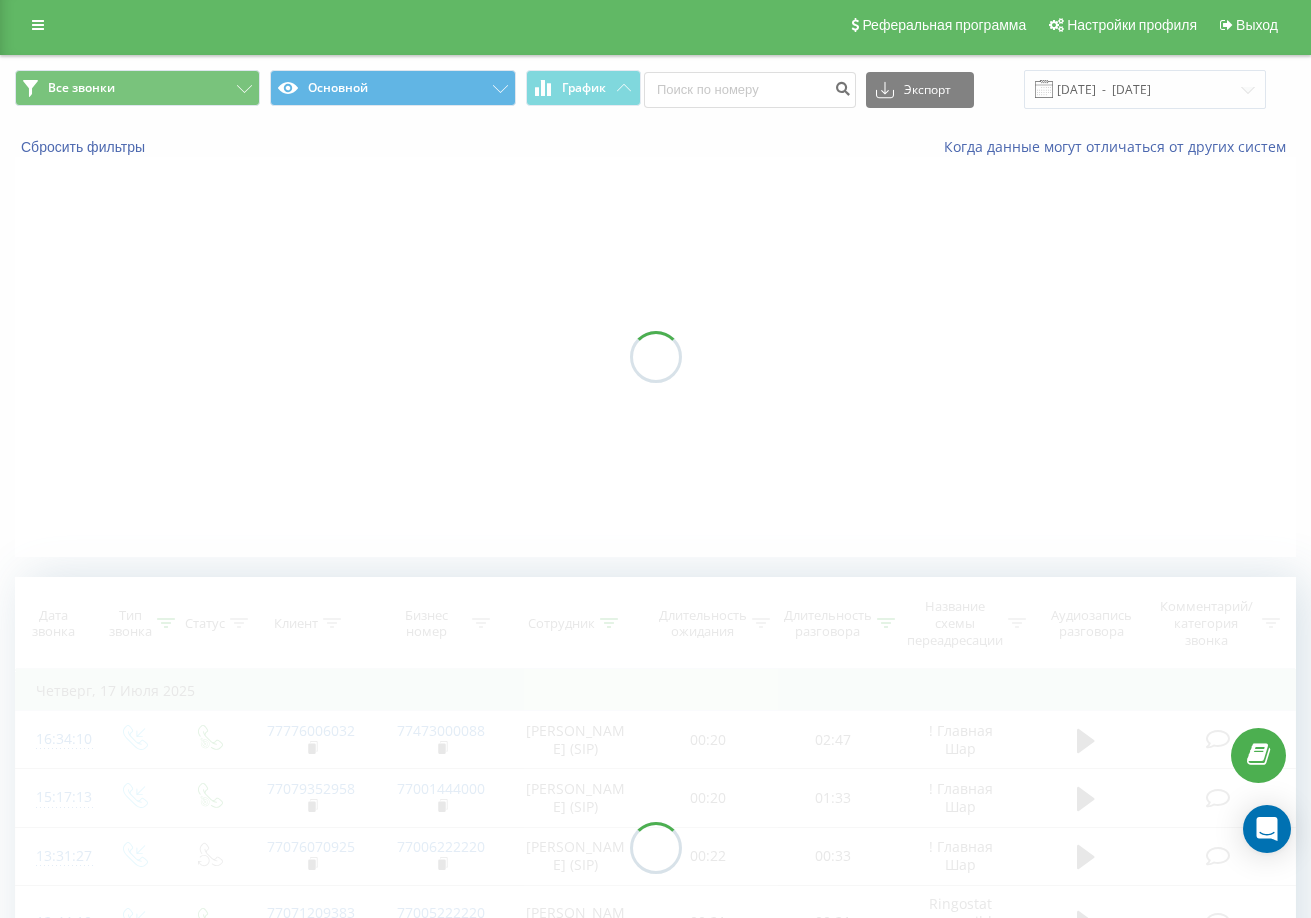 scroll, scrollTop: 0, scrollLeft: 0, axis: both 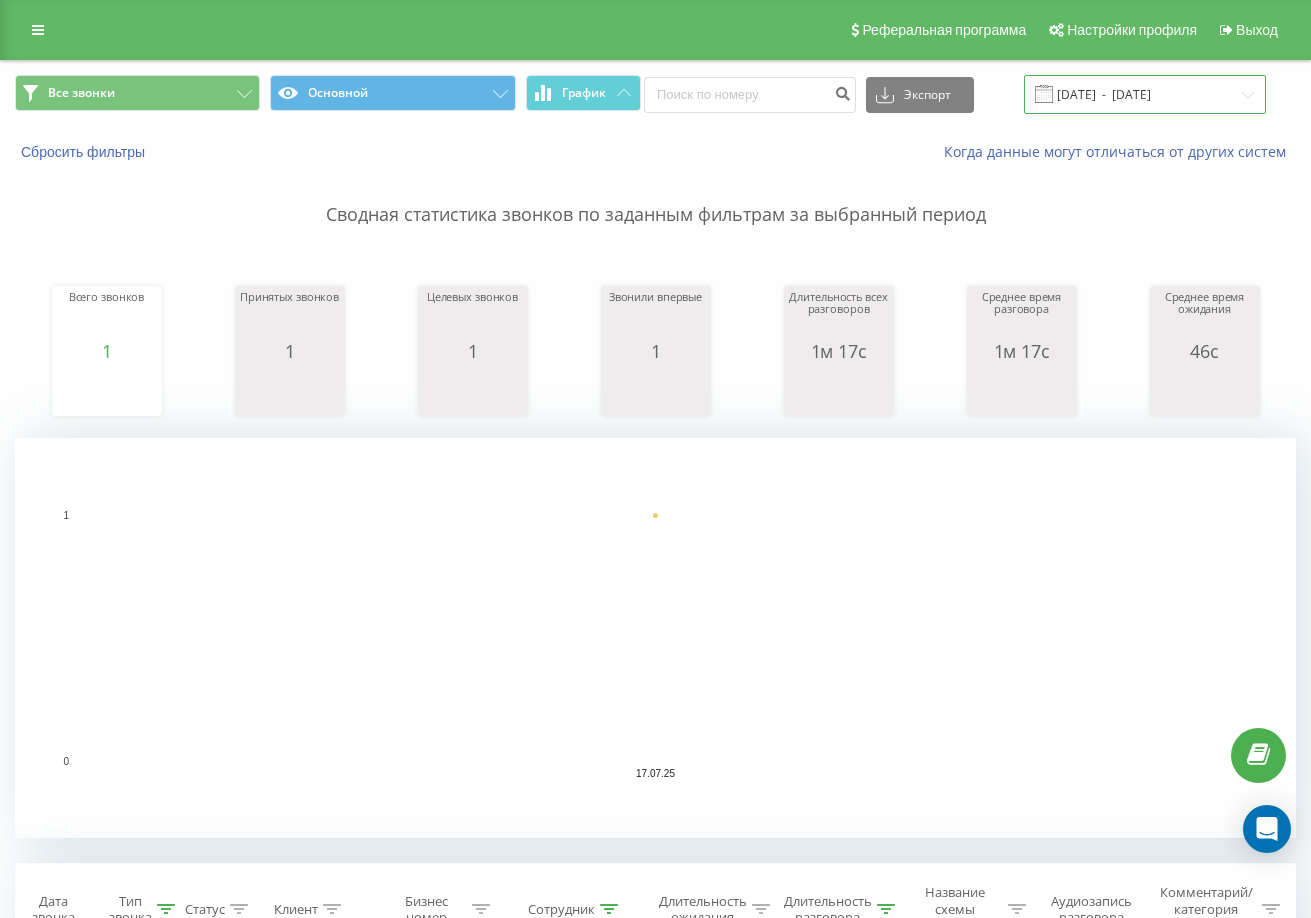 click on "[DATE]  -  [DATE]" at bounding box center [1145, 94] 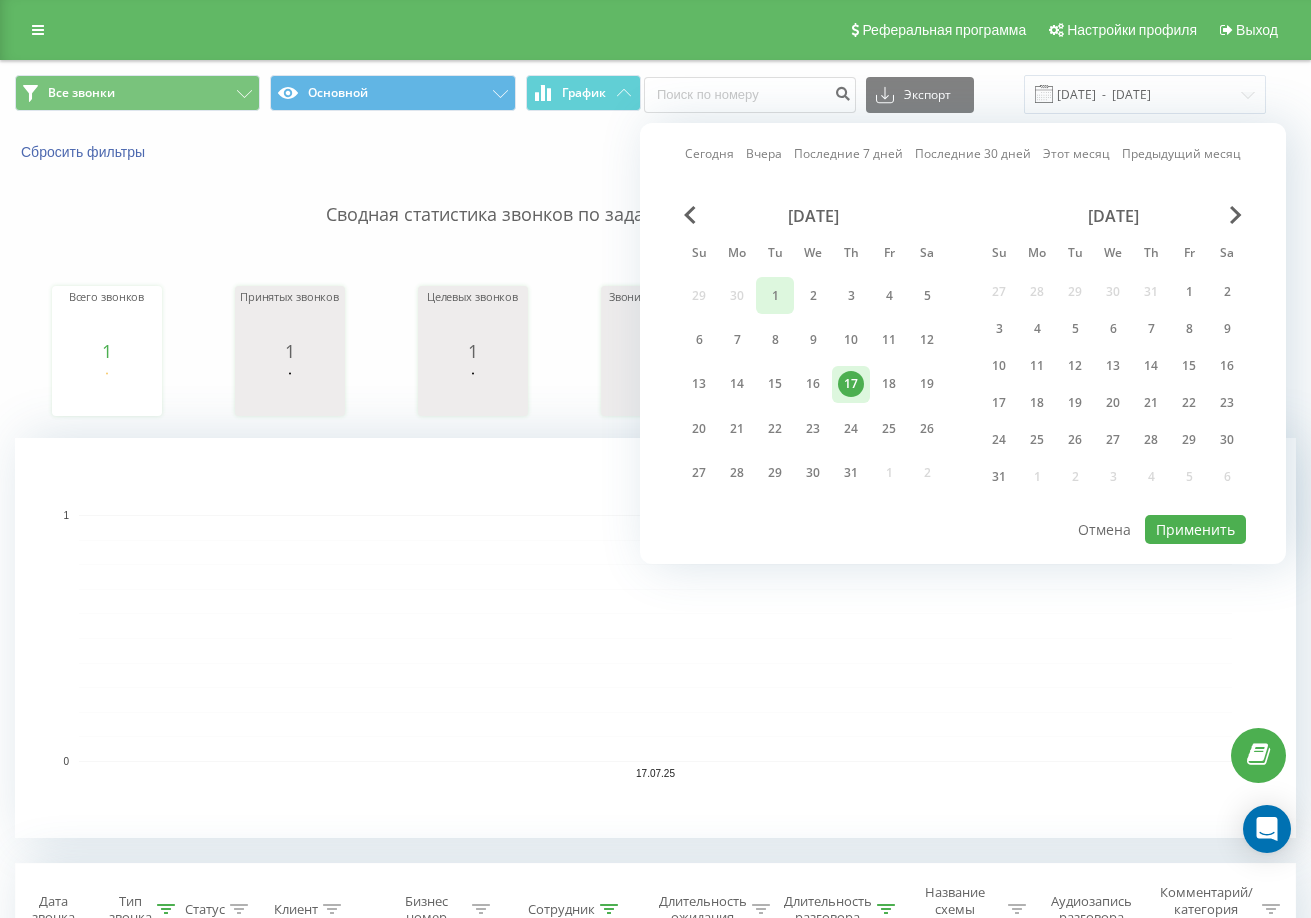 click on "1" at bounding box center (775, 296) 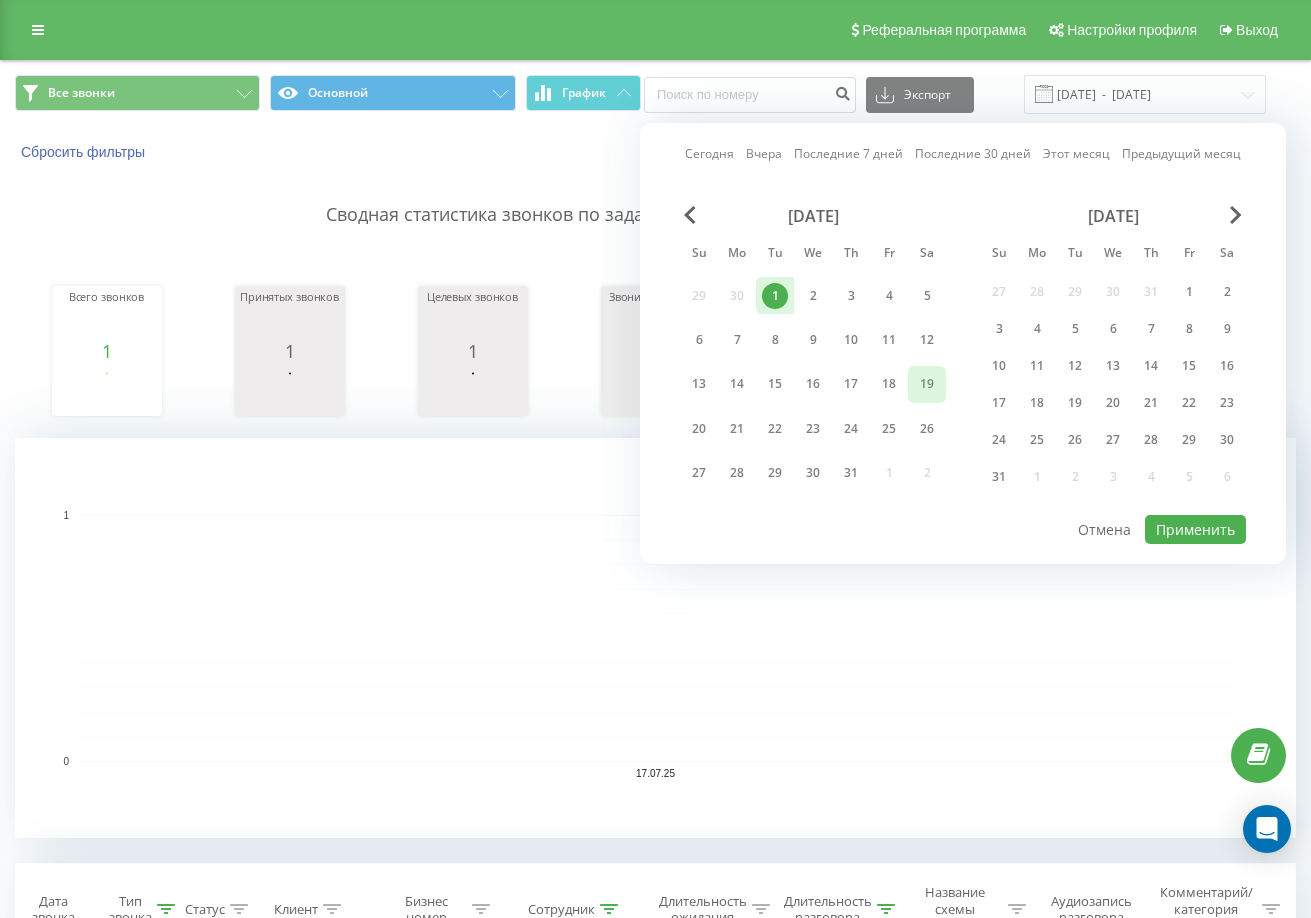 click on "19" at bounding box center (927, 384) 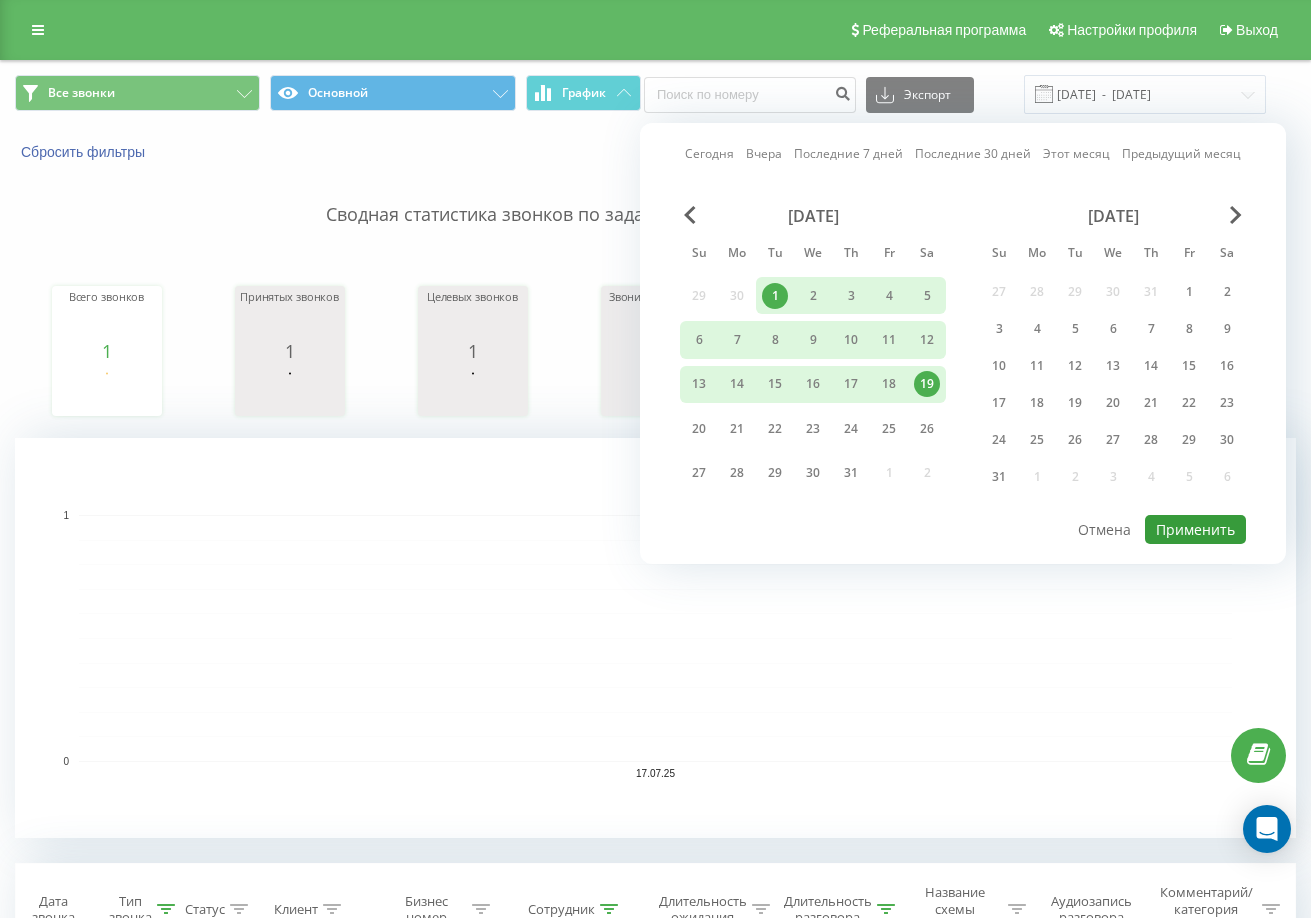 click on "Применить" at bounding box center (1195, 529) 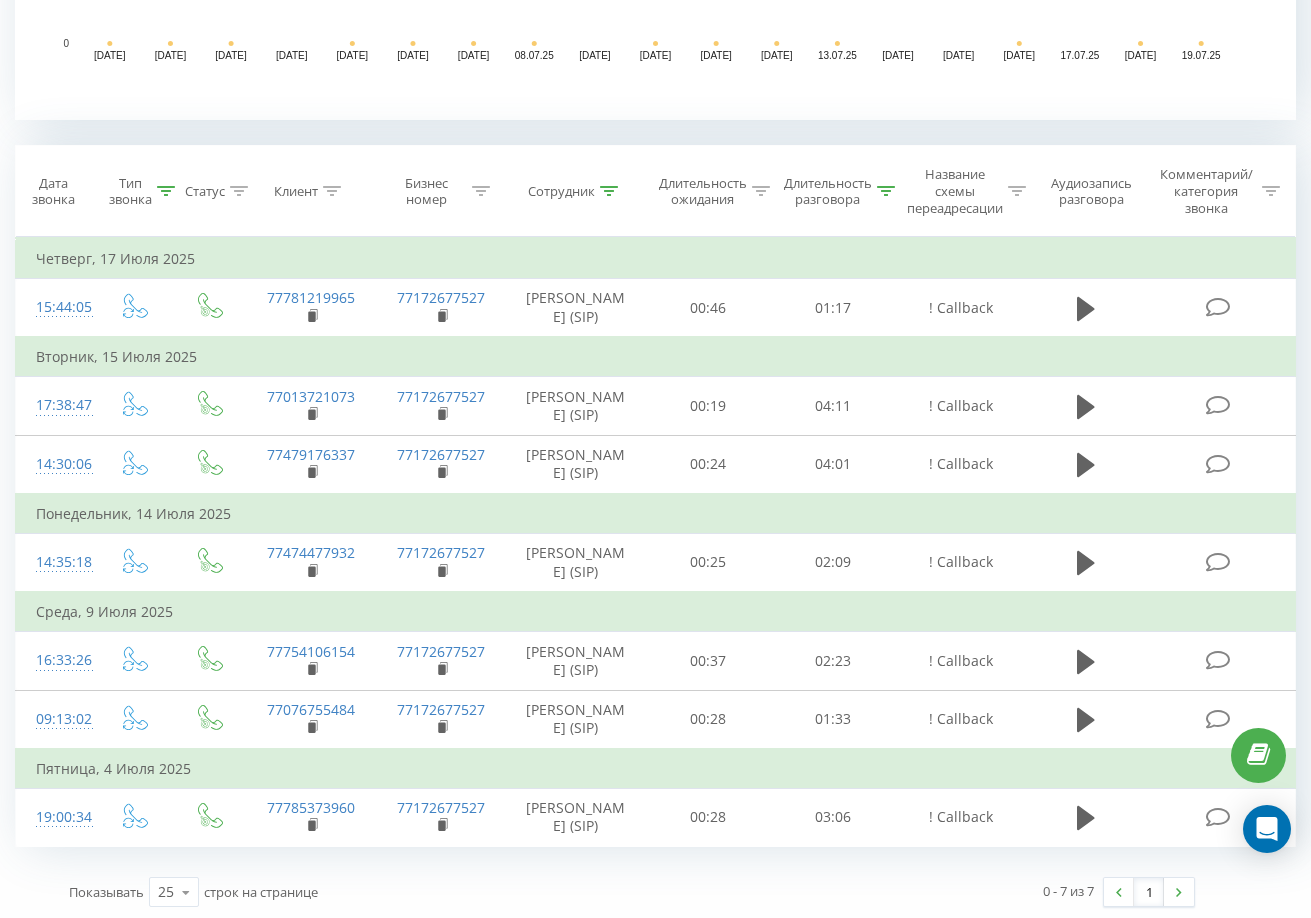 scroll, scrollTop: 722, scrollLeft: 0, axis: vertical 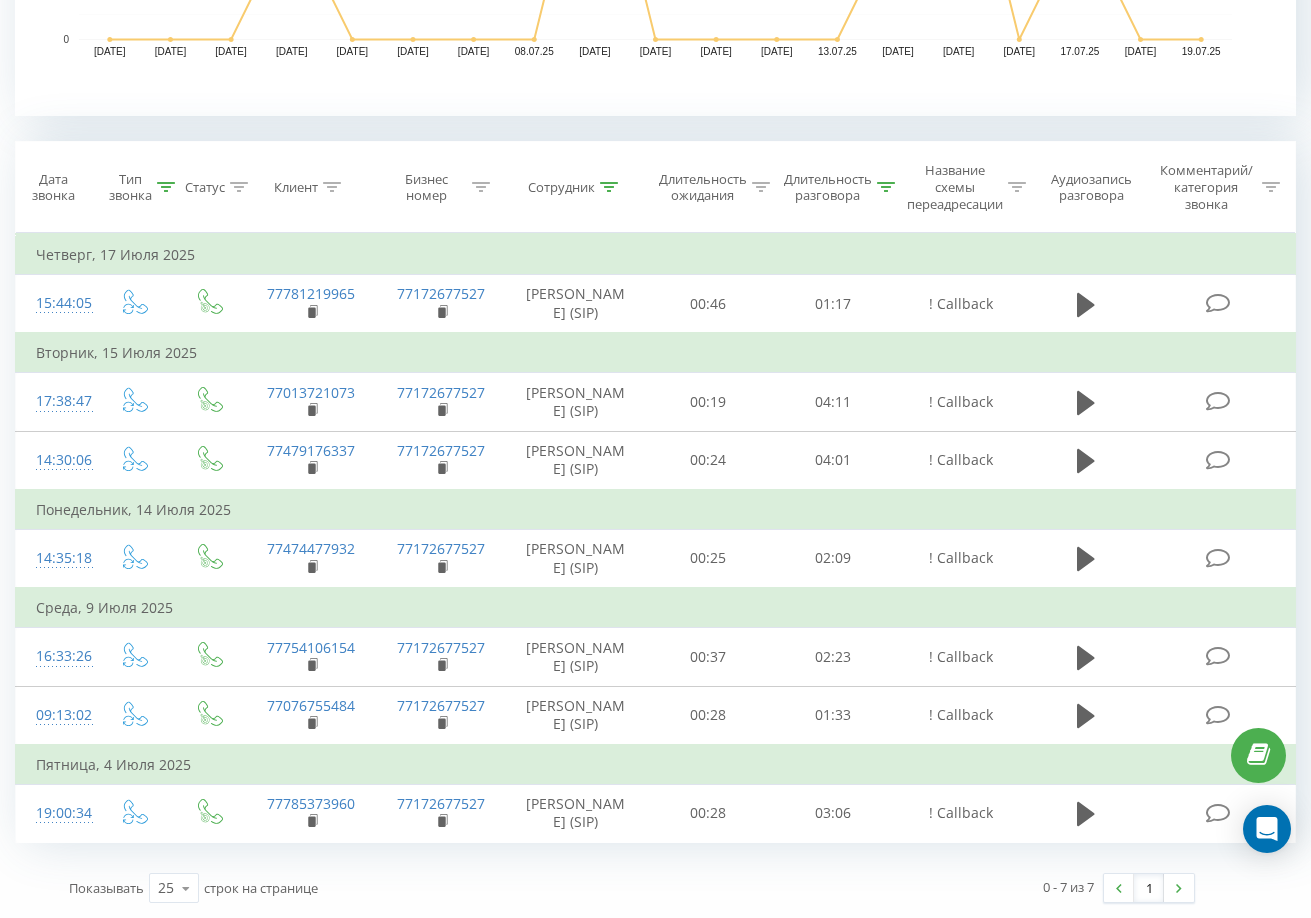 click 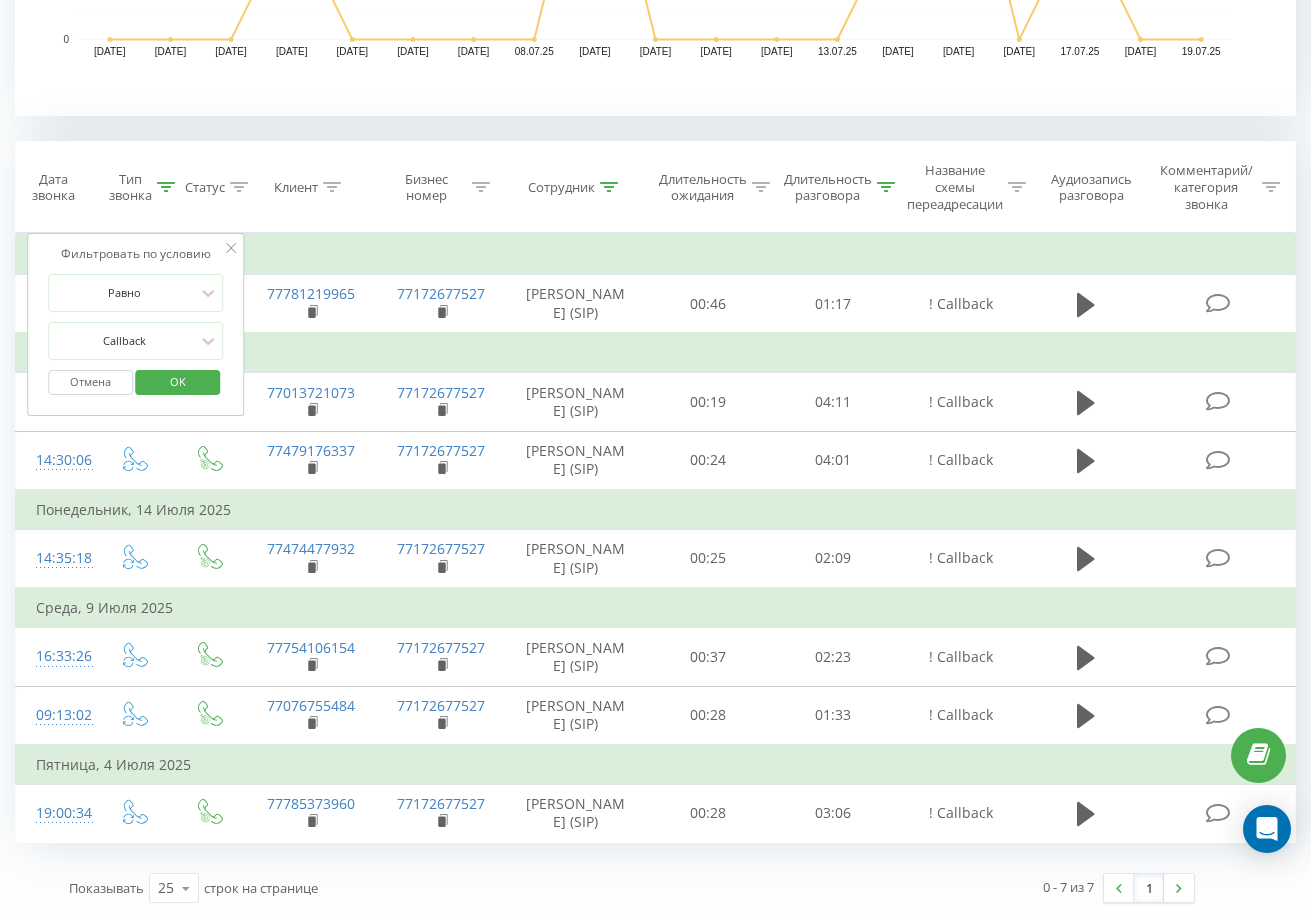 click on "Отмена" at bounding box center (90, 382) 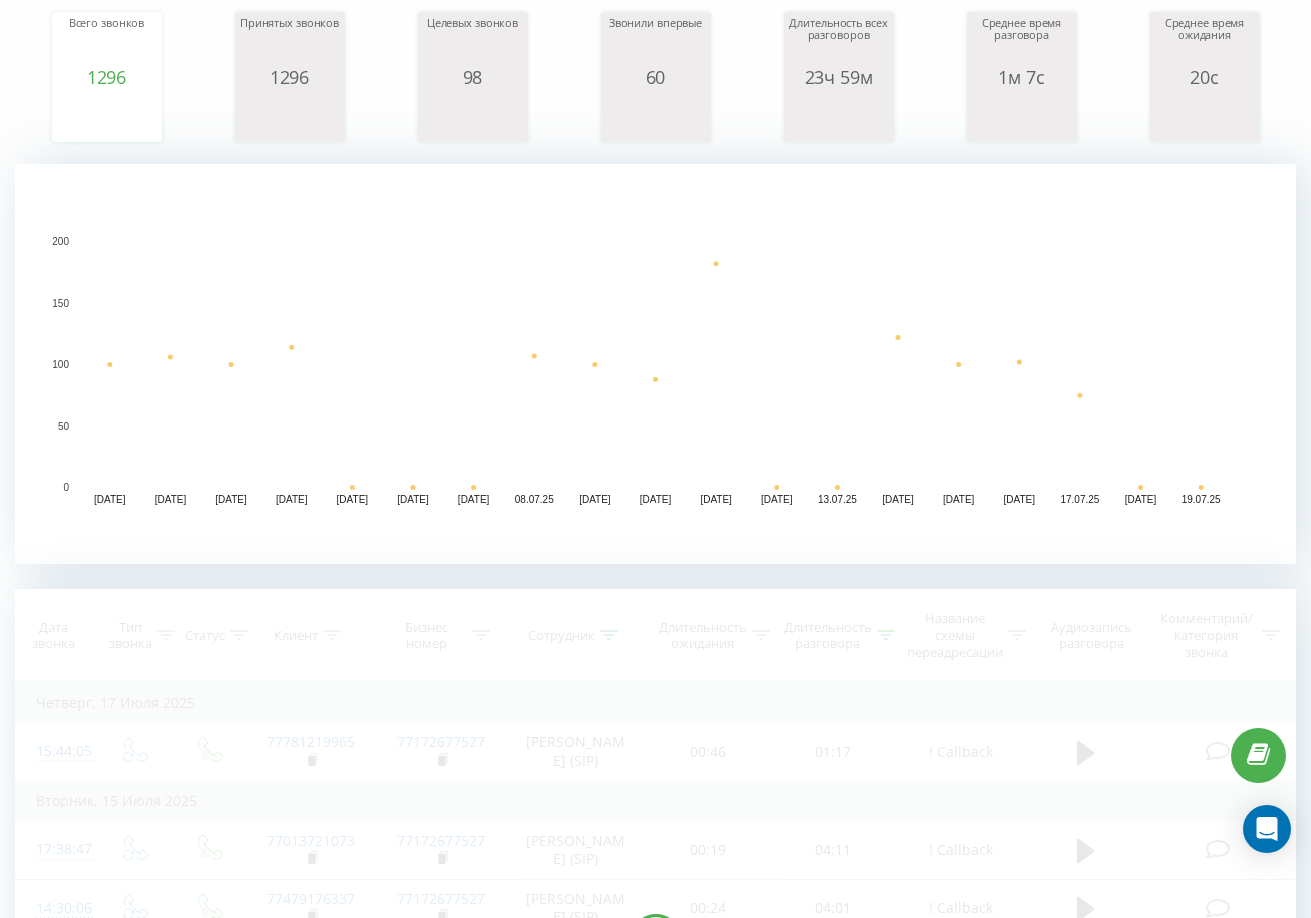 scroll, scrollTop: 271, scrollLeft: 0, axis: vertical 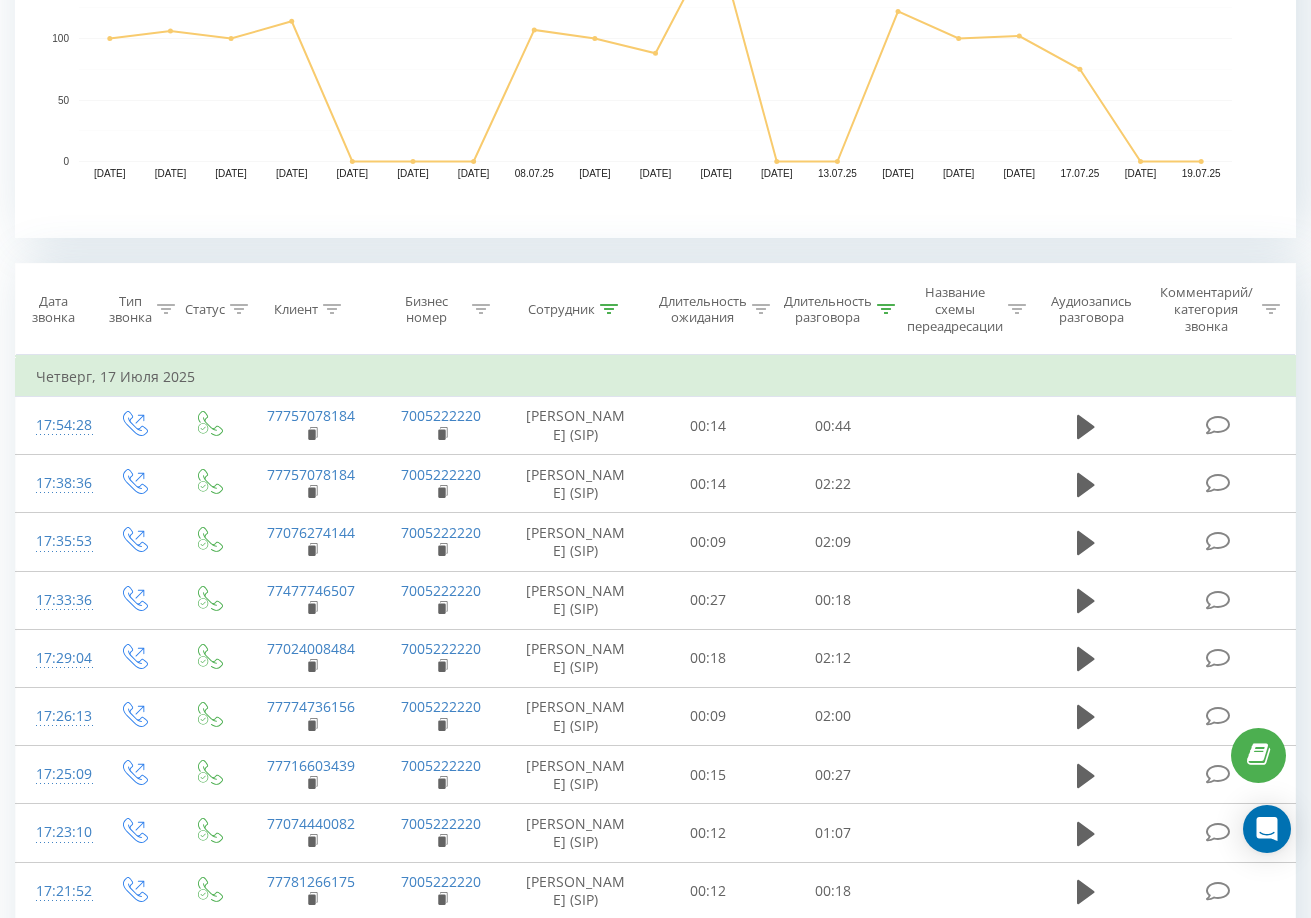 click at bounding box center (886, 309) 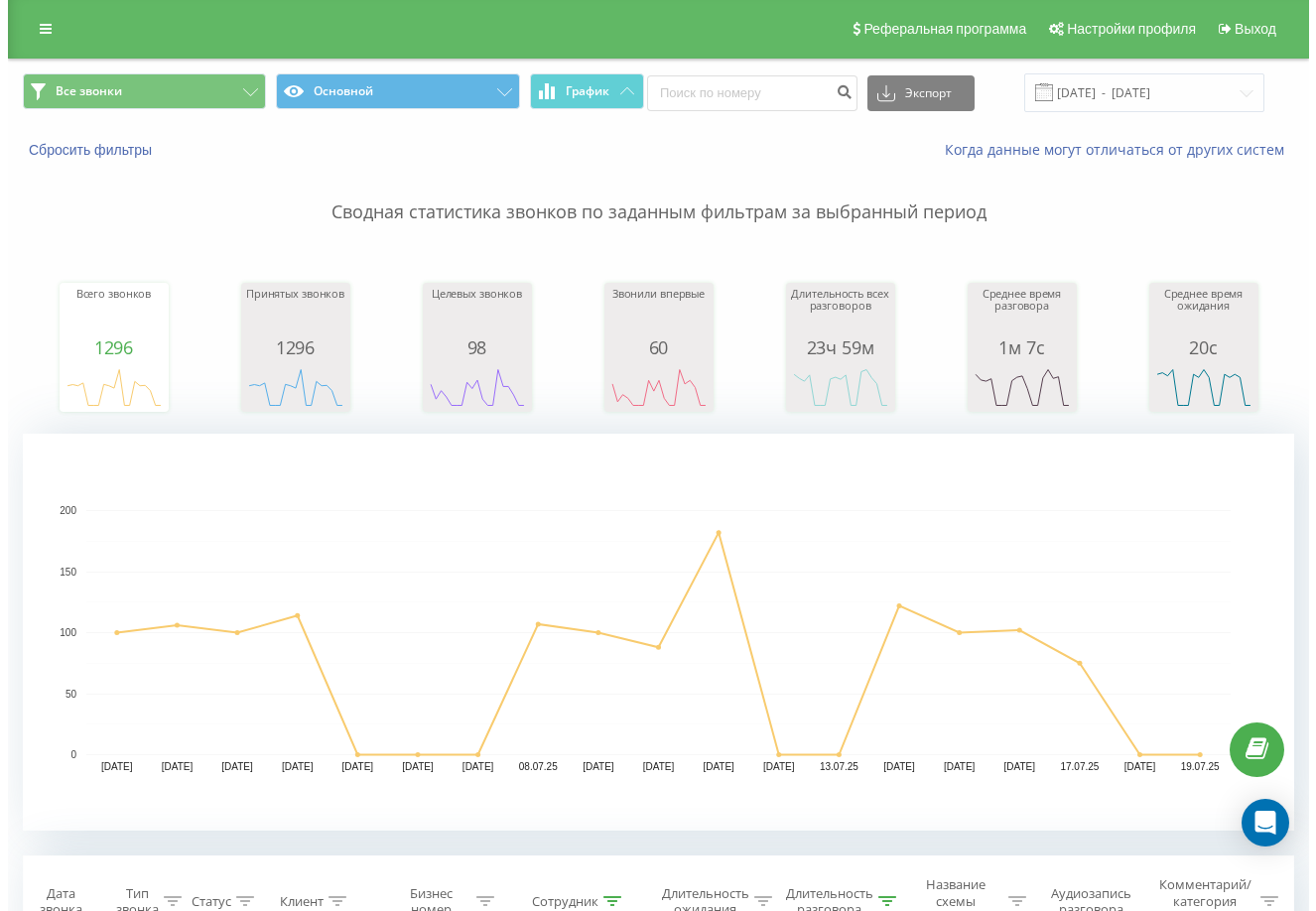 scroll, scrollTop: 0, scrollLeft: 0, axis: both 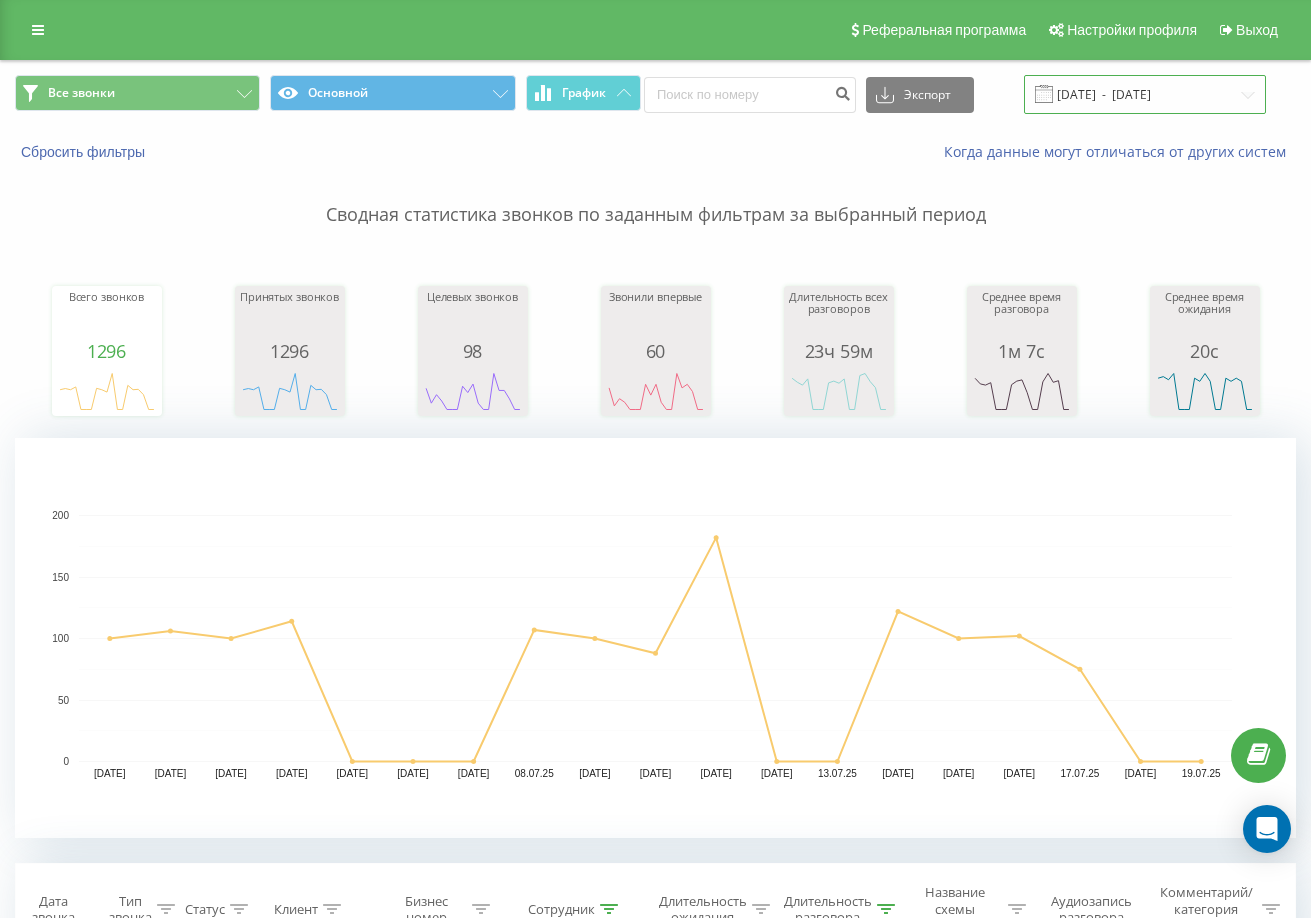 click on "01.07.2025  -  19.07.2025" at bounding box center (1145, 94) 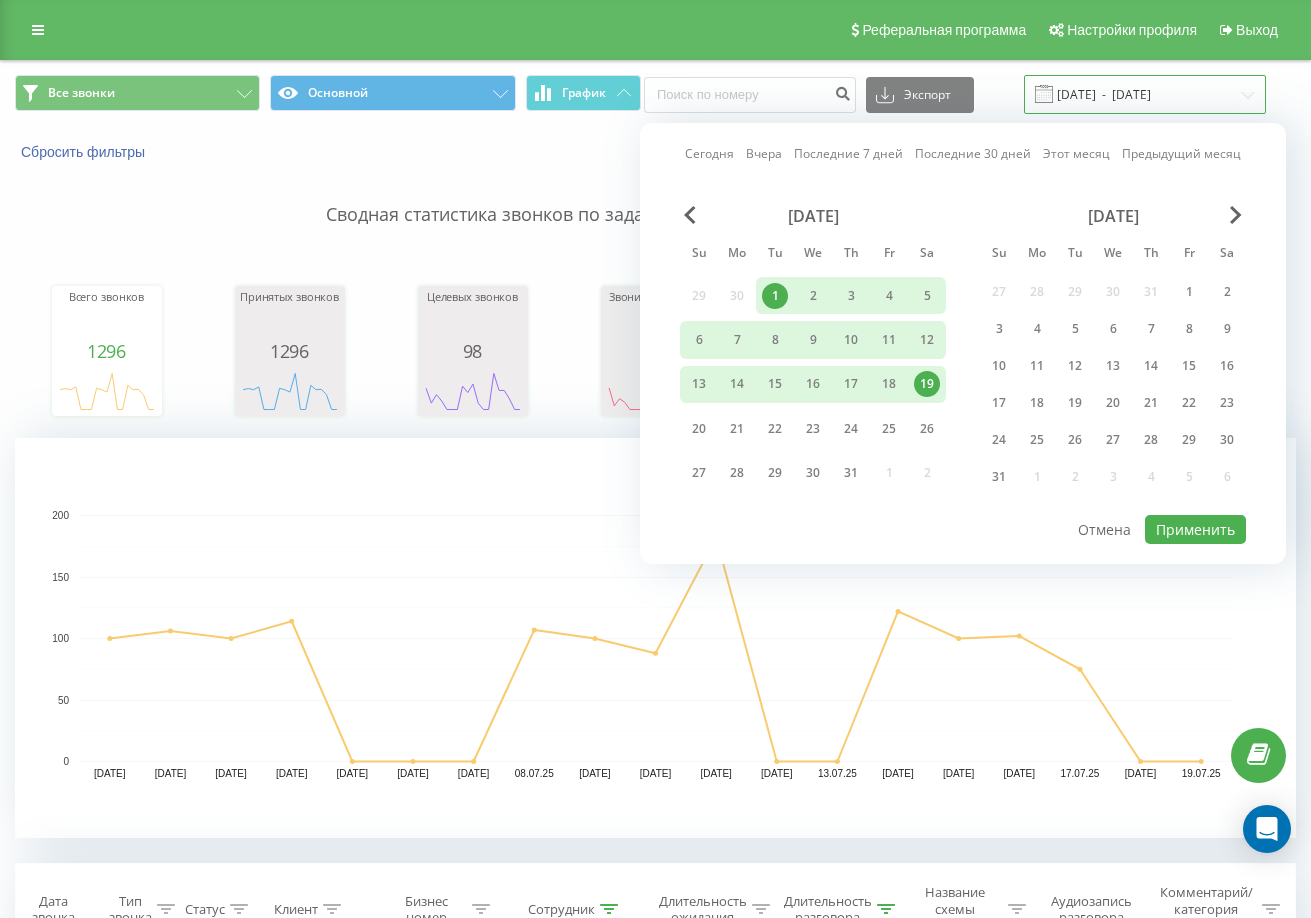 click on "01.07.2025  -  19.07.2025" at bounding box center (1145, 94) 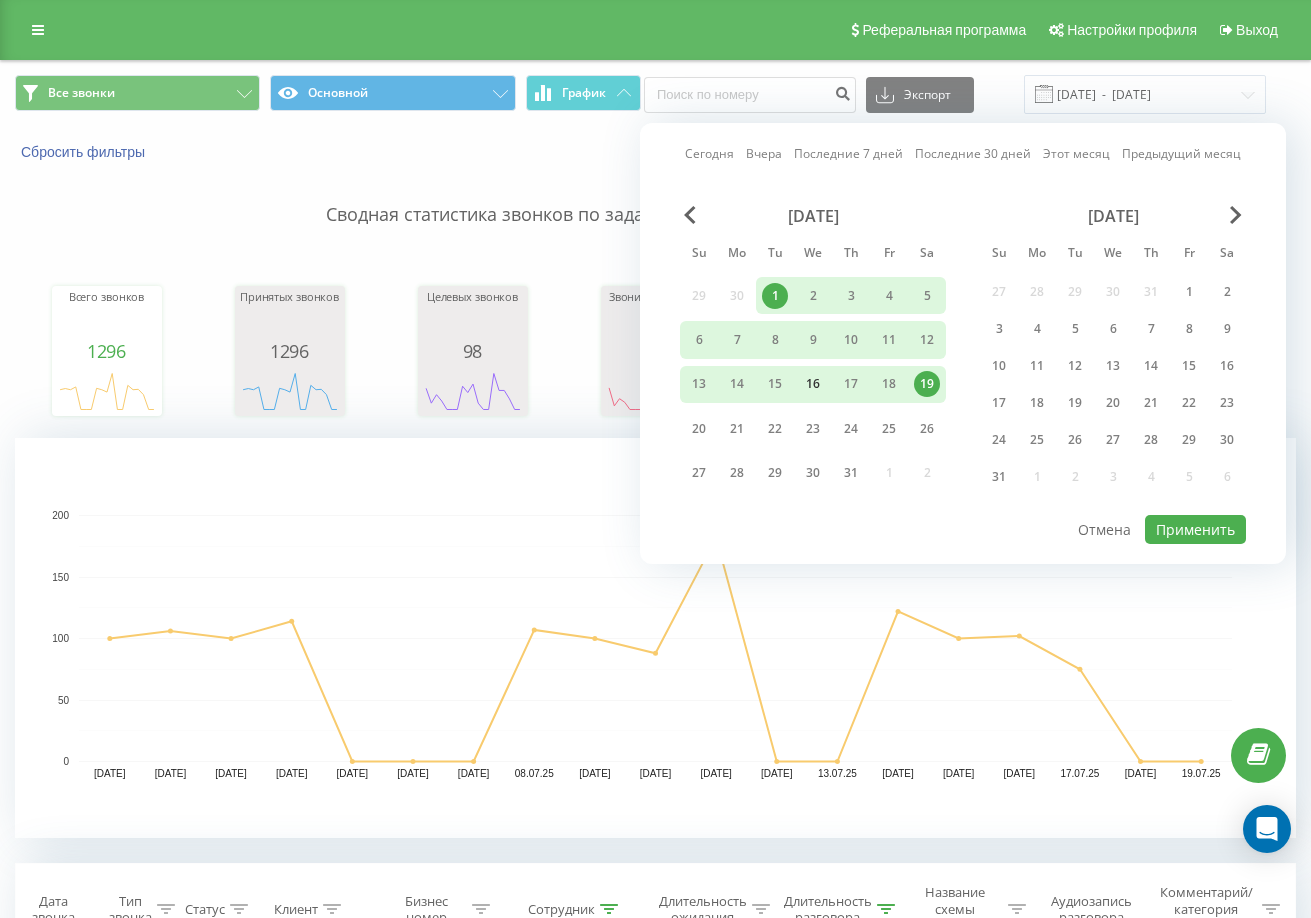 click on "16" at bounding box center (813, 384) 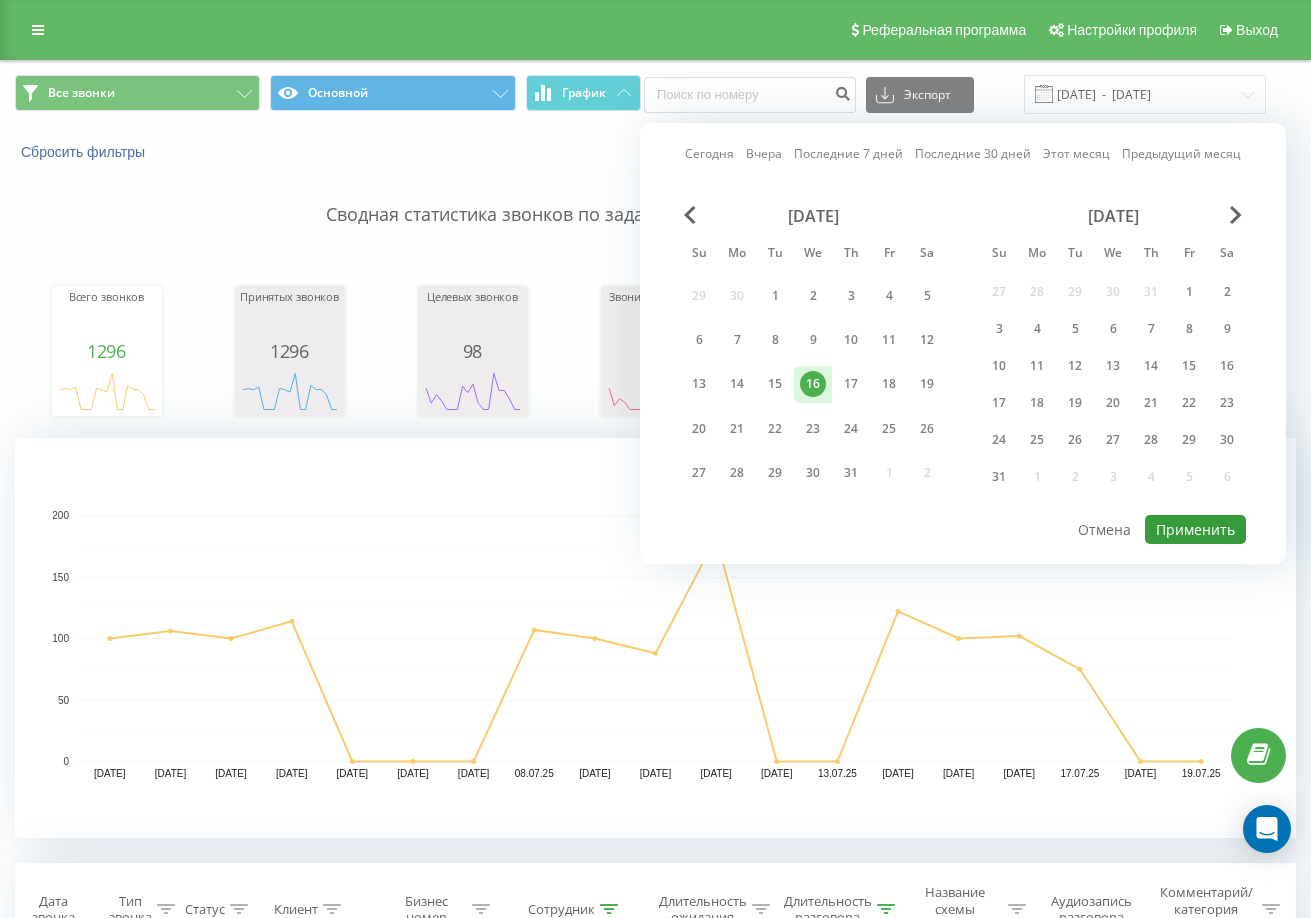 click on "Применить" at bounding box center [1195, 529] 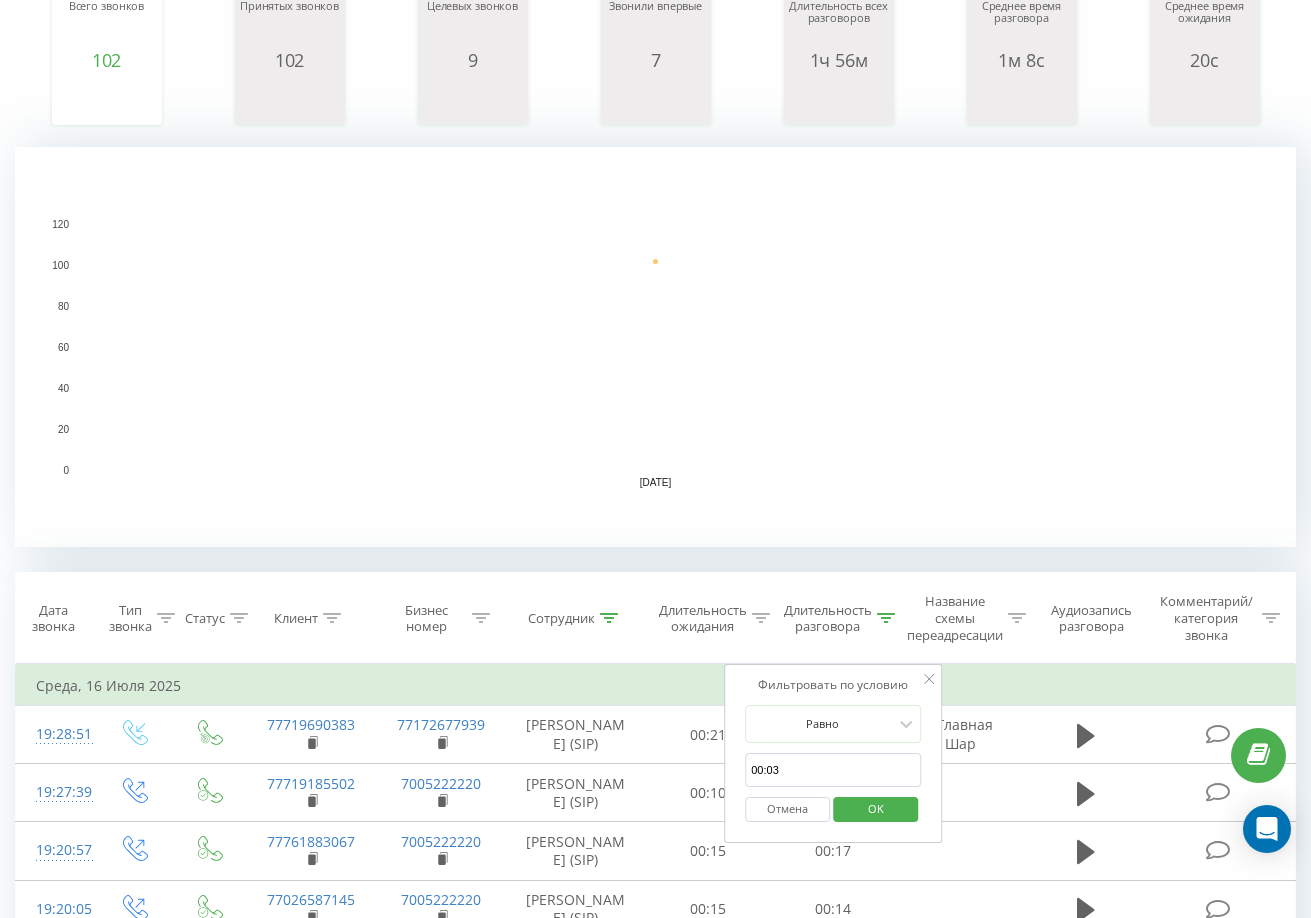 scroll, scrollTop: 603, scrollLeft: 0, axis: vertical 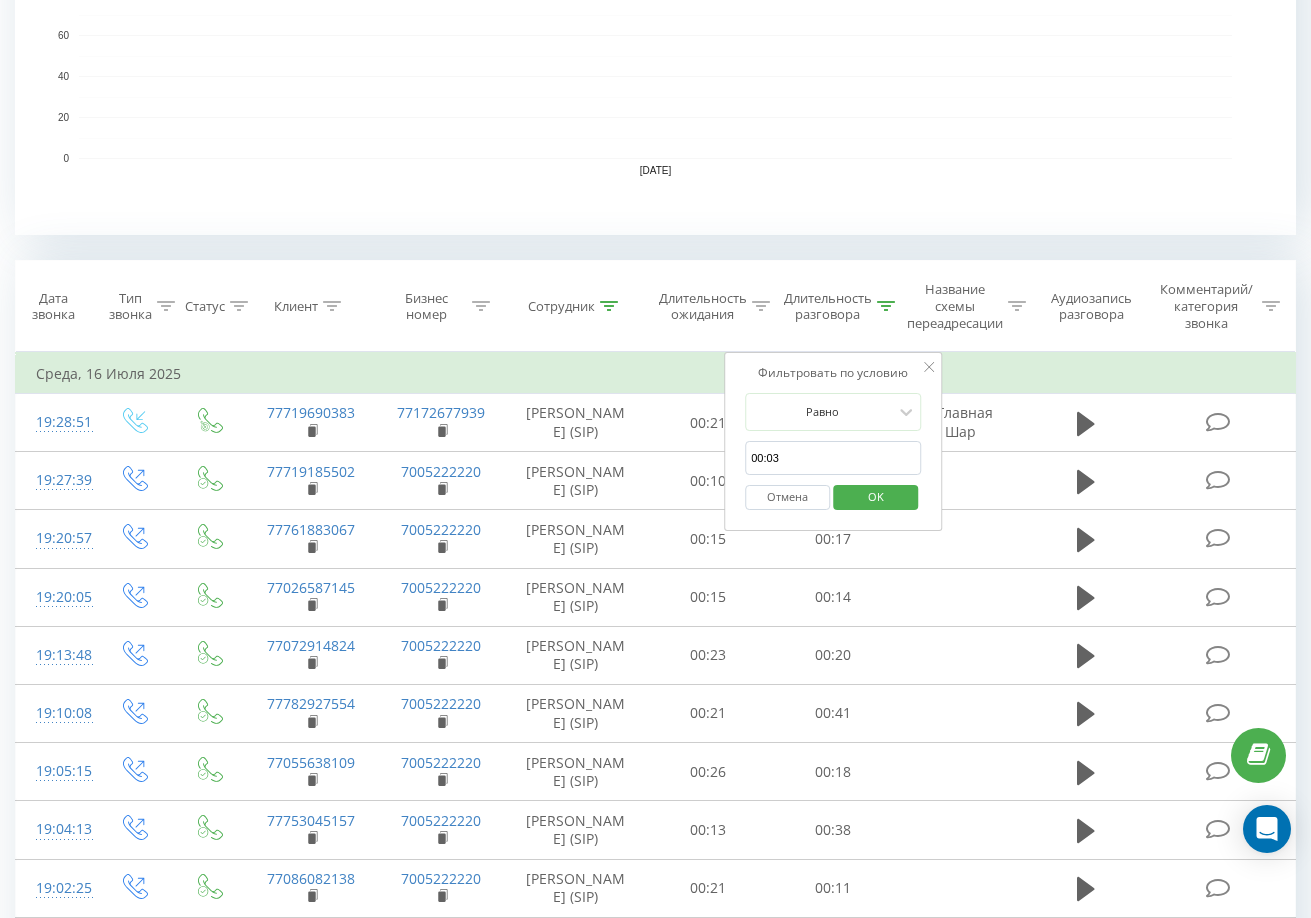 click 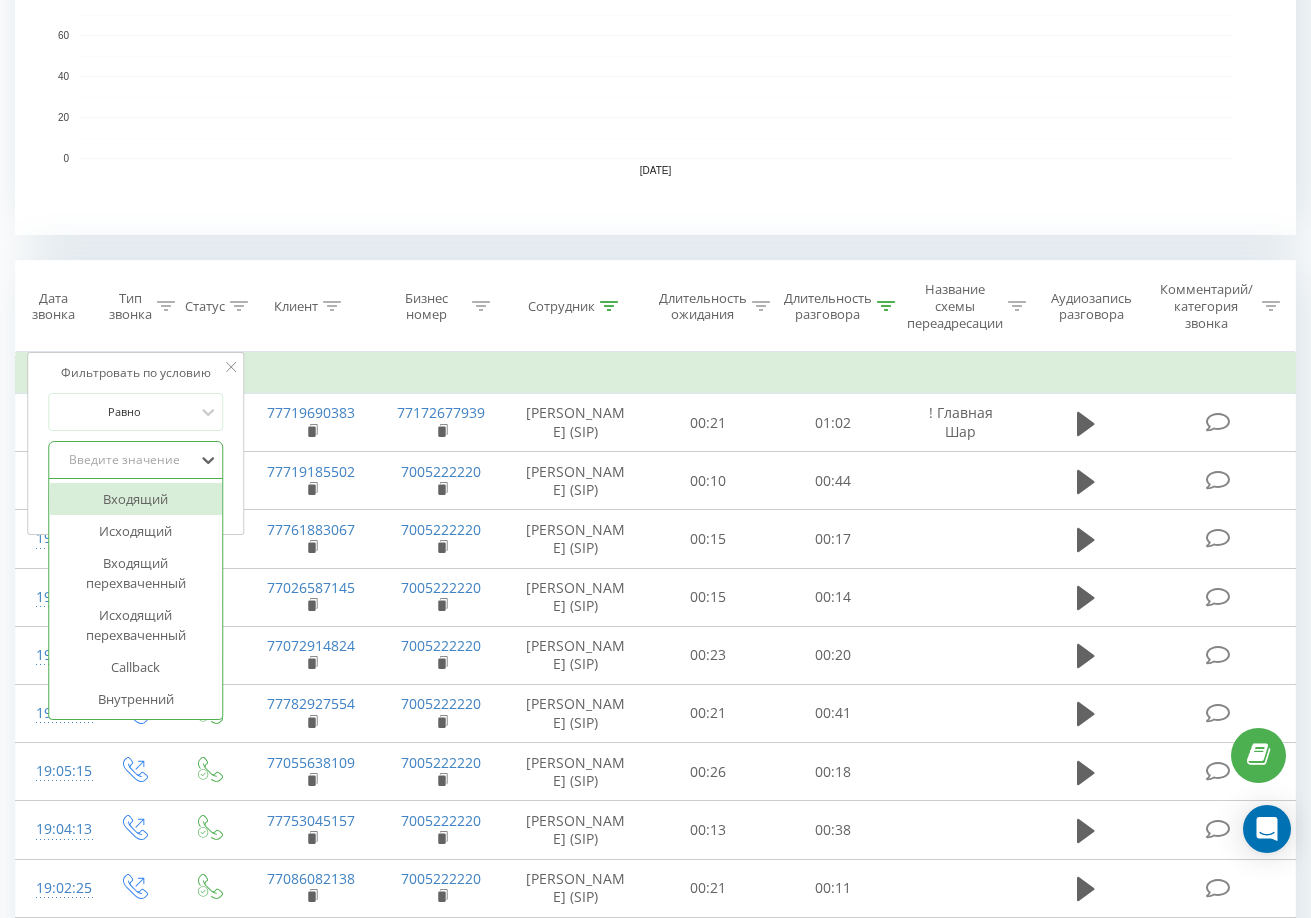 click on "Введите значение" at bounding box center [125, 460] 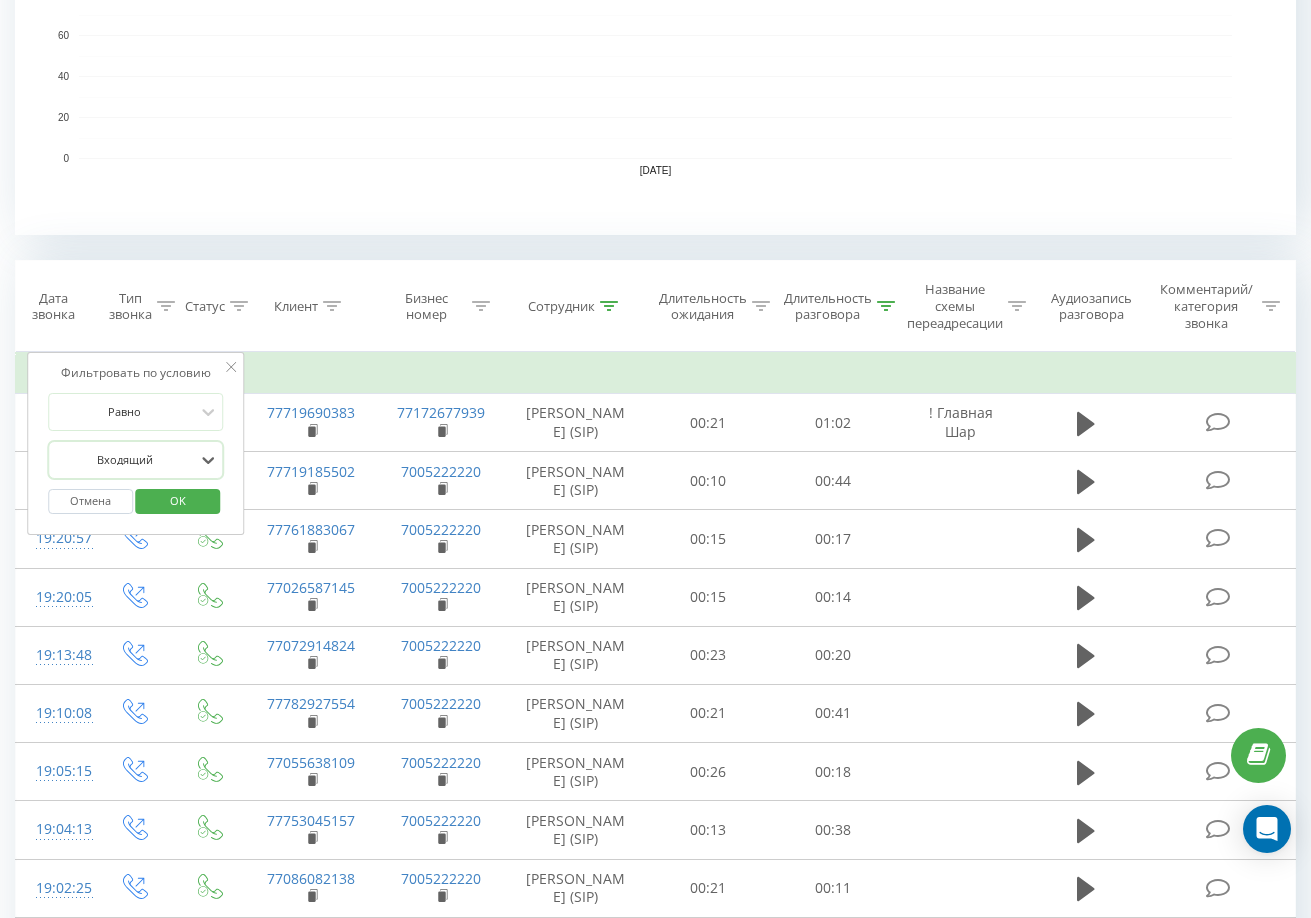 click on "OK" at bounding box center [178, 500] 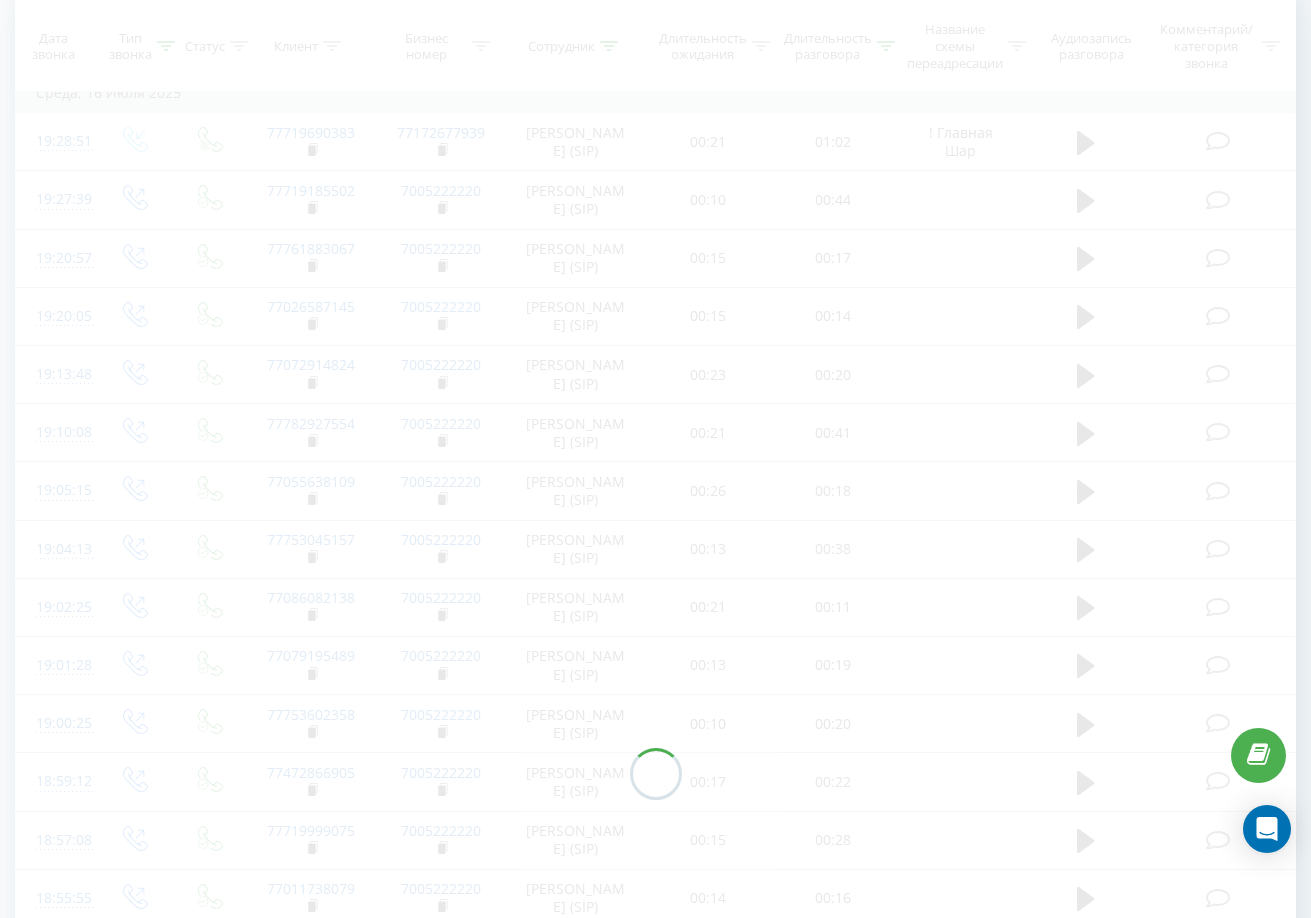 scroll, scrollTop: 0, scrollLeft: 0, axis: both 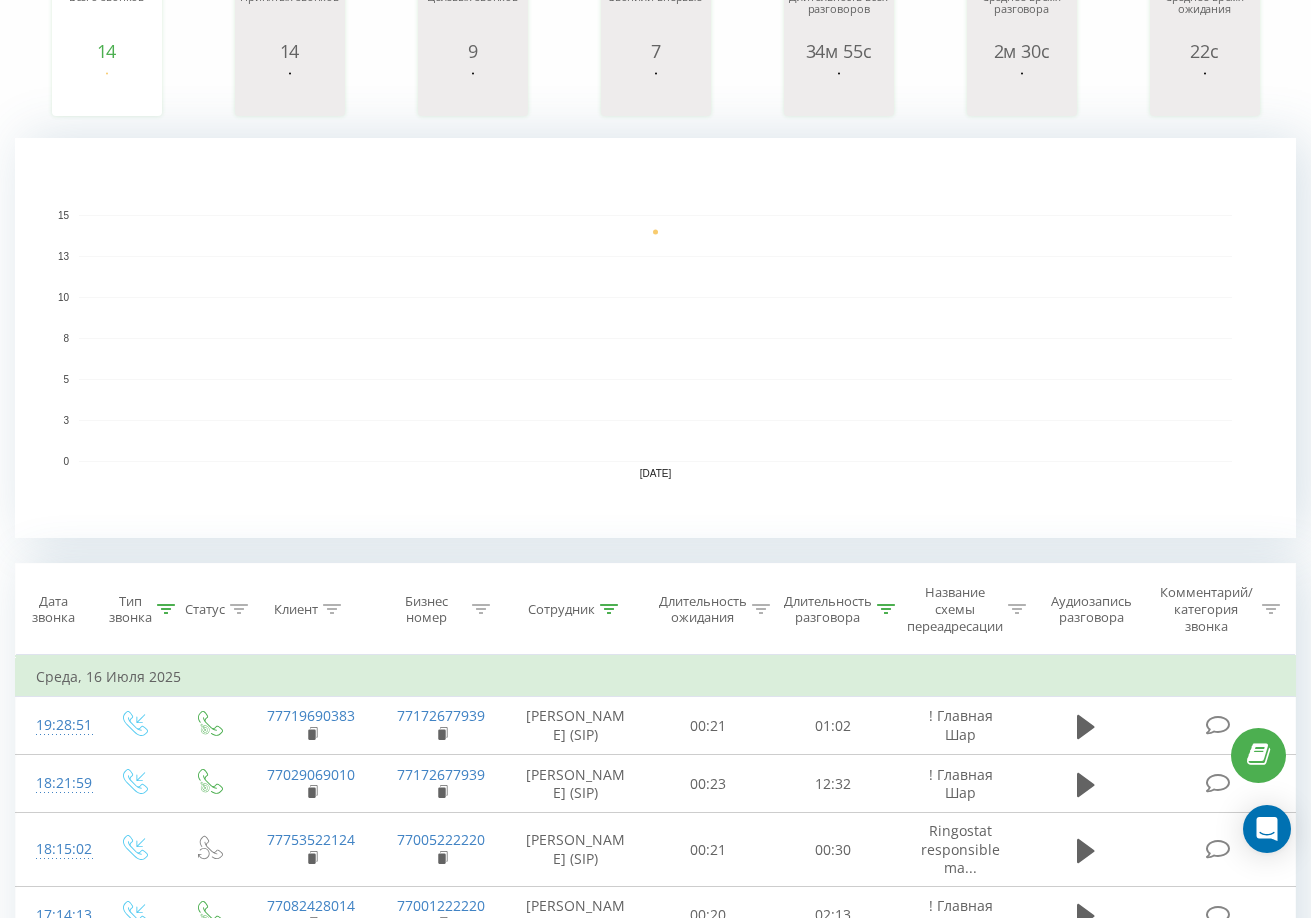 click 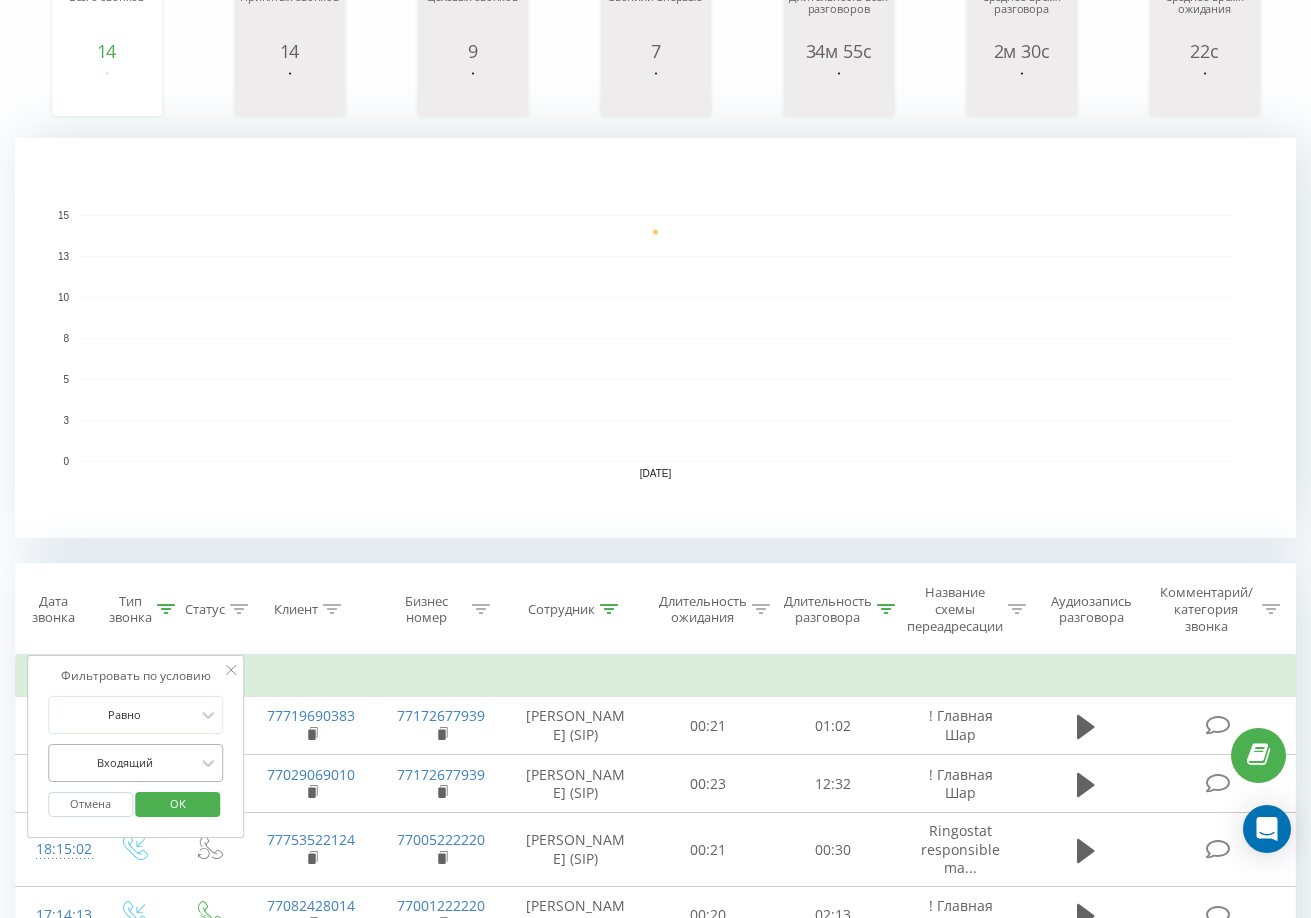 click on "Входящий" at bounding box center [136, 763] 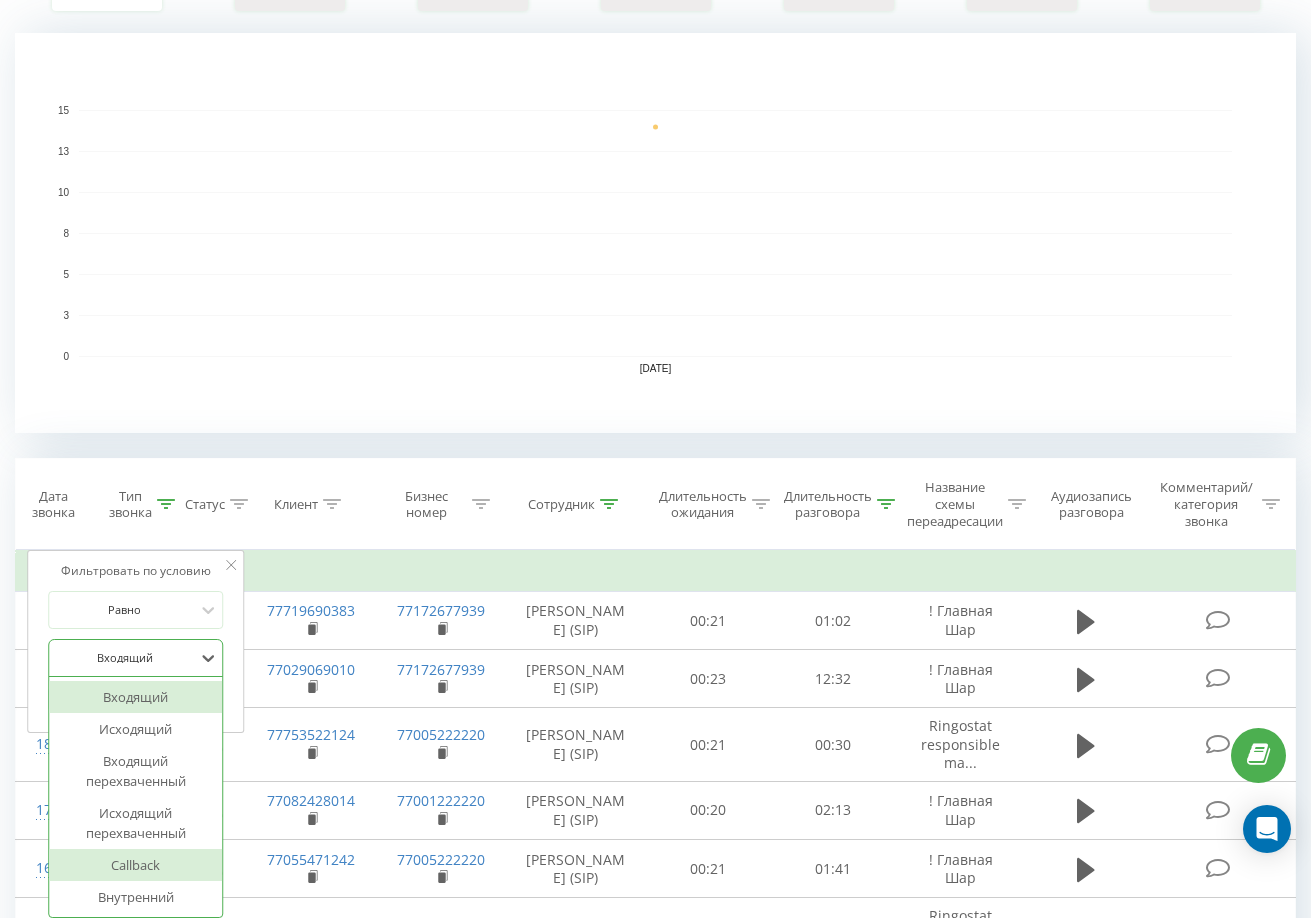 click on "Callback" at bounding box center (136, 865) 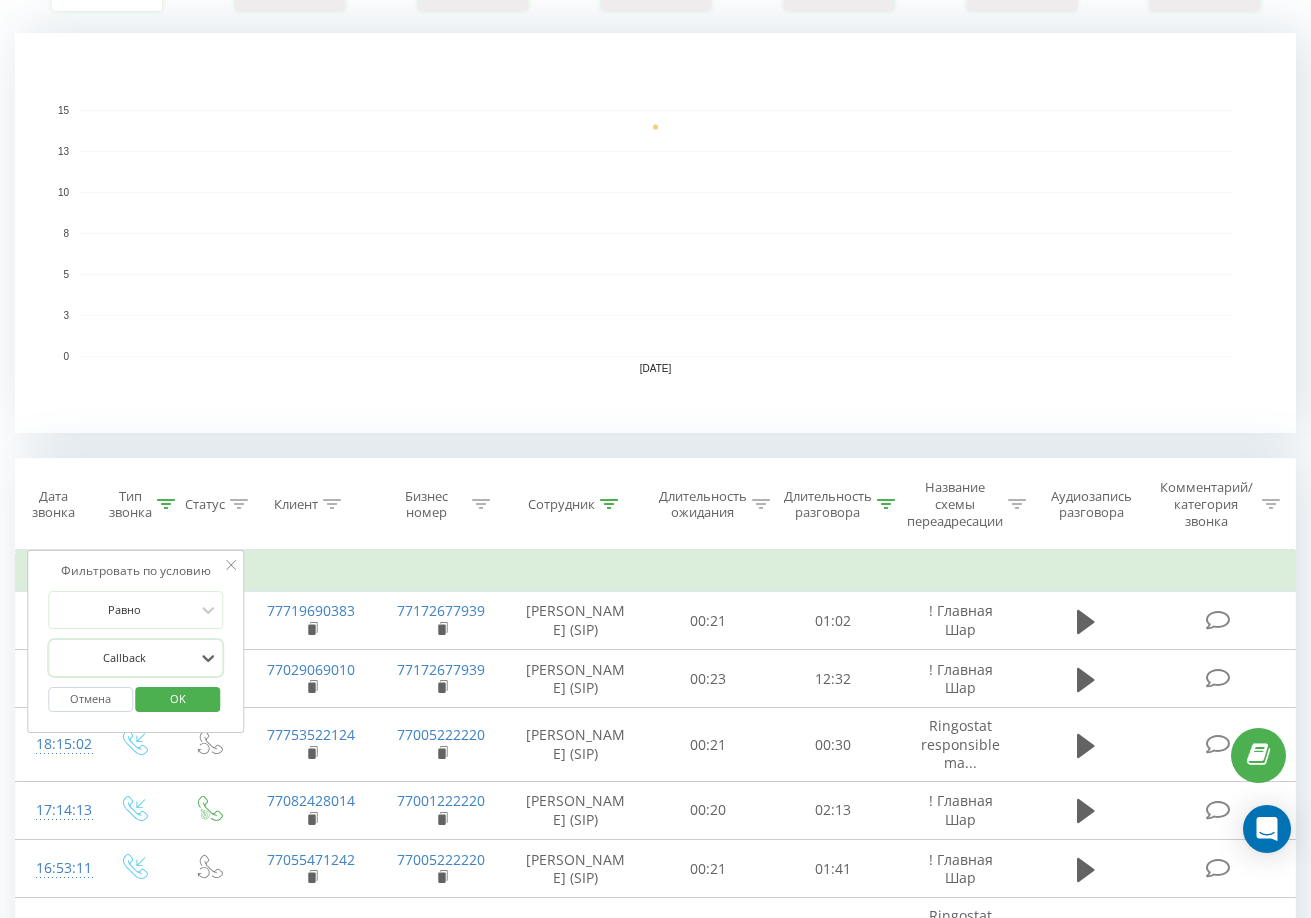 click on "OK" at bounding box center [178, 698] 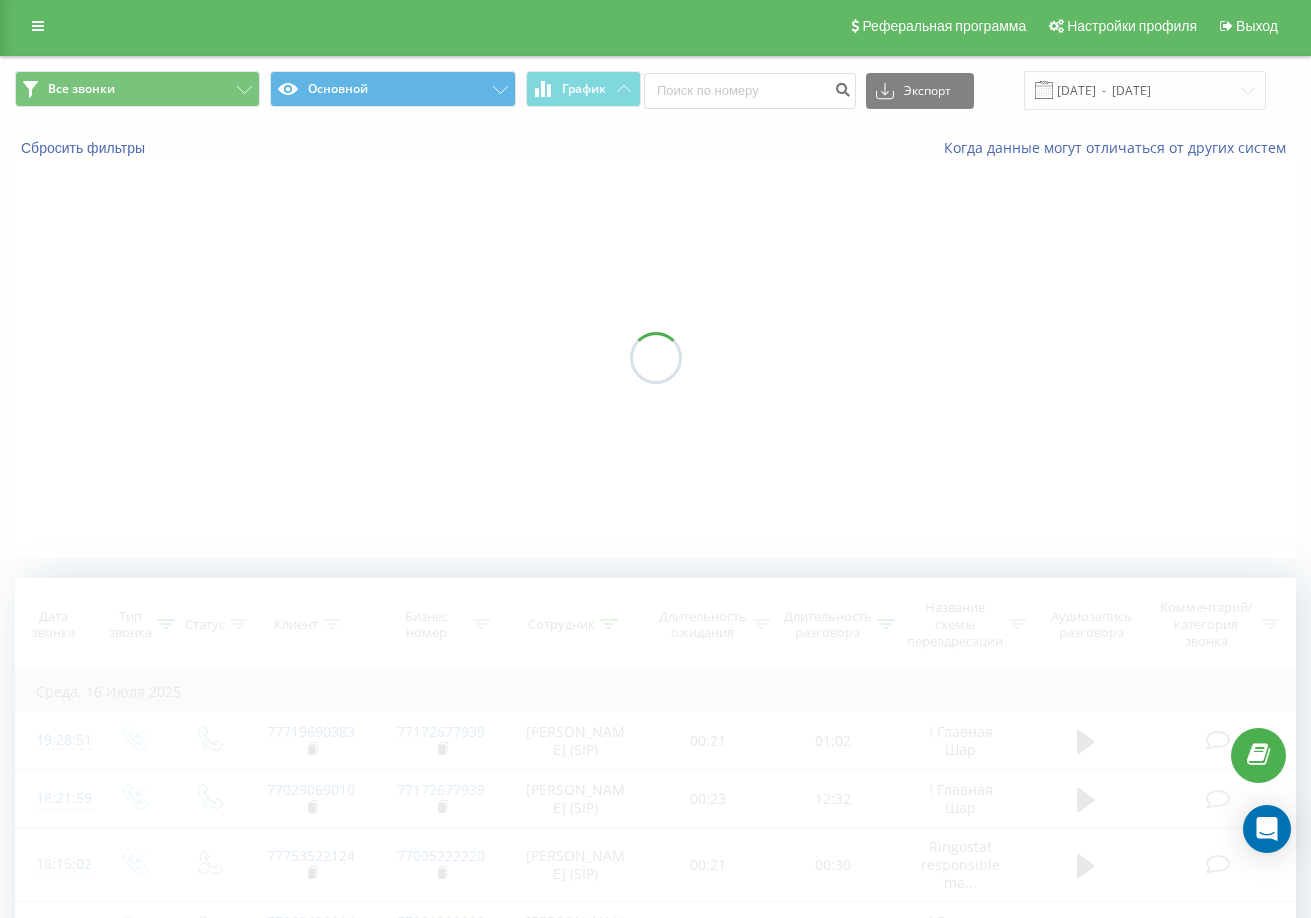 scroll, scrollTop: 0, scrollLeft: 0, axis: both 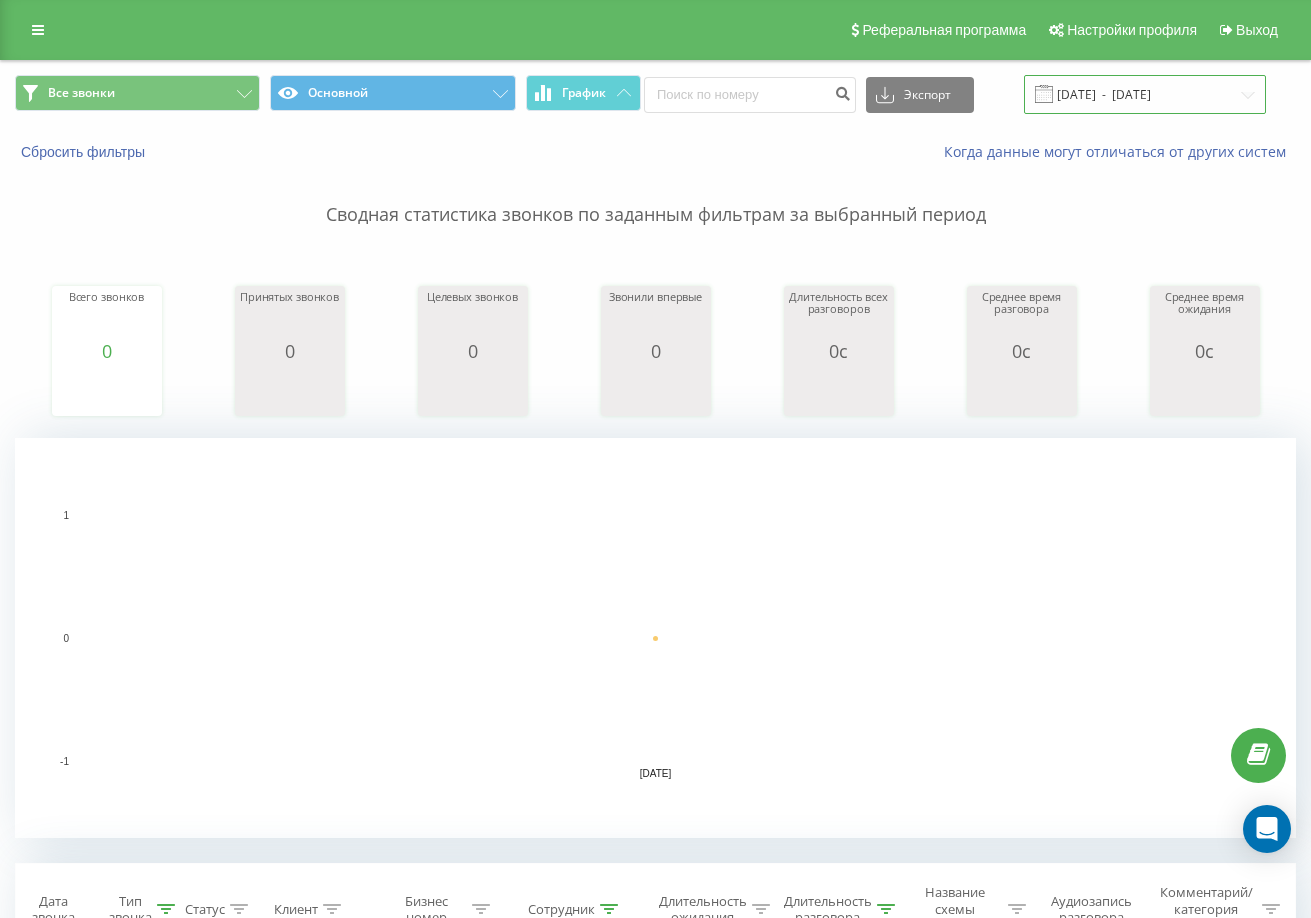 click on "[DATE]  -  [DATE]" at bounding box center [1145, 94] 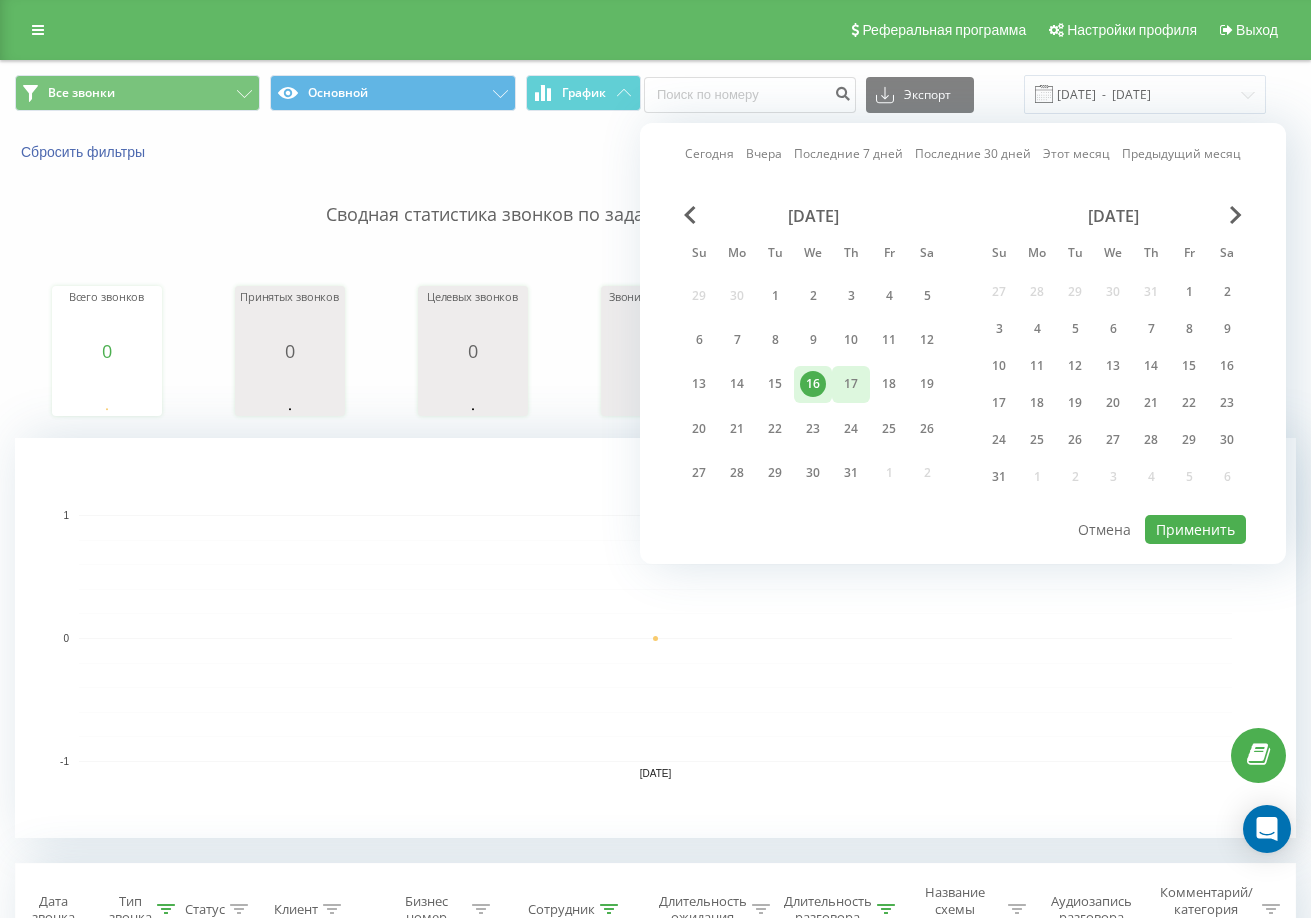 click on "17" at bounding box center (851, 384) 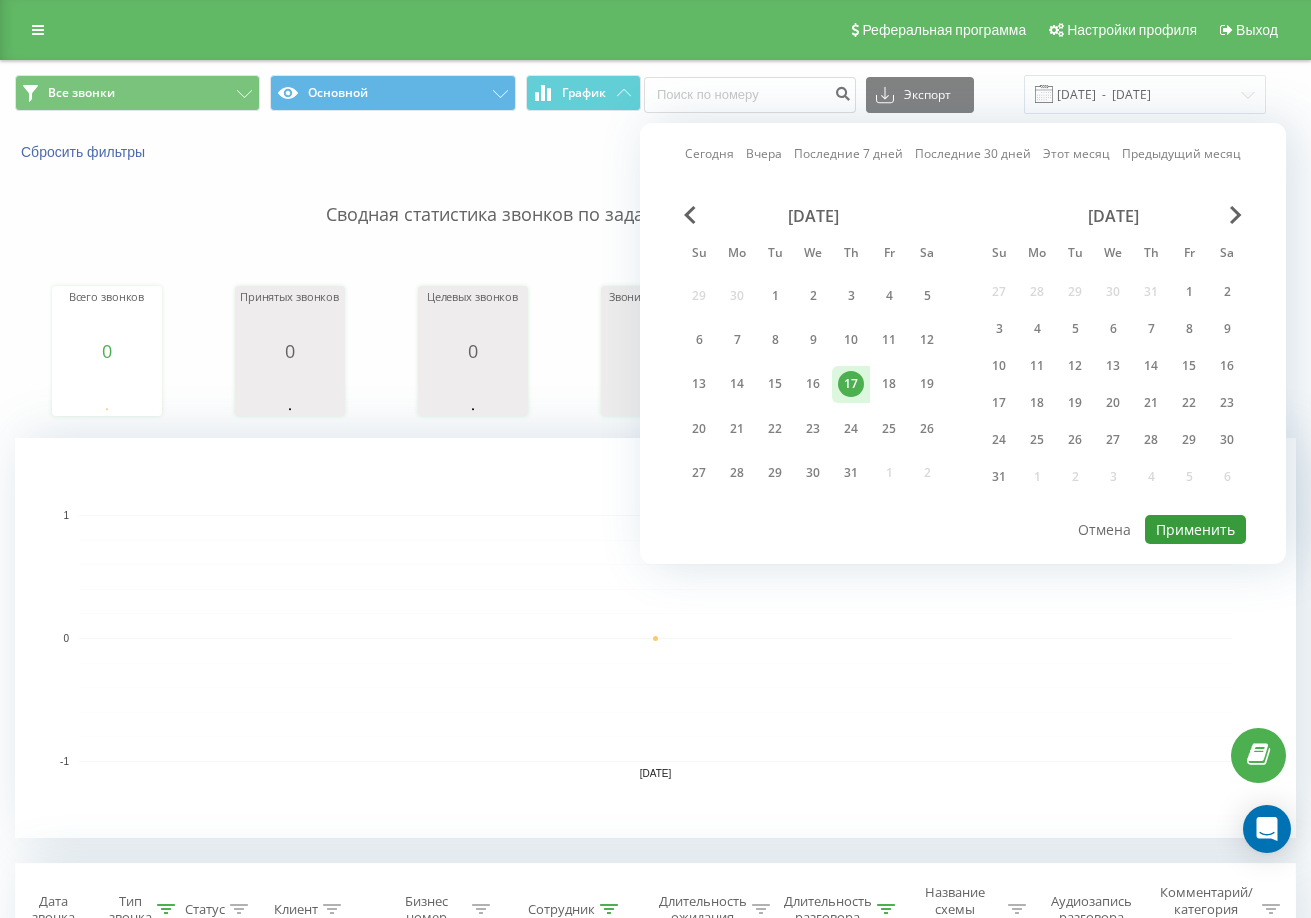 click on "Применить" at bounding box center [1195, 529] 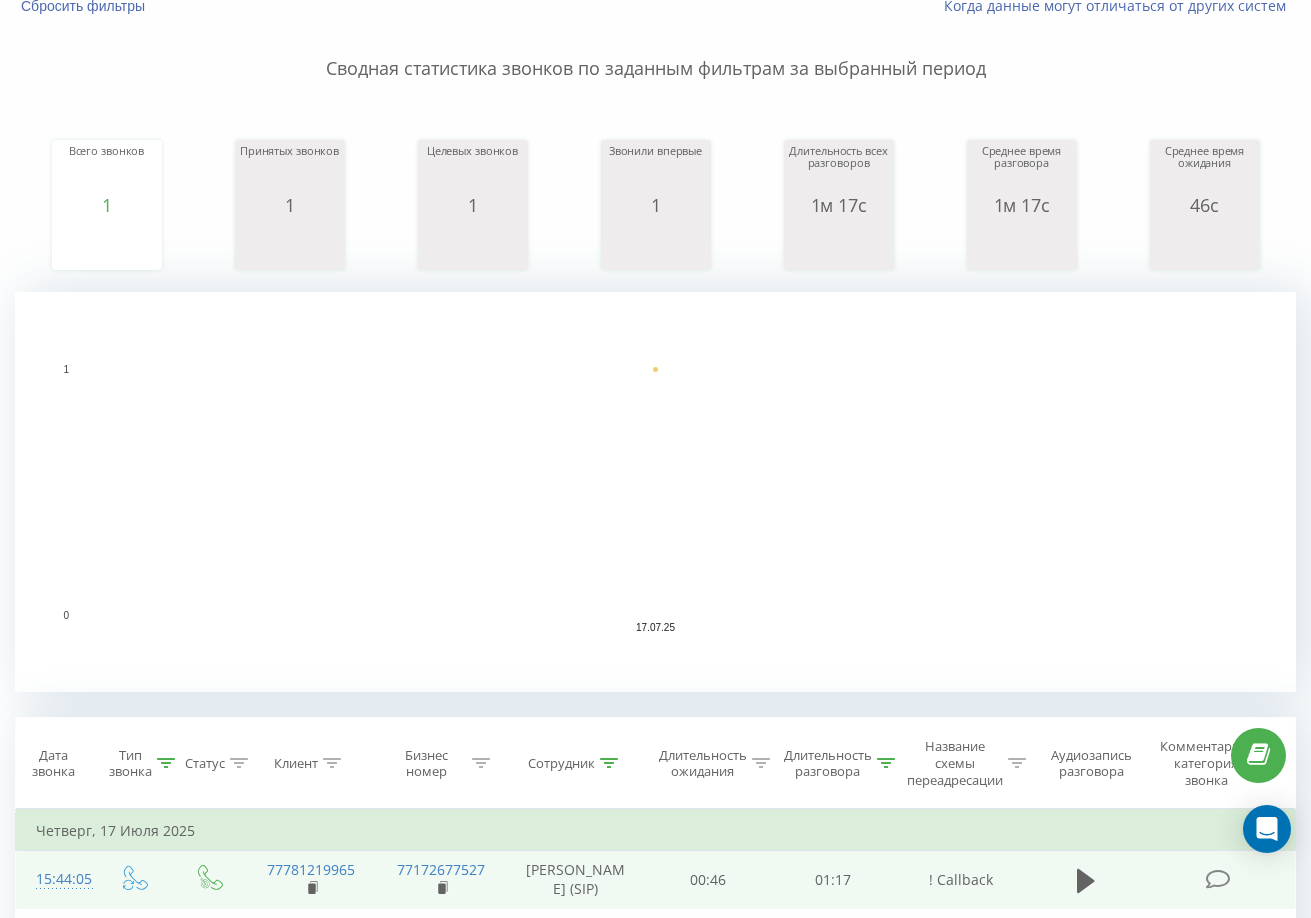 scroll, scrollTop: 400, scrollLeft: 0, axis: vertical 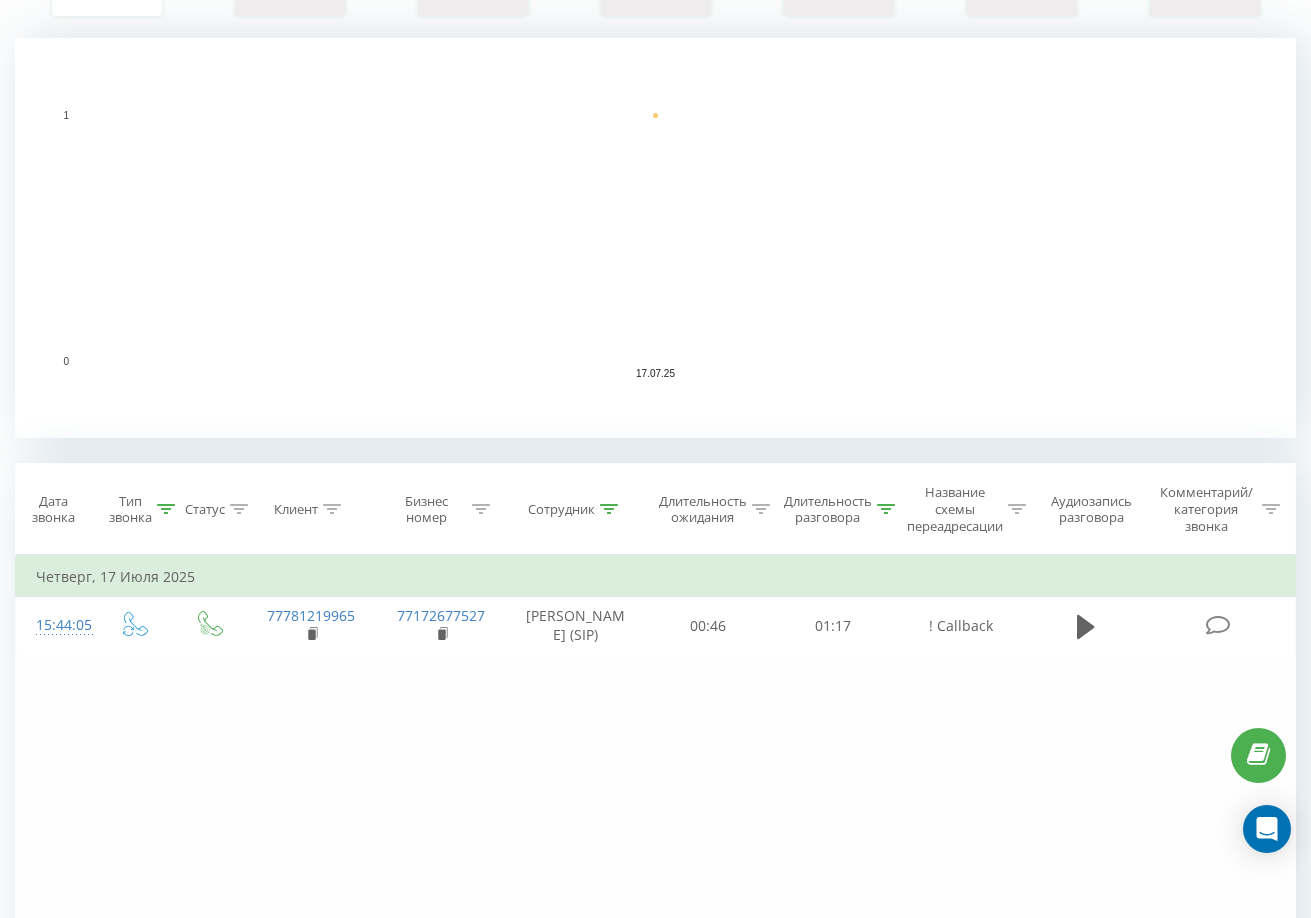 click on "Тип звонка" at bounding box center (142, 510) 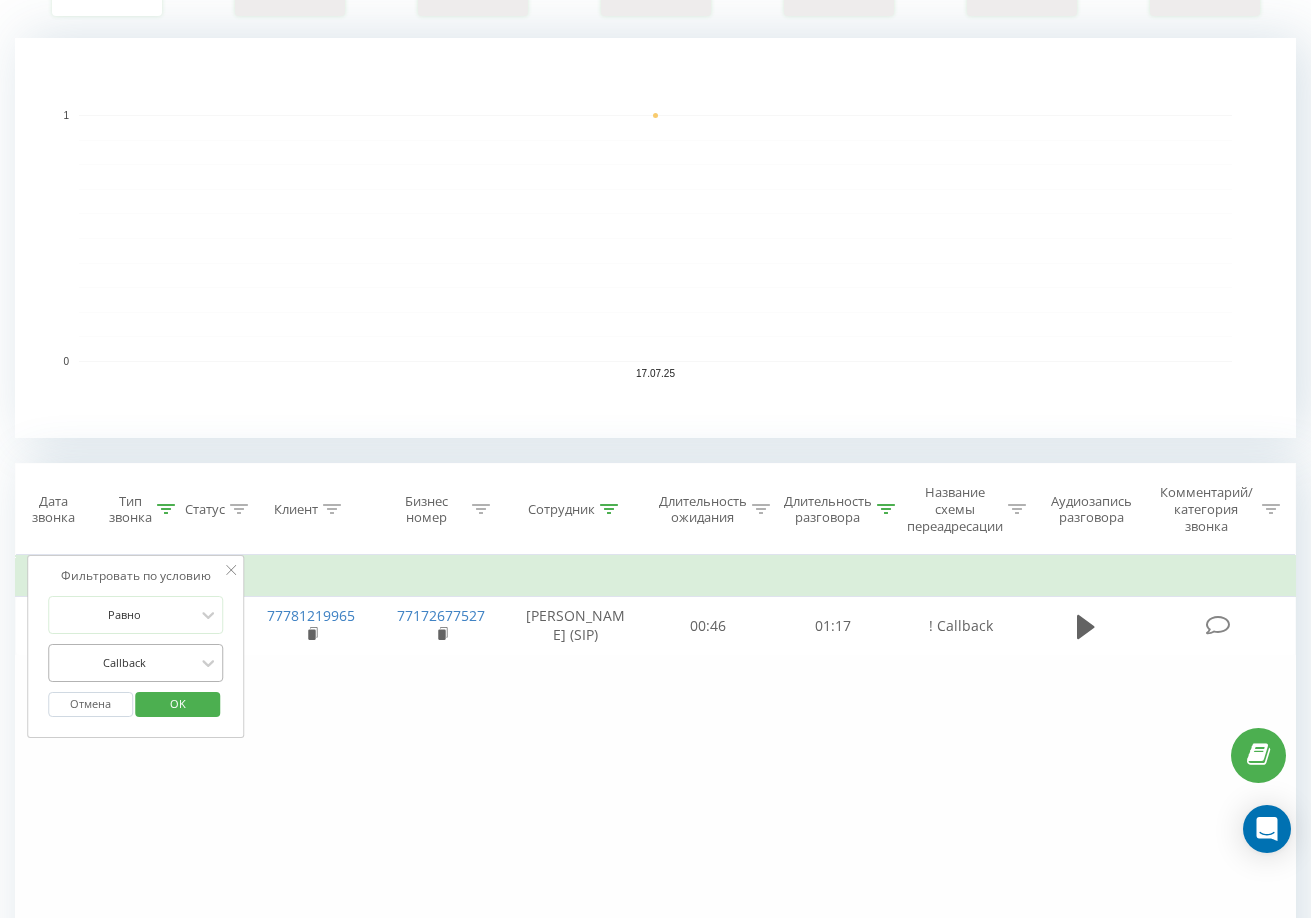 scroll, scrollTop: 405, scrollLeft: 0, axis: vertical 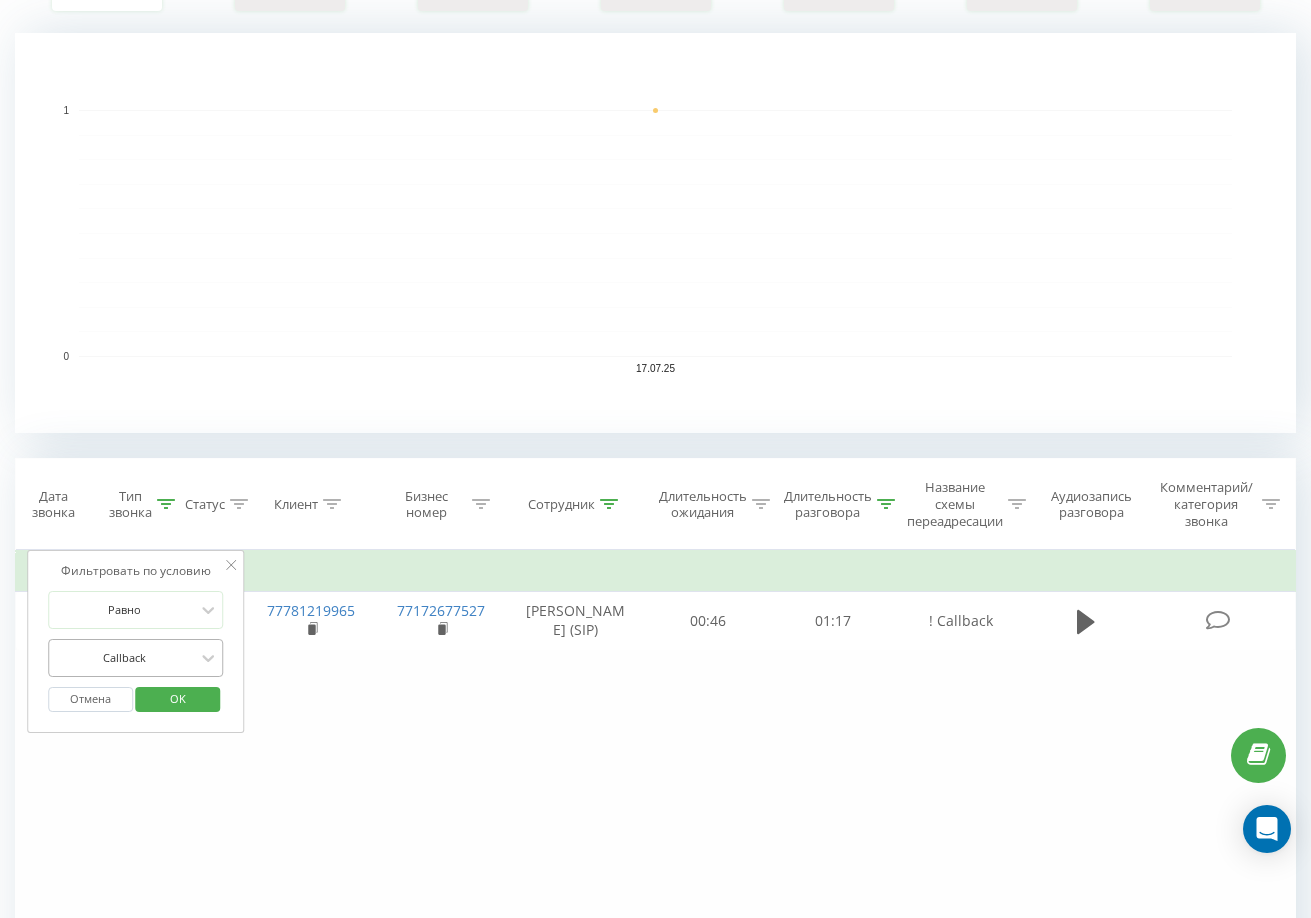 click at bounding box center [125, 657] 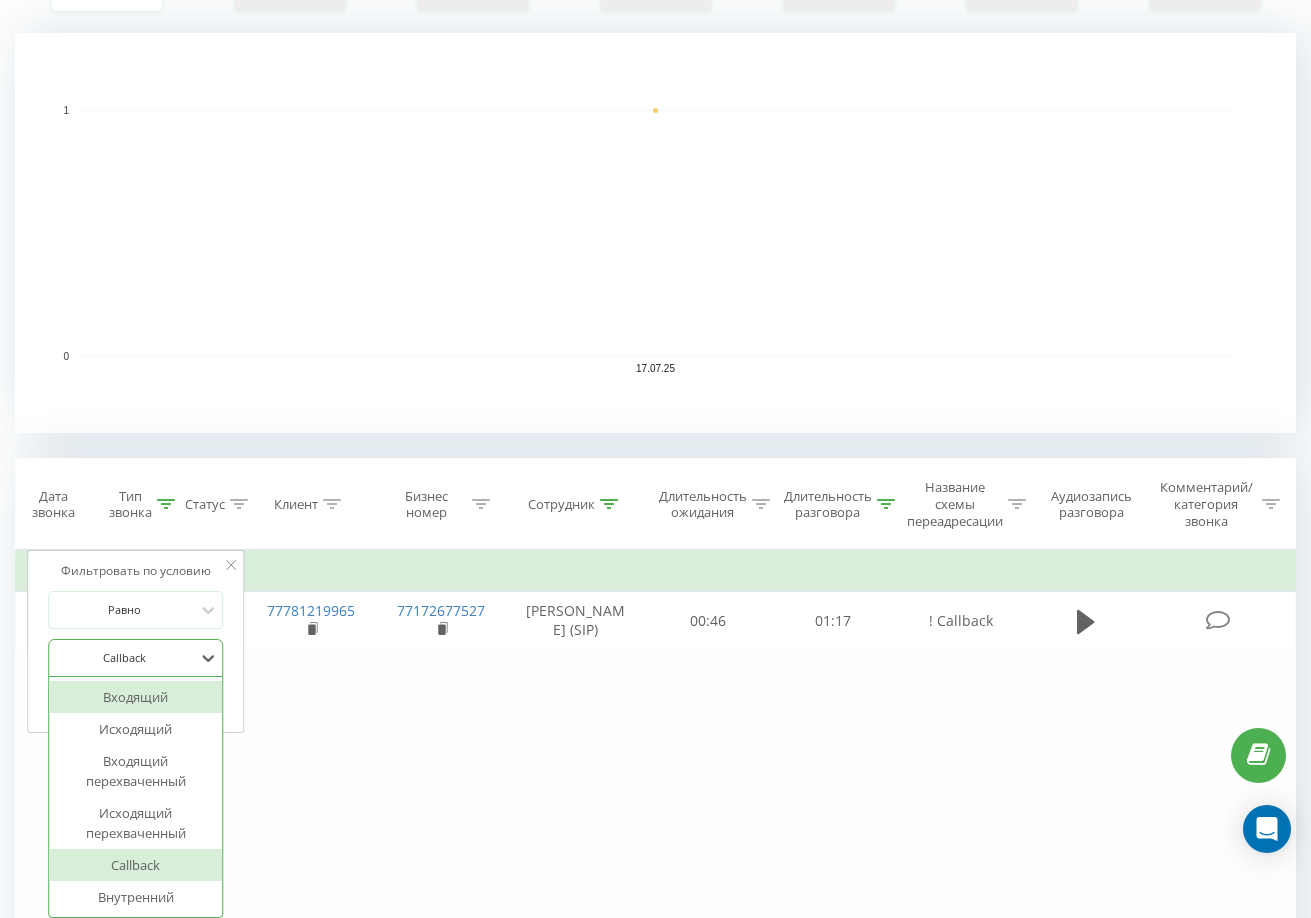 click on "Входящий" at bounding box center (136, 697) 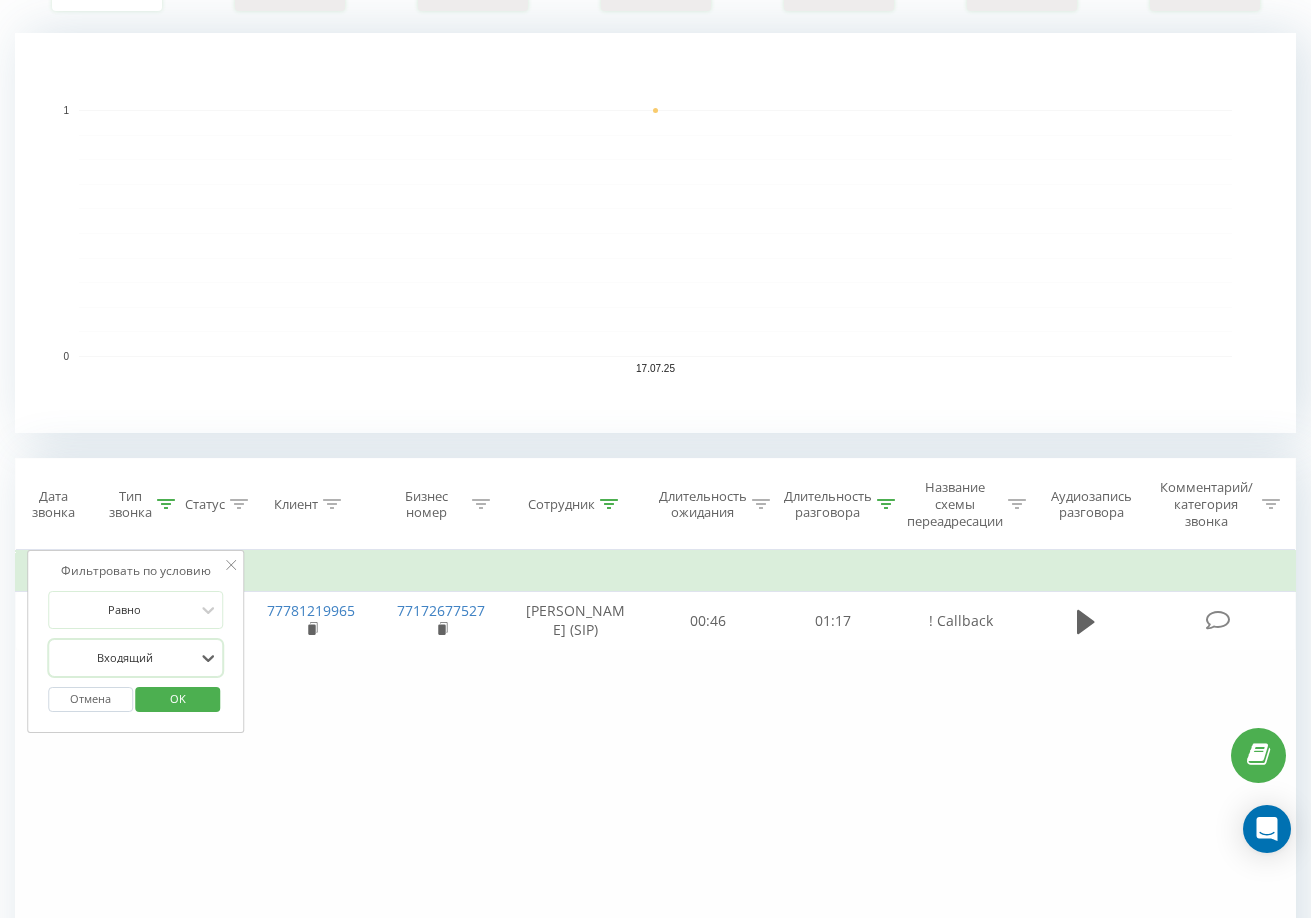 click on "OK" at bounding box center [178, 698] 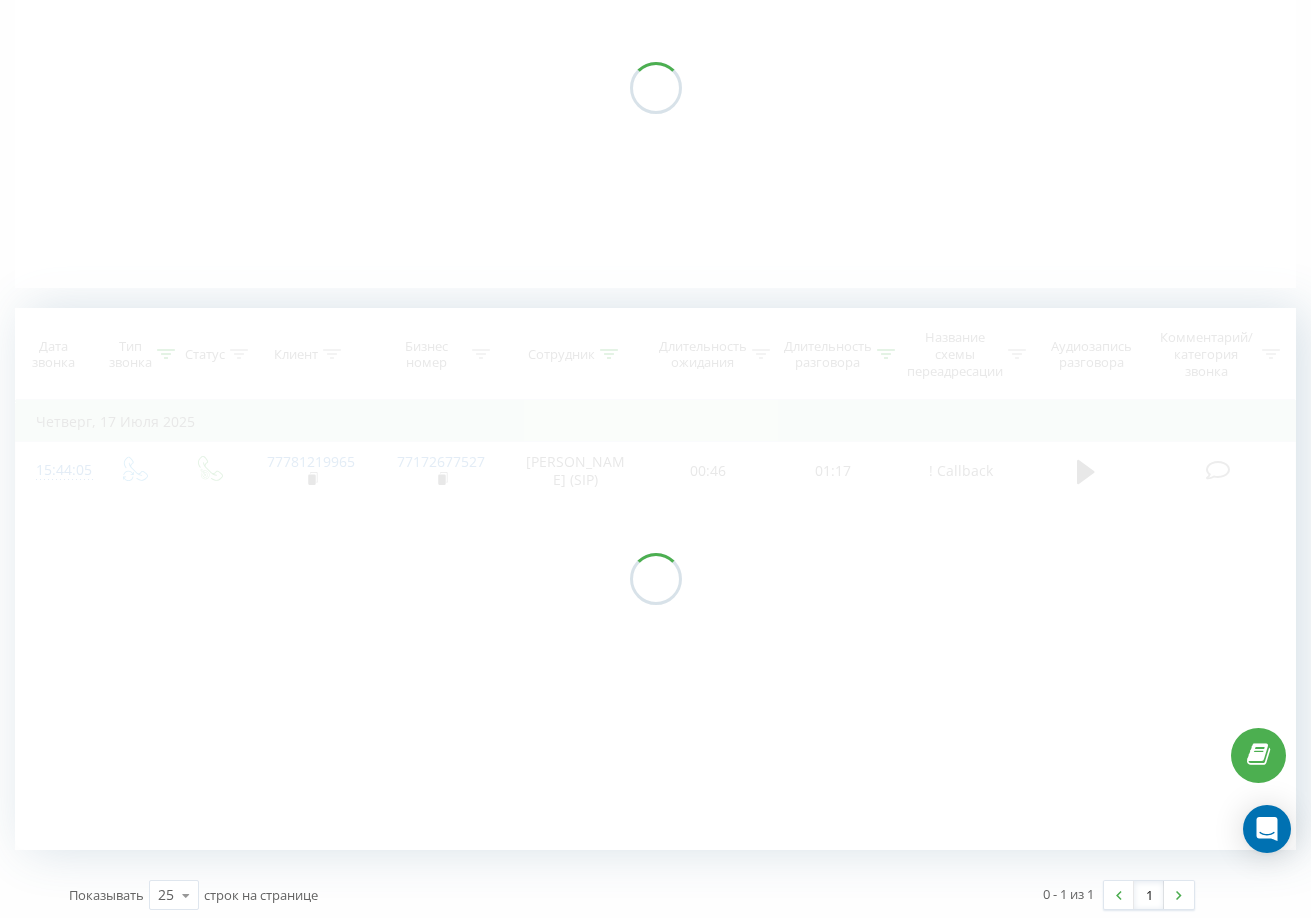 scroll, scrollTop: 8, scrollLeft: 0, axis: vertical 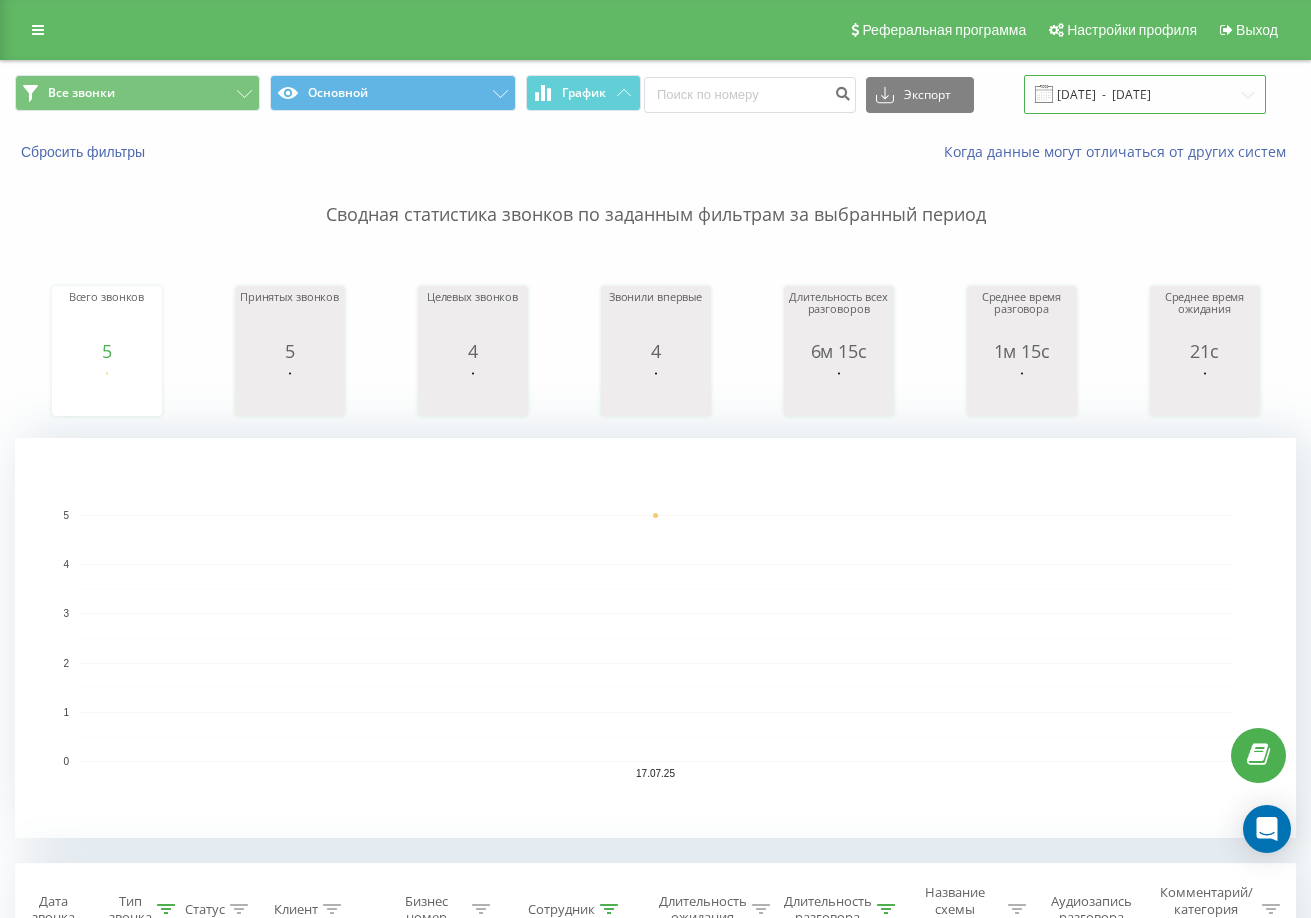 click on "[DATE]  -  [DATE]" at bounding box center (1145, 94) 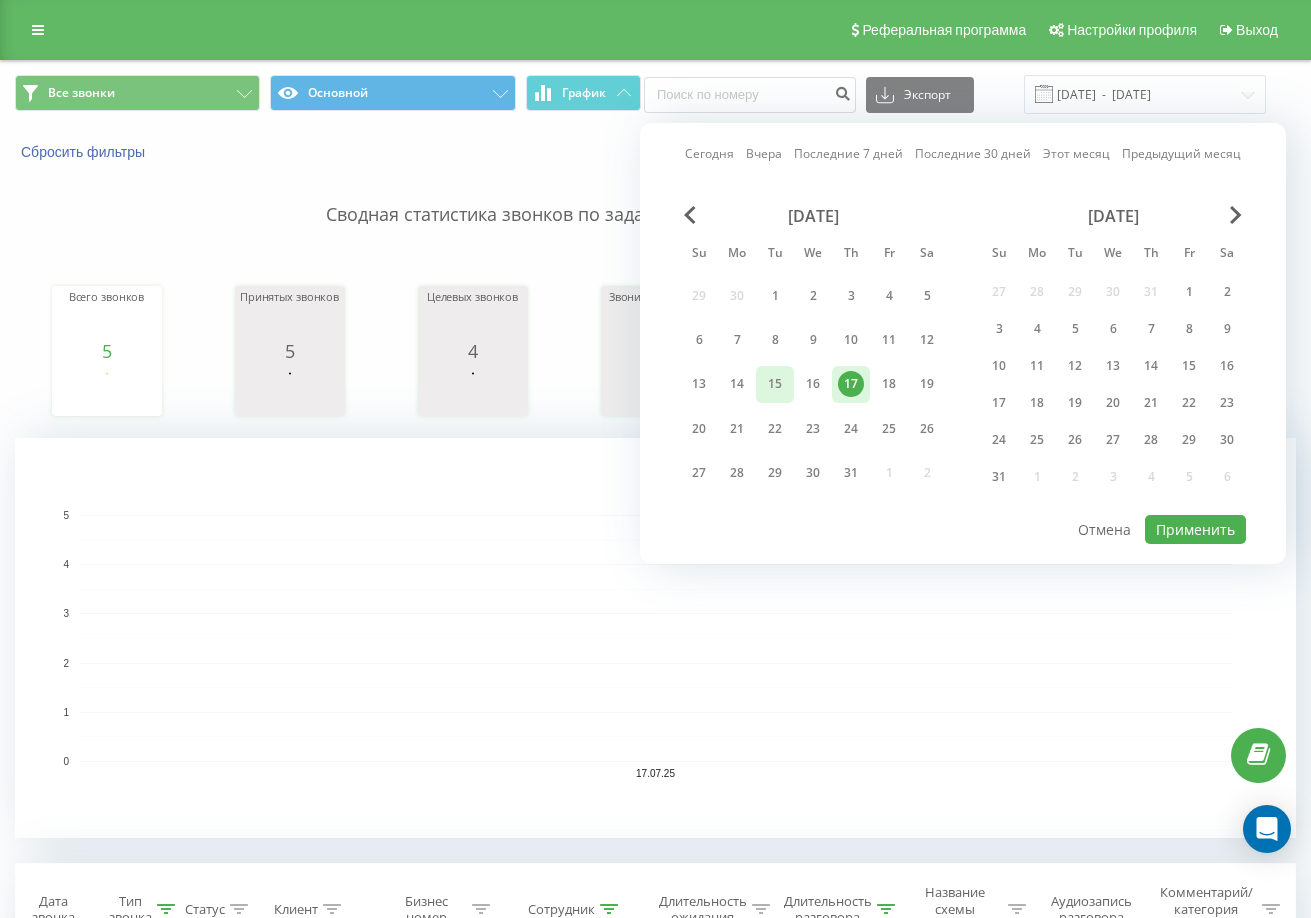 click on "15" at bounding box center [775, 384] 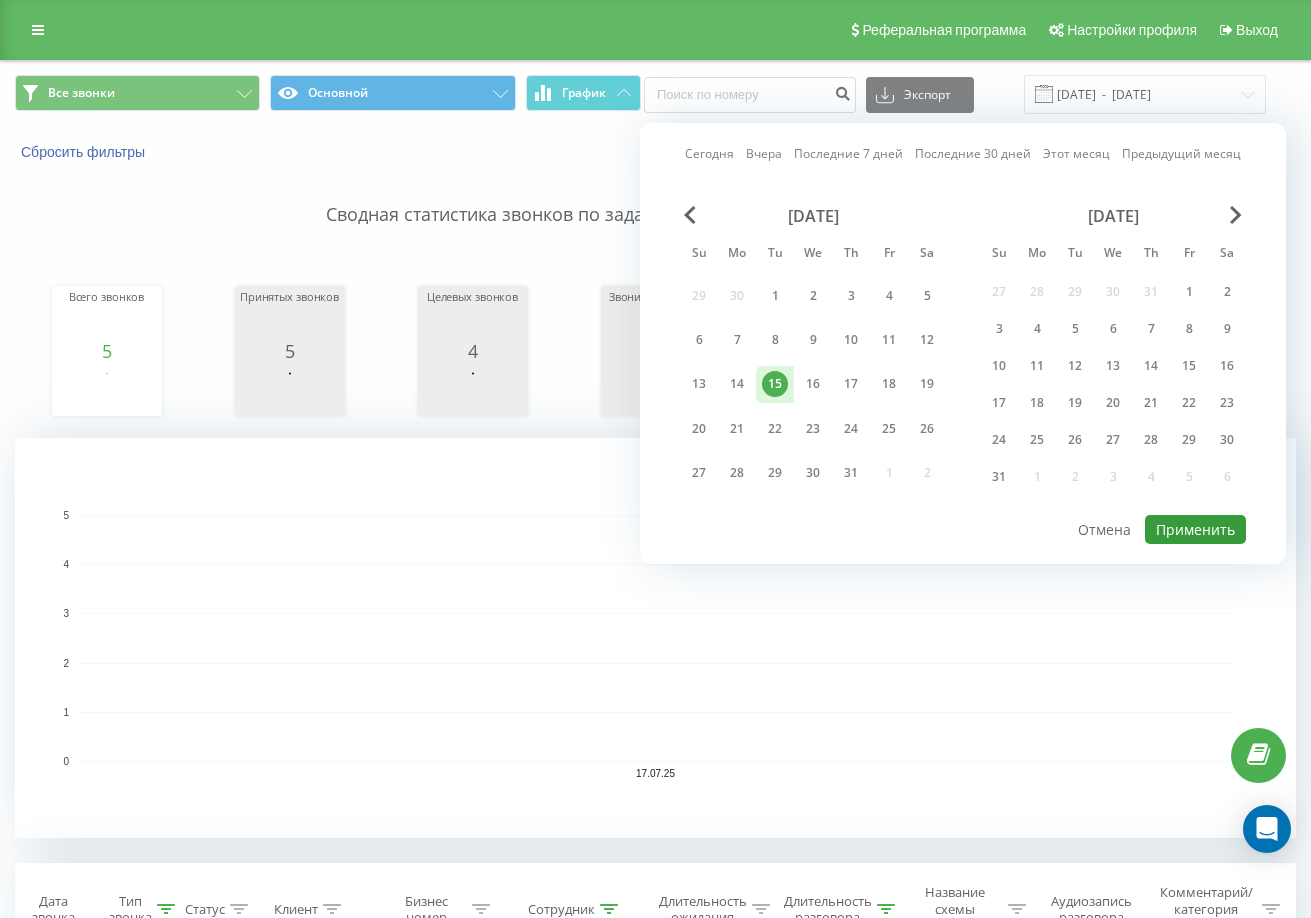 click on "Применить" at bounding box center (1195, 529) 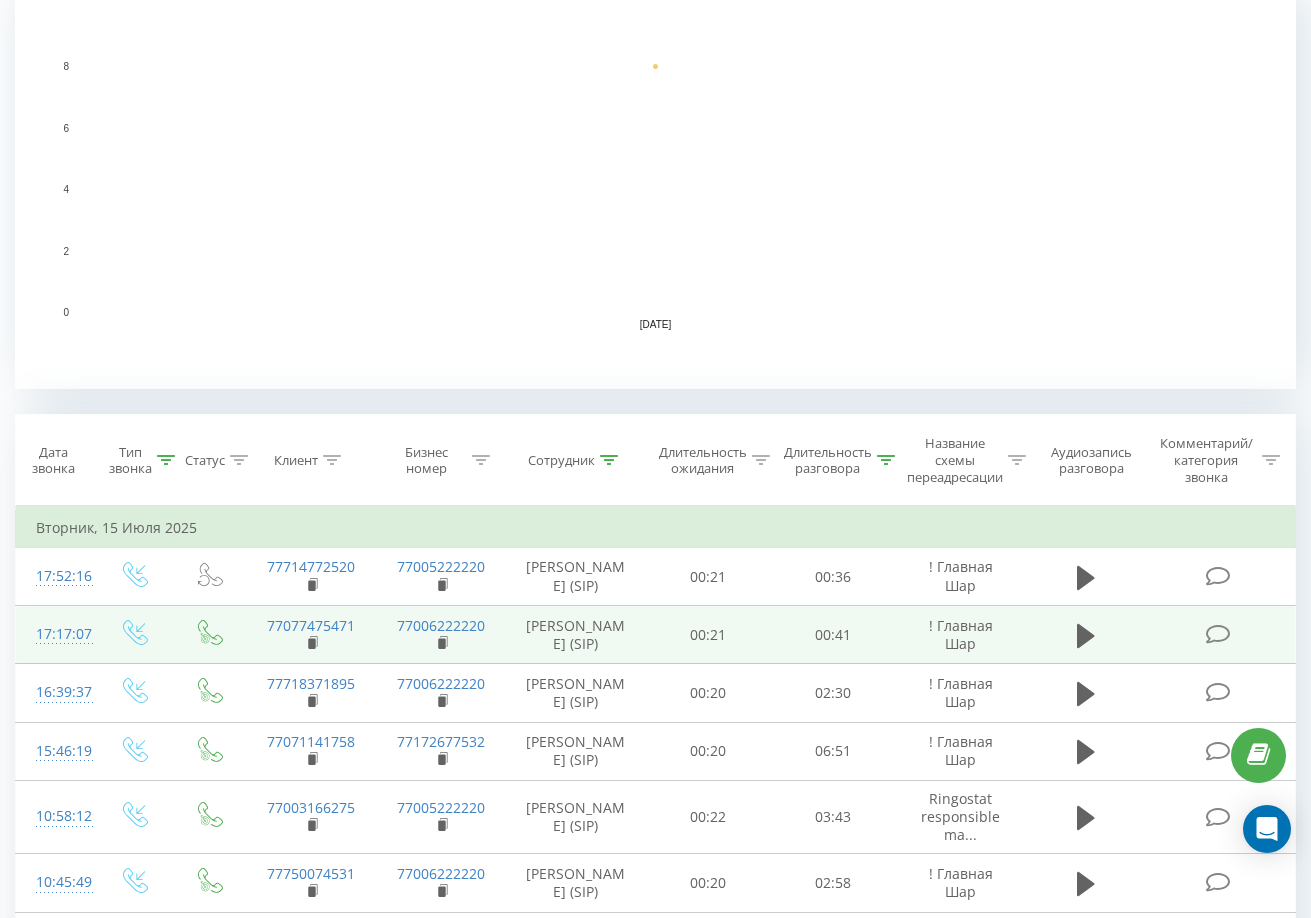 scroll, scrollTop: 500, scrollLeft: 0, axis: vertical 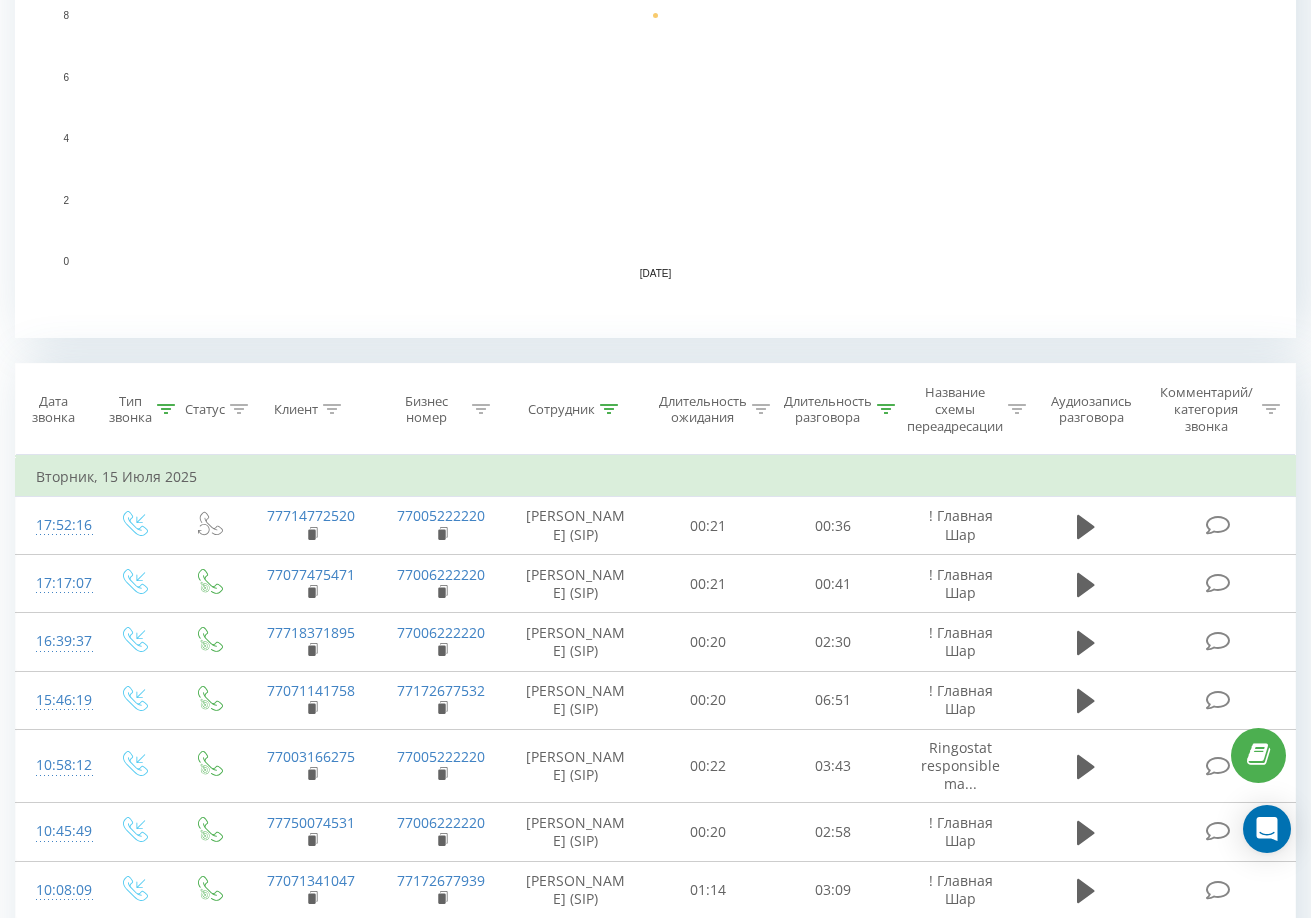 click 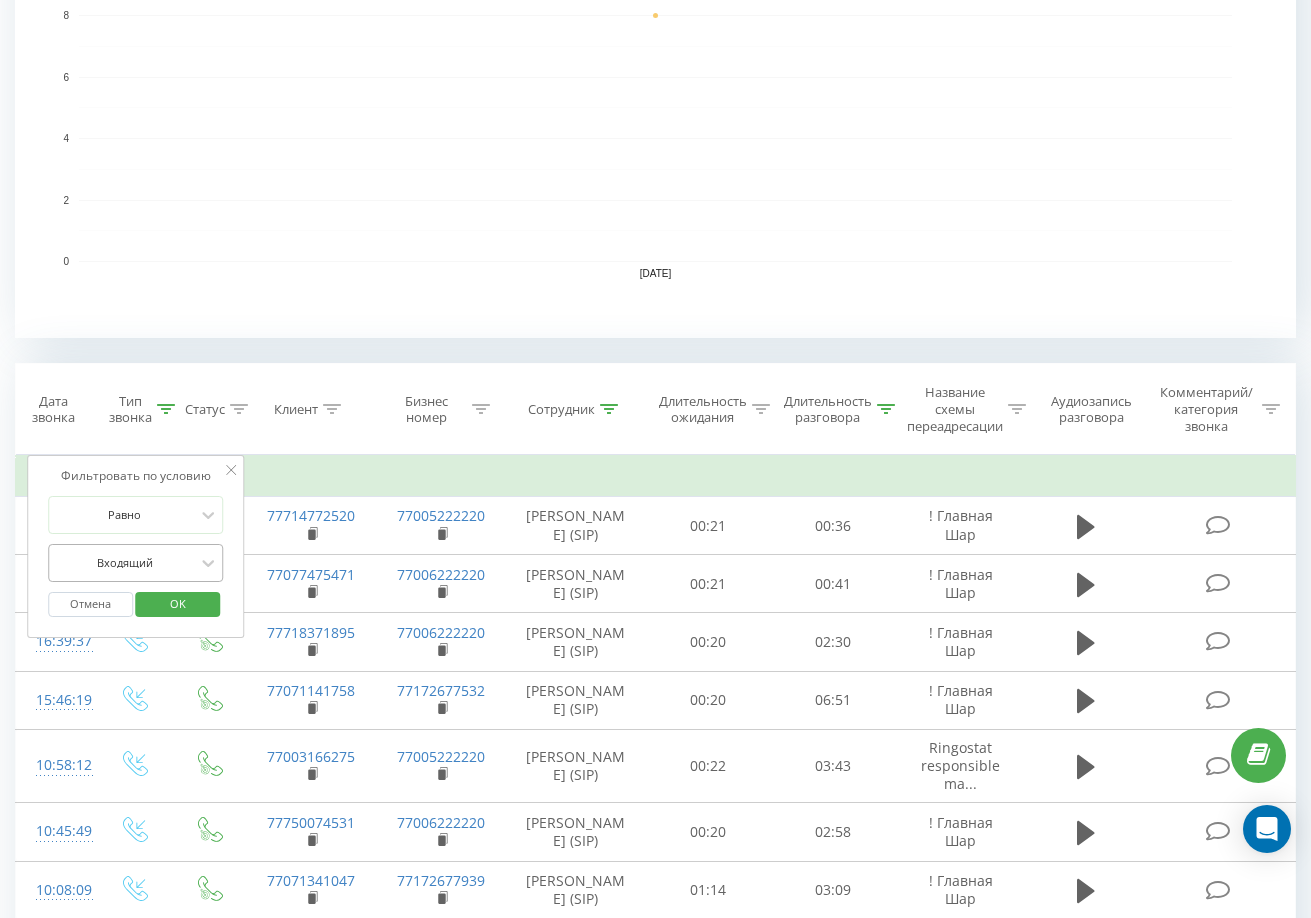 click at bounding box center (125, 562) 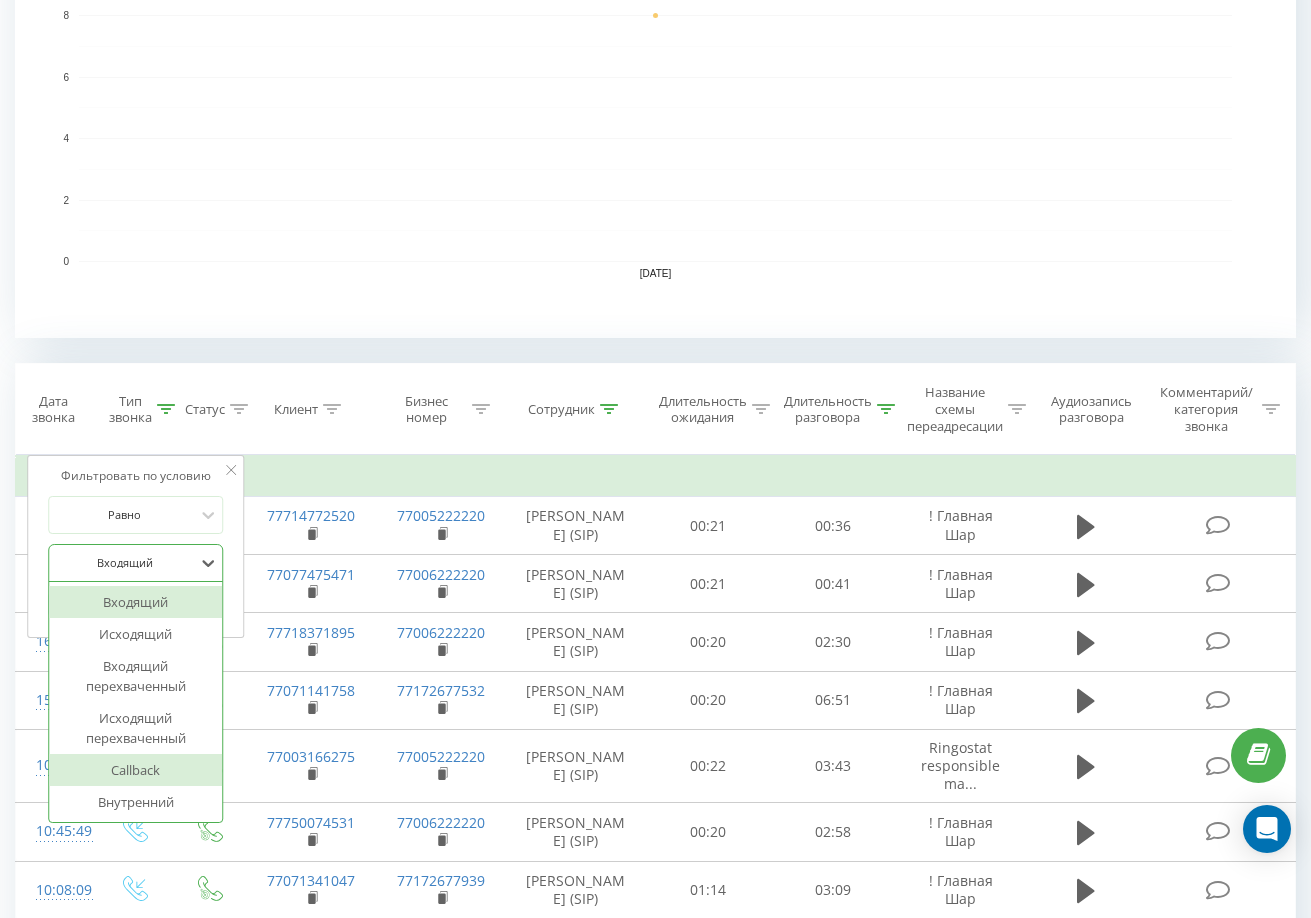 click on "Callback" at bounding box center (136, 770) 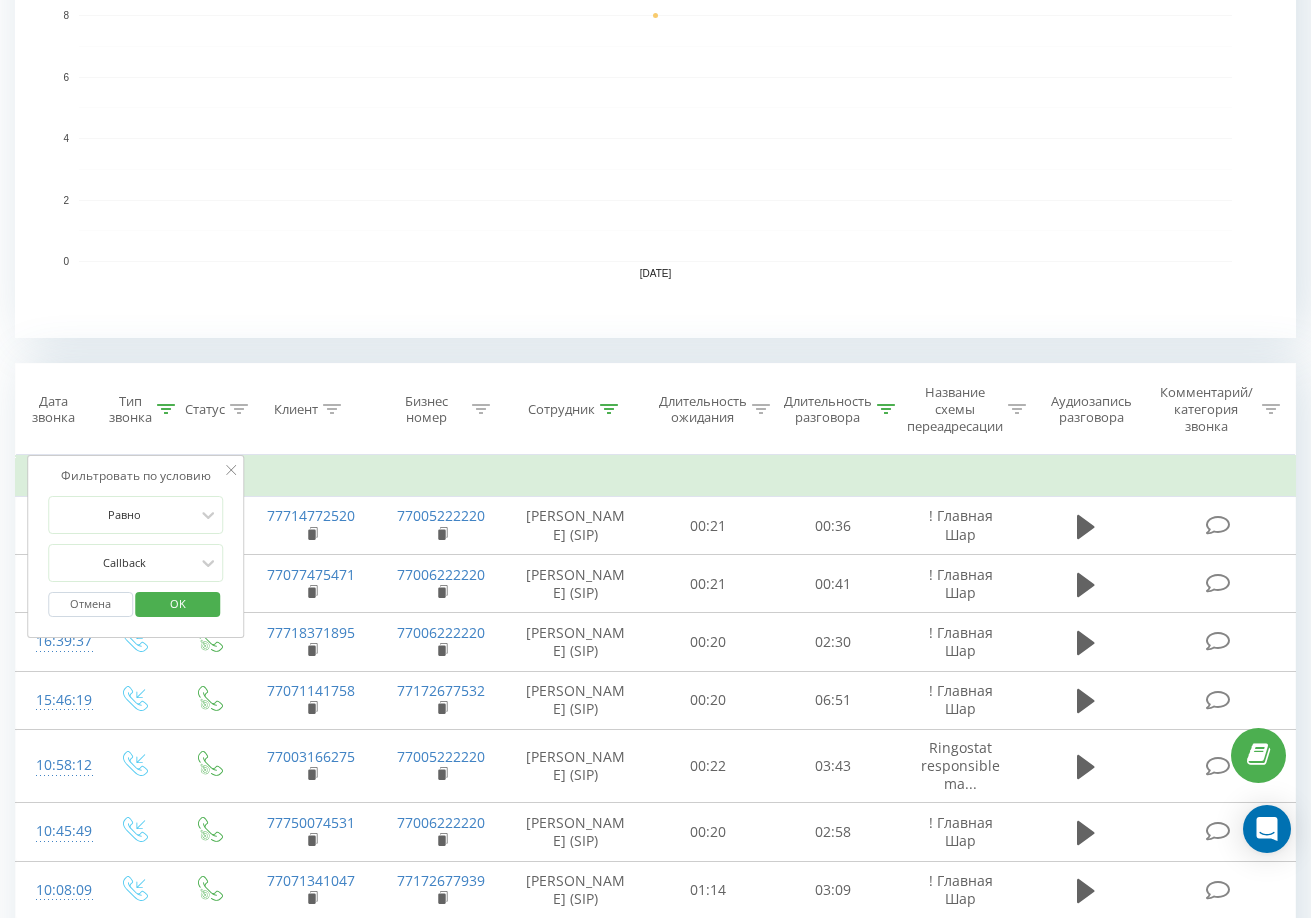 click on "OK" at bounding box center [178, 603] 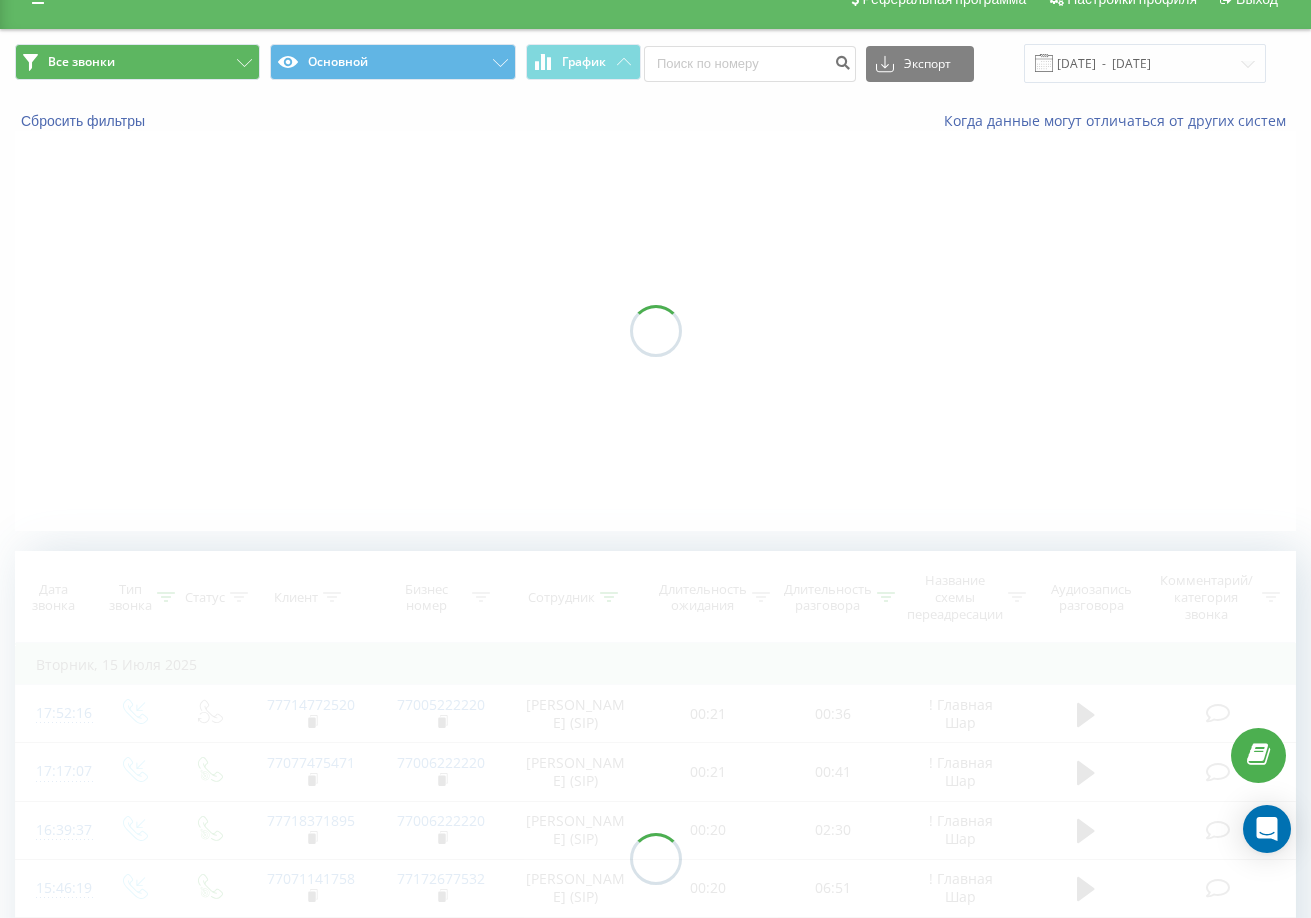 scroll, scrollTop: 0, scrollLeft: 0, axis: both 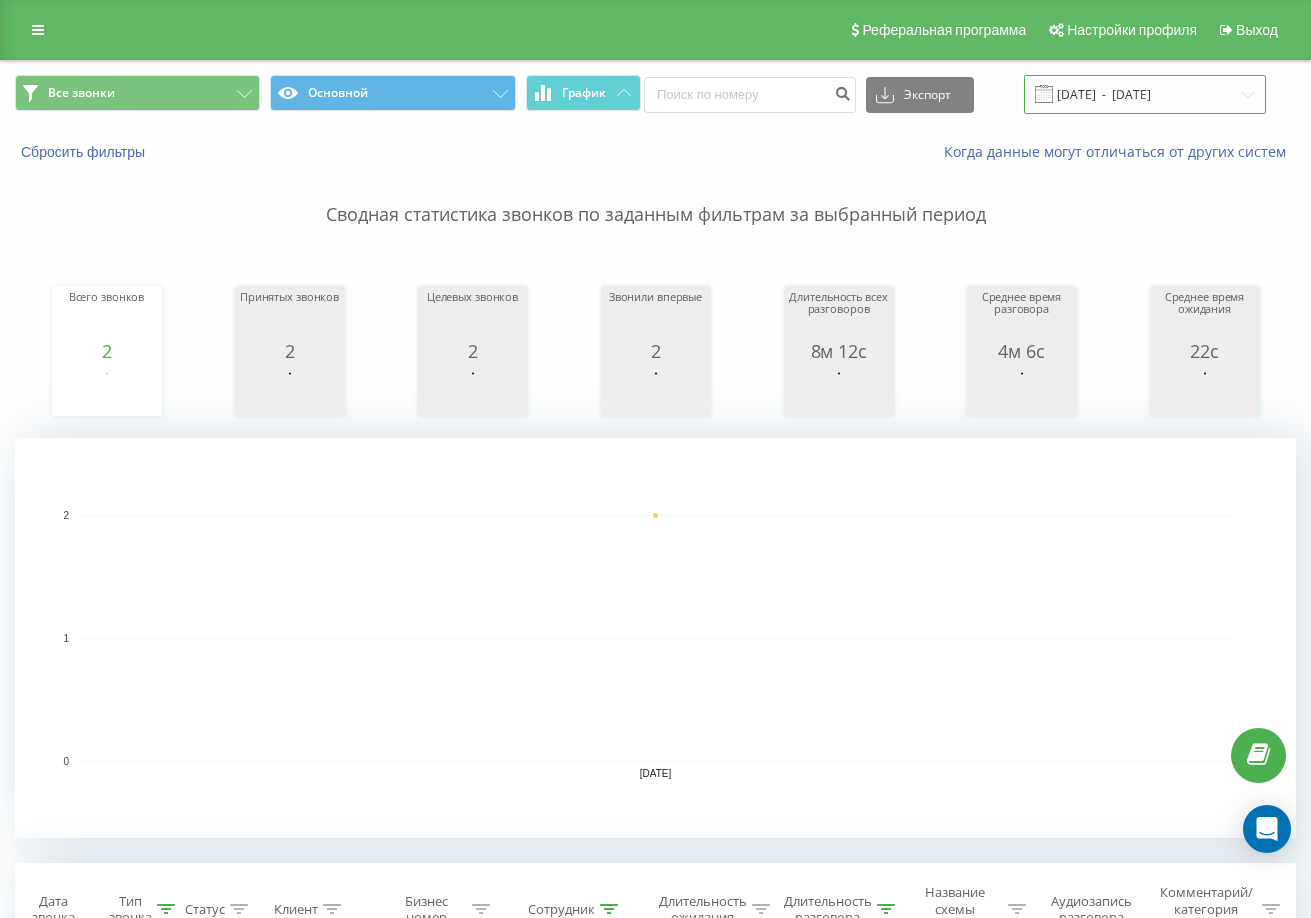 drag, startPoint x: 1179, startPoint y: 101, endPoint x: 1170, endPoint y: 112, distance: 14.21267 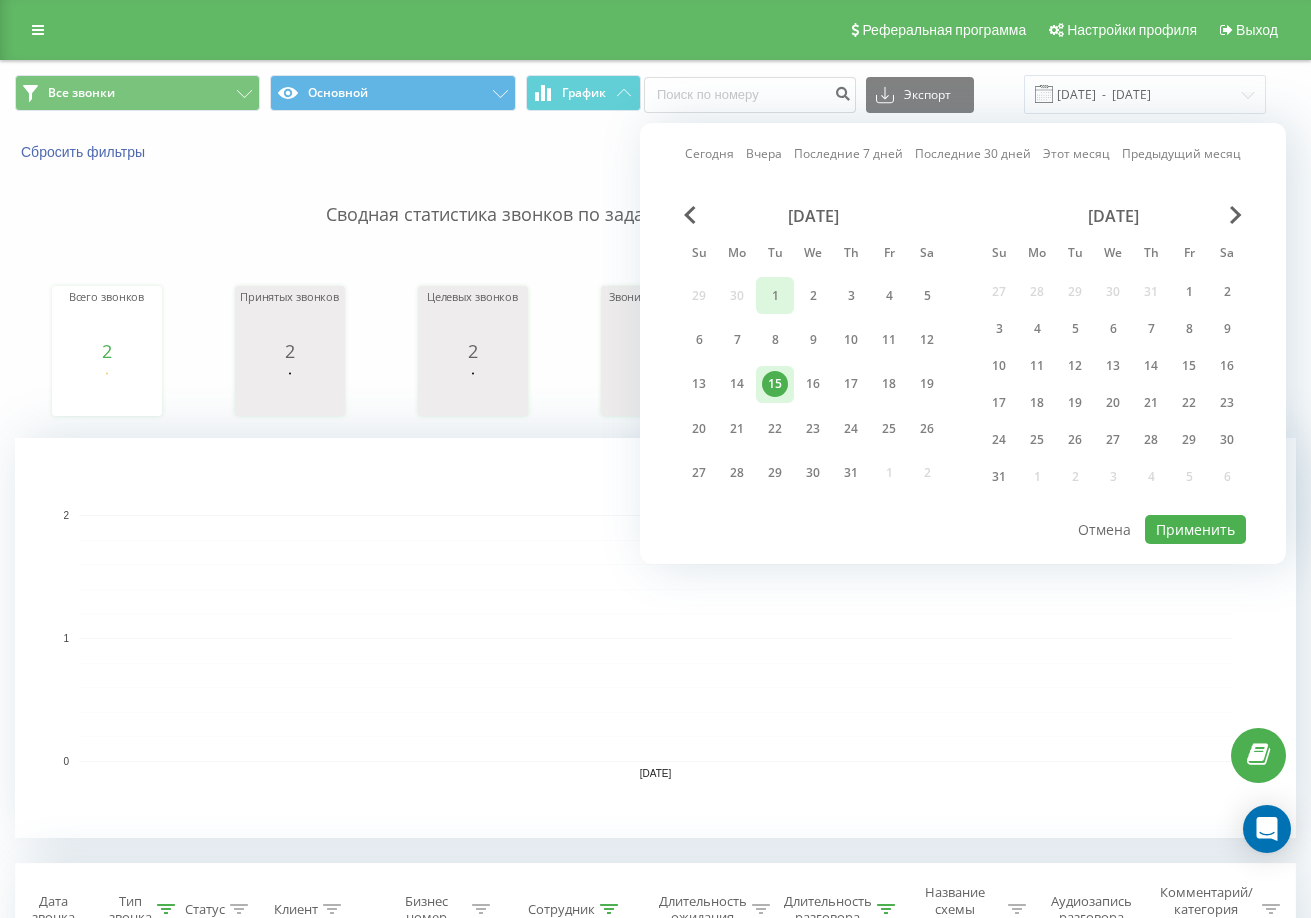 click on "1" at bounding box center (775, 296) 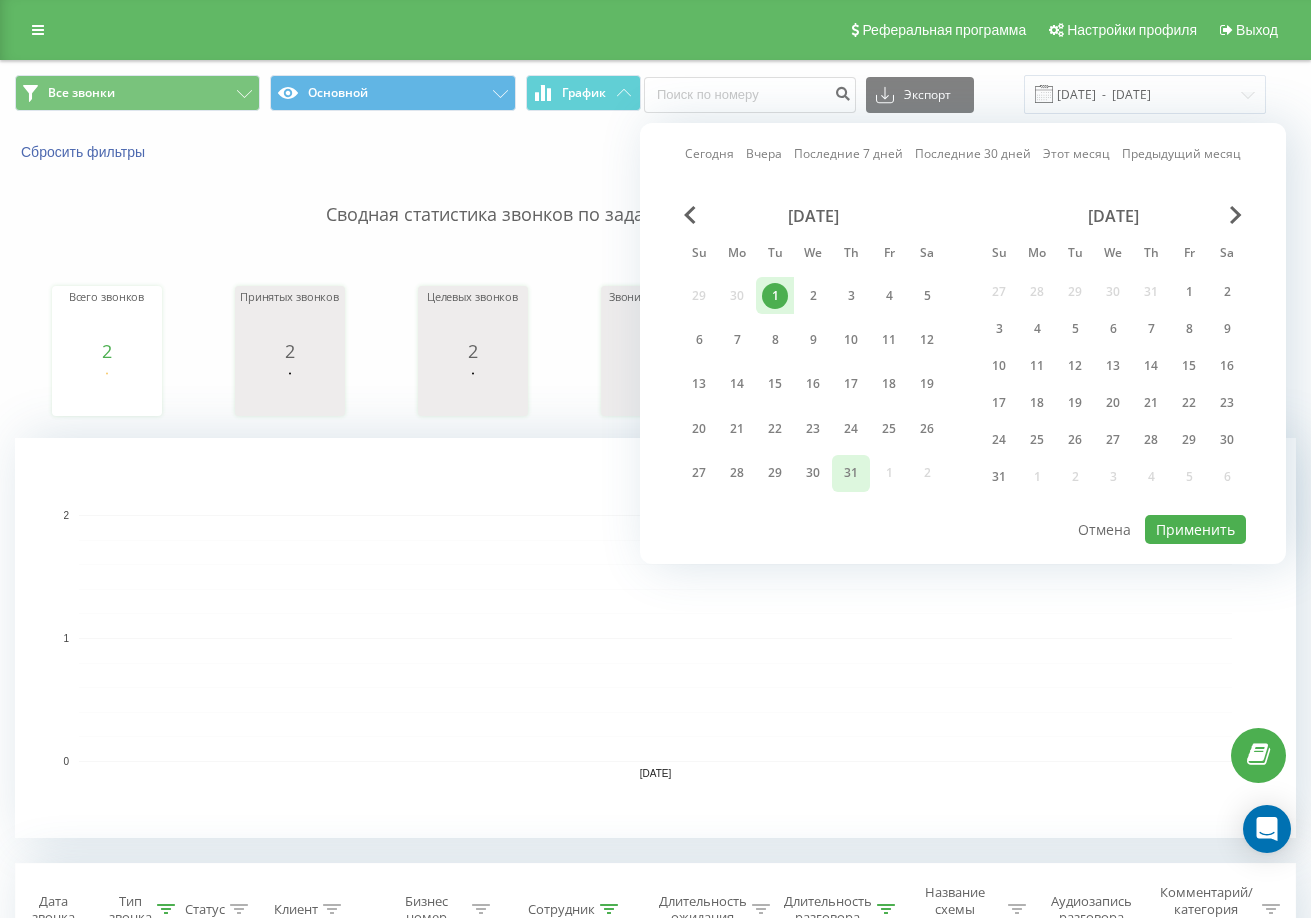 click on "31" at bounding box center (851, 473) 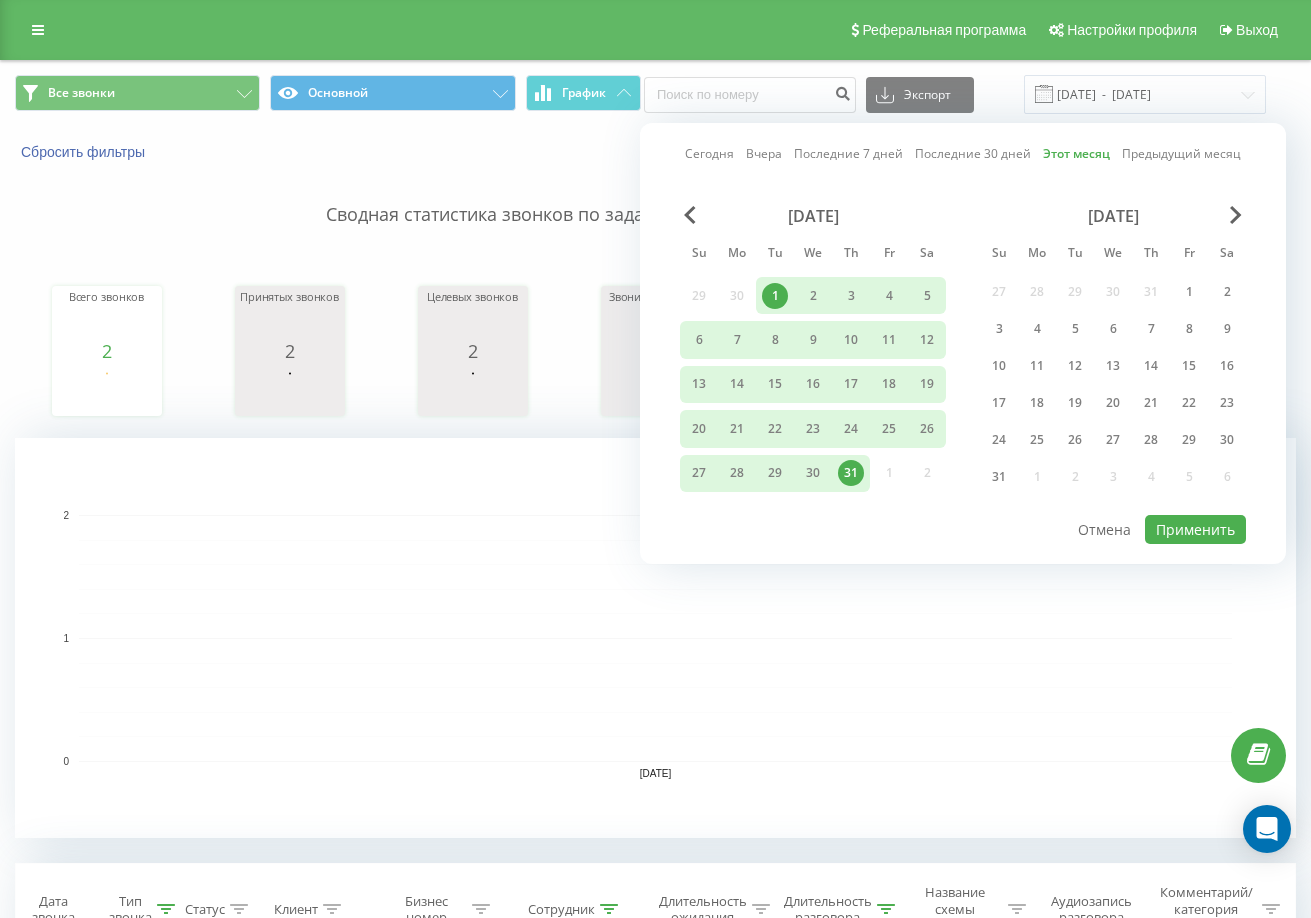click on "31" at bounding box center (851, 473) 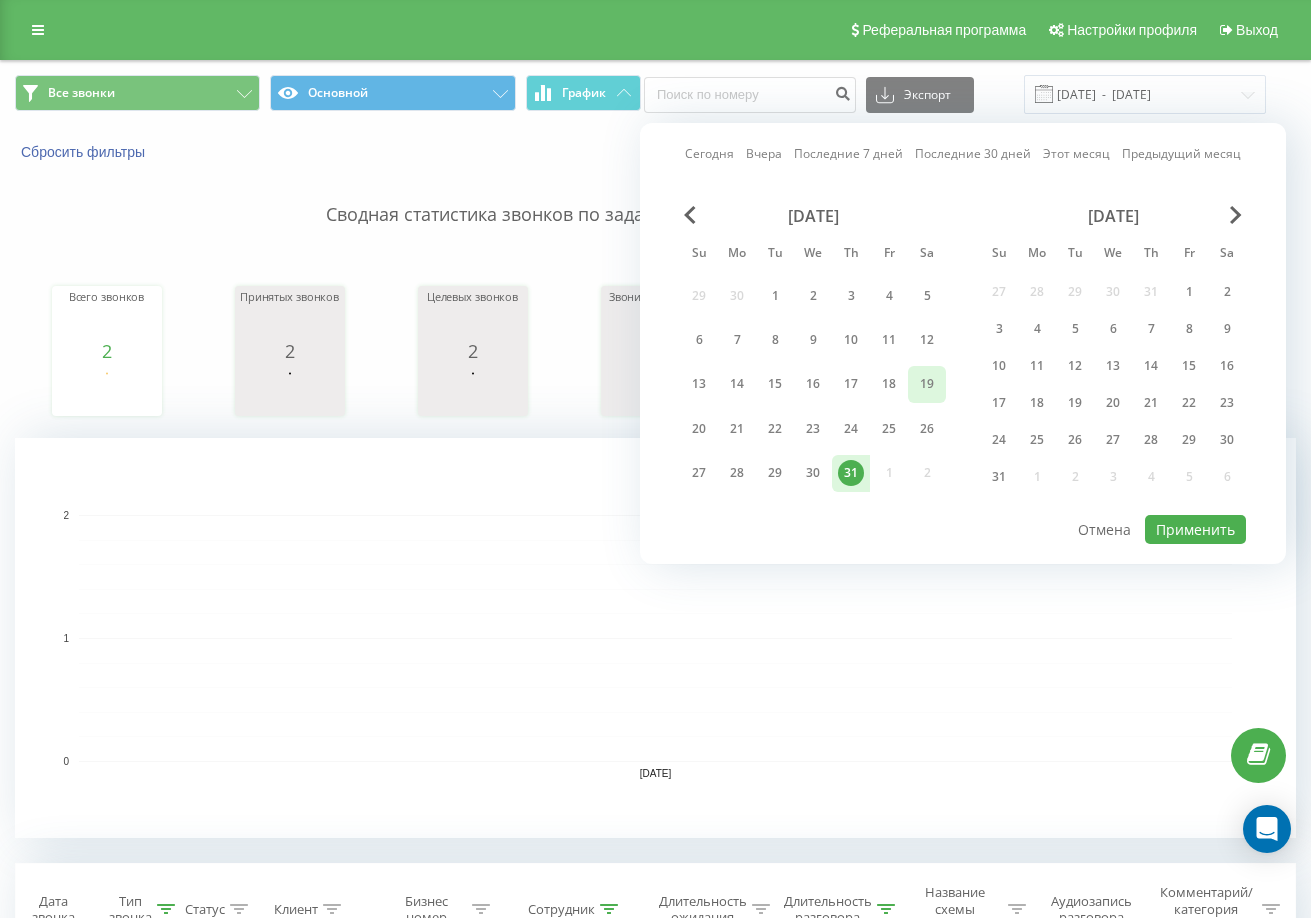 click on "19" at bounding box center [927, 384] 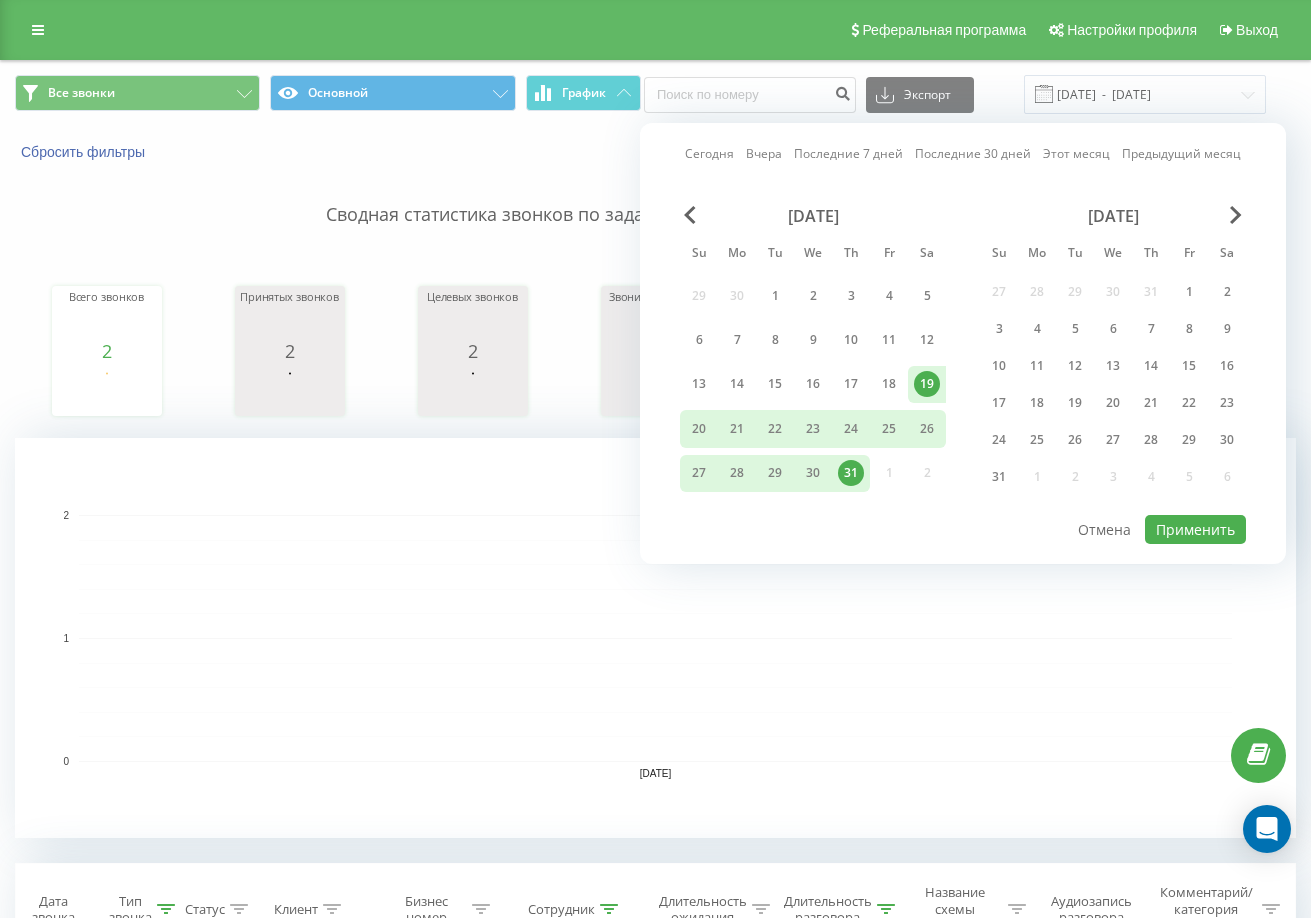 click on "19" at bounding box center (927, 384) 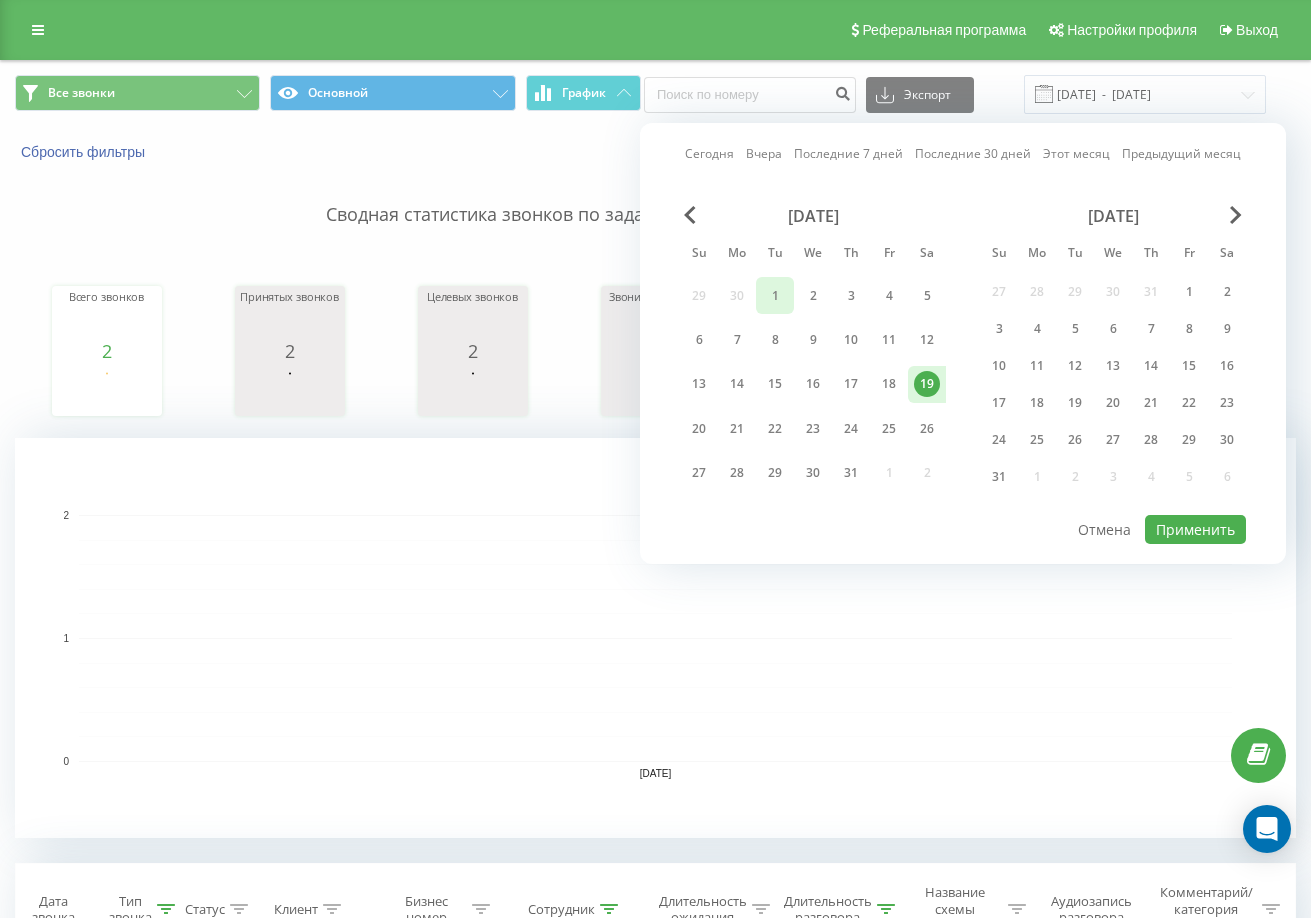 click on "1" at bounding box center [775, 296] 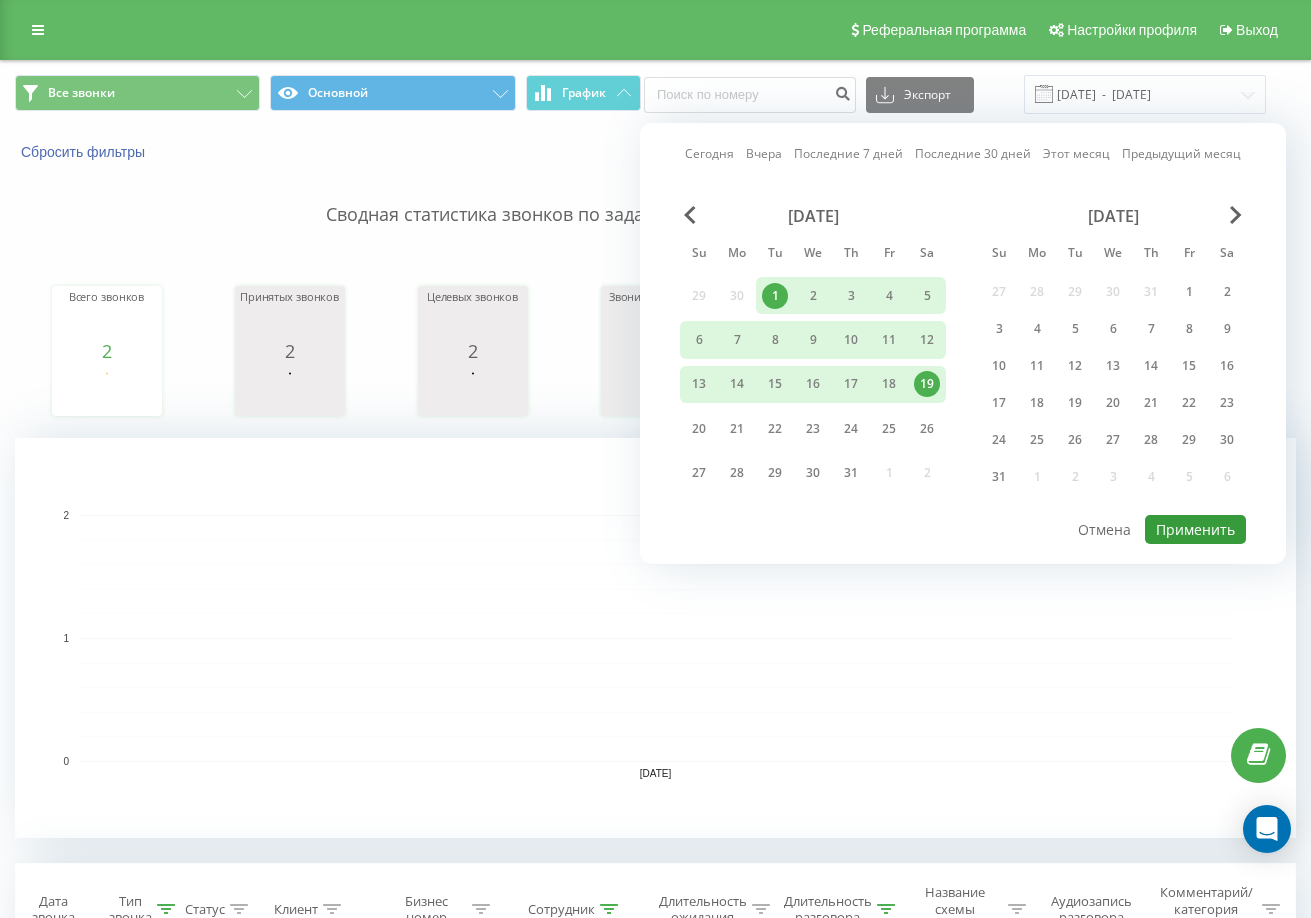 click on "Применить" at bounding box center [1195, 529] 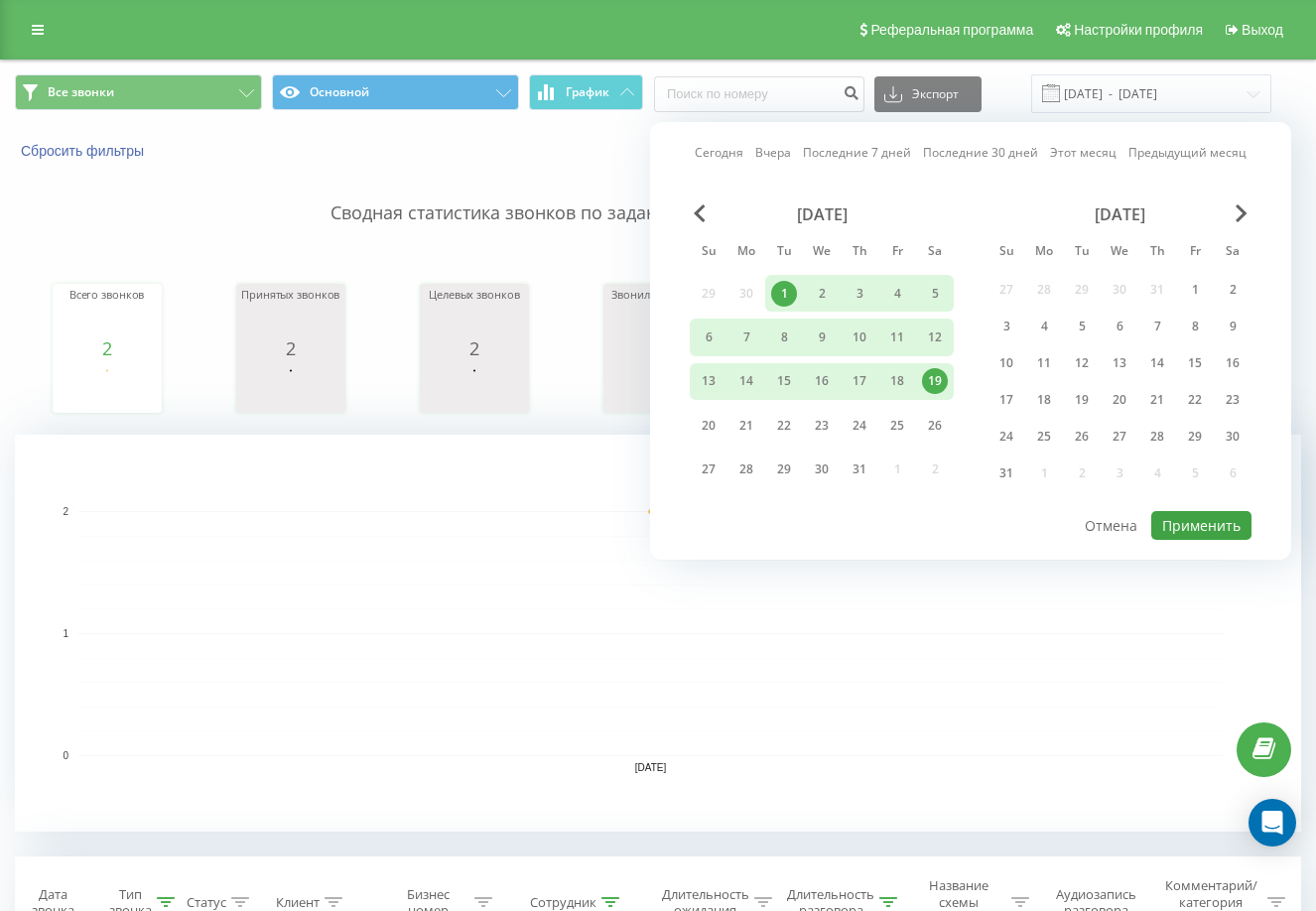 type on "01.07.2025  -  19.07.2025" 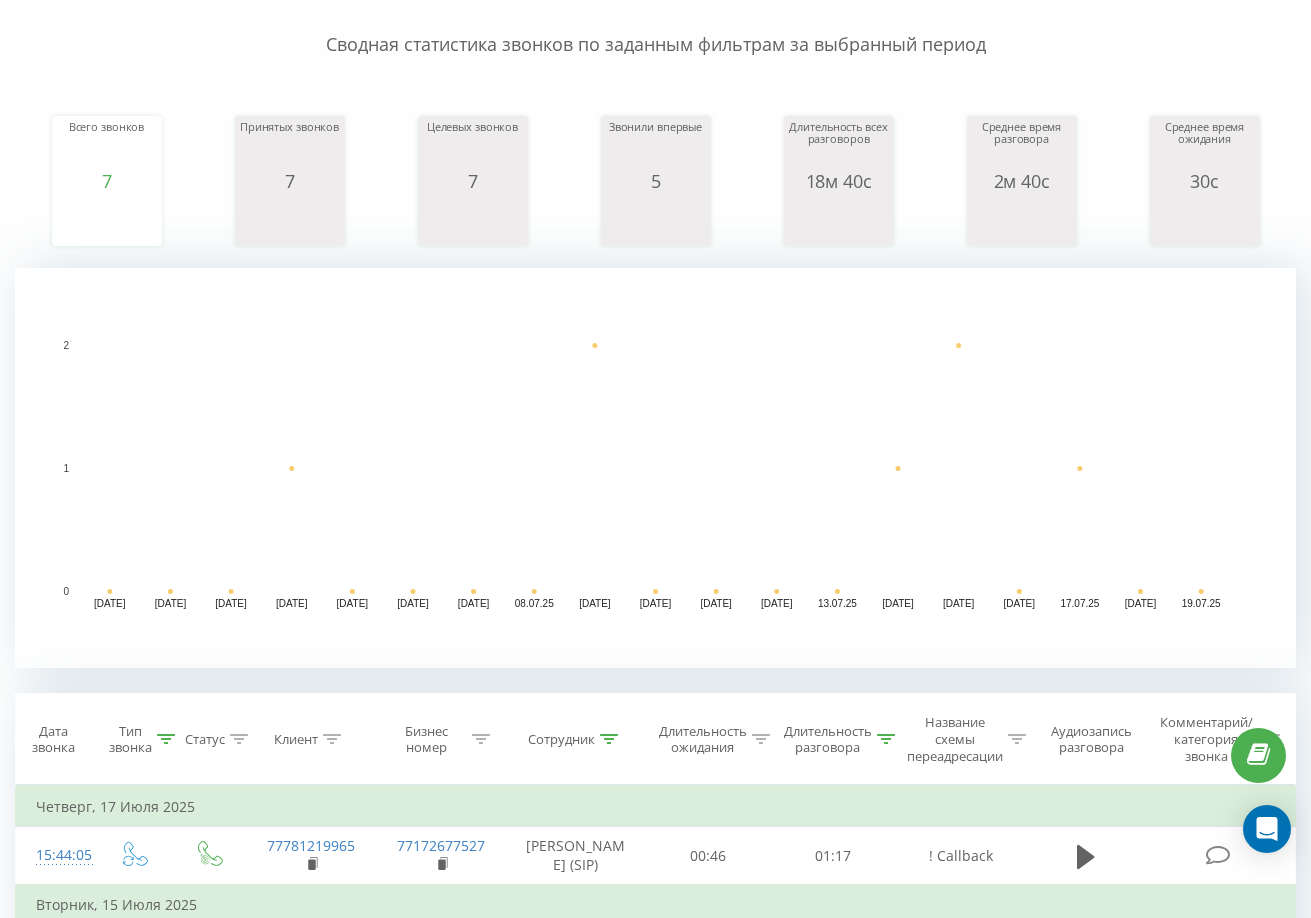scroll, scrollTop: 300, scrollLeft: 0, axis: vertical 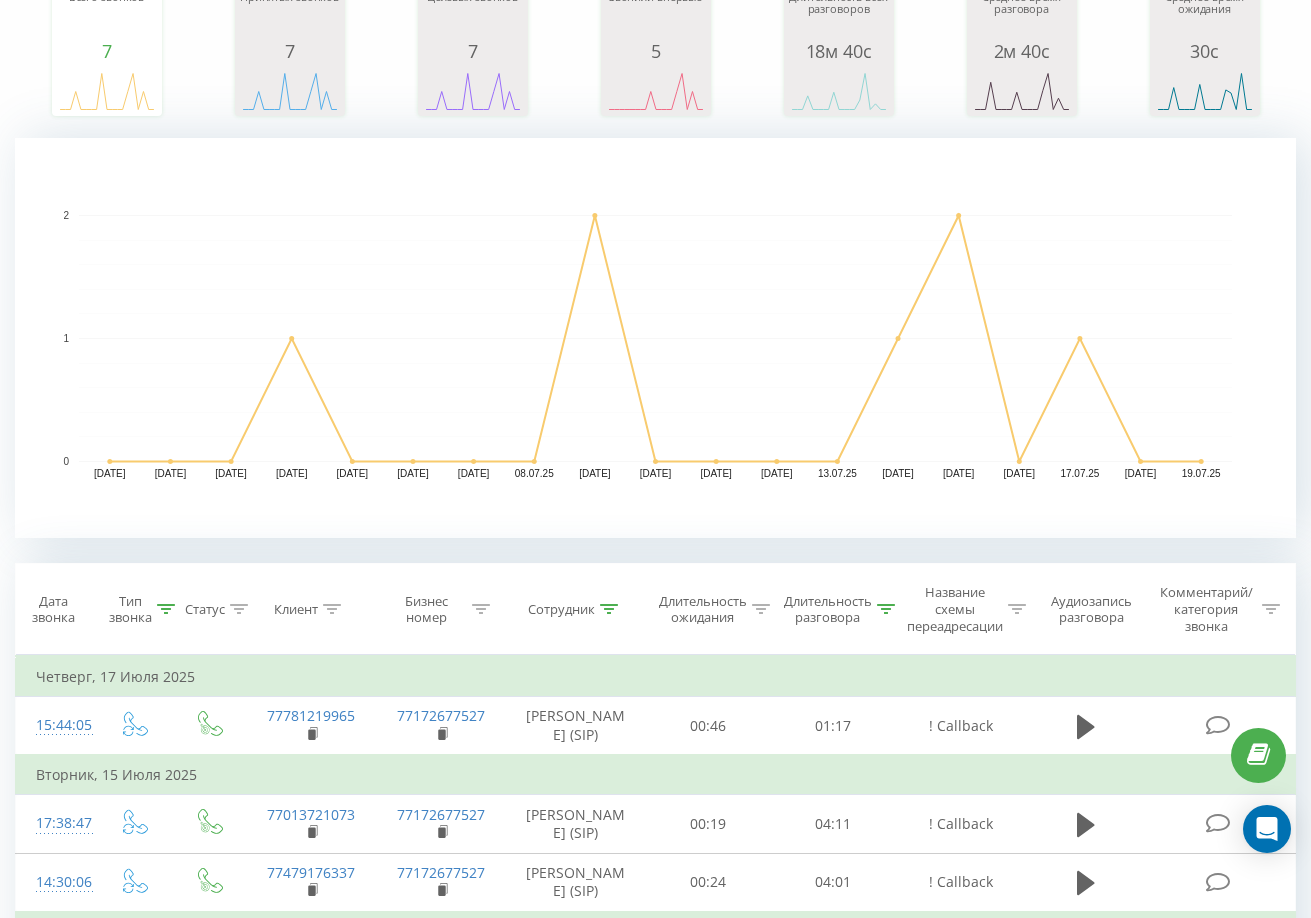 click 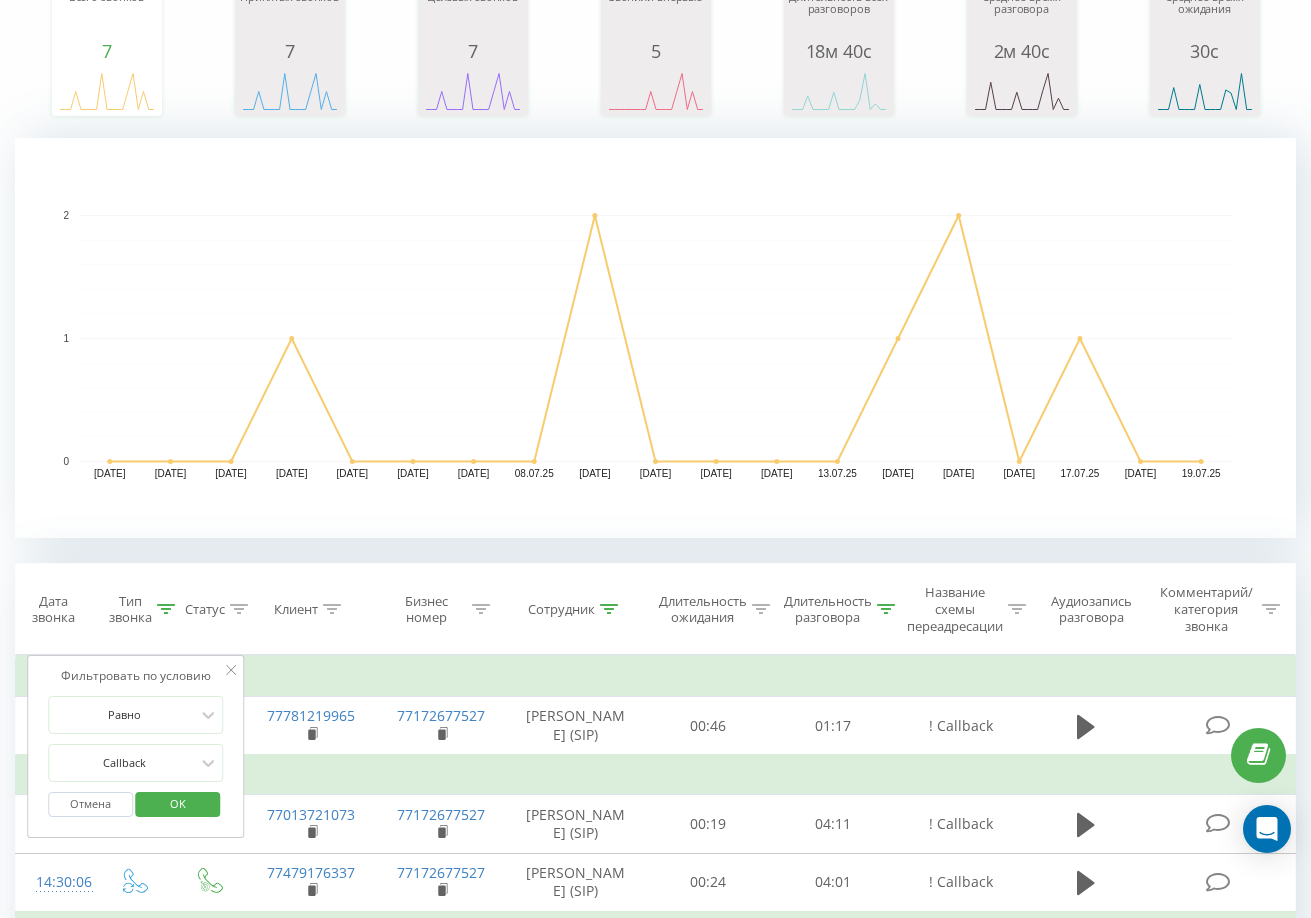 click on "Отмена" at bounding box center (90, 804) 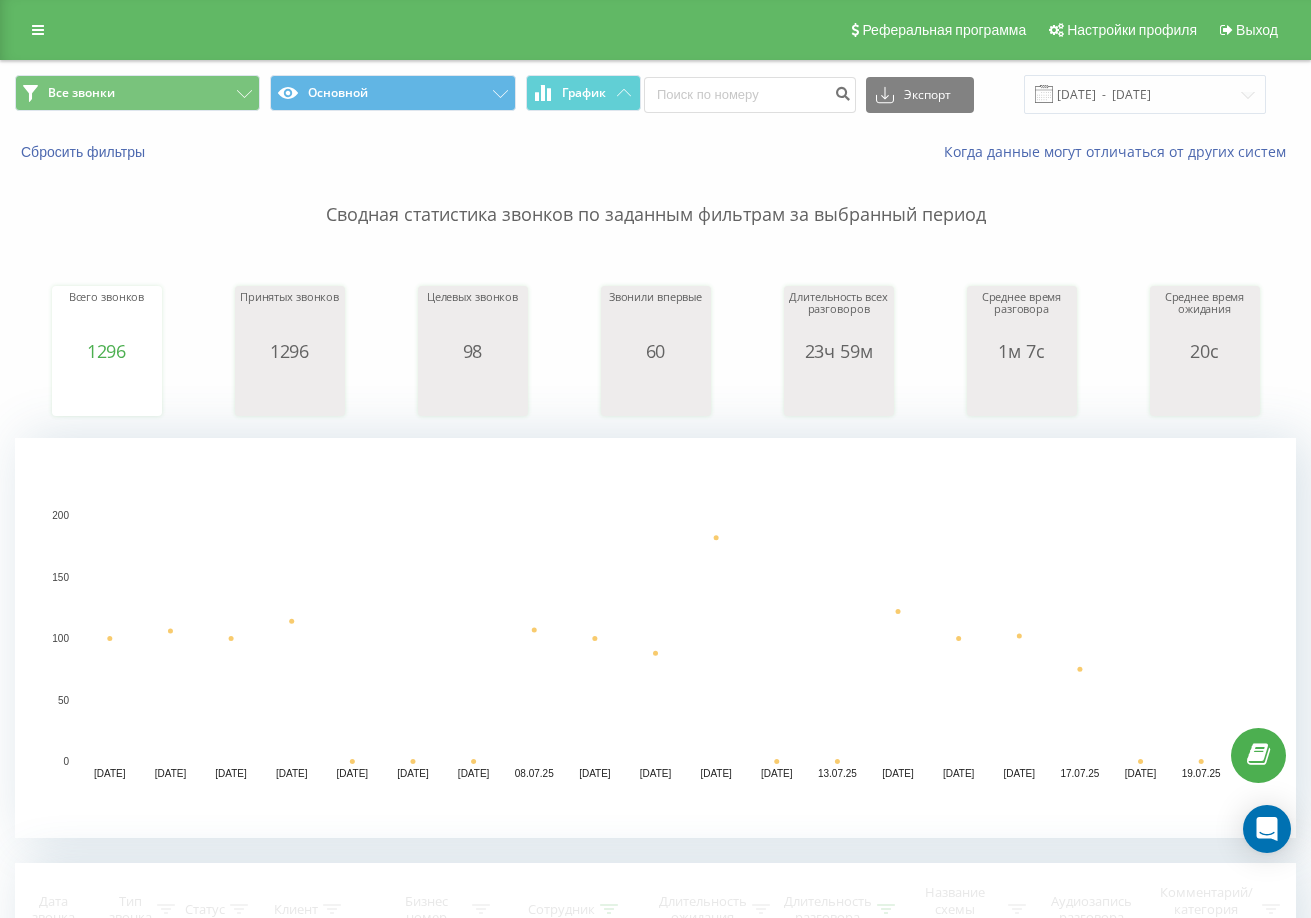 scroll, scrollTop: 600, scrollLeft: 0, axis: vertical 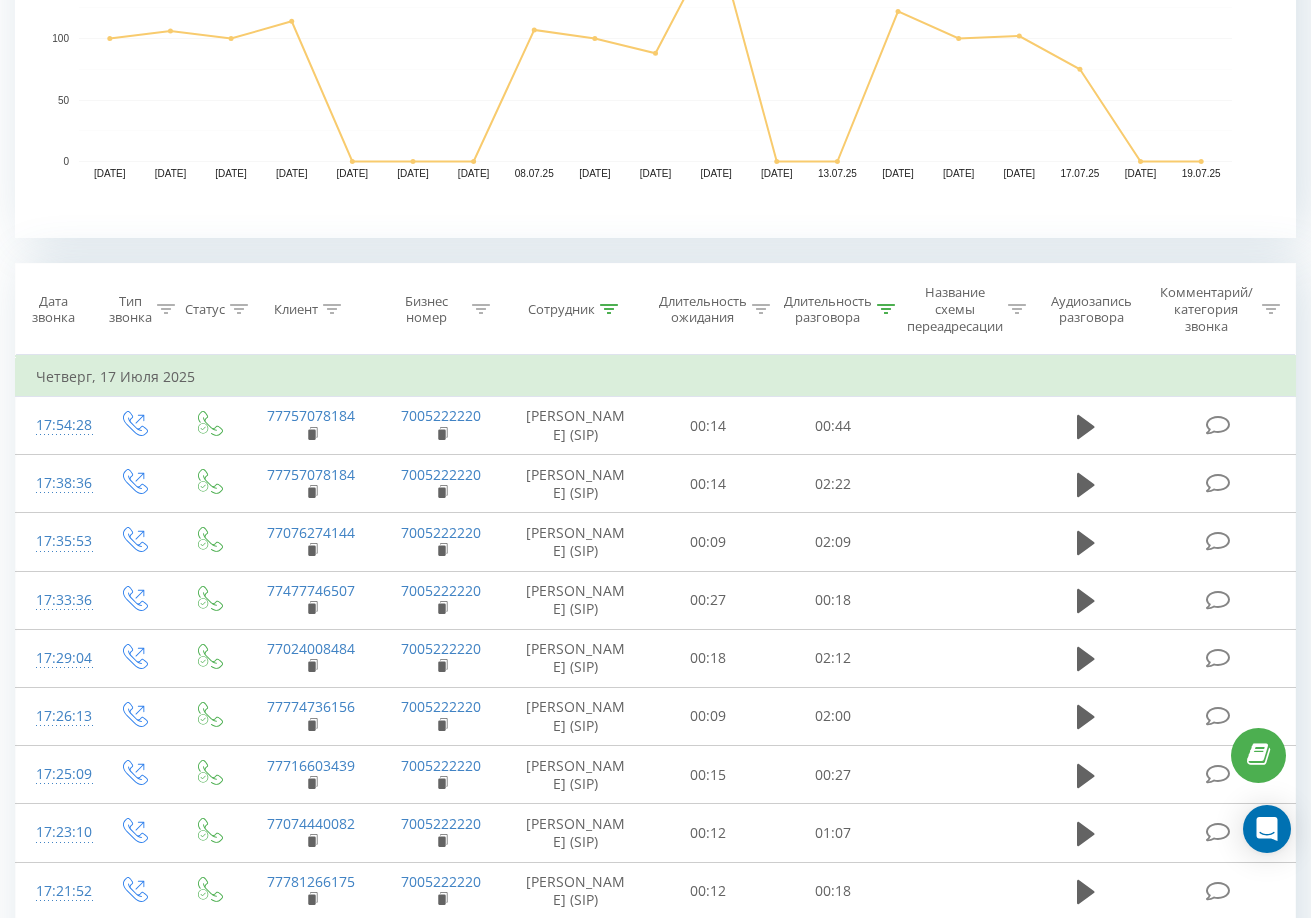 click 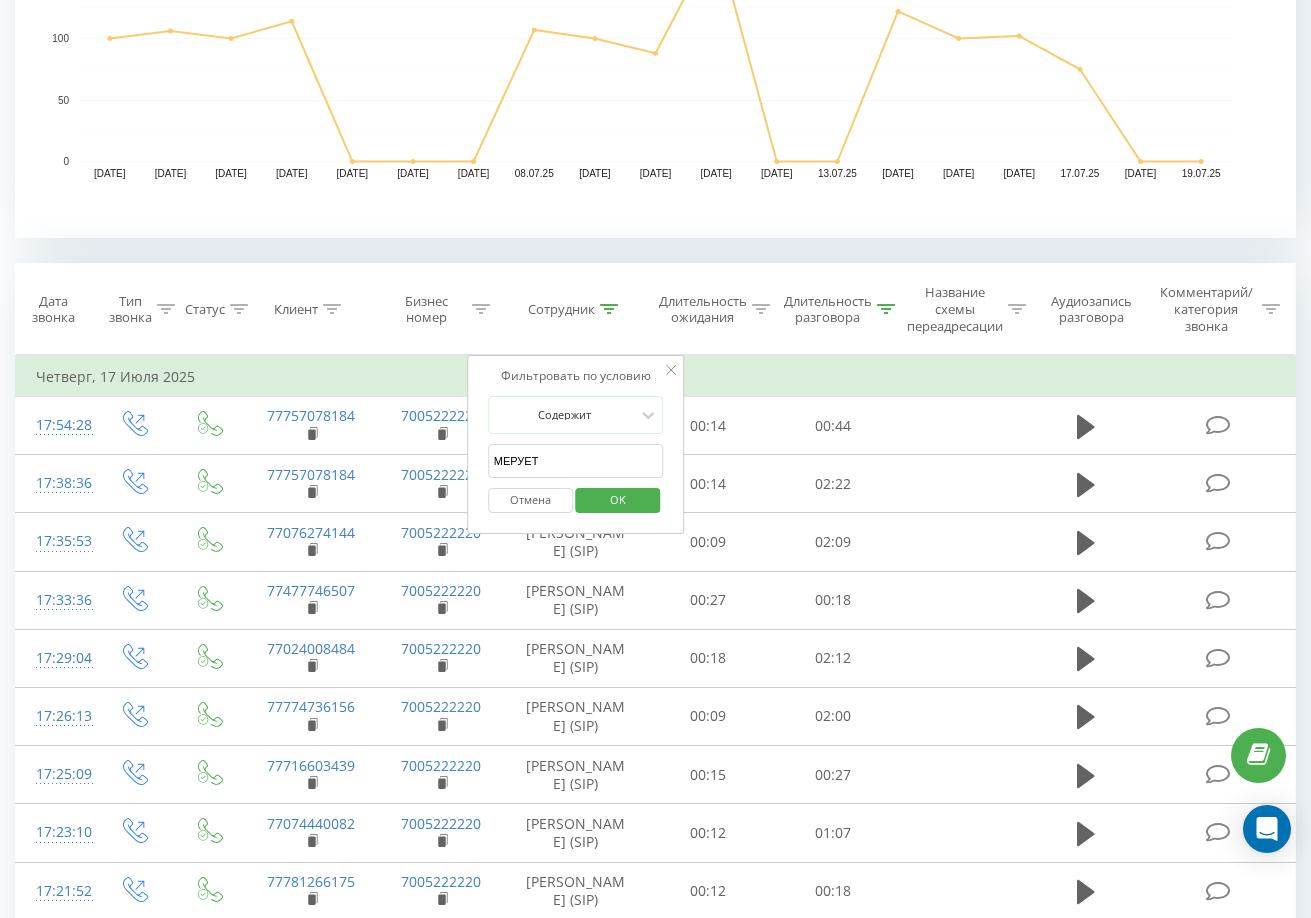 drag, startPoint x: 549, startPoint y: 453, endPoint x: 26, endPoint y: 375, distance: 528.7845 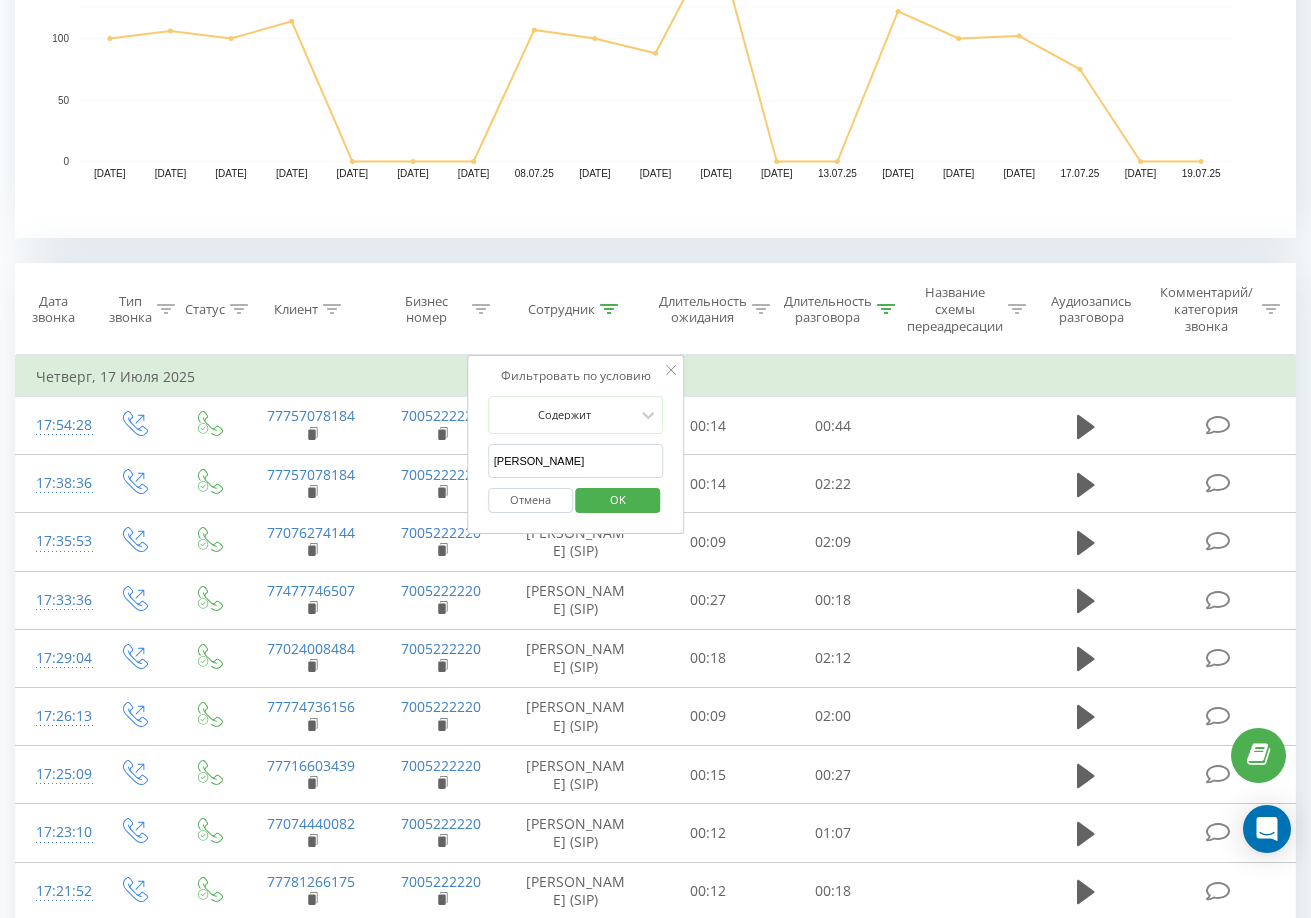 click on "OK" at bounding box center (618, 499) 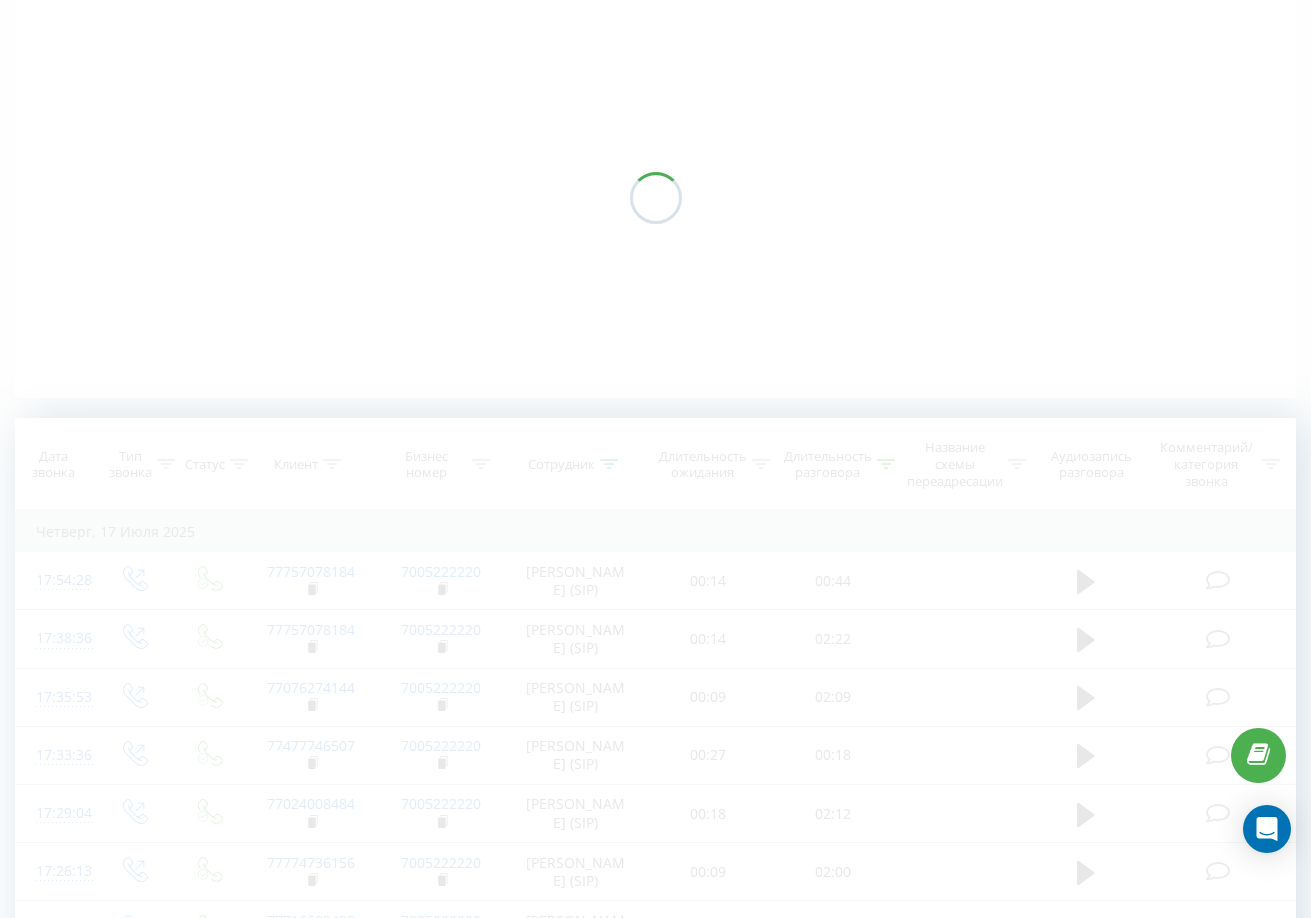 scroll, scrollTop: 0, scrollLeft: 0, axis: both 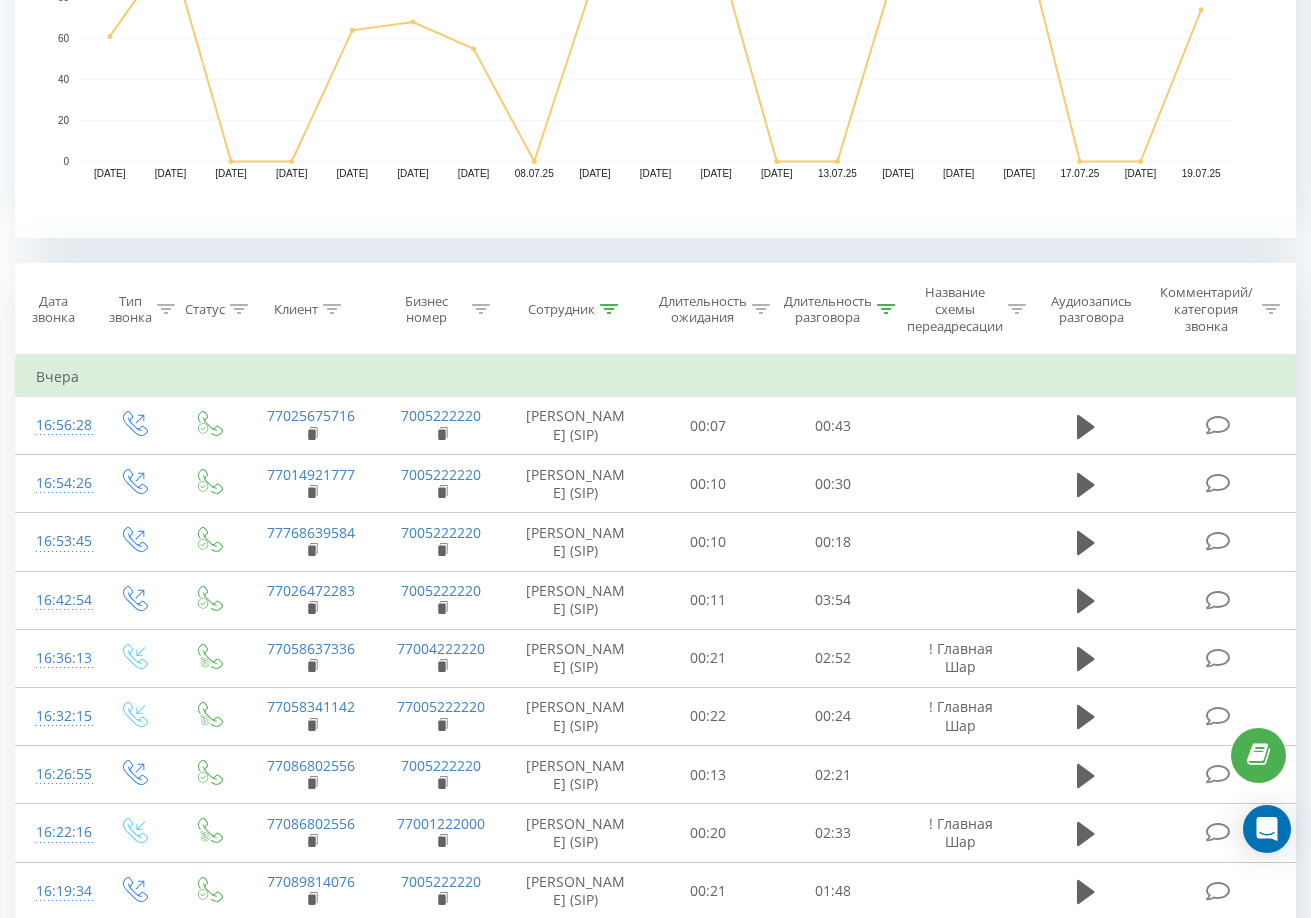 click 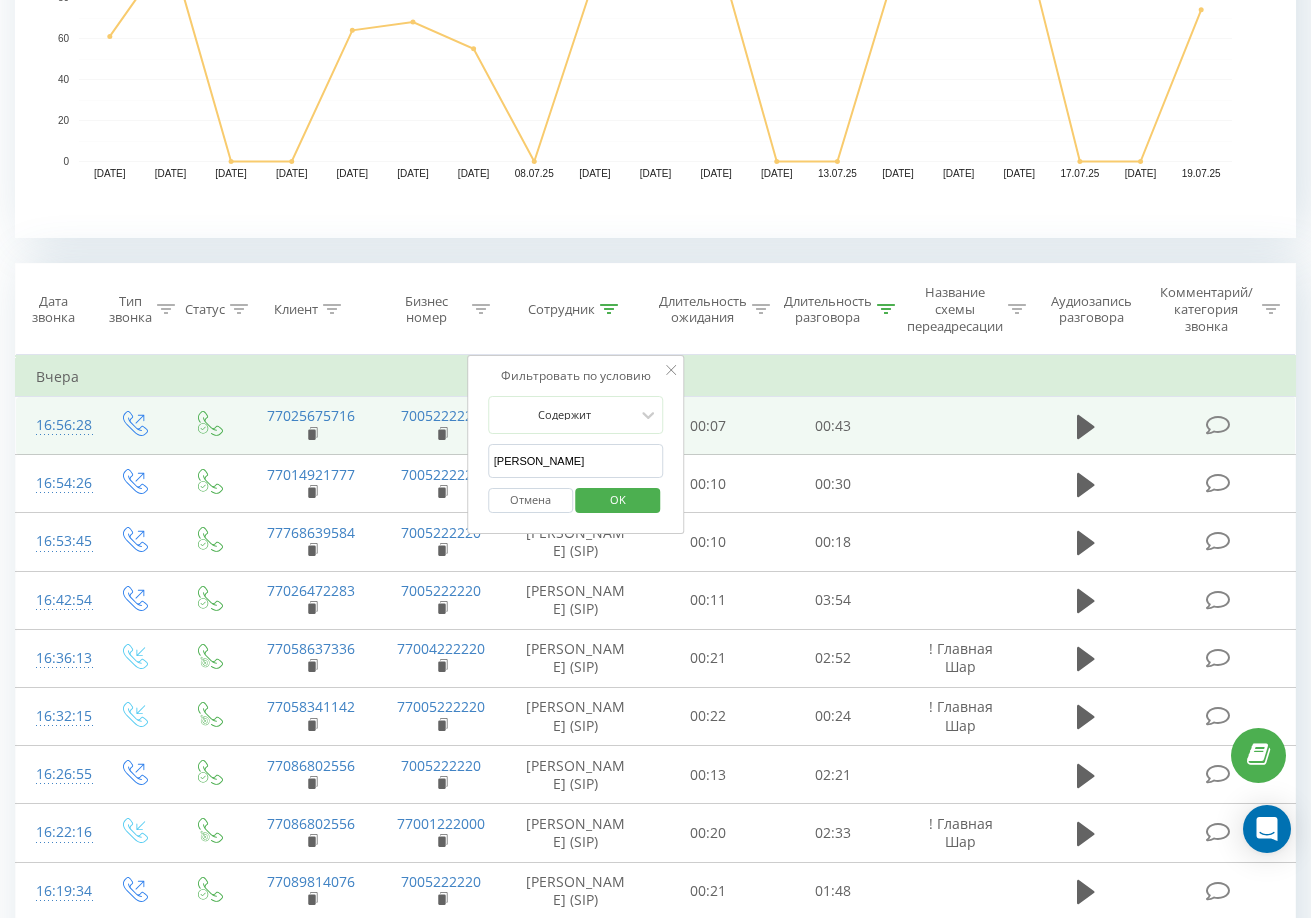 drag, startPoint x: 611, startPoint y: 463, endPoint x: 449, endPoint y: 443, distance: 163.2299 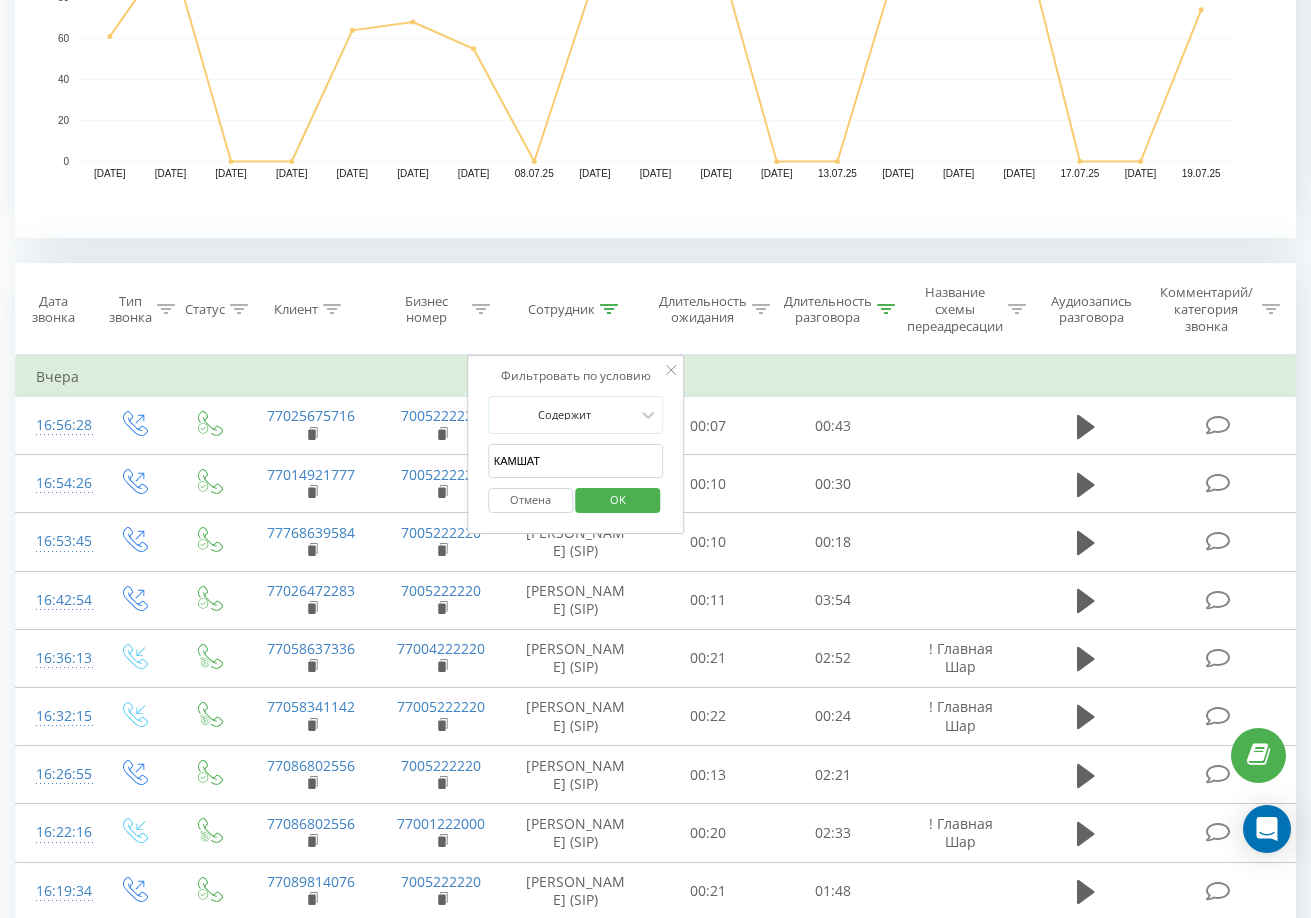 click on "OK" at bounding box center [618, 499] 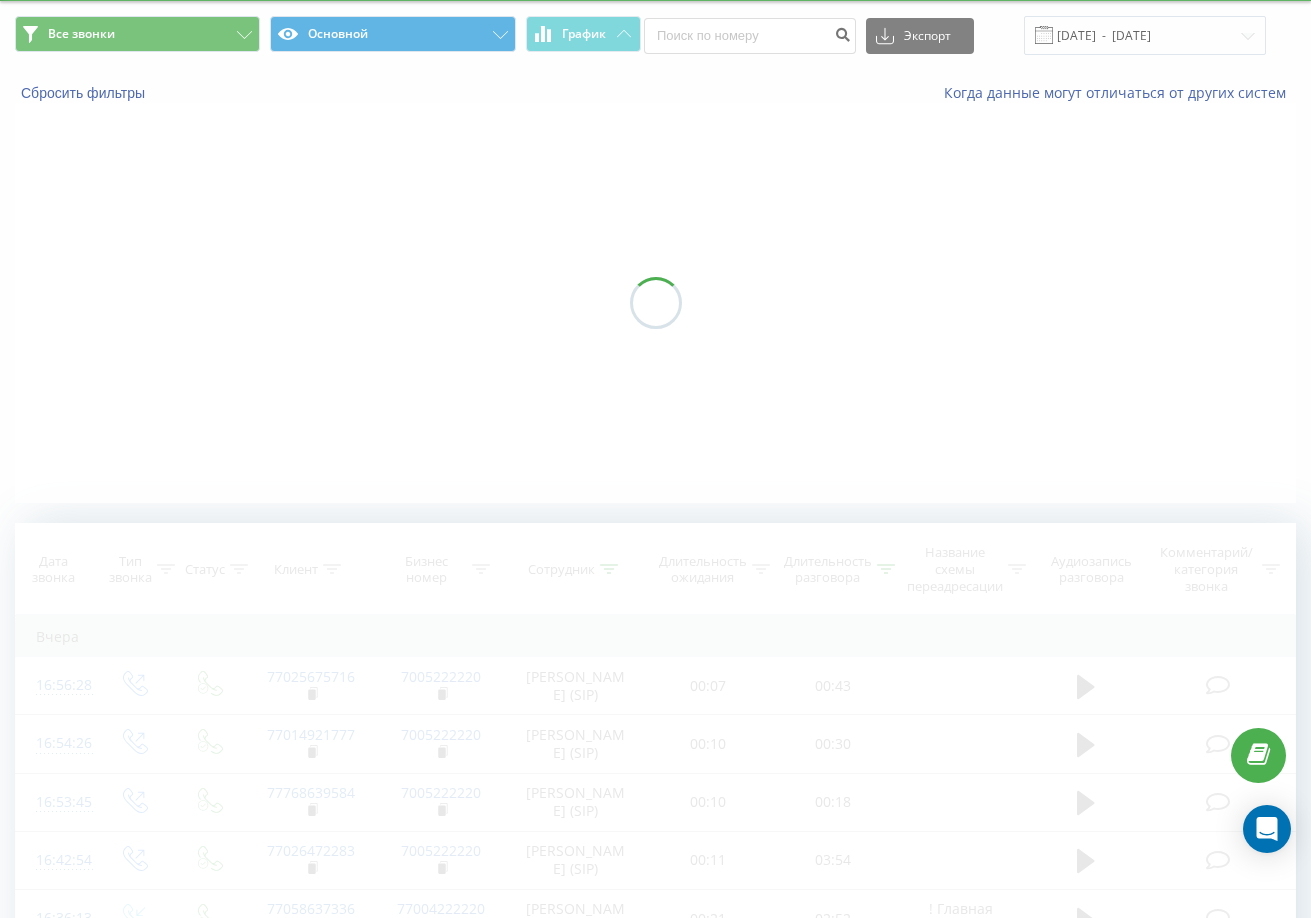 scroll, scrollTop: 0, scrollLeft: 0, axis: both 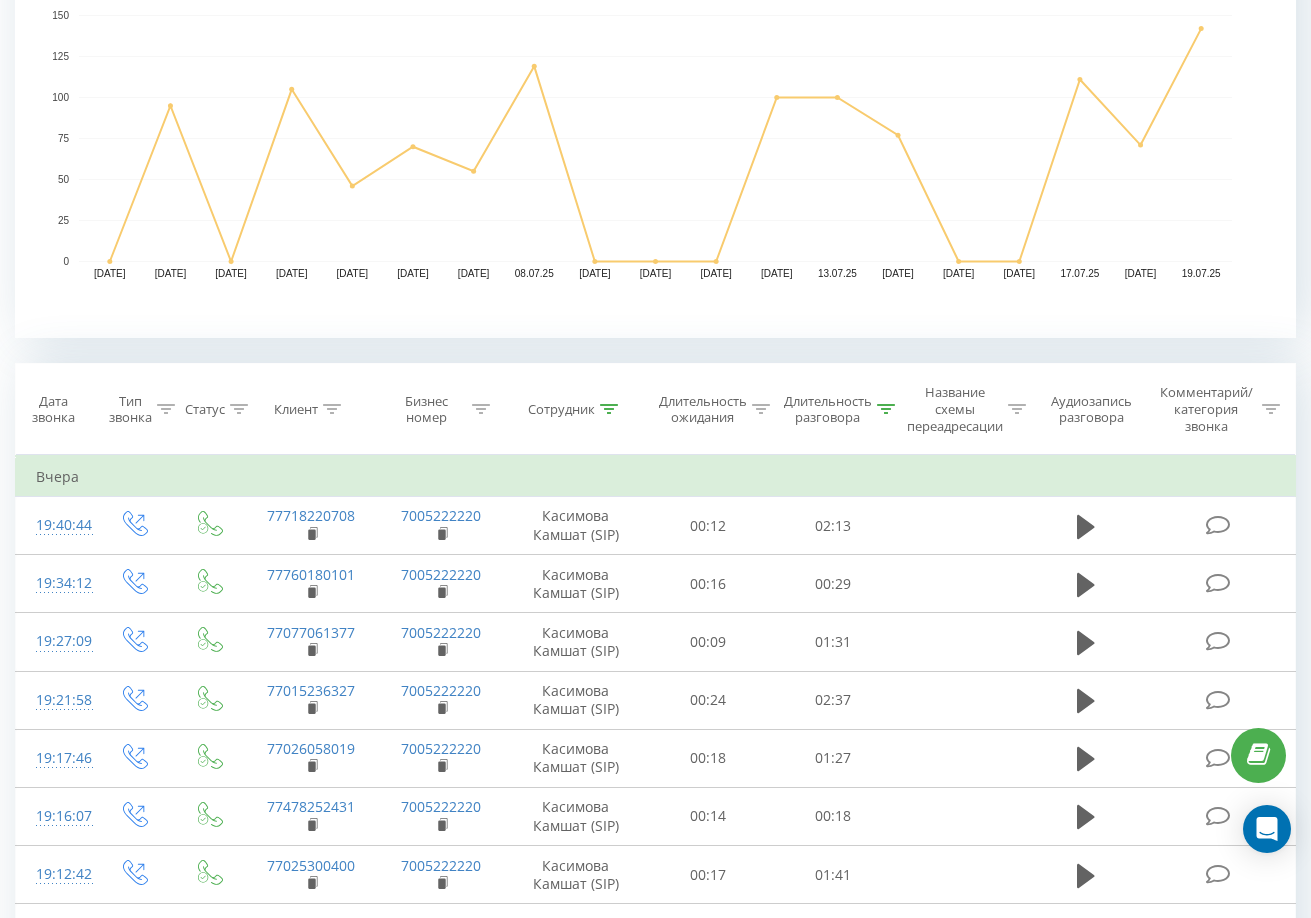 click 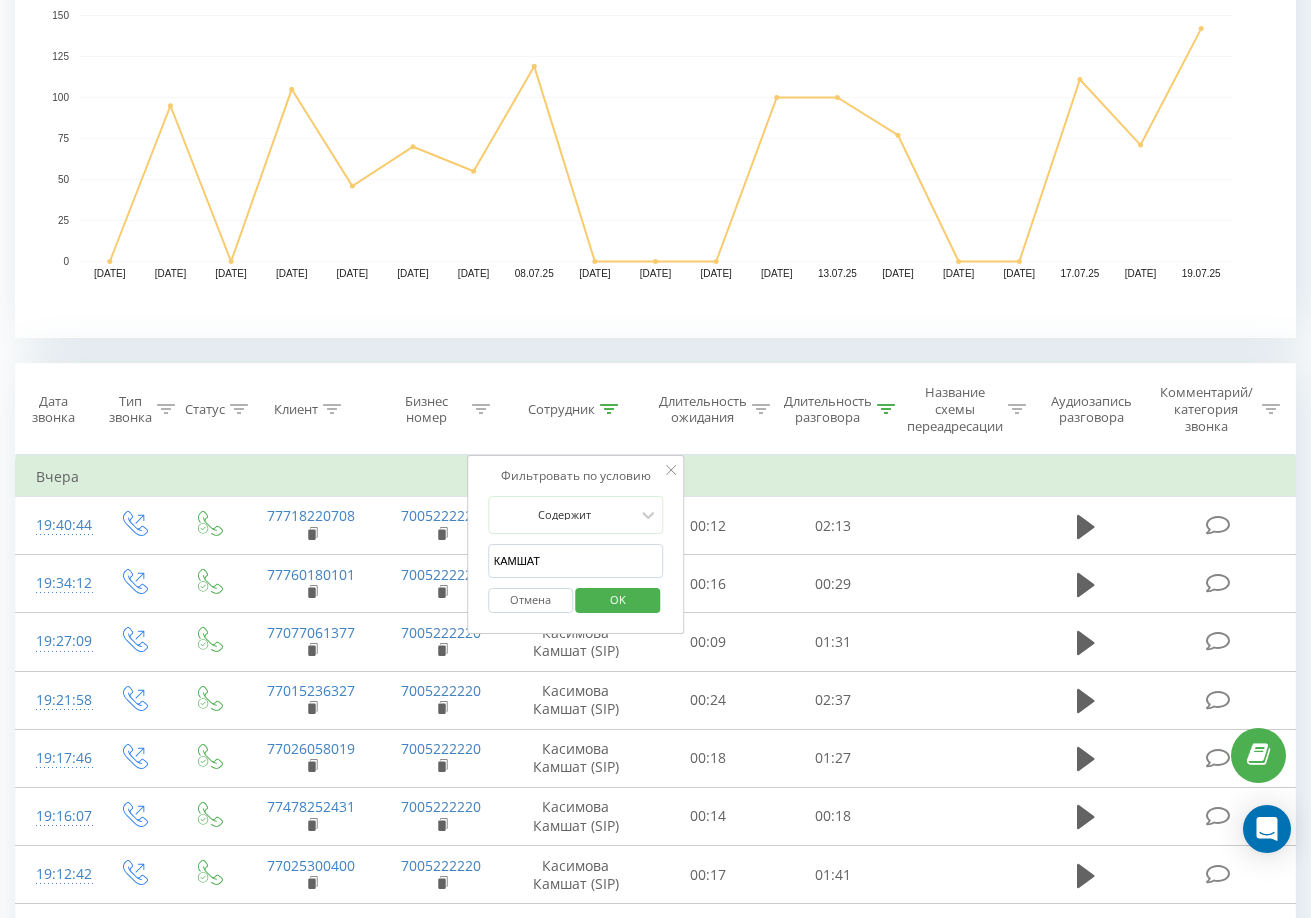 drag, startPoint x: 535, startPoint y: 557, endPoint x: 198, endPoint y: 438, distance: 357.39334 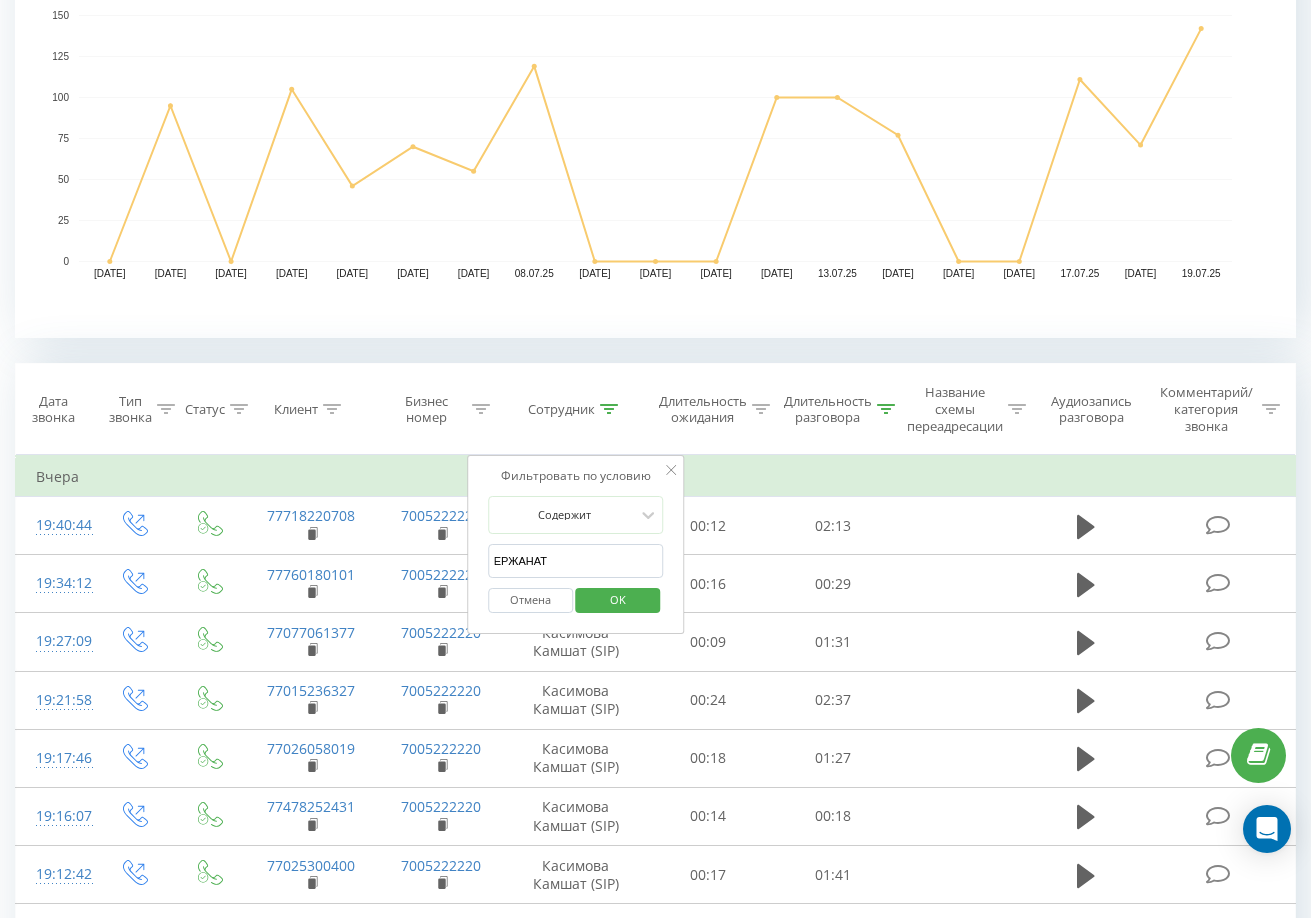 click on "OK" at bounding box center (618, 599) 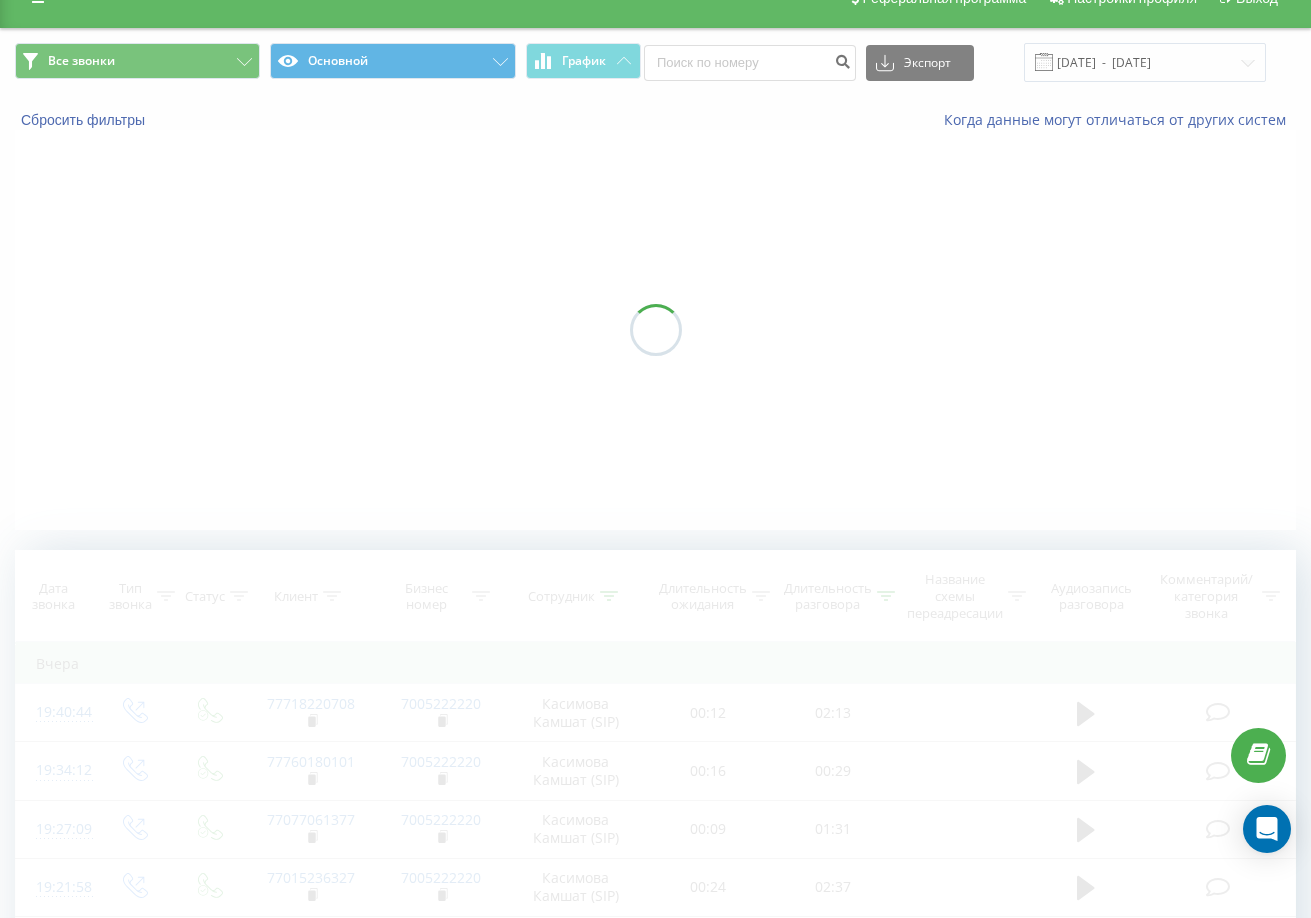 scroll, scrollTop: 0, scrollLeft: 0, axis: both 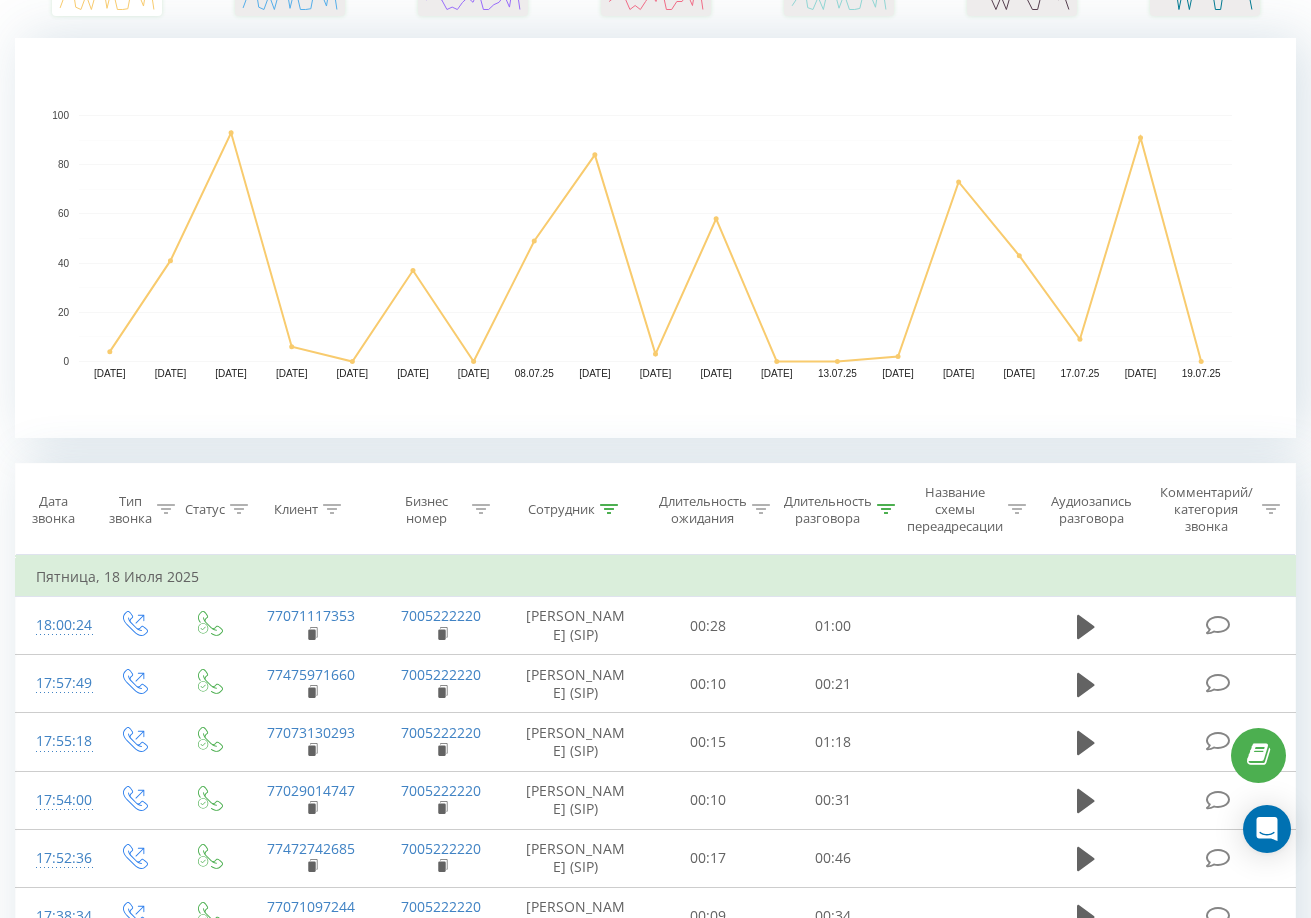 click 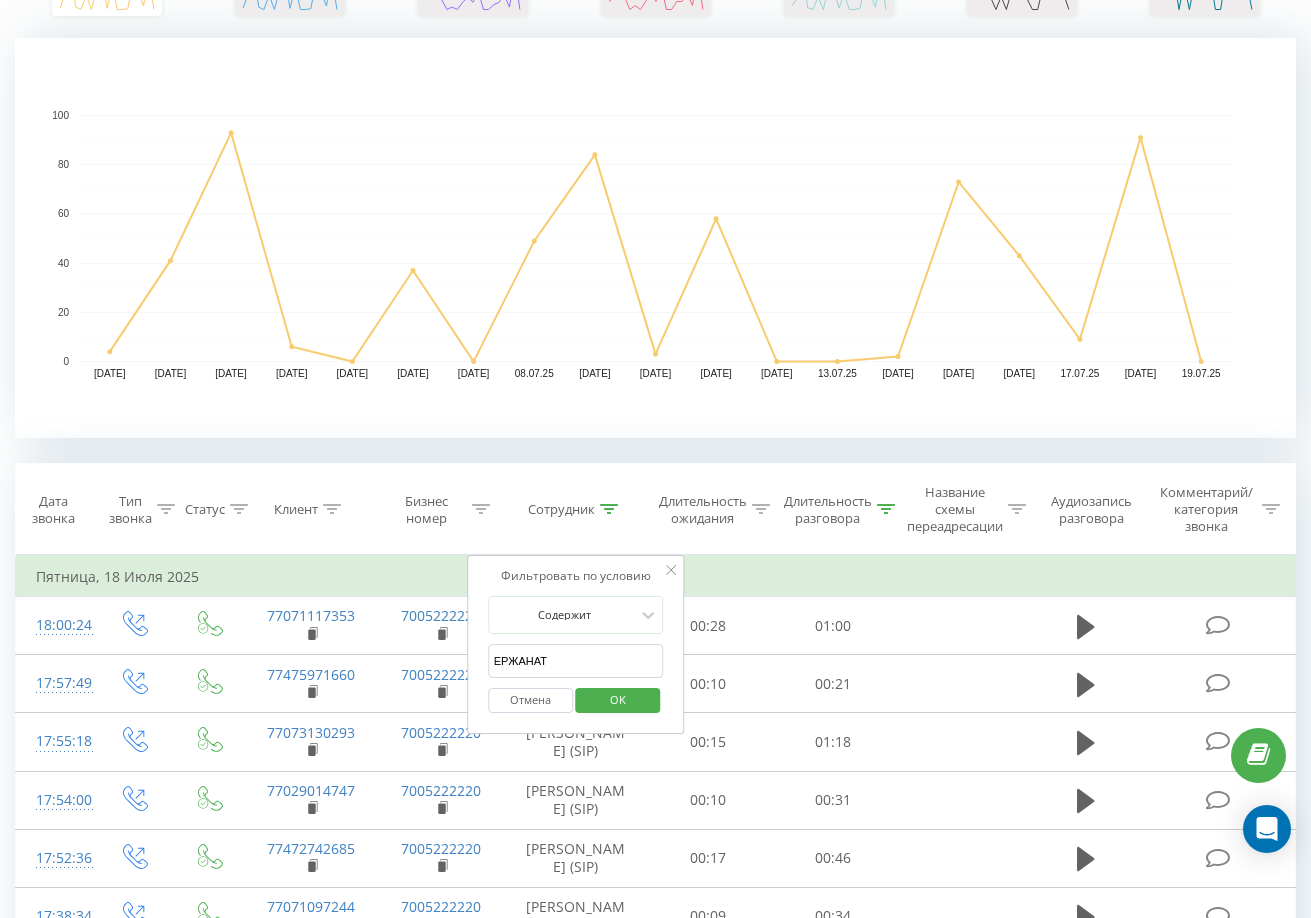 drag, startPoint x: 564, startPoint y: 656, endPoint x: 299, endPoint y: 549, distance: 285.78662 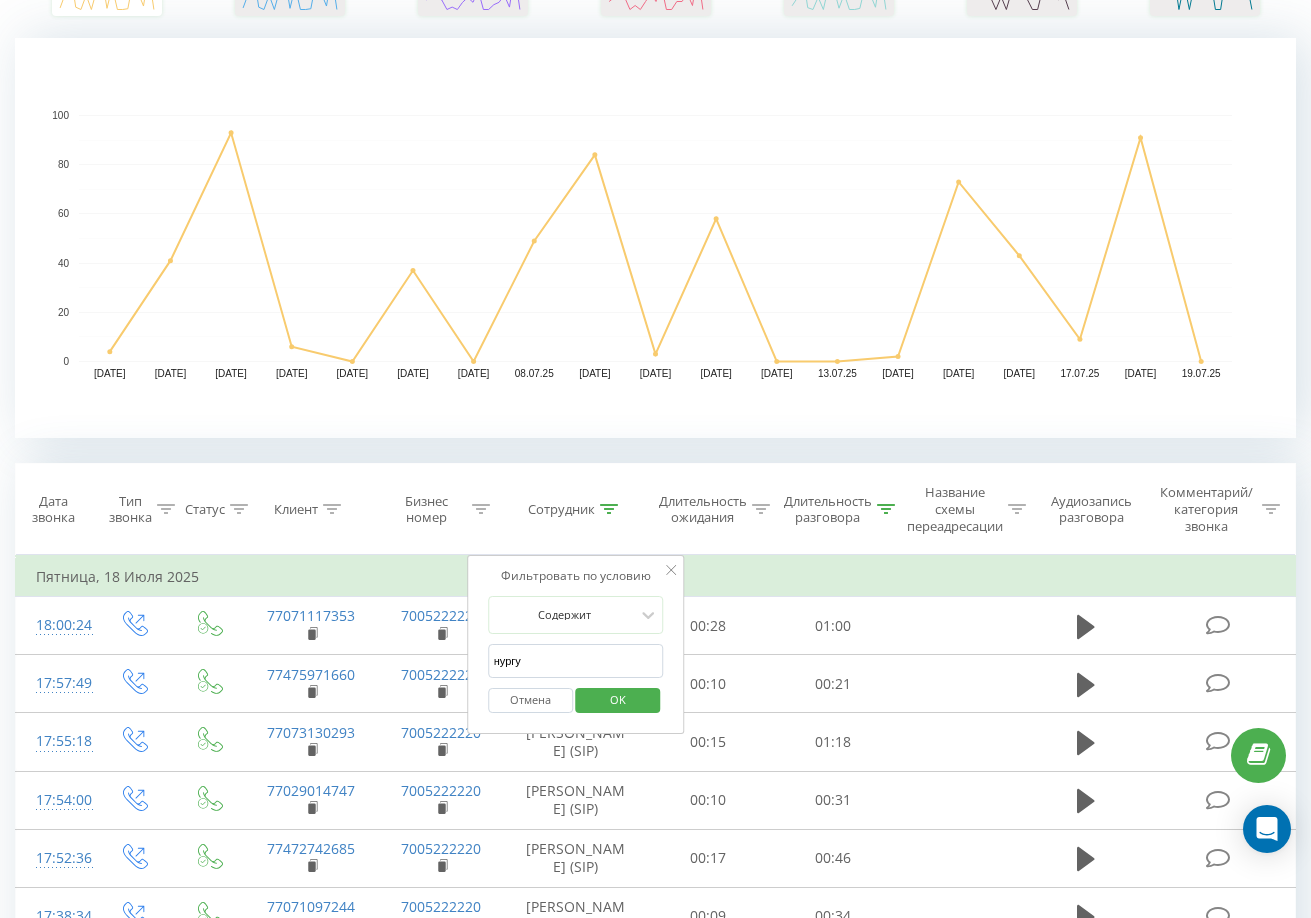 type on "НУРГУЛЬ" 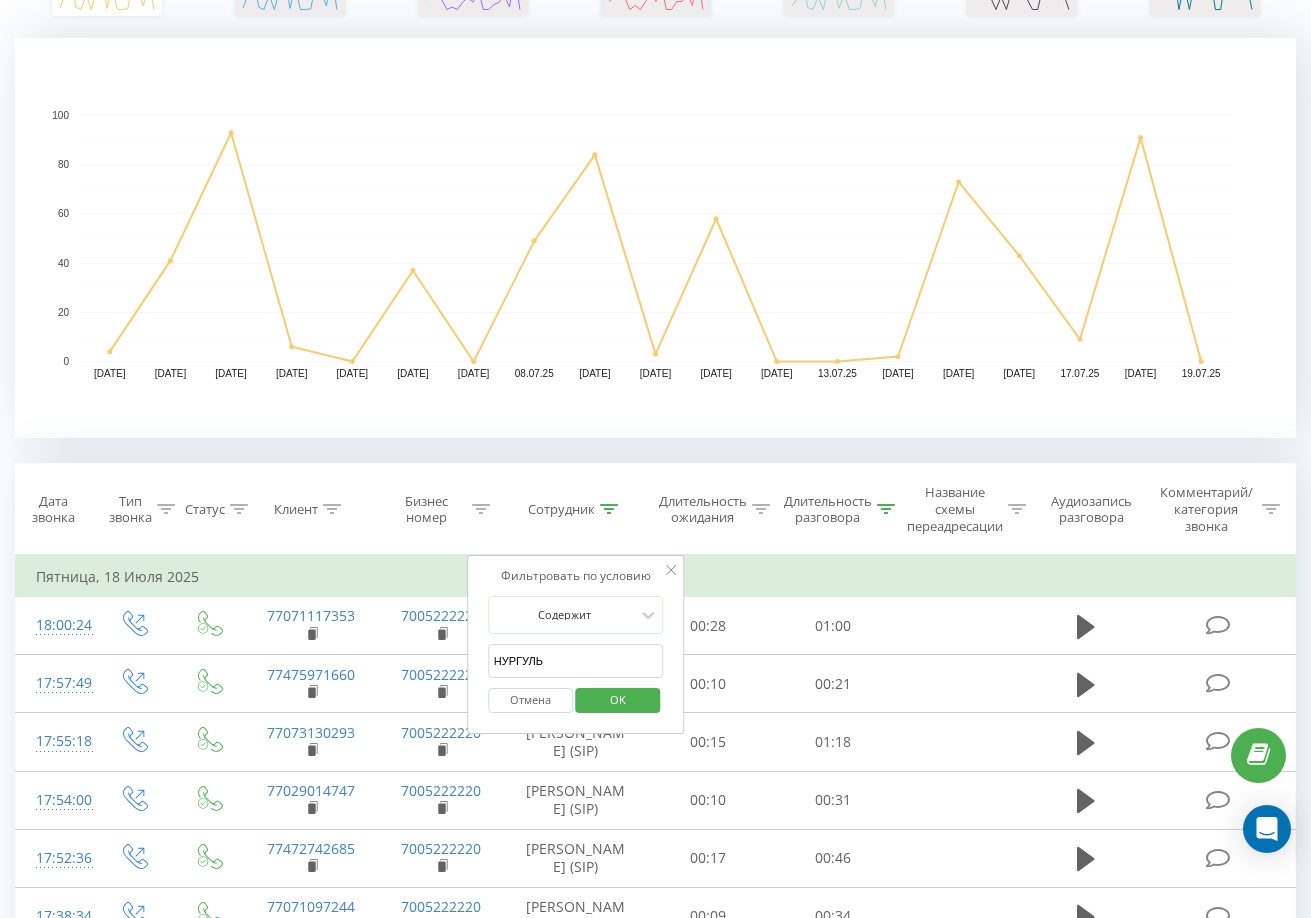 click on "OK" at bounding box center [618, 699] 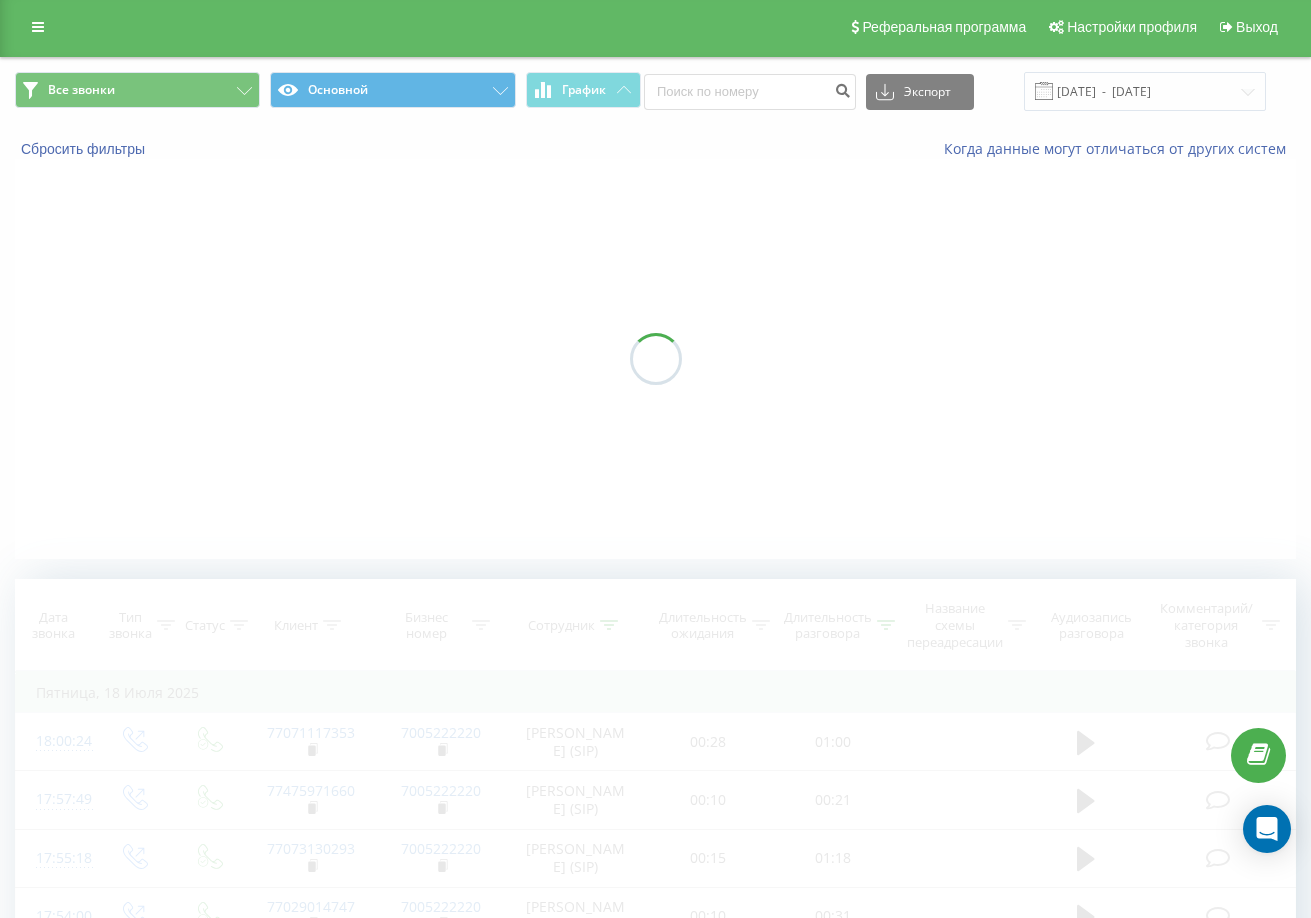 scroll, scrollTop: 0, scrollLeft: 0, axis: both 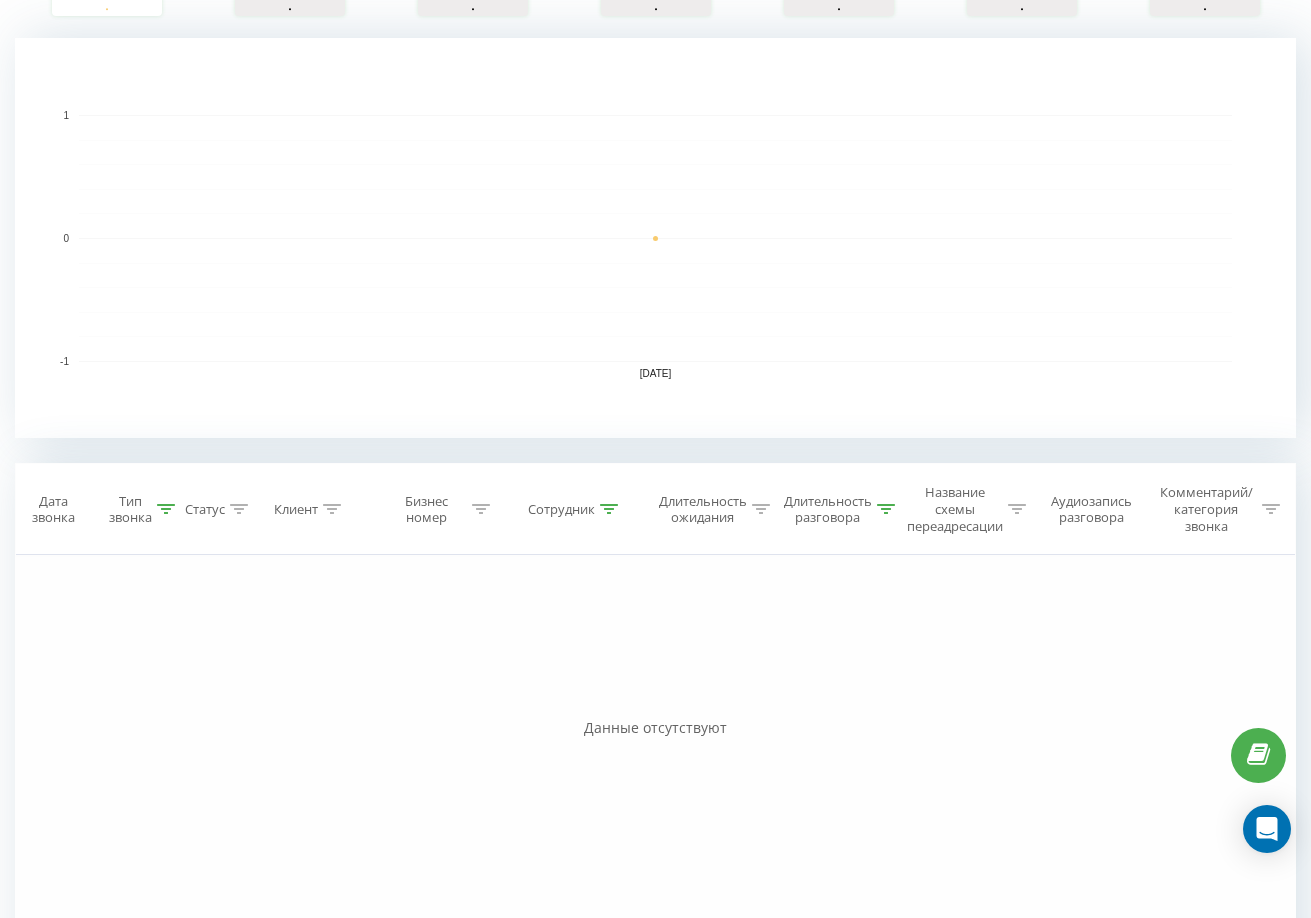 click 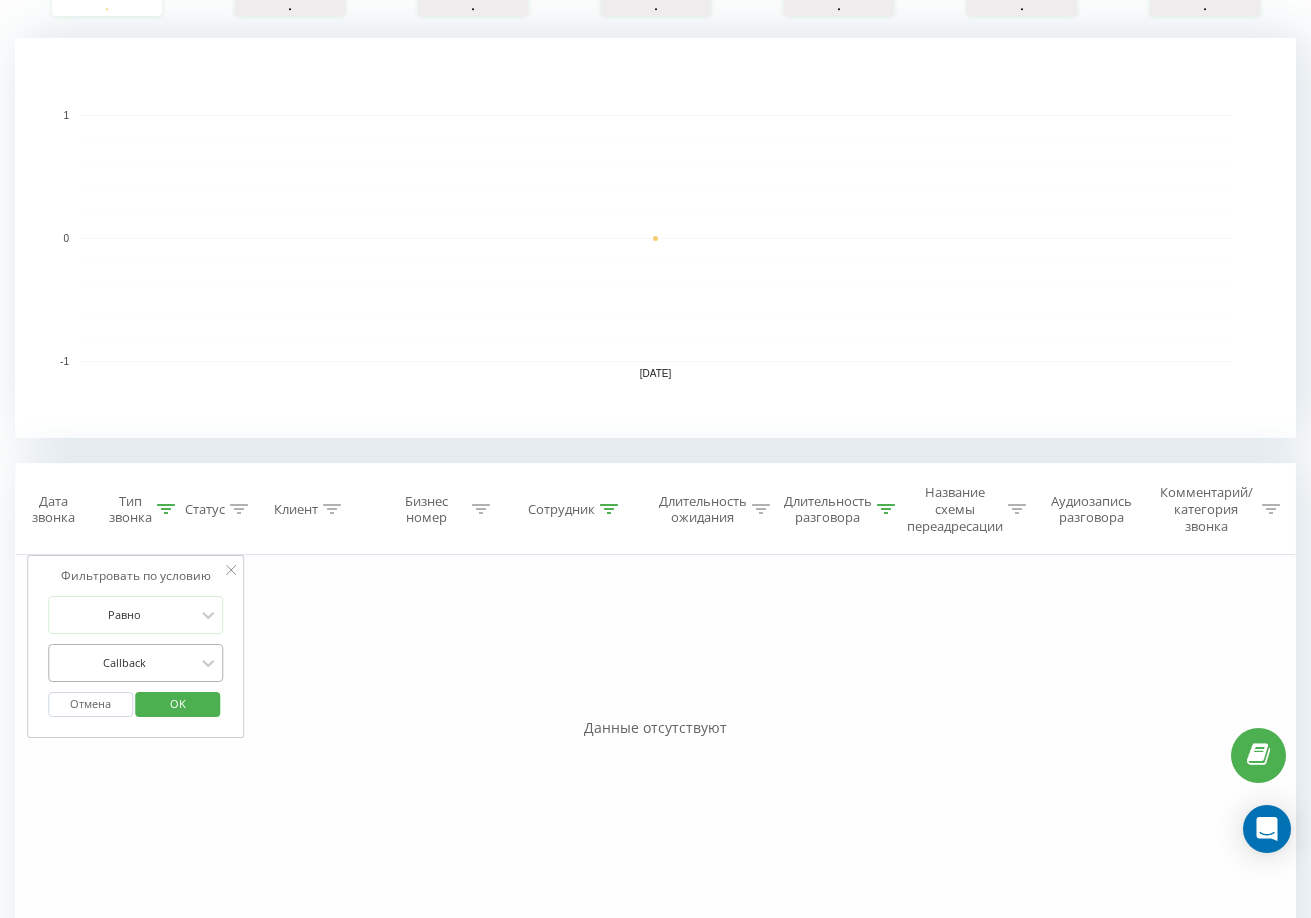 click on "Callback" at bounding box center (125, 663) 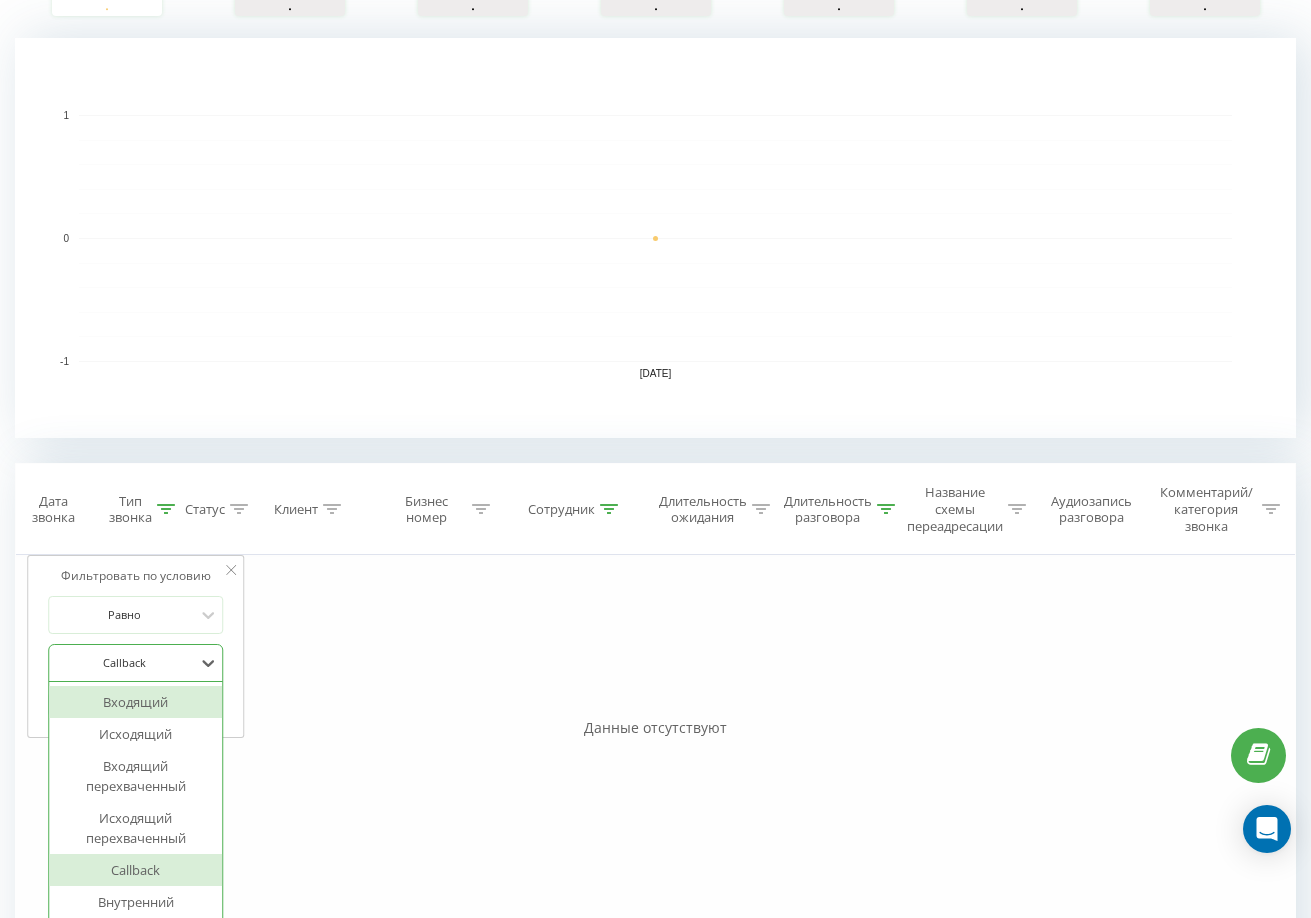 scroll, scrollTop: 405, scrollLeft: 0, axis: vertical 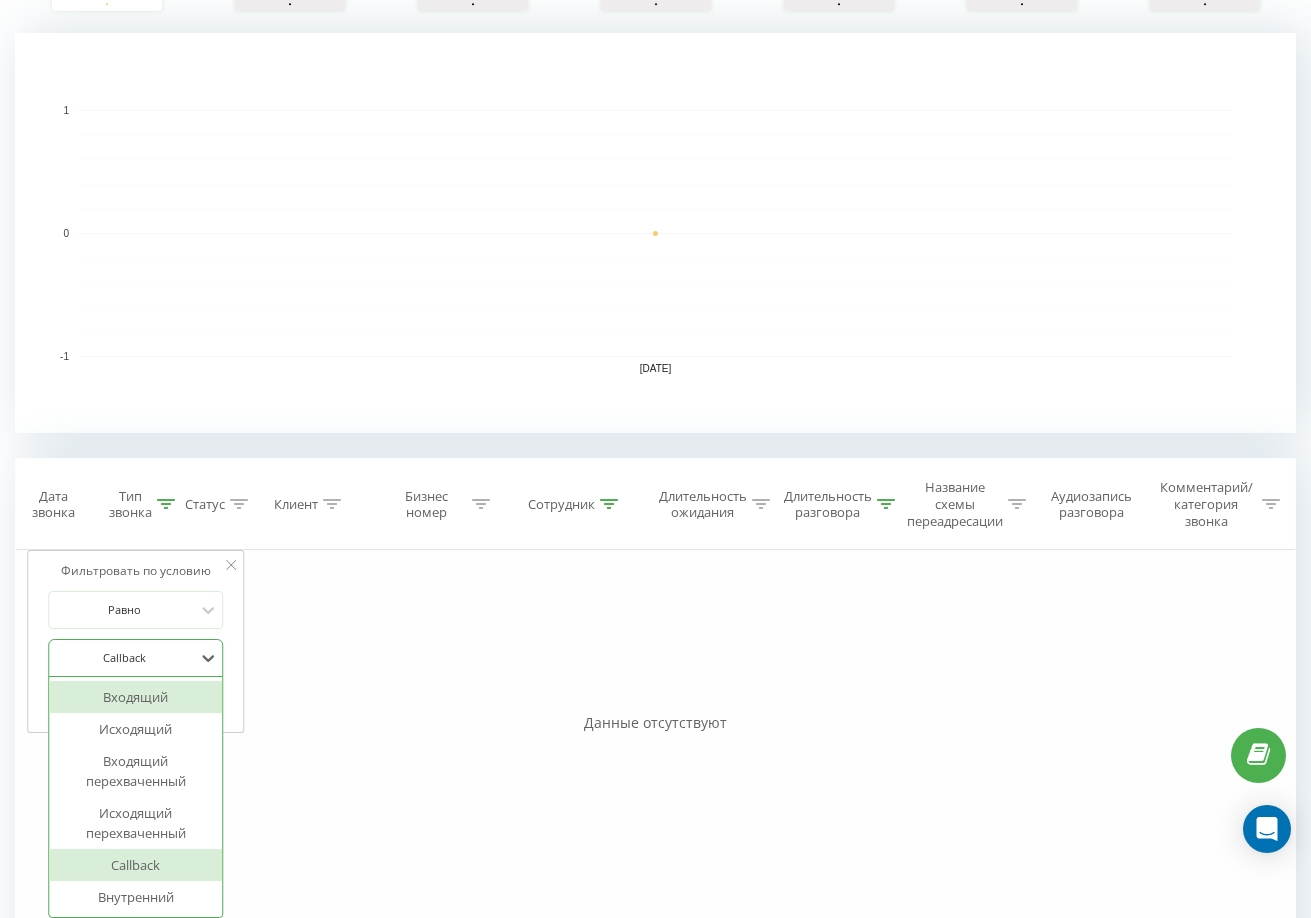 click on "Входящий" at bounding box center (136, 697) 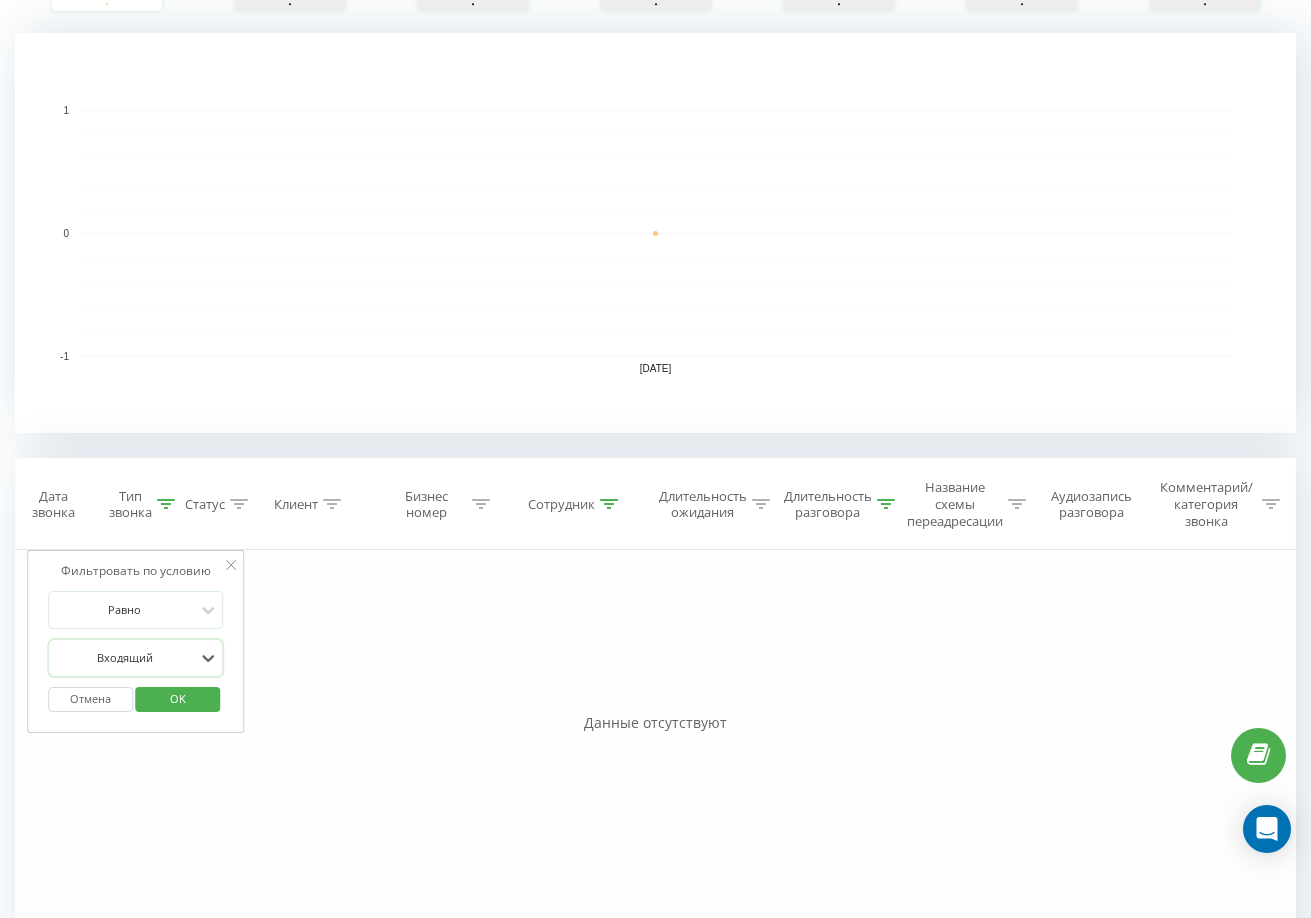 drag, startPoint x: 152, startPoint y: 695, endPoint x: 179, endPoint y: 728, distance: 42.638012 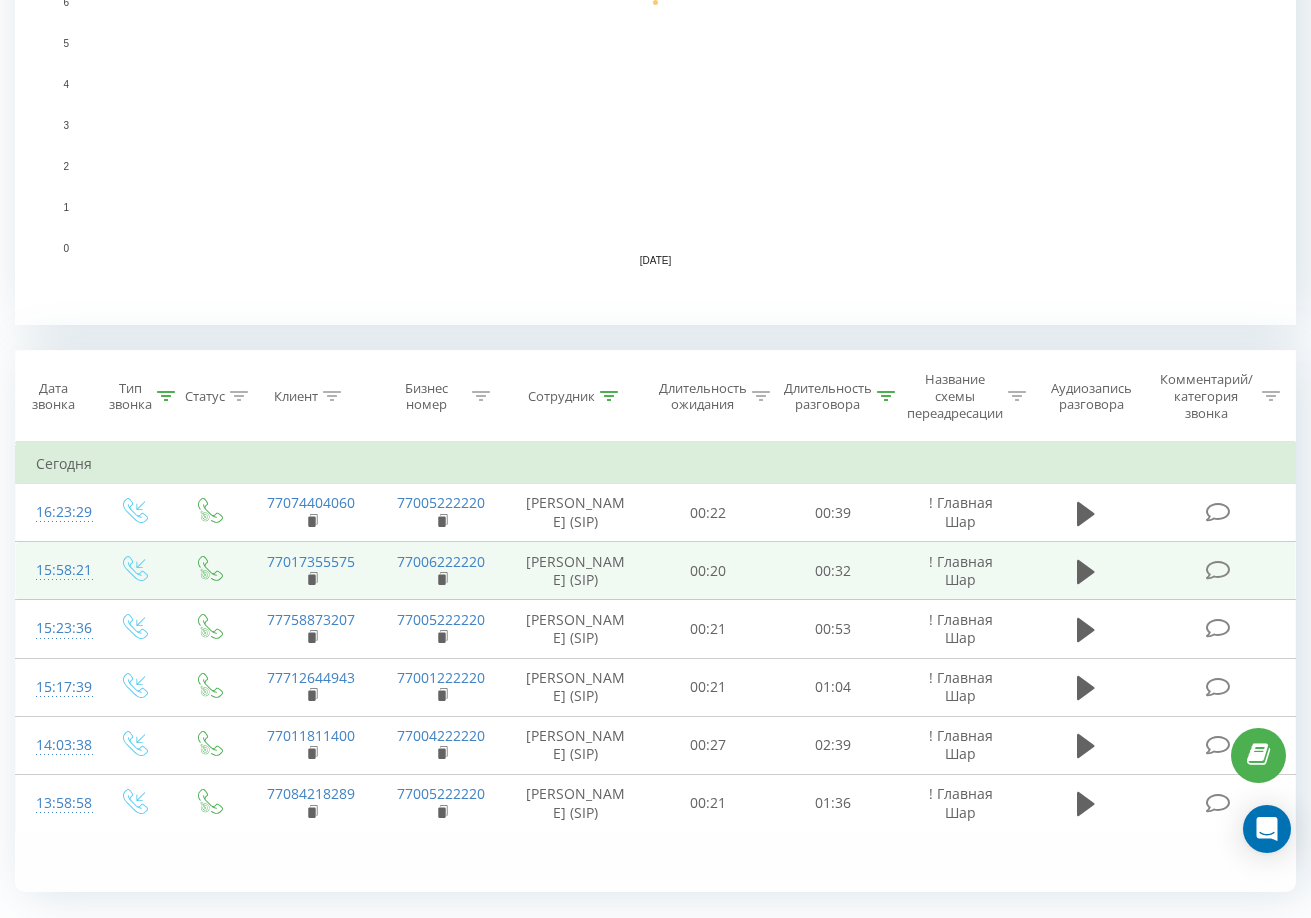 scroll, scrollTop: 562, scrollLeft: 0, axis: vertical 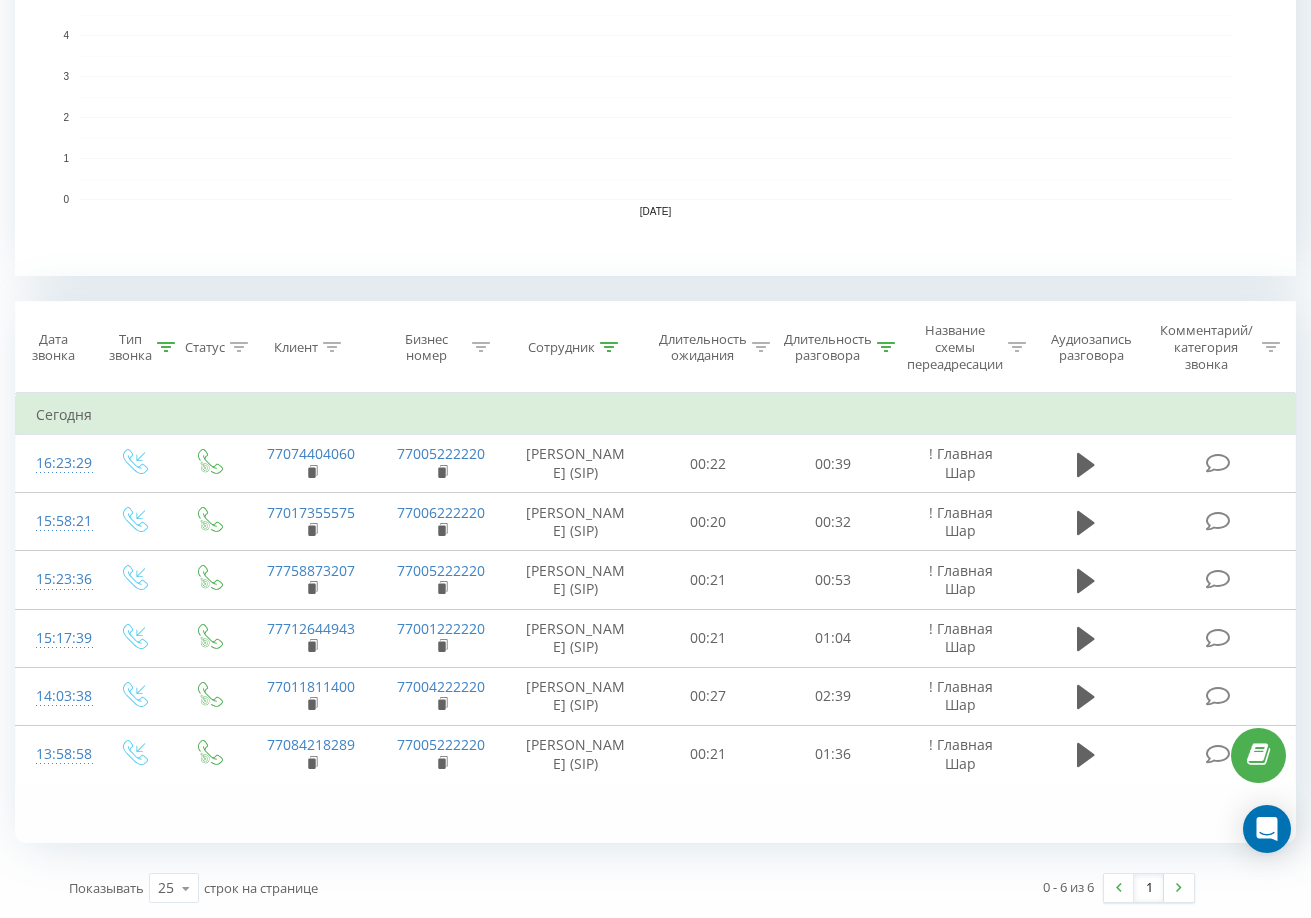 click at bounding box center (166, 347) 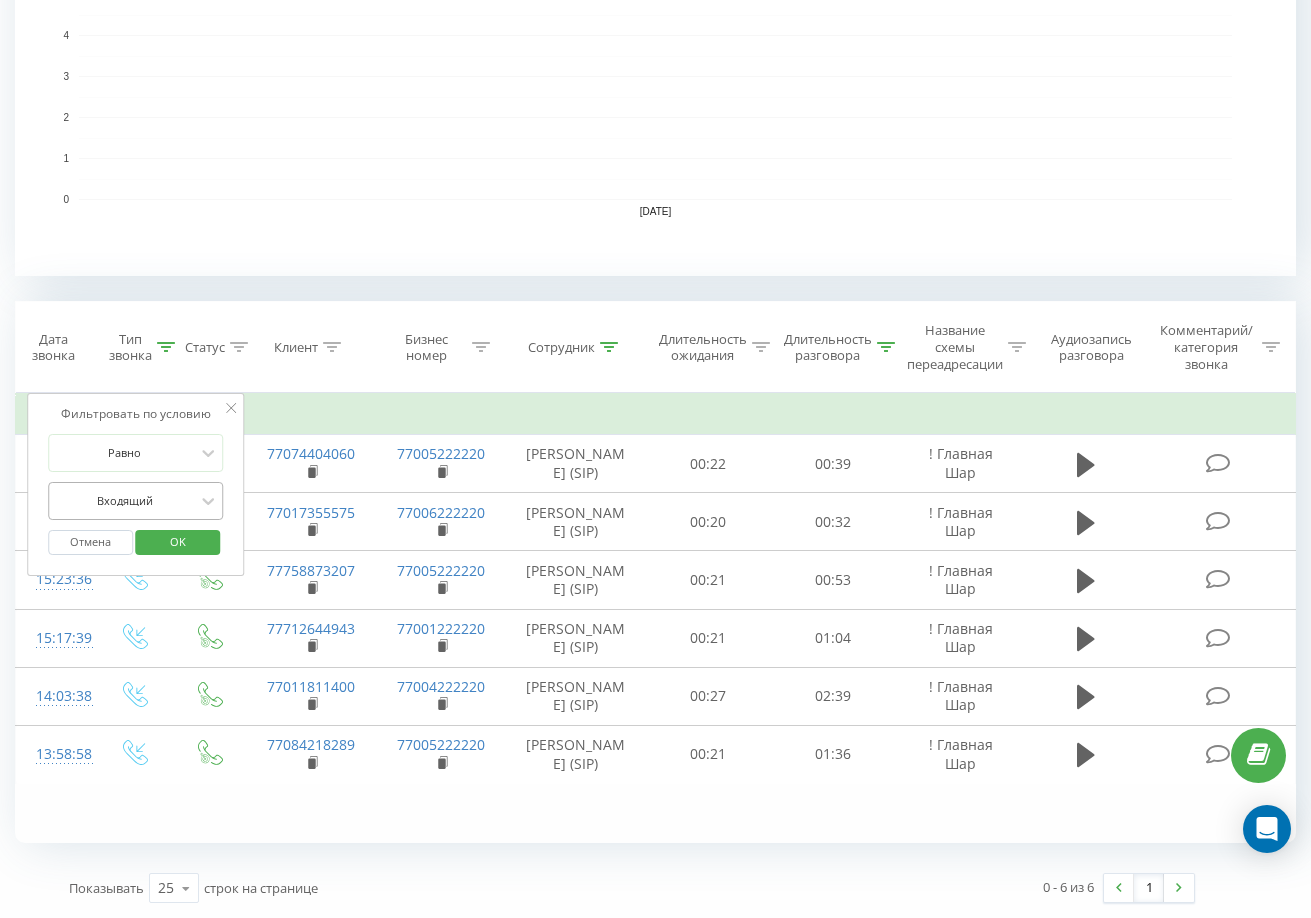 click at bounding box center [125, 500] 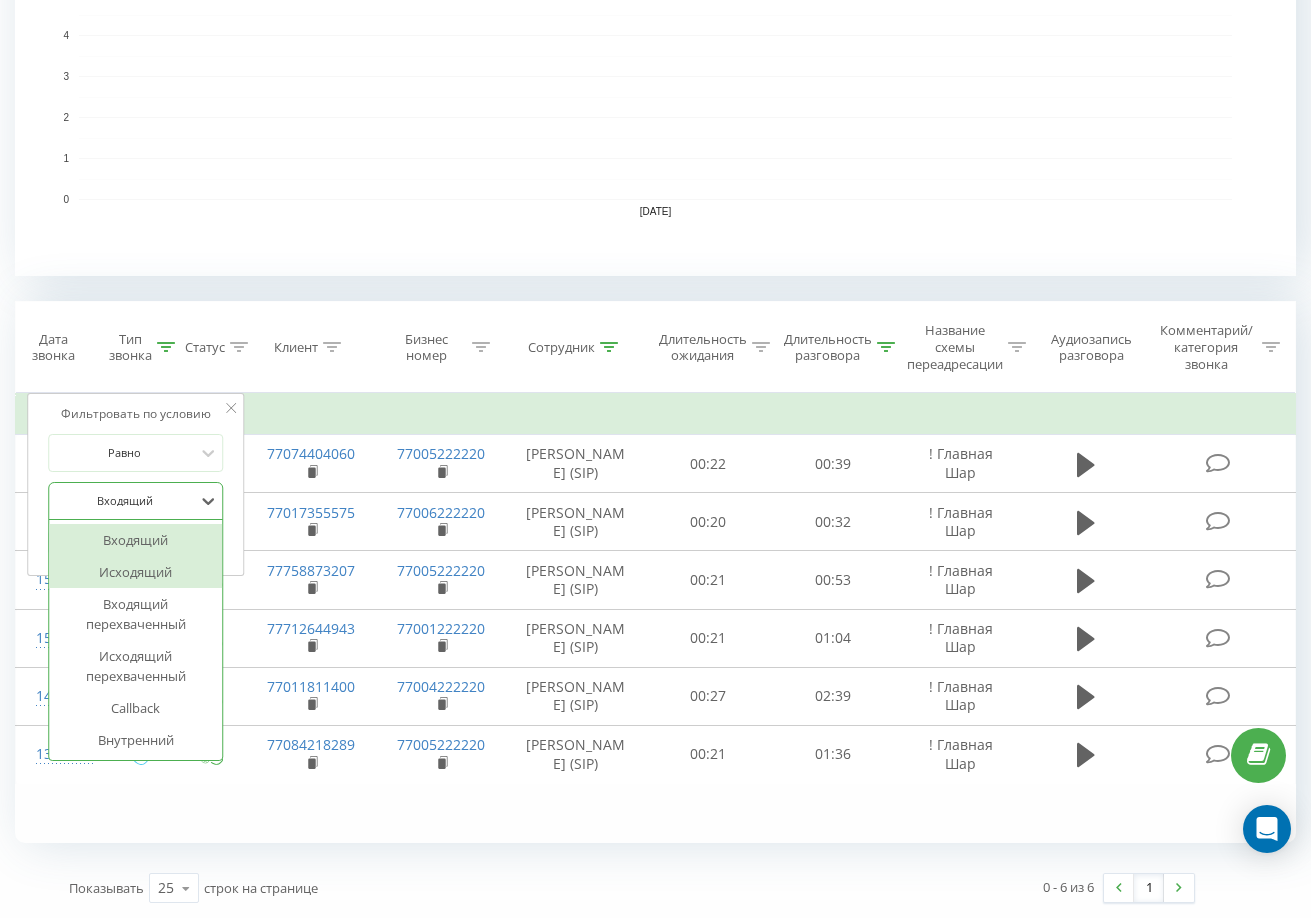 click on "Исходящий" at bounding box center [136, 572] 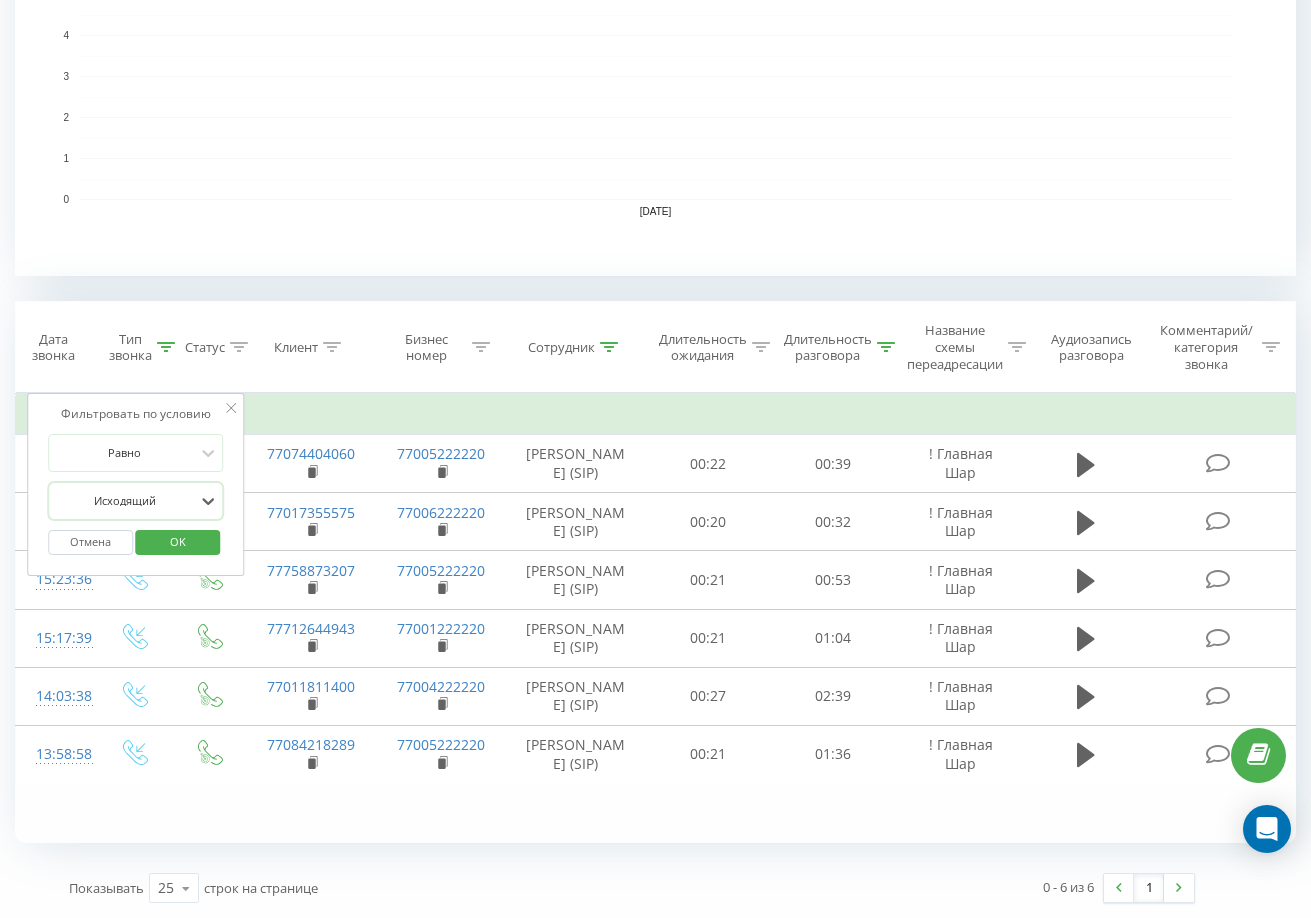click on "OK" at bounding box center (178, 541) 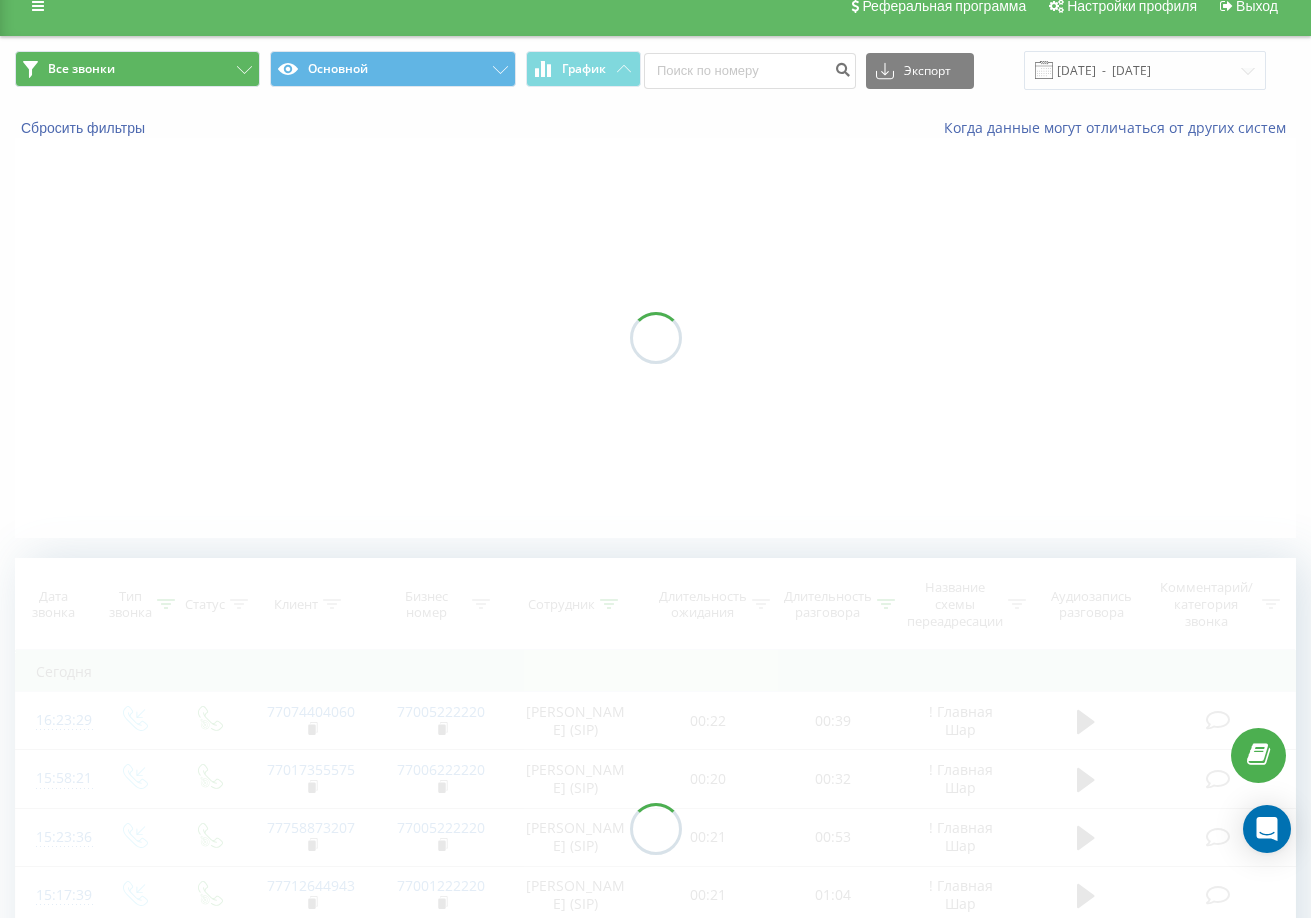 scroll, scrollTop: 0, scrollLeft: 0, axis: both 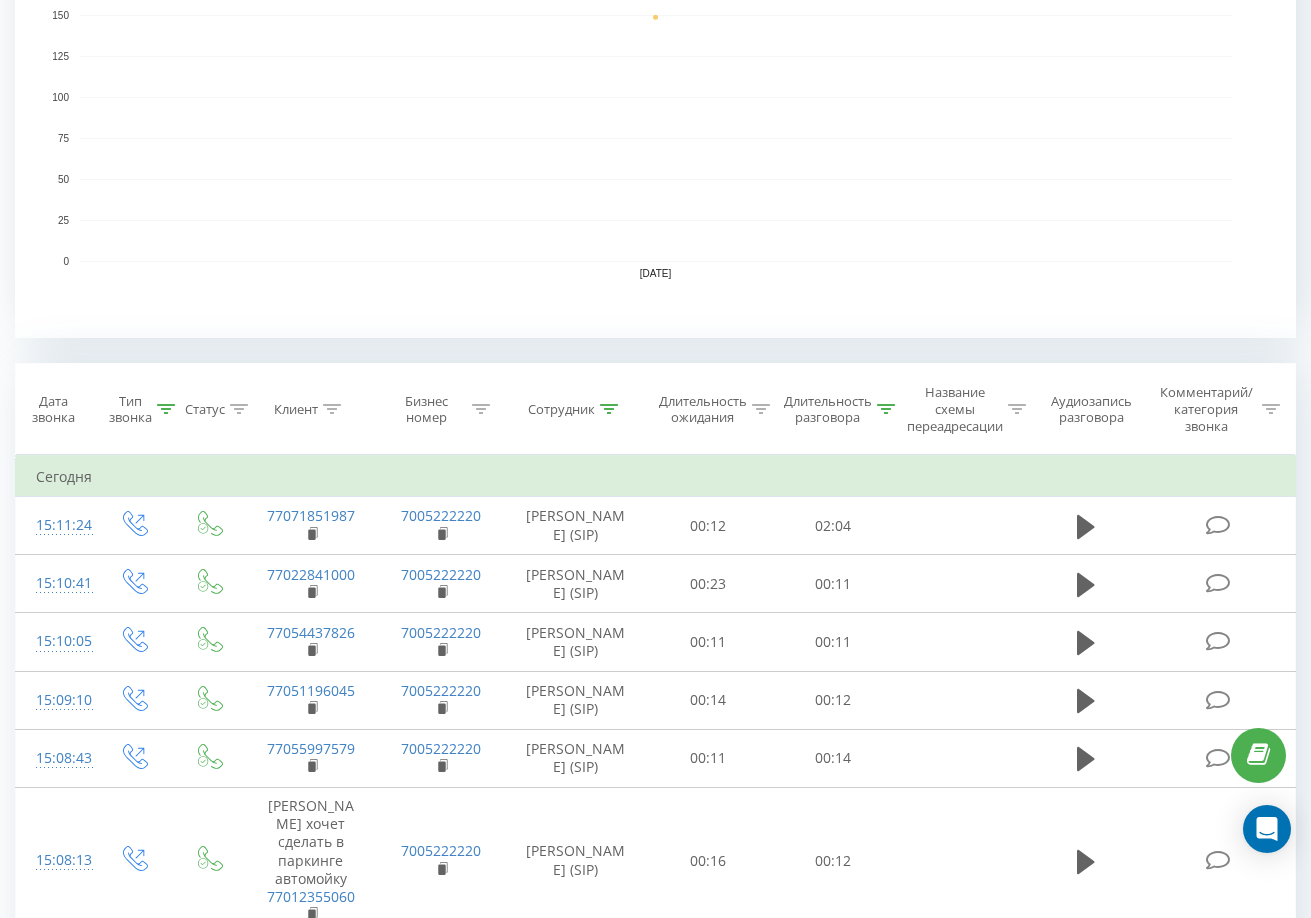 click 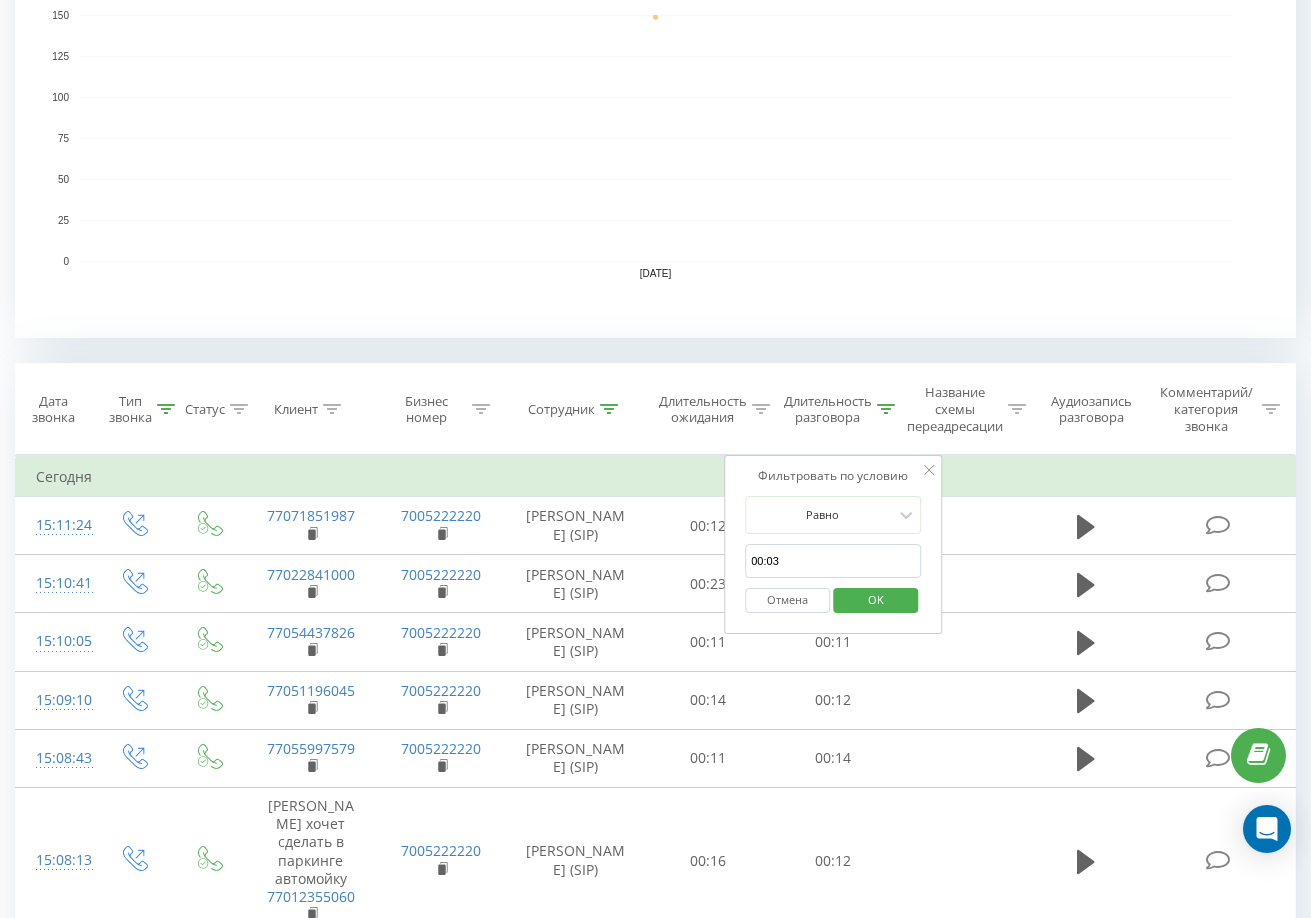 click on "00:03" at bounding box center [833, 561] 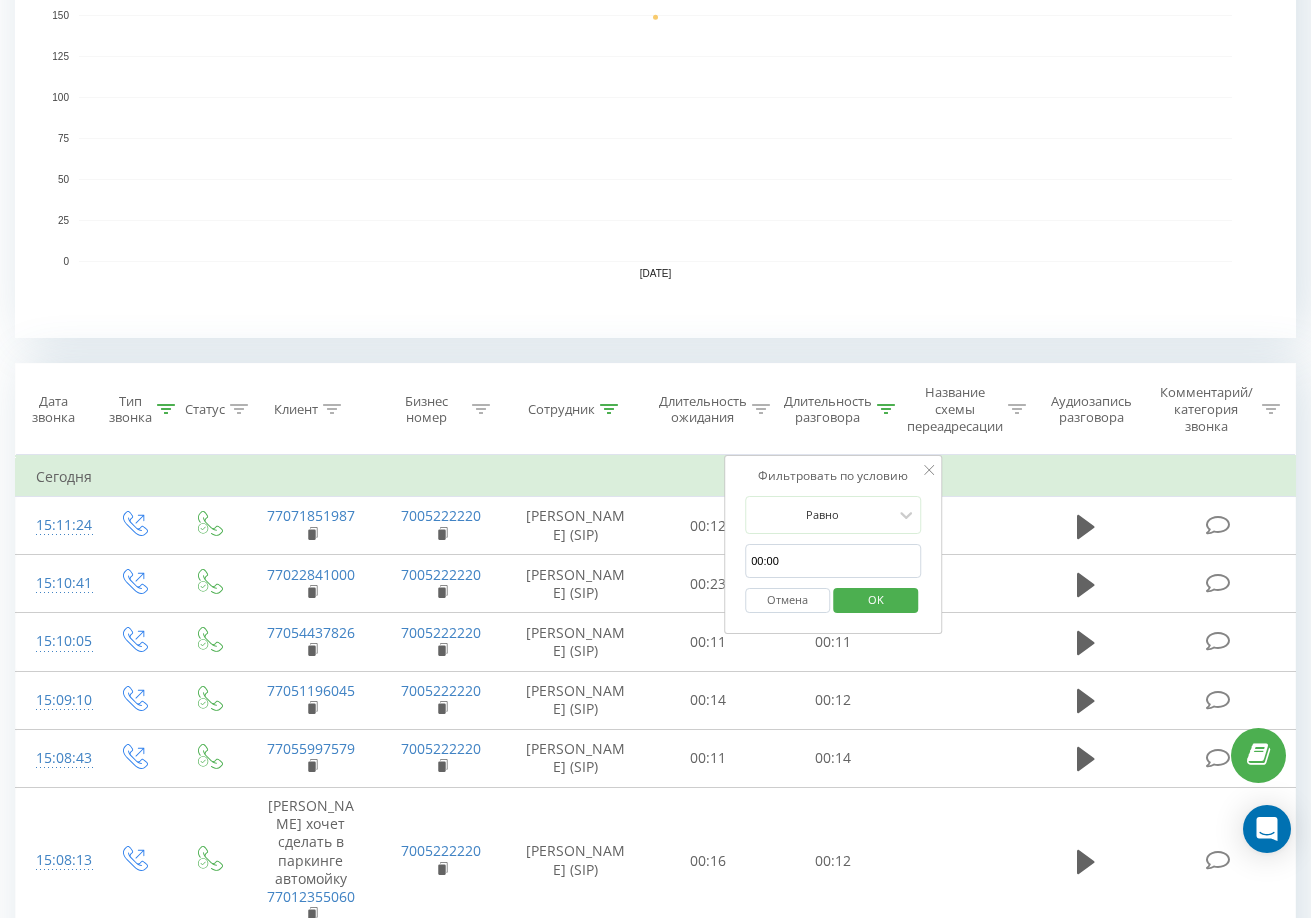 type on "00:00" 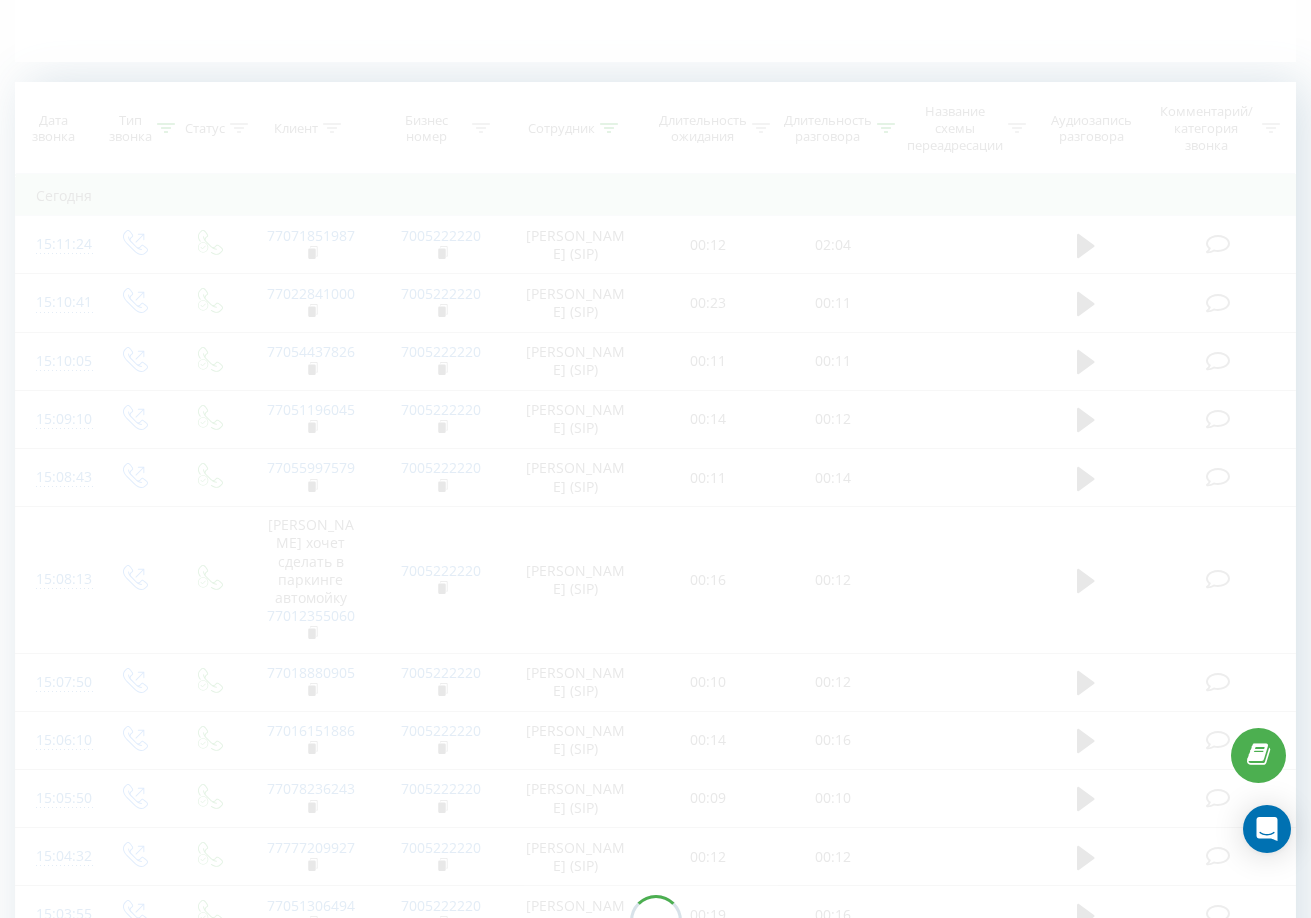 scroll, scrollTop: 0, scrollLeft: 0, axis: both 